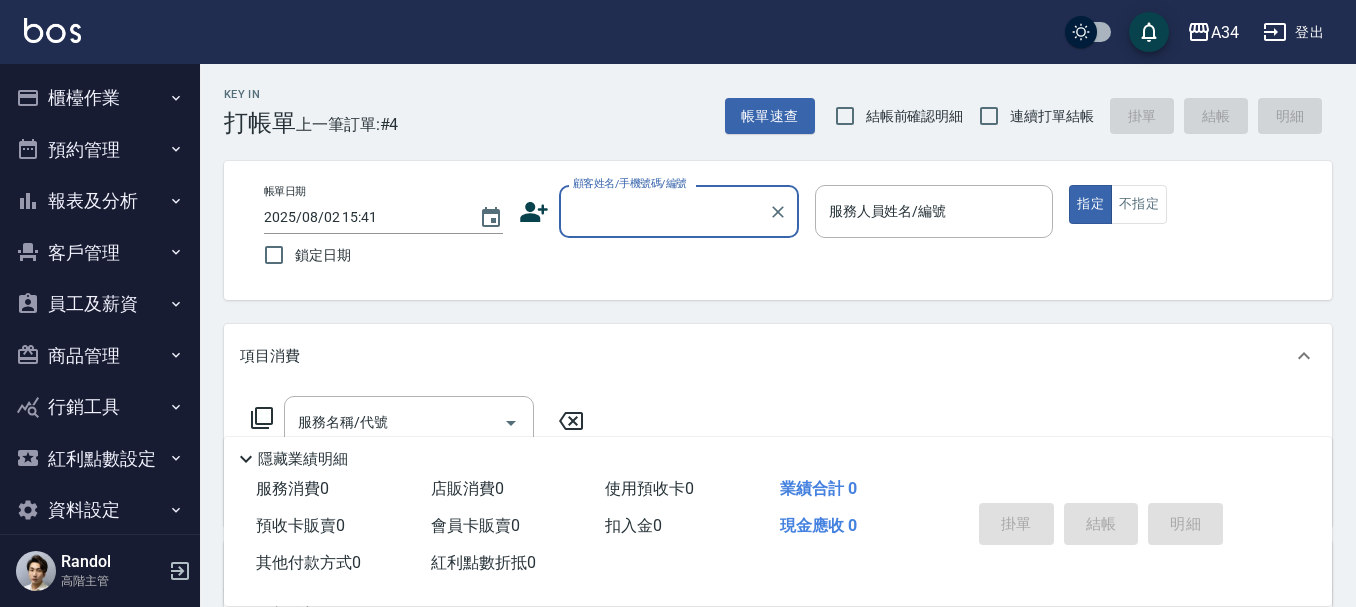 scroll, scrollTop: 0, scrollLeft: 0, axis: both 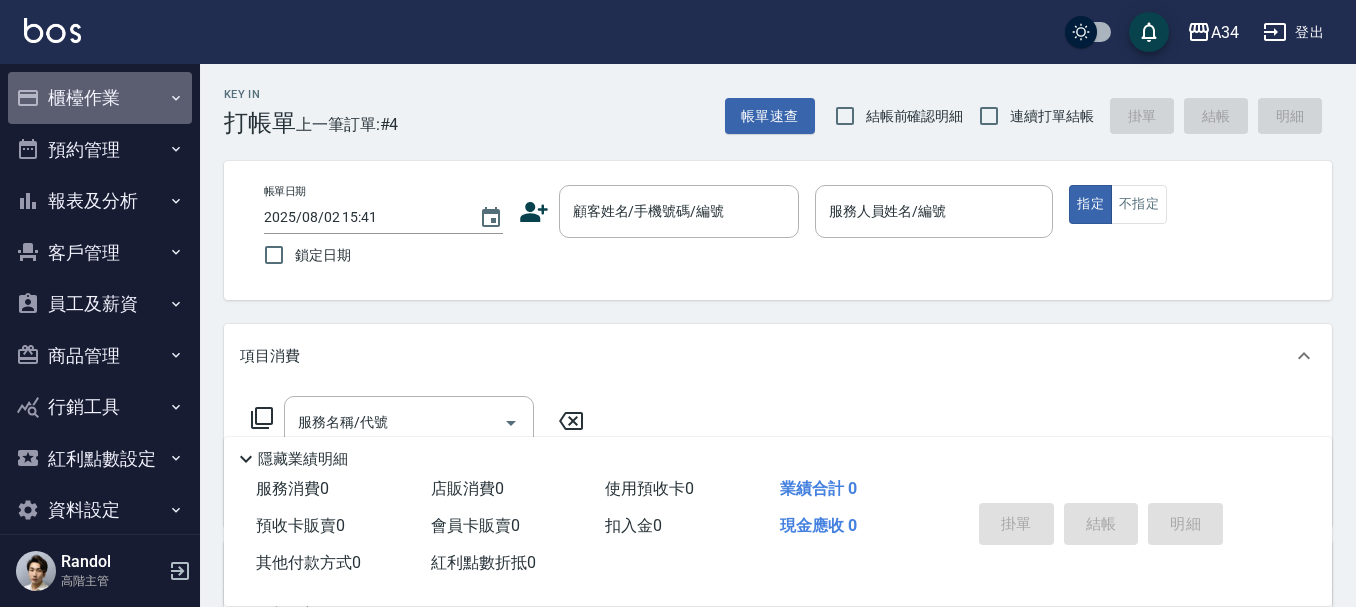 click on "櫃檯作業" at bounding box center (100, 98) 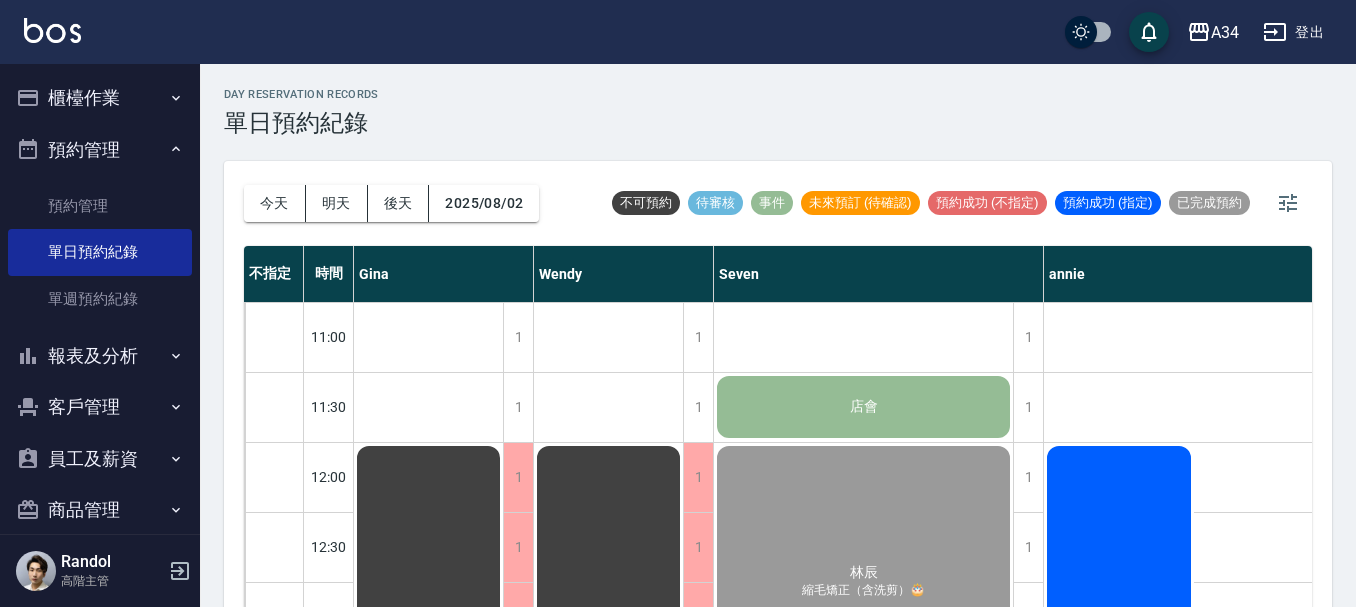 scroll, scrollTop: 23, scrollLeft: 0, axis: vertical 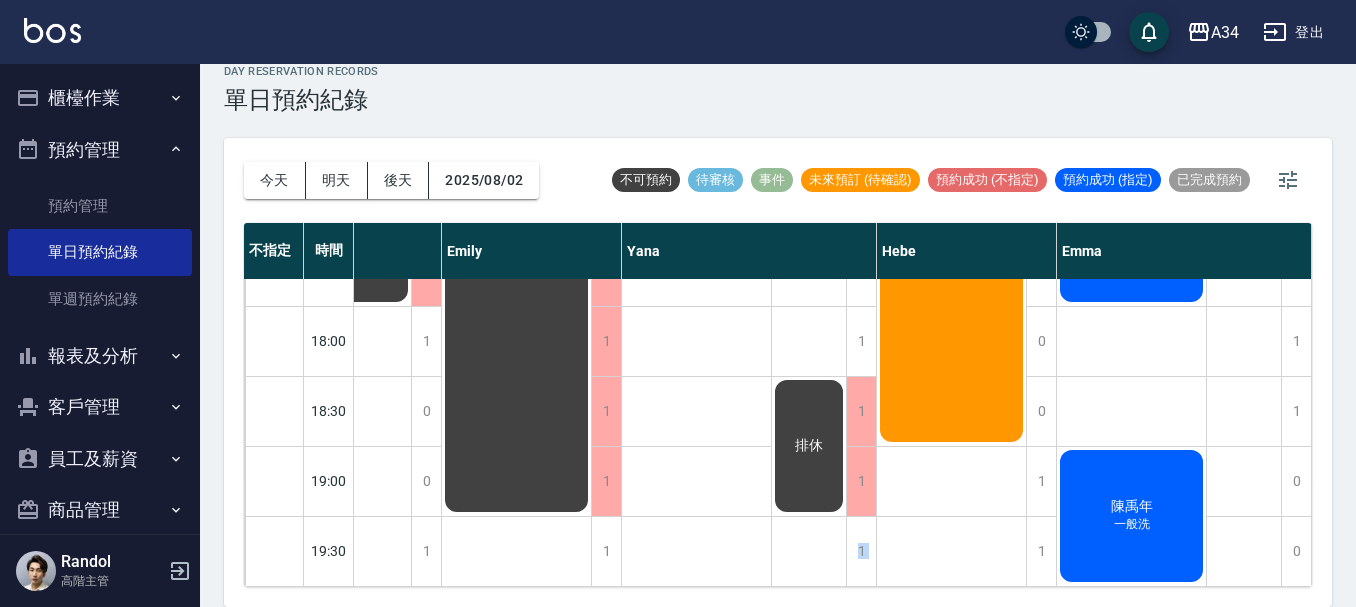 drag, startPoint x: 670, startPoint y: 478, endPoint x: 725, endPoint y: 634, distance: 165.4116 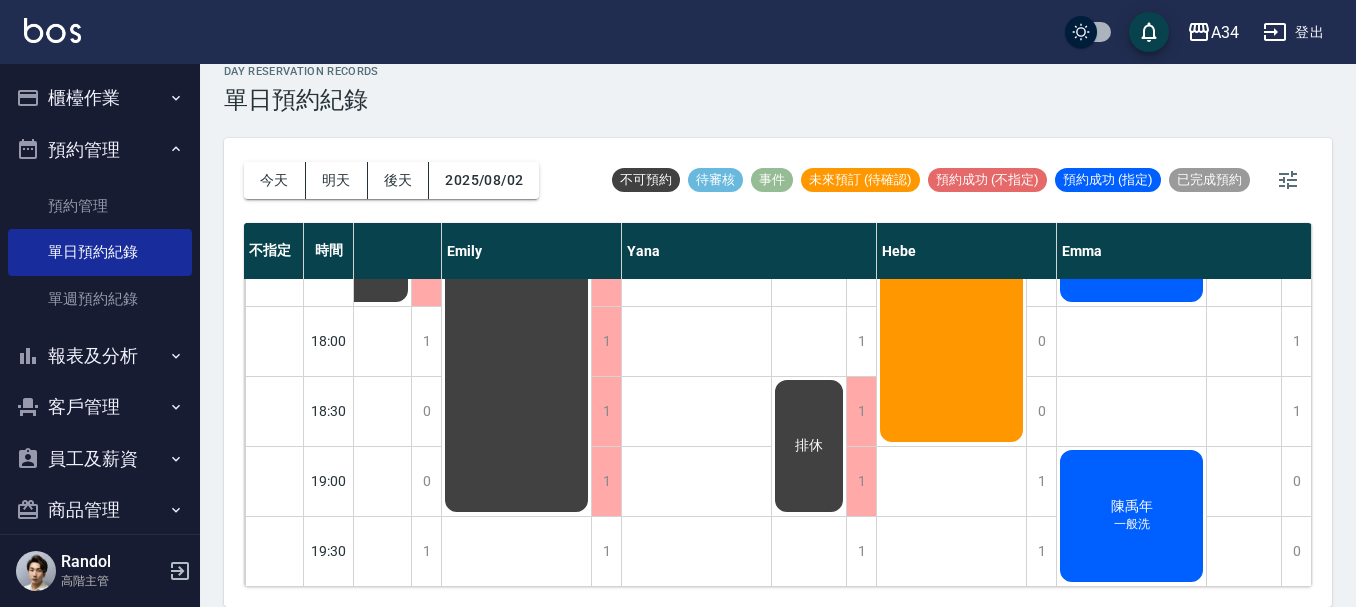 click on "排休" at bounding box center [-1014, -9] 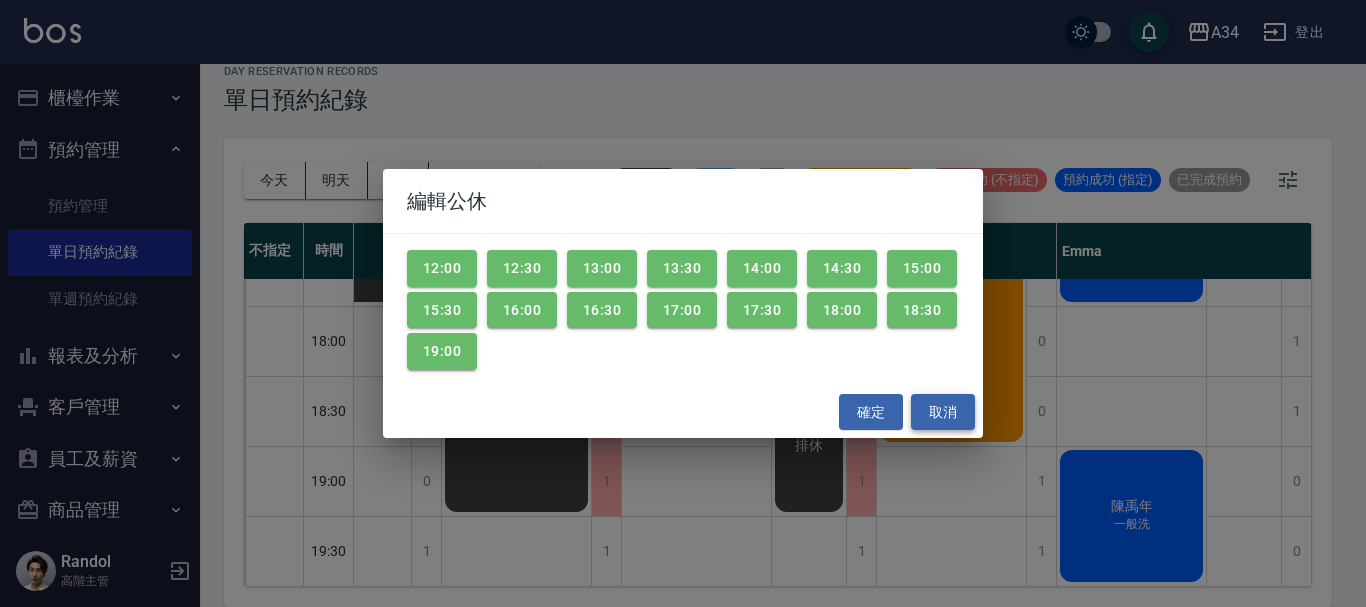 click on "取消" at bounding box center (943, 412) 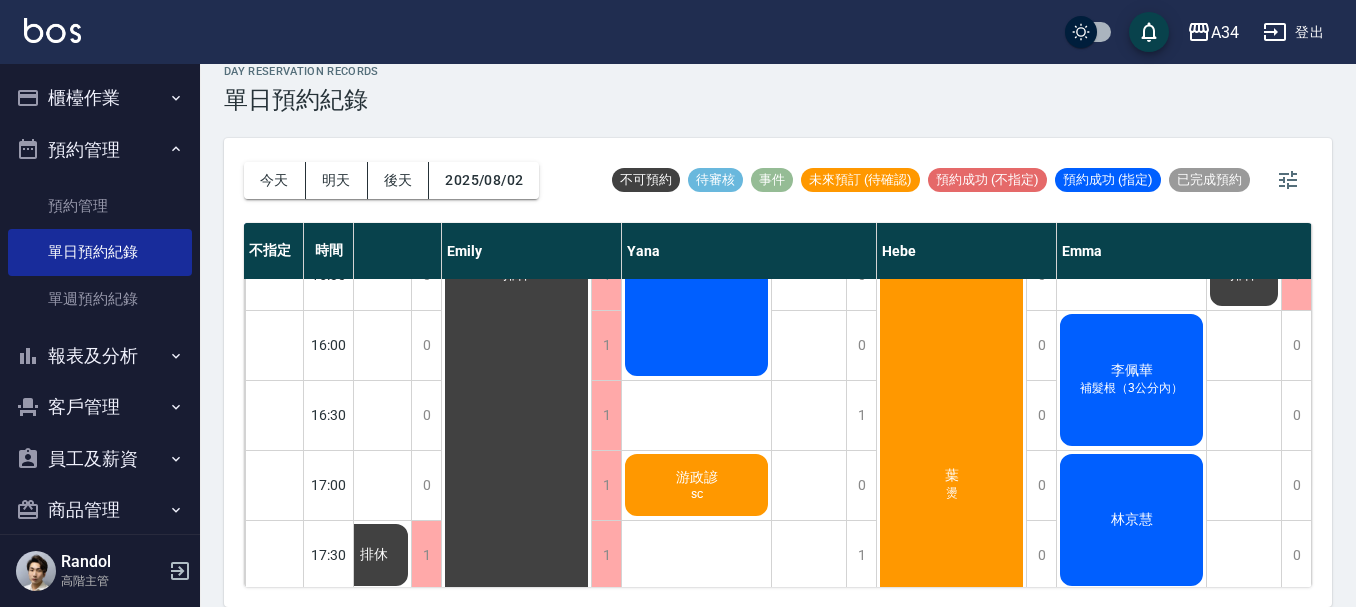 scroll, scrollTop: 668, scrollLeft: 1442, axis: both 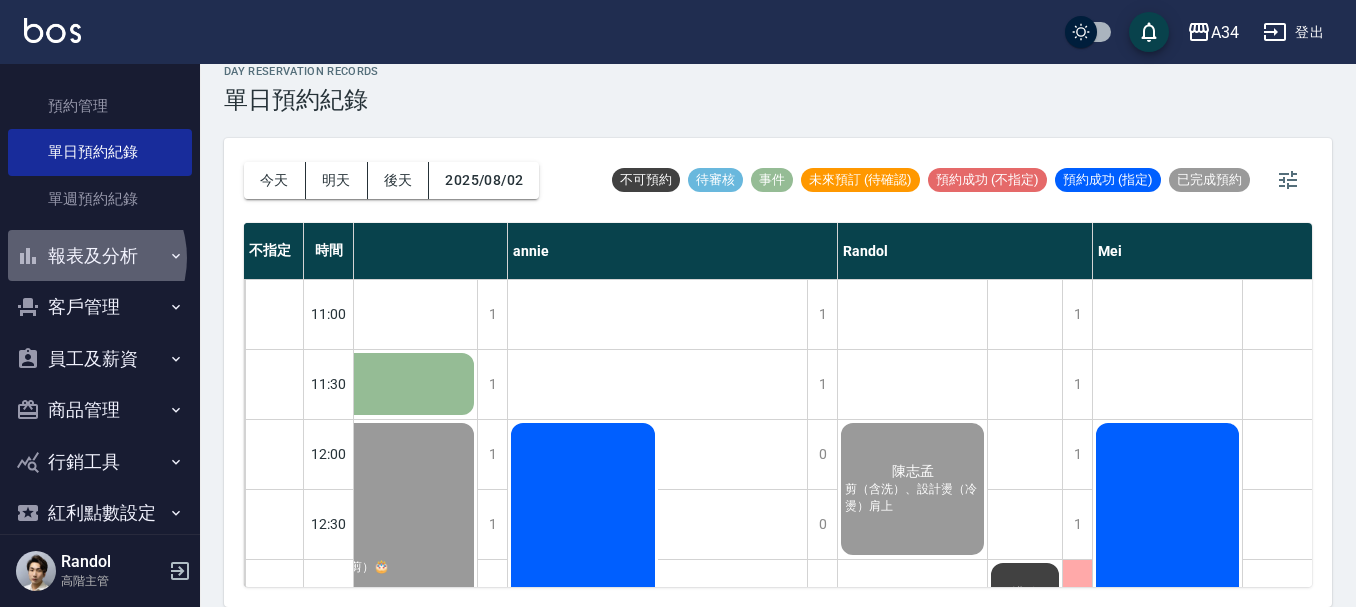 click on "報表及分析" at bounding box center (100, 256) 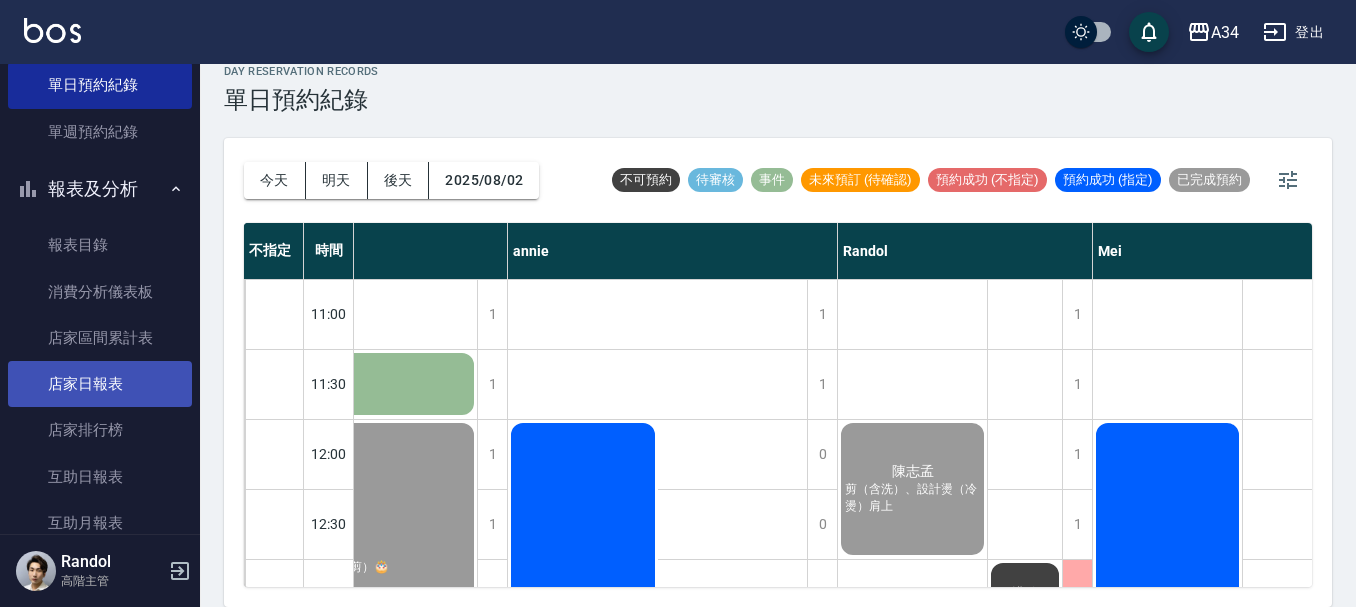scroll, scrollTop: 200, scrollLeft: 0, axis: vertical 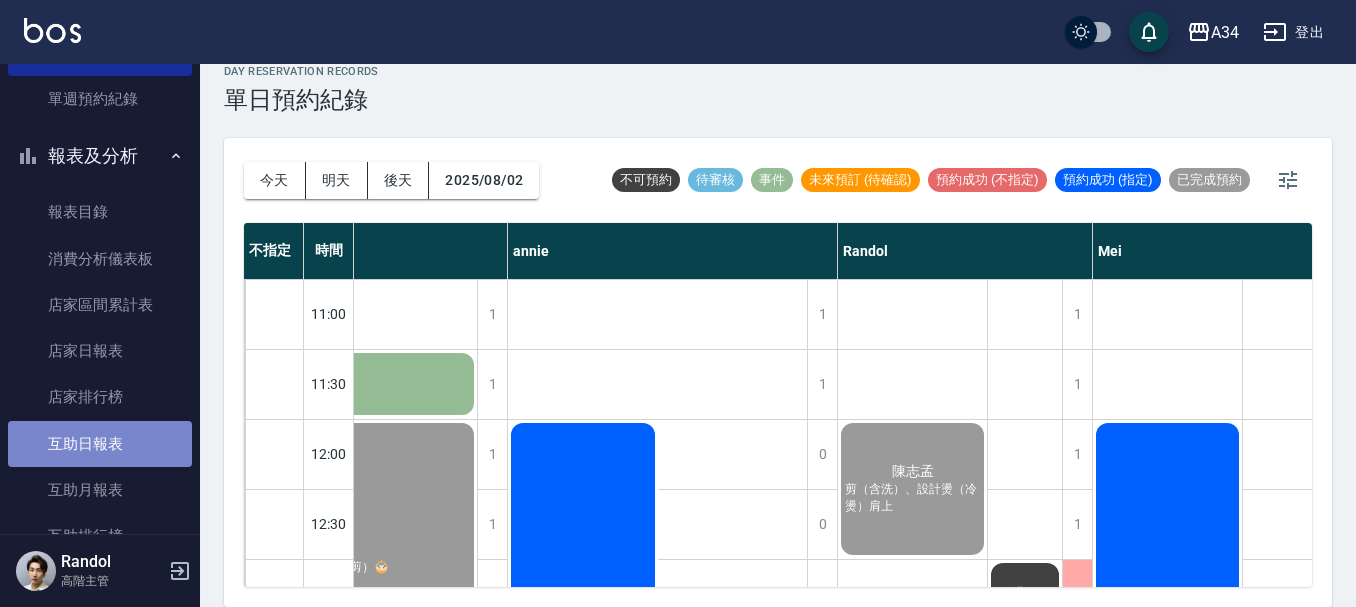 click on "互助日報表" at bounding box center [100, 444] 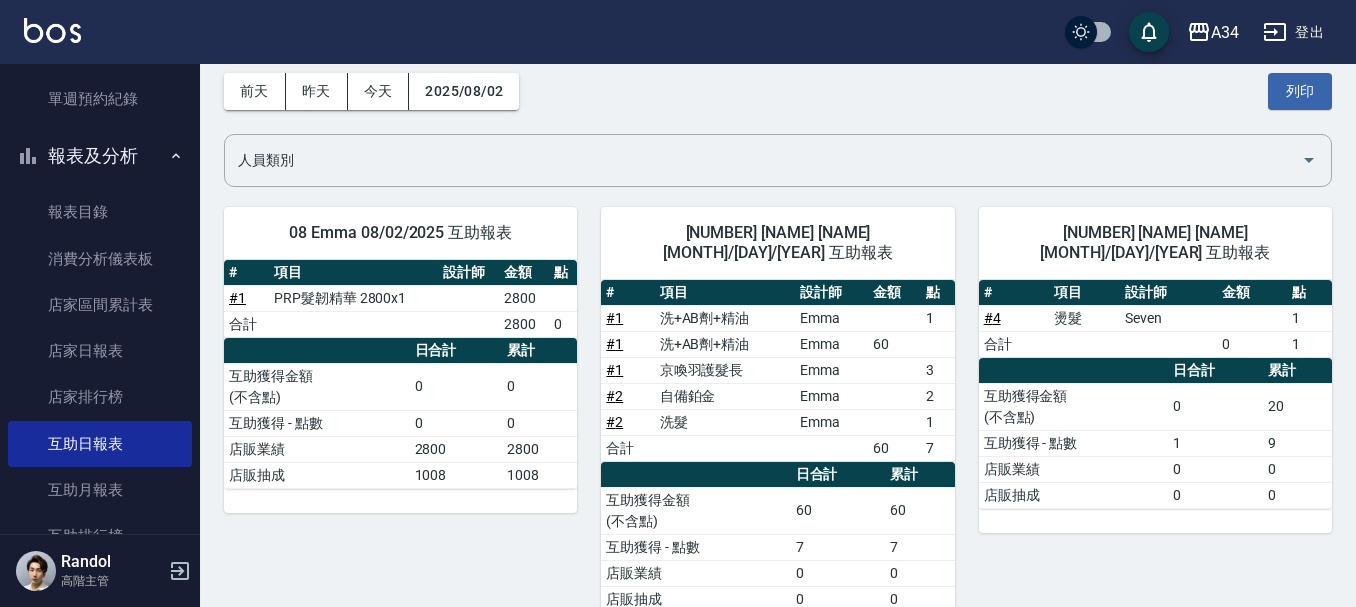 scroll, scrollTop: 0, scrollLeft: 0, axis: both 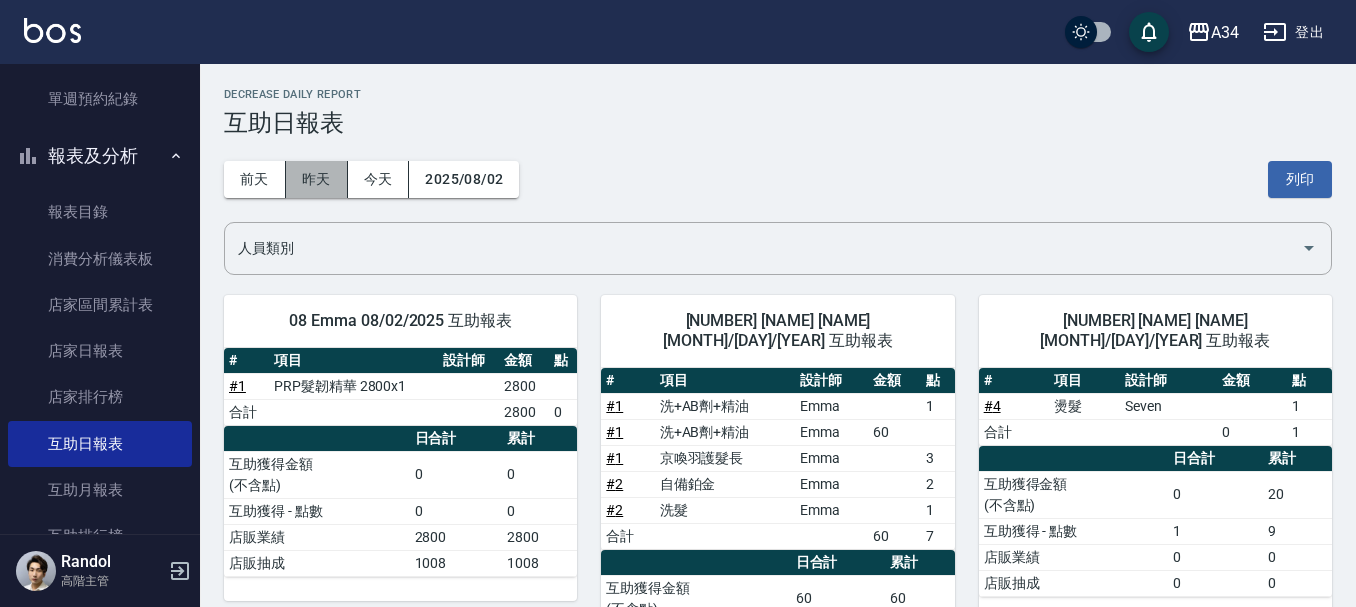 click on "昨天" at bounding box center (317, 179) 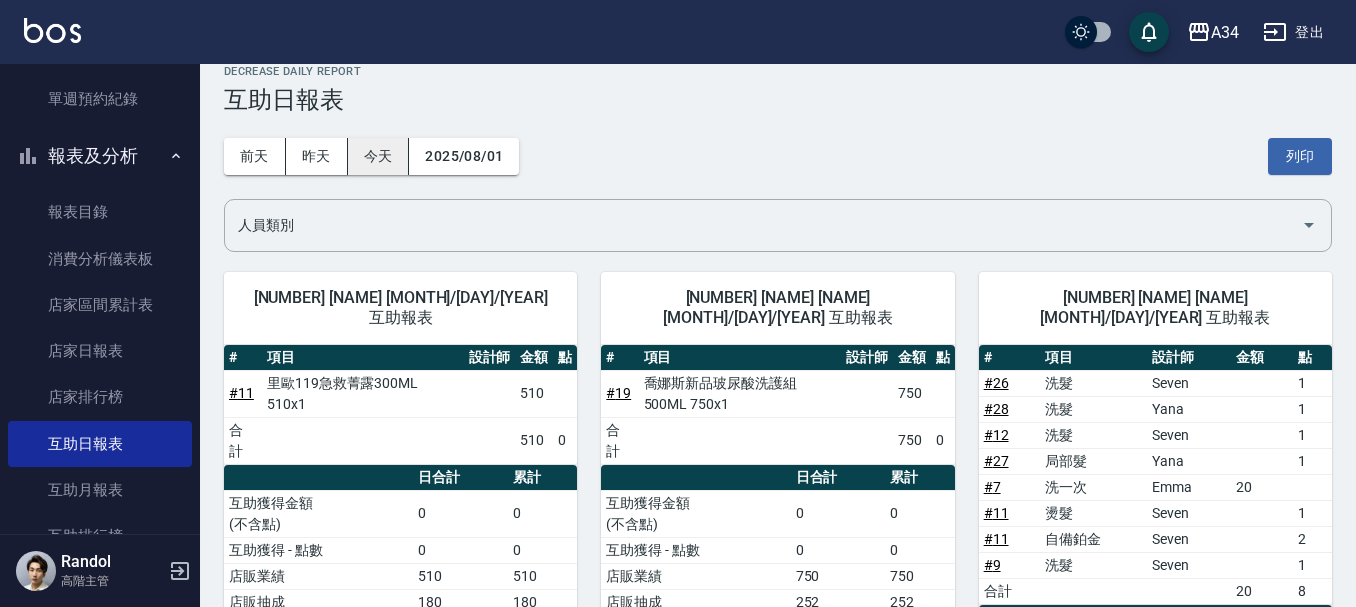 scroll, scrollTop: 0, scrollLeft: 0, axis: both 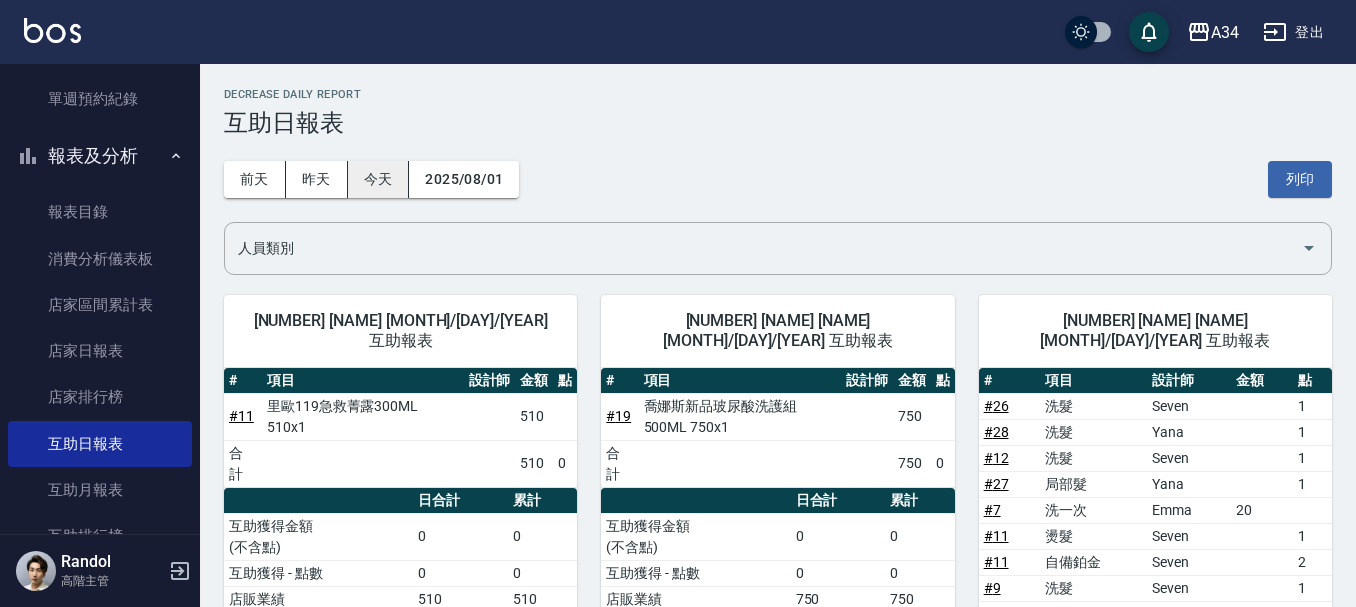 click on "今天" at bounding box center (379, 179) 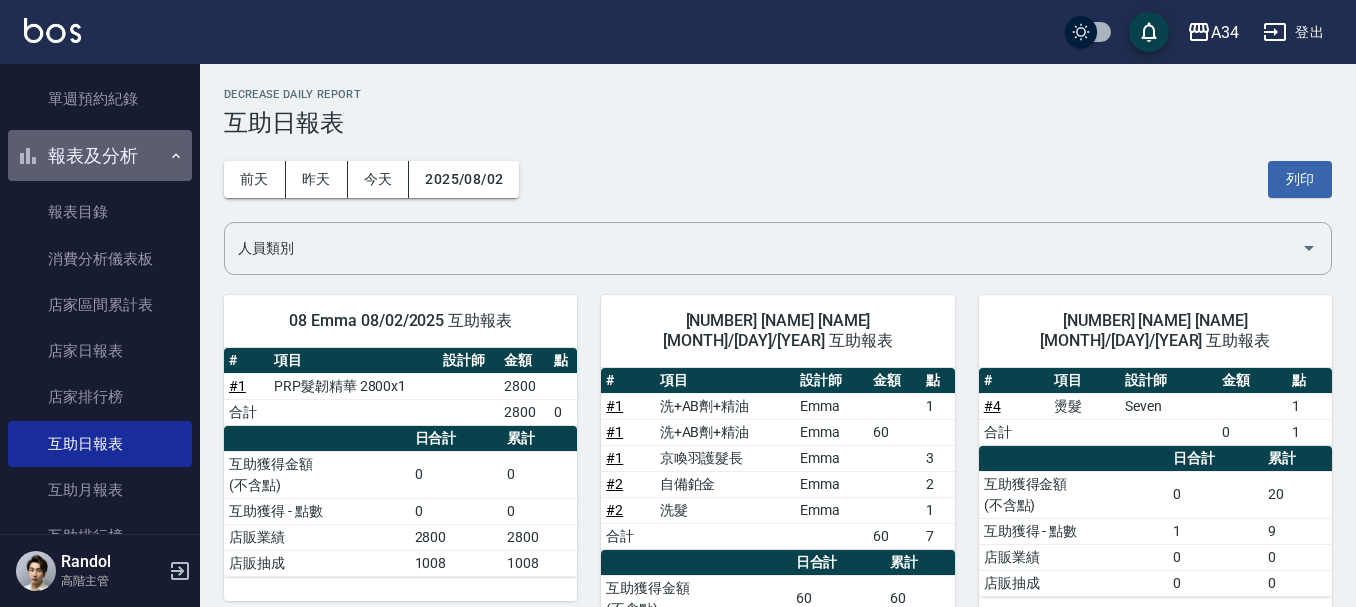 click on "報表及分析" at bounding box center [100, 156] 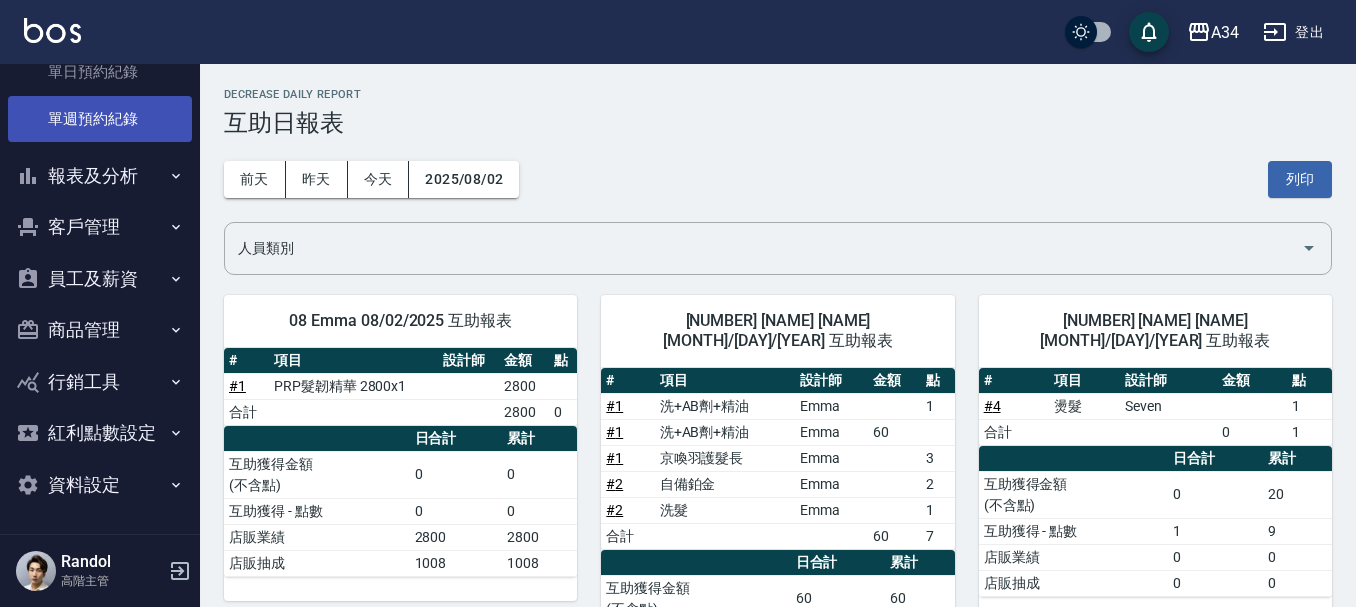 scroll, scrollTop: 80, scrollLeft: 0, axis: vertical 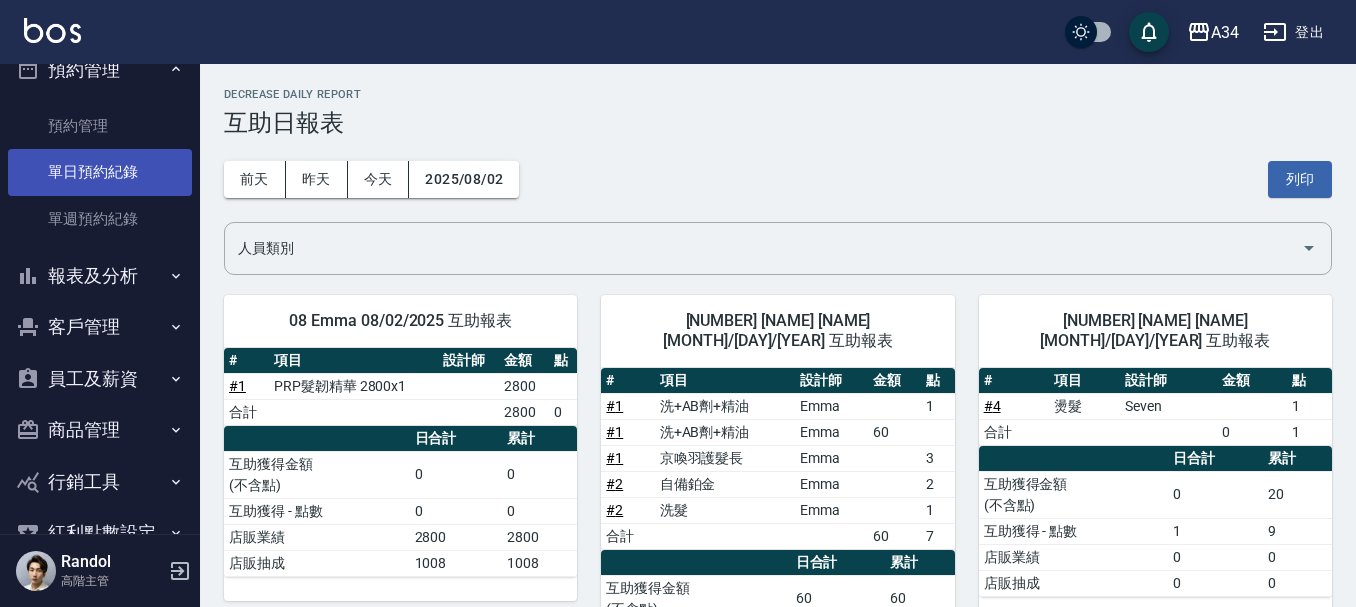 click on "單日預約紀錄" at bounding box center (100, 172) 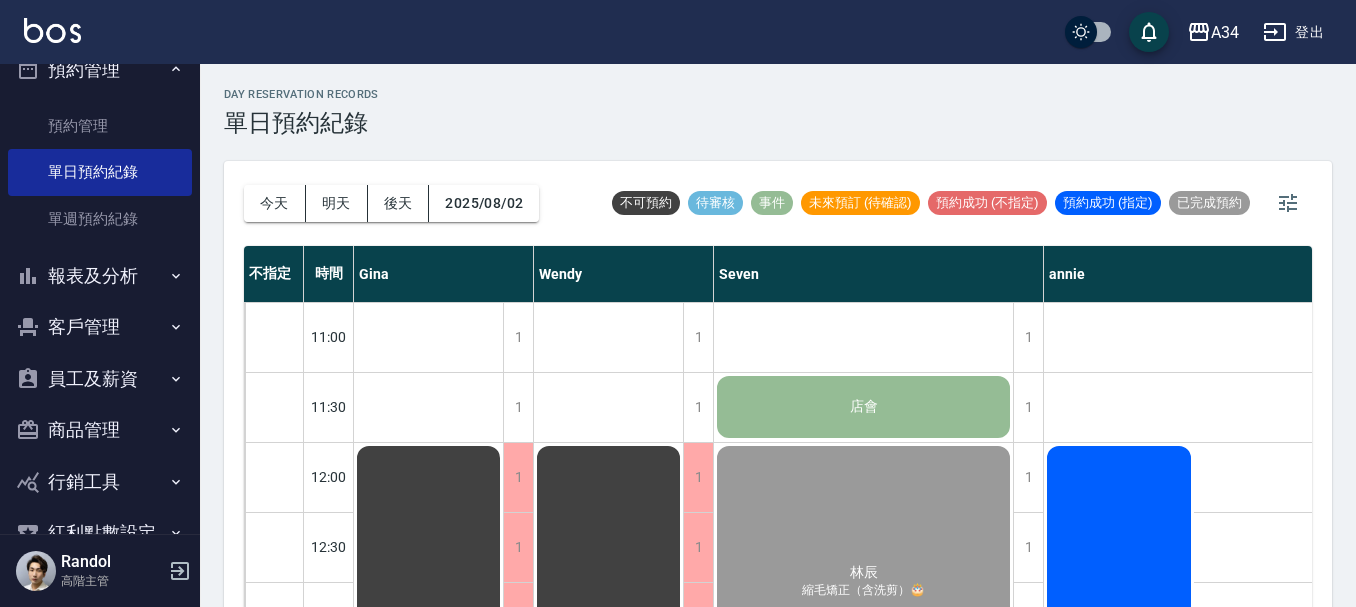 scroll, scrollTop: 23, scrollLeft: 0, axis: vertical 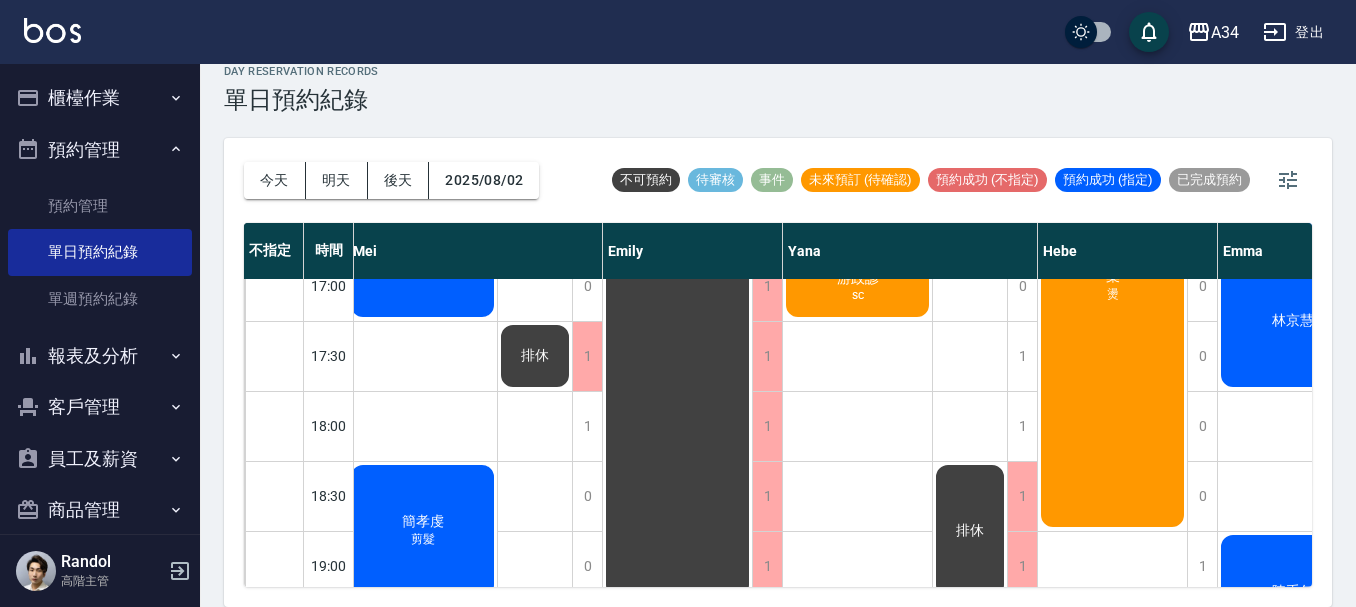click on "櫃檯作業" at bounding box center (100, 98) 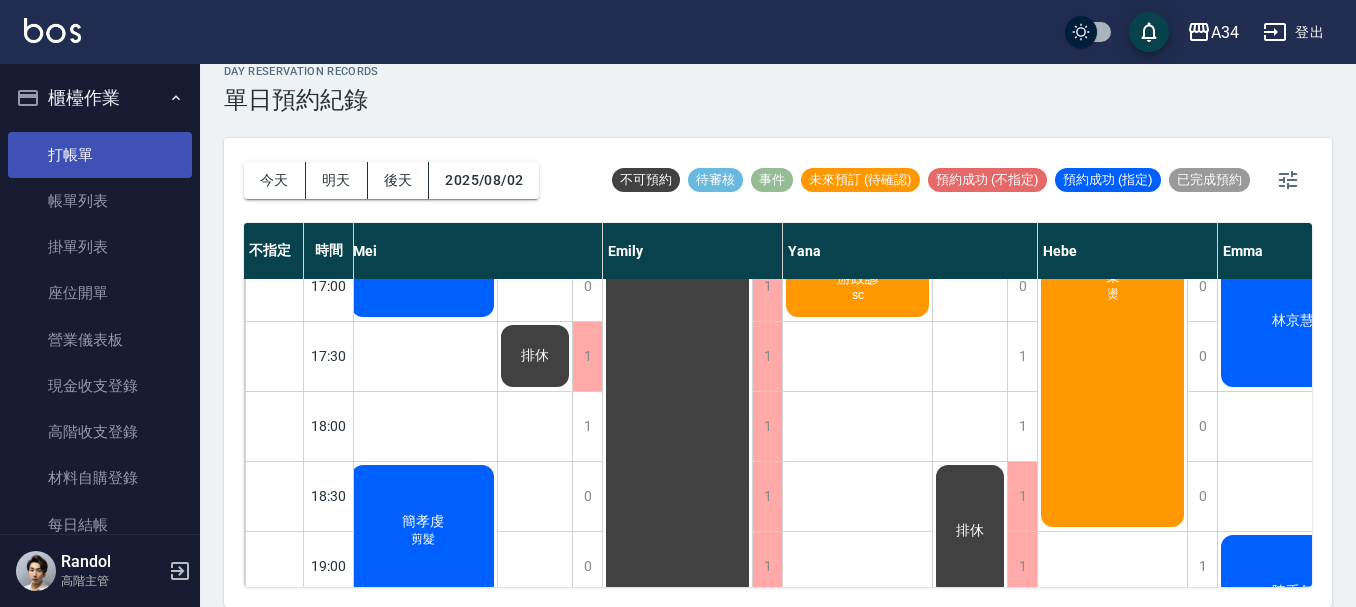 click on "打帳單" at bounding box center [100, 155] 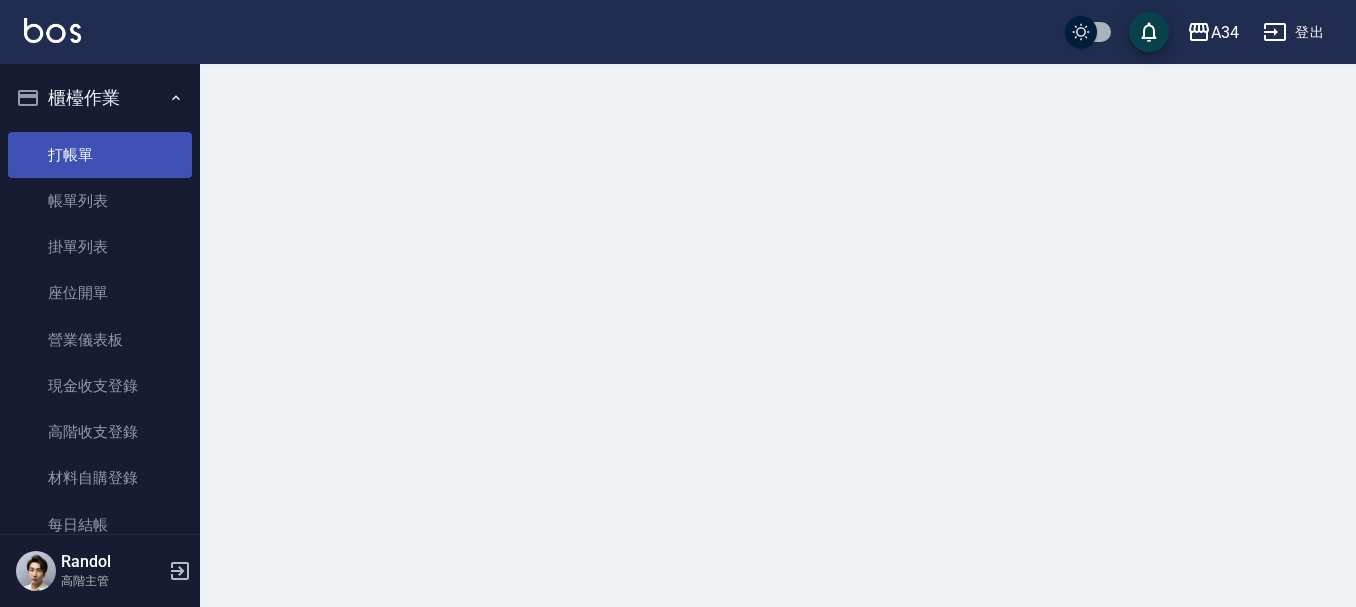 scroll, scrollTop: 0, scrollLeft: 0, axis: both 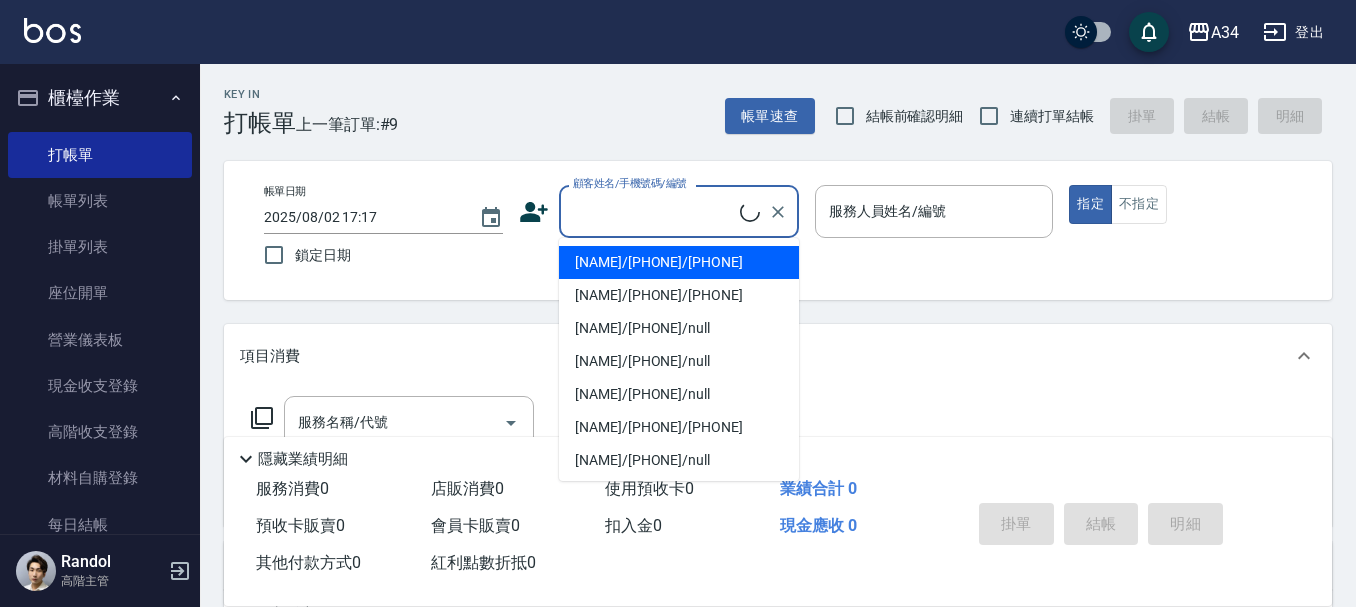 click on "顧客姓名/手機號碼/編號" at bounding box center [654, 211] 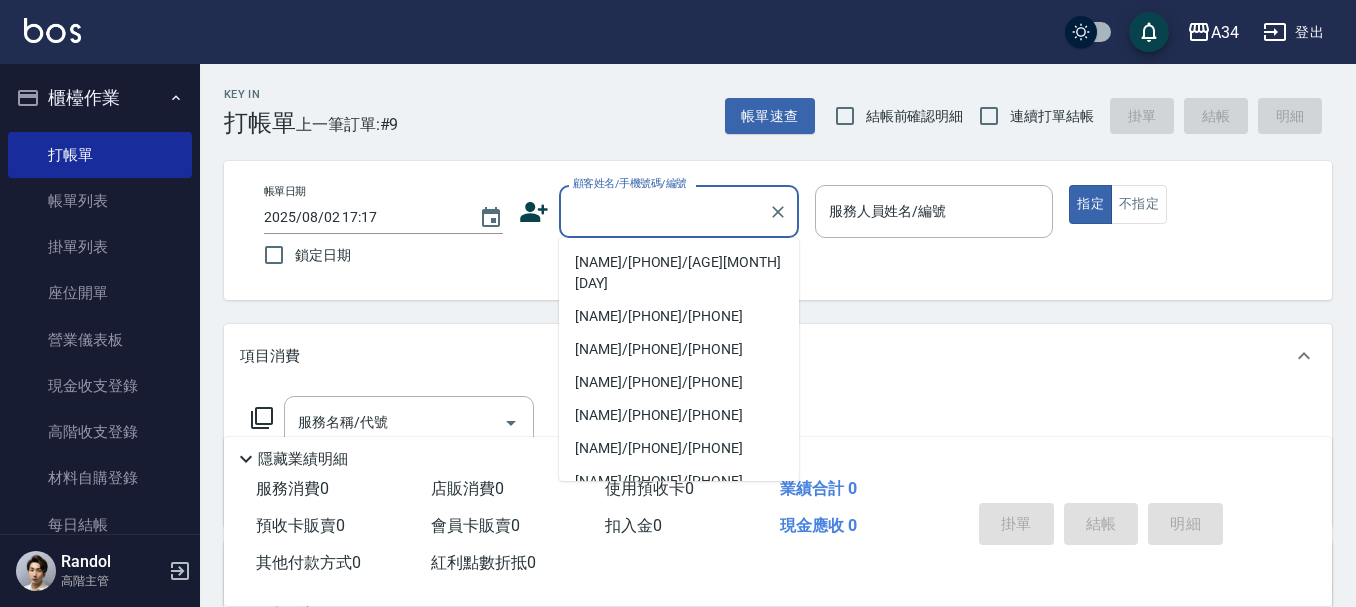 type on "ㄗ" 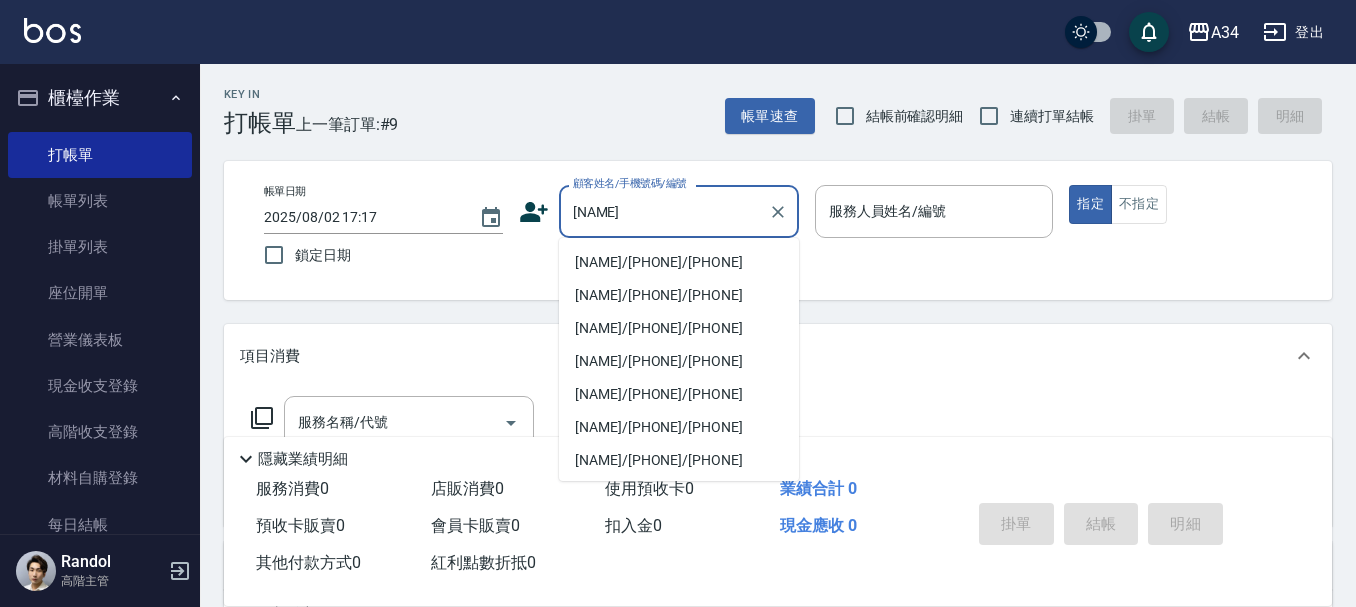 click on "吳承翰/0939872646/0939872646" at bounding box center (679, 262) 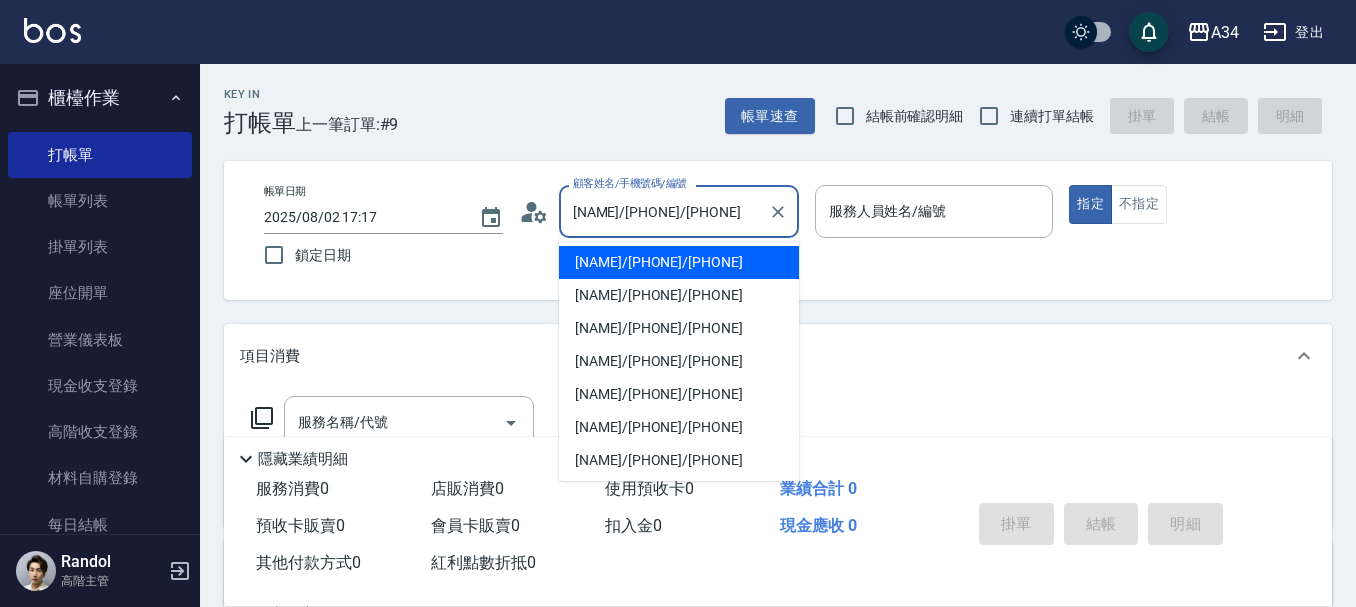 click on "吳承翰/0939872646/0939872646" at bounding box center [664, 211] 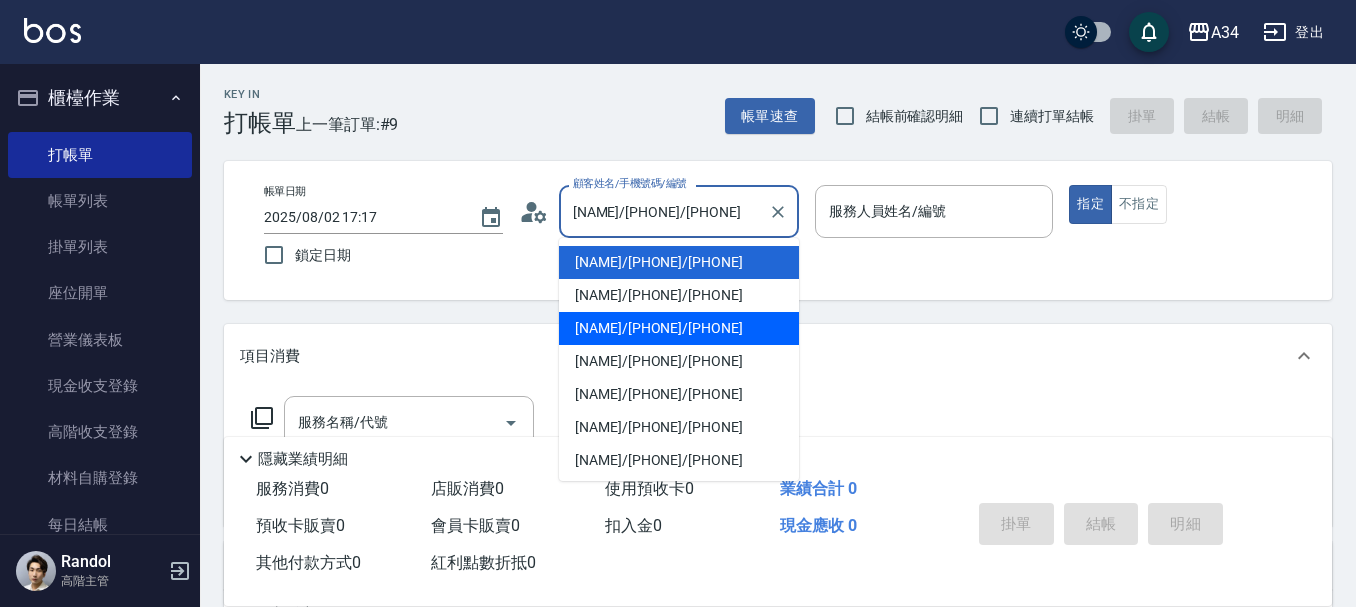click on "吳承諺/0988796468/0988796468" at bounding box center [679, 328] 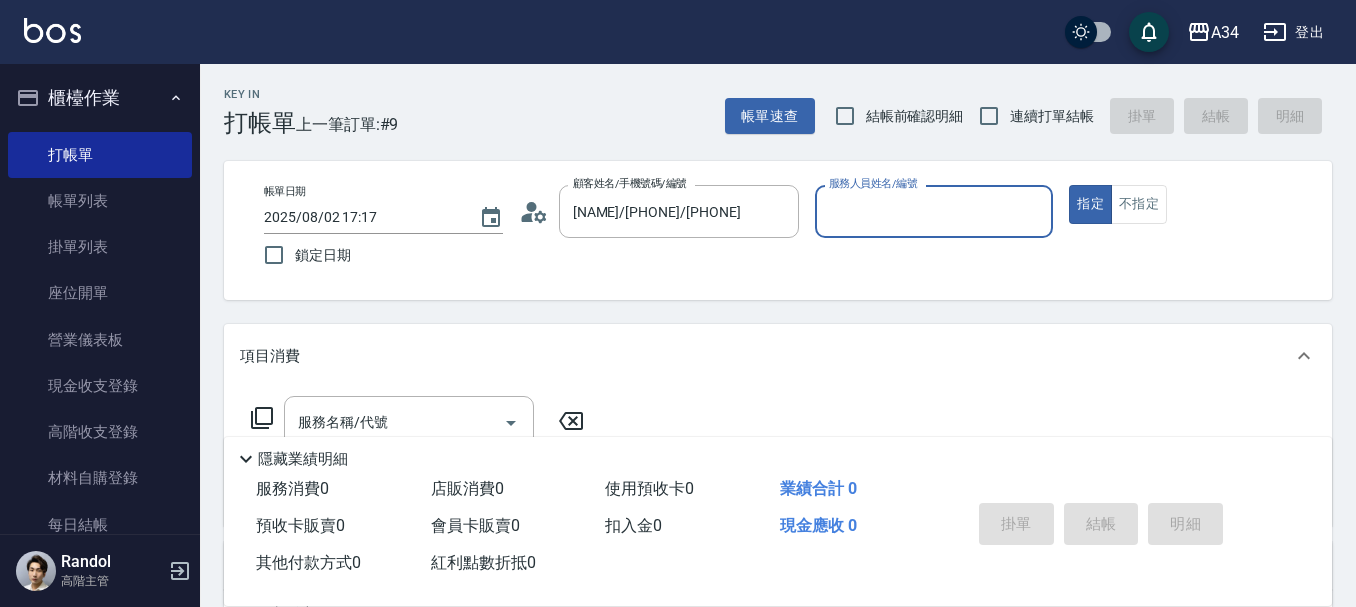 type on "Mei-07" 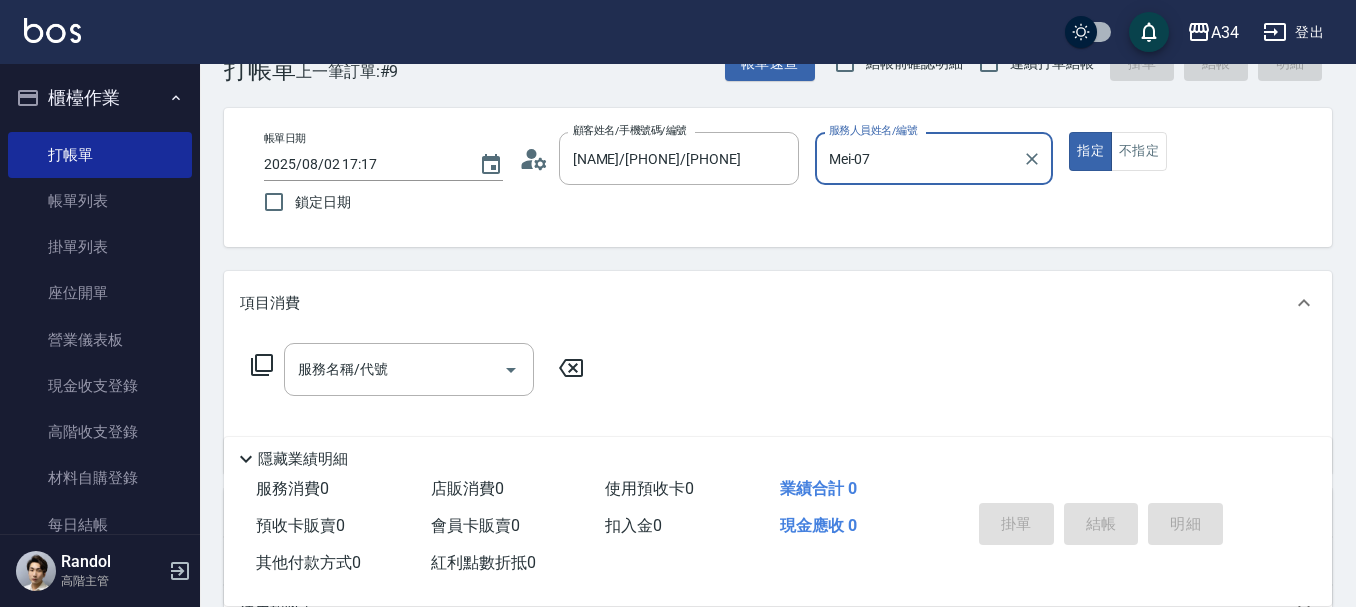 scroll, scrollTop: 100, scrollLeft: 0, axis: vertical 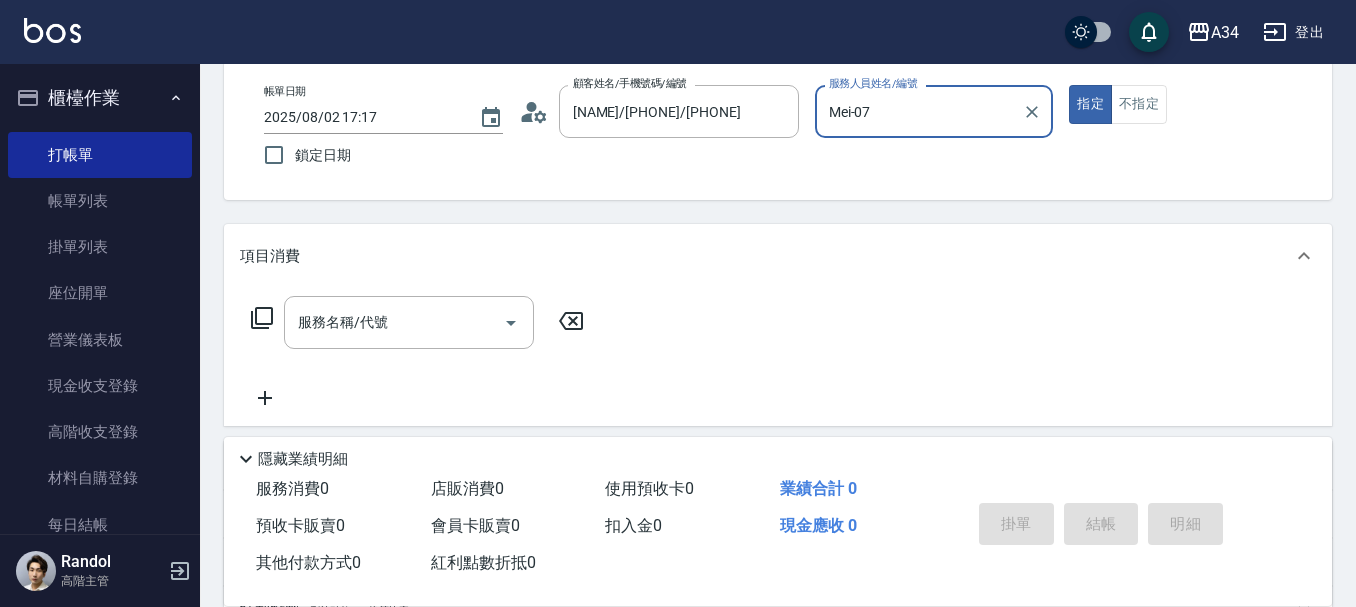click on "服務名稱/代號 服務名稱/代號" at bounding box center [409, 322] 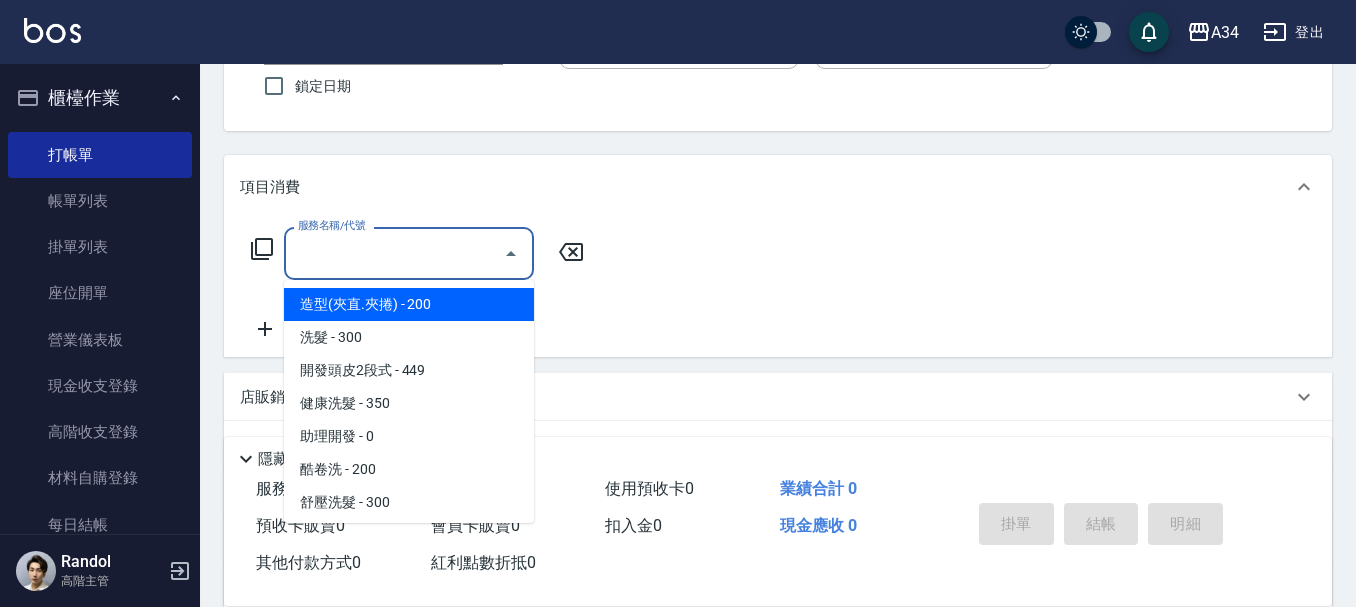 scroll, scrollTop: 200, scrollLeft: 0, axis: vertical 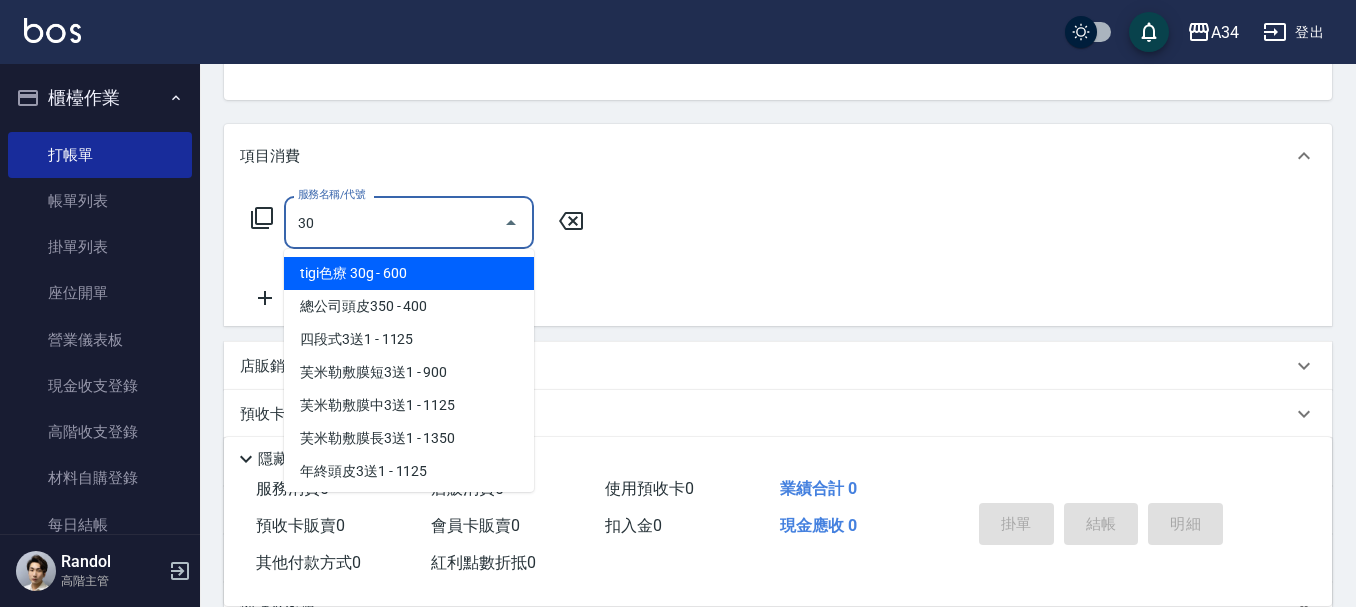 type on "303" 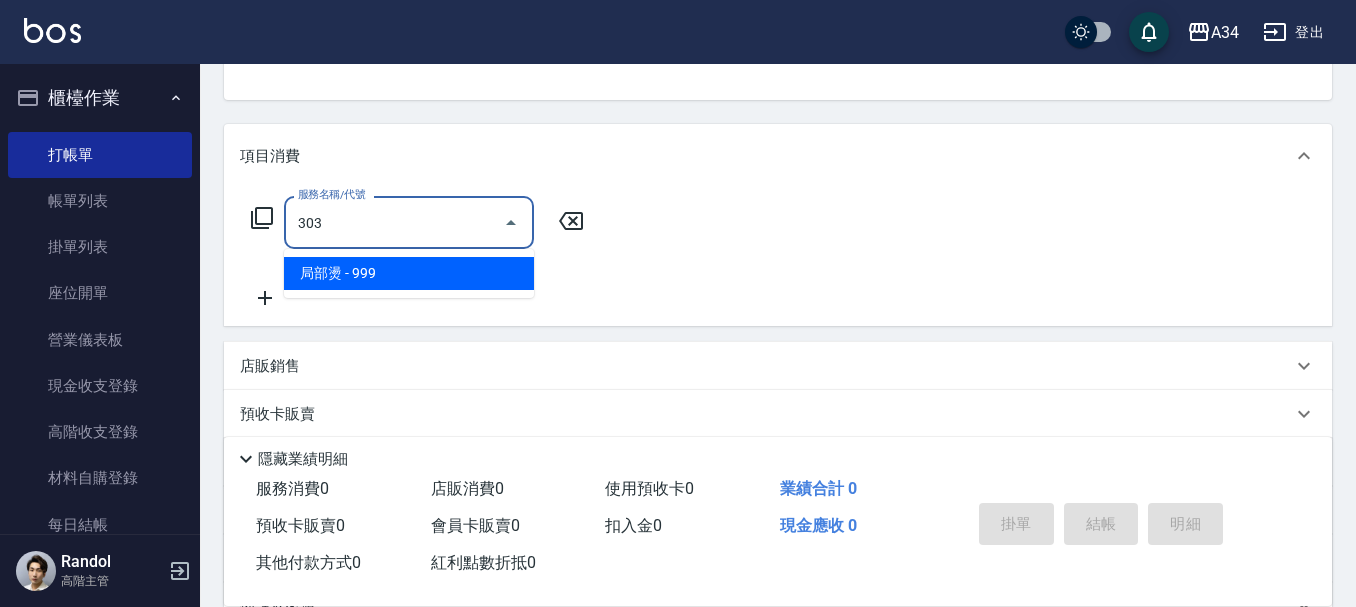 type on "90" 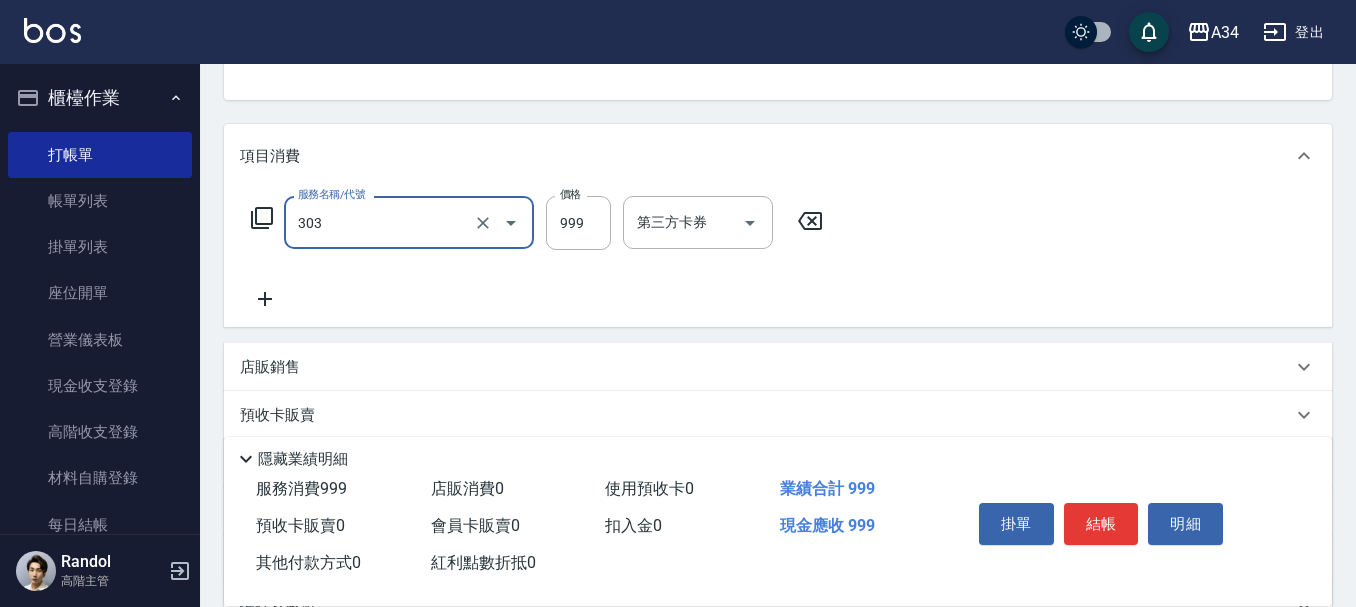 type on "局部燙(303)" 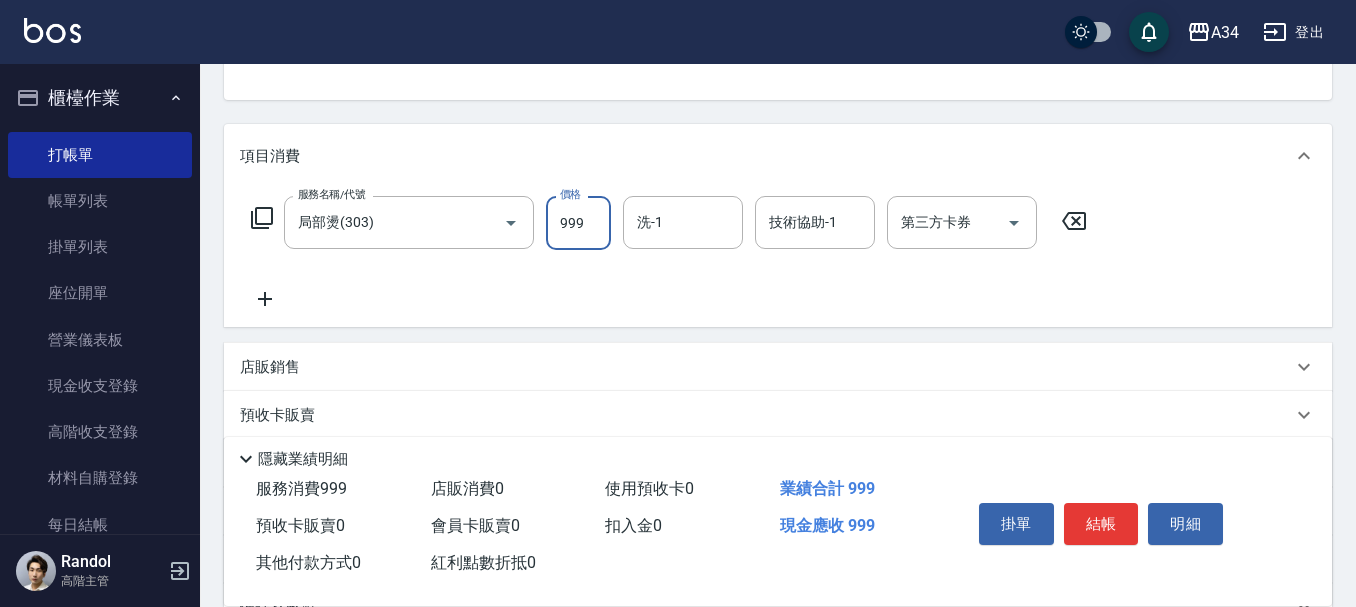type on "1" 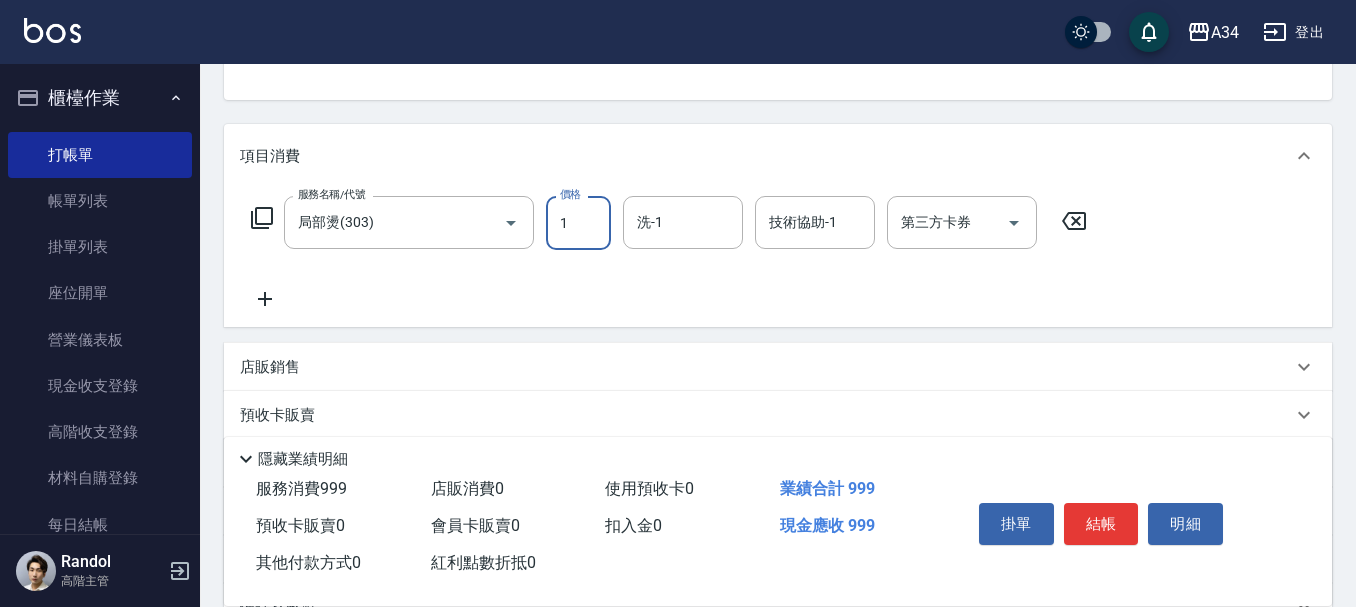 type on "0" 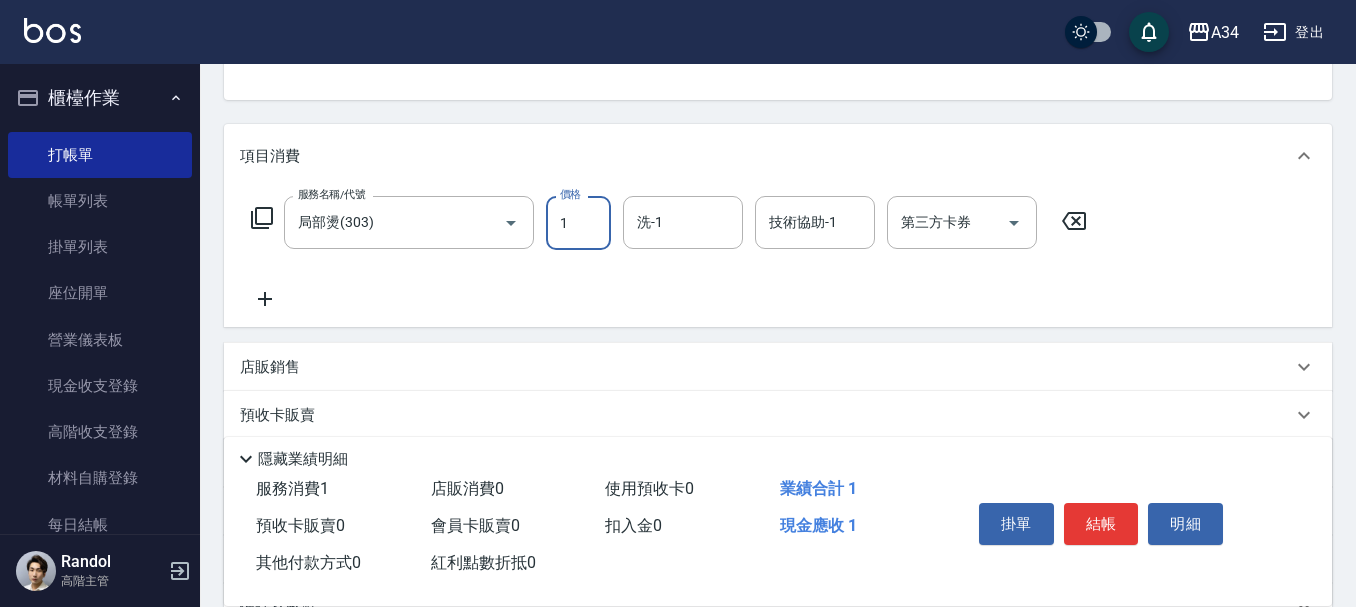 type on "15" 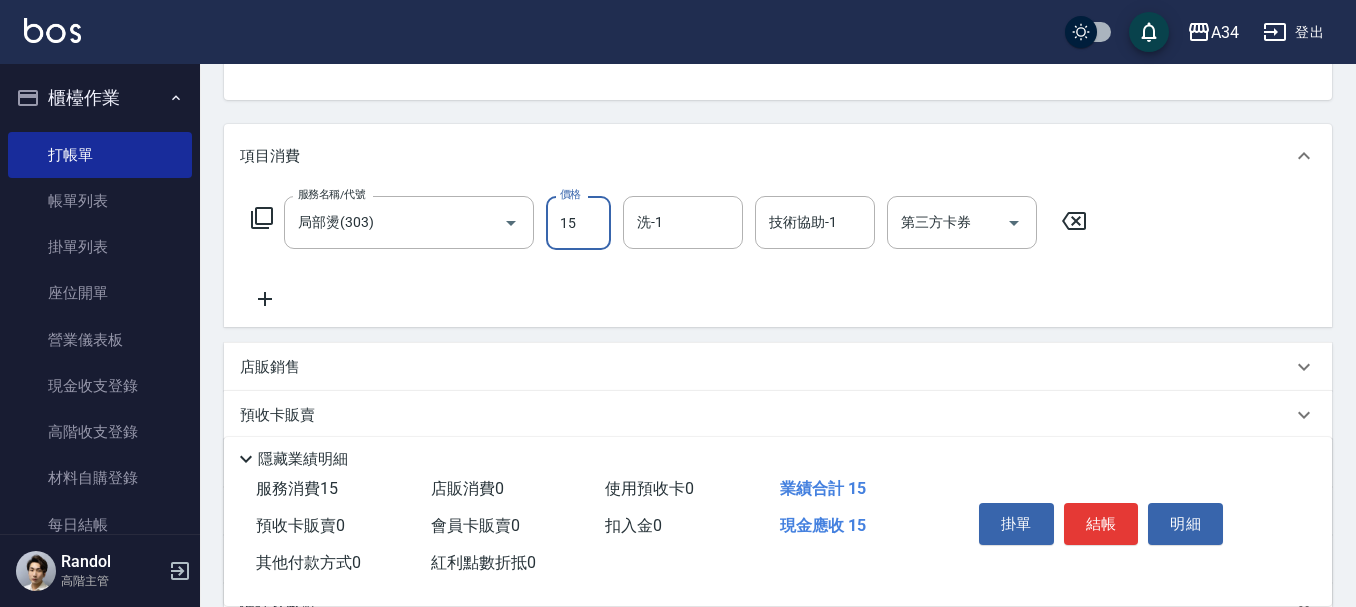 type on "10" 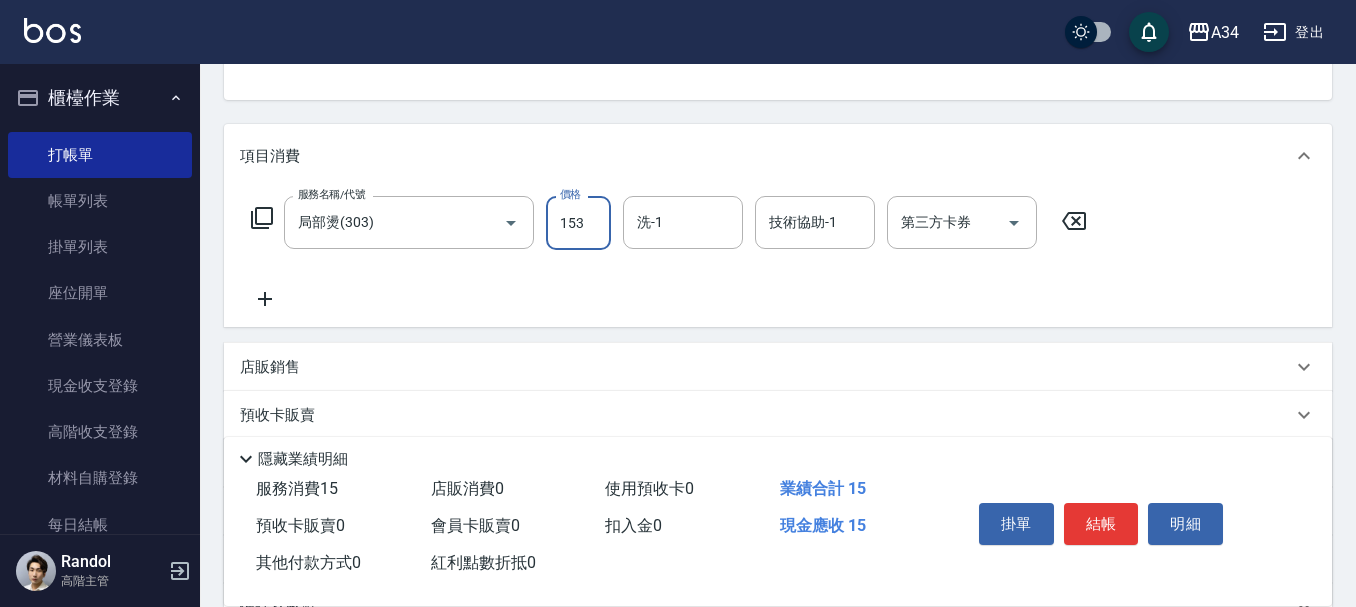 type on "150" 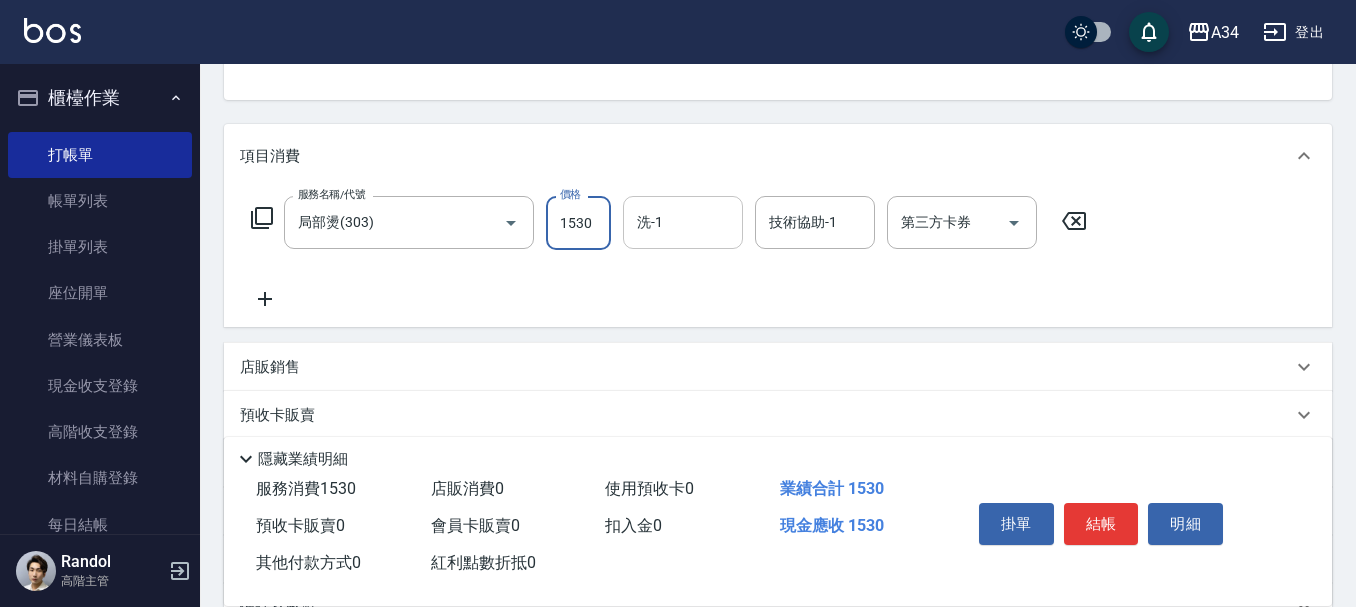 type on "1530" 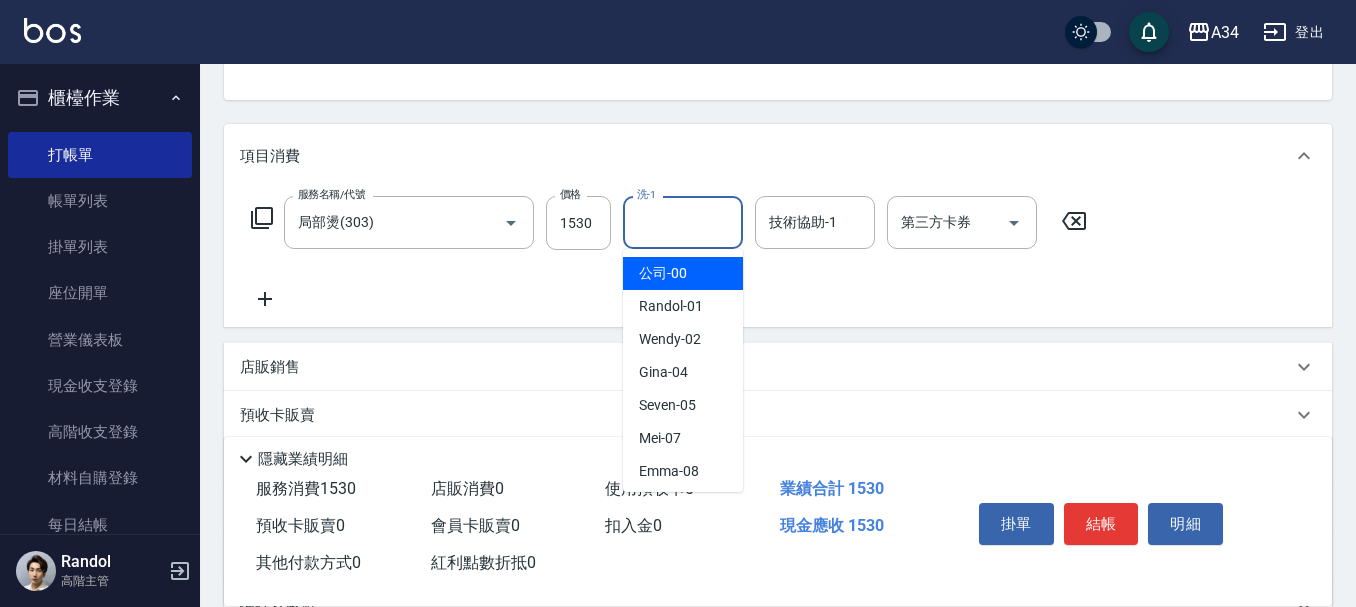 click on "洗-1" at bounding box center [683, 222] 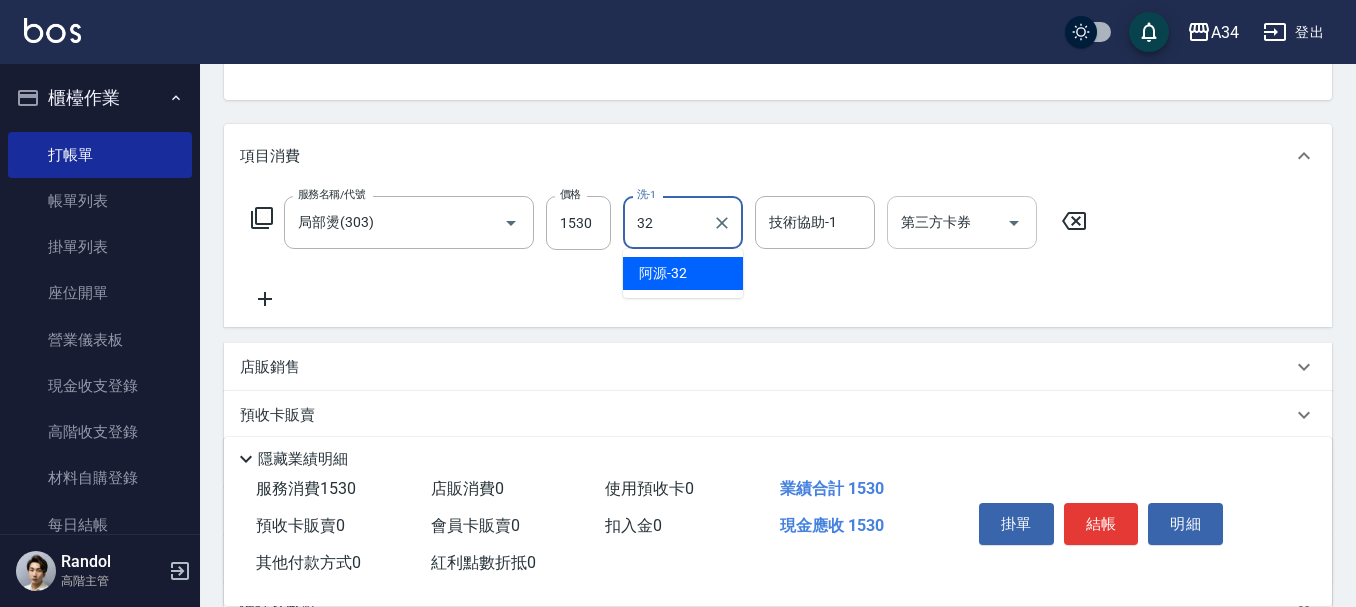 type on "阿源-32" 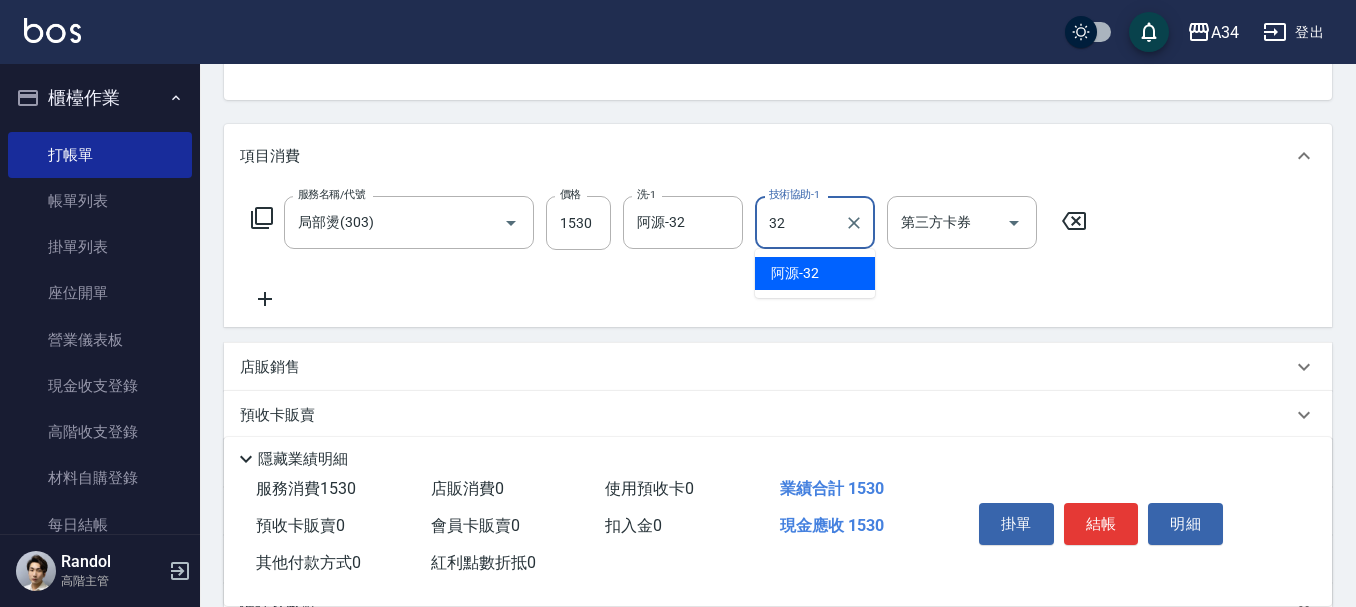 type on "阿源-32" 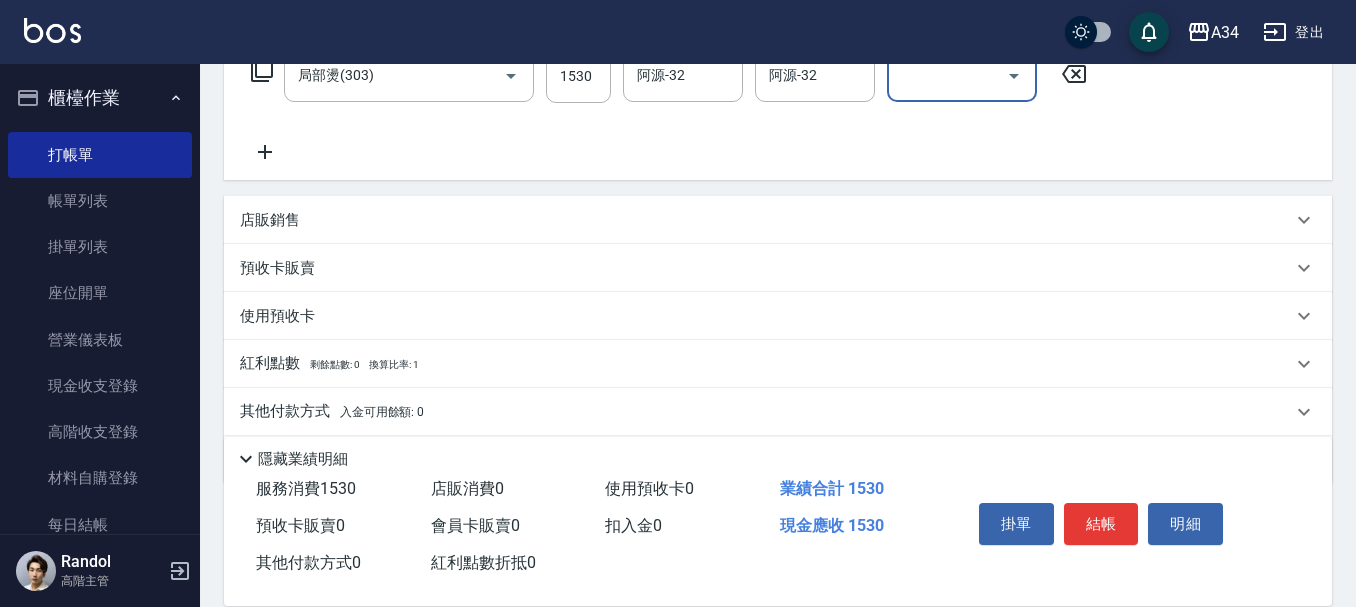 scroll, scrollTop: 400, scrollLeft: 0, axis: vertical 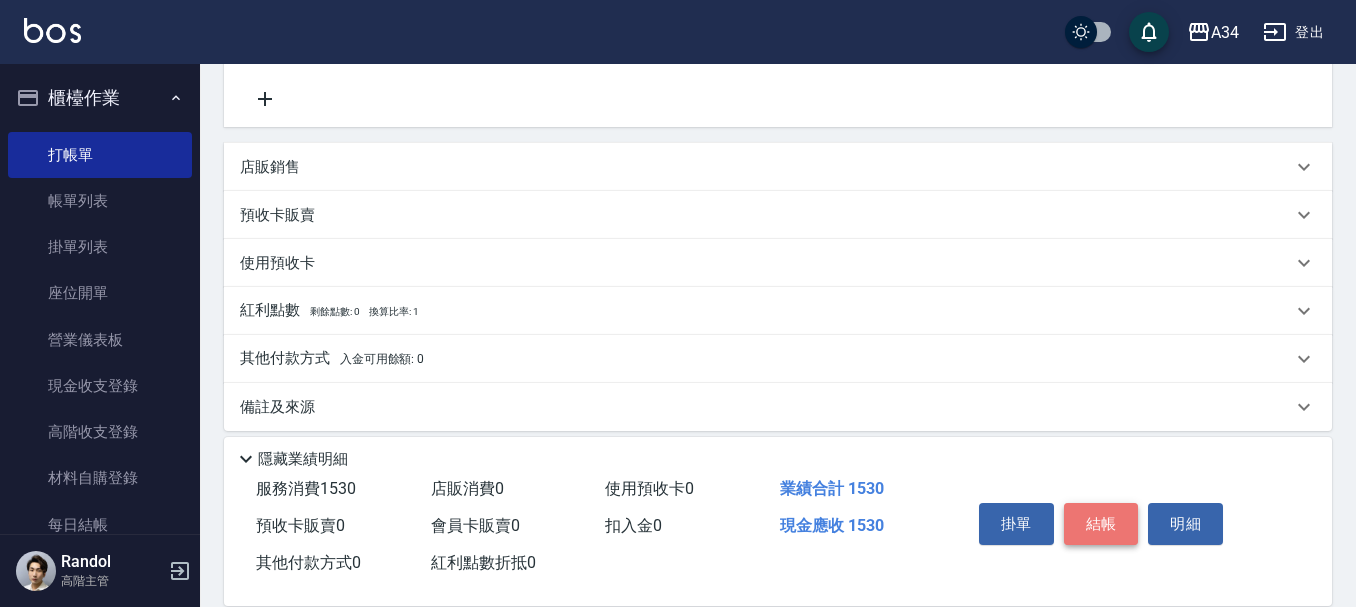 click on "結帳" at bounding box center (1101, 524) 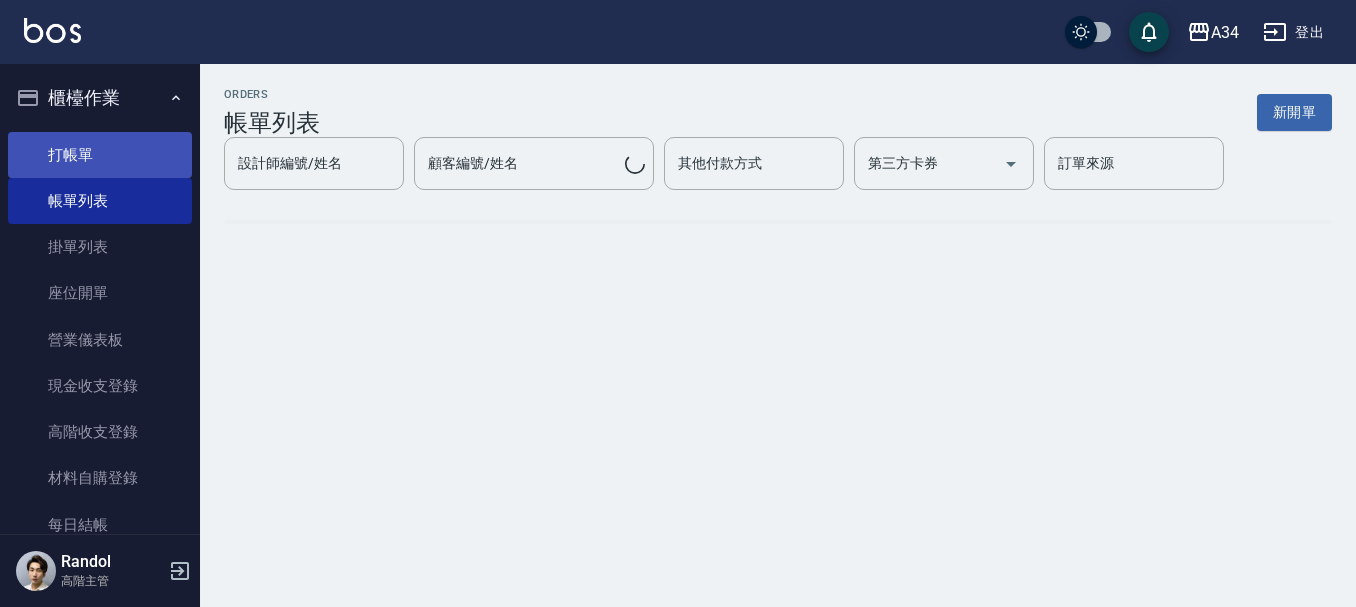 scroll, scrollTop: 0, scrollLeft: 0, axis: both 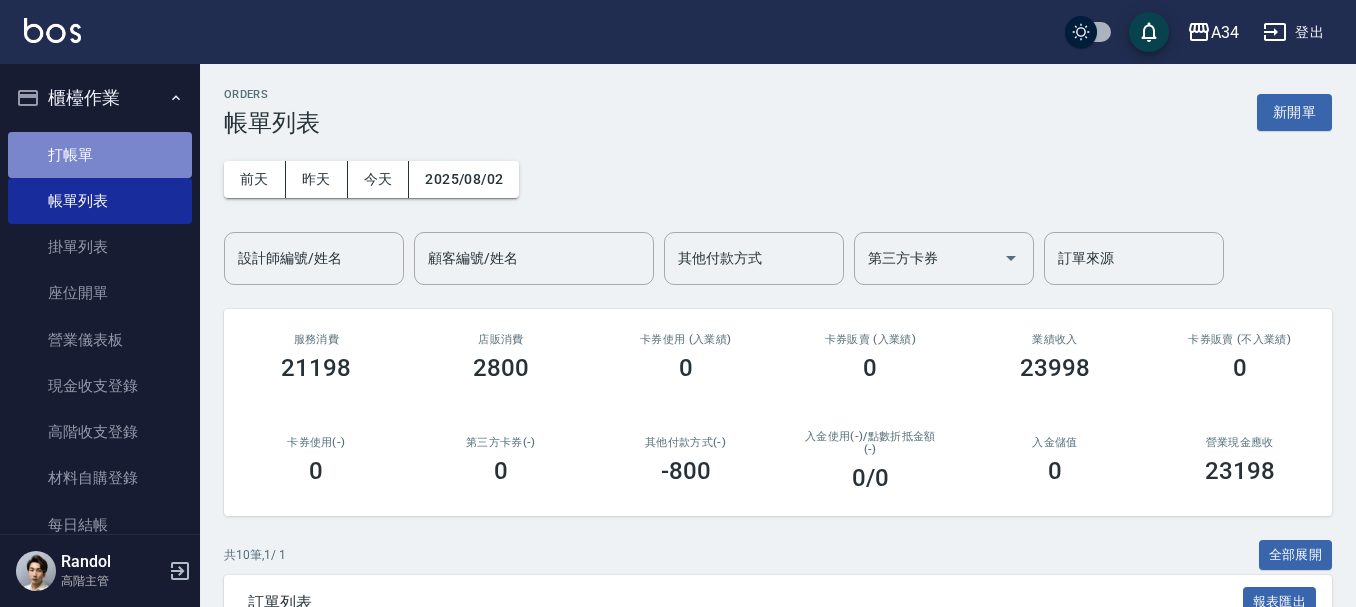 click on "打帳單" at bounding box center (100, 155) 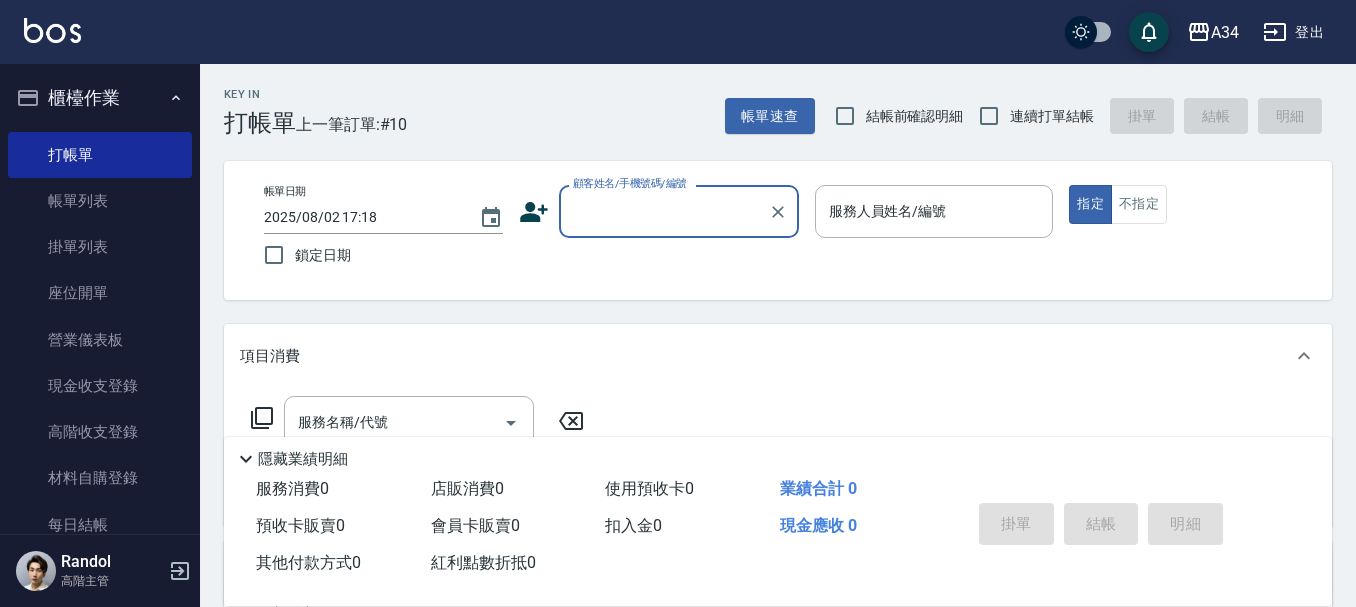 click on "顧客姓名/手機號碼/編號" at bounding box center (664, 211) 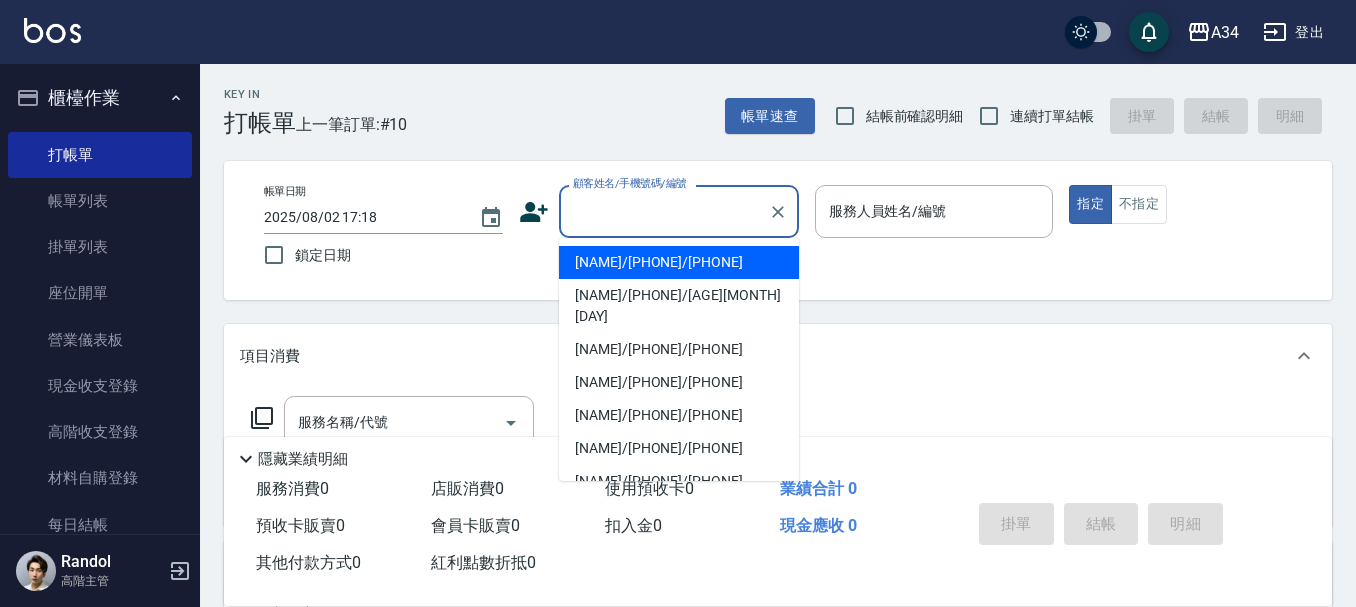 click on "顧客姓名/手機號碼/編號" at bounding box center (664, 211) 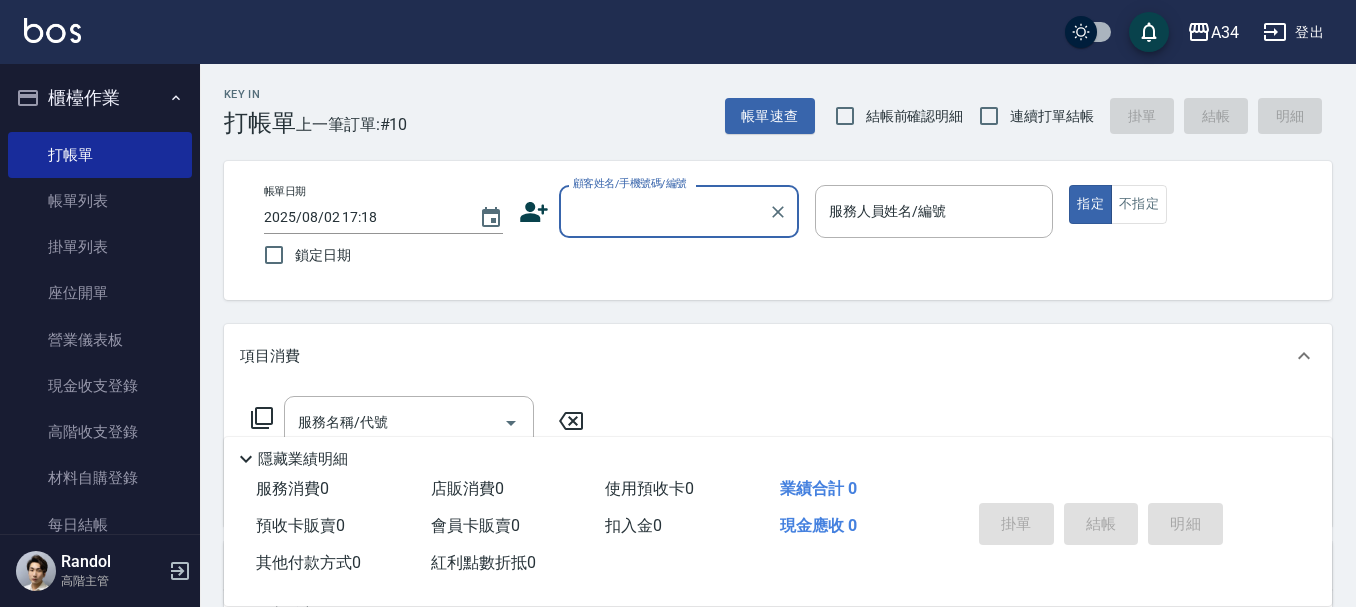click on "顧客姓名/手機號碼/編號" at bounding box center [664, 211] 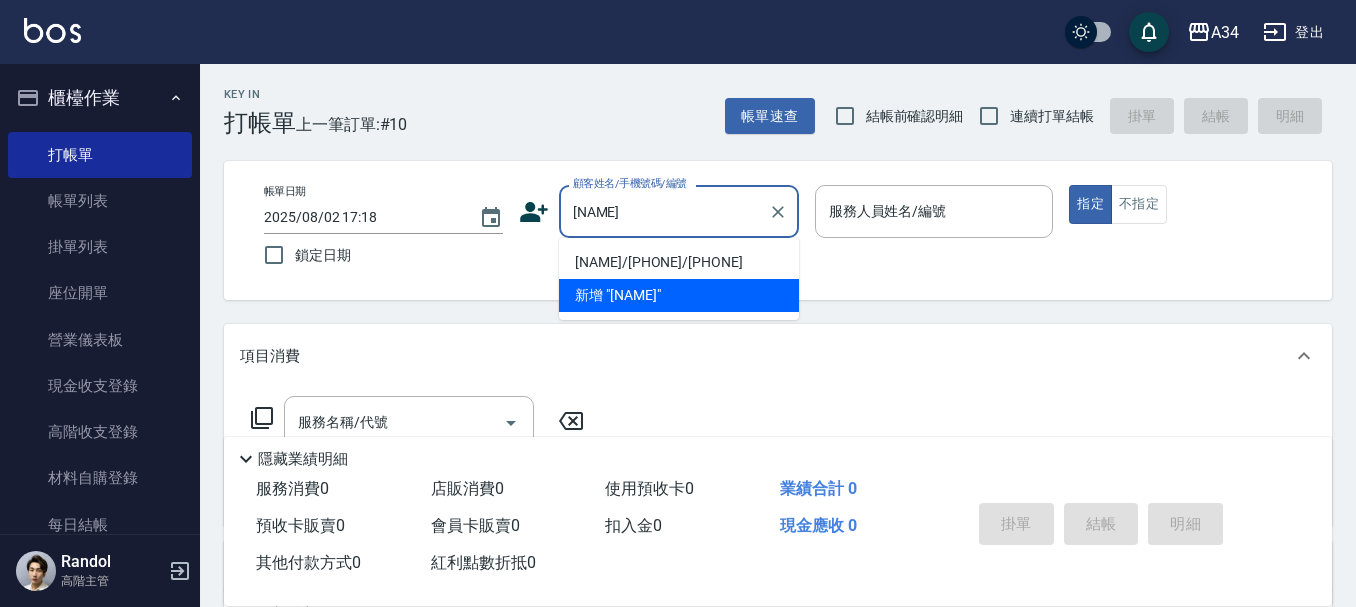 click on "劉乙媗/0909880910/0909880910" at bounding box center [679, 262] 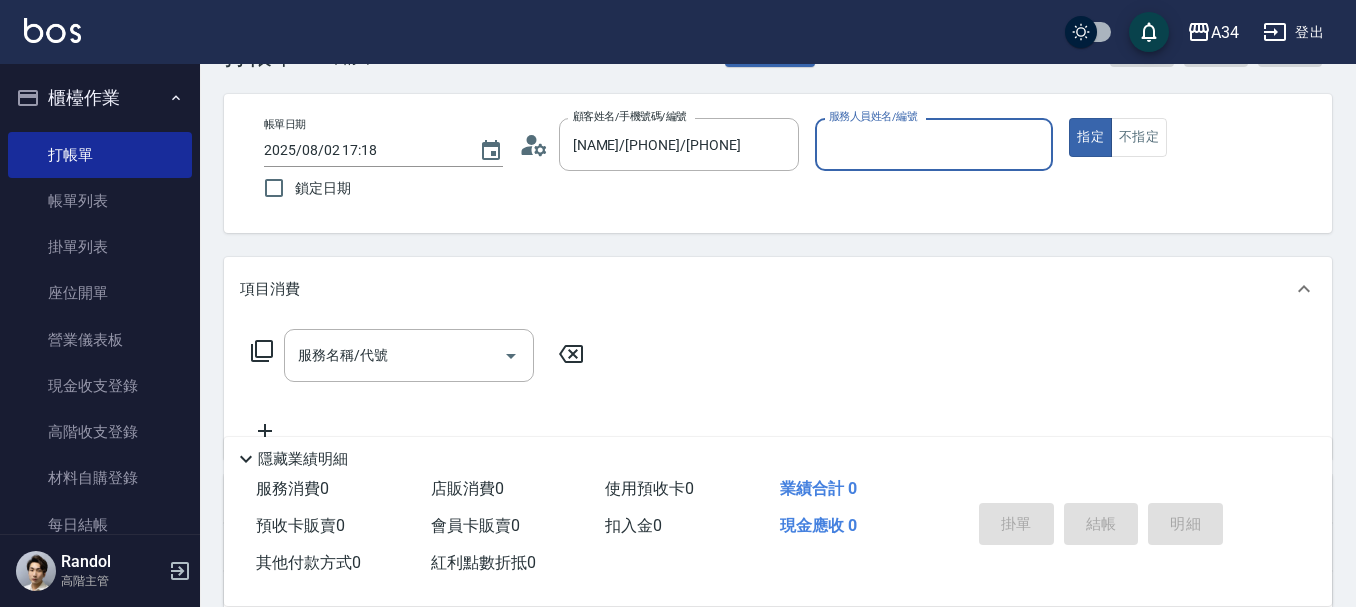 scroll, scrollTop: 100, scrollLeft: 0, axis: vertical 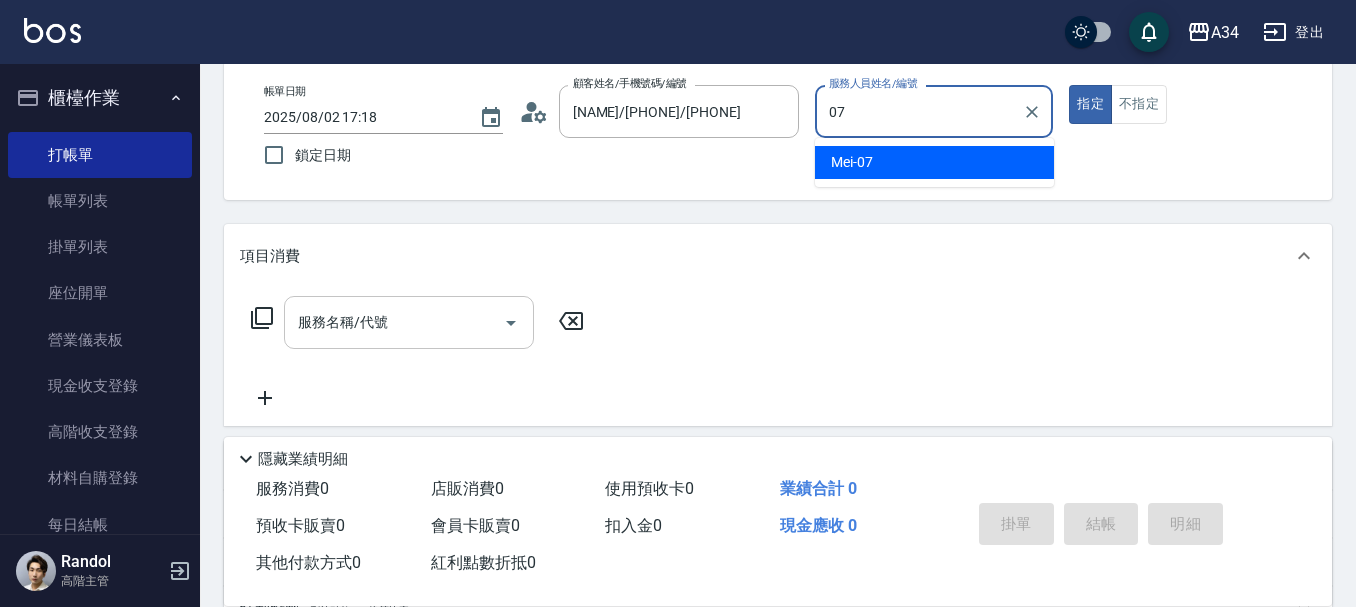 type on "Mei-07" 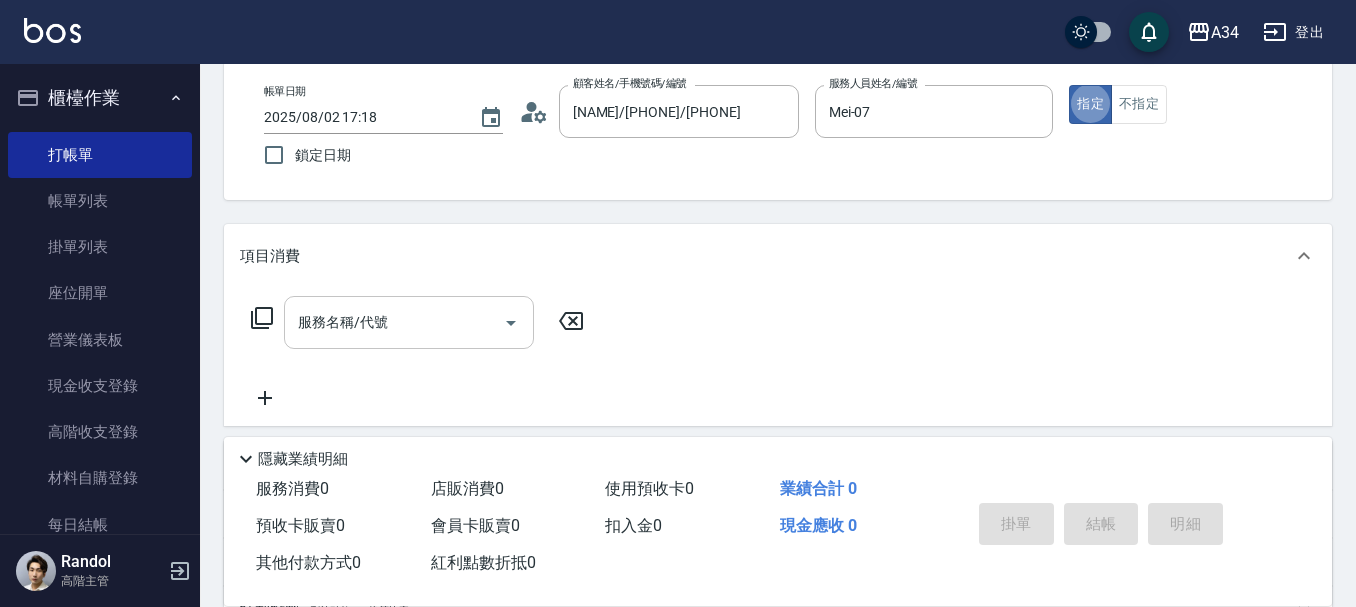 type on "true" 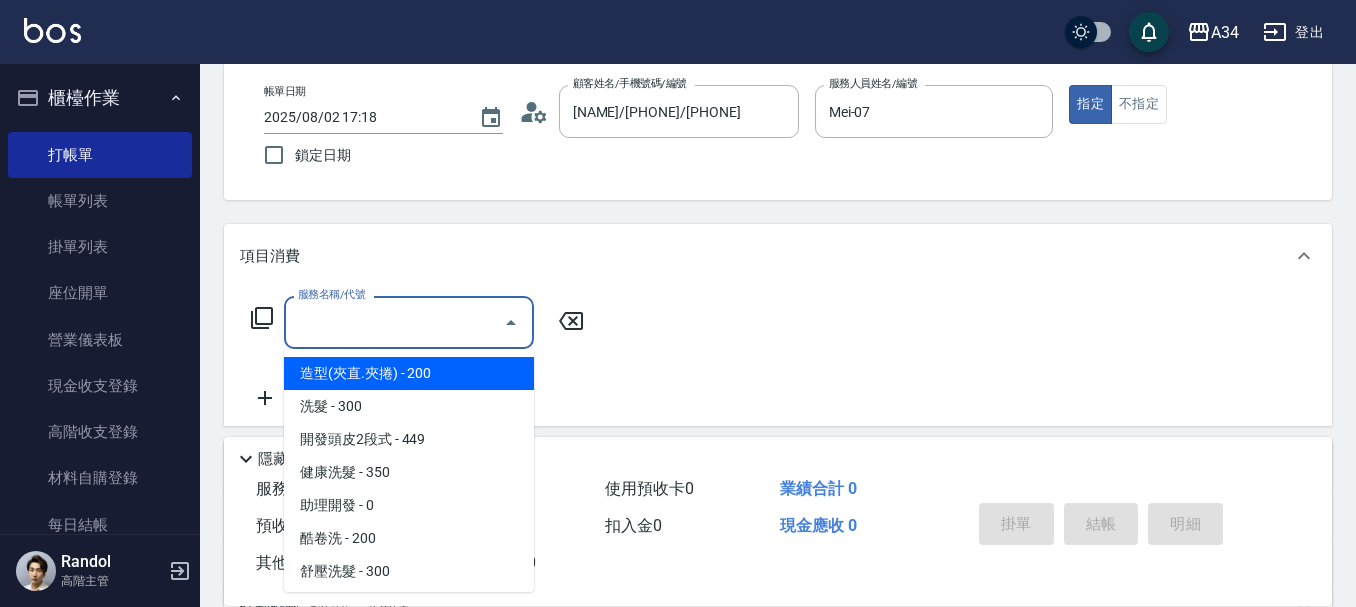click on "服務名稱/代號" at bounding box center (394, 322) 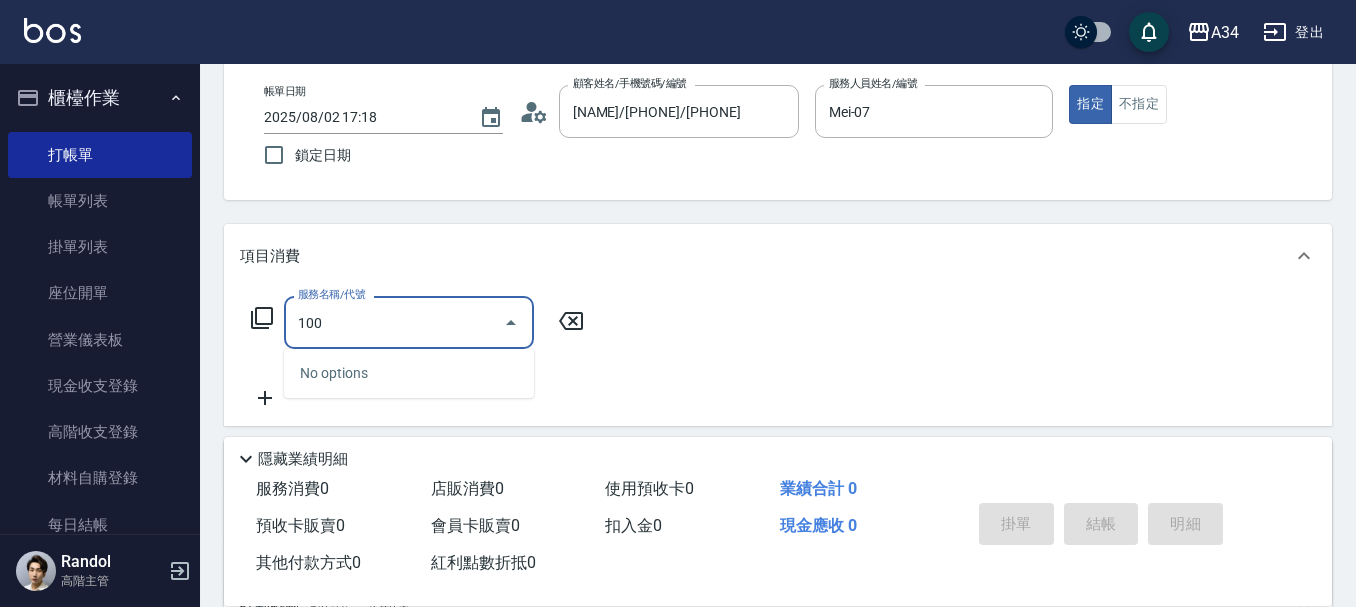 type on "1006" 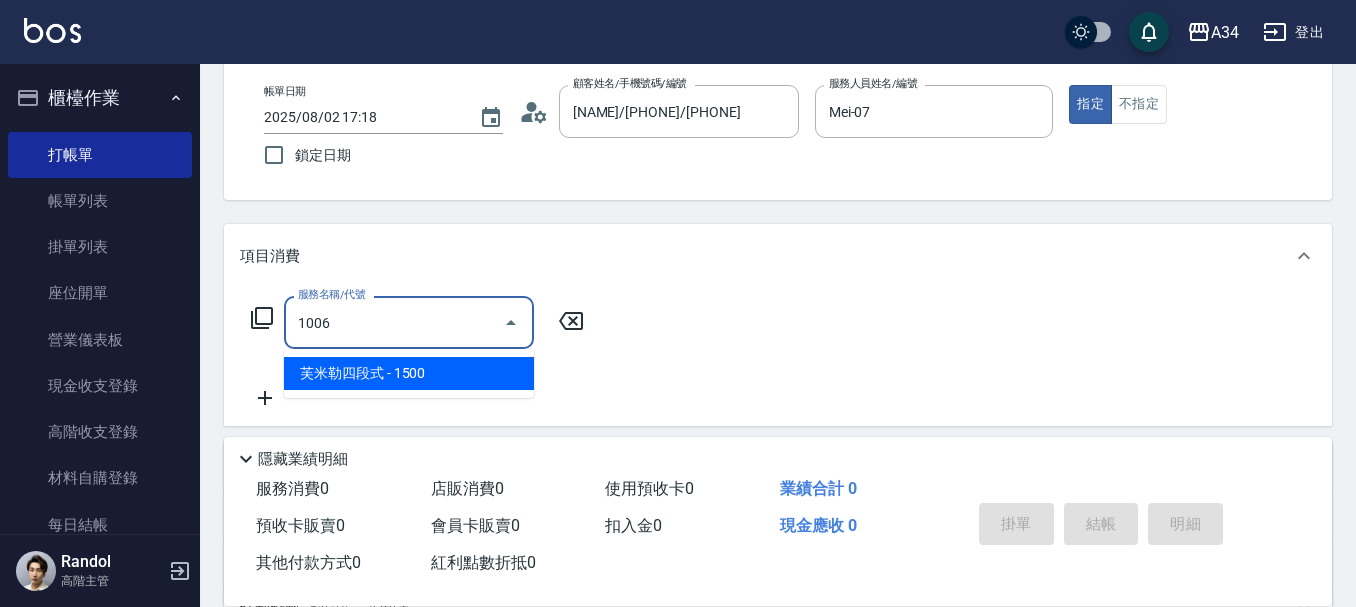 type on "150" 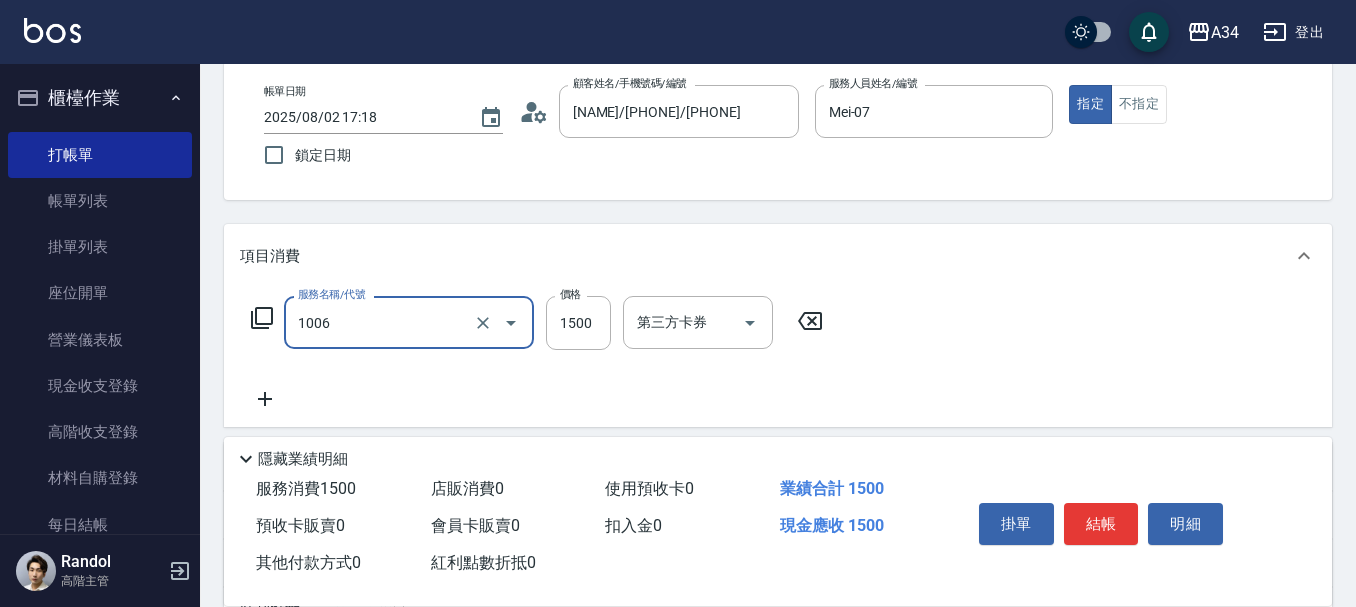type on "芙米勒四段式(1006)" 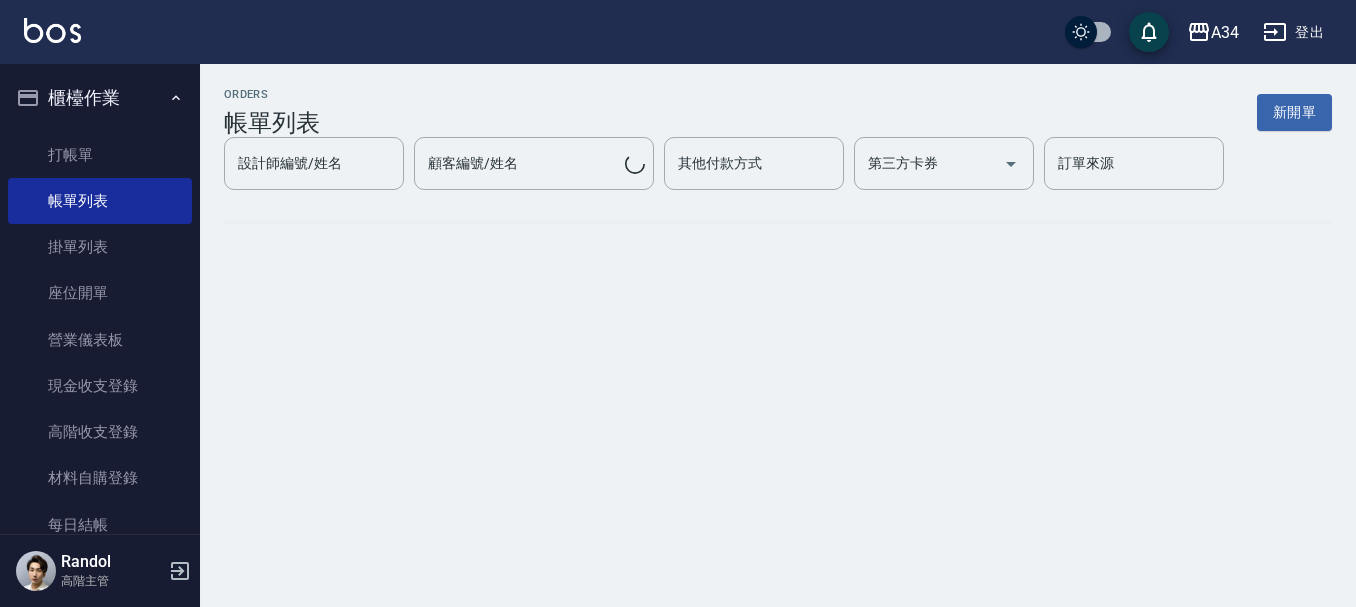 scroll, scrollTop: 0, scrollLeft: 0, axis: both 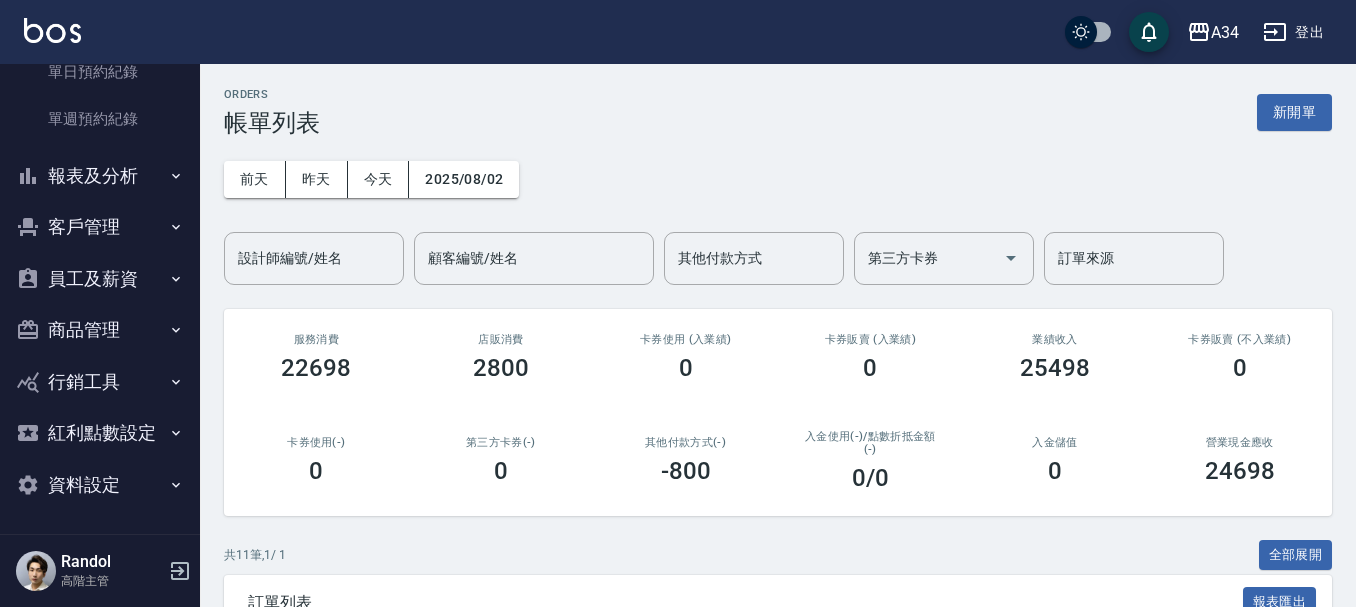 click on "客戶管理" at bounding box center (100, 227) 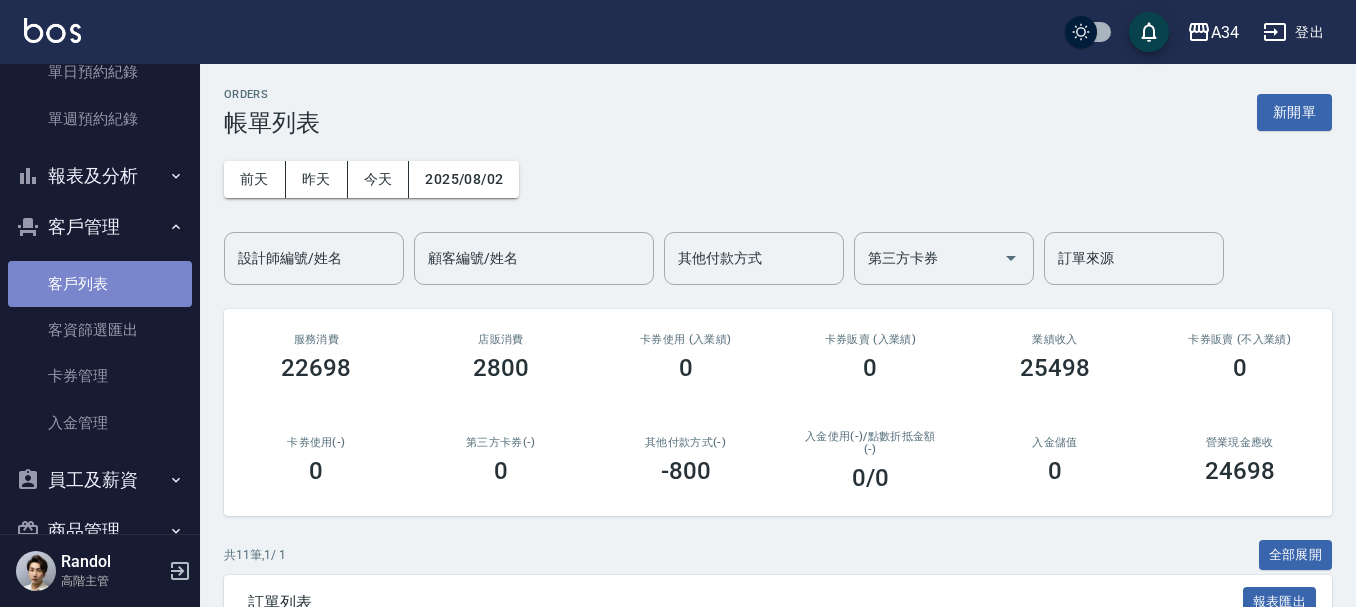 click on "客戶列表" at bounding box center (100, 284) 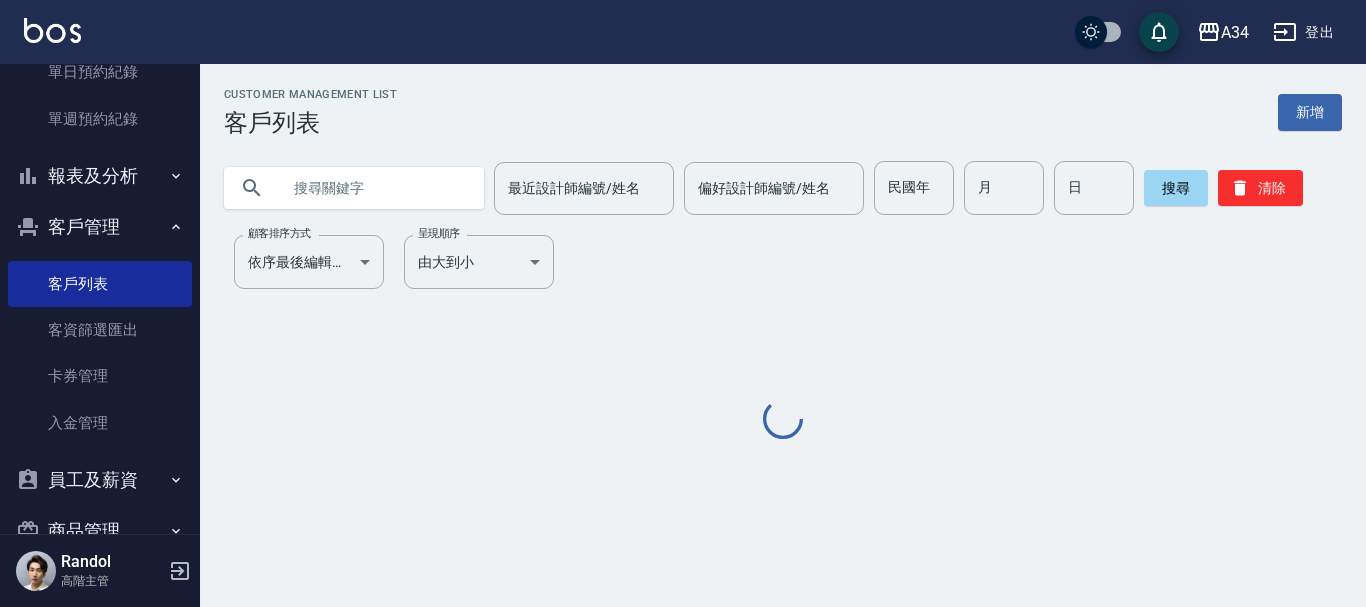 click at bounding box center [374, 188] 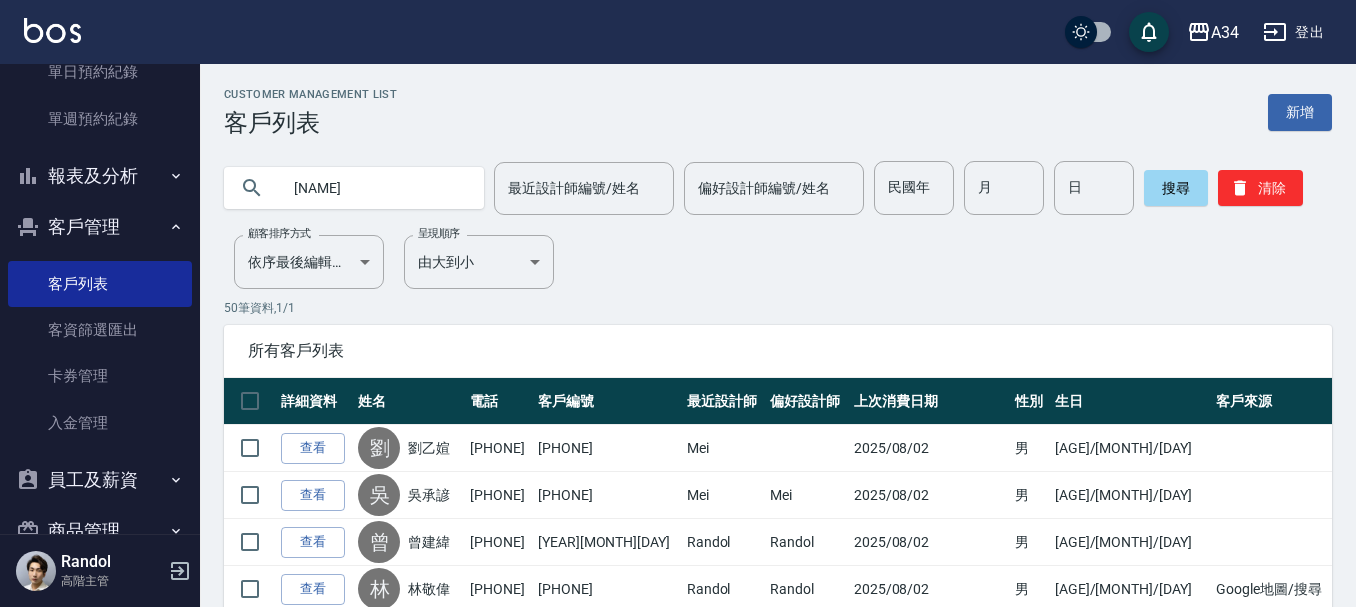 type on "嘉惠" 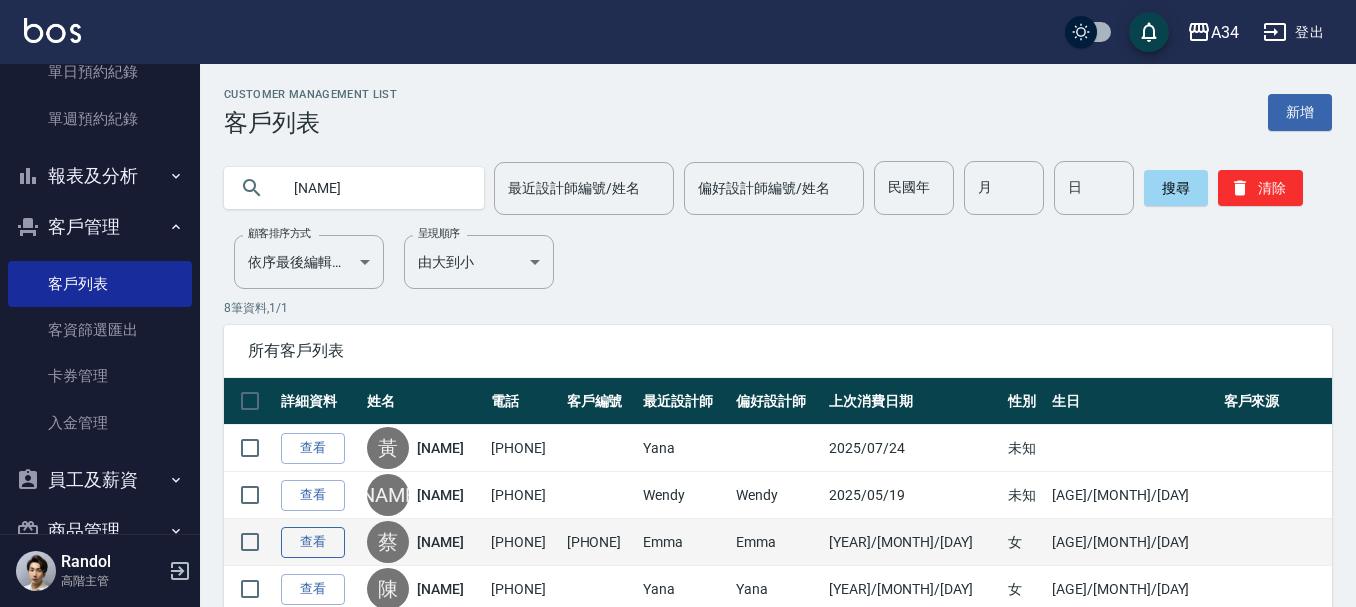click on "查看" at bounding box center (313, 542) 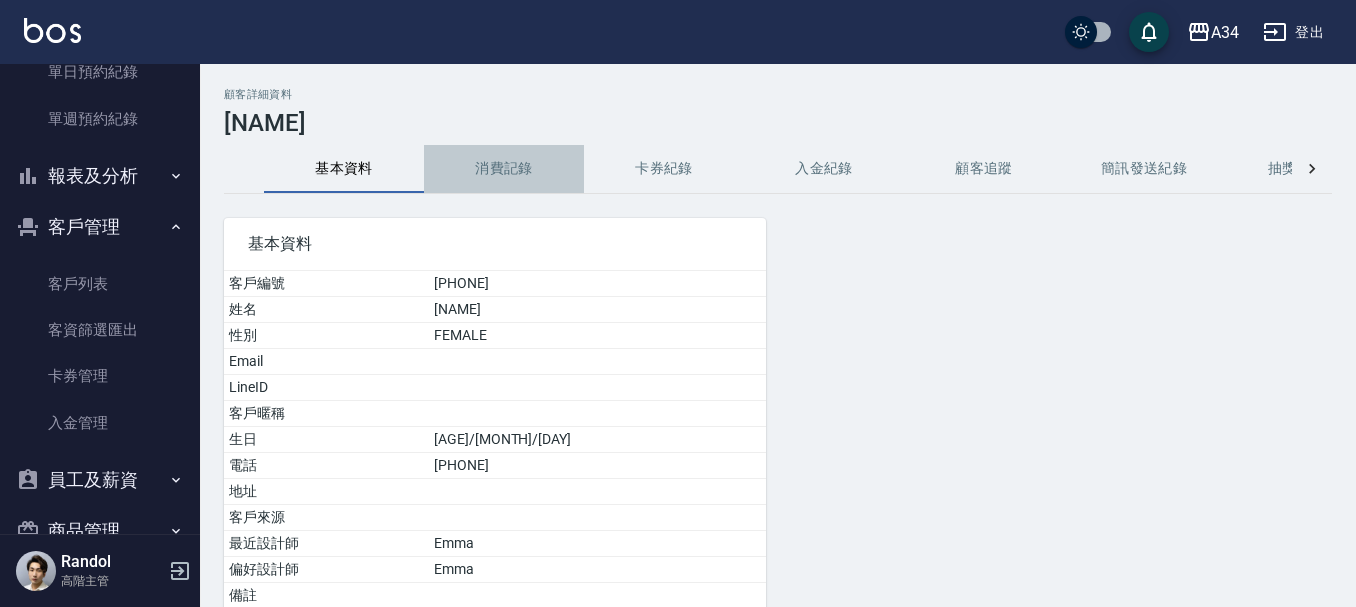 click on "消費記錄" at bounding box center [504, 169] 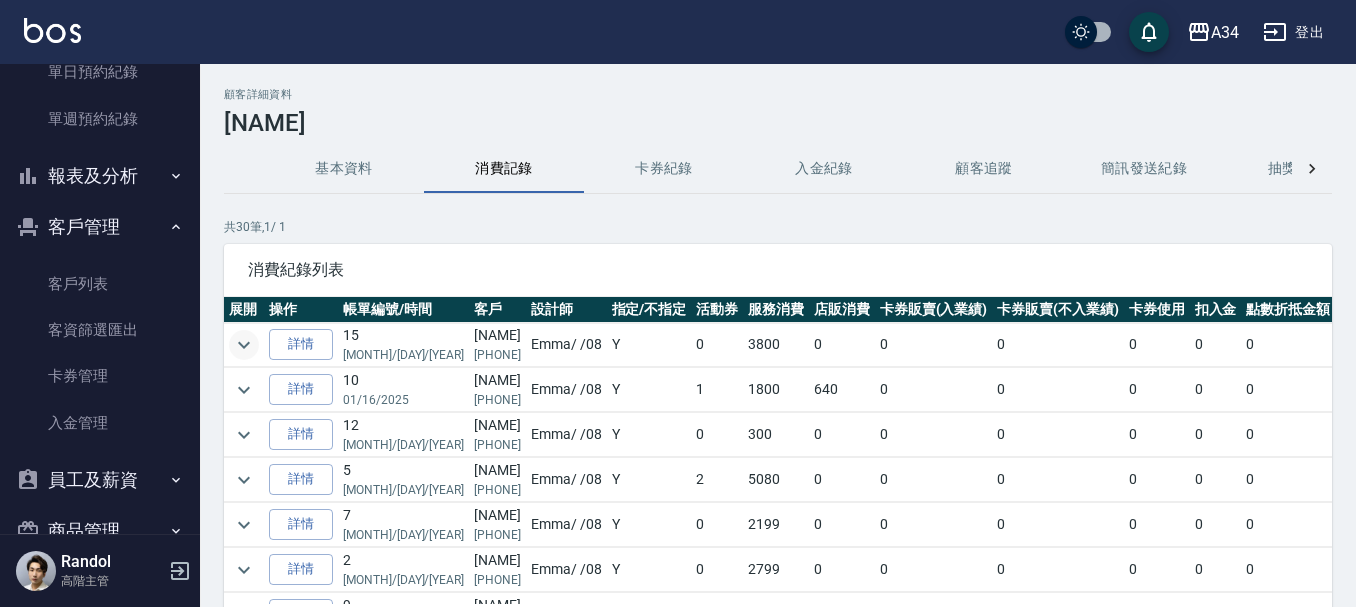 click 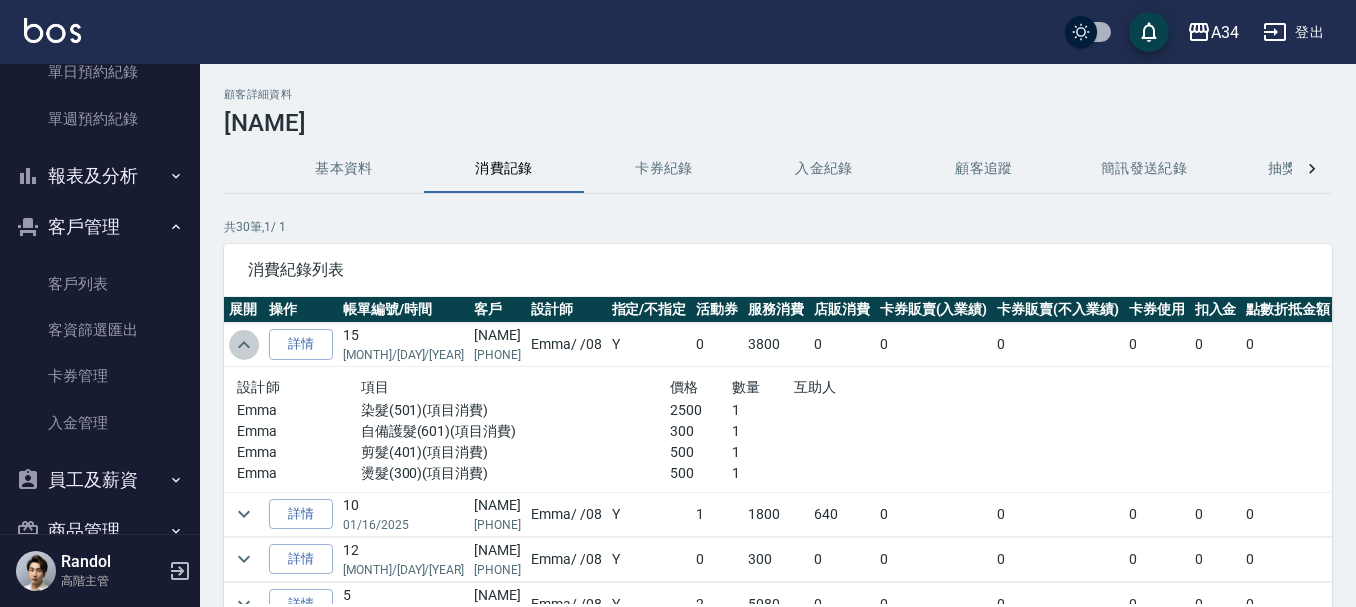 click 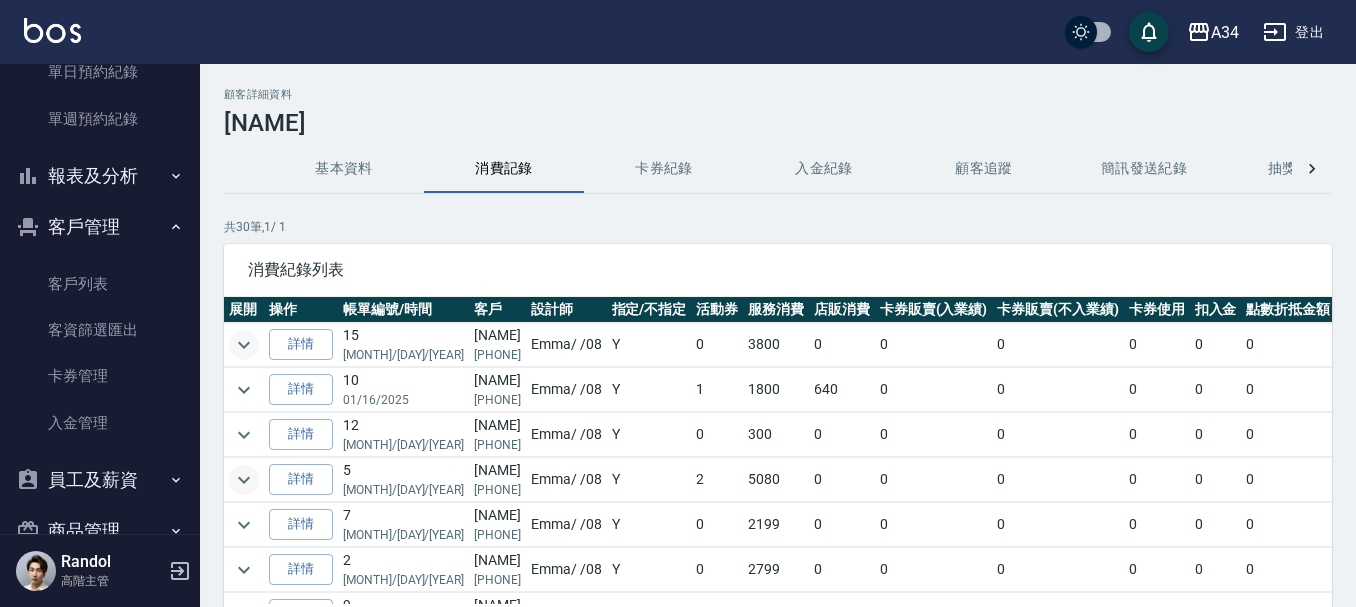 click 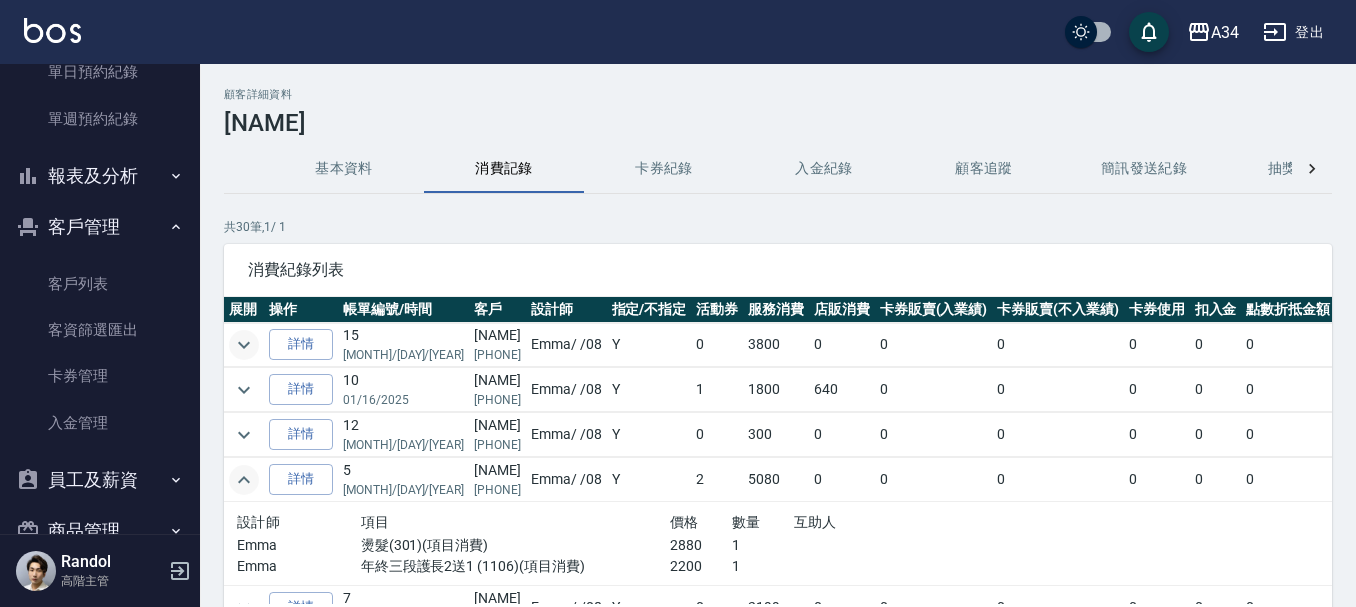 scroll, scrollTop: 100, scrollLeft: 0, axis: vertical 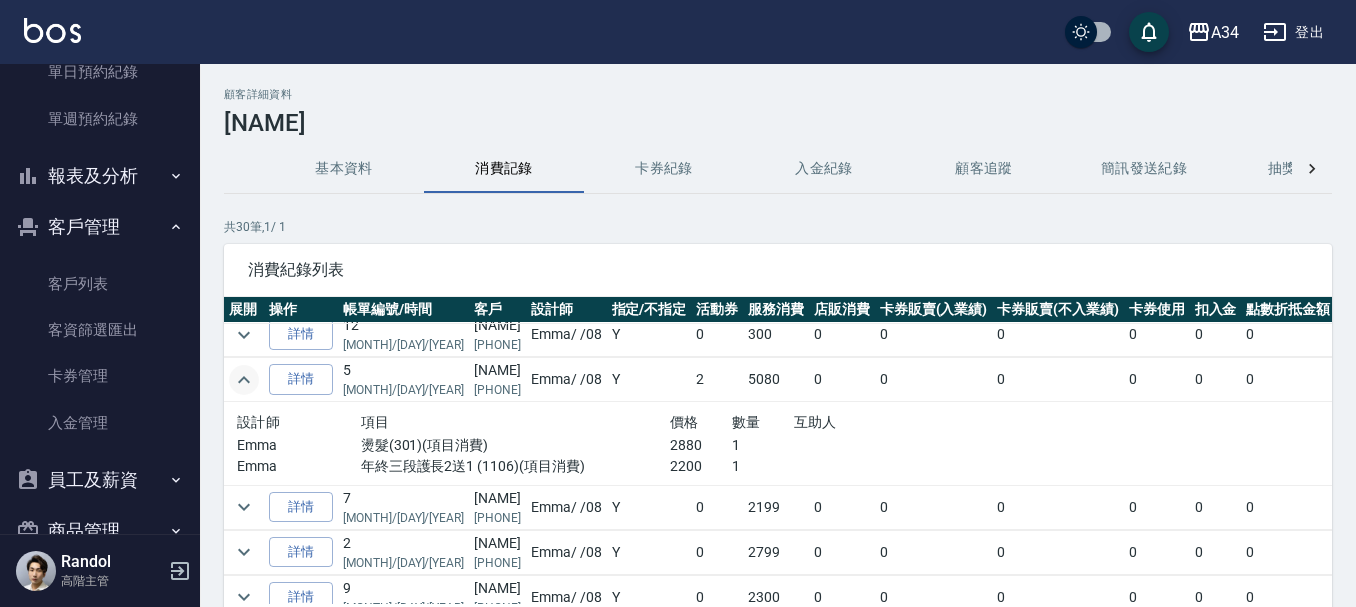 click 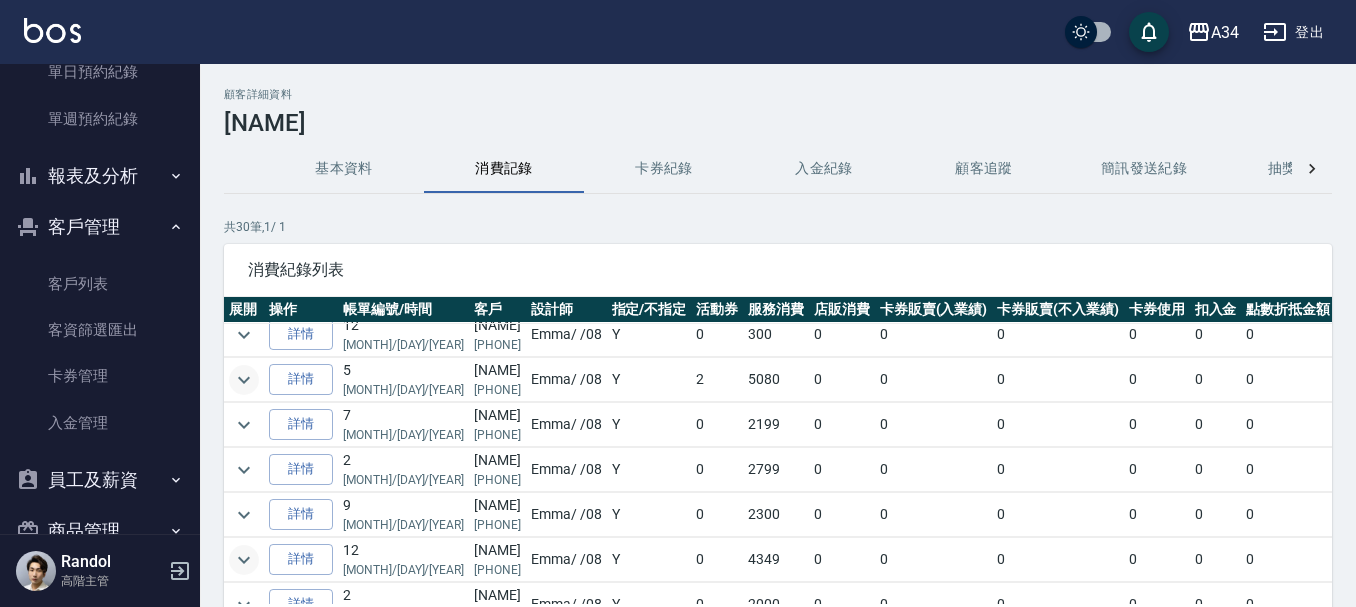 click 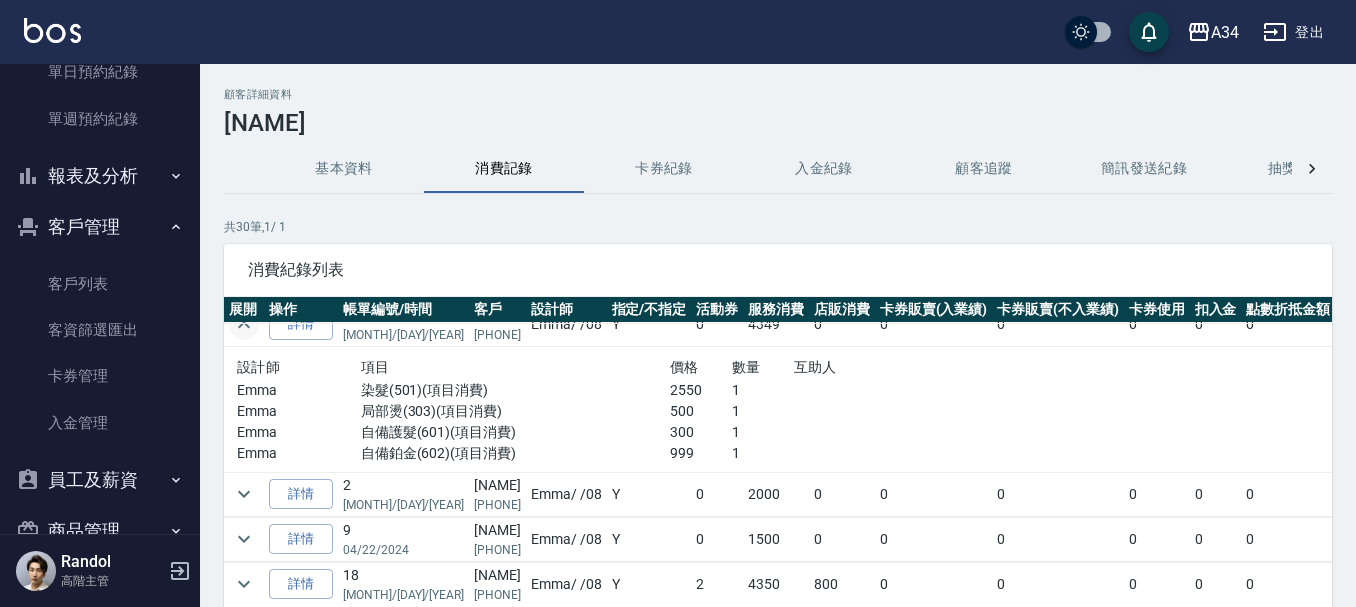 scroll, scrollTop: 300, scrollLeft: 0, axis: vertical 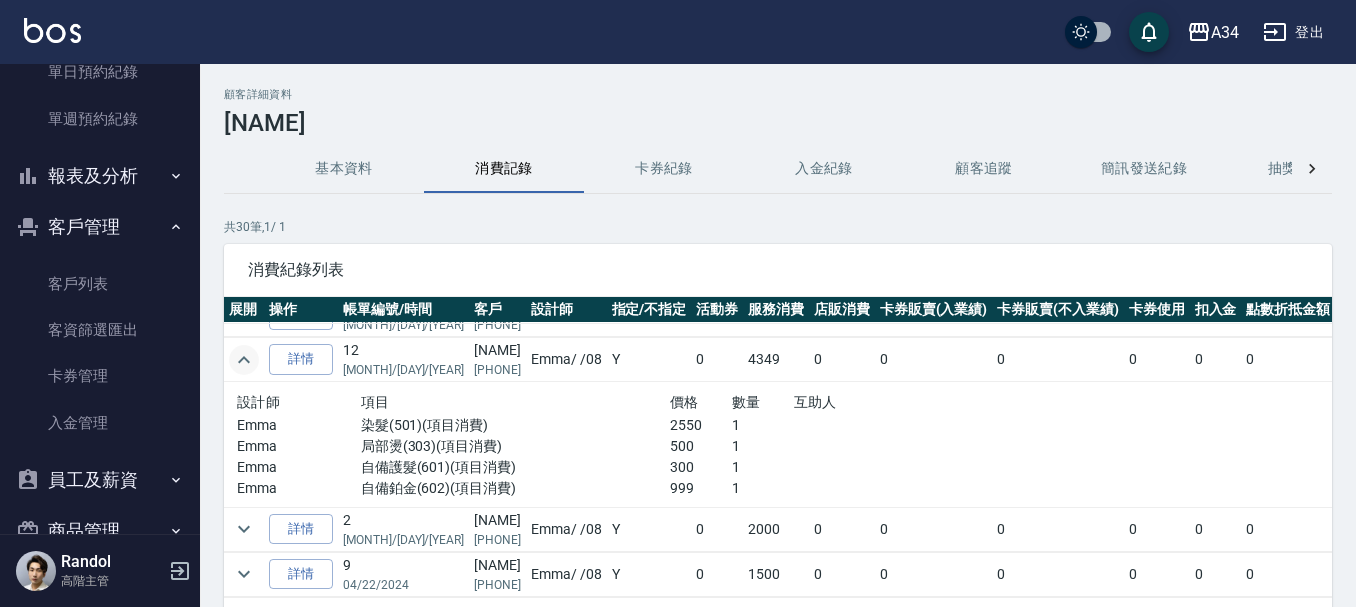 click 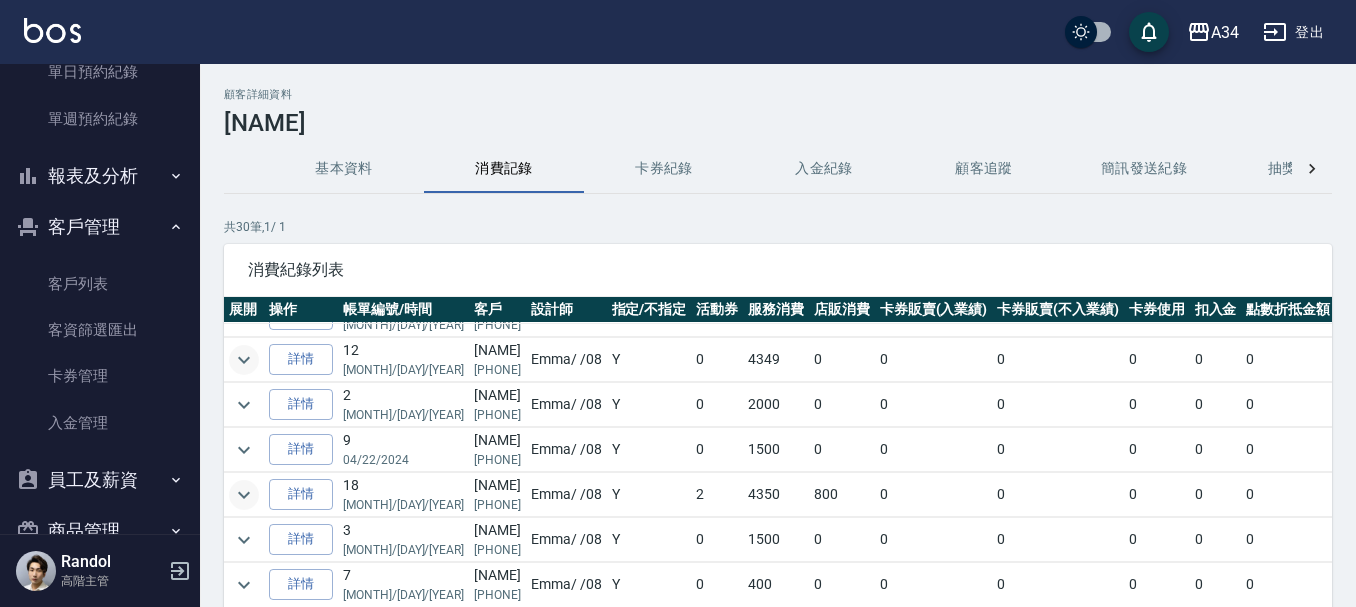 click 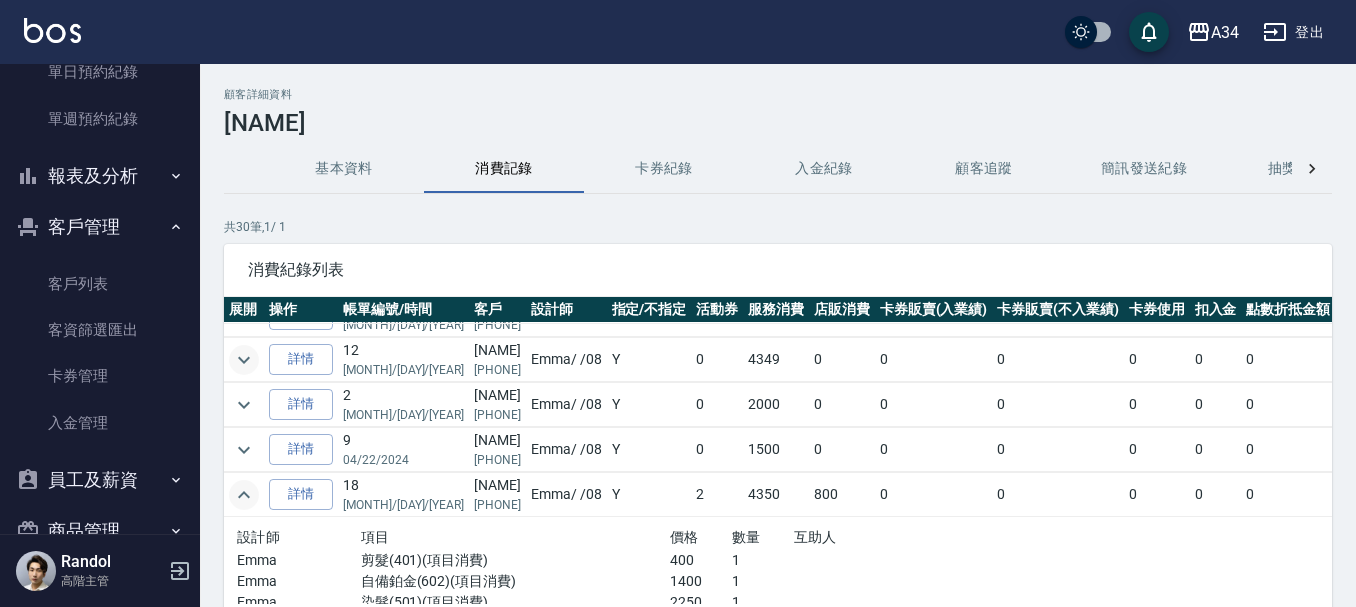 scroll, scrollTop: 400, scrollLeft: 0, axis: vertical 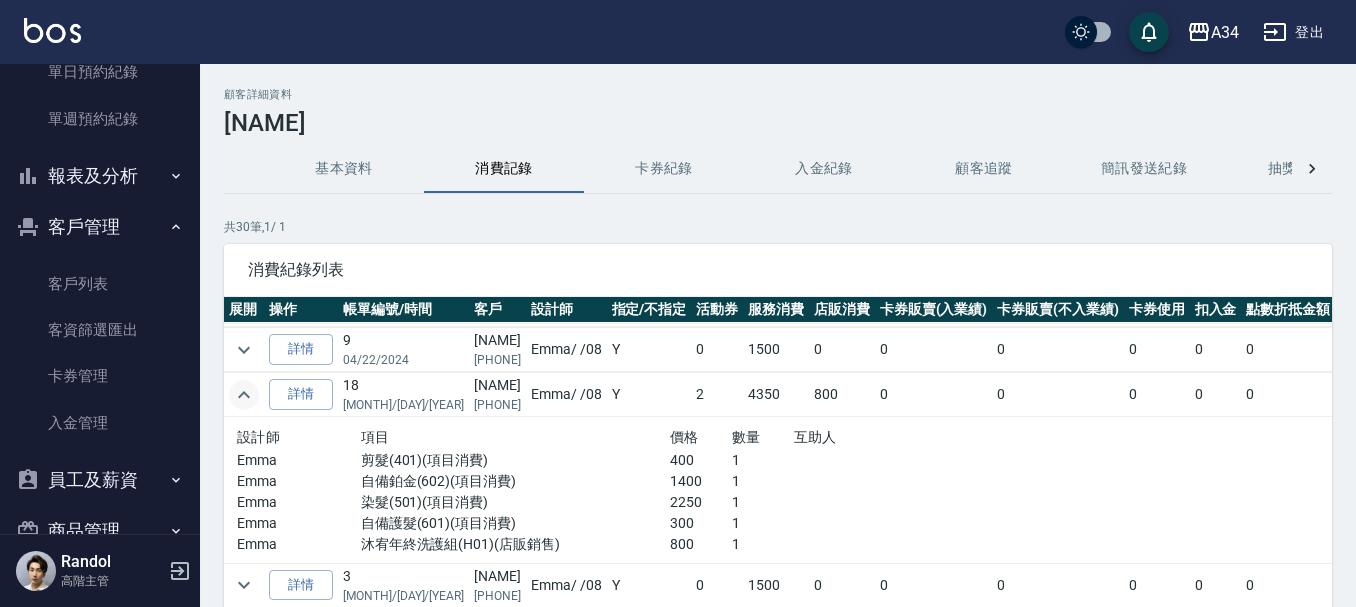 click 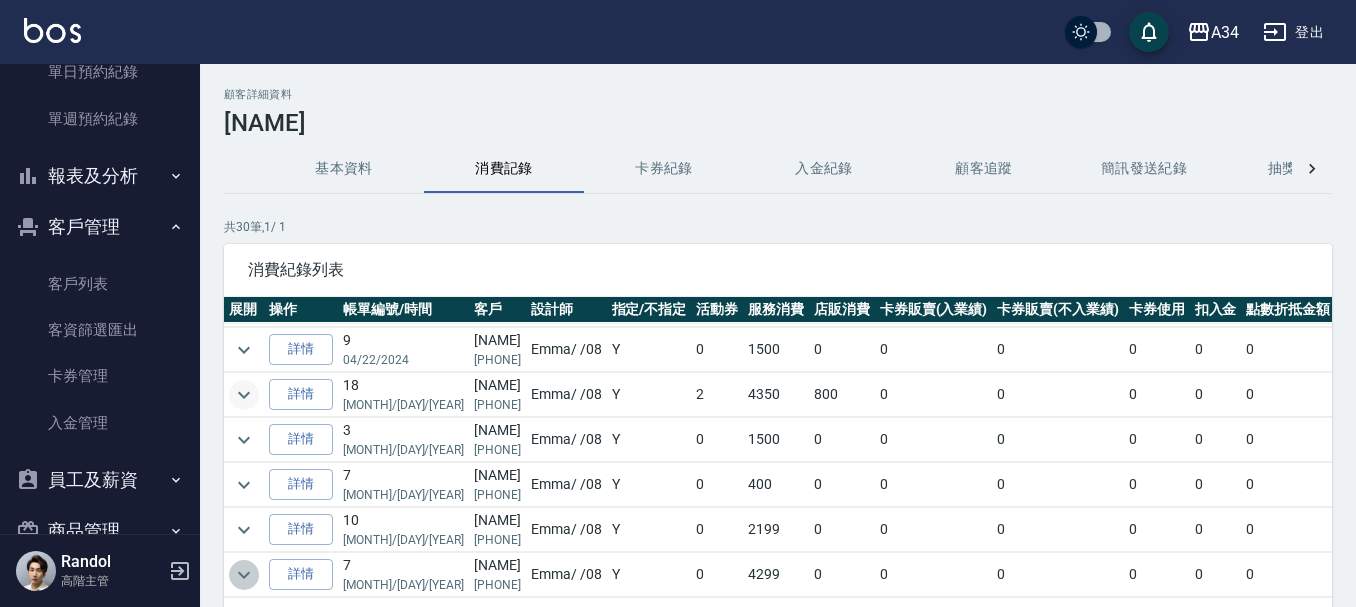 click at bounding box center (244, 575) 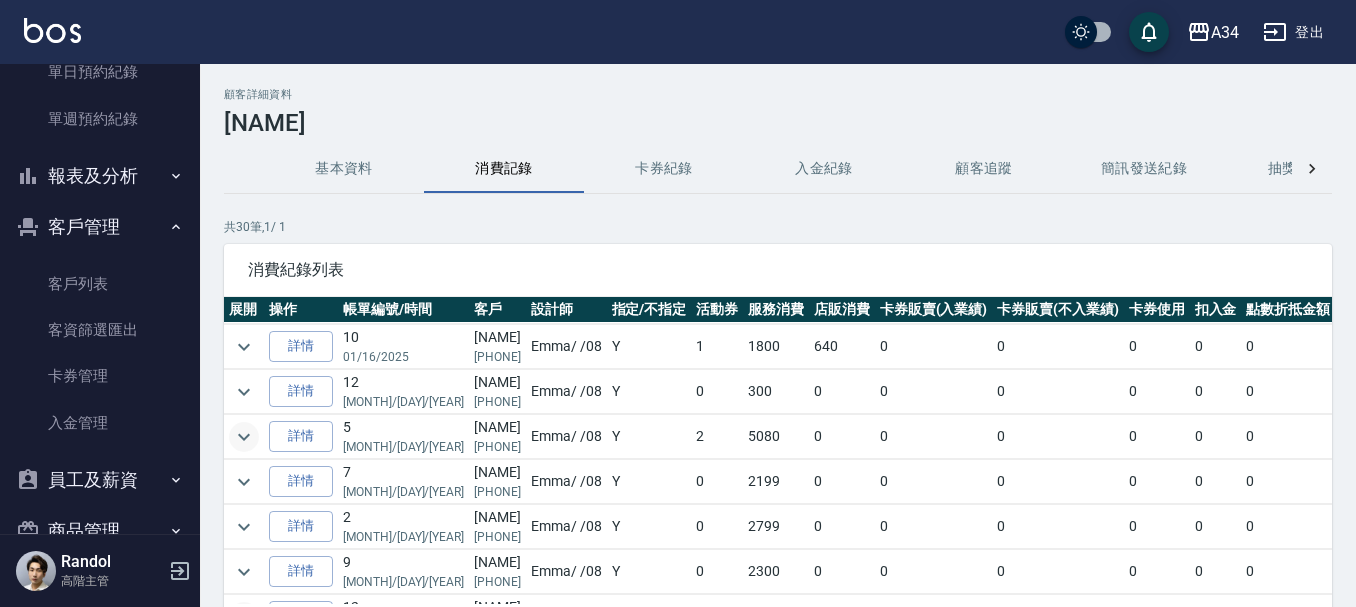 scroll, scrollTop: 0, scrollLeft: 0, axis: both 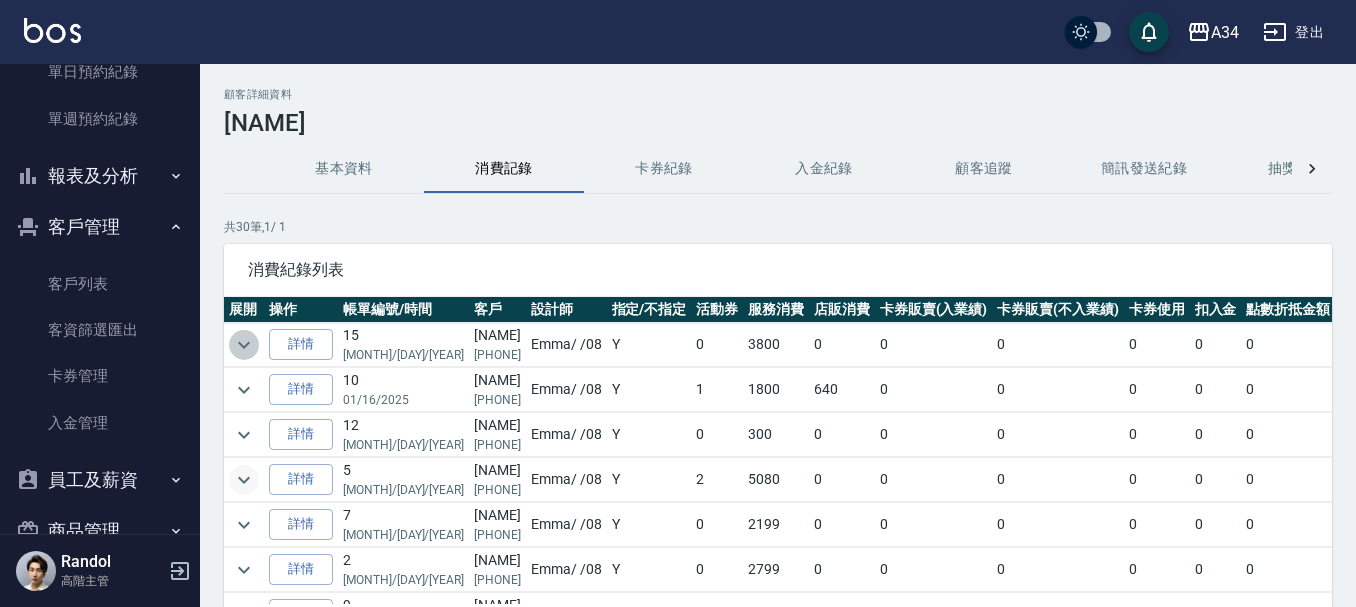 click 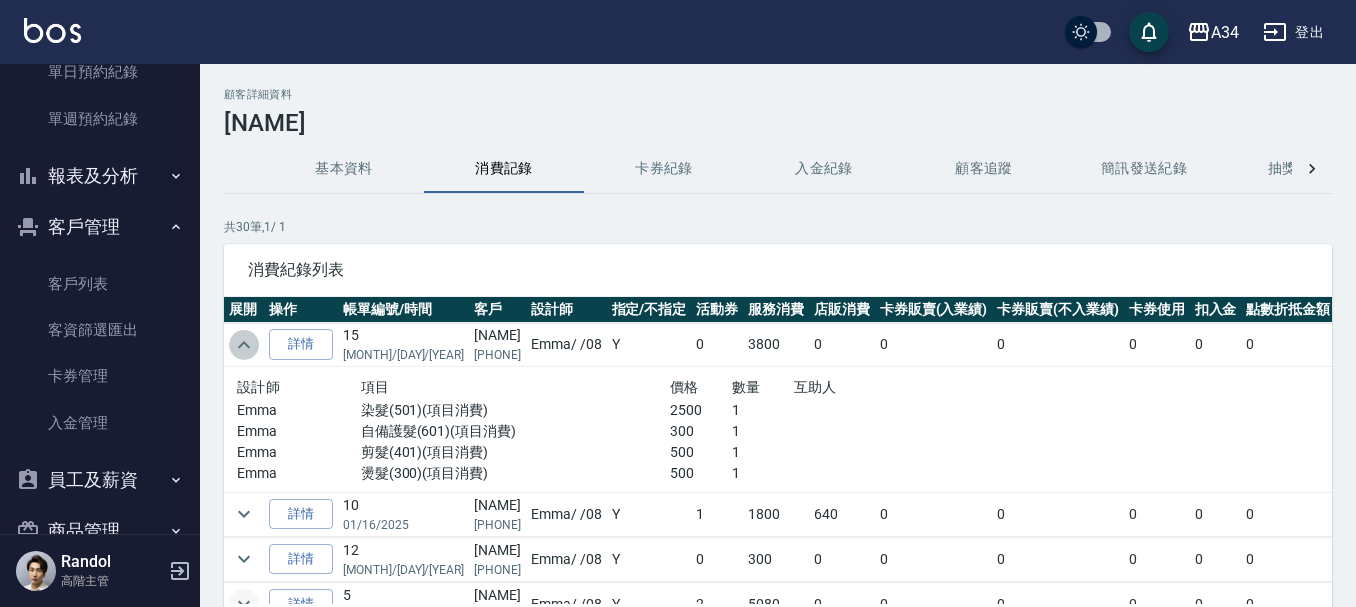 click 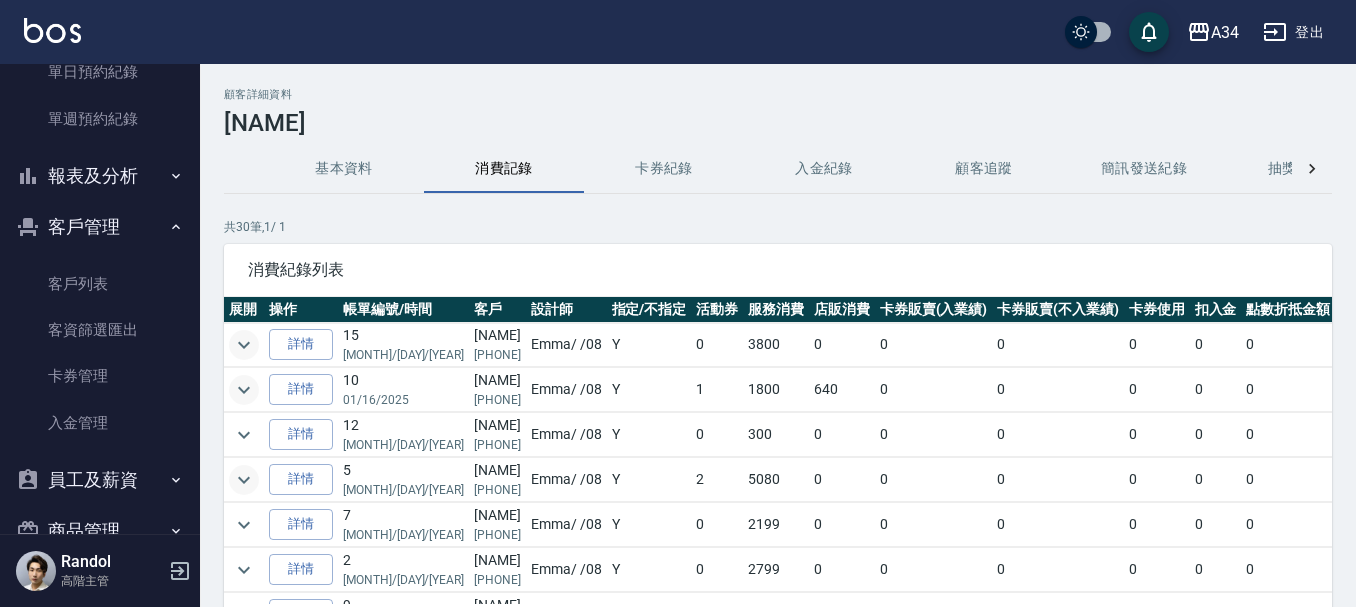 click 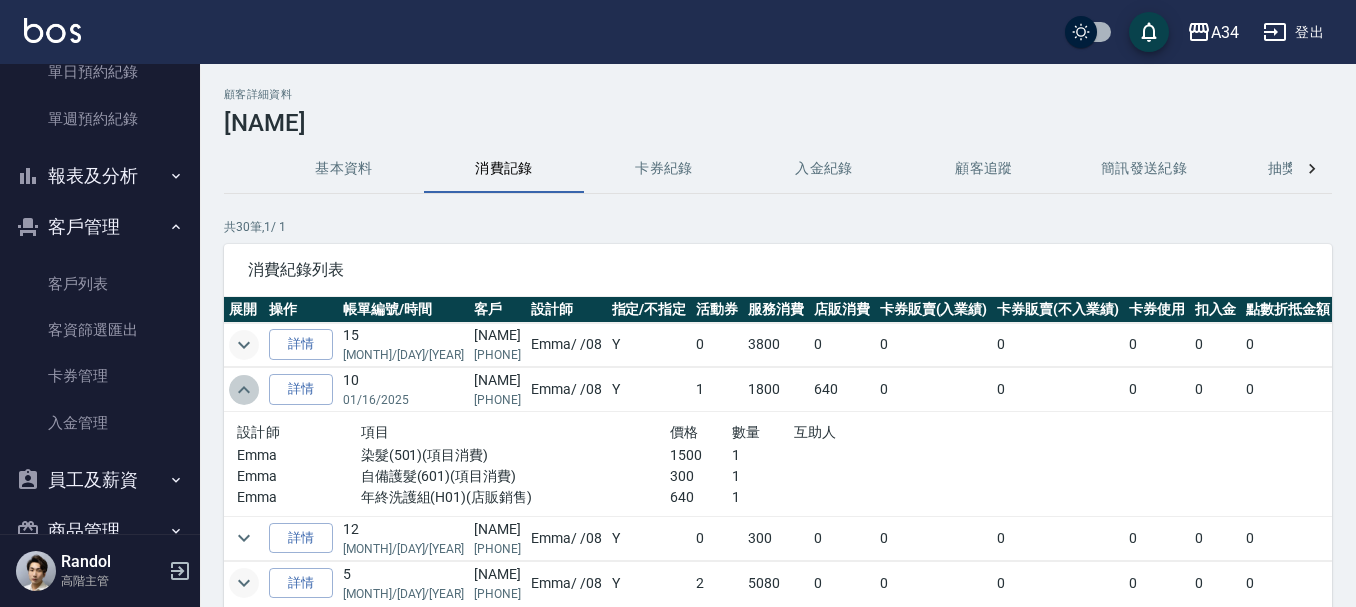 click 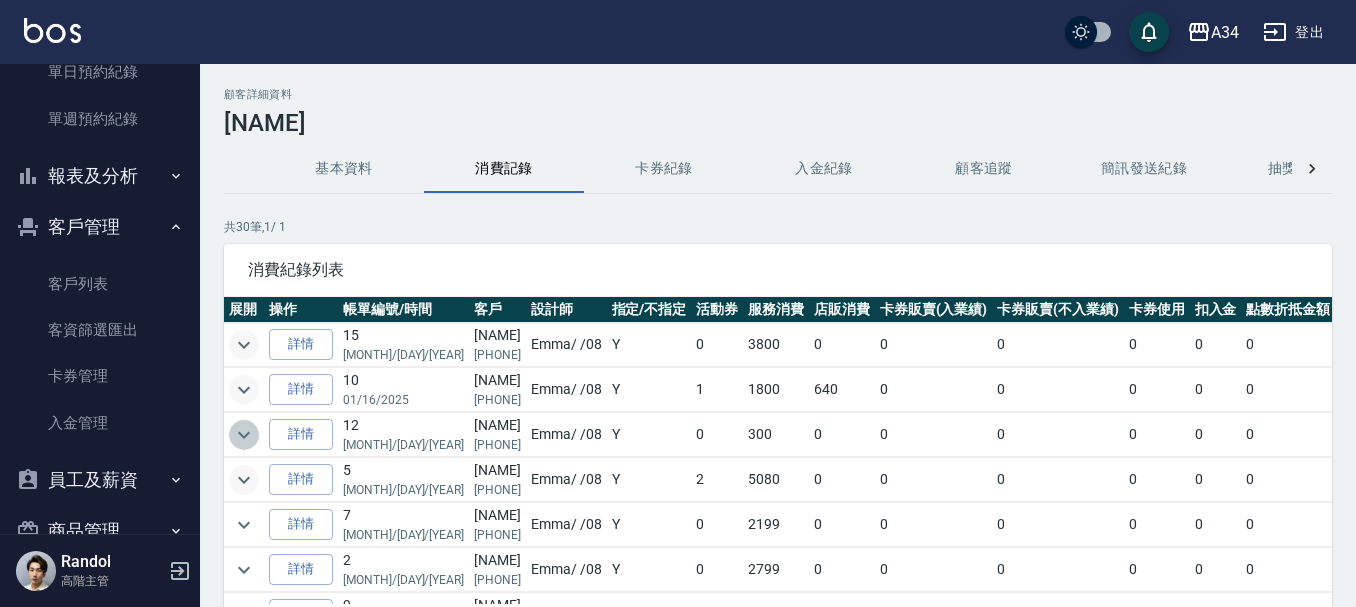 click 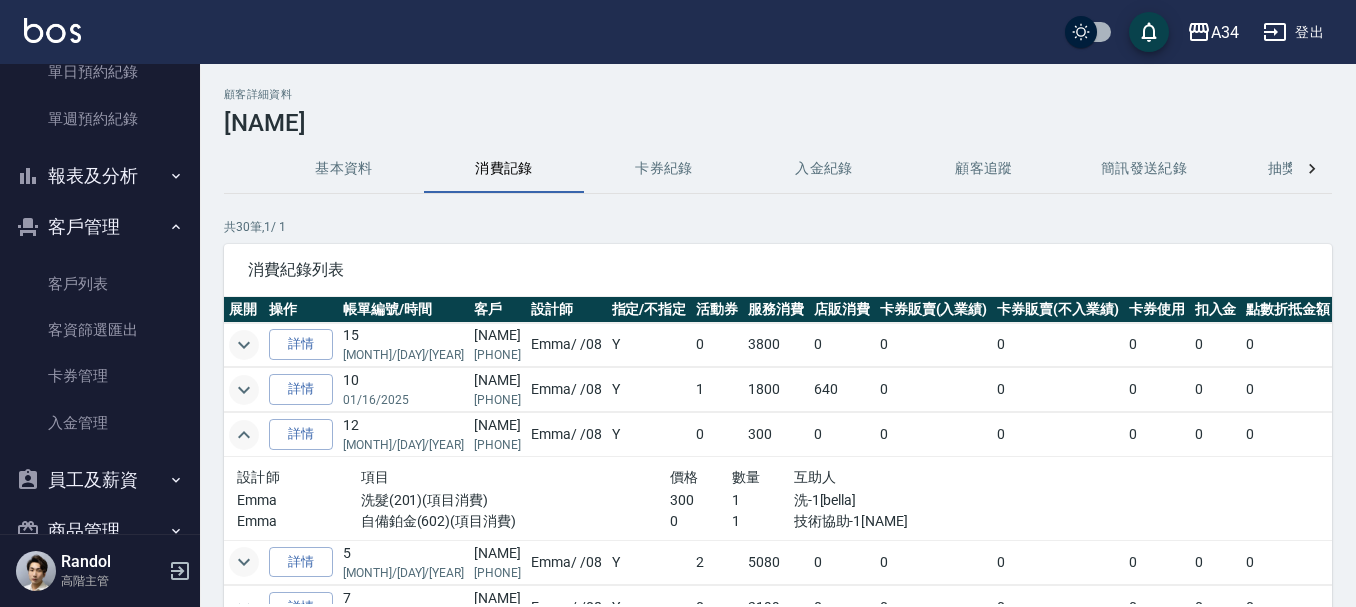 click 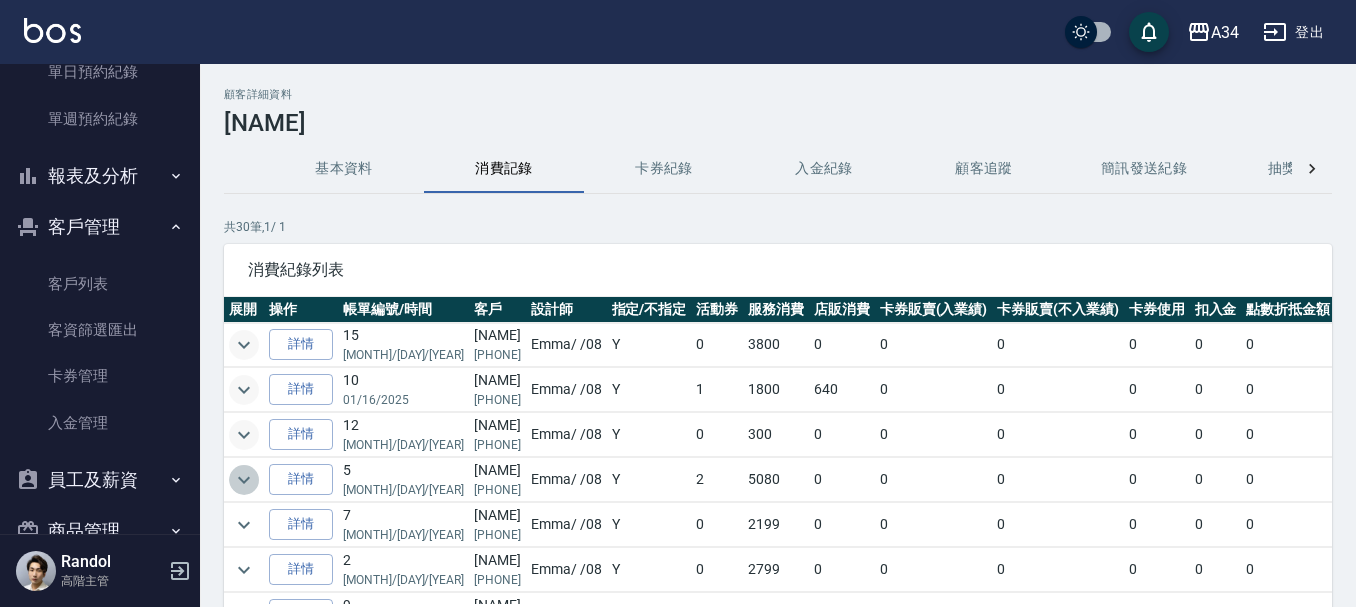 click 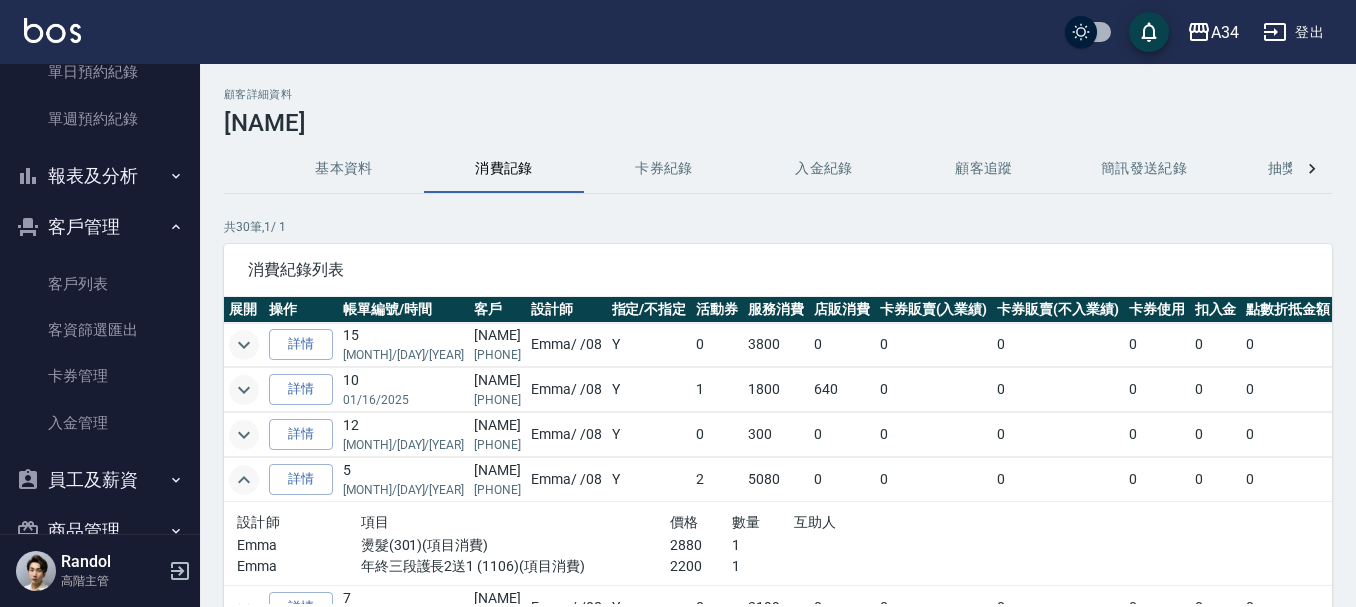 scroll, scrollTop: 100, scrollLeft: 0, axis: vertical 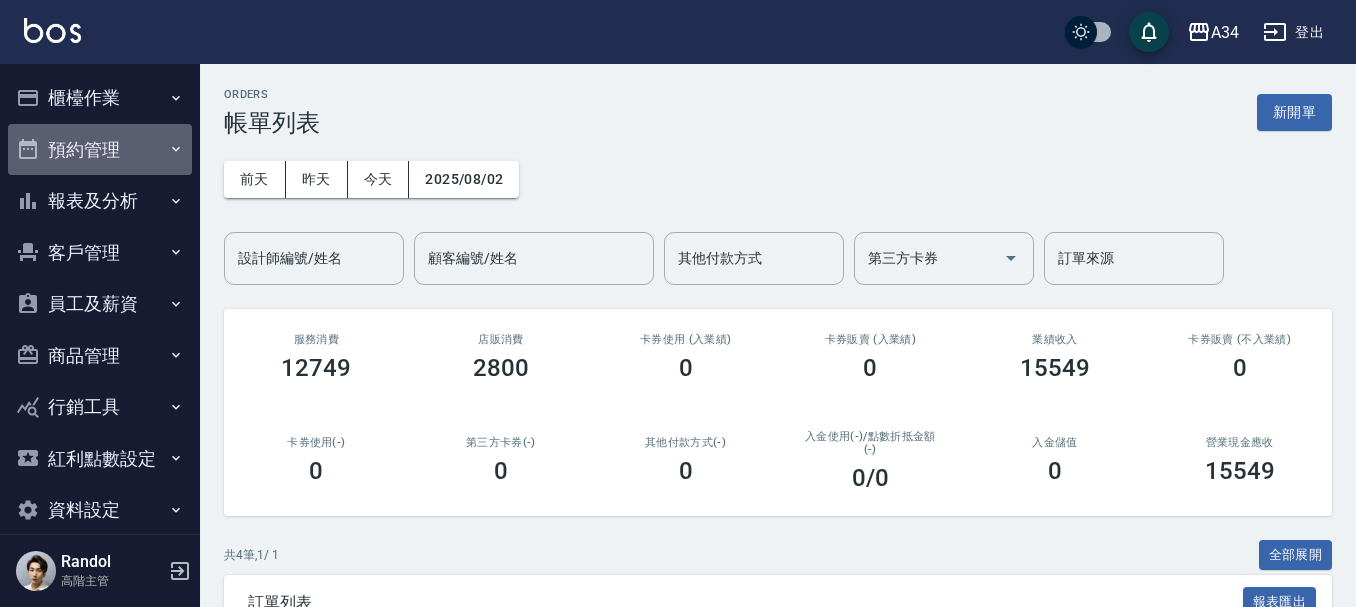click on "預約管理" at bounding box center (100, 150) 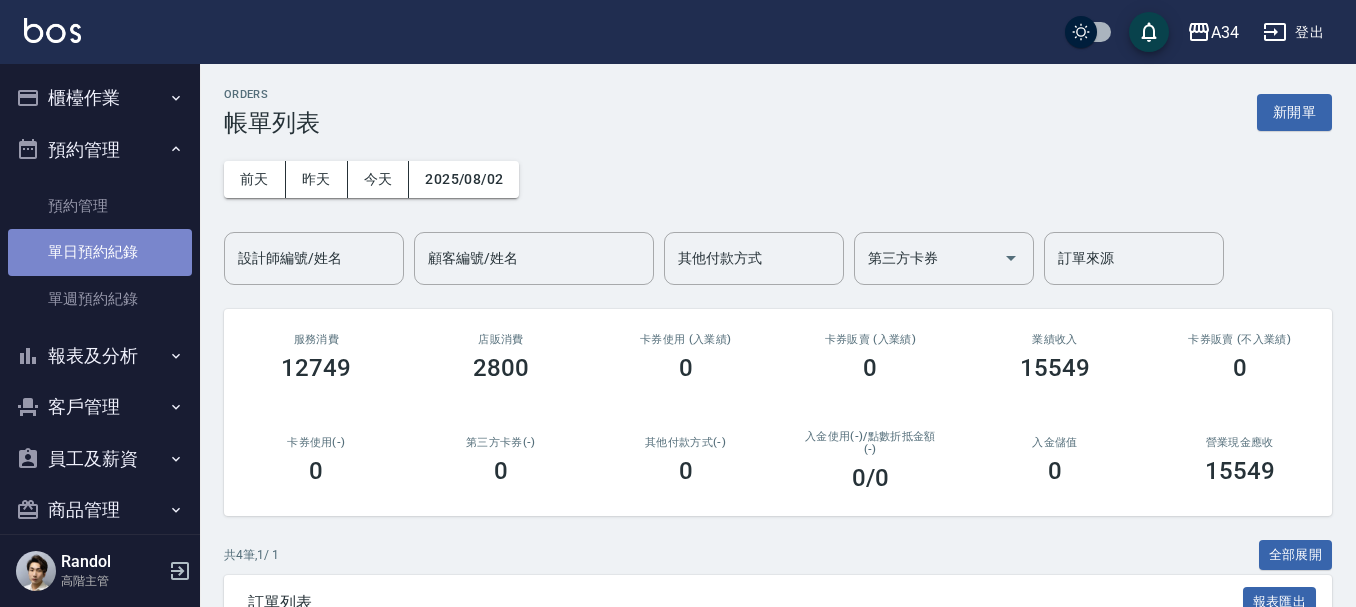 click on "單日預約紀錄" at bounding box center (100, 252) 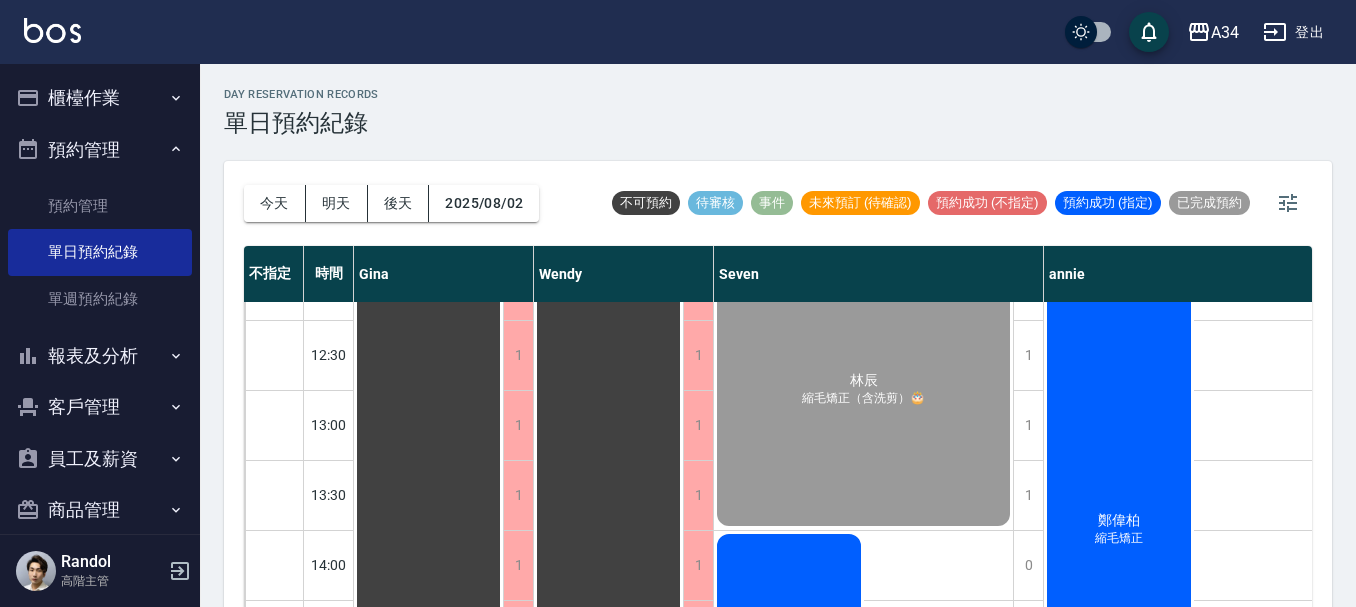 scroll, scrollTop: 200, scrollLeft: 0, axis: vertical 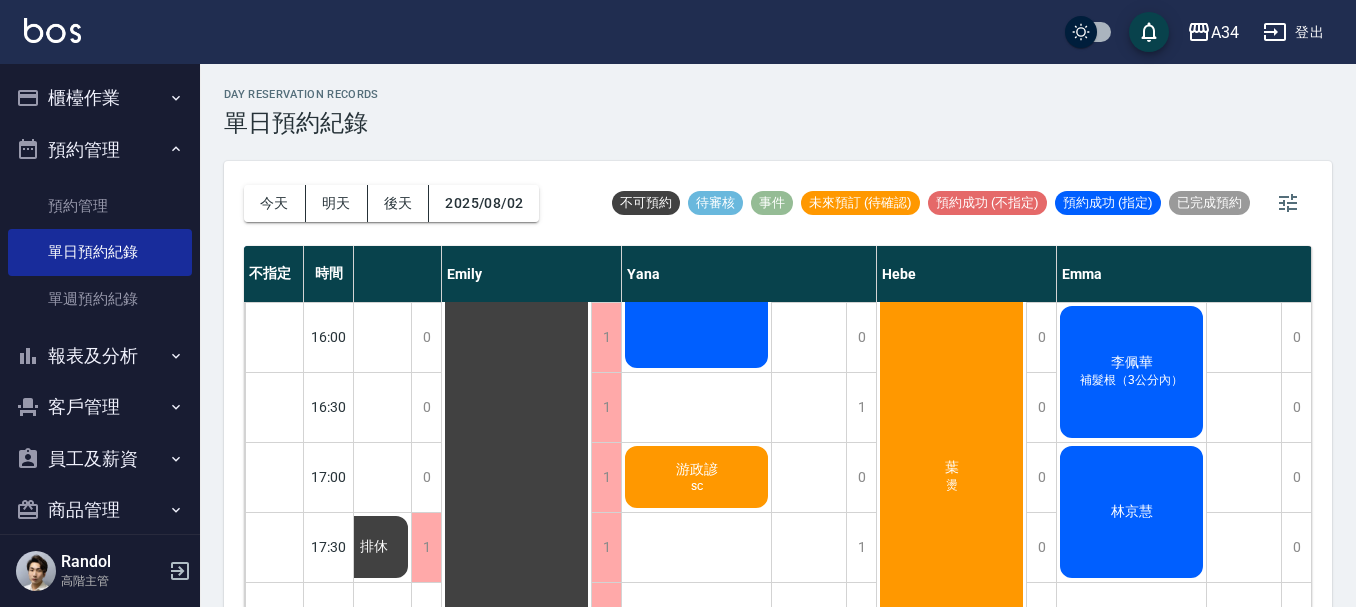 click on "林京慧" at bounding box center (-1013, 267) 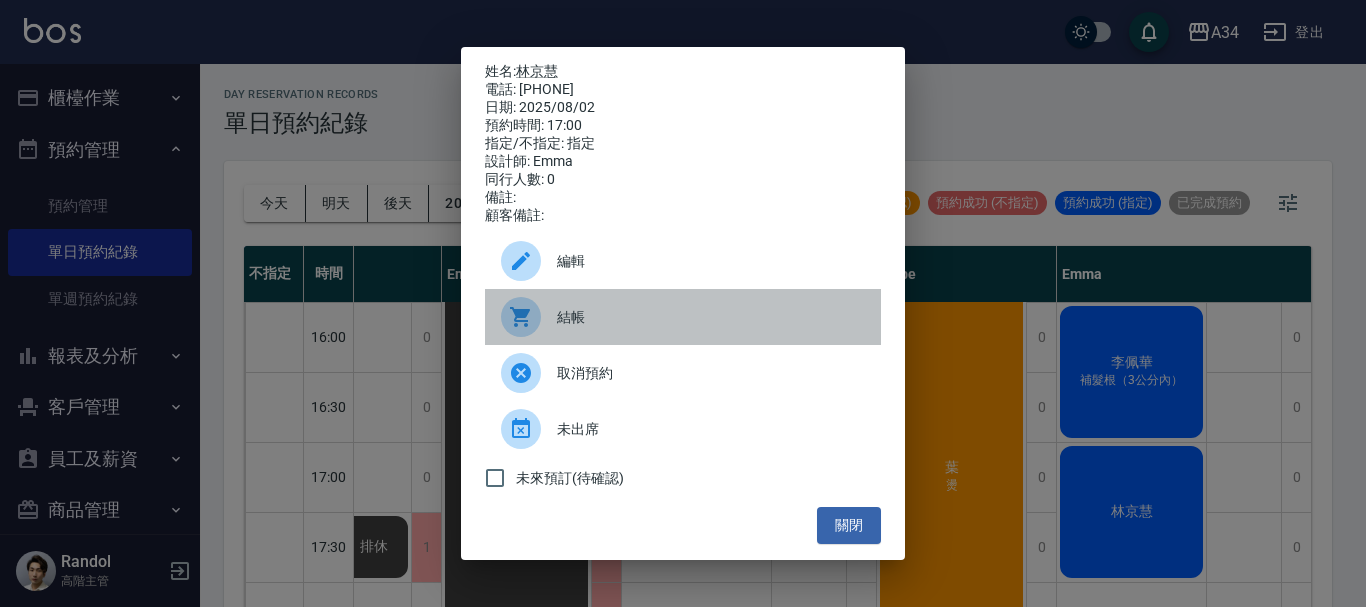 click on "結帳" at bounding box center (683, 317) 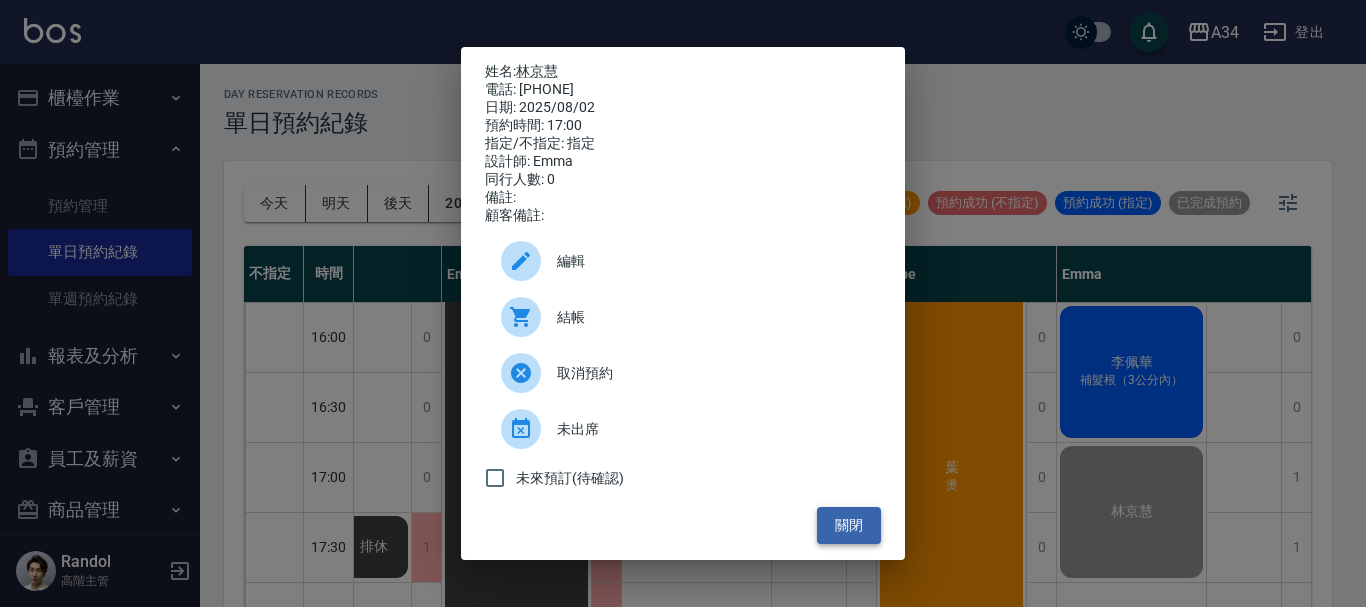 click on "關閉" at bounding box center [849, 525] 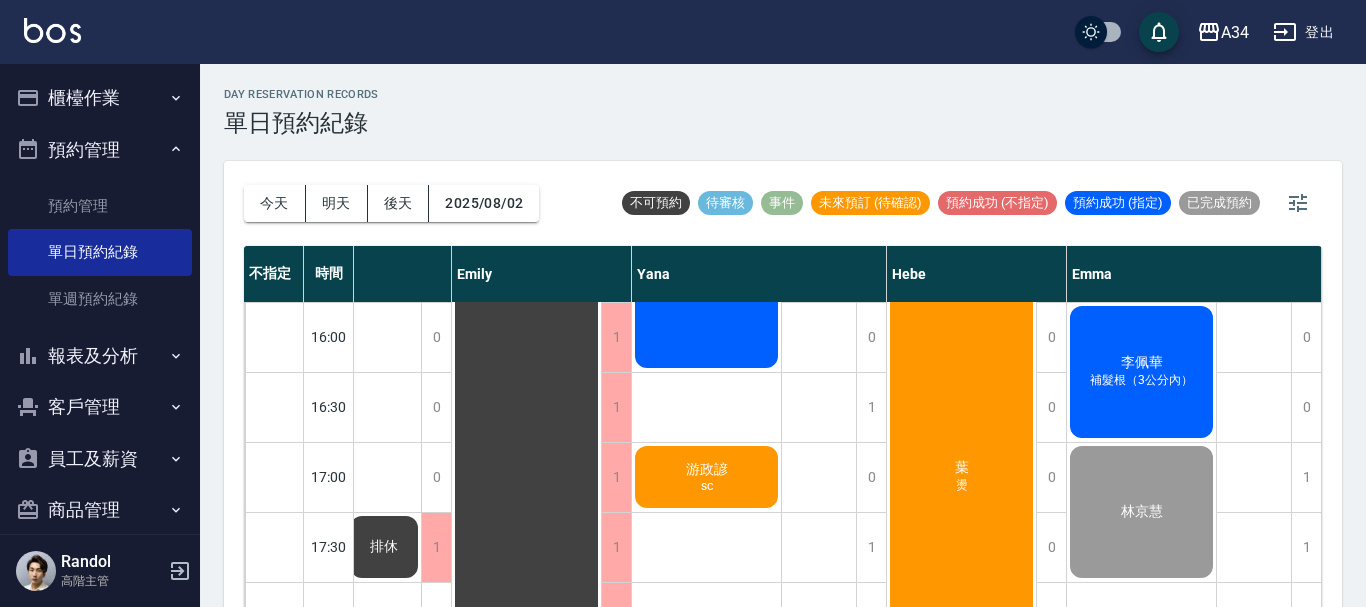 scroll, scrollTop: 700, scrollLeft: 1442, axis: both 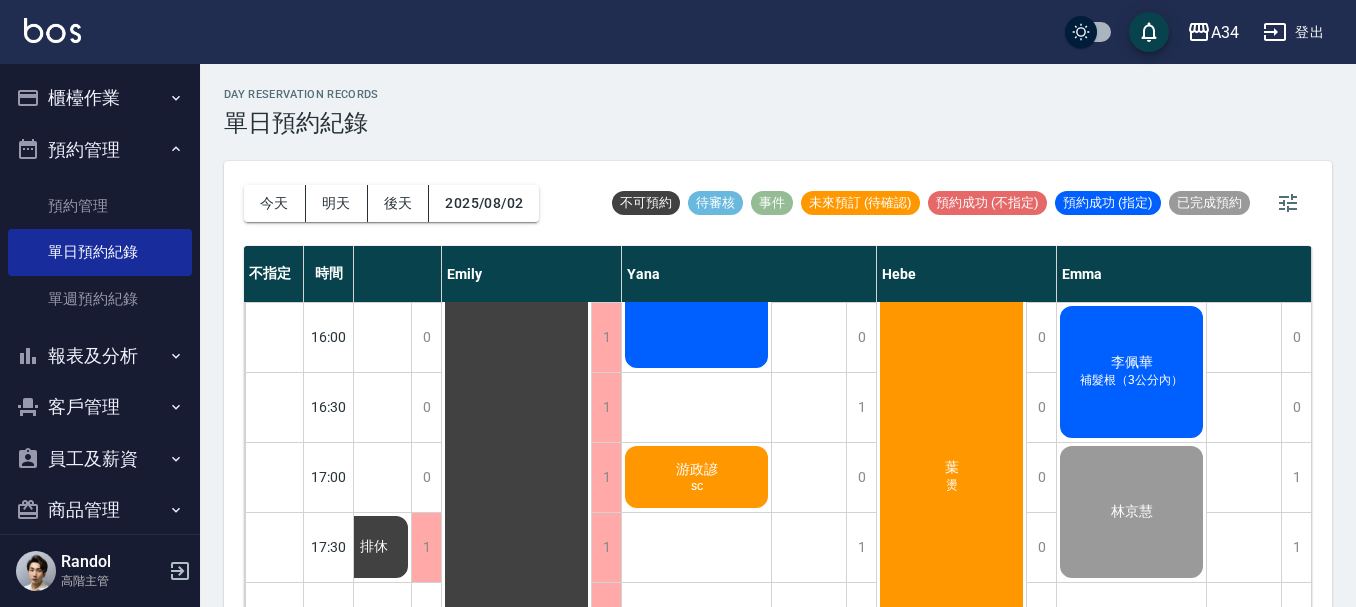 click on "李佩華" at bounding box center (-1013, 267) 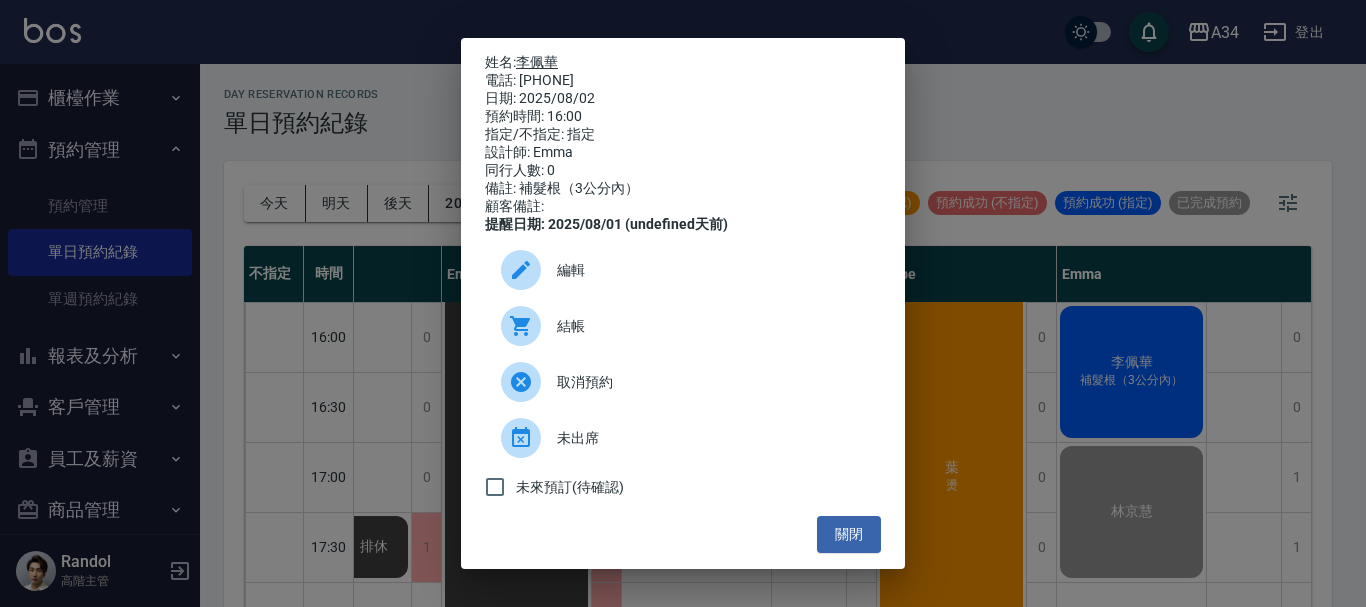 click on "李佩華" at bounding box center (537, 62) 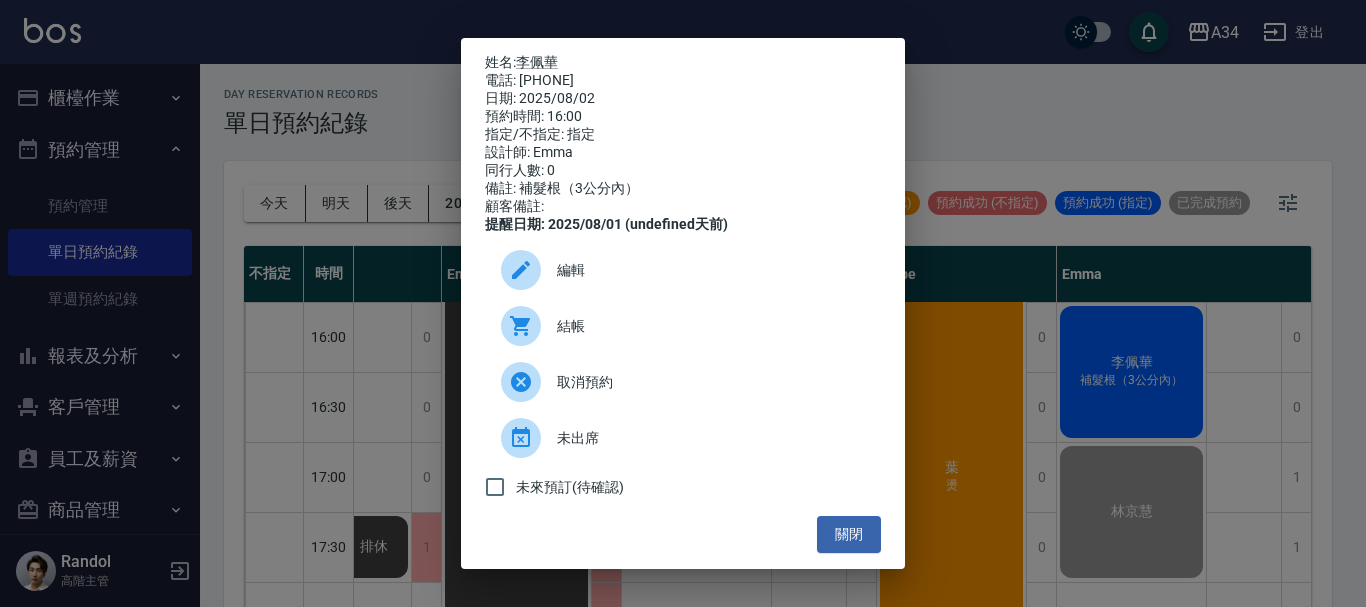 click on "姓名:  李佩華 電話: 0939111972 日期: 2025/08/02 預約時間: 16:00 指定/不指定: 指定 設計師: Emma 同行人數: 0 備註: 補髮根（3公分內） 顧客備註:  提醒日期: 2025/08/01 (undefined天前) 編輯 結帳 取消預約 未出席 未來預訂(待確認) 關閉" at bounding box center (683, 303) 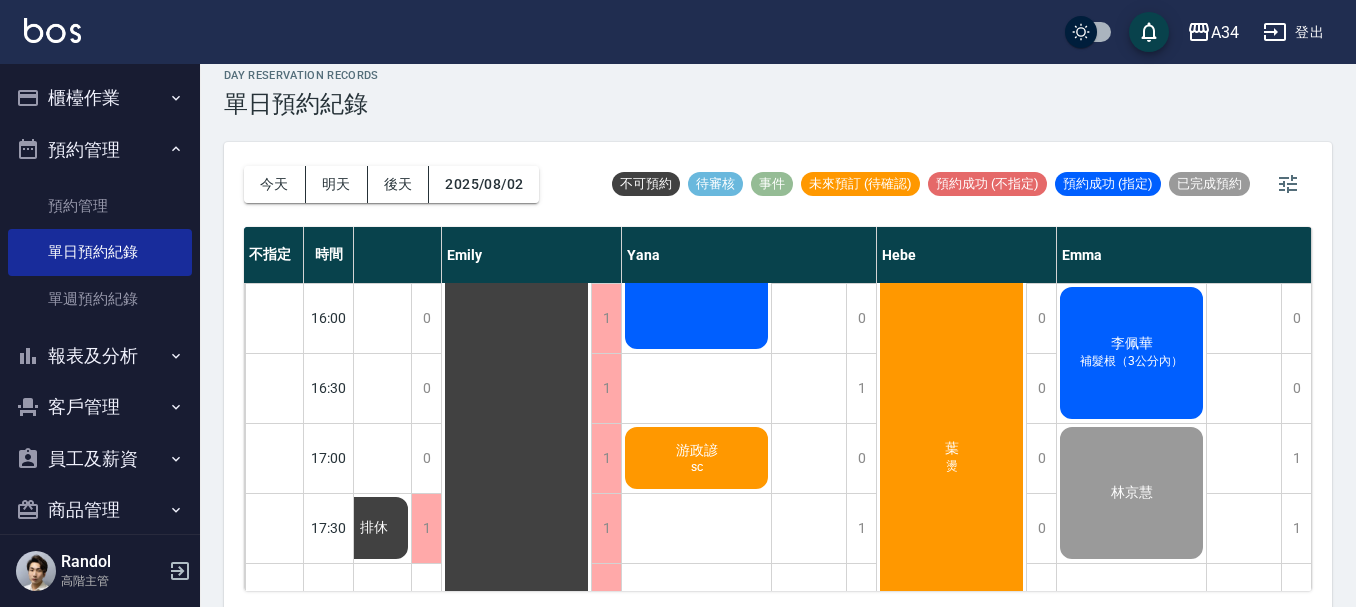 scroll, scrollTop: 23, scrollLeft: 0, axis: vertical 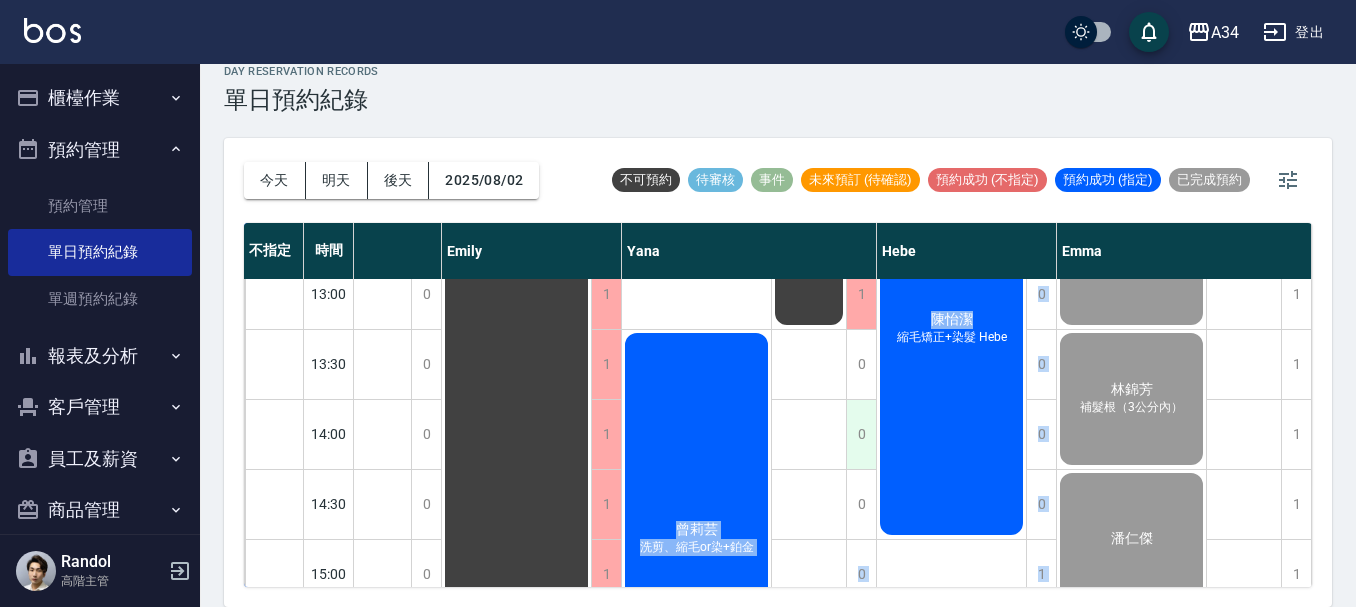 drag, startPoint x: 986, startPoint y: 571, endPoint x: 858, endPoint y: 571, distance: 128 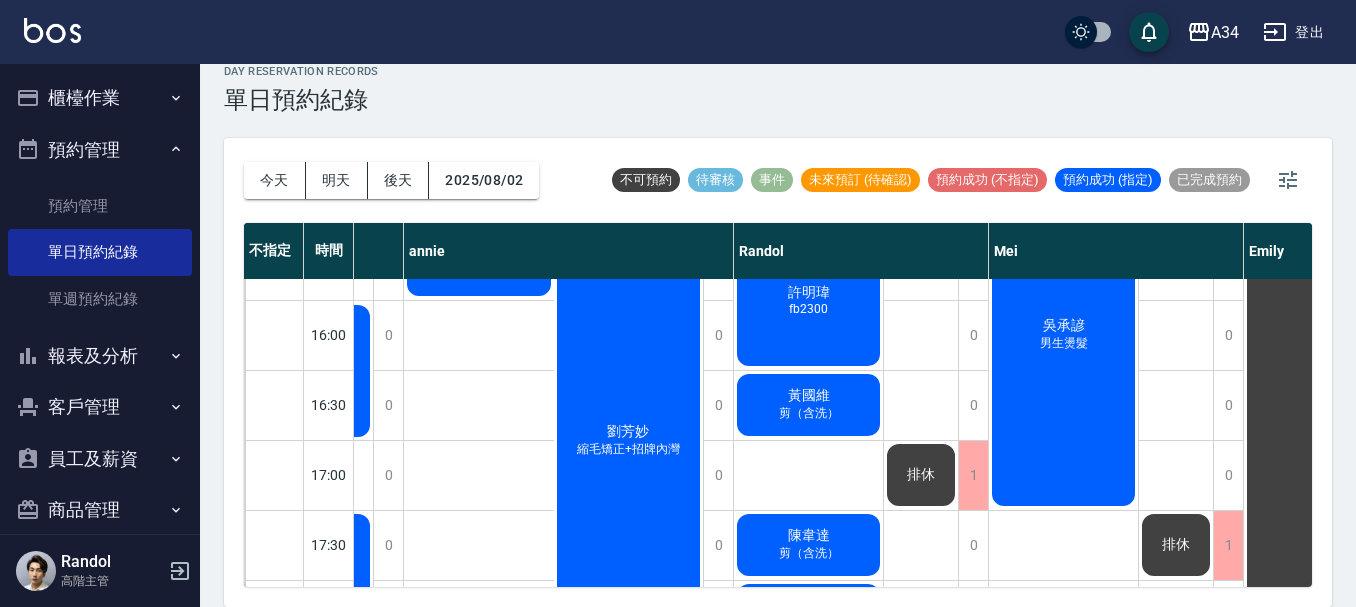 scroll, scrollTop: 780, scrollLeft: 640, axis: both 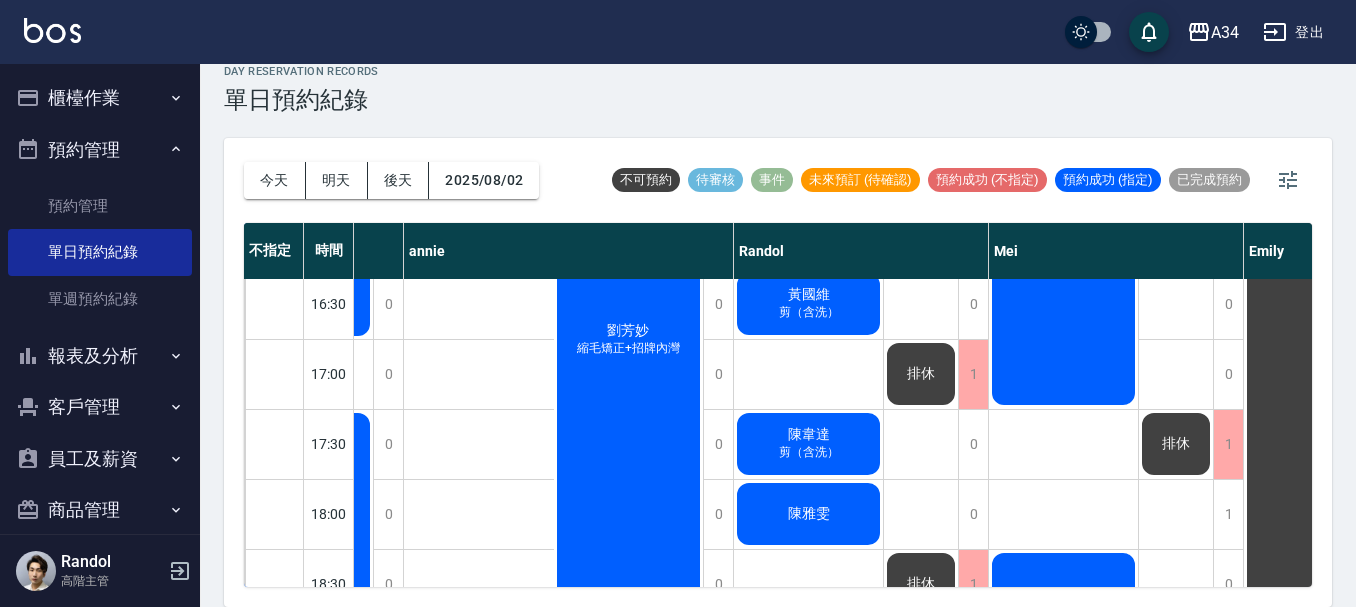 click on "黃國維 剪（含洗）" at bounding box center [-212, 164] 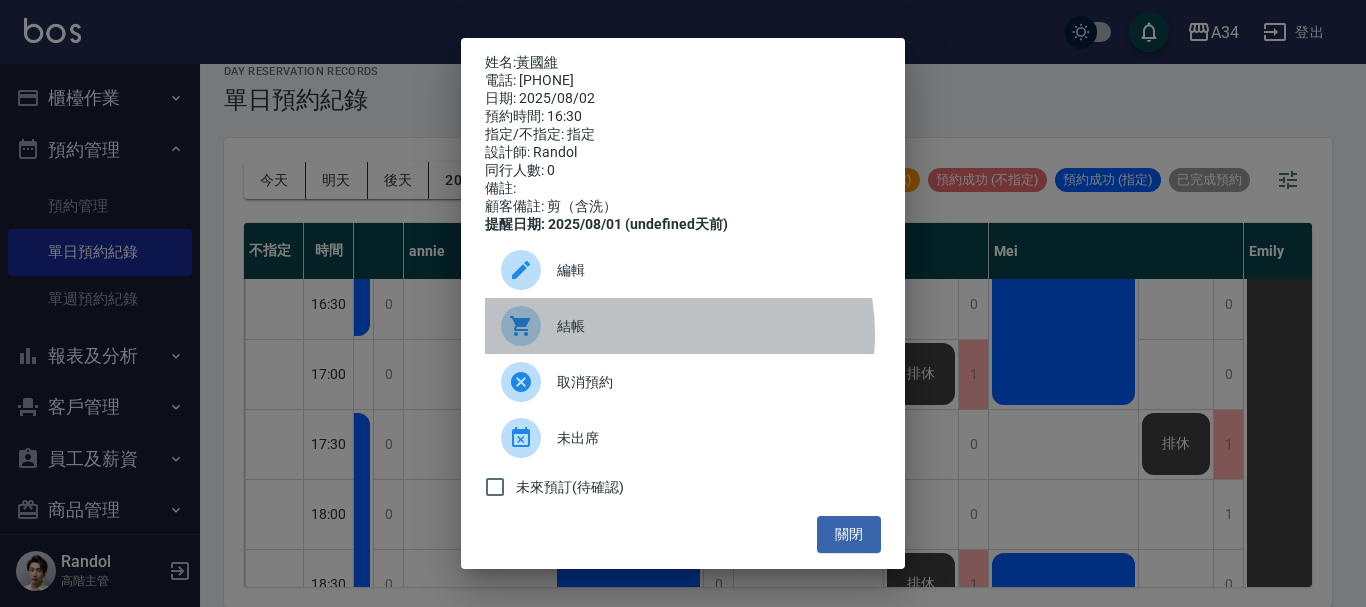click on "結帳" at bounding box center (711, 326) 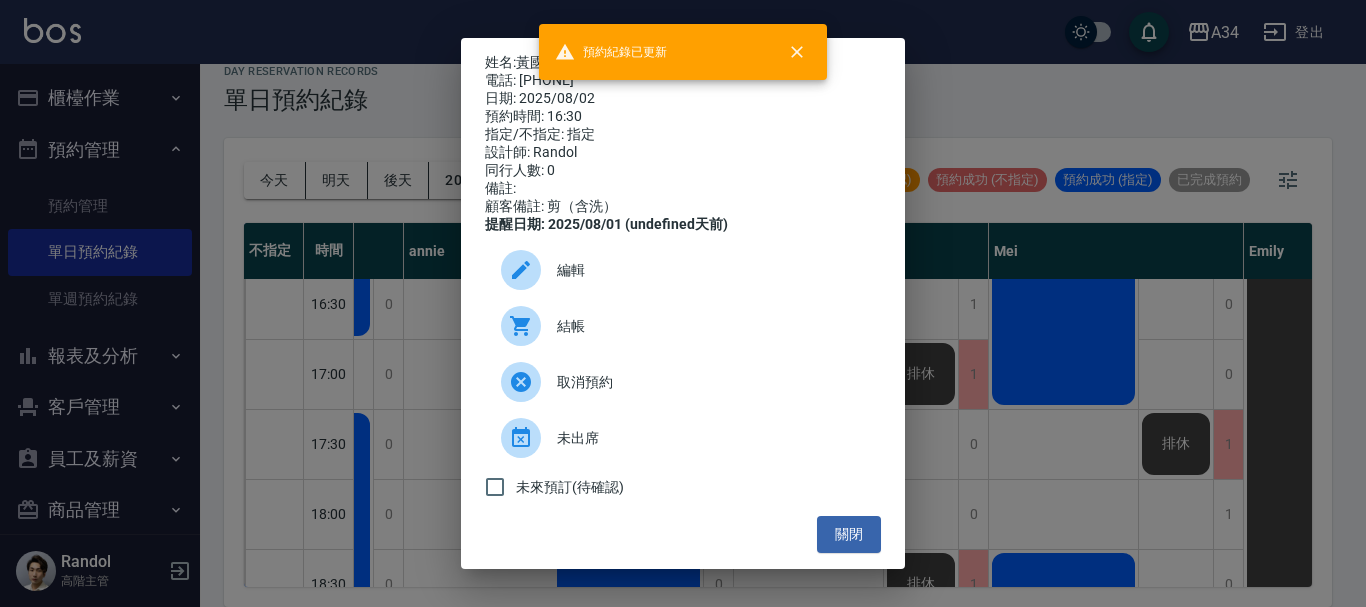 click on "姓名:  黃國維 電話: 0988754102 日期: 2025/08/02 預約時間: 16:30 指定/不指定: 指定 設計師: Randol 同行人數: 0 備註:  顧客備註: 剪（含洗）  提醒日期: 2025/08/01 (undefined天前) 編輯 結帳 取消預約 未出席 未來預訂(待確認) 關閉" at bounding box center [683, 303] 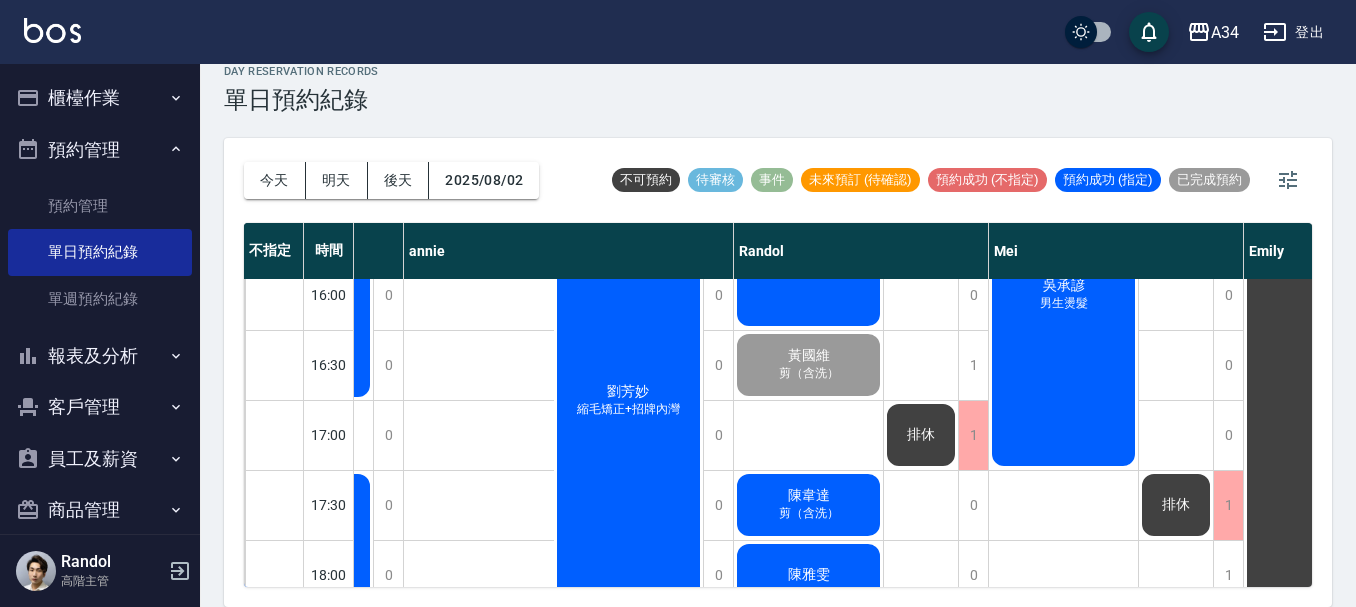 scroll, scrollTop: 668, scrollLeft: 640, axis: both 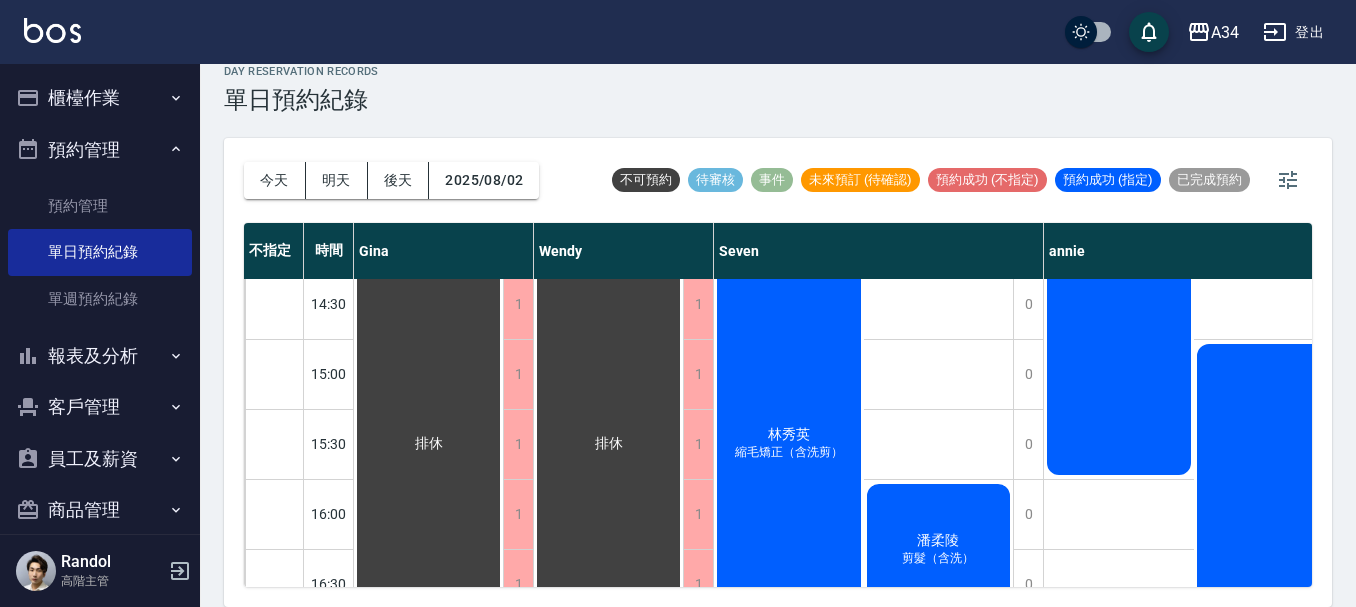 click on "林秀英 縮毛矯正（含洗剪）" at bounding box center [428, 444] 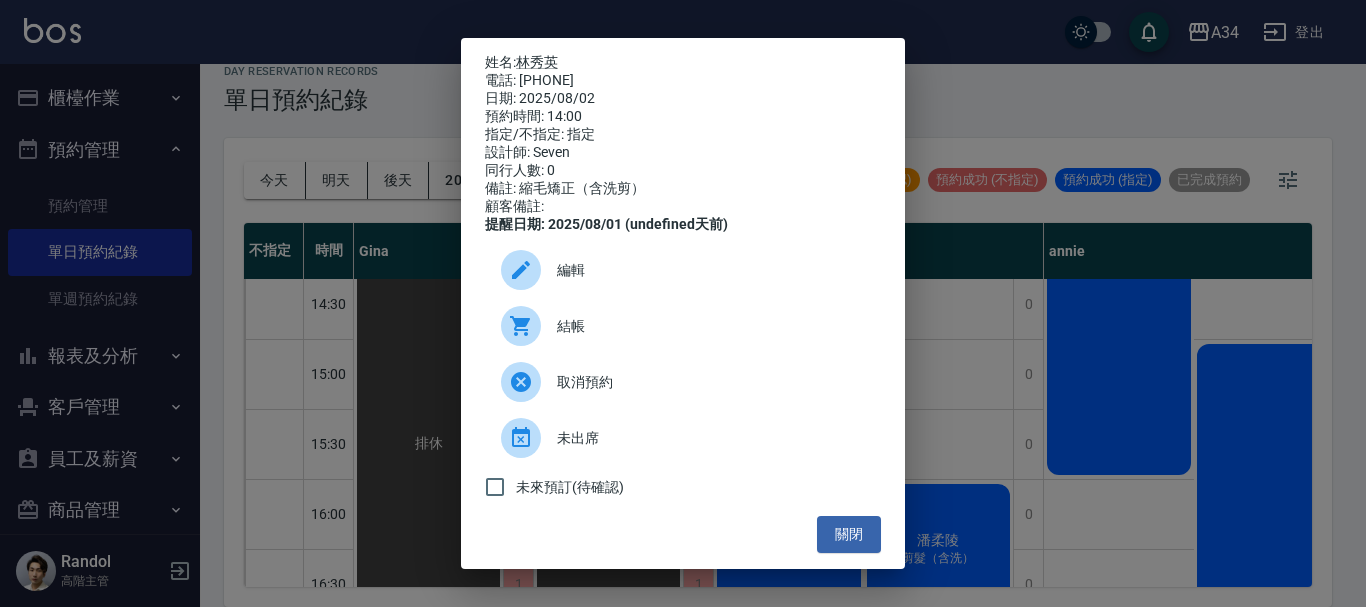 click on "結帳" at bounding box center (711, 326) 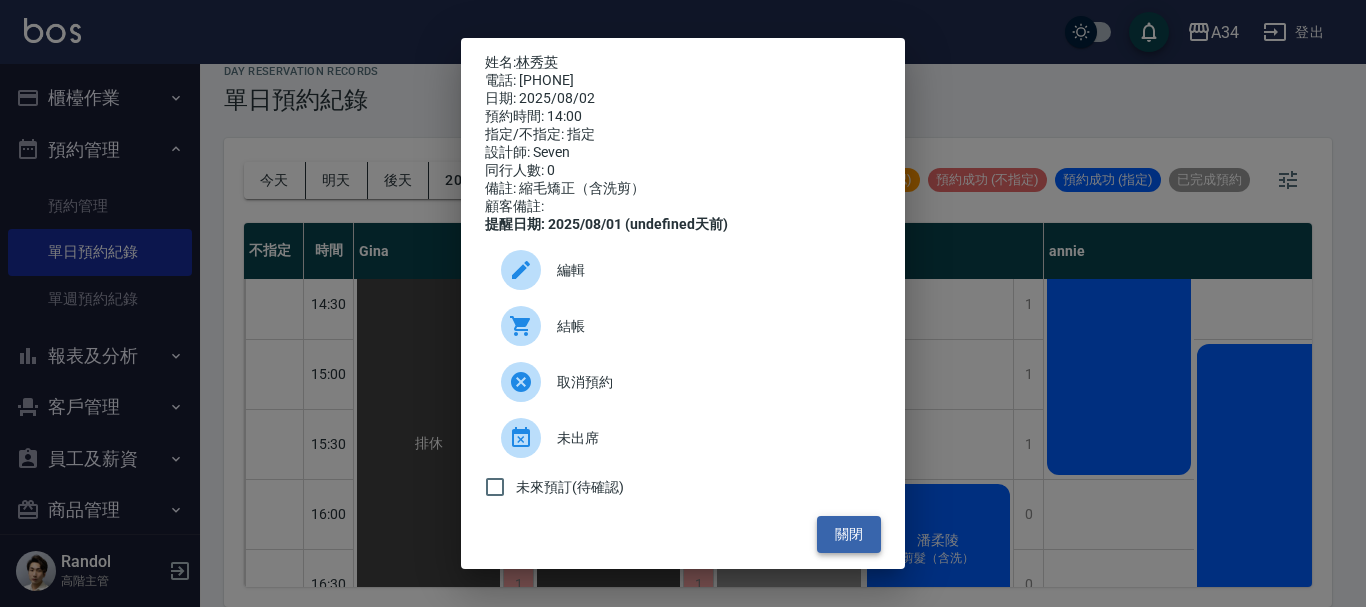click on "關閉" at bounding box center [849, 534] 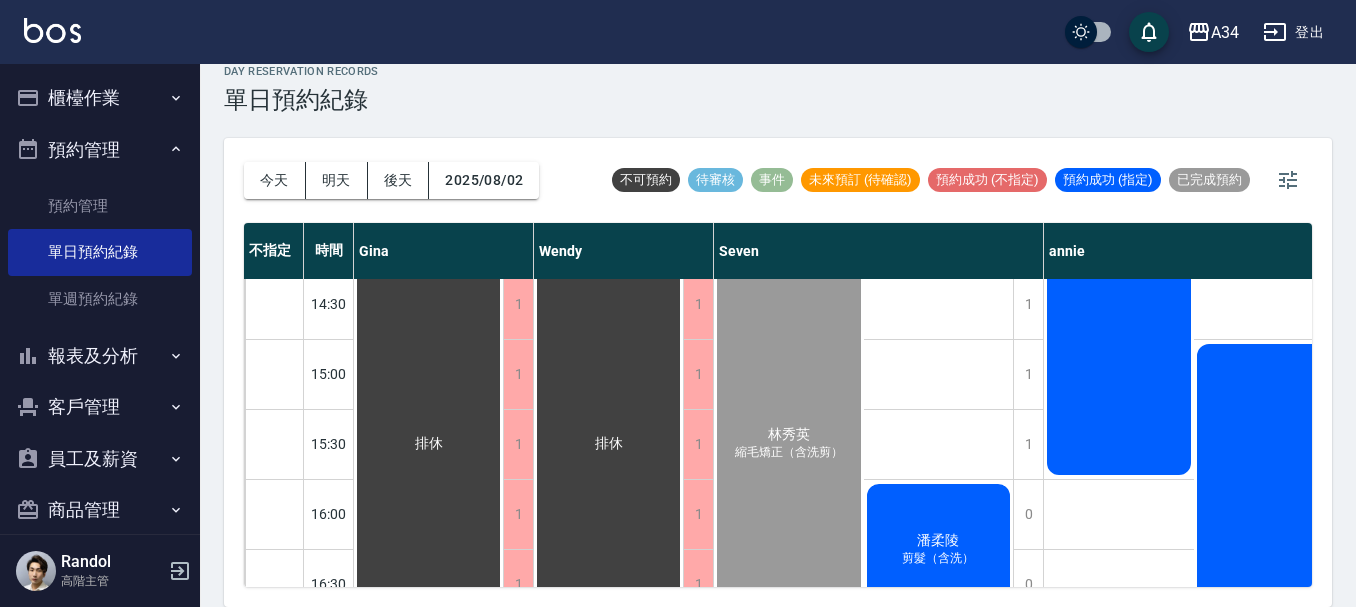 click on "林秀英 縮毛矯正（含洗剪）" at bounding box center [428, 444] 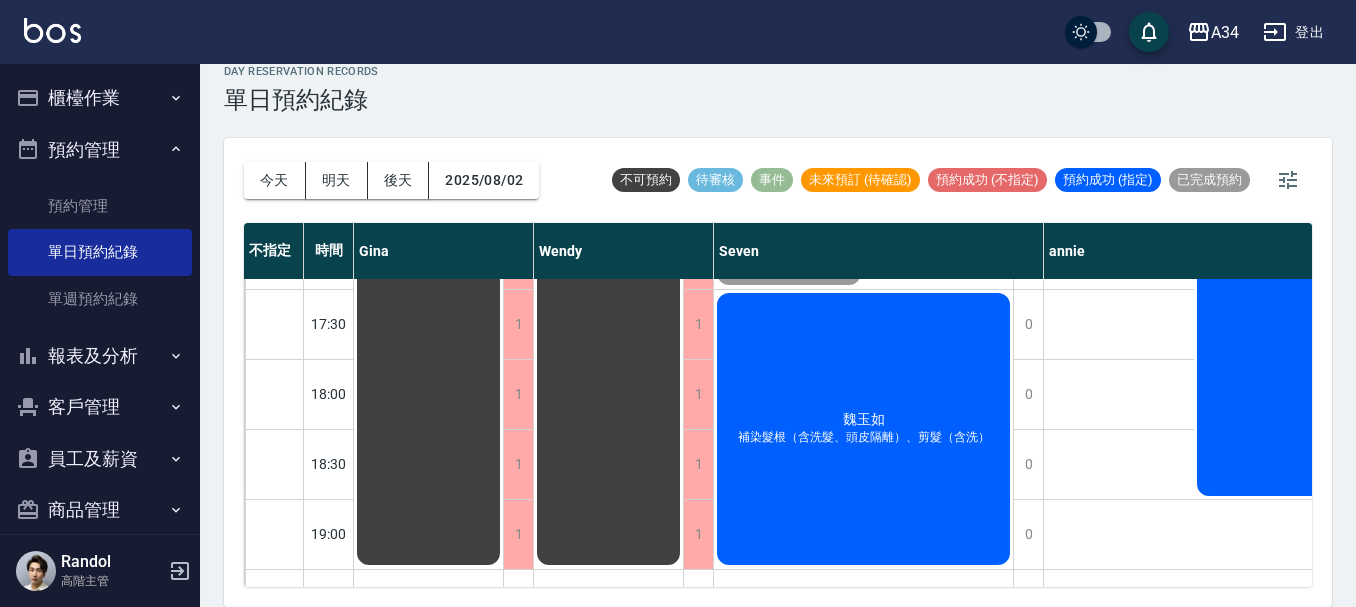 scroll, scrollTop: 968, scrollLeft: 0, axis: vertical 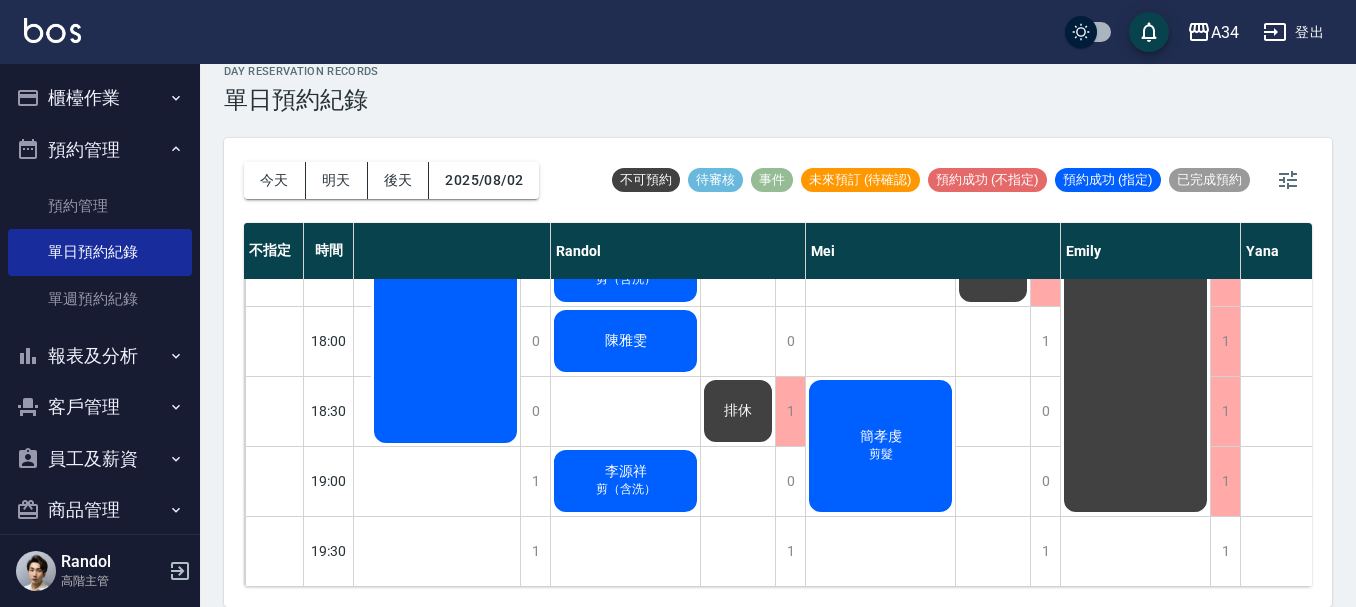 click on "報表及分析" at bounding box center (100, 356) 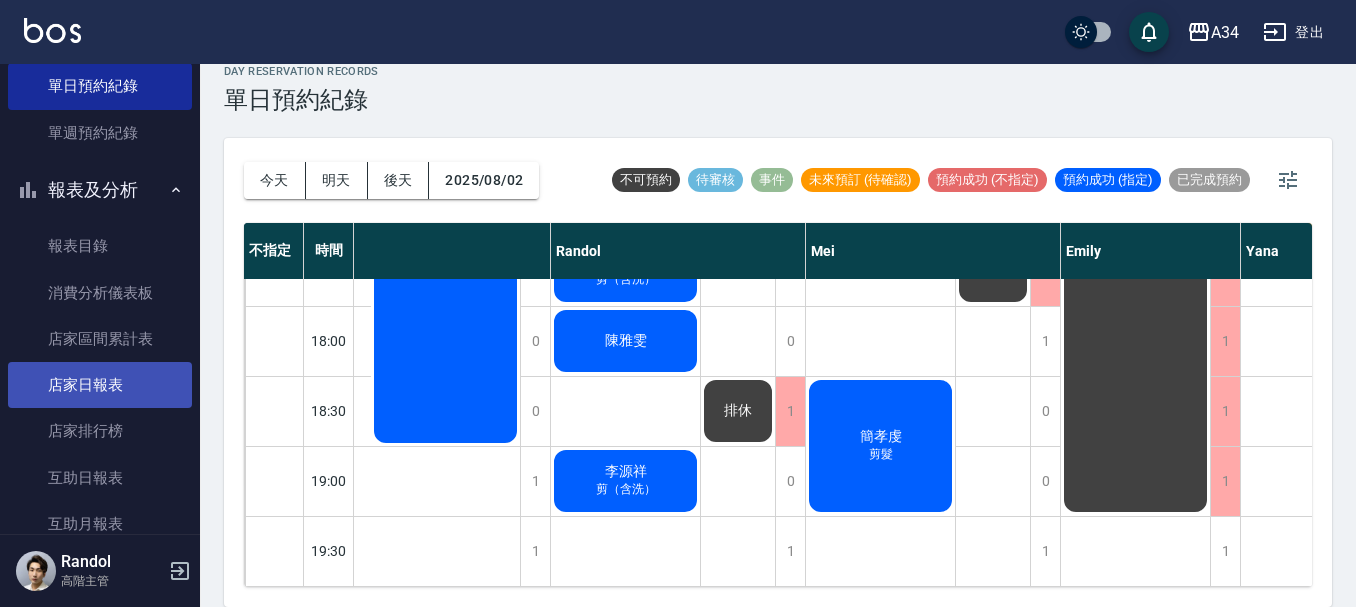 scroll, scrollTop: 200, scrollLeft: 0, axis: vertical 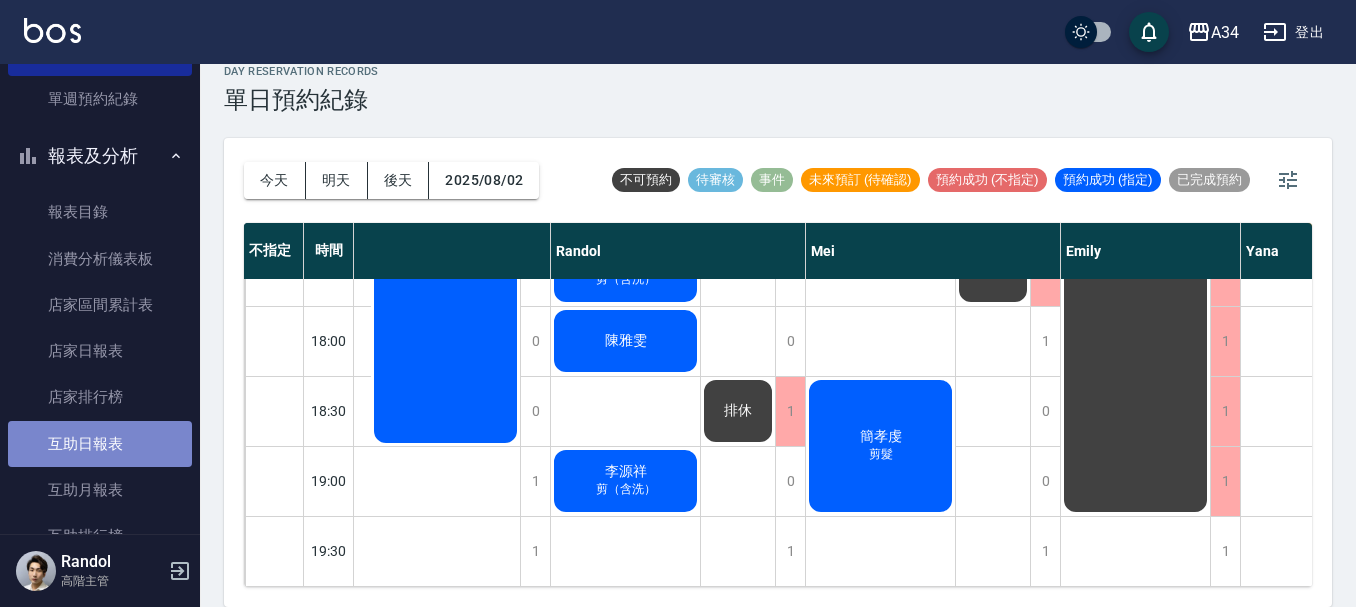 click on "互助日報表" at bounding box center [100, 444] 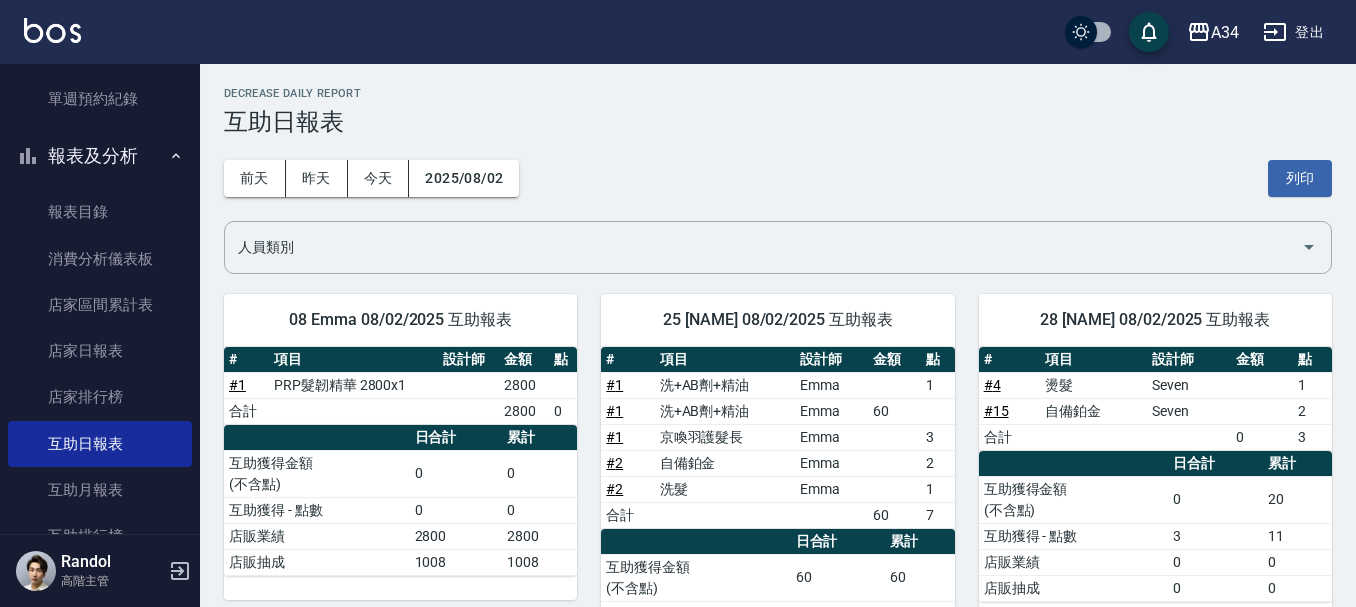 scroll, scrollTop: 0, scrollLeft: 0, axis: both 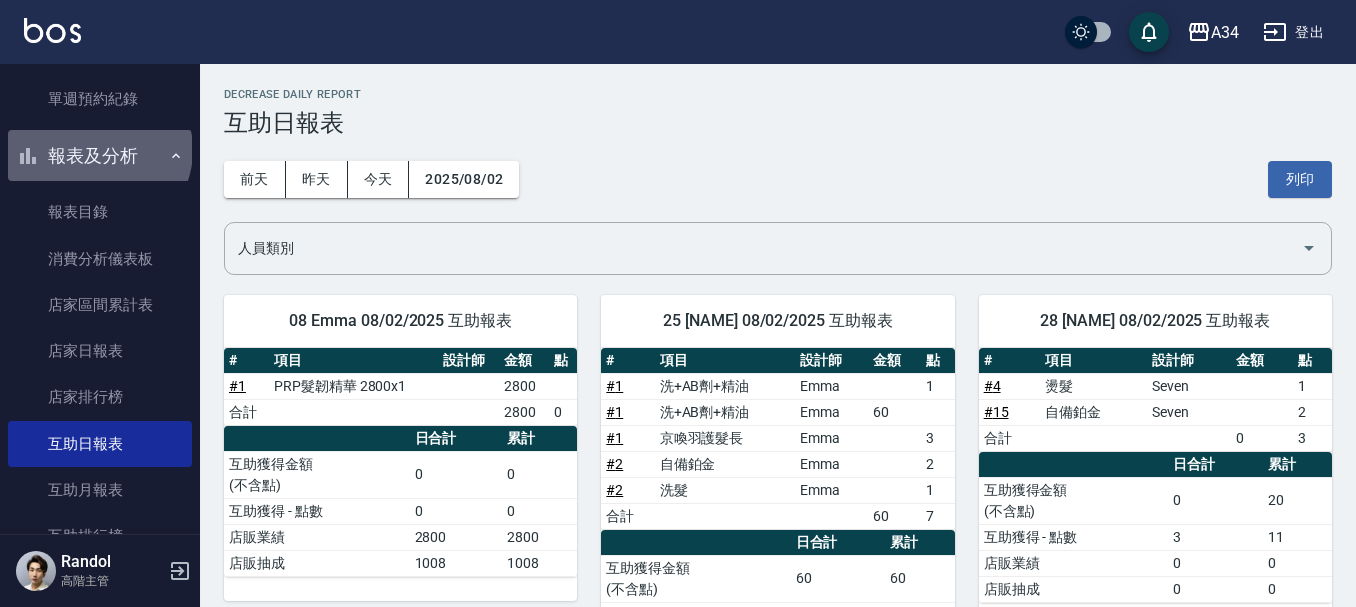 click on "報表及分析" at bounding box center (100, 156) 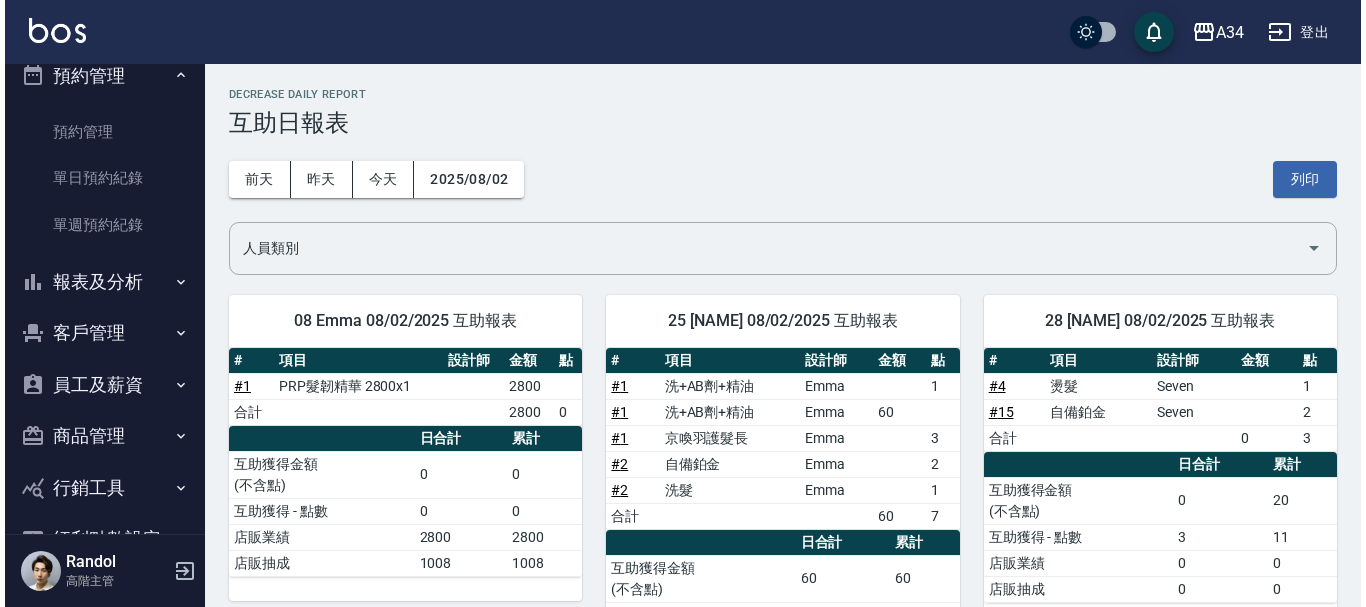 scroll, scrollTop: 0, scrollLeft: 0, axis: both 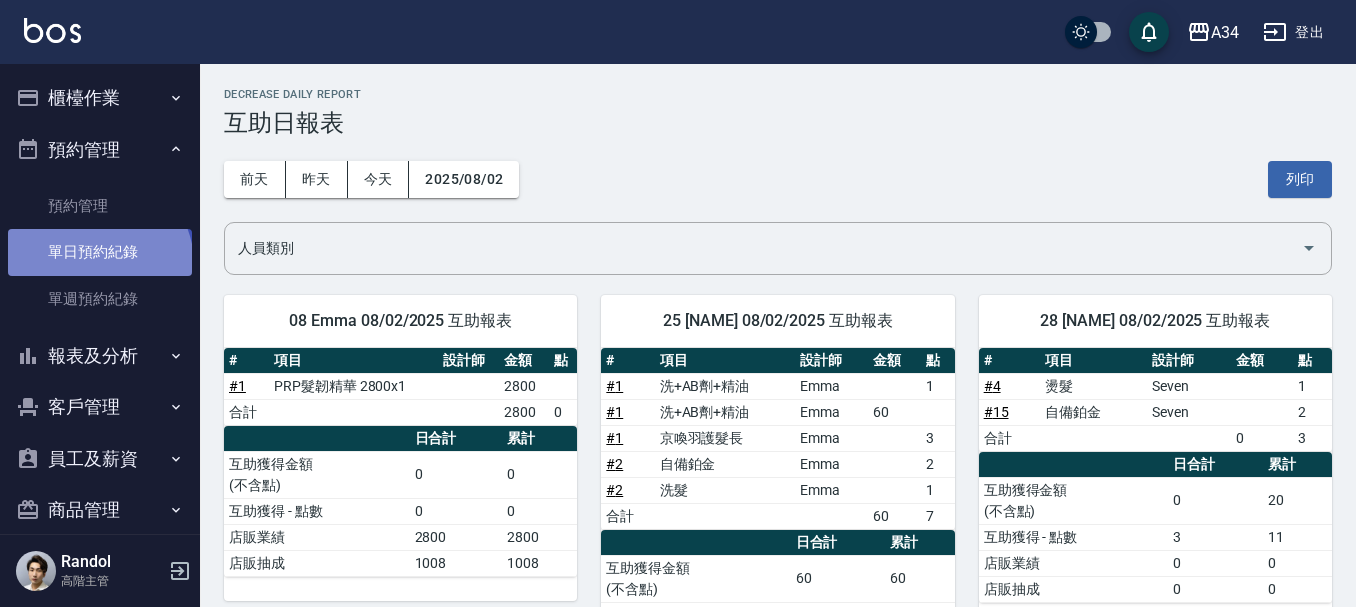 click on "單日預約紀錄" at bounding box center (100, 252) 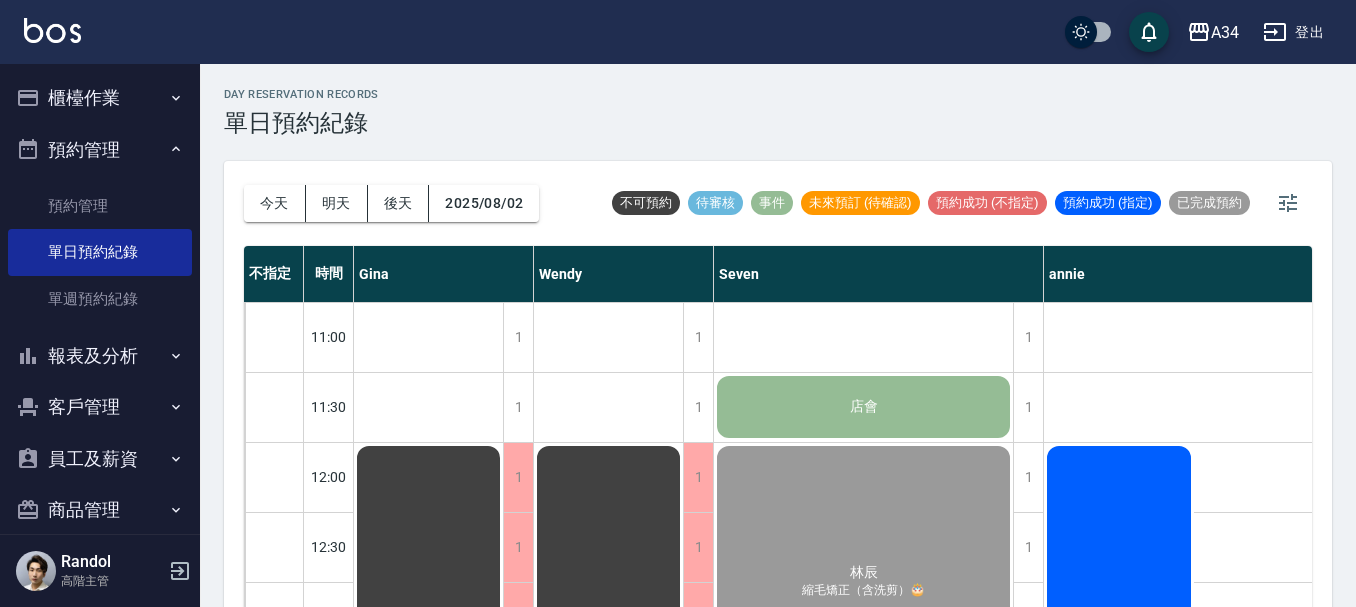 click on "櫃檯作業" at bounding box center (100, 98) 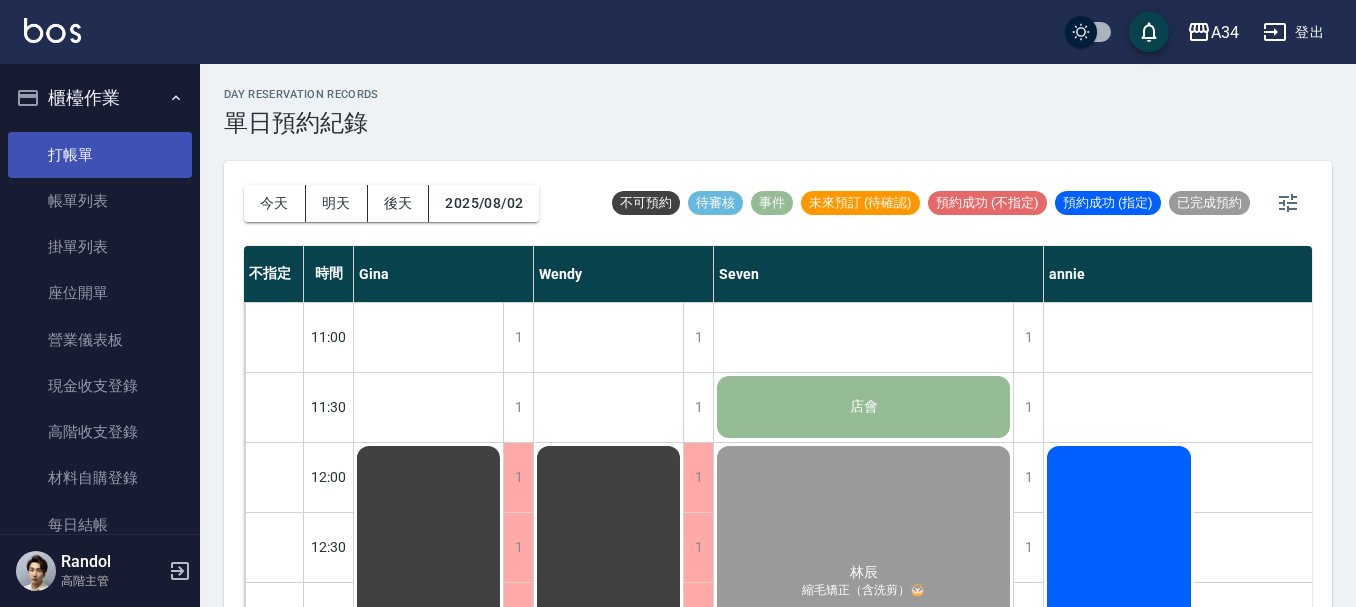 click on "打帳單" at bounding box center (100, 155) 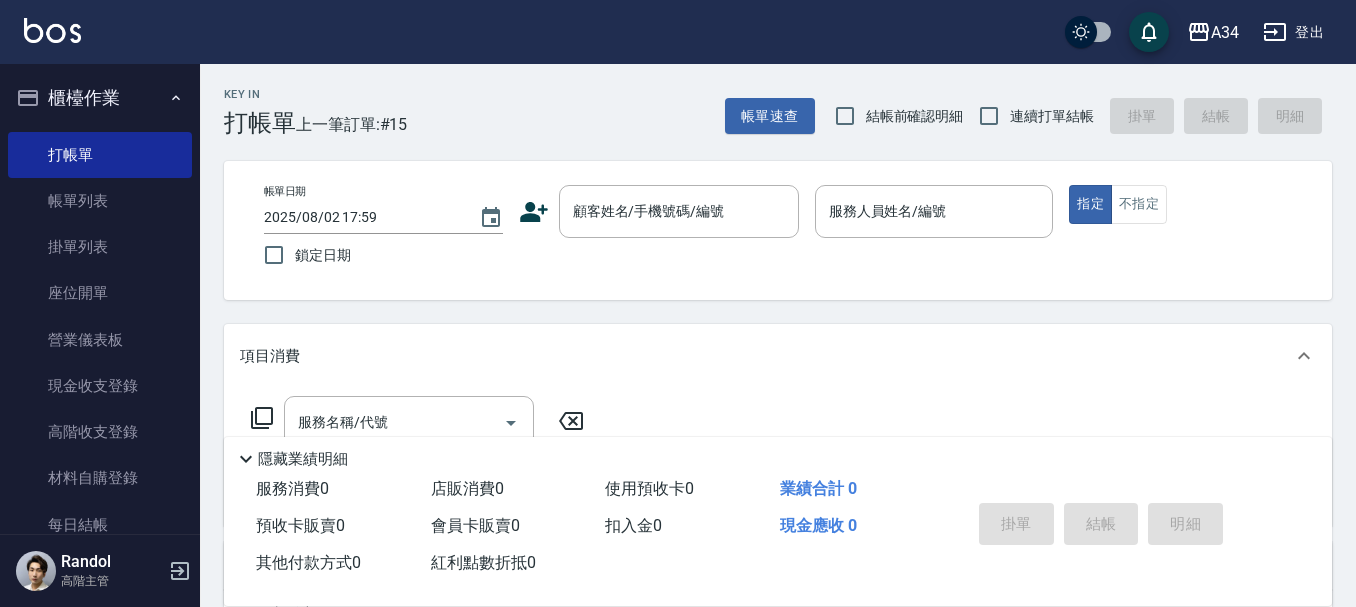 click 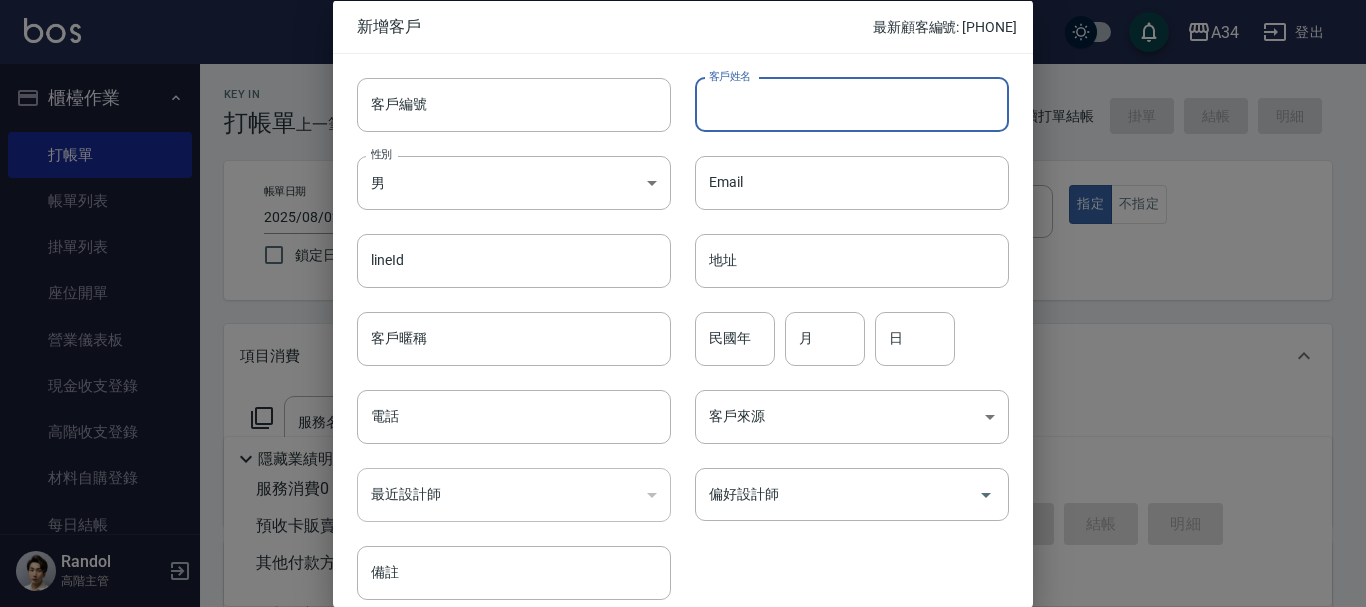 click on "客戶姓名" at bounding box center (852, 104) 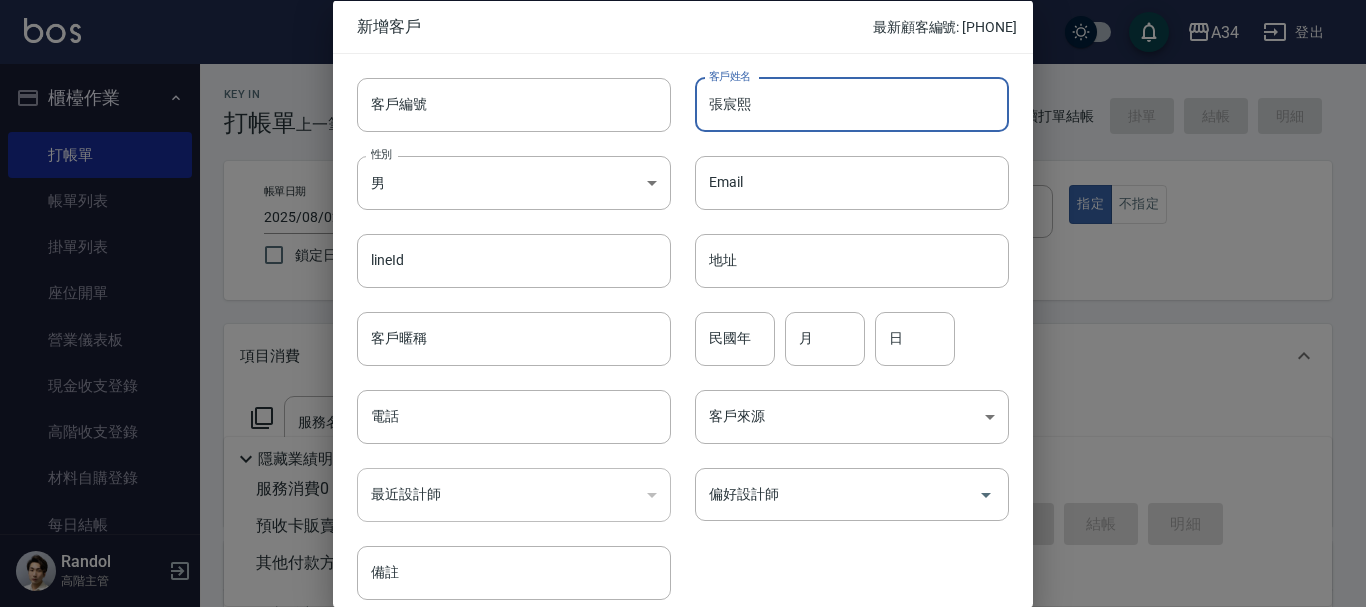 type on "張宸熙" 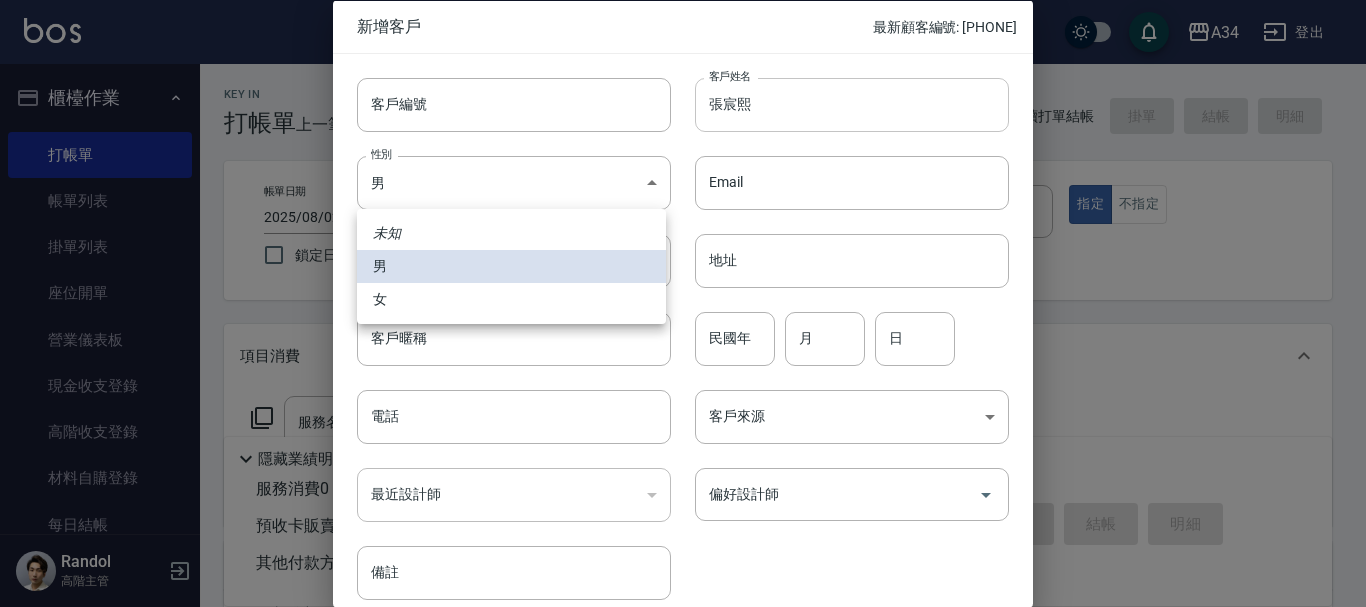 type 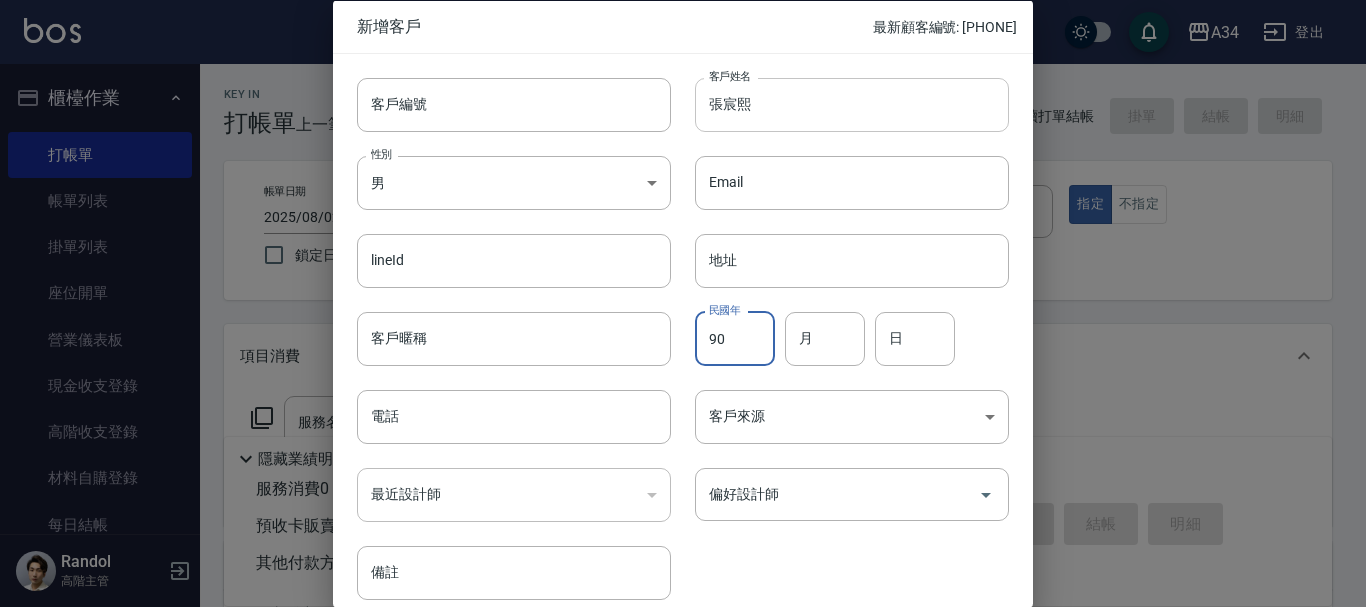 type on "90" 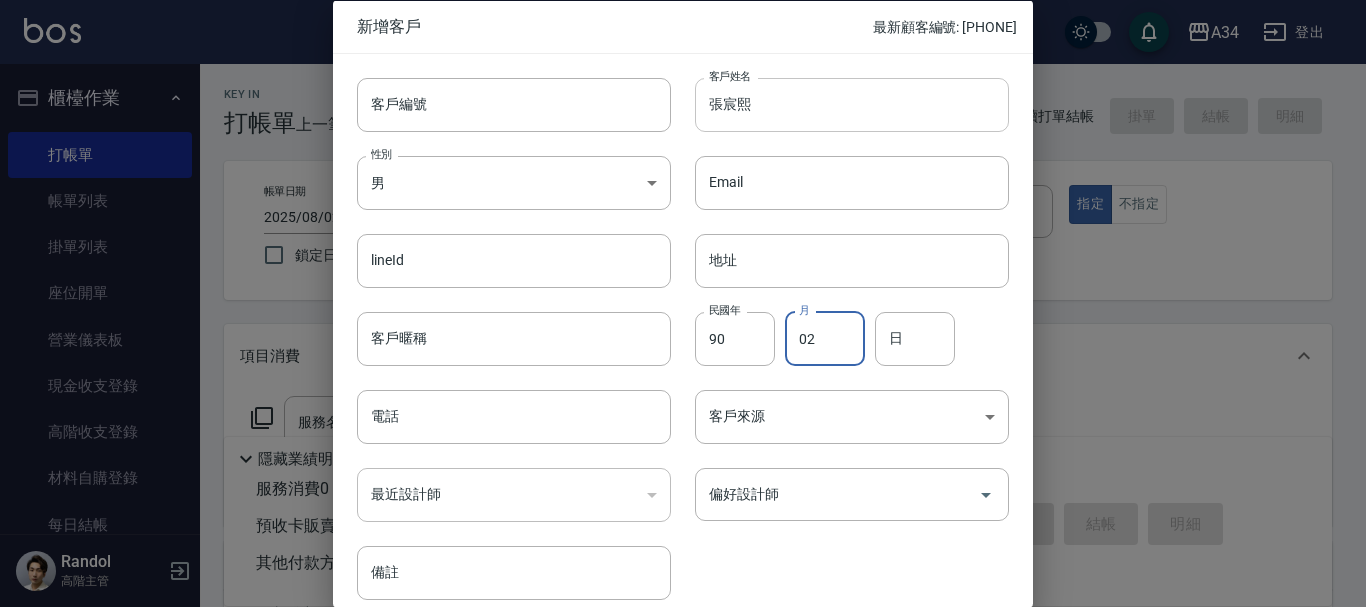 type on "02" 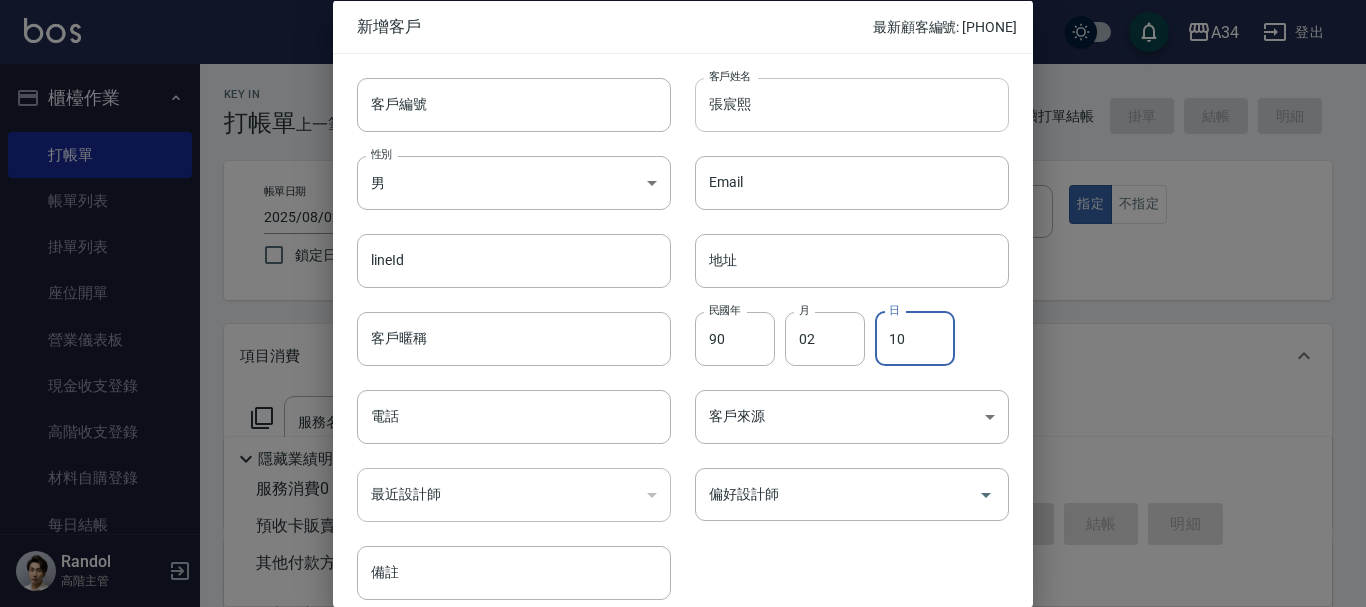 type on "10" 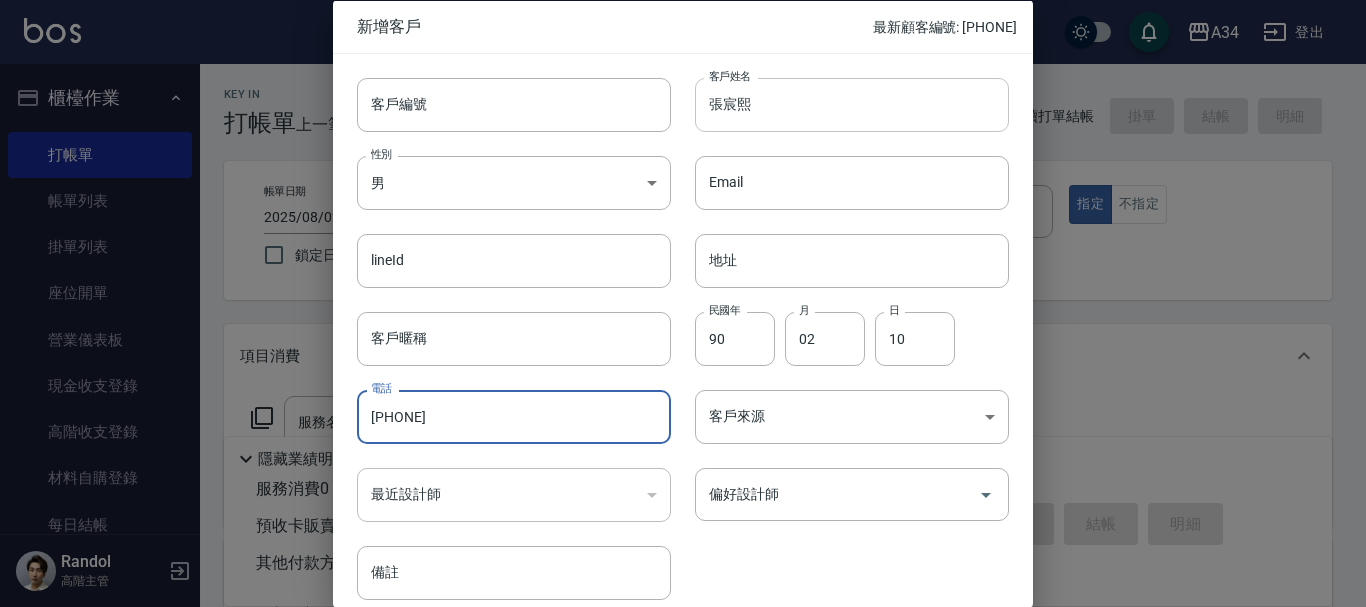 type on "0981864579" 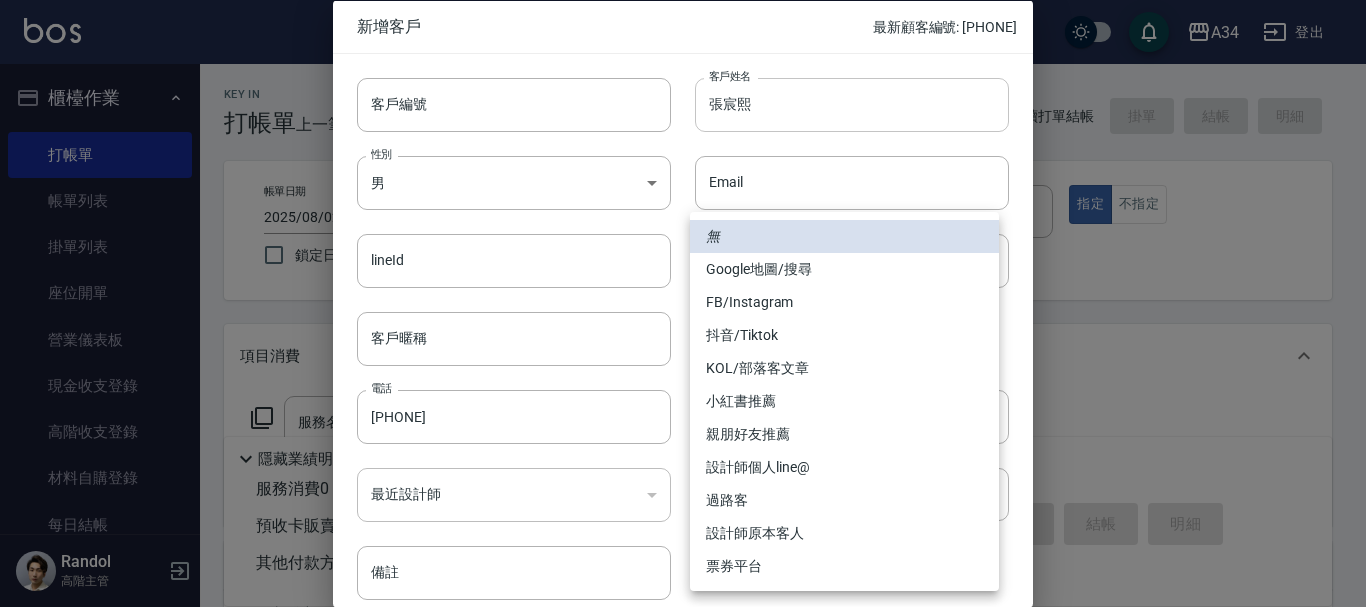 type 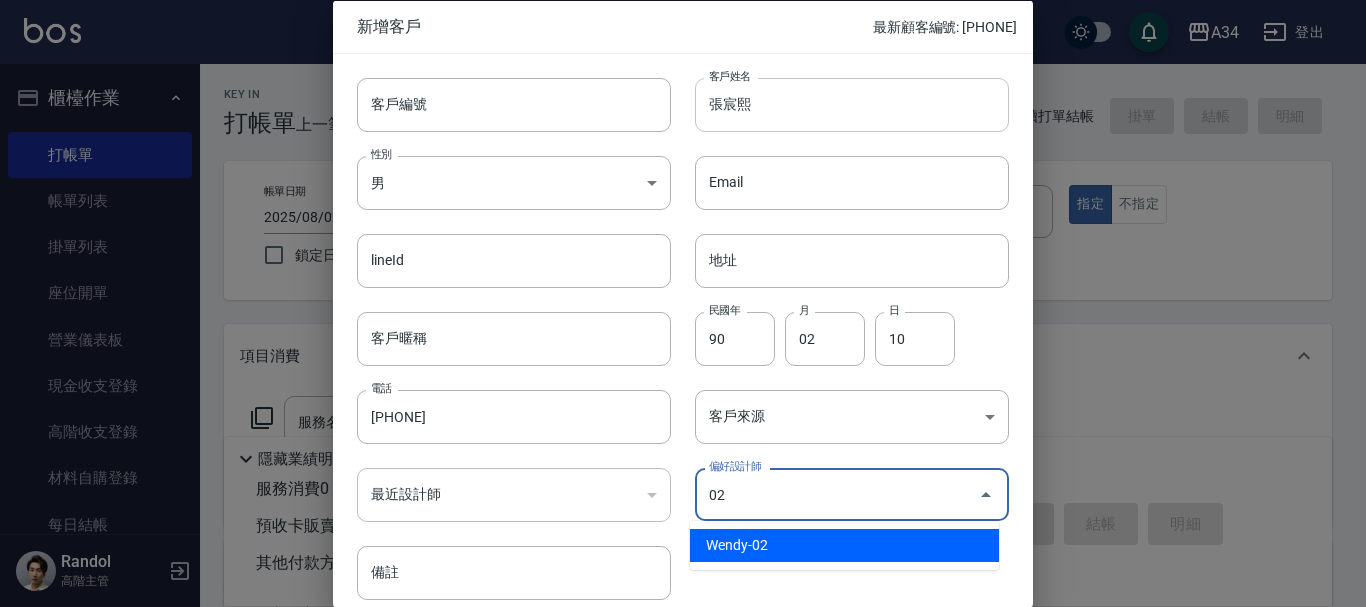 type on "Wendy" 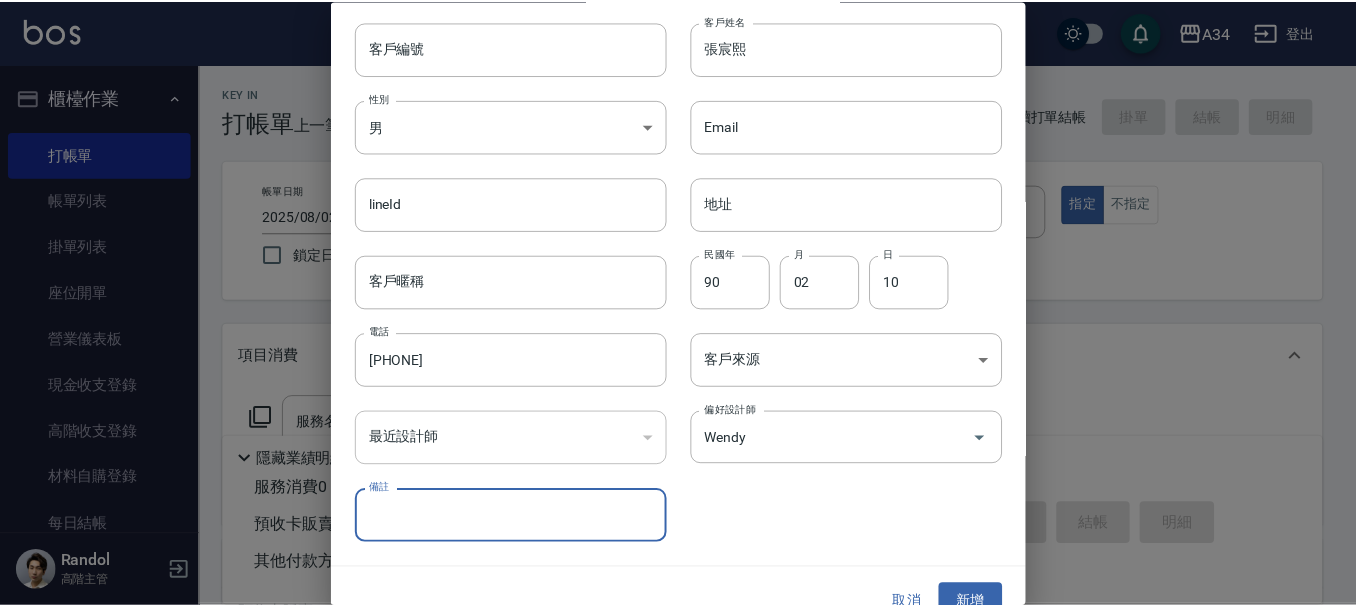 scroll, scrollTop: 86, scrollLeft: 0, axis: vertical 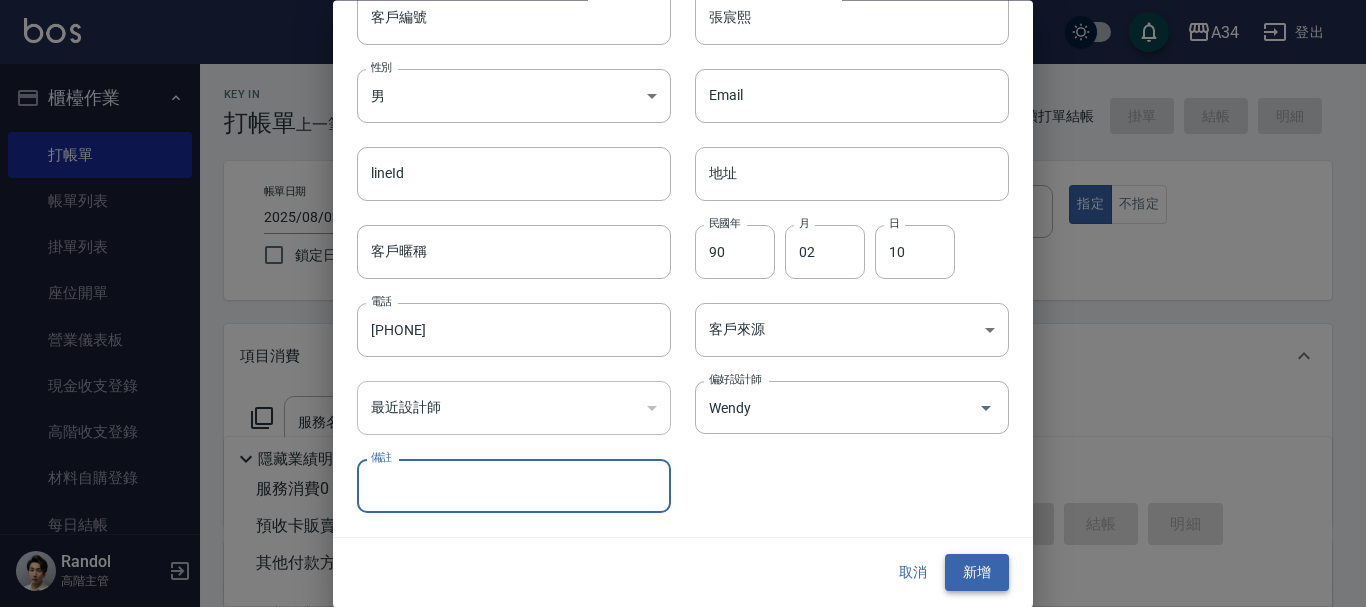 click on "新增" at bounding box center (977, 573) 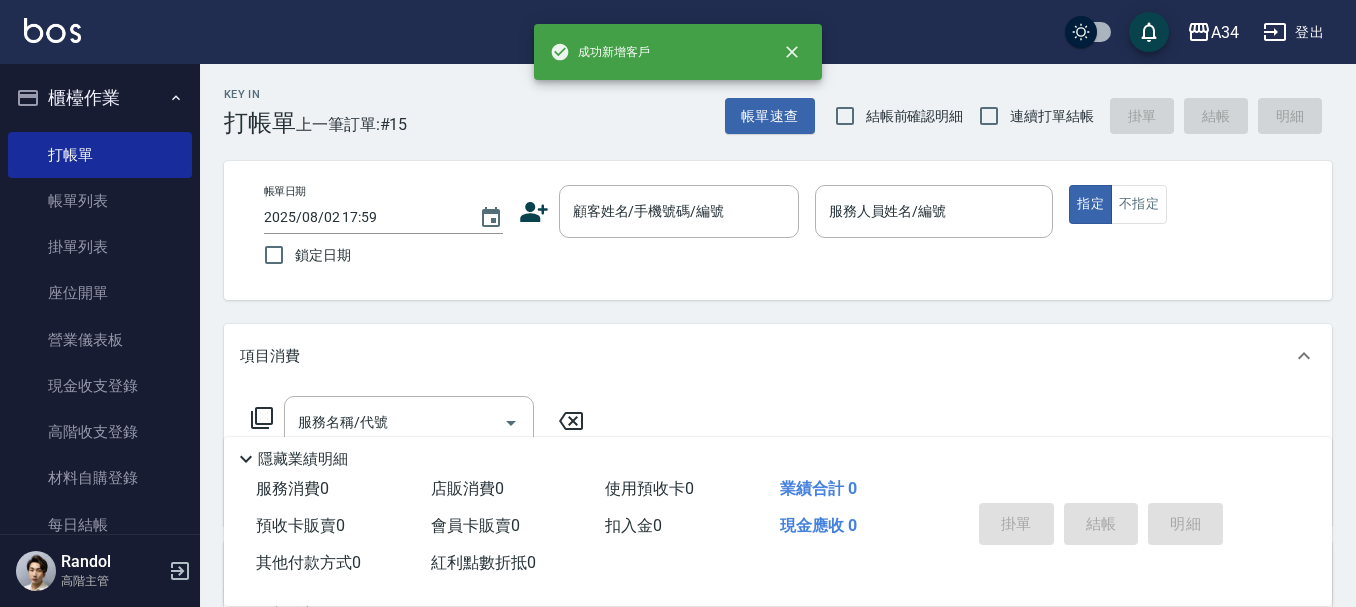 click on "帳單日期 2025/08/02 17:59 鎖定日期 顧客姓名/手機號碼/編號 顧客姓名/手機號碼/編號 服務人員姓名/編號 服務人員姓名/編號 指定 不指定" at bounding box center (778, 230) 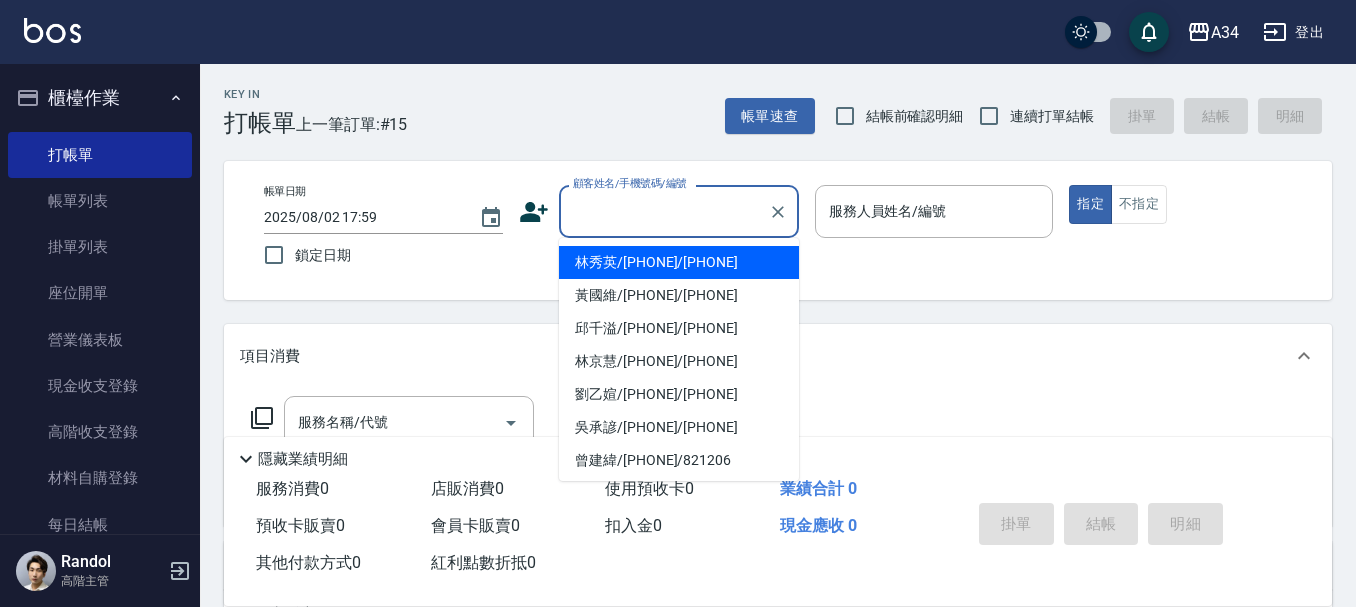 click on "顧客姓名/手機號碼/編號" at bounding box center [664, 211] 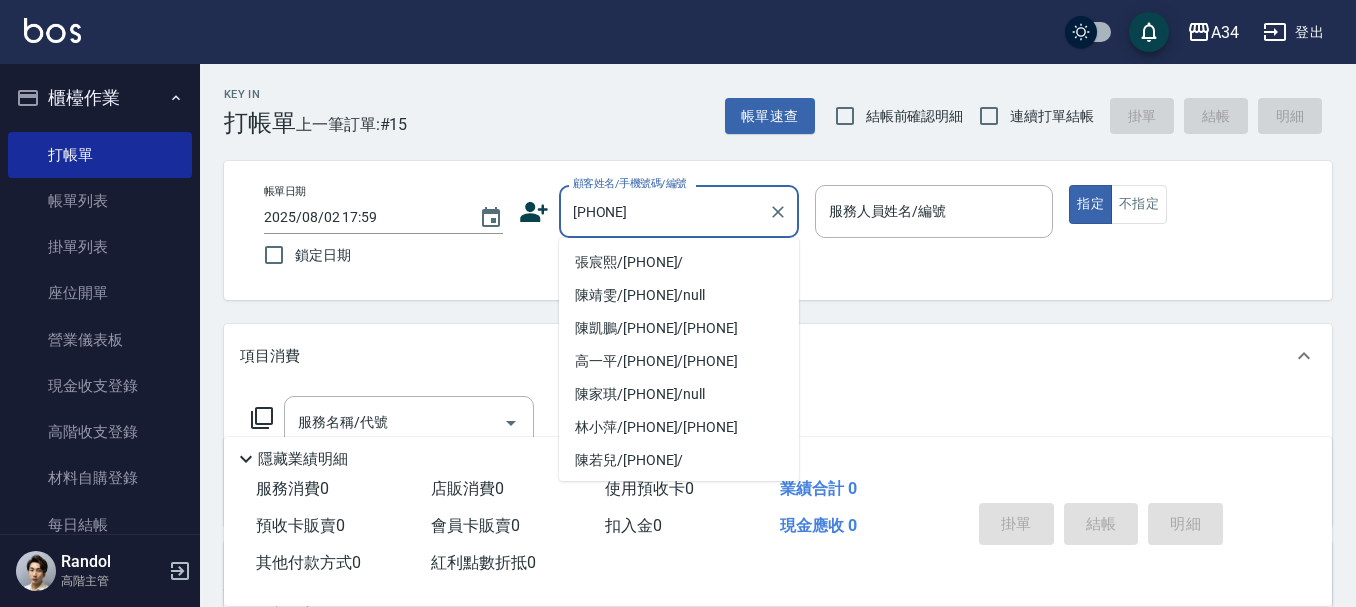 click on "張宸熙/0981864579/" at bounding box center [679, 262] 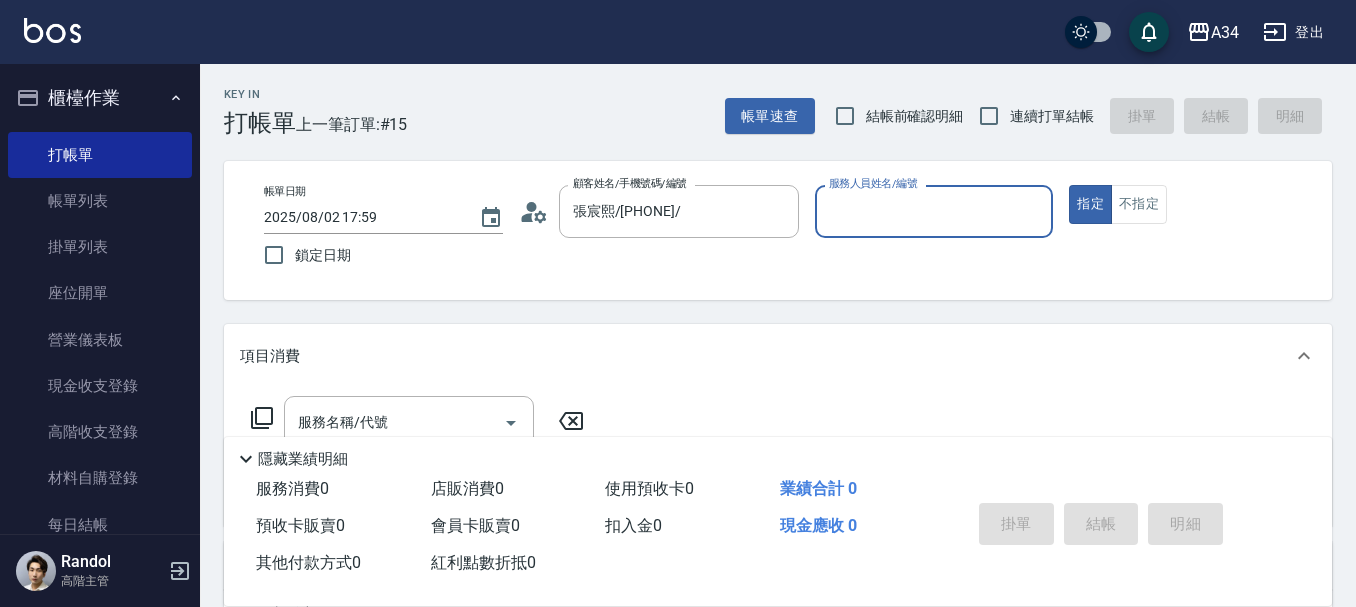 type on "Wendy-02" 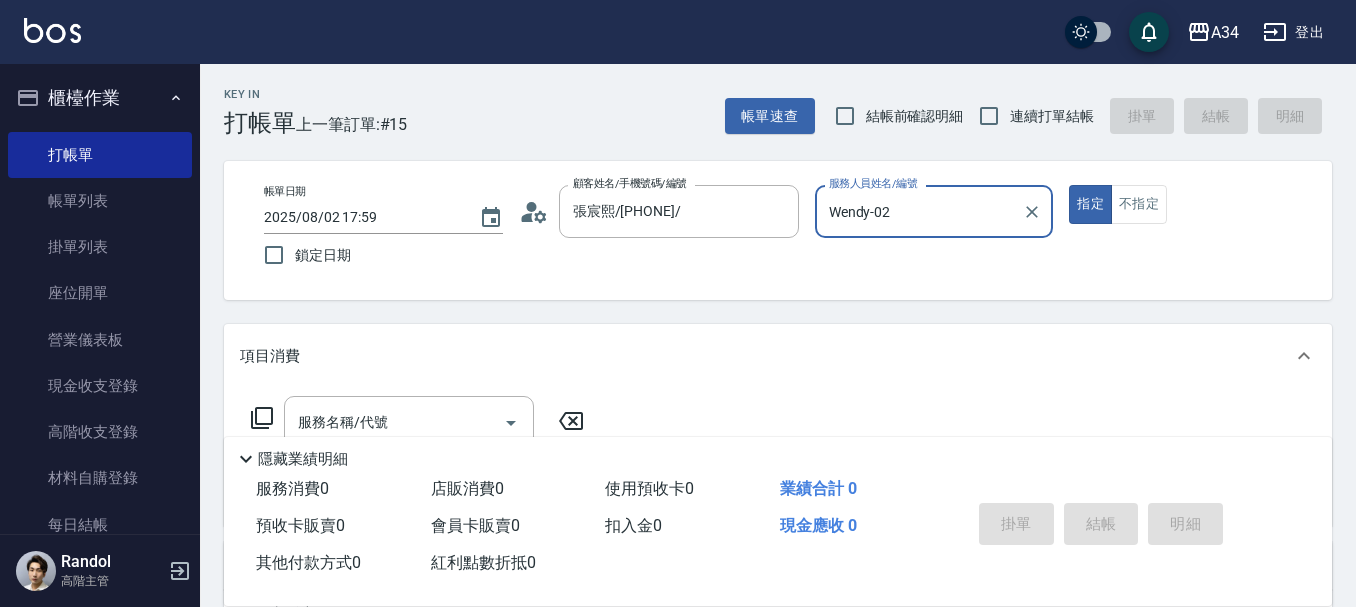 scroll, scrollTop: 300, scrollLeft: 0, axis: vertical 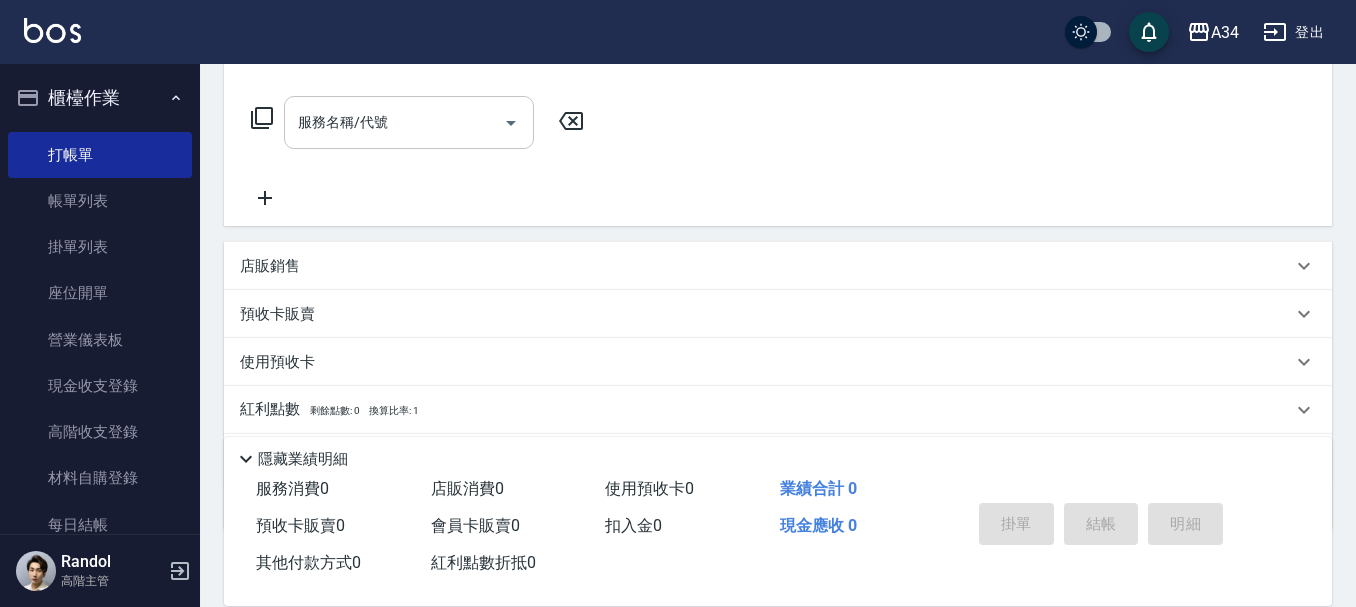click on "服務名稱/代號" at bounding box center (394, 122) 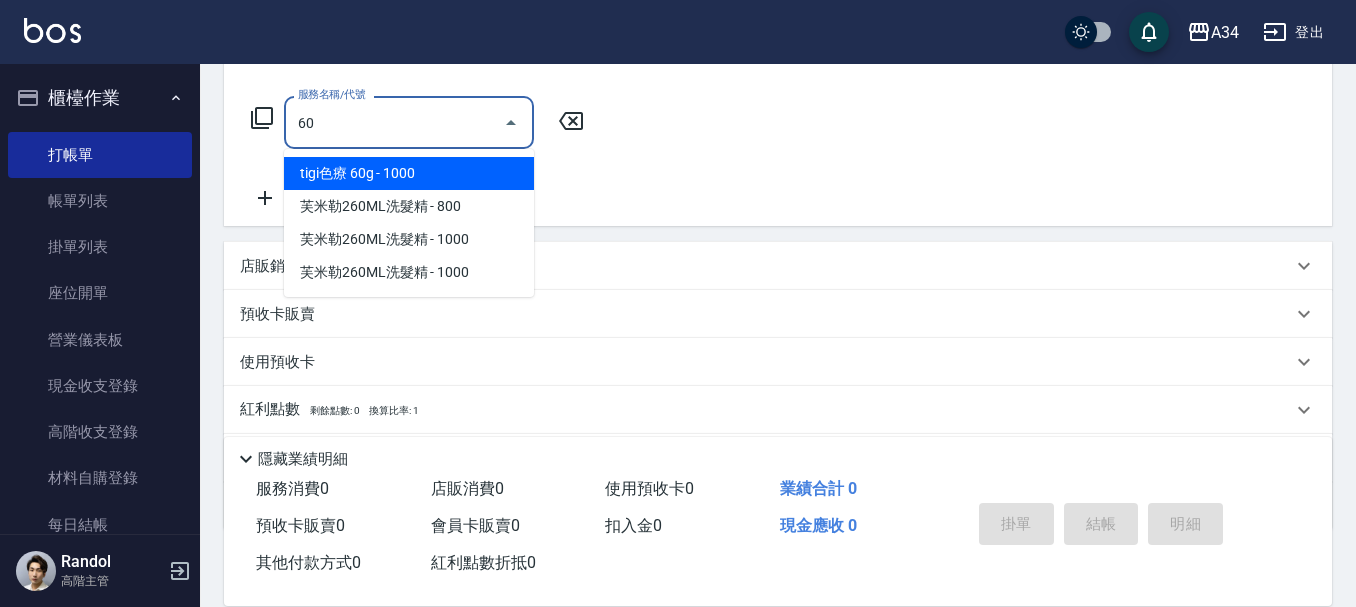type on "602" 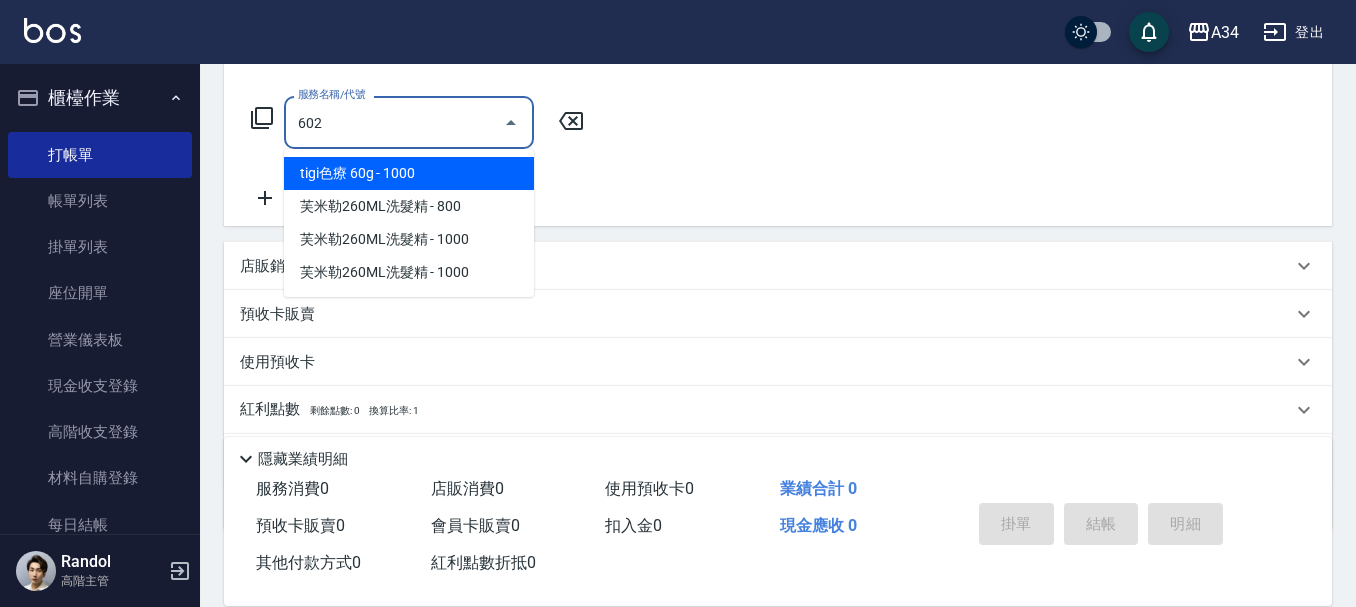 type on "90" 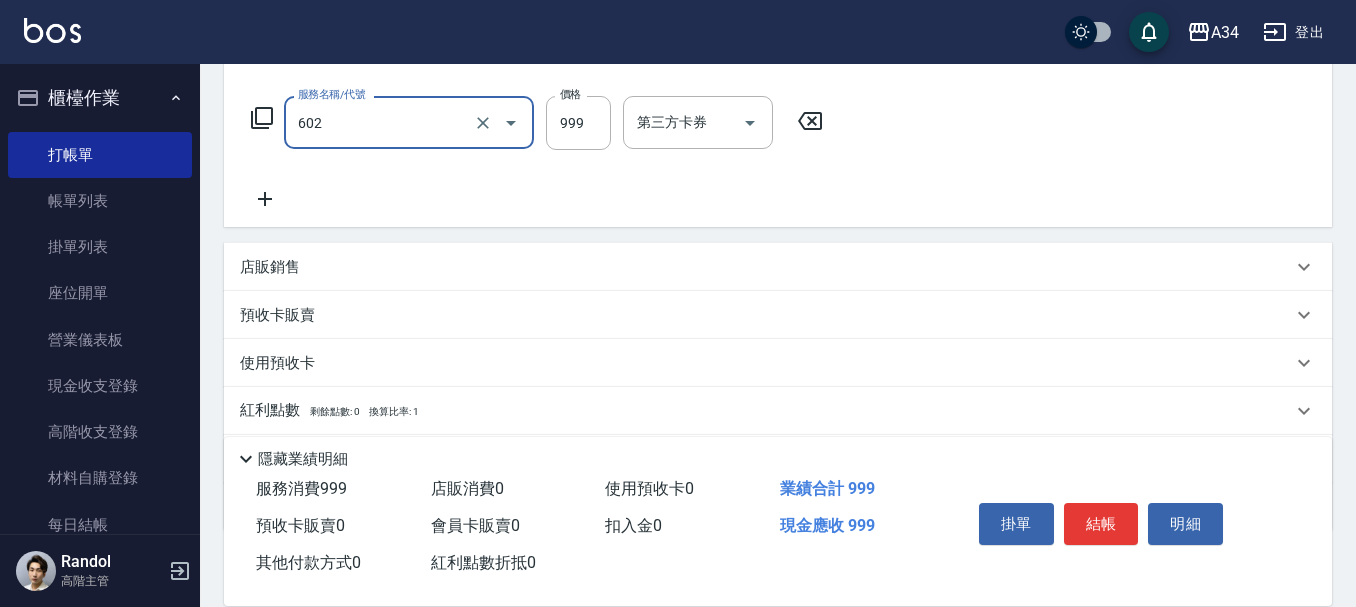 type on "自備鉑金(602)" 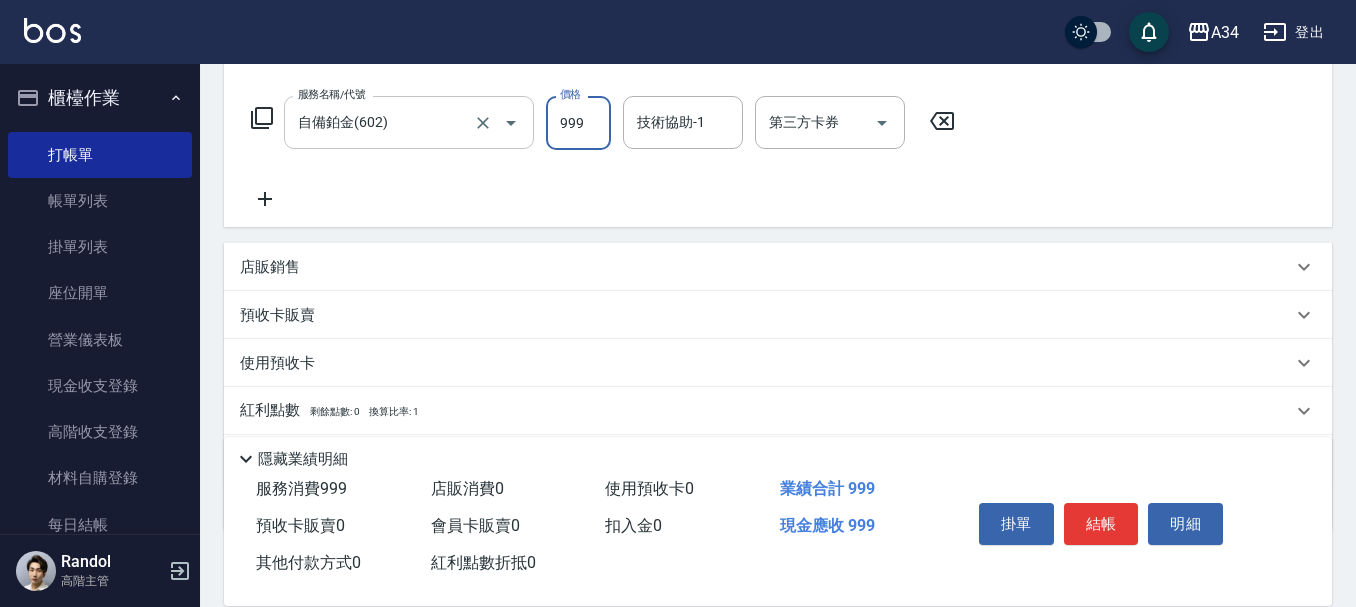 type on "0" 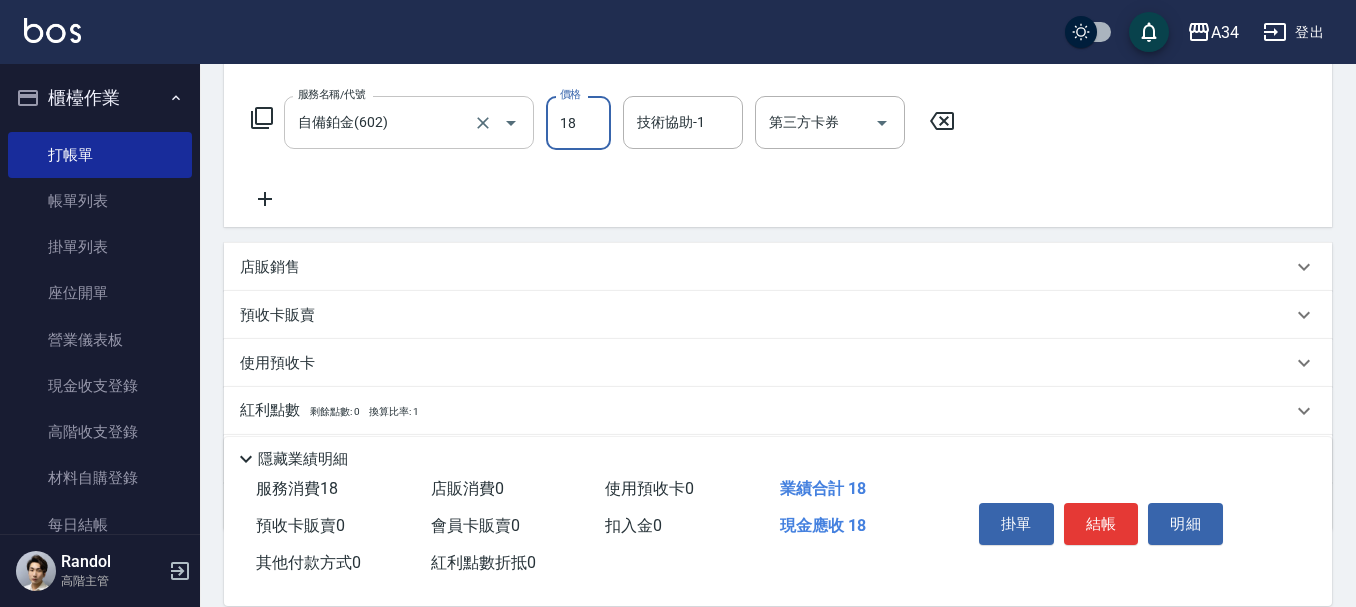type on "180" 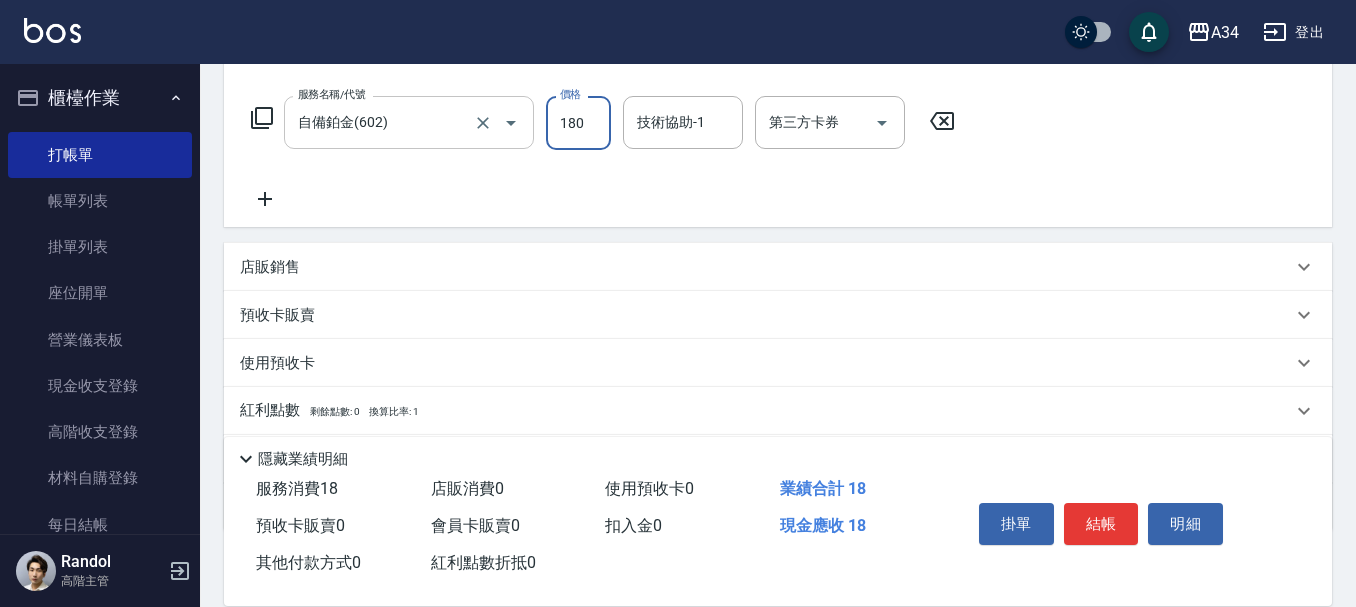 type on "180" 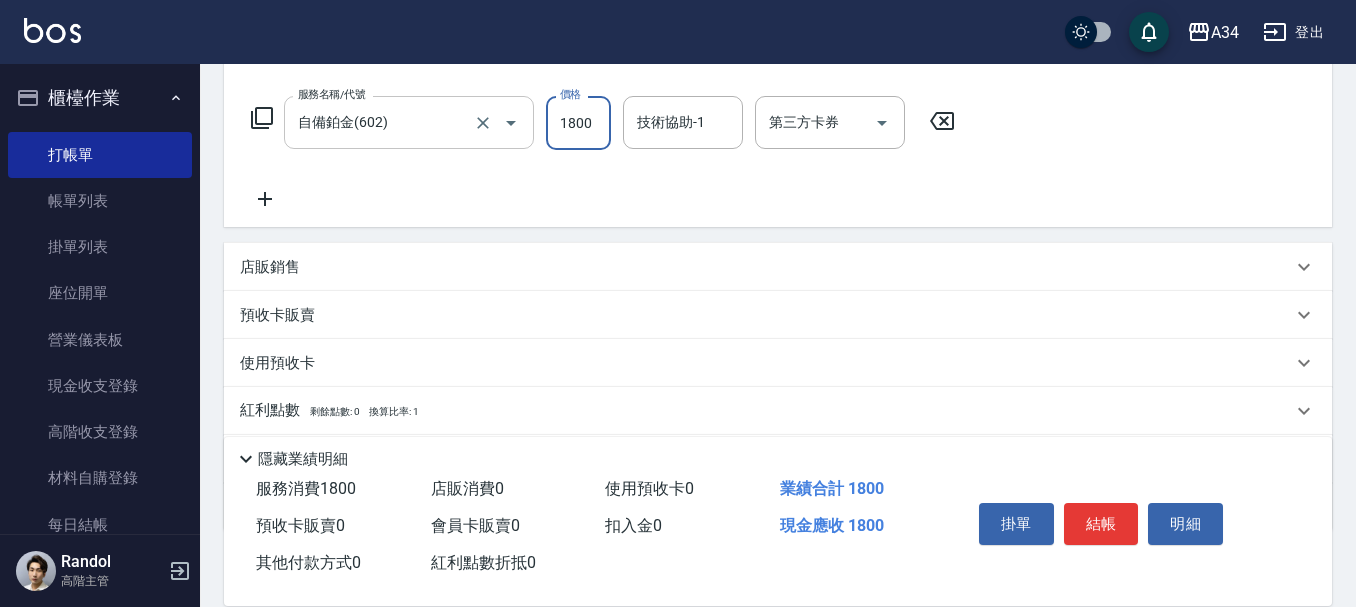 type on "1800" 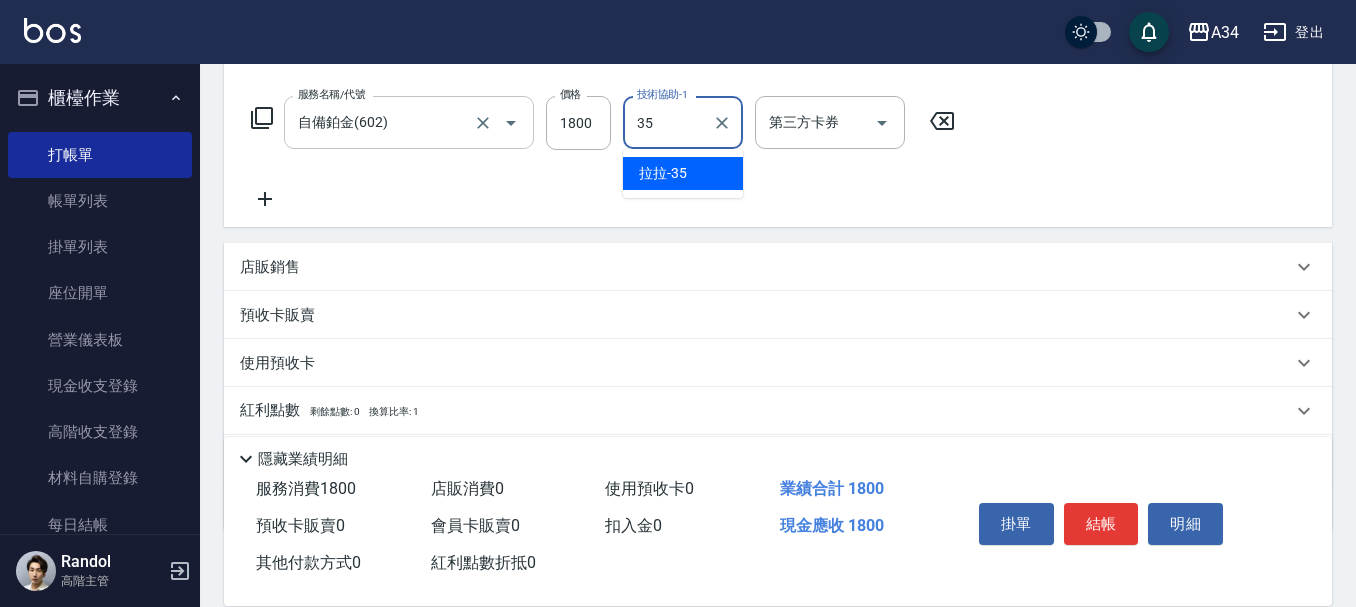 type on "拉拉-35" 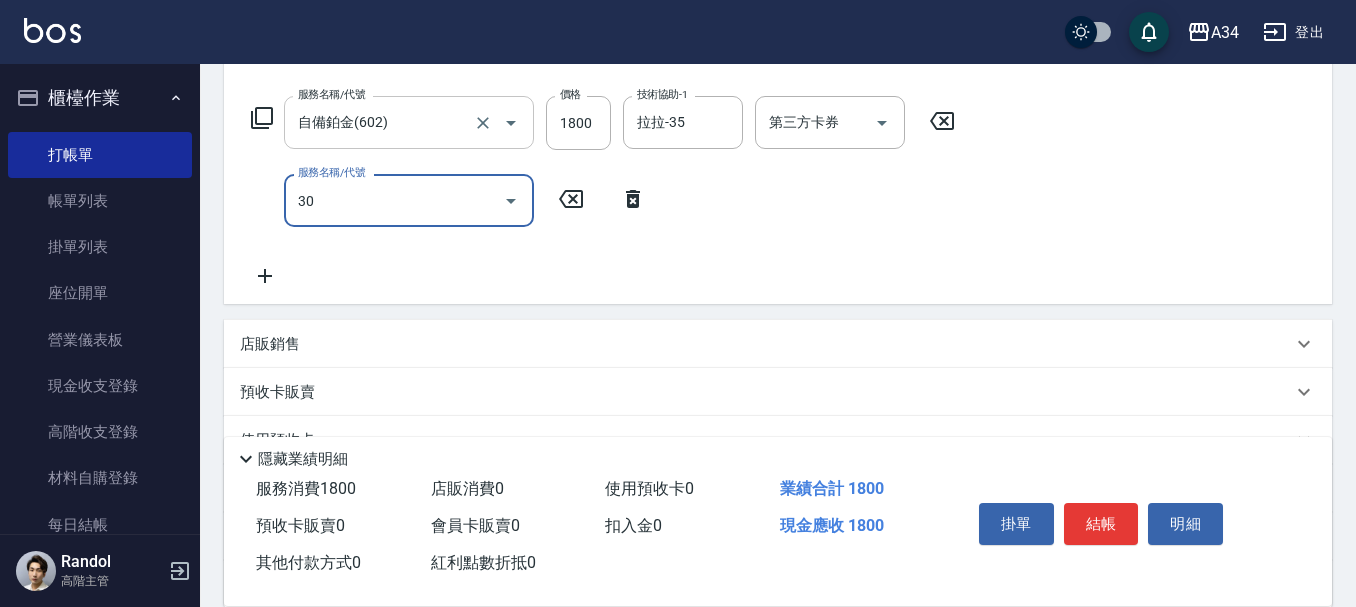 type on "301" 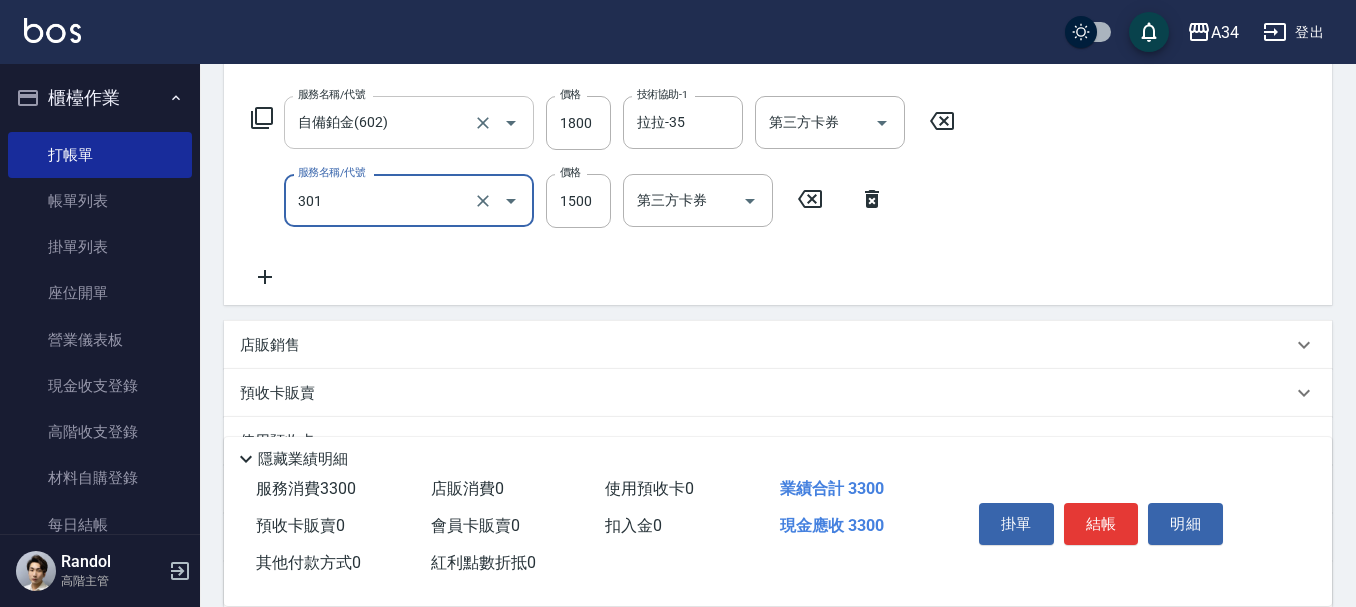 type on "330" 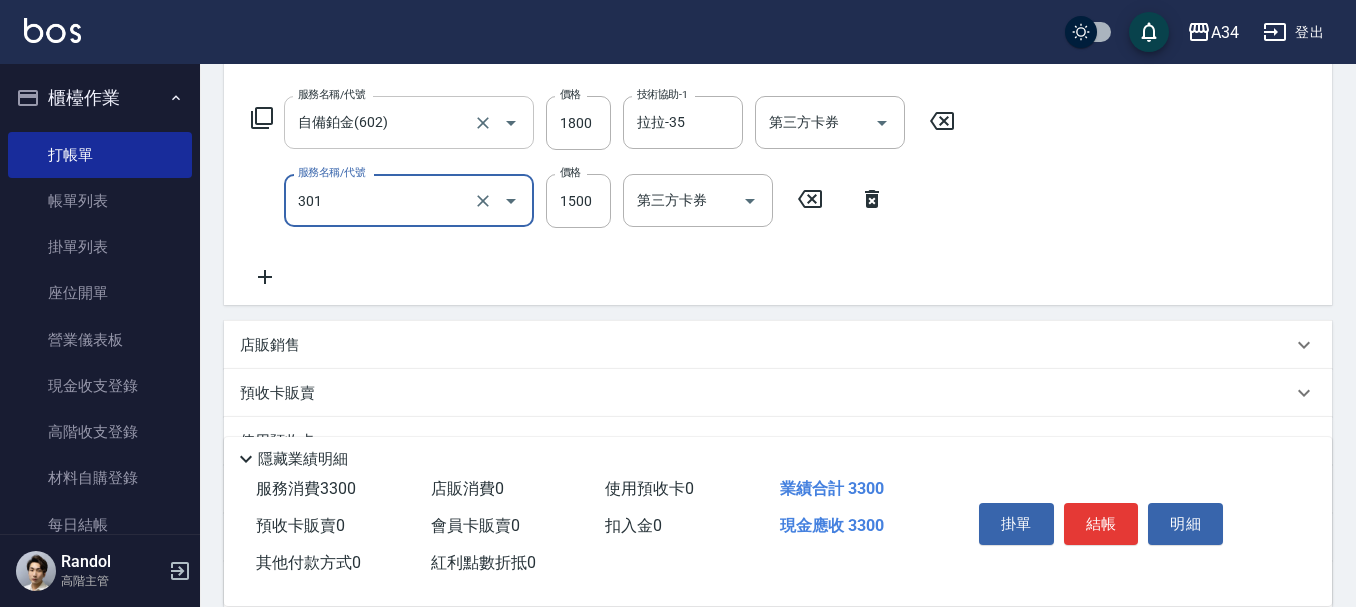 type on "燙髮(301)" 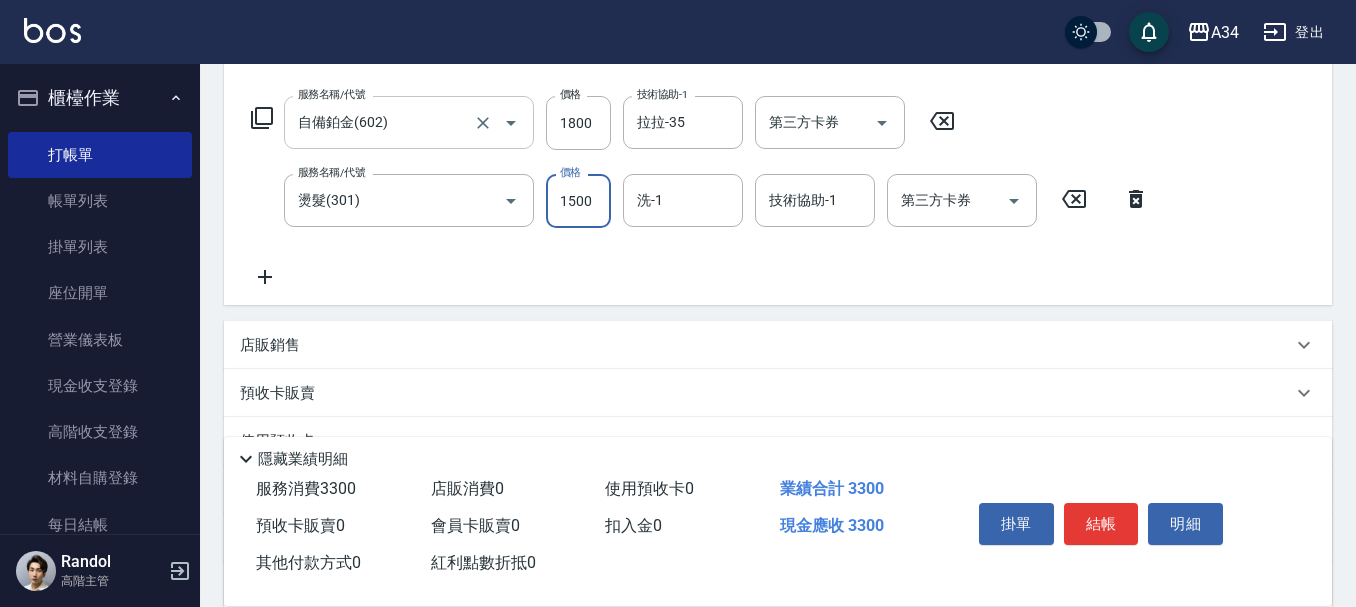 type on "2" 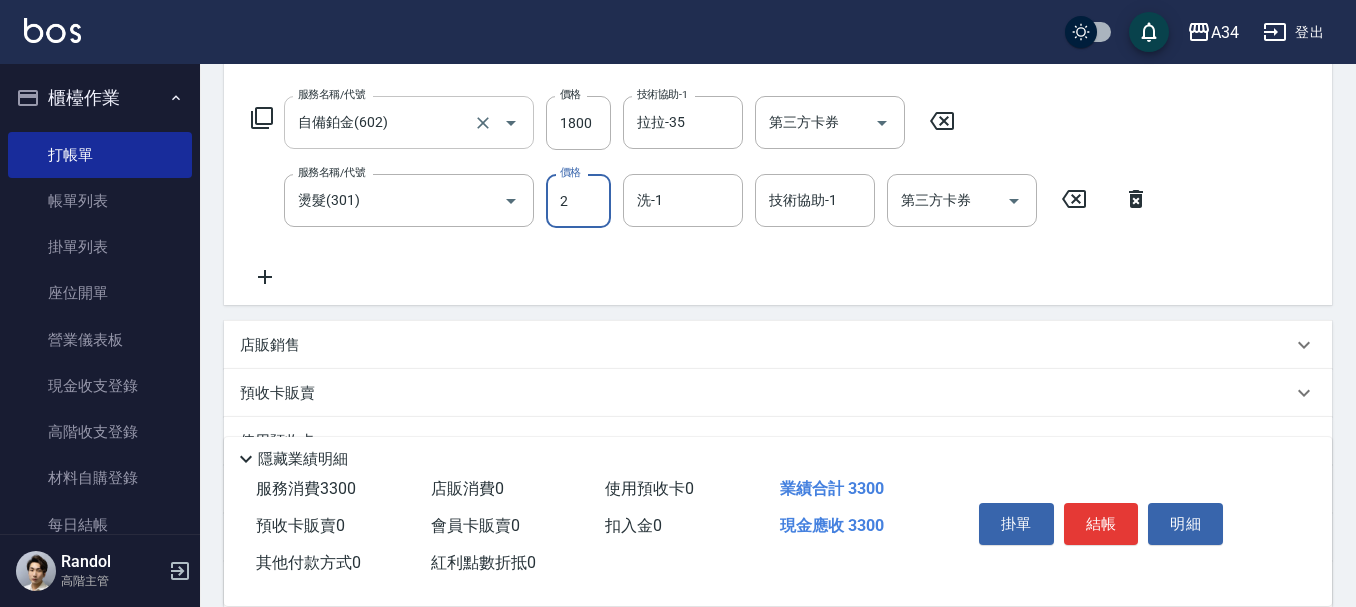 type on "180" 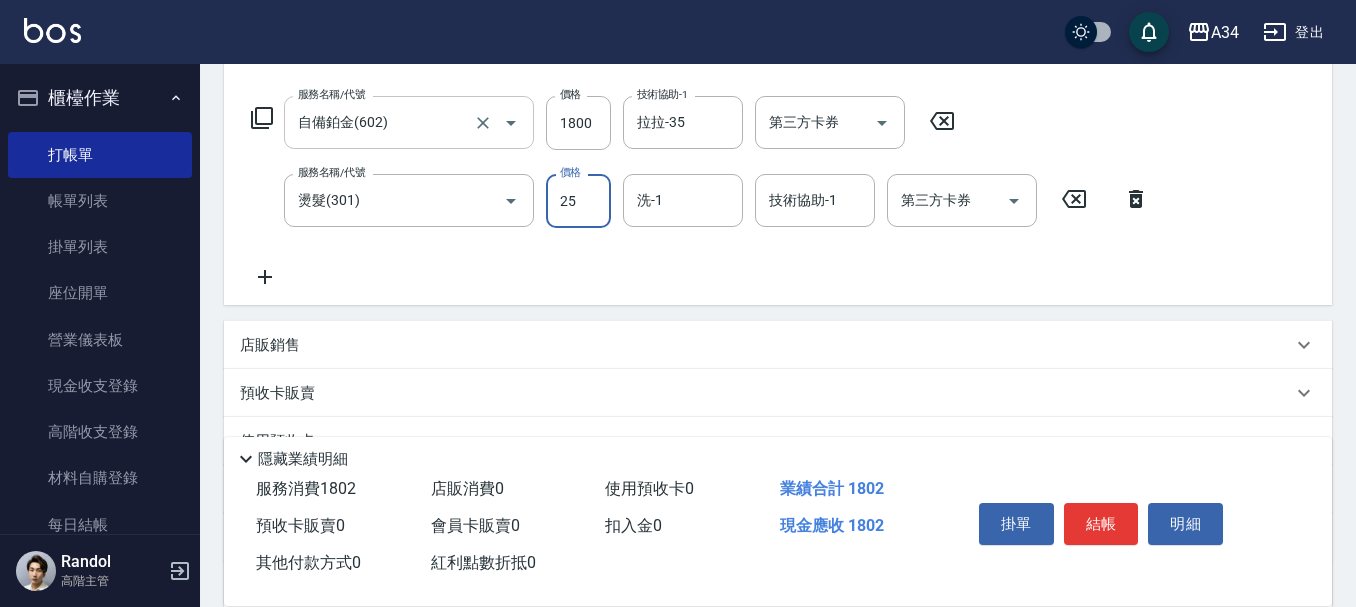 type on "259" 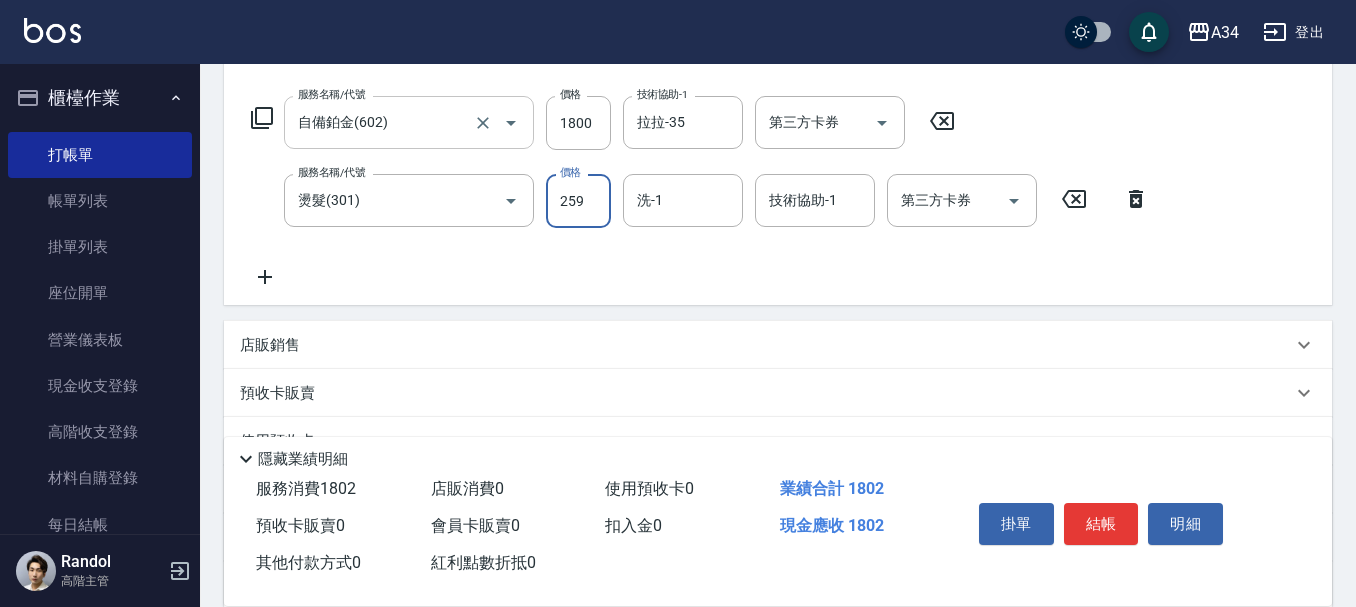 type on "200" 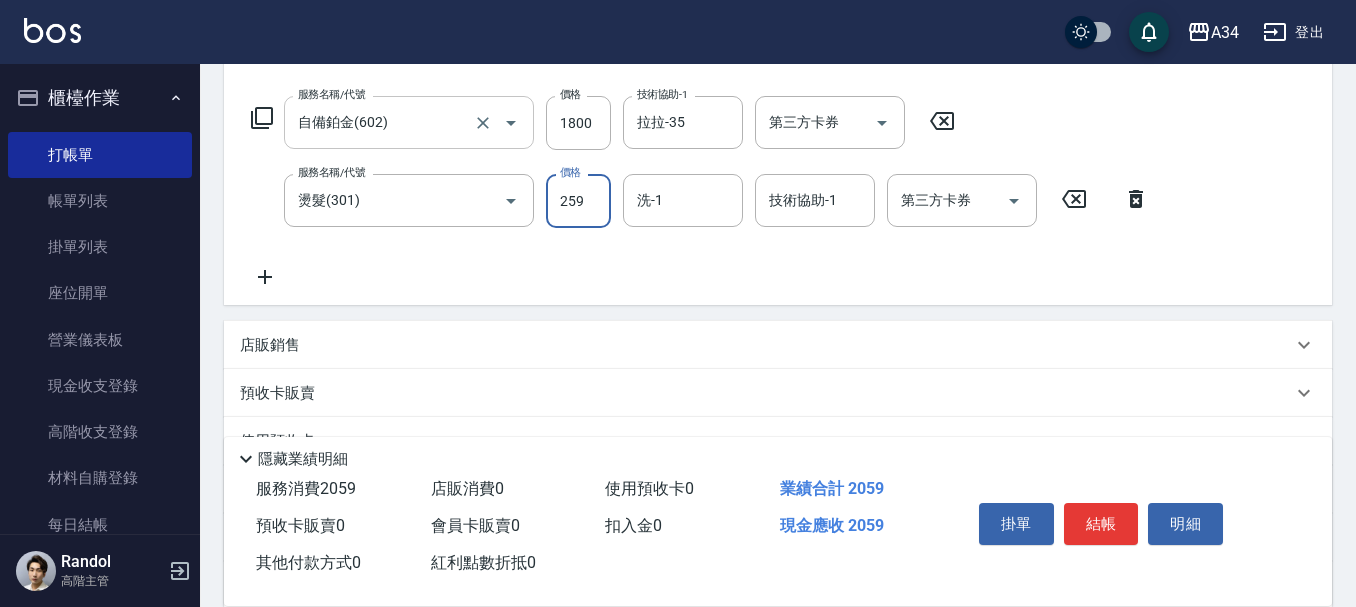 type on "2599" 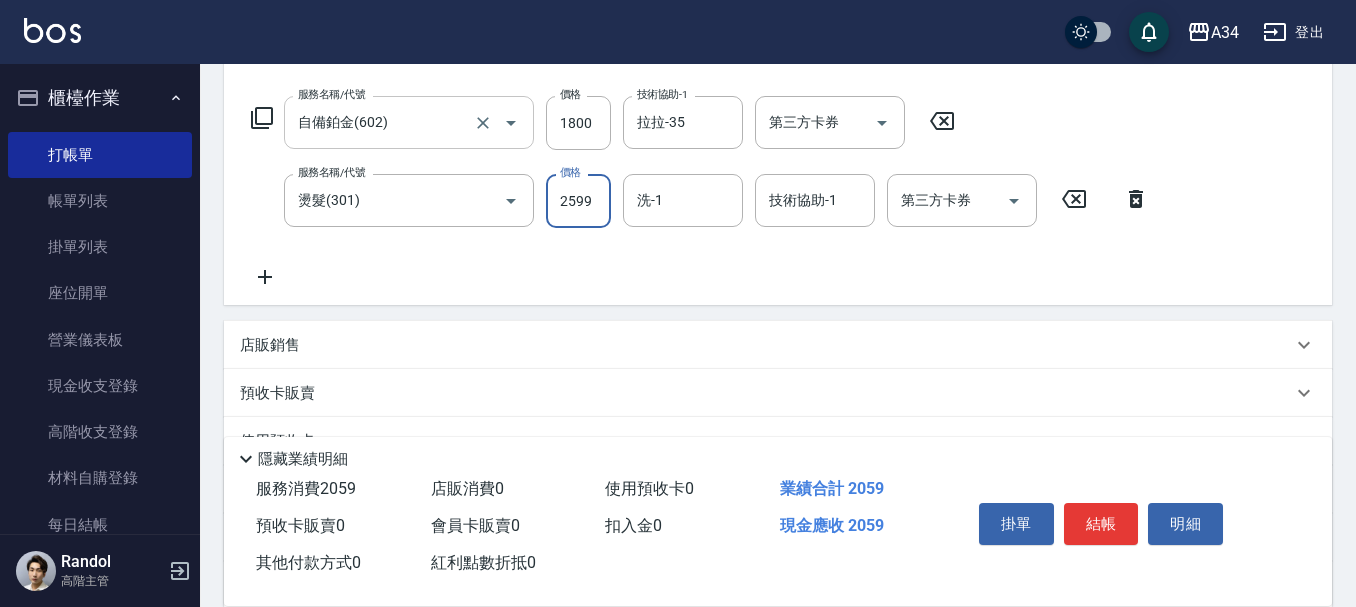 type on "430" 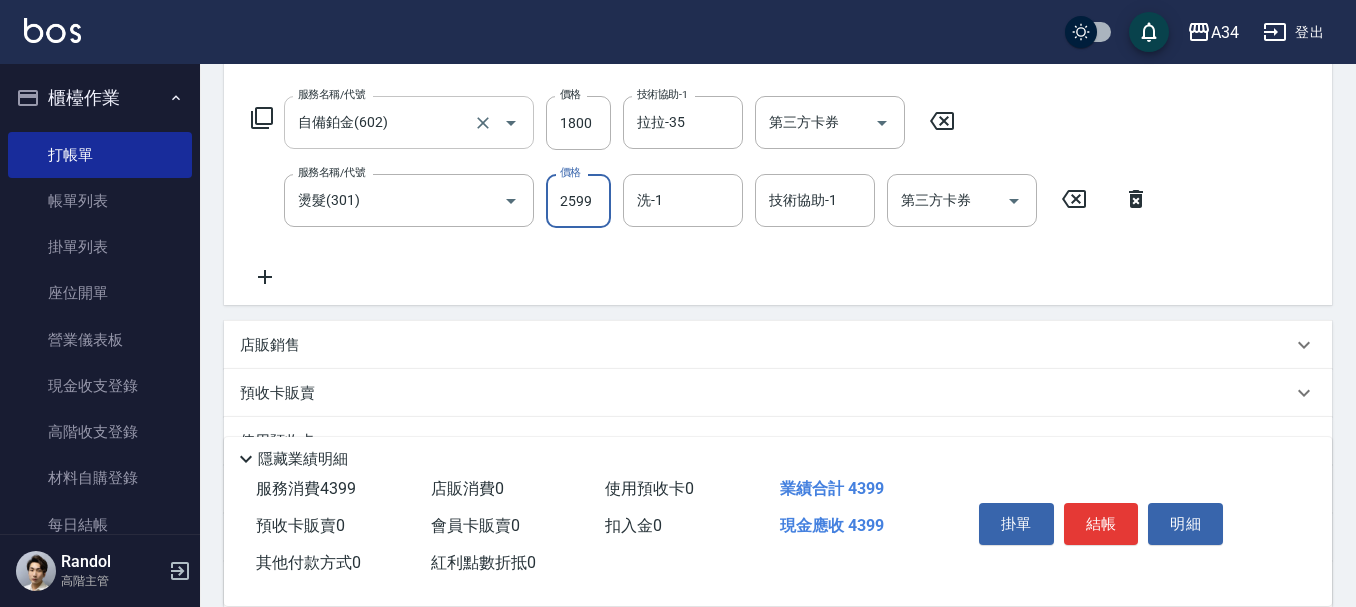 type on "2599" 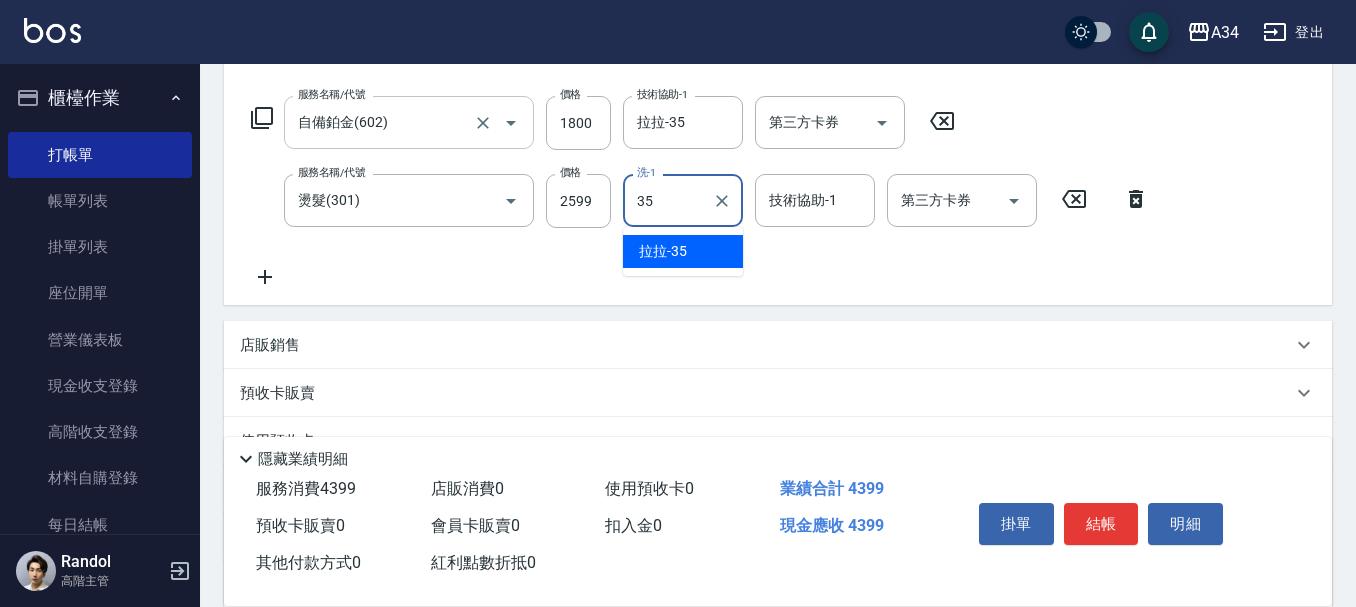 type on "拉拉-35" 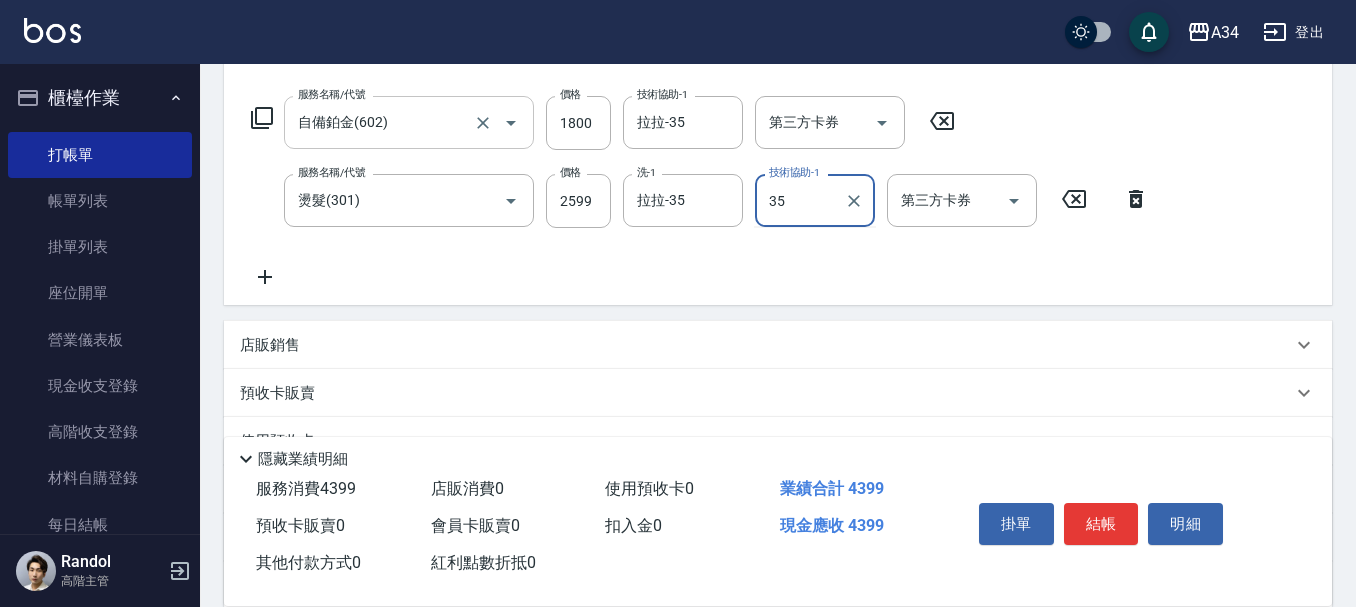 type on "拉拉-35" 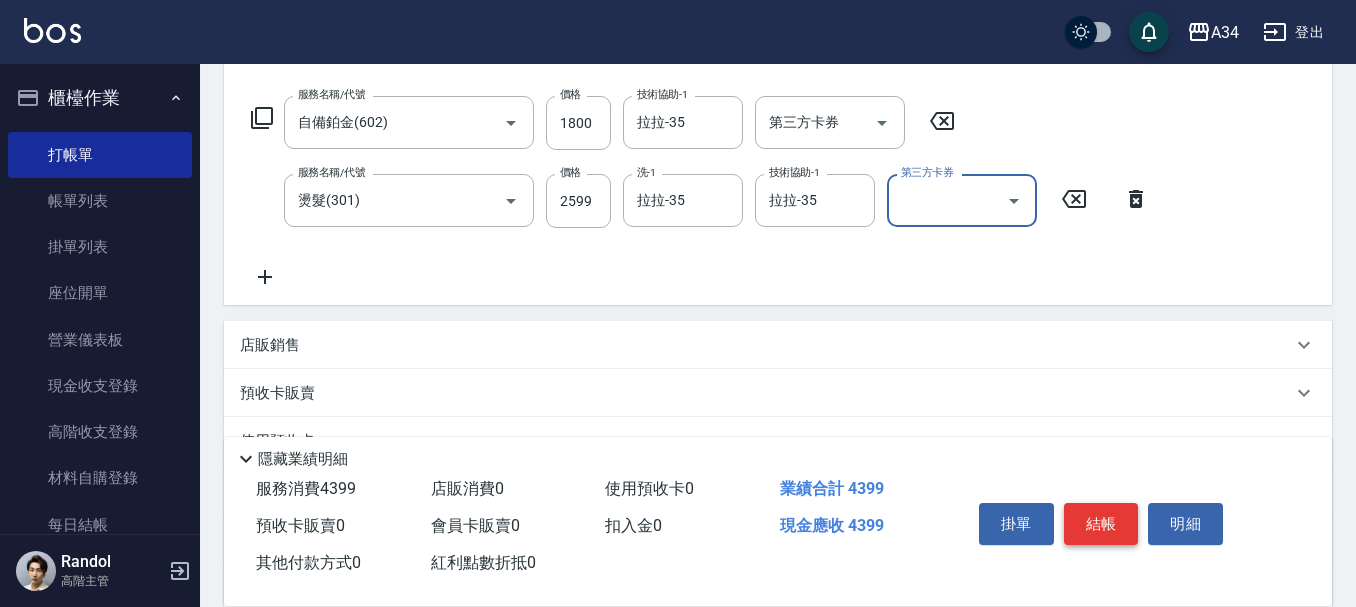 click on "結帳" at bounding box center (1101, 524) 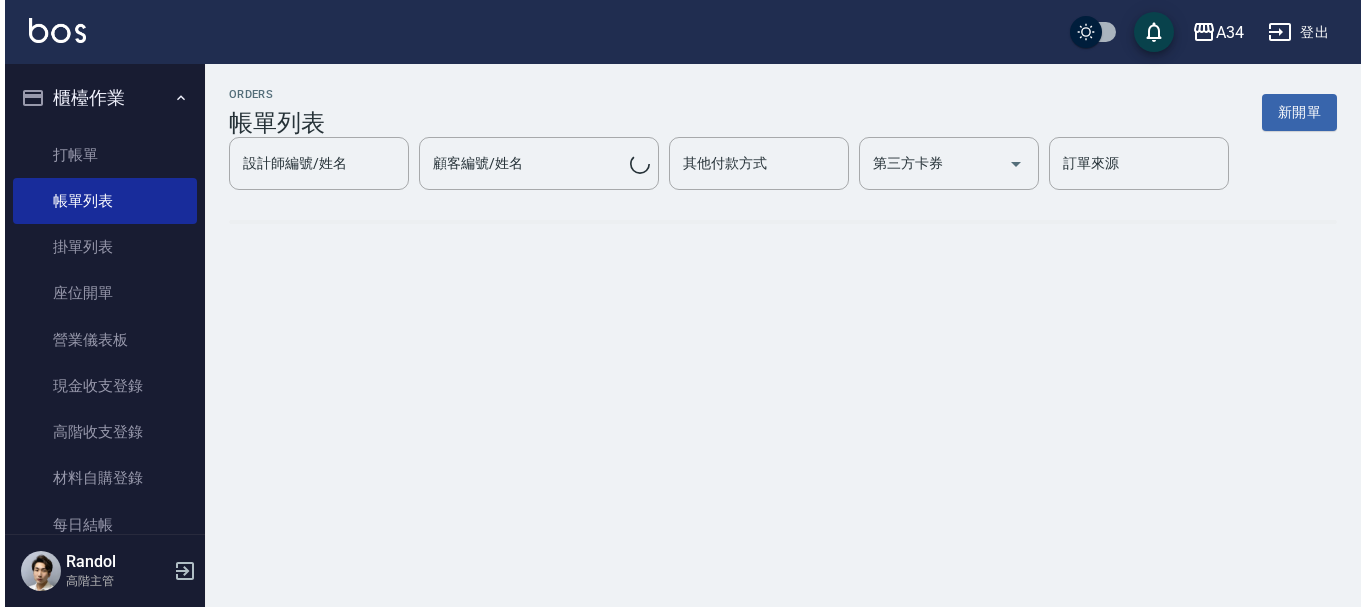 scroll, scrollTop: 0, scrollLeft: 0, axis: both 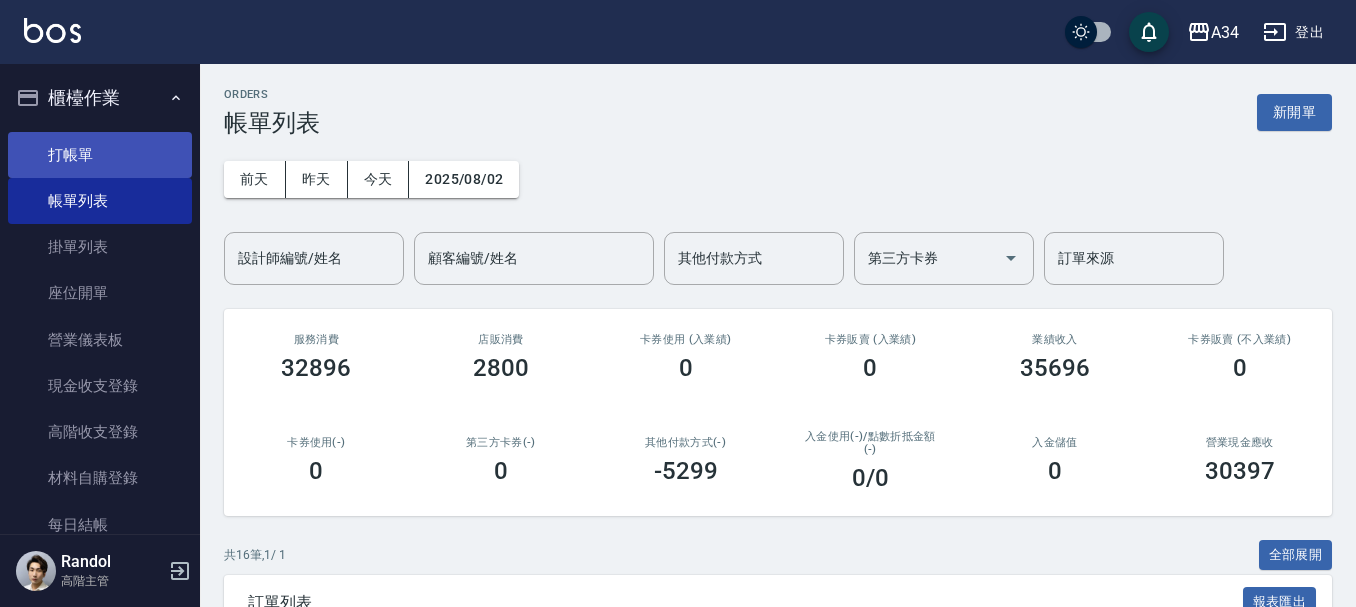 click on "打帳單" at bounding box center [100, 155] 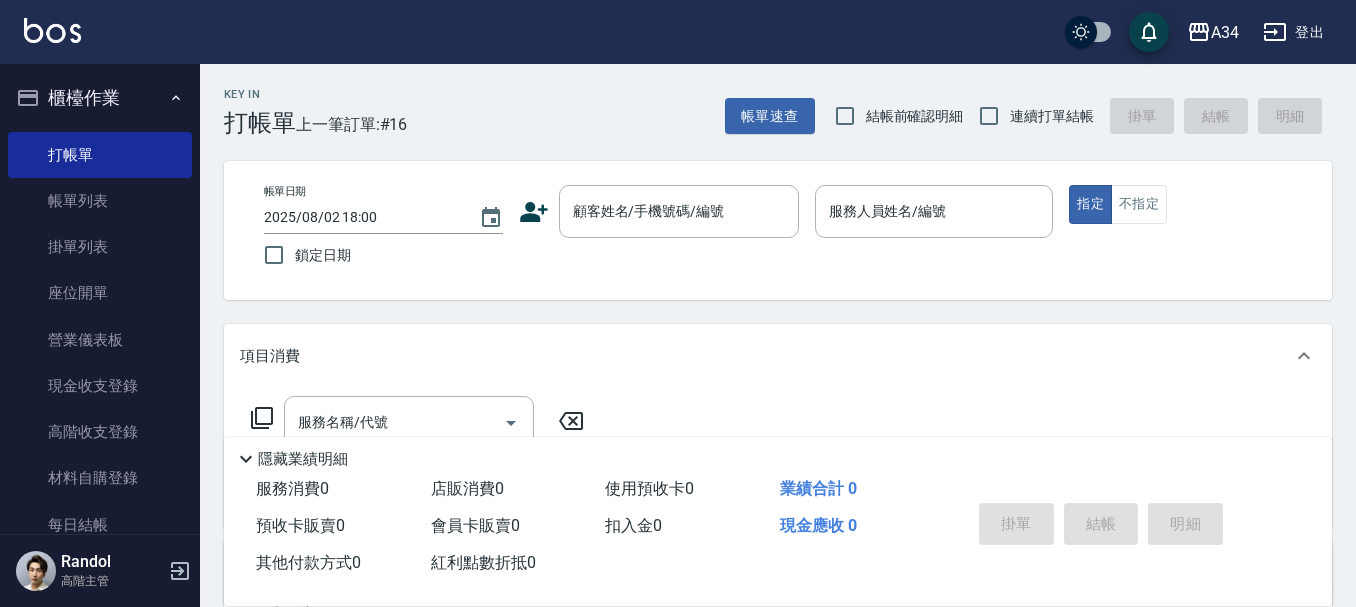 click 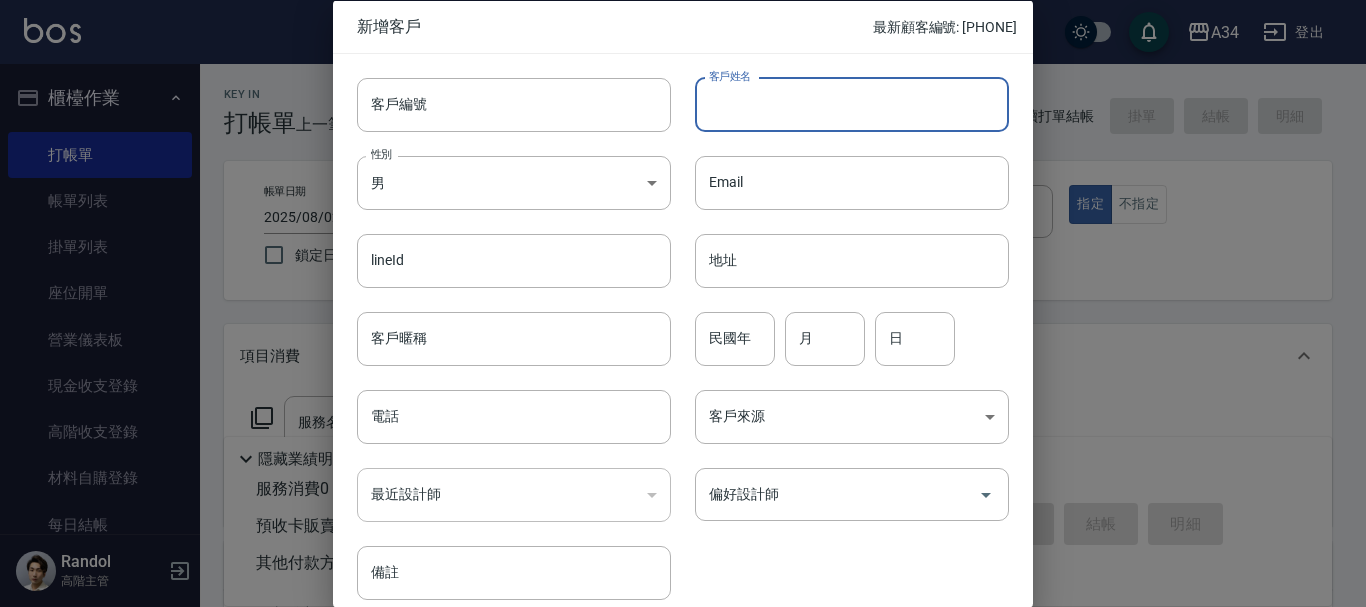click on "客戶姓名 客戶姓名" at bounding box center (852, 104) 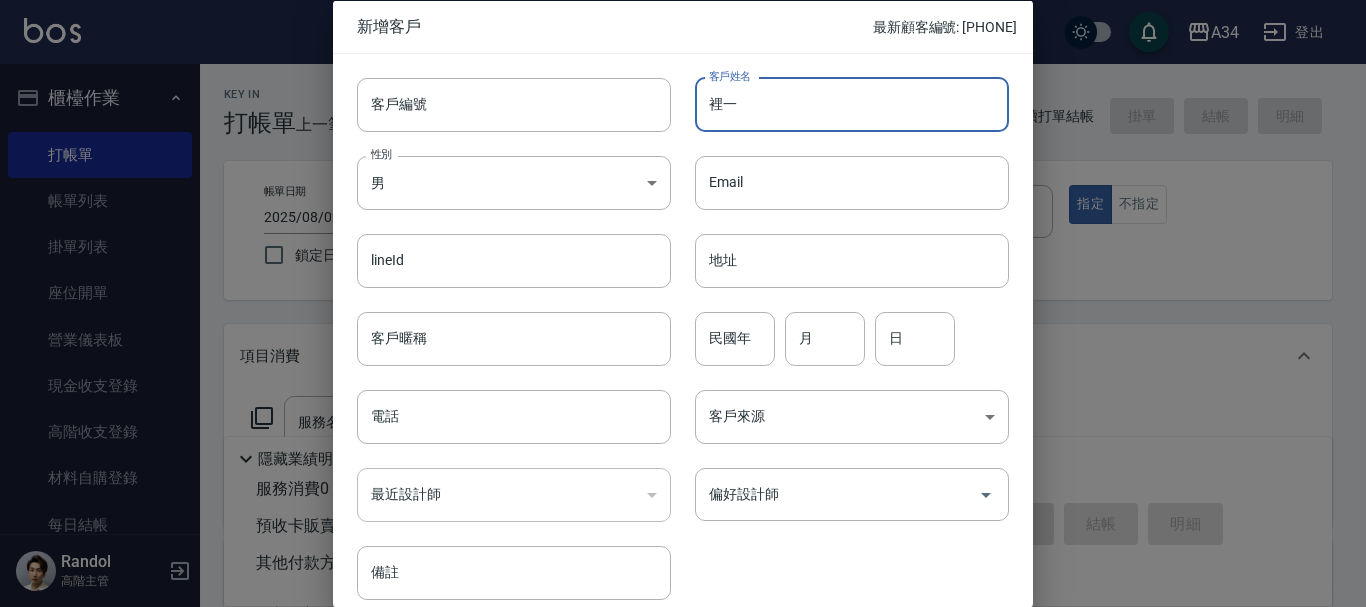 type on "李" 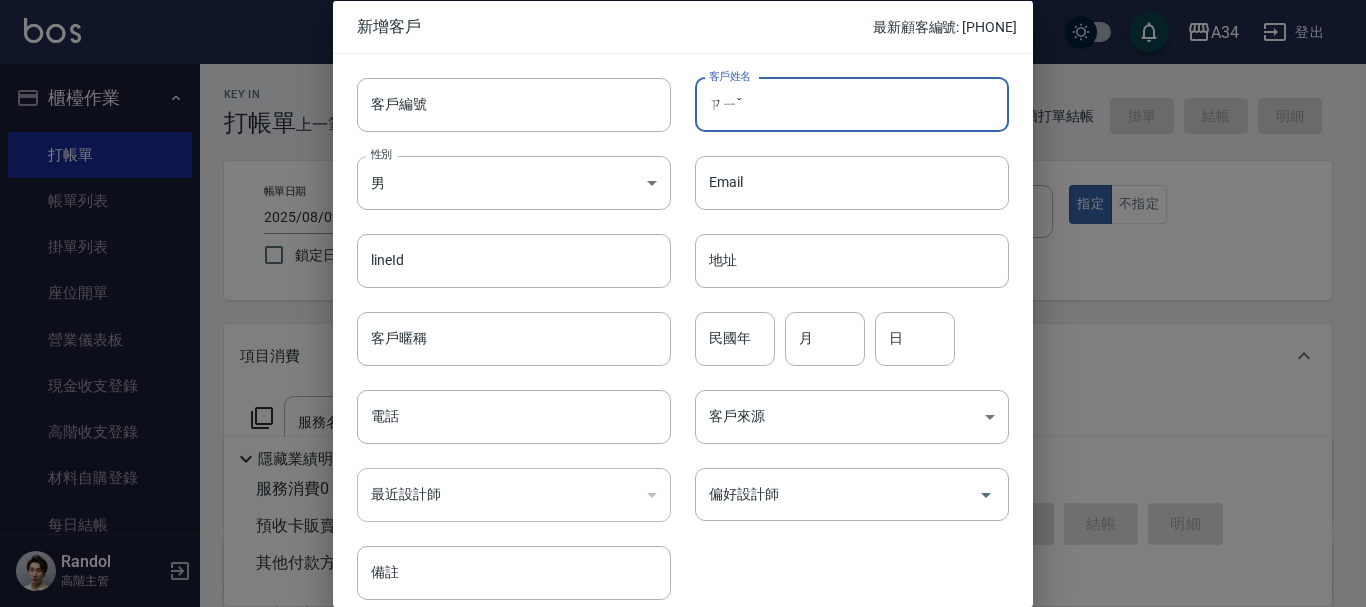 type on "ㄗ" 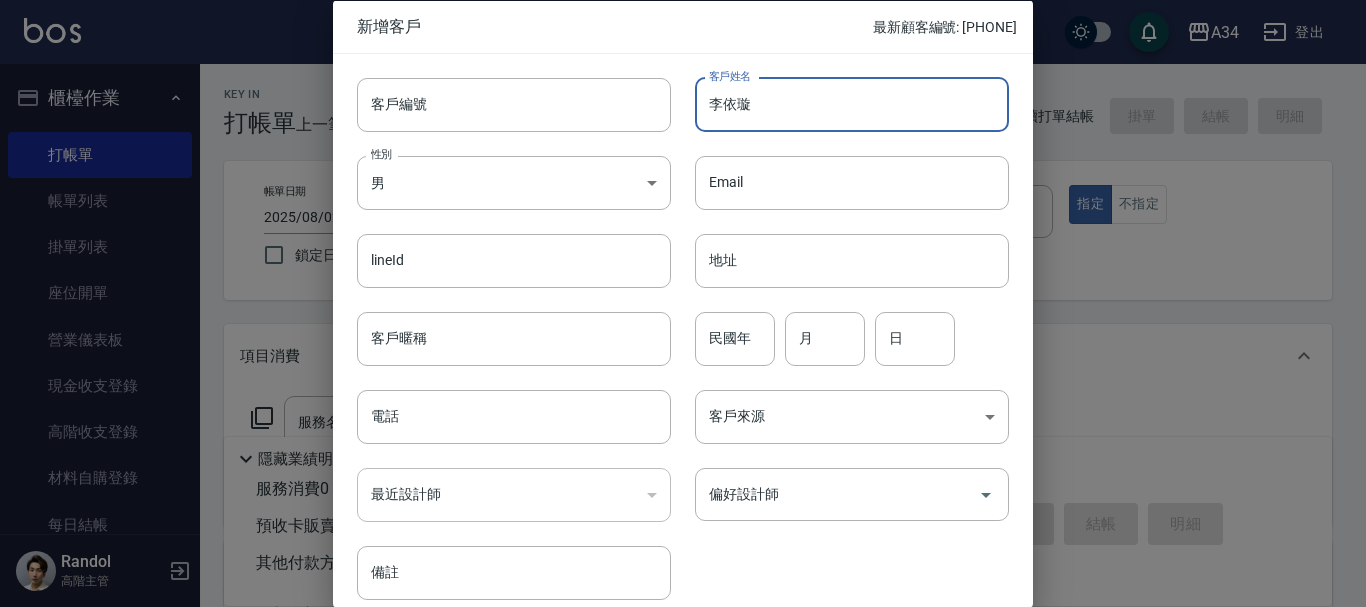 type on "李依璇" 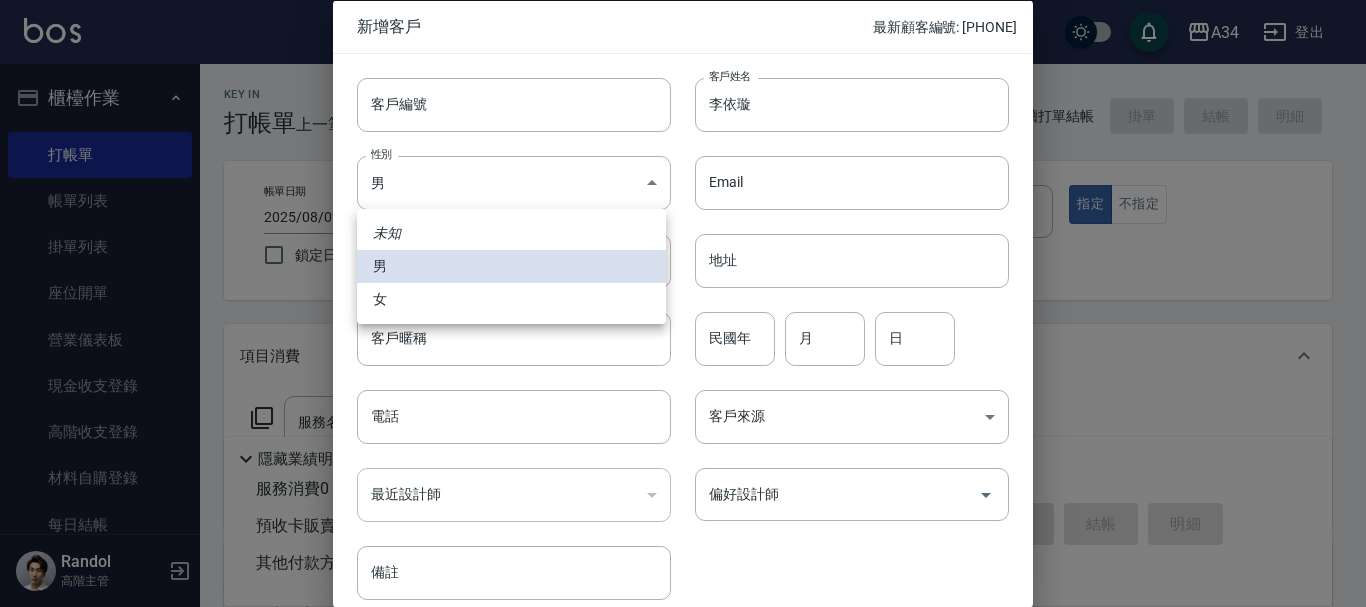 type 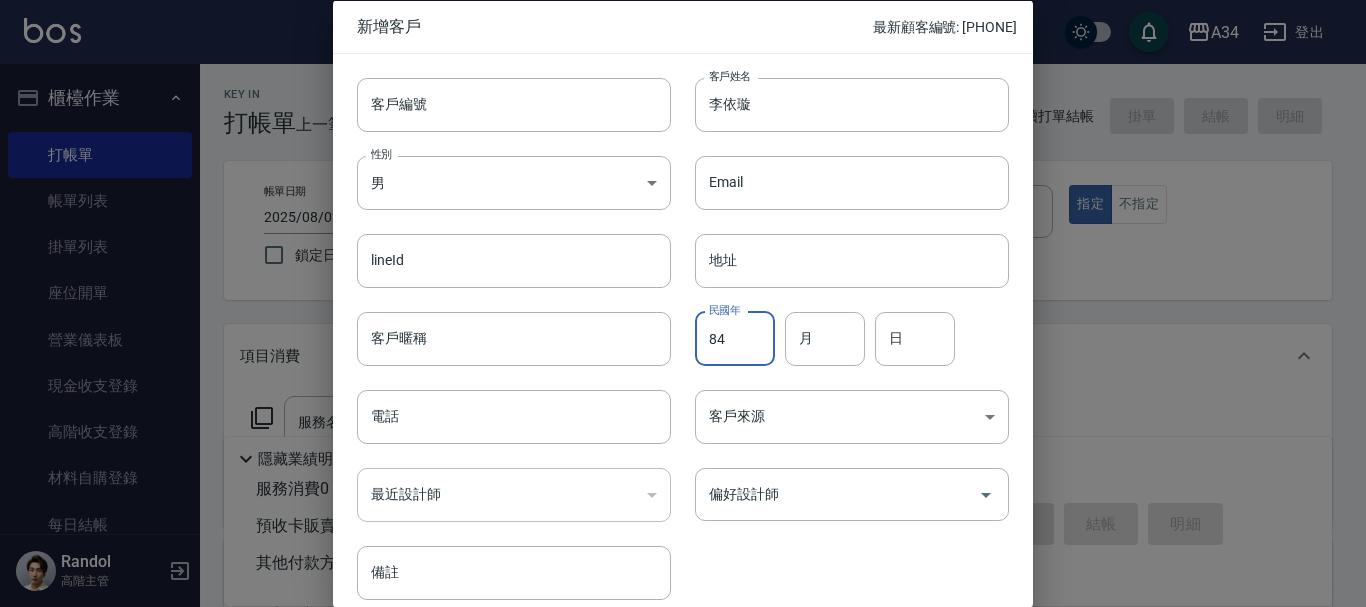 type on "84" 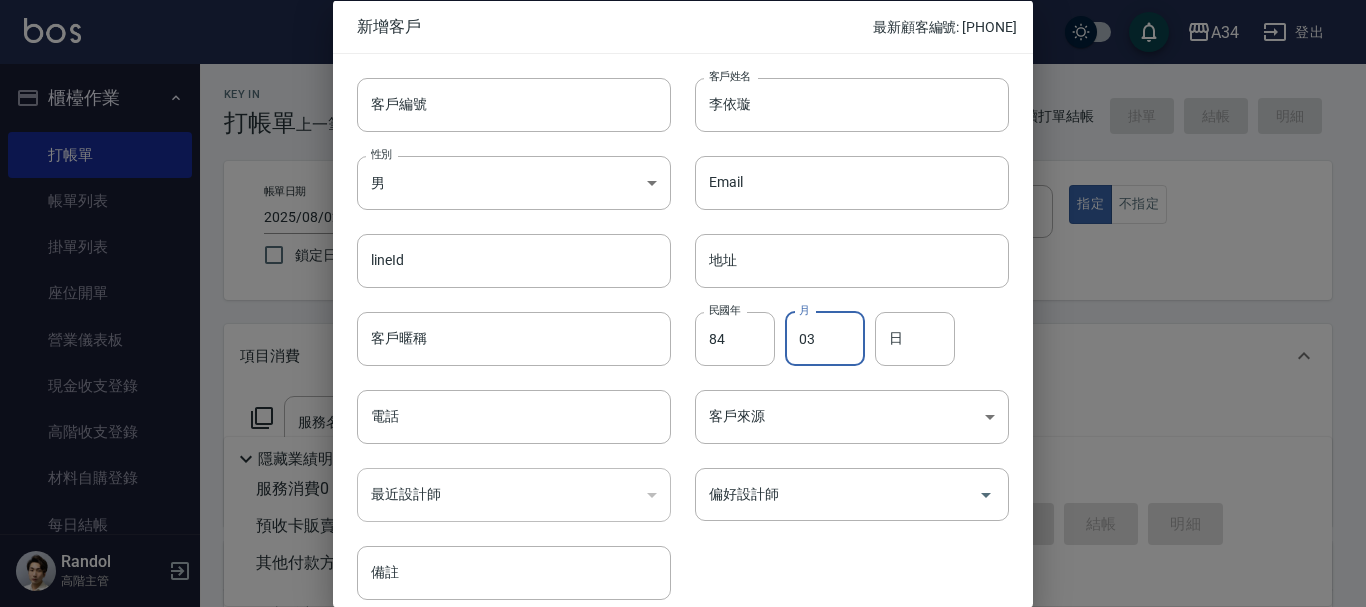 type on "03" 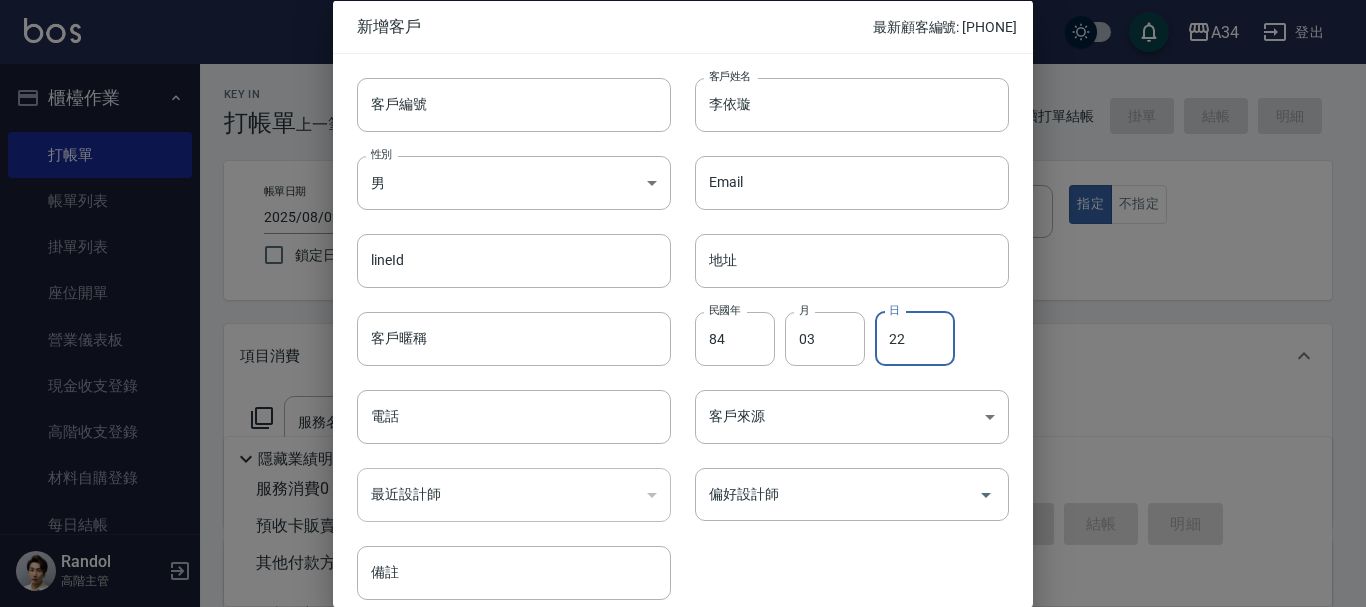 type on "22" 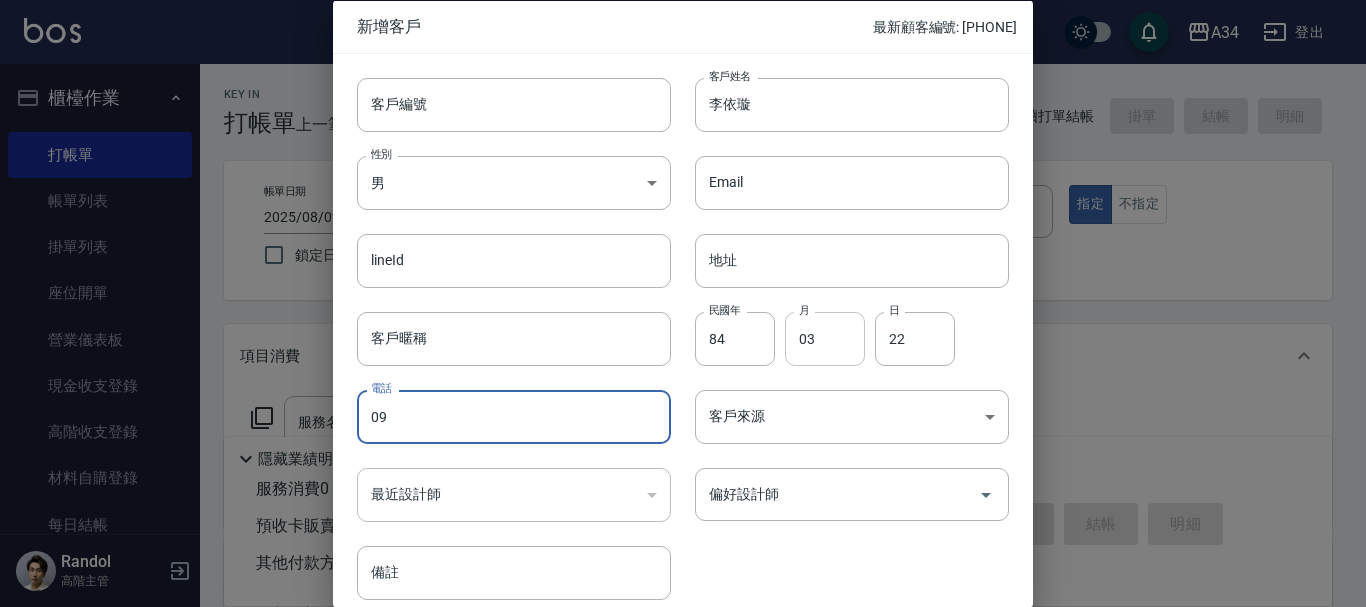 type on "09" 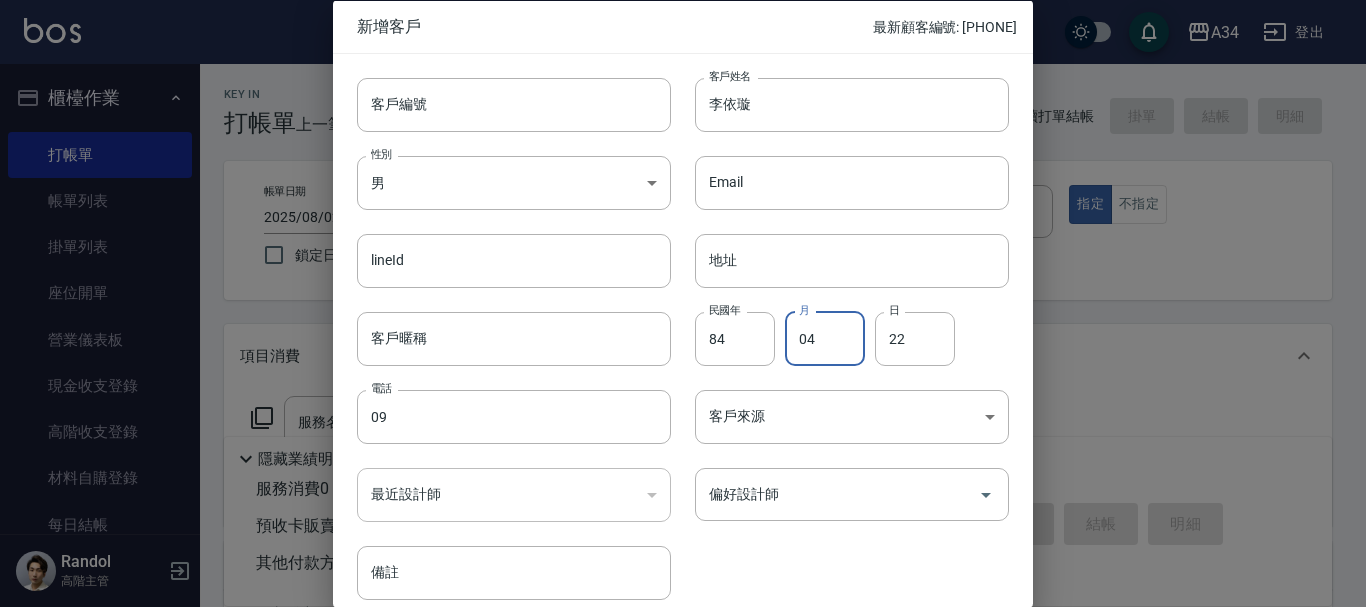 type on "04" 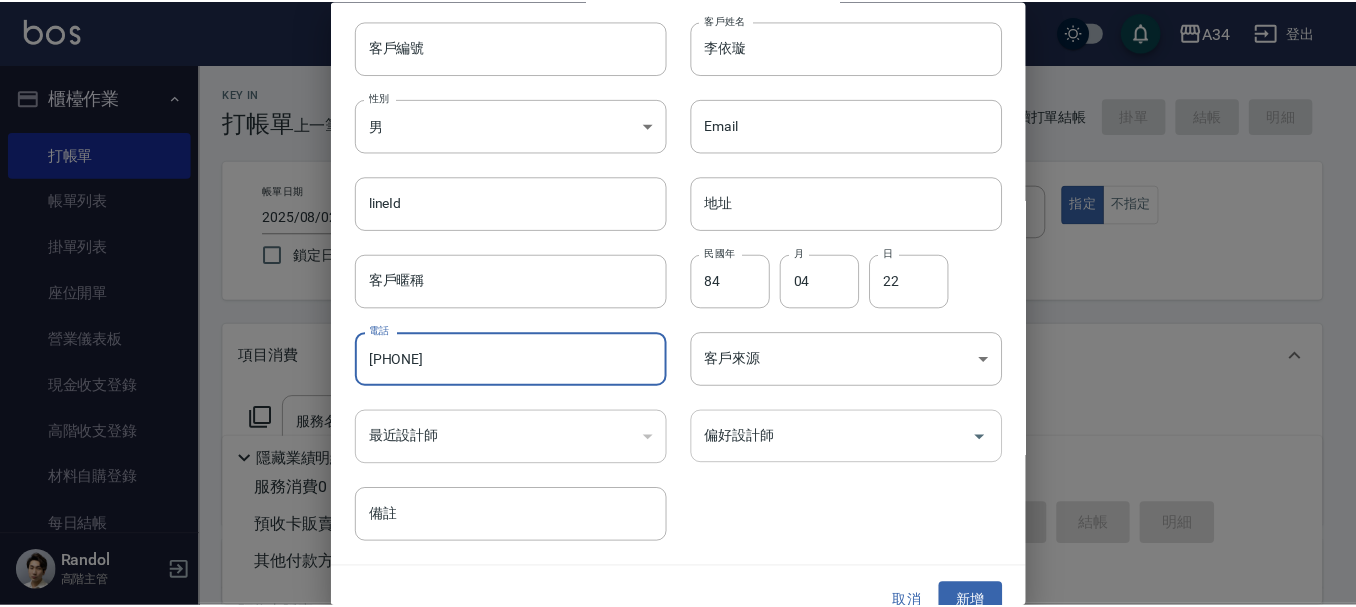 scroll, scrollTop: 86, scrollLeft: 0, axis: vertical 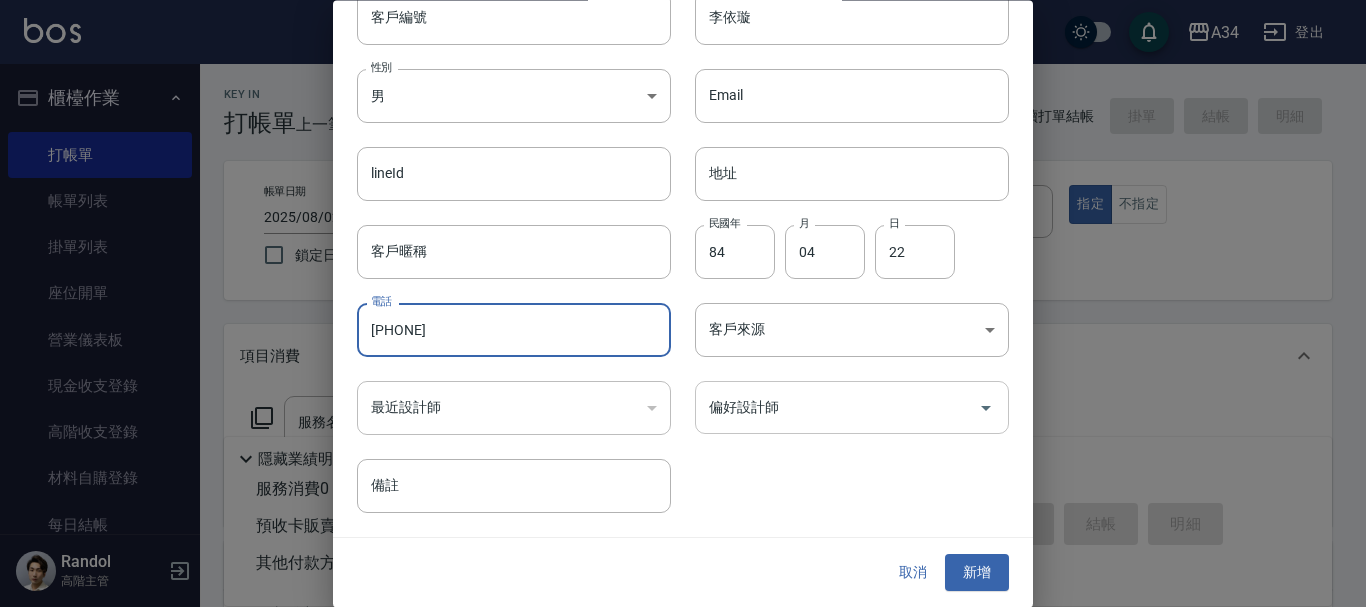 click on "偏好設計師" at bounding box center [852, 408] 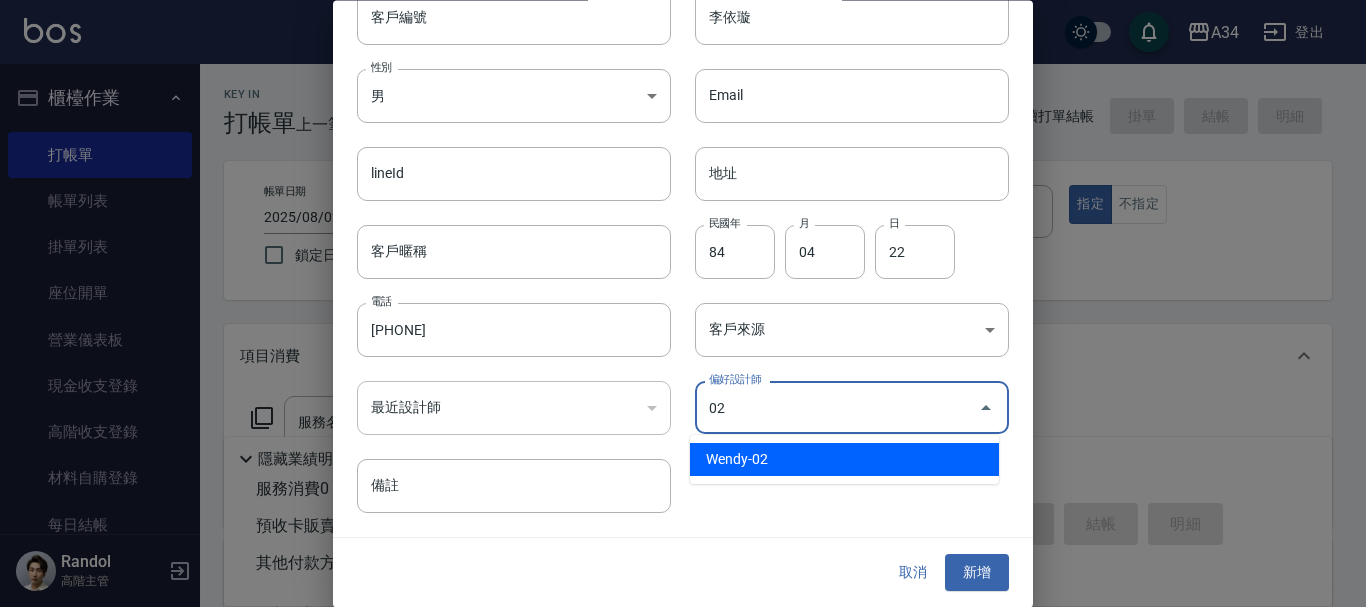 type on "Wendy" 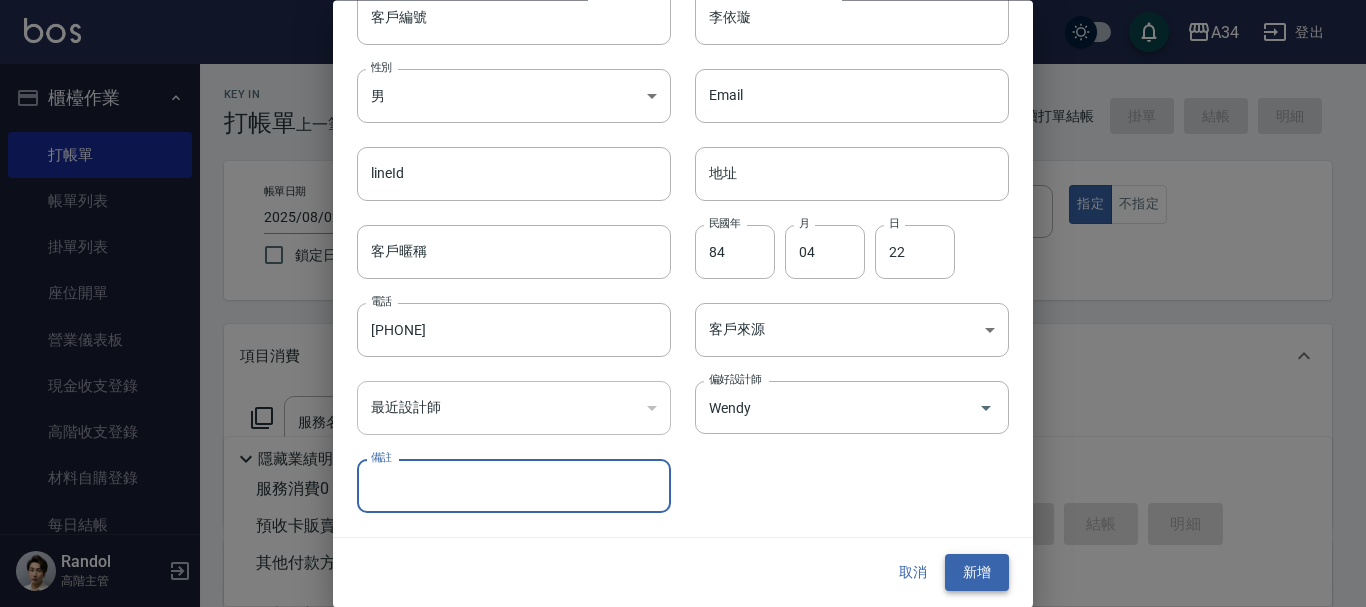 click on "新增" at bounding box center [977, 573] 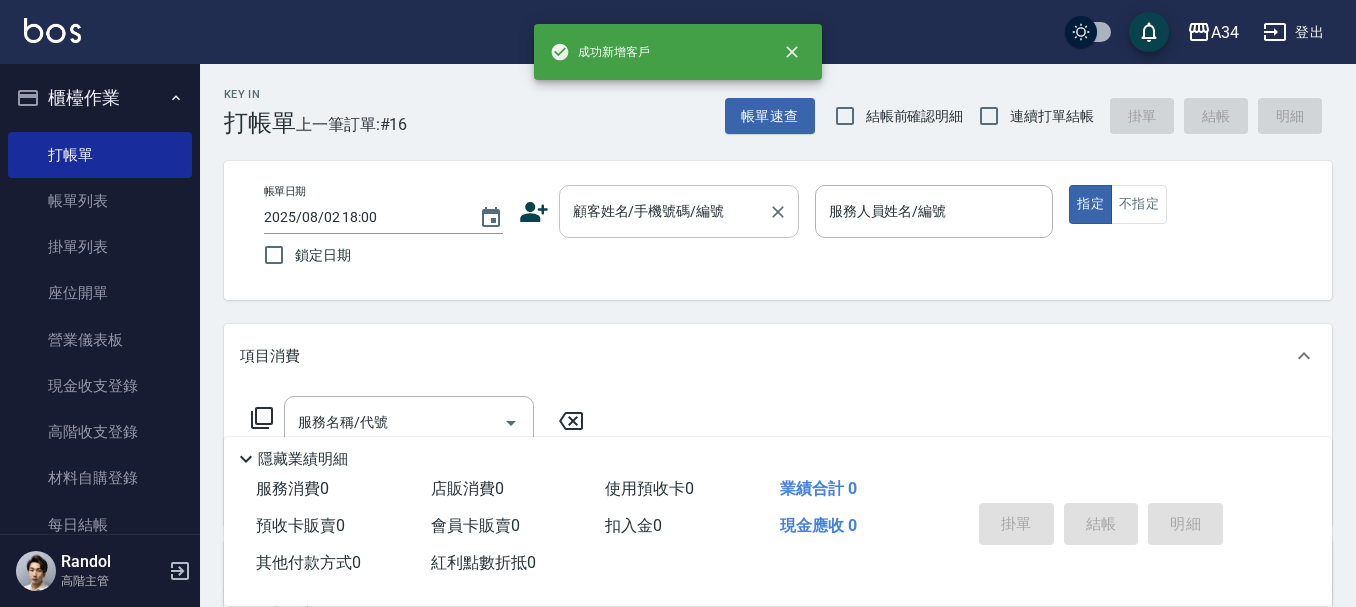 click on "顧客姓名/手機號碼/編號 顧客姓名/手機號碼/編號" at bounding box center (679, 211) 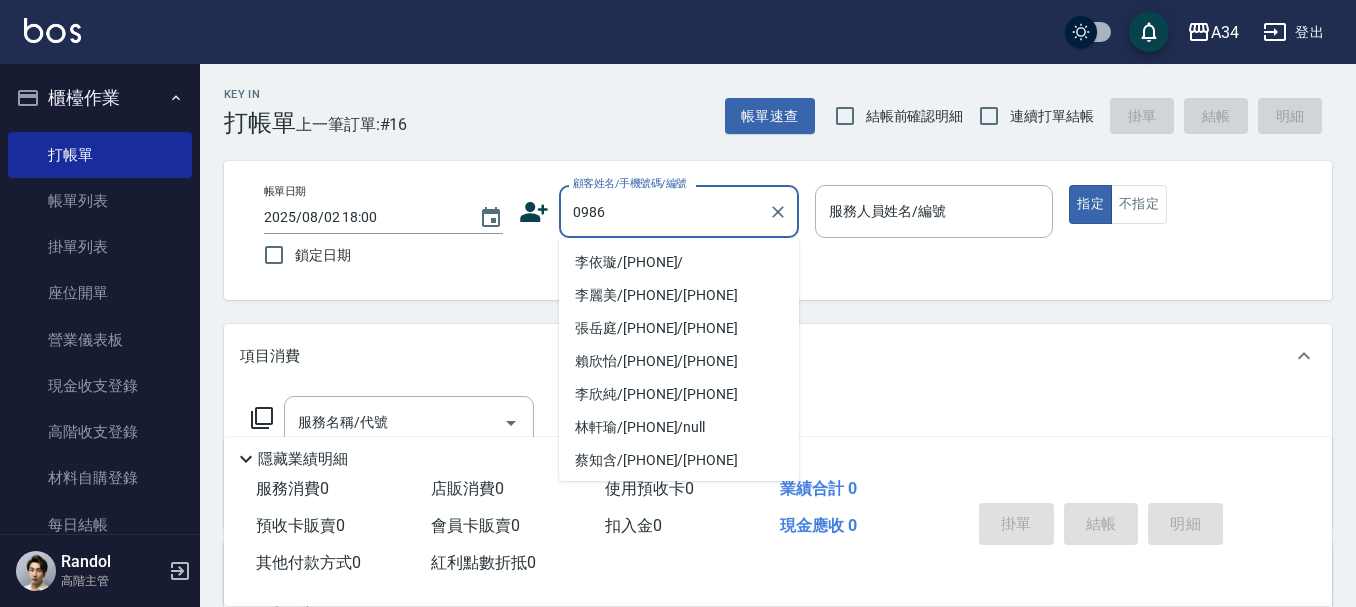click on "李依璇/0986377153/" at bounding box center (679, 262) 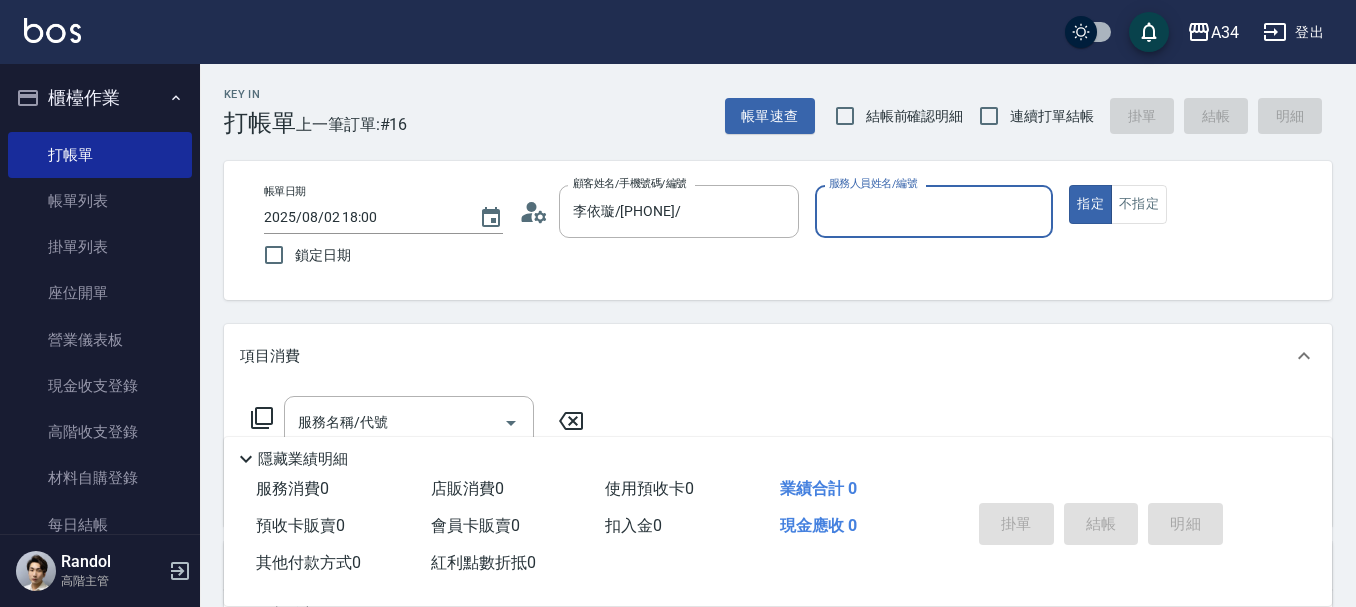 type on "Wendy-02" 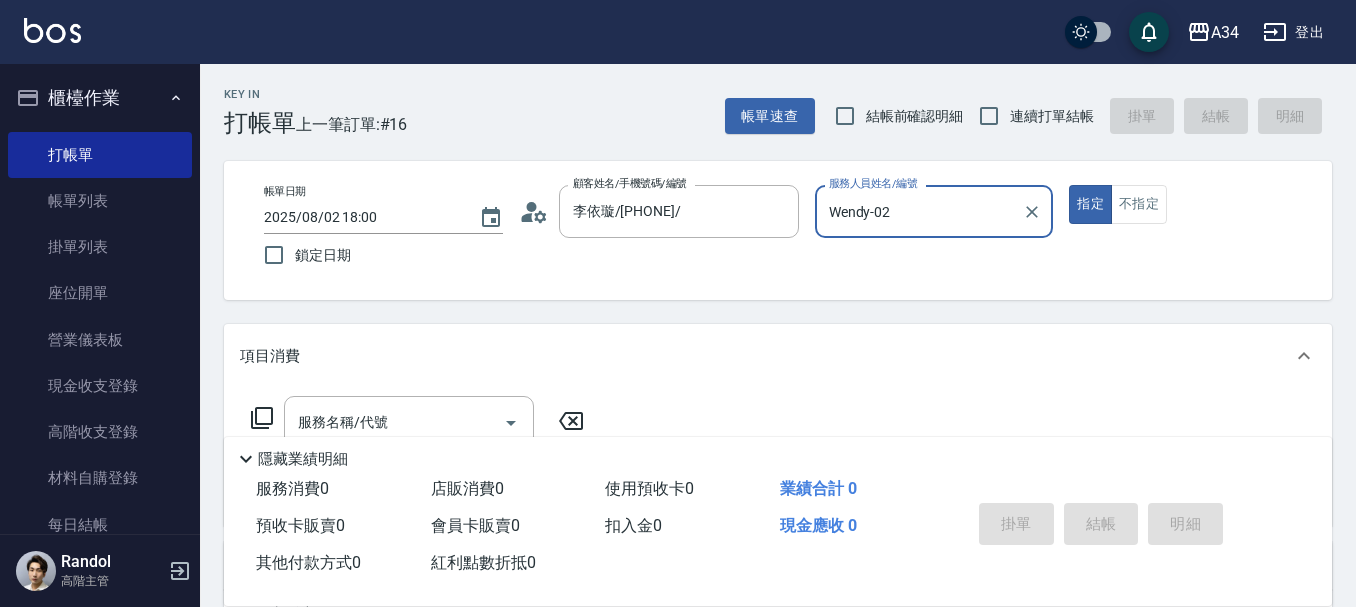 scroll, scrollTop: 100, scrollLeft: 0, axis: vertical 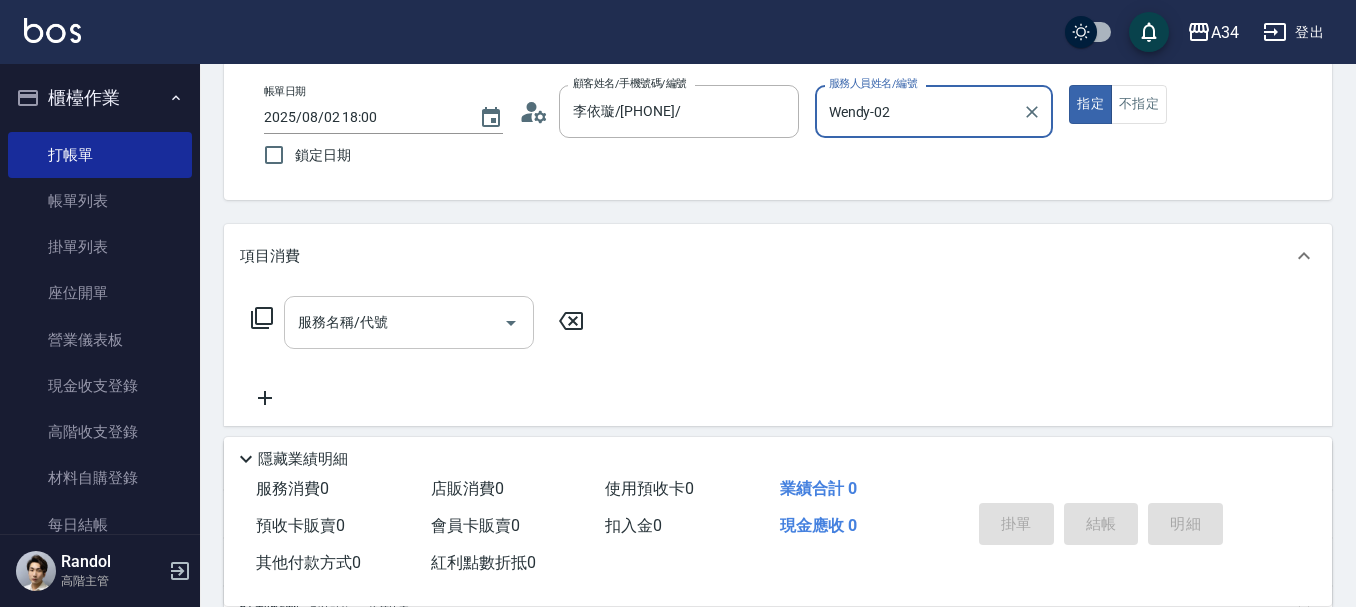 click on "服務名稱/代號" at bounding box center [394, 322] 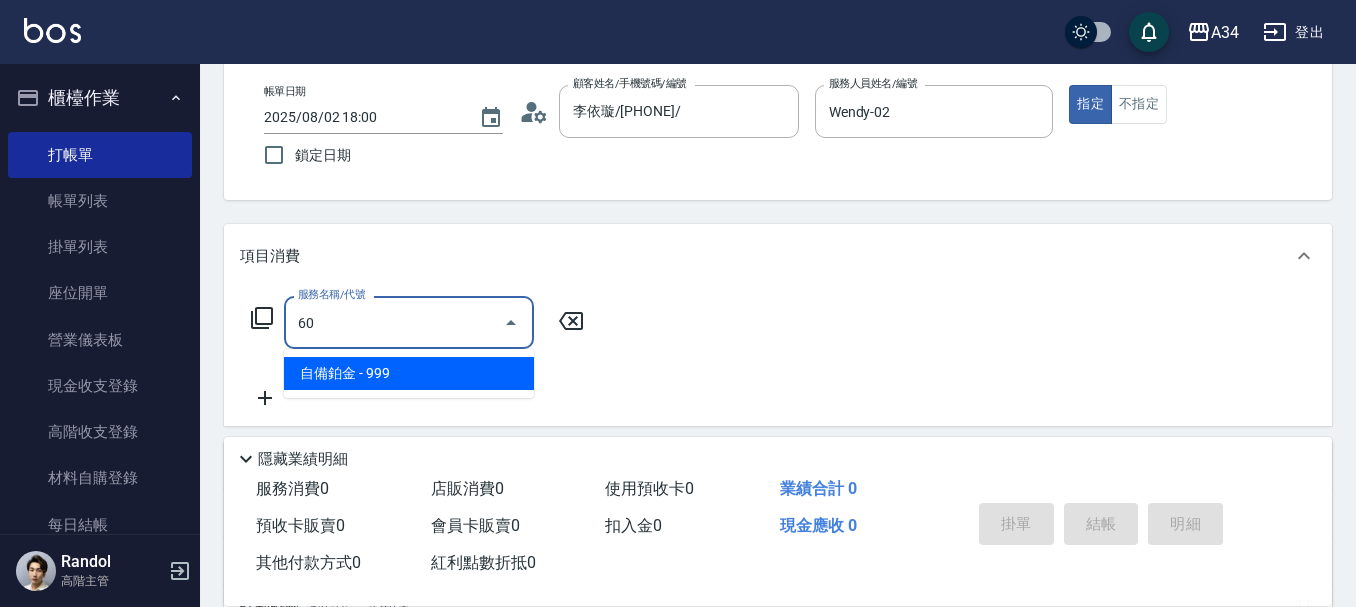 type on "602" 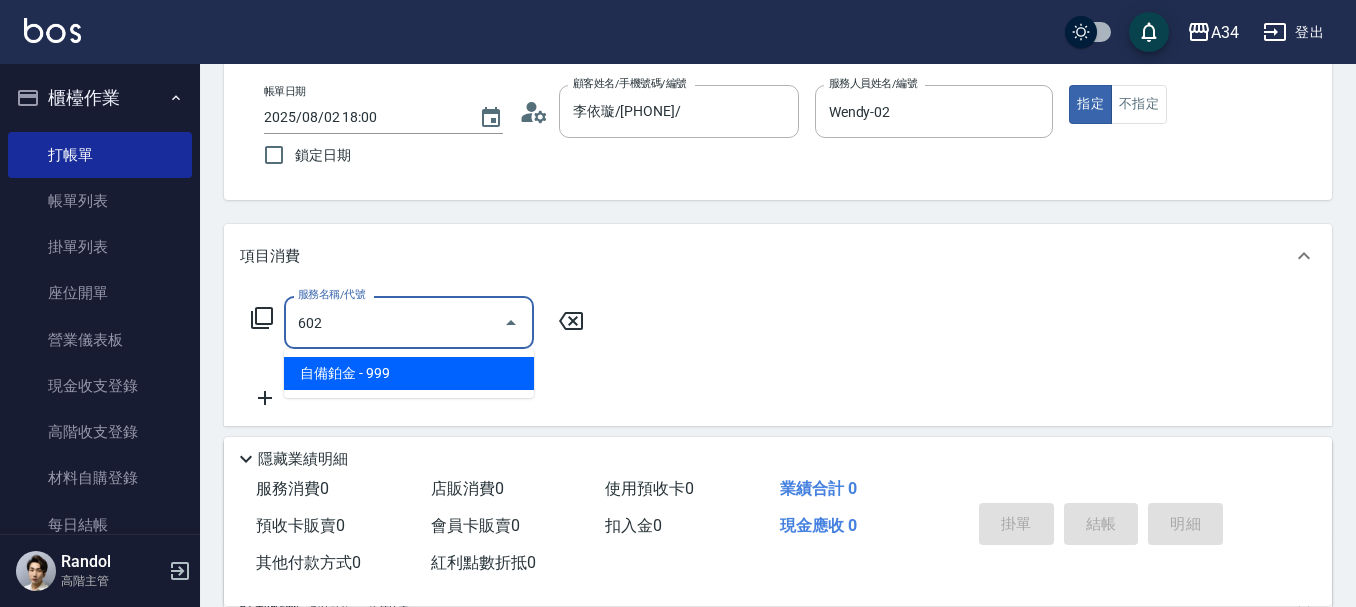 type on "90" 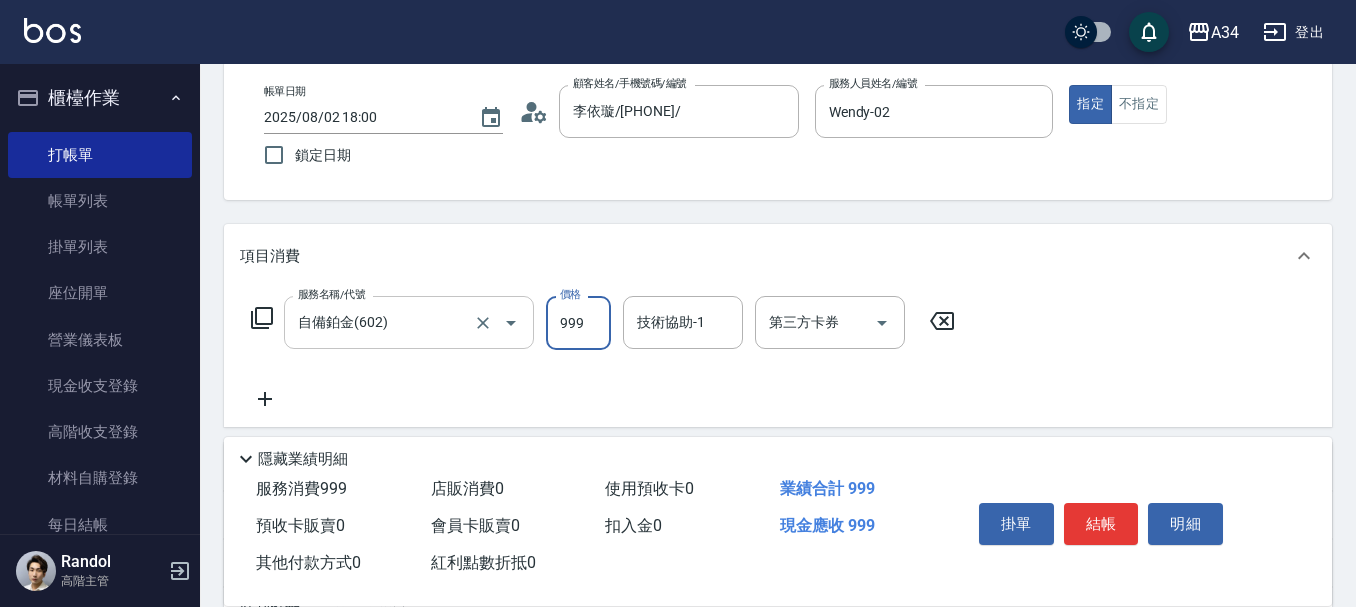 type on "1" 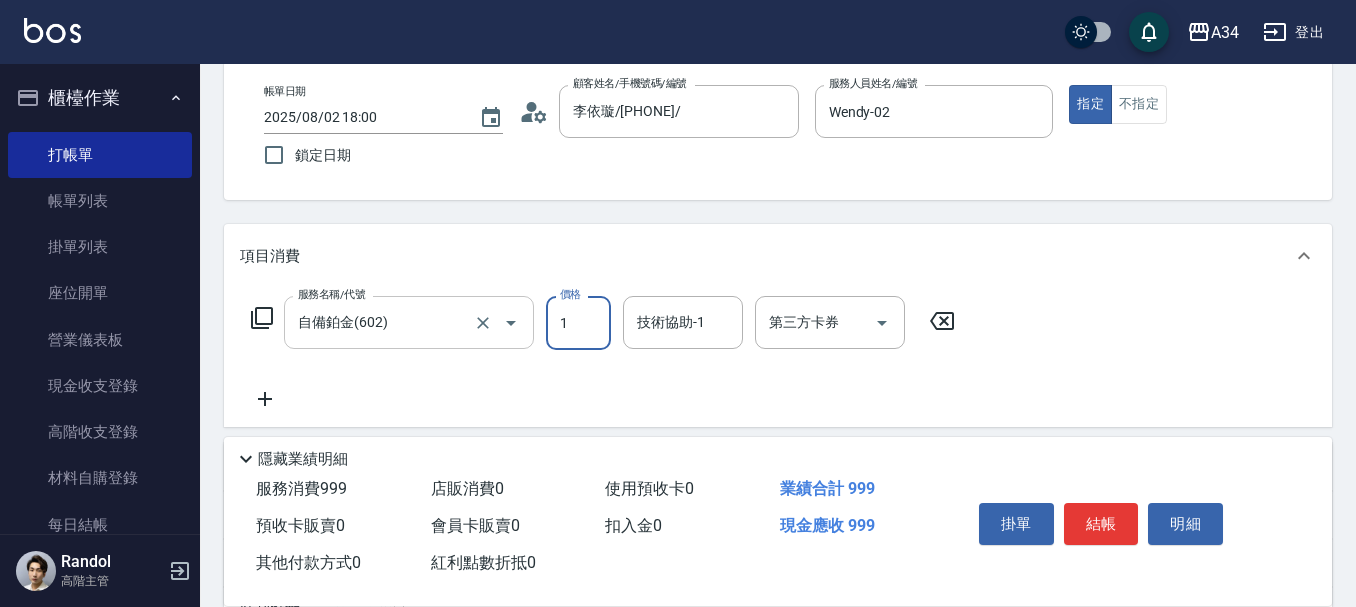 type on "0" 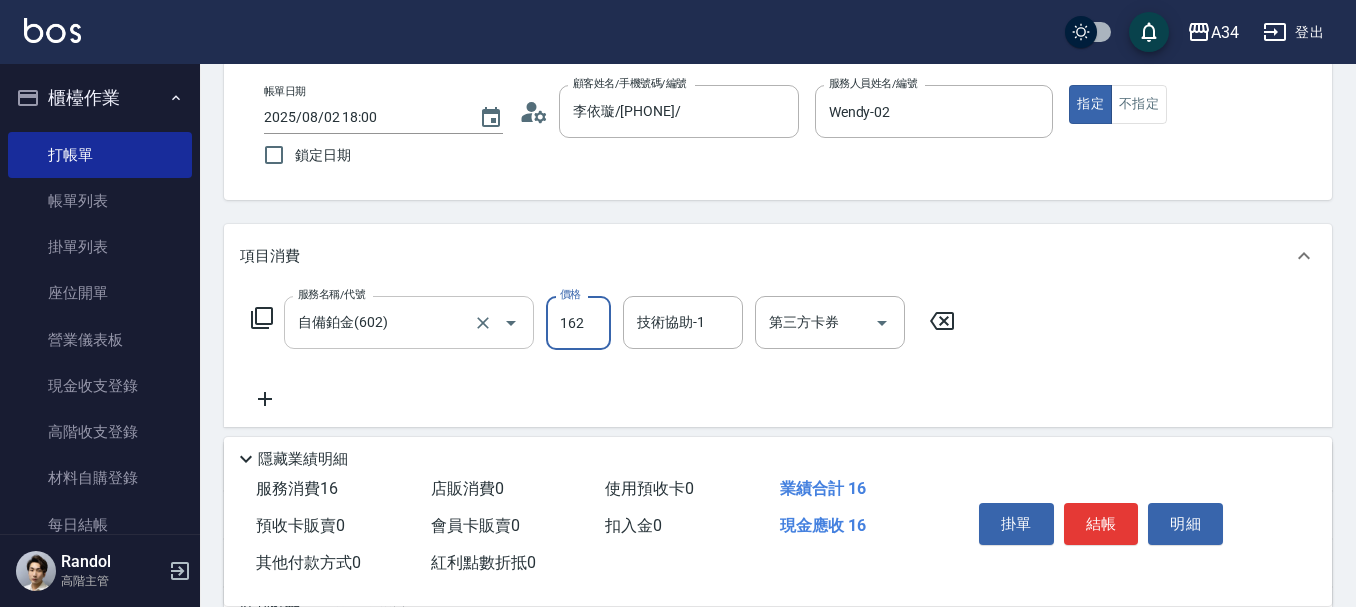 type on "1623" 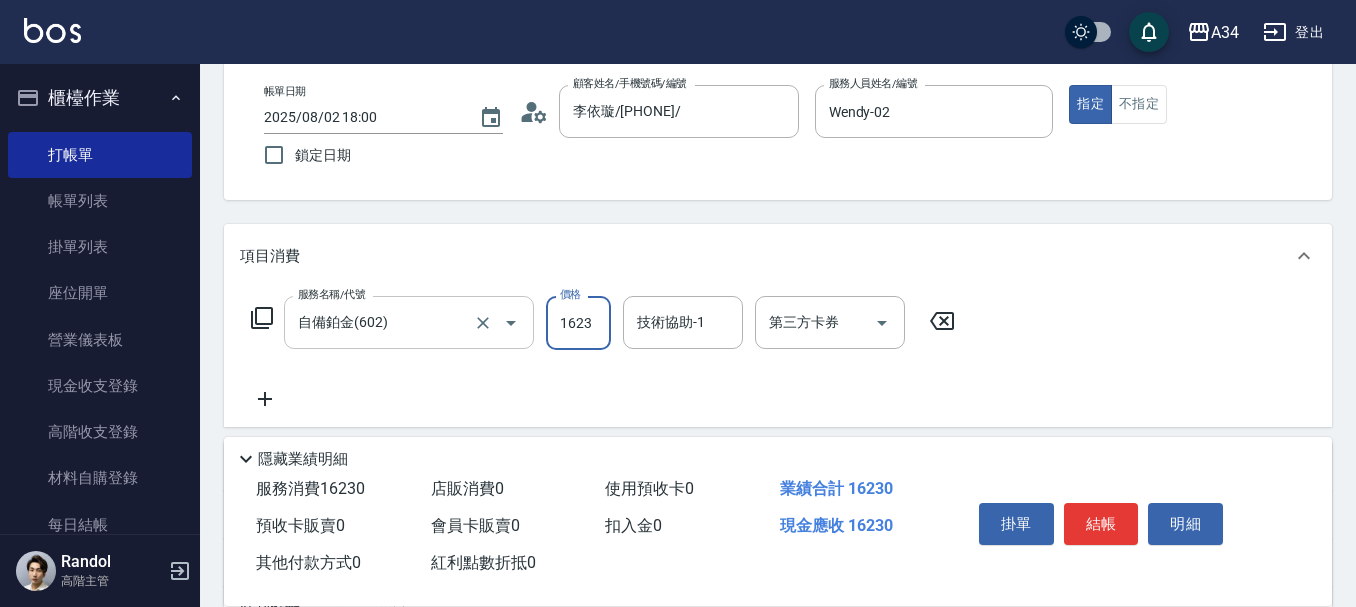 type on "1620" 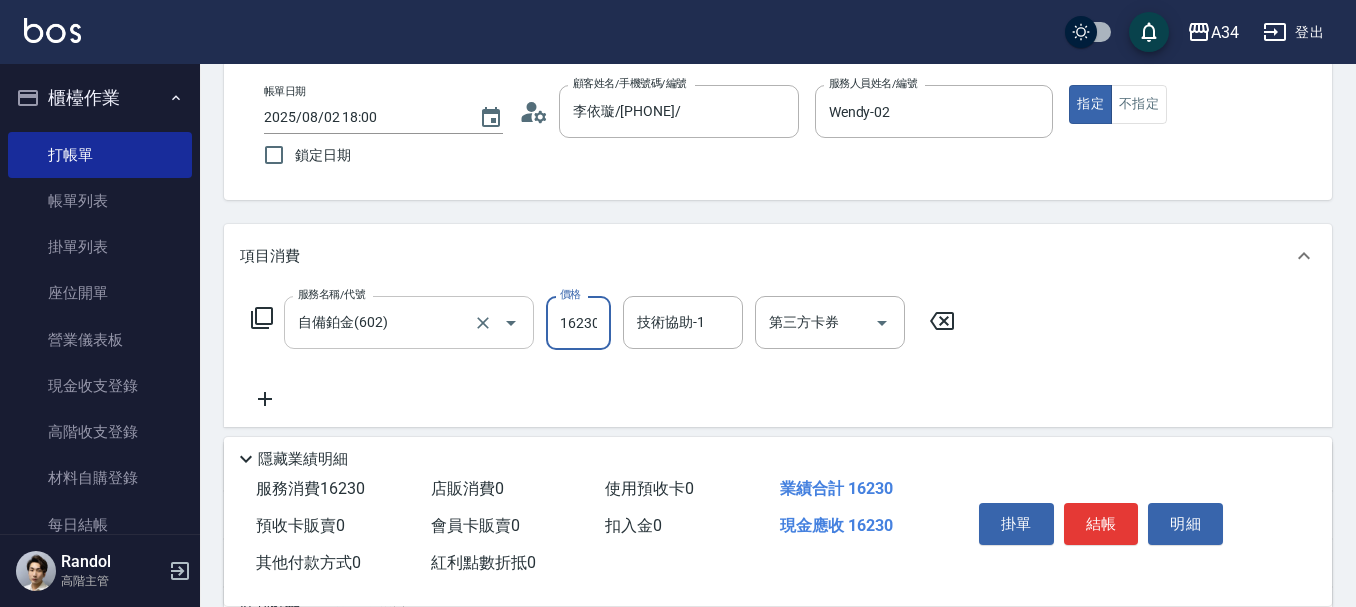 scroll, scrollTop: 0, scrollLeft: 2, axis: horizontal 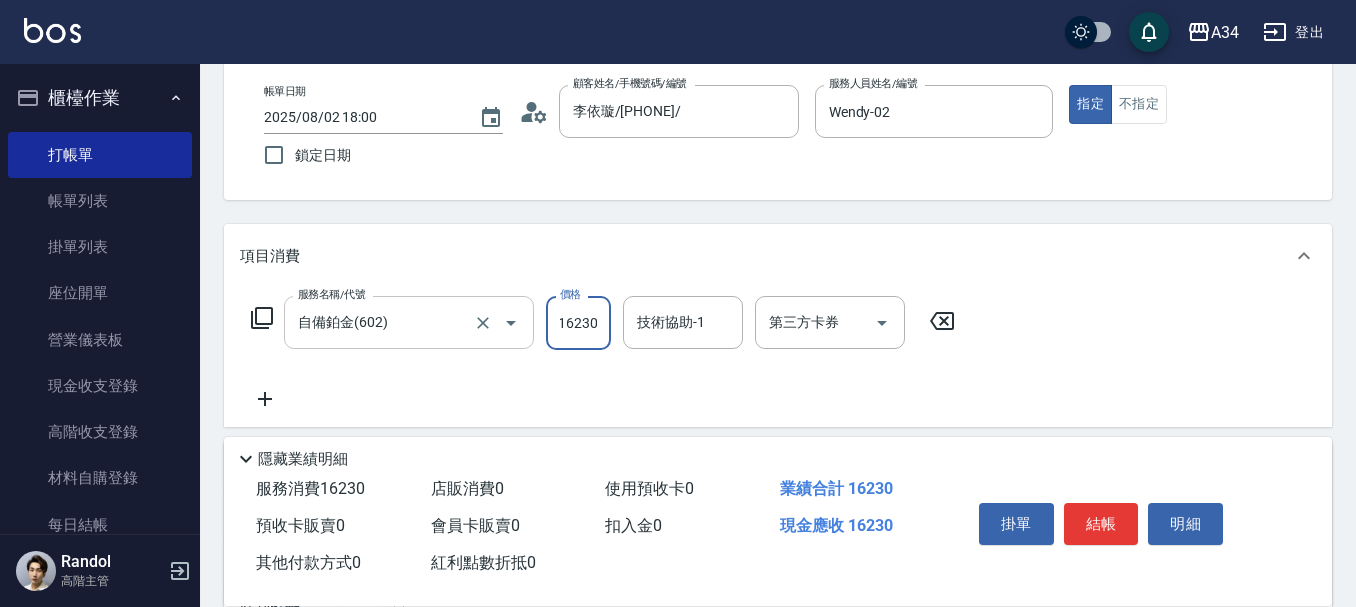 type on "16230" 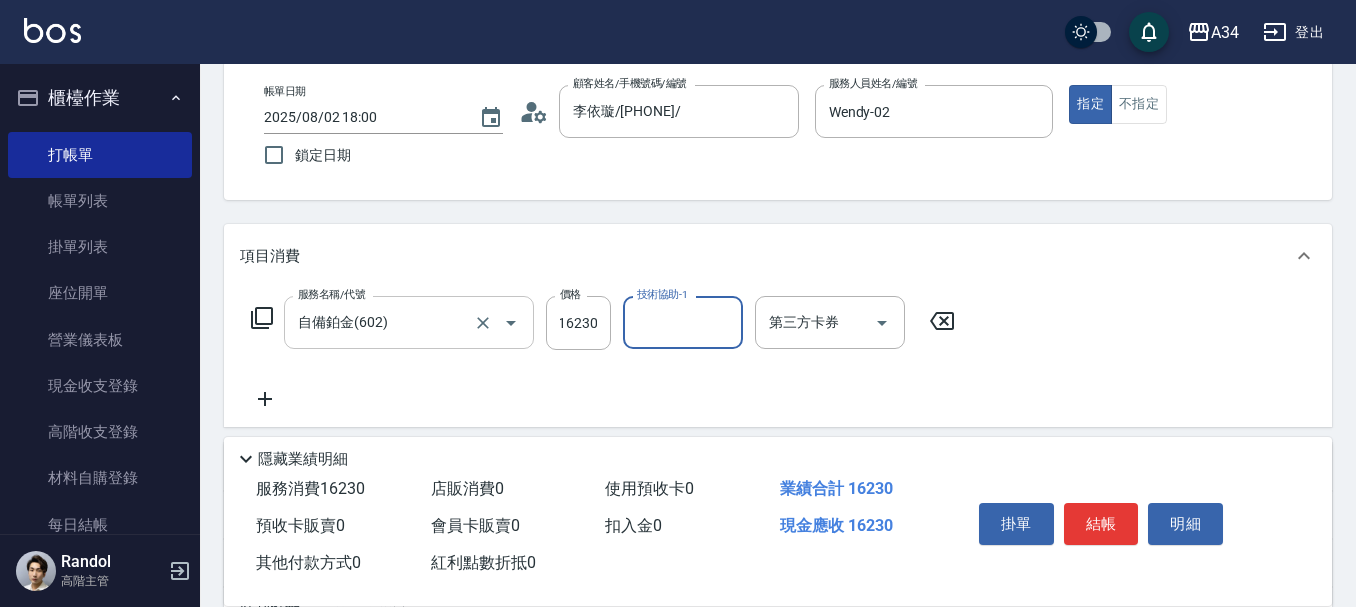 scroll, scrollTop: 0, scrollLeft: 0, axis: both 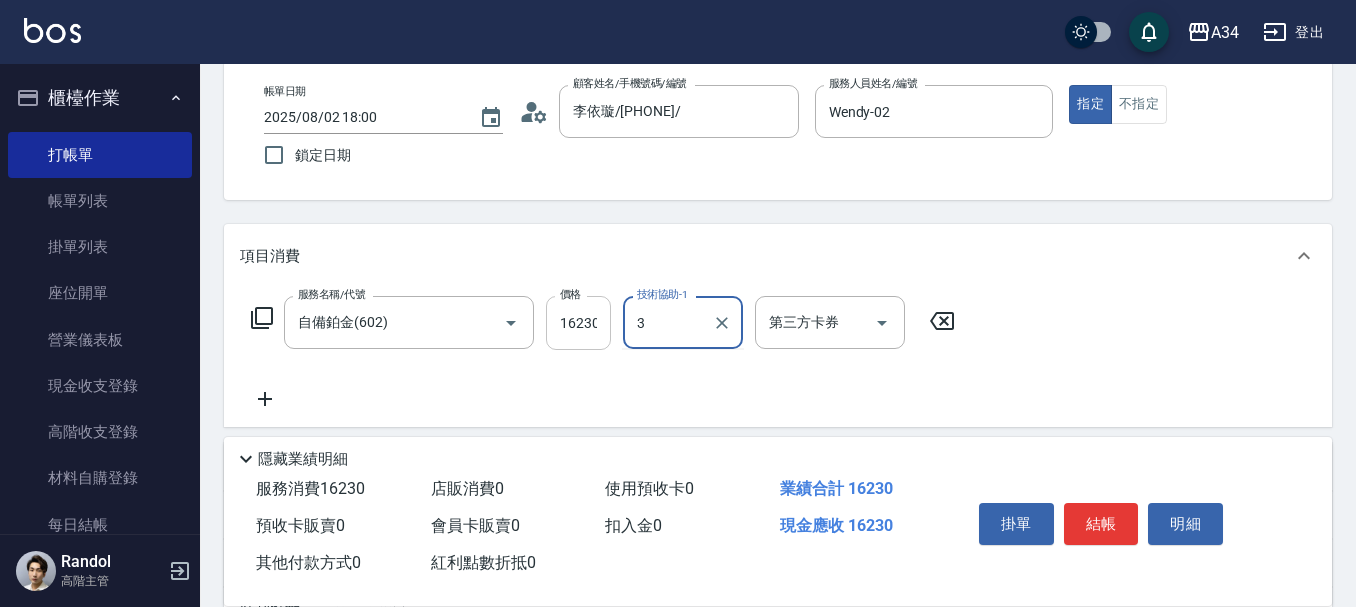 type on "3" 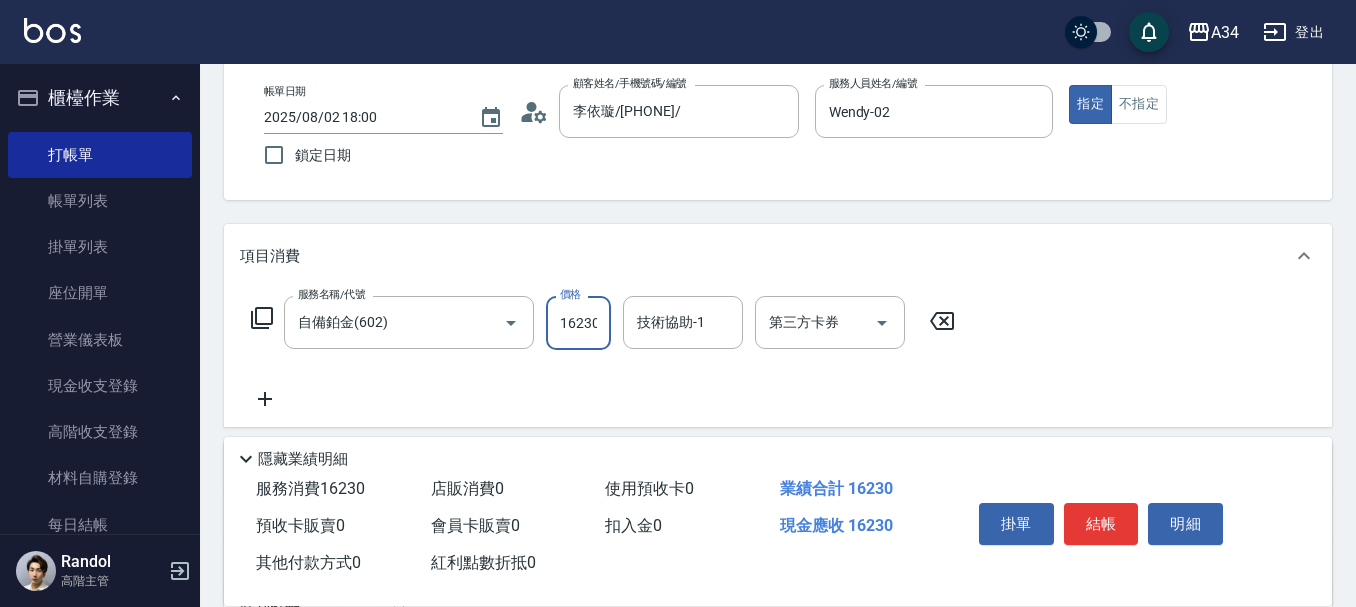 type on "1" 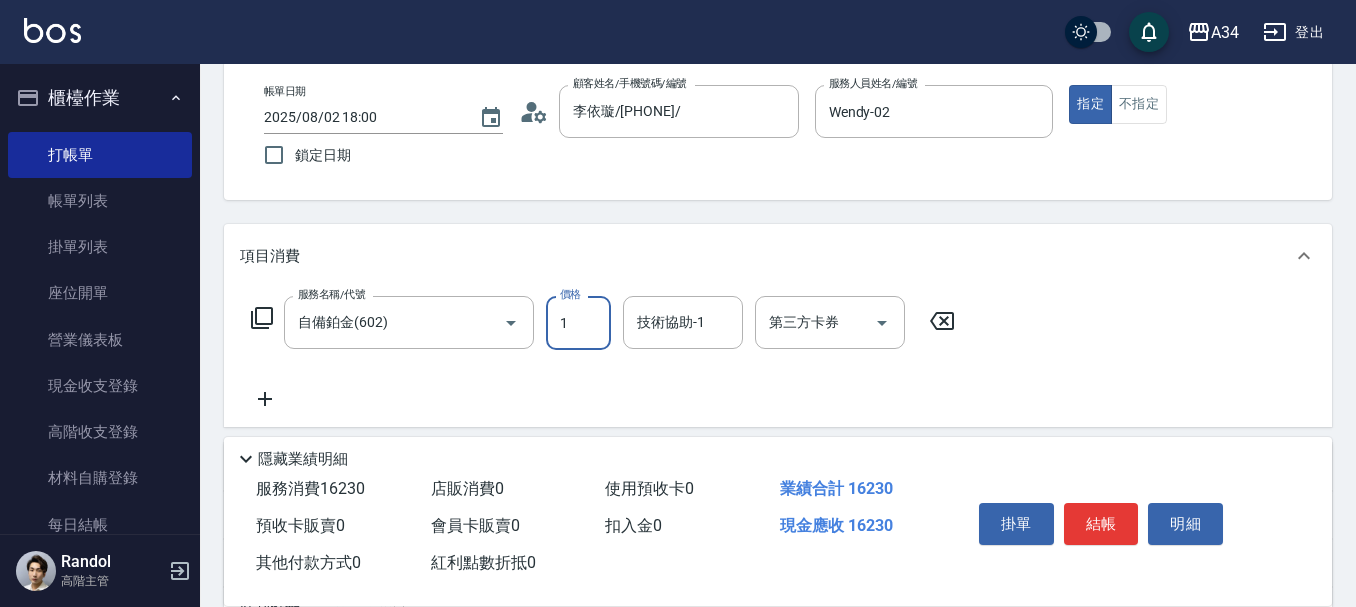 type on "0" 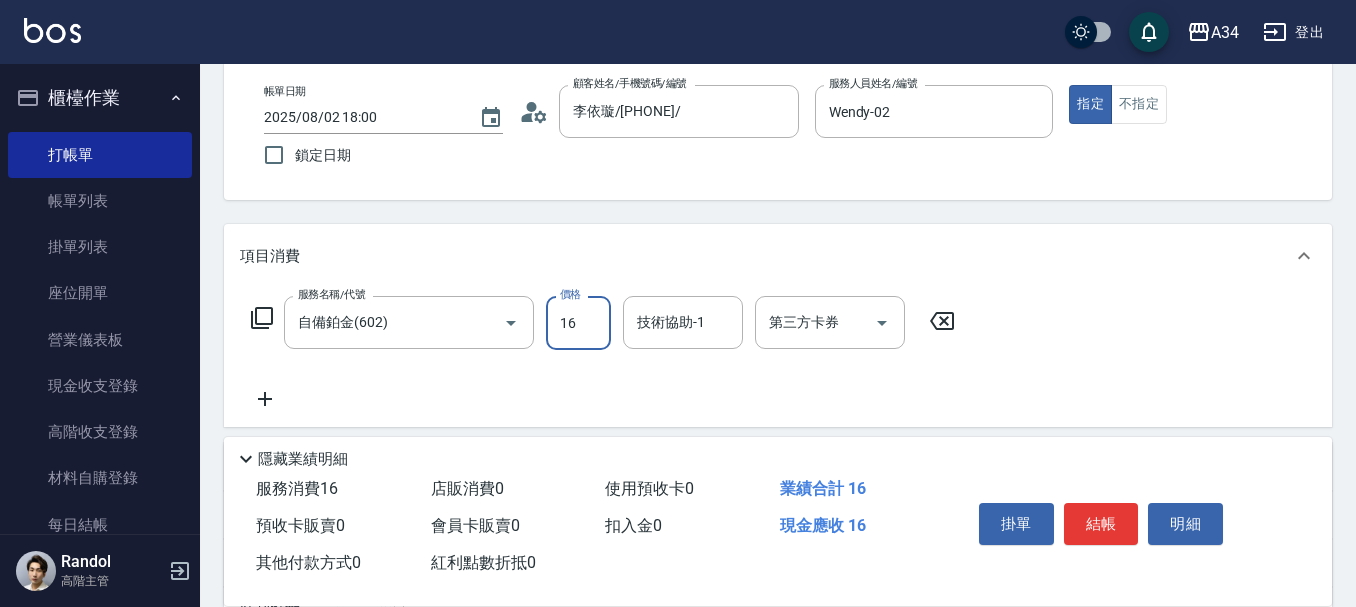 type on "162" 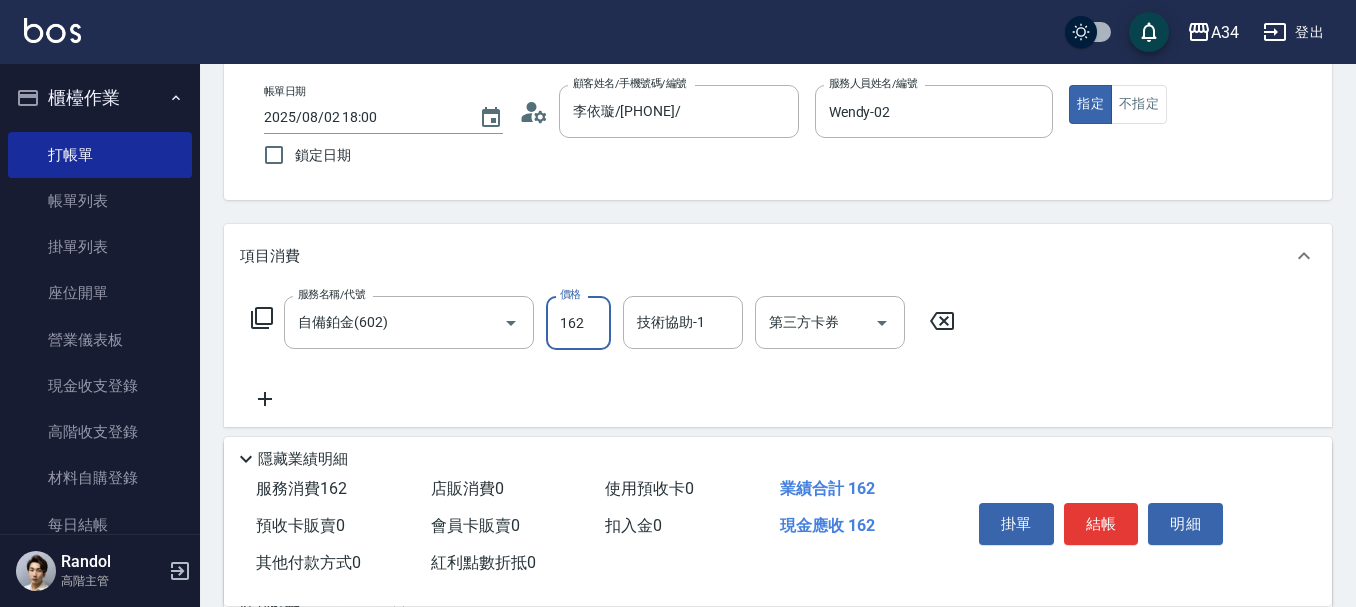 type on "160" 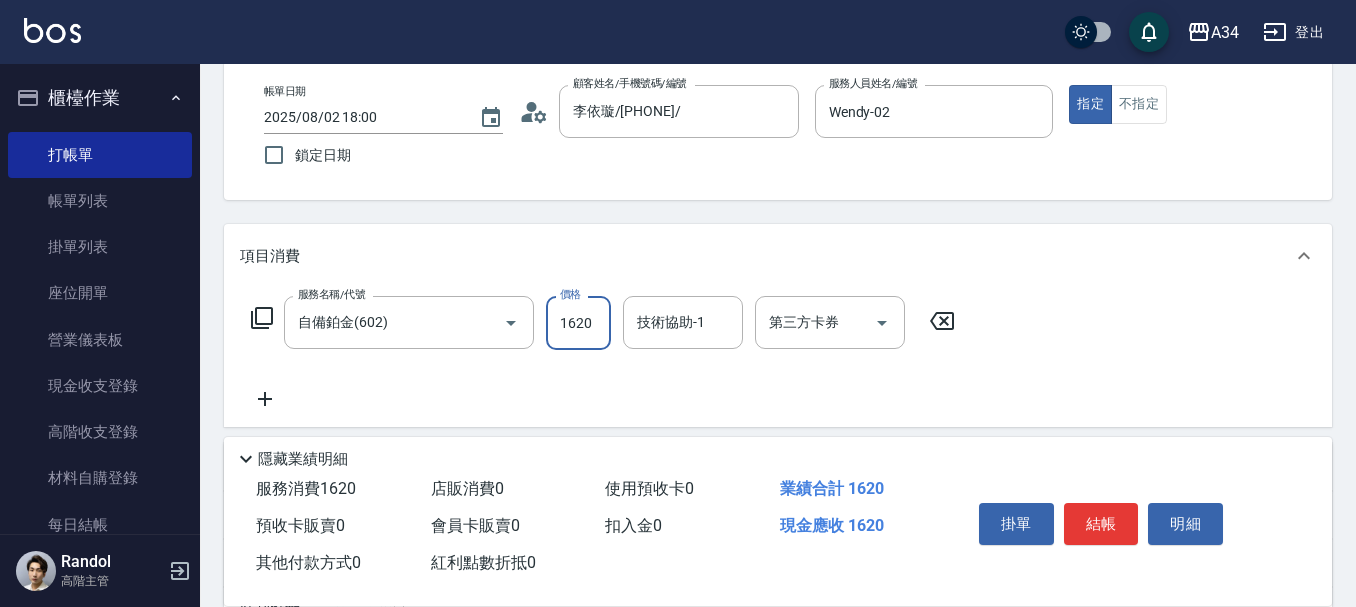 type on "1620" 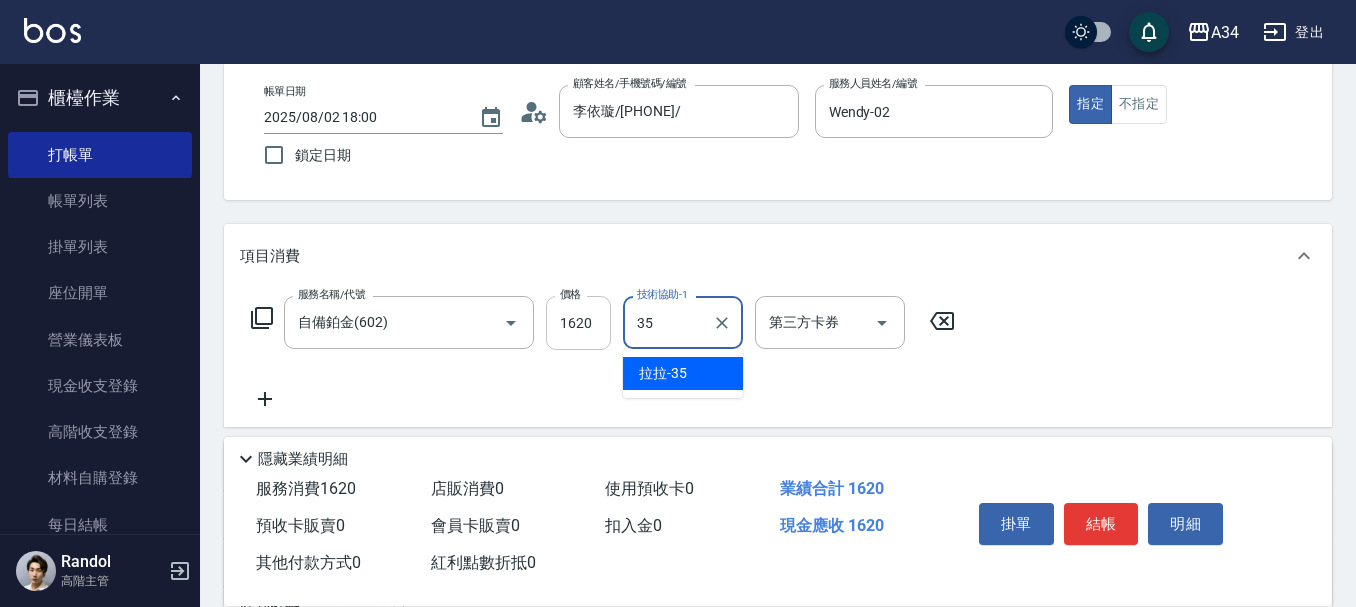 type on "拉拉-35" 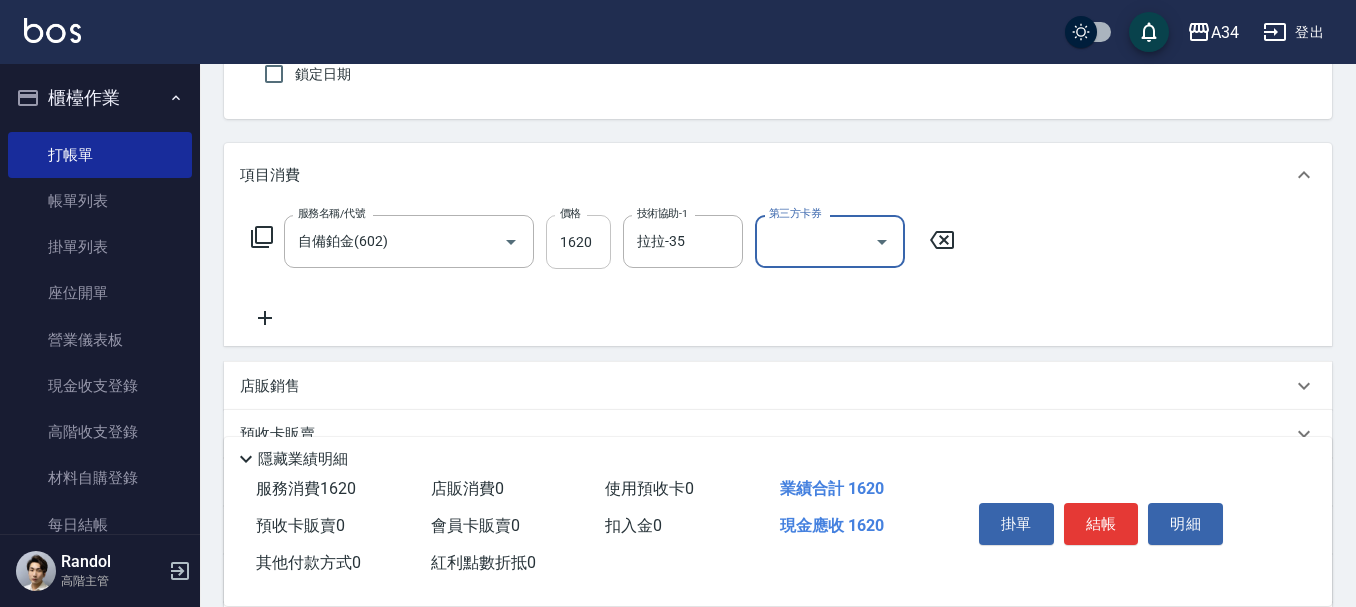 scroll, scrollTop: 300, scrollLeft: 0, axis: vertical 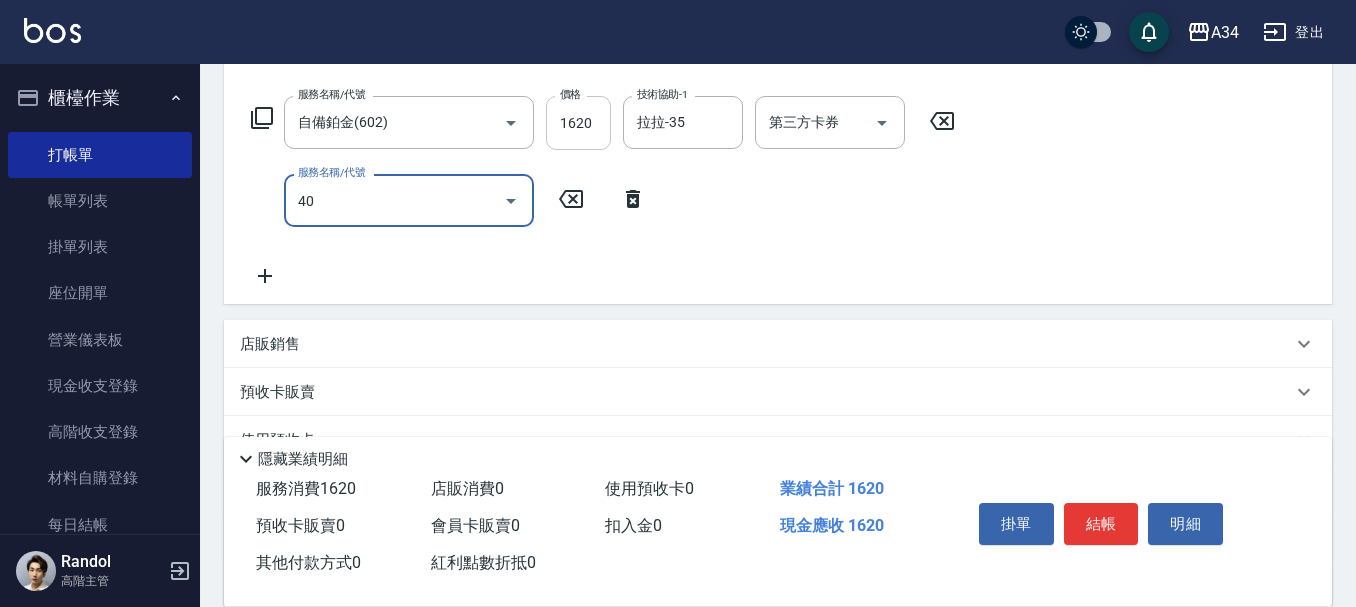 type on "401" 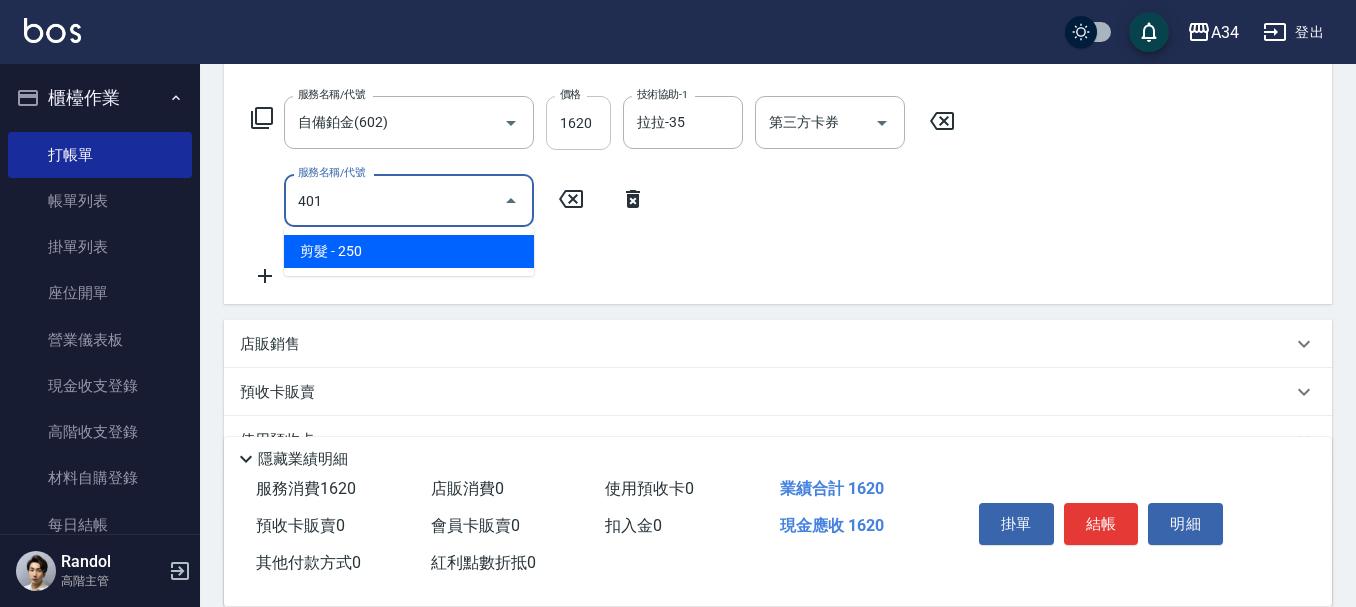 type on "180" 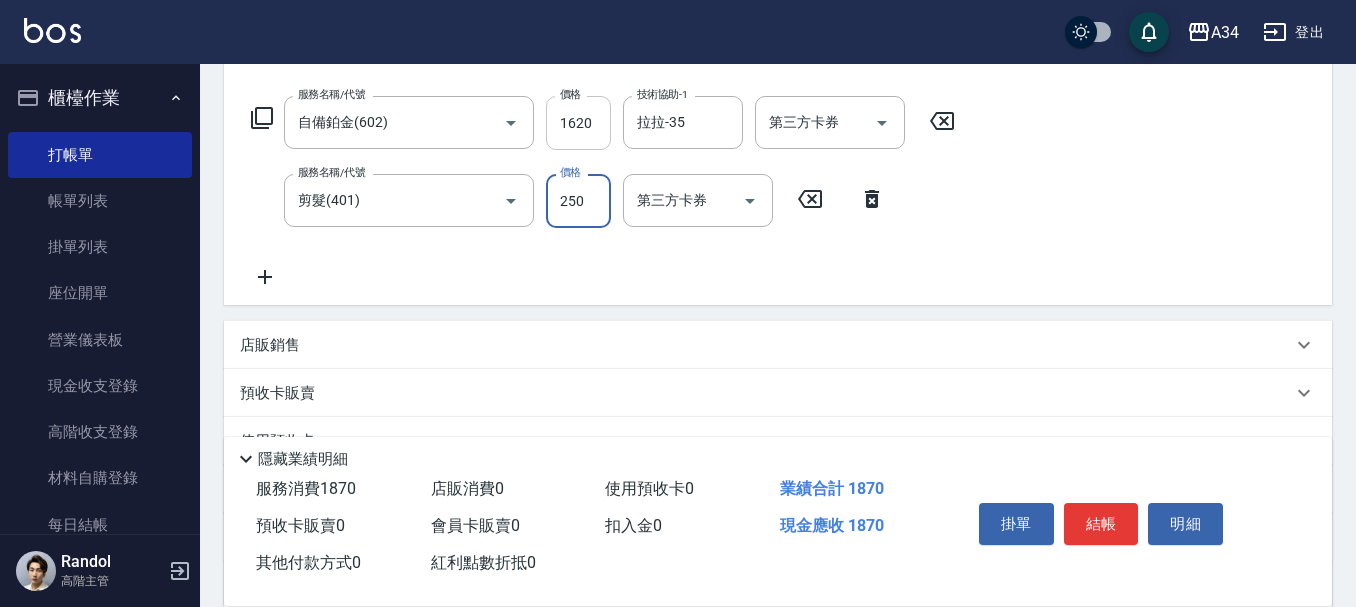 type on "3" 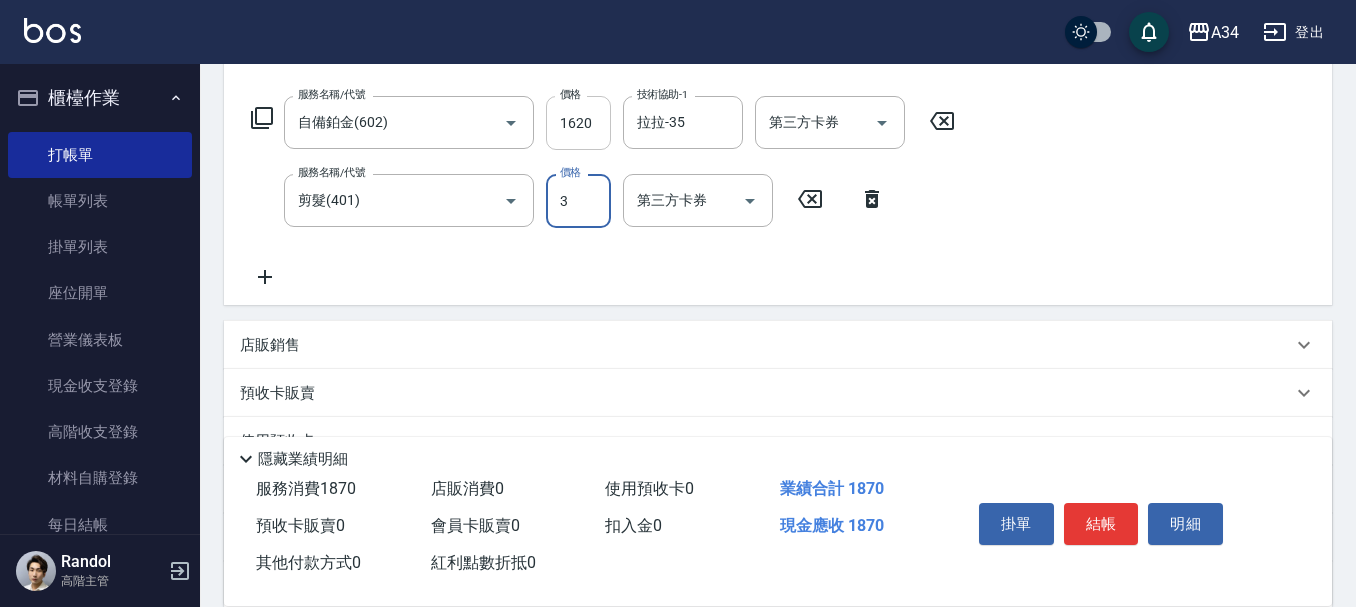 type on "160" 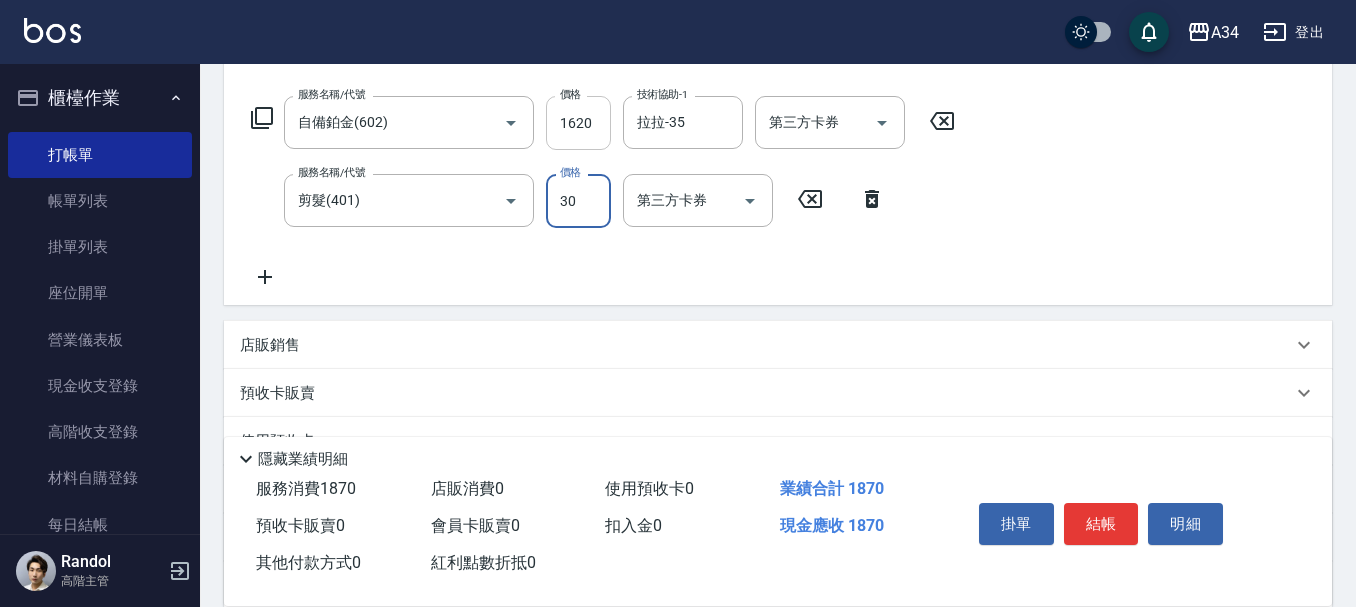 type on "190" 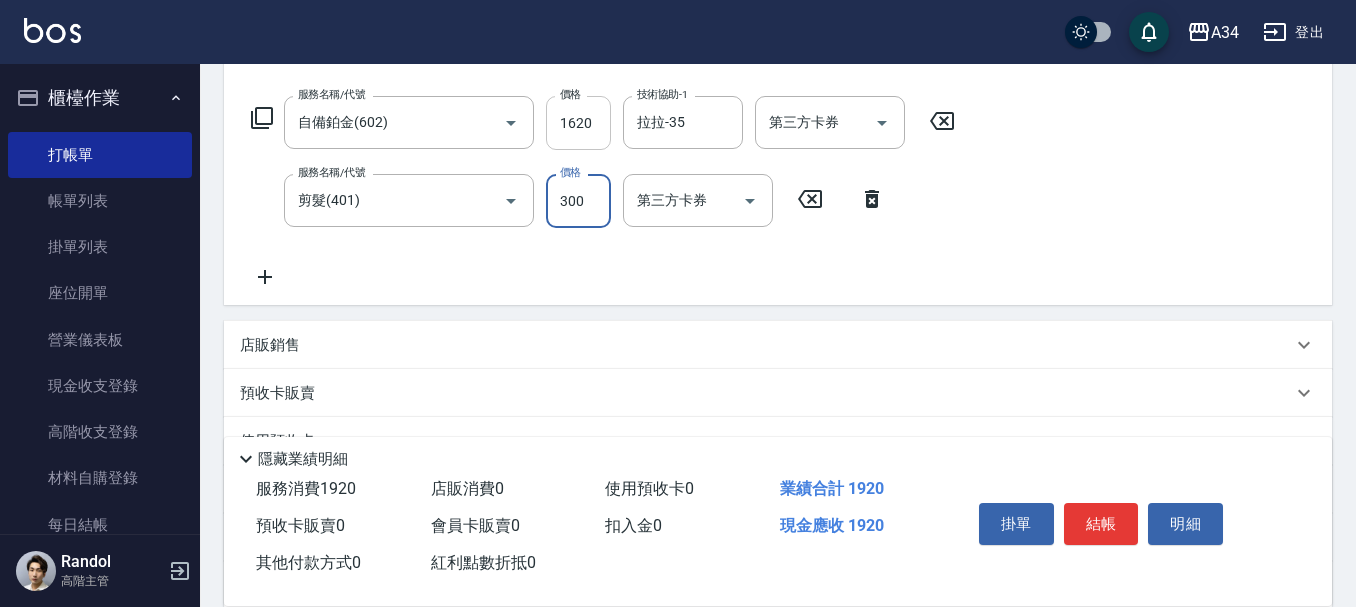 type on "300" 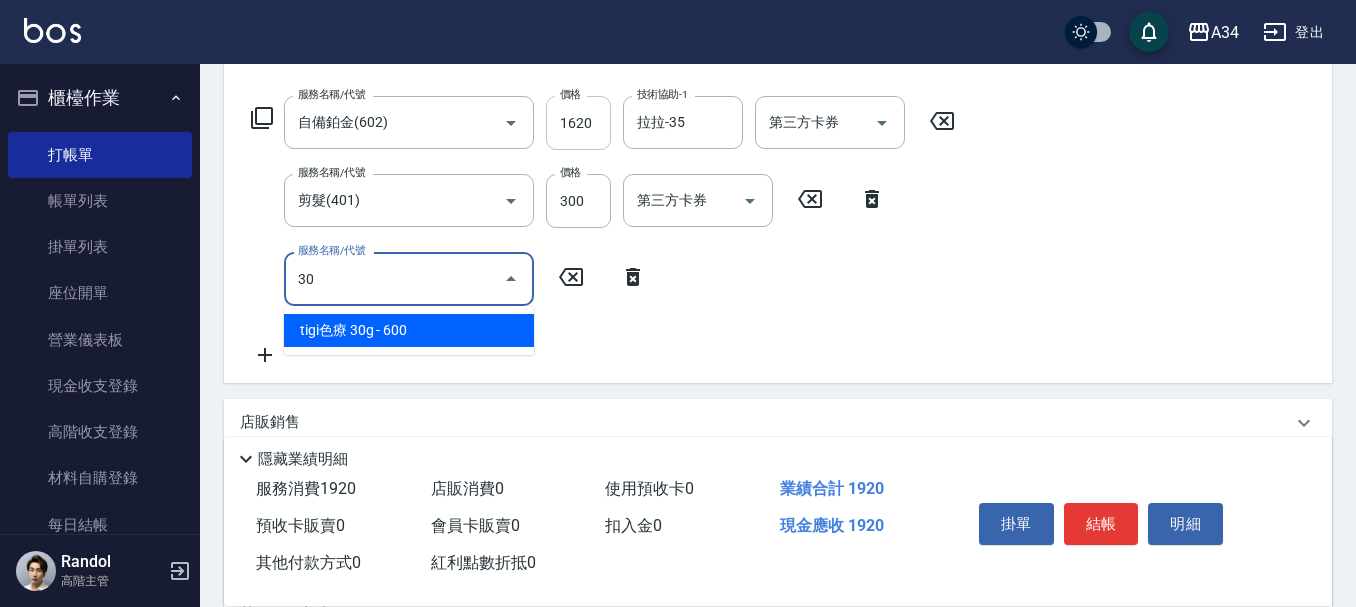 type on "3" 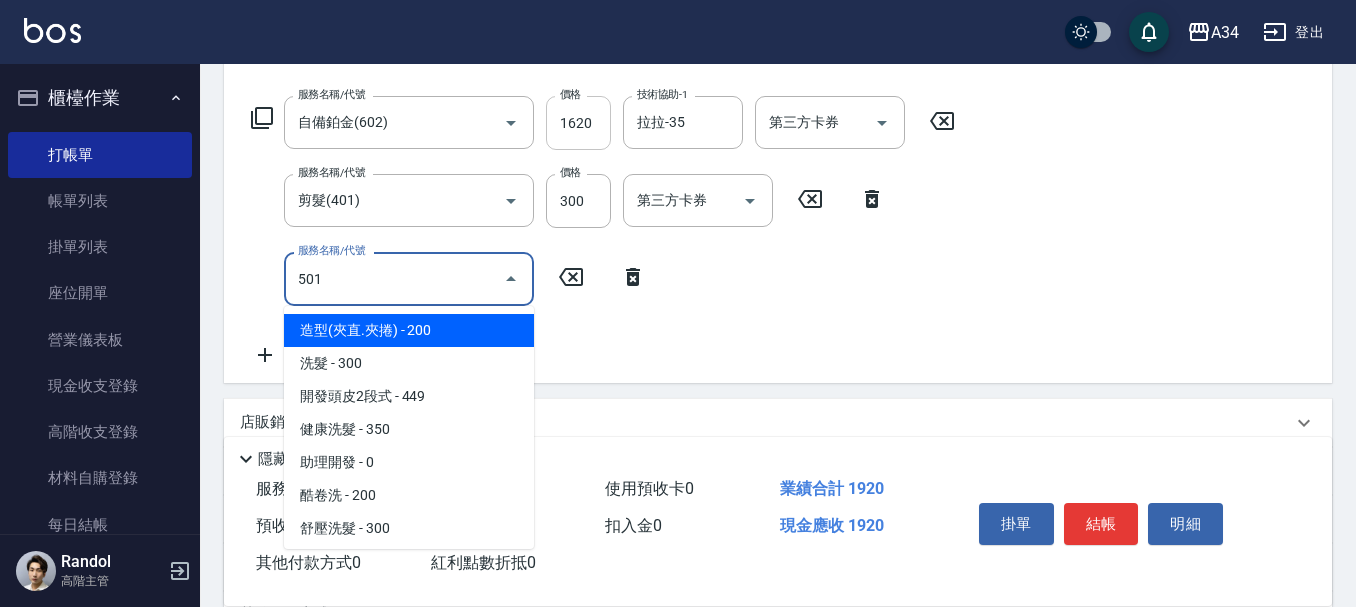 type on "501" 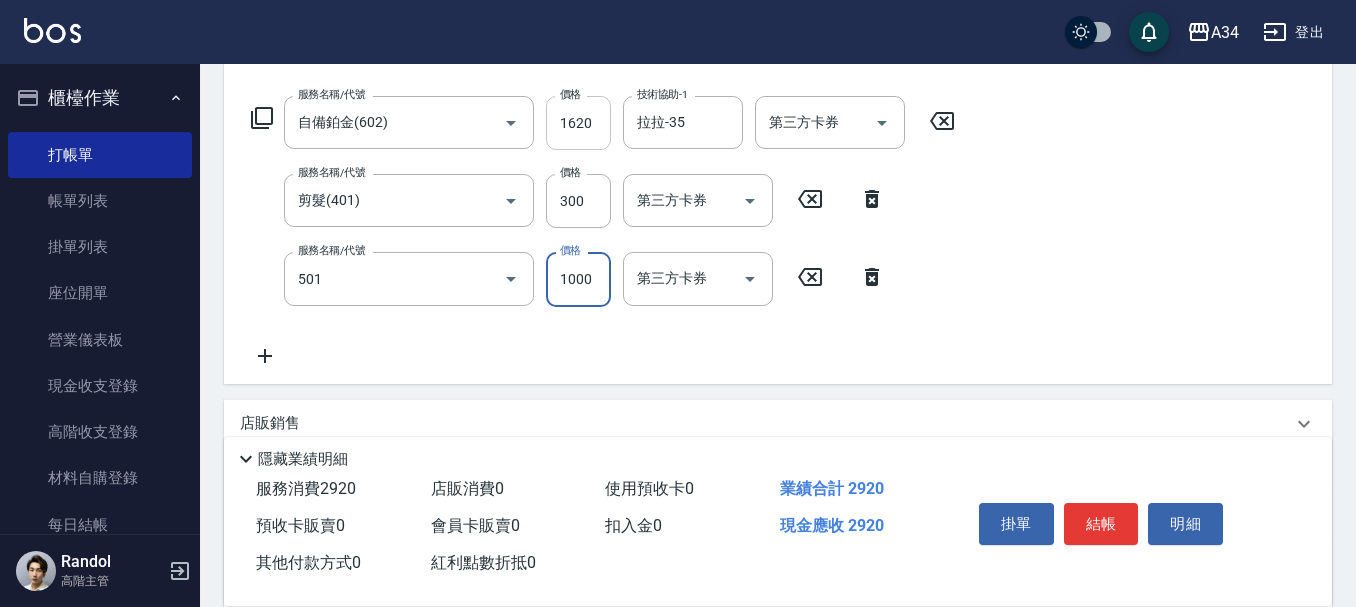 type on "290" 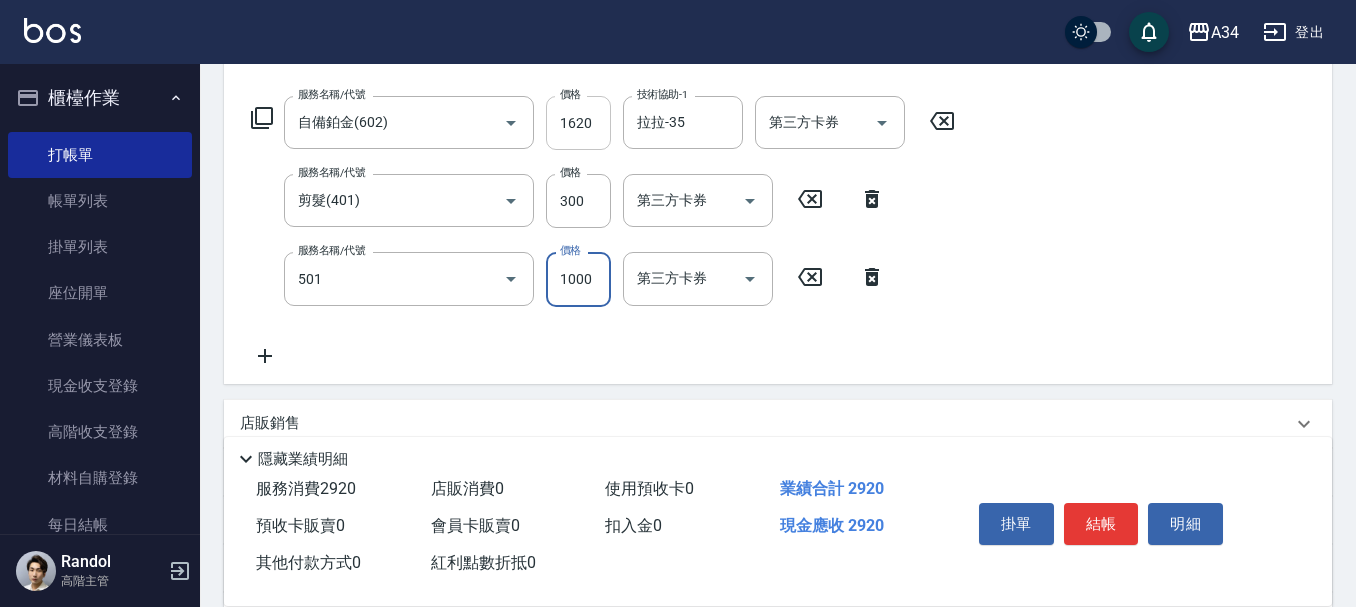 type on "染髮(501)" 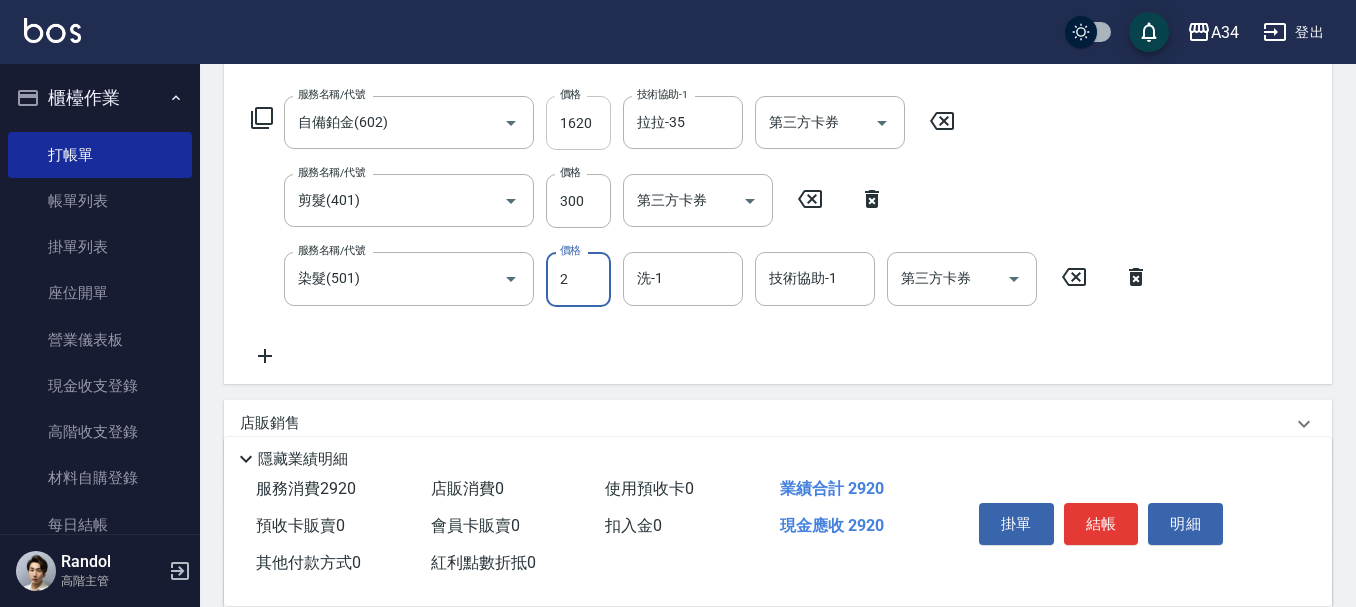 type on "25" 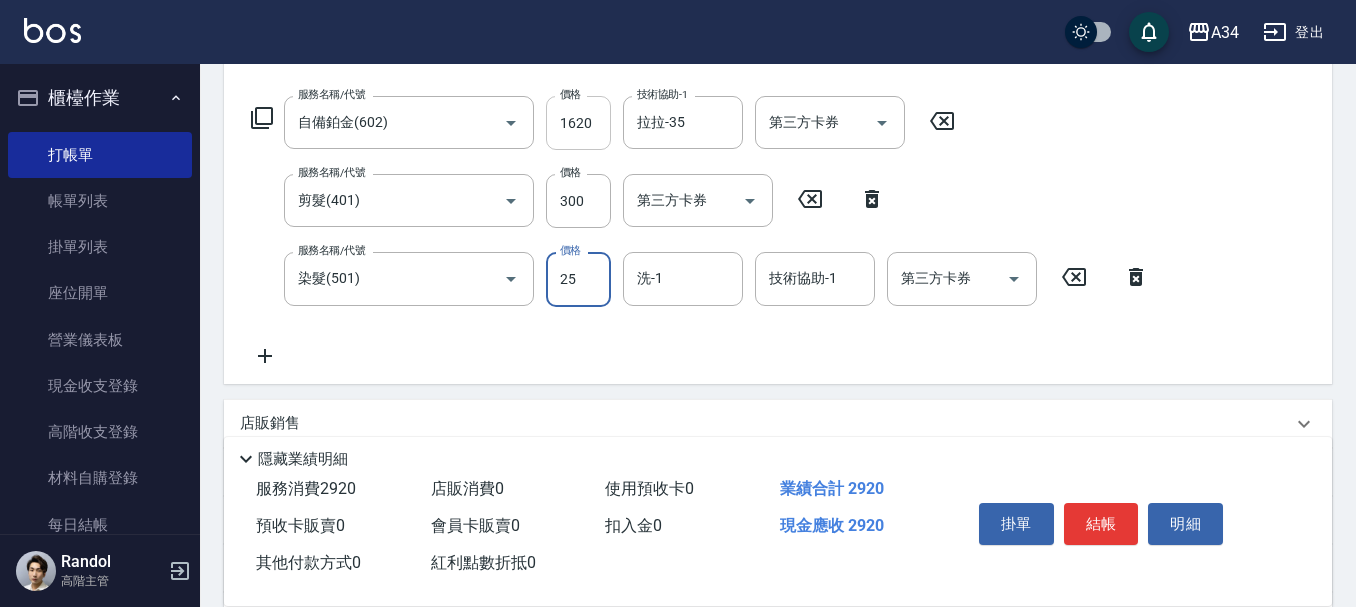 type on "190" 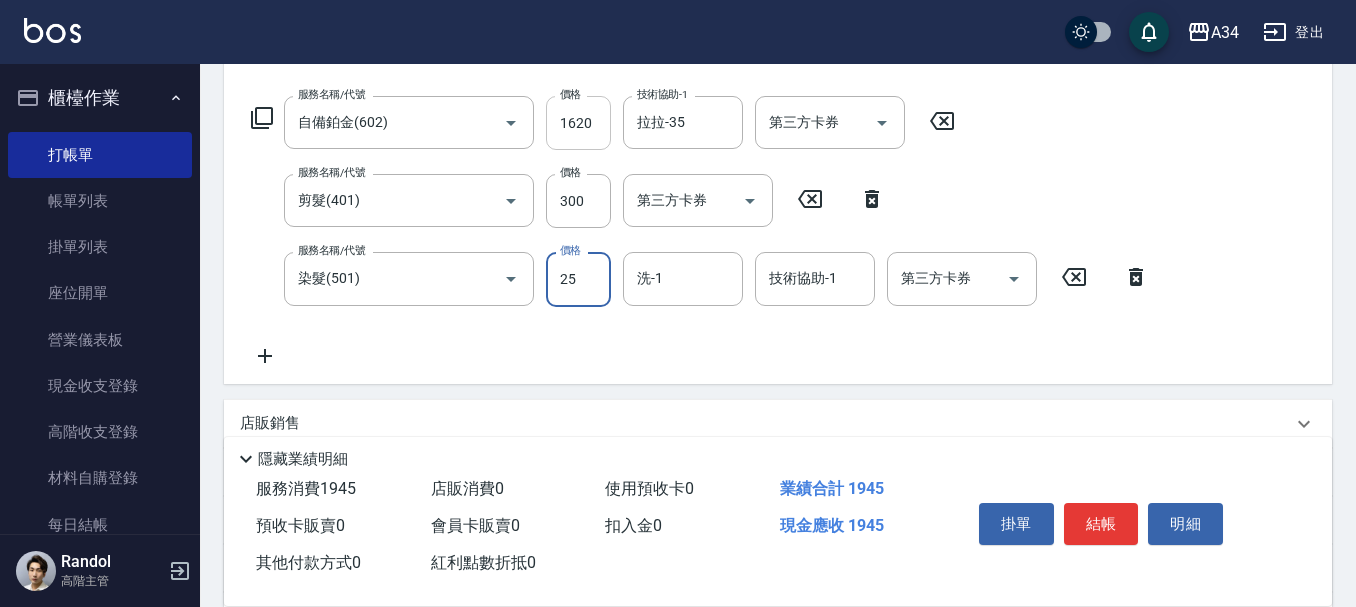 type on "250" 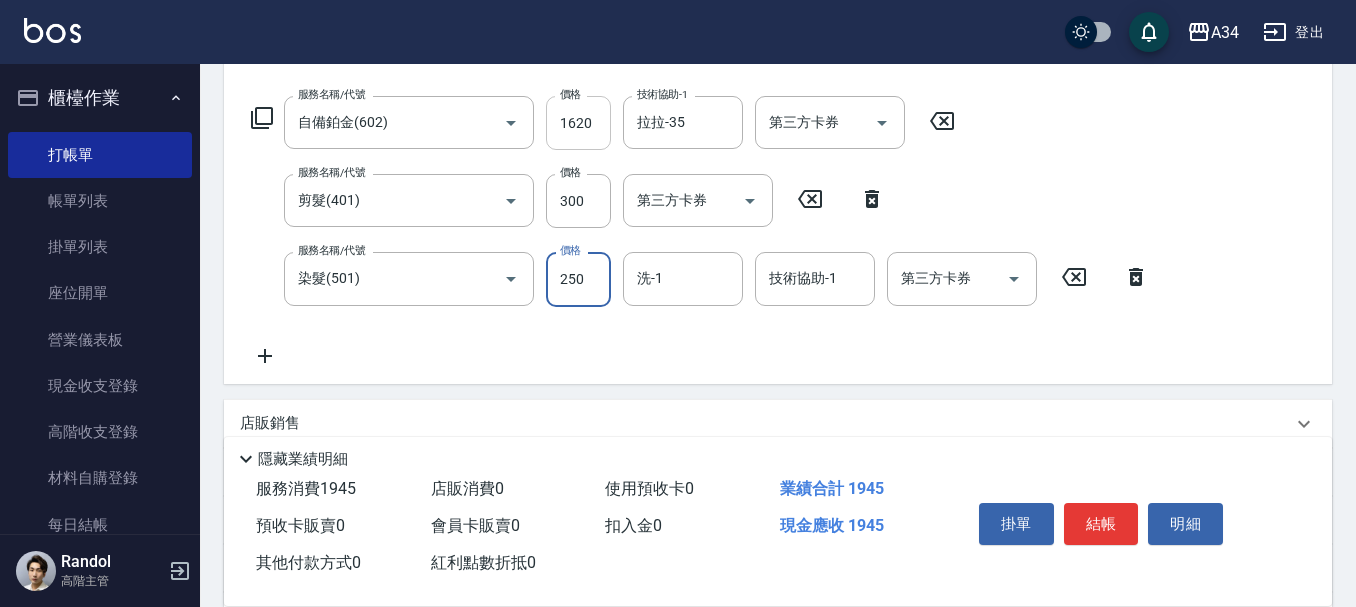 type on "210" 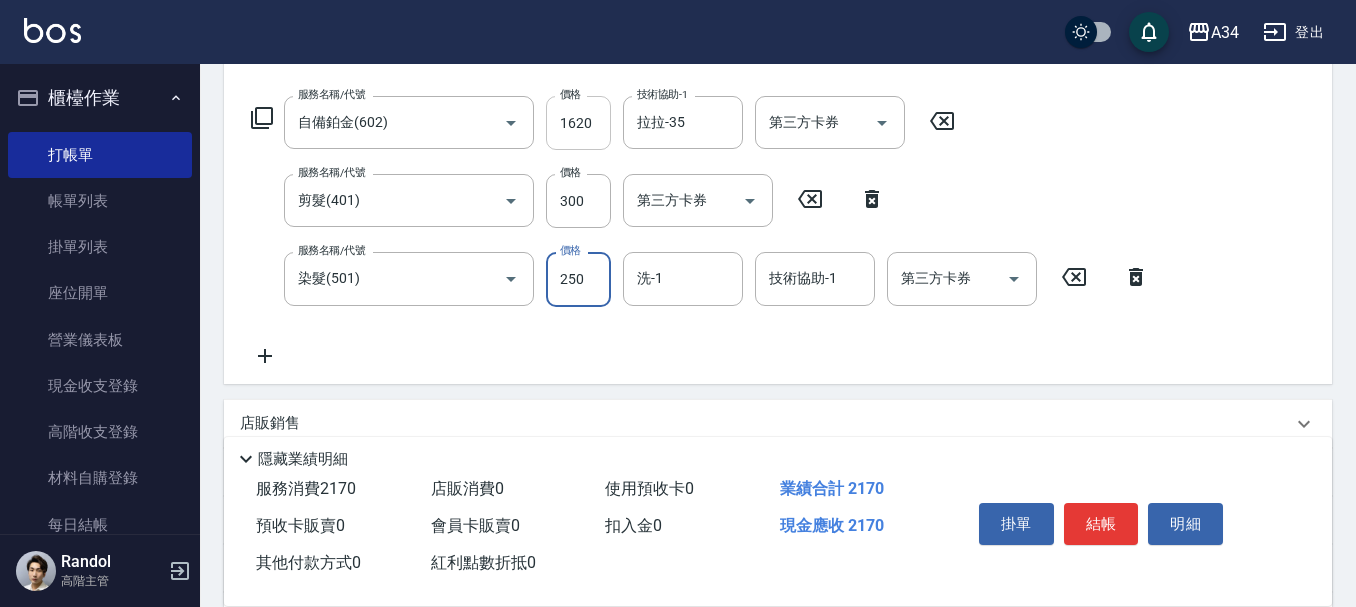 type on "2500" 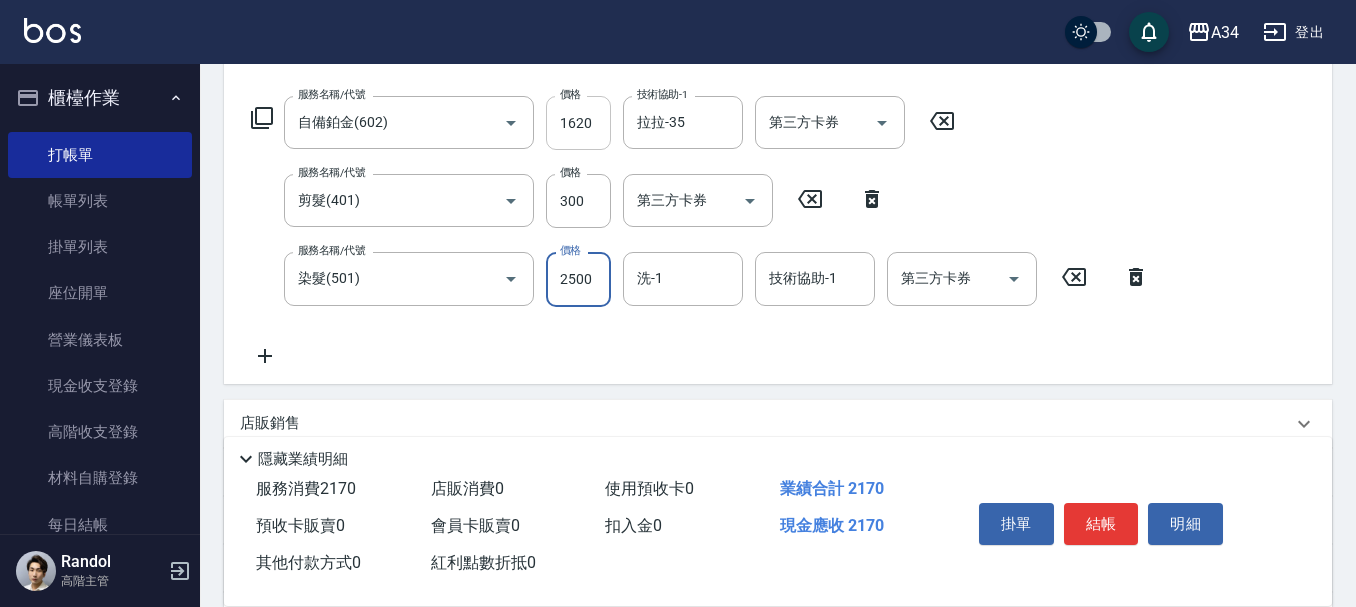 type on "440" 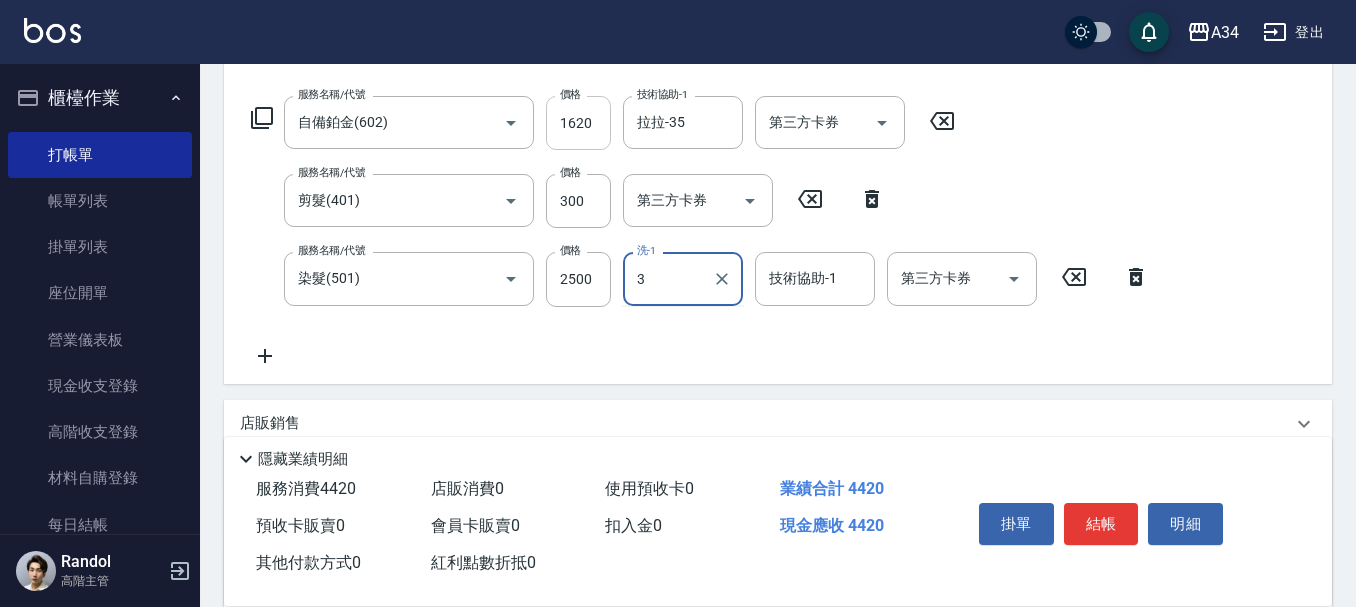 type on "3" 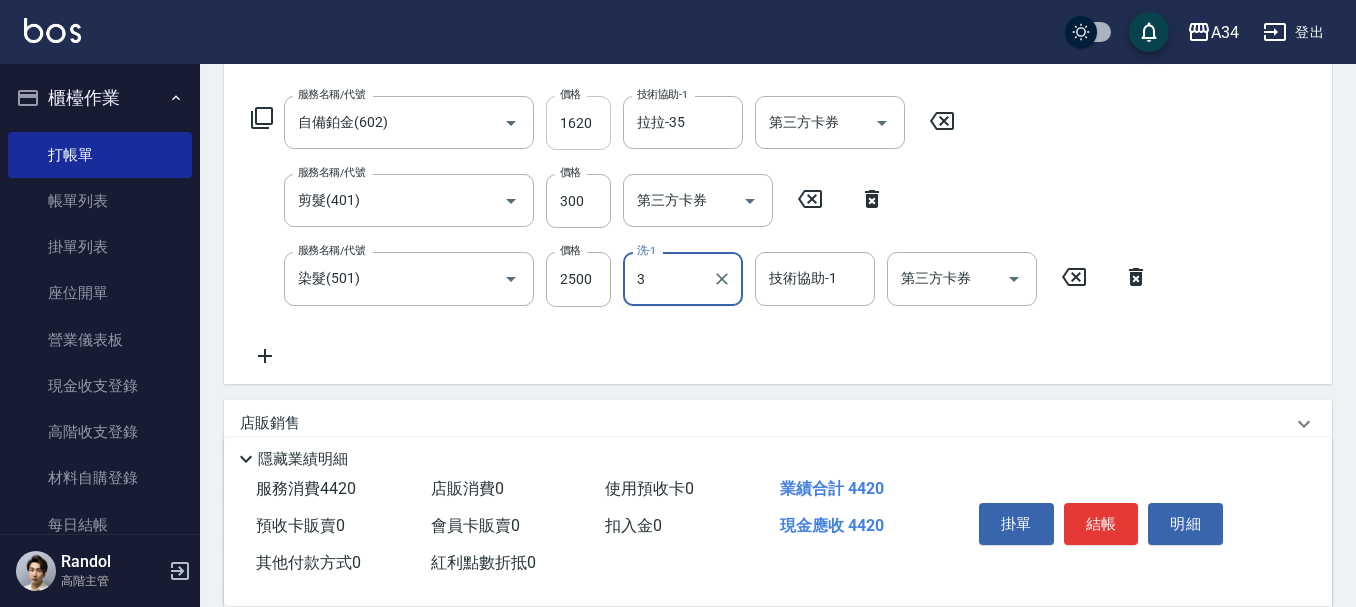 type 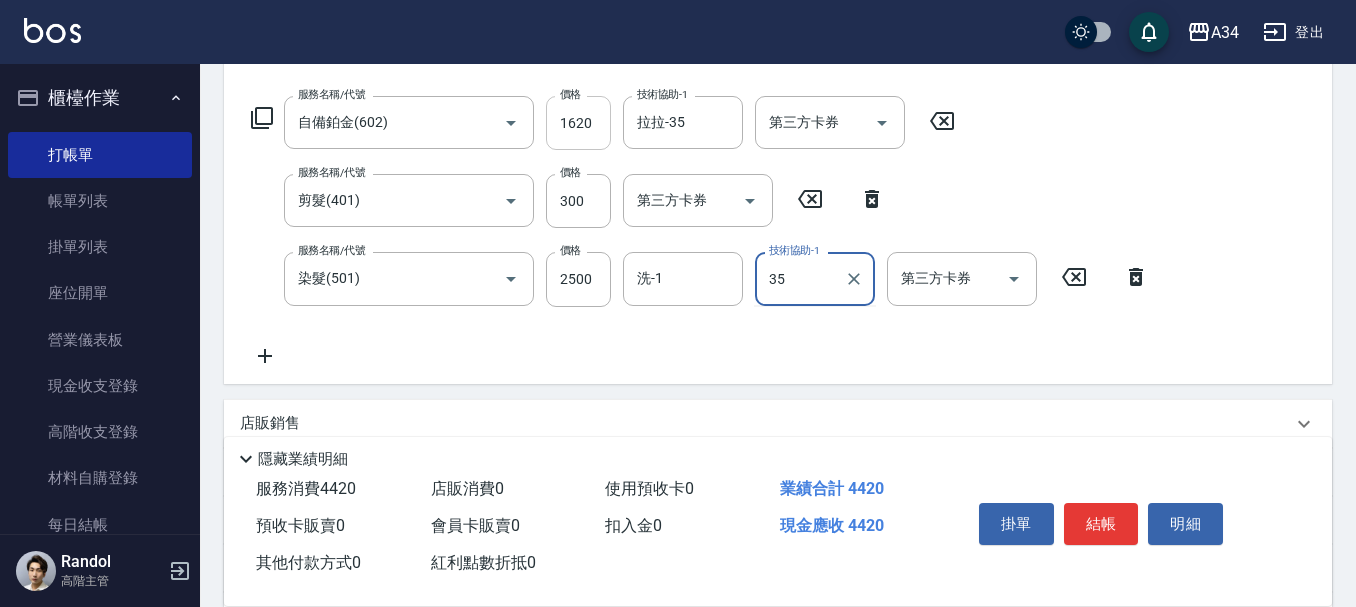 type on "拉拉-35" 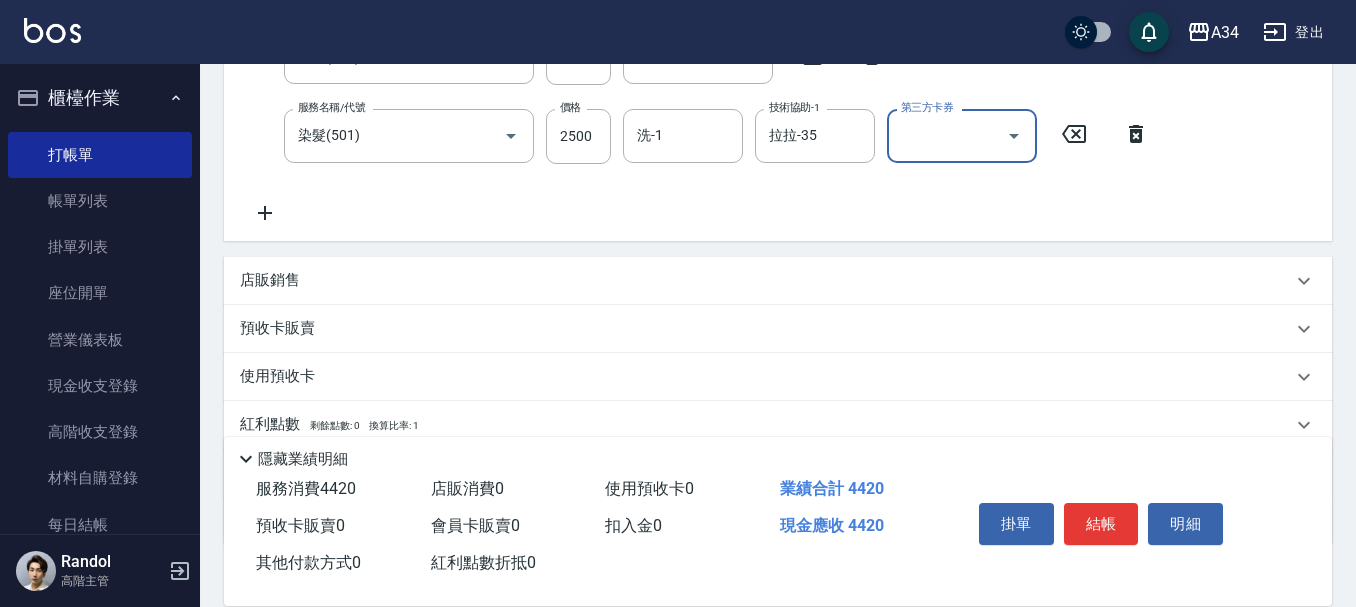 scroll, scrollTop: 573, scrollLeft: 0, axis: vertical 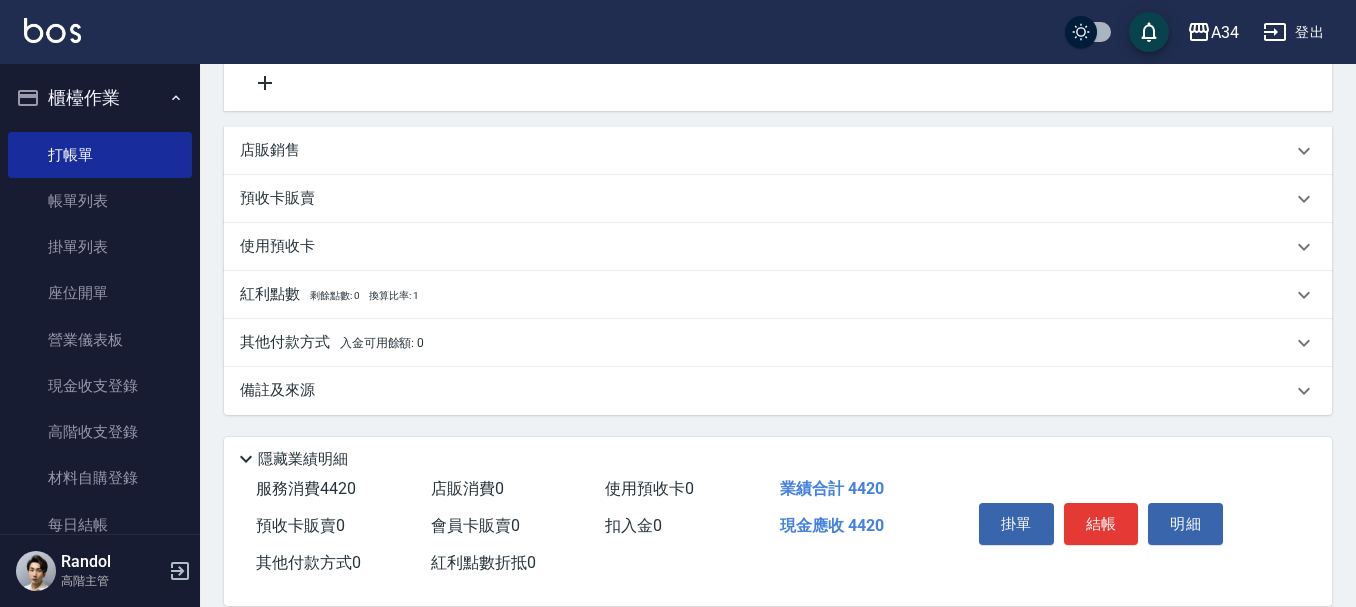 click on "其他付款方式 入金可用餘額: 0" at bounding box center (778, 343) 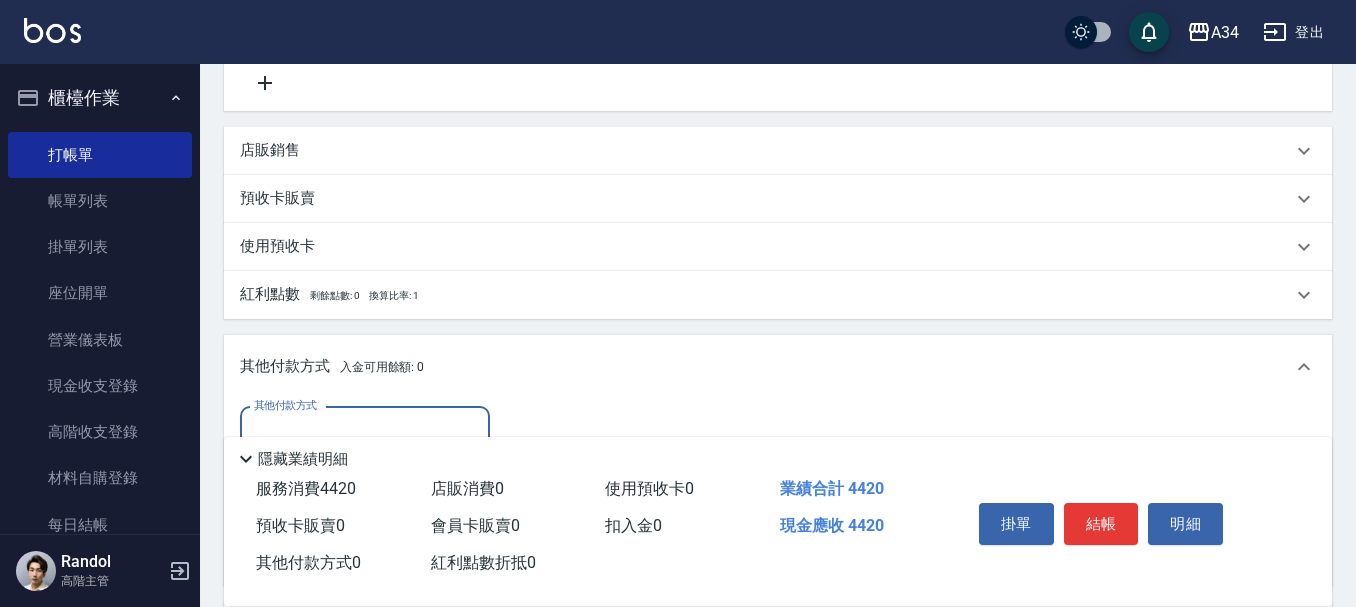 scroll, scrollTop: 0, scrollLeft: 0, axis: both 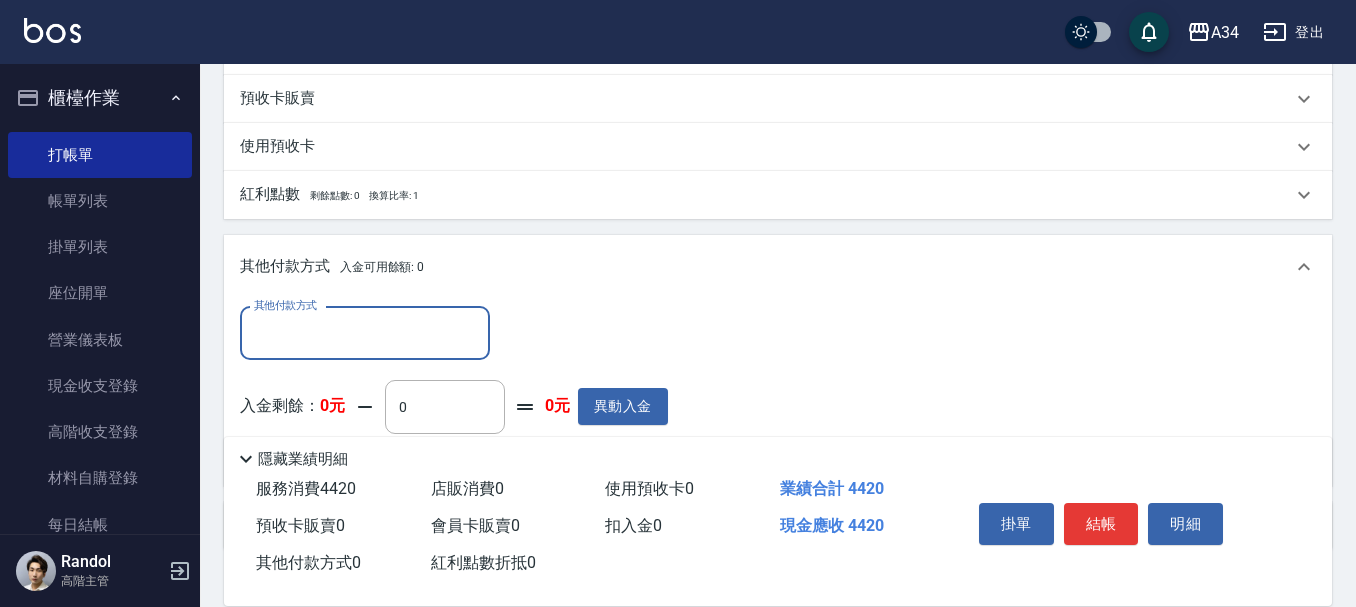 click on "其他付款方式" at bounding box center (365, 333) 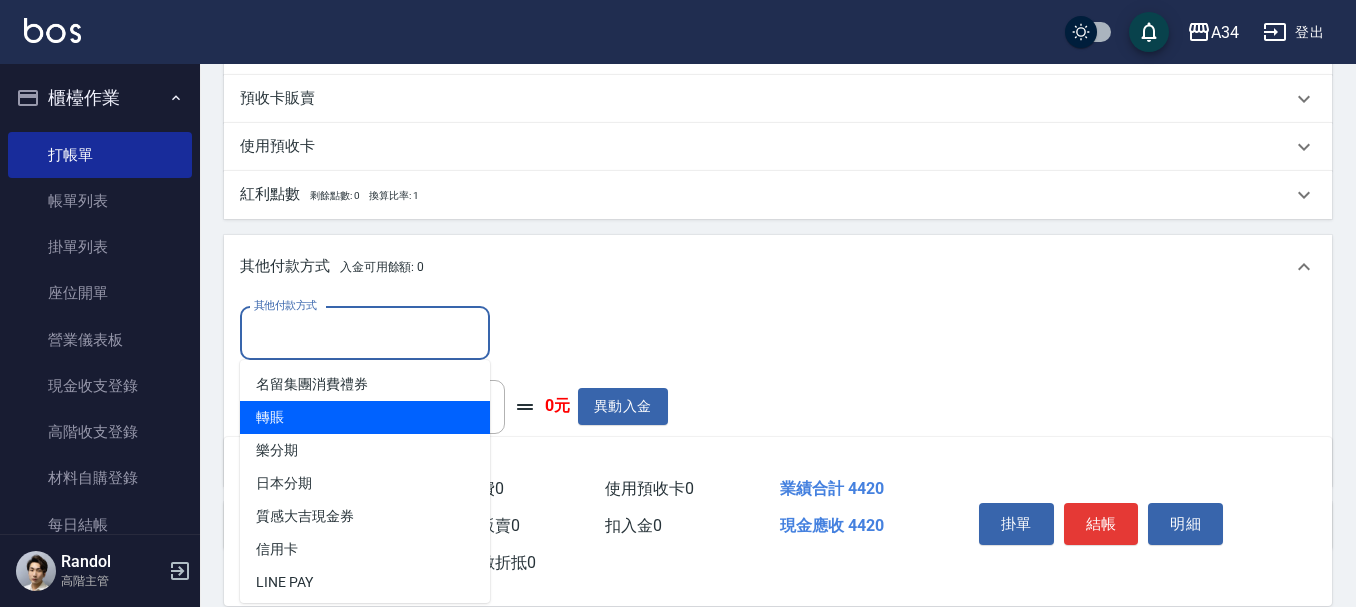 click on "轉賬" at bounding box center [365, 417] 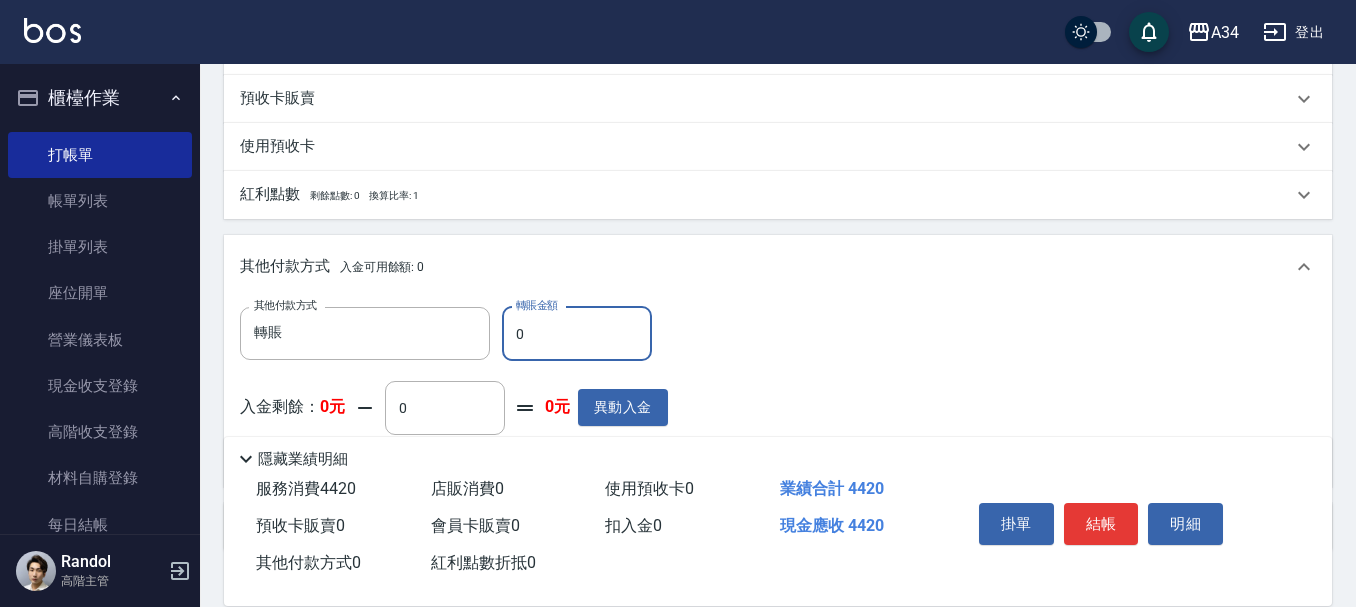 click on "0" at bounding box center (577, 334) 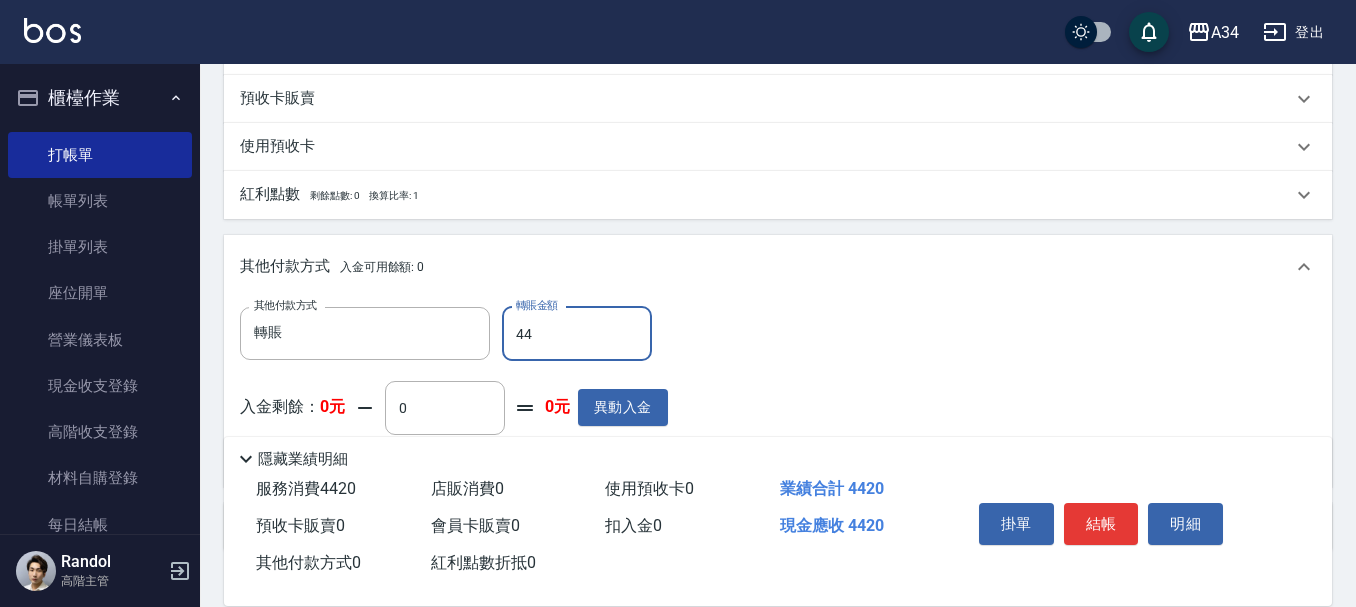 type on "430" 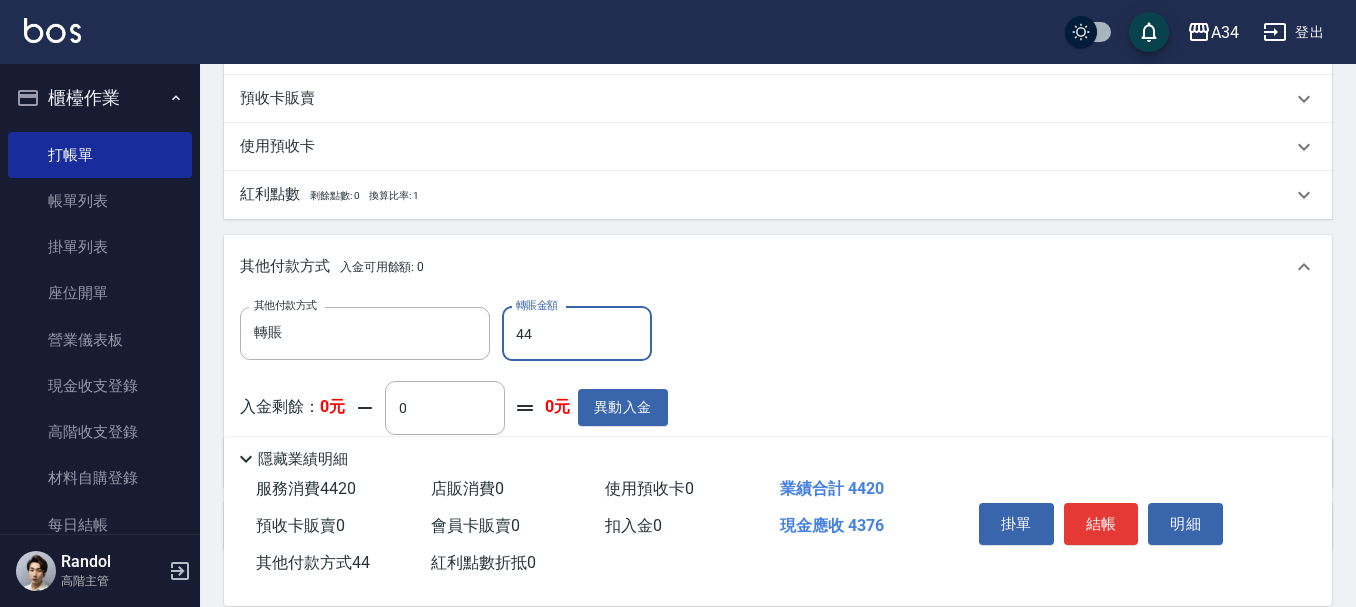type on "442" 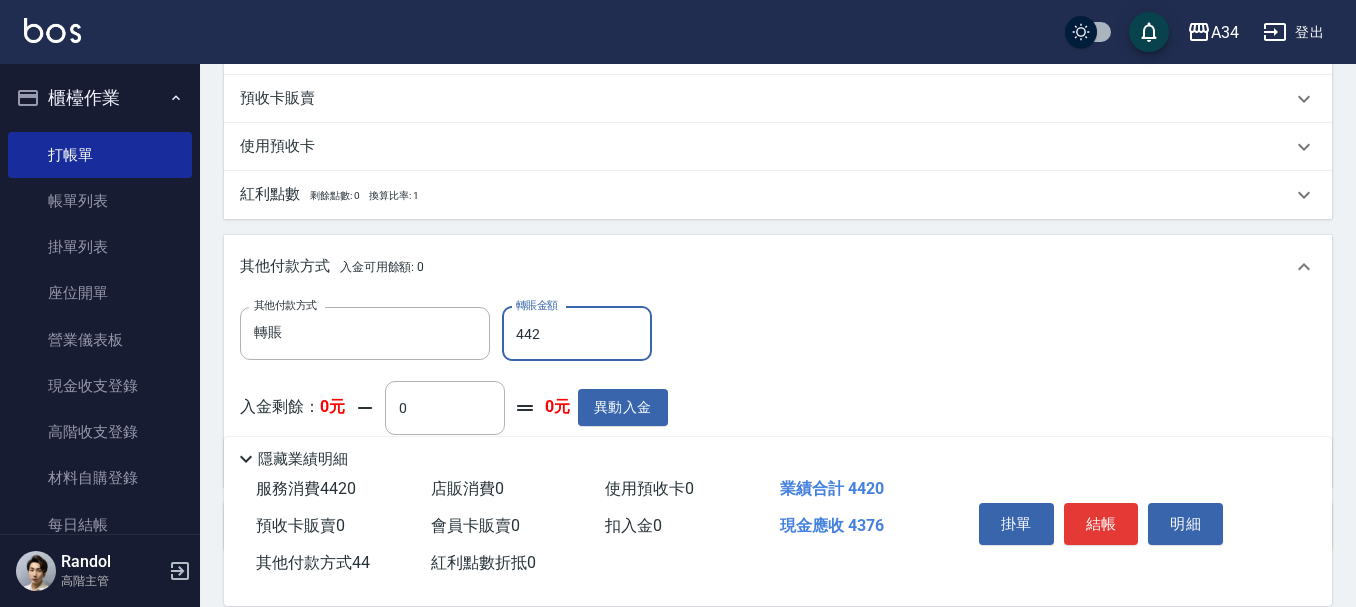 type on "0" 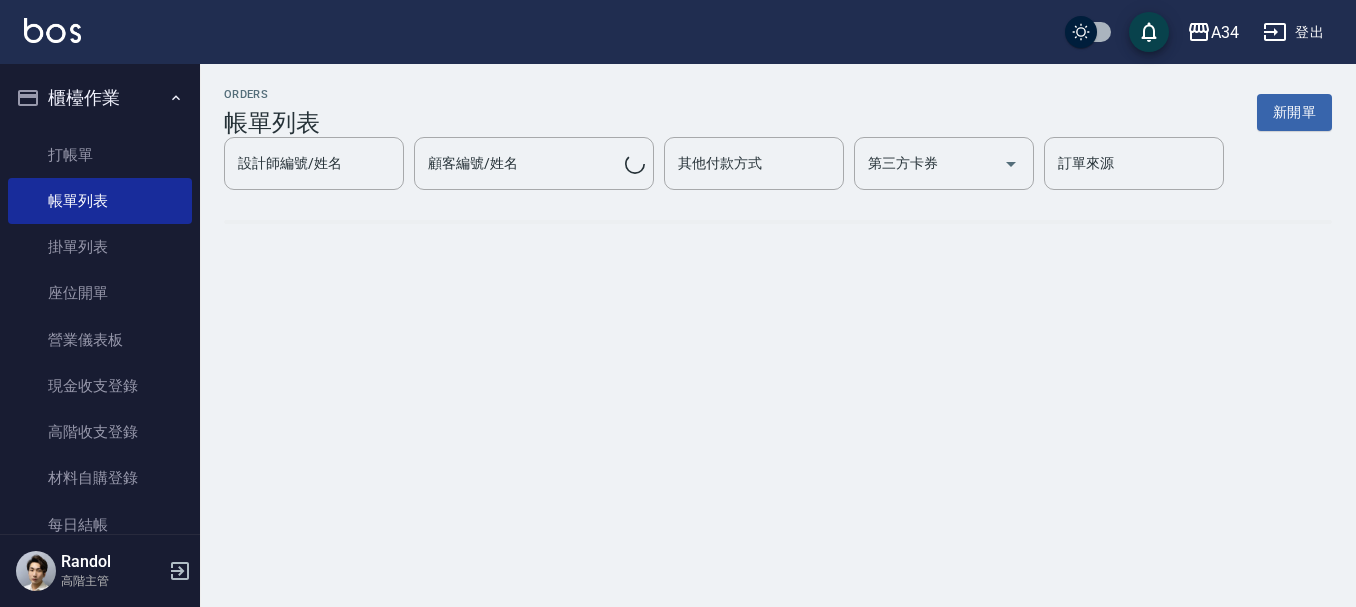 scroll, scrollTop: 0, scrollLeft: 0, axis: both 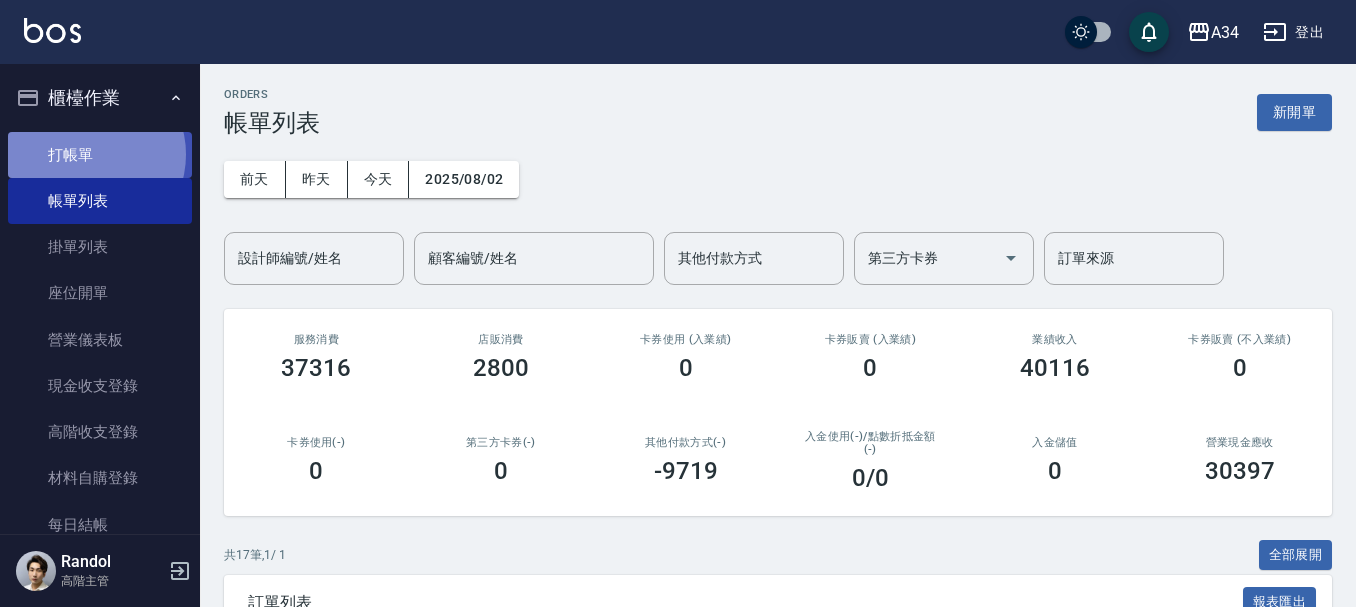 click on "打帳單" at bounding box center [100, 155] 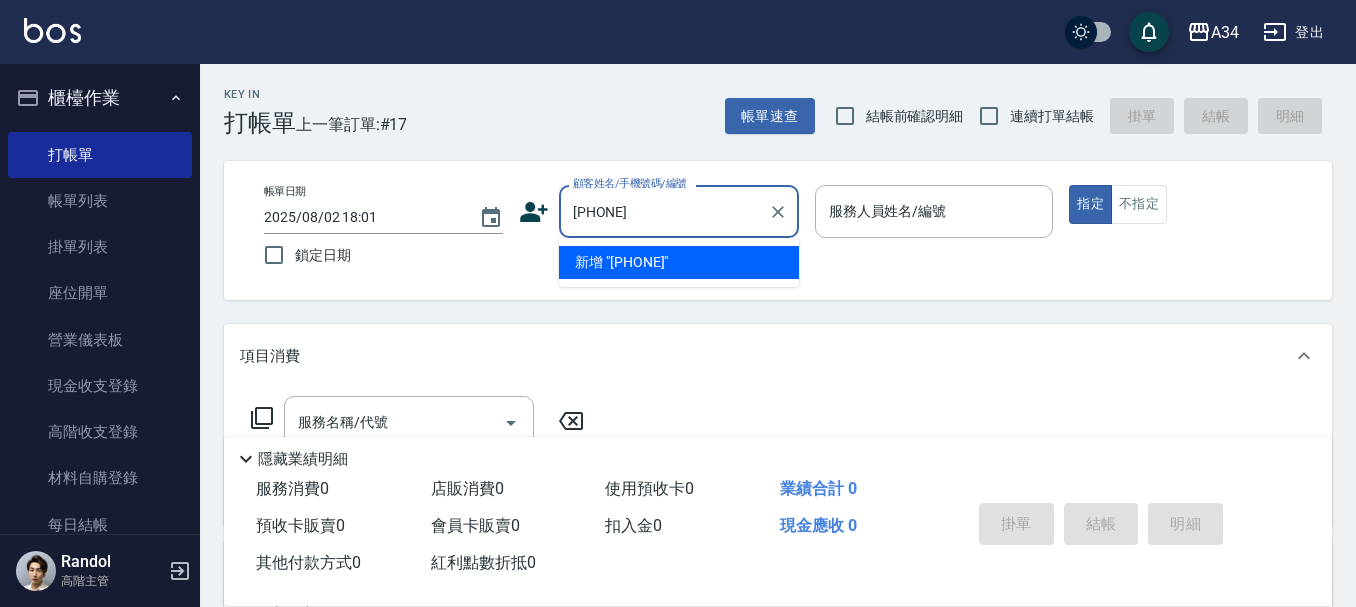 type on "0905199866" 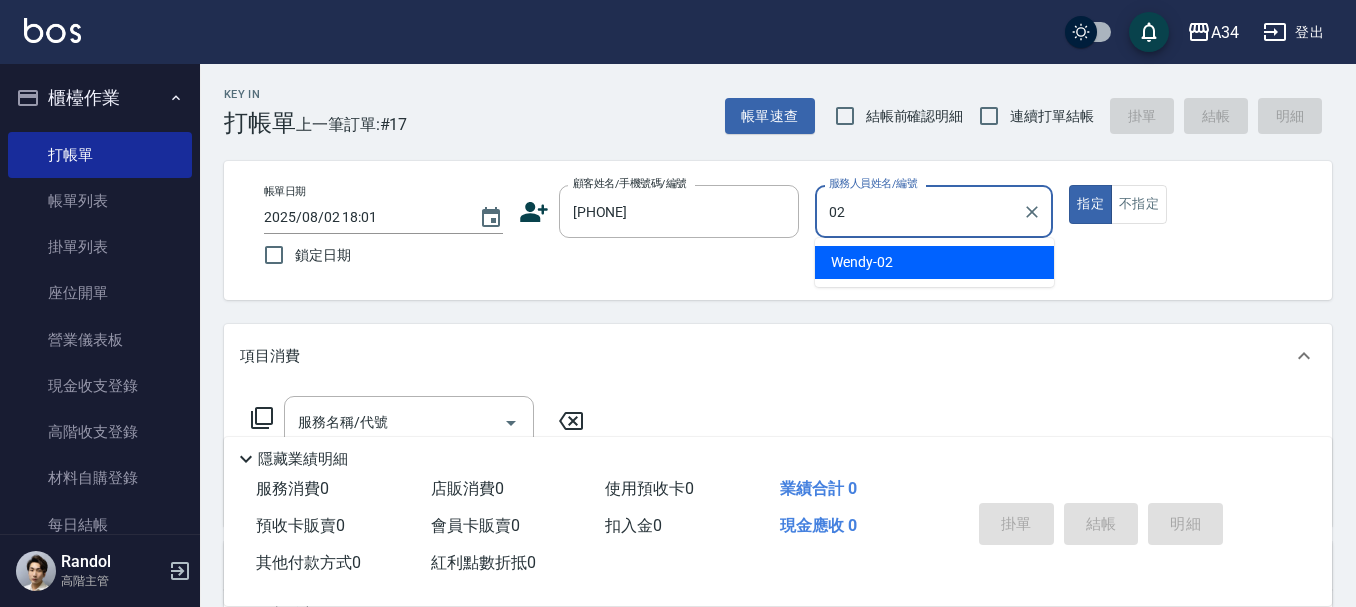 type on "Wendy-02" 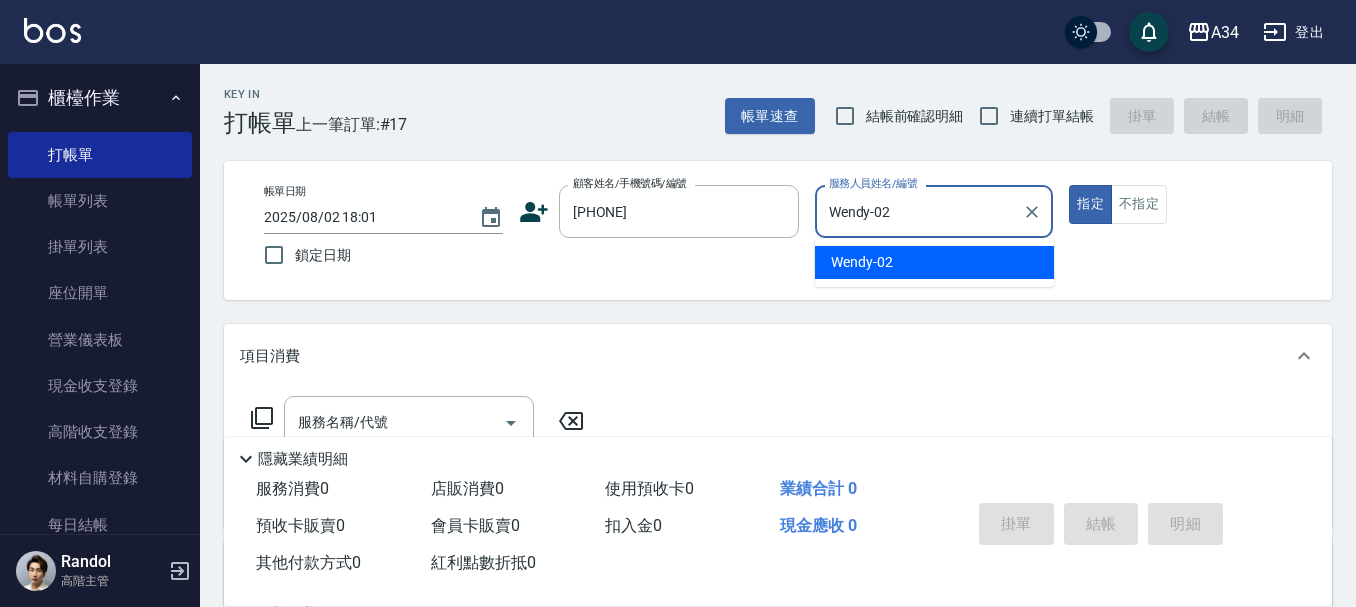 type on "true" 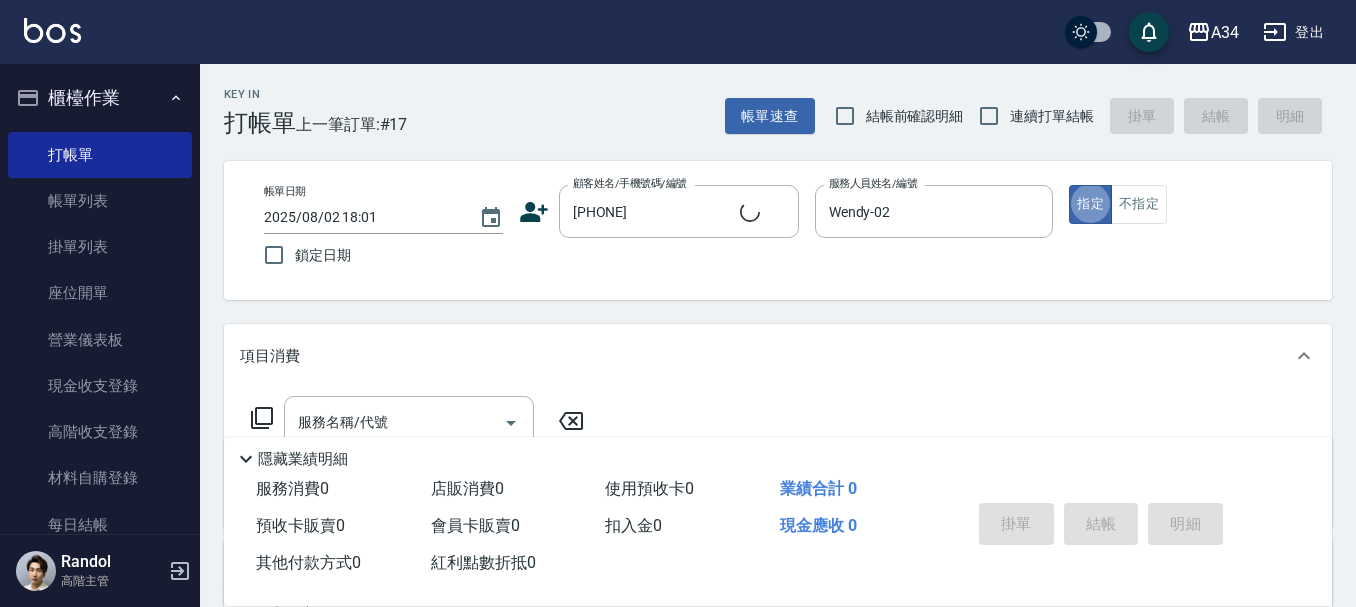 type on "陳品言/0905199866/" 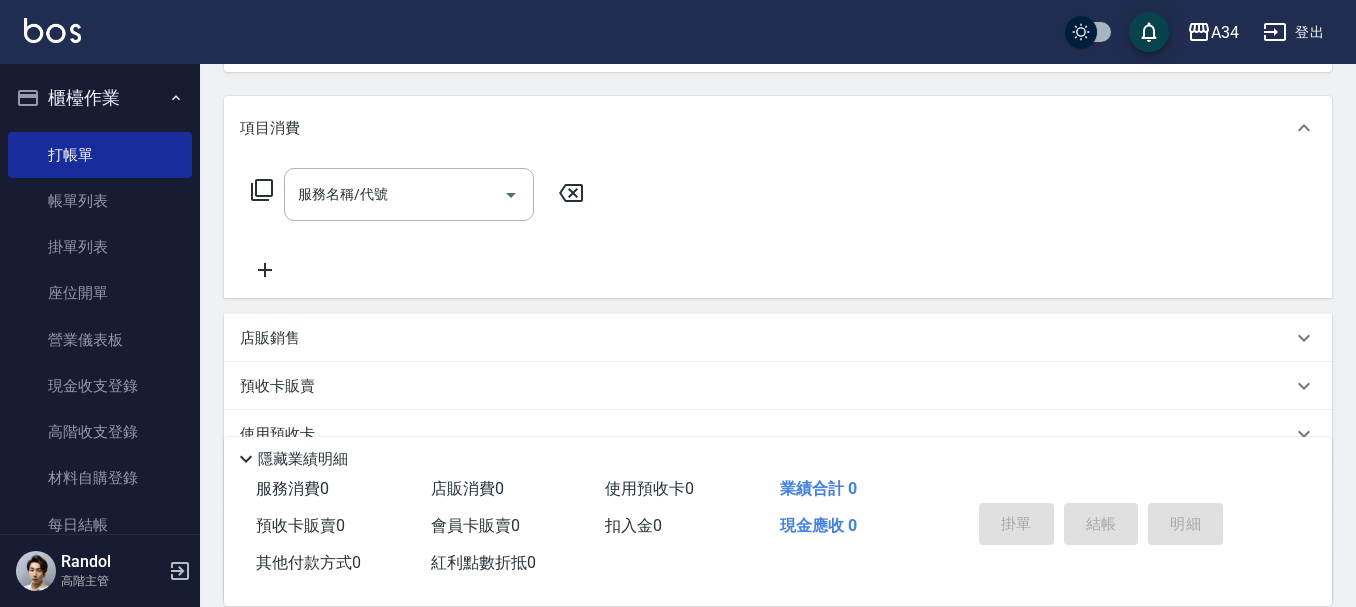 scroll, scrollTop: 300, scrollLeft: 0, axis: vertical 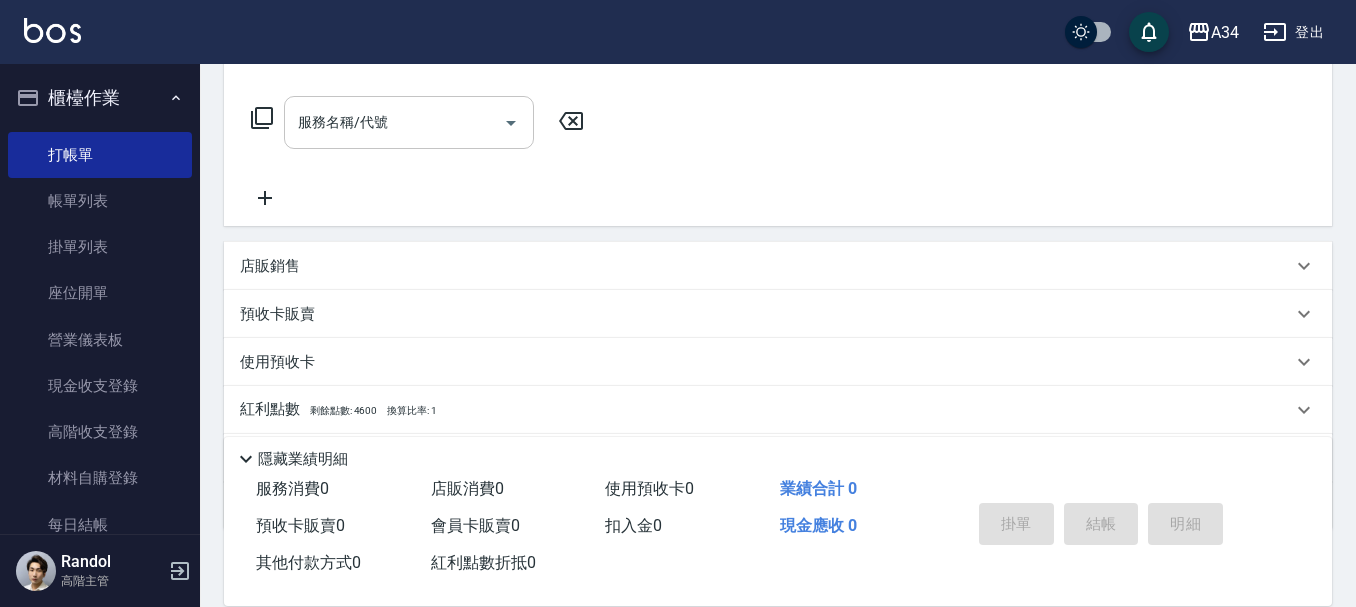 click on "服務名稱/代號" at bounding box center [394, 122] 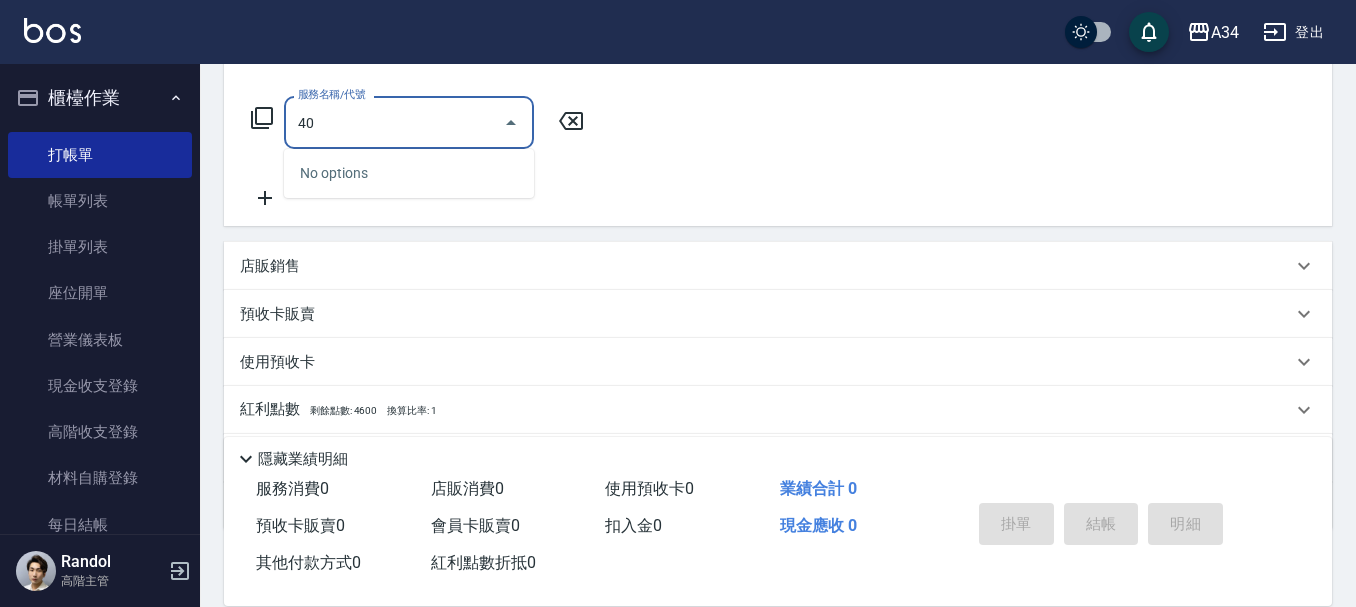 type on "401" 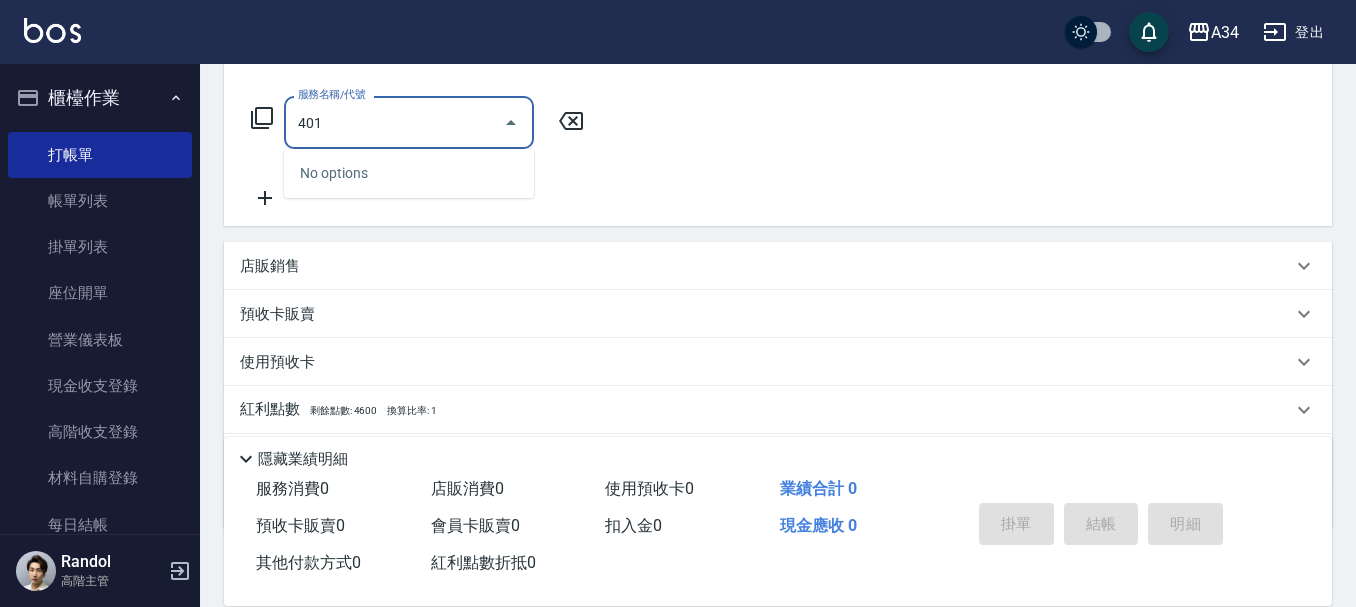 type on "20" 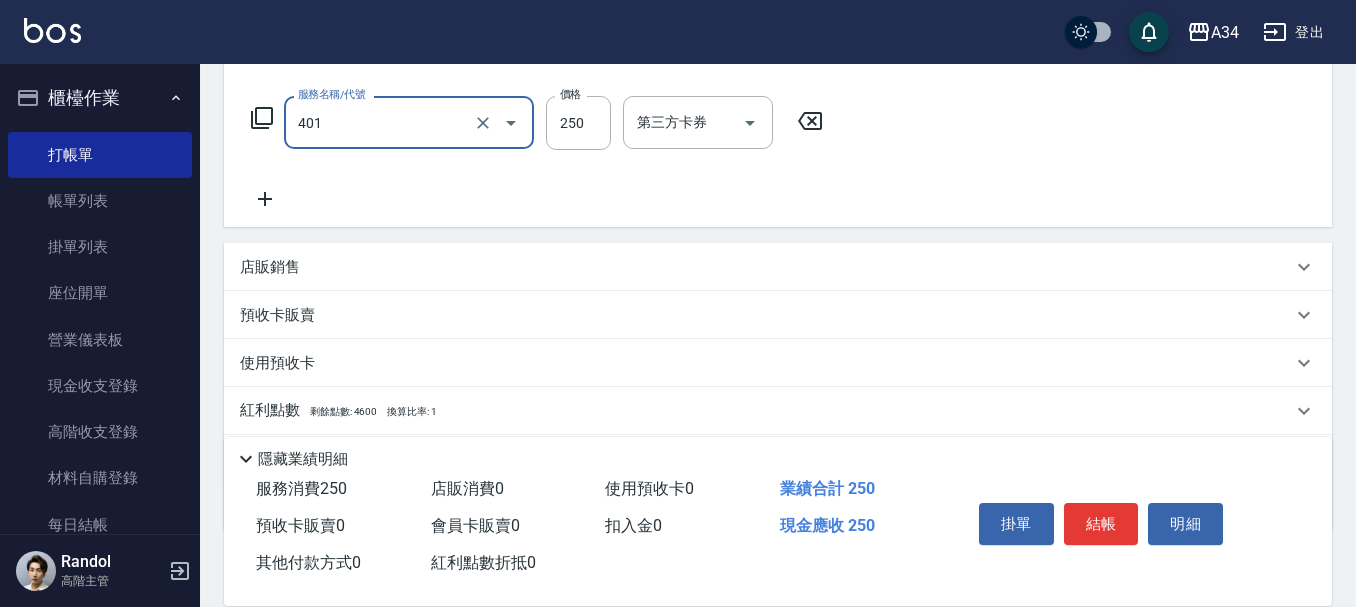 type on "剪髮(401)" 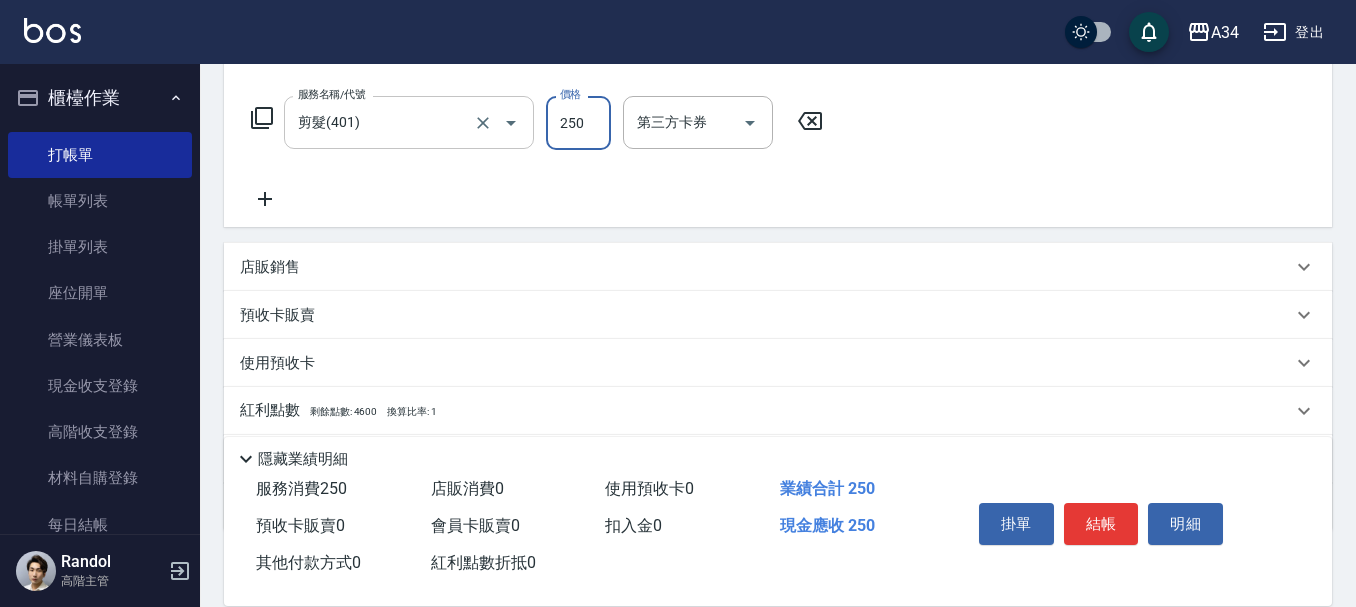 type on "2" 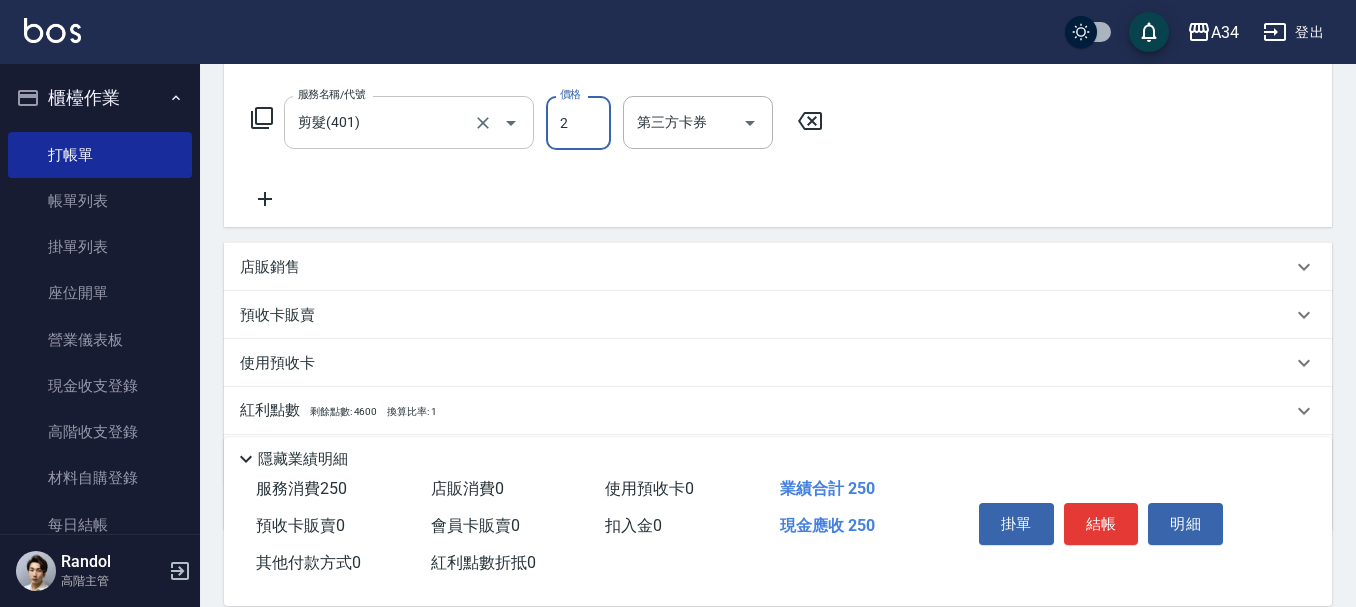 type on "0" 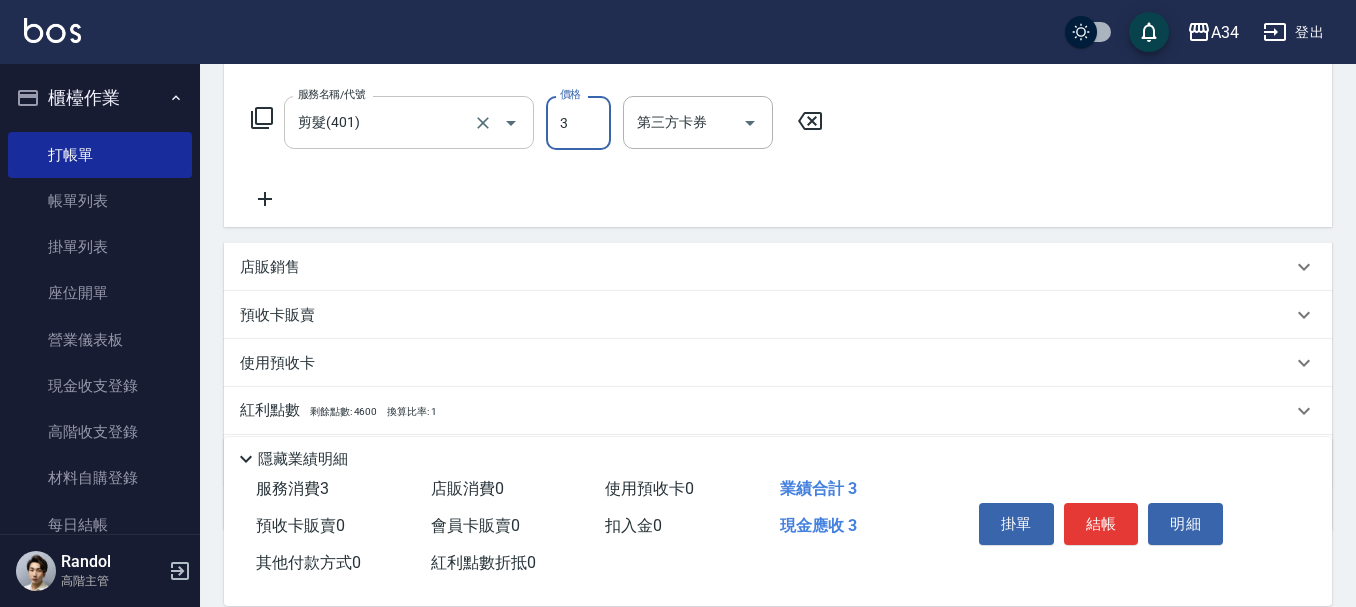 type on "30" 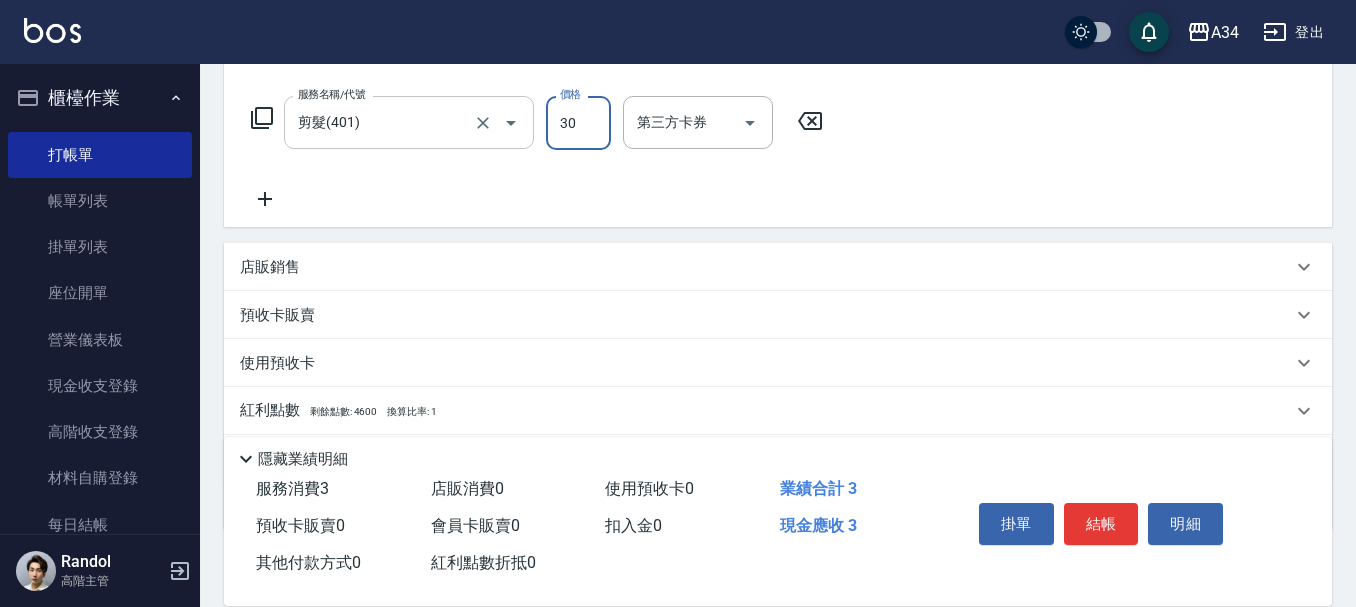 type on "30" 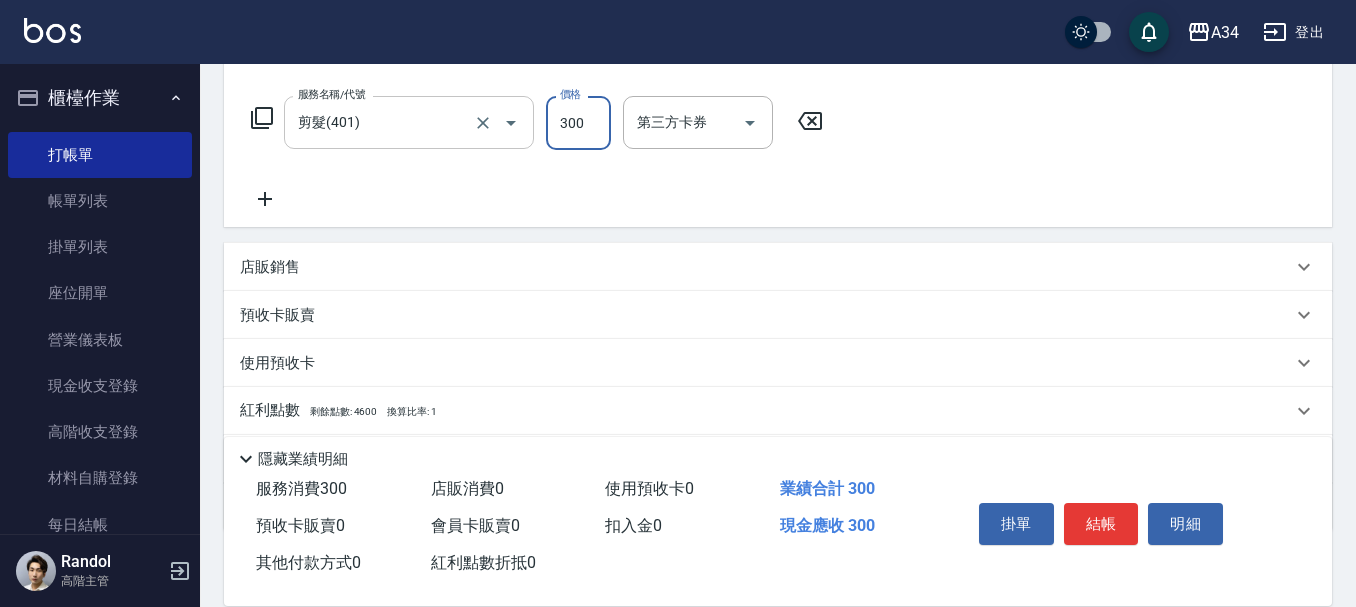 type on "300" 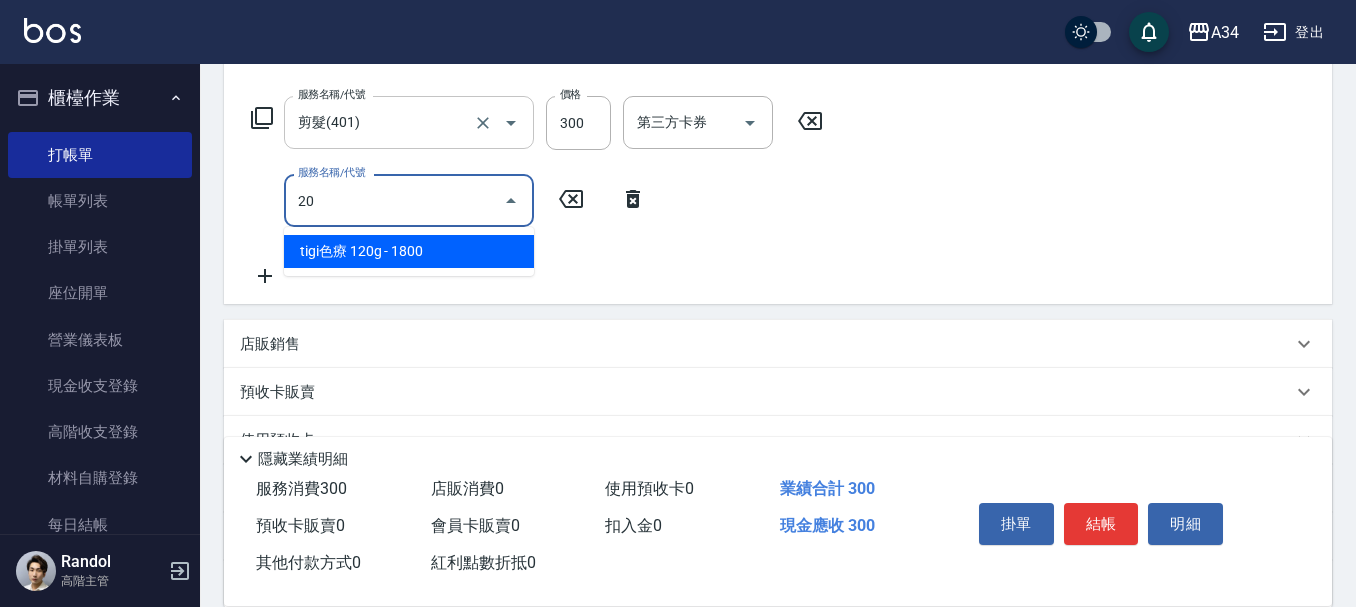 type on "201" 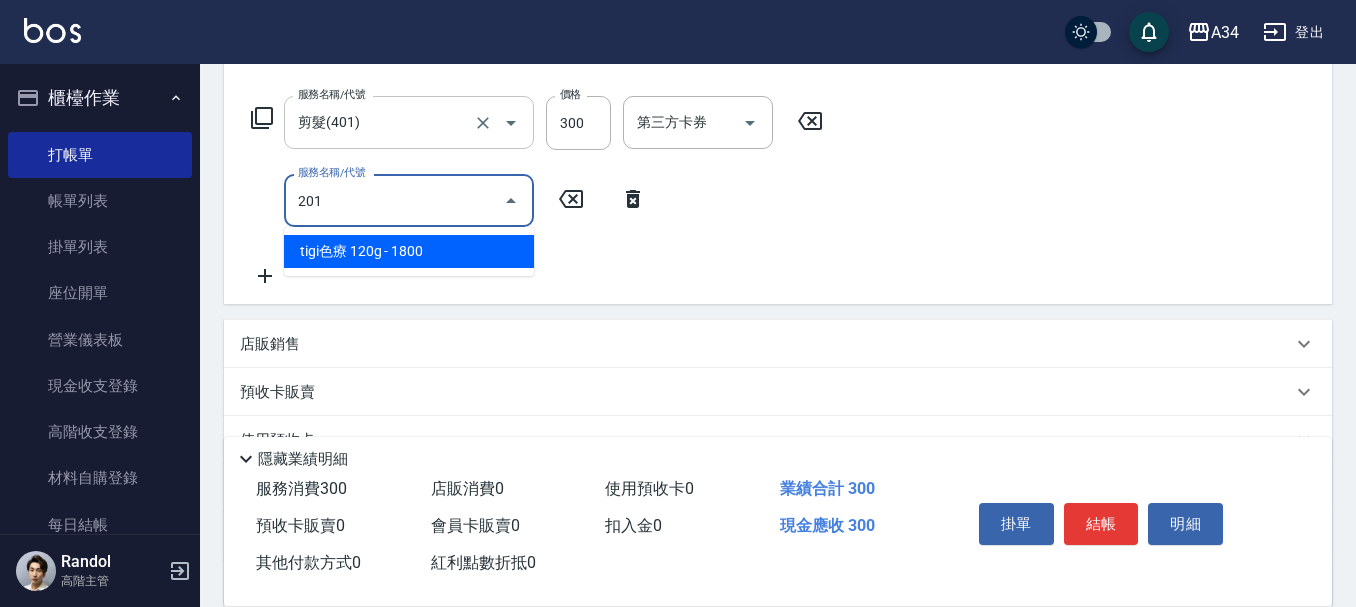 type on "60" 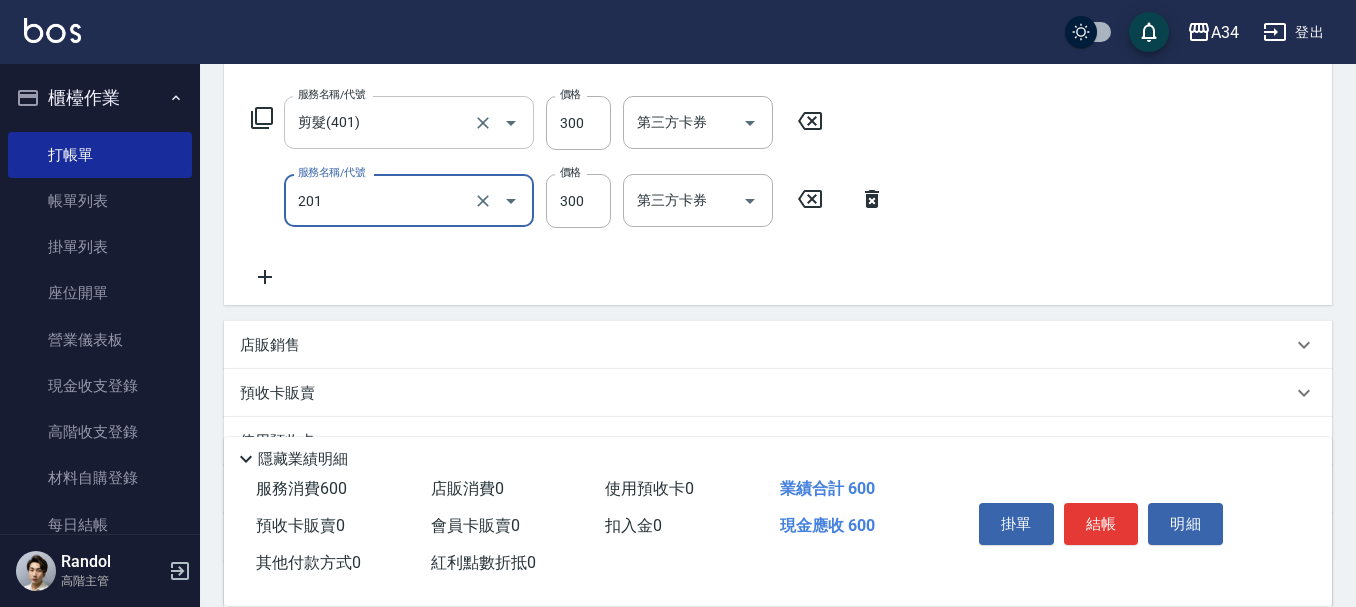 type on "洗髮(201)" 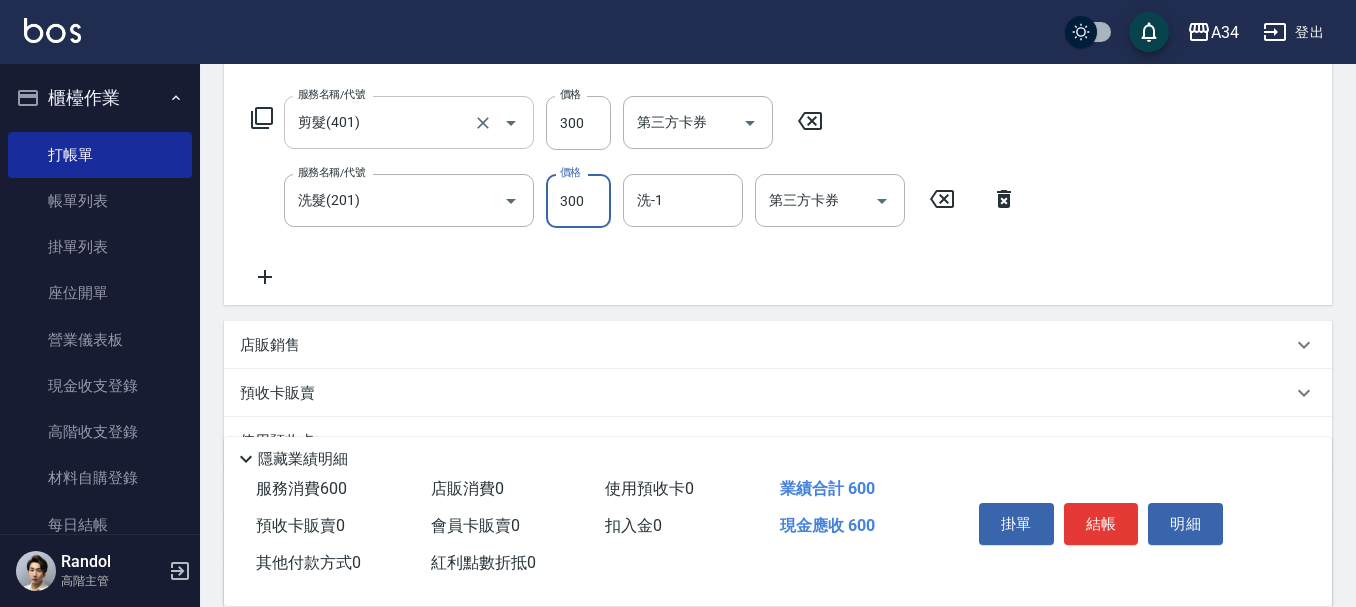 type on "3" 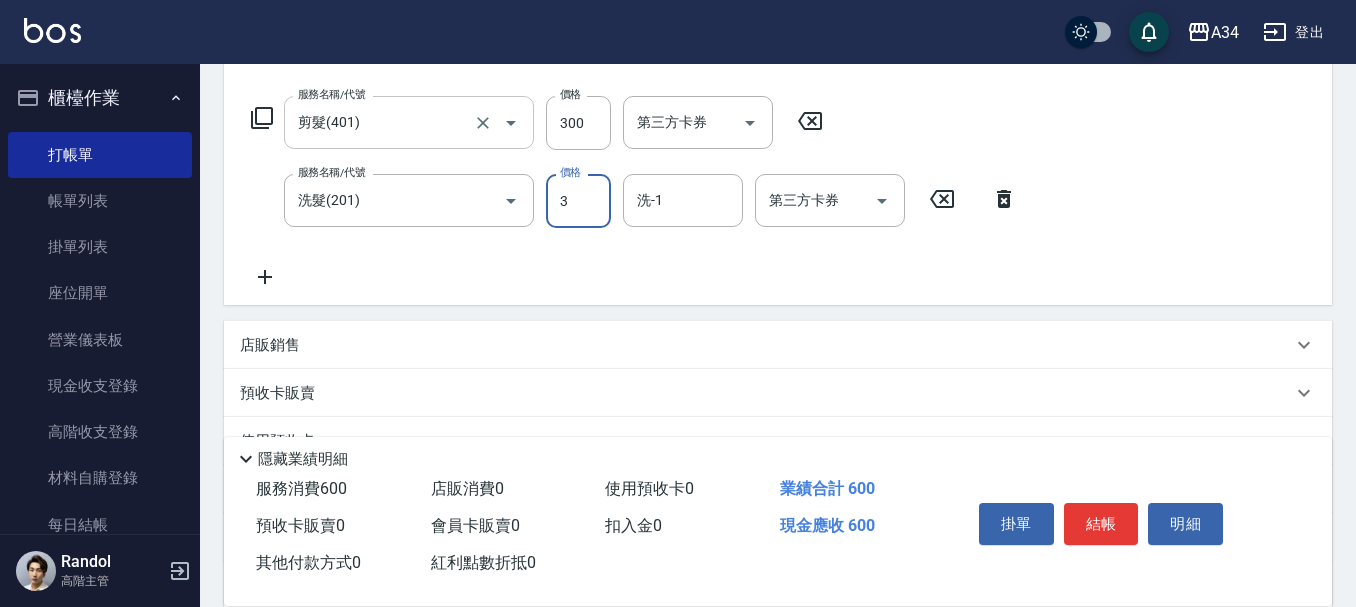 type on "30" 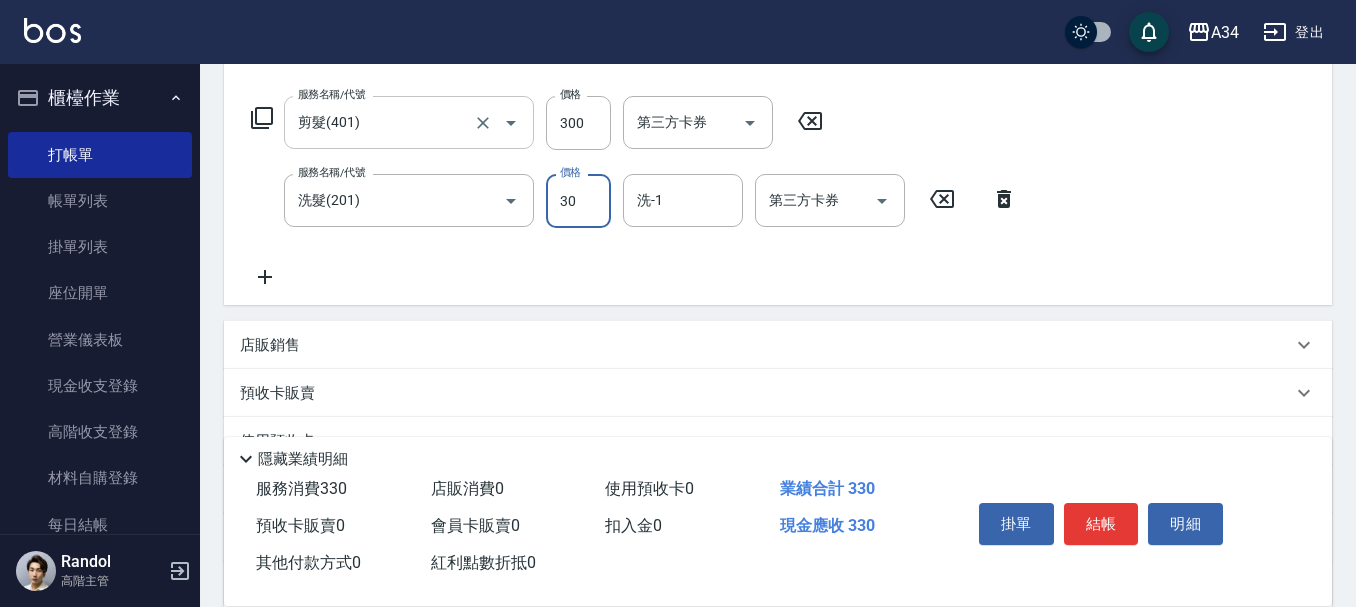 type on "300" 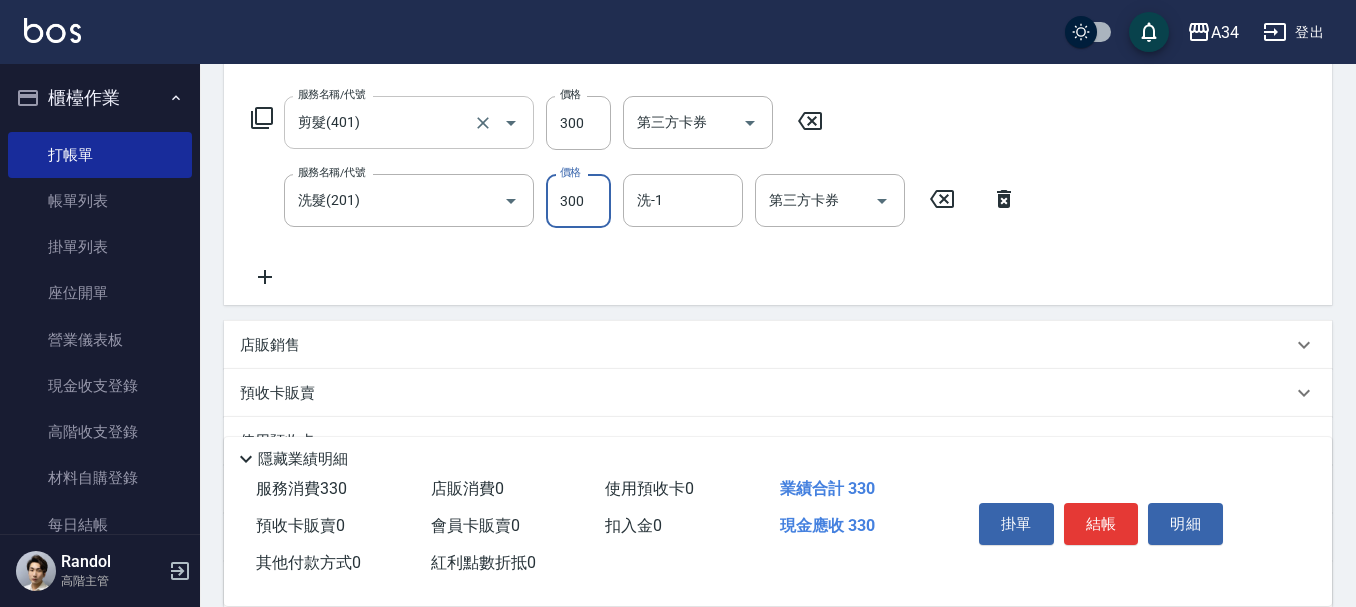 type on "60" 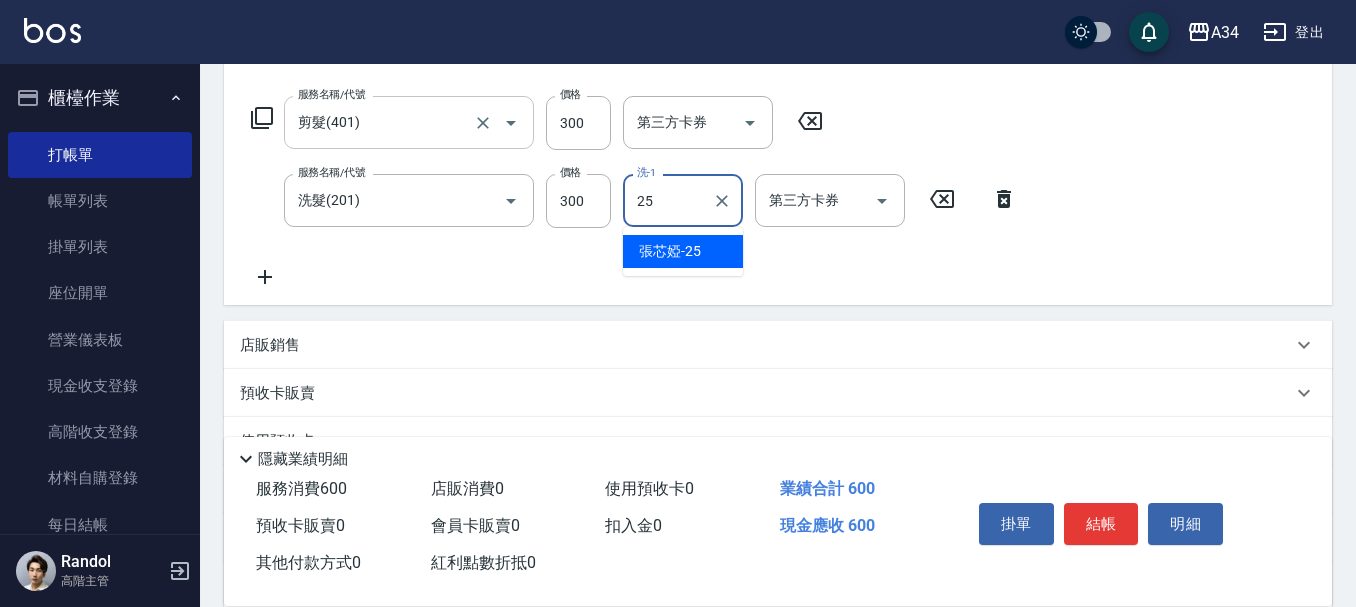 type on "張芯婭-25" 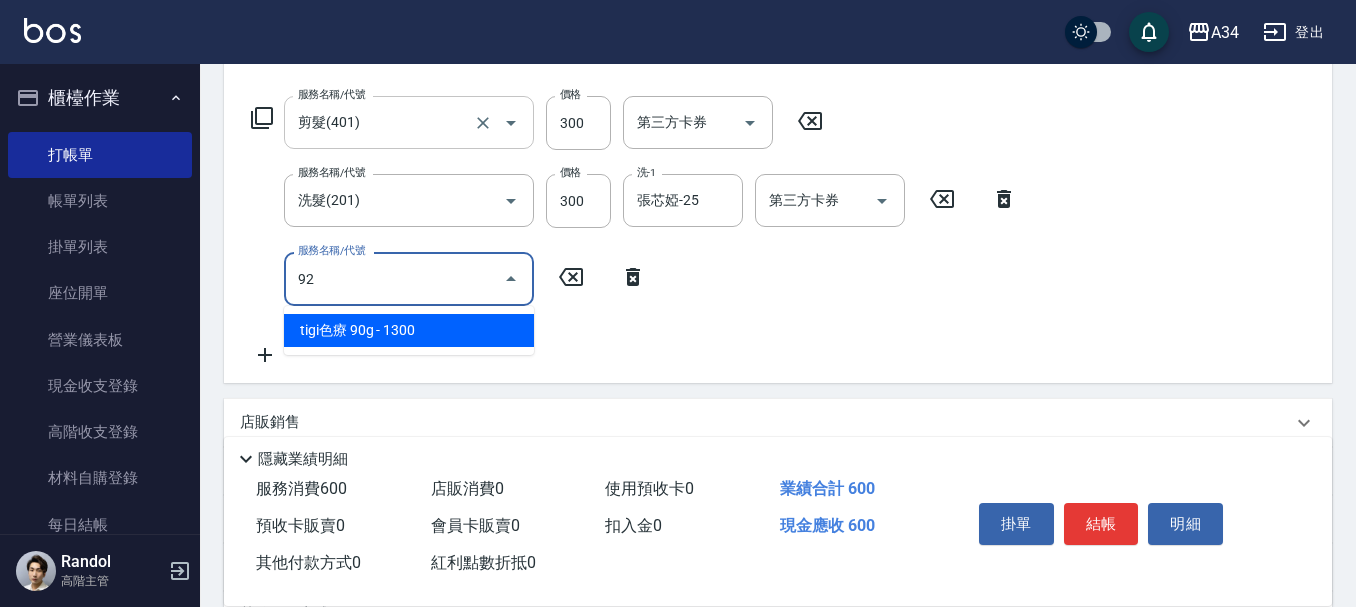 type on "921" 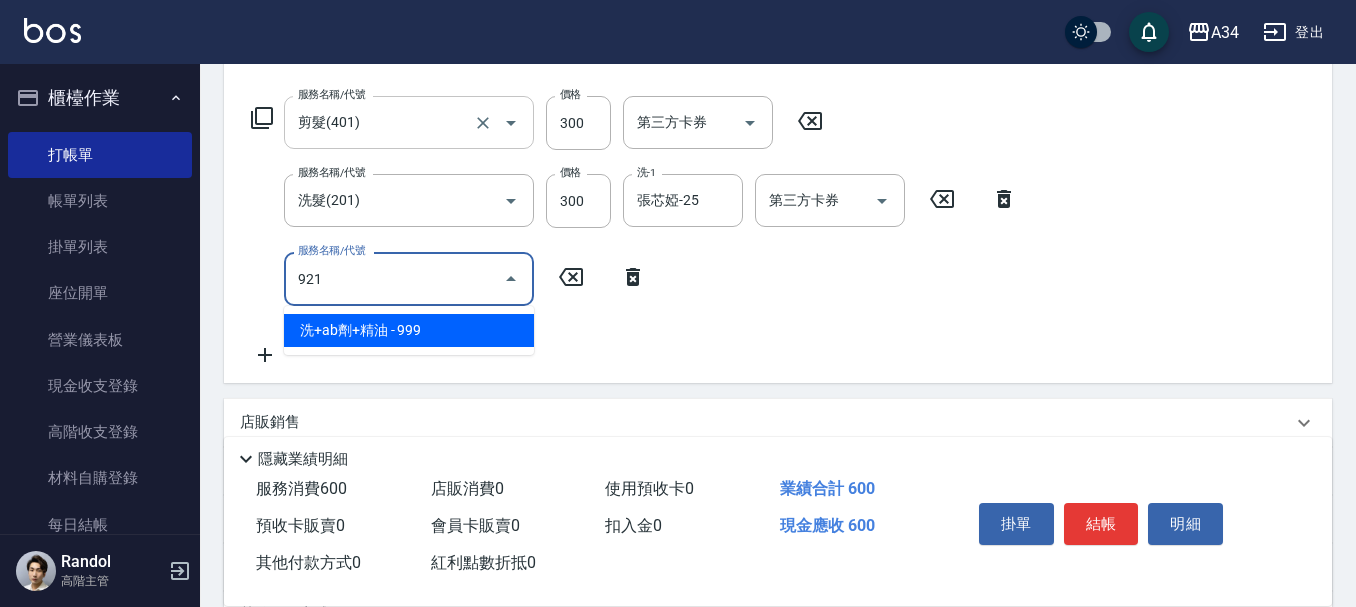 type on "150" 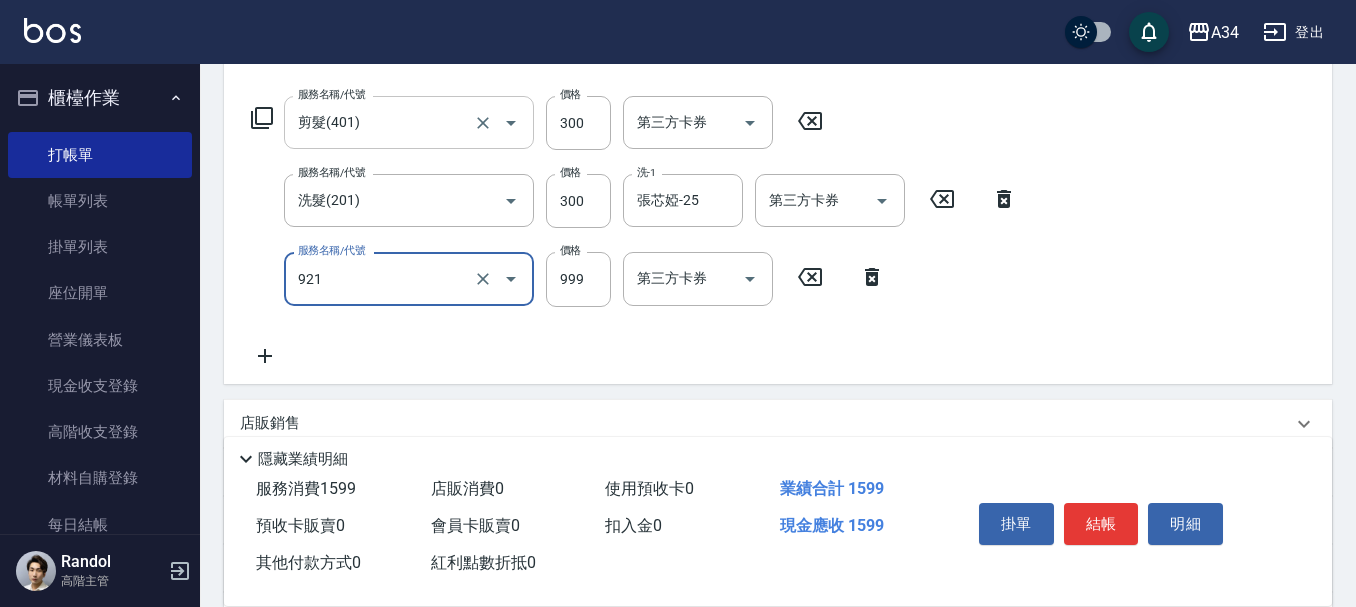 type on "洗+ab劑+精油(921)" 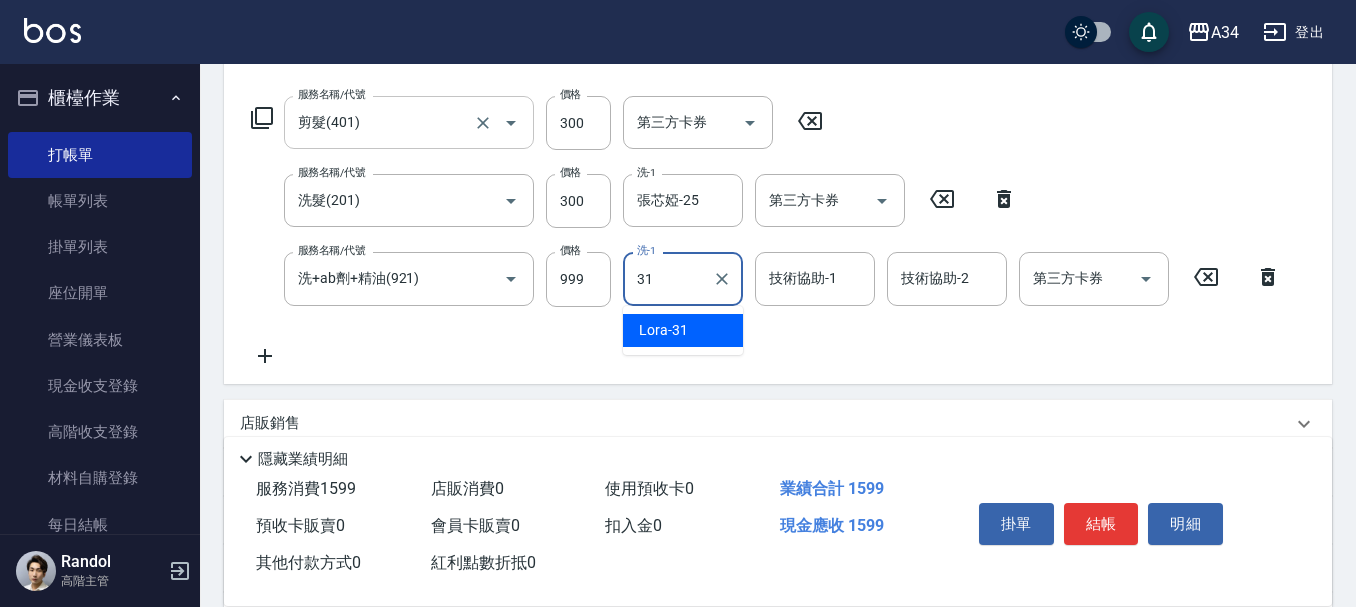 type on "Lora-31" 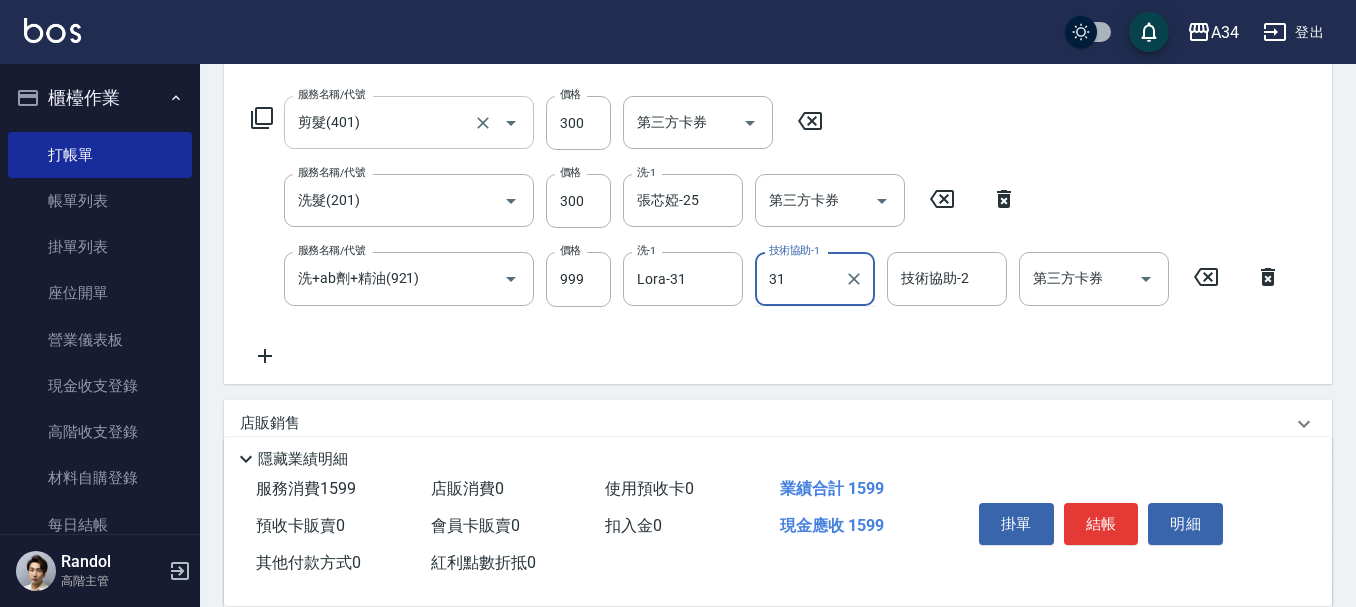type on "Lora-31" 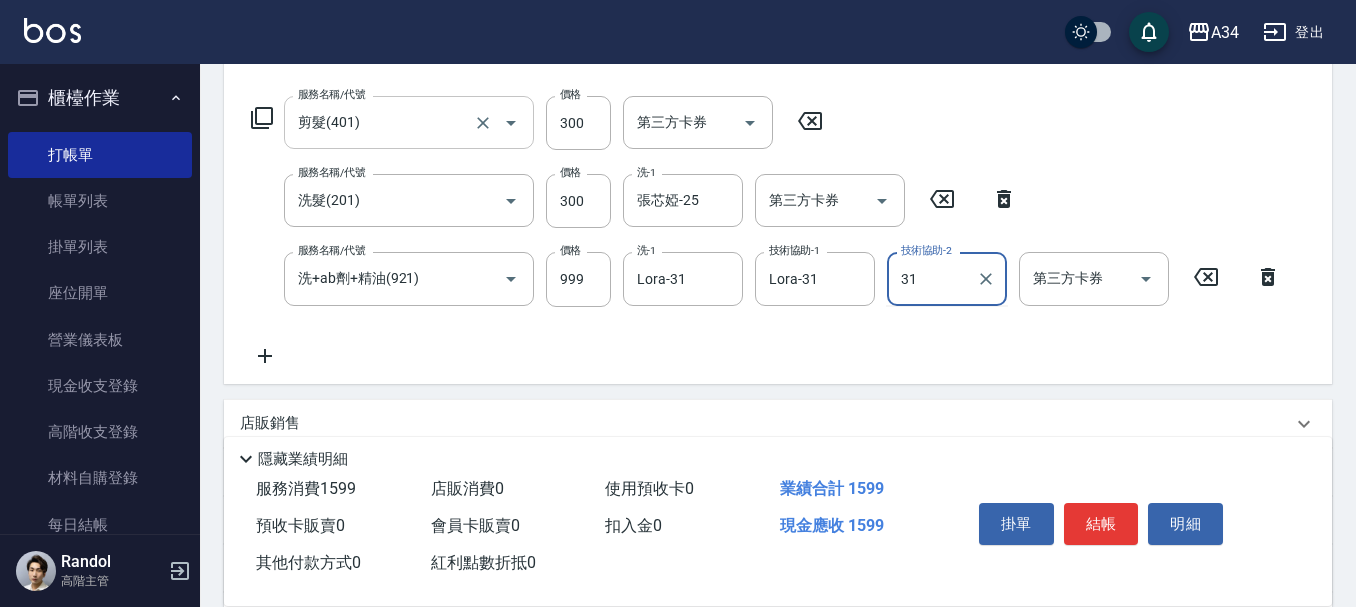 type on "Lora-31" 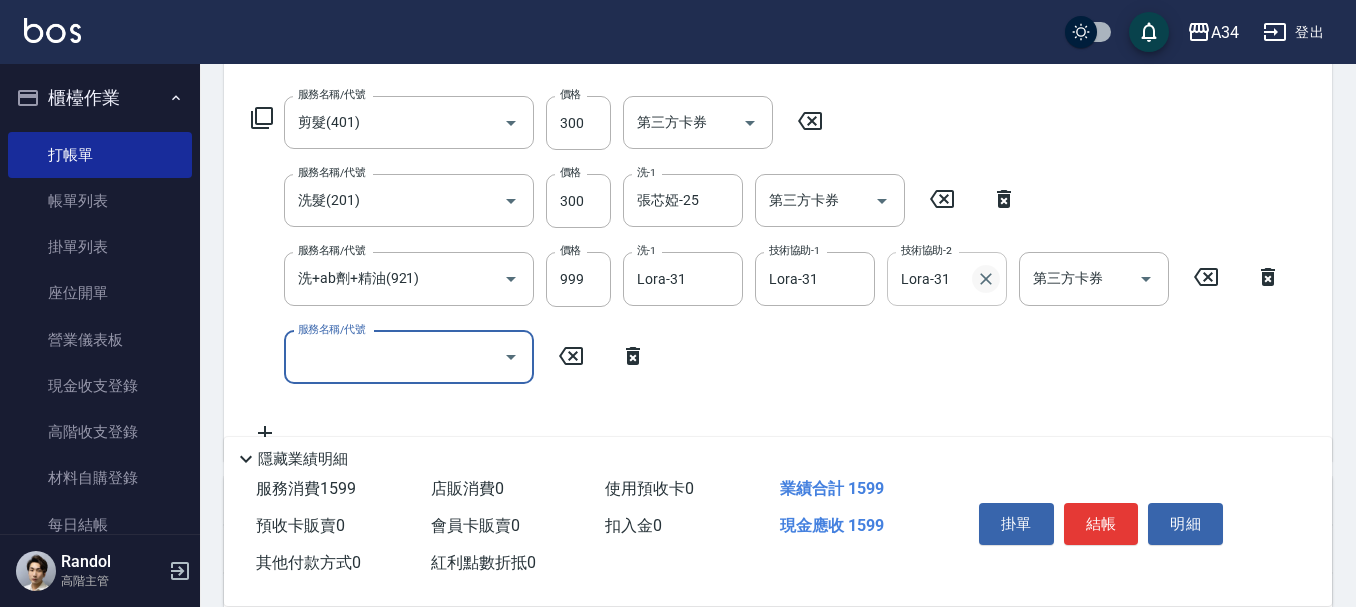 click 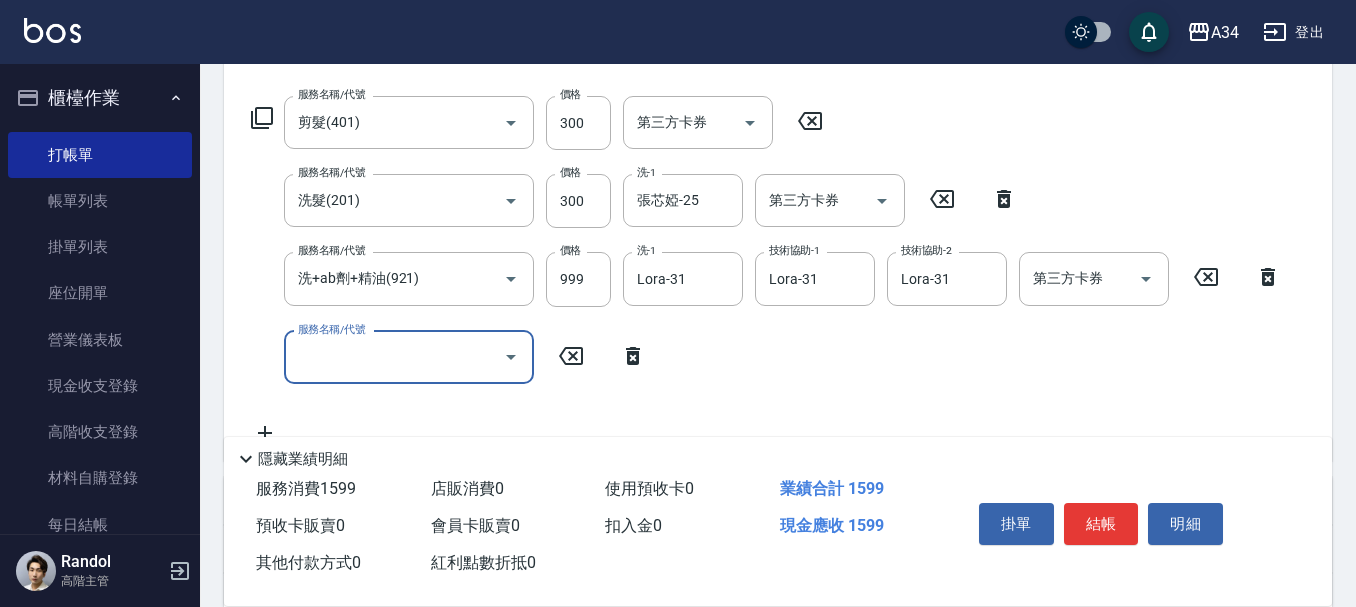 type 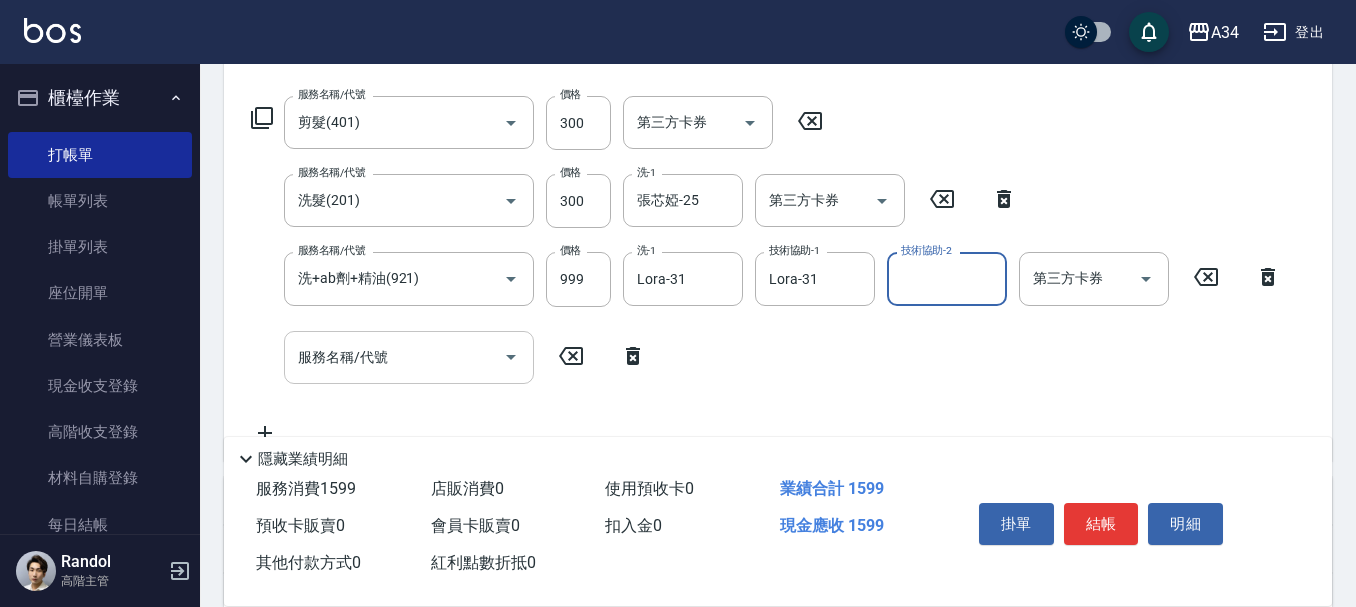 click on "服務名稱/代號" at bounding box center [394, 357] 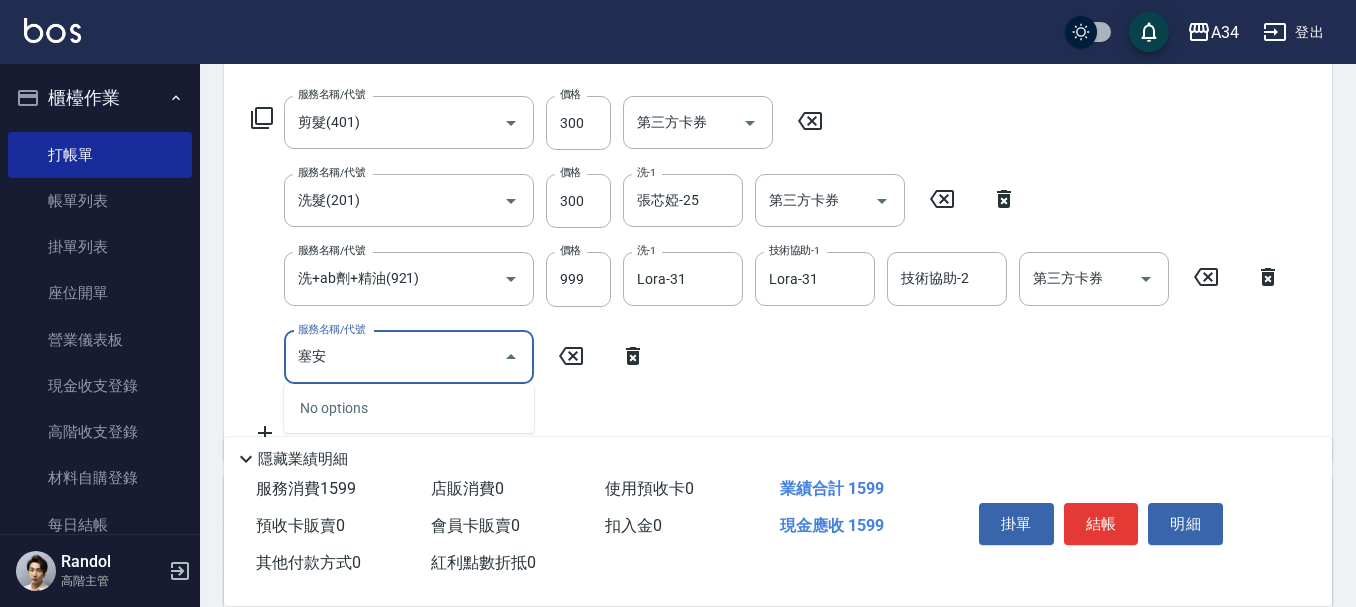 type on "塞" 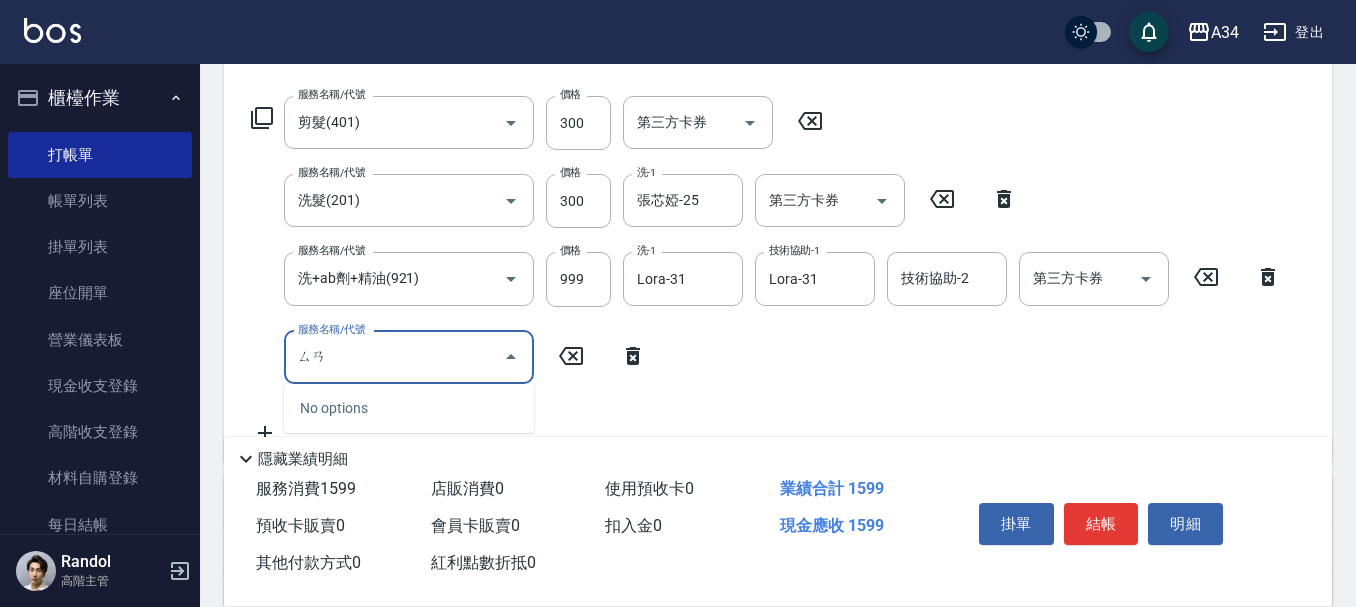 type on "三" 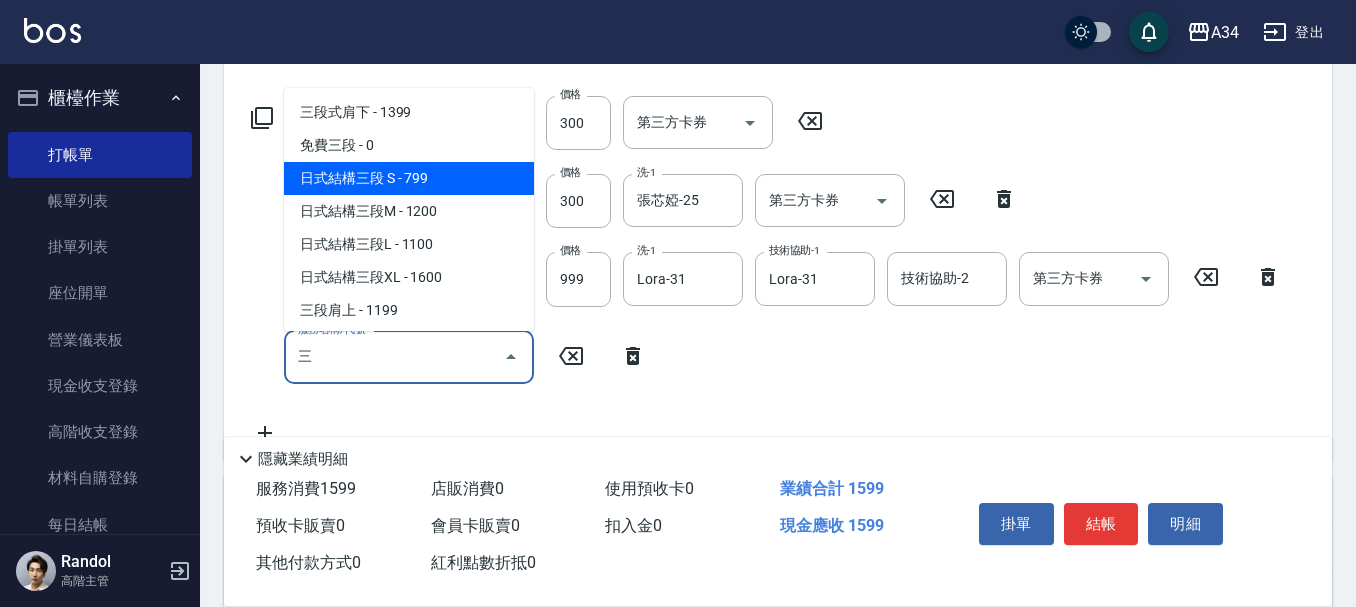 click on "日式結構三段M - 1200" at bounding box center [409, 211] 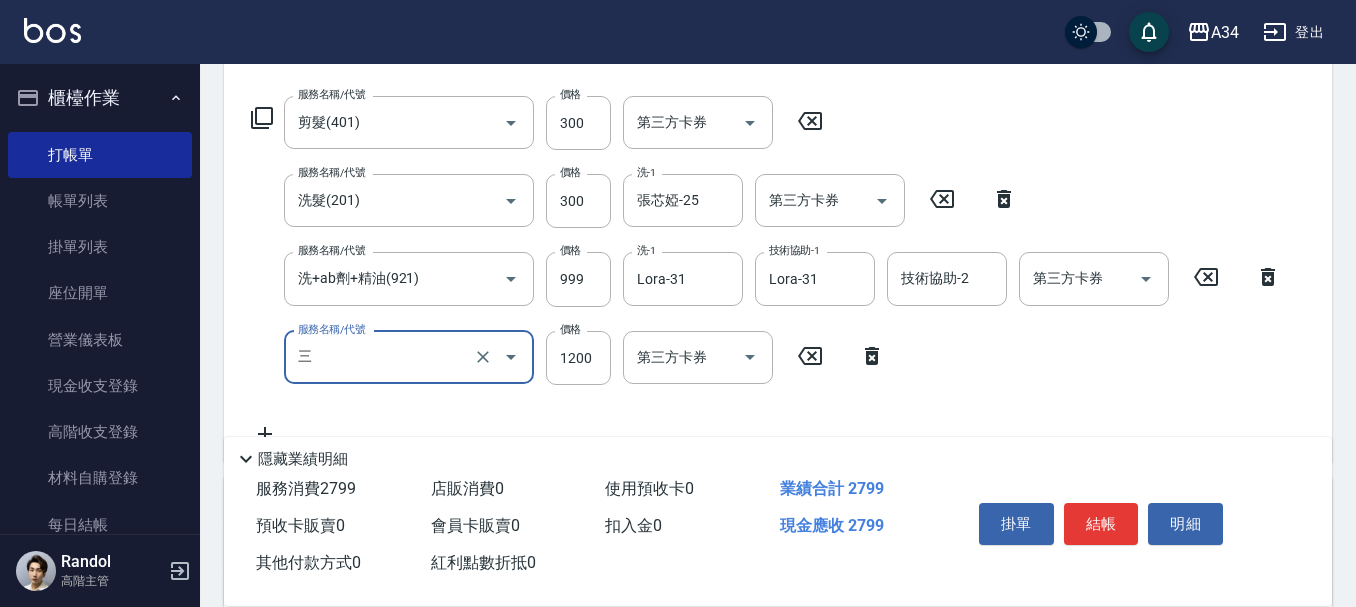 type on "270" 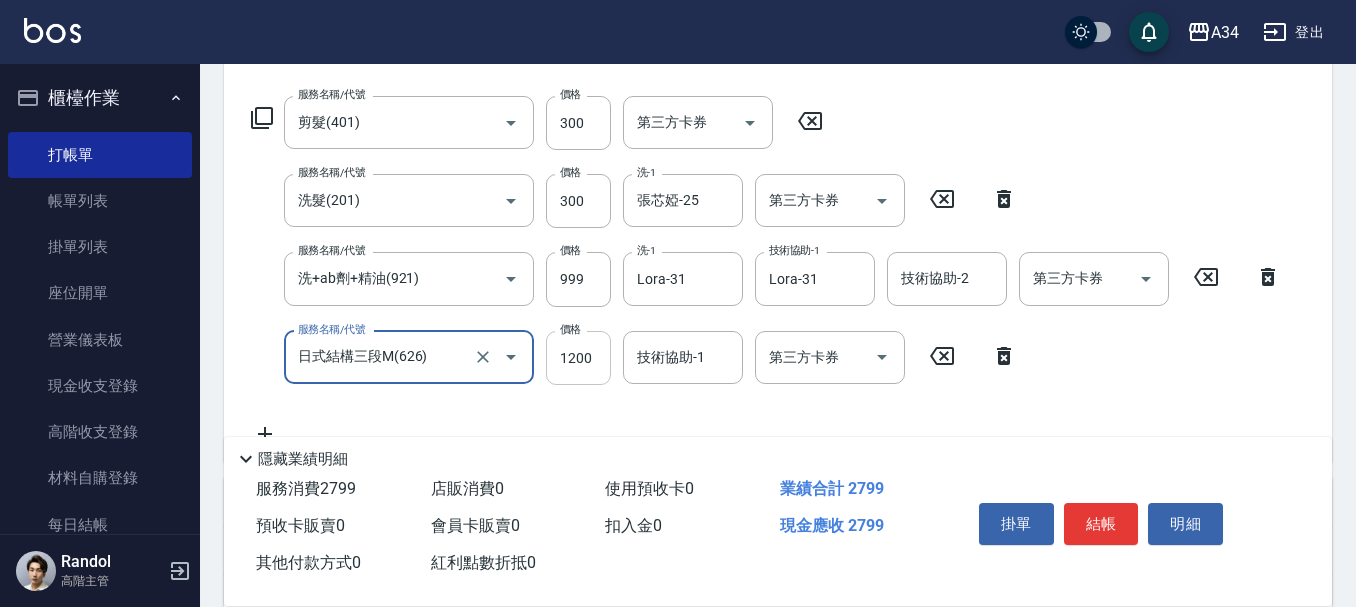 type on "日式結構三段M(626)" 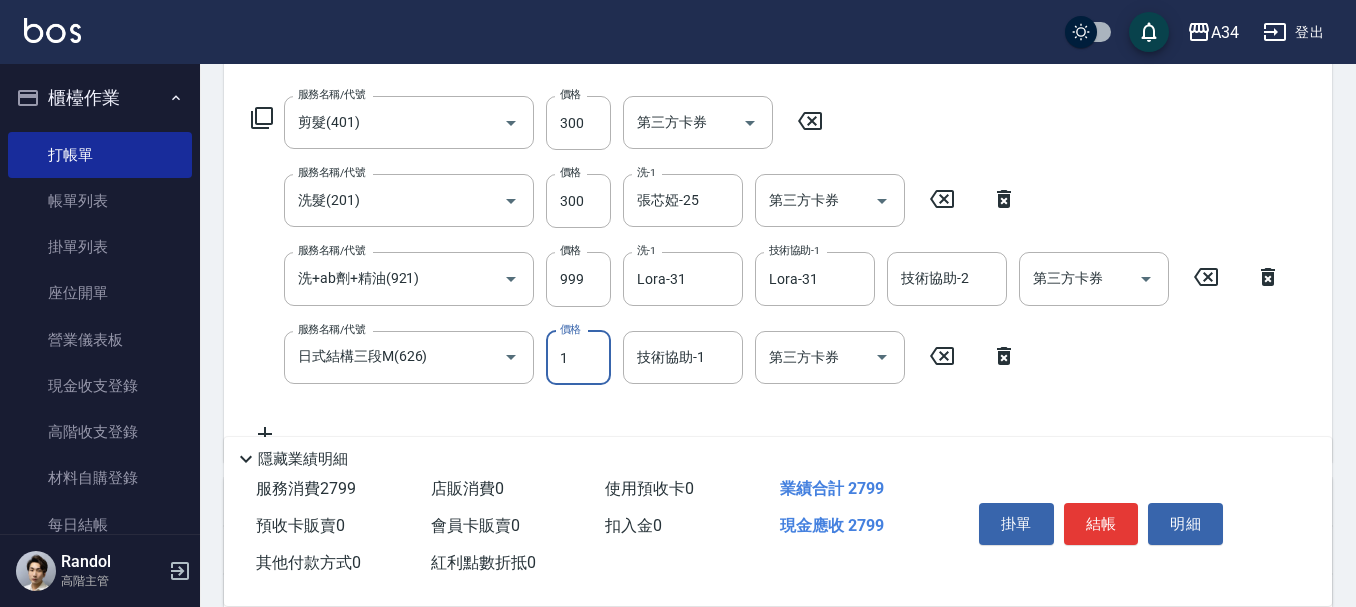 type on "11" 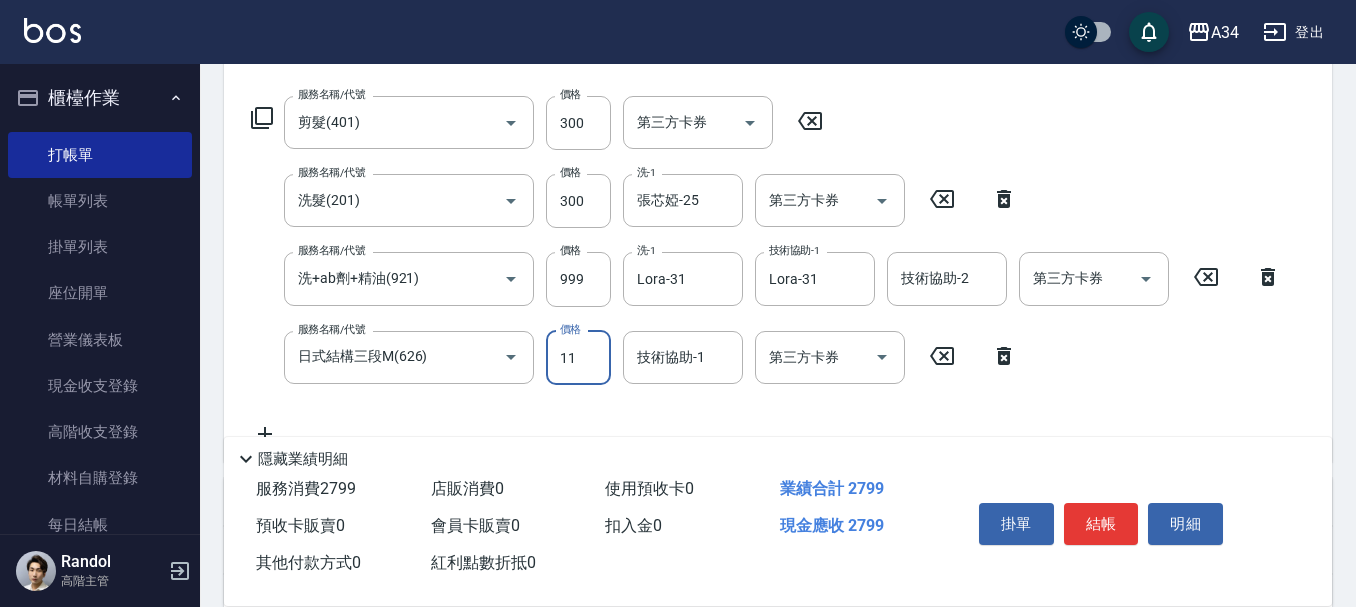 type on "160" 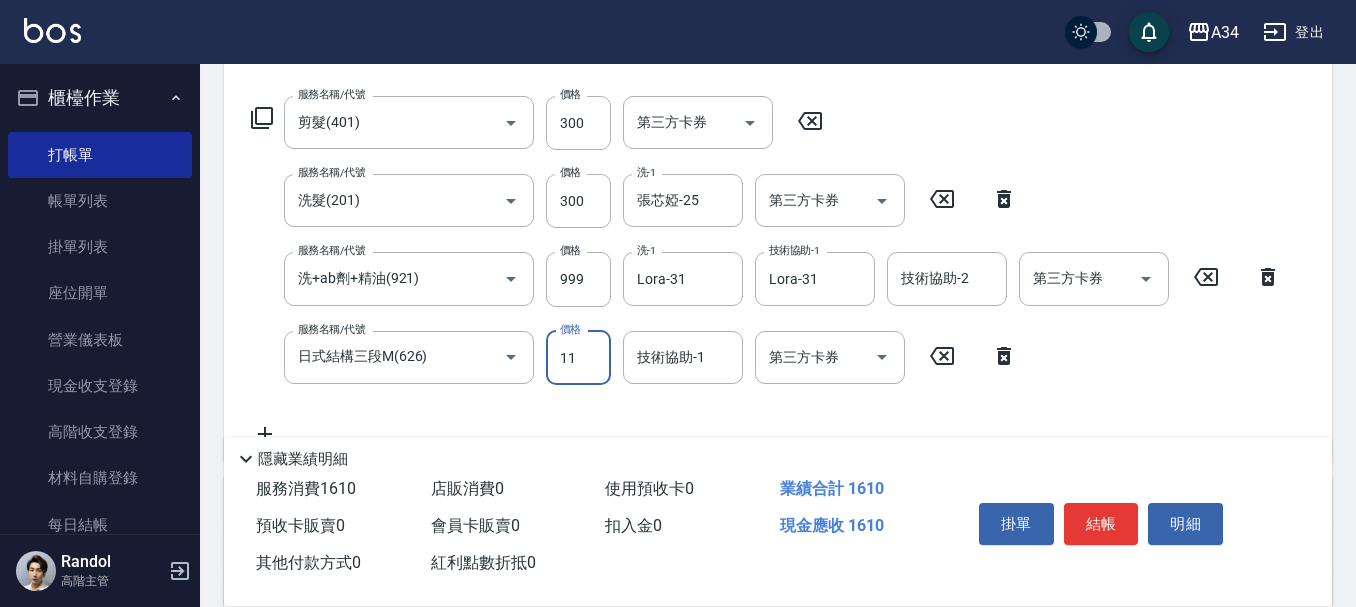 type on "110" 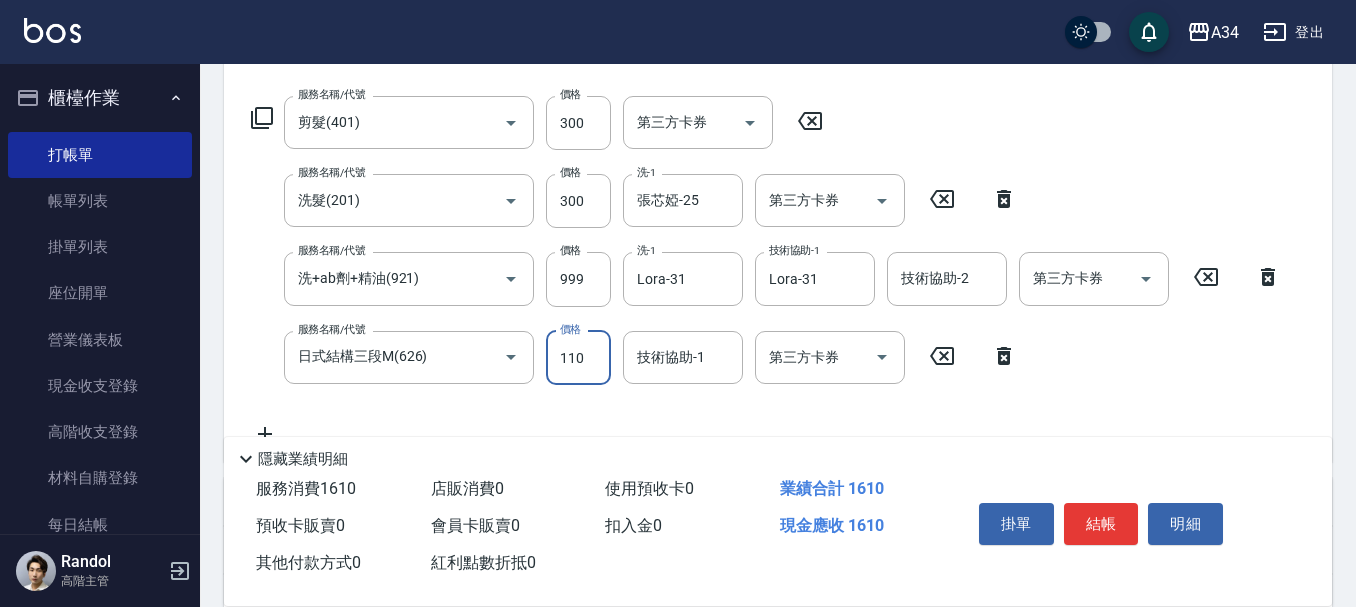 type on "170" 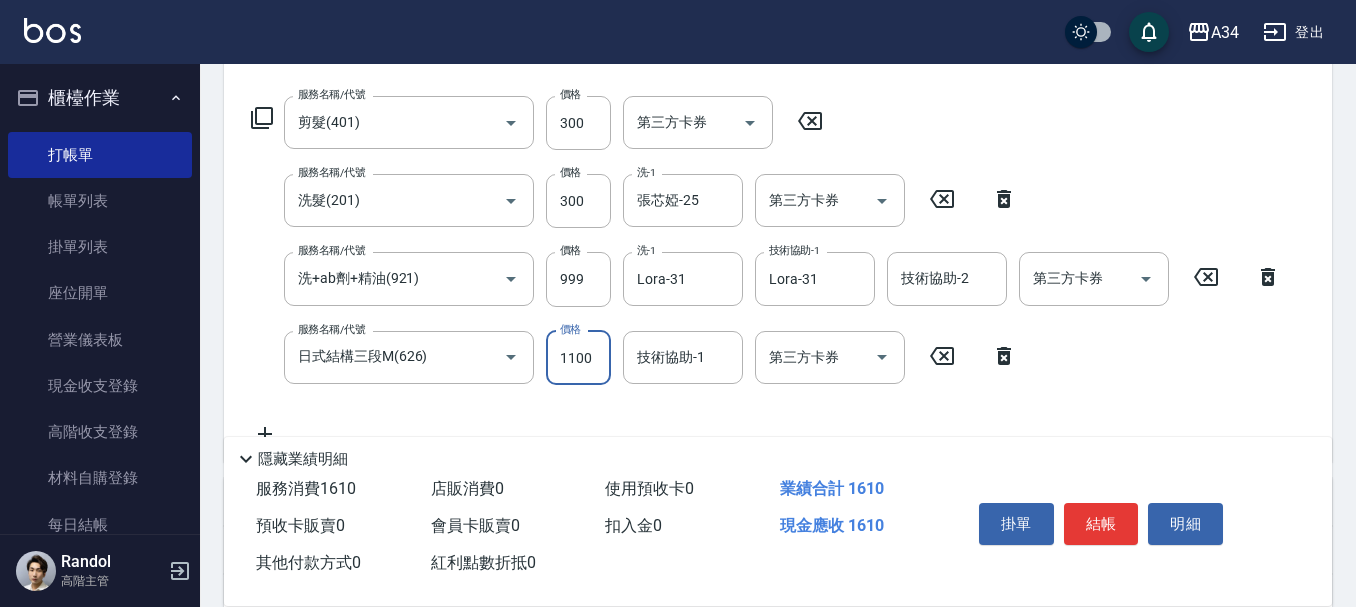 type on "260" 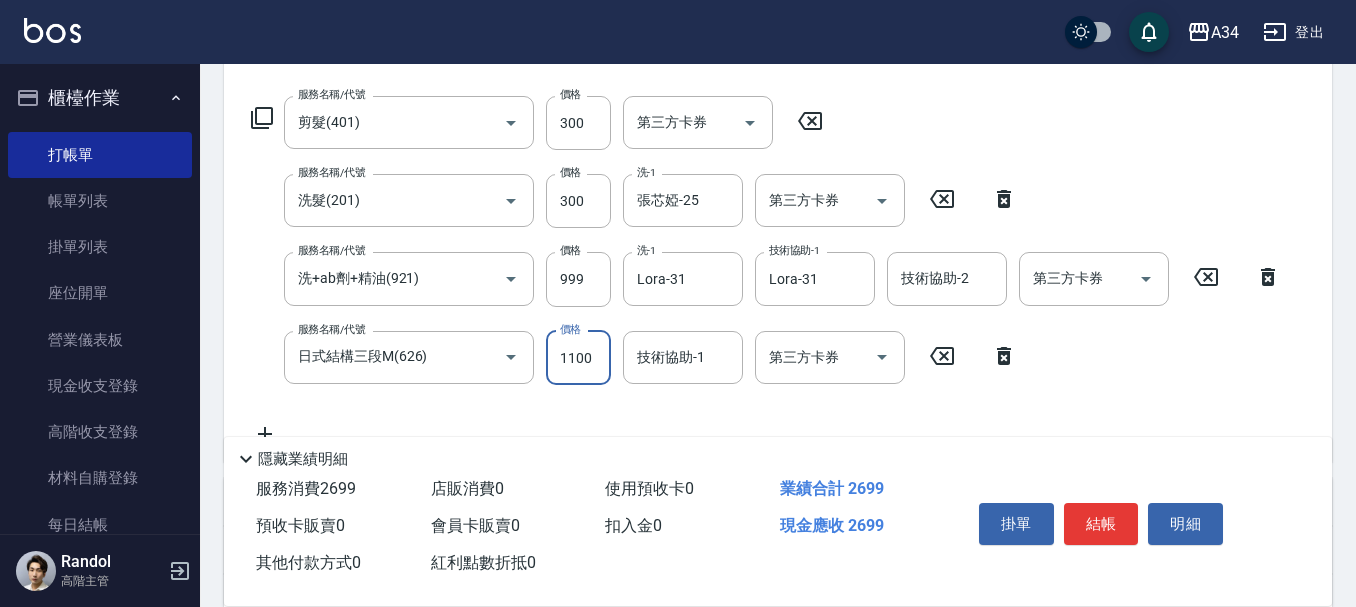 type on "1100" 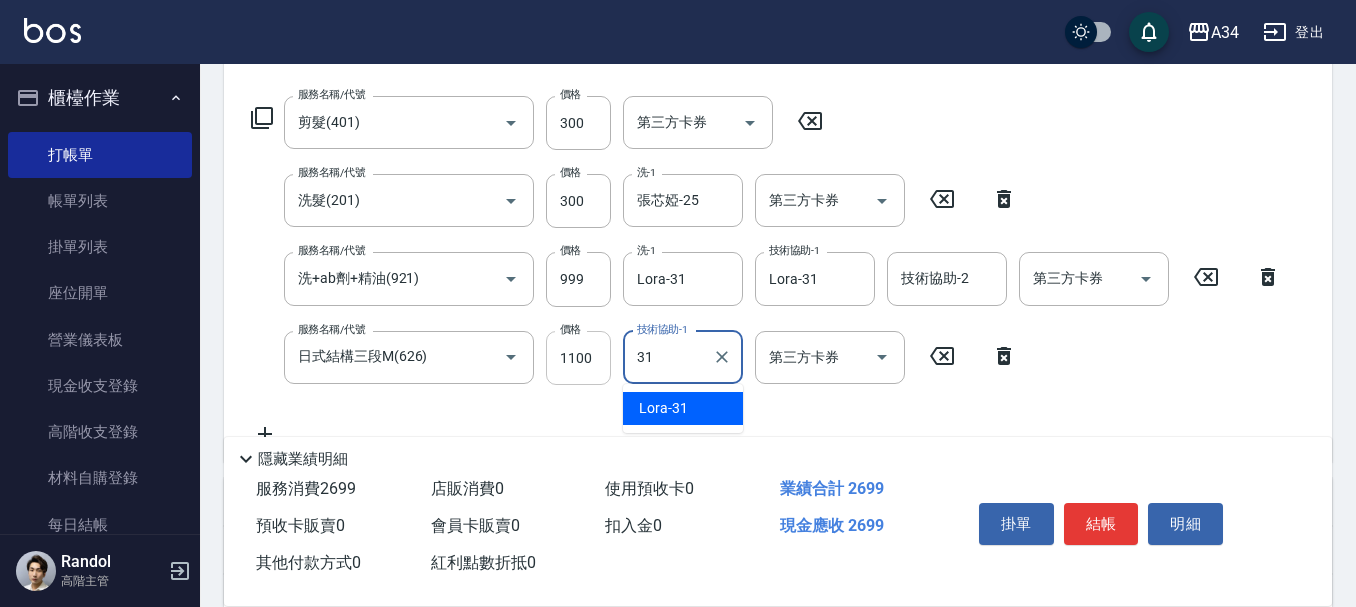 type on "Lora-31" 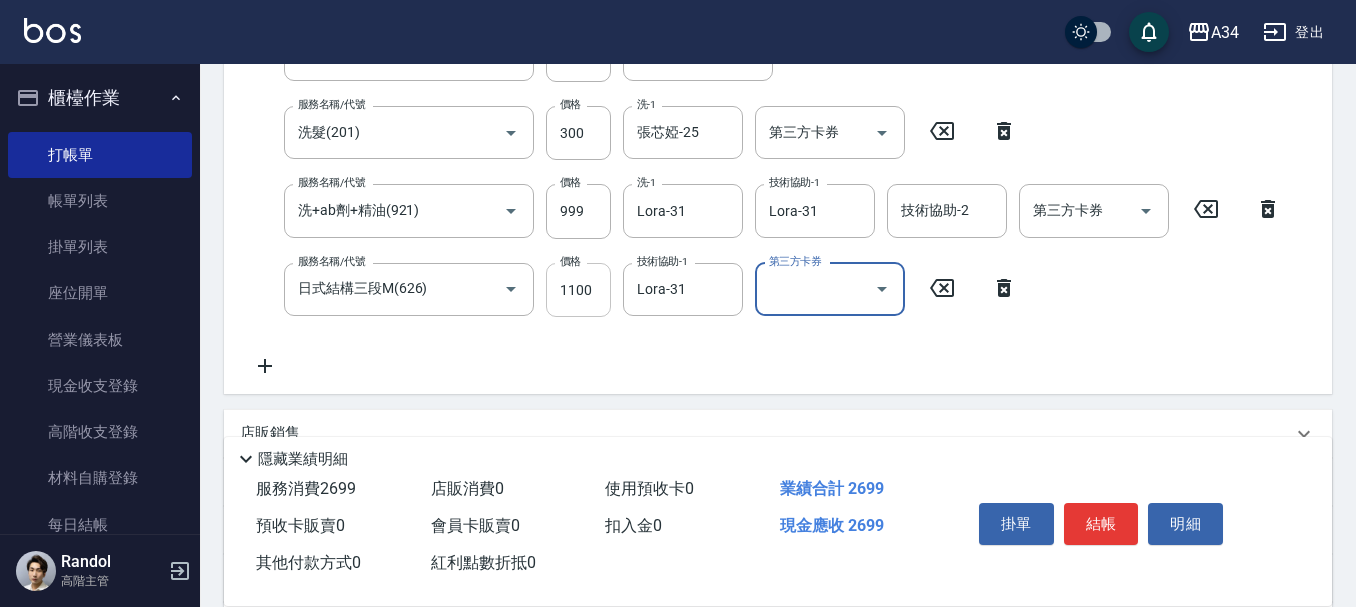 scroll, scrollTop: 400, scrollLeft: 0, axis: vertical 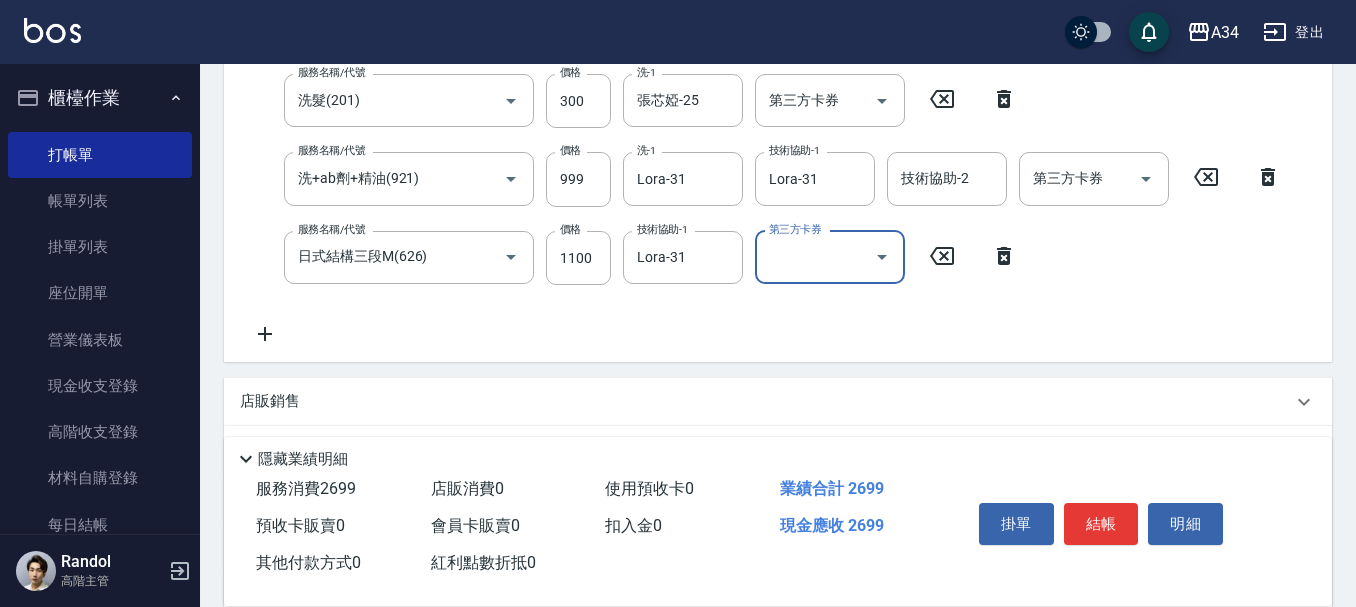 click 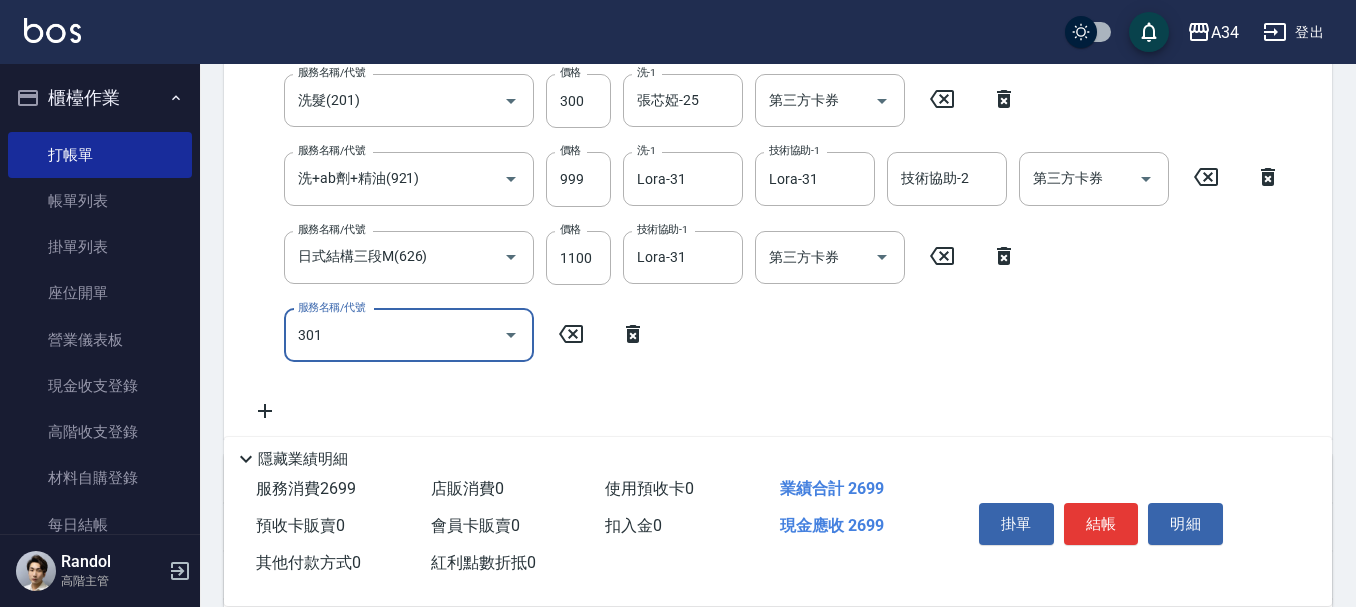 type on "301" 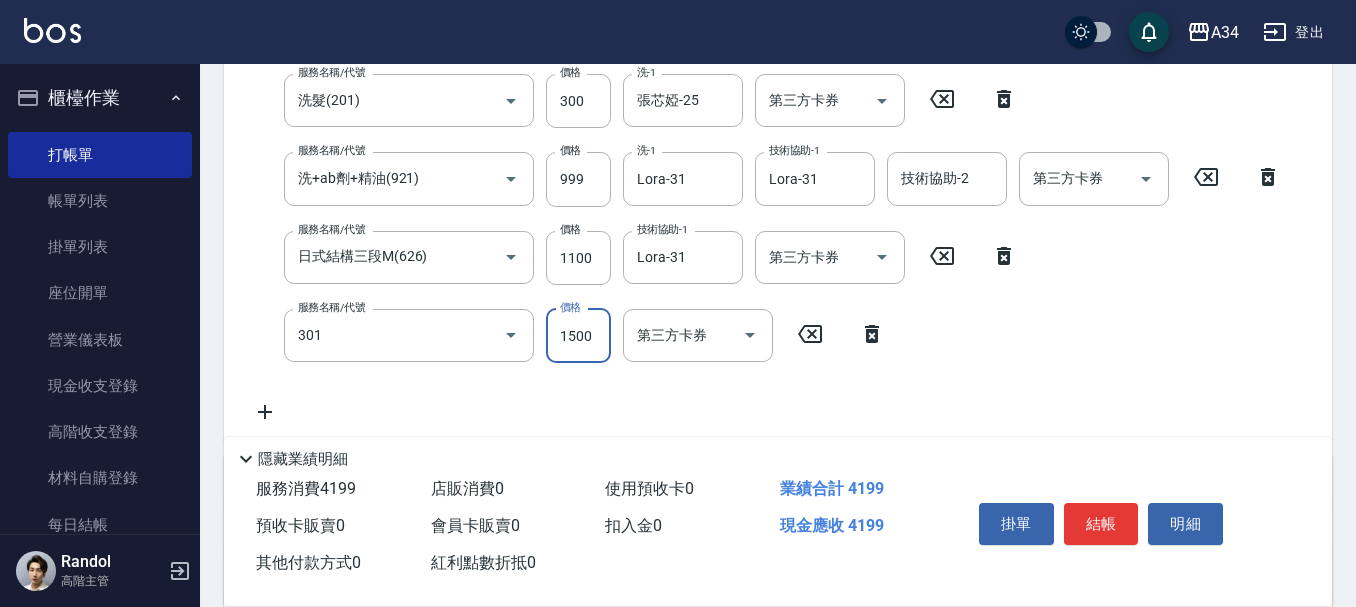 type on "410" 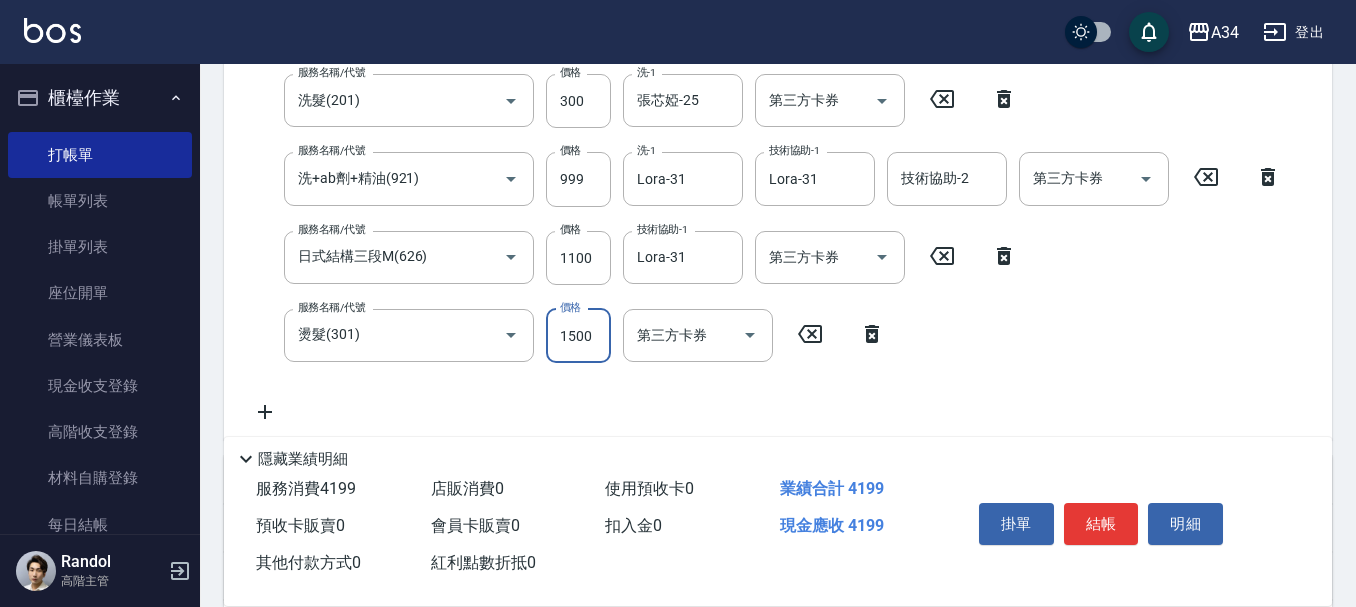 scroll, scrollTop: 396, scrollLeft: 0, axis: vertical 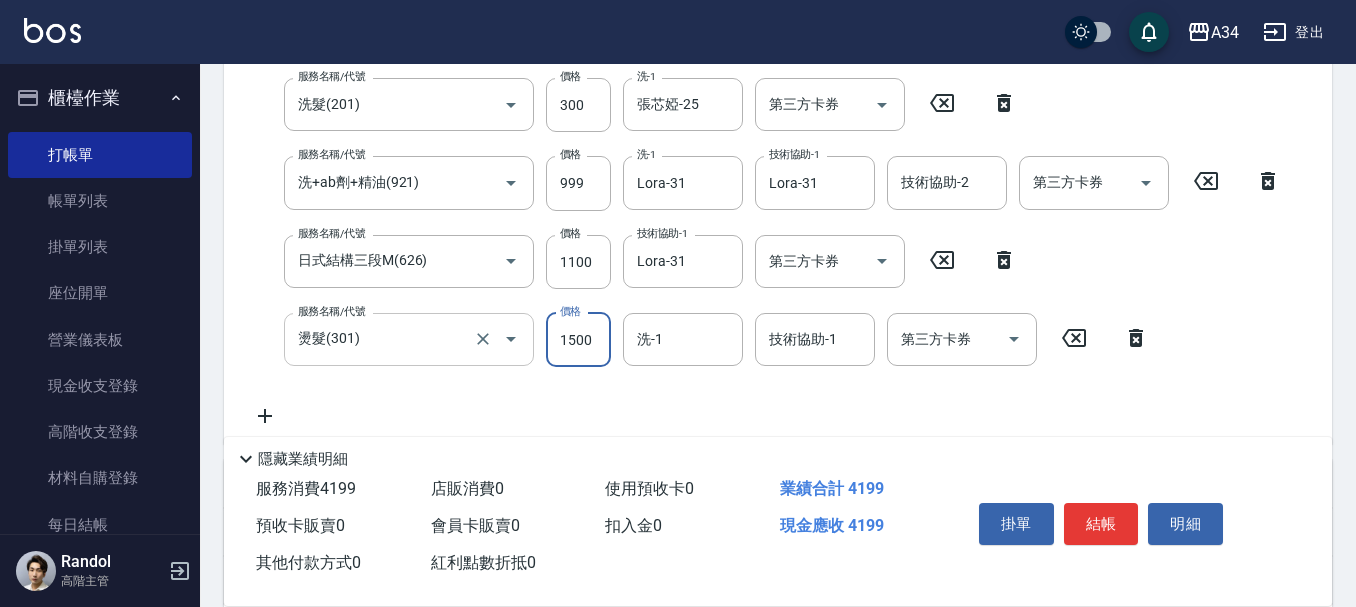 click on "燙髮(301)" at bounding box center (381, 339) 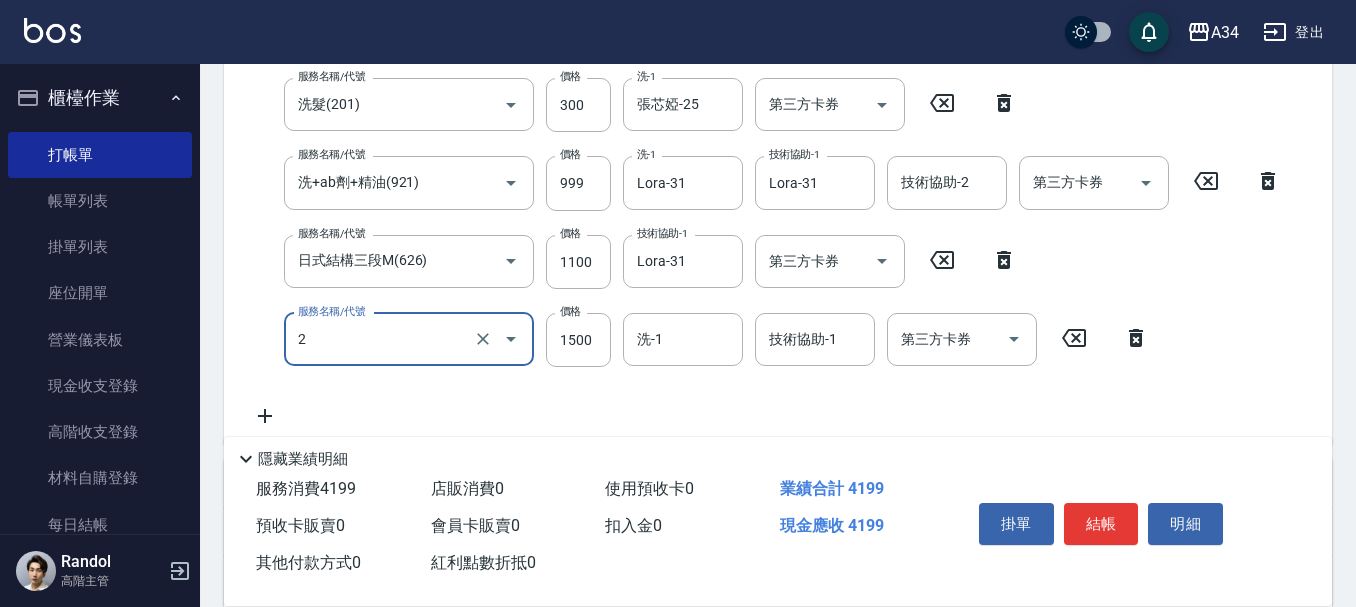 type on "20" 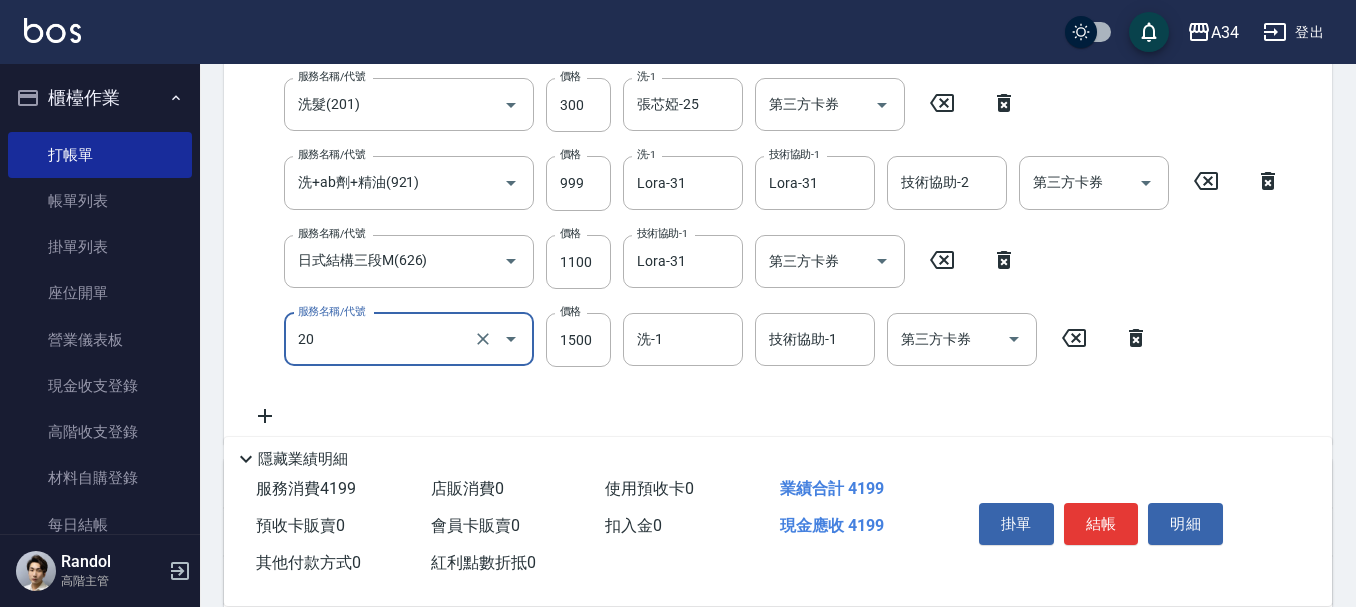 type on "260" 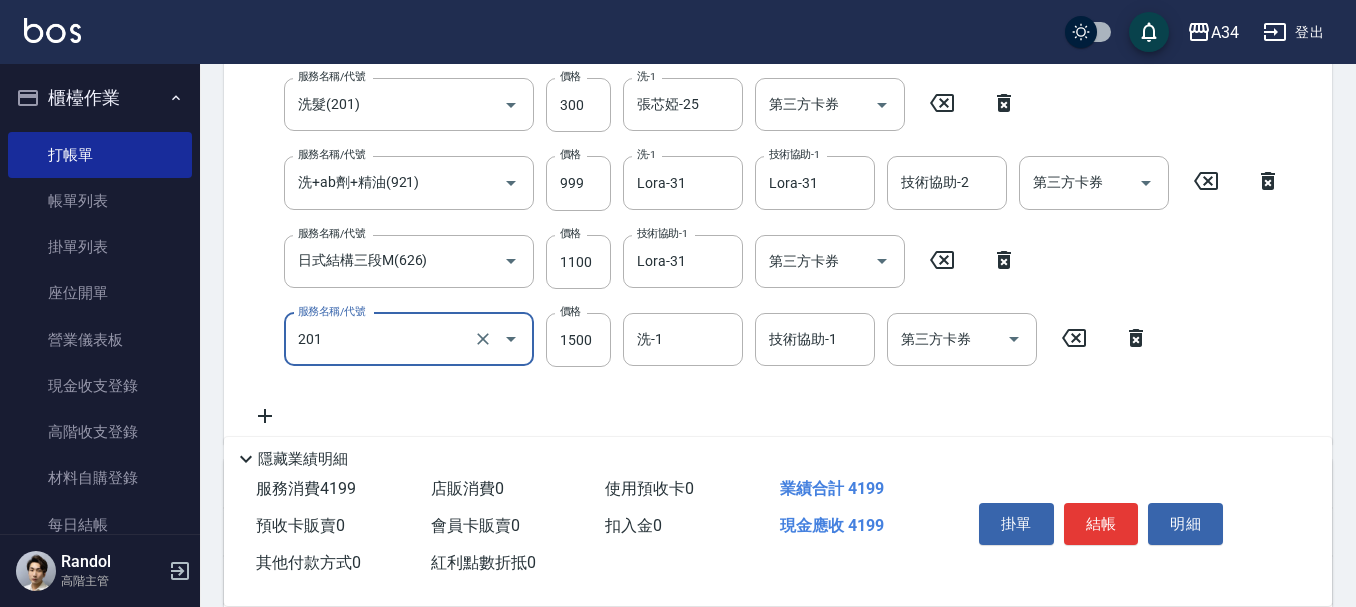 type on "201" 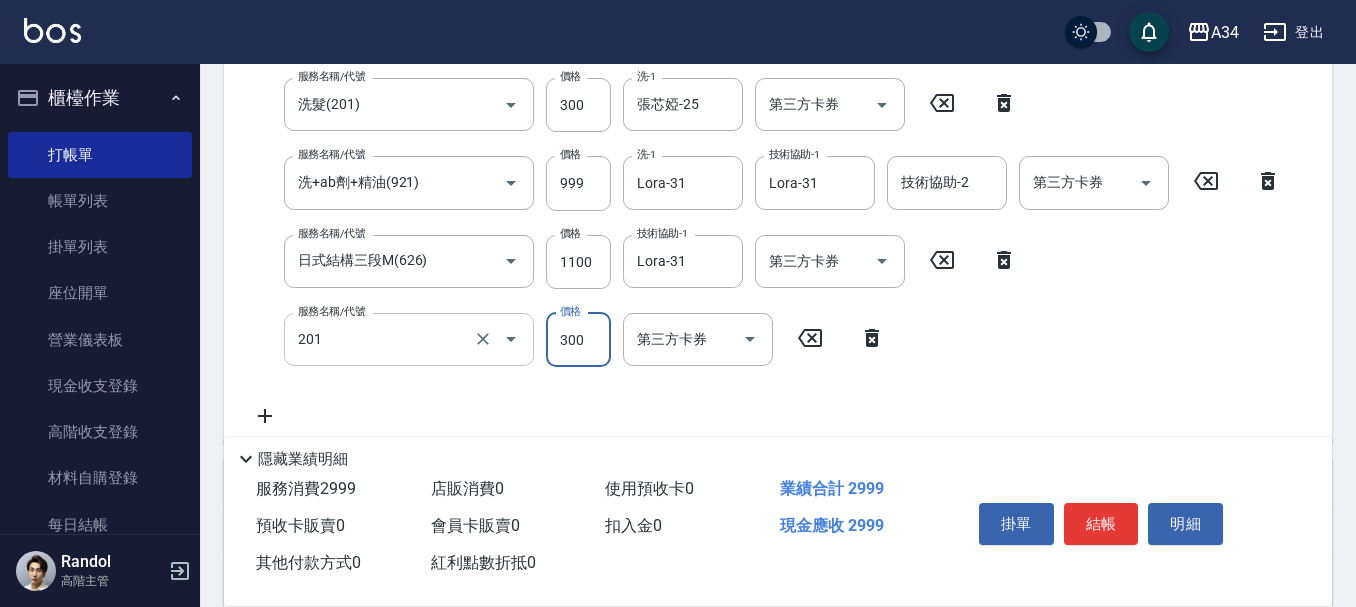 type on "290" 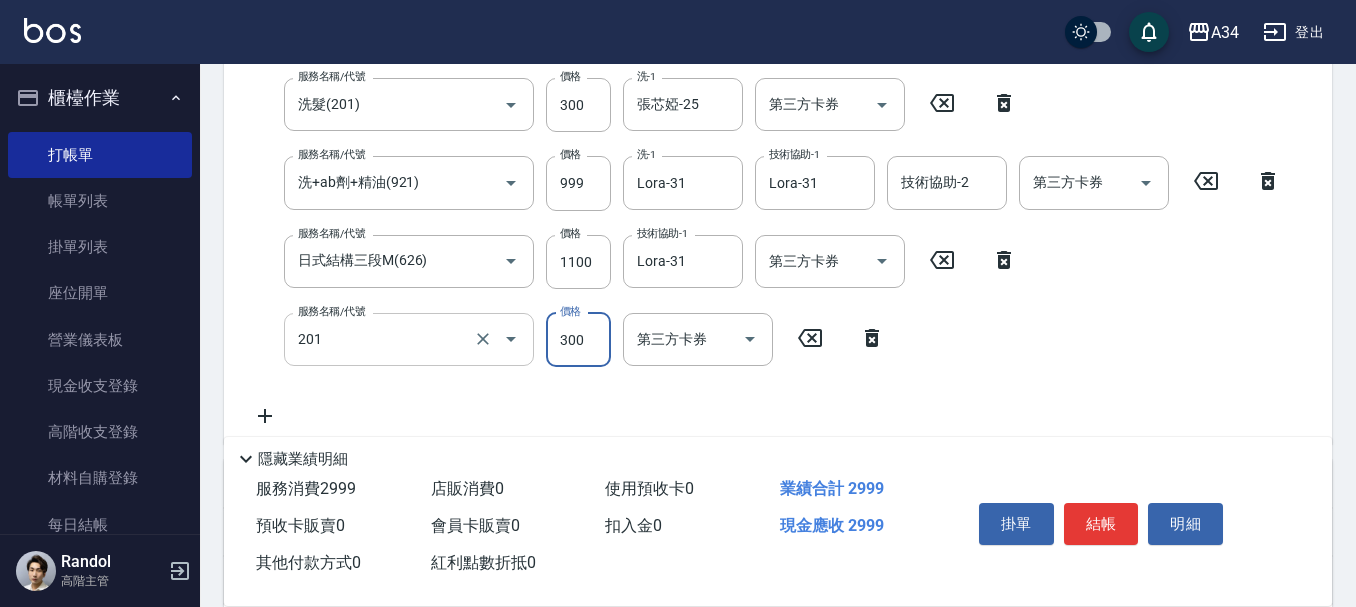 type on "洗髮(201)" 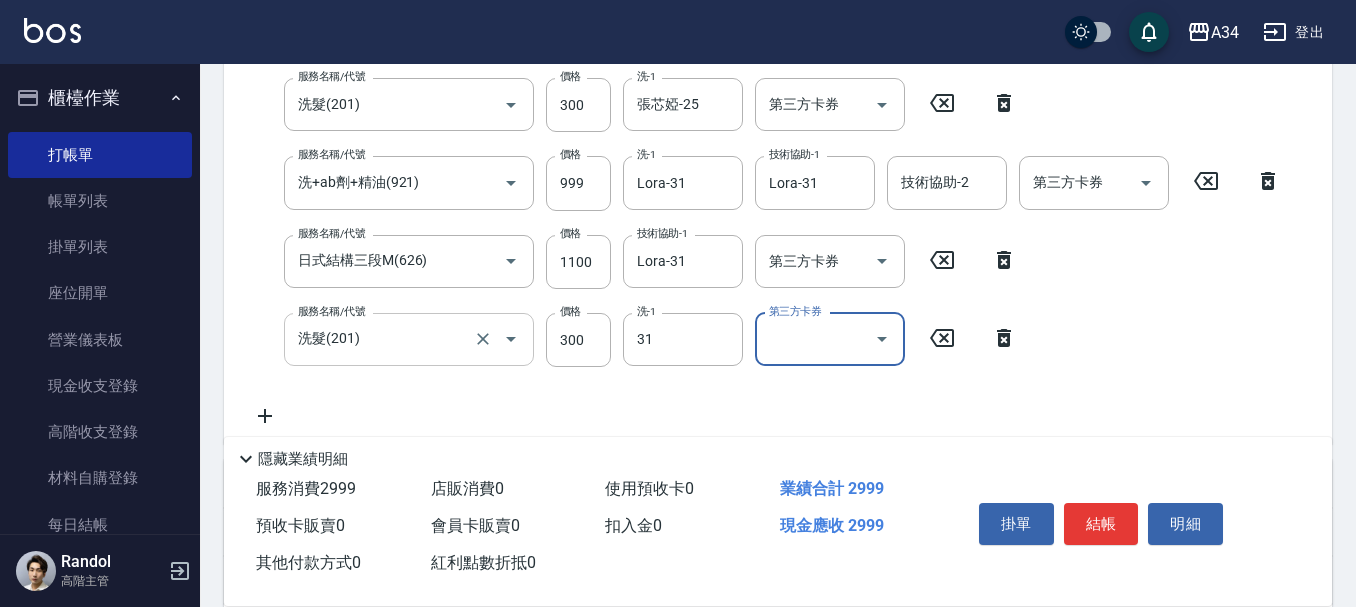 type on "Lora-31" 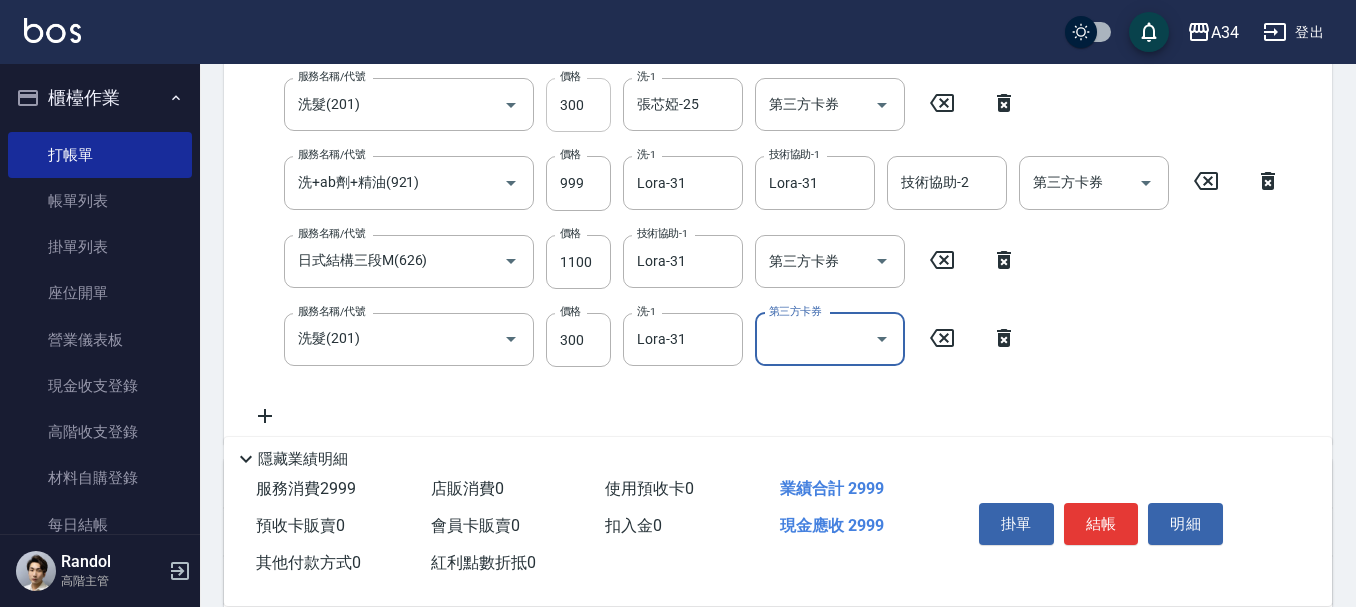 click on "300" at bounding box center (578, 105) 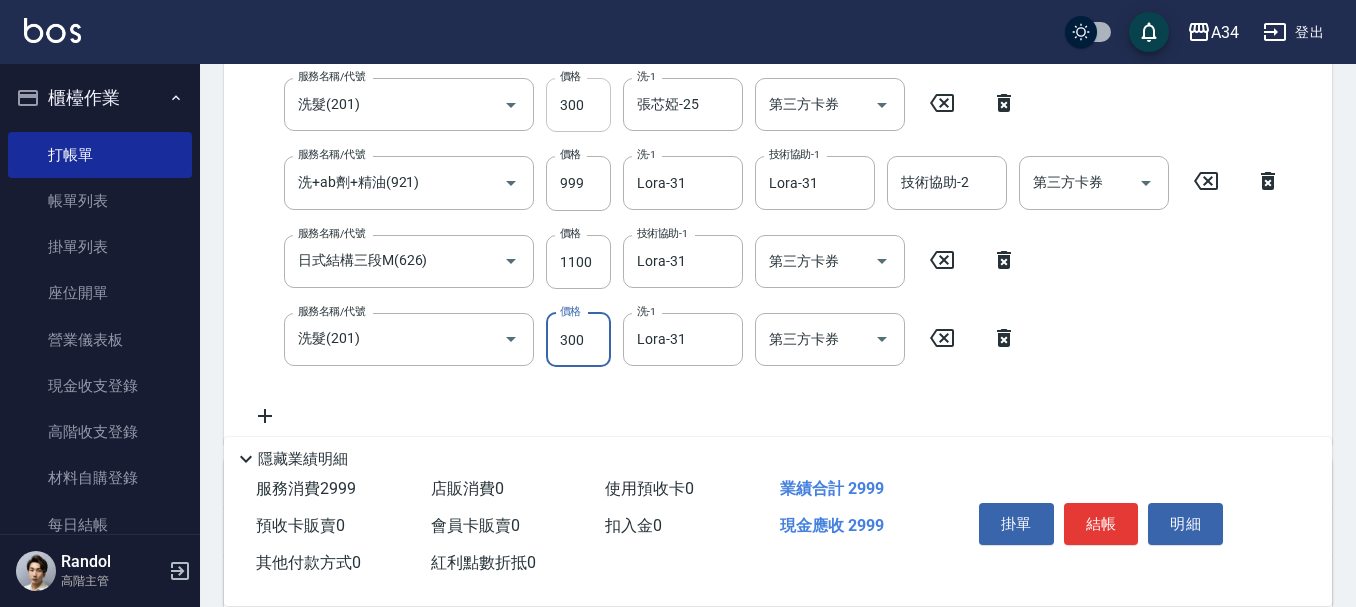 click on "300" at bounding box center (578, 105) 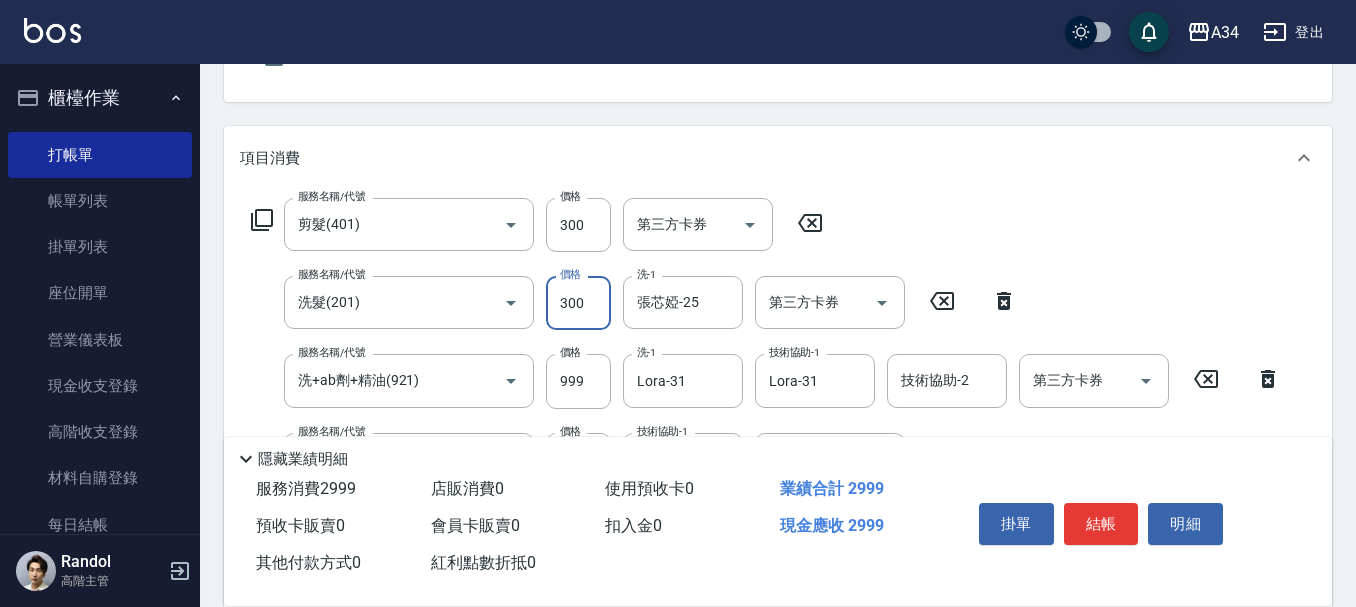 scroll, scrollTop: 196, scrollLeft: 0, axis: vertical 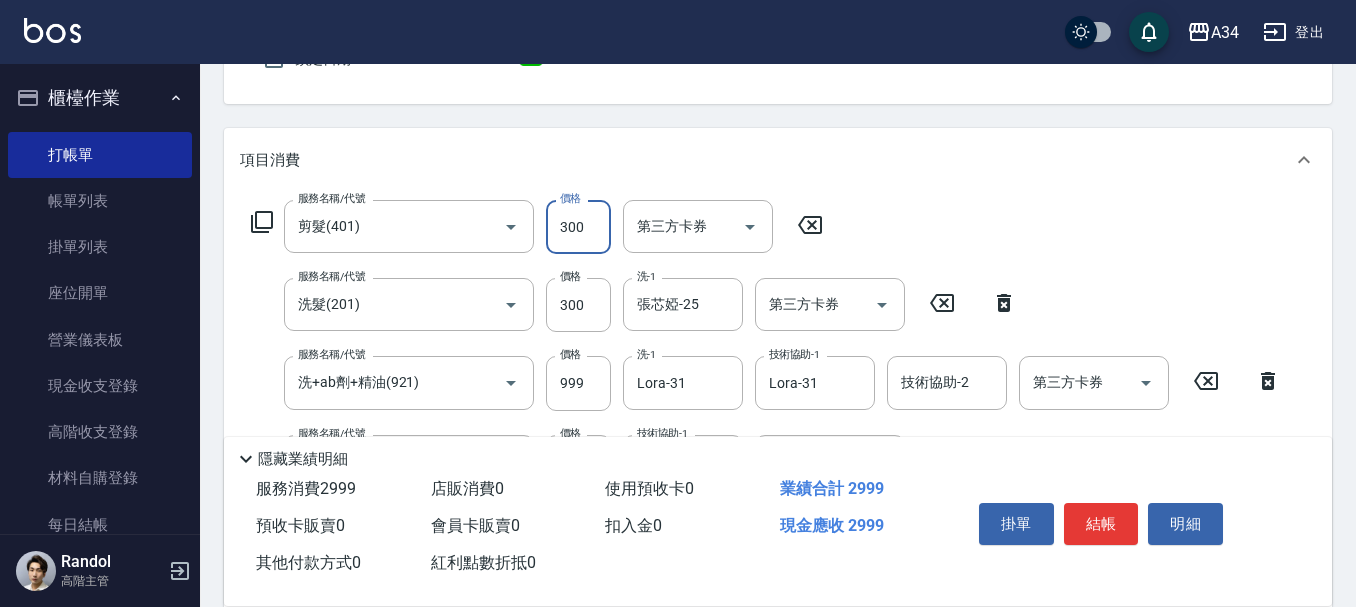 click on "300" at bounding box center [578, 227] 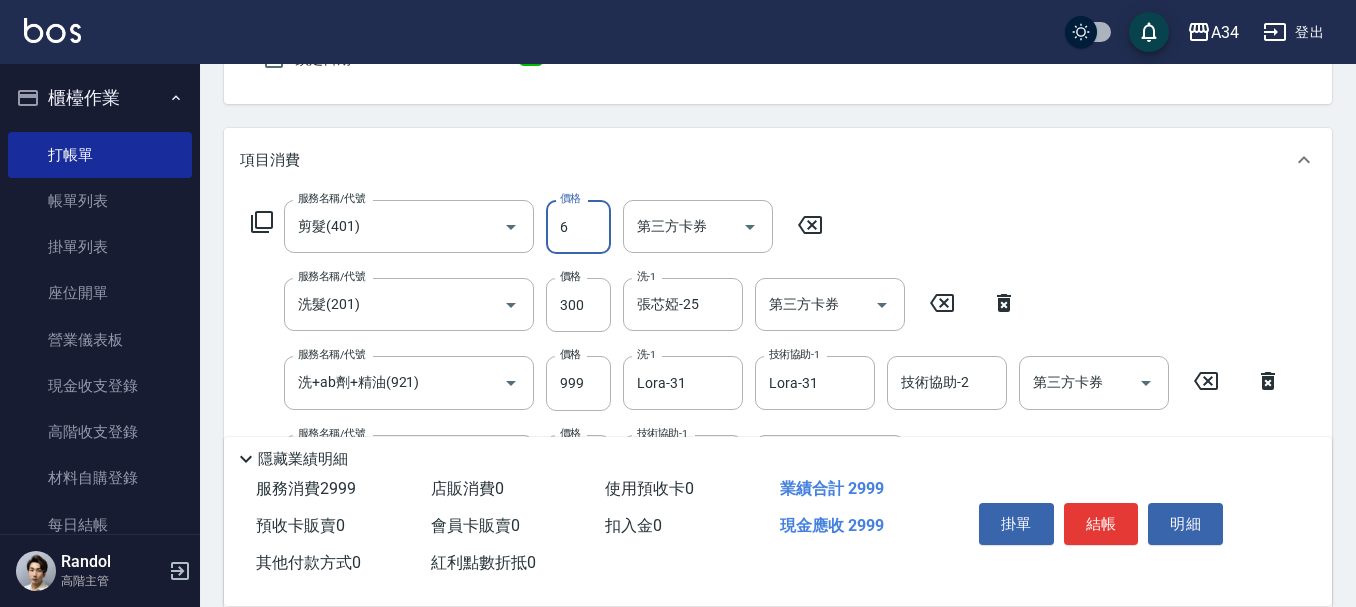 type on "270" 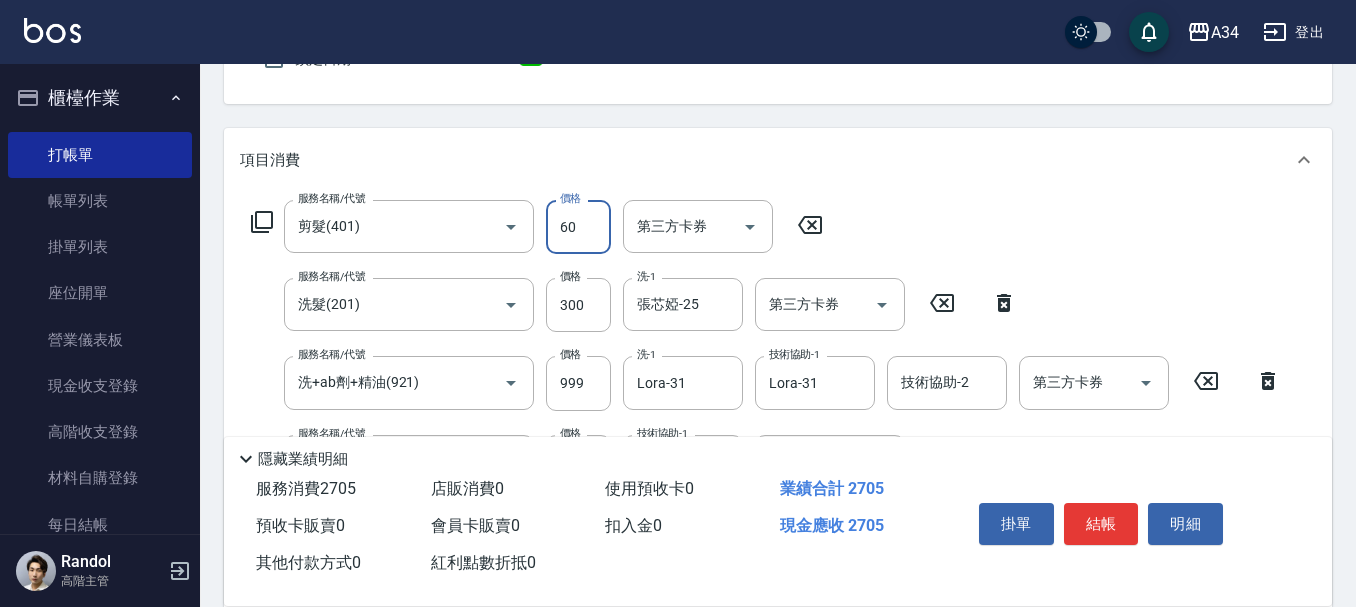 type on "600" 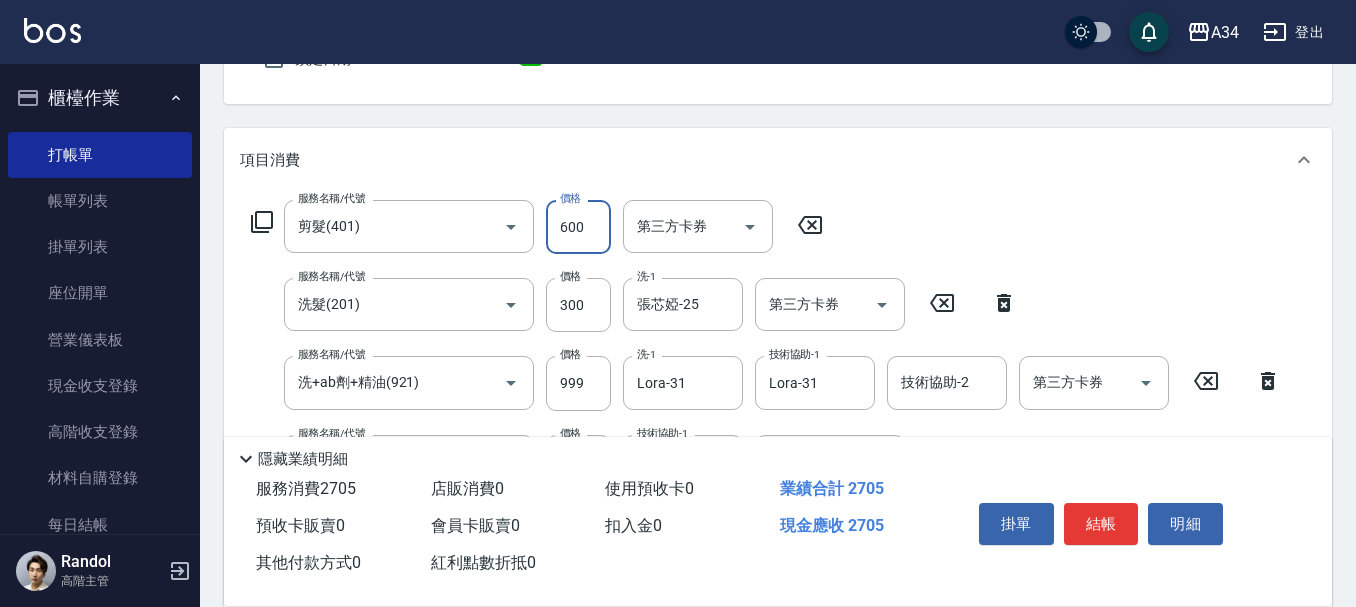 type on "320" 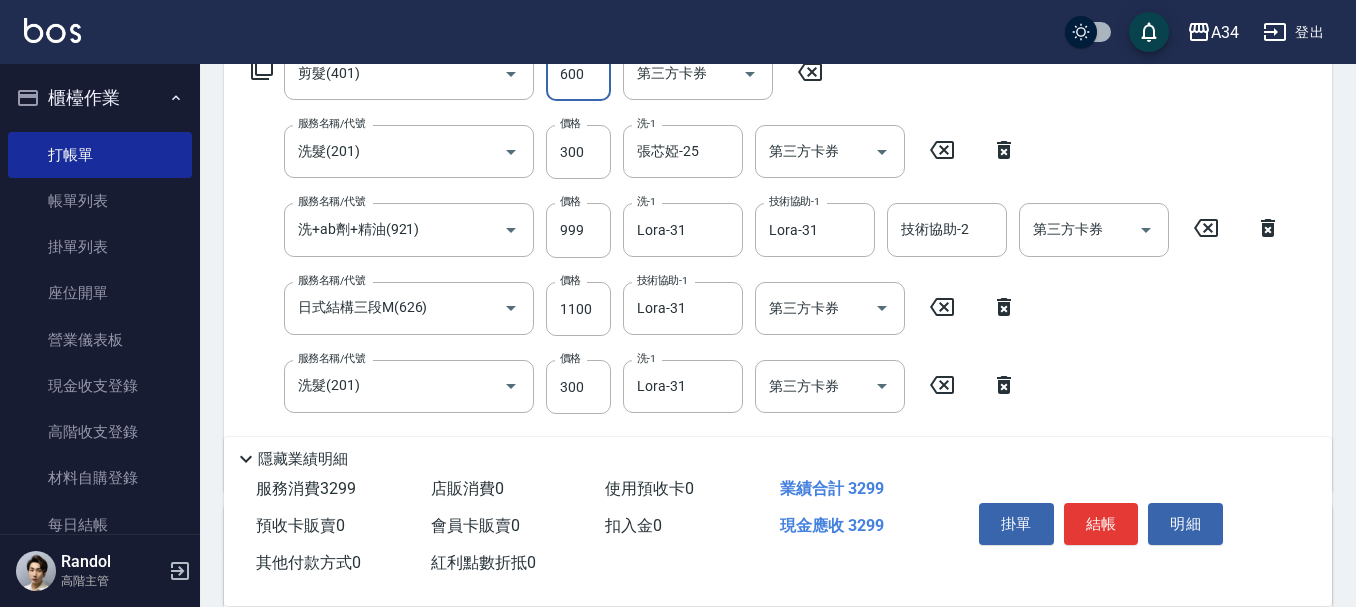 scroll, scrollTop: 396, scrollLeft: 0, axis: vertical 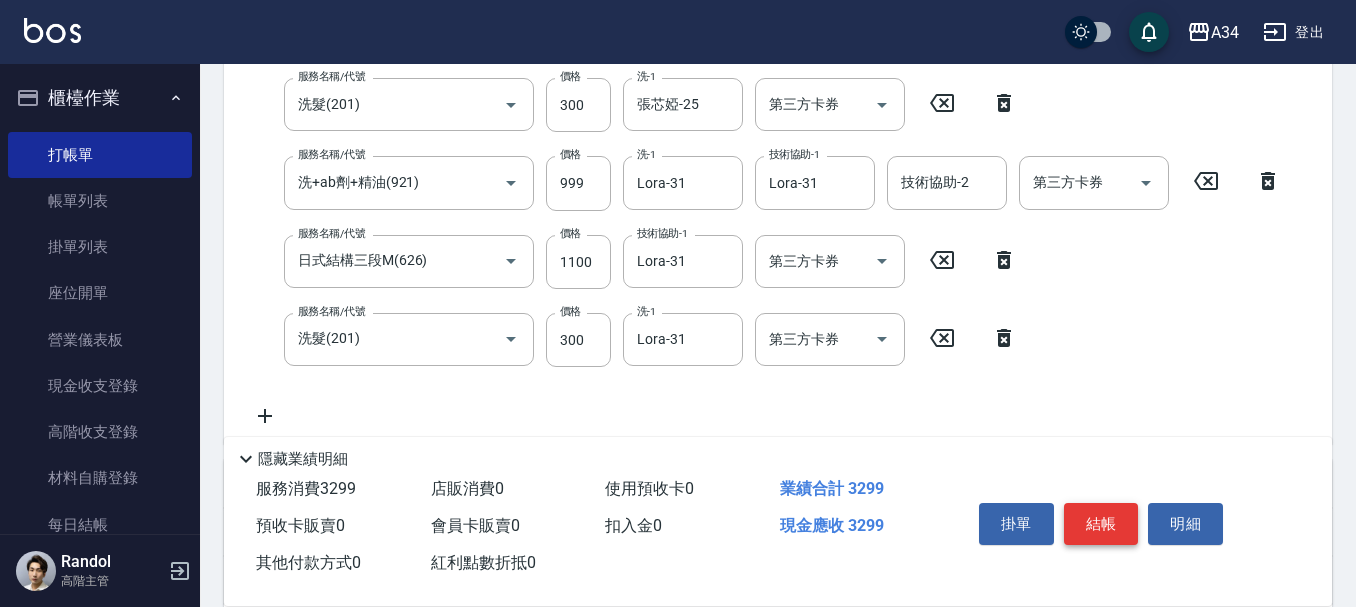 type on "600" 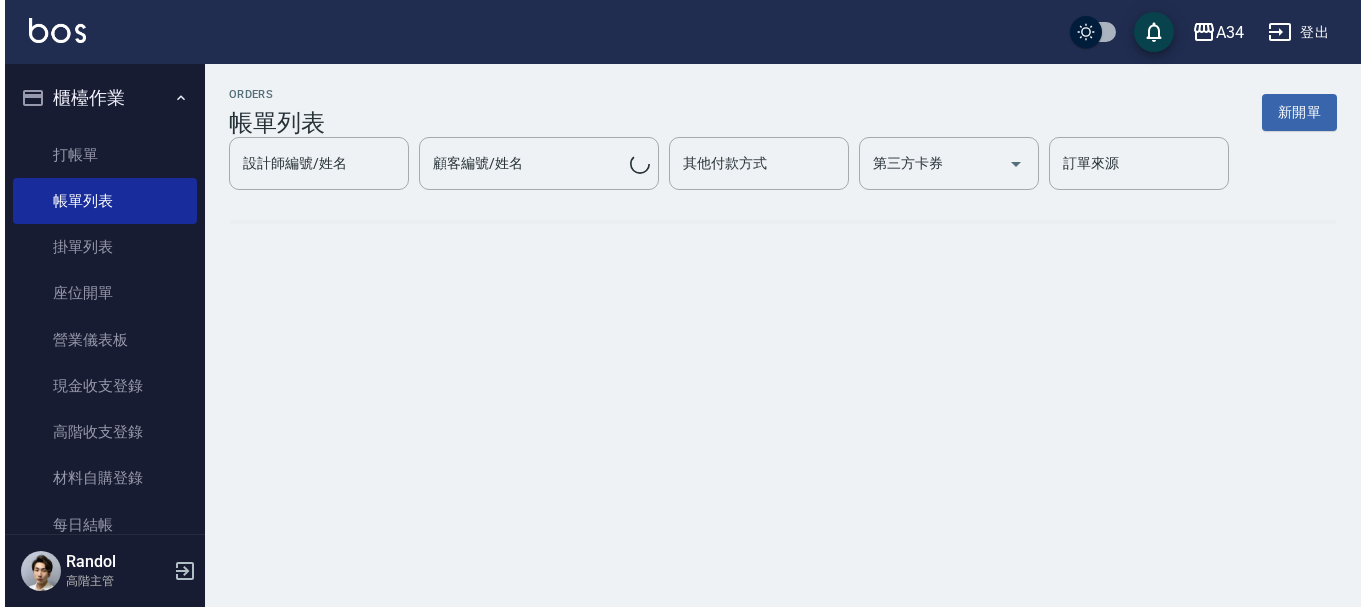 scroll, scrollTop: 0, scrollLeft: 0, axis: both 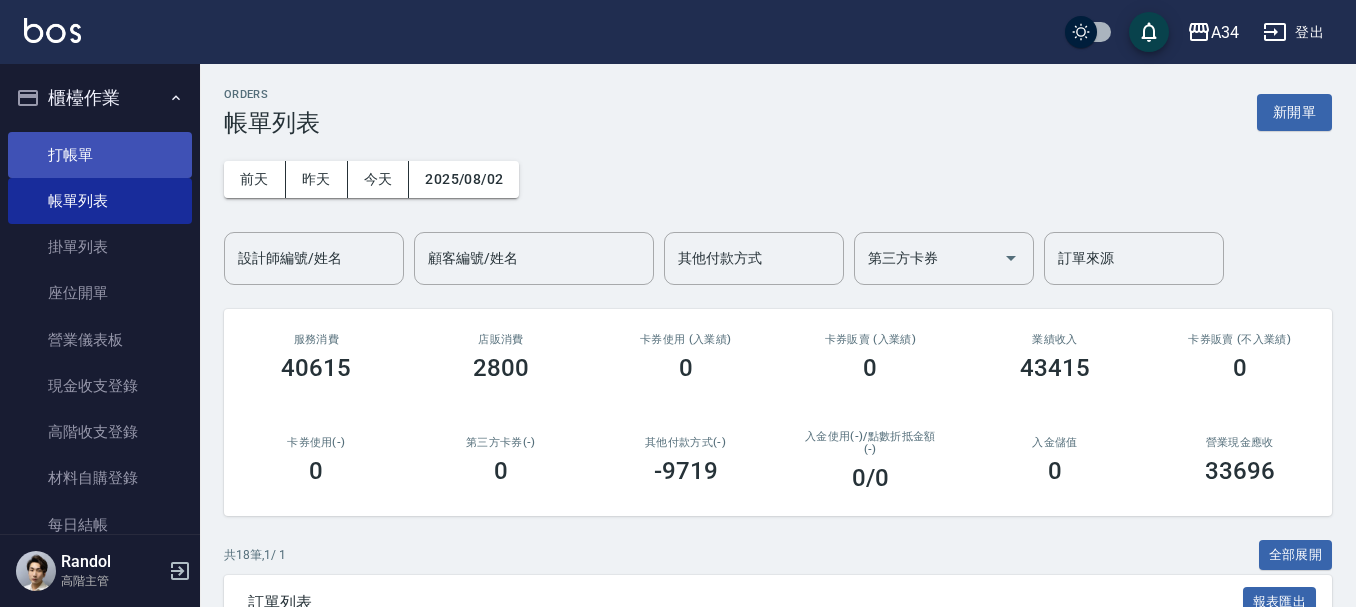 click on "打帳單" at bounding box center (100, 155) 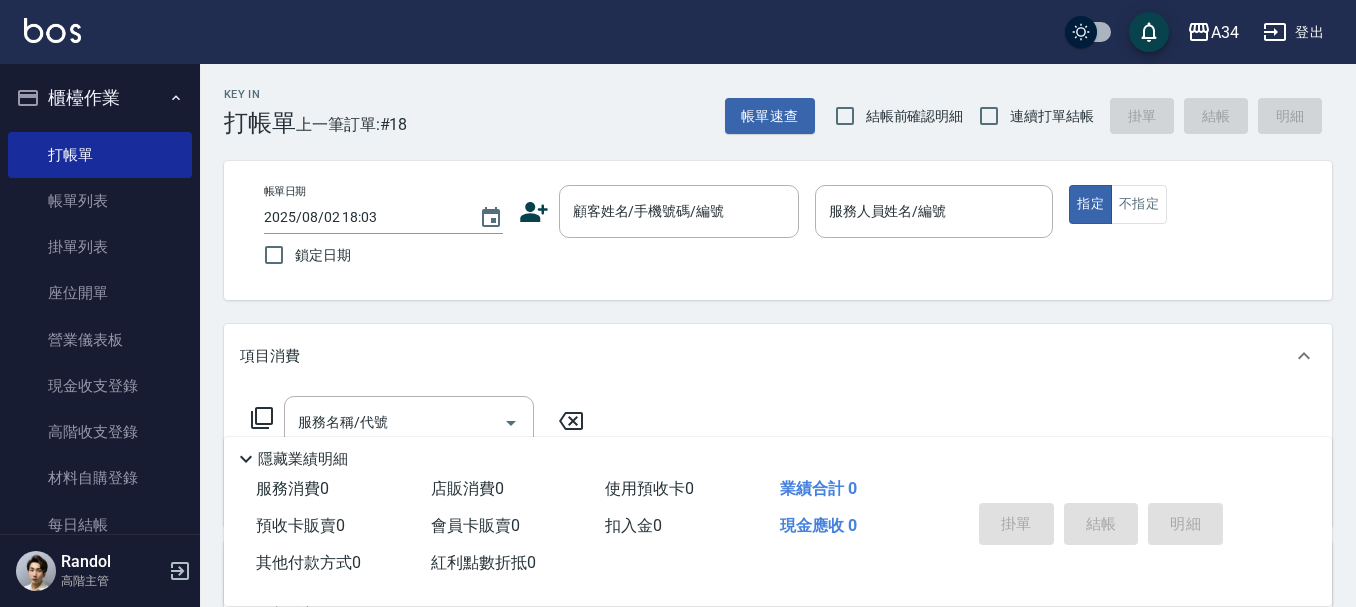 click 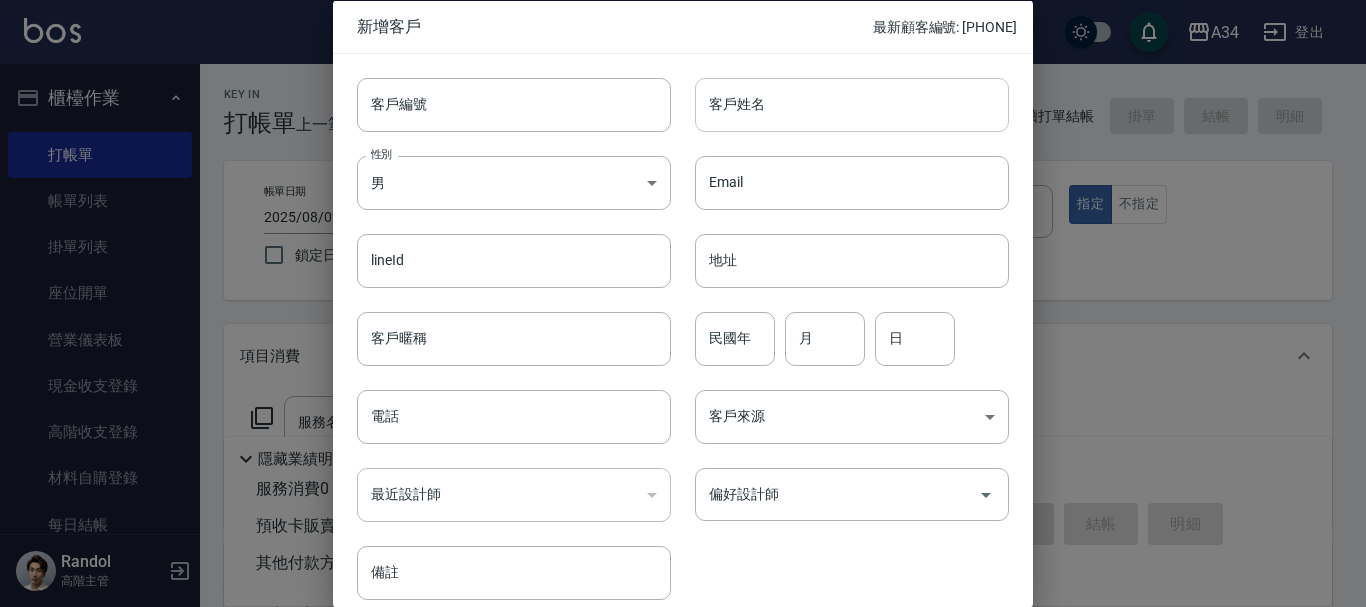 click on "客戶姓名" at bounding box center (852, 104) 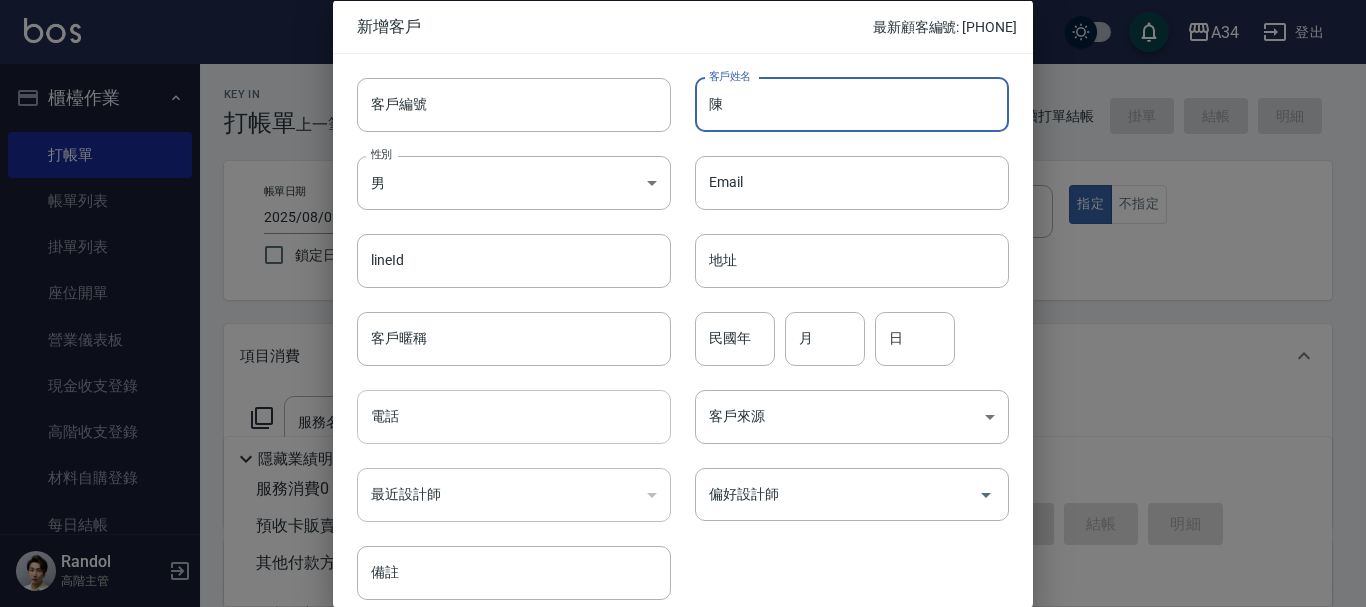 type on "陳" 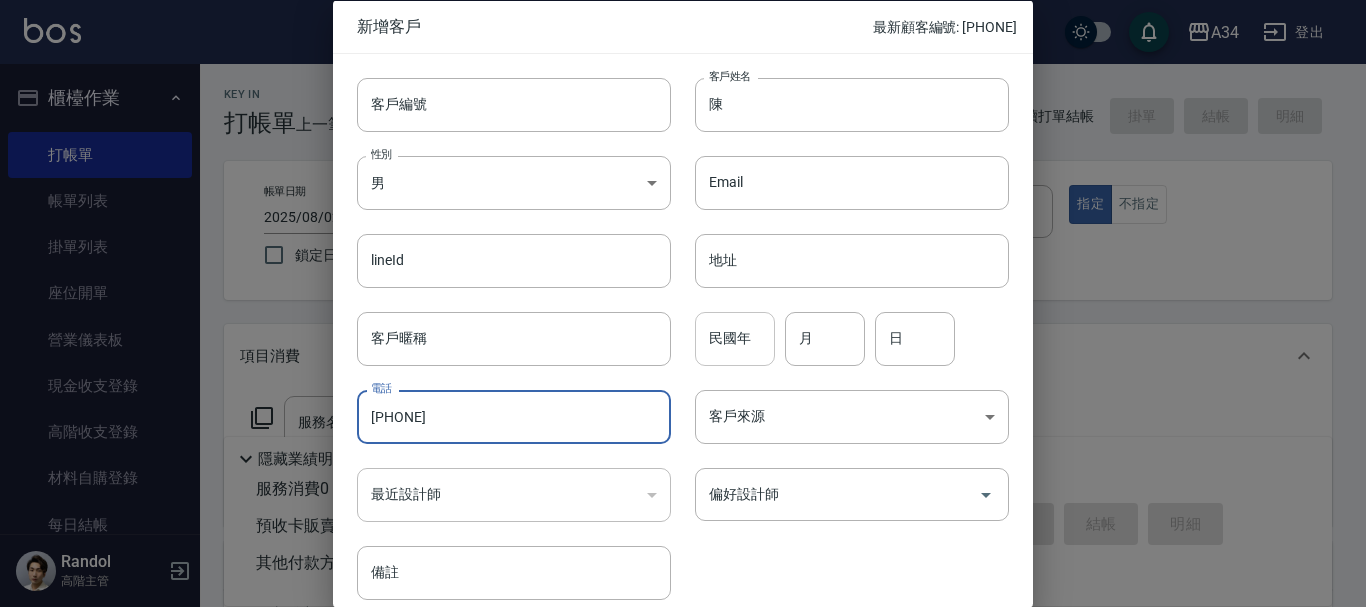 type on "[PHONE]" 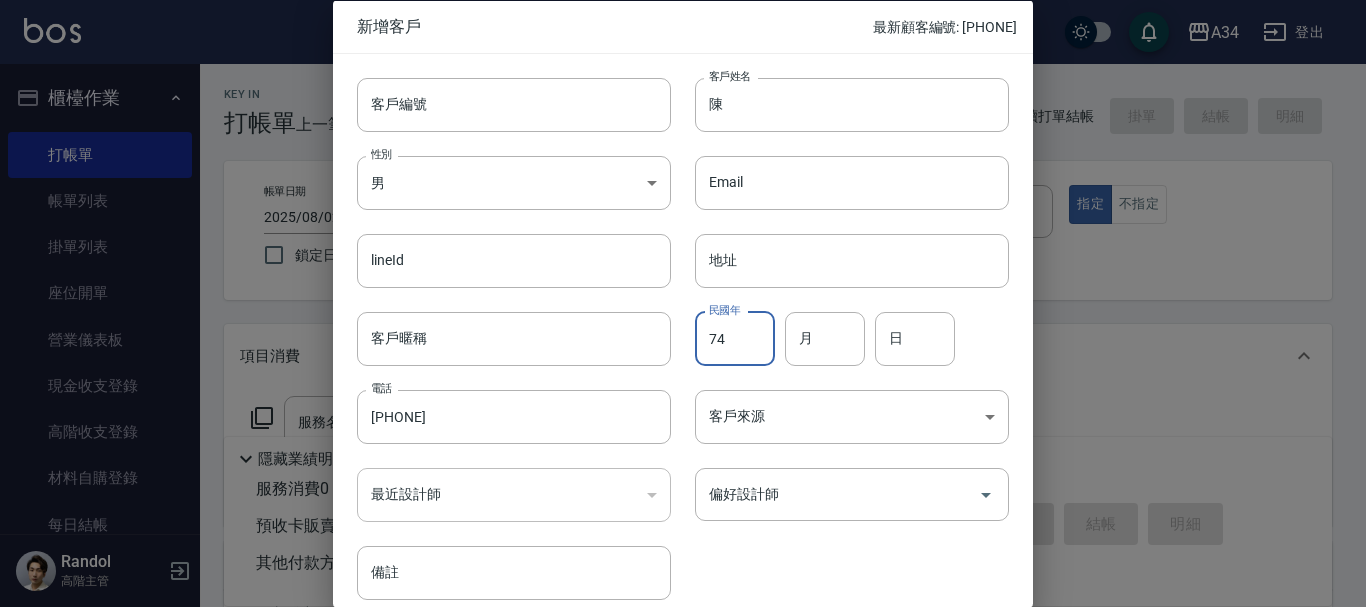 type on "74" 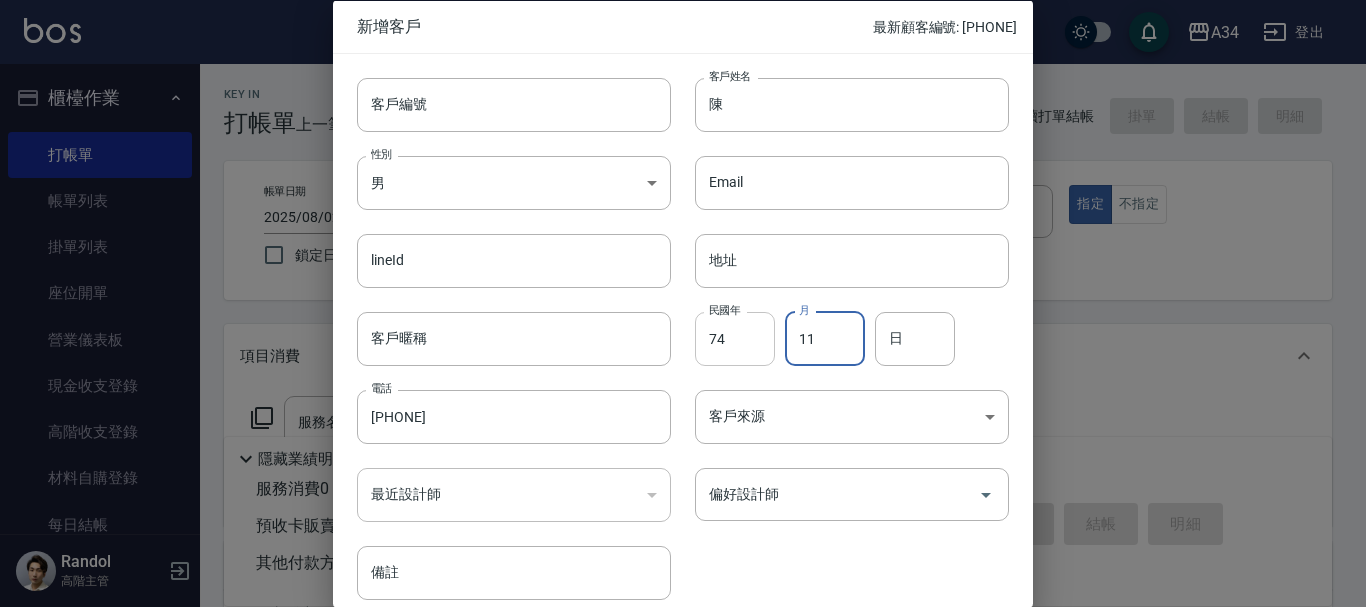 type on "11" 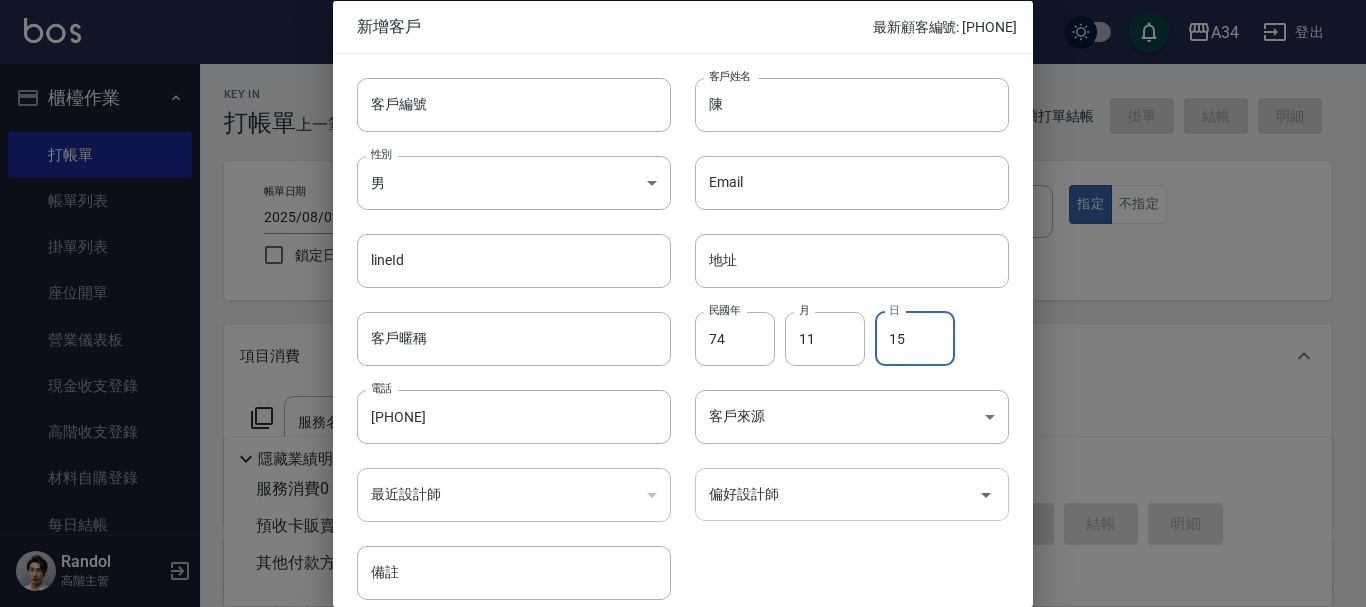 type on "15" 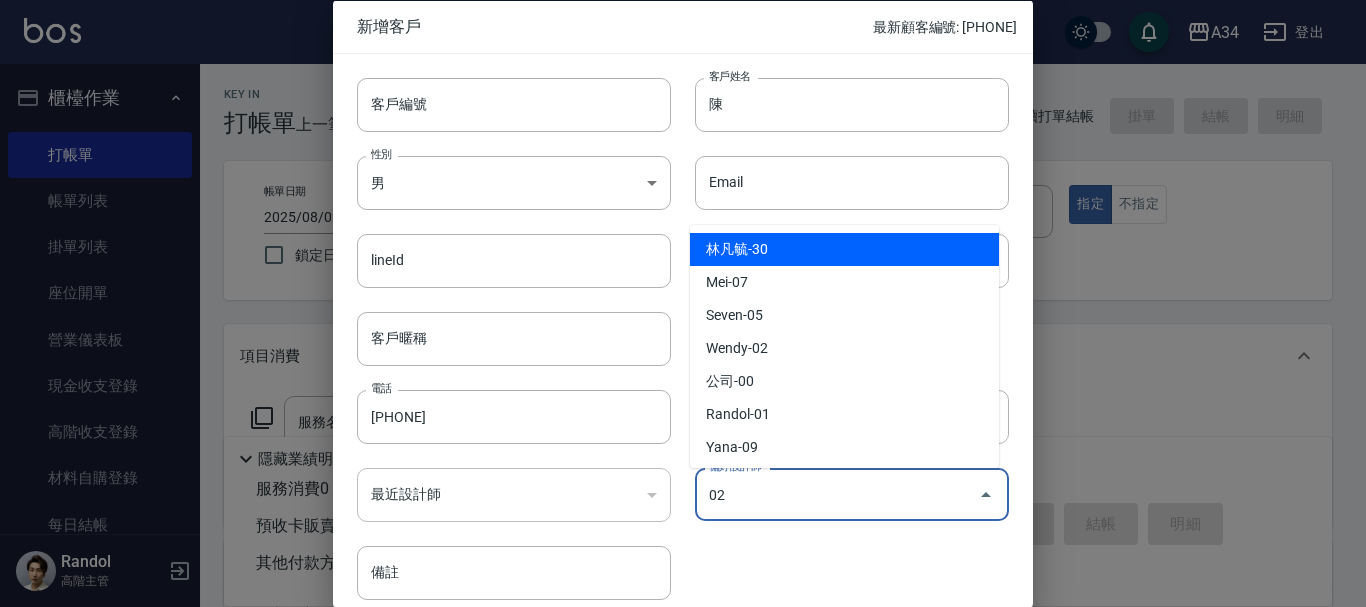 type on "Wendy" 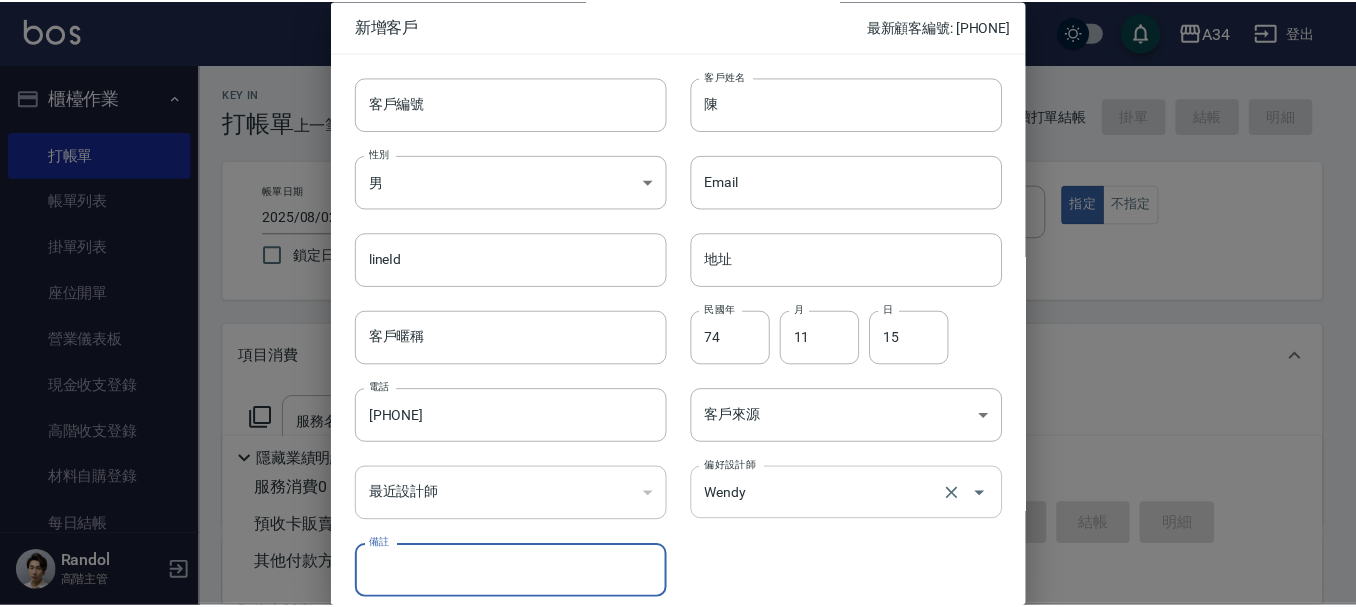 scroll, scrollTop: 86, scrollLeft: 0, axis: vertical 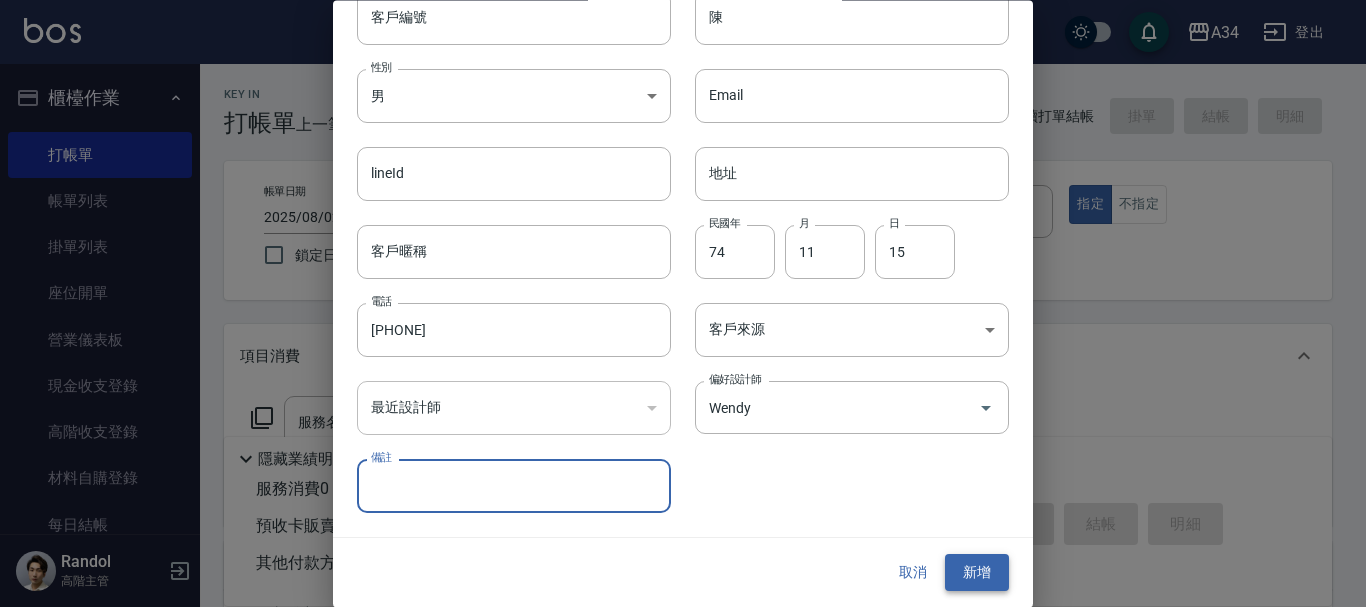 click on "新增" at bounding box center [977, 573] 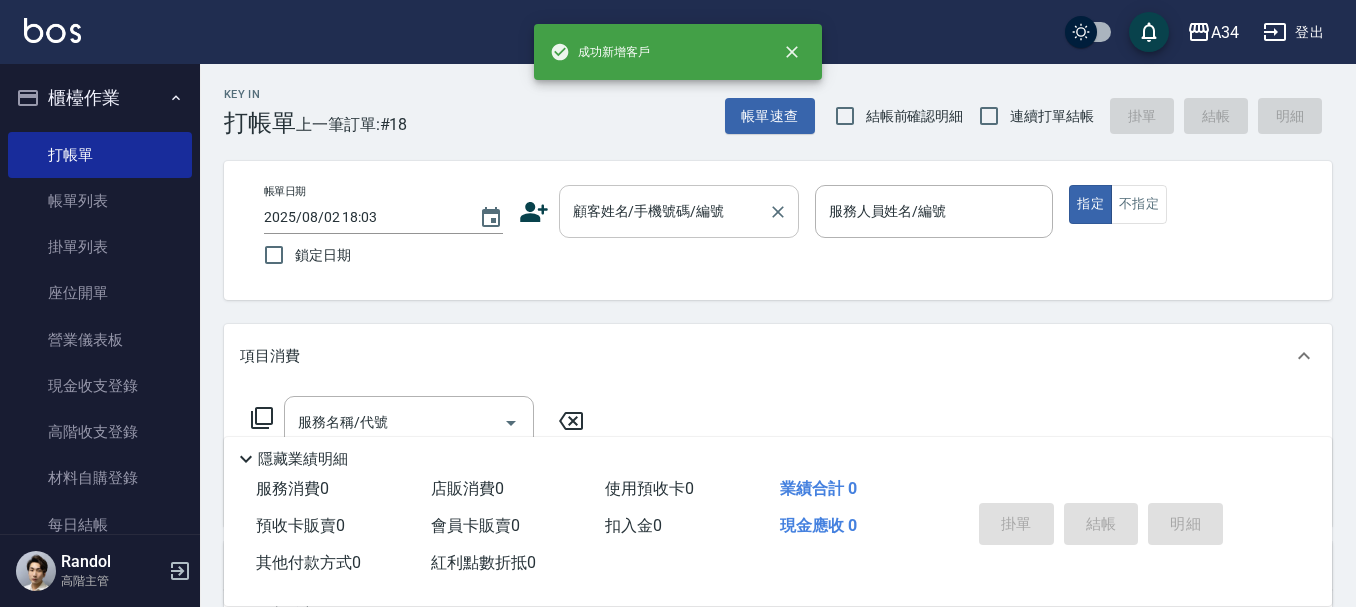 click on "顧客姓名/手機號碼/編號" at bounding box center [664, 211] 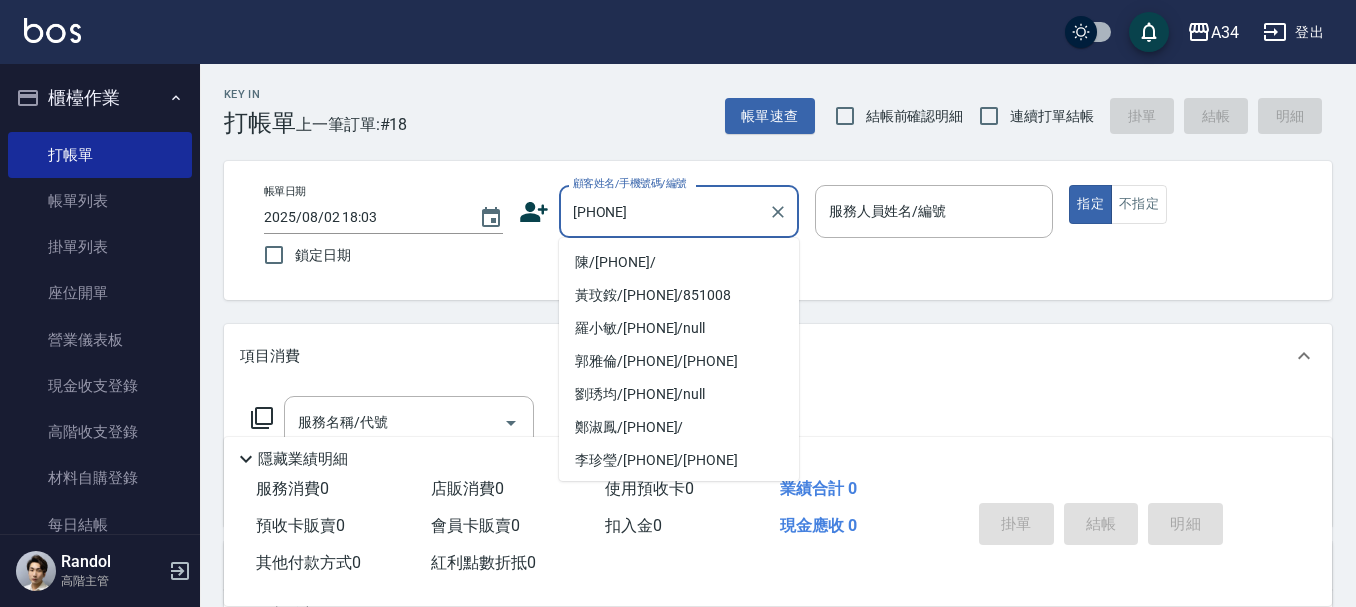 click on "陳/0961133795/" at bounding box center (679, 262) 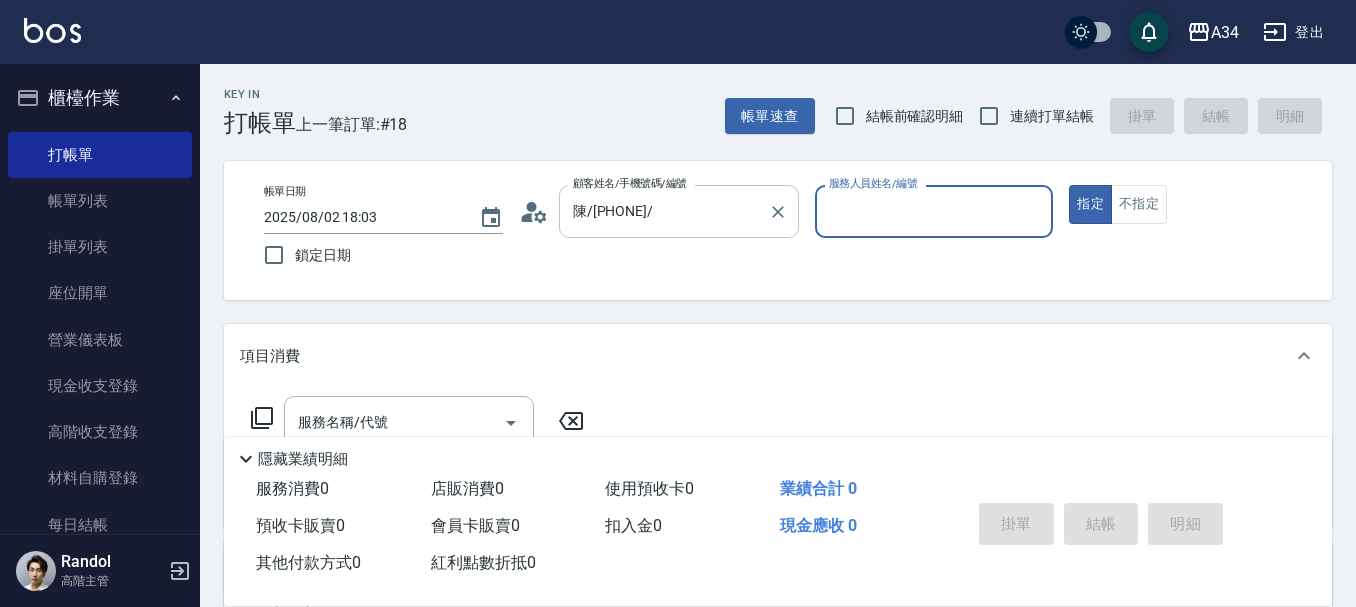 type on "Wendy-02" 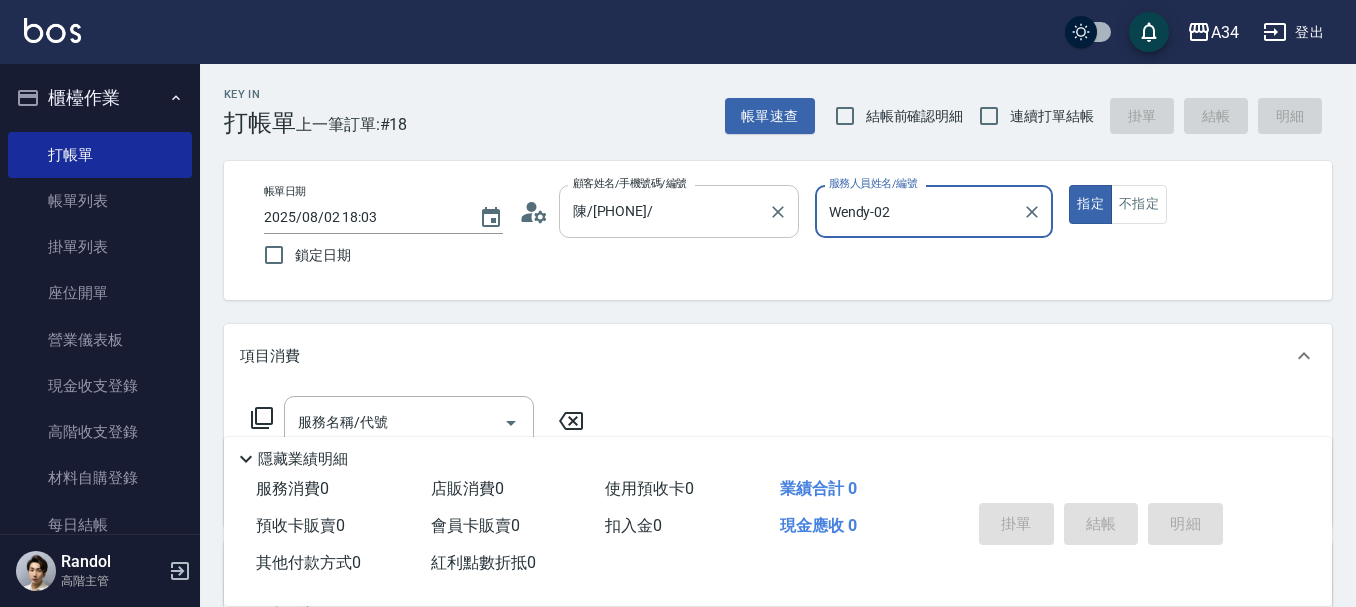 scroll, scrollTop: 100, scrollLeft: 0, axis: vertical 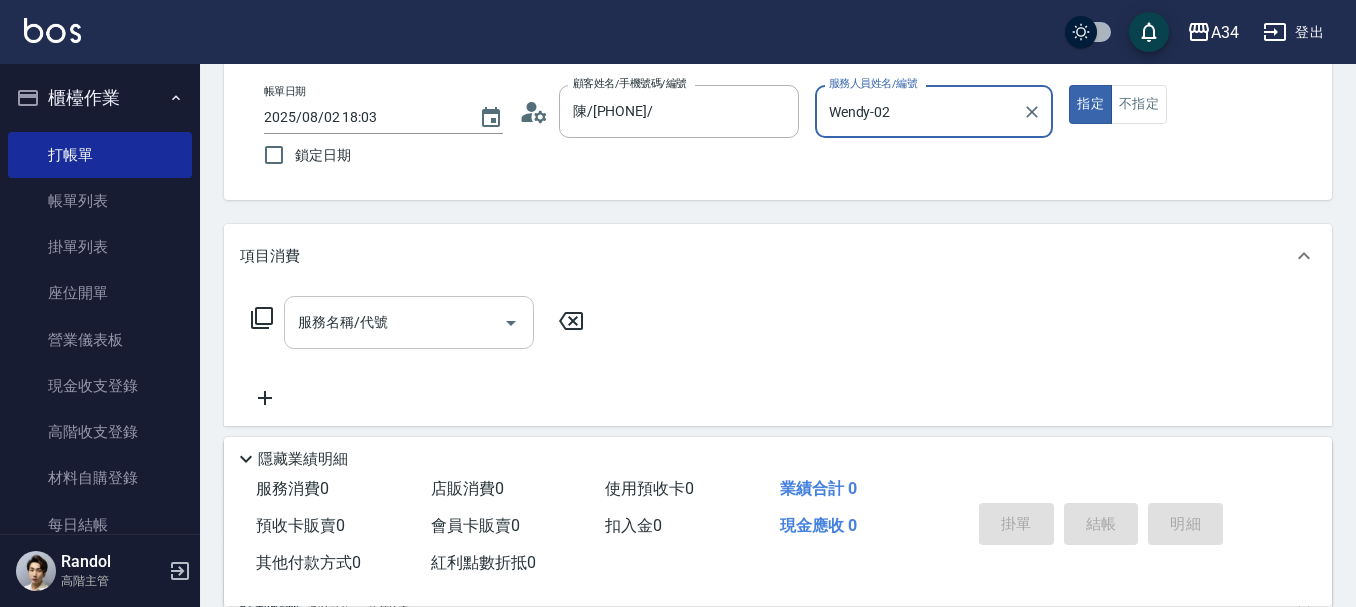 click on "服務名稱/代號" at bounding box center (394, 322) 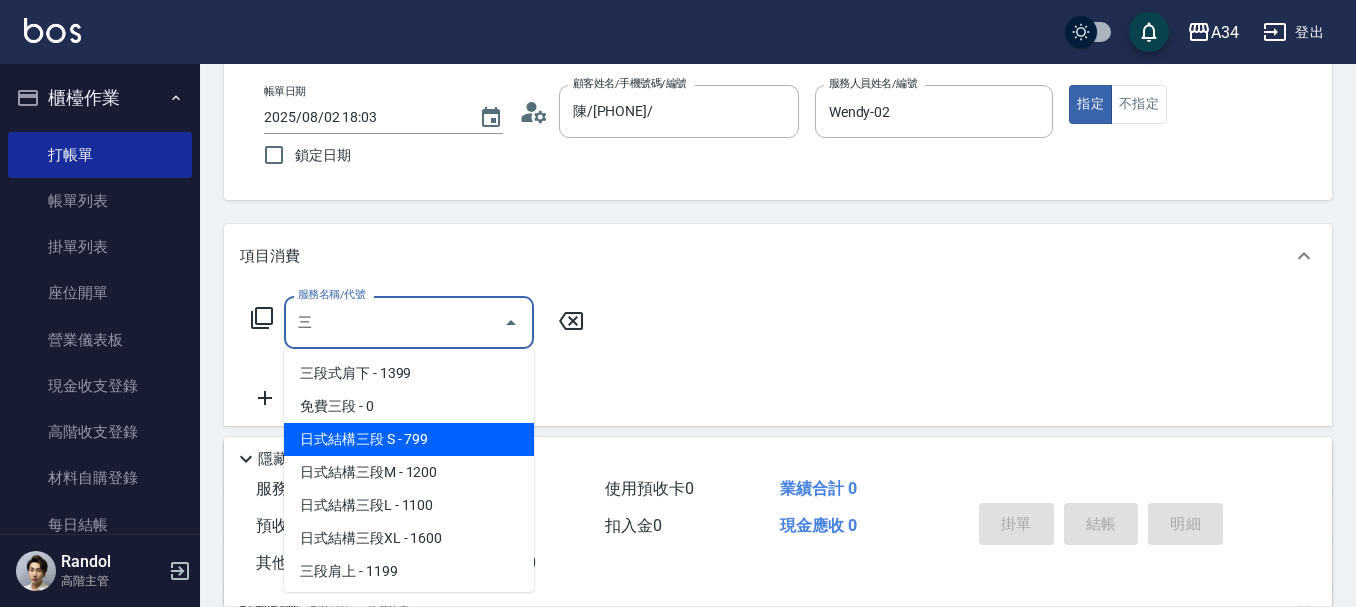 click on "日式結構三段M - 1200" at bounding box center (409, 472) 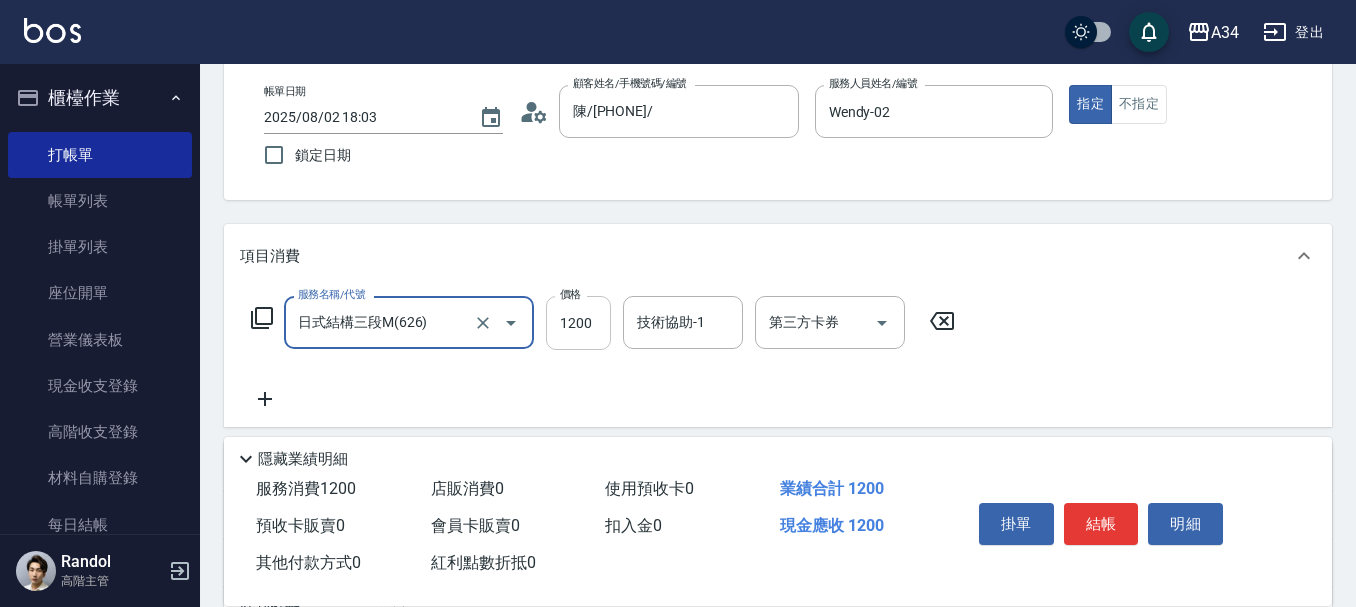 type on "日式結構三段M(626)" 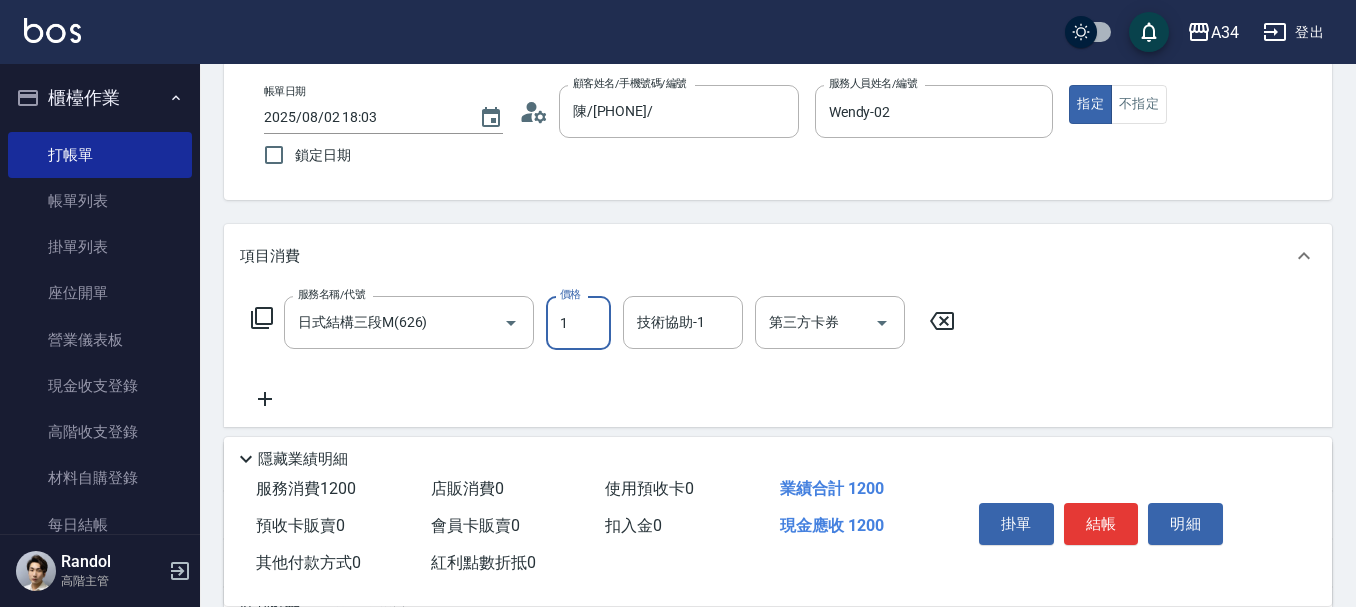 type on "11" 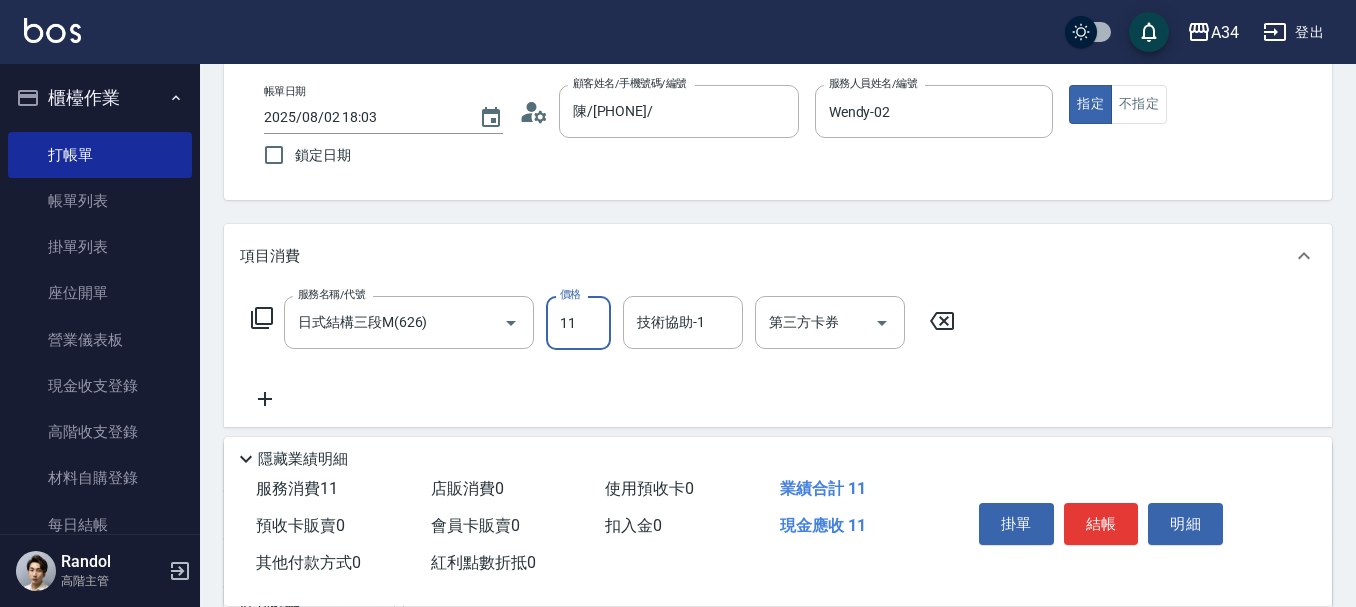 type on "110" 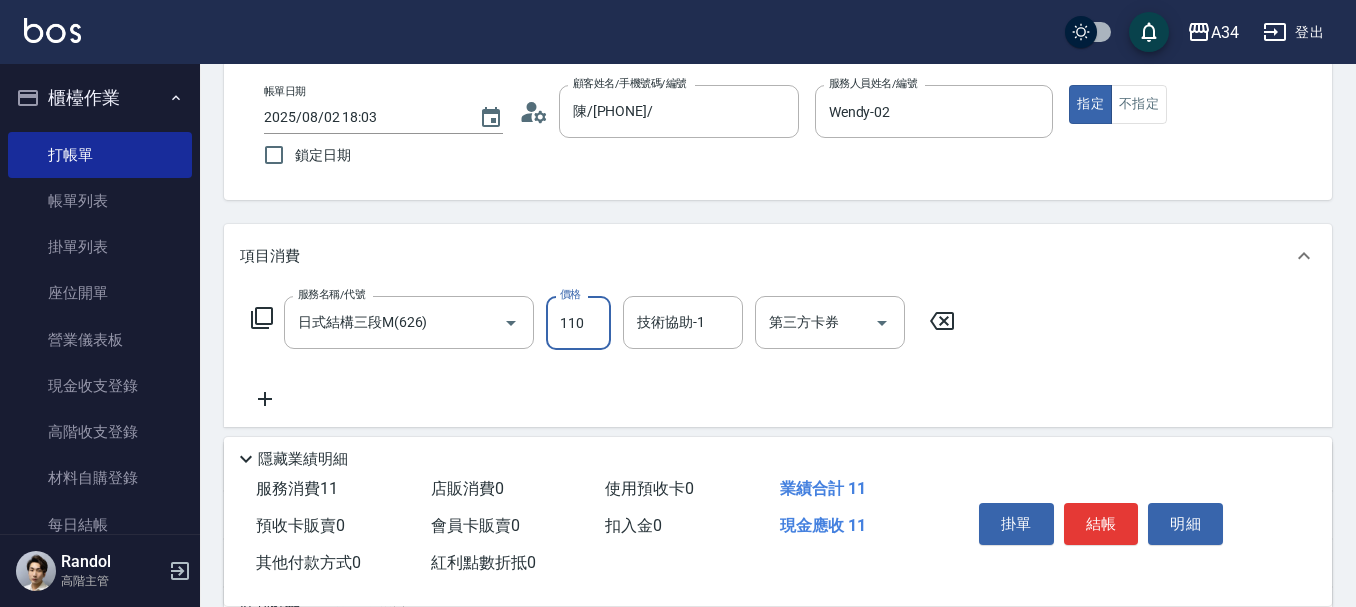 type on "110" 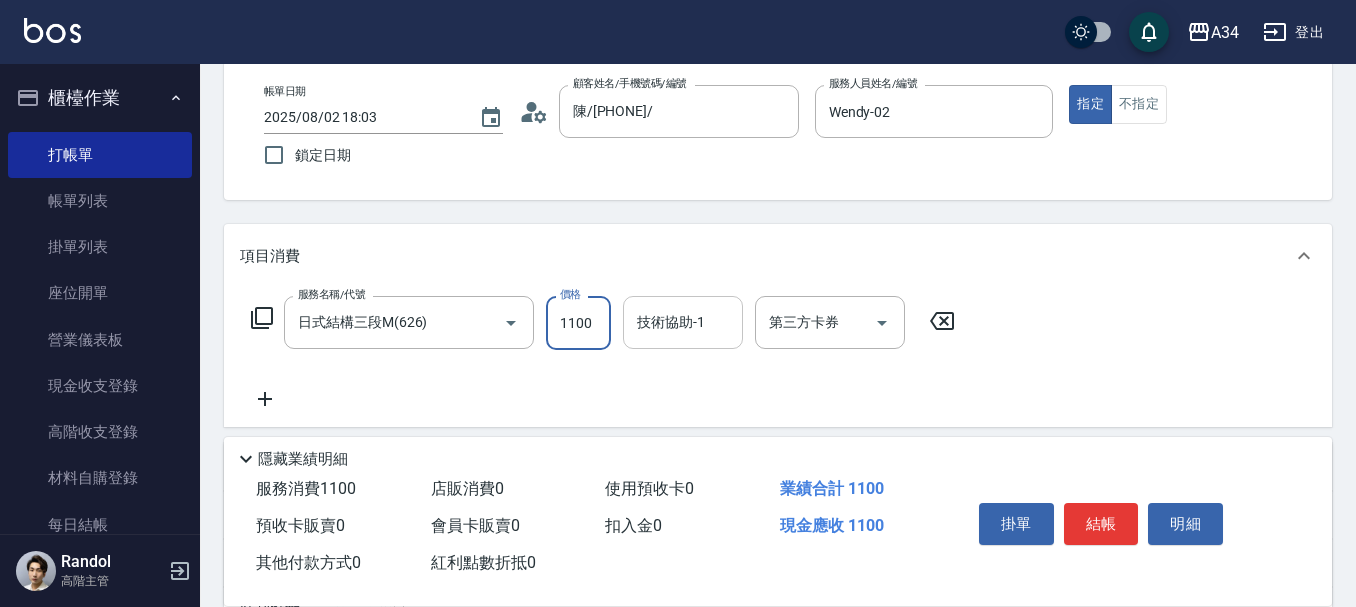 click on "技術協助-1" at bounding box center (683, 322) 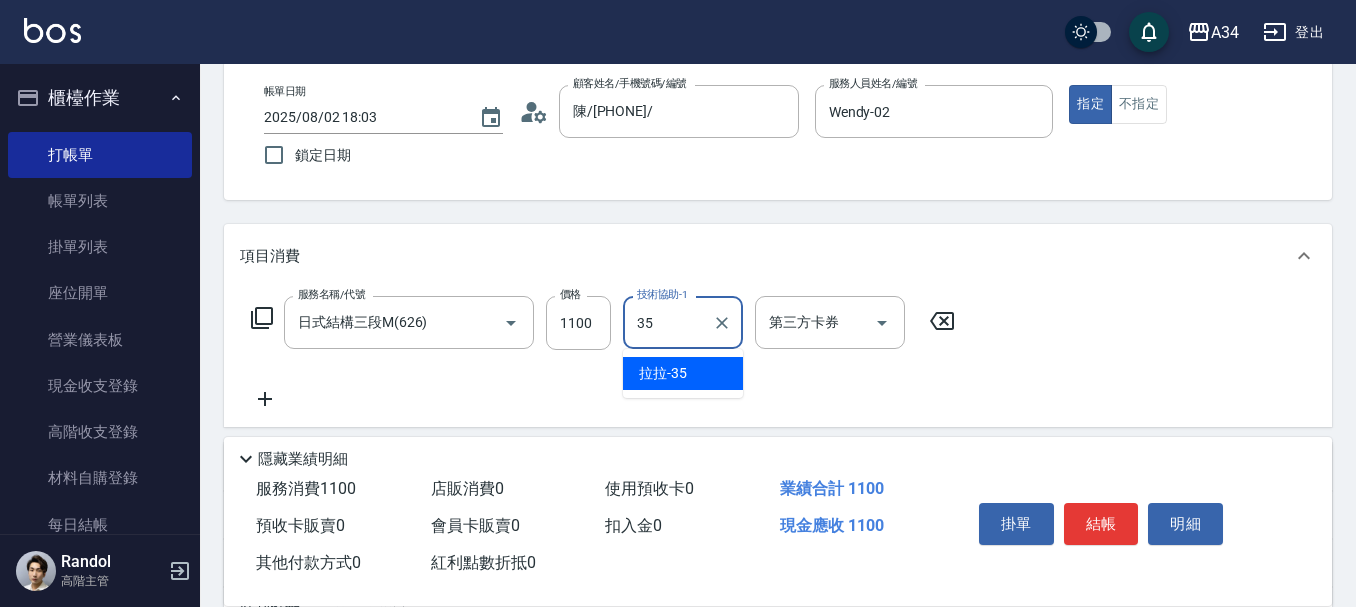 type on "拉拉-35" 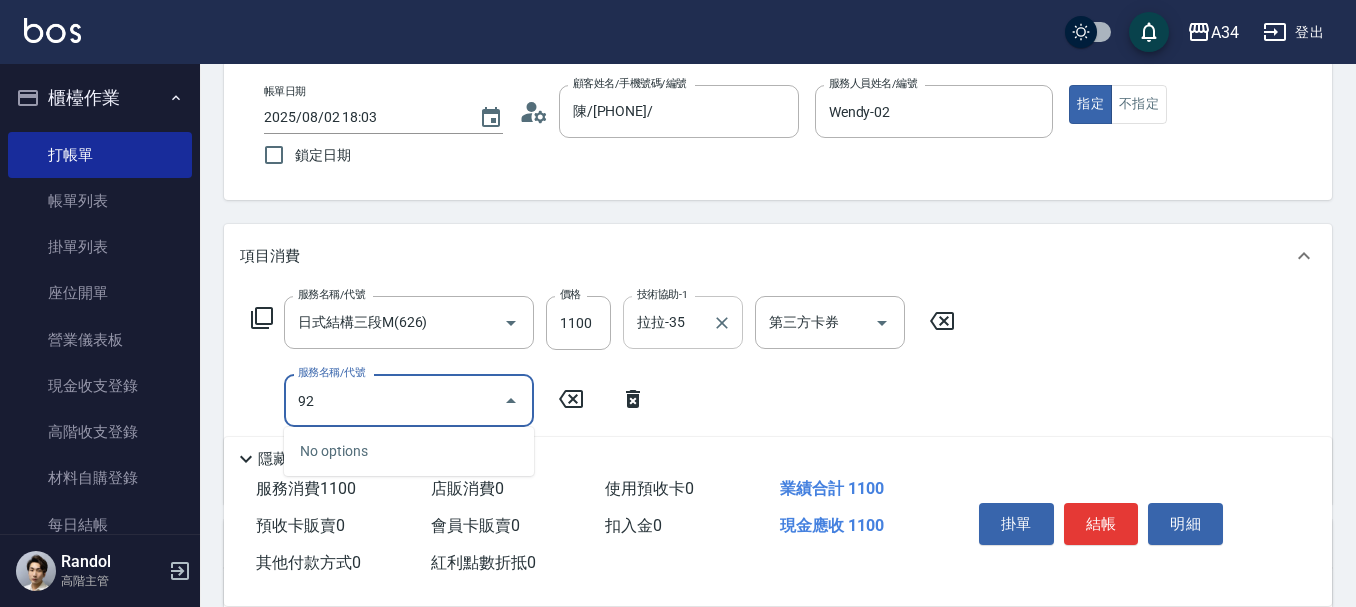 type on "921" 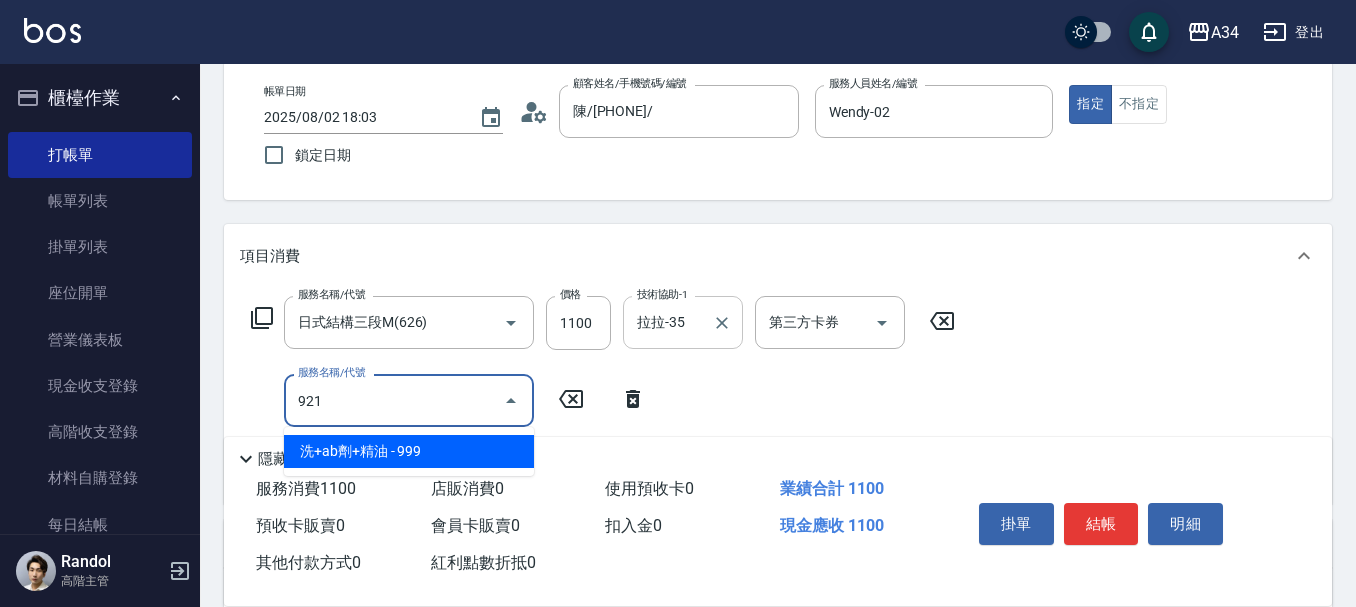 type on "200" 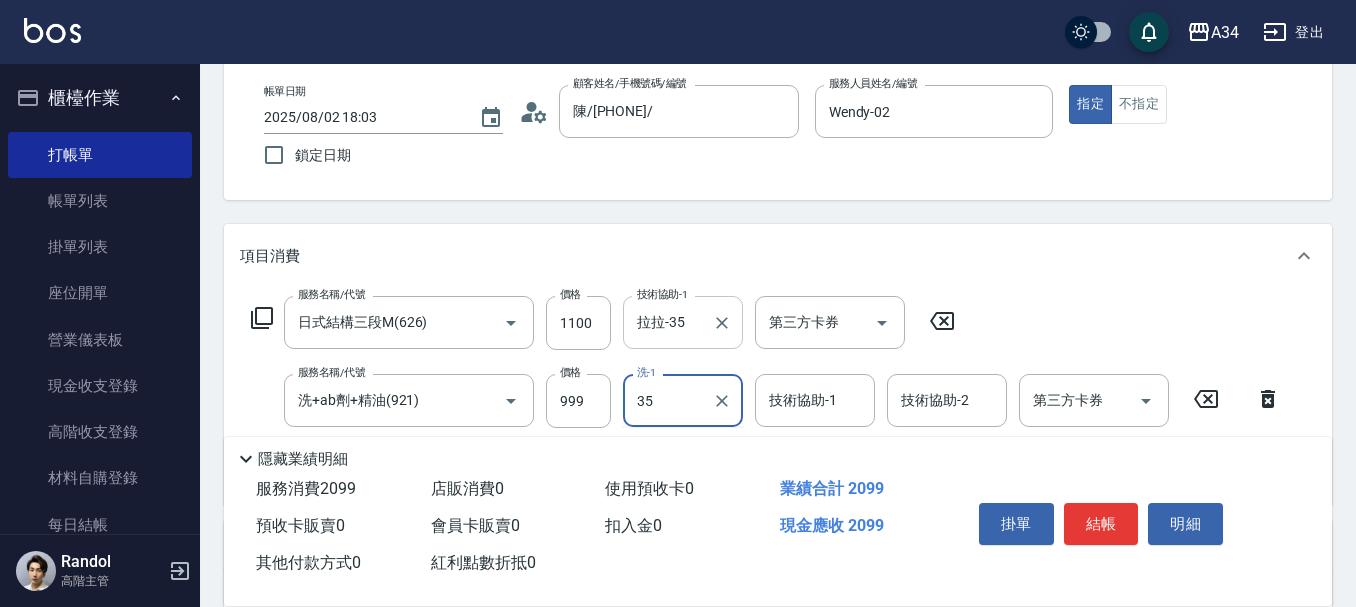 type on "拉拉-35" 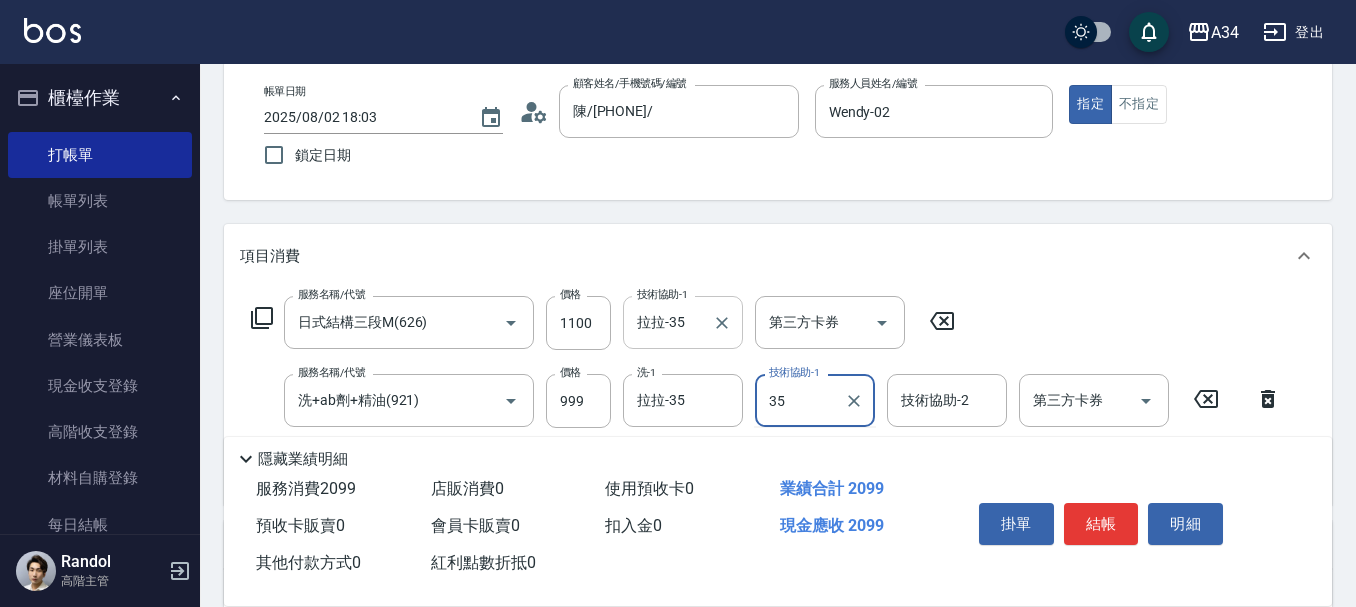 type on "拉拉-35" 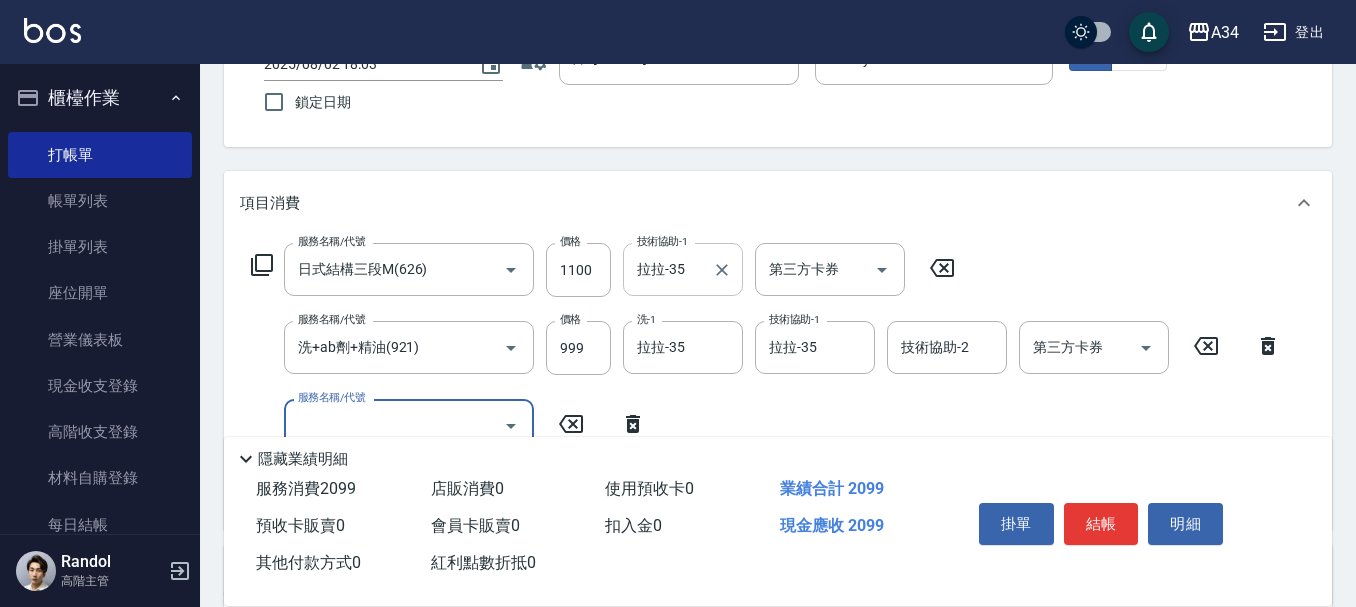 scroll, scrollTop: 200, scrollLeft: 0, axis: vertical 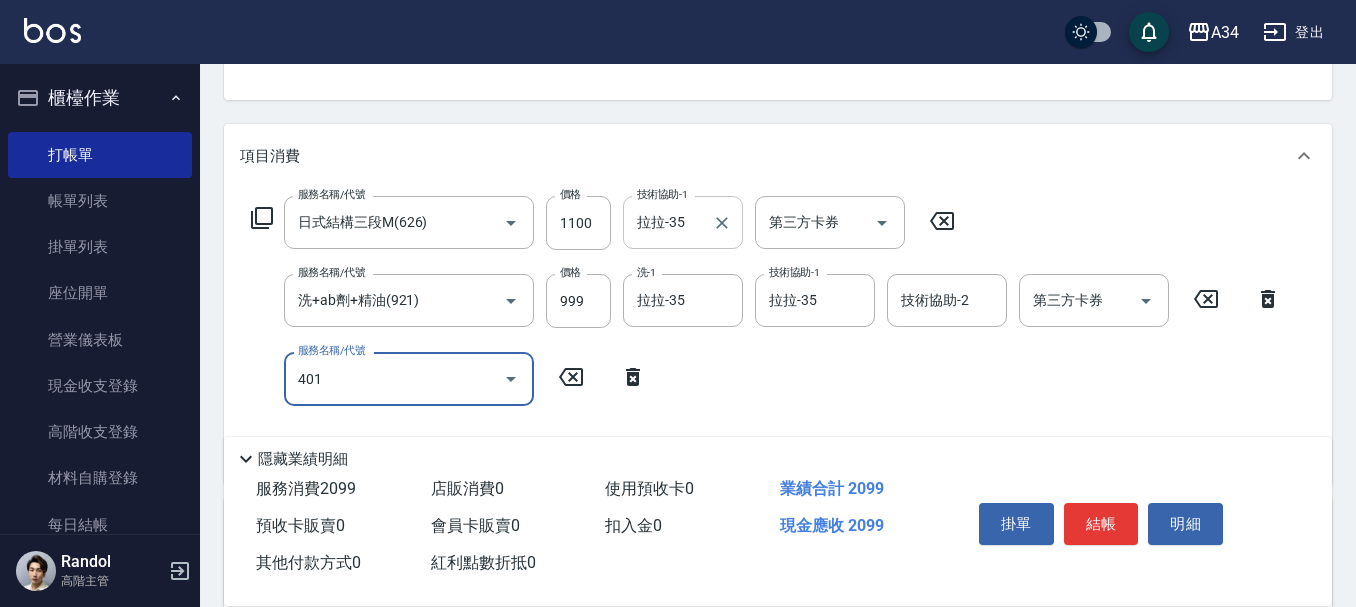 type on "401" 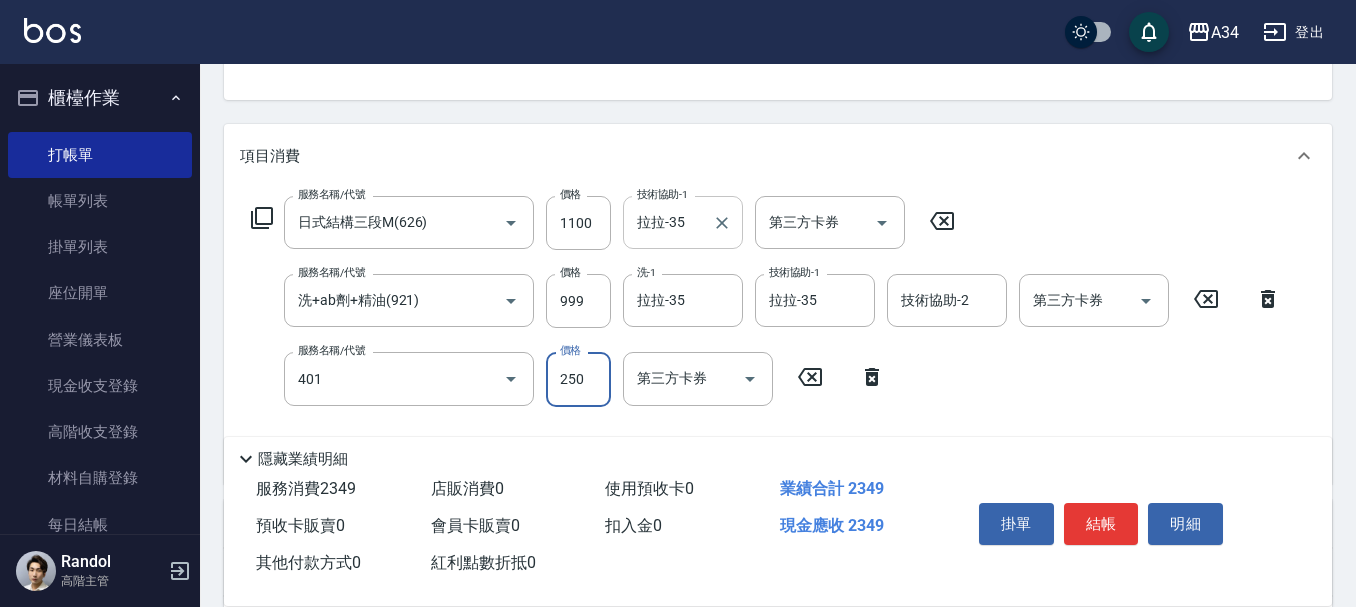 type on "230" 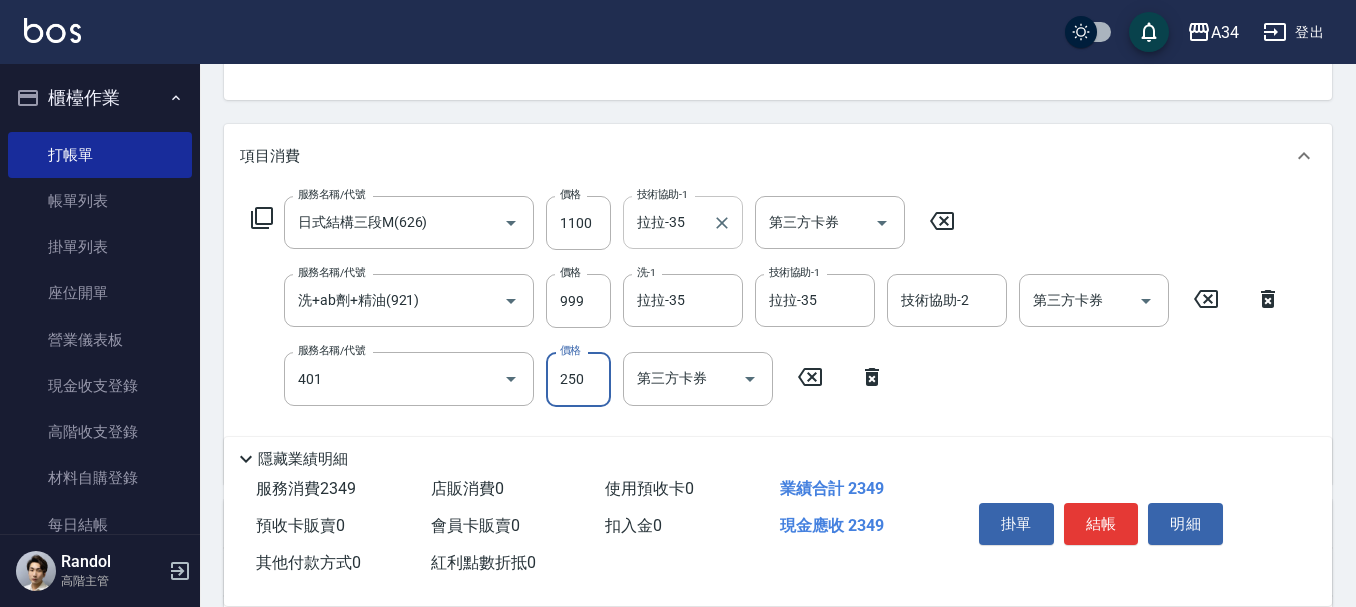 type on "剪髮(401)" 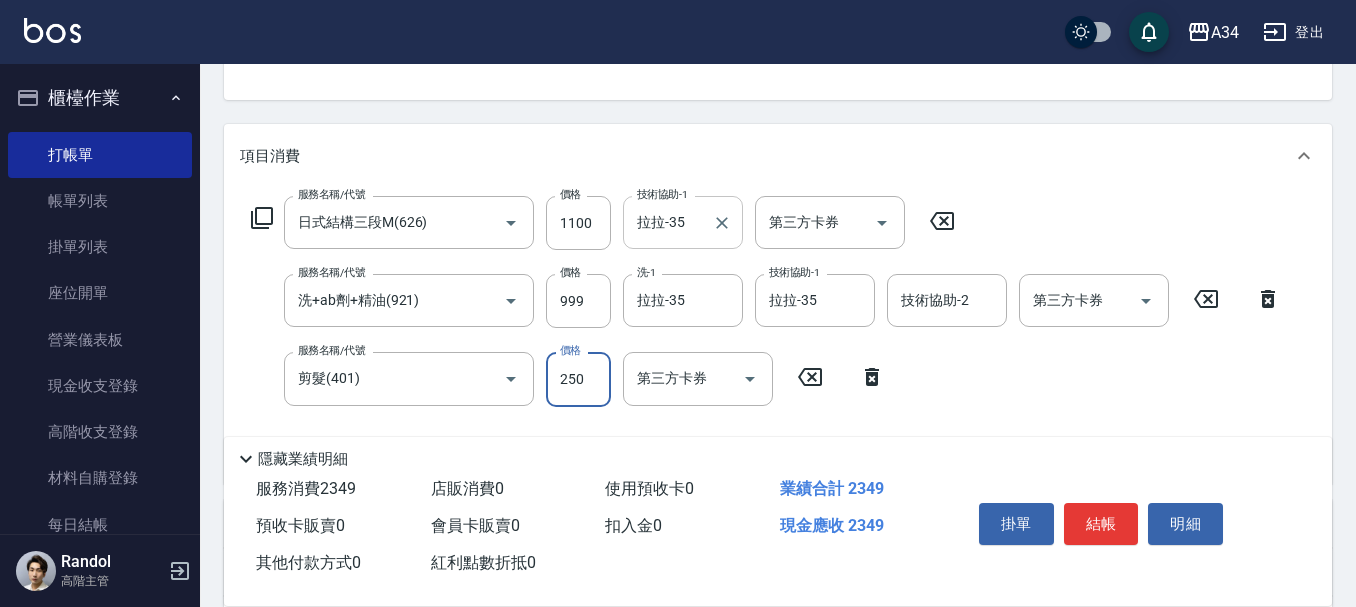 type on "3" 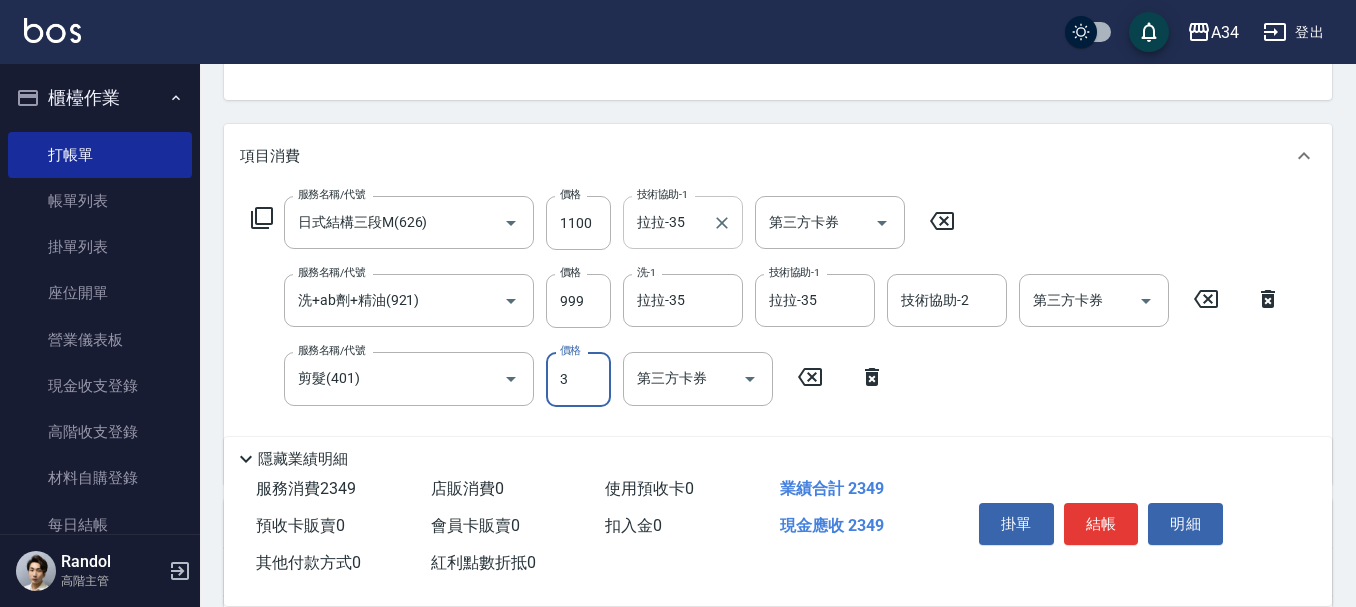type on "210" 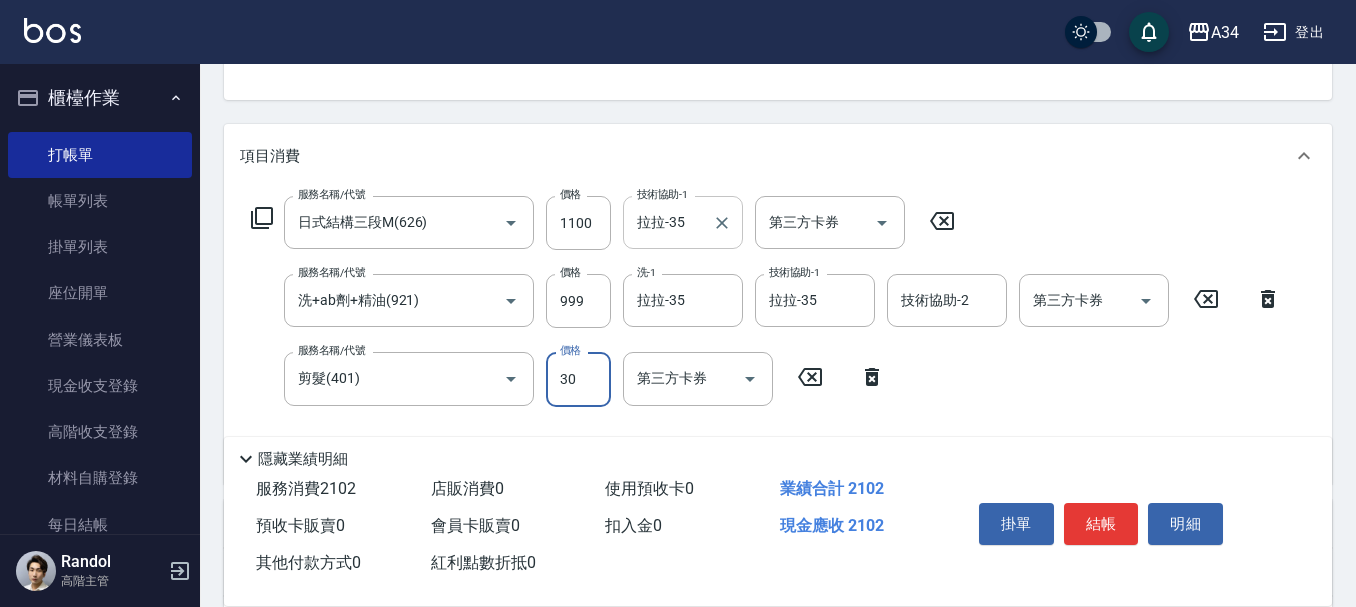 type on "300" 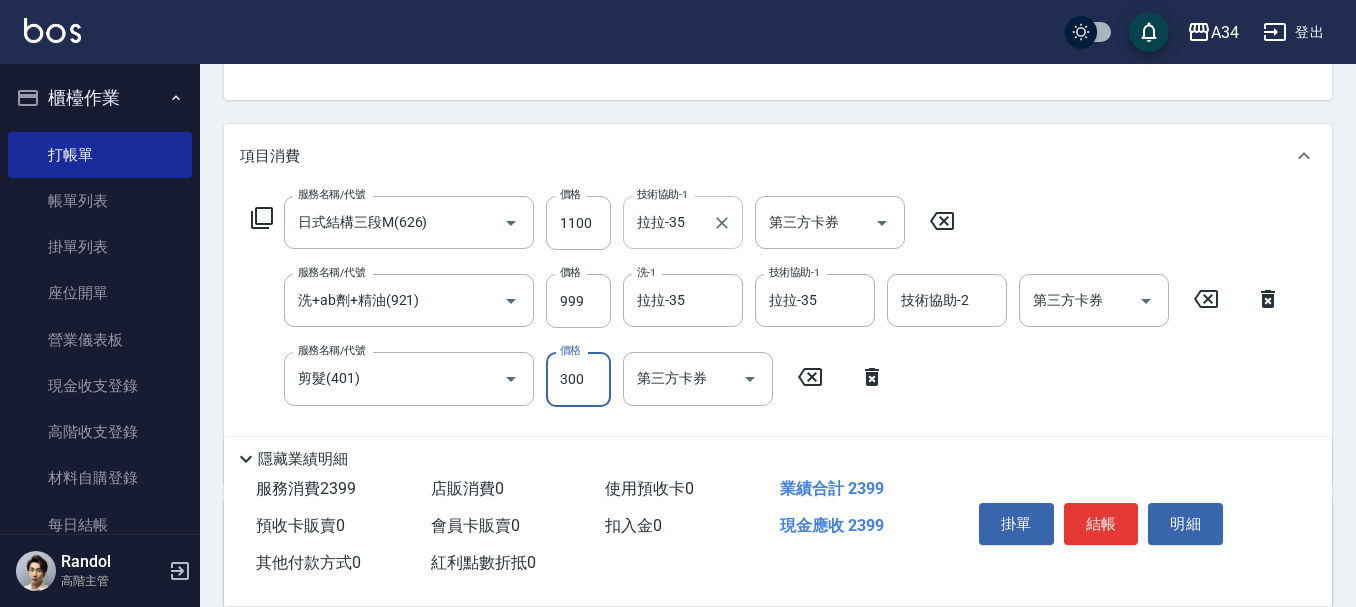 type on "0" 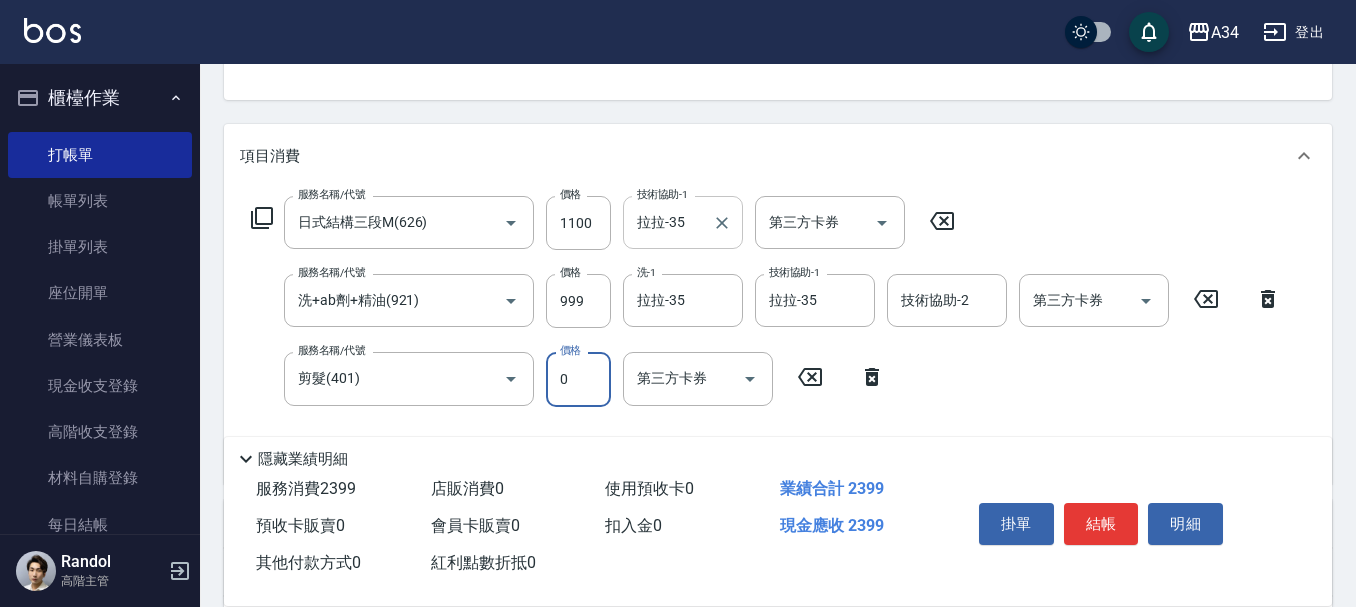 type on "200" 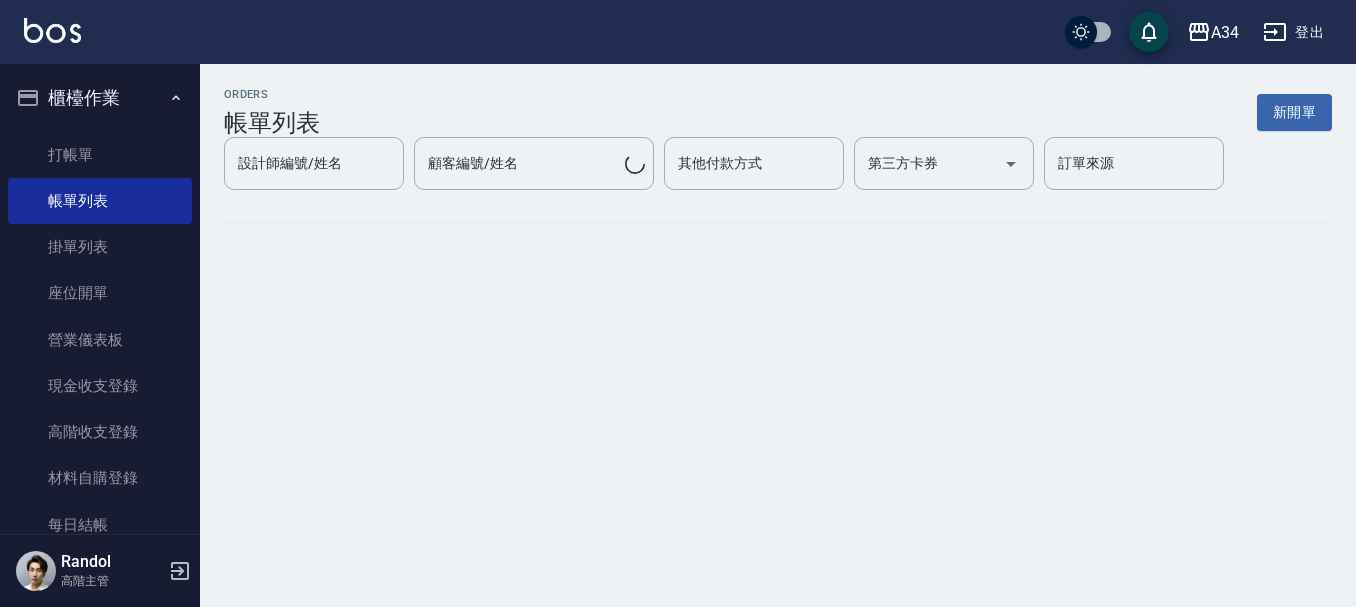 scroll, scrollTop: 0, scrollLeft: 0, axis: both 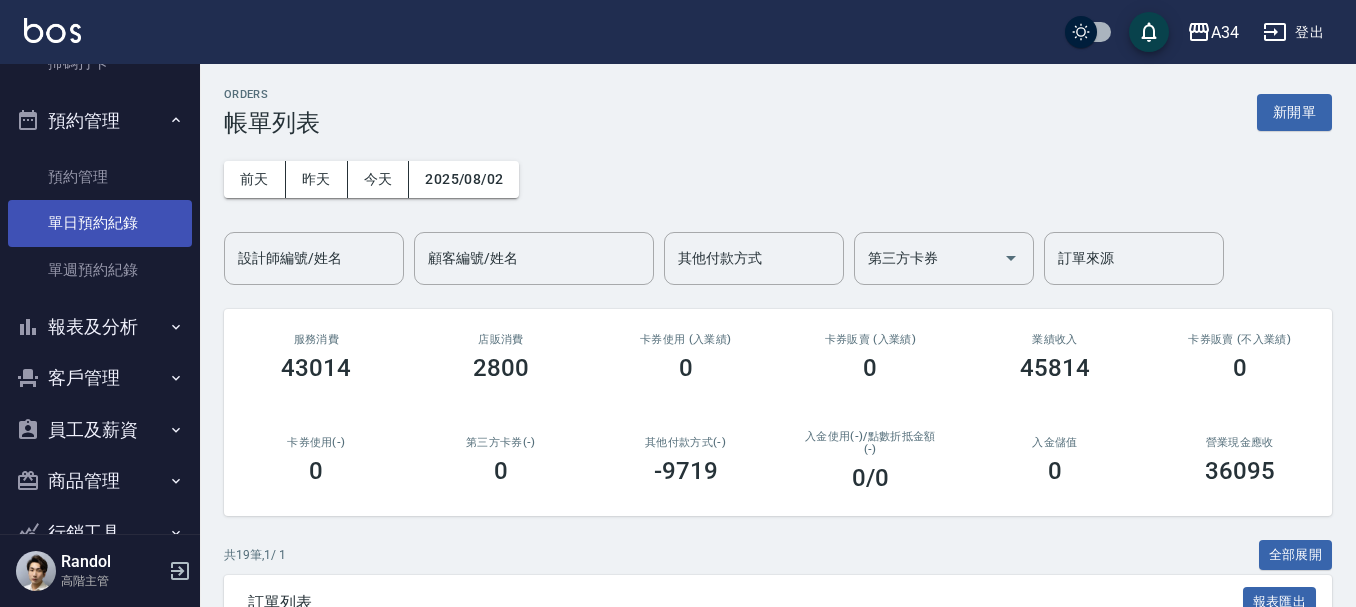 click on "單日預約紀錄" at bounding box center [100, 223] 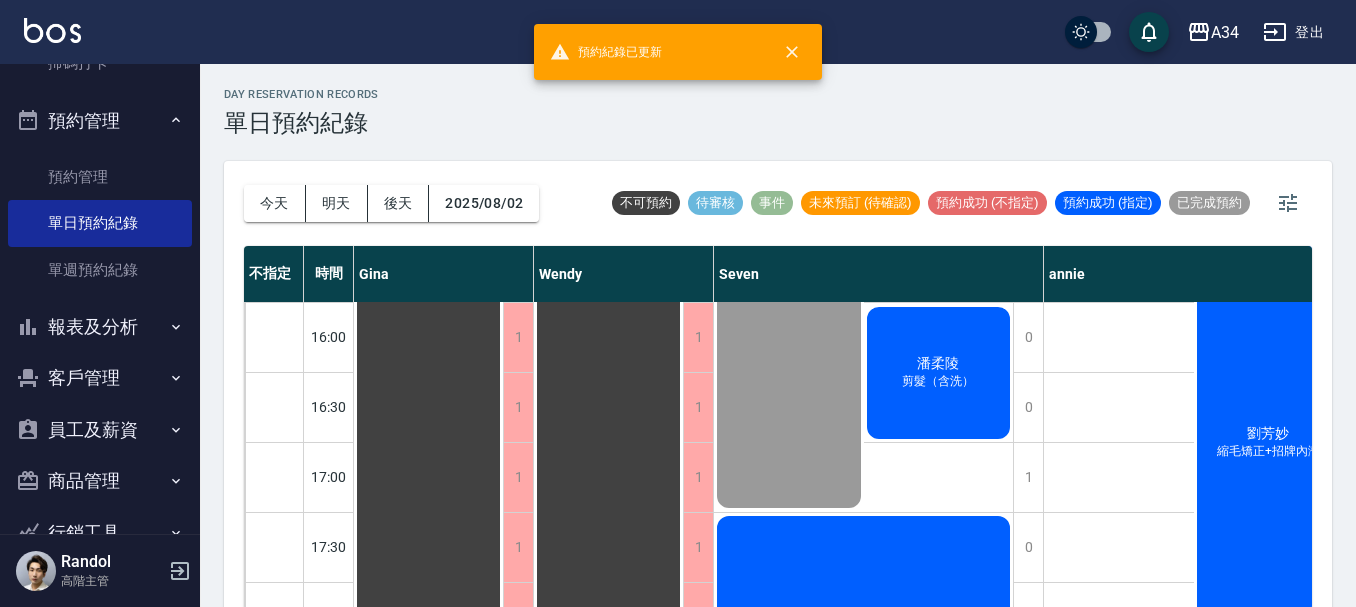 scroll, scrollTop: 968, scrollLeft: 0, axis: vertical 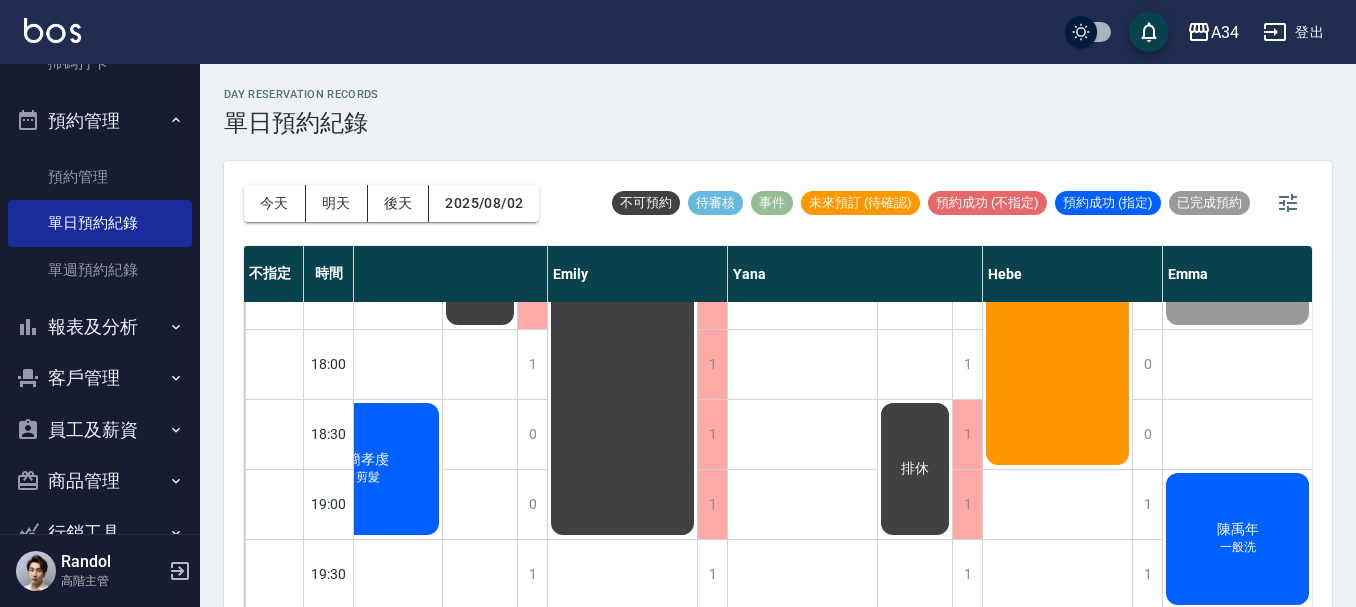click on "彭于倚 🔵FB 燙/染 曾莉芸 洗剪、縮毛or染+鉑金  游政諺 sc" at bounding box center (803, -21) 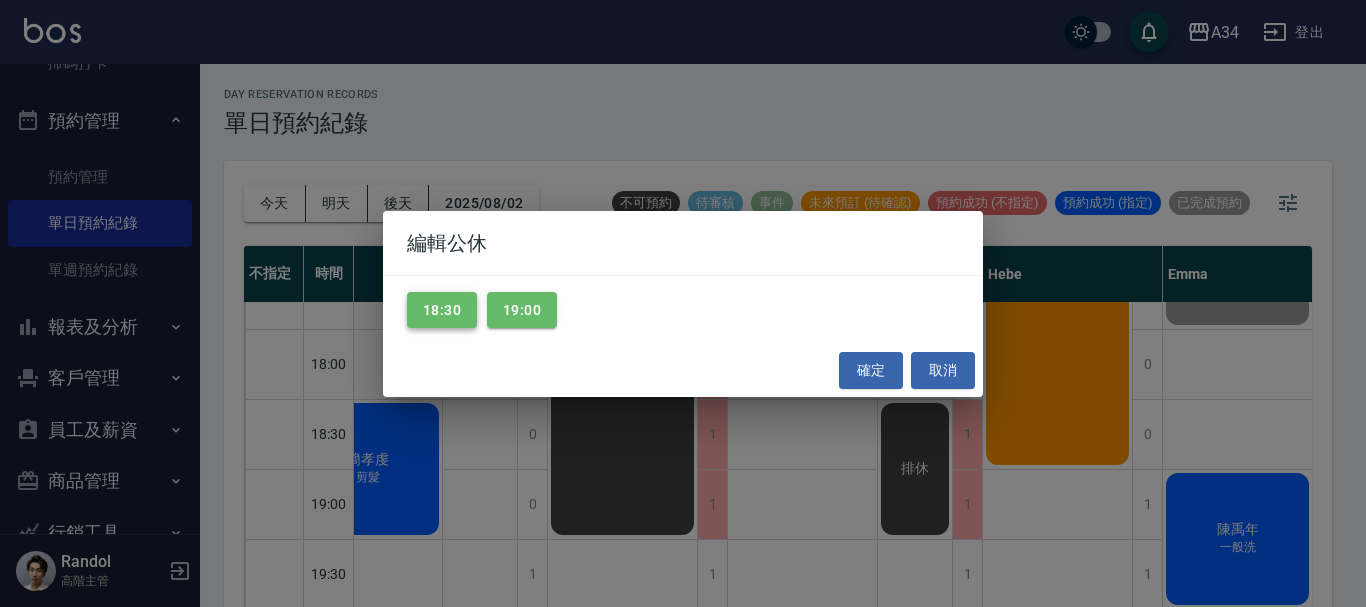 click on "18:30" at bounding box center [442, 310] 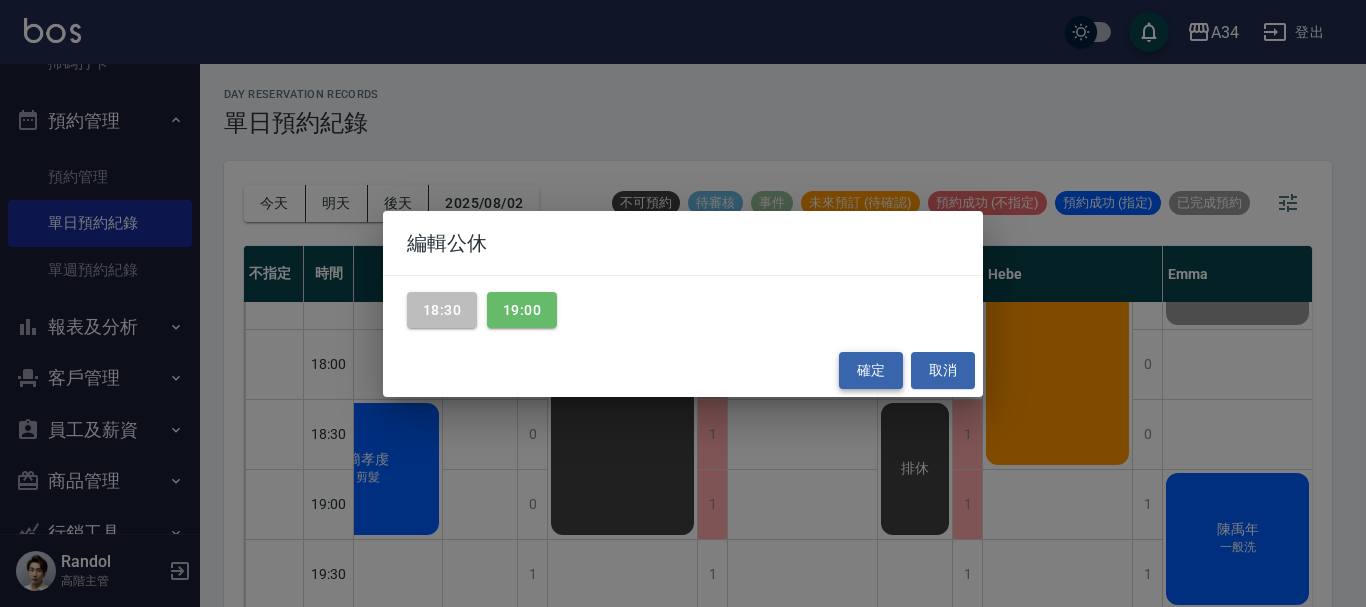 click on "確定" at bounding box center (871, 370) 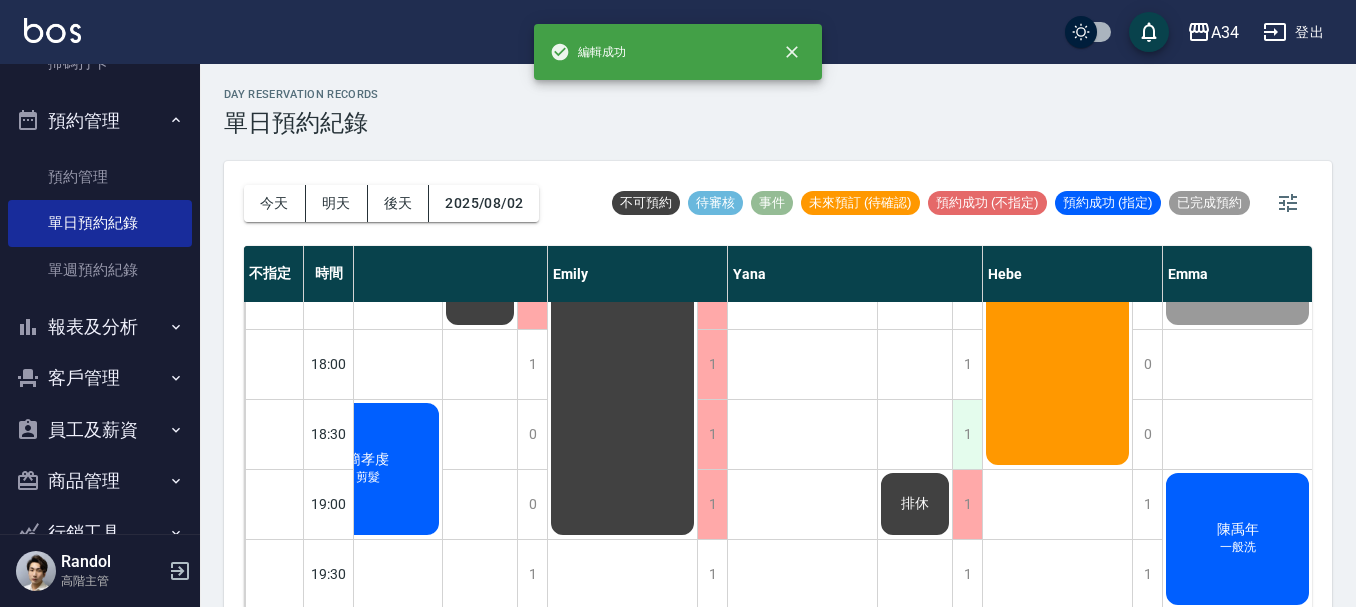 click on "1" at bounding box center [967, 434] 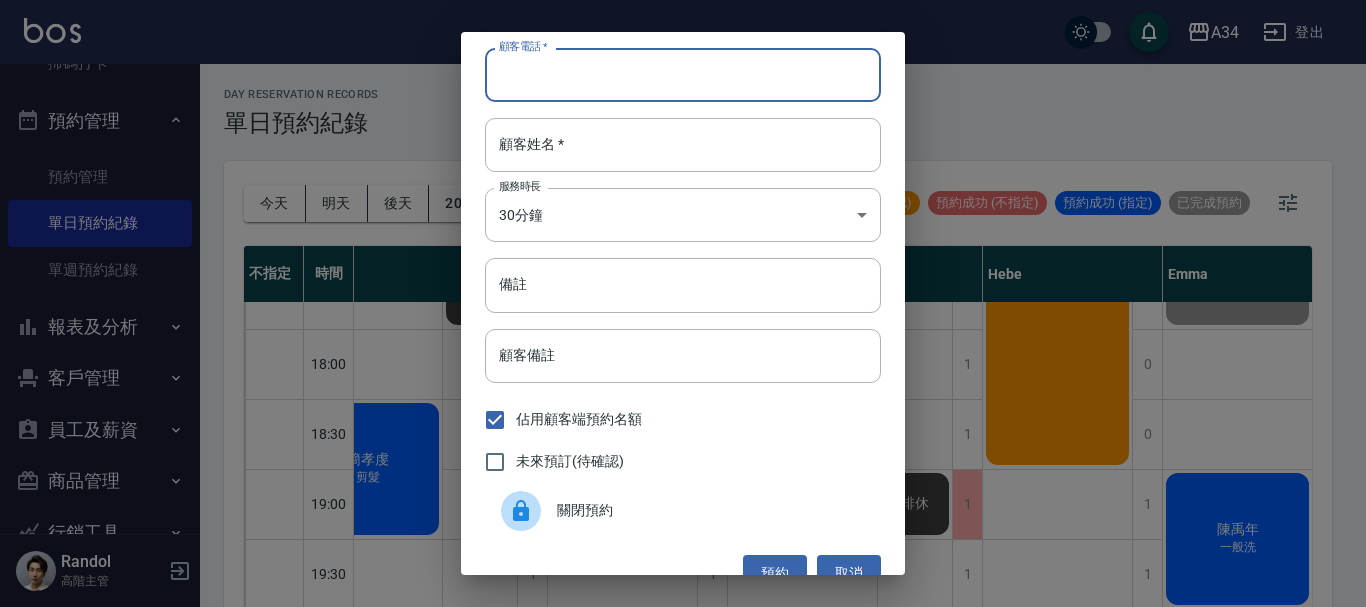 click on "顧客電話   *" at bounding box center (683, 75) 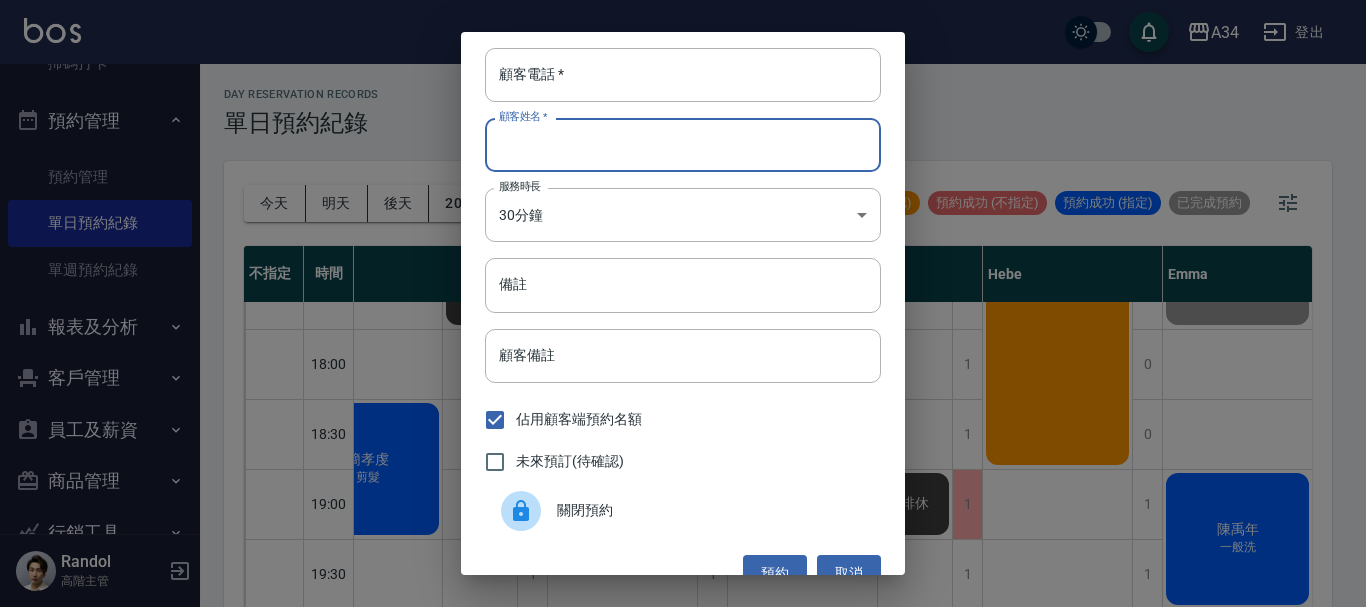 click on "顧客姓名   *" at bounding box center (683, 145) 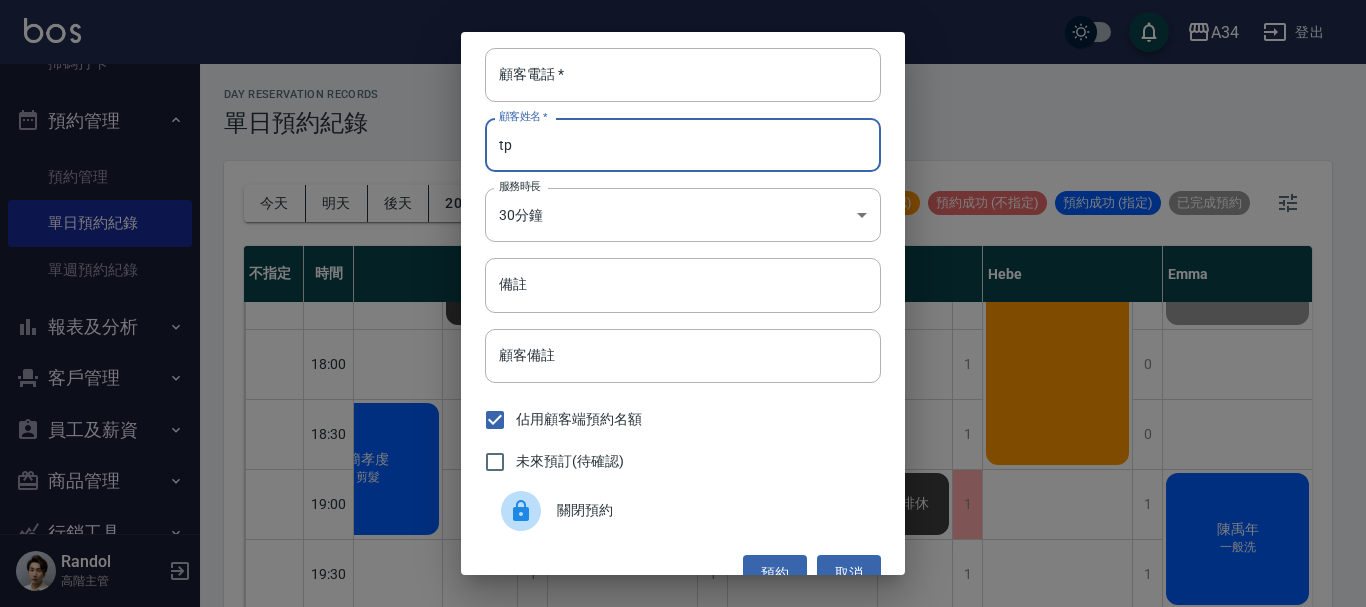 type on "t" 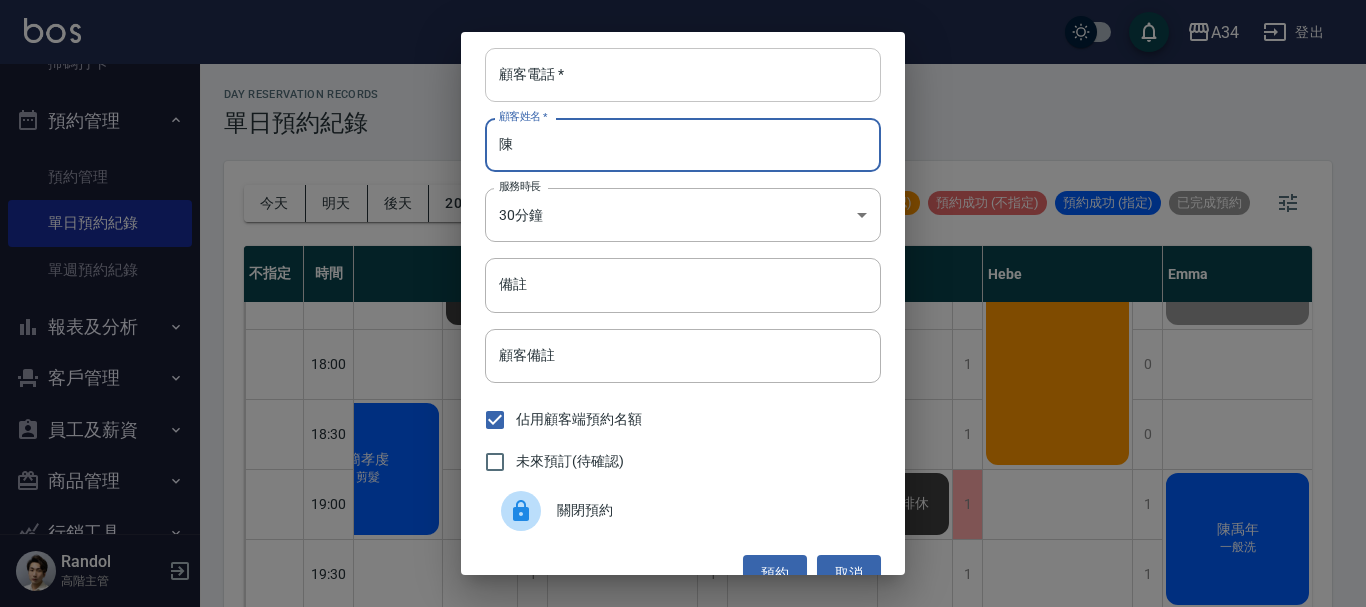 type on "陳" 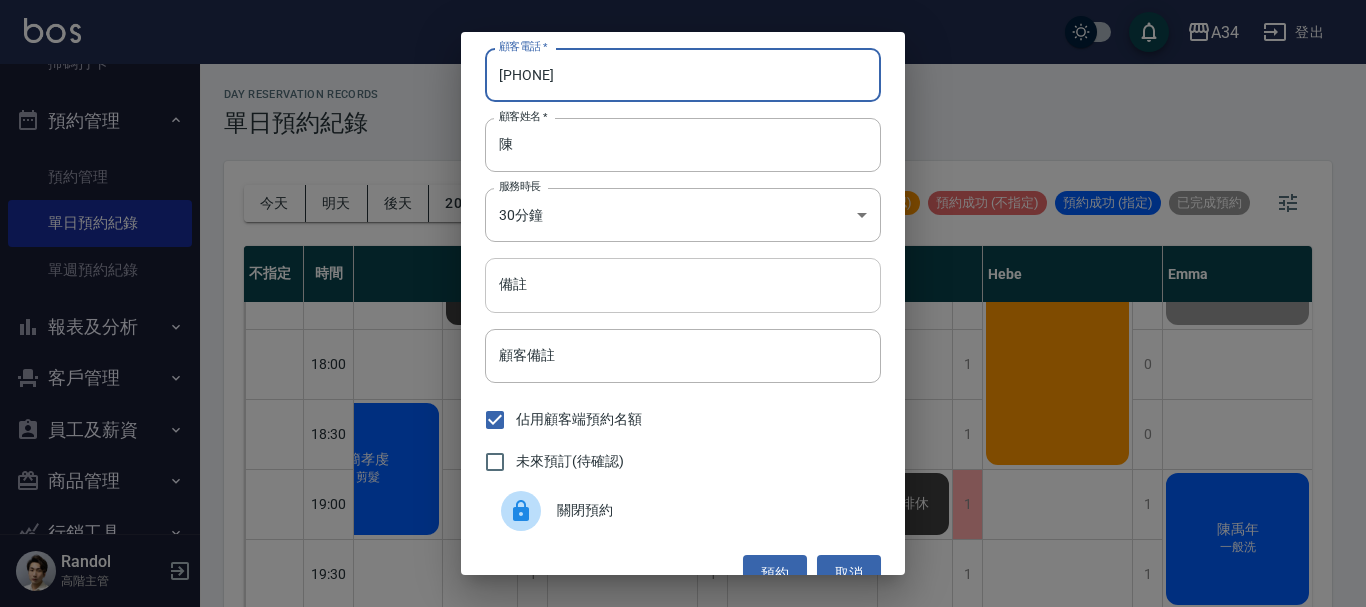 type on "0933491650" 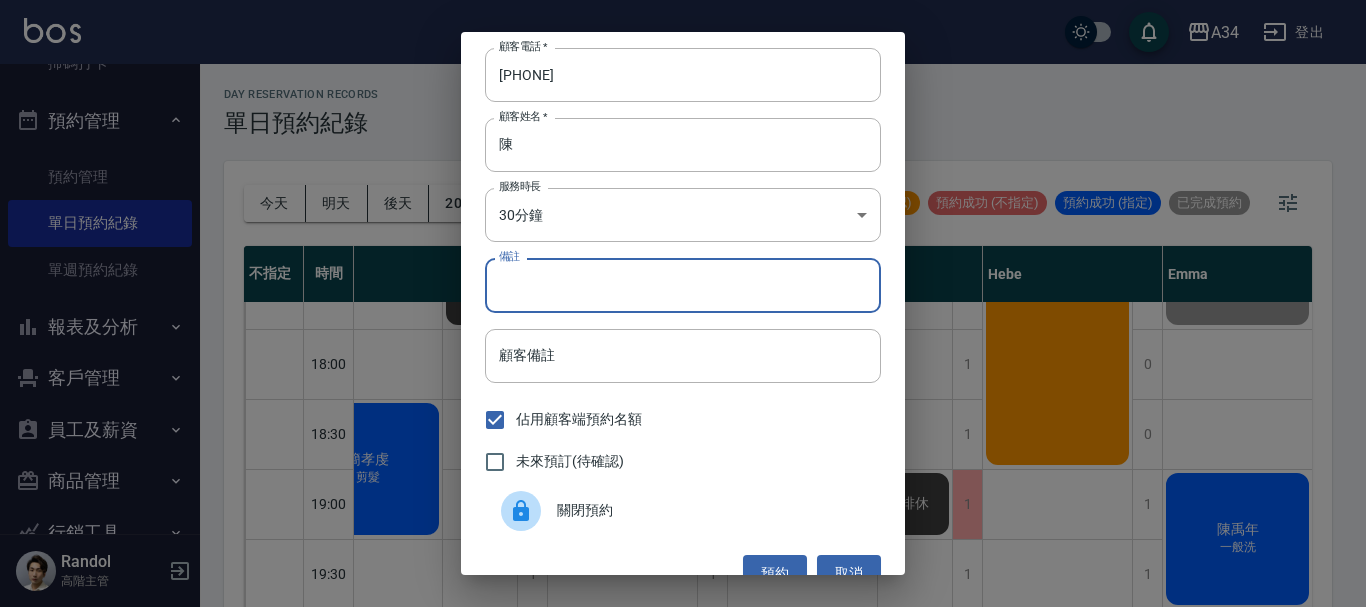 click on "備註" at bounding box center [683, 285] 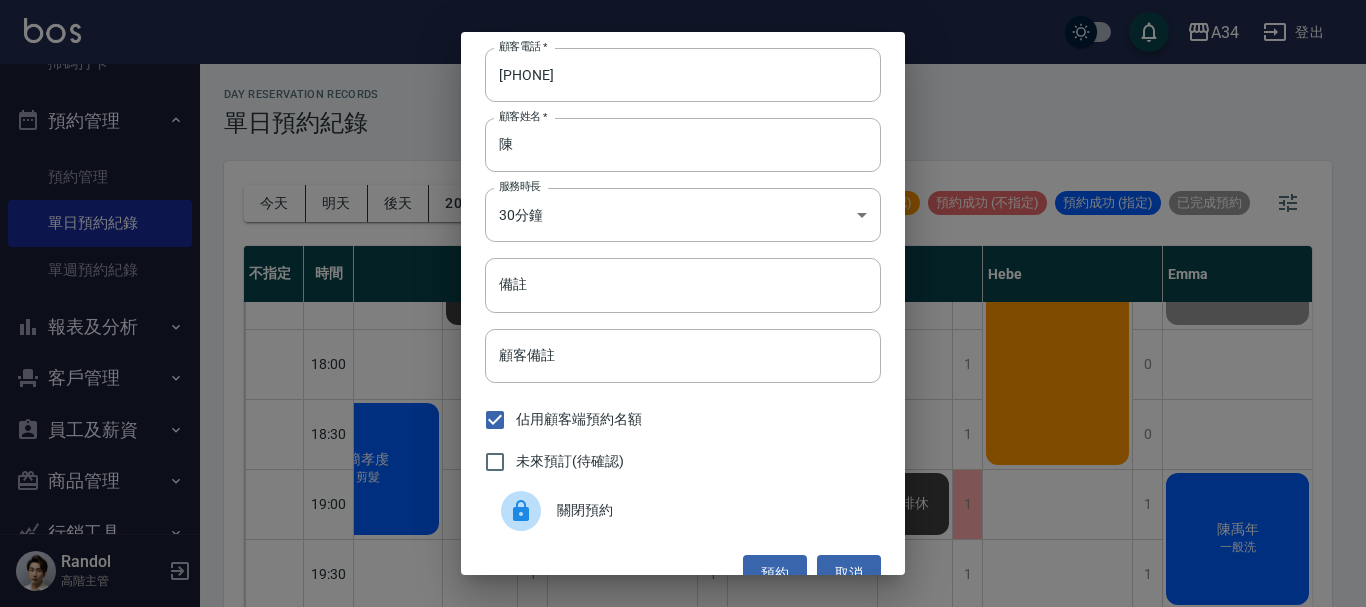 click on "未來預訂(待確認)" at bounding box center [570, 461] 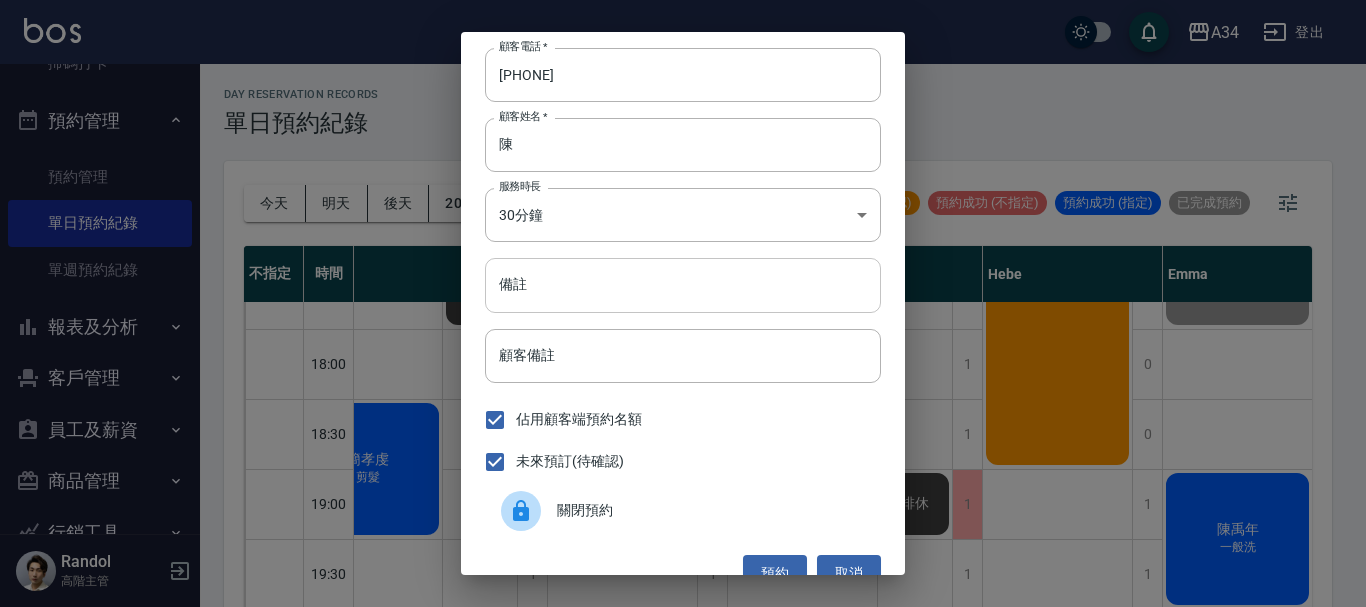 click on "備註" at bounding box center (683, 285) 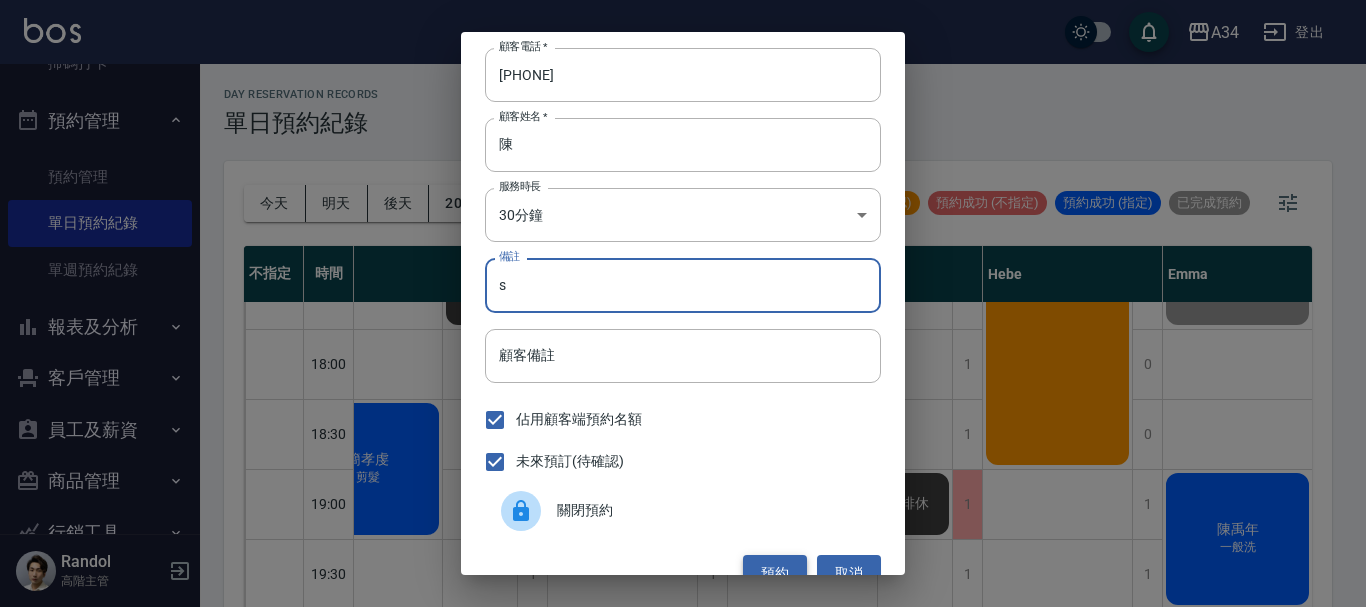 type on "s" 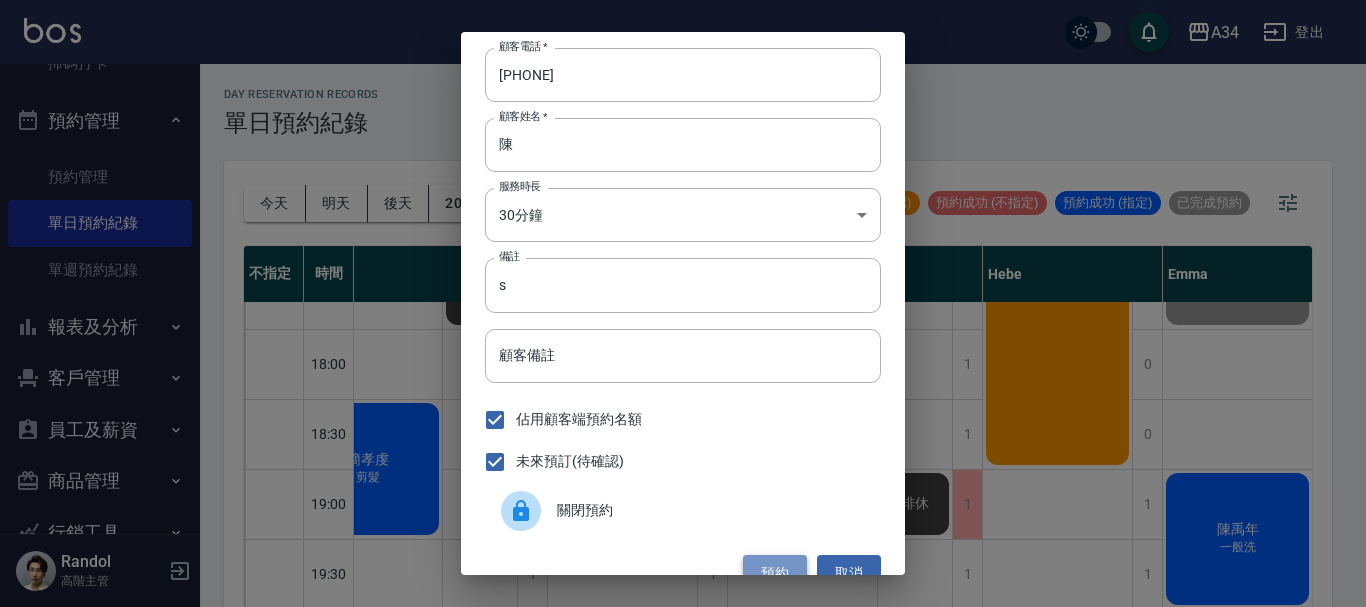 click on "預約" at bounding box center (775, 573) 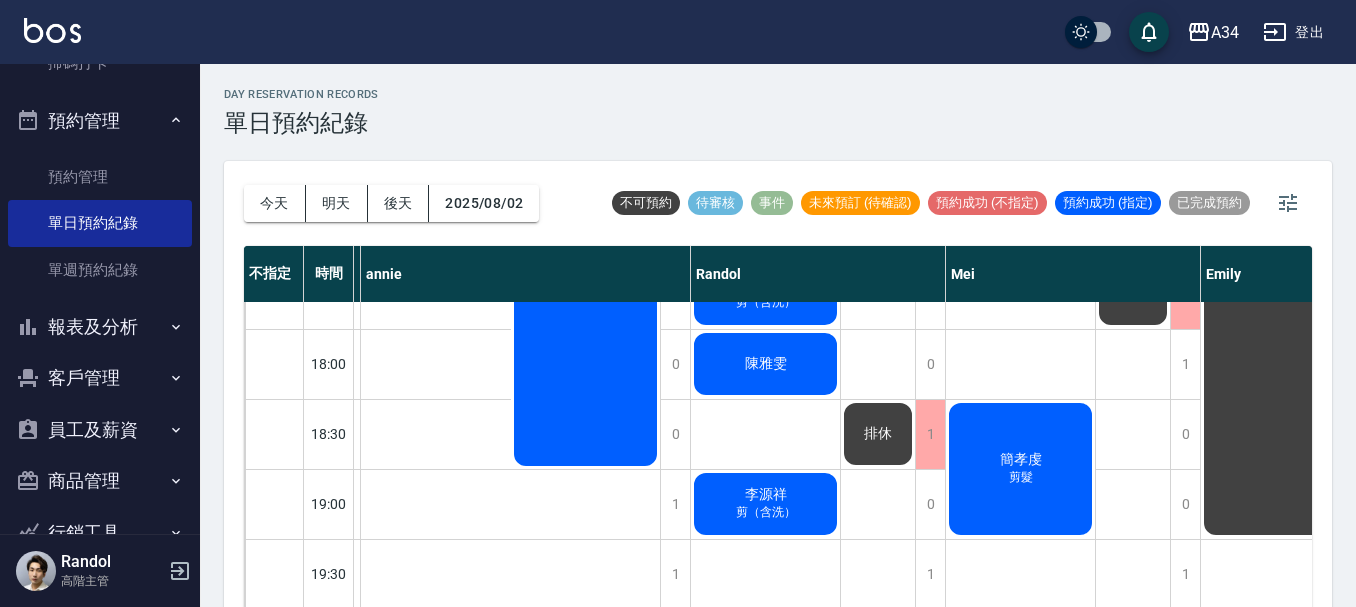 scroll, scrollTop: 968, scrollLeft: 716, axis: both 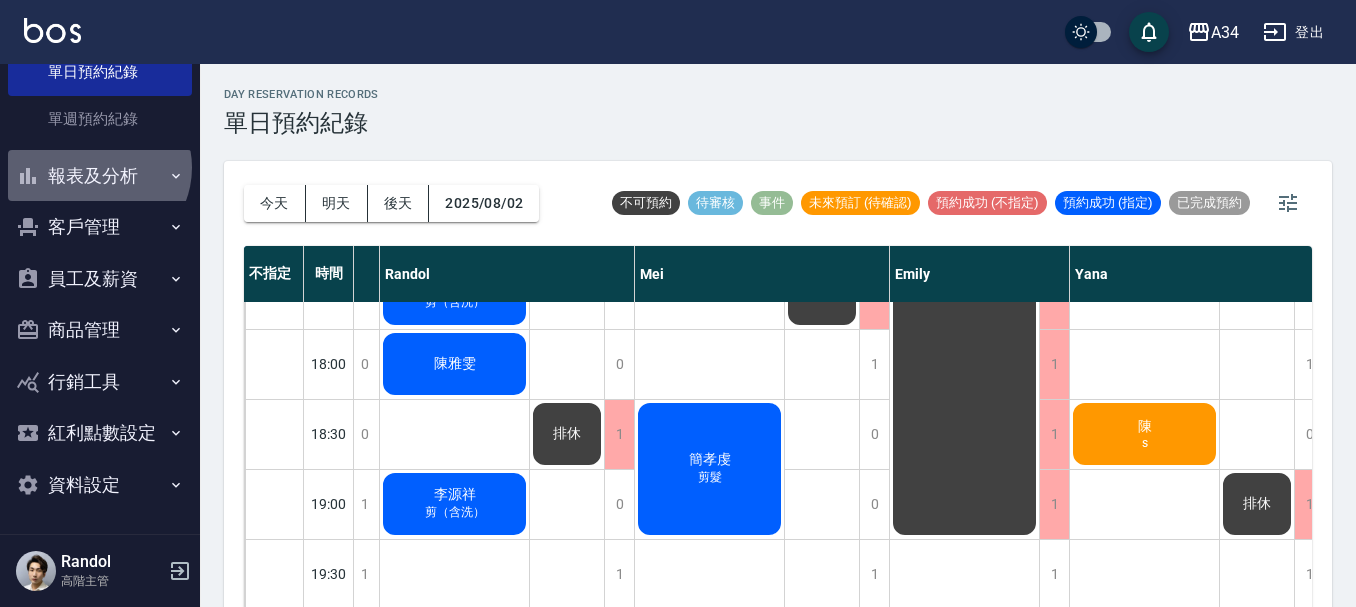 click on "報表及分析" at bounding box center (100, 176) 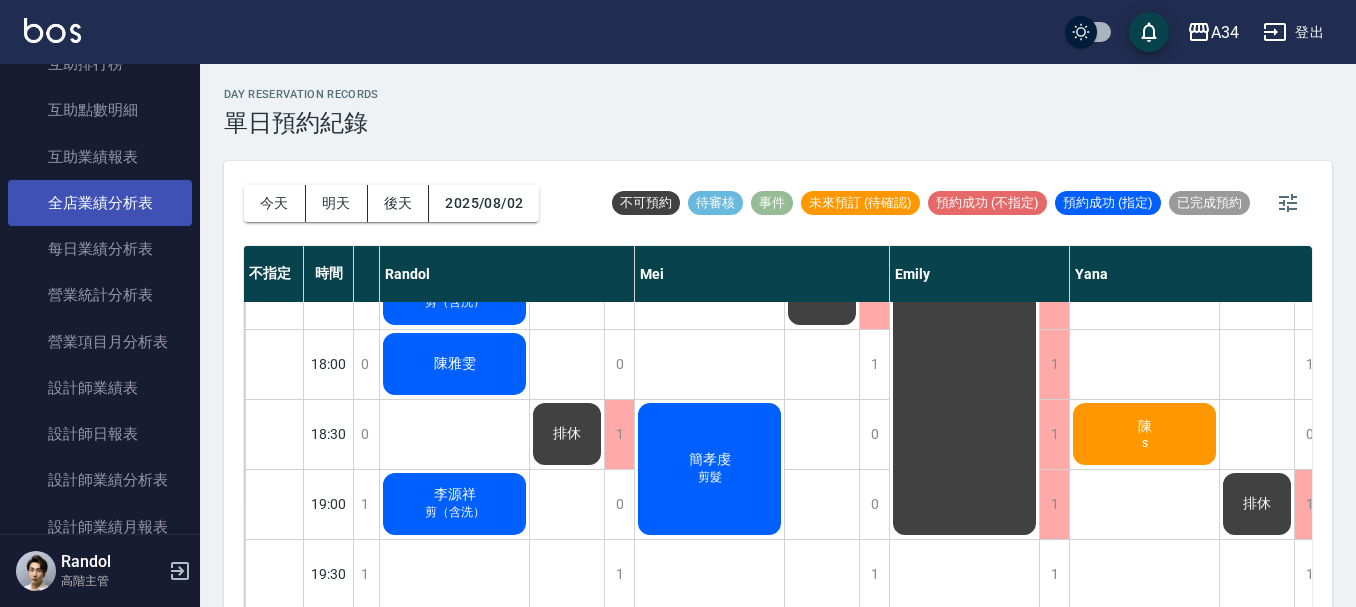 scroll, scrollTop: 1251, scrollLeft: 0, axis: vertical 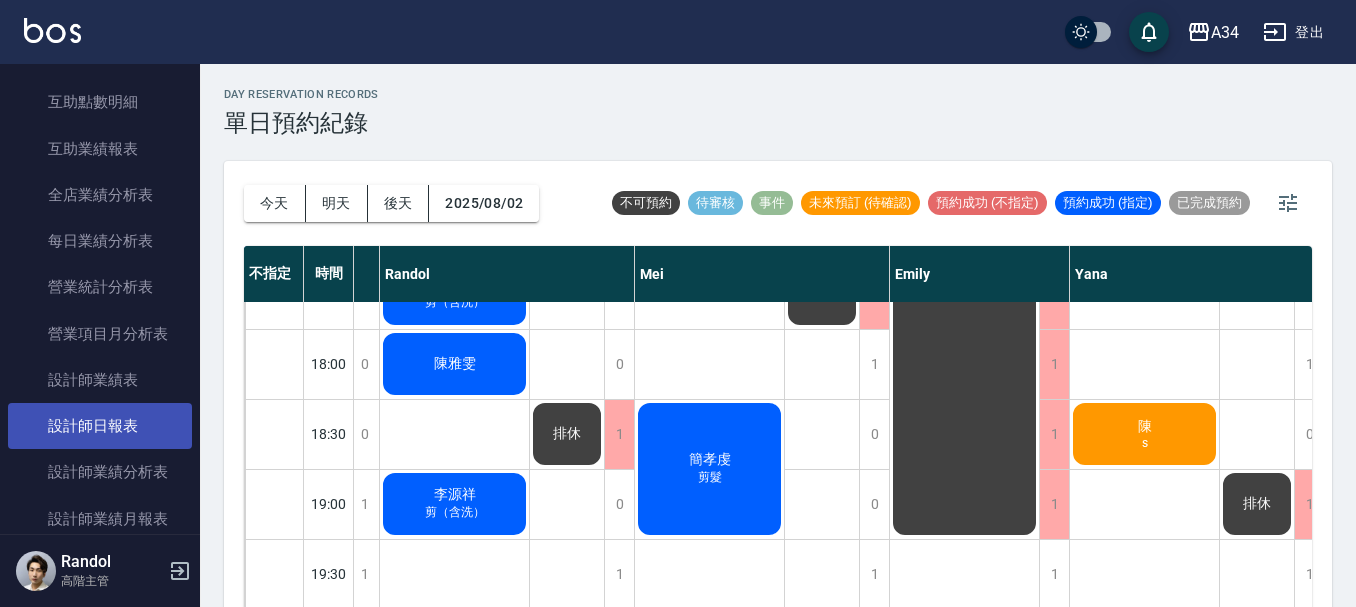 click on "設計師日報表" at bounding box center [100, 426] 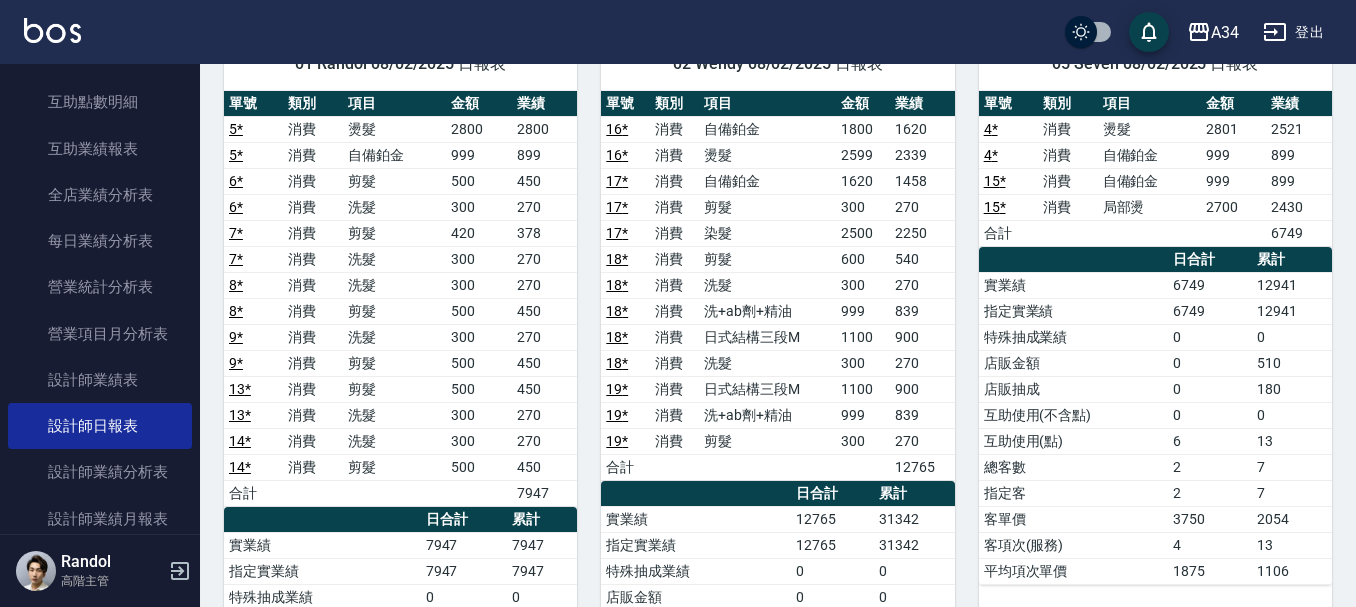 scroll, scrollTop: 200, scrollLeft: 0, axis: vertical 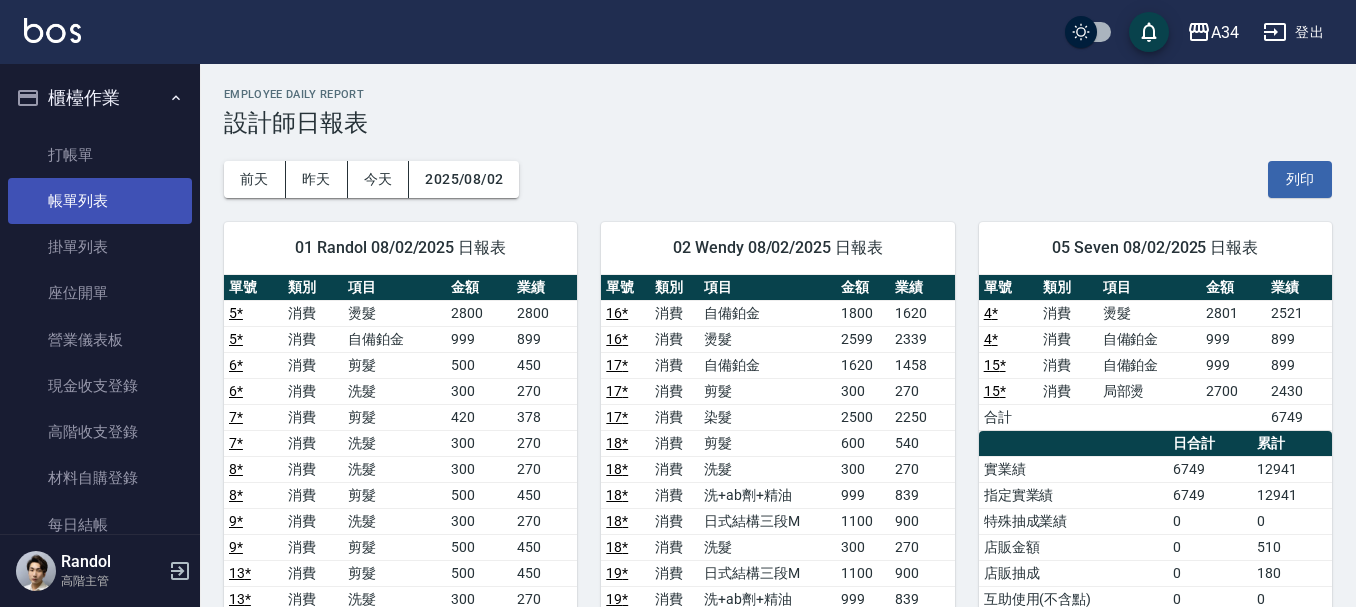 click on "帳單列表" at bounding box center [100, 201] 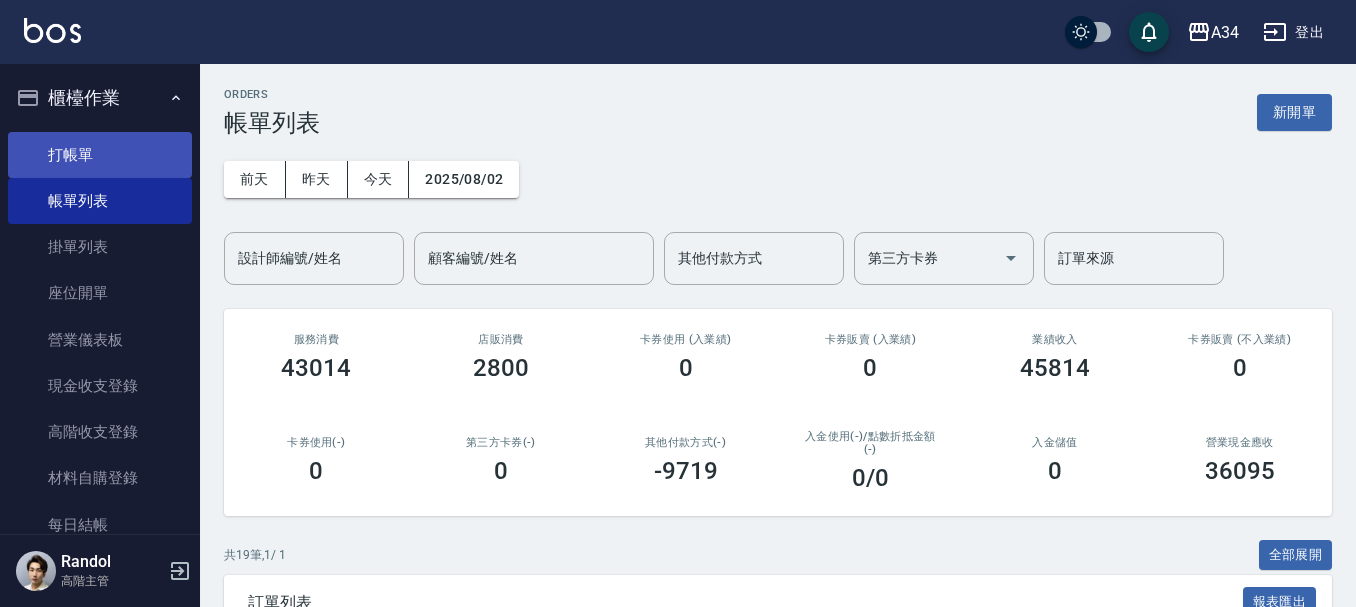 click on "打帳單" at bounding box center [100, 155] 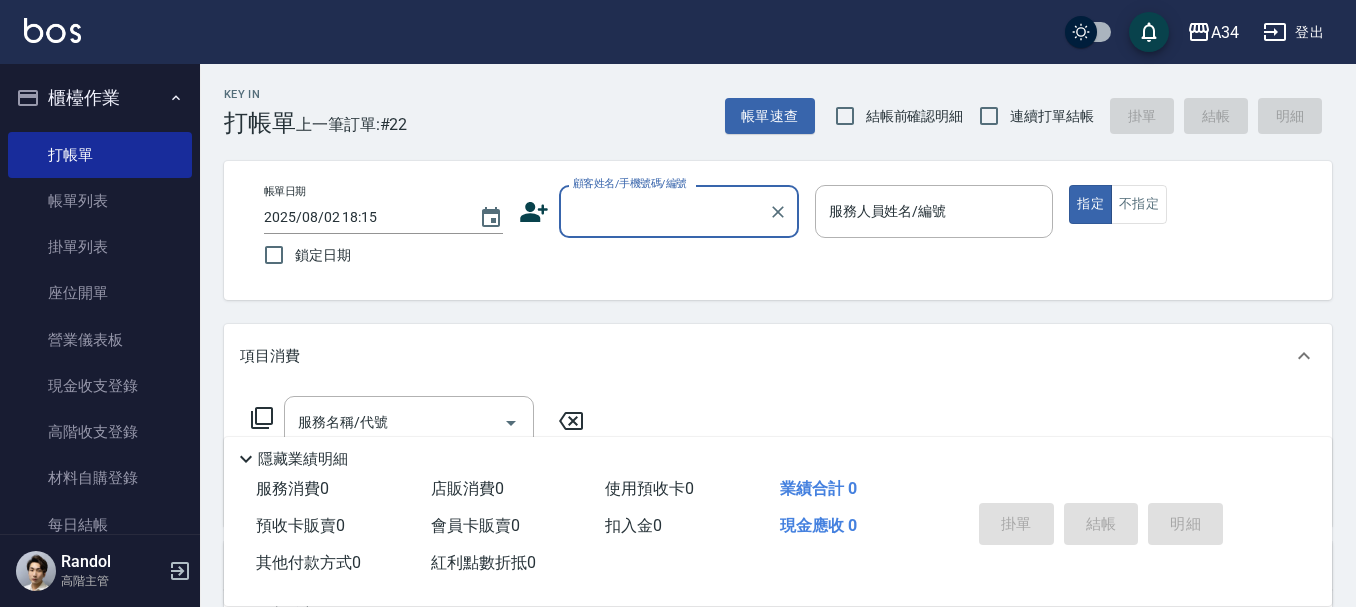 click 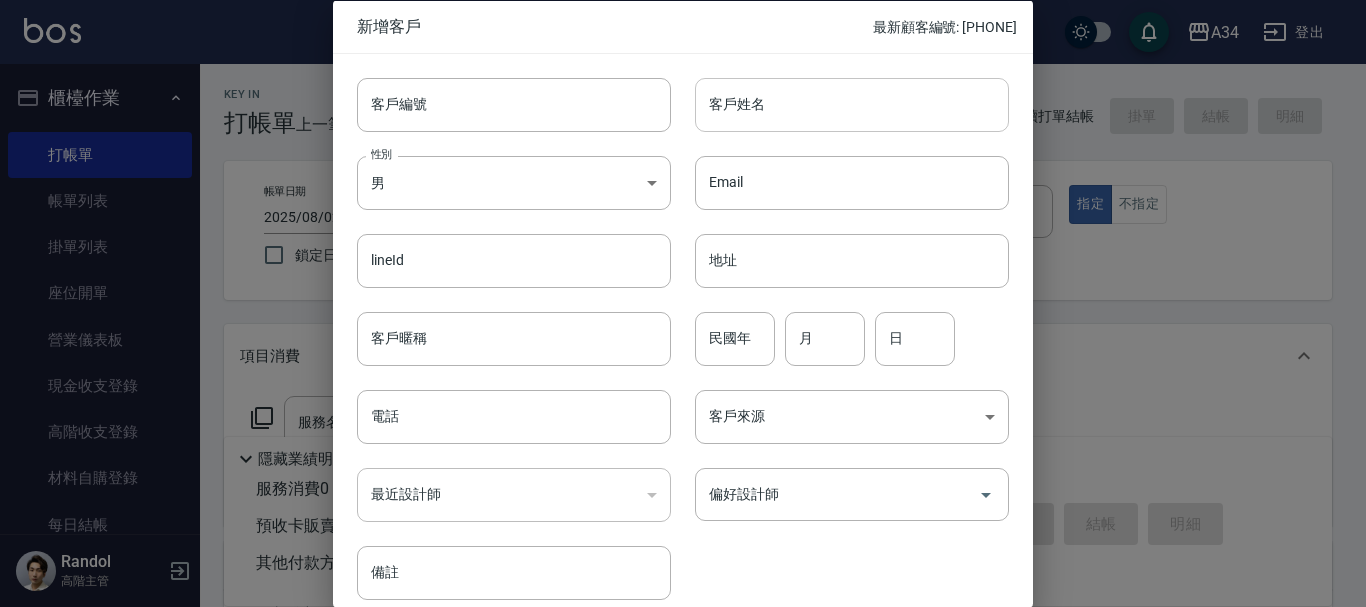 click on "客戶姓名" at bounding box center (852, 104) 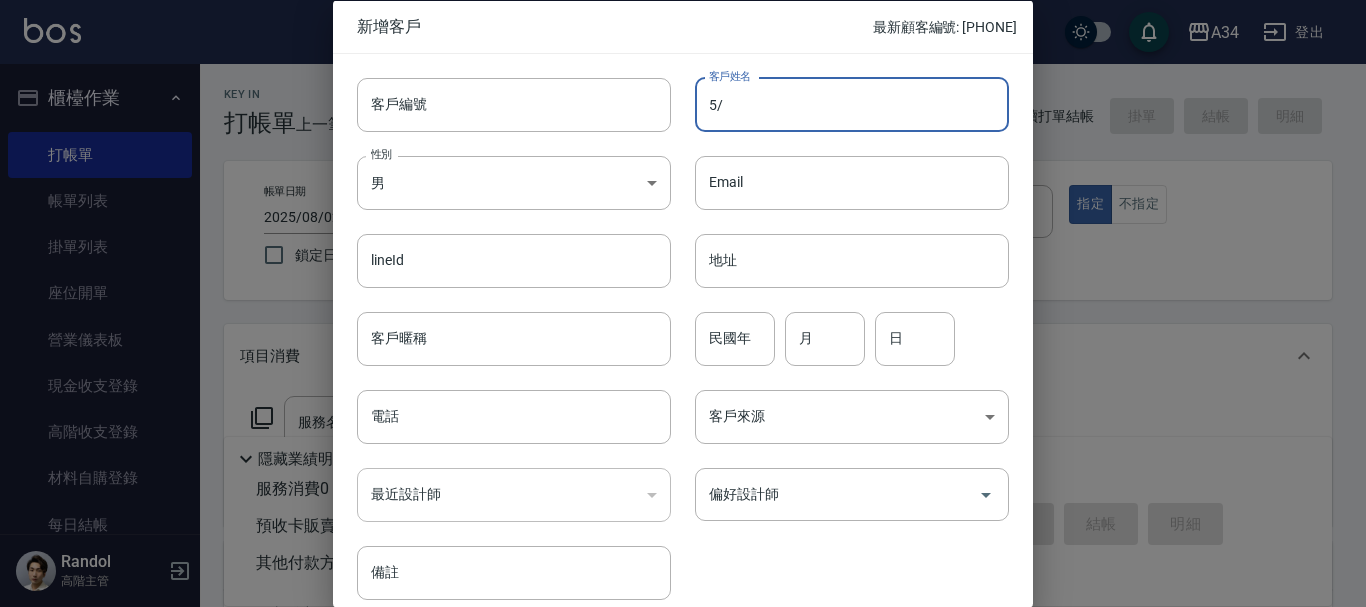type on "5" 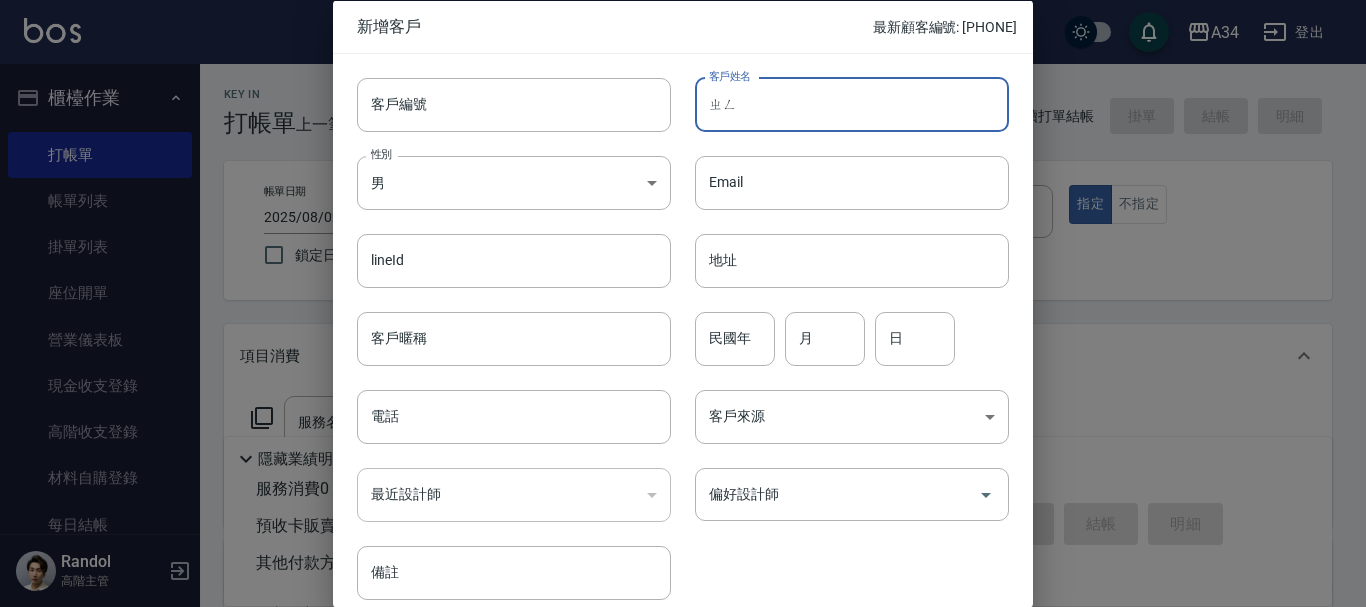 type on "爭" 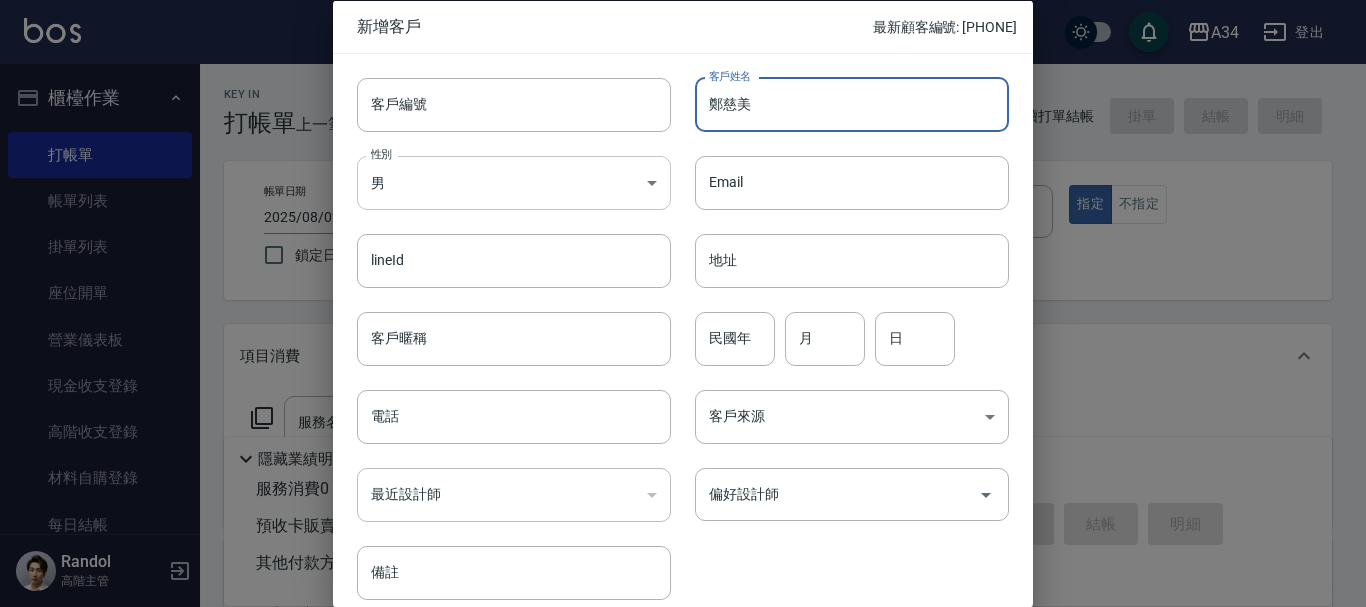 type on "鄭慈美" 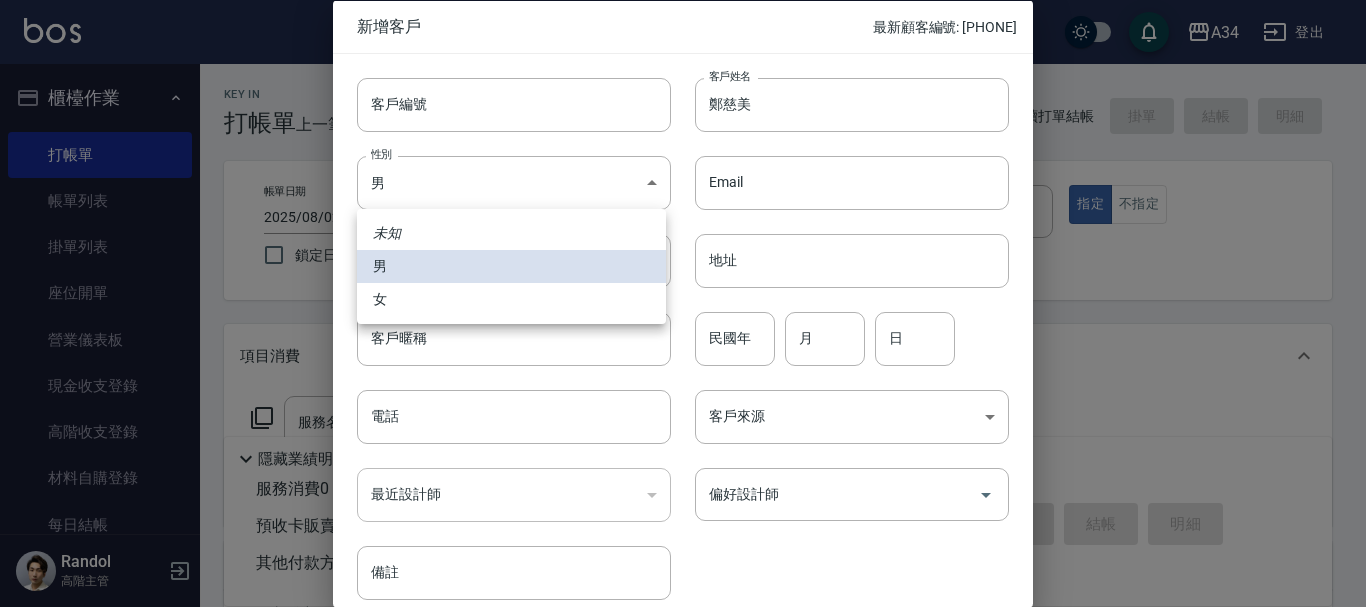 click on "女" at bounding box center [511, 299] 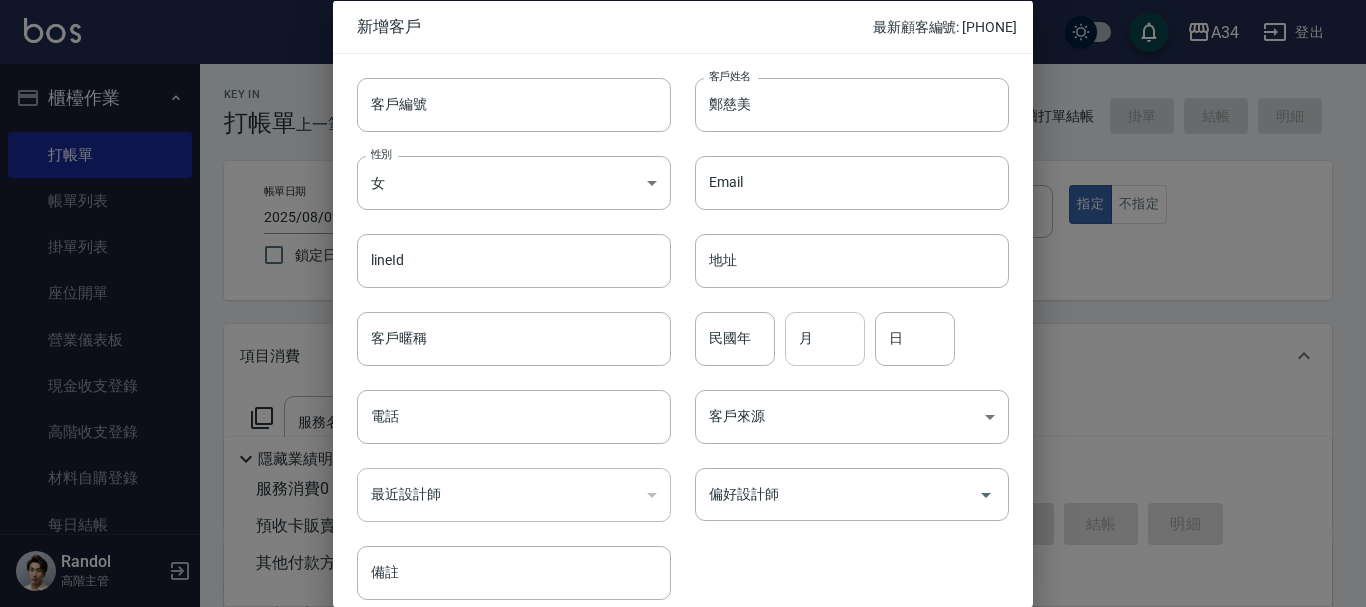 click on "月" at bounding box center (825, 338) 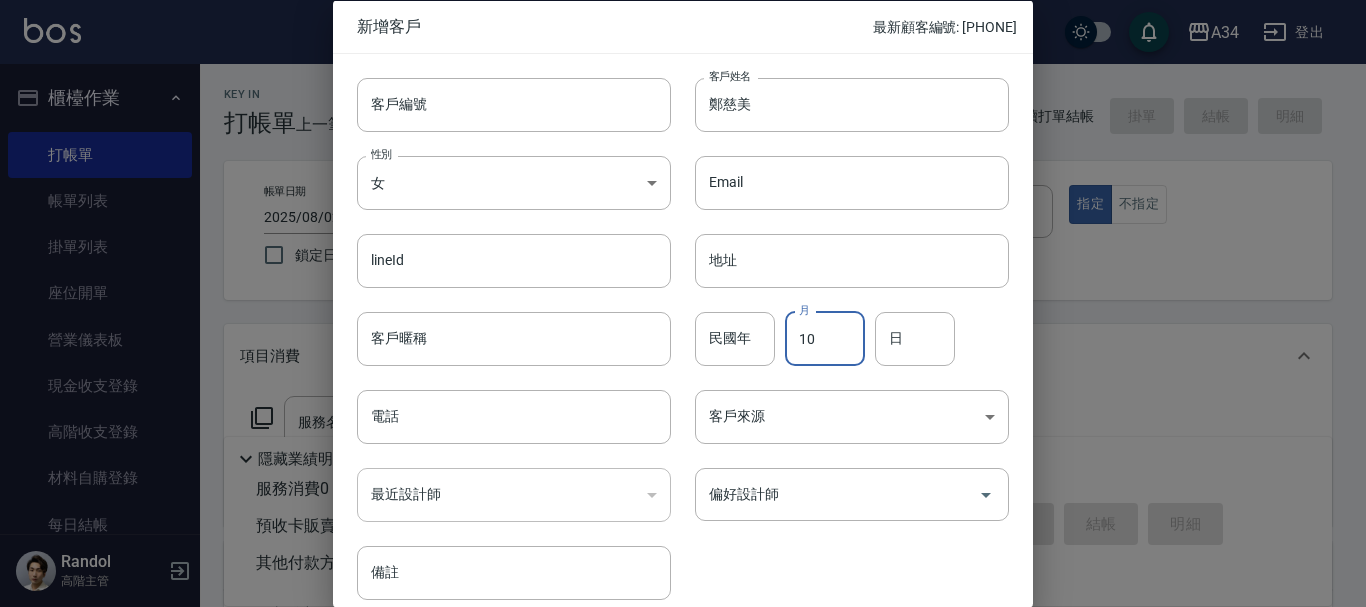 type on "10" 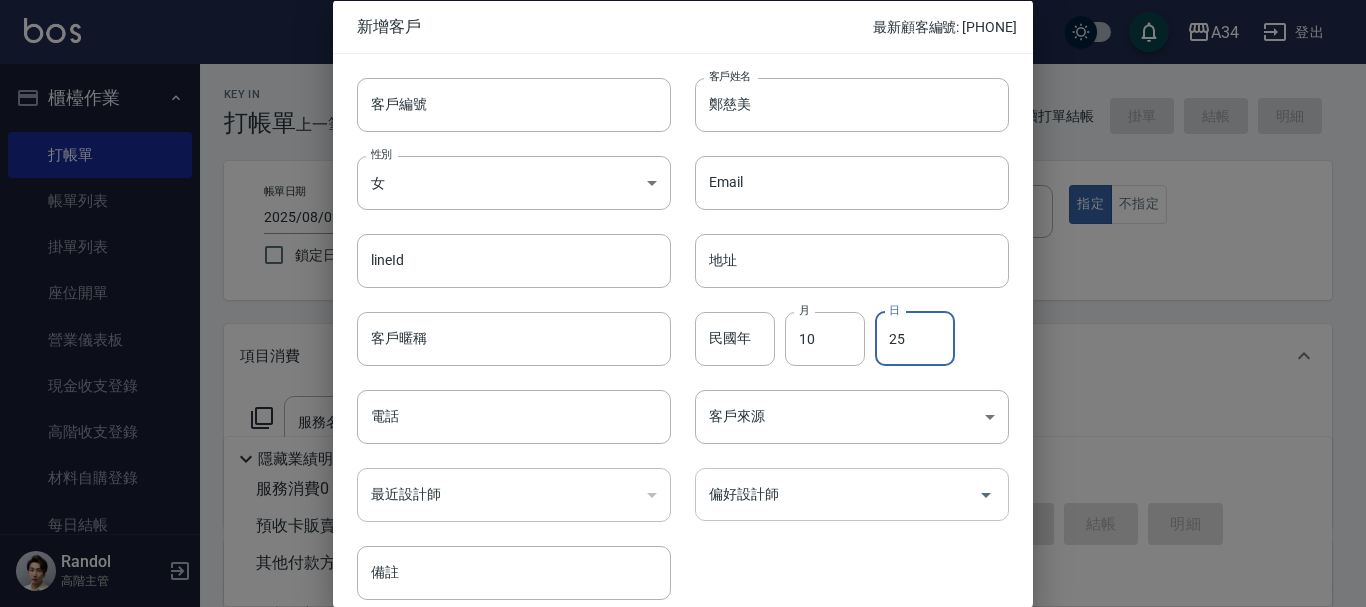 type on "25" 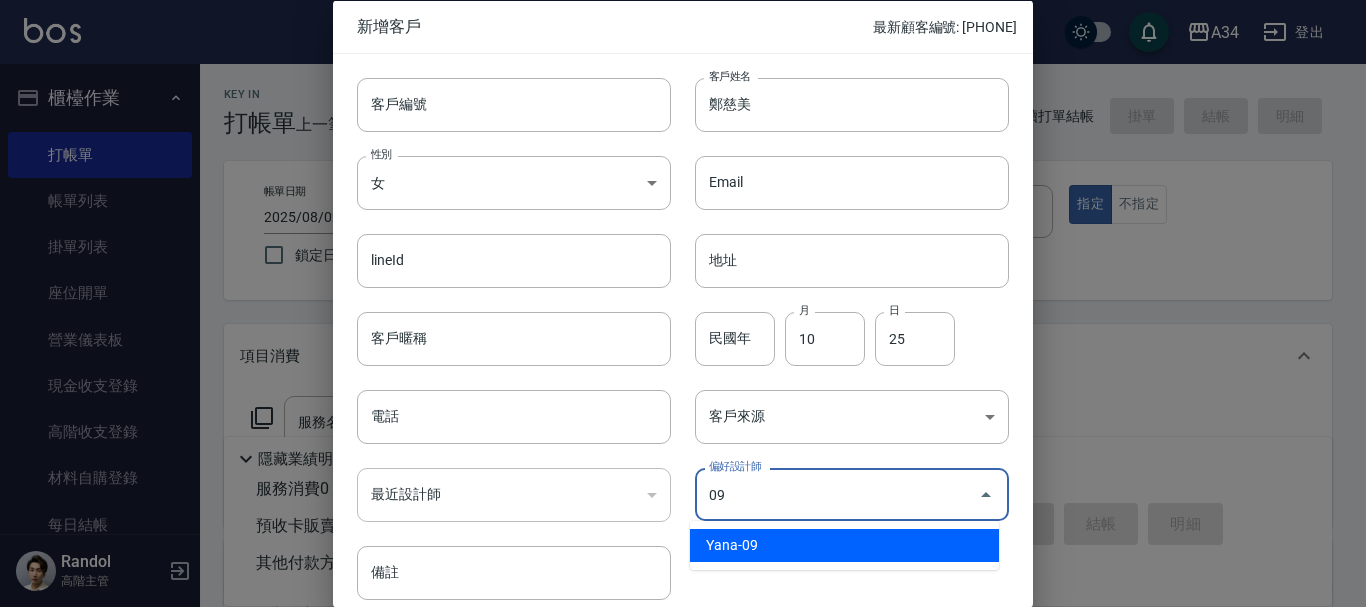 type on "Yana" 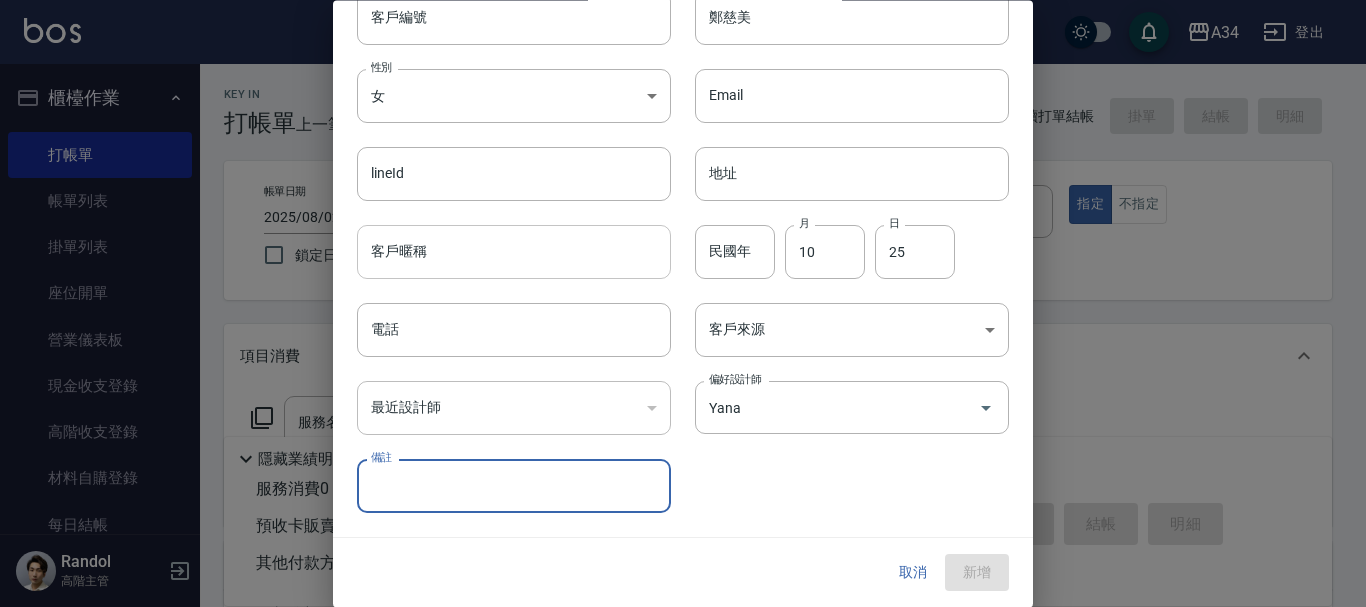 scroll, scrollTop: 0, scrollLeft: 0, axis: both 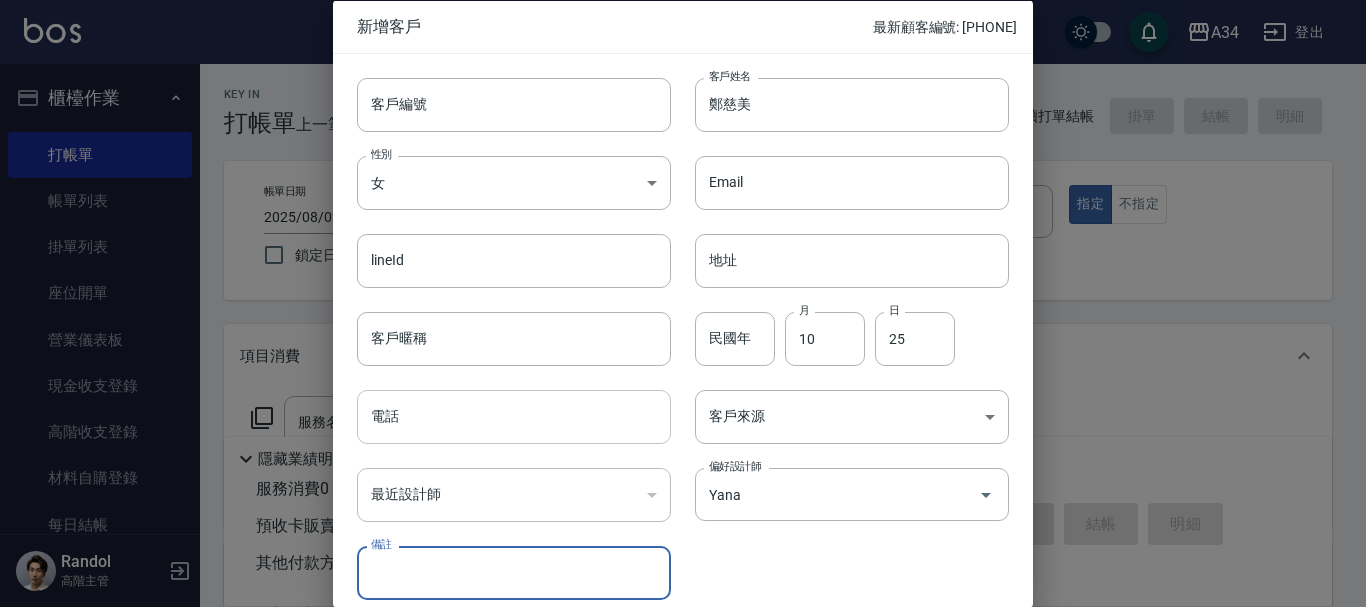 click on "電話" at bounding box center (514, 417) 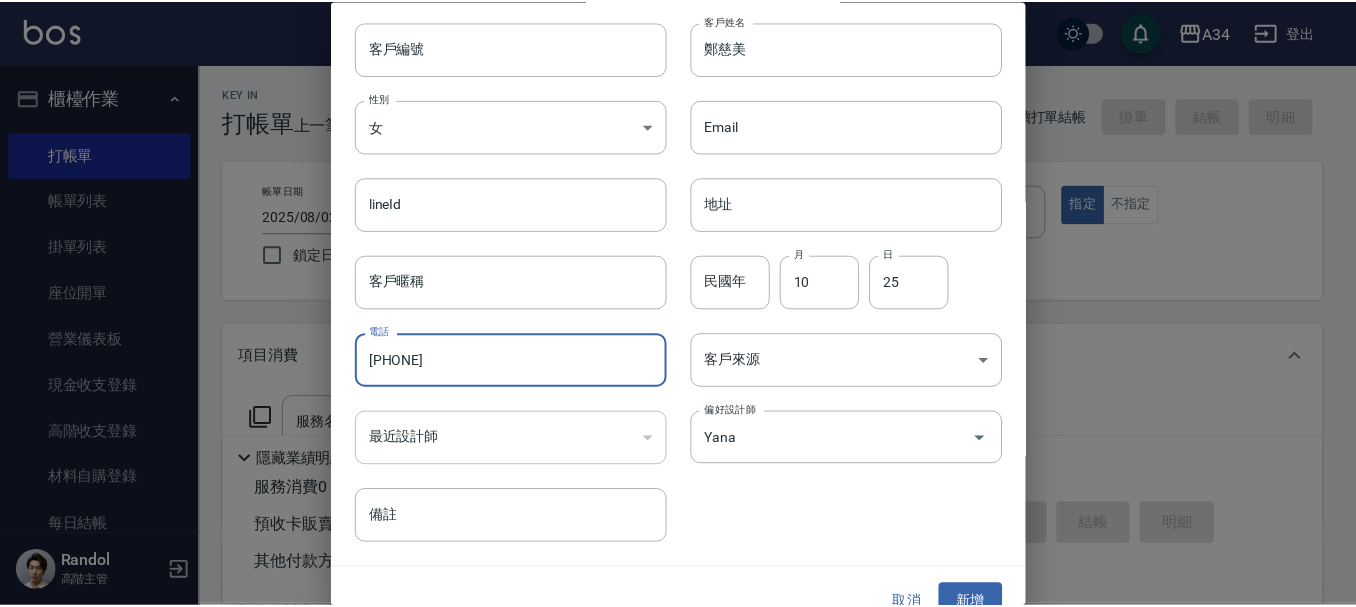scroll, scrollTop: 86, scrollLeft: 0, axis: vertical 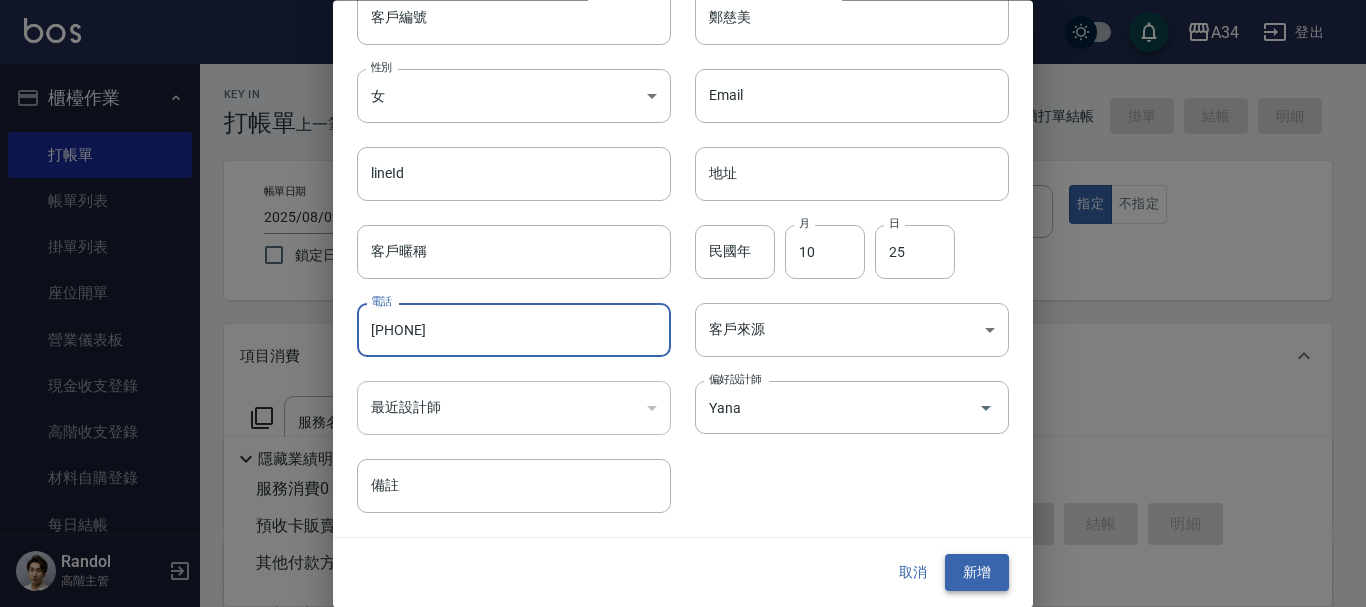 type on "0982115568" 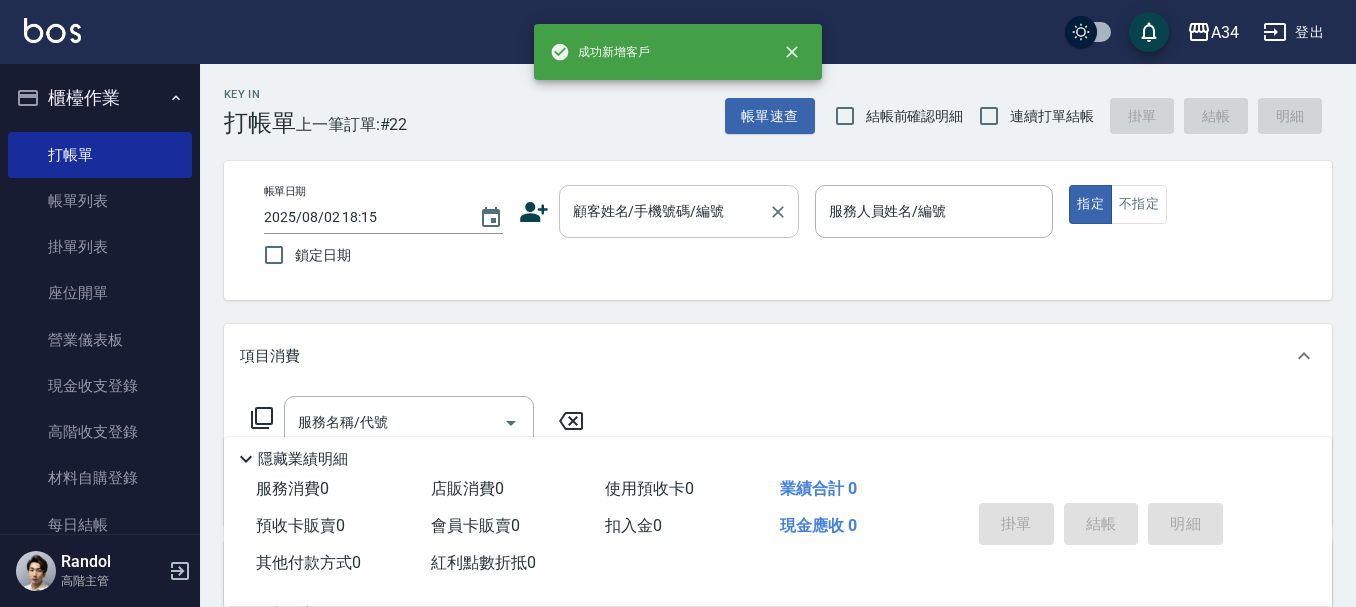 click on "顧客姓名/手機號碼/編號" at bounding box center (664, 211) 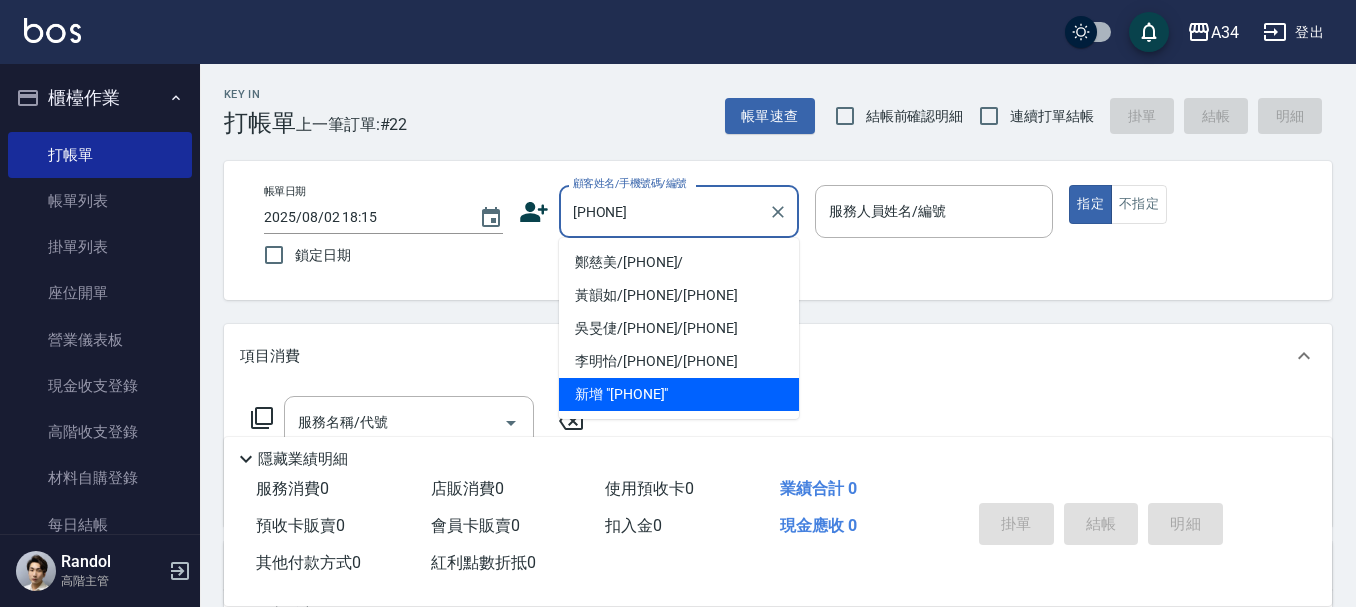 click on "鄭慈美/0982115568/" at bounding box center [679, 262] 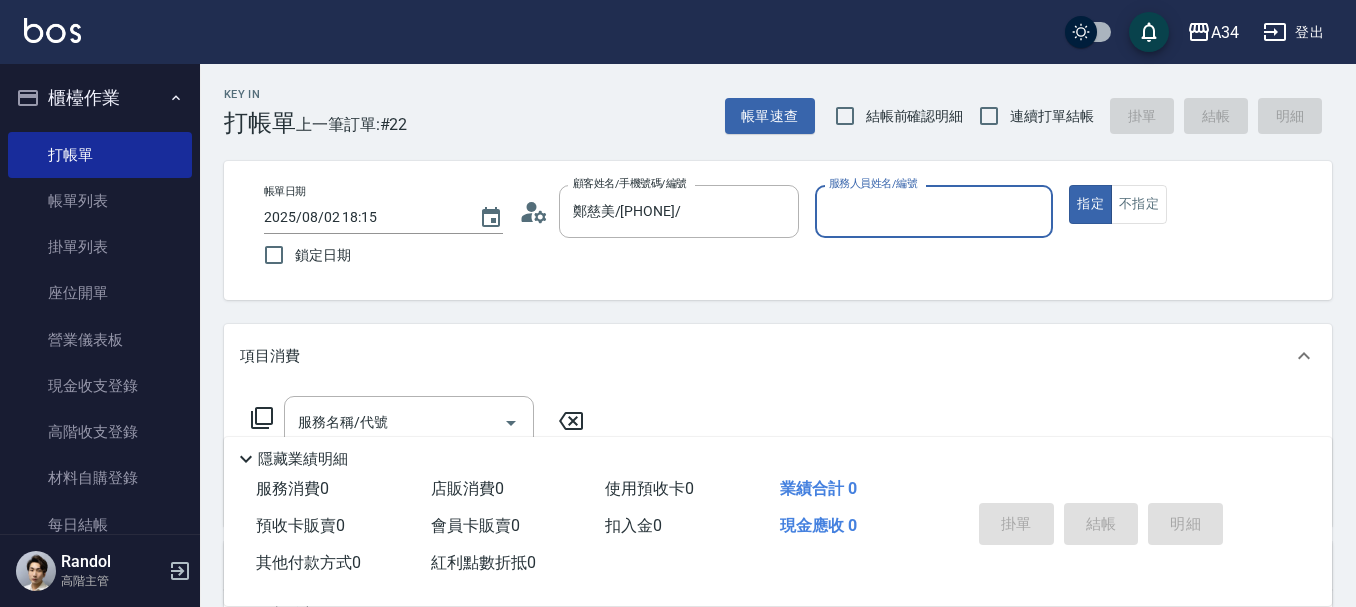 type on "Yana-09" 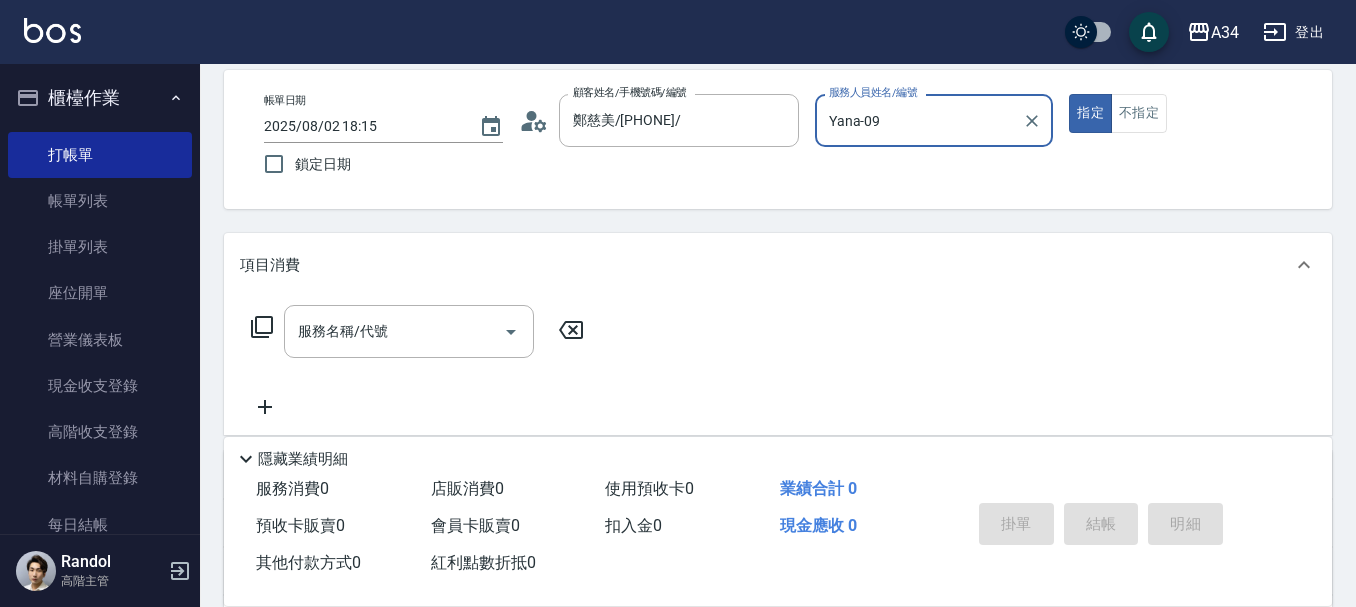 scroll, scrollTop: 200, scrollLeft: 0, axis: vertical 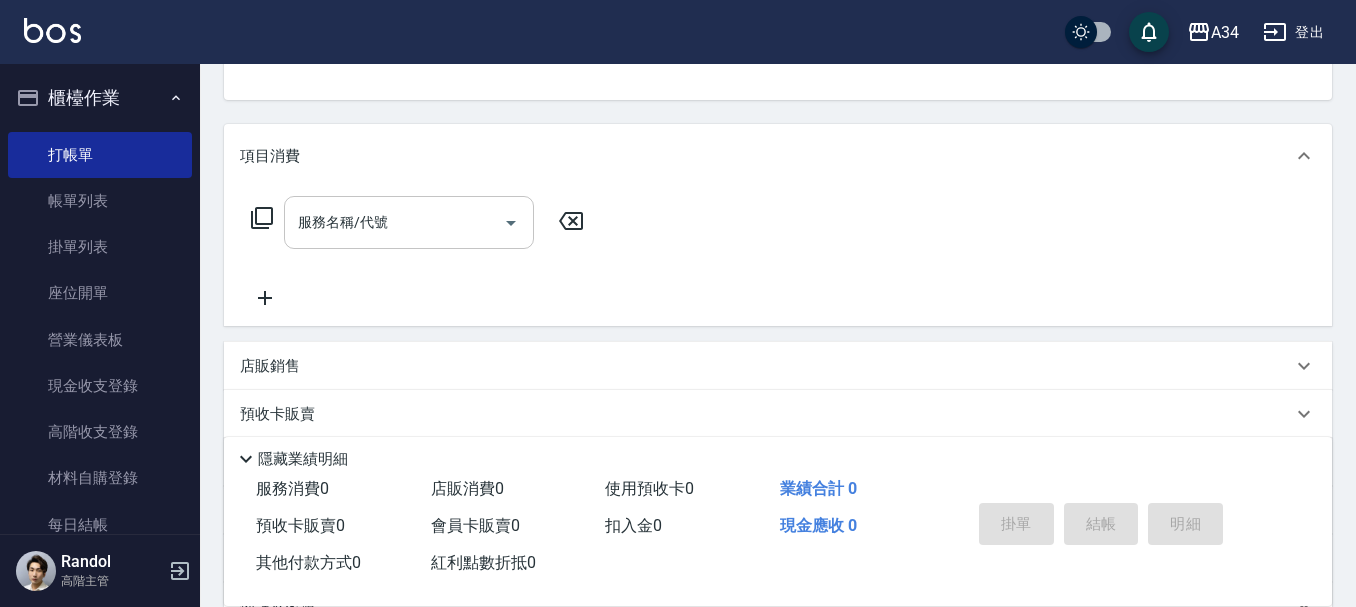 click on "服務名稱/代號" at bounding box center (394, 222) 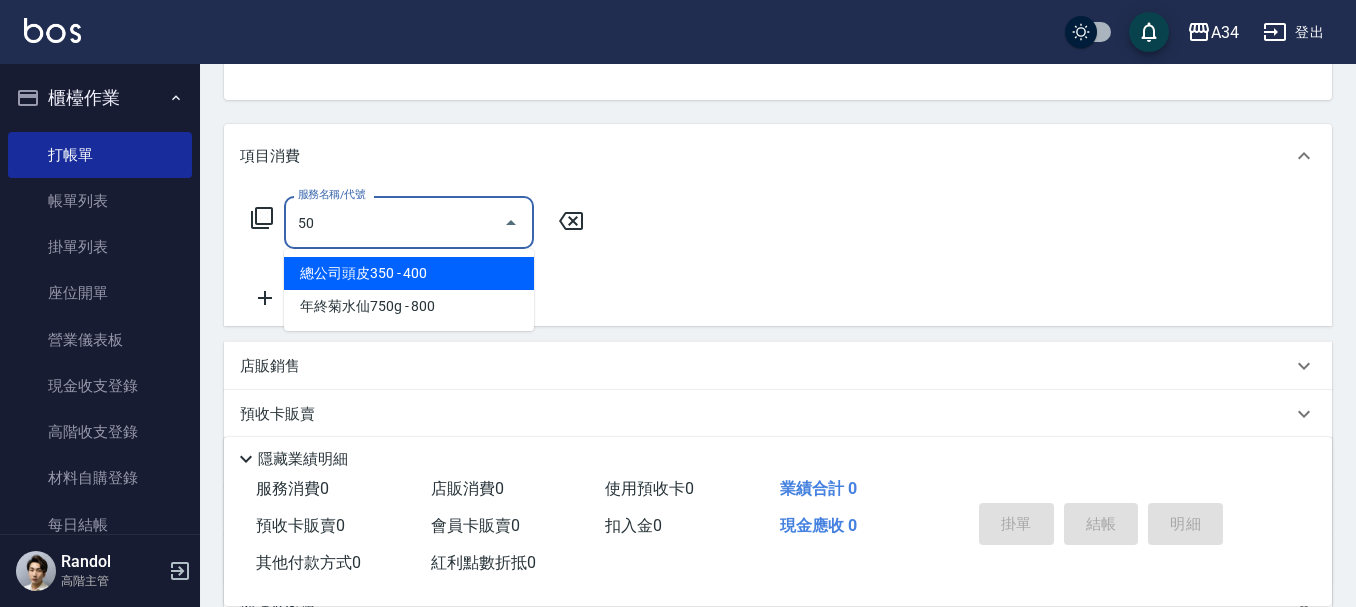 type on "503" 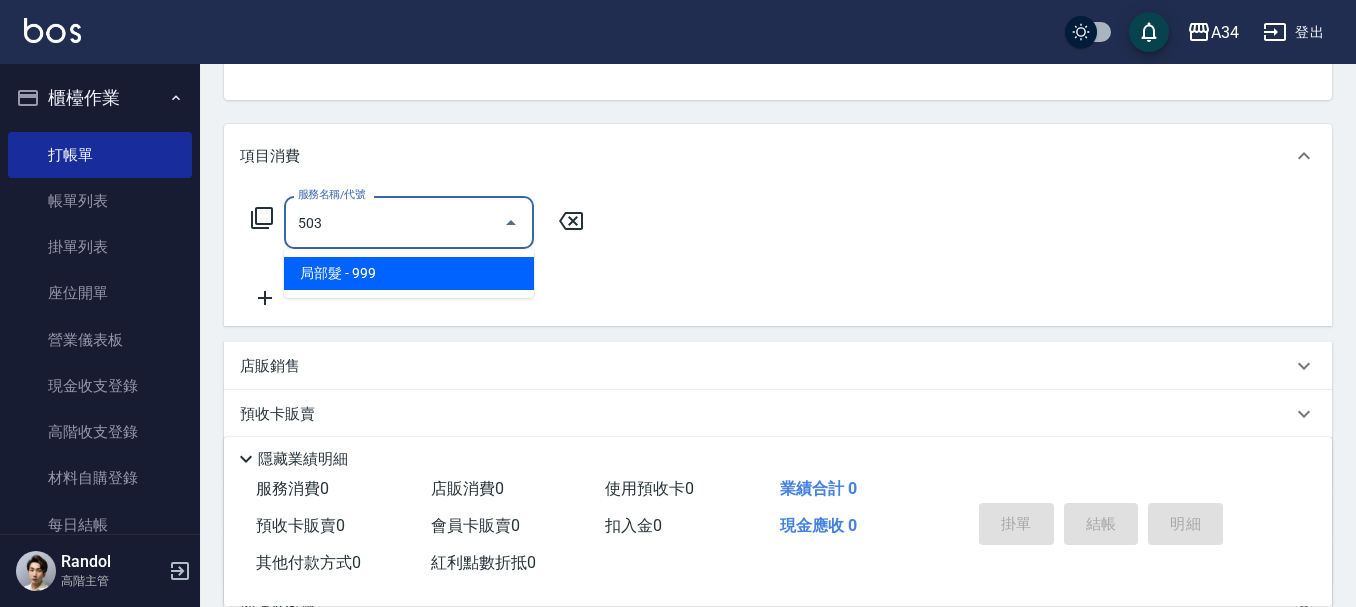 type on "90" 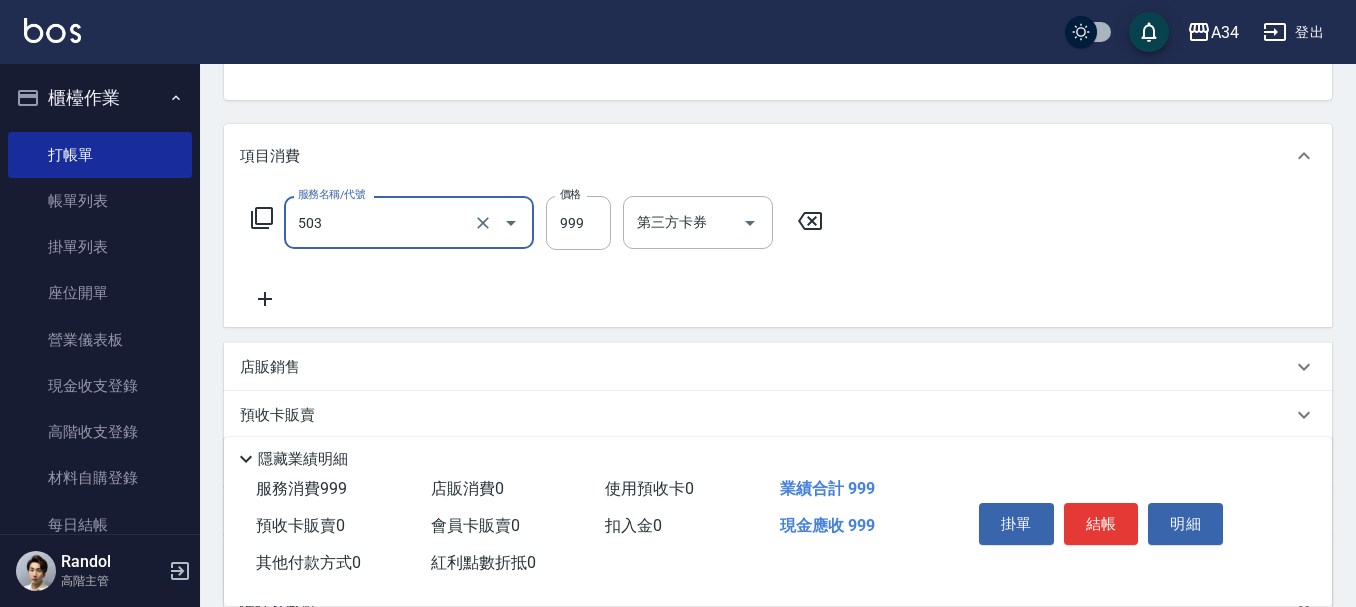 type on "局部髮(503)" 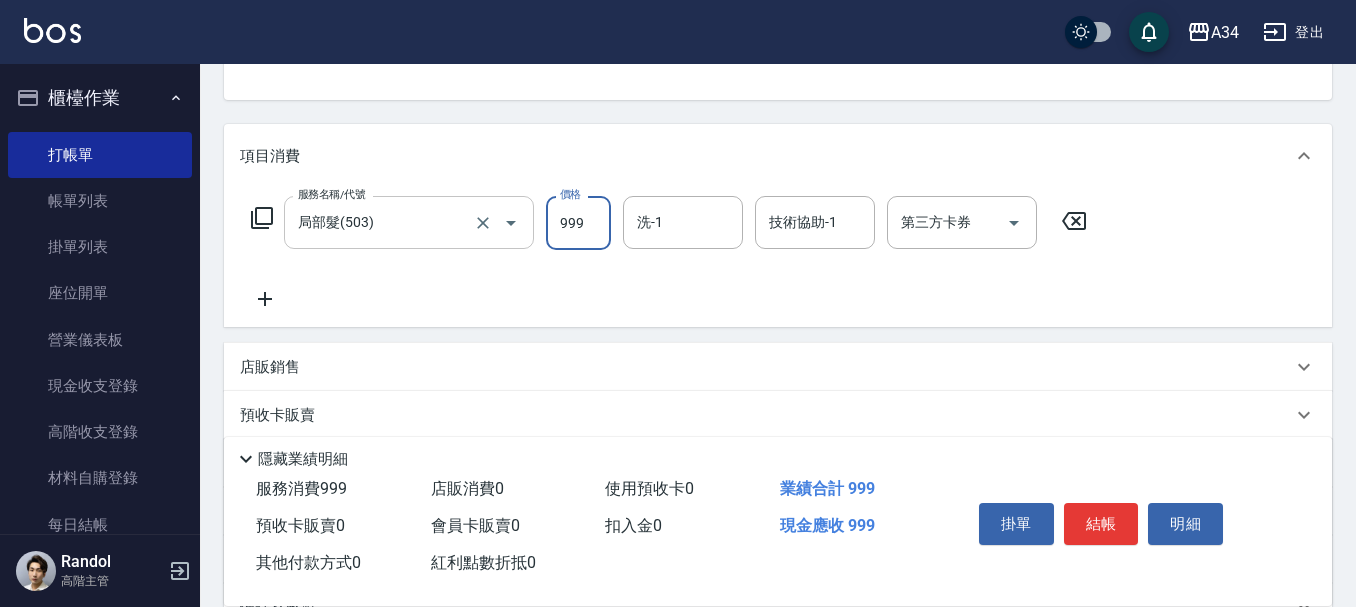 type on "0" 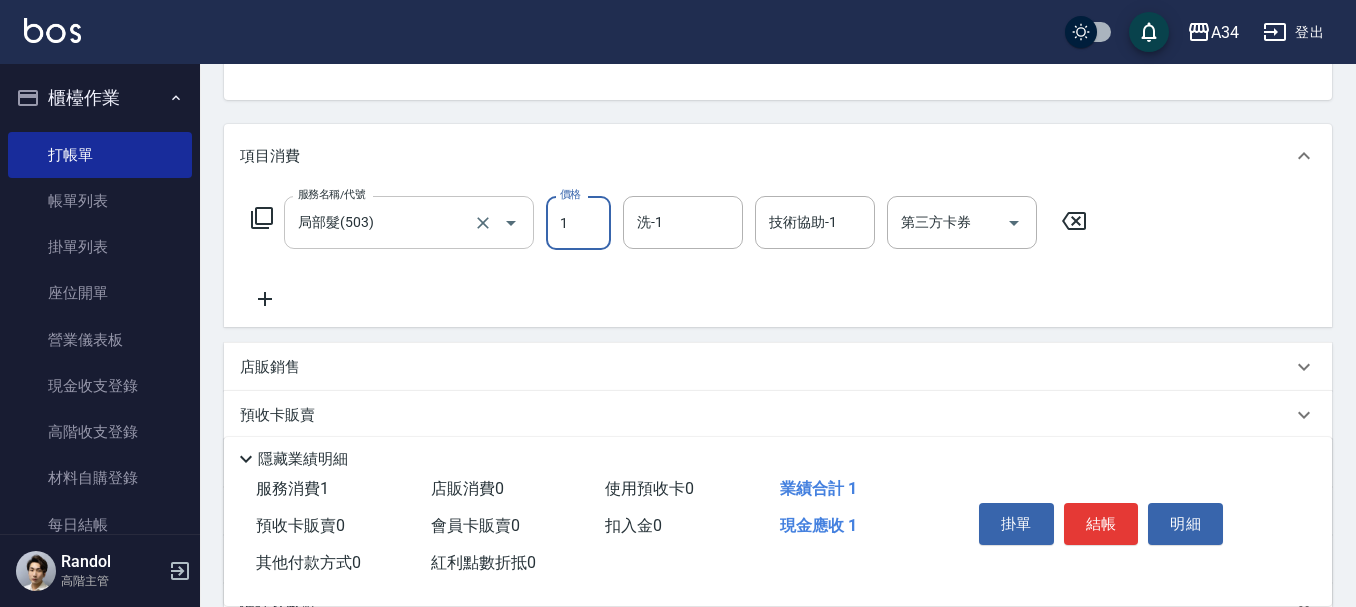 type on "13" 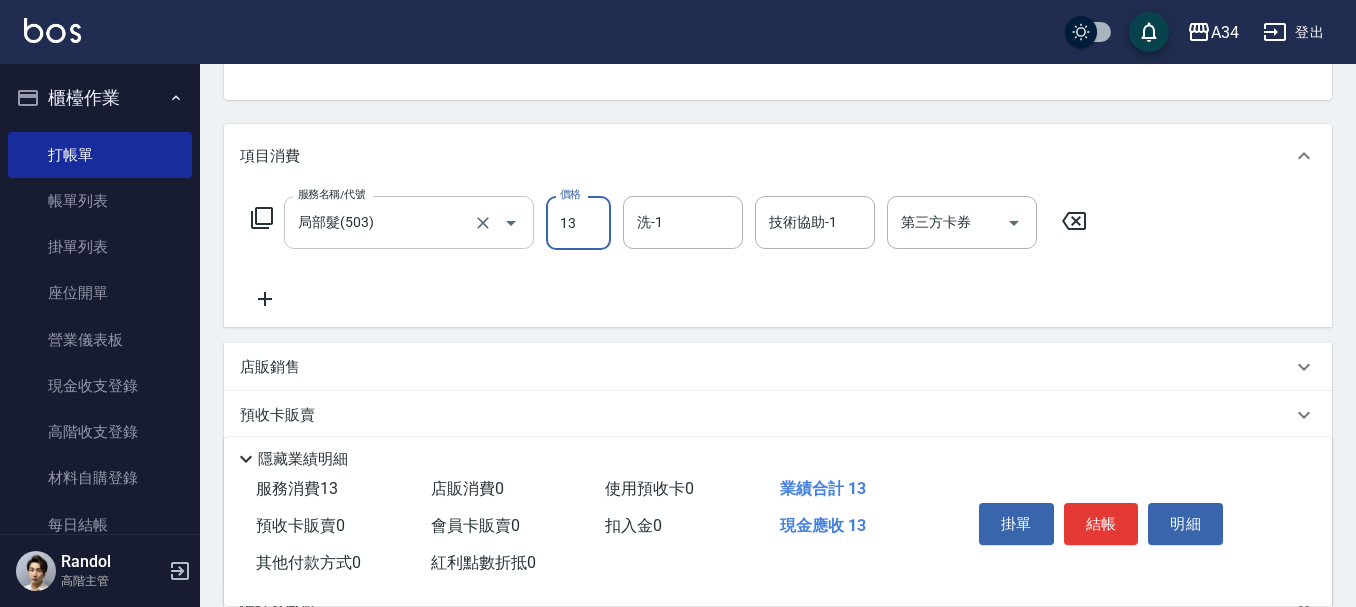 type on "10" 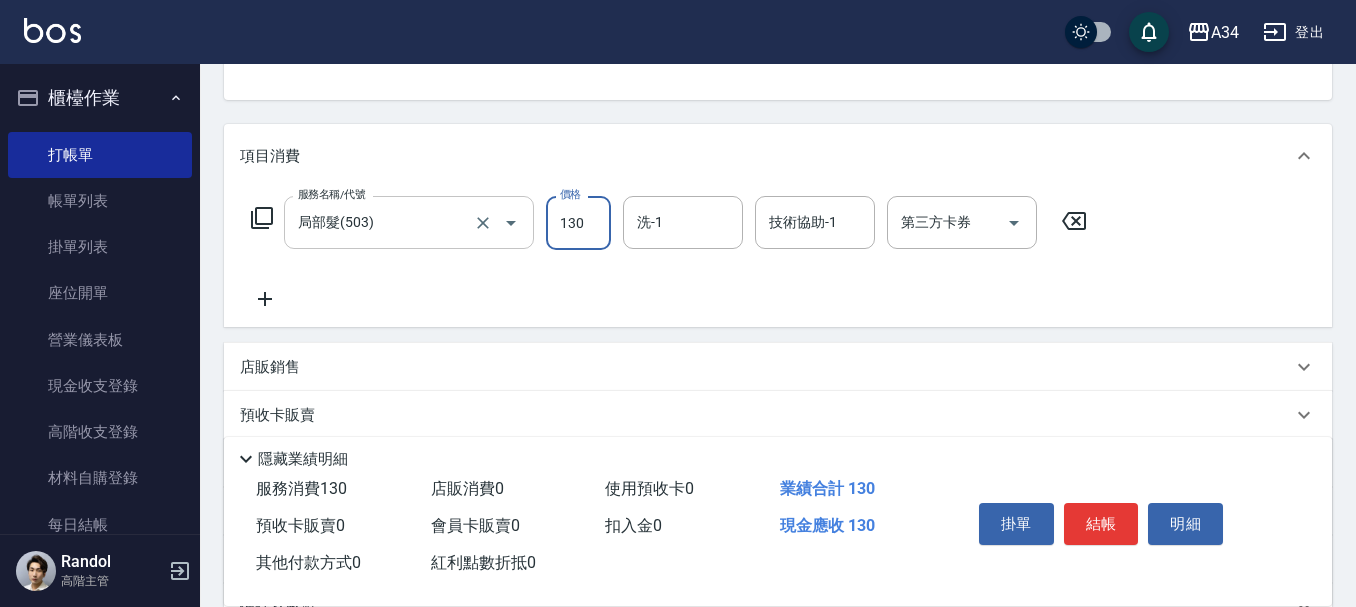 type on "1300" 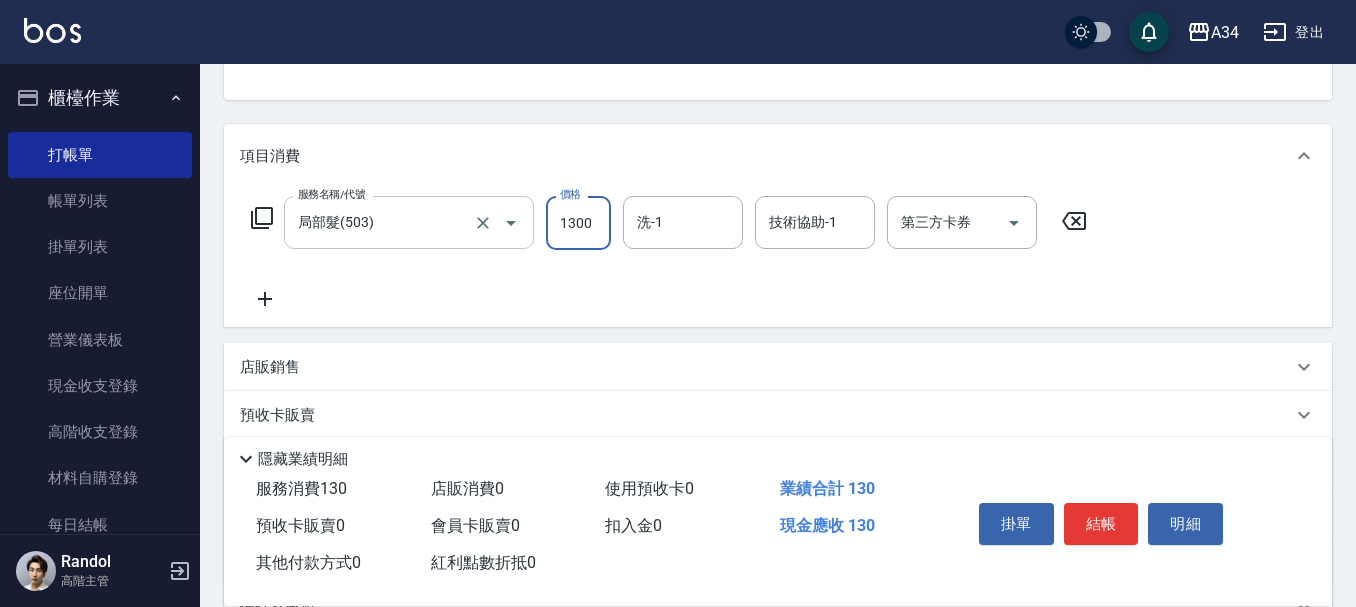 type on "130" 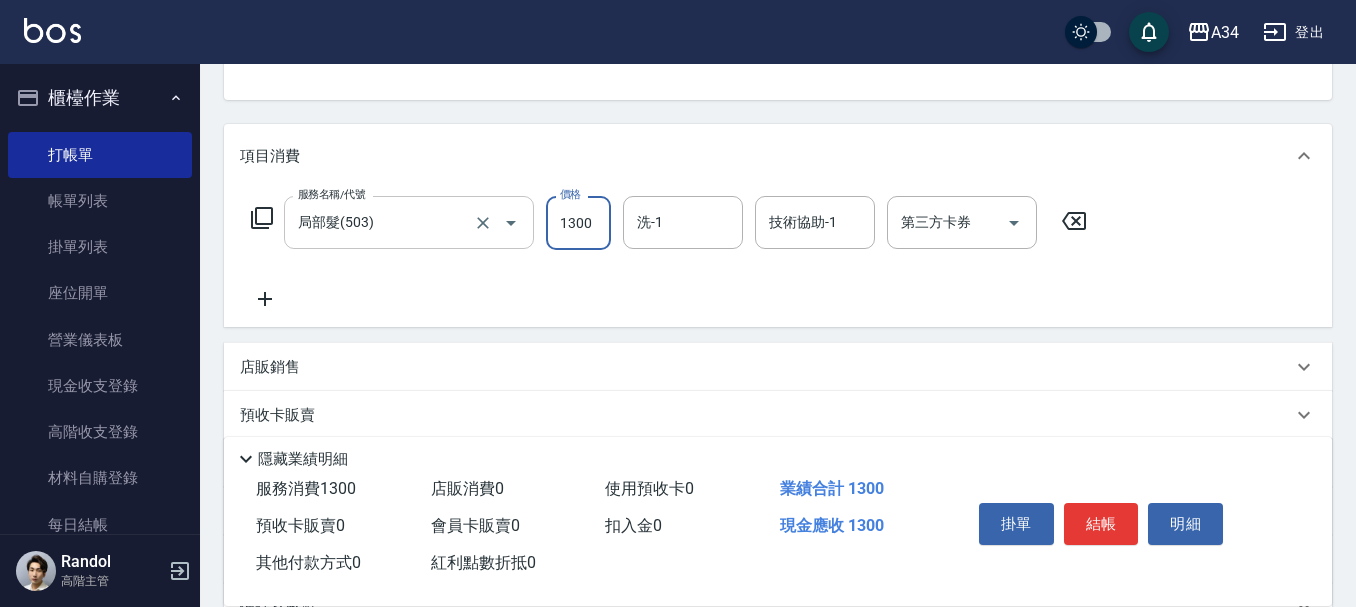 type on "1300" 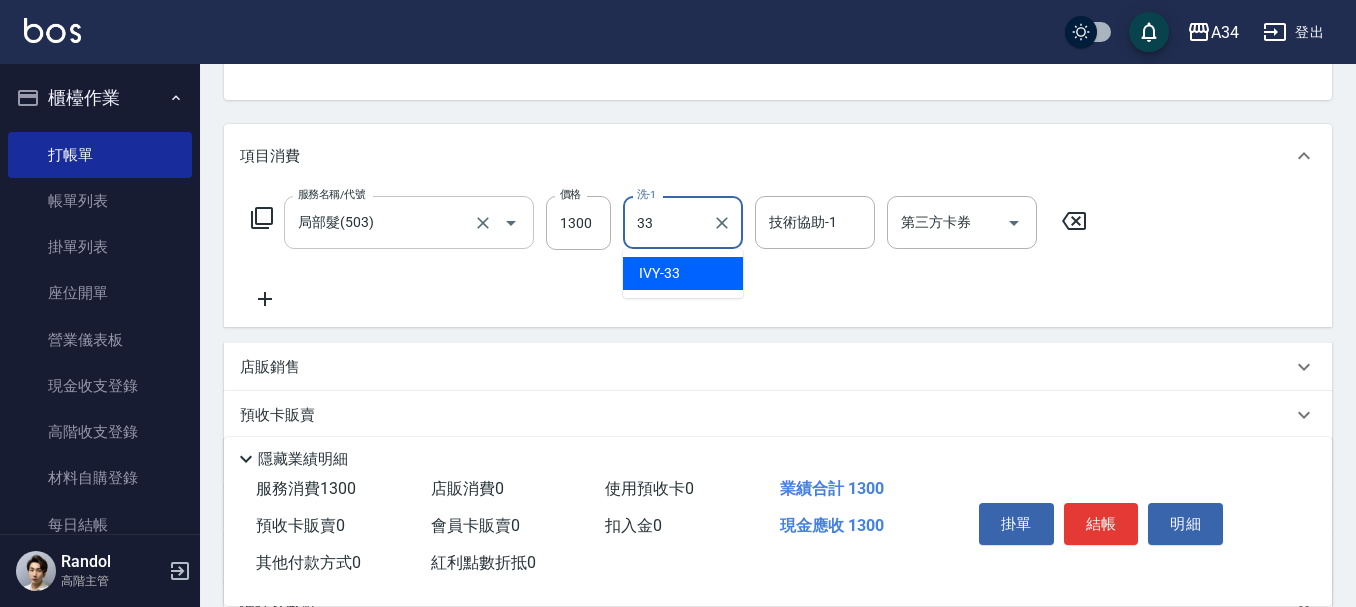 type on "IVY-33" 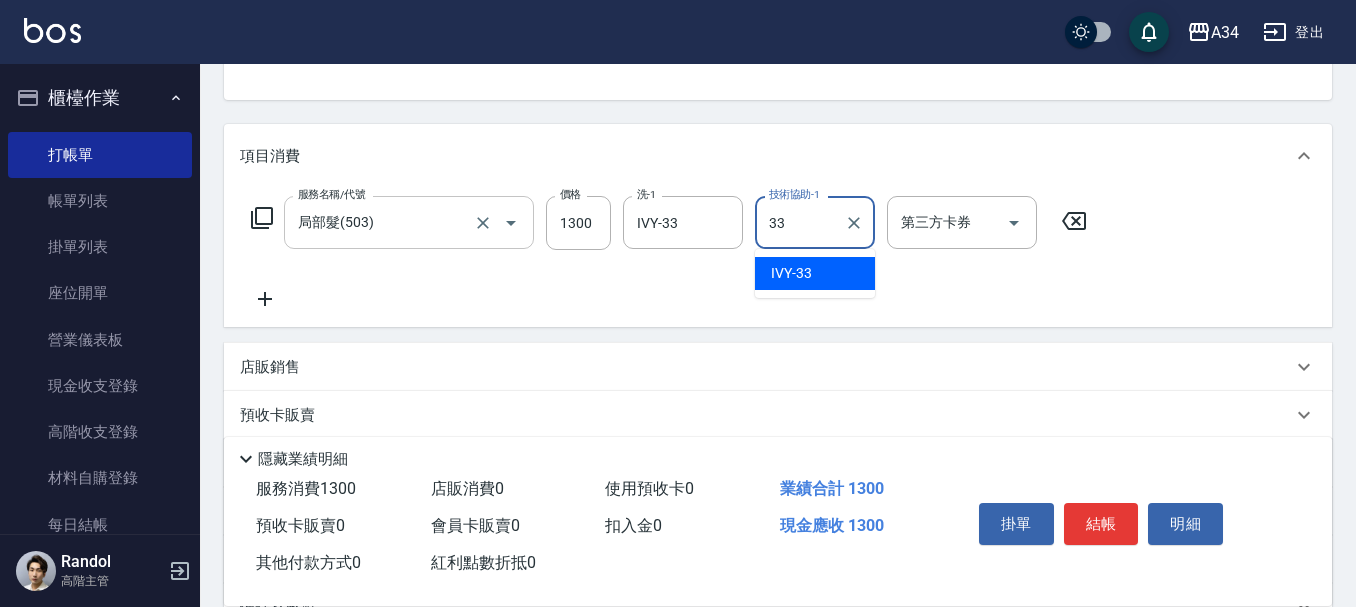 type on "IVY-33" 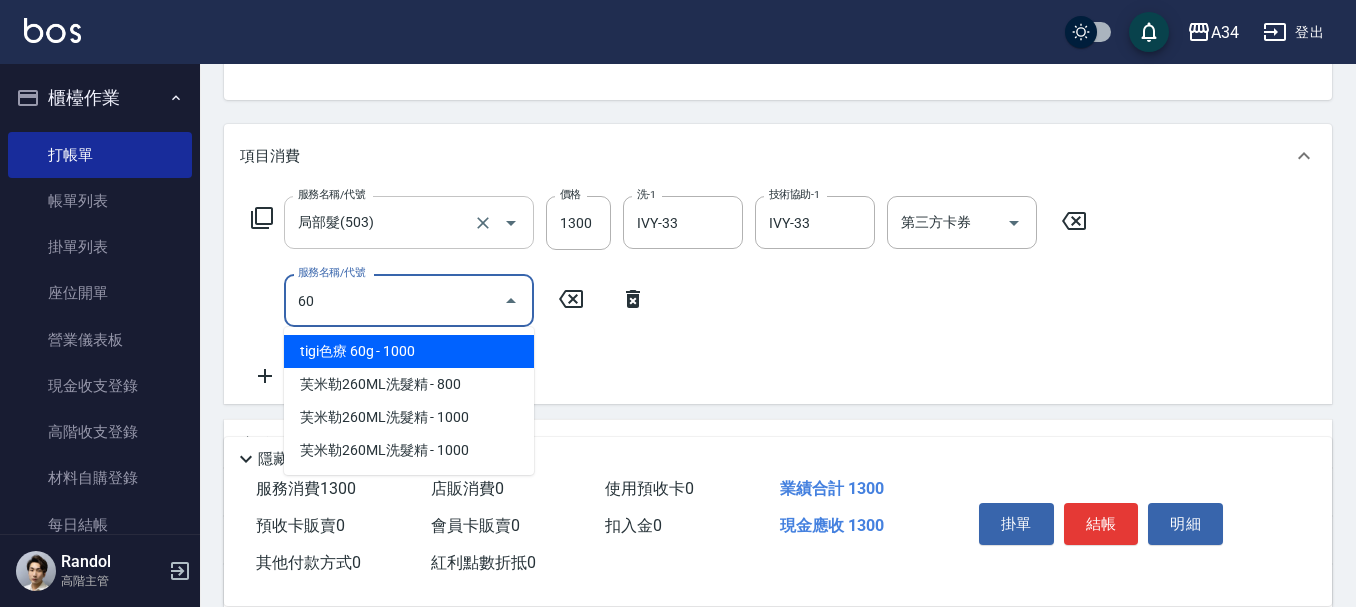 type on "6" 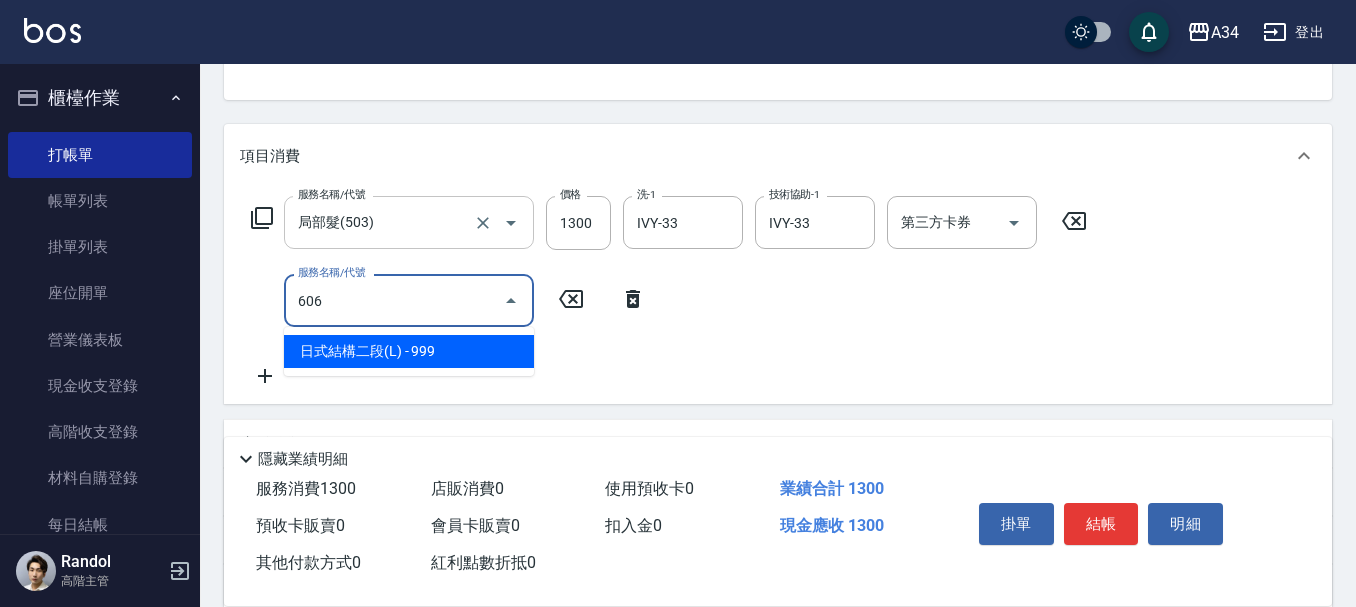 type on "220" 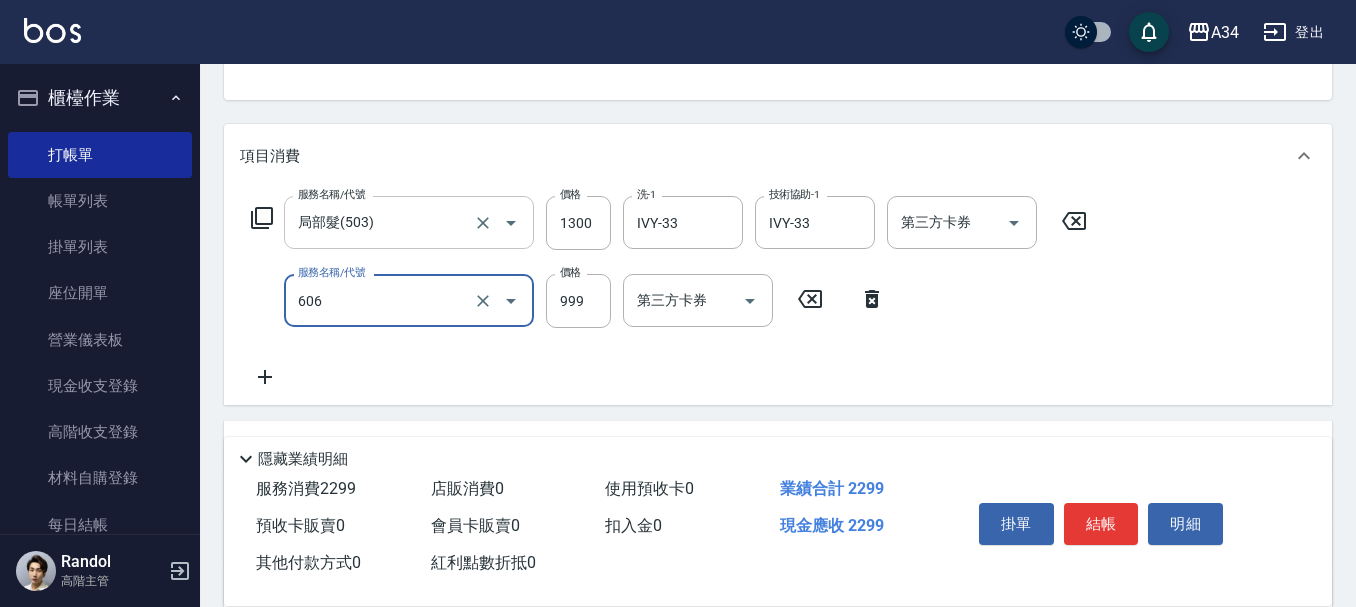 type on "日式結構二段(L)(606)" 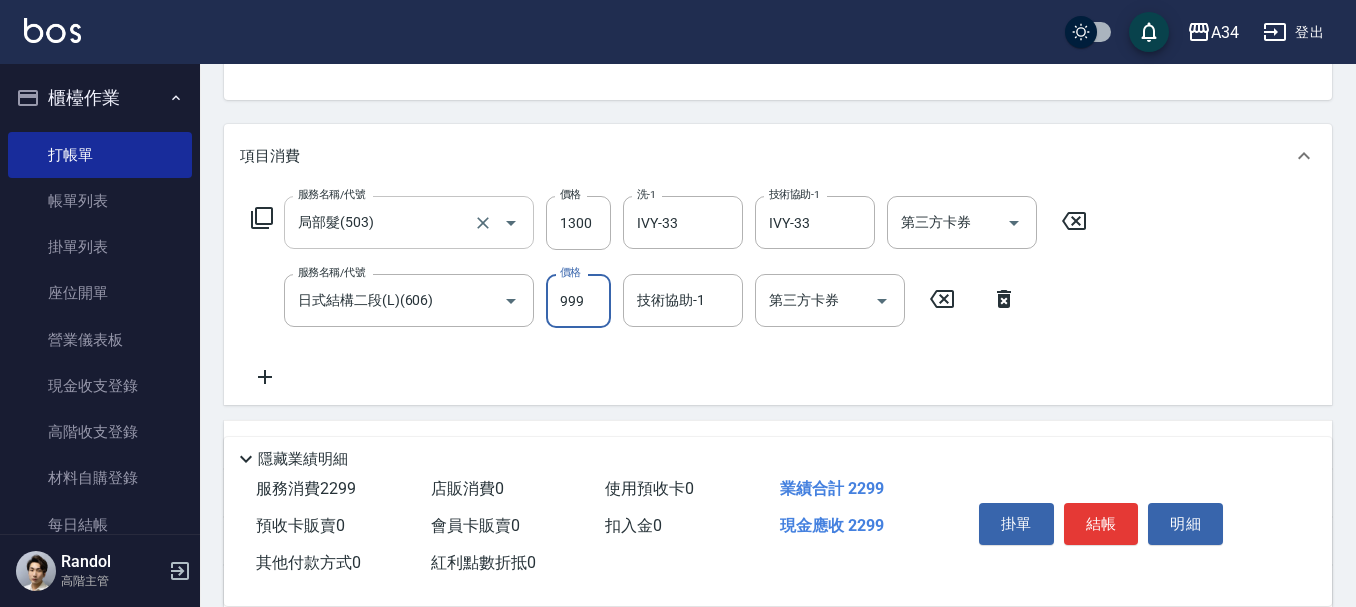 type 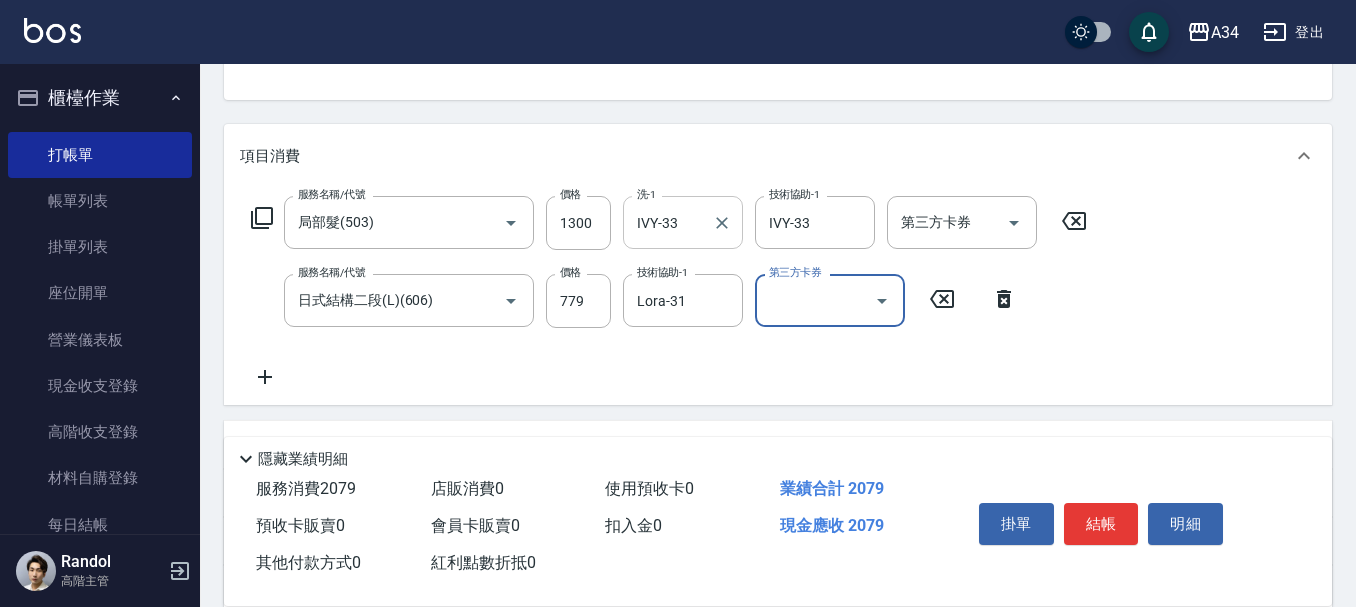 click on "IVY-33" at bounding box center [668, 222] 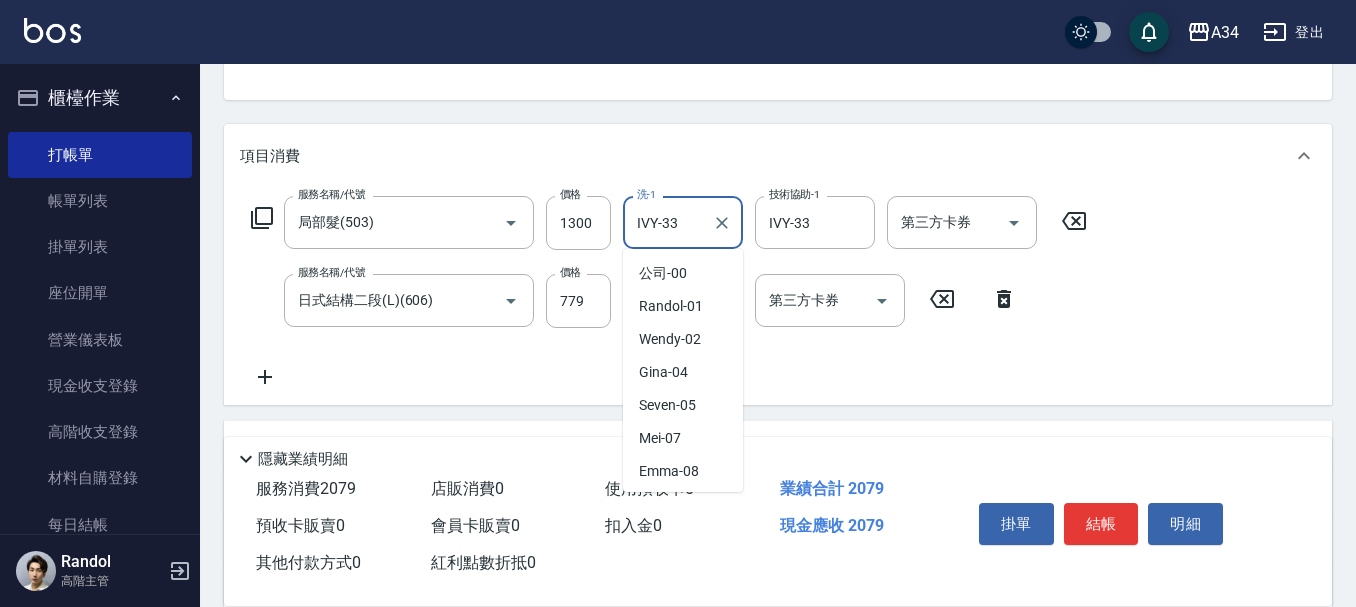 scroll, scrollTop: 359, scrollLeft: 0, axis: vertical 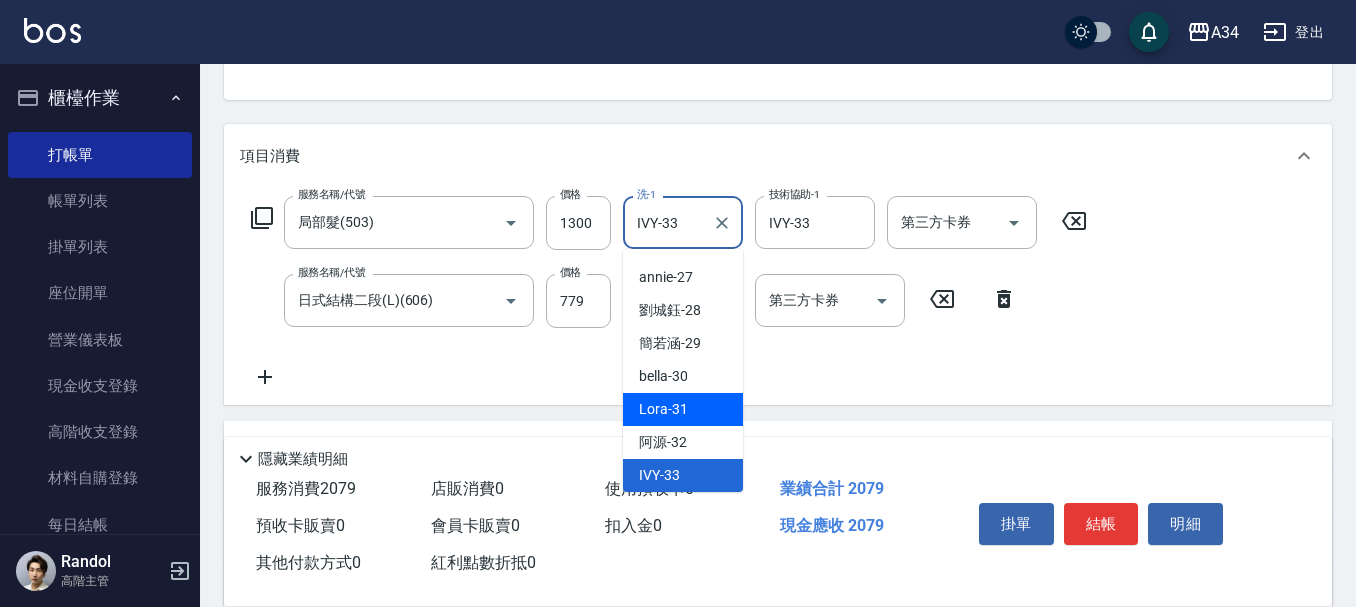 click on "Lora -31" at bounding box center [663, 409] 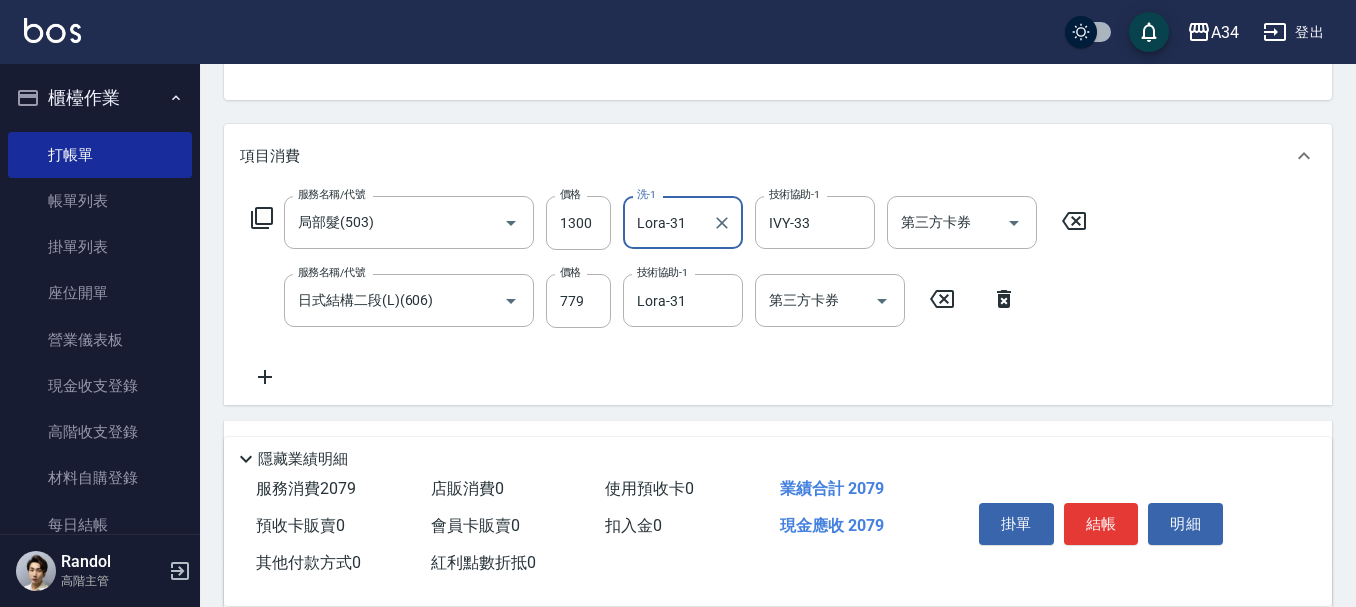 click 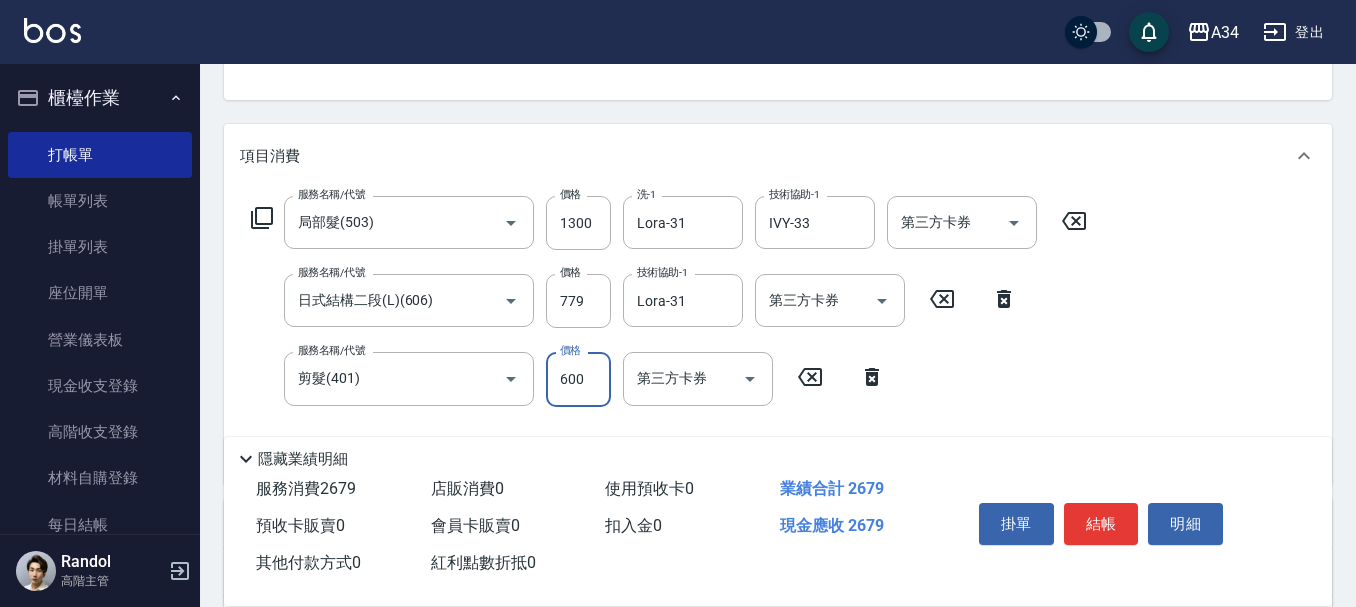 click on "服務名稱/代號 局部髮(503) 服務名稱/代號 價格 1300 價格 洗-1 Lora-31 洗-1 技術協助-1 IVY-33 技術協助-1 第三方卡券 第三方卡券 服務名稱/代號 日式結構二段(L)(606) 服務名稱/代號 價格 779 價格 技術協助-1 Lora-31 技術協助-1 第三方卡券 第三方卡券 服務名稱/代號 剪髮(401) 服務名稱/代號 價格 600 價格 第三方卡券 第三方卡券" at bounding box center (778, 335) 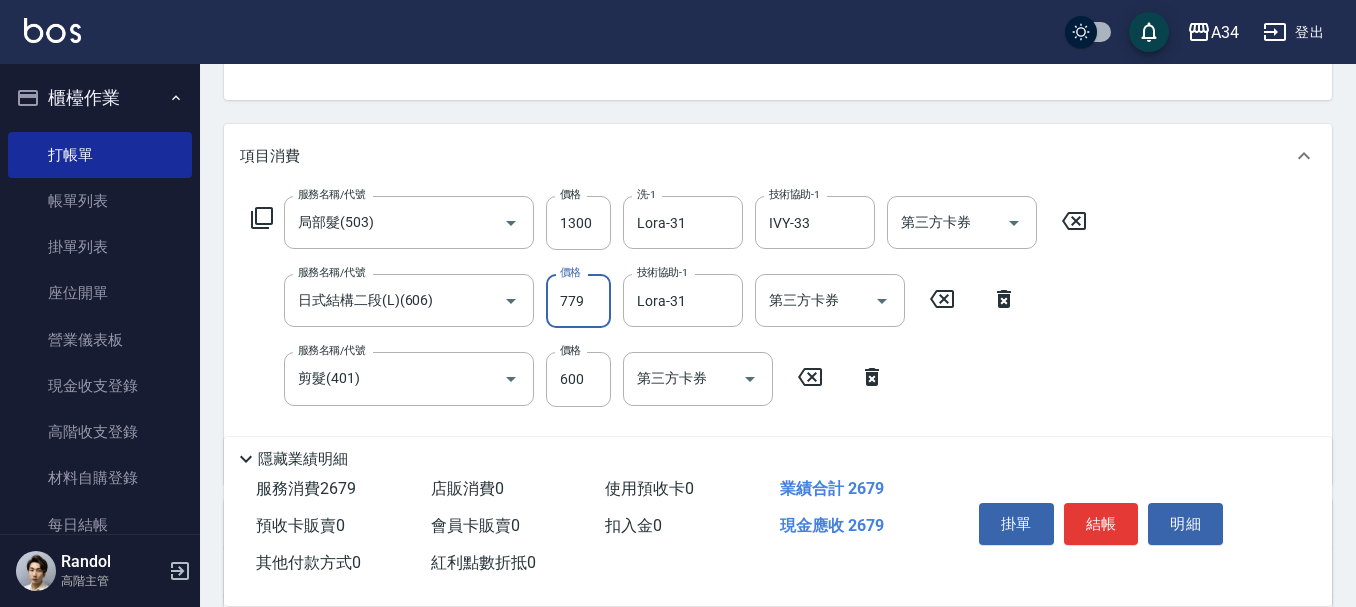 click on "779" at bounding box center (578, 301) 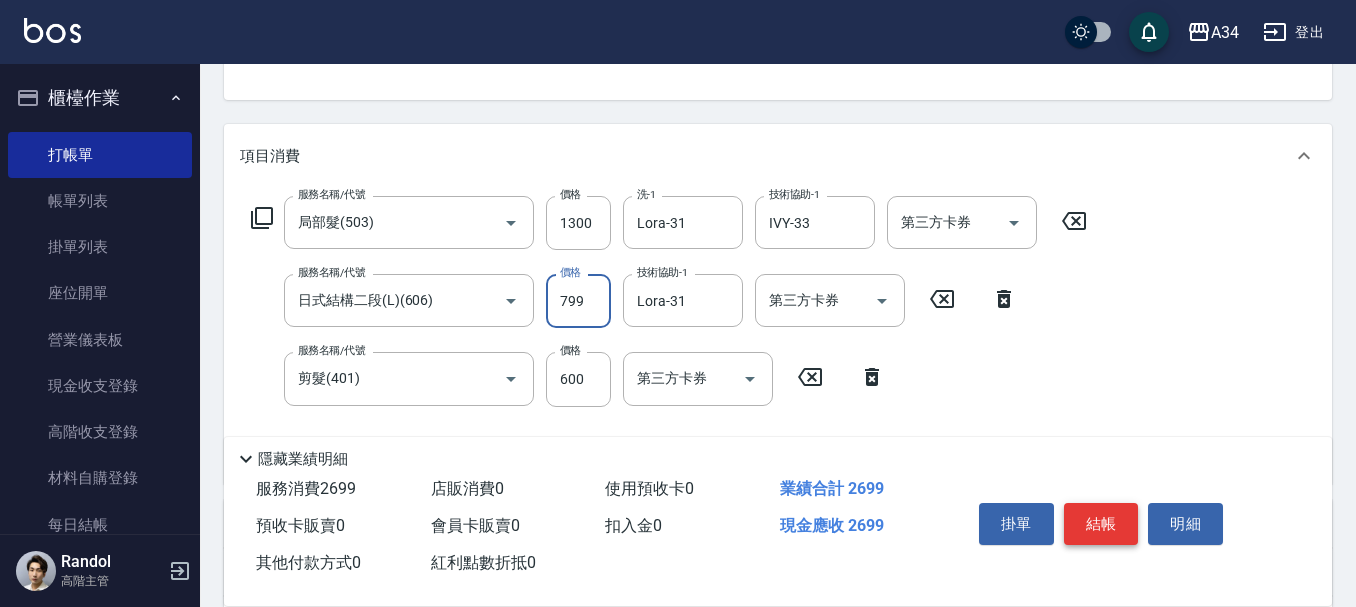 click on "結帳" at bounding box center (1101, 524) 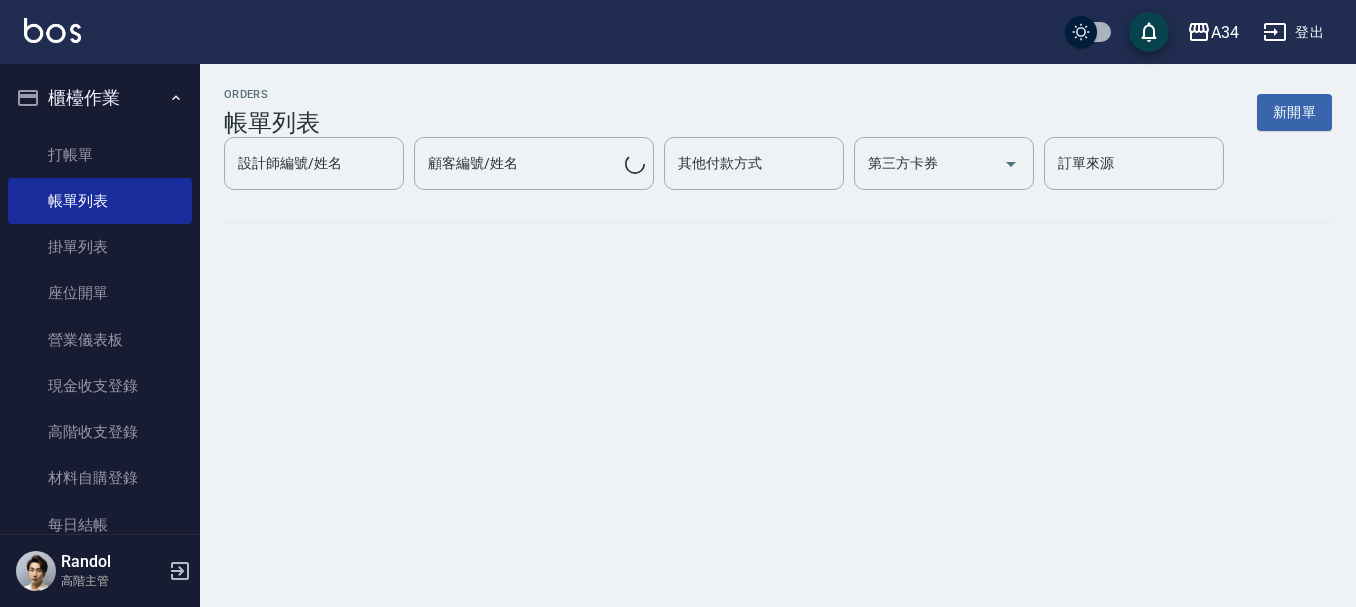 scroll, scrollTop: 0, scrollLeft: 0, axis: both 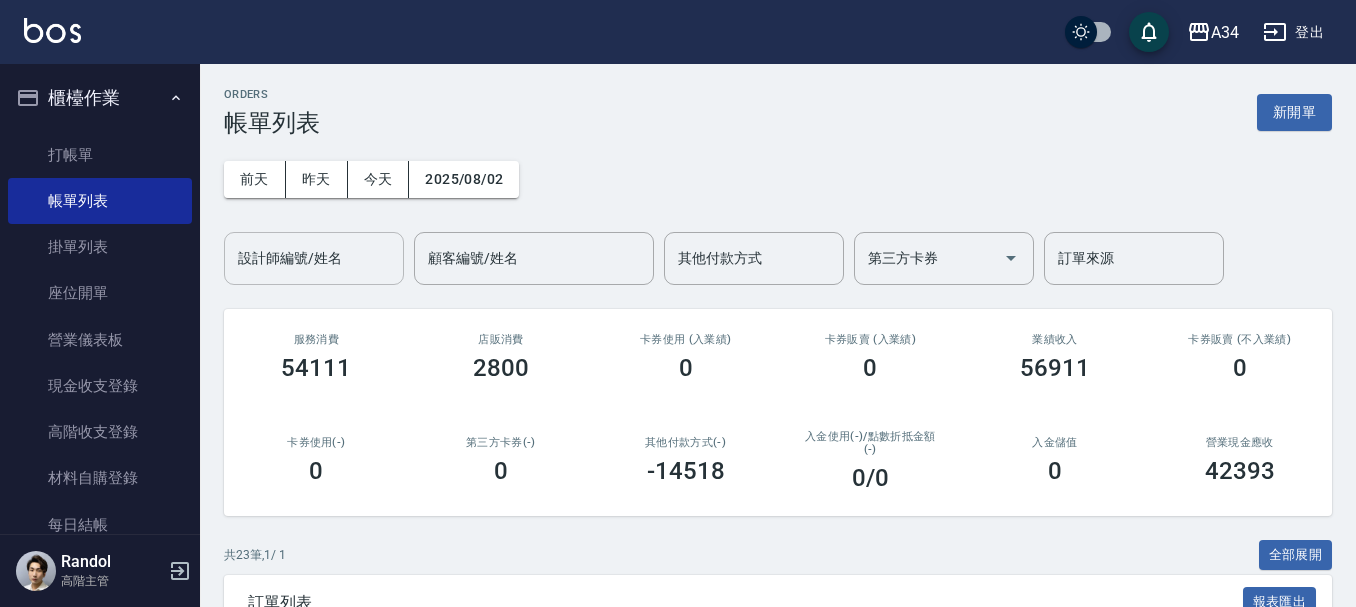 click on "設計師編號/姓名 設計師編號/姓名" at bounding box center (314, 258) 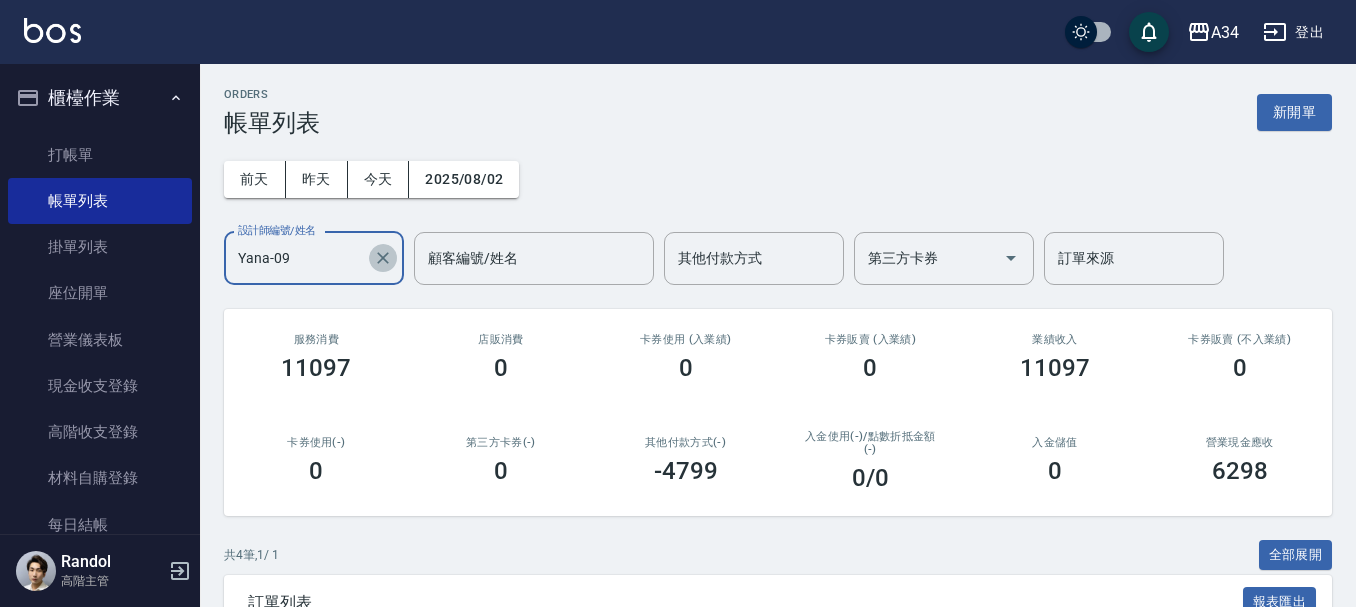 click 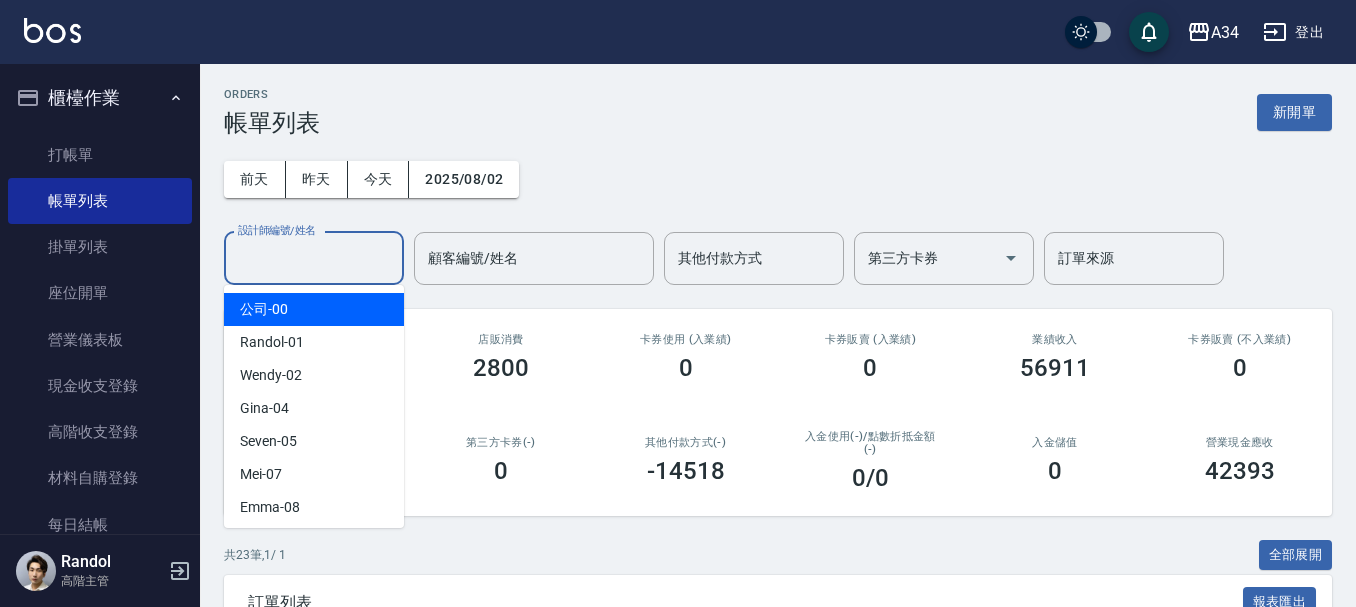 click on "設計師編號/姓名" at bounding box center (314, 258) 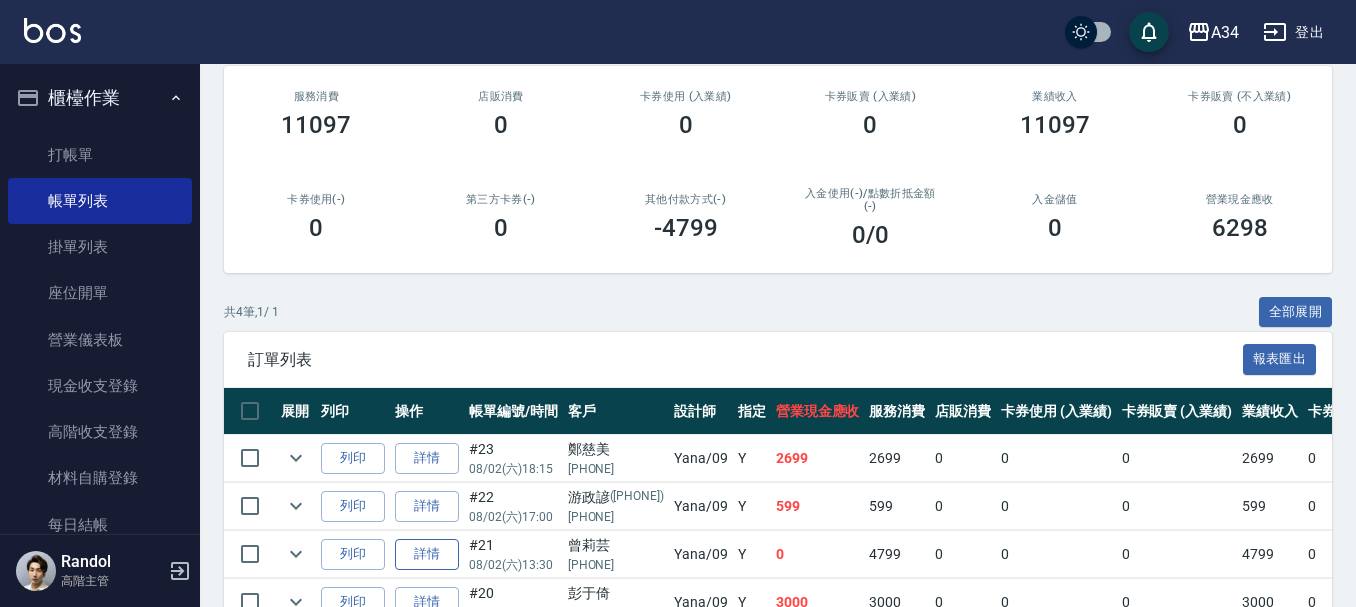 scroll, scrollTop: 56, scrollLeft: 0, axis: vertical 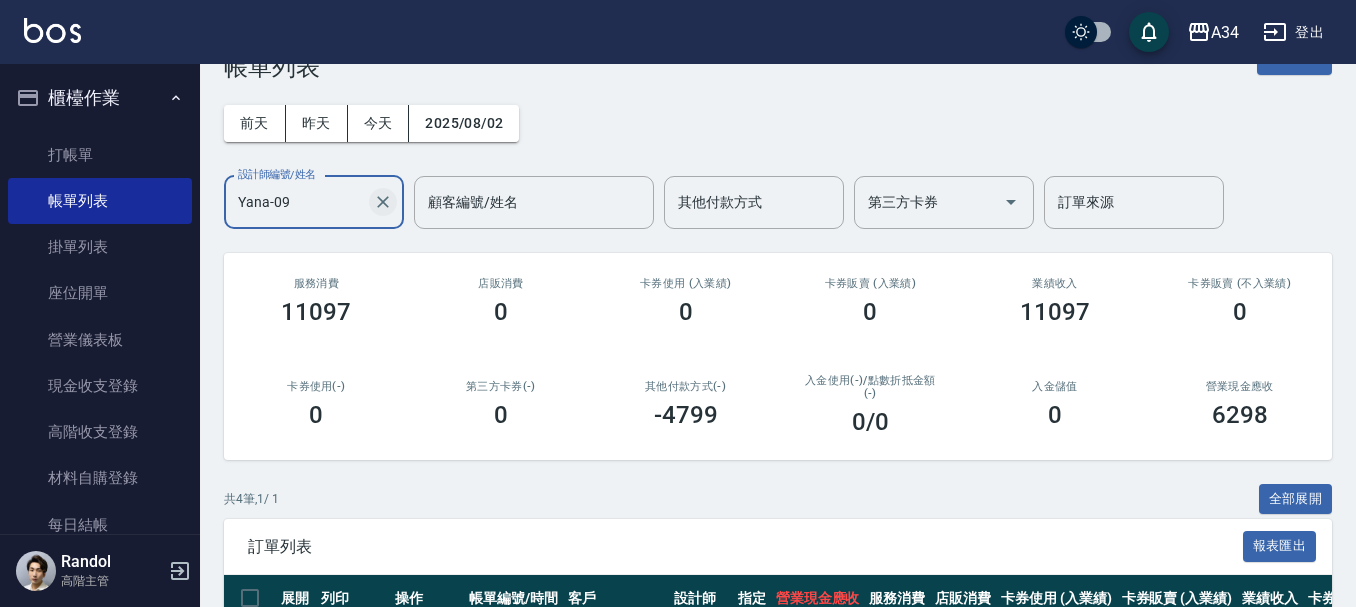 click 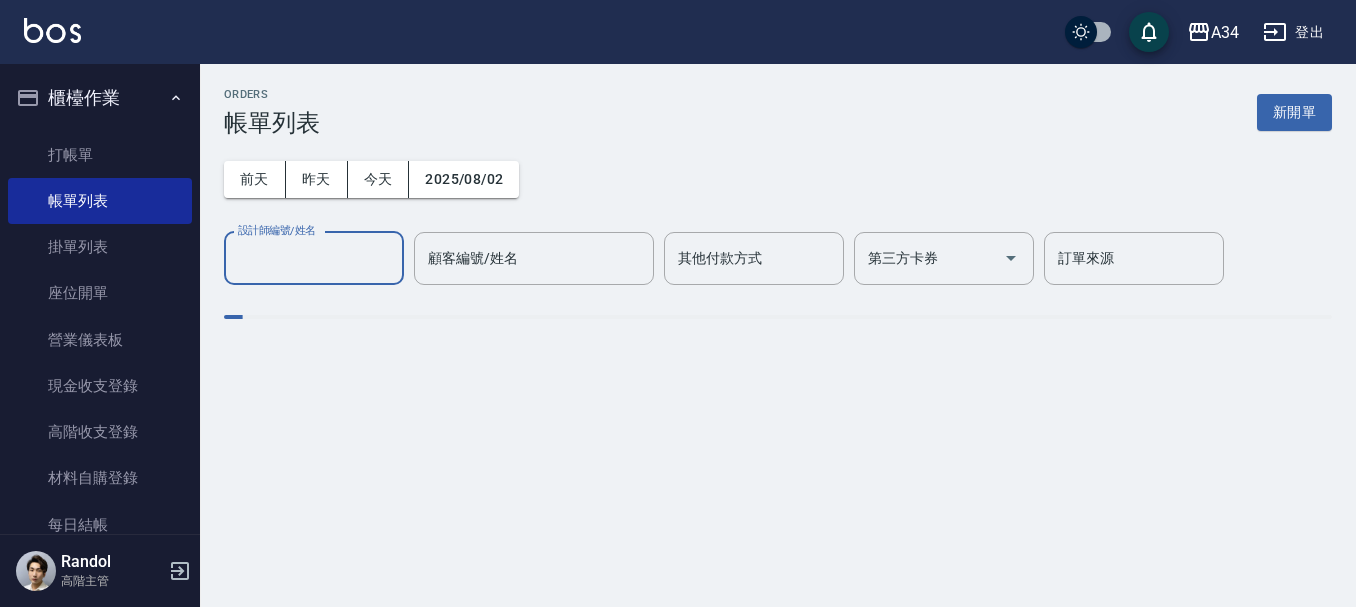 scroll, scrollTop: 0, scrollLeft: 0, axis: both 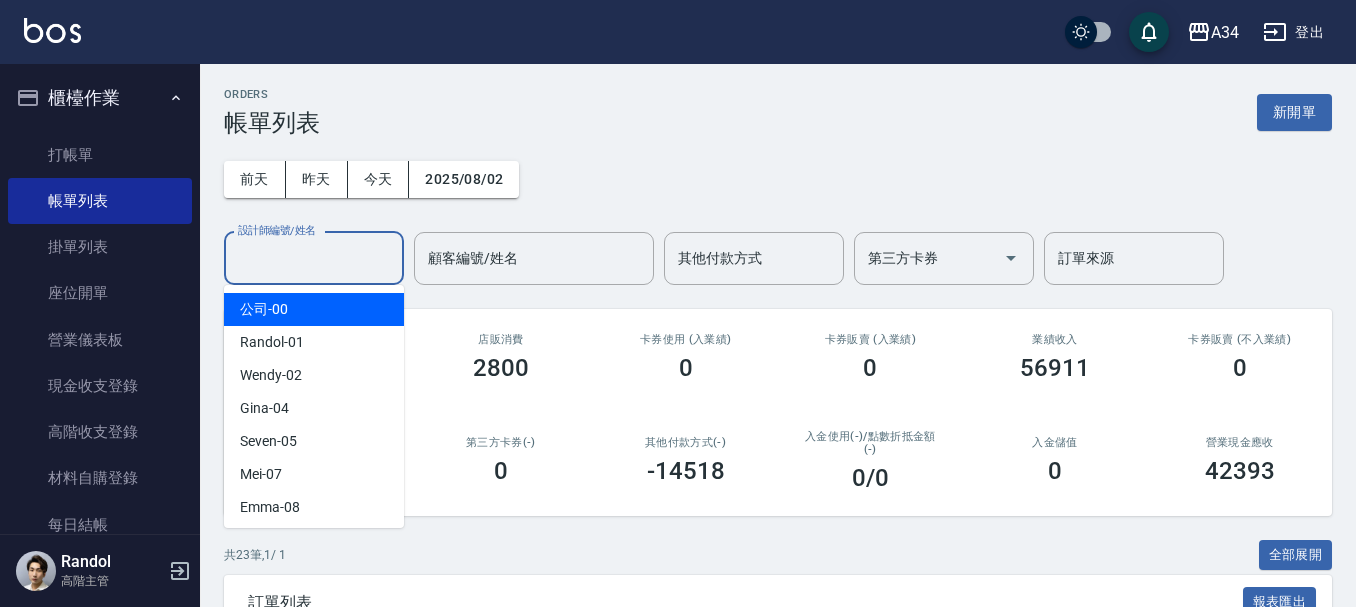 click on "設計師編號/姓名" at bounding box center [314, 258] 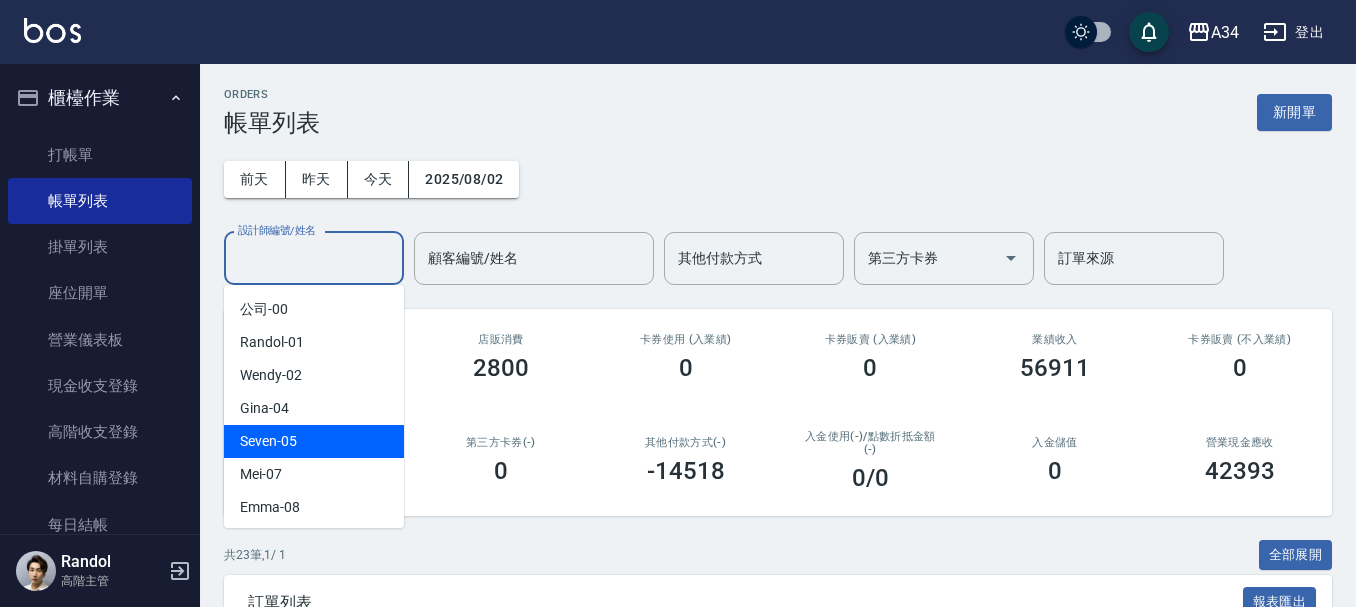click on "Seven -05" at bounding box center [268, 441] 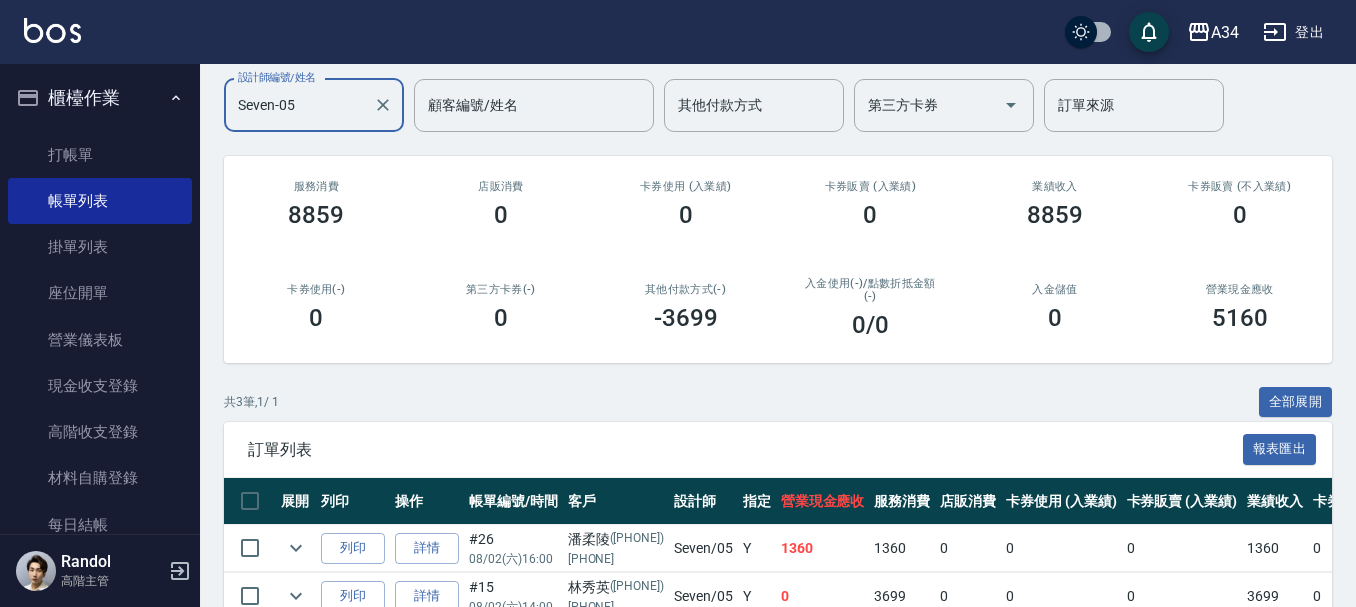scroll, scrollTop: 0, scrollLeft: 0, axis: both 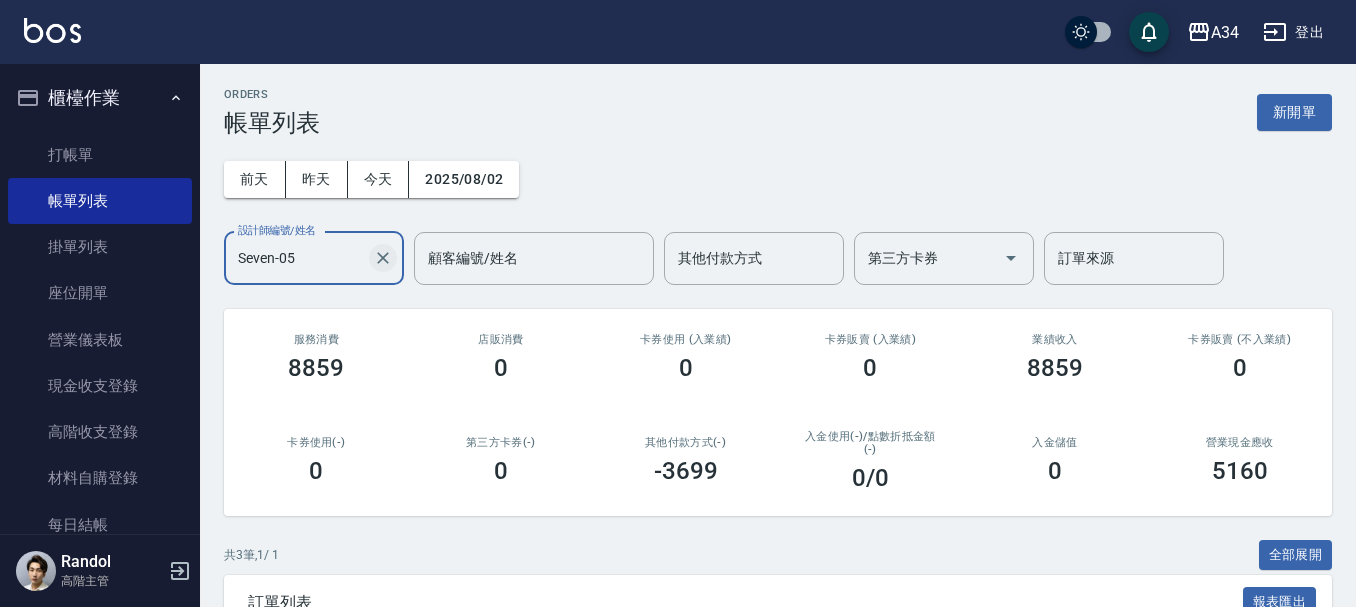 click 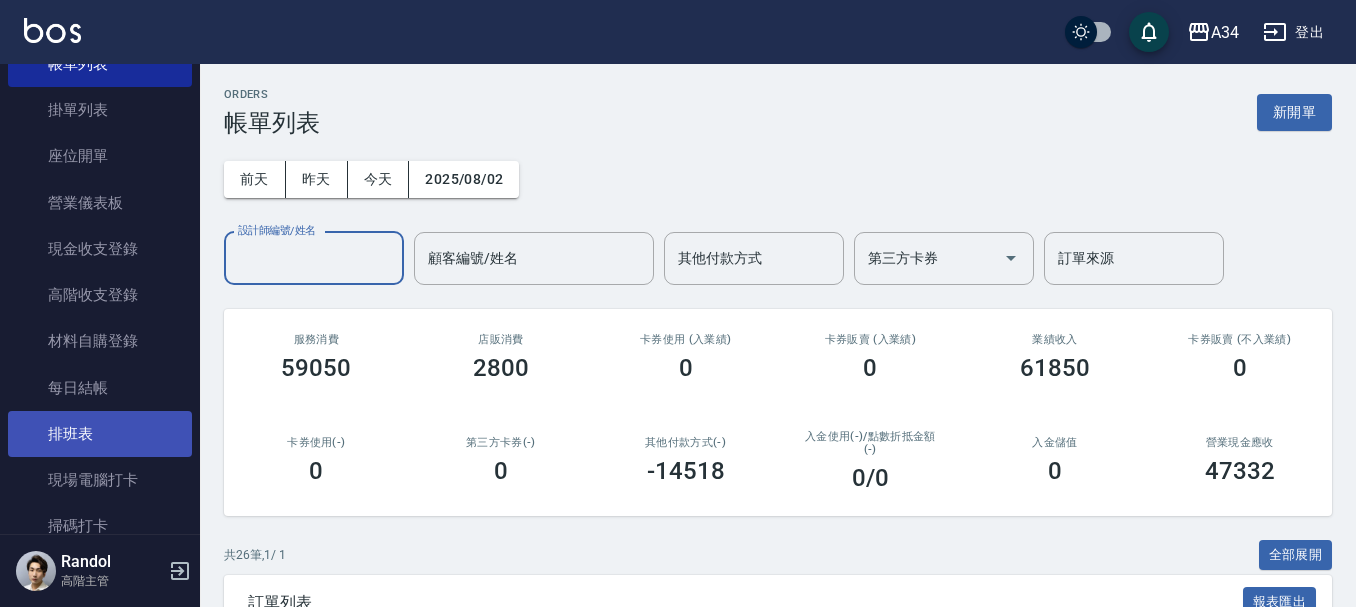 scroll, scrollTop: 100, scrollLeft: 0, axis: vertical 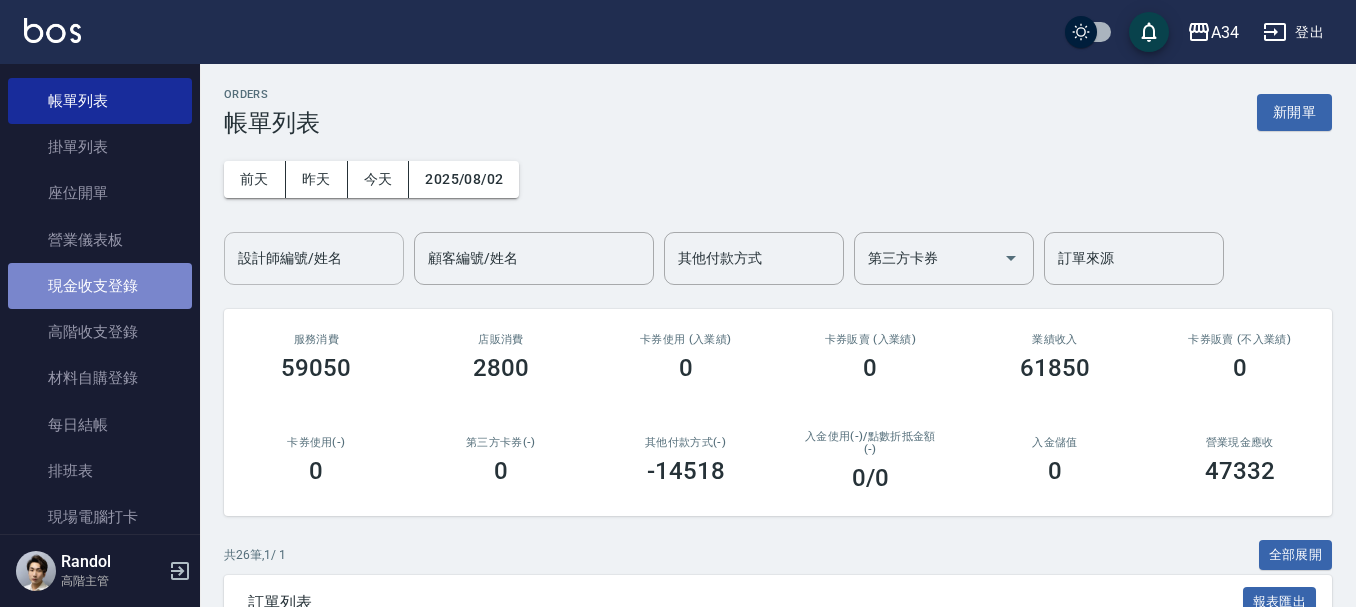 click on "現金收支登錄" at bounding box center (100, 286) 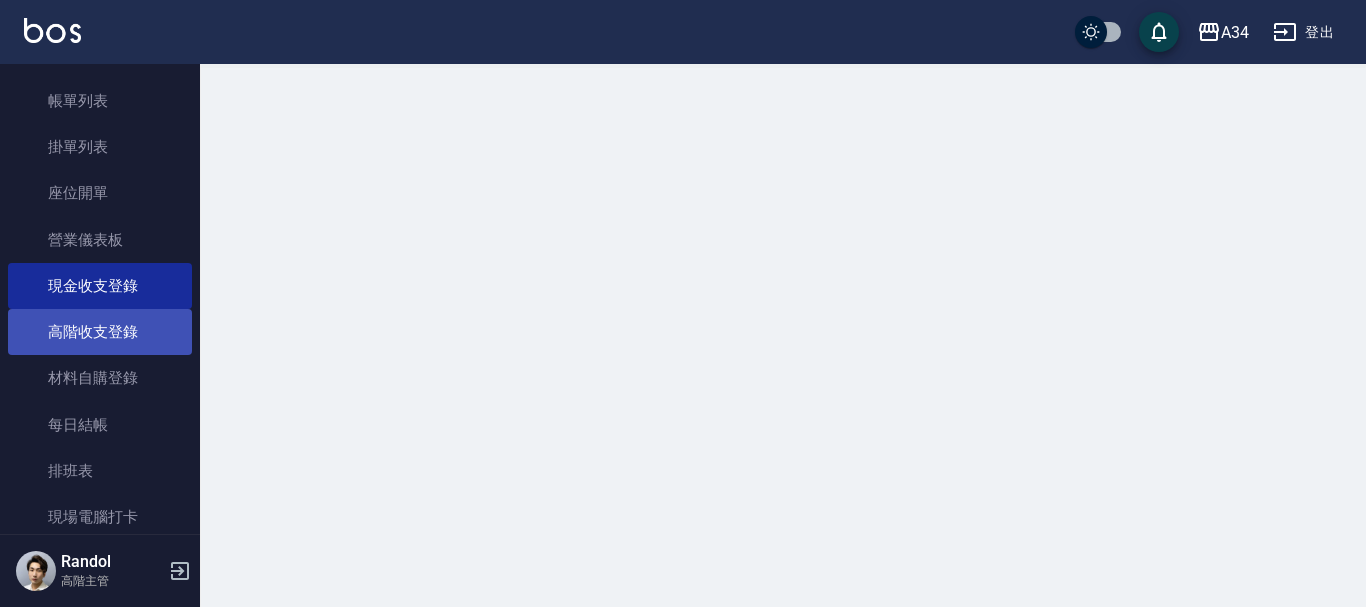 click on "高階收支登錄" at bounding box center [100, 332] 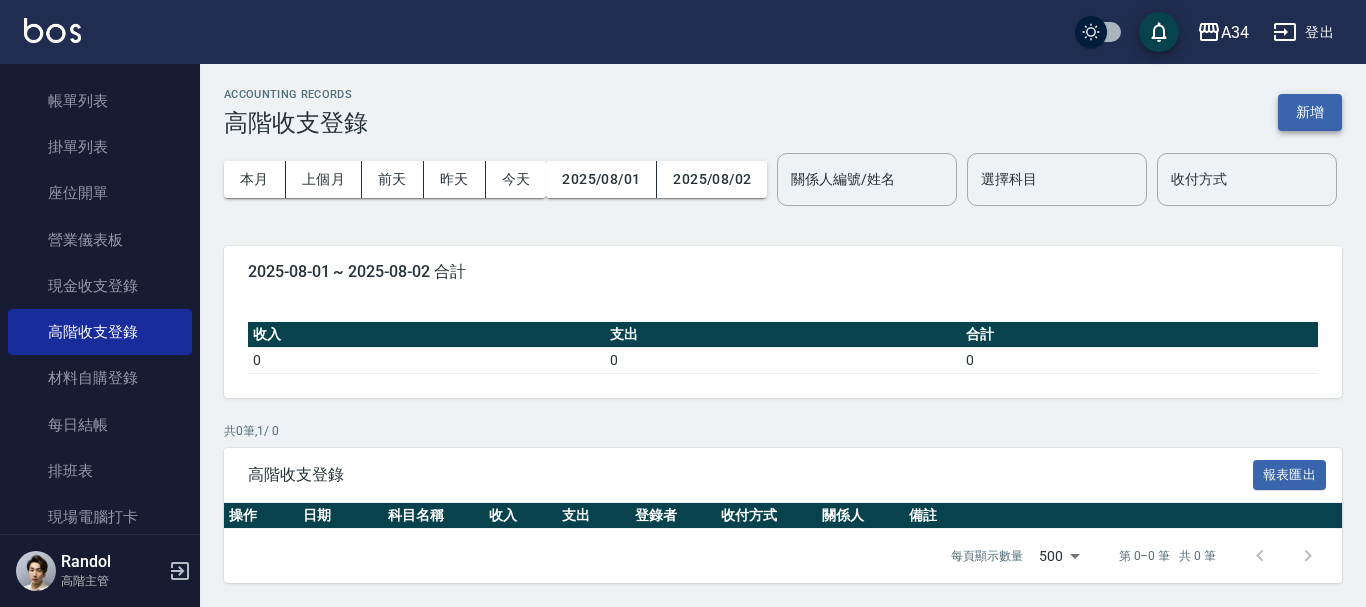 click on "新增" at bounding box center (1310, 112) 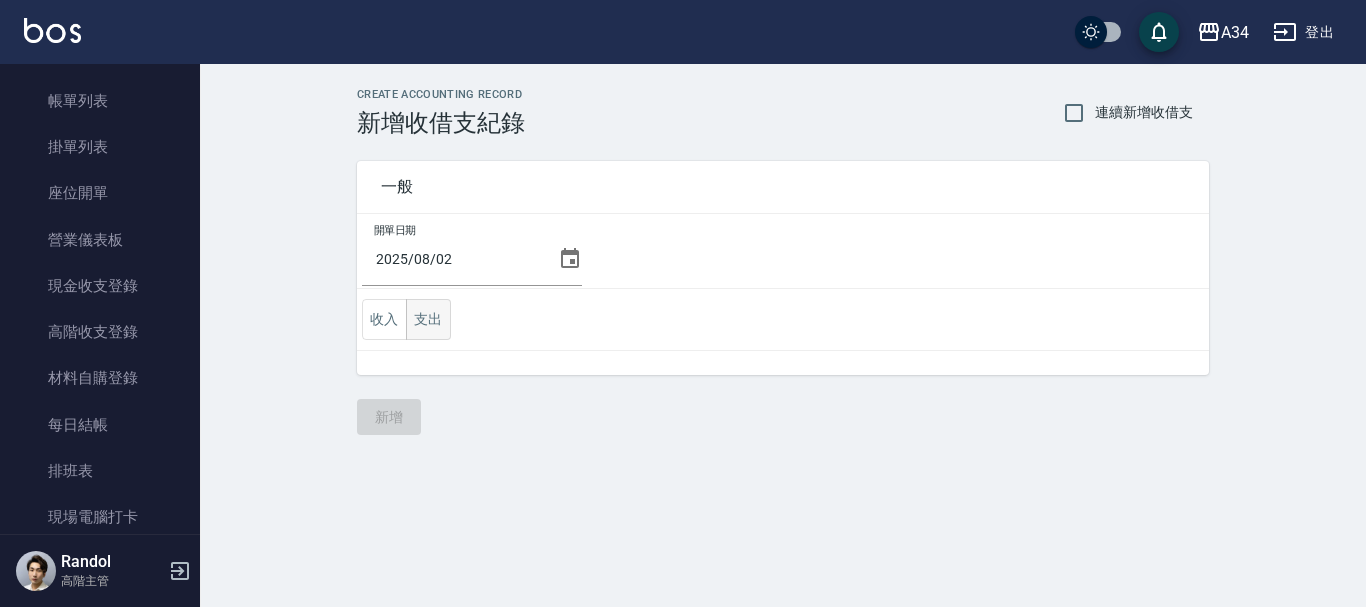 click on "支出" at bounding box center [428, 319] 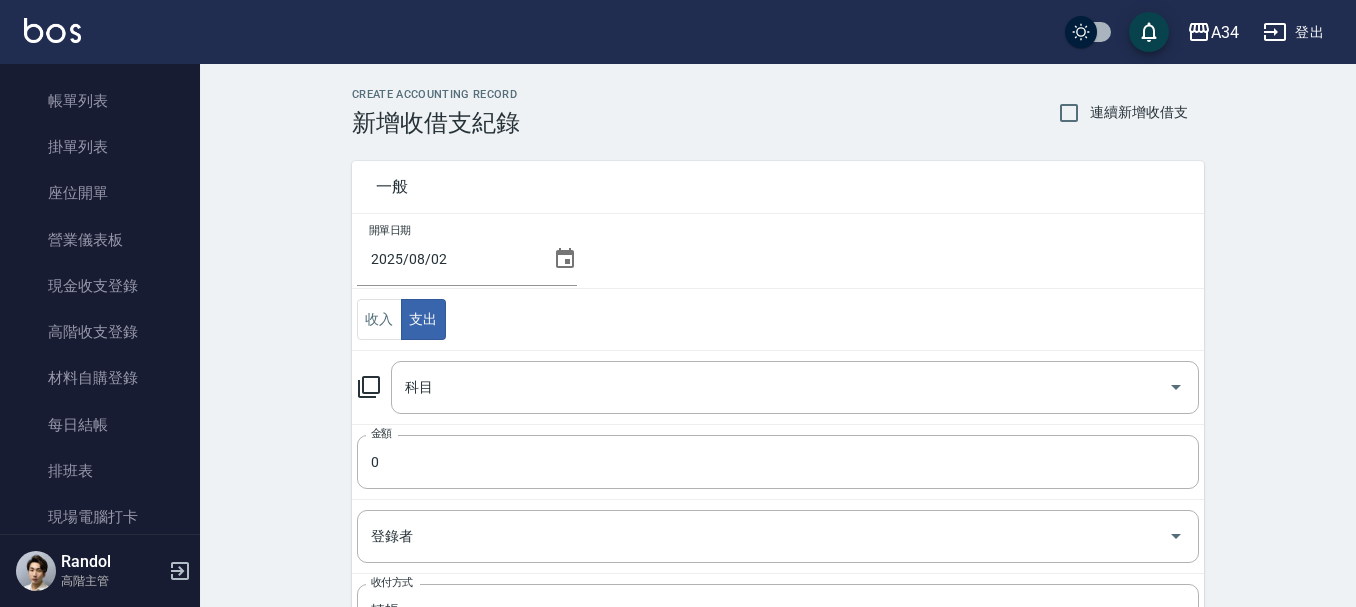 click on "2025/08/02" at bounding box center [467, 259] 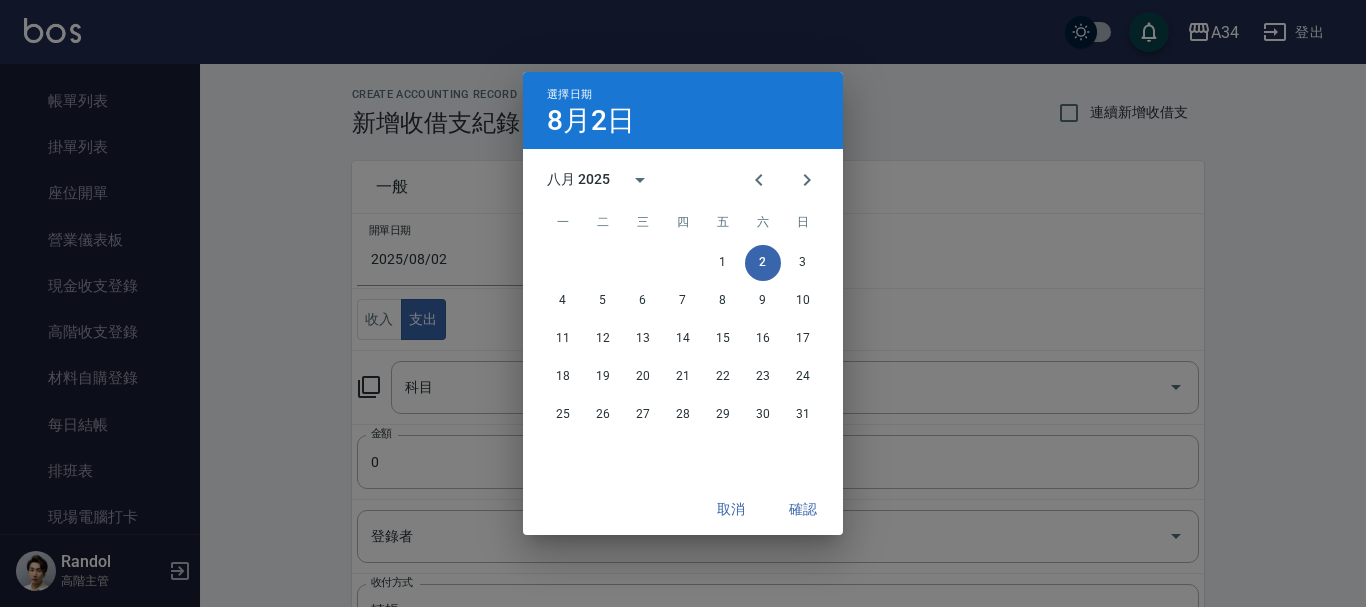 click on "1 2 3" at bounding box center (683, 263) 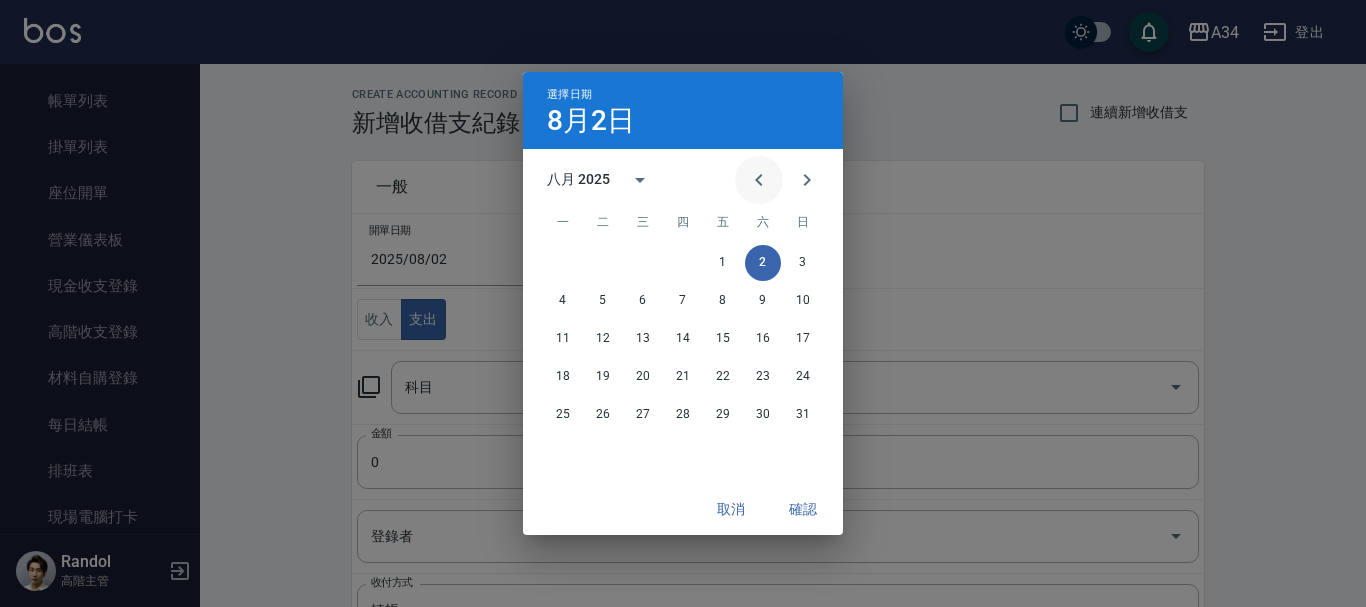 click at bounding box center (759, 180) 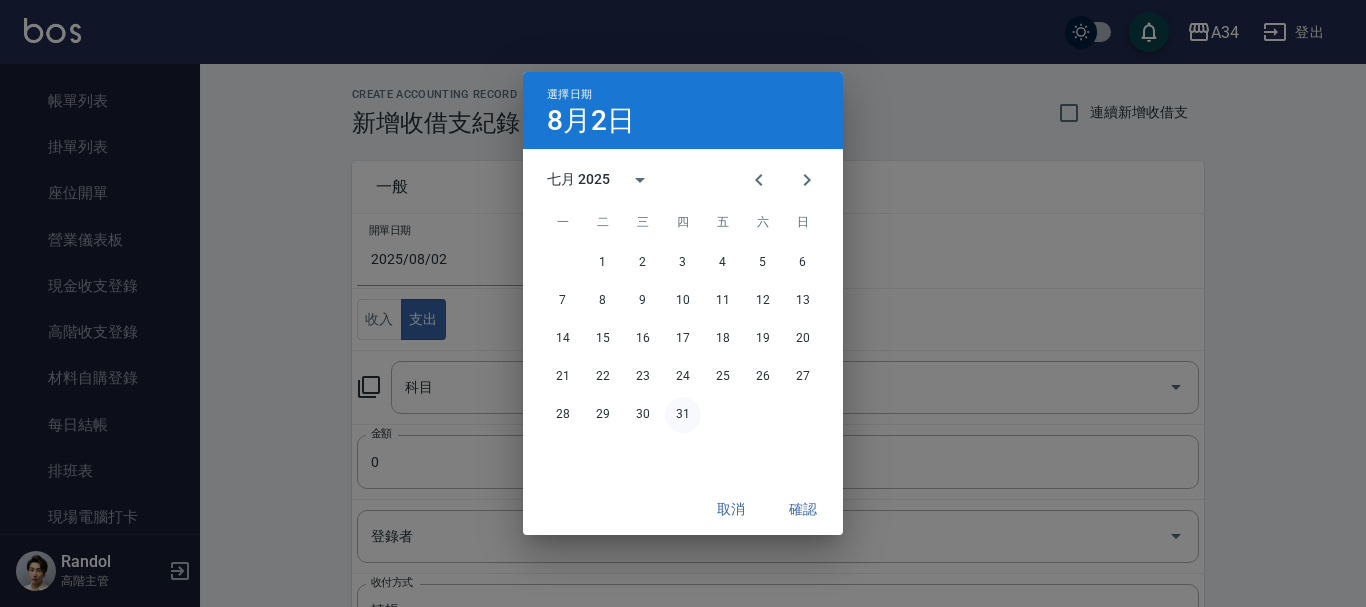 click on "31" at bounding box center (683, 415) 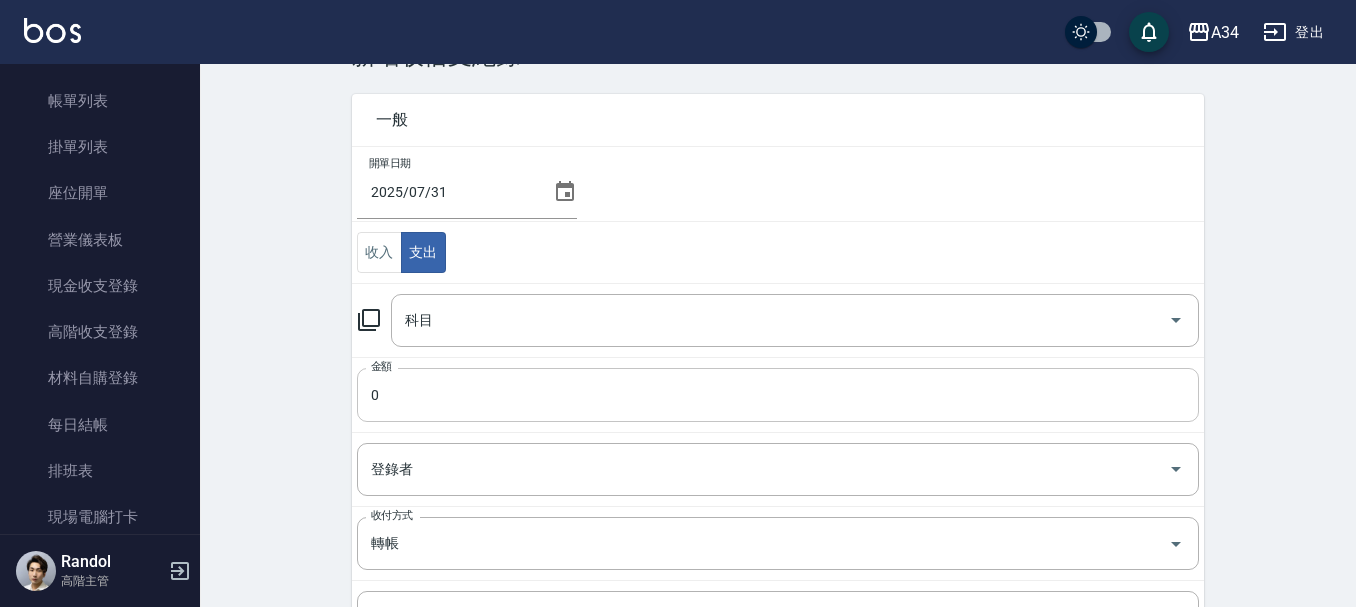 scroll, scrollTop: 100, scrollLeft: 0, axis: vertical 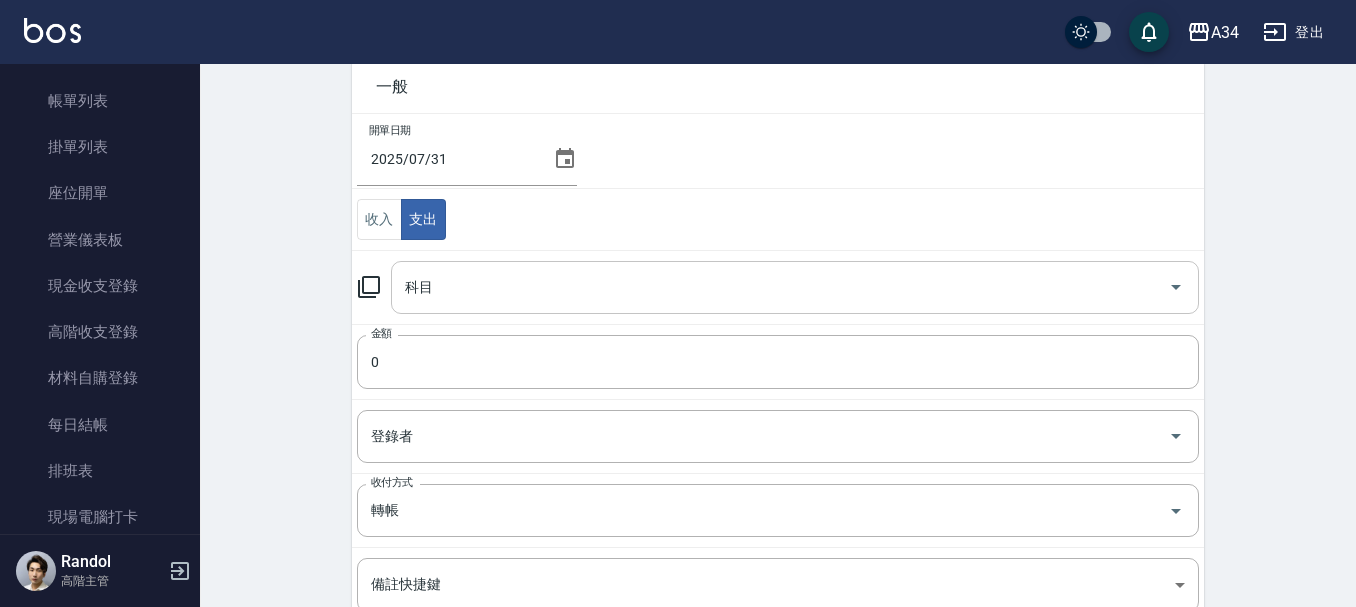 click on "科目" at bounding box center [780, 287] 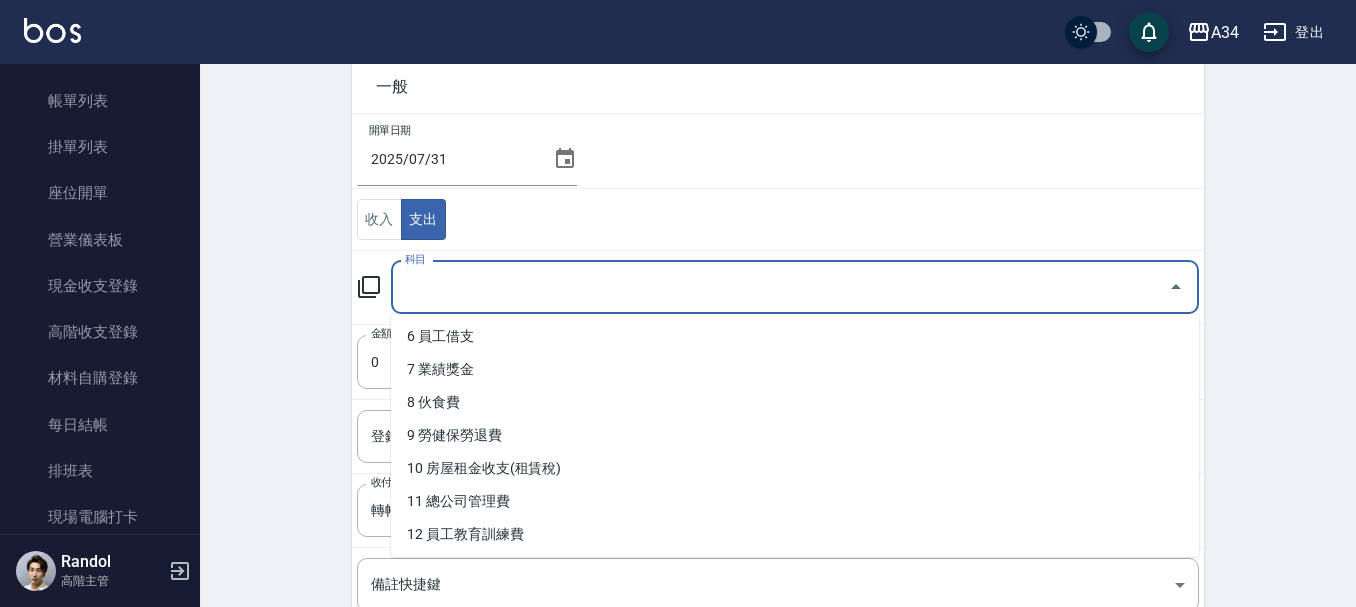 scroll, scrollTop: 100, scrollLeft: 0, axis: vertical 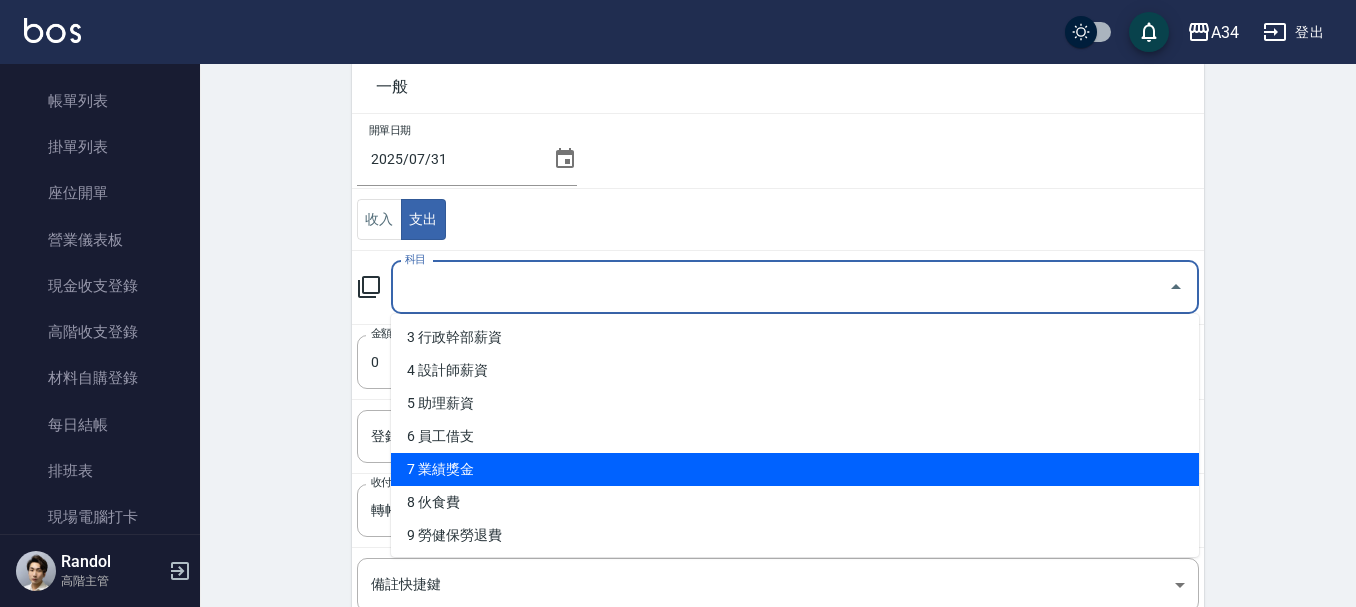 click on "7 業績獎金" at bounding box center [795, 469] 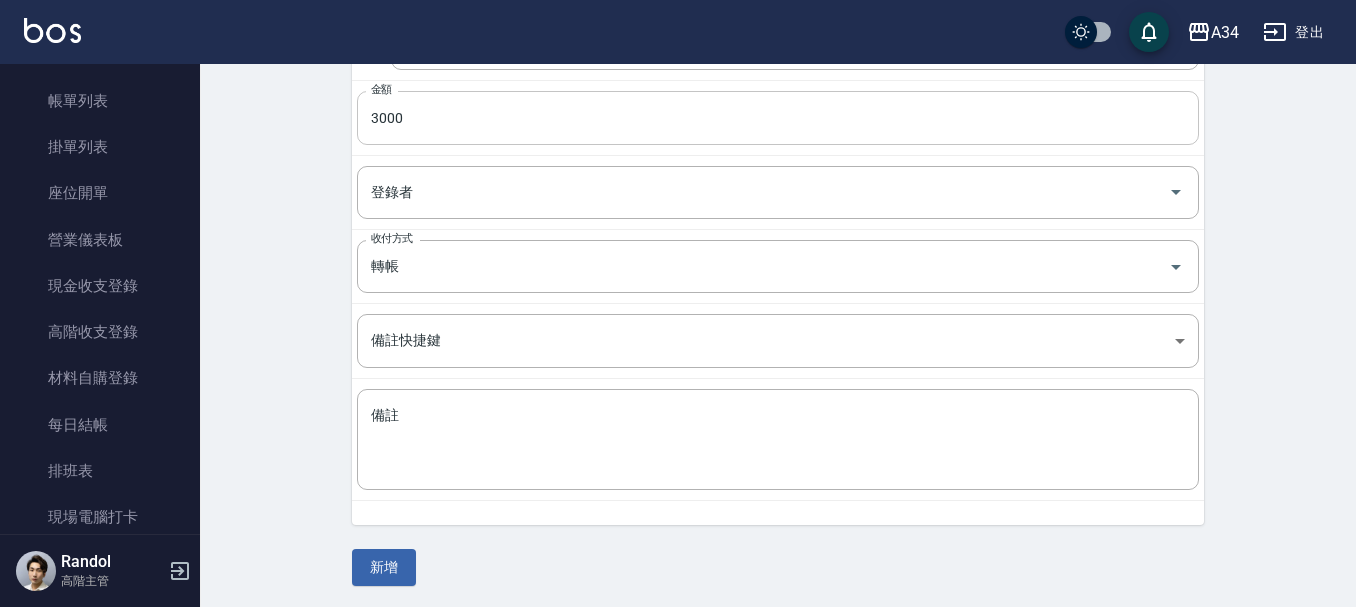 scroll, scrollTop: 347, scrollLeft: 0, axis: vertical 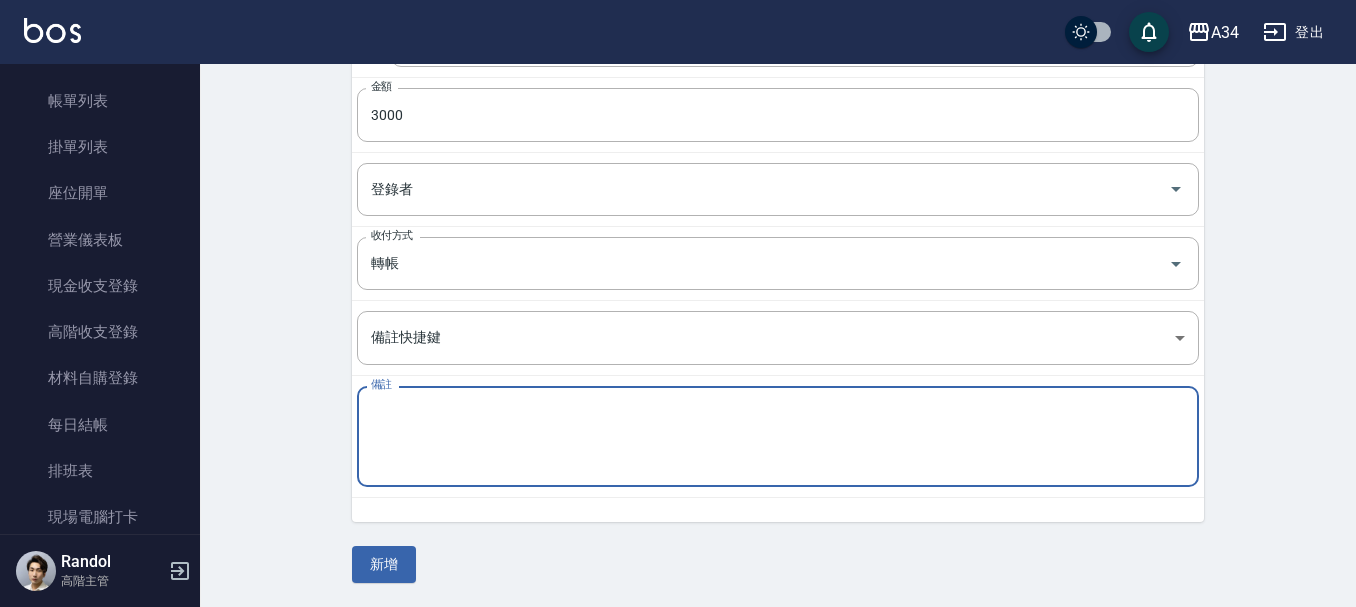 click on "備註" at bounding box center [778, 437] 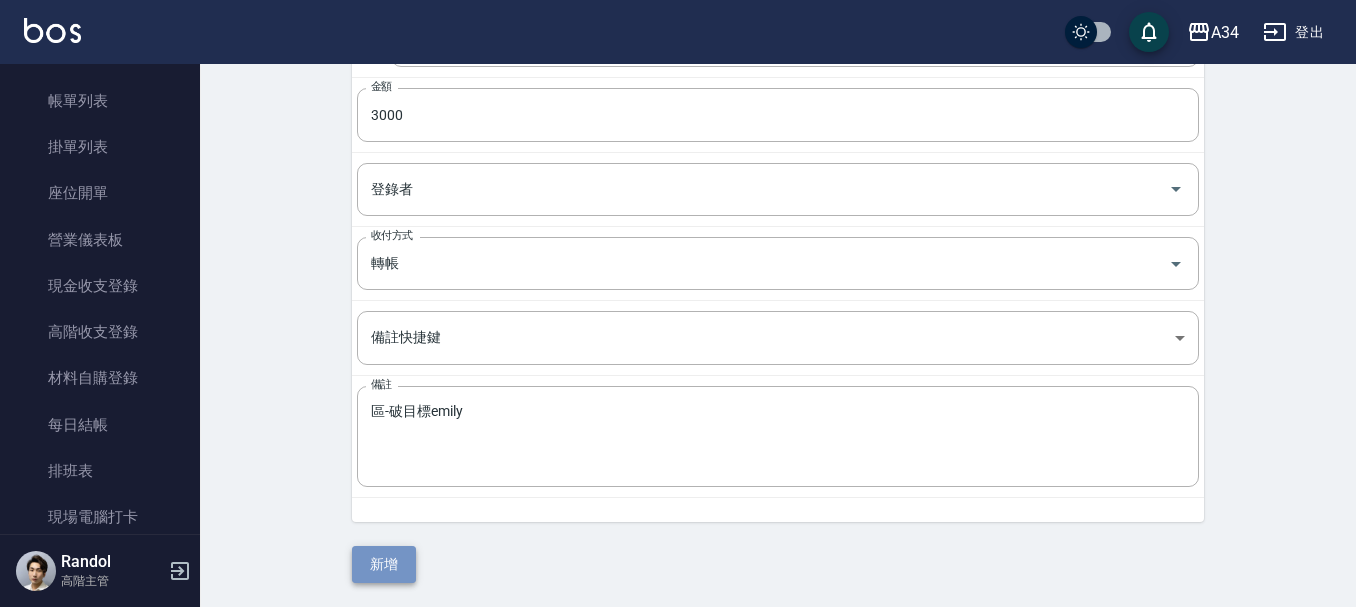 click on "新增" at bounding box center [384, 564] 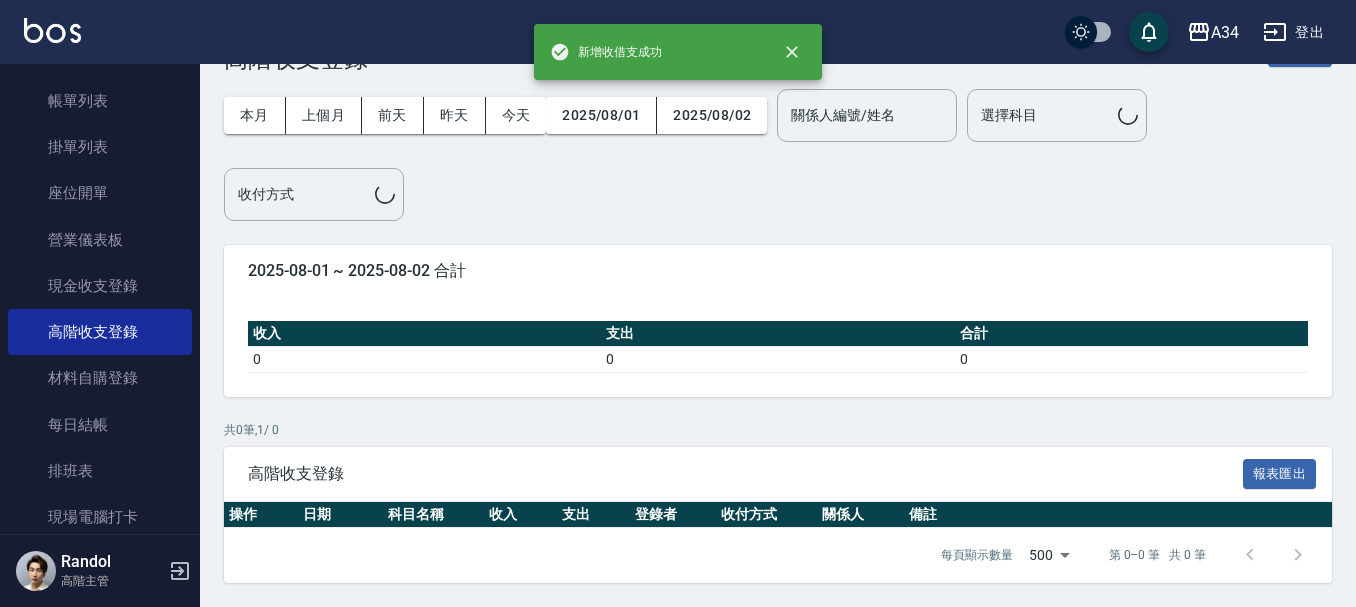 scroll, scrollTop: 0, scrollLeft: 0, axis: both 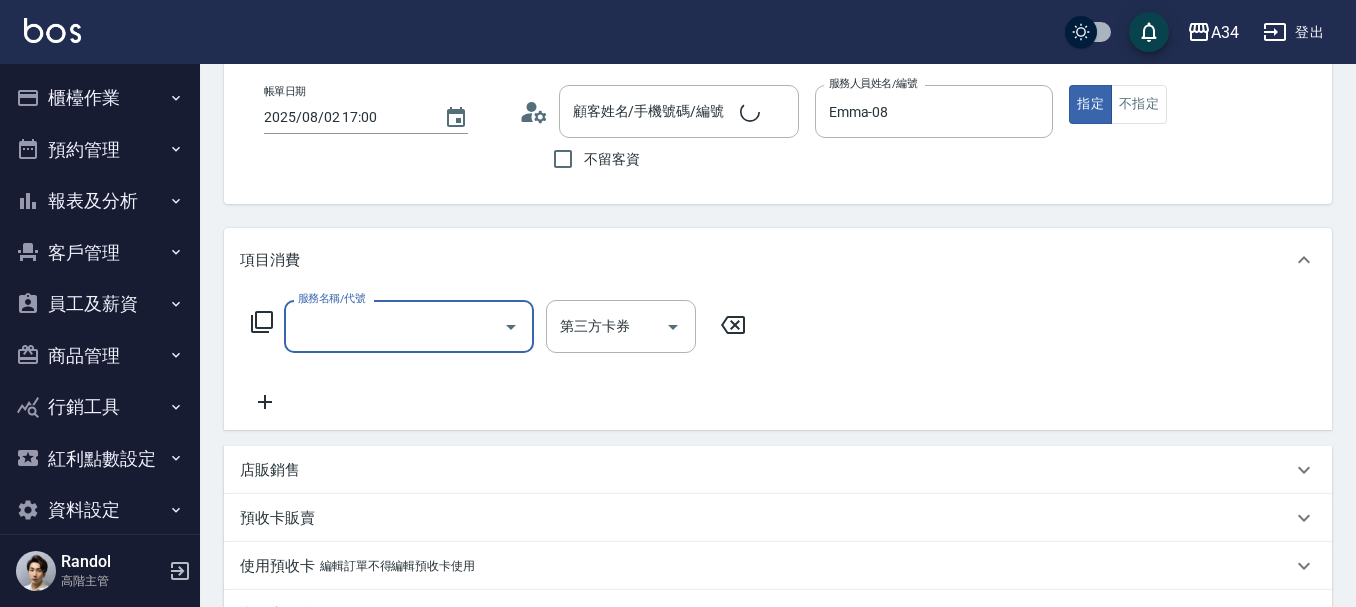 type on "林京慧/02-22823829/0905163177" 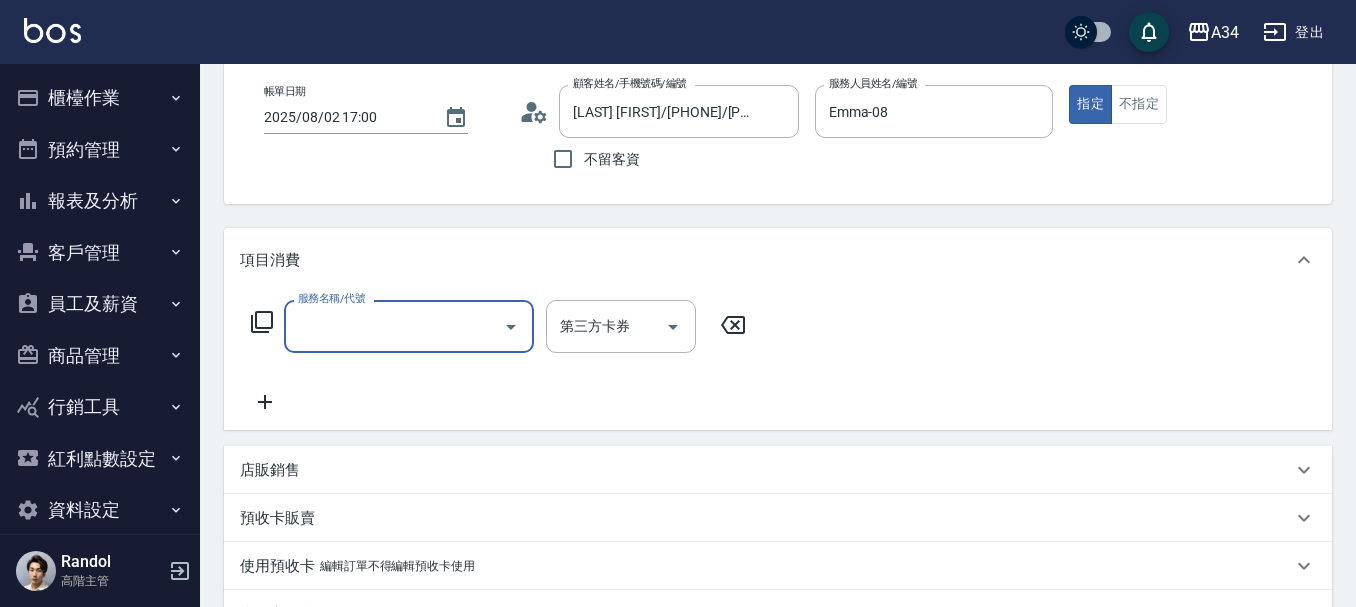 scroll, scrollTop: 0, scrollLeft: 0, axis: both 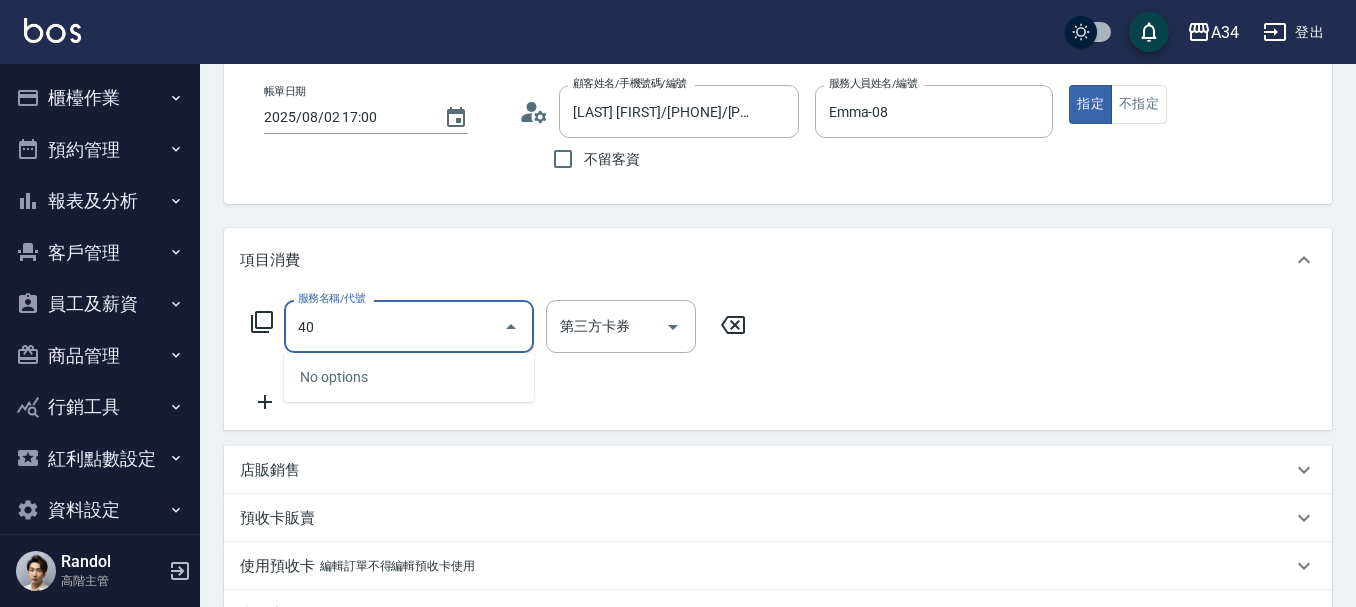 type on "401" 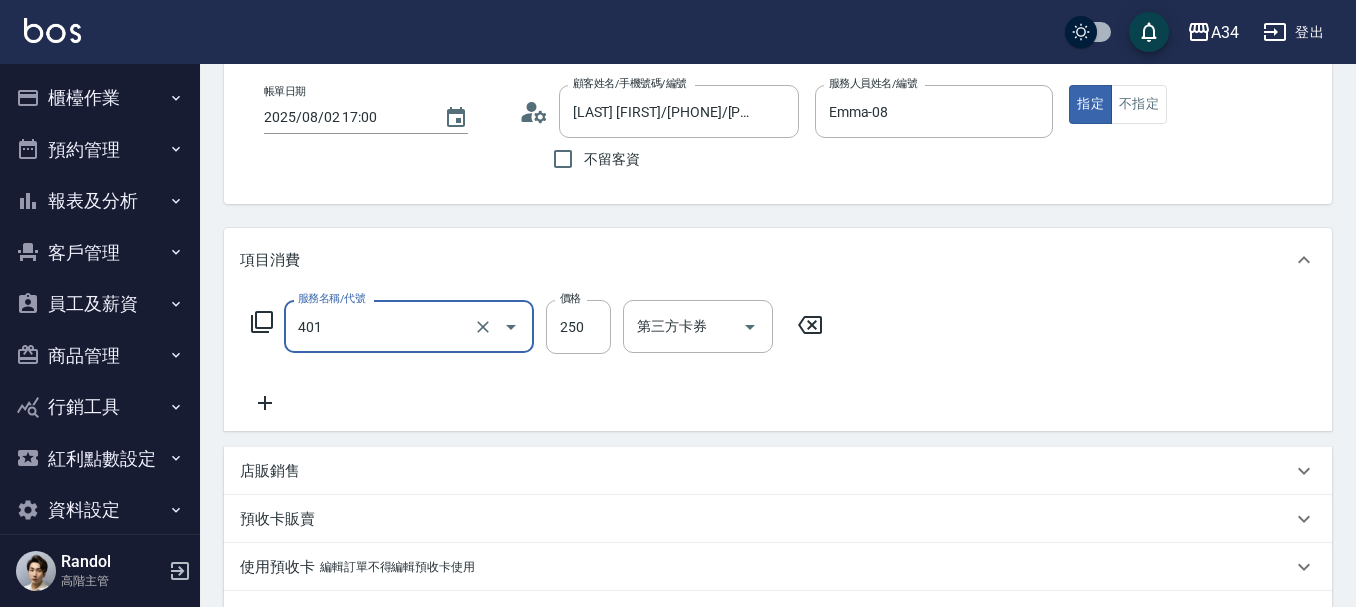 type on "20" 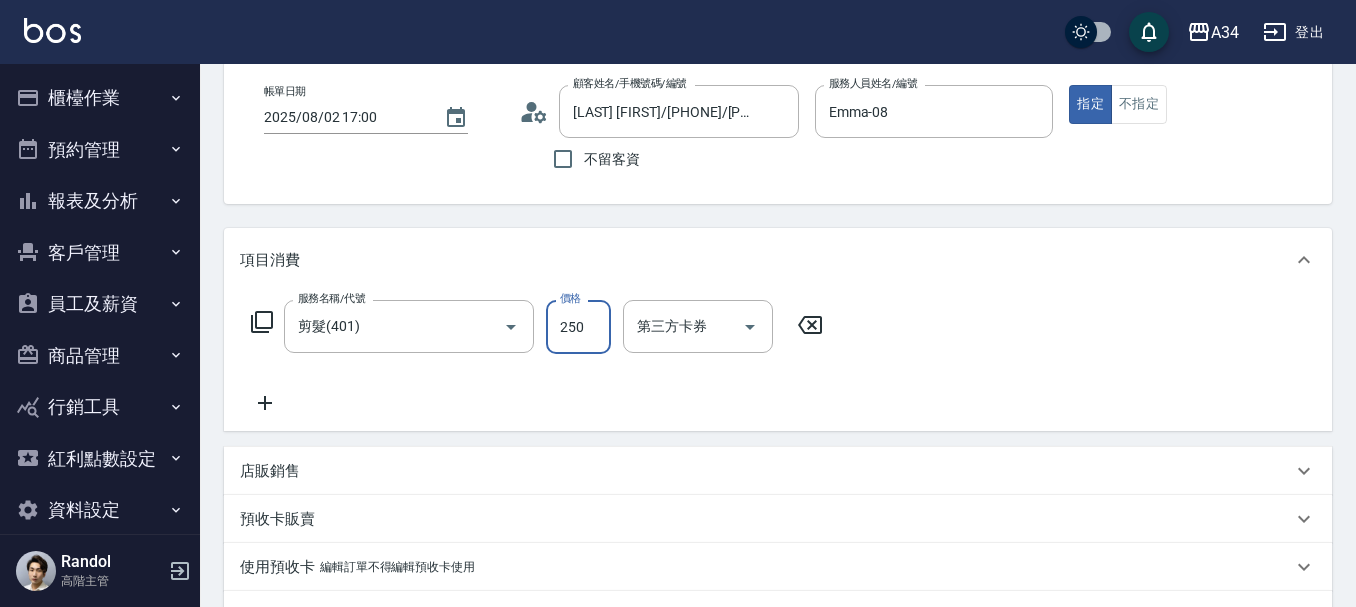 type on "0" 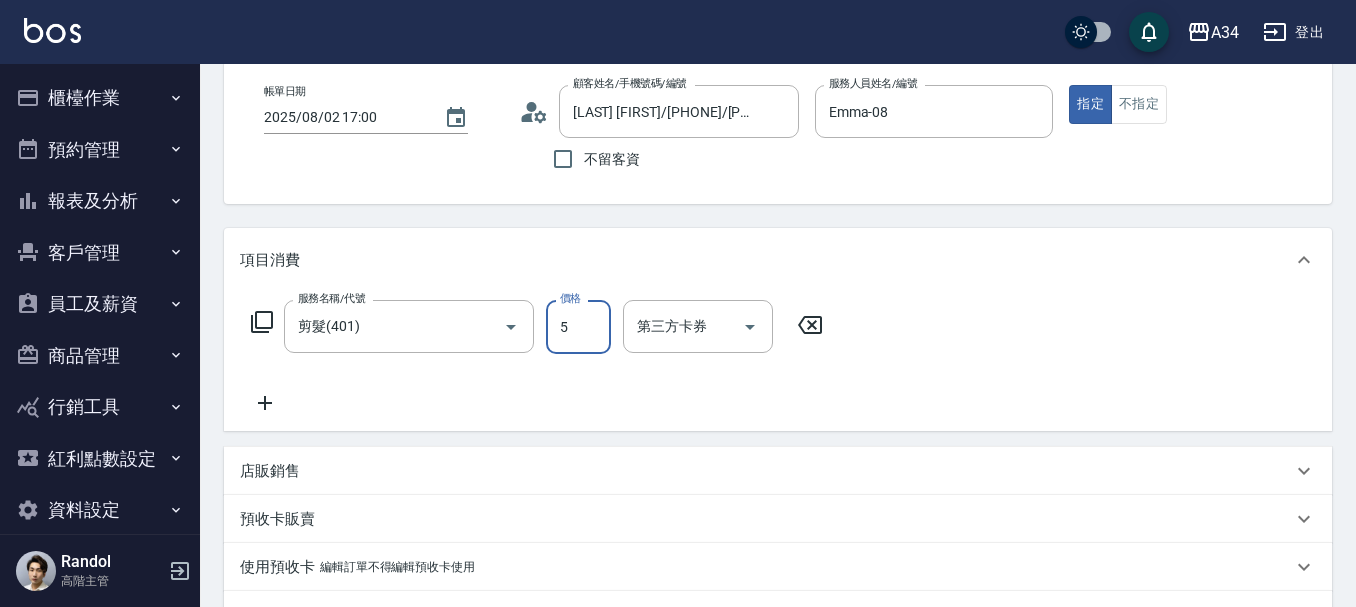 type on "50" 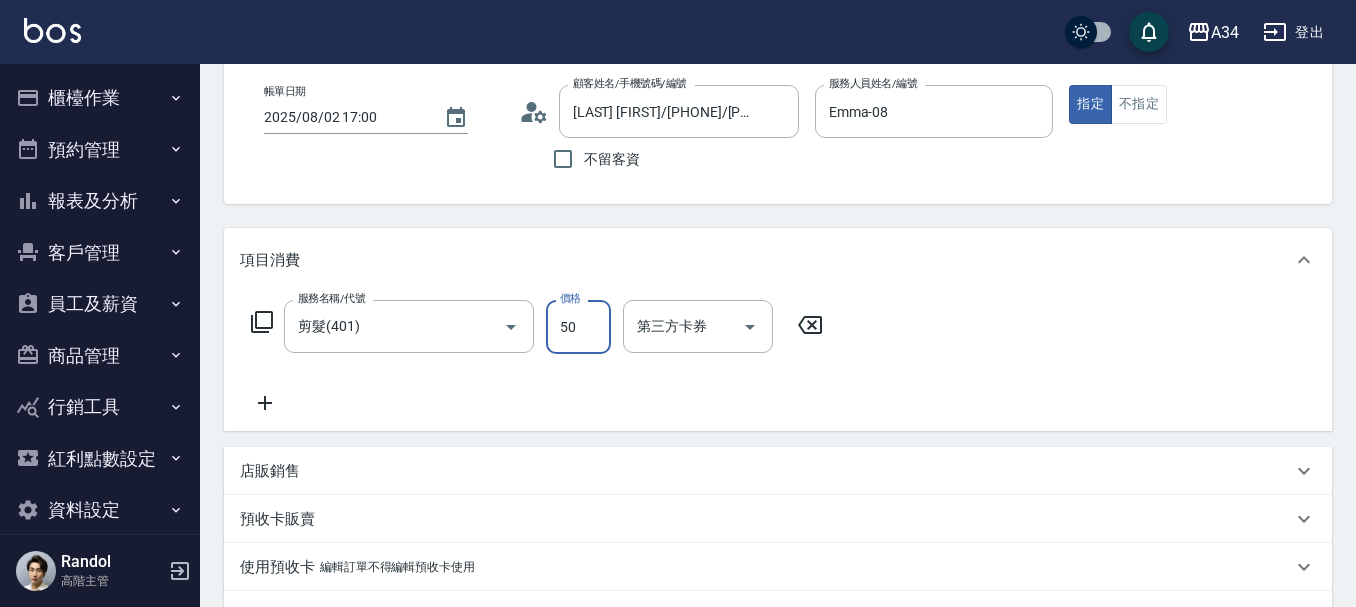 type on "50" 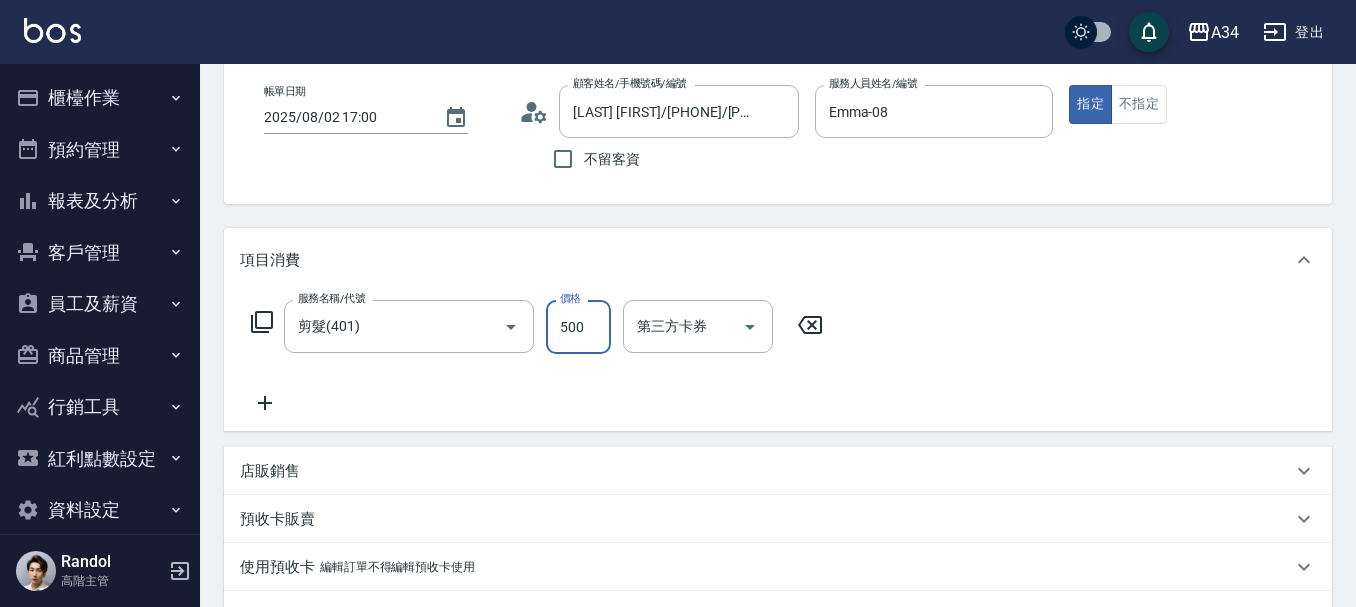 type on "500" 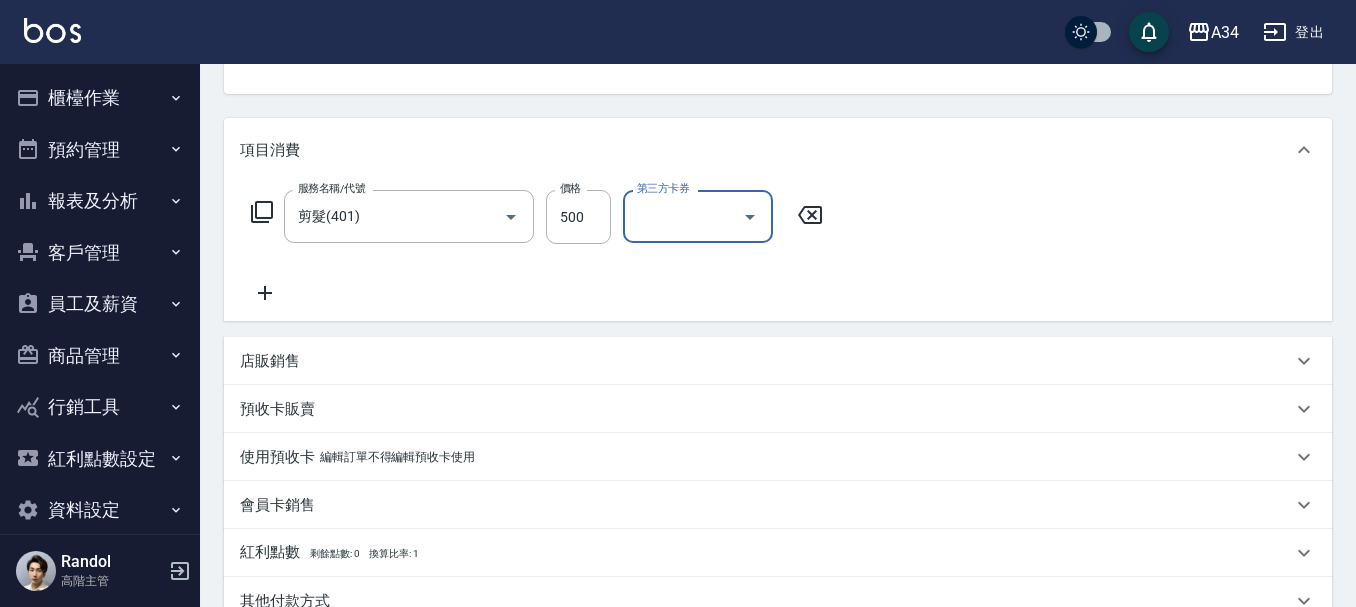 scroll, scrollTop: 492, scrollLeft: 0, axis: vertical 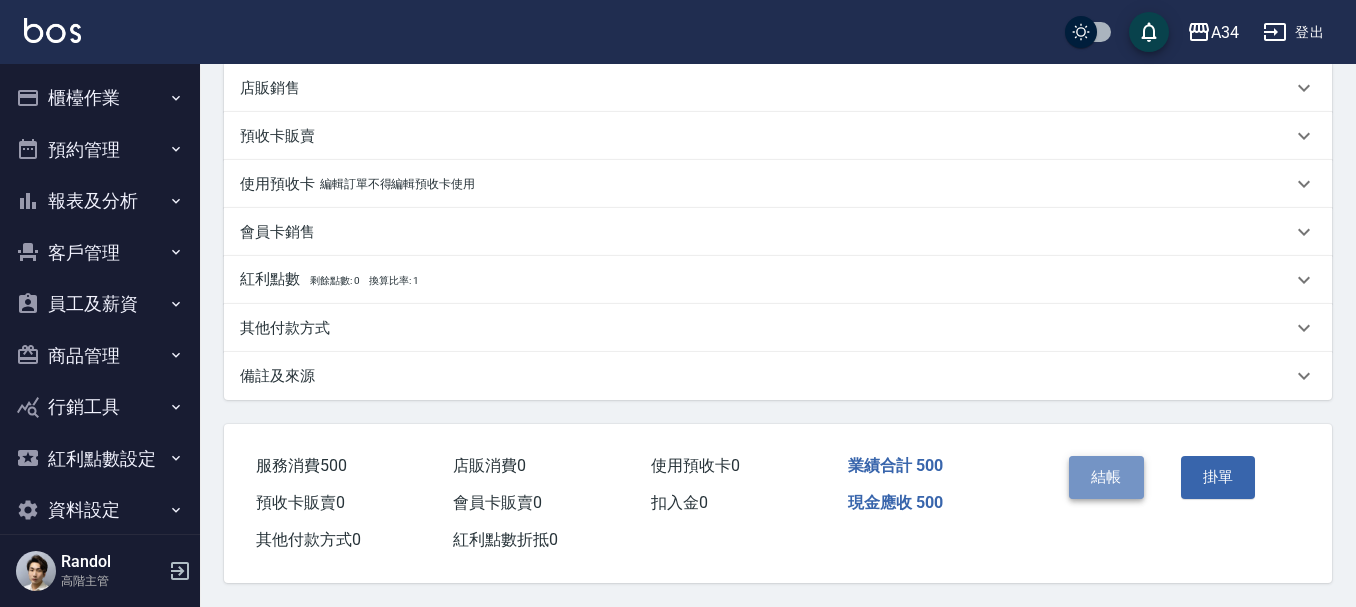 click on "結帳" at bounding box center (1106, 477) 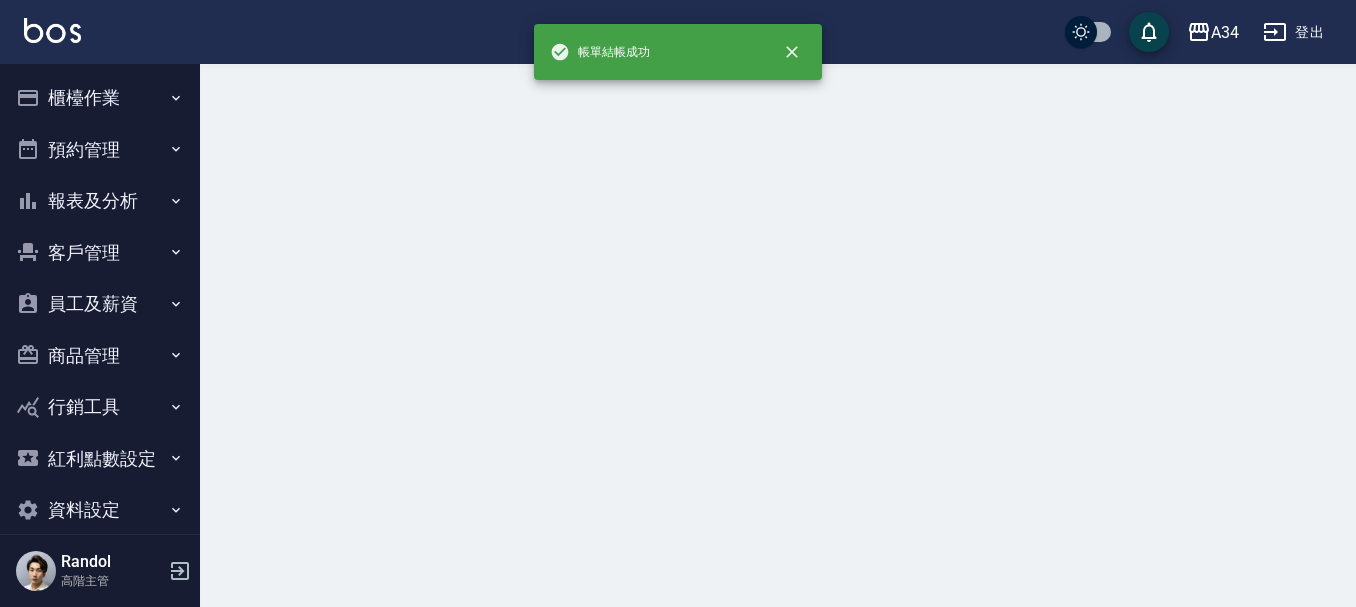 scroll, scrollTop: 0, scrollLeft: 0, axis: both 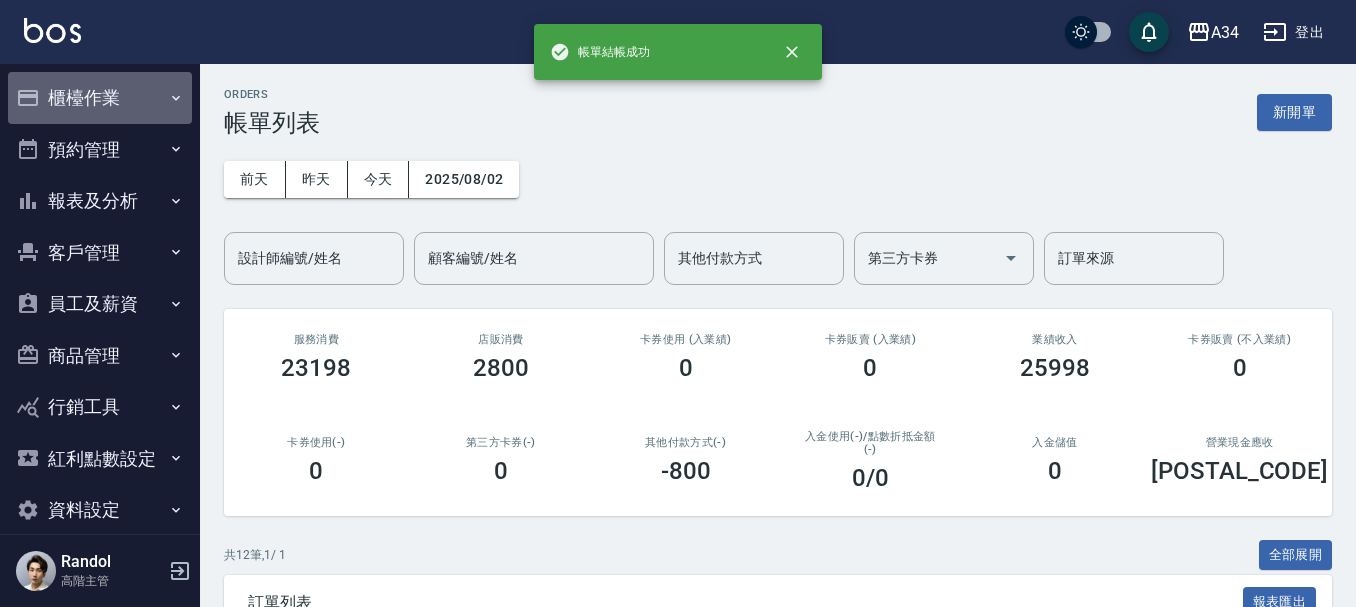click on "櫃檯作業" at bounding box center (100, 98) 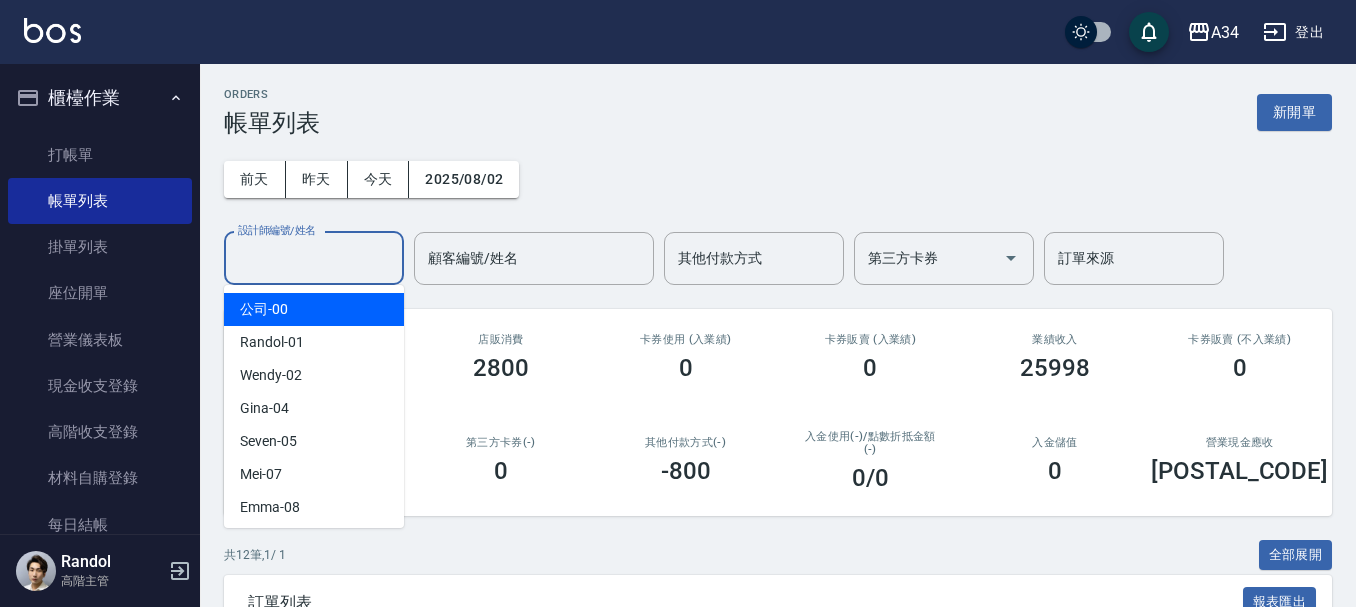 click on "設計師編號/姓名" at bounding box center (314, 258) 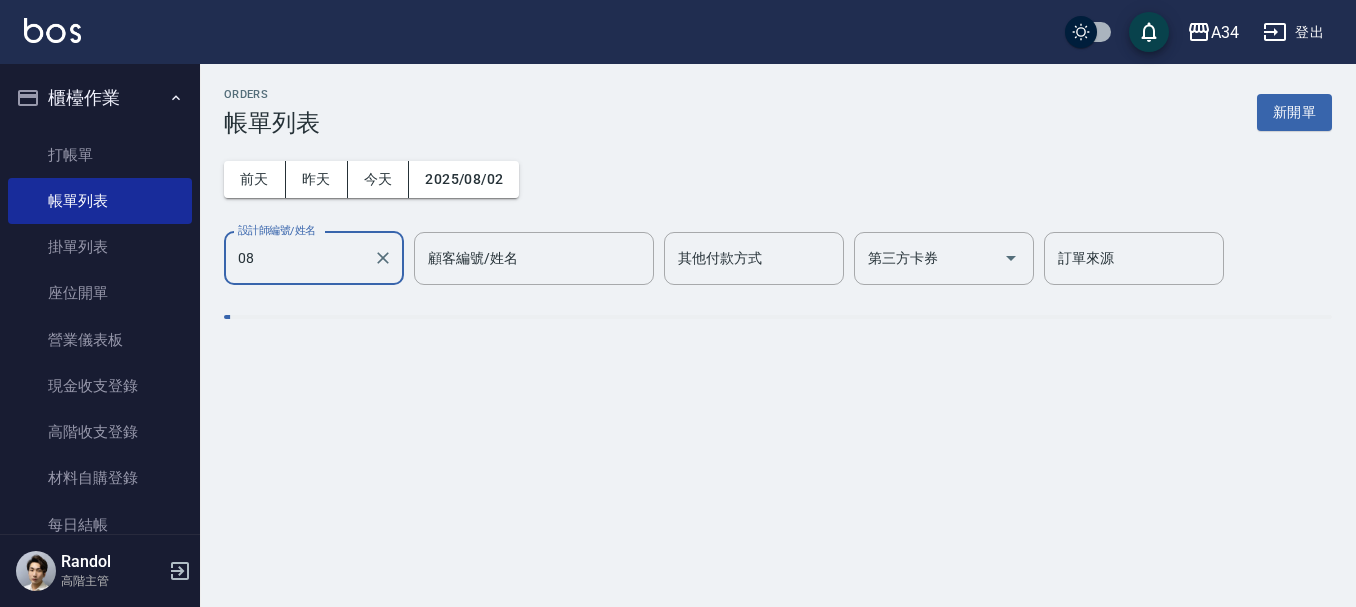 type on "Emma-08" 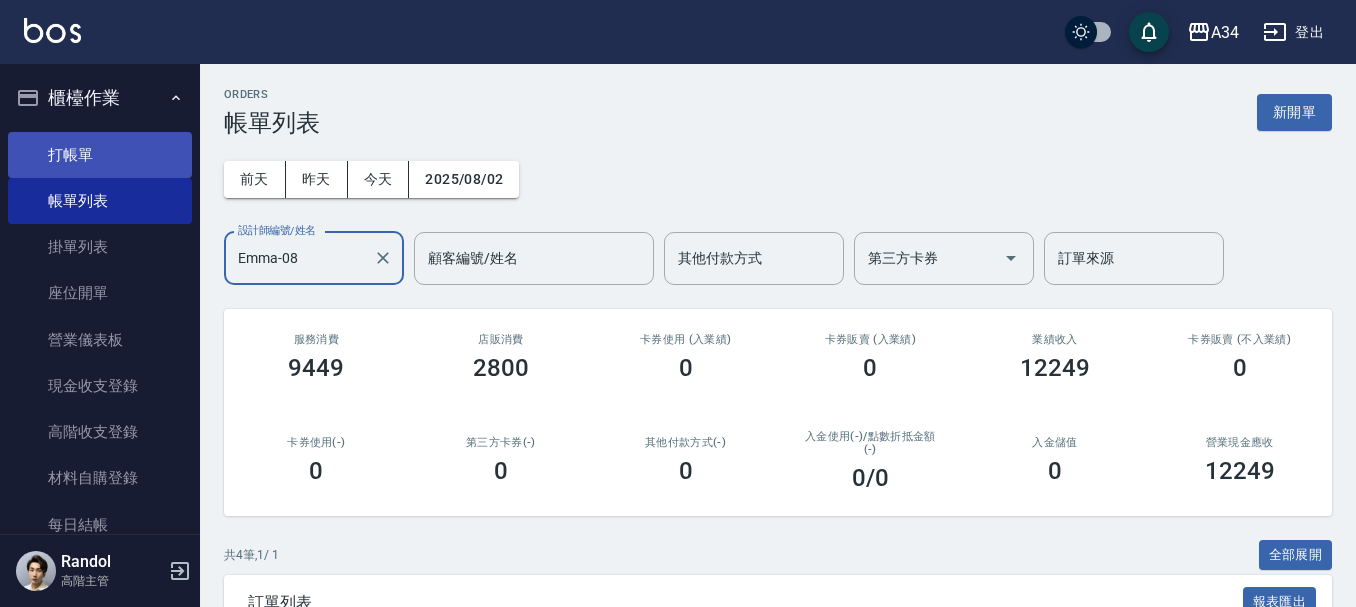 click on "打帳單" at bounding box center [100, 155] 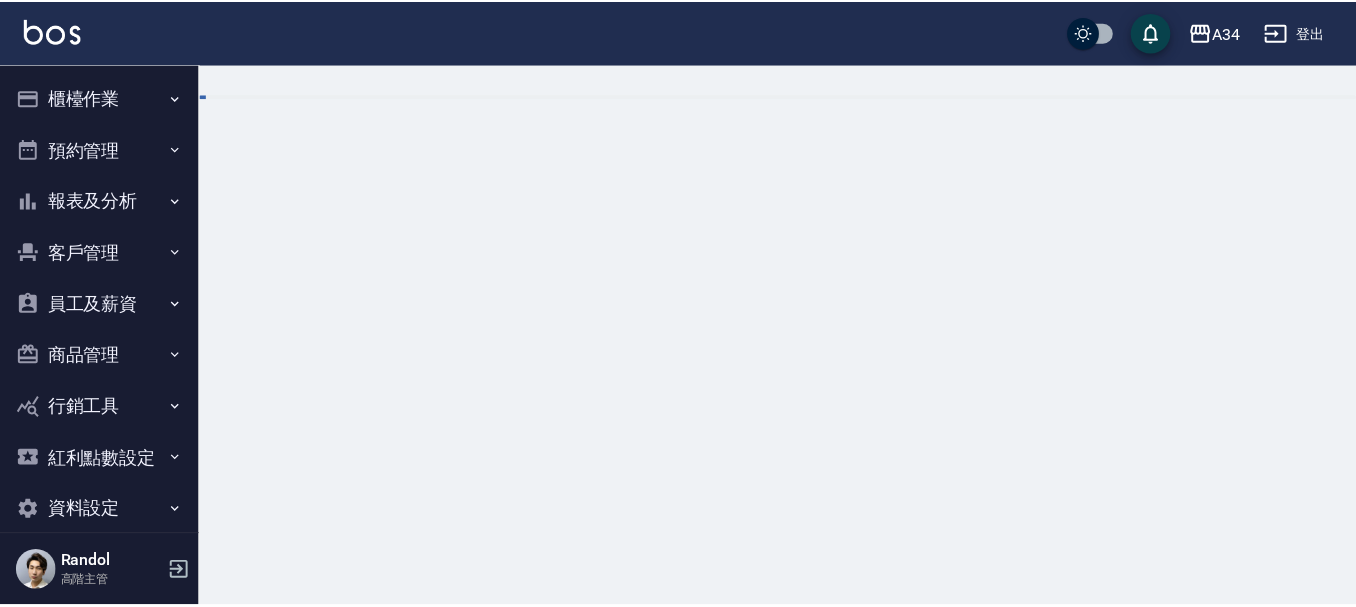 scroll, scrollTop: 0, scrollLeft: 0, axis: both 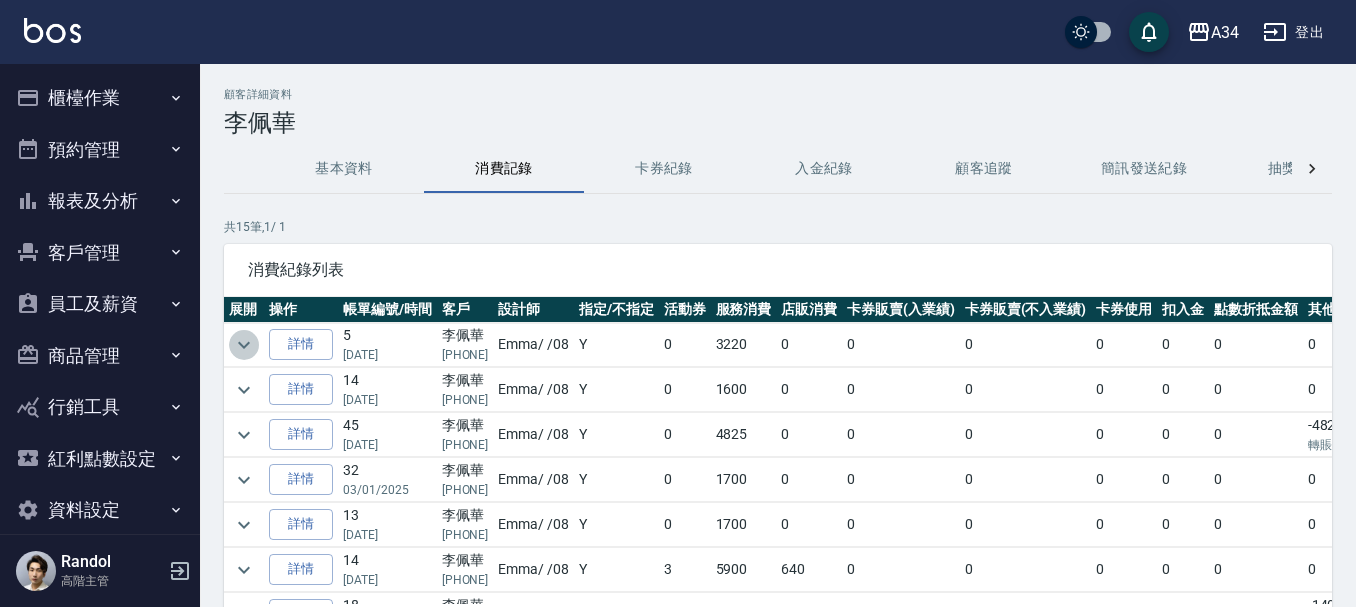 click 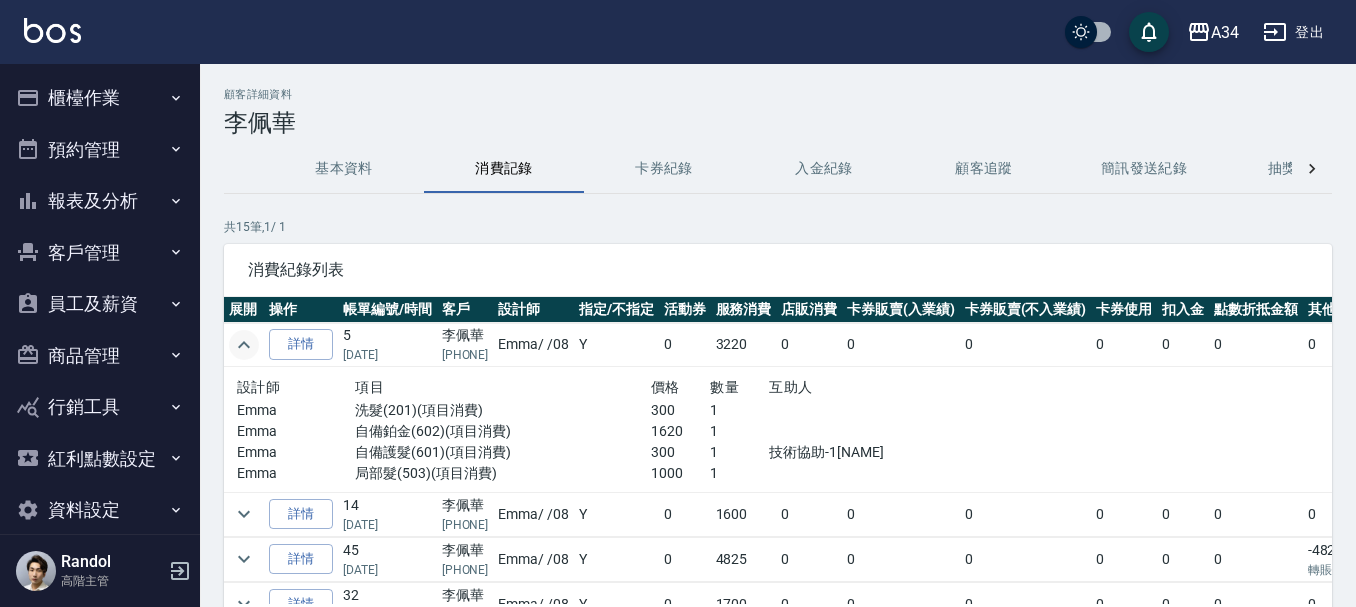 click 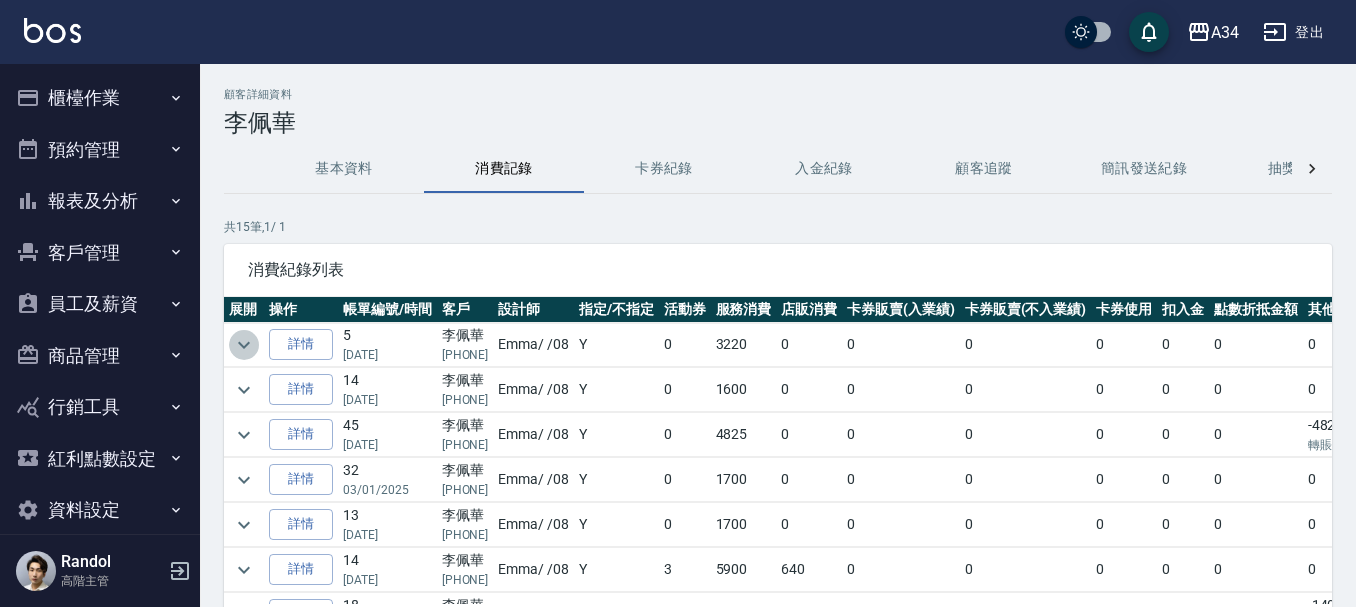 click 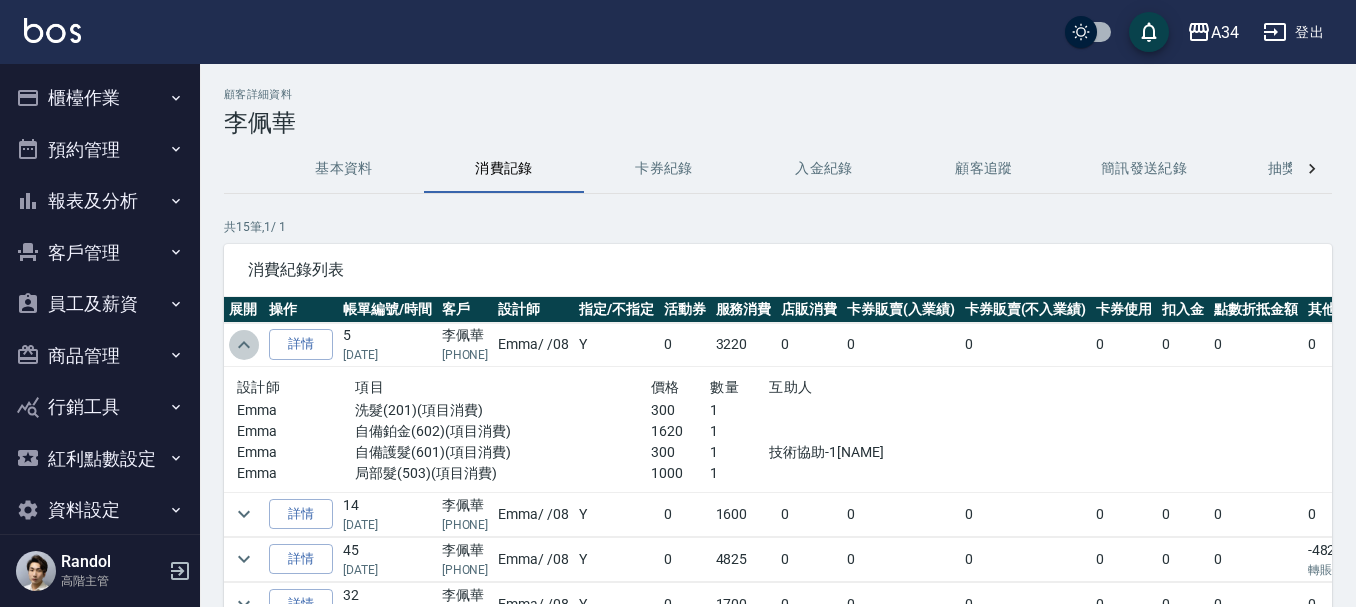 click 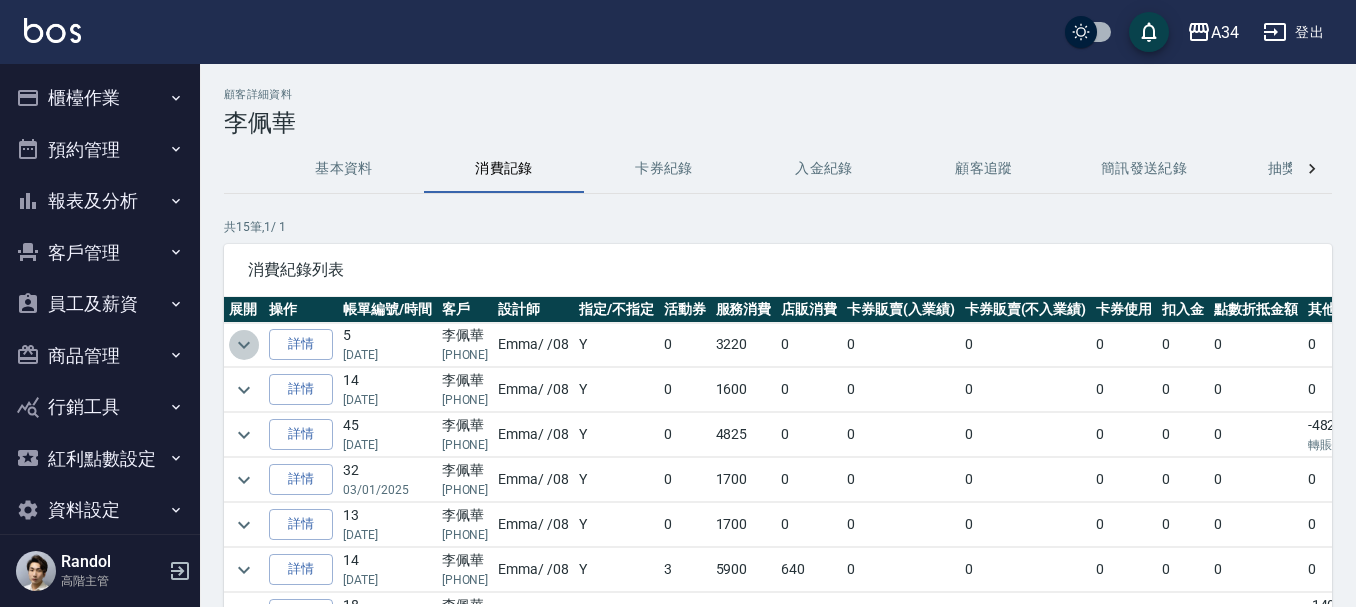 click 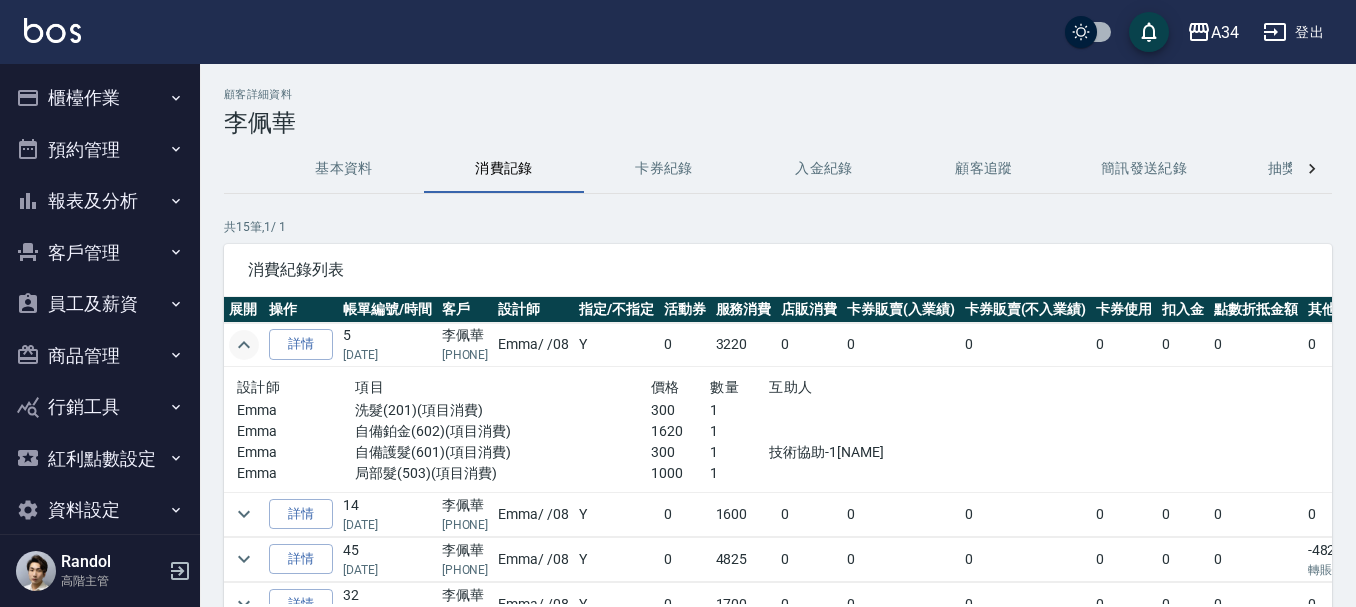 click 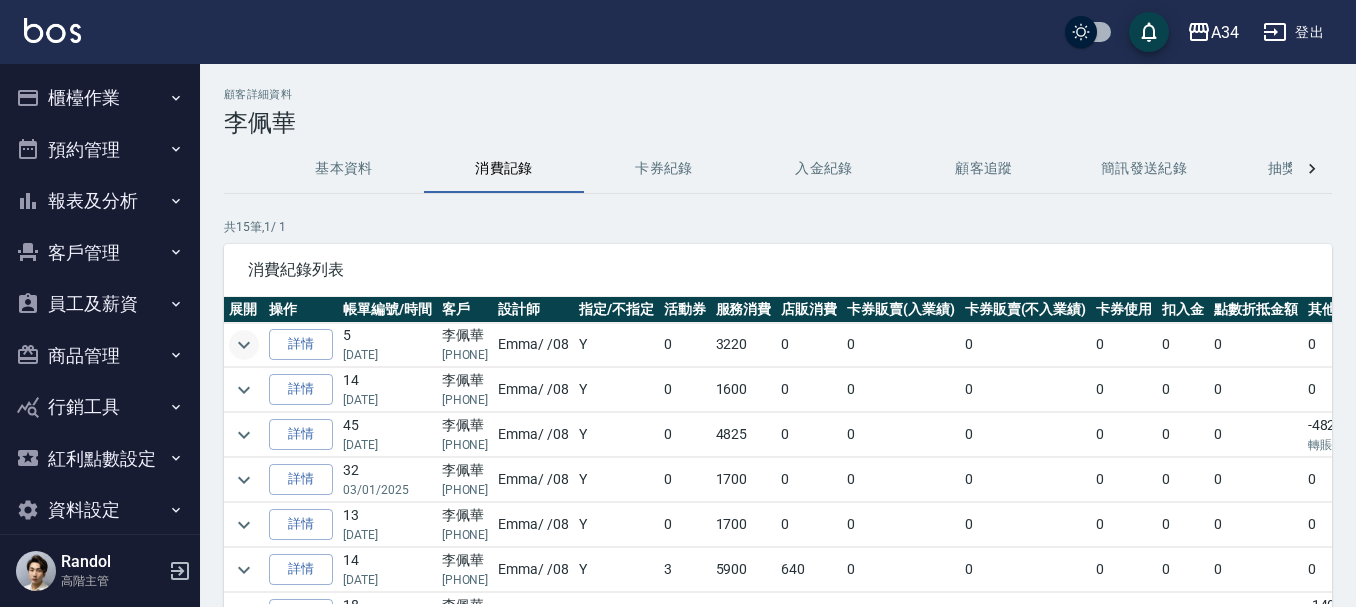 click at bounding box center [244, 390] 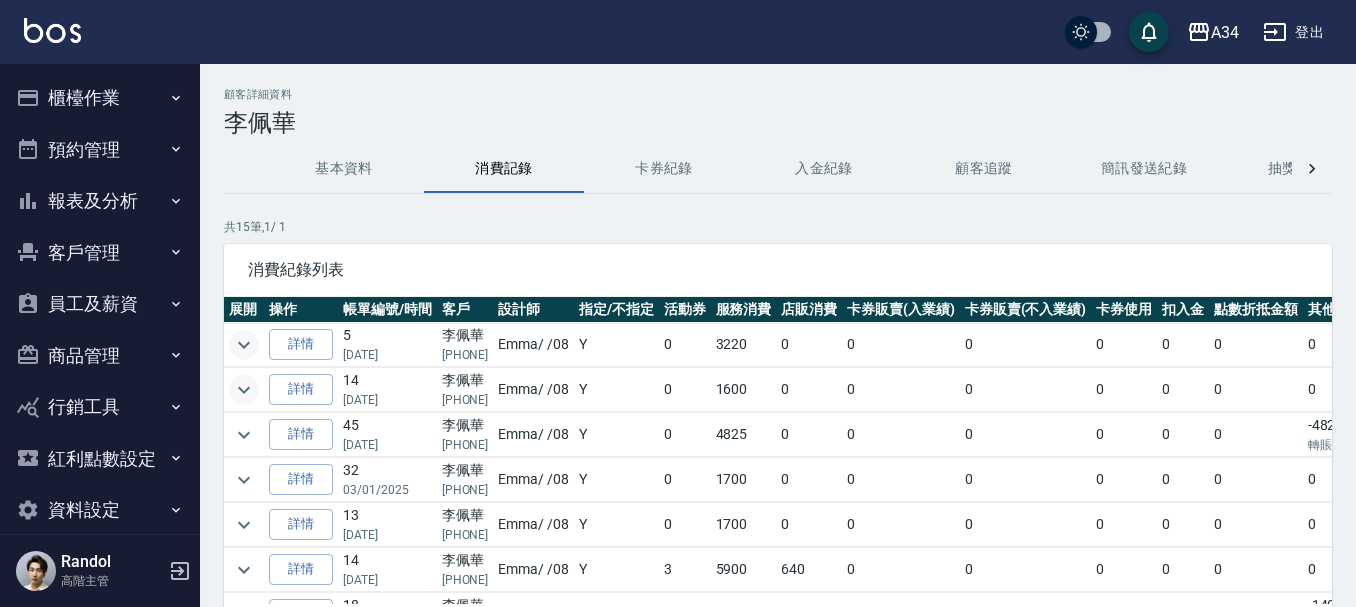 click 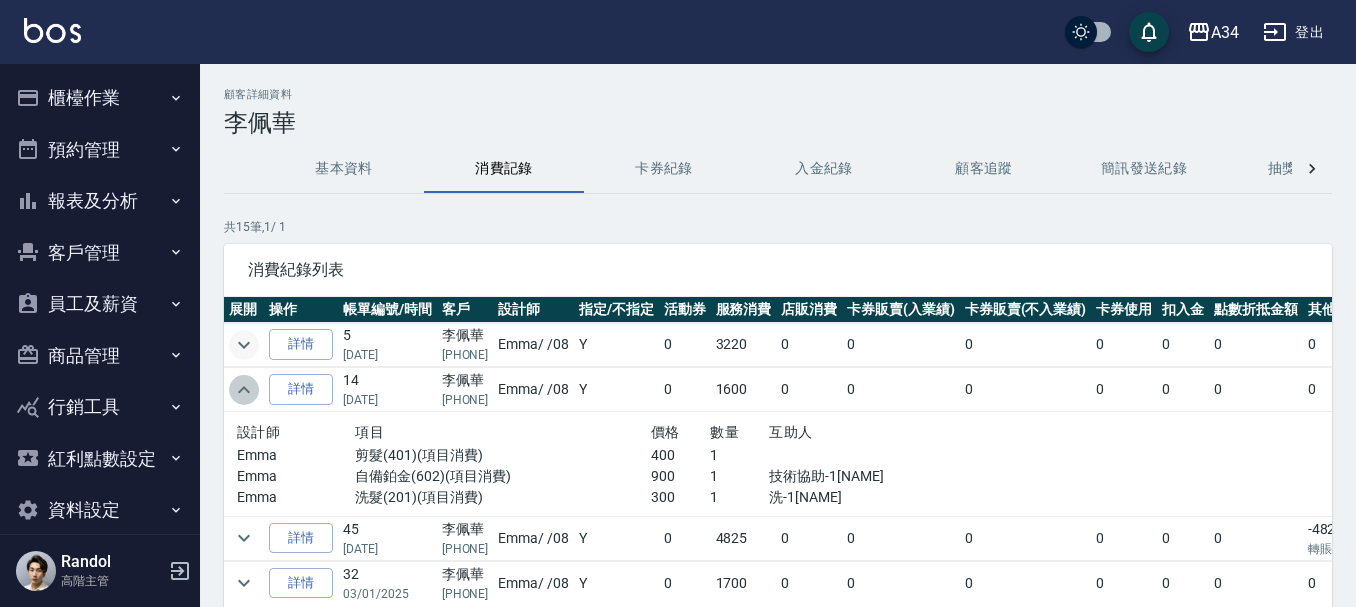 click 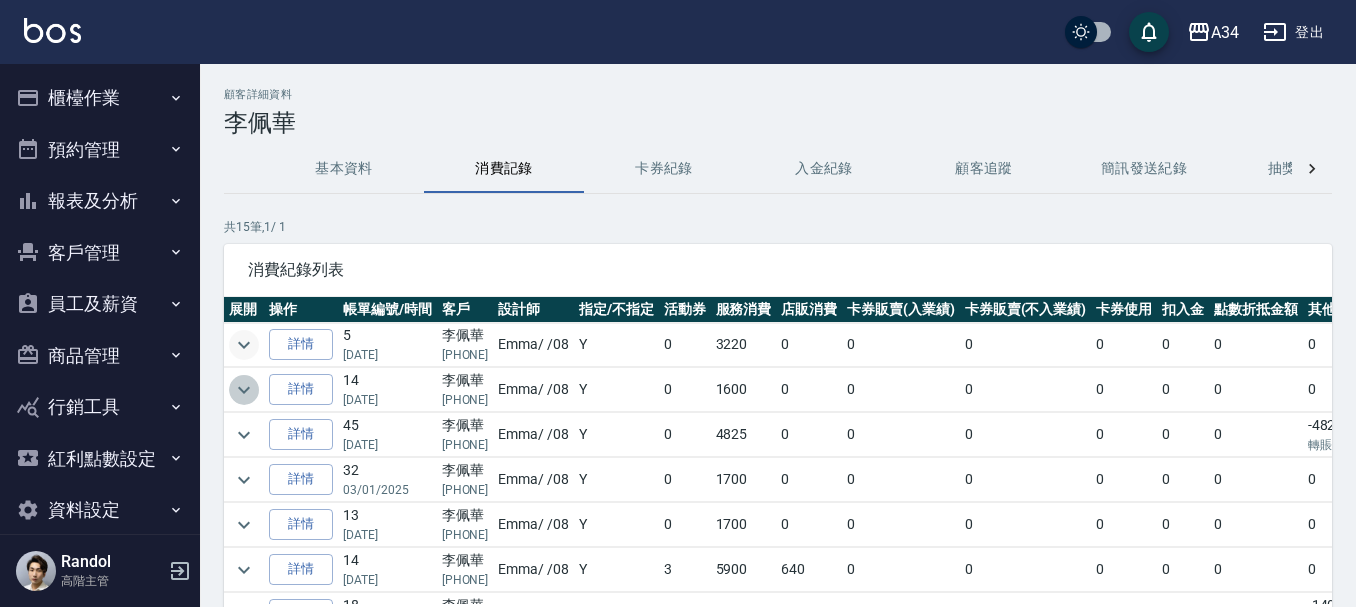 click 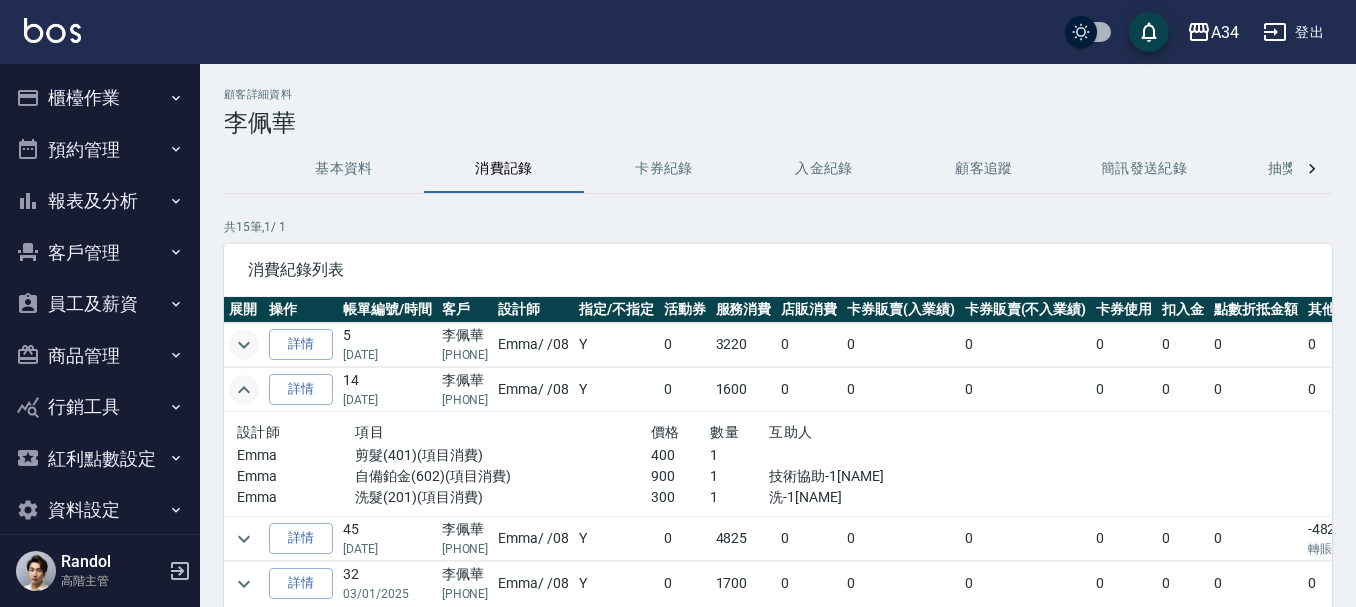 click 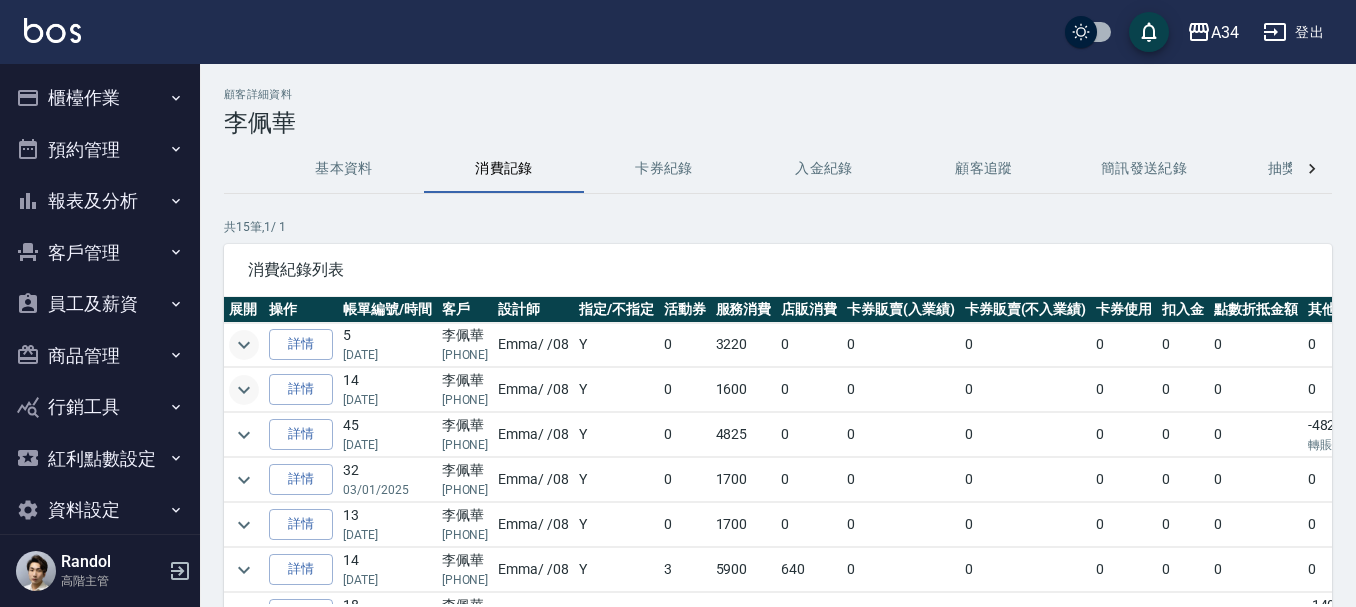 click 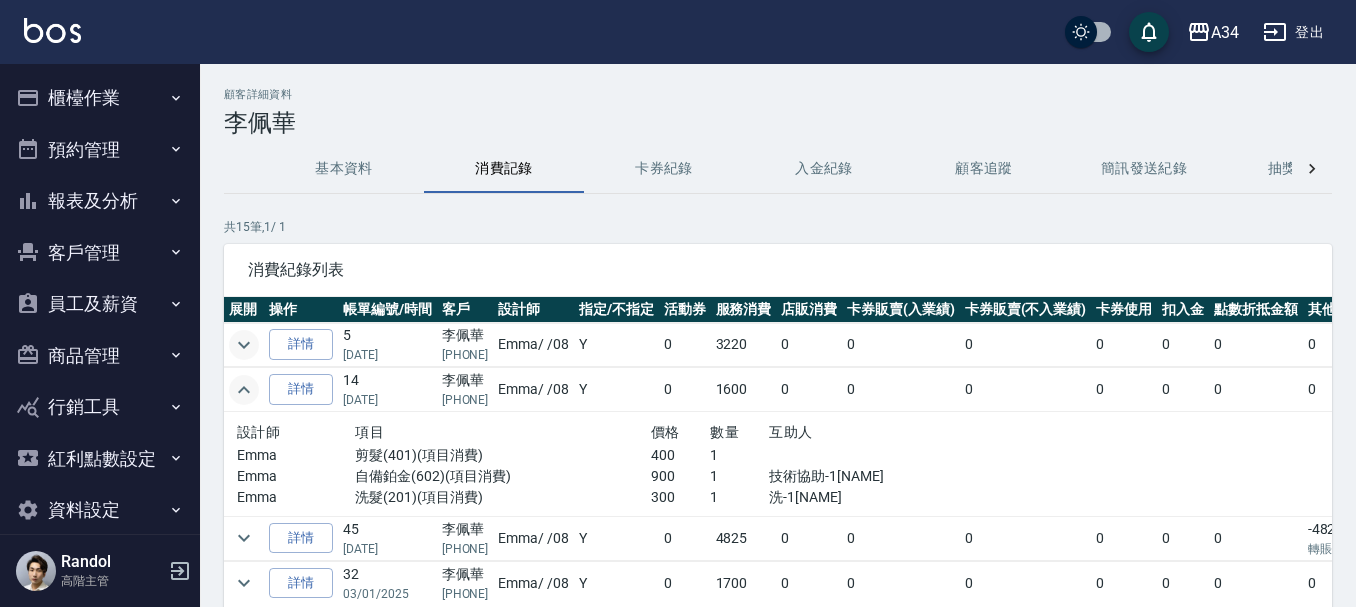 click 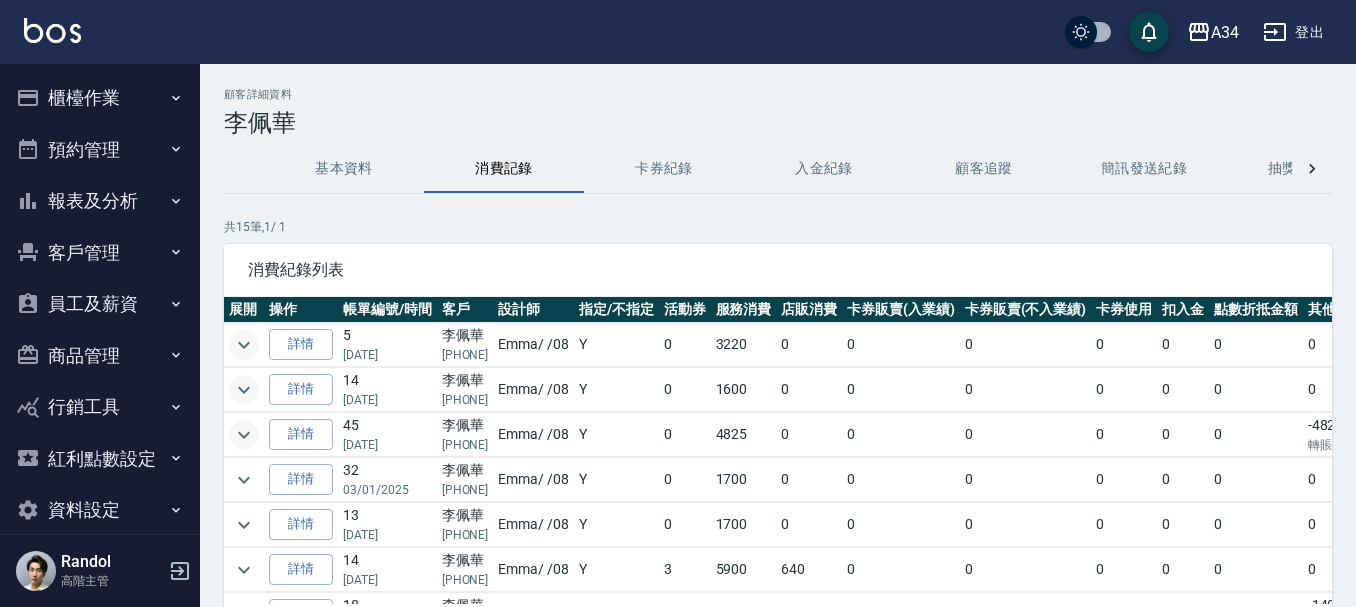 click 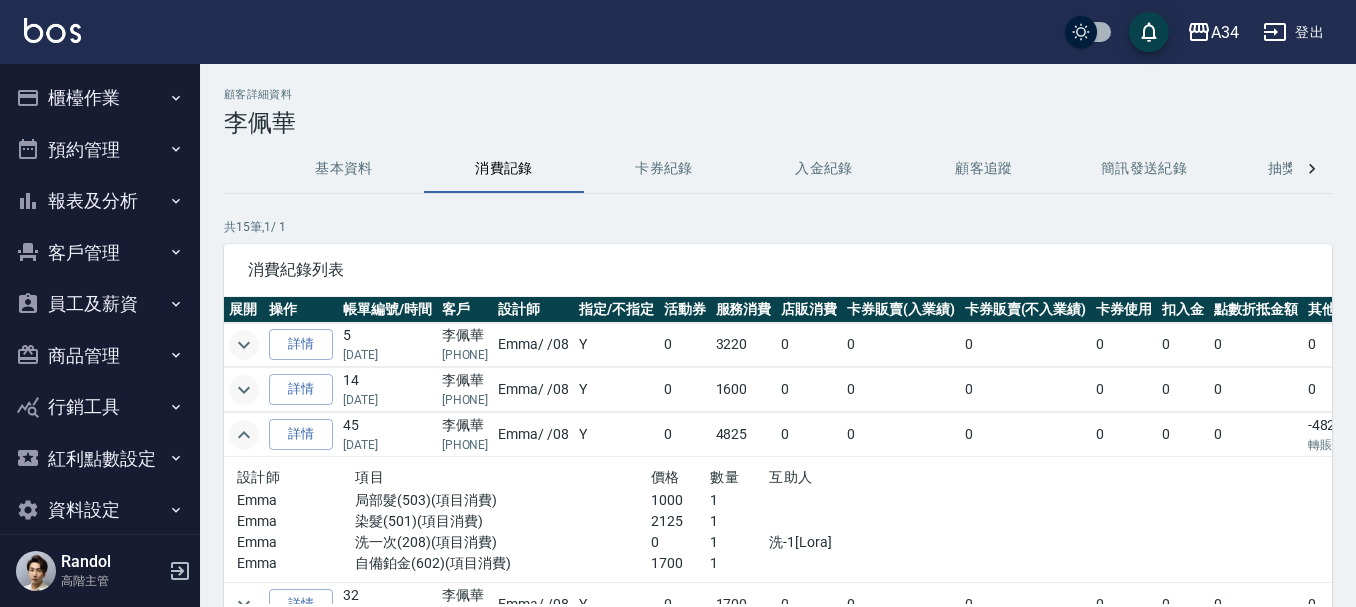 click 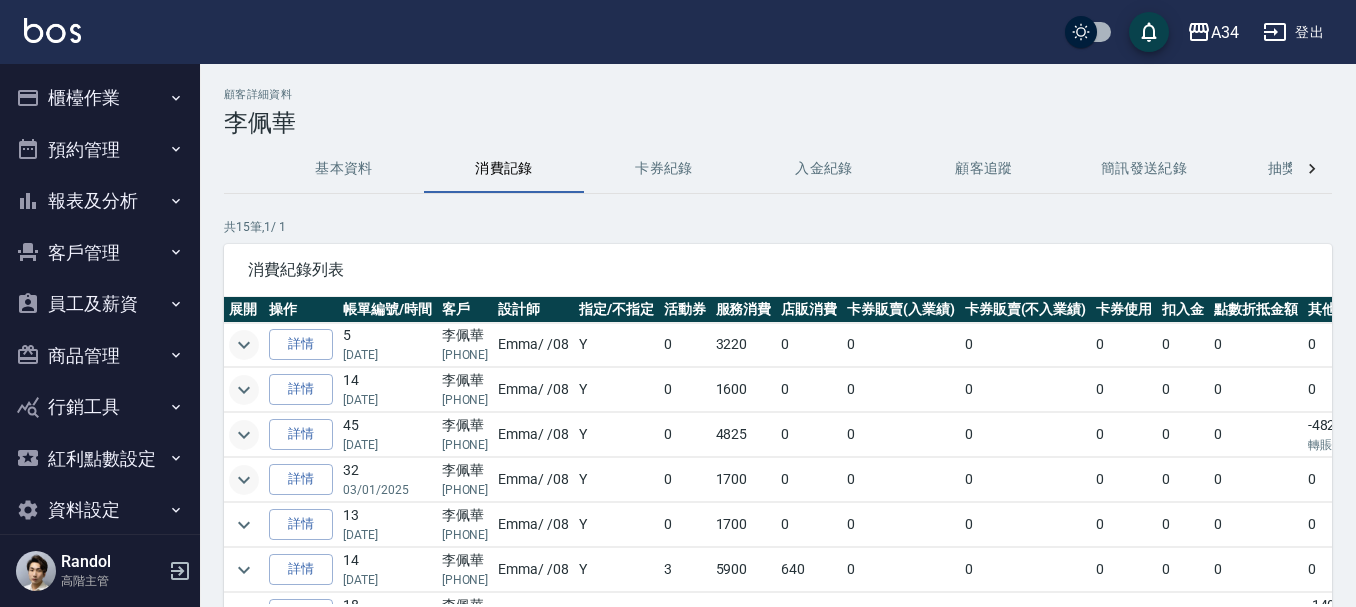 click 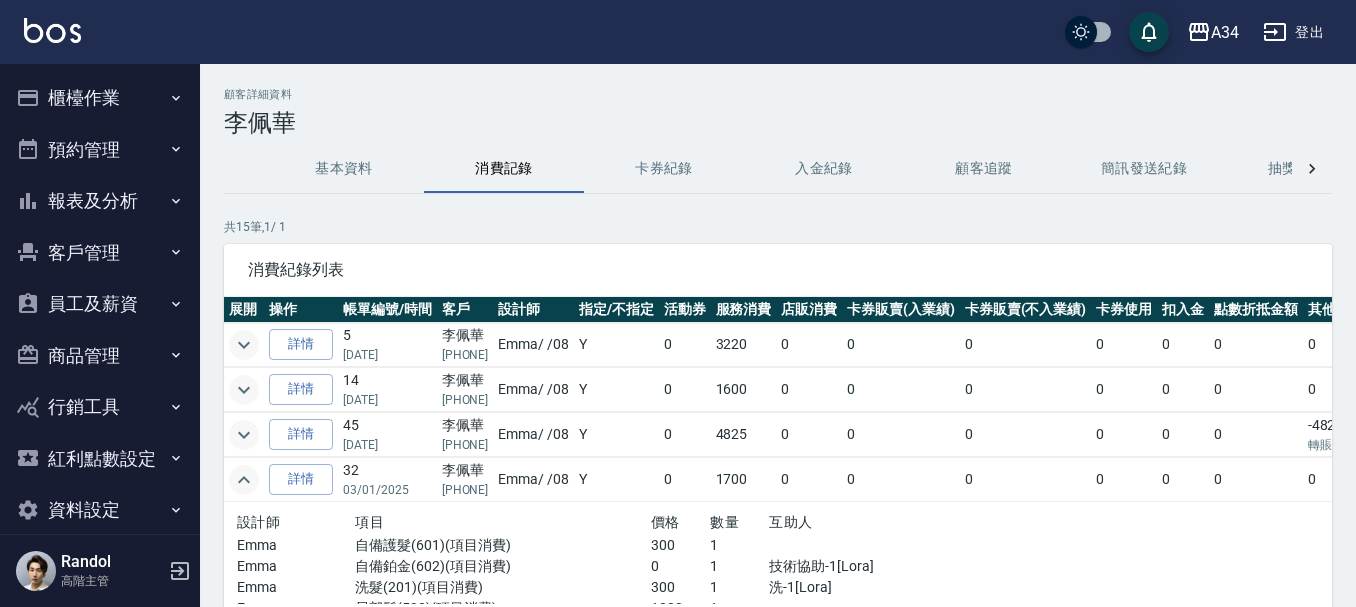 scroll, scrollTop: 100, scrollLeft: 0, axis: vertical 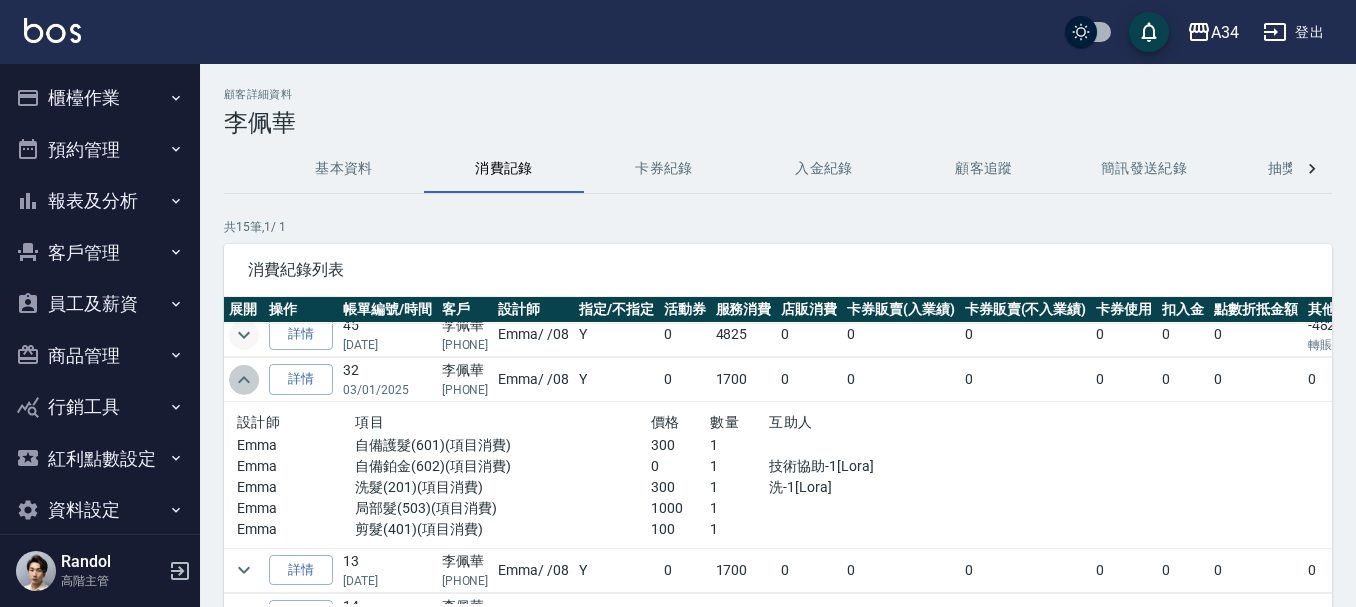 click 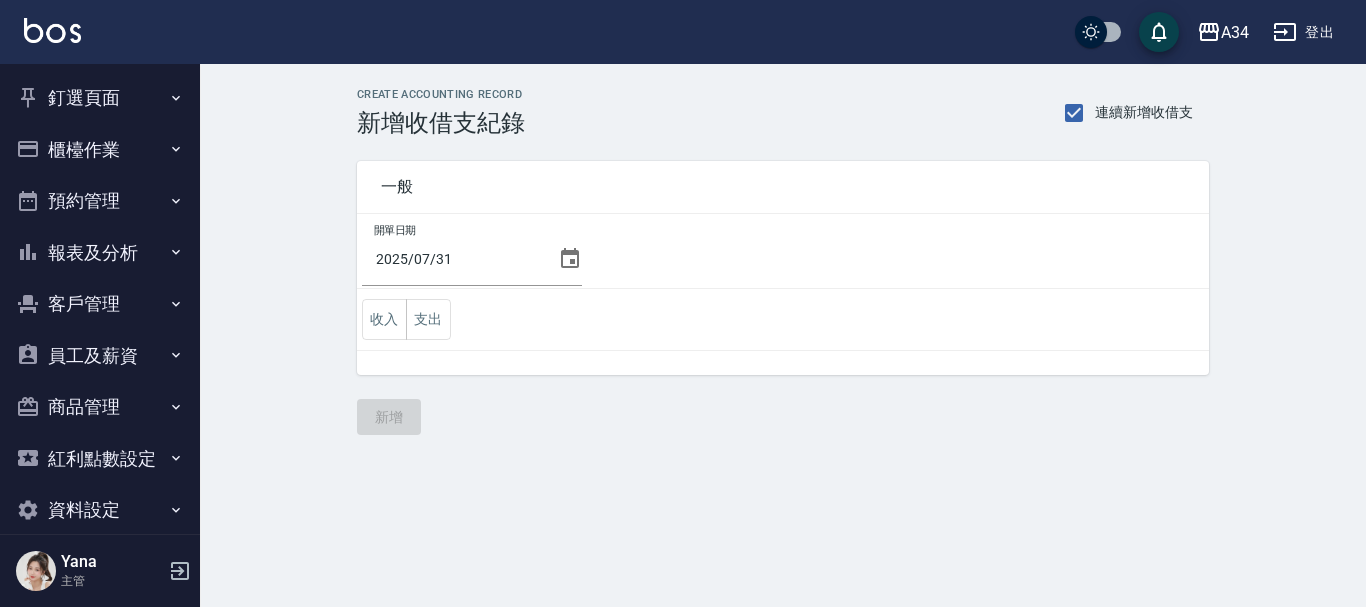 scroll, scrollTop: 0, scrollLeft: 0, axis: both 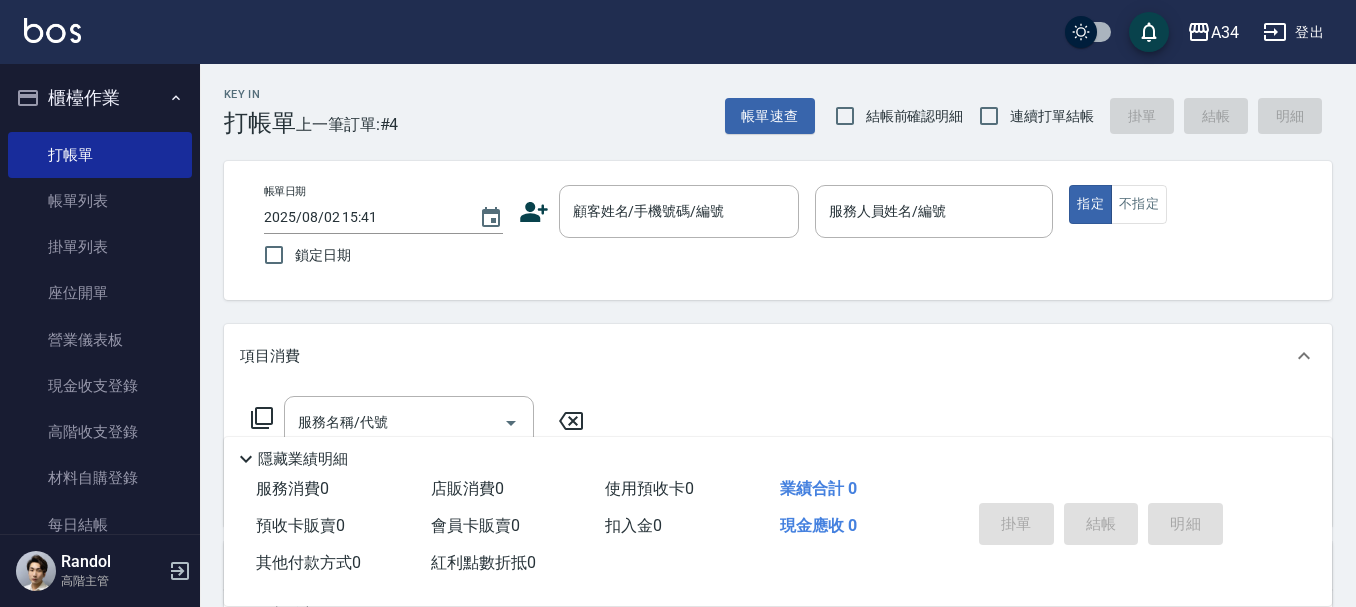 click 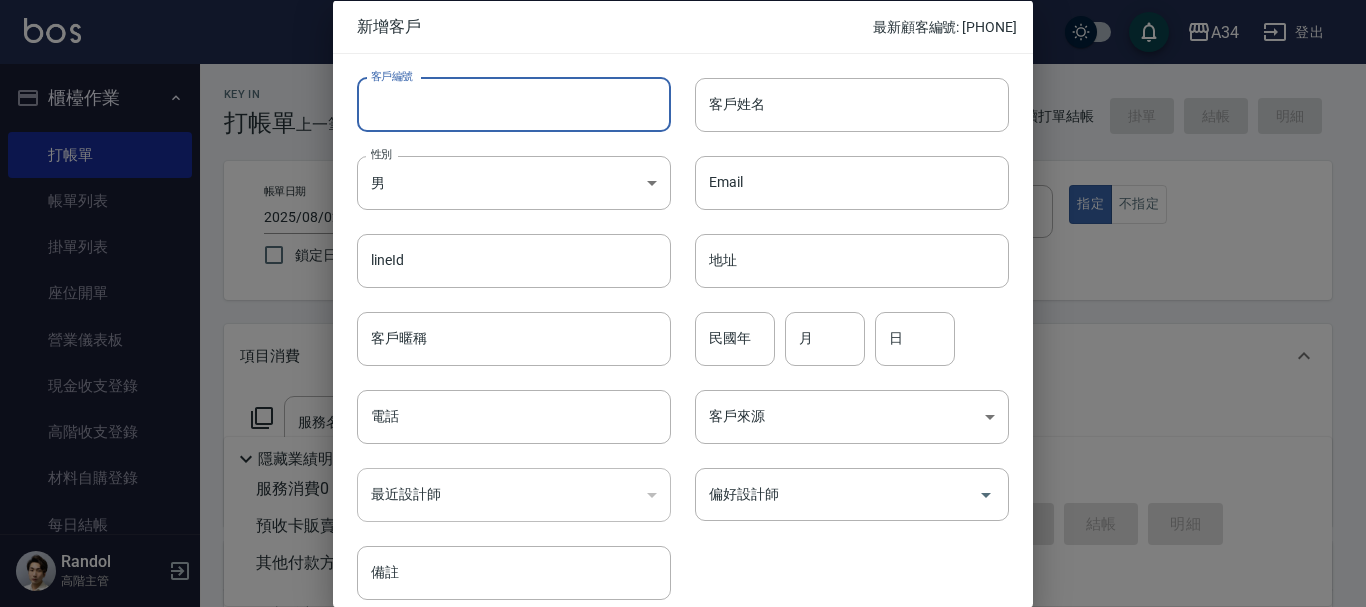 click on "客戶編號" at bounding box center [514, 104] 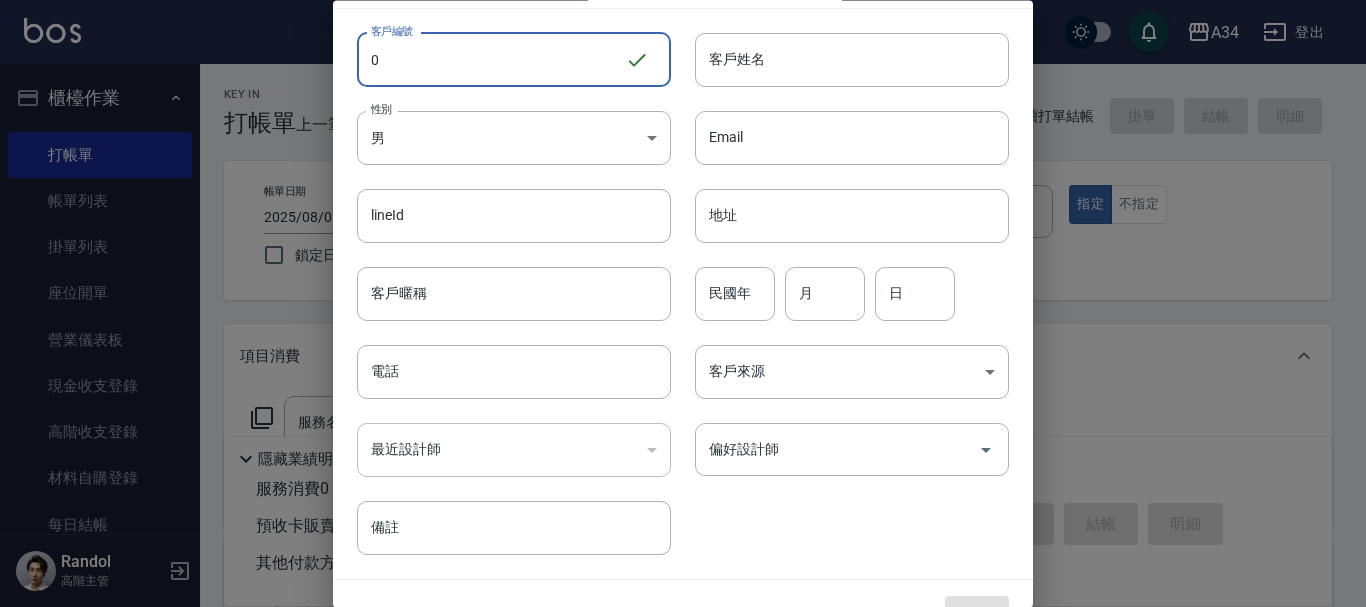 scroll, scrollTop: 86, scrollLeft: 0, axis: vertical 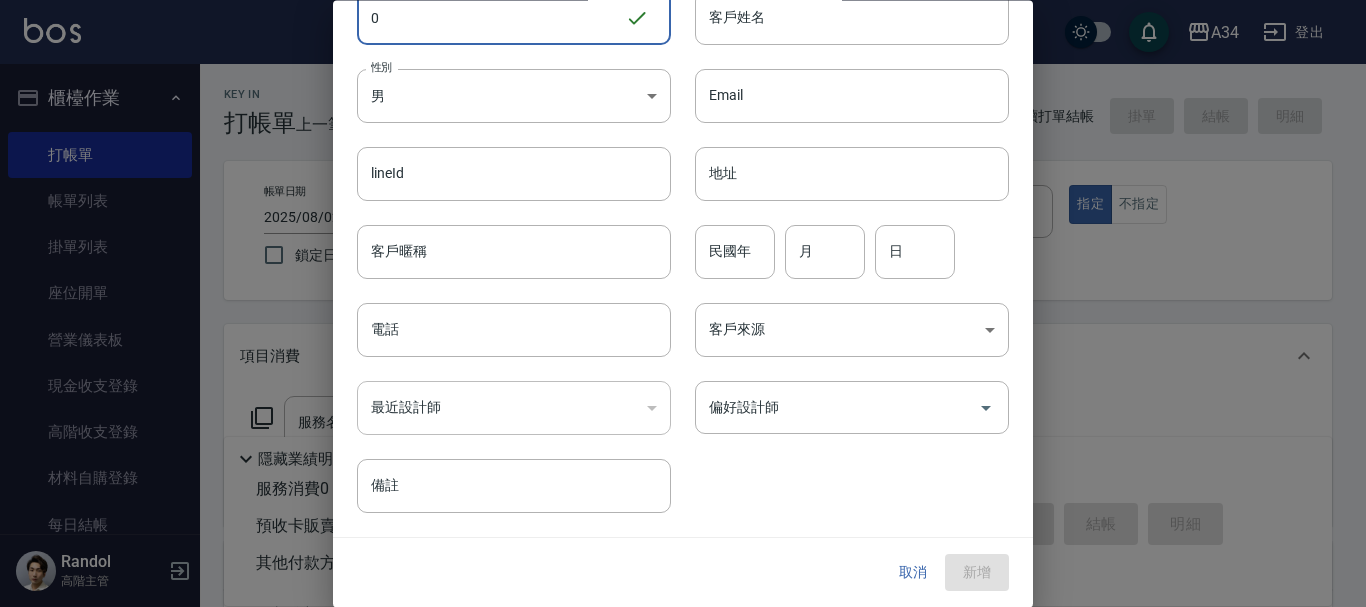 type on "0" 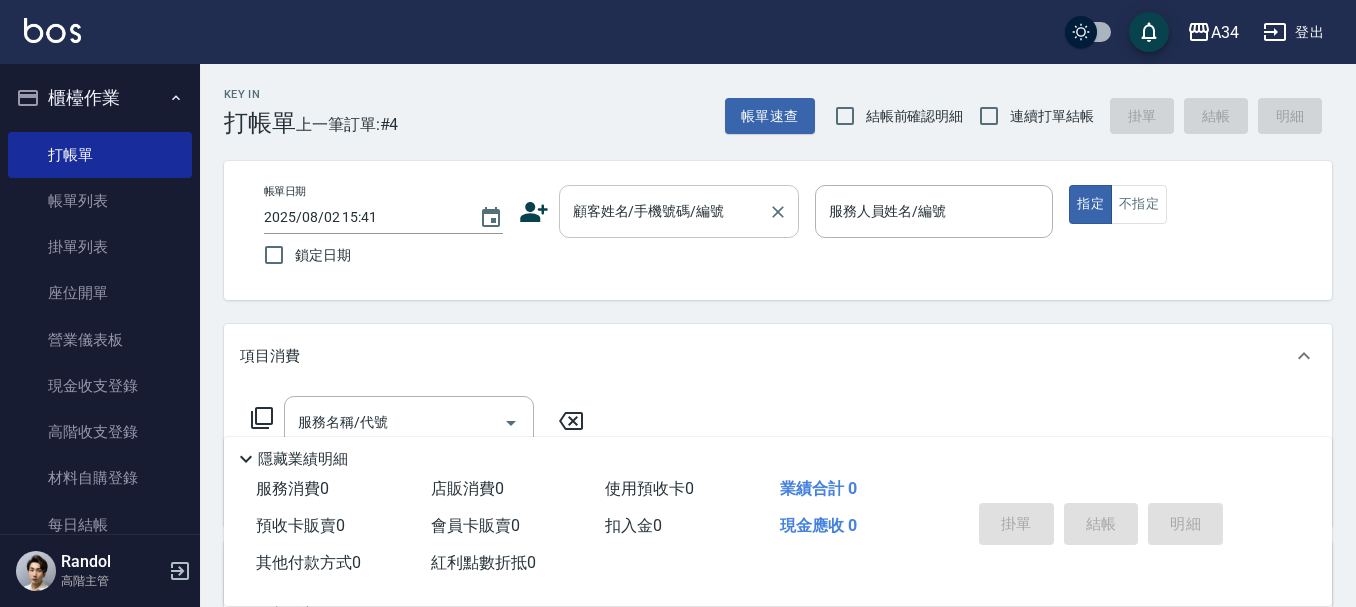 click on "顧客姓名/手機號碼/編號" at bounding box center (679, 211) 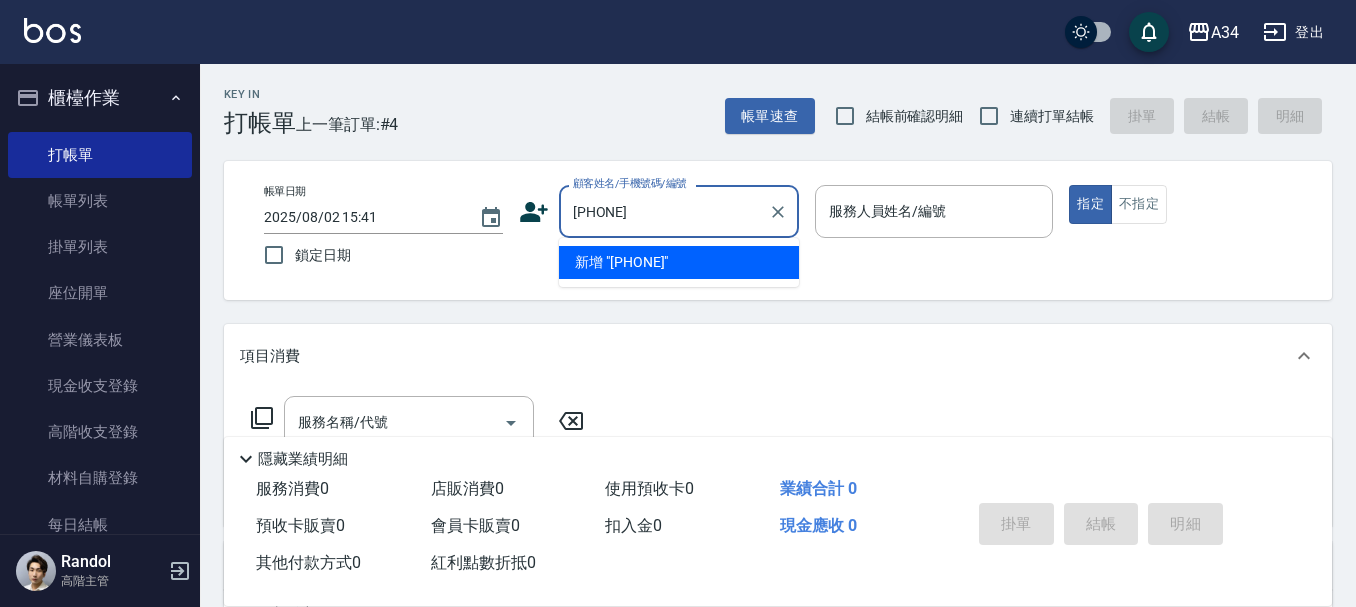 type on "[PHONE]" 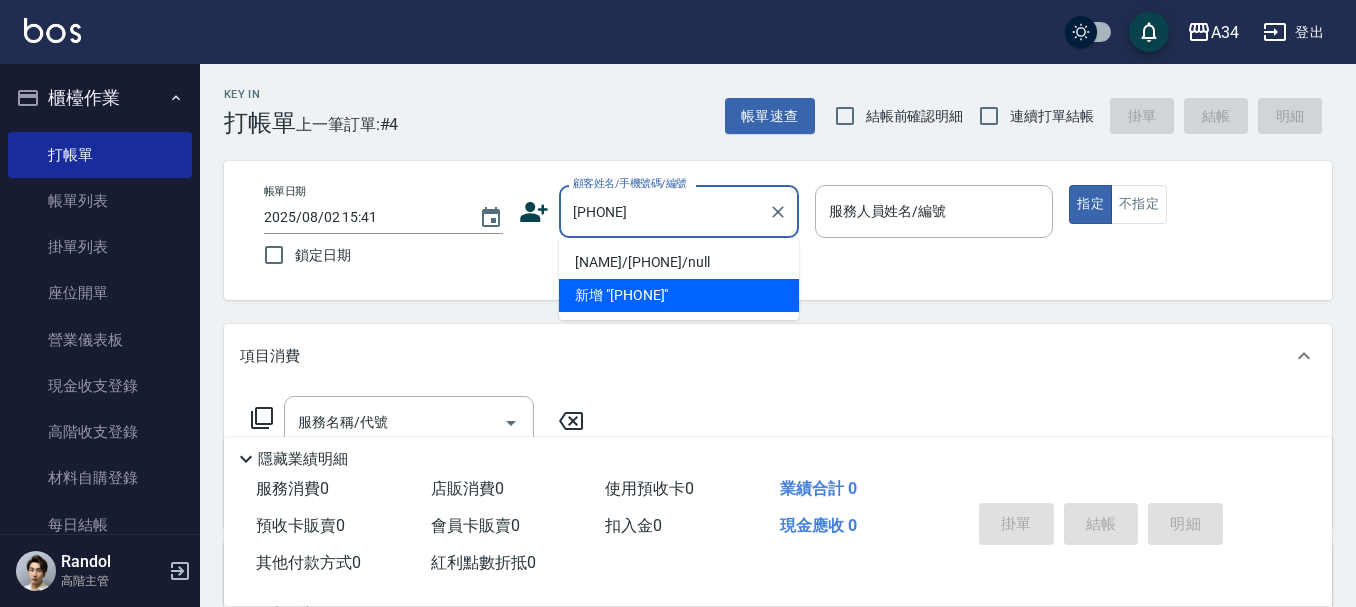 click on "[NAME]/[PHONE]/null" at bounding box center [679, 262] 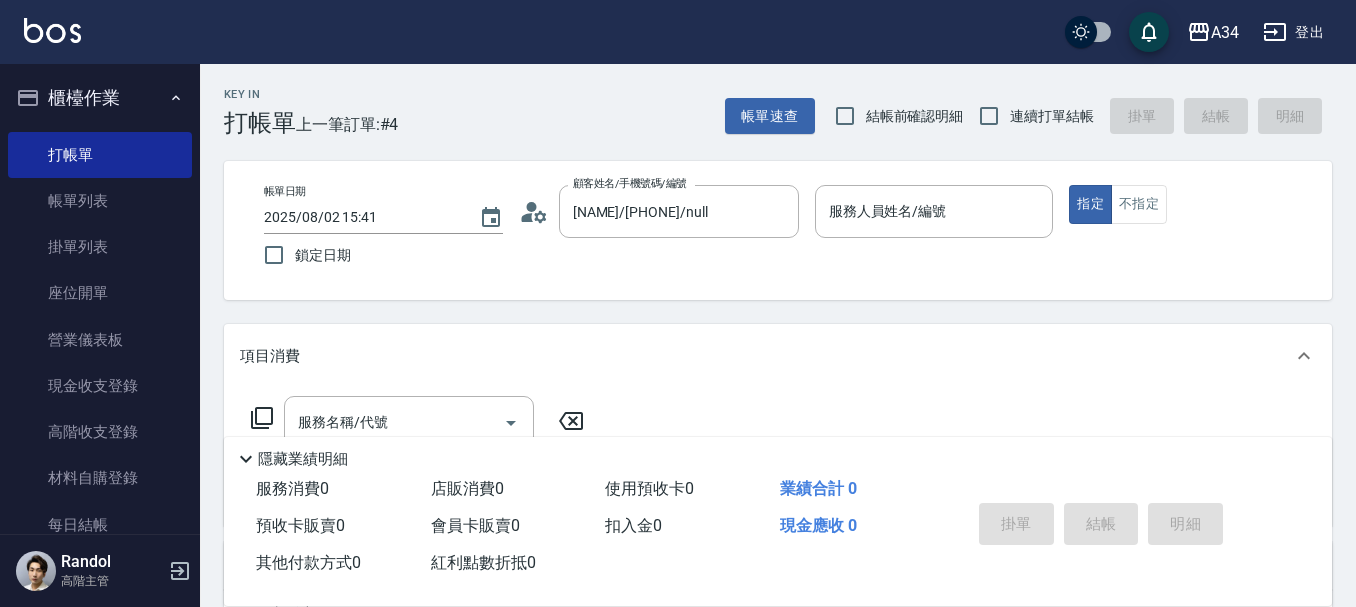 click on "顧客姓名/手機號碼/編號 邱千溢/0925327752/null 顧客姓名/手機號碼/編號" at bounding box center [659, 211] 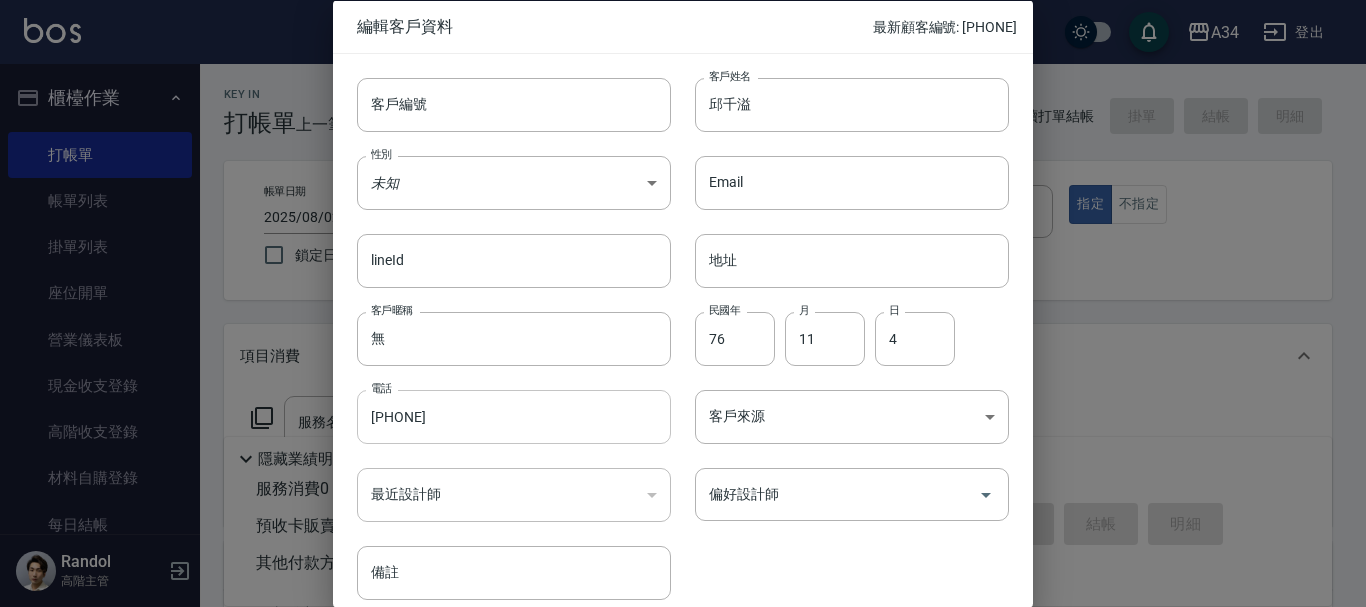 click on "0925327752" at bounding box center (514, 417) 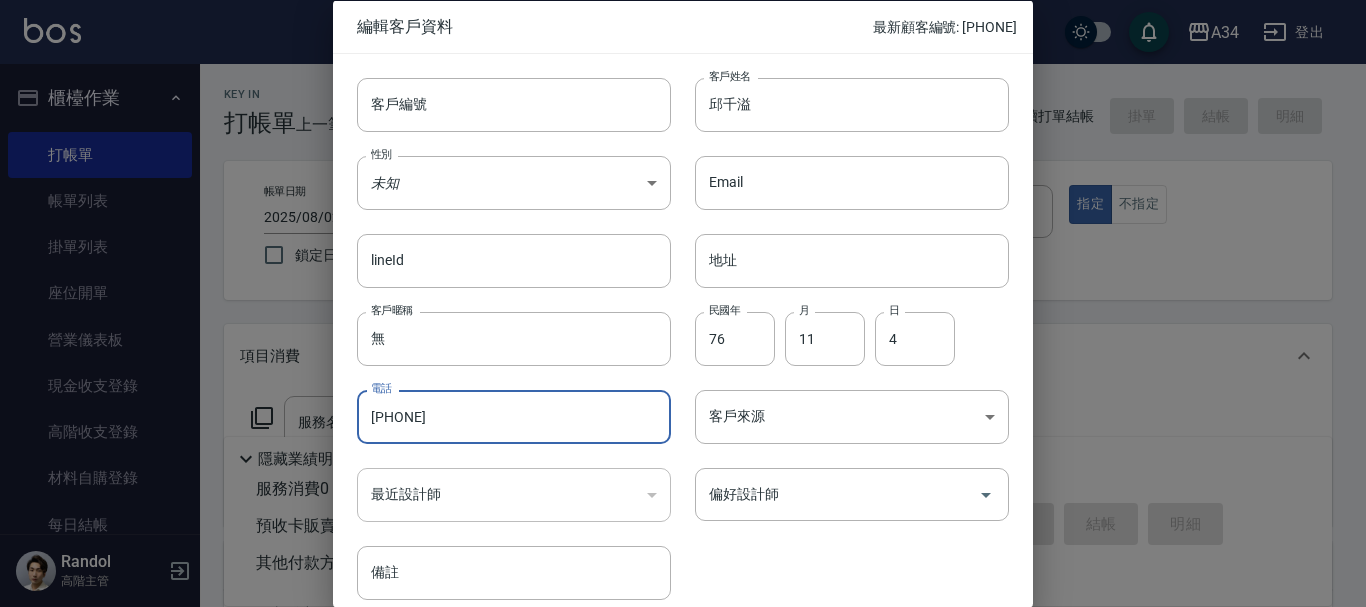 click on "0925327752" at bounding box center [514, 417] 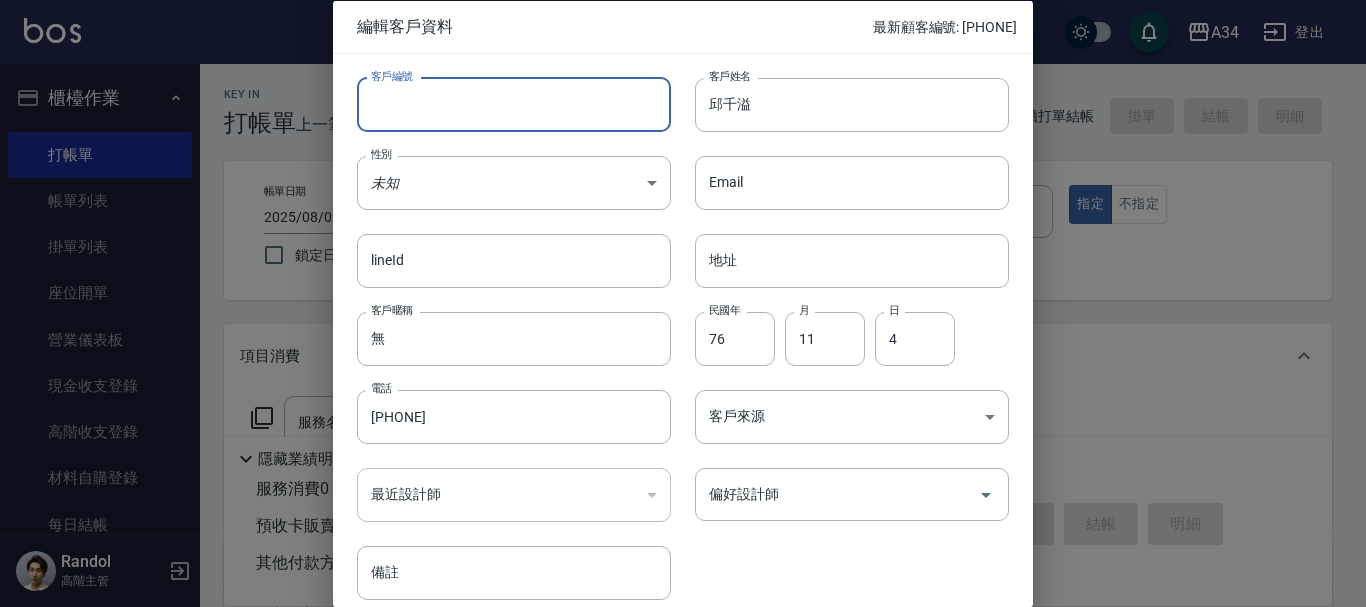 click on "客戶編號" at bounding box center [514, 104] 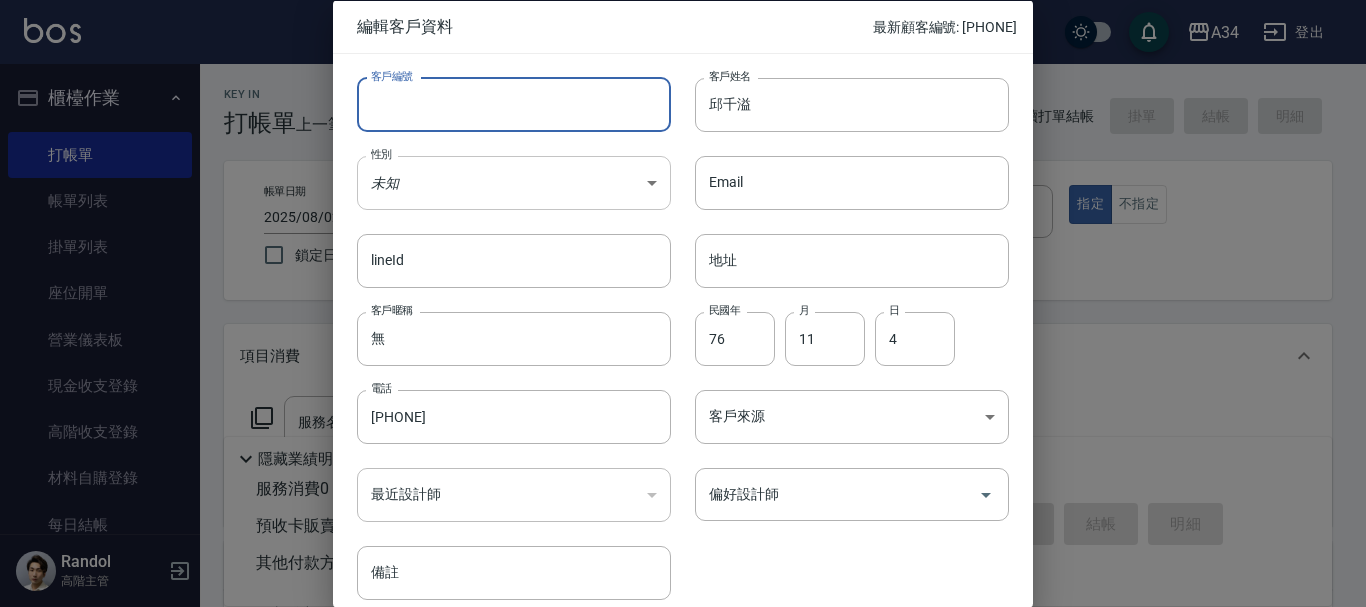 paste on "0925327752" 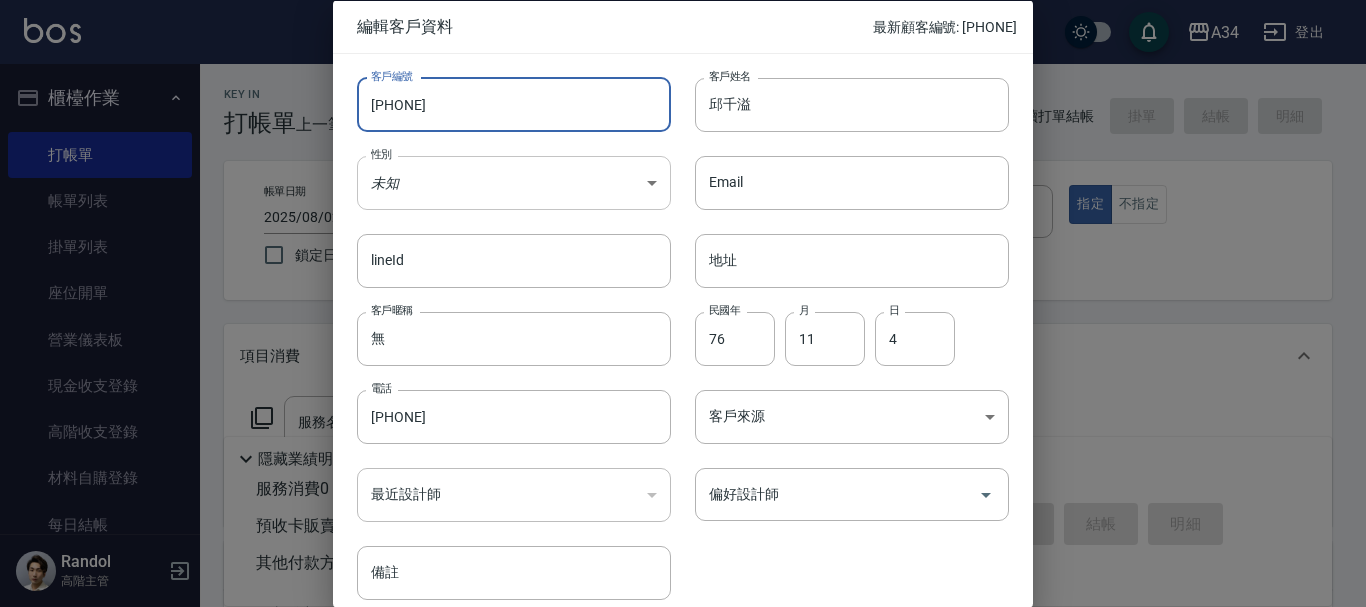 type on "0925327752" 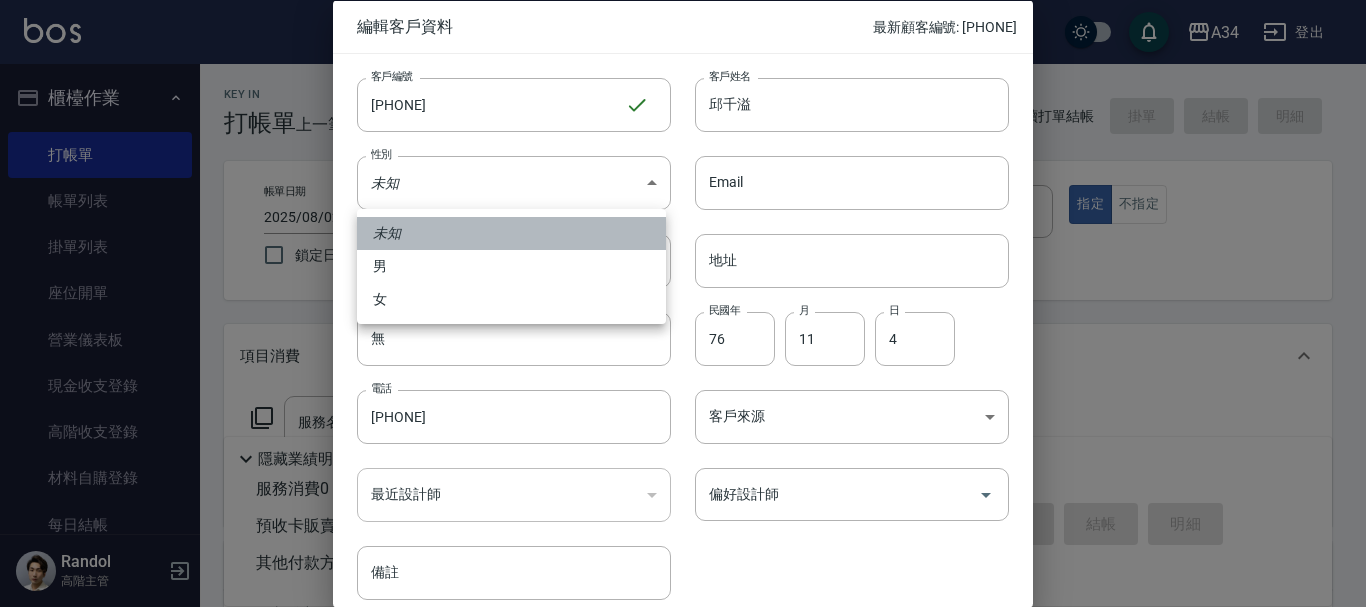 click on "未知" at bounding box center [511, 233] 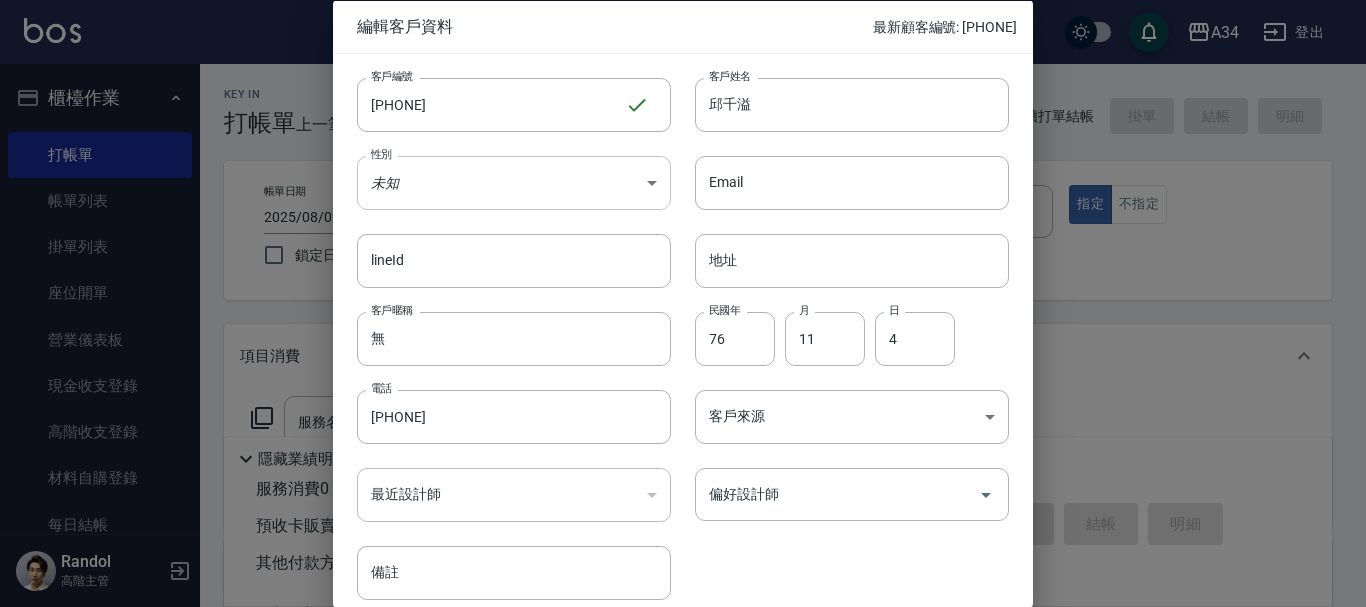click on "A34 登出 櫃檯作業 打帳單 帳單列表 掛單列表 座位開單 營業儀表板 現金收支登錄 高階收支登錄 材料自購登錄 每日結帳 排班表 現場電腦打卡 掃碼打卡 預約管理 預約管理 單日預約紀錄 單週預約紀錄 報表及分析 報表目錄 消費分析儀表板 店家區間累計表 店家日報表 店家排行榜 互助日報表 互助月報表 互助排行榜 互助點數明細 互助業績報表 全店業績分析表 每日業績分析表 營業統計分析表 營業項目月分析表 設計師業績表 設計師日報表 設計師業績分析表 設計師業績月報表 設計師抽成報表 設計師排行榜 商品銷售排行榜 商品消耗明細 商品進銷貨報表 商品庫存表 商品庫存盤點表 會員卡銷售報表 服務扣項明細表 單一服務項目查詢 店販抽成明細 店販分類抽成明細 顧客入金餘額表 顧客卡券餘額表 每日非現金明細 每日收支明細 收支分類明細表 收支匯款表 損益表 0" at bounding box center (683, 511) 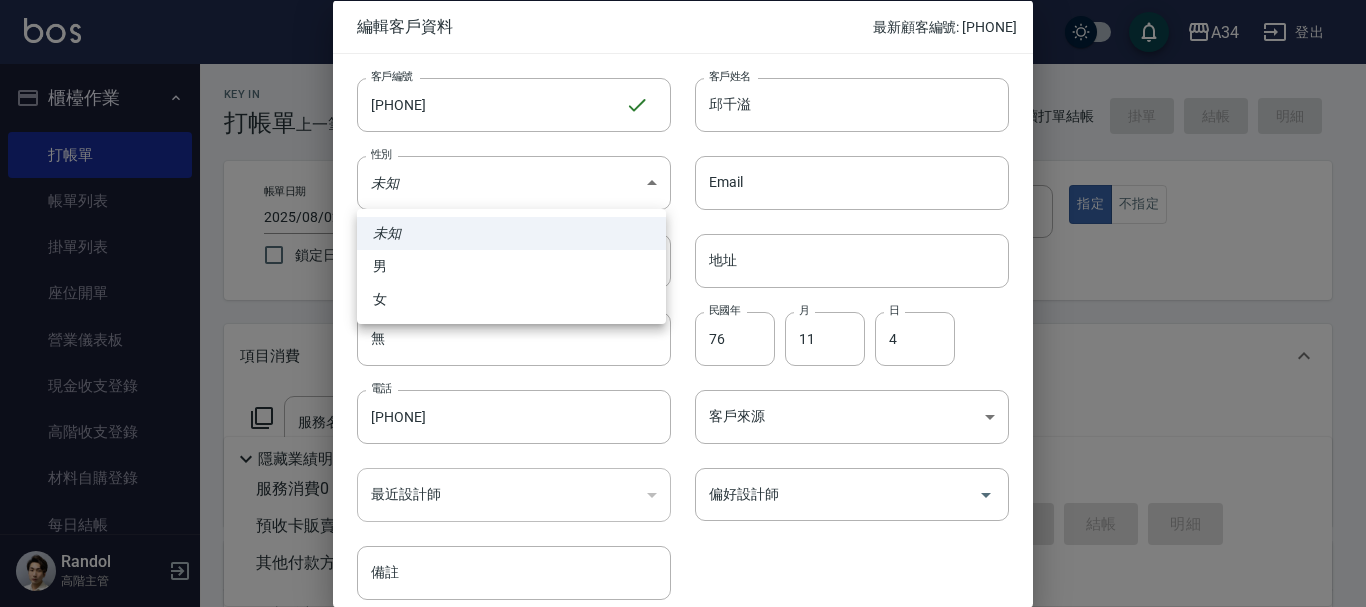 click on "男" at bounding box center (511, 266) 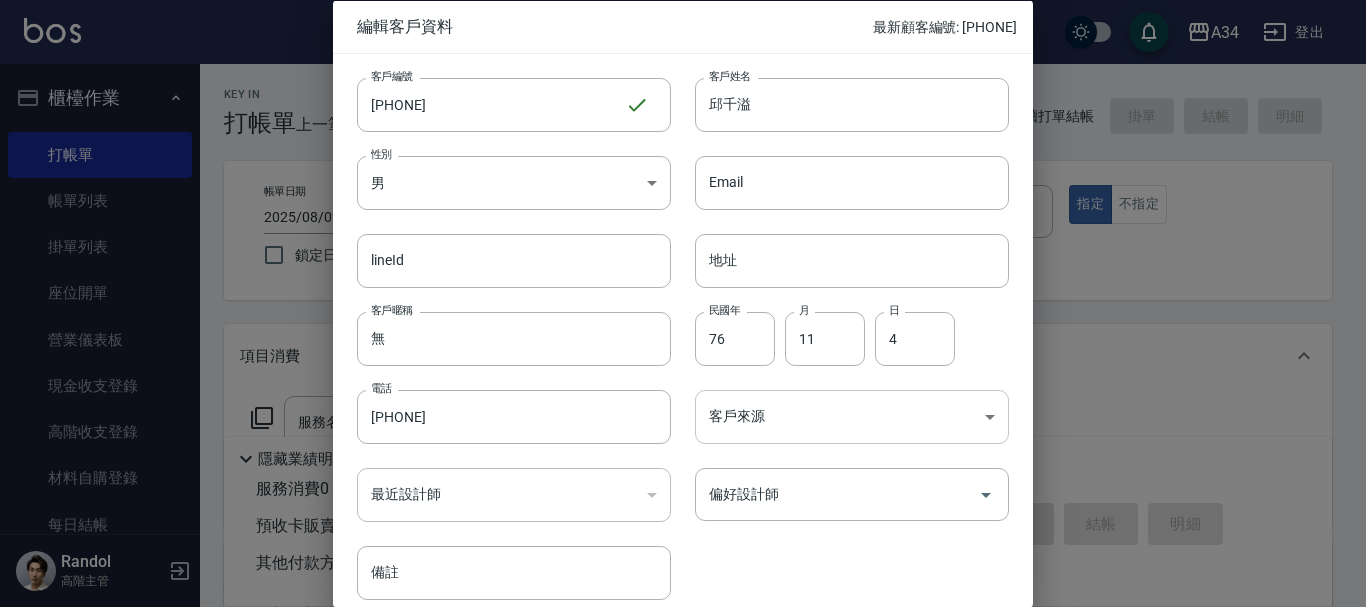 click on "A34 登出 櫃檯作業 打帳單 帳單列表 掛單列表 座位開單 營業儀表板 現金收支登錄 高階收支登錄 材料自購登錄 每日結帳 排班表 現場電腦打卡 掃碼打卡 預約管理 預約管理 單日預約紀錄 單週預約紀錄 報表及分析 報表目錄 消費分析儀表板 店家區間累計表 店家日報表 店家排行榜 互助日報表 互助月報表 互助排行榜 互助點數明細 互助業績報表 全店業績分析表 每日業績分析表 營業統計分析表 營業項目月分析表 設計師業績表 設計師日報表 設計師業績分析表 設計師業績月報表 設計師抽成報表 設計師排行榜 商品銷售排行榜 商品消耗明細 商品進銷貨報表 商品庫存表 商品庫存盤點表 會員卡銷售報表 服務扣項明細表 單一服務項目查詢 店販抽成明細 店販分類抽成明細 顧客入金餘額表 顧客卡券餘額表 每日非現金明細 每日收支明細 收支分類明細表 收支匯款表 損益表 0" at bounding box center (683, 511) 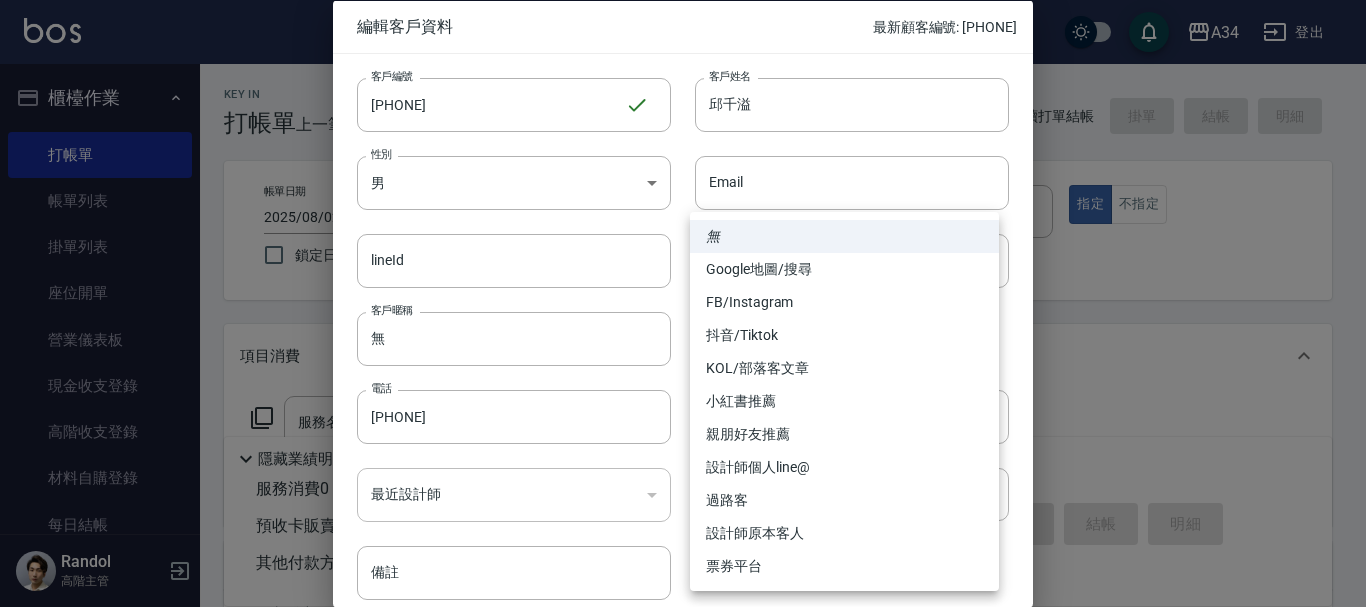 click on "FB/Instagram" at bounding box center [844, 302] 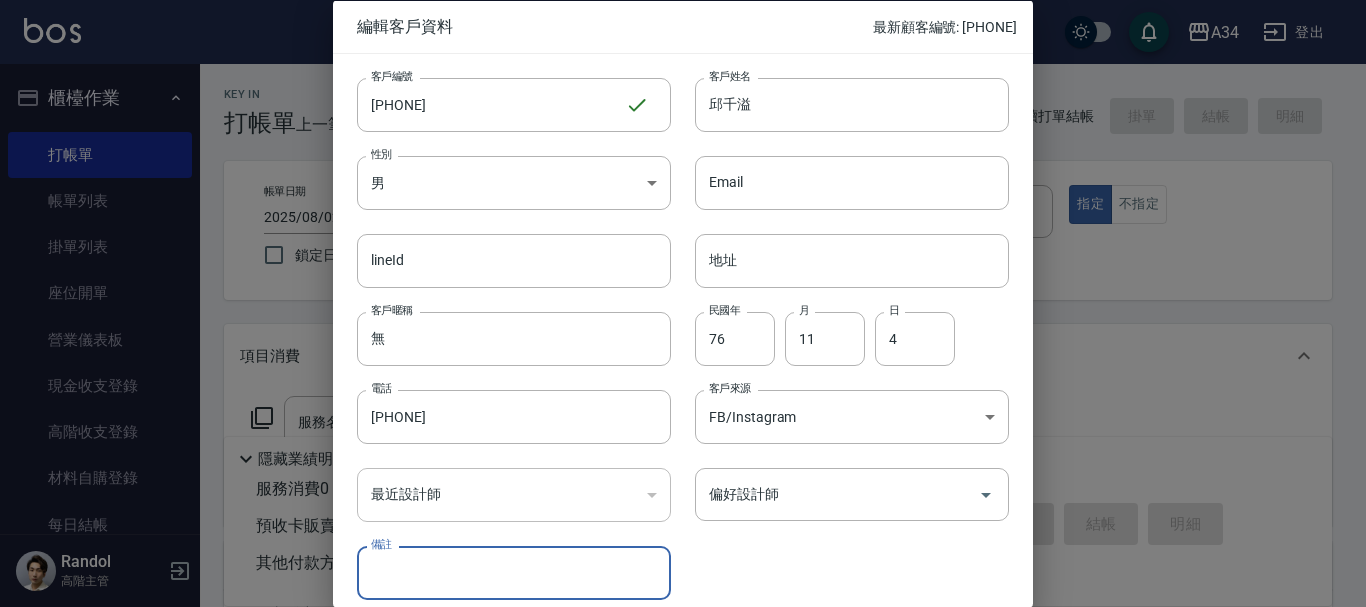 drag, startPoint x: 576, startPoint y: 564, endPoint x: 512, endPoint y: 547, distance: 66.21933 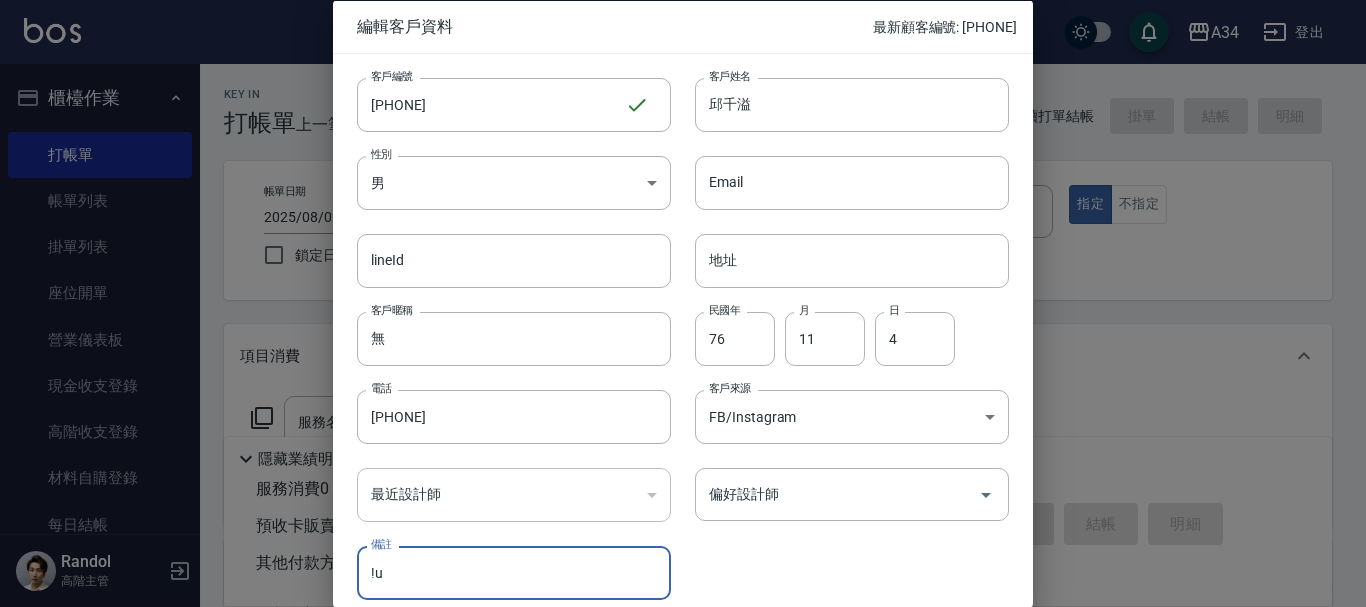 type on "!" 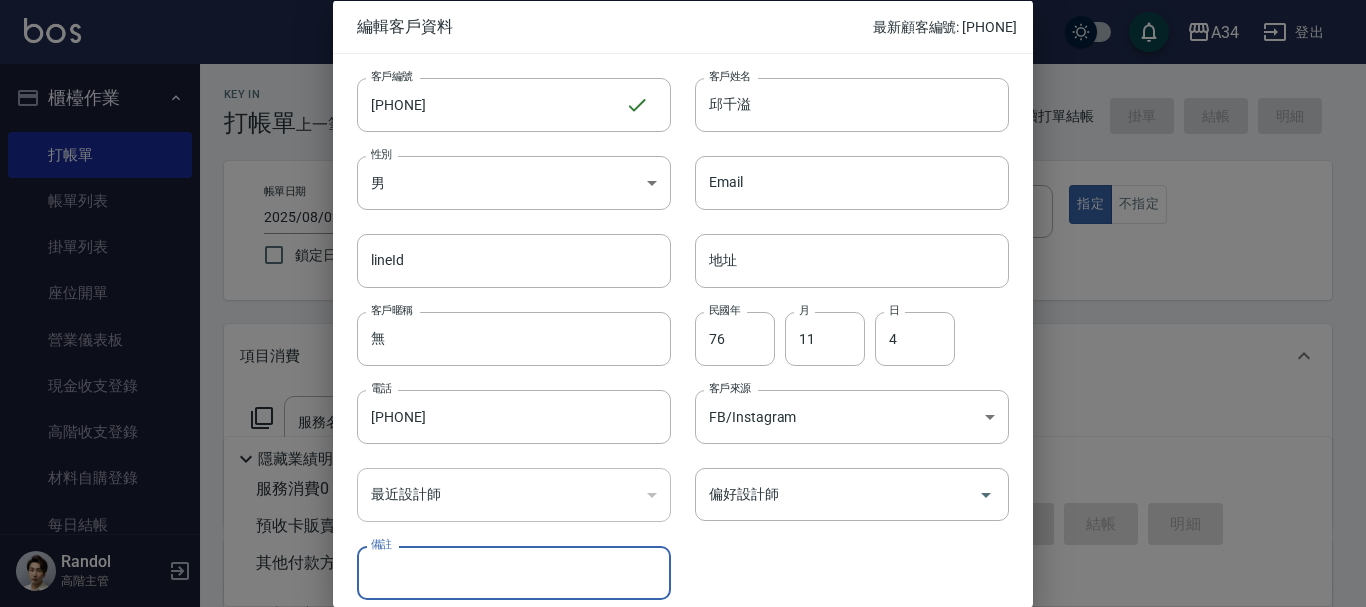 type on "1" 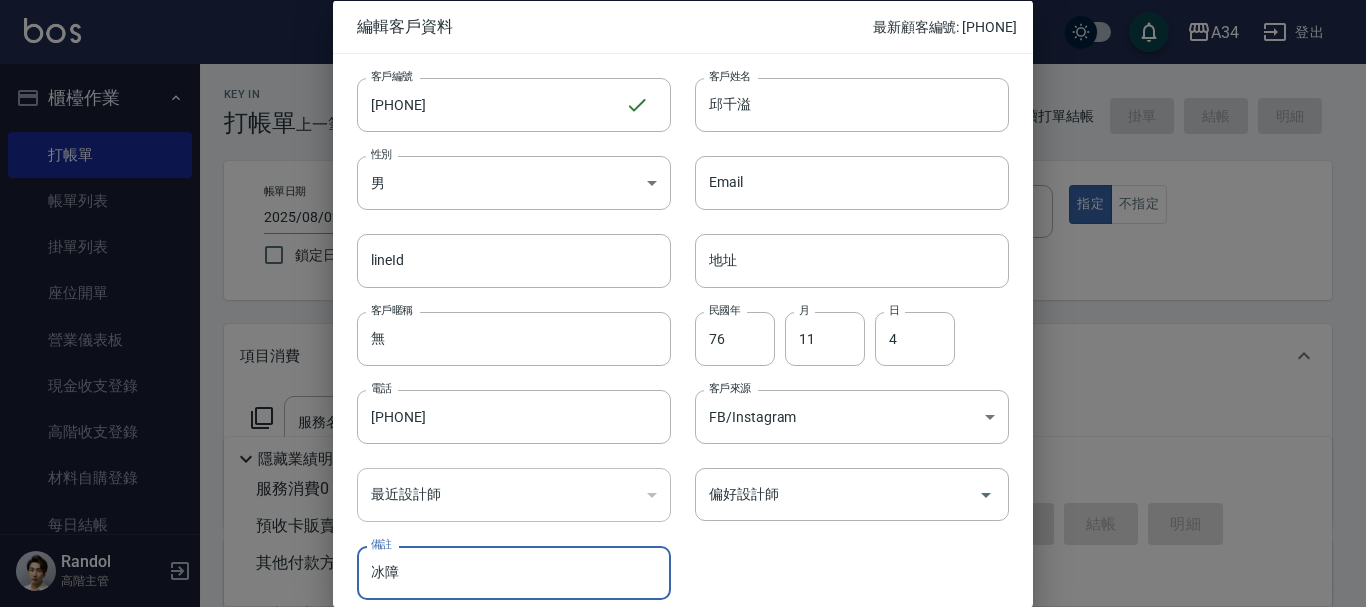 type on "冰" 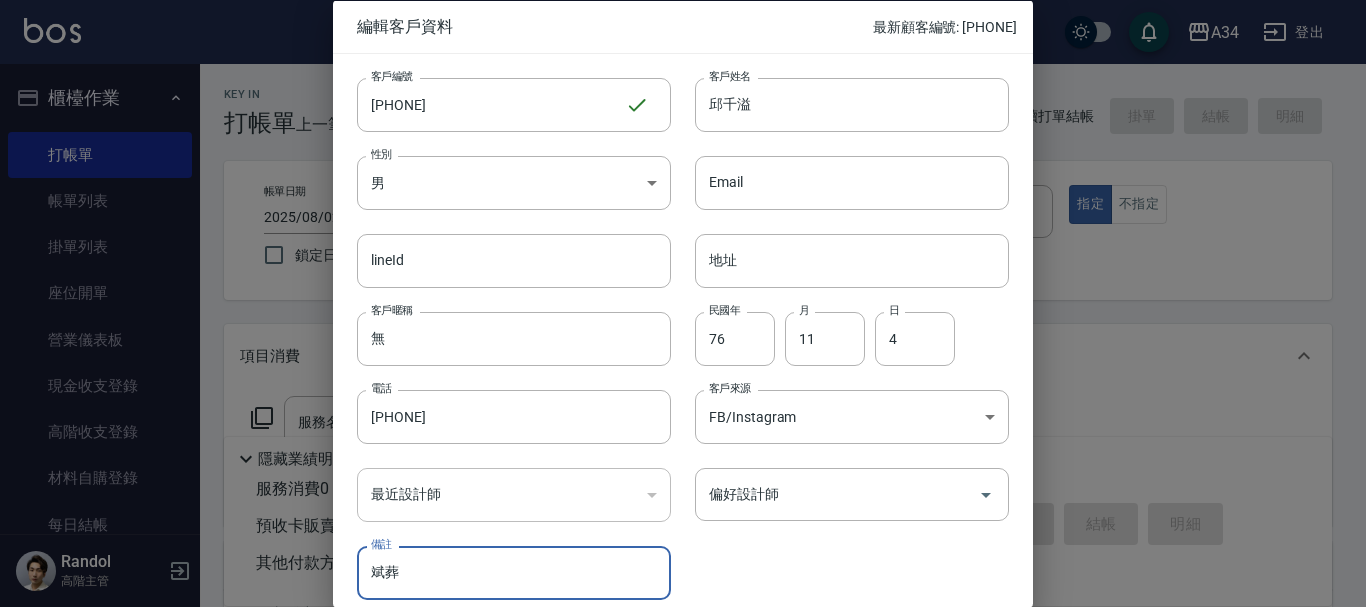 type on "濱" 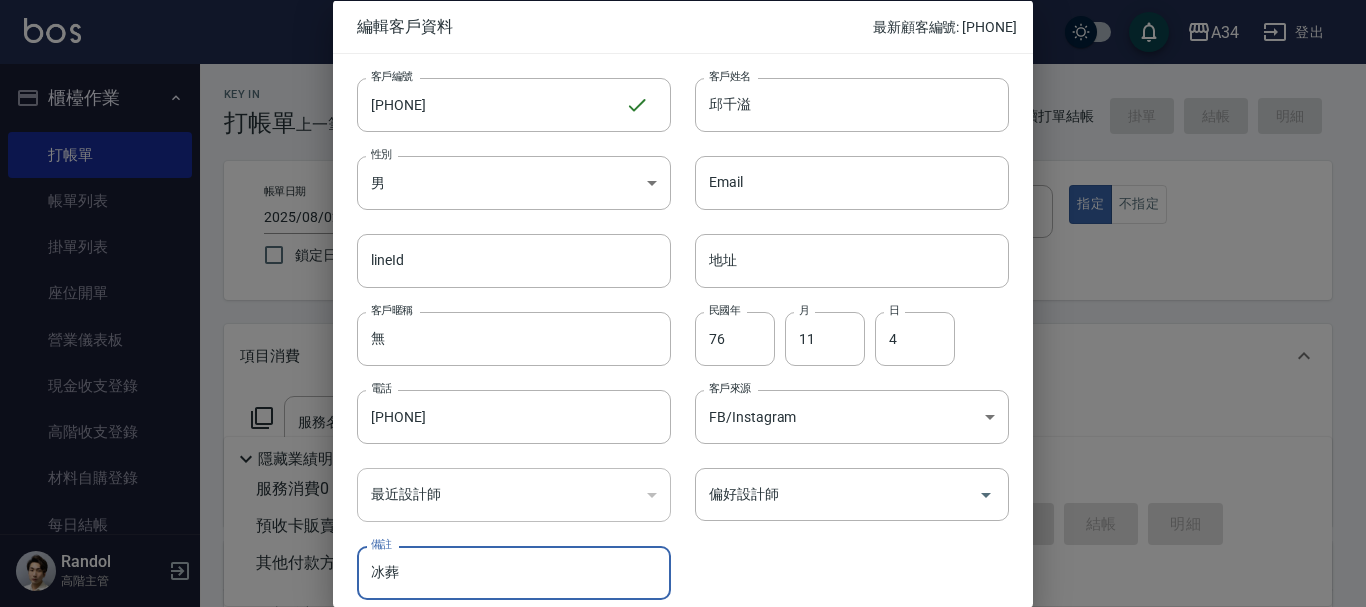 type on "冰" 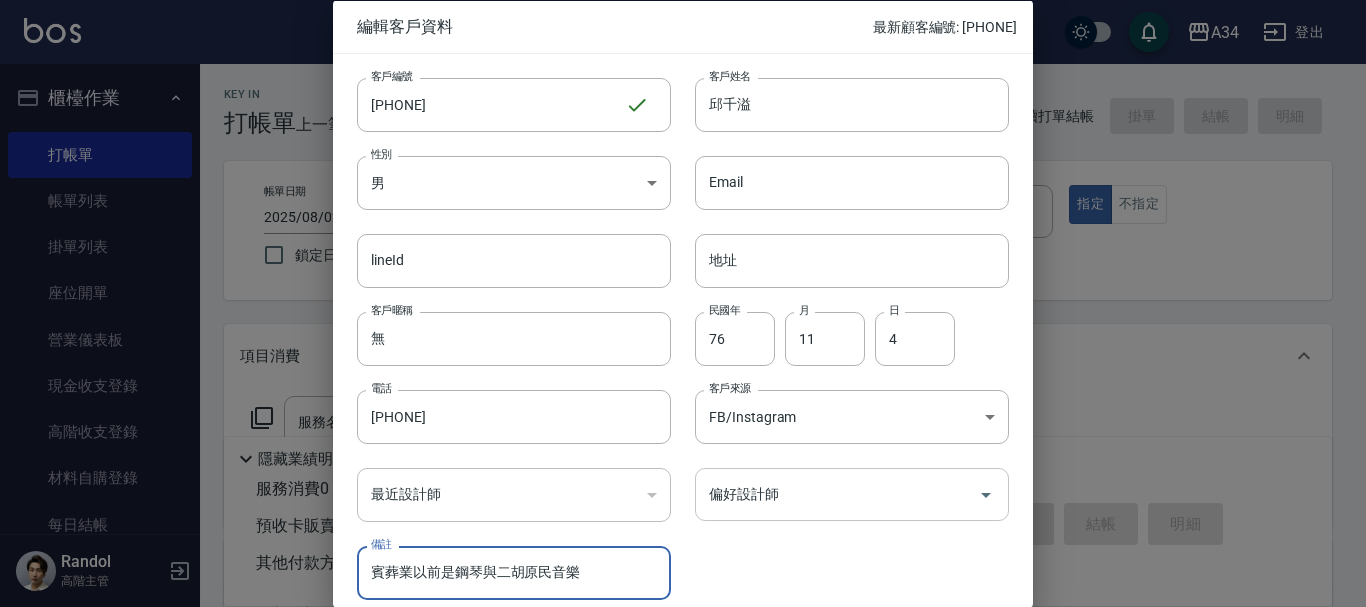 type on "賓葬業以前是鋼琴與二胡原民音樂" 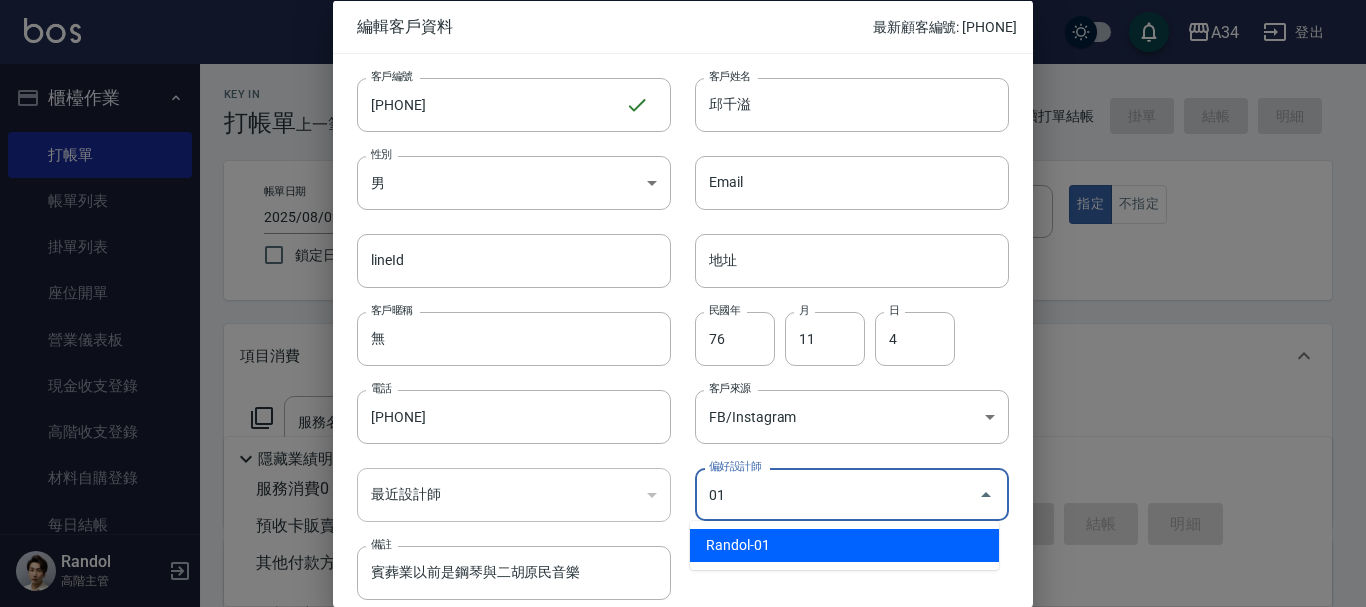 type on "Randol" 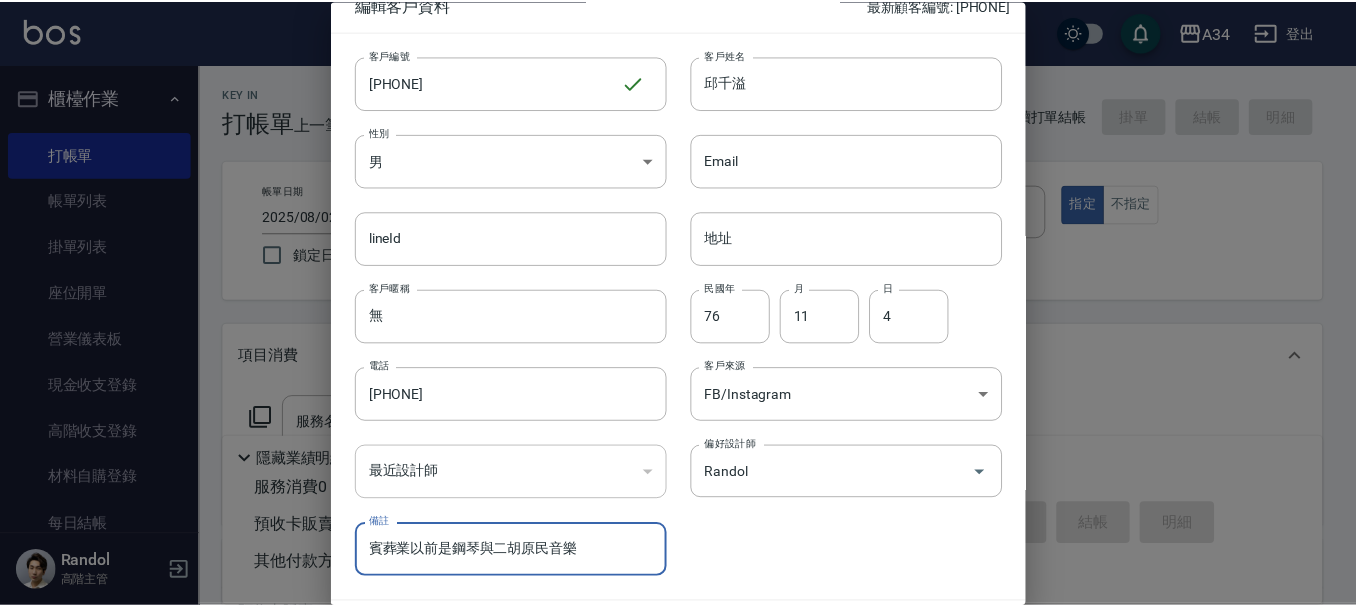 scroll, scrollTop: 86, scrollLeft: 0, axis: vertical 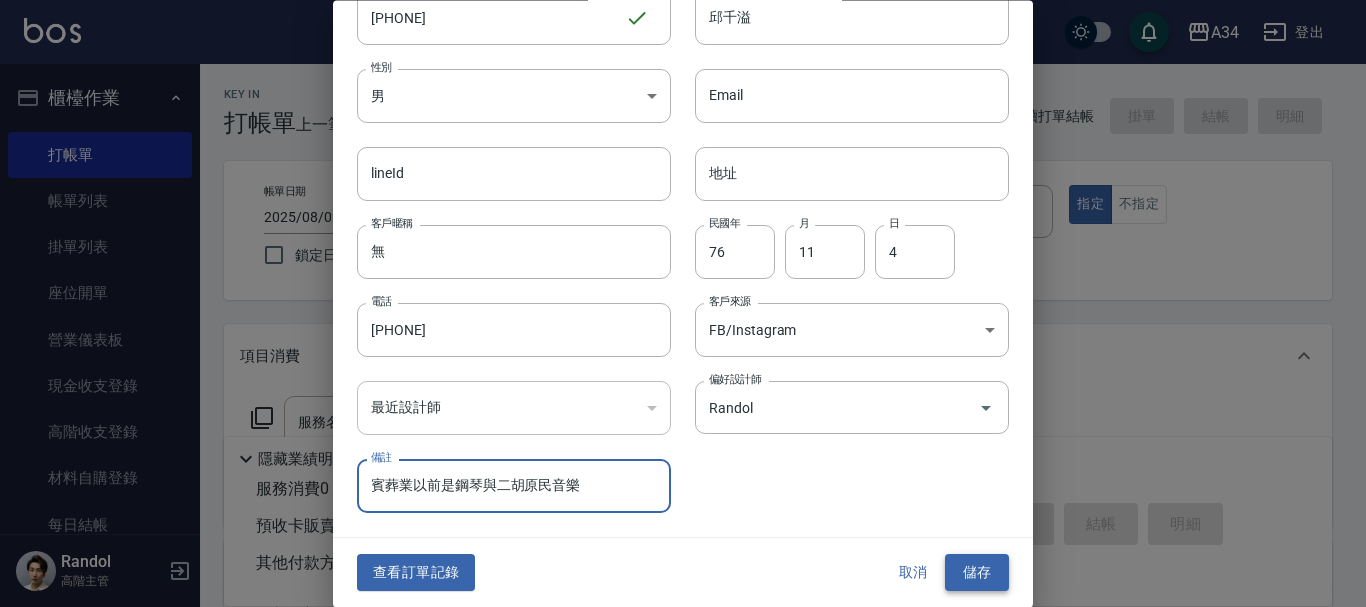 click on "儲存" at bounding box center [977, 573] 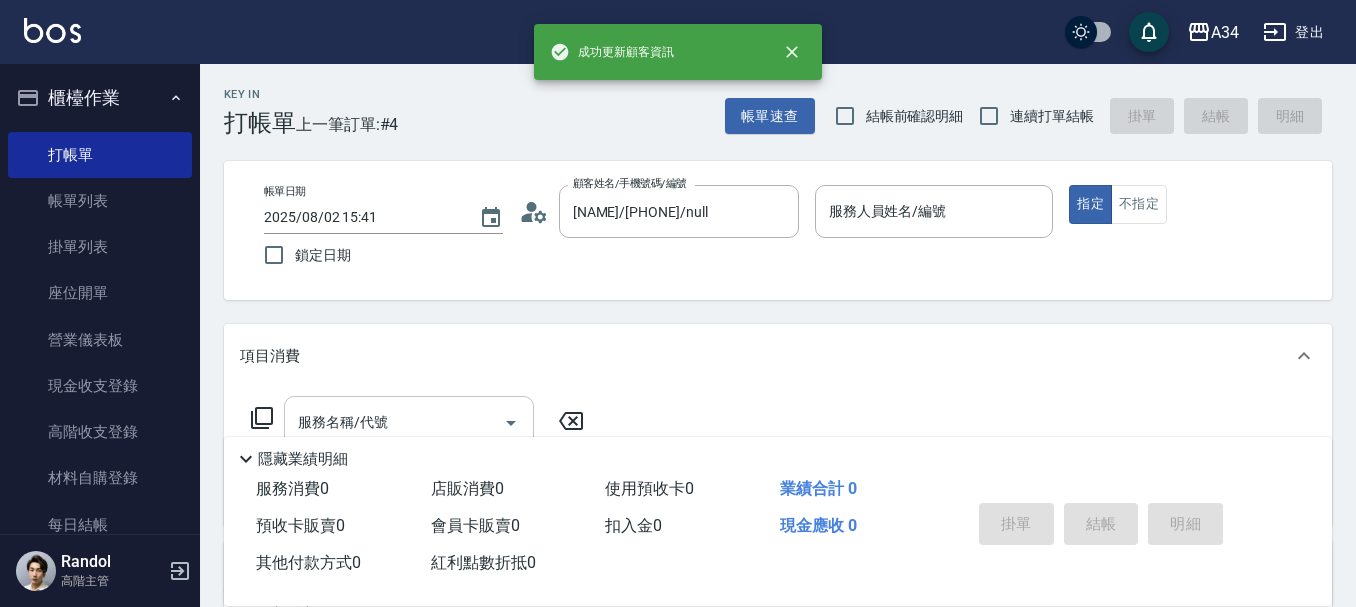 click on "服務名稱/代號" at bounding box center [394, 422] 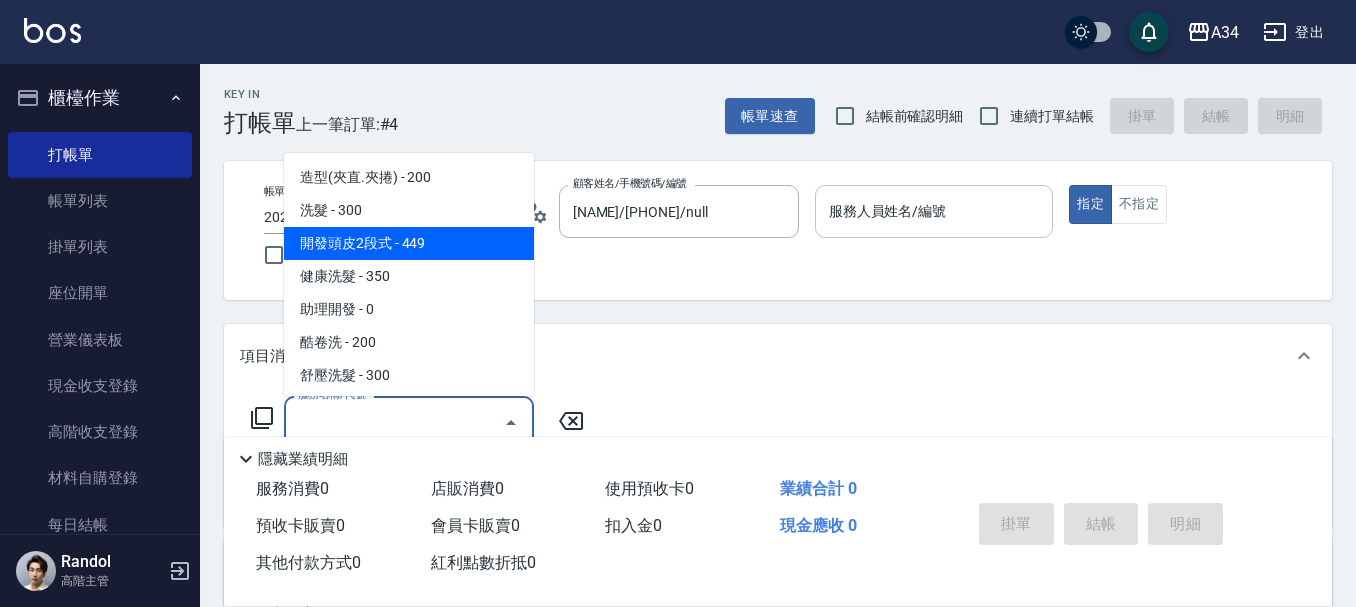 click on "服務人員姓名/編號" at bounding box center [934, 211] 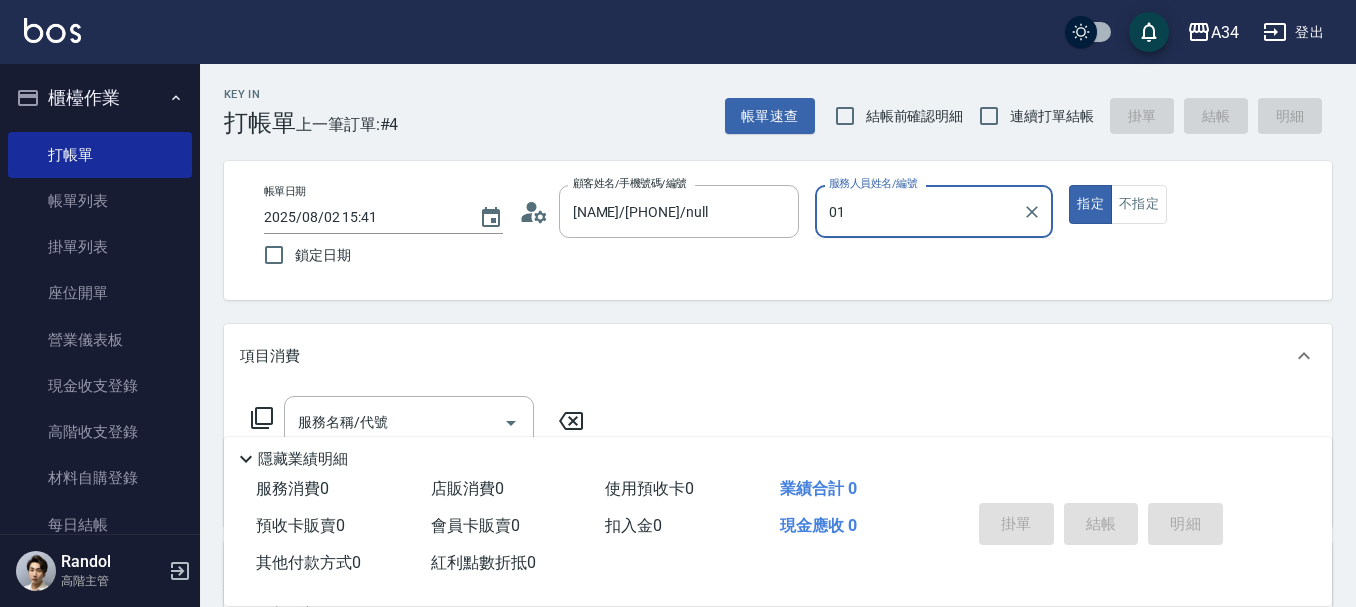 type on "Randol-01" 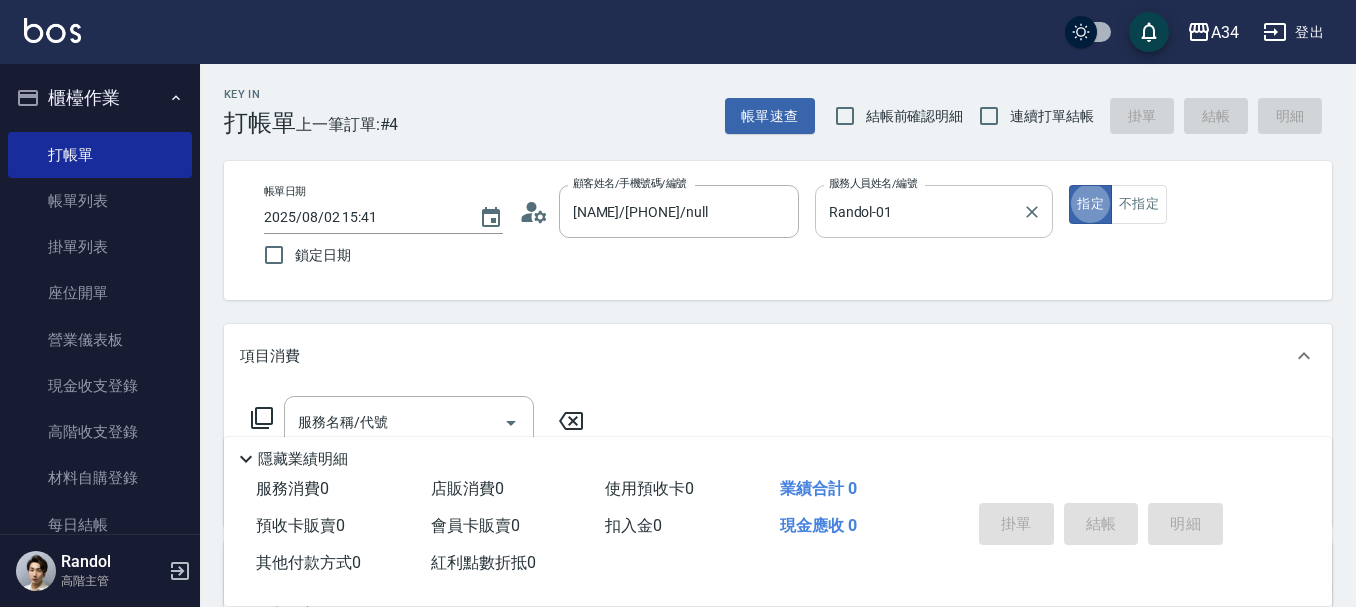 type on "true" 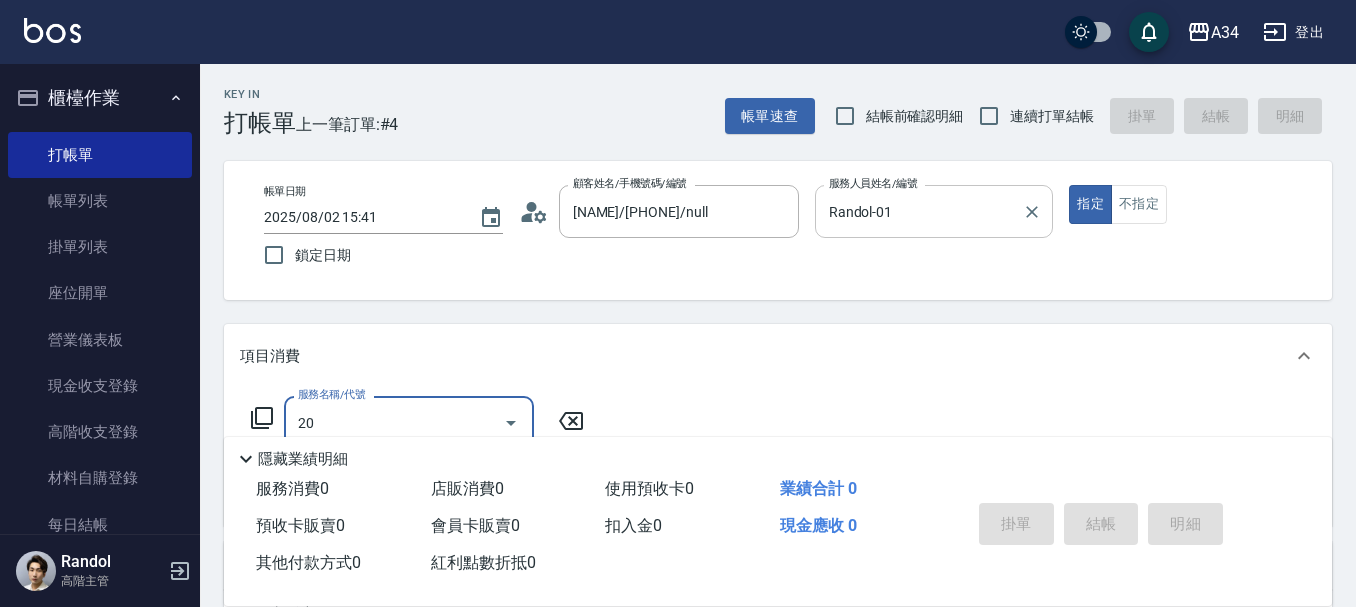 type on "201" 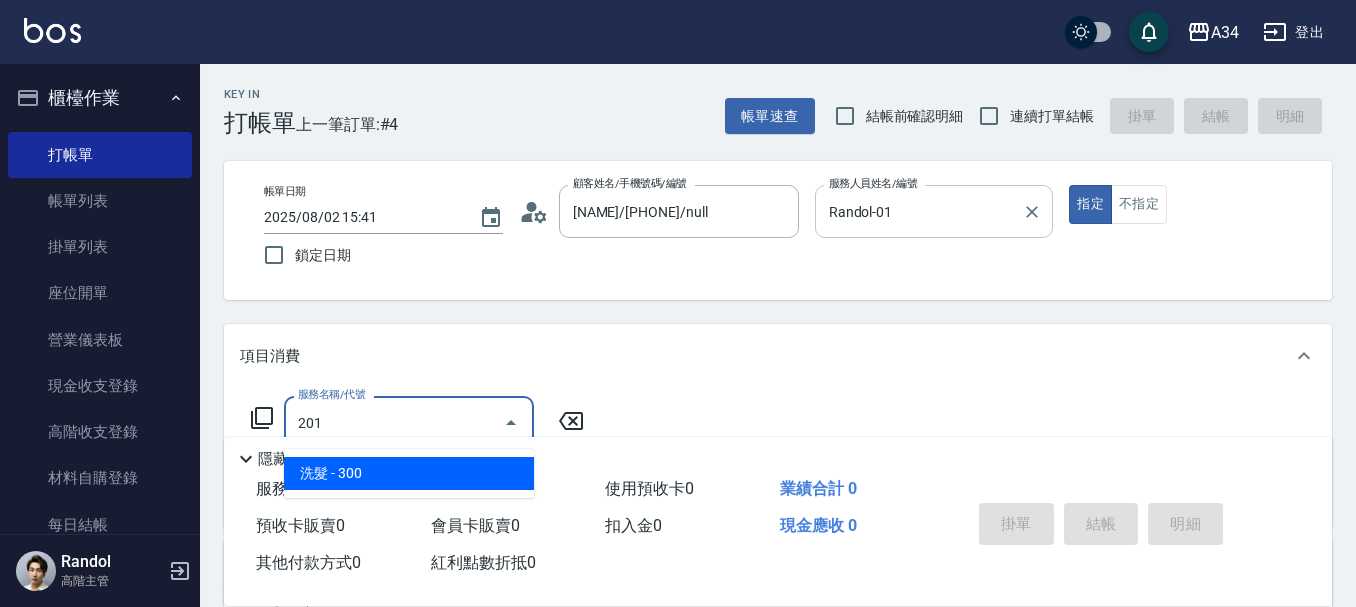 type on "30" 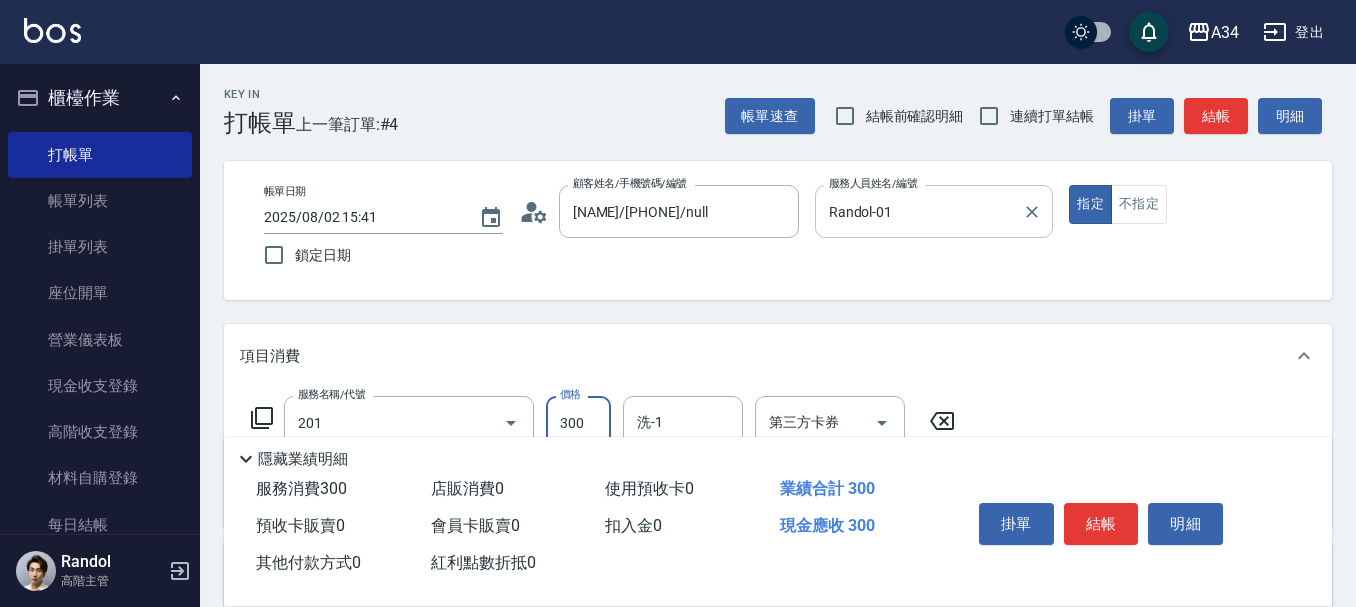 type on "洗髮(201)" 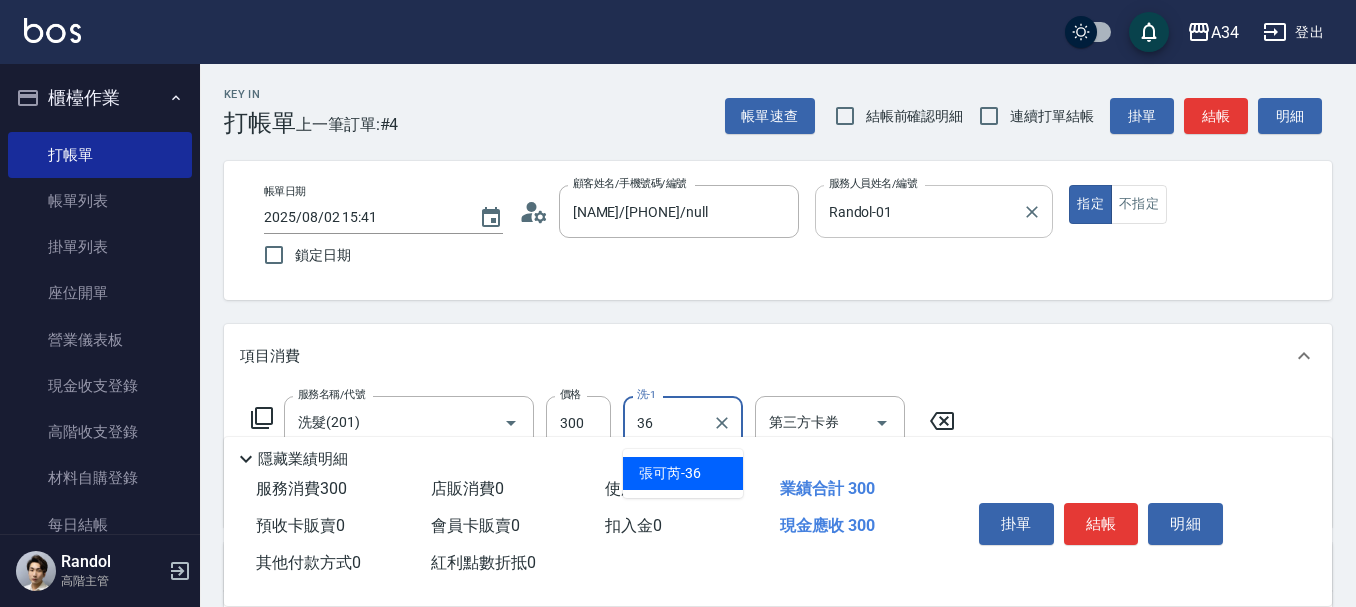 type on "張可芮-36" 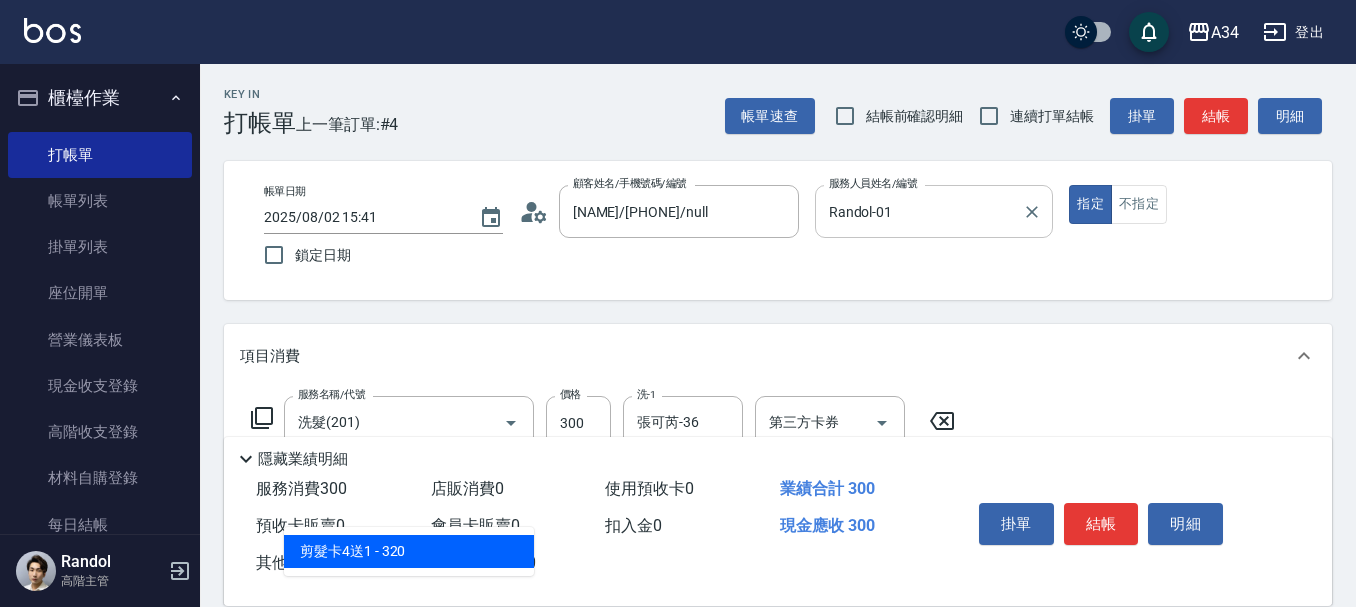 type on "401" 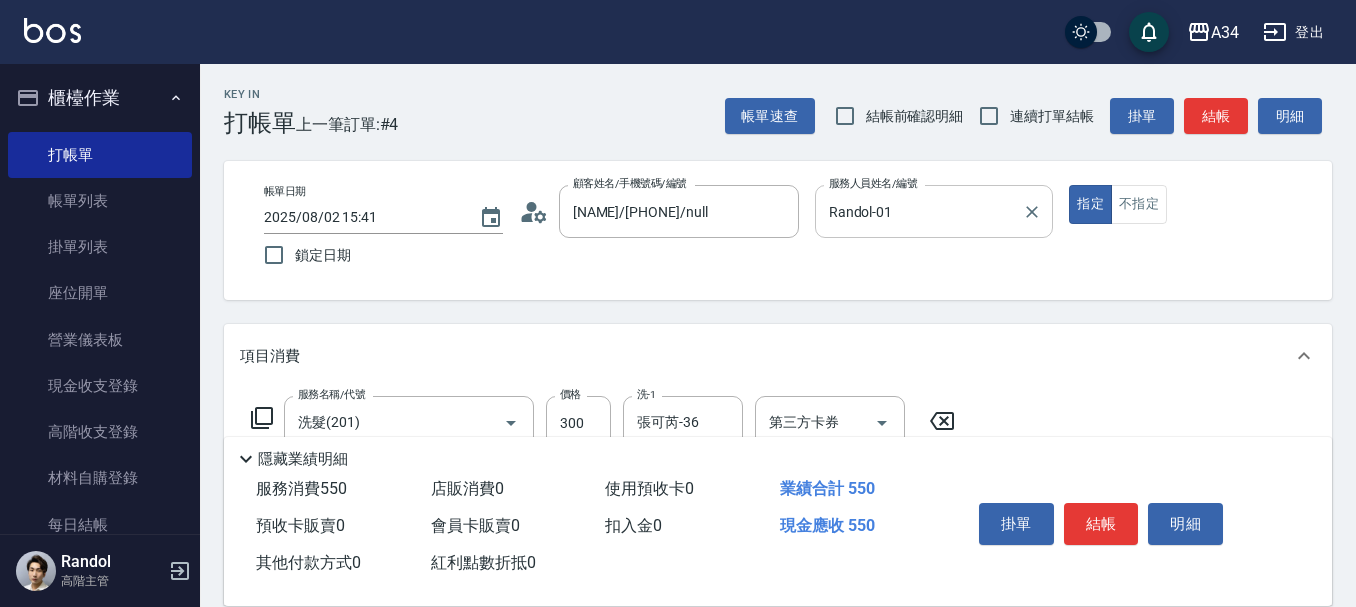 type on "剪髮(401)" 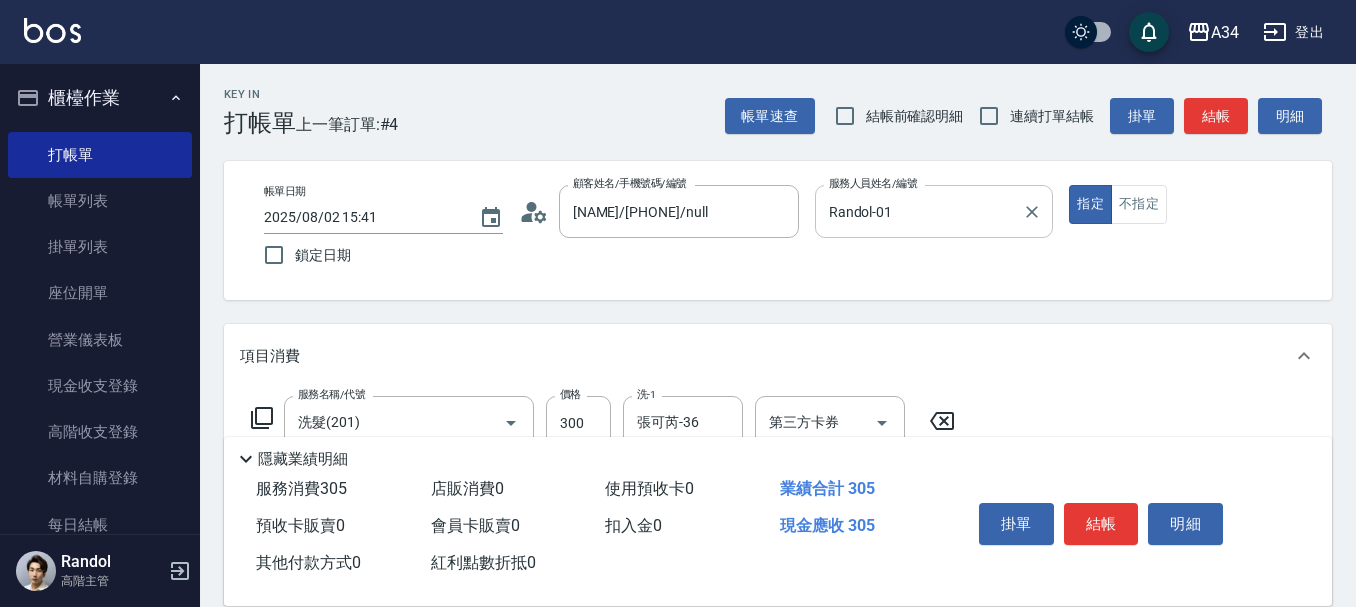 type on "50" 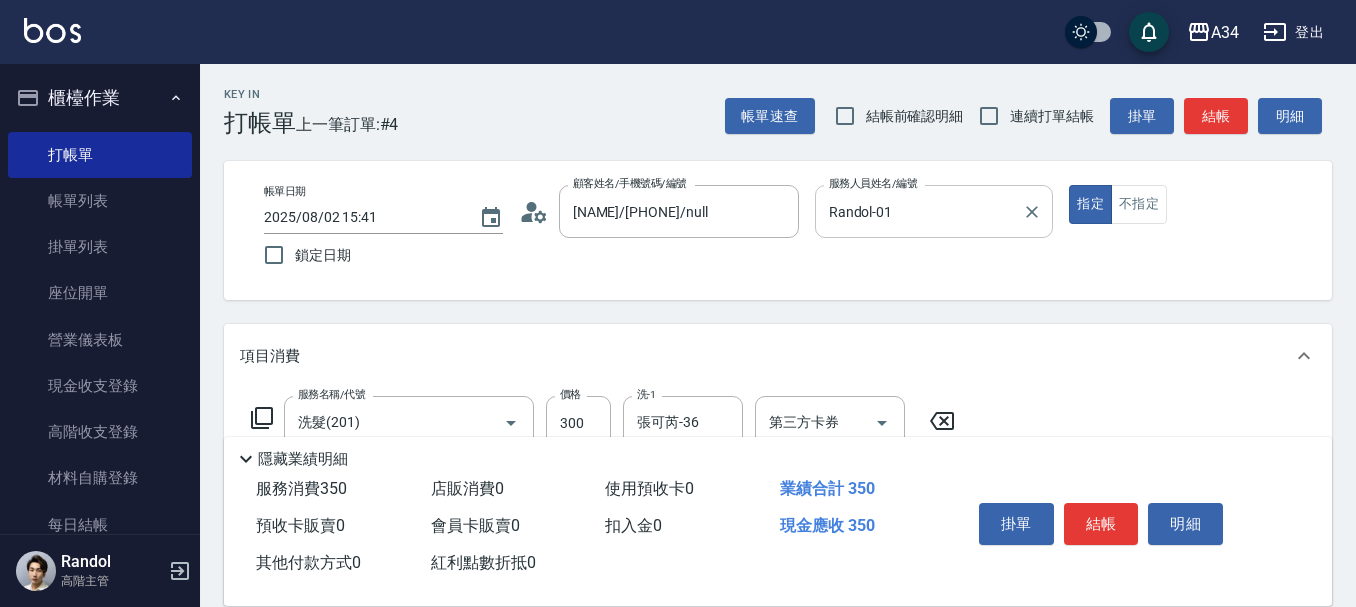 type on "80" 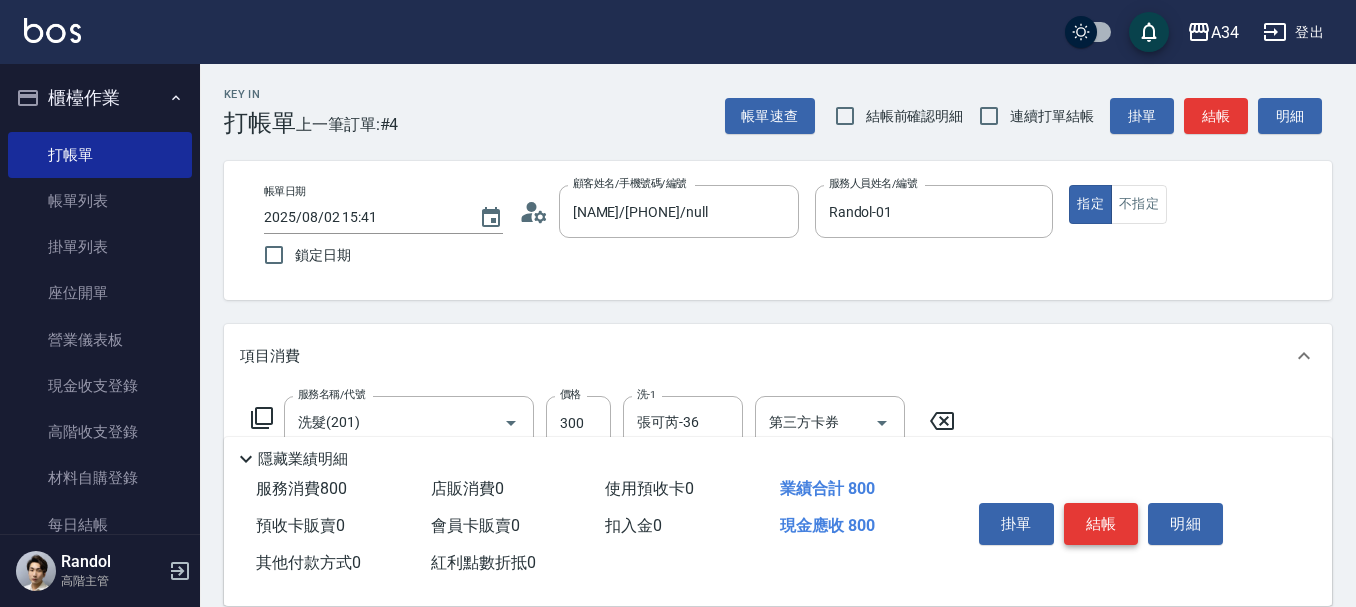 type on "500" 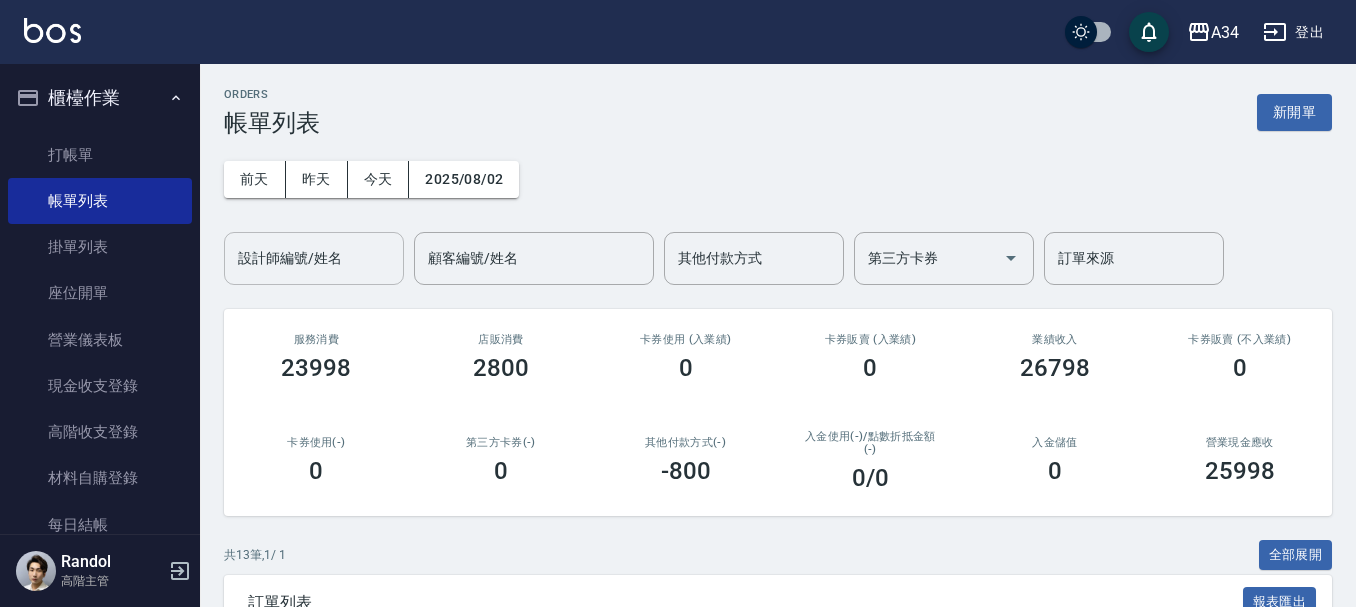click on "設計師編號/姓名" at bounding box center (314, 258) 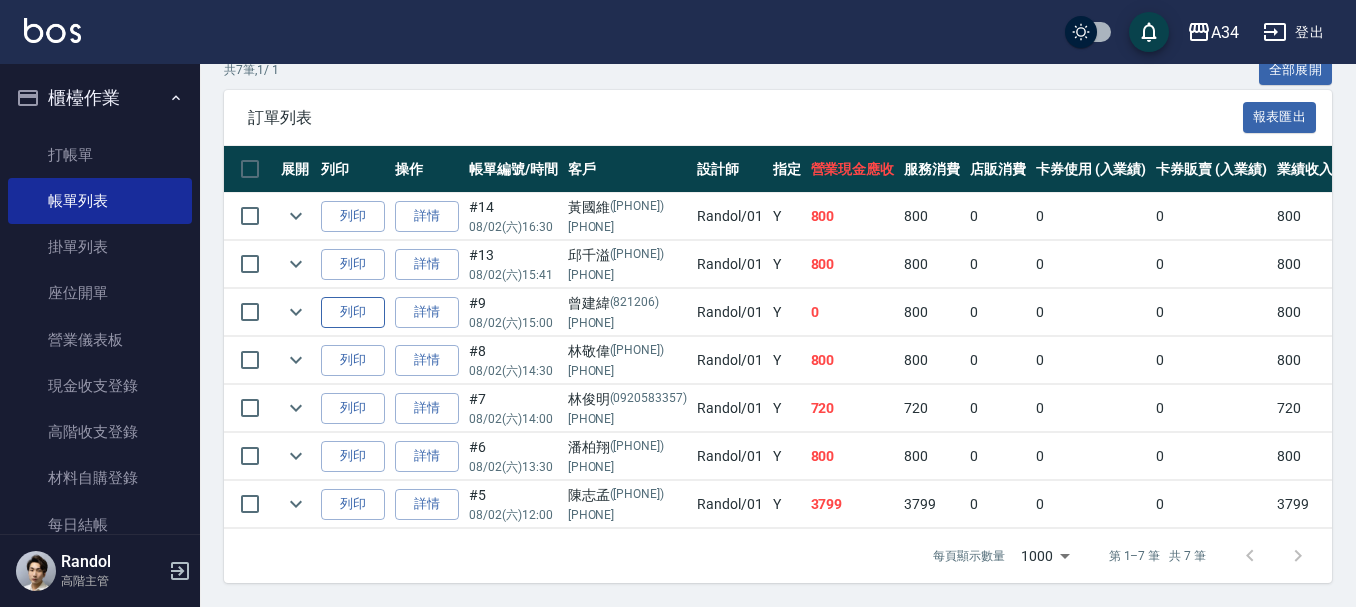 scroll, scrollTop: 500, scrollLeft: 0, axis: vertical 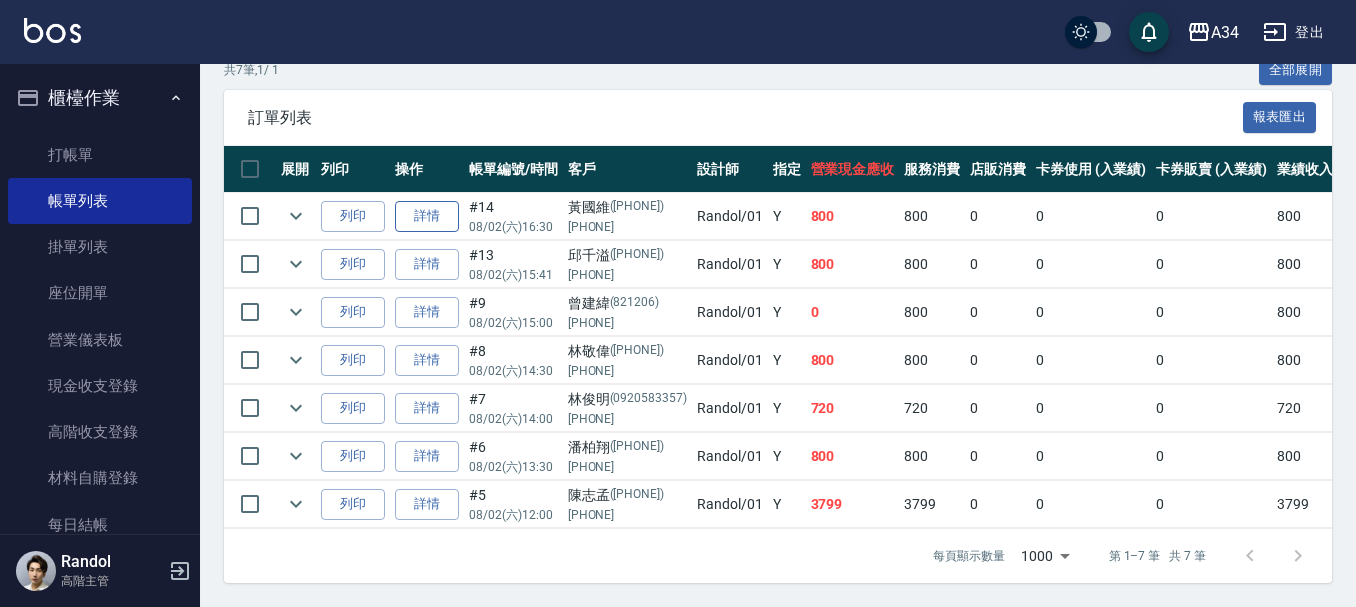 type on "Randol-01" 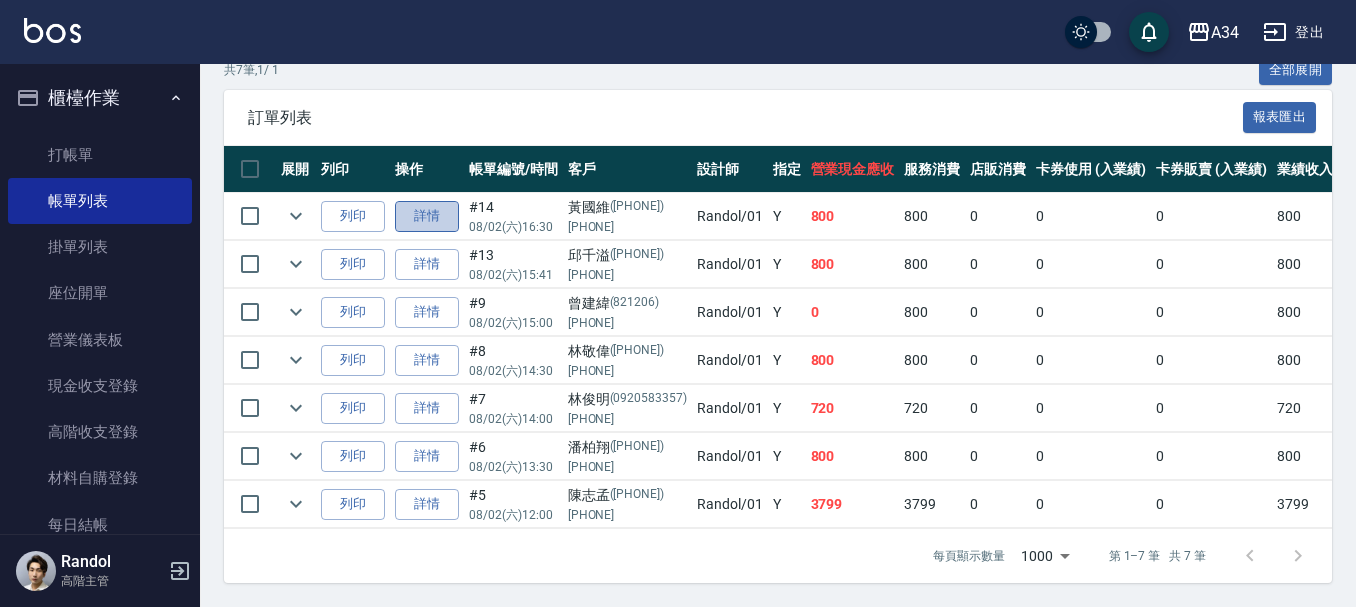 click on "詳情" at bounding box center [427, 216] 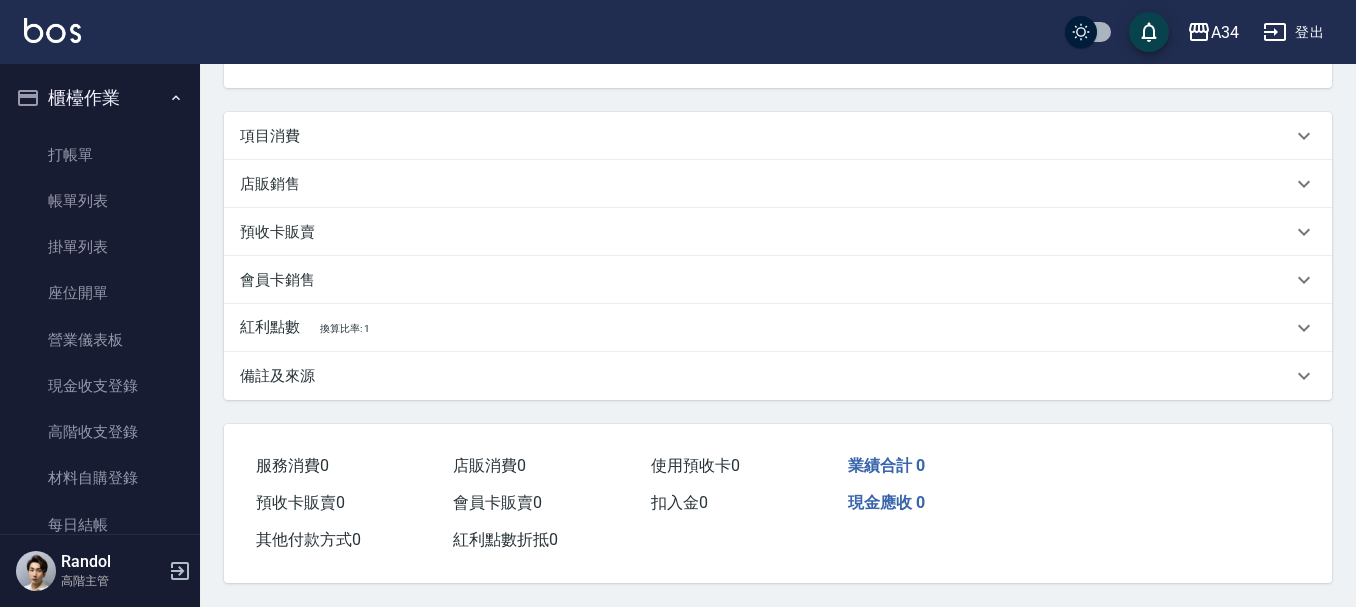 scroll, scrollTop: 0, scrollLeft: 0, axis: both 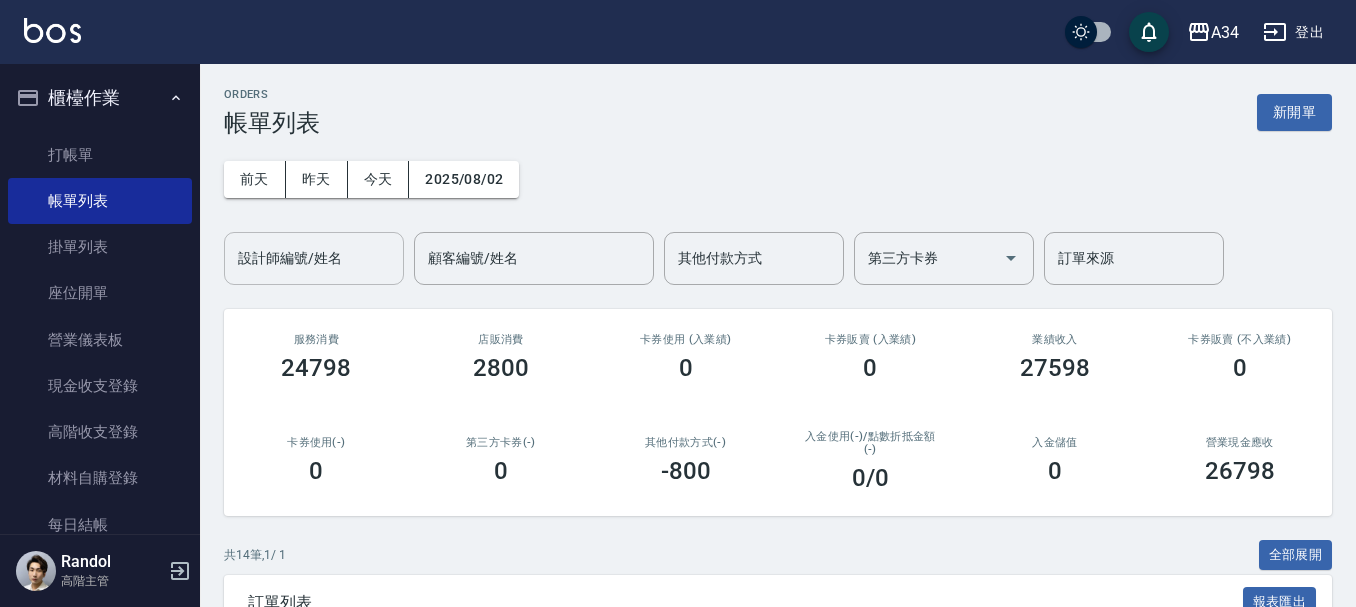 click on "設計師編號/姓名" at bounding box center [314, 258] 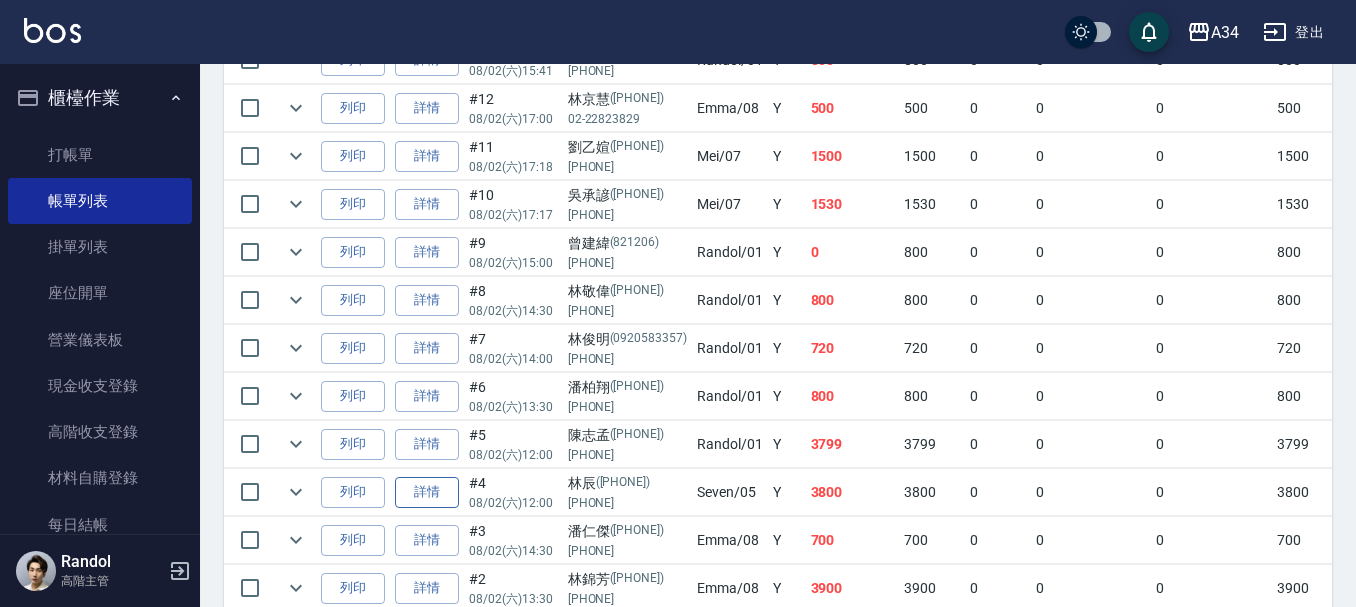 scroll, scrollTop: 436, scrollLeft: 0, axis: vertical 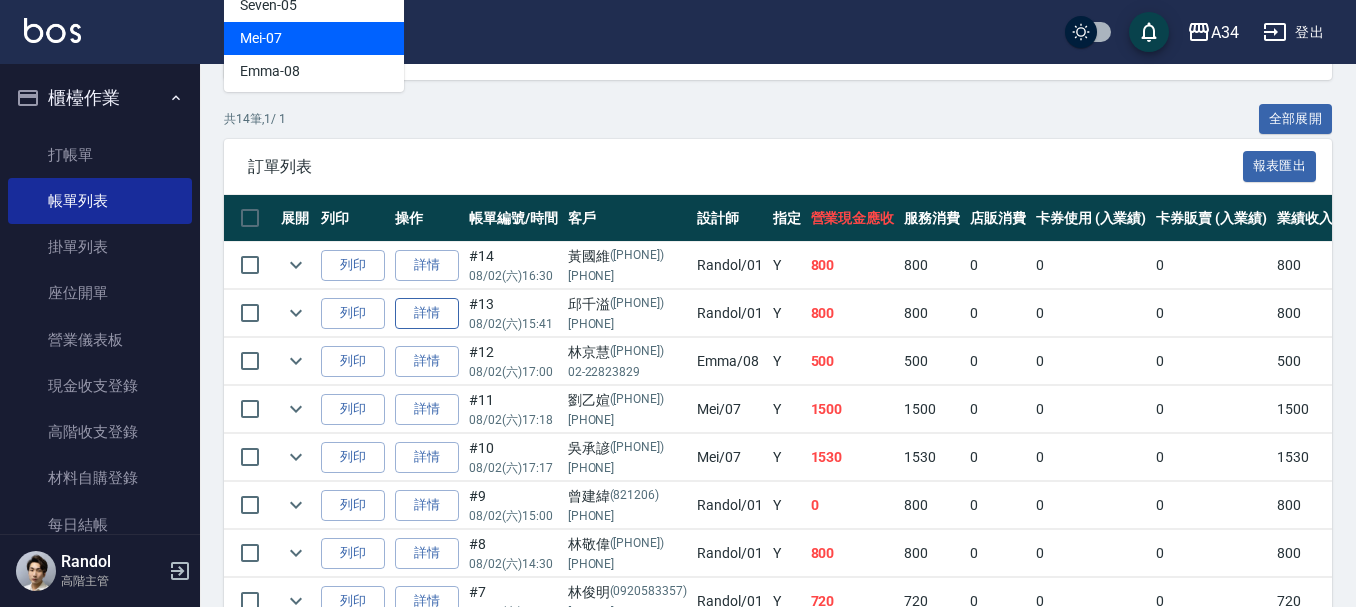 click on "詳情" at bounding box center [427, 313] 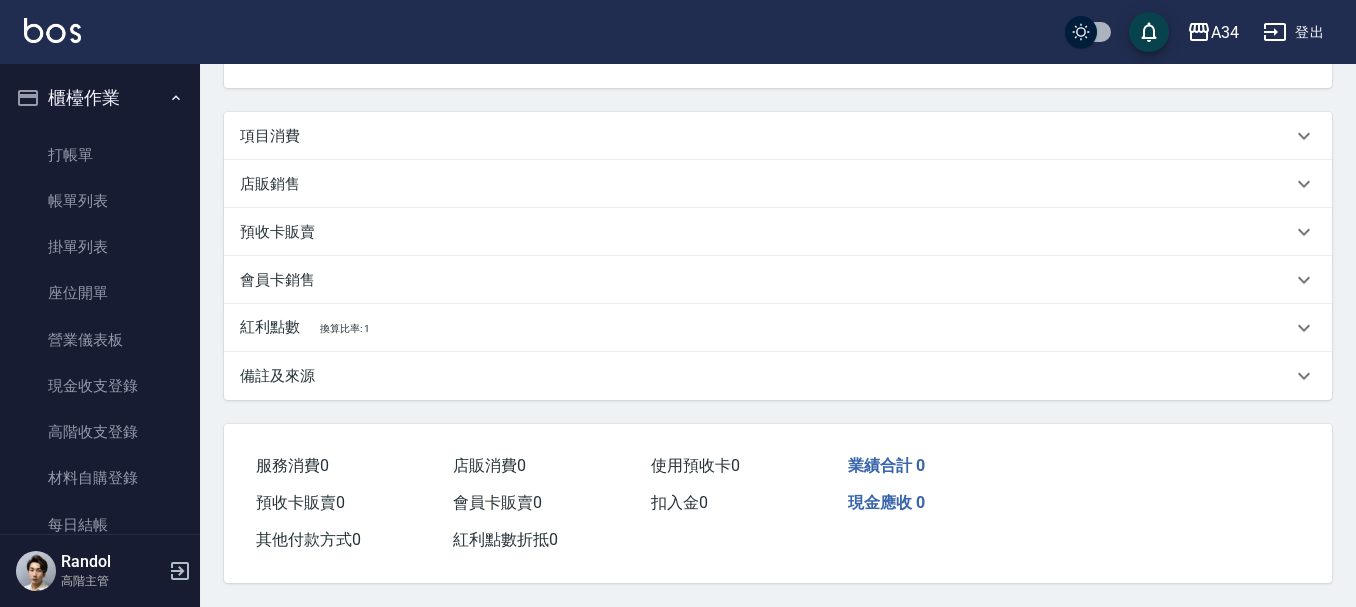scroll, scrollTop: 0, scrollLeft: 0, axis: both 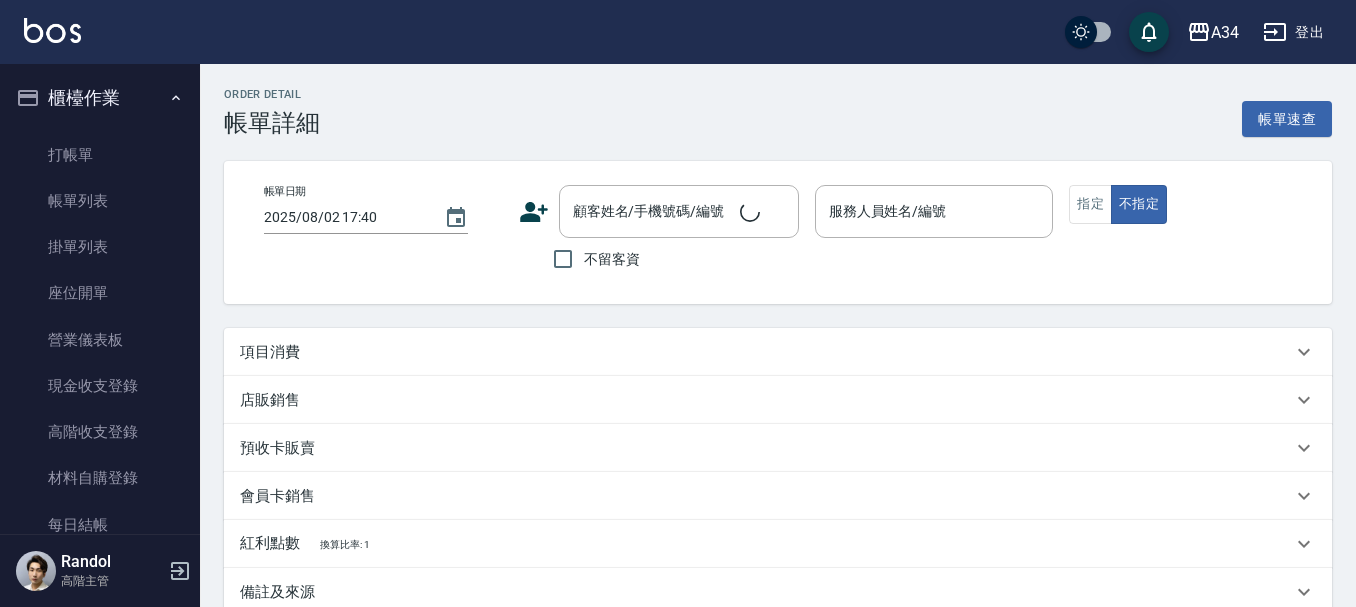 type on "2025/08/02 15:41" 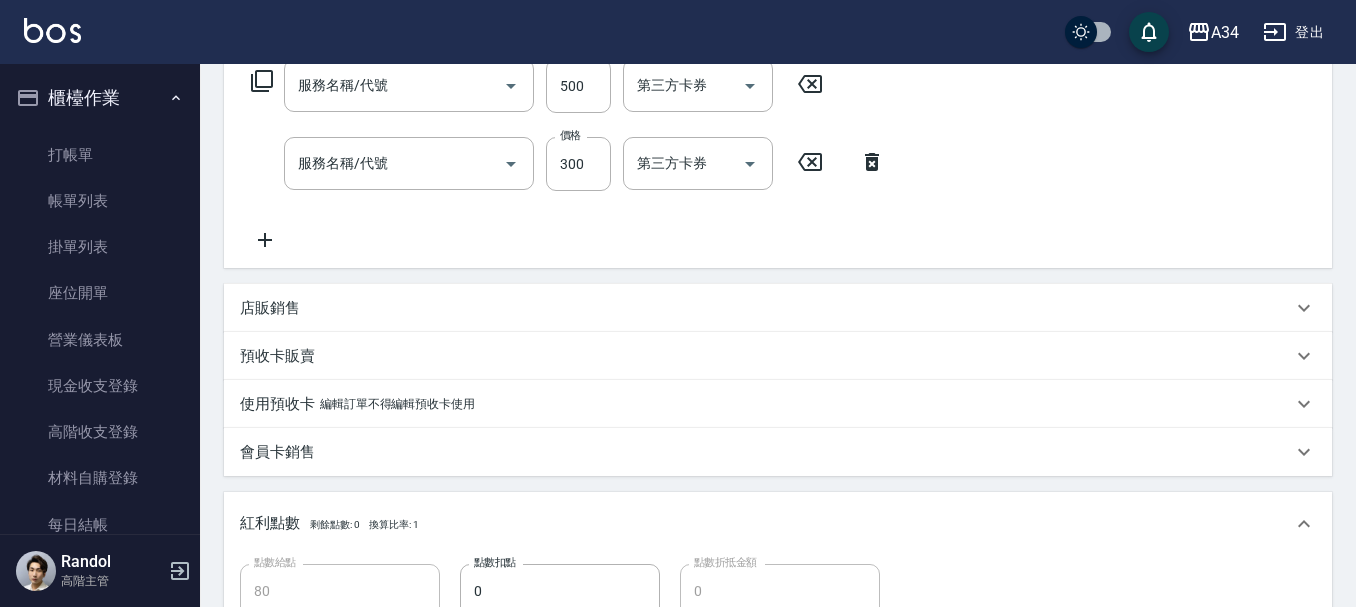 type on "邱千溢/0925327752/0925327752" 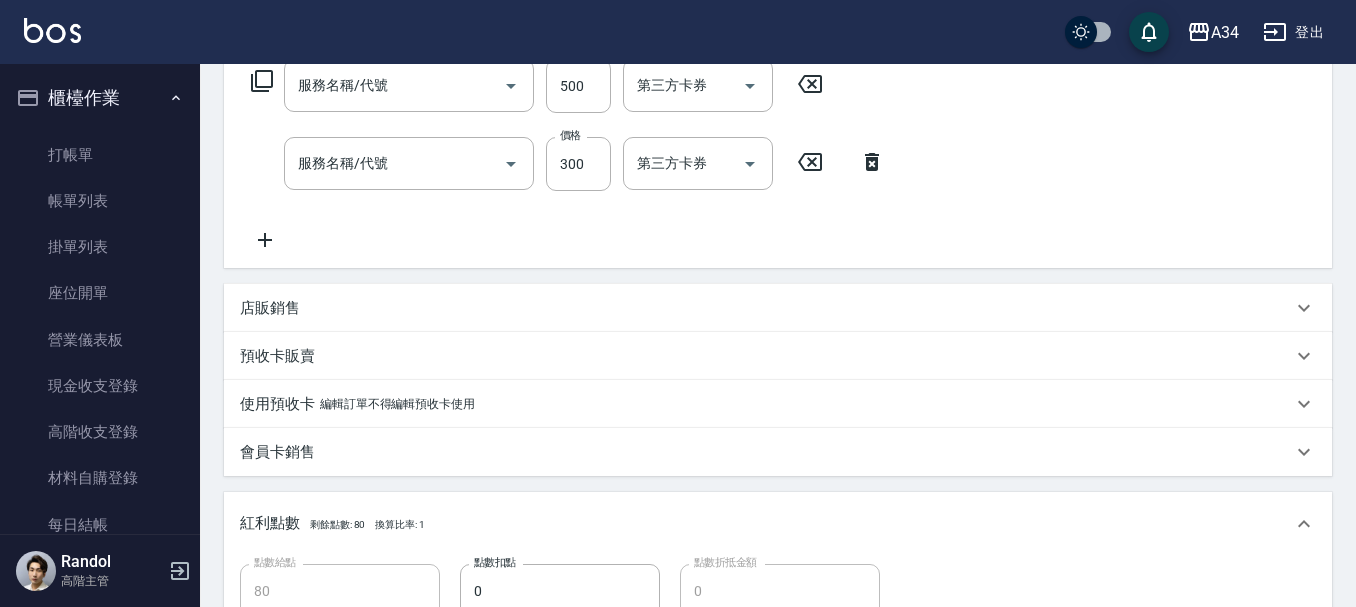 scroll, scrollTop: 661, scrollLeft: 0, axis: vertical 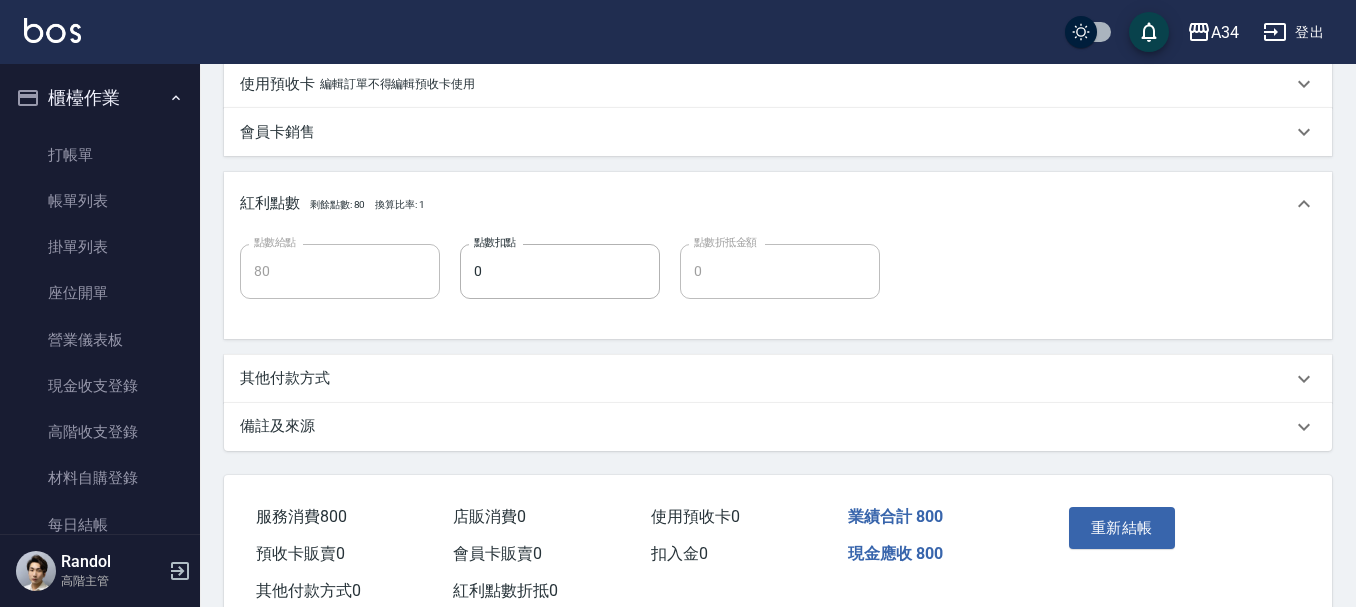 type on "剪髮(401)" 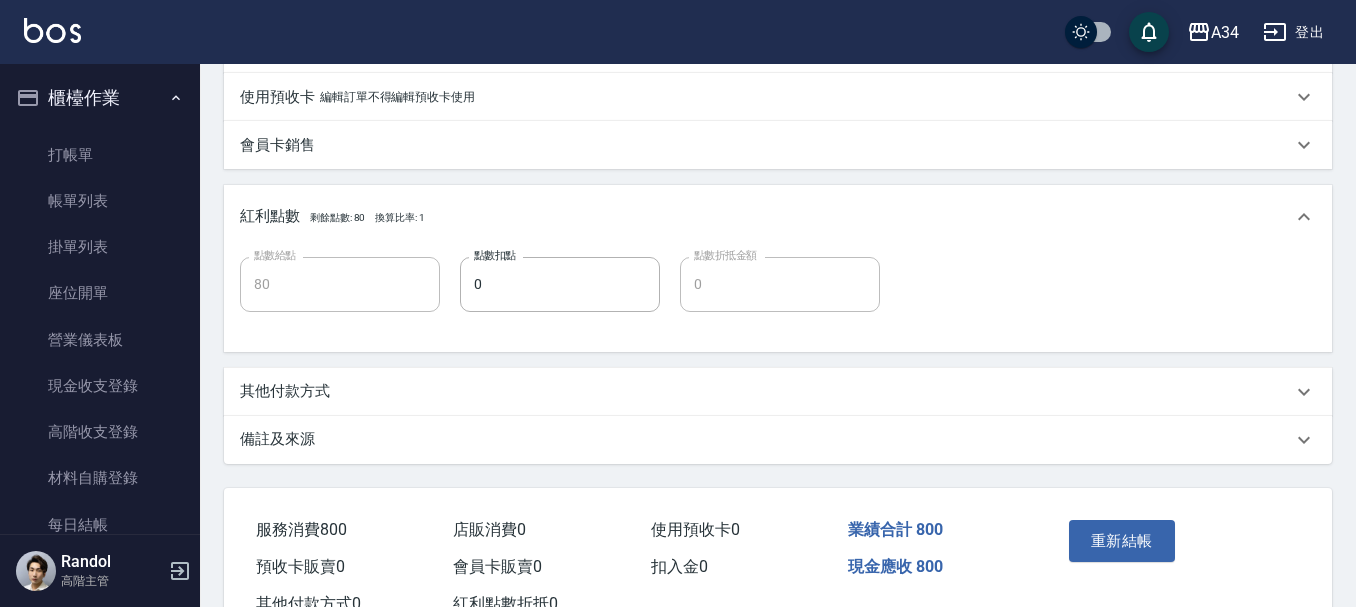 scroll, scrollTop: 561, scrollLeft: 0, axis: vertical 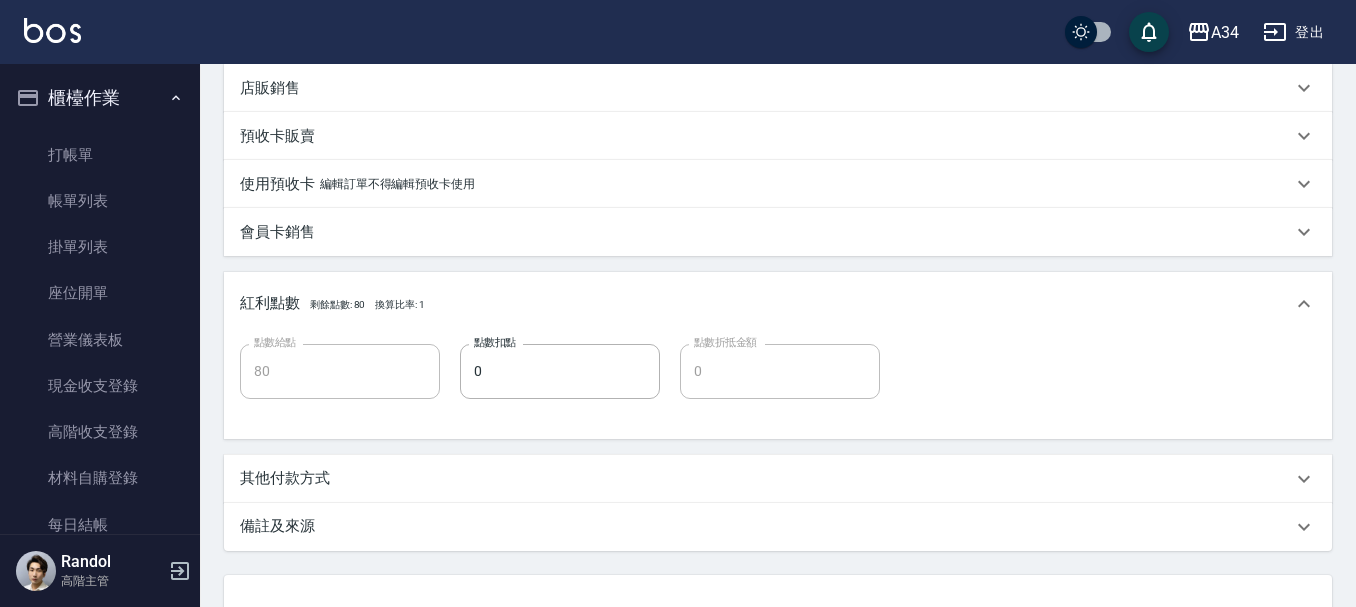 click on "其他付款方式" at bounding box center [778, 479] 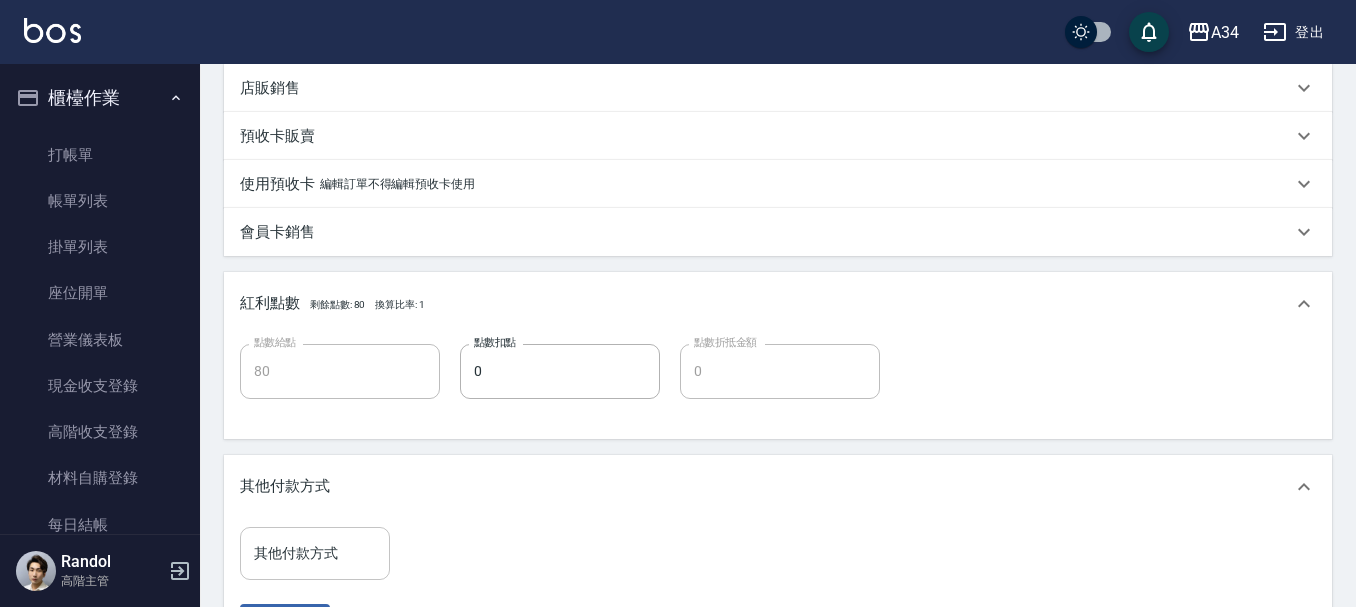 click on "其他付款方式 其他付款方式" at bounding box center (315, 553) 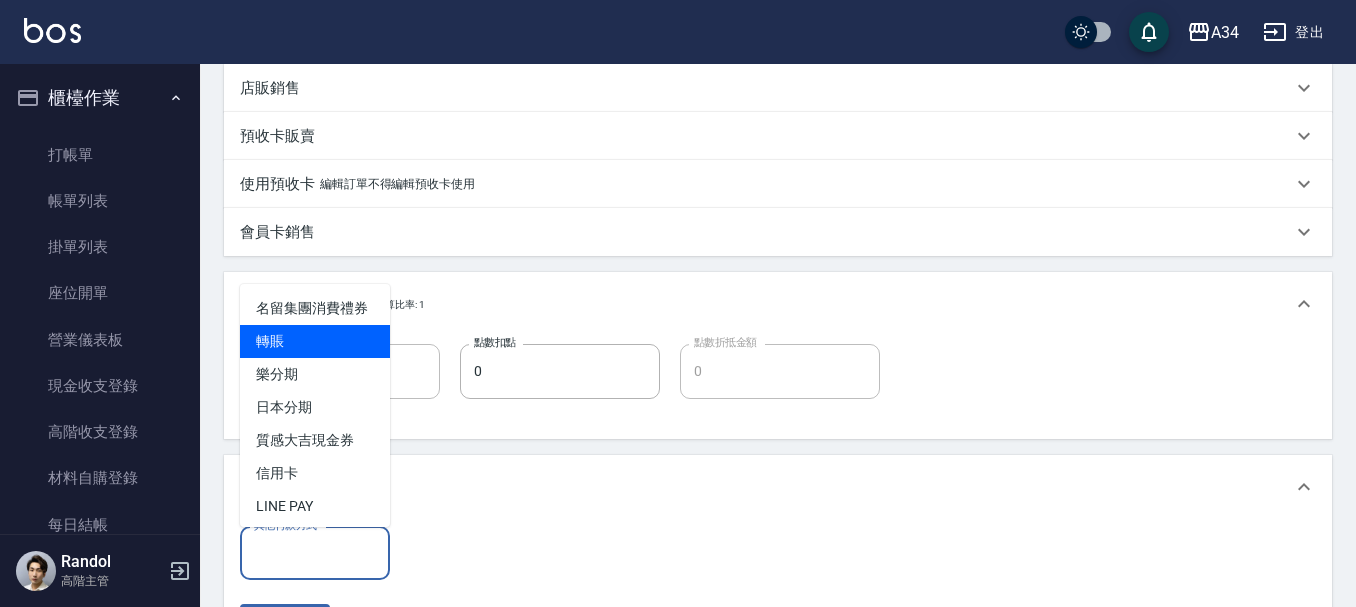 click on "轉賬" at bounding box center [315, 341] 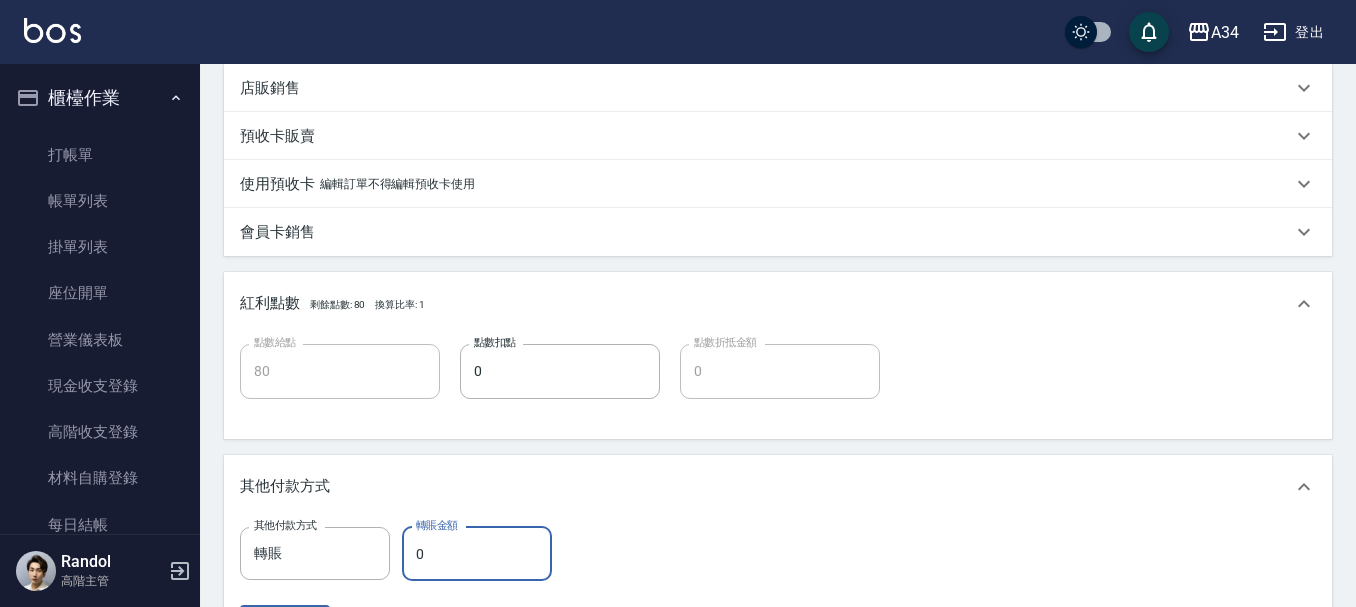 type on "8" 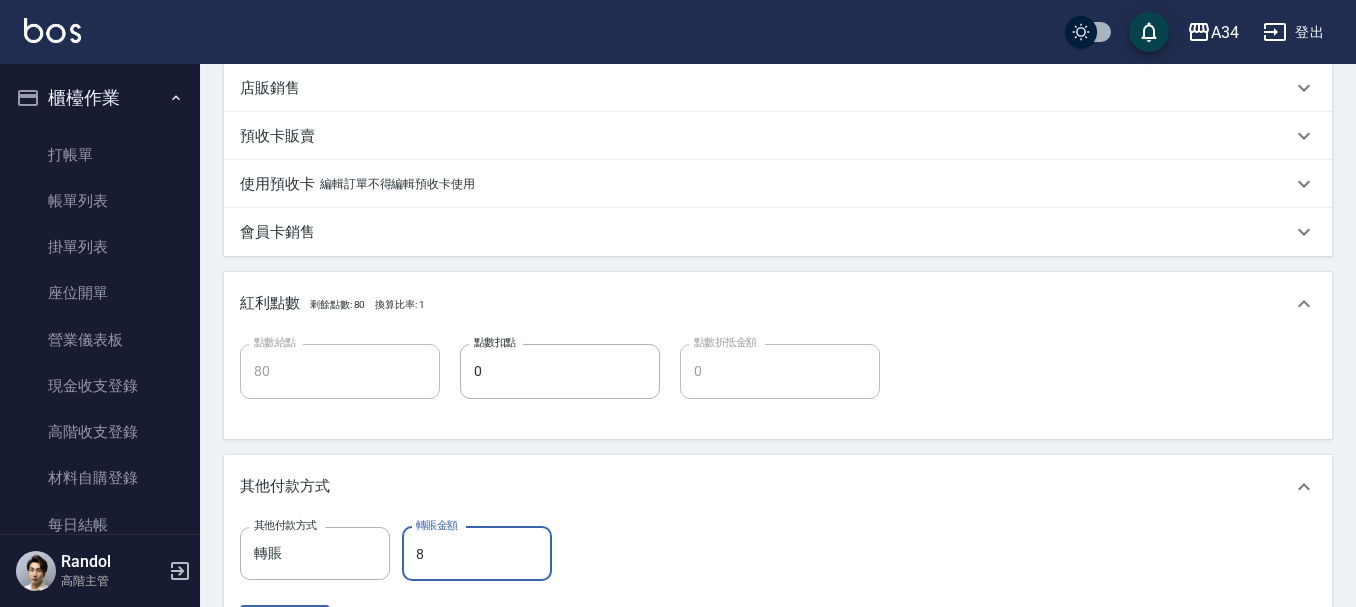 type on "70" 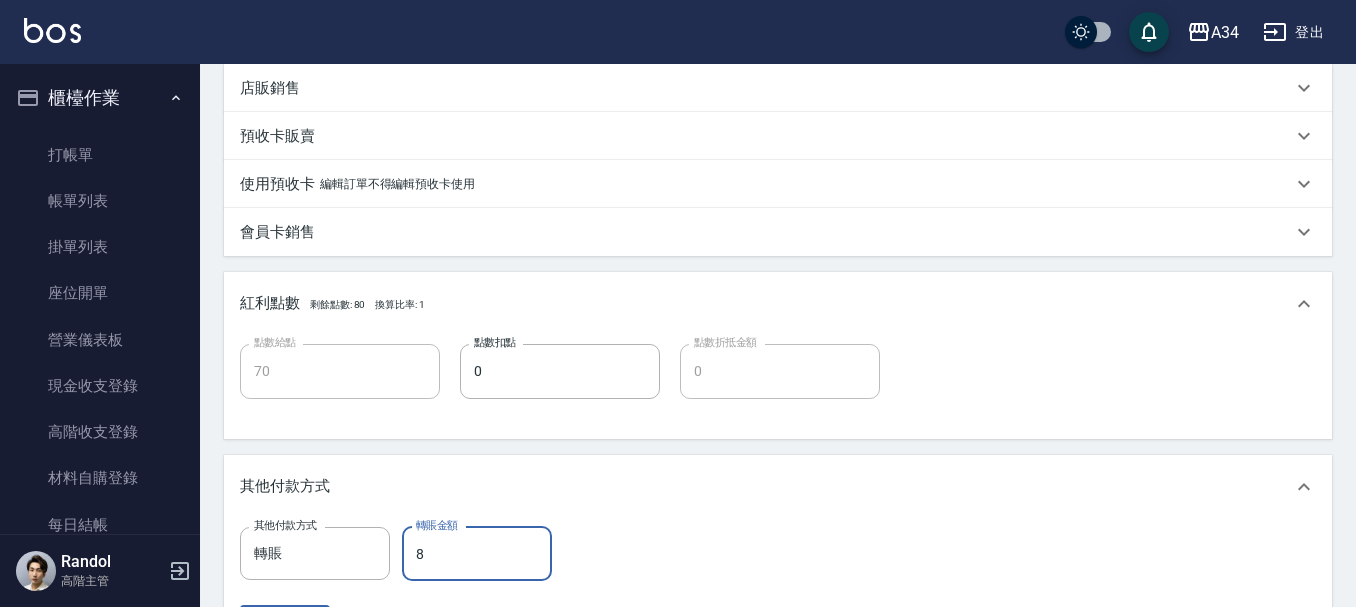 type on "80" 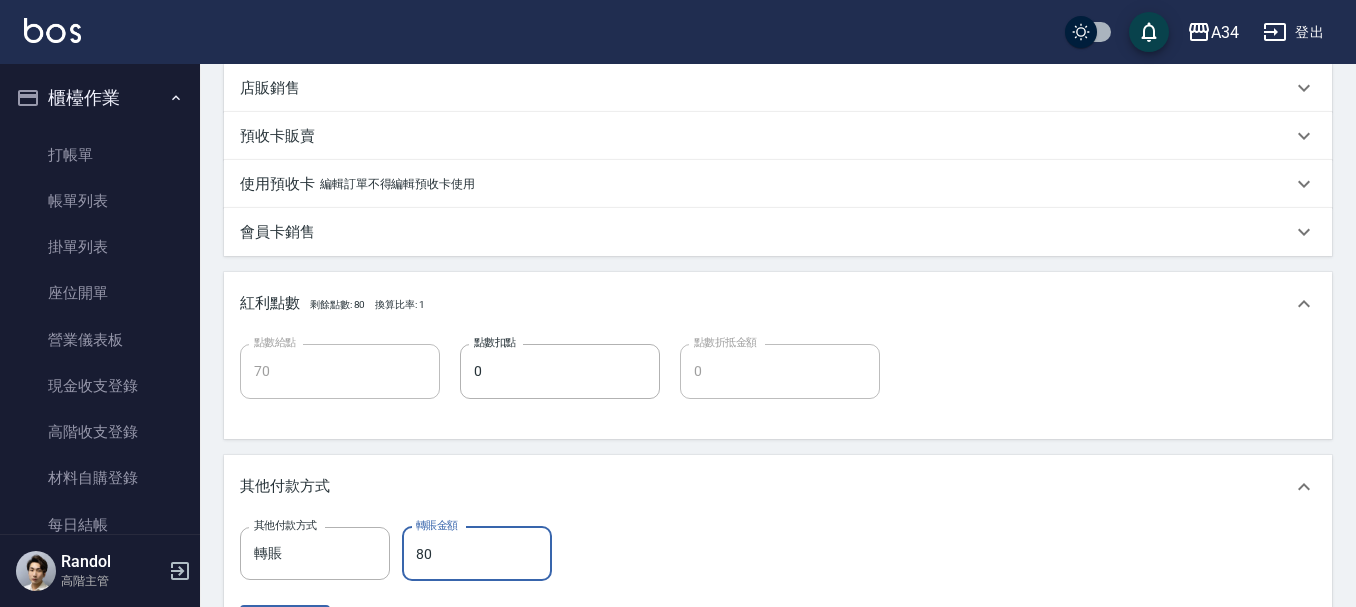 type on "0" 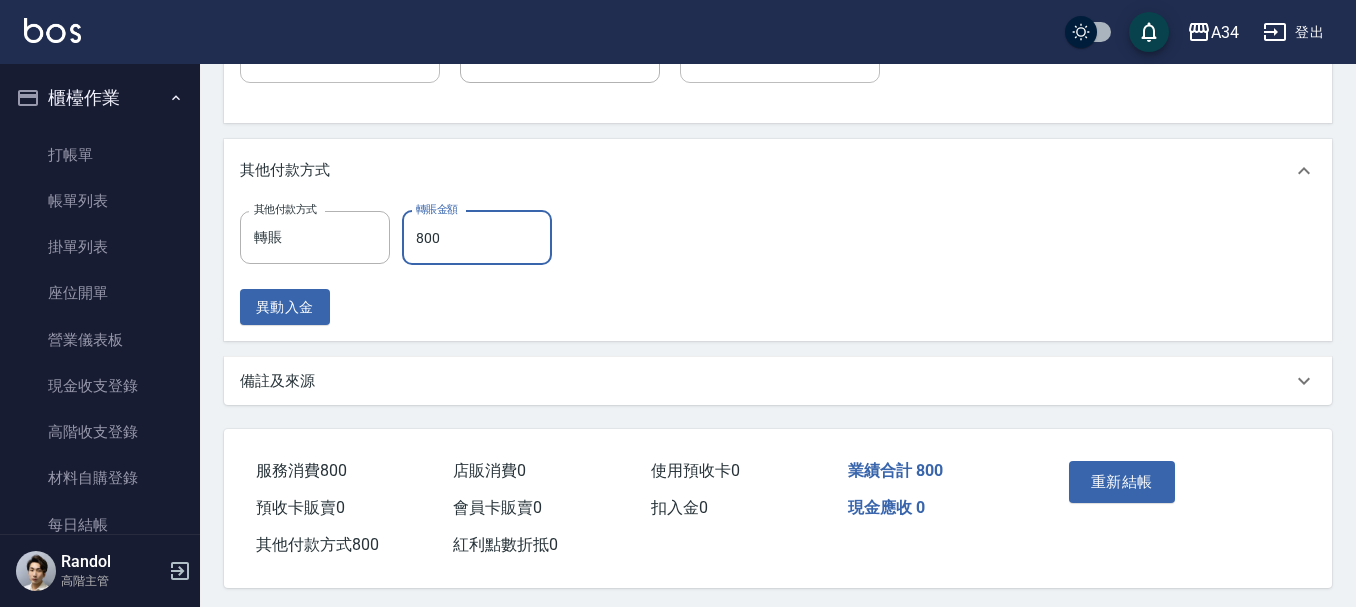 scroll, scrollTop: 891, scrollLeft: 0, axis: vertical 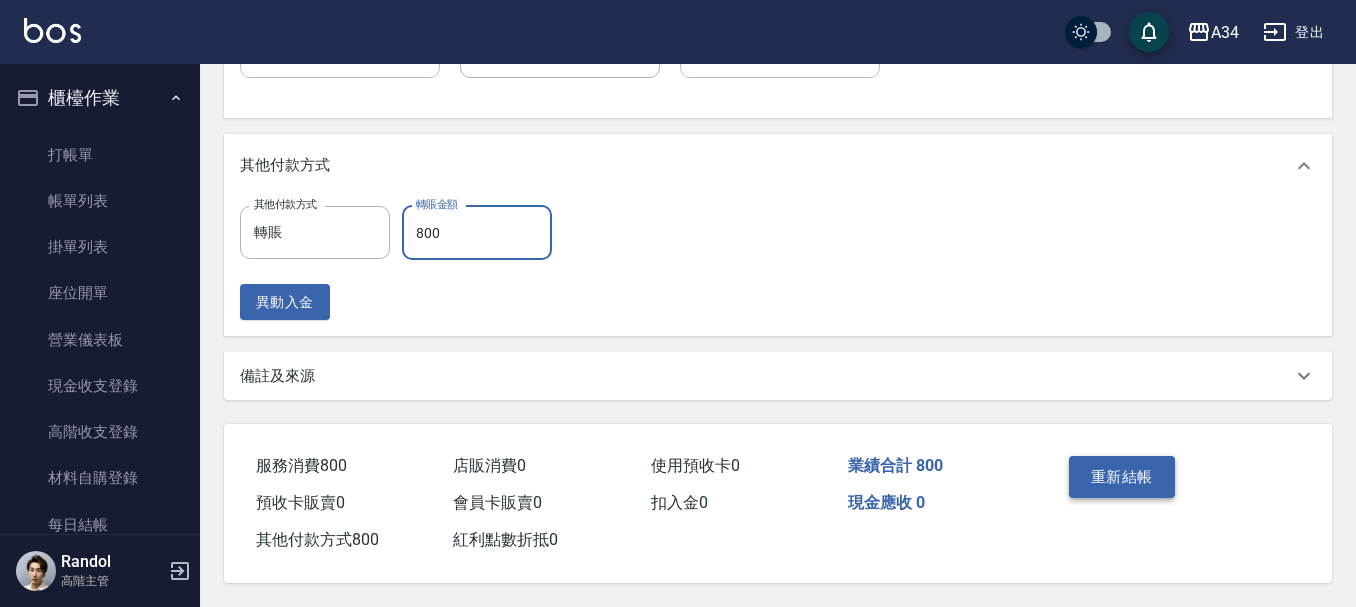 type on "800" 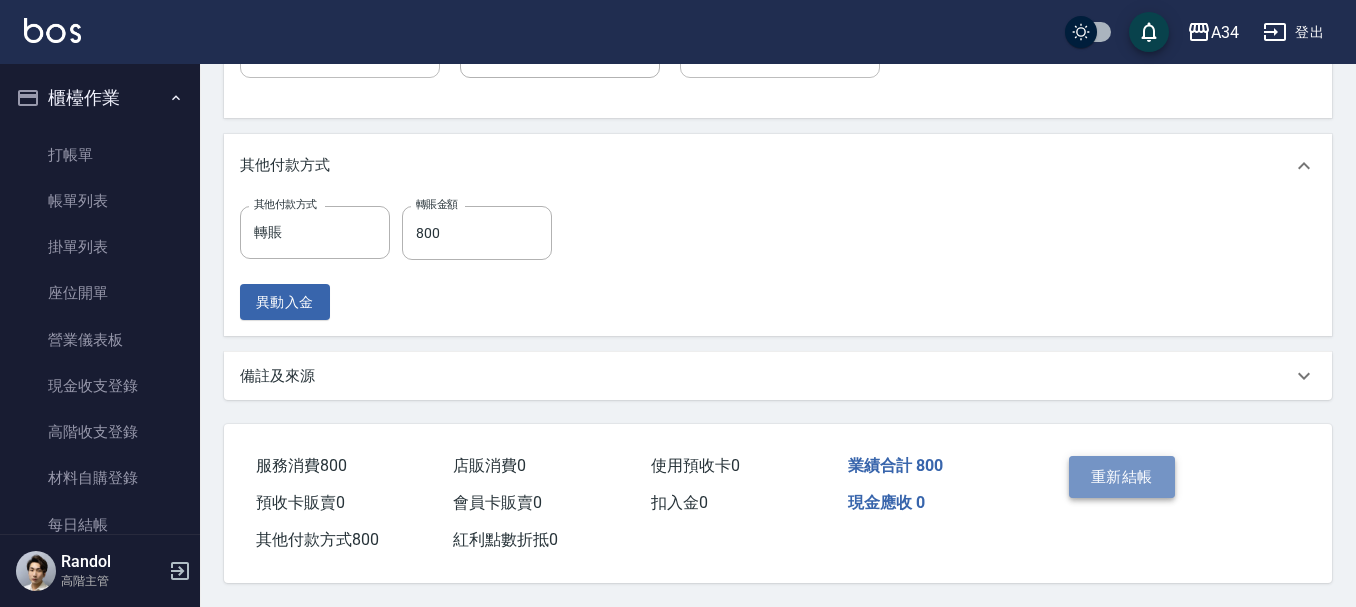 click on "重新結帳" at bounding box center [1122, 477] 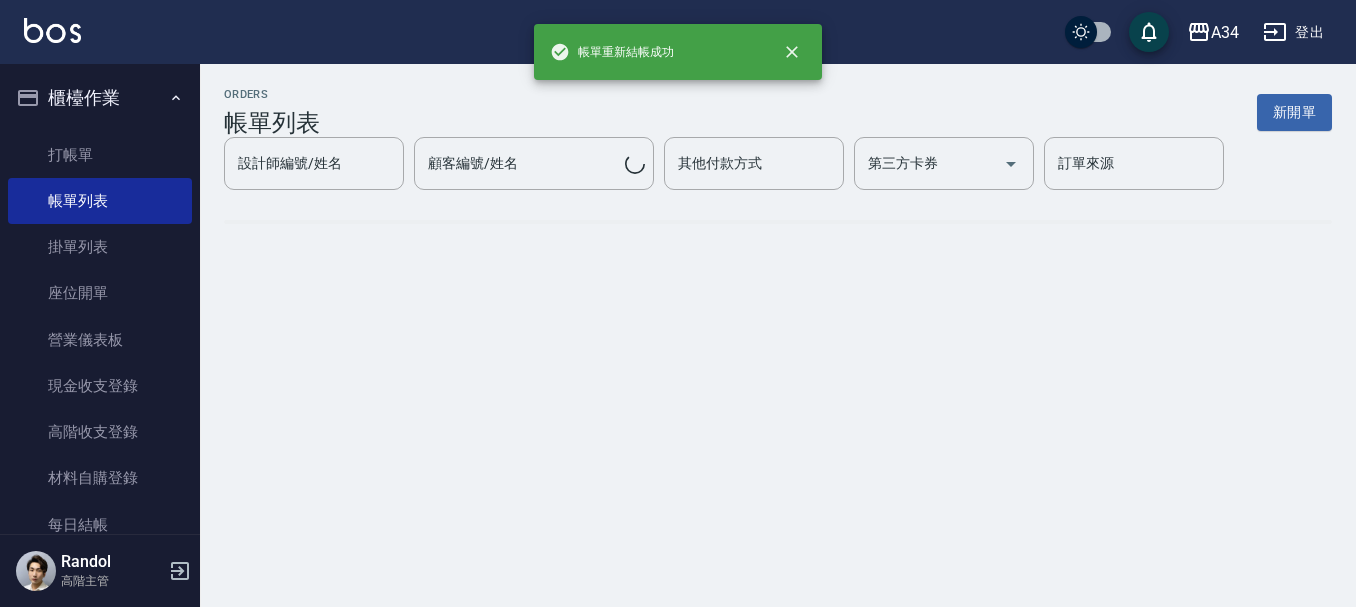 scroll, scrollTop: 0, scrollLeft: 0, axis: both 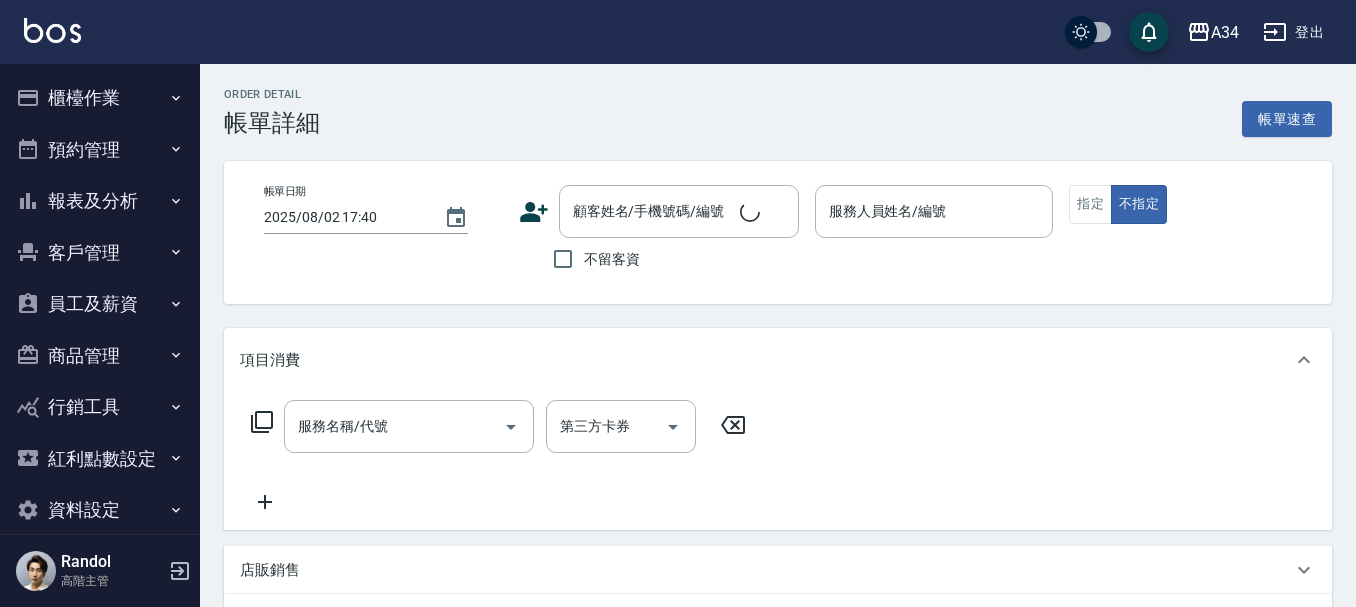 click on "服務名稱/代號" at bounding box center [394, 426] 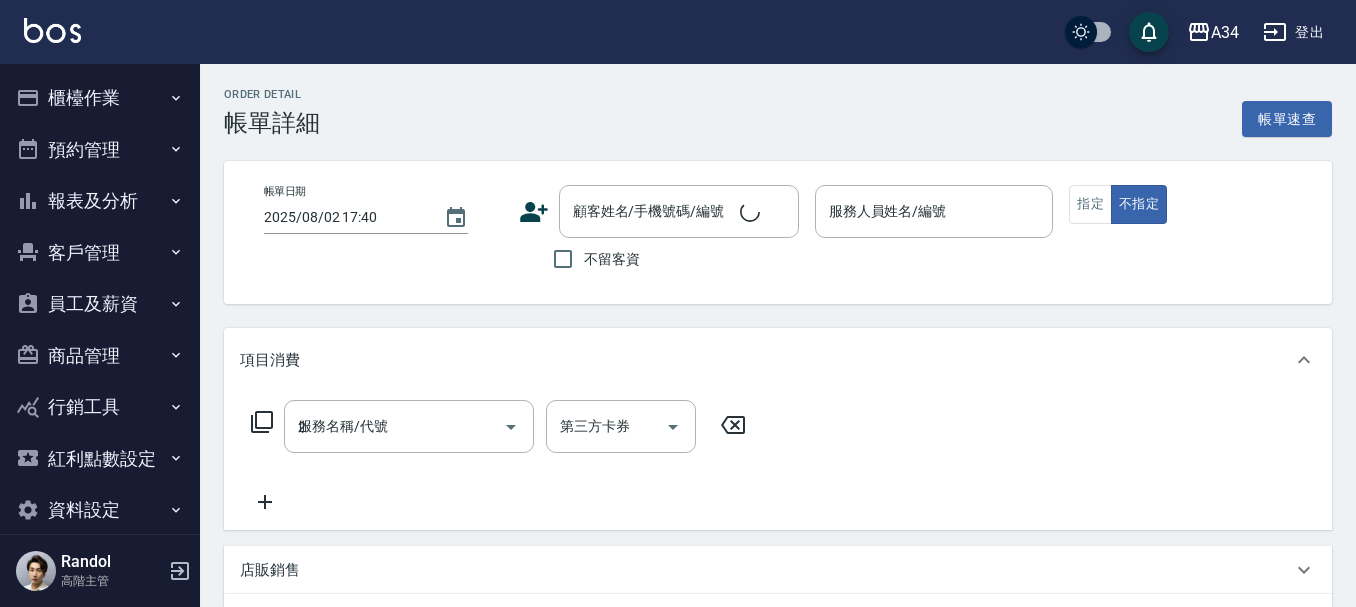 type on "2025/08/02 16:30" 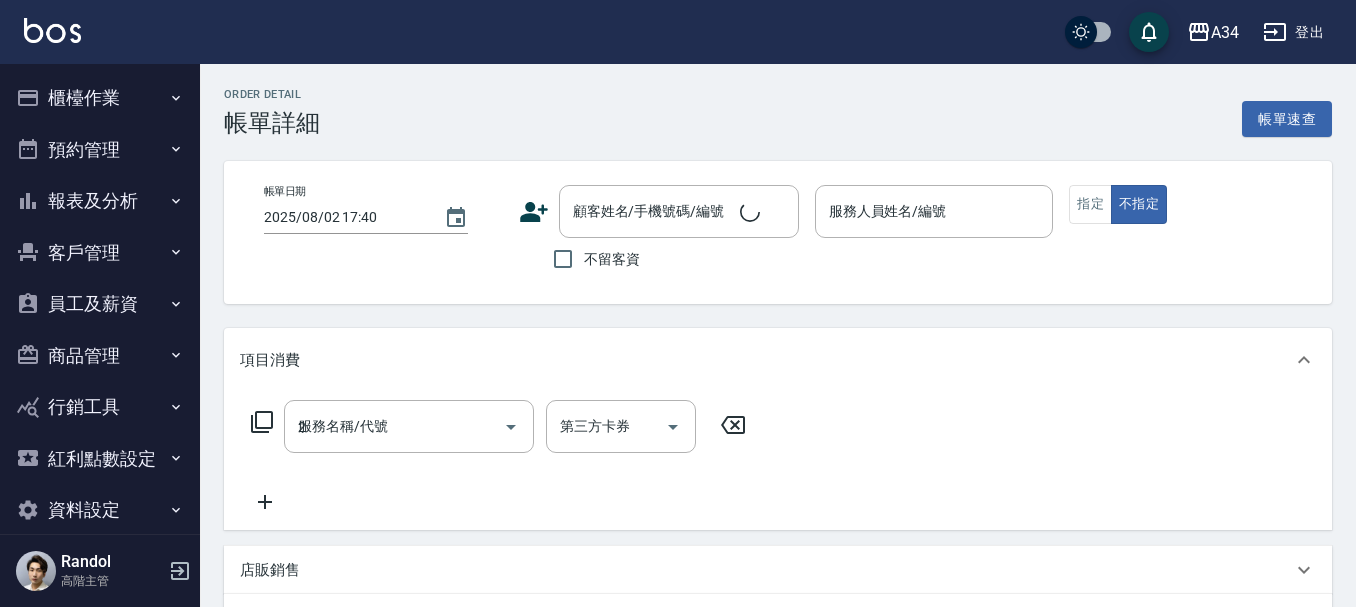 type on "Randol-01" 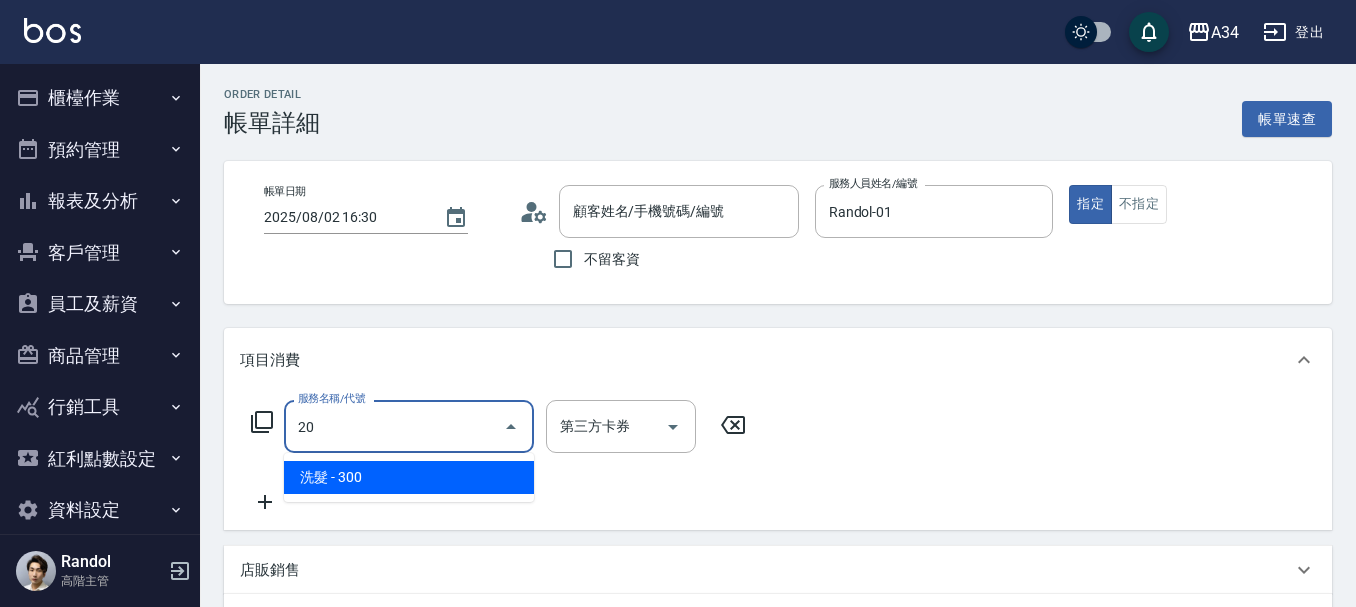 scroll, scrollTop: 0, scrollLeft: 0, axis: both 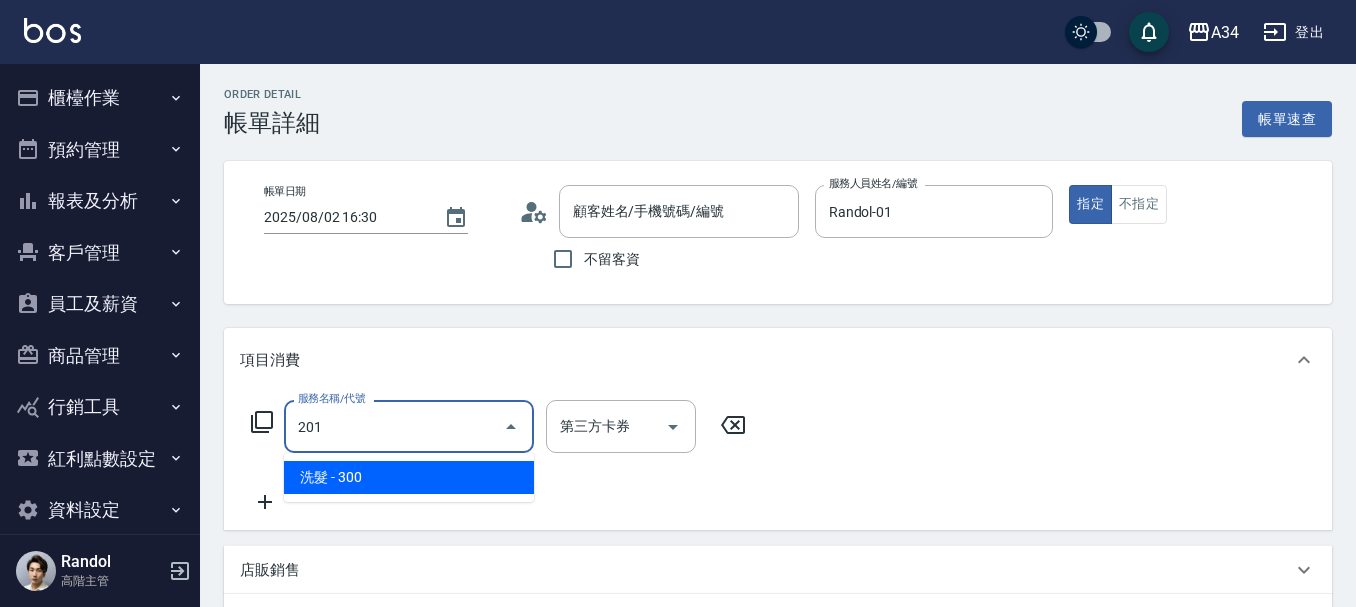 type on "201" 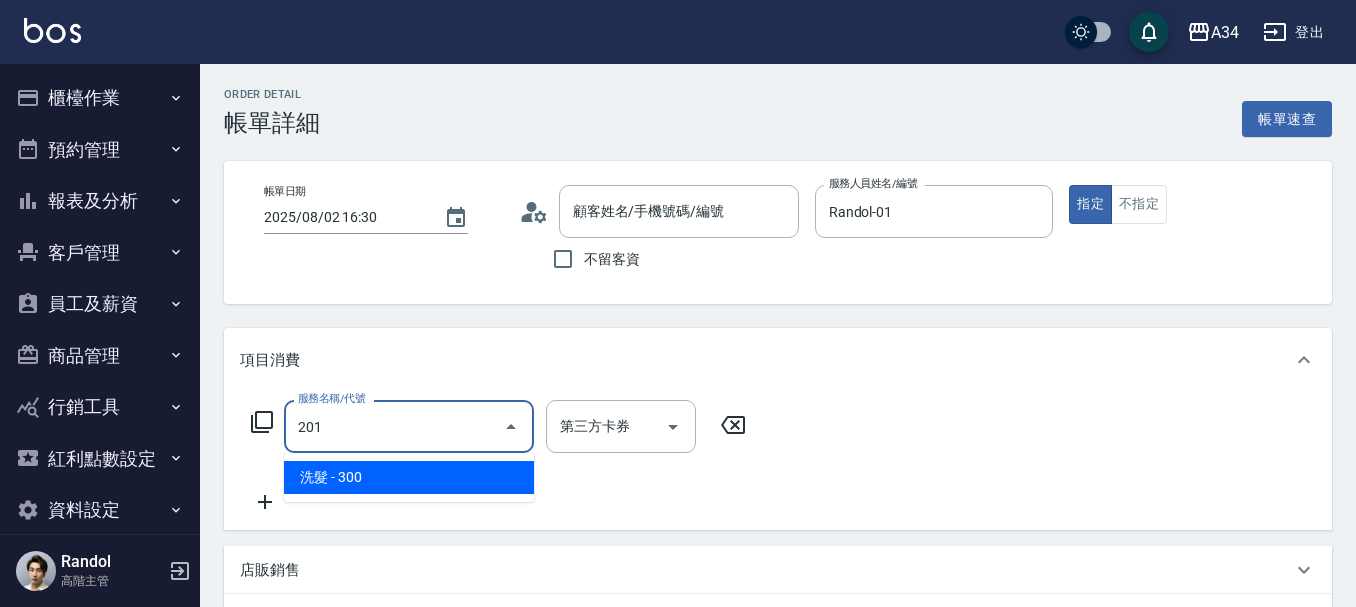 type on "30" 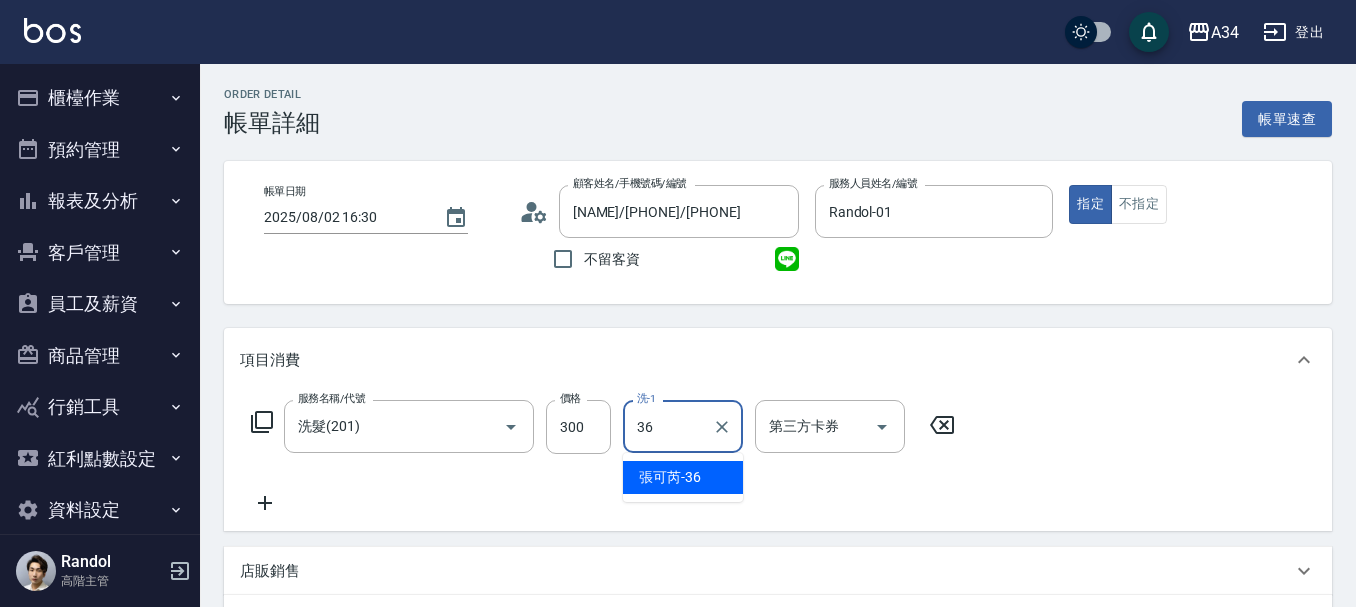 type on "張可芮-36" 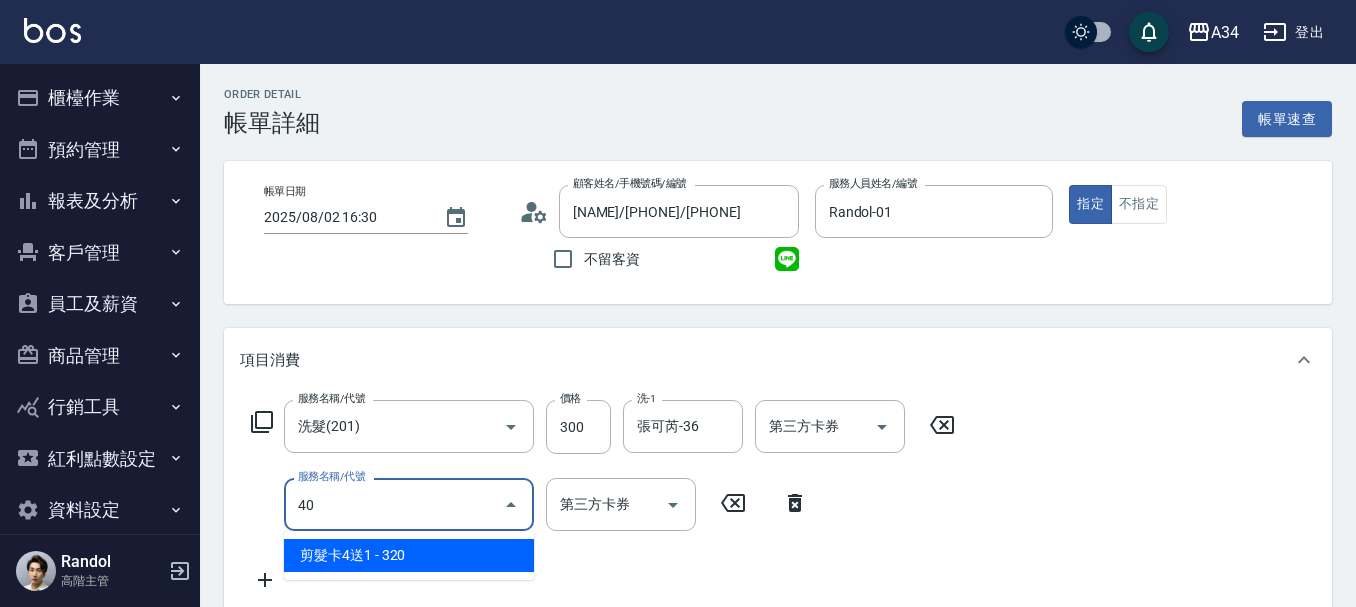 type on "401" 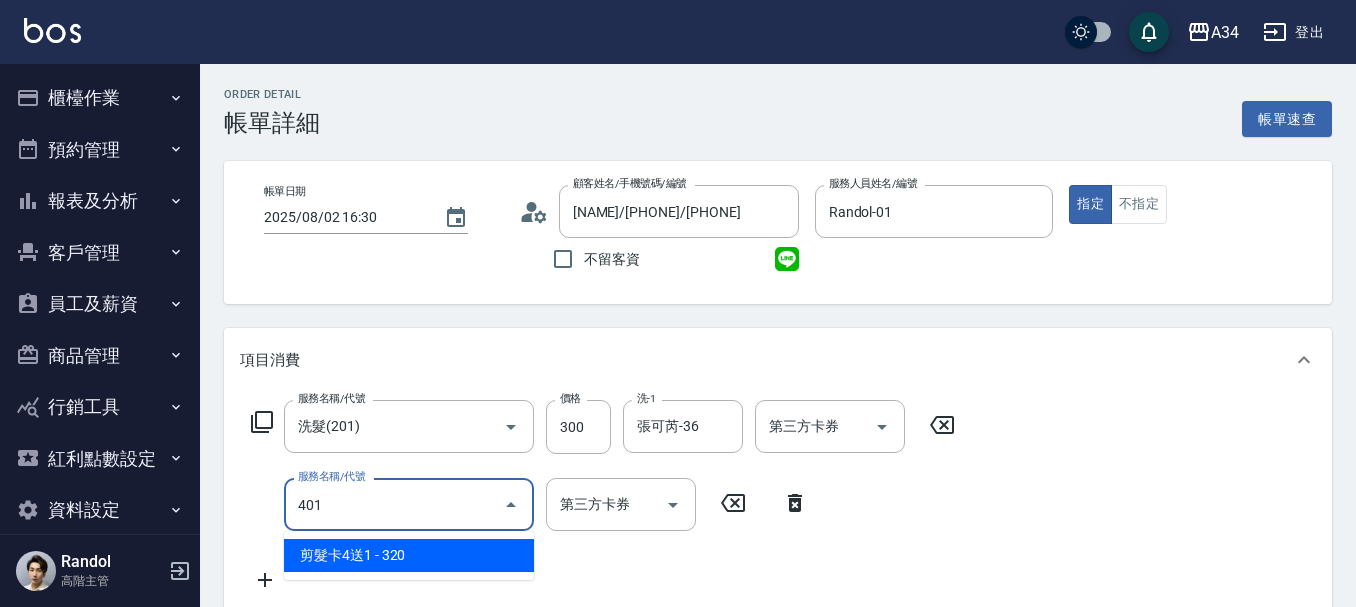 type on "50" 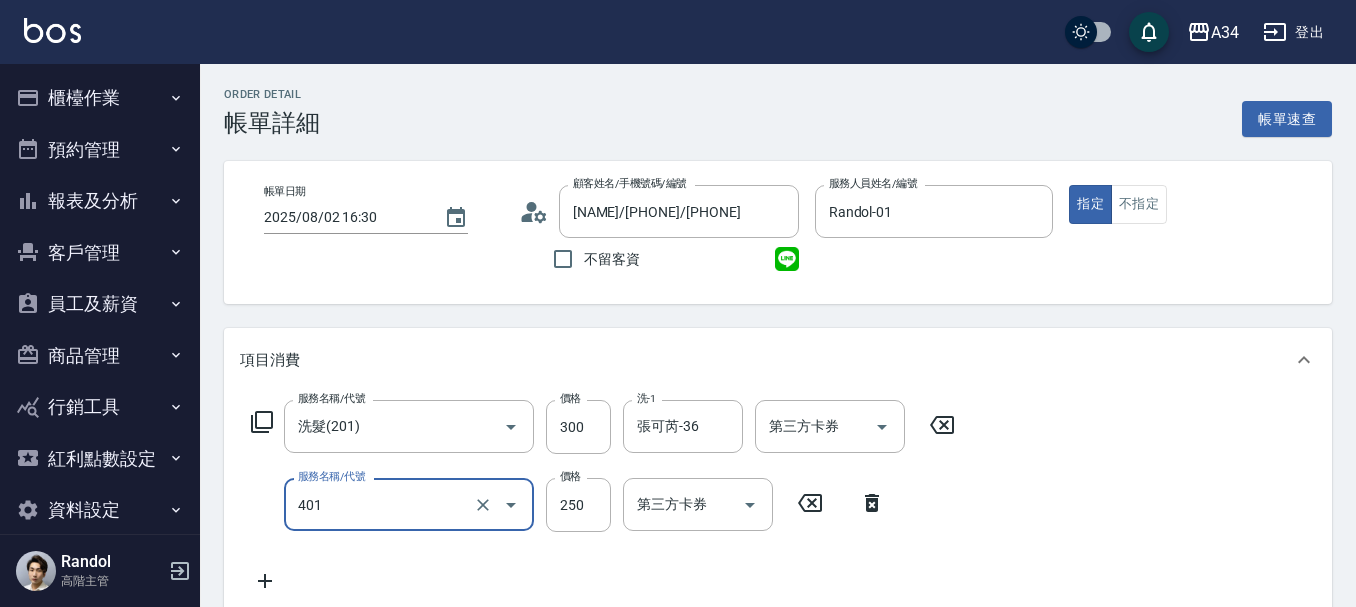 type on "剪髮(401)" 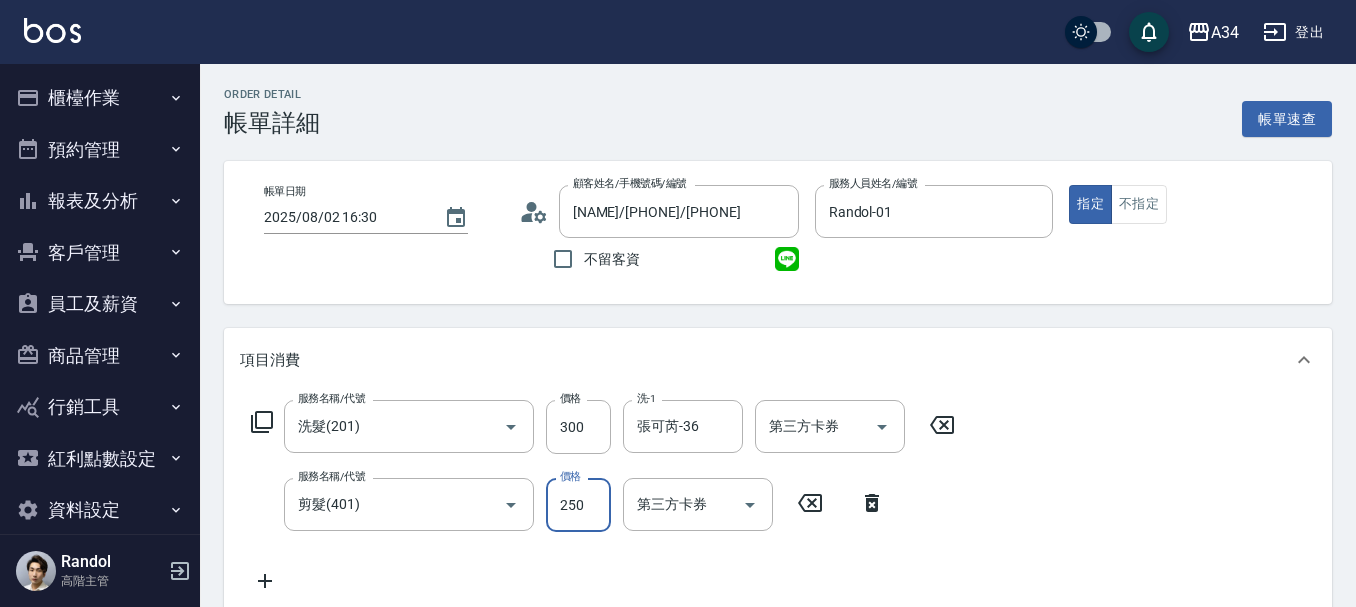 type on "30" 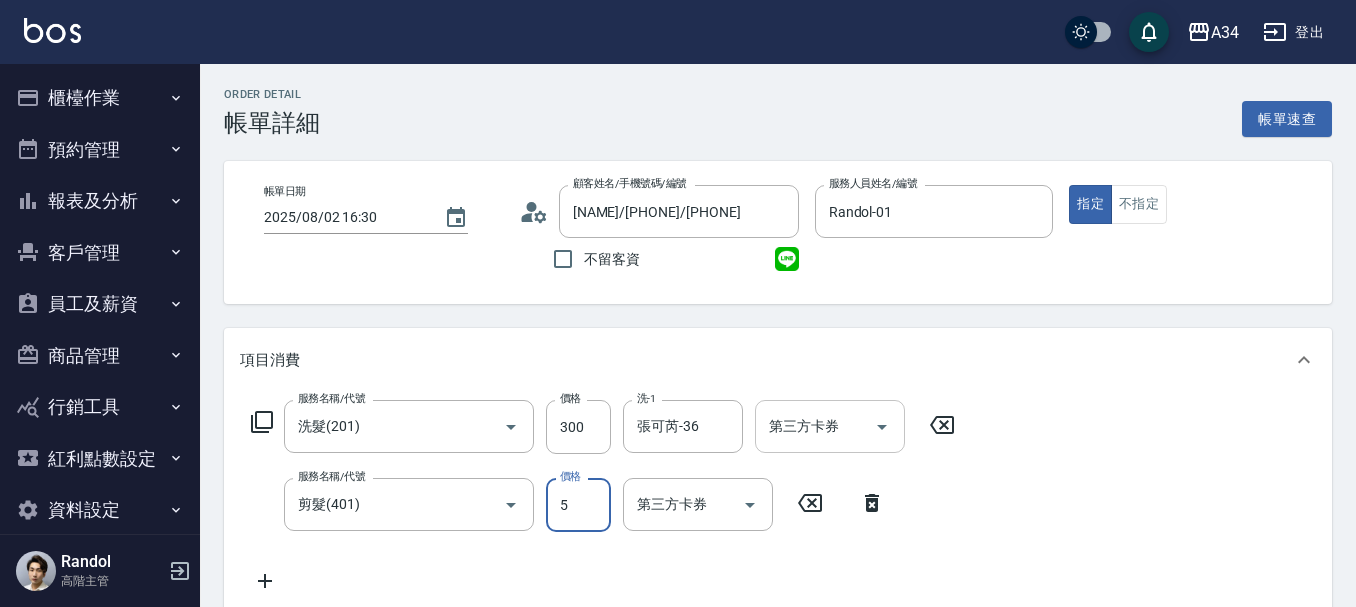 type on "50" 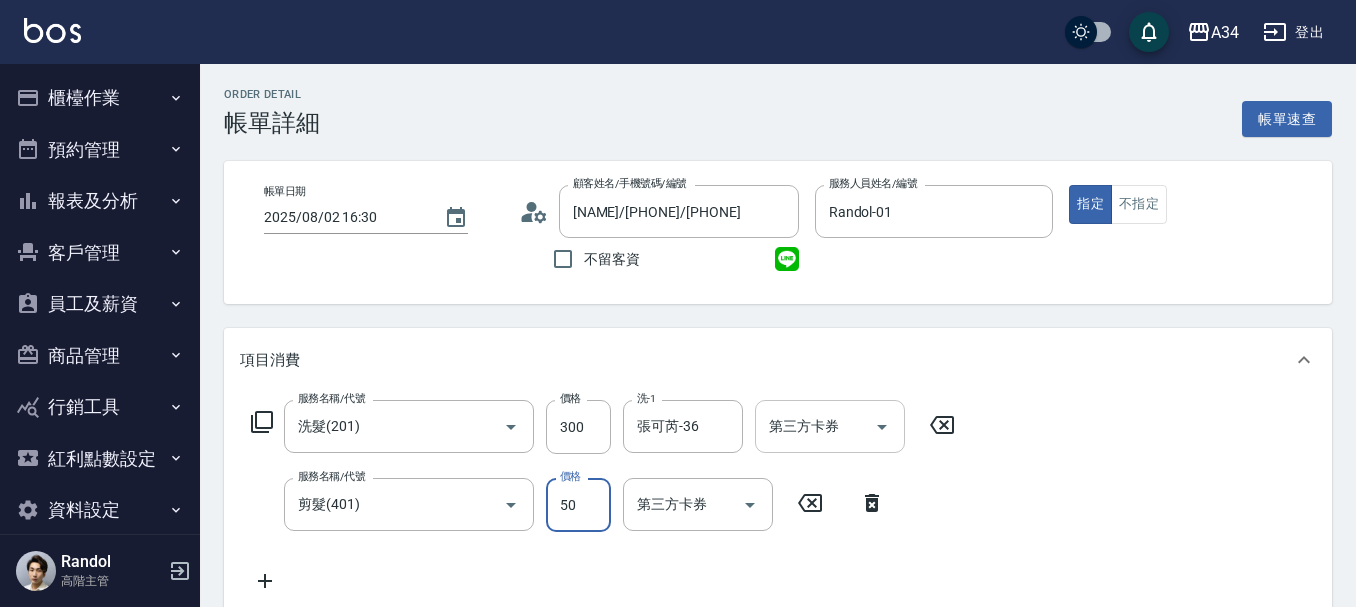 type on "80" 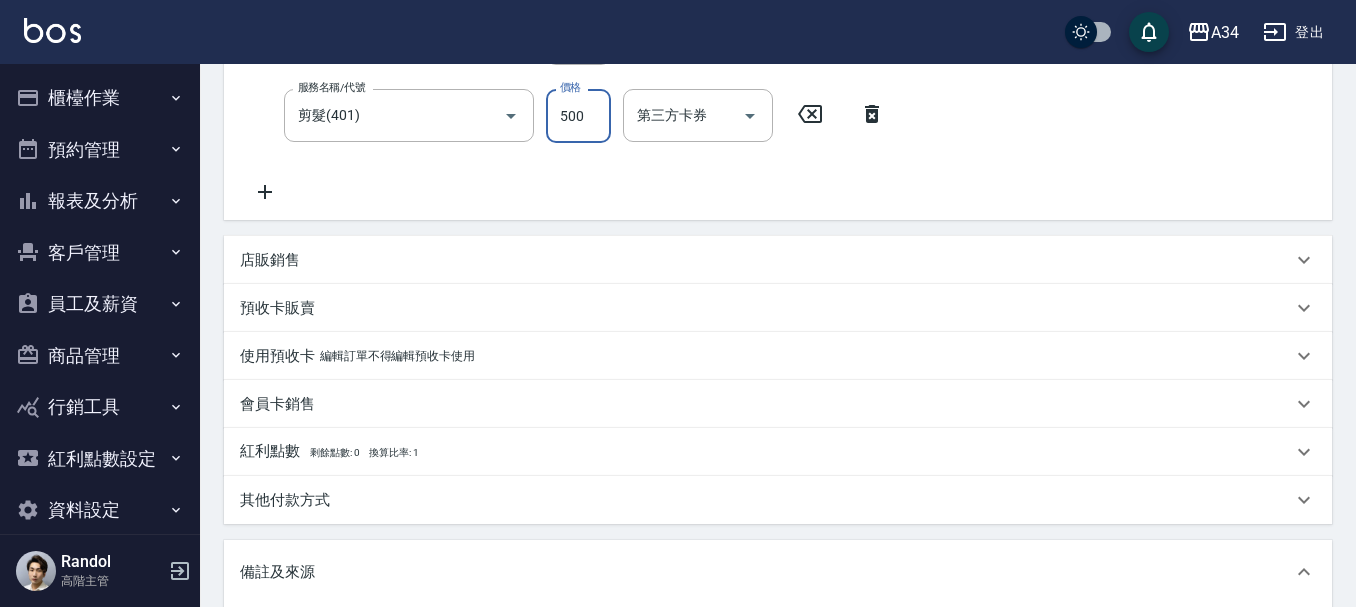 scroll, scrollTop: 705, scrollLeft: 0, axis: vertical 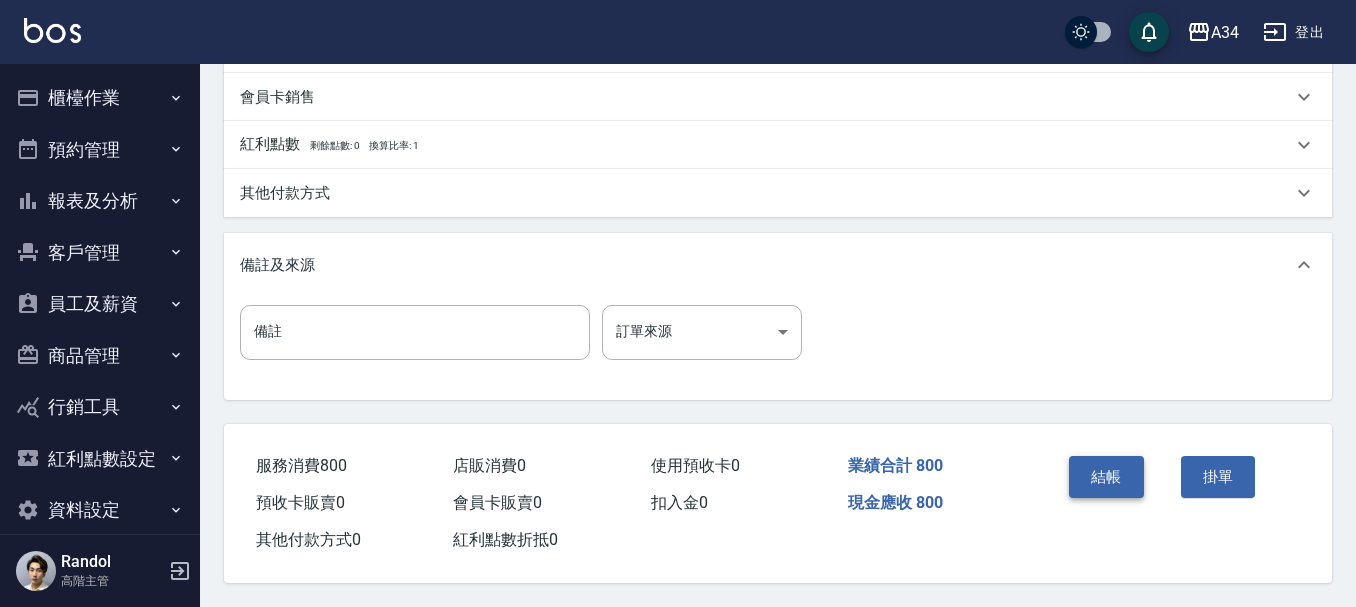 type on "500" 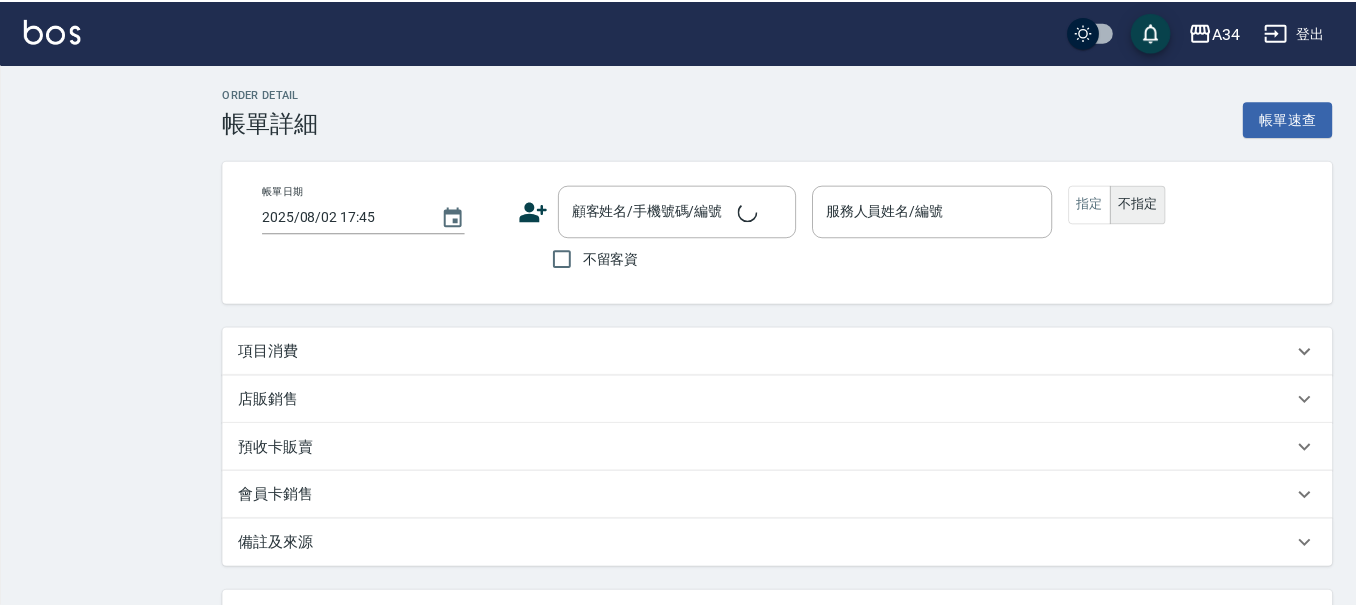 scroll, scrollTop: 0, scrollLeft: 0, axis: both 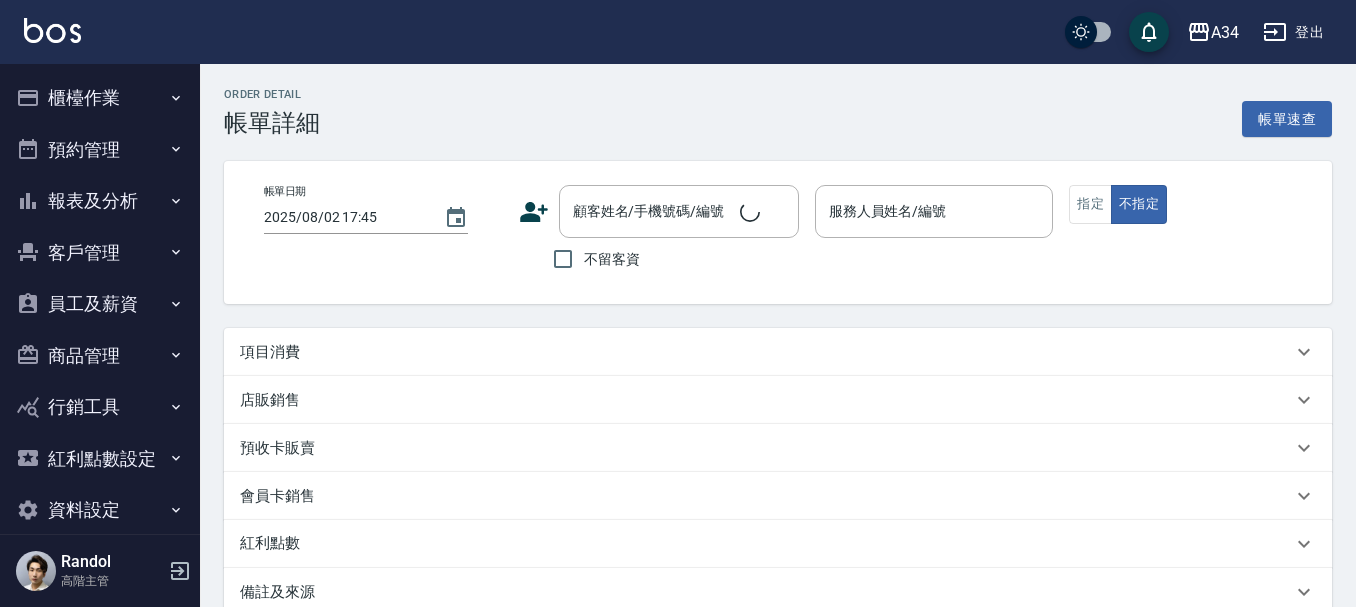 click on "項目消費" at bounding box center [766, 352] 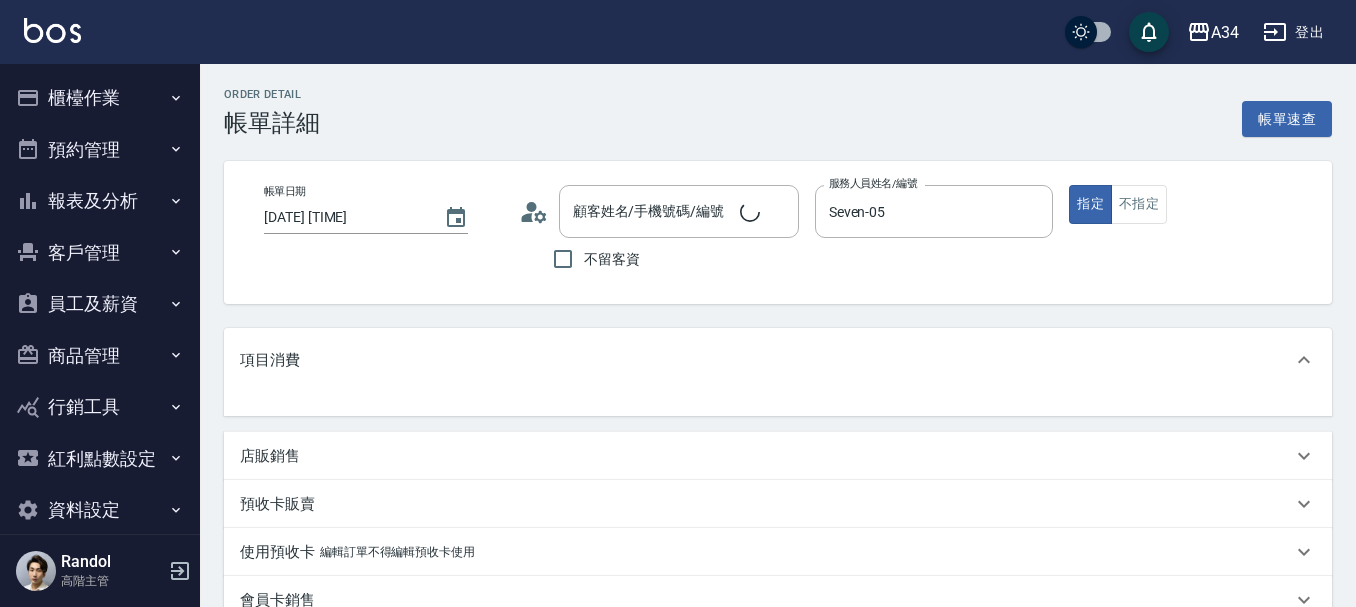 type on "[DATE] [TIME]" 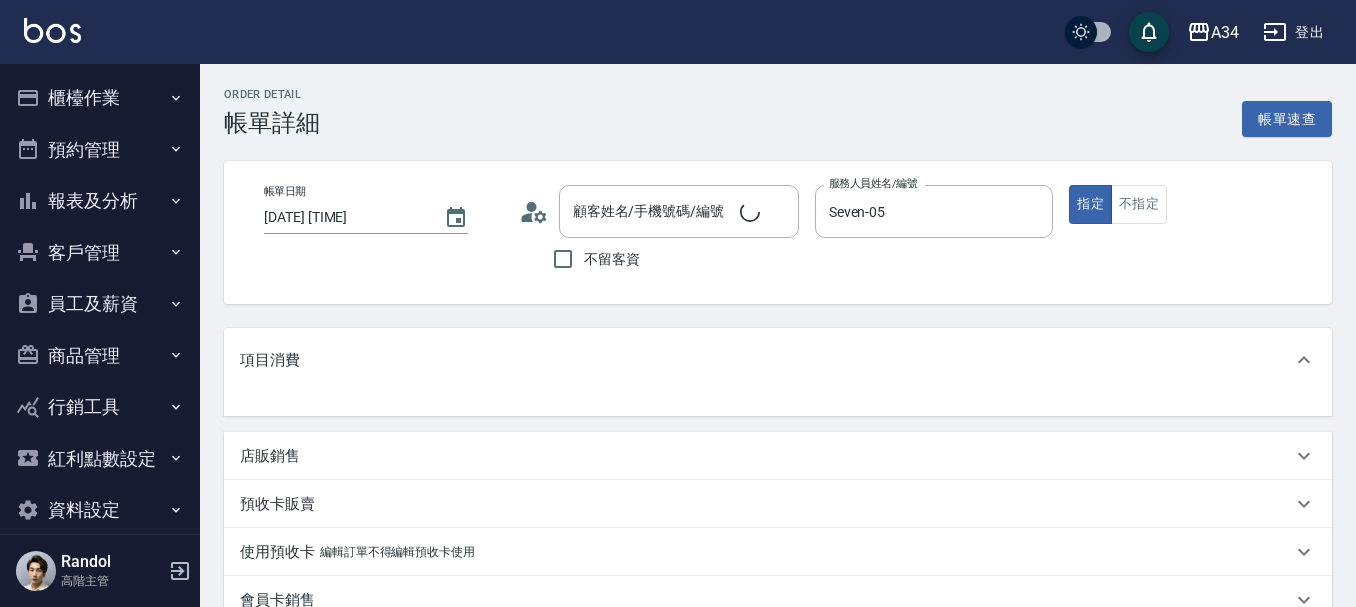 type on "Seven-05" 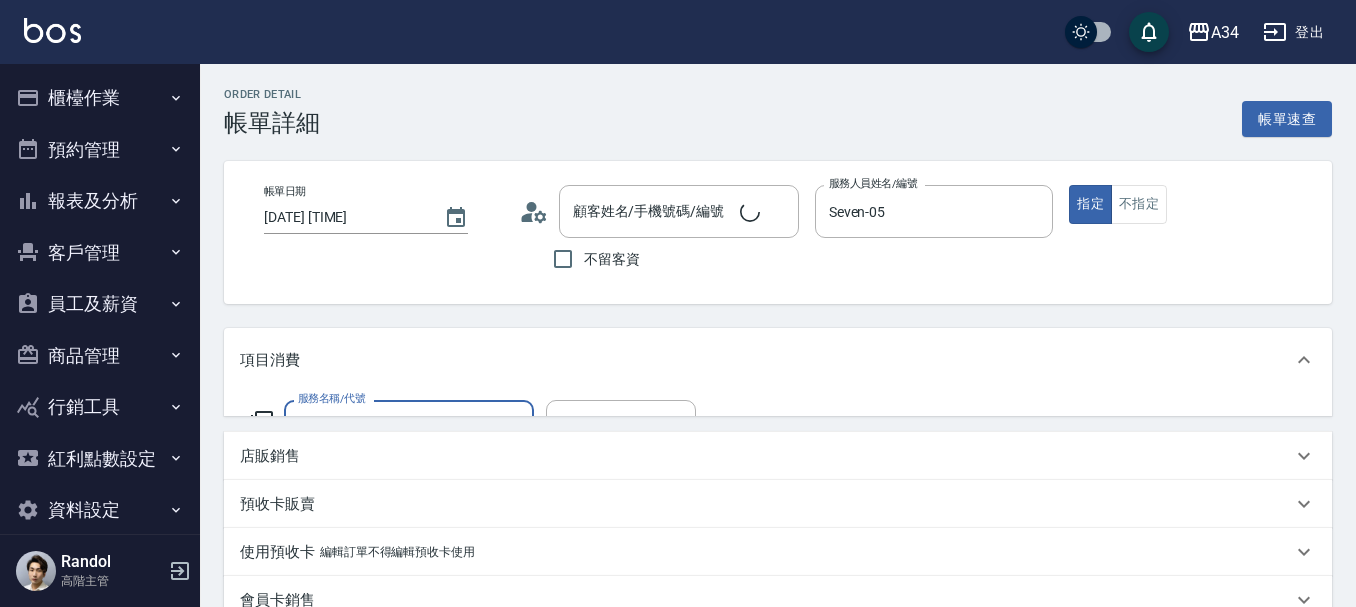 scroll, scrollTop: 0, scrollLeft: 0, axis: both 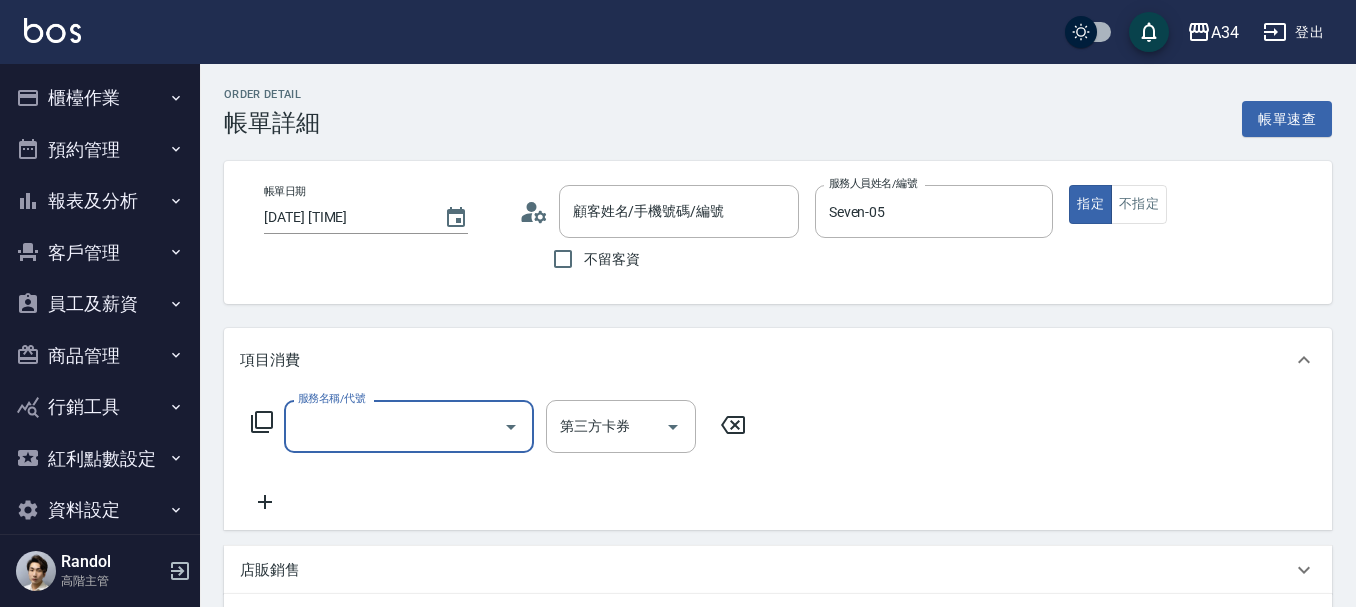 type on "[LAST_NAME]/[PHONE]/[PHONE]" 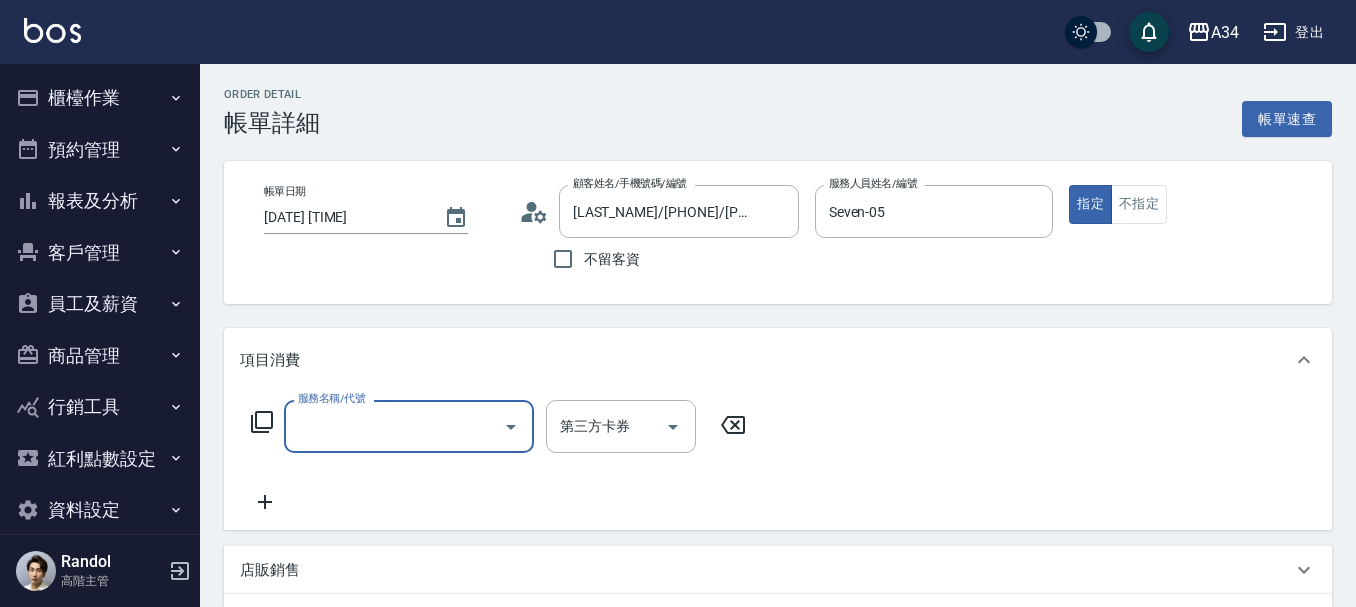 click on "服務名稱/代號" at bounding box center (394, 426) 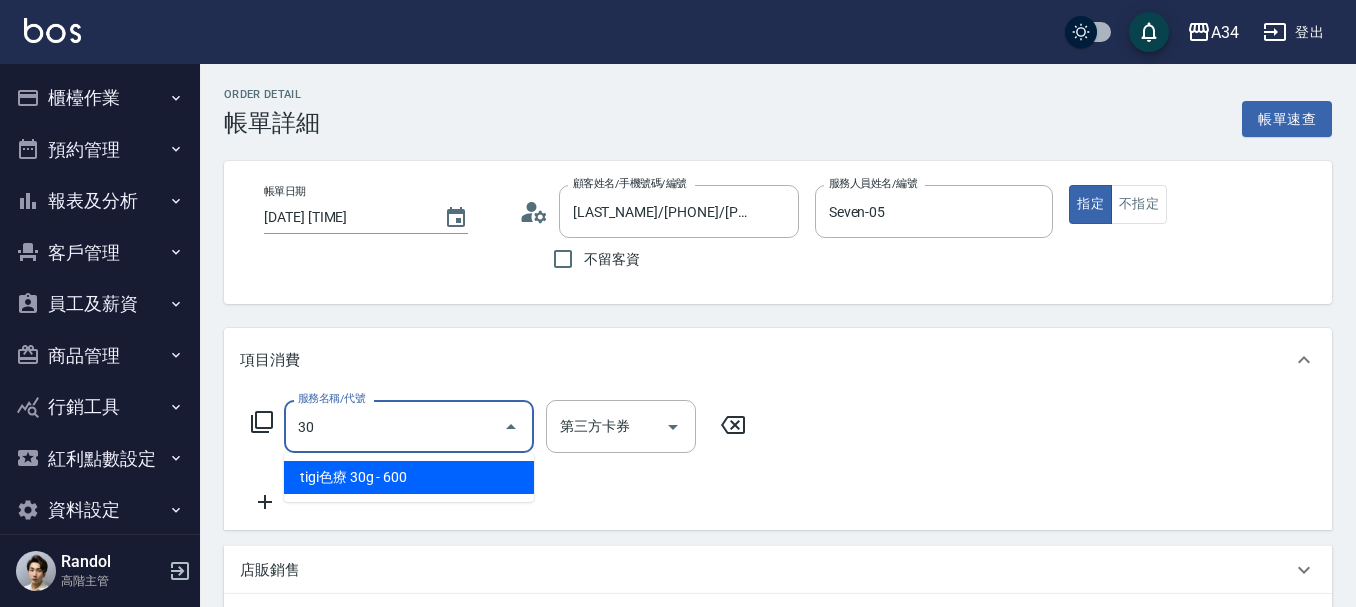 type on "303" 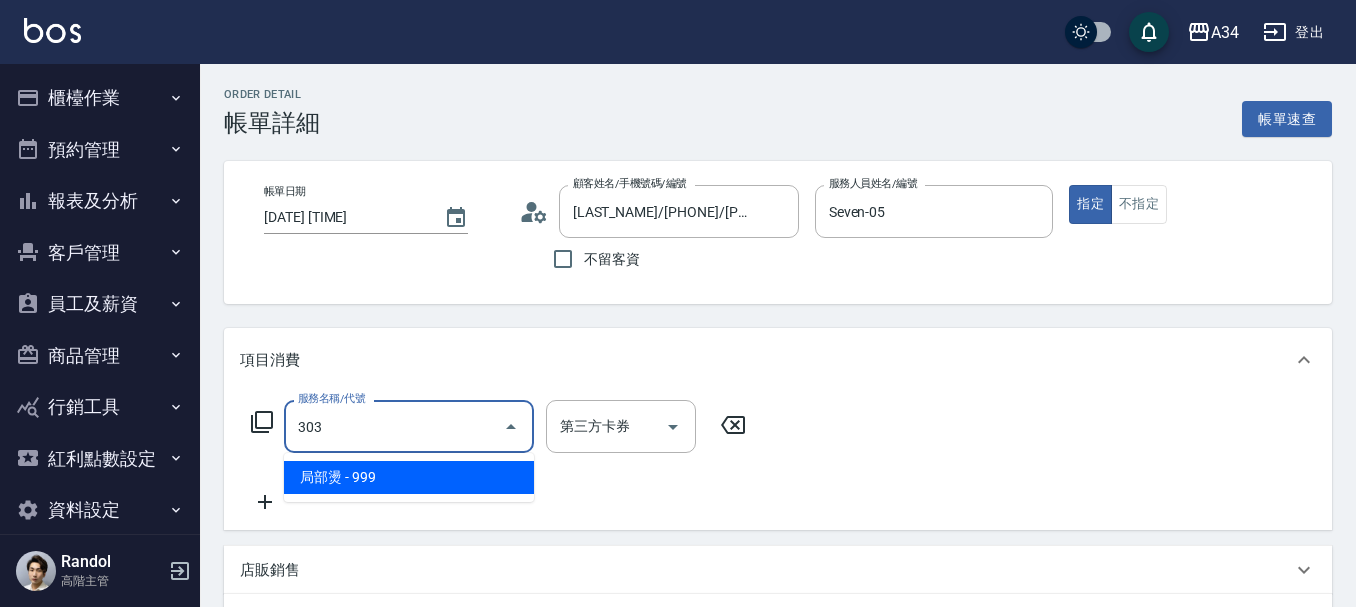 type on "90" 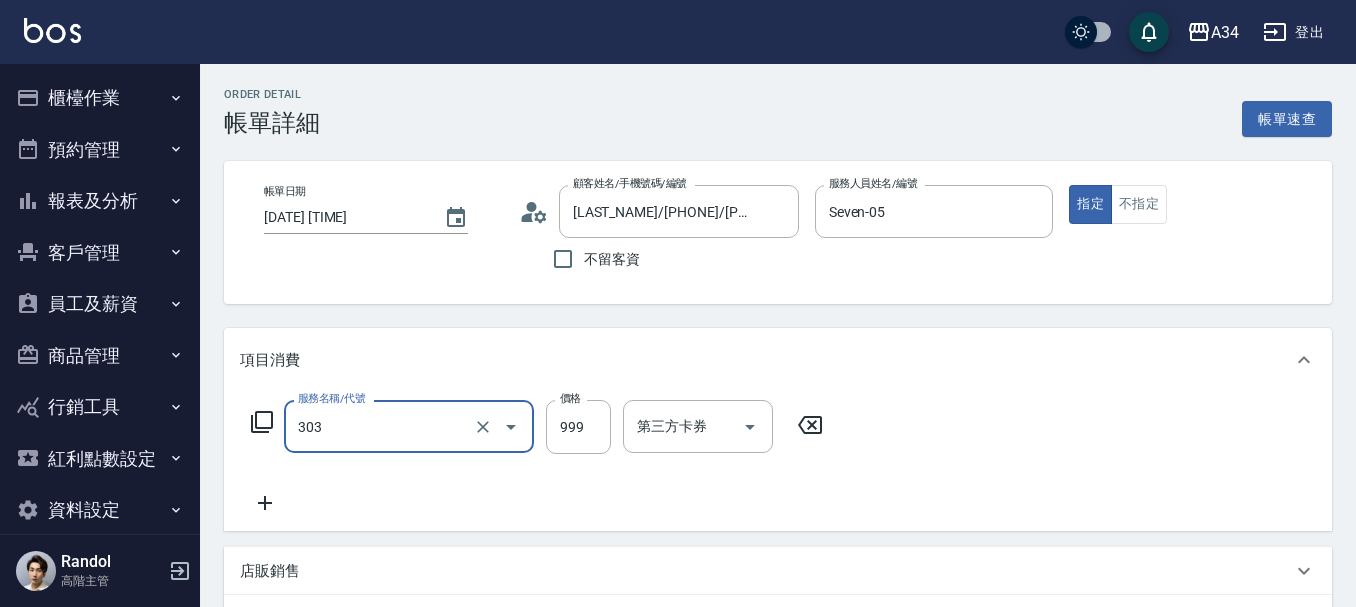 type on "局部燙(303)" 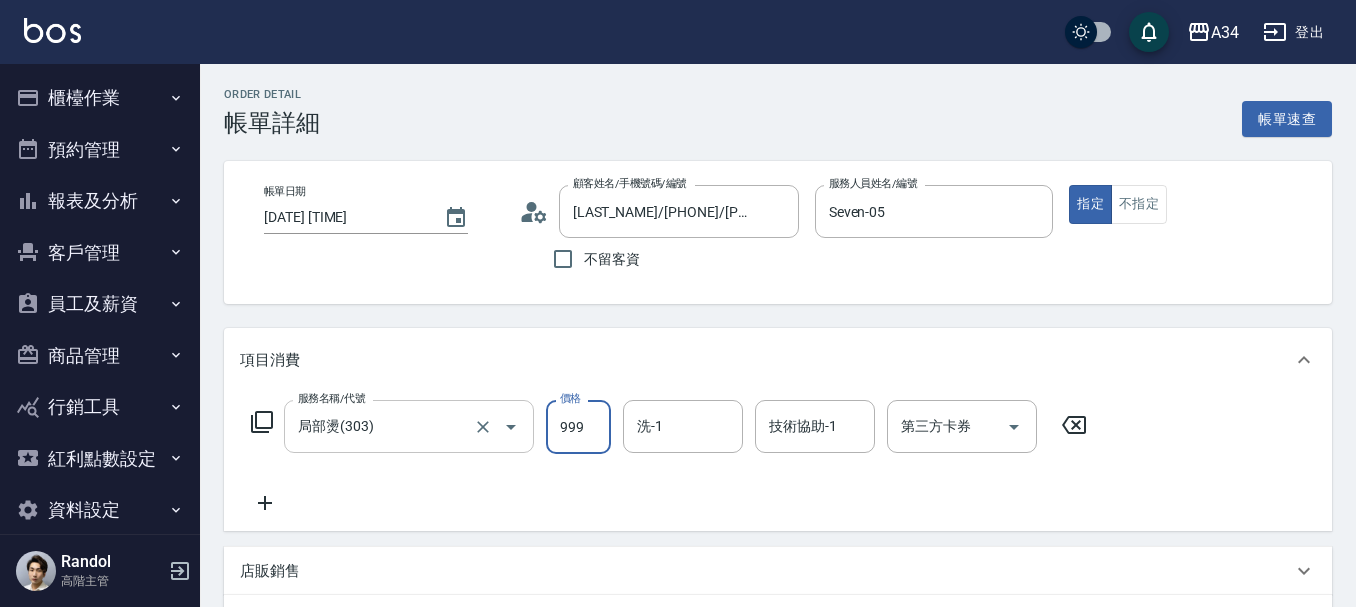 type on "2" 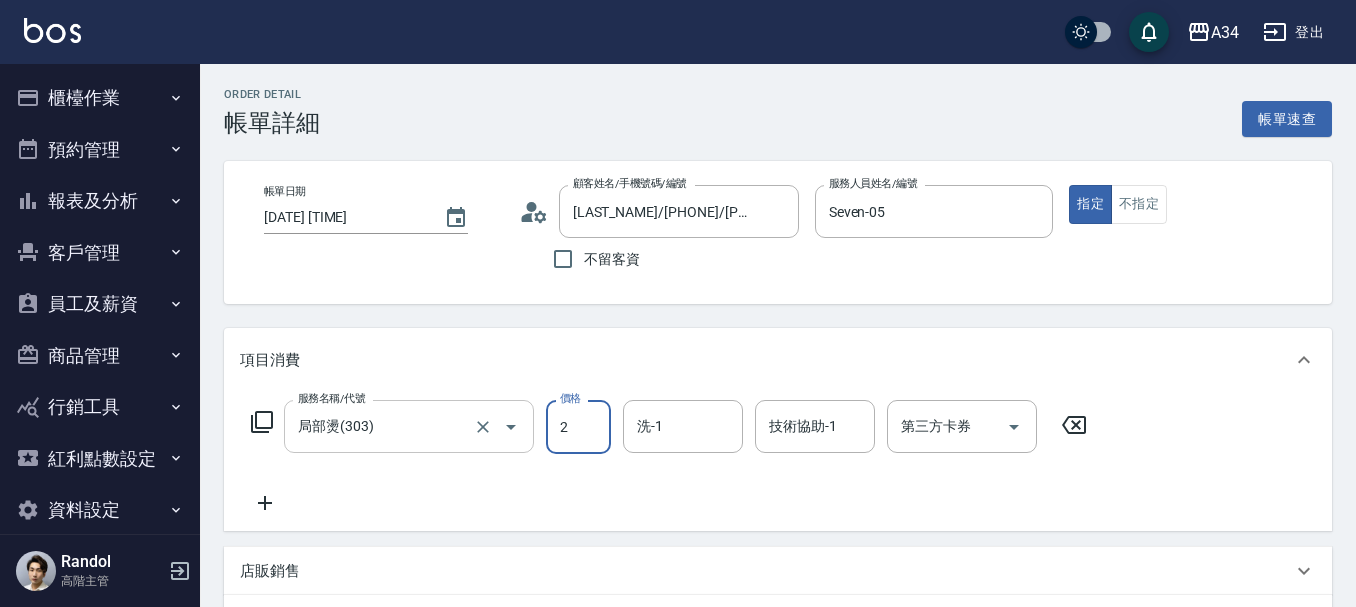 type on "0" 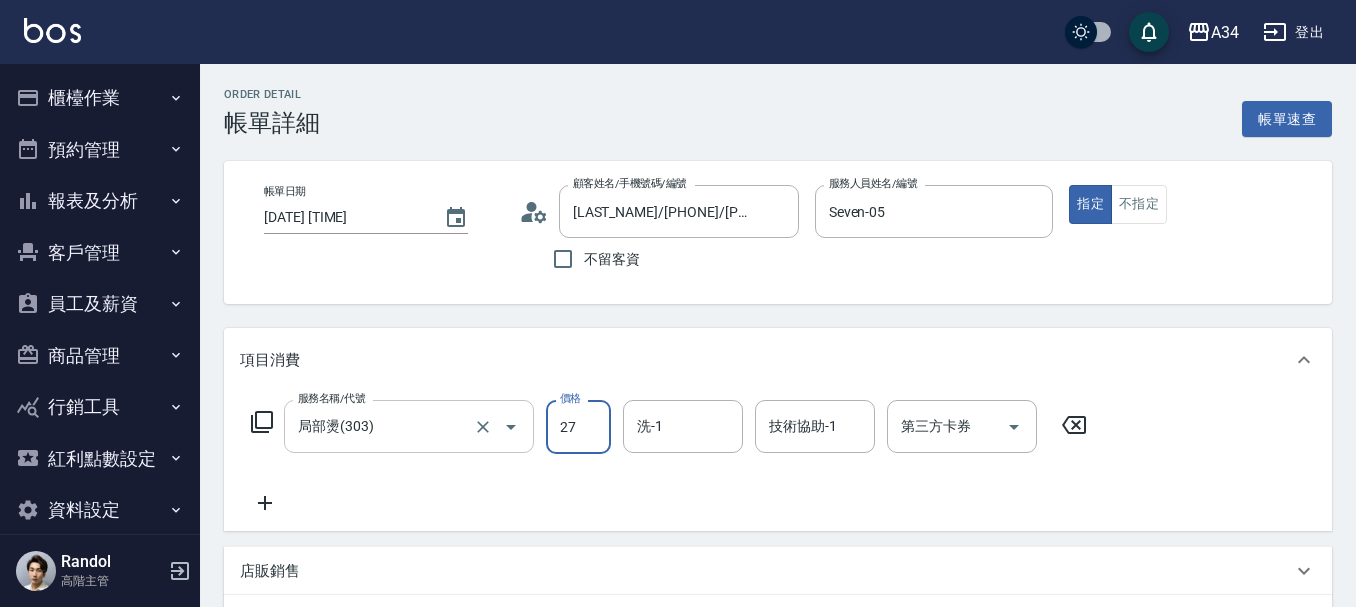 type on "270" 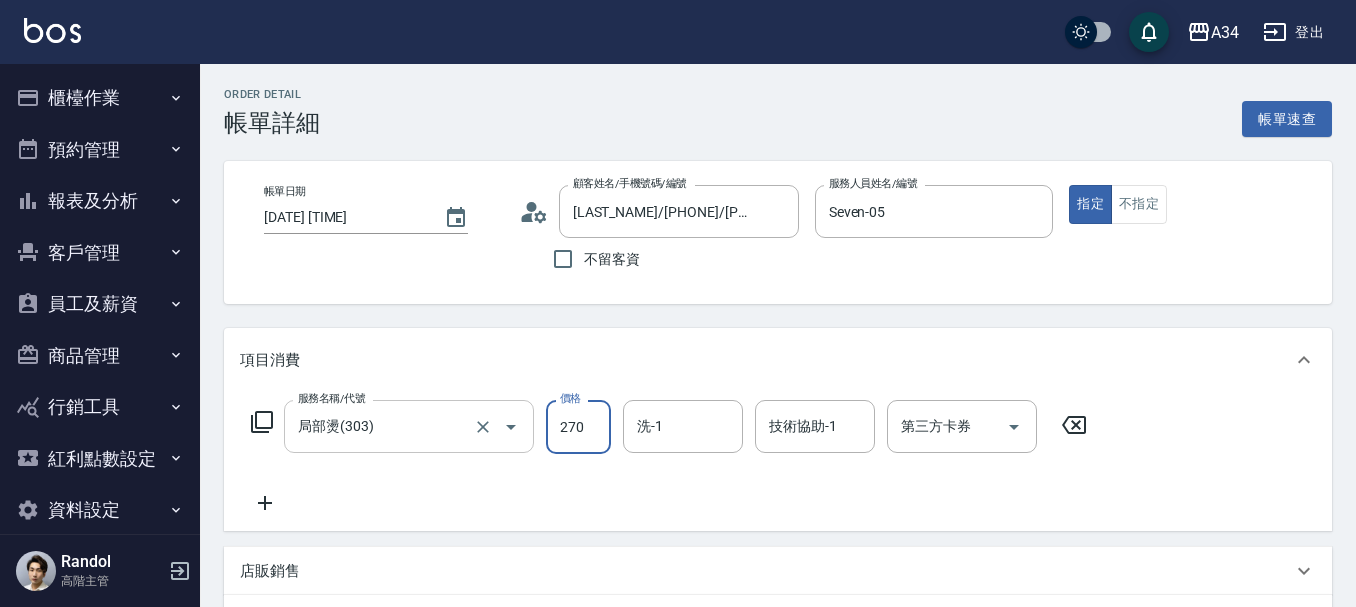 type on "270" 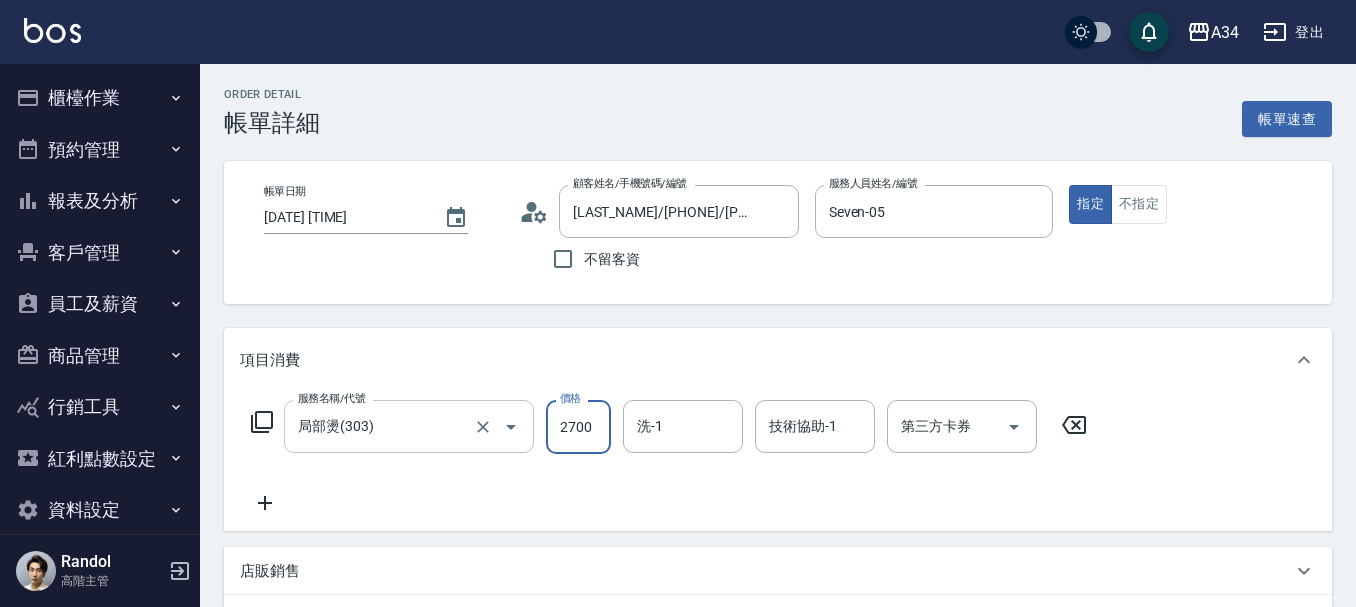 type on "2700" 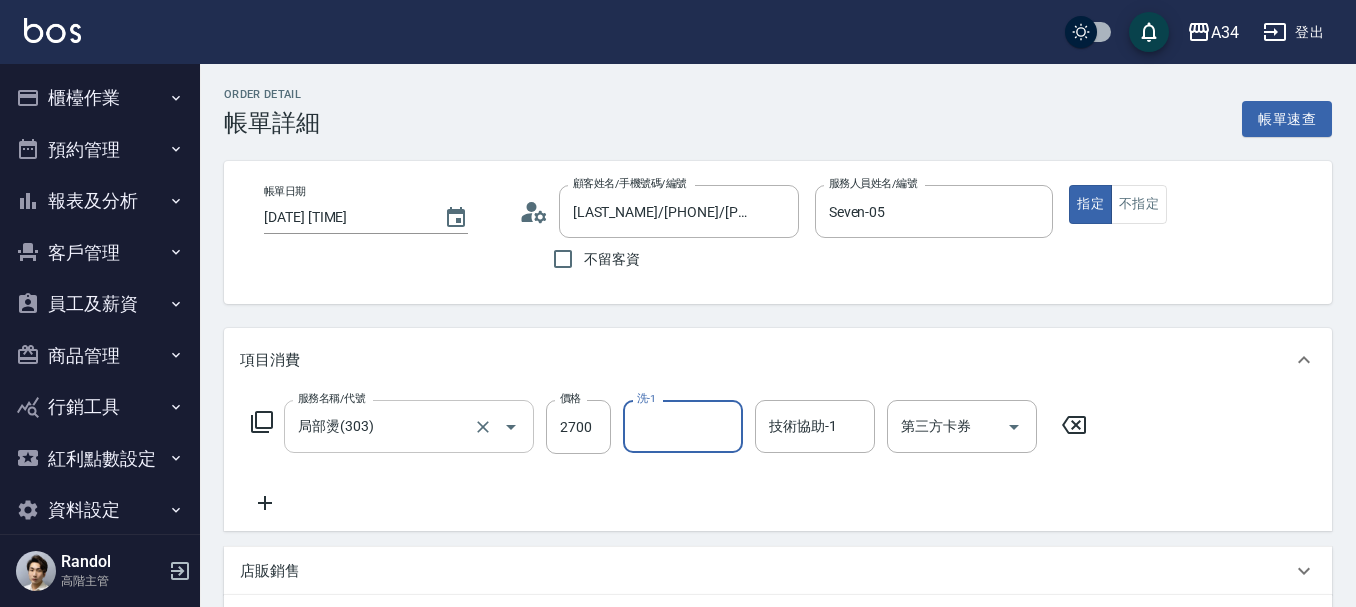 type on "2" 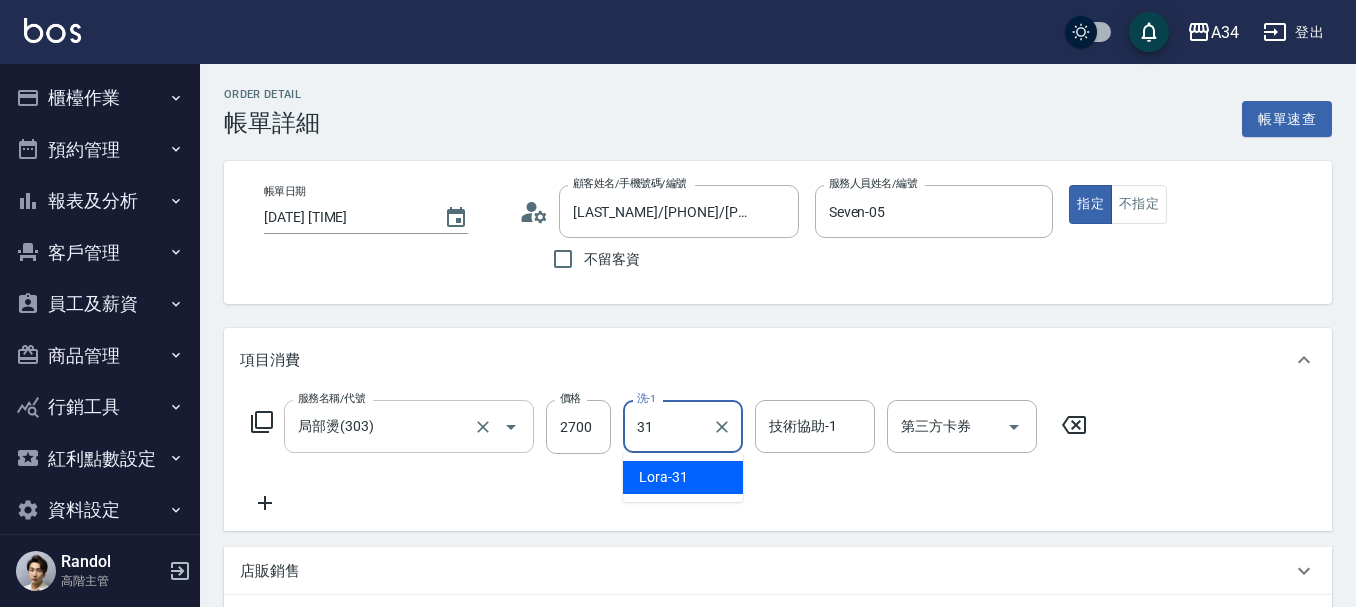 type on "Lora-31" 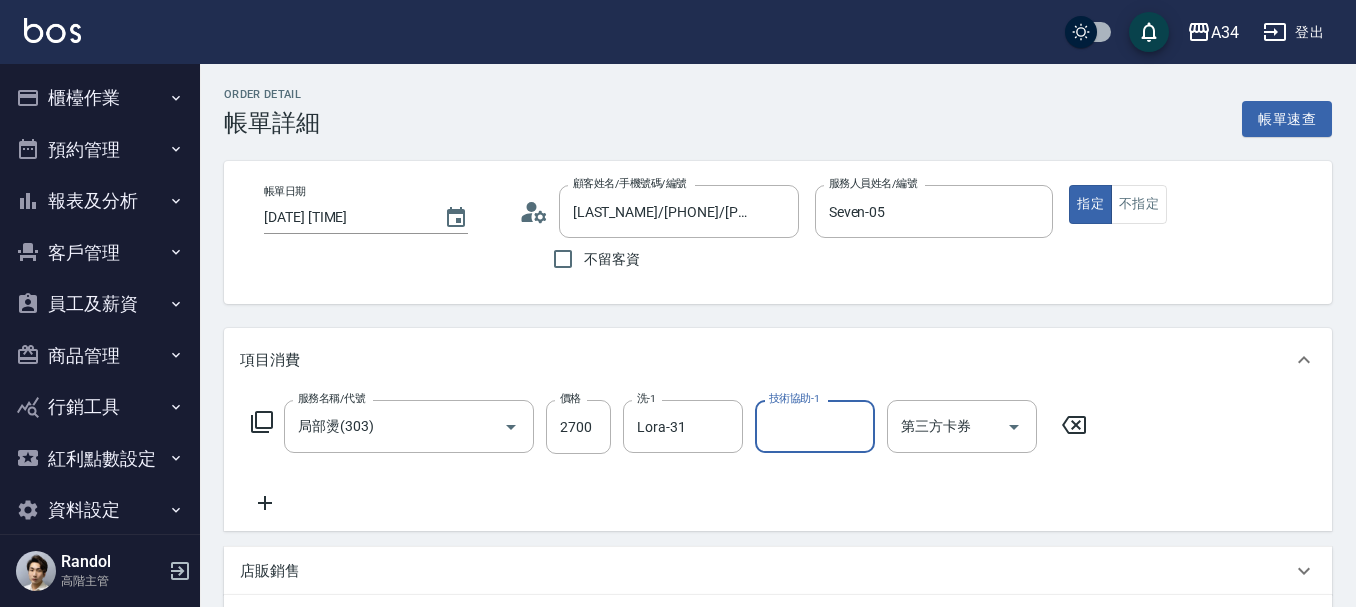 click 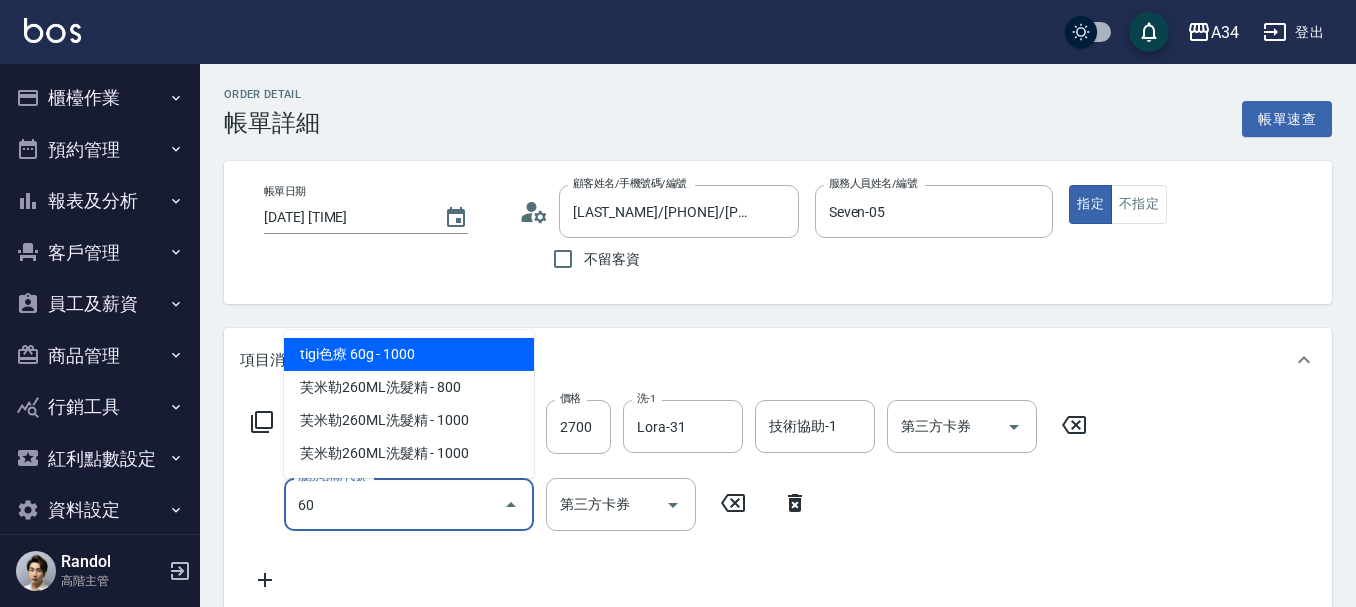 type on "602" 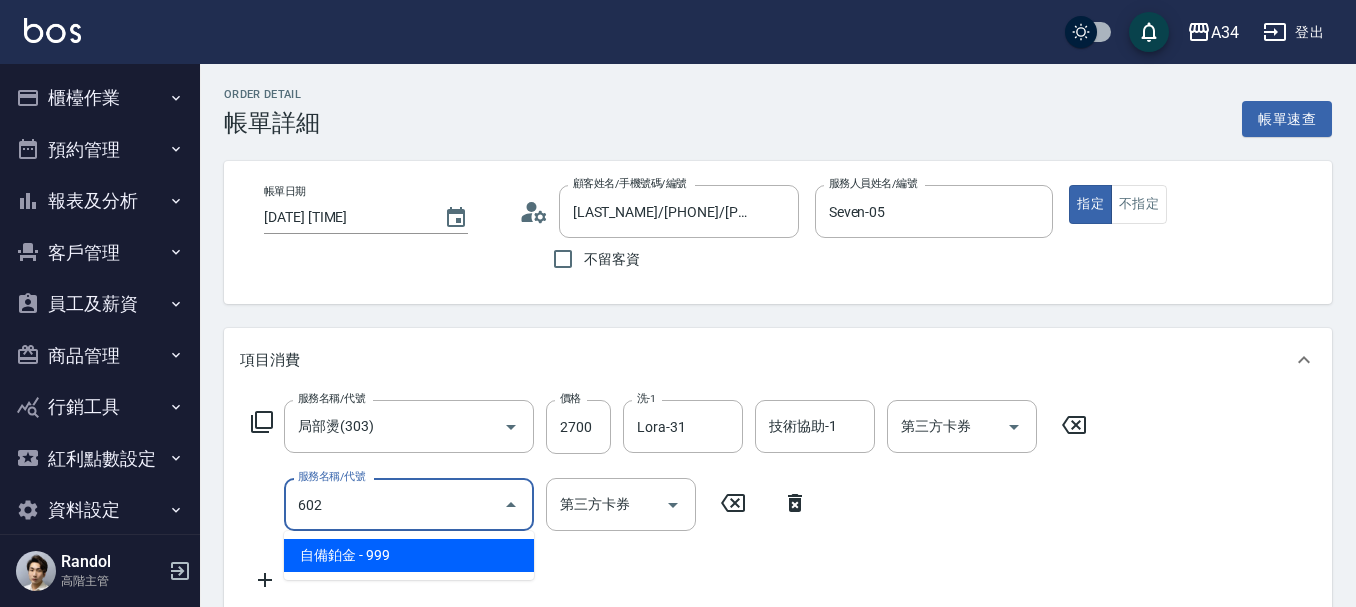 type on "360" 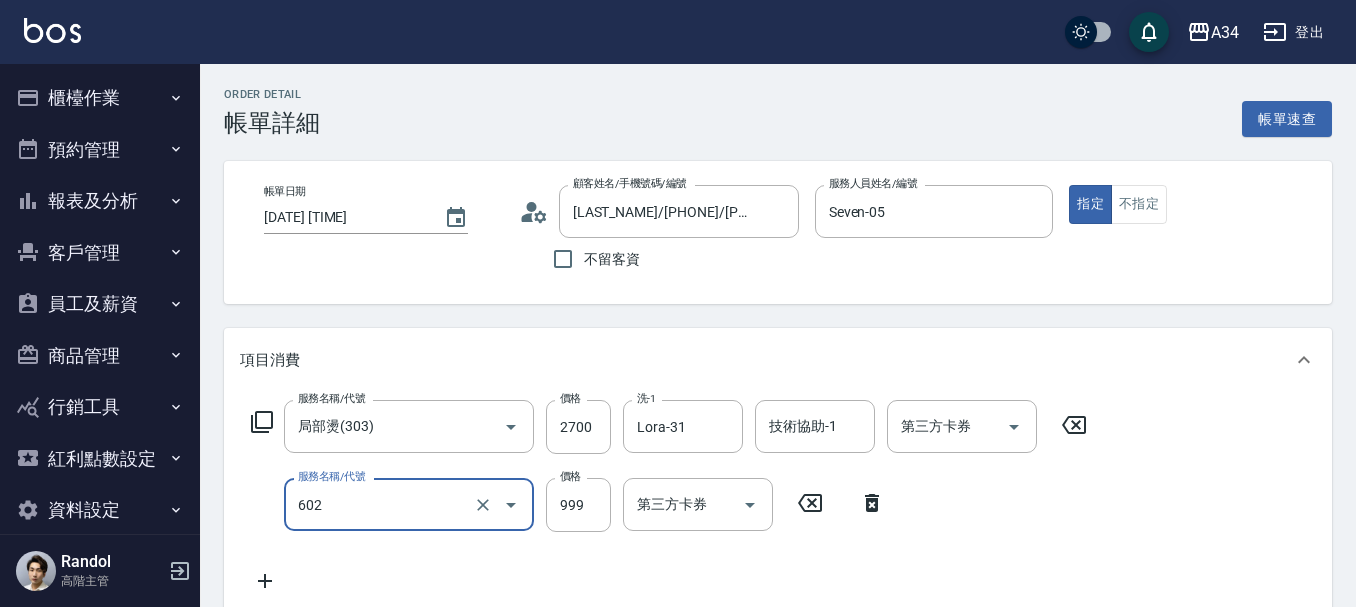 type on "自備鉑金(602)" 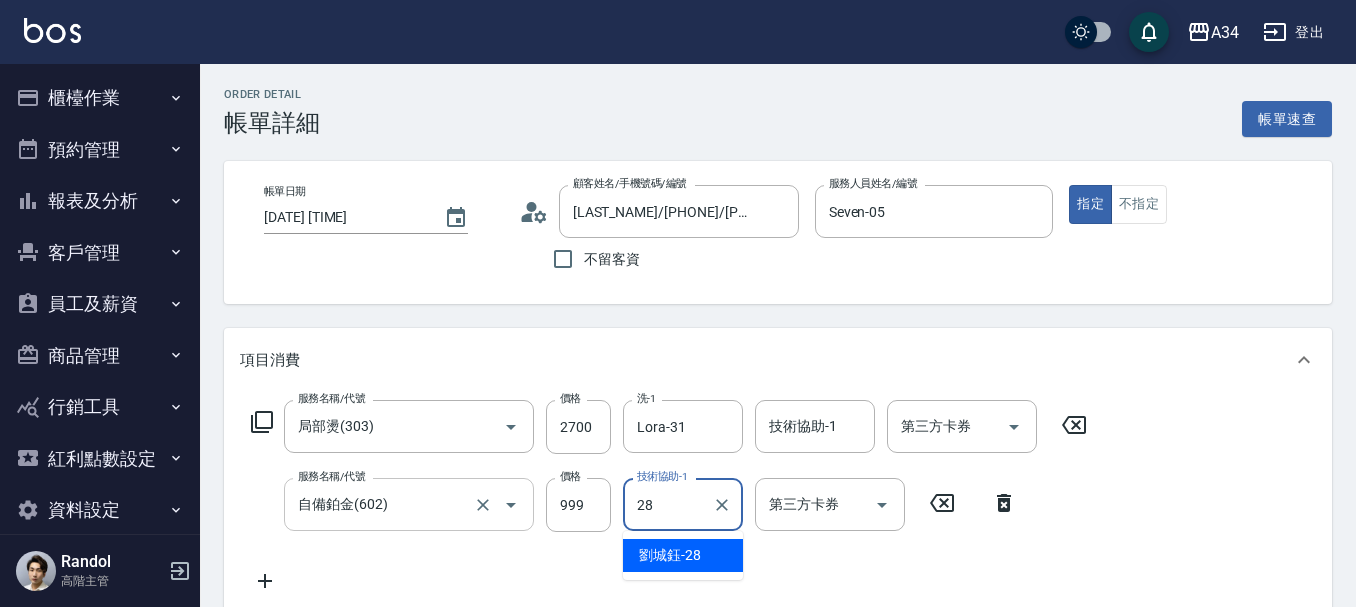type on "劉城鈺-28" 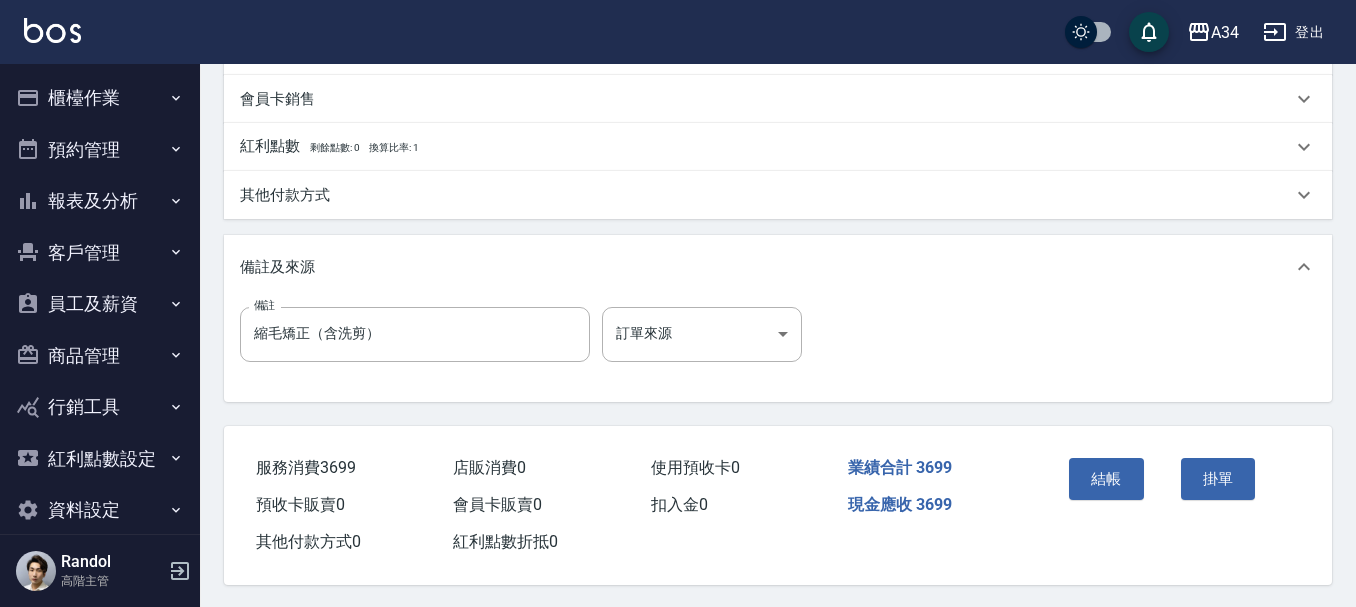 scroll, scrollTop: 700, scrollLeft: 0, axis: vertical 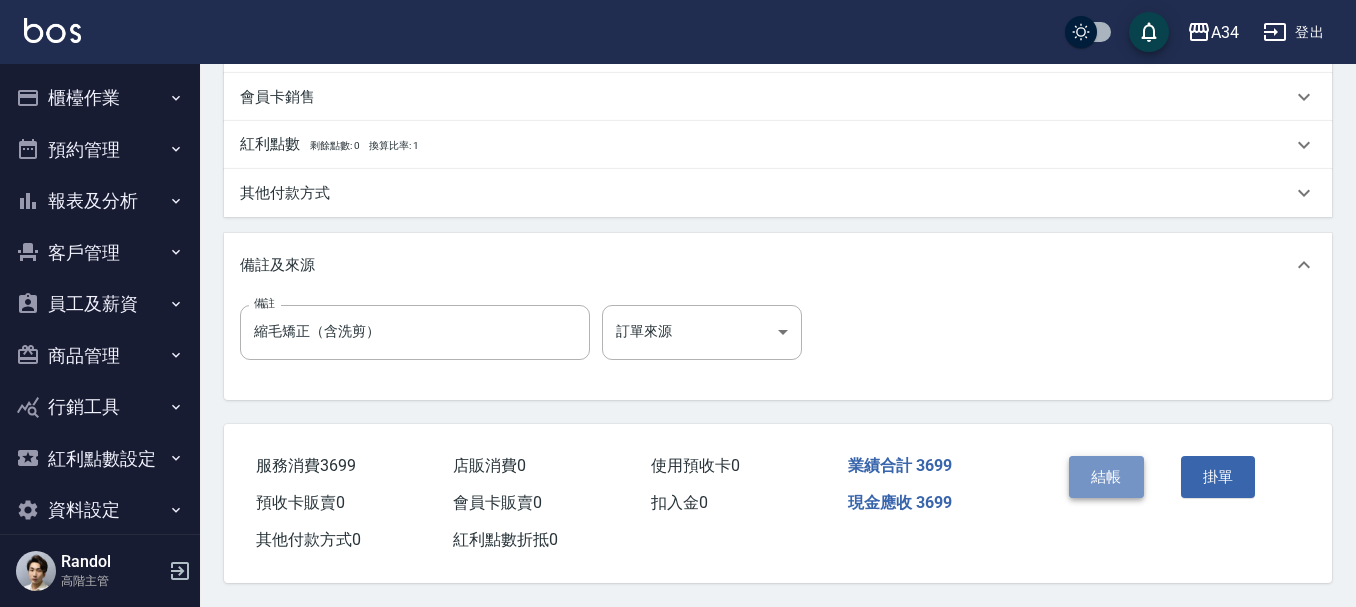 click on "結帳" at bounding box center (1106, 477) 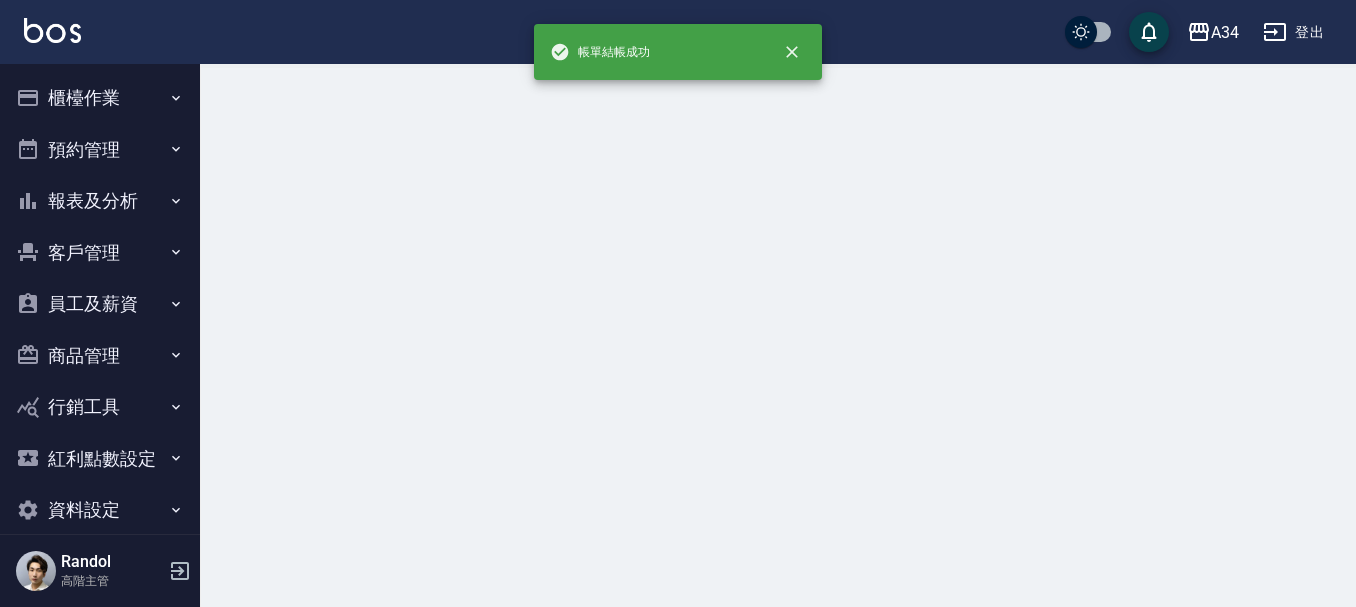 scroll, scrollTop: 0, scrollLeft: 0, axis: both 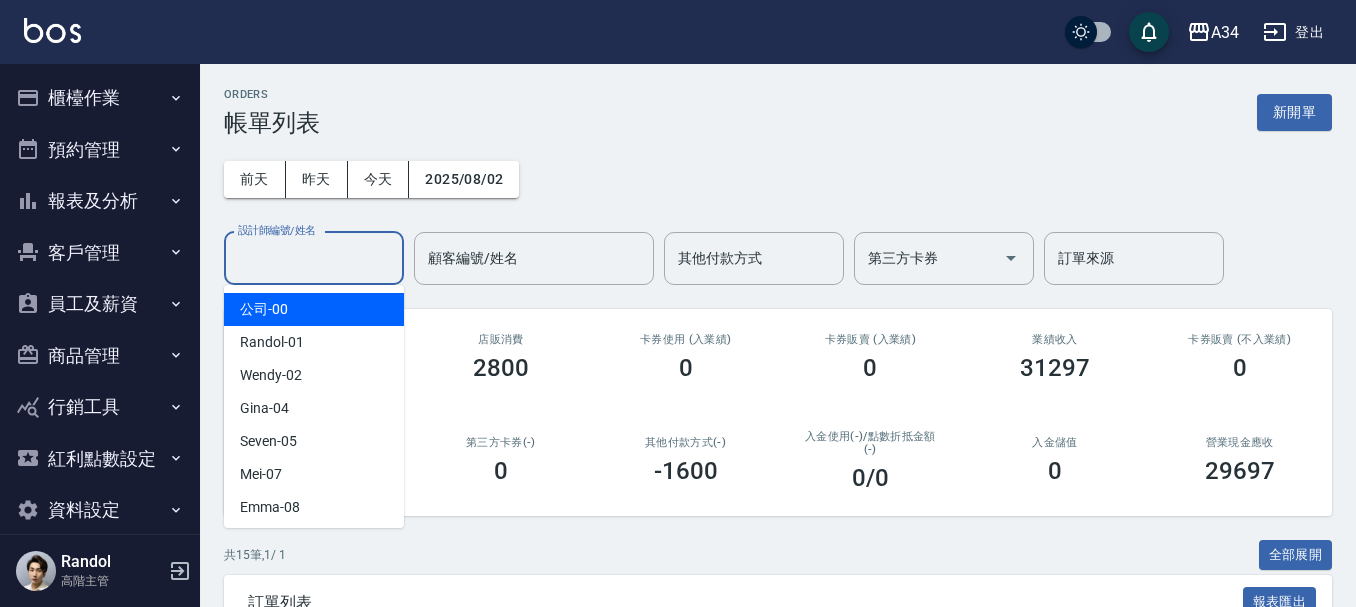 click on "設計師編號/姓名" at bounding box center [314, 258] 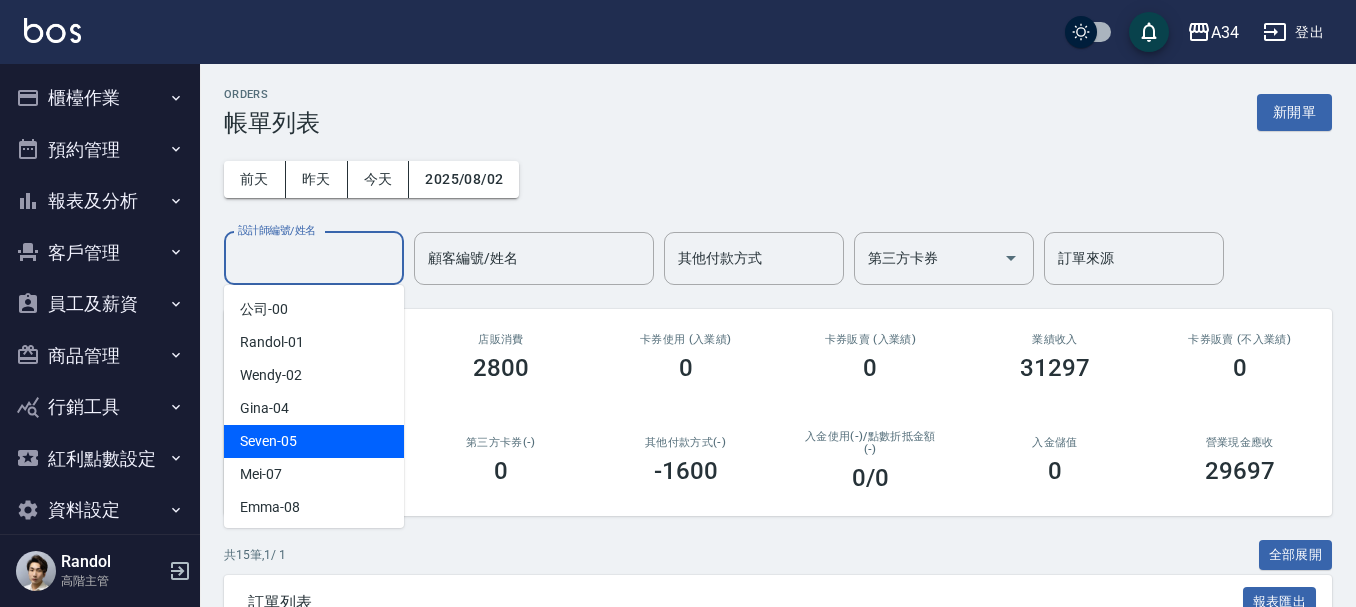 click on "Seven -05" at bounding box center [314, 441] 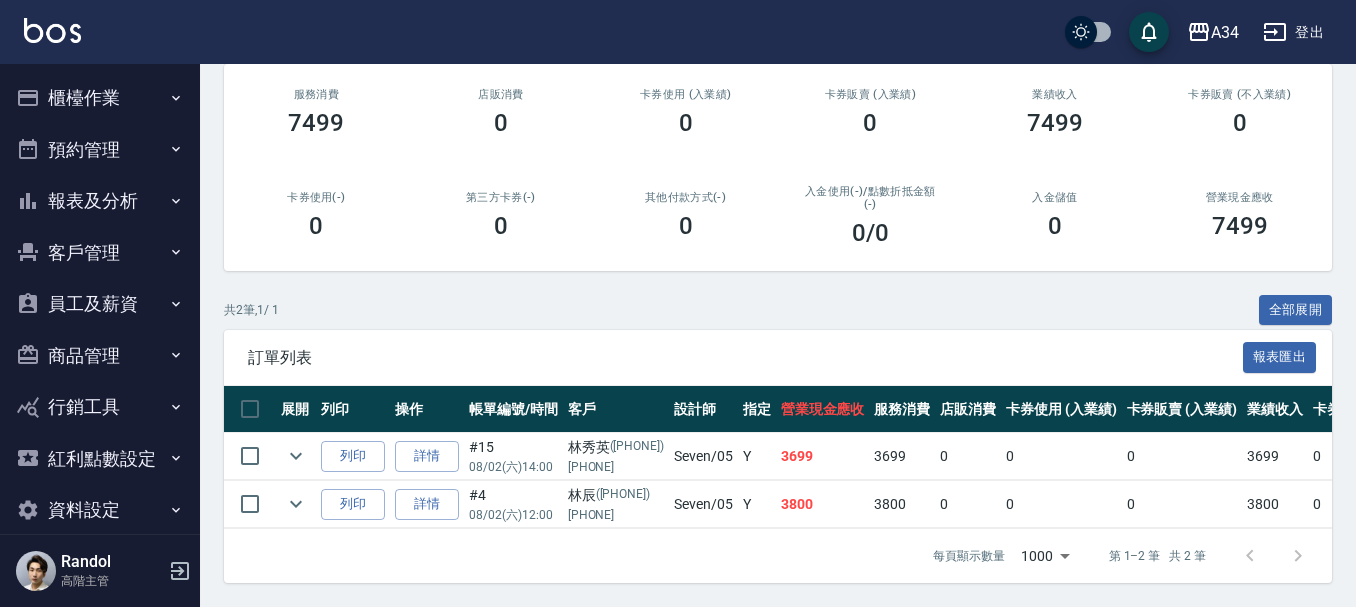 scroll, scrollTop: 260, scrollLeft: 0, axis: vertical 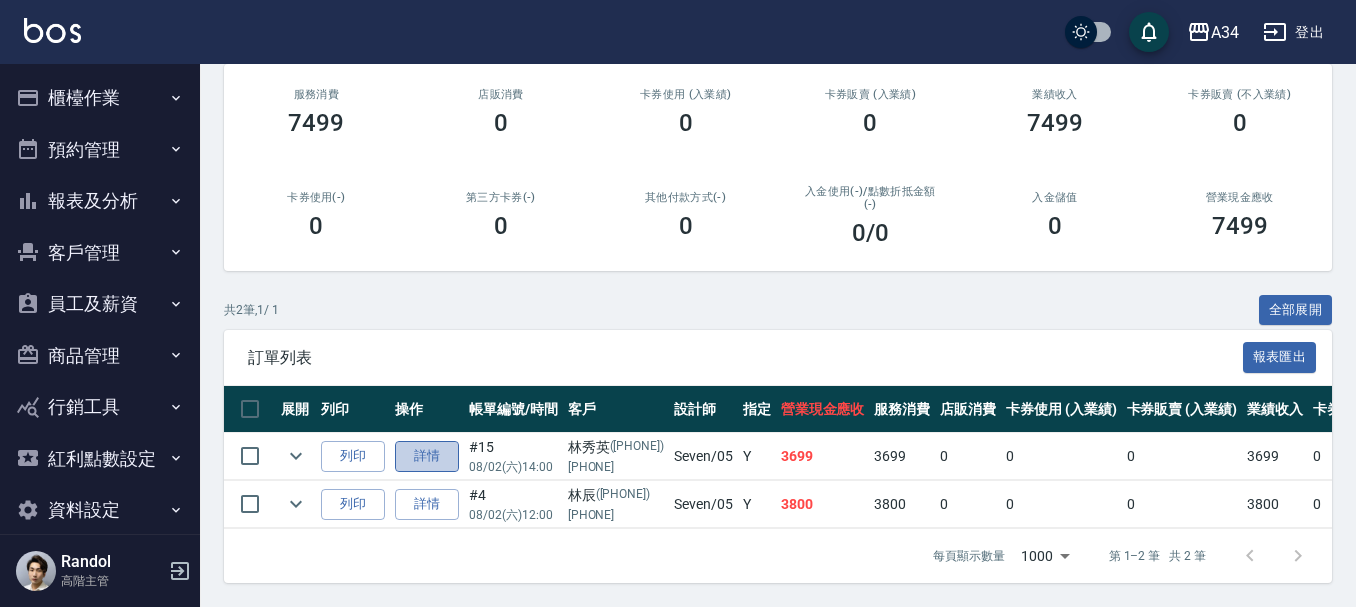 click on "詳情" at bounding box center (427, 456) 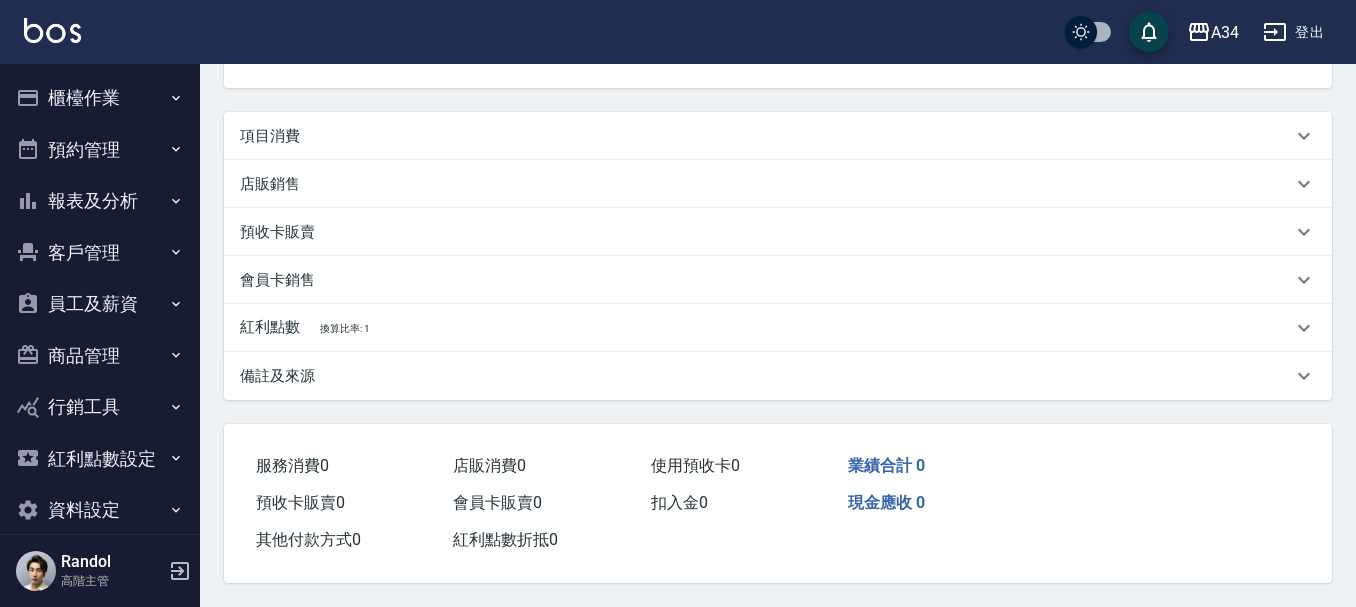 scroll, scrollTop: 0, scrollLeft: 0, axis: both 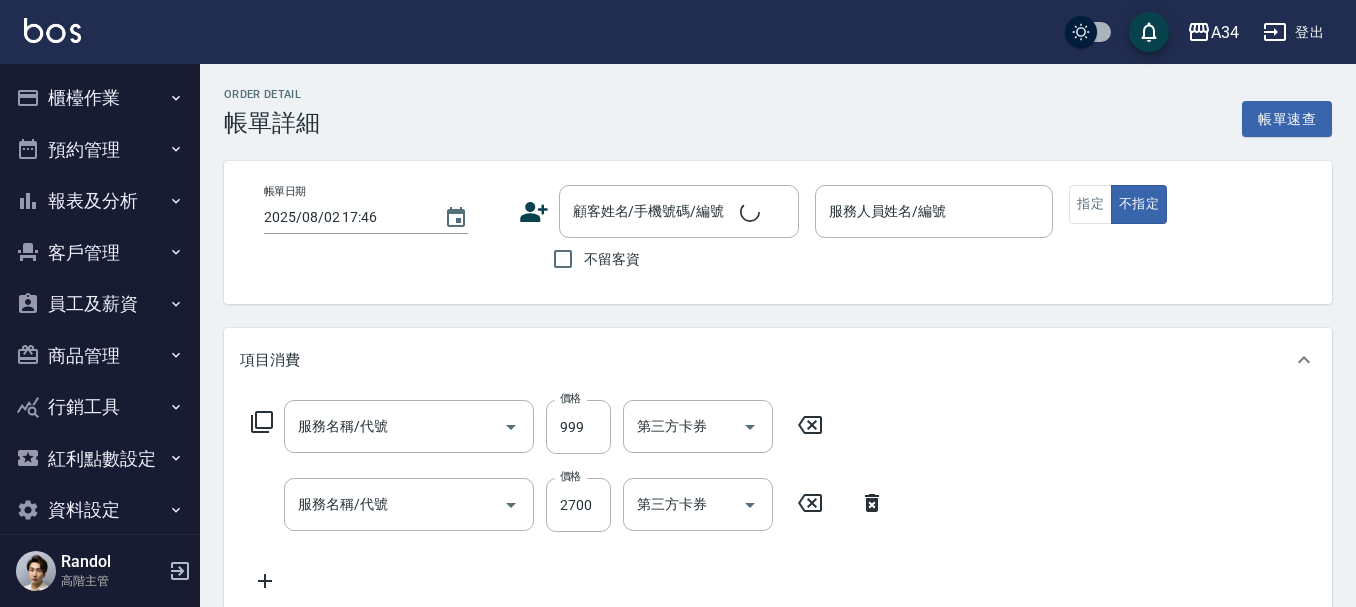 type on "自備鉑金(602)" 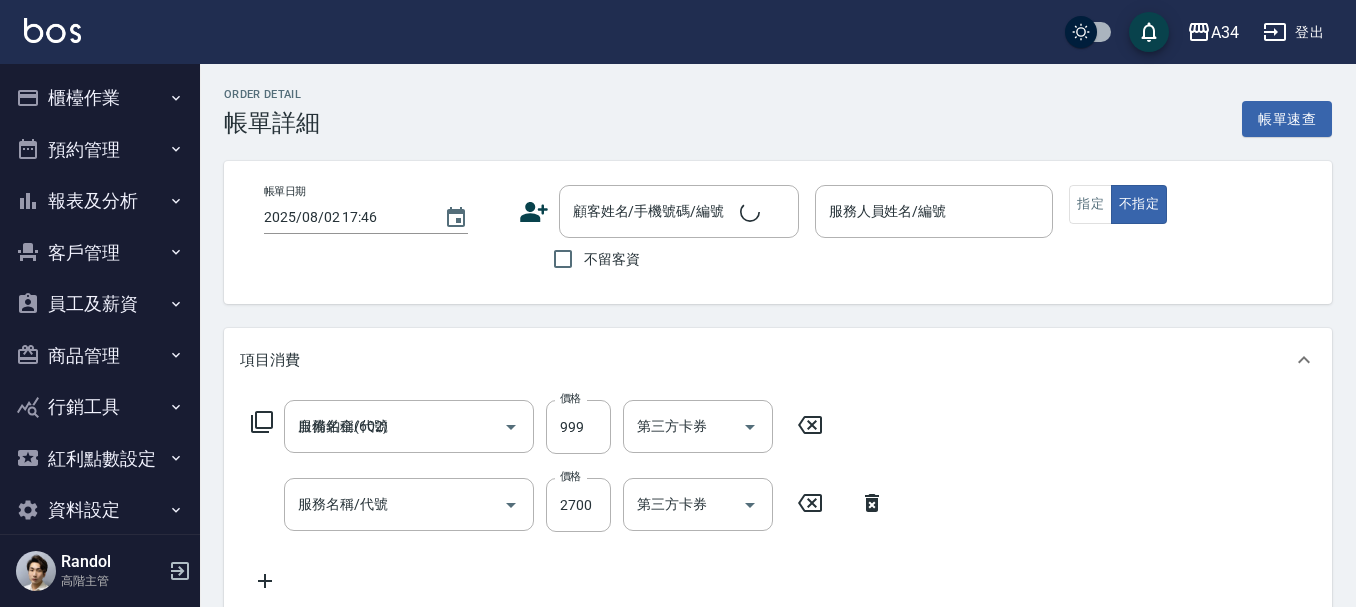 type on "局部燙(303)" 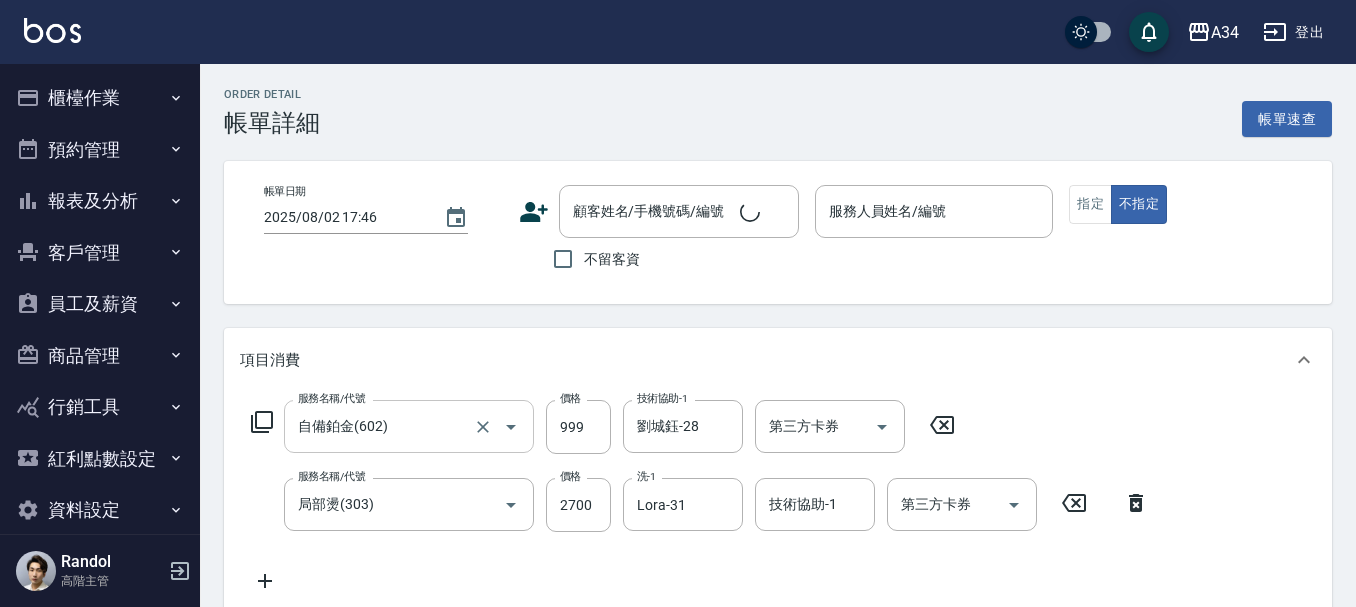 type on "2025/08/02 14:00" 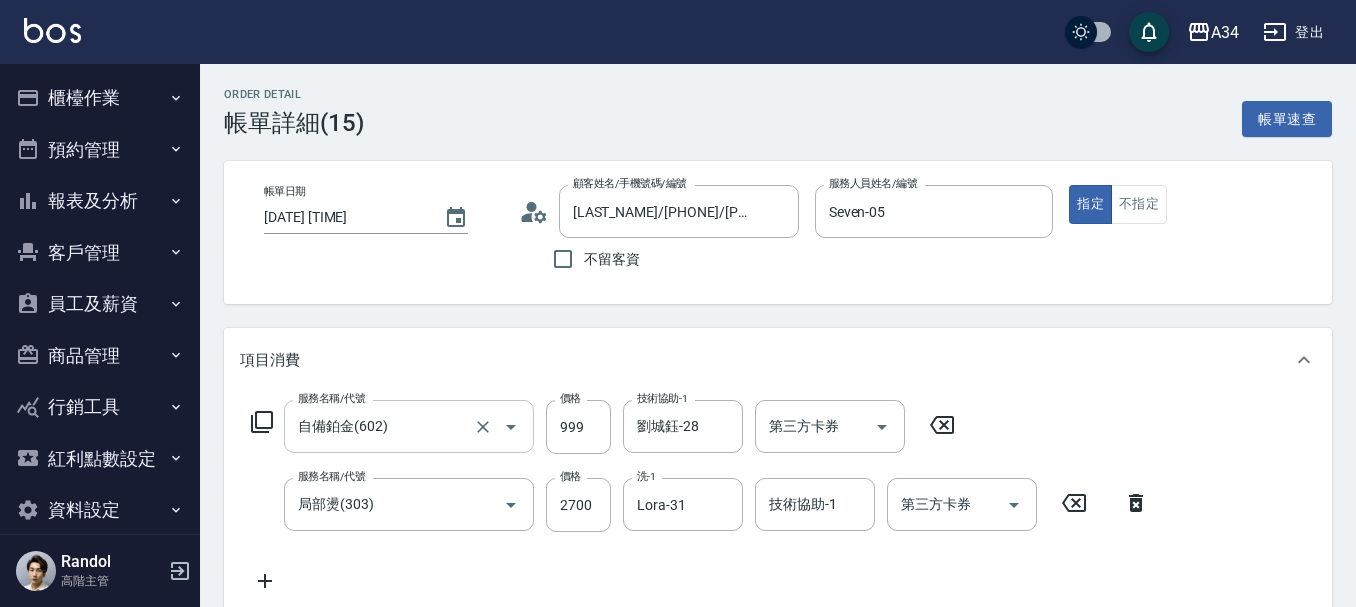 type on "林秀英/0988056721/0988056721" 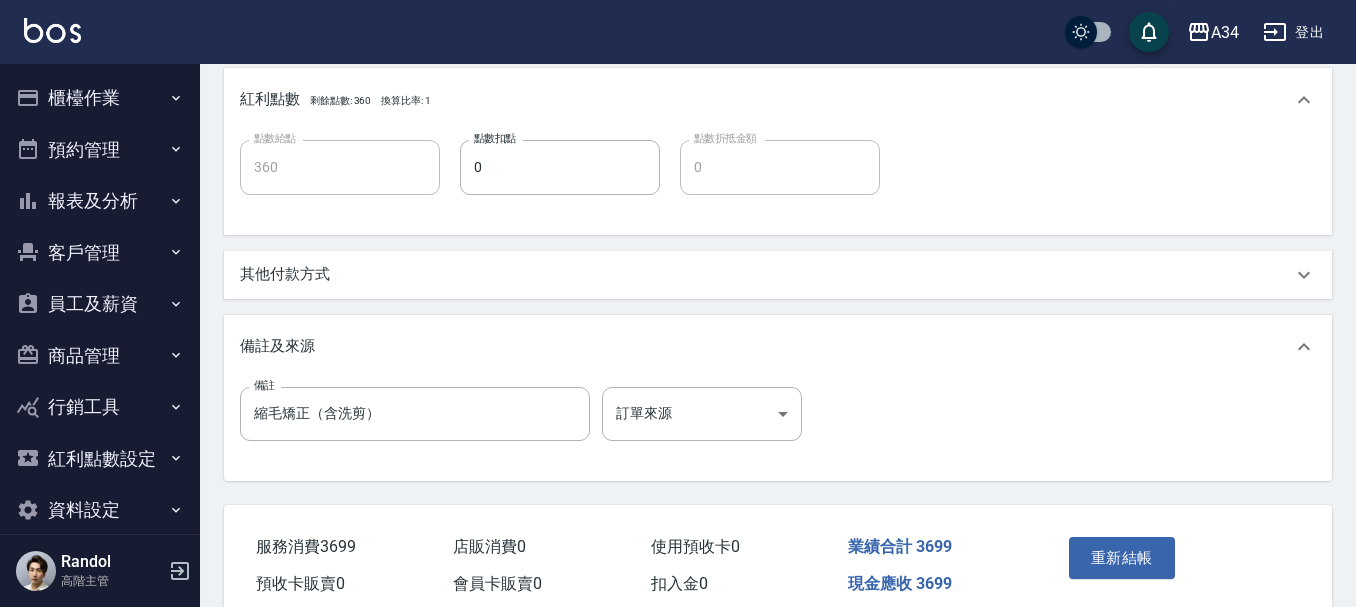 scroll, scrollTop: 800, scrollLeft: 0, axis: vertical 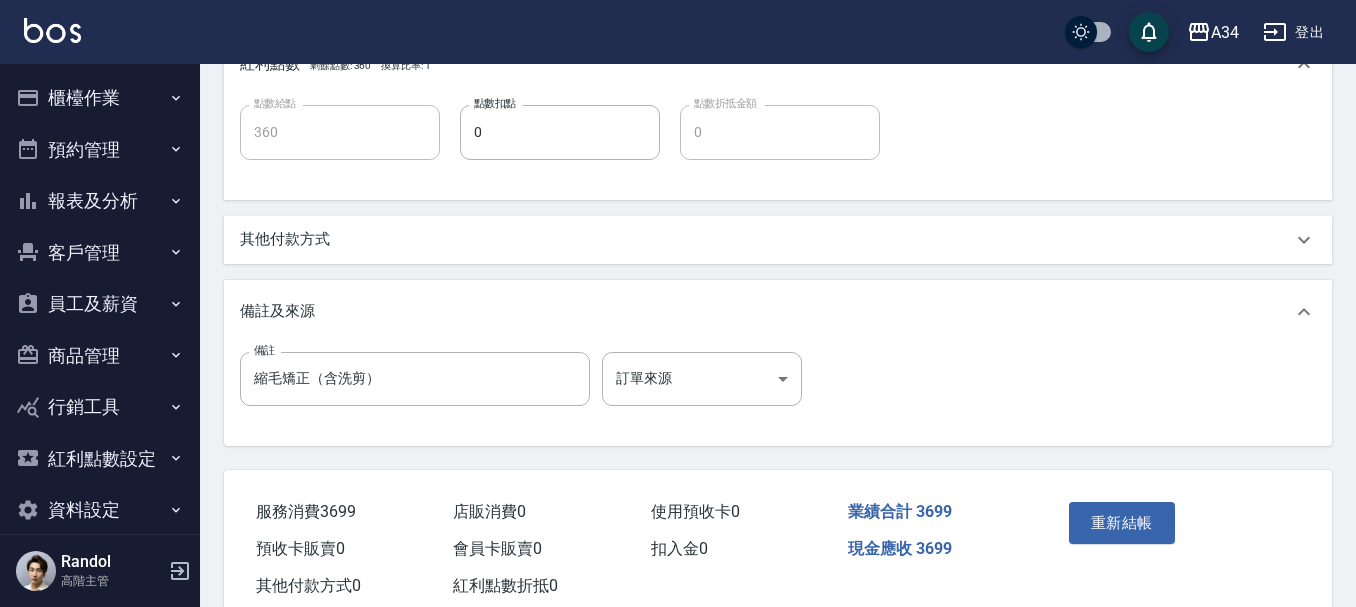 click on "其他付款方式" at bounding box center (285, 239) 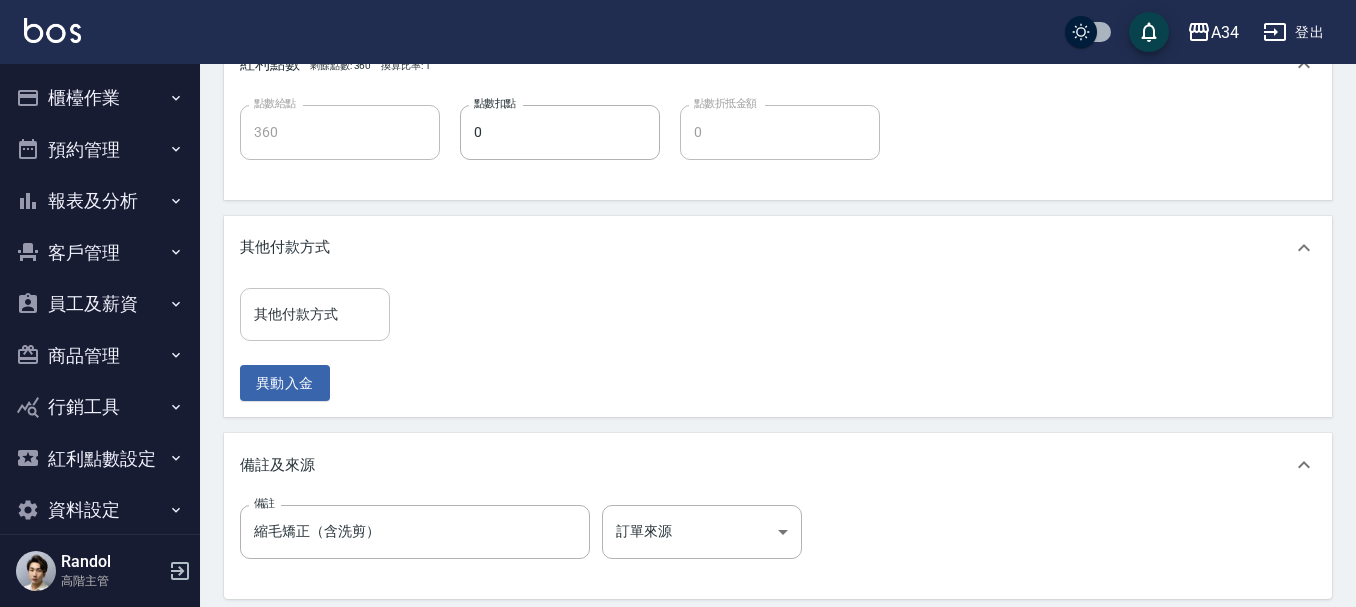 click on "其他付款方式" at bounding box center [315, 314] 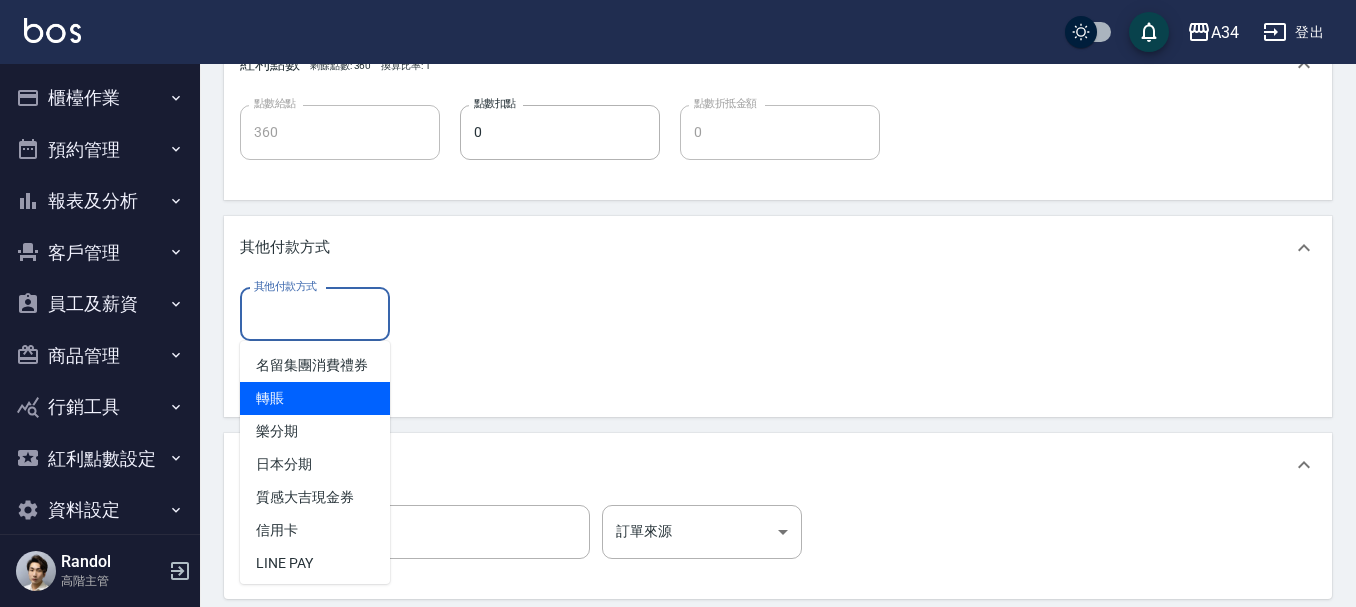 click on "轉賬" at bounding box center [315, 398] 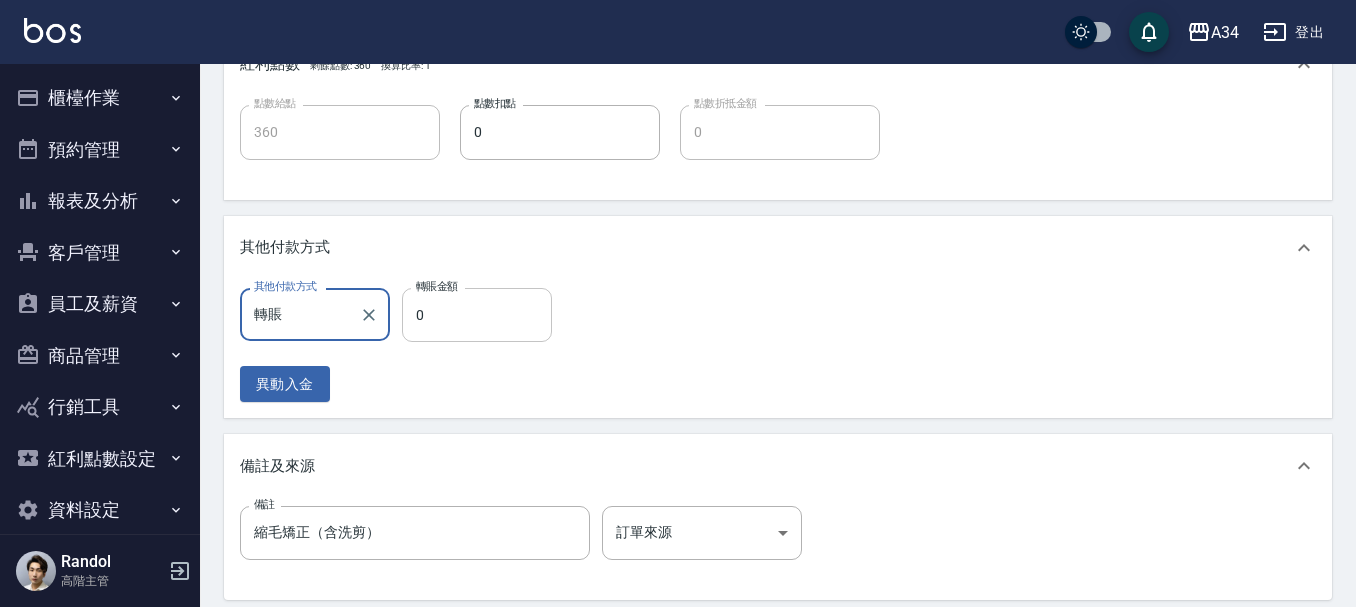 click on "0" at bounding box center (477, 315) 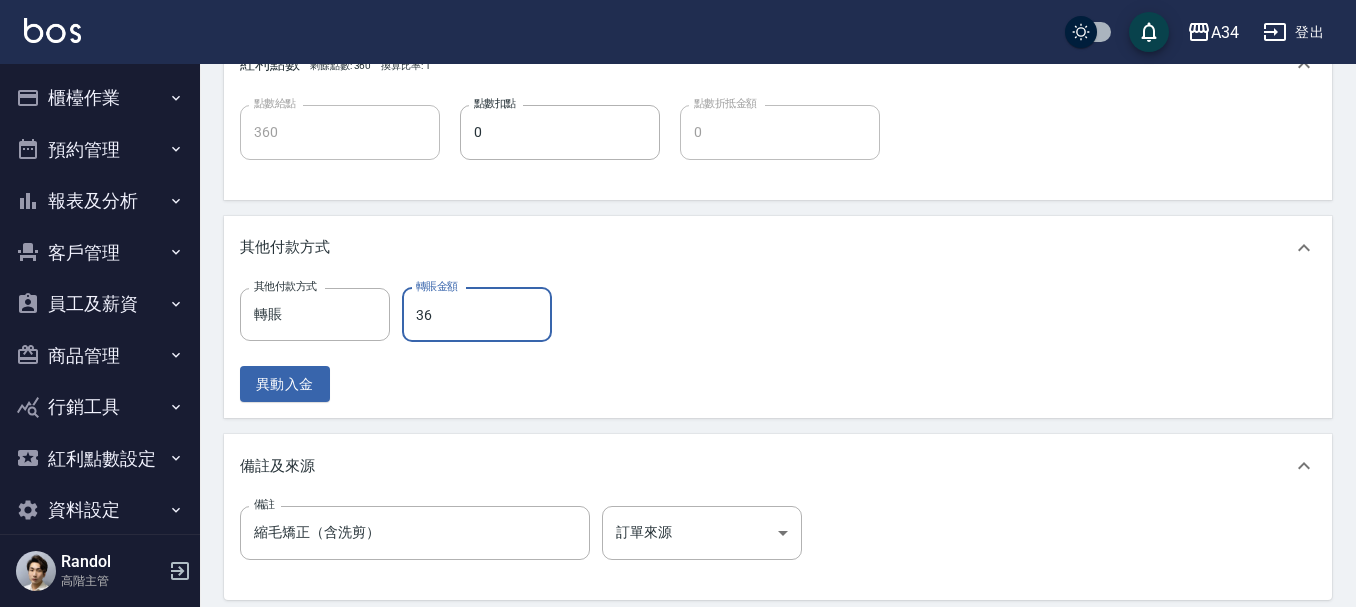 type on "369" 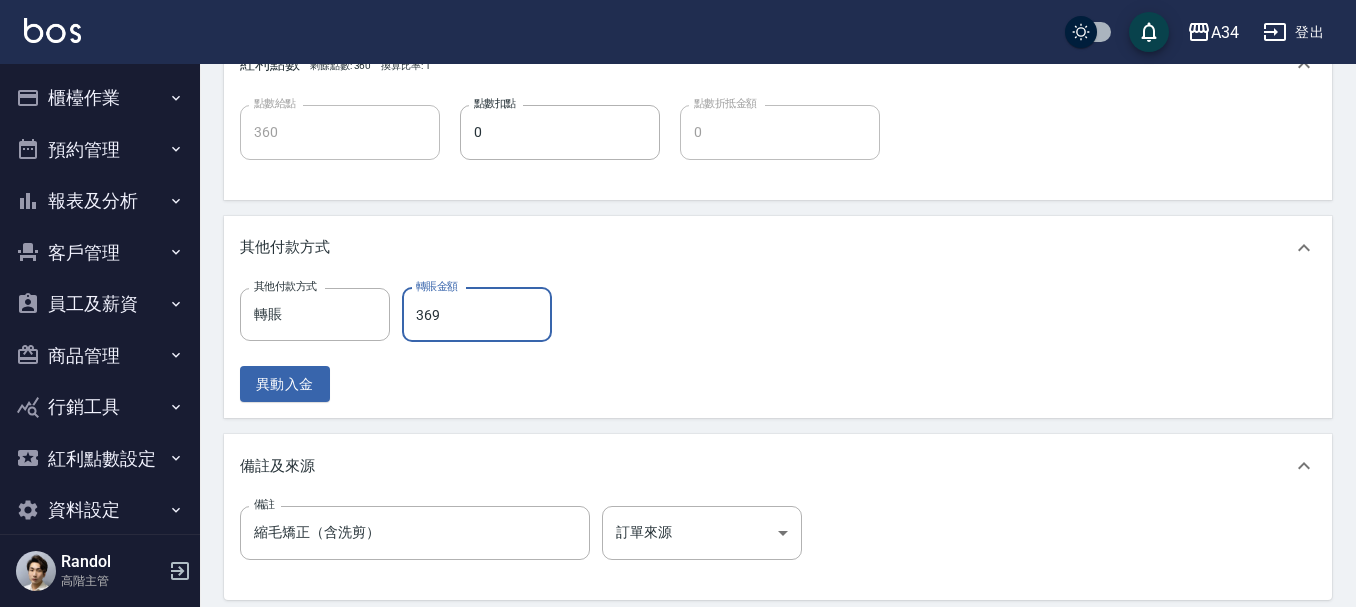 type on "330" 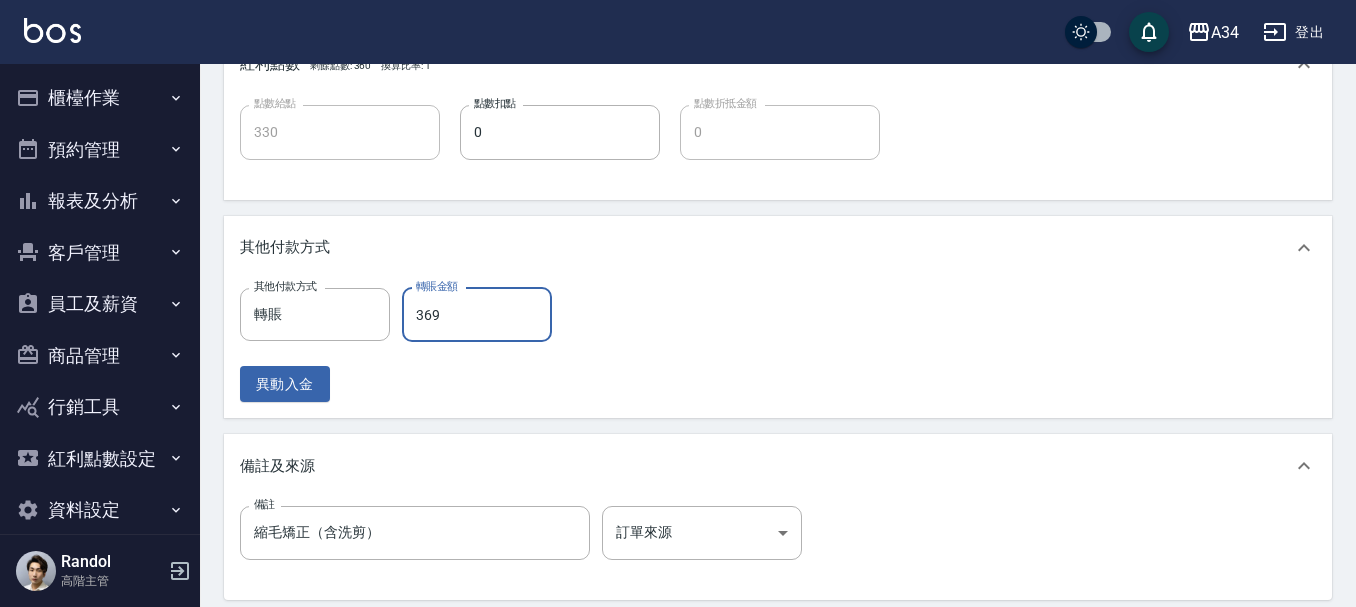 type on "3699" 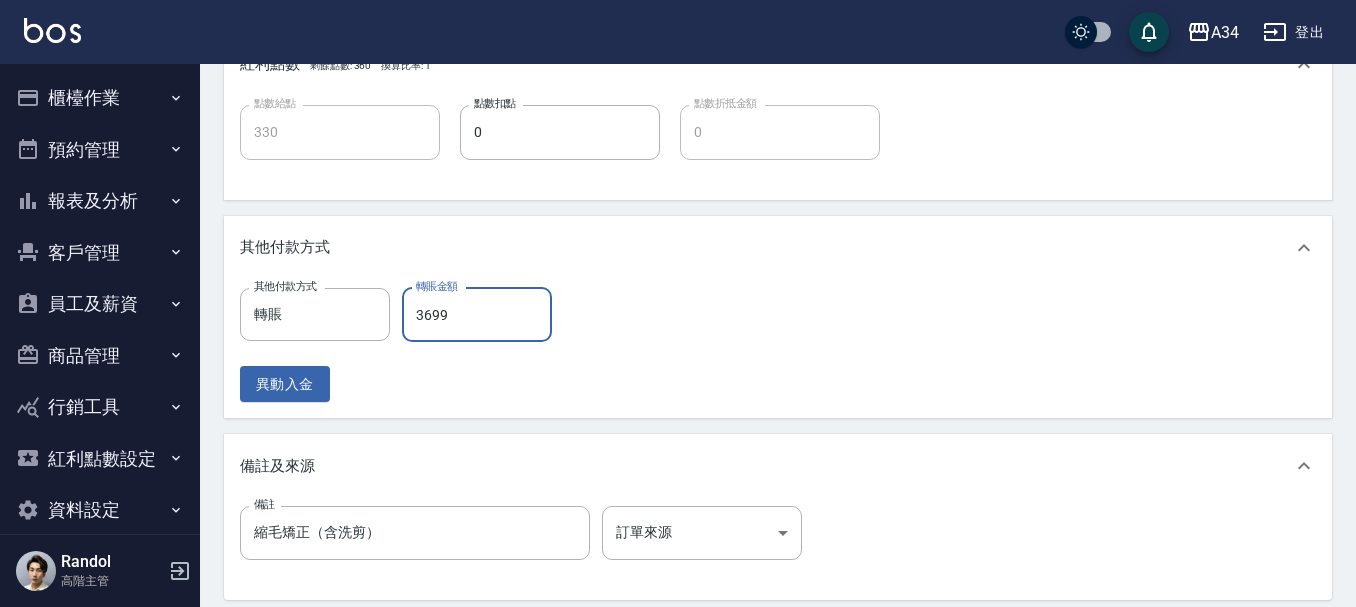 type on "0" 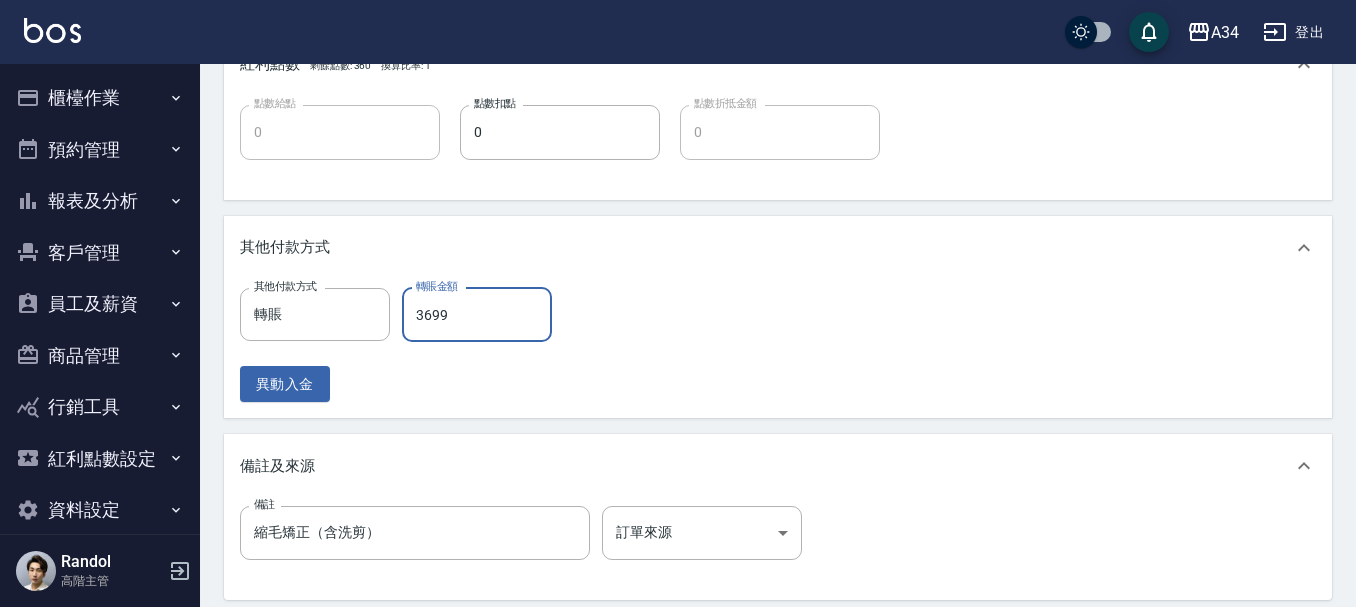 type on "3699" 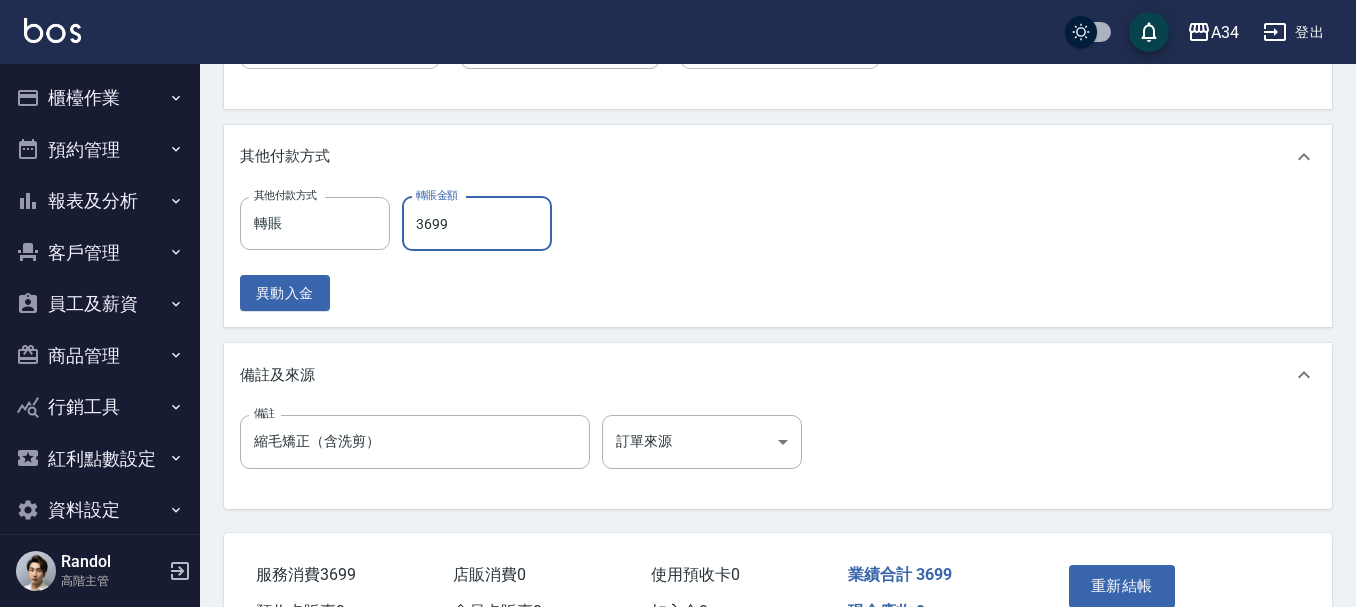 scroll, scrollTop: 1009, scrollLeft: 0, axis: vertical 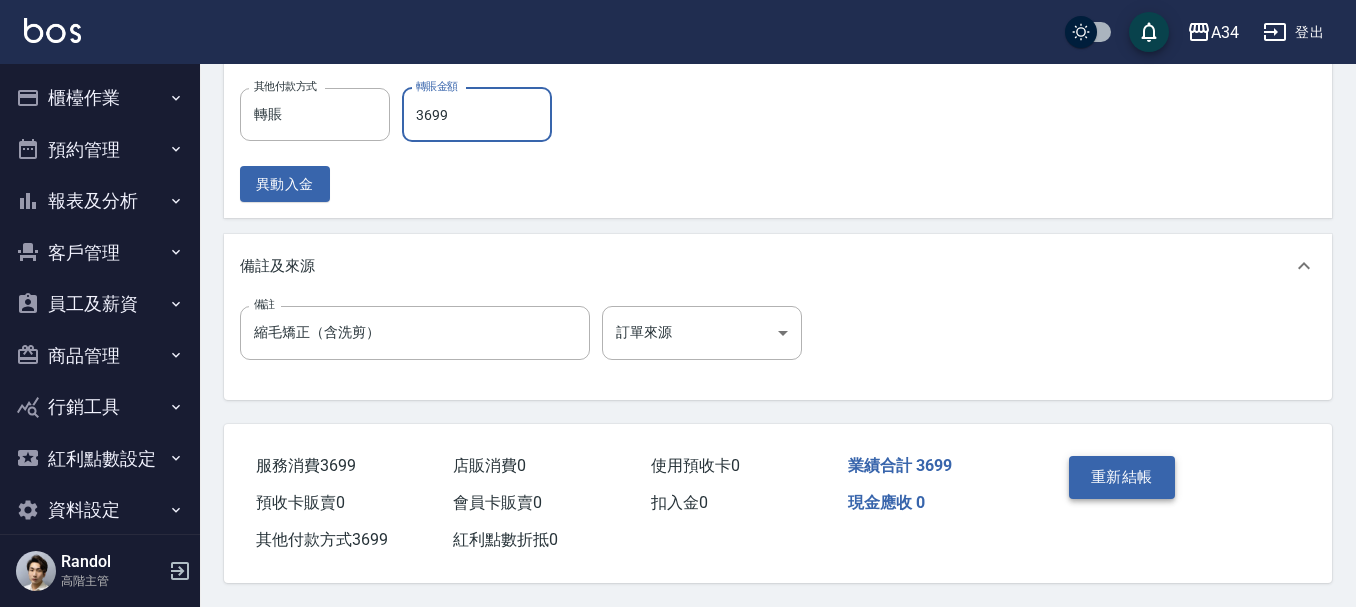 click on "重新結帳" at bounding box center [1122, 477] 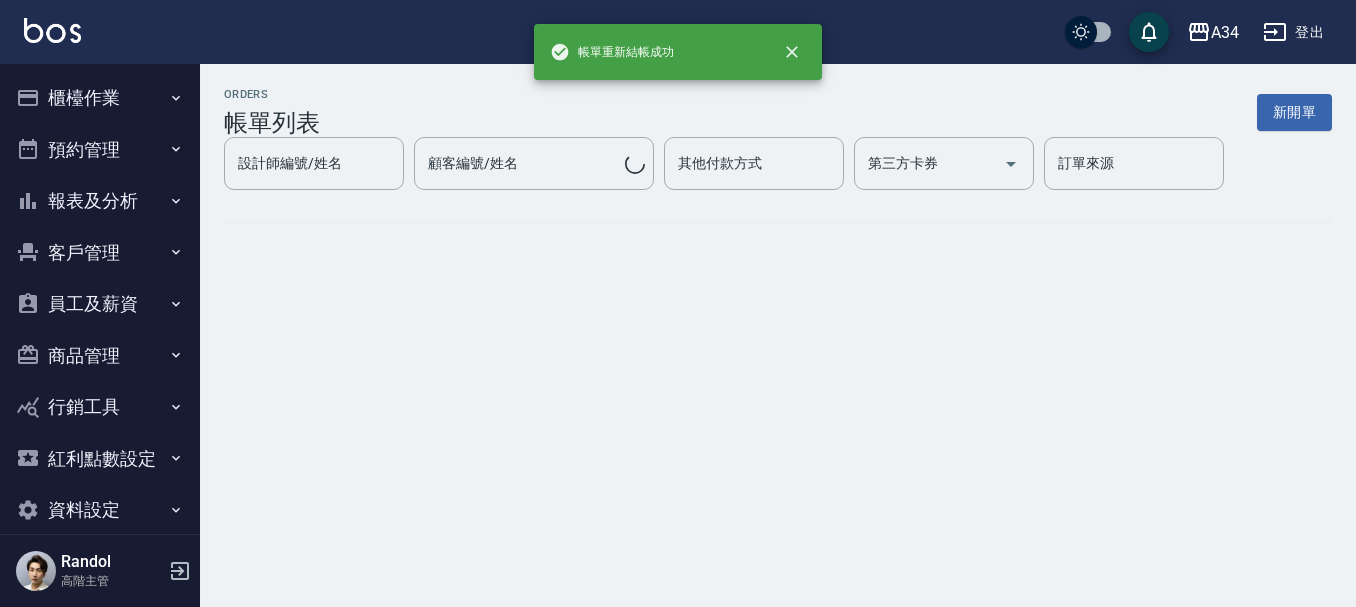 scroll, scrollTop: 0, scrollLeft: 0, axis: both 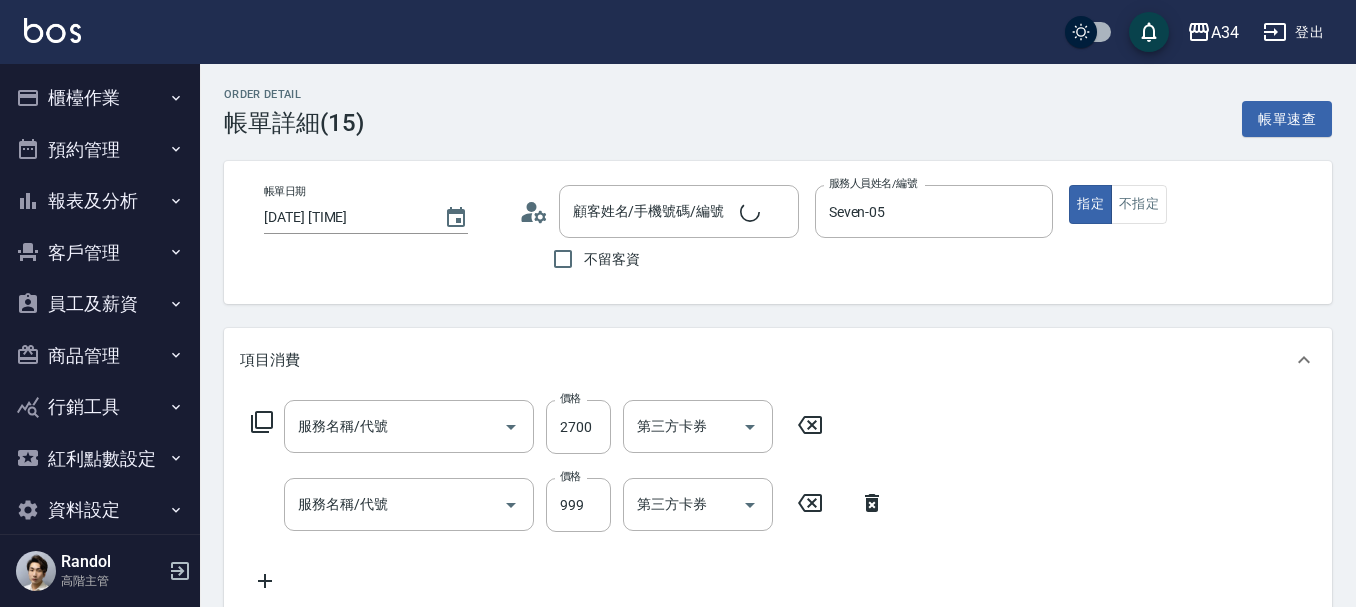 type on "[DATE] [TIME]" 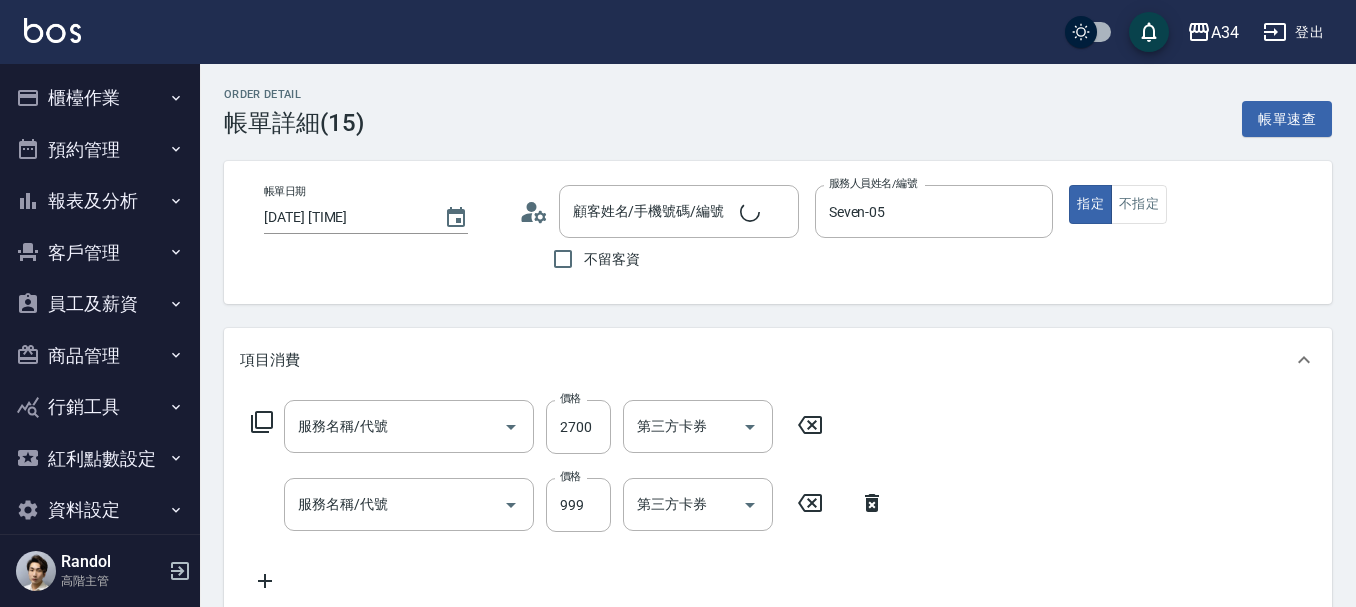 type on "Seven-05" 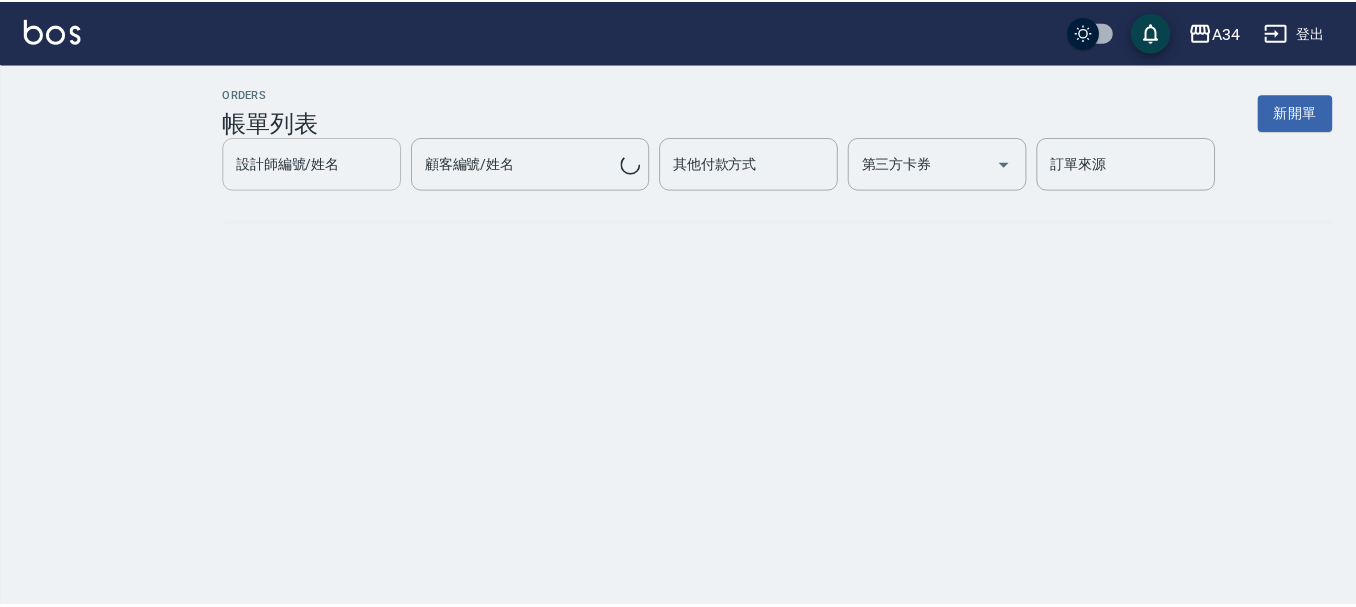 scroll, scrollTop: 0, scrollLeft: 0, axis: both 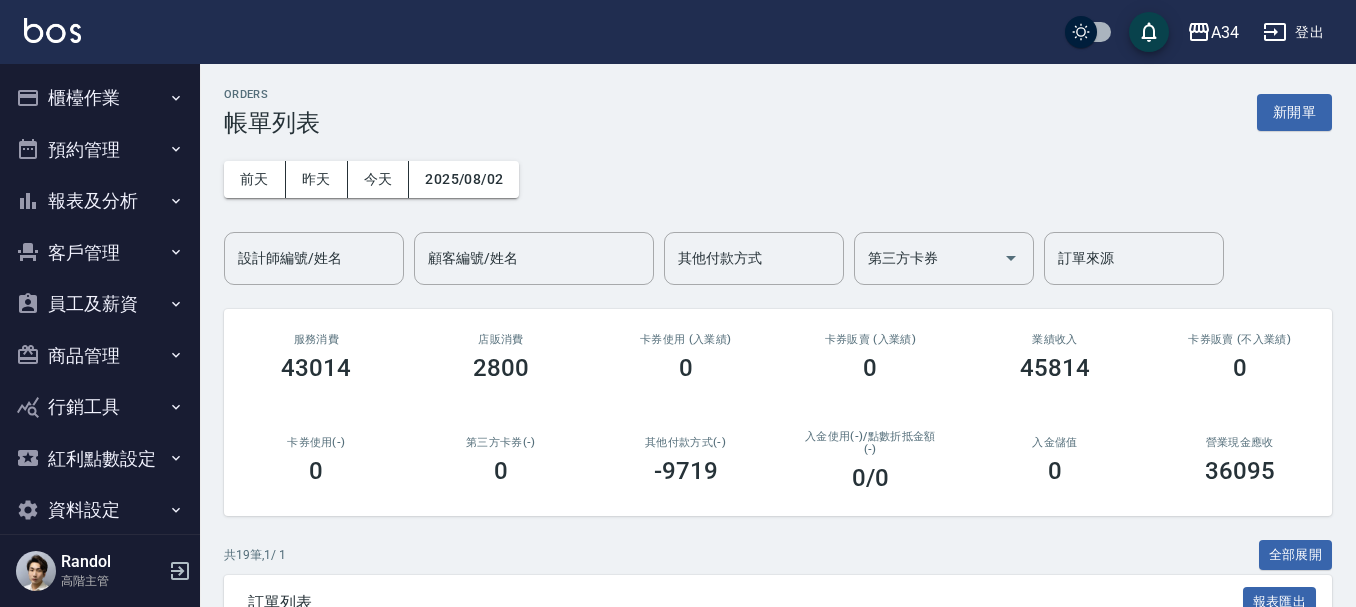 click on "報表及分析" at bounding box center (100, 201) 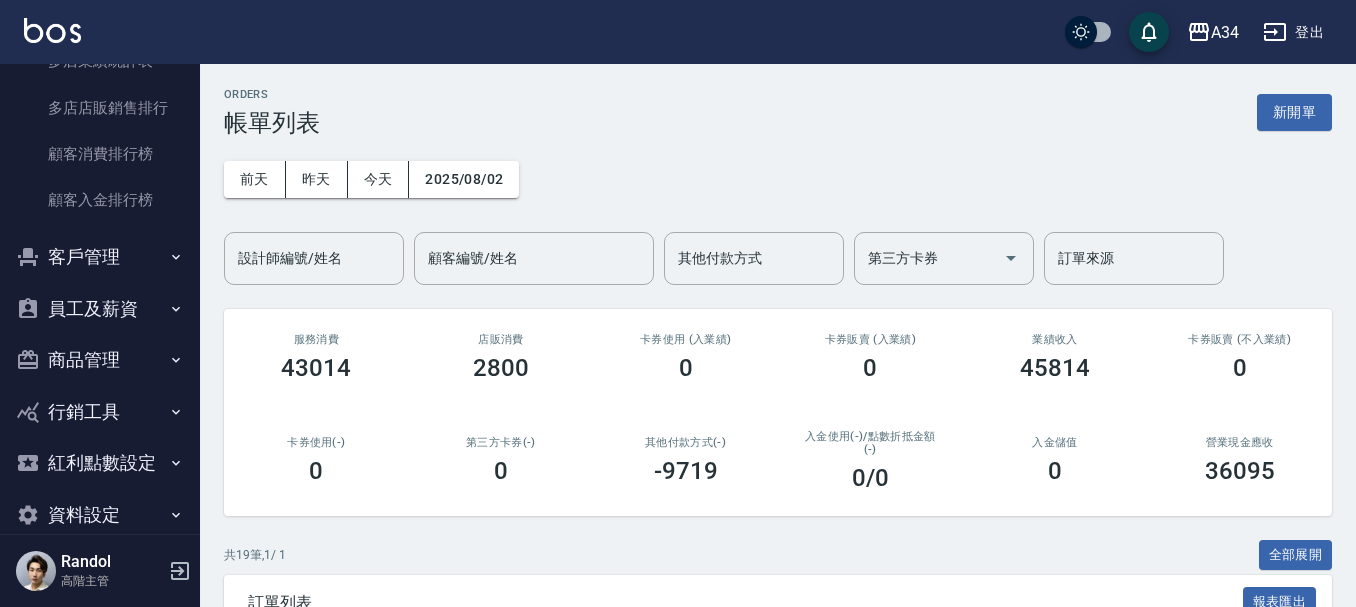 scroll, scrollTop: 2030, scrollLeft: 0, axis: vertical 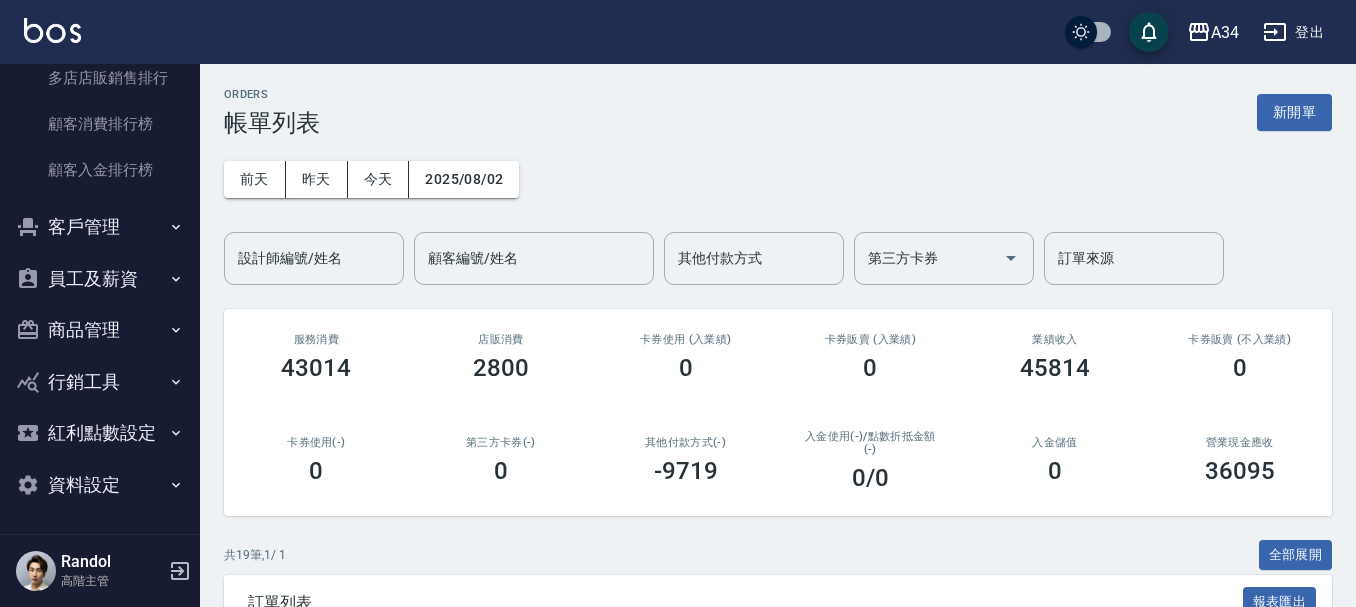 click on "員工及薪資" at bounding box center [100, 279] 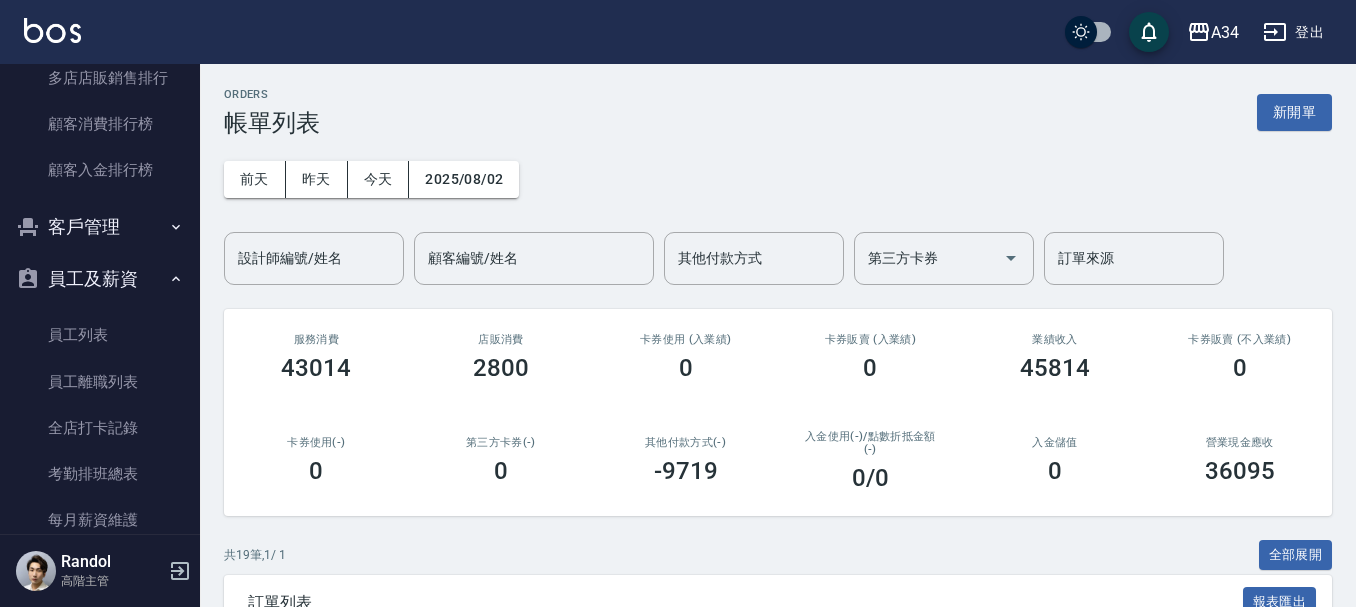 scroll, scrollTop: 2416, scrollLeft: 0, axis: vertical 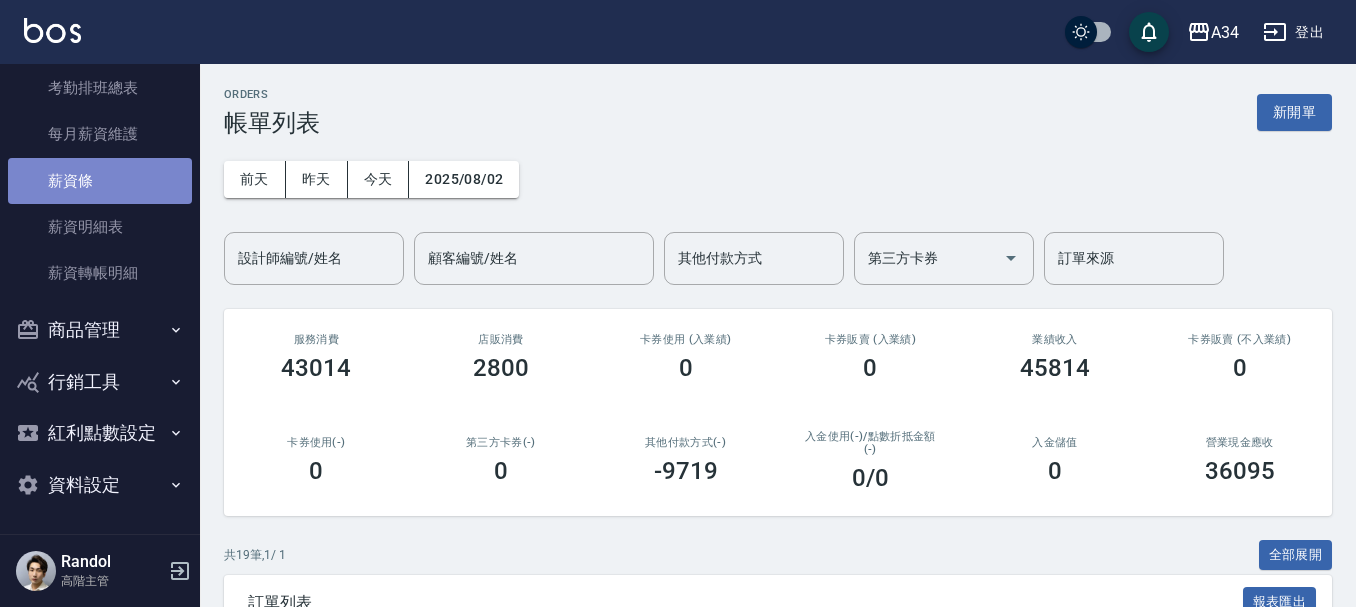 click on "薪資條" at bounding box center [100, 181] 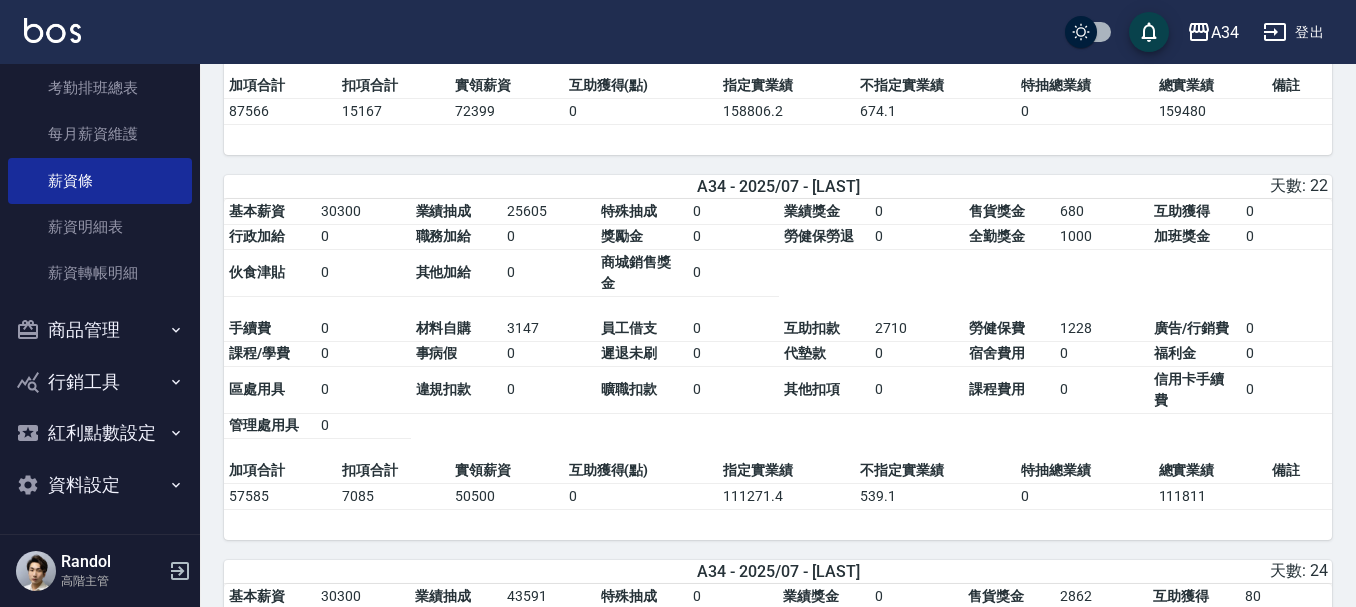 scroll, scrollTop: 1800, scrollLeft: 0, axis: vertical 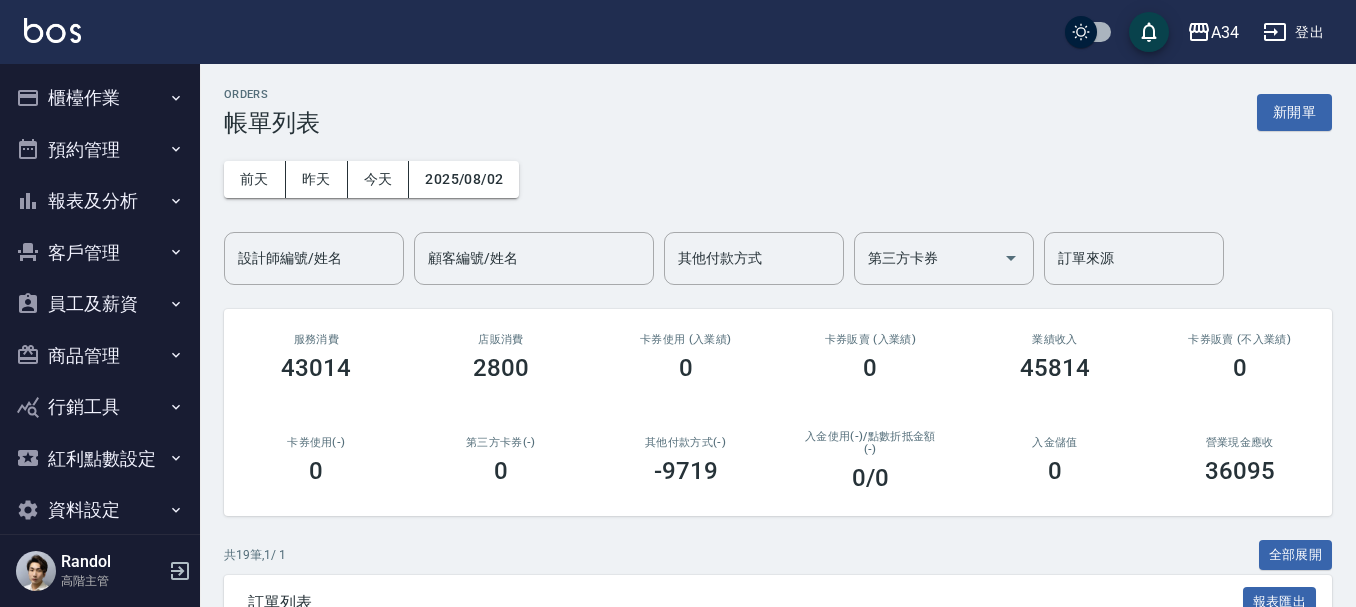 click on "預約管理" at bounding box center (100, 150) 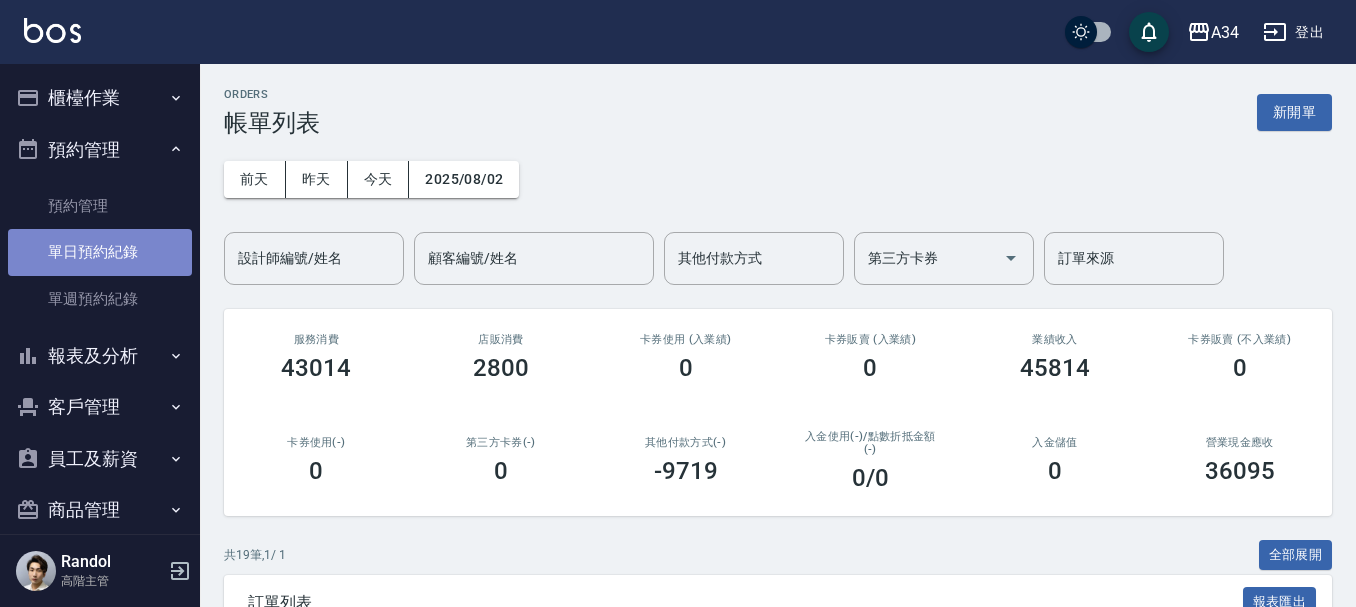 click on "單日預約紀錄" at bounding box center (100, 252) 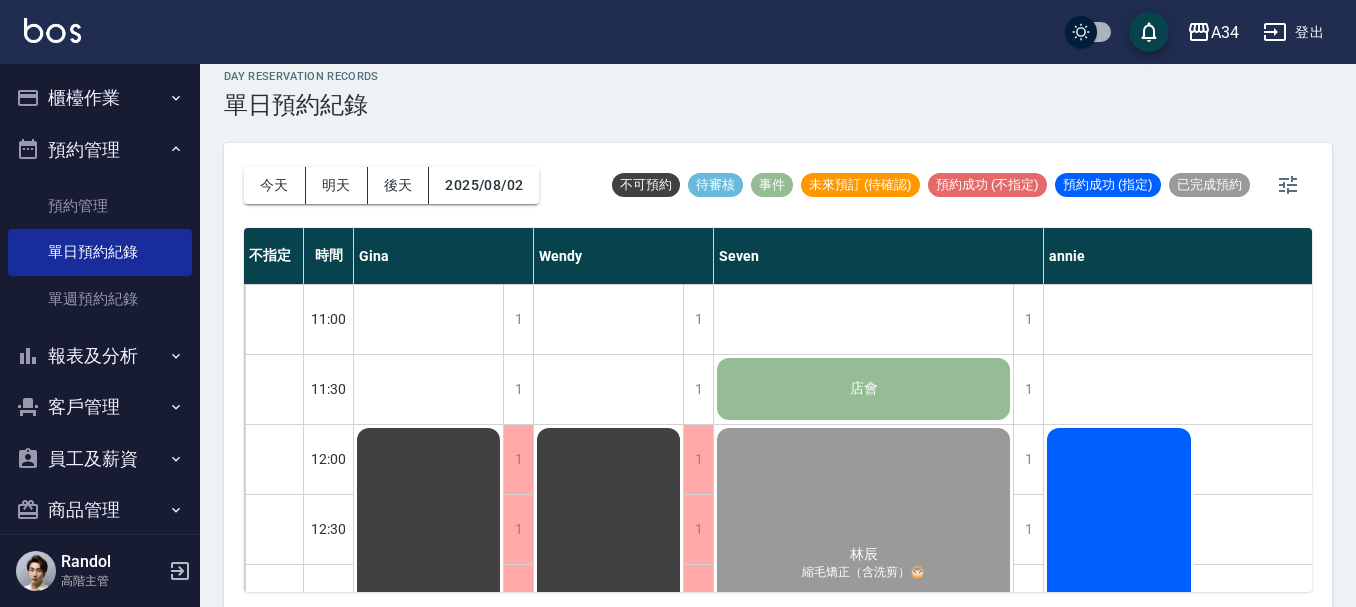 scroll, scrollTop: 23, scrollLeft: 0, axis: vertical 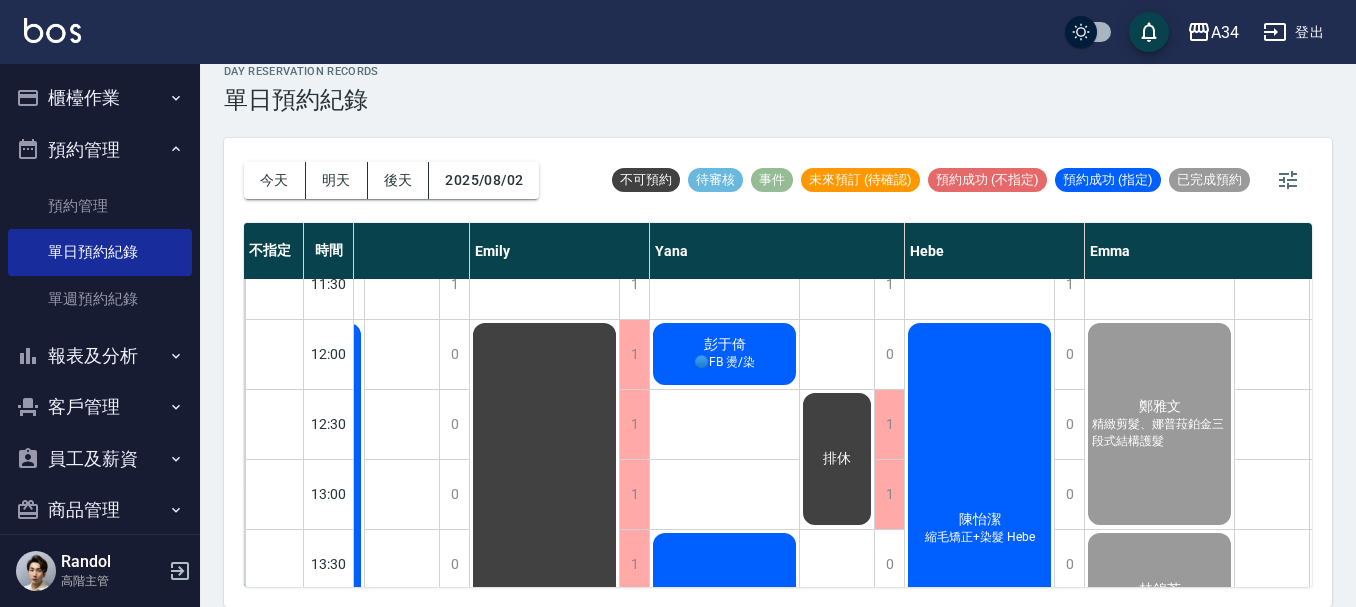 click on "[LAST] [FIRST] 🔵FB 燙/染" at bounding box center [-986, 844] 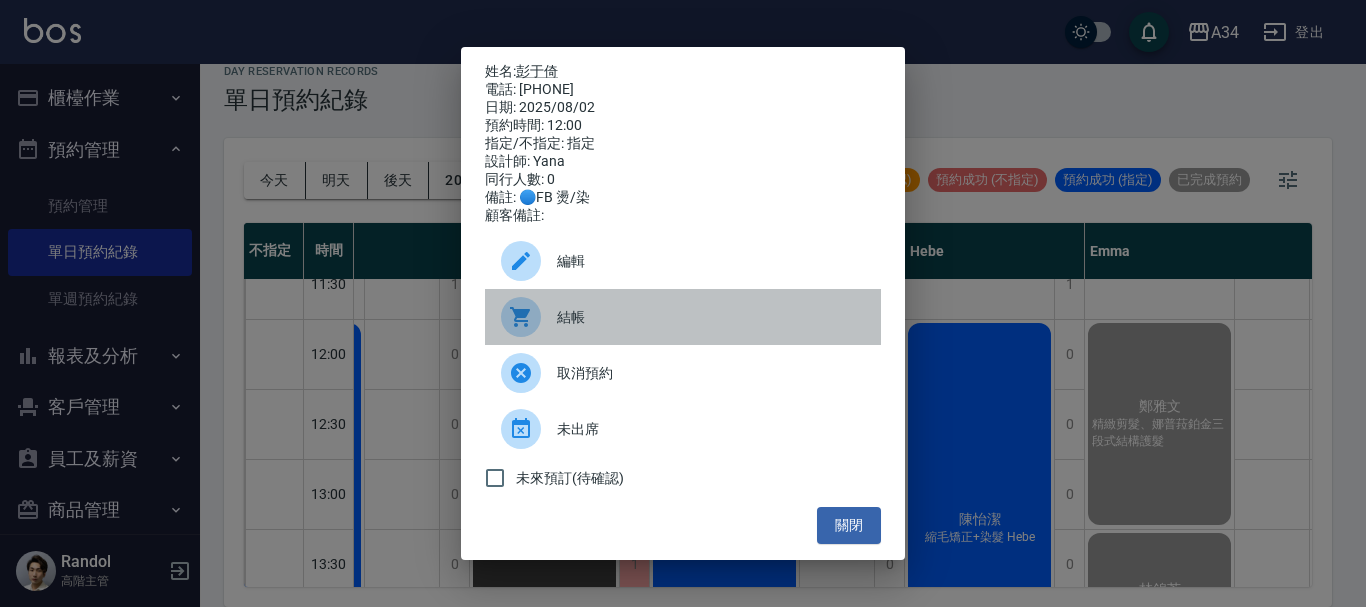 click at bounding box center [521, 317] 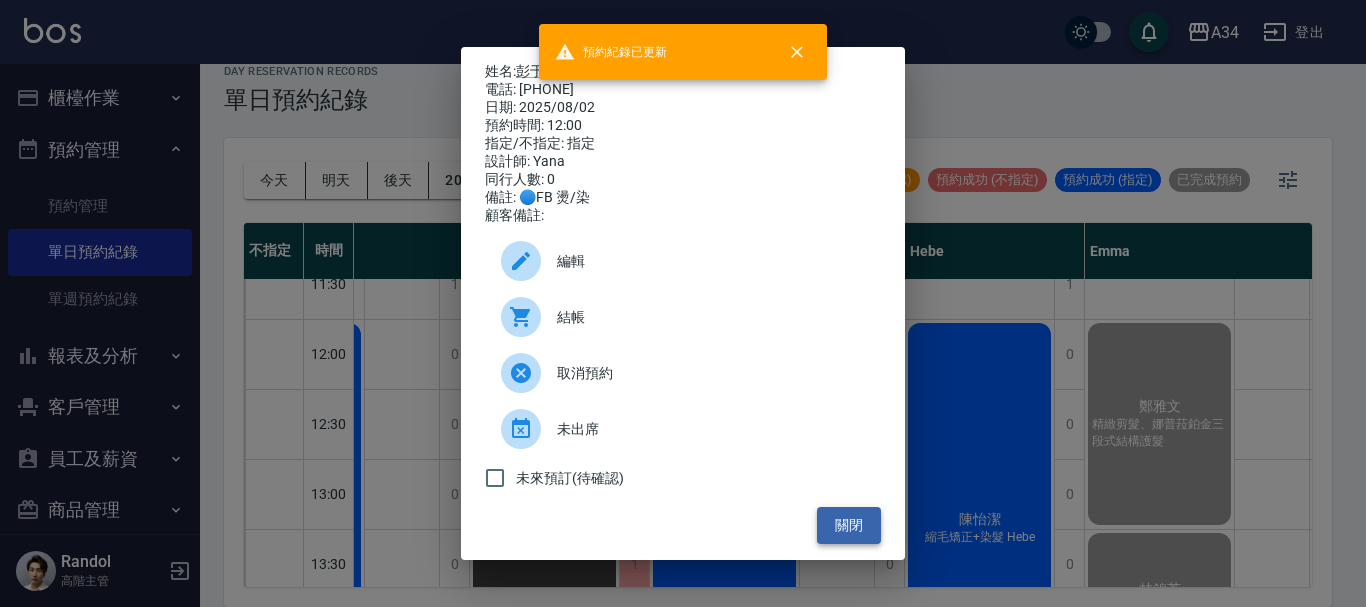 click on "關閉" at bounding box center [849, 525] 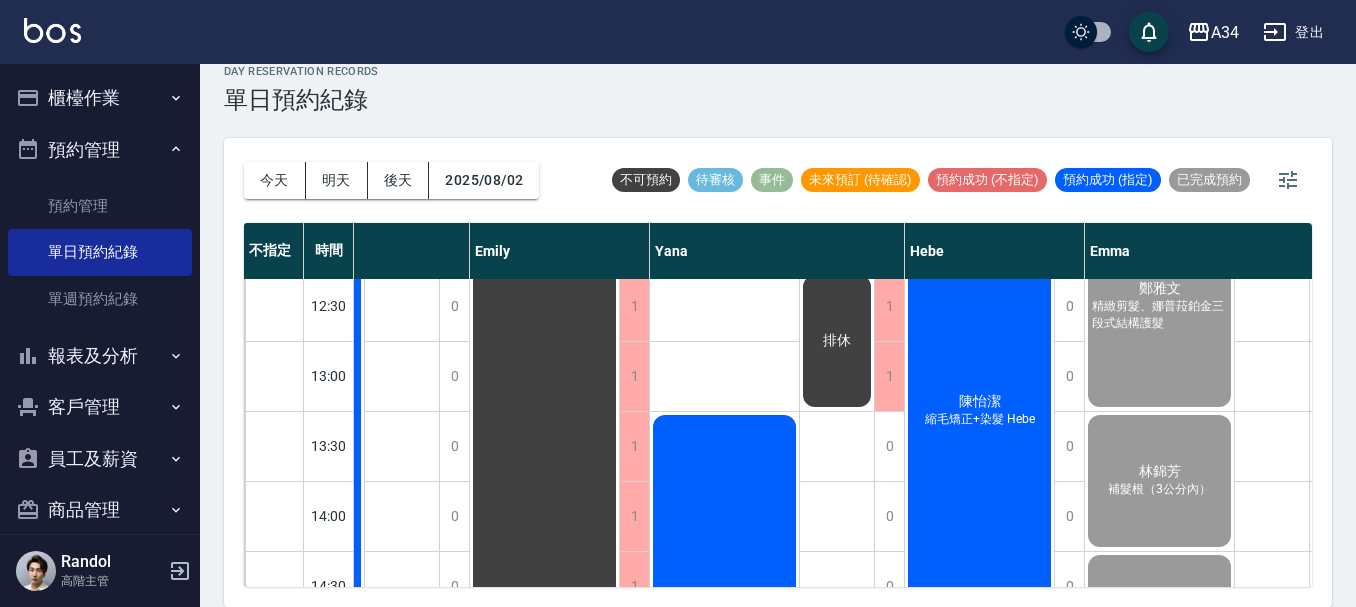 scroll, scrollTop: 300, scrollLeft: 1414, axis: both 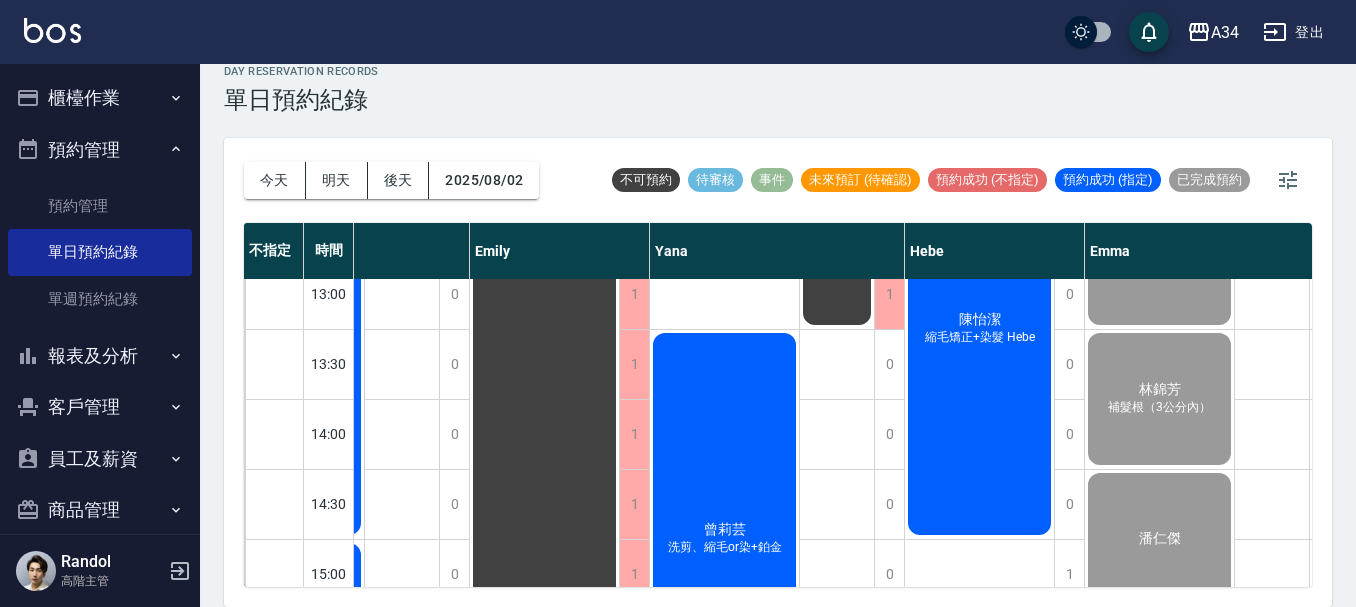 click on "曾莉芸 洗剪、縮毛or染+鉑金" at bounding box center (-986, 644) 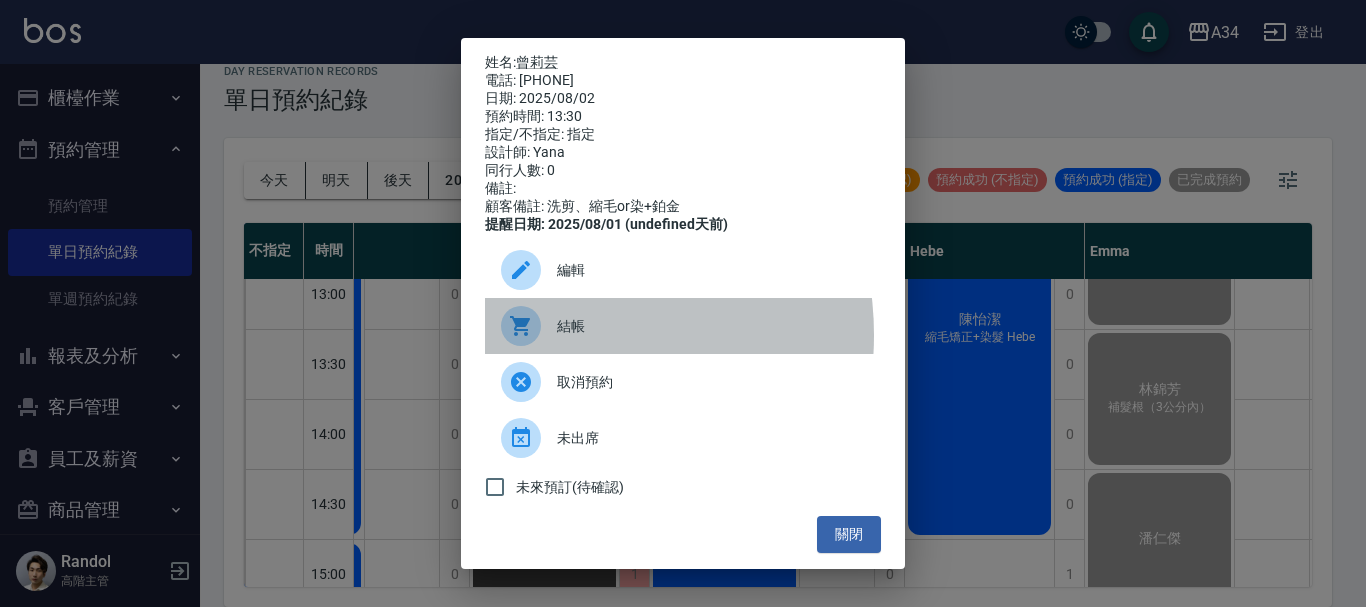 click at bounding box center (529, 326) 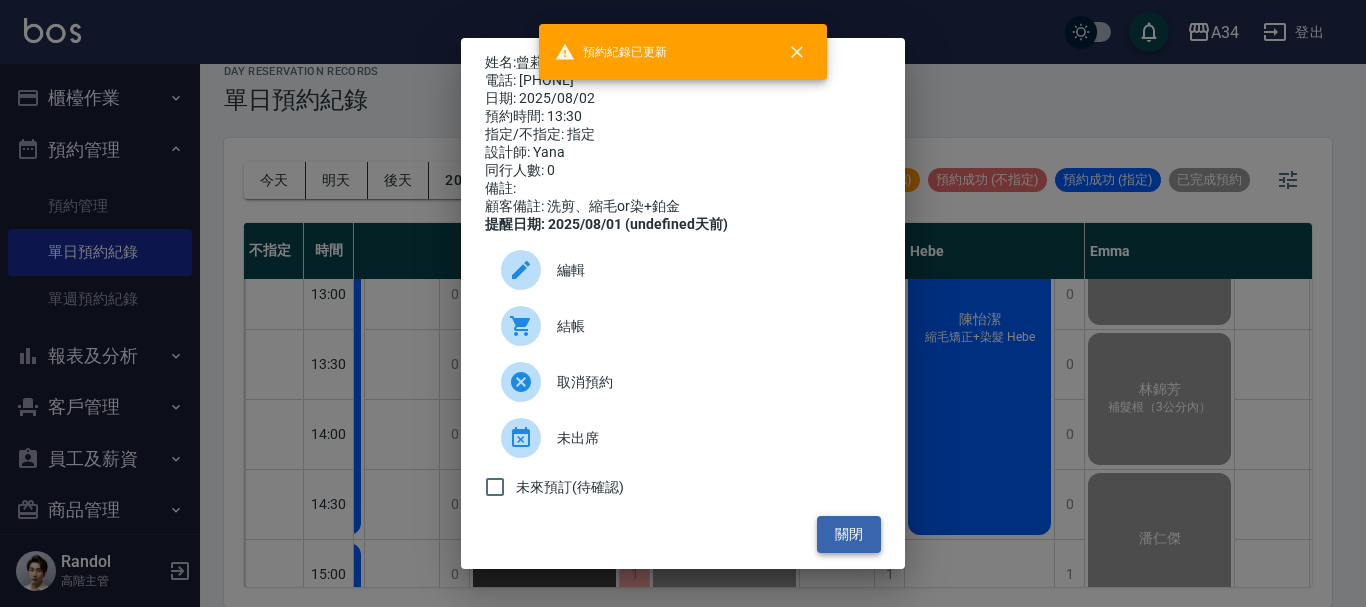 click on "關閉" at bounding box center (849, 534) 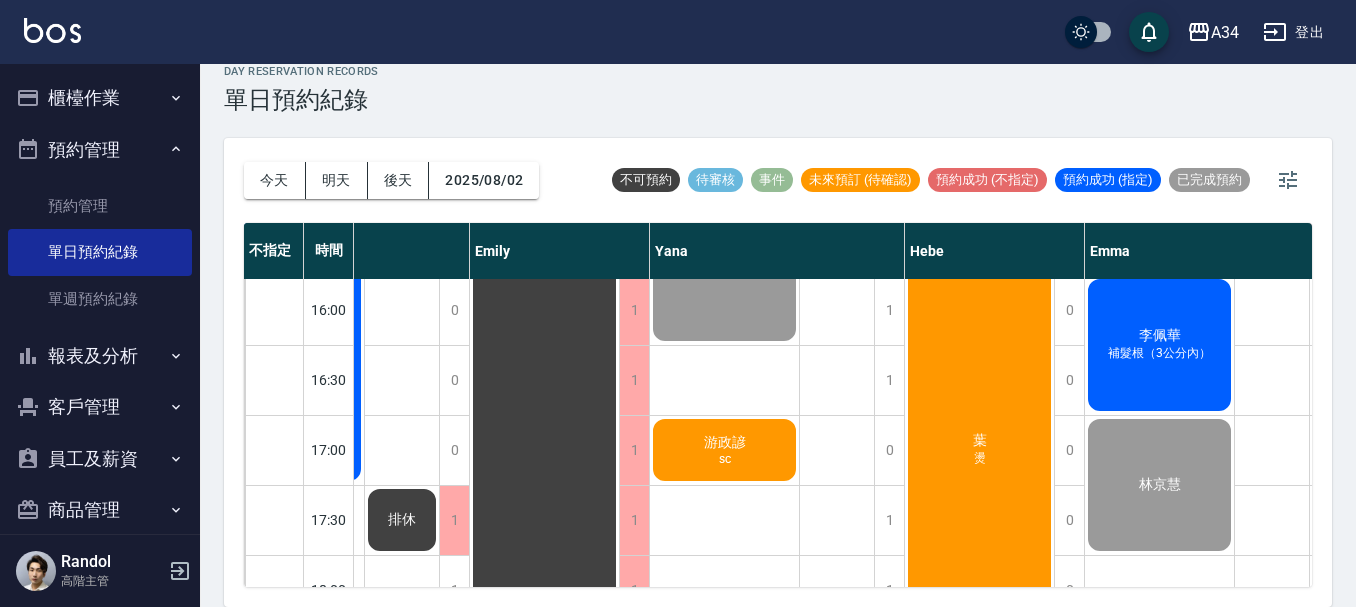 scroll, scrollTop: 800, scrollLeft: 1414, axis: both 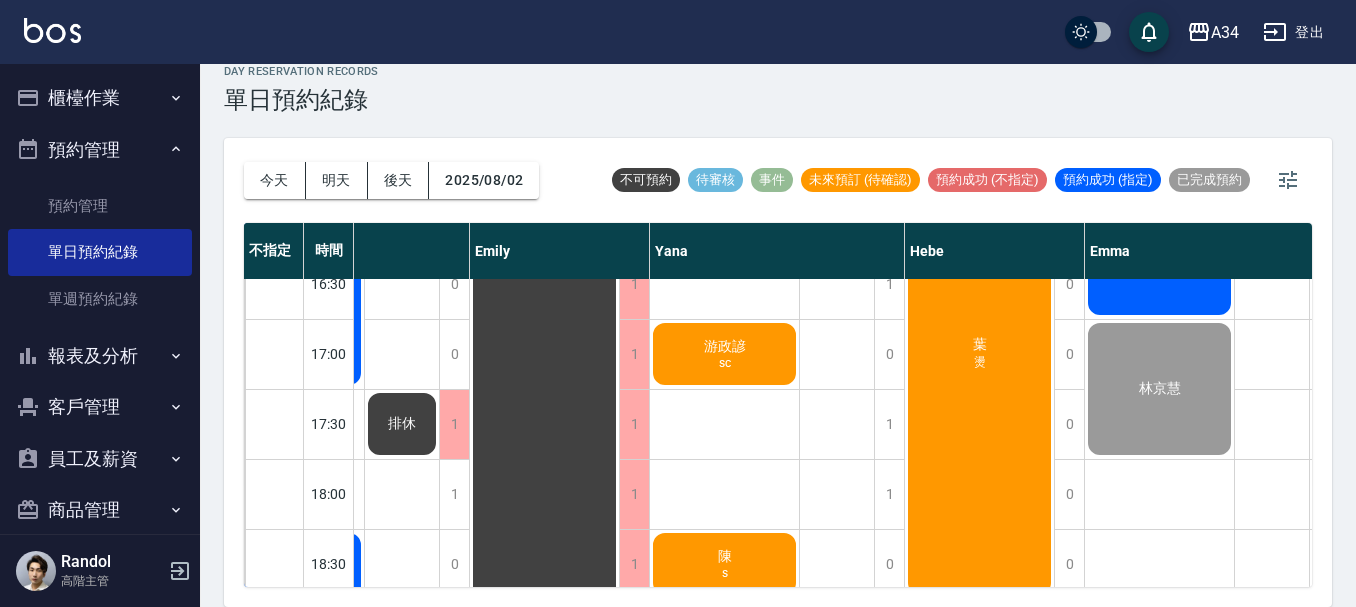 click on "游政諺 sc" at bounding box center [-986, 144] 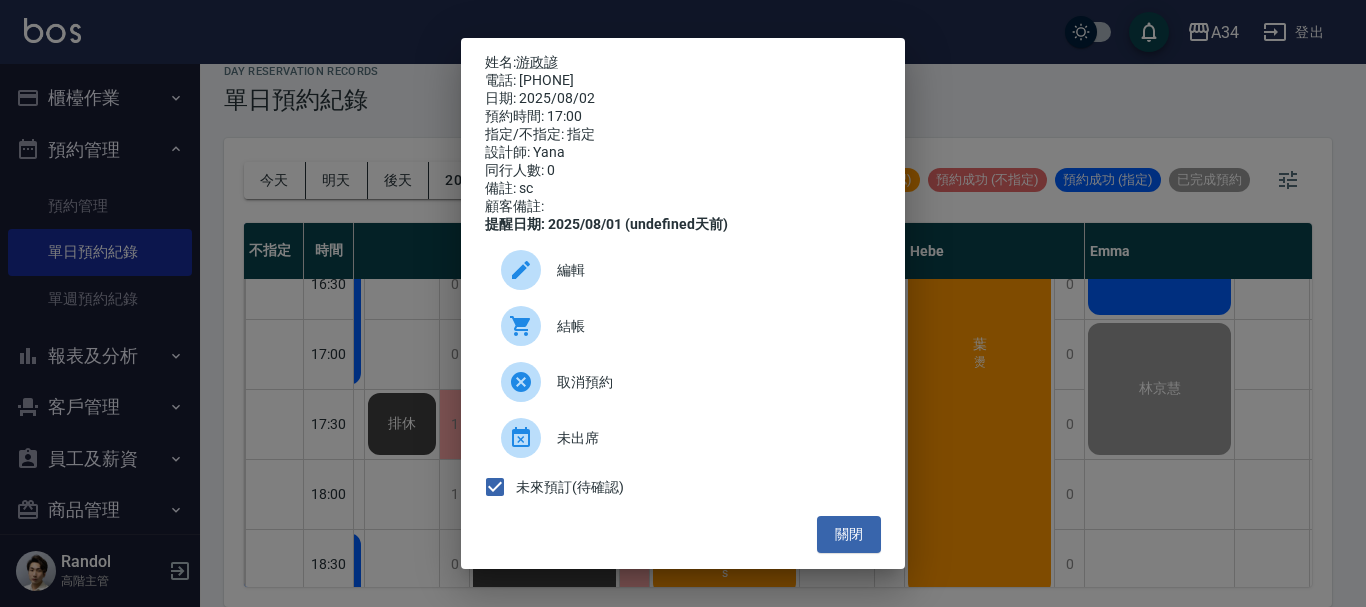 click on "結帳" at bounding box center [711, 326] 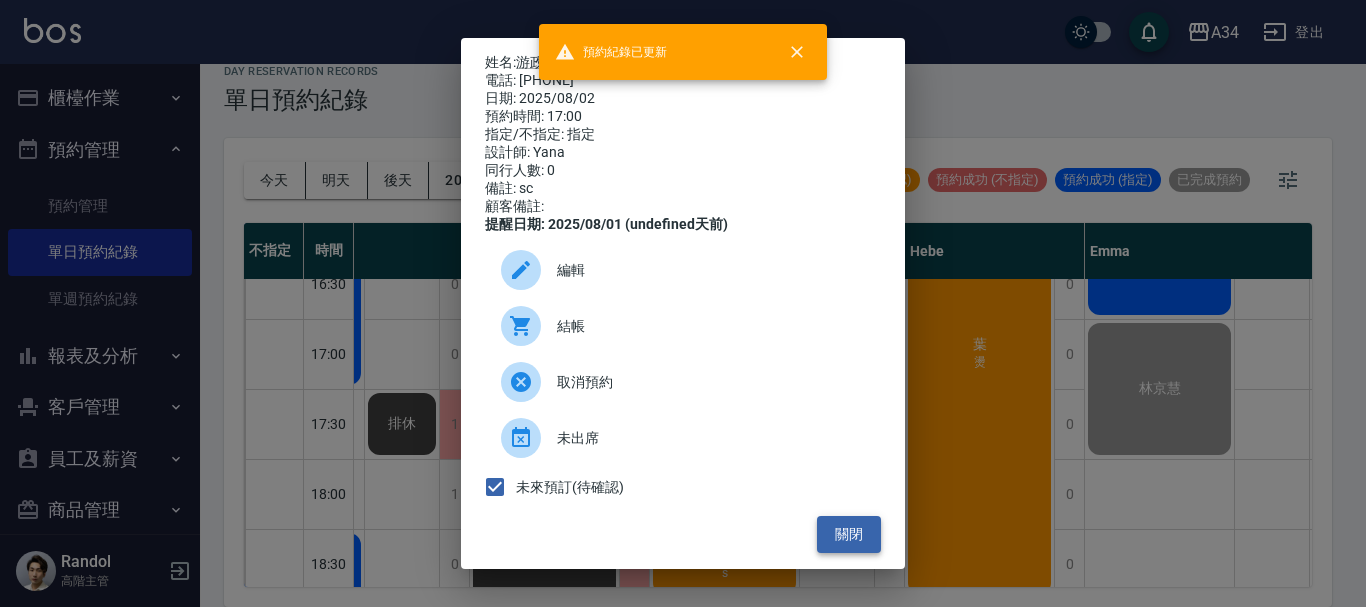 click on "關閉" at bounding box center (849, 534) 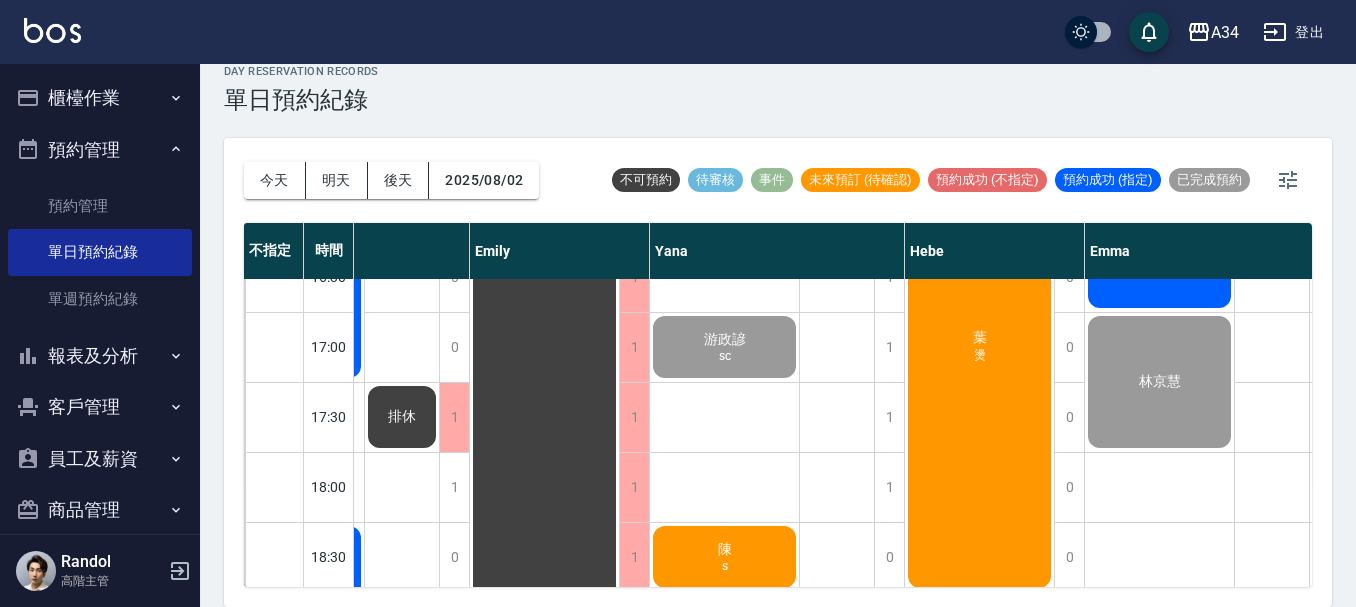 scroll, scrollTop: 968, scrollLeft: 1414, axis: both 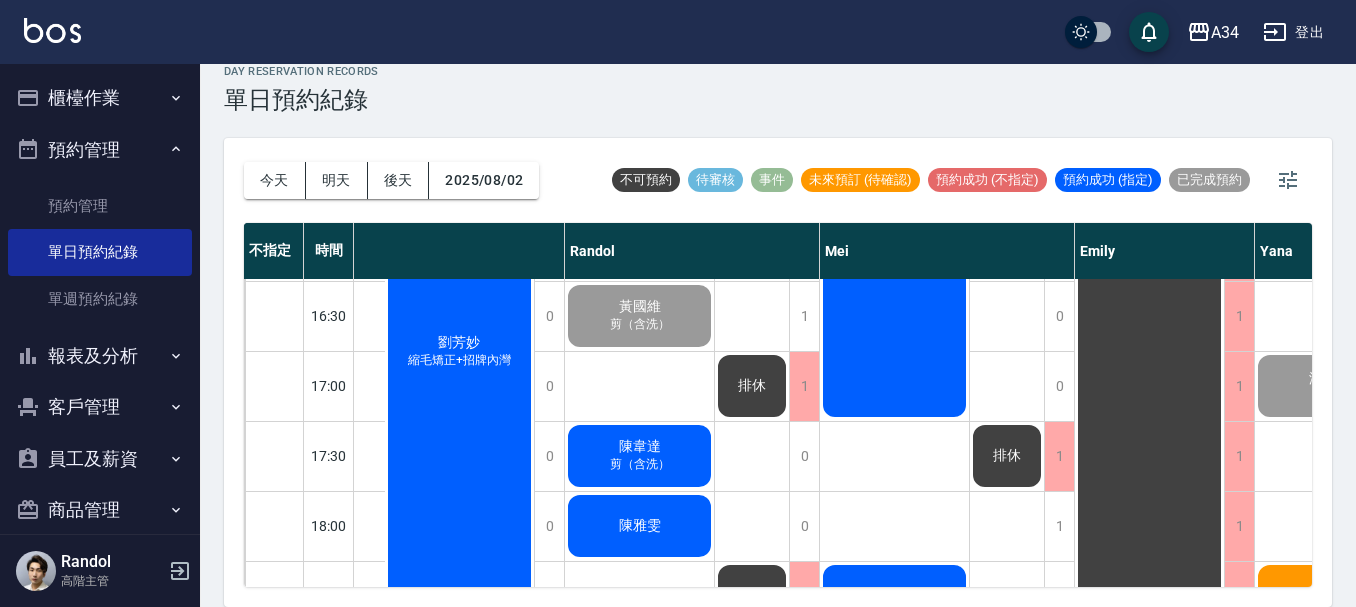click on "陳韋達 剪（含洗）" at bounding box center [-381, 176] 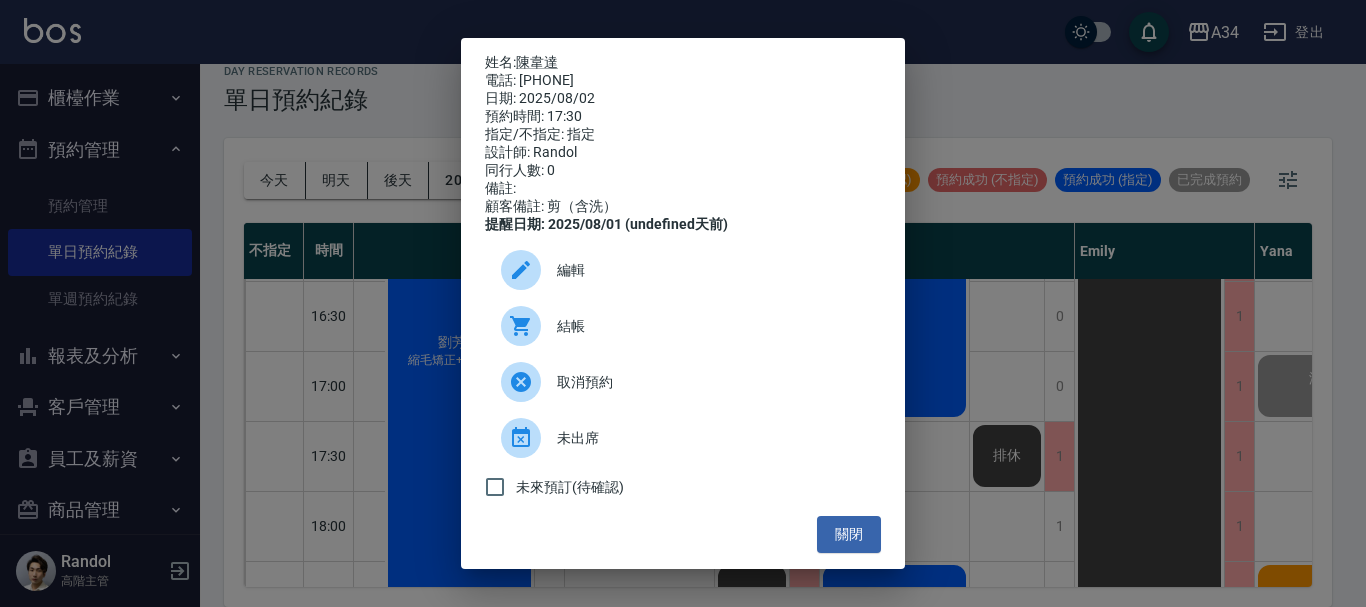 click at bounding box center (529, 326) 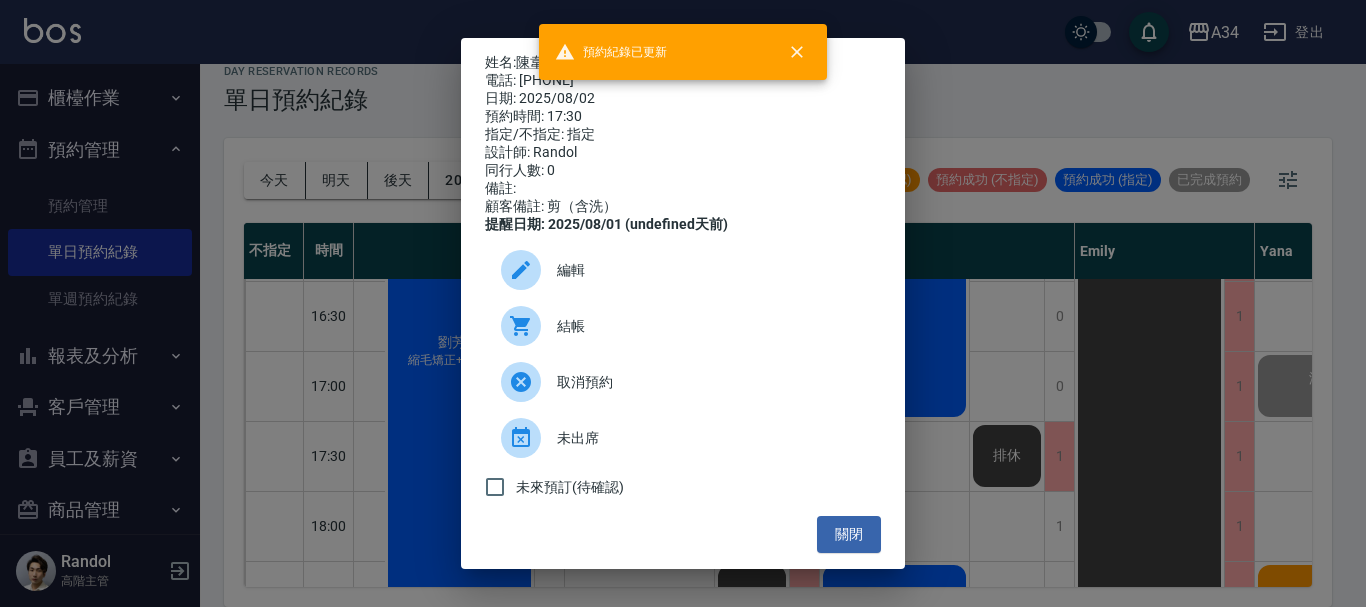 click on "姓名:  陳韋達 電話: 0935036127 日期: 2025/08/02 預約時間: 17:30 指定/不指定: 指定 設計師: Randol 同行人數: 0 備註:  顧客備註: 剪（含洗）  提醒日期: 2025/08/01 (undefined天前) 編輯 結帳 取消預約 未出席 未來預訂(待確認) 關閉" at bounding box center (683, 303) 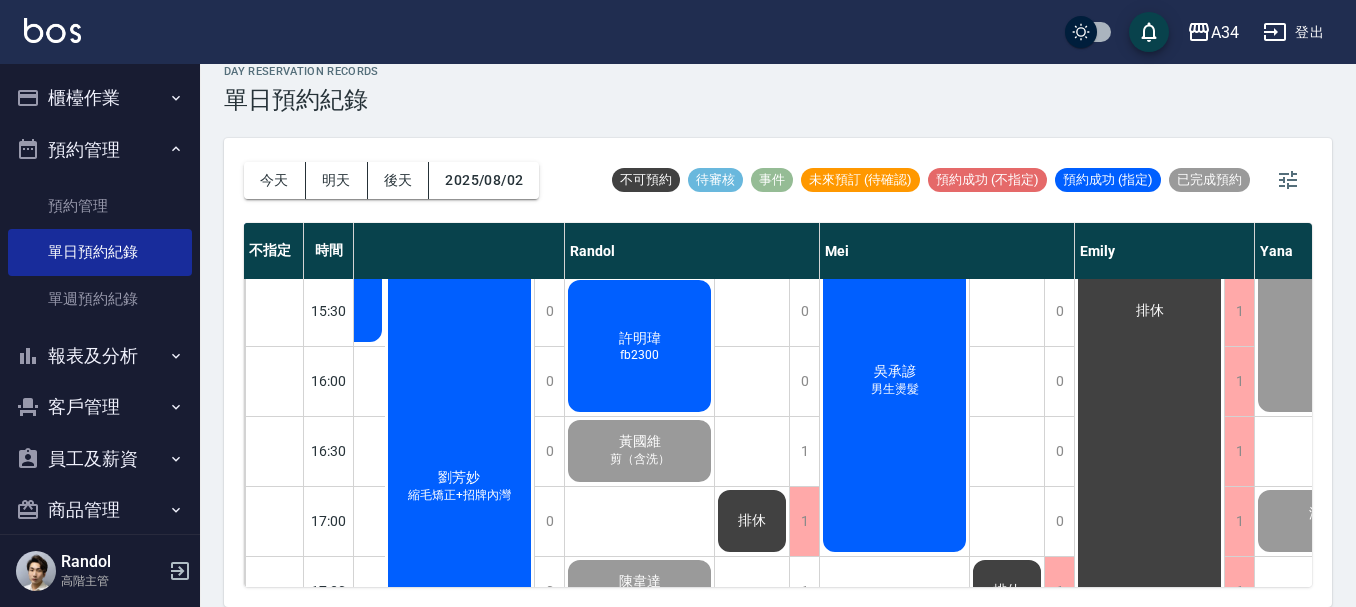 scroll, scrollTop: 668, scrollLeft: 809, axis: both 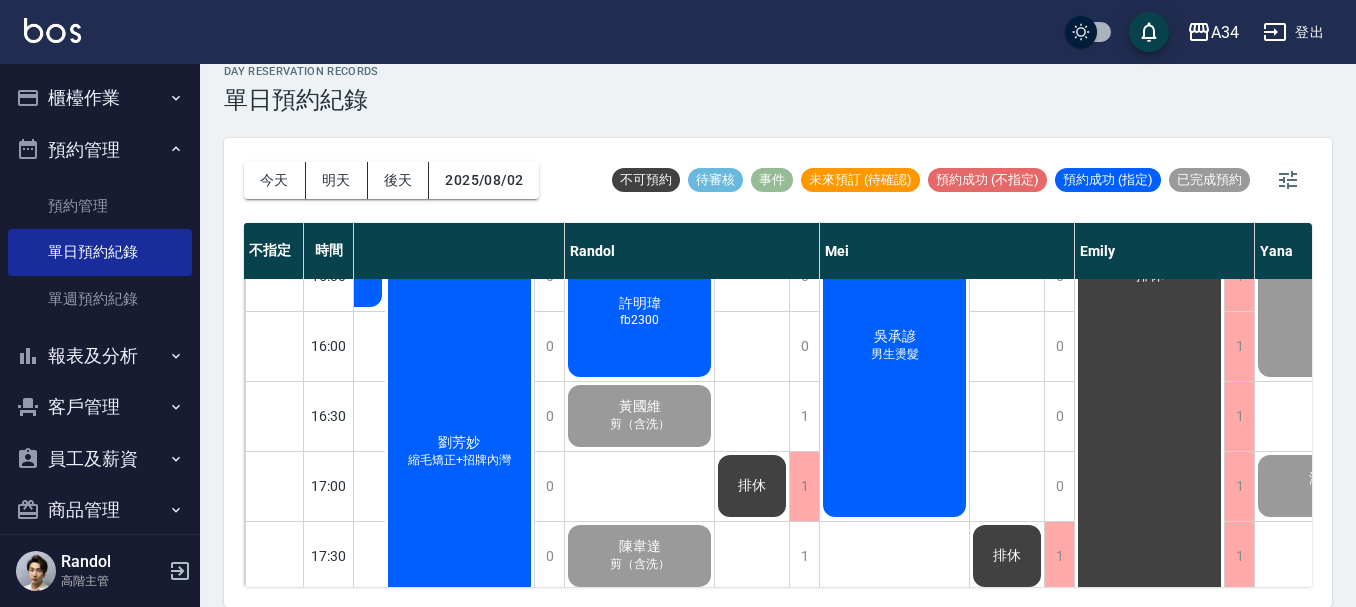click on "黃國維 剪（含洗）" at bounding box center (-381, 276) 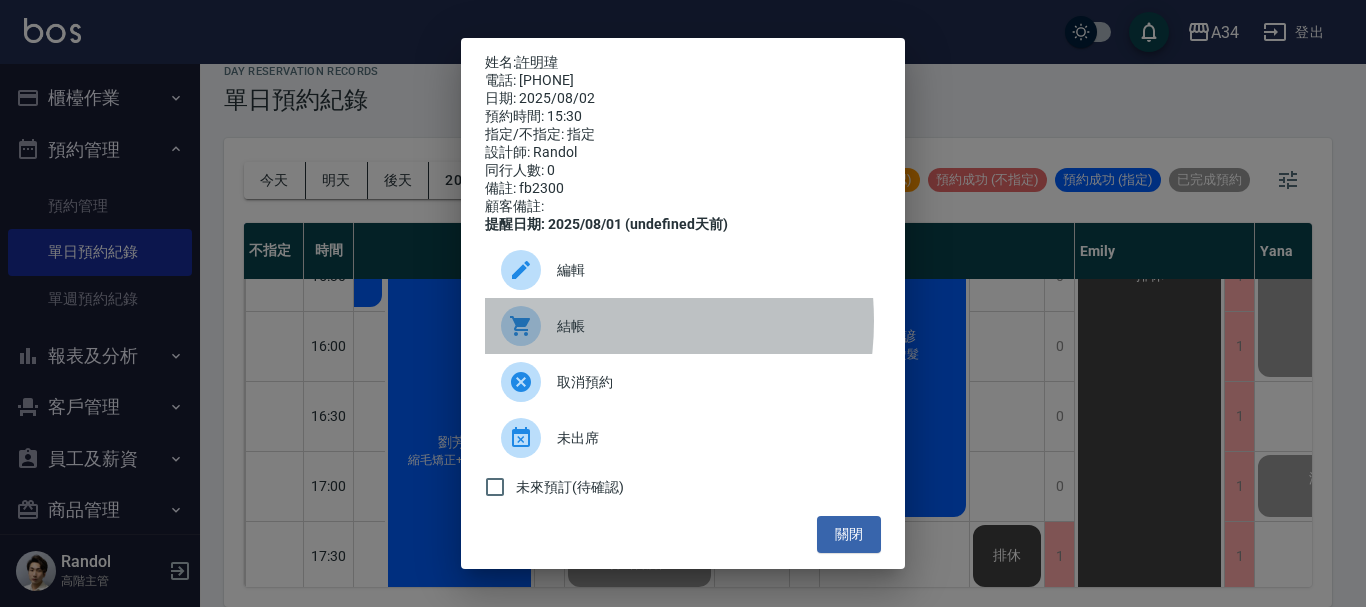 click on "結帳" at bounding box center [711, 326] 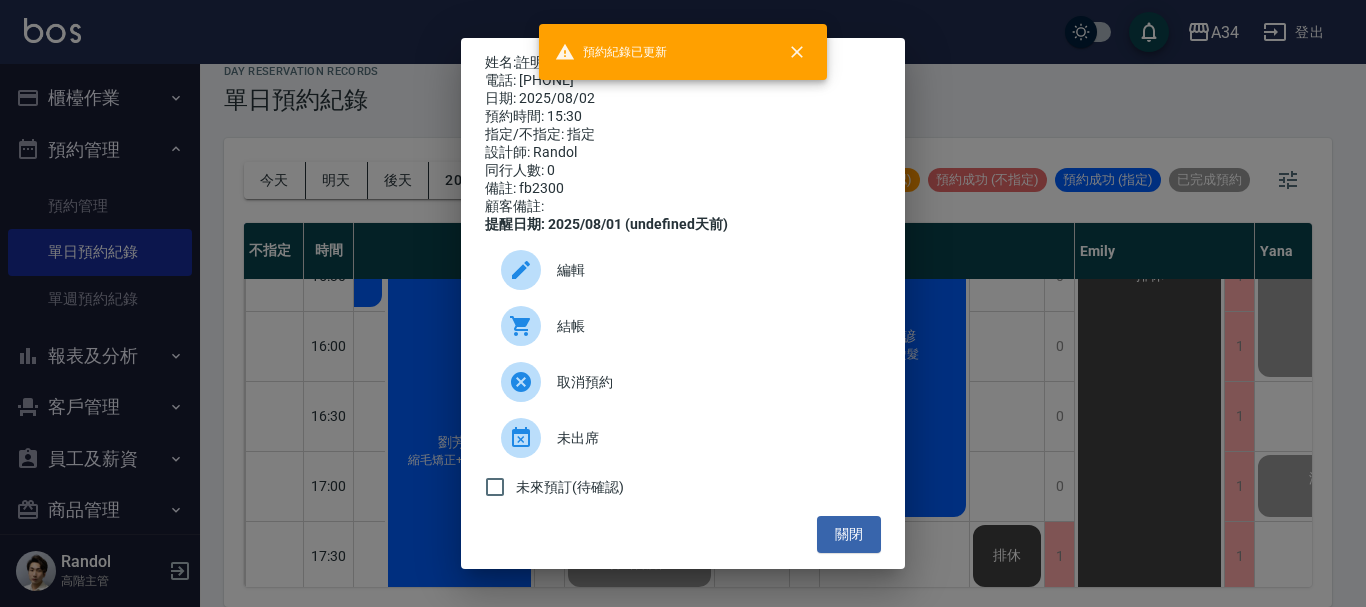 click on "姓名:  許明瑋 電話: 0982863708 日期: 2025/08/02 預約時間: 15:30 指定/不指定: 指定 設計師: Randol 同行人數: 0 備註: fb2300 顧客備註:  提醒日期: 2025/08/01 (undefined天前) 編輯 結帳 取消預約 未出席 未來預訂(待確認) 關閉" at bounding box center (683, 303) 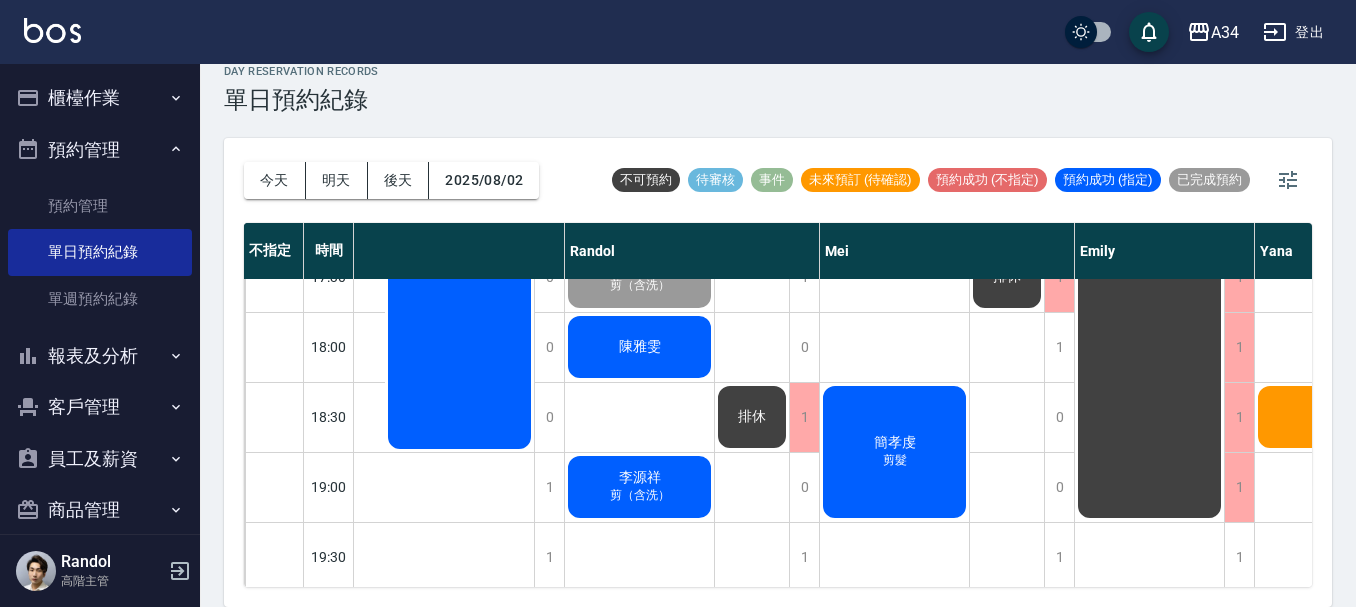 scroll, scrollTop: 968, scrollLeft: 809, axis: both 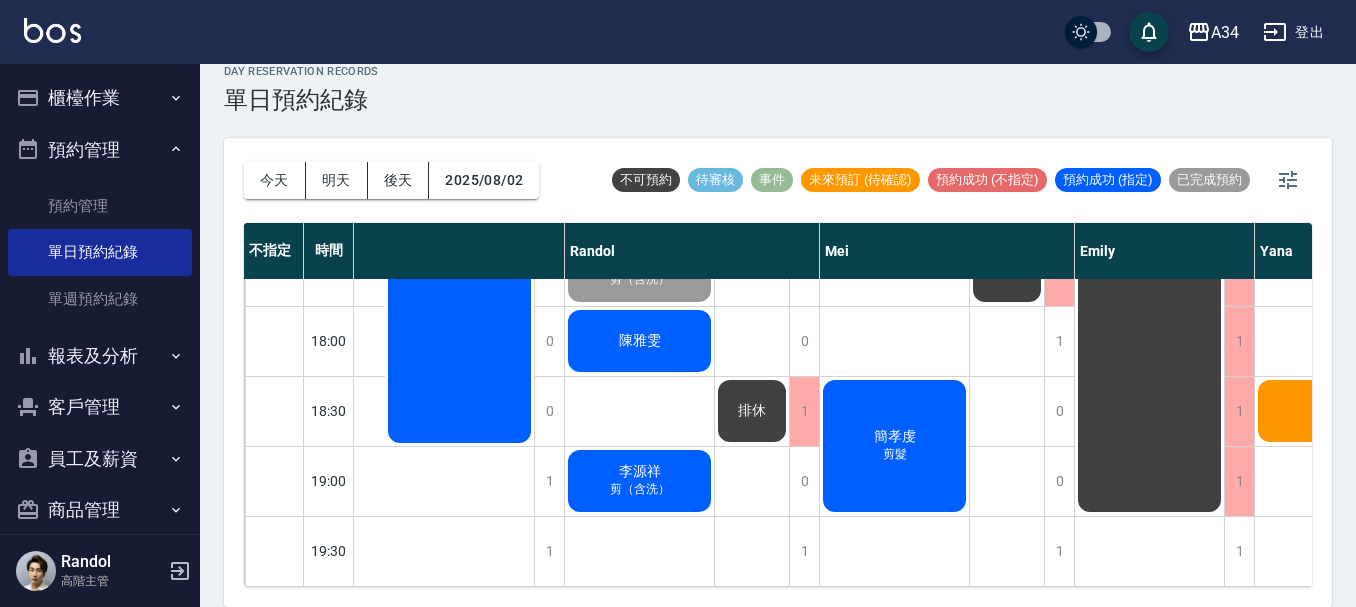 click on "陳雅雯" at bounding box center [-381, -9] 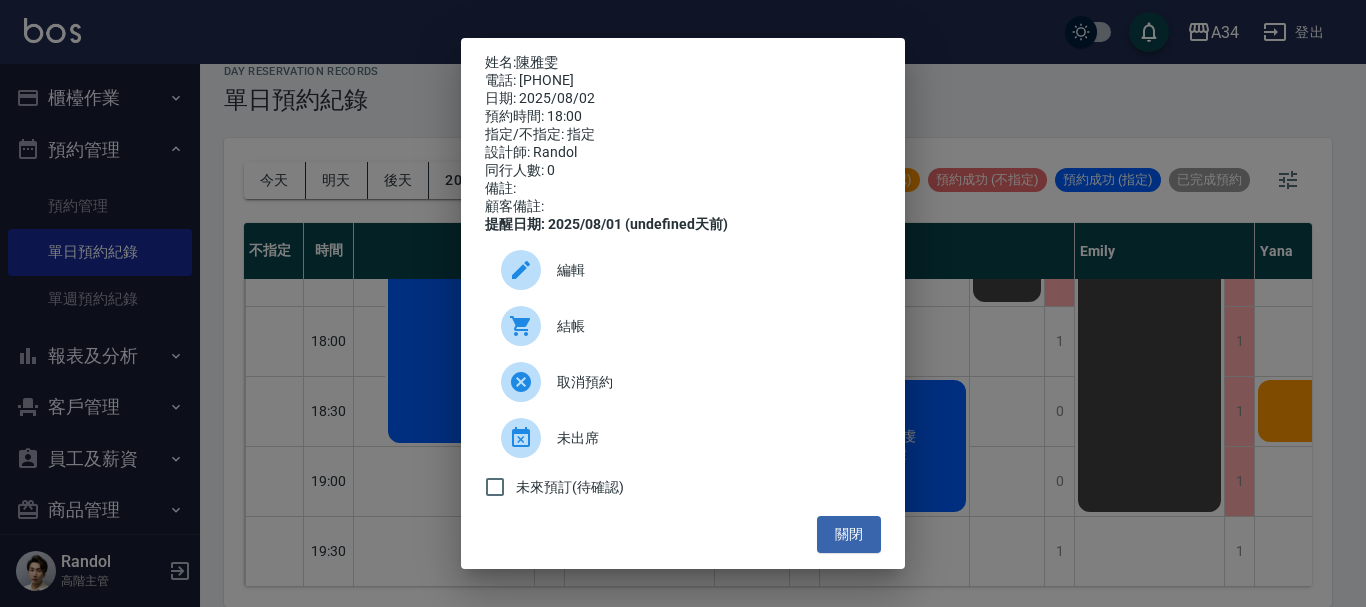 click on "結帳" at bounding box center [711, 326] 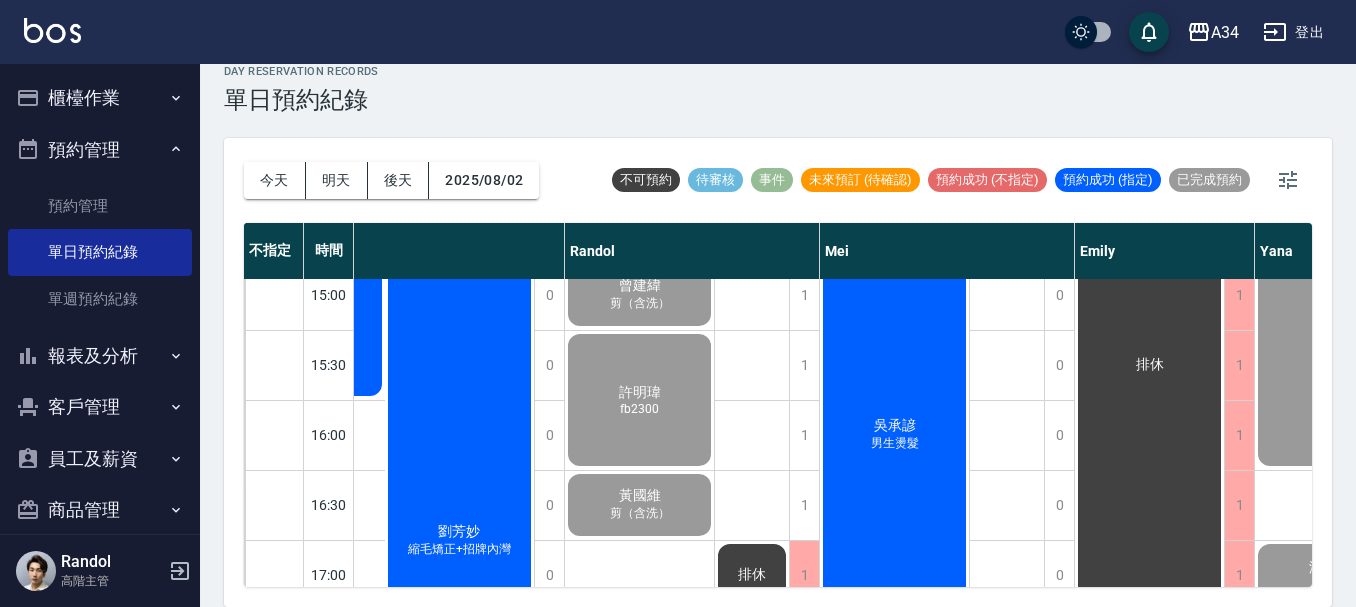 scroll, scrollTop: 600, scrollLeft: 809, axis: both 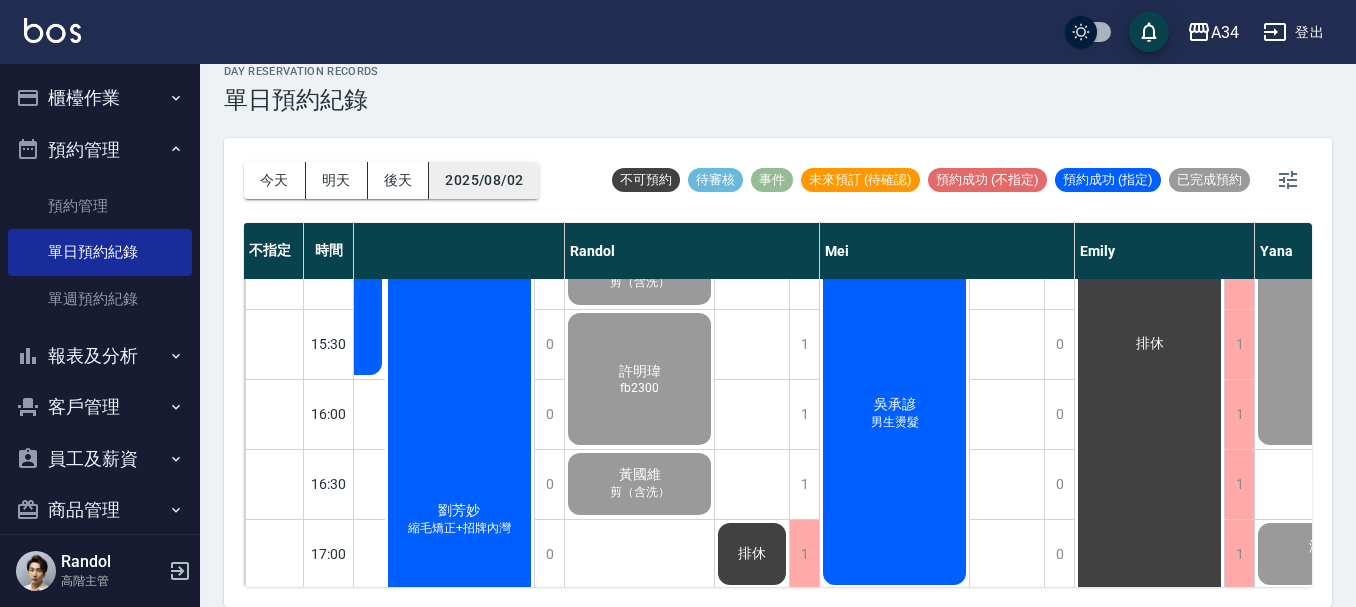 click on "2025/08/02" at bounding box center (484, 180) 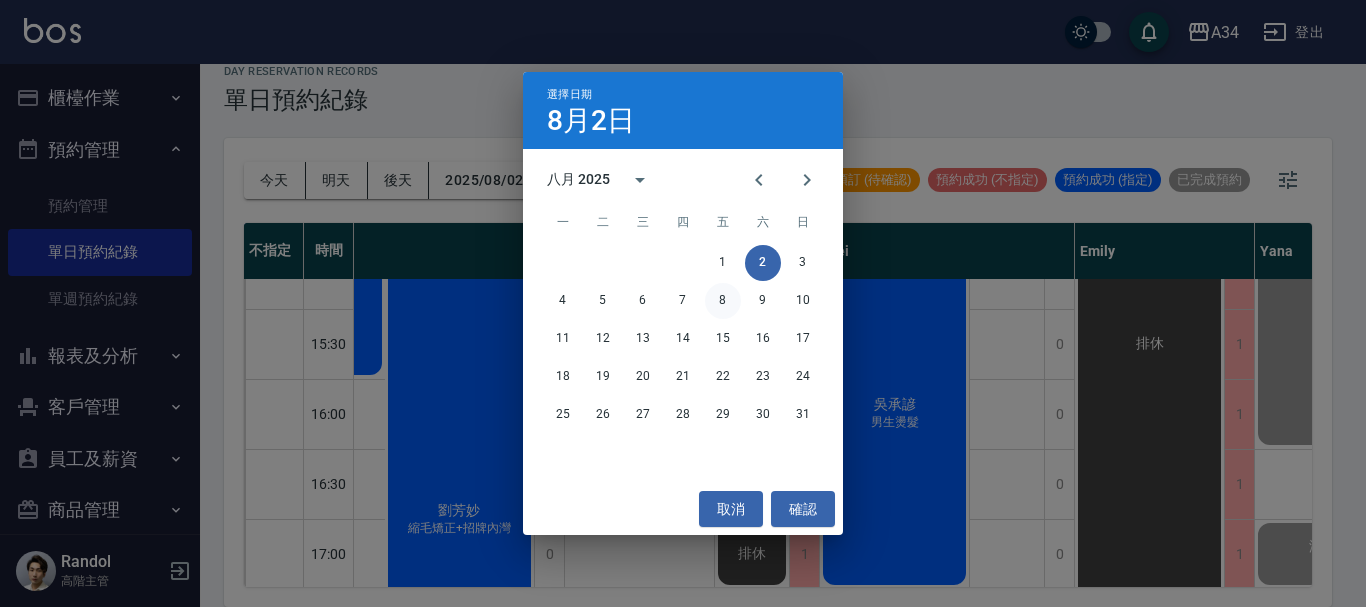 click on "8" at bounding box center (723, 301) 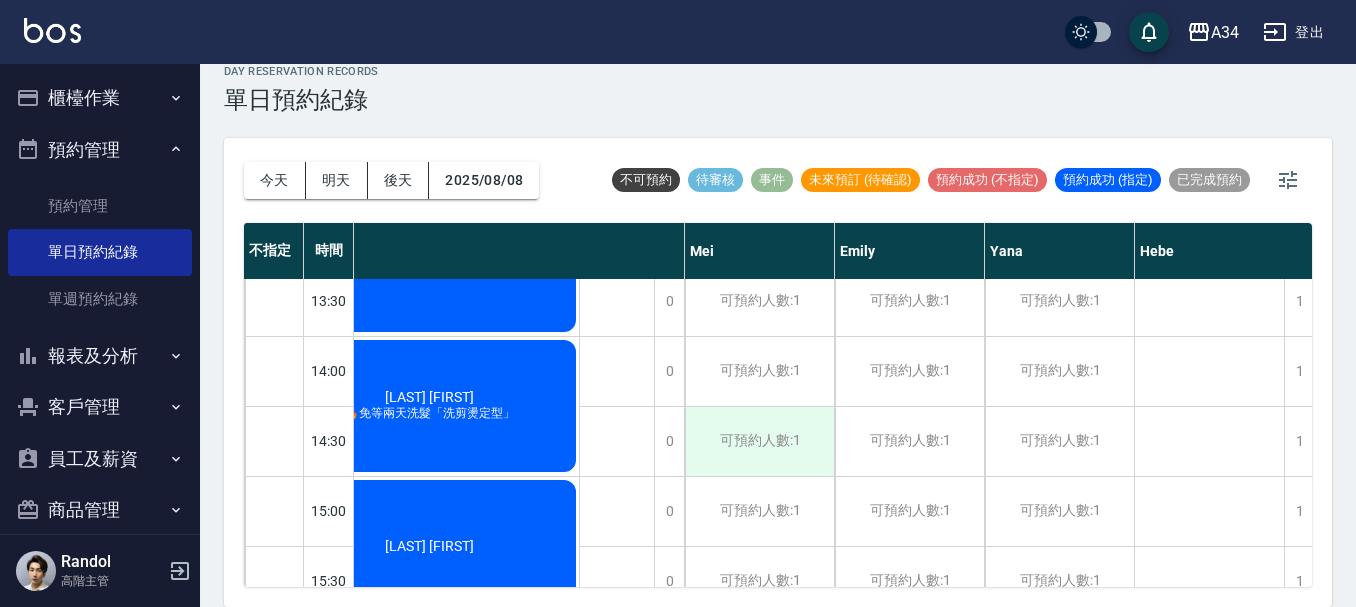 scroll, scrollTop: 300, scrollLeft: 809, axis: both 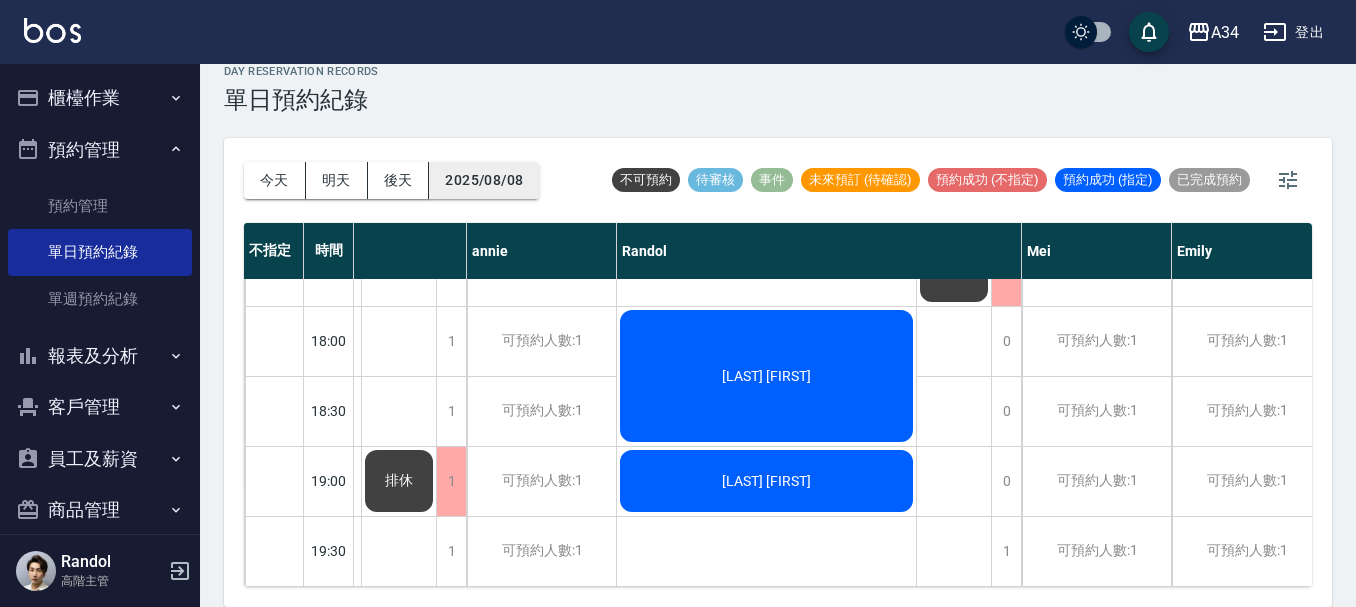 click on "2025/08/08" at bounding box center [484, 180] 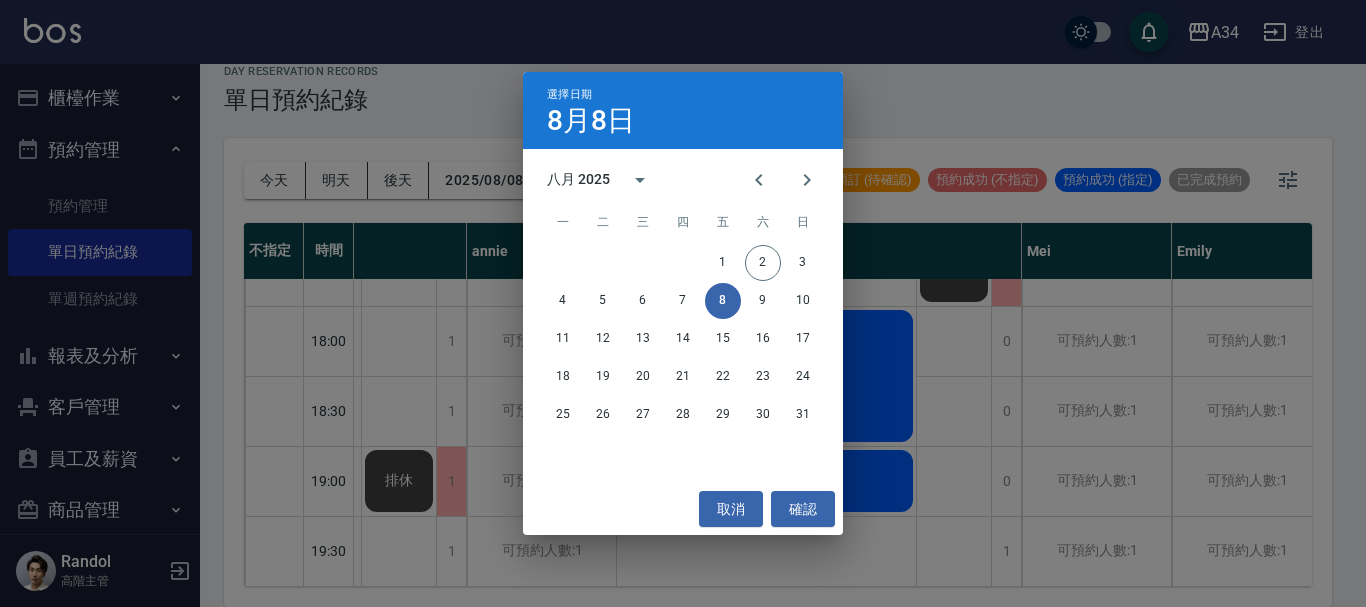 click on "選擇日期 8月8日 八月 2025 一 二 三 四 五 六 日 1 2 3 4 5 6 7 8 9 10 11 12 13 14 15 16 17 18 19 20 21 22 23 24 25 26 27 28 29 30 31 取消 確認" at bounding box center [683, 303] 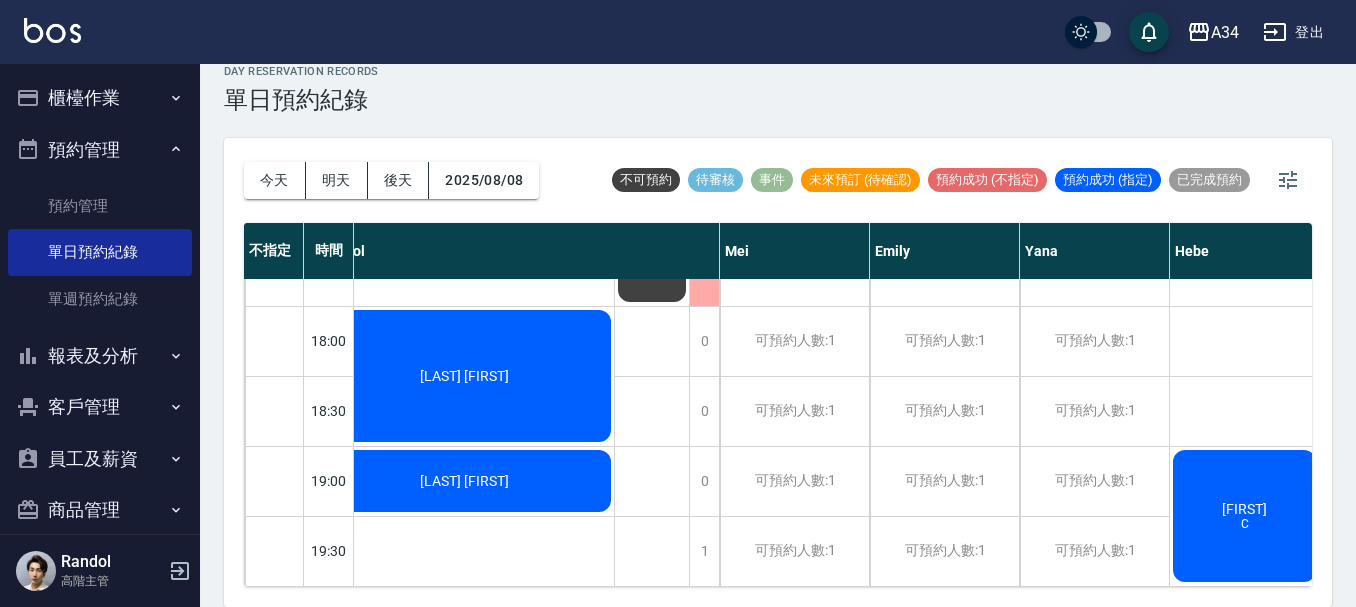 scroll, scrollTop: 968, scrollLeft: 913, axis: both 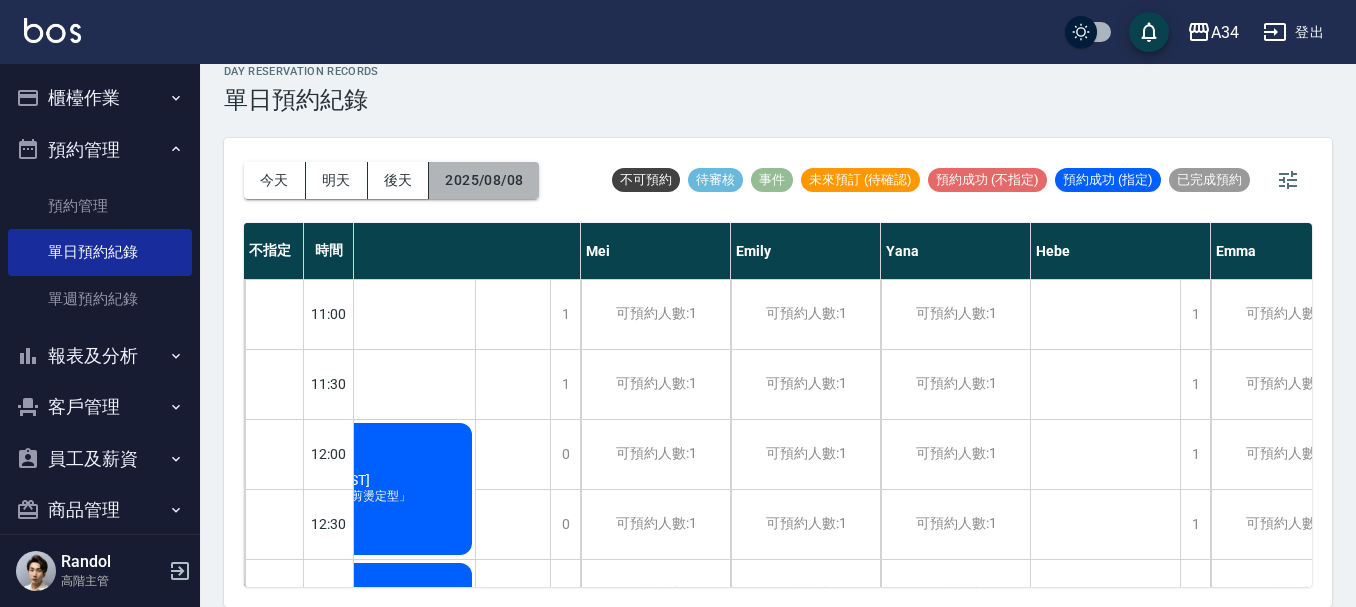 click on "2025/08/08" at bounding box center [484, 180] 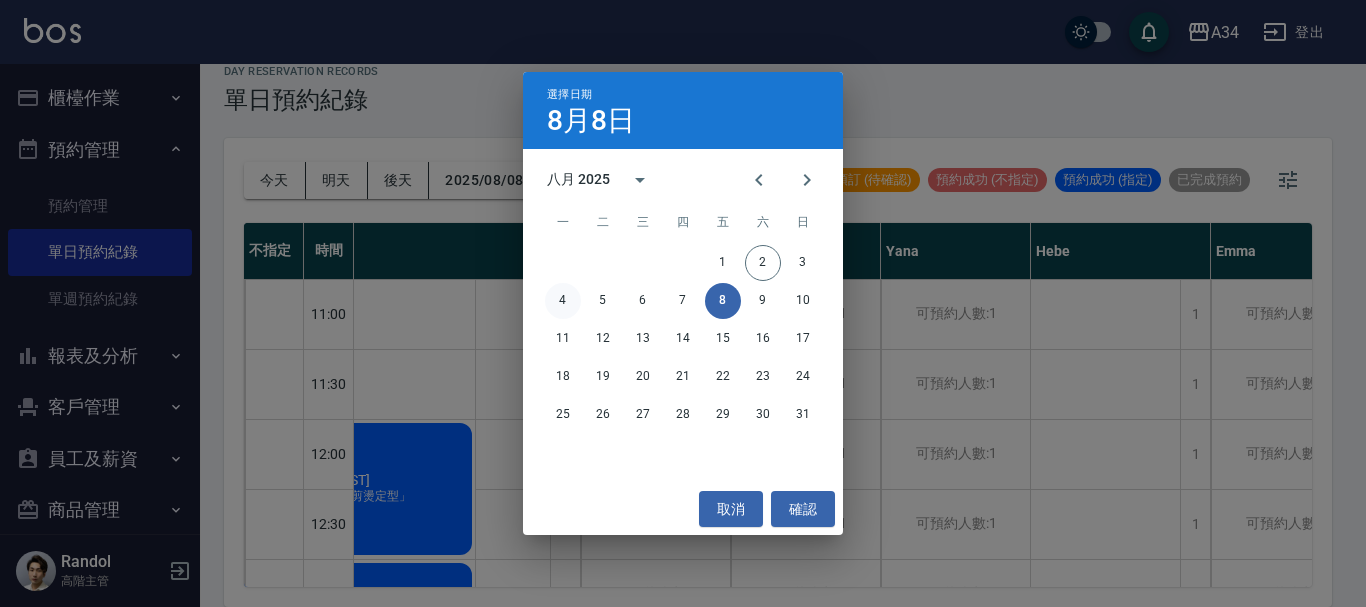 click on "4" at bounding box center (563, 301) 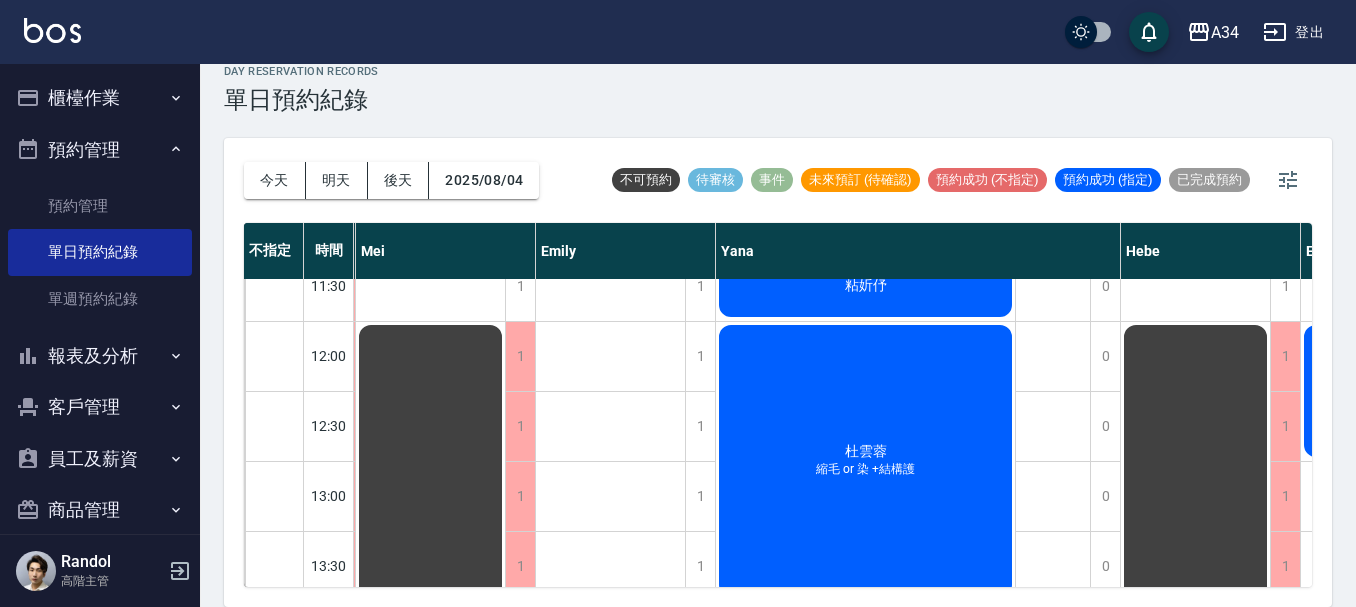 scroll, scrollTop: 0, scrollLeft: 913, axis: horizontal 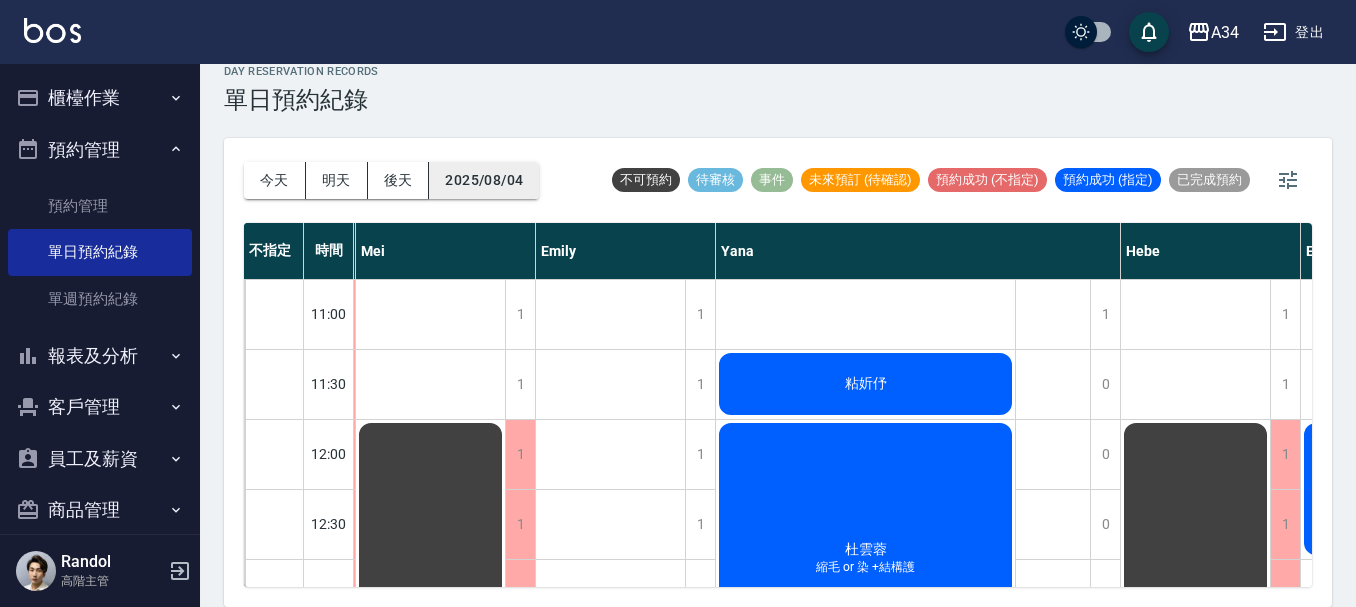 click on "2025/08/04" at bounding box center (484, 180) 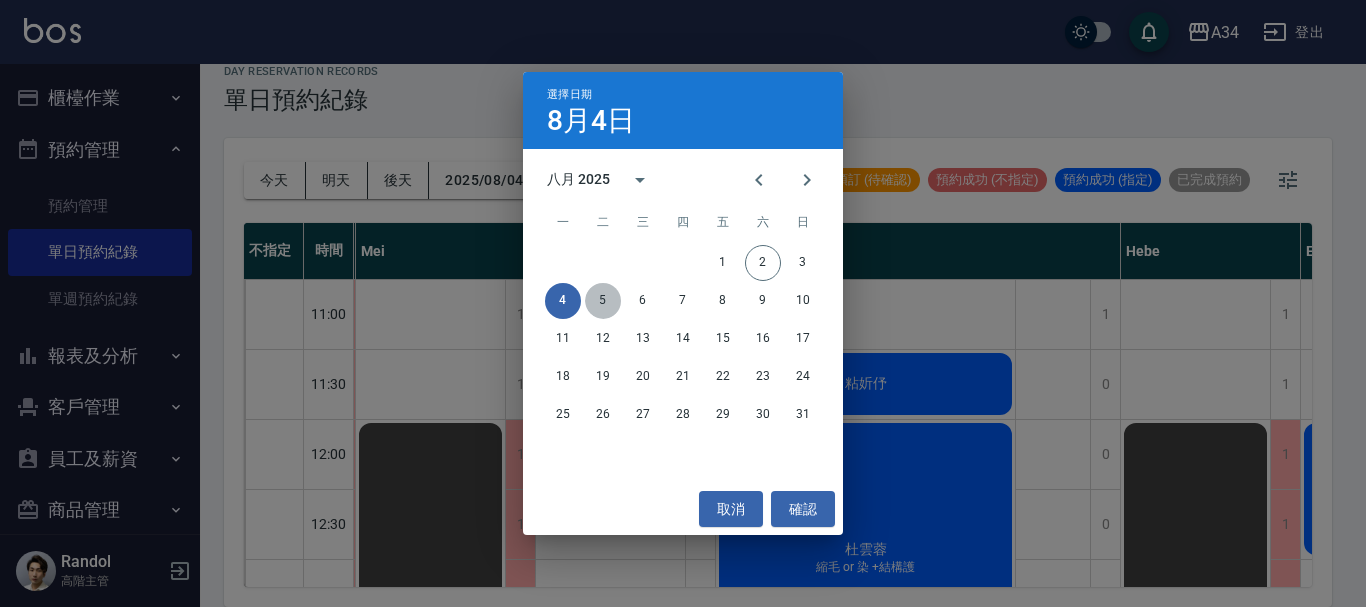 click on "5" at bounding box center (603, 301) 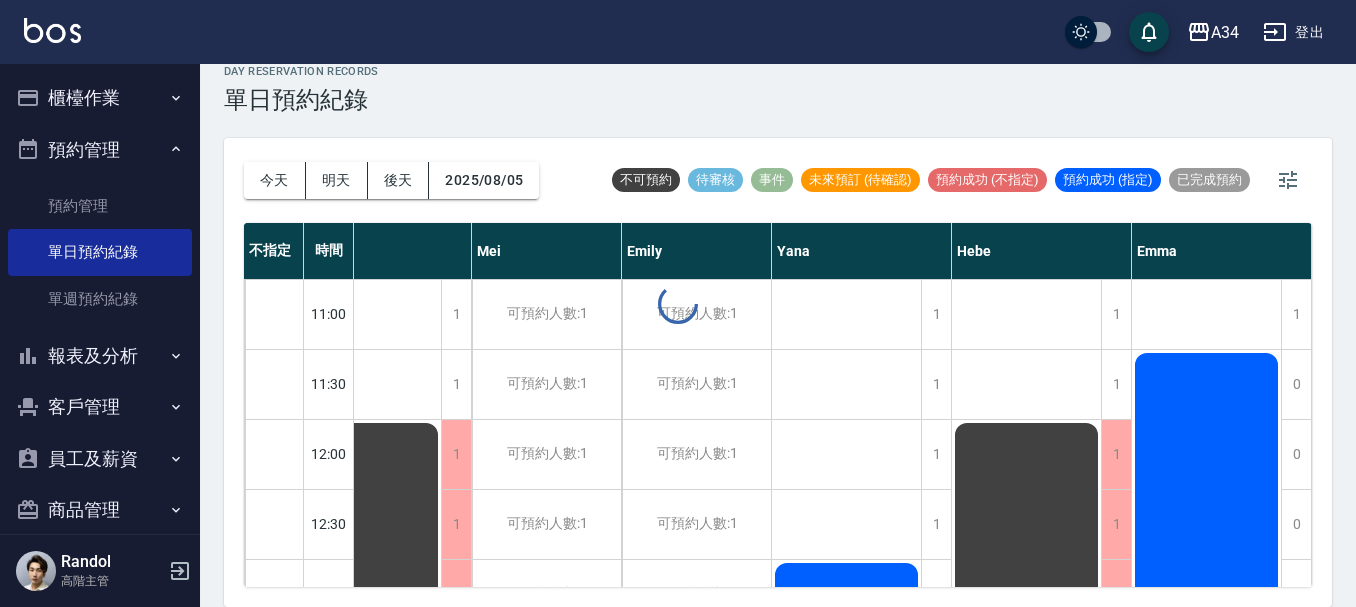 scroll, scrollTop: 0, scrollLeft: 807, axis: horizontal 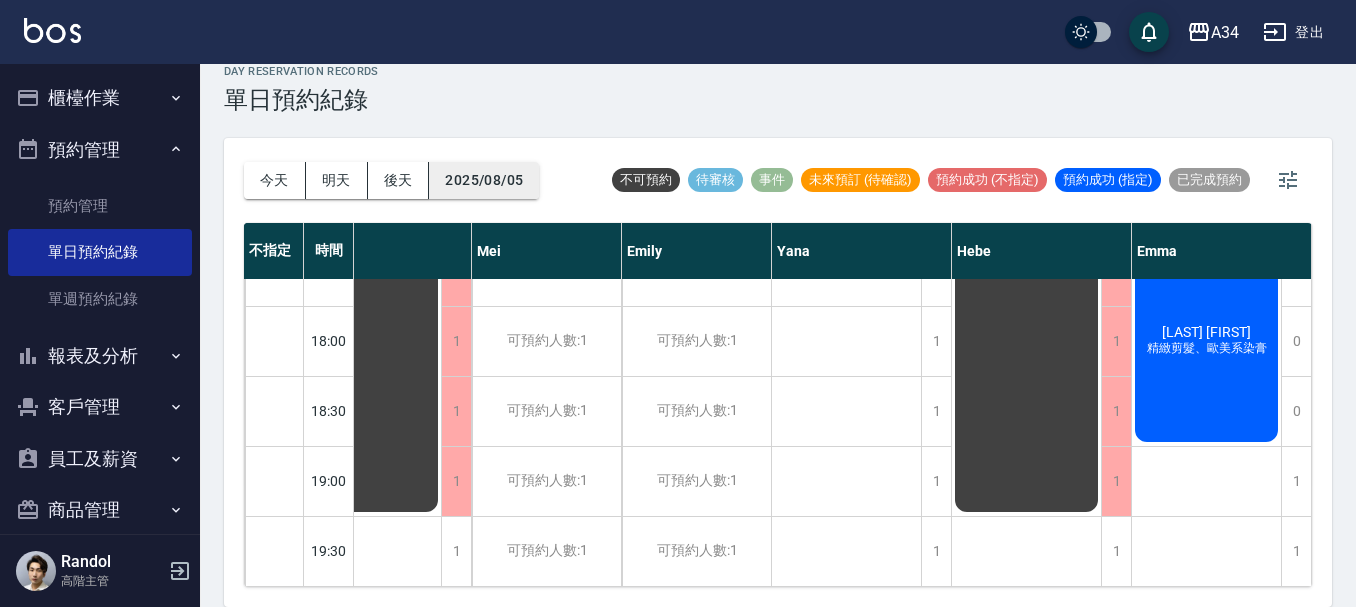 click on "2025/08/05" at bounding box center (484, 180) 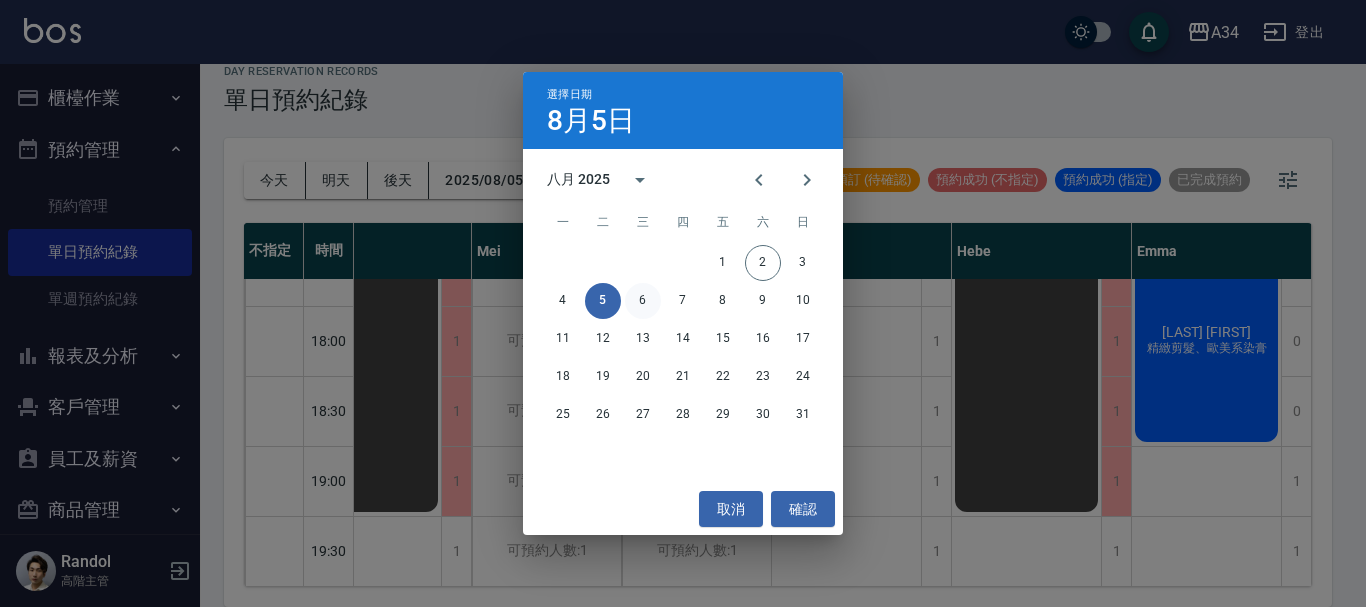 click on "6" at bounding box center [643, 301] 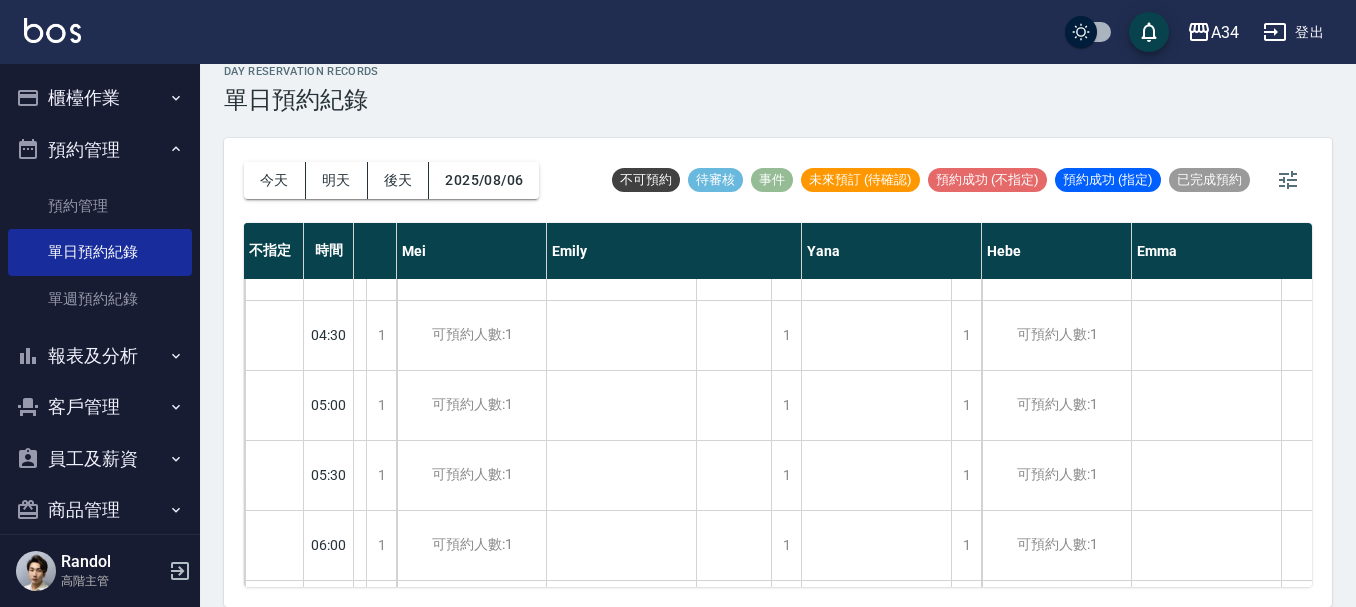 scroll, scrollTop: 400, scrollLeft: 797, axis: both 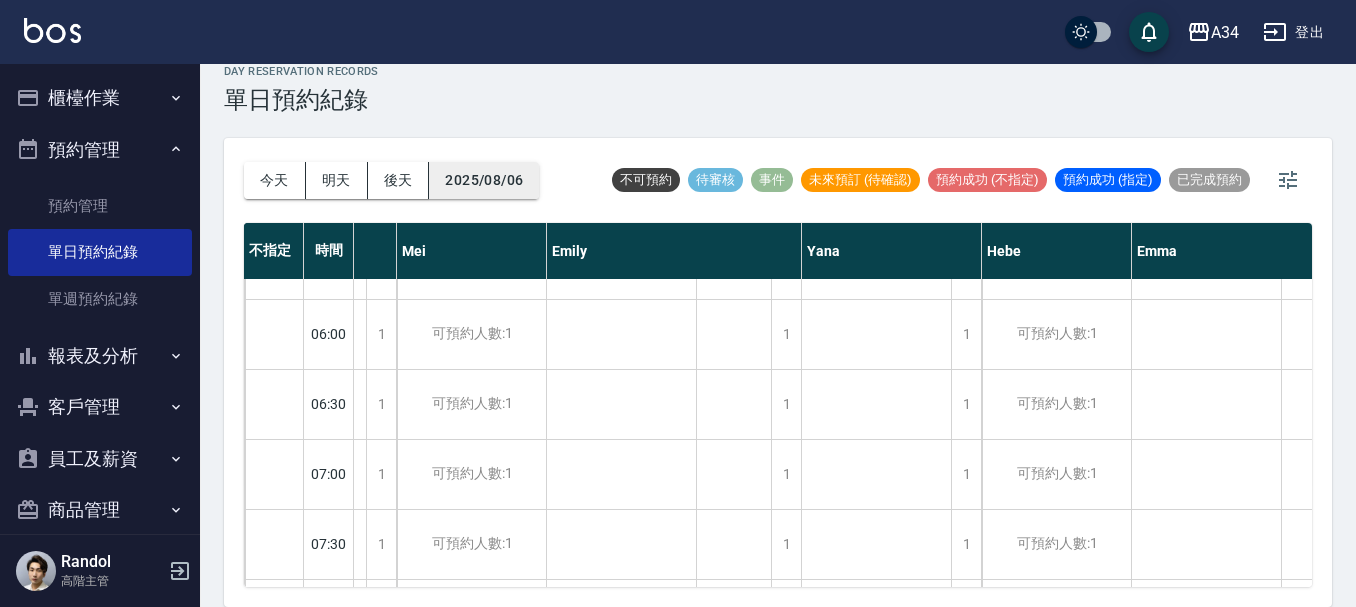 click on "2025/08/06" at bounding box center (484, 180) 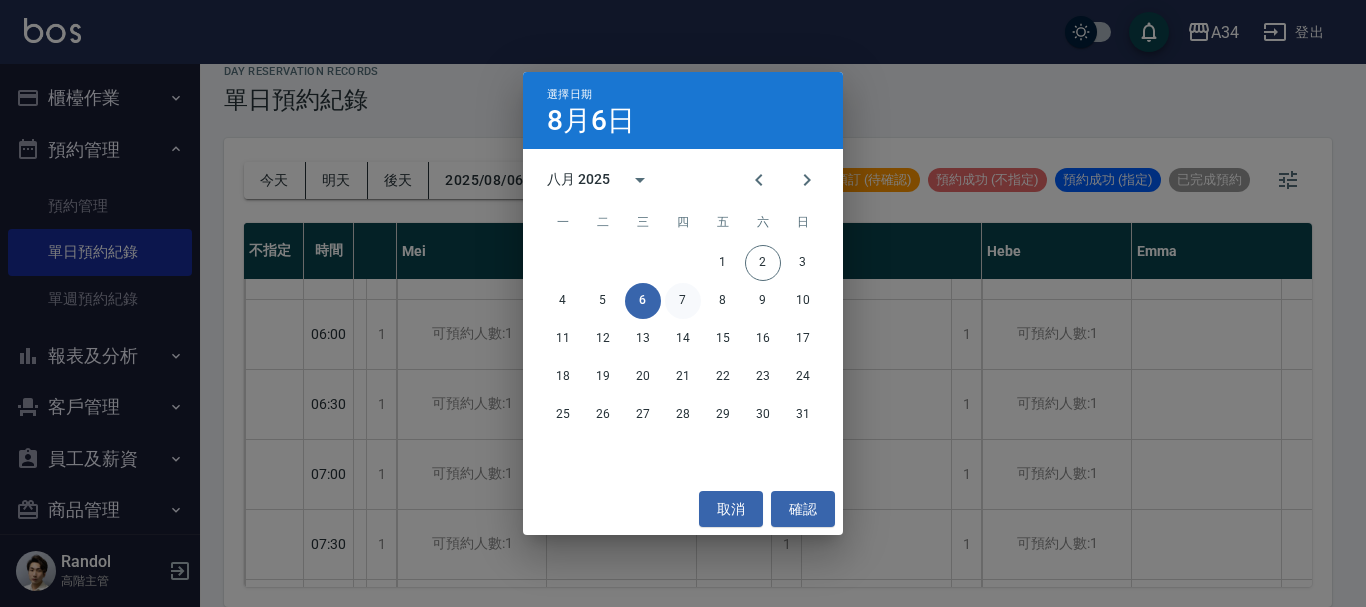 click on "7" at bounding box center (683, 301) 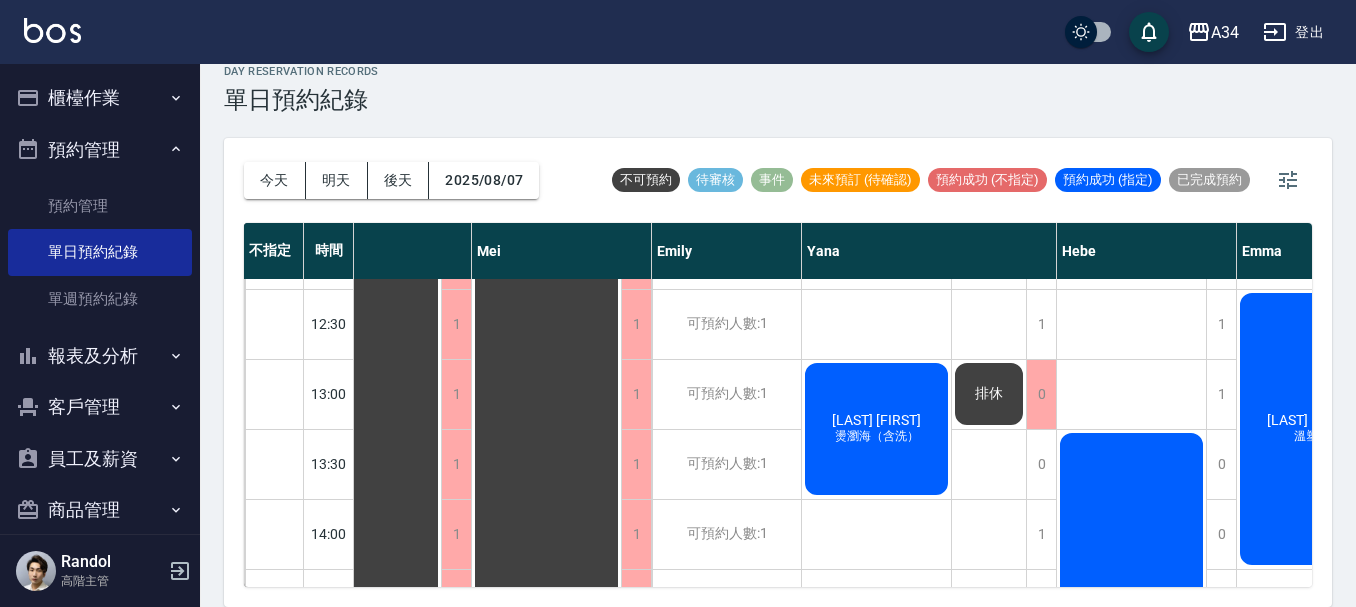 scroll, scrollTop: 168, scrollLeft: 797, axis: both 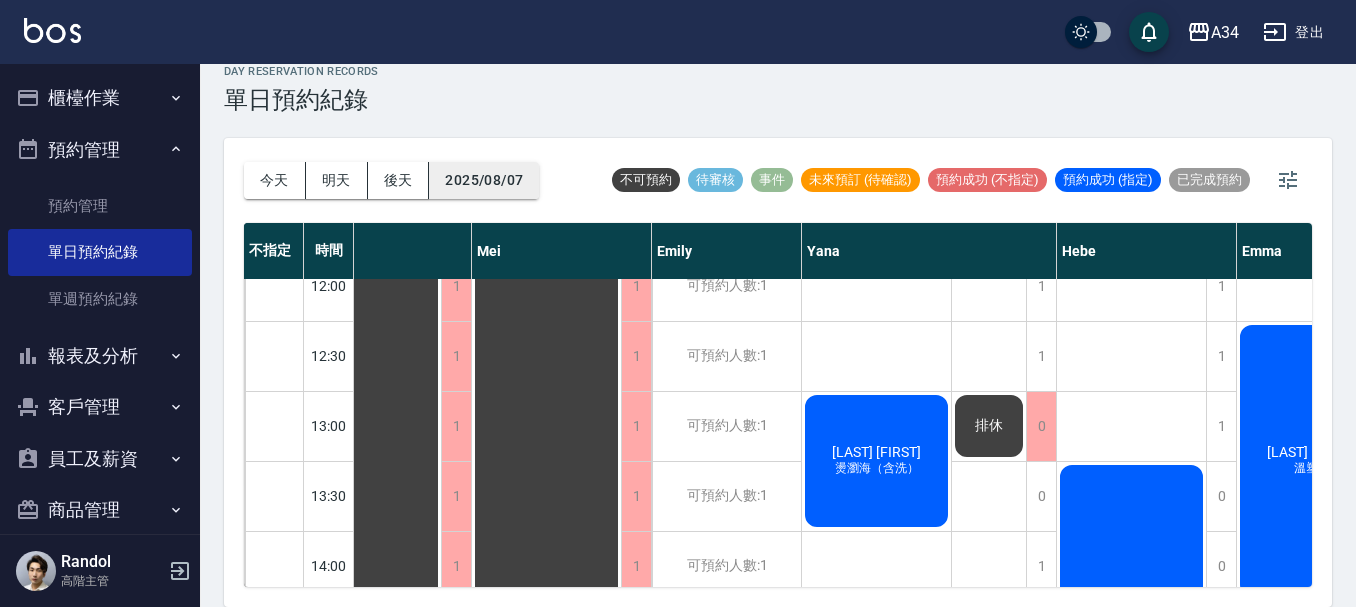 click on "2025/08/07" at bounding box center (484, 180) 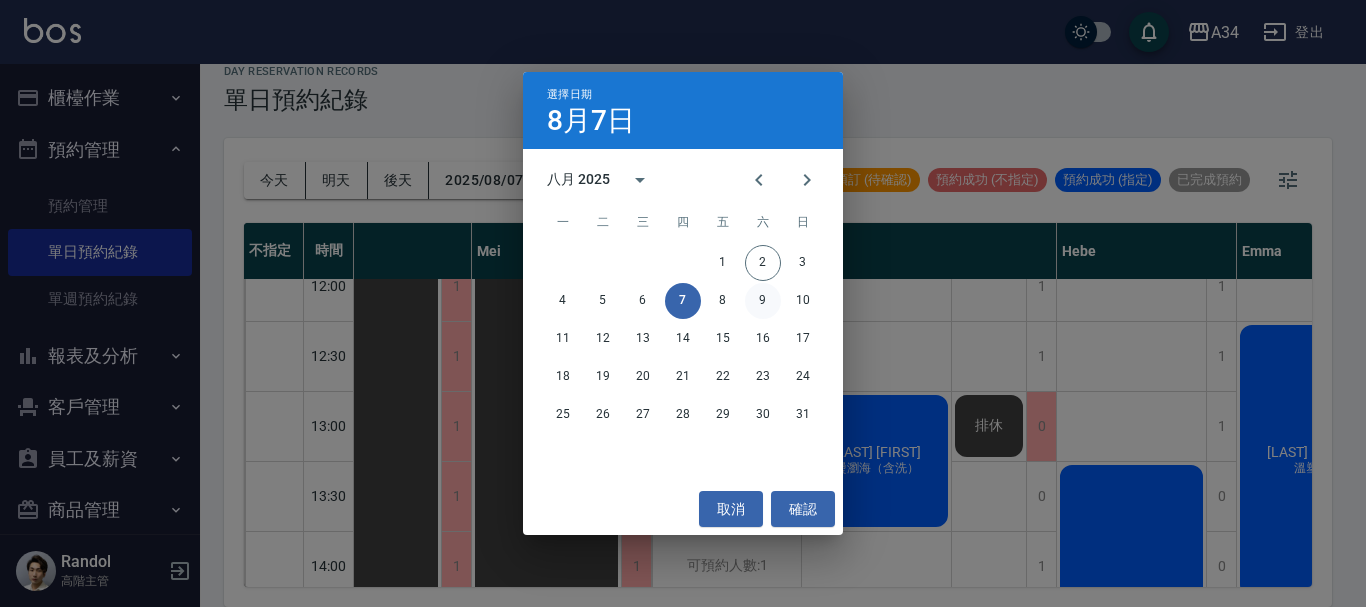 click on "9" at bounding box center (763, 301) 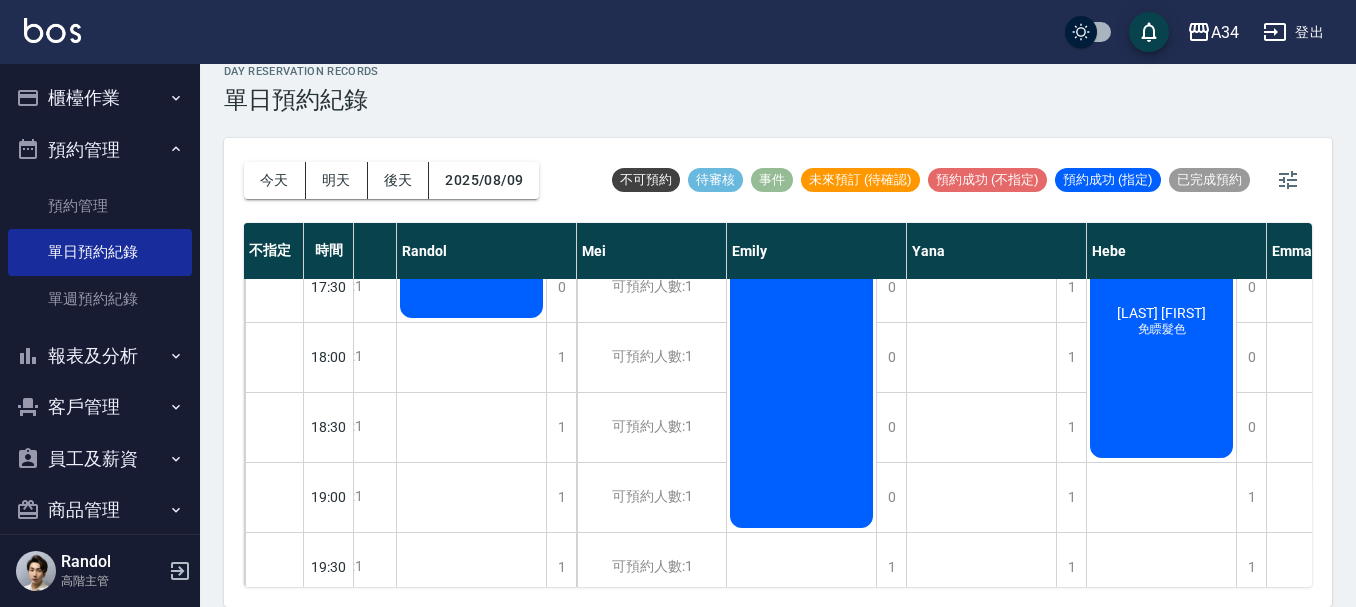scroll, scrollTop: 968, scrollLeft: 797, axis: both 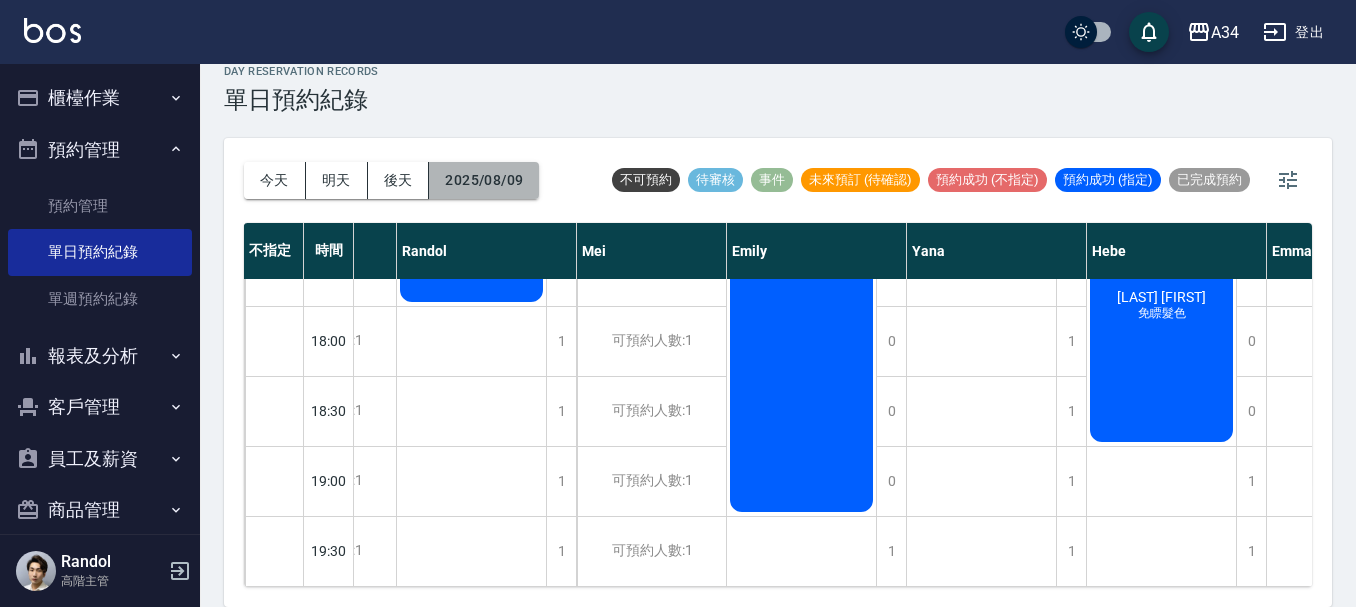 click on "2025/08/09" at bounding box center (484, 180) 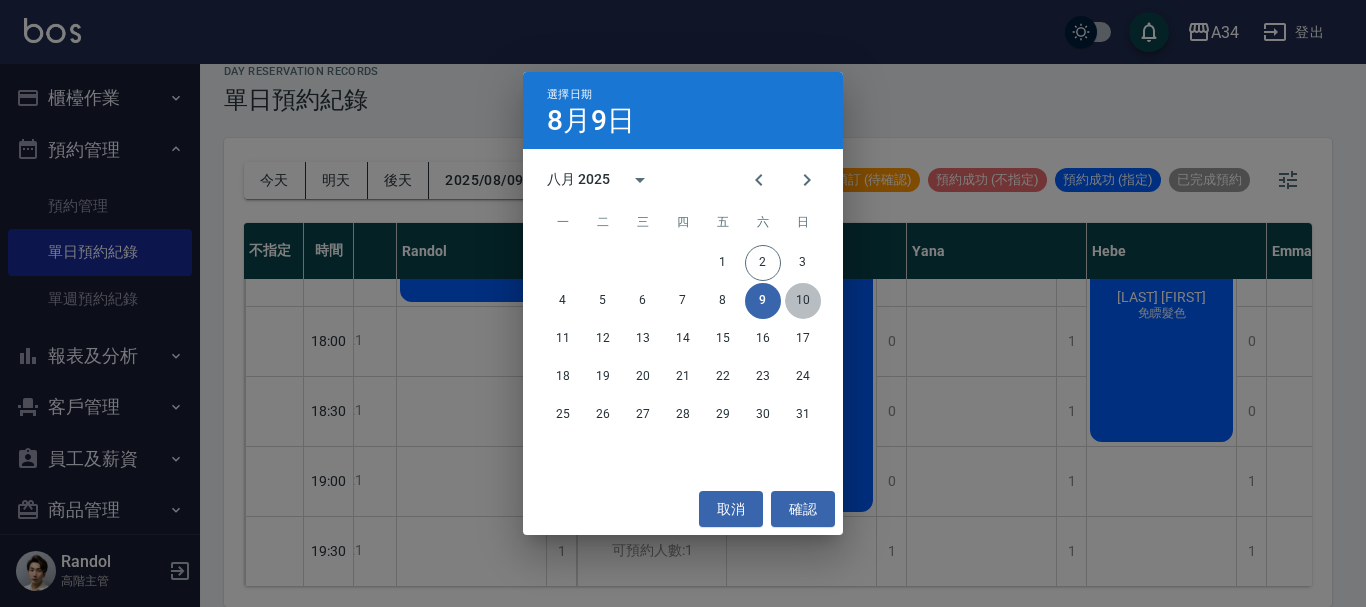 click on "10" at bounding box center [803, 301] 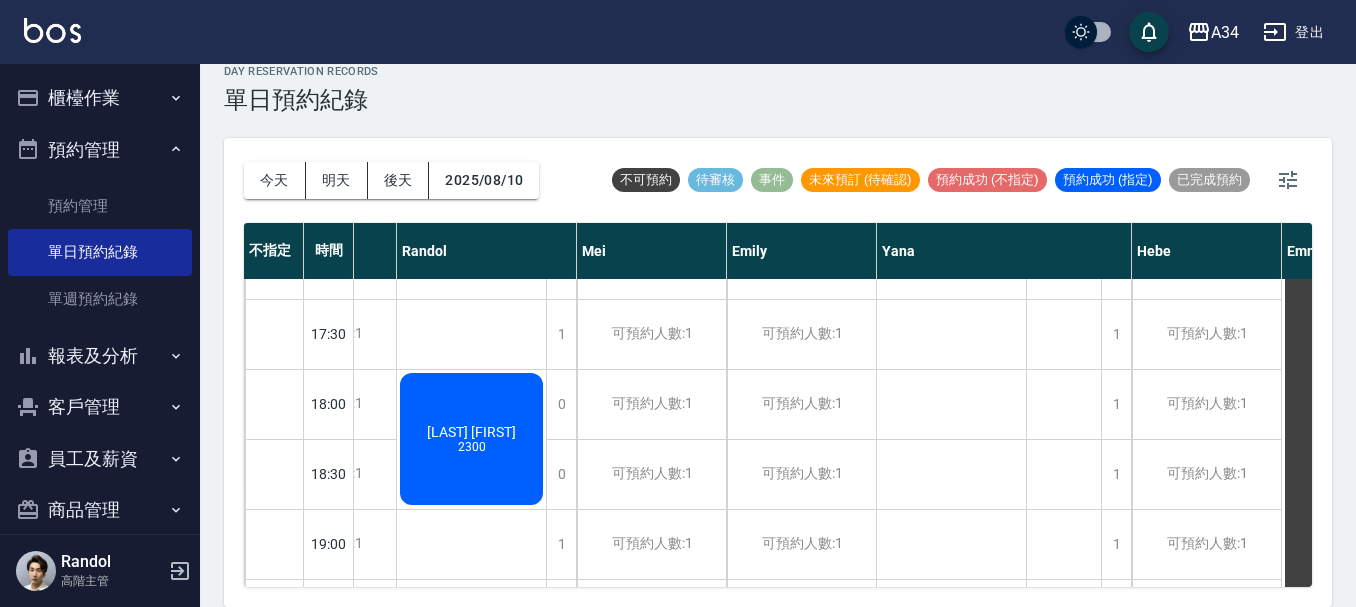 scroll, scrollTop: 900, scrollLeft: 797, axis: both 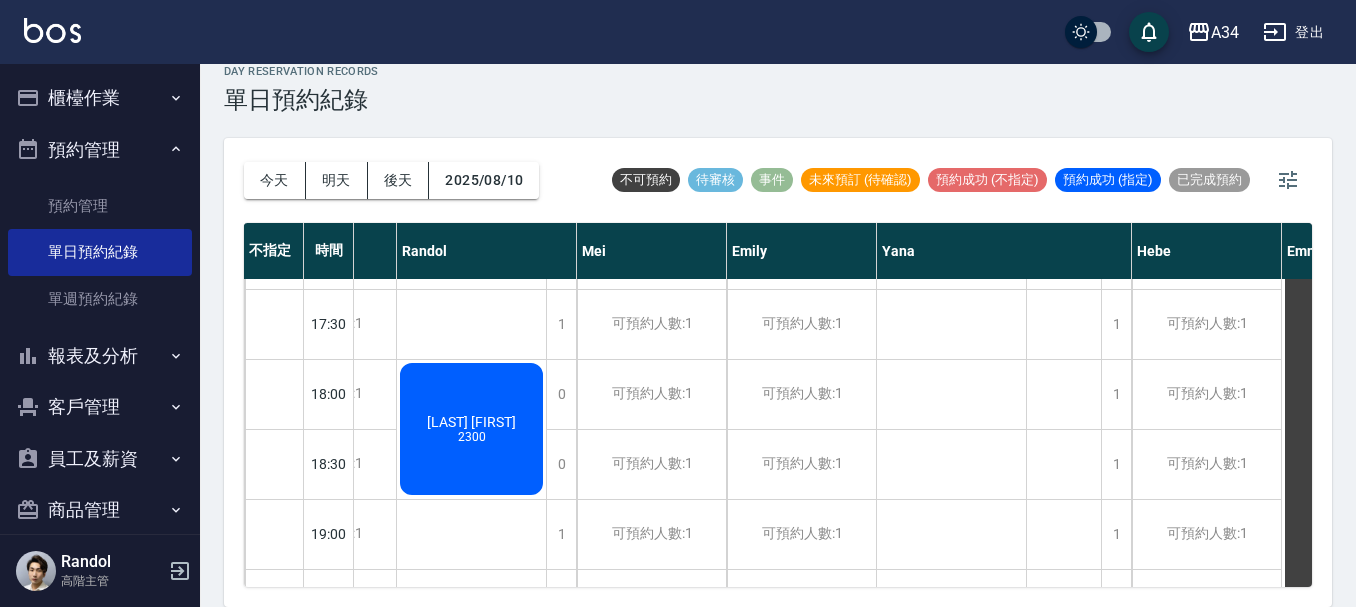 click on "預約管理" at bounding box center [100, 150] 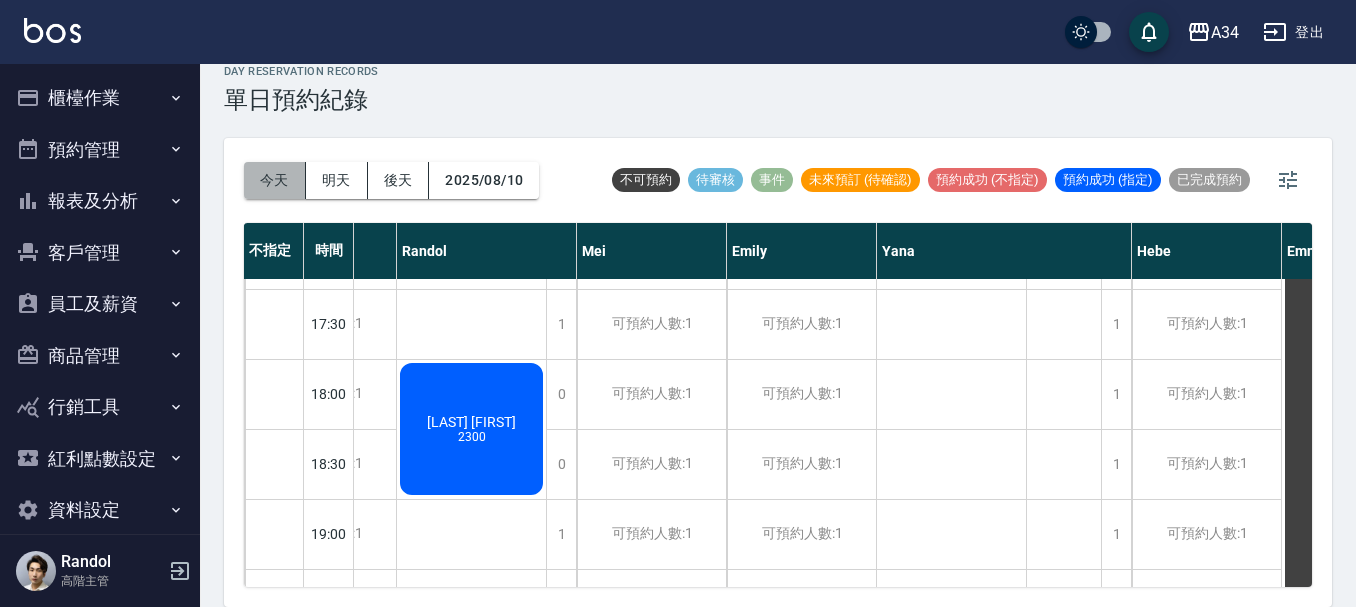 click on "今天" at bounding box center [275, 180] 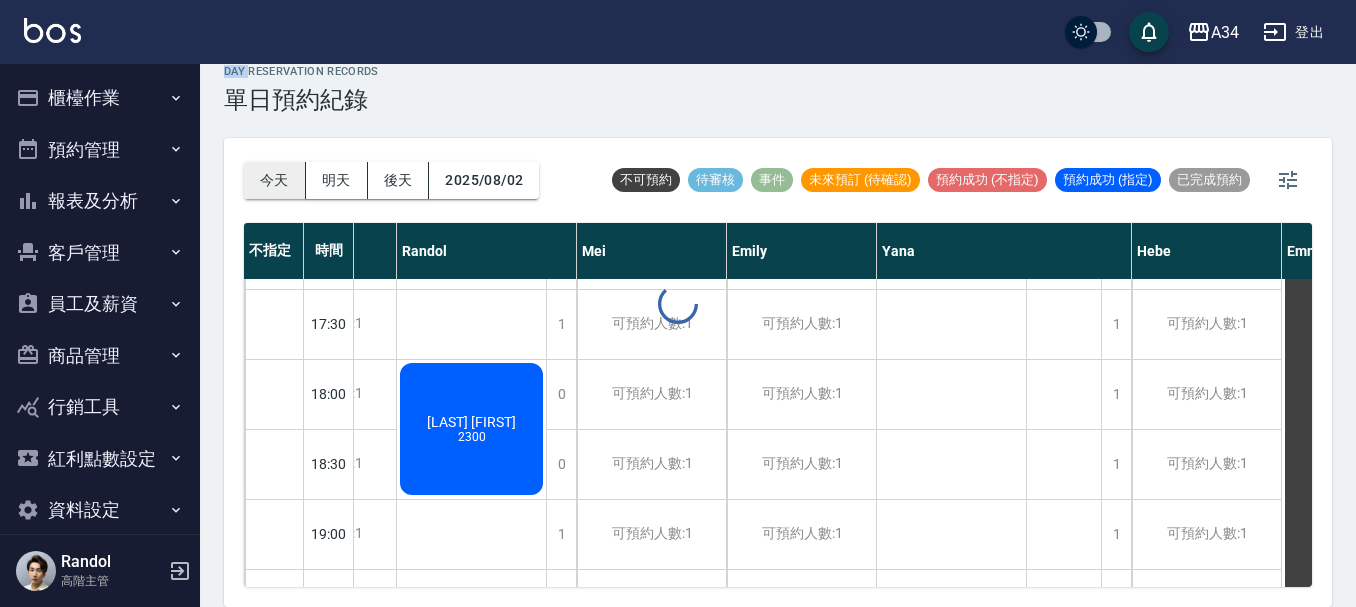 click at bounding box center (678, 303) 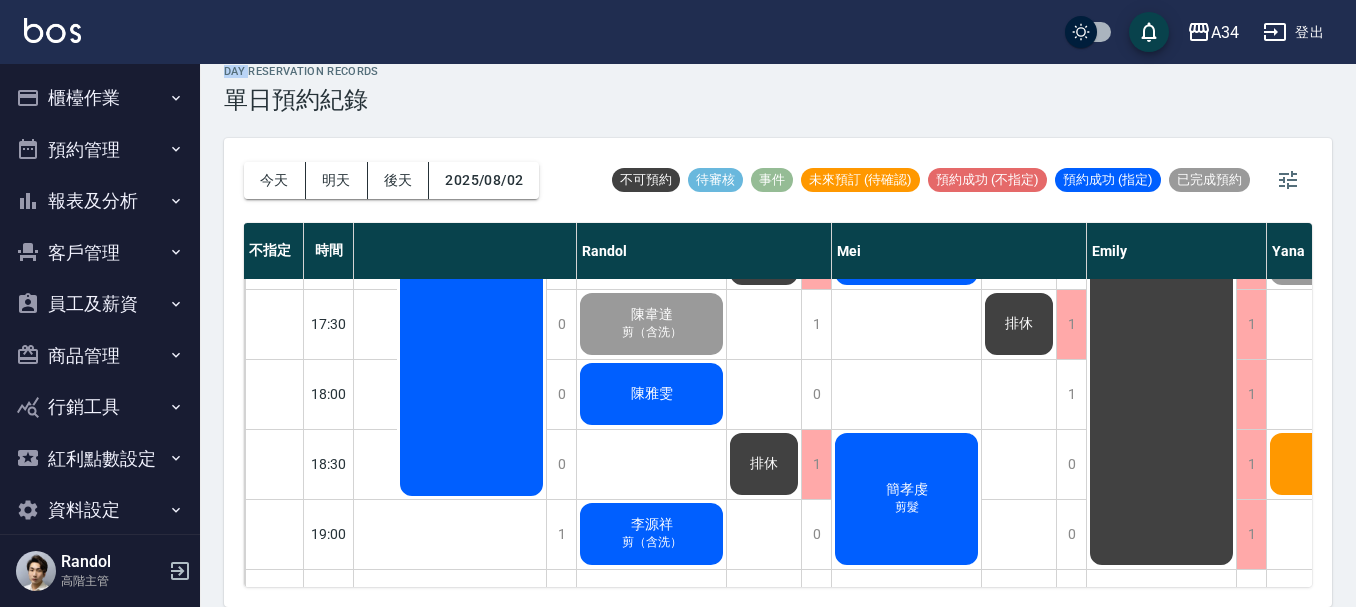 scroll, scrollTop: 0, scrollLeft: 0, axis: both 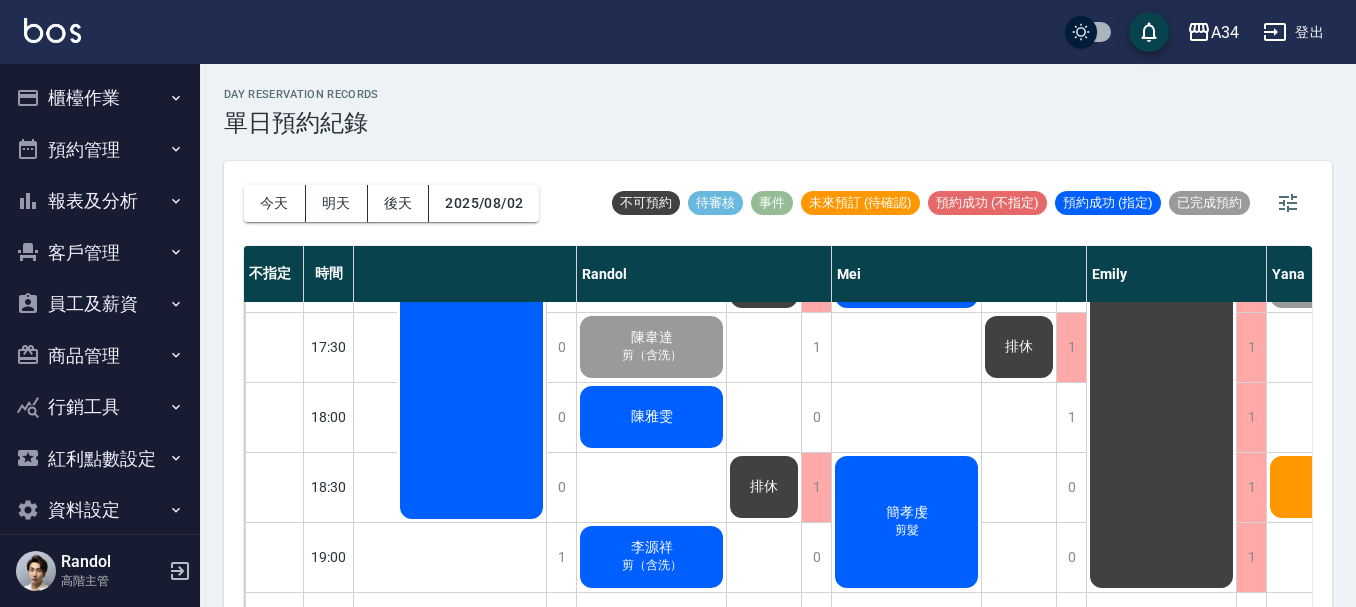 click on "day Reservation records 單日預約紀錄" at bounding box center [778, 112] 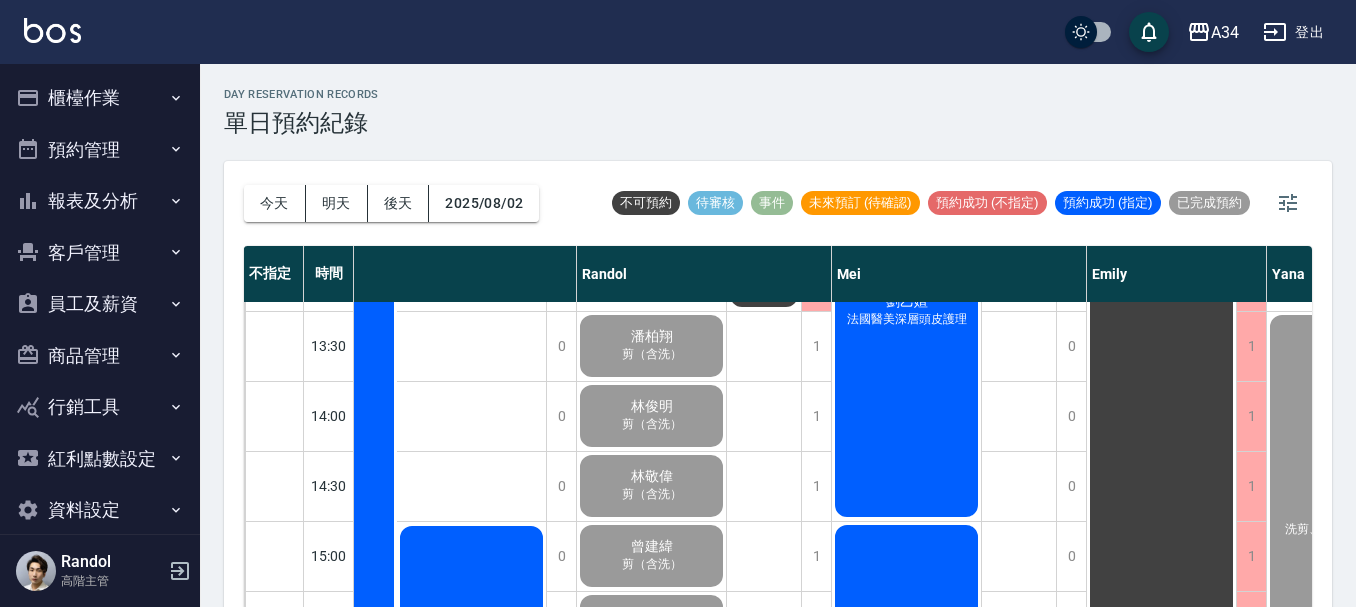 scroll, scrollTop: 100, scrollLeft: 797, axis: both 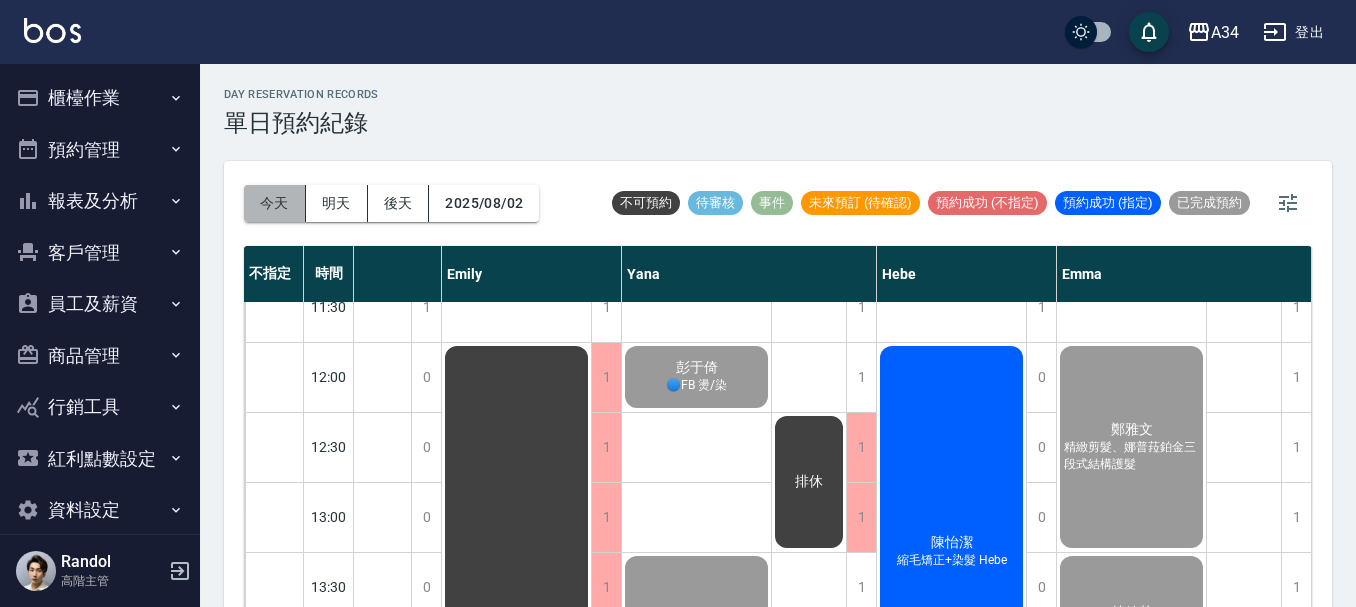click on "今天" at bounding box center (275, 203) 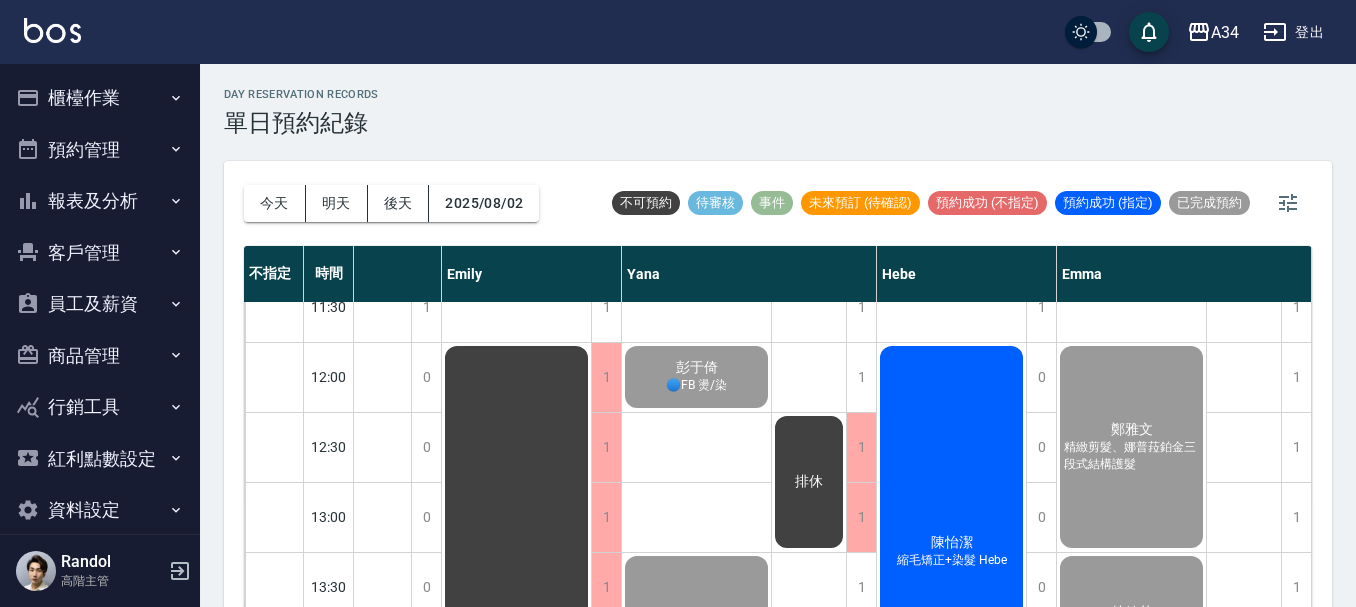 scroll, scrollTop: 100, scrollLeft: 526, axis: both 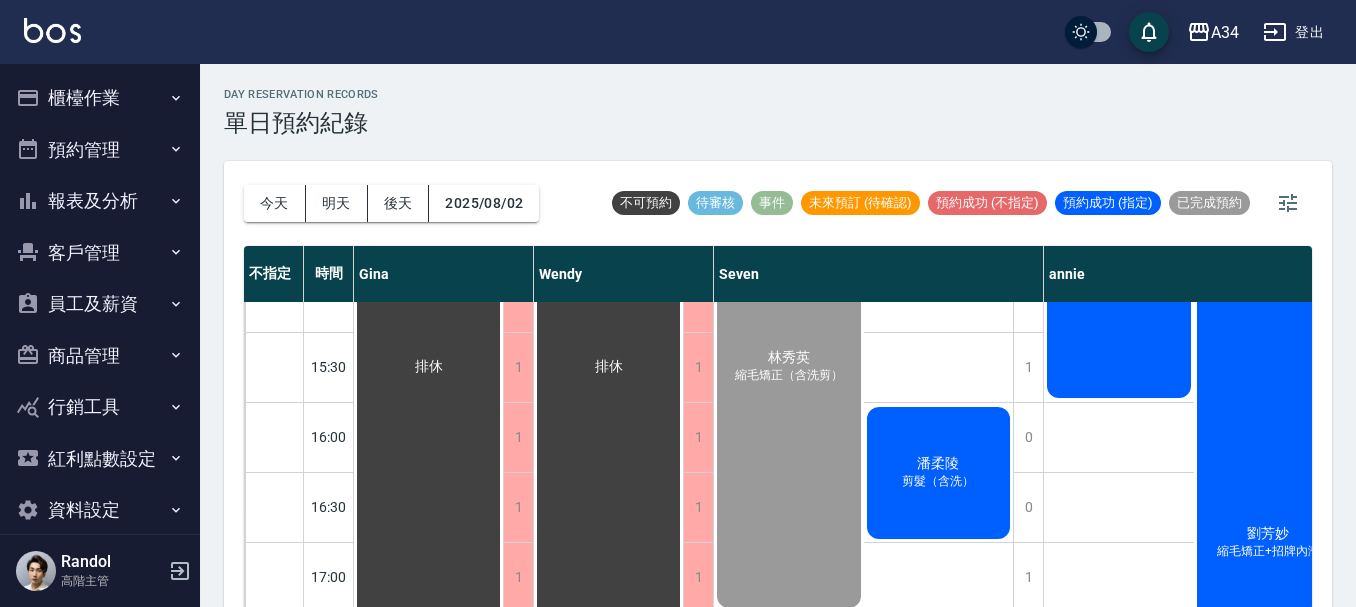 click on "潘柔陵" at bounding box center [429, 367] 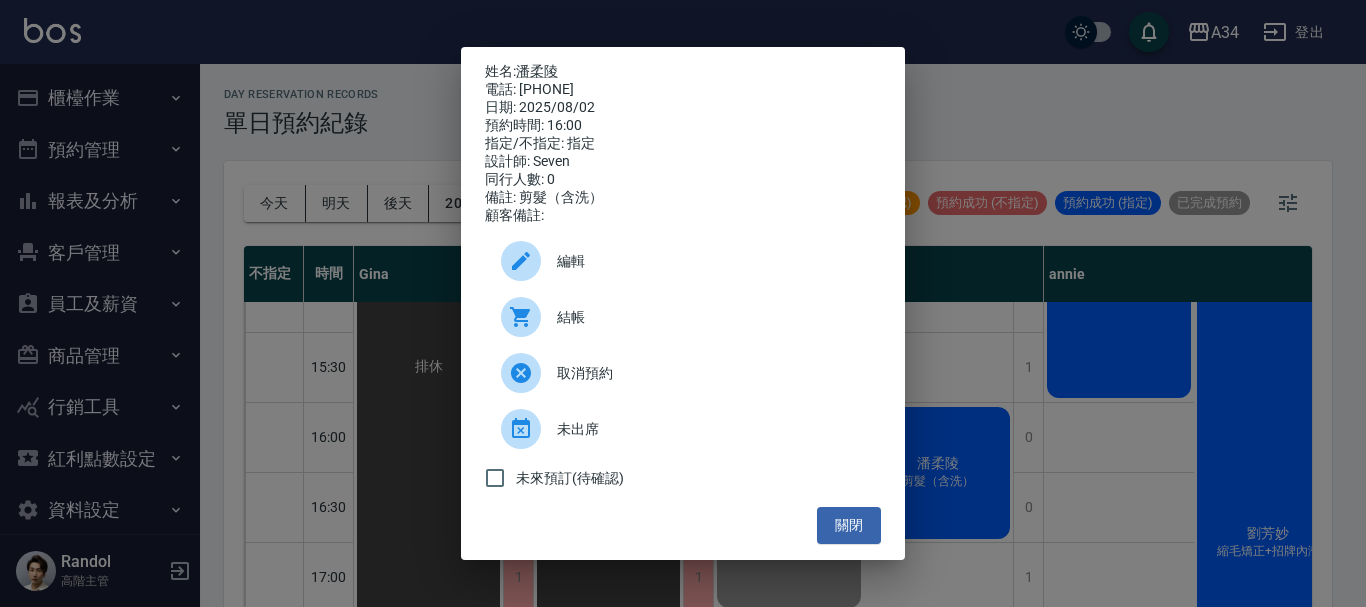 click on "結帳" at bounding box center (711, 317) 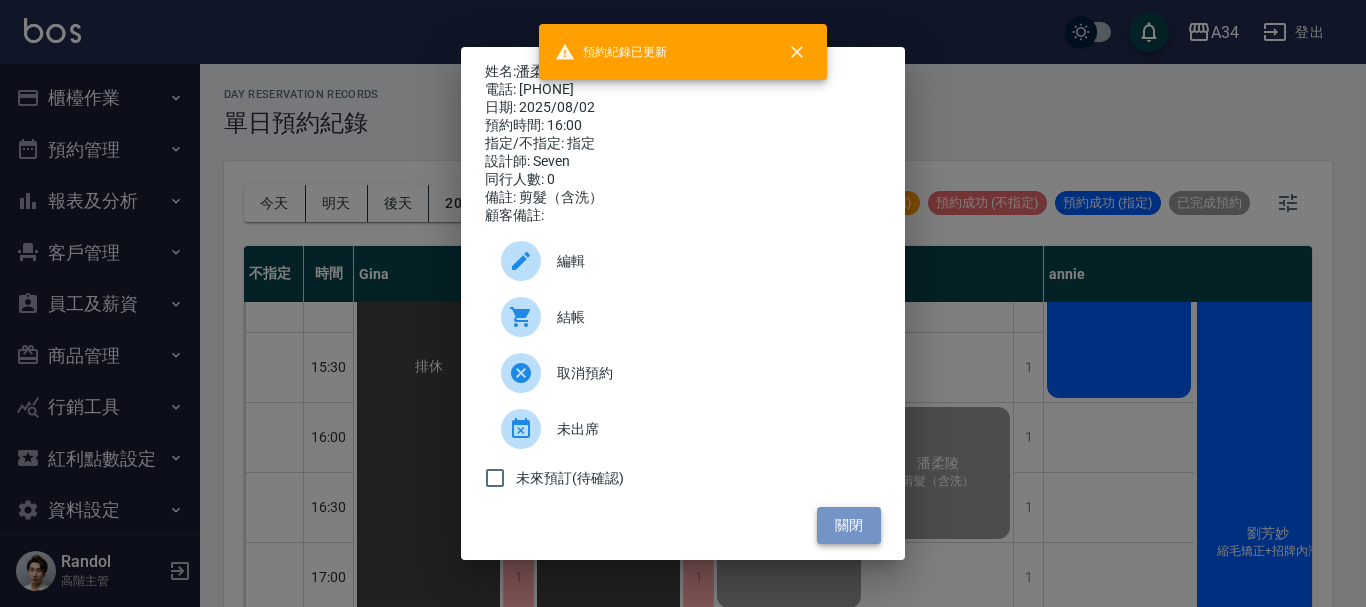 click on "關閉" at bounding box center (849, 525) 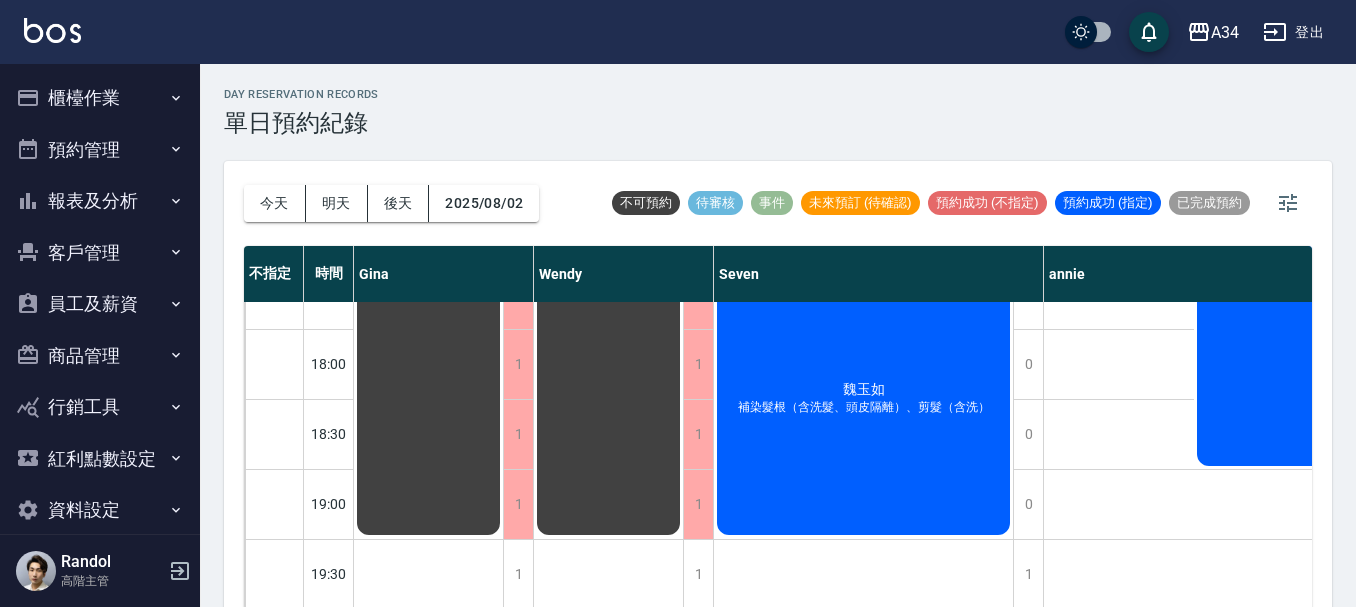 scroll, scrollTop: 968, scrollLeft: 0, axis: vertical 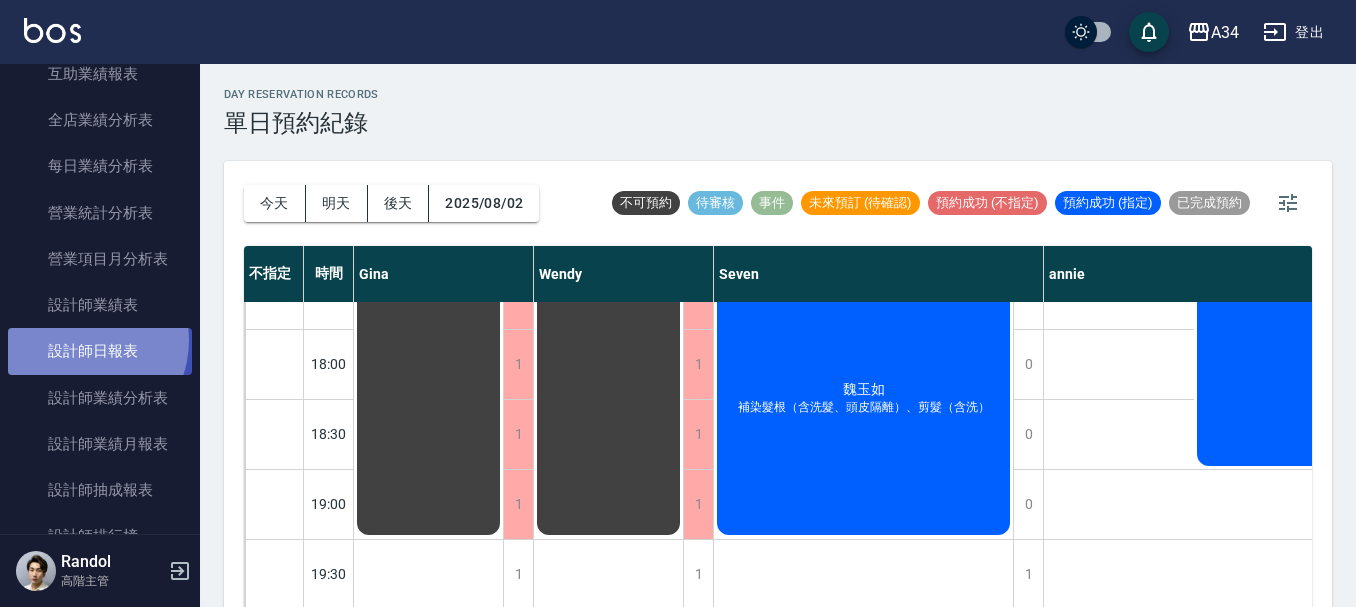 click on "設計師日報表" at bounding box center (100, 351) 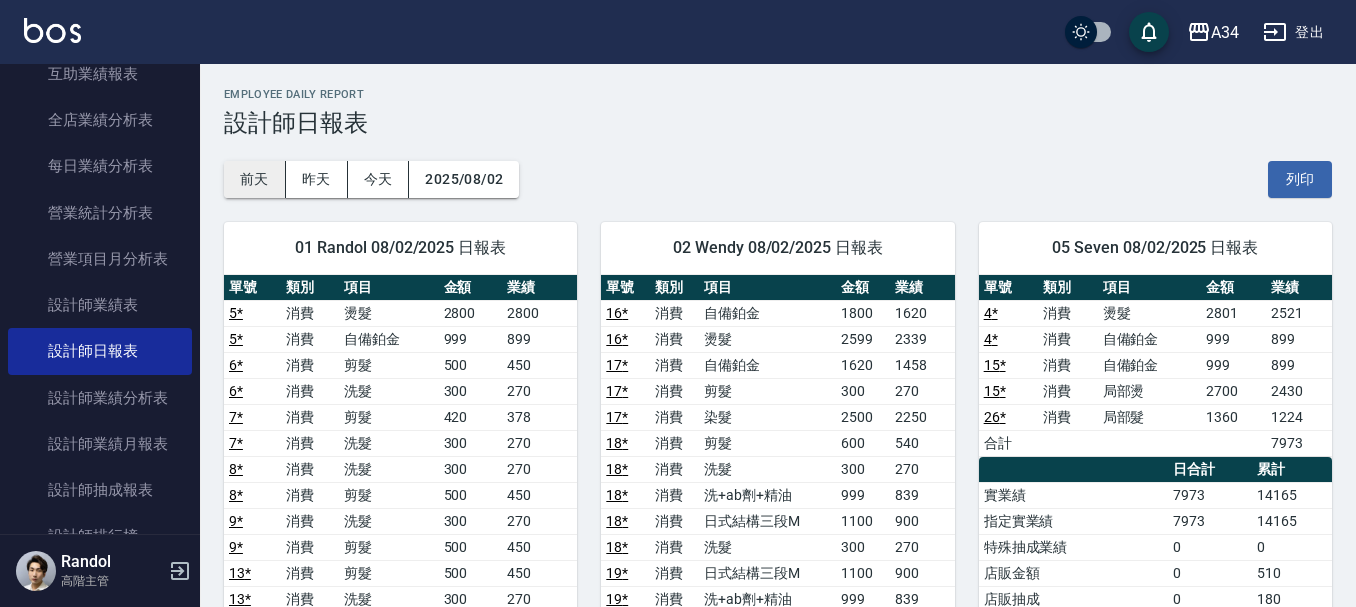 click on "前天" at bounding box center (255, 179) 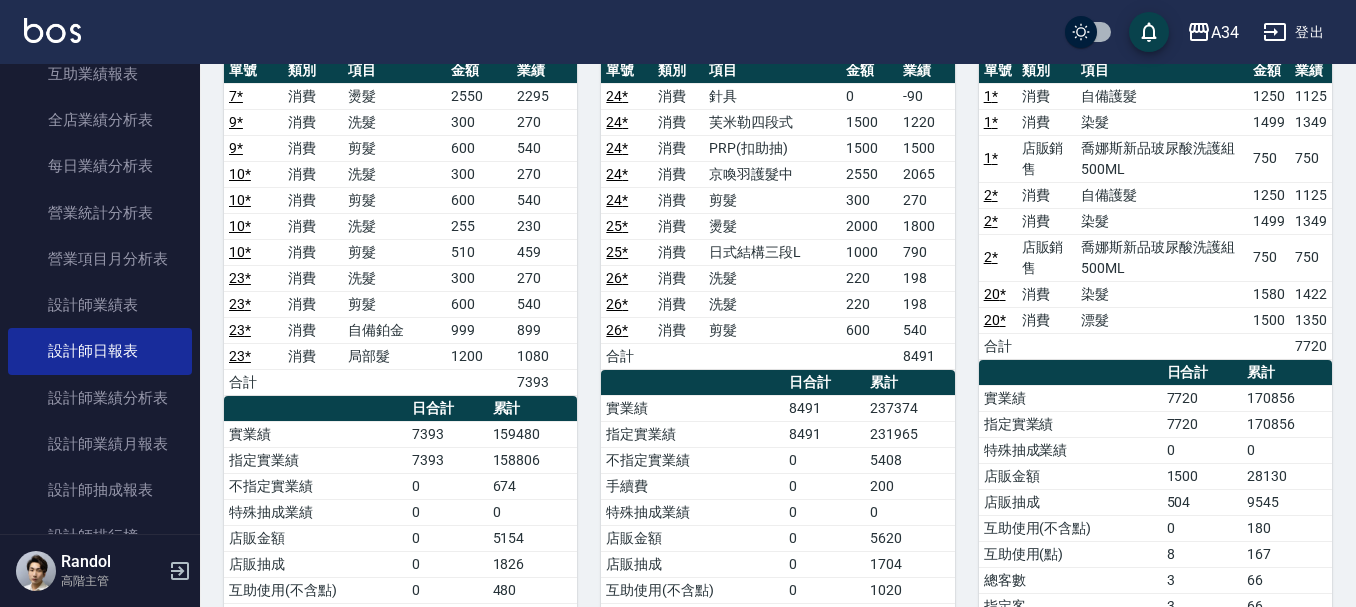 scroll, scrollTop: 1200, scrollLeft: 0, axis: vertical 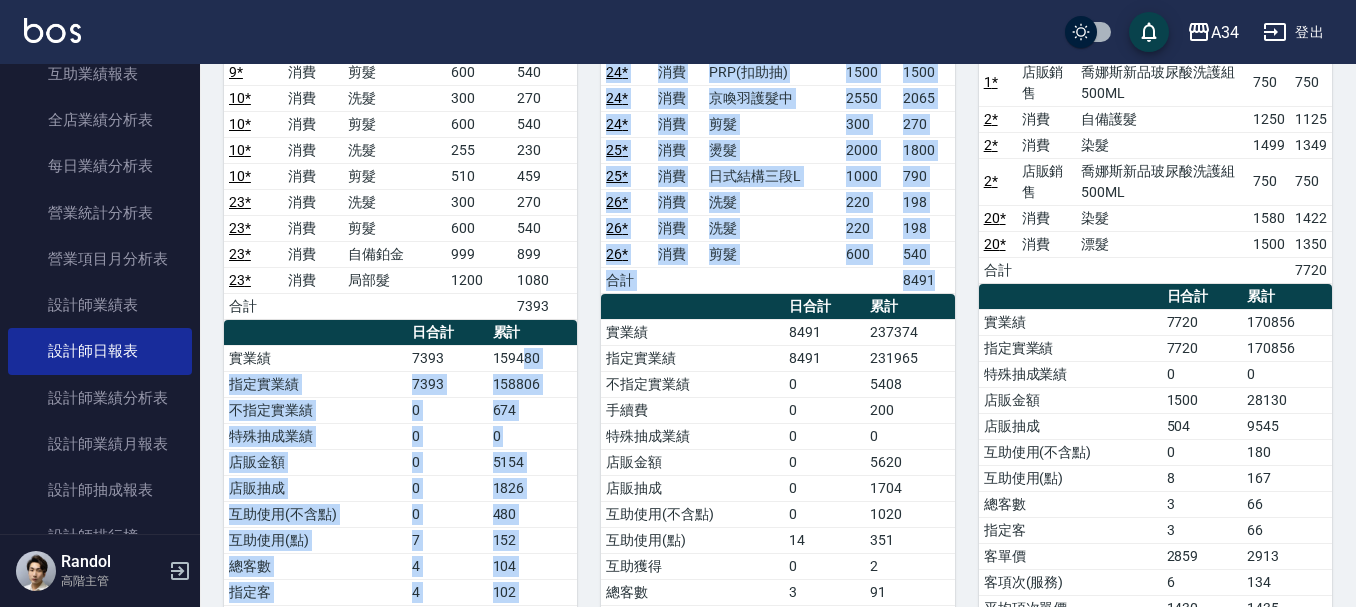 drag, startPoint x: 523, startPoint y: 362, endPoint x: 597, endPoint y: 362, distance: 74 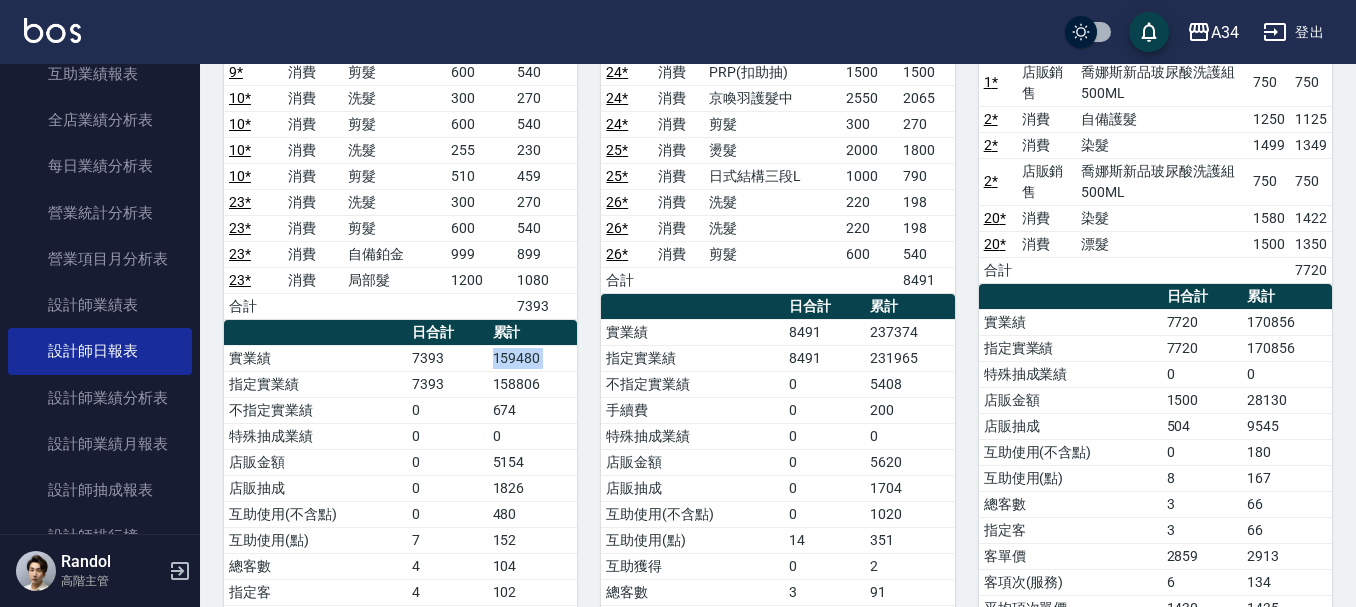 click on "159480" at bounding box center (533, 358) 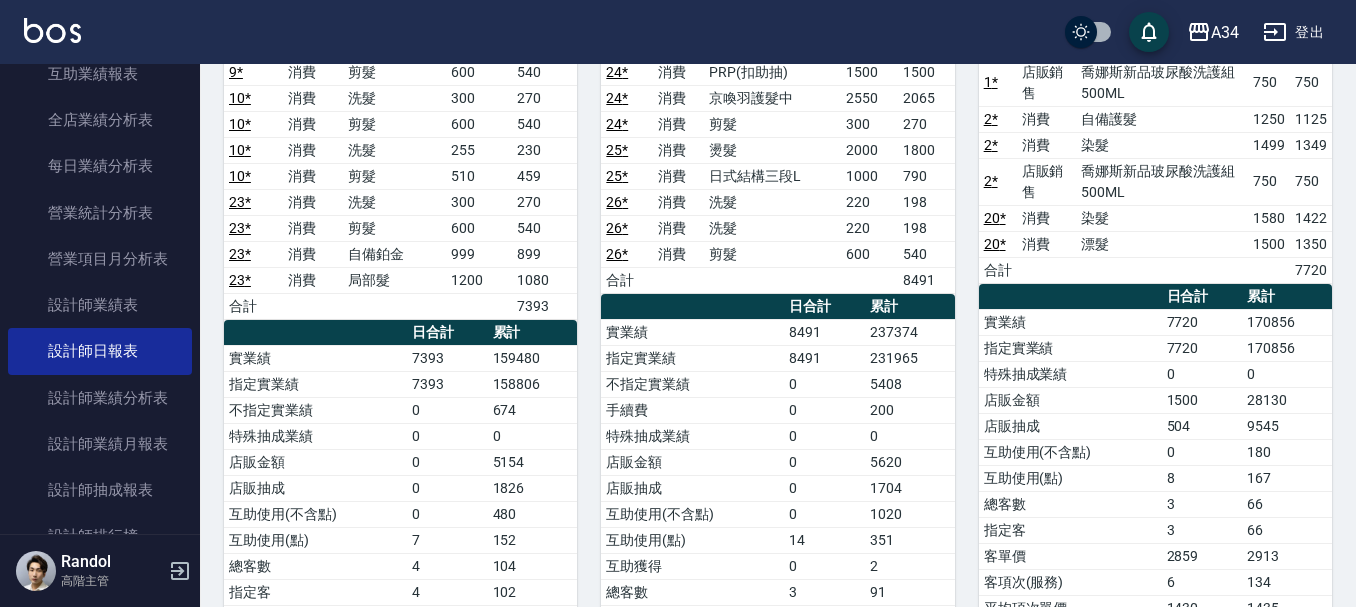 click on "159480" at bounding box center (533, 358) 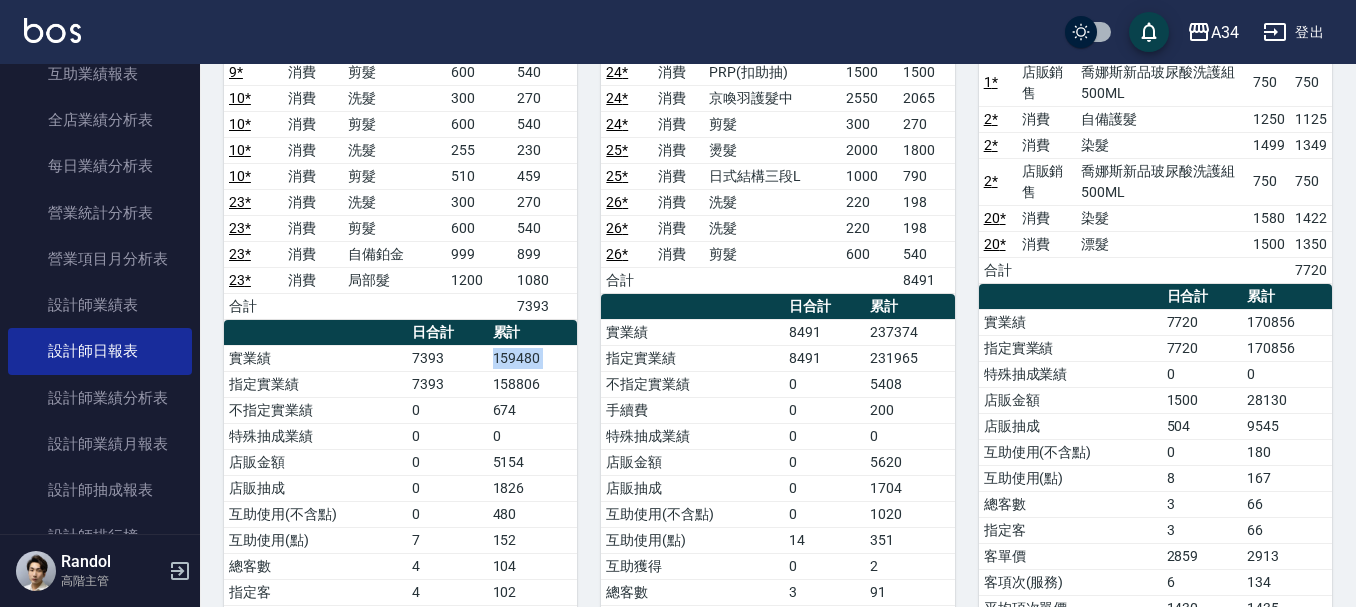 click on "159480" at bounding box center [533, 358] 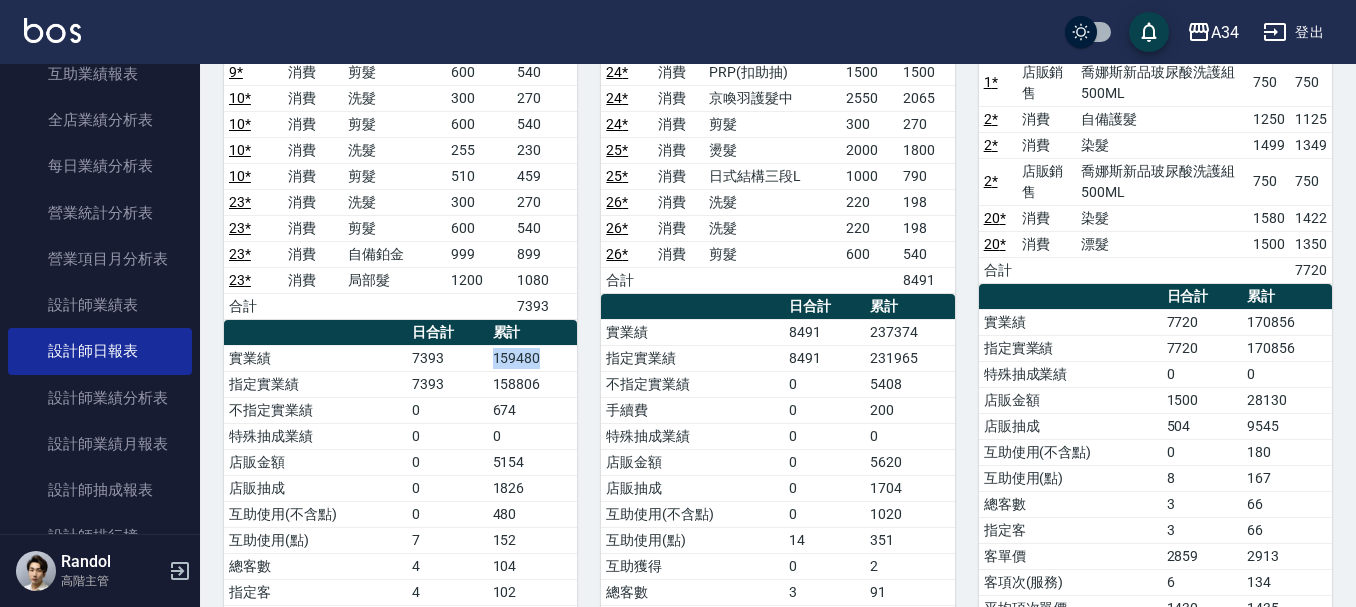 click on "159480" at bounding box center [533, 358] 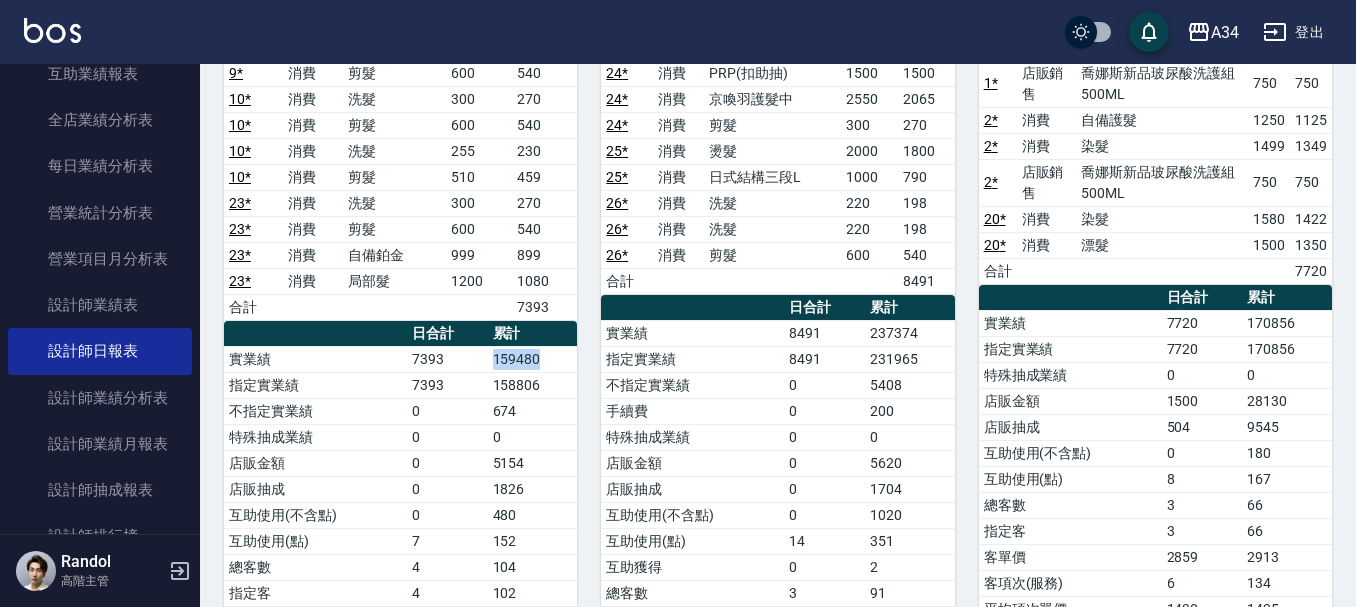 scroll, scrollTop: 1200, scrollLeft: 0, axis: vertical 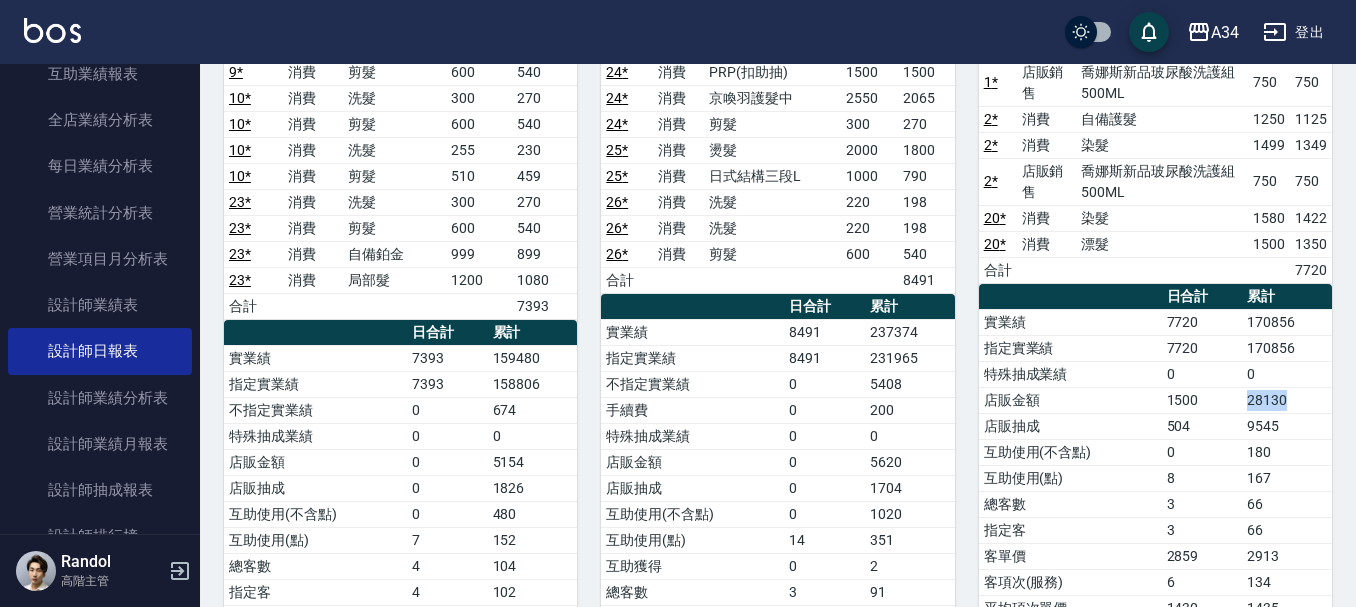 drag, startPoint x: 1243, startPoint y: 400, endPoint x: 1297, endPoint y: 404, distance: 54.147945 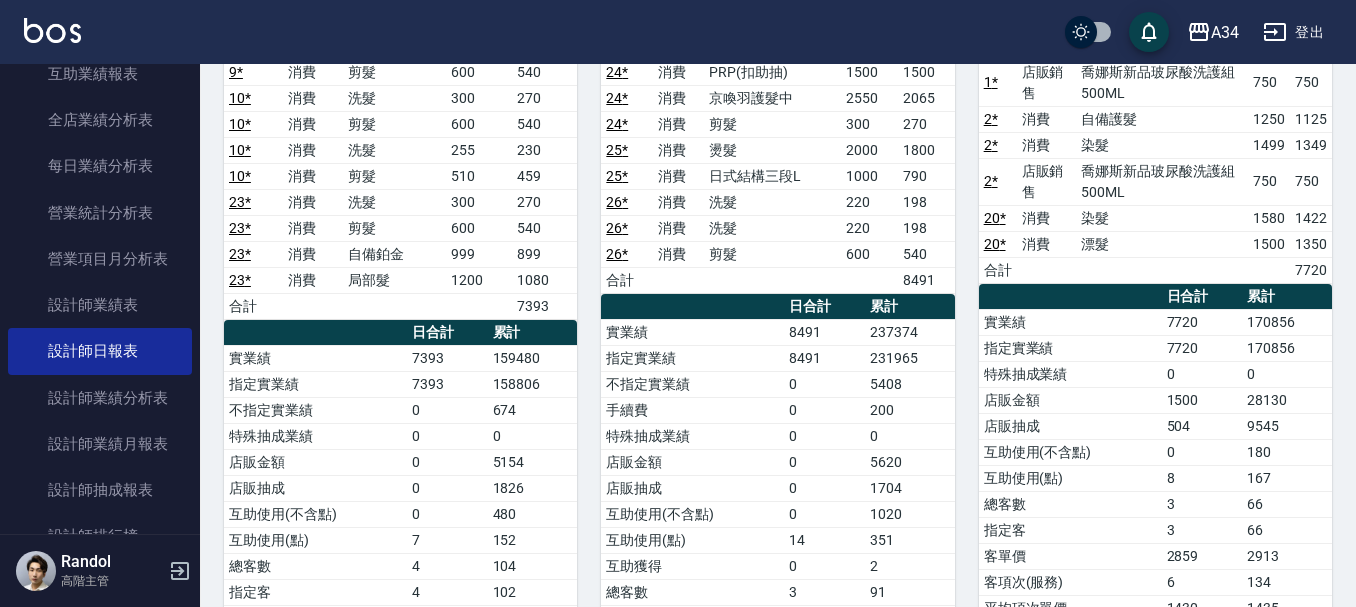 click on "504" at bounding box center (1202, 426) 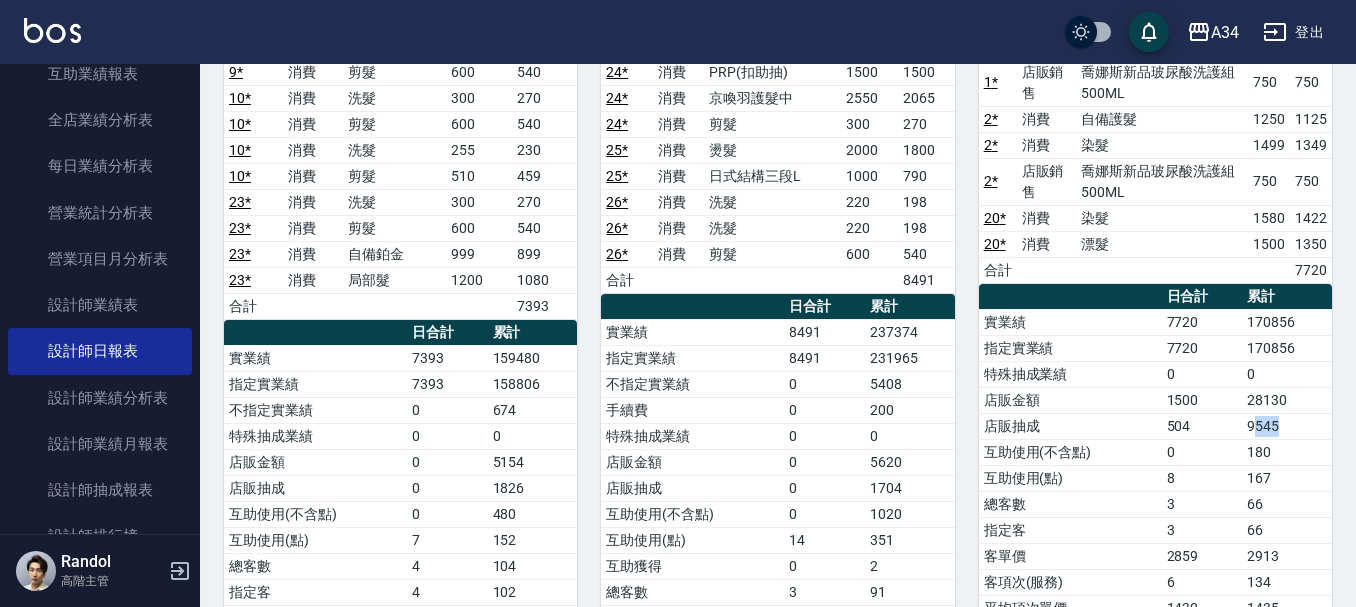 drag, startPoint x: 1307, startPoint y: 434, endPoint x: 1258, endPoint y: 430, distance: 49.162994 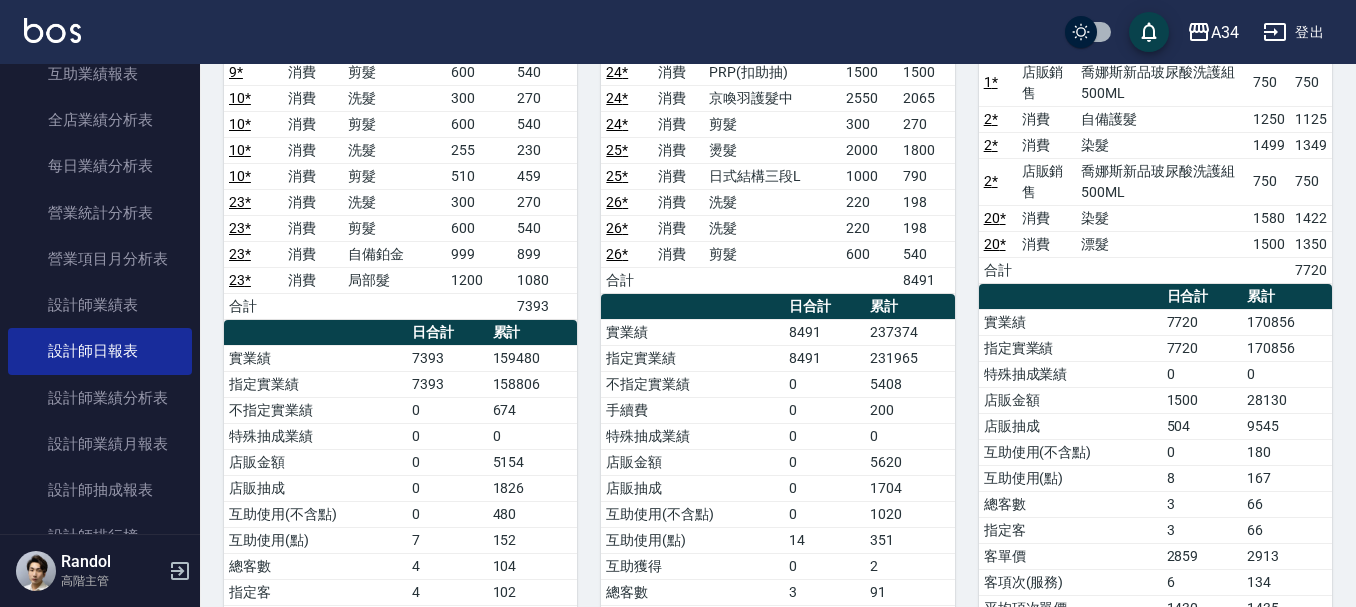 click on "504" at bounding box center [1202, 426] 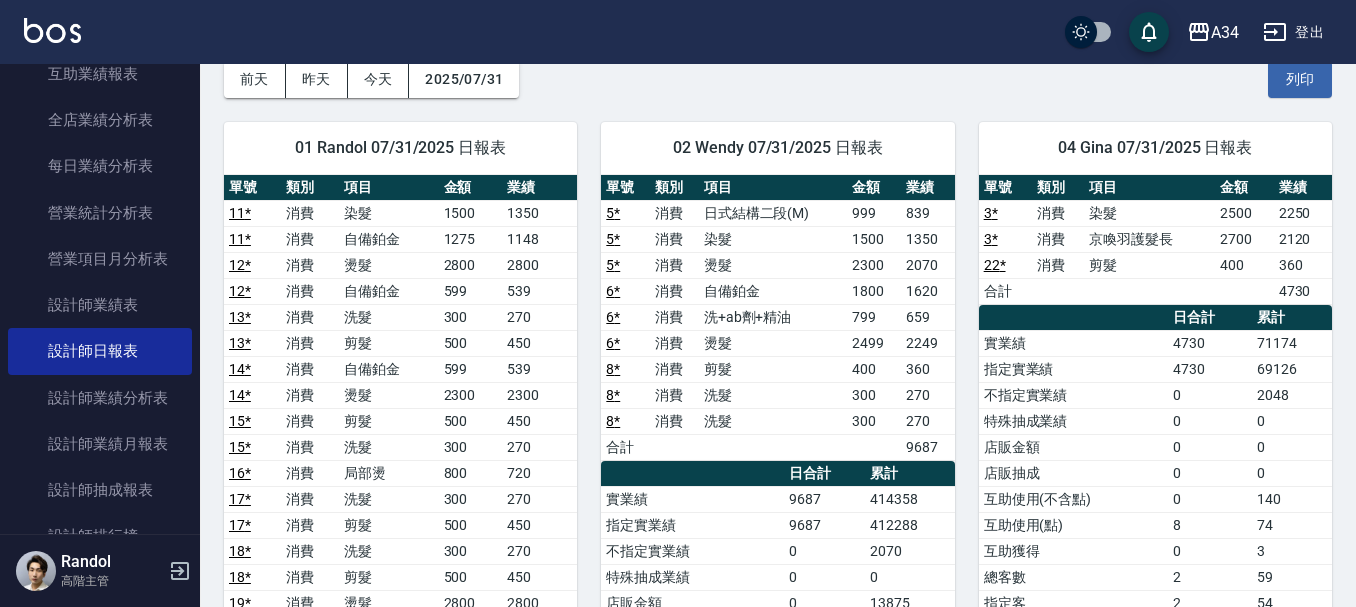 scroll, scrollTop: 0, scrollLeft: 0, axis: both 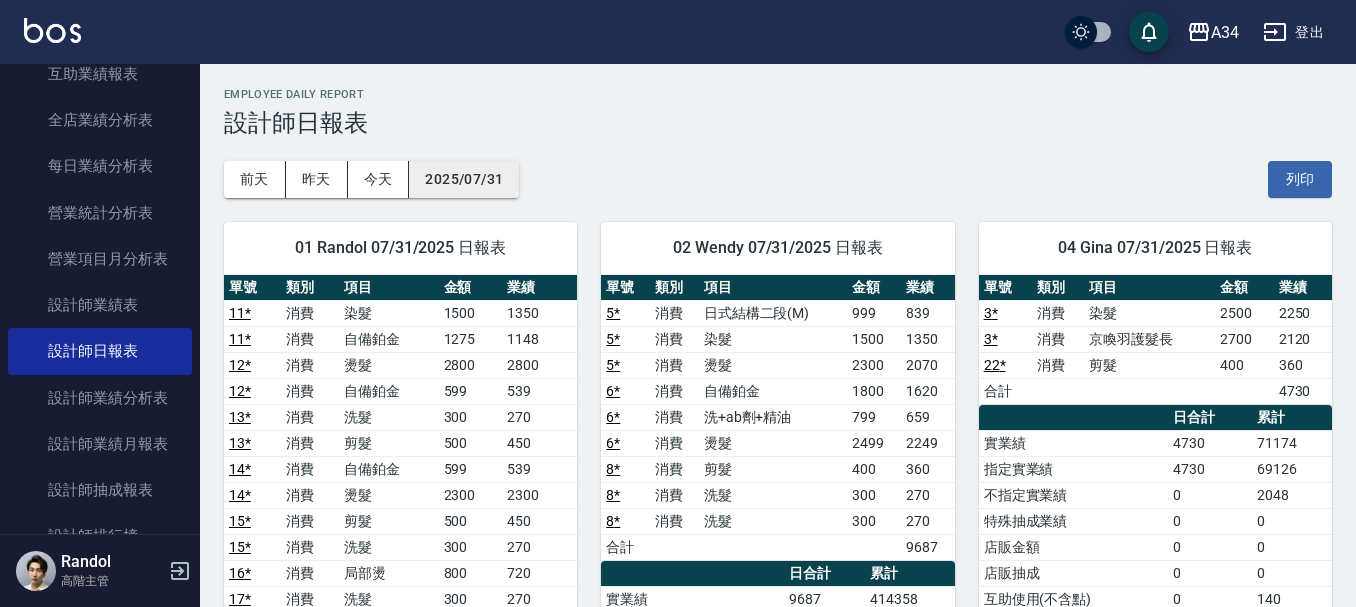 click on "2025/07/31" at bounding box center [464, 179] 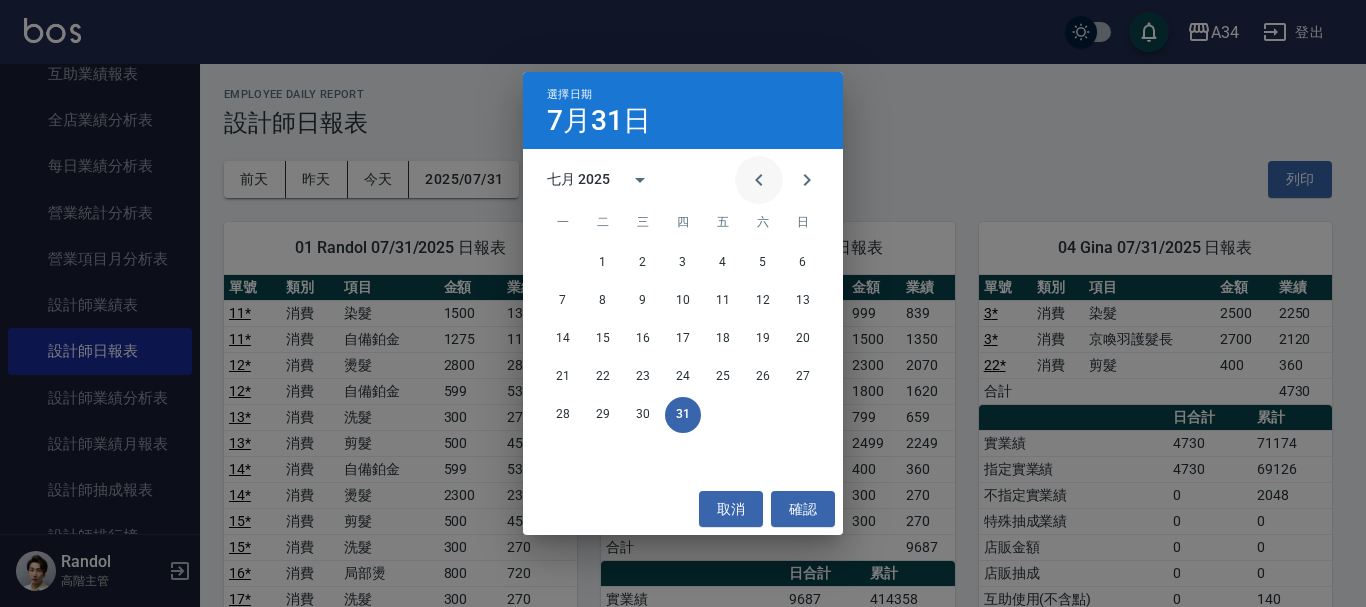 click 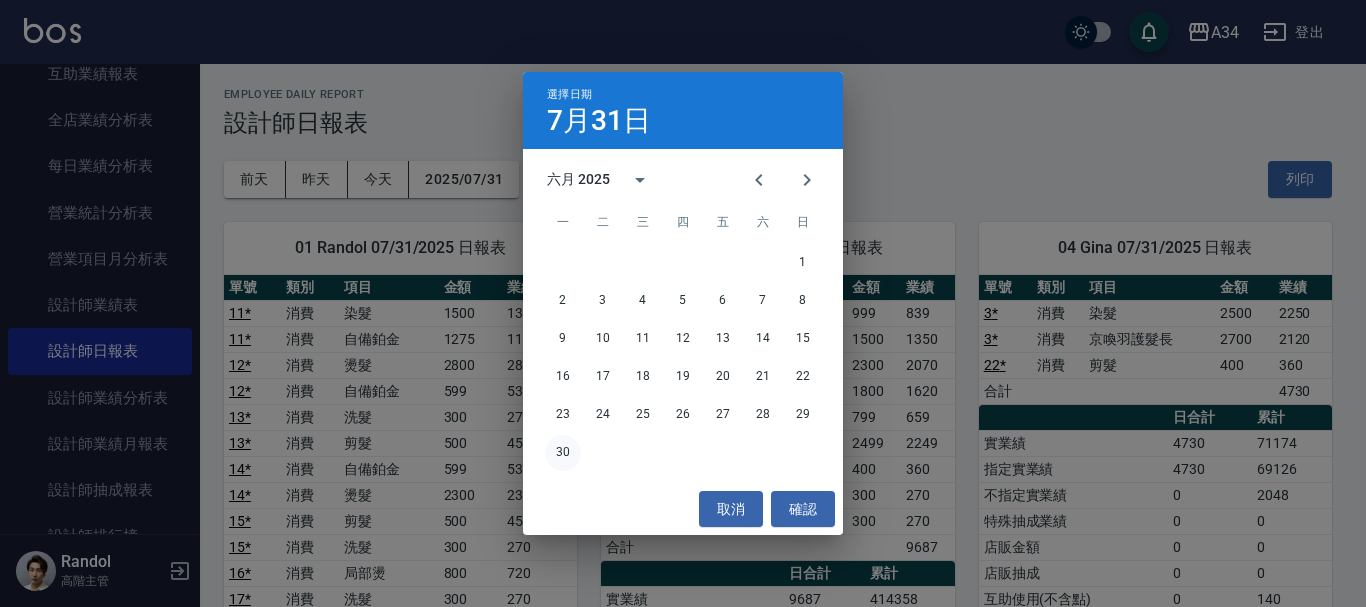 click on "30" at bounding box center [563, 453] 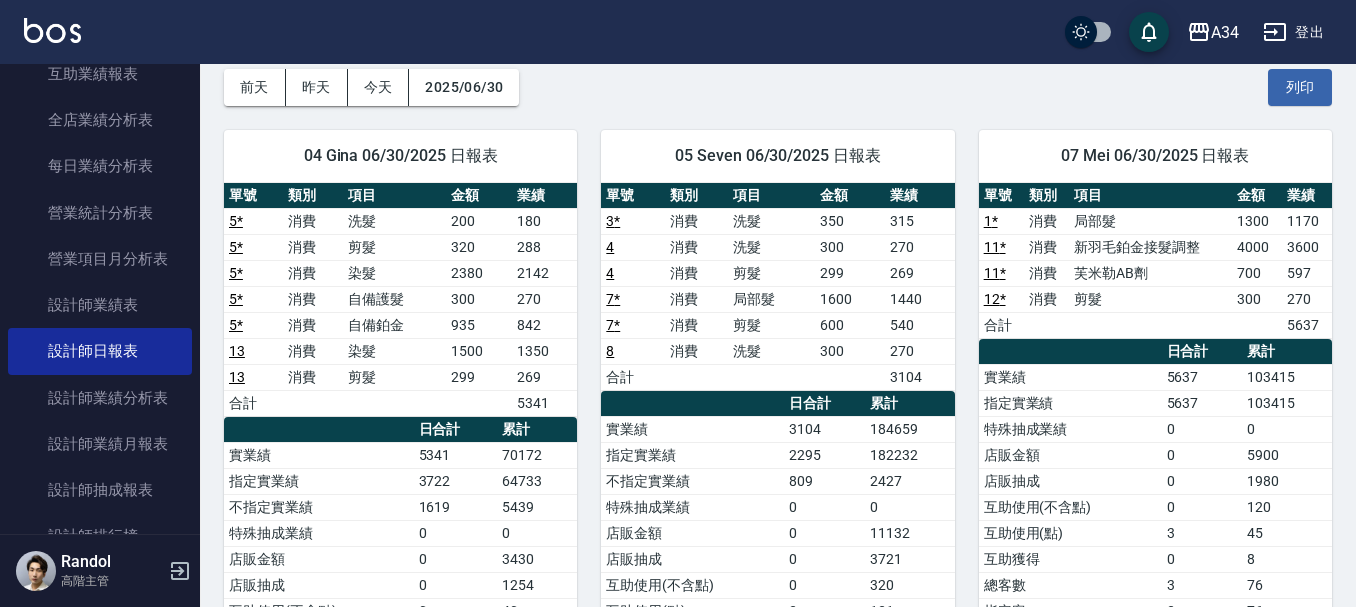 scroll, scrollTop: 0, scrollLeft: 0, axis: both 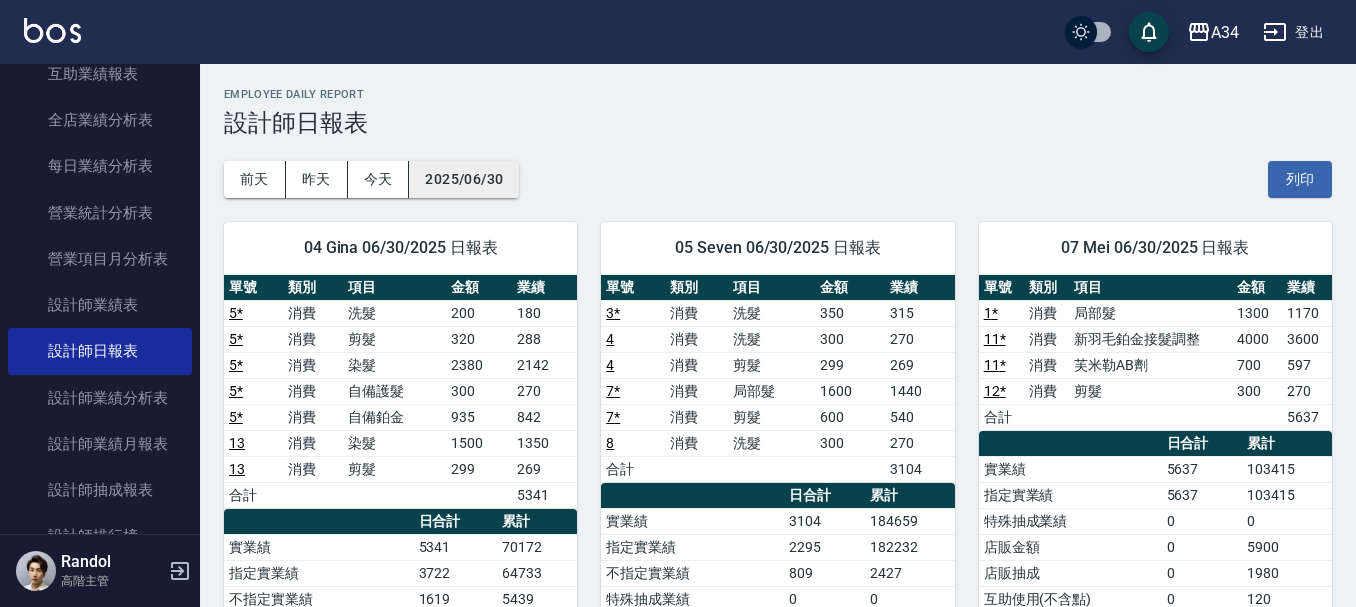 click on "2025/06/30" at bounding box center (464, 179) 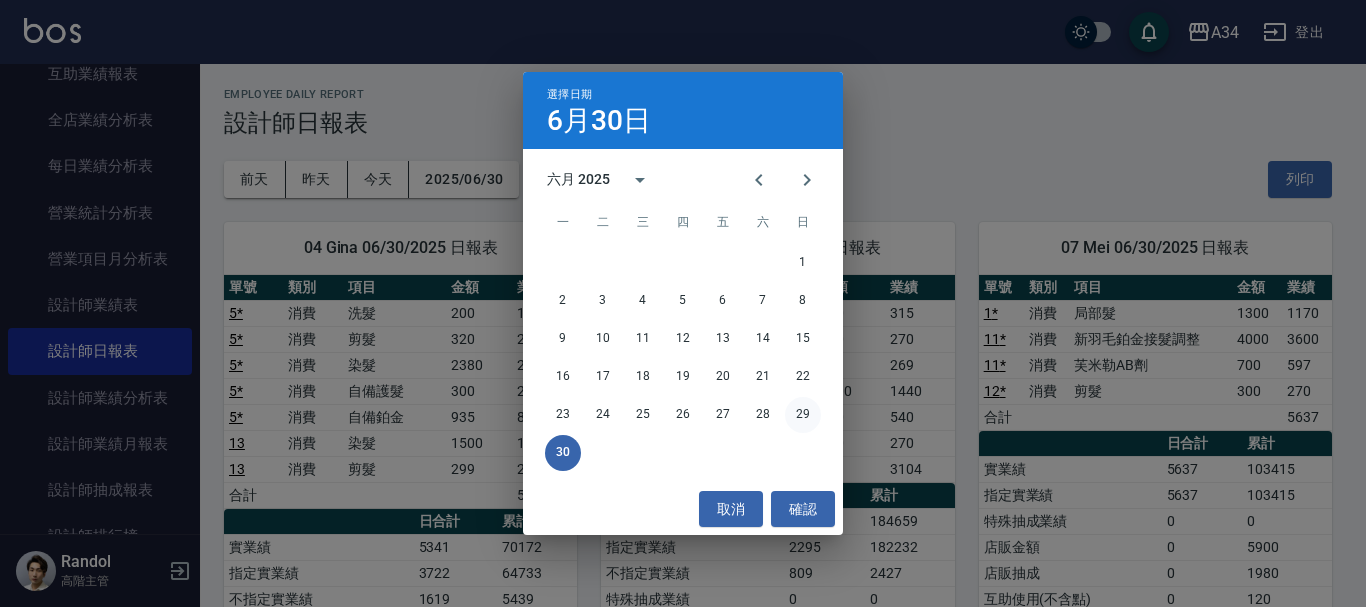 click on "29" at bounding box center (803, 415) 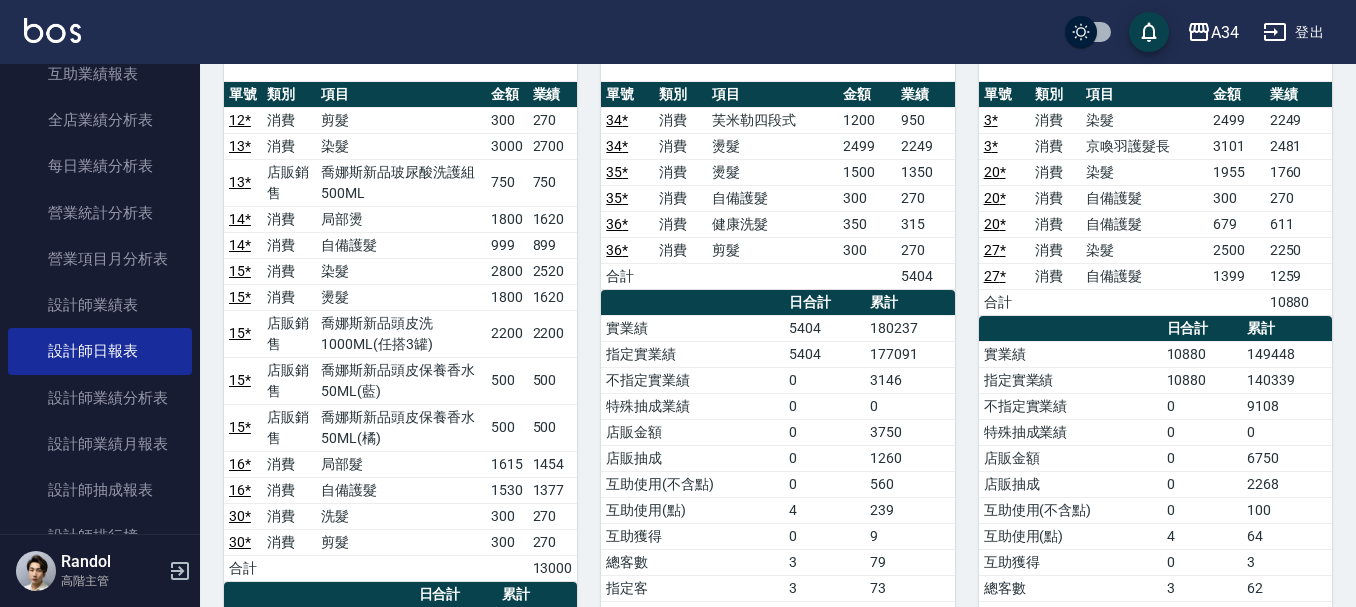 scroll, scrollTop: 1200, scrollLeft: 0, axis: vertical 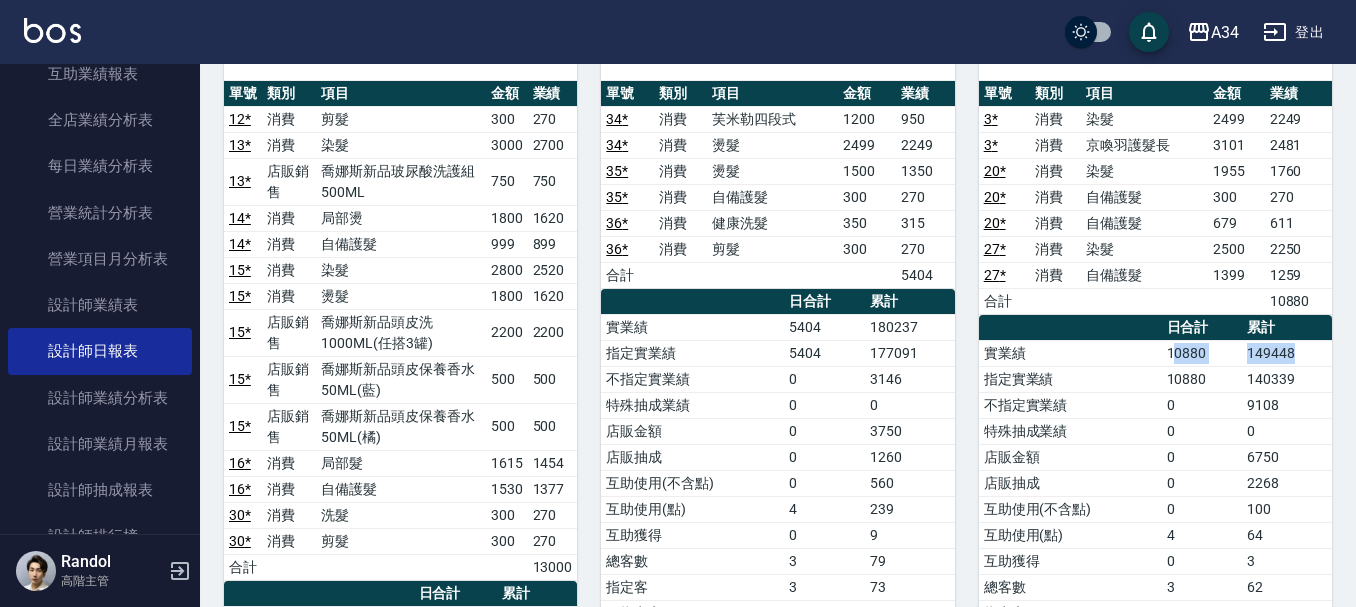 drag, startPoint x: 1302, startPoint y: 357, endPoint x: 1150, endPoint y: 357, distance: 152 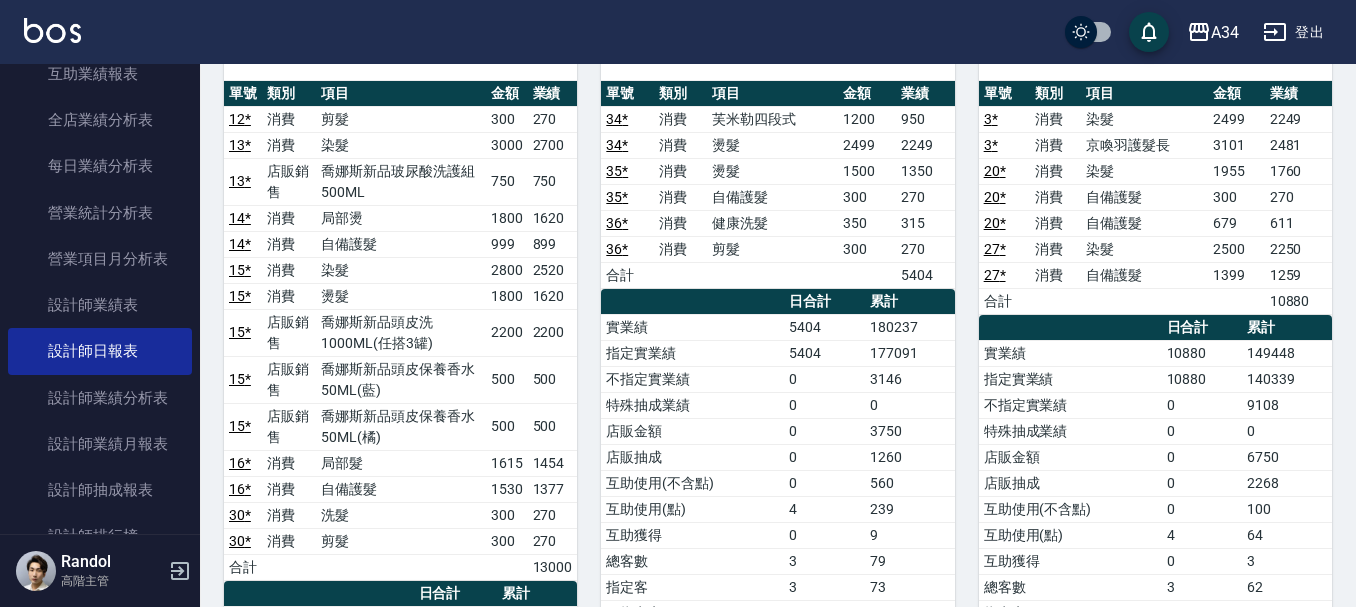click on "0" at bounding box center [1202, 405] 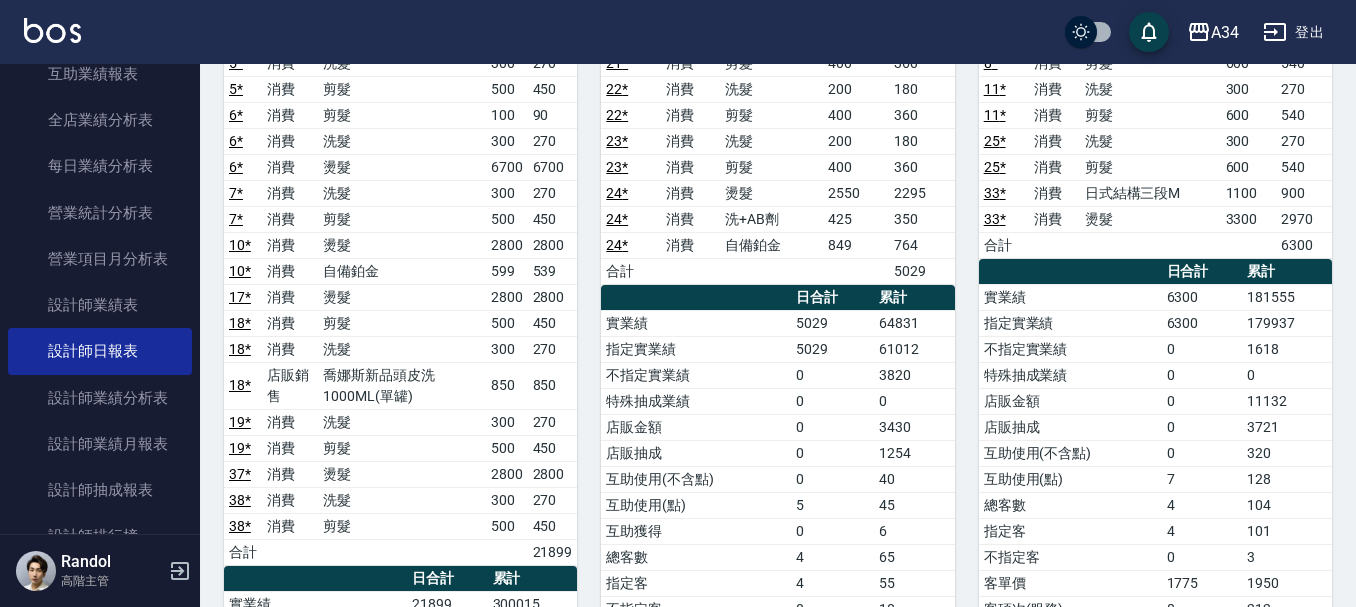 scroll, scrollTop: 0, scrollLeft: 0, axis: both 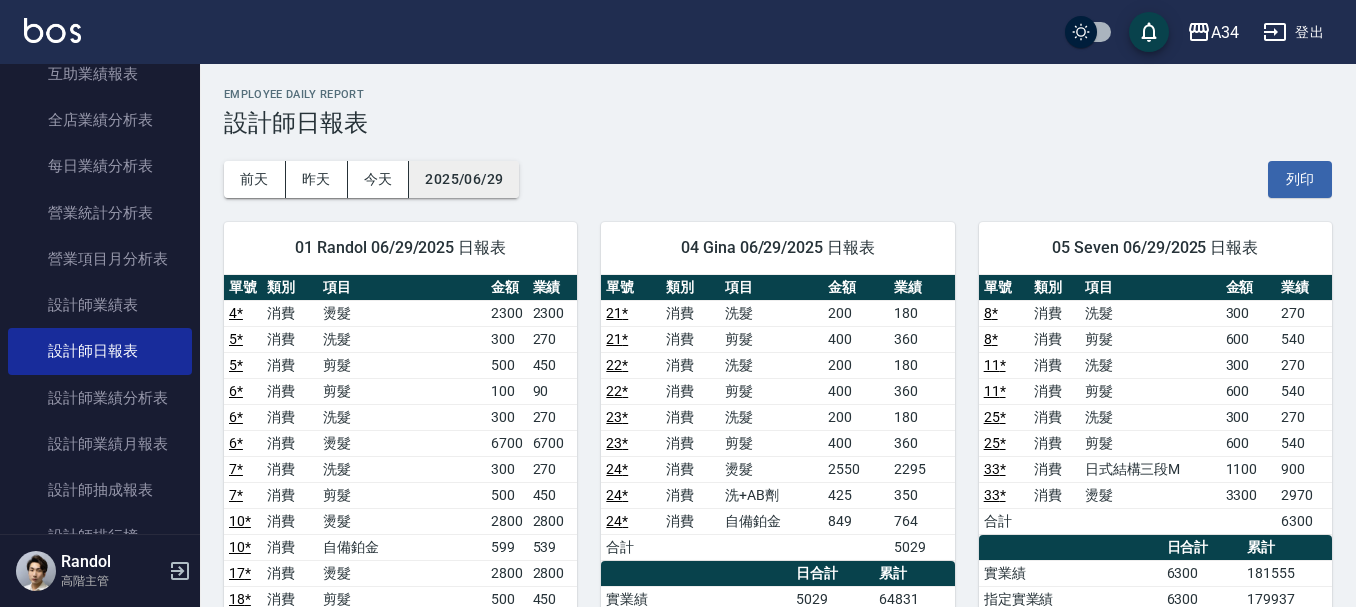 click on "2025/06/29" at bounding box center (464, 179) 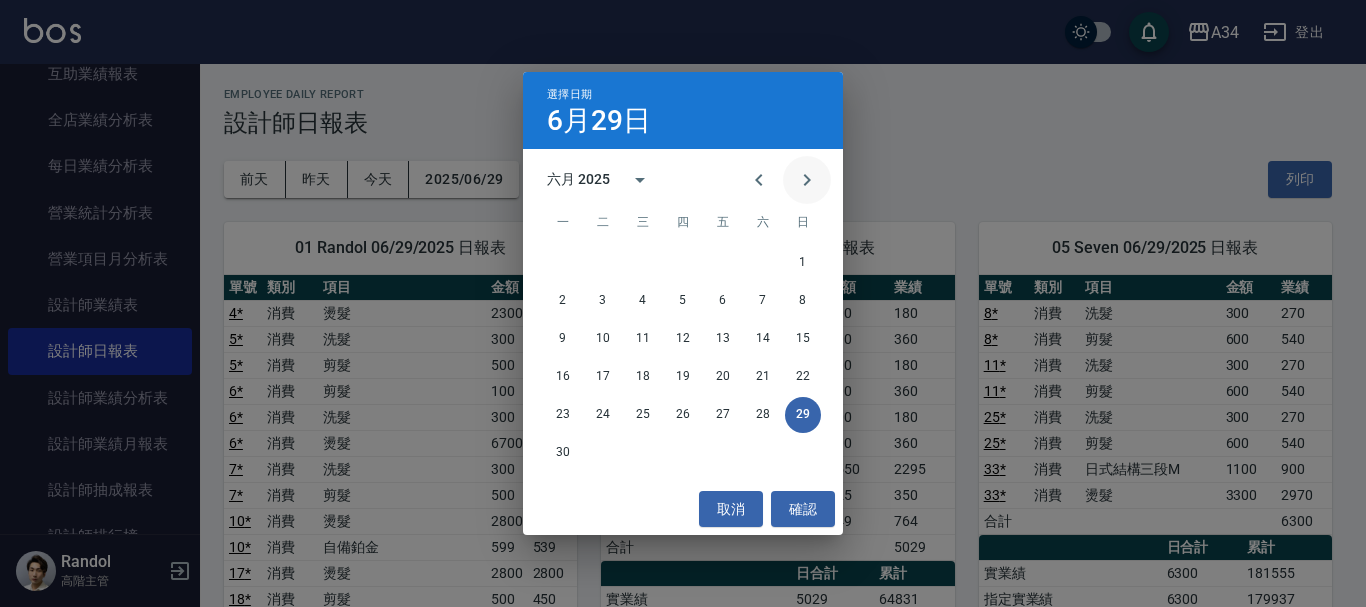 click 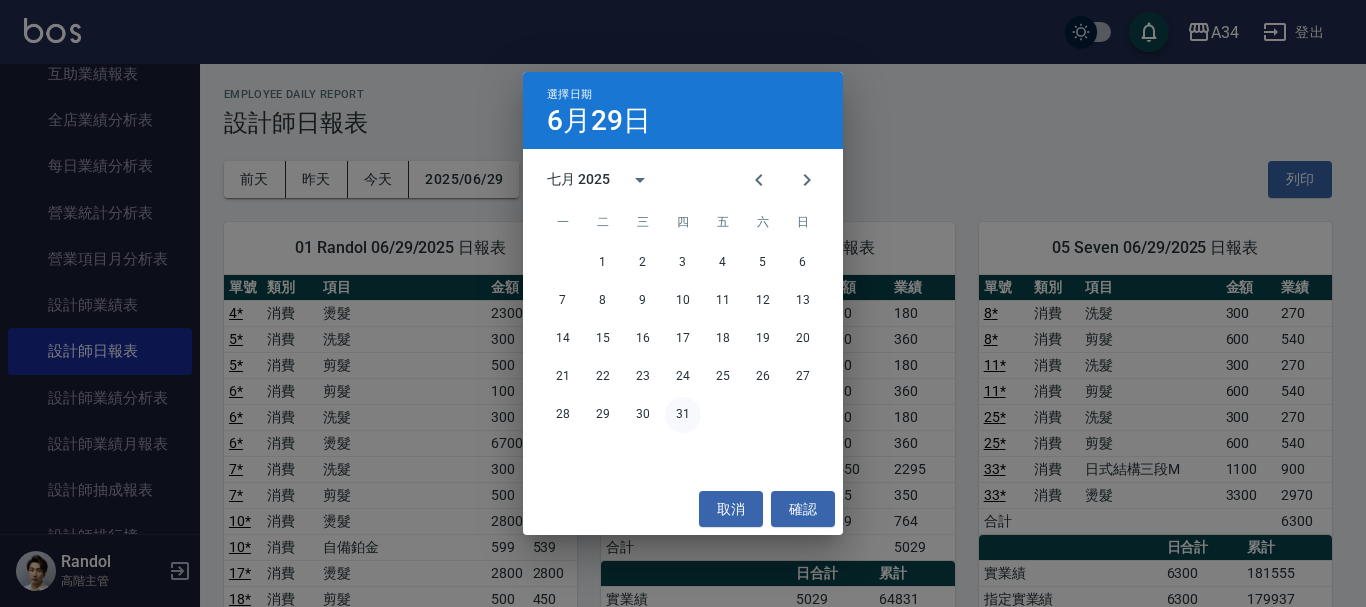 click on "31" at bounding box center (683, 415) 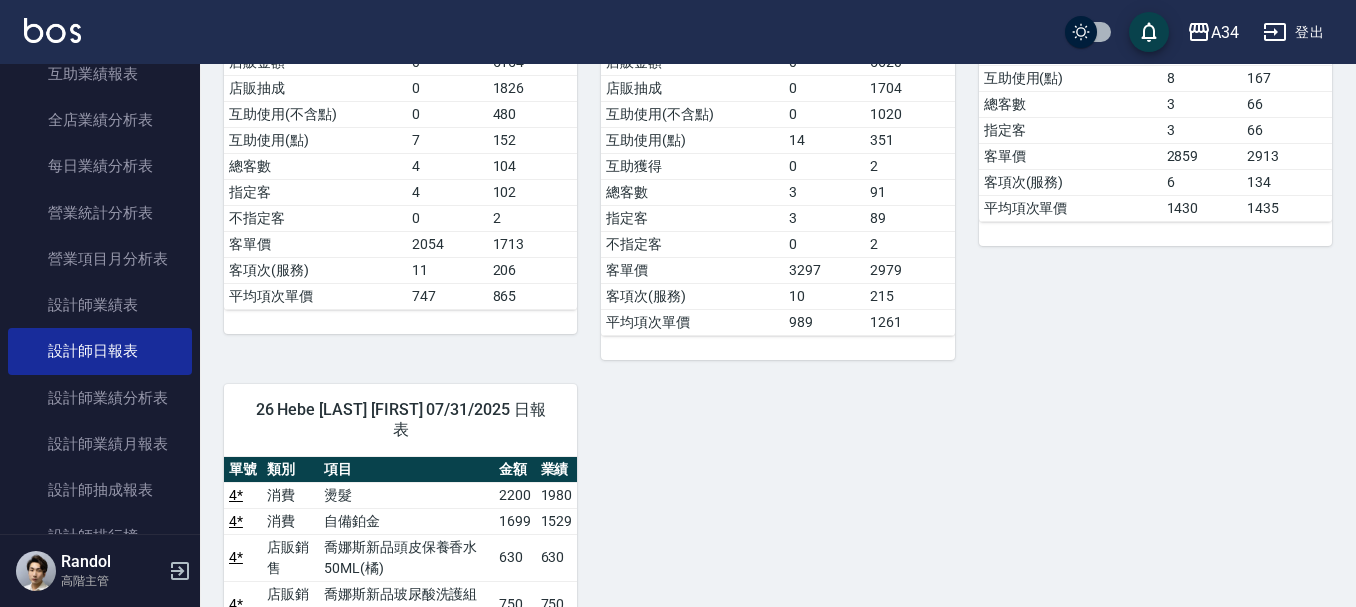 scroll, scrollTop: 1500, scrollLeft: 0, axis: vertical 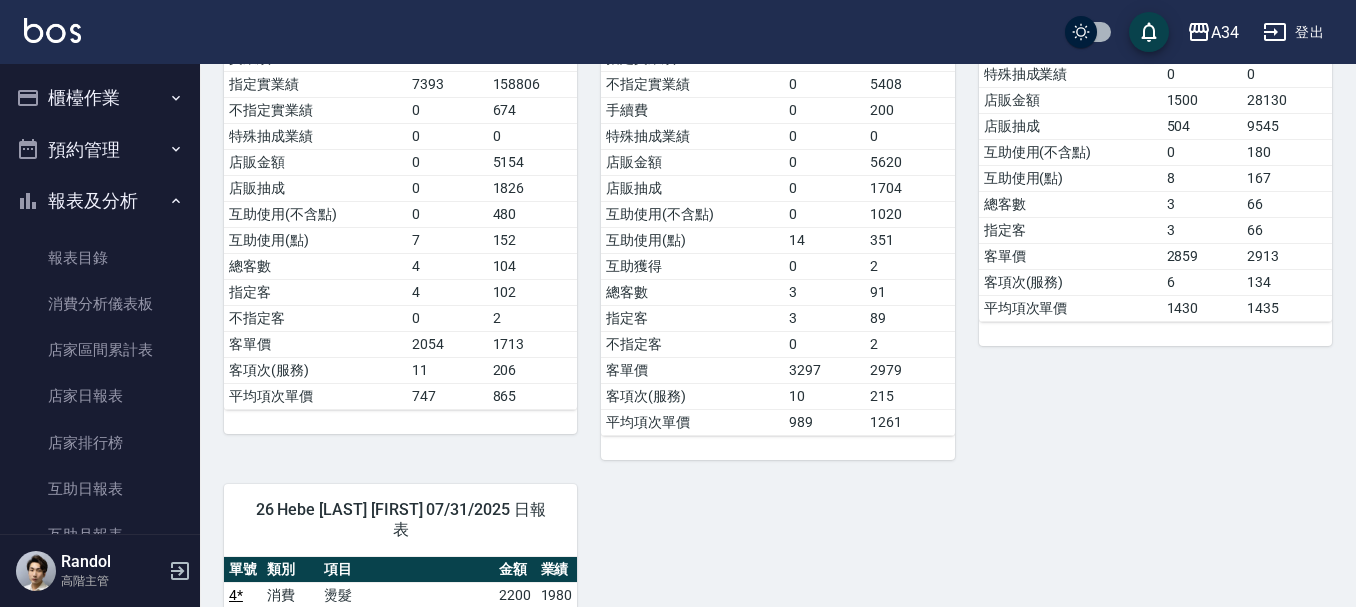click on "預約管理" at bounding box center (100, 150) 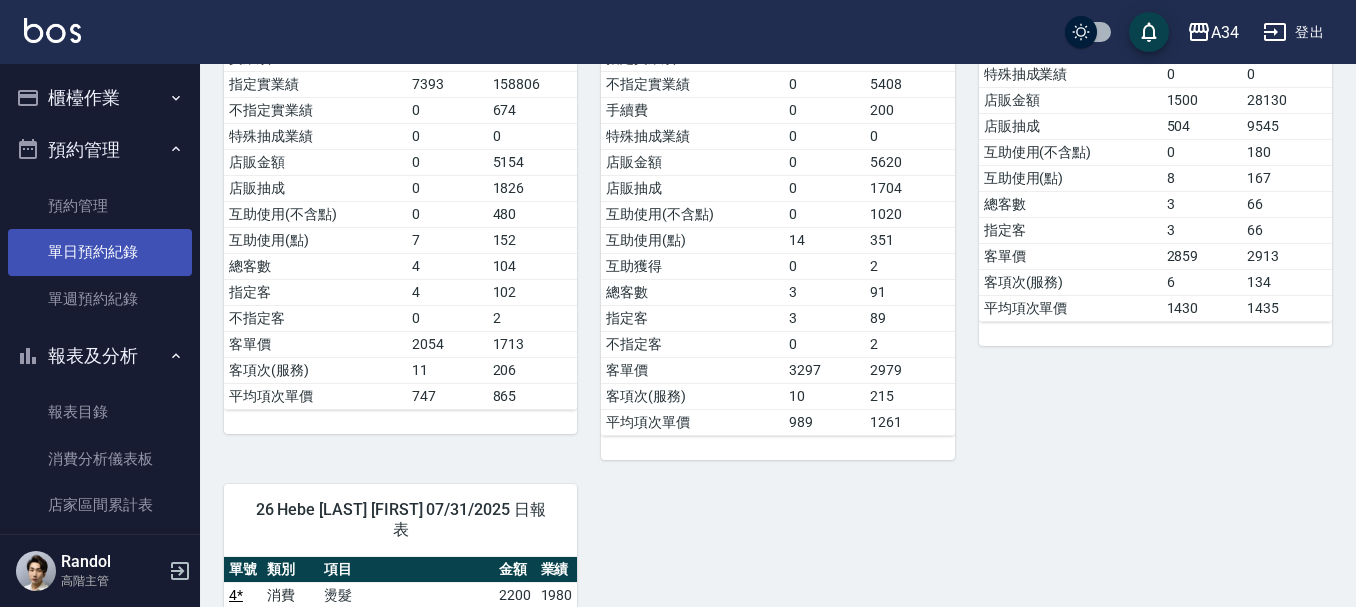 click on "單日預約紀錄" at bounding box center [100, 252] 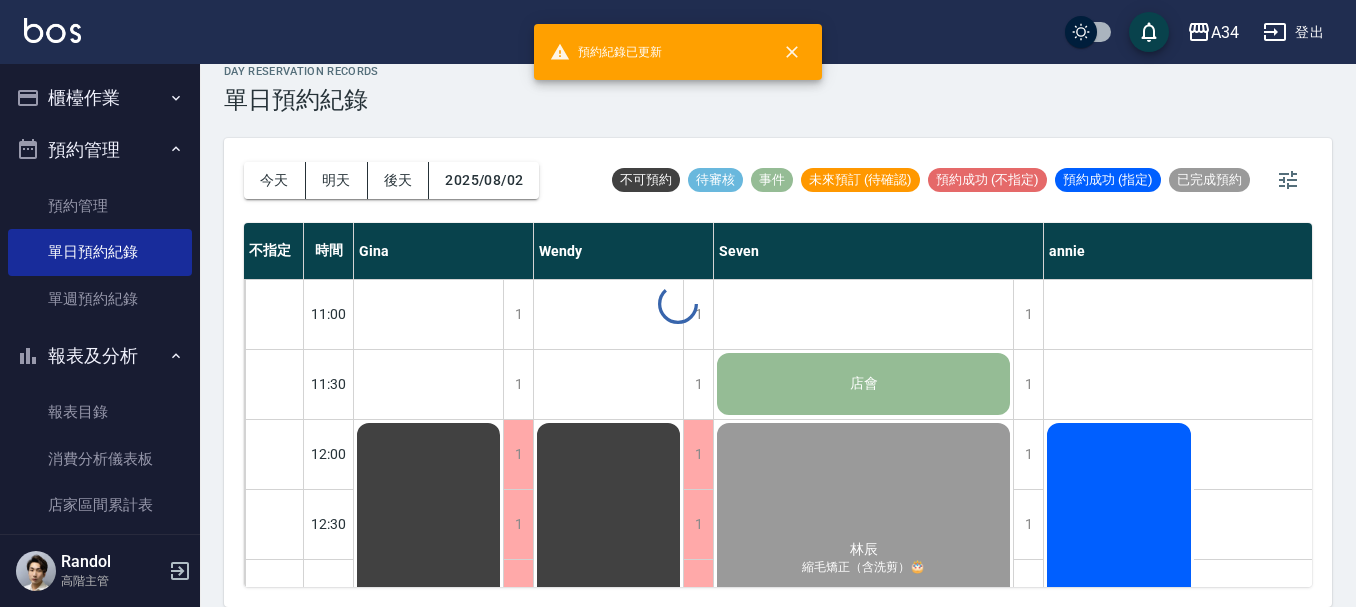 scroll, scrollTop: 0, scrollLeft: 0, axis: both 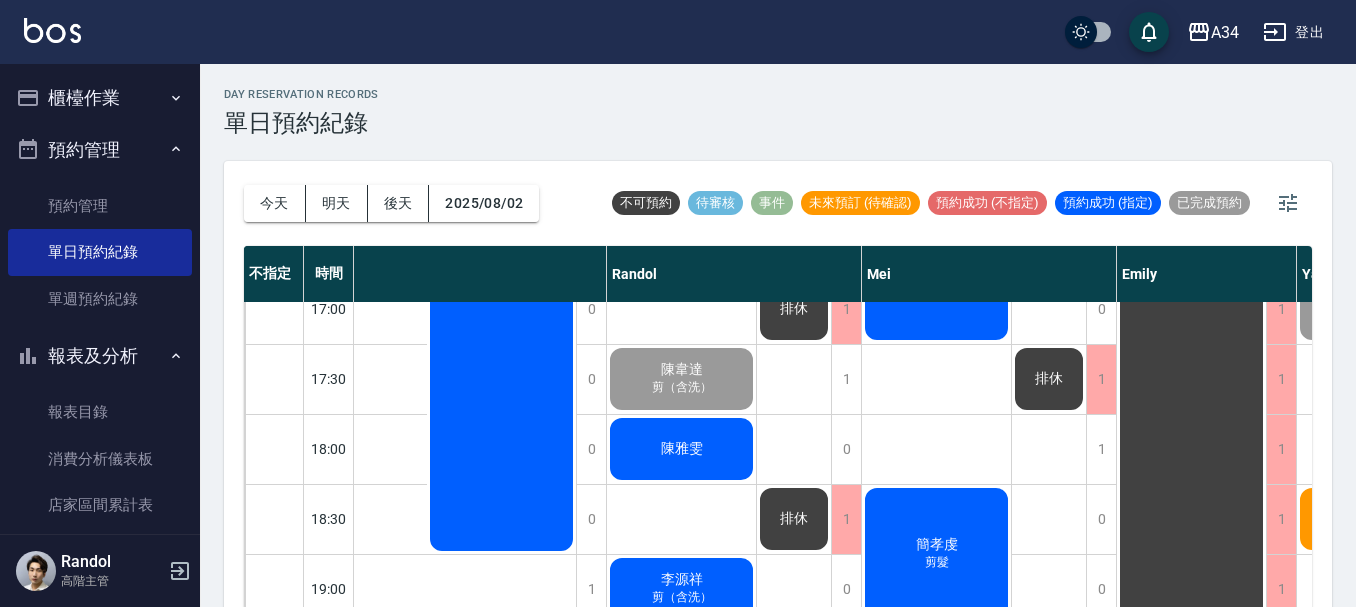 click on "陳雅雯" at bounding box center (-339, 99) 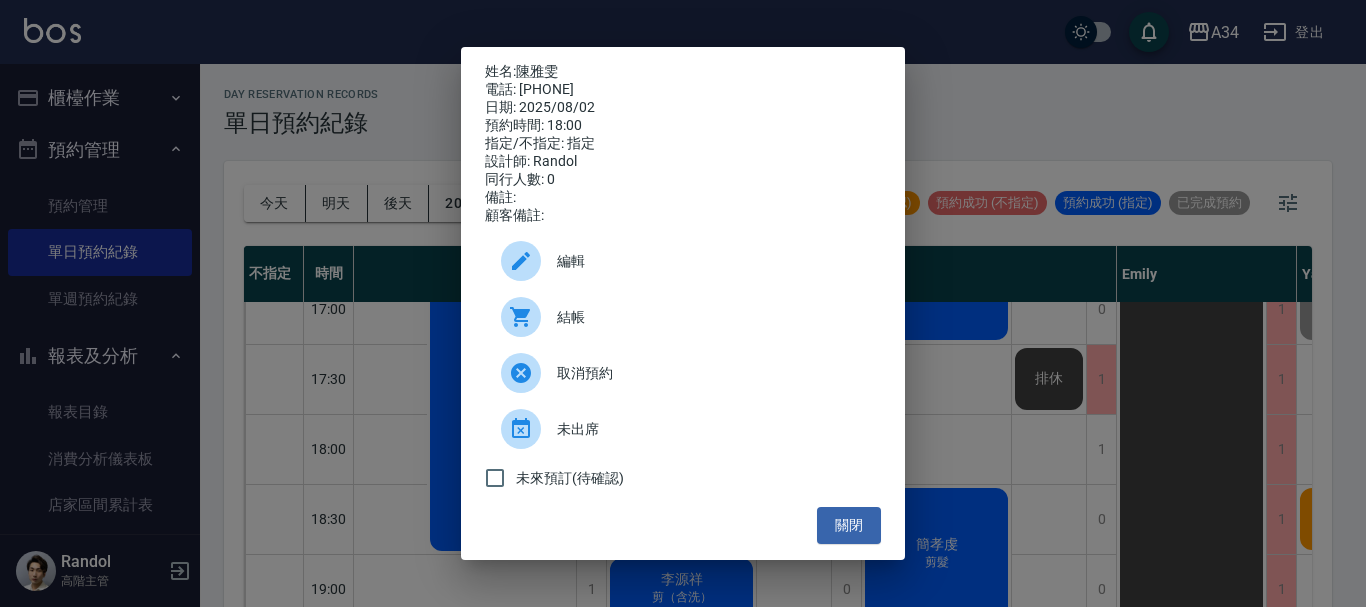 click on "結帳" at bounding box center (711, 317) 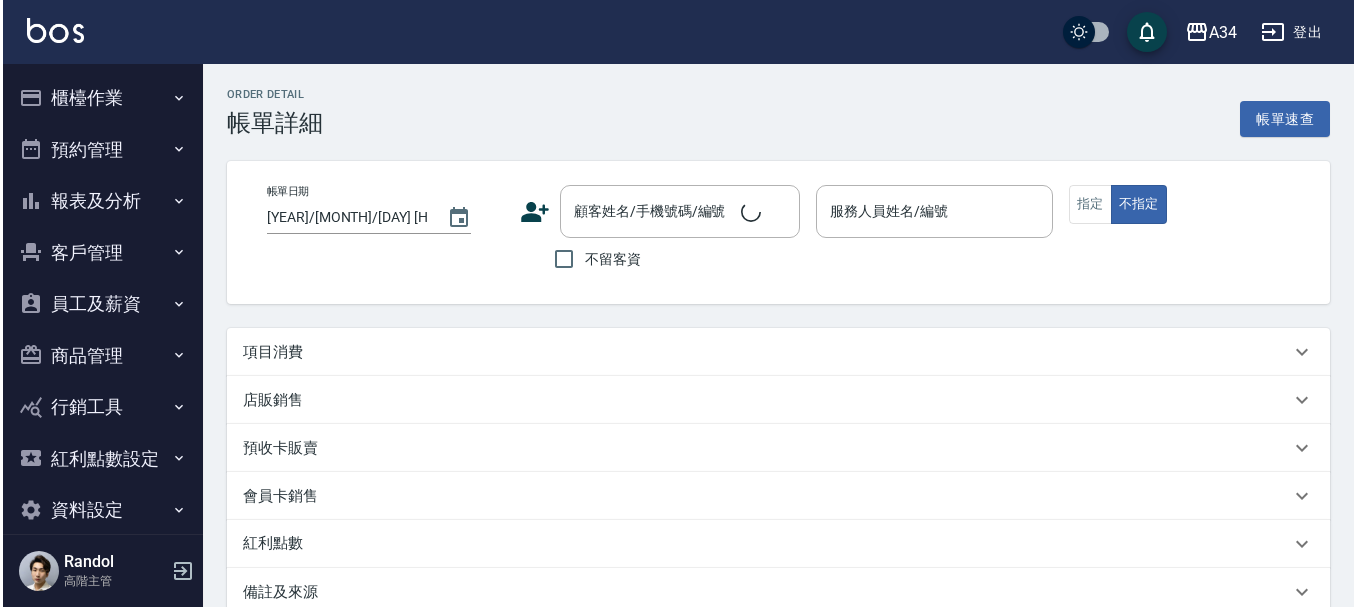 scroll, scrollTop: 0, scrollLeft: 0, axis: both 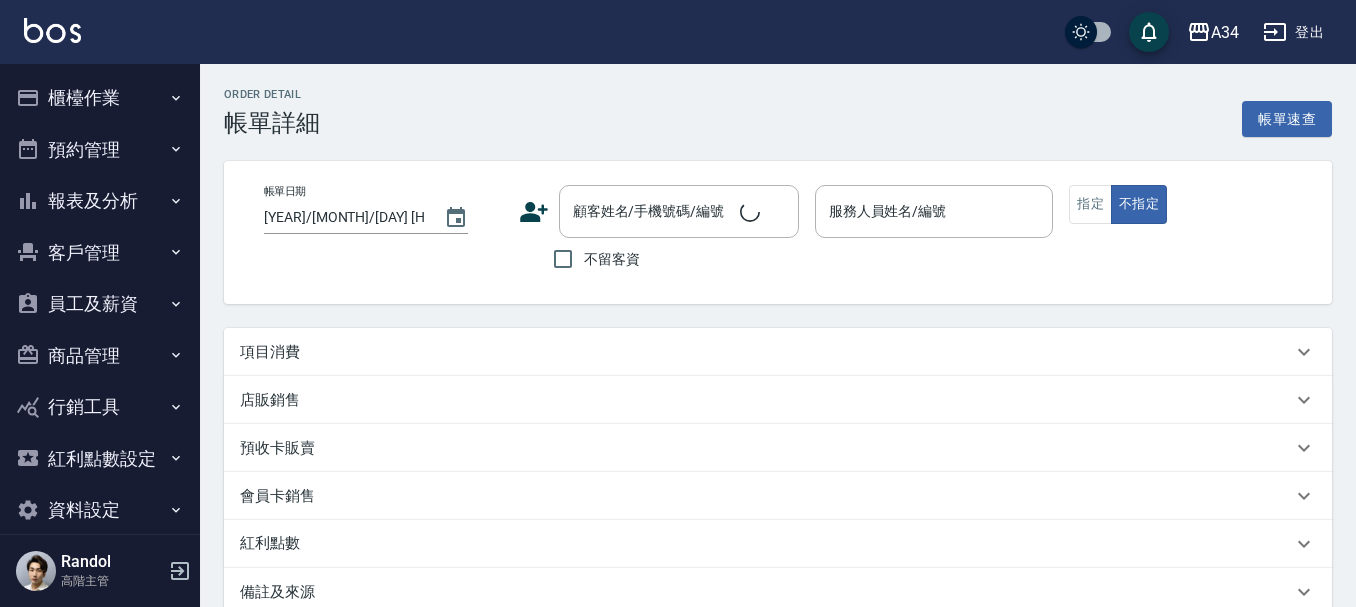 type on "2025/08/02 12:00" 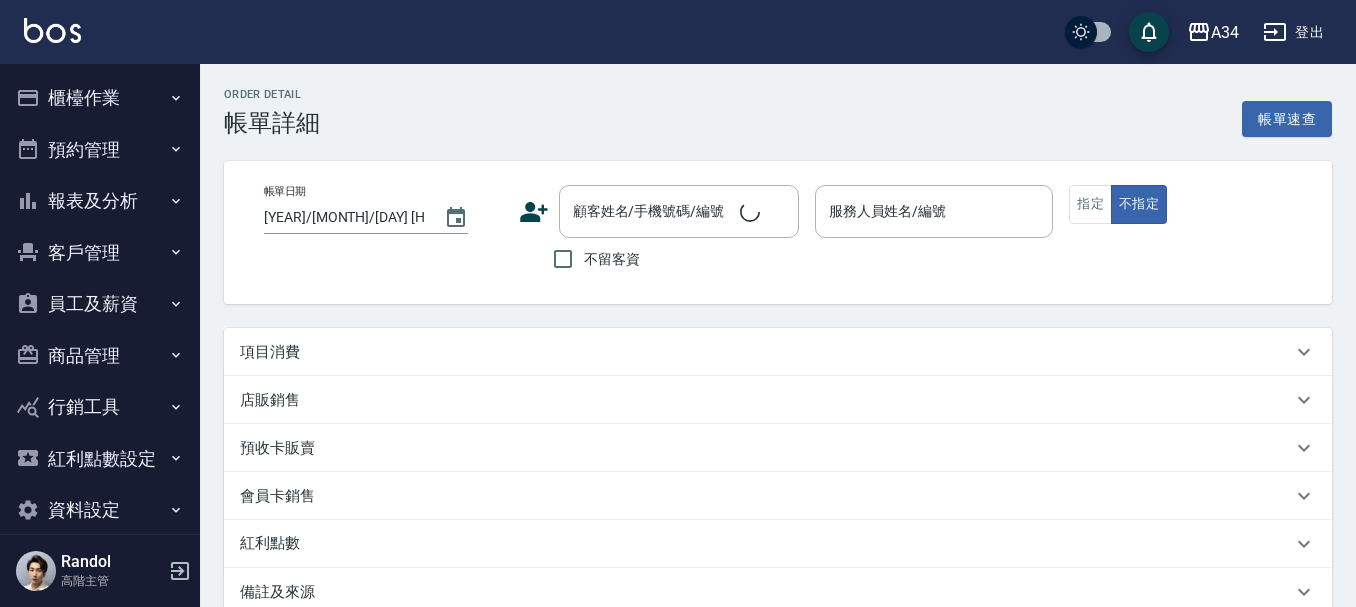 type on "Yana-09" 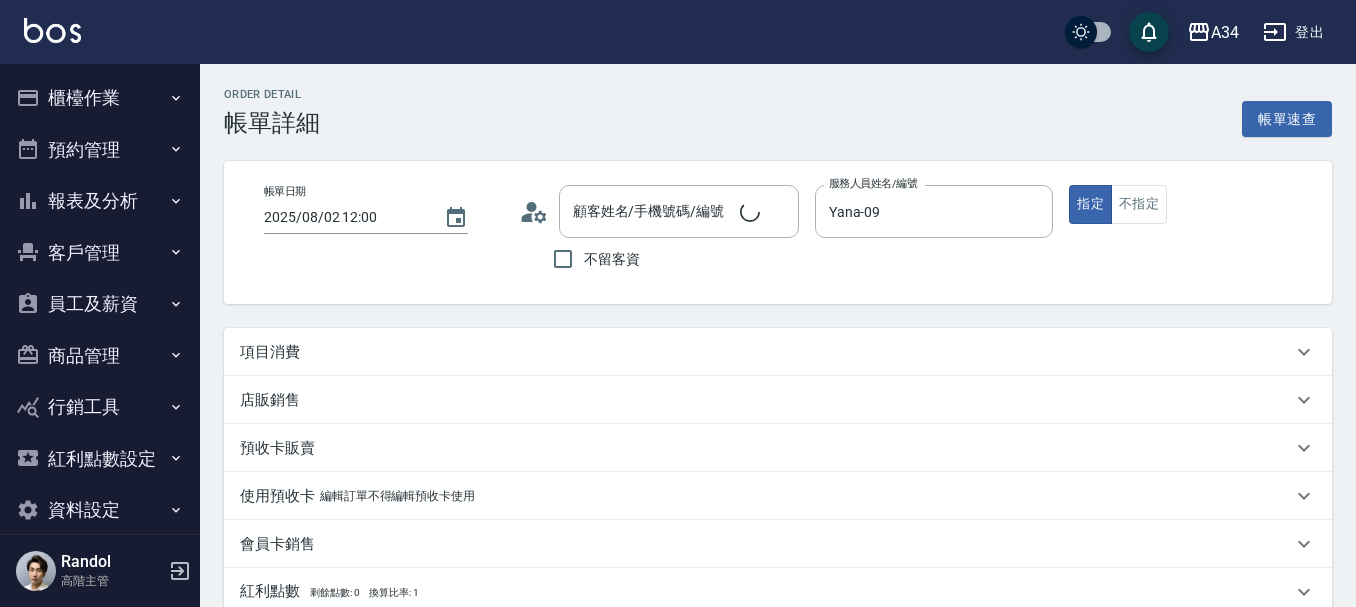 click on "項目消費" at bounding box center [766, 352] 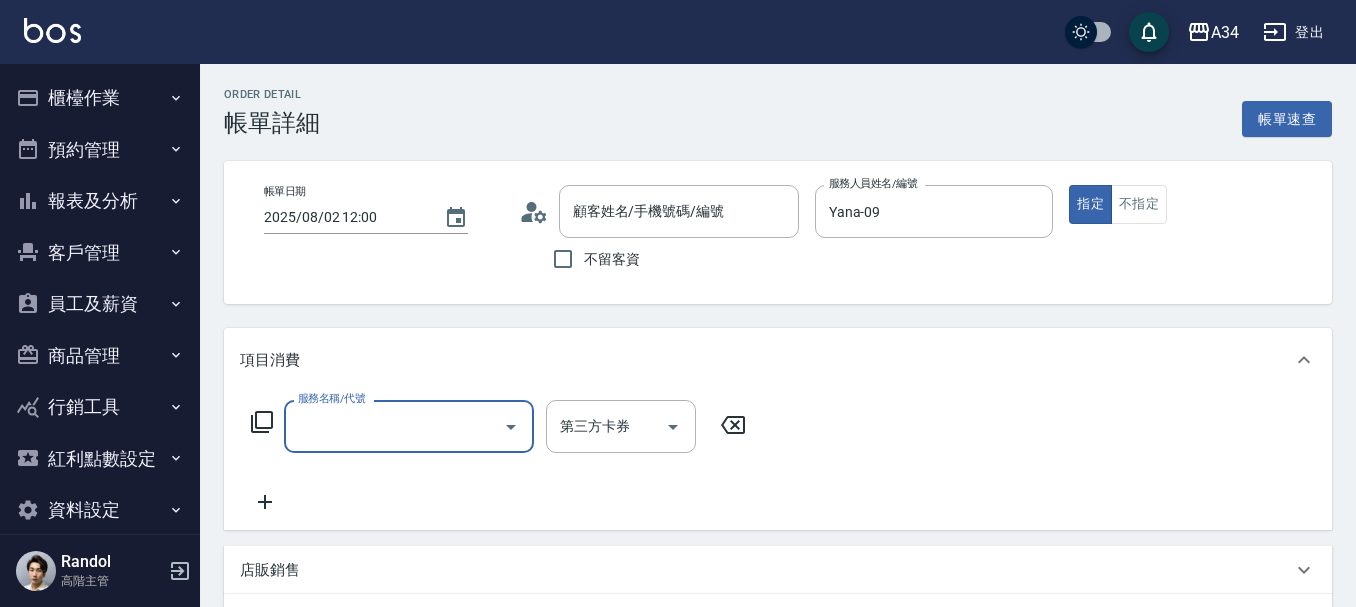 scroll, scrollTop: 35, scrollLeft: 0, axis: vertical 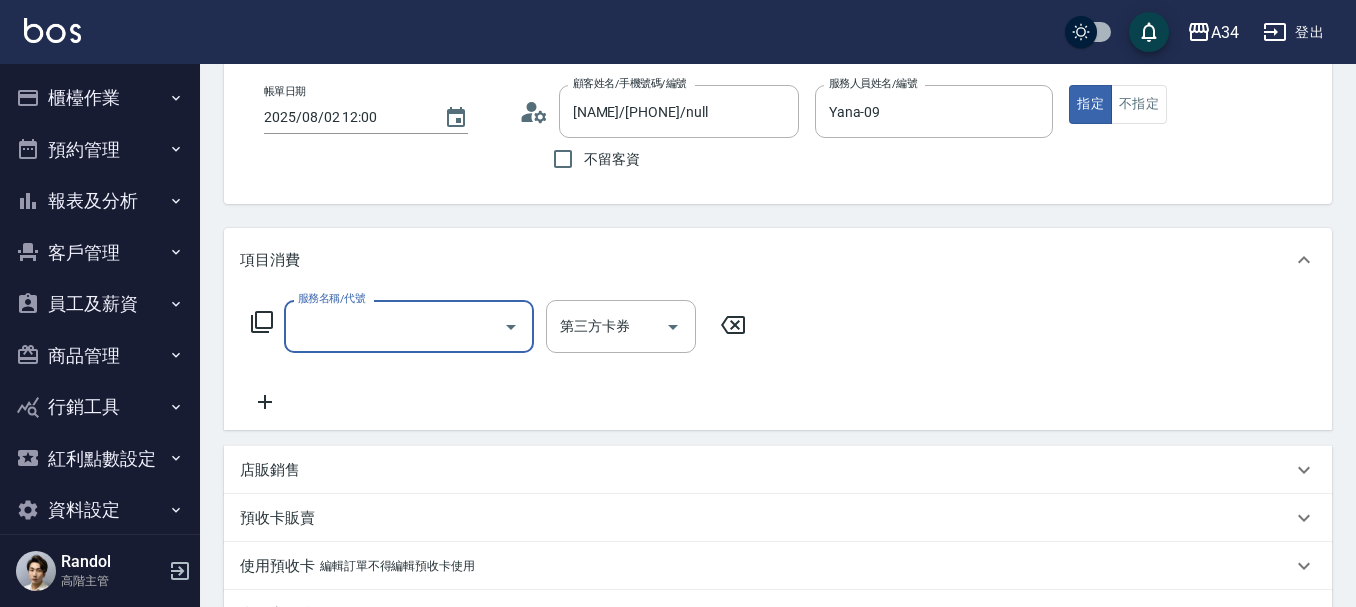 click on "服務名稱/代號" at bounding box center [394, 326] 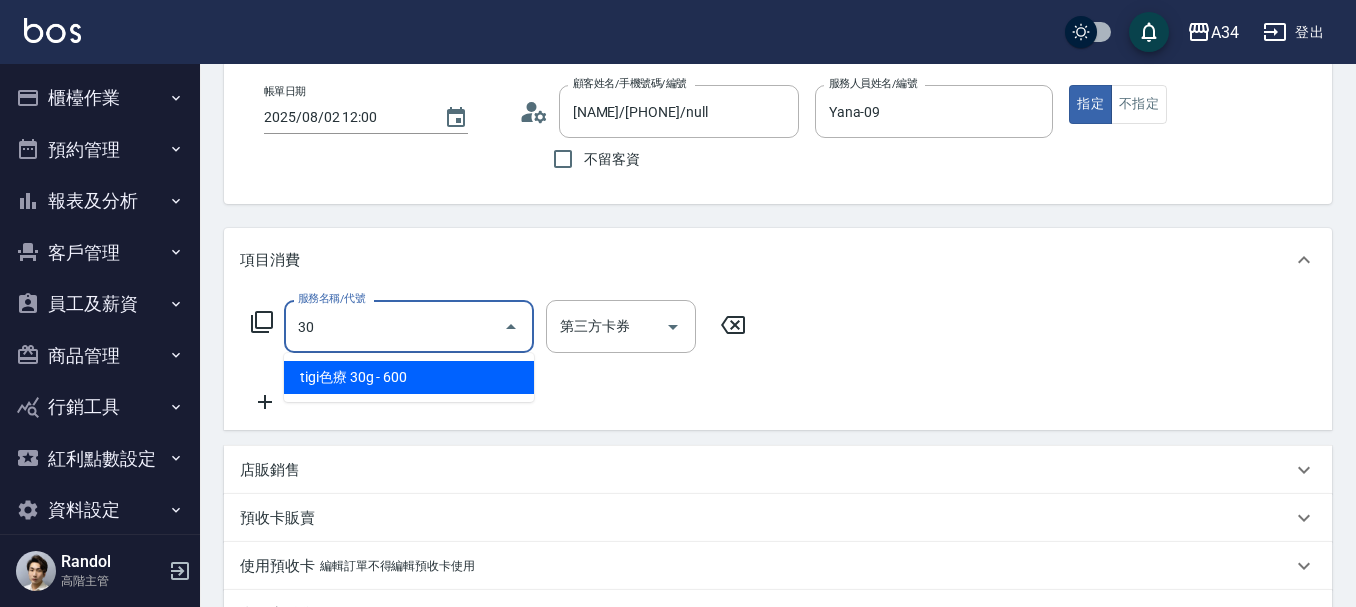 type on "301" 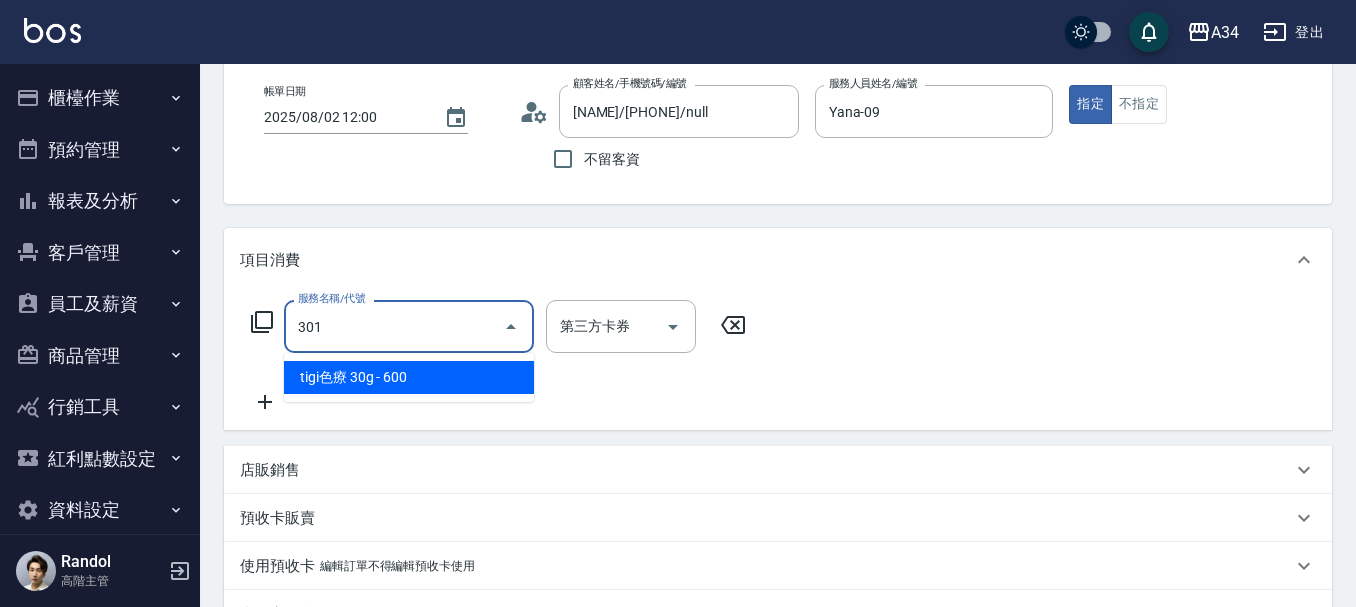 type on "150" 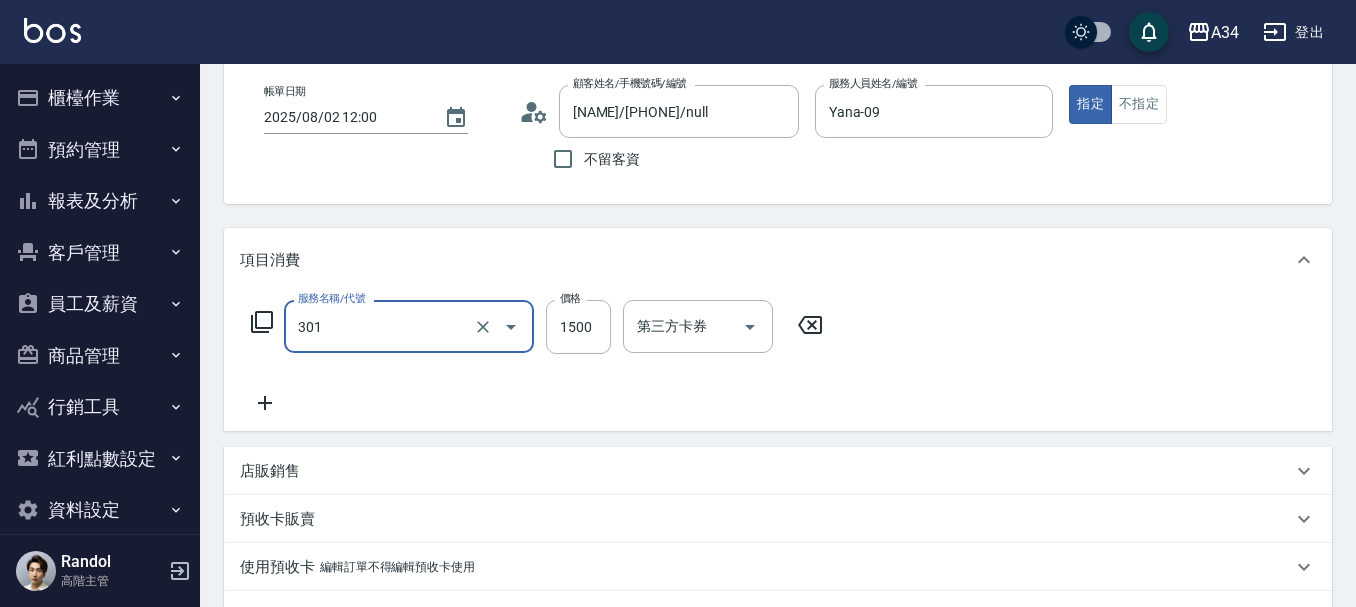 type on "燙髮(301)" 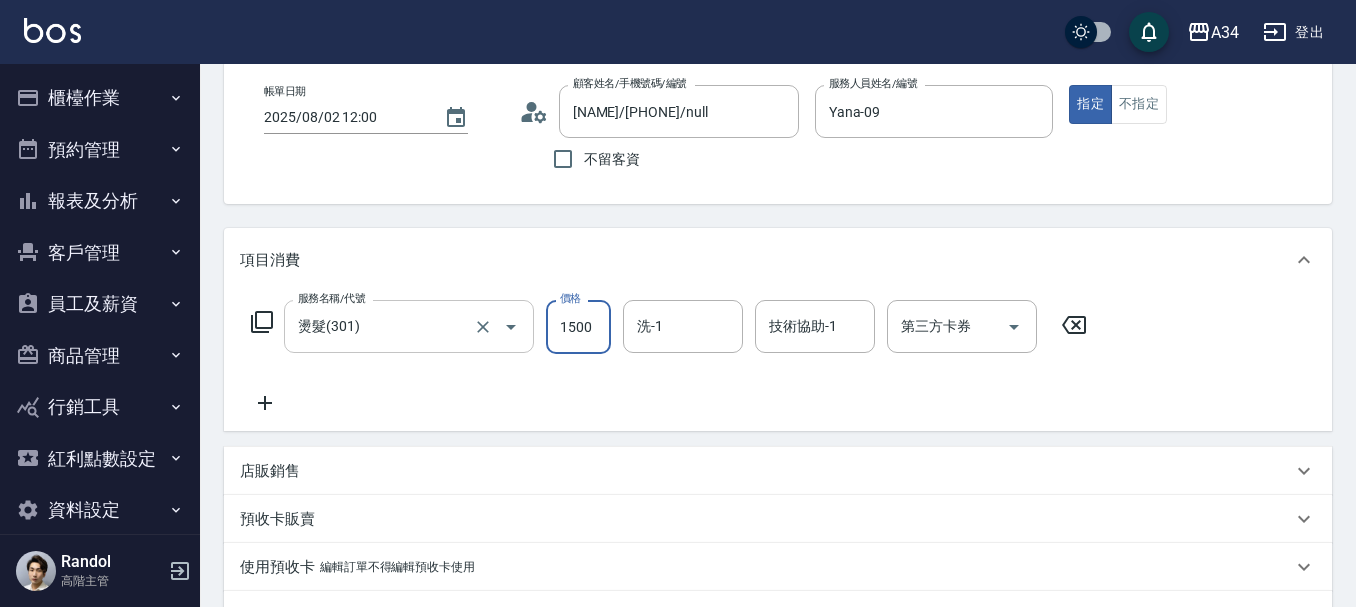 type on "0" 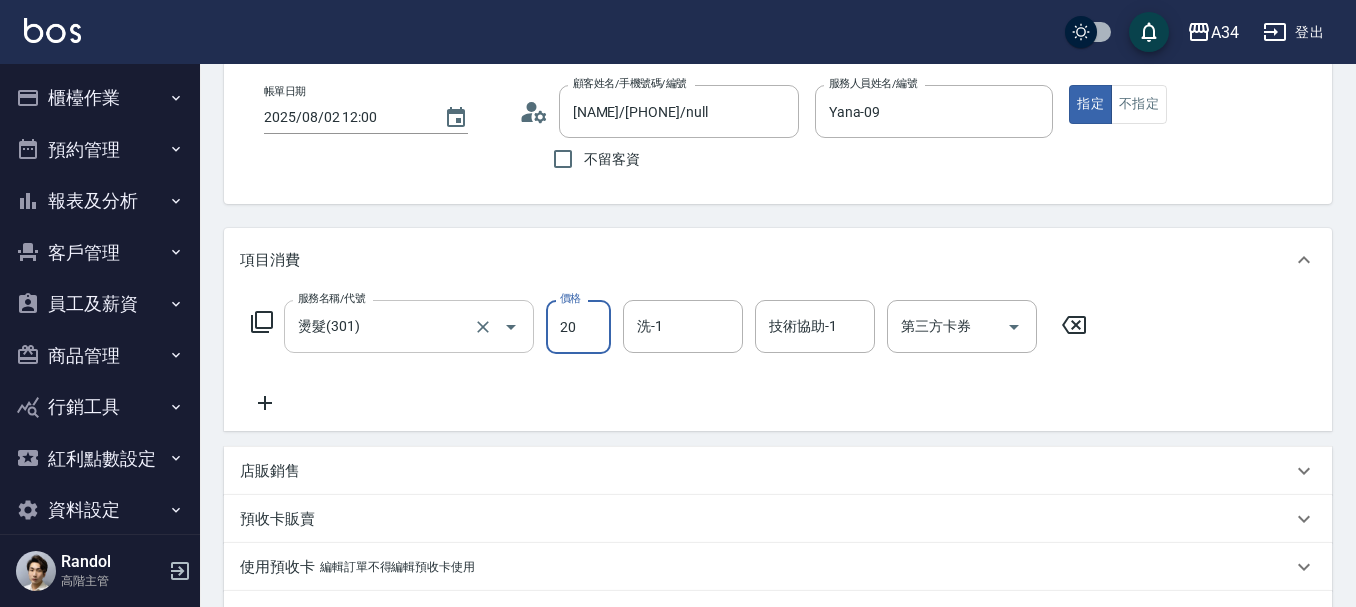 type on "200" 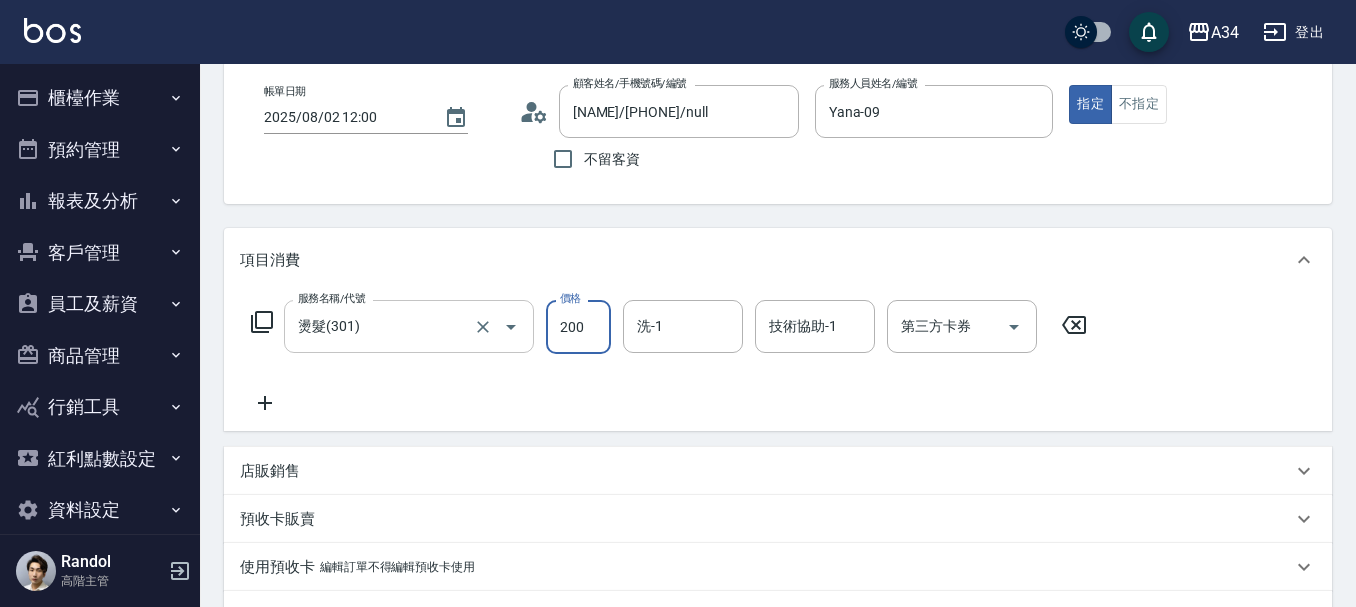 type on "200" 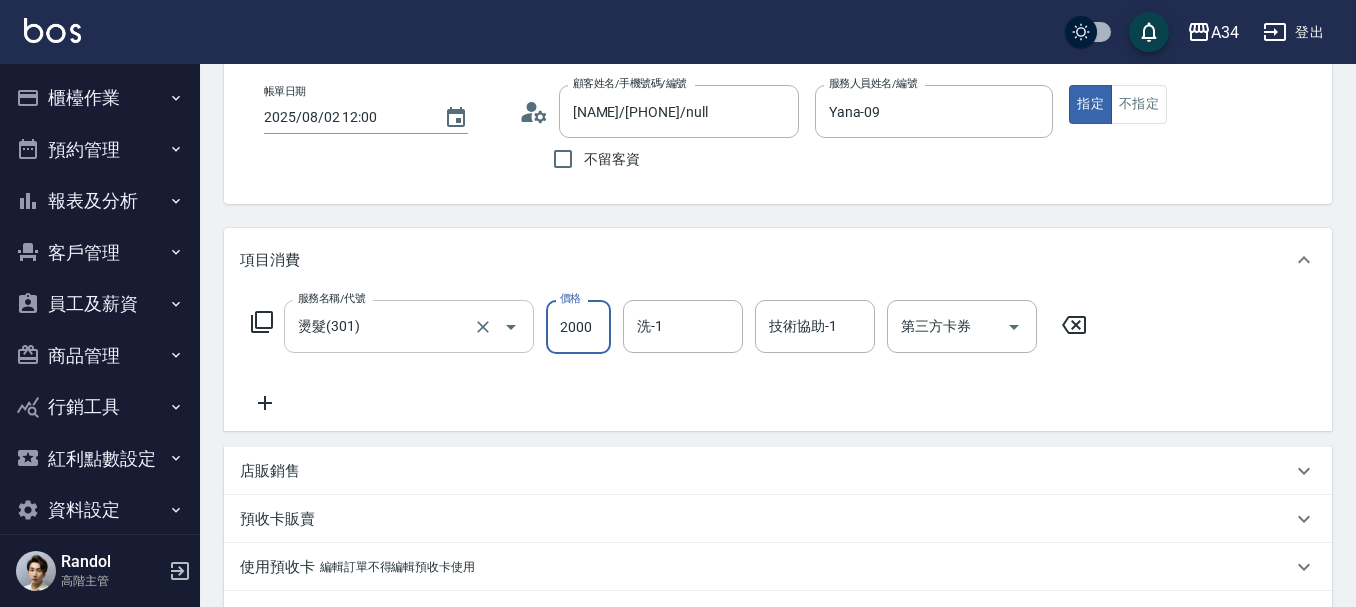 type on "2000" 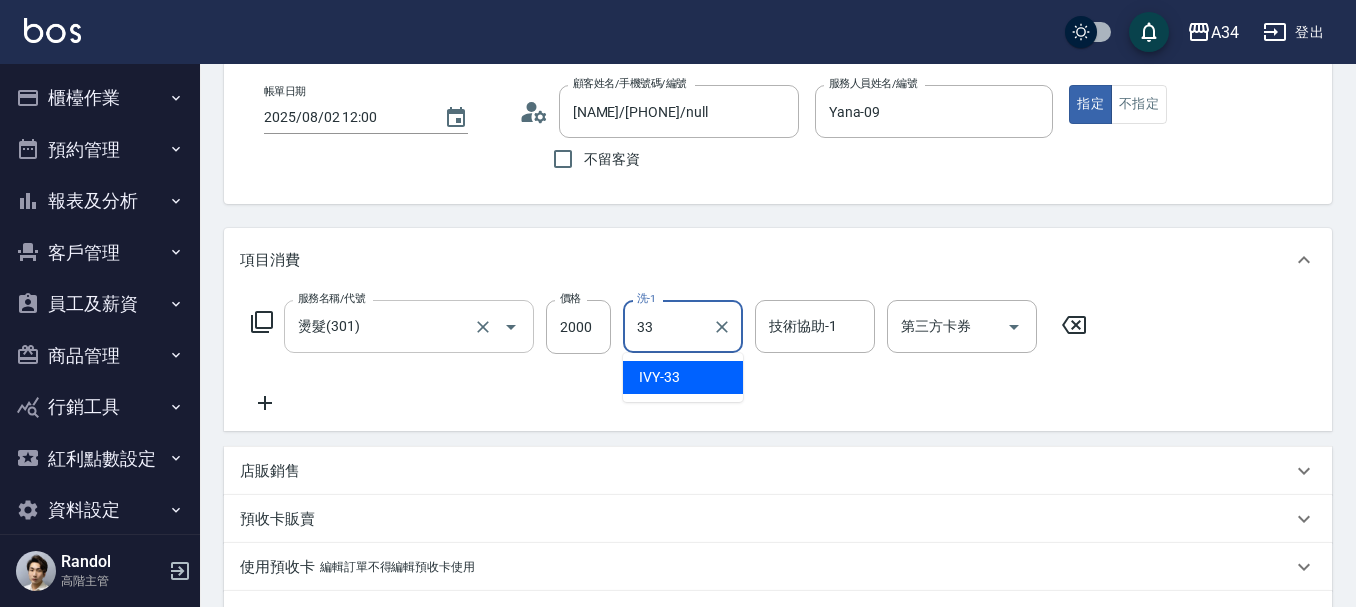 type on "IVY-33" 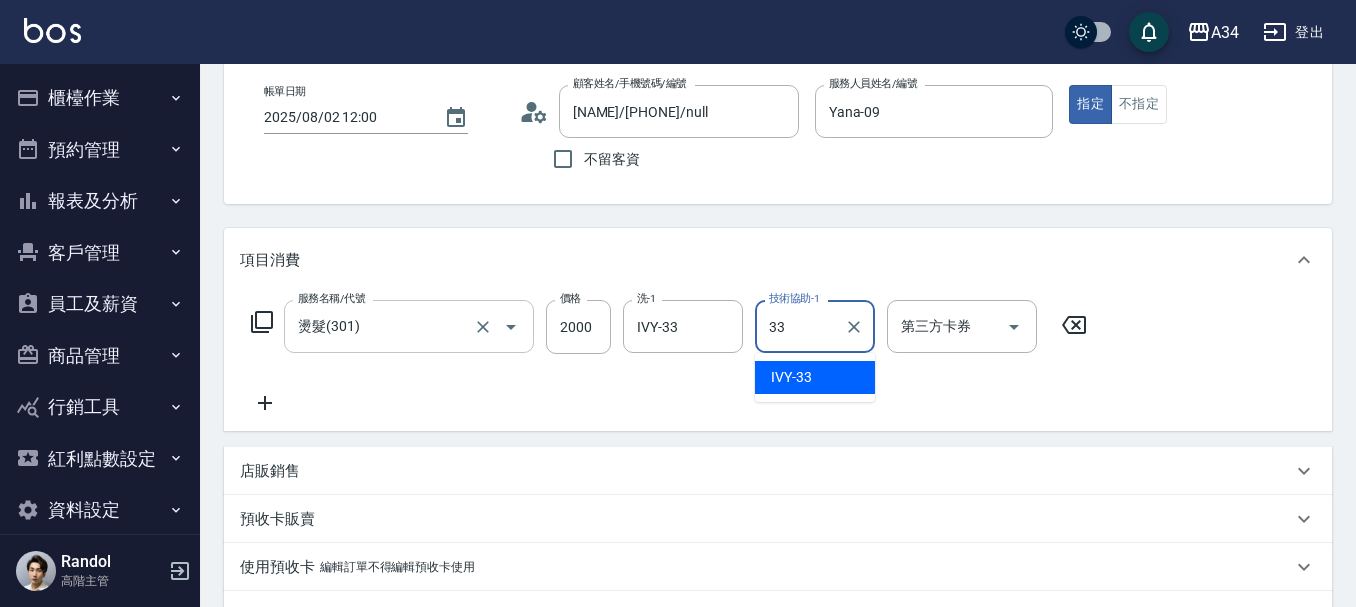 type on "IVY-33" 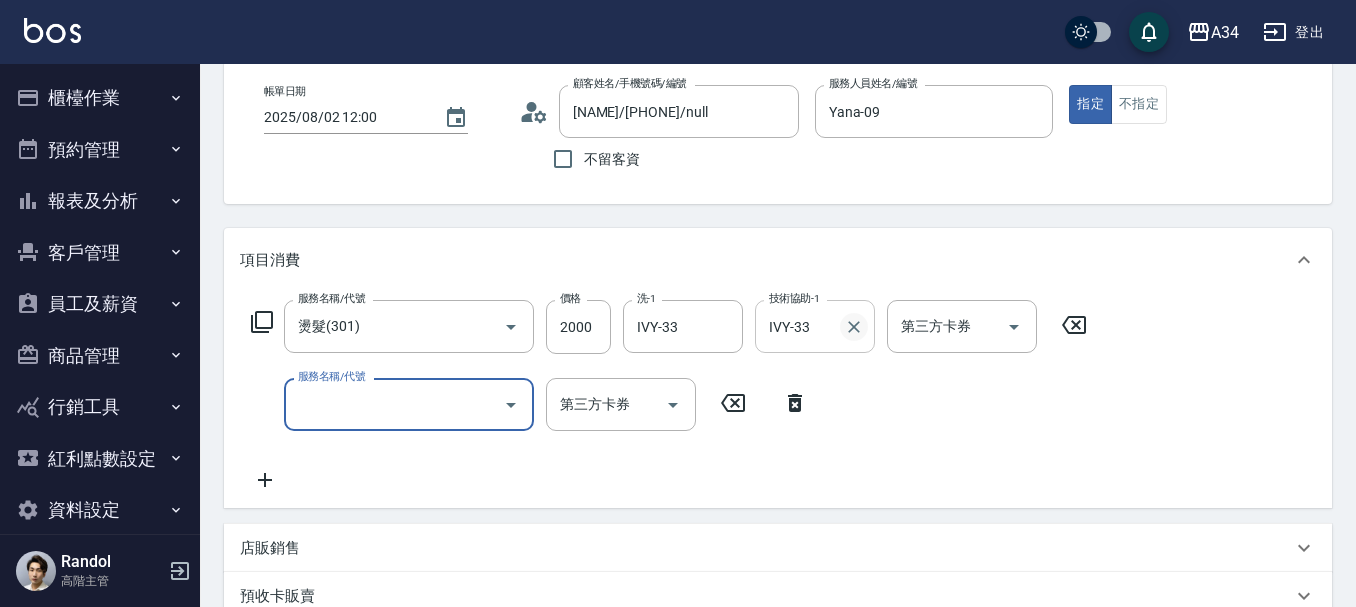 click 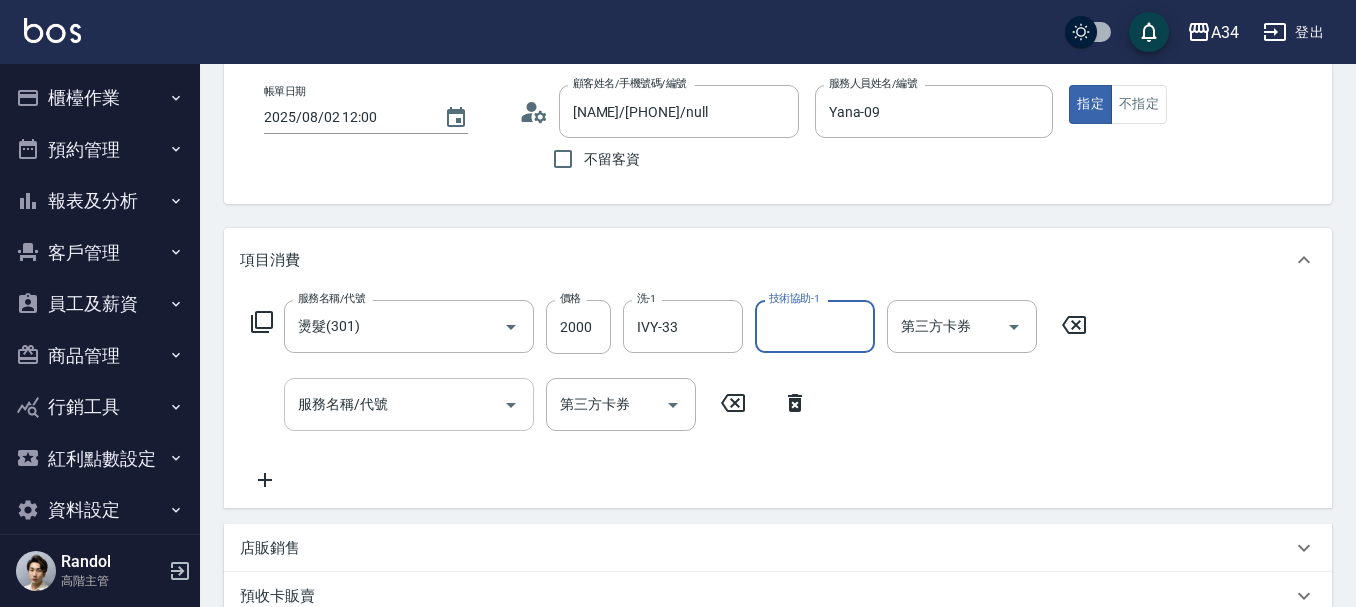 click on "服務名稱/代號" at bounding box center [394, 404] 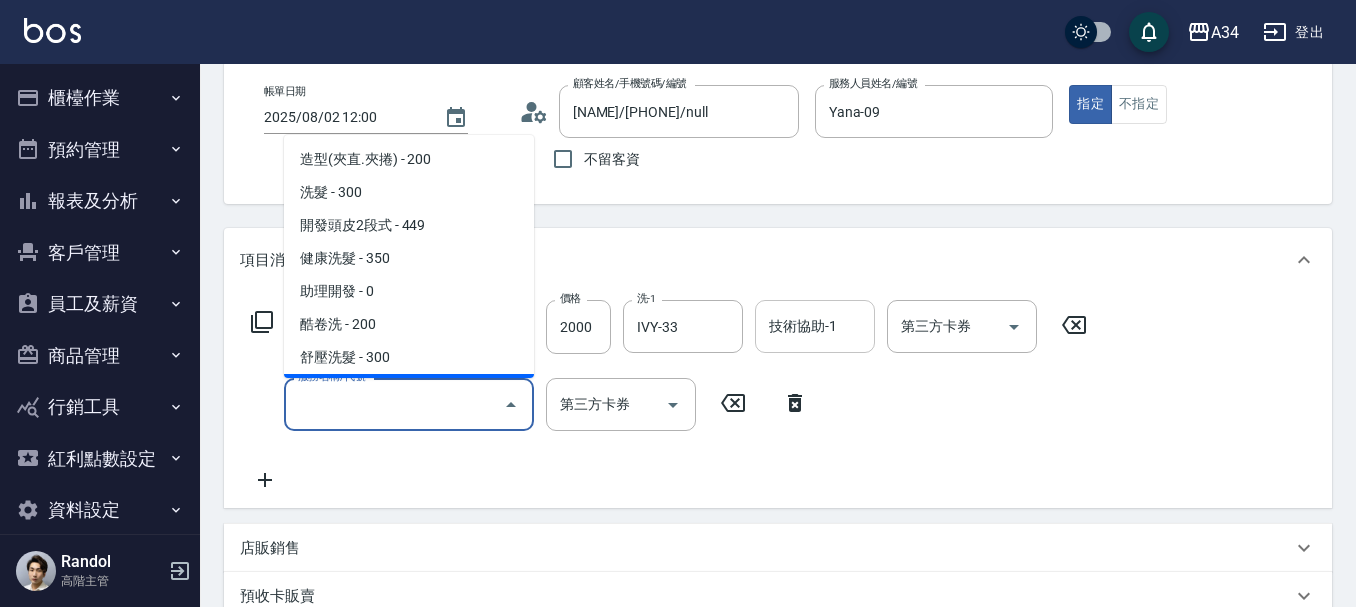 click on "服務名稱/代號" at bounding box center (394, 404) 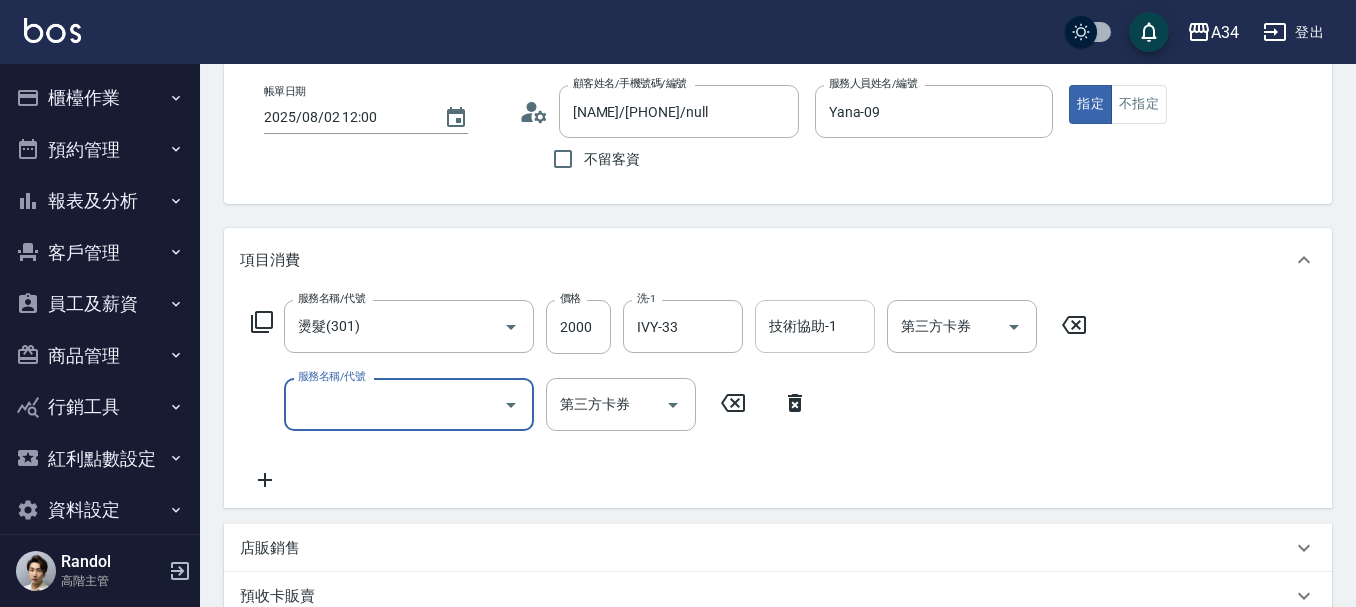 click on "服務名稱/代號 燙髮(301) 服務名稱/代號 價格 2000 價格 洗-1 IVY-33 洗-1 技術協助-1 技術協助-1 第三方卡券 第三方卡券 服務名稱/代號 服務名稱/代號 第三方卡券 第三方卡券" at bounding box center [778, 400] 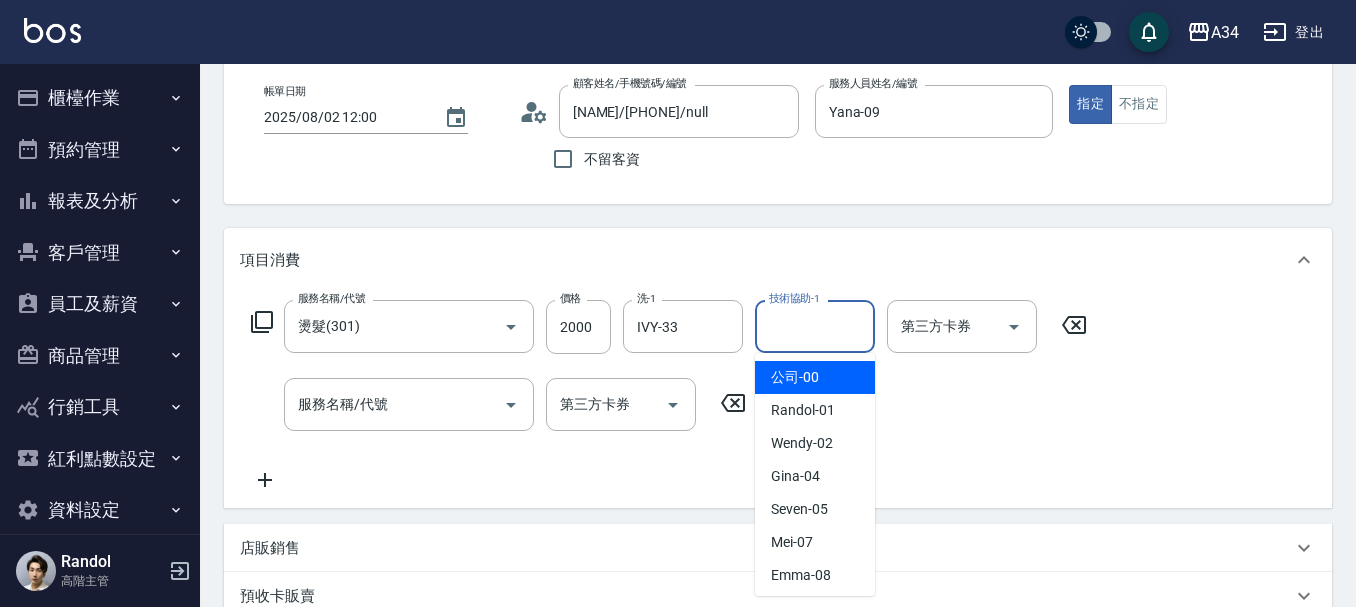 click on "技術協助-1 技術協助-1" at bounding box center (815, 326) 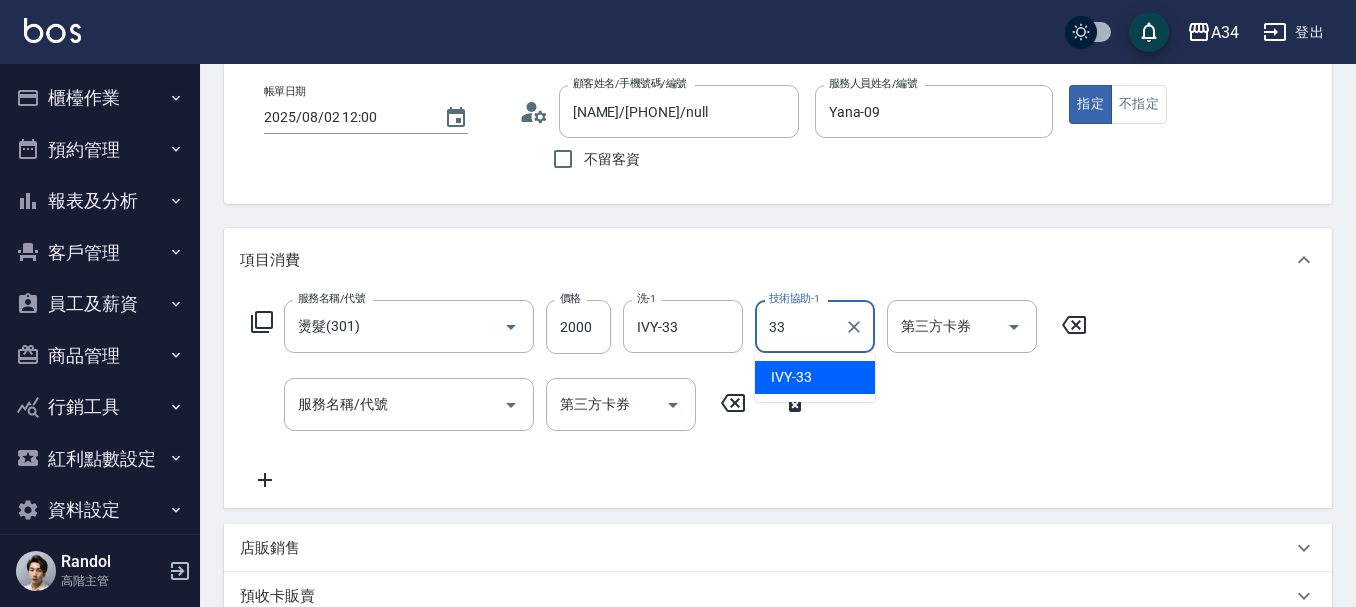 type on "IVY-33" 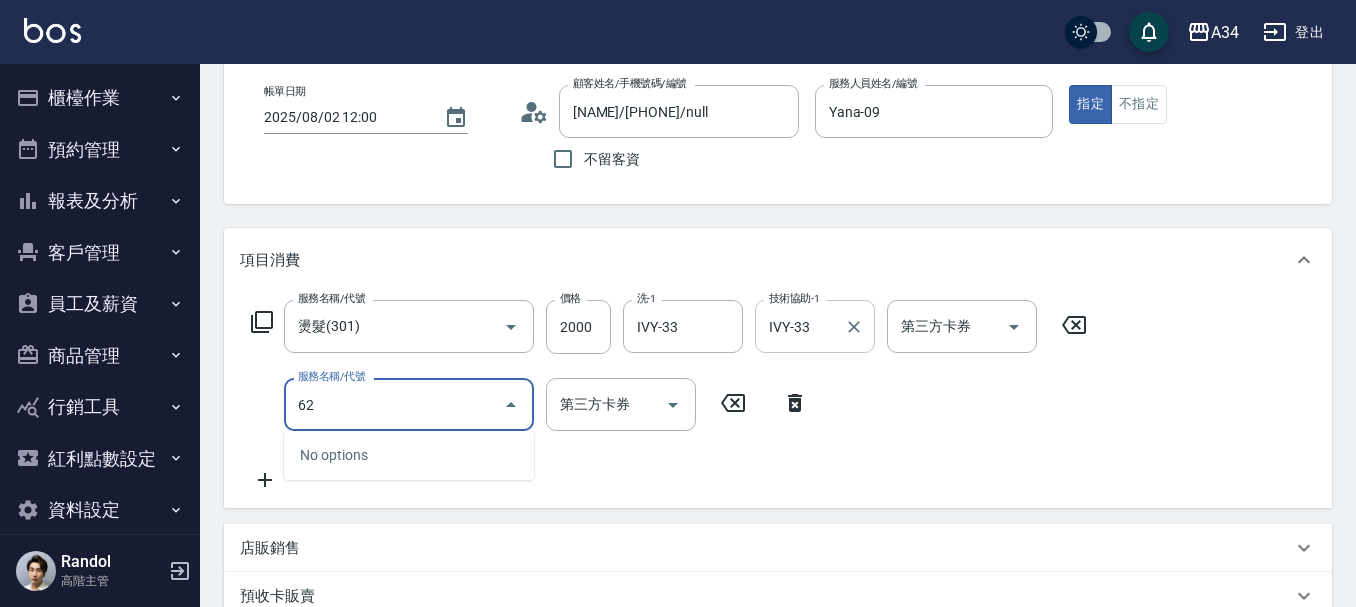 type on "627" 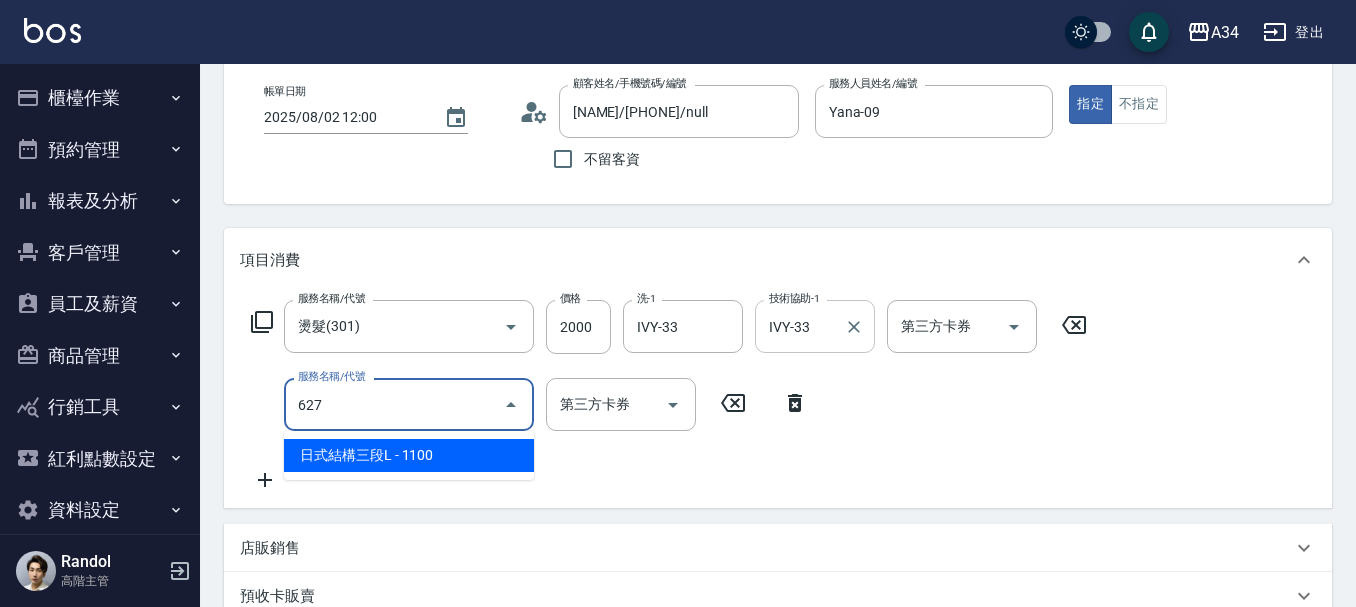 type on "310" 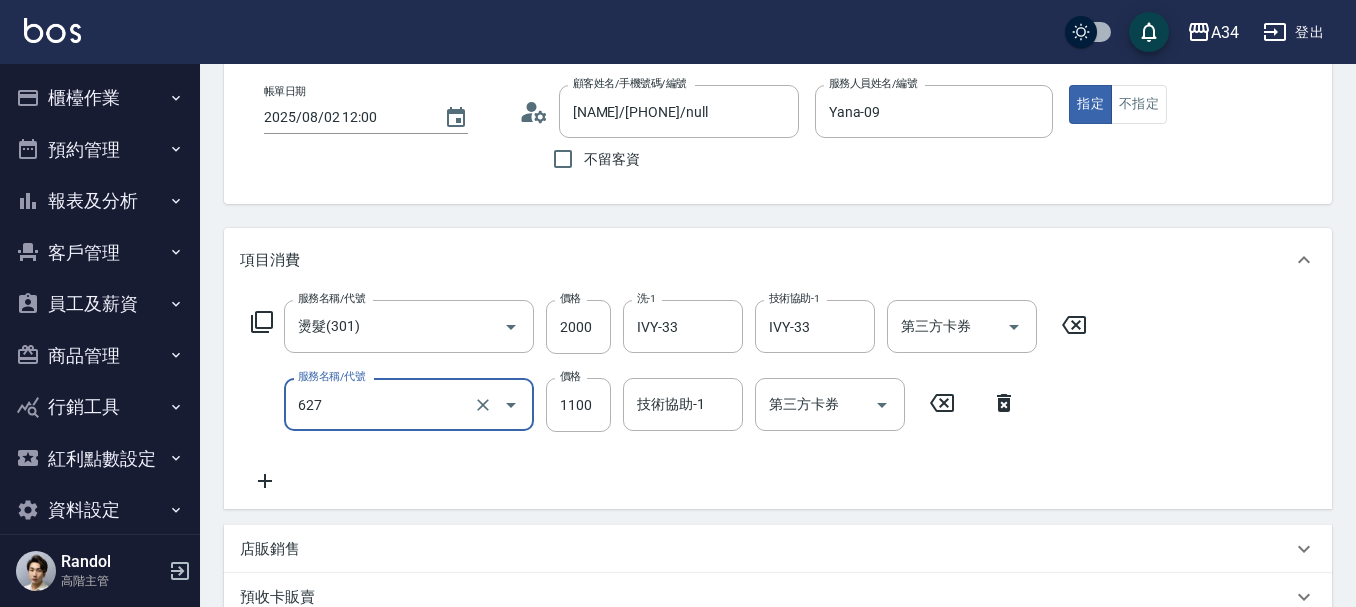 type 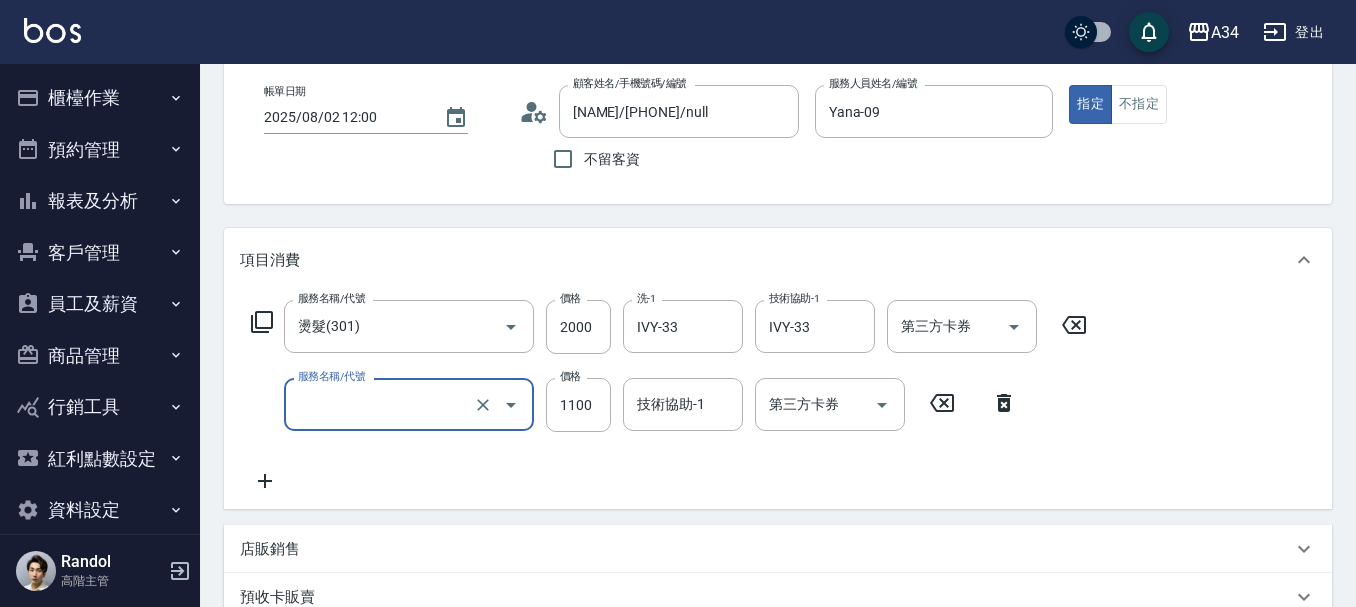 type on "200" 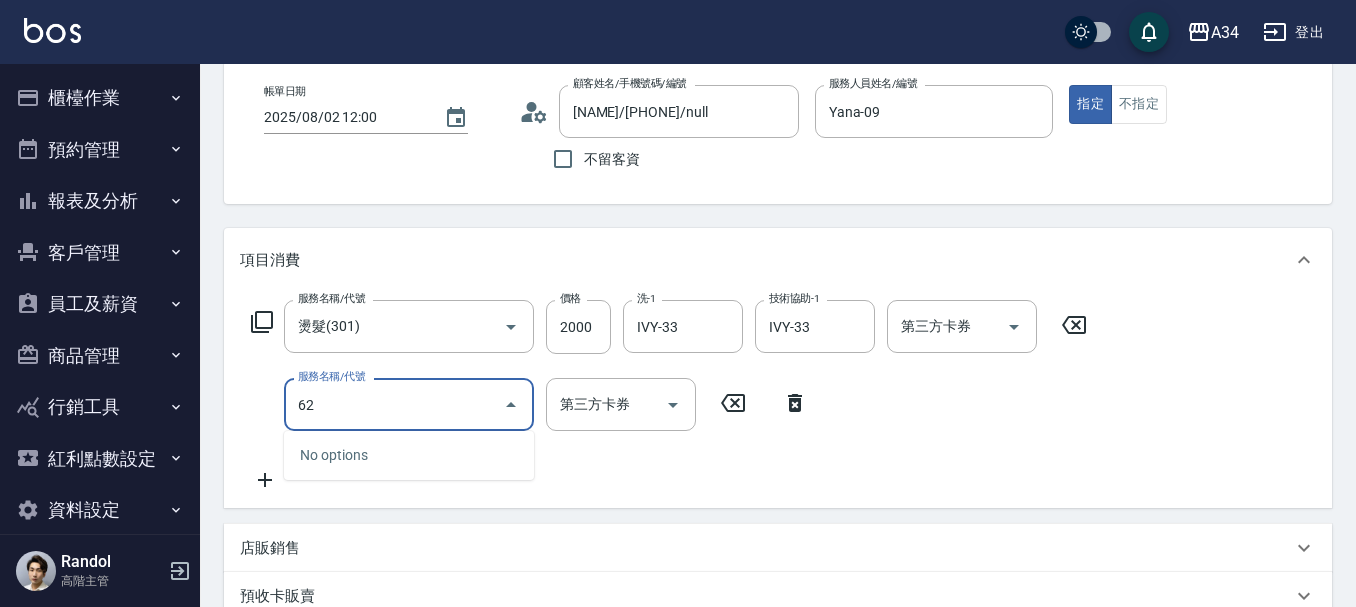 type on "626" 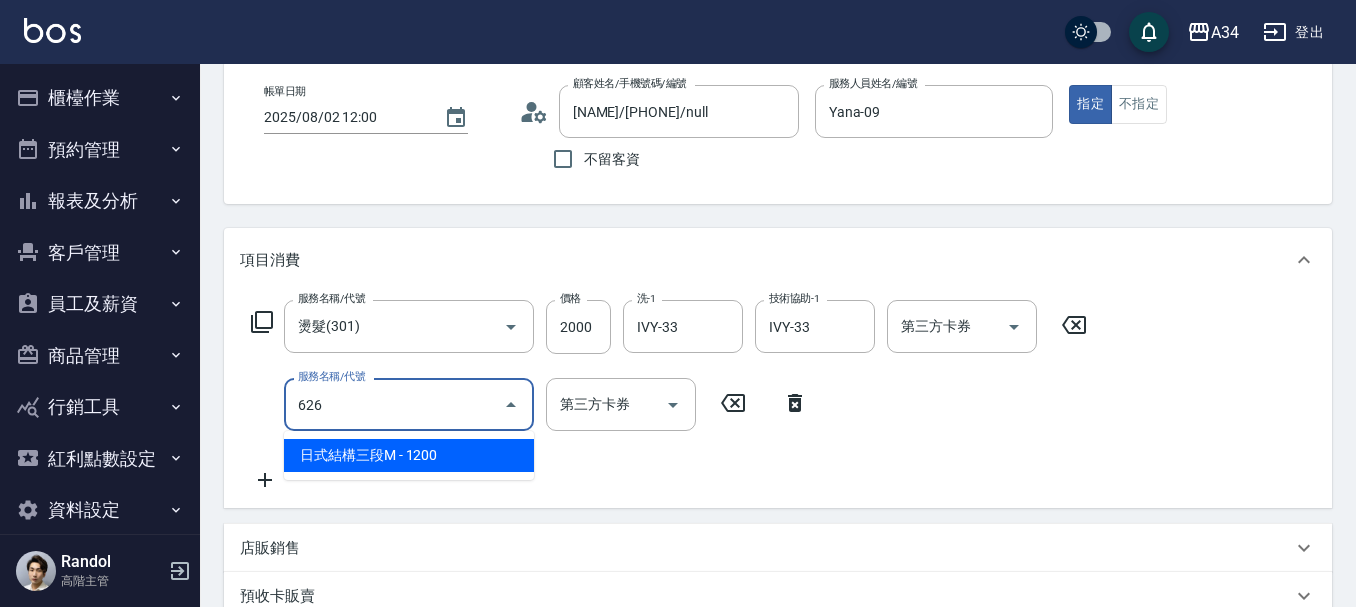 type on "320" 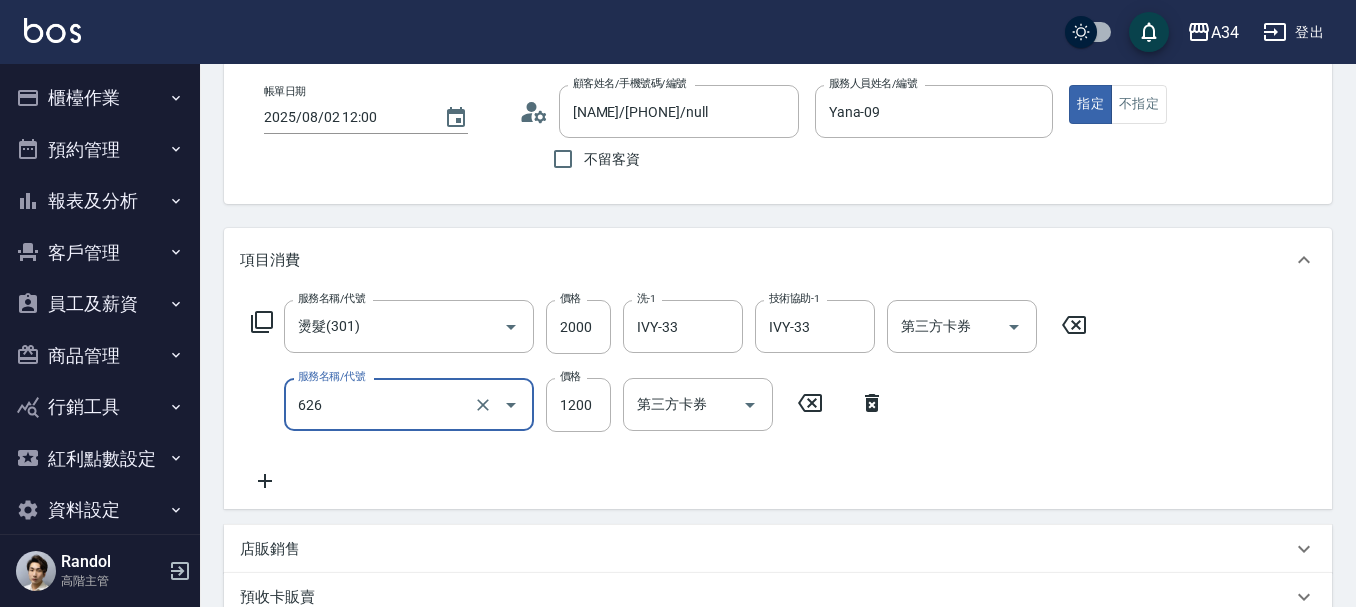 type on "日式結構三段M(626)" 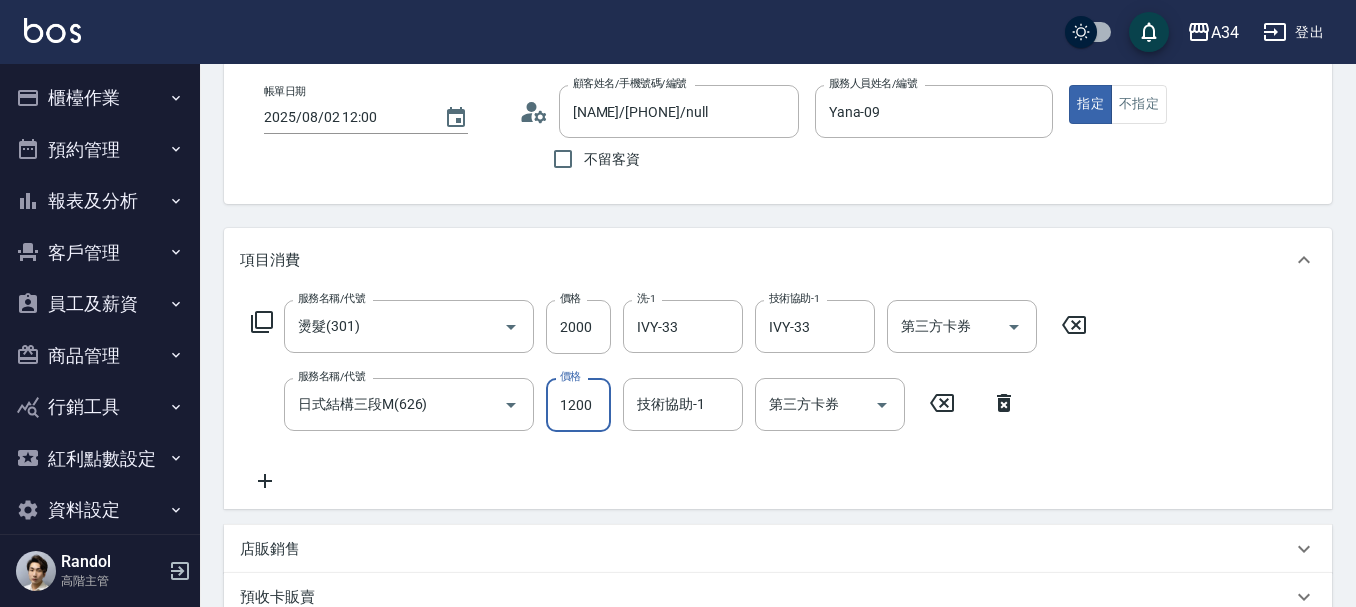 type on "1" 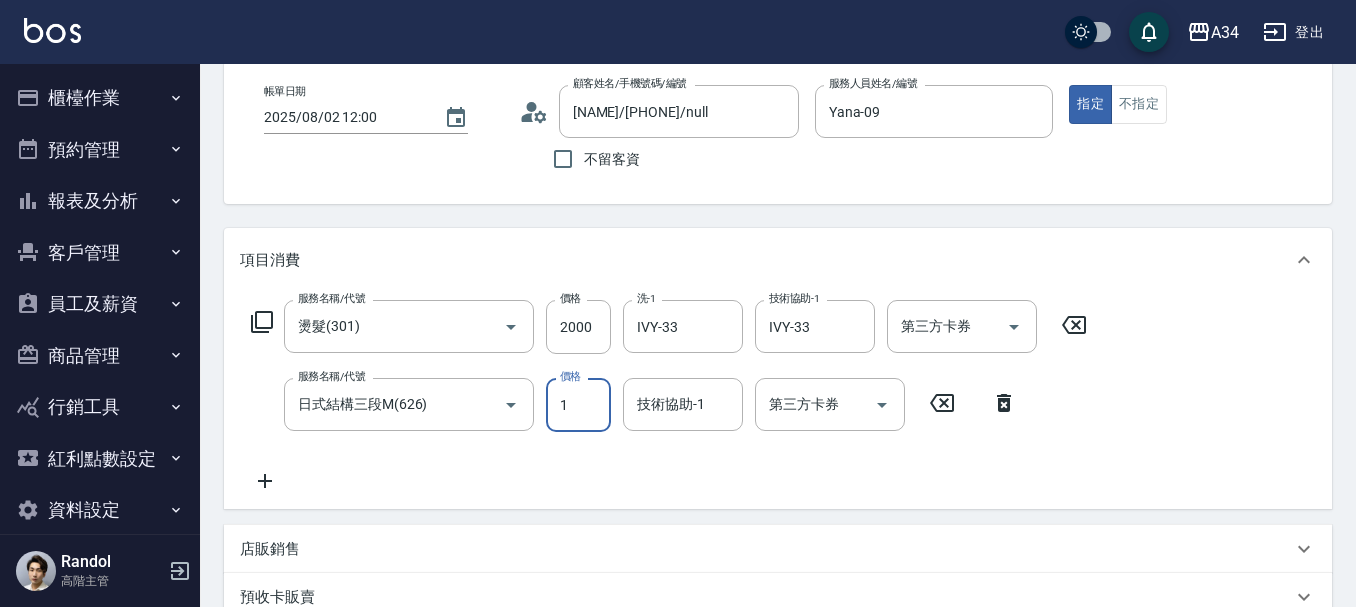 type on "10" 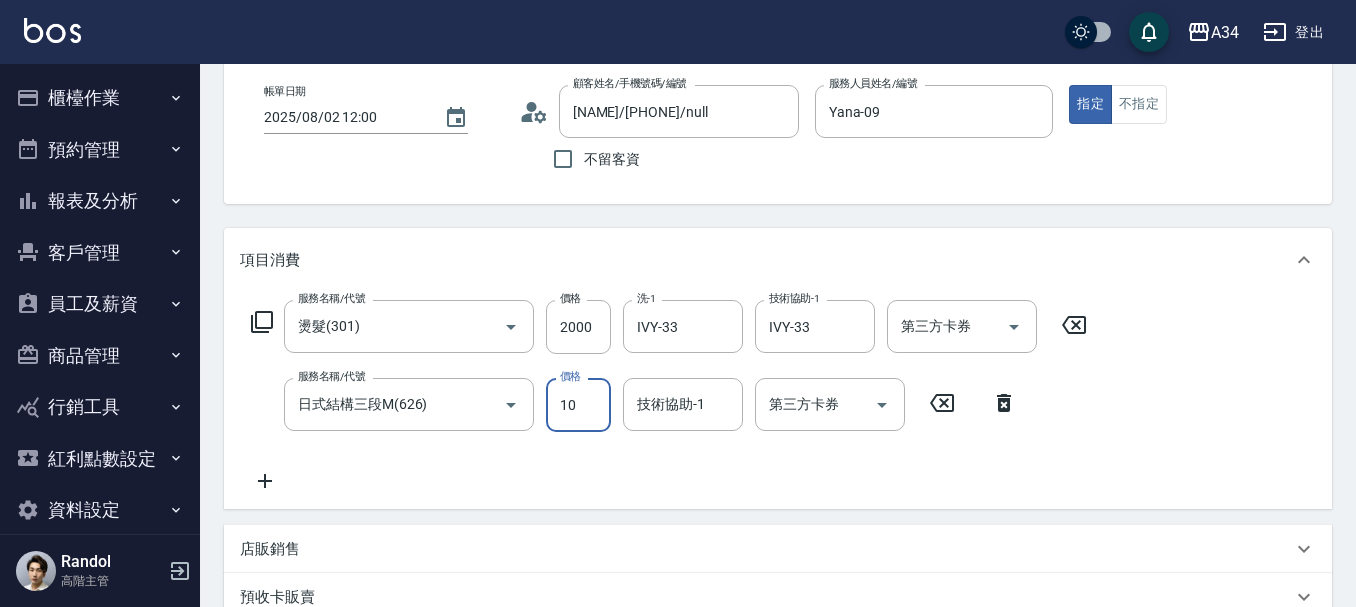 type on "210" 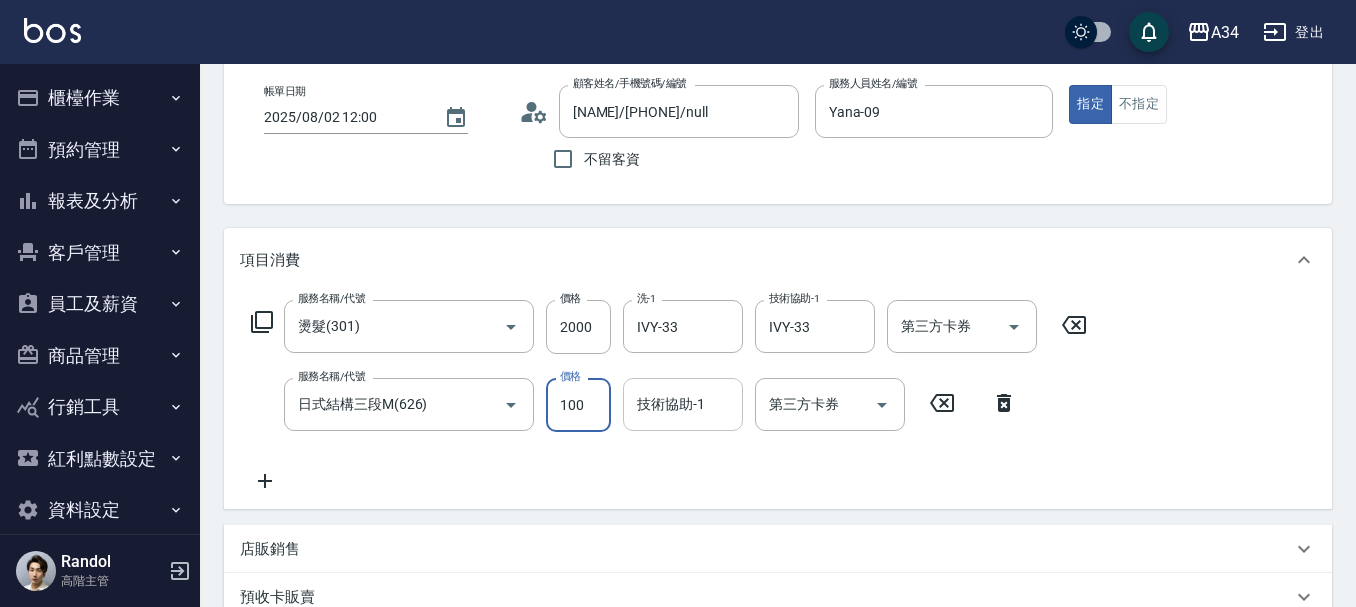 type on "300" 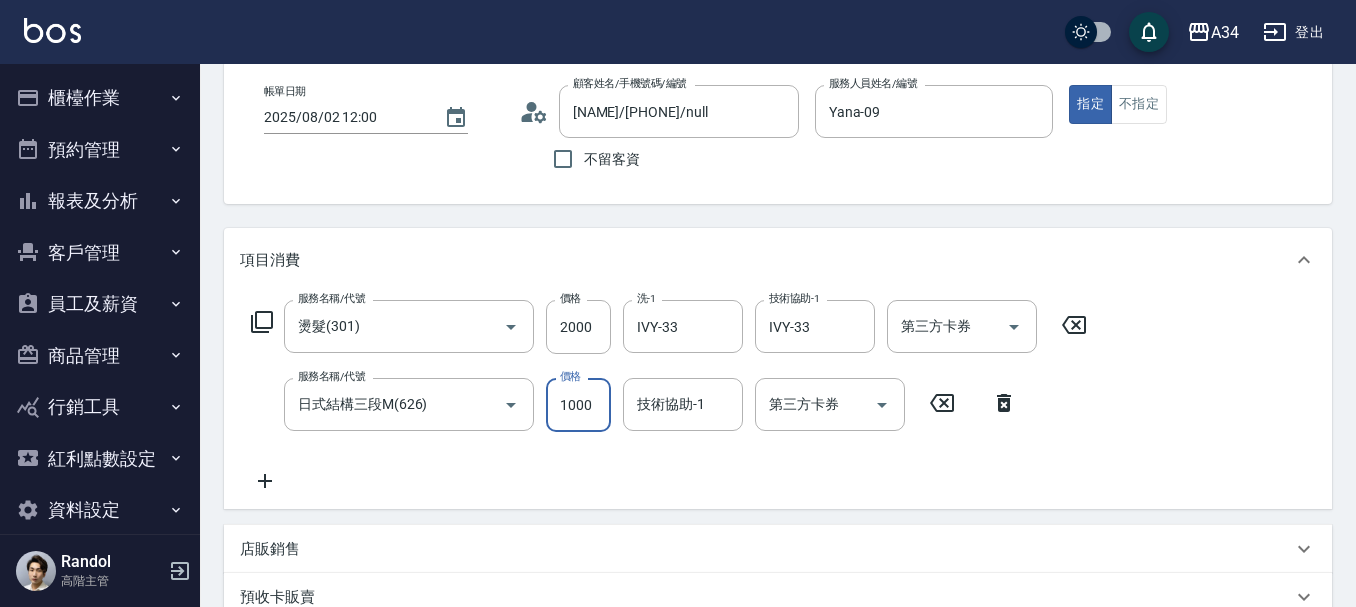 type on "1000" 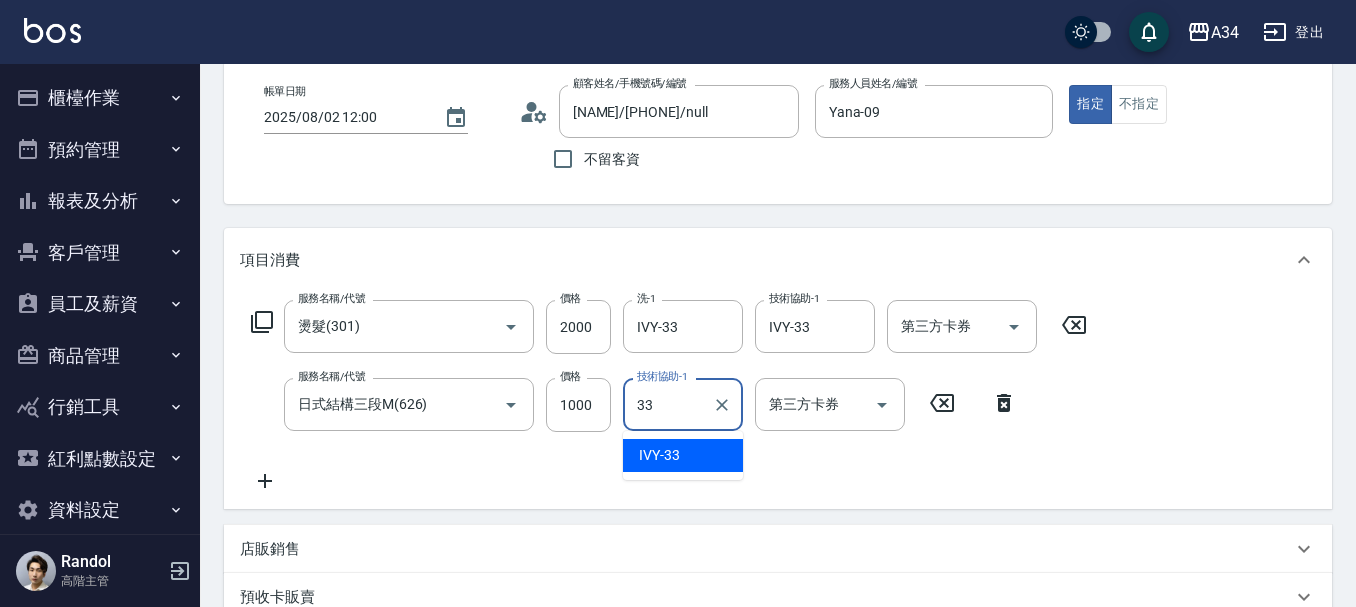 type on "IVY-33" 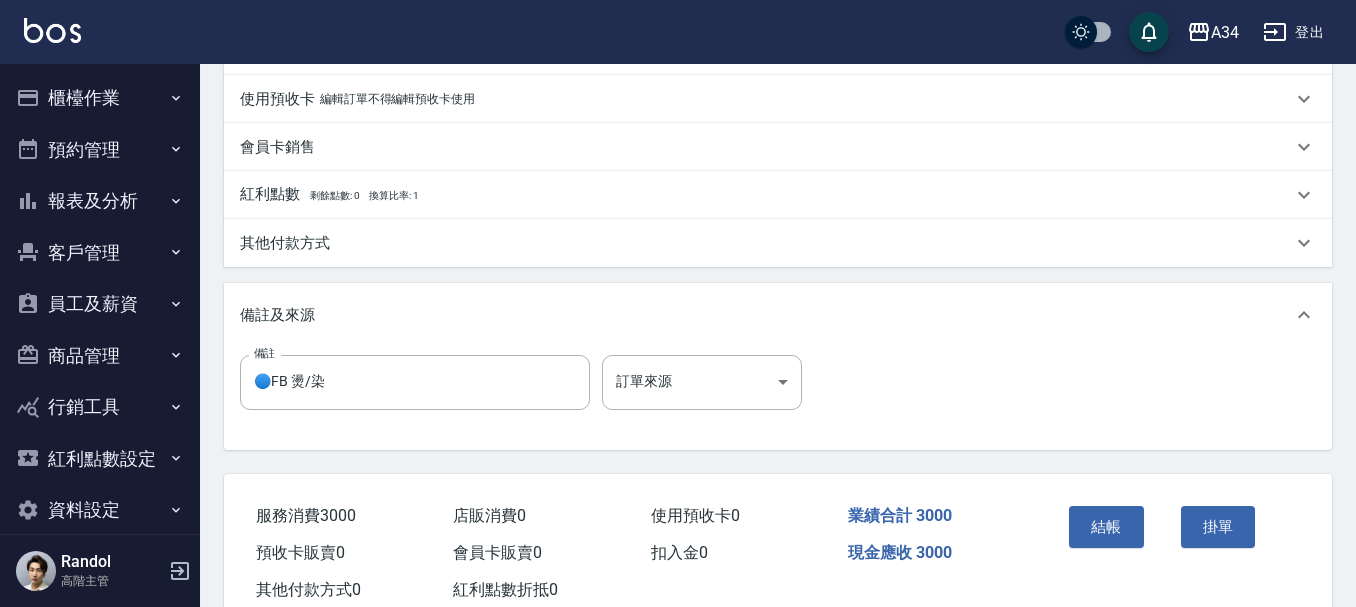 scroll, scrollTop: 700, scrollLeft: 0, axis: vertical 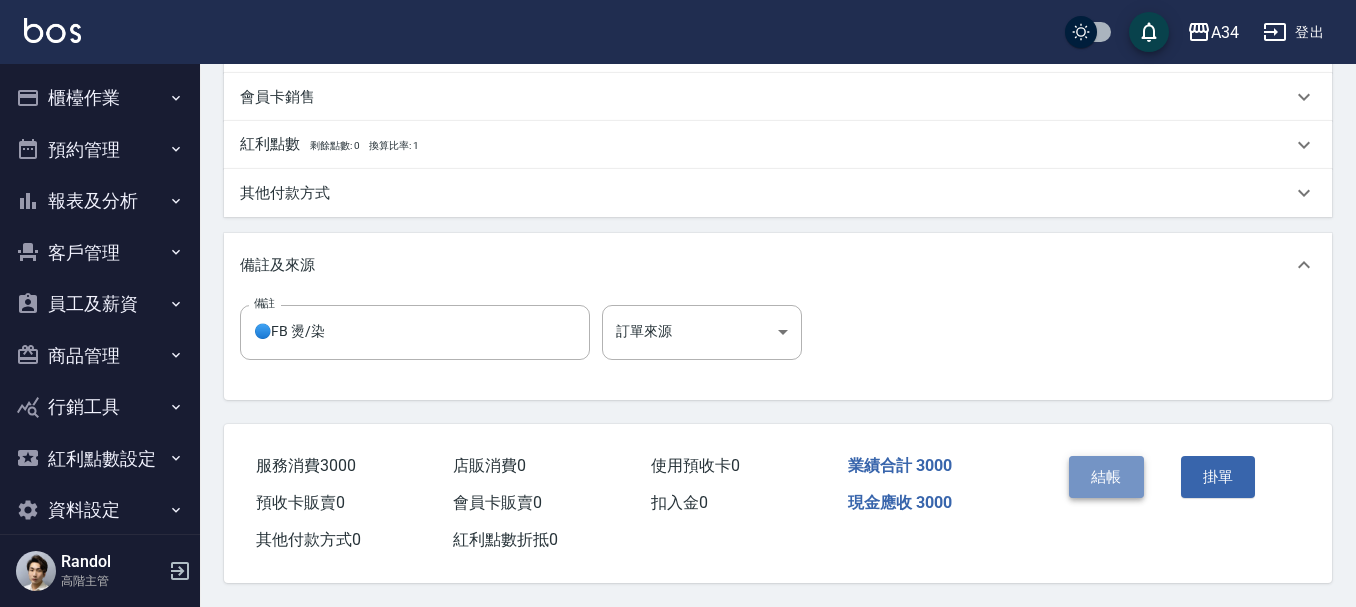 click on "結帳" at bounding box center (1106, 477) 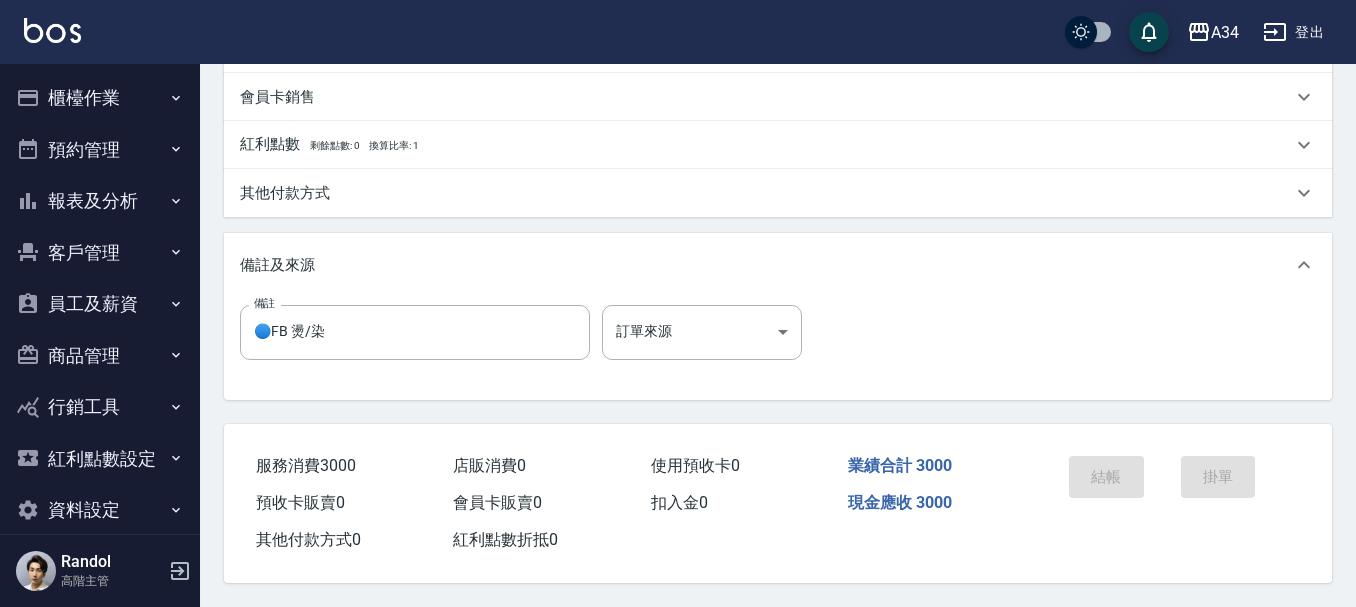 scroll, scrollTop: 0, scrollLeft: 0, axis: both 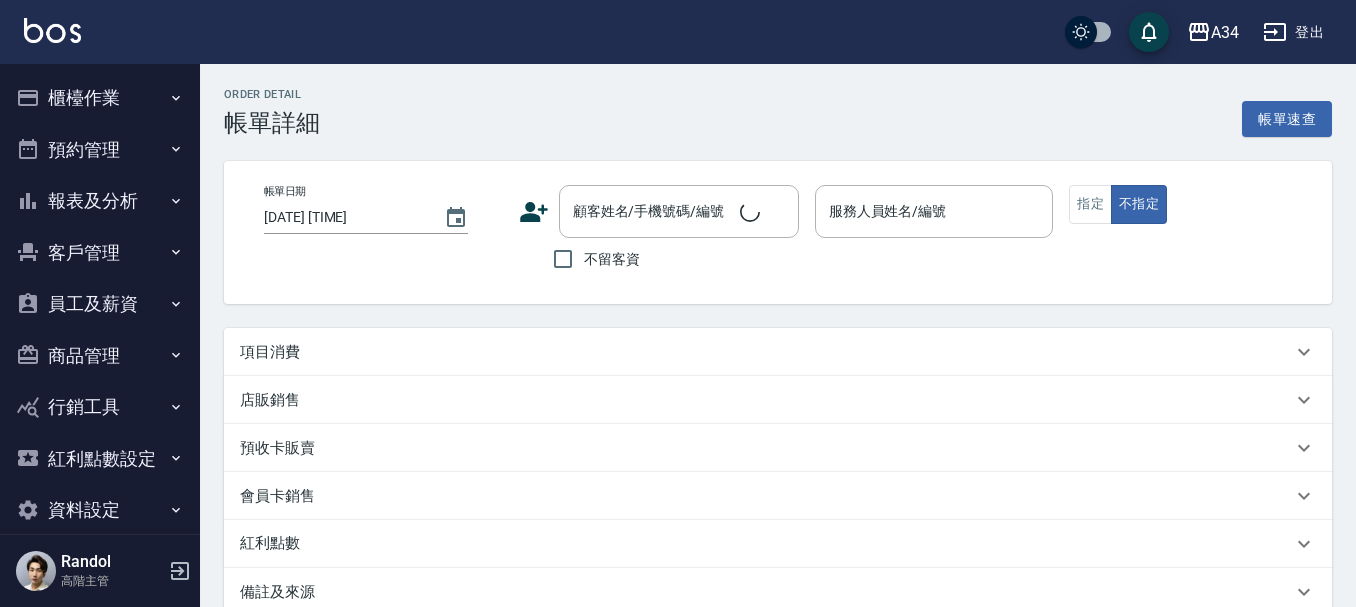 type on "2025/08/02 13:30" 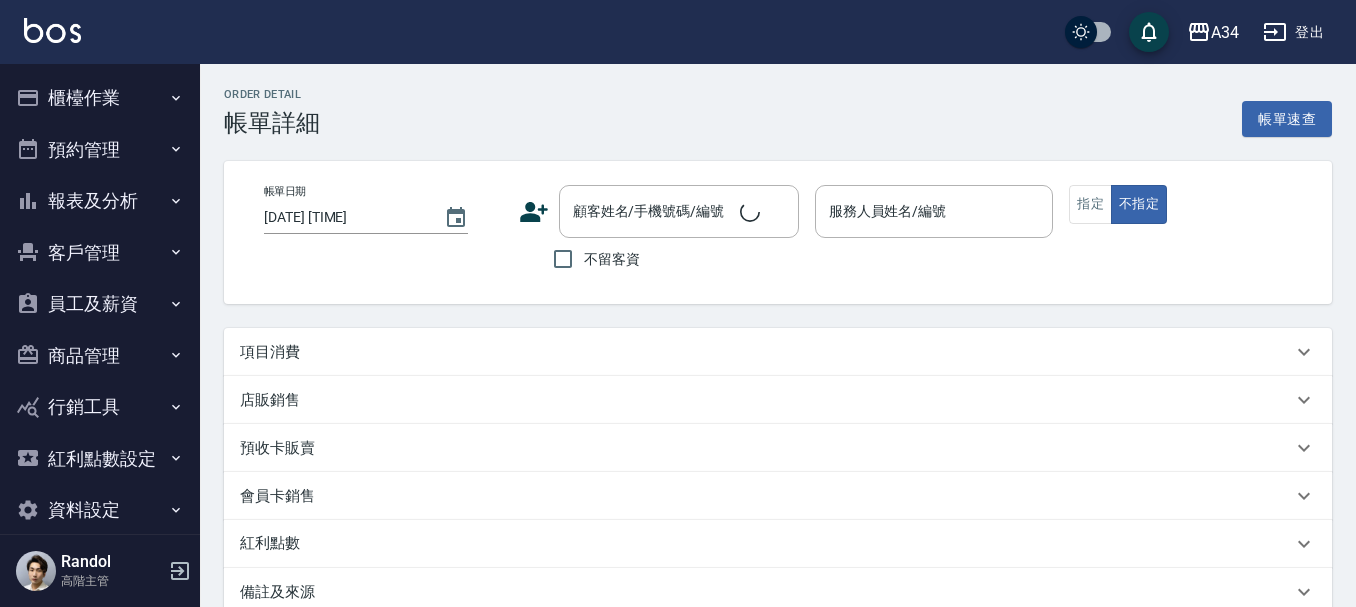 type on "Yana-09" 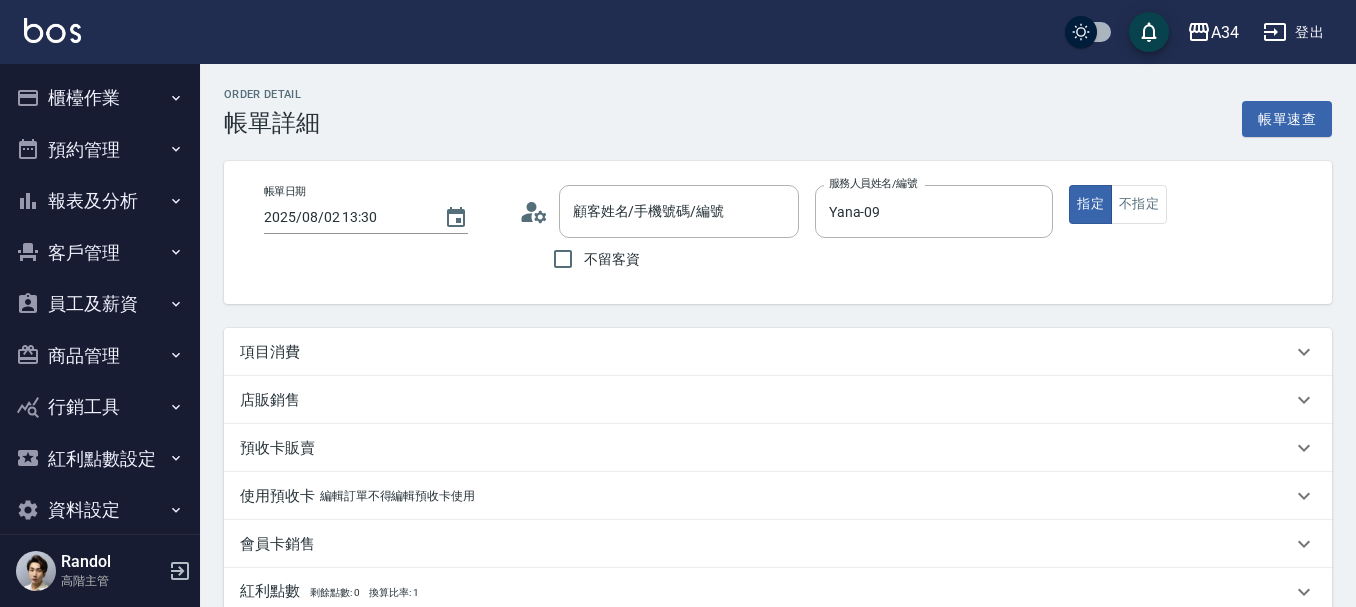 type on "[NAME]/[PHONE]/" 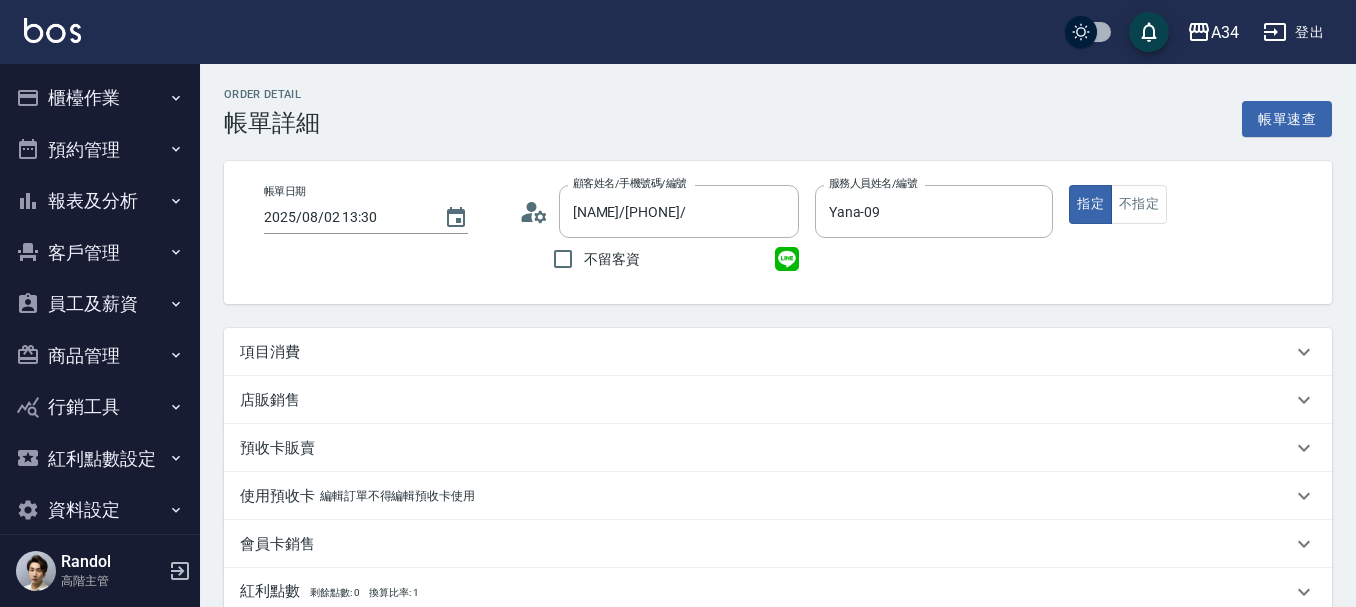 click on "項目消費" at bounding box center [766, 352] 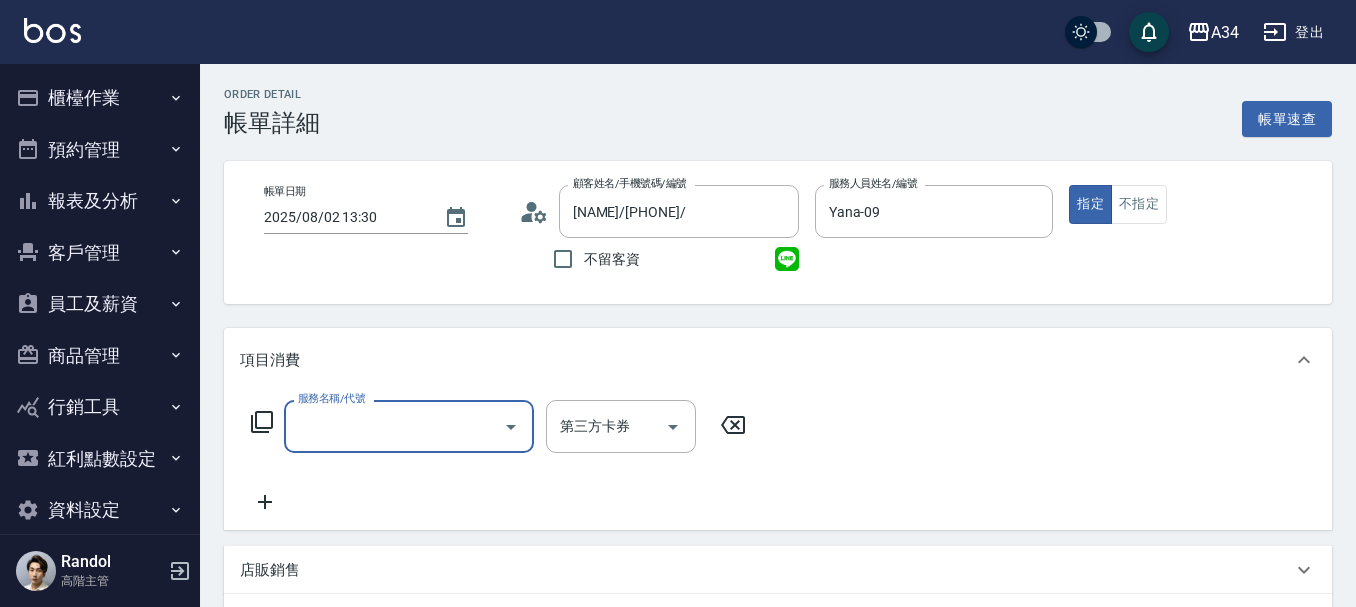 scroll, scrollTop: 0, scrollLeft: 0, axis: both 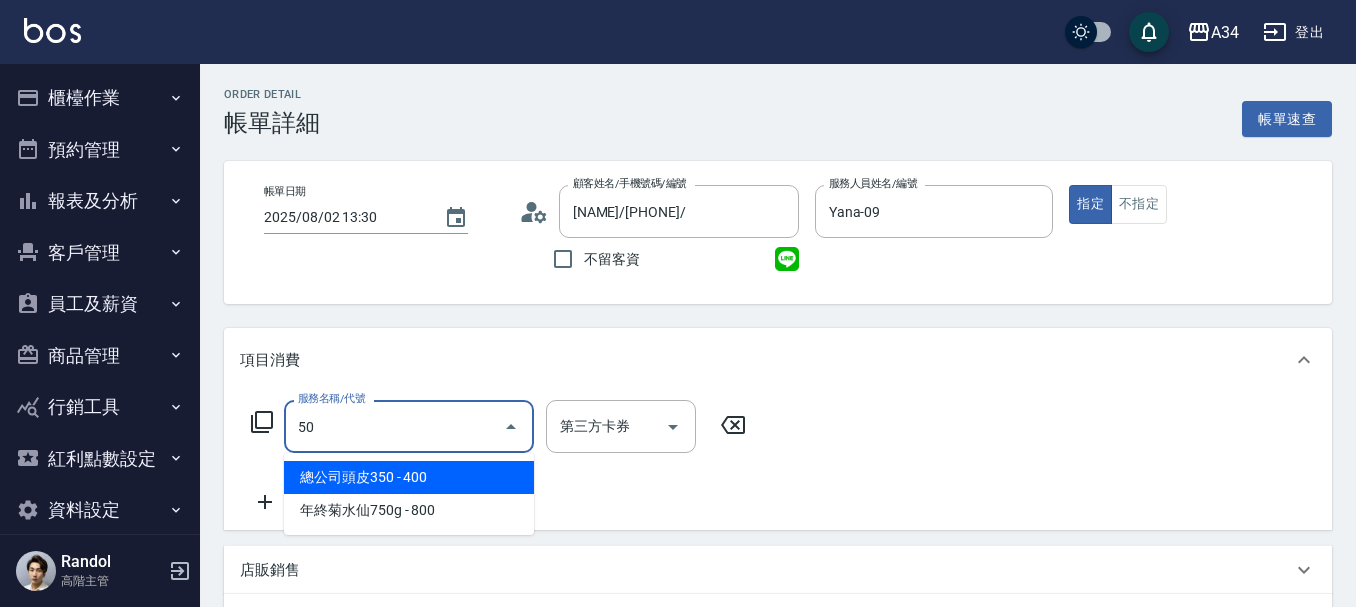 type on "501" 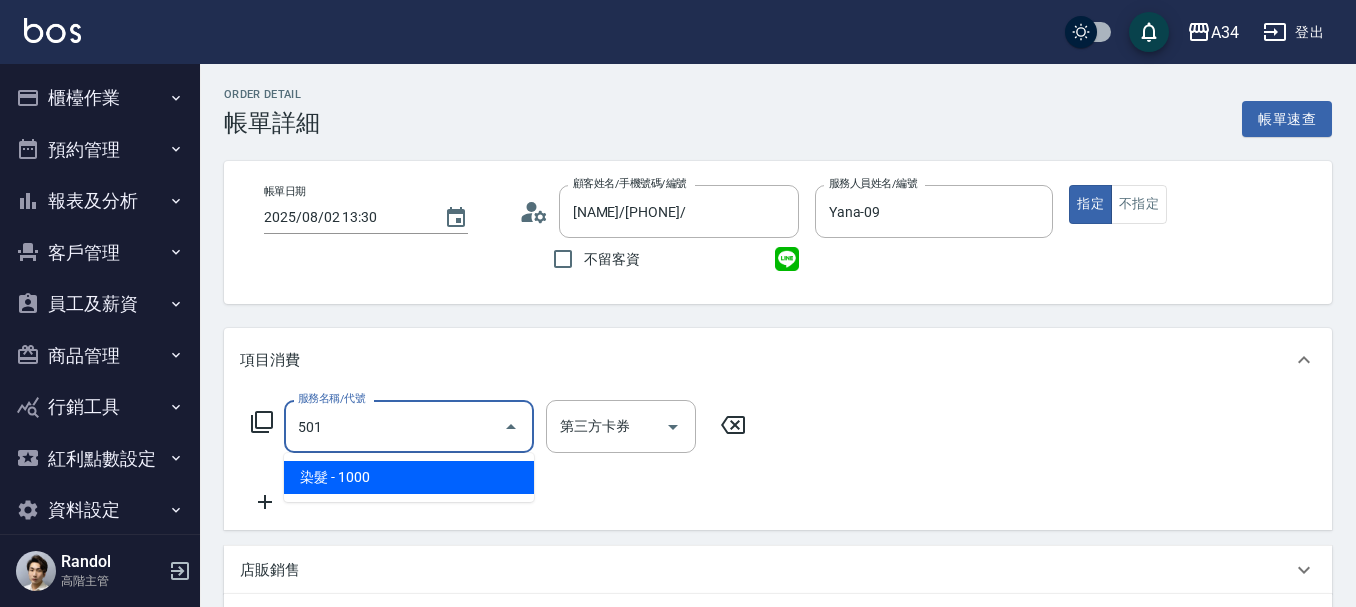 type on "100" 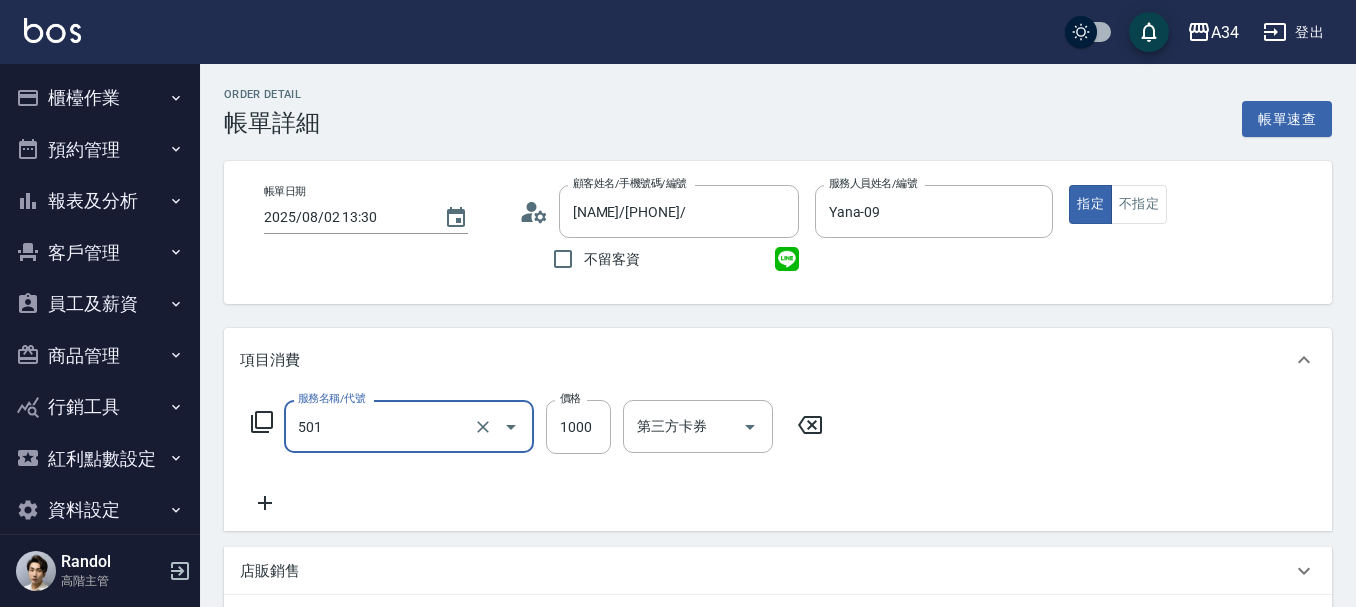 type on "染髮(501)" 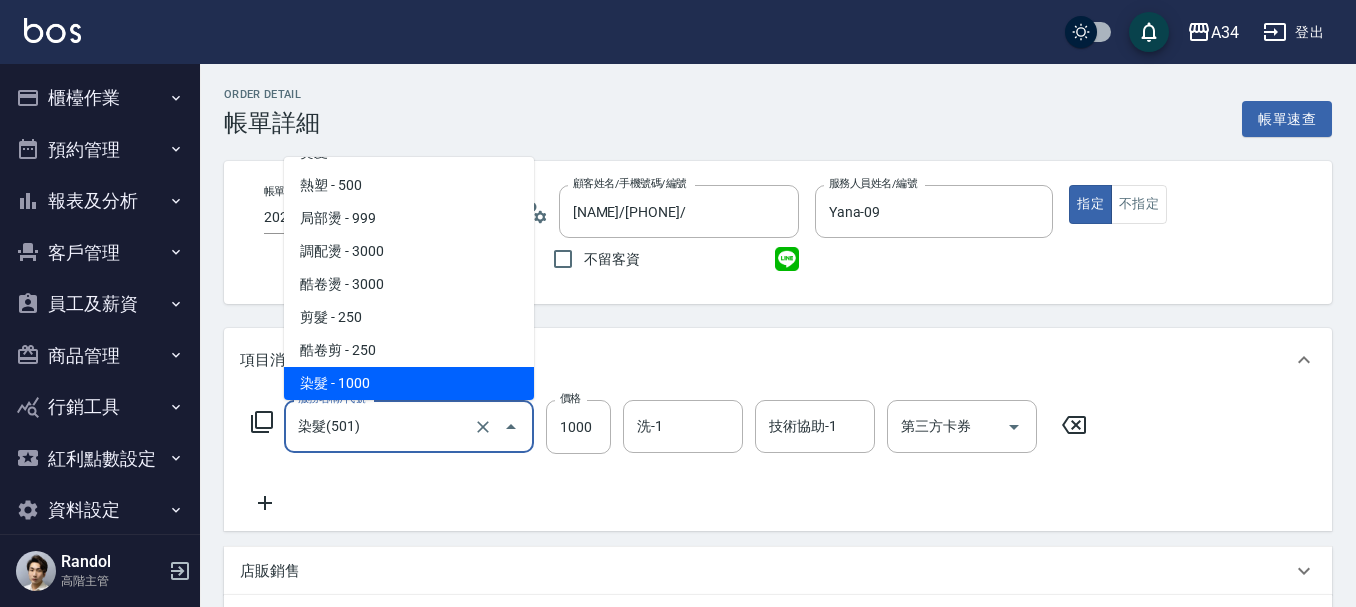drag, startPoint x: 413, startPoint y: 426, endPoint x: 255, endPoint y: 425, distance: 158.00316 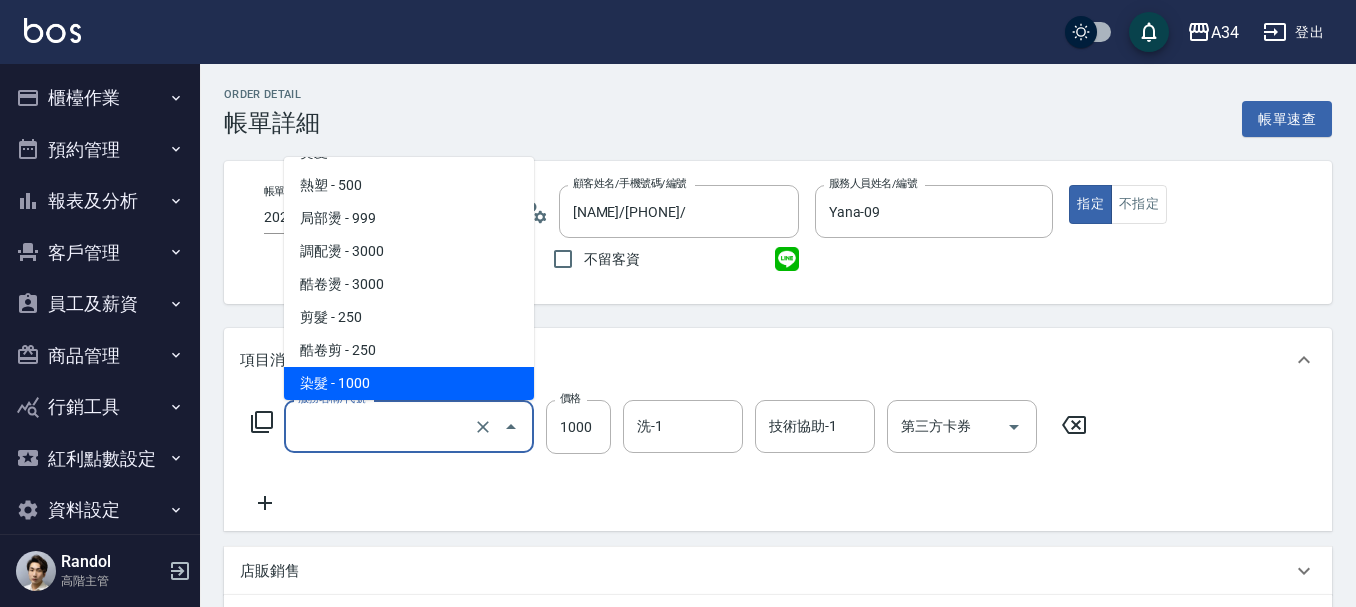 type on "0" 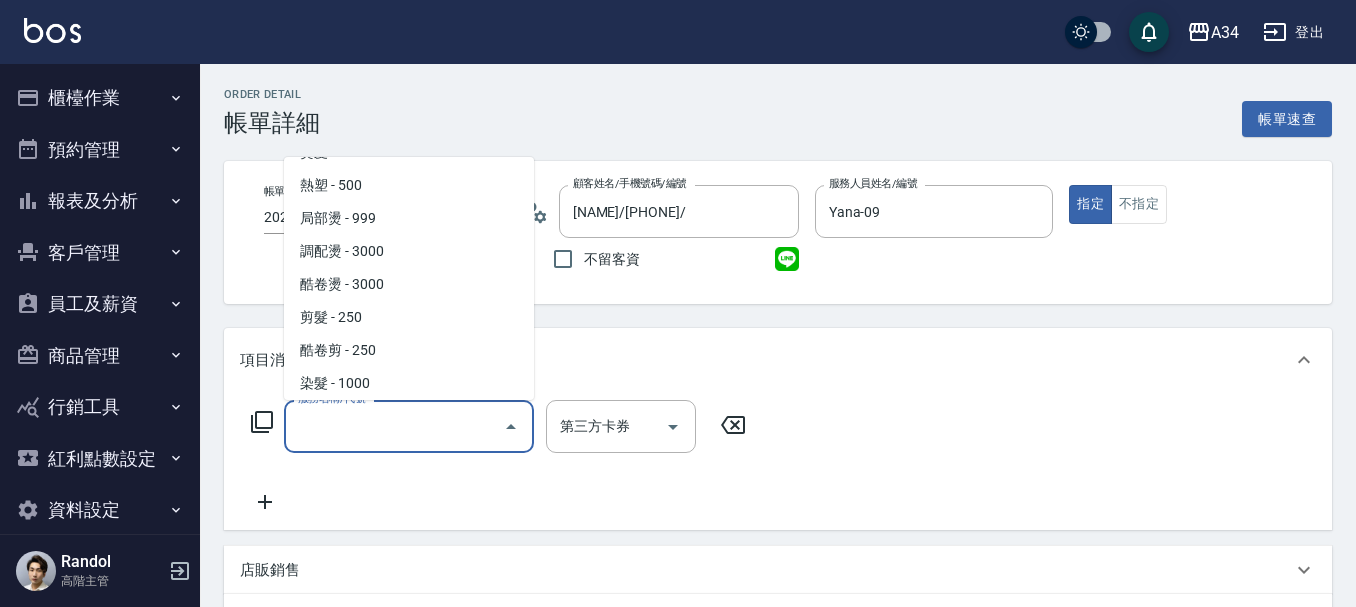 scroll, scrollTop: 8, scrollLeft: 0, axis: vertical 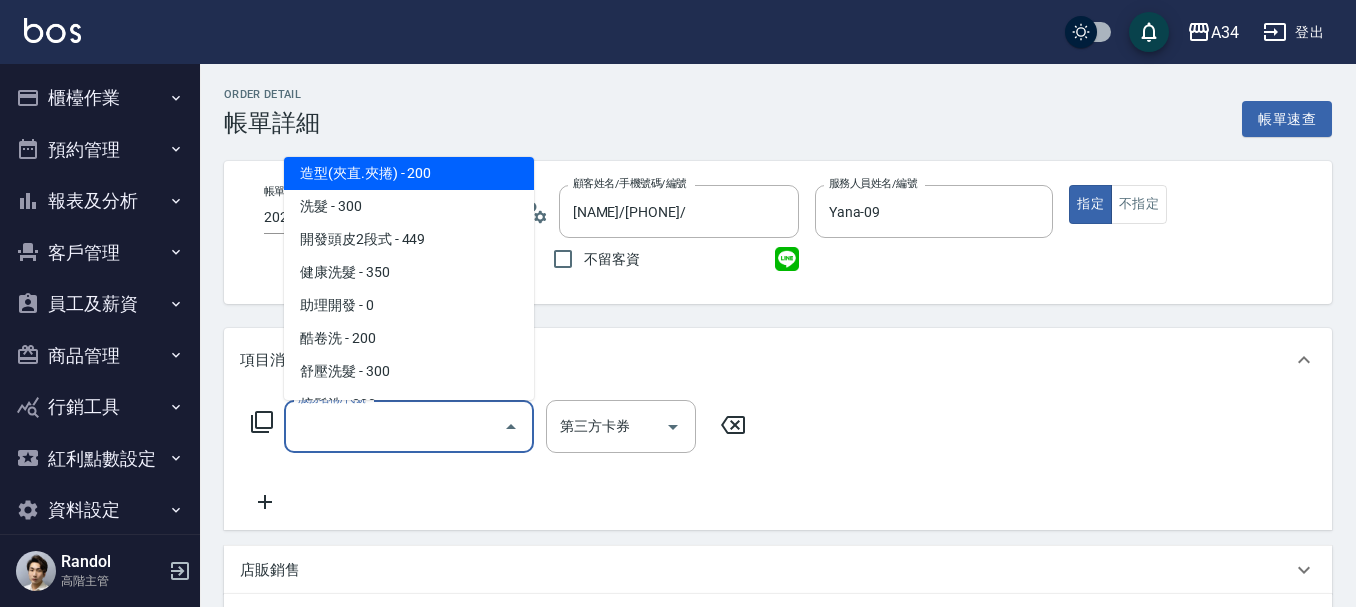 type on "0" 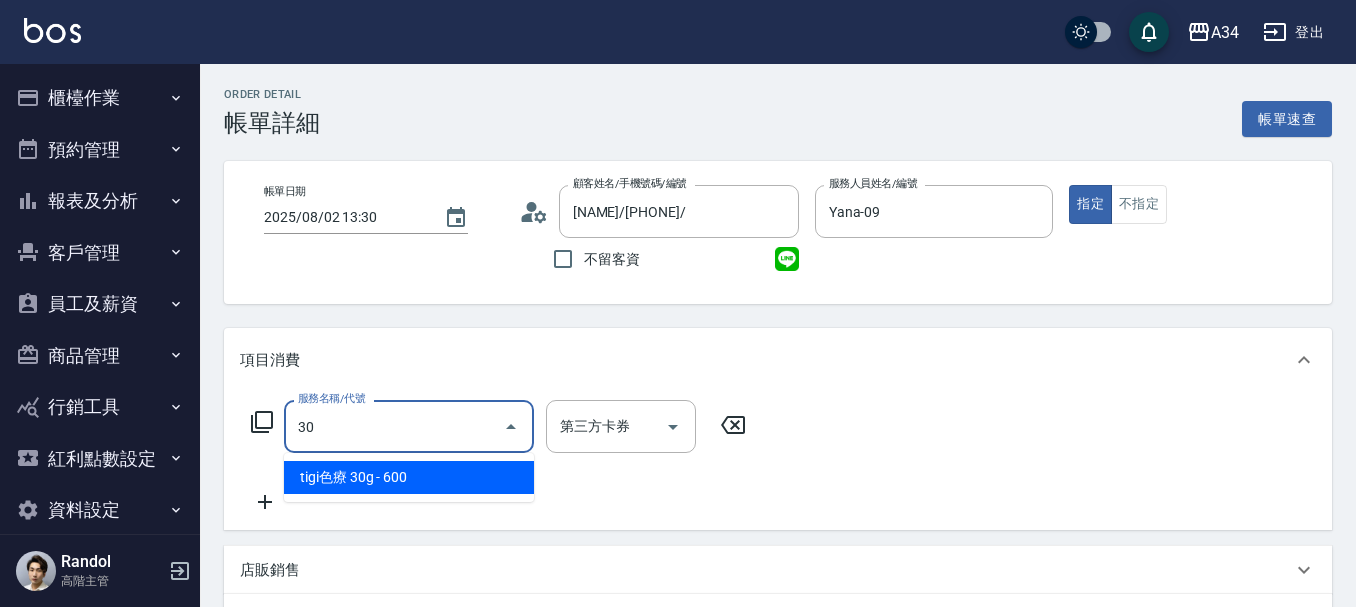 scroll, scrollTop: 0, scrollLeft: 0, axis: both 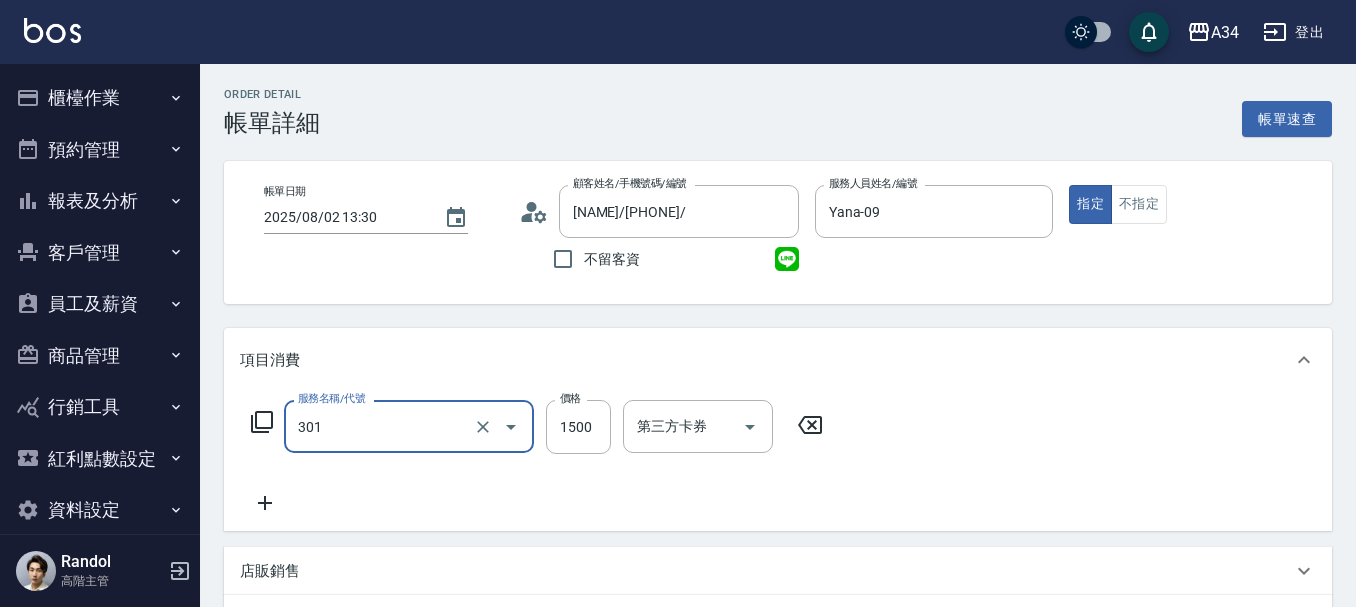 type on "150" 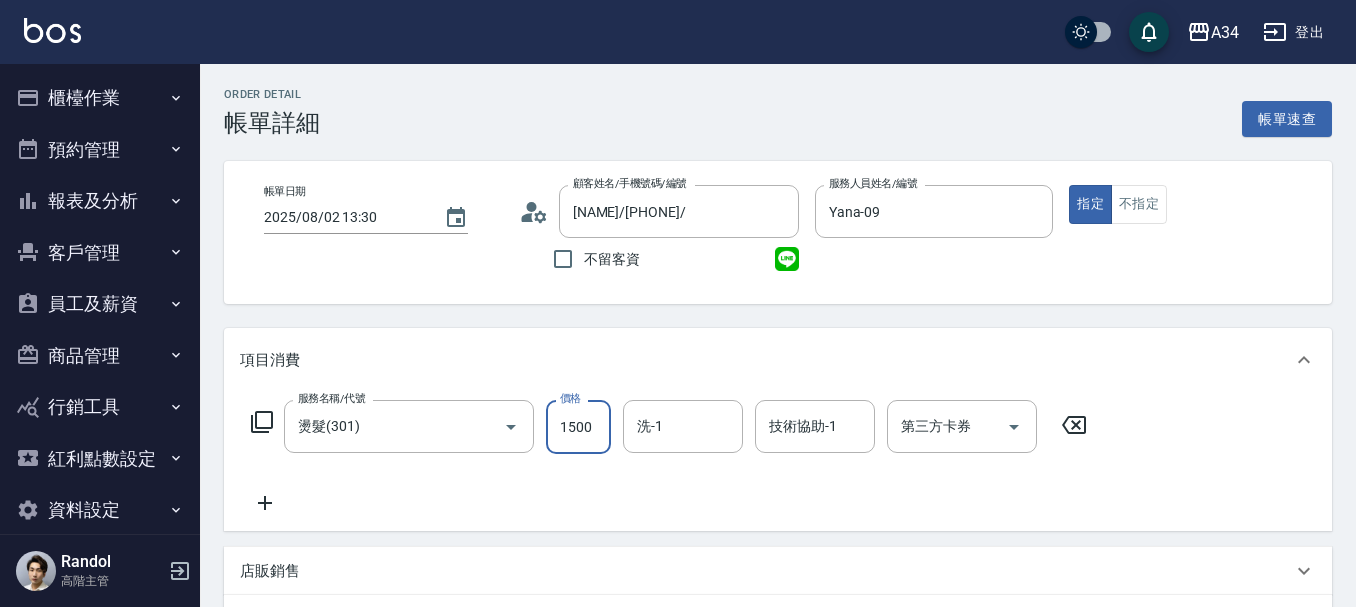 type on "0" 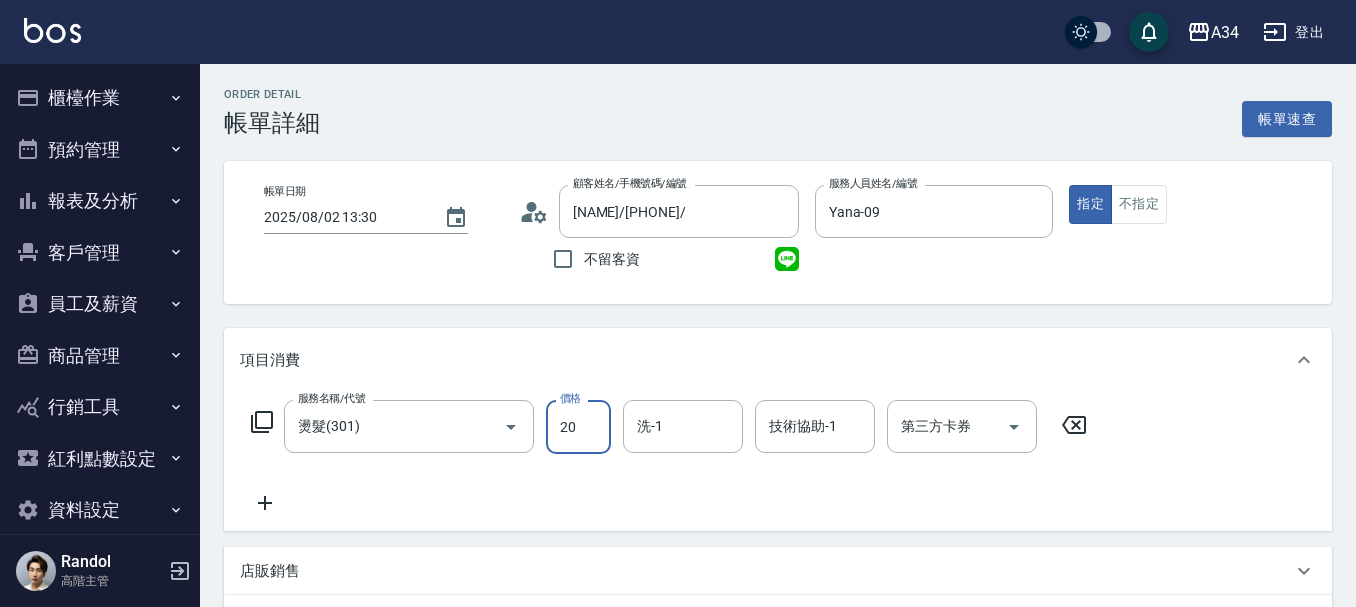 type on "200" 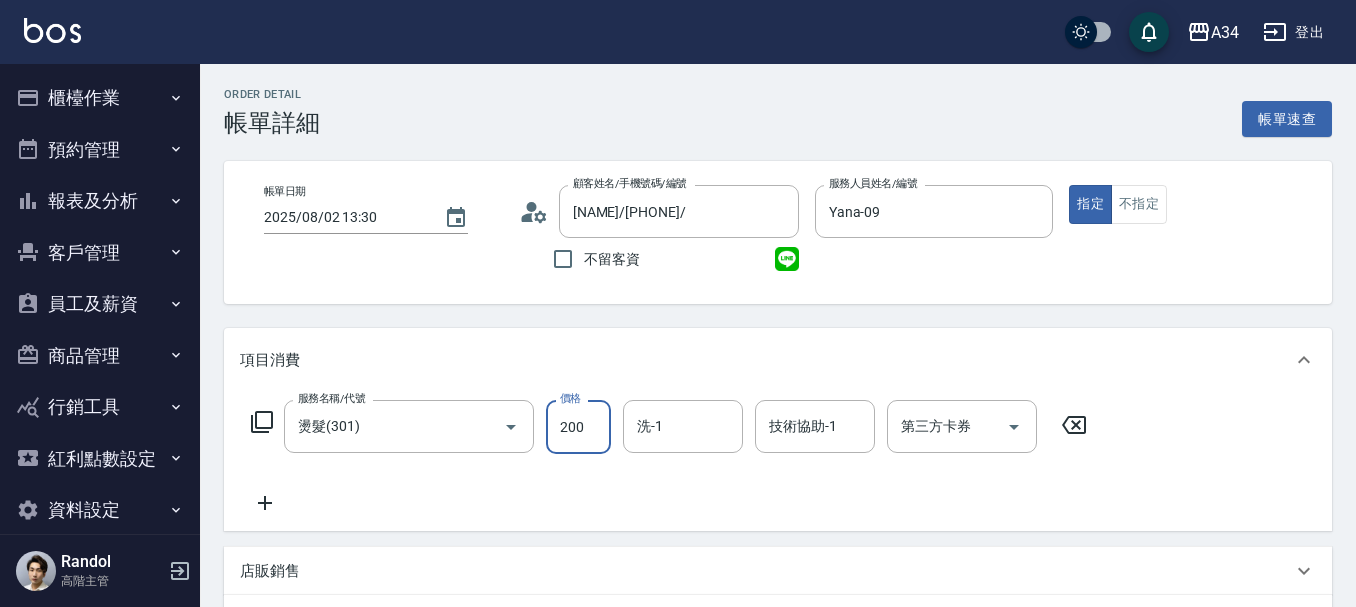 type on "20" 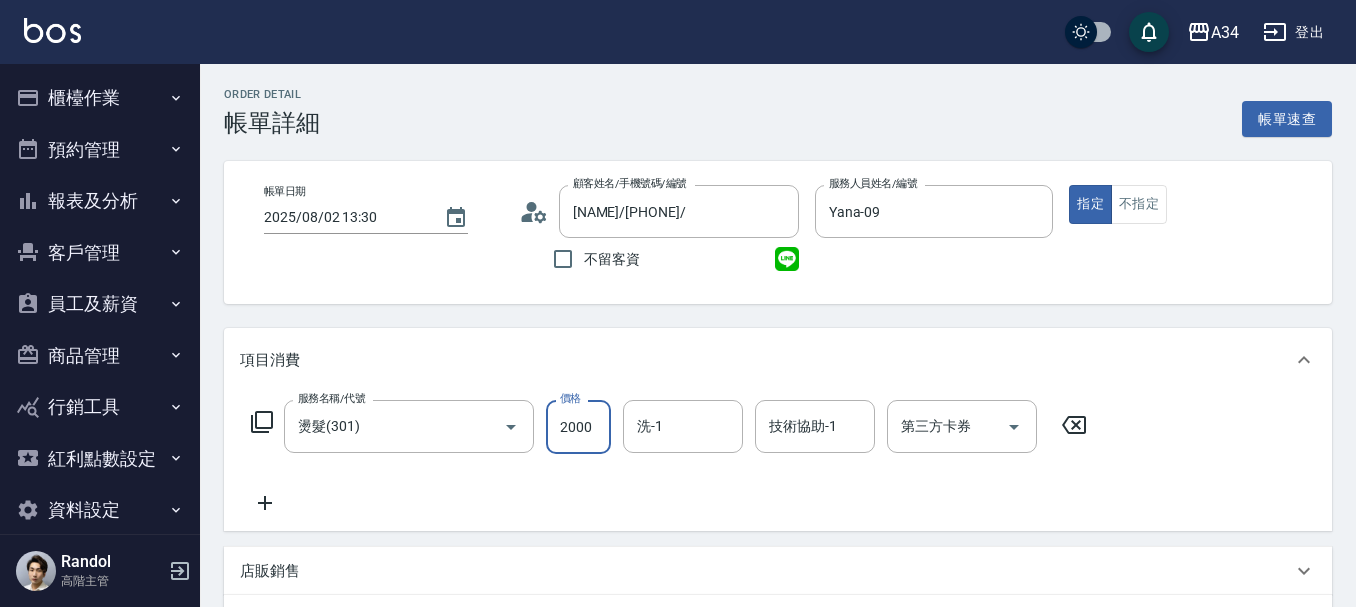 type on "200" 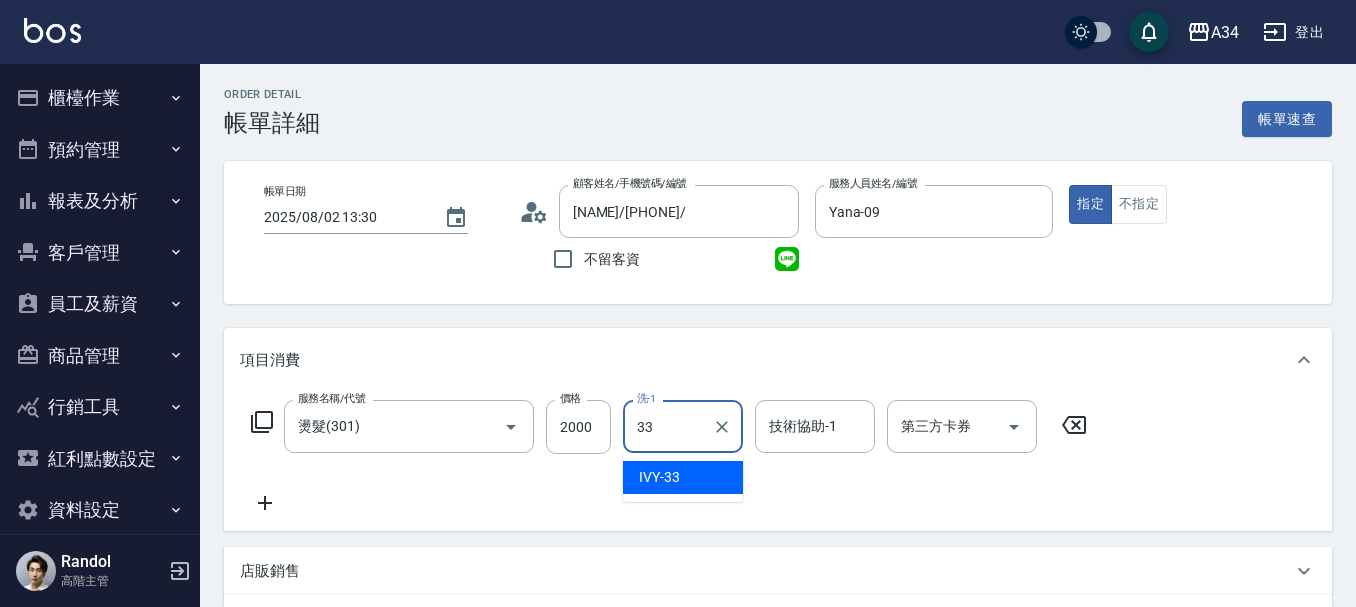 type on "IVY-33" 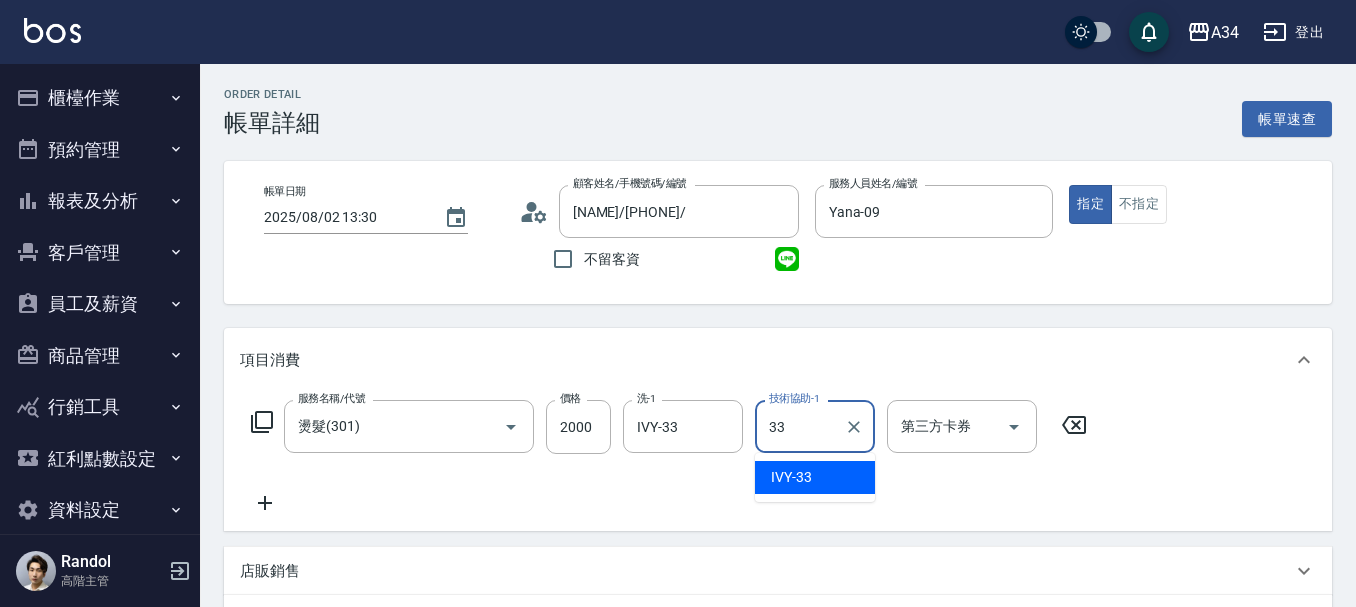 type on "3" 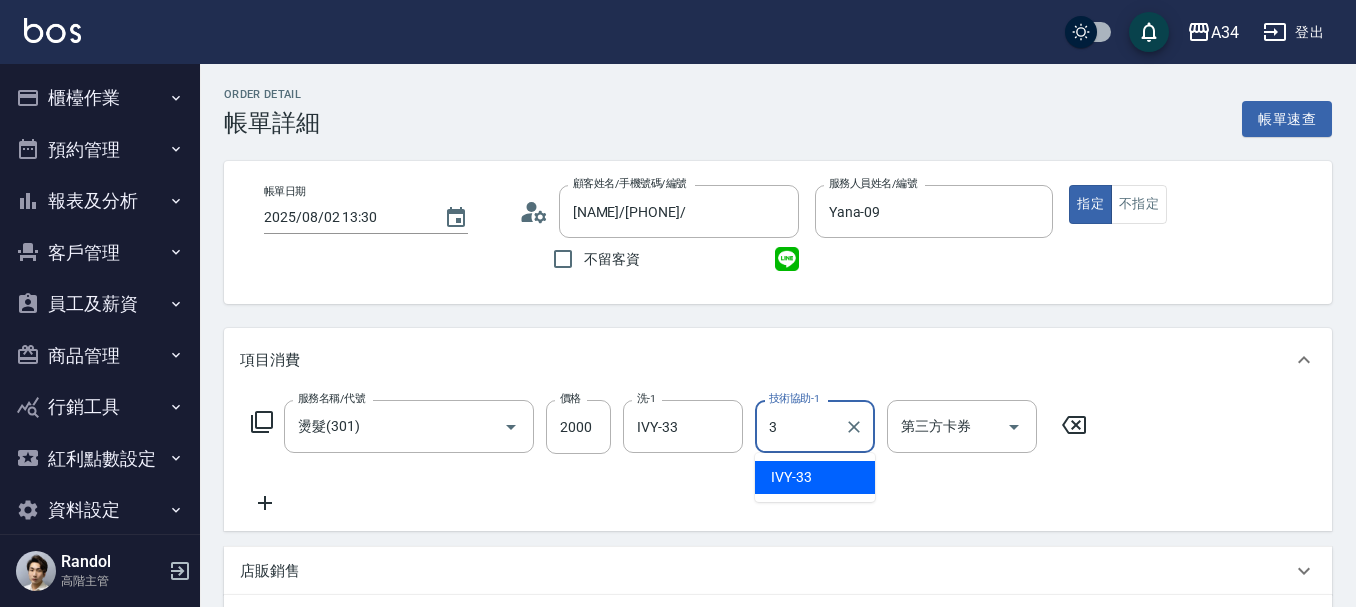 type 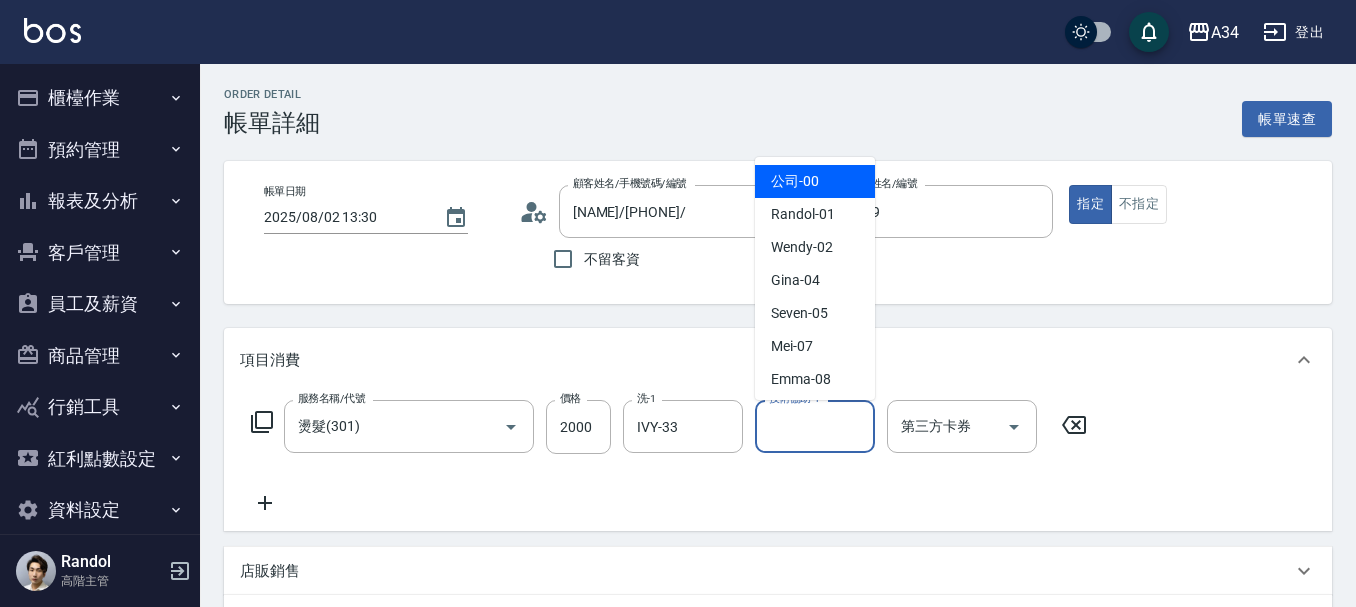 click 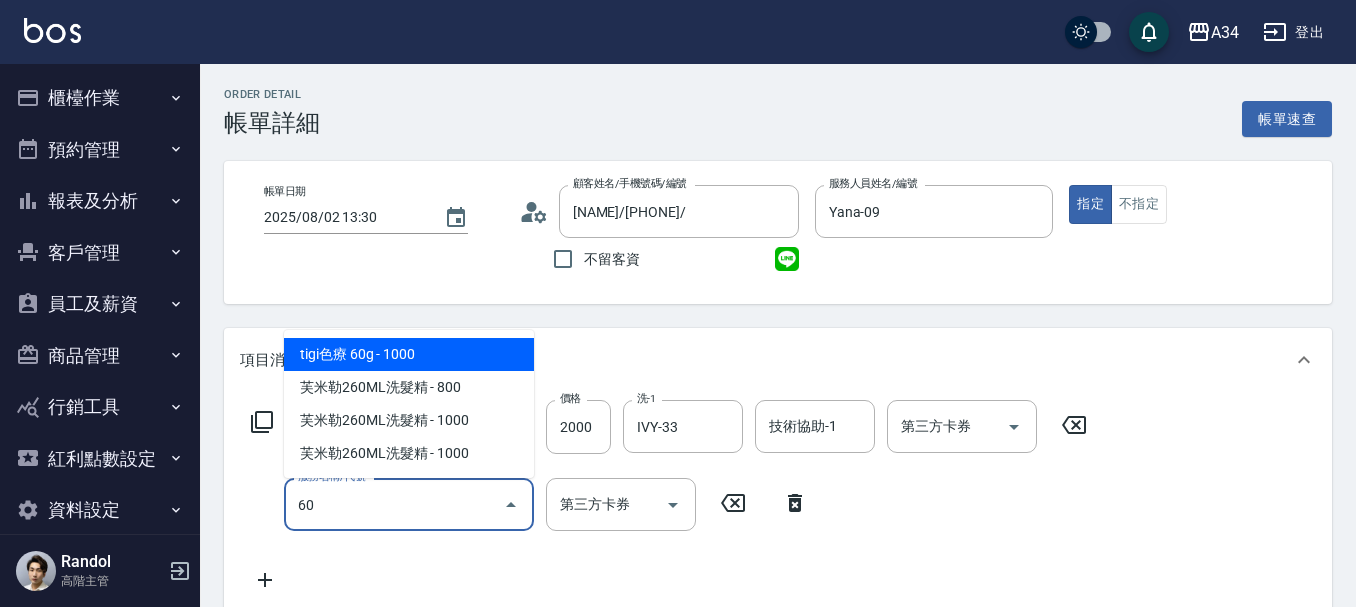type on "602" 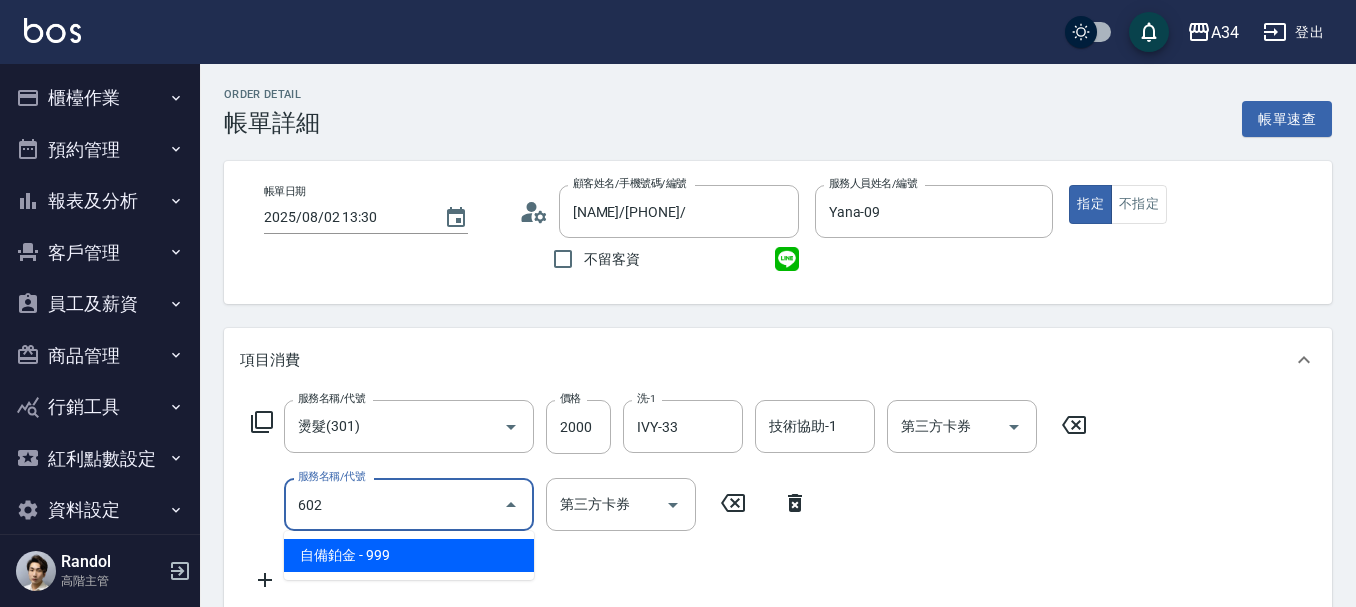 type on "290" 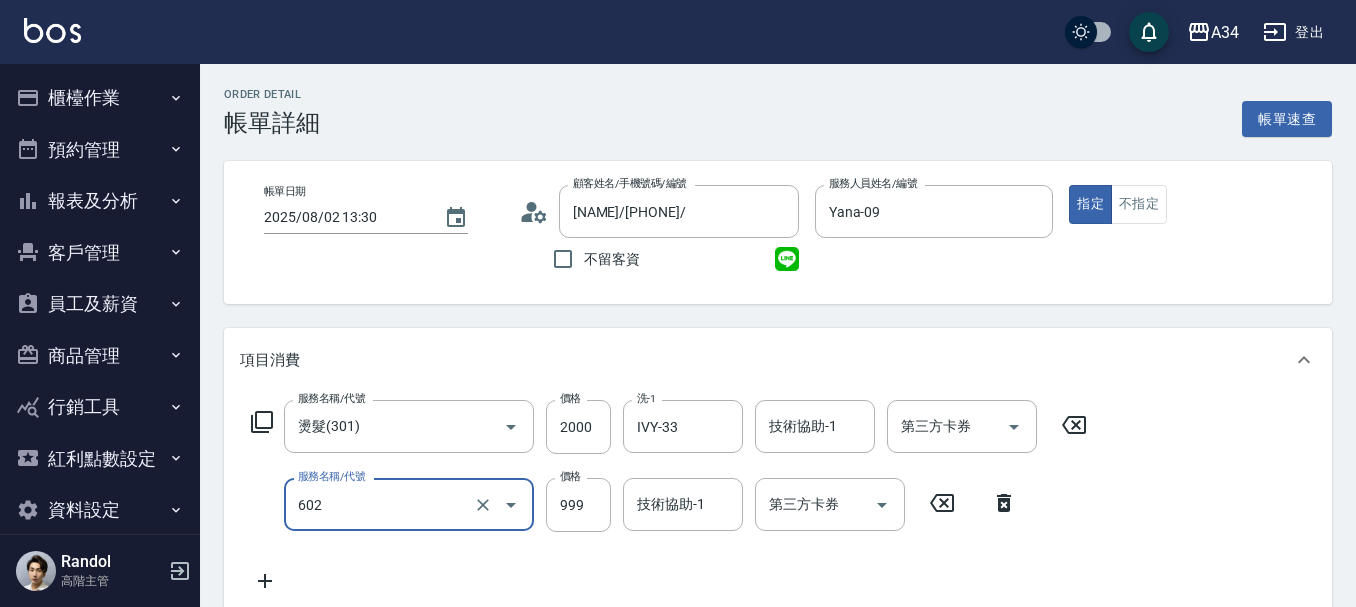 type on "自備鉑金(602)" 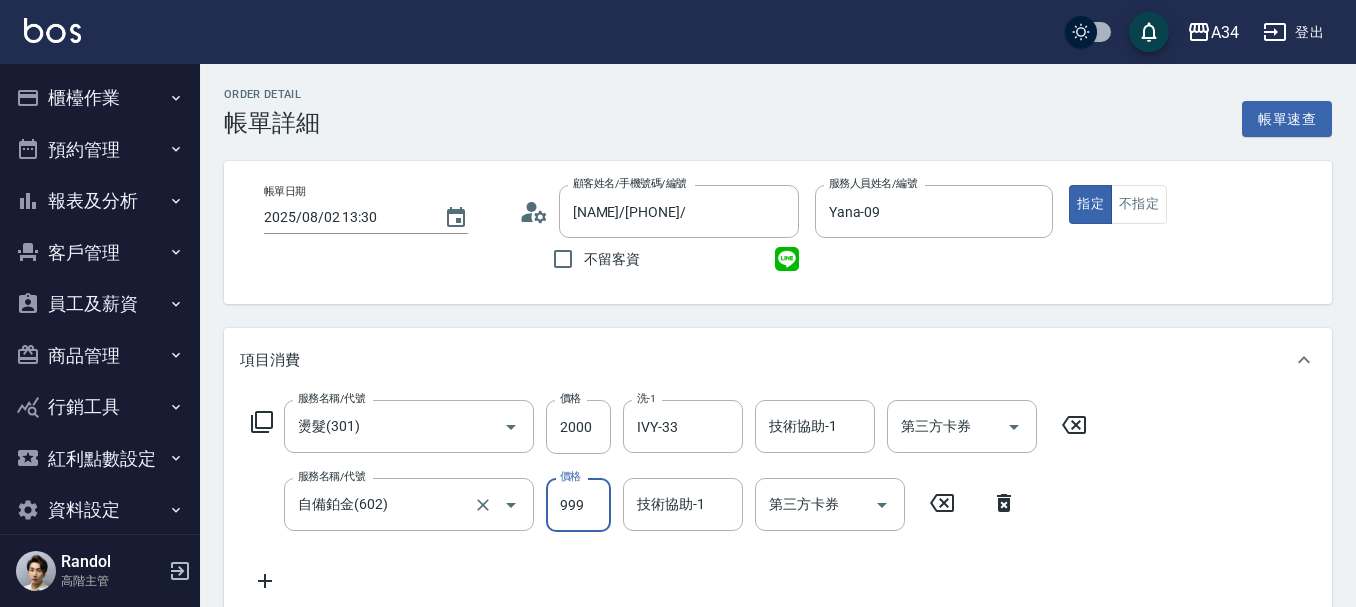type on "200" 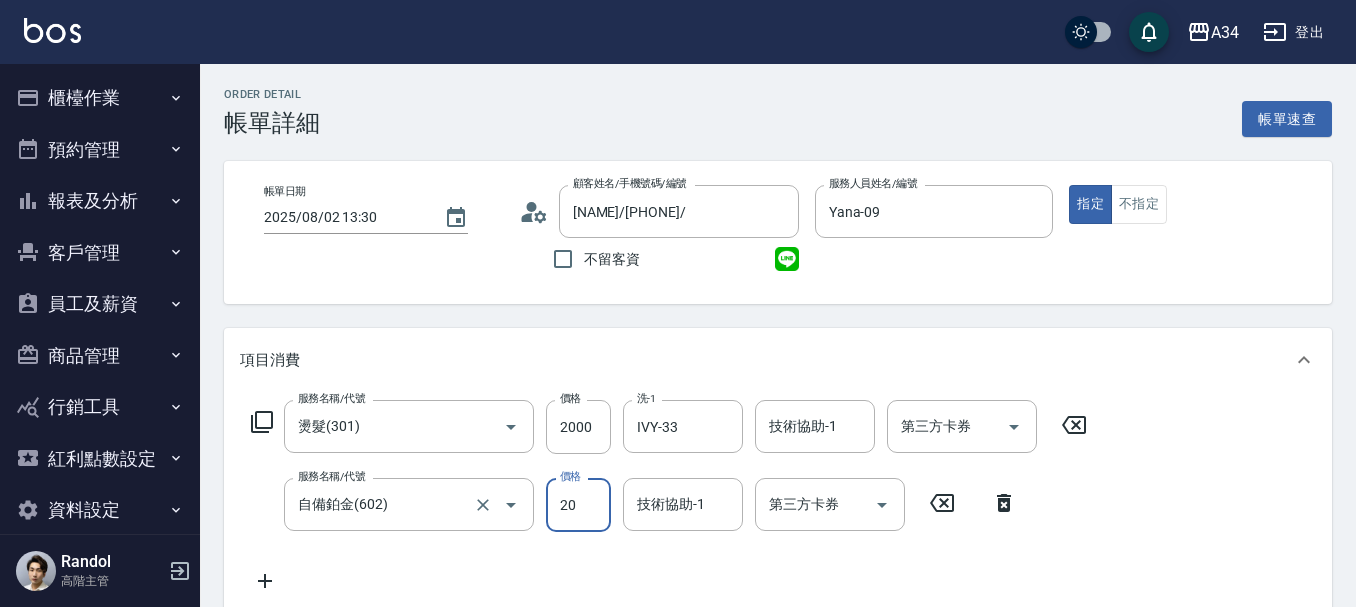 type on "200" 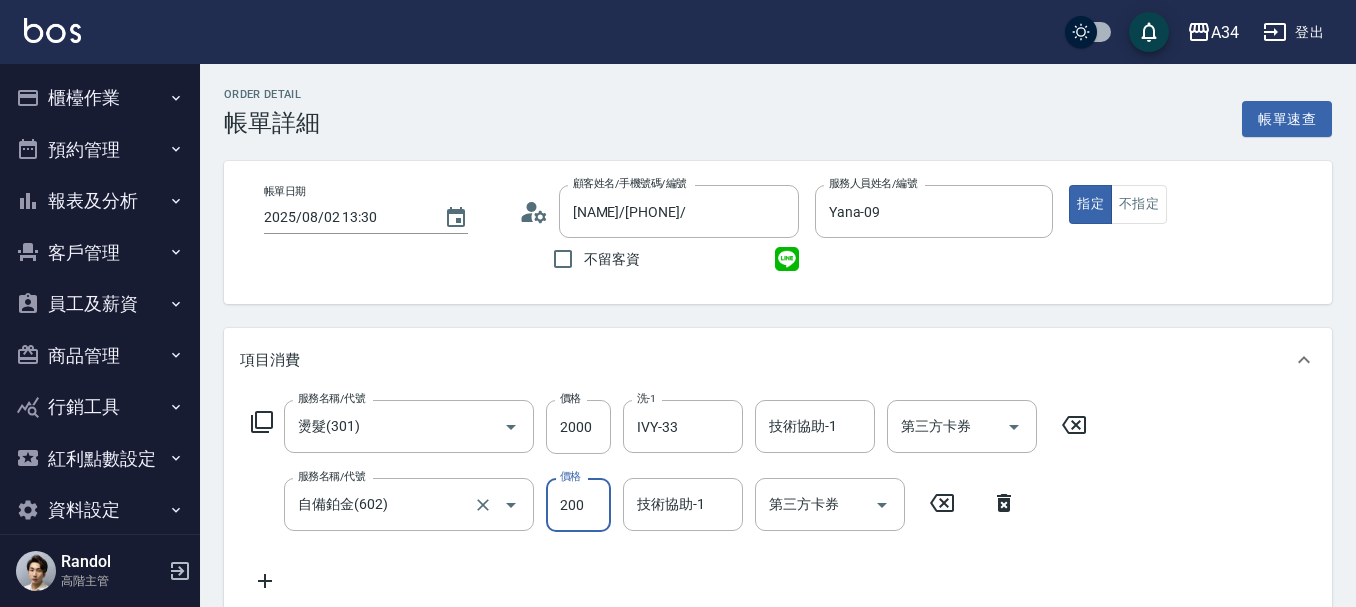 type on "400" 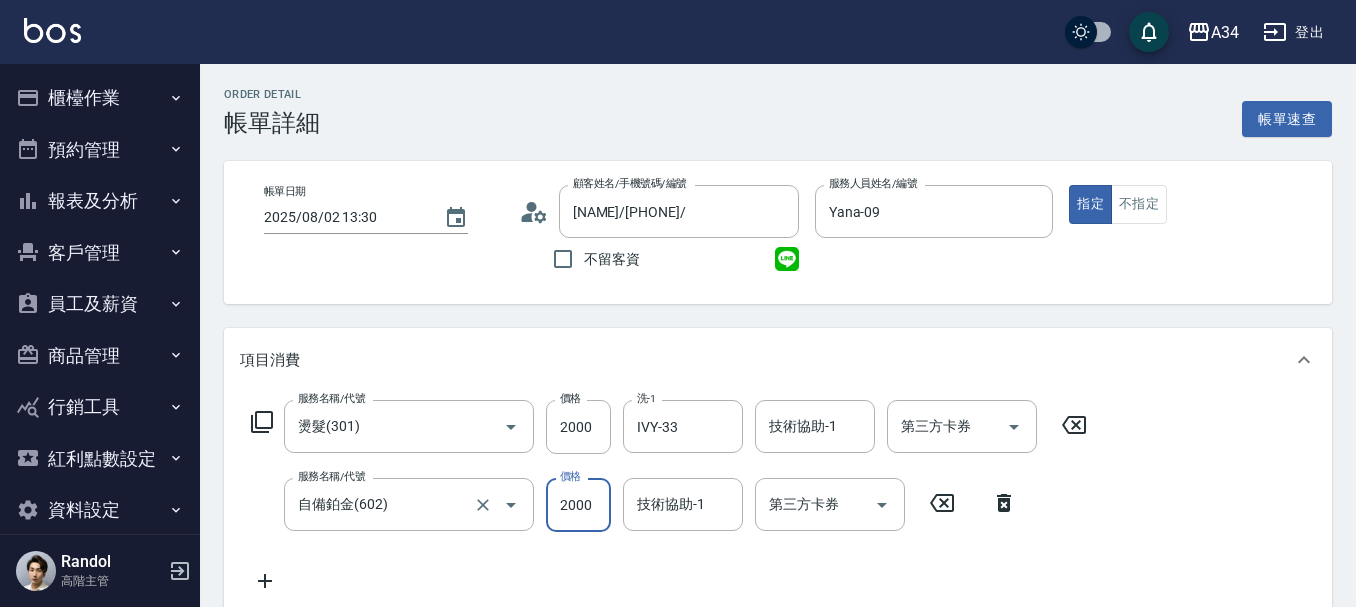 type on "2000" 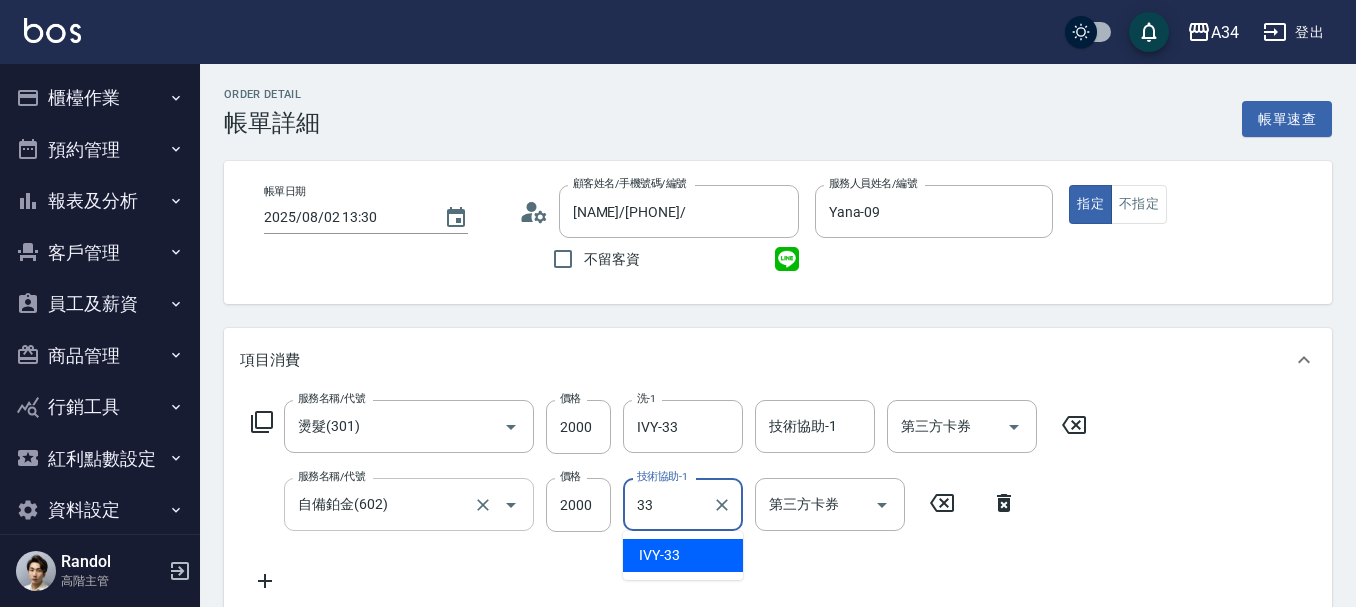 type on "IVY-33" 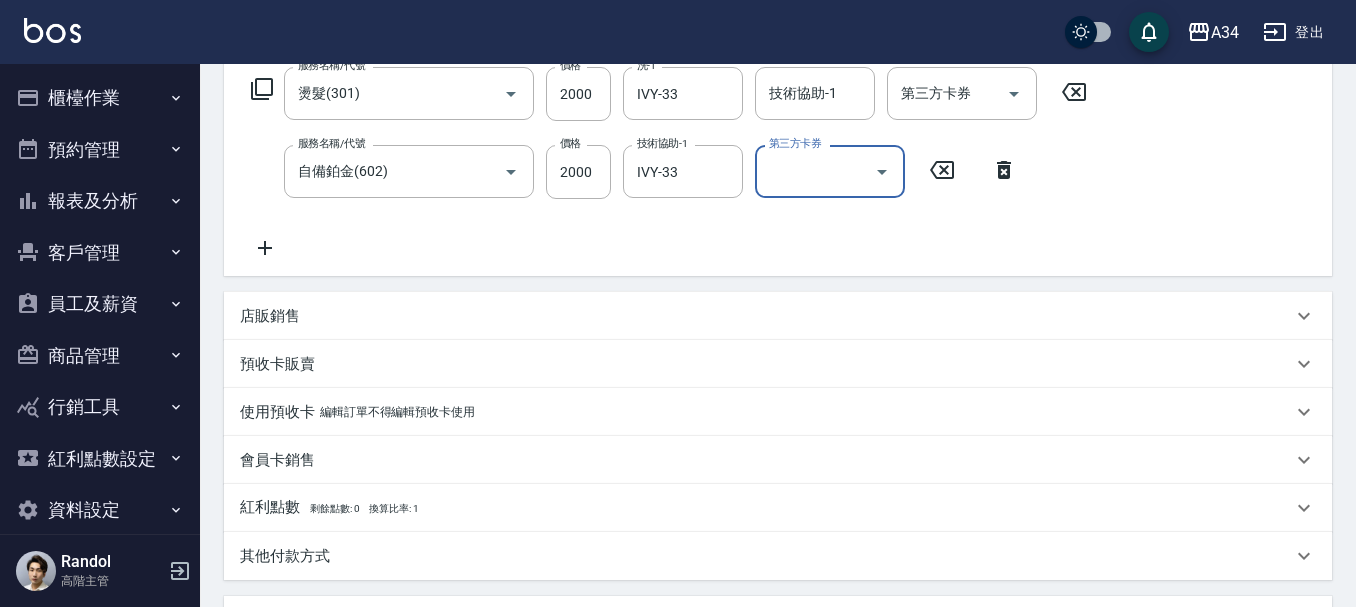 scroll, scrollTop: 300, scrollLeft: 0, axis: vertical 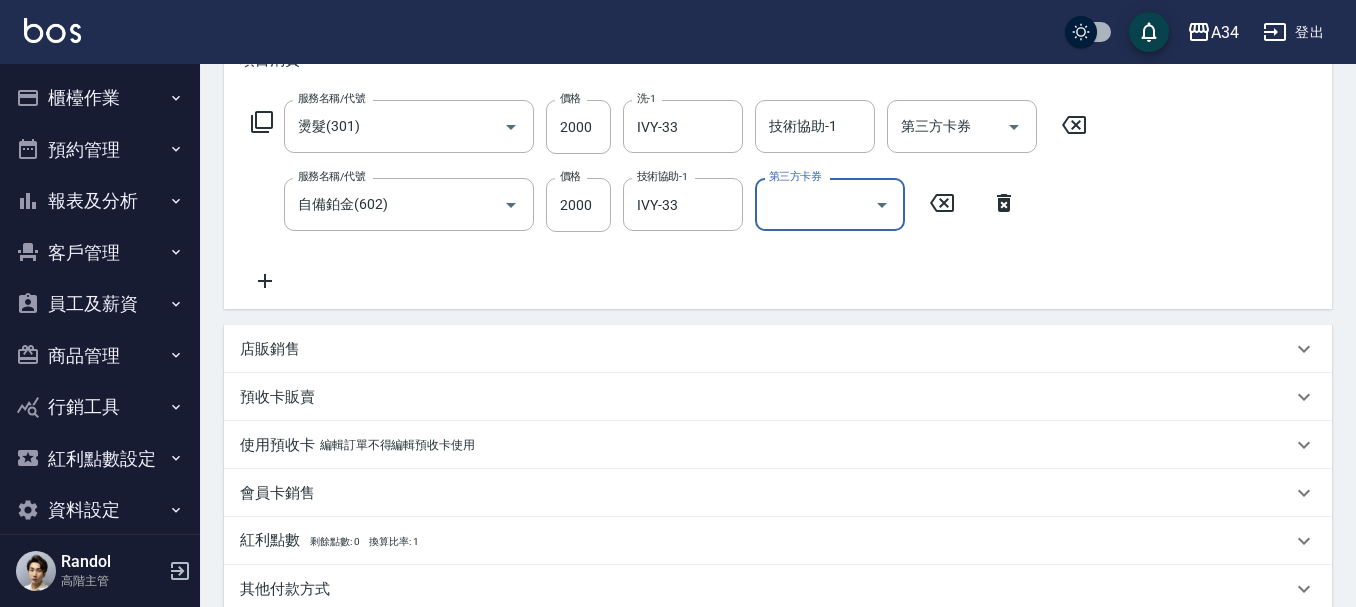 click 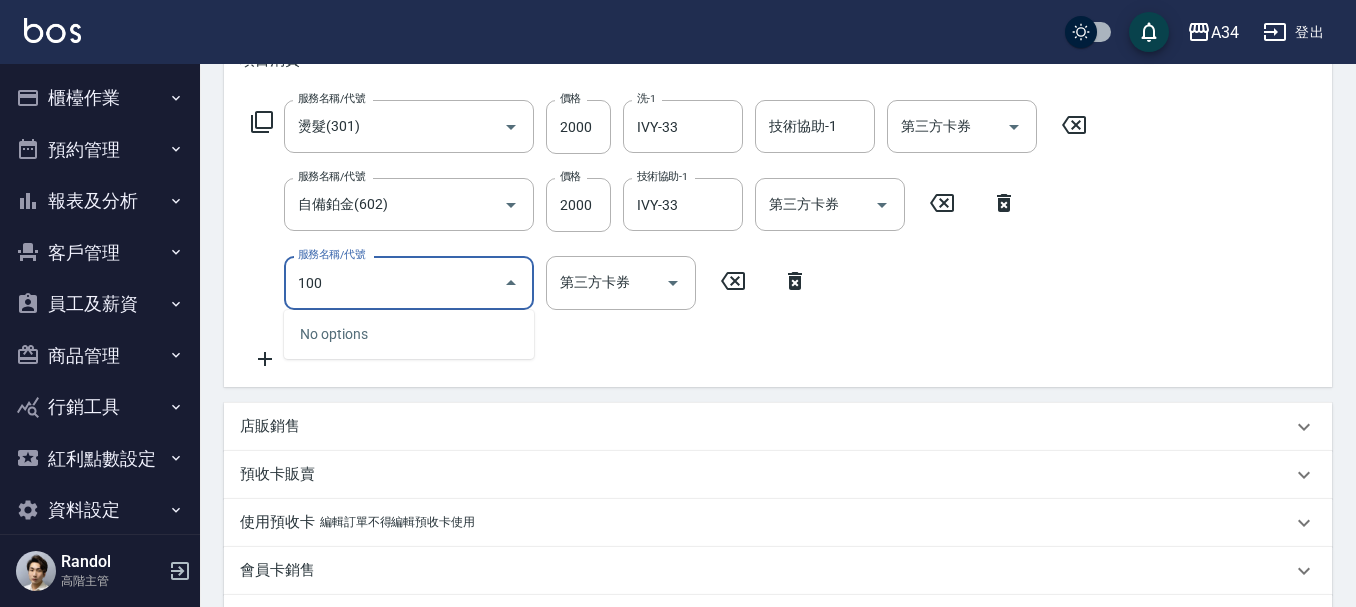 type on "1001" 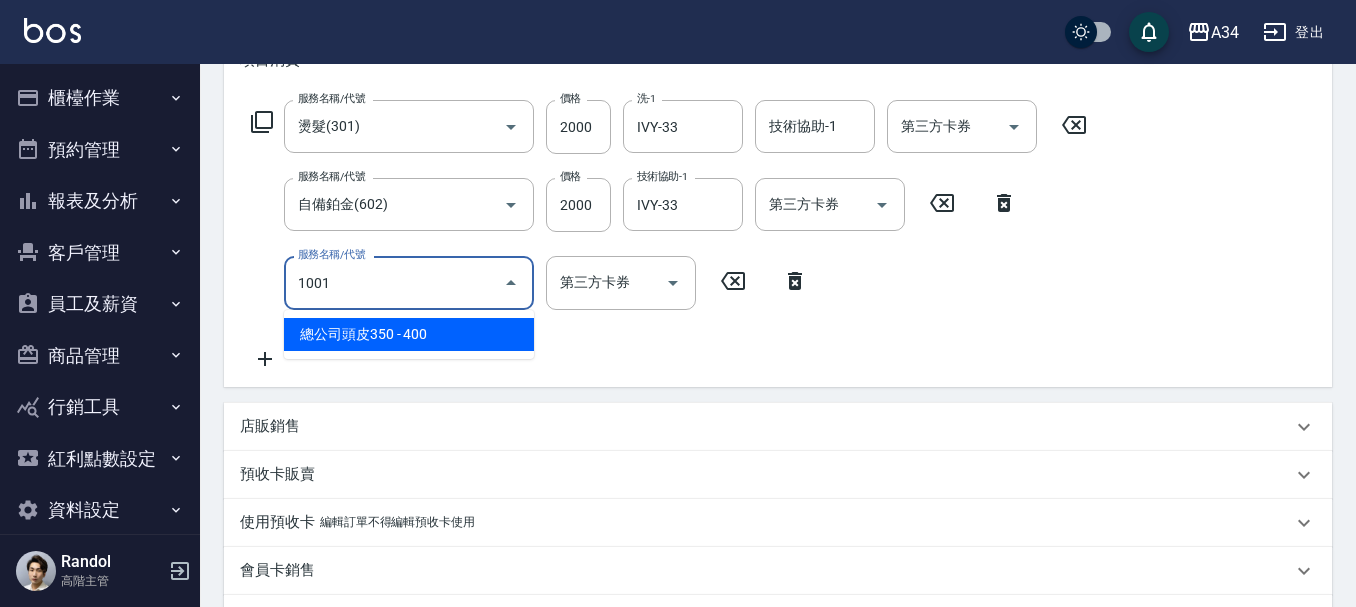 type on "440" 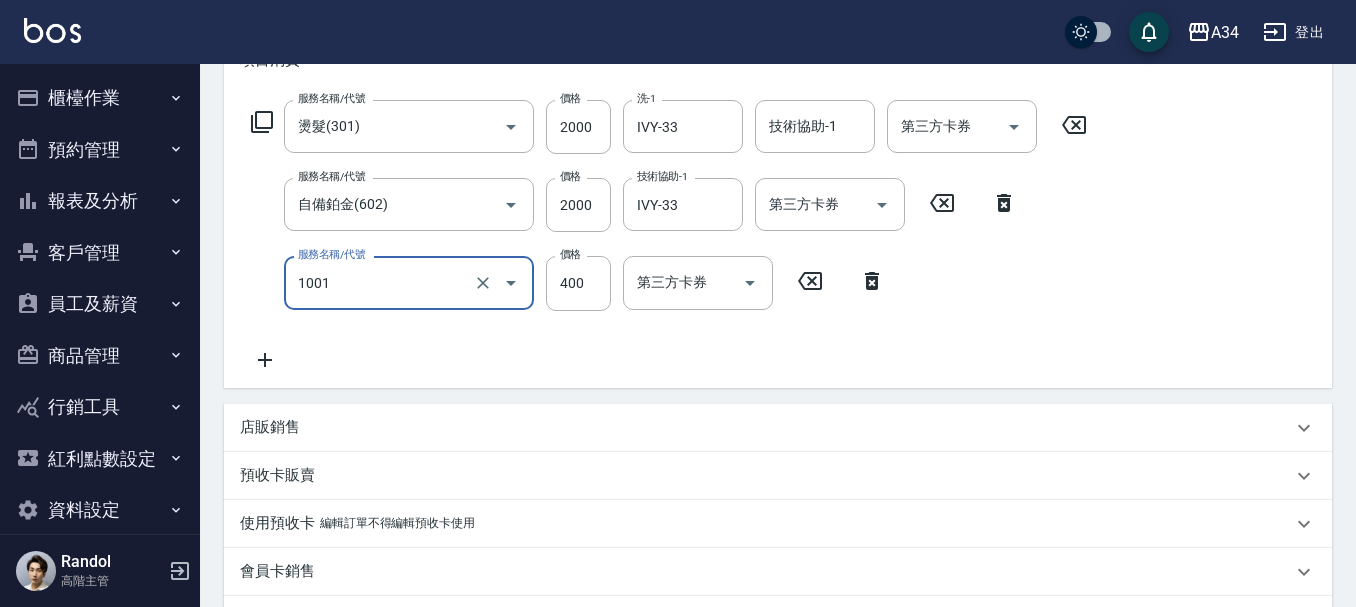type on "總公司頭皮350(1001)" 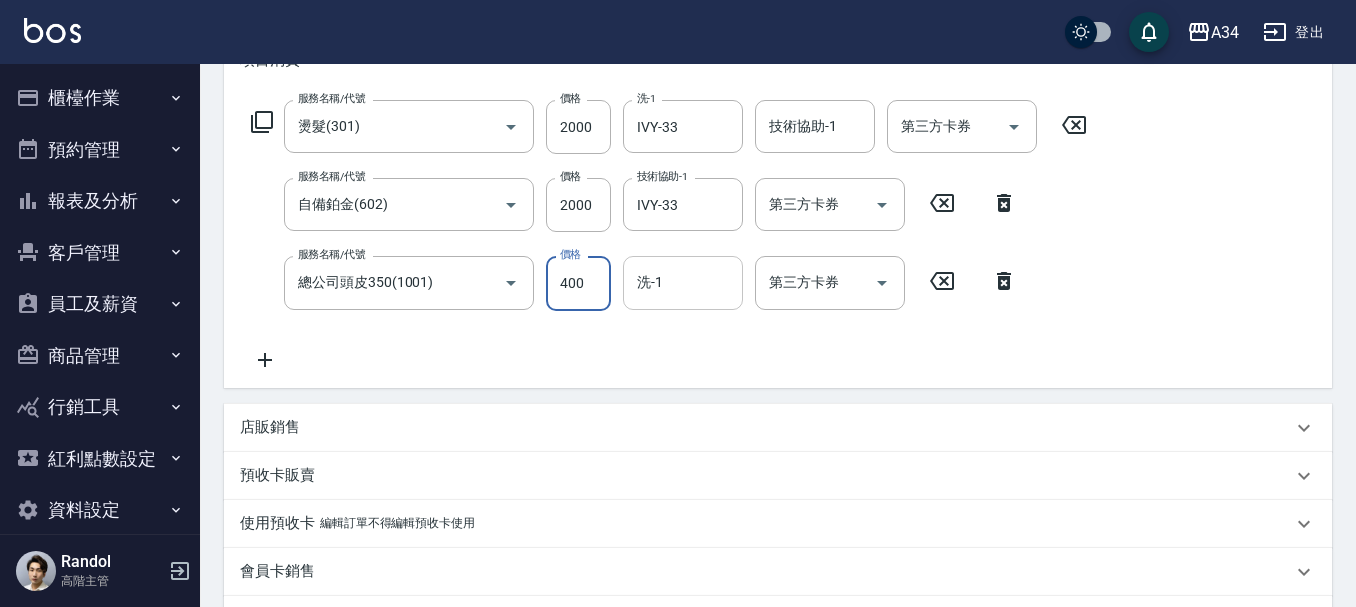 click on "洗-1" at bounding box center (683, 282) 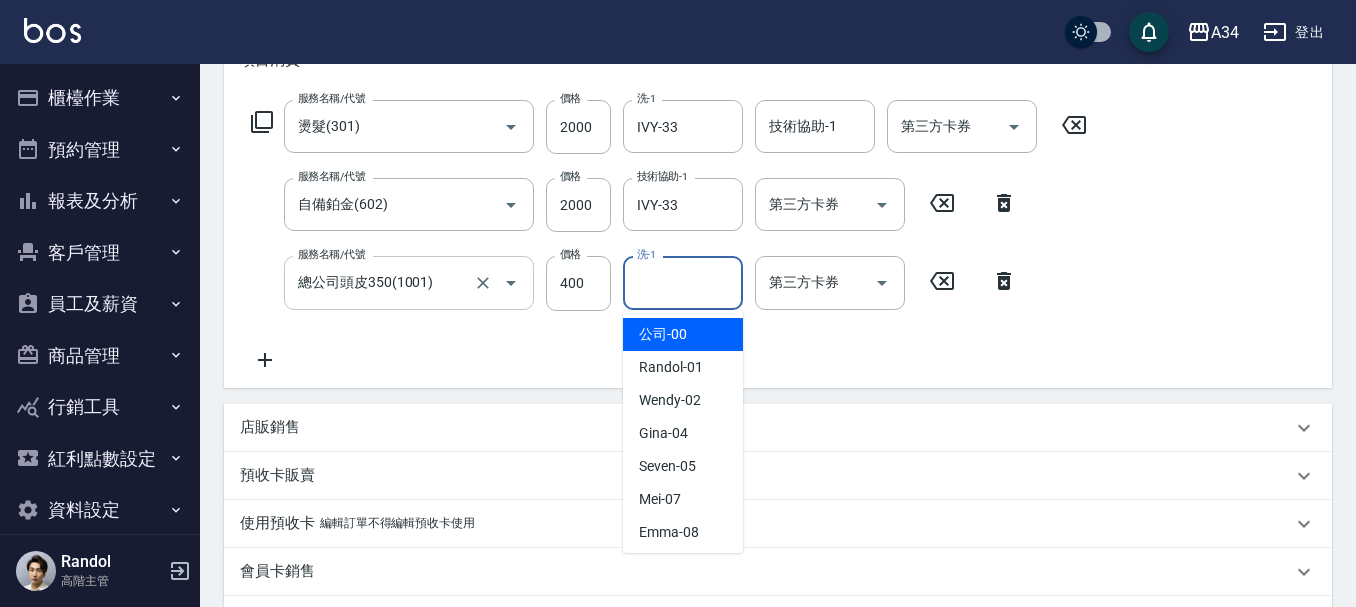 click on "總公司頭皮350(1001)" at bounding box center (381, 282) 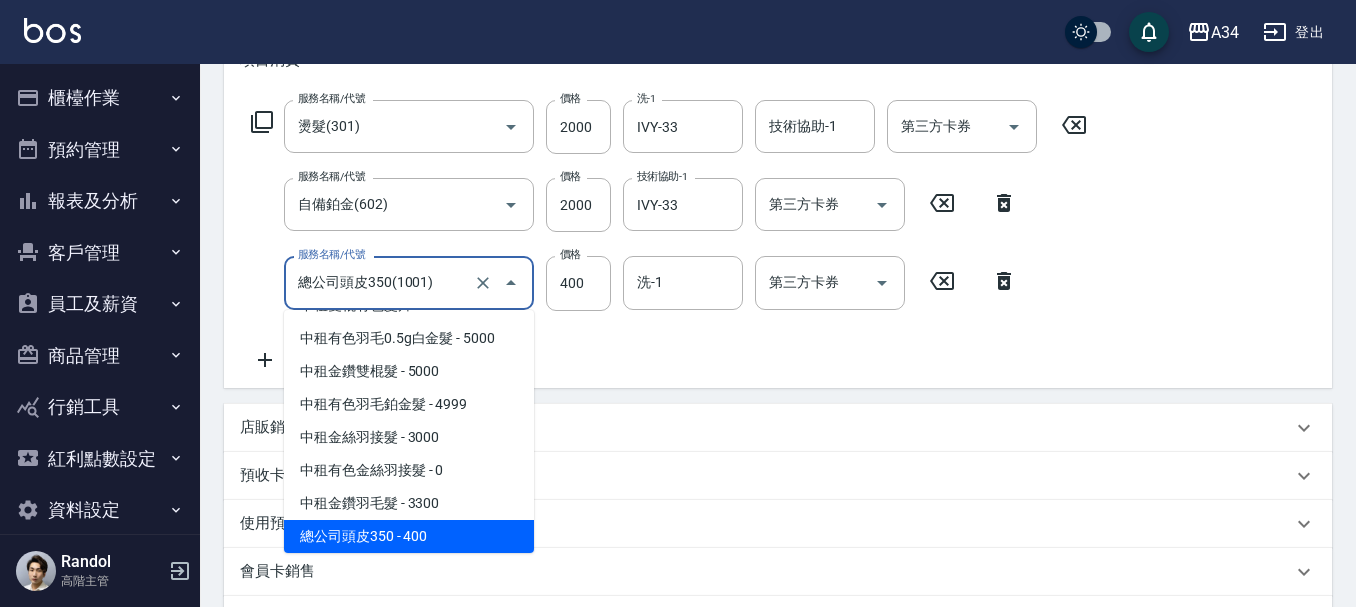 type 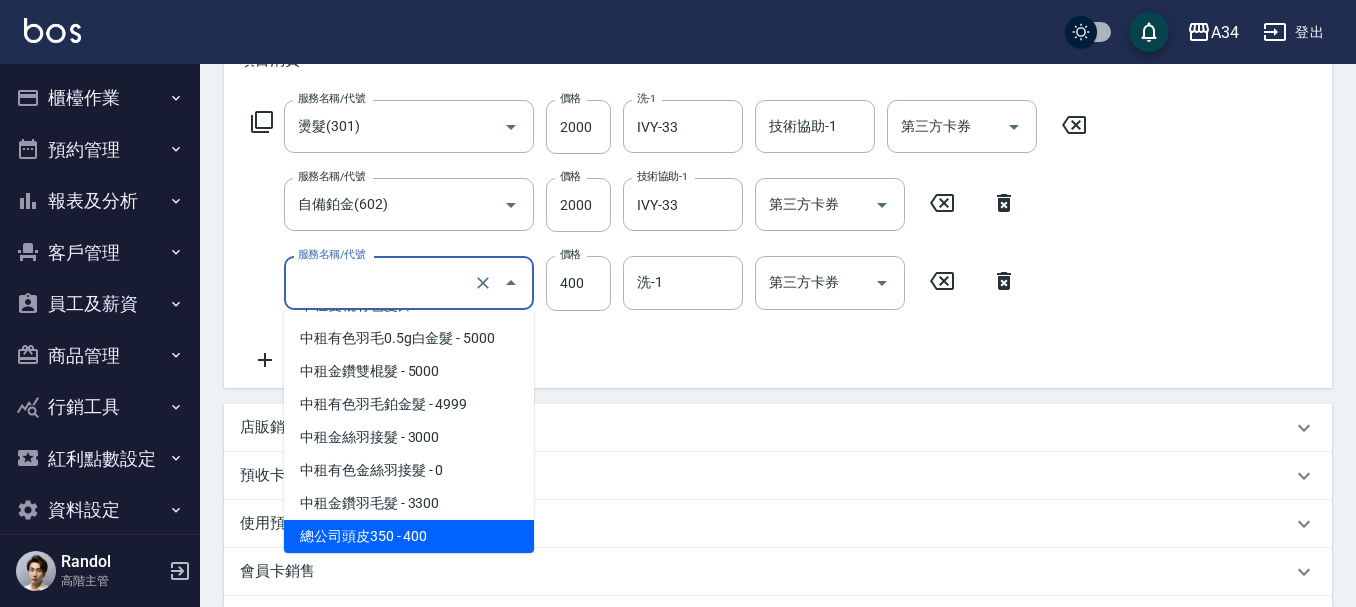 type on "400" 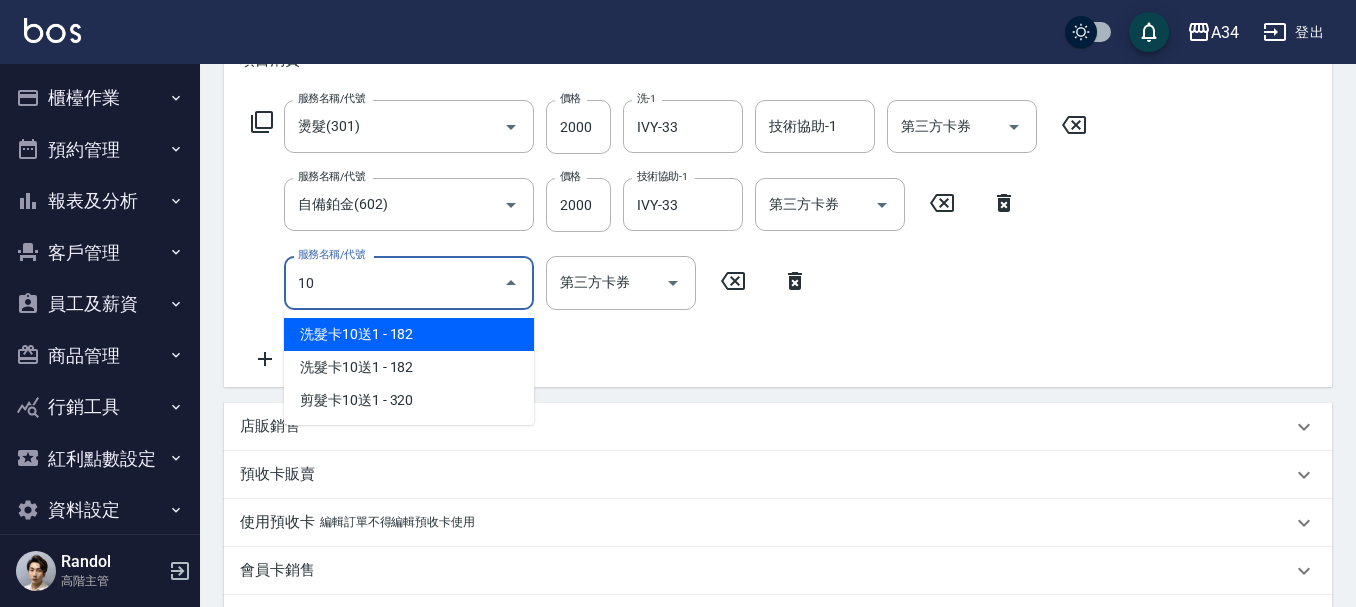 scroll, scrollTop: 0, scrollLeft: 0, axis: both 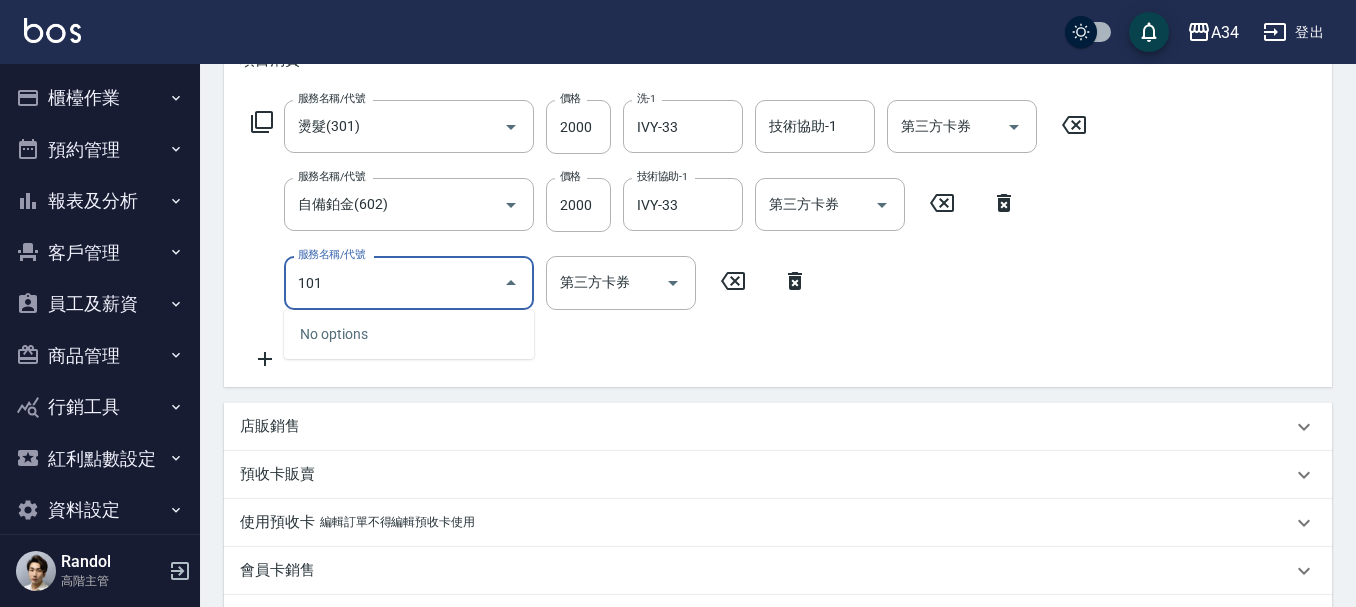 type on "1011" 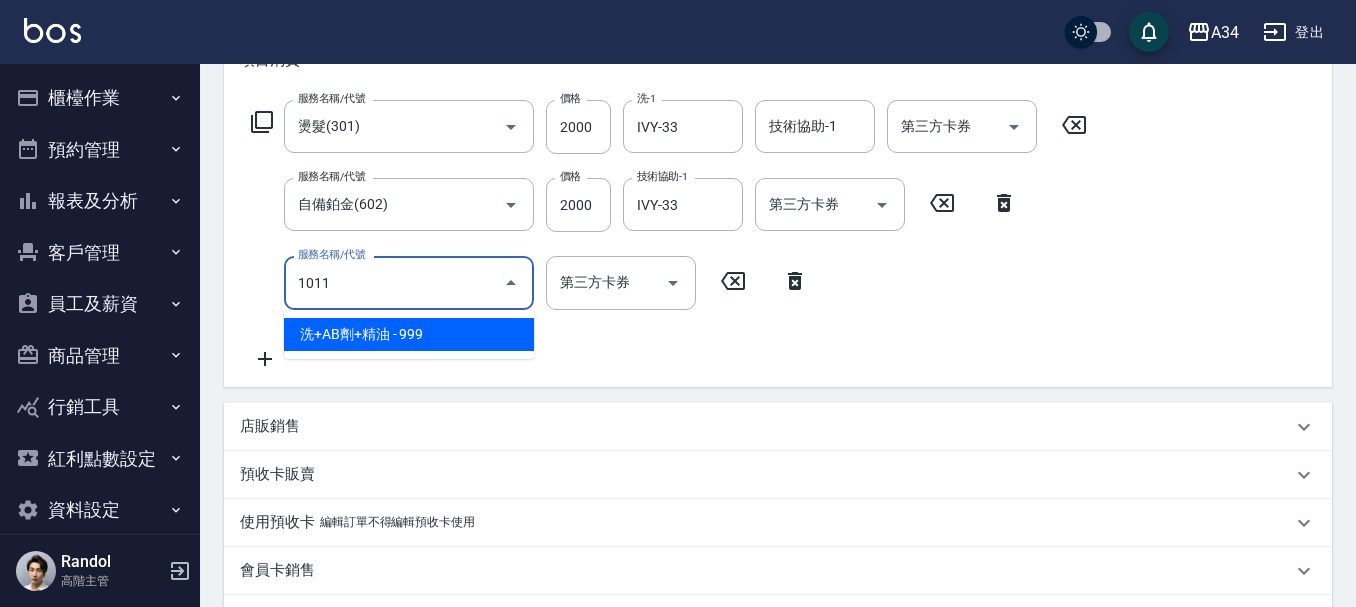 click on "洗+AB劑+精油 - 999" at bounding box center [409, 334] 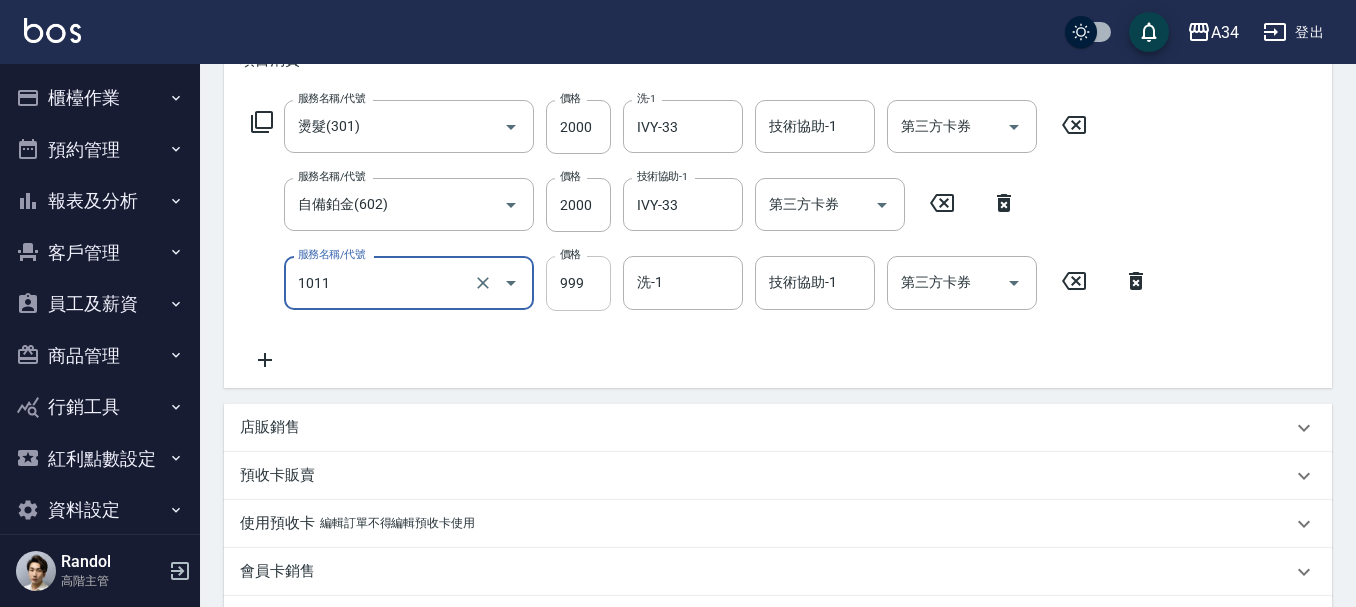 click on "999" at bounding box center (578, 283) 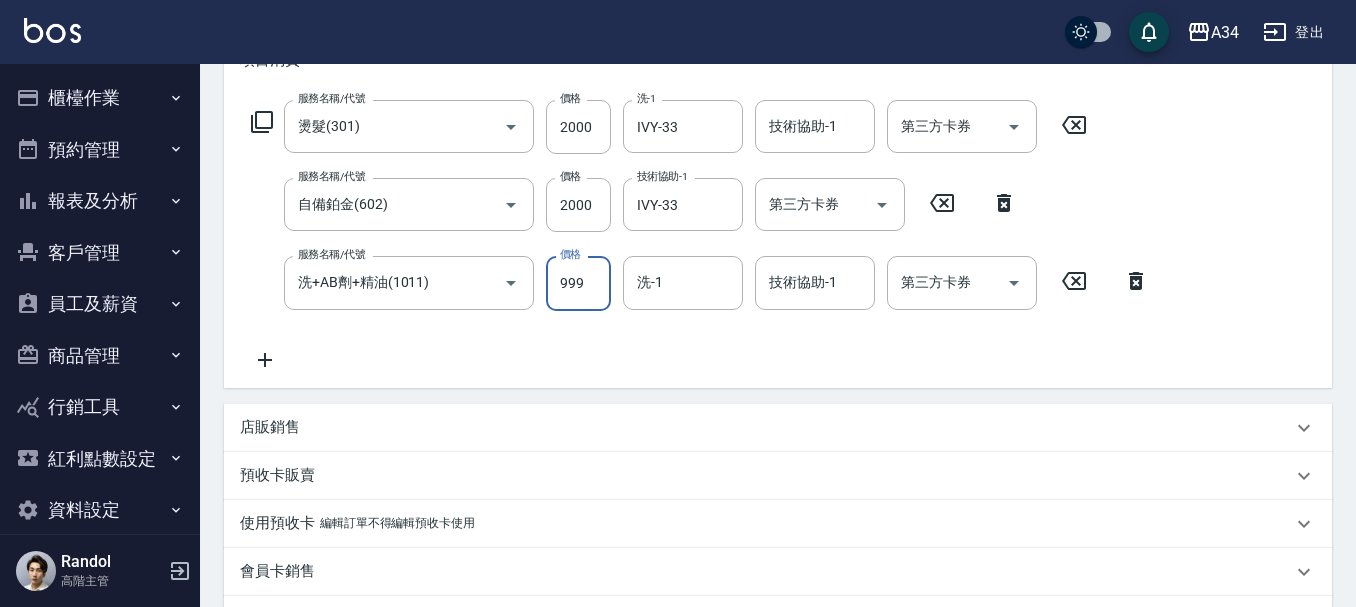 type on "7" 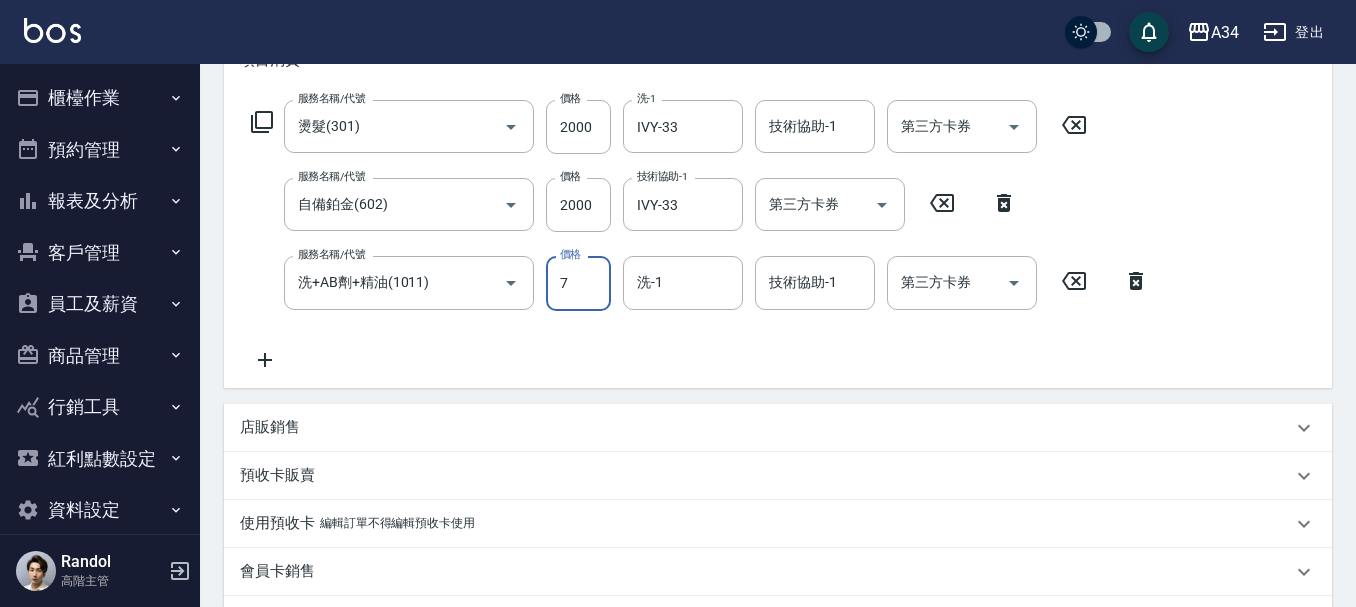 type on "400" 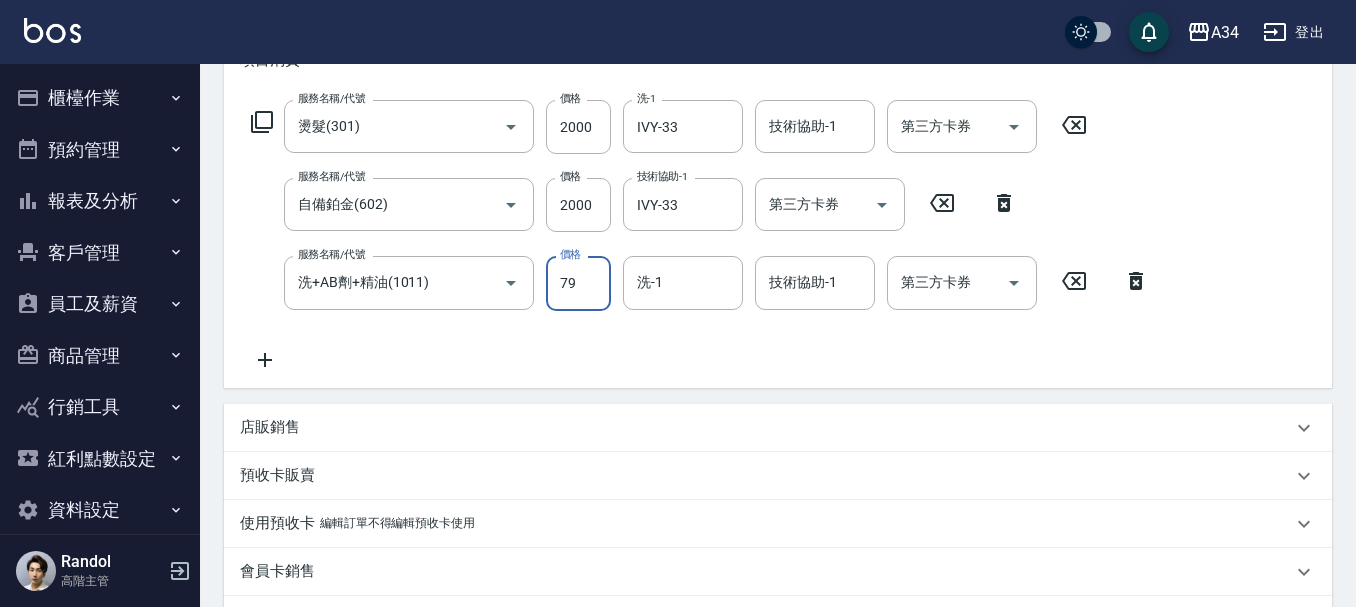 type on "799" 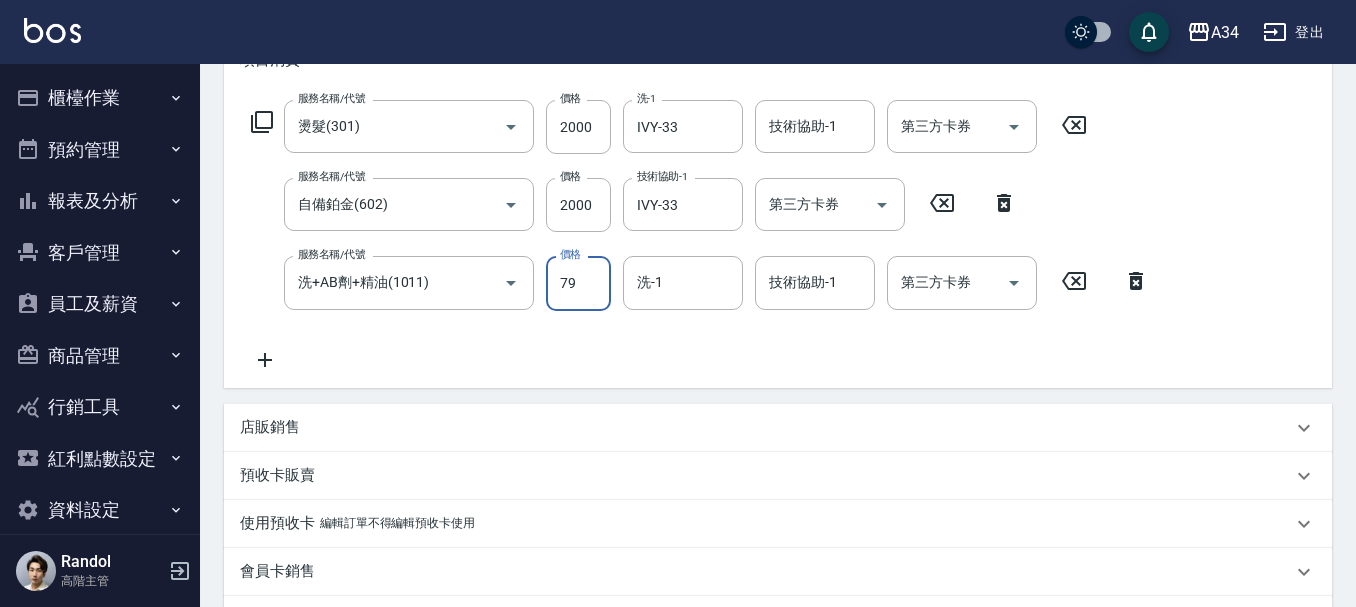 type on "470" 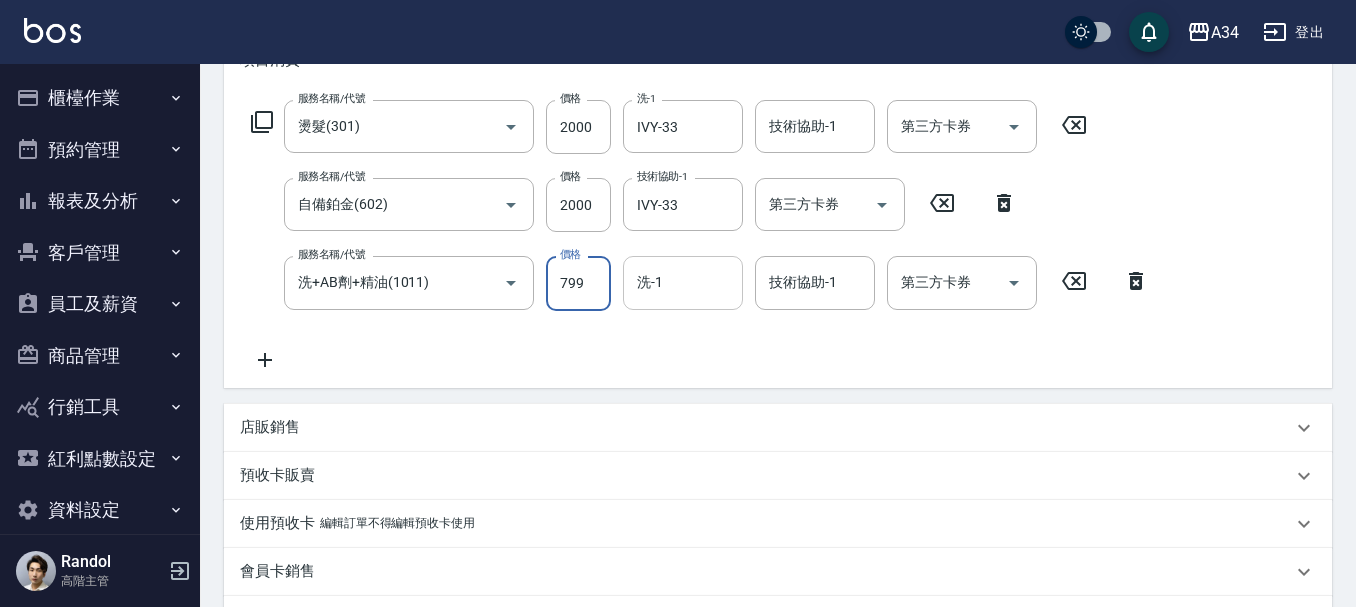 type on "799" 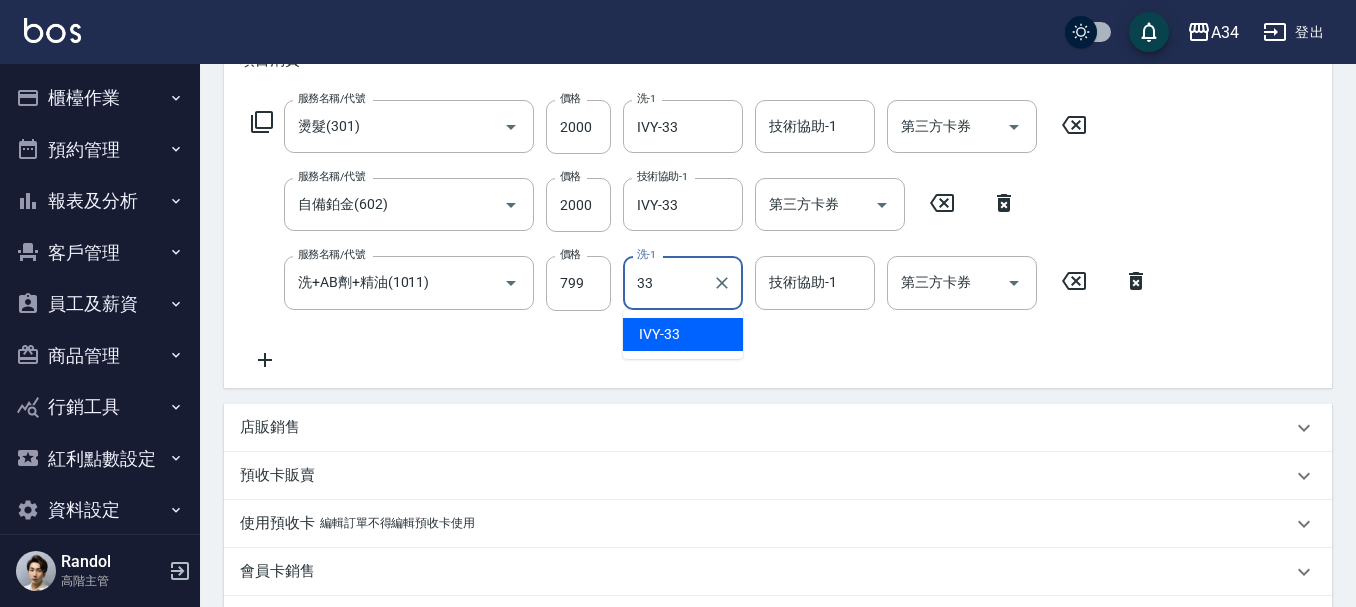 type on "3" 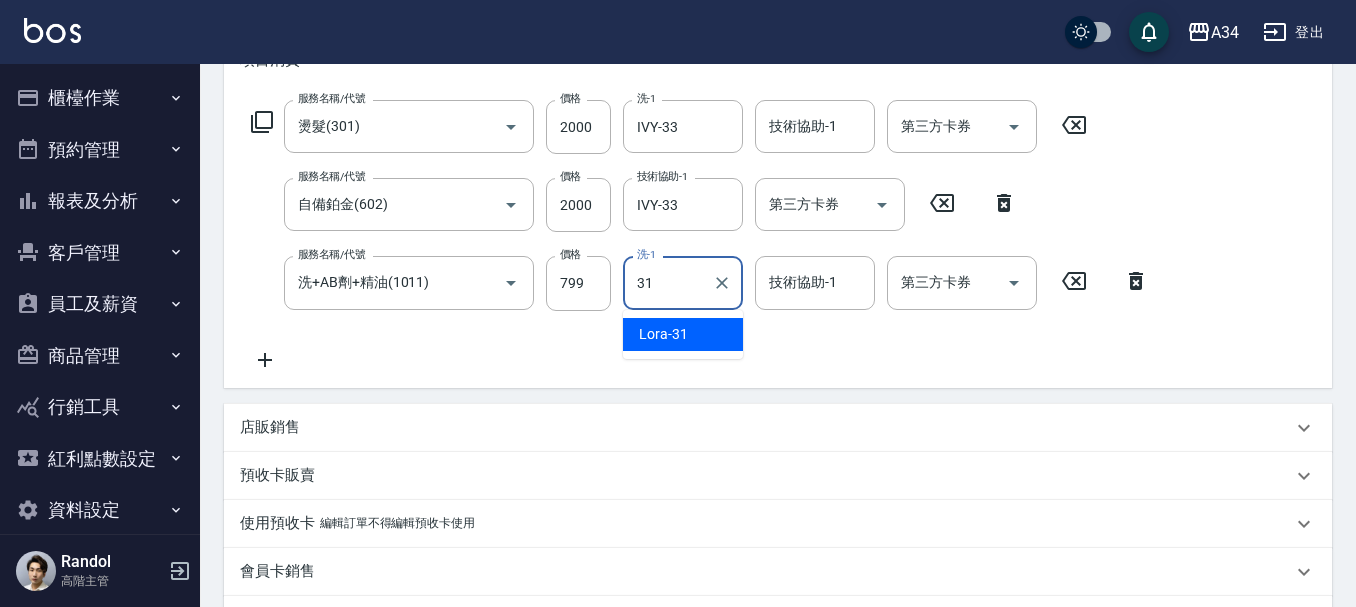 type on "Lora-31" 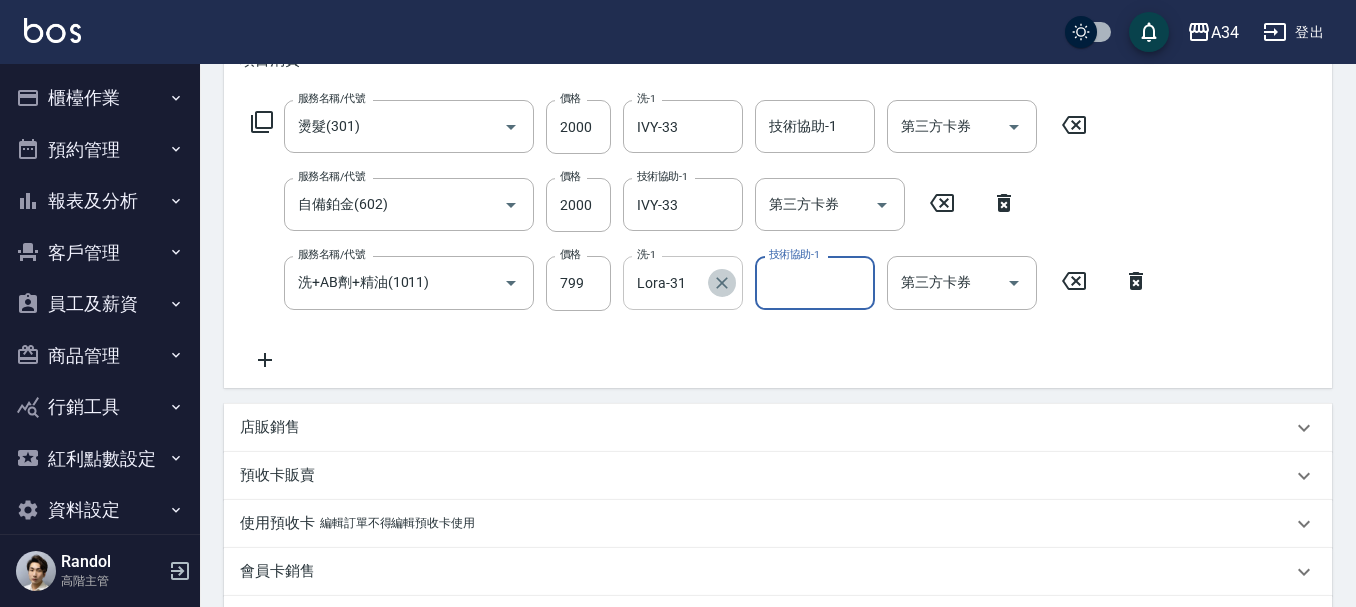 click 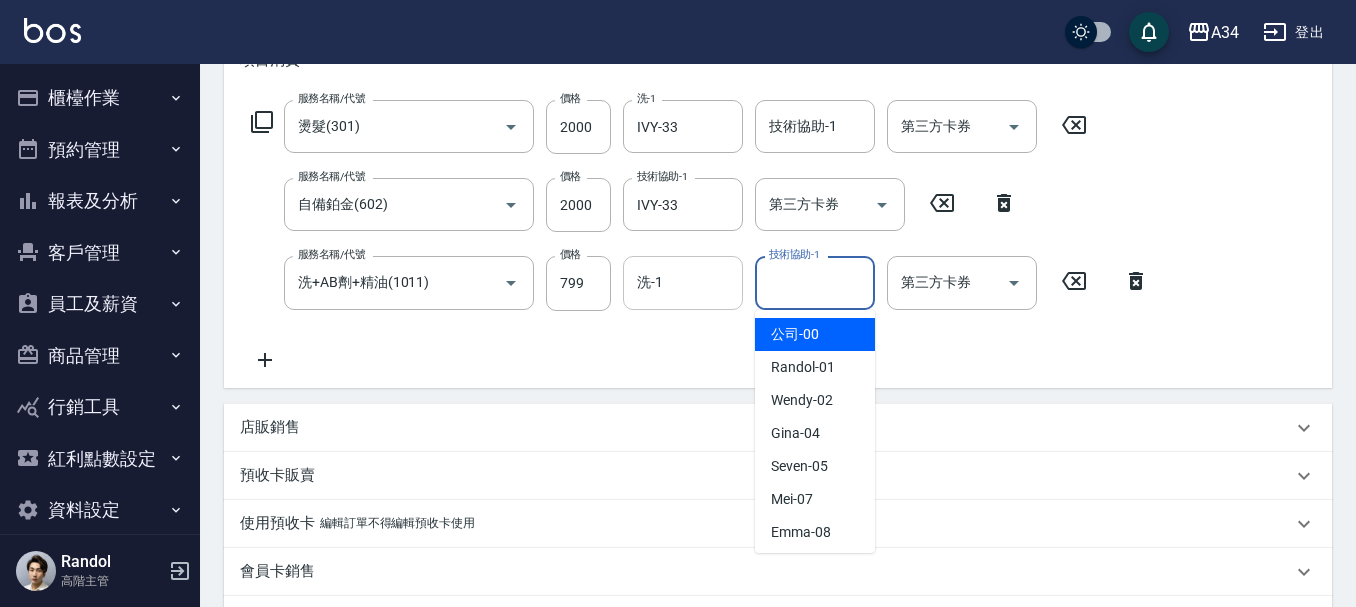 click on "技術協助-1" at bounding box center (815, 282) 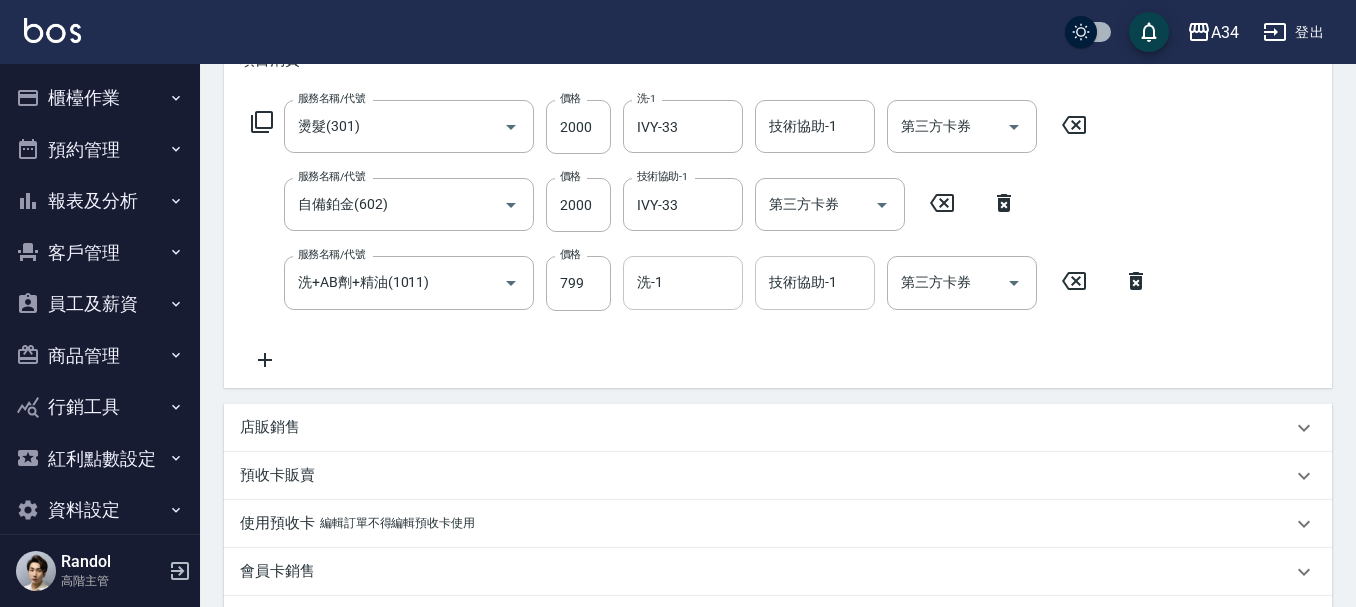 click on "技術協助-1" at bounding box center [815, 282] 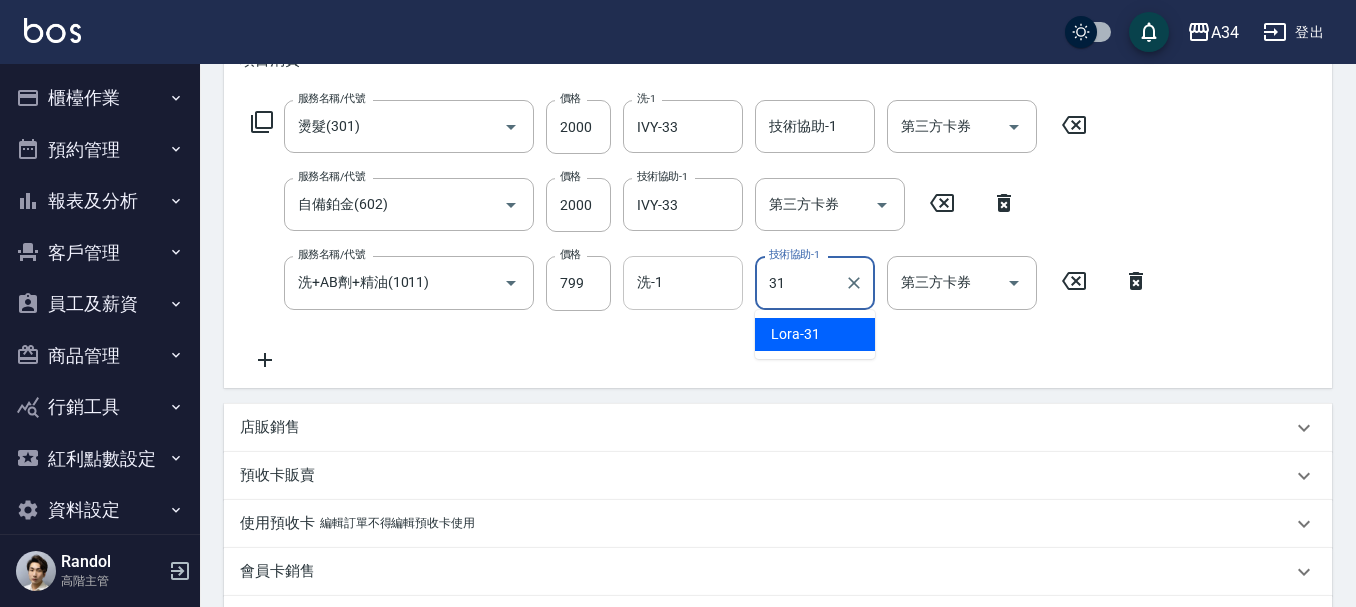 type on "Lora-31" 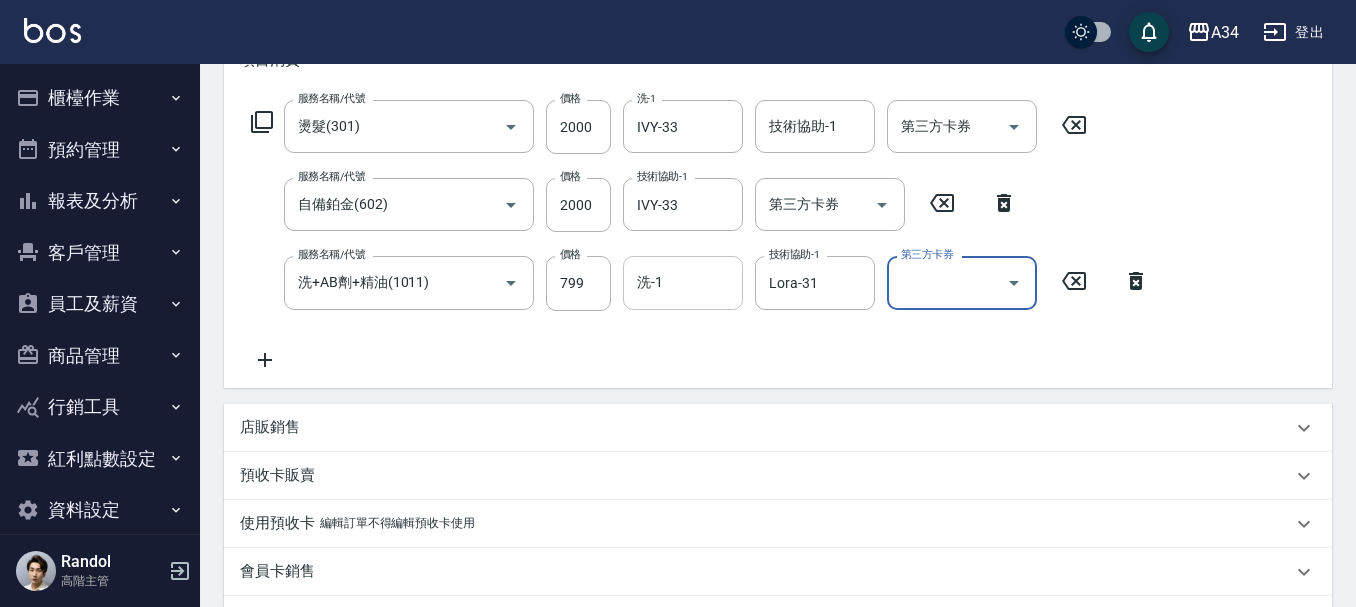 click on "洗-1" at bounding box center (683, 282) 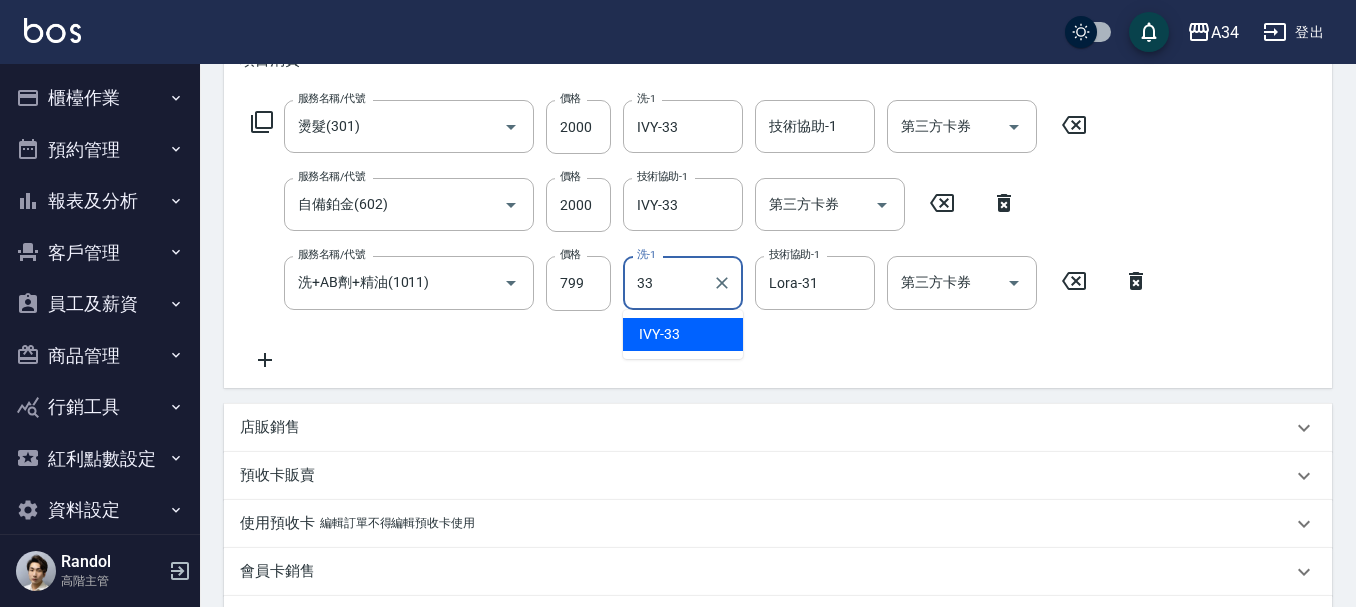 type on "IVY-33" 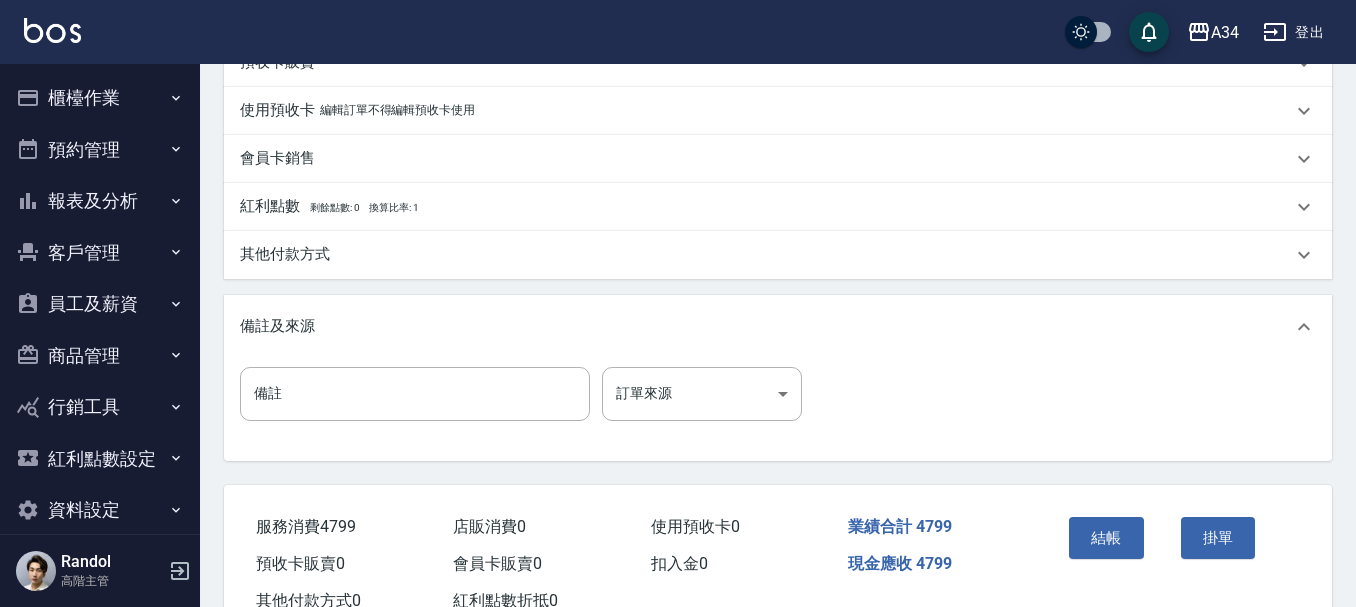 scroll, scrollTop: 783, scrollLeft: 0, axis: vertical 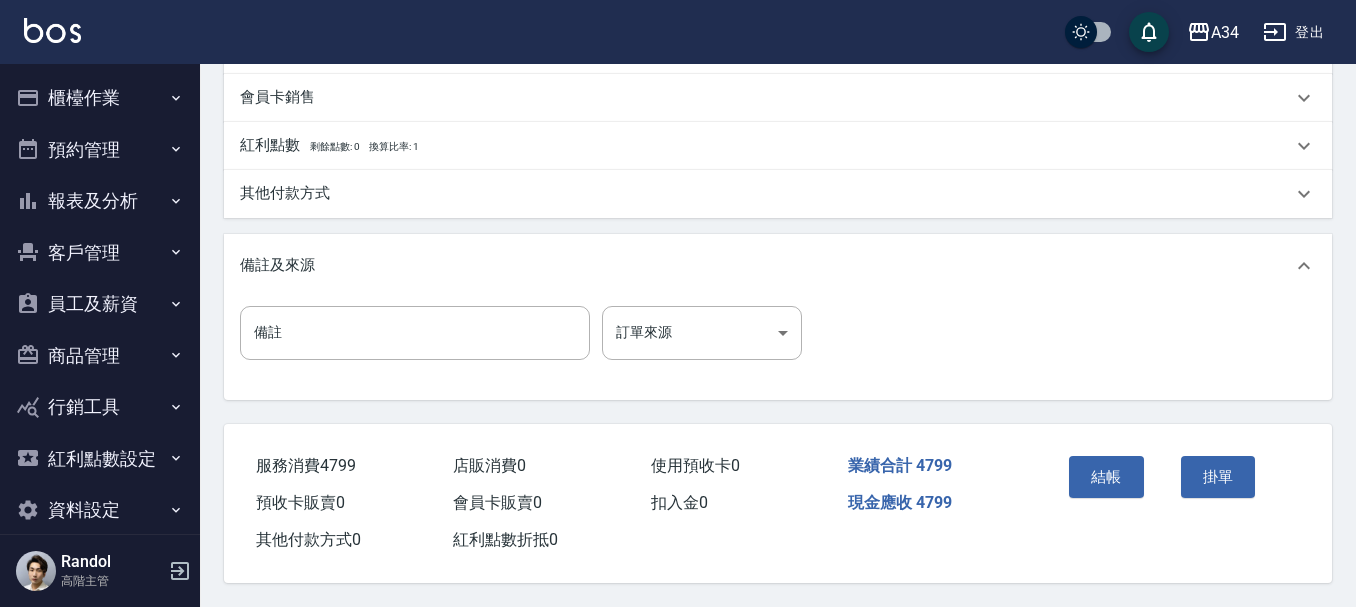 click on "其他付款方式" at bounding box center [285, 193] 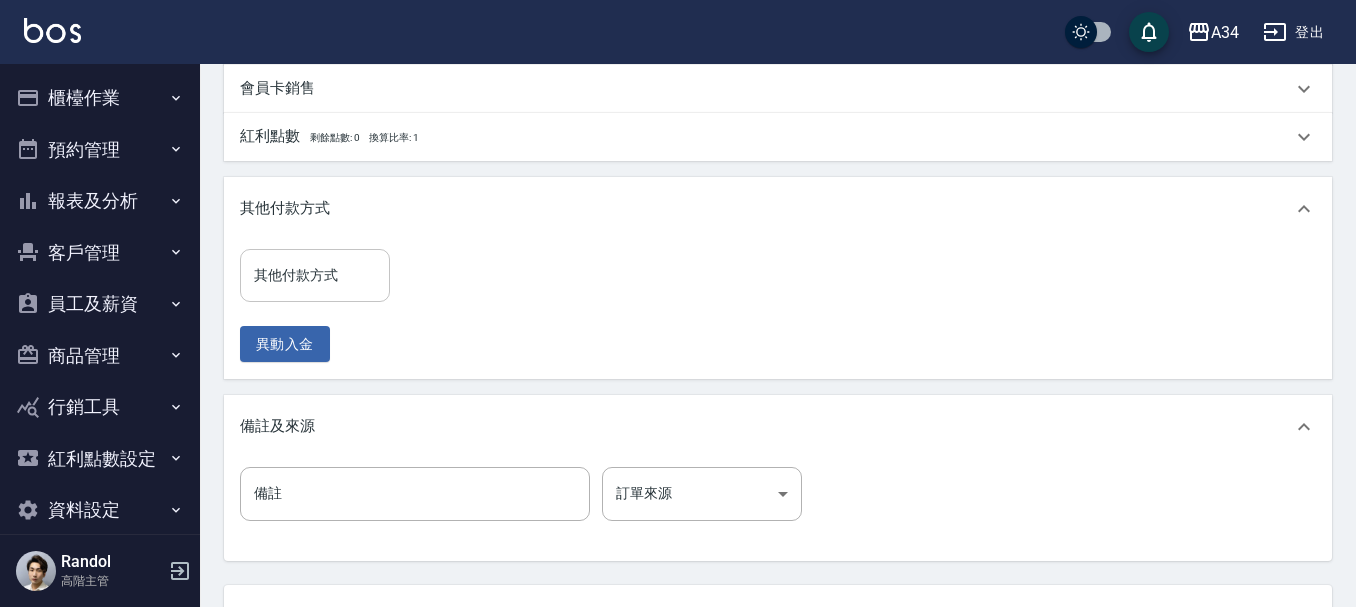 click on "其他付款方式" at bounding box center (315, 275) 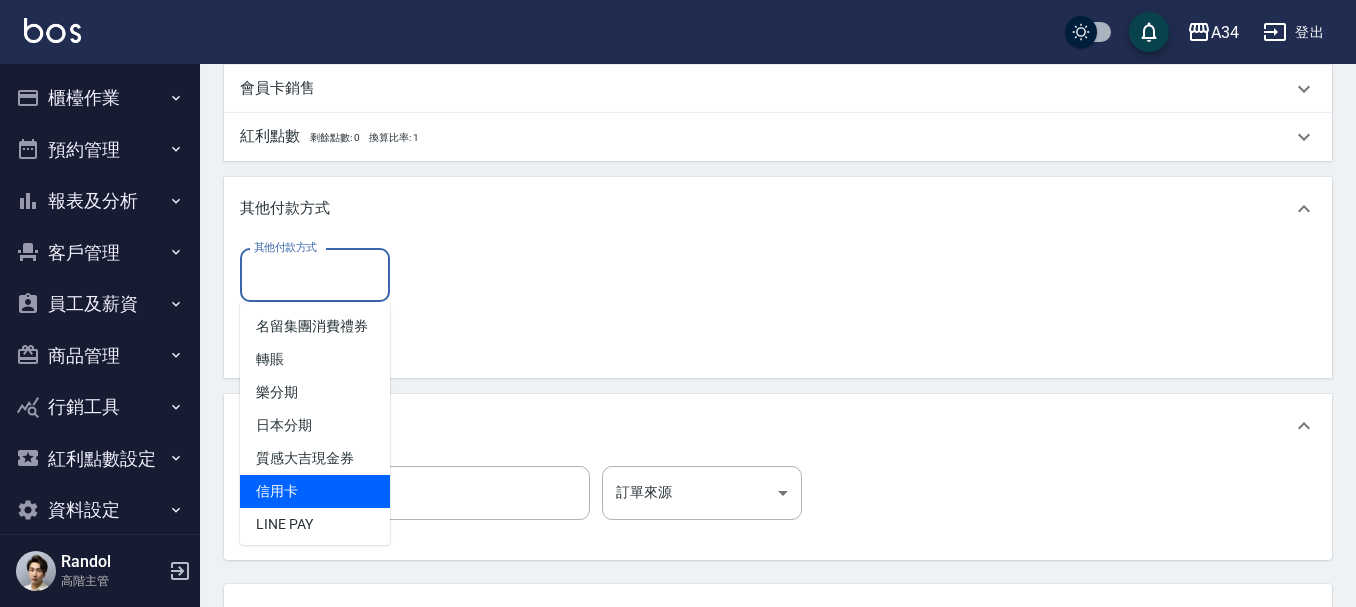 click on "信用卡" at bounding box center [315, 491] 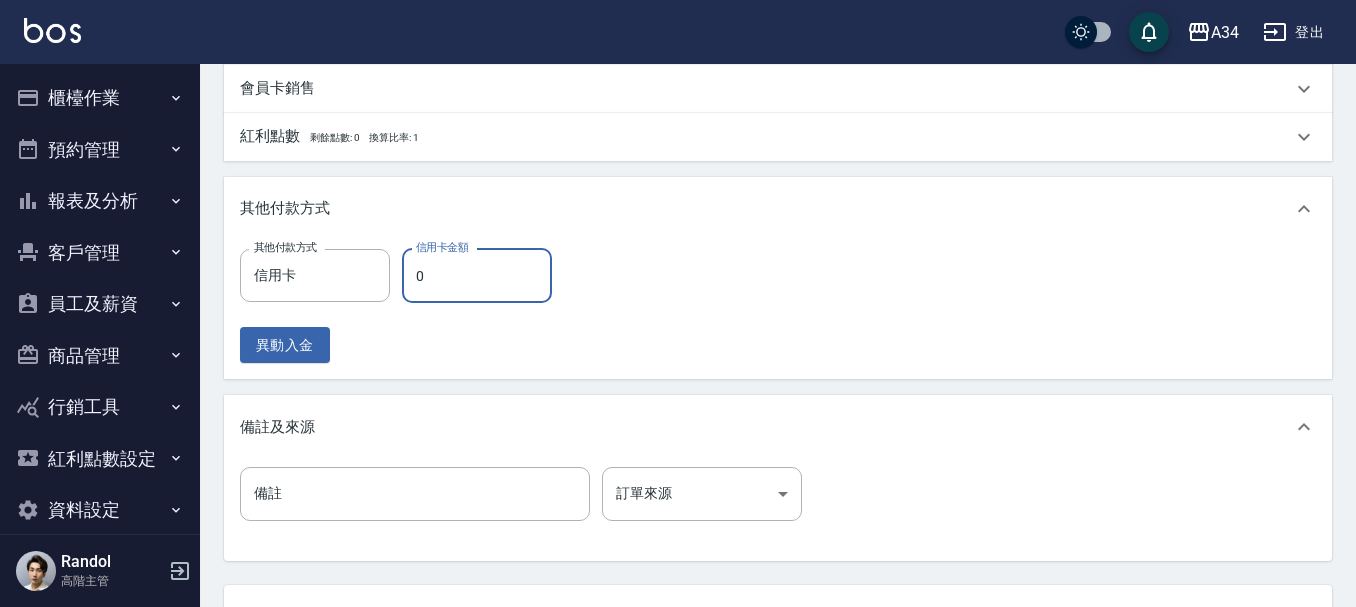 click on "0" at bounding box center [477, 276] 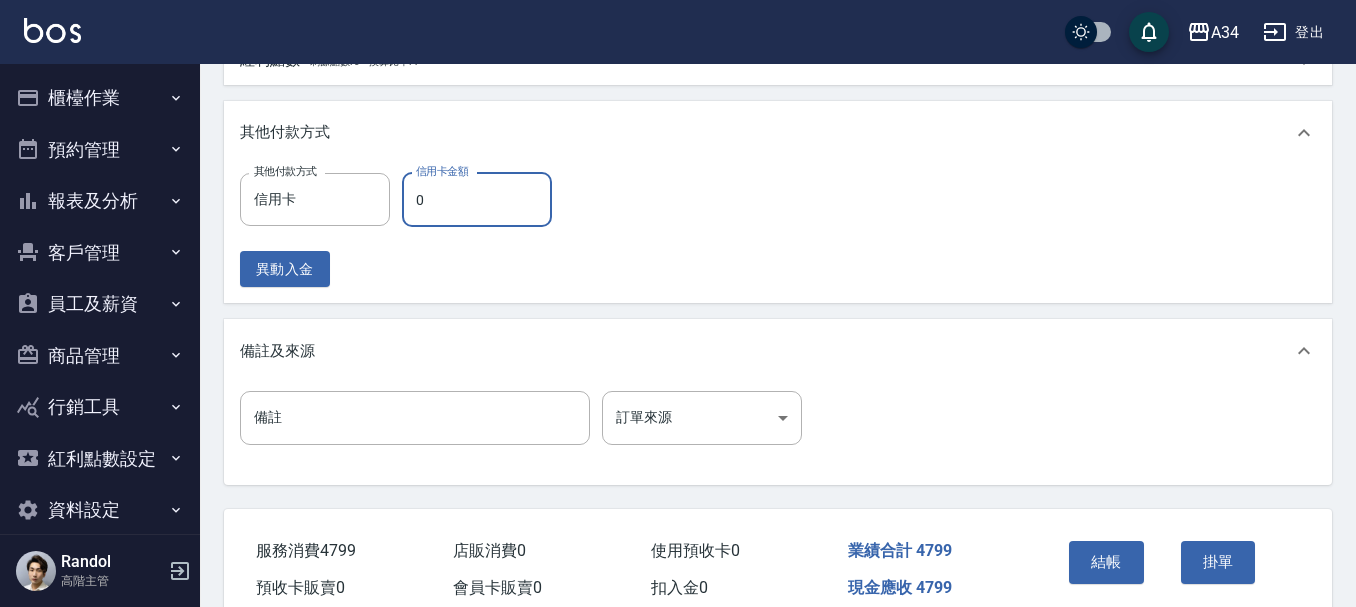 scroll, scrollTop: 753, scrollLeft: 0, axis: vertical 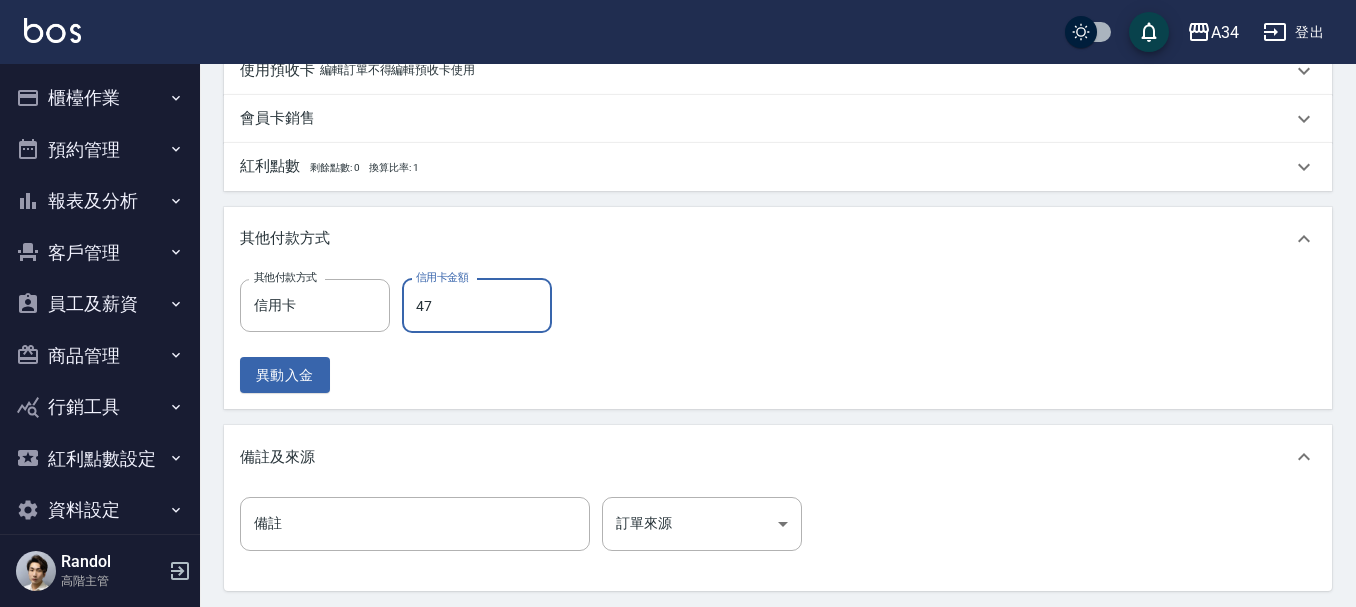 type on "479" 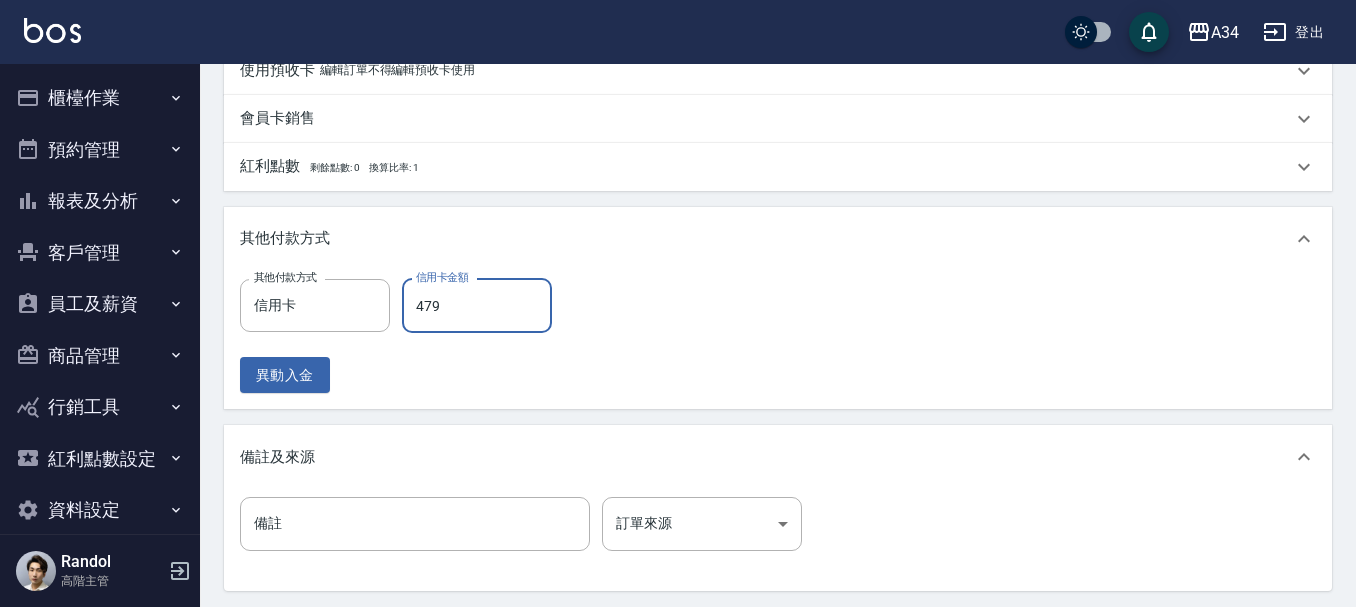 type on "430" 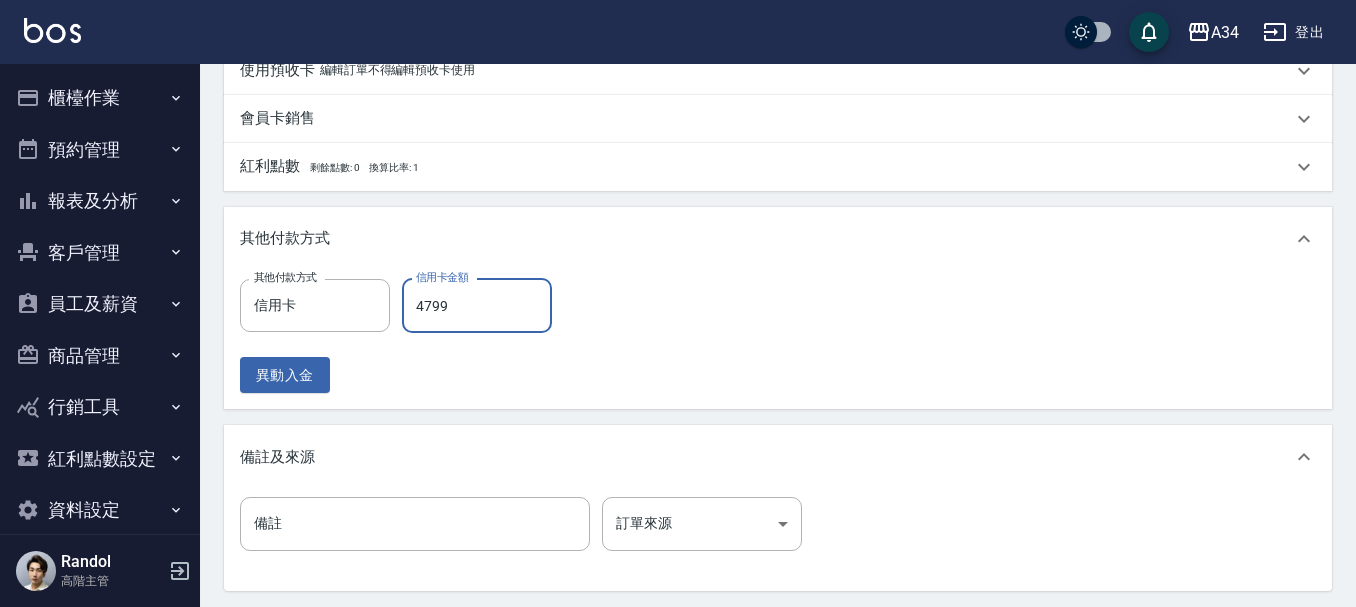 type on "0" 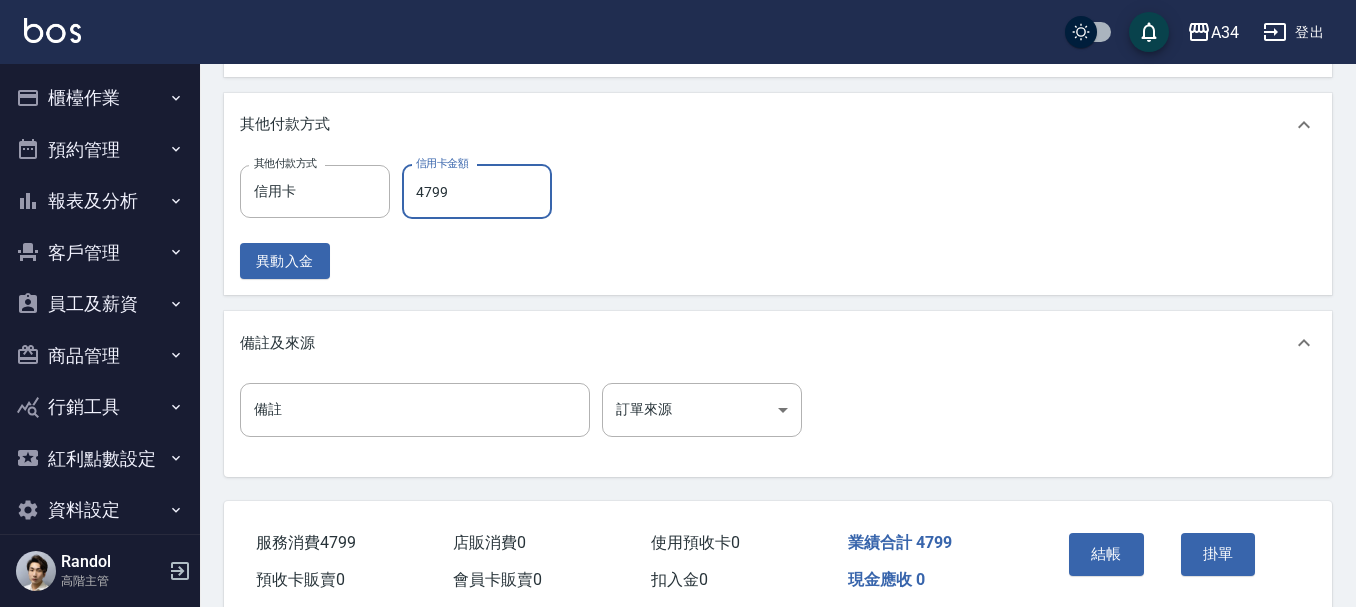 scroll, scrollTop: 953, scrollLeft: 0, axis: vertical 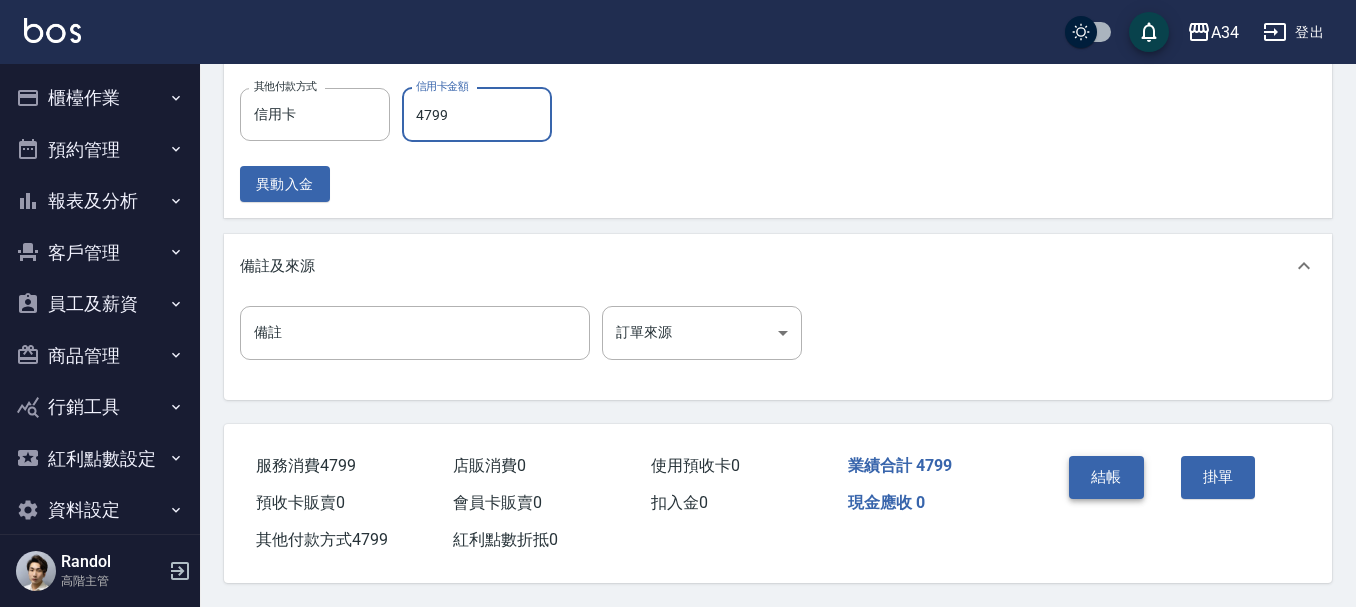 type on "4799" 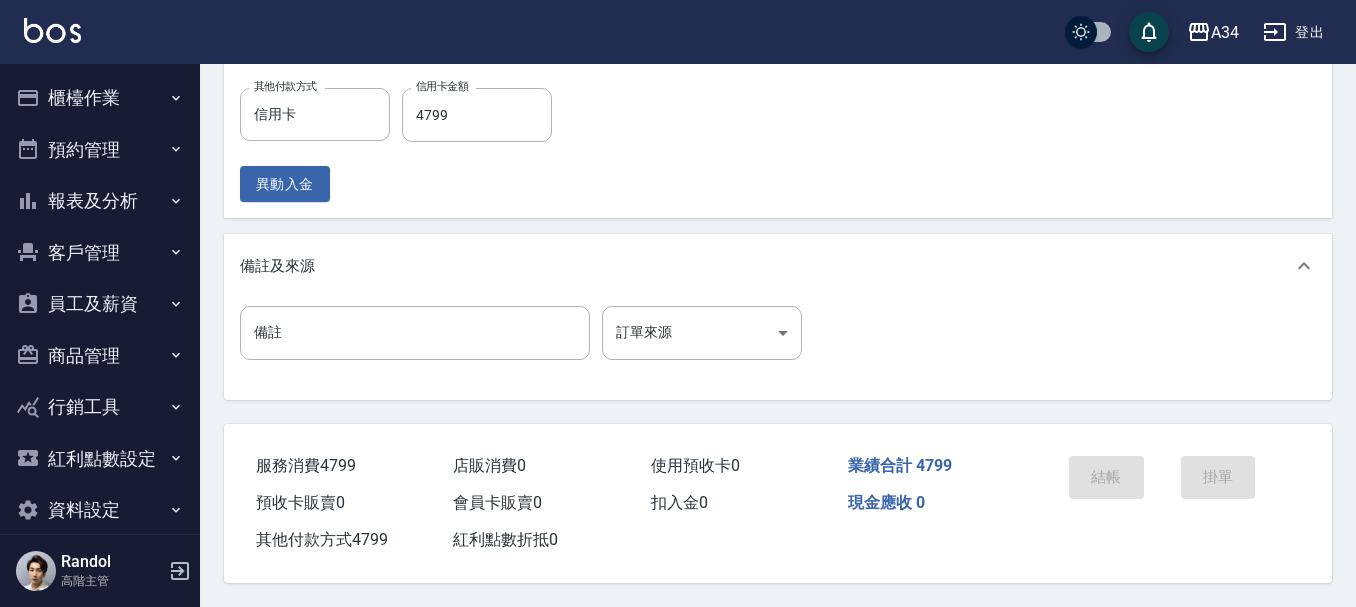 scroll, scrollTop: 0, scrollLeft: 0, axis: both 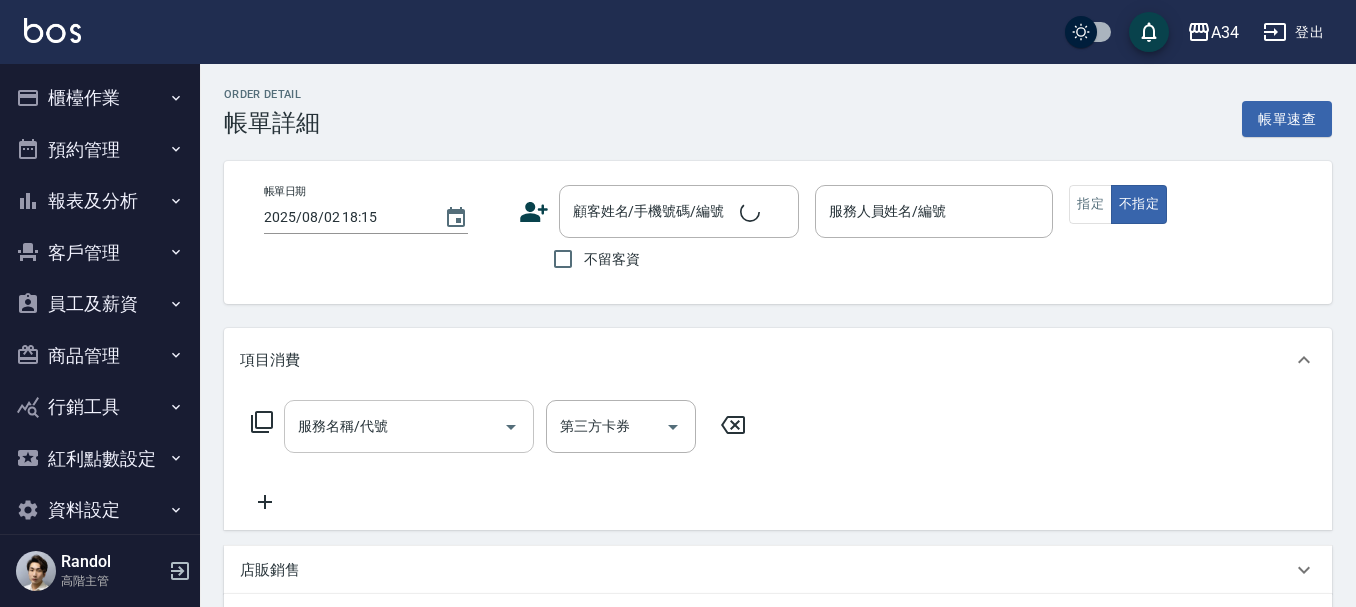 type on "2025/08/02 17:00" 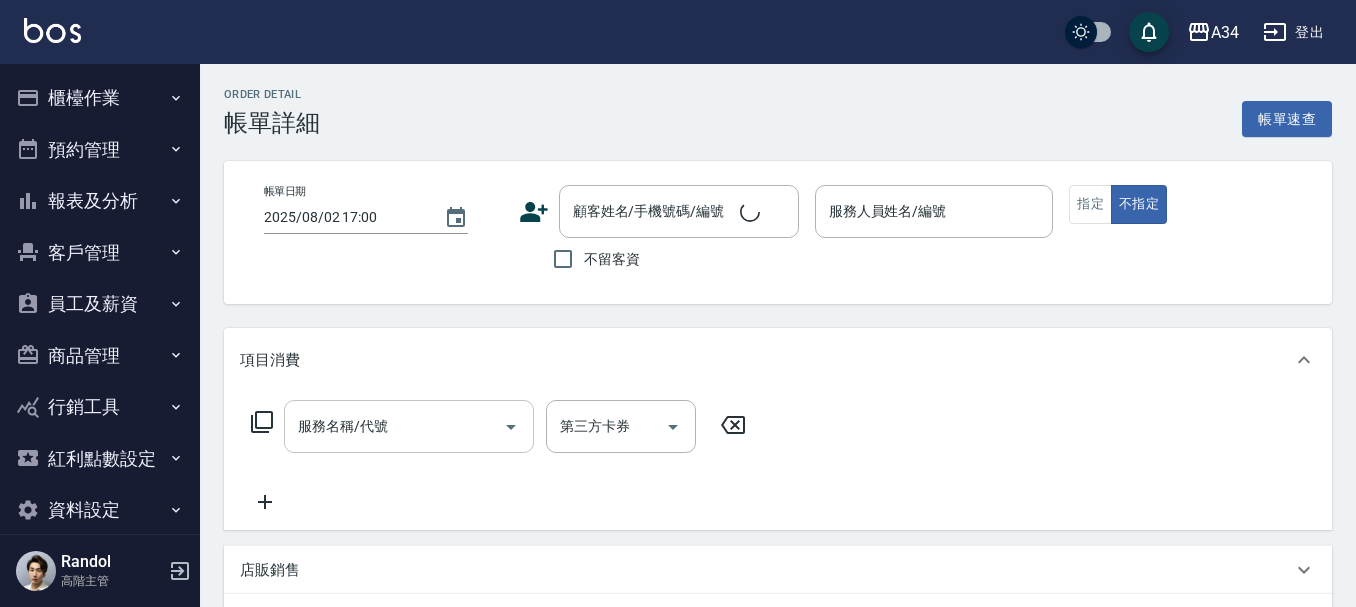 type on "Yana-09" 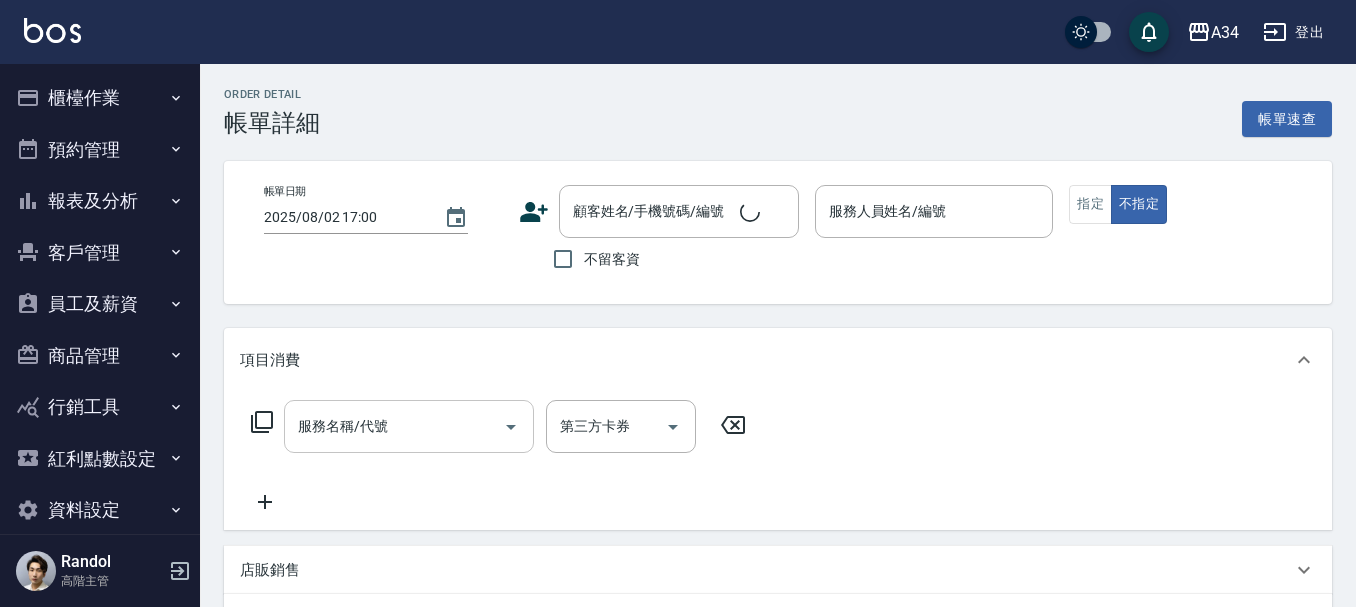 type on "sc" 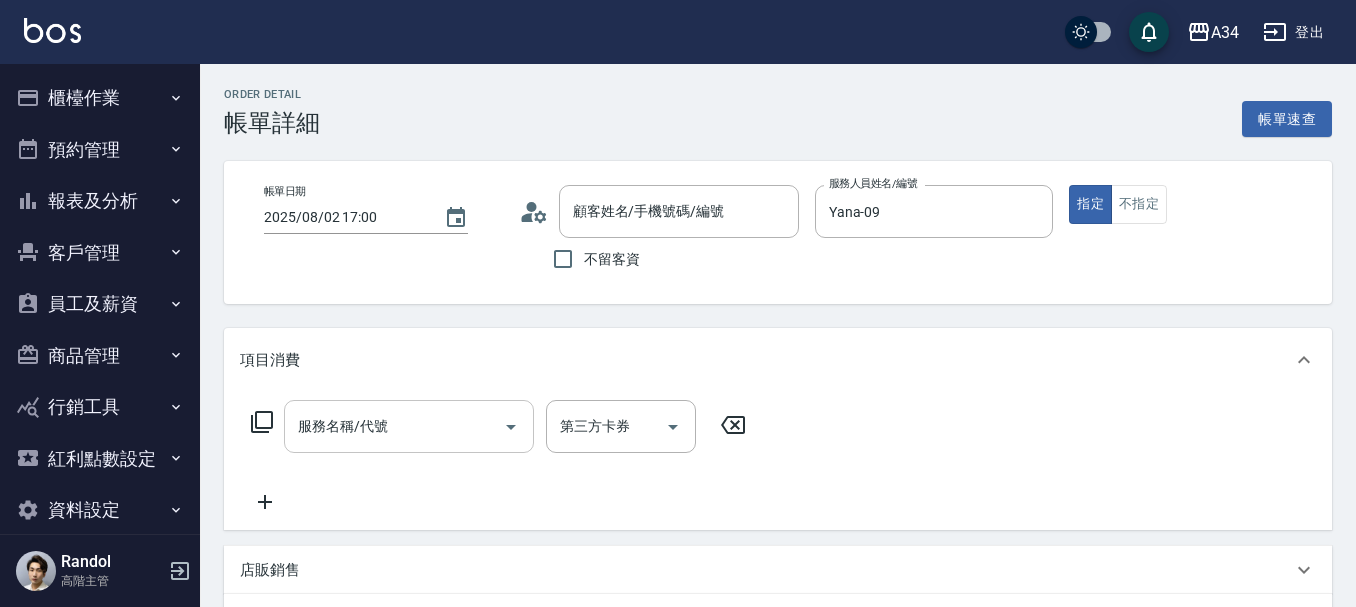 type on "[NAME]/[PHONE]/[PHONE]" 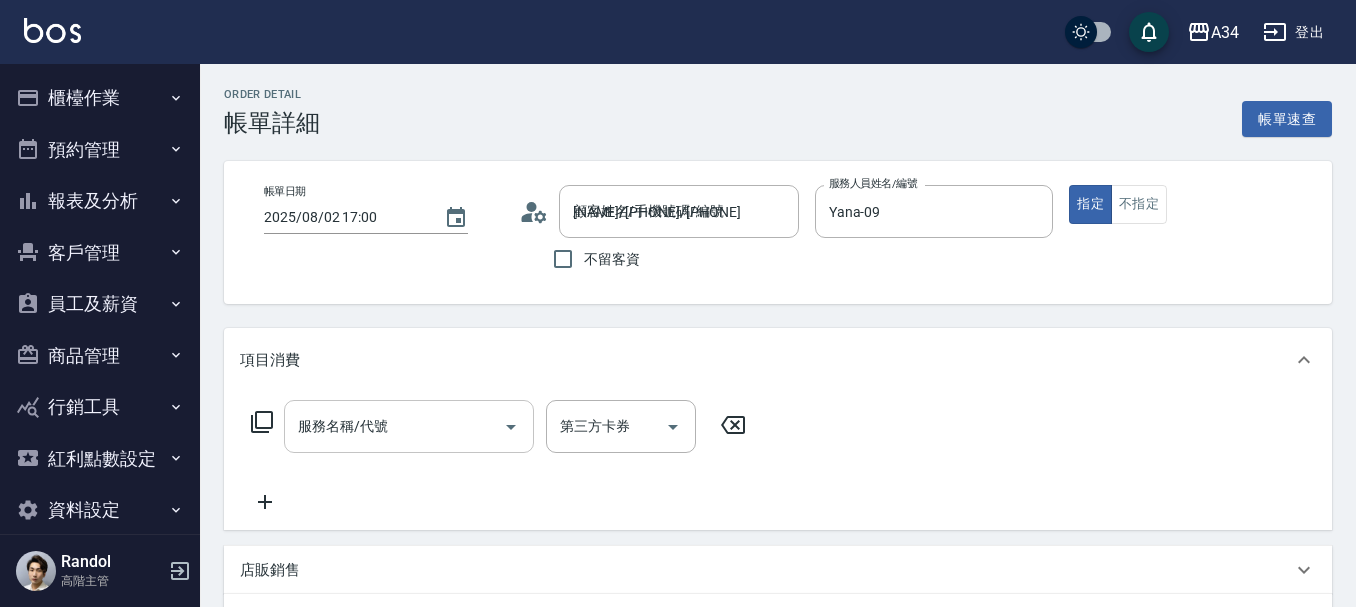 click on "服務名稱/代號" at bounding box center [394, 426] 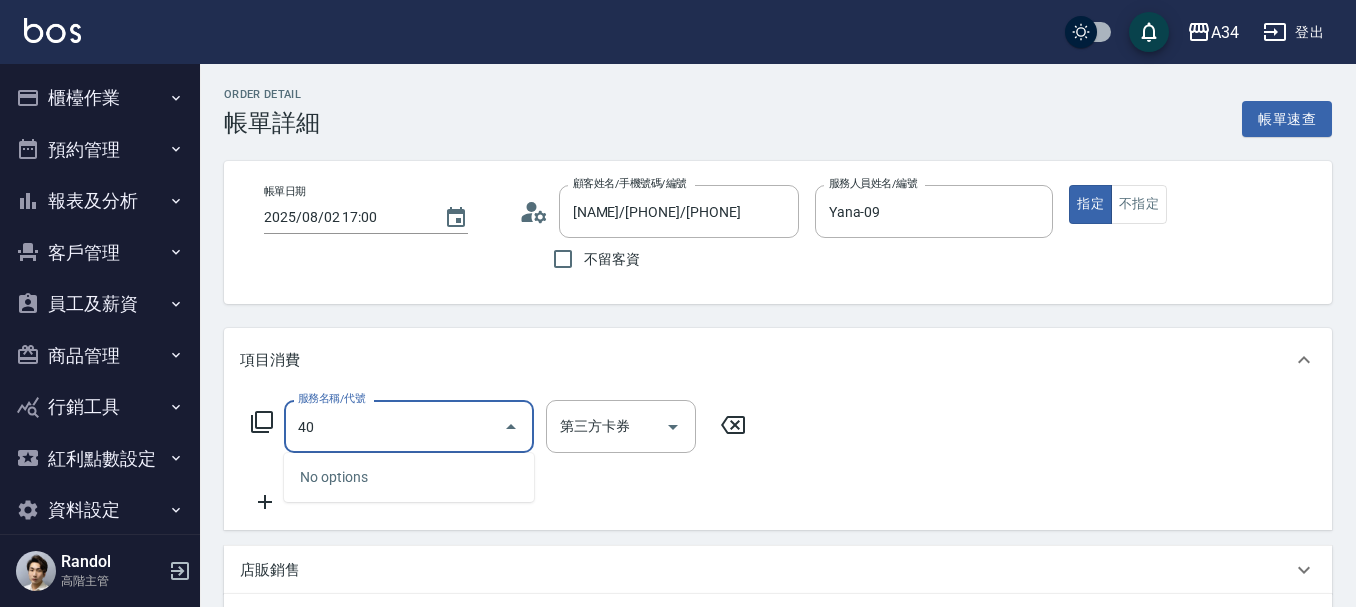 type on "401" 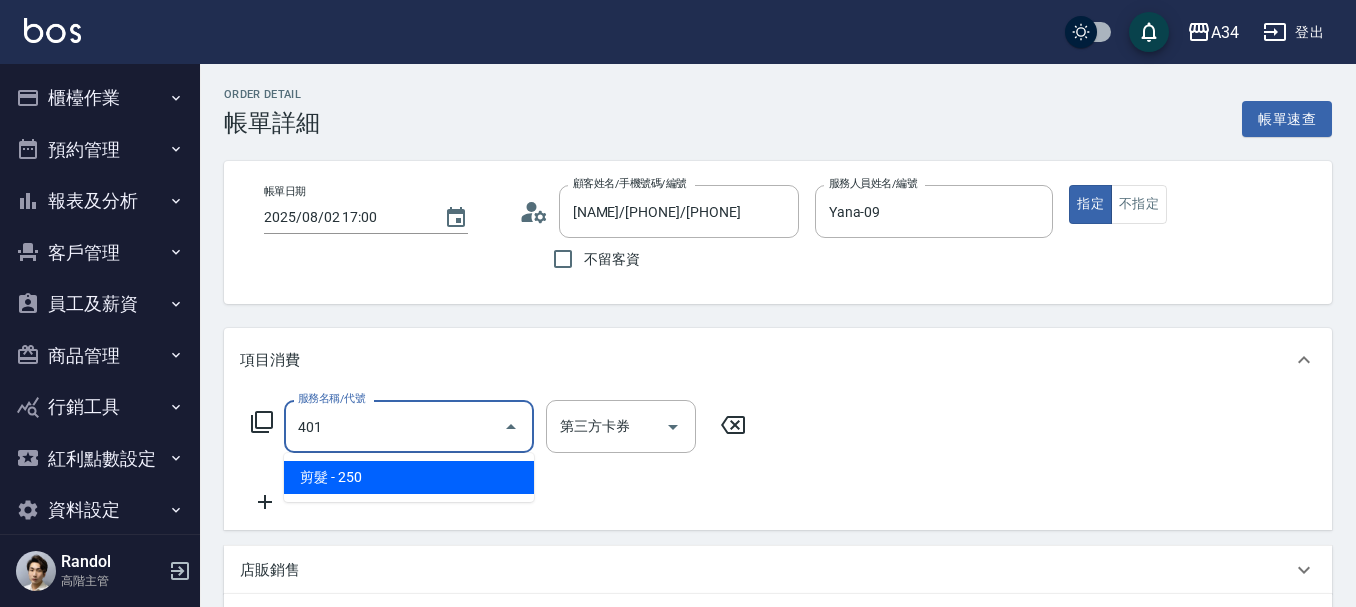 type on "20" 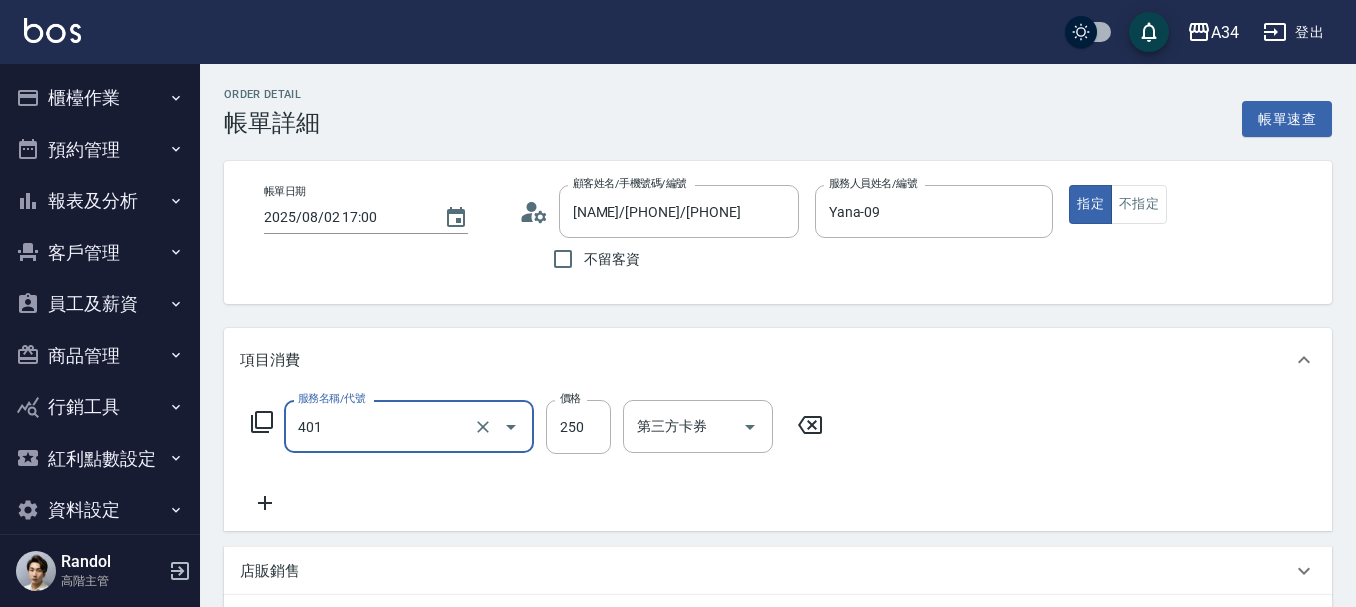 type on "剪髮(401)" 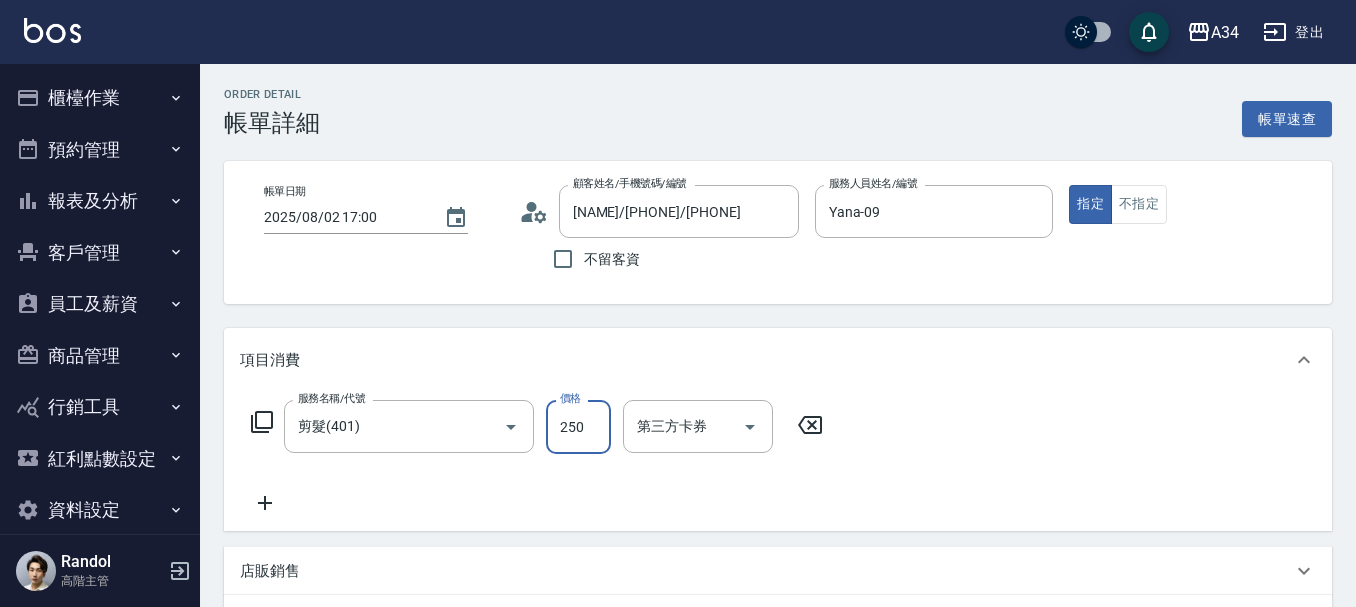 type on "0" 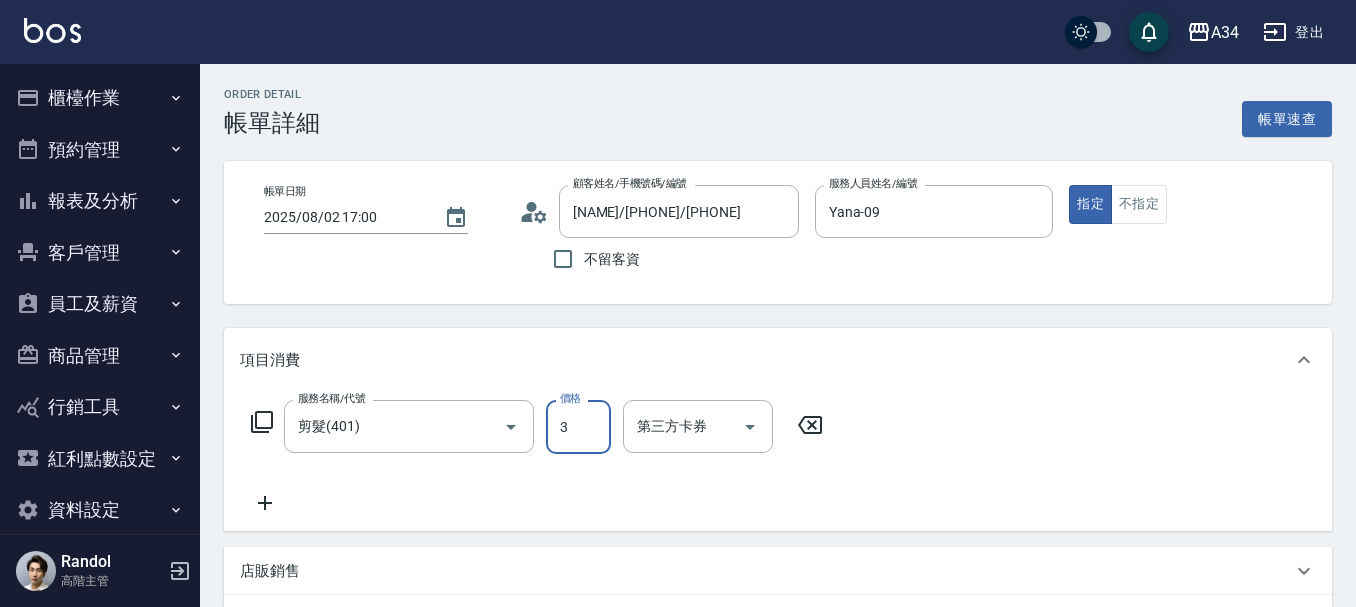 type on "30" 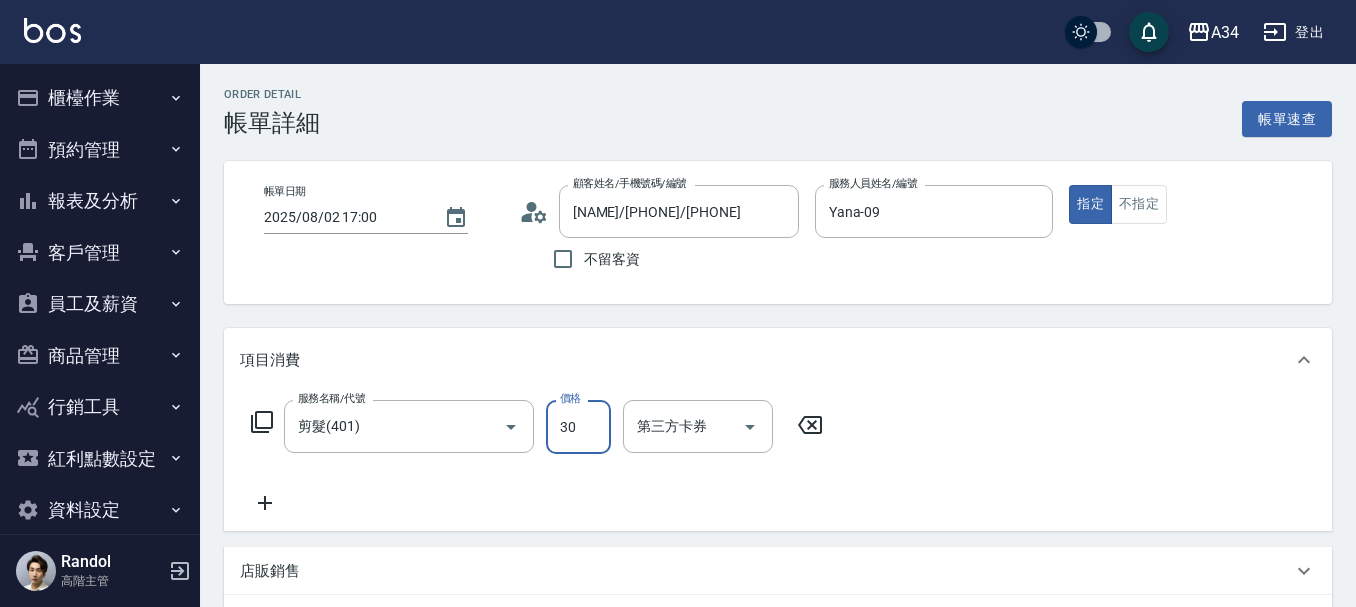 type on "30" 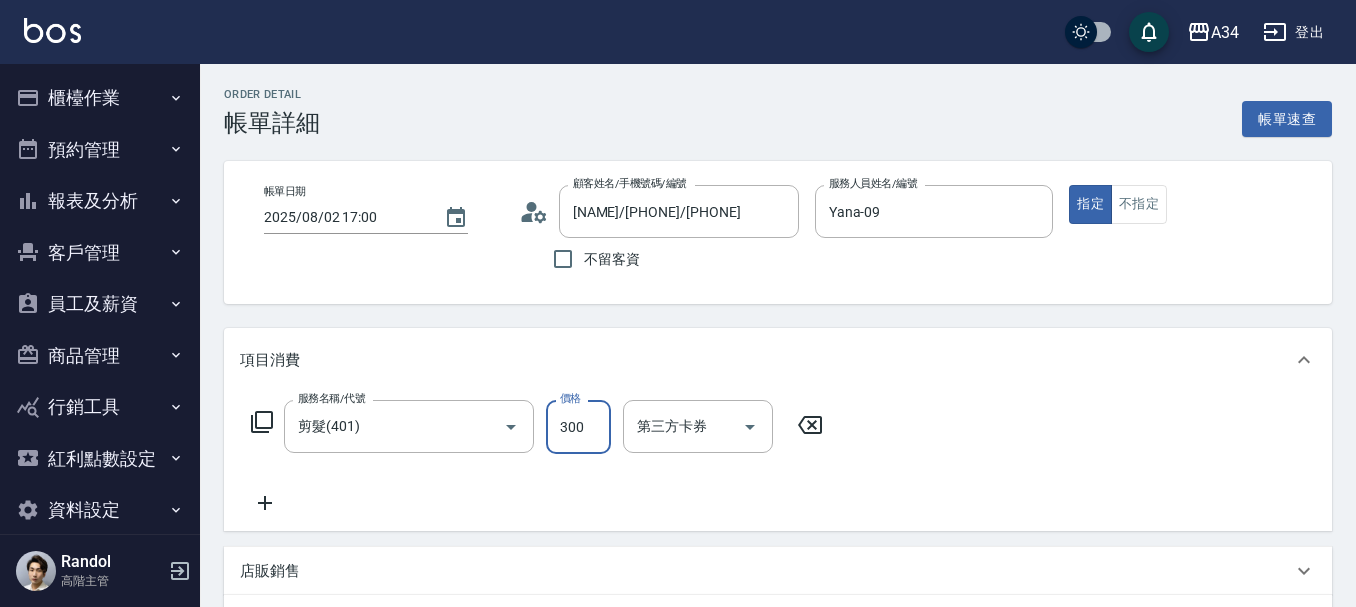 type on "300" 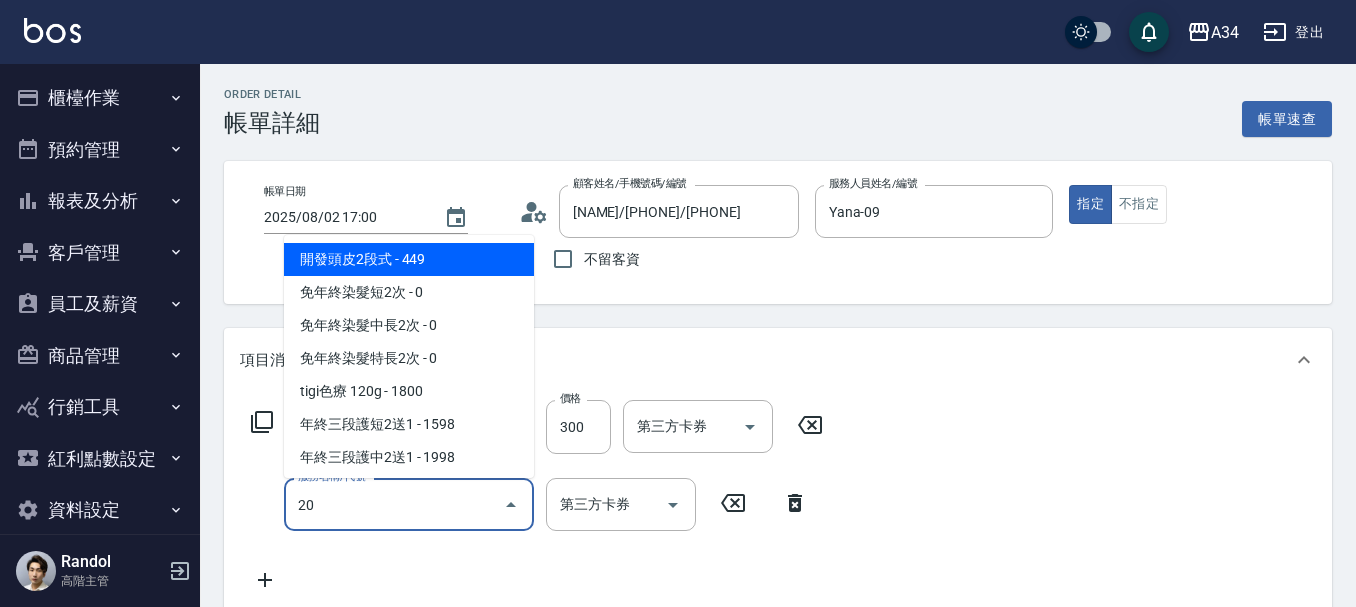 type on "201" 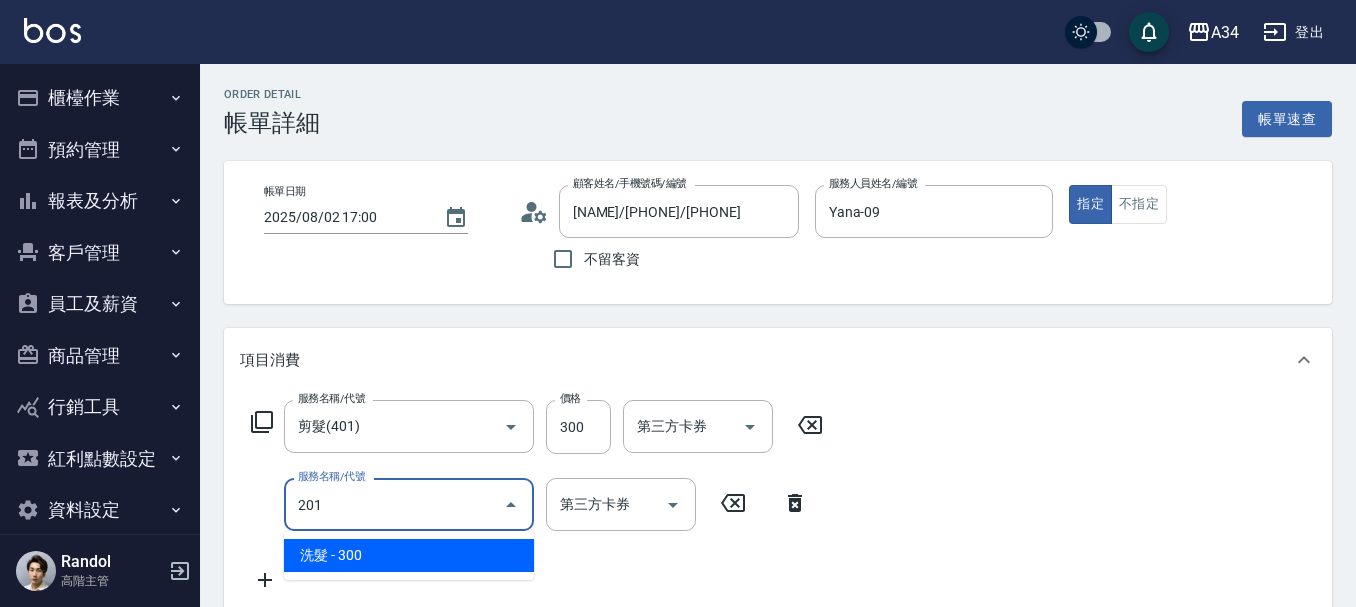 type on "60" 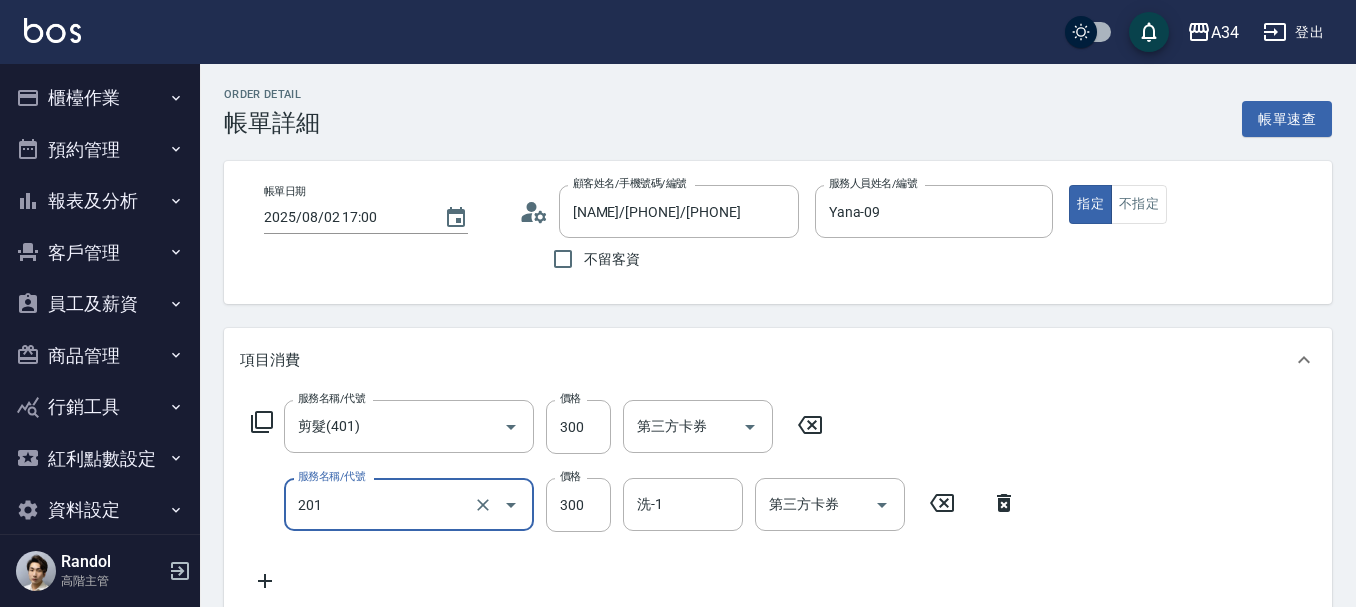 type on "洗髮(201)" 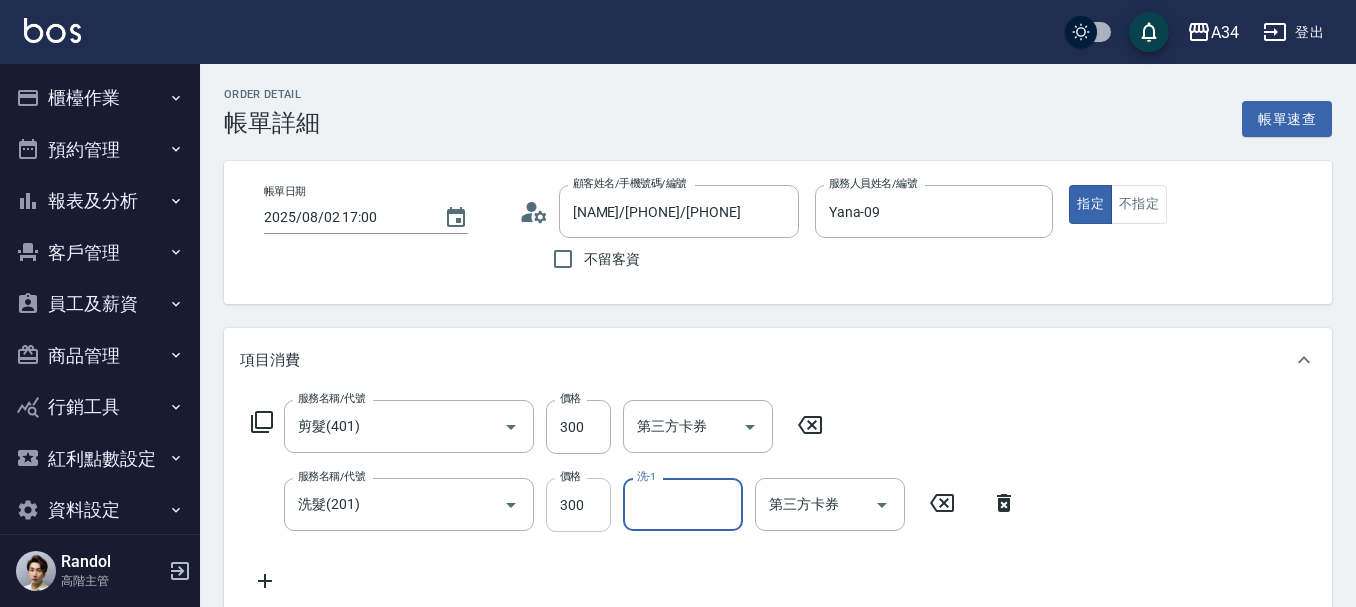 click on "300" at bounding box center [578, 505] 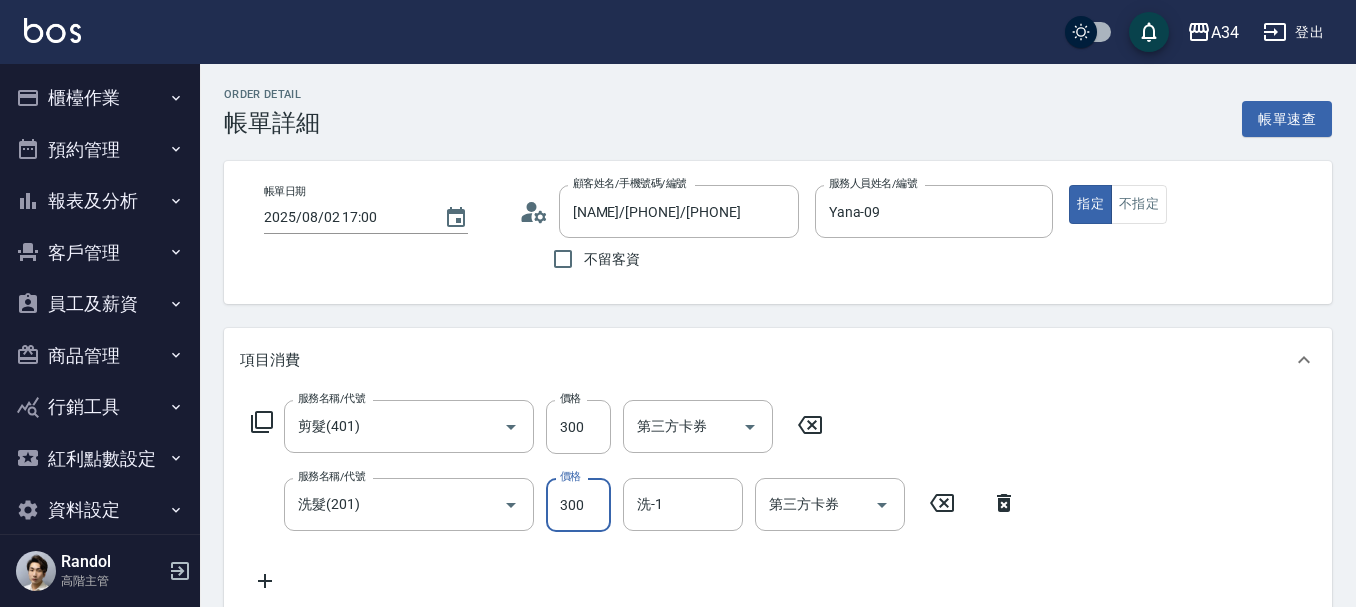type on "2" 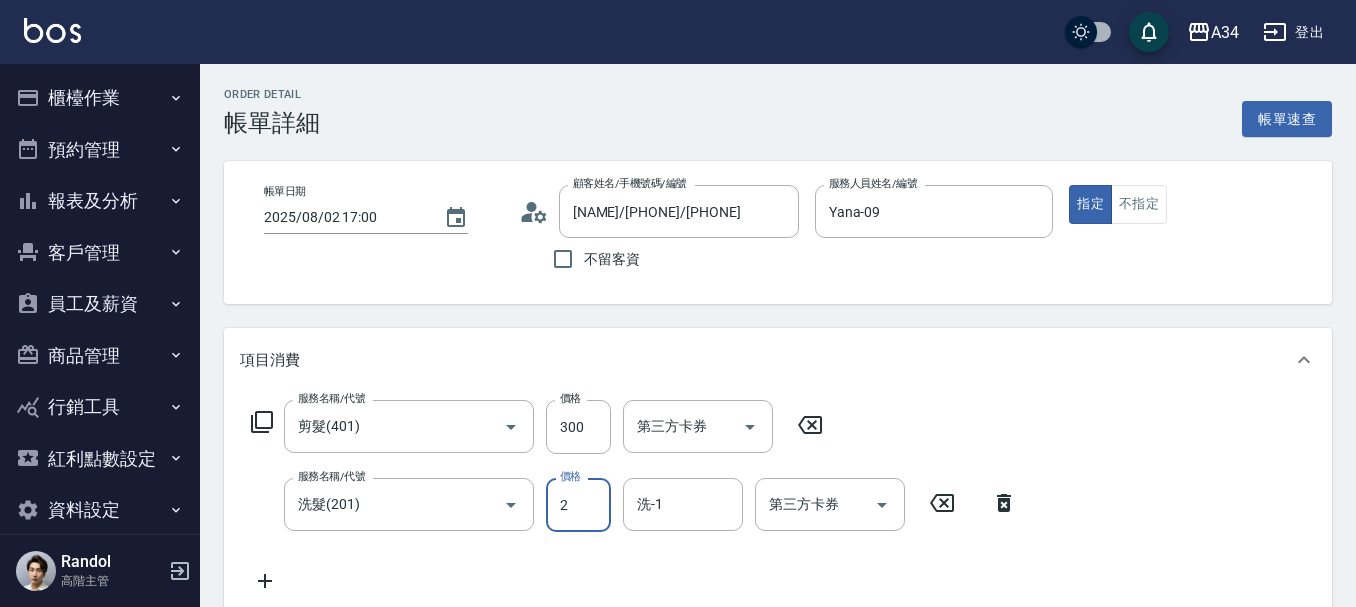type on "30" 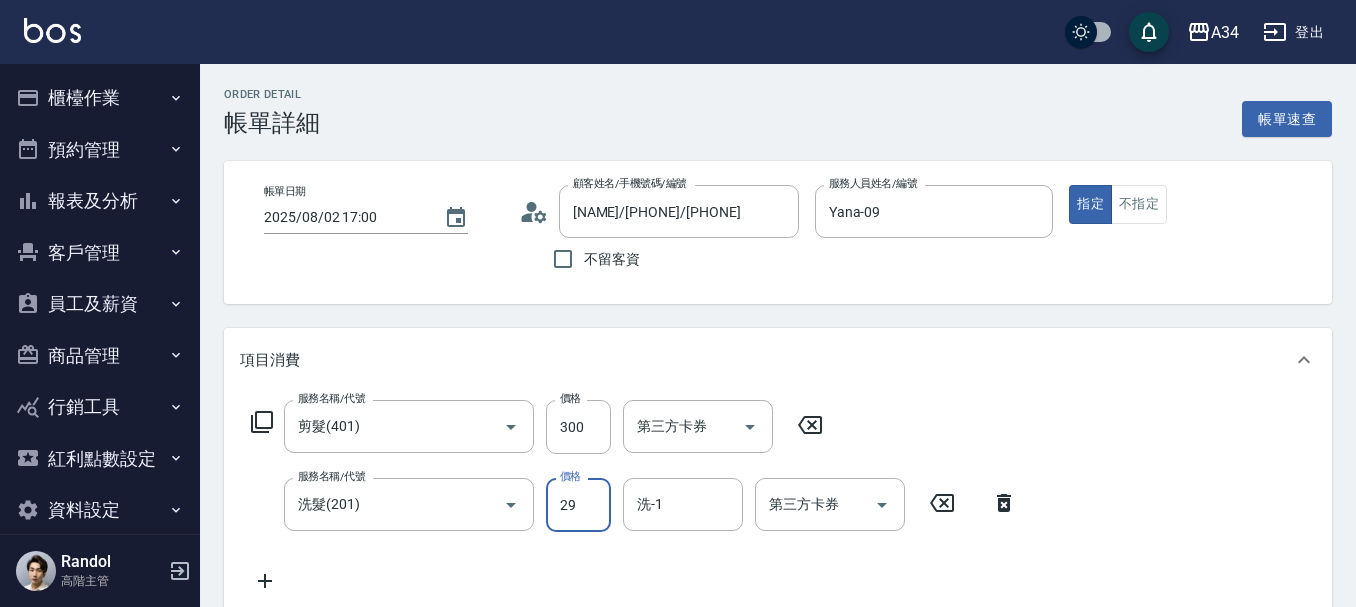 type on "50" 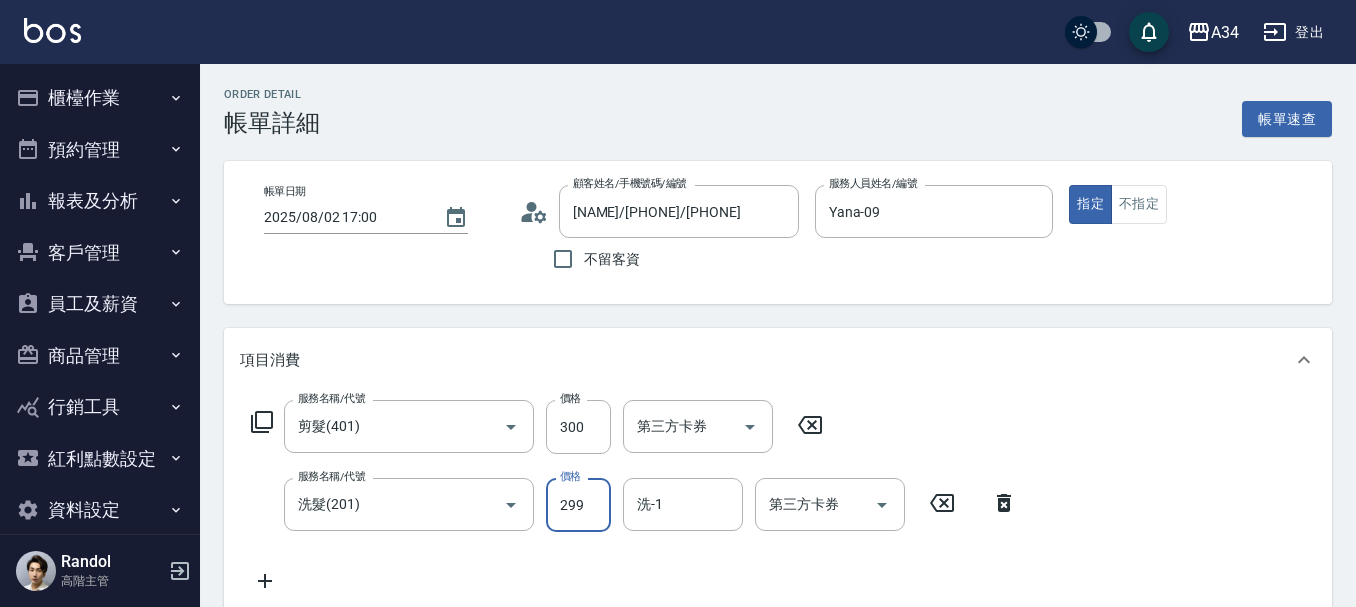type on "299" 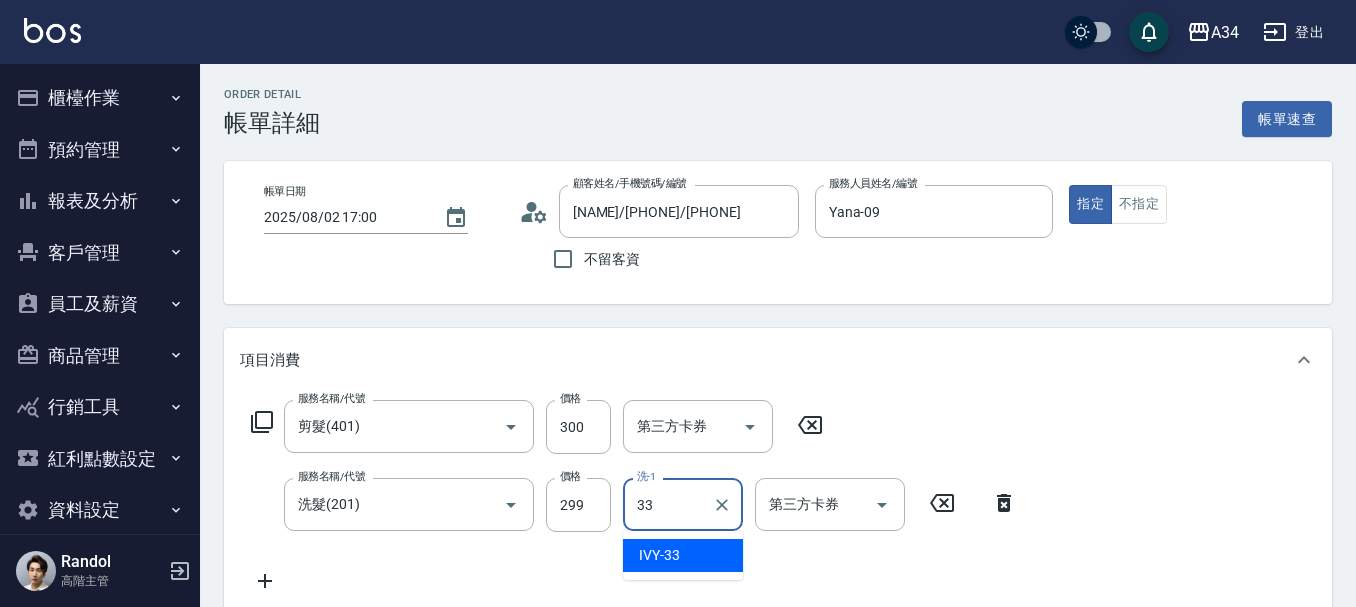 type on "IVY-33" 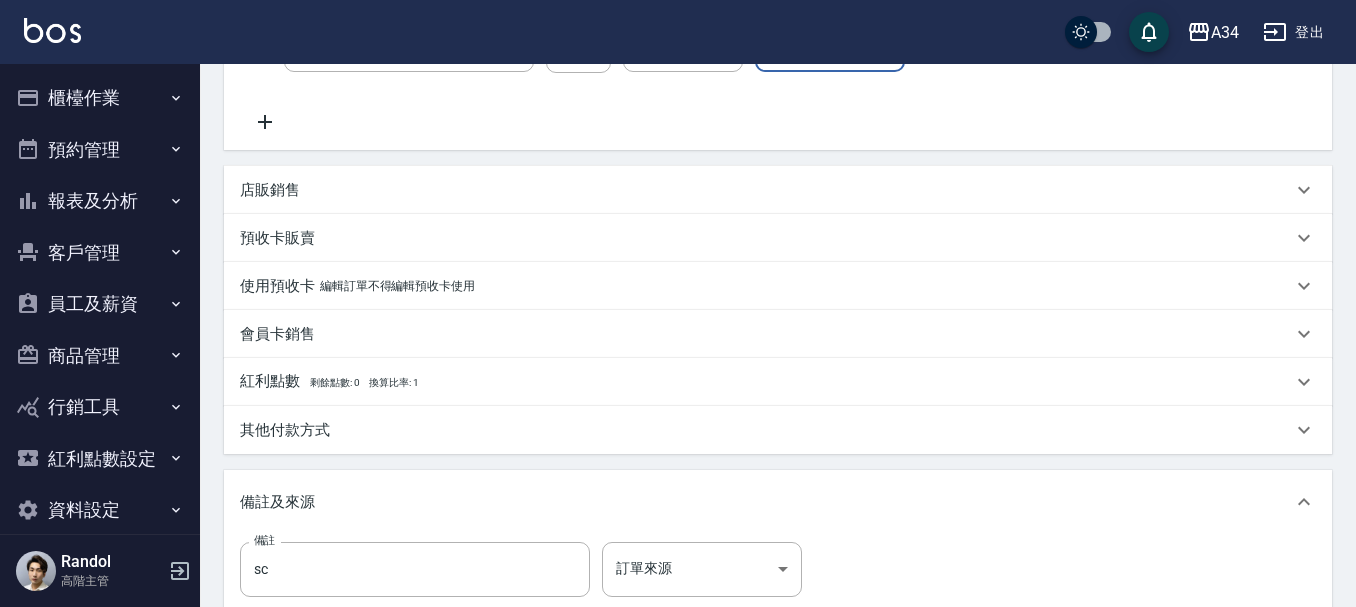 scroll, scrollTop: 700, scrollLeft: 0, axis: vertical 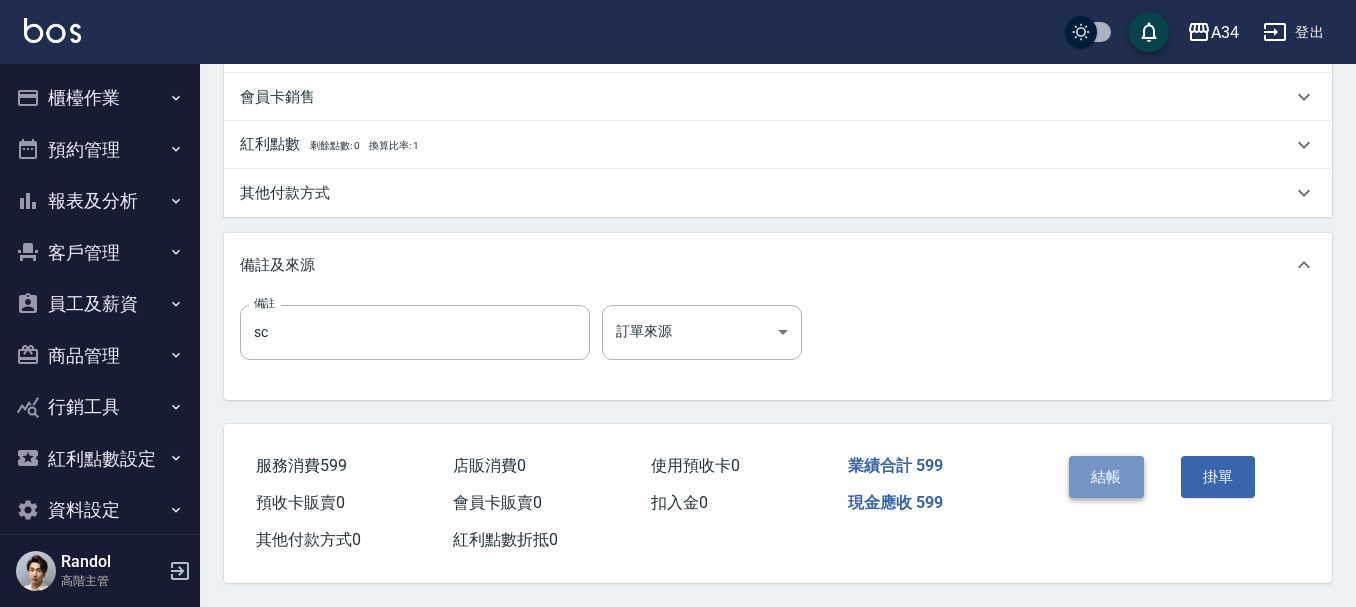 click on "結帳" at bounding box center (1106, 477) 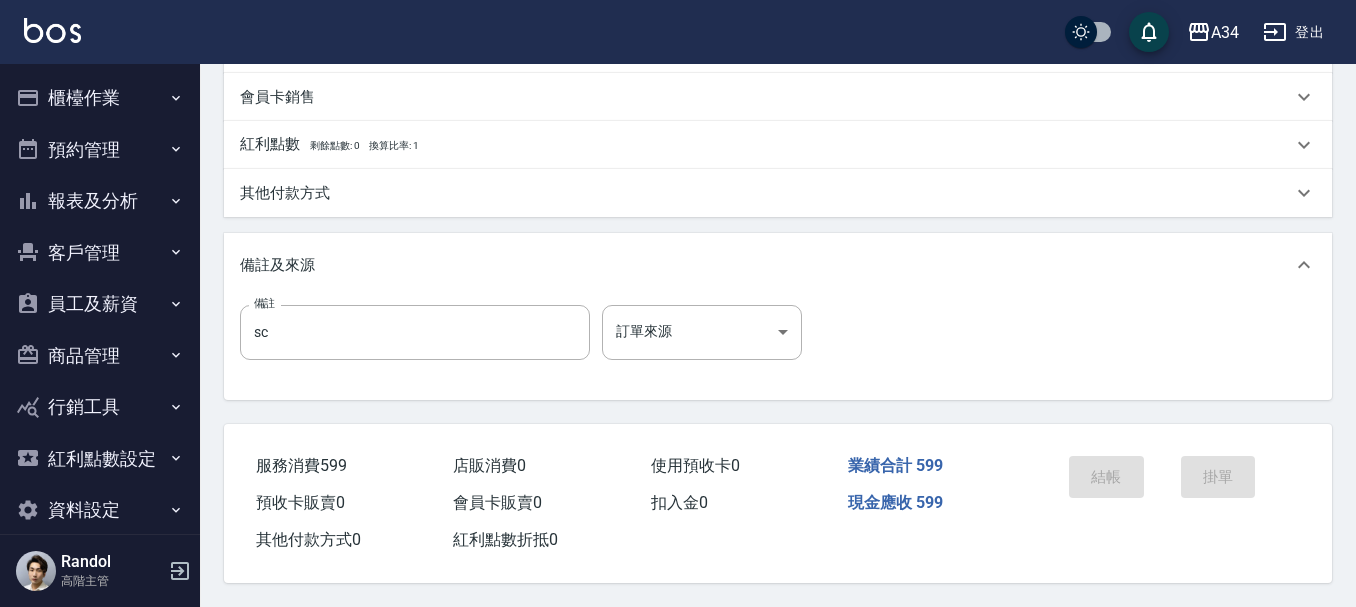 scroll, scrollTop: 0, scrollLeft: 0, axis: both 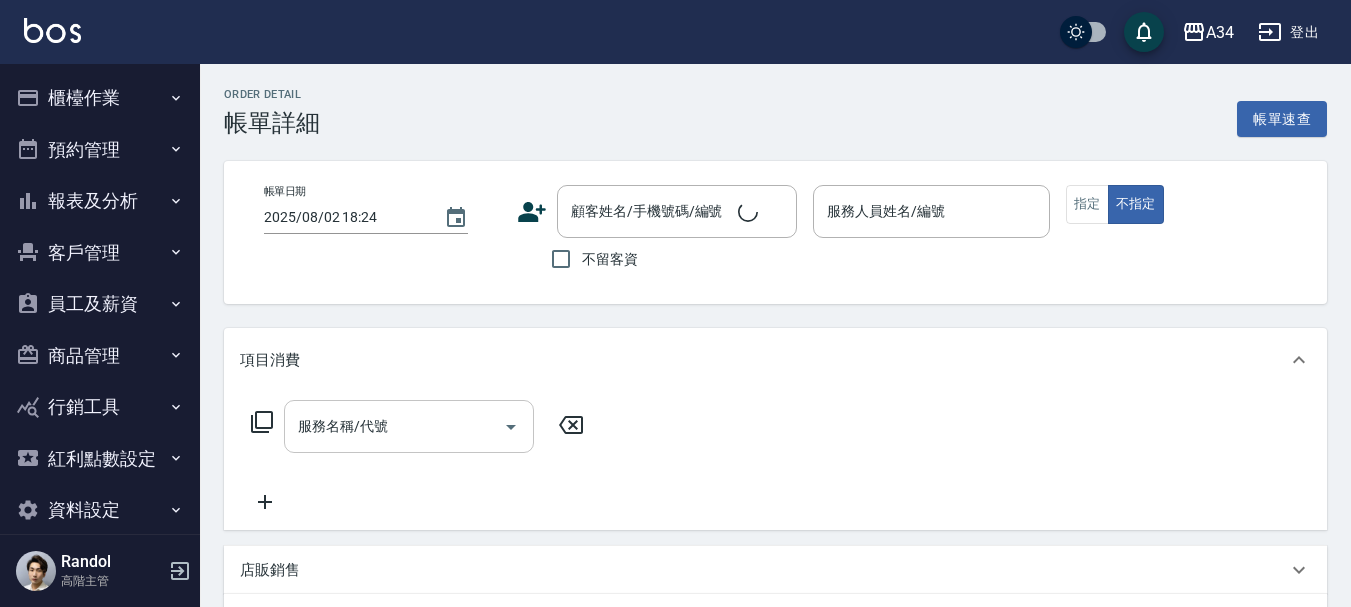 type on "2025/08/02 17:30" 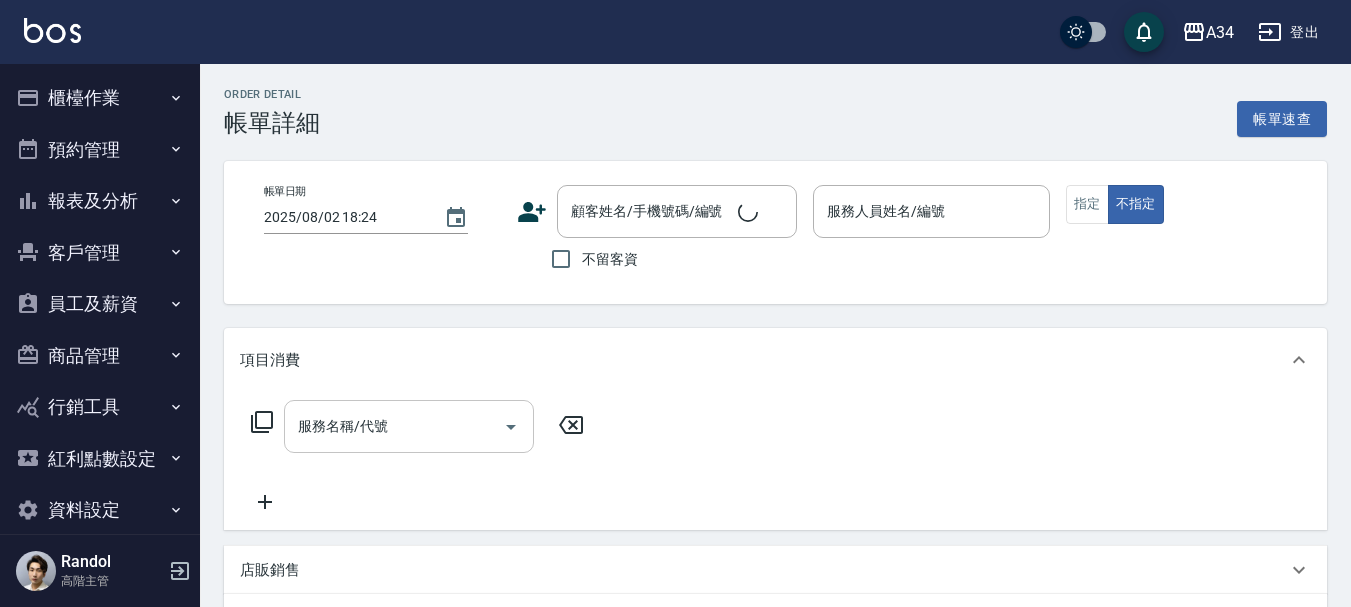 type on "Randol-01" 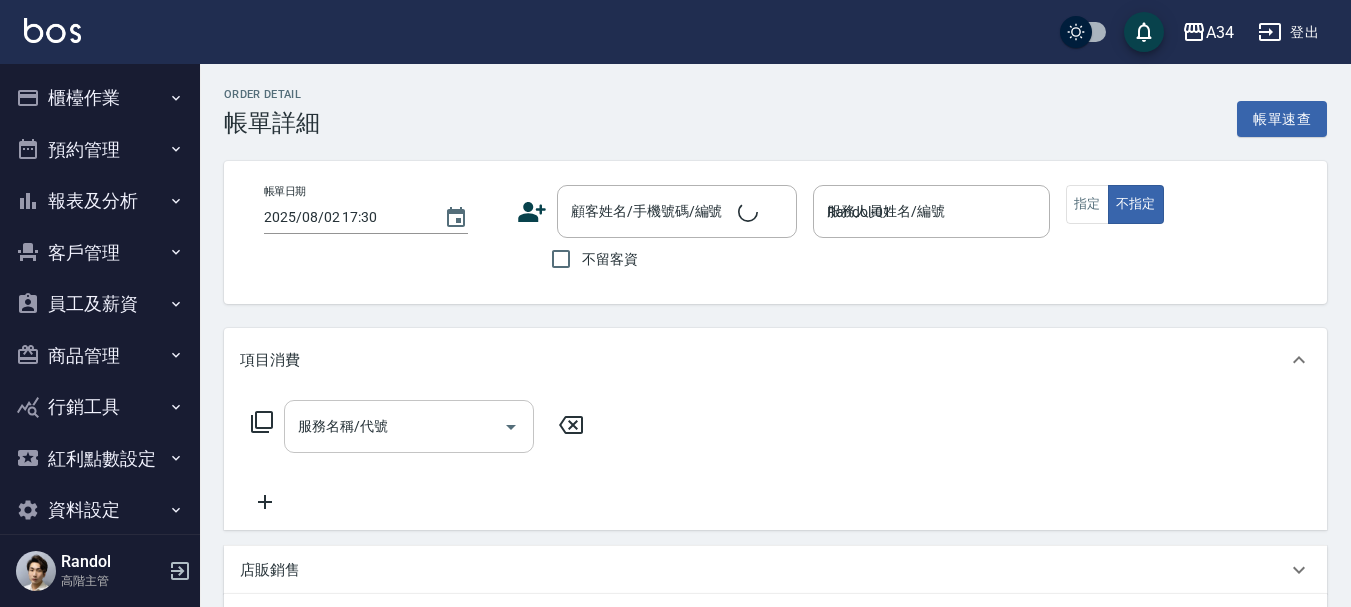 click on "服務名稱/代號" at bounding box center [394, 426] 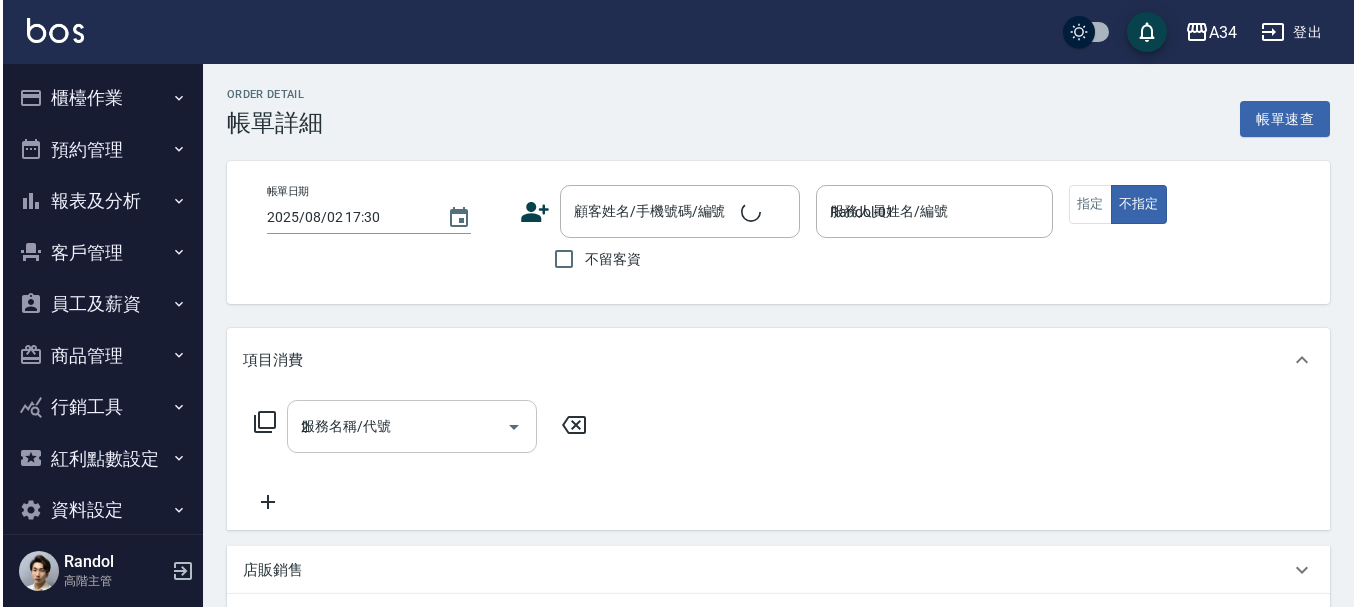 scroll, scrollTop: 0, scrollLeft: 0, axis: both 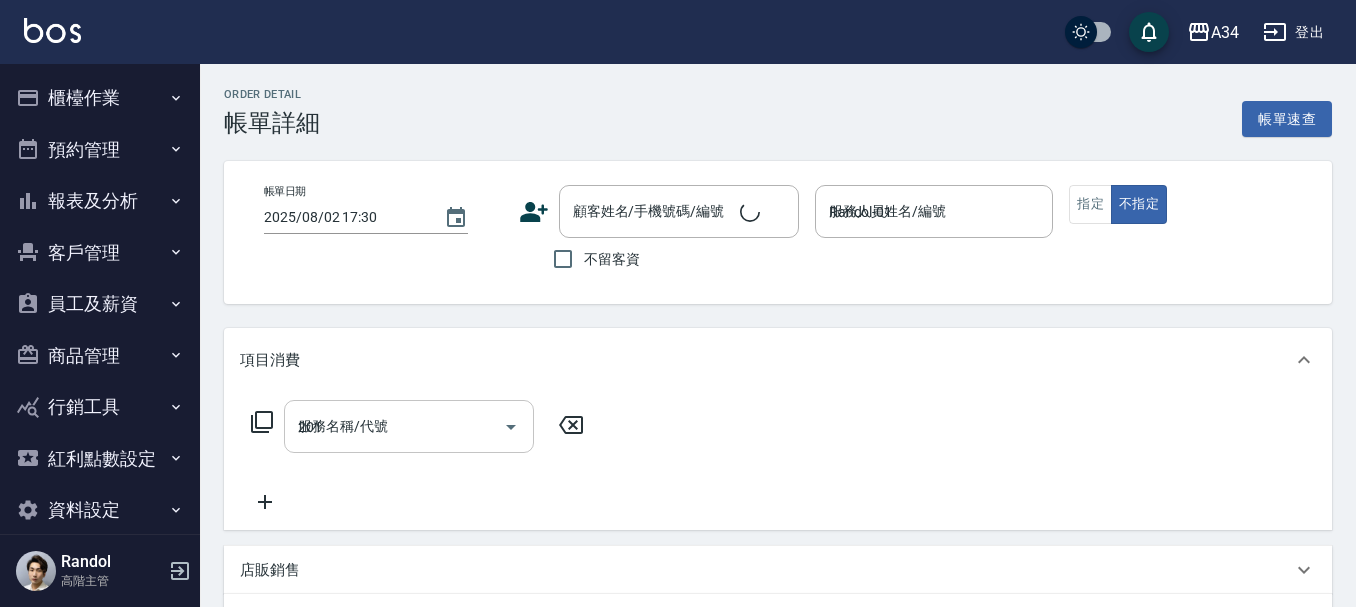 type on "201" 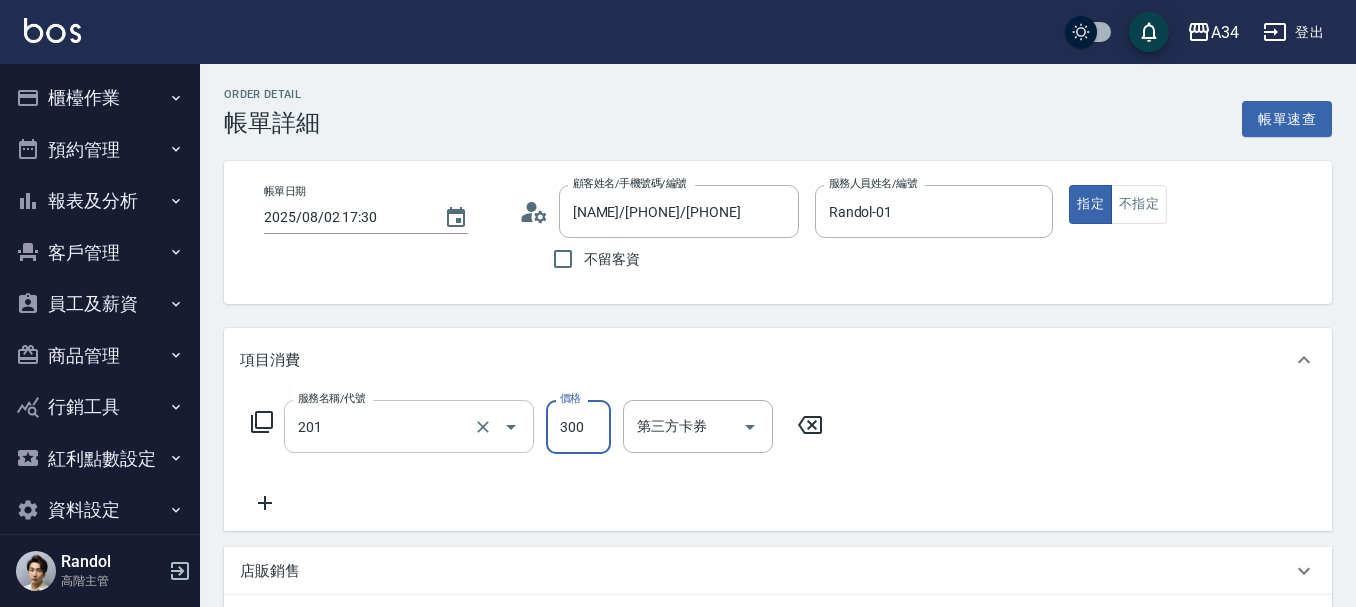 type on "[NAME]/[PHONE]/[PHONE]" 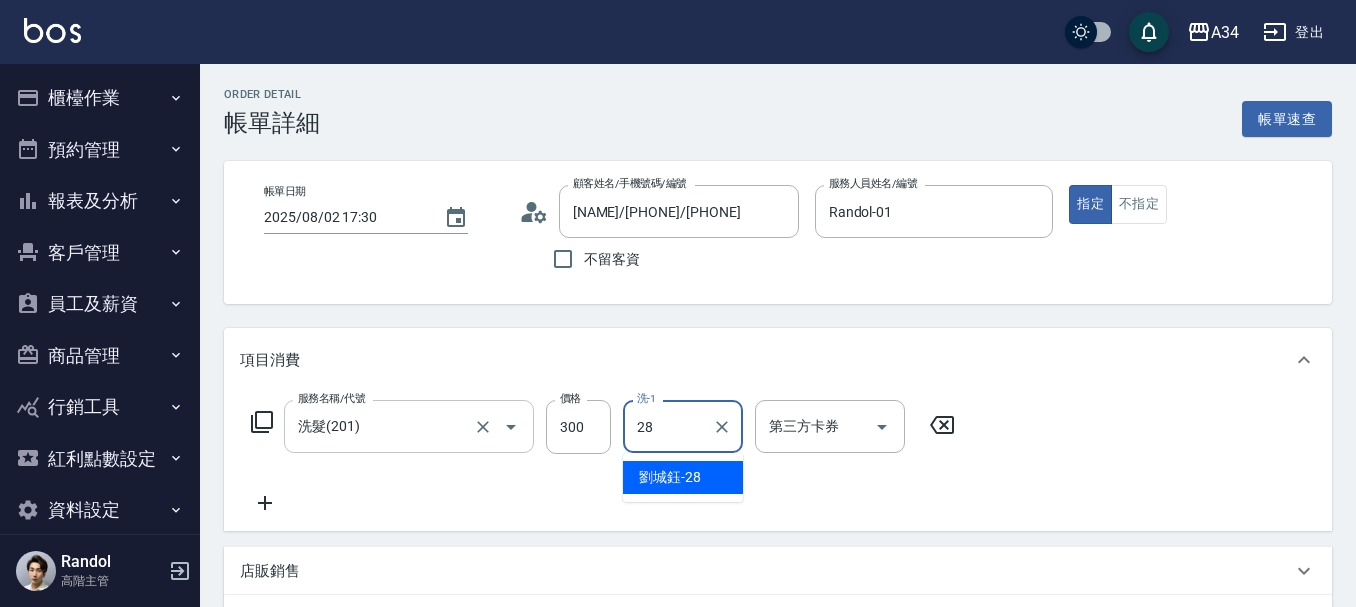 type on "劉城鈺-28" 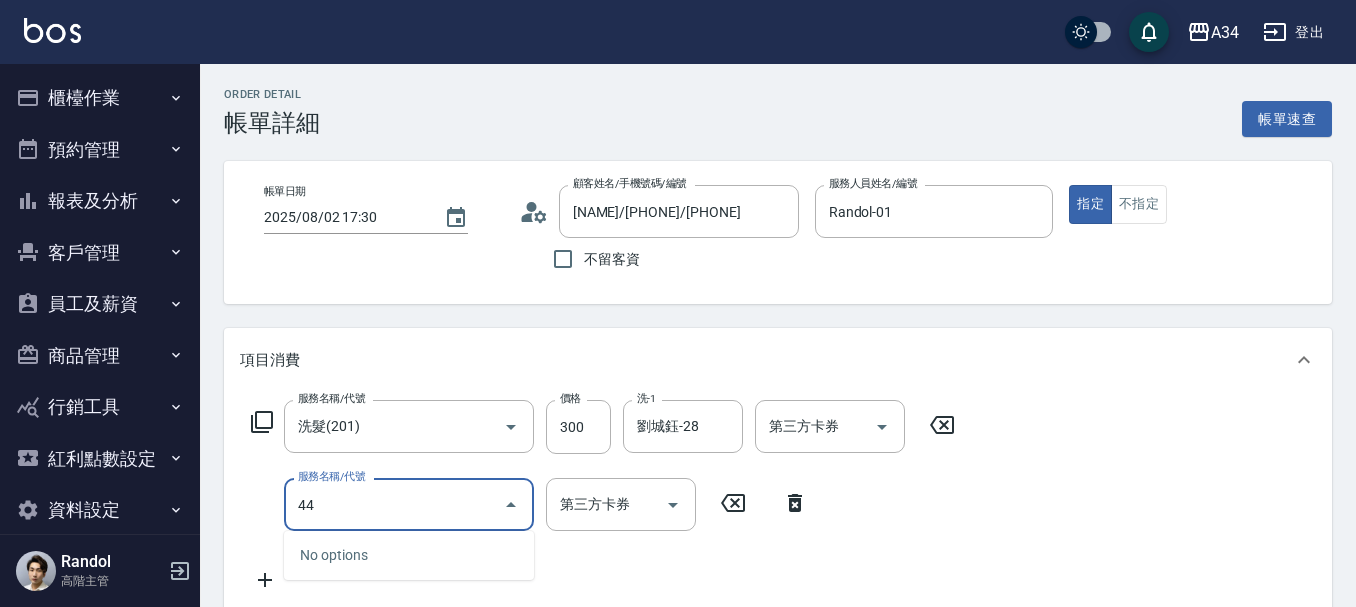 type on "4" 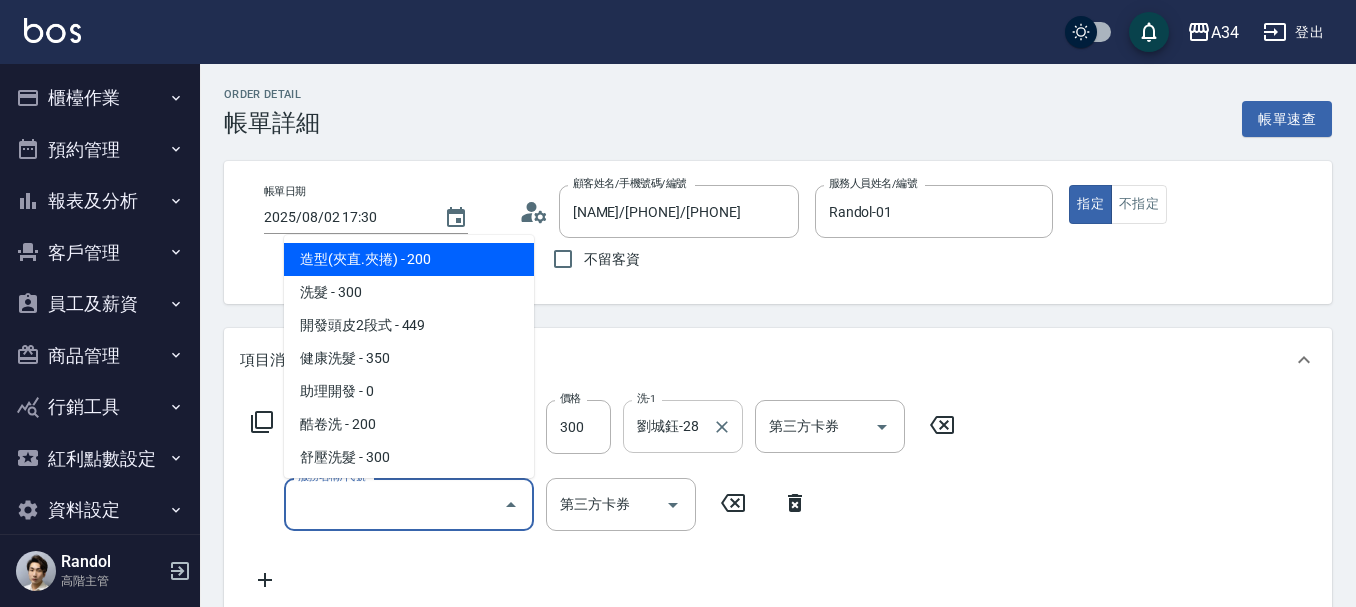 type on "4" 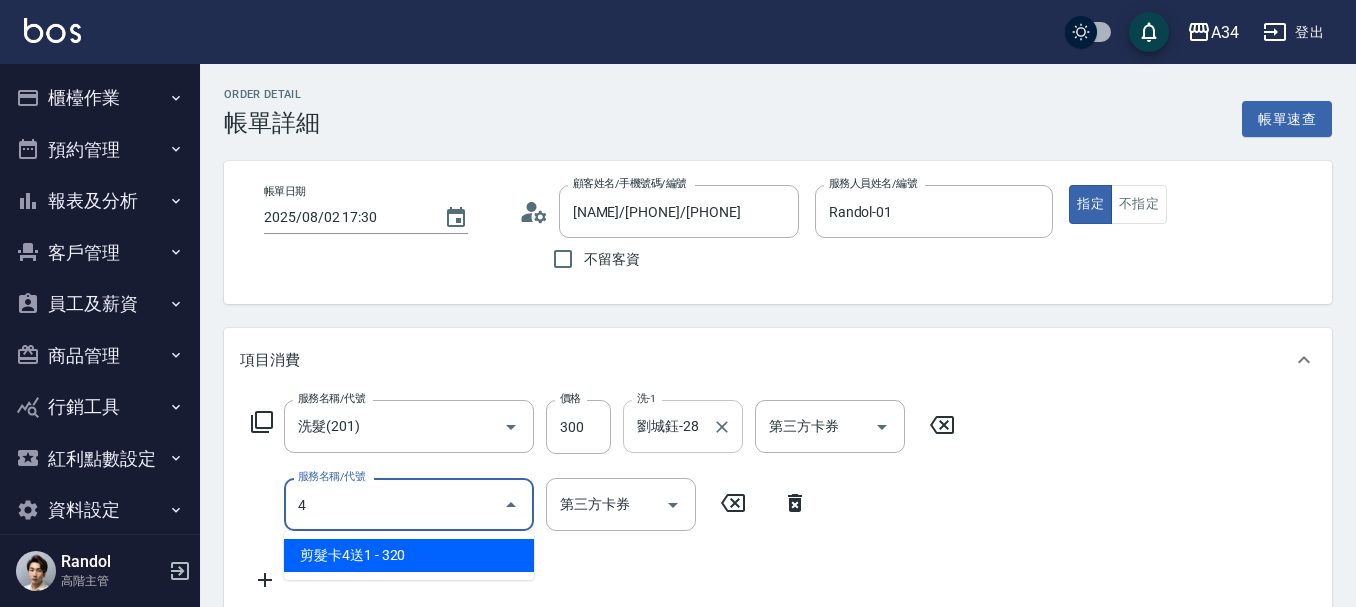 type 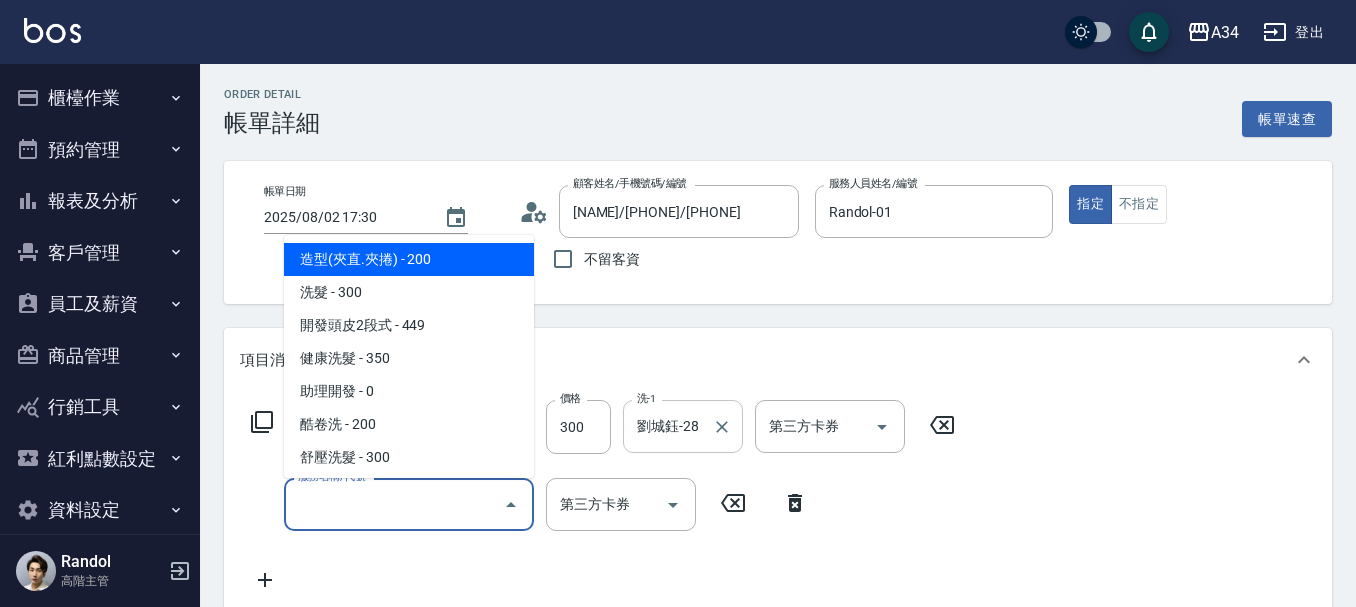 click on "劉城鈺-28" at bounding box center [668, 426] 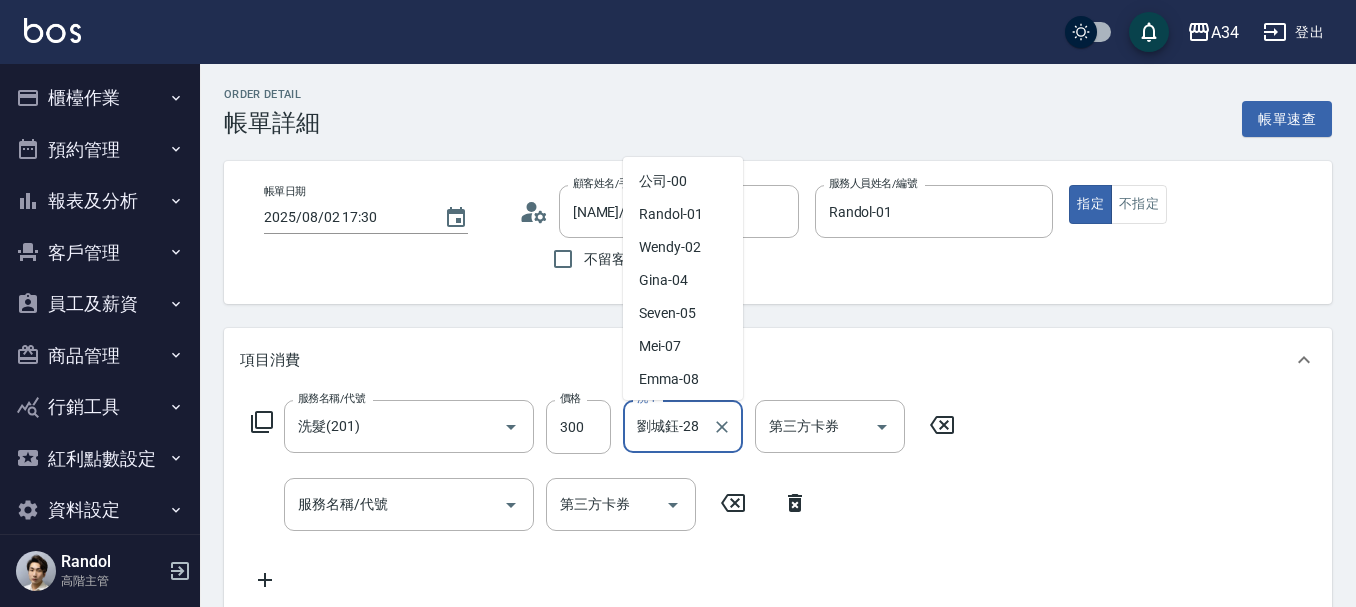 click on "劉城鈺-28" at bounding box center (668, 426) 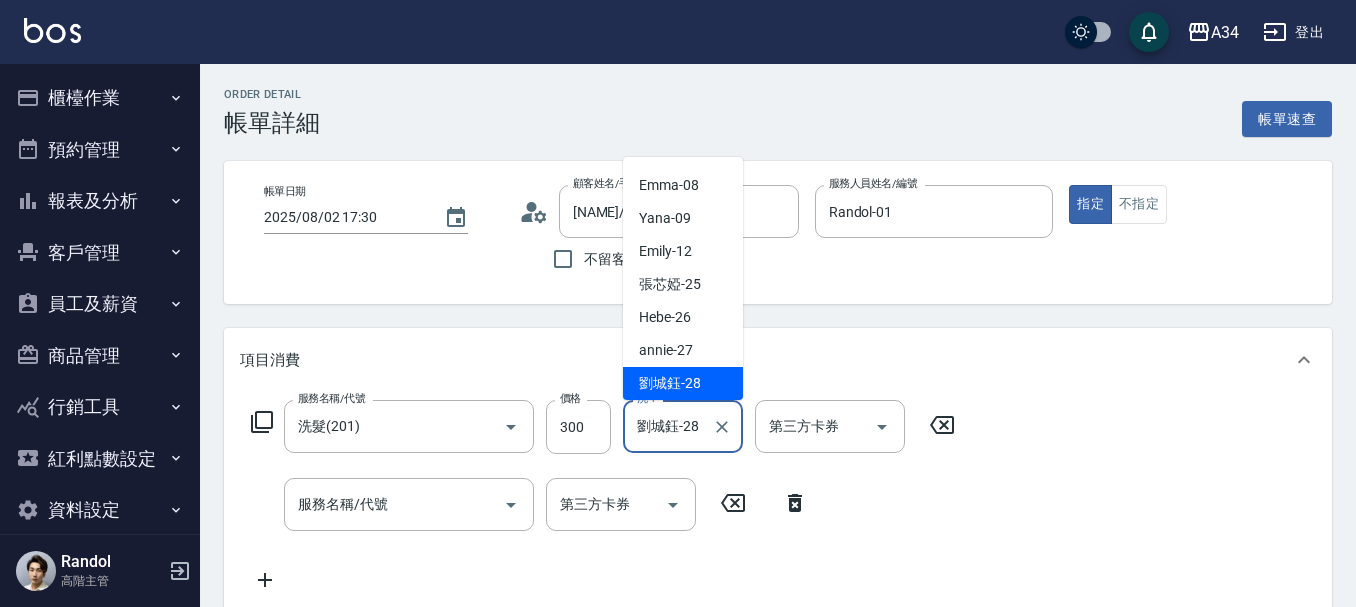 click on "劉城鈺-28" at bounding box center [668, 426] 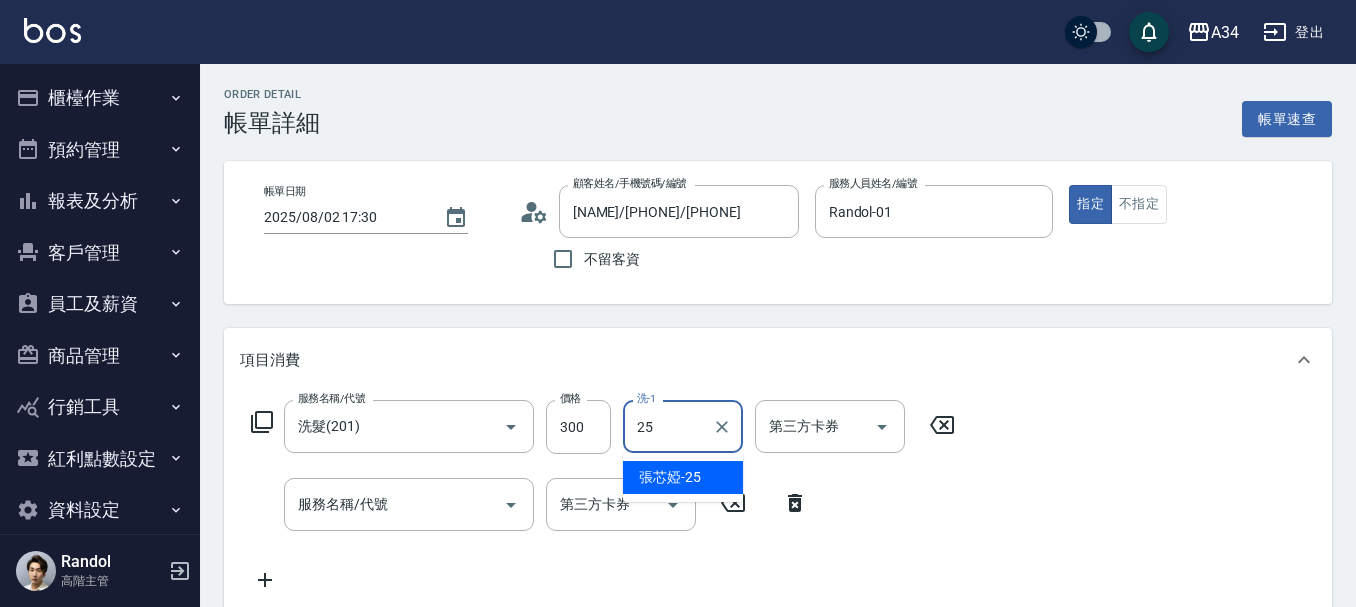 type on "張芯婭-25" 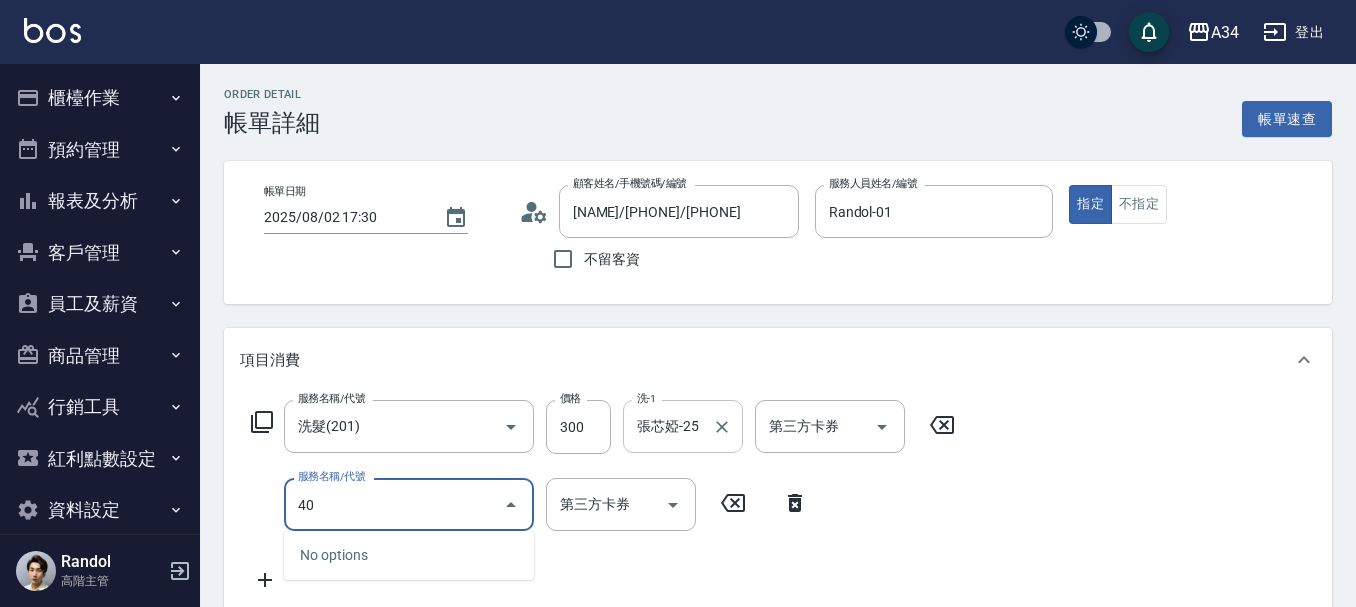 type on "401" 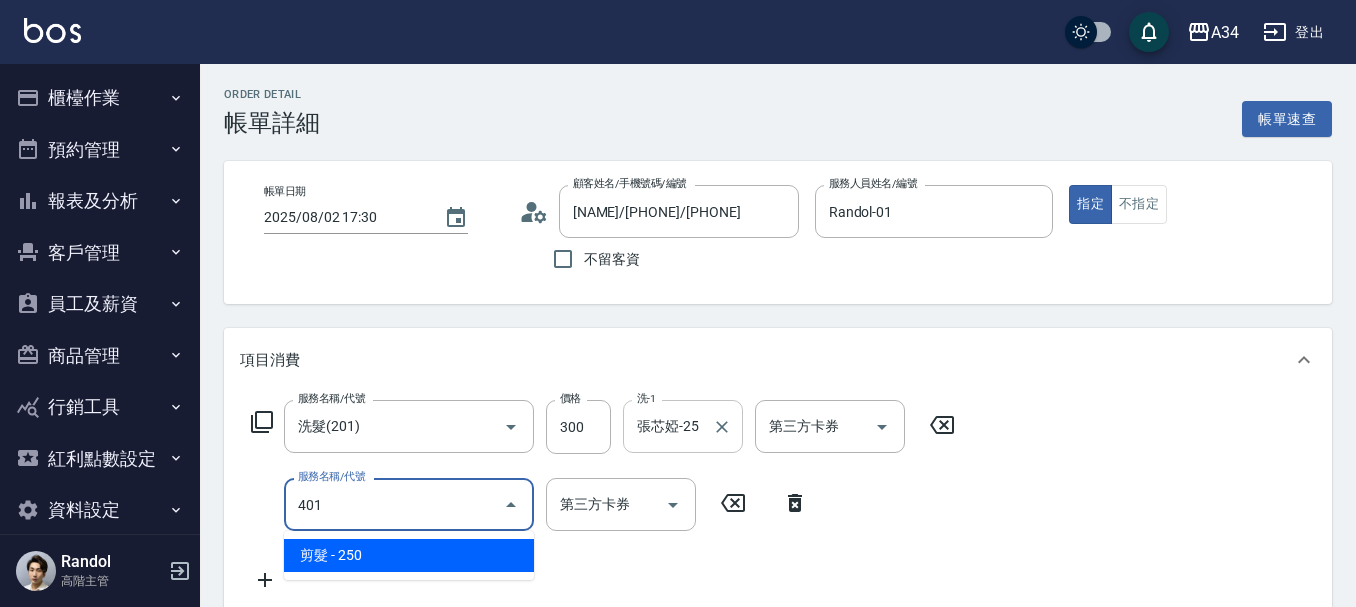 type on "50" 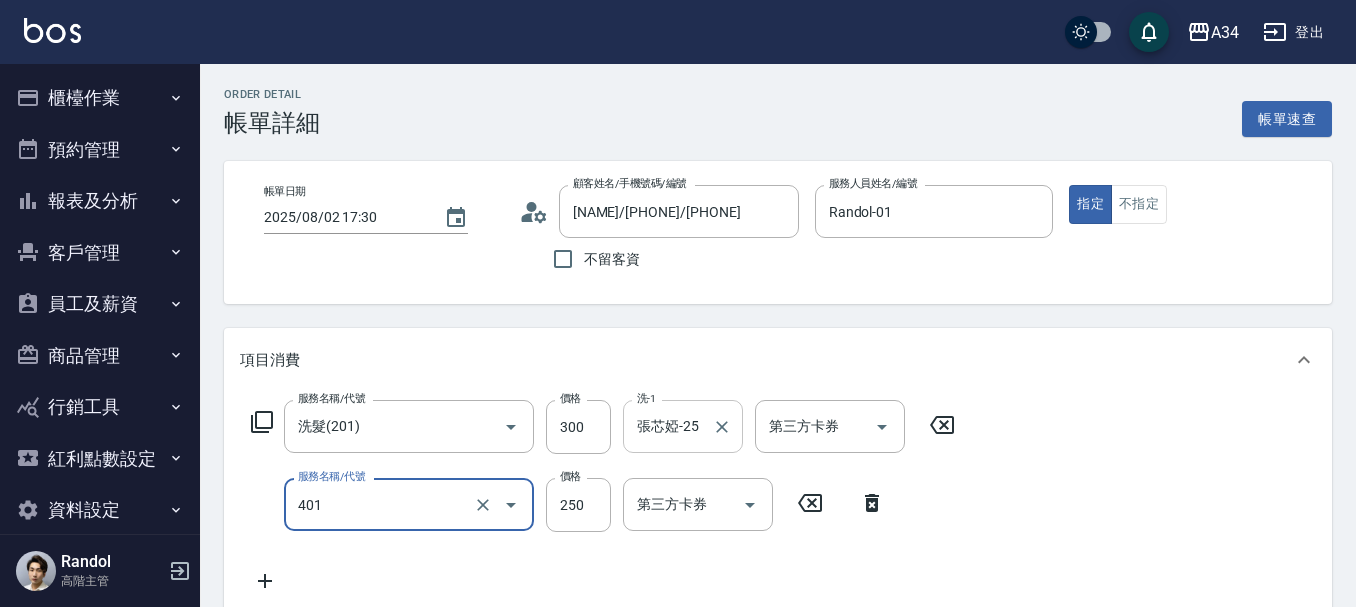 type on "剪髮(401)" 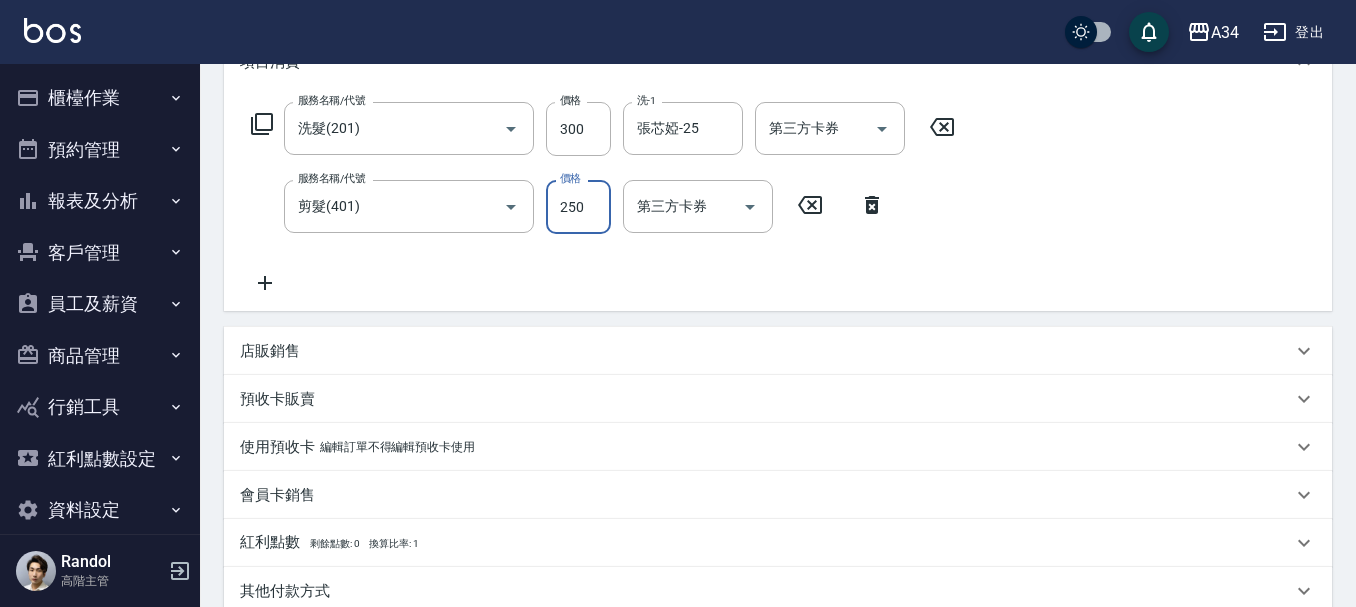 scroll, scrollTop: 300, scrollLeft: 0, axis: vertical 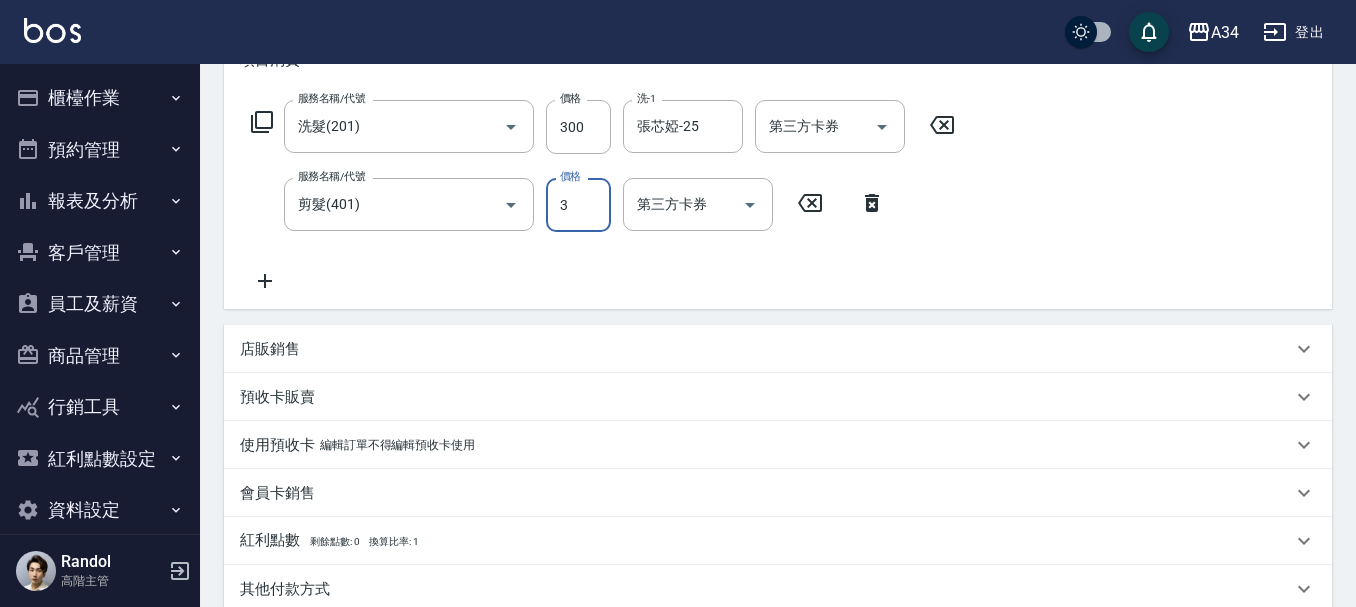 type on "38" 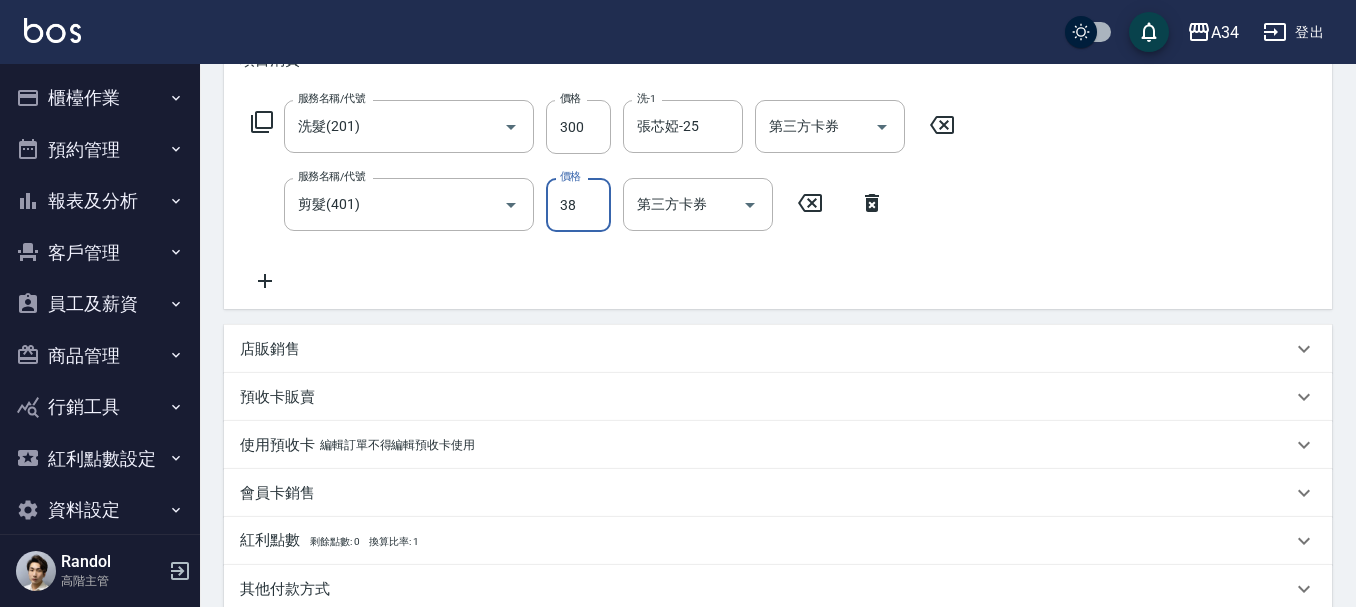 type on "30" 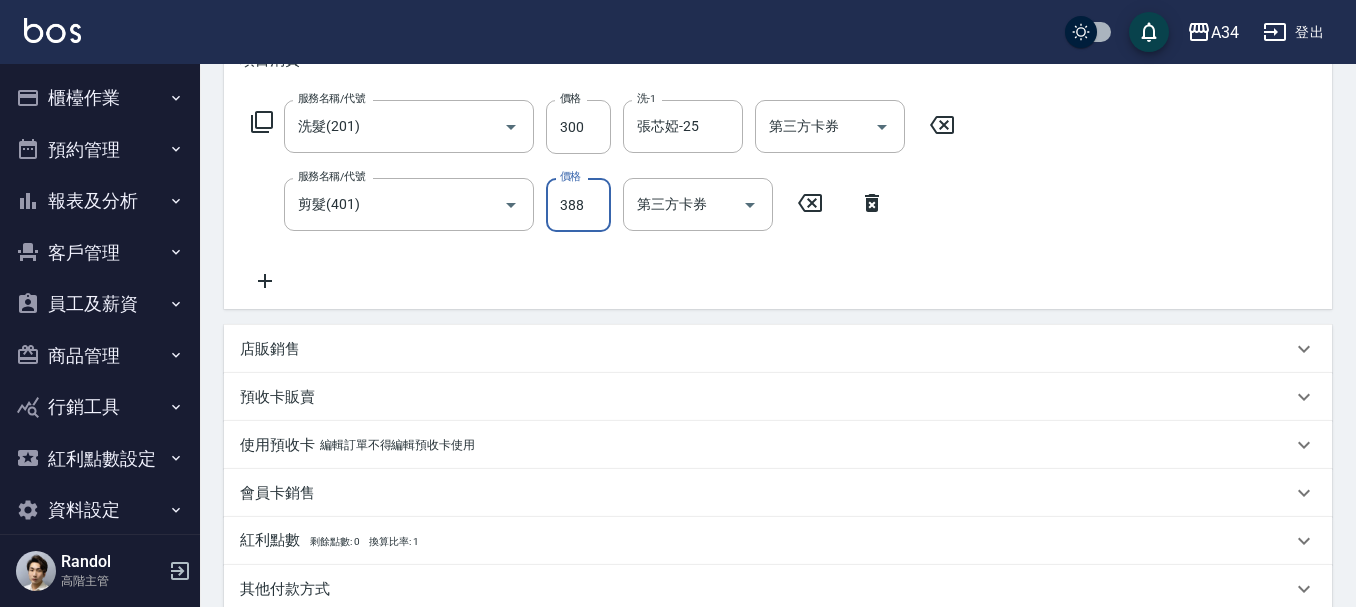 type on "30" 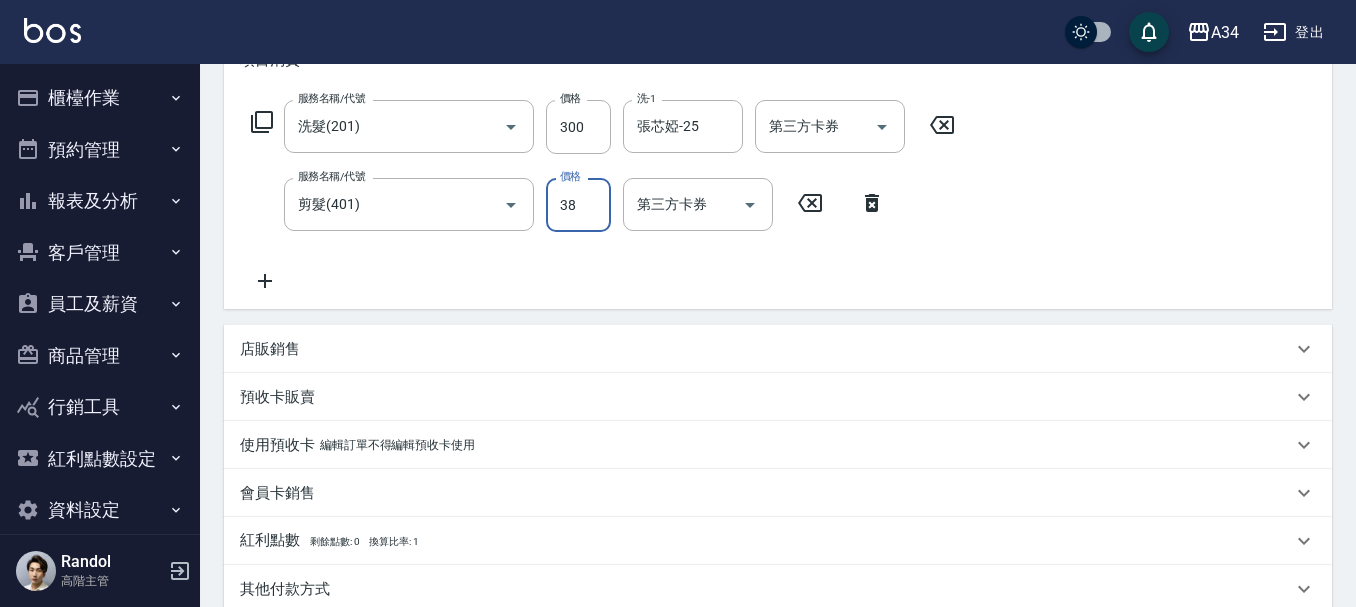 type on "380" 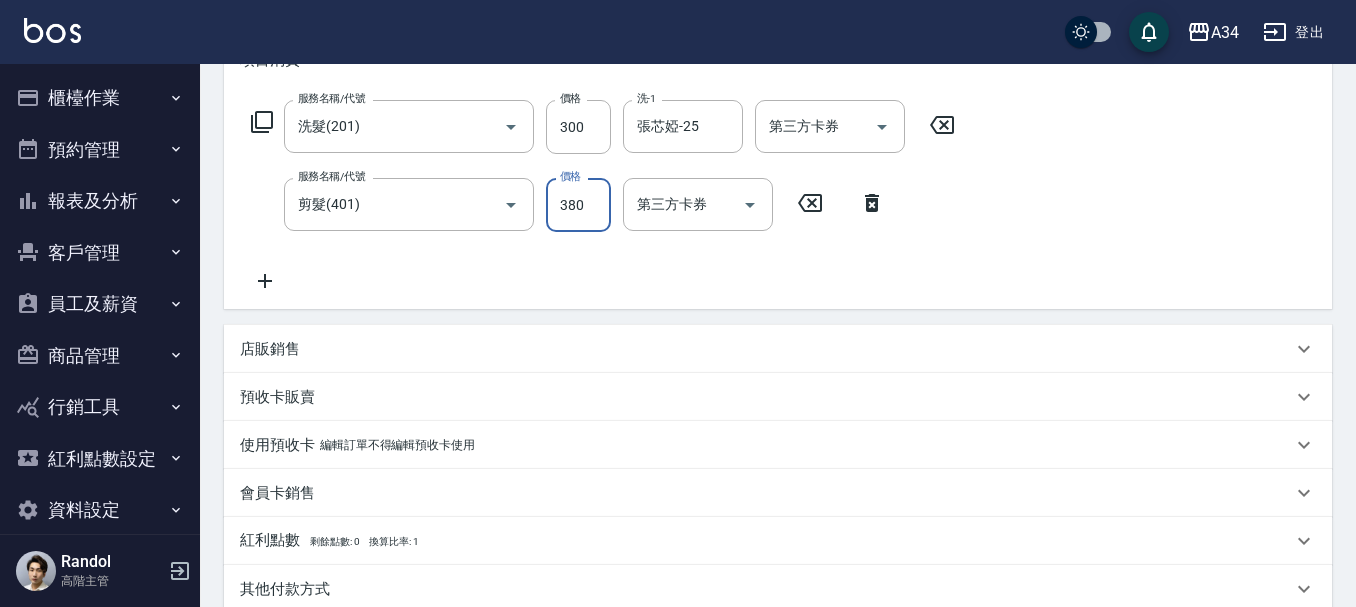 type on "60" 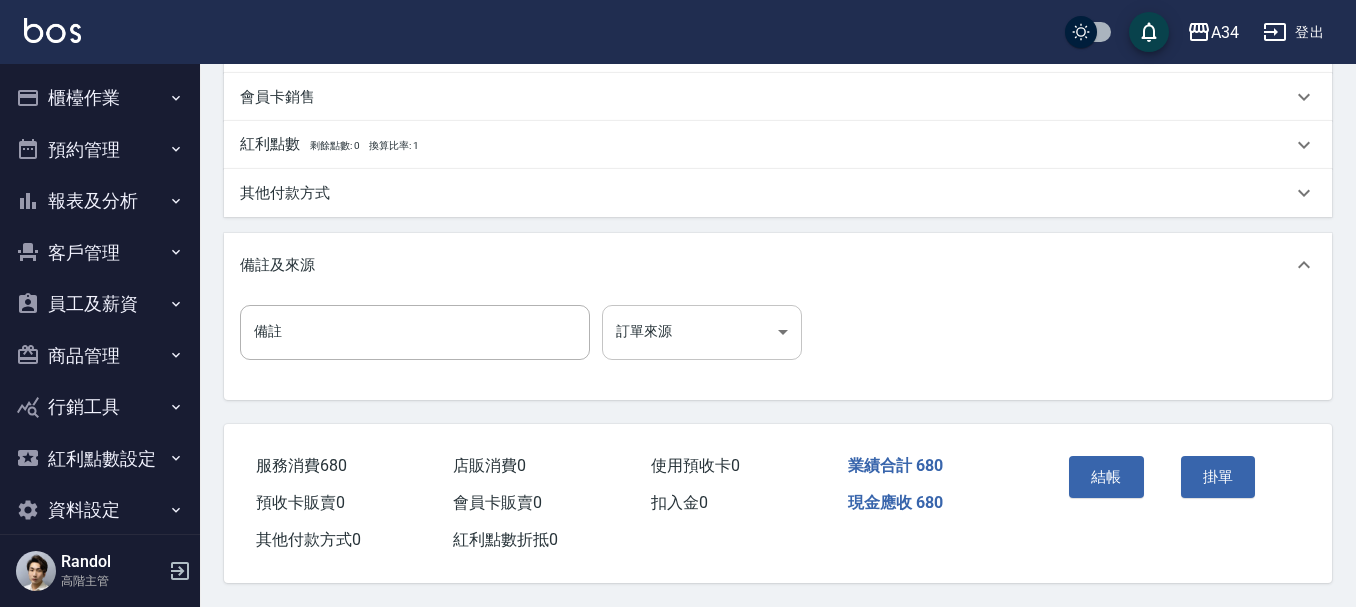 scroll, scrollTop: 705, scrollLeft: 0, axis: vertical 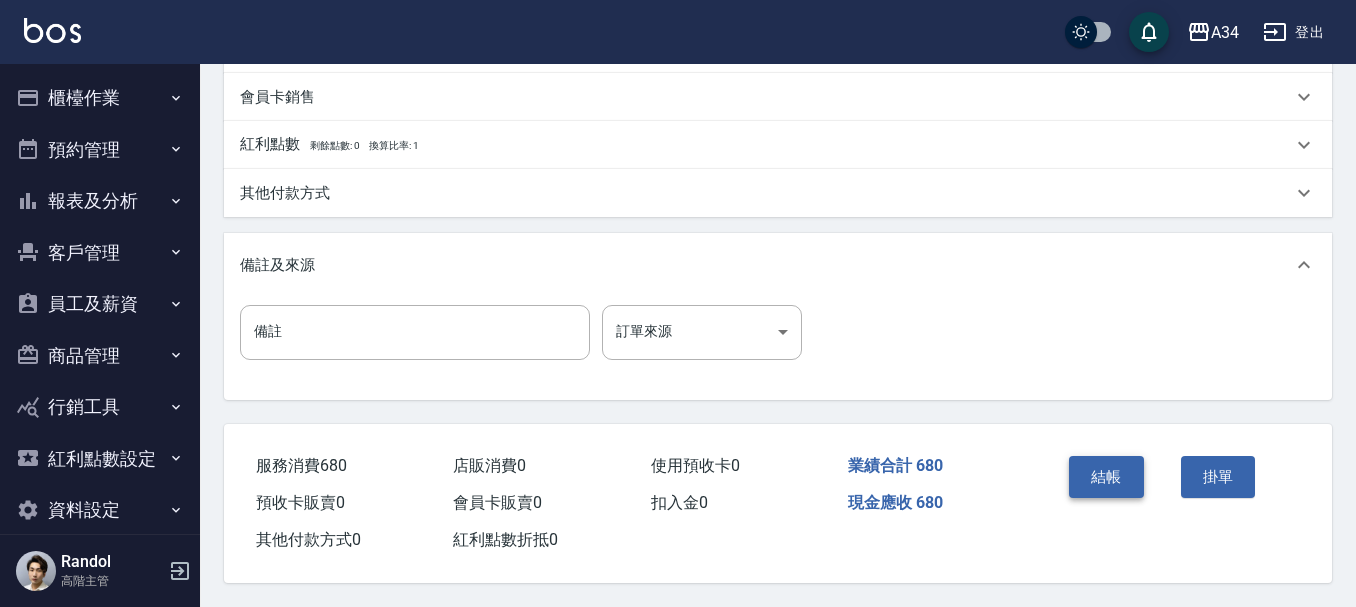 type on "380" 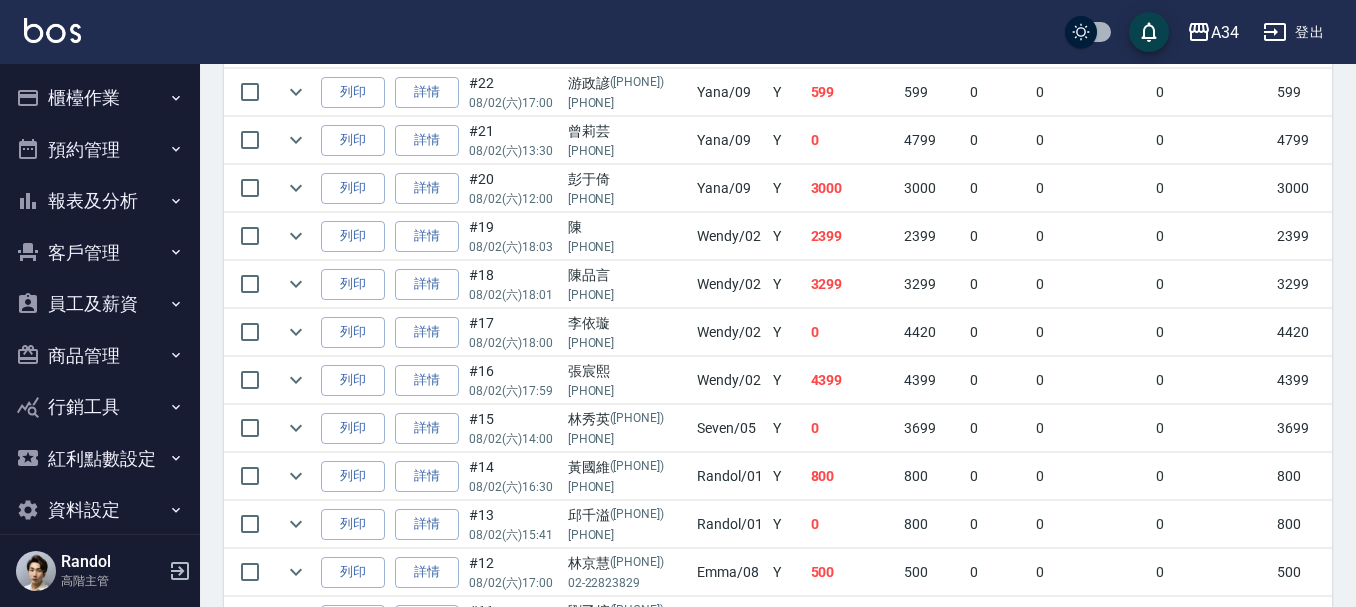 scroll, scrollTop: 0, scrollLeft: 0, axis: both 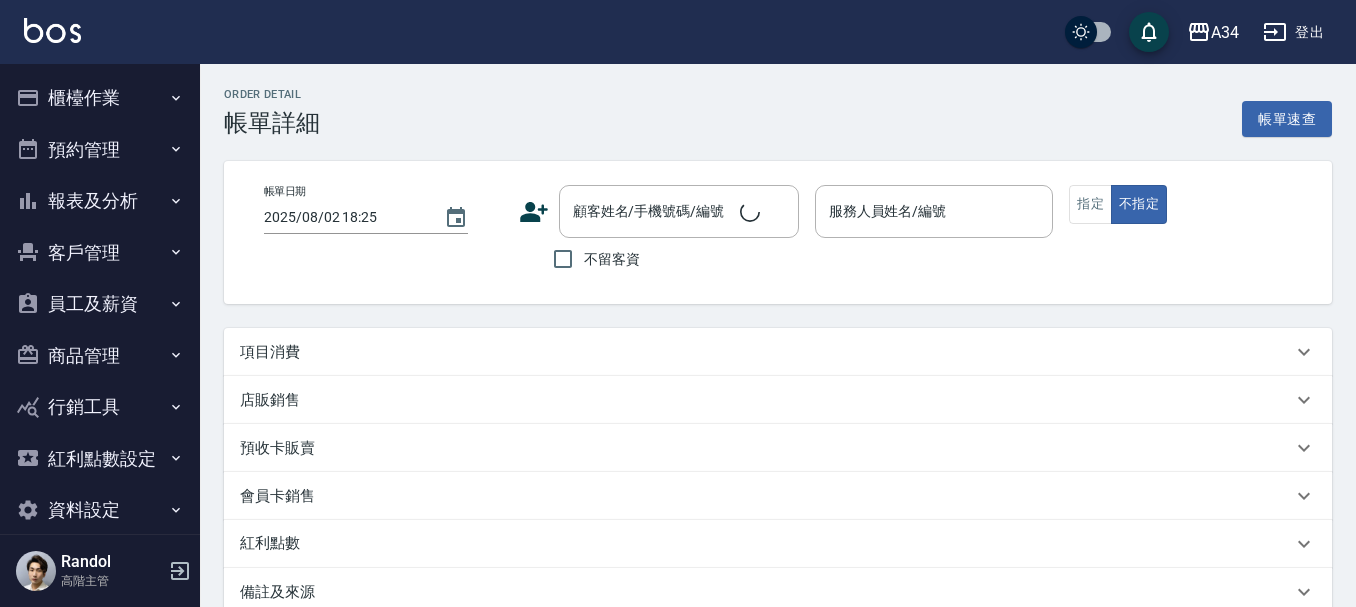 type on "2025/08/02 15:30" 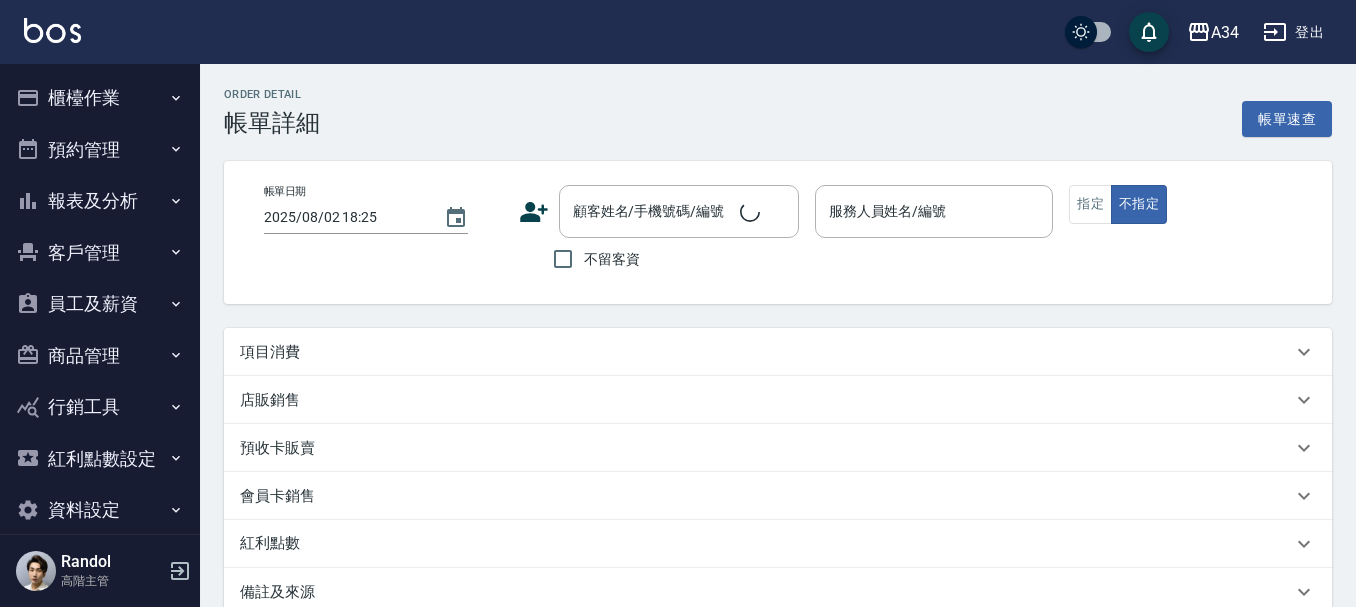 type on "Randol-01" 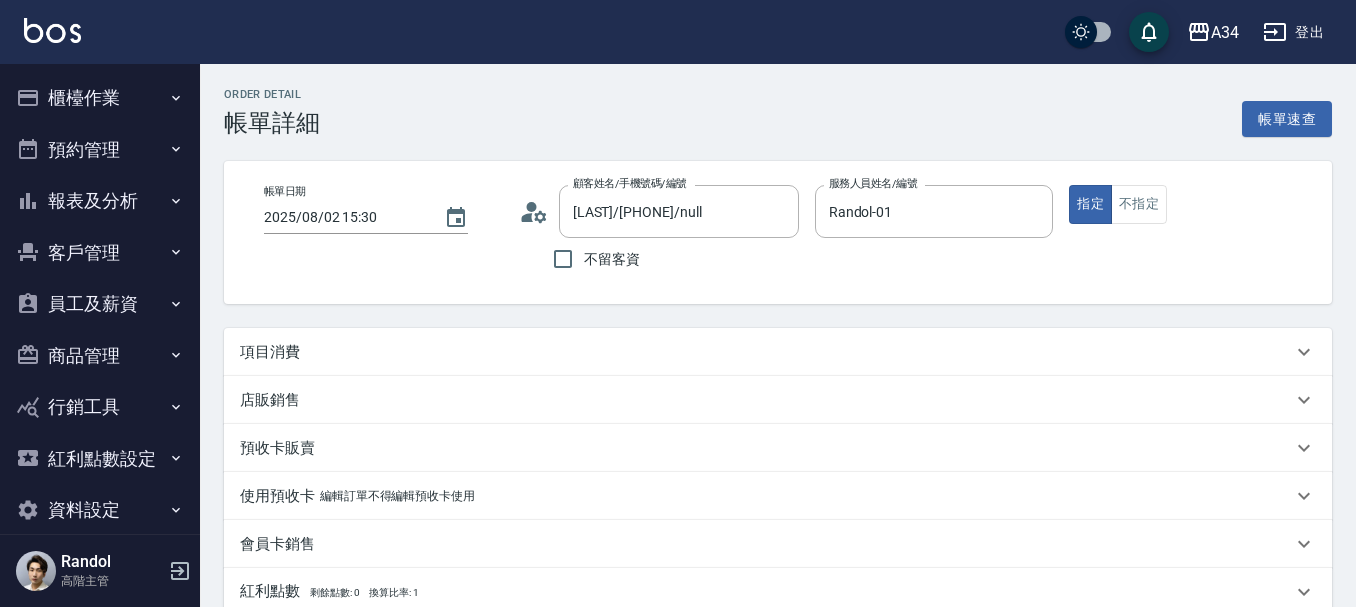type on "[LAST]/[PHONE]/null" 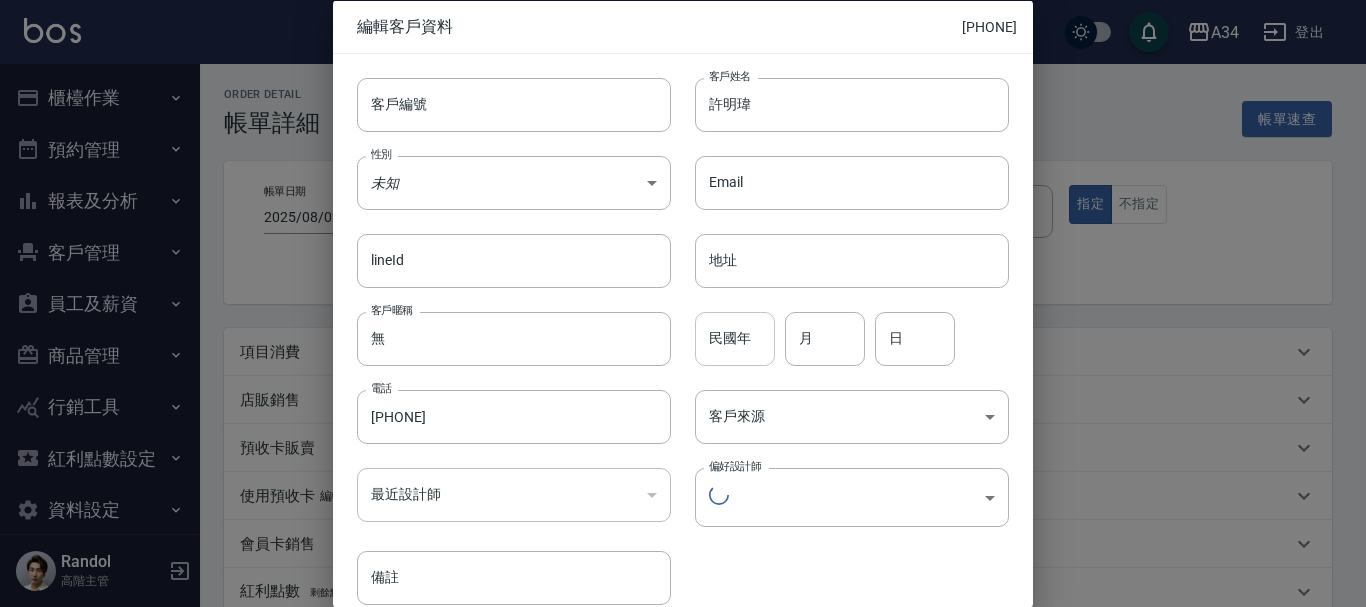 type 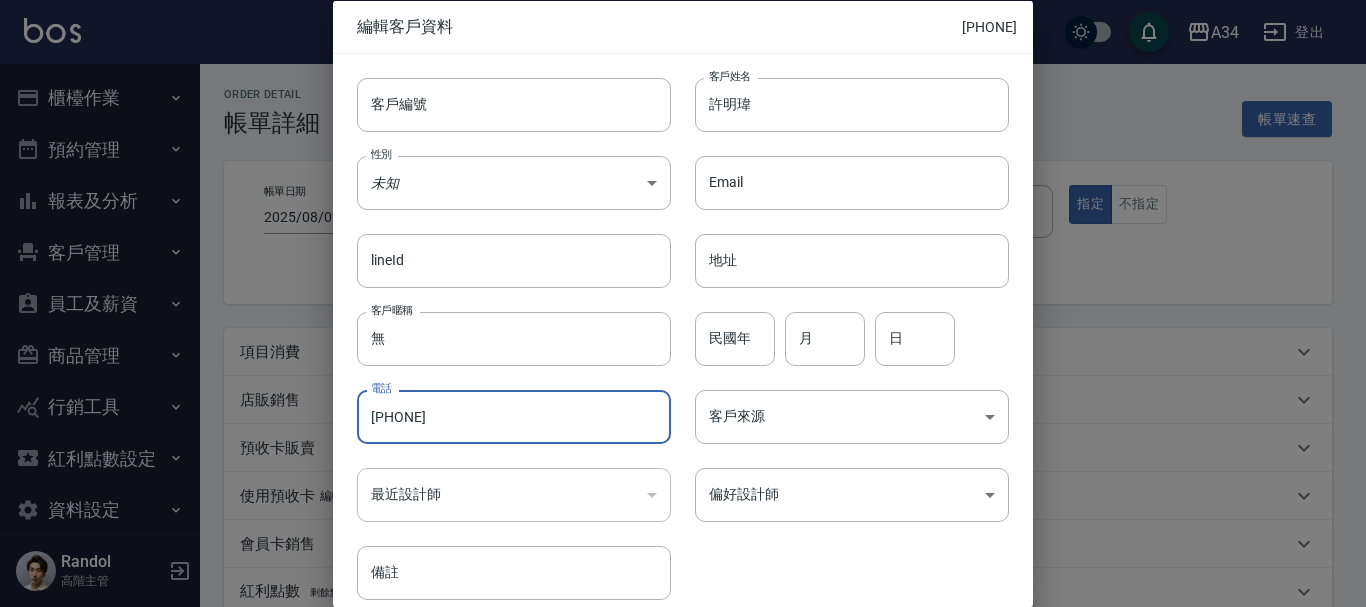 click on "0982863708" at bounding box center (514, 417) 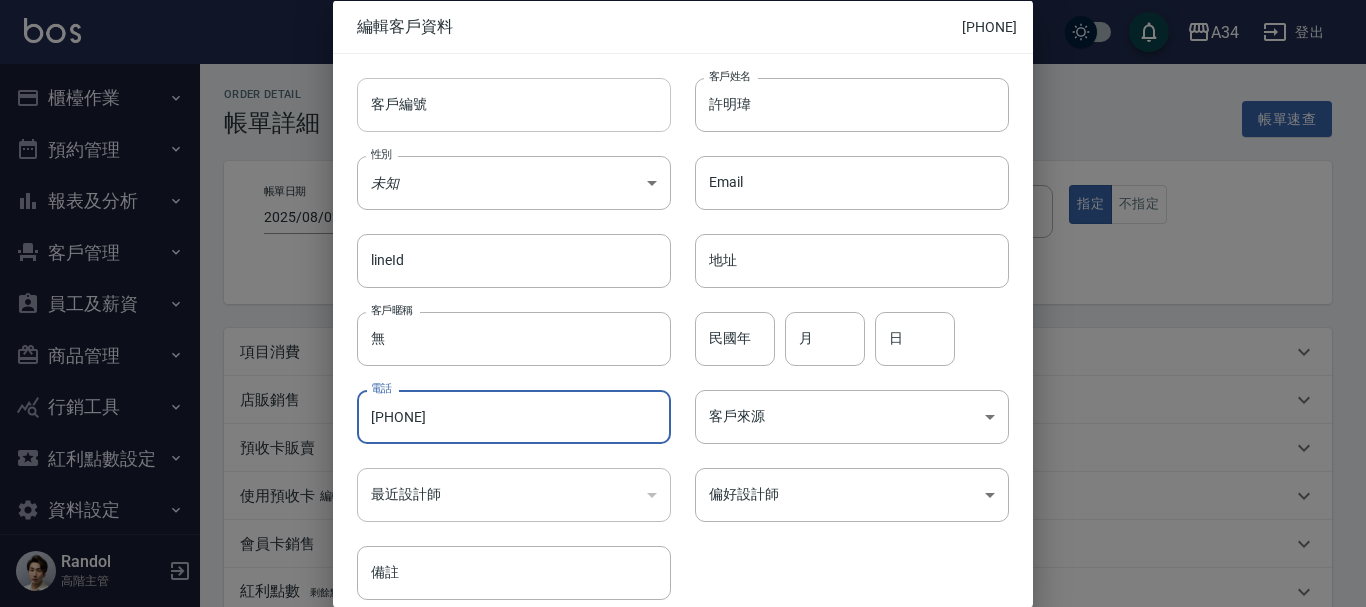 click on "客戶編號" at bounding box center (514, 104) 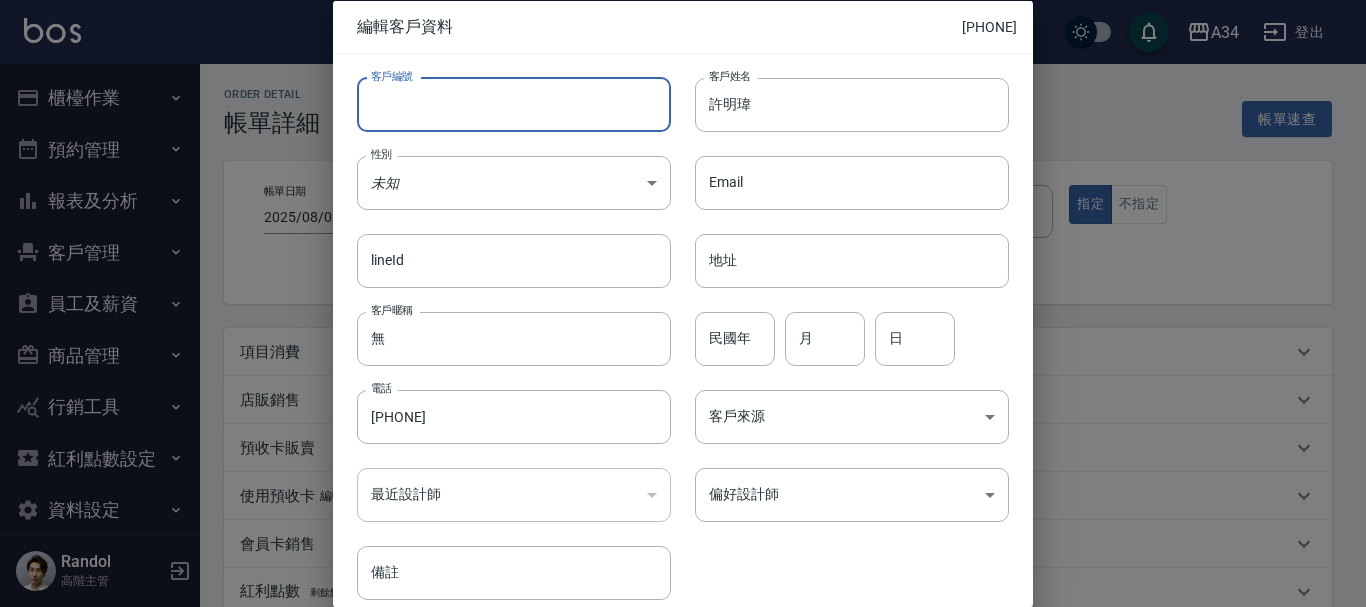paste on "0982863708" 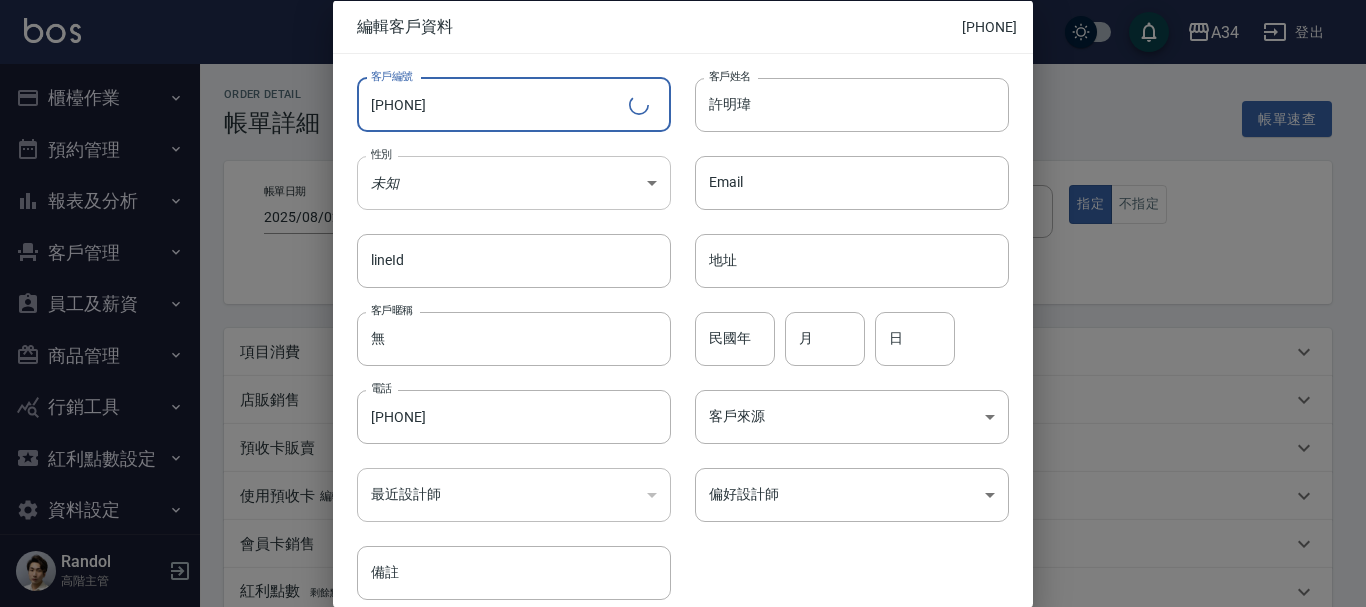 type on "0982863708" 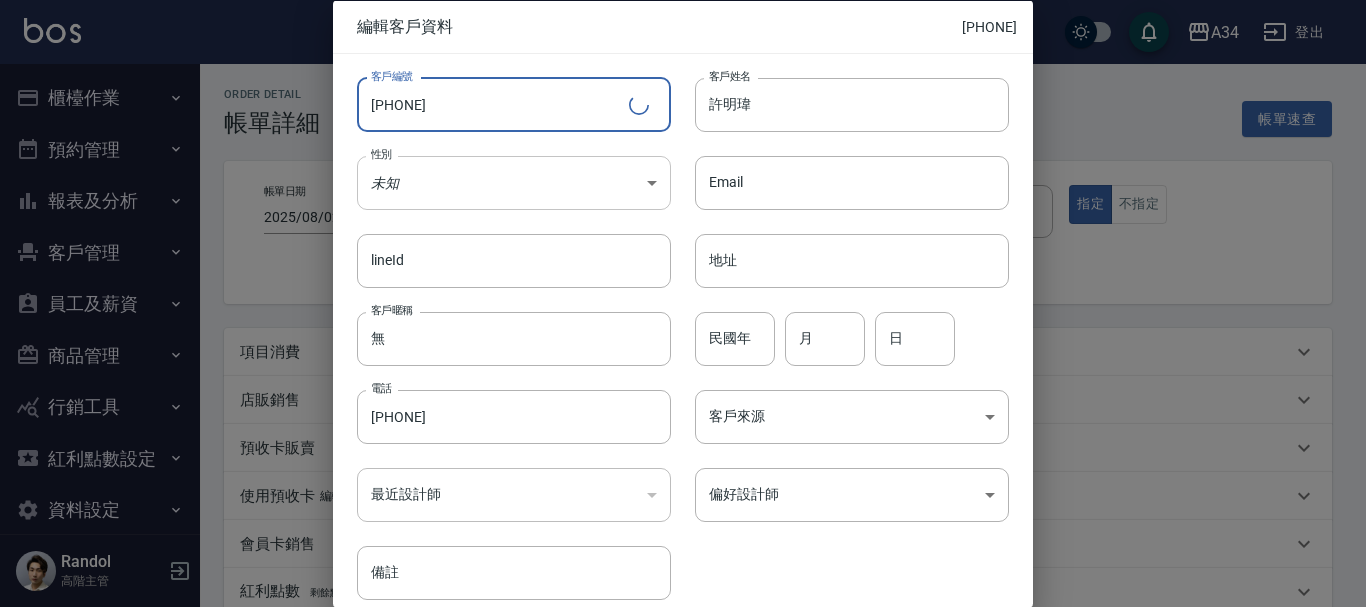 click on "A34 登出 櫃檯作業 打帳單 帳單列表 掛單列表 座位開單 營業儀表板 現金收支登錄 高階收支登錄 材料自購登錄 每日結帳 排班表 現場電腦打卡 掃碼打卡 預約管理 預約管理 單日預約紀錄 單週預約紀錄 報表及分析 報表目錄 消費分析儀表板 店家區間累計表 店家日報表 店家排行榜 互助日報表 互助月報表 互助排行榜 互助點數明細 互助業績報表 全店業績分析表 每日業績分析表 營業統計分析表 營業項目月分析表 設計師業績表 設計師日報表 設計師業績分析表 設計師業績月報表 設計師抽成報表 設計師排行榜 商品銷售排行榜 商品消耗明細 商品進銷貨報表 商品庫存表 商品庫存盤點表 會員卡銷售報表 服務扣項明細表 單一服務項目查詢 店販抽成明細 店販分類抽成明細 顧客入金餘額表 顧客卡券餘額表 每日非現金明細 每日收支明細 收支分類明細表 收支匯款表 損益表 0" at bounding box center (683, 502) 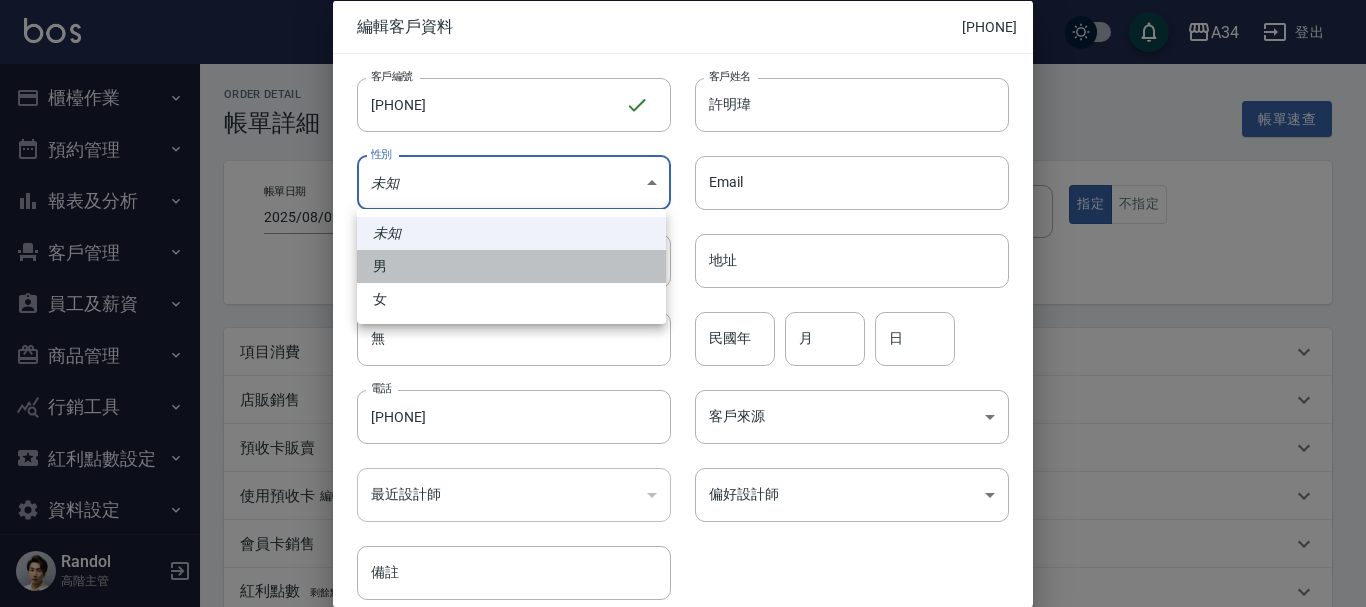 click on "男" at bounding box center [511, 266] 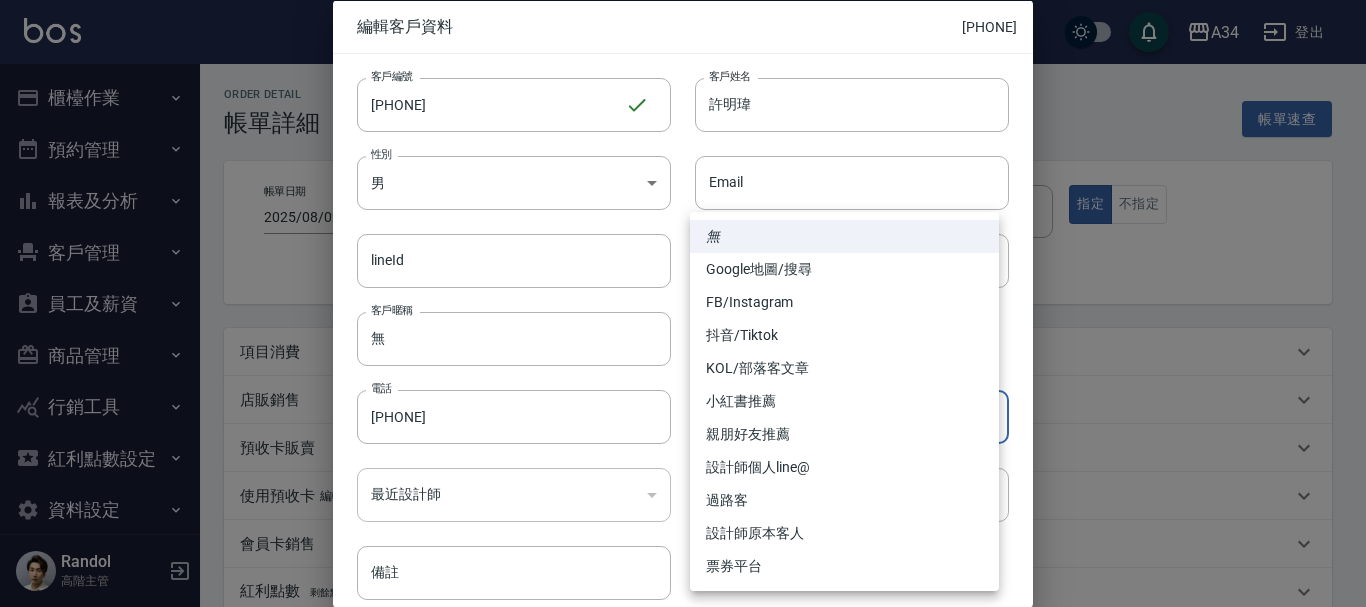 click on "A34 登出 櫃檯作業 打帳單 帳單列表 掛單列表 座位開單 營業儀表板 現金收支登錄 高階收支登錄 材料自購登錄 每日結帳 排班表 現場電腦打卡 掃碼打卡 預約管理 預約管理 單日預約紀錄 單週預約紀錄 報表及分析 報表目錄 消費分析儀表板 店家區間累計表 店家日報表 店家排行榜 互助日報表 互助月報表 互助排行榜 互助點數明細 互助業績報表 全店業績分析表 每日業績分析表 營業統計分析表 營業項目月分析表 設計師業績表 設計師日報表 設計師業績分析表 設計師業績月報表 設計師抽成報表 設計師排行榜 商品銷售排行榜 商品消耗明細 商品進銷貨報表 商品庫存表 商品庫存盤點表 會員卡銷售報表 服務扣項明細表 單一服務項目查詢 店販抽成明細 店販分類抽成明細 顧客入金餘額表 顧客卡券餘額表 每日非現金明細 每日收支明細 收支分類明細表 收支匯款表 損益表 0" at bounding box center [683, 502] 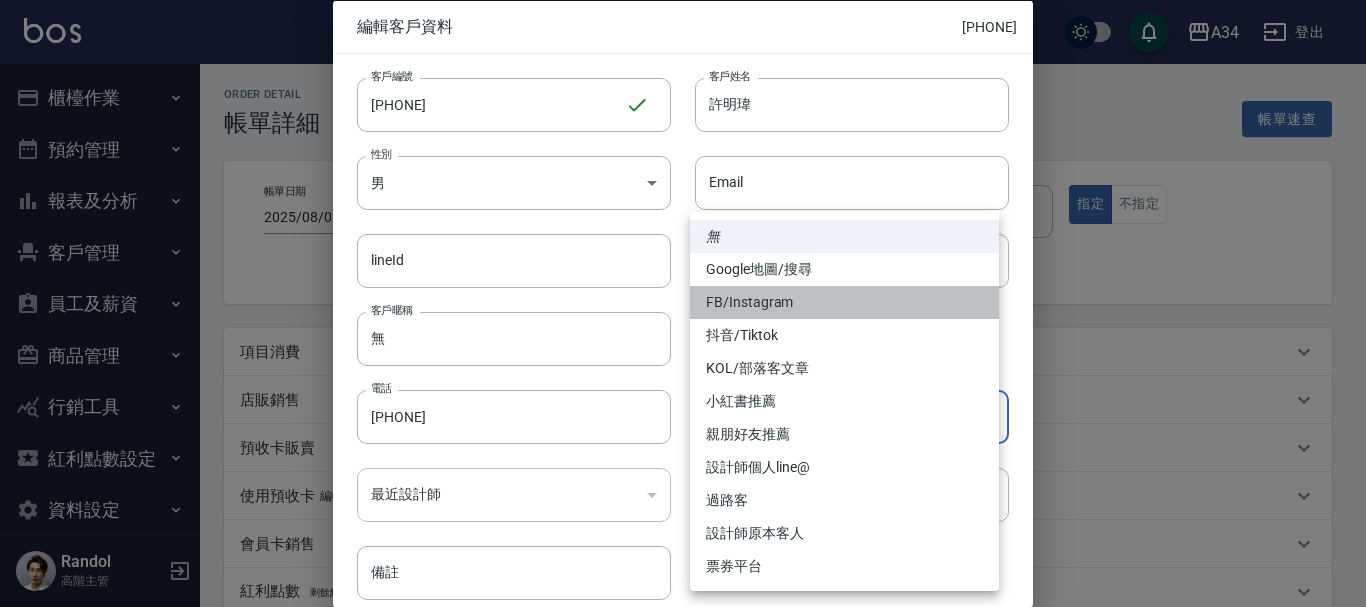 click on "FB/Instagram" at bounding box center [844, 302] 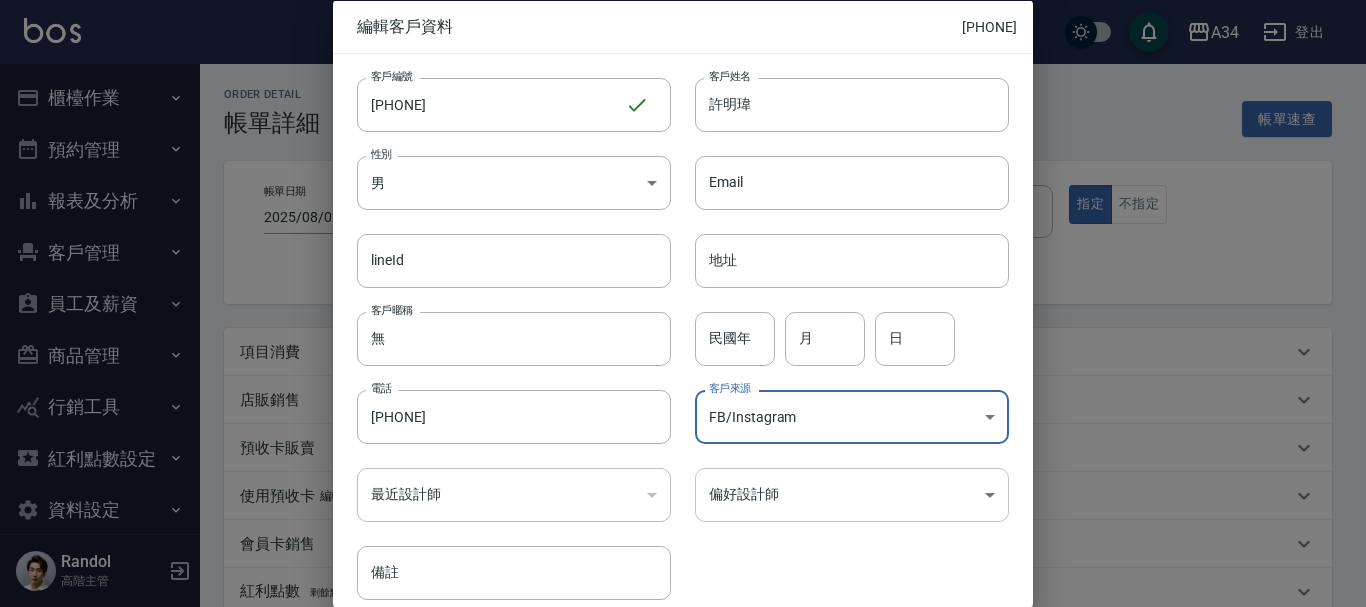 click on "A34 登出 櫃檯作業 打帳單 帳單列表 掛單列表 座位開單 營業儀表板 現金收支登錄 高階收支登錄 材料自購登錄 每日結帳 排班表 現場電腦打卡 掃碼打卡 預約管理 預約管理 單日預約紀錄 單週預約紀錄 報表及分析 報表目錄 消費分析儀表板 店家區間累計表 店家日報表 店家排行榜 互助日報表 互助月報表 互助排行榜 互助點數明細 互助業績報表 全店業績分析表 每日業績分析表 營業統計分析表 營業項目月分析表 設計師業績表 設計師日報表 設計師業績分析表 設計師業績月報表 設計師抽成報表 設計師排行榜 商品銷售排行榜 商品消耗明細 商品進銷貨報表 商品庫存表 商品庫存盤點表 會員卡銷售報表 服務扣項明細表 單一服務項目查詢 店販抽成明細 店販分類抽成明細 顧客入金餘額表 顧客卡券餘額表 每日非現金明細 每日收支明細 收支分類明細表 收支匯款表 損益表 0" at bounding box center (683, 502) 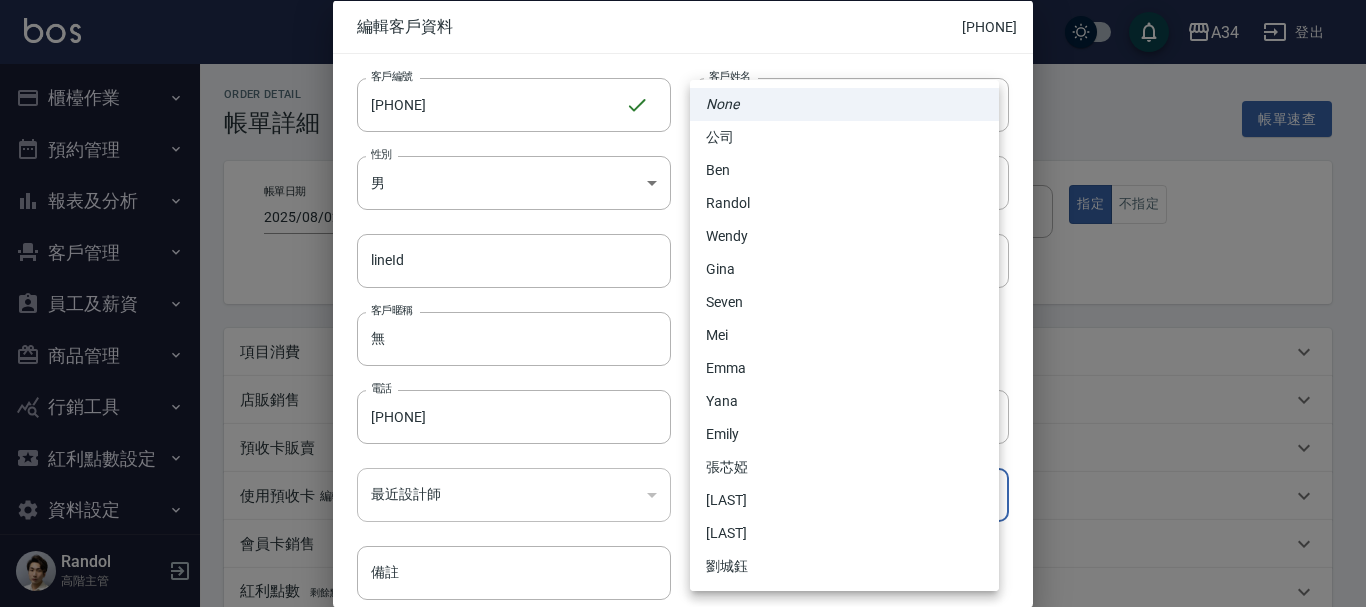 type 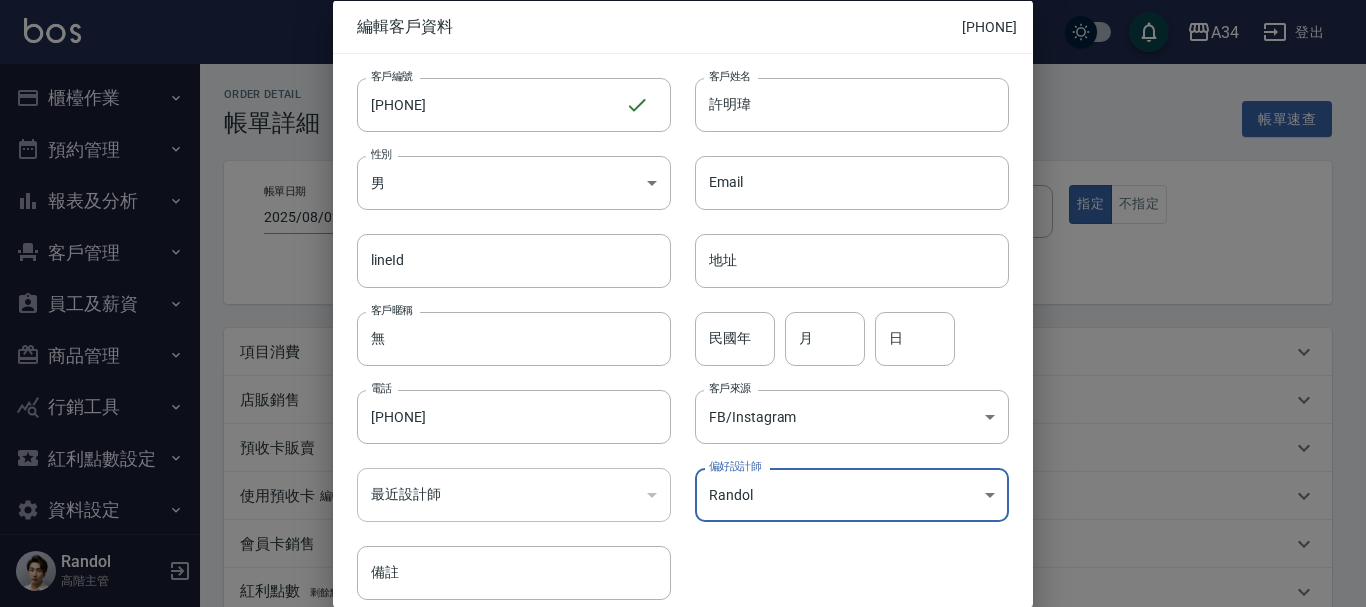 scroll, scrollTop: 0, scrollLeft: 0, axis: both 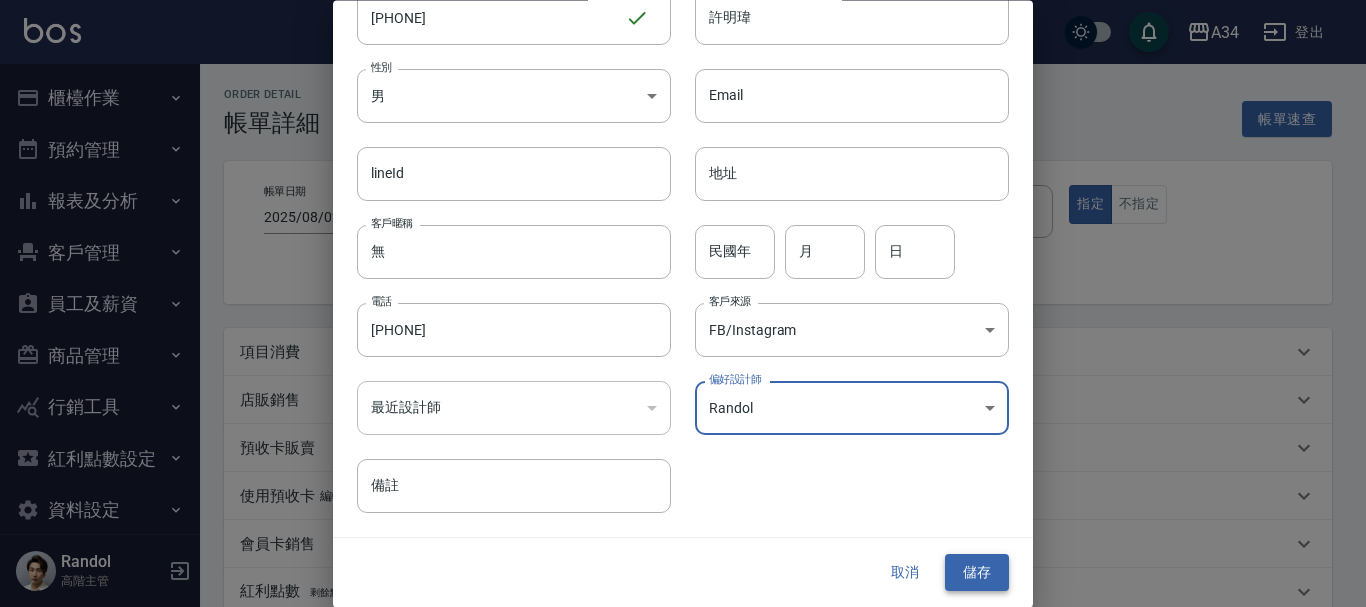 click on "儲存" at bounding box center [977, 573] 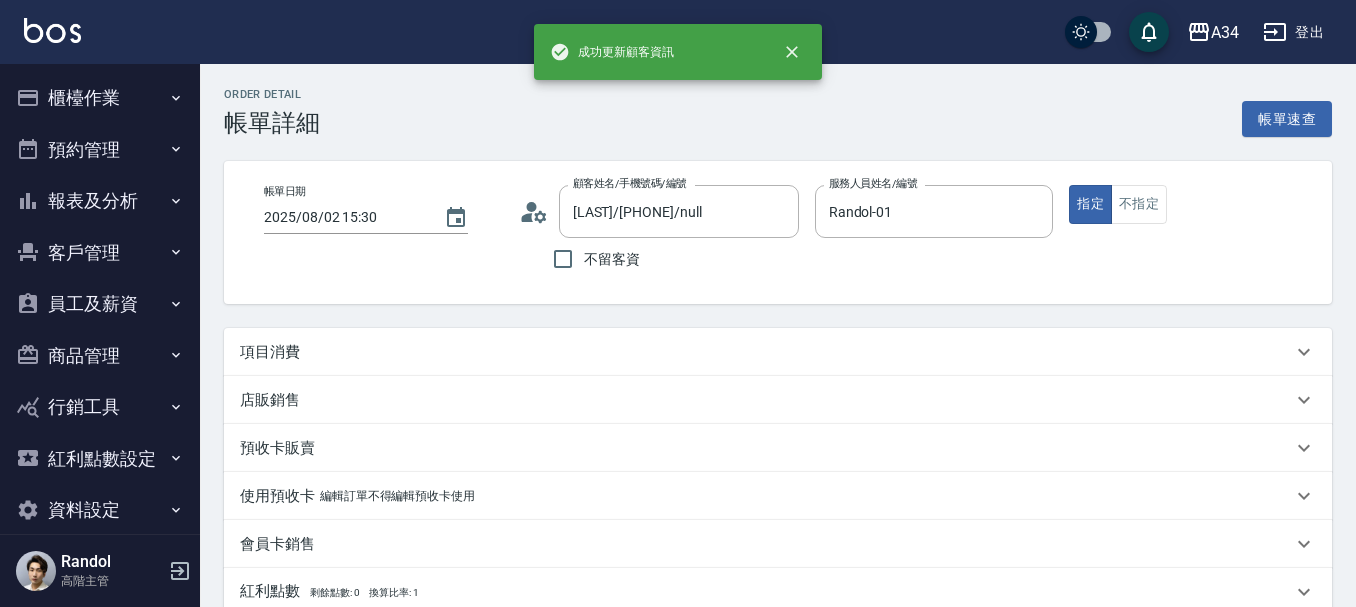 type on "許明瑋/0982863708/0982863708" 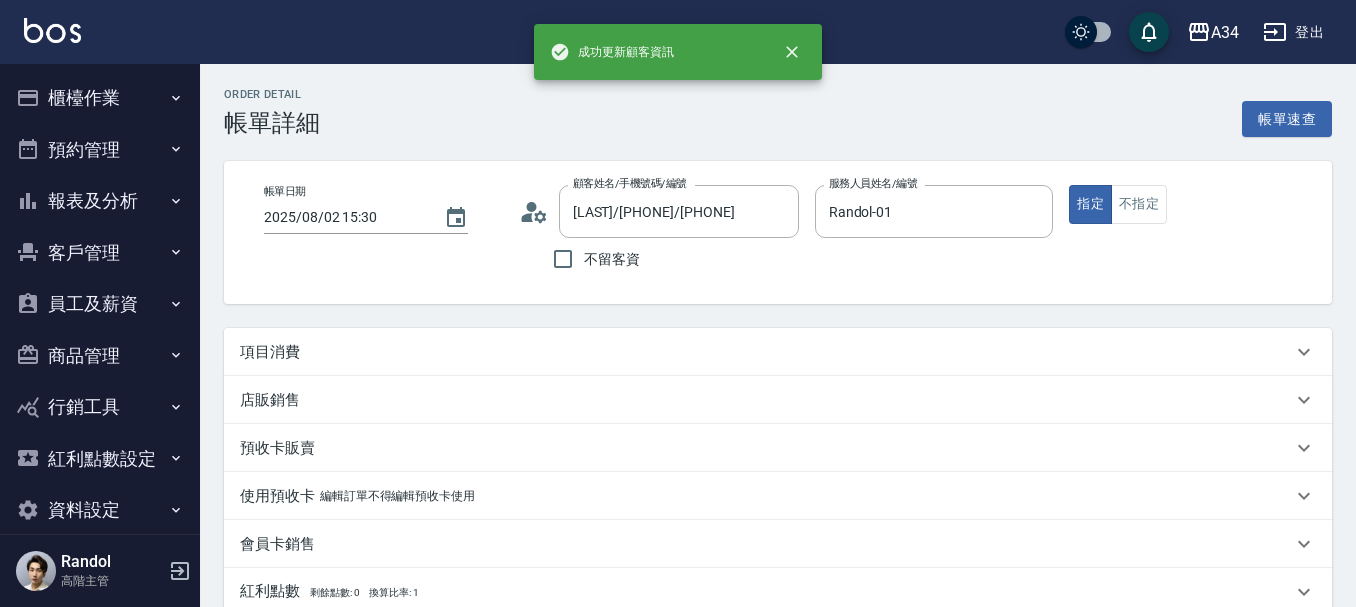 click on "項目消費" at bounding box center [766, 352] 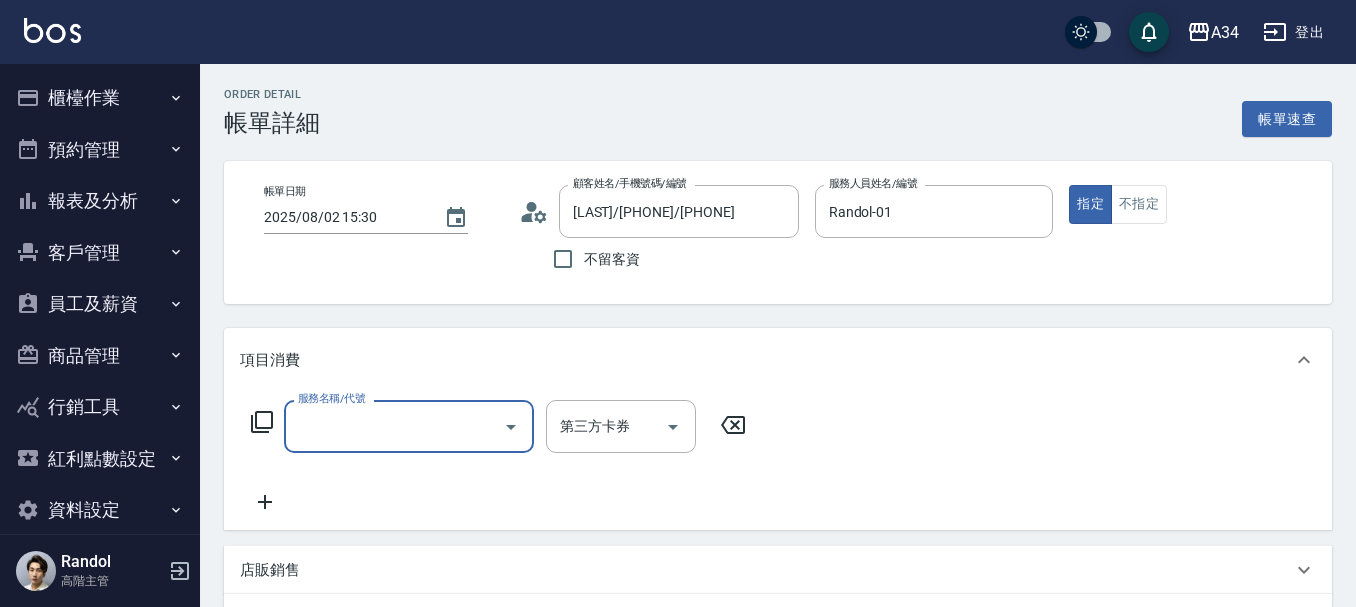 scroll, scrollTop: 0, scrollLeft: 0, axis: both 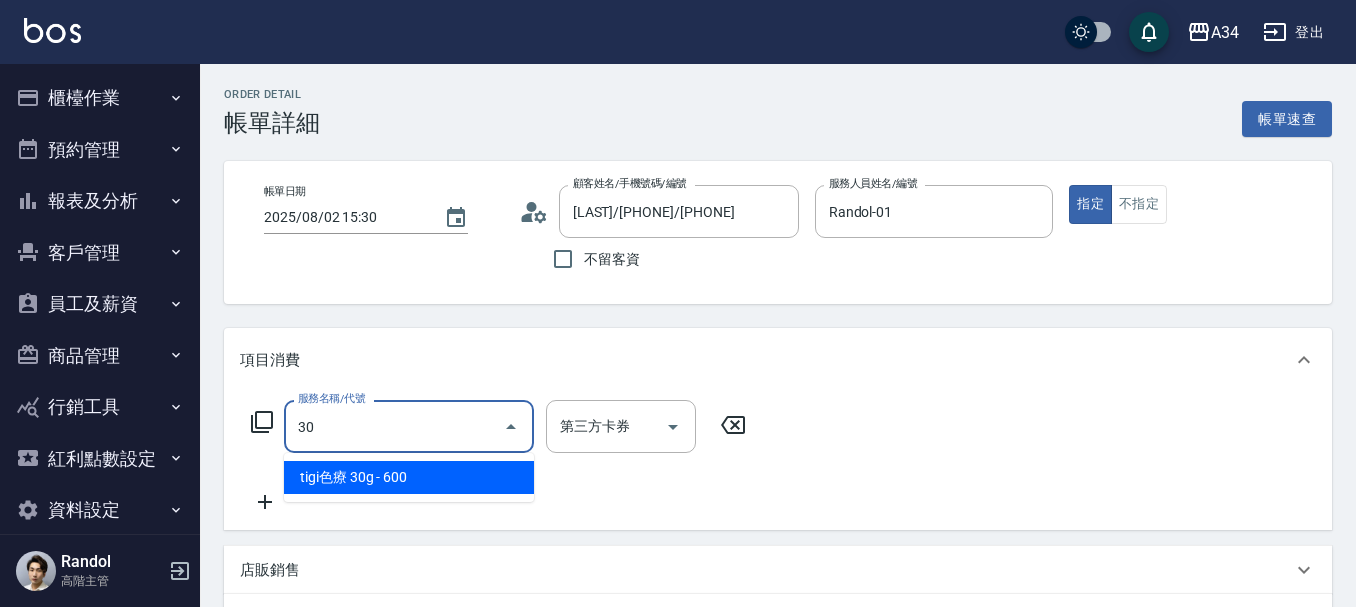 type on "300" 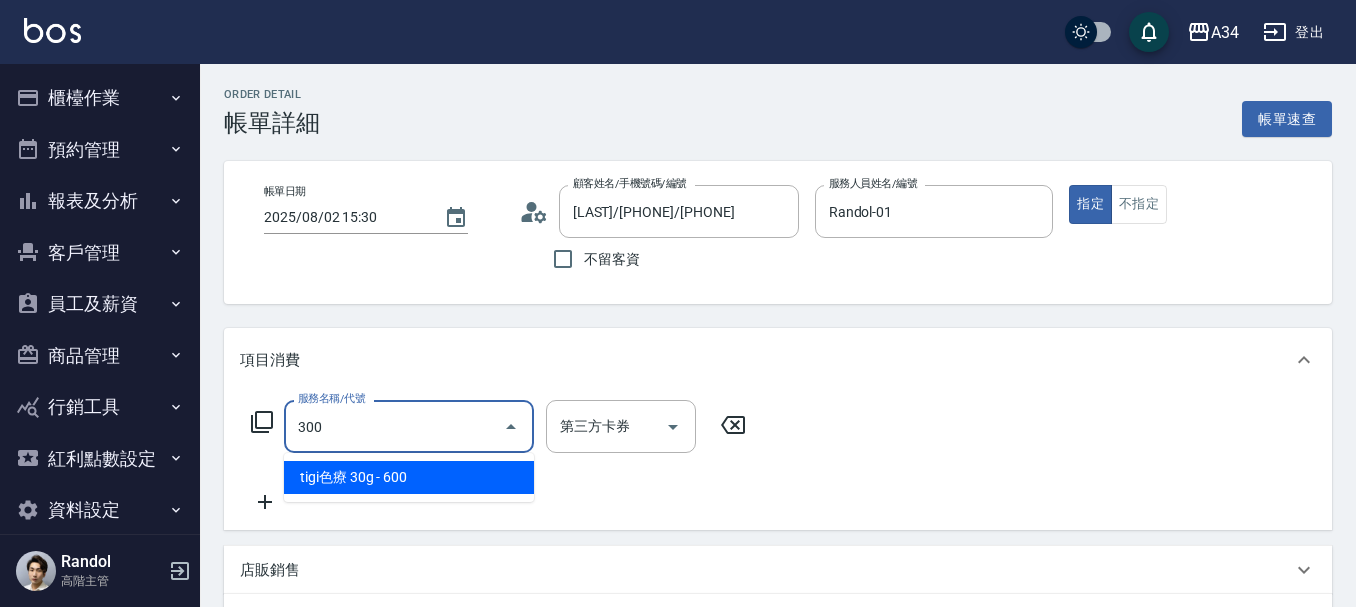 type on "300" 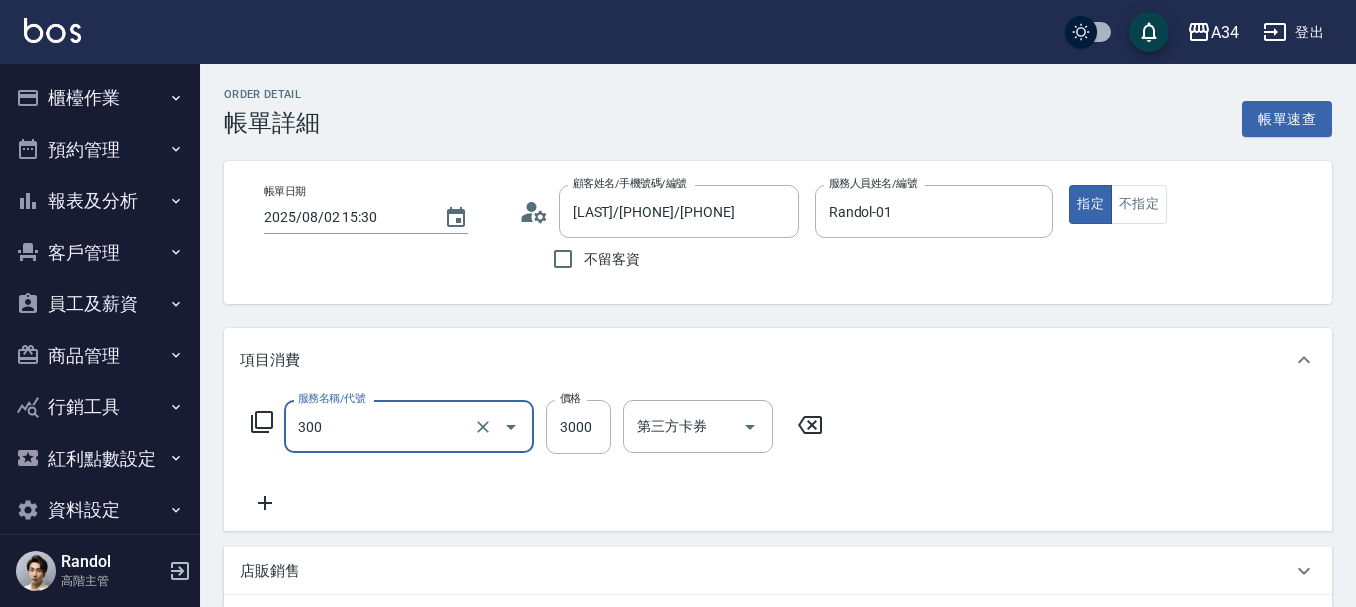 type on "燙髮(300)" 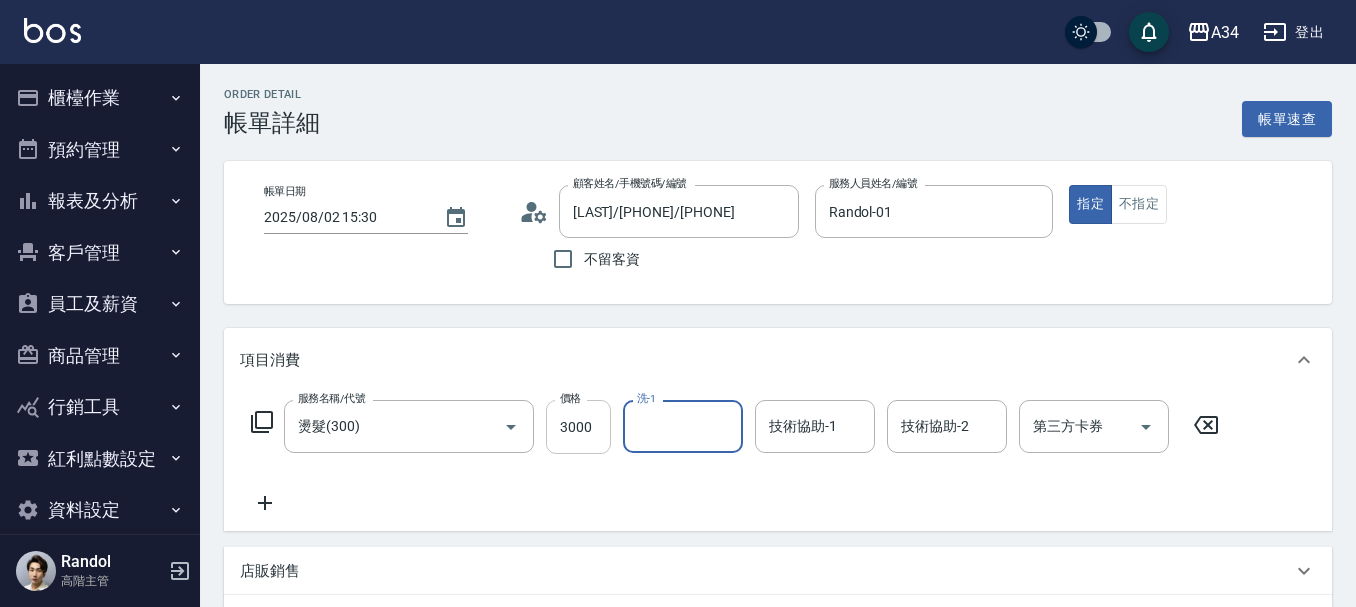 click on "3000" at bounding box center (578, 427) 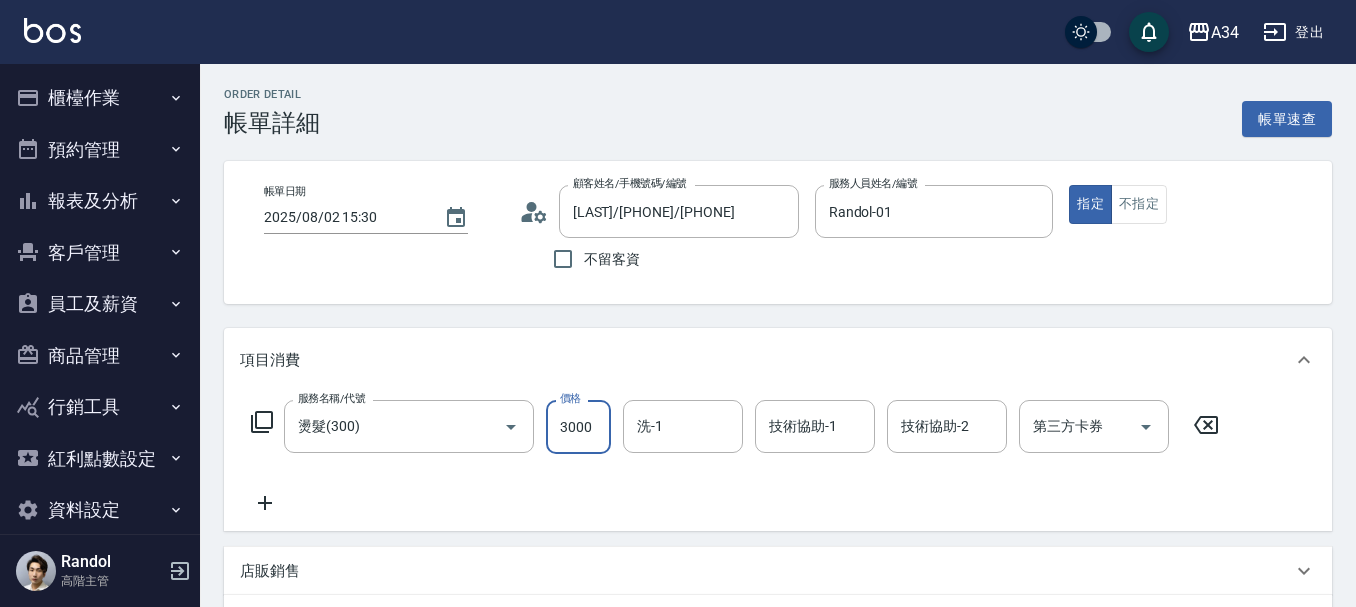 type on "0" 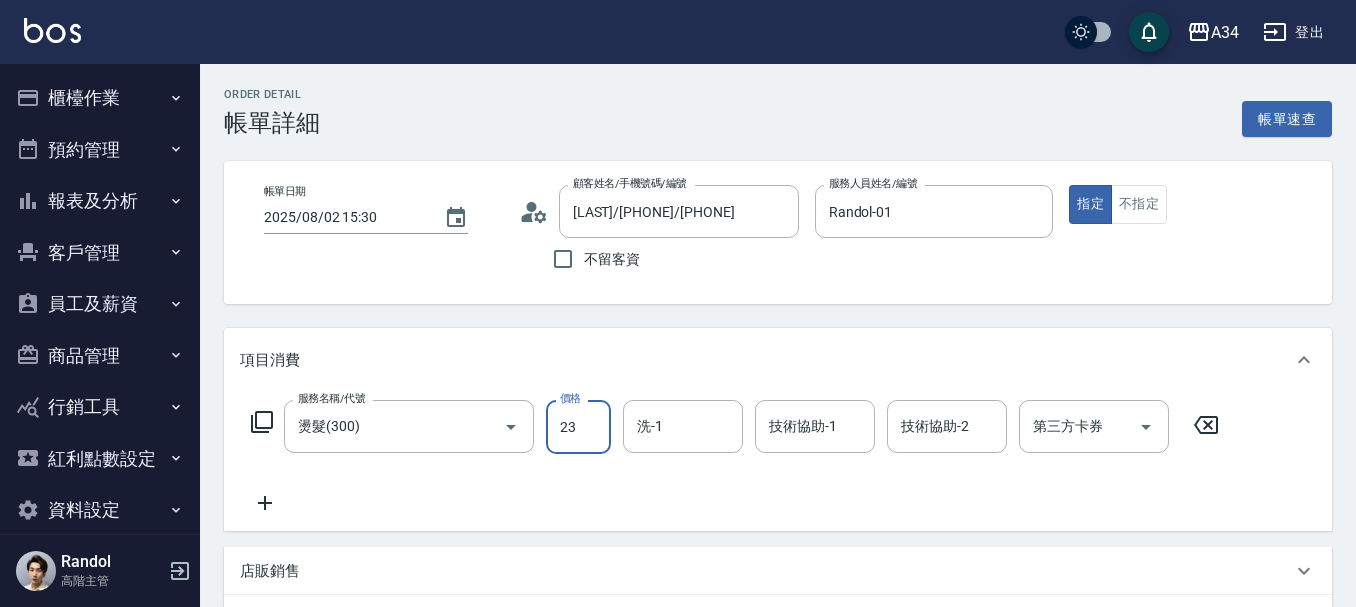 type on "230" 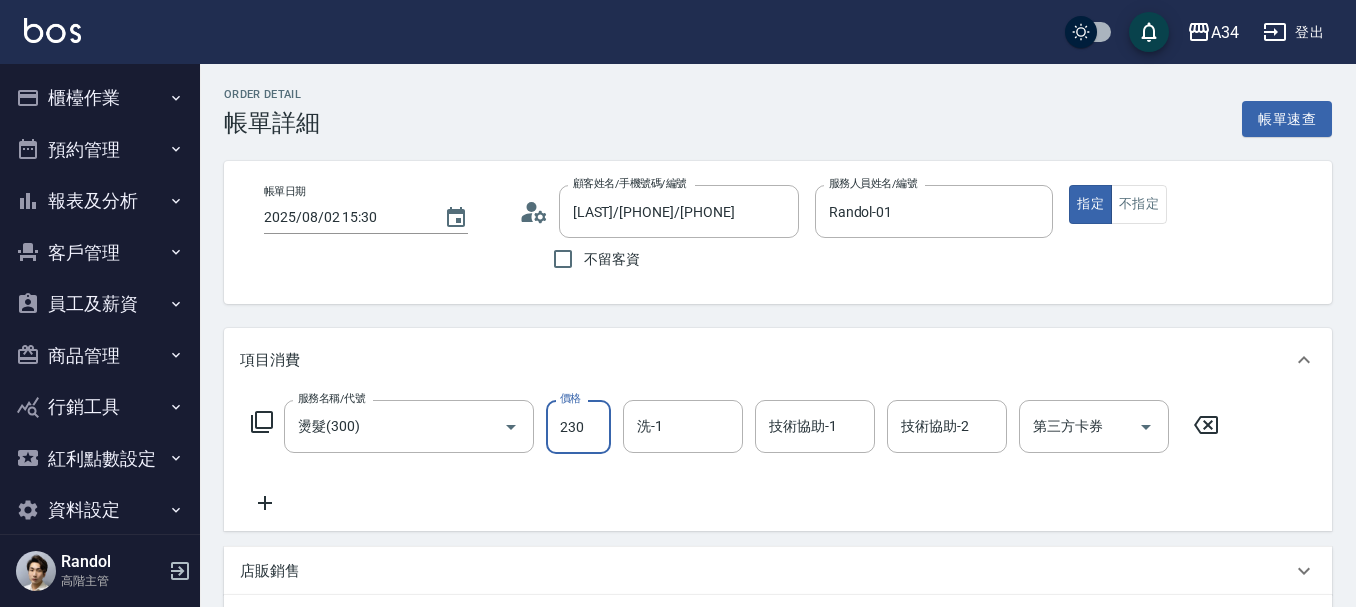 type on "20" 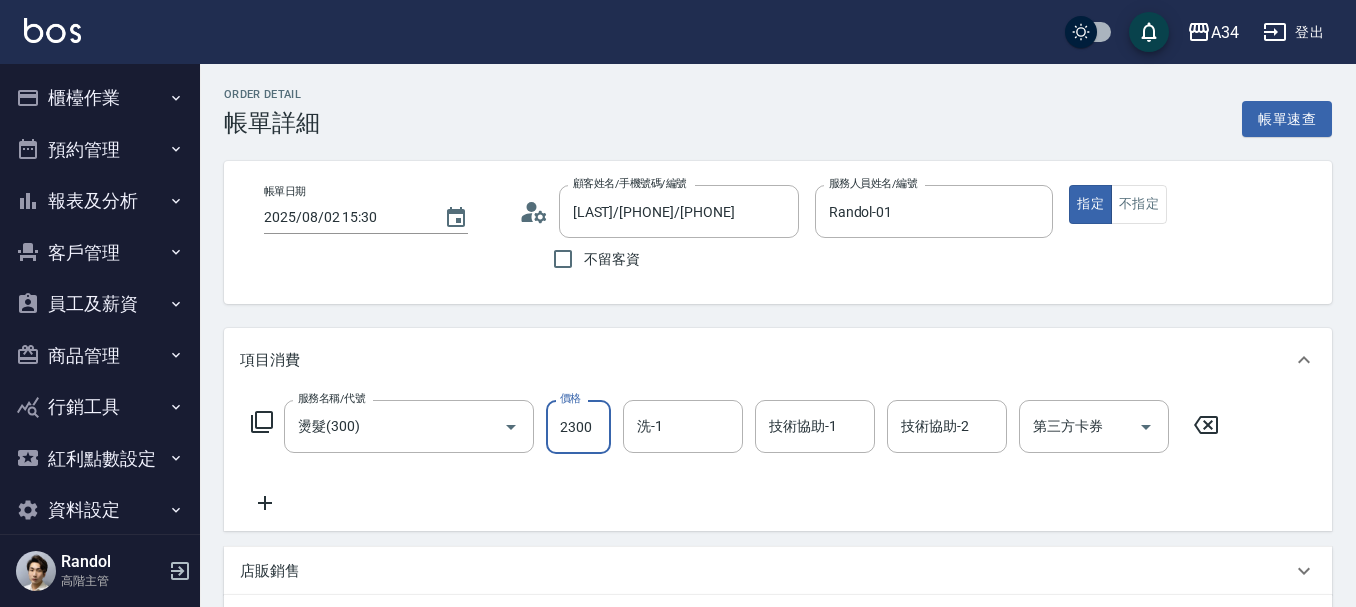 type on "230" 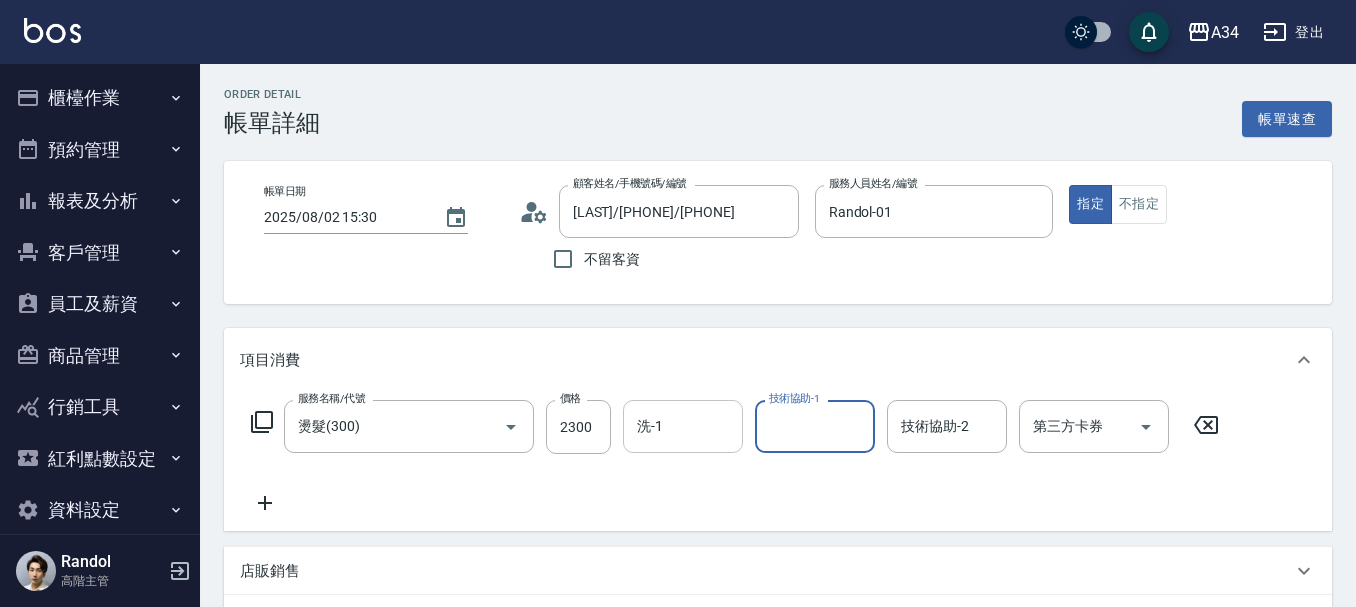 click on "洗-1" at bounding box center (683, 426) 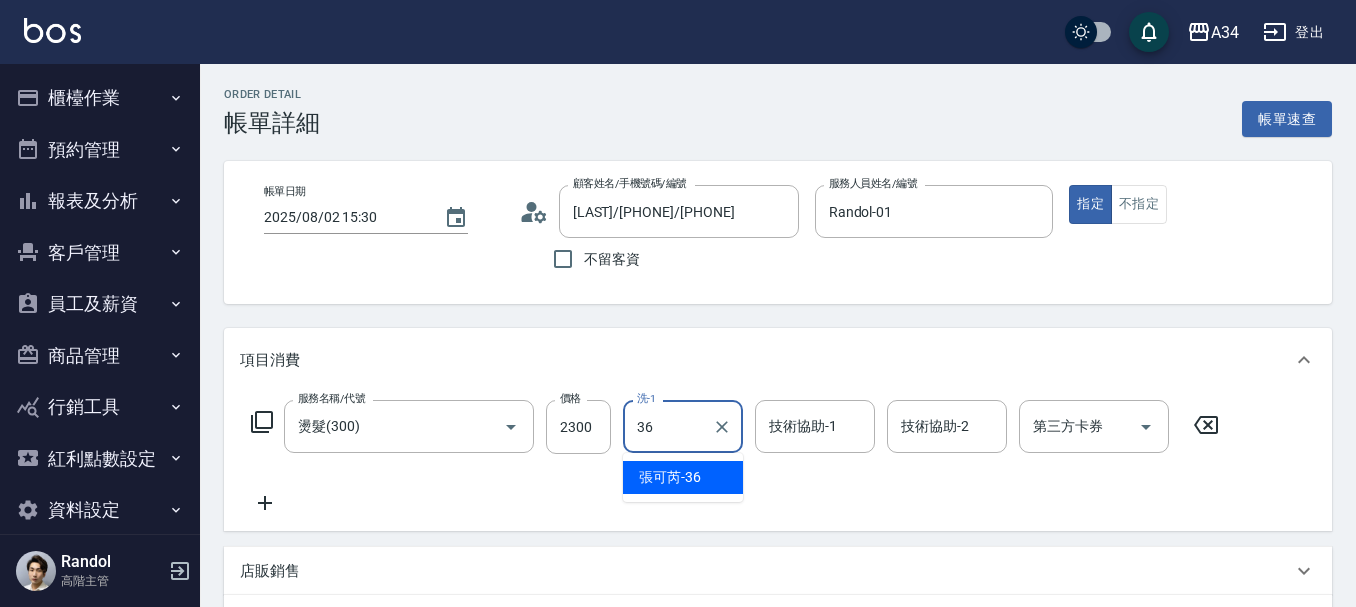 type on "張可芮-36" 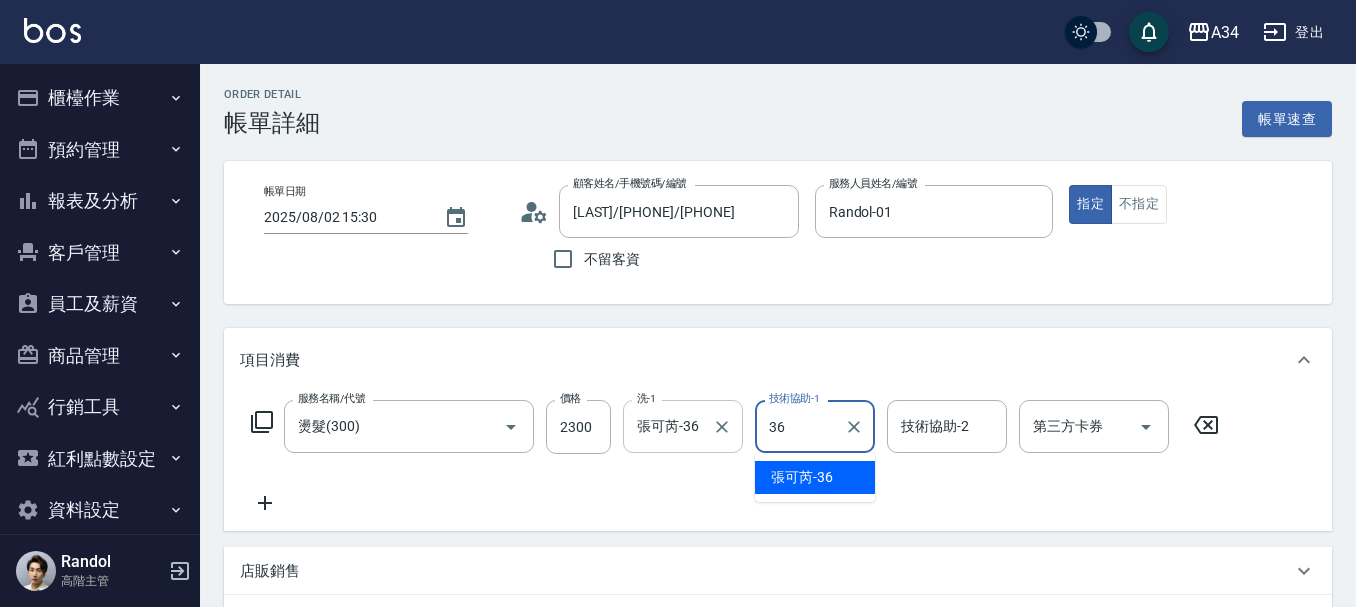 type on "張可芮-36" 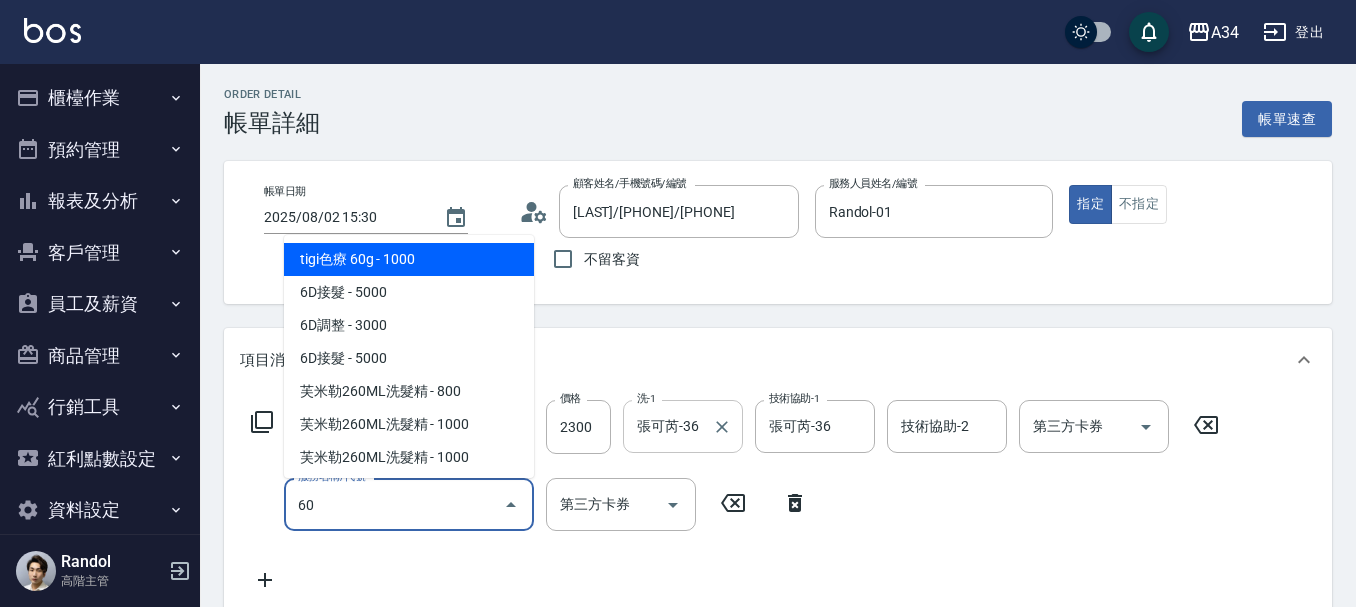 type on "602" 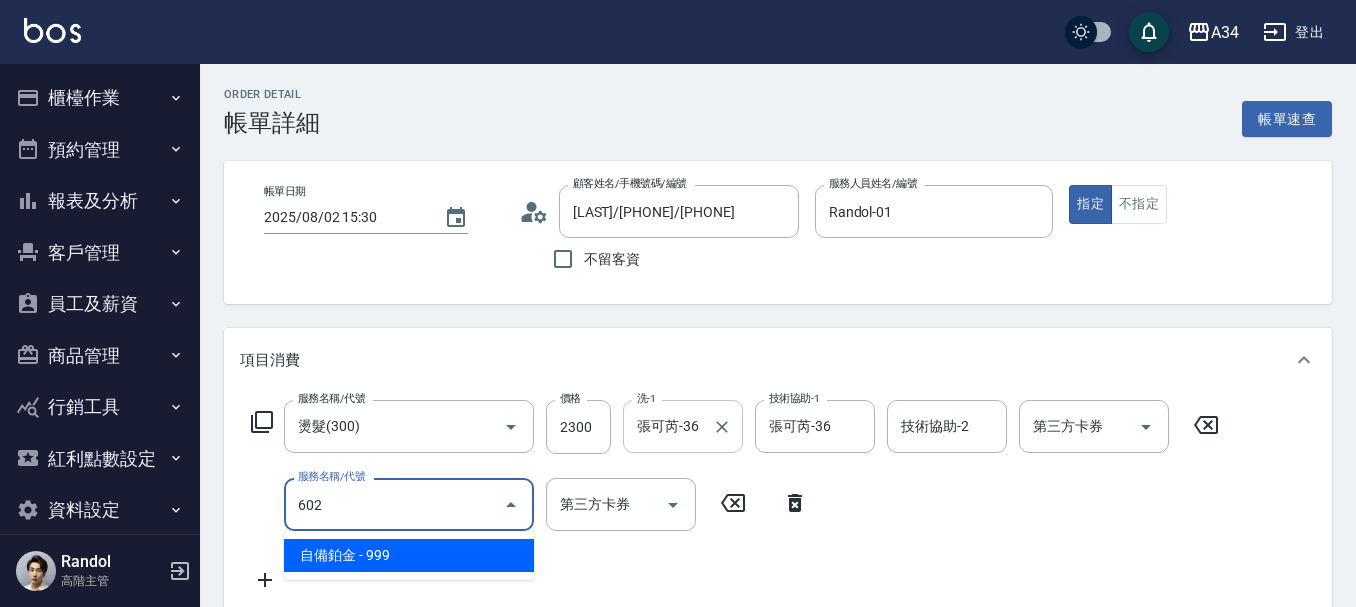 type on "320" 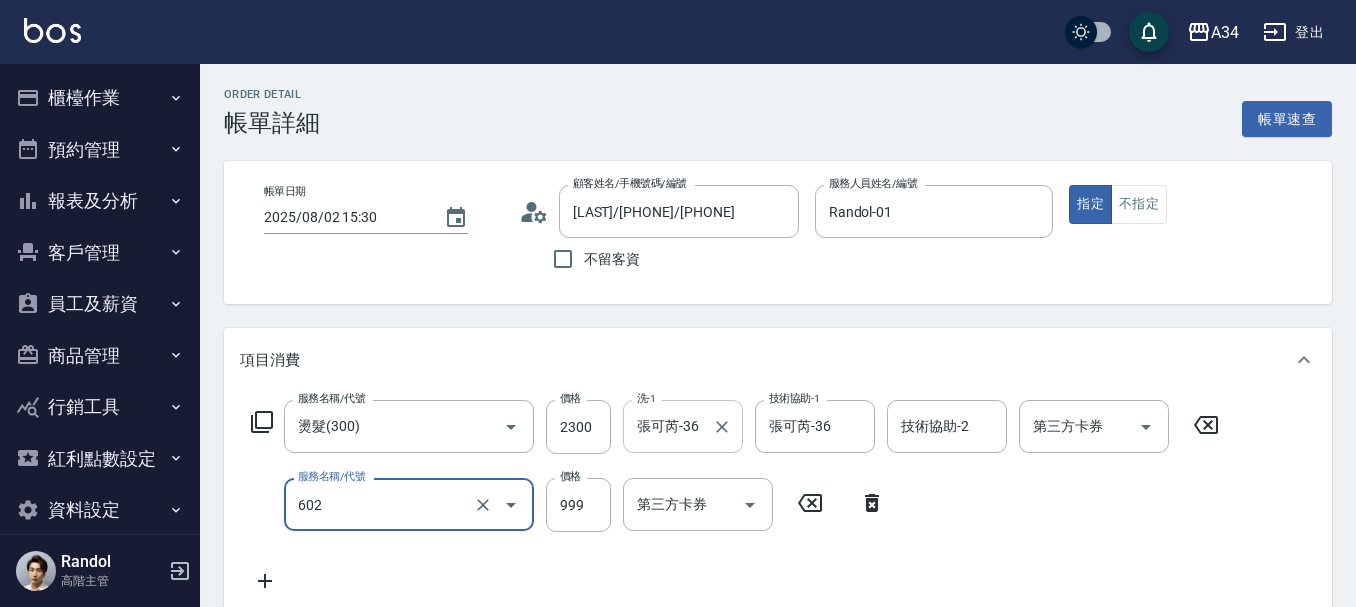 type on "自備鉑金(602)" 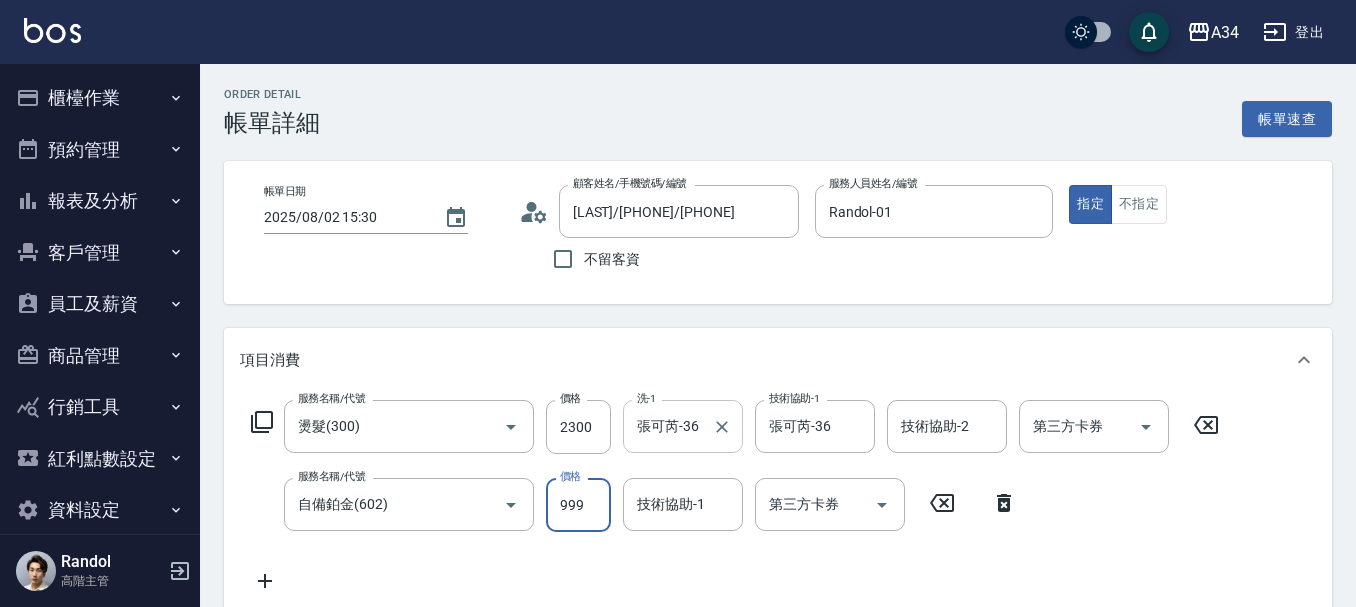 type on "5" 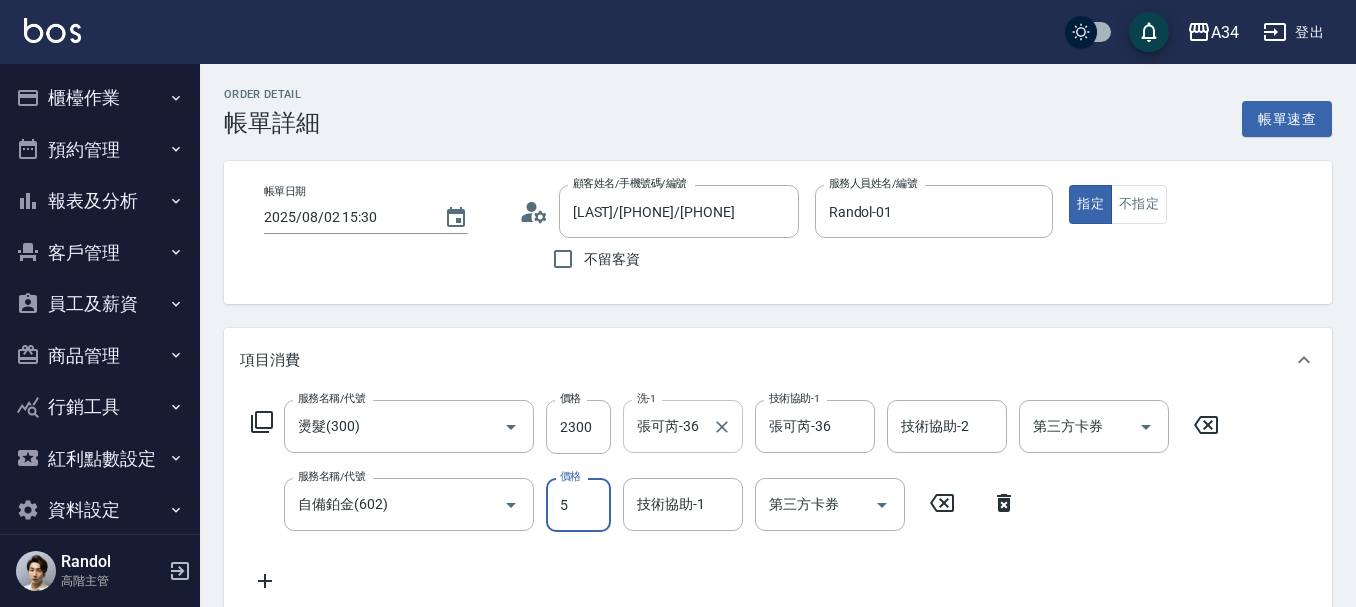 type on "230" 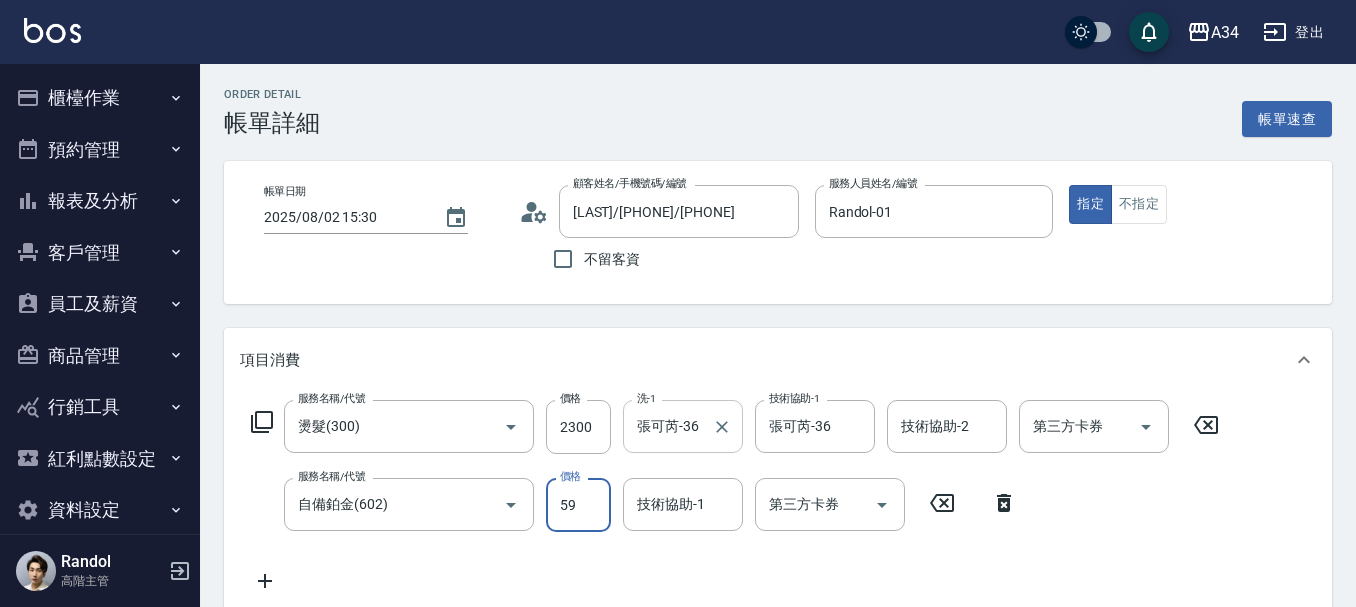 type on "280" 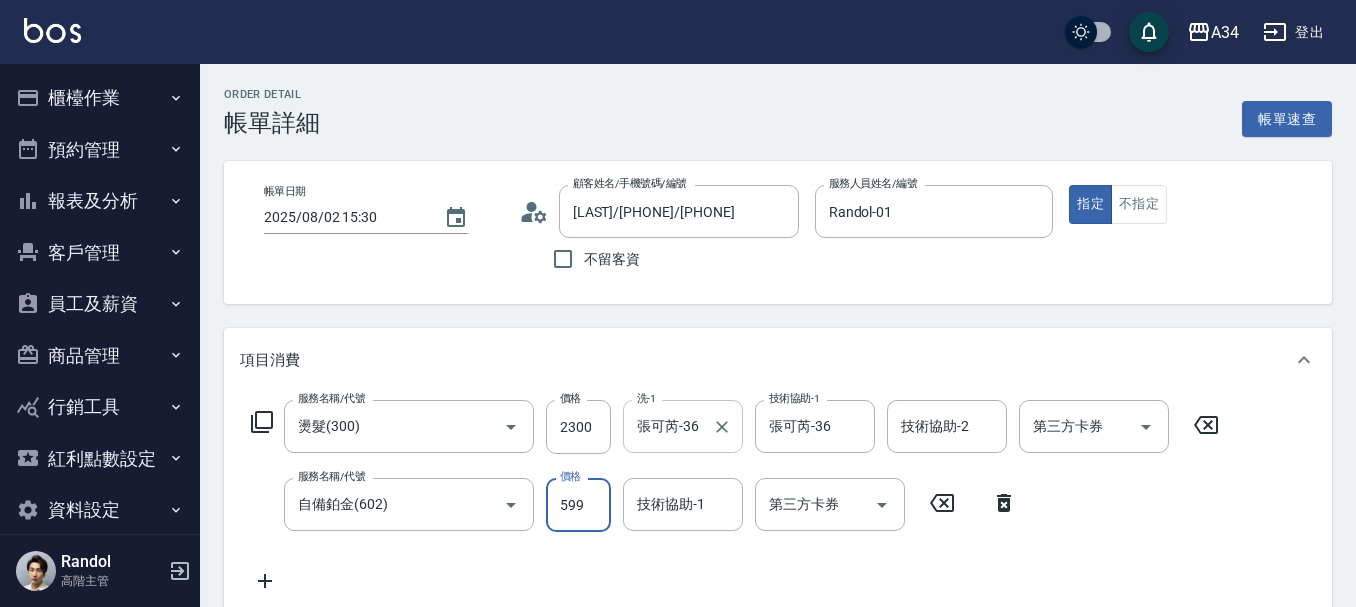 type on "599" 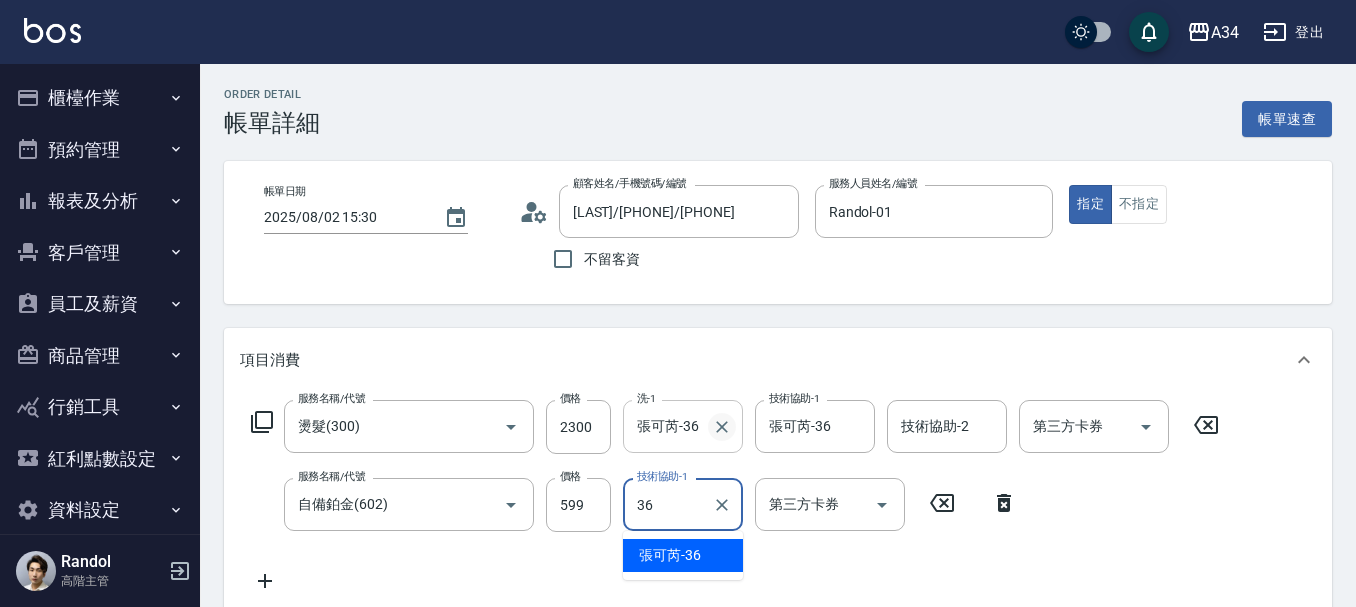 type on "張可芮-36" 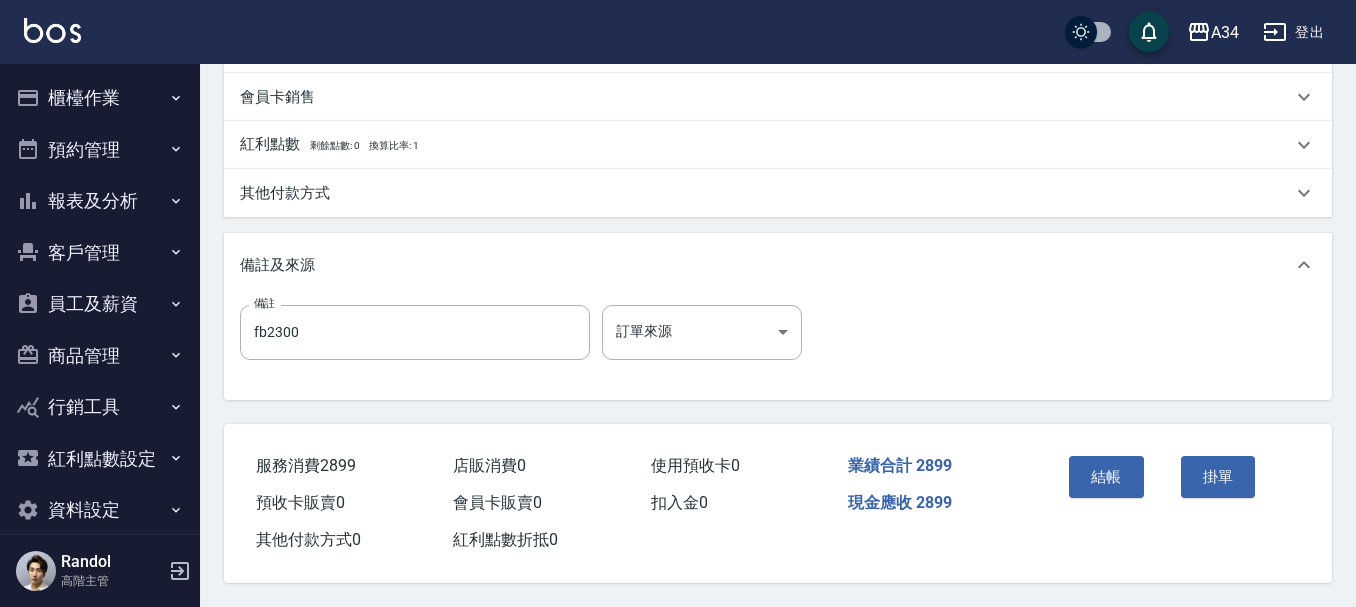 scroll, scrollTop: 705, scrollLeft: 0, axis: vertical 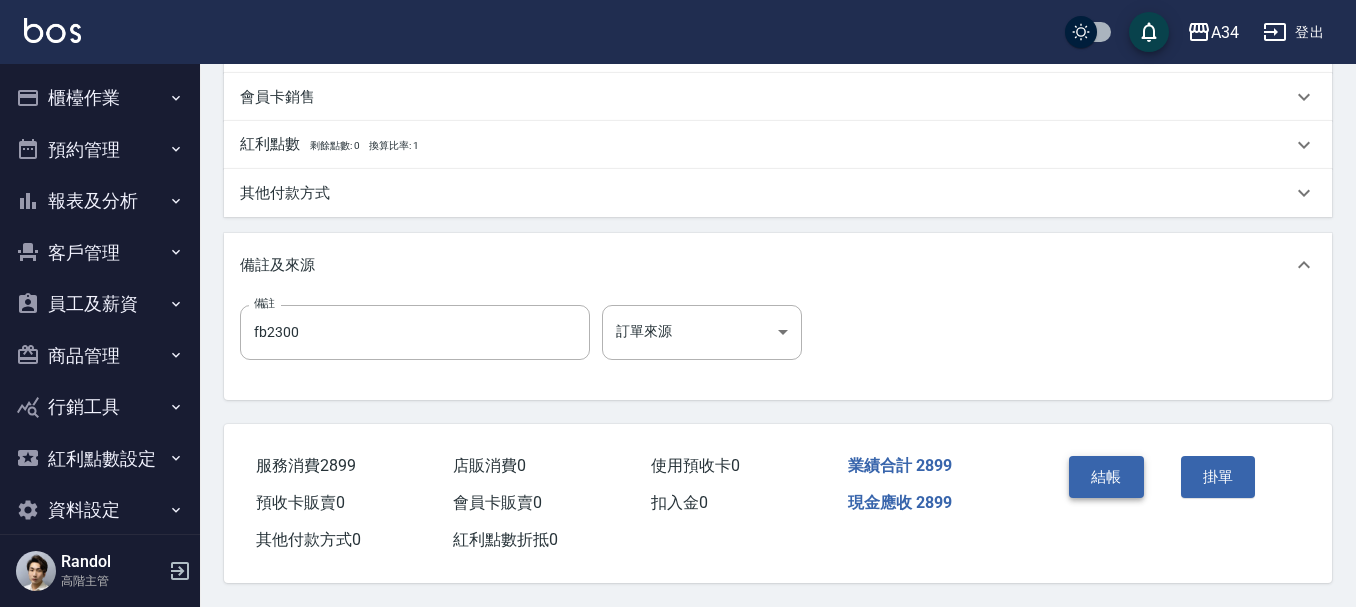 click on "結帳" at bounding box center (1106, 477) 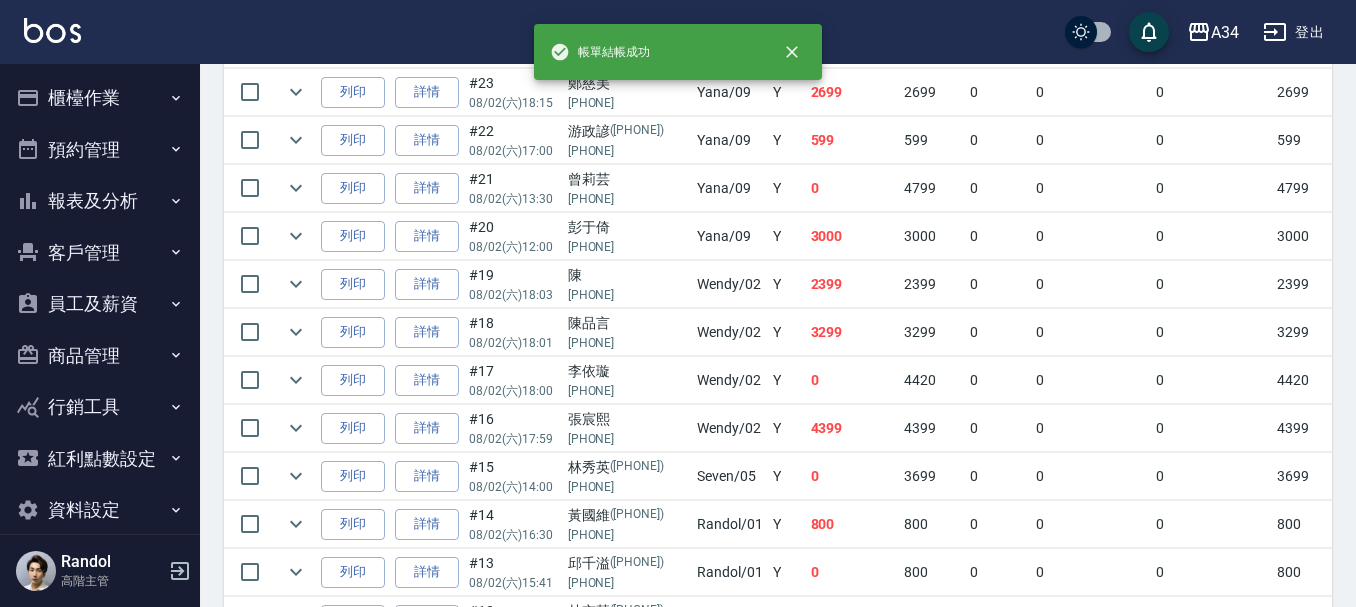 scroll, scrollTop: 0, scrollLeft: 0, axis: both 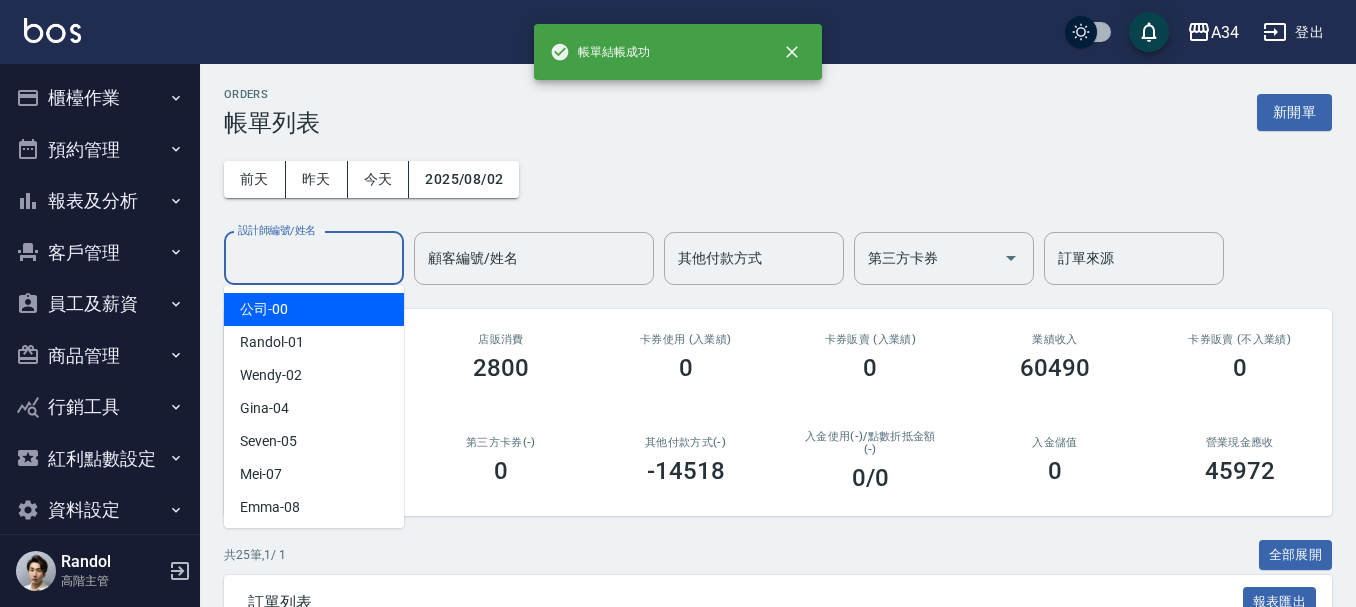 click on "設計師編號/姓名" at bounding box center (314, 258) 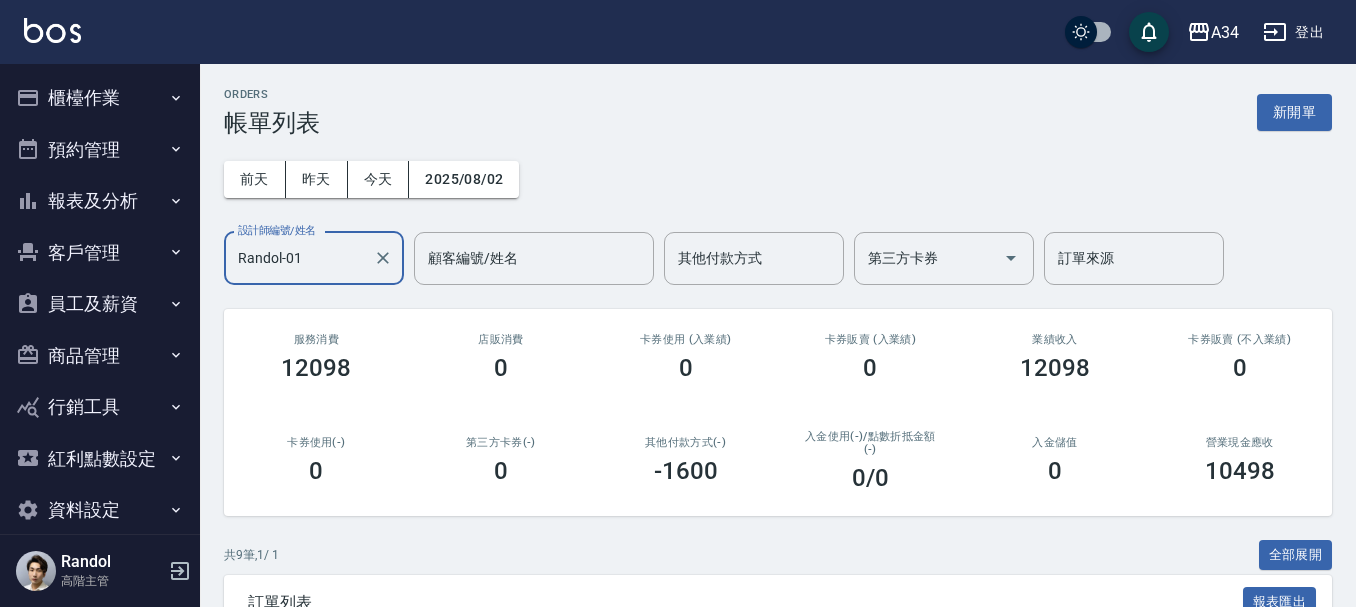 type on "Randol-01" 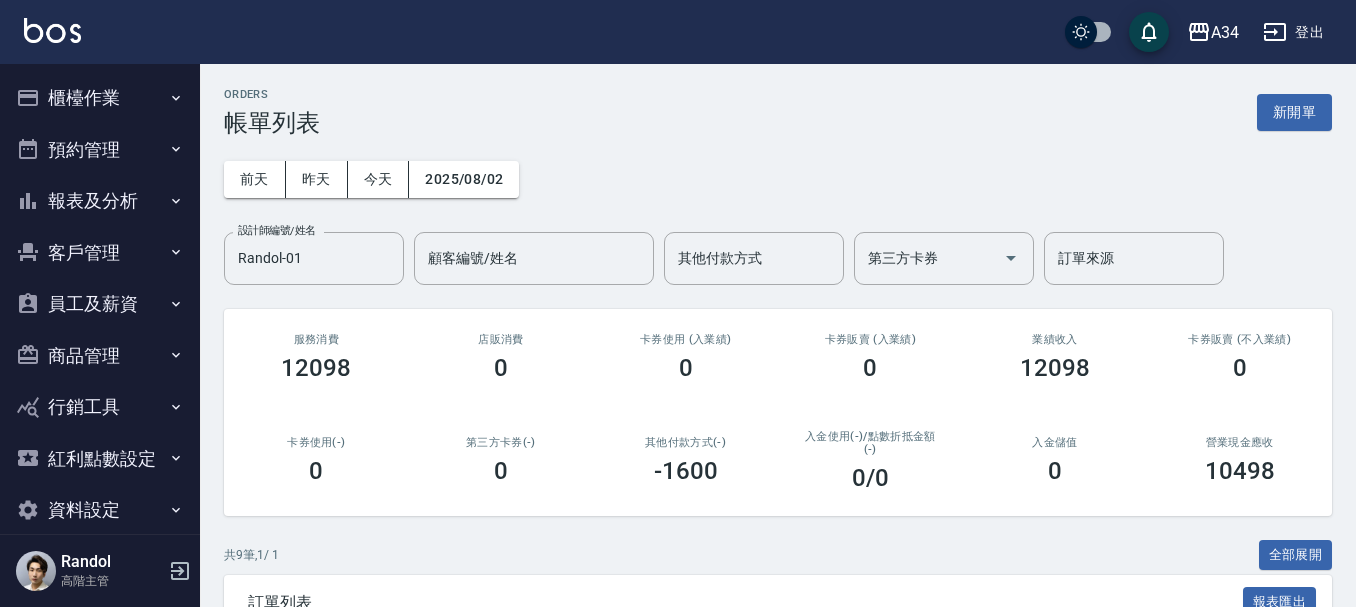 click on "設計師編號/姓名 Randol-01 設計師編號/姓名 顧客編號/姓名 顧客編號/姓名 其他付款方式 其他付款方式 第三方卡券 第三方卡券 訂單來源 訂單來源" at bounding box center (724, 258) 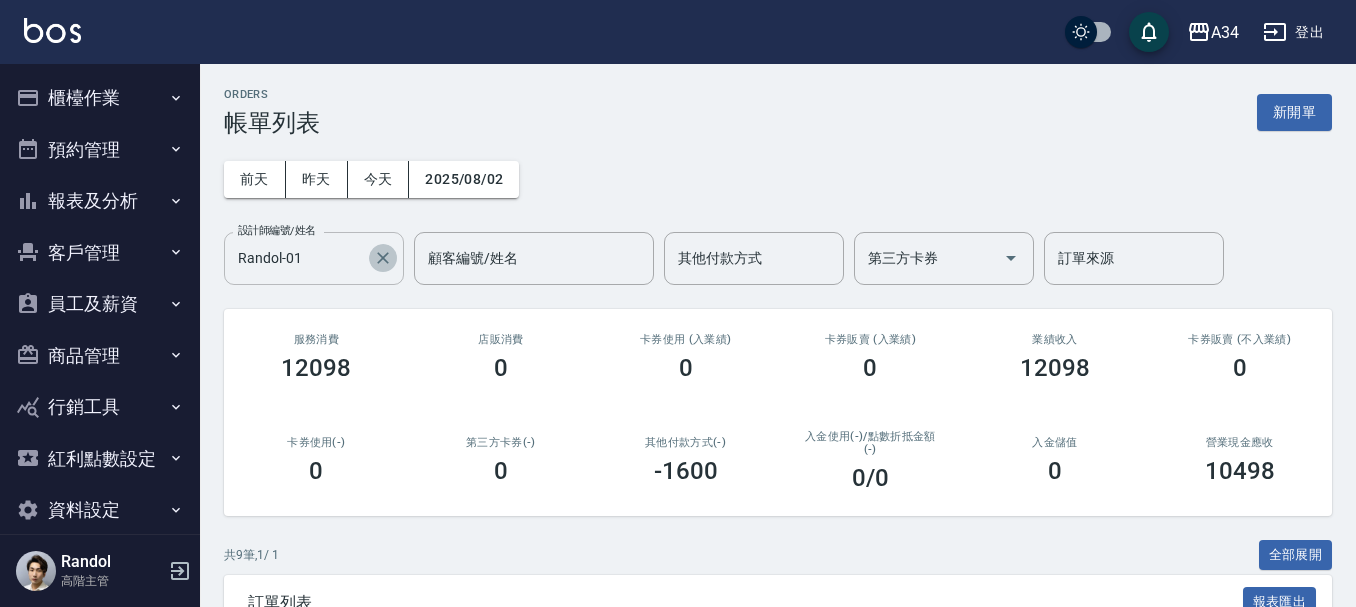 click 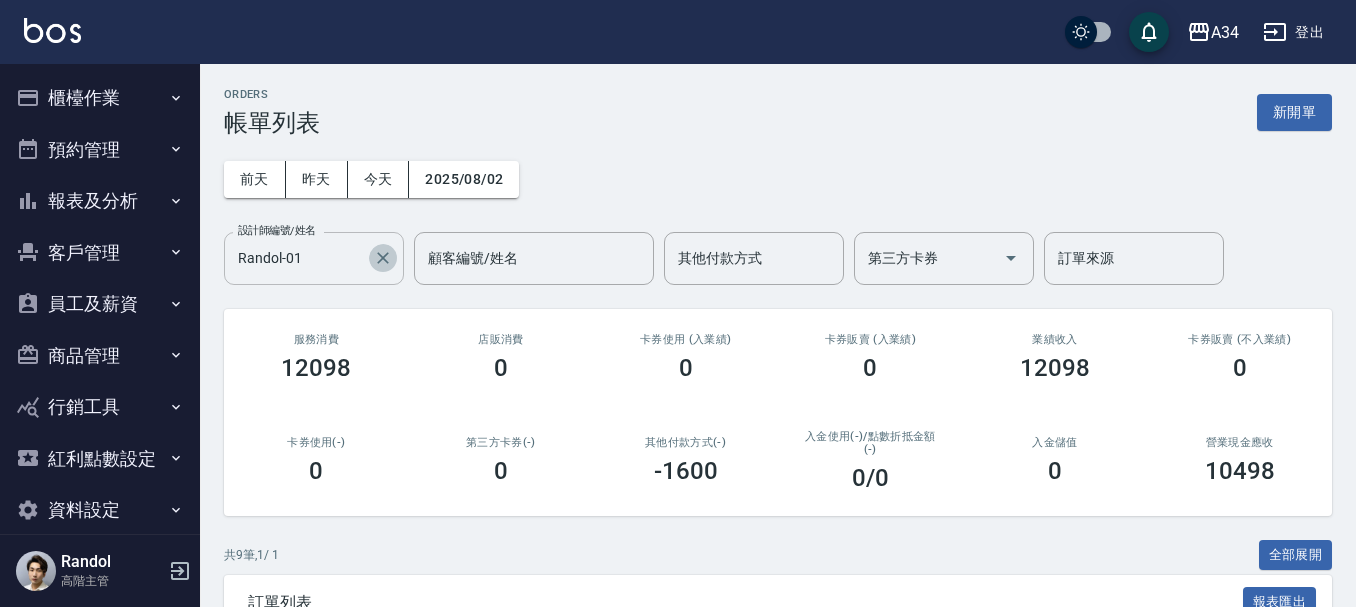 type 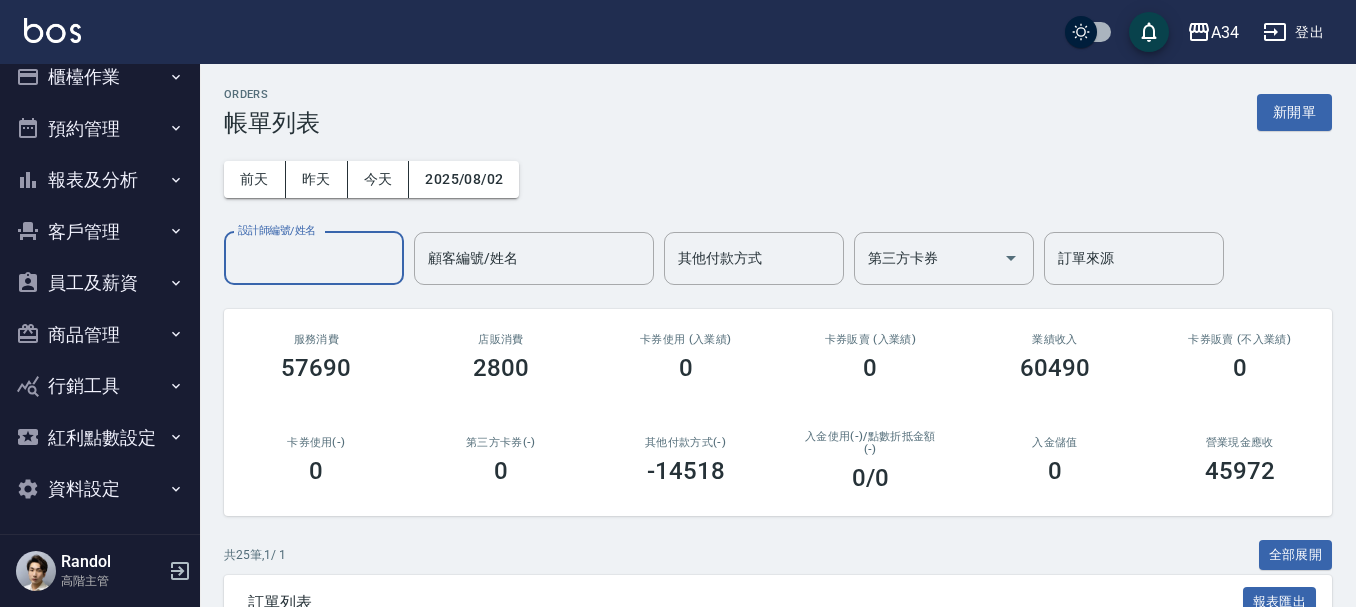 scroll, scrollTop: 26, scrollLeft: 0, axis: vertical 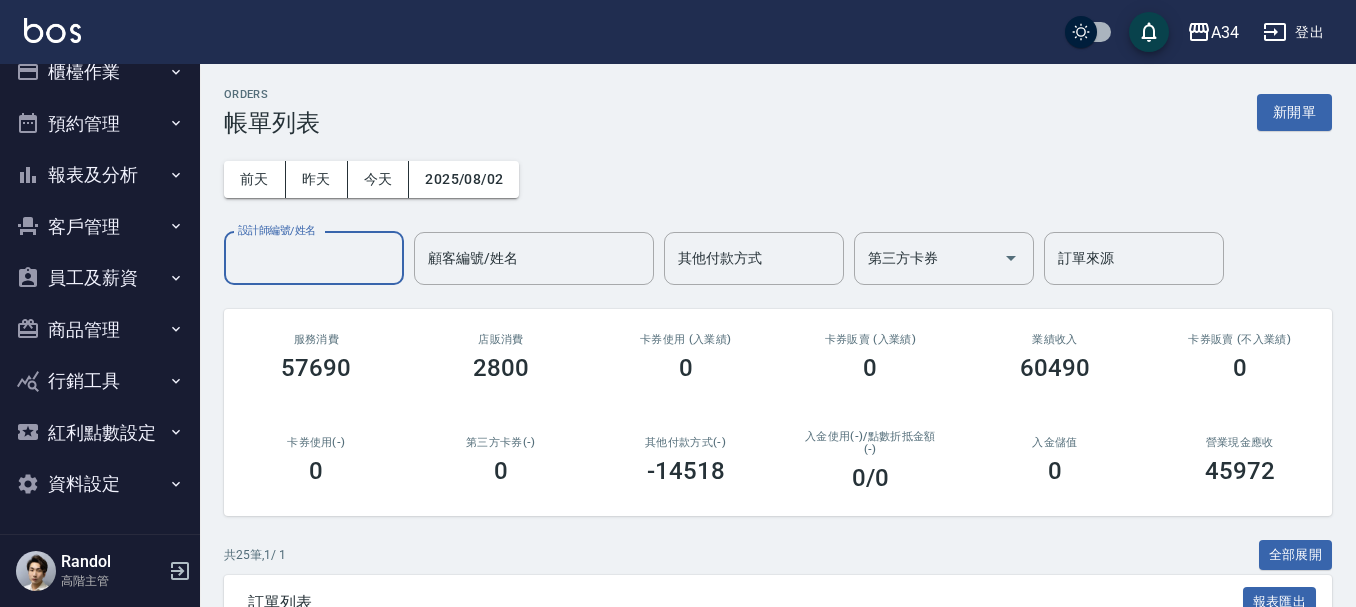 click on "報表及分析" at bounding box center [100, 175] 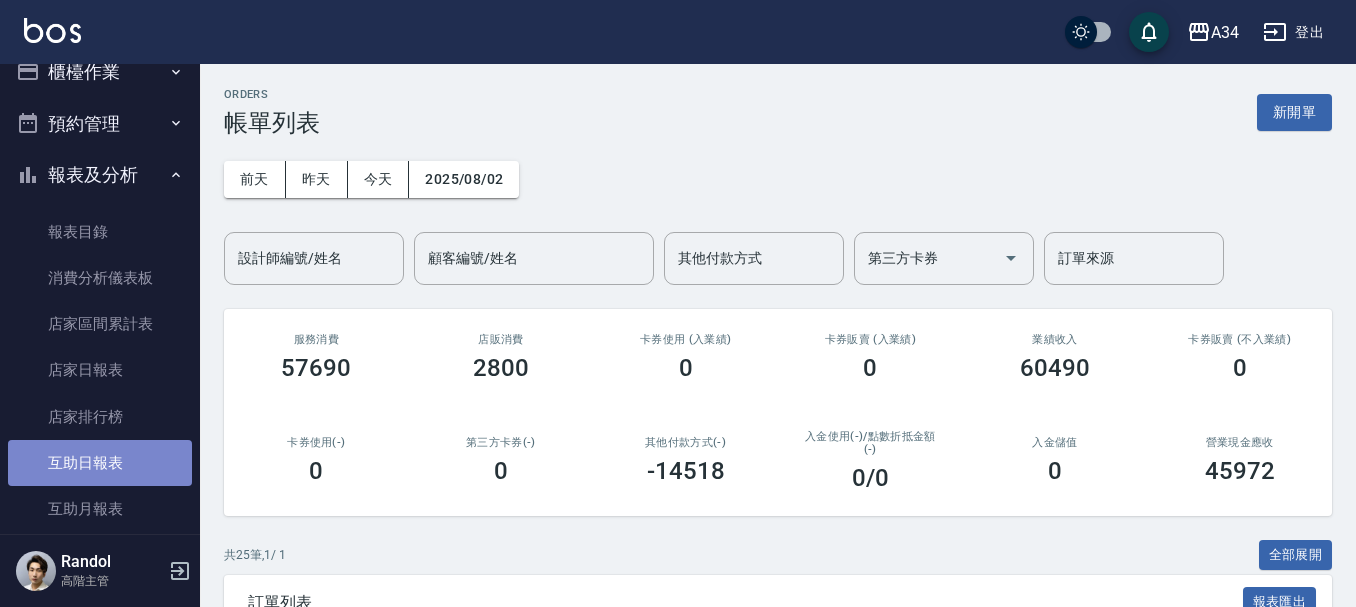 click on "互助日報表" at bounding box center [100, 463] 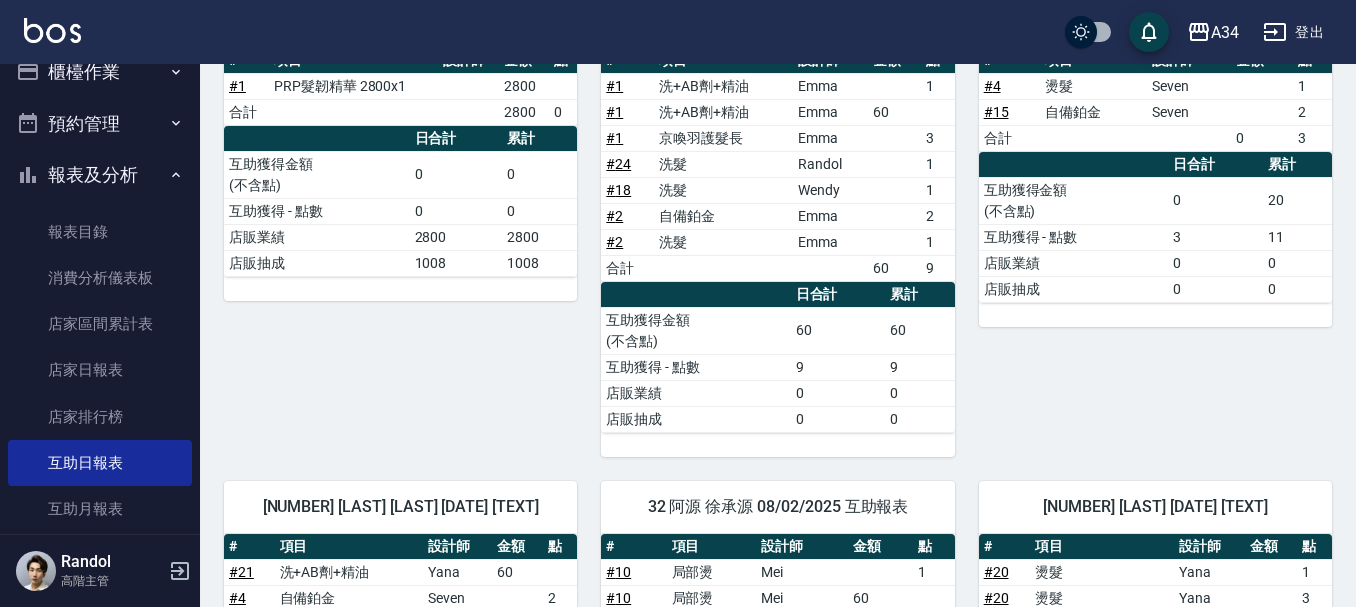scroll, scrollTop: 0, scrollLeft: 0, axis: both 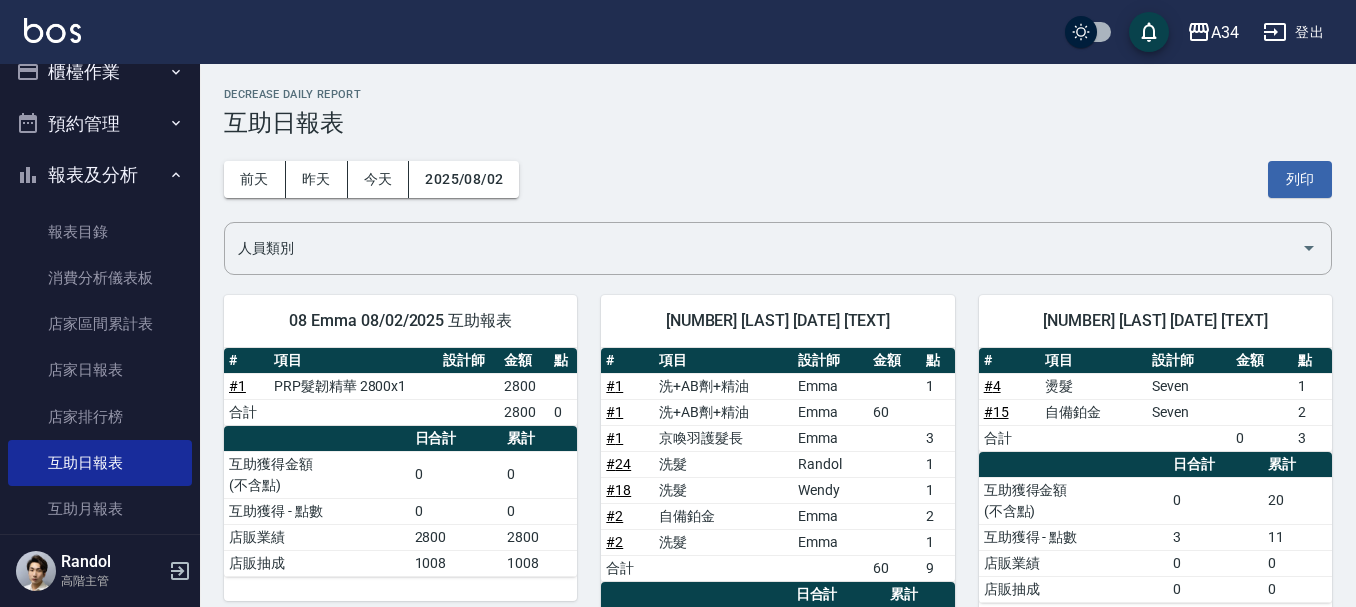 click on "報表及分析" at bounding box center [100, 175] 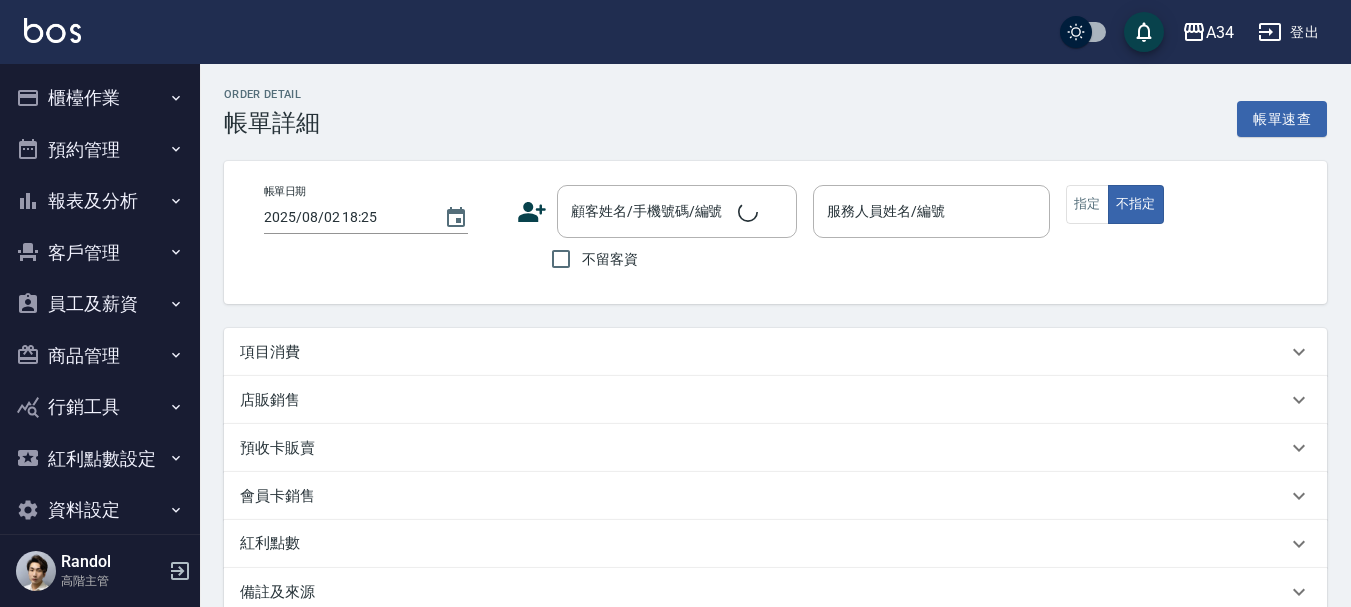 type on "2025/08/02 18:00" 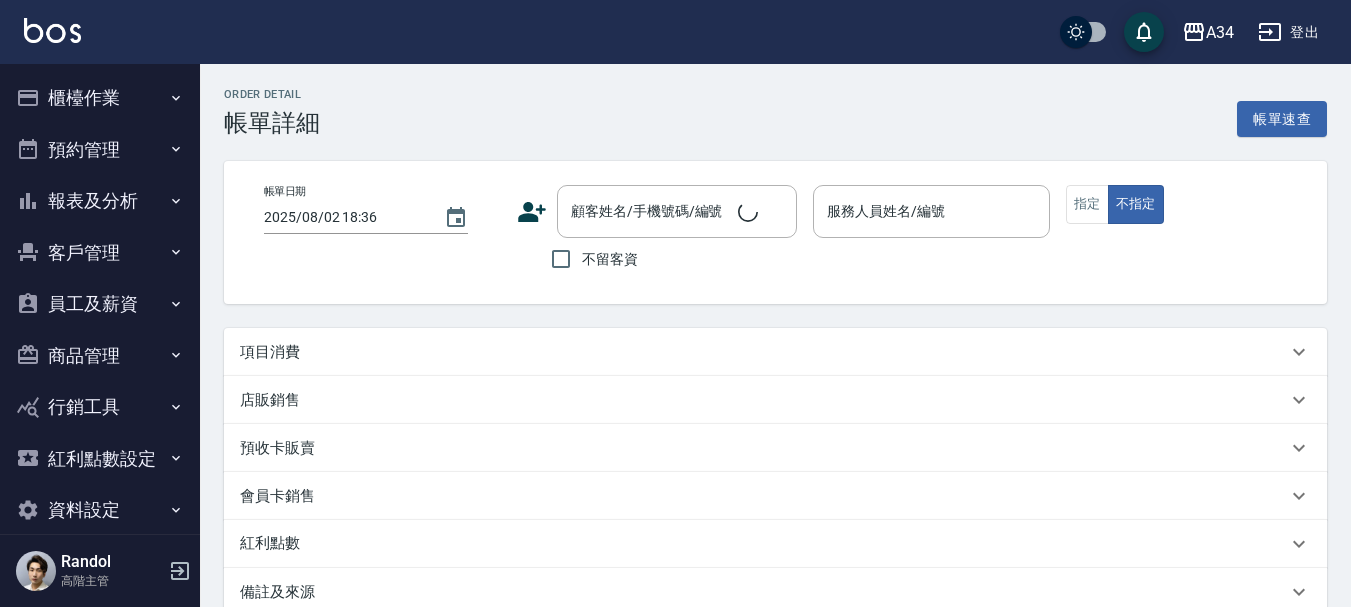 click on "項目消費" at bounding box center (763, 352) 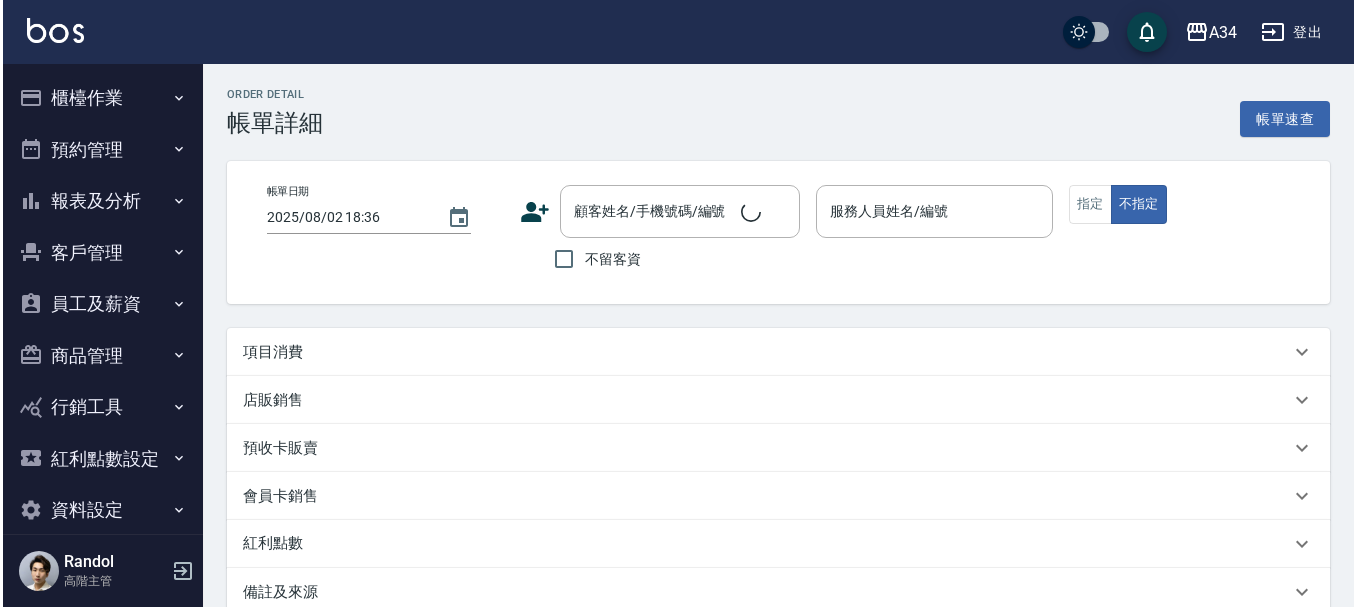 scroll, scrollTop: 0, scrollLeft: 0, axis: both 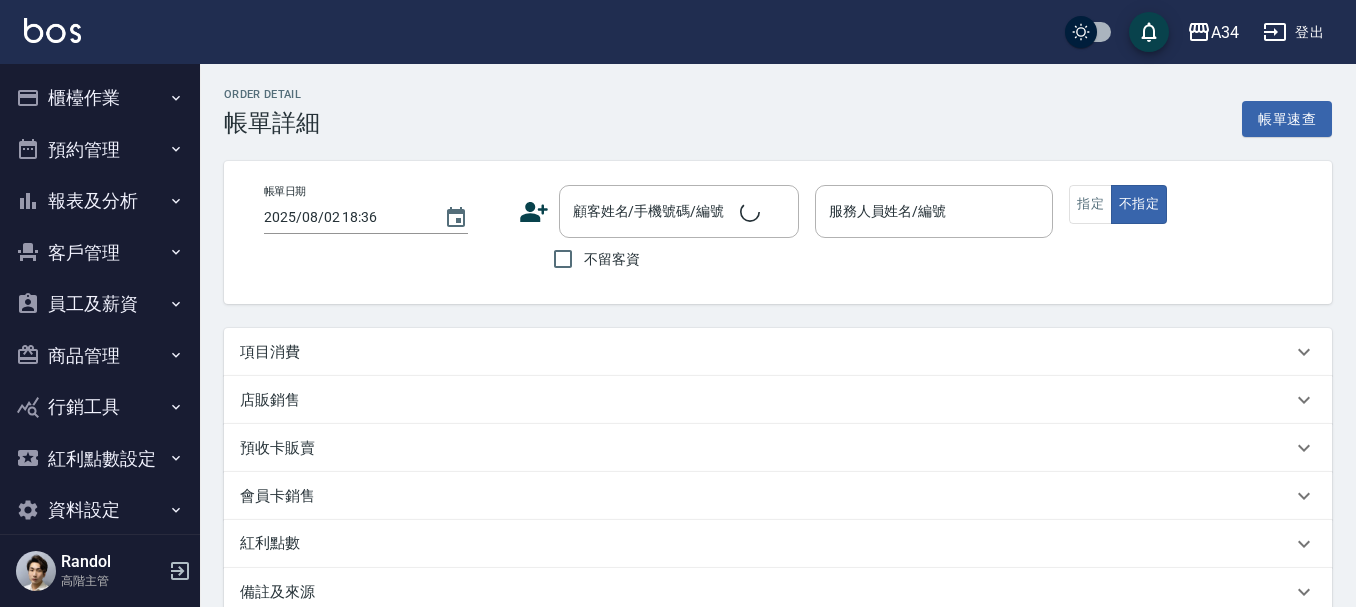 type on "2025/08/02 16:00" 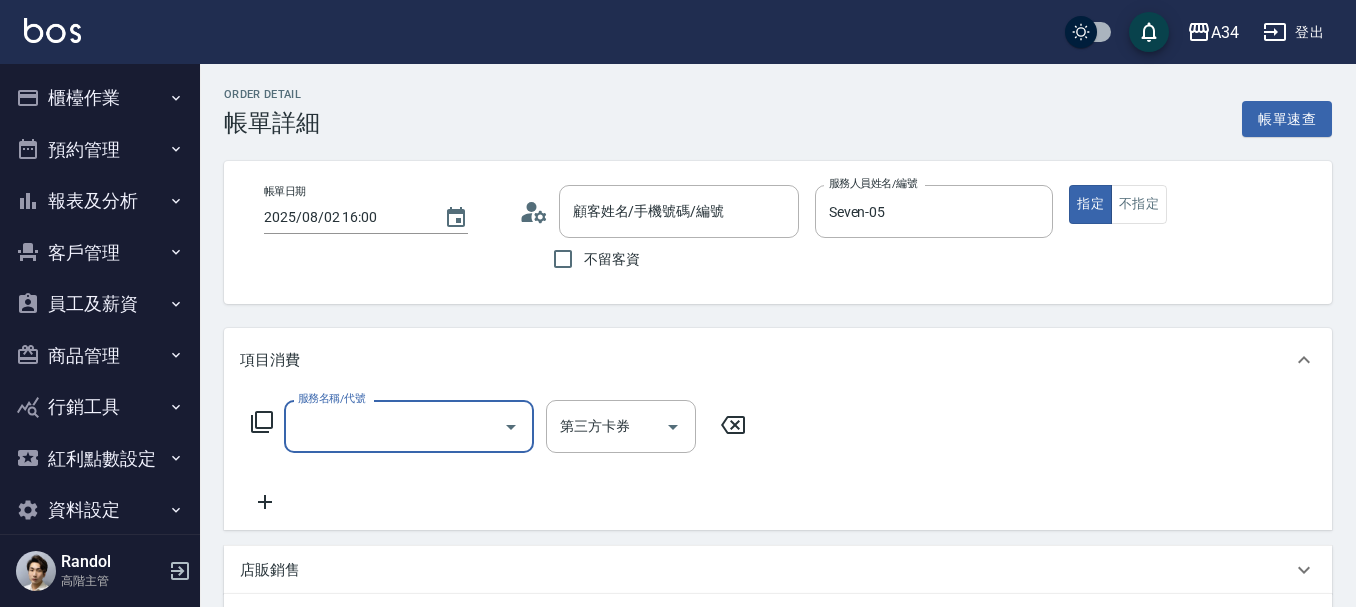 scroll, scrollTop: 2, scrollLeft: 0, axis: vertical 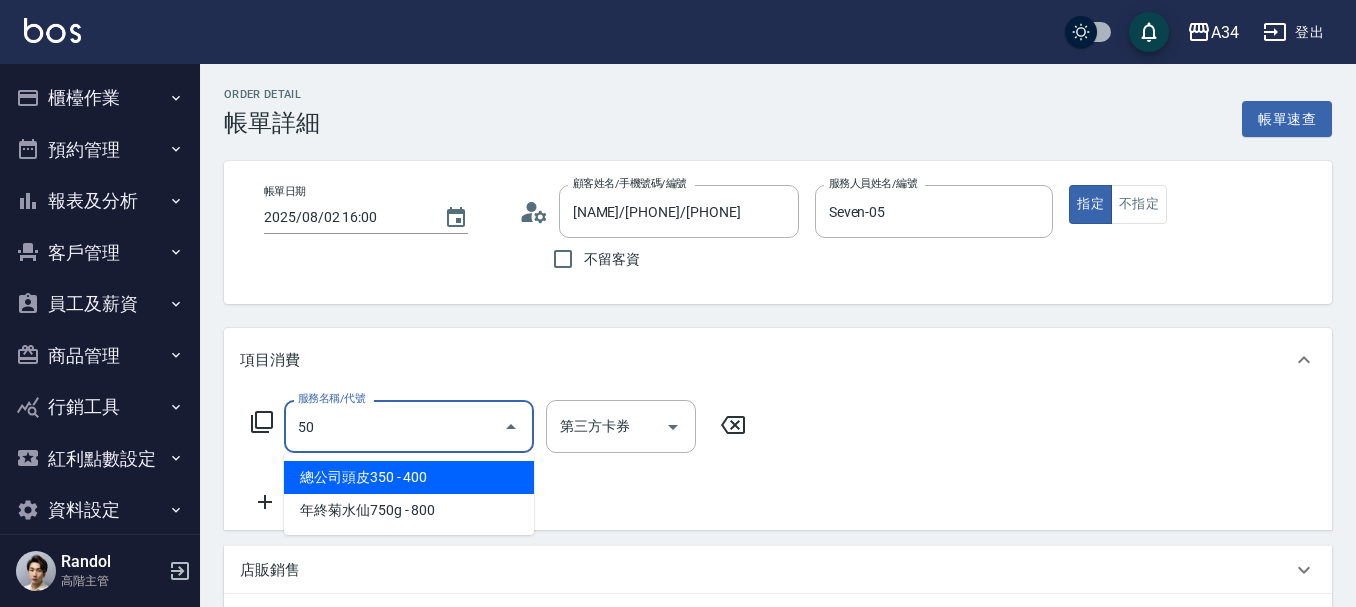 type on "503" 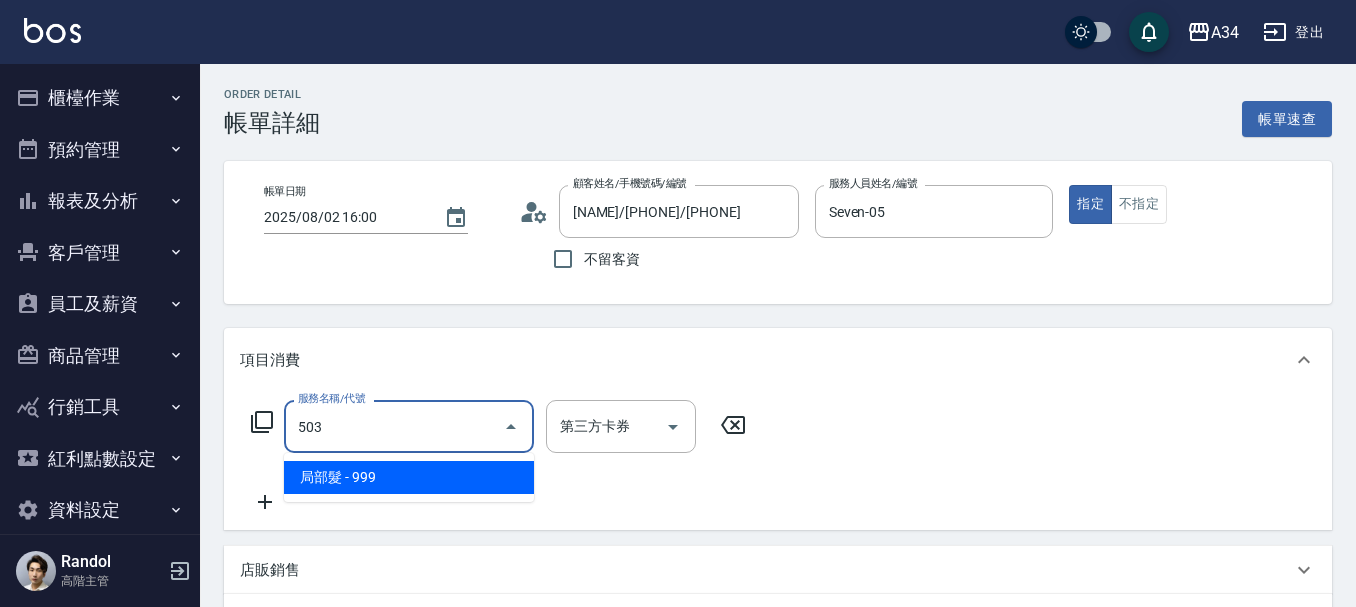 type on "90" 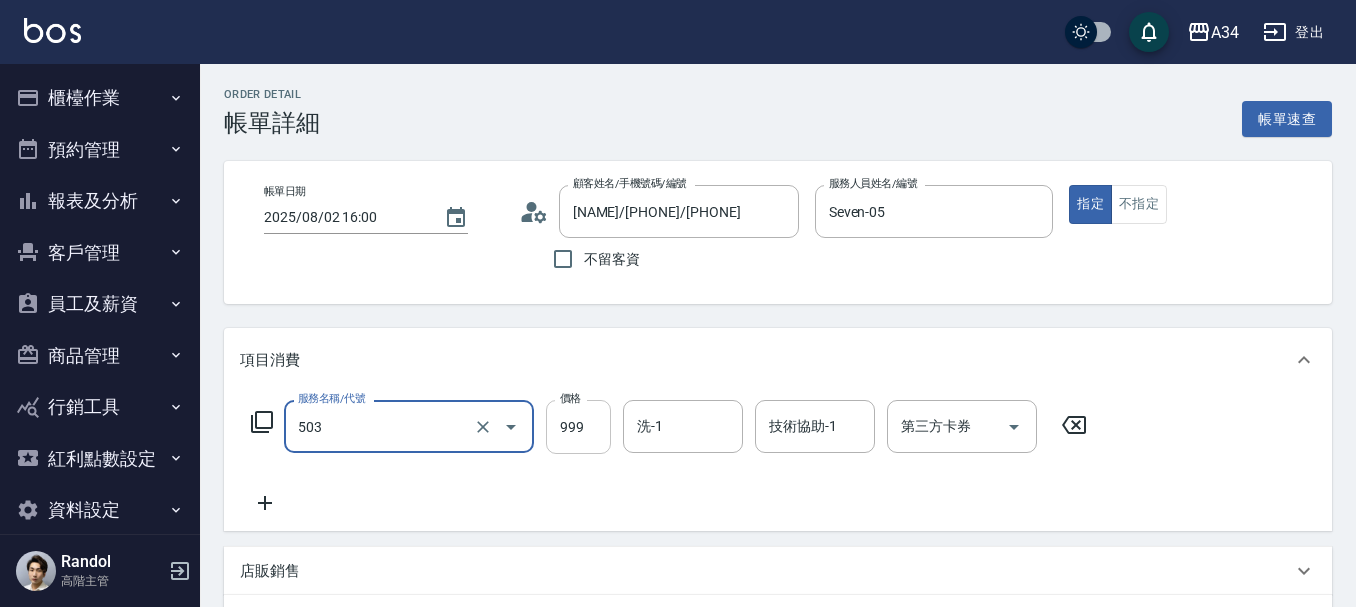 type on "局部髮(503)" 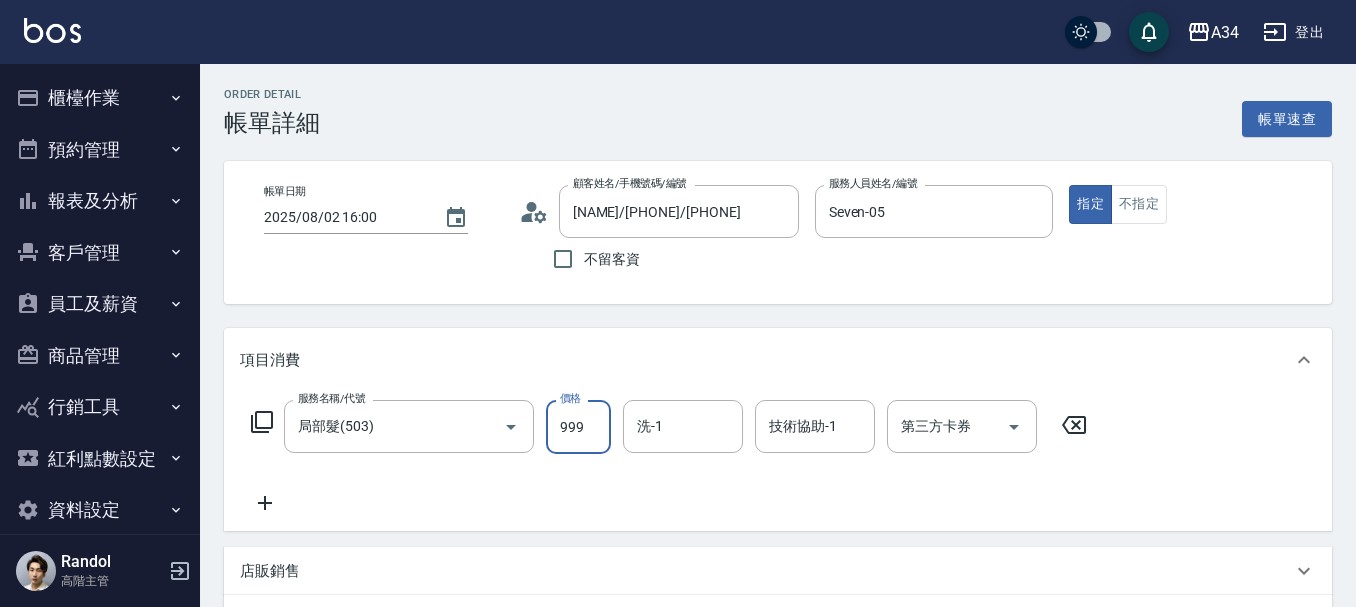 click on "999" at bounding box center (578, 427) 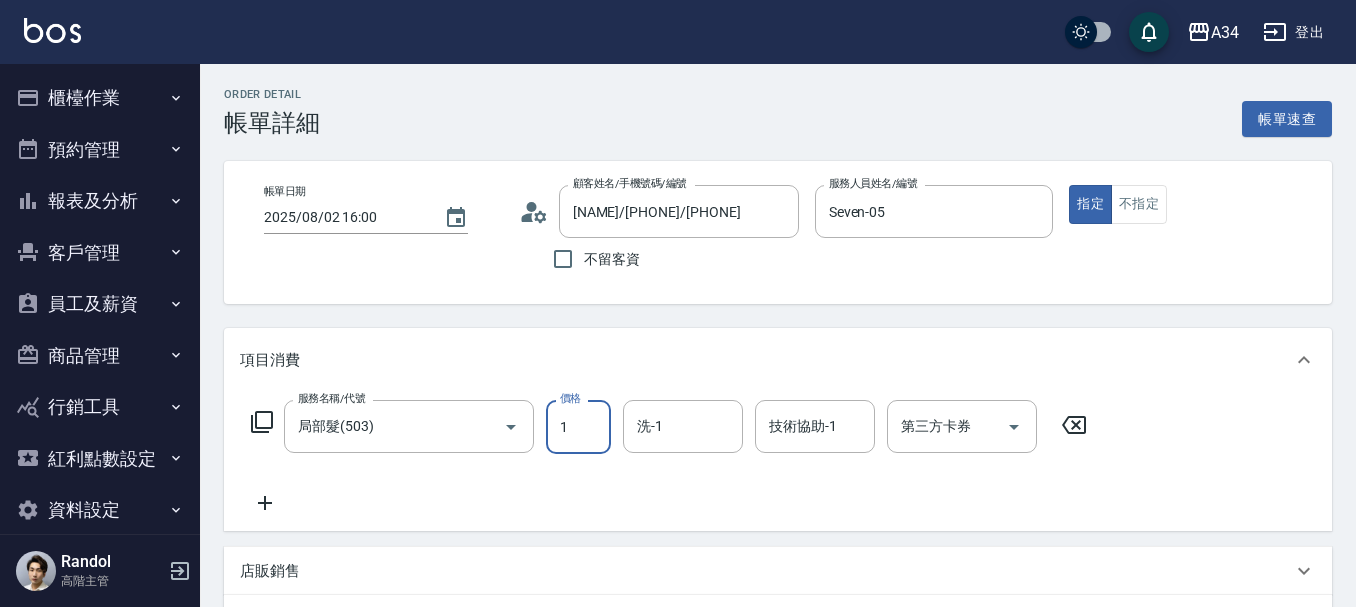 type on "0" 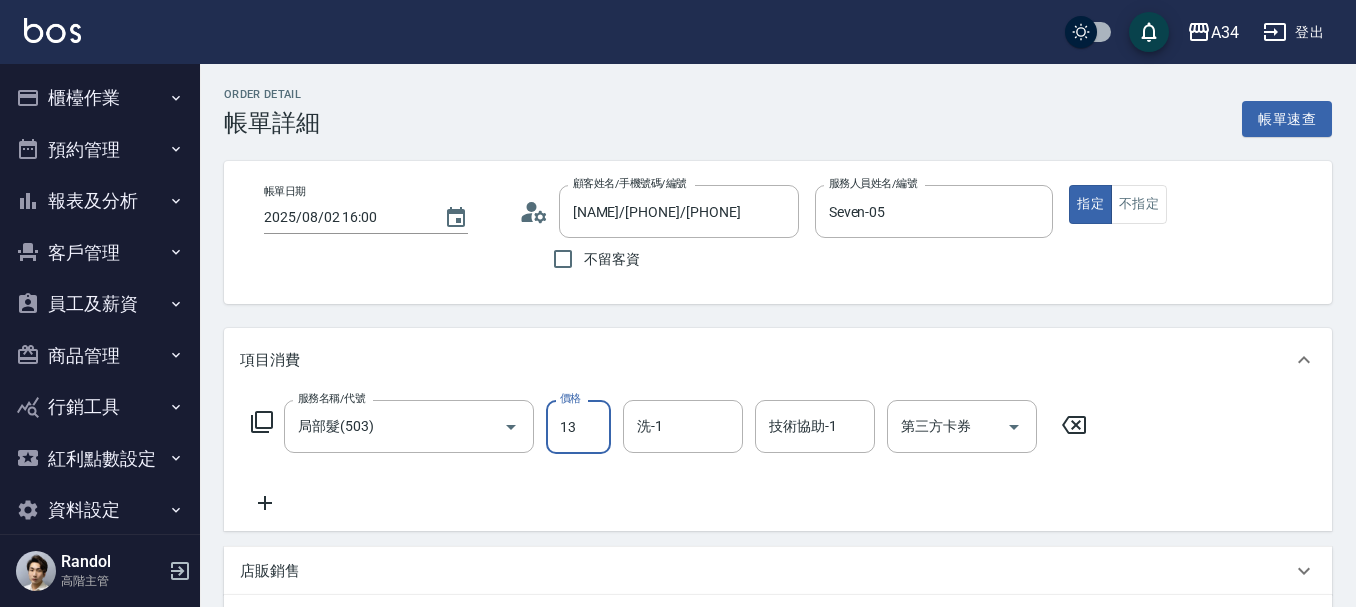 type on "136" 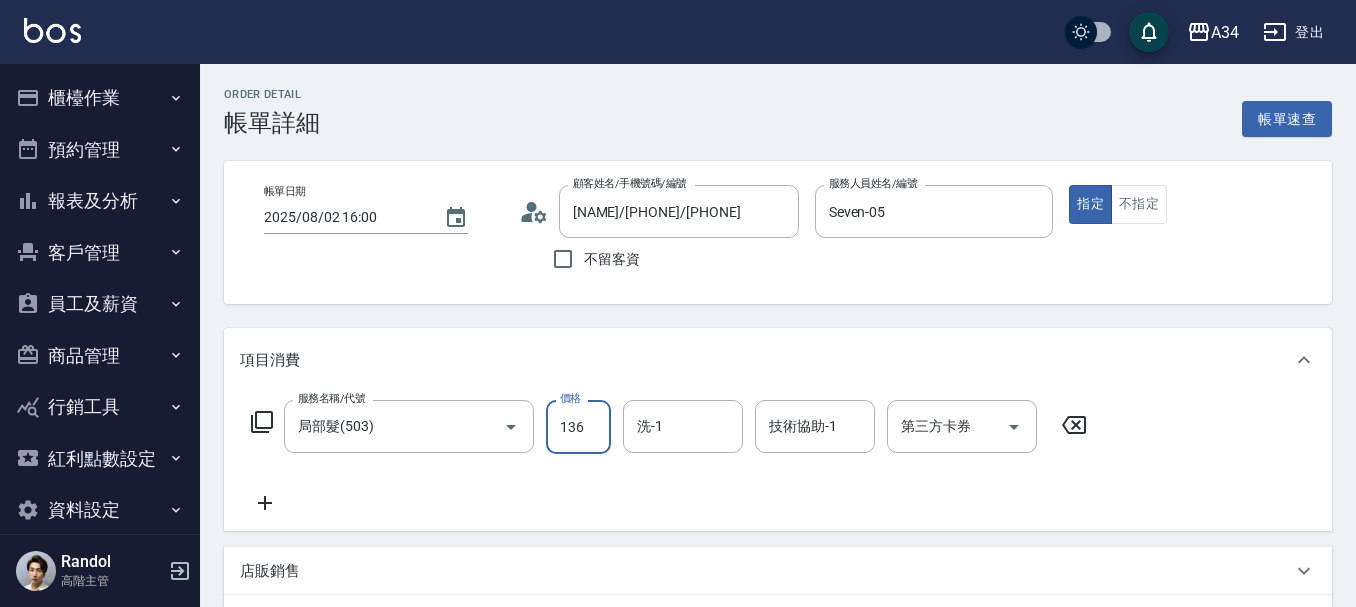 type on "130" 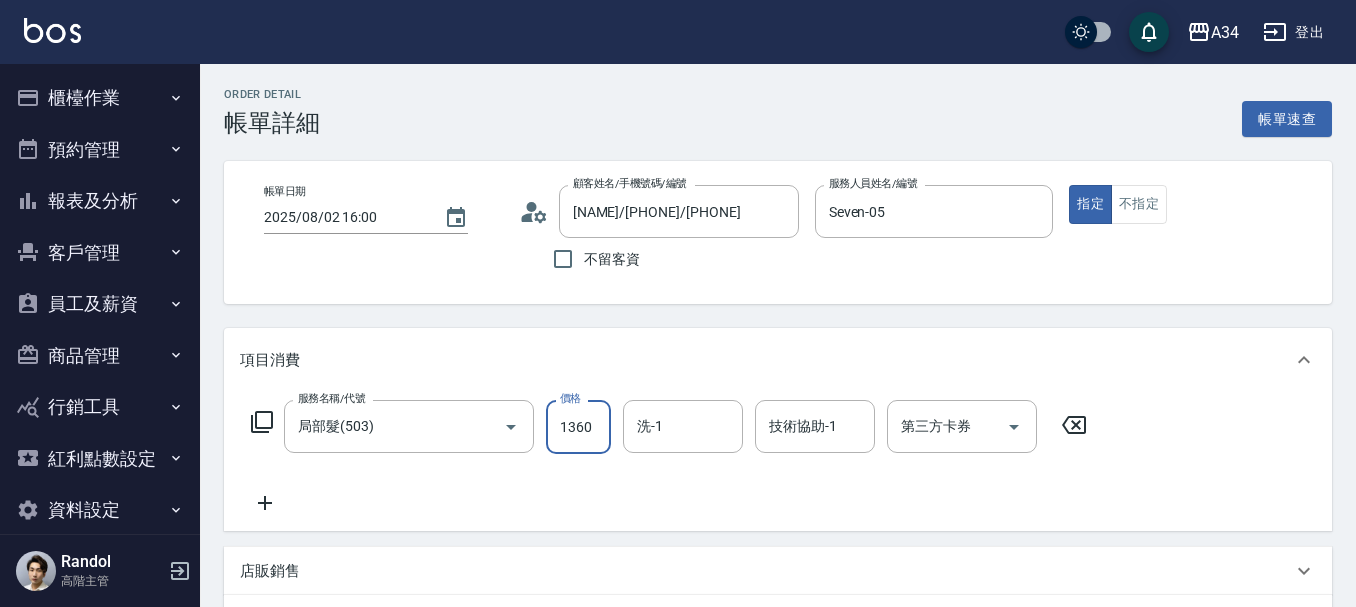 type on "1360" 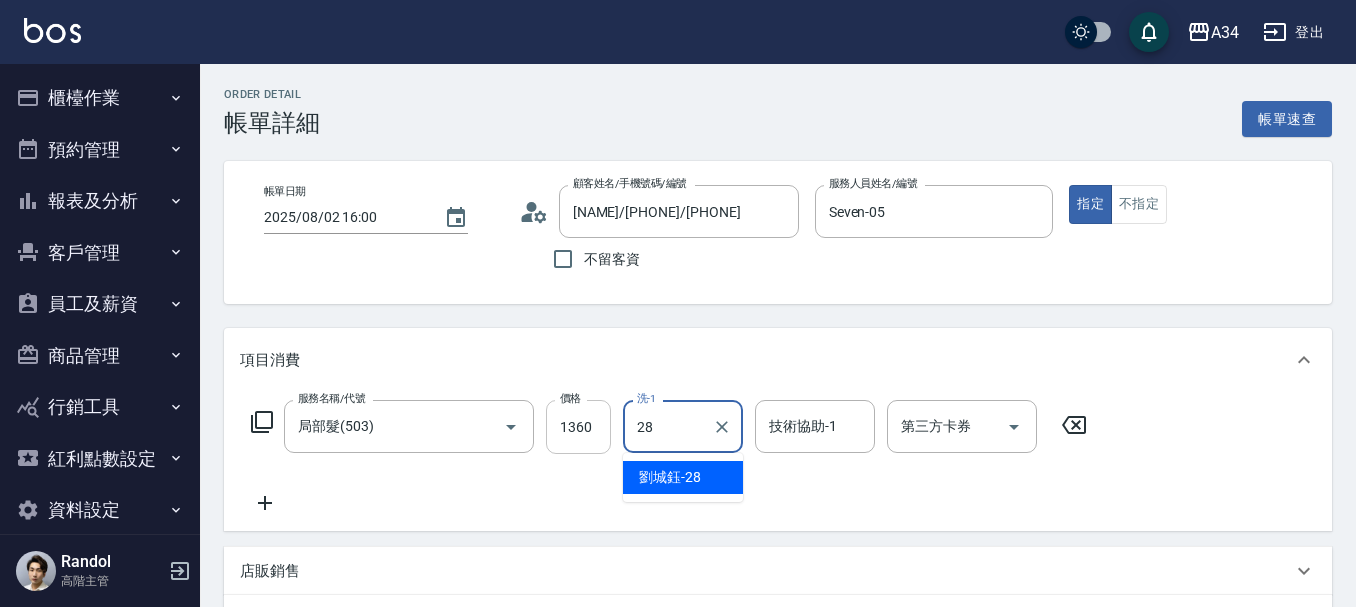 type on "劉城鈺-28" 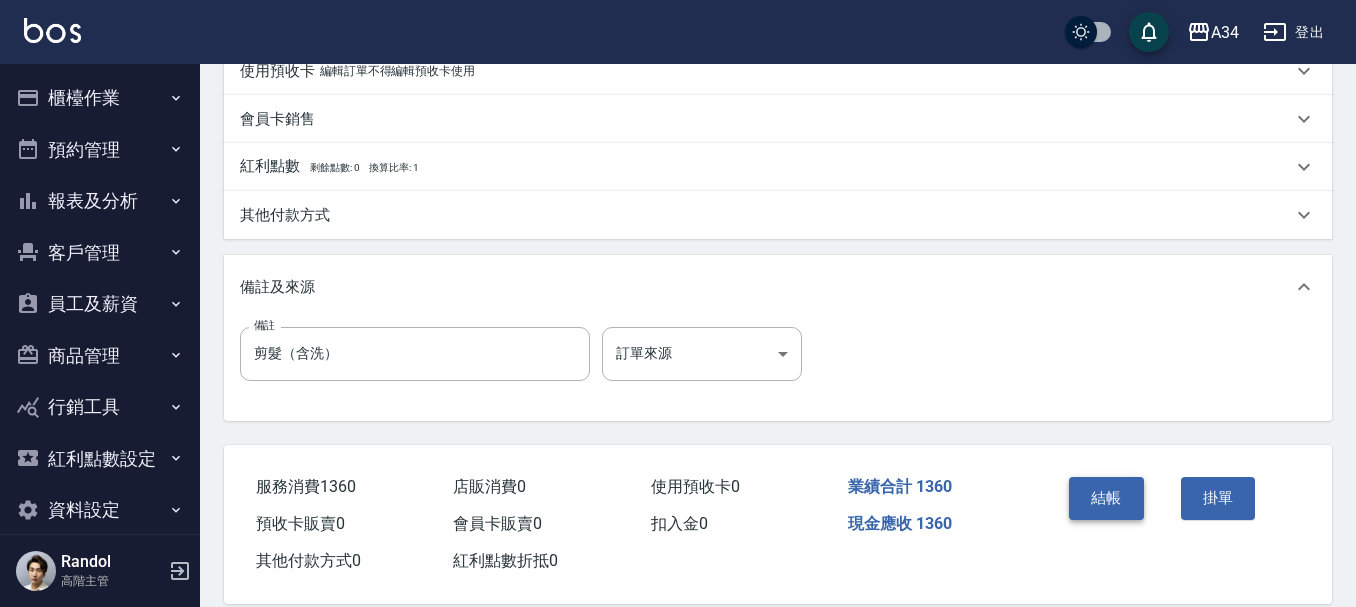 scroll, scrollTop: 600, scrollLeft: 0, axis: vertical 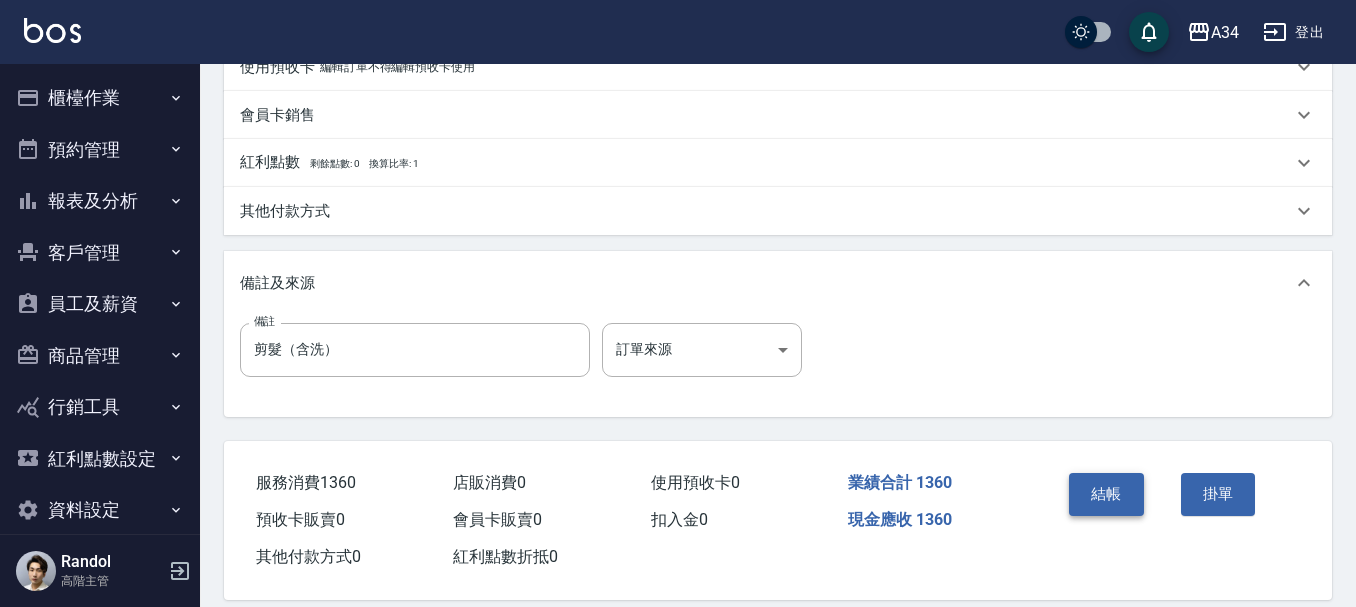 click on "結帳" at bounding box center (1106, 494) 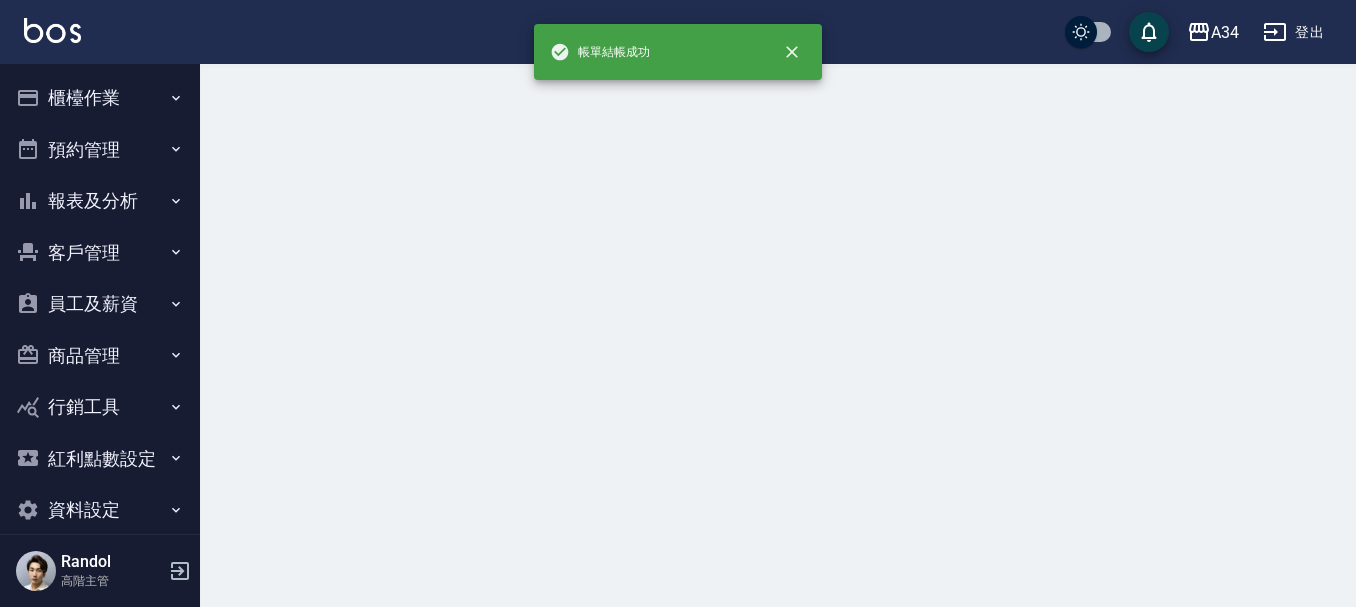 scroll, scrollTop: 0, scrollLeft: 0, axis: both 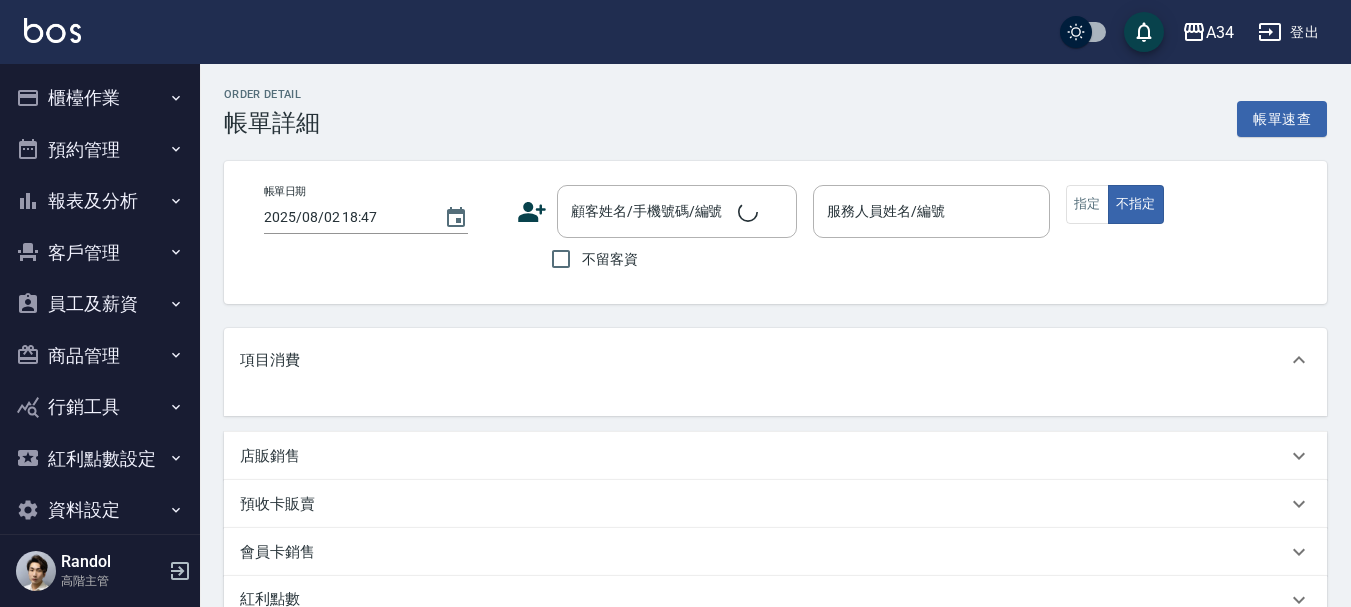 type on "2025/08/02 18:00" 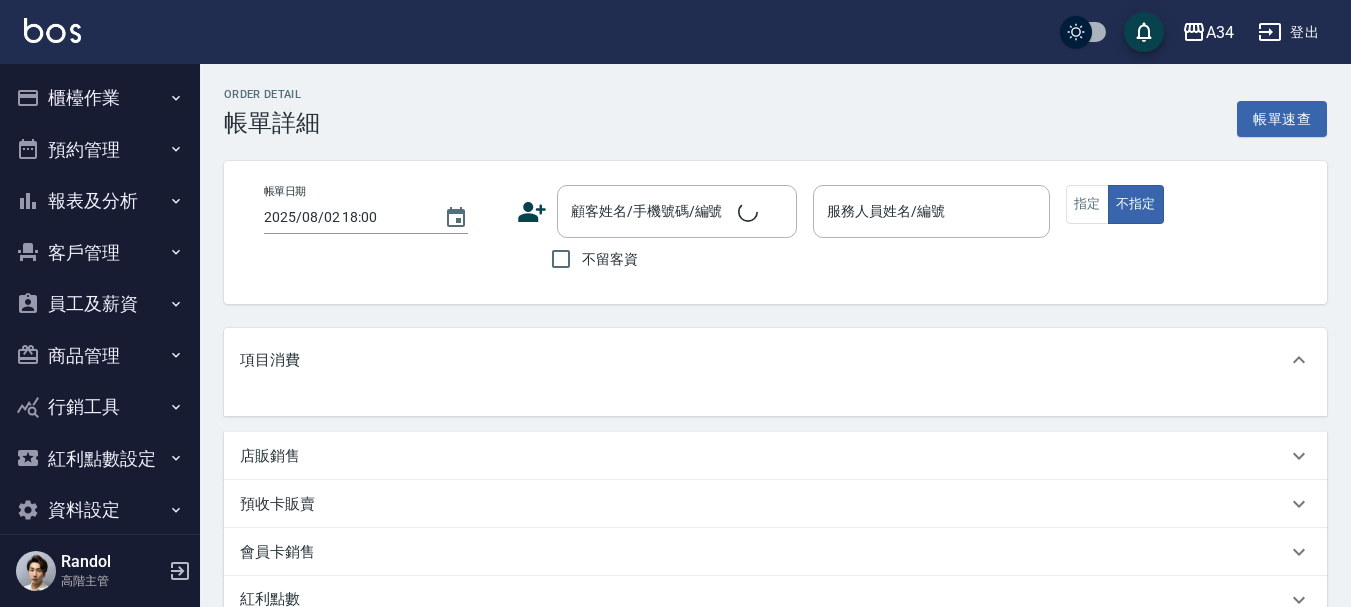 type on "Randol-01" 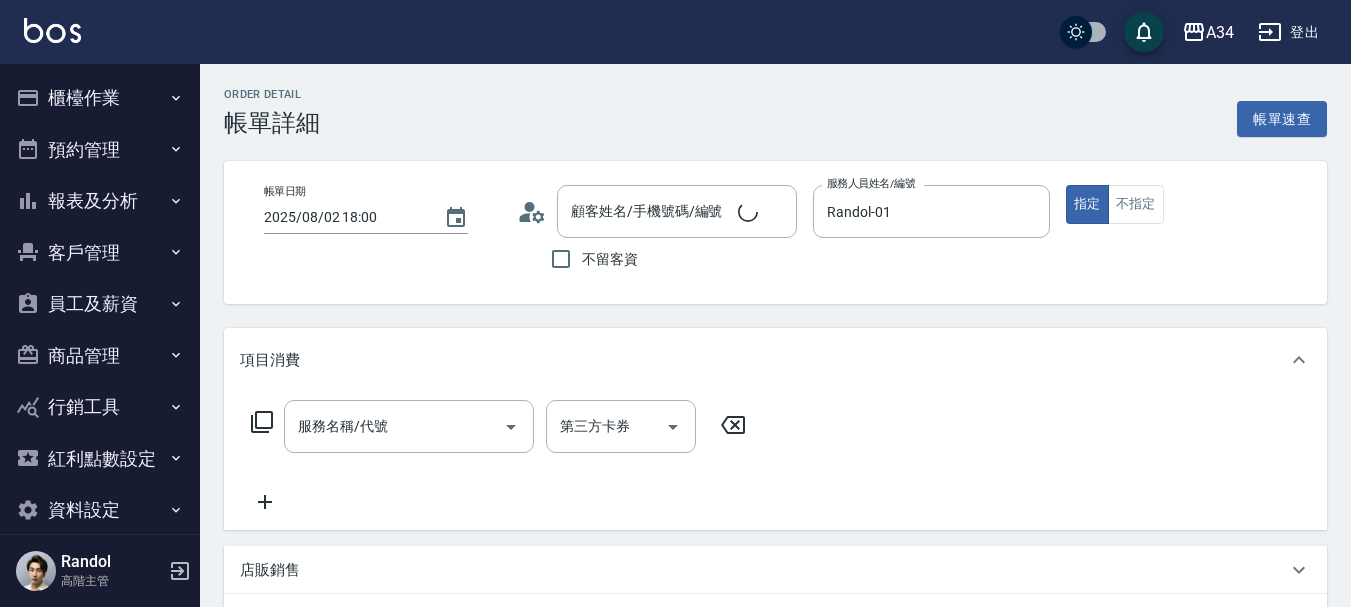 click on "服務名稱/代號" at bounding box center [409, 426] 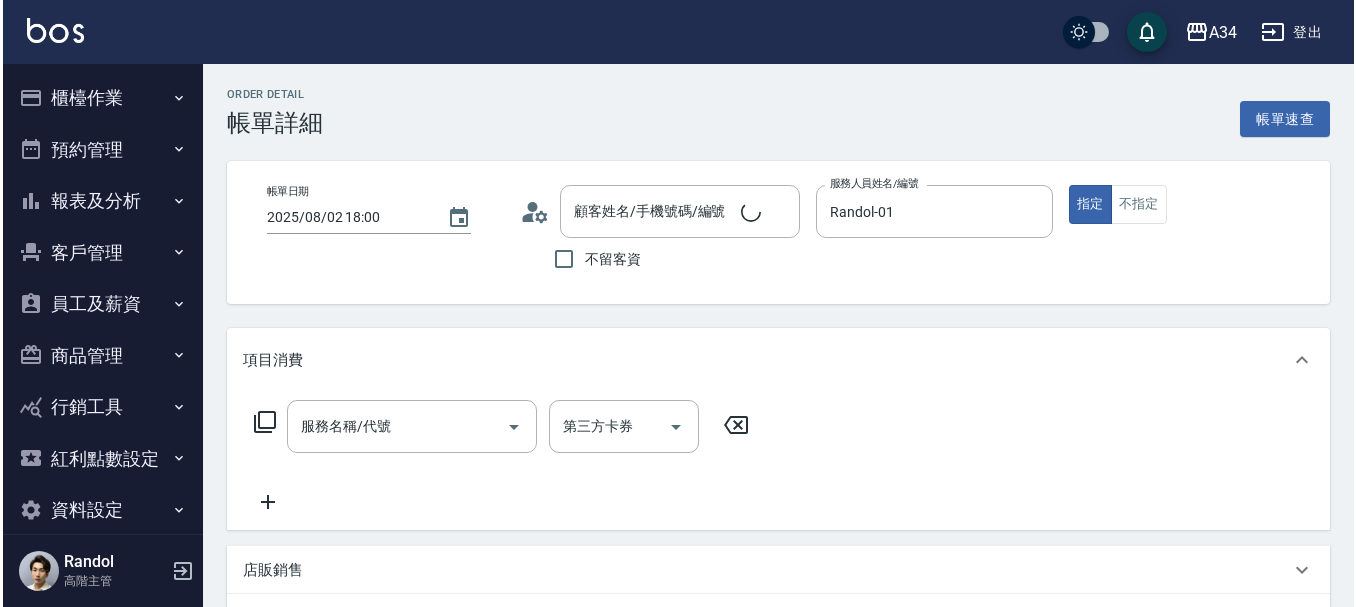 scroll, scrollTop: 0, scrollLeft: 0, axis: both 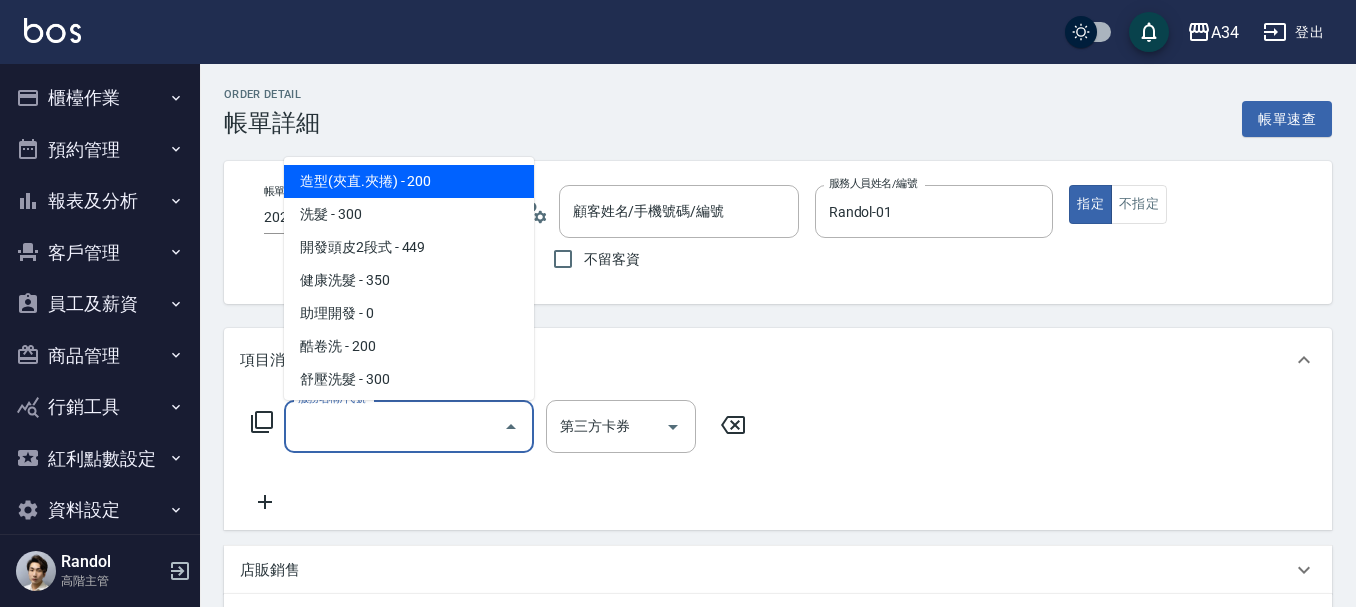 type on "[NAME]/[PHONE]/[PHONE]" 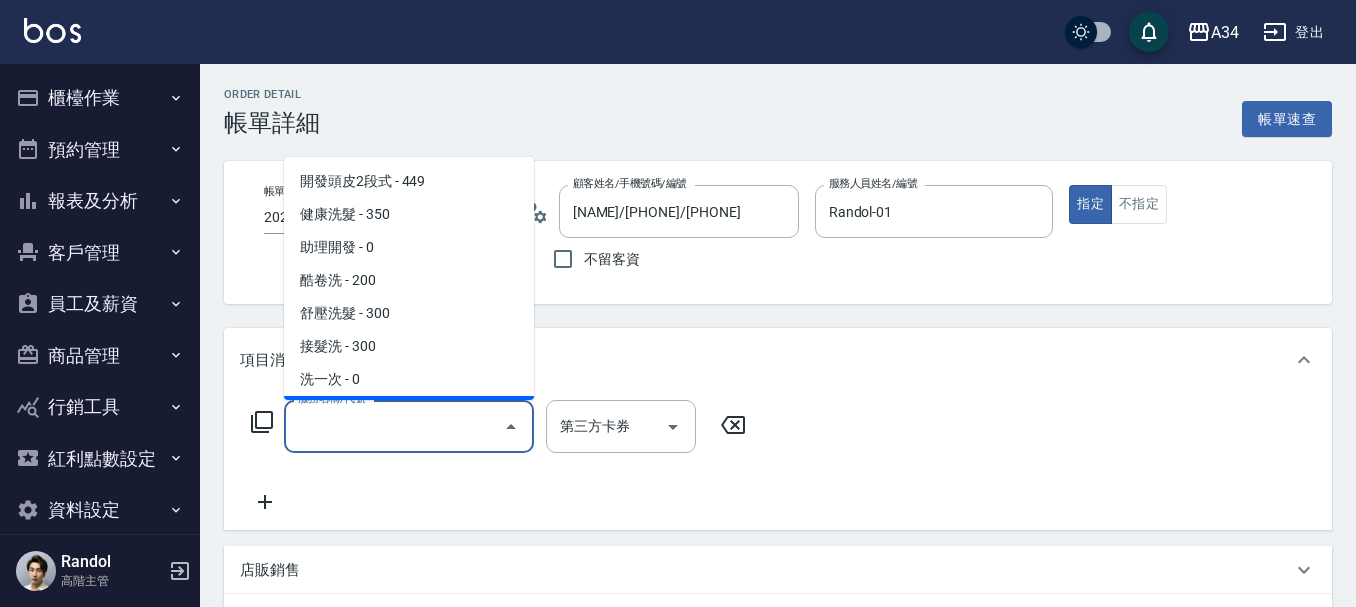 scroll, scrollTop: 100, scrollLeft: 0, axis: vertical 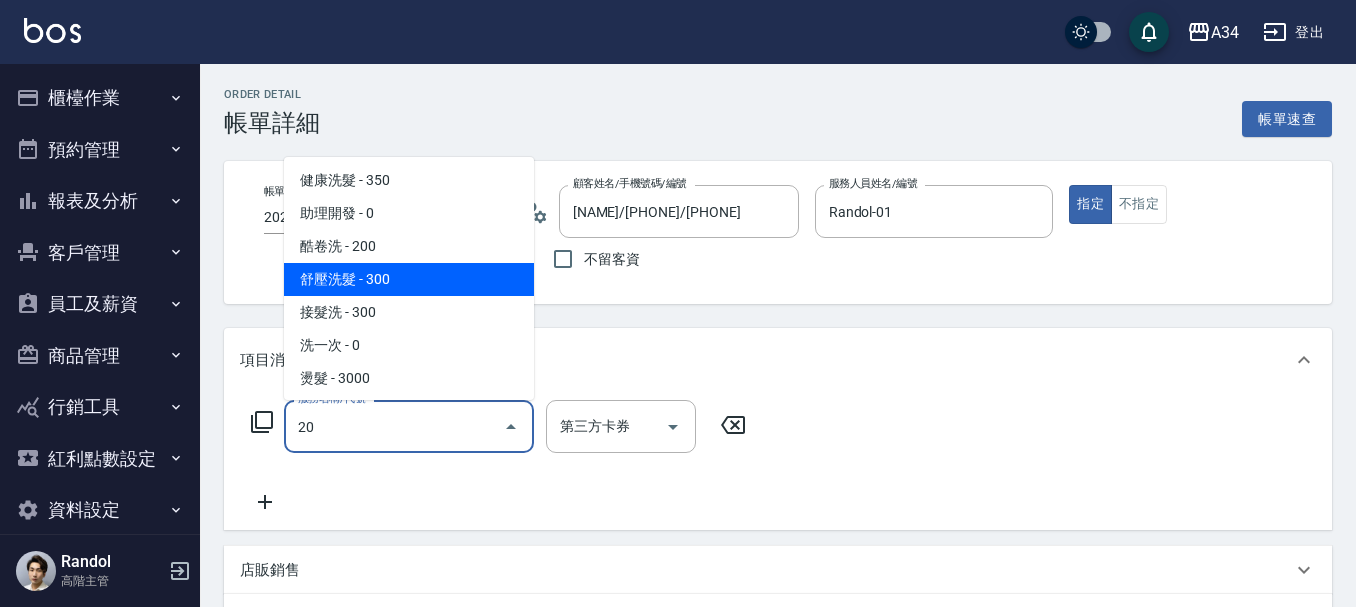 type on "201" 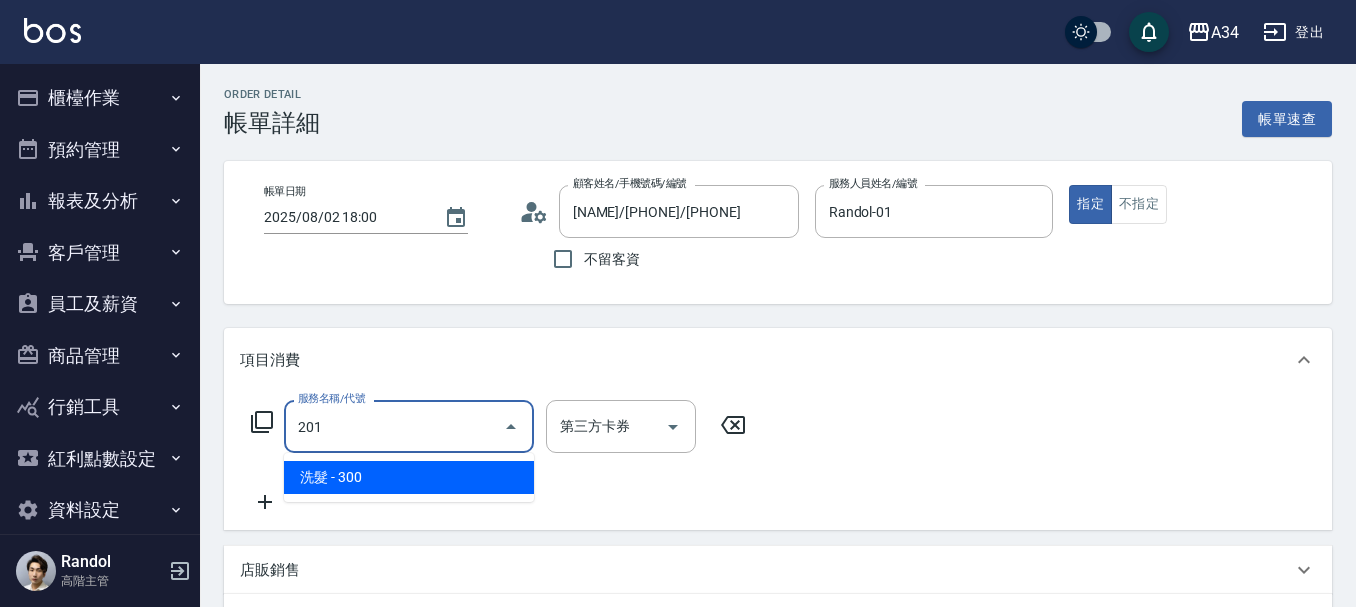 scroll, scrollTop: 0, scrollLeft: 0, axis: both 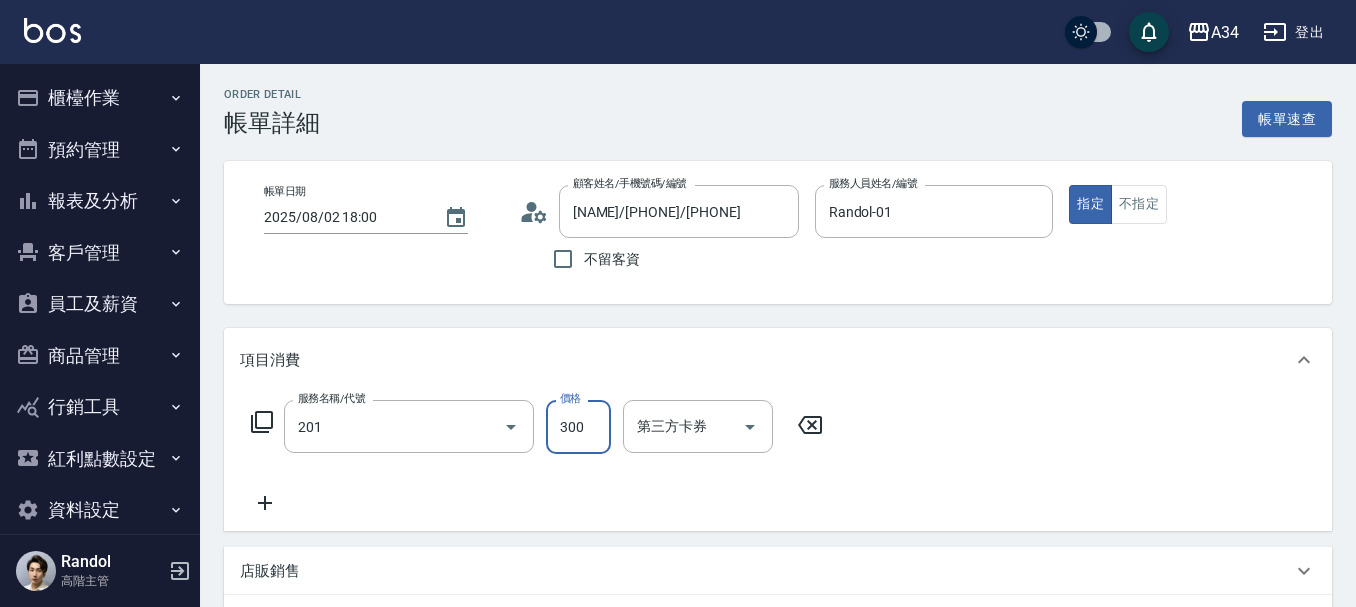 type on "洗髮(201)" 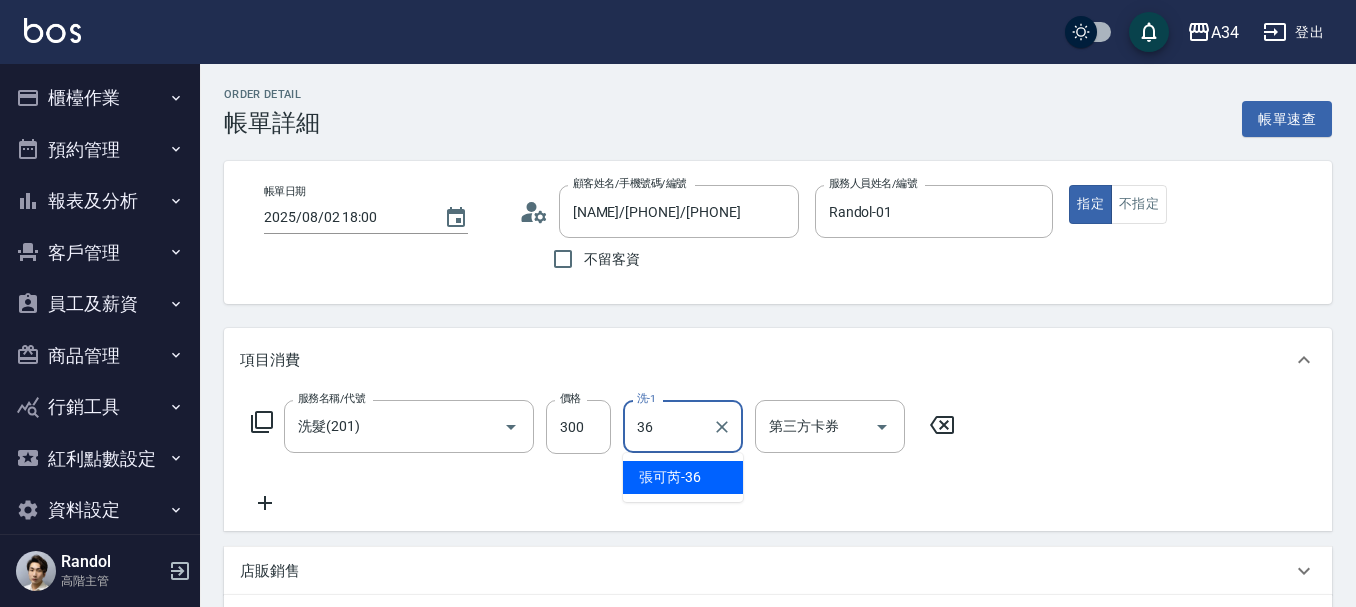 type on "3" 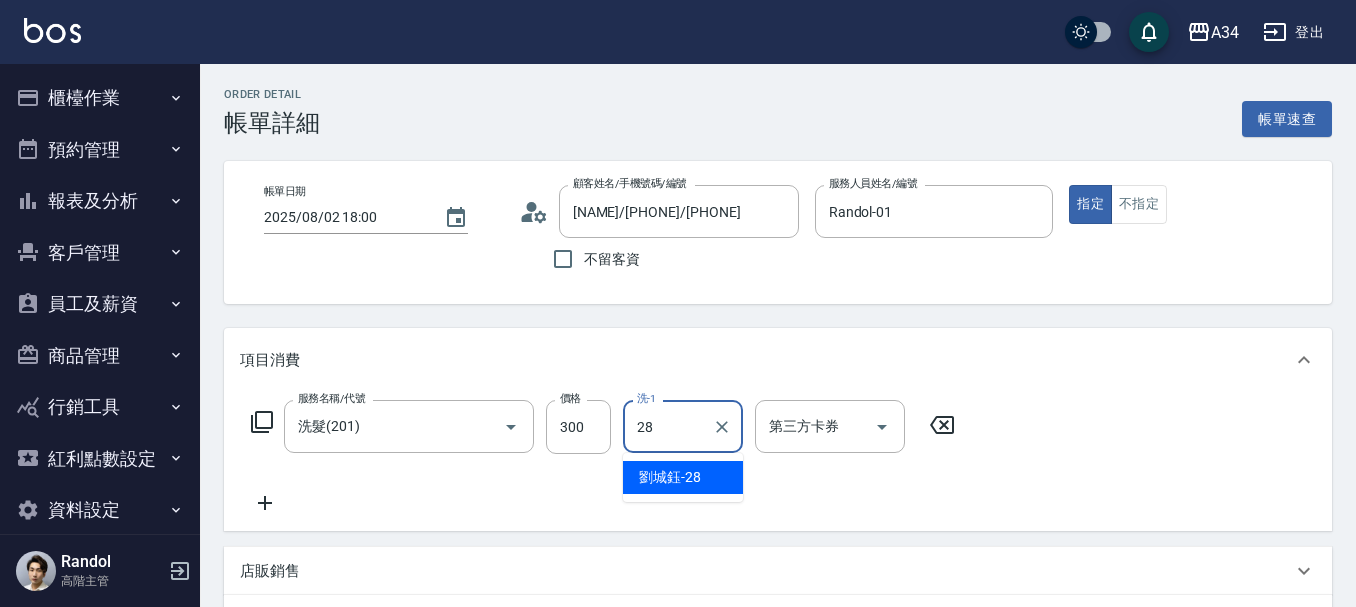 type on "劉城鈺-28" 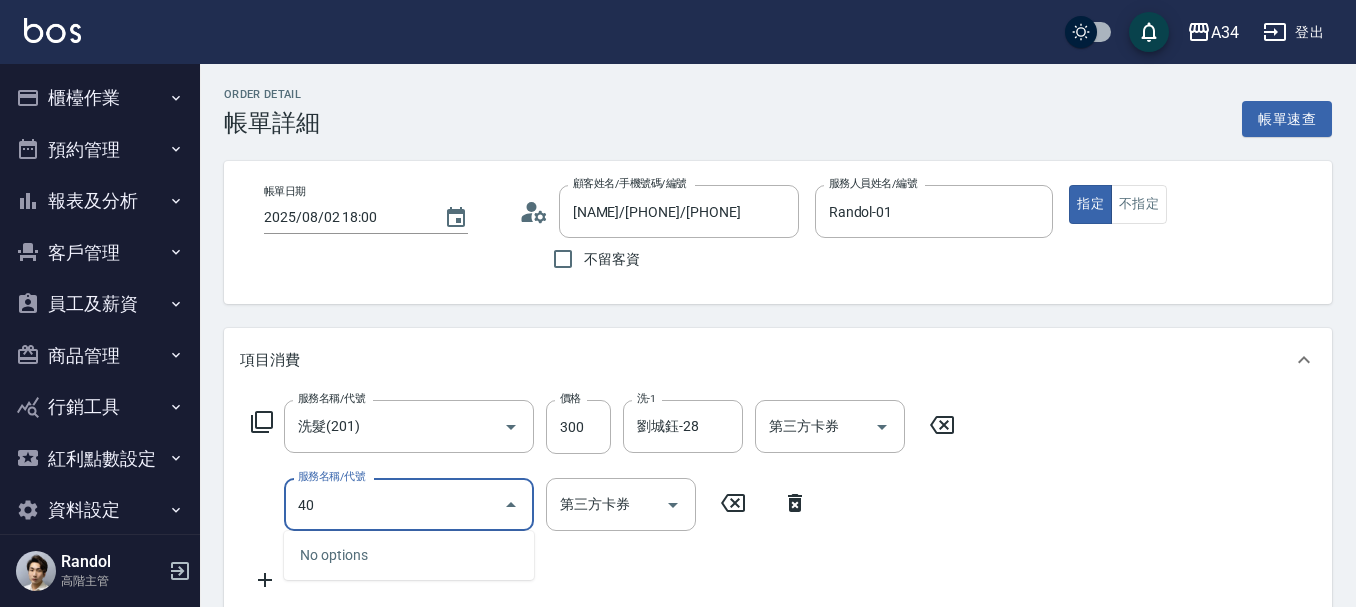 type on "401" 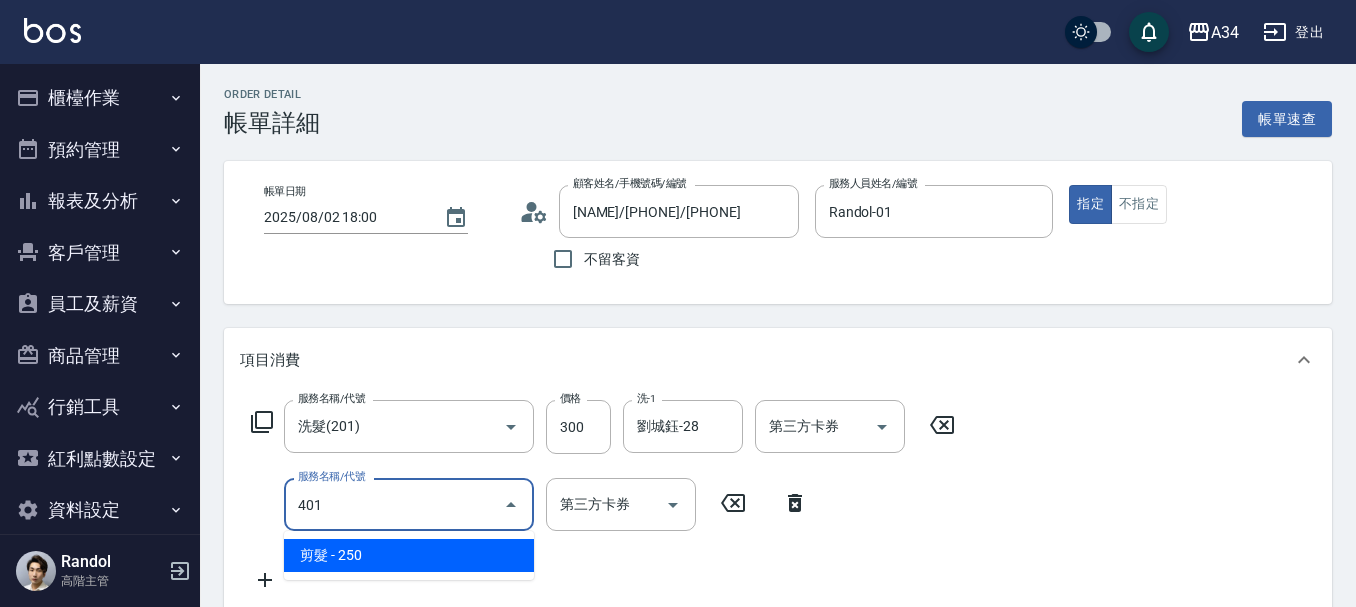 type on "50" 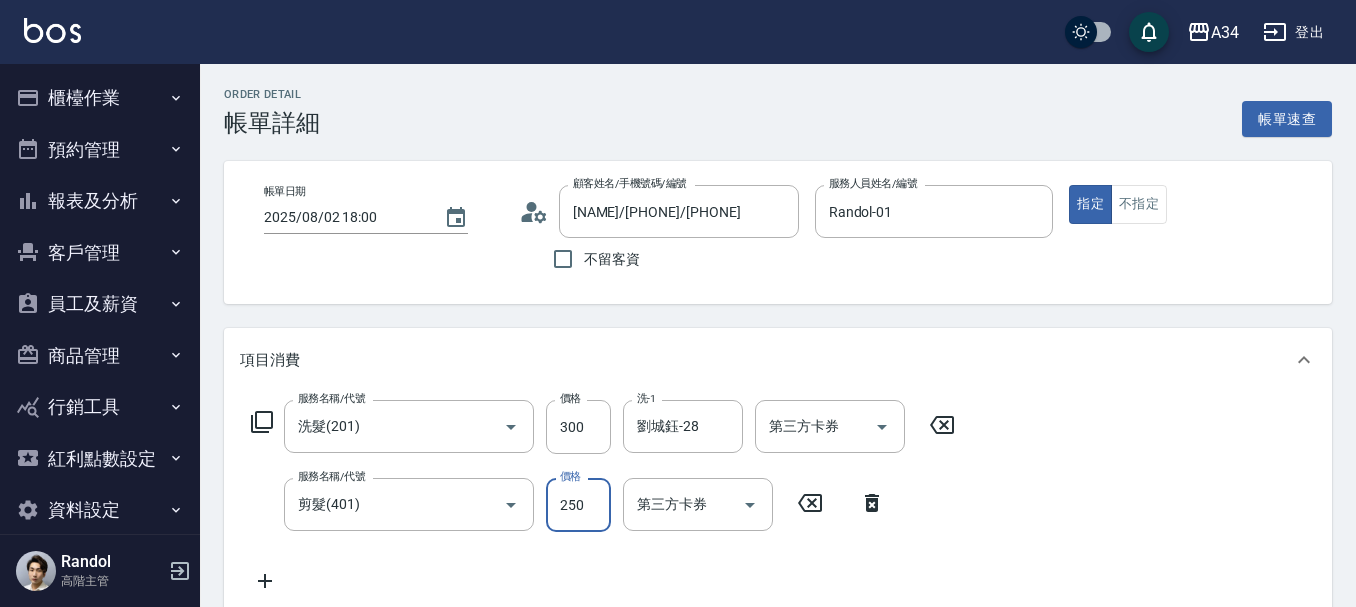 type on "30" 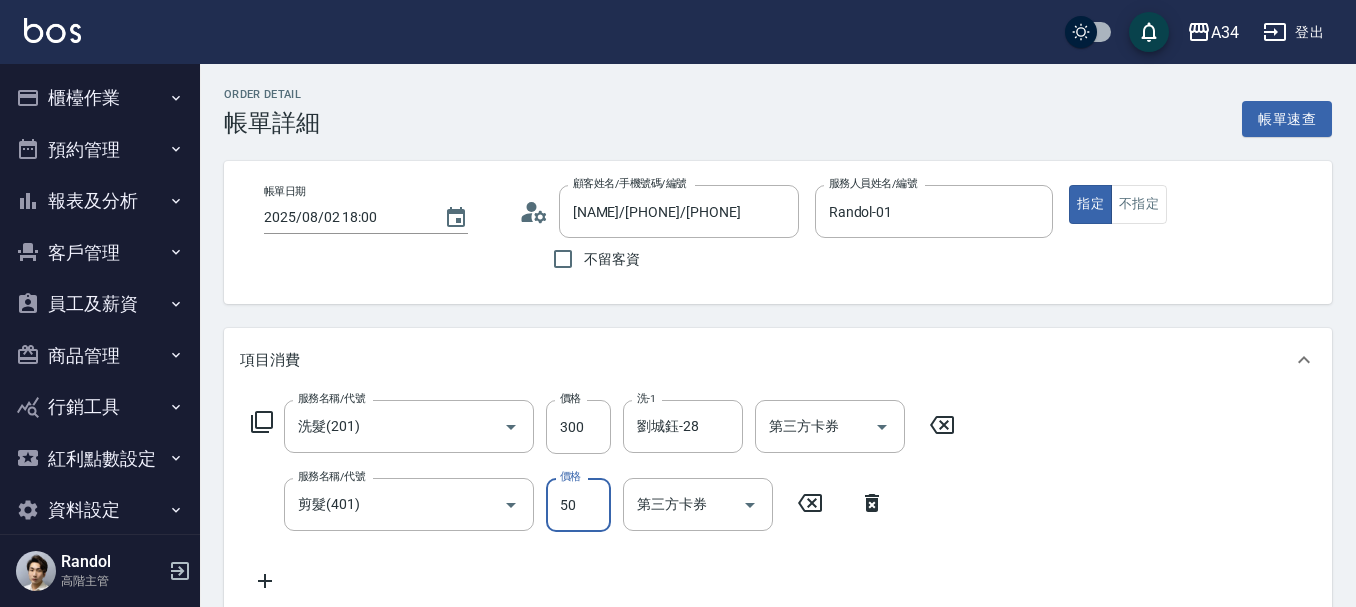 type on "500" 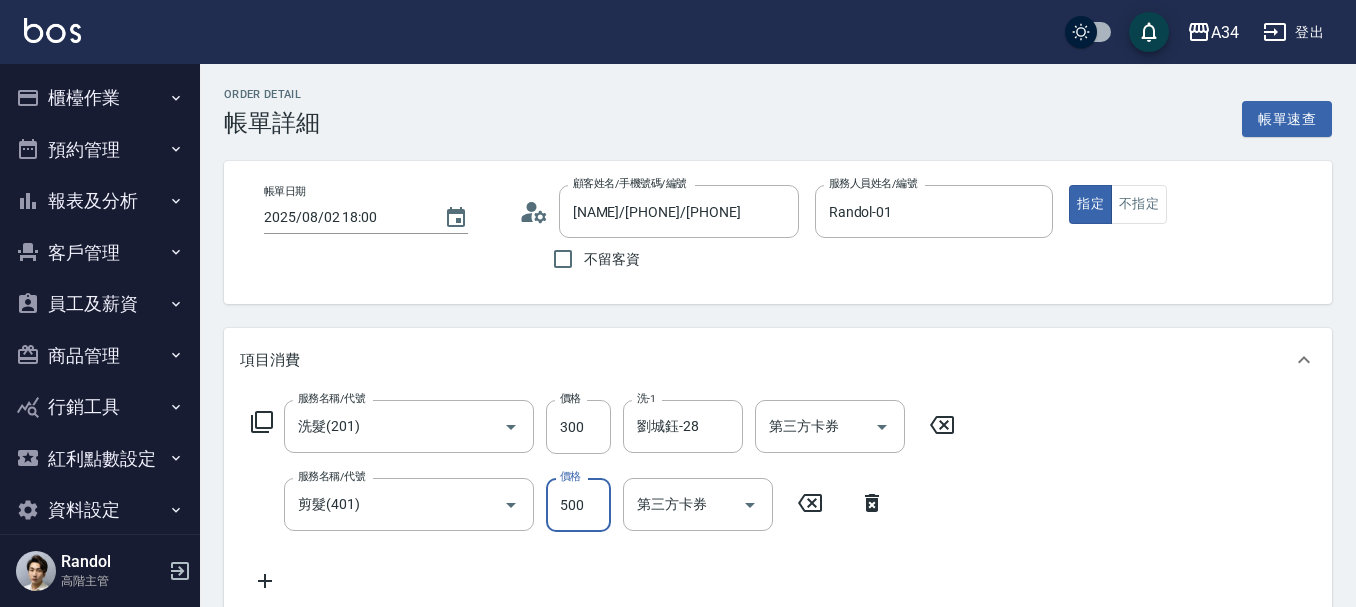 type on "80" 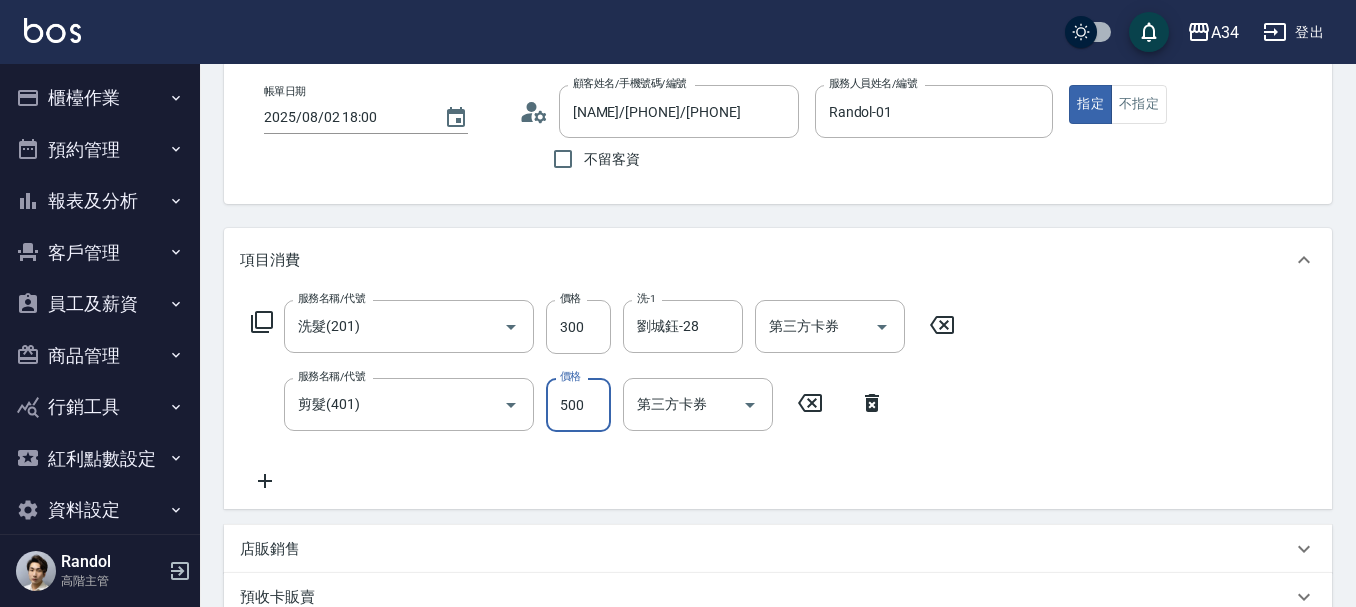 scroll, scrollTop: 570, scrollLeft: 0, axis: vertical 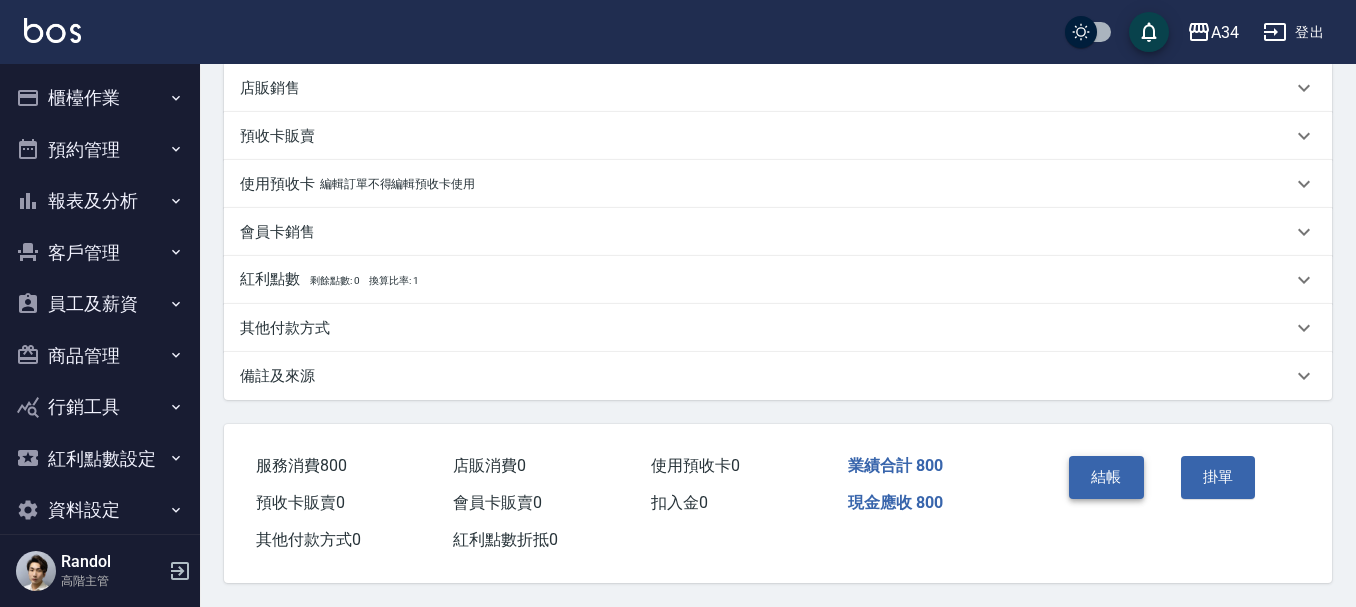 type on "500" 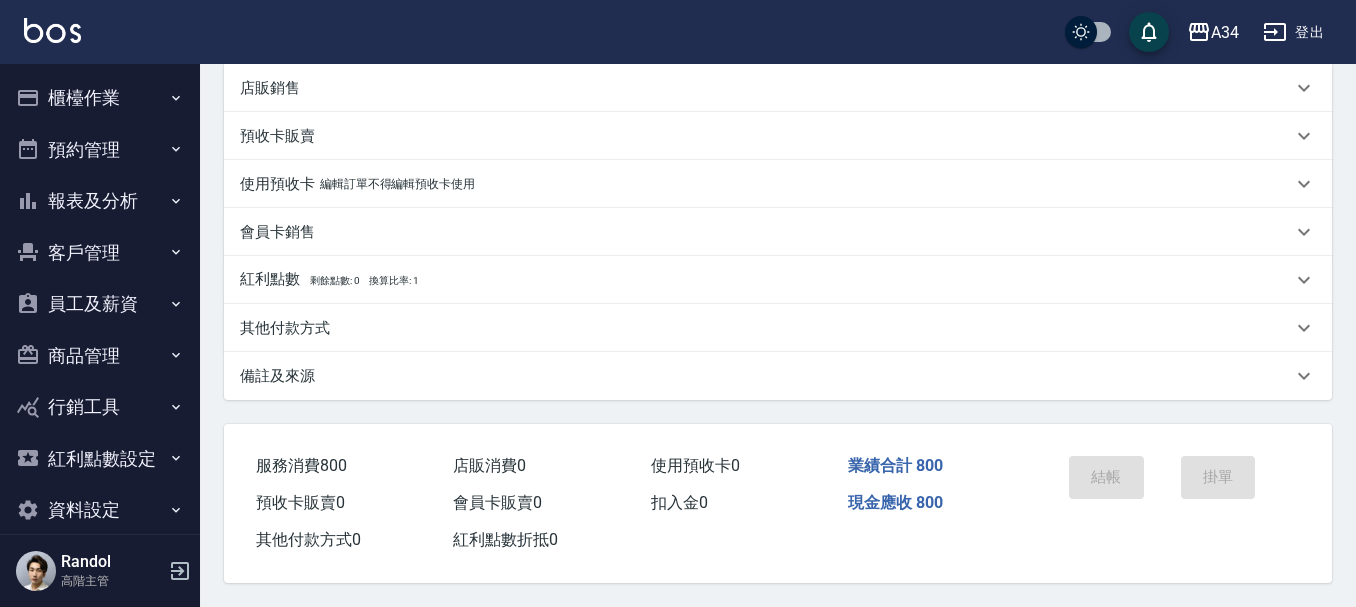 scroll, scrollTop: 0, scrollLeft: 0, axis: both 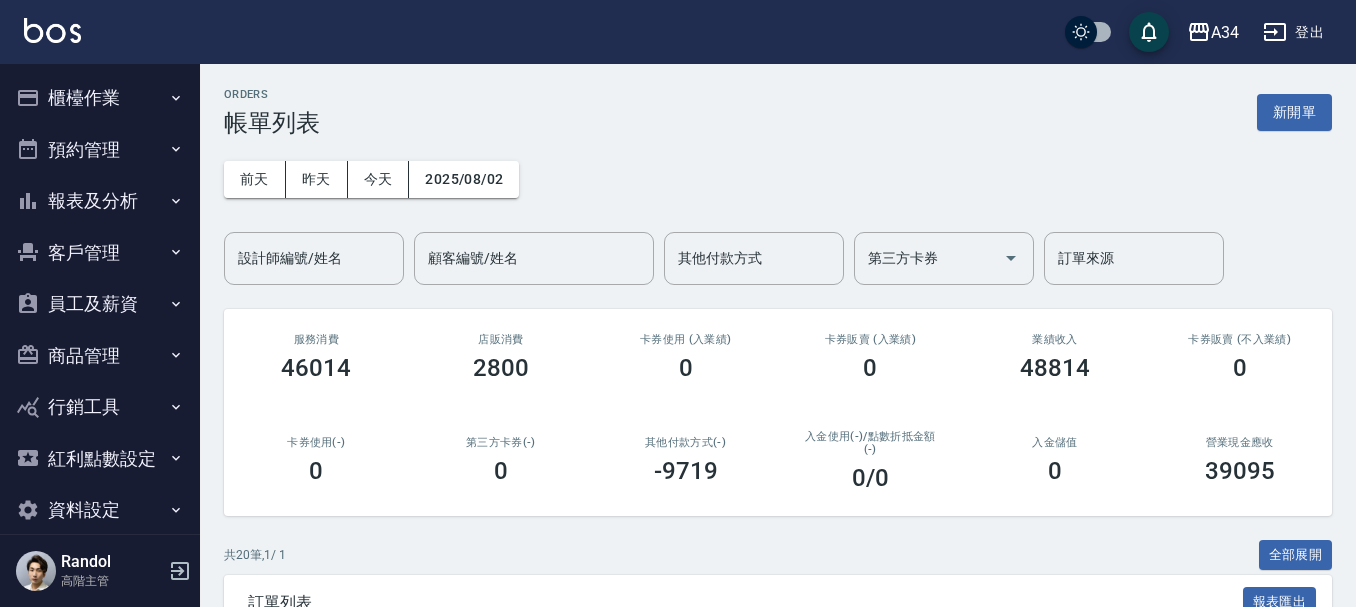 click on "櫃檯作業" at bounding box center [100, 98] 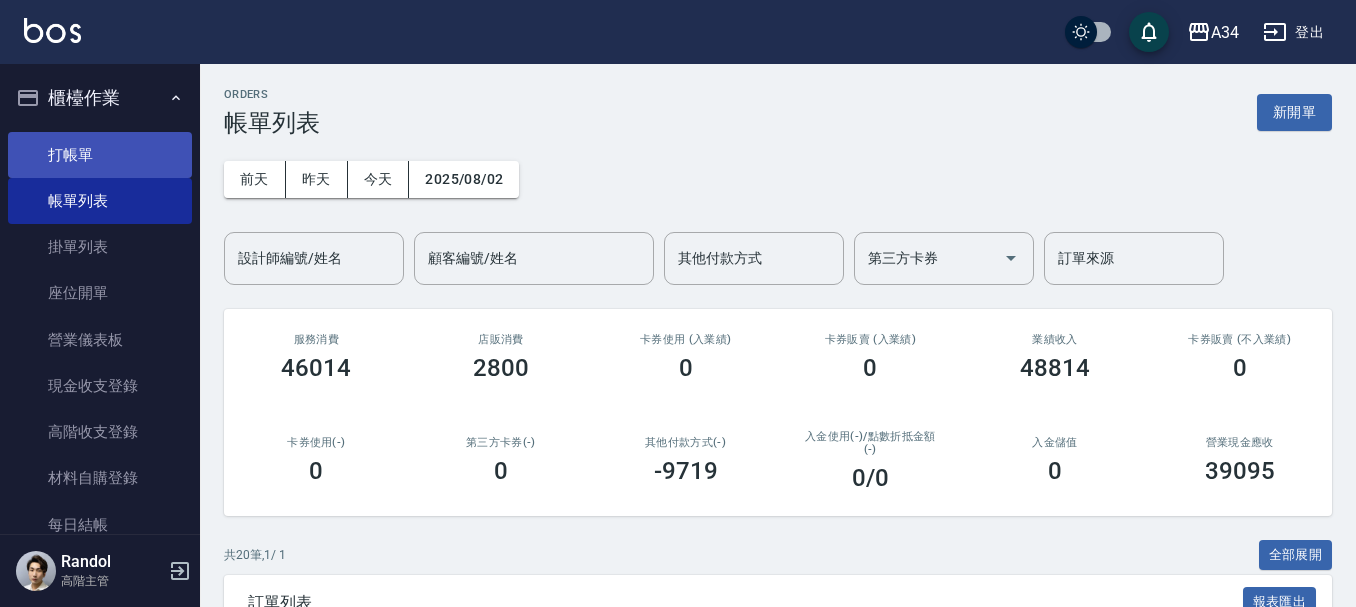 click on "打帳單" at bounding box center (100, 155) 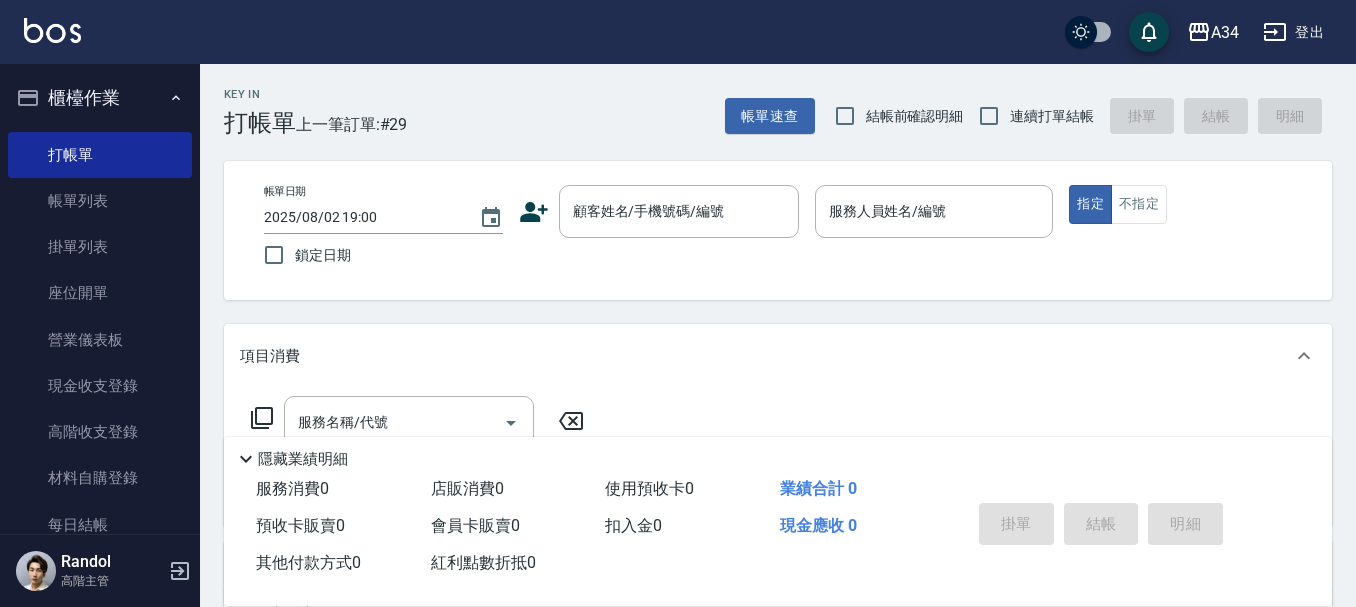click 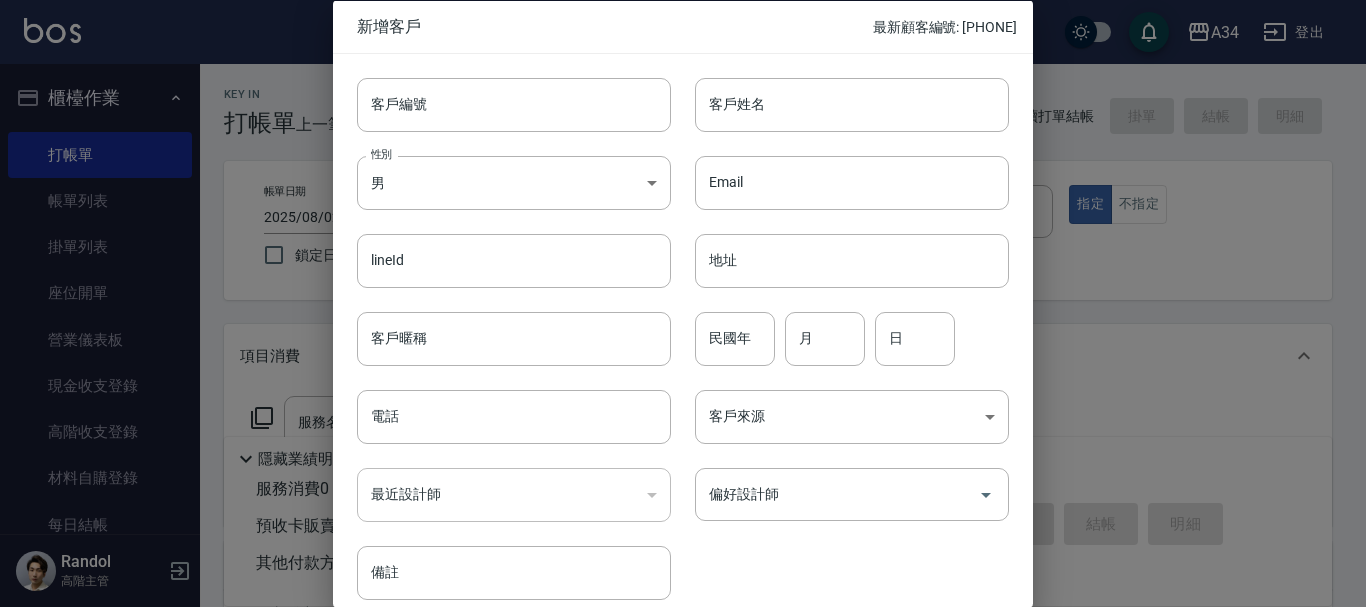 click on "Email Email" at bounding box center (840, 170) 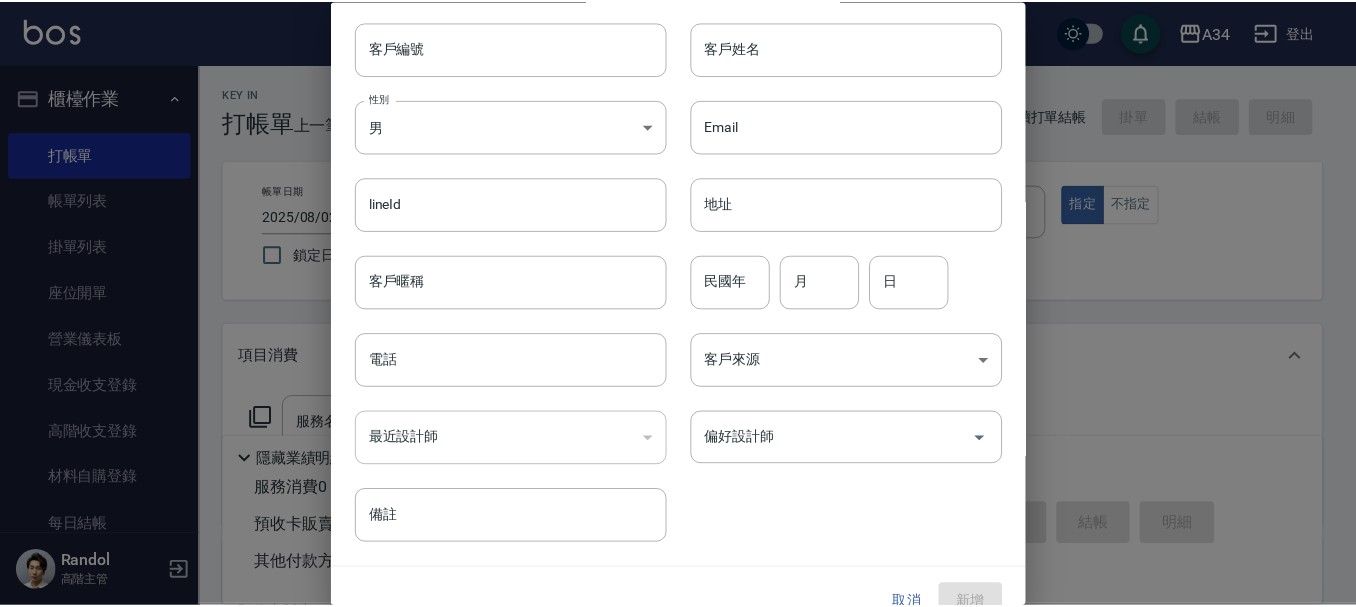 scroll, scrollTop: 86, scrollLeft: 0, axis: vertical 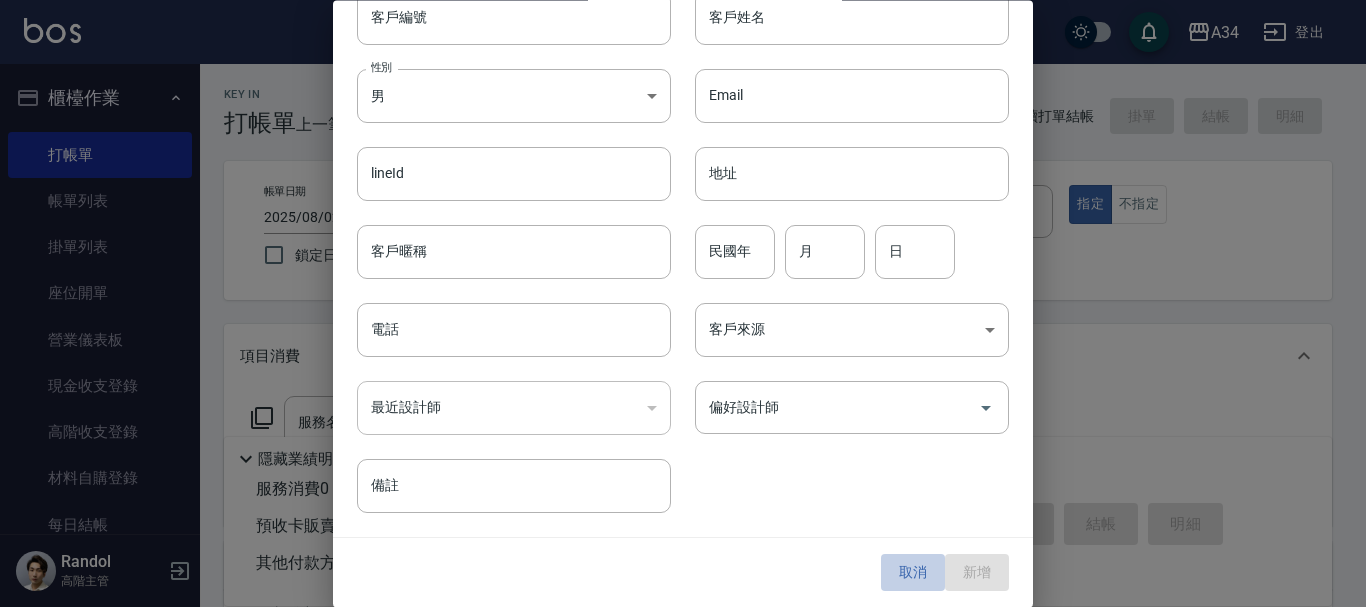 click on "取消" at bounding box center (913, 573) 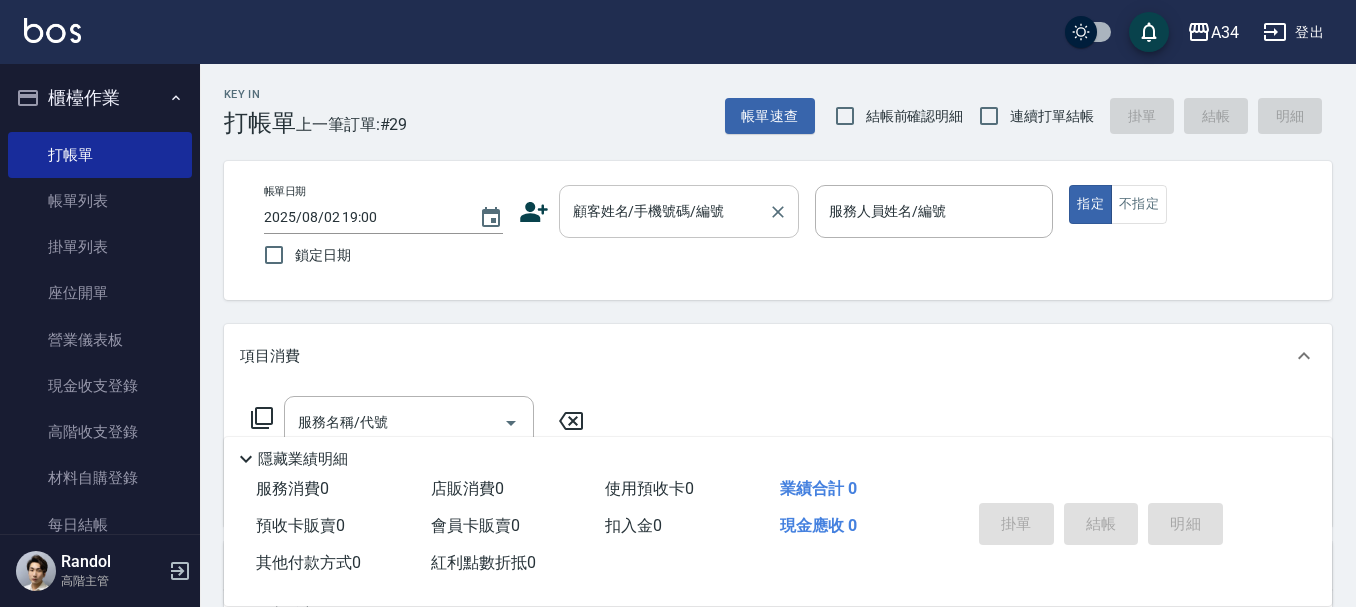 click on "顧客姓名/手機號碼/編號 顧客姓名/手機號碼/編號" at bounding box center [679, 211] 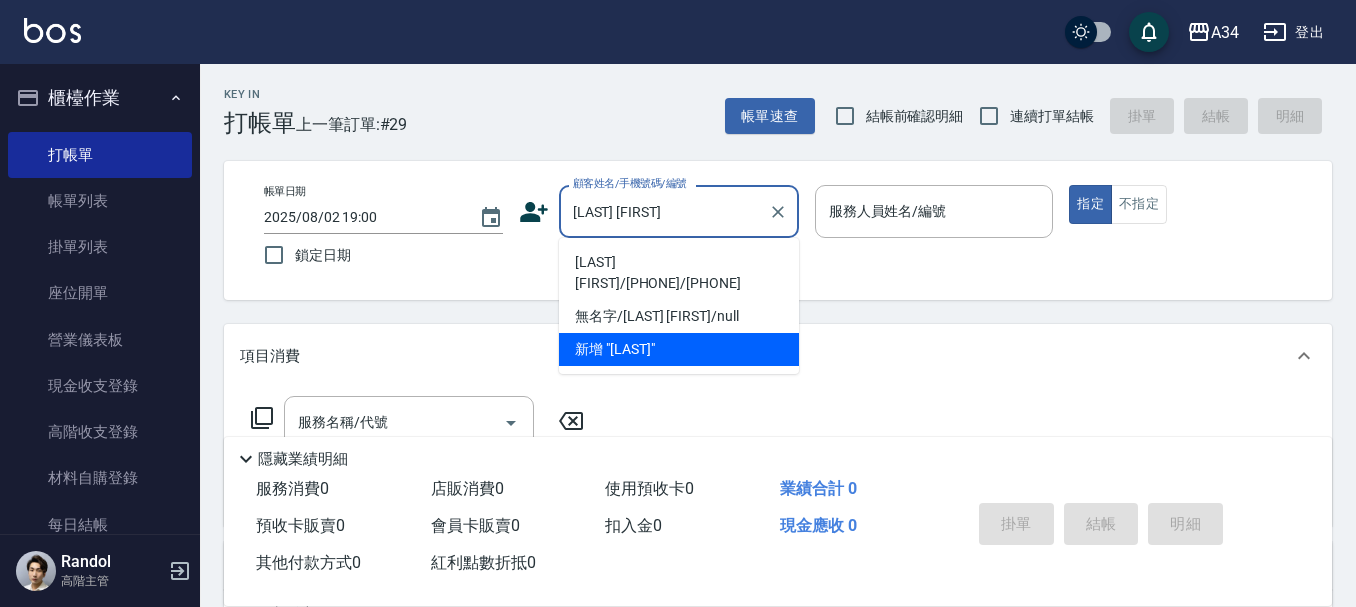 click on "[LAST] [FIRST]/[PHONE]/[PHONE]" at bounding box center (679, 273) 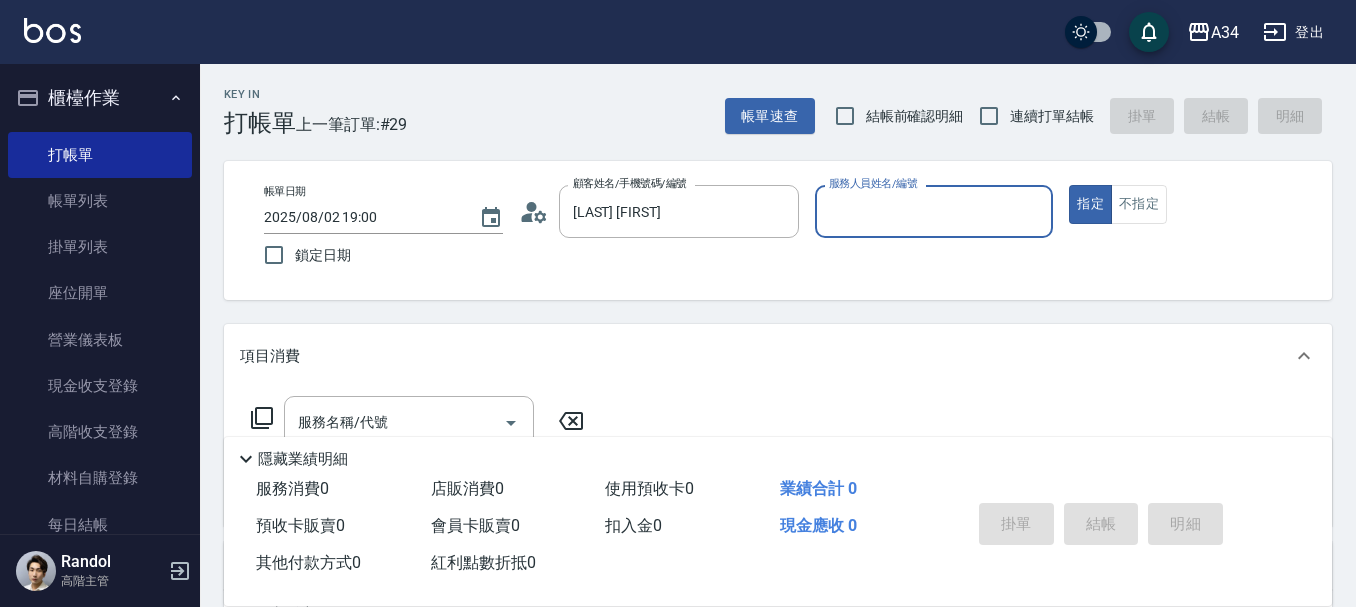 type on "[LAST] [FIRST]/[PHONE]/[PHONE]" 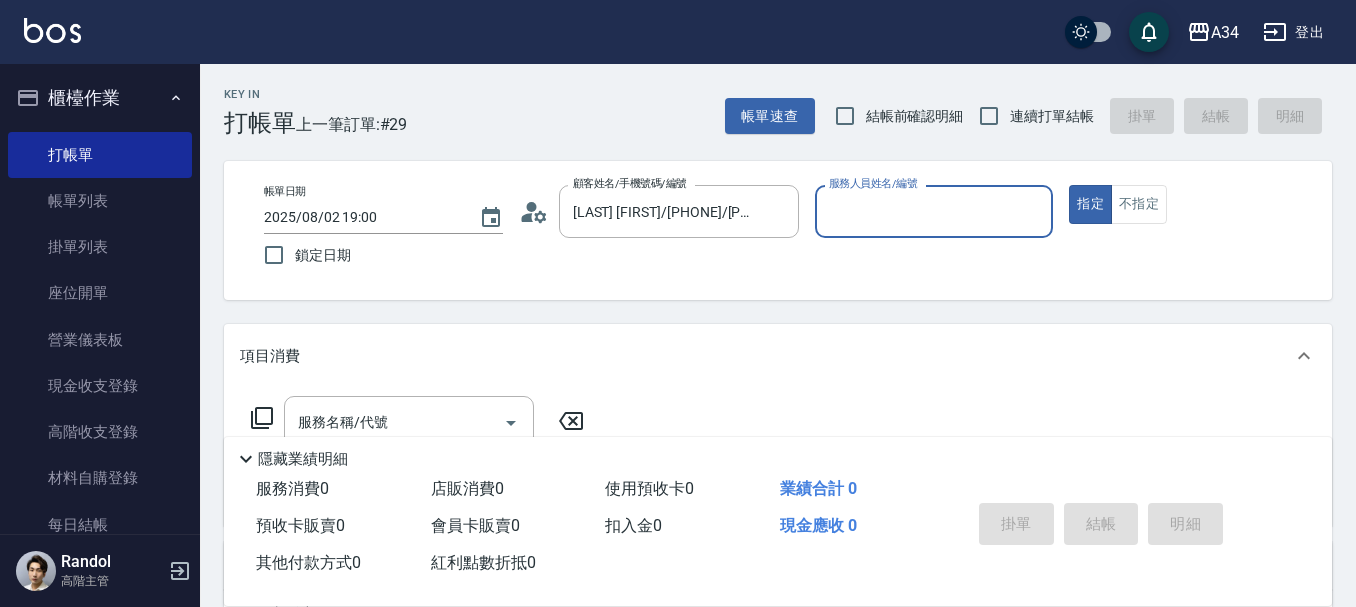 type on "Wendy-02" 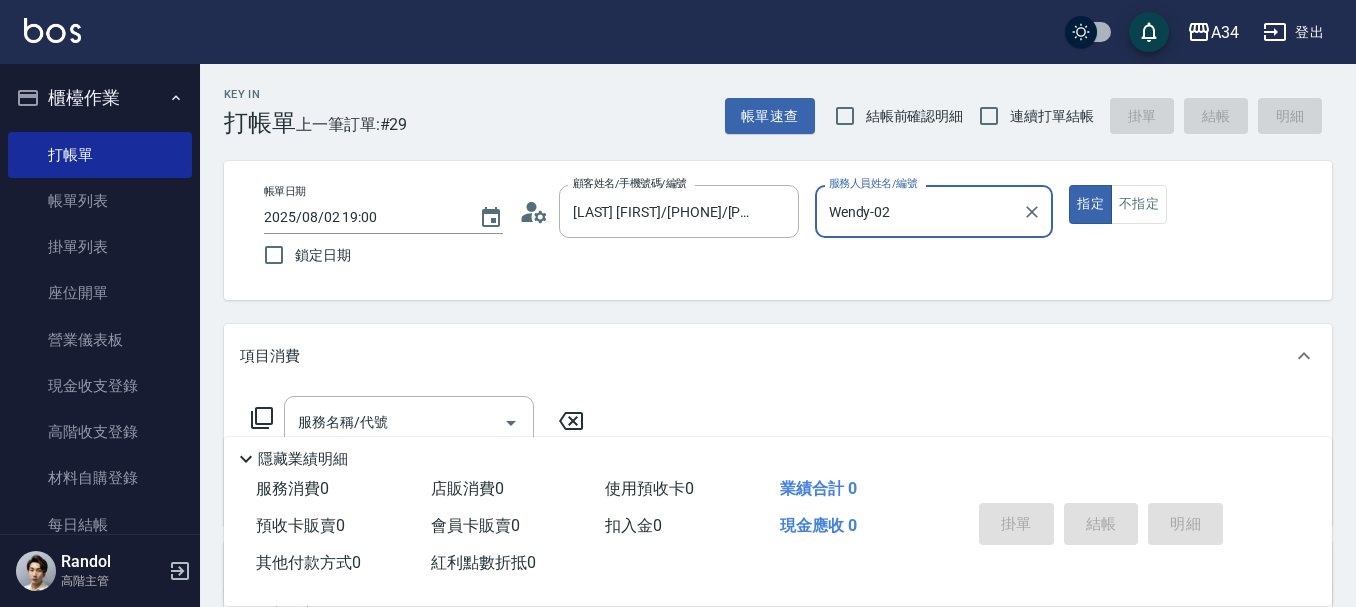 scroll, scrollTop: 100, scrollLeft: 0, axis: vertical 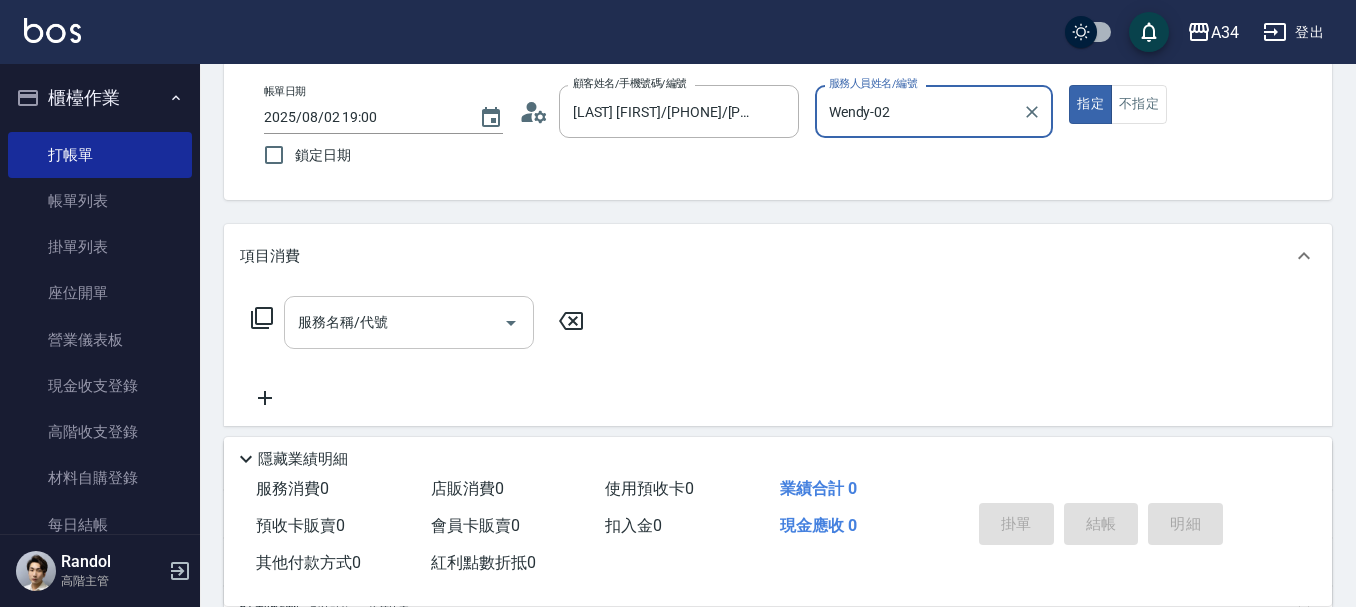 click on "服務名稱/代號" at bounding box center [394, 322] 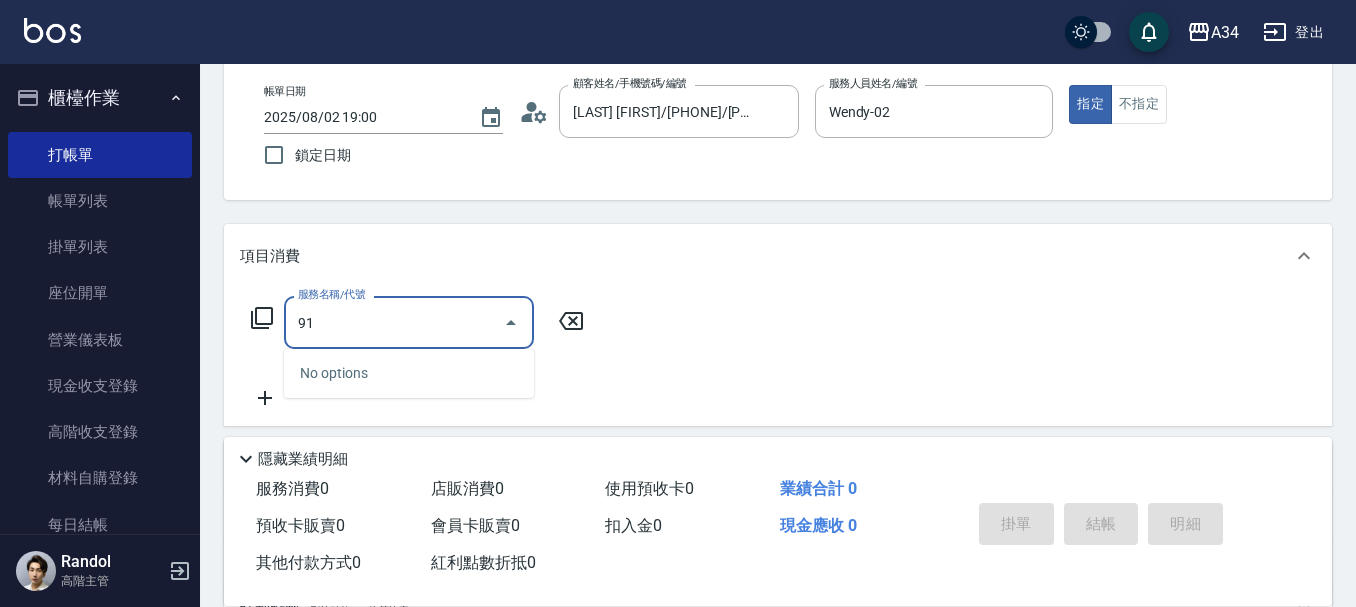 type on "917" 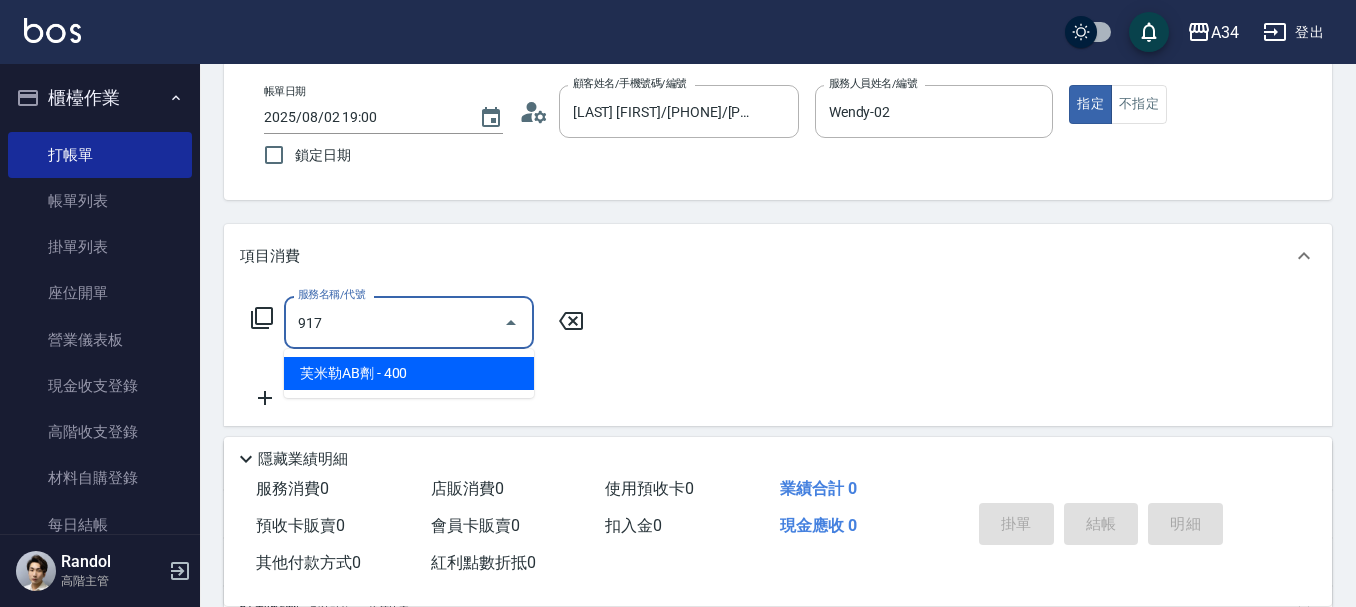 type on "40" 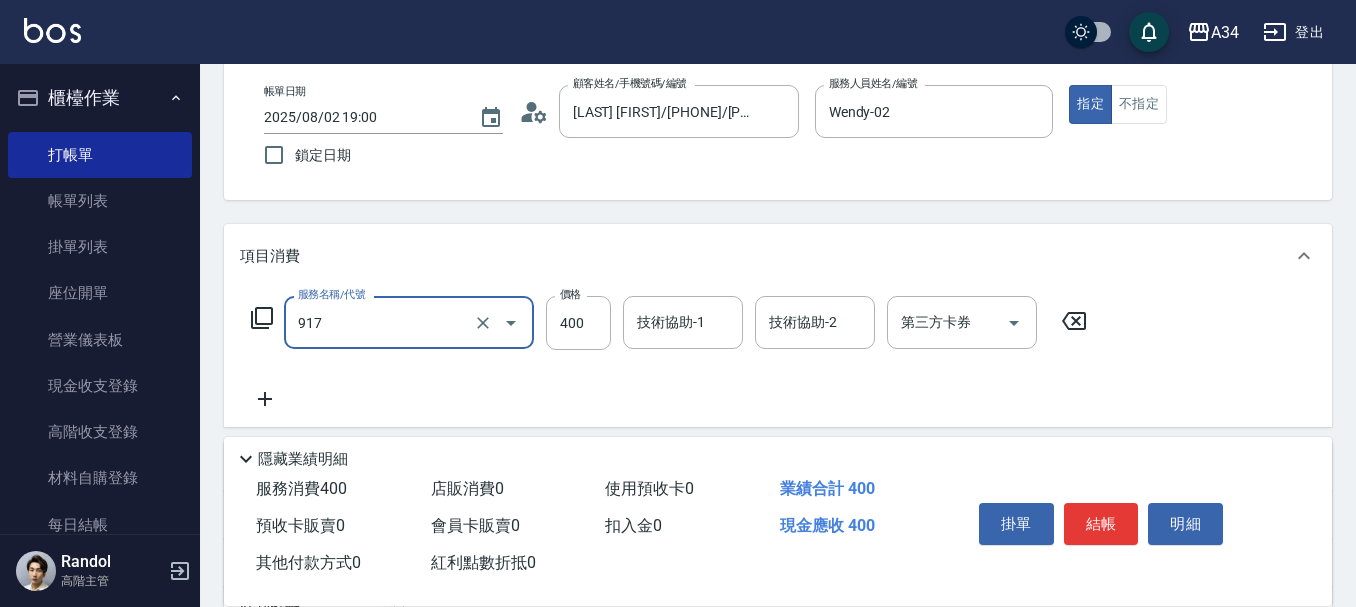 type on "芙米勒AB劑(917)" 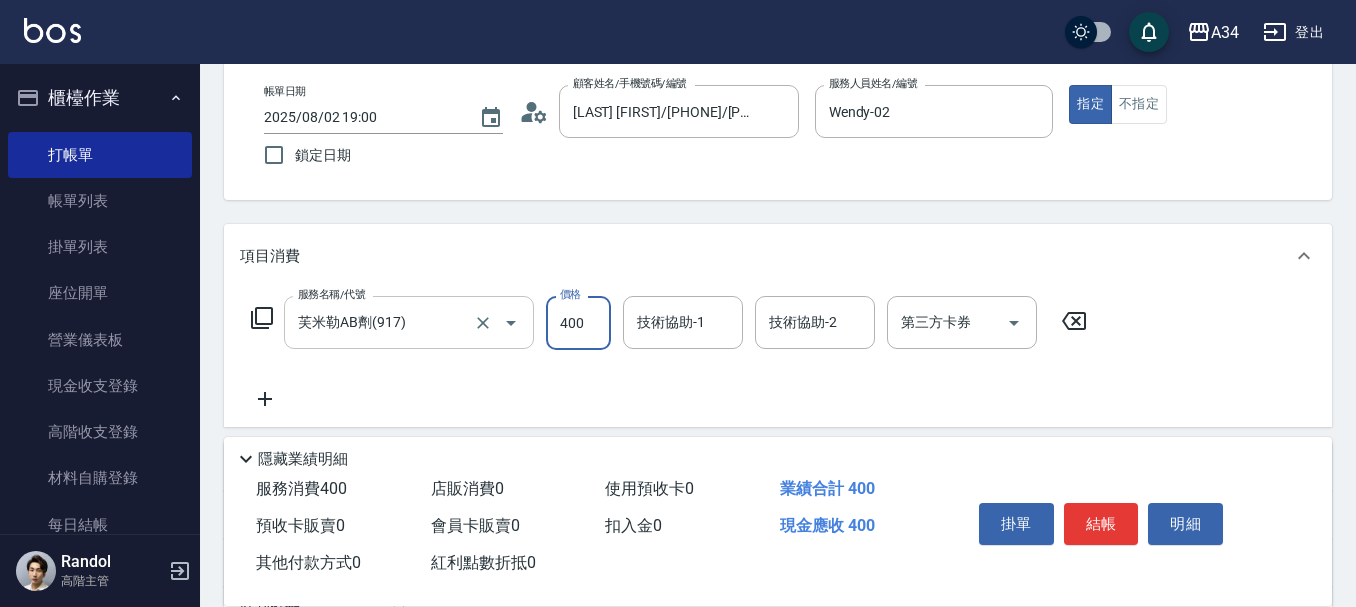 type on "7" 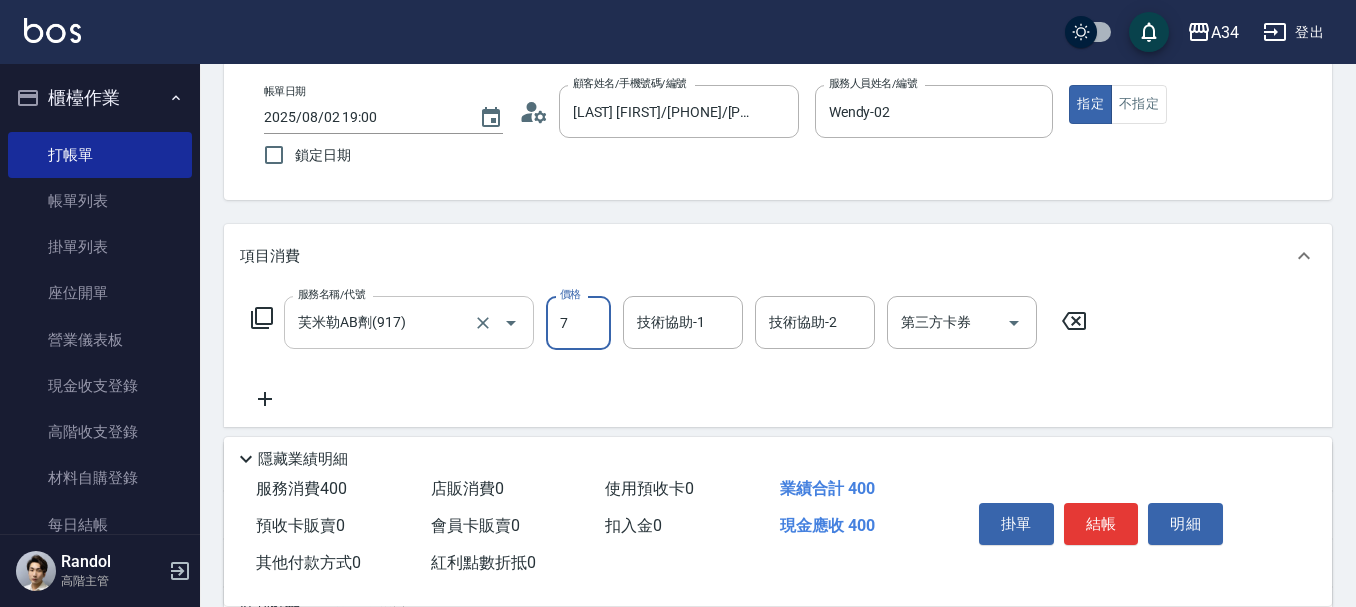 type on "0" 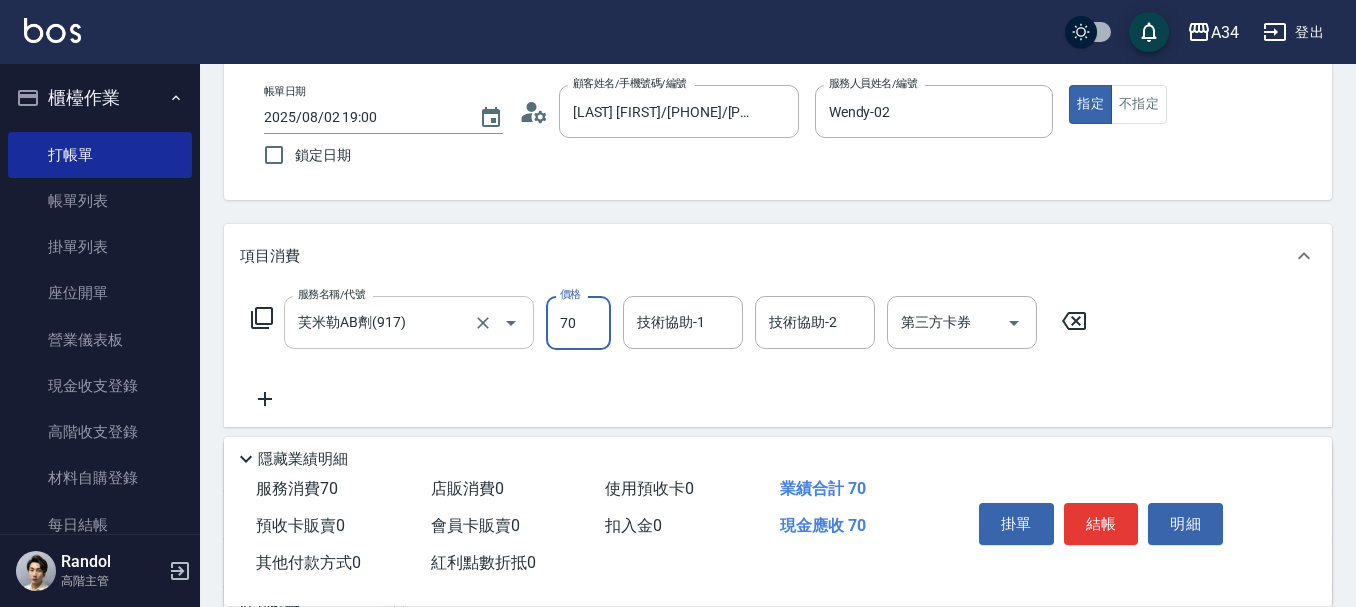 type on "70" 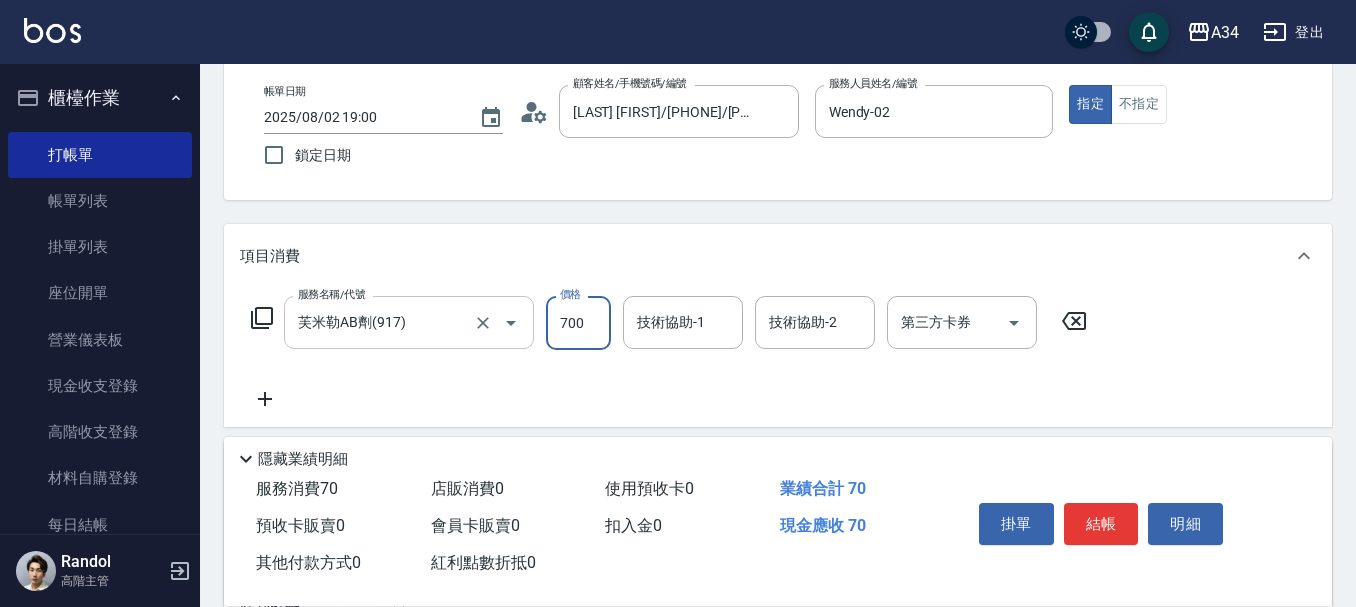 type on "700" 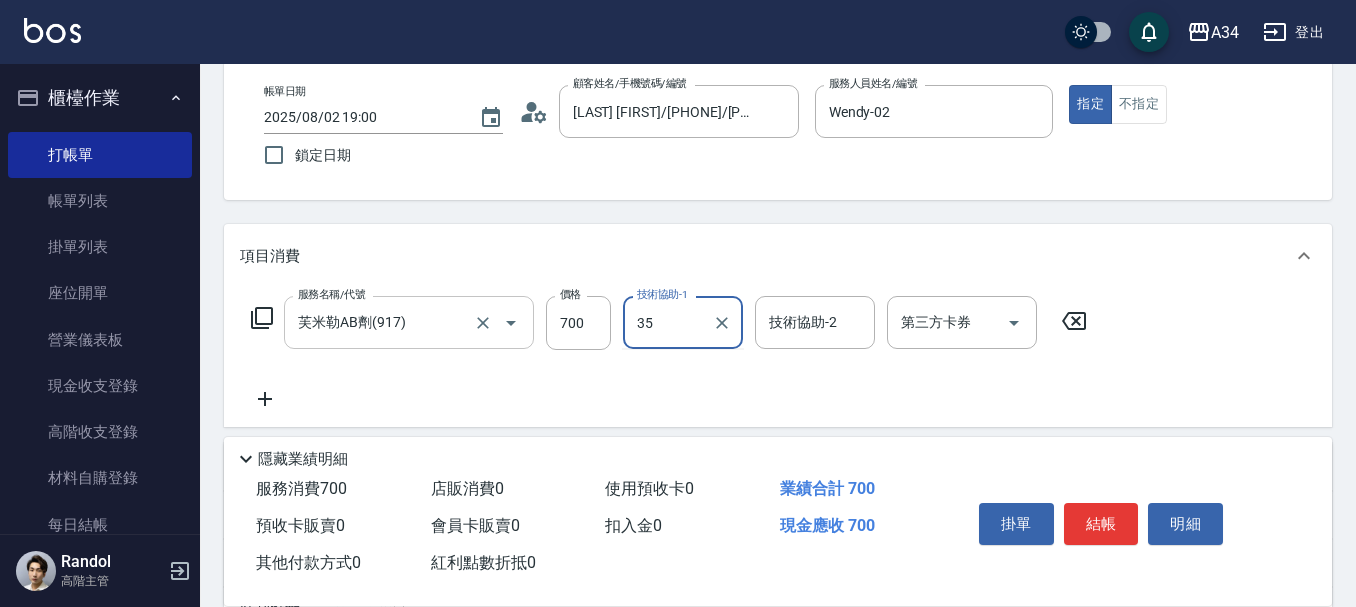 type on "拉拉-35" 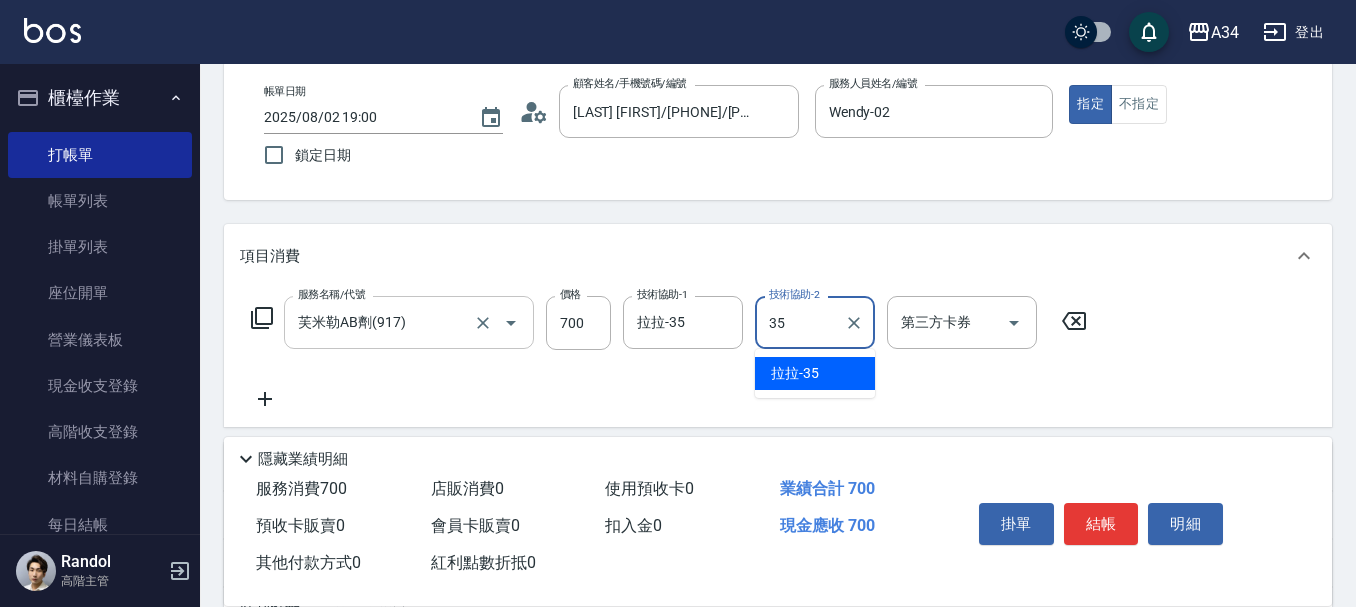 type on "拉拉-35" 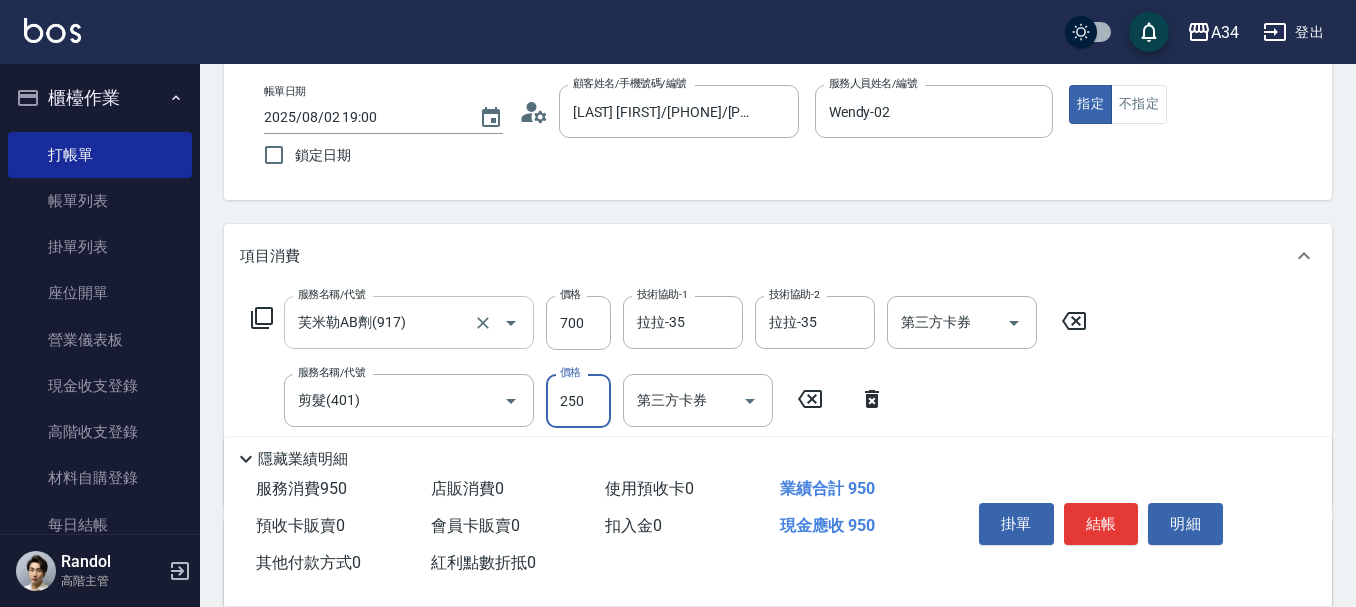 type on "90" 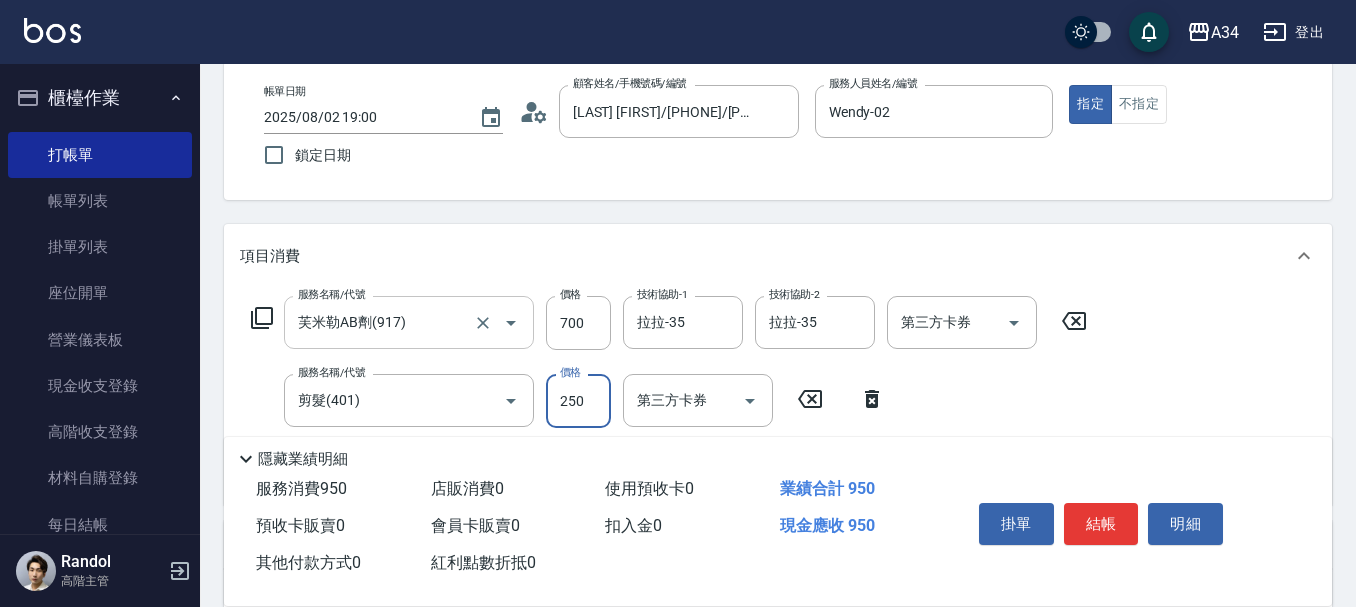 type on "3" 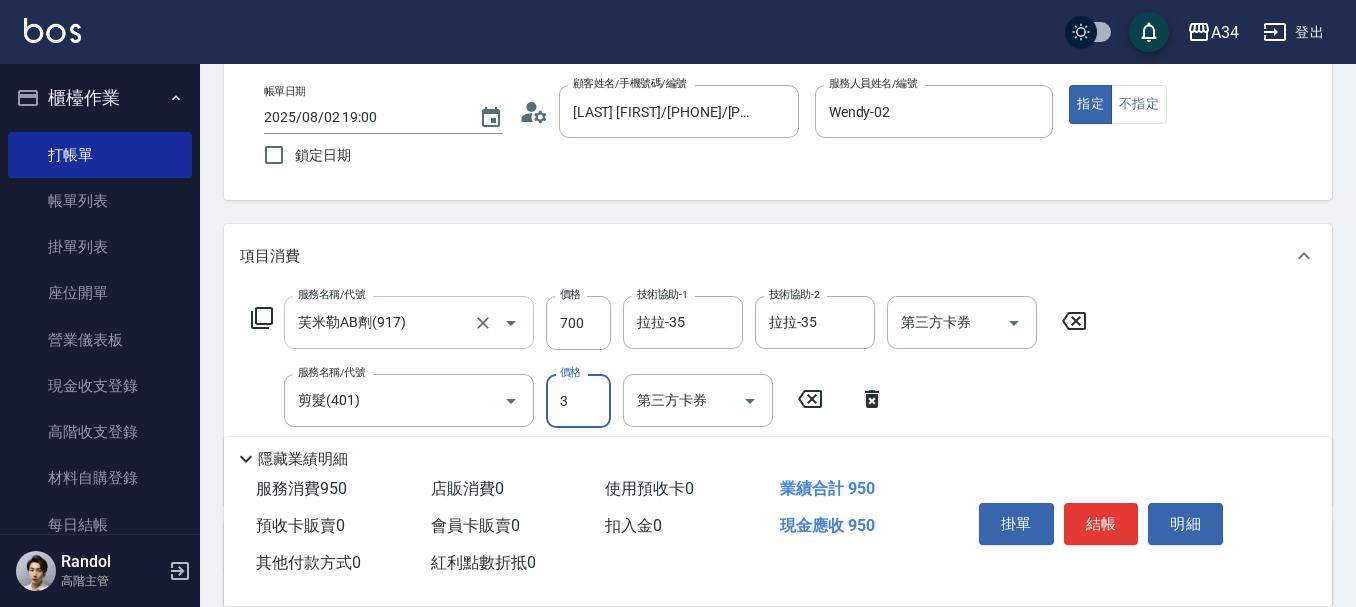 type on "70" 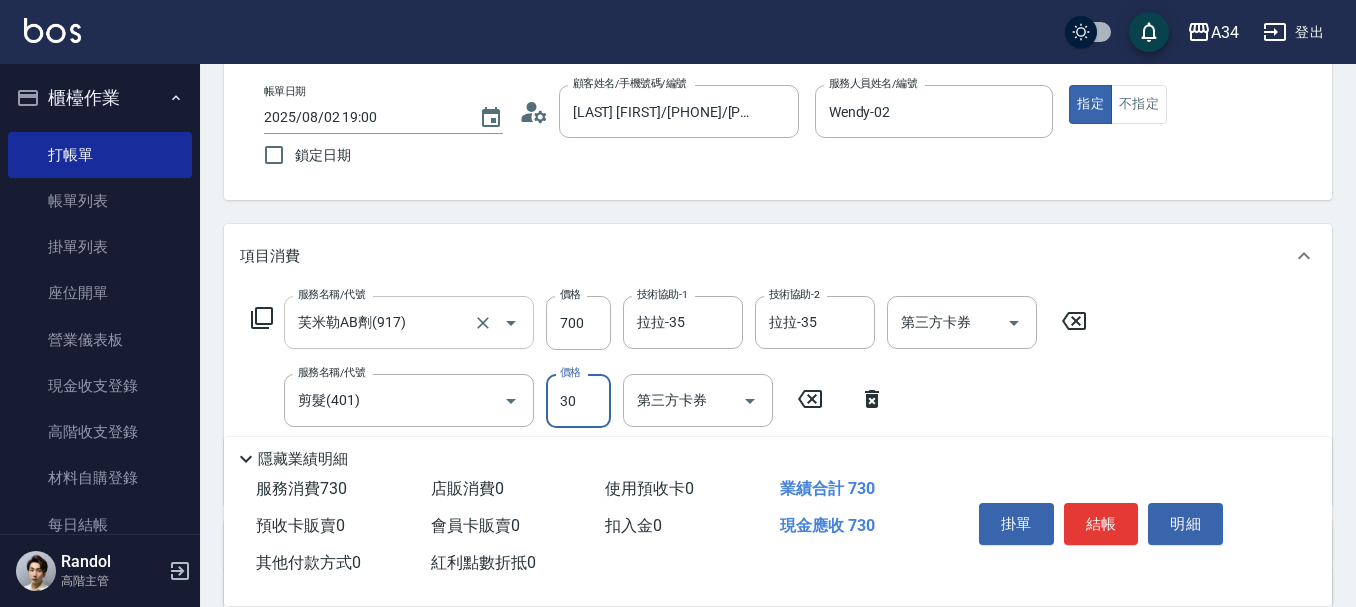 type on "300" 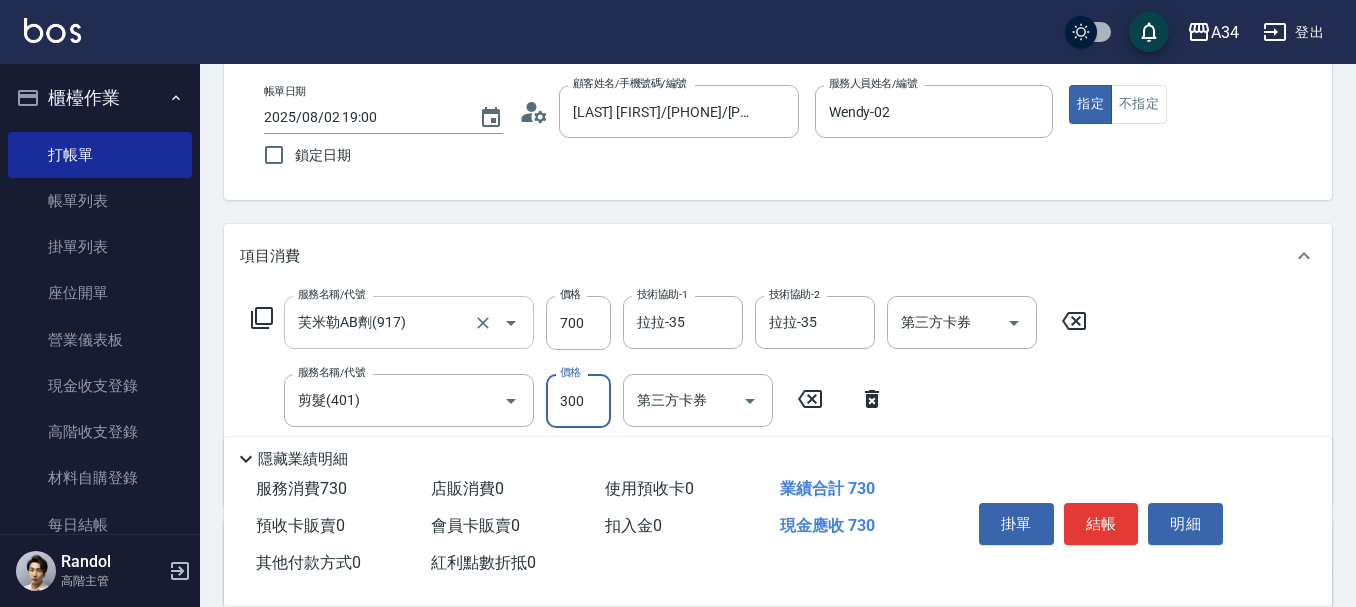 type on "100" 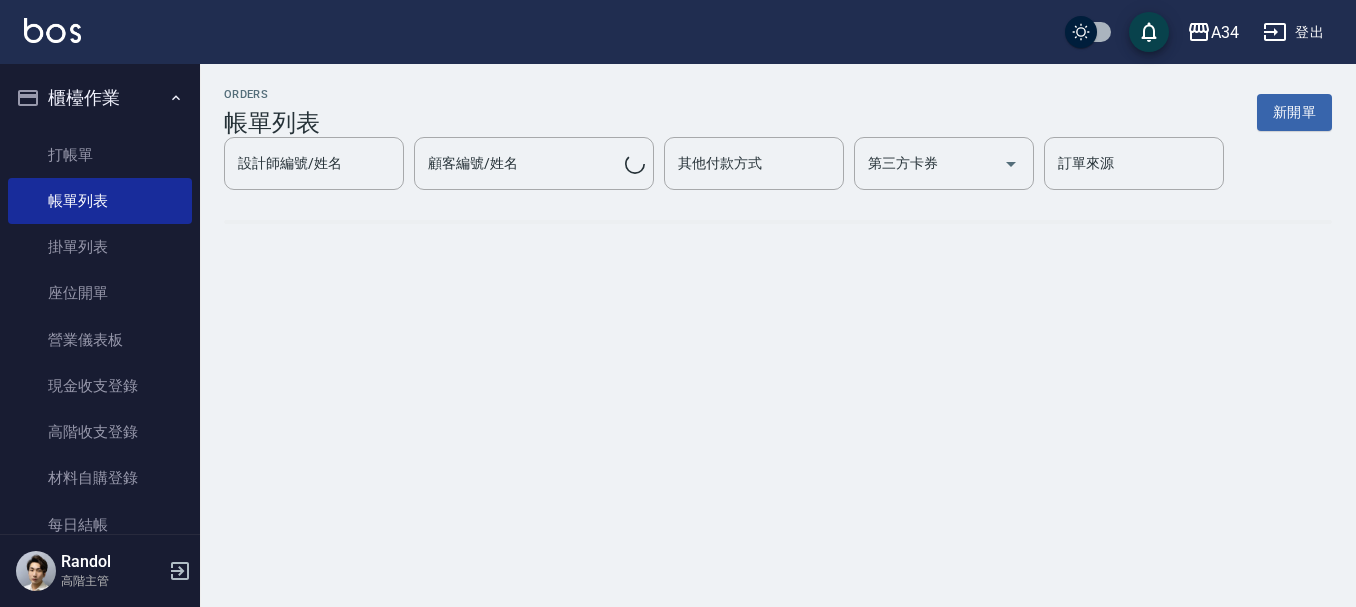 scroll, scrollTop: 0, scrollLeft: 0, axis: both 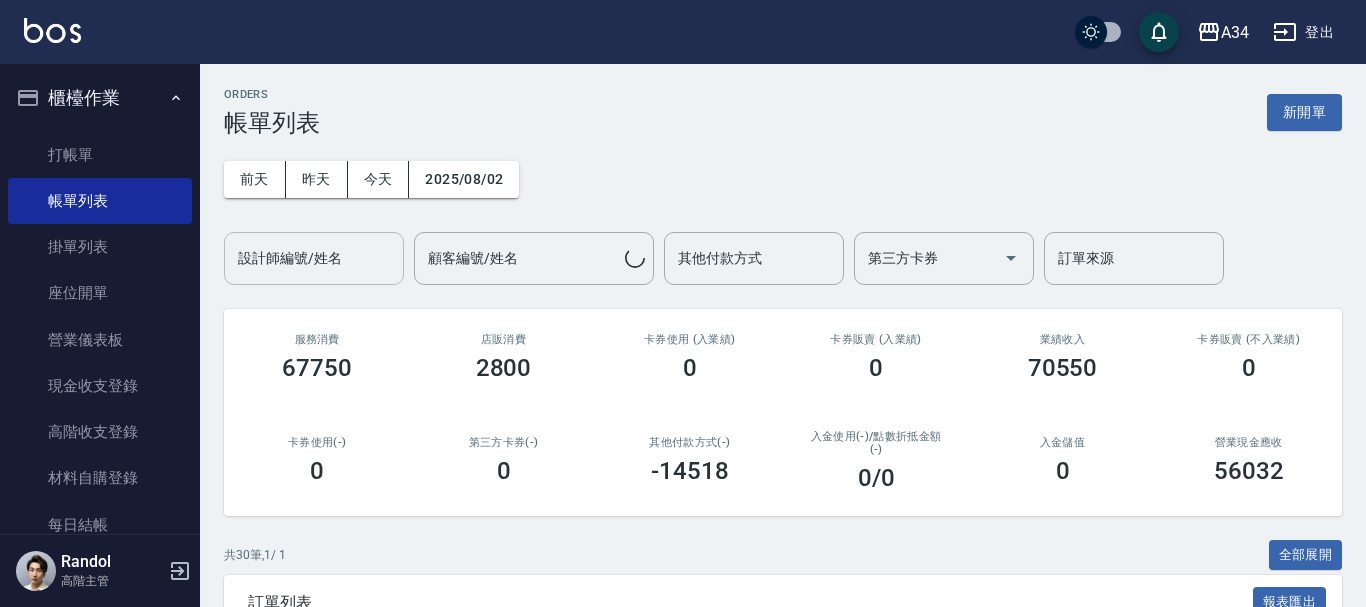click on "設計師編號/姓名" at bounding box center (314, 258) 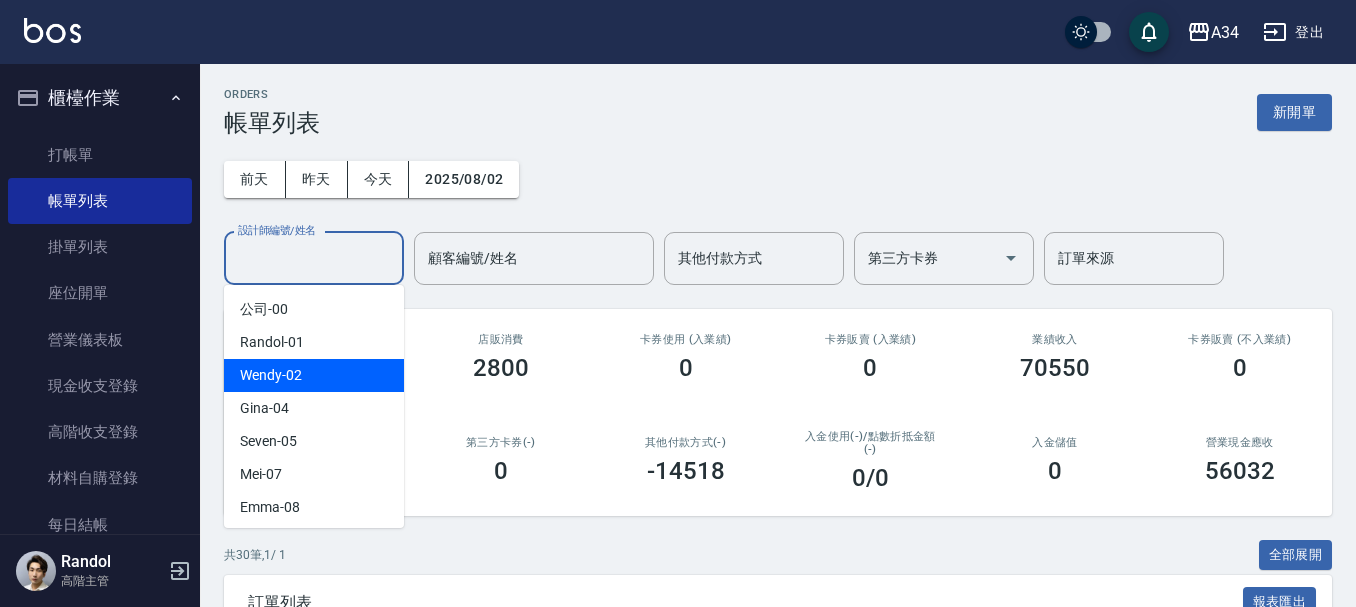 click on "Wendy -02" at bounding box center [314, 375] 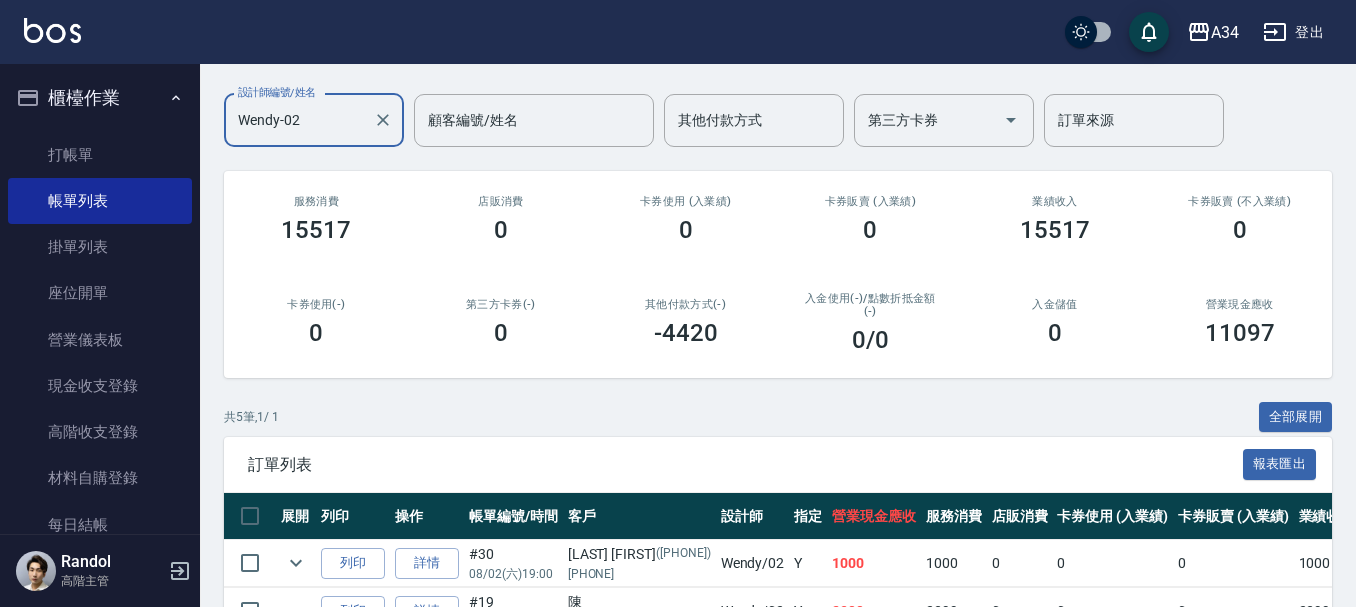scroll, scrollTop: 404, scrollLeft: 0, axis: vertical 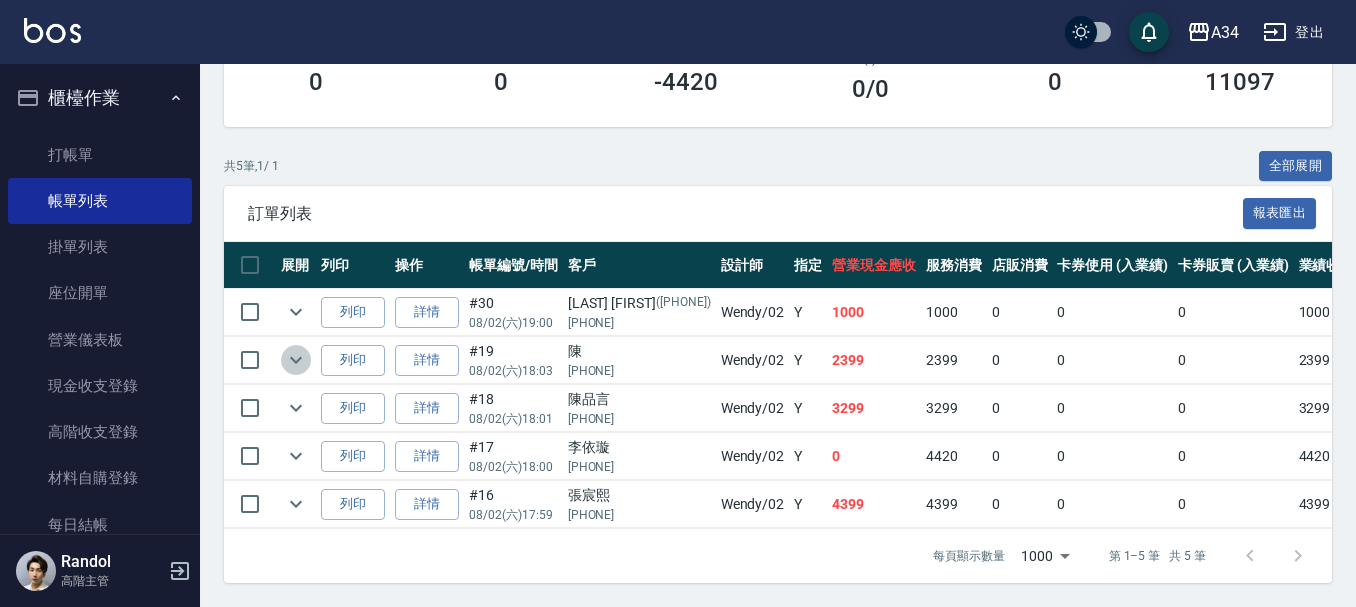click 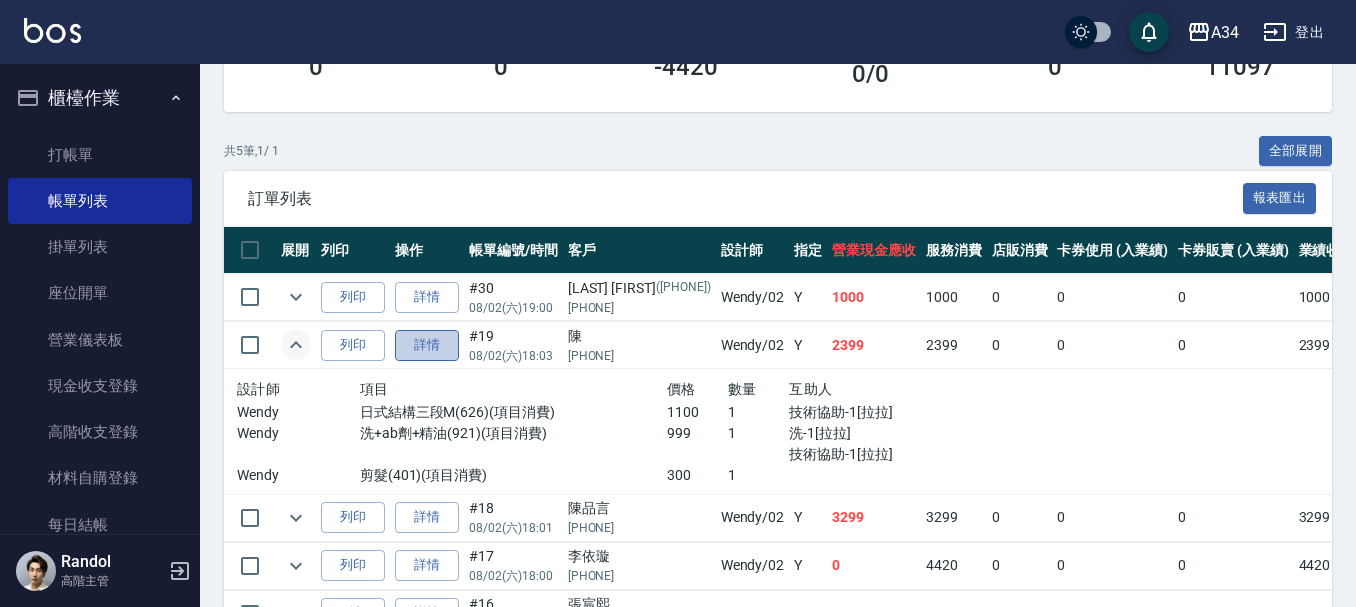 click on "詳情" at bounding box center (427, 345) 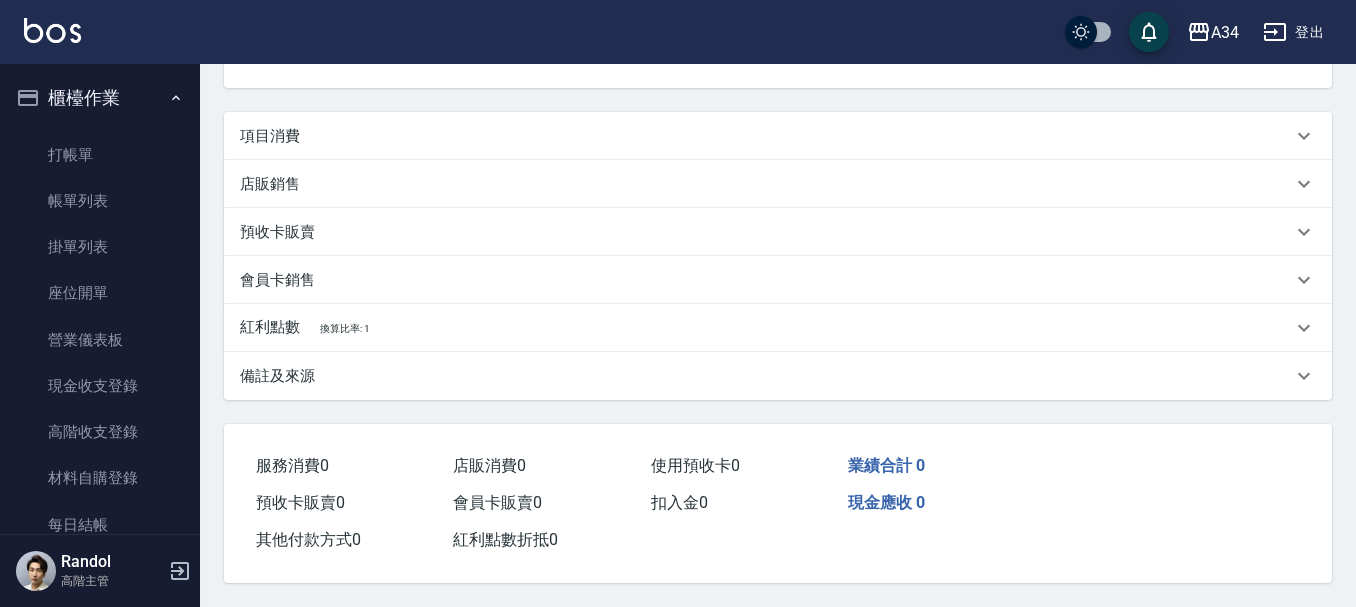 scroll, scrollTop: 0, scrollLeft: 0, axis: both 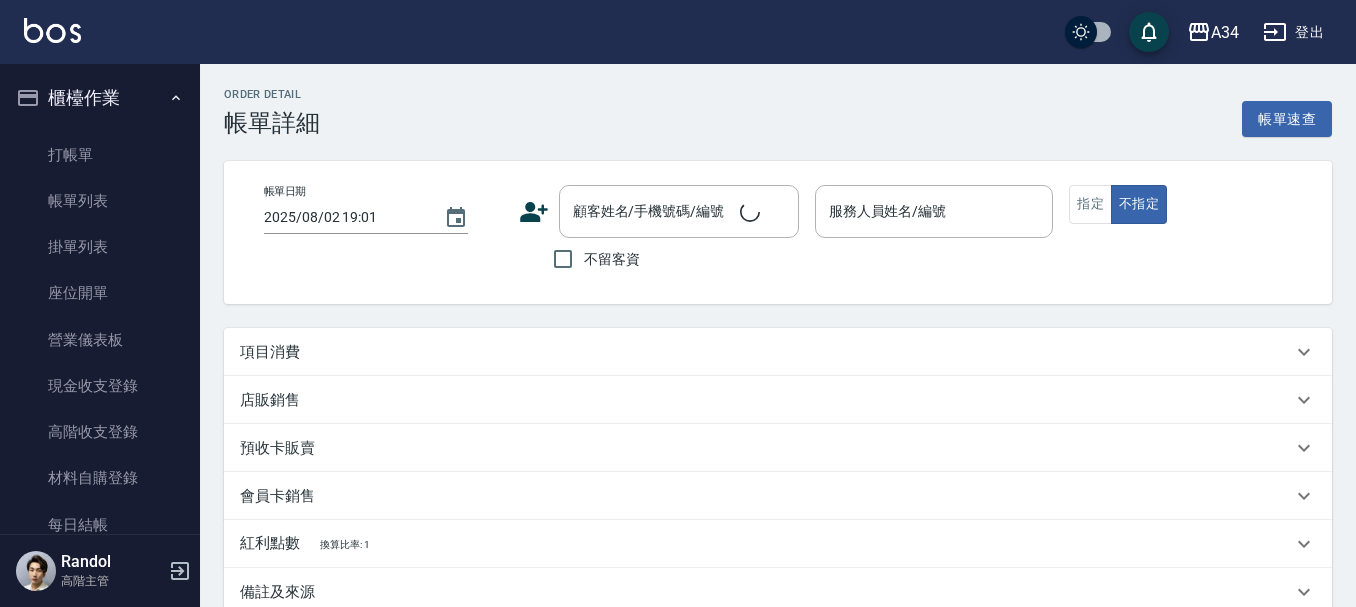 type on "2025/08/02 18:03" 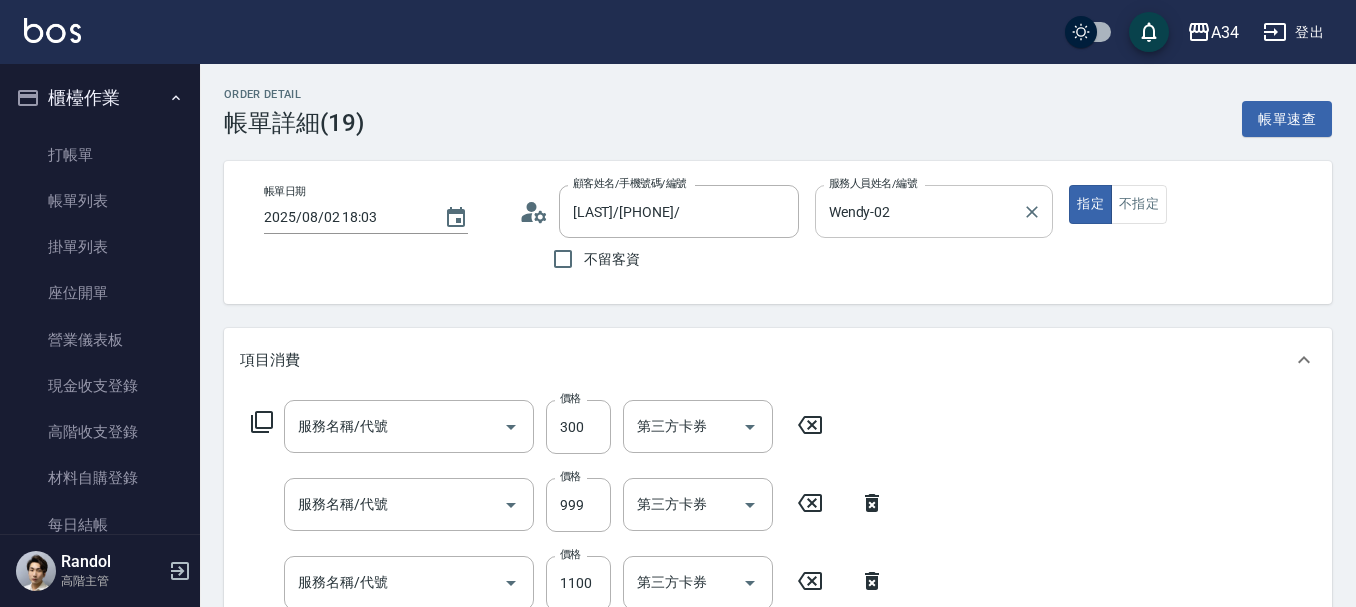 type on "陳/0961133795/" 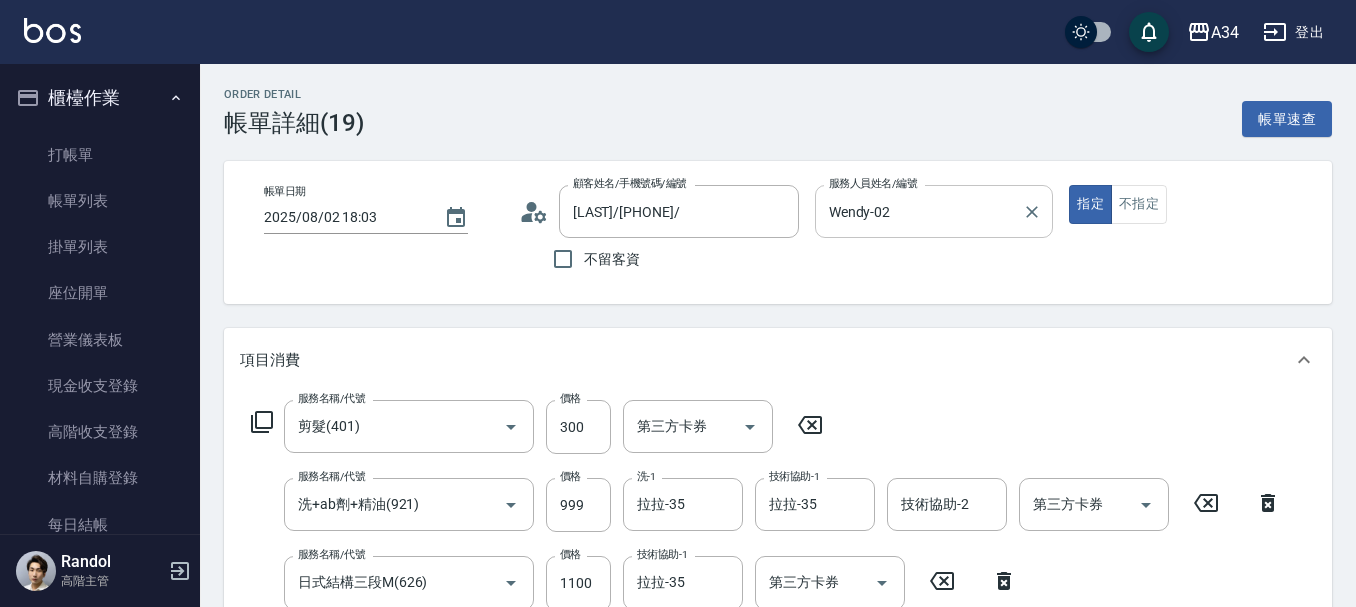 type on "剪髮(401)" 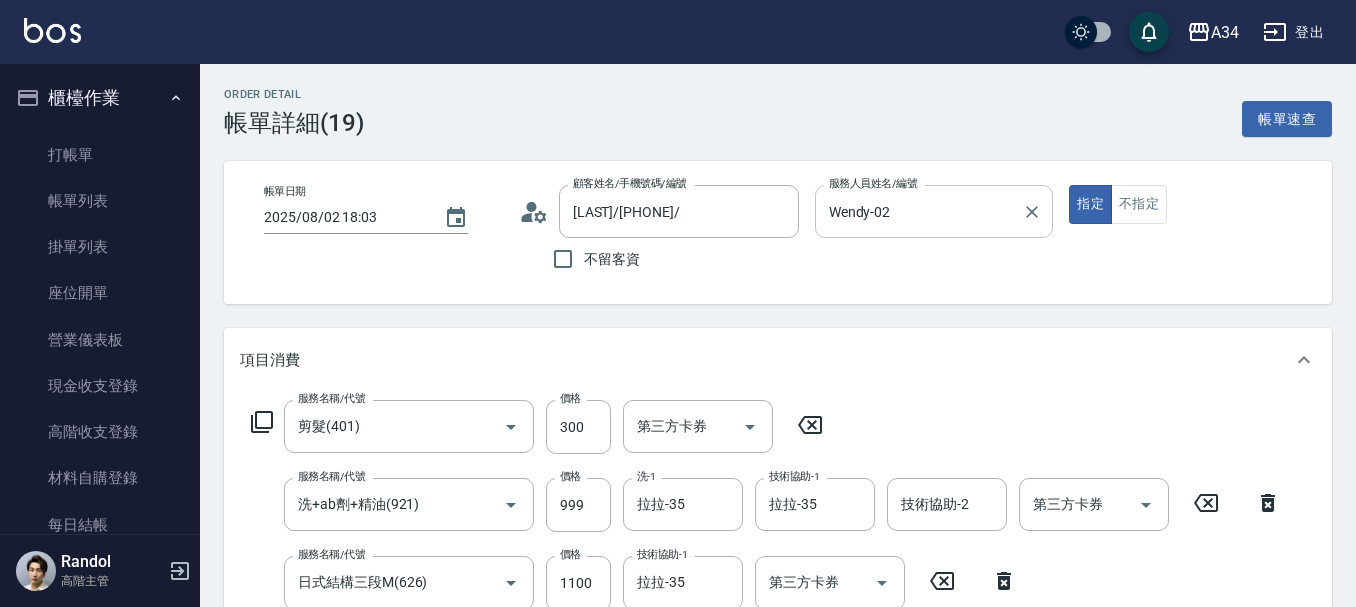 type on "洗+ab劑+精油(921)" 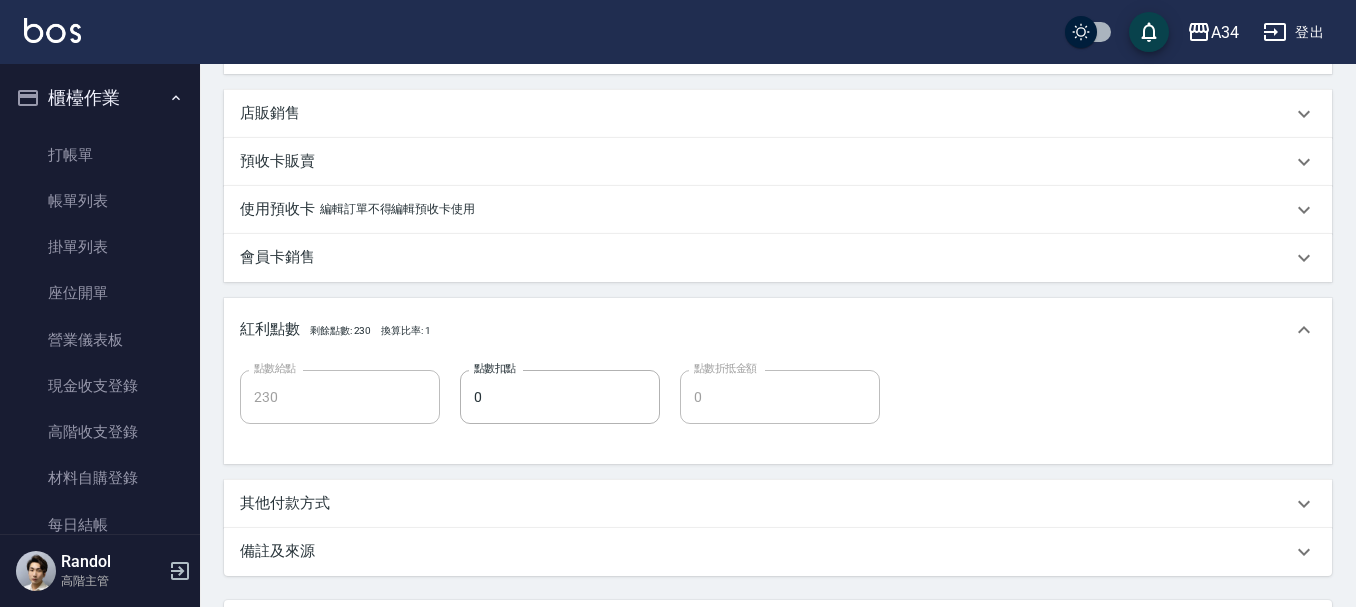 scroll, scrollTop: 799, scrollLeft: 0, axis: vertical 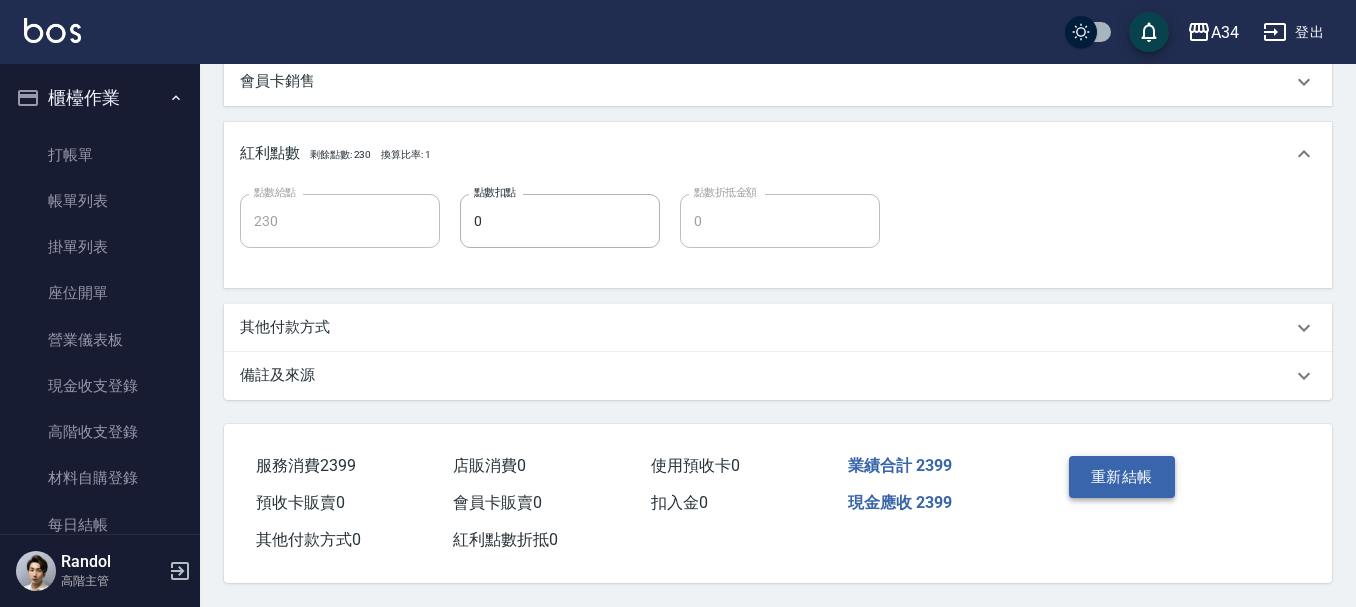 click on "重新結帳" at bounding box center (1122, 477) 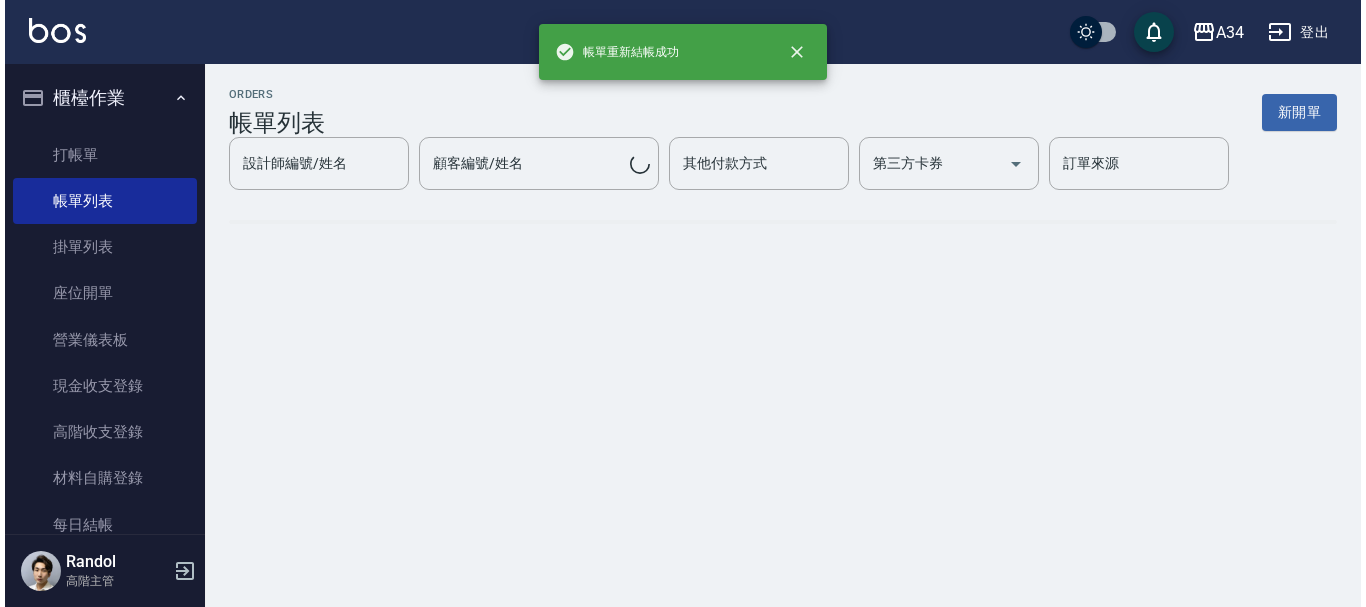 scroll, scrollTop: 0, scrollLeft: 0, axis: both 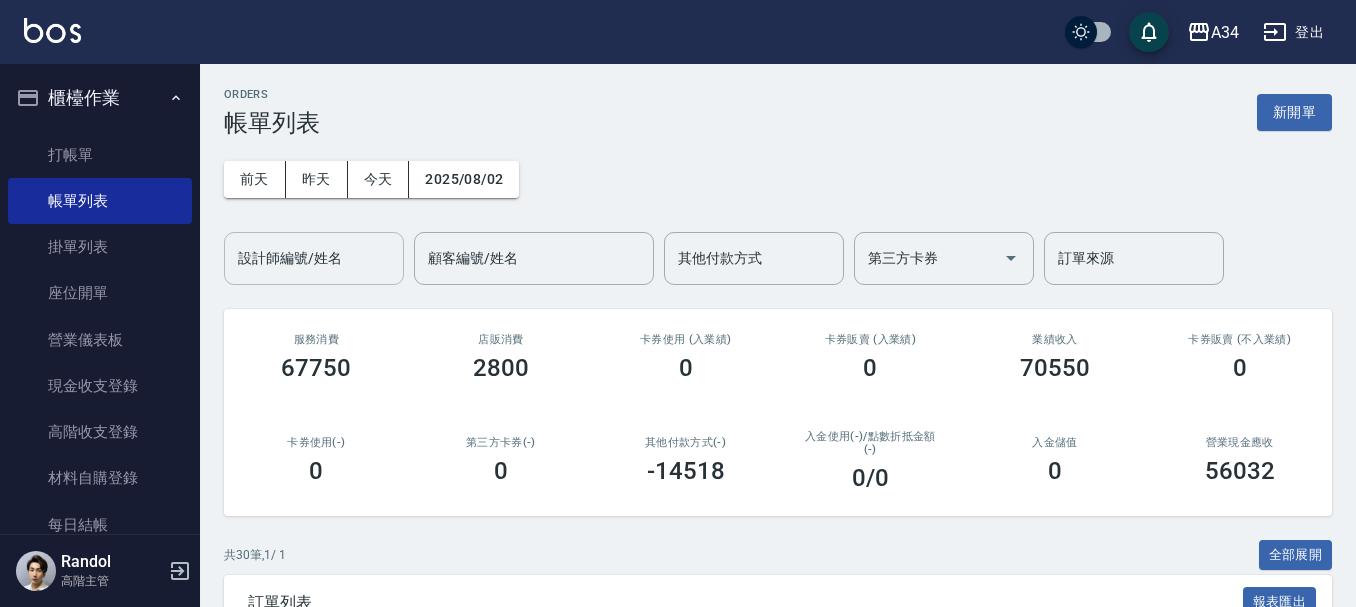 click on "設計師編號/姓名" at bounding box center (314, 258) 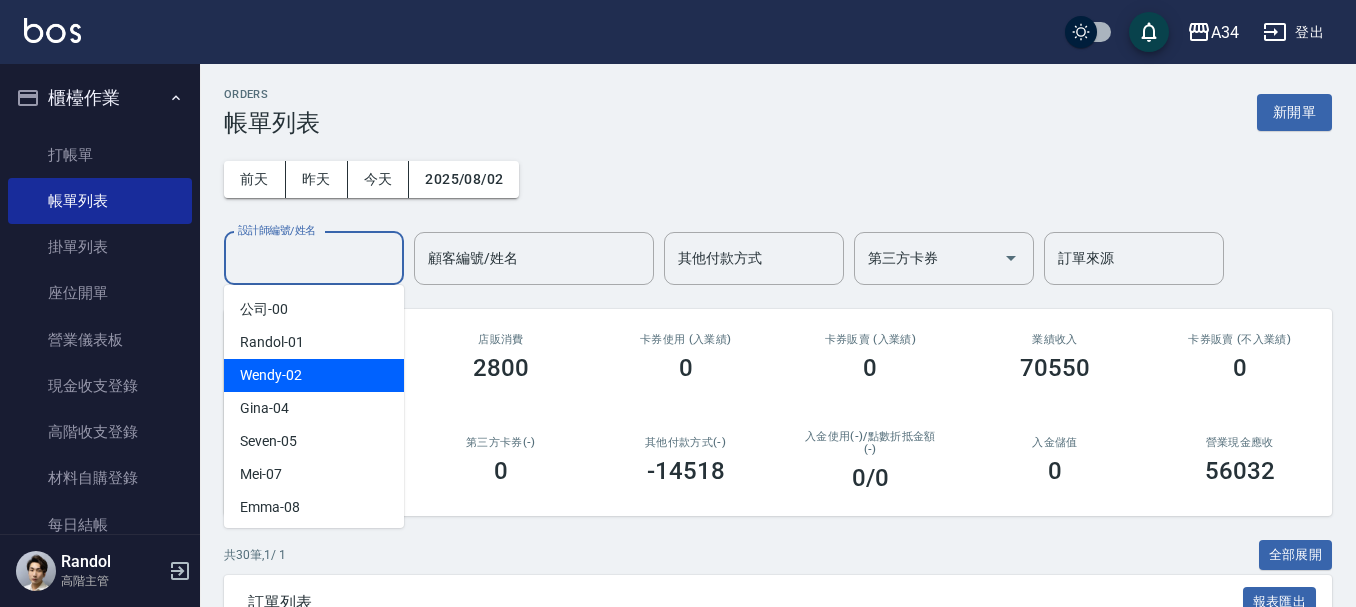 click on "Wendy -02" at bounding box center [314, 375] 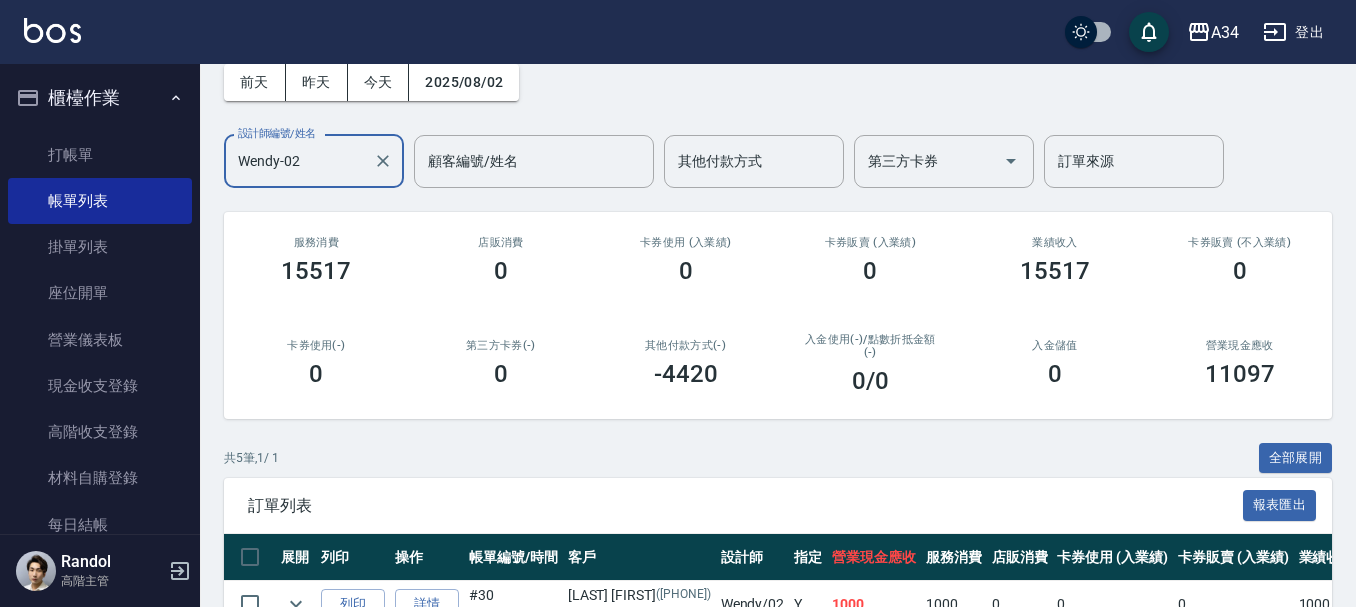 scroll, scrollTop: 404, scrollLeft: 0, axis: vertical 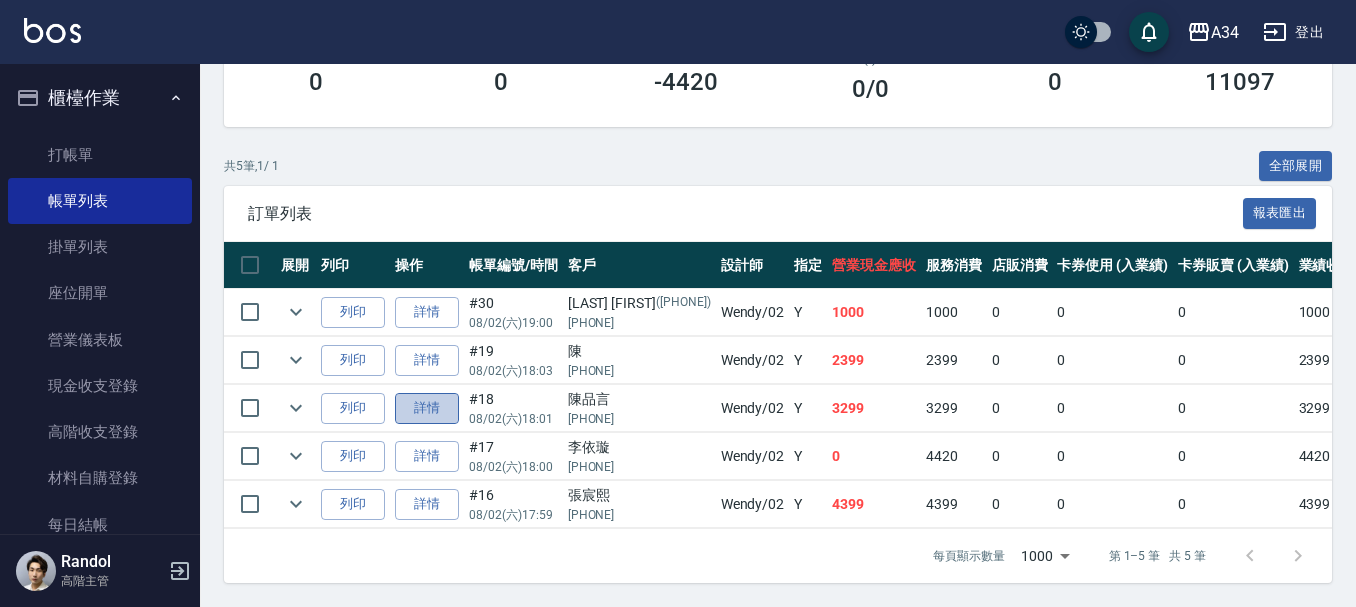 click on "詳情" at bounding box center (427, 408) 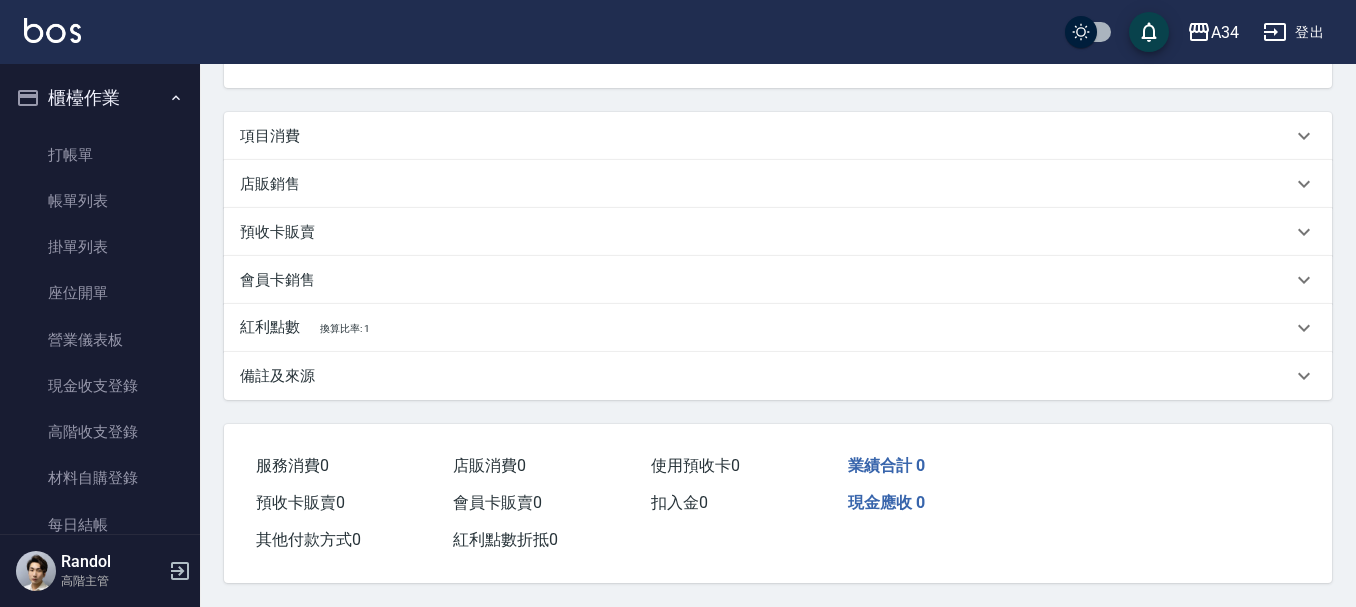 scroll, scrollTop: 0, scrollLeft: 0, axis: both 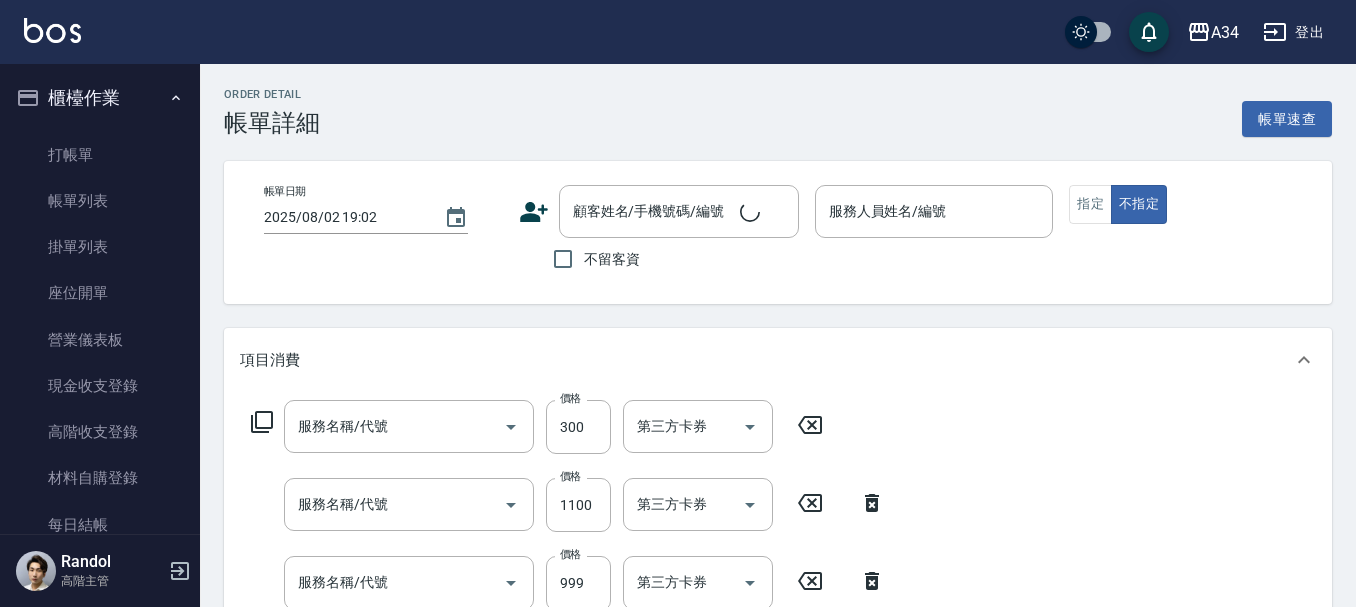 type on "洗髮(201)" 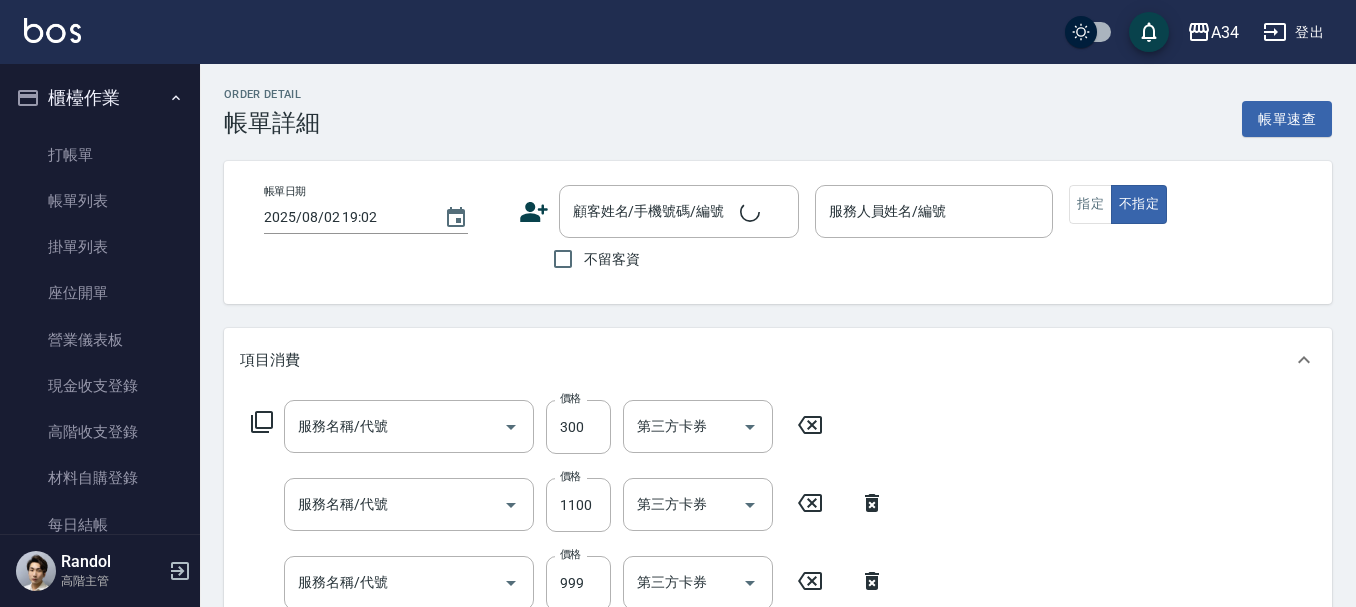 type on "日式結構三段M(626)" 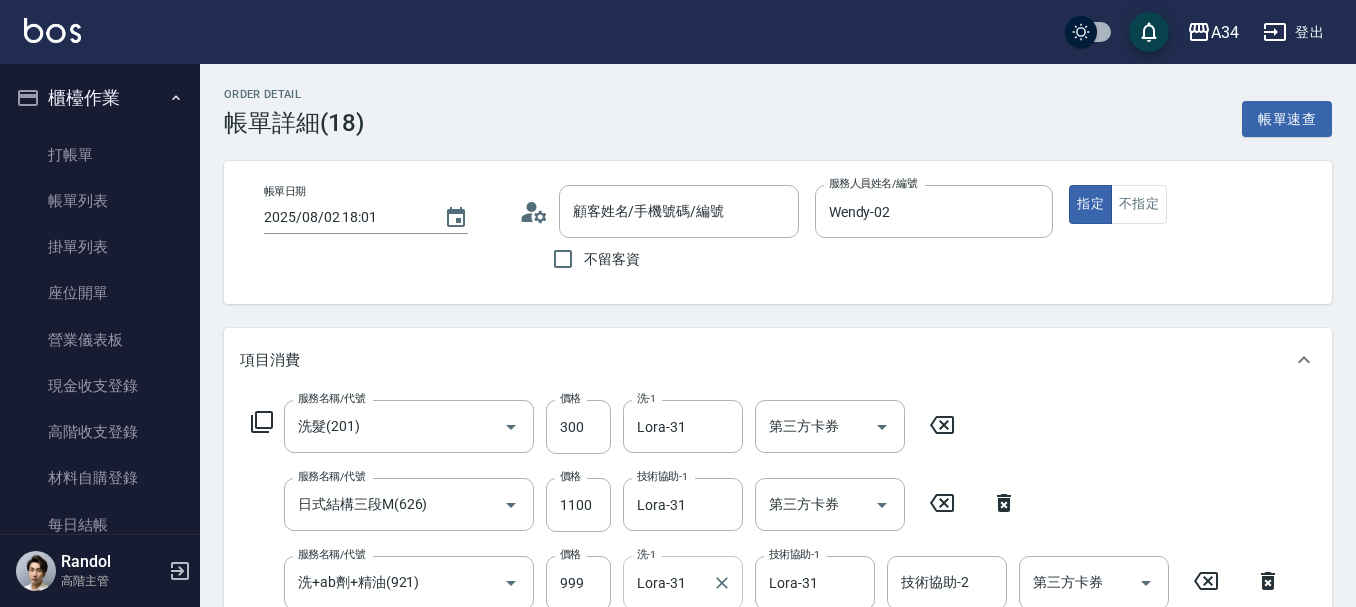 type on "2025/08/02 18:01" 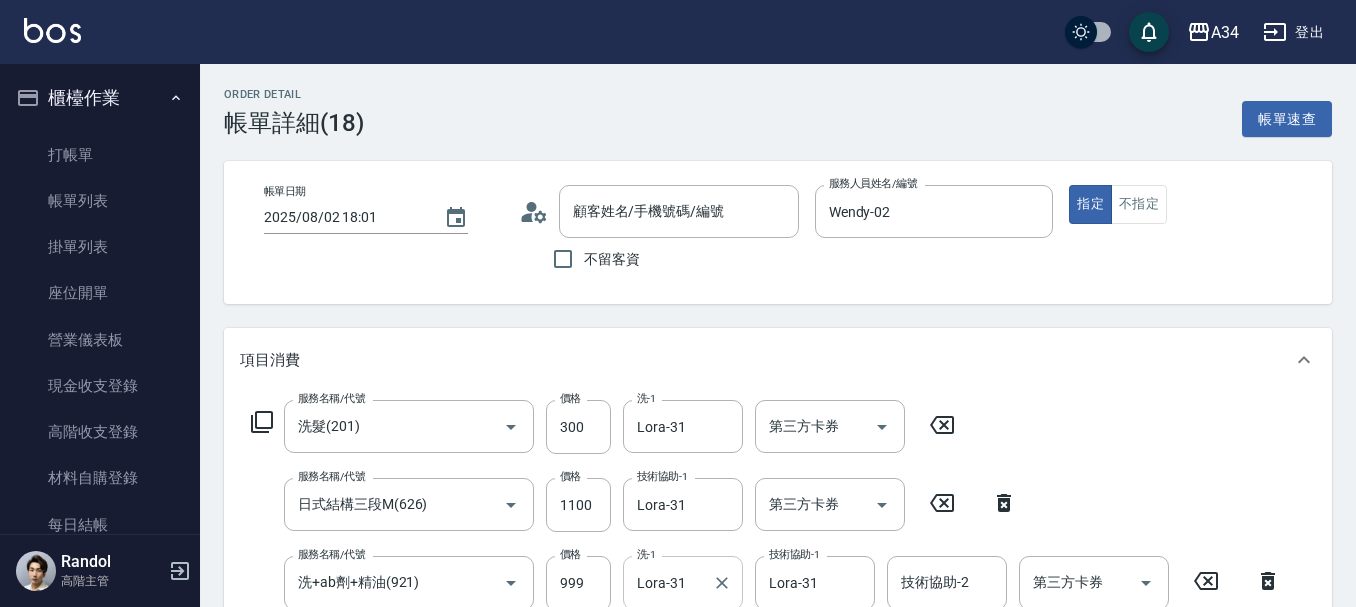 type on "Wendy-02" 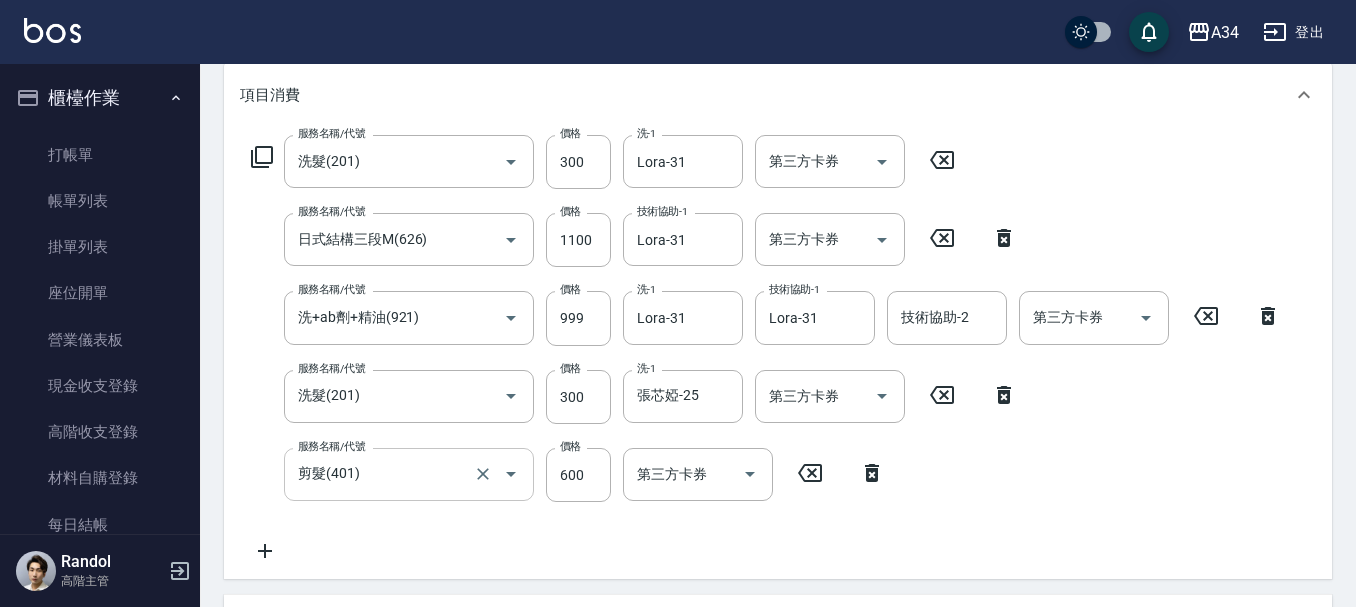 type on "陳品言/0905199866/" 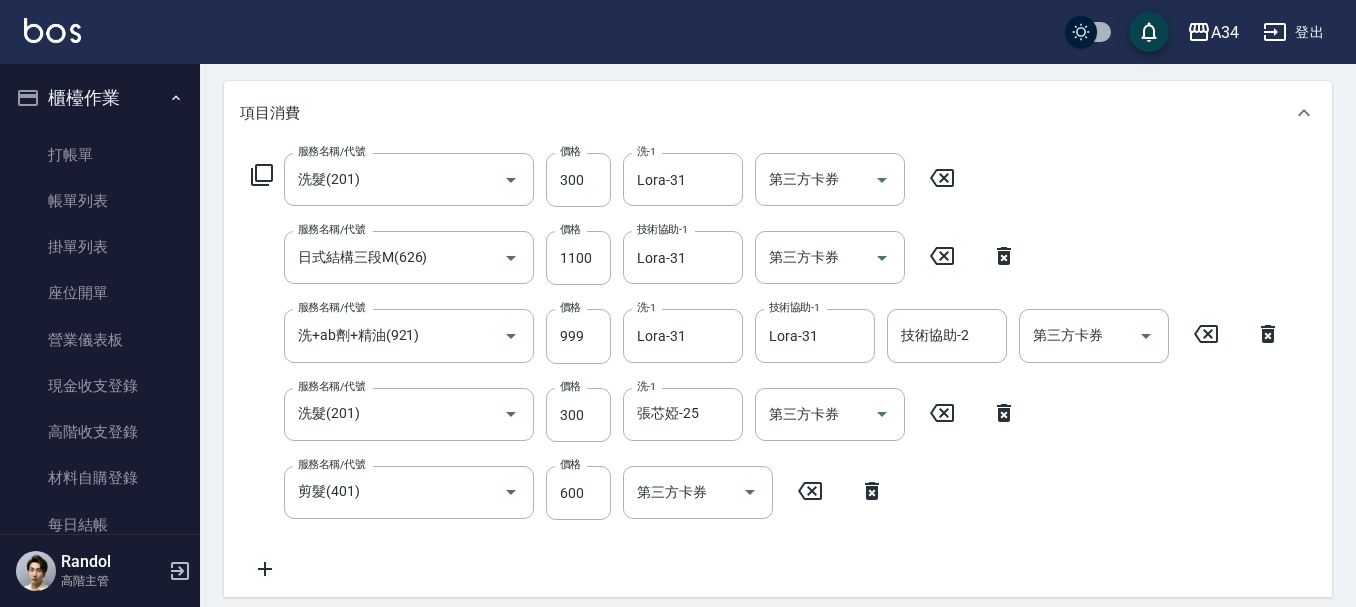 scroll, scrollTop: 200, scrollLeft: 0, axis: vertical 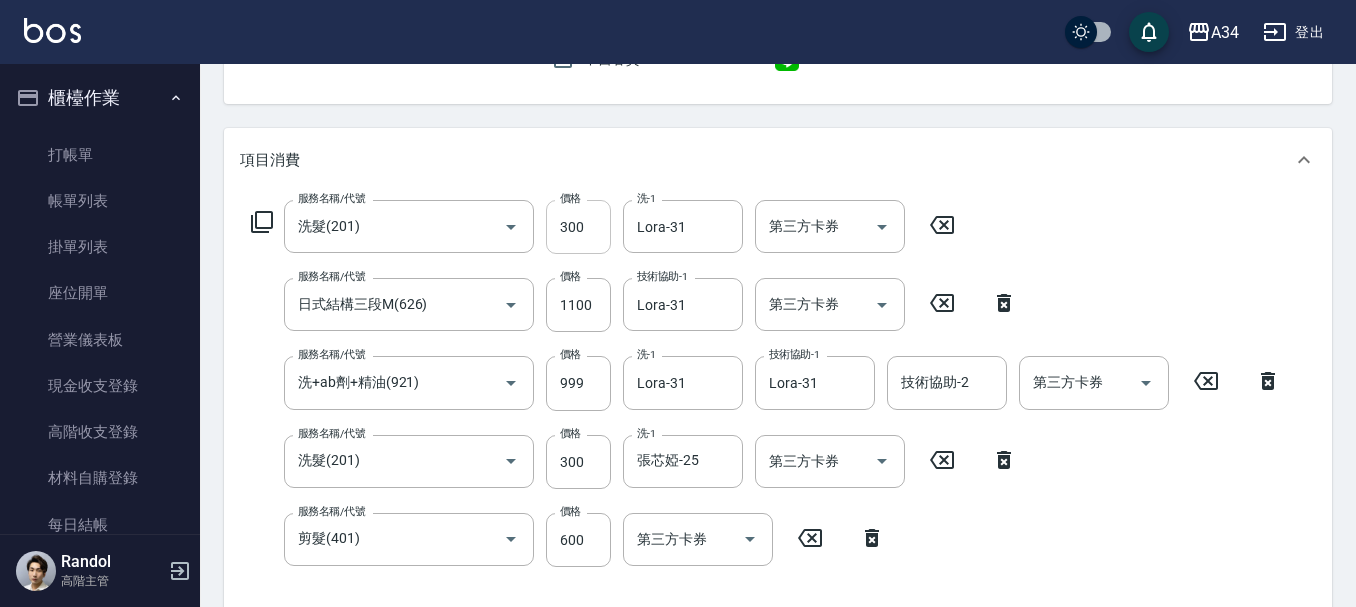 click on "300" at bounding box center [578, 227] 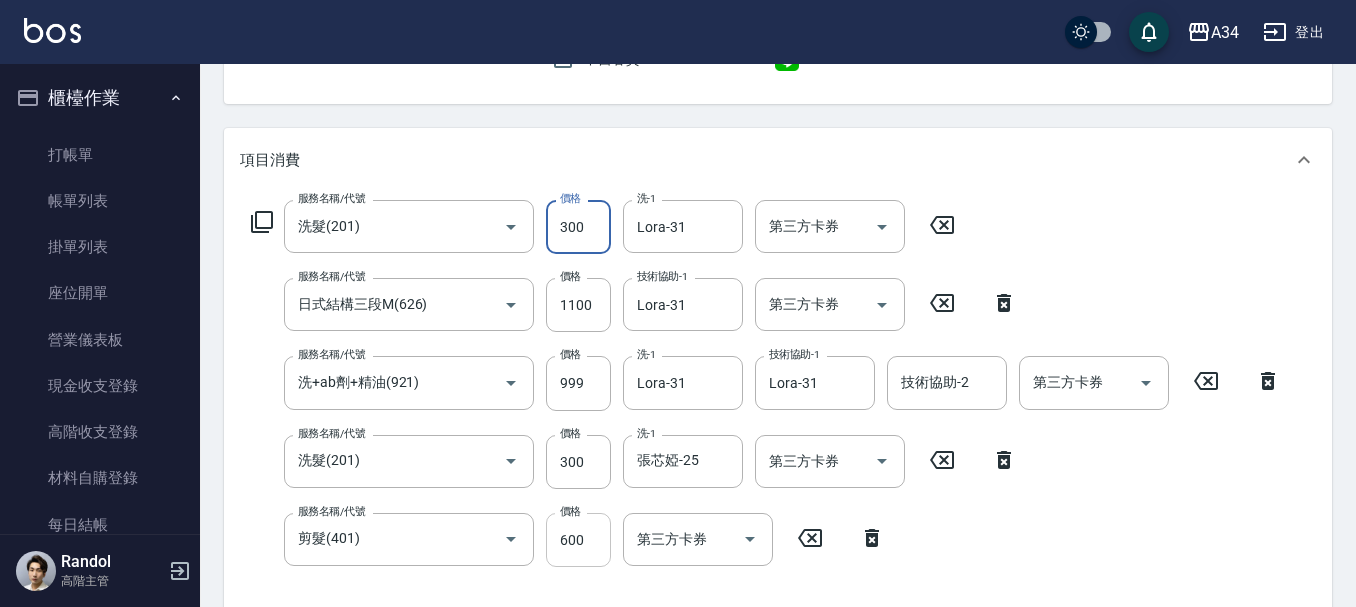 click on "600" at bounding box center [578, 540] 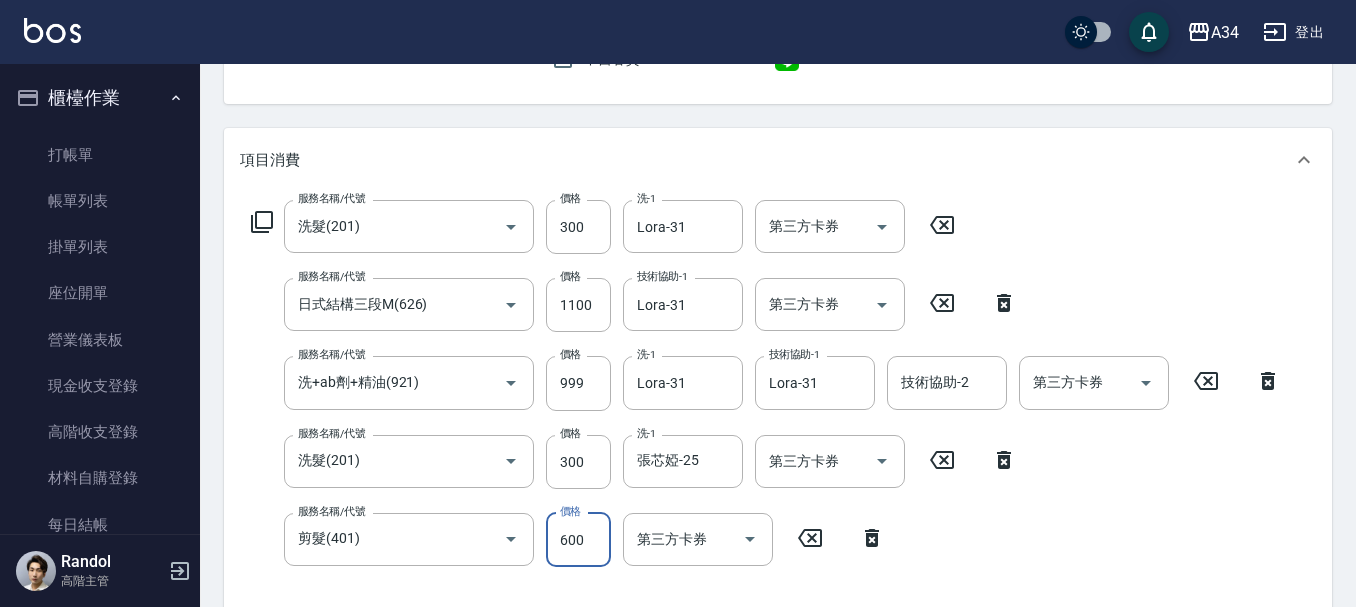 click on "600" at bounding box center (578, 540) 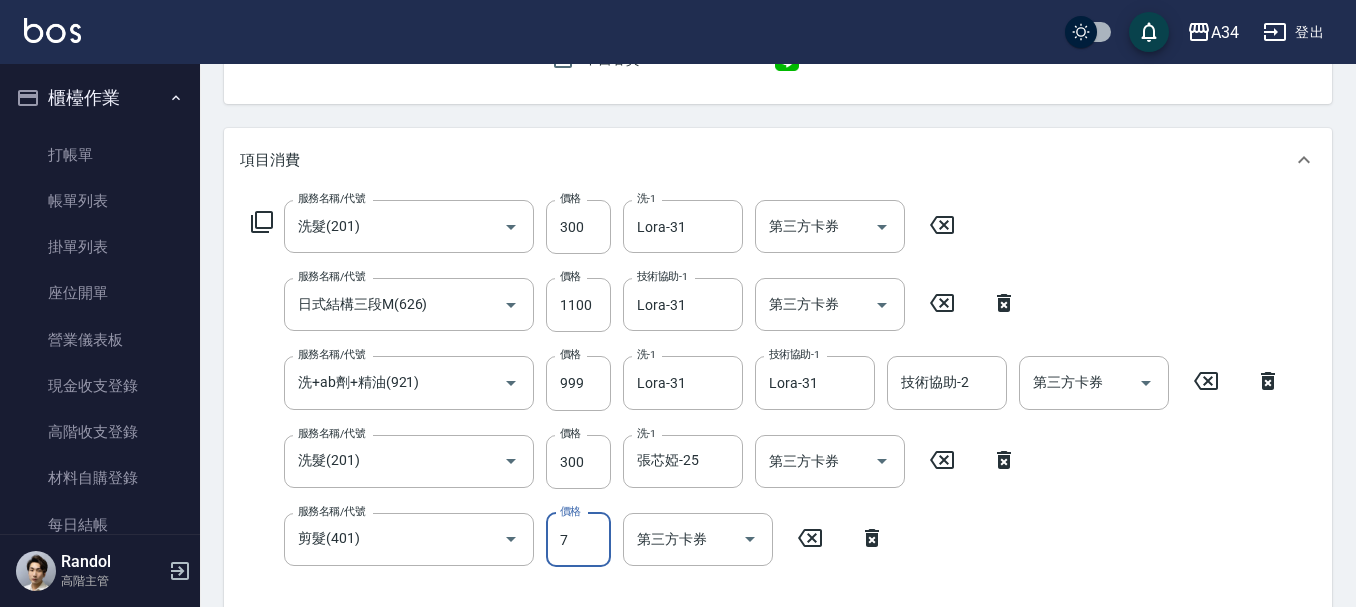 type on "270" 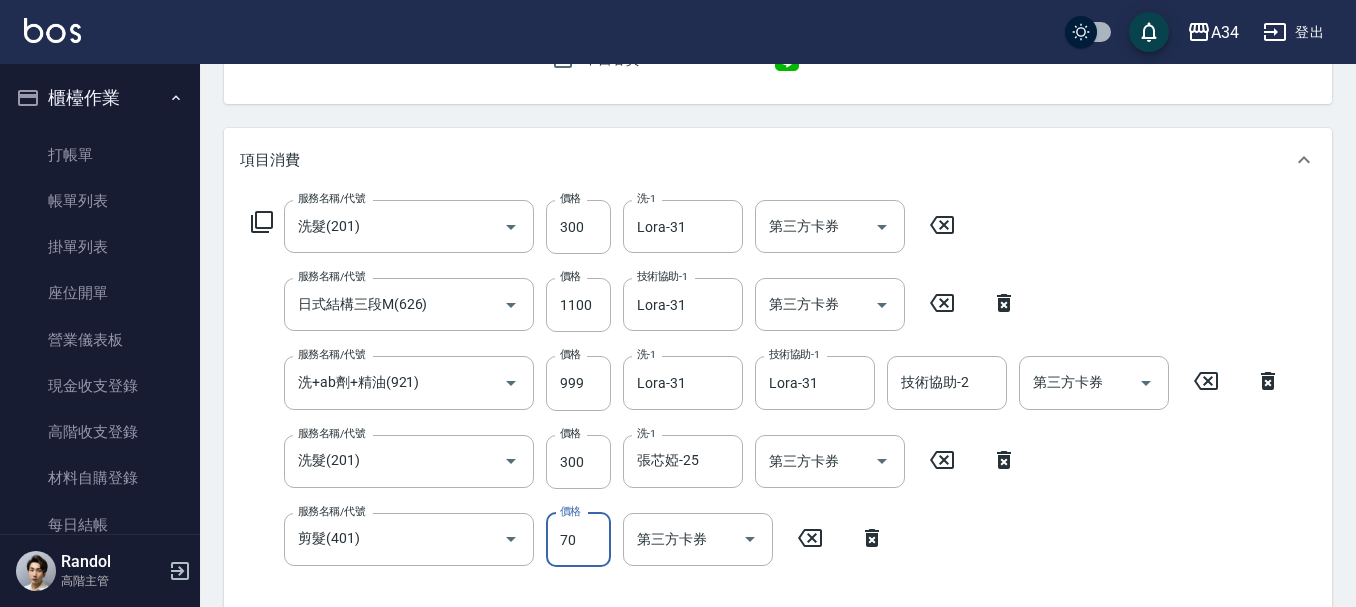 type on "700" 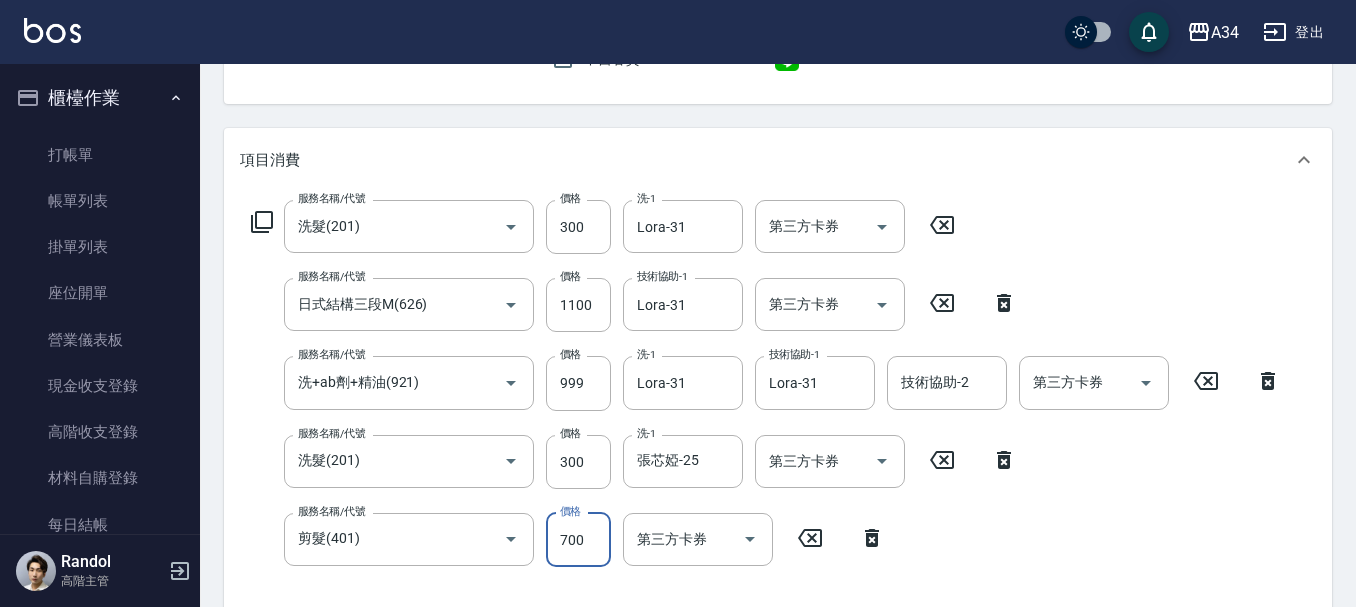 type on "330" 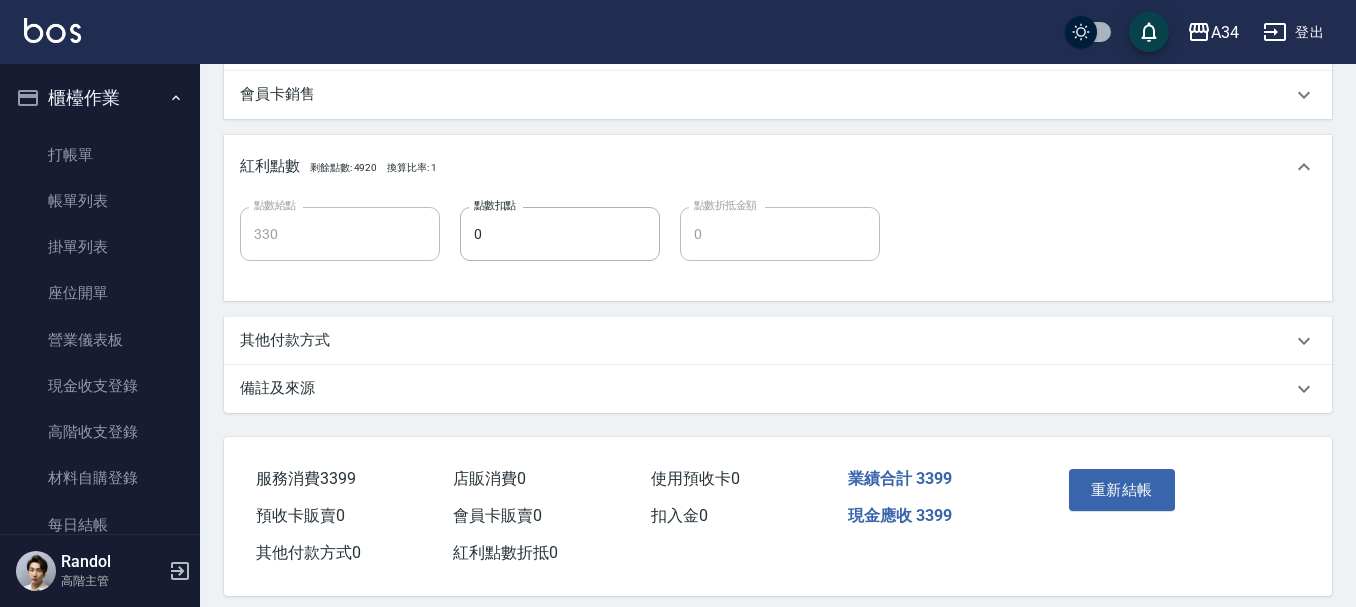 scroll, scrollTop: 955, scrollLeft: 0, axis: vertical 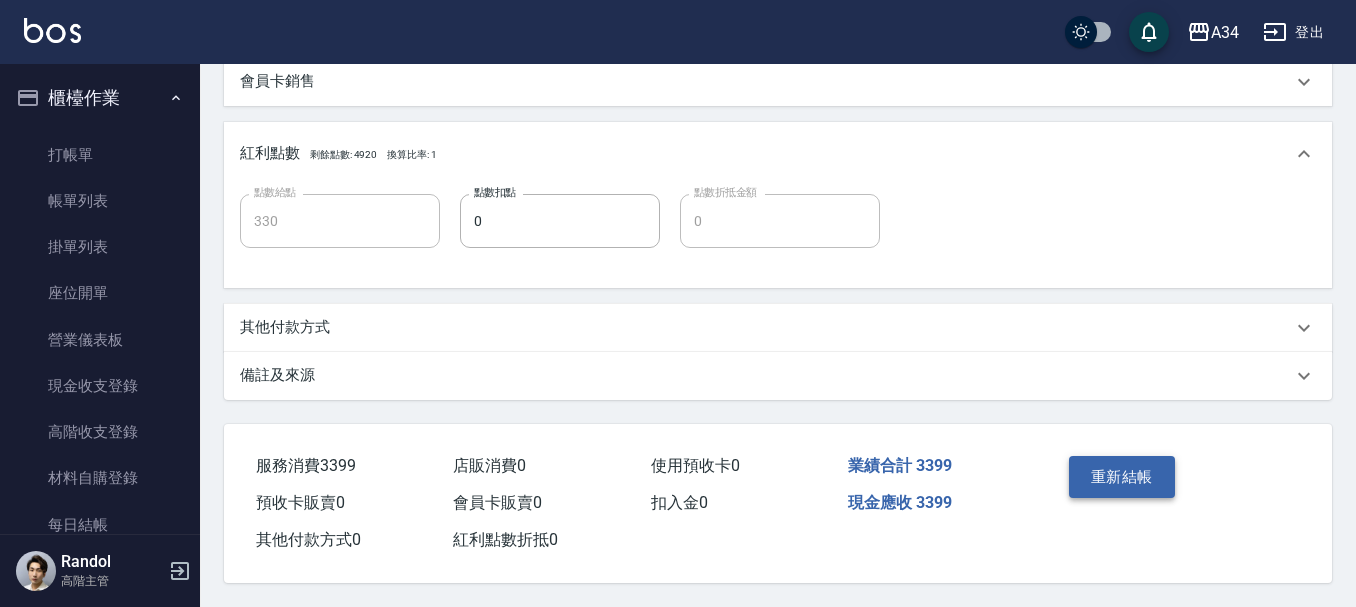 type on "700" 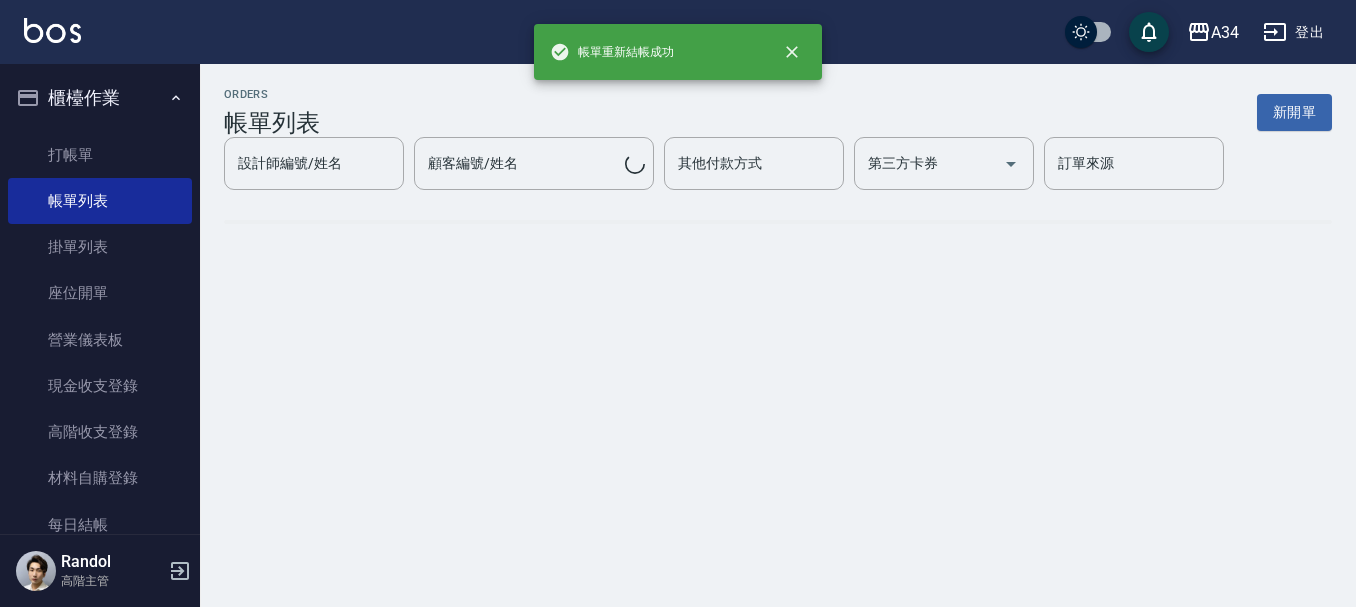 scroll, scrollTop: 0, scrollLeft: 0, axis: both 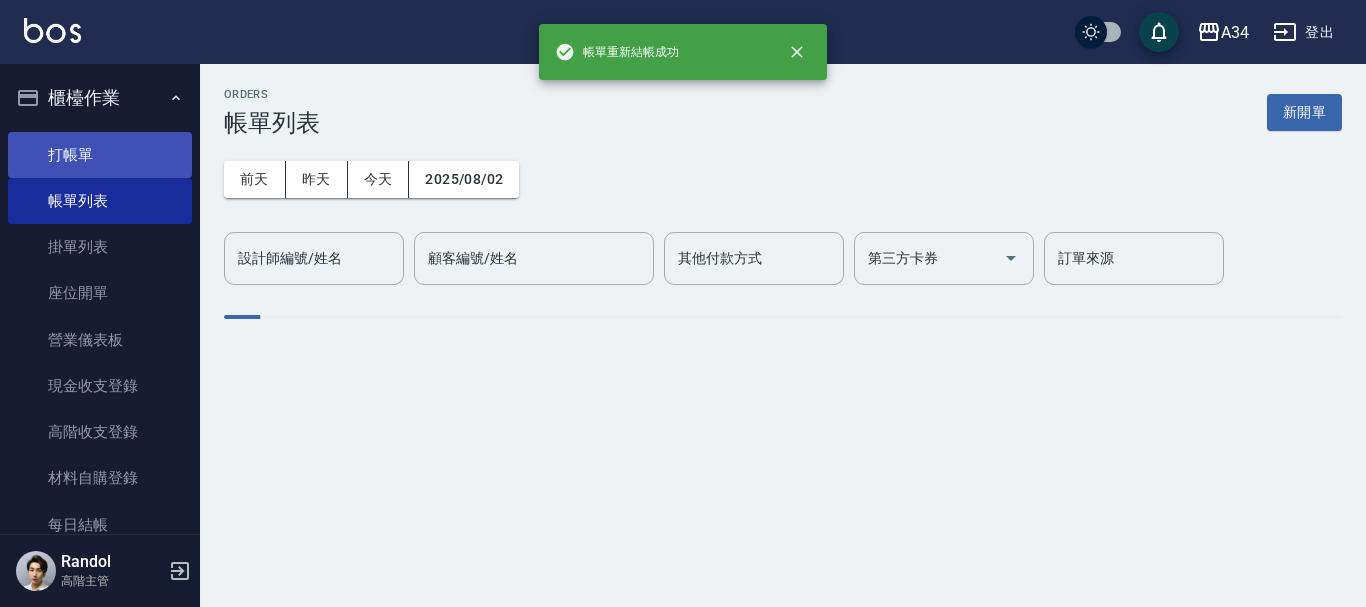 click on "打帳單" at bounding box center (100, 155) 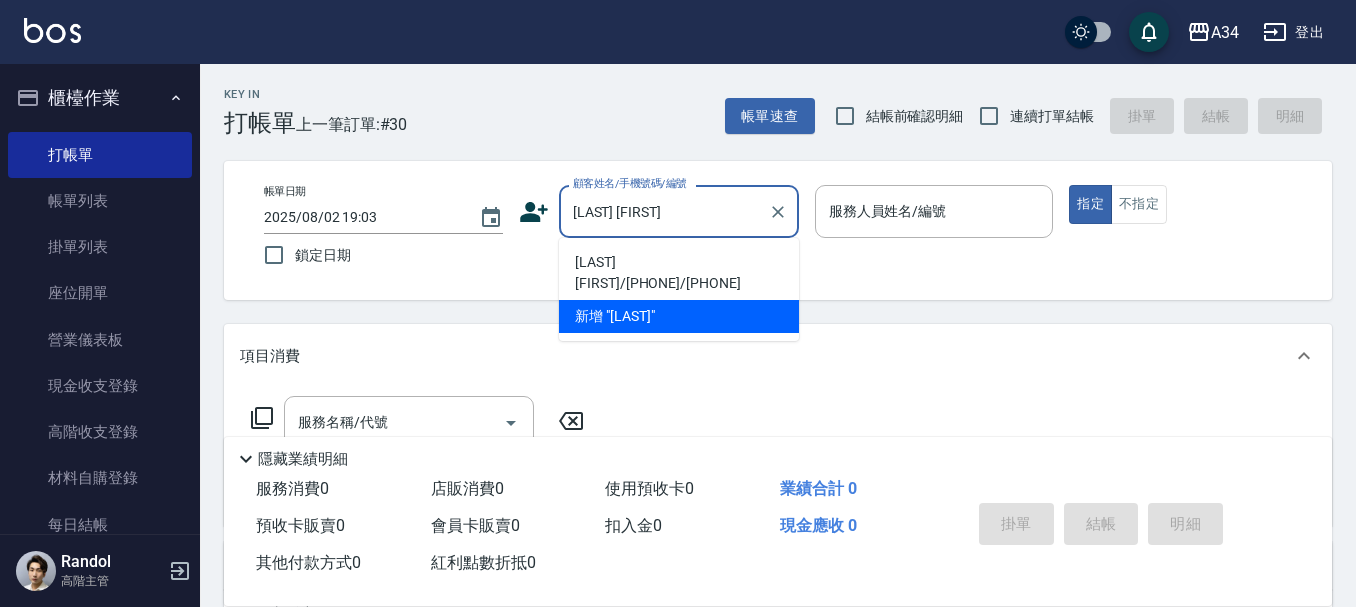click on "吳幸芬/0921624821/0921624821" at bounding box center [679, 273] 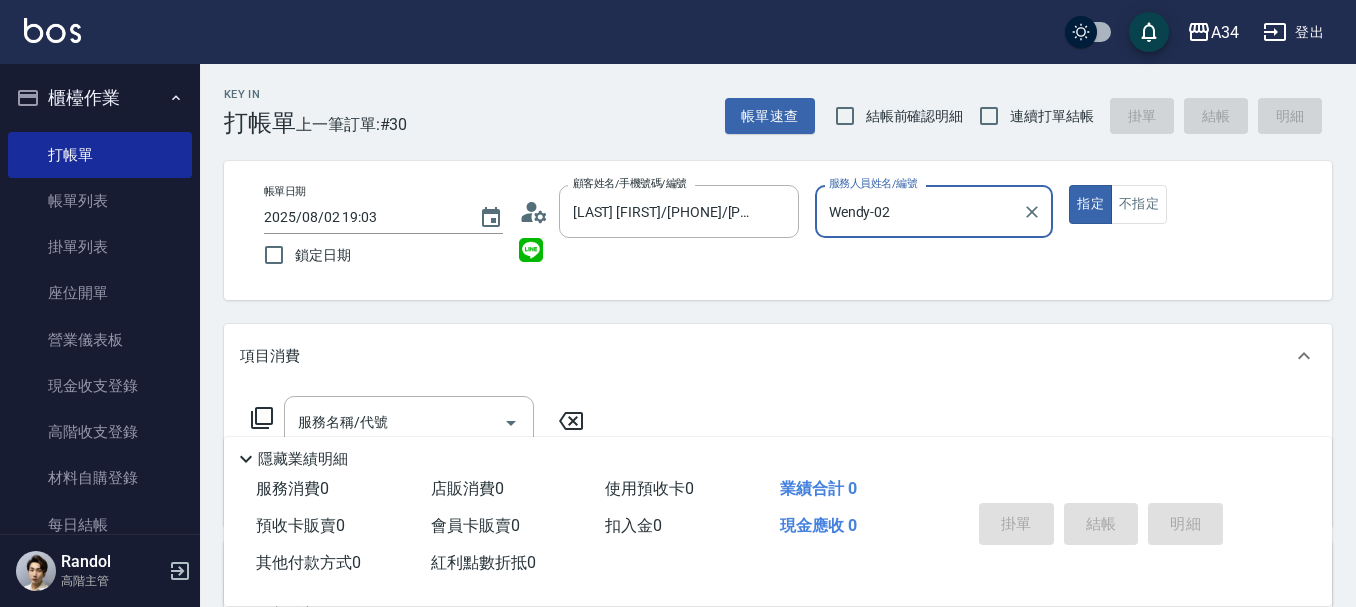 type on "Wendy-02" 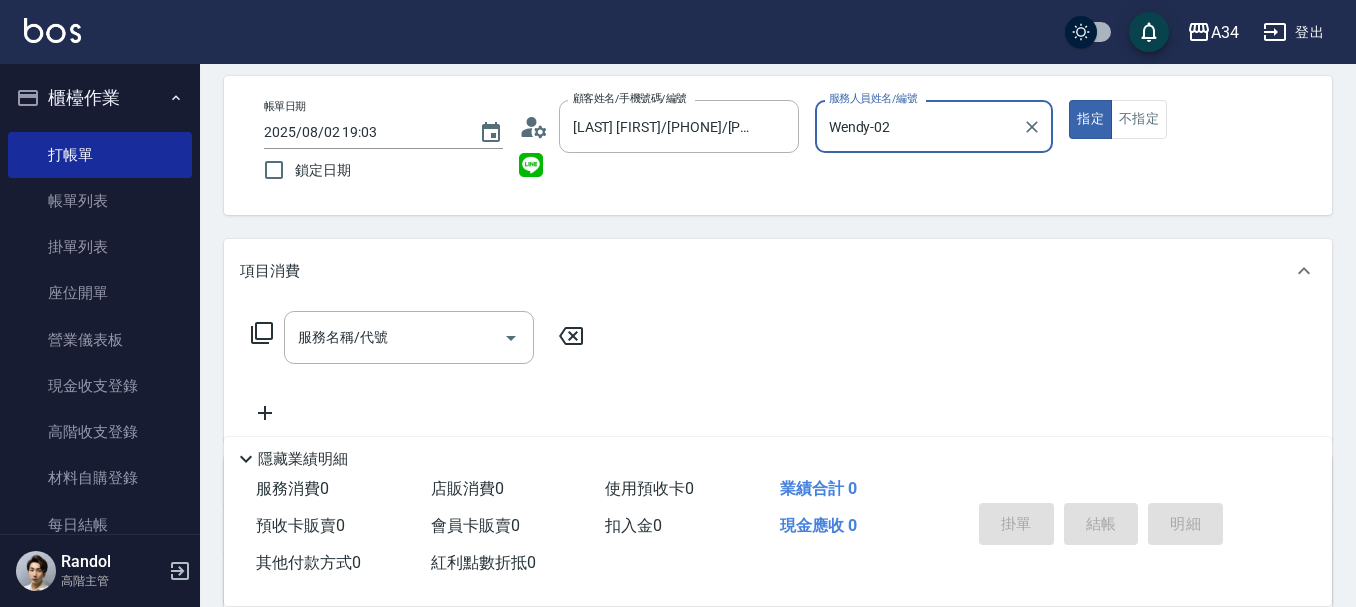 scroll, scrollTop: 200, scrollLeft: 0, axis: vertical 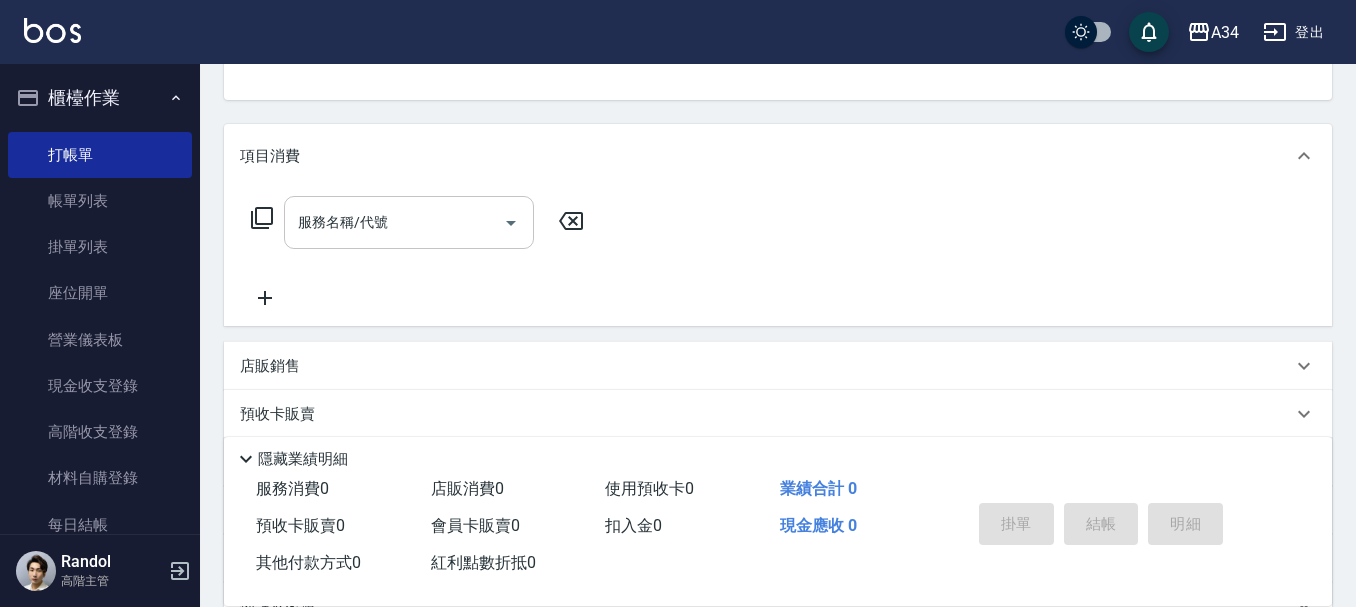 click on "服務名稱/代號" at bounding box center [394, 222] 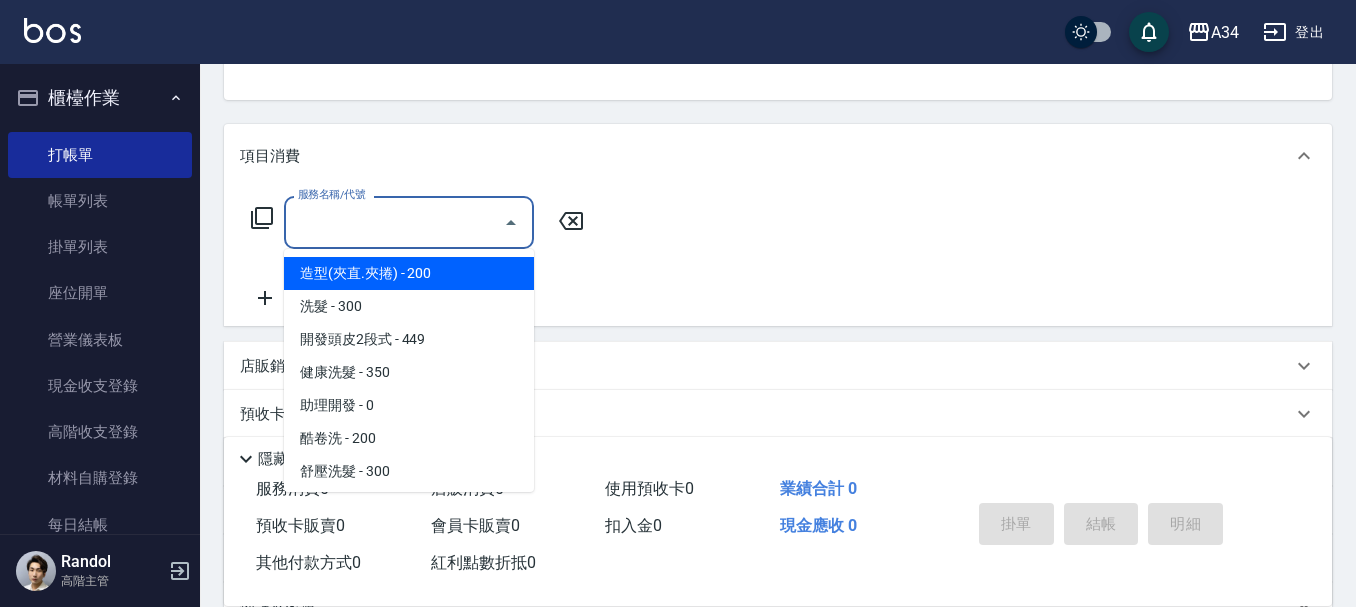 type on "9" 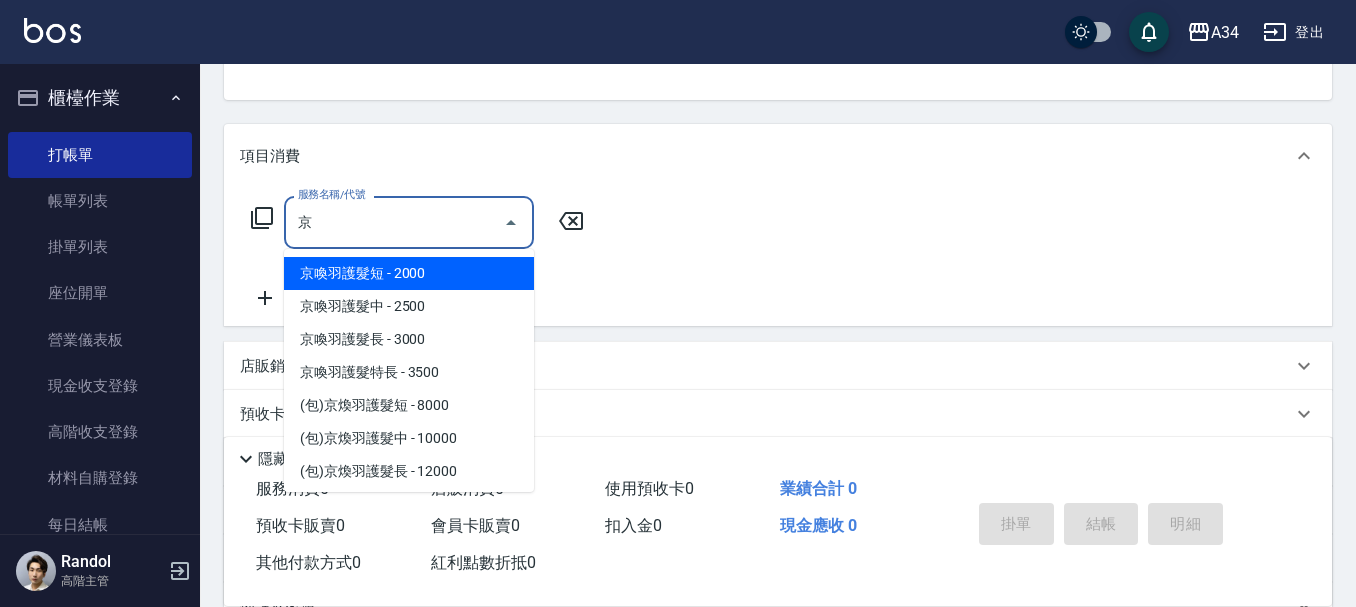 click on "京喚羽護髮中 - 2500" at bounding box center (409, 306) 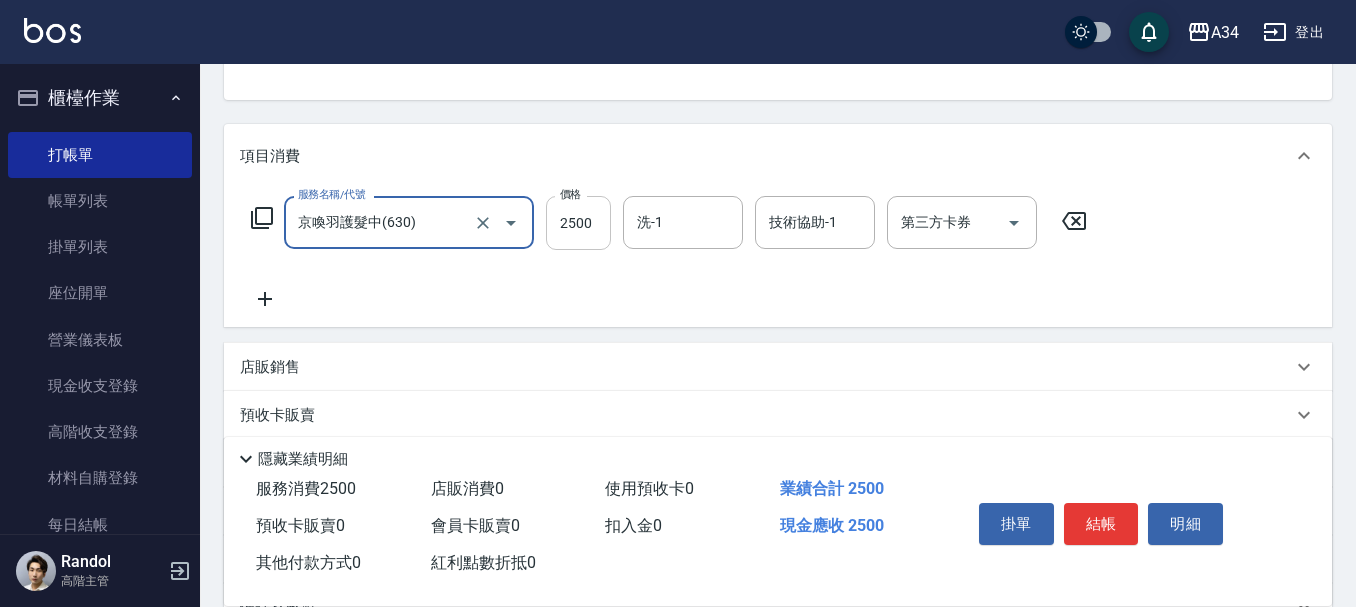 type on "京喚羽護髮中(630)" 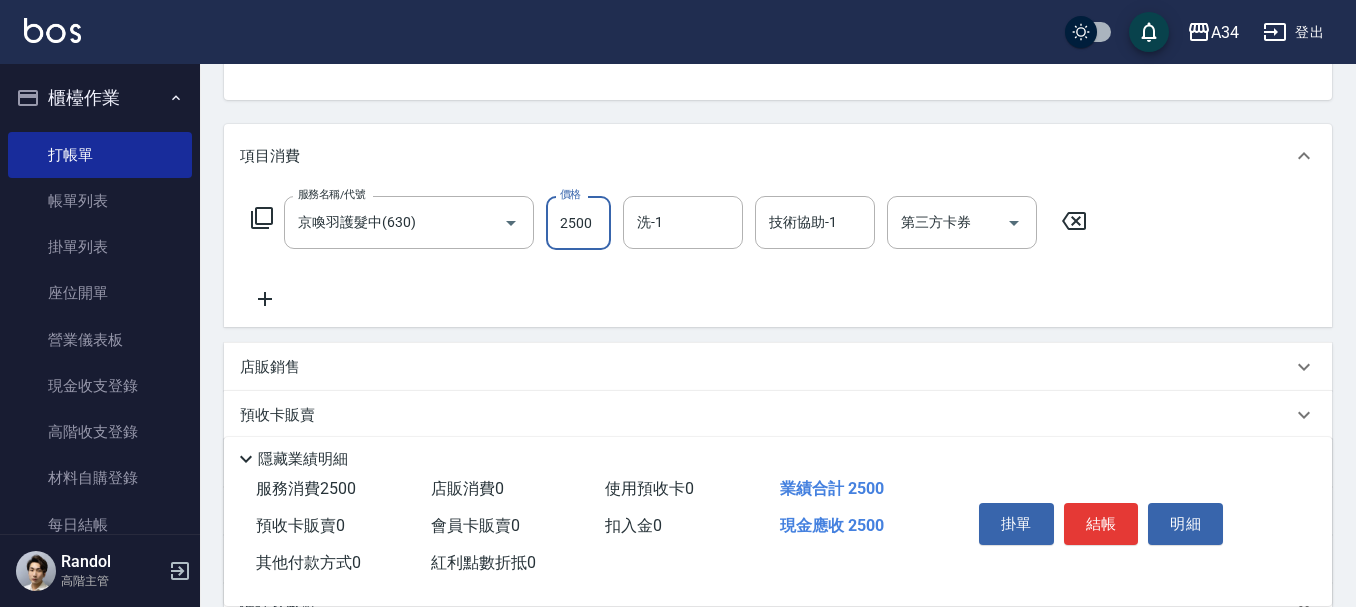 type on "2" 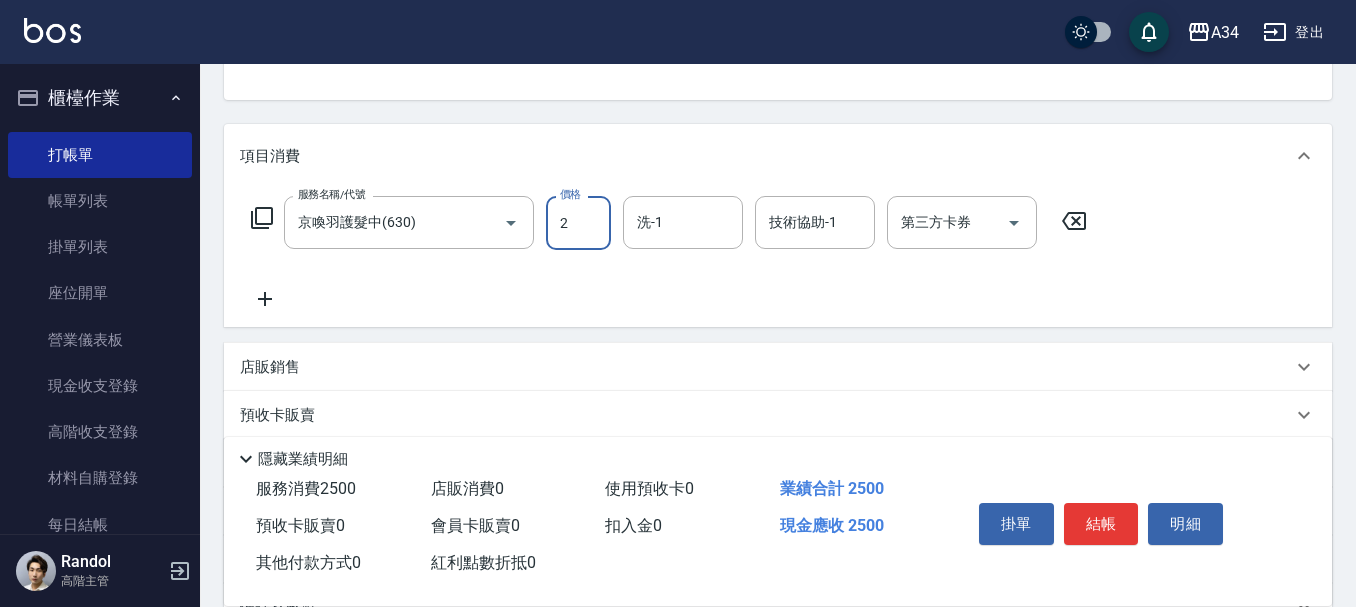 type on "0" 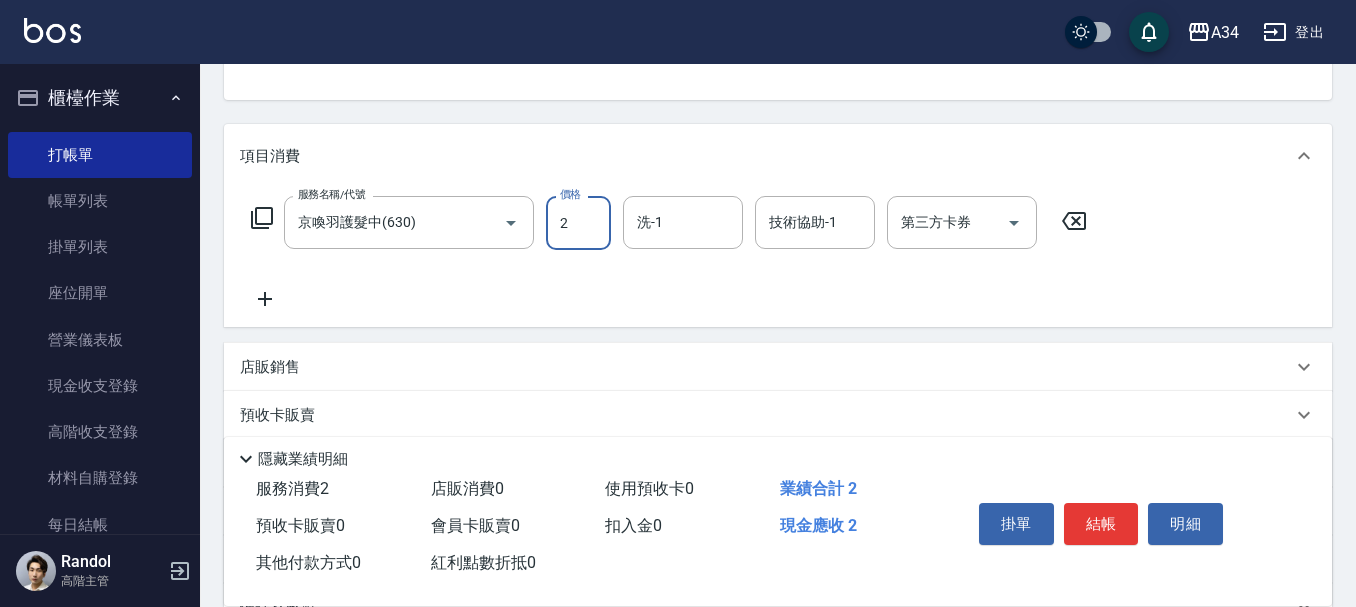 type on "25" 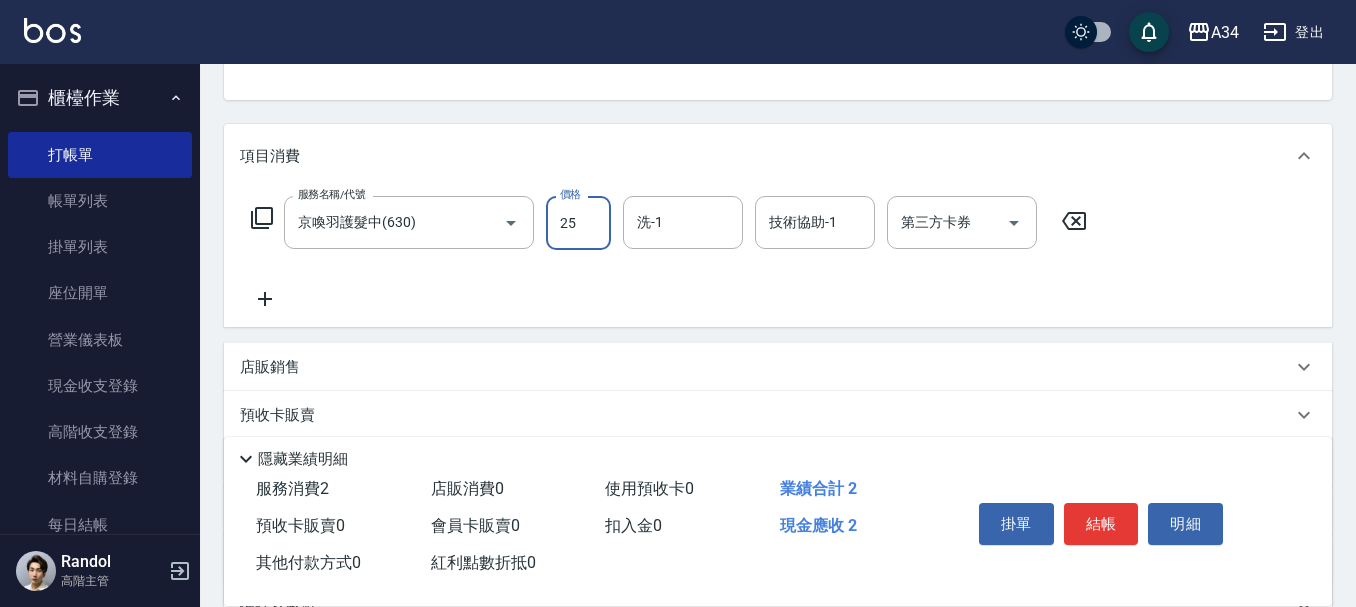 type on "20" 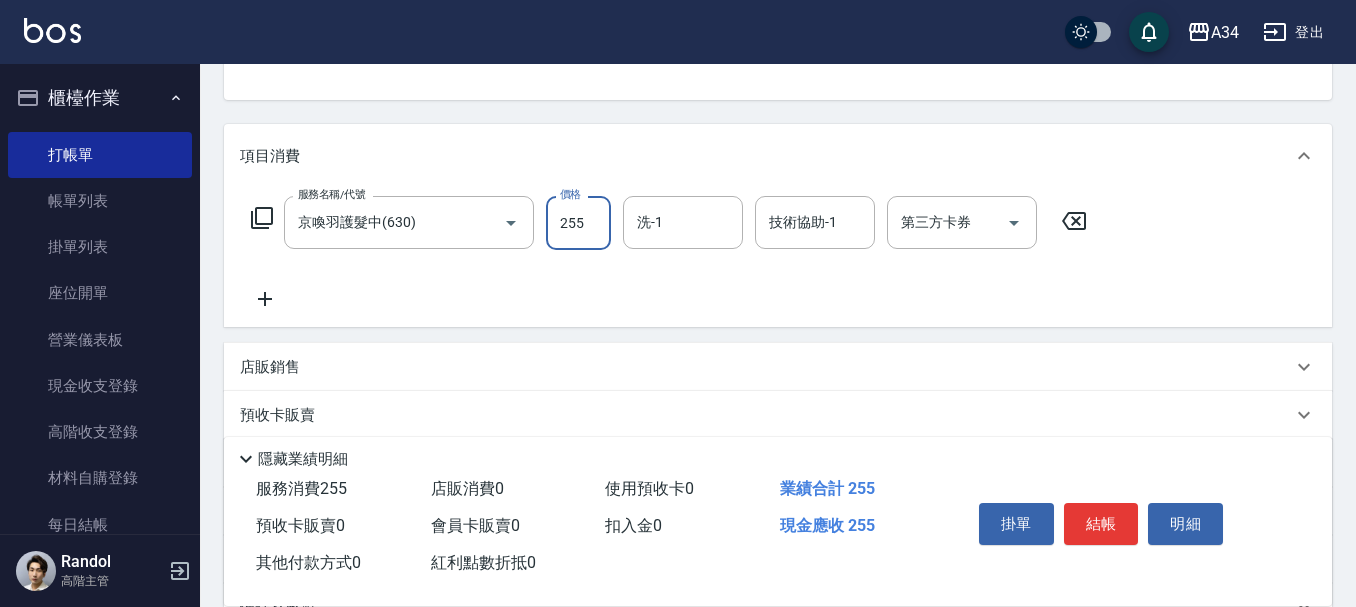 type on "250" 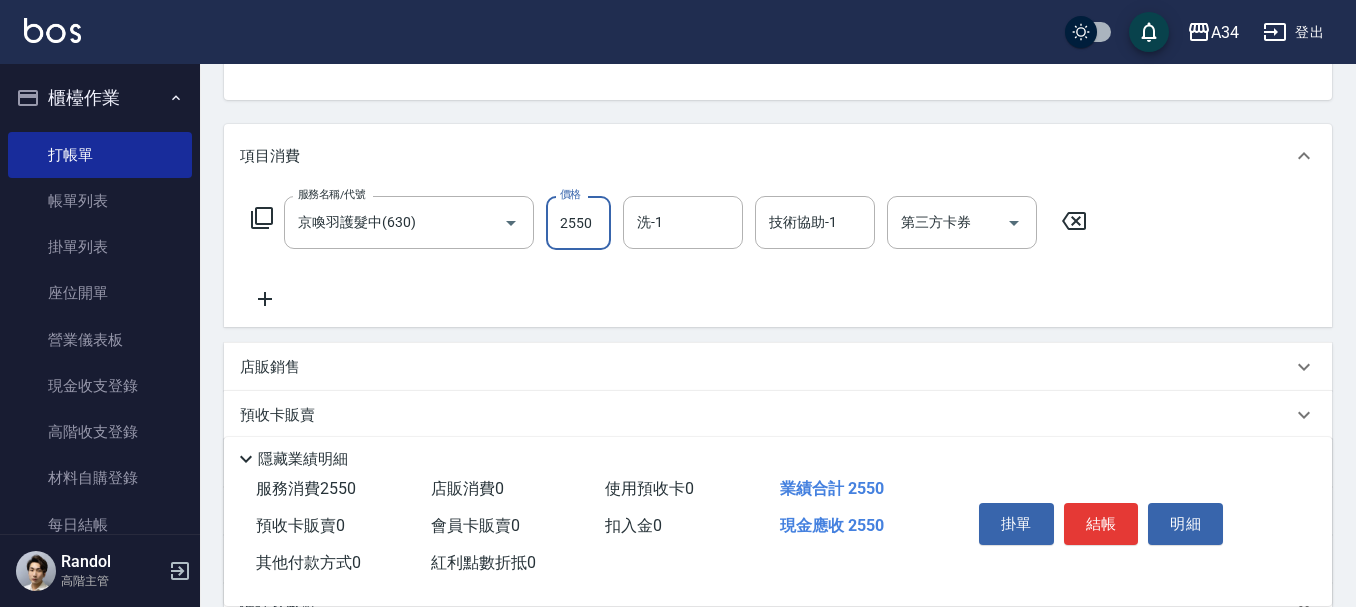 type on "2550" 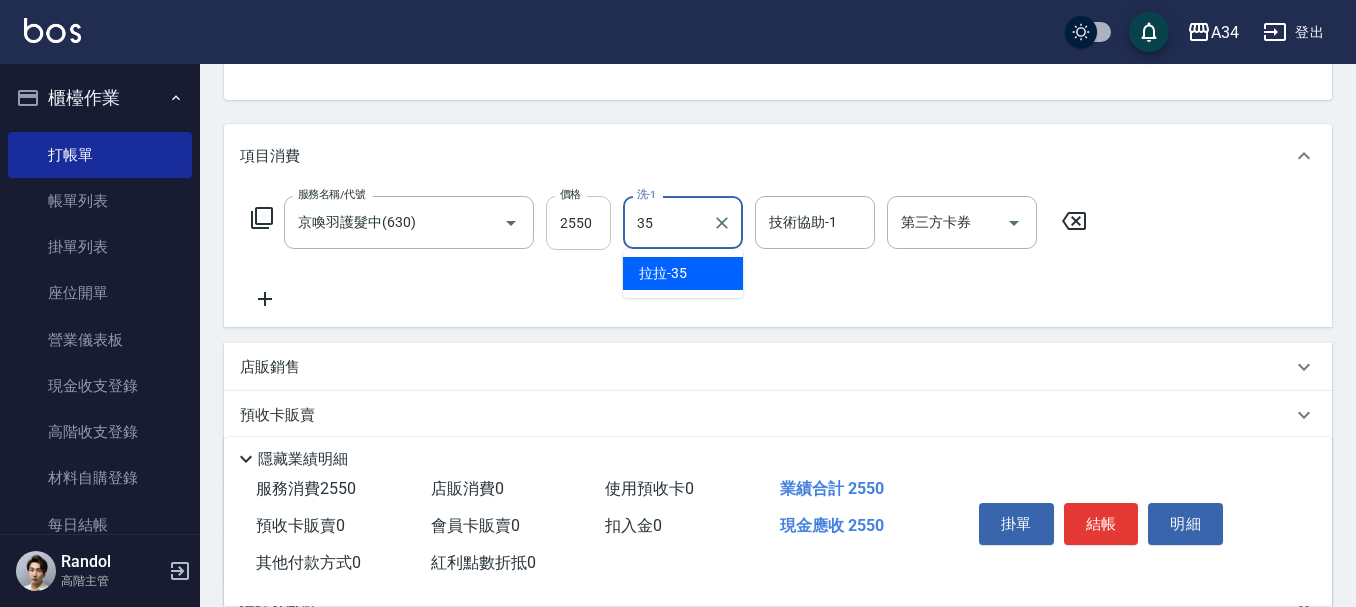 type on "拉拉-35" 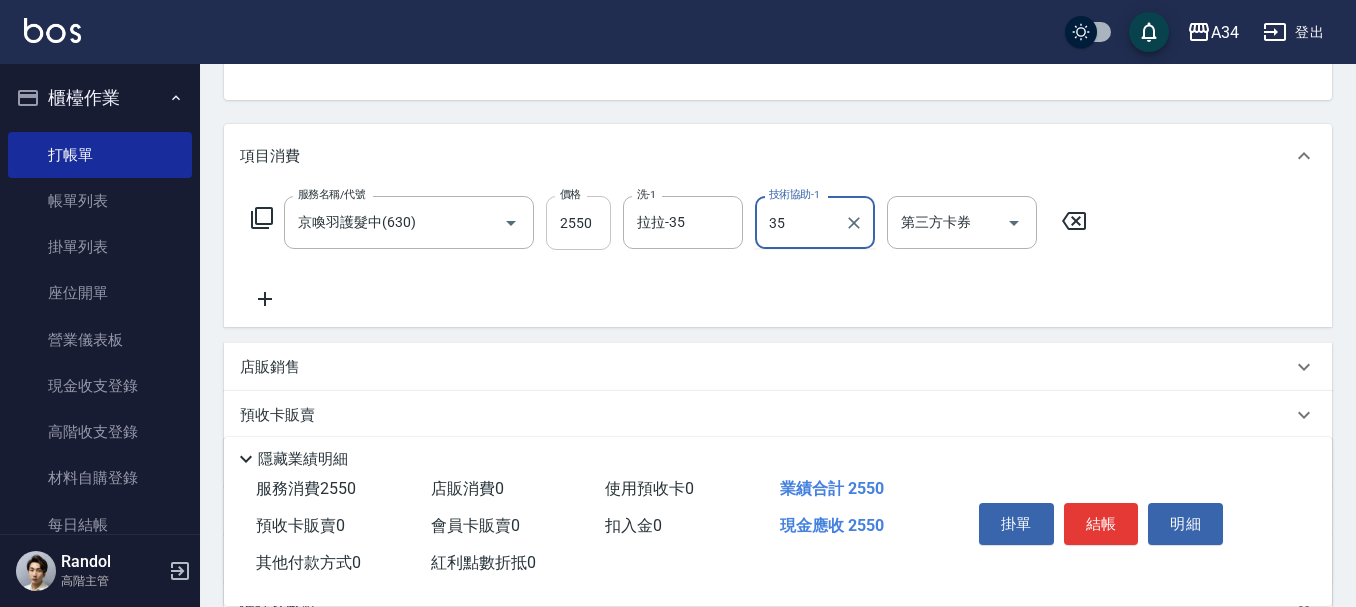 type on "拉拉-35" 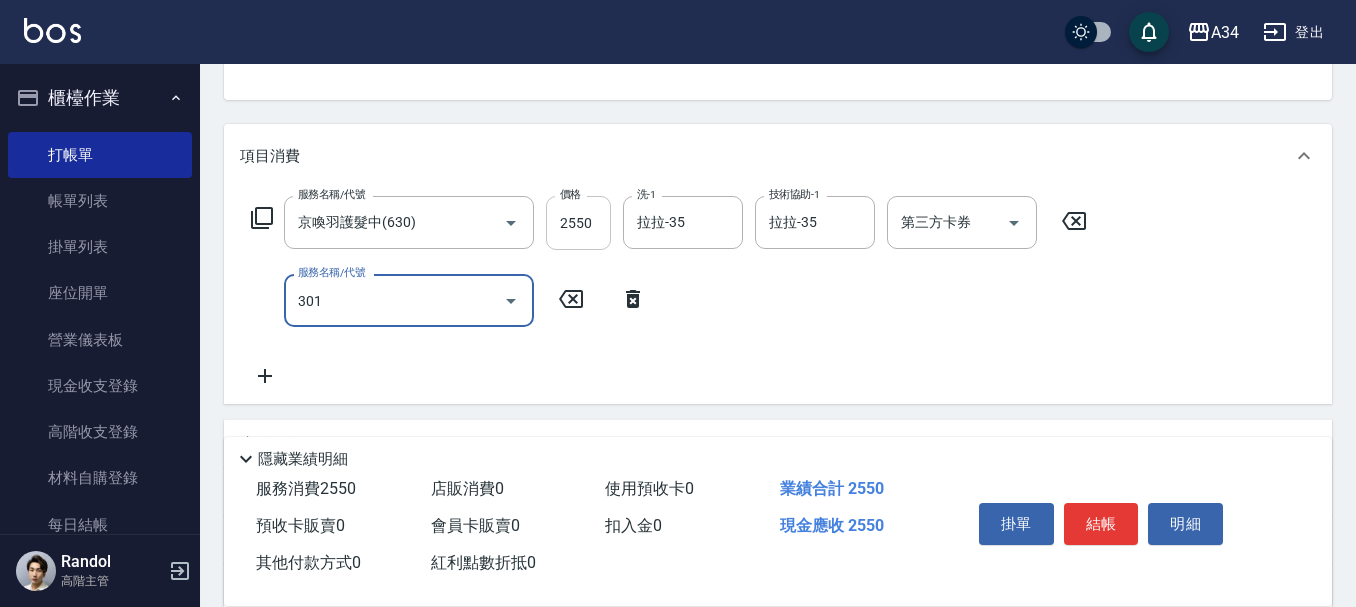 type on "301" 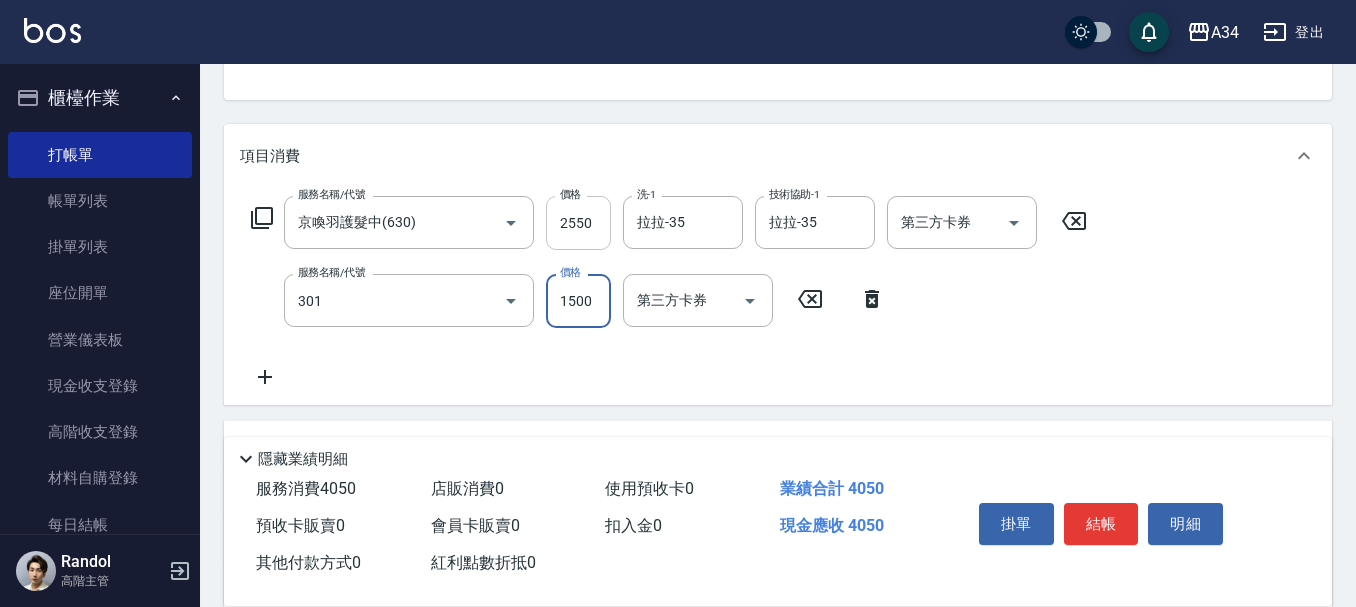 type on "400" 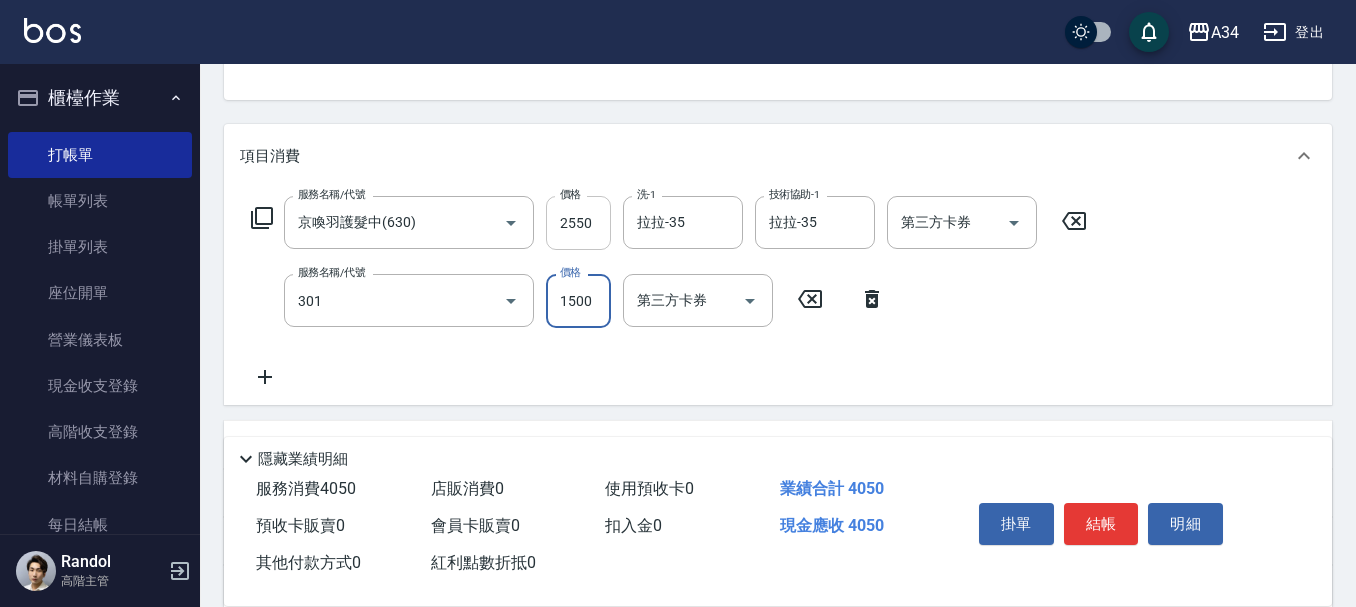 type on "燙髮(301)" 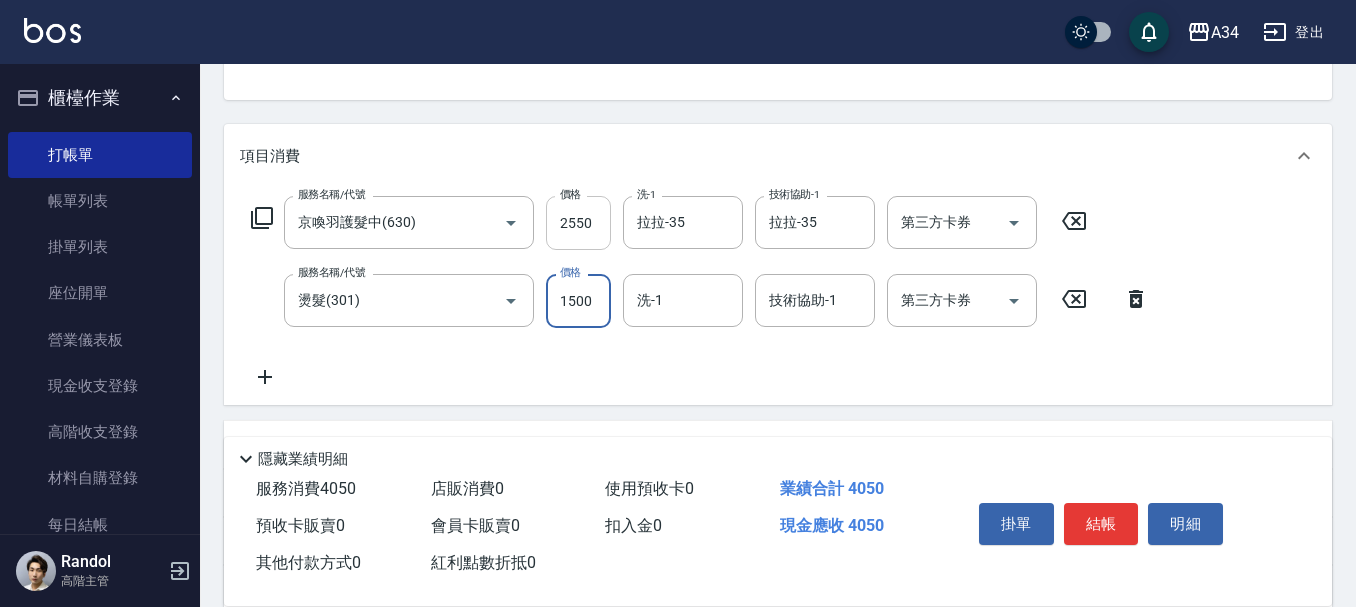 type on "2" 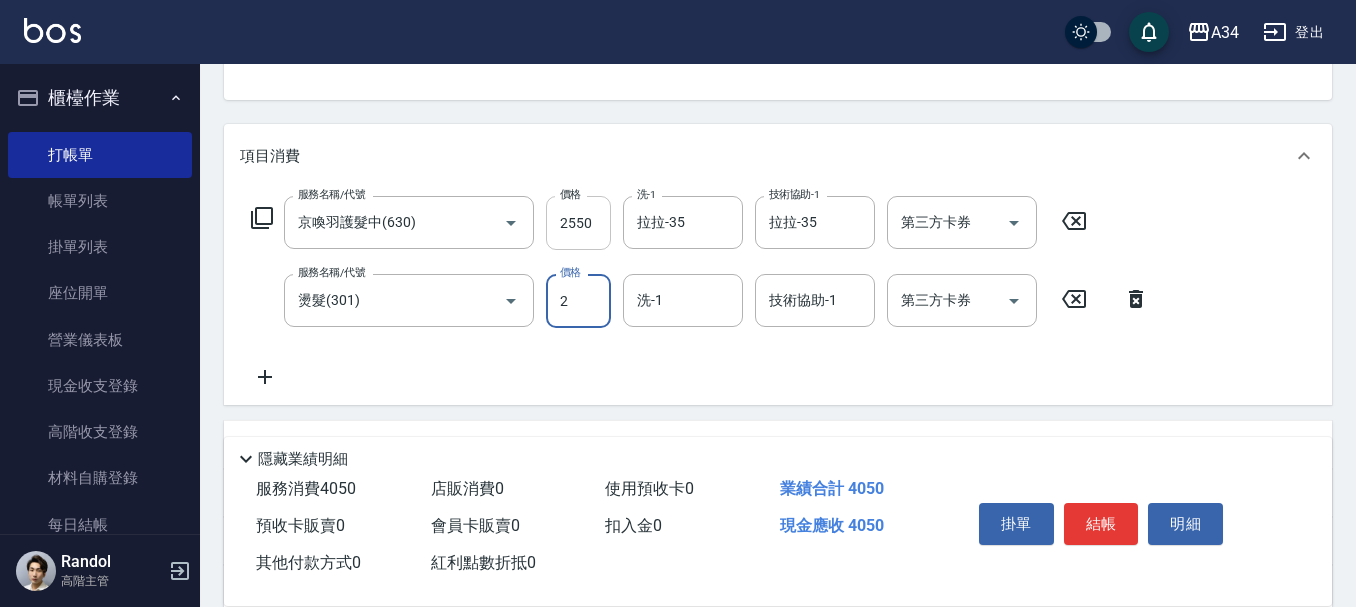 type on "250" 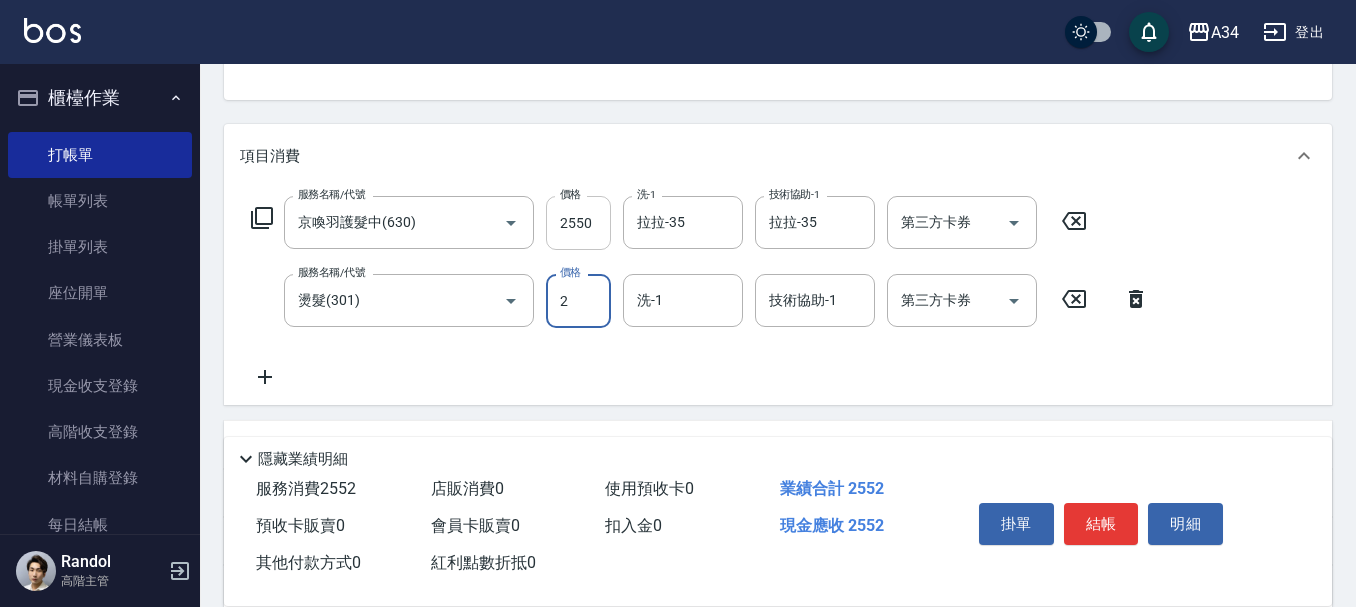 type on "28" 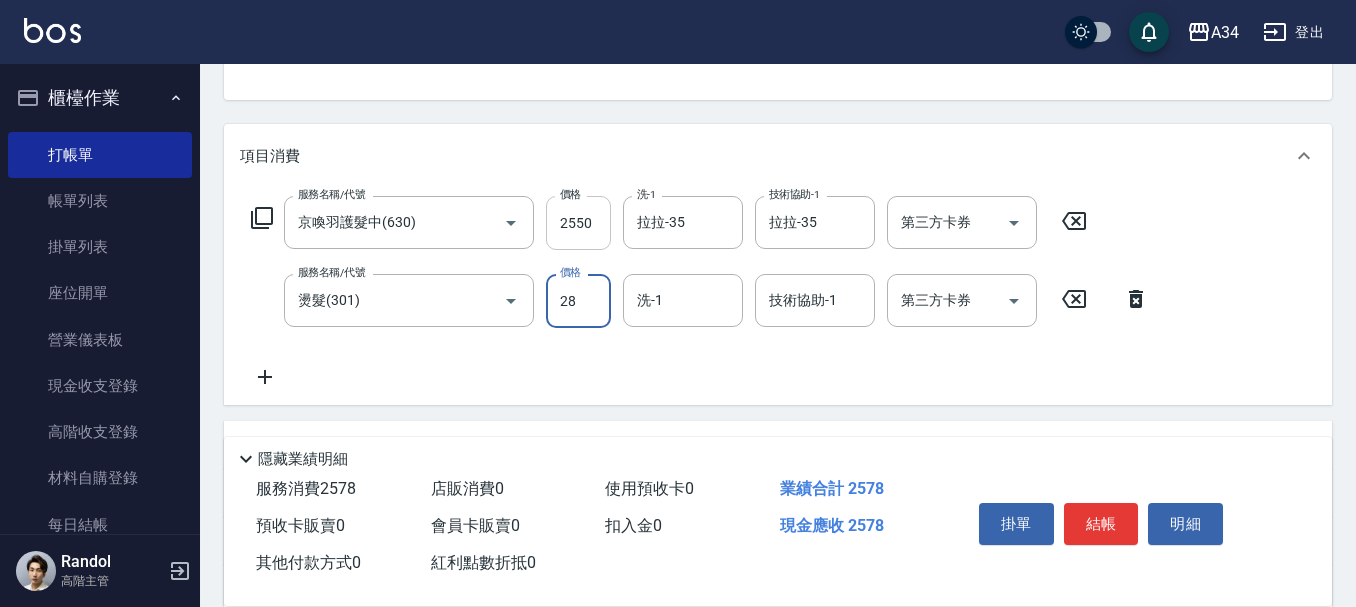 type on "280" 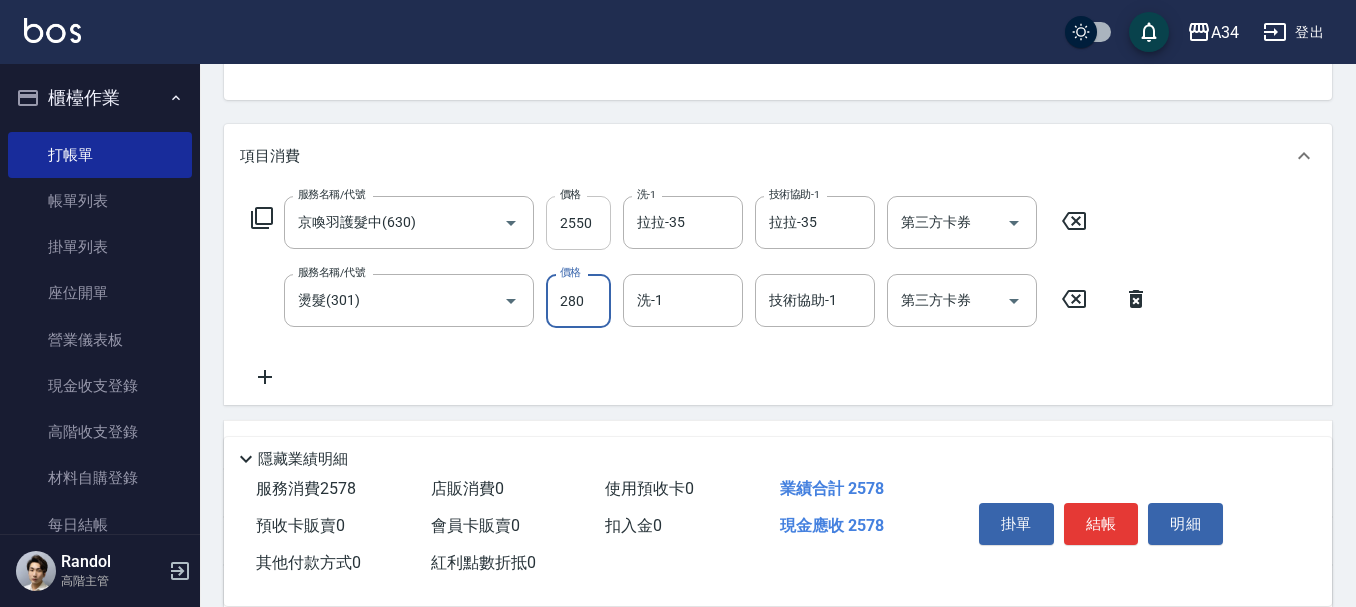 type on "2805" 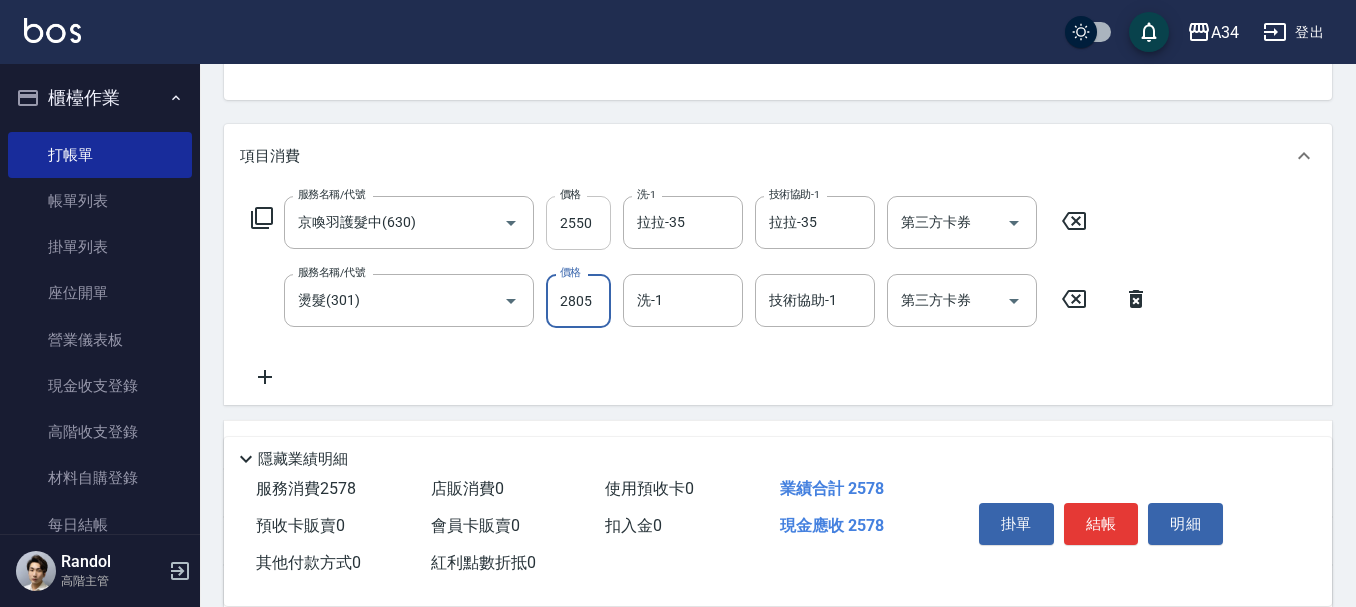 type on "530" 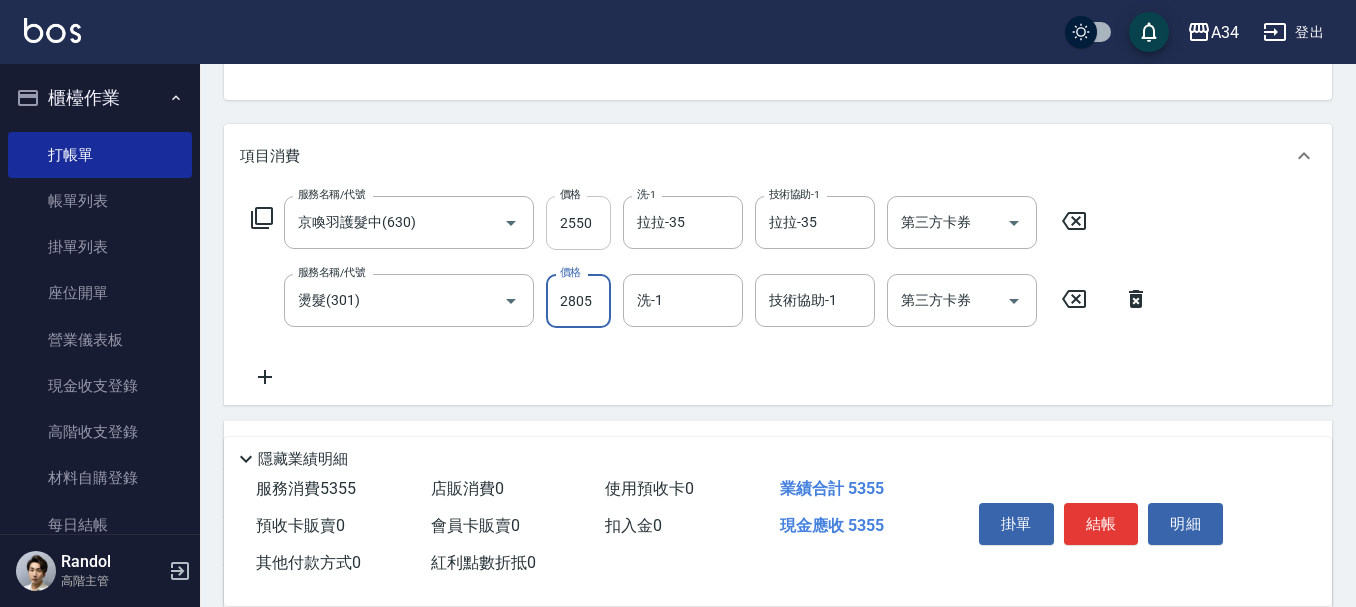 type on "2805" 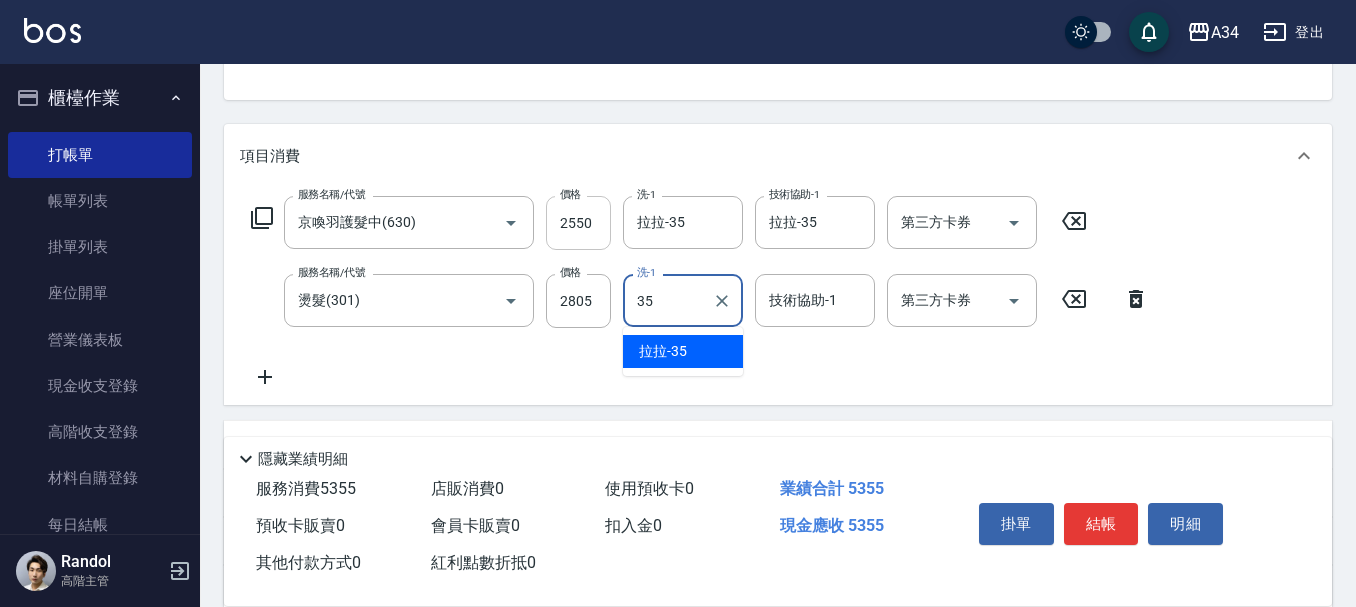 type on "拉拉-35" 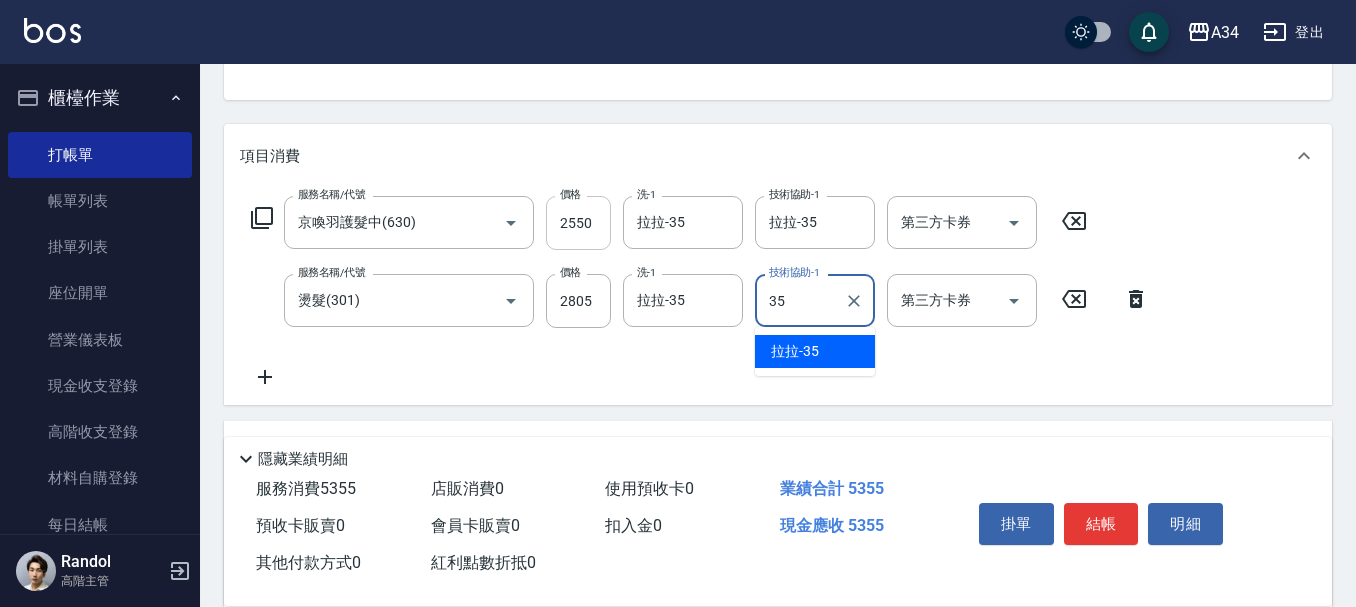 type on "拉拉-35" 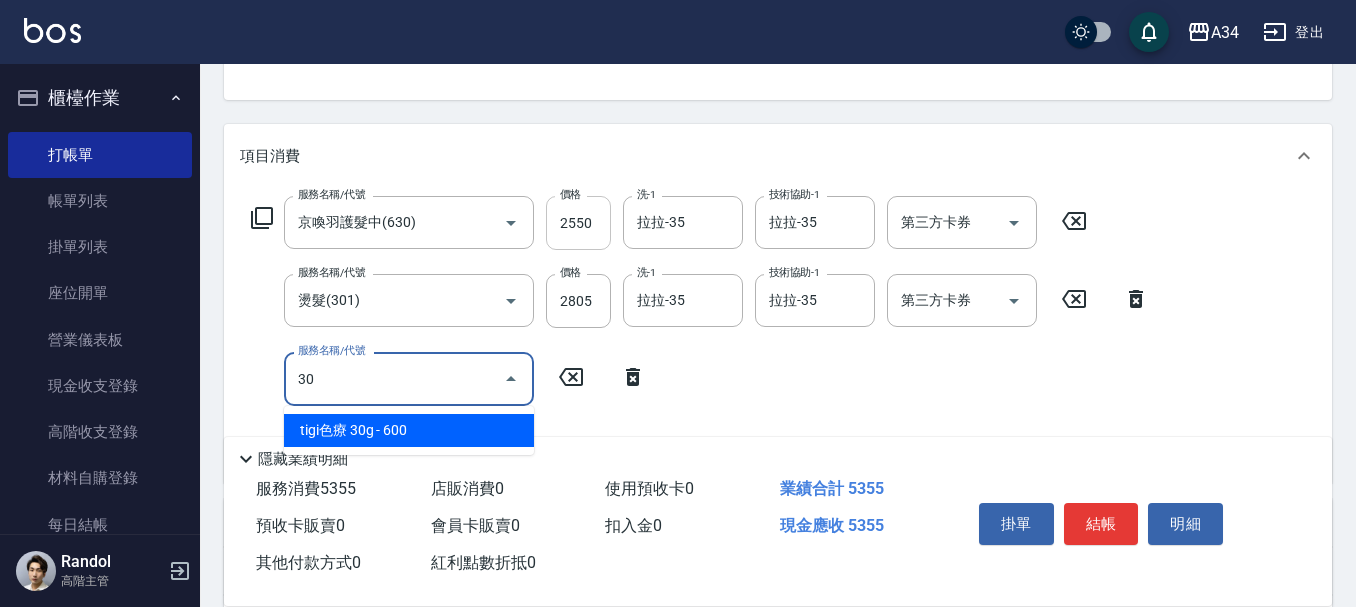 type on "3" 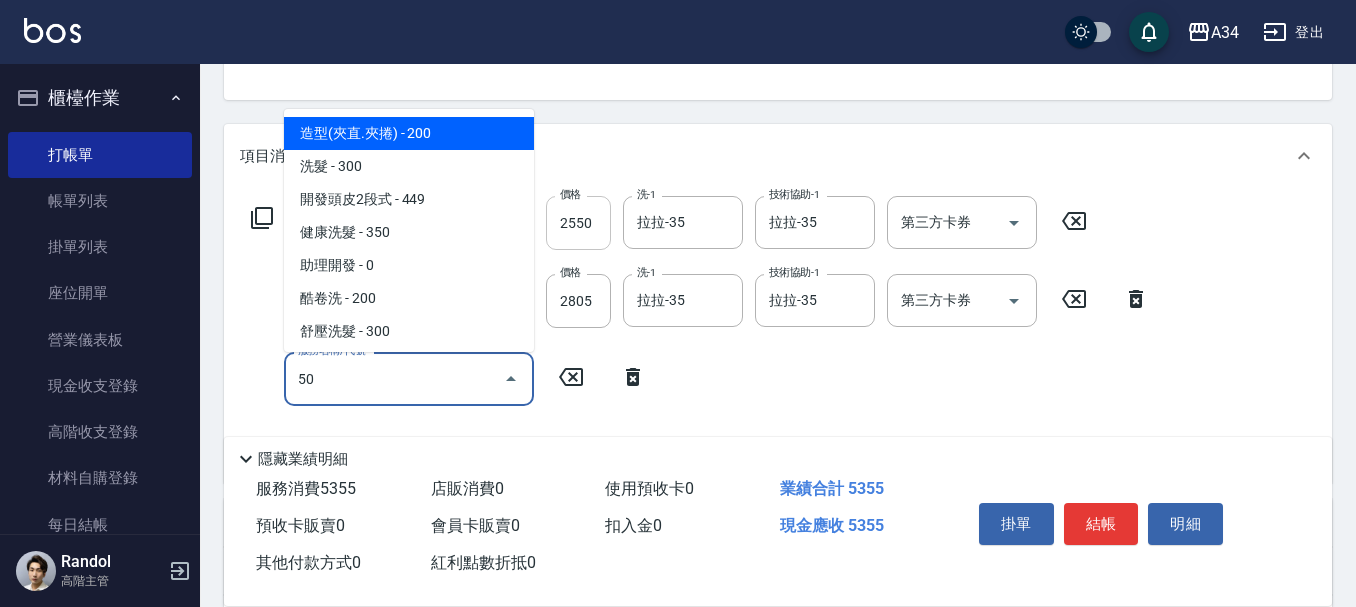 type on "501" 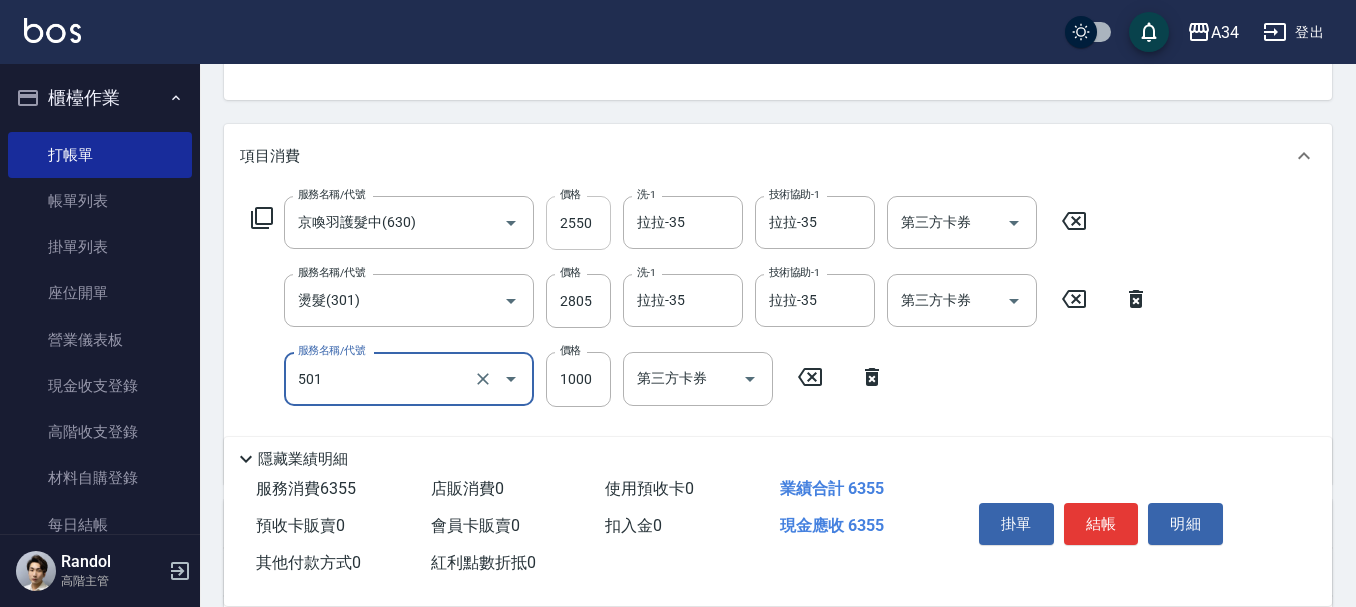 type on "630" 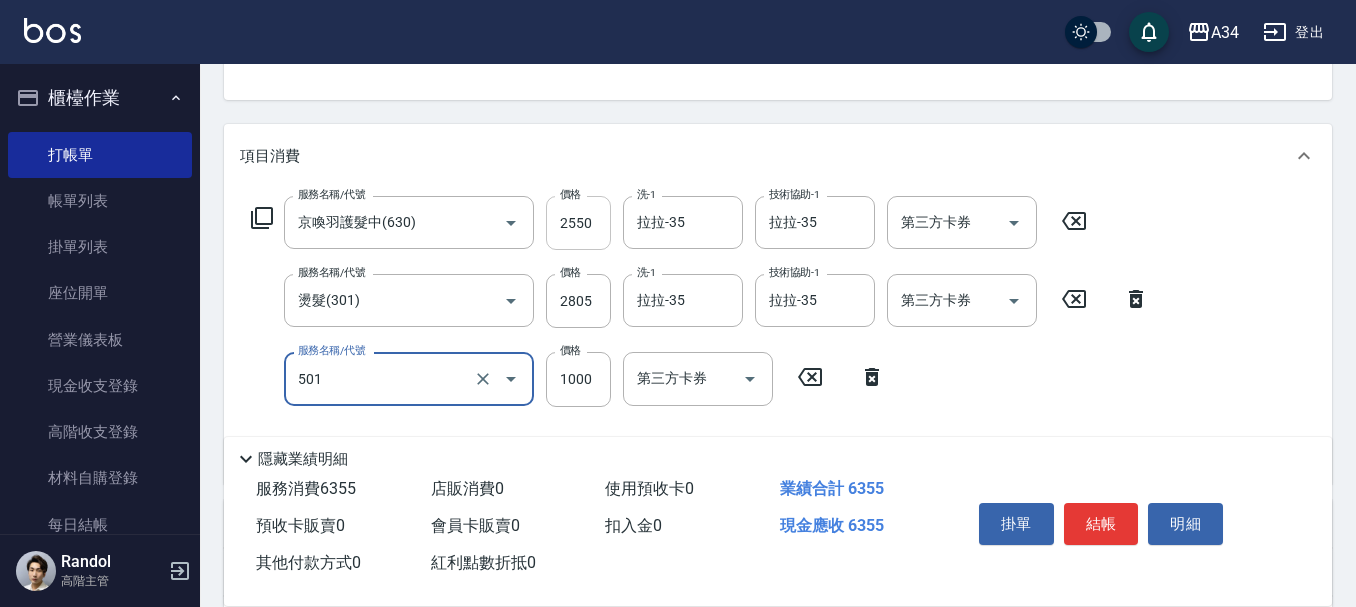type on "染髮(501)" 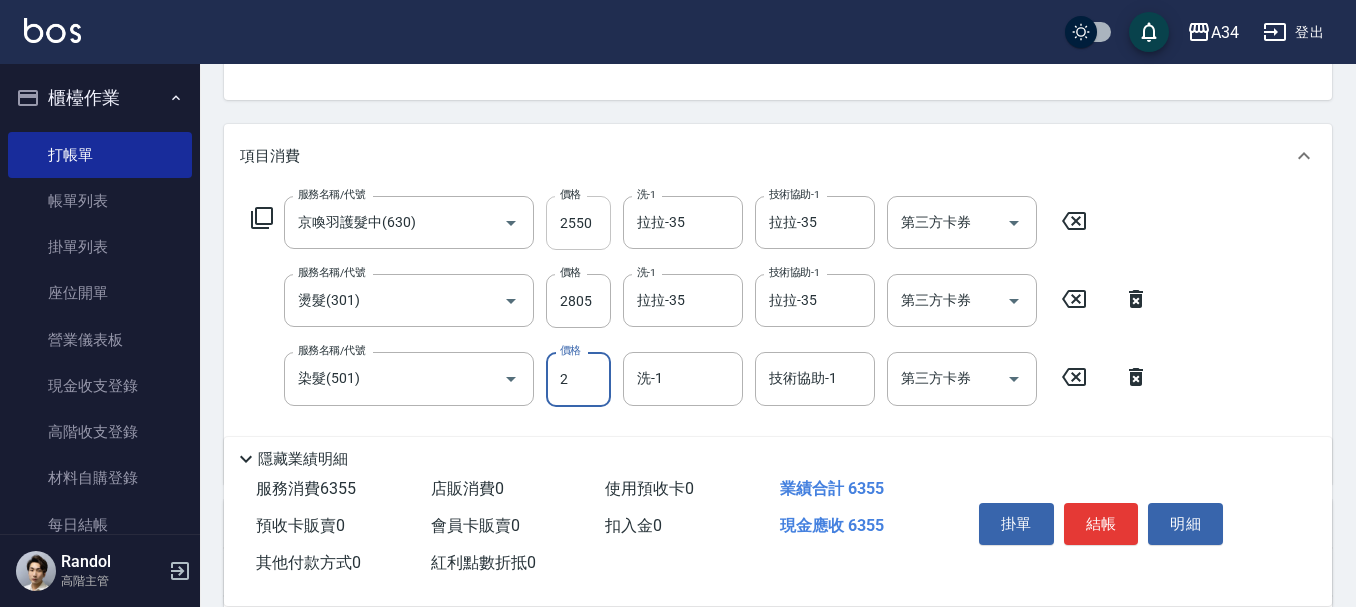 type on "23" 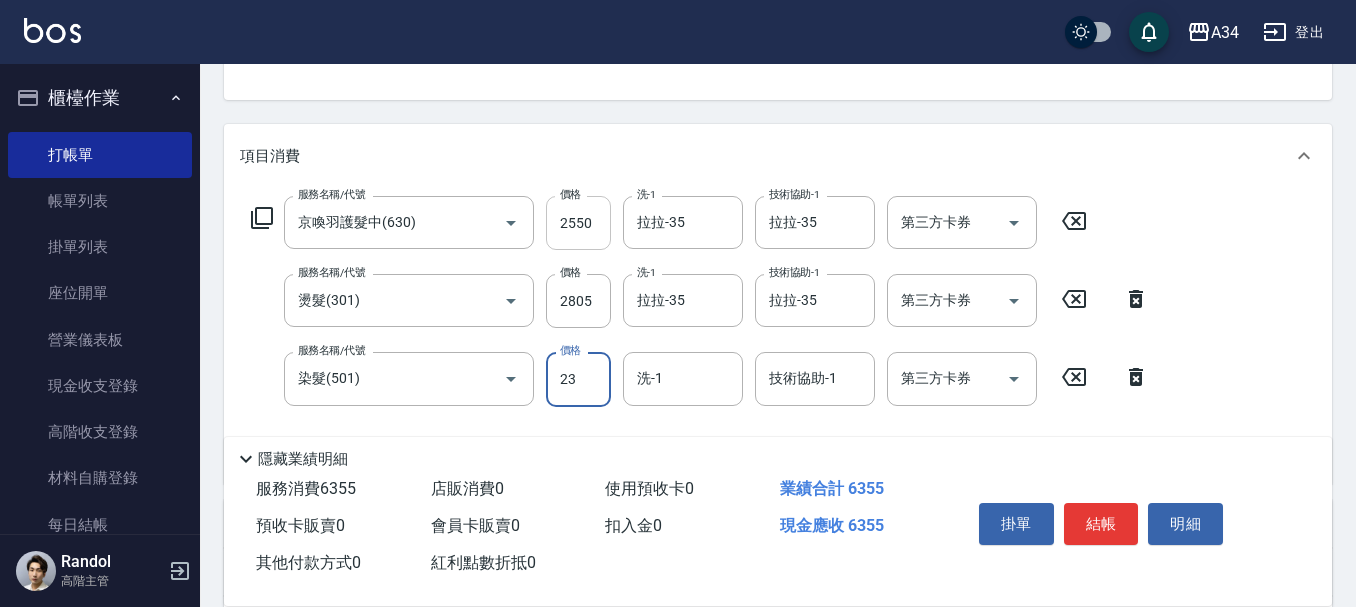 type on "530" 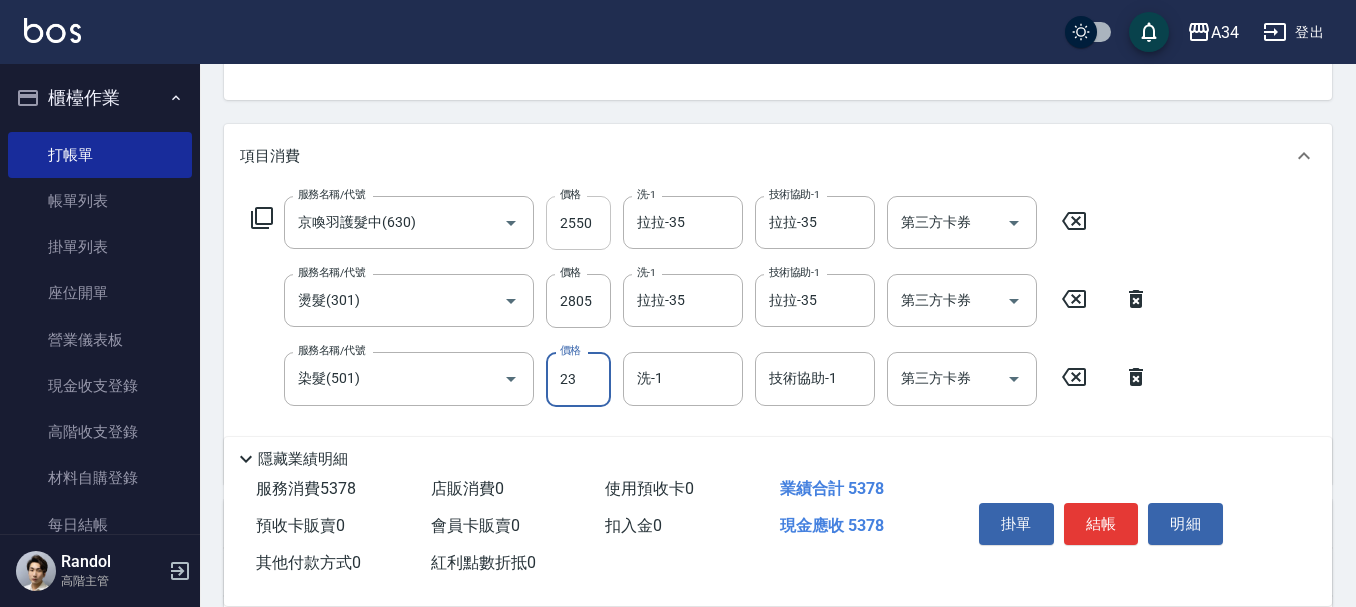 type on "235" 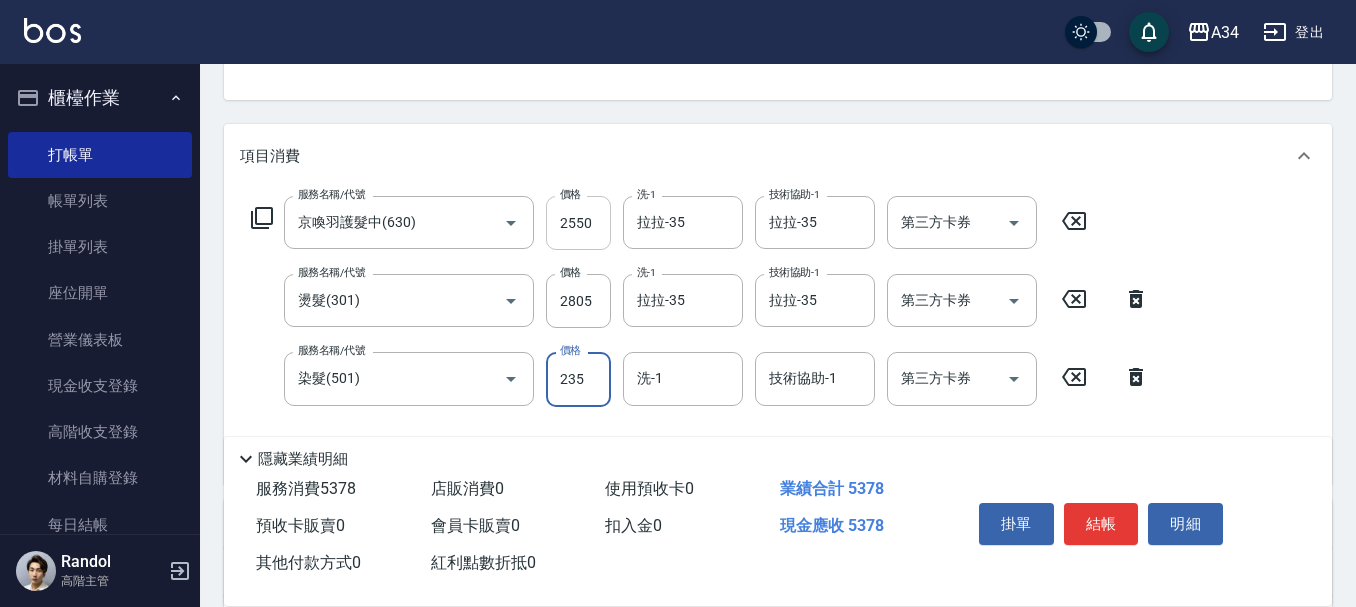 type on "550" 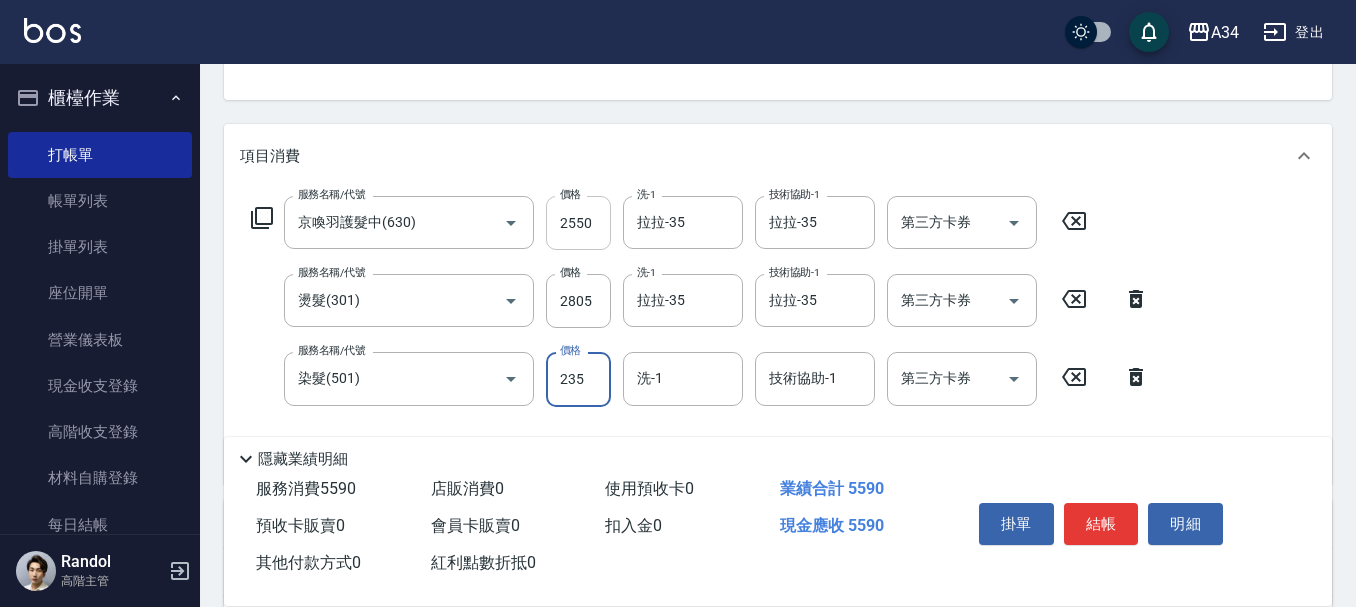 type on "235" 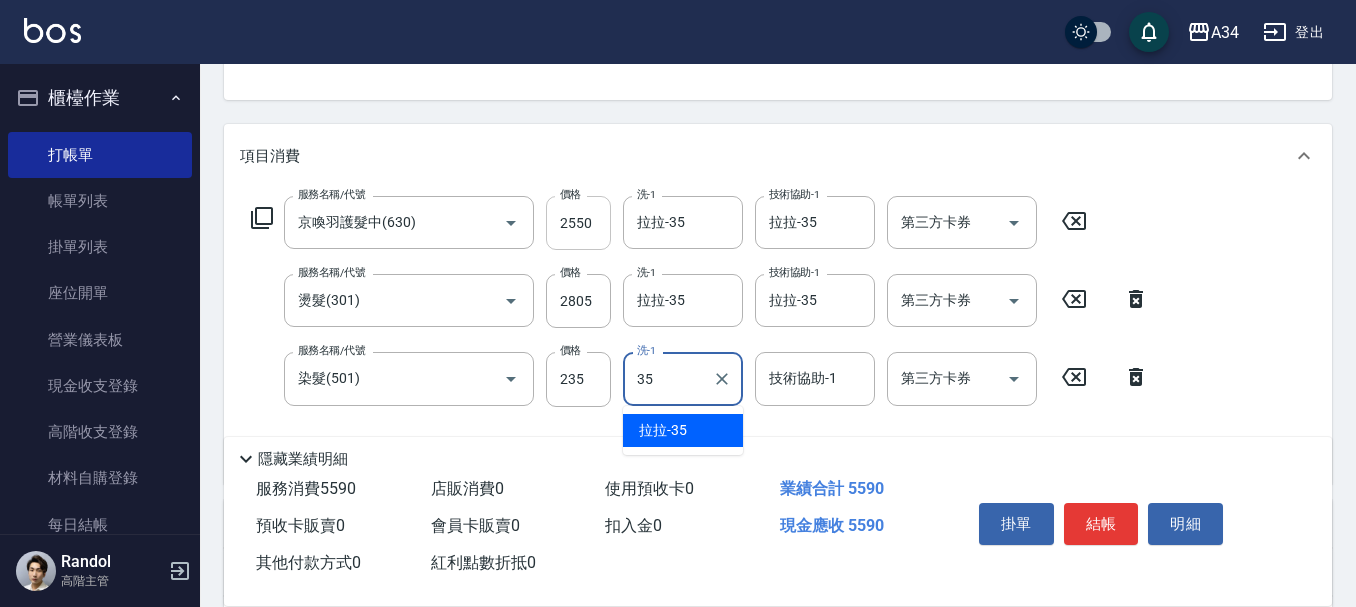 type on "拉拉-35" 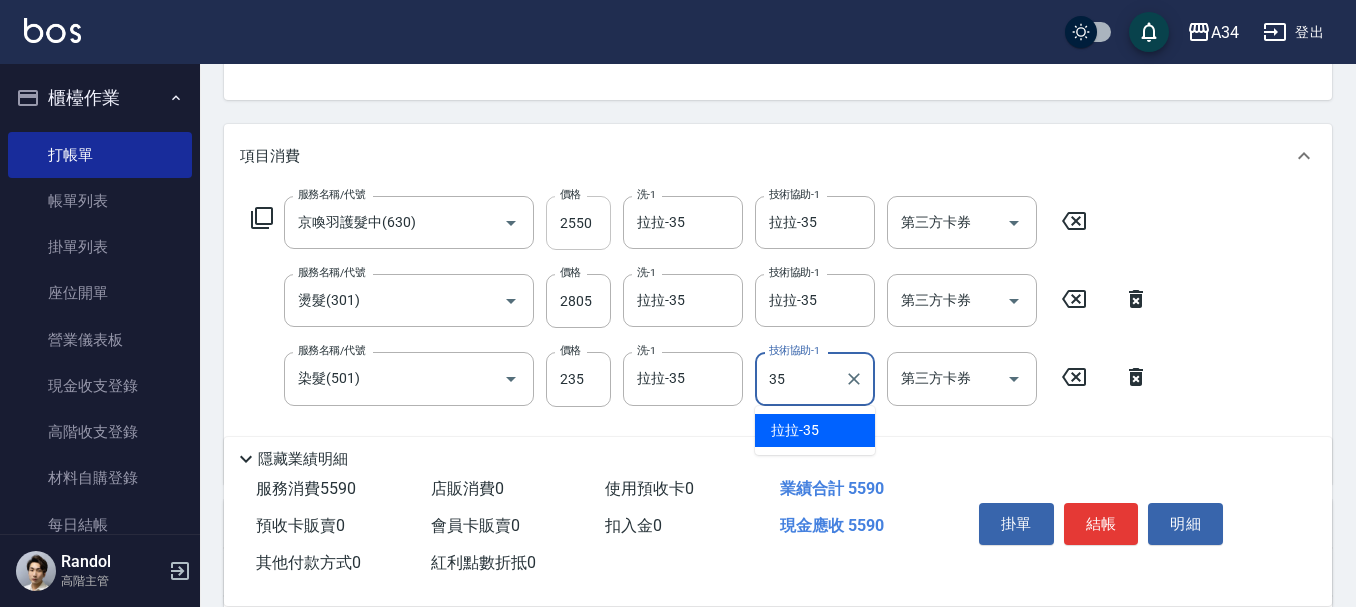 type on "拉拉-35" 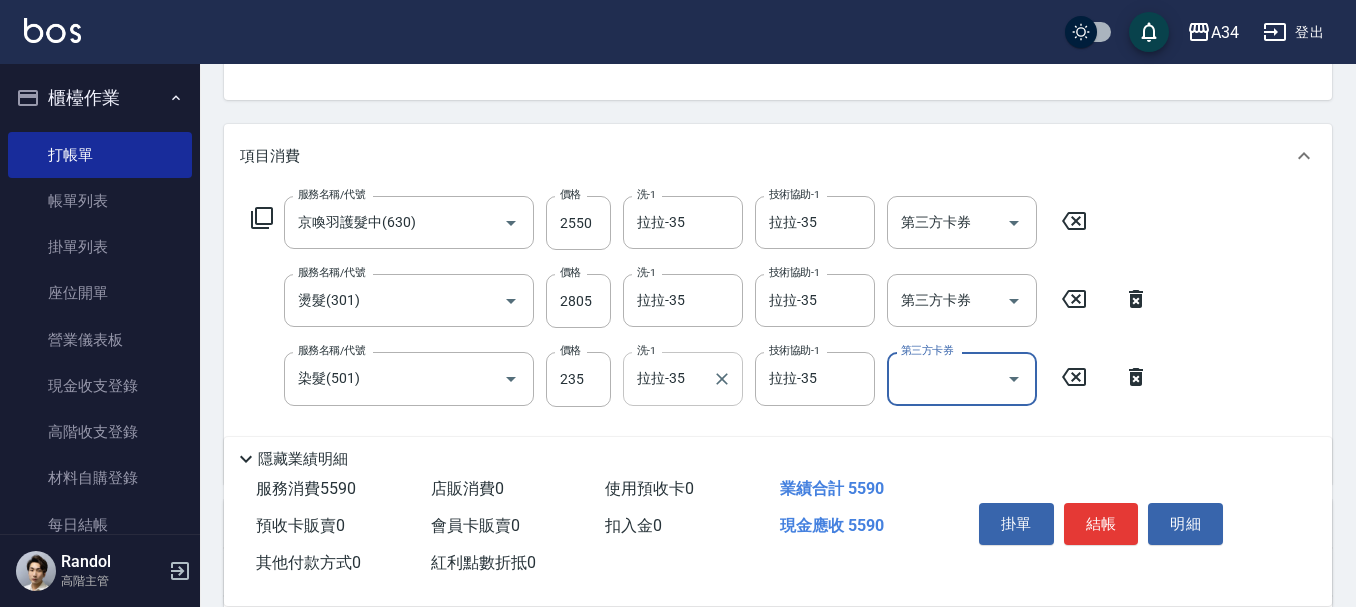 click on "拉拉-35 洗-1" at bounding box center [683, 378] 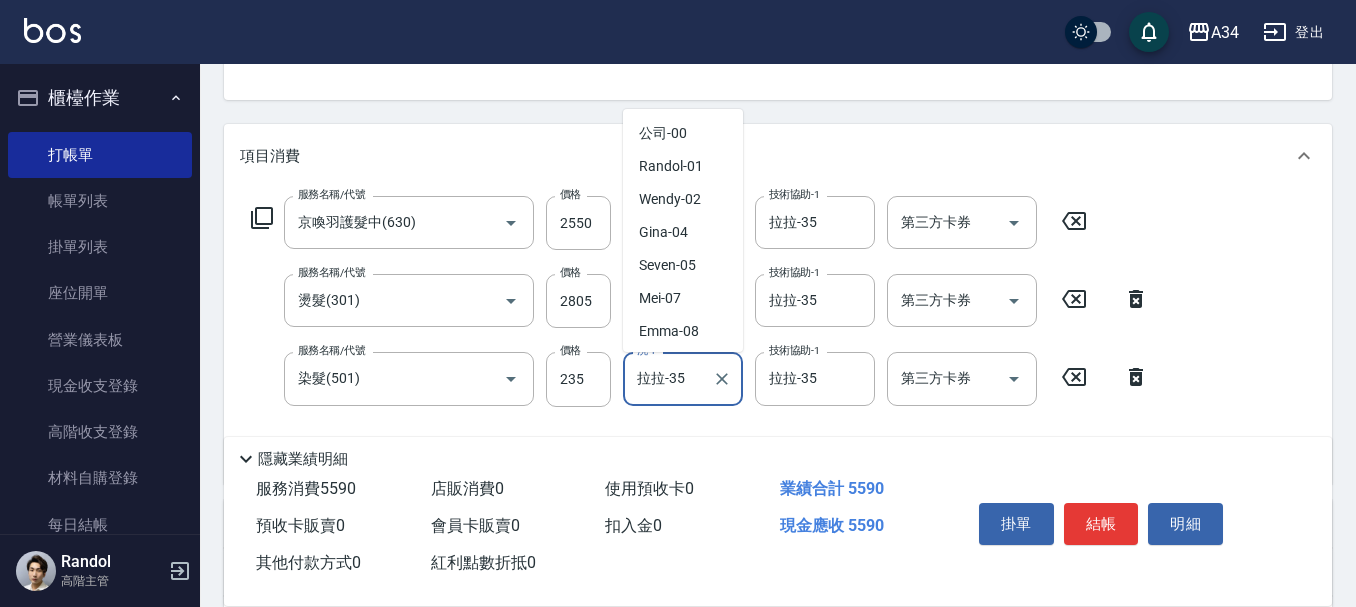 scroll, scrollTop: 425, scrollLeft: 0, axis: vertical 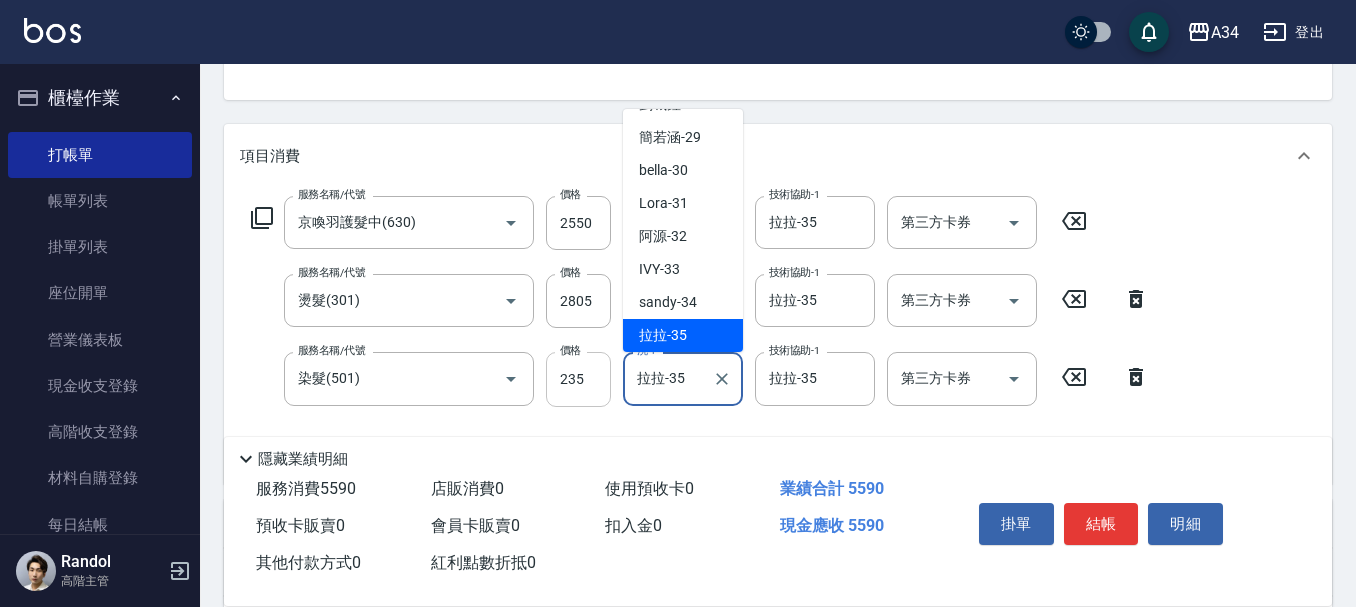 click on "235" at bounding box center [578, 379] 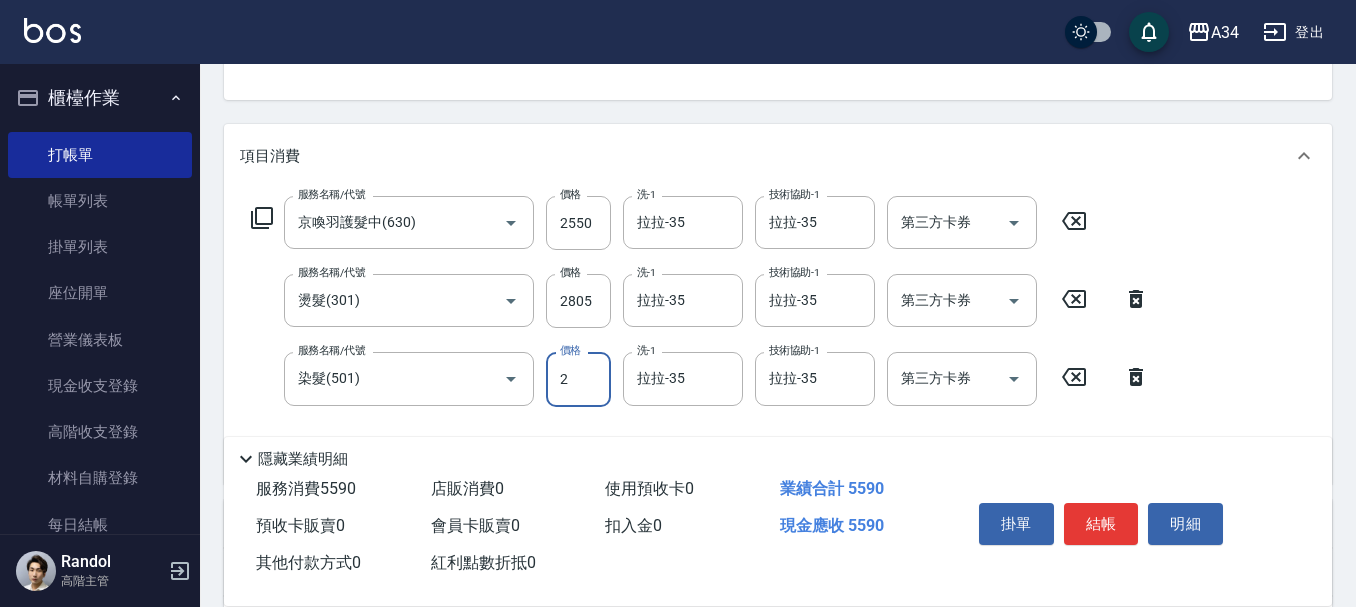 type on "23" 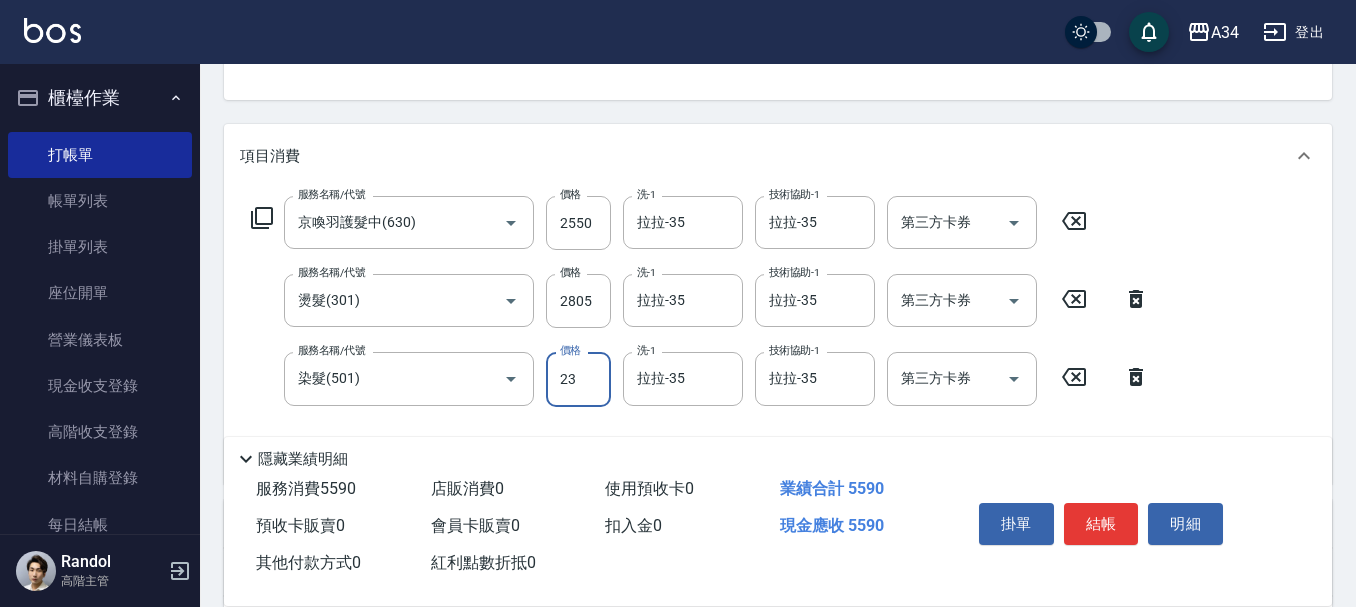 type on "550" 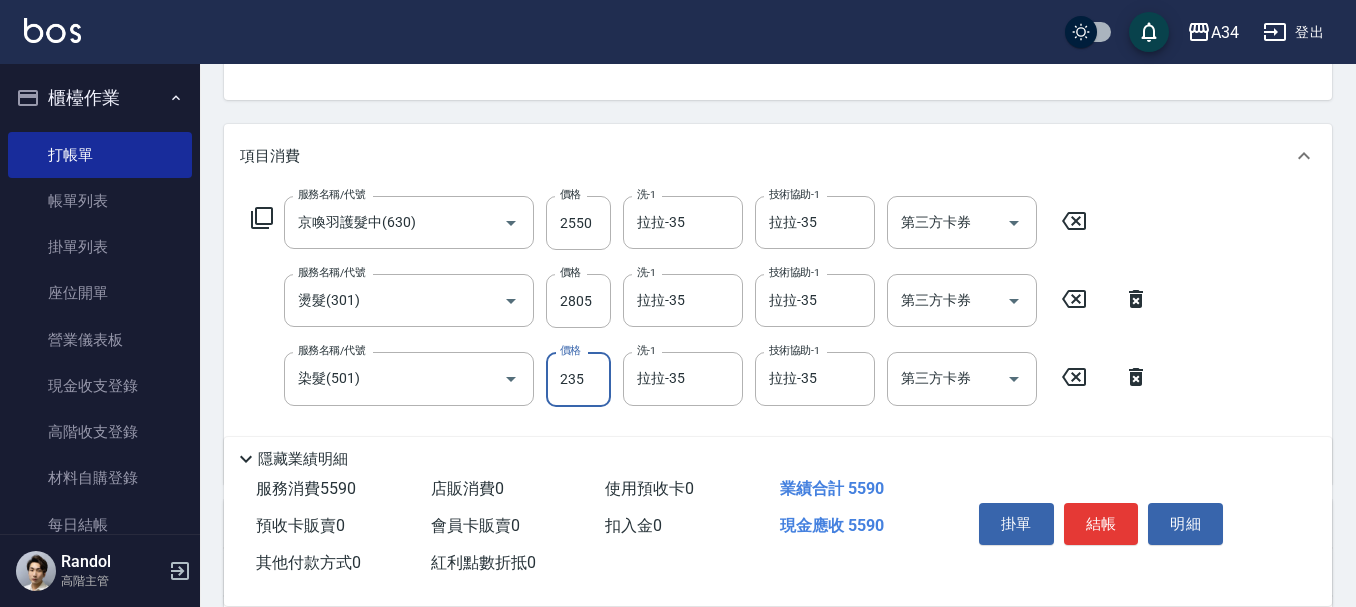 type on "2350" 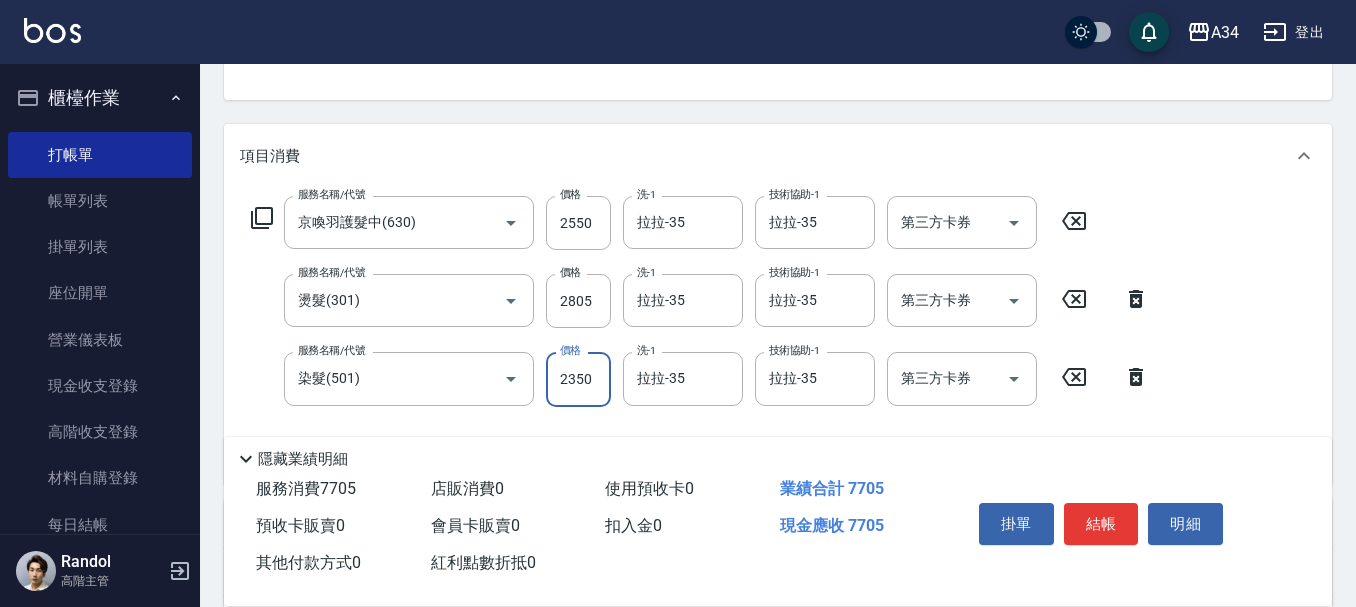 type on "770" 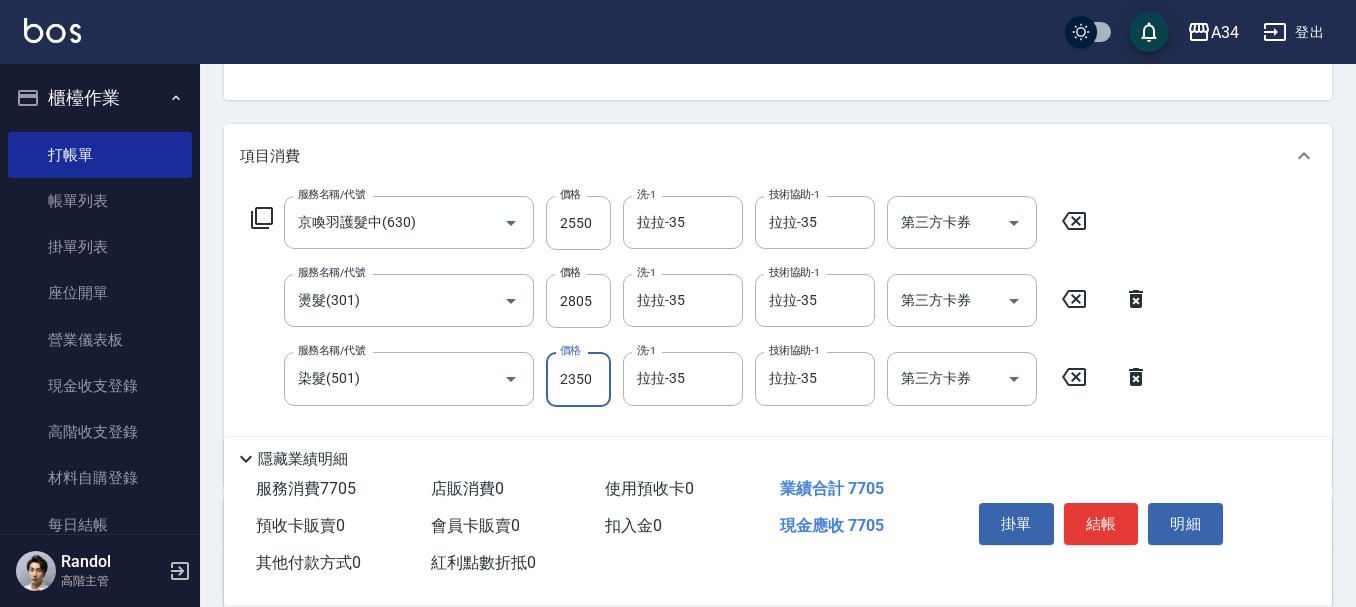 scroll, scrollTop: 300, scrollLeft: 0, axis: vertical 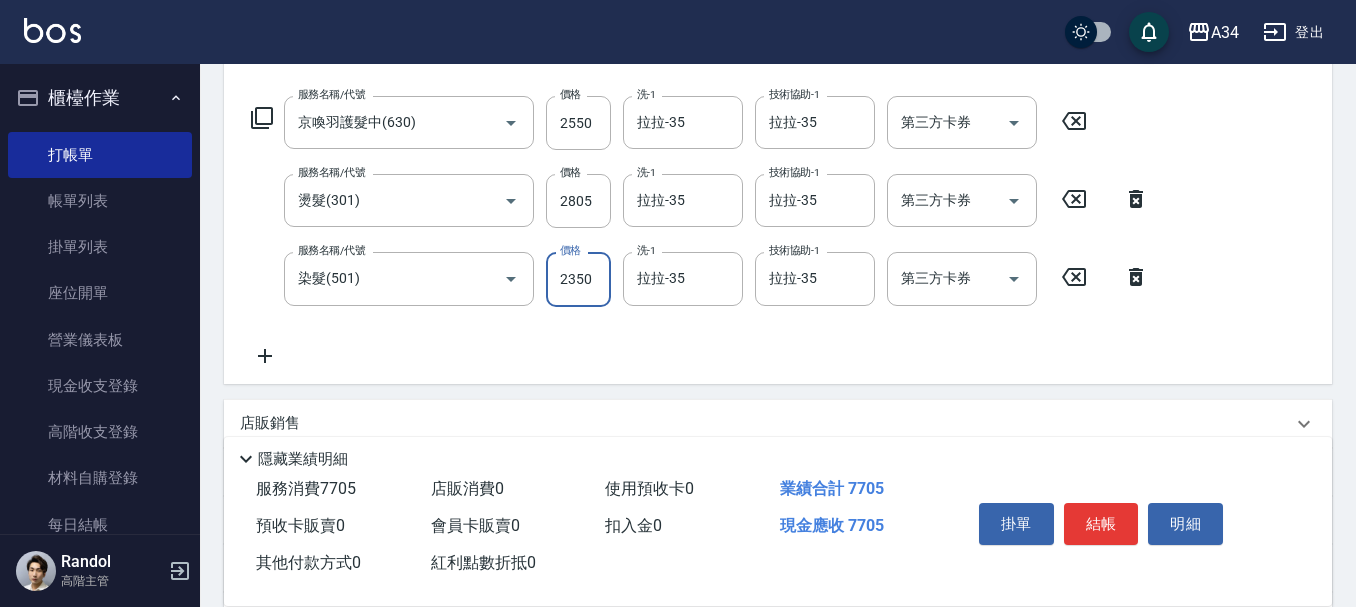 type on "2350" 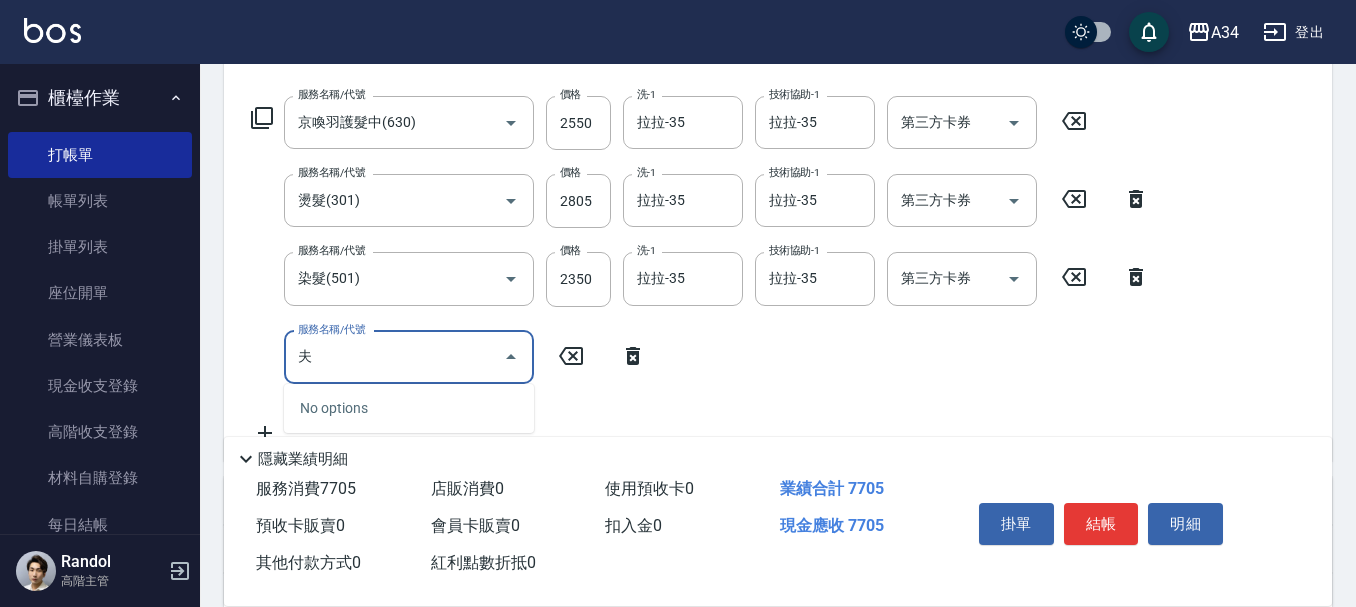 type on "敷" 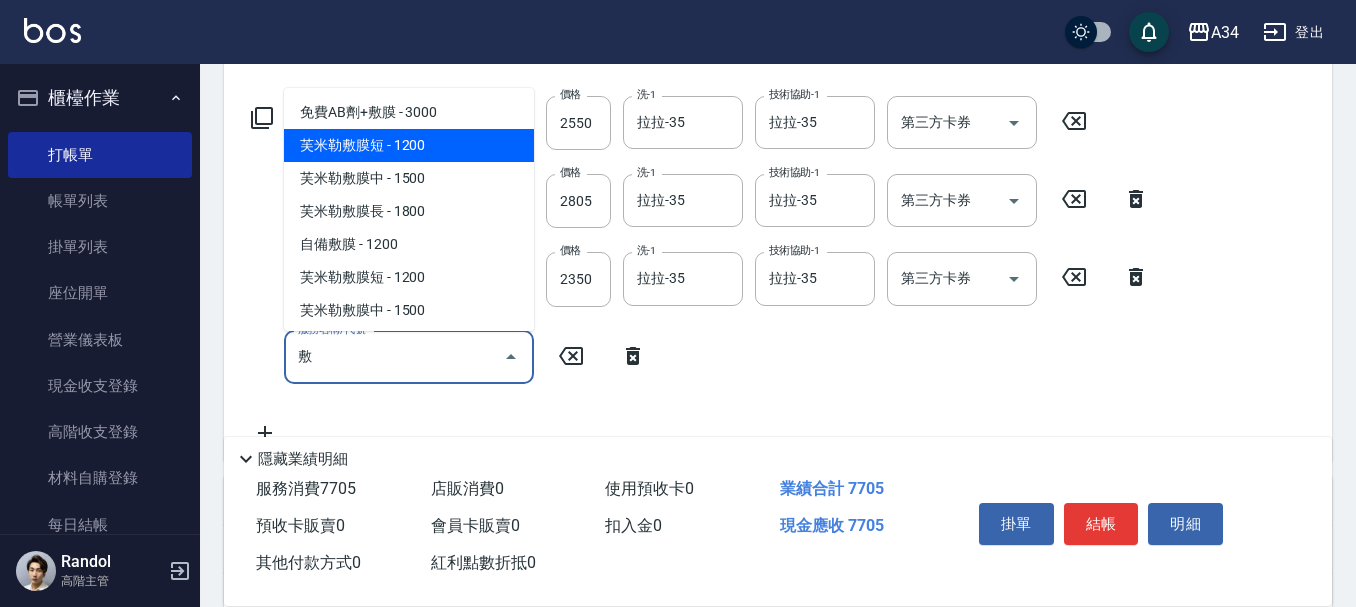 click on "芙米勒敷膜短 - 1200" at bounding box center (409, 145) 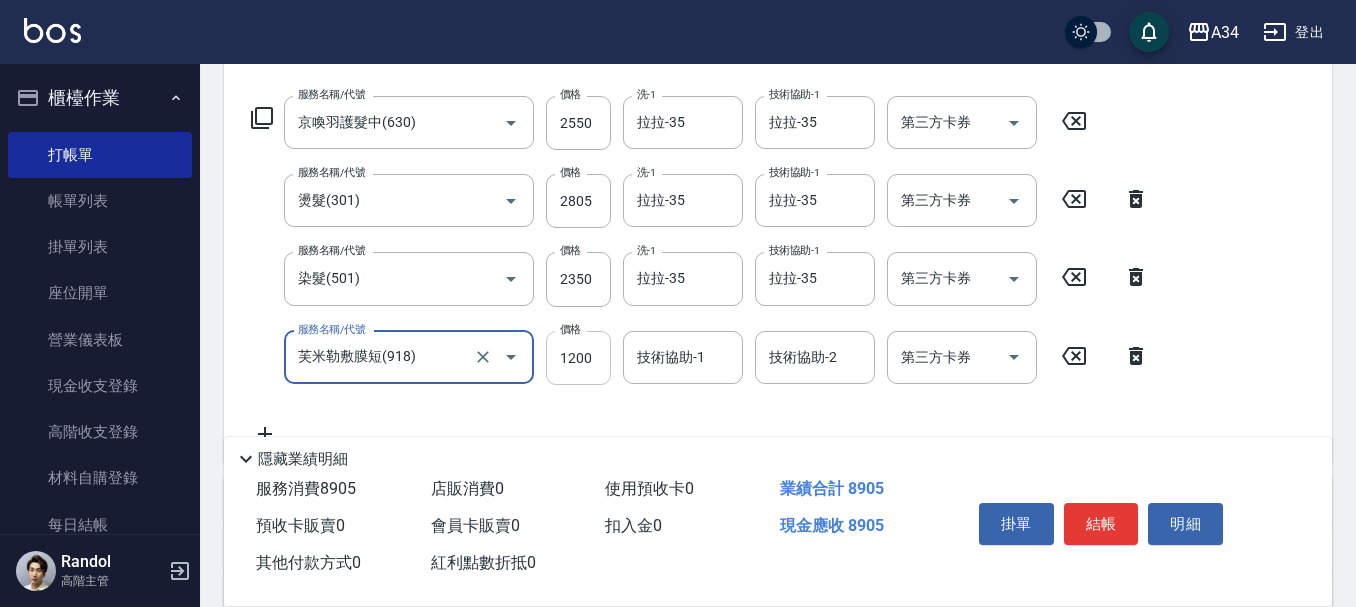 type on "芙米勒敷膜短(918)" 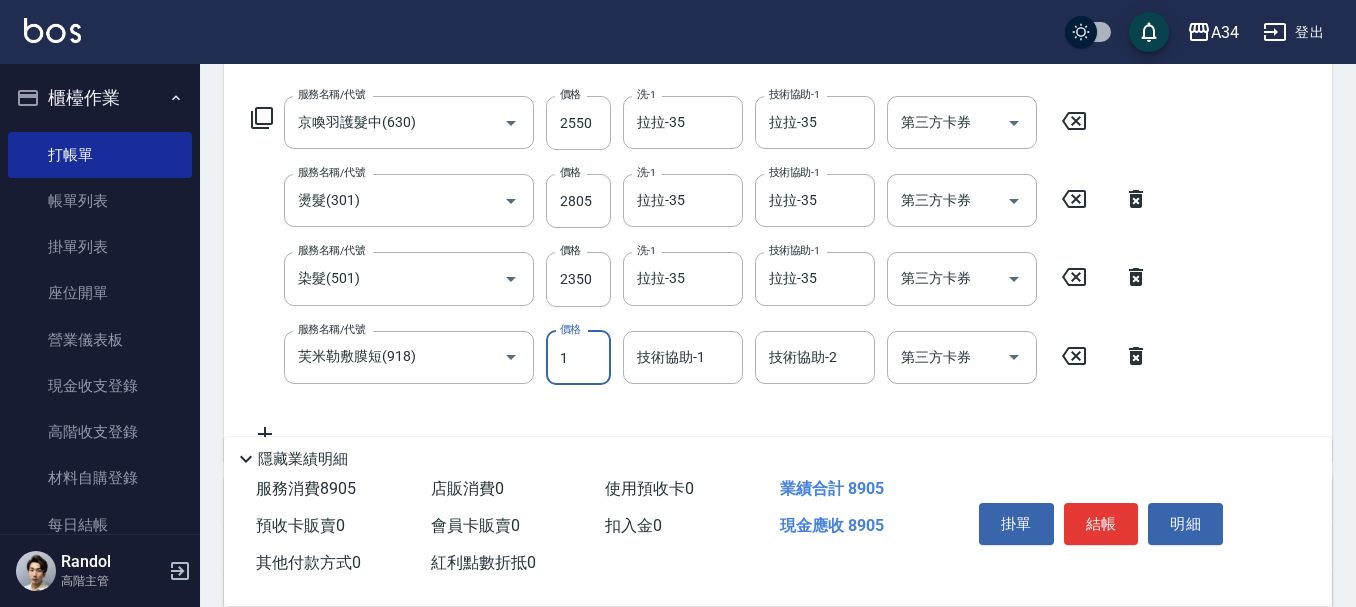 type on "10" 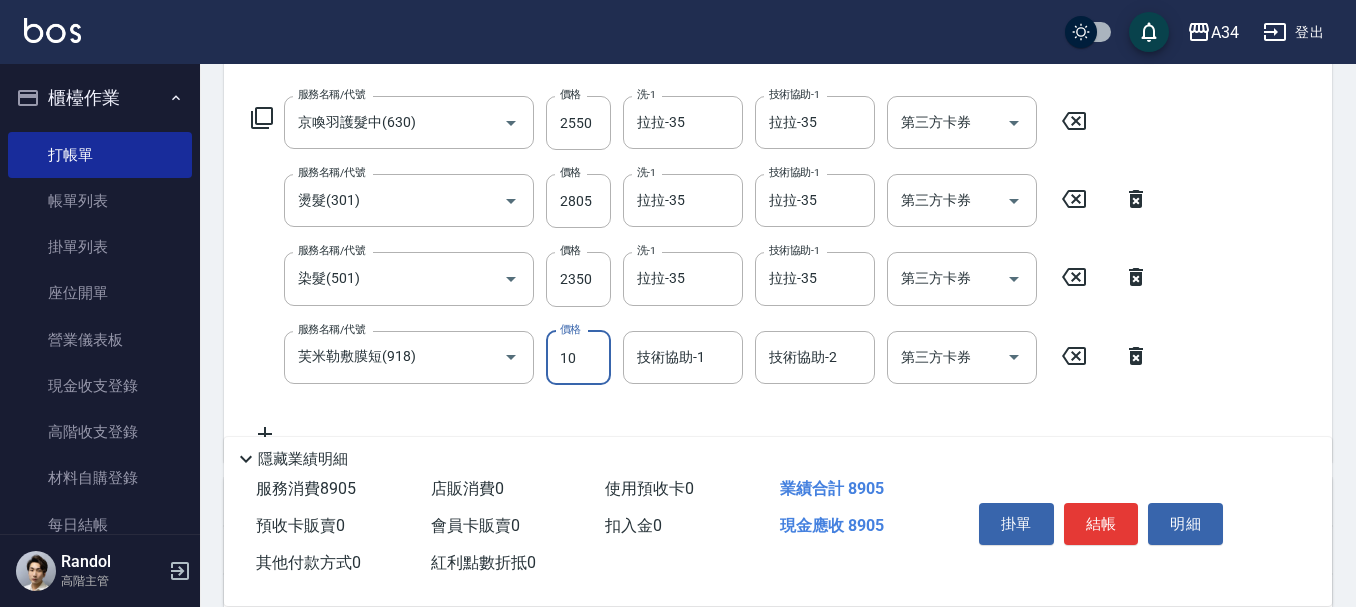 type on "780" 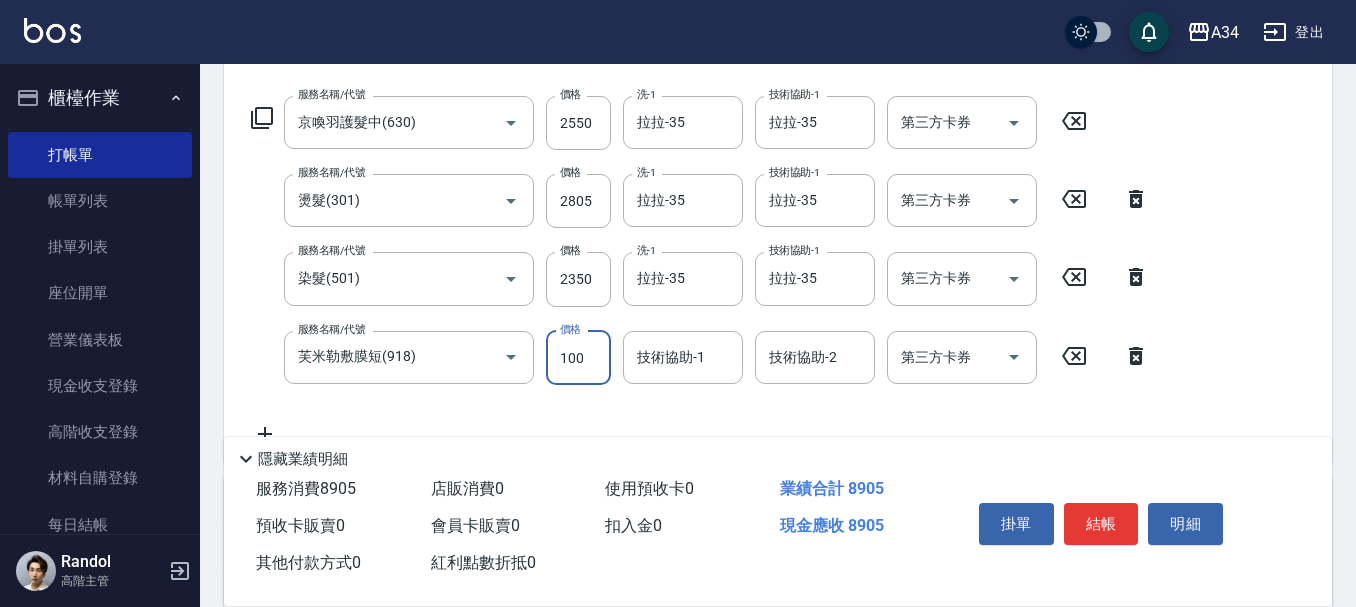 type on "1000" 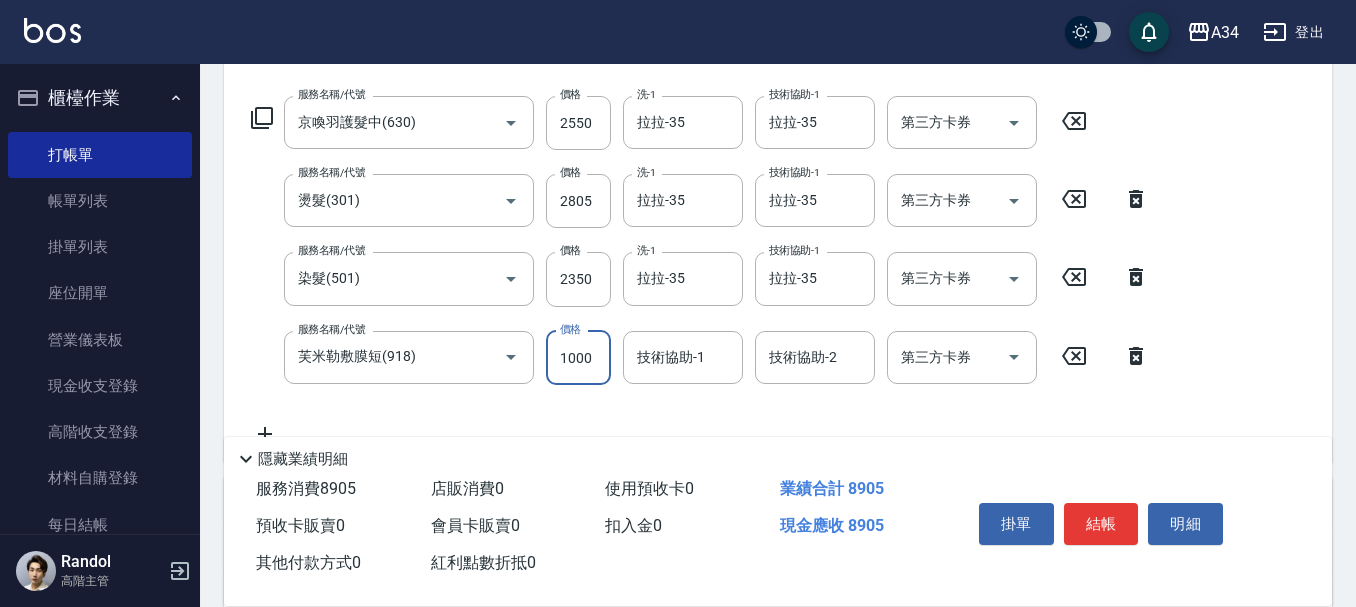 type on "870" 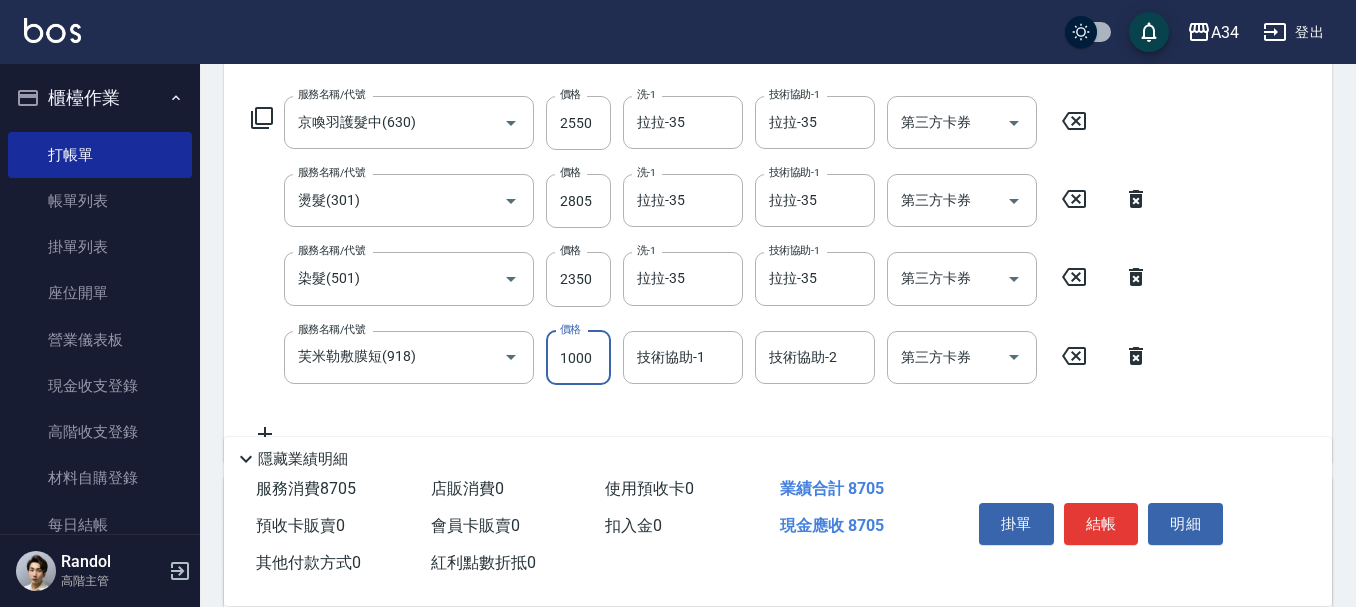 type on "1000" 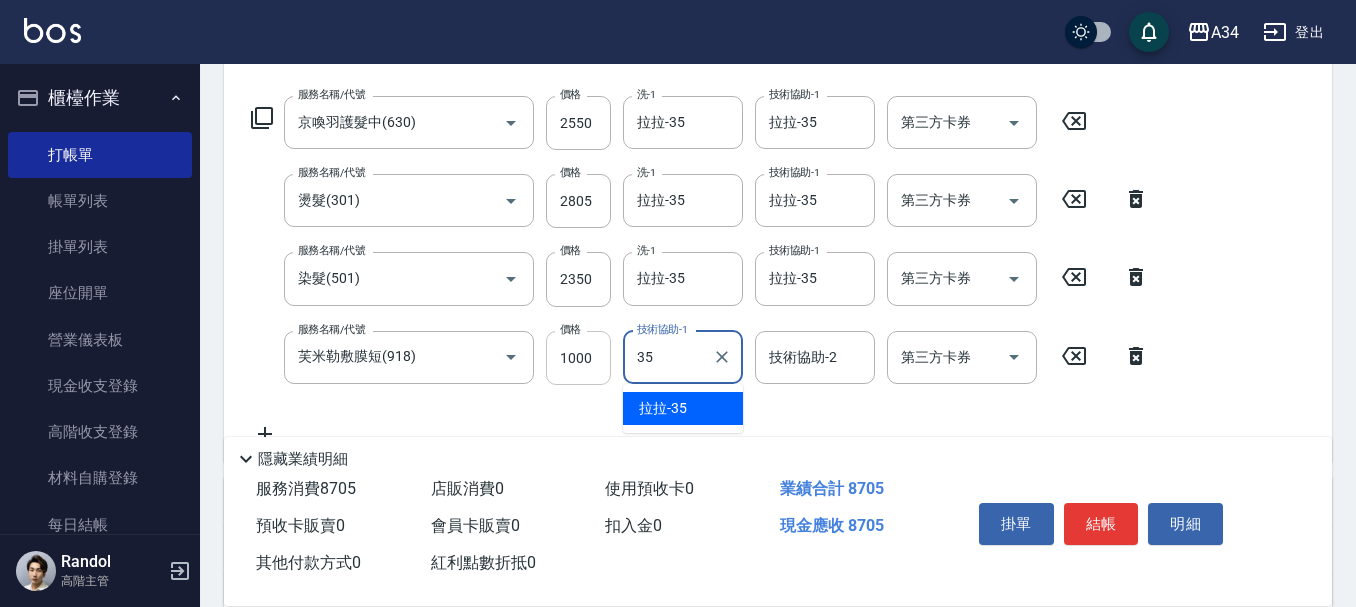 type on "拉拉-35" 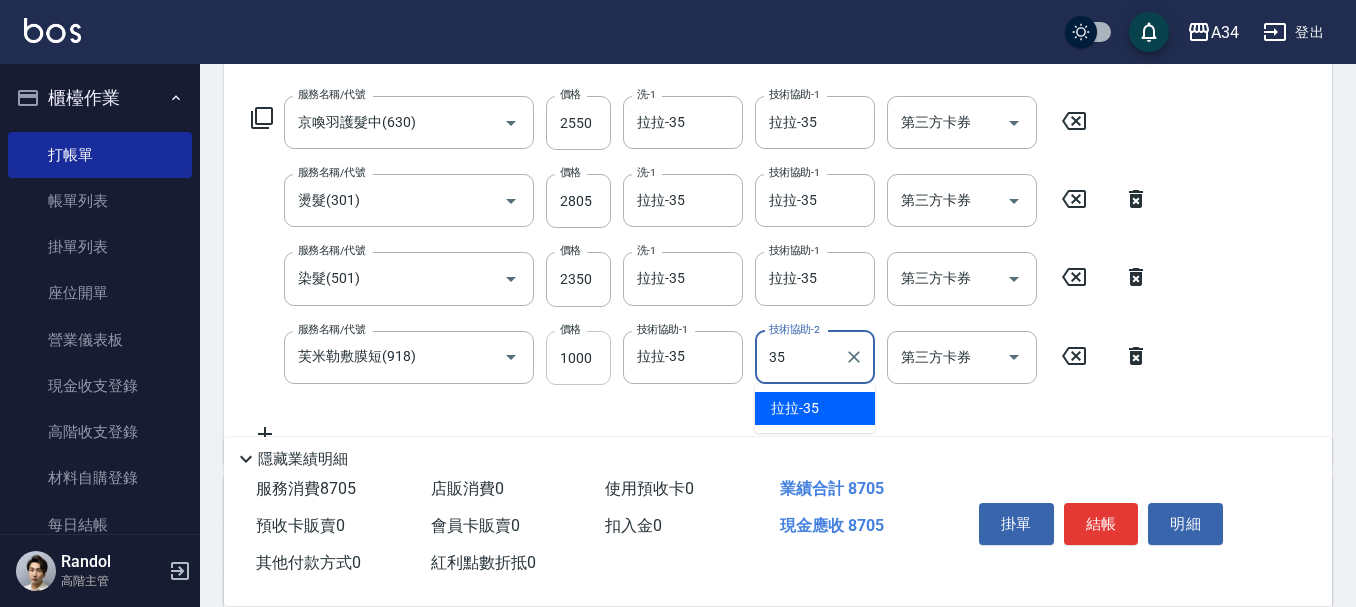 type on "拉拉-35" 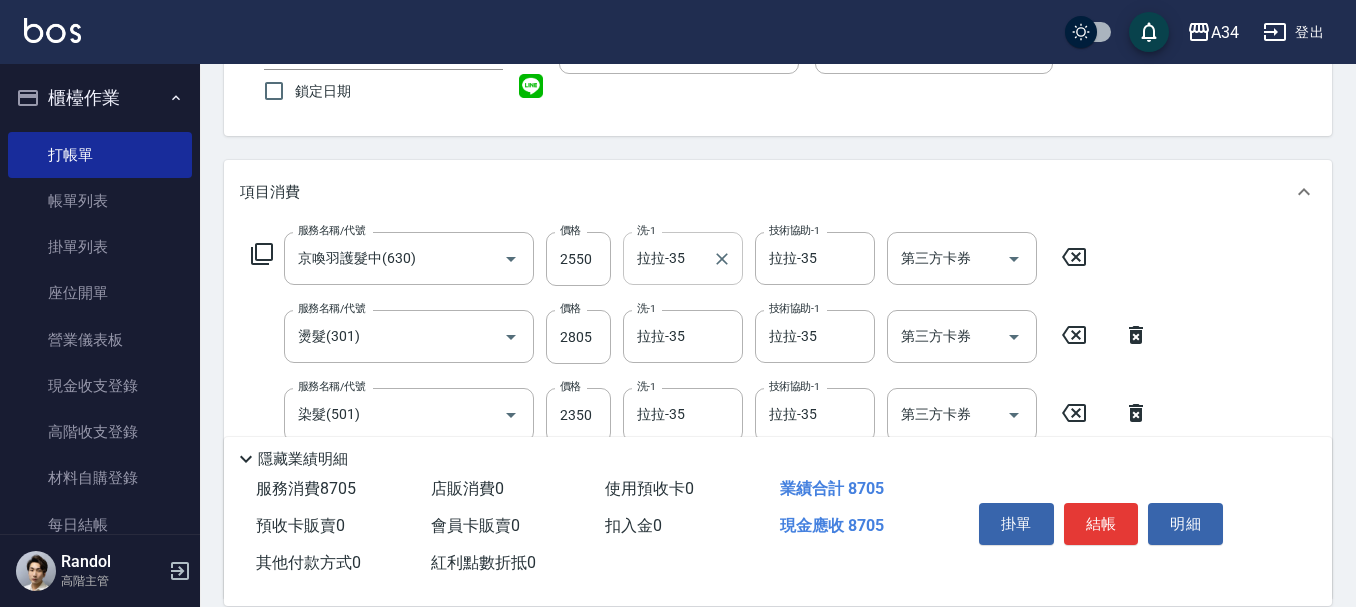 scroll, scrollTop: 200, scrollLeft: 0, axis: vertical 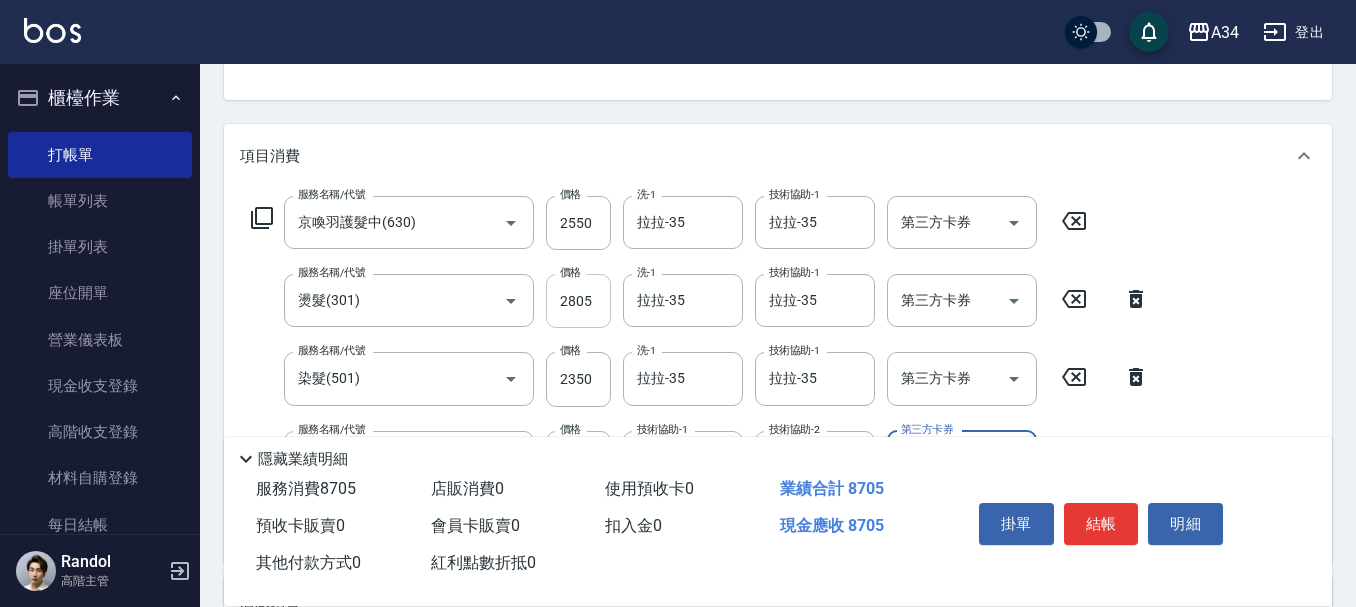 click on "2805" at bounding box center (578, 301) 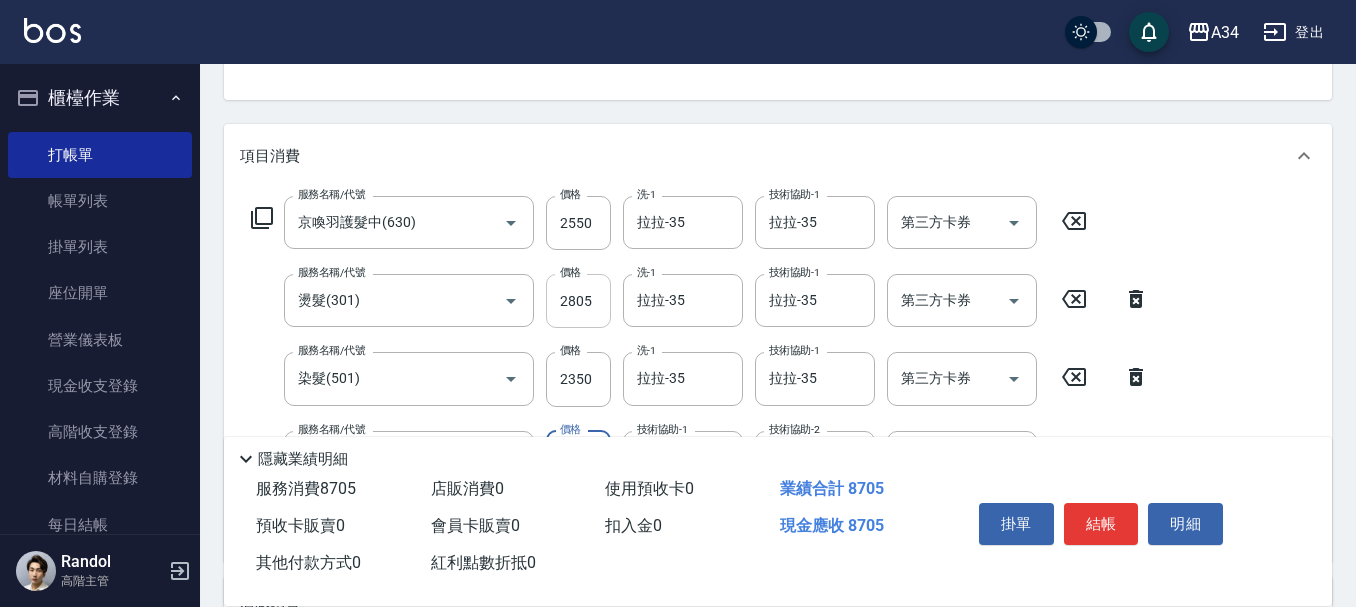 click on "2805" at bounding box center [578, 301] 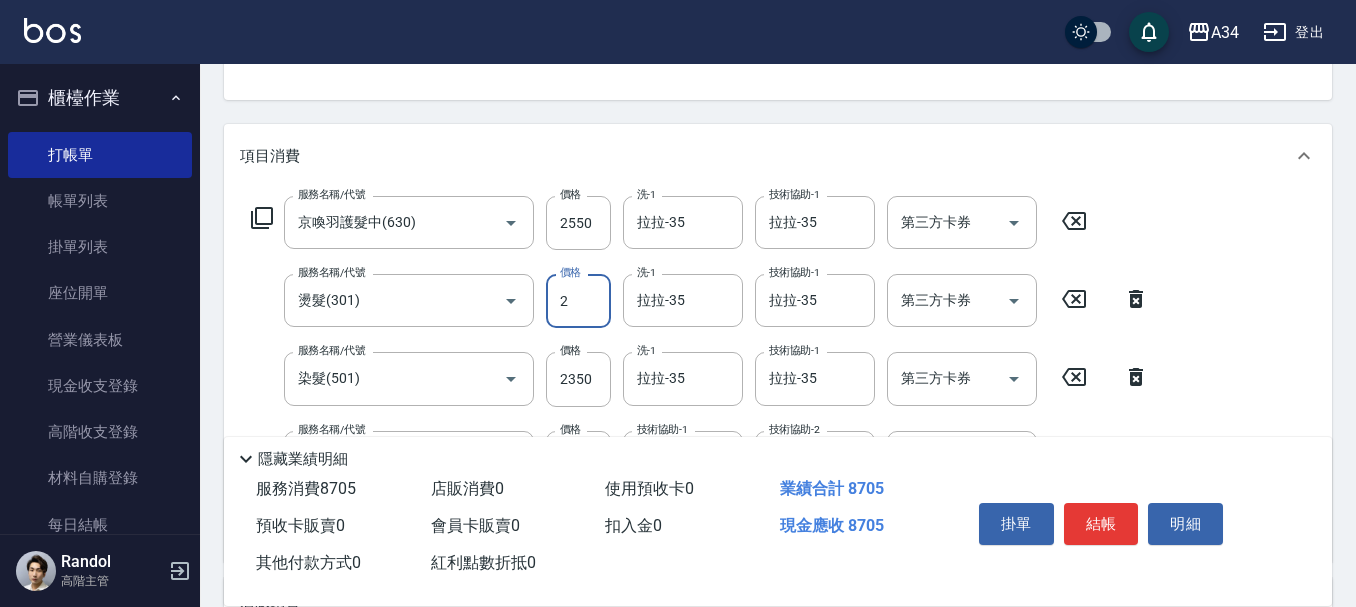 type on "28" 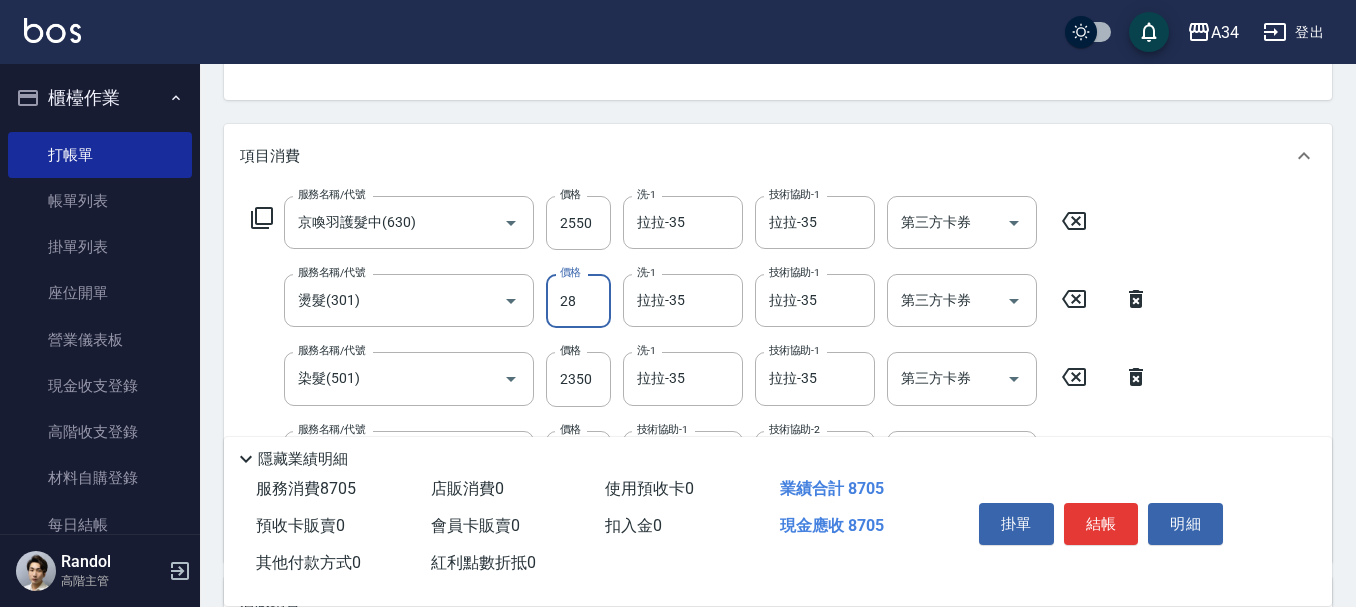 type on "590" 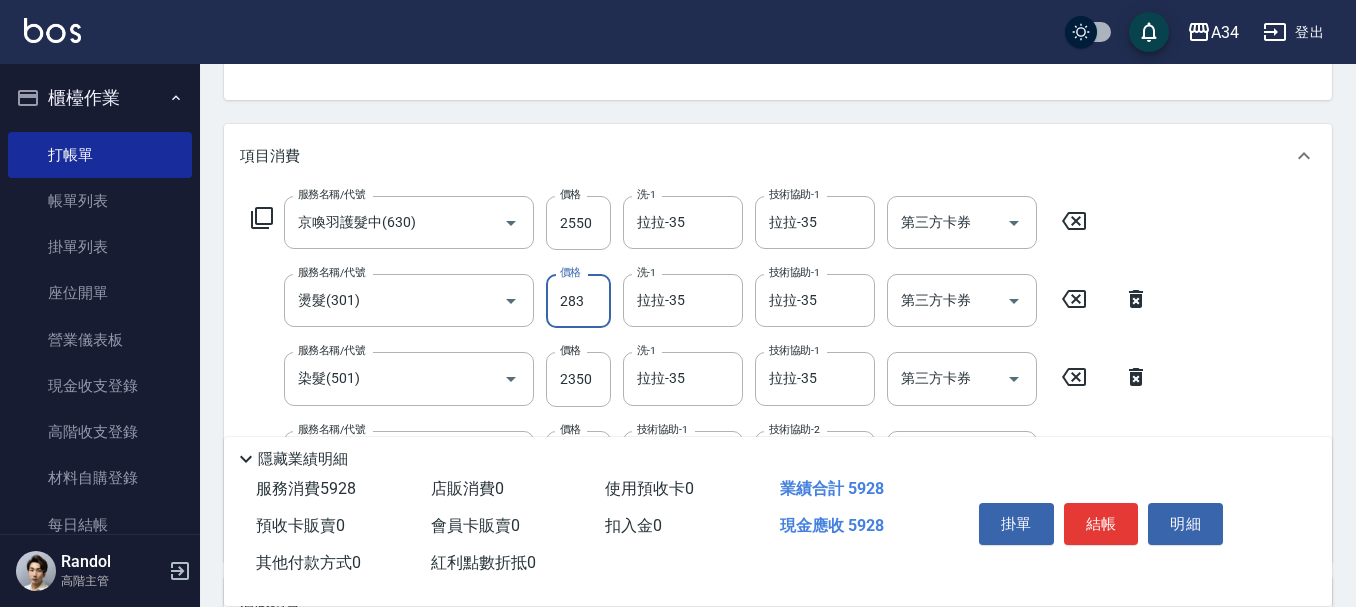 type on "2835" 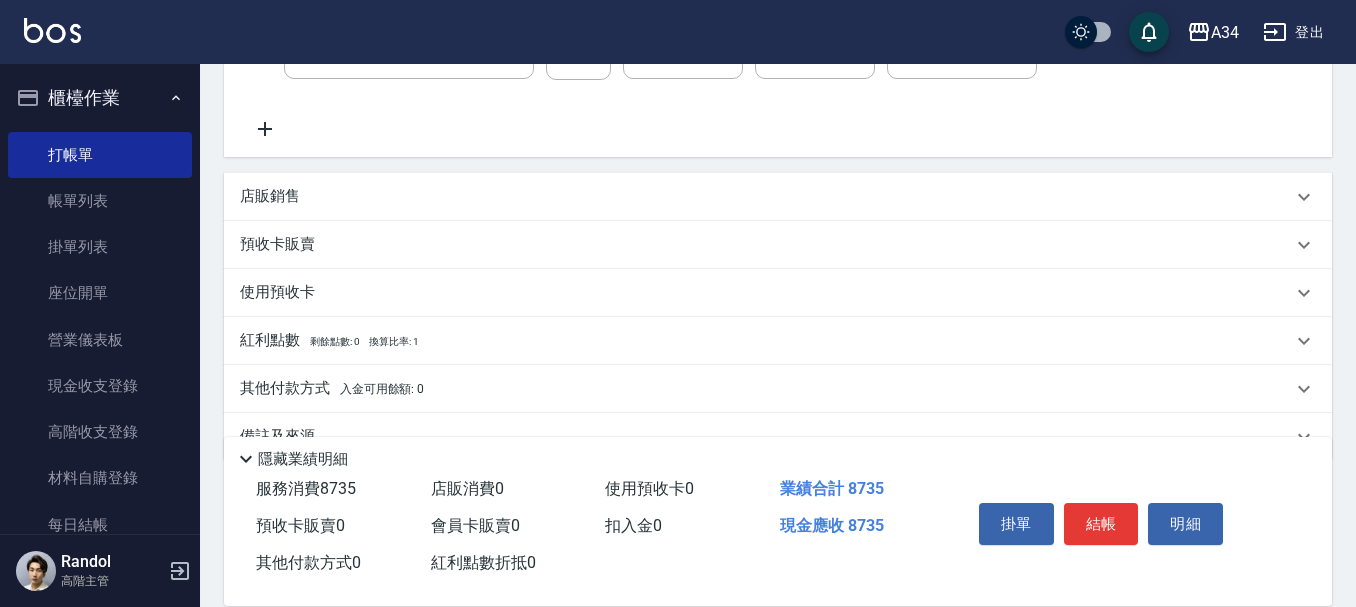 scroll, scrollTop: 651, scrollLeft: 0, axis: vertical 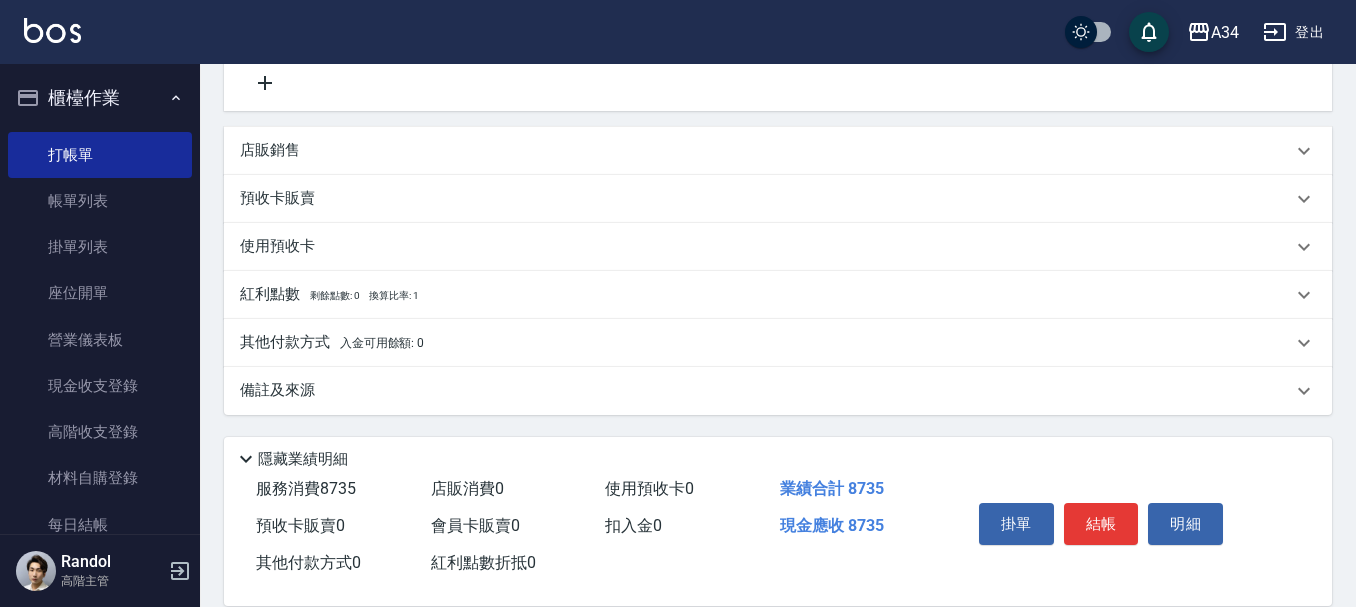 type on "2835" 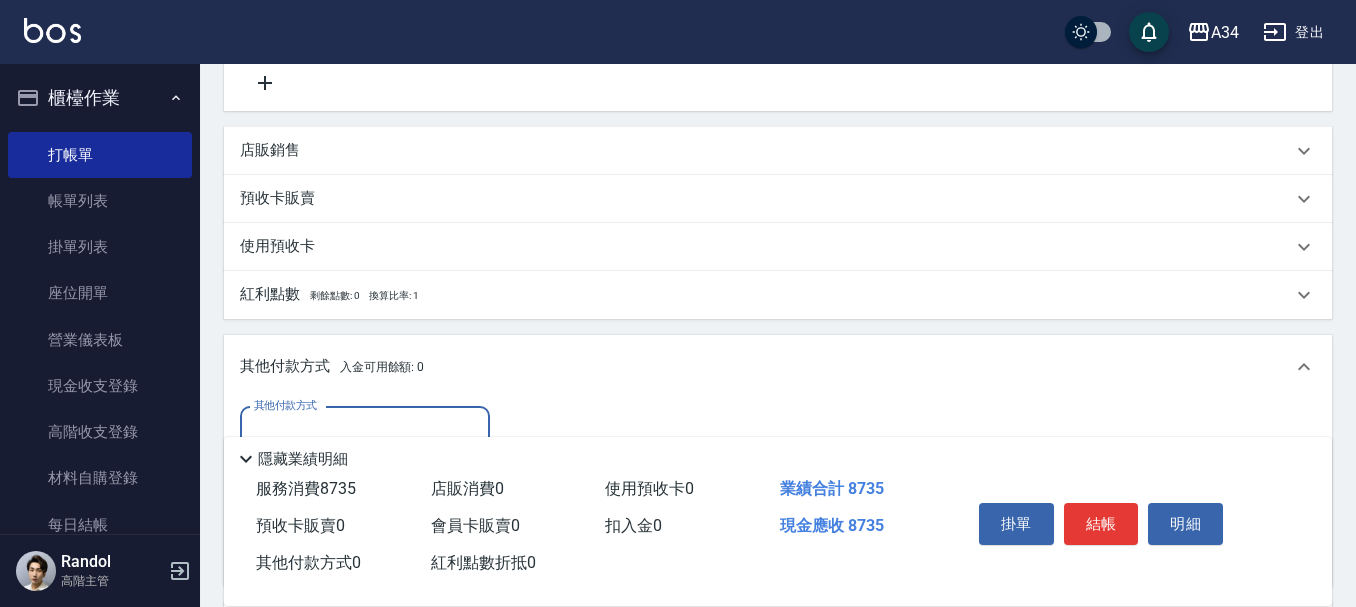 scroll, scrollTop: 1, scrollLeft: 0, axis: vertical 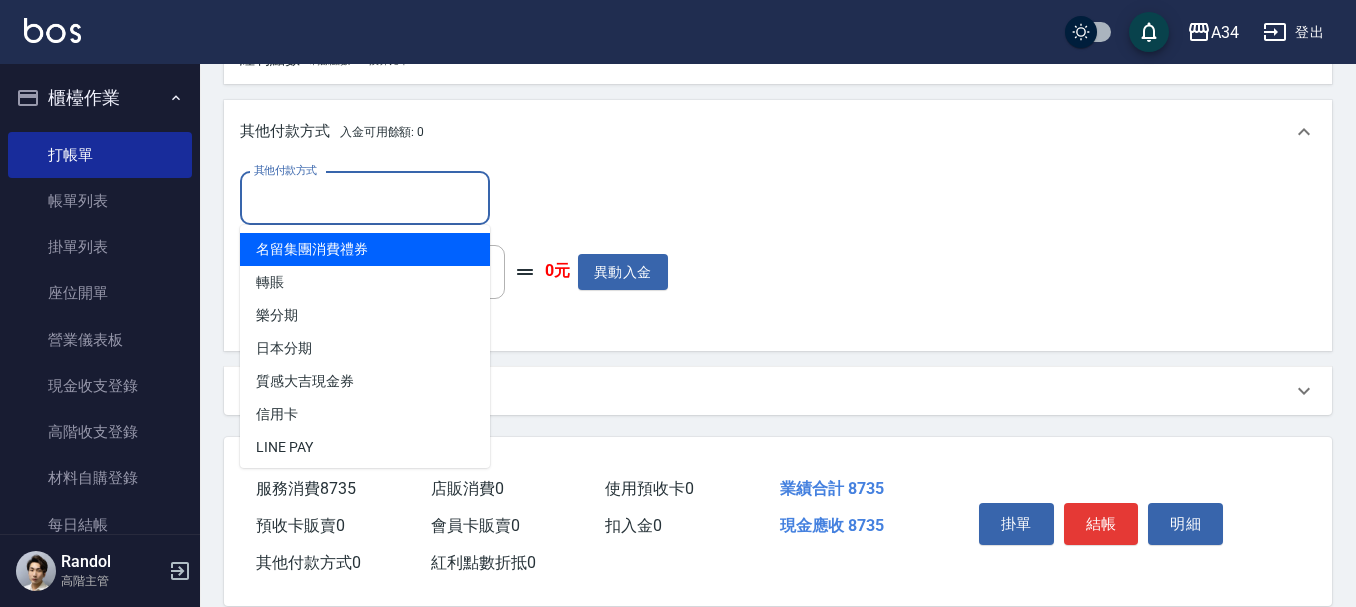 click on "其他付款方式" at bounding box center (365, 198) 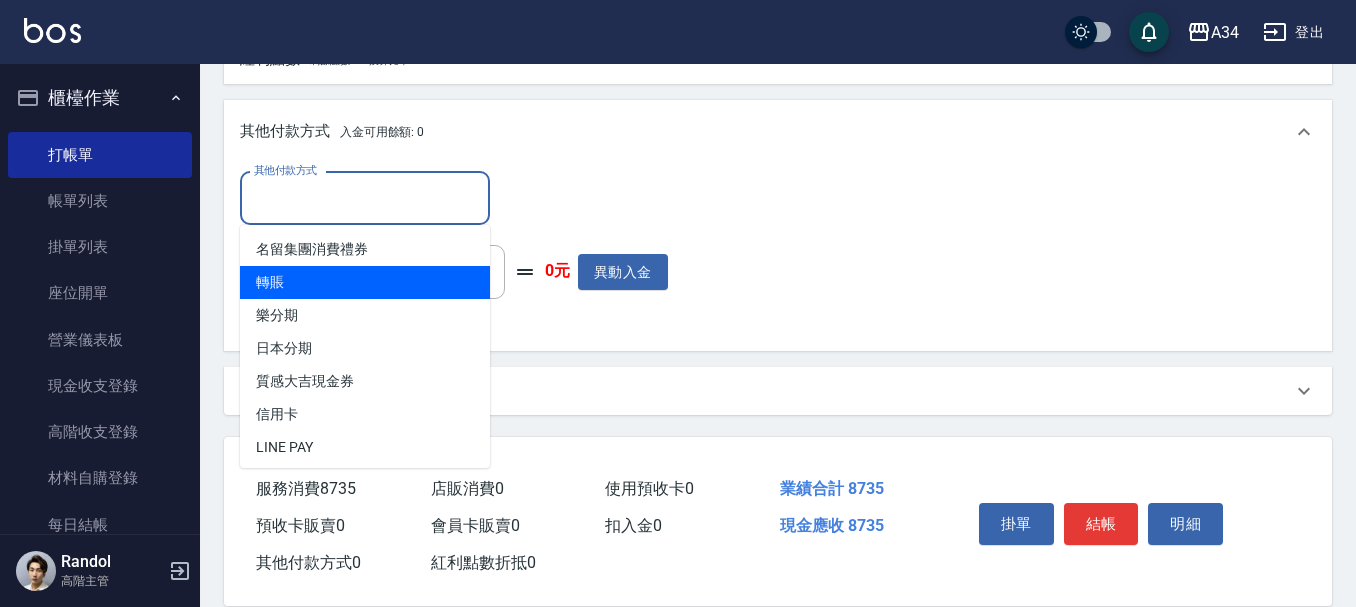 click on "轉賬" at bounding box center (365, 282) 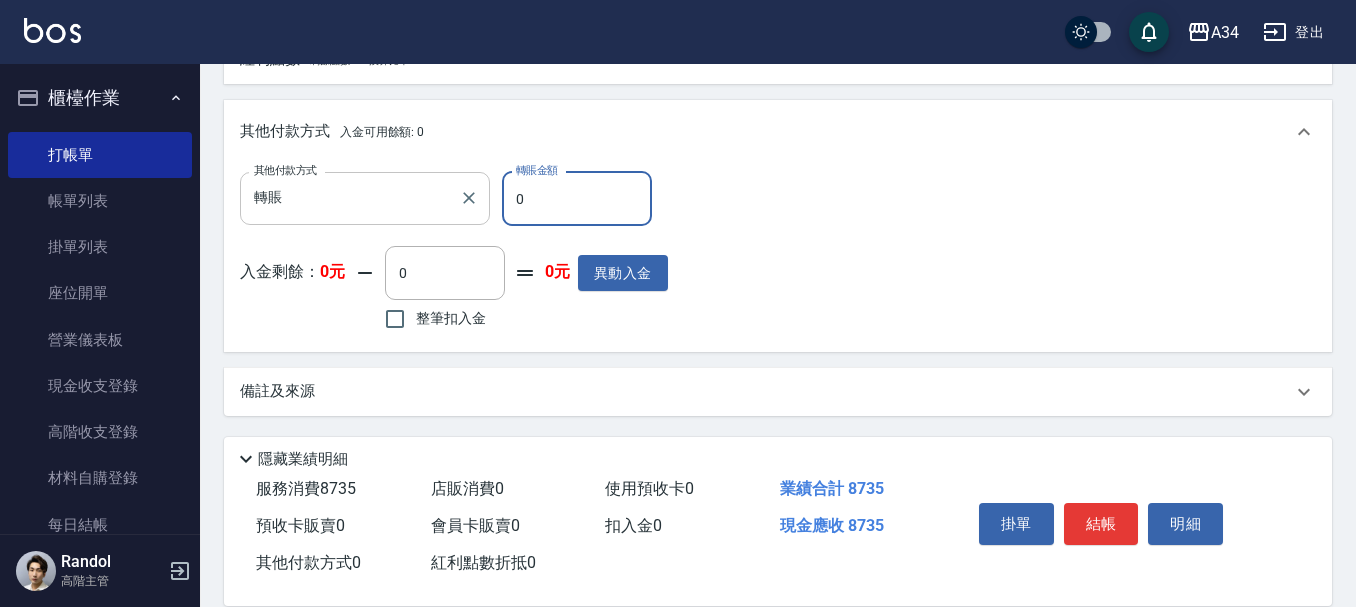 click on "轉賬" at bounding box center (350, 198) 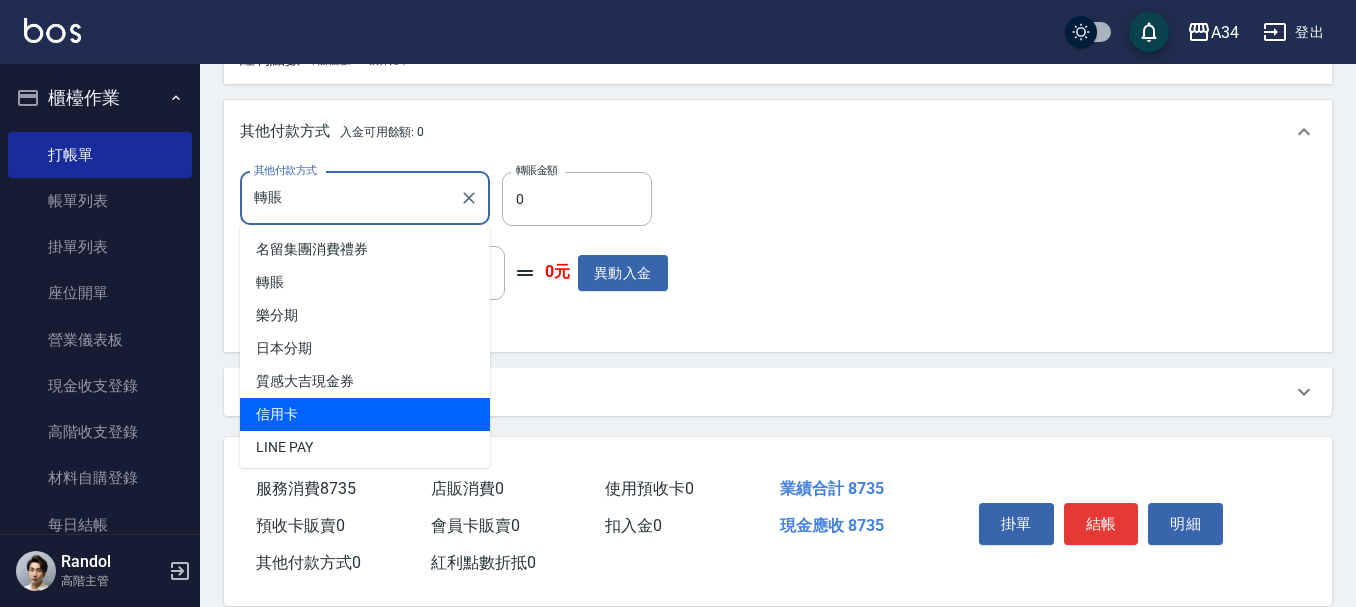 click on "信用卡" at bounding box center (365, 414) 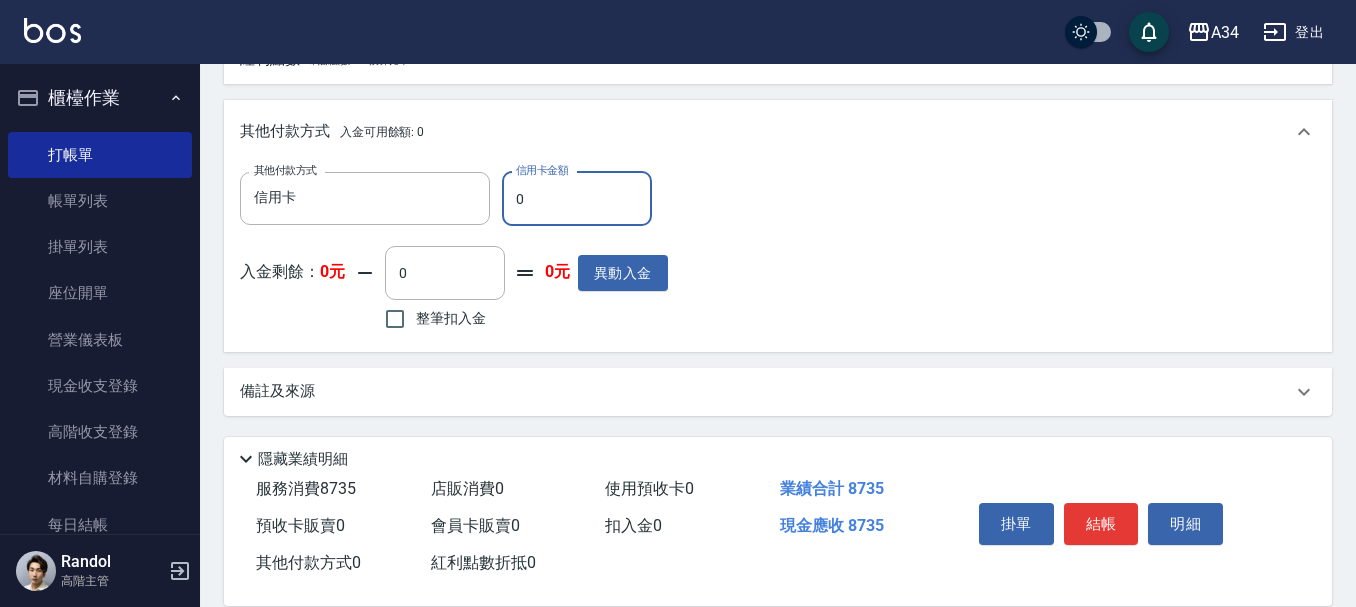 click on "0" at bounding box center (577, 199) 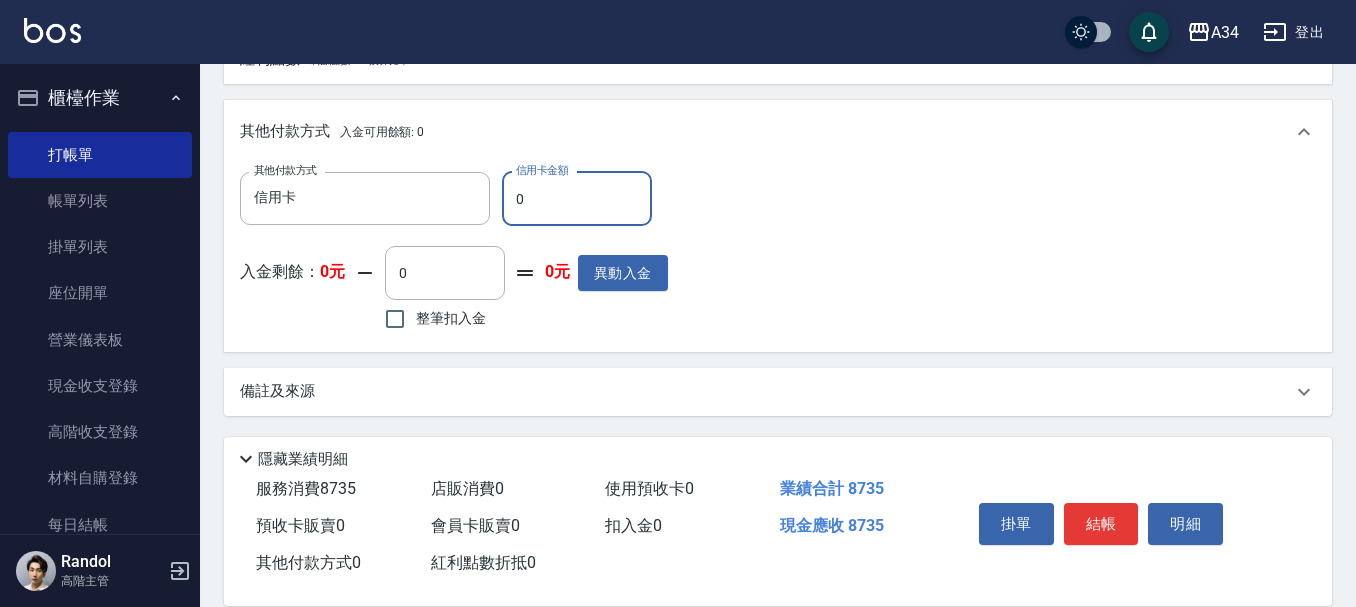 type on "88" 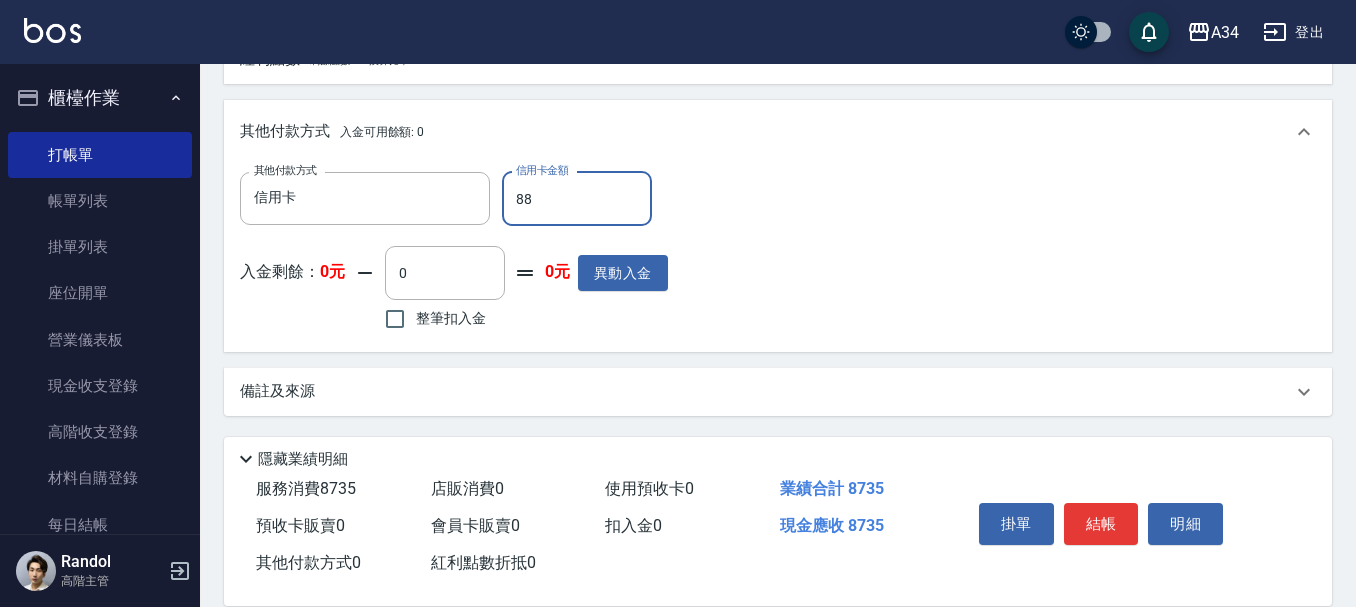 type on "860" 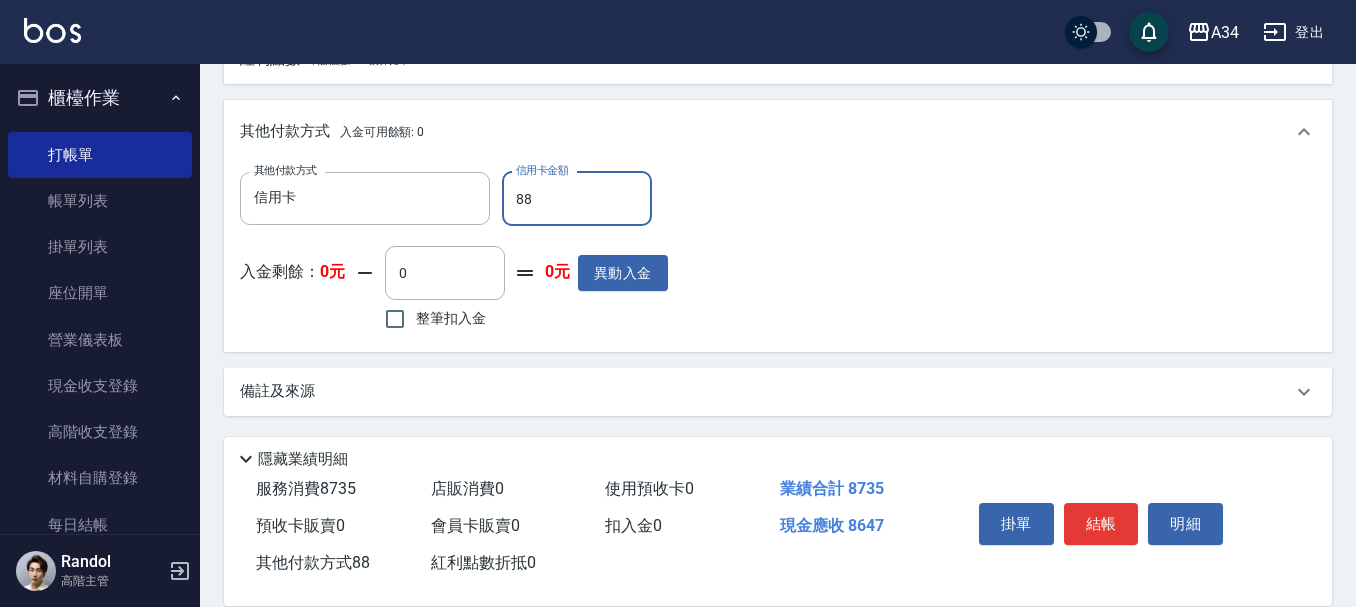 type on "8" 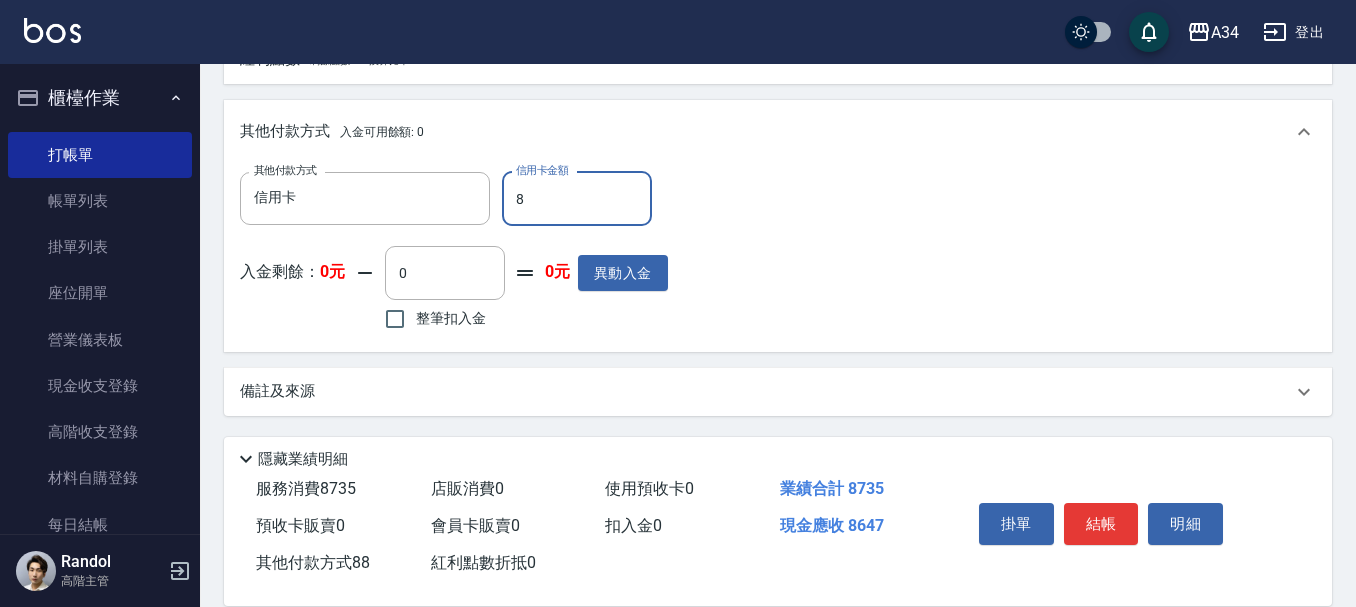 type on "870" 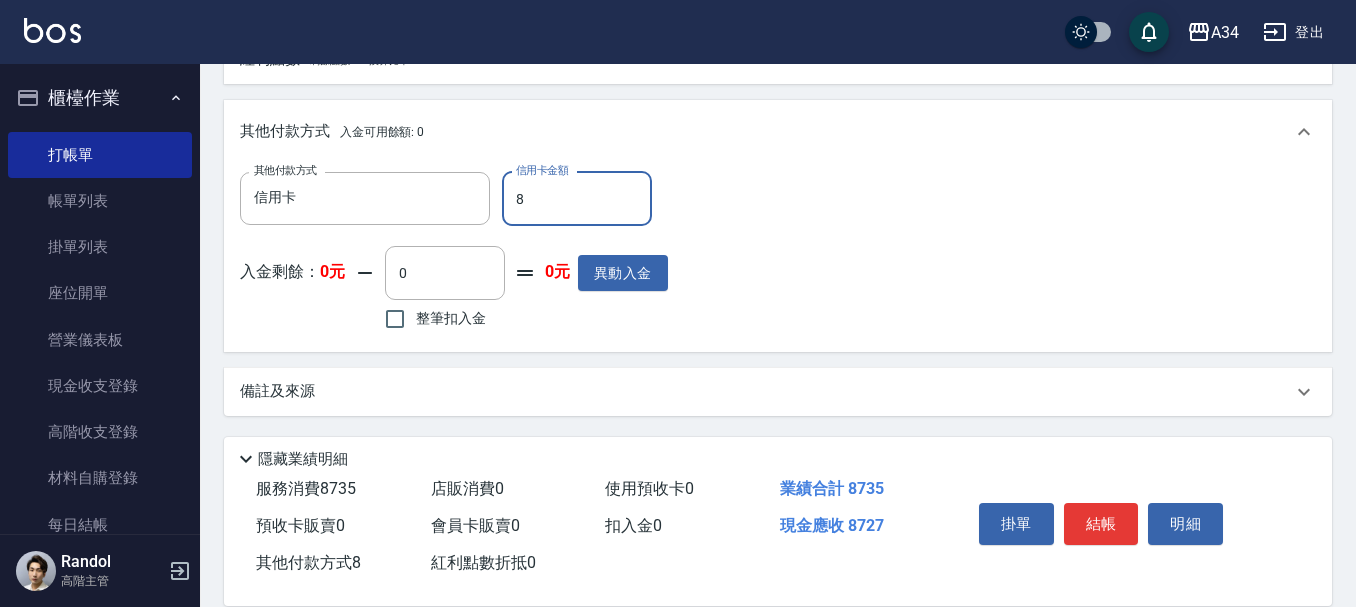 type on "87" 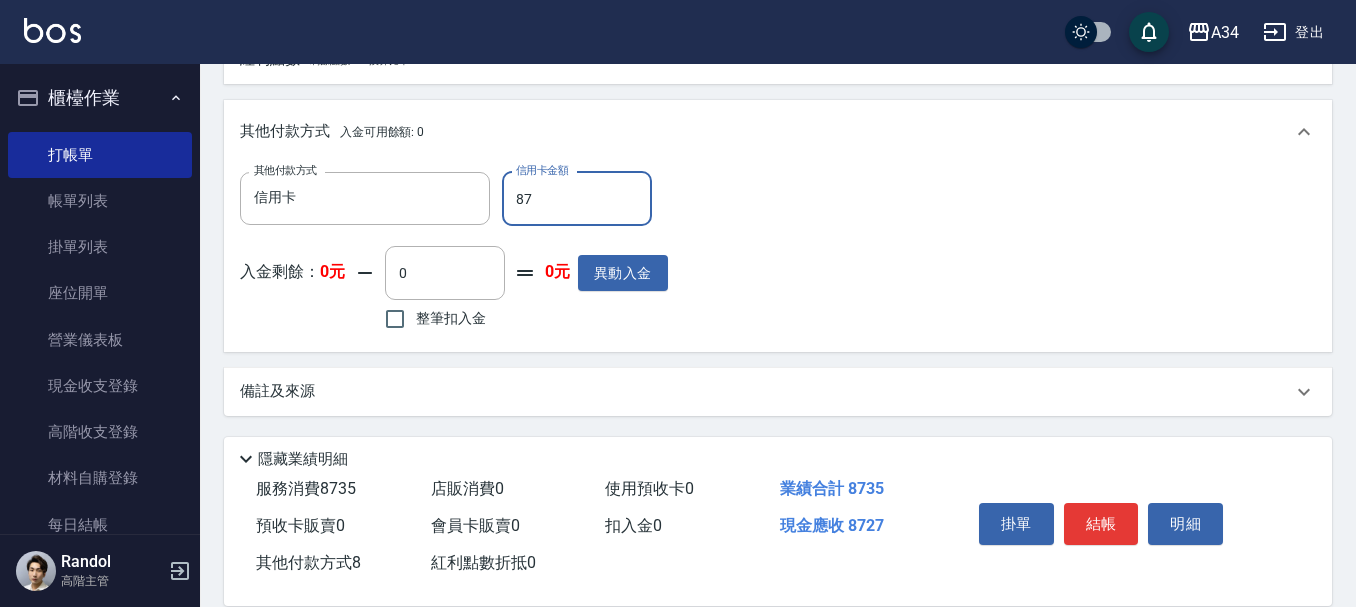 type on "860" 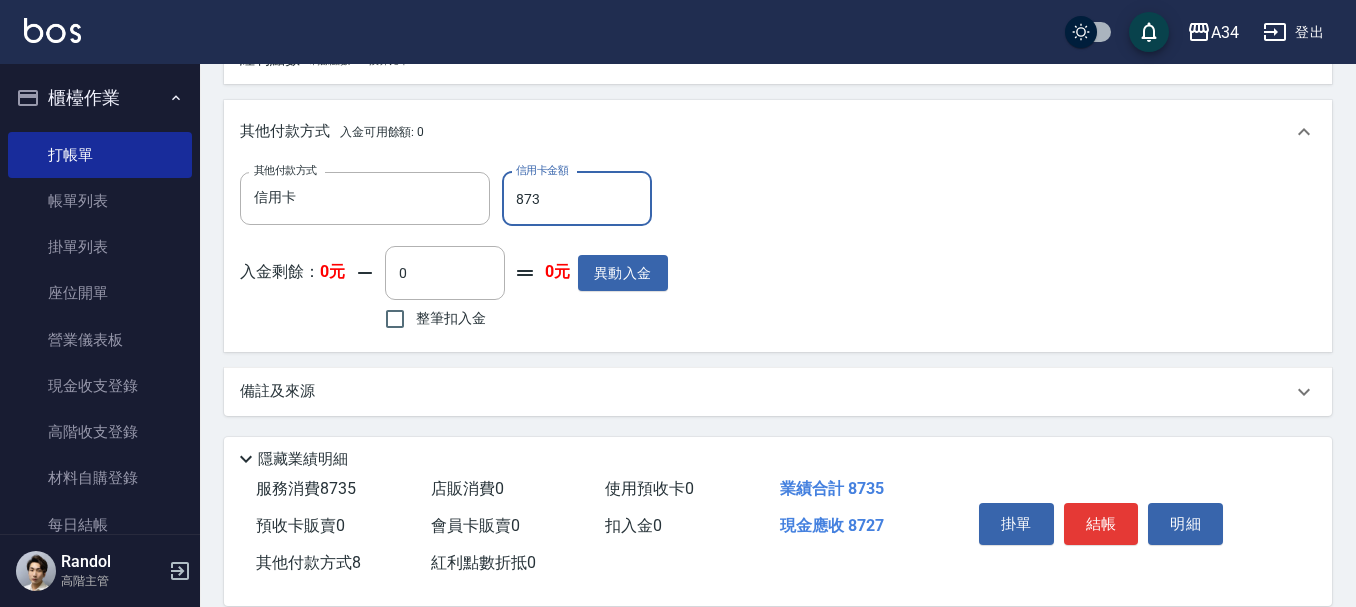type on "780" 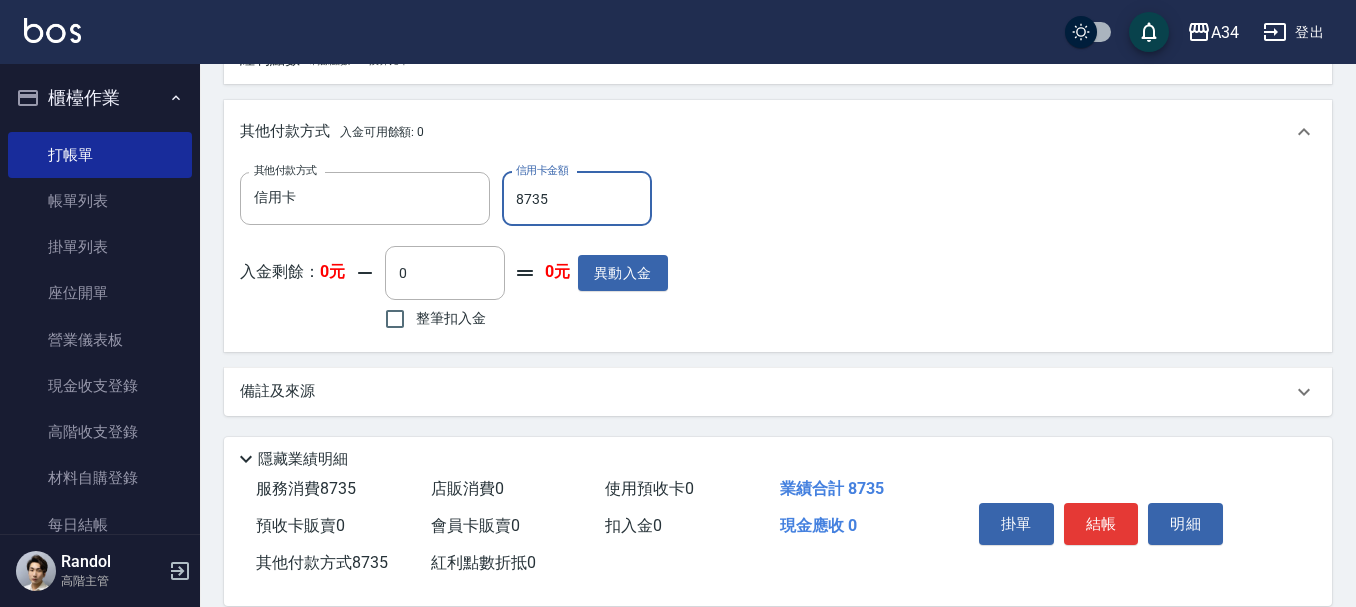 type on "0" 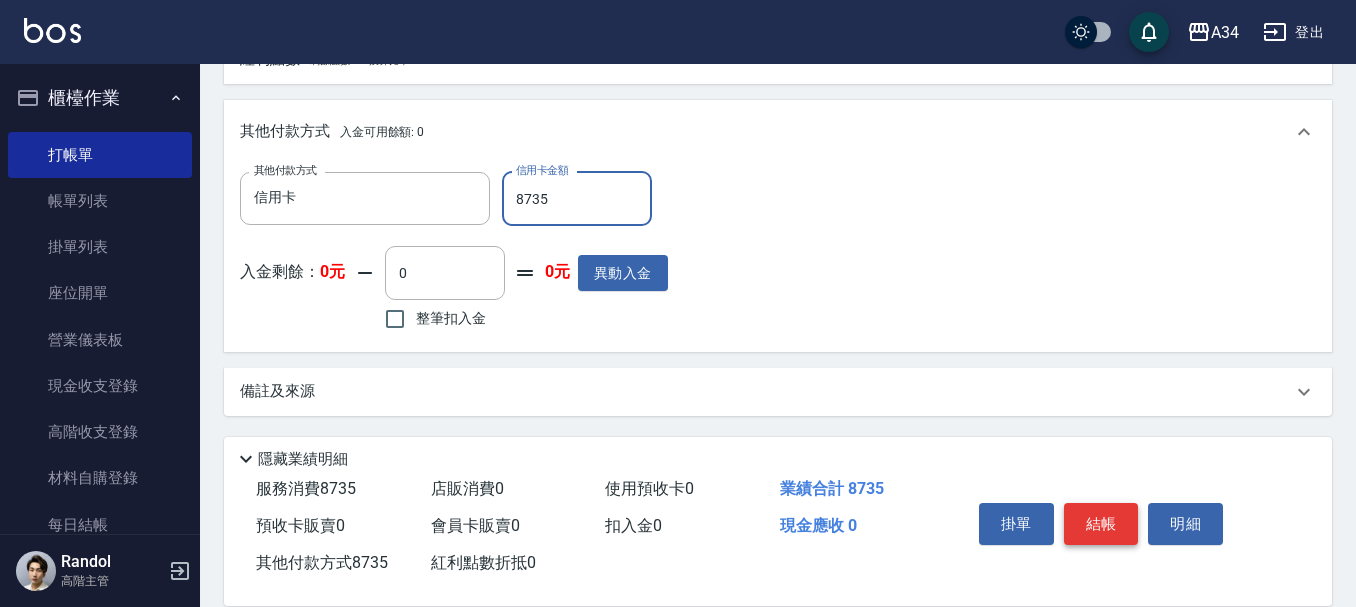 type on "8735" 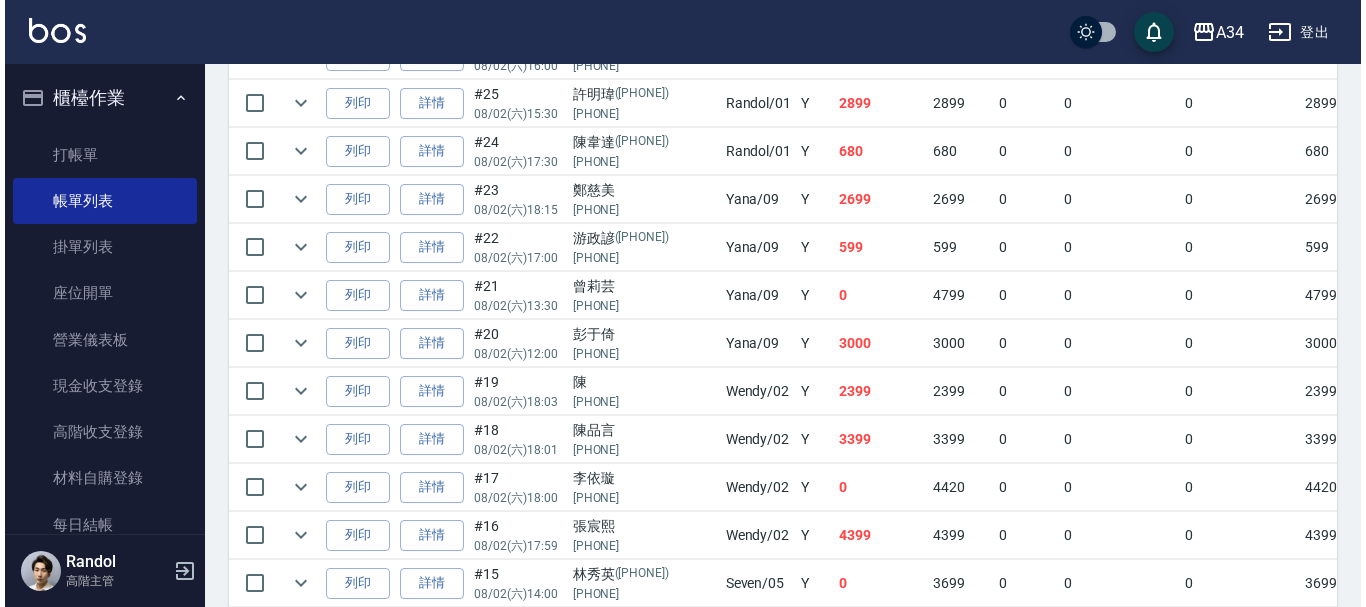scroll, scrollTop: 0, scrollLeft: 0, axis: both 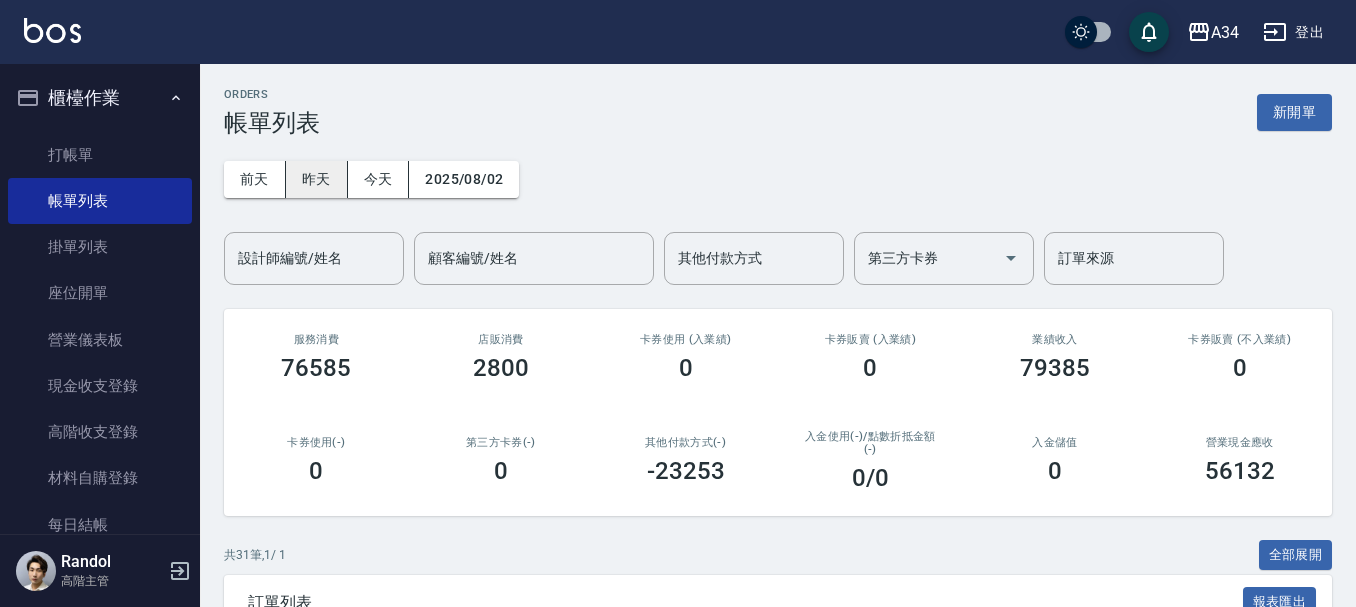 click on "昨天" at bounding box center (317, 179) 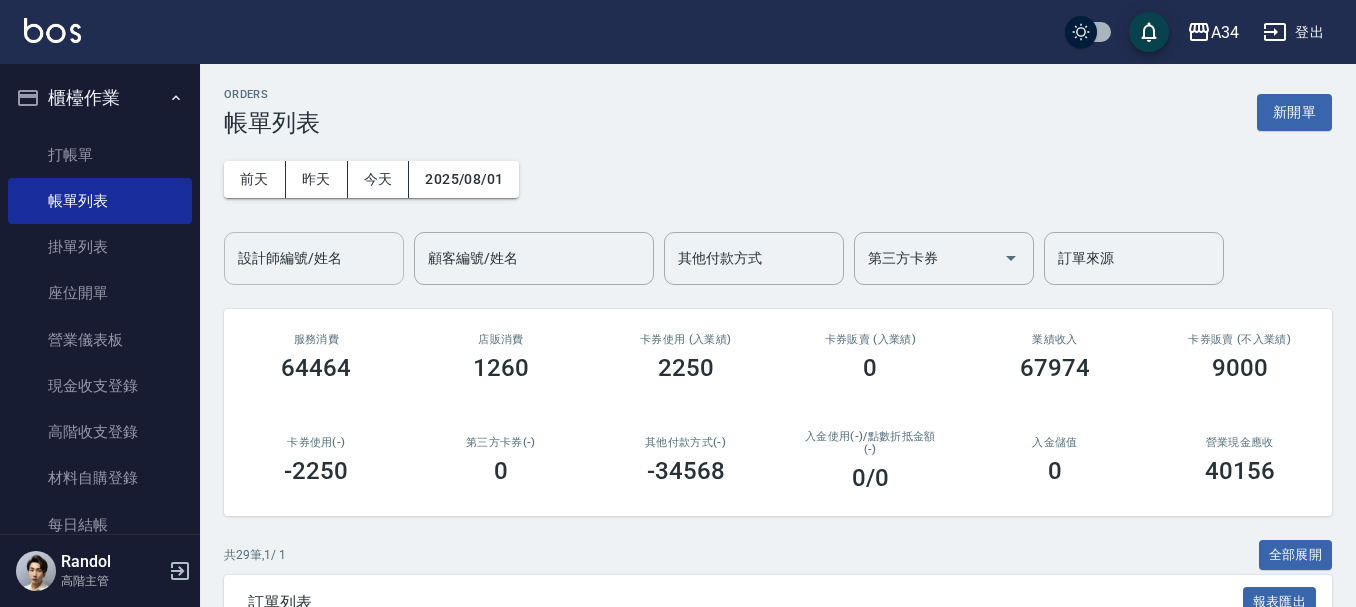 click on "設計師編號/姓名" at bounding box center (314, 258) 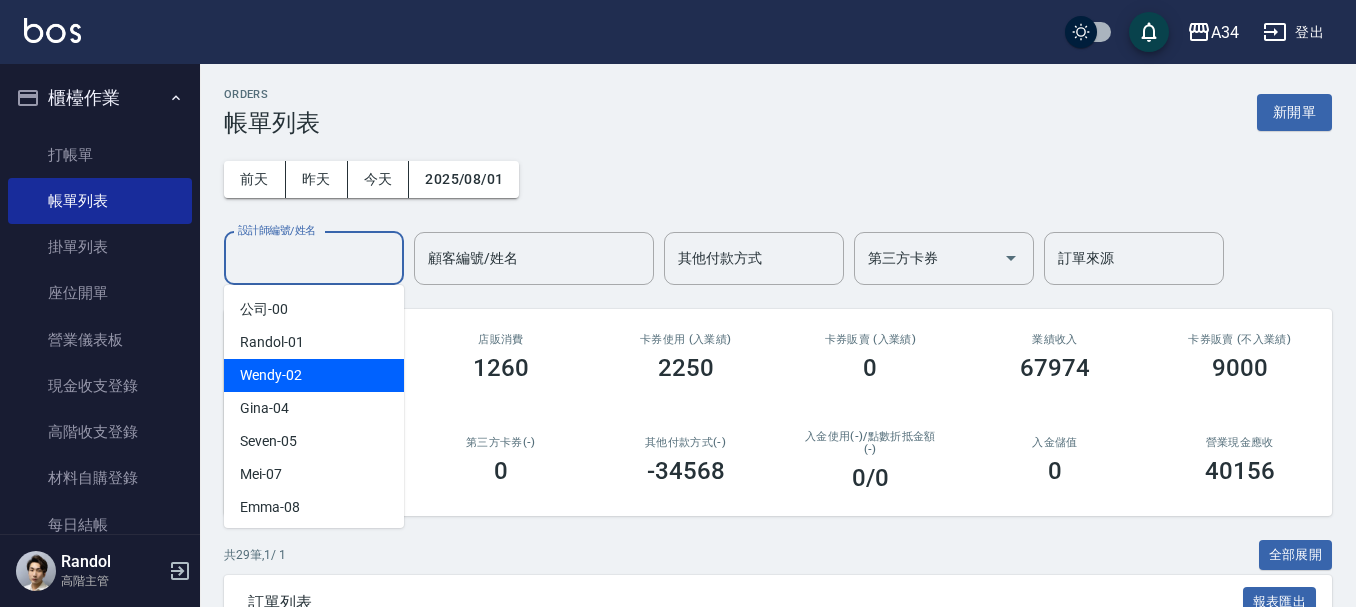 click on "Wendy -02" at bounding box center (314, 375) 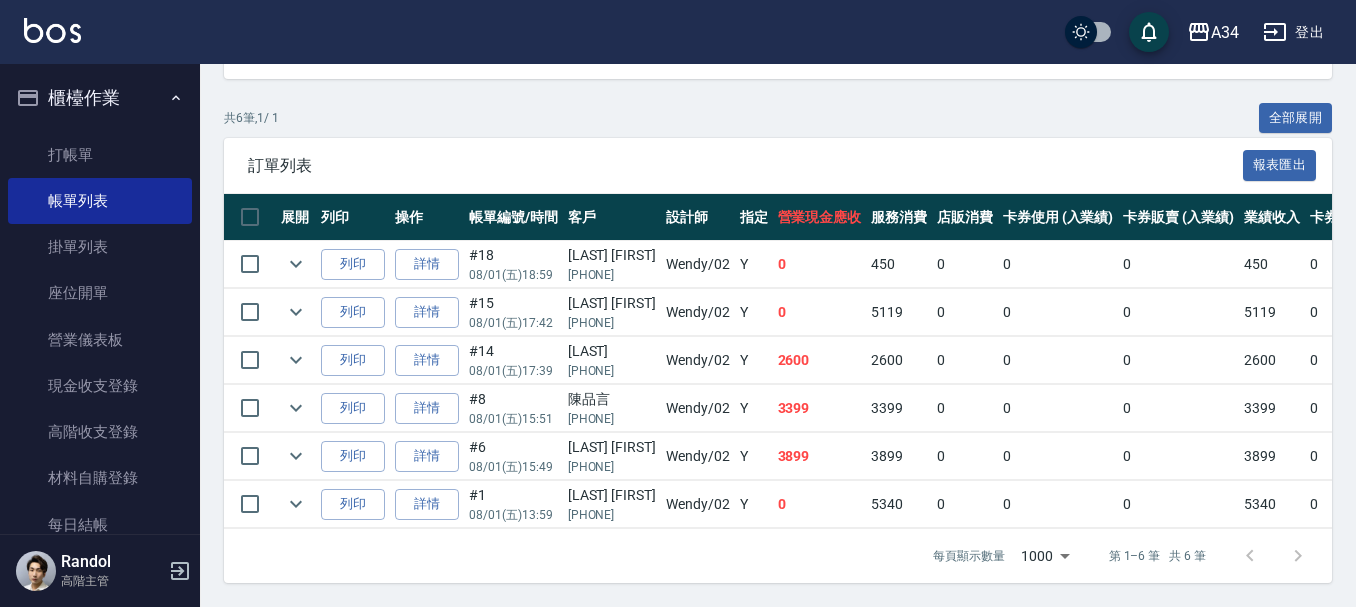 scroll, scrollTop: 452, scrollLeft: 0, axis: vertical 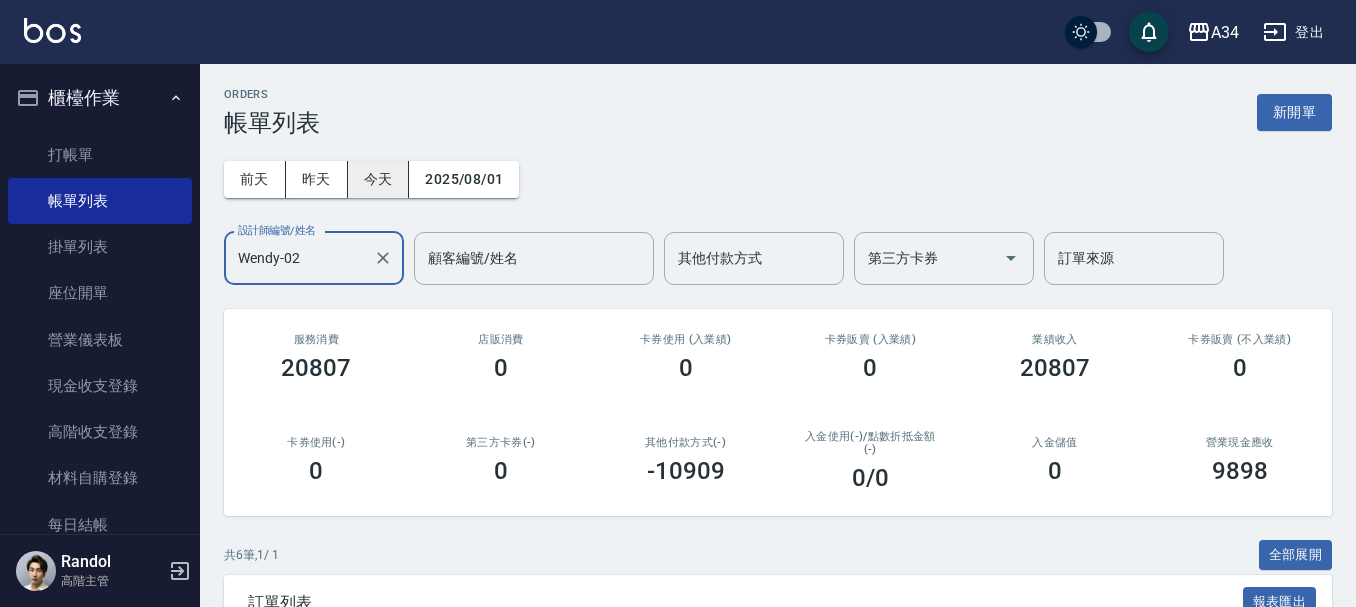 click on "今天" at bounding box center (379, 179) 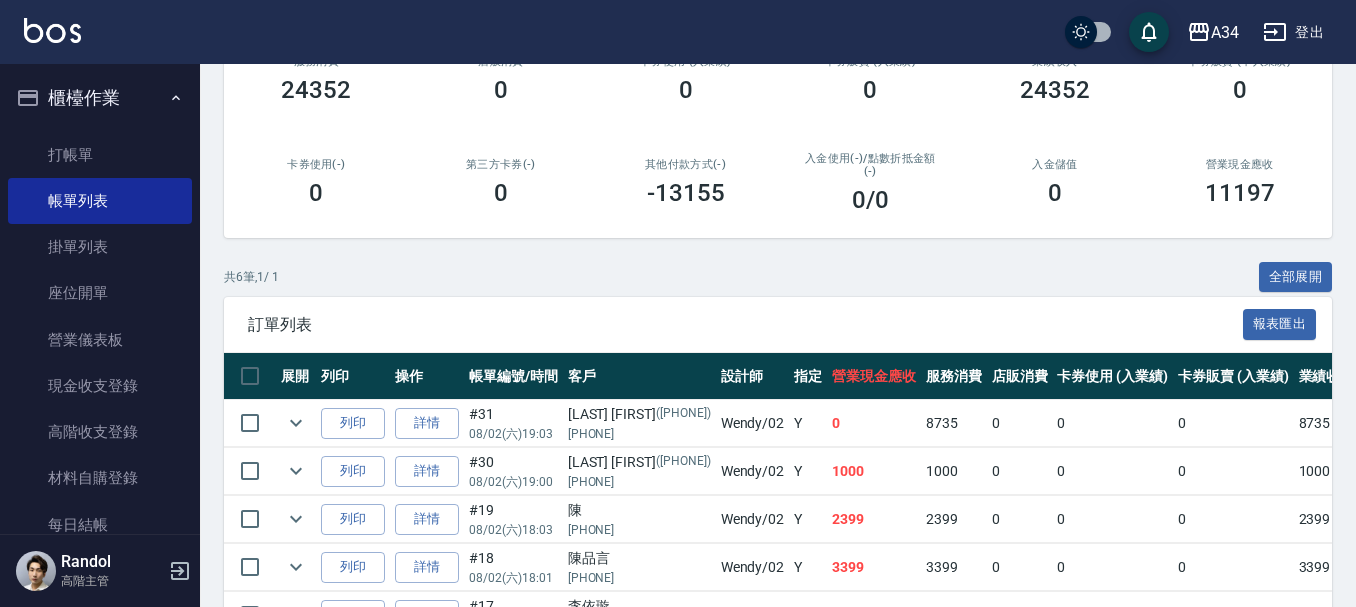 scroll, scrollTop: 452, scrollLeft: 0, axis: vertical 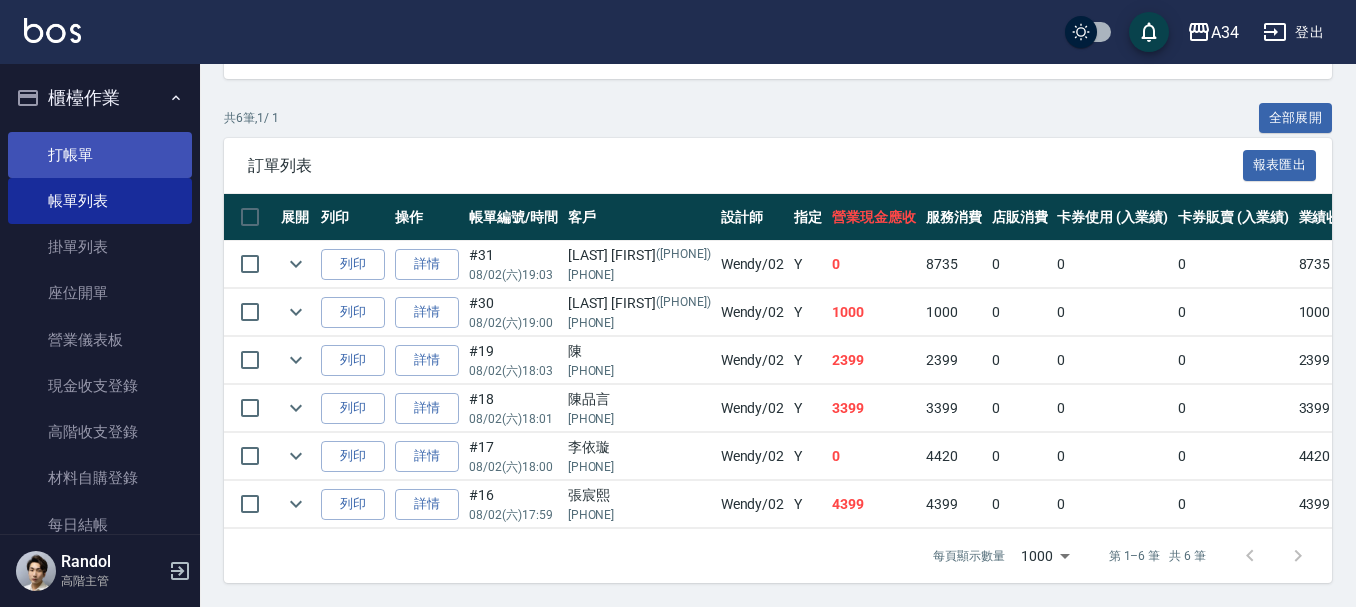 click on "打帳單" at bounding box center [100, 155] 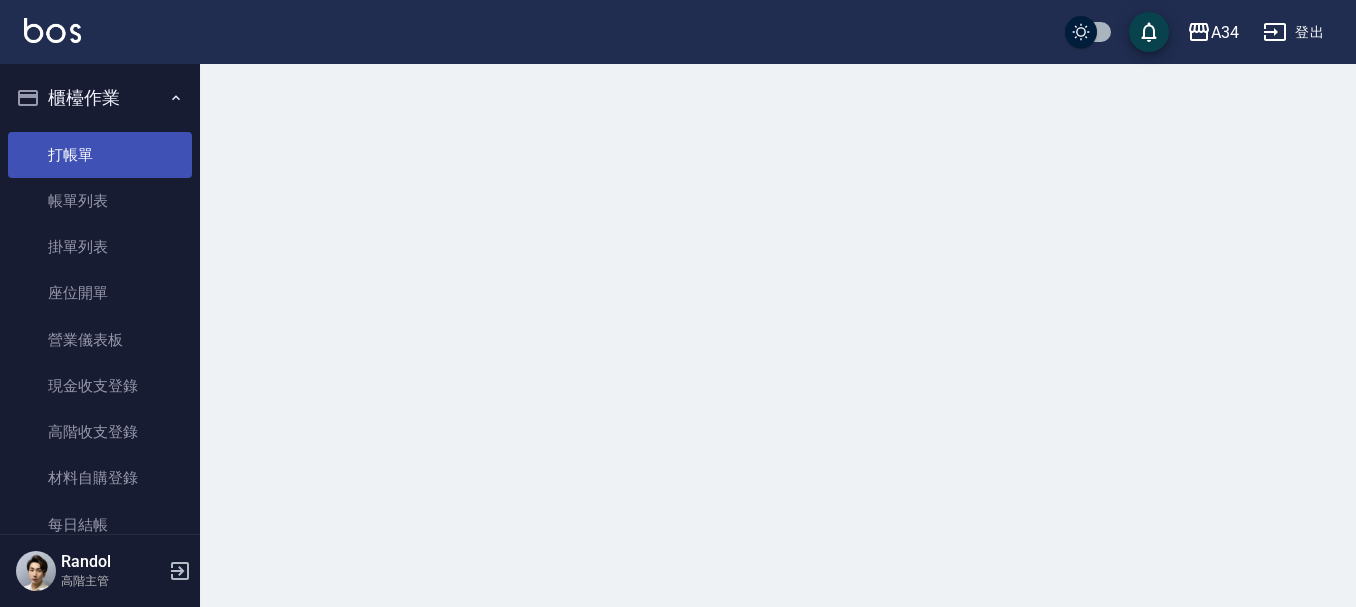 scroll, scrollTop: 0, scrollLeft: 0, axis: both 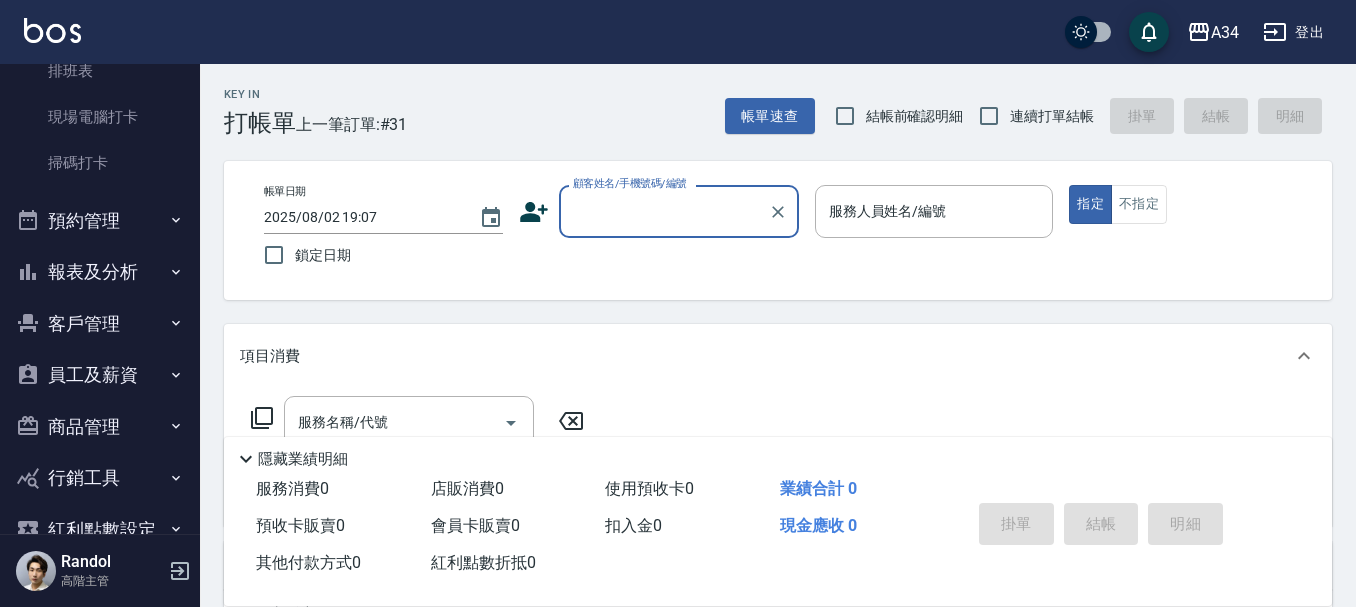 click on "預約管理" at bounding box center (100, 221) 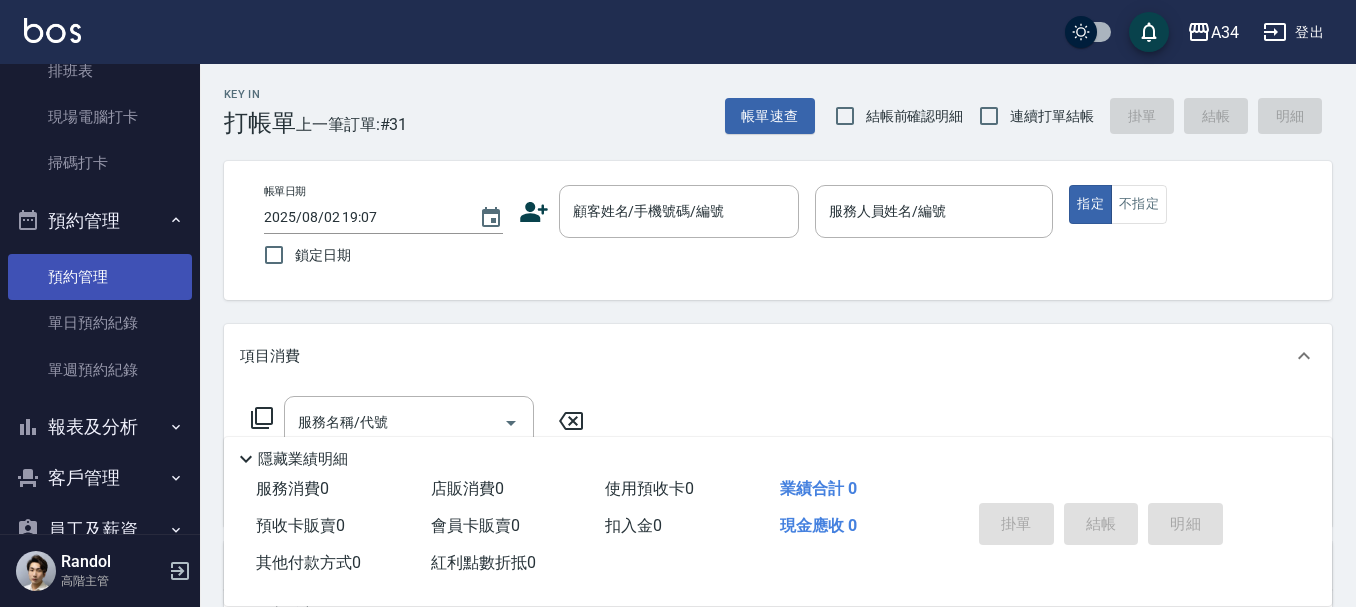 click on "預約管理" at bounding box center (100, 277) 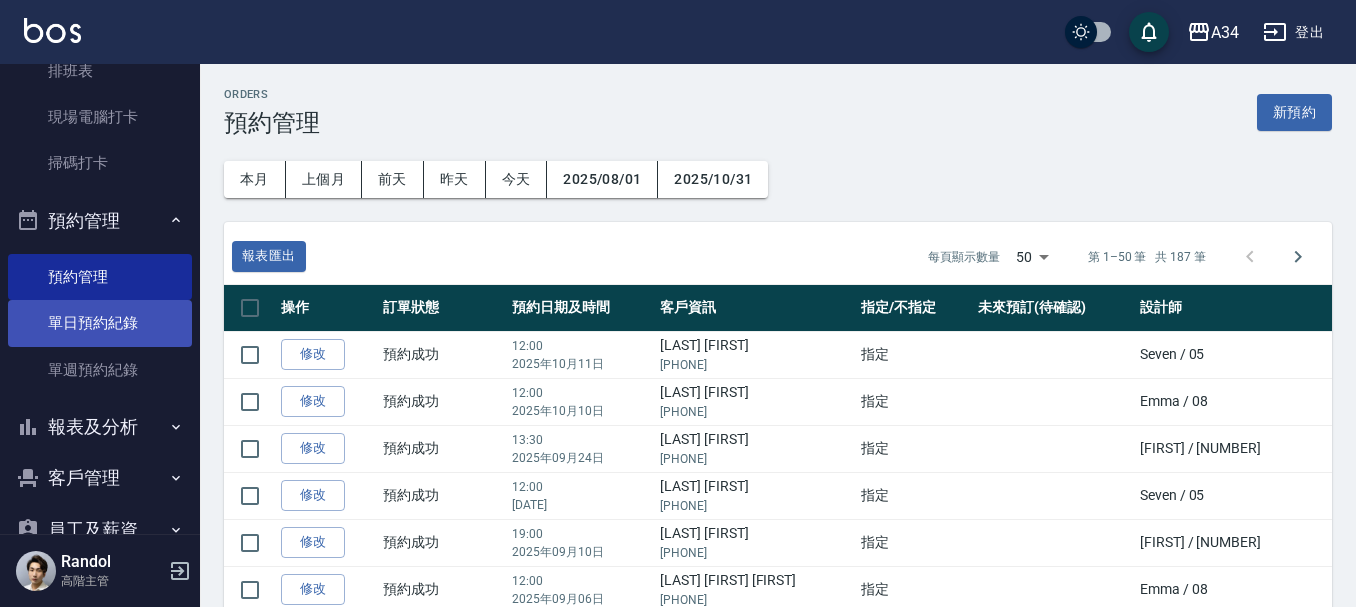 click on "單日預約紀錄" at bounding box center (100, 323) 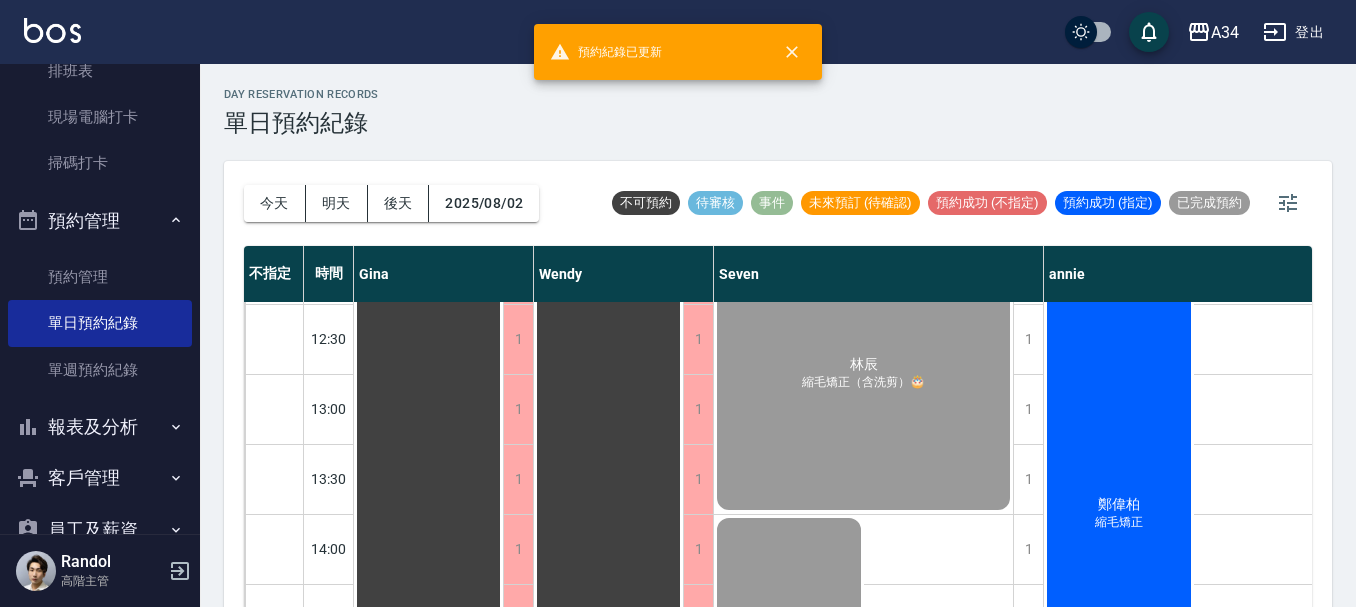 scroll, scrollTop: 600, scrollLeft: 0, axis: vertical 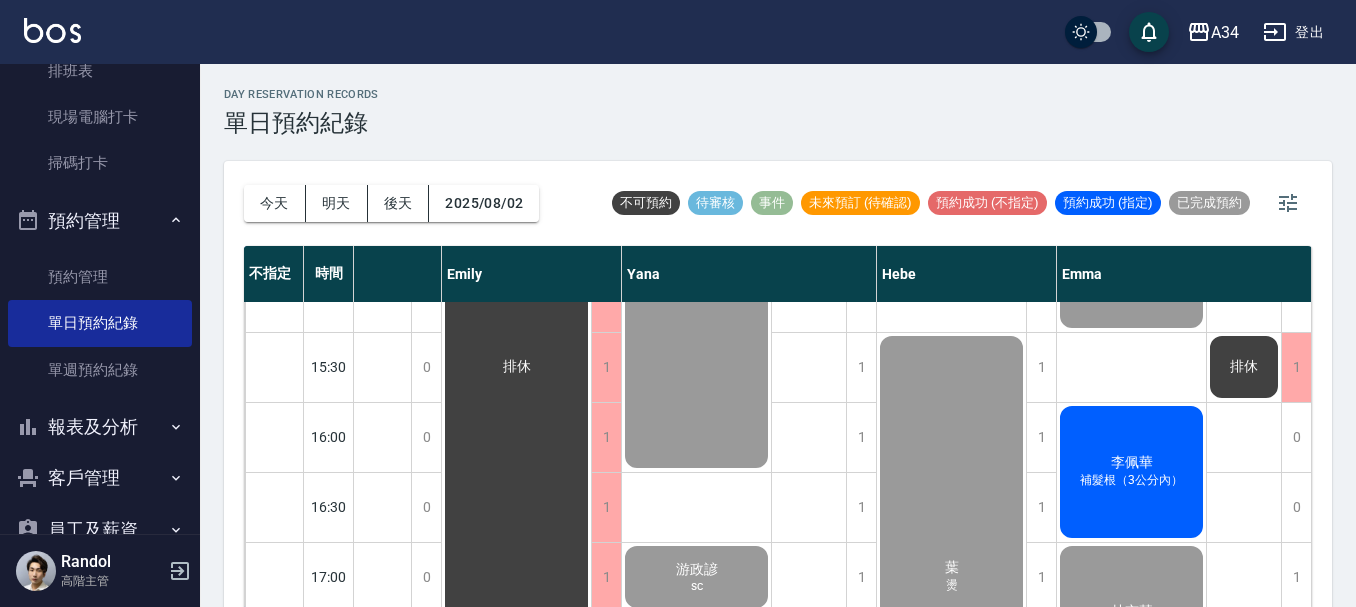 click on "李佩華" at bounding box center [-1013, 367] 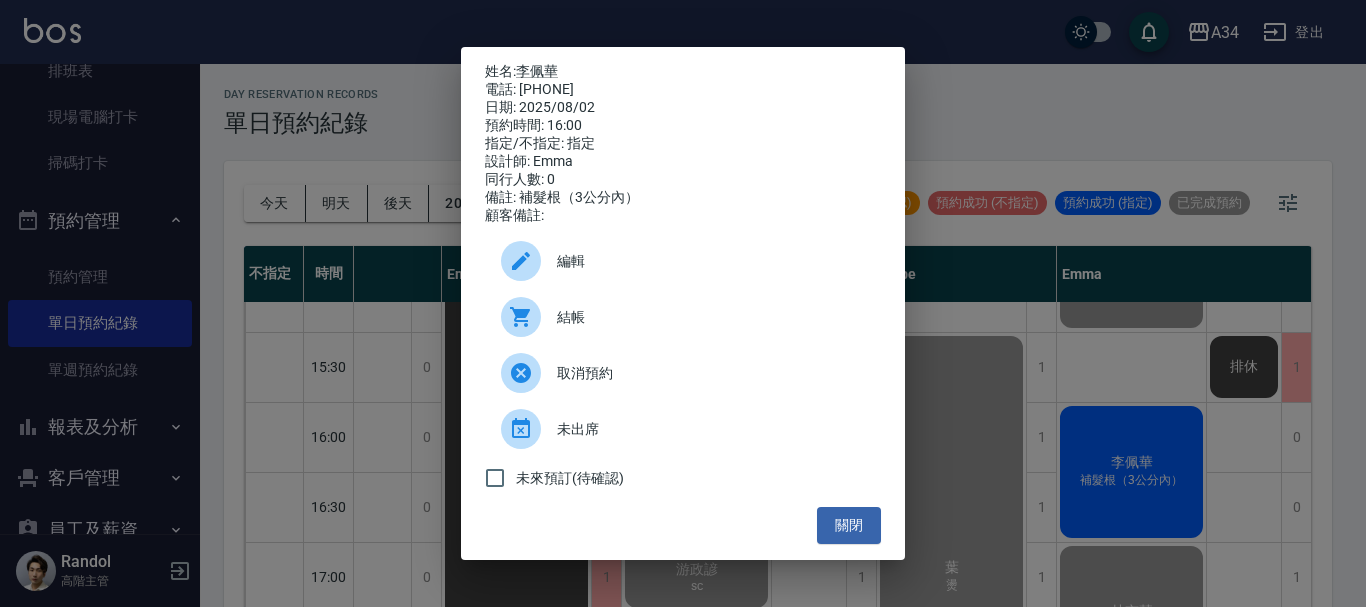 click on "結帳" at bounding box center [711, 317] 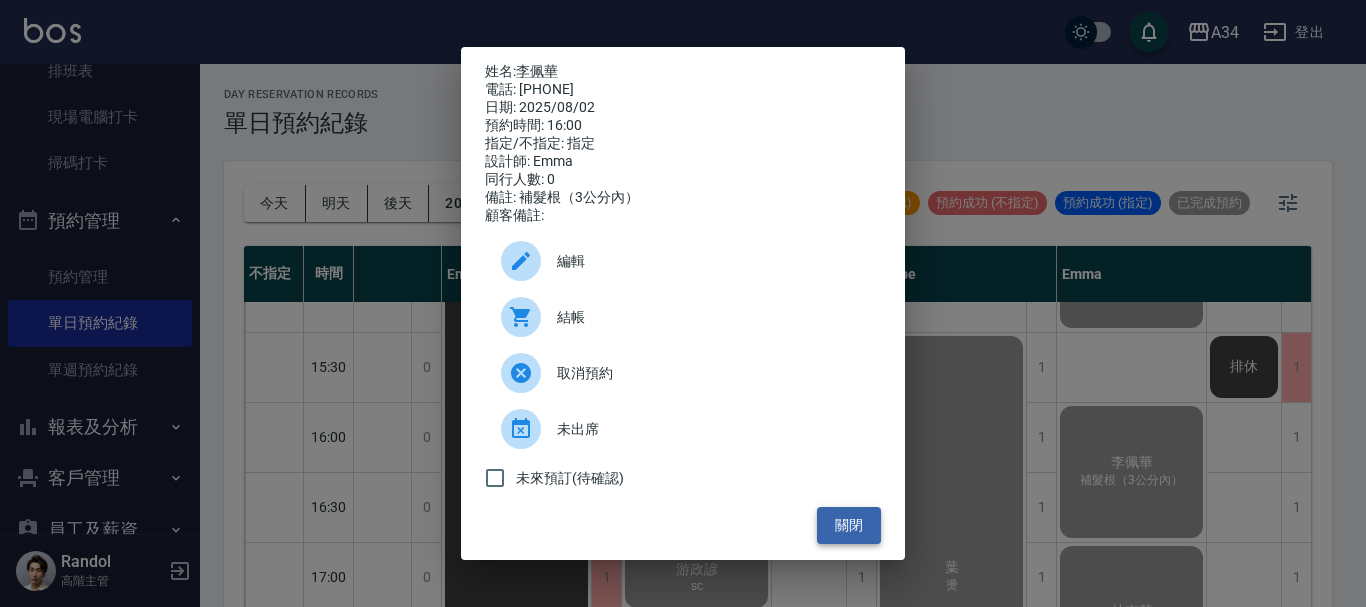 click on "關閉" at bounding box center (849, 525) 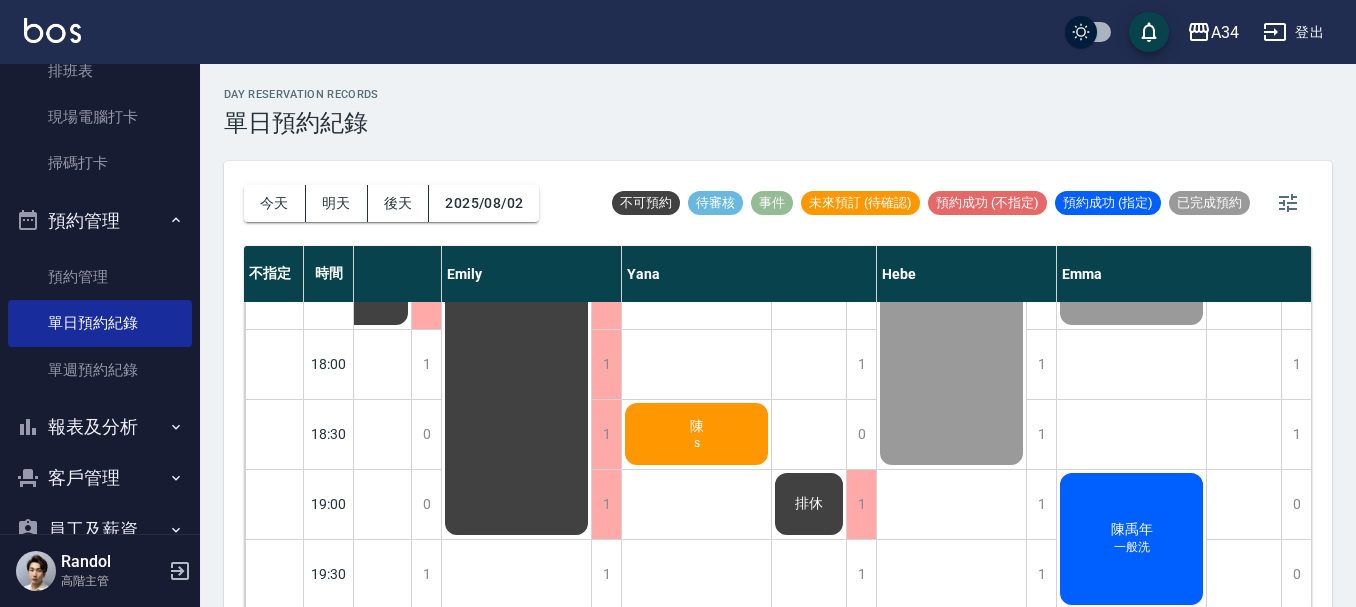 scroll, scrollTop: 968, scrollLeft: 1442, axis: both 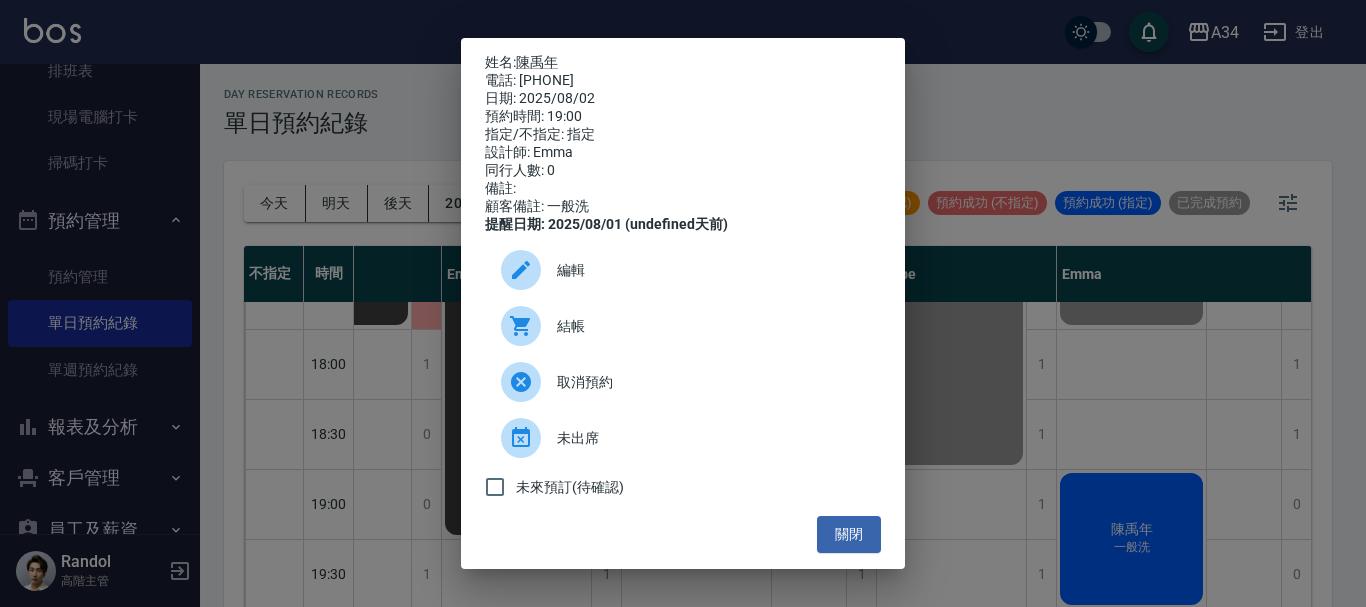 click on "結帳" at bounding box center [711, 326] 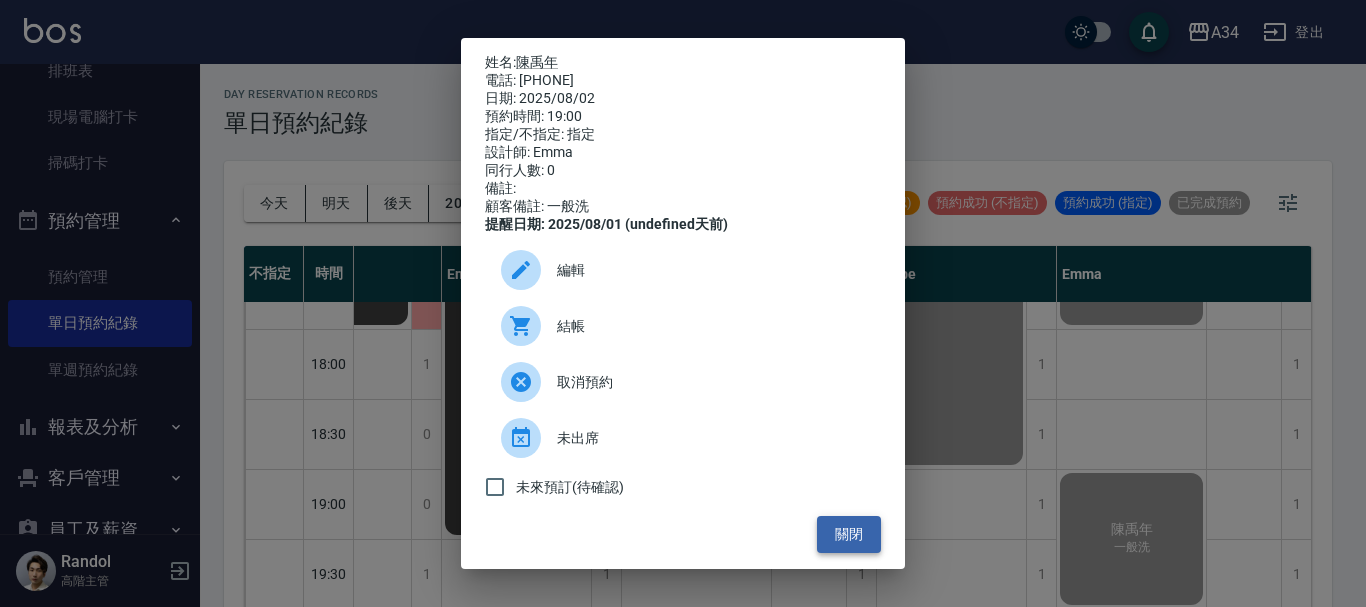 click on "關閉" at bounding box center [849, 534] 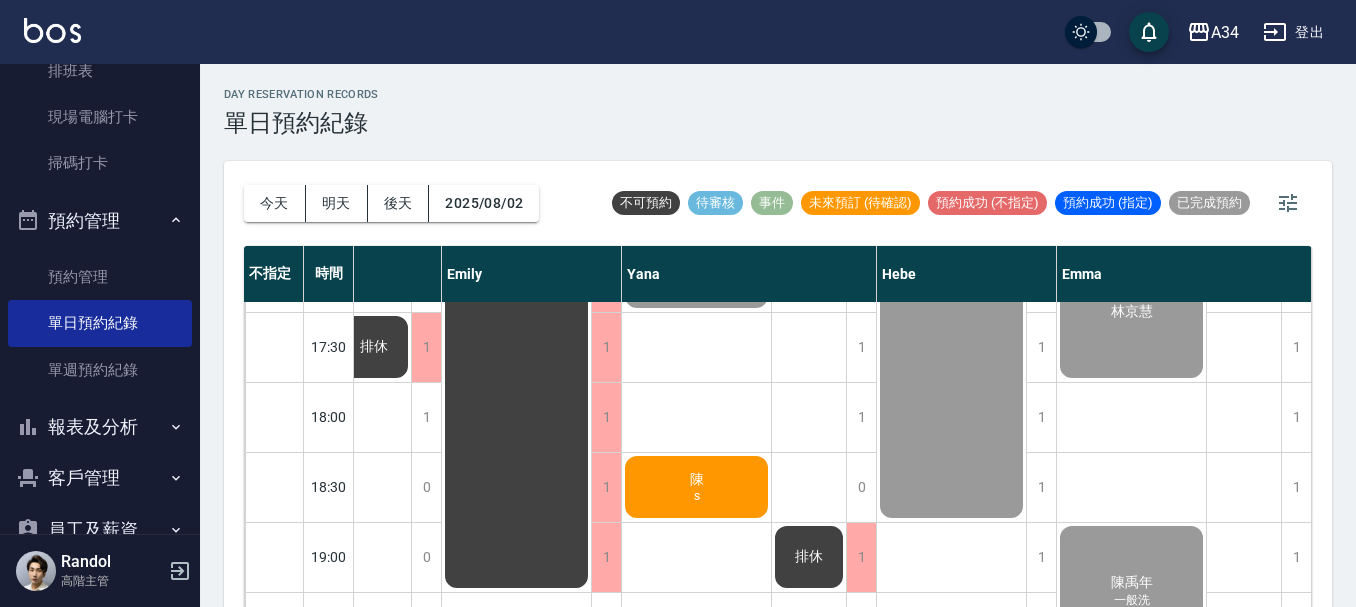 scroll, scrollTop: 968, scrollLeft: 1442, axis: both 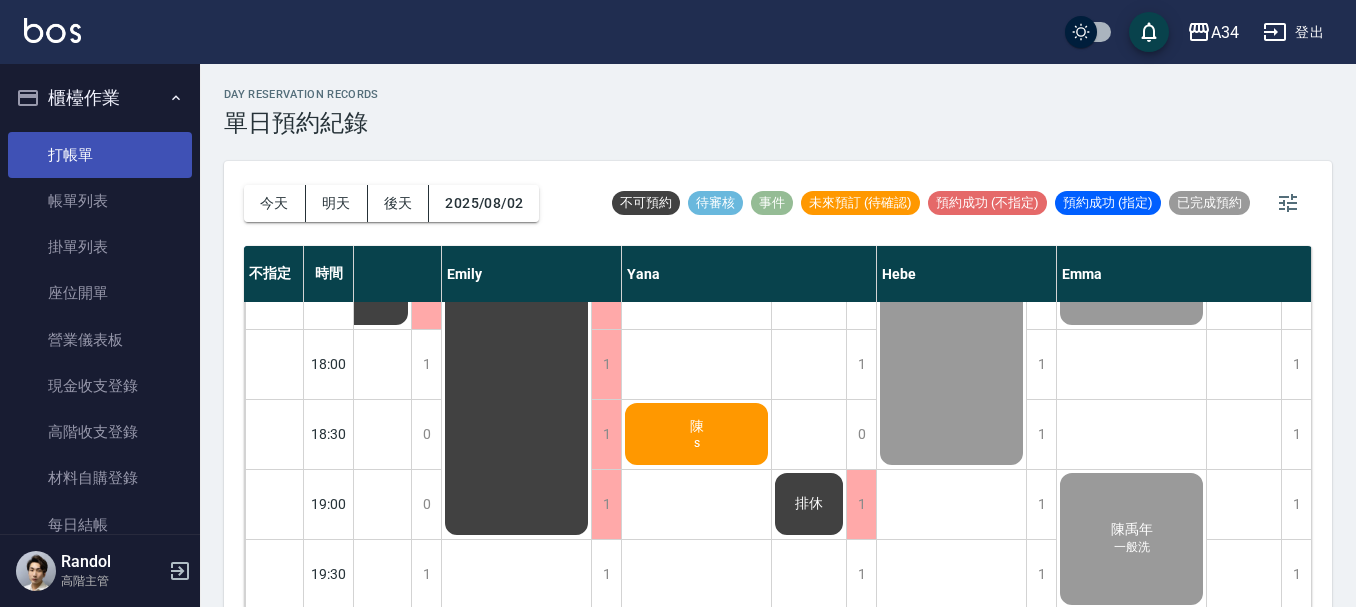 click on "打帳單" at bounding box center [100, 155] 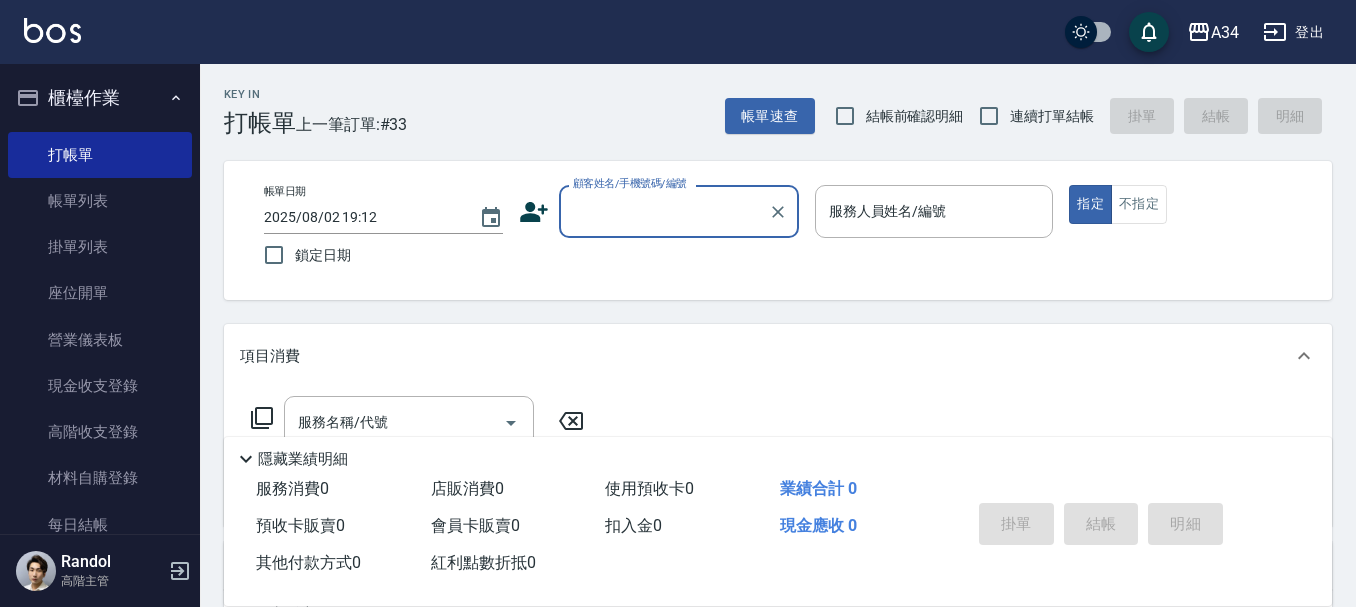 click on "櫃檯作業" at bounding box center (100, 98) 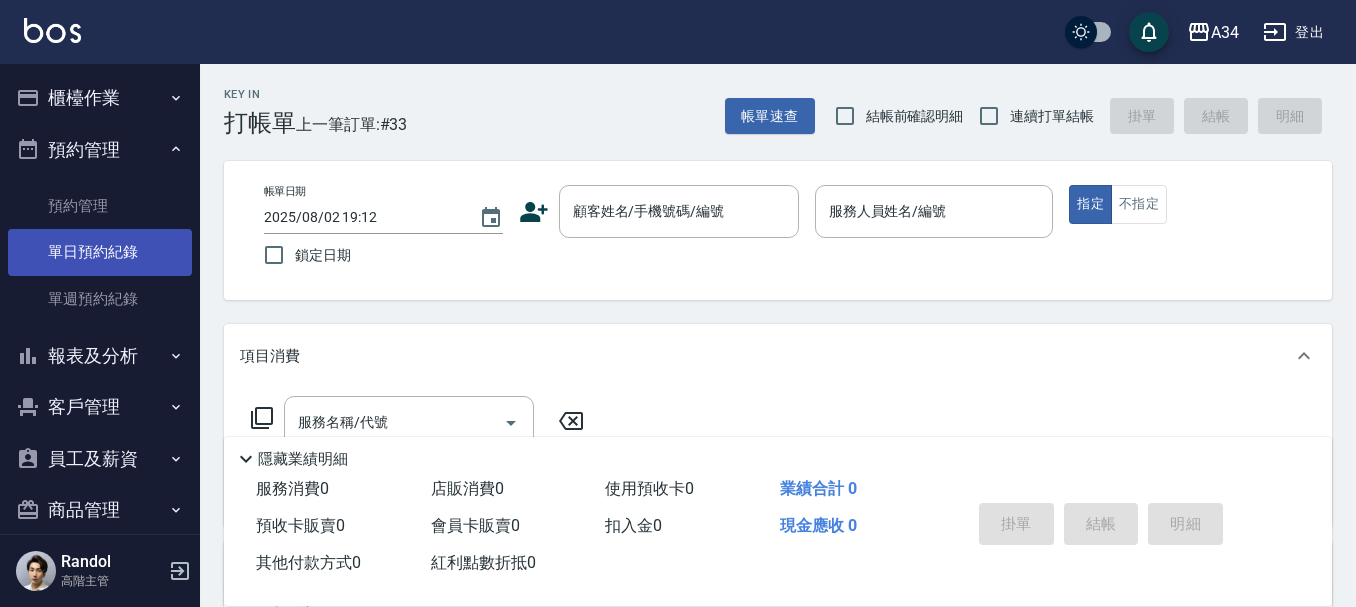 click on "單日預約紀錄" at bounding box center (100, 252) 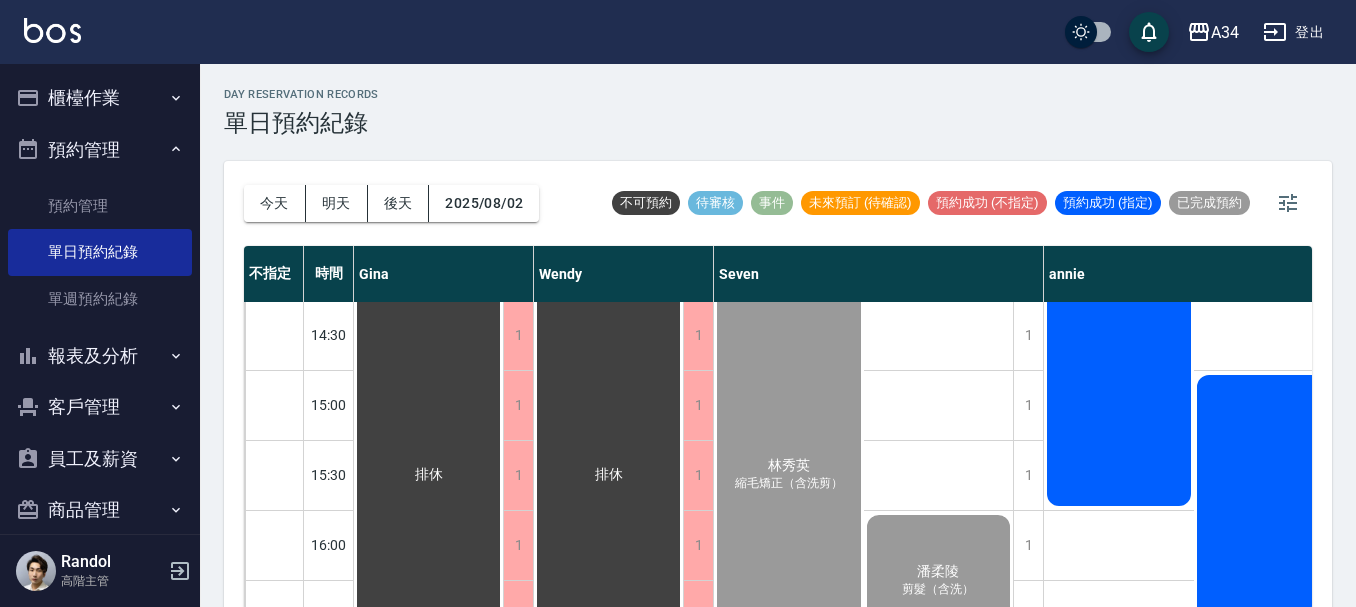 scroll, scrollTop: 600, scrollLeft: 0, axis: vertical 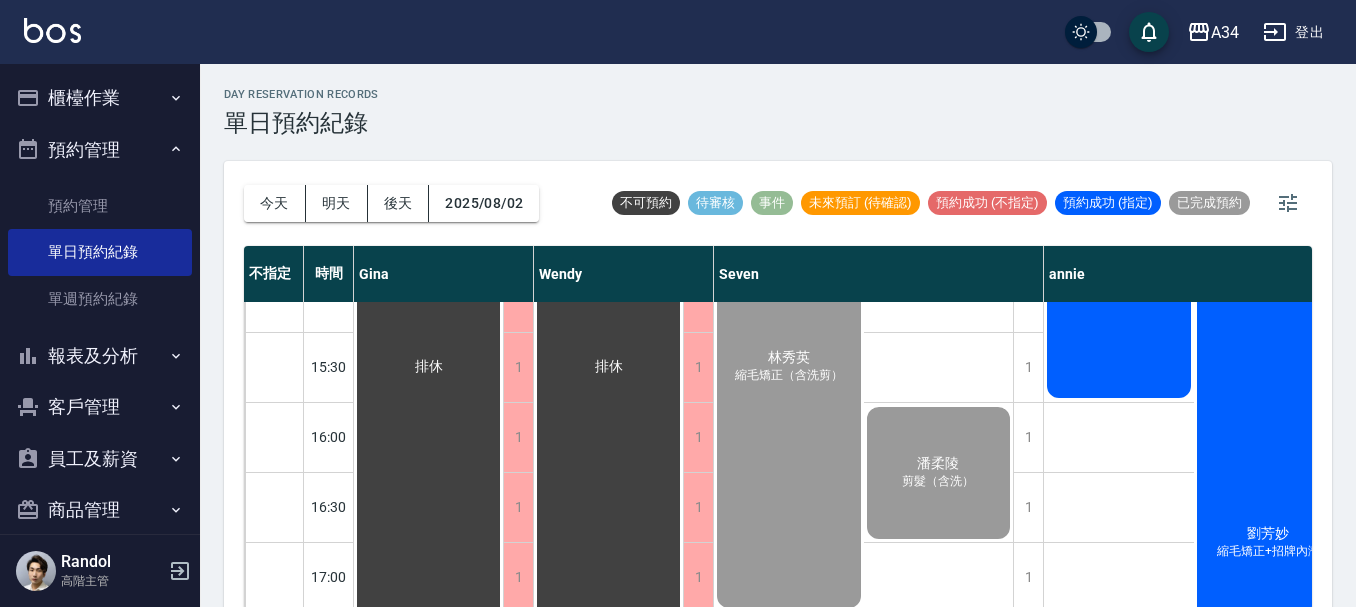click on "劉芳妙 縮毛矯正+招牌內灣" at bounding box center [939, 473] 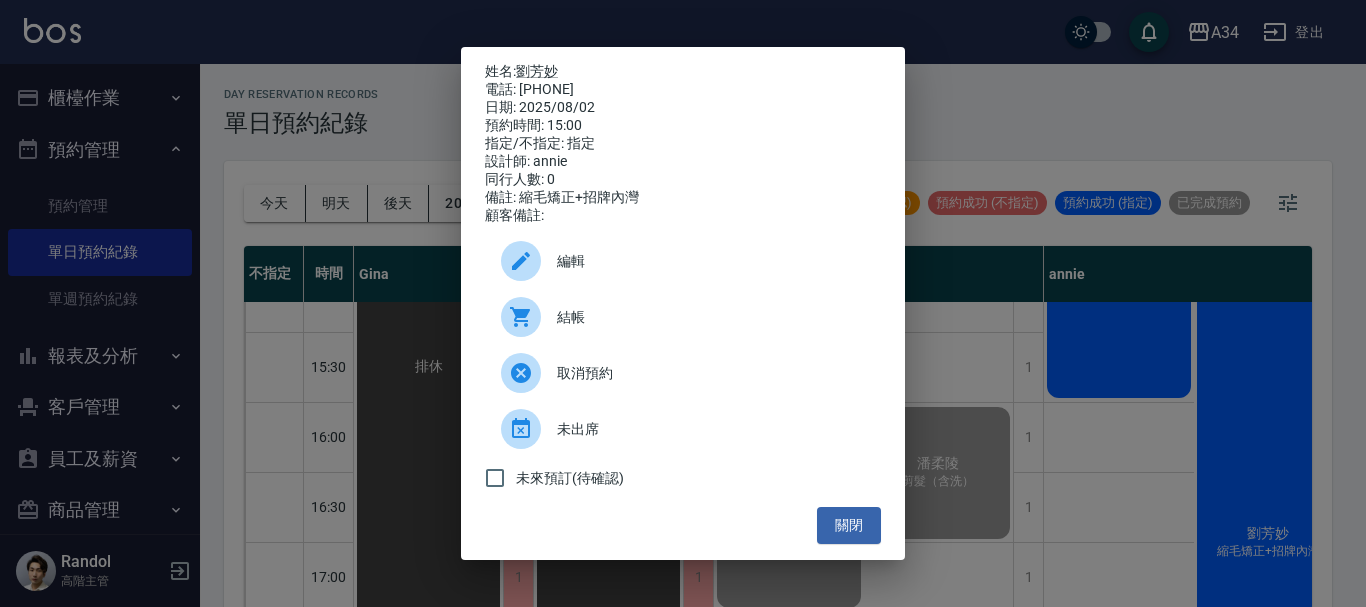click on "結帳" at bounding box center [711, 317] 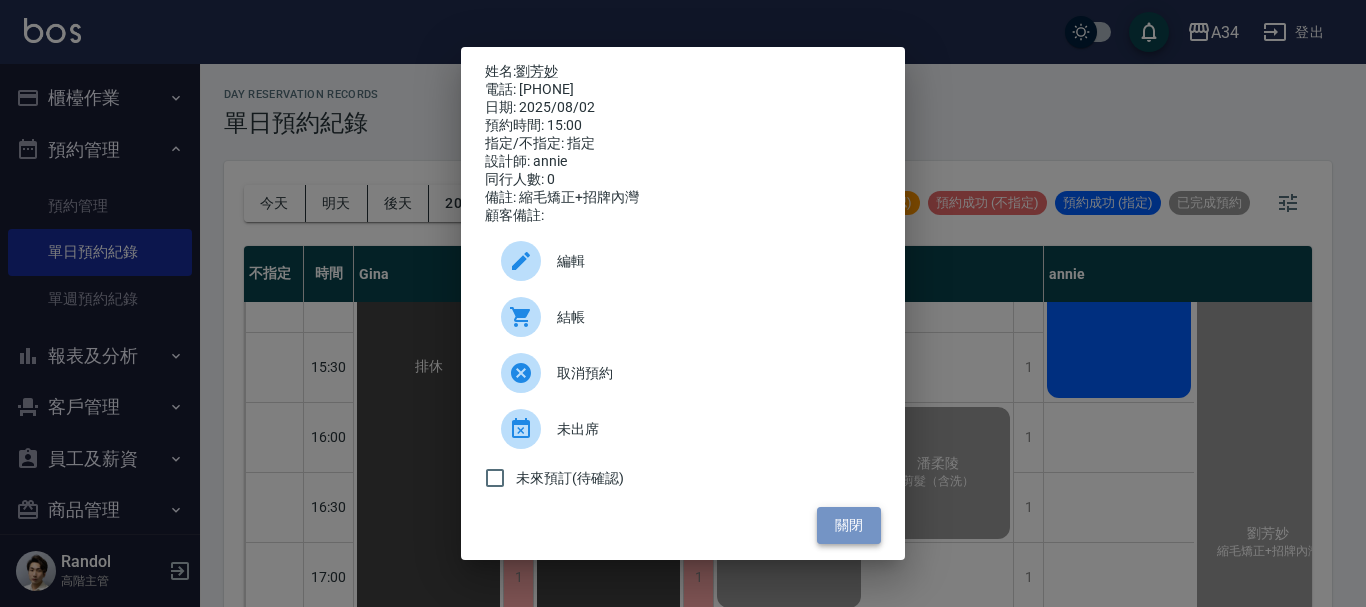 click on "關閉" at bounding box center [849, 525] 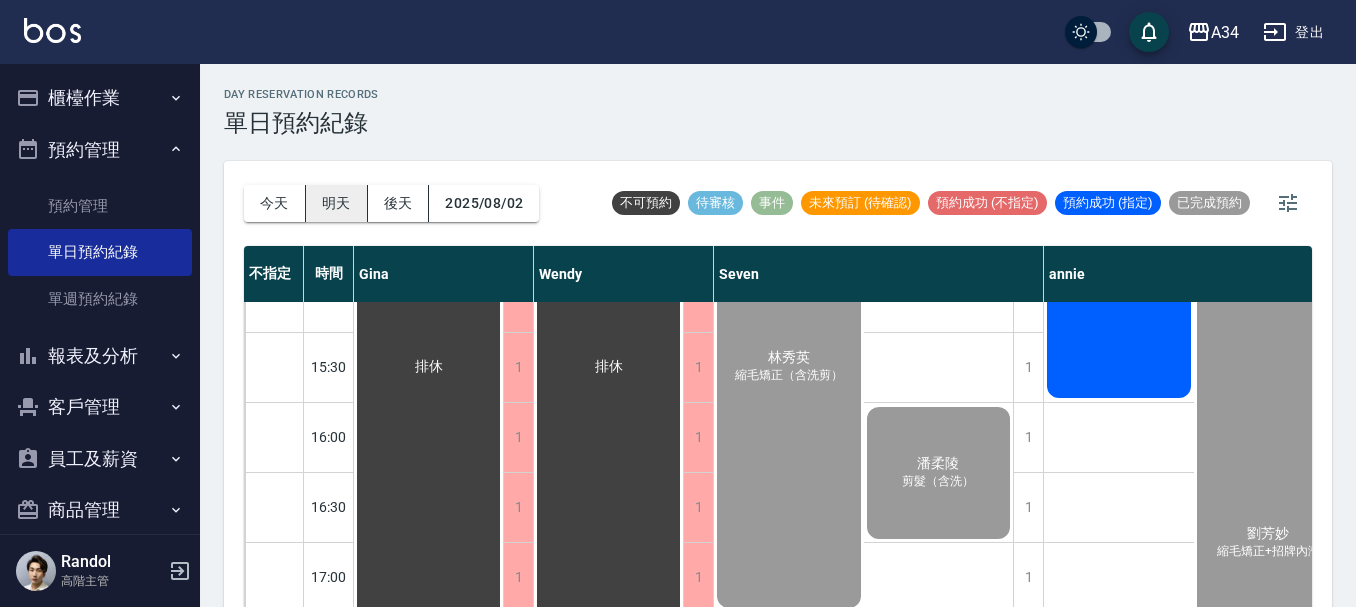 click on "明天" at bounding box center (337, 203) 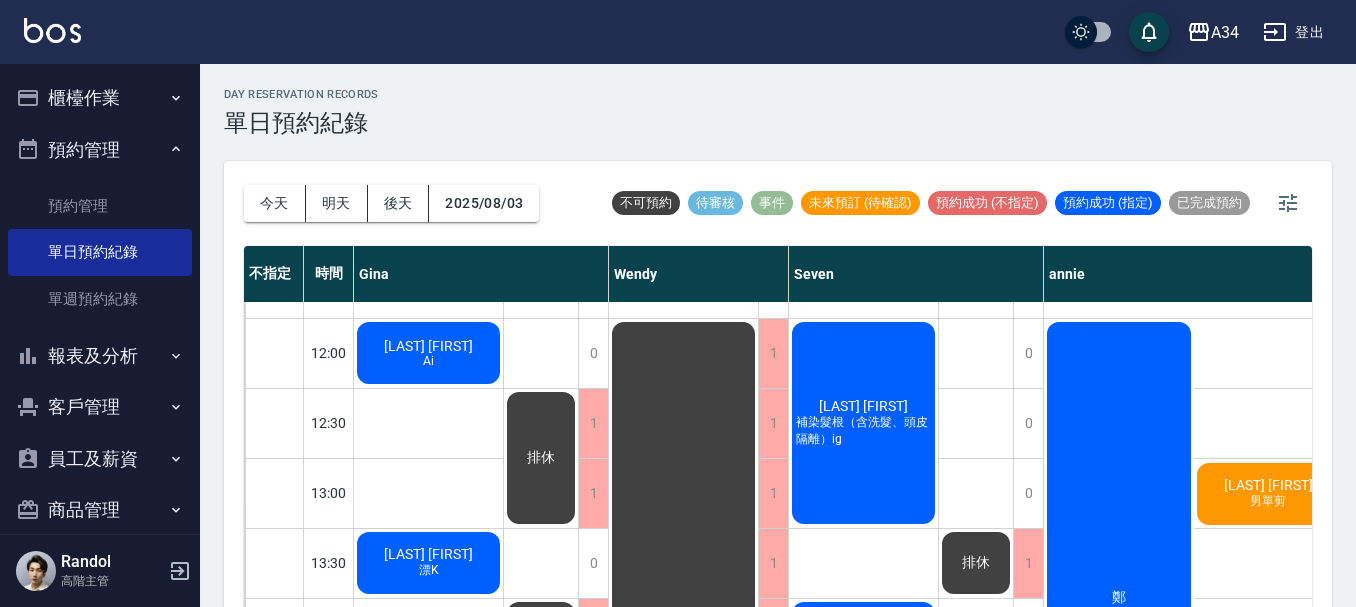 scroll, scrollTop: 0, scrollLeft: 0, axis: both 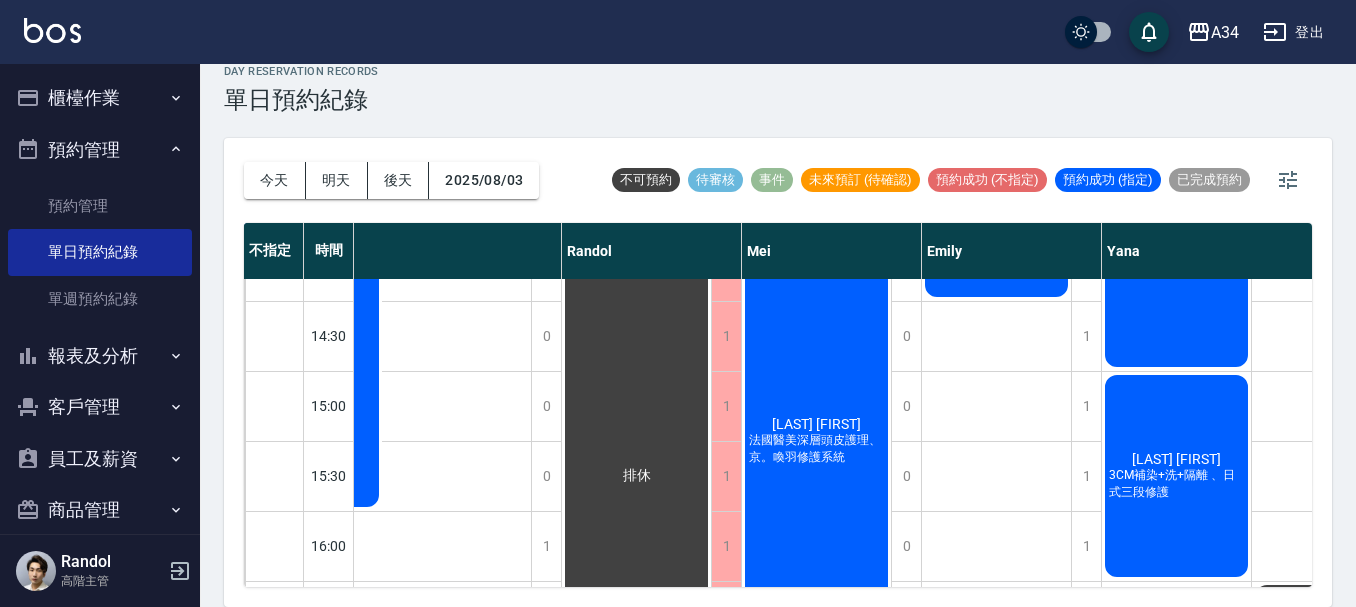 click on "粘秋涼 3CM補染+洗+隔離 、日式三段修護" at bounding box center (-384, -14) 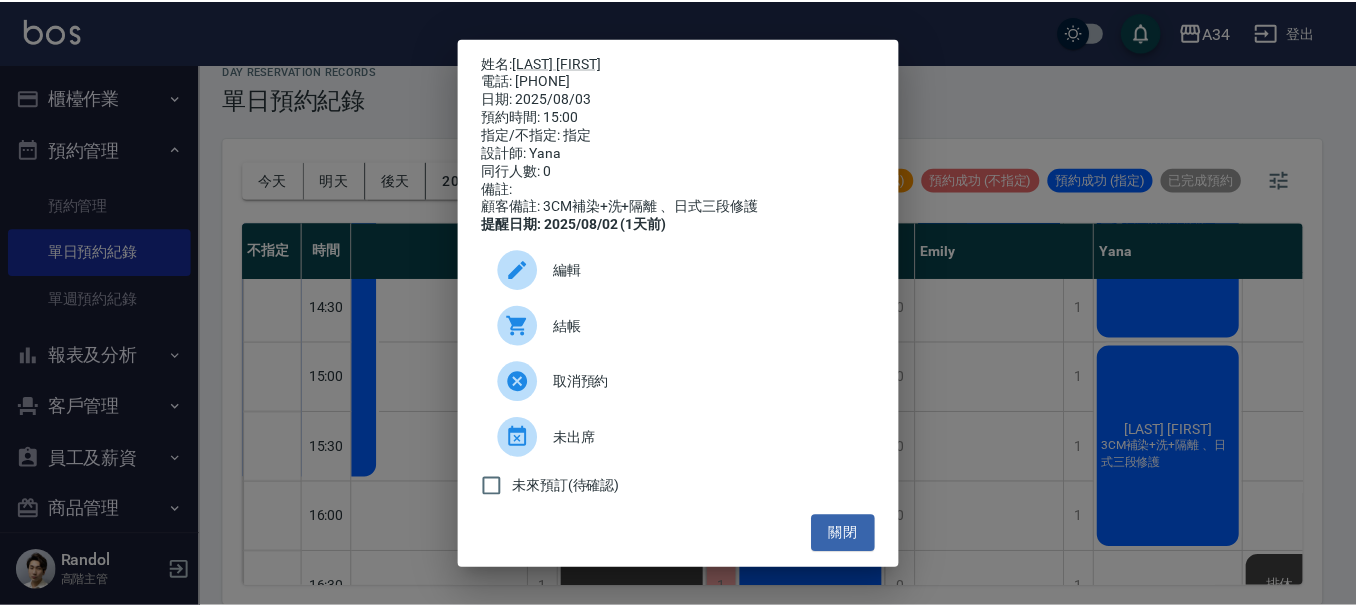scroll, scrollTop: 500, scrollLeft: 812, axis: both 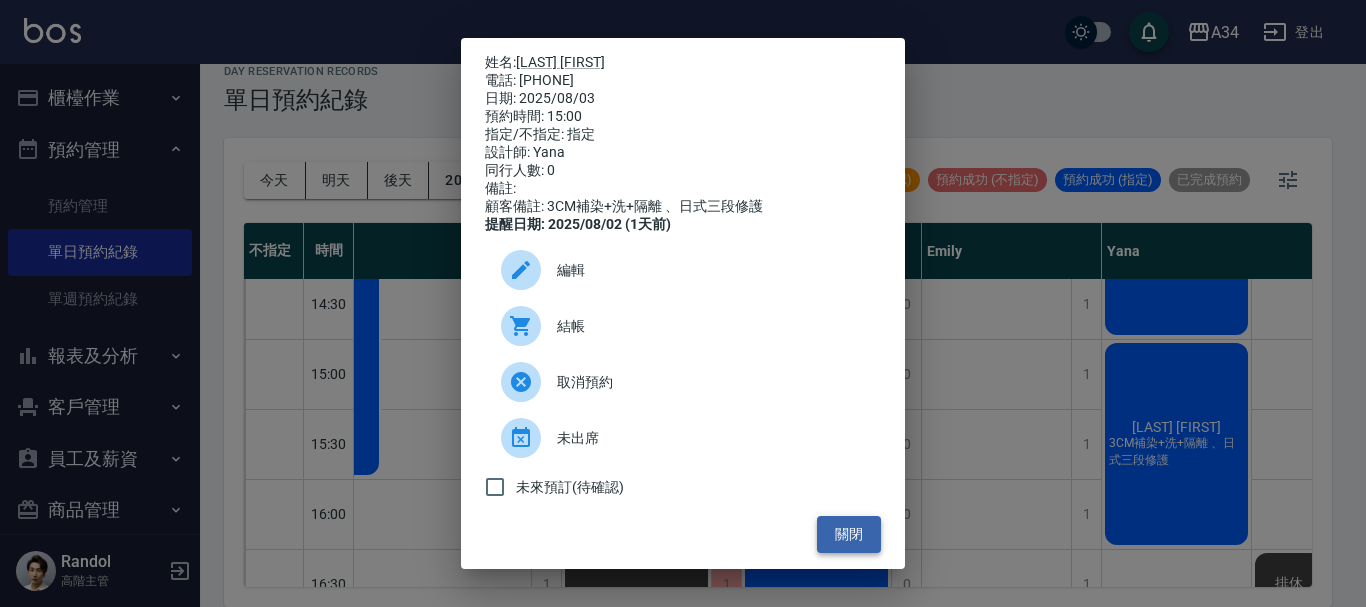 click on "關閉" at bounding box center [849, 534] 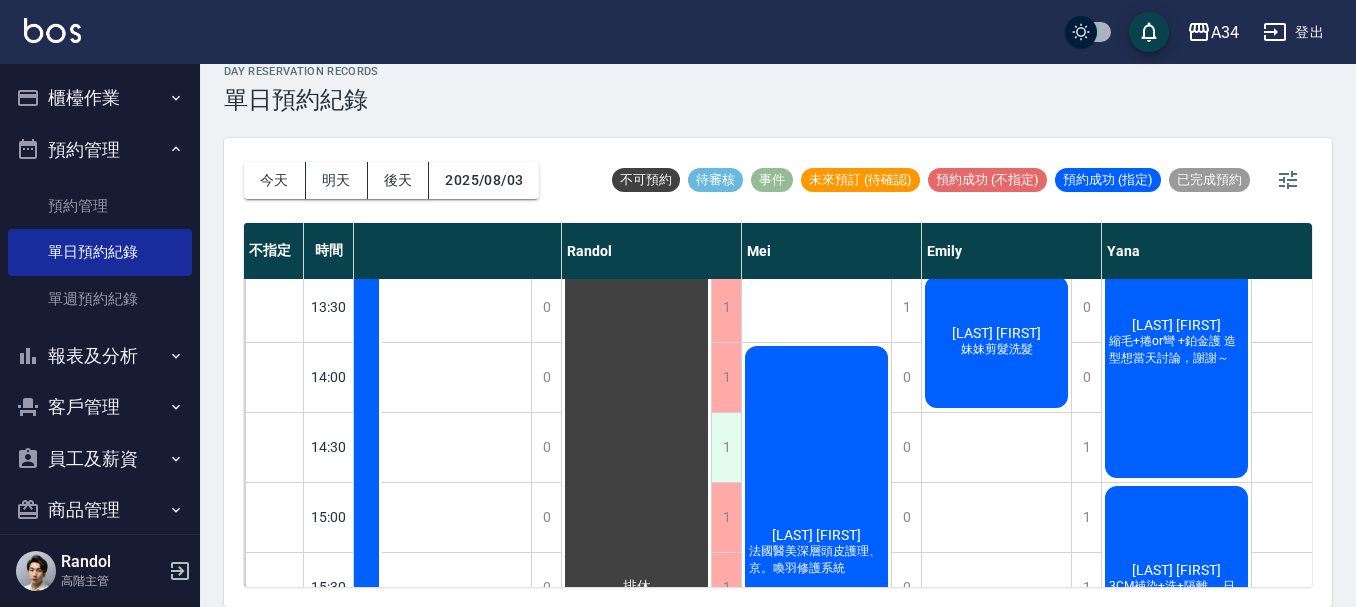 scroll, scrollTop: 0, scrollLeft: 812, axis: horizontal 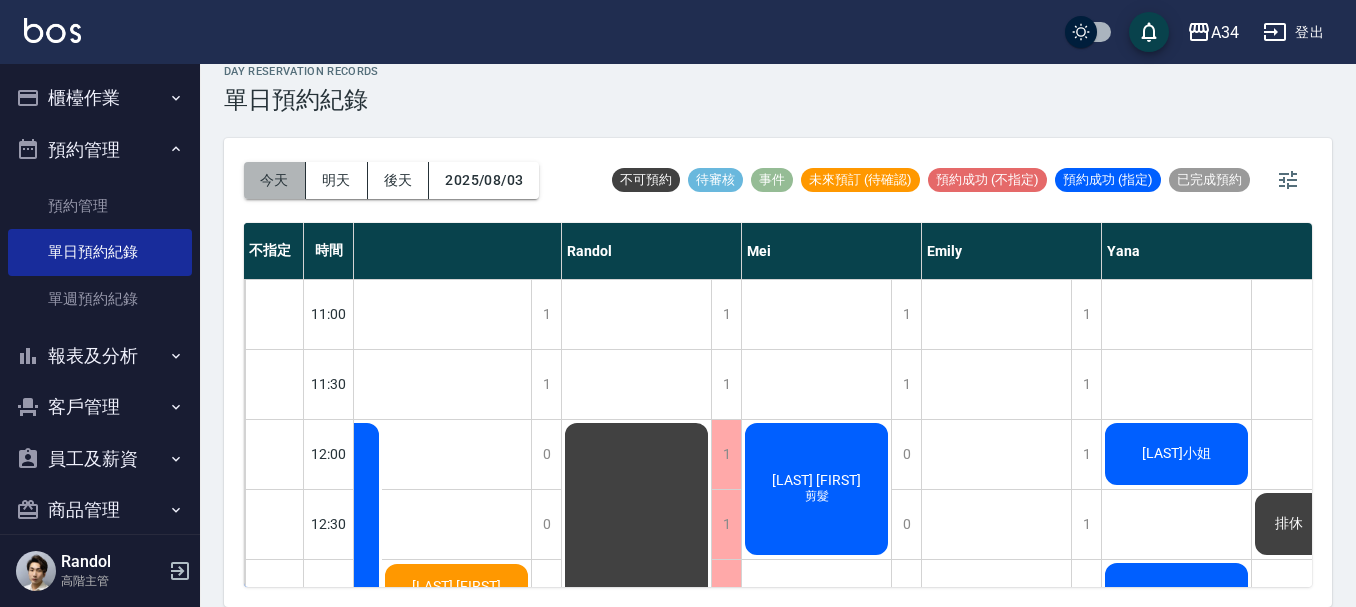 click on "今天" at bounding box center [275, 180] 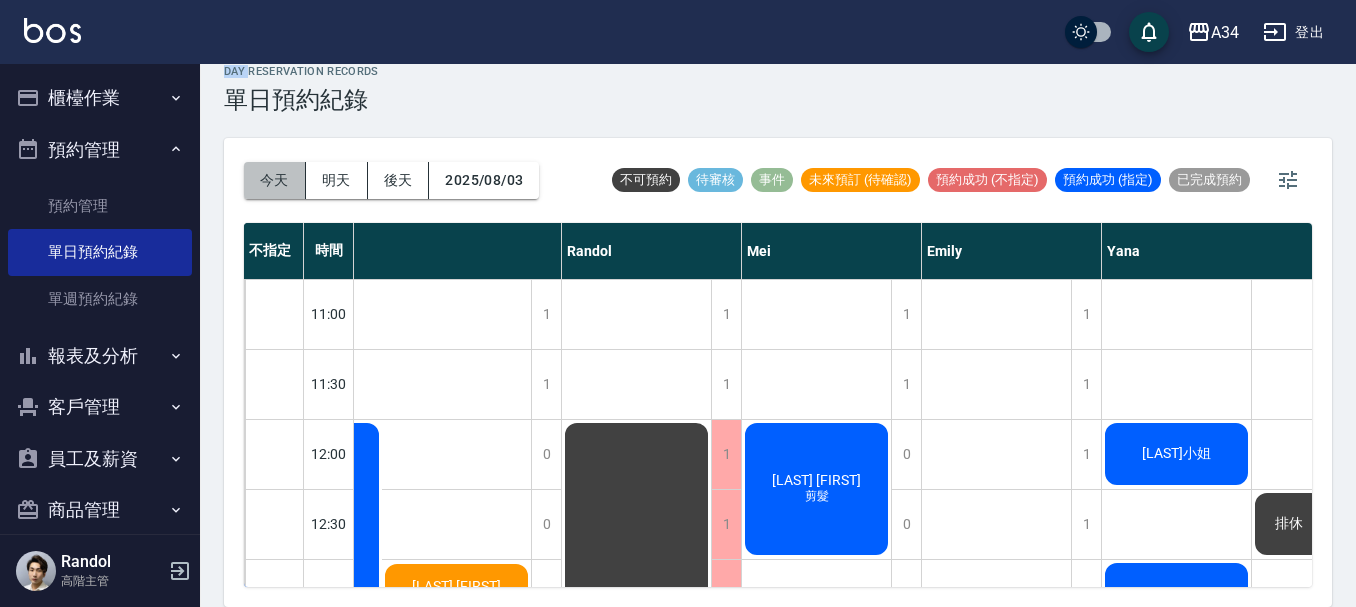 click at bounding box center (678, 303) 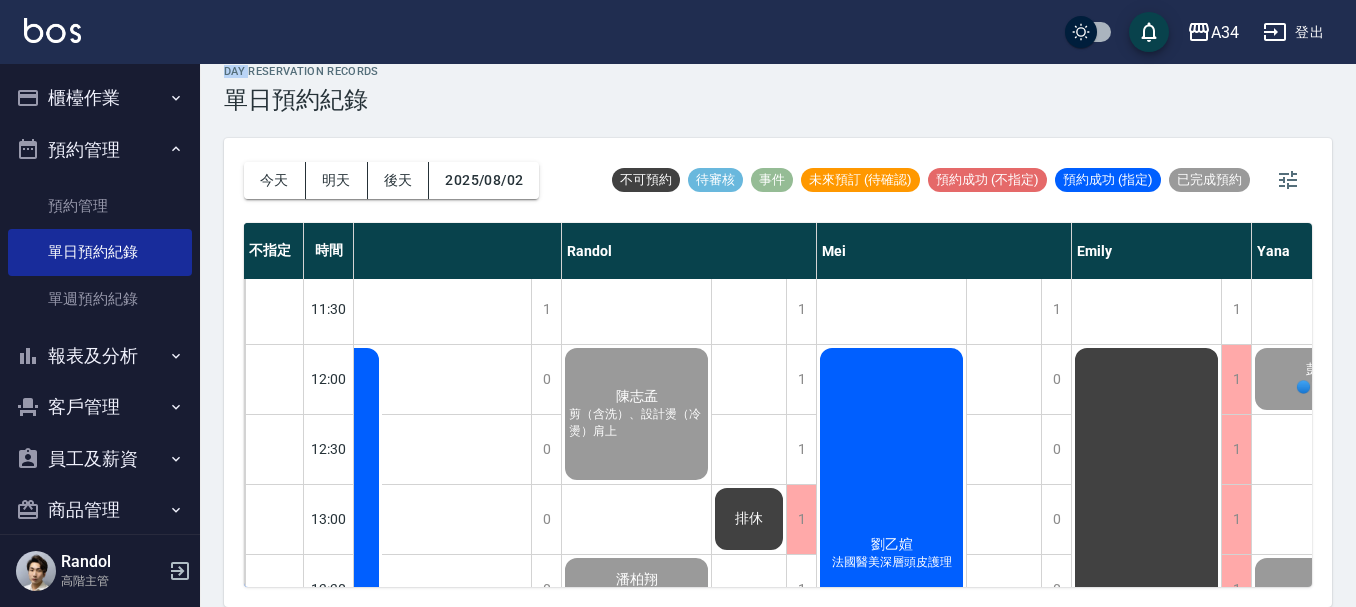 scroll, scrollTop: 200, scrollLeft: 812, axis: both 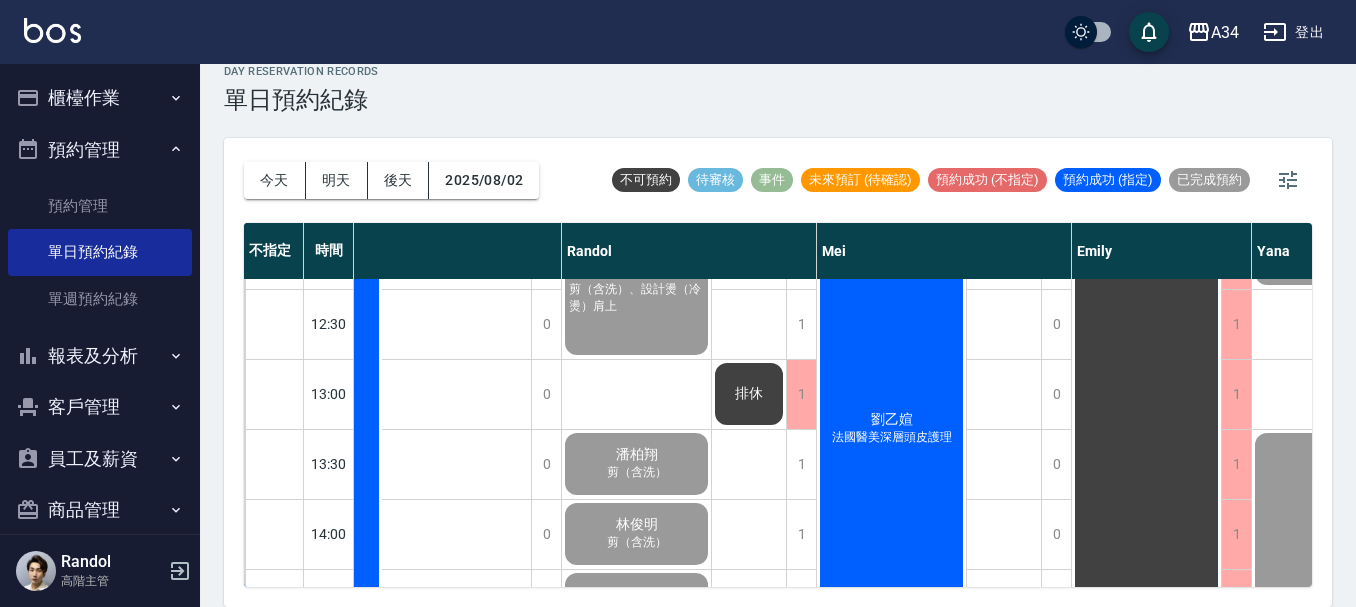 click on "不指定 時間 Gina Wendy Seven annie Randol Mei Emily Yana Hebe Emma 11:00 11:30 12:00 12:30 13:00 13:30 14:00 14:30 15:00 15:30 16:00 16:30 17:00 17:30 18:00 18:30 19:00 19:30 1 1 1 1 1 1 1 1 1 1 1 1 1 1 1 1 1 1 排休 1 1 1 1 1 1 1 1 1 1 1 1 1 1 1 1 1 1 排休 1 1 1 1 1 1 1 1 1 1 1 1 1 0 0 0 0 1 店會 林辰 縮毛矯正（含洗剪）🎂 林秀英 縮毛矯正（含洗剪） 潘柔陵 剪髮（含洗） 魏玉如 補染髮根（含洗髮、頭皮隔離）、剪髮（含洗） 1 1 0 0 0 0 0 0 0 0 1 1 1 1 1 1 1 1 鄭偉柏 縮毛矯正 劉芳妙 縮毛矯正+招牌內灣 1 1 1 1 1 1 1 1 1 1 1 1 1 1 1 1 0 1 陳志孟 剪（含洗）、設計燙（冷燙）肩上  潘柏翔 剪（含洗）  林俊明 剪（含洗）  林敬偉 剪（含洗）  曾建緯 剪（含洗）  許明瑋 fb2300 黃國維 剪（含洗）  陳韋達 剪（含洗）  陳雅雯 李源祥 剪（含洗）  排休 排休 排休 1 1 0 0 0 0 0 0 0 0 0 0 0 1 1 0 0 1 劉乙媗 法國醫美深層頭皮護理 吳承諺 男生燙髮 簡孝虔" at bounding box center [778, 405] 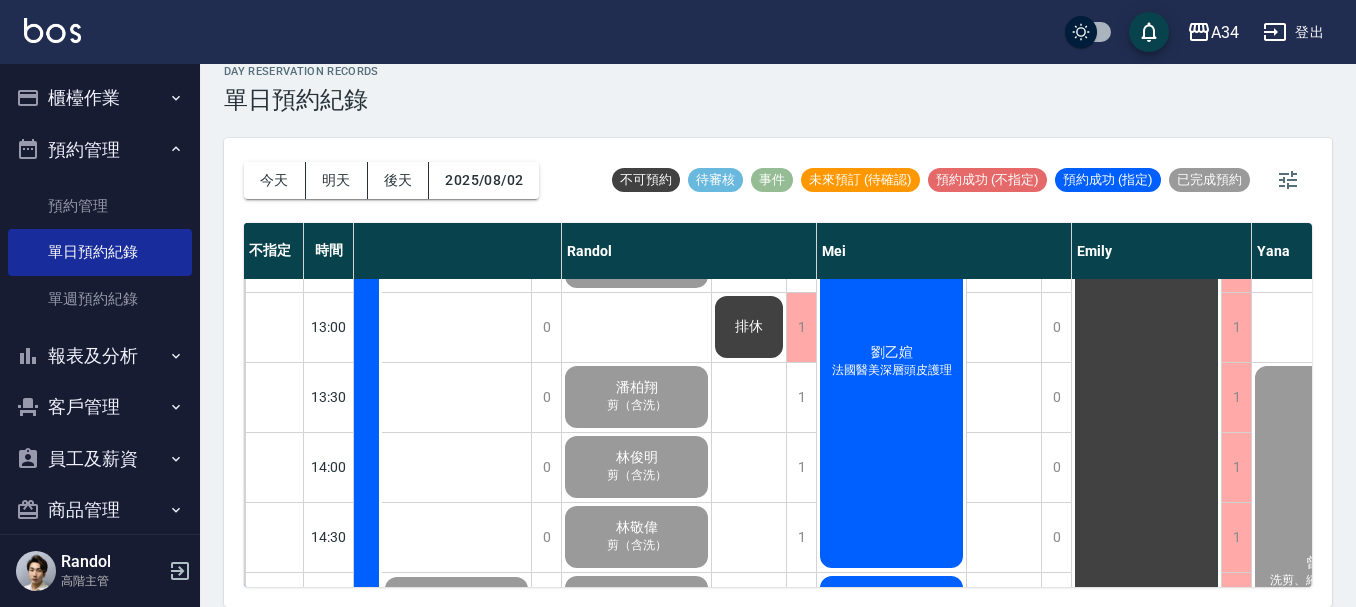 scroll, scrollTop: 296, scrollLeft: 0, axis: vertical 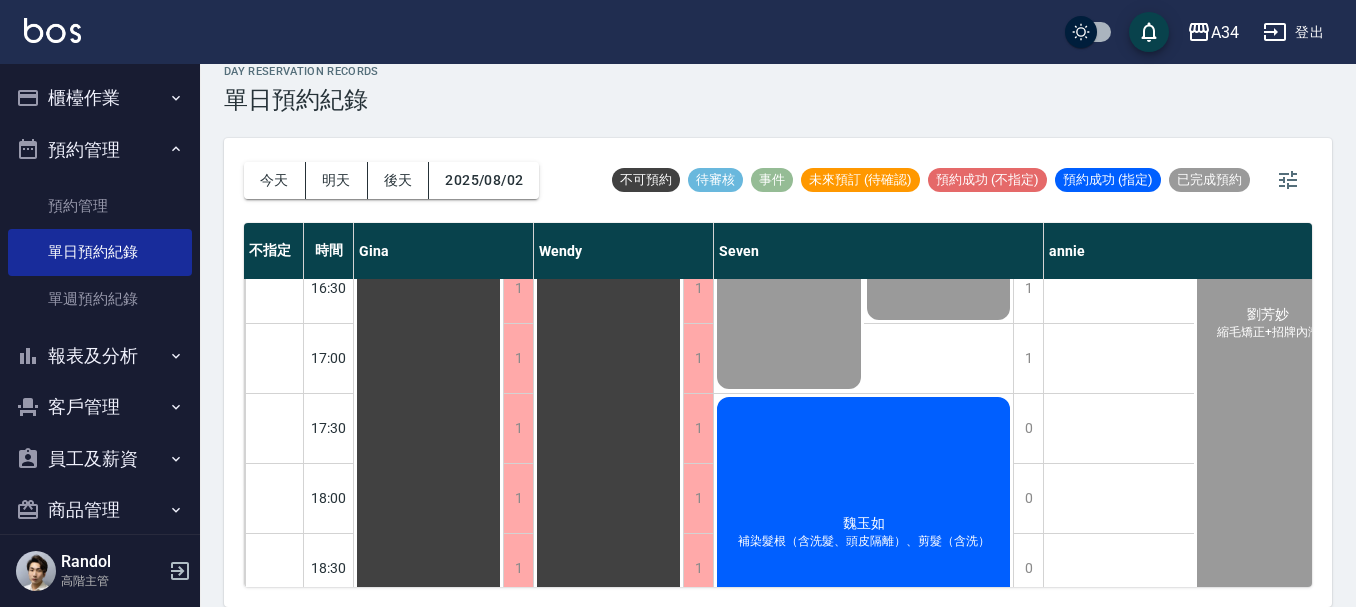 click on "魏玉如 補染髮根（含洗髮、頭皮隔離）、剪髮（含洗）" at bounding box center [428, 148] 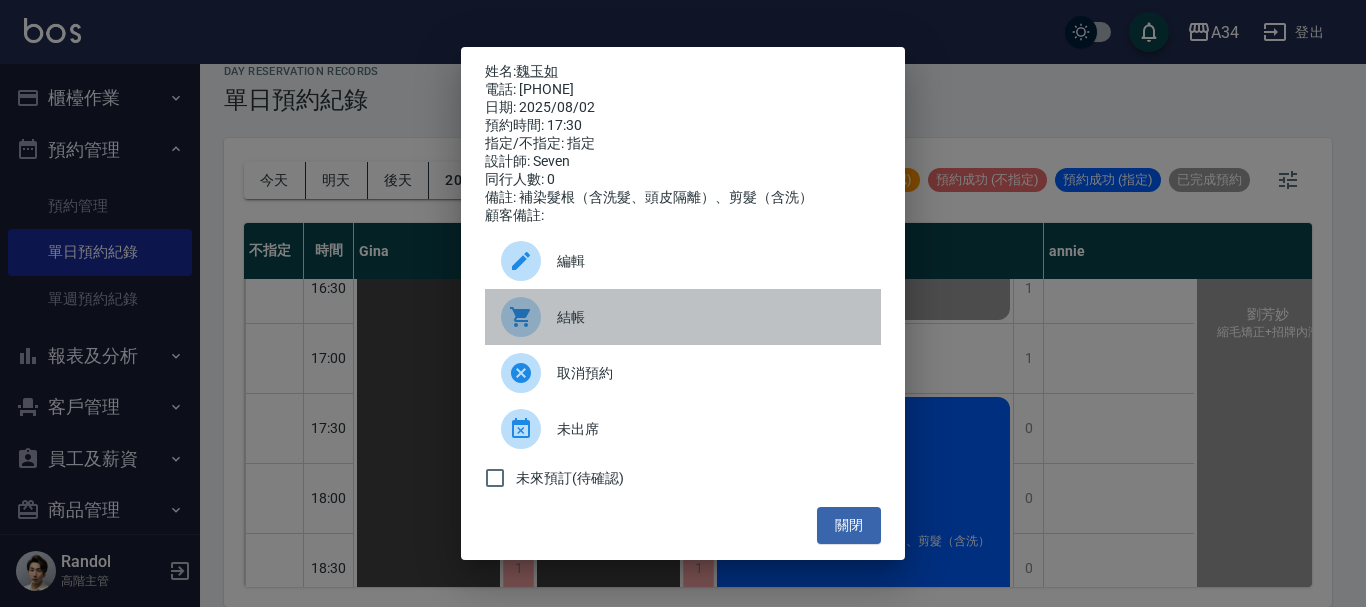 click on "結帳" at bounding box center (711, 317) 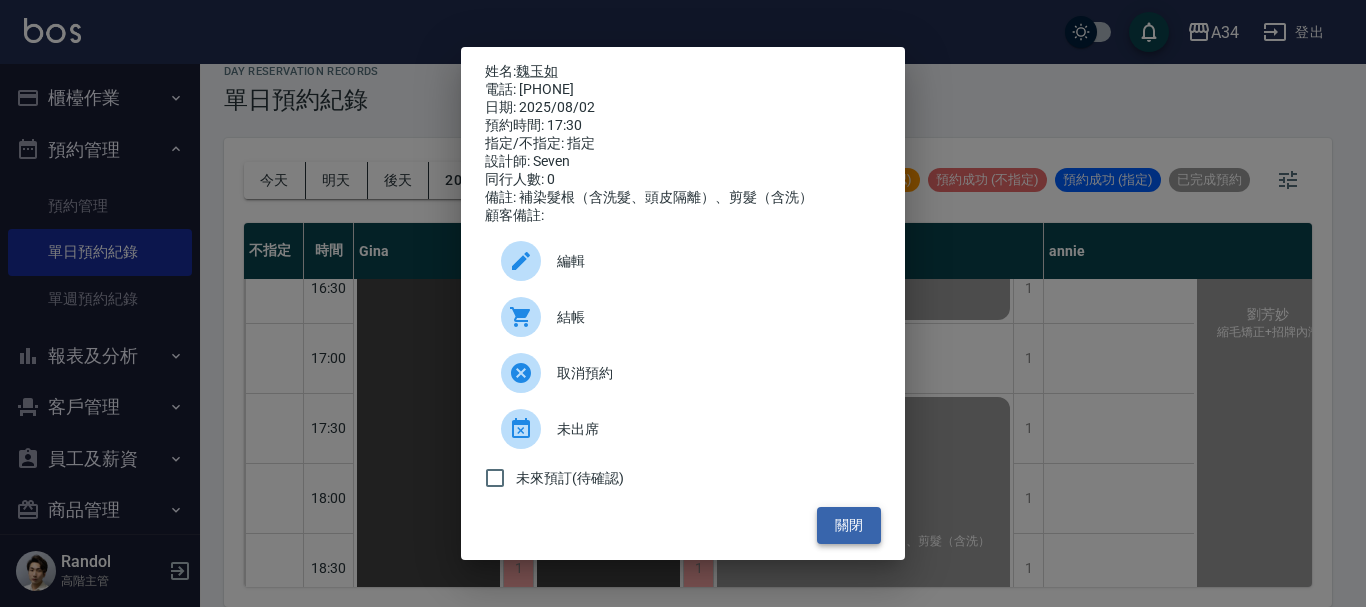 click on "關閉" at bounding box center (849, 525) 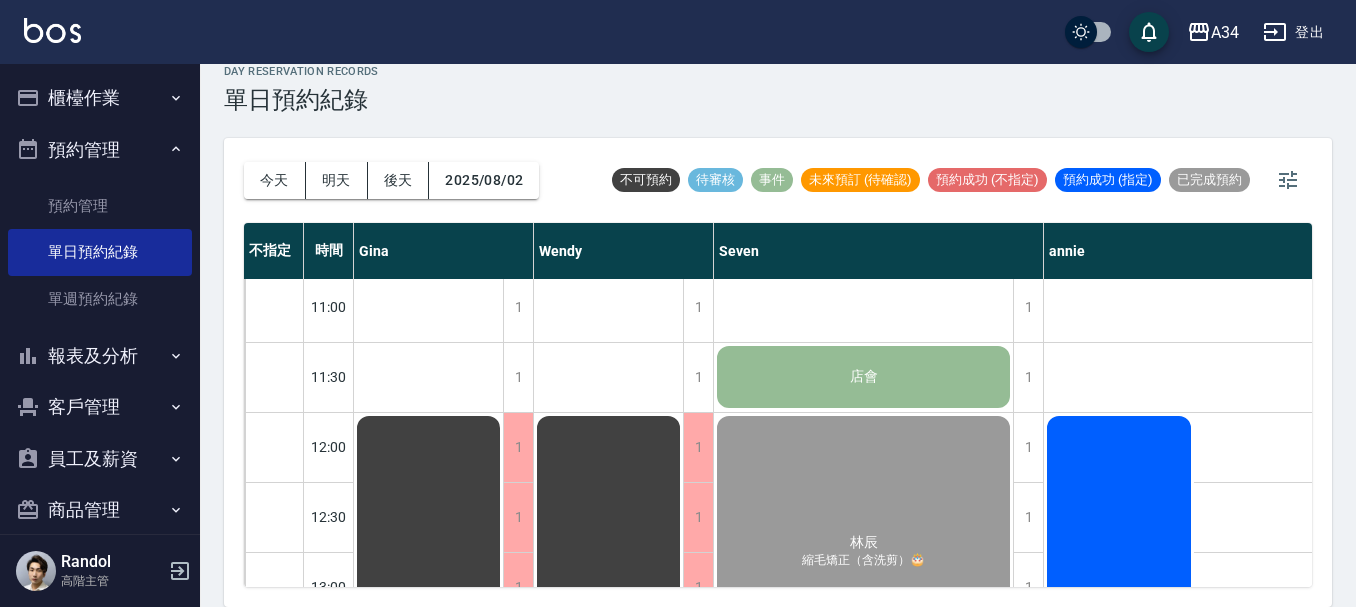 scroll, scrollTop: 0, scrollLeft: 0, axis: both 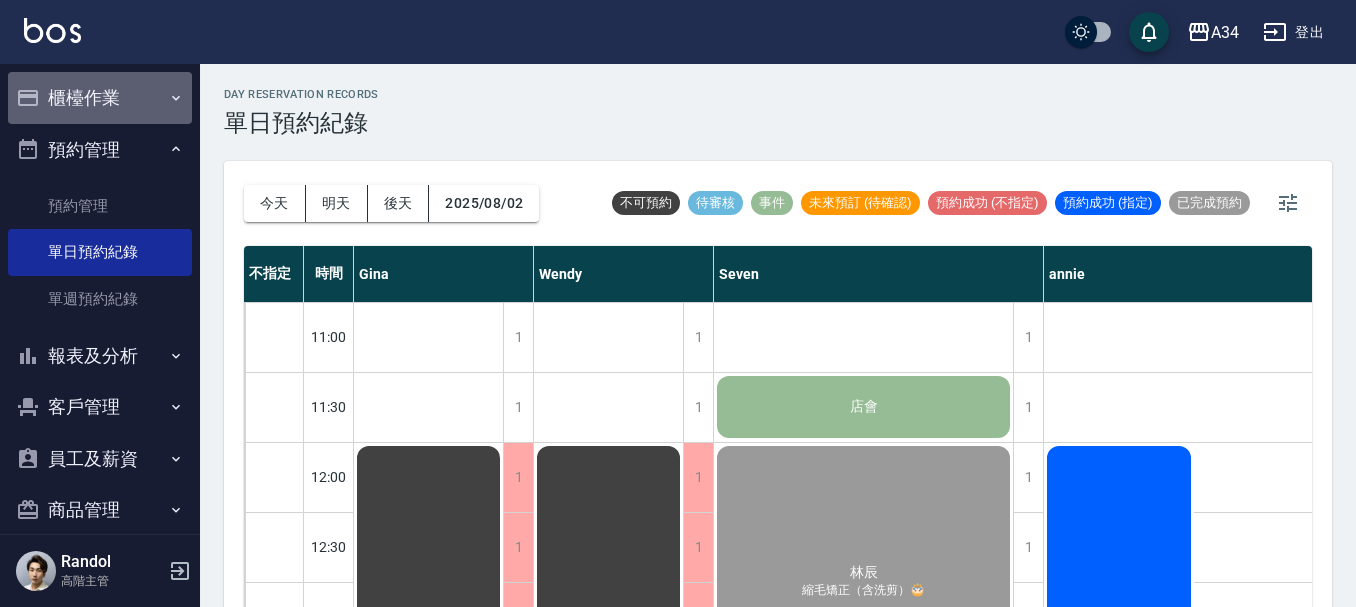 click on "櫃檯作業" at bounding box center [100, 98] 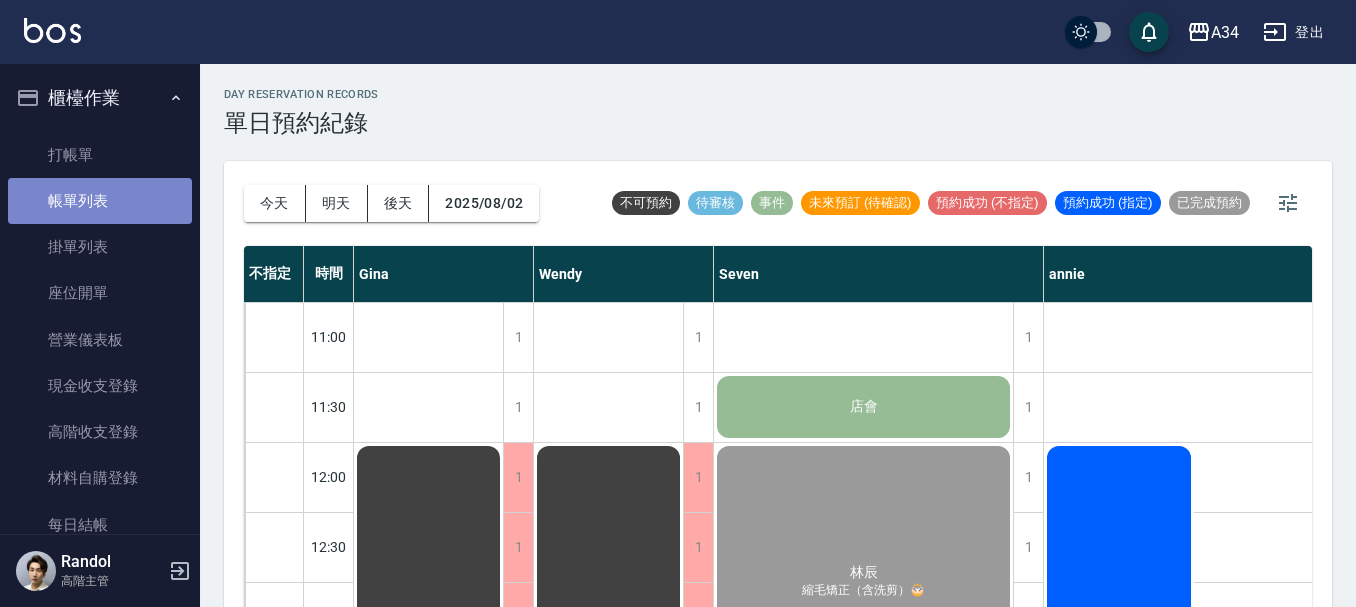 click on "帳單列表" at bounding box center (100, 201) 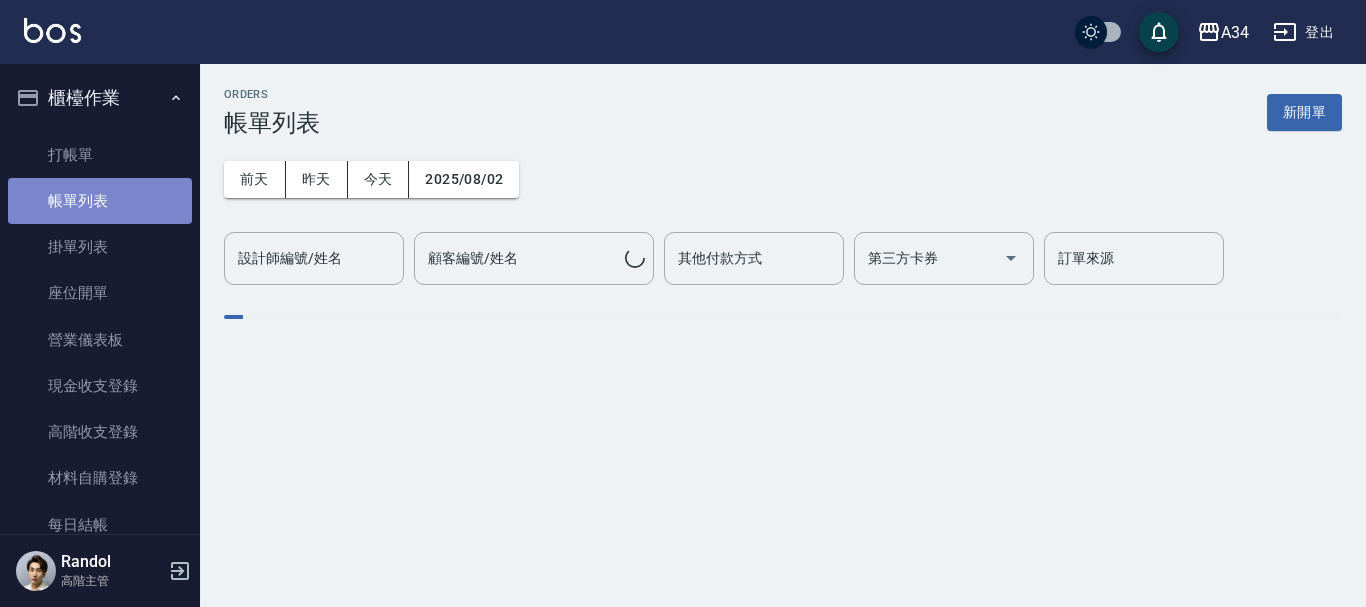 click on "帳單列表" at bounding box center [100, 201] 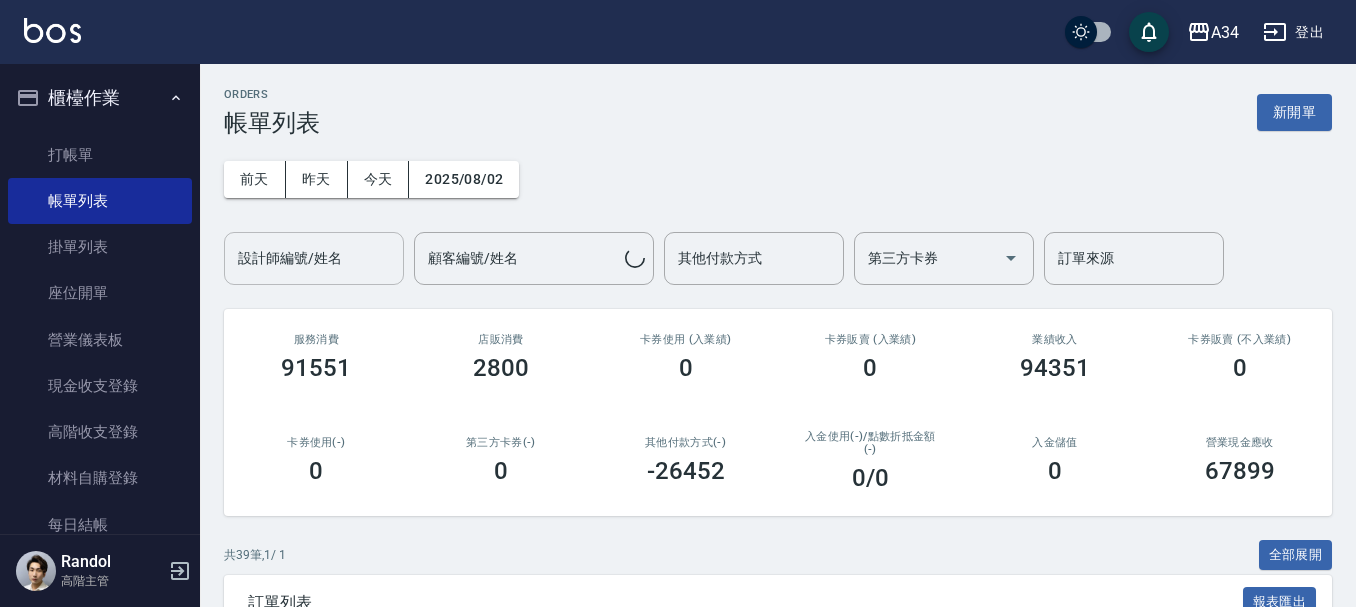 click on "設計師編號/姓名 設計師編號/姓名" at bounding box center [314, 258] 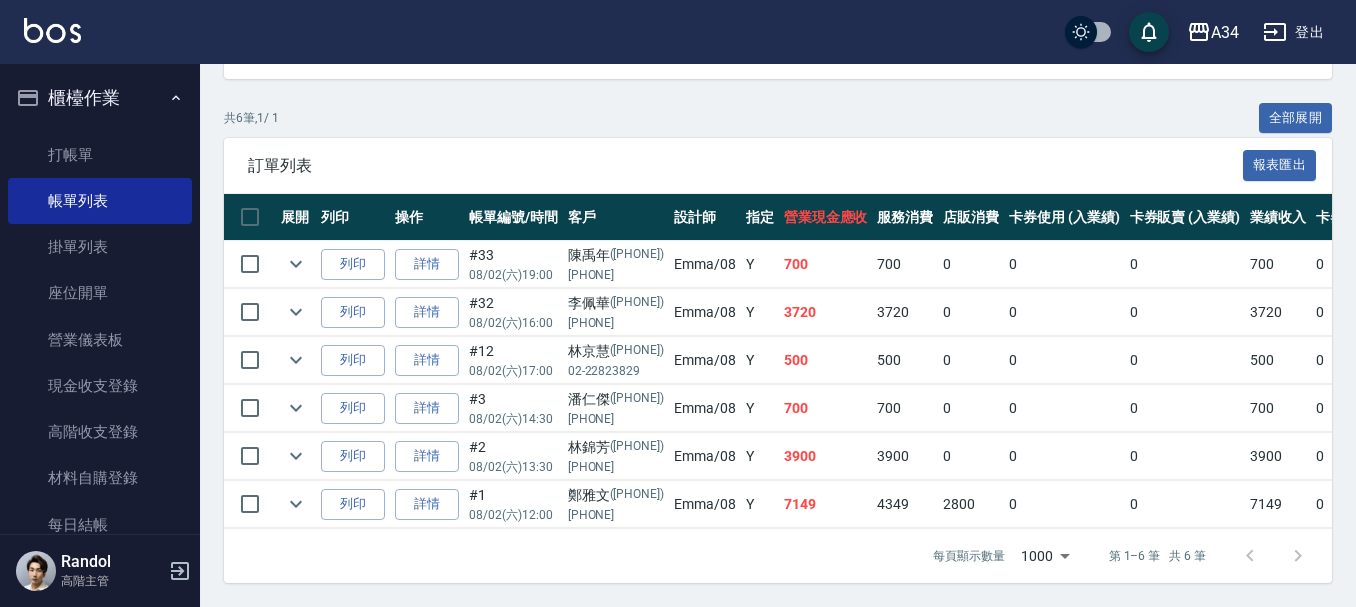 scroll, scrollTop: 452, scrollLeft: 0, axis: vertical 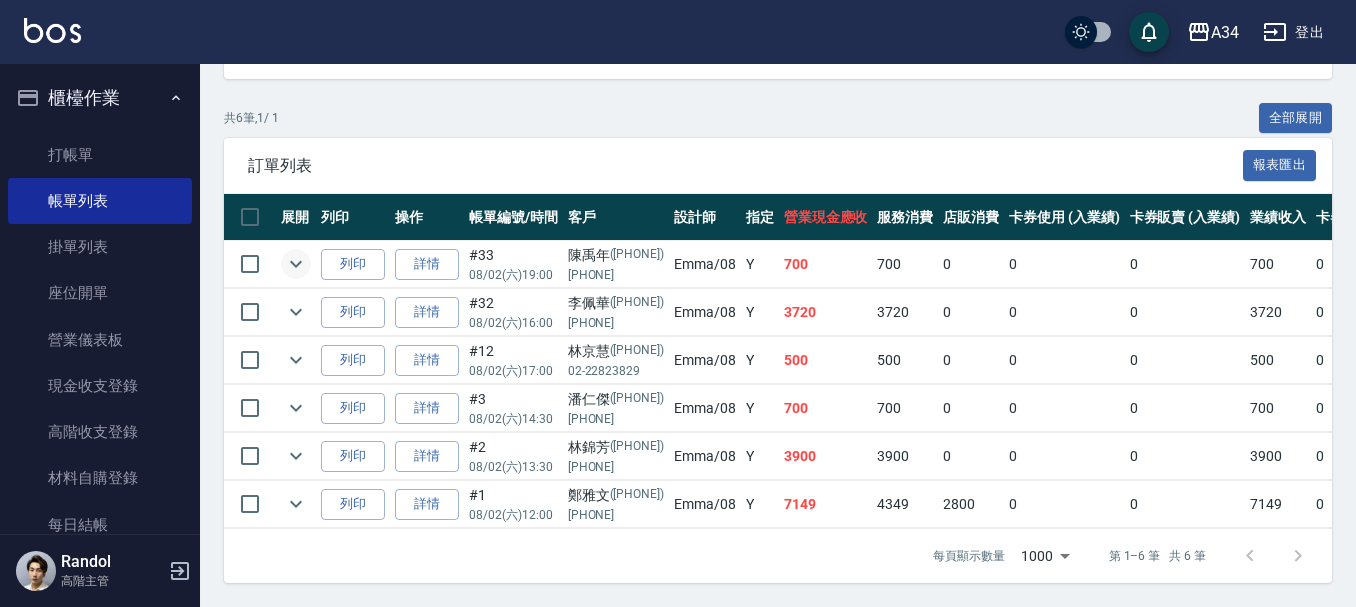 type on "Emma-08" 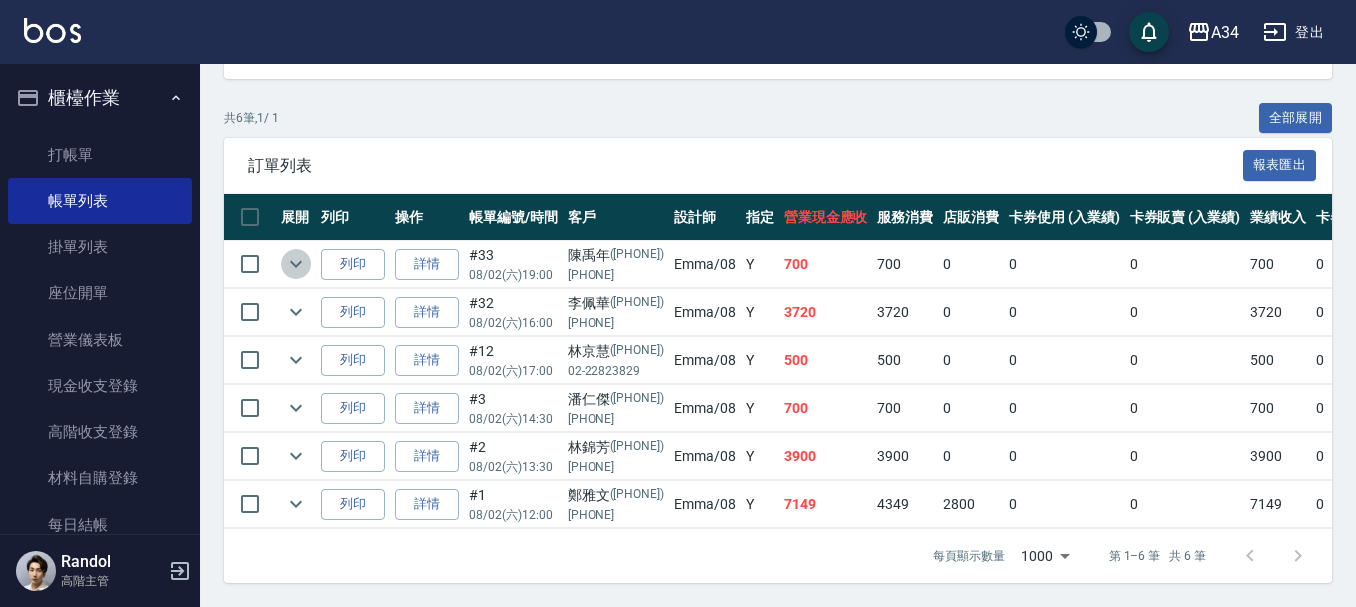 click 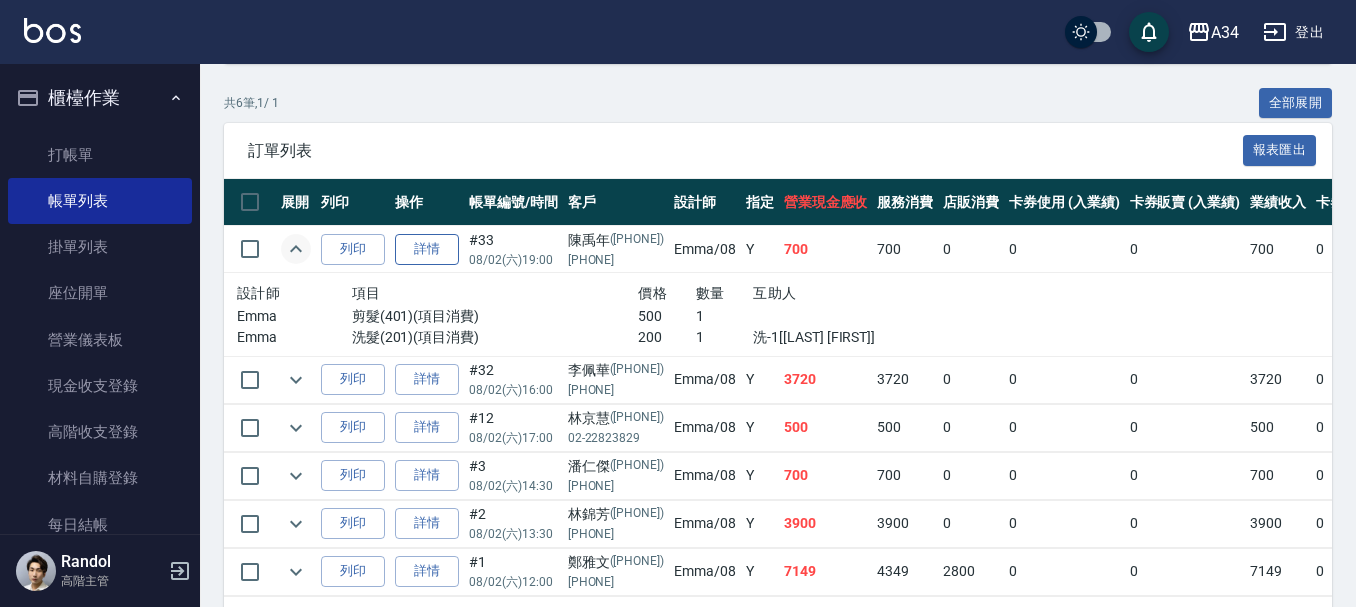 click on "詳情" at bounding box center (427, 249) 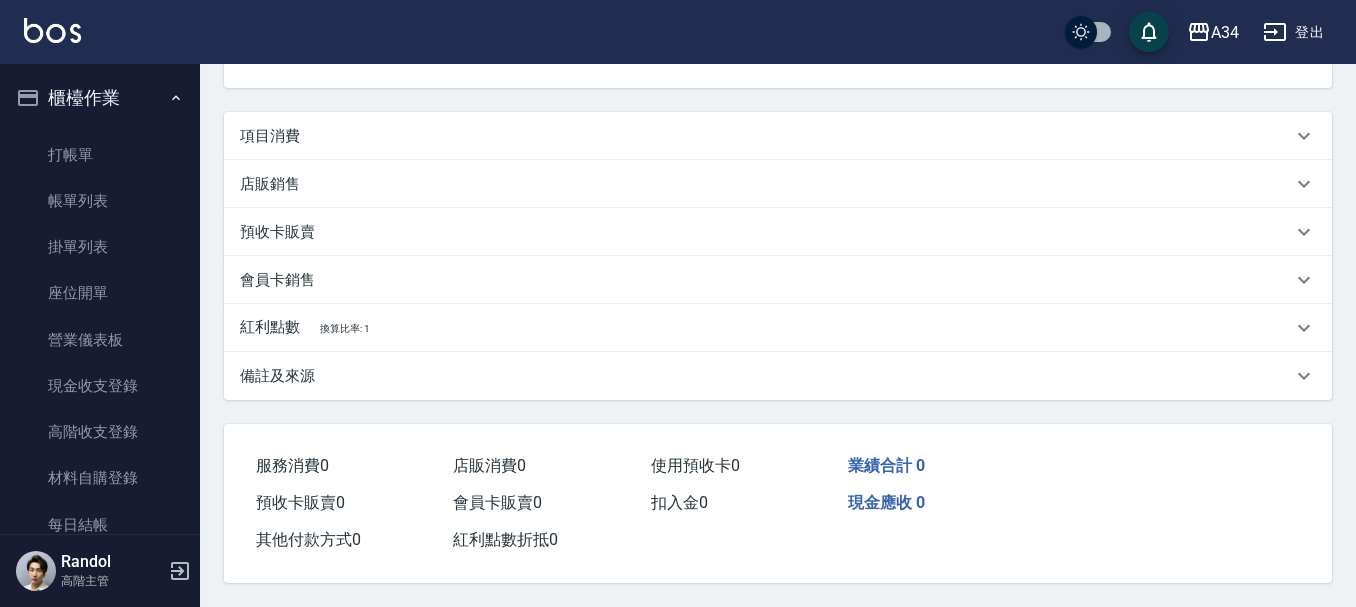 scroll, scrollTop: 0, scrollLeft: 0, axis: both 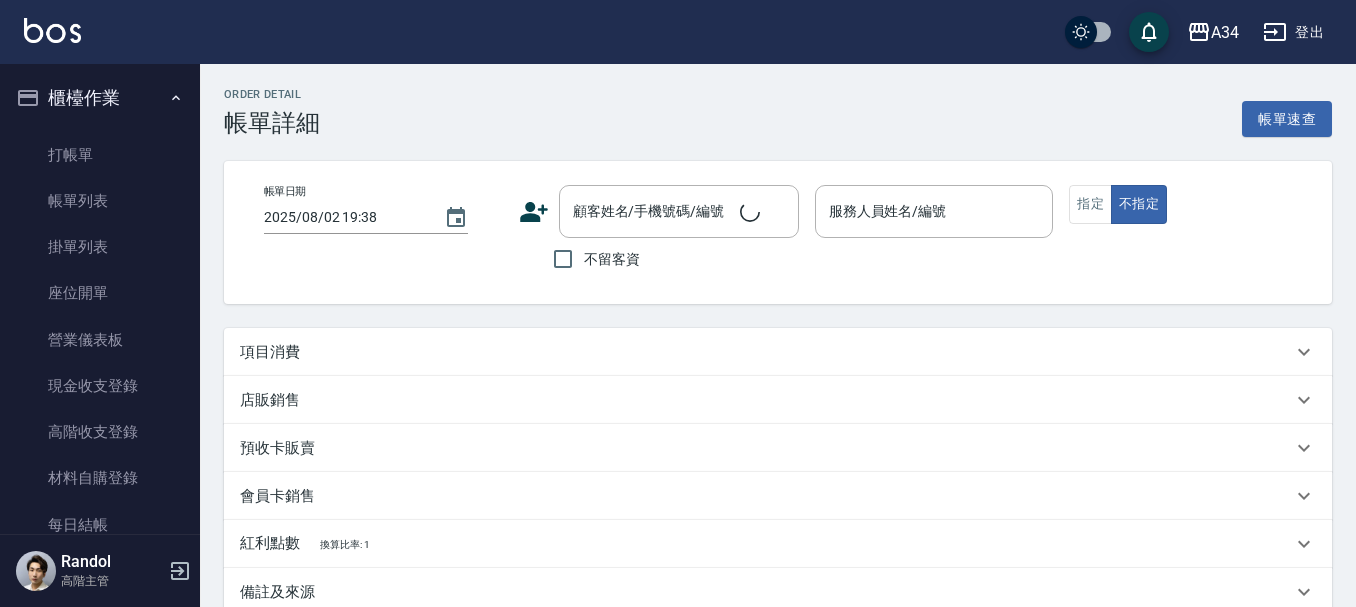 type on "2025/08/02 19:00" 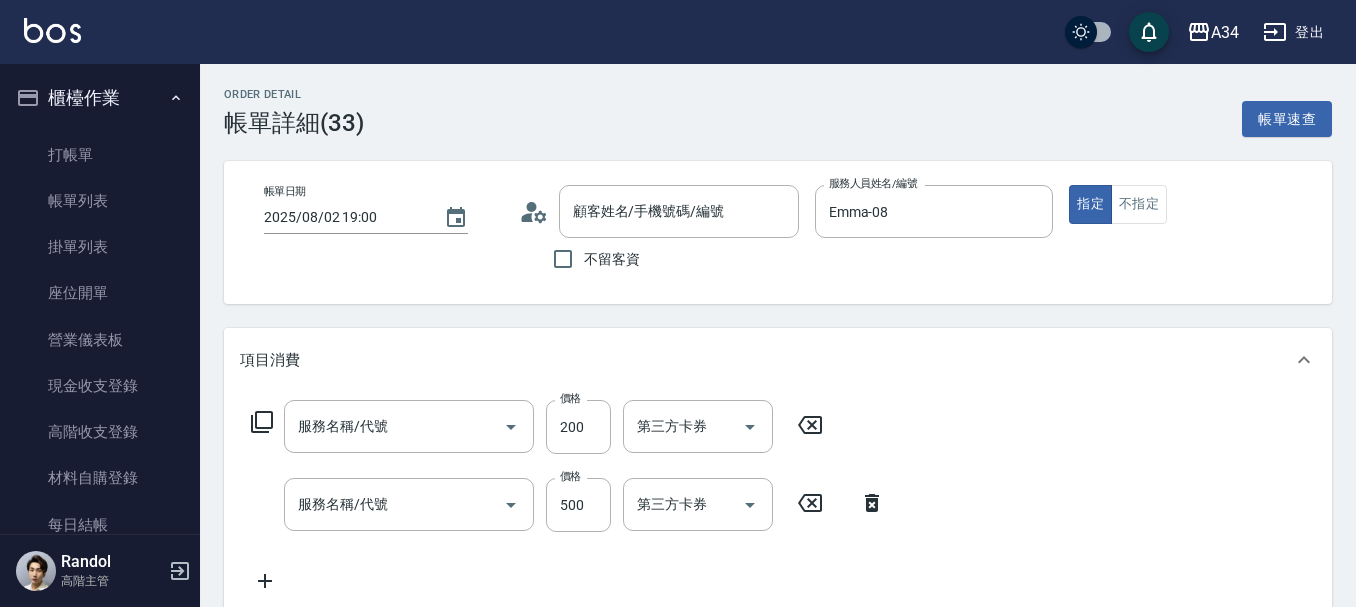 type on "陳禹年/0918375502/0918375502" 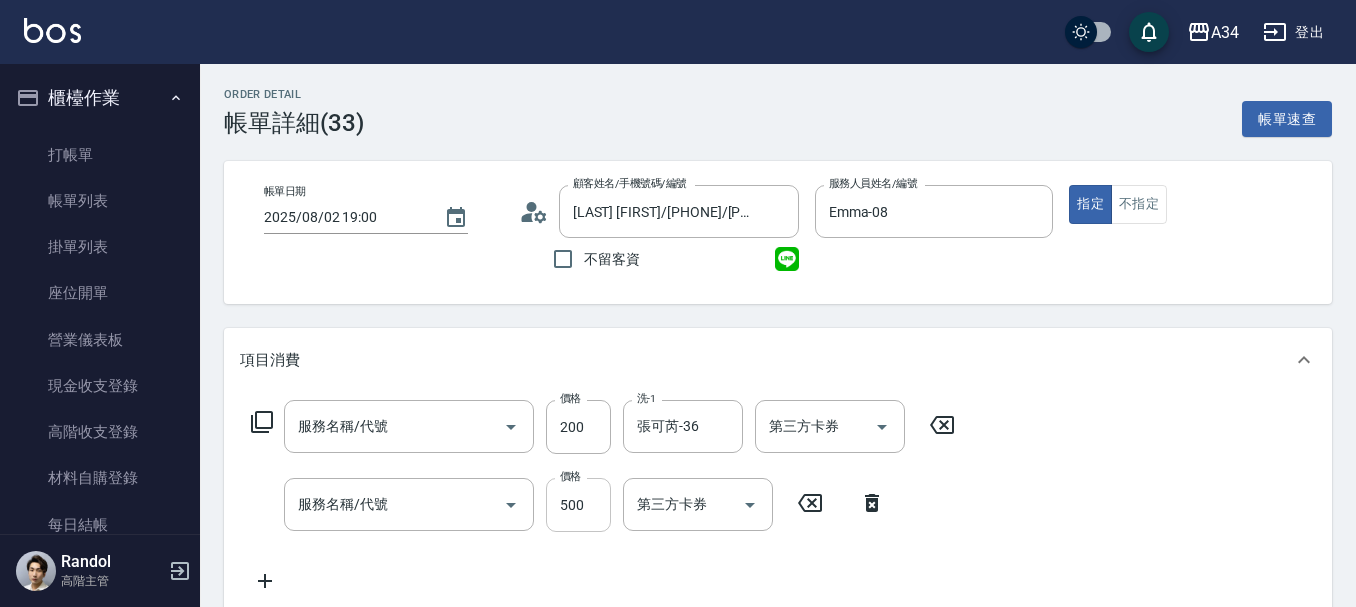 type on "洗髮(201)" 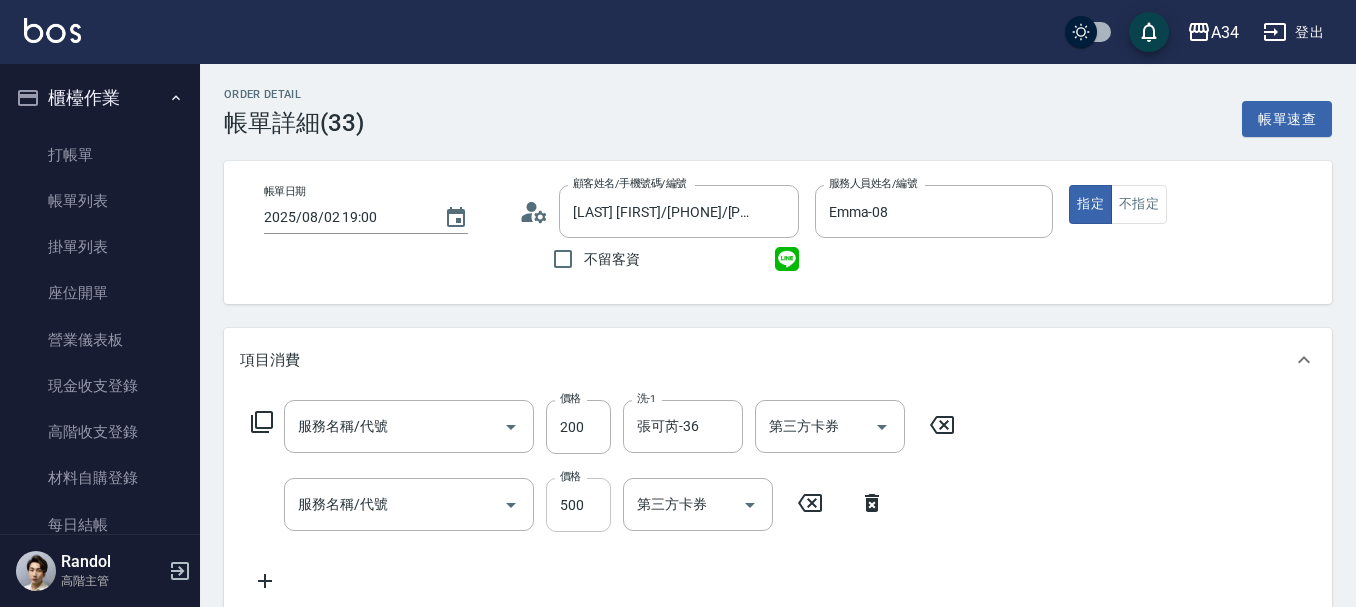 type on "剪髮(401)" 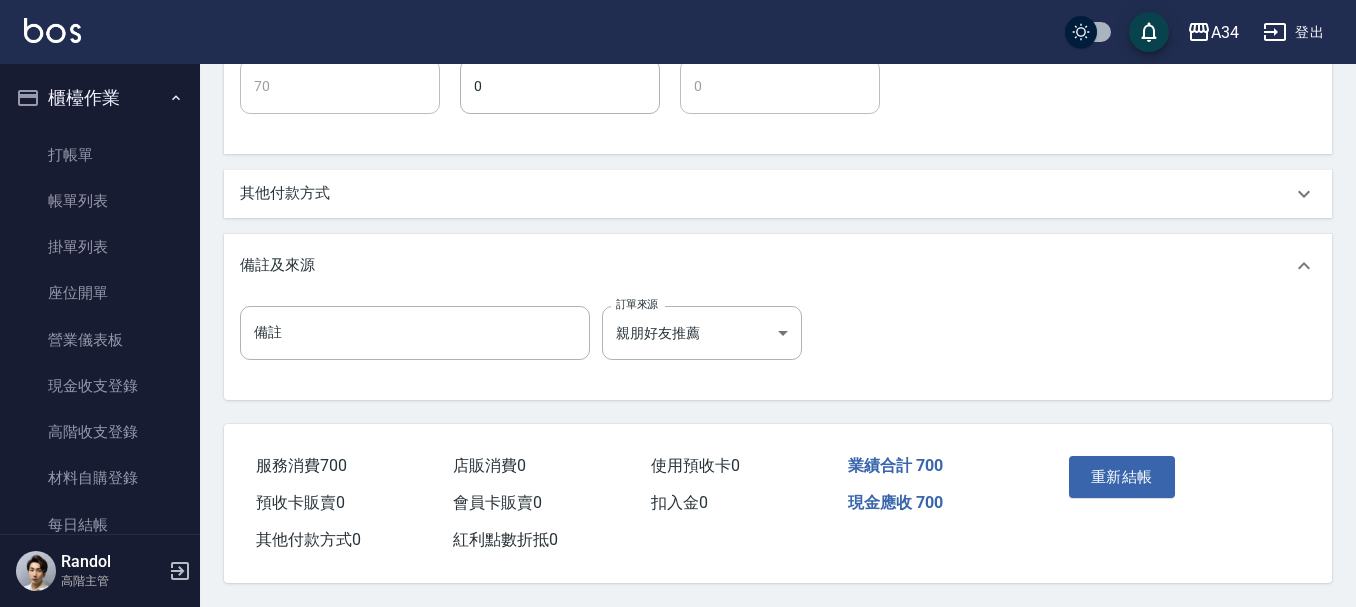 scroll, scrollTop: 755, scrollLeft: 0, axis: vertical 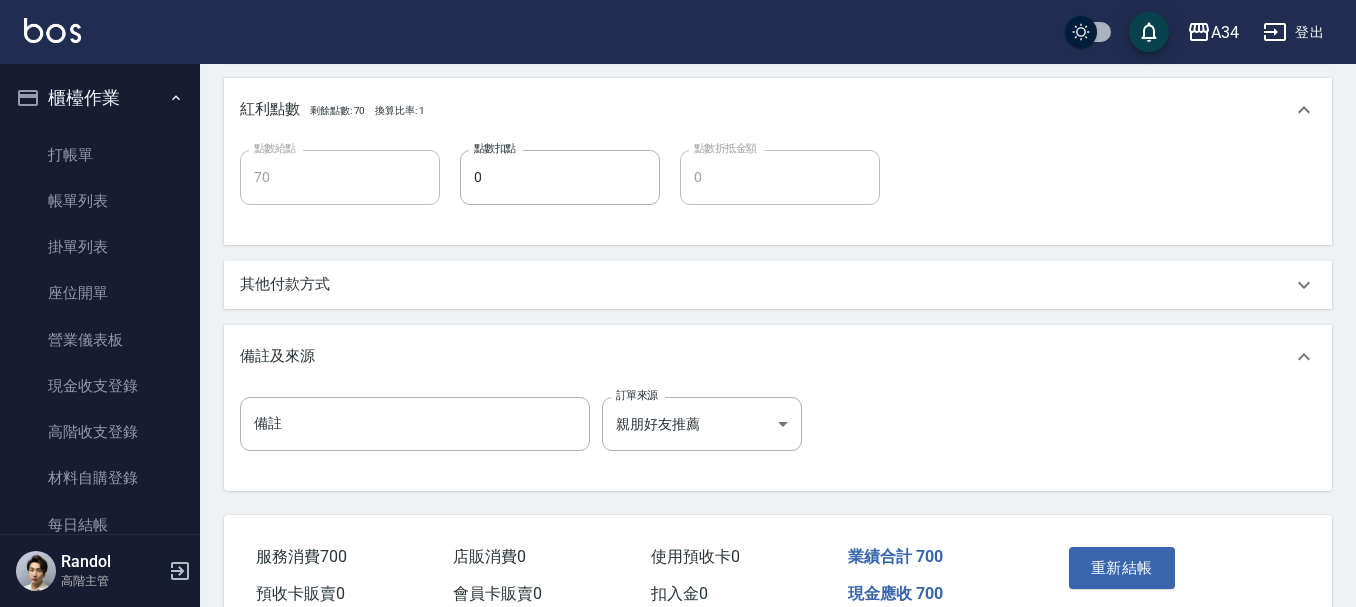 click on "其他付款方式" at bounding box center [778, 285] 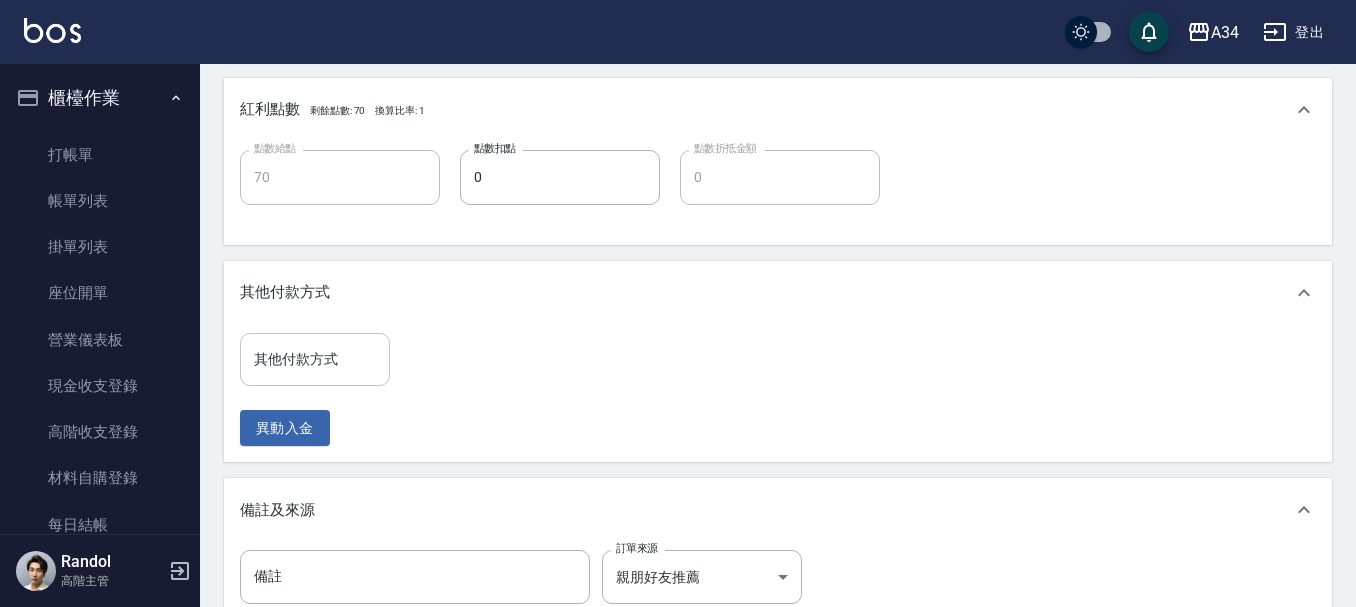 click on "其他付款方式" at bounding box center (315, 359) 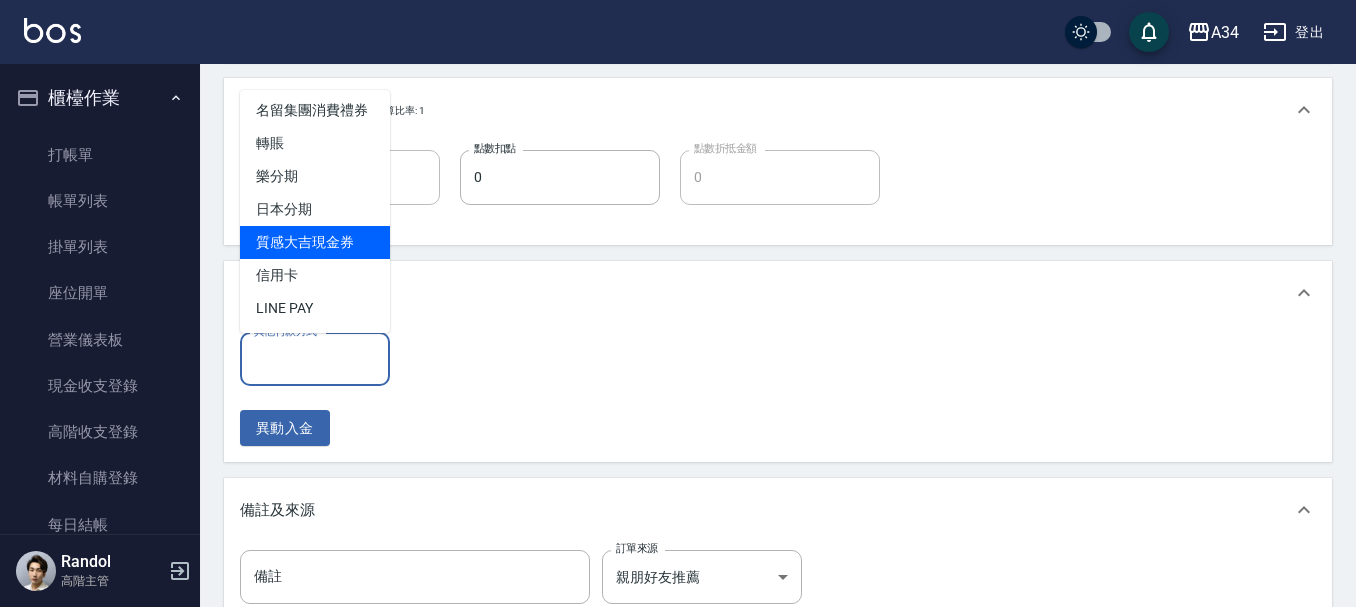 scroll, scrollTop: 25, scrollLeft: 0, axis: vertical 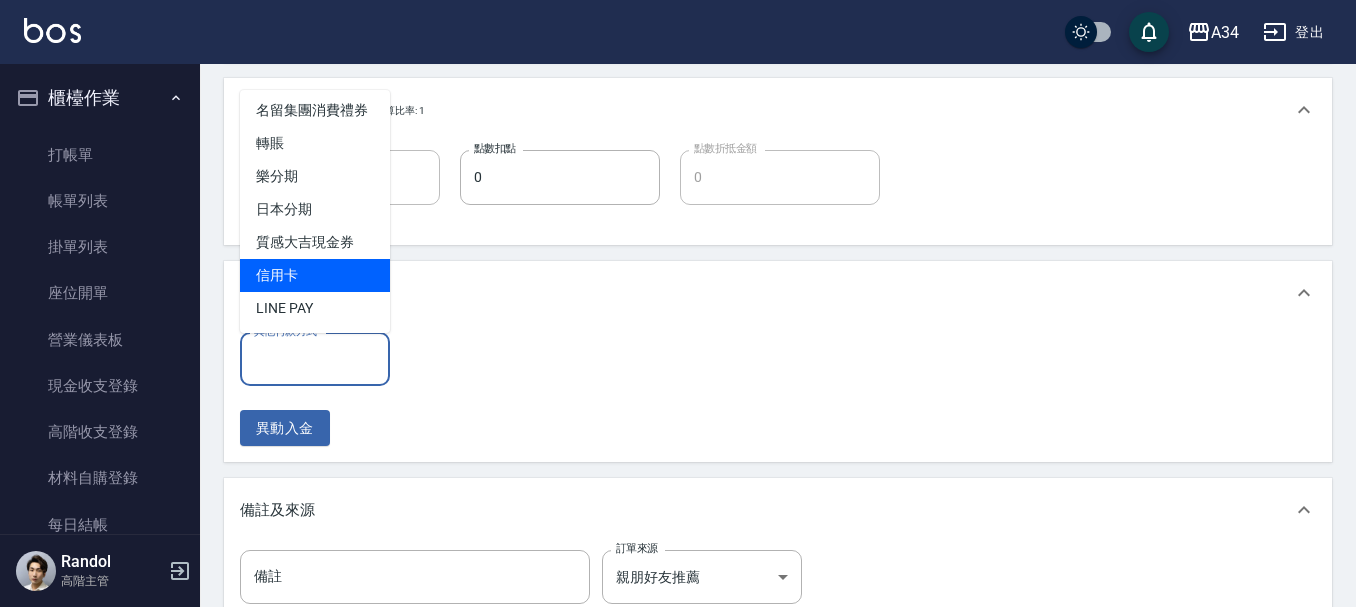 click on "信用卡" at bounding box center [315, 275] 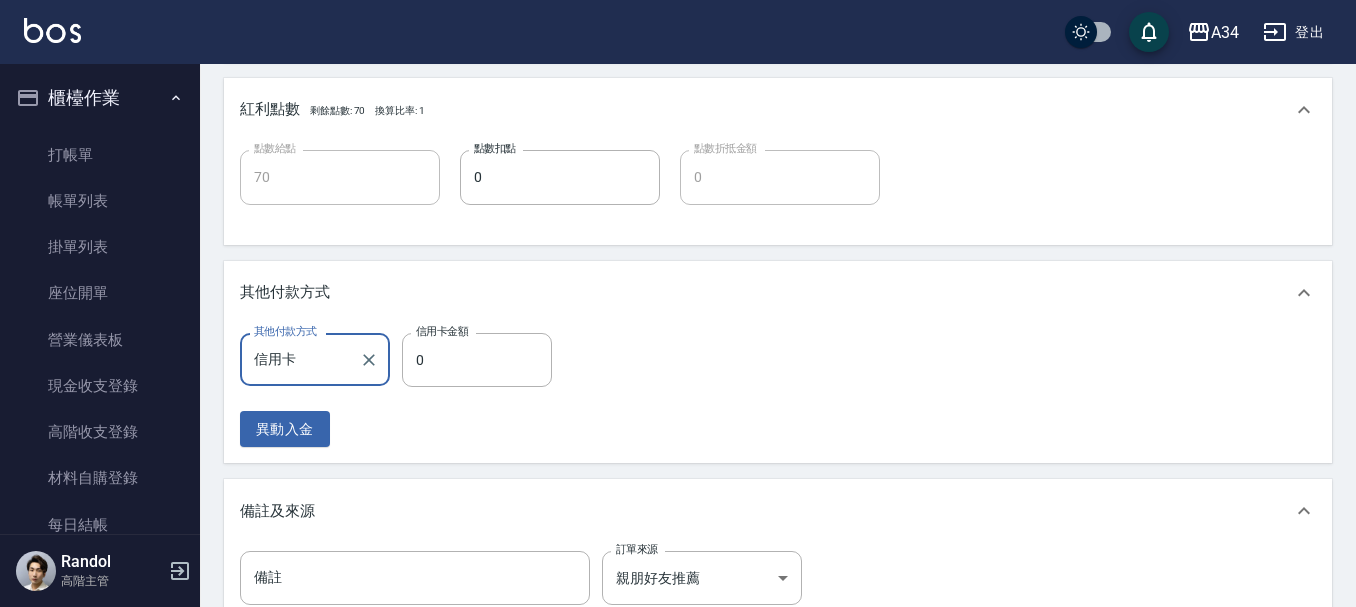 click on "信用卡金額" at bounding box center (442, 331) 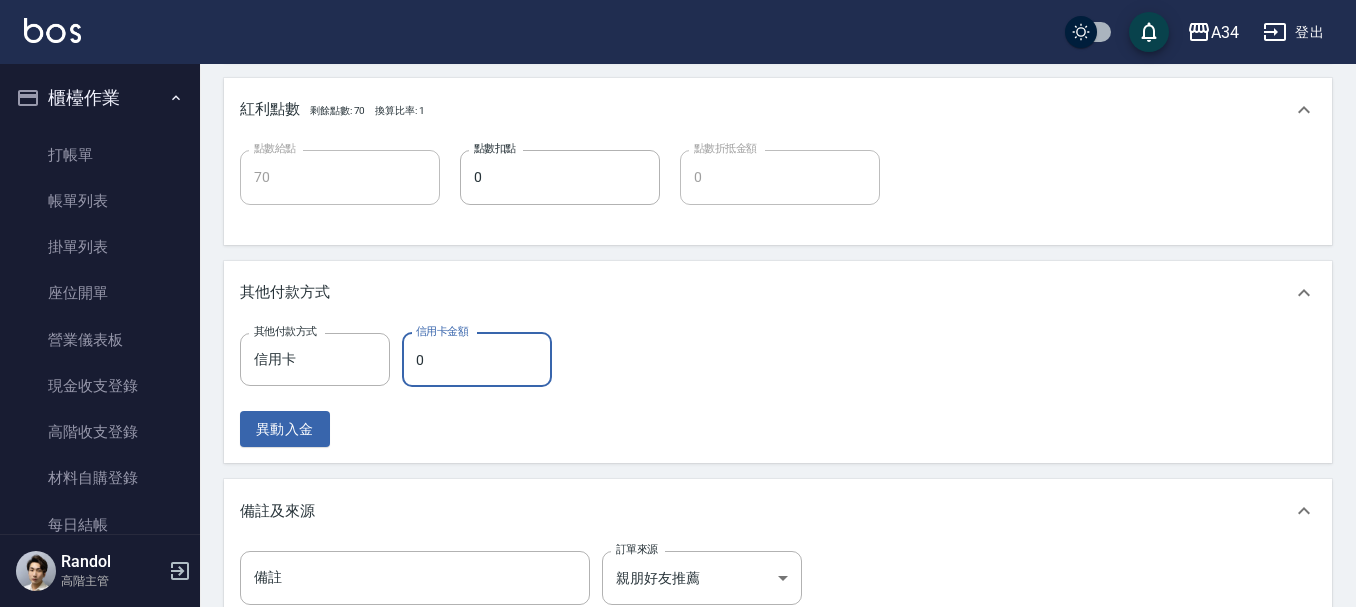 type on "60" 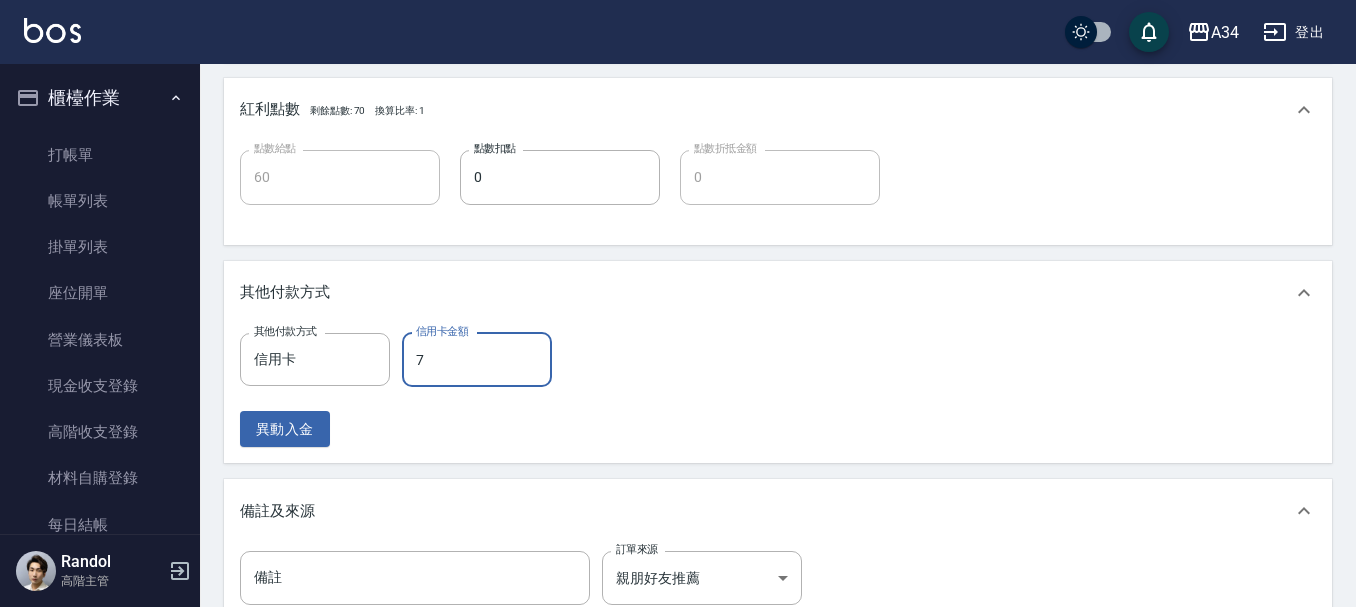 type on "70" 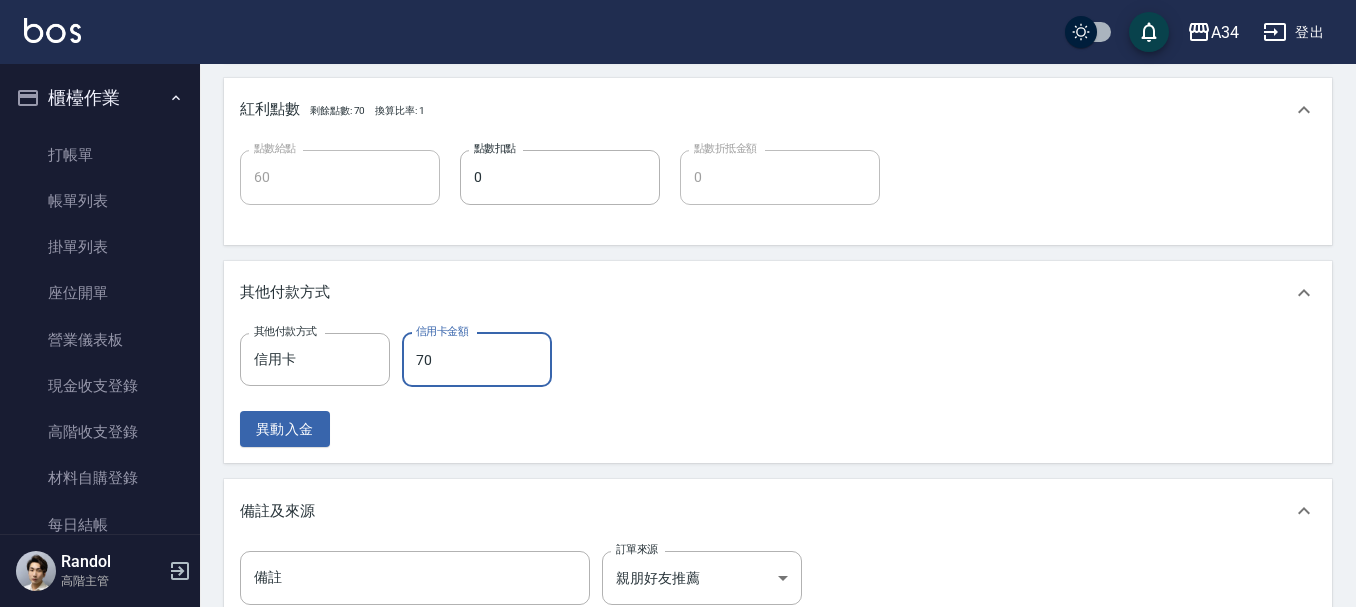 type on "0" 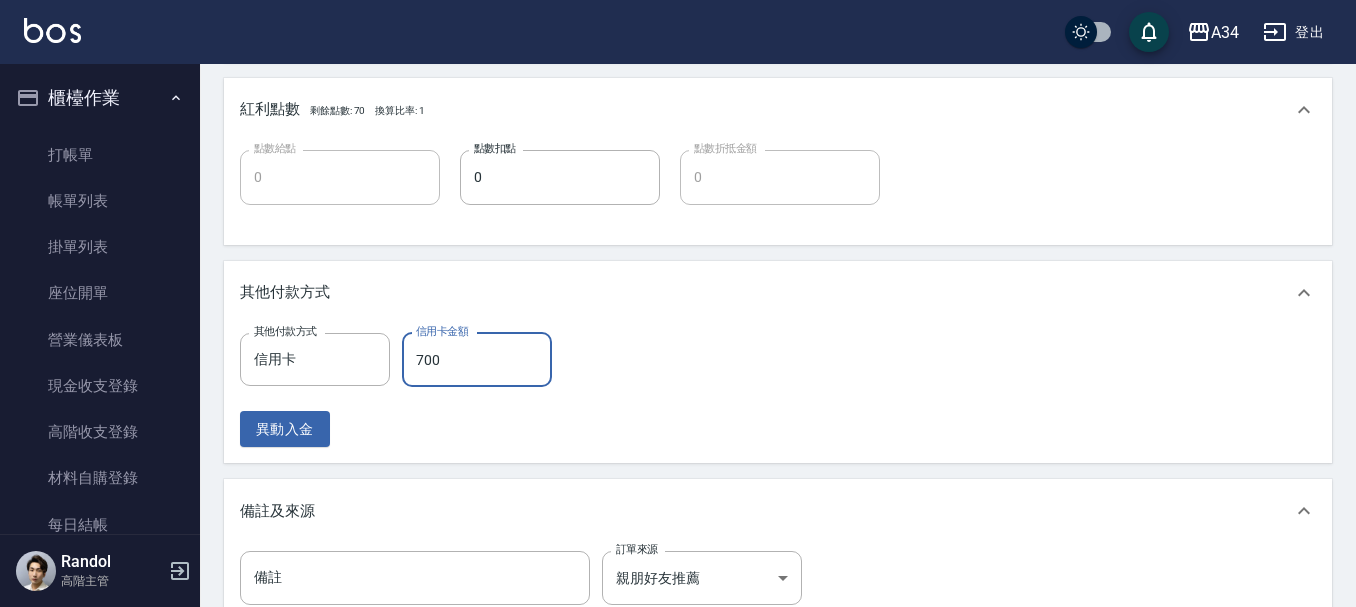 type on "700" 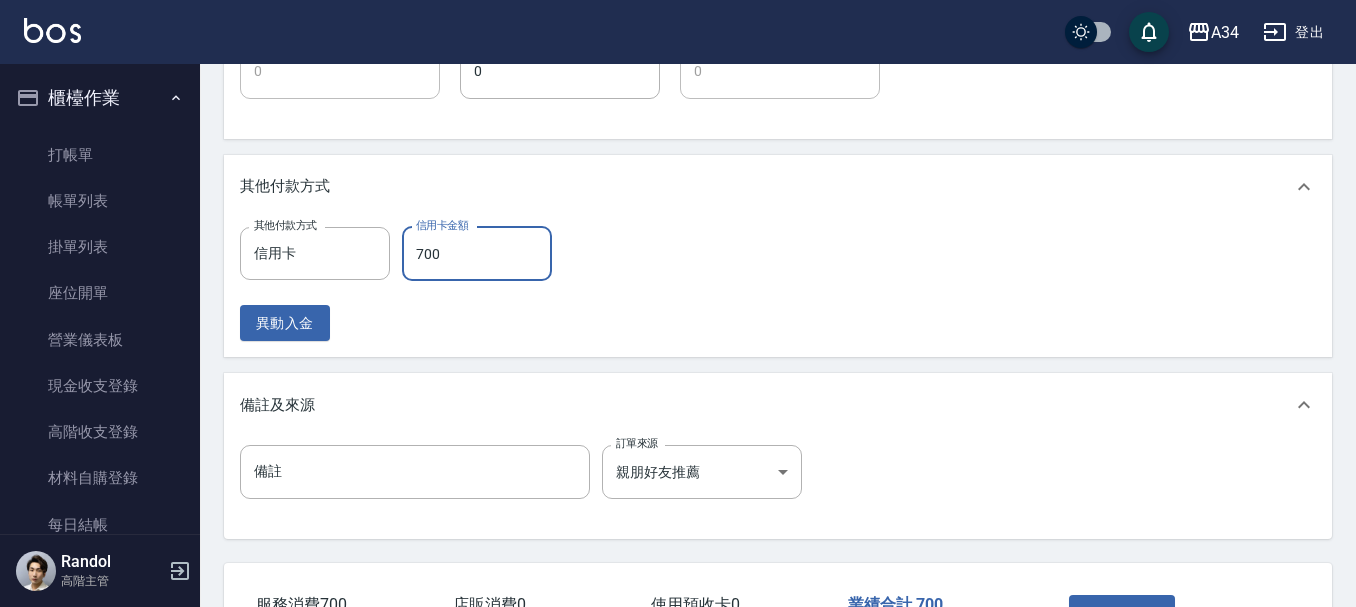 scroll, scrollTop: 1009, scrollLeft: 0, axis: vertical 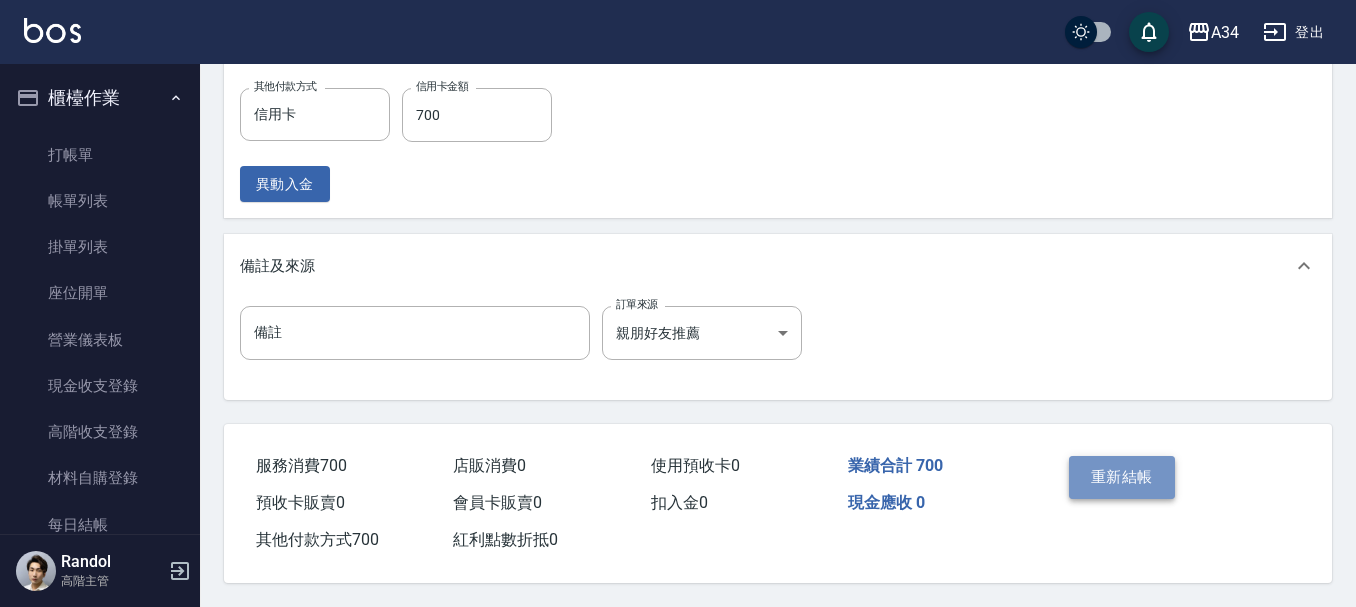 click on "重新結帳" at bounding box center [1122, 477] 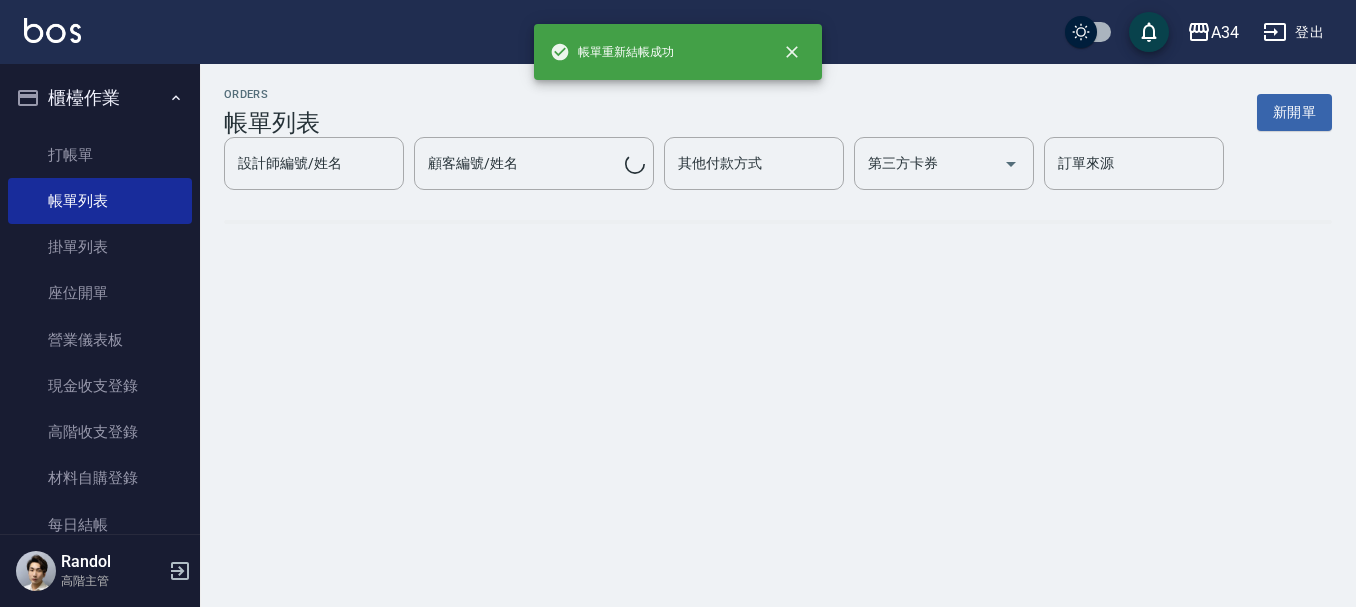scroll, scrollTop: 0, scrollLeft: 0, axis: both 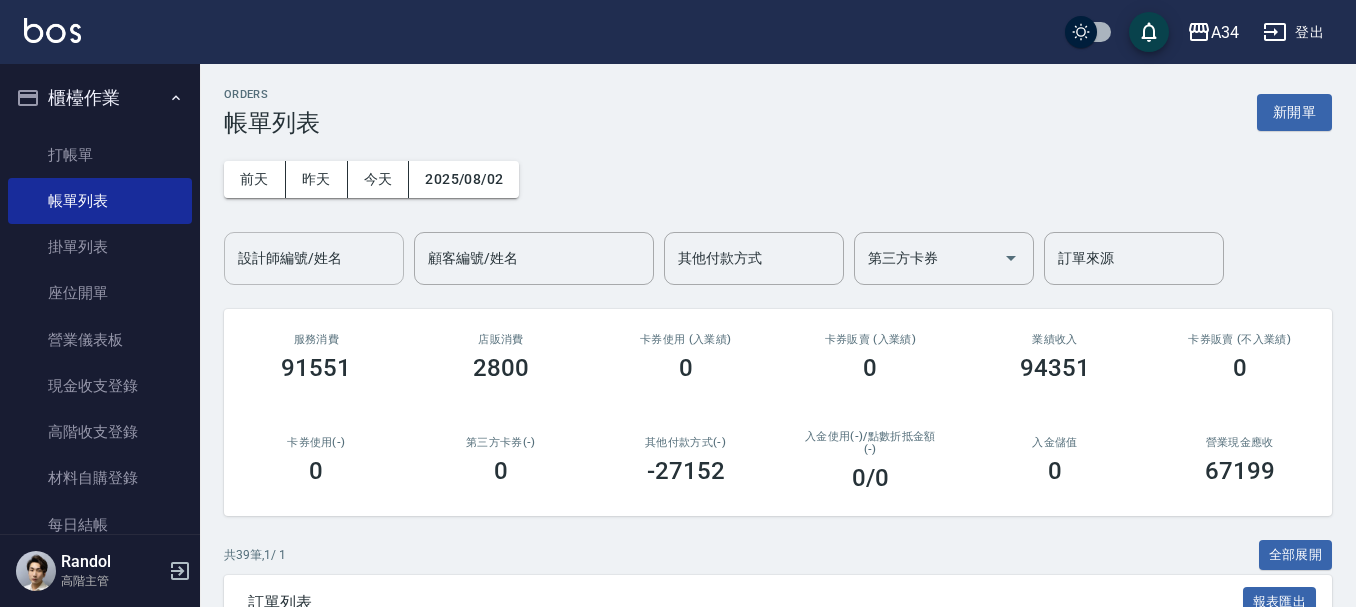 click on "設計師編號/姓名" at bounding box center (314, 258) 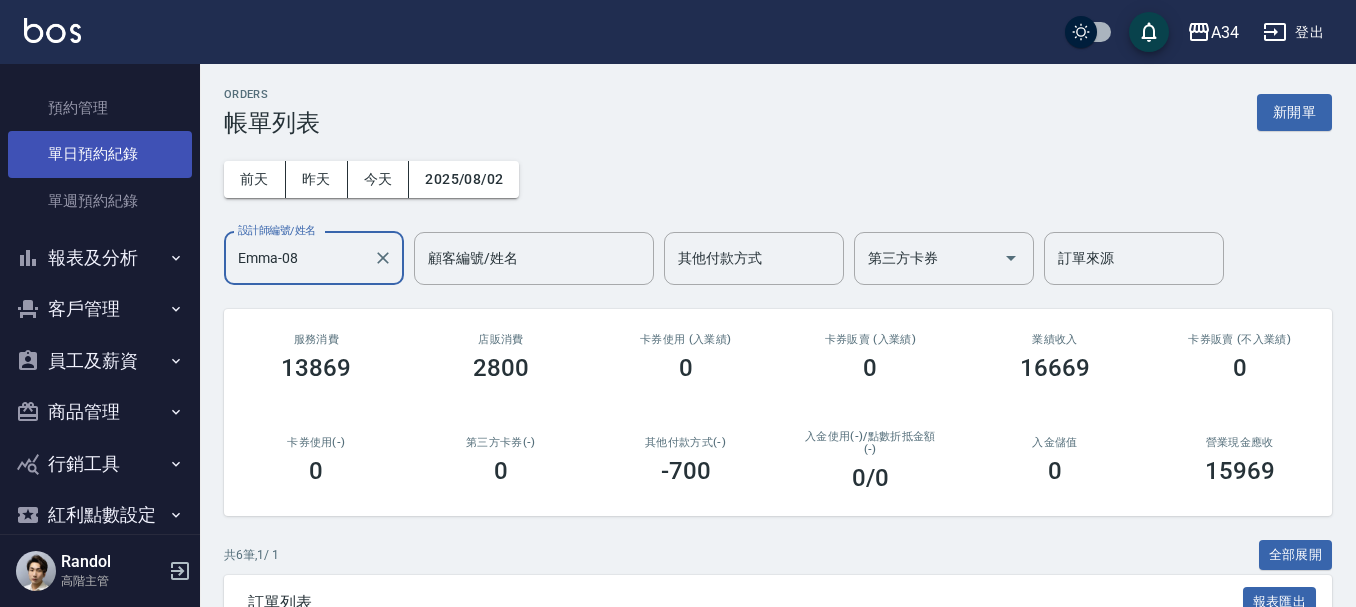 scroll, scrollTop: 700, scrollLeft: 0, axis: vertical 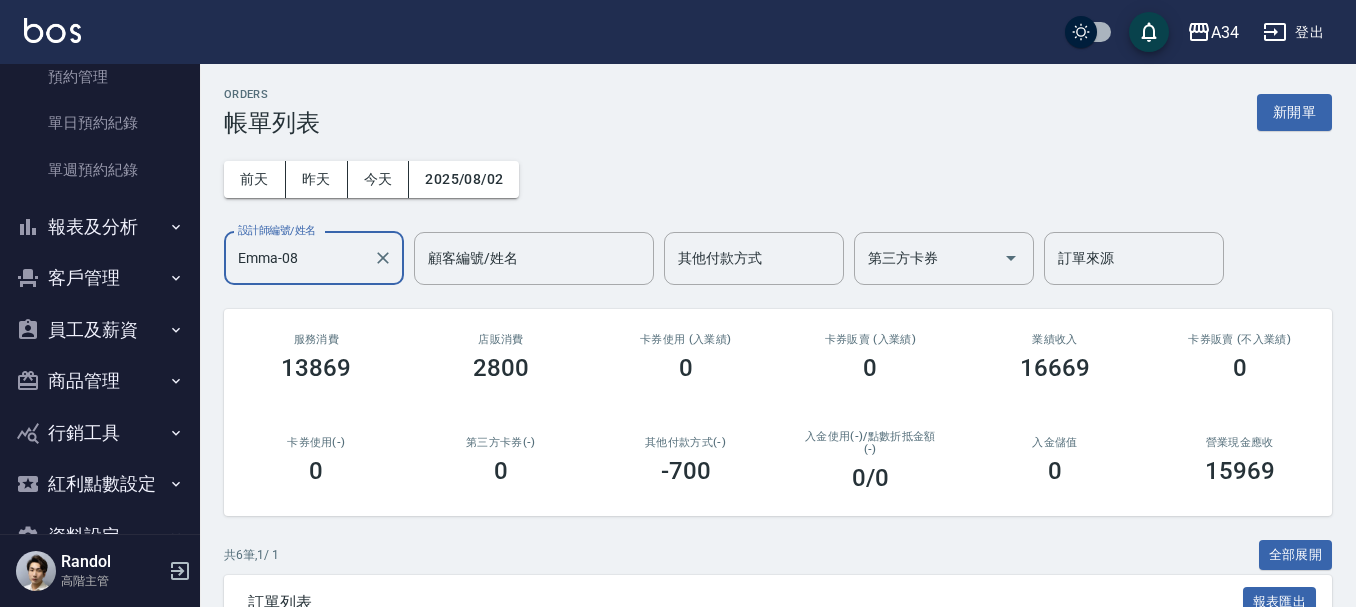 type on "Emma-08" 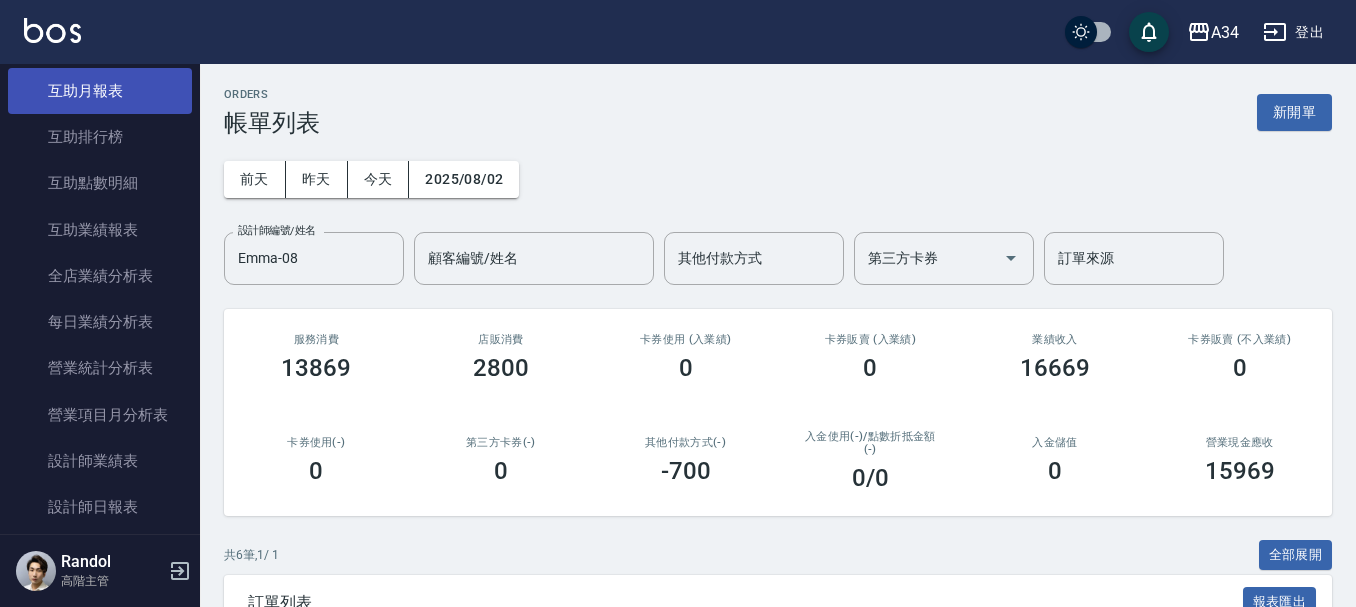 scroll, scrollTop: 1200, scrollLeft: 0, axis: vertical 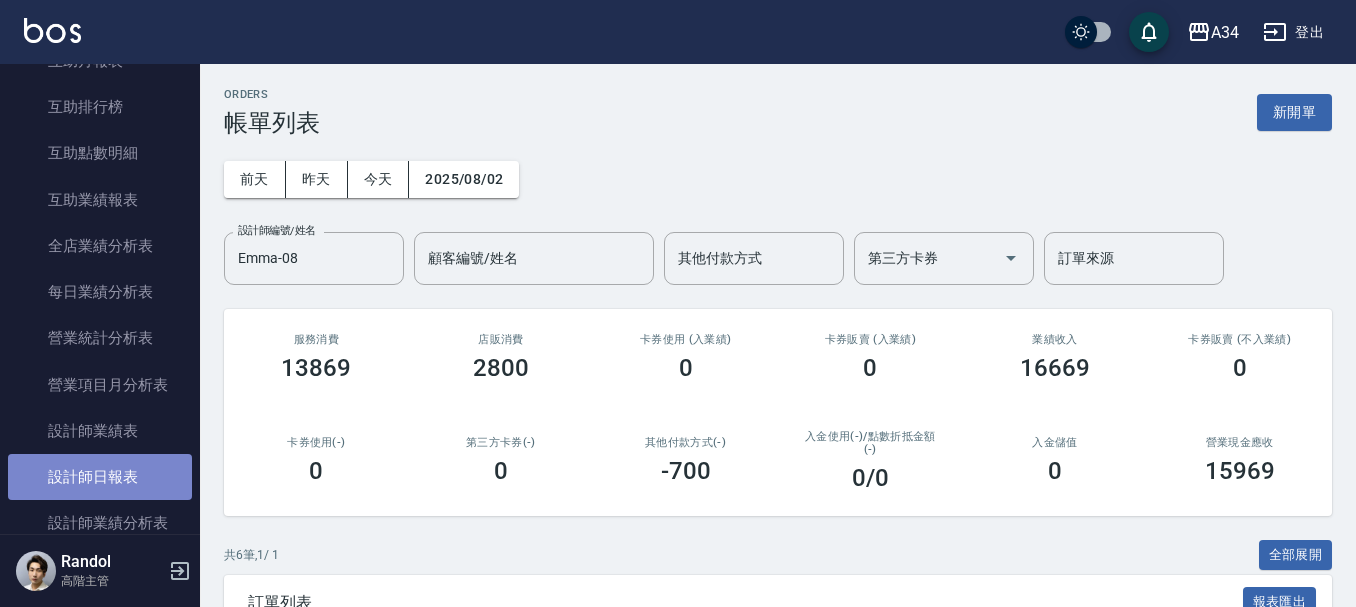 click on "設計師日報表" at bounding box center (100, 477) 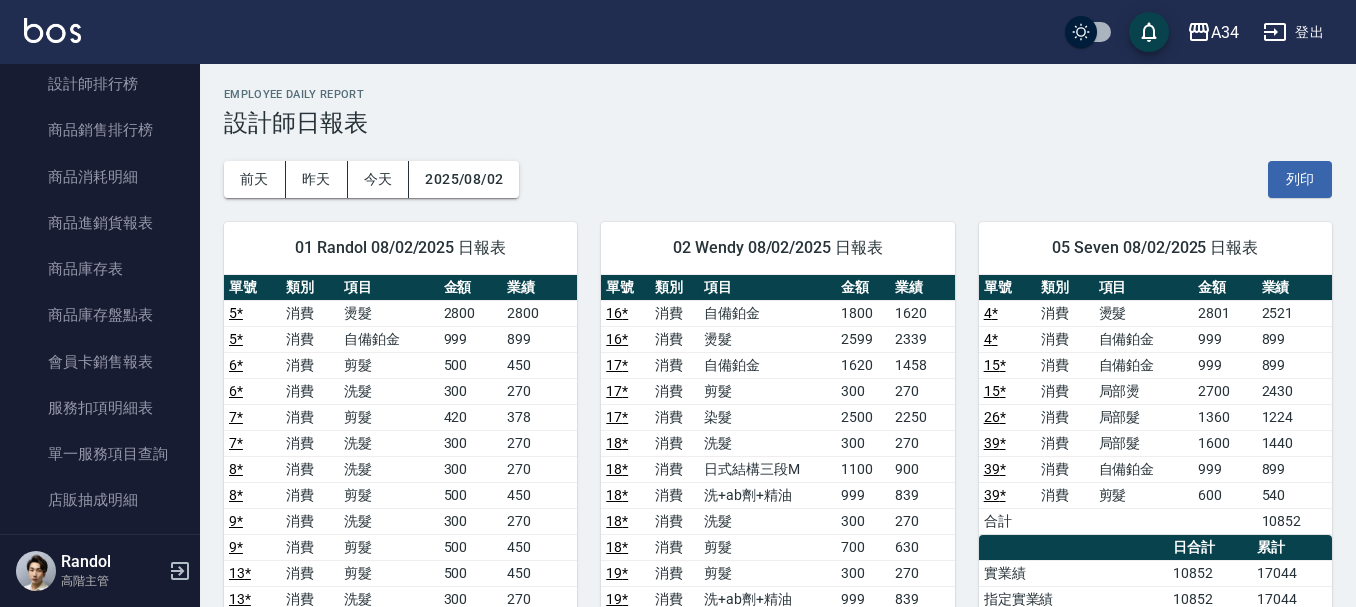 scroll, scrollTop: 1800, scrollLeft: 0, axis: vertical 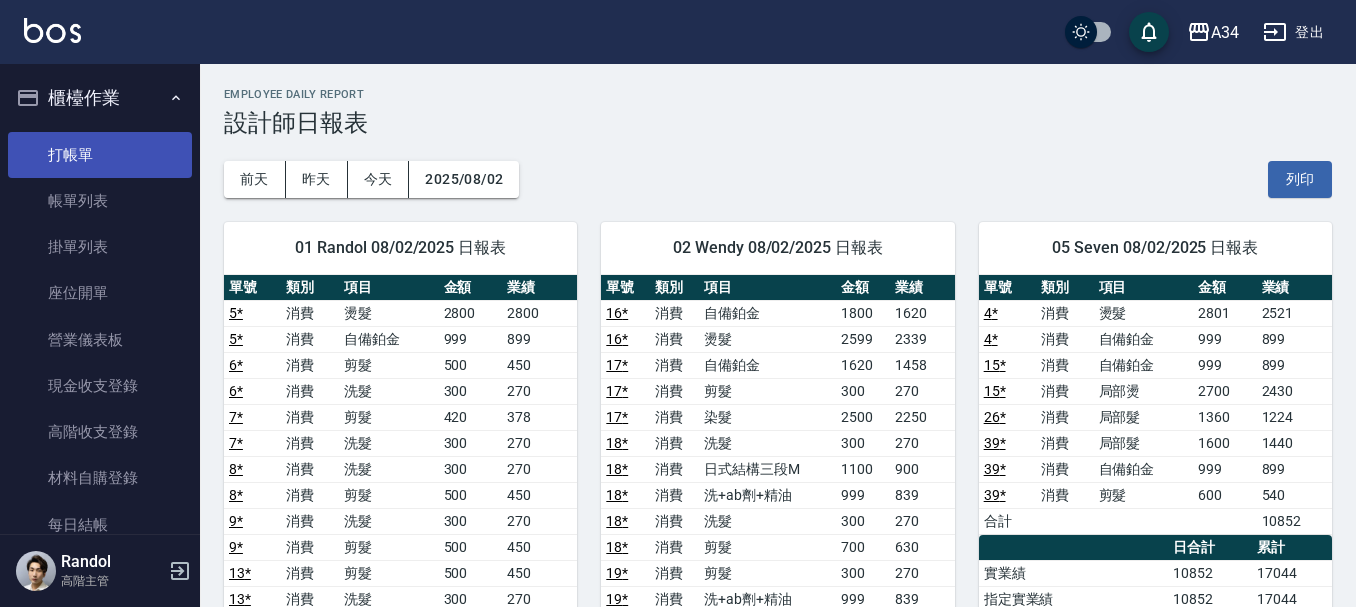 click on "打帳單" at bounding box center (100, 155) 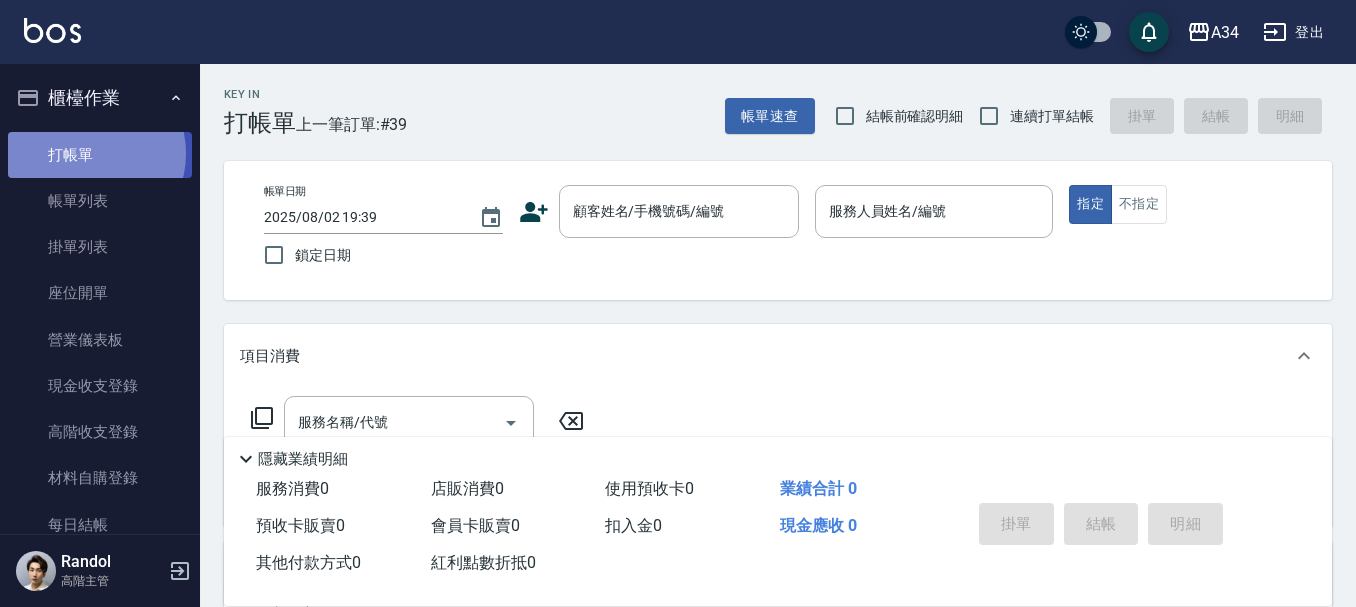 click on "打帳單" at bounding box center (100, 155) 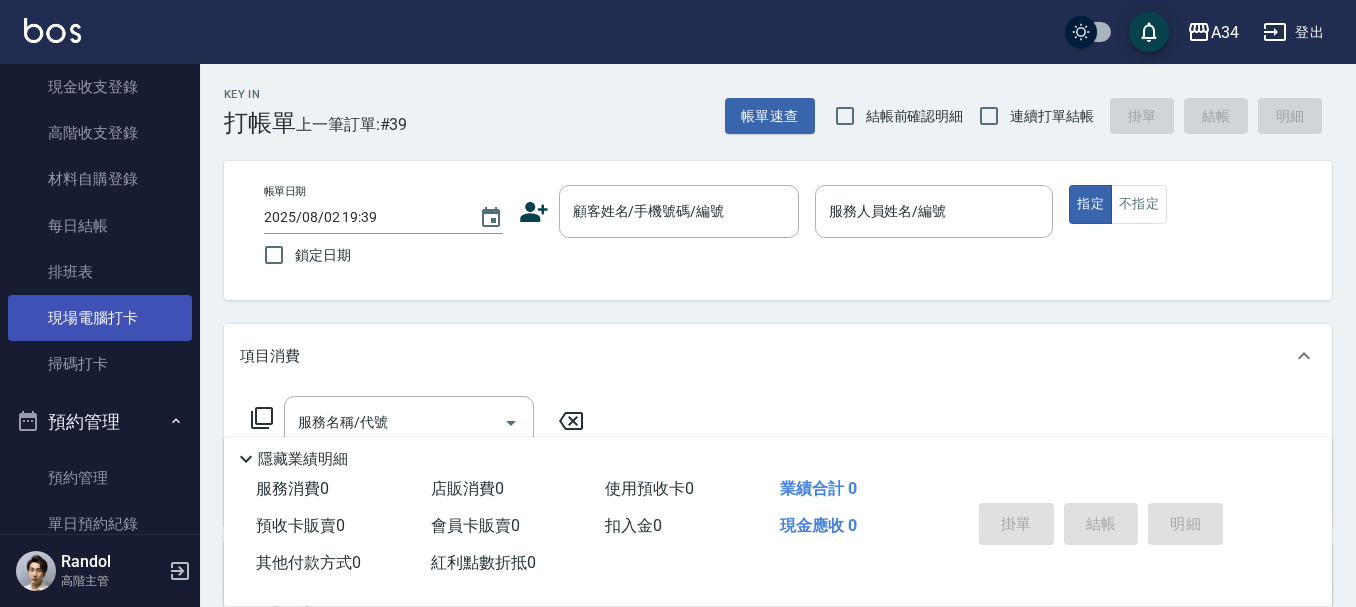 scroll, scrollTop: 300, scrollLeft: 0, axis: vertical 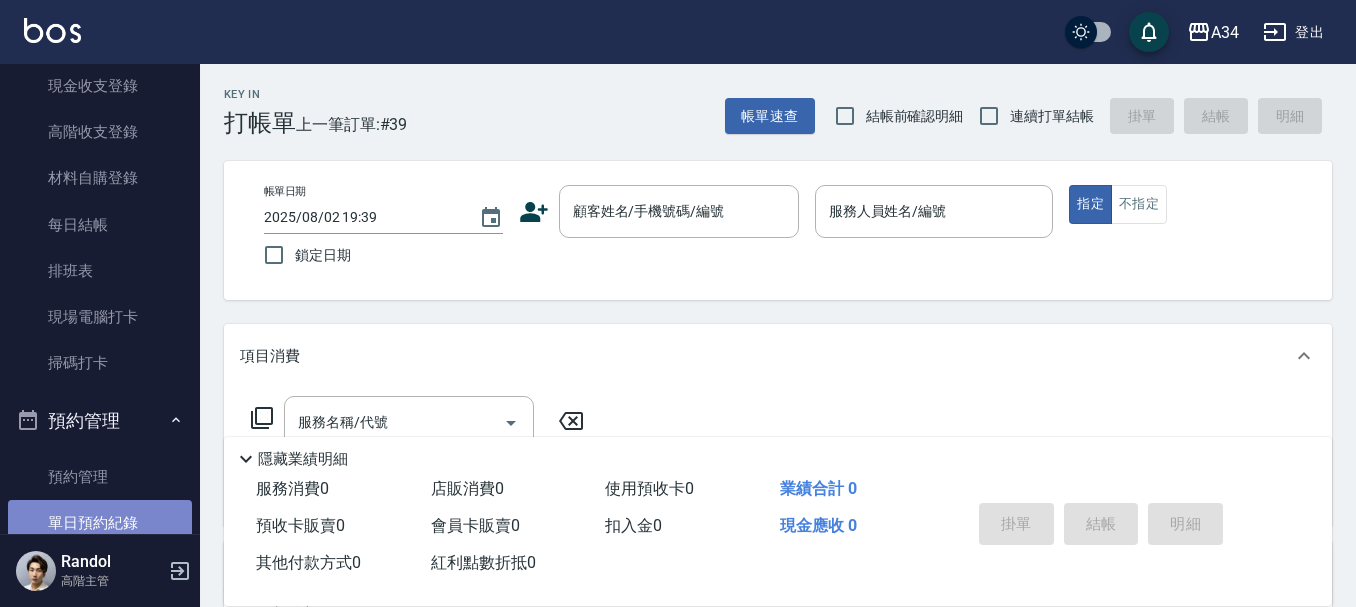 click on "單日預約紀錄" at bounding box center (100, 523) 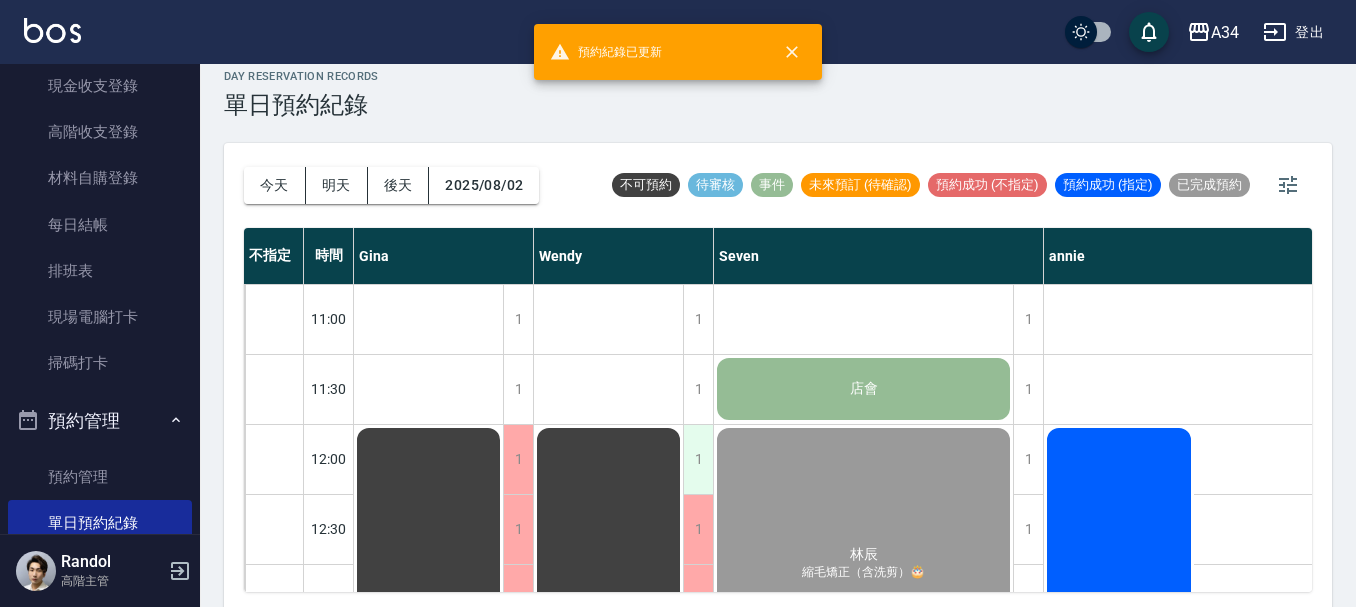 scroll, scrollTop: 23, scrollLeft: 0, axis: vertical 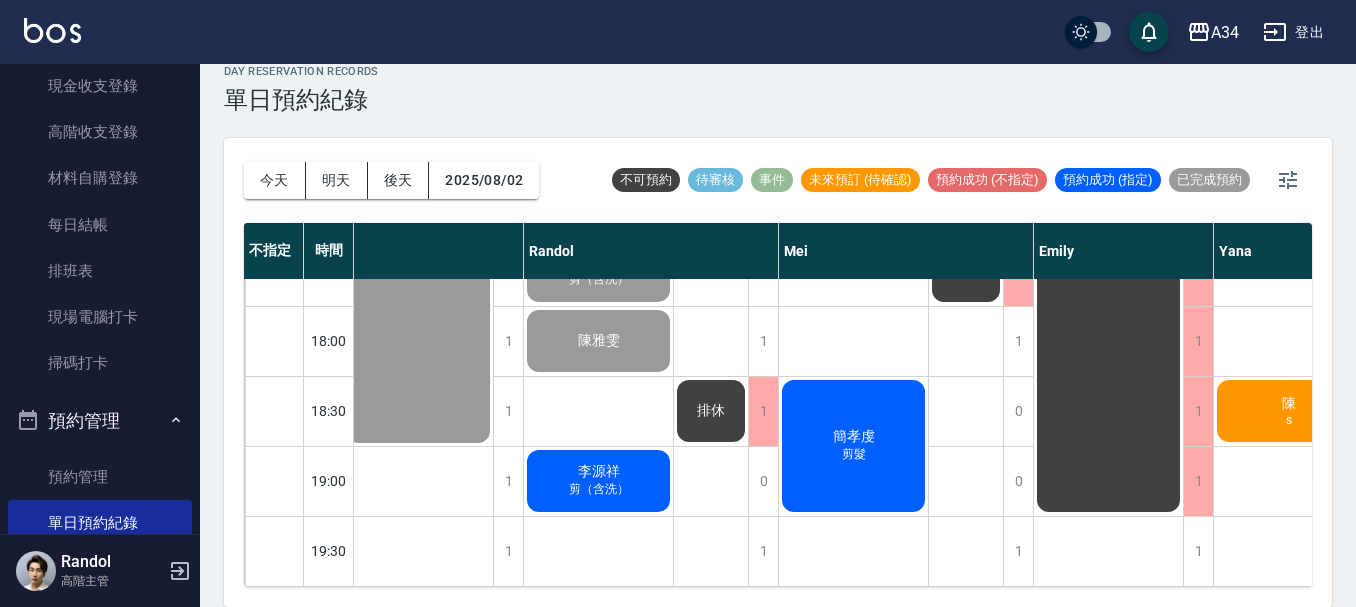 click on "剪（含洗）" at bounding box center [14, -560] 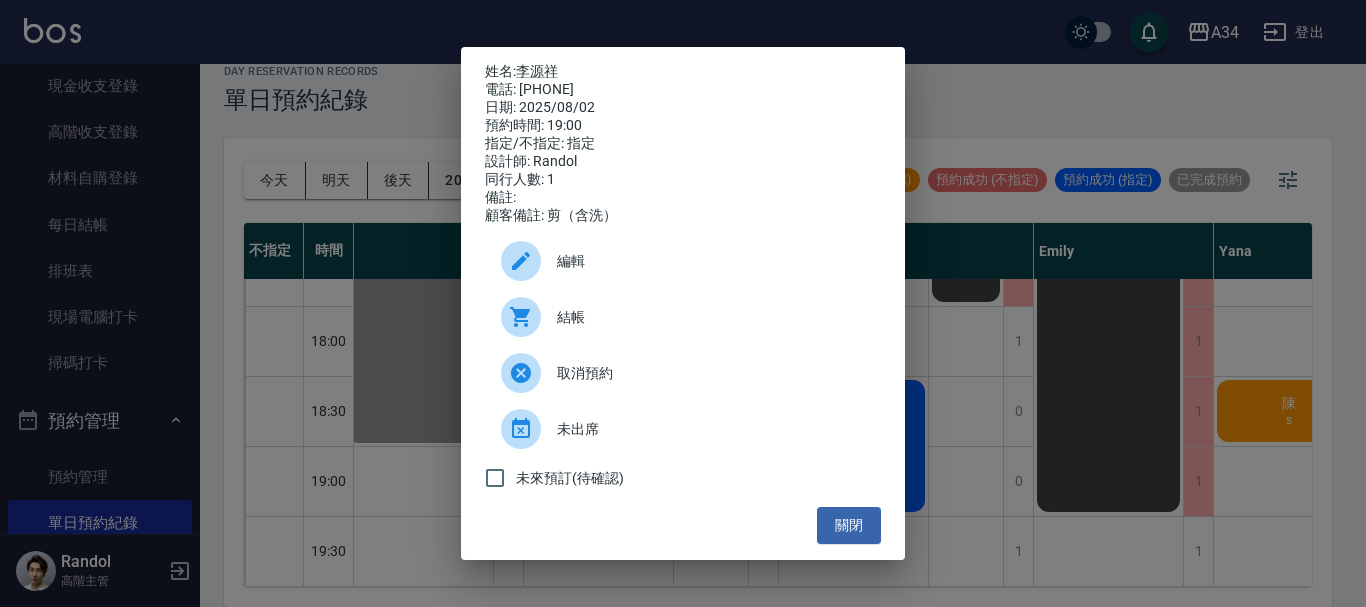 click on "結帳" at bounding box center (711, 317) 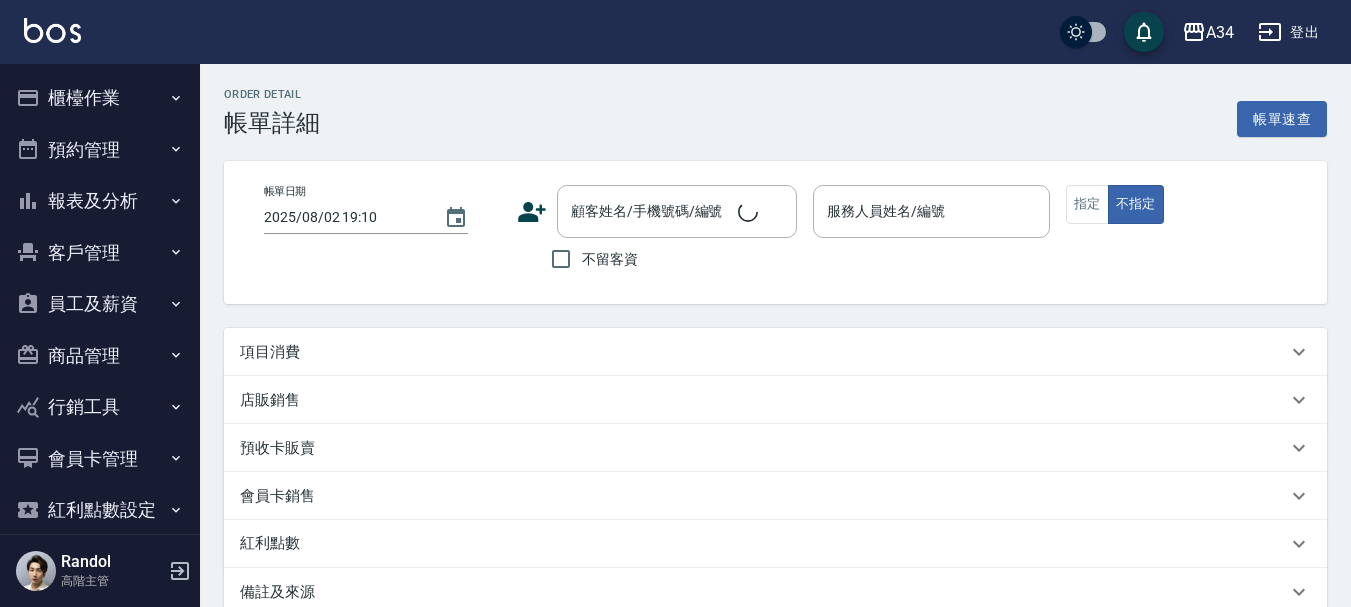 click on "項目消費" at bounding box center (763, 352) 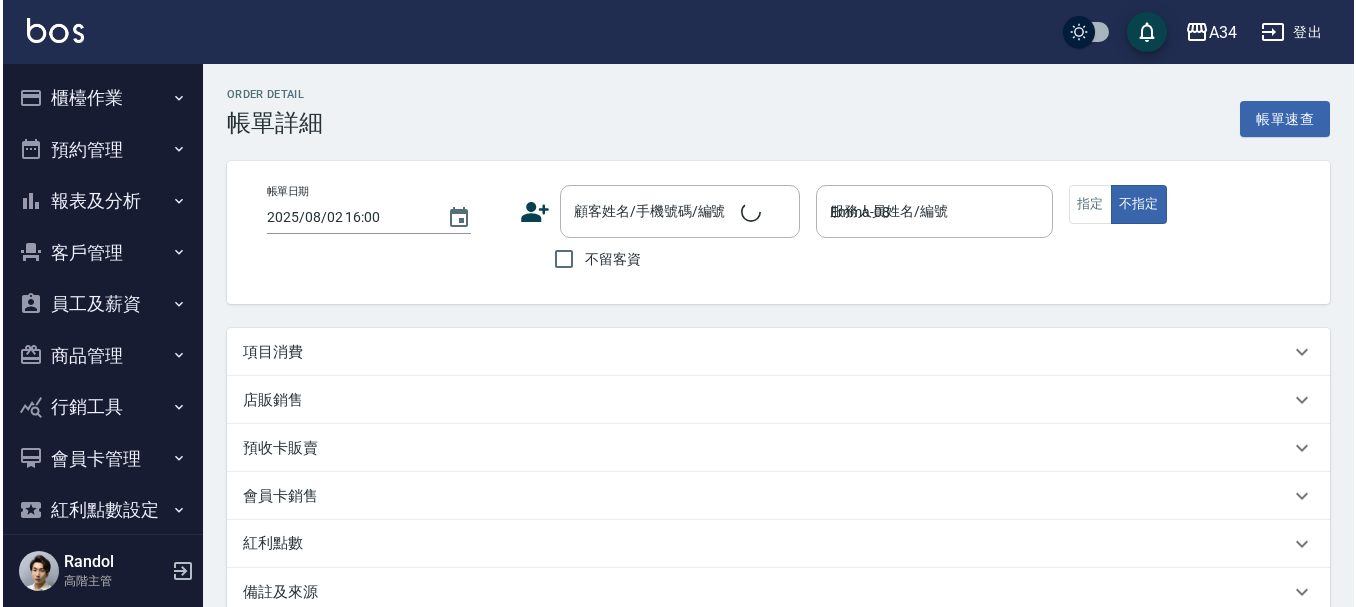 scroll, scrollTop: 0, scrollLeft: 0, axis: both 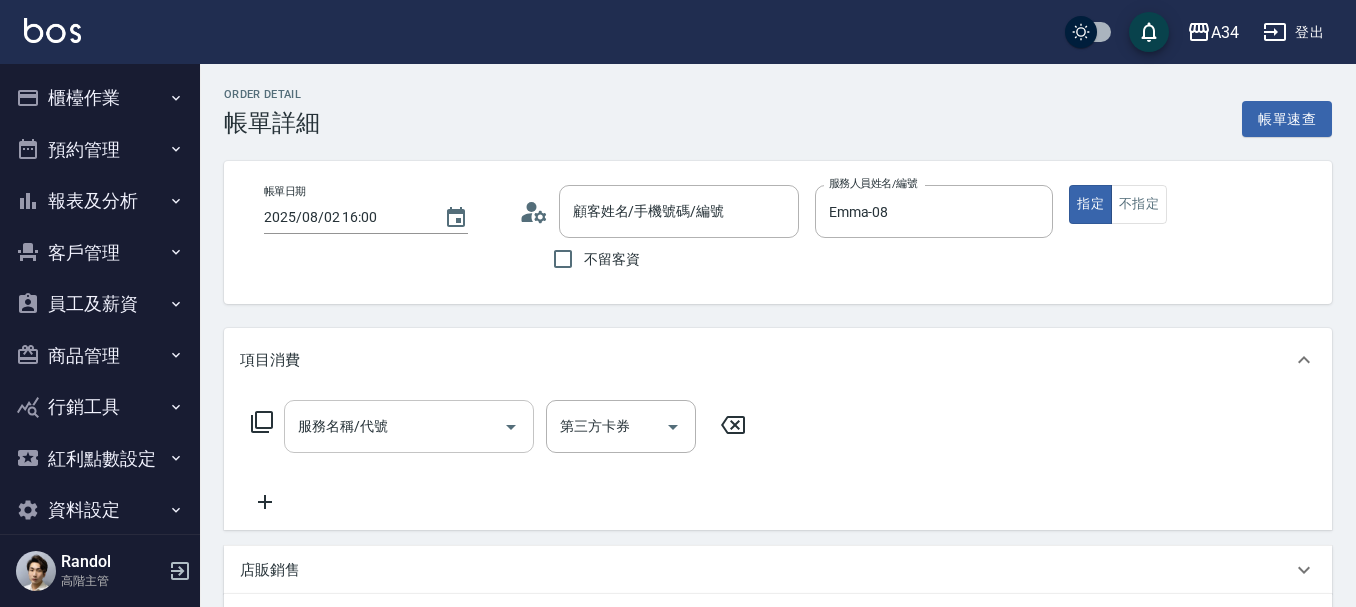 type on "[FIRST] [LAST]/[PHONE]/[PHONE]" 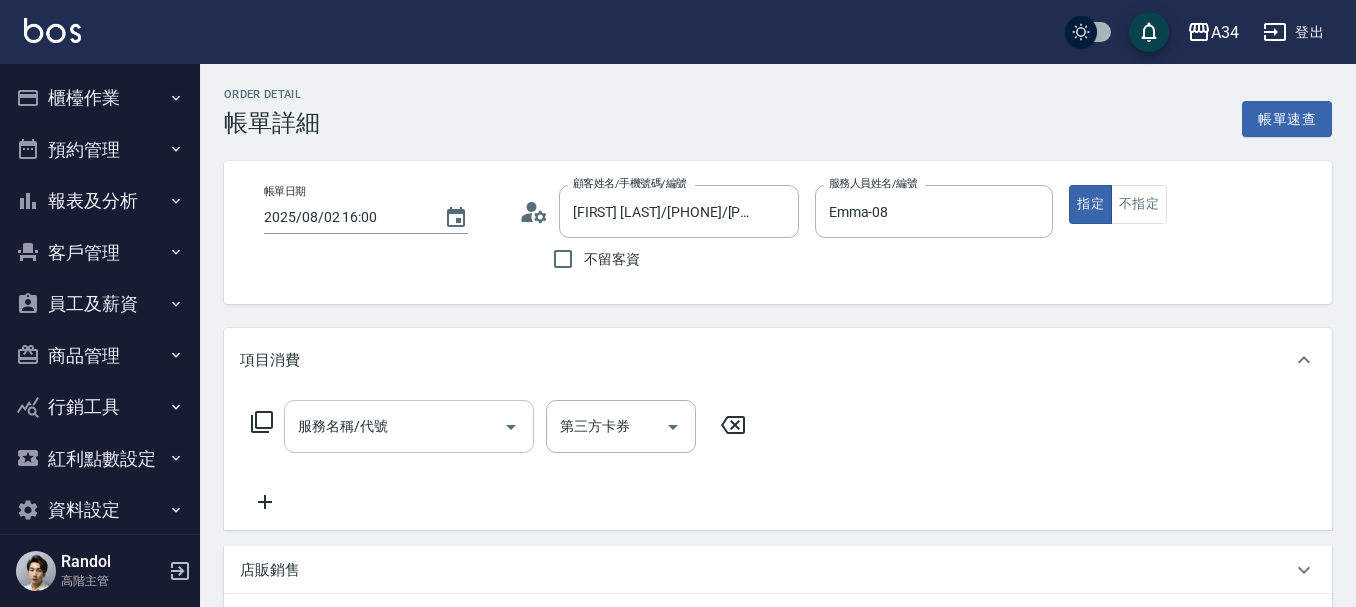 click on "服務名稱/代號" at bounding box center (394, 426) 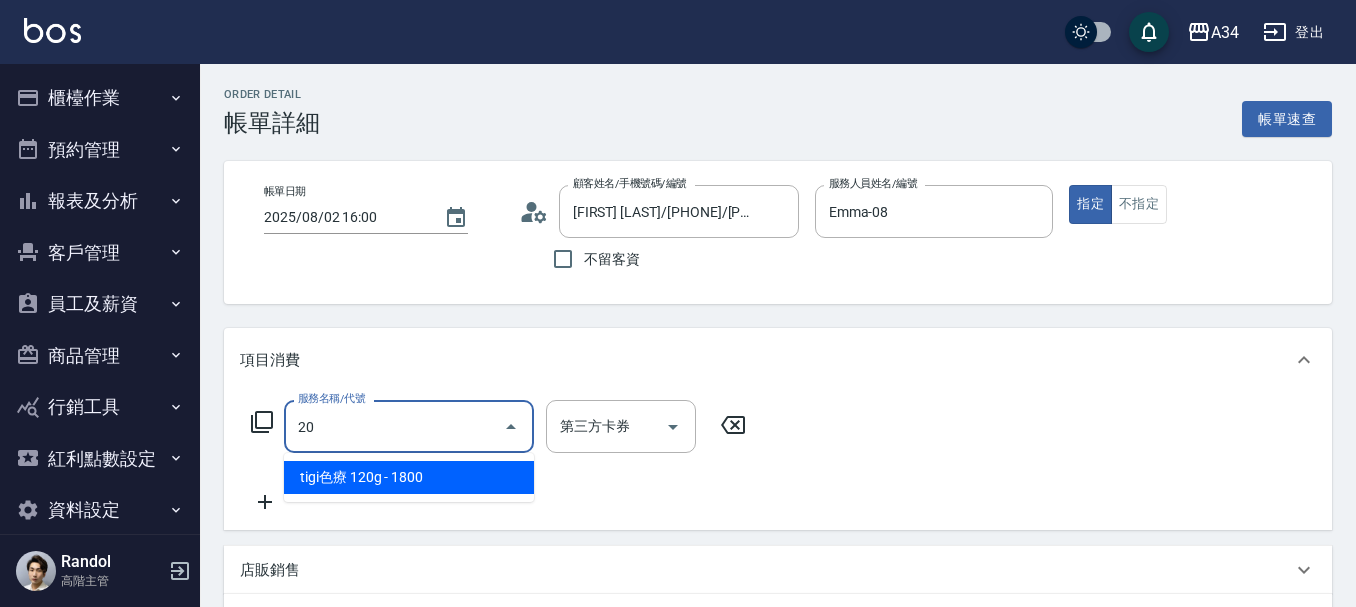 type on "201" 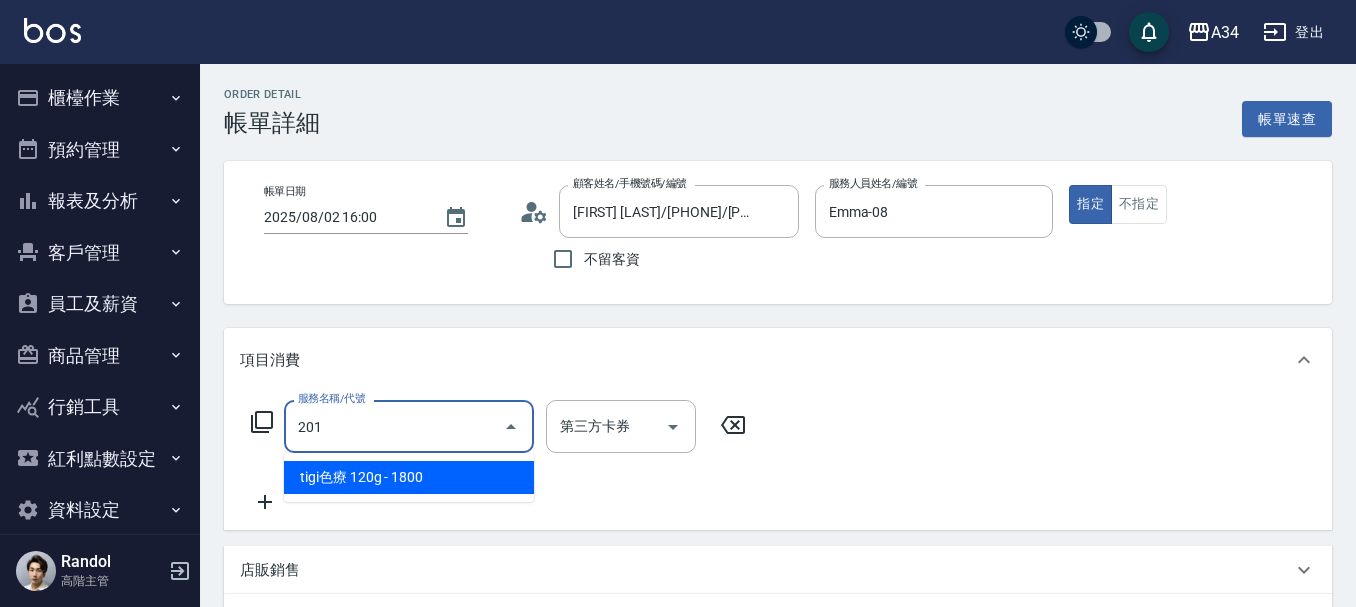 type on "30" 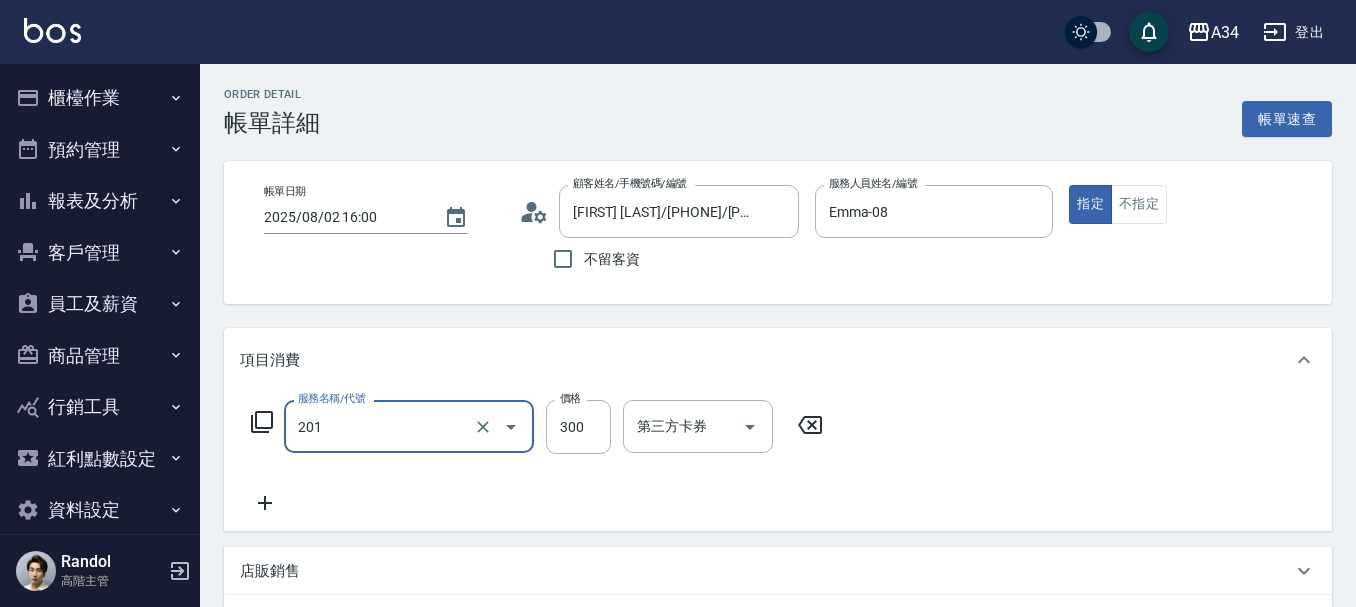 type on "洗髮(201)" 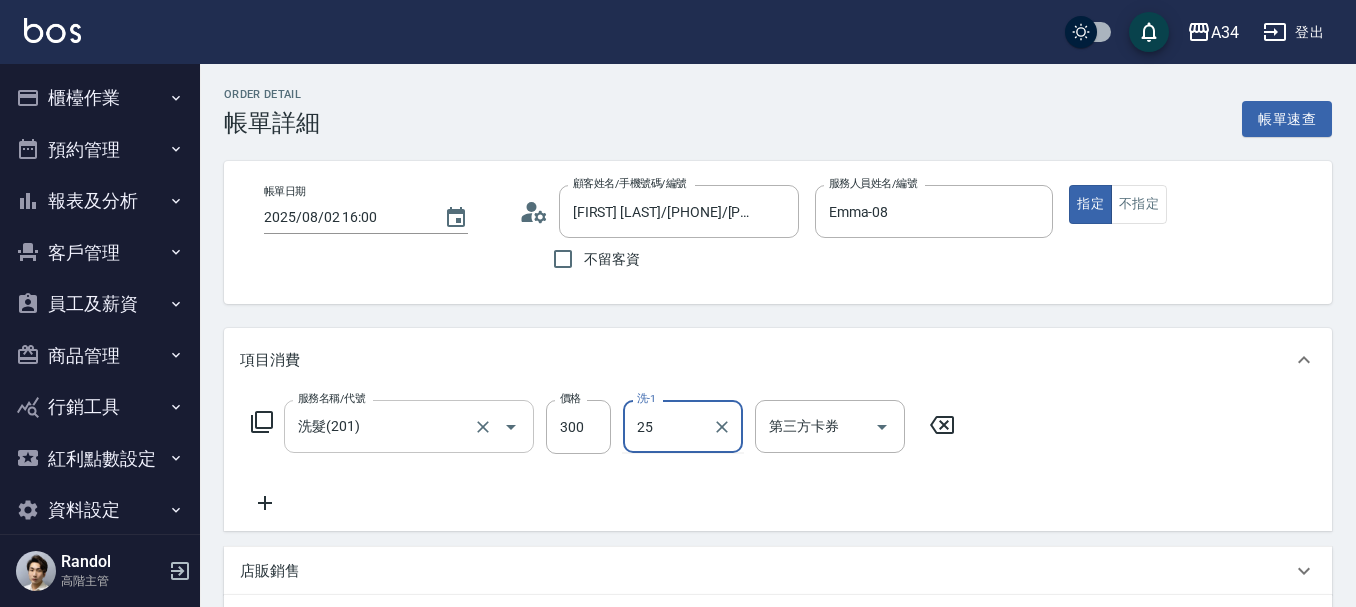 type on "張芯婭-25" 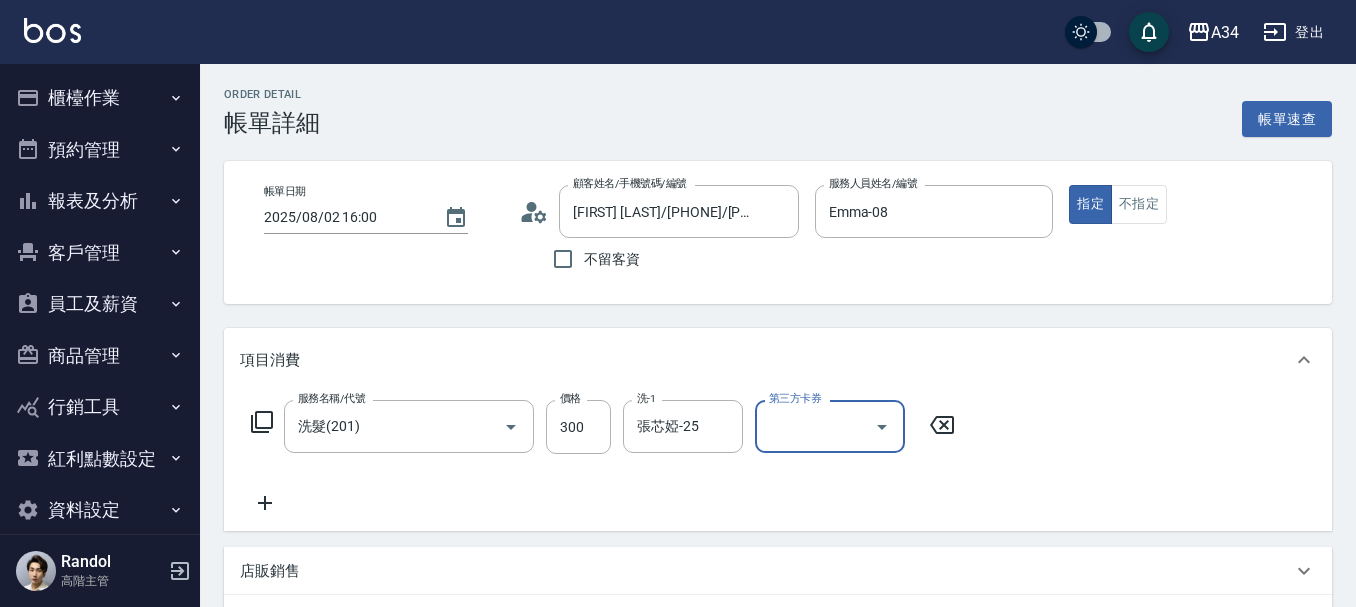 click 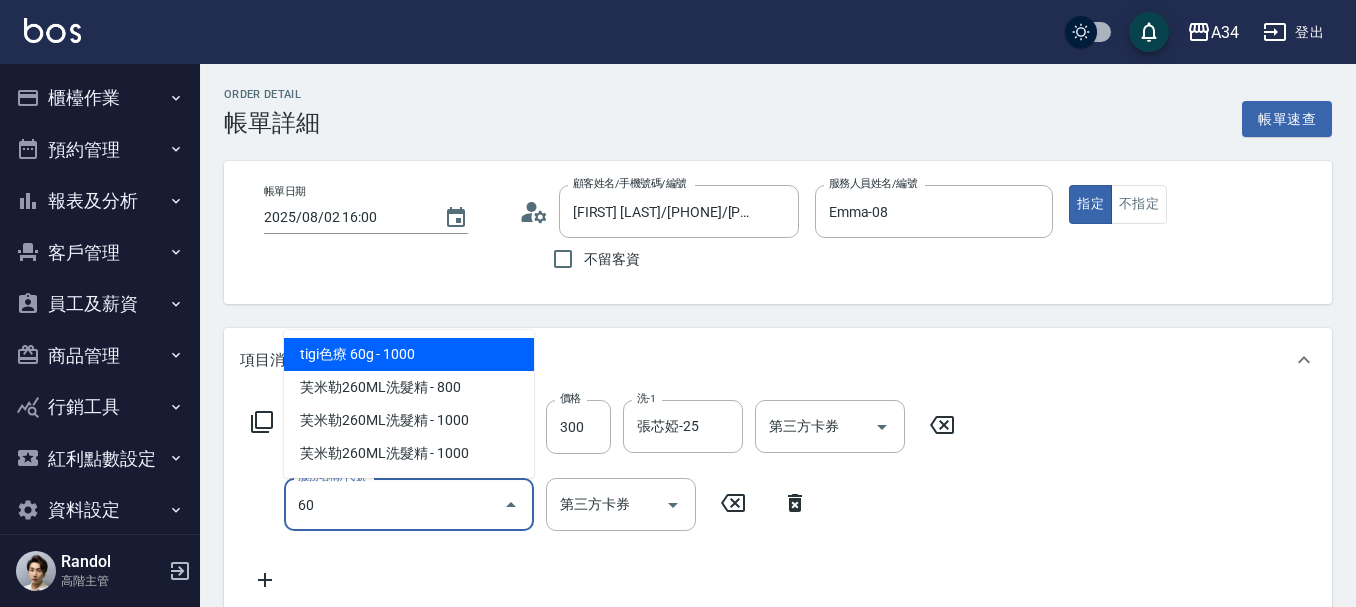 type on "602" 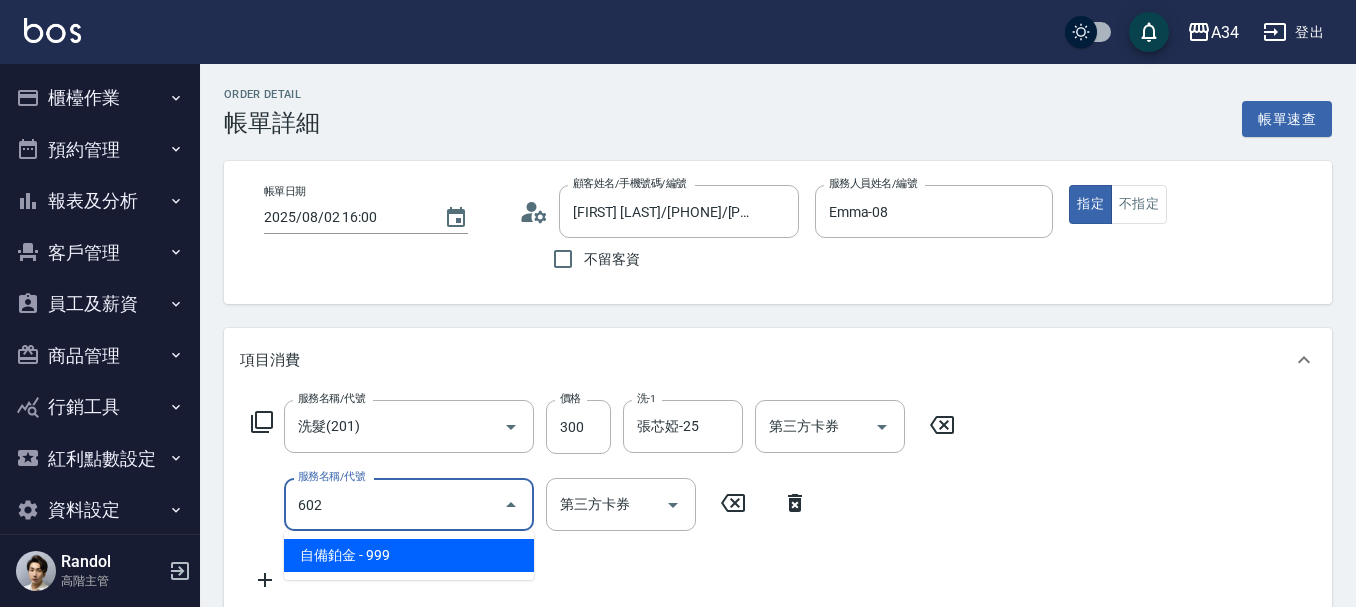 type on "120" 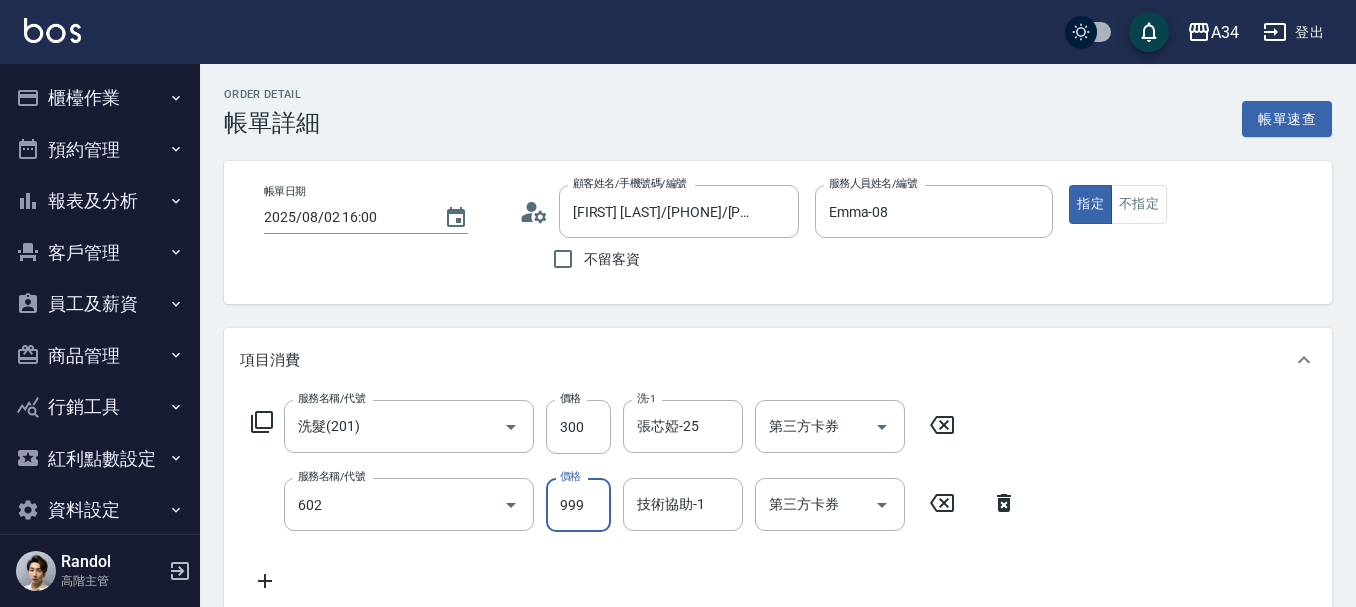 type on "自備鉑金(602)" 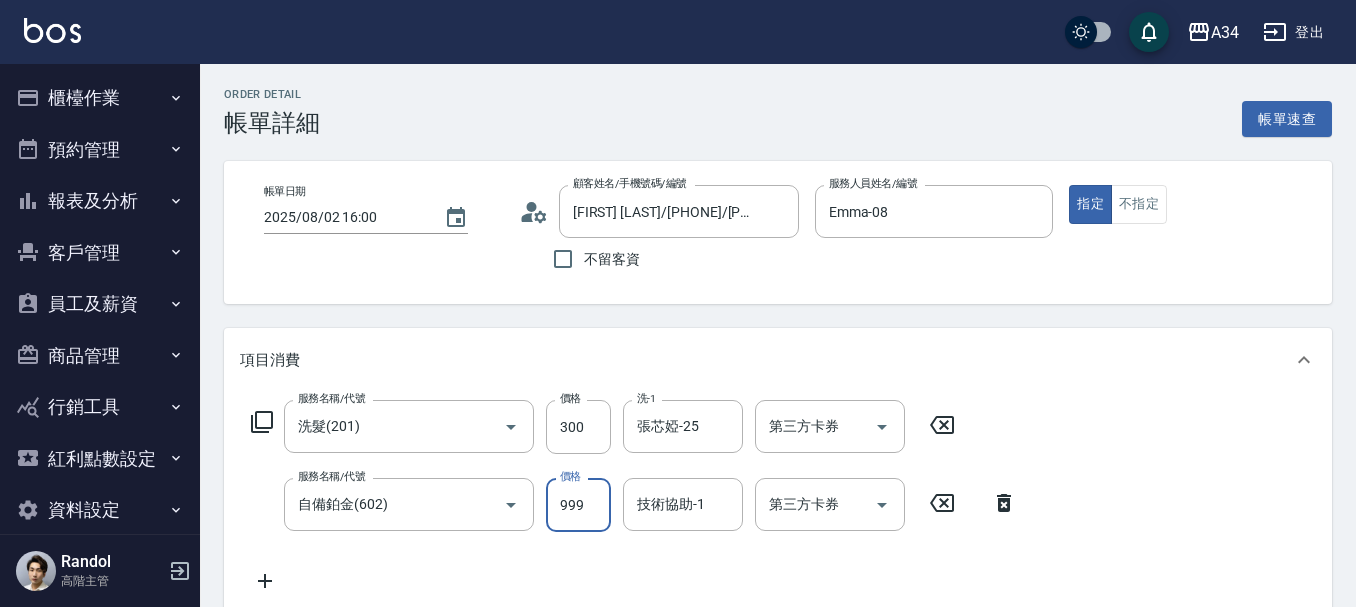 type on "30" 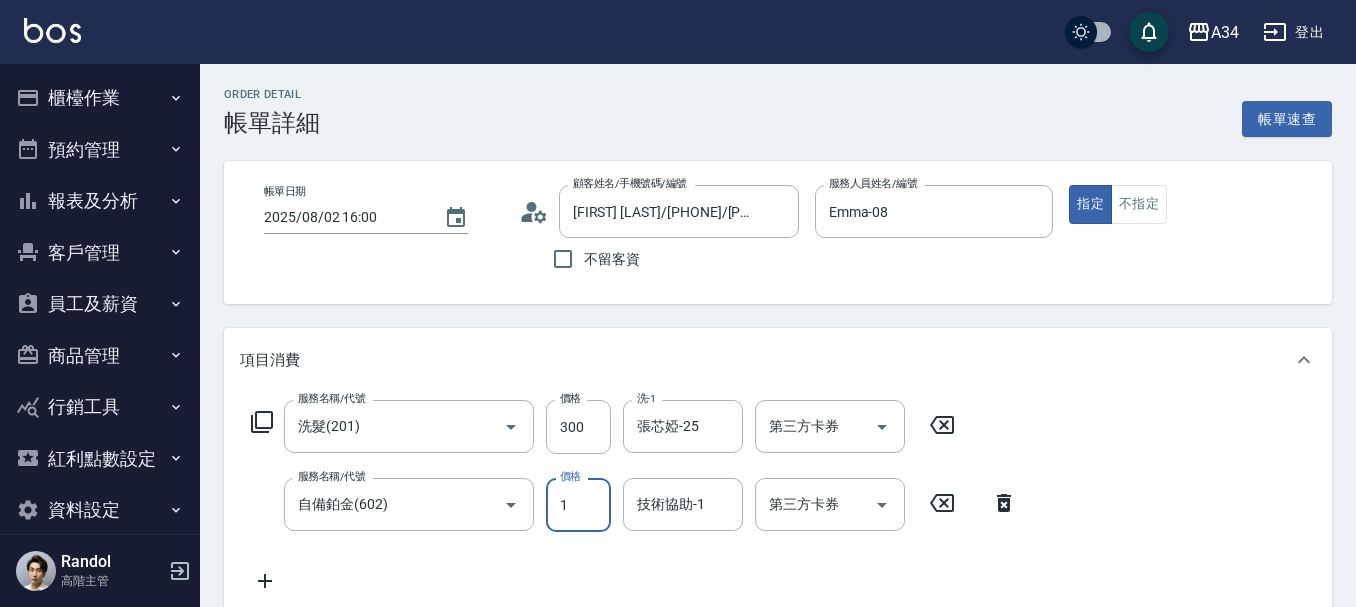 type on "16" 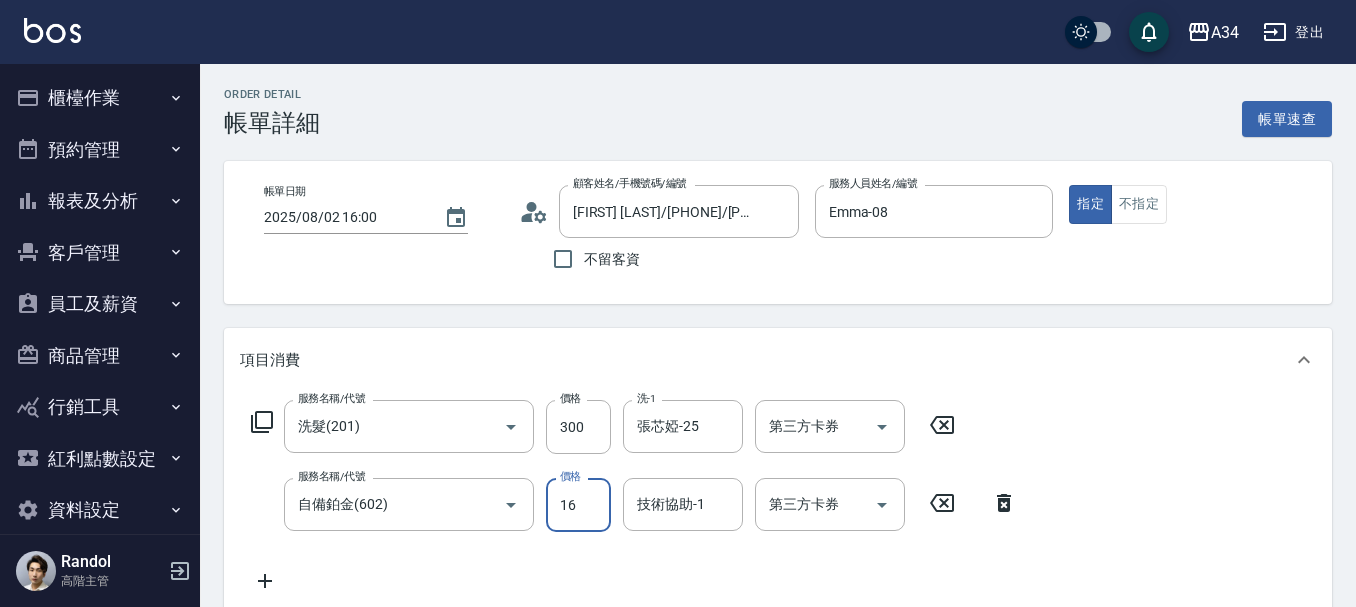 type on "40" 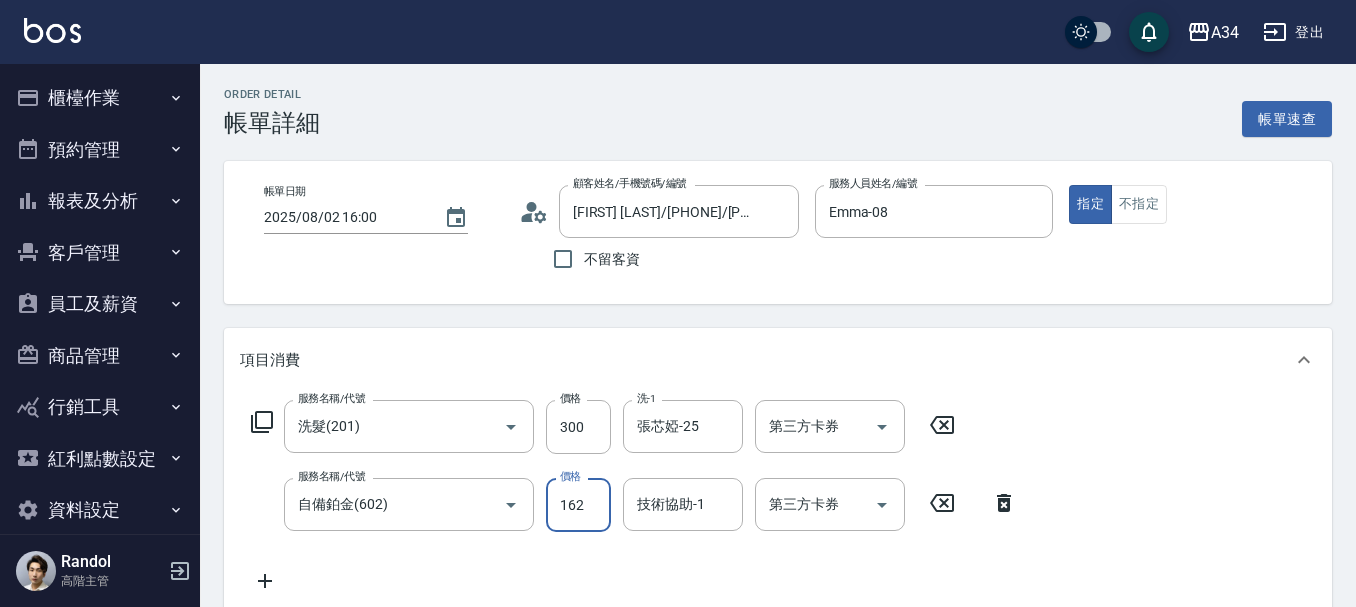 type on "1620" 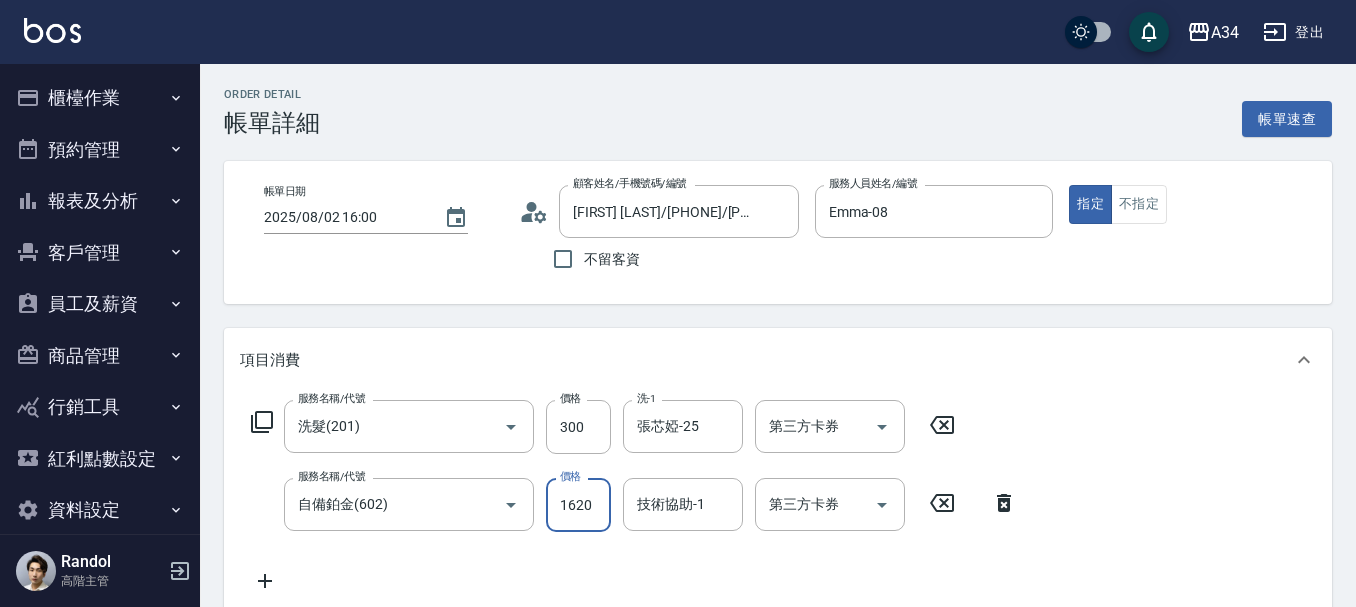 type on "190" 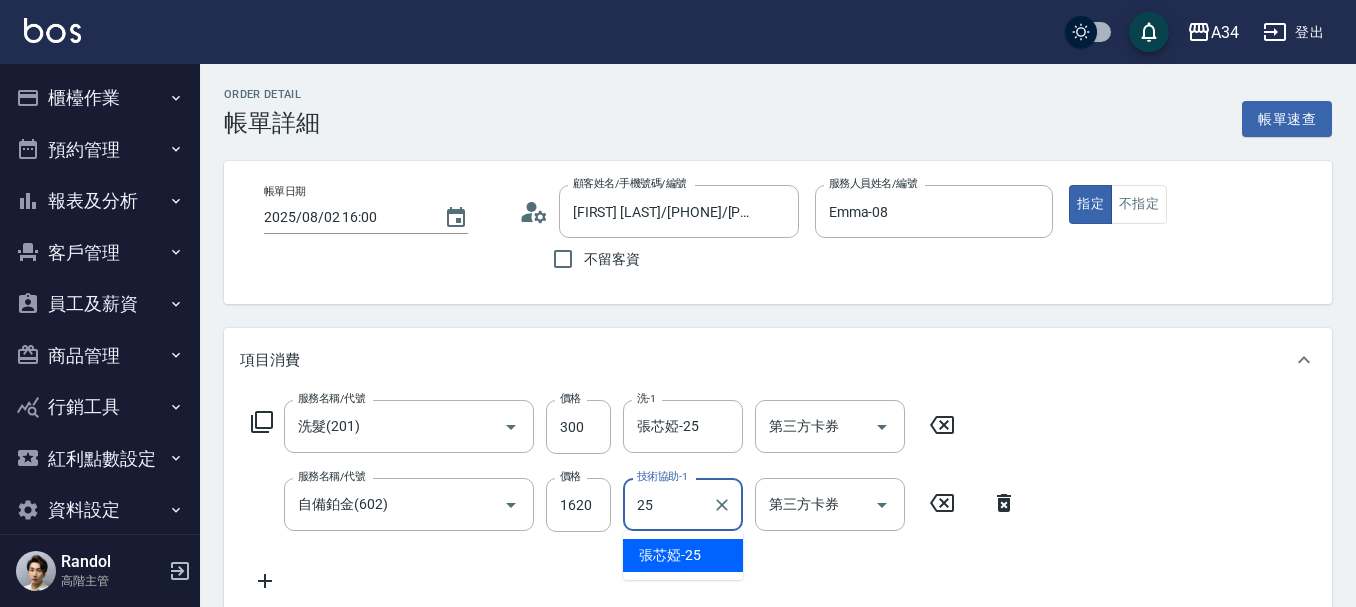 type on "張芯婭-25" 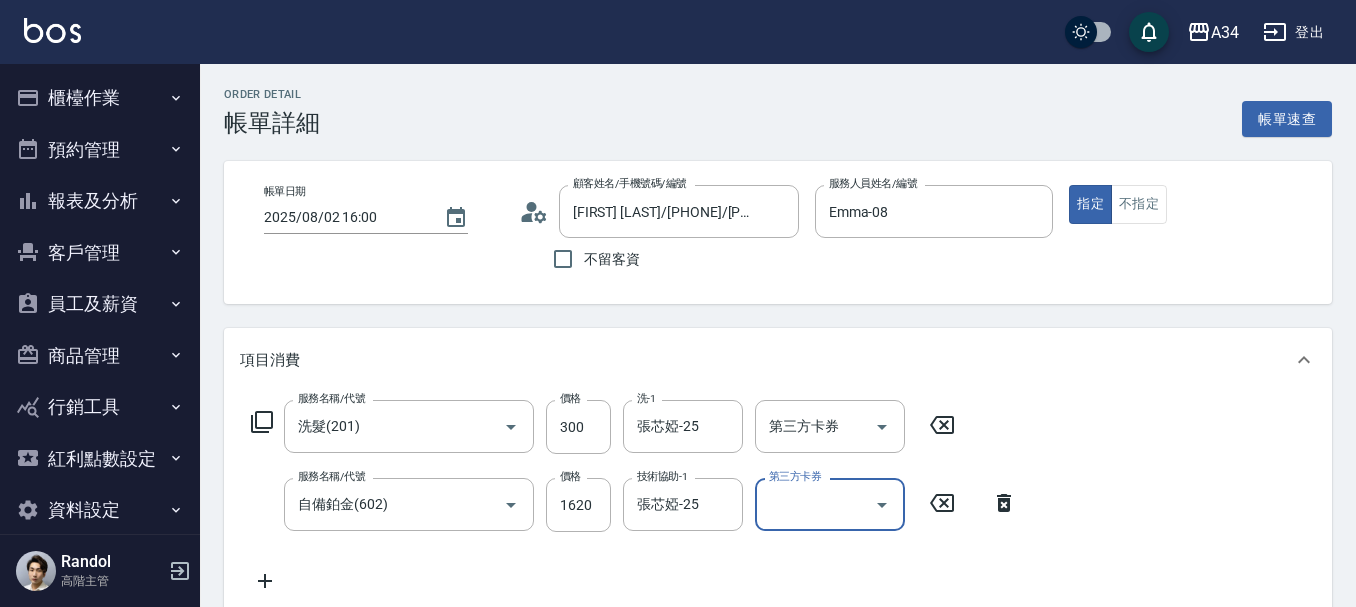 click 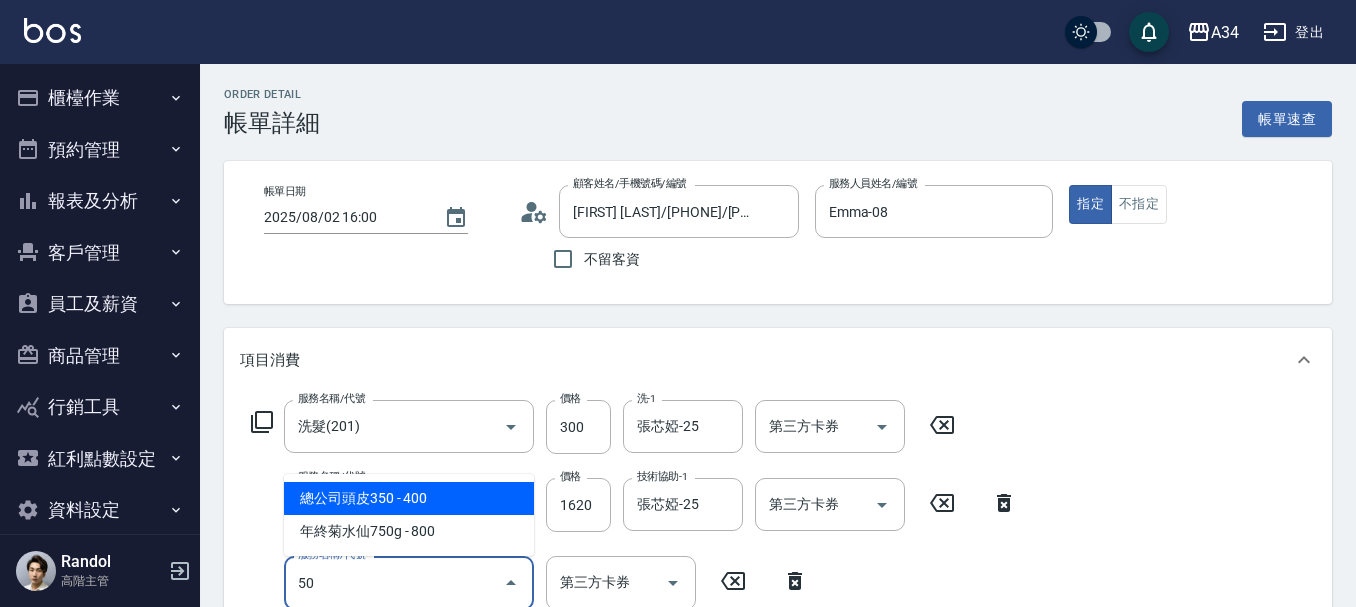 type on "503" 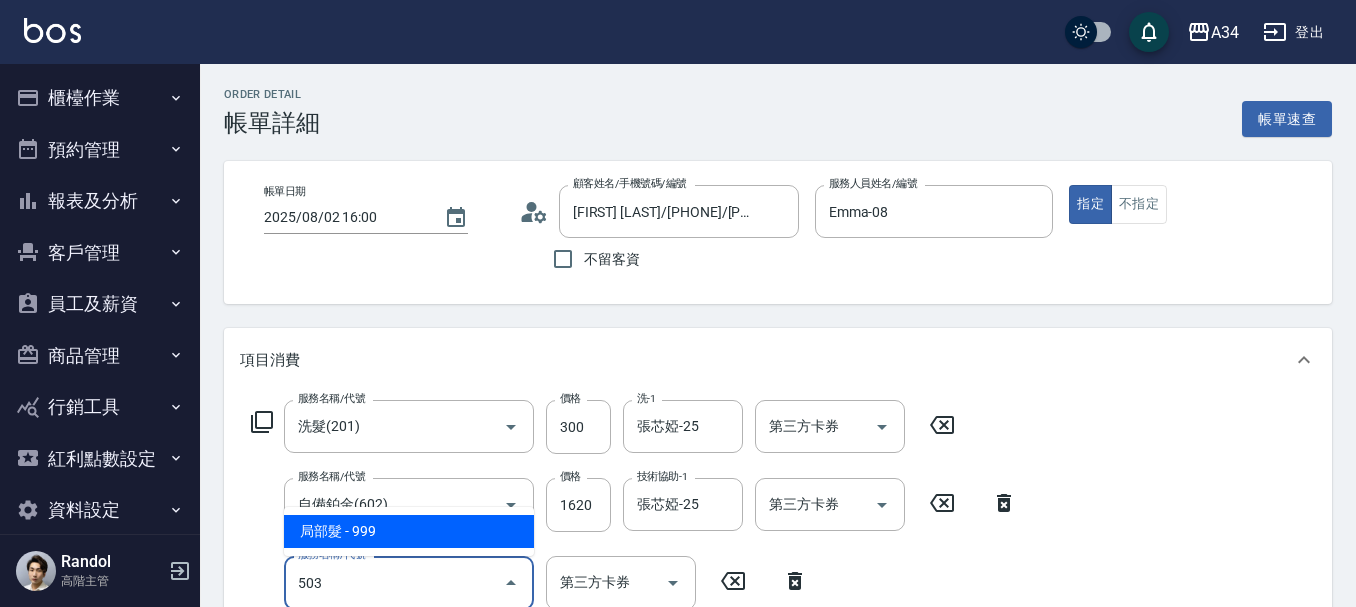 type on "290" 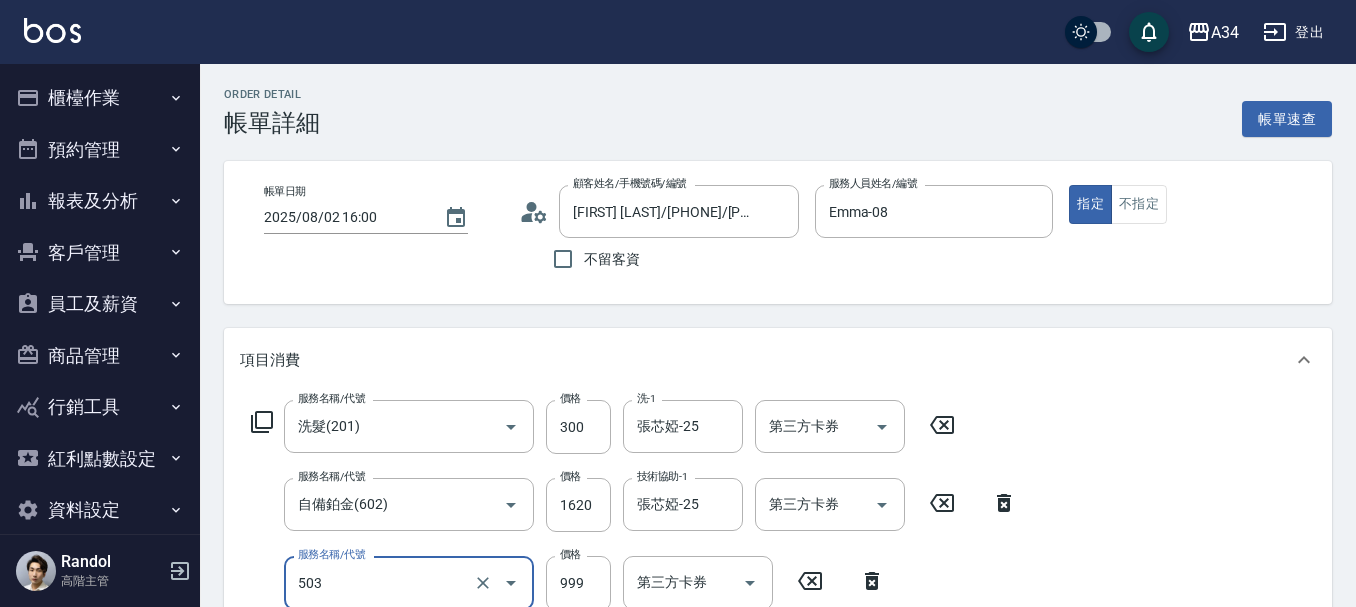 type on "局部髮(503)" 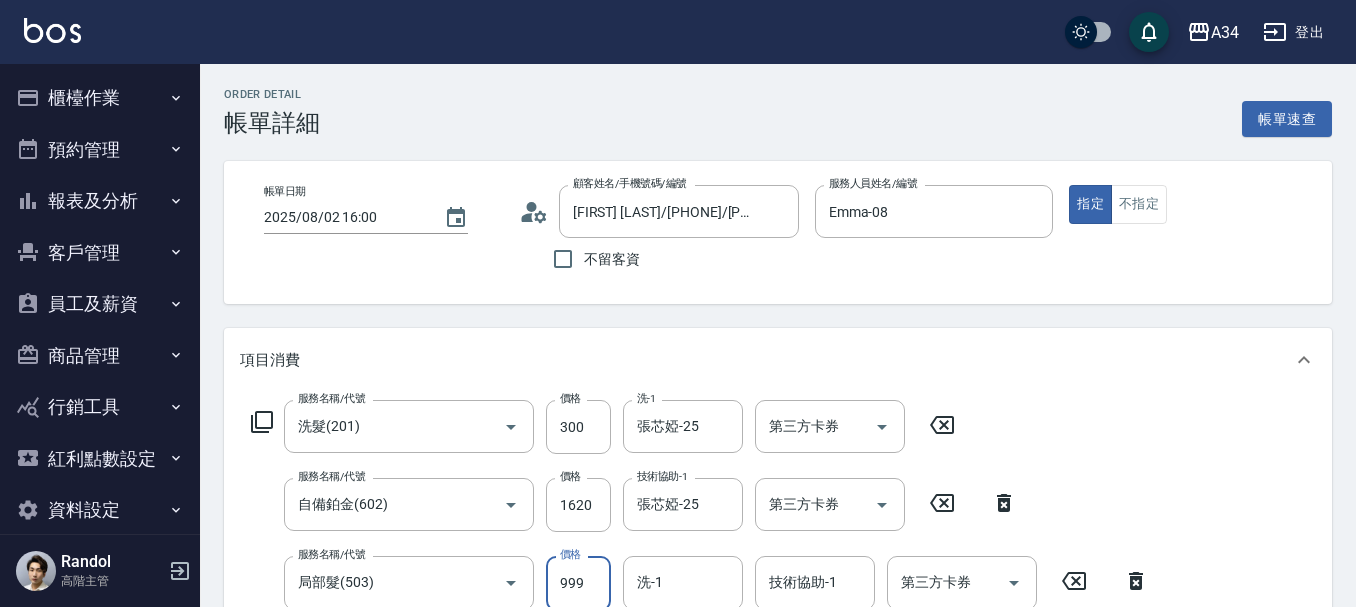 scroll, scrollTop: 4, scrollLeft: 0, axis: vertical 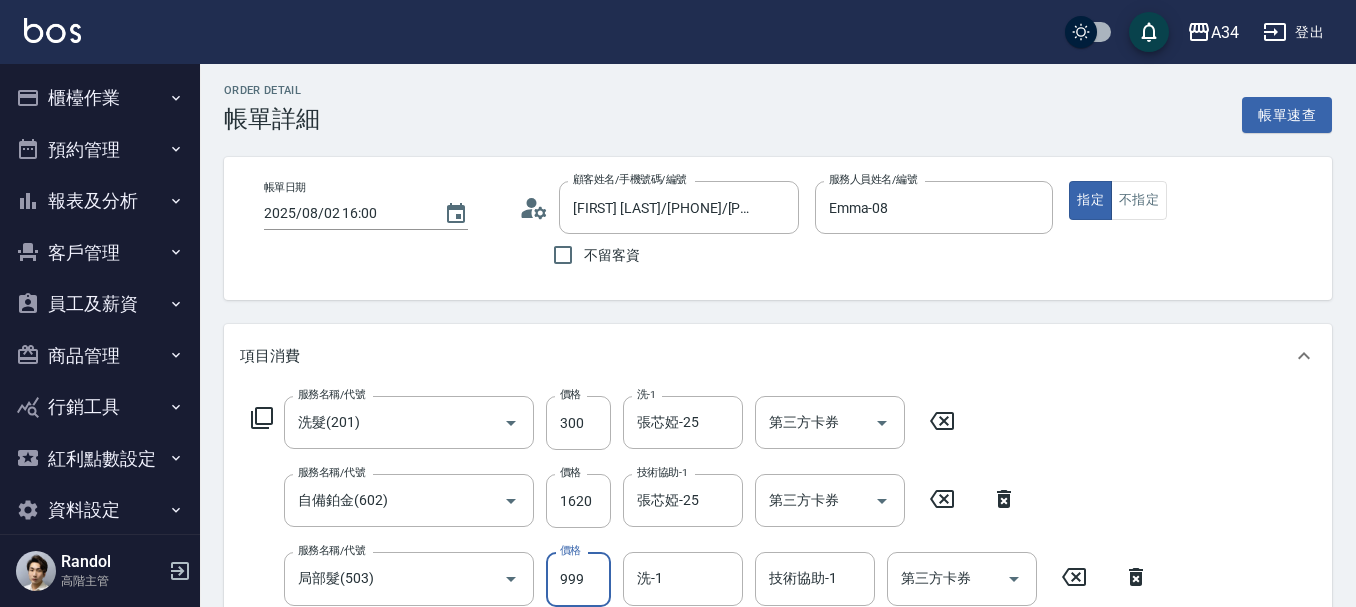 type on "1" 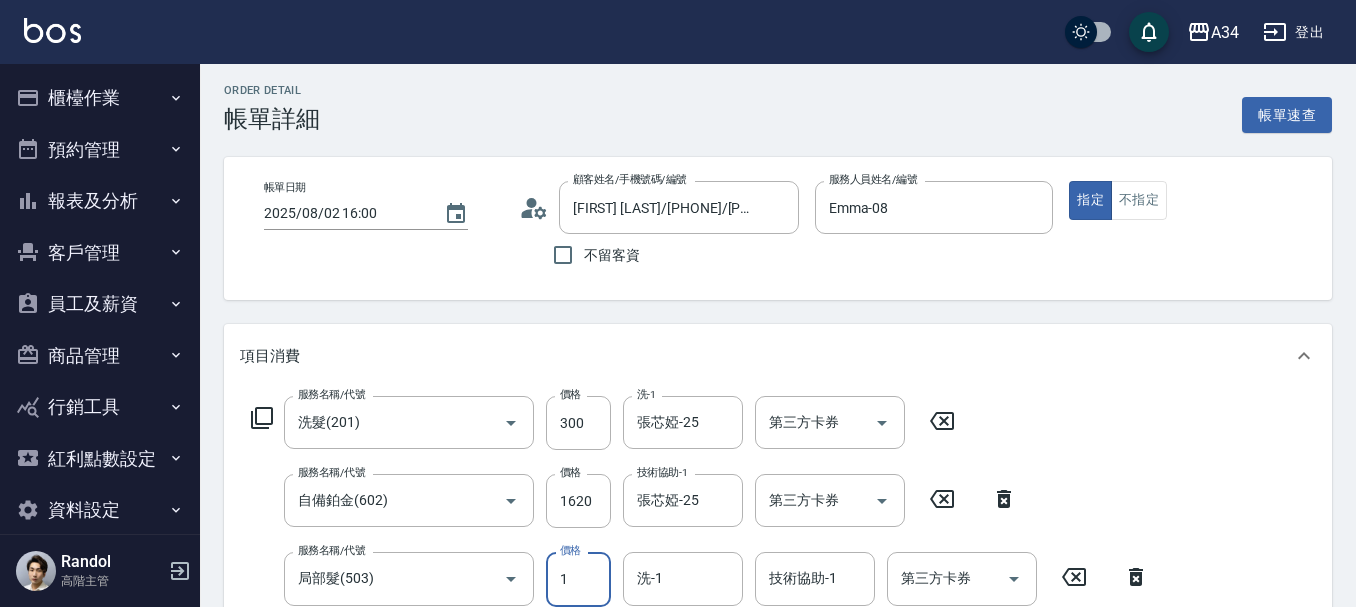 type on "190" 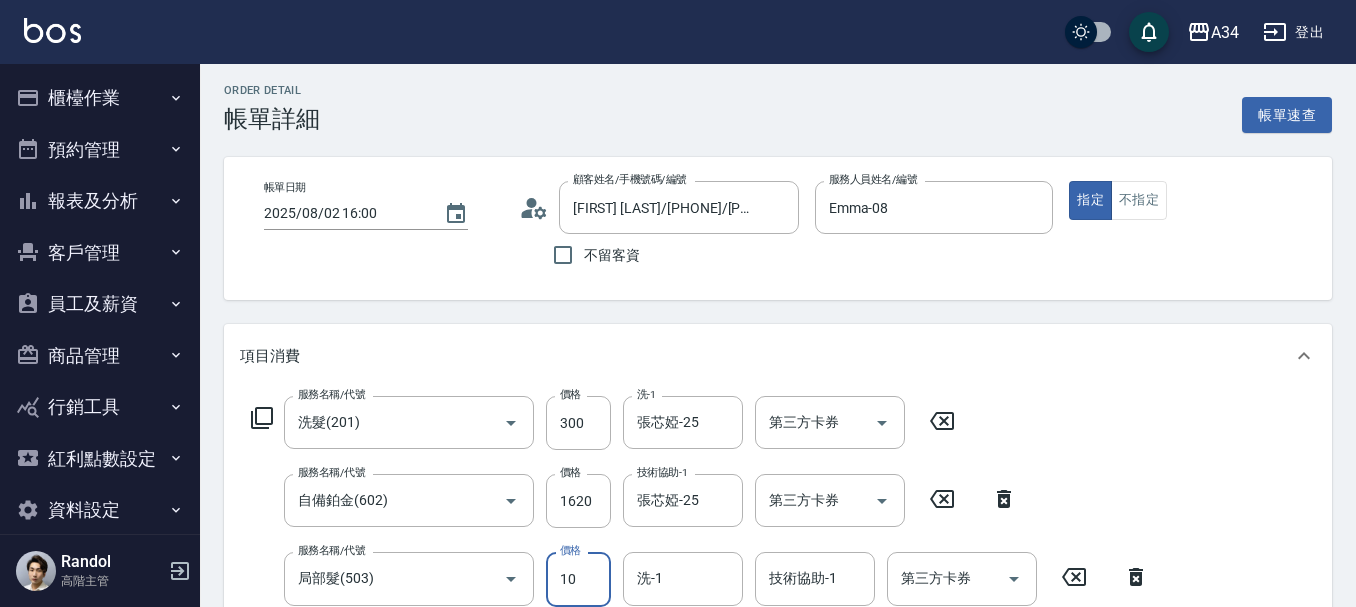 type on "100" 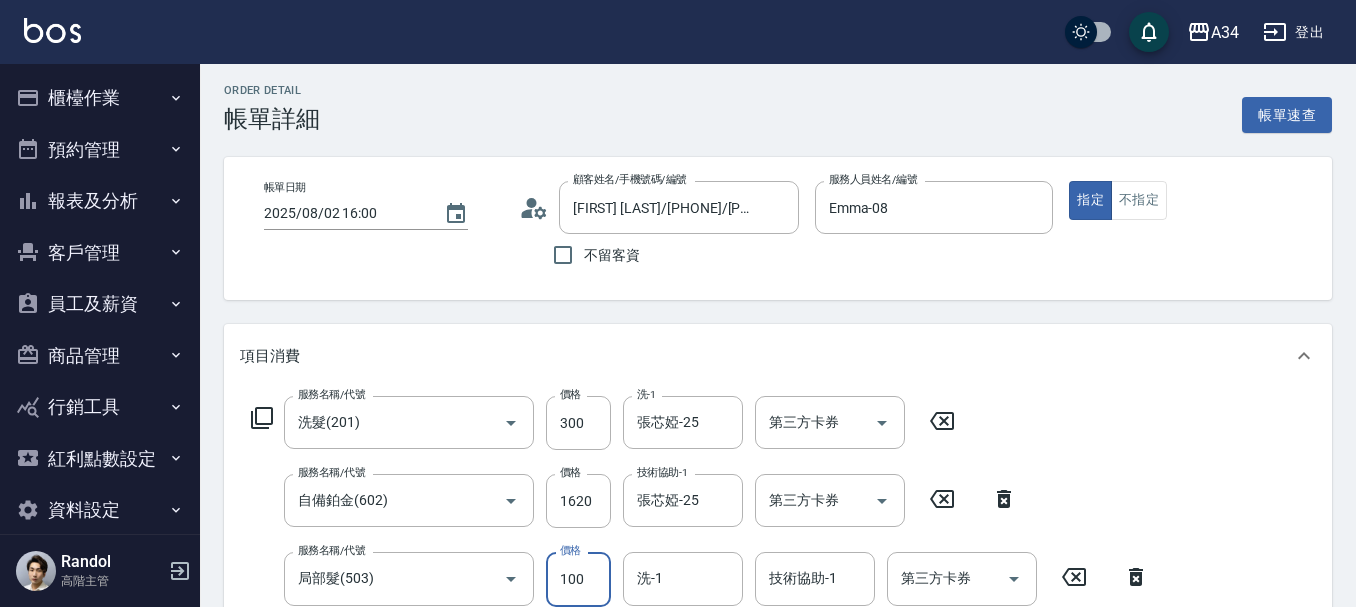 type on "290" 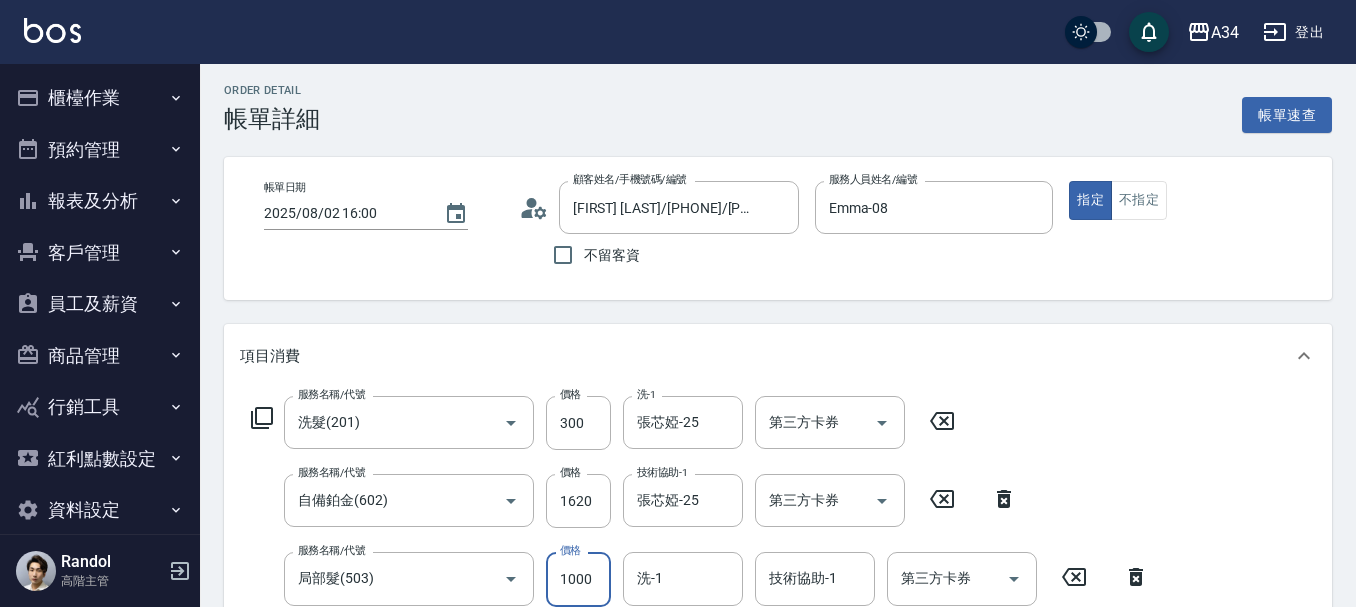 type on "1000" 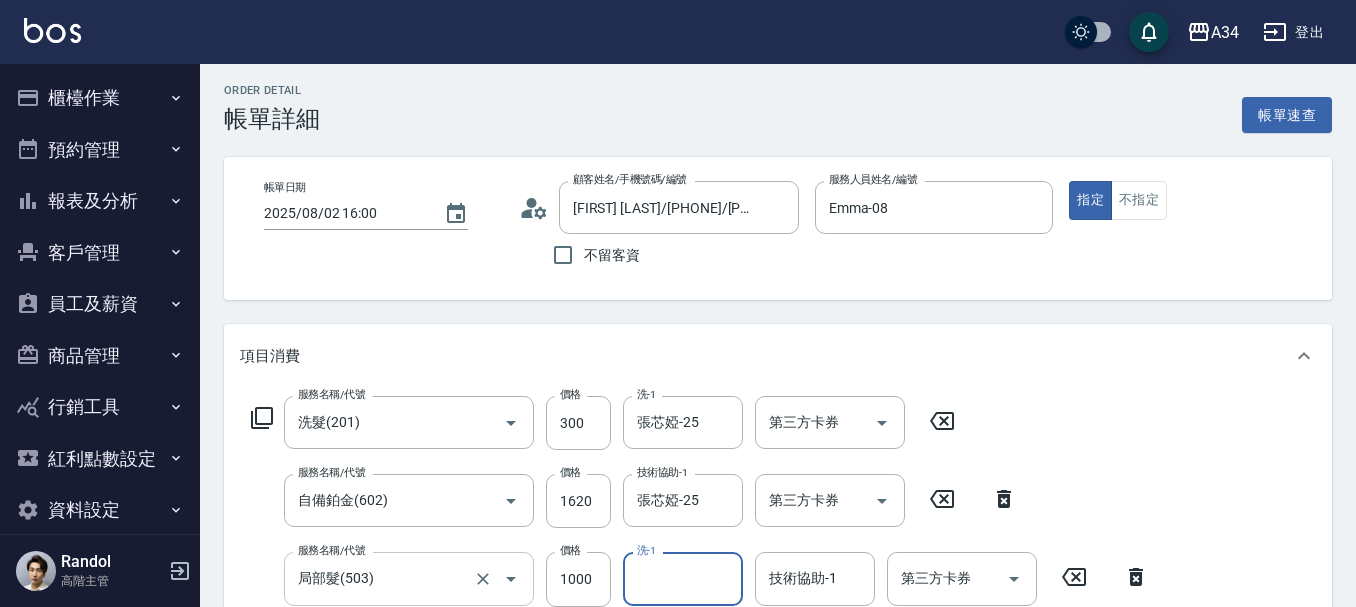 scroll, scrollTop: 104, scrollLeft: 0, axis: vertical 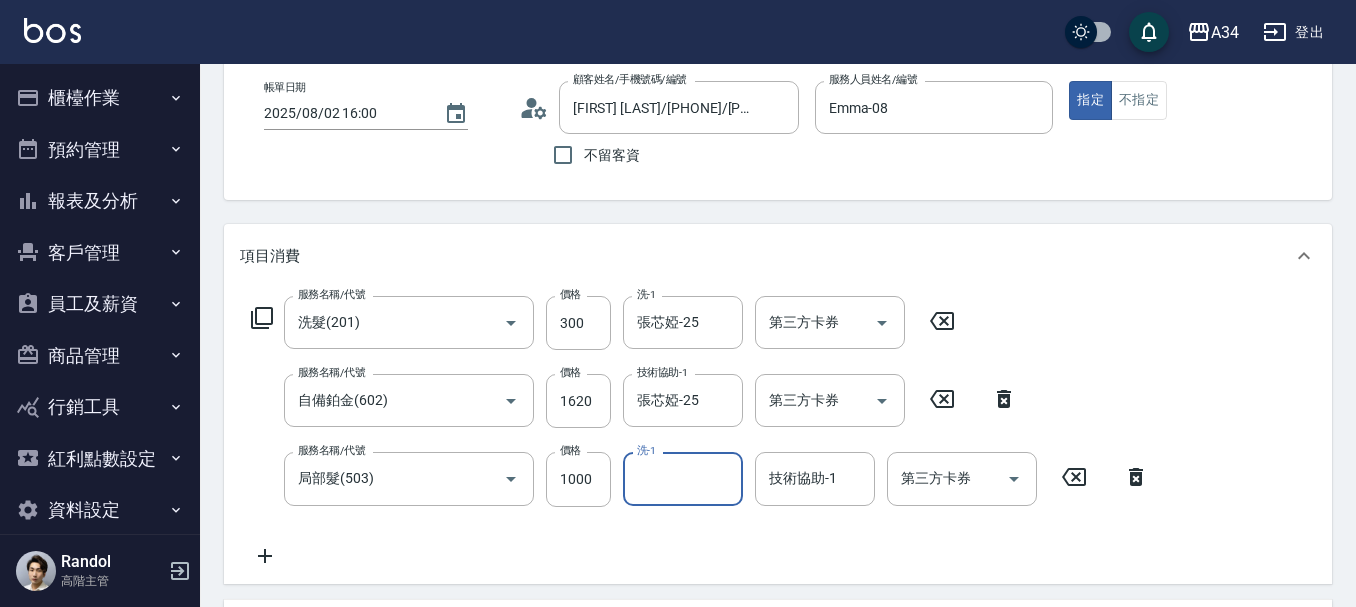 click 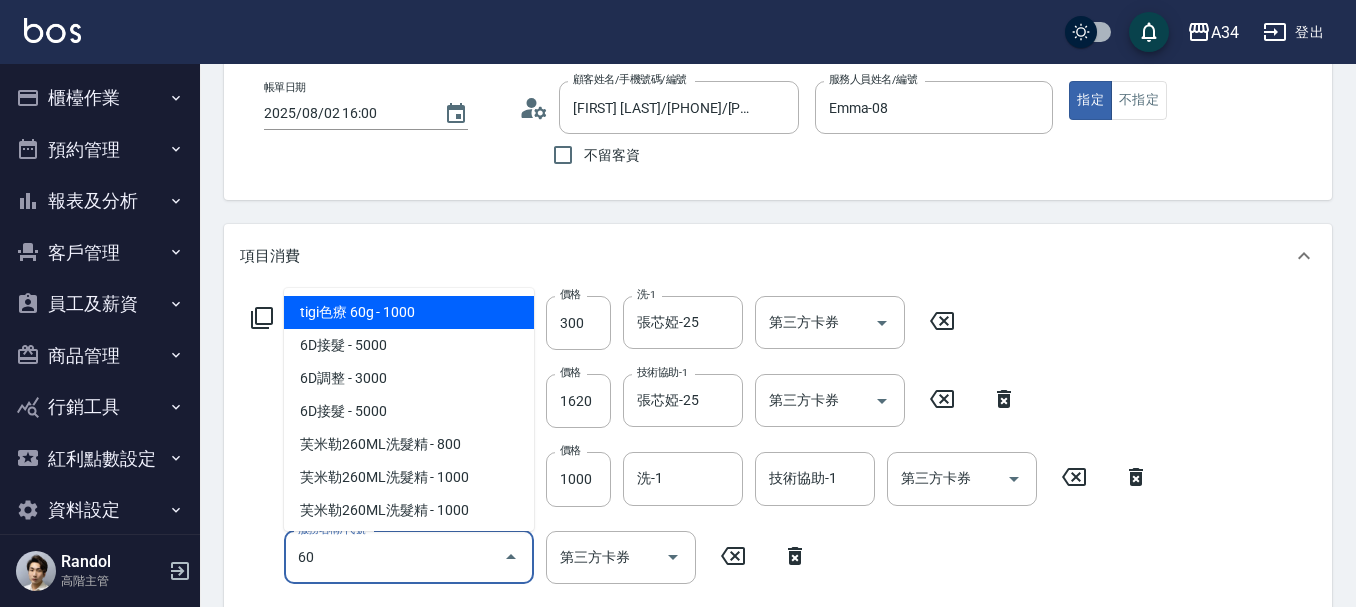 type on "601" 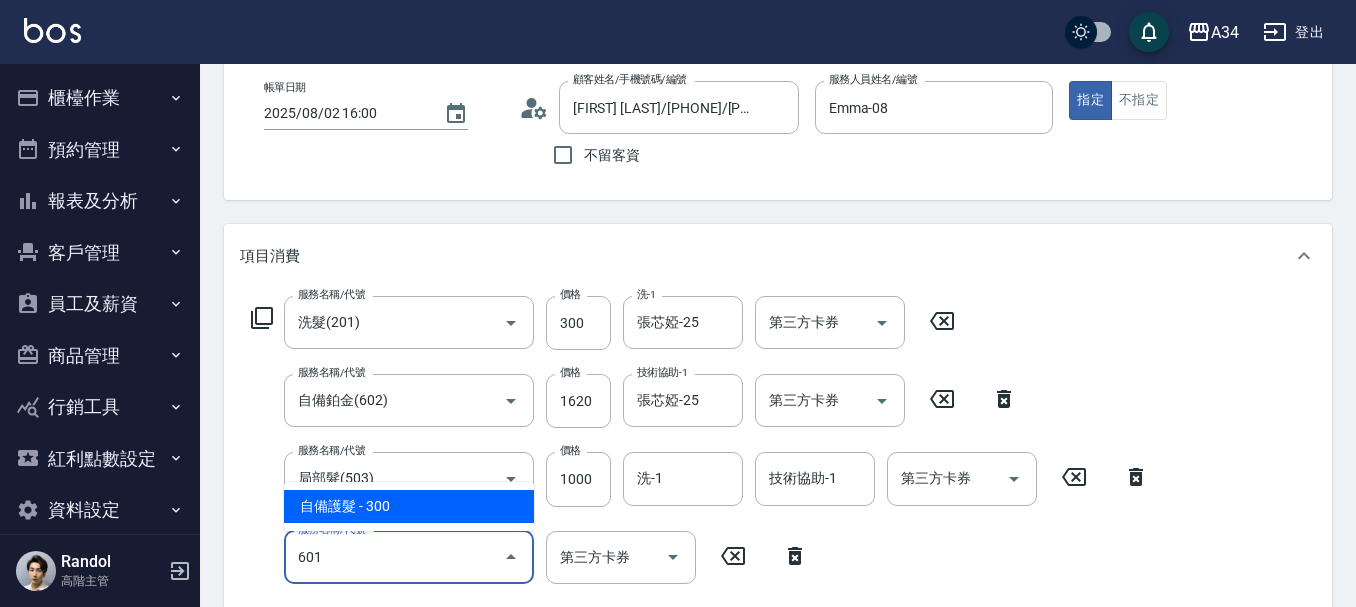 type on "320" 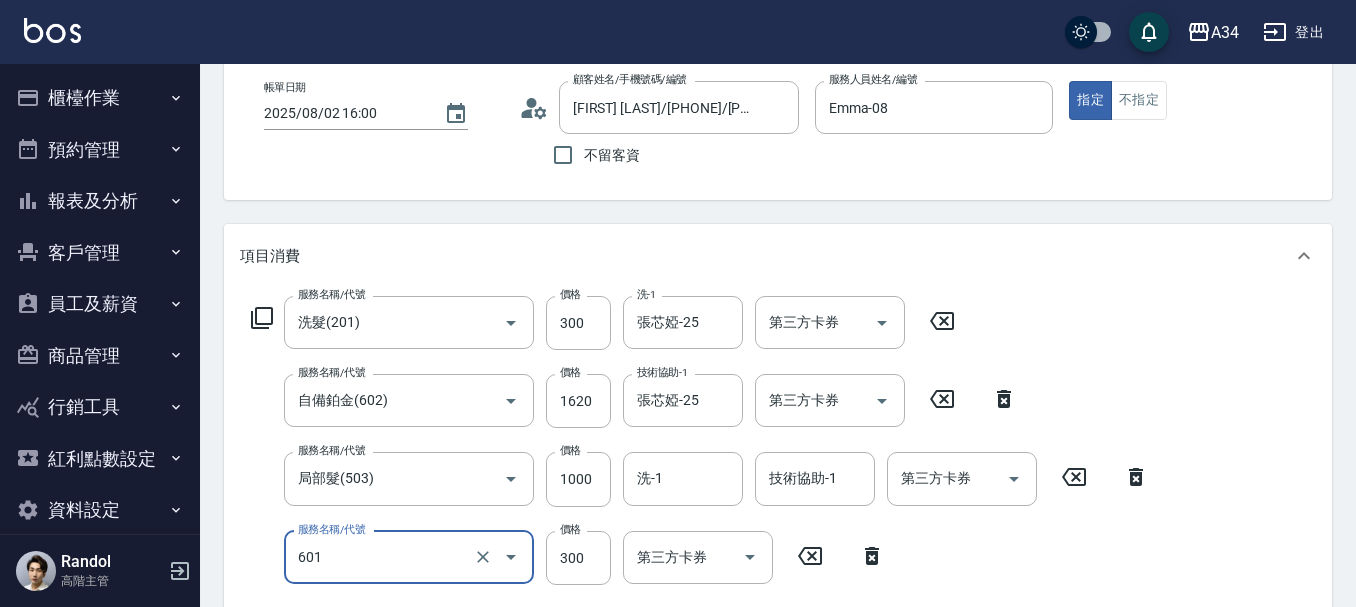 type on "自備護髮(601)" 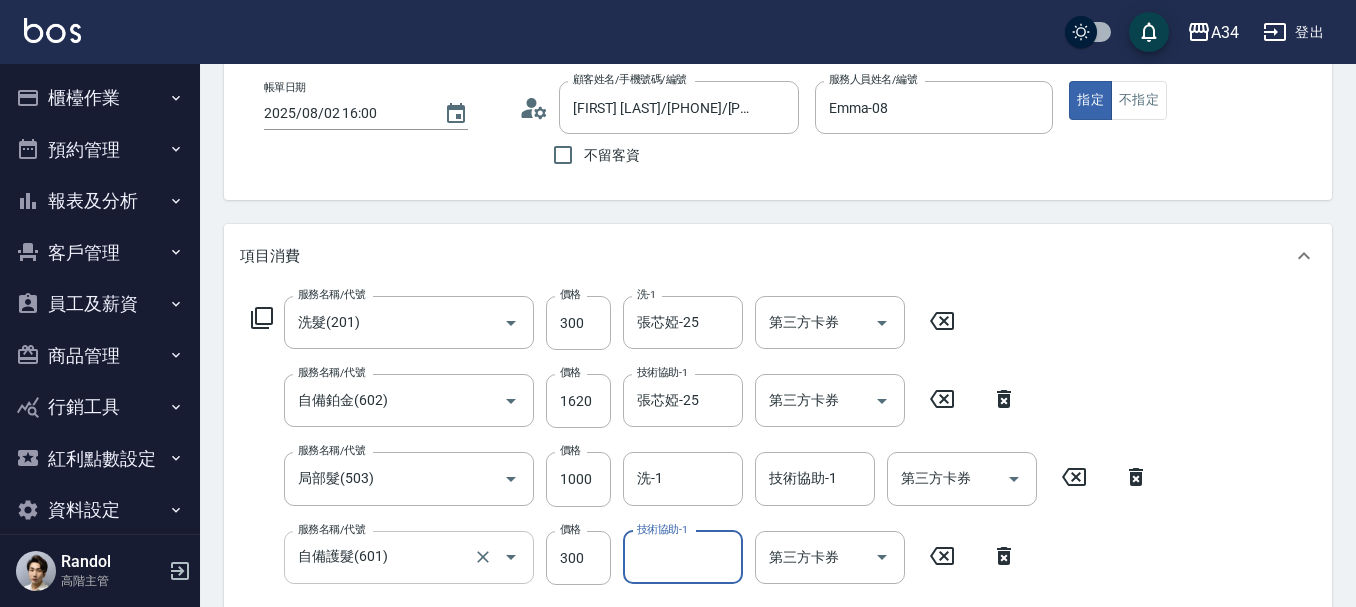 scroll, scrollTop: 204, scrollLeft: 0, axis: vertical 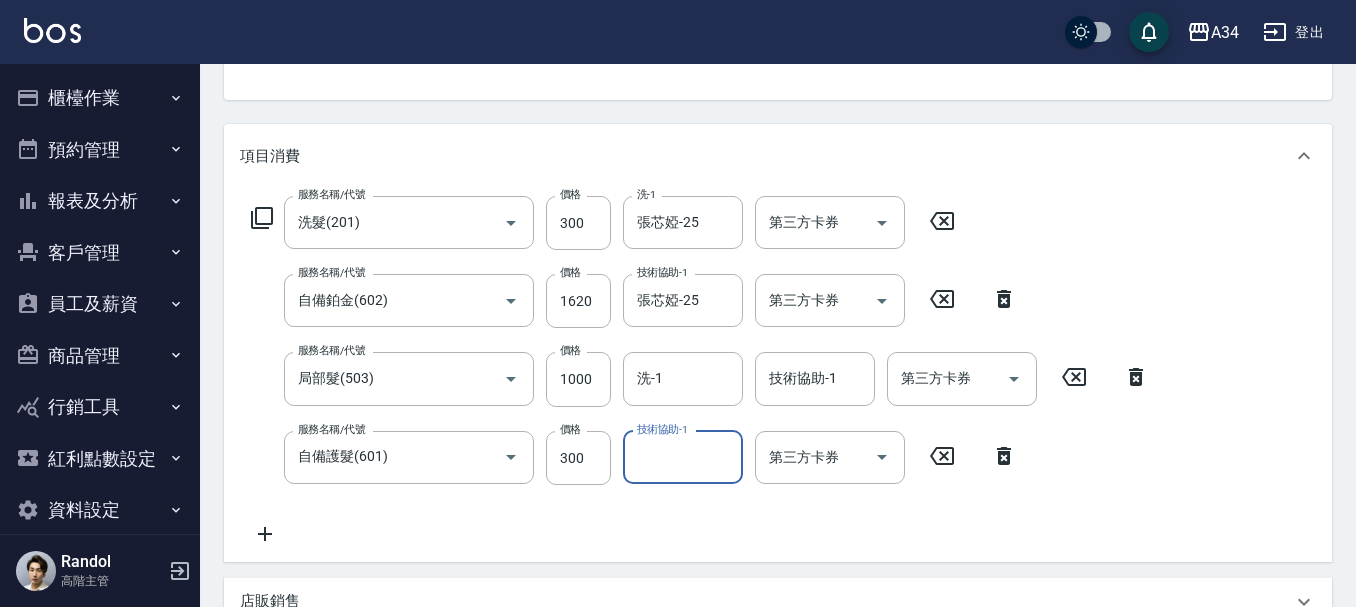 click 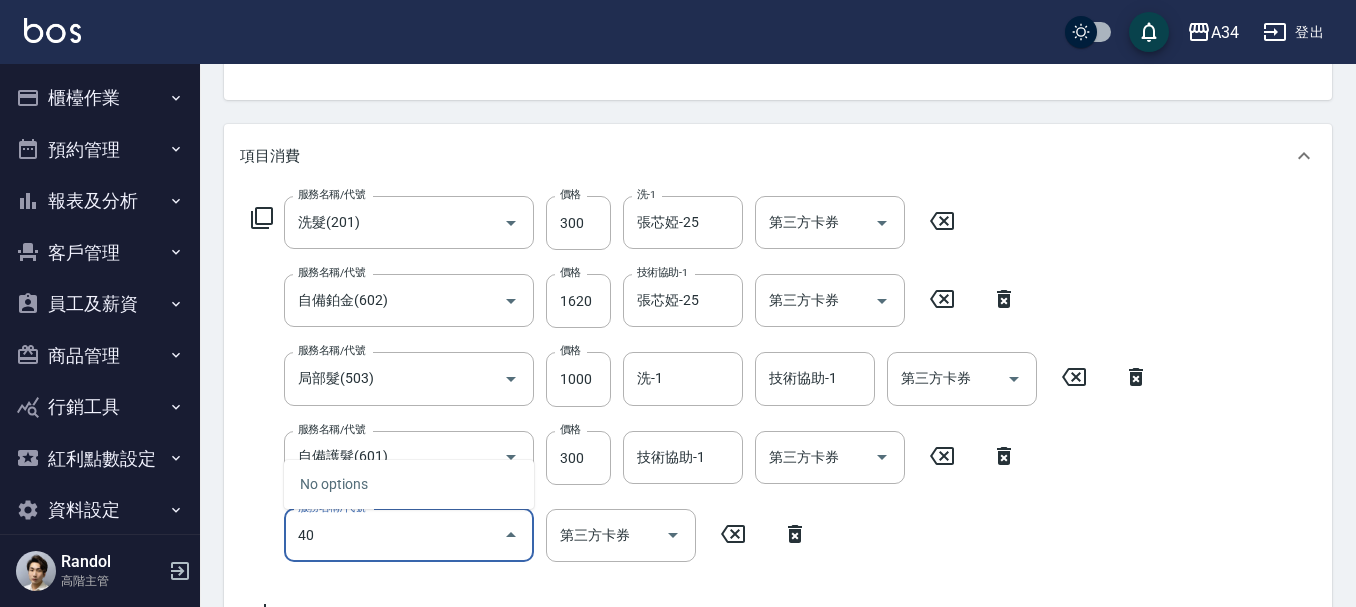 type on "401" 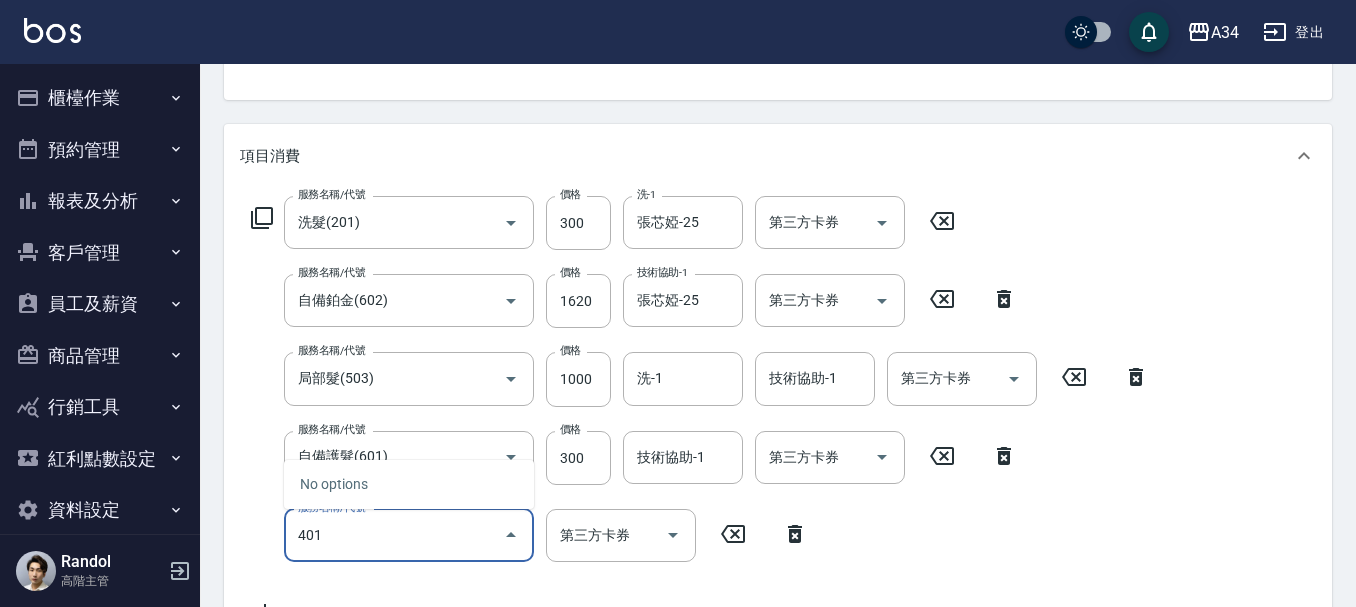 type on "340" 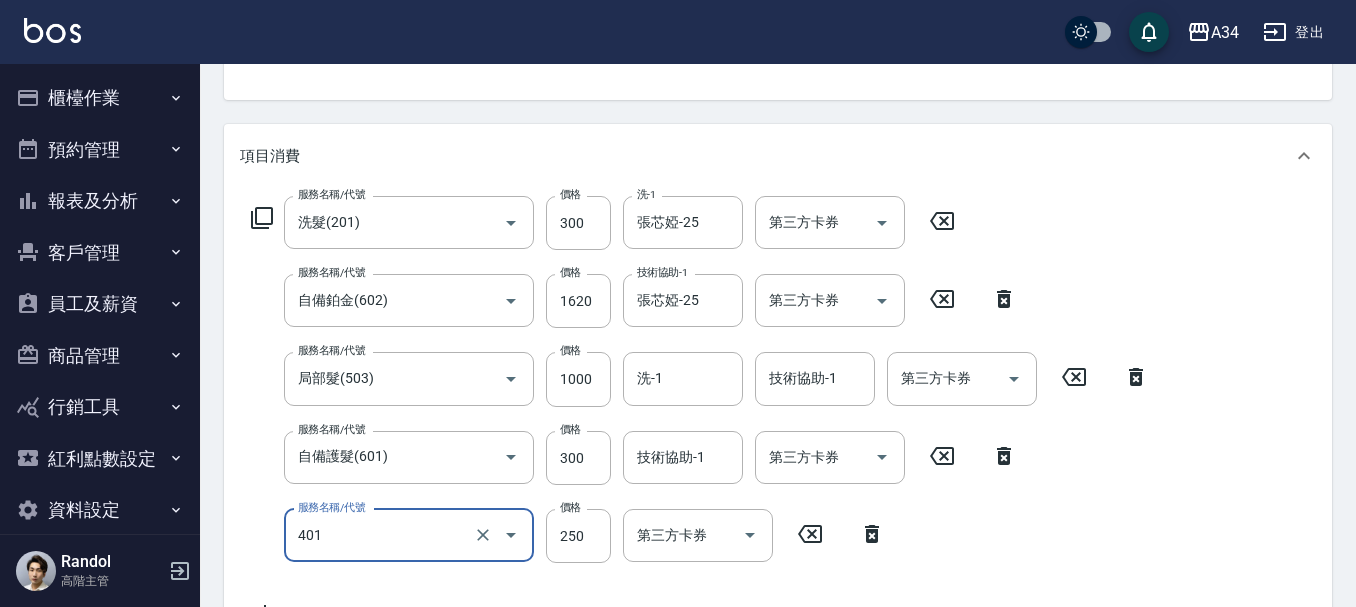 type on "剪髮(401)" 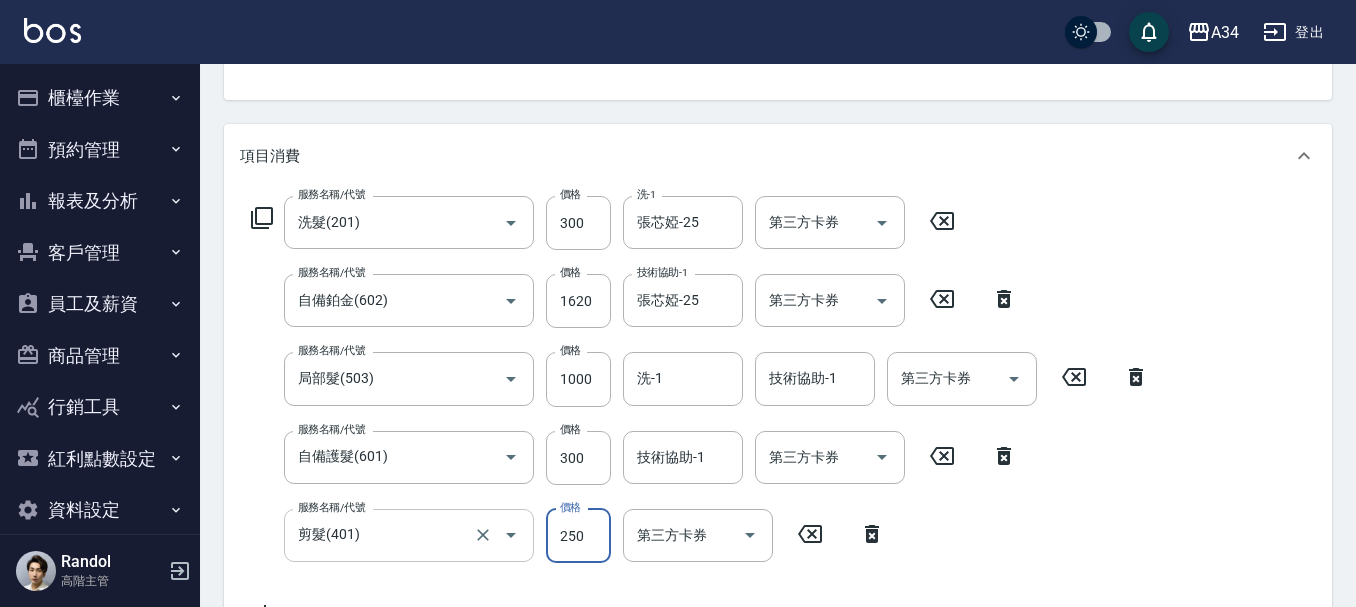 type on "5" 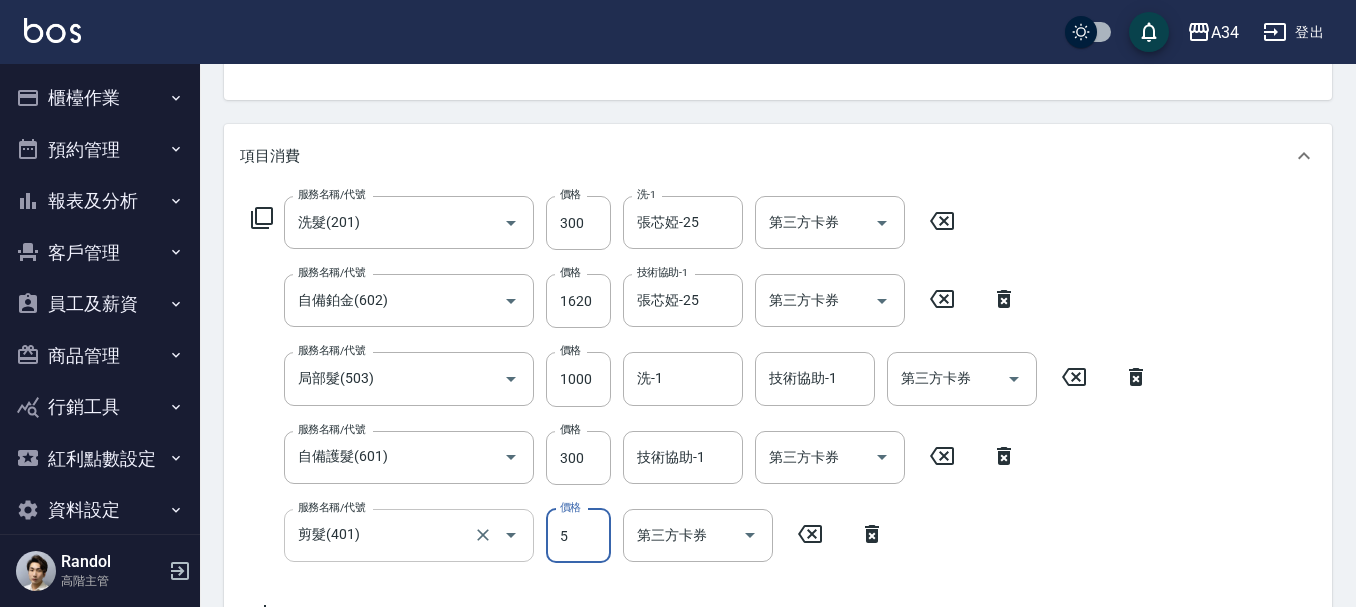 type on "320" 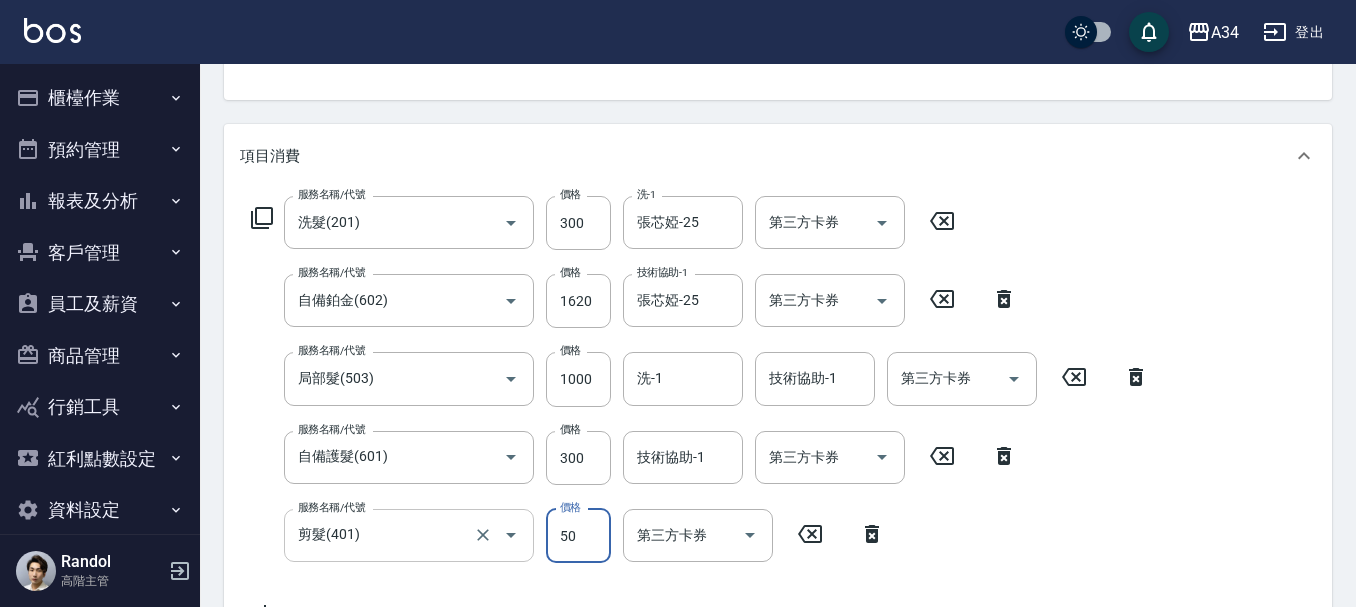 type on "500" 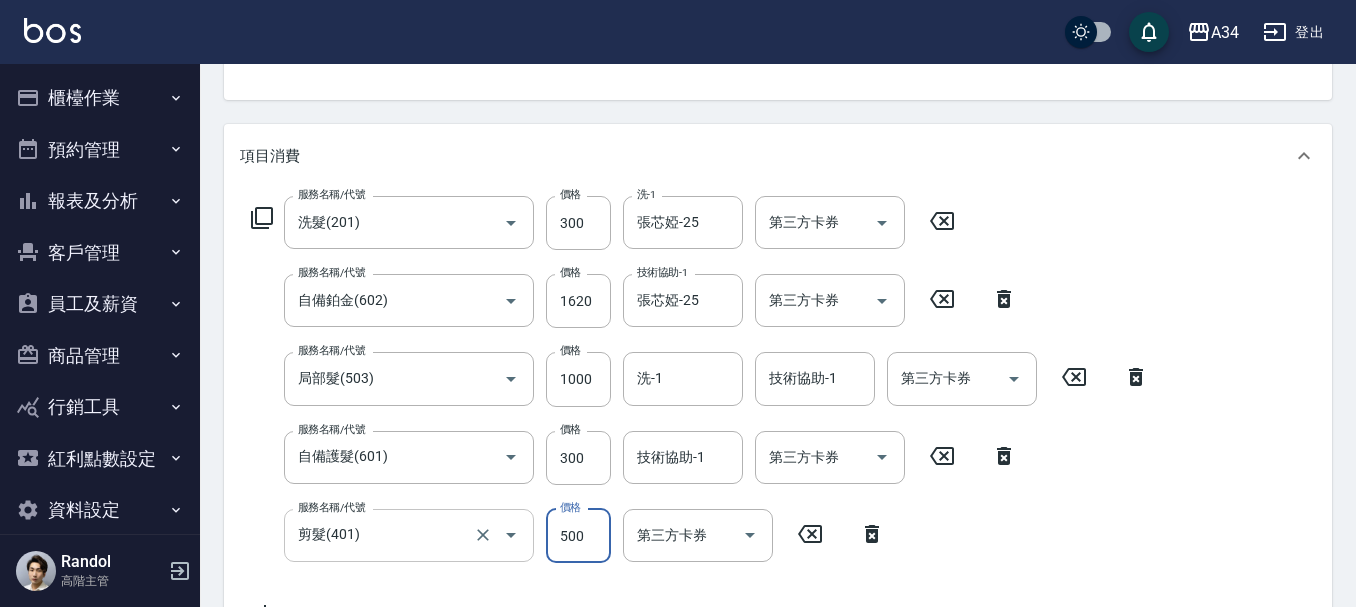 type on "370" 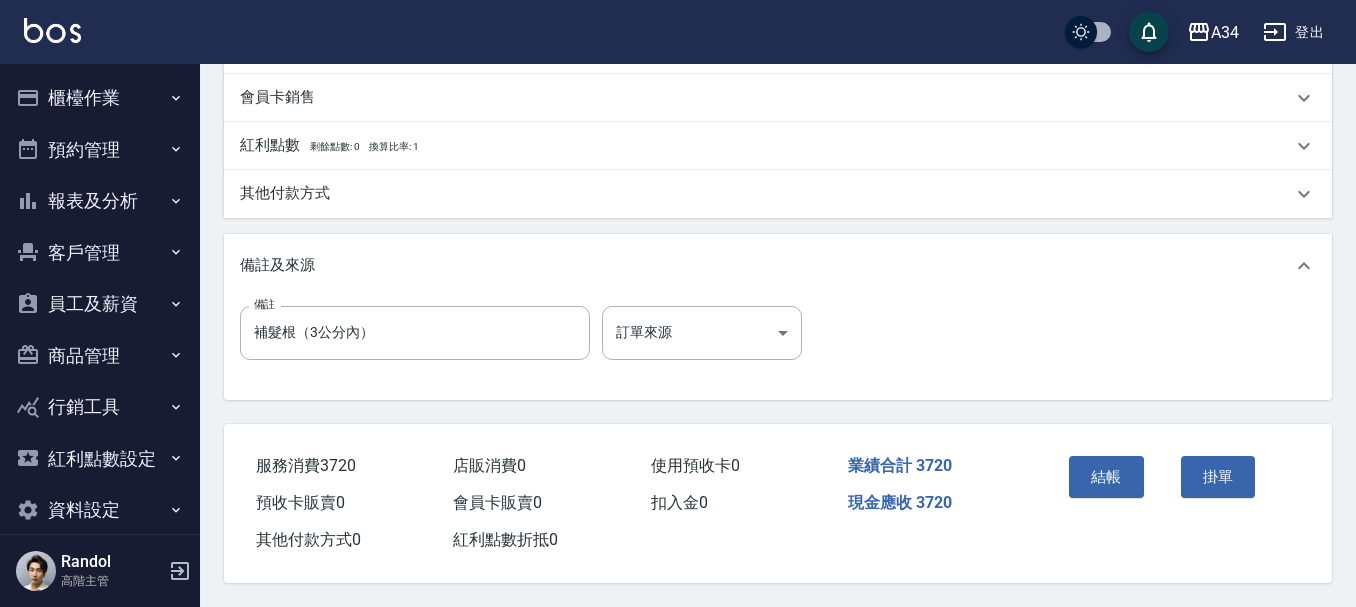 scroll, scrollTop: 939, scrollLeft: 0, axis: vertical 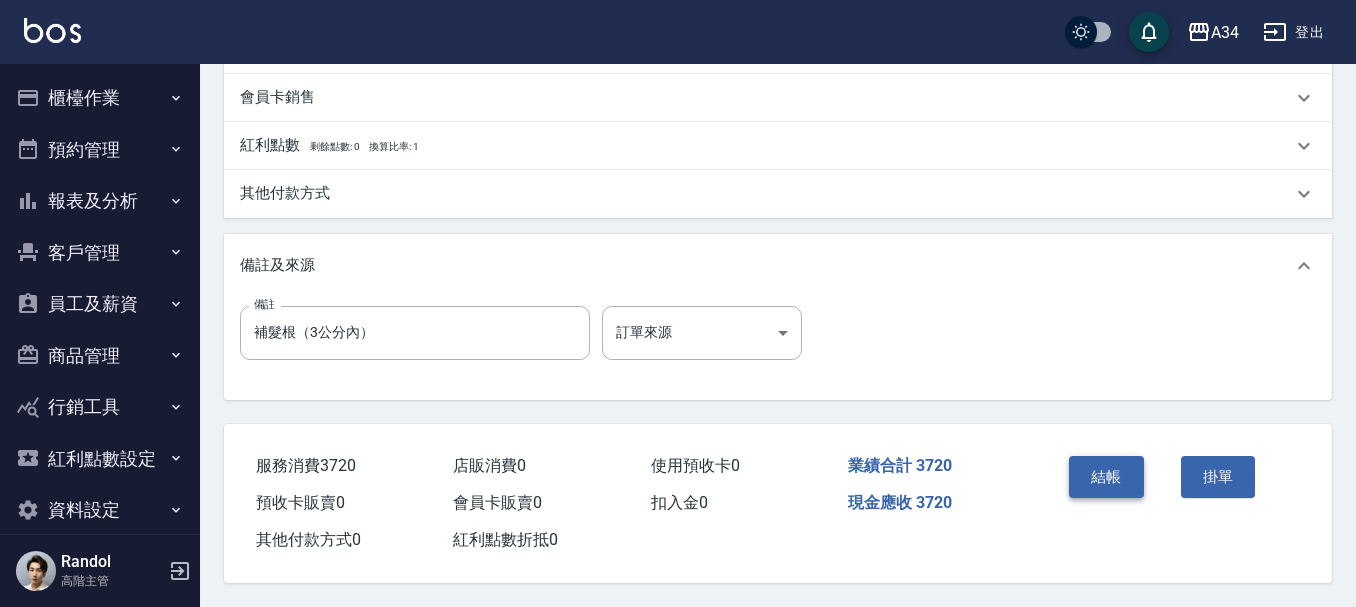 click on "結帳" at bounding box center (1106, 477) 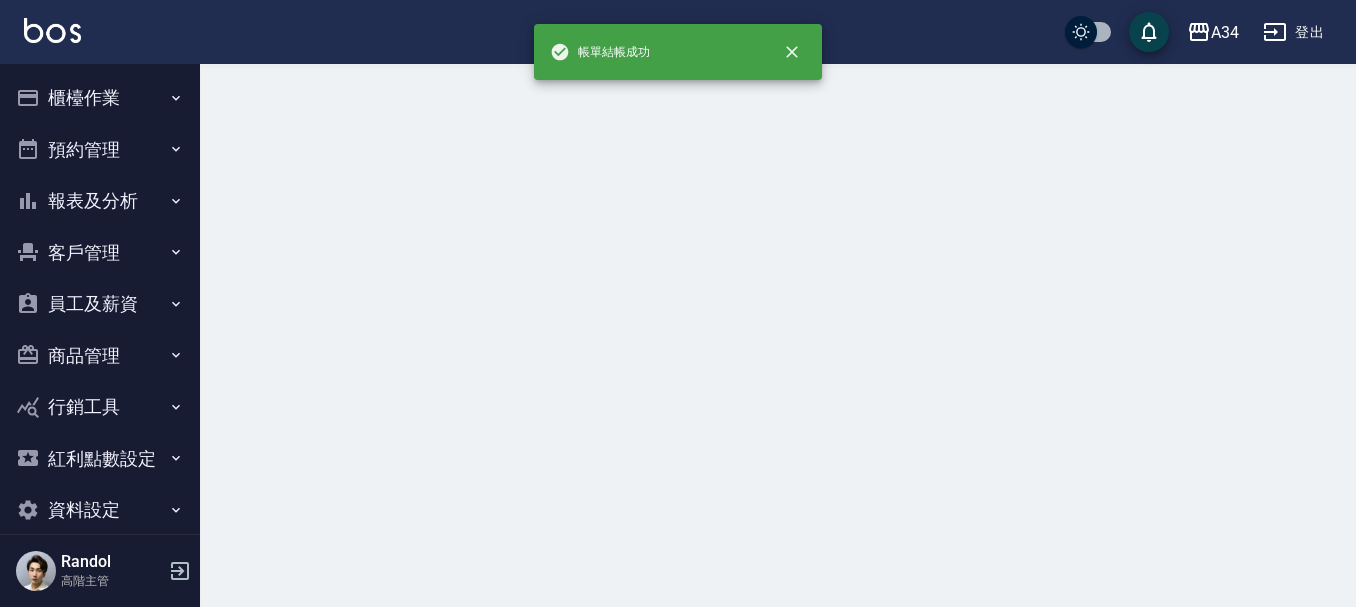 scroll, scrollTop: 0, scrollLeft: 0, axis: both 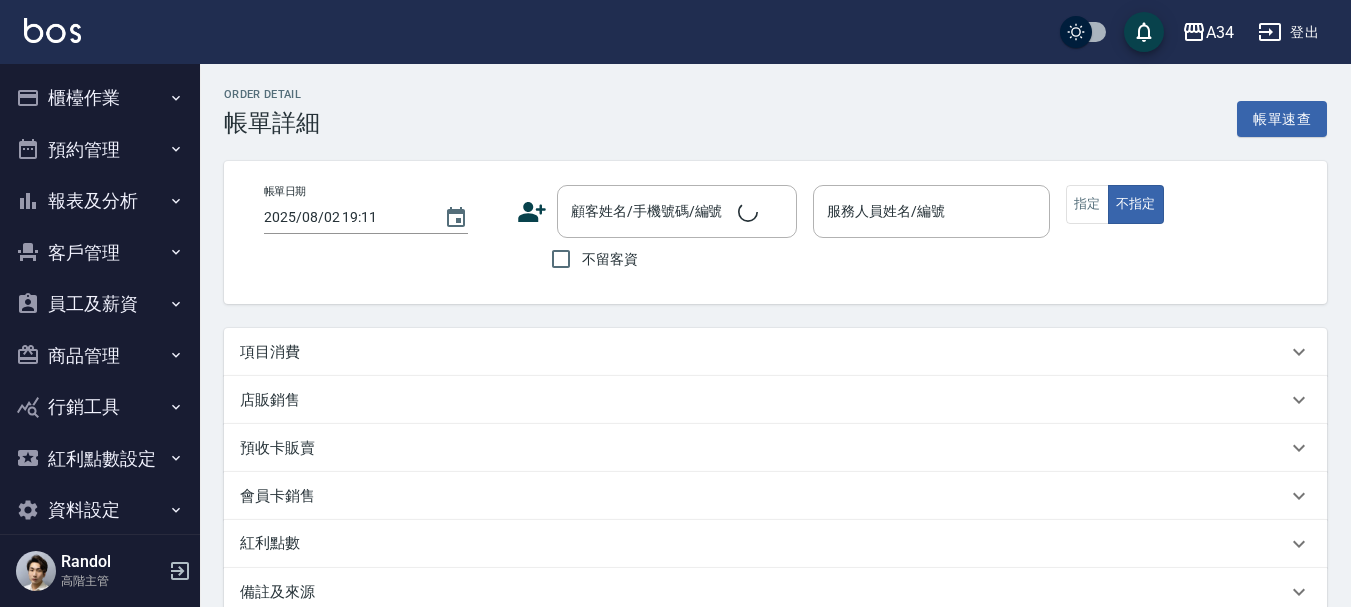 click on "項目消費" at bounding box center (270, 352) 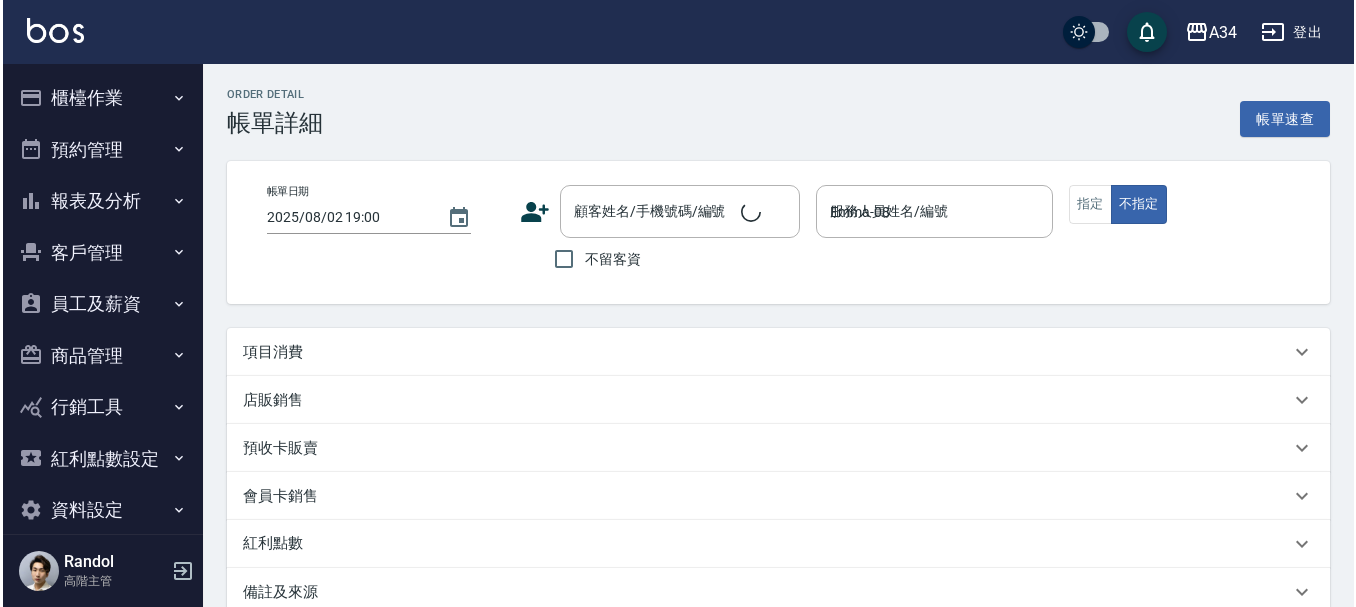 scroll, scrollTop: 0, scrollLeft: 0, axis: both 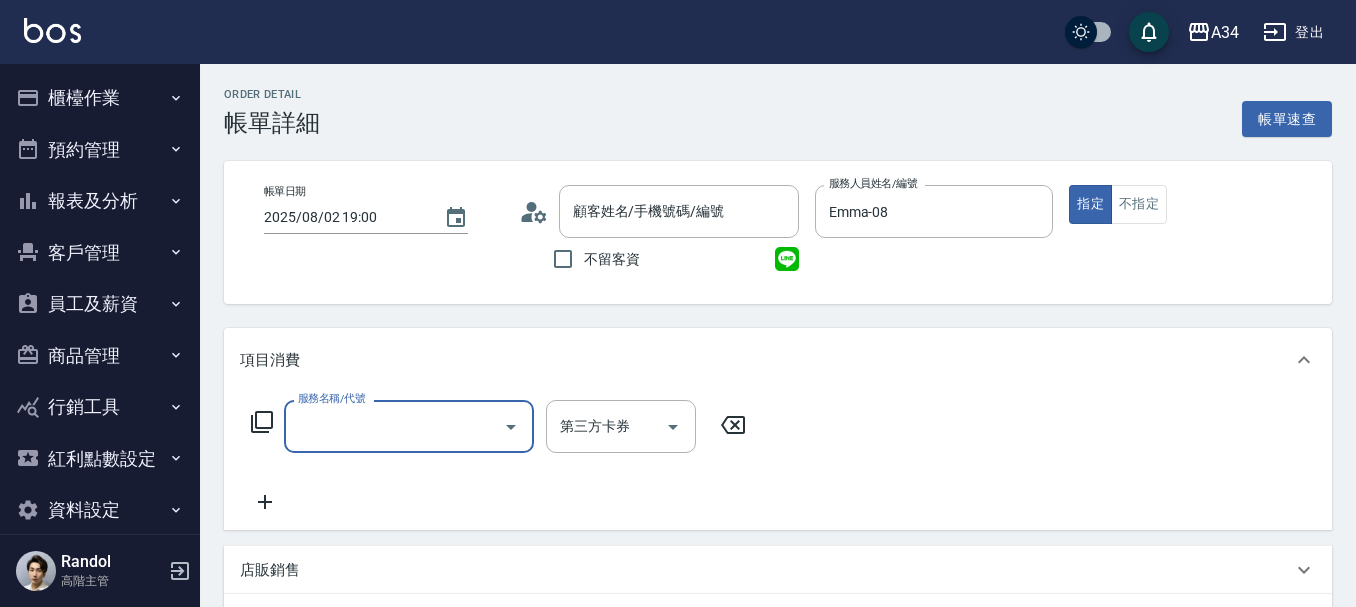 type on "[NAME]/[PHONE]/[PHONE]" 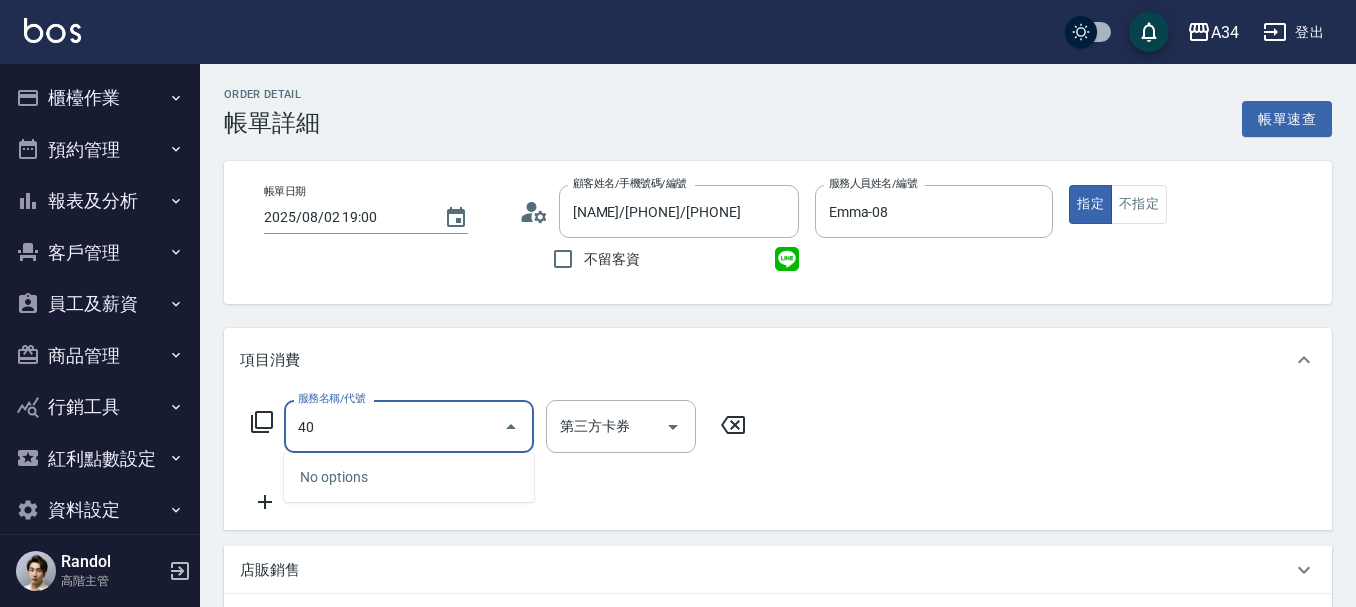 type on "401" 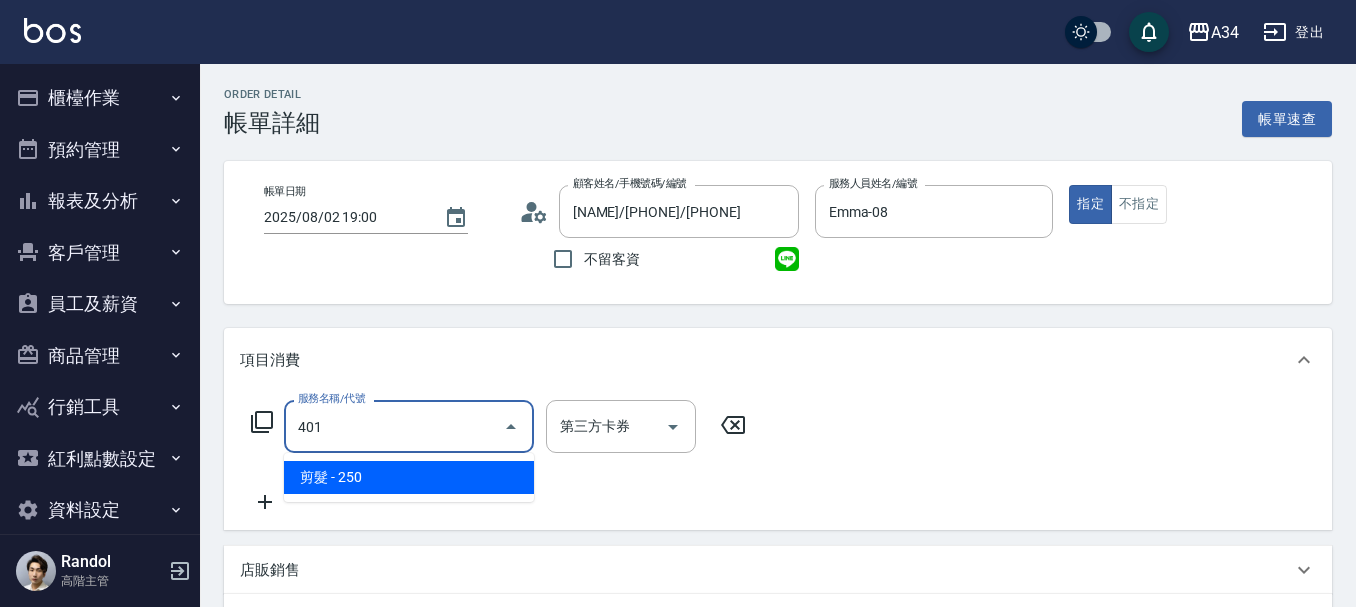 type on "20" 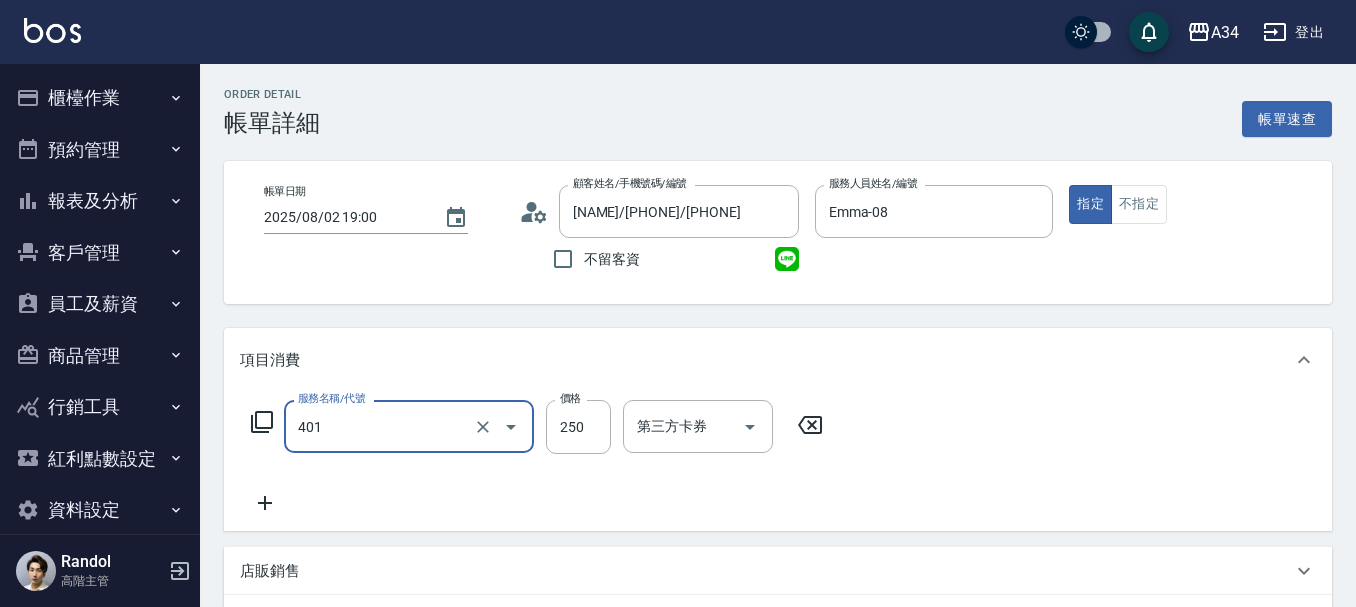 type on "剪髮(401)" 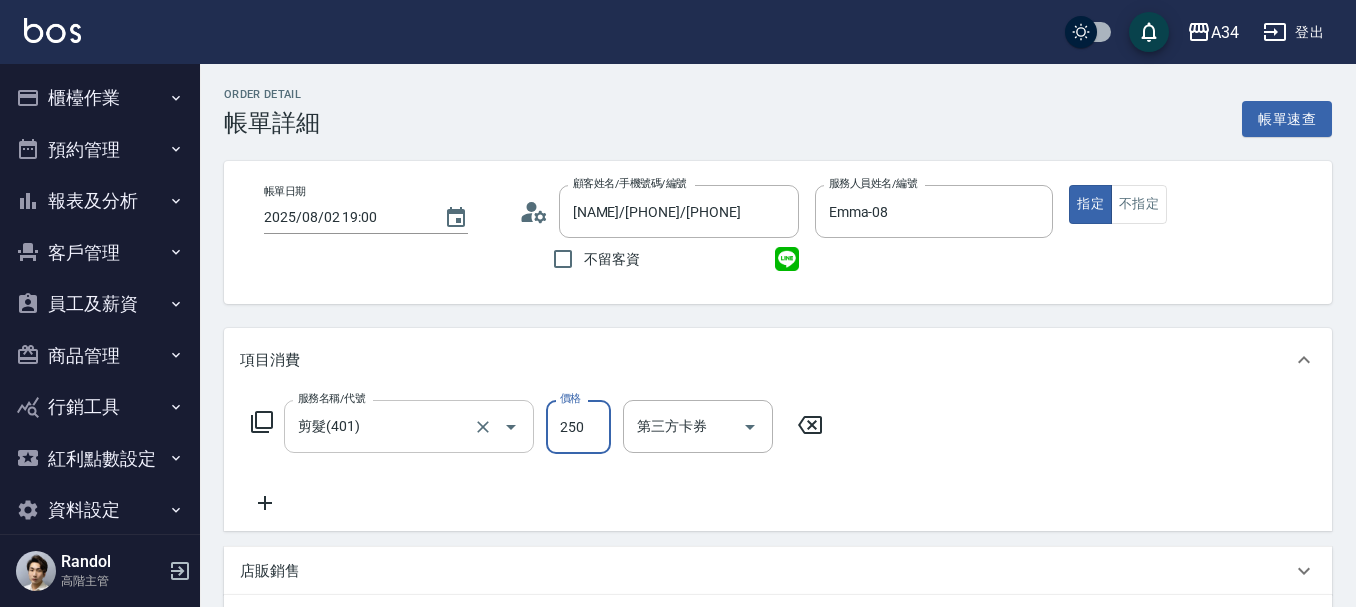 type on "0" 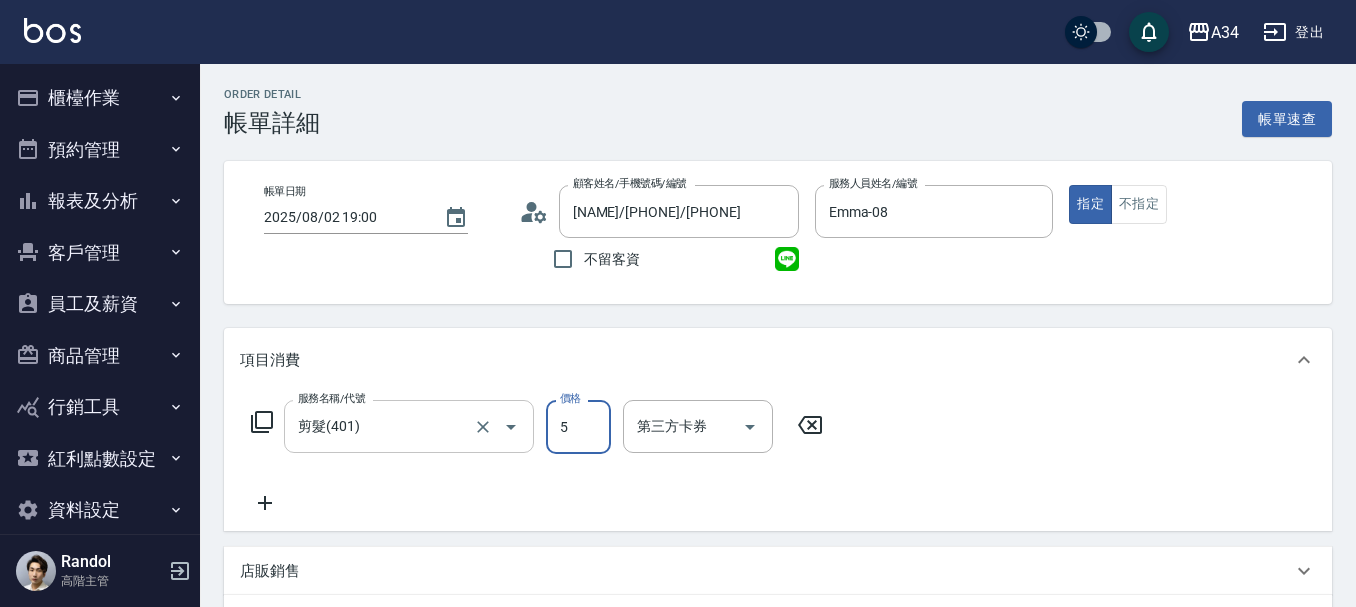 type on "50" 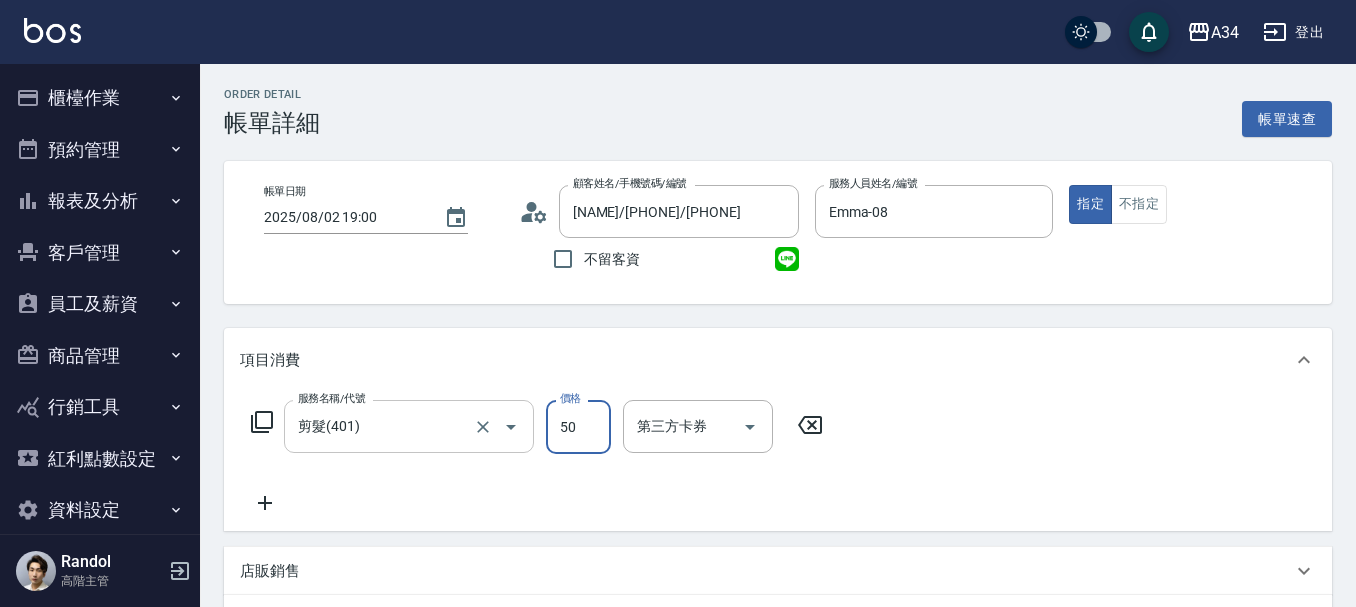 type on "50" 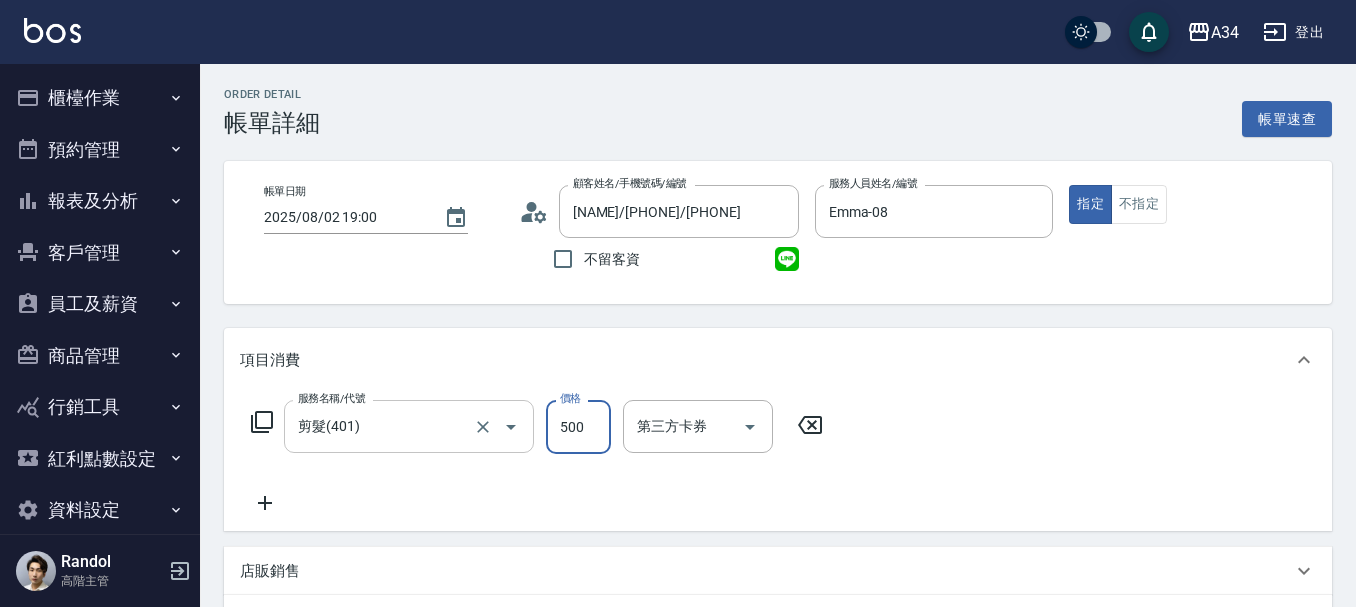 type on "500" 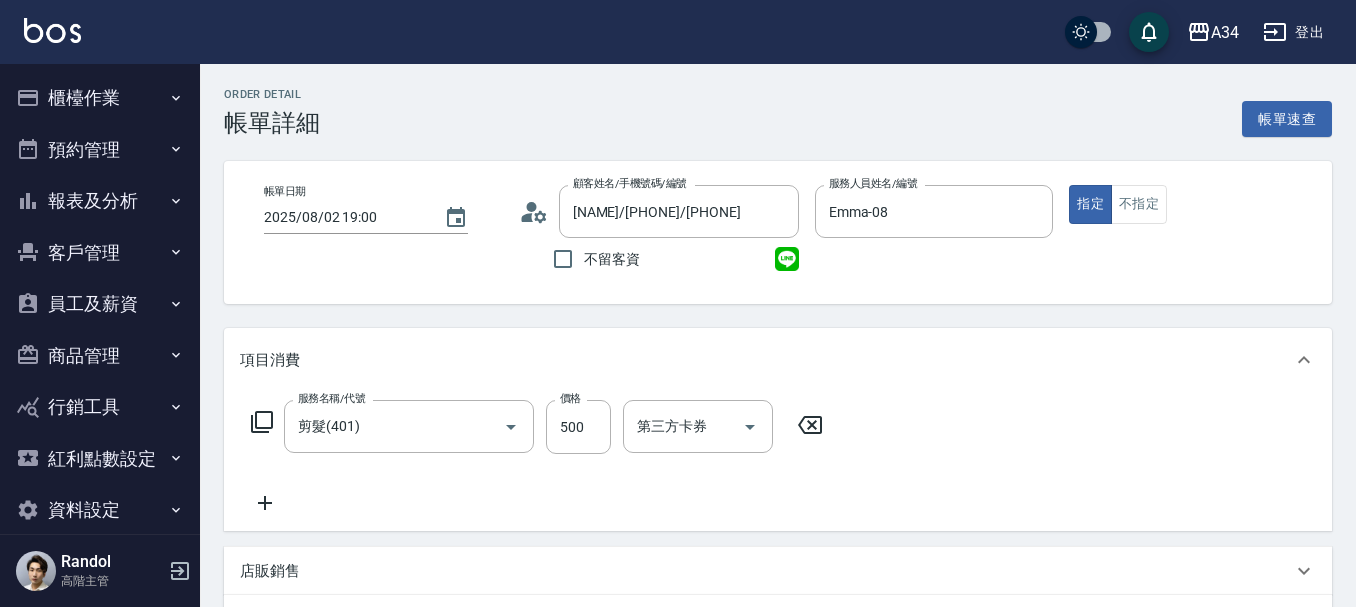 click 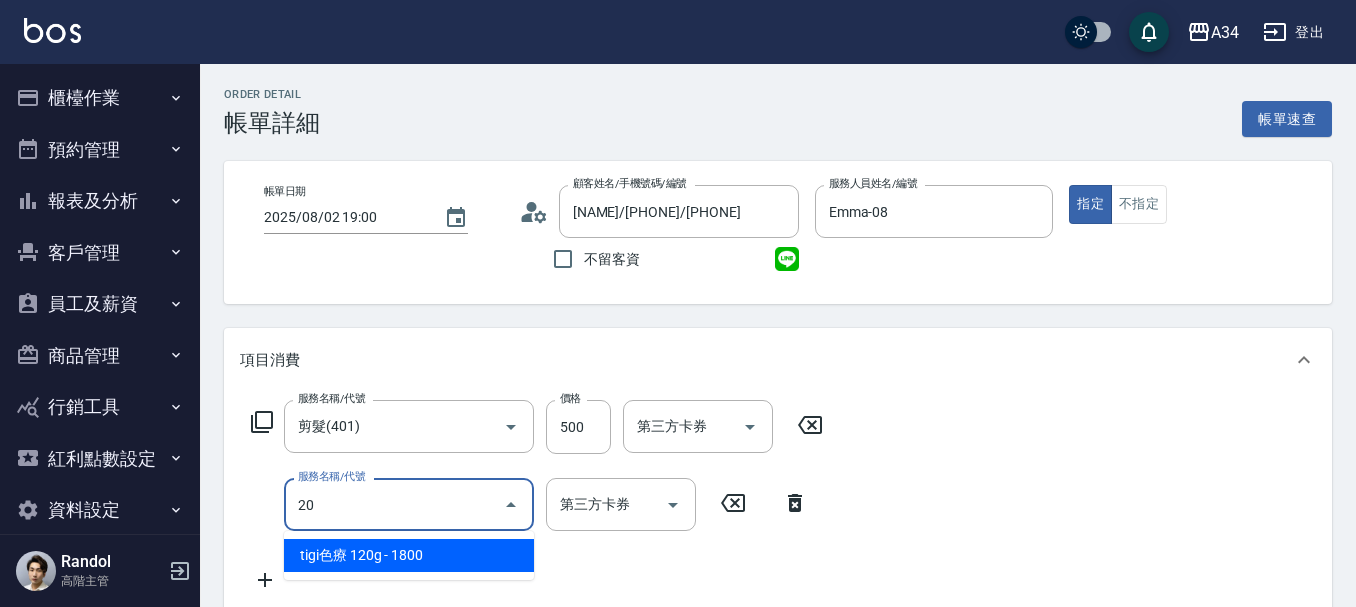 type on "201" 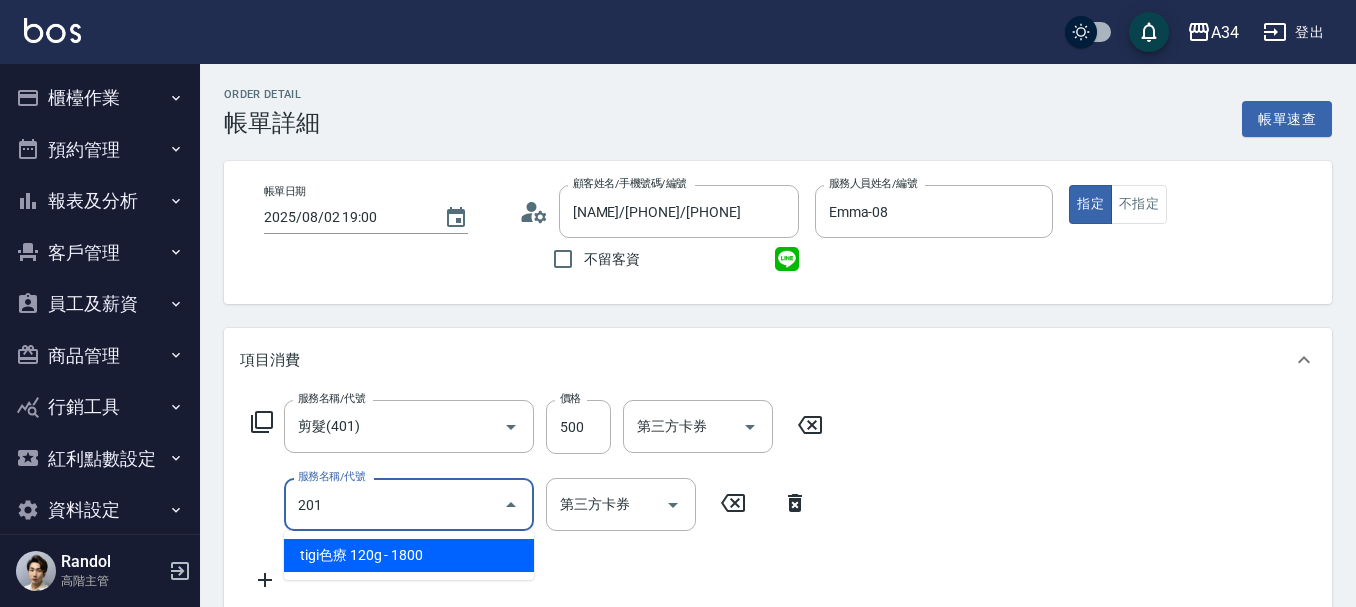 type on "80" 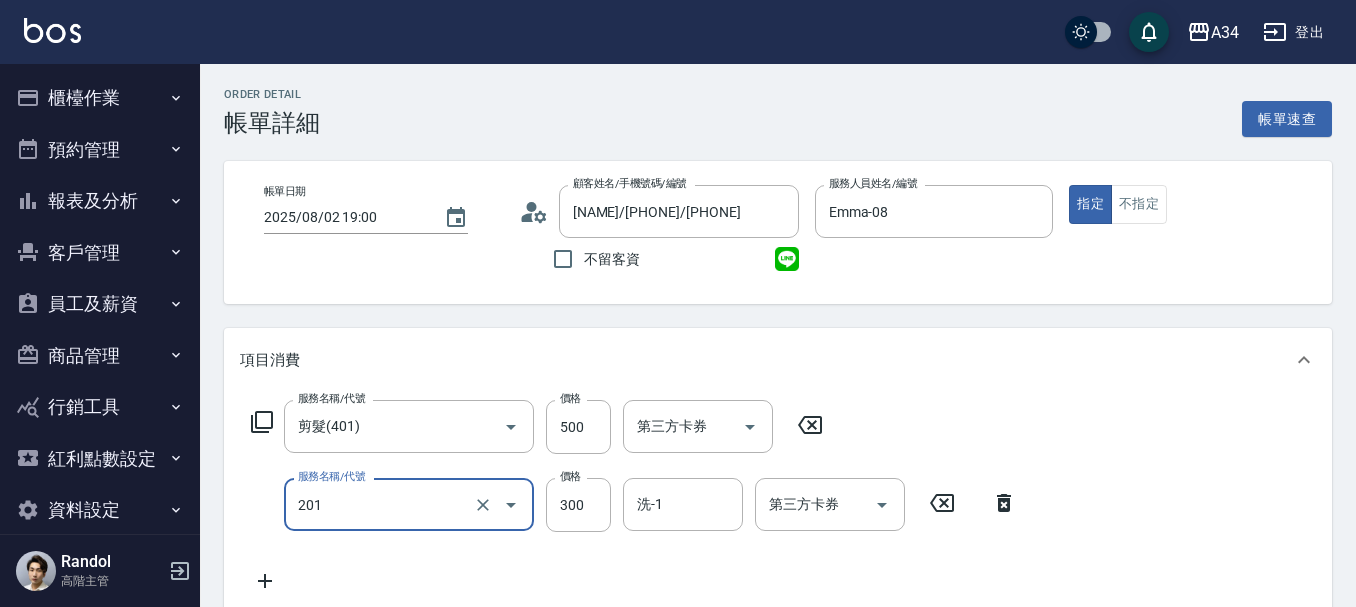 type on "洗髮(201)" 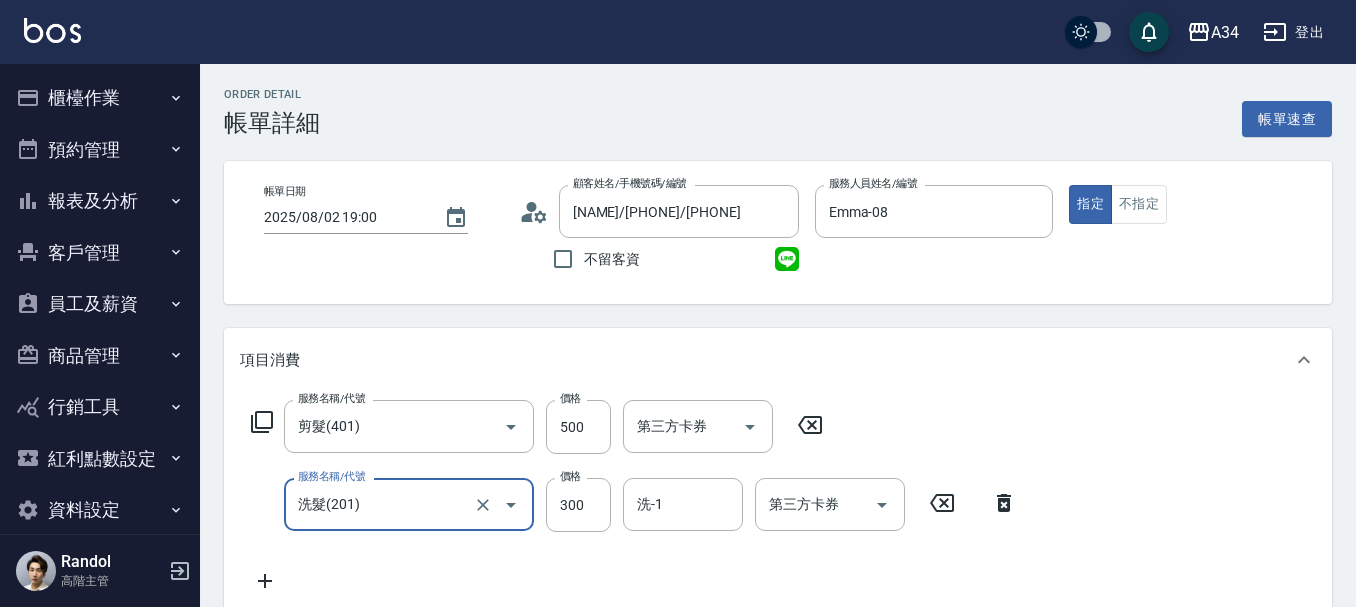 type on "50" 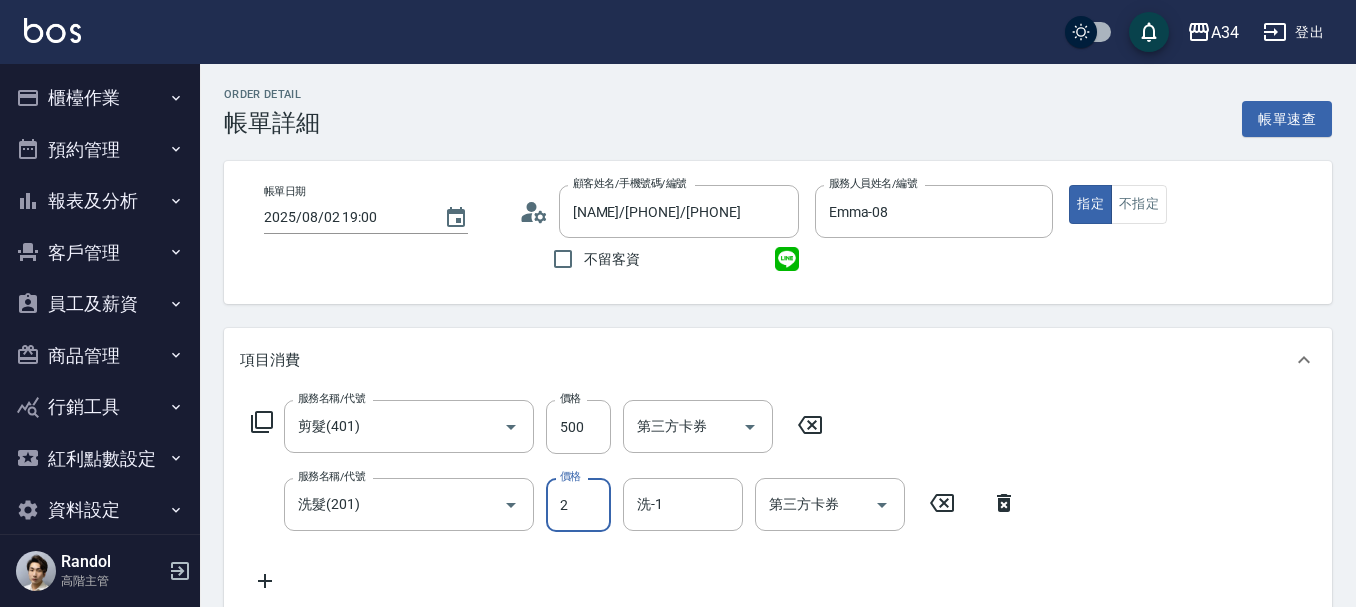 type on "20" 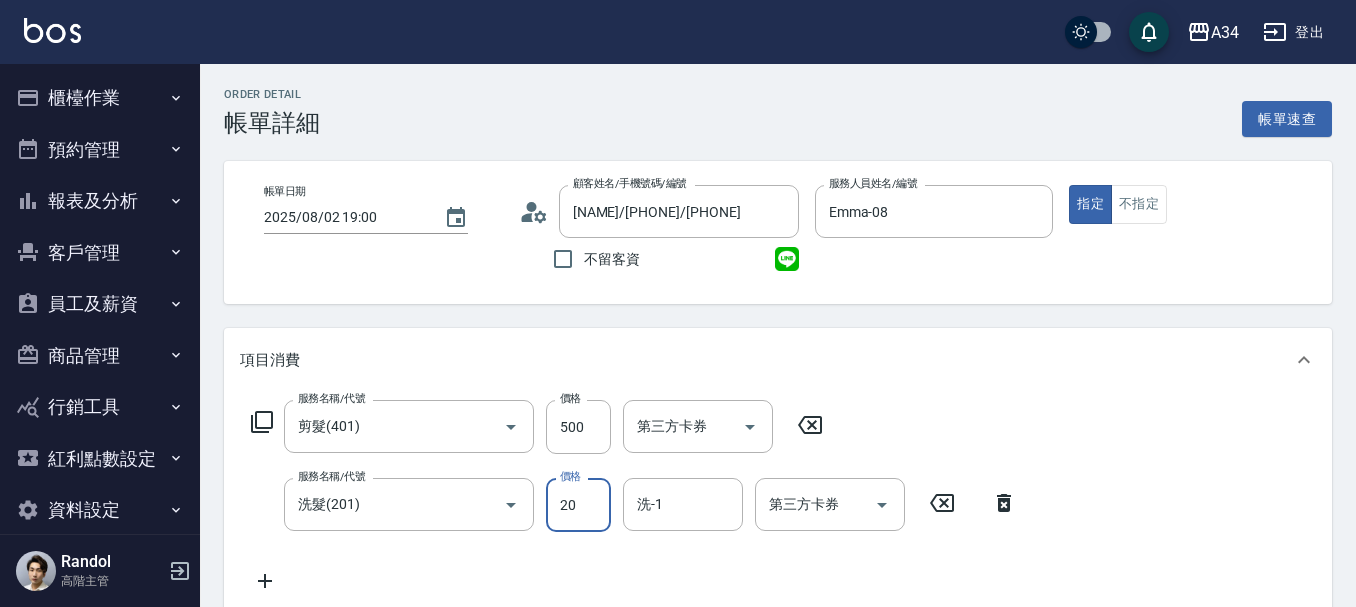 type on "70" 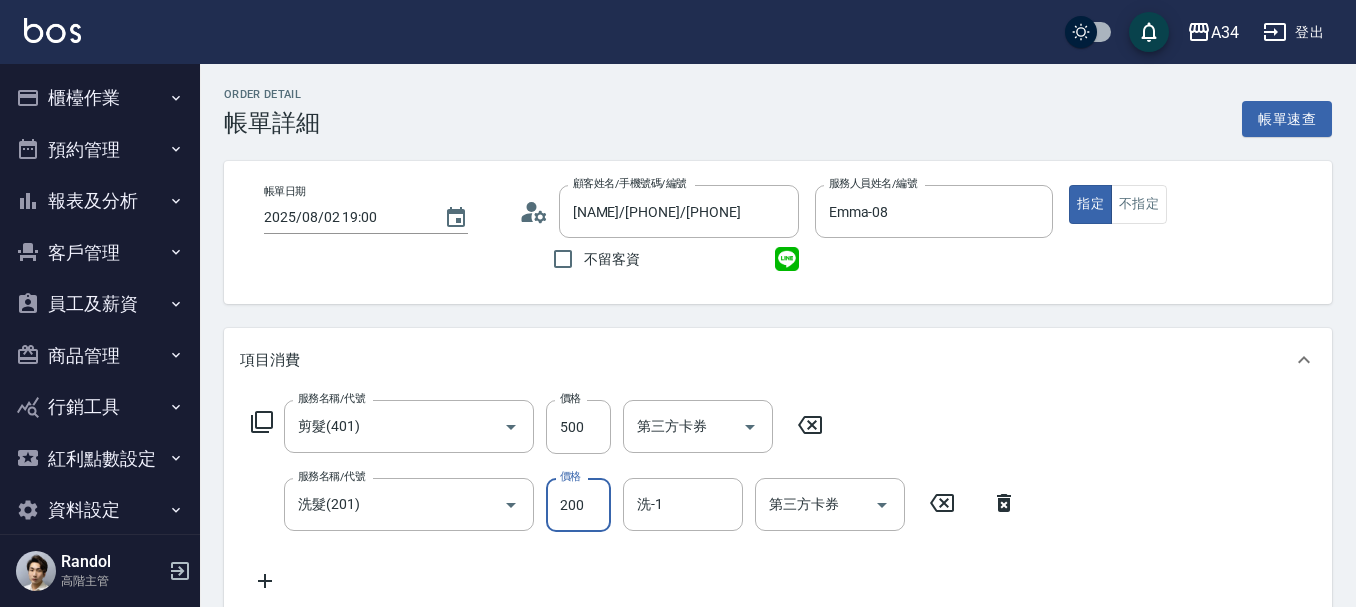 type on "200" 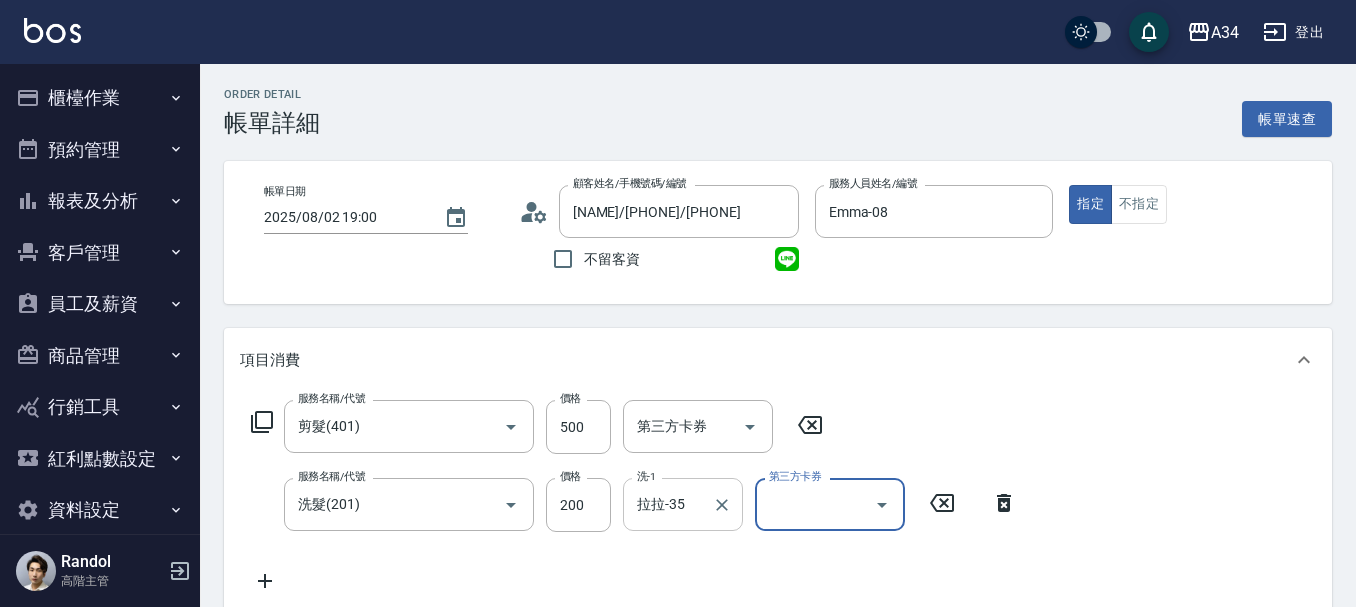 click on "拉拉-35 洗-1" at bounding box center (683, 504) 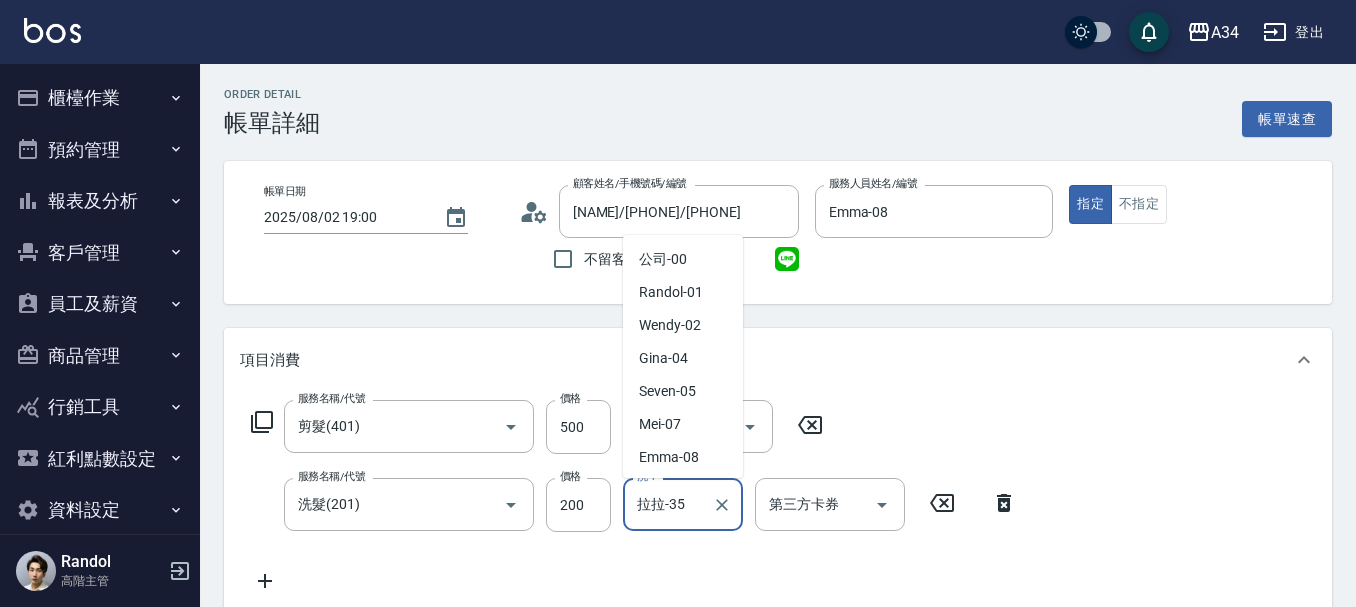 scroll, scrollTop: 425, scrollLeft: 0, axis: vertical 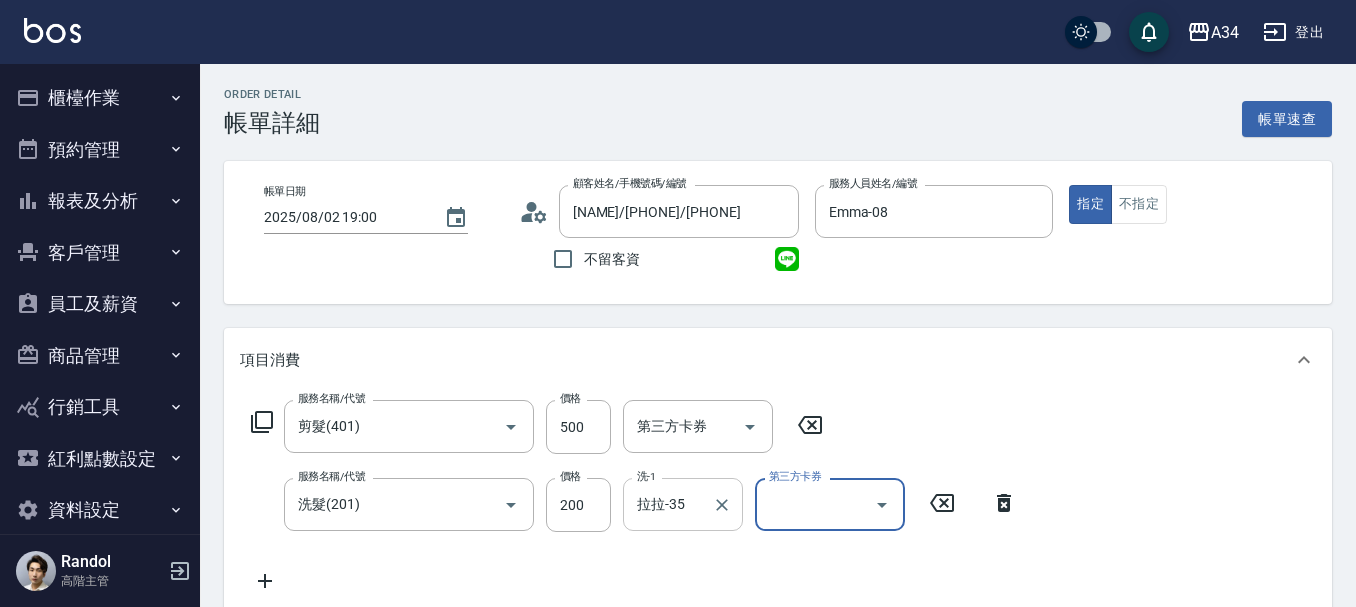click on "拉拉-35 洗-1" at bounding box center [683, 504] 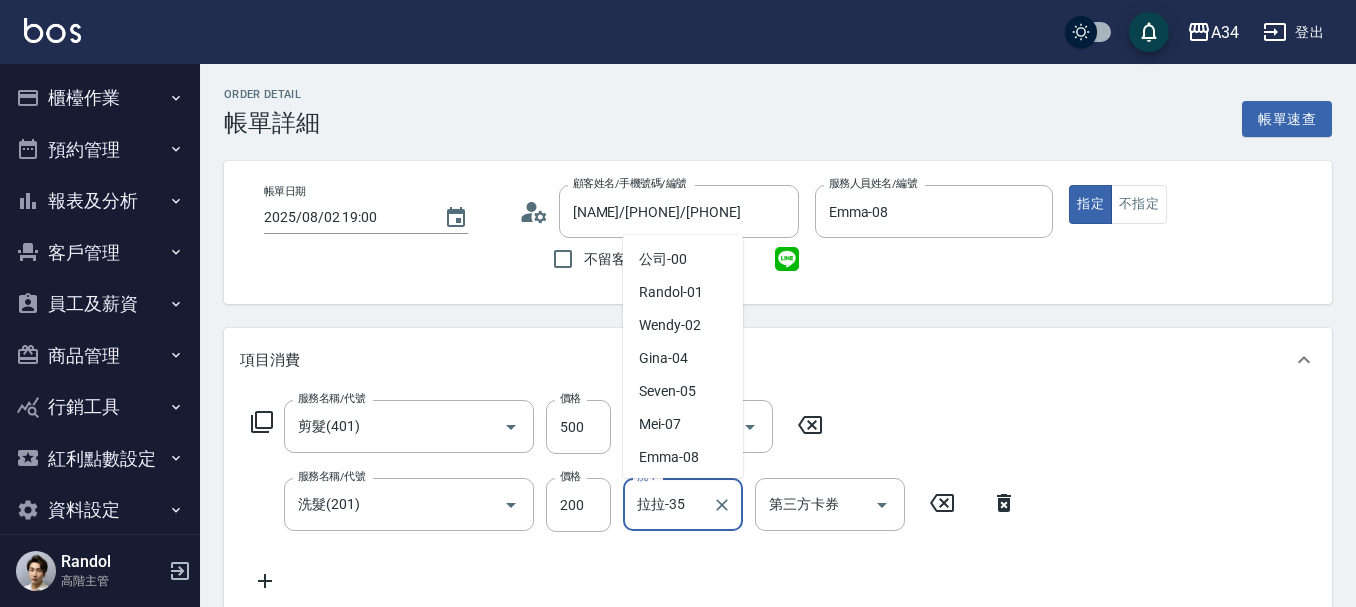 scroll, scrollTop: 425, scrollLeft: 0, axis: vertical 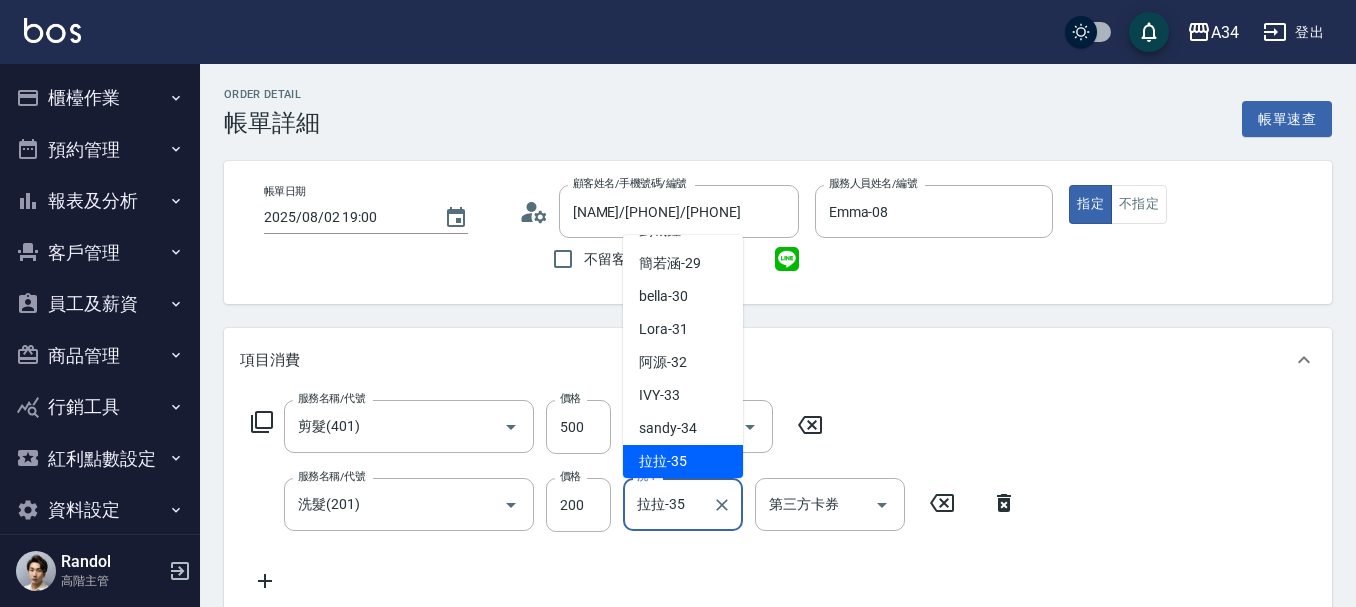 click on "拉拉-35 洗-1" at bounding box center (683, 504) 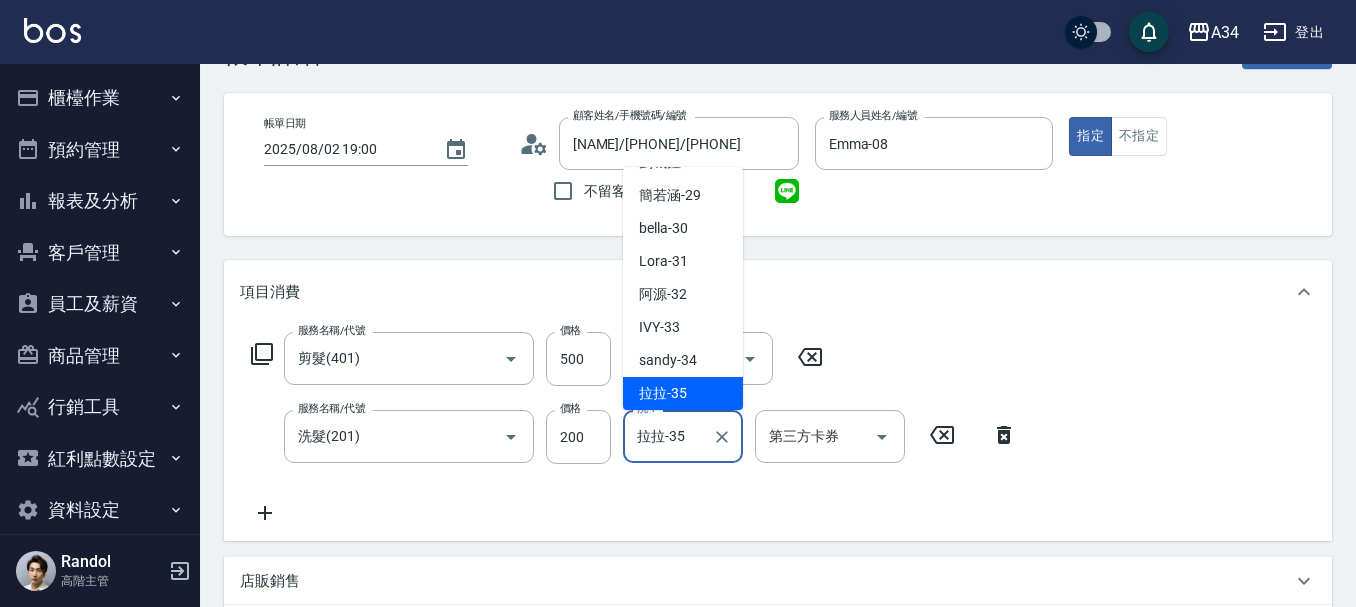 scroll, scrollTop: 100, scrollLeft: 0, axis: vertical 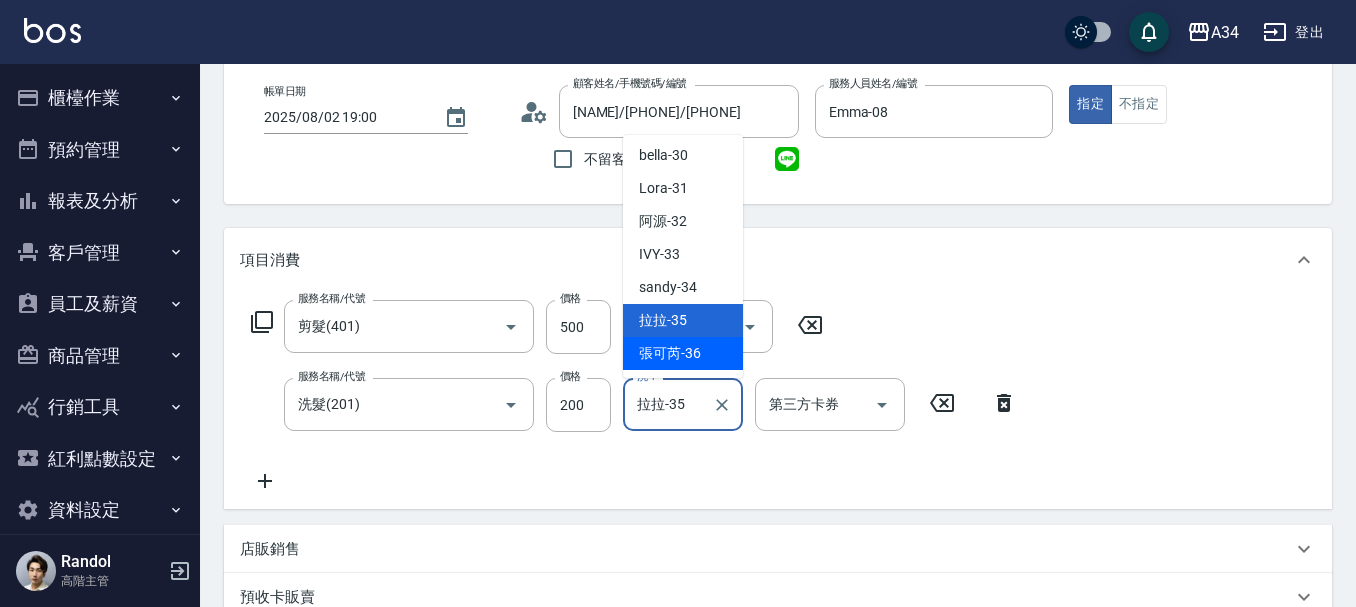 click on "[NAME] -36" at bounding box center [683, 353] 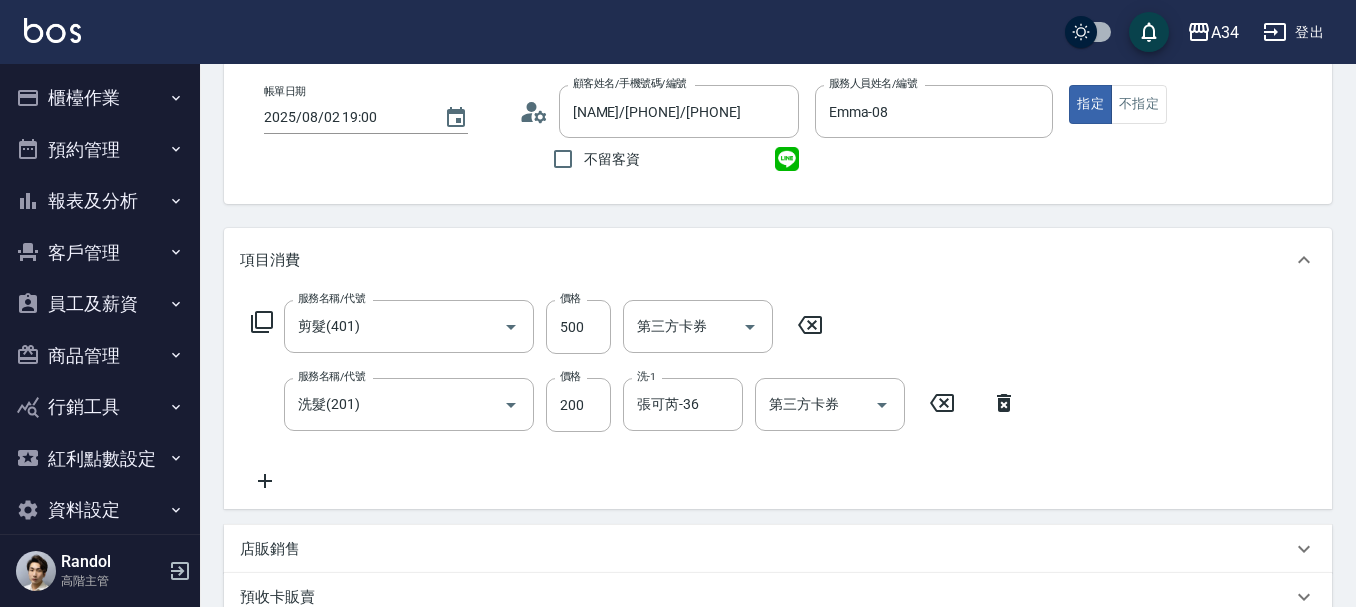 click on "服務名稱/代號 剪髮(401) 服務名稱/代號 價格 500 價格 第三方卡券 第三方卡券 服務名稱/代號 洗髮(201) 服務名稱/代號 價格 200 價格 洗-1 張可芮-36 洗-1 第三方卡券 第三方卡券" at bounding box center [634, 396] 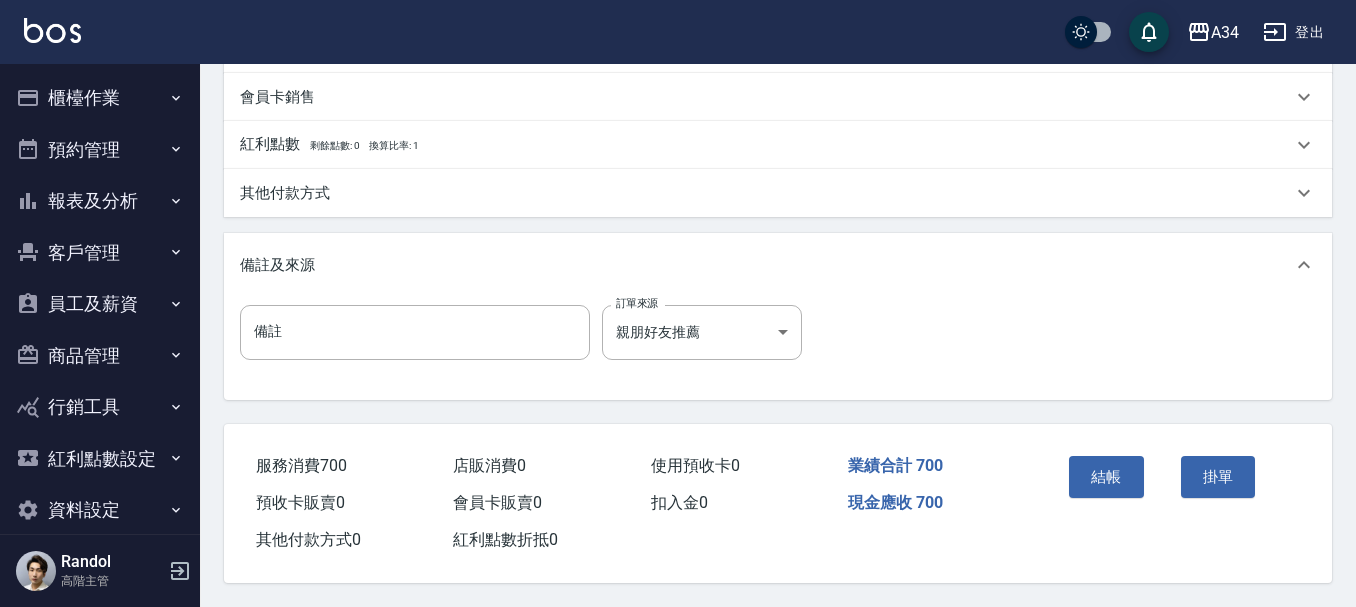 scroll, scrollTop: 700, scrollLeft: 0, axis: vertical 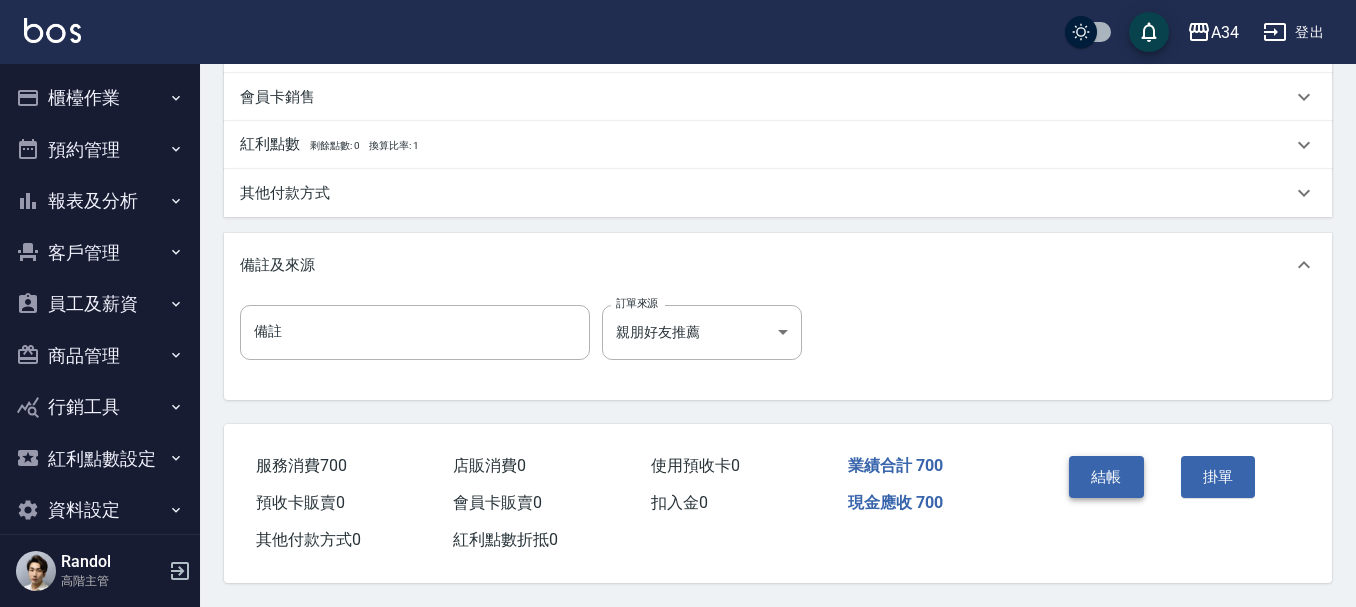 click on "結帳" at bounding box center (1106, 477) 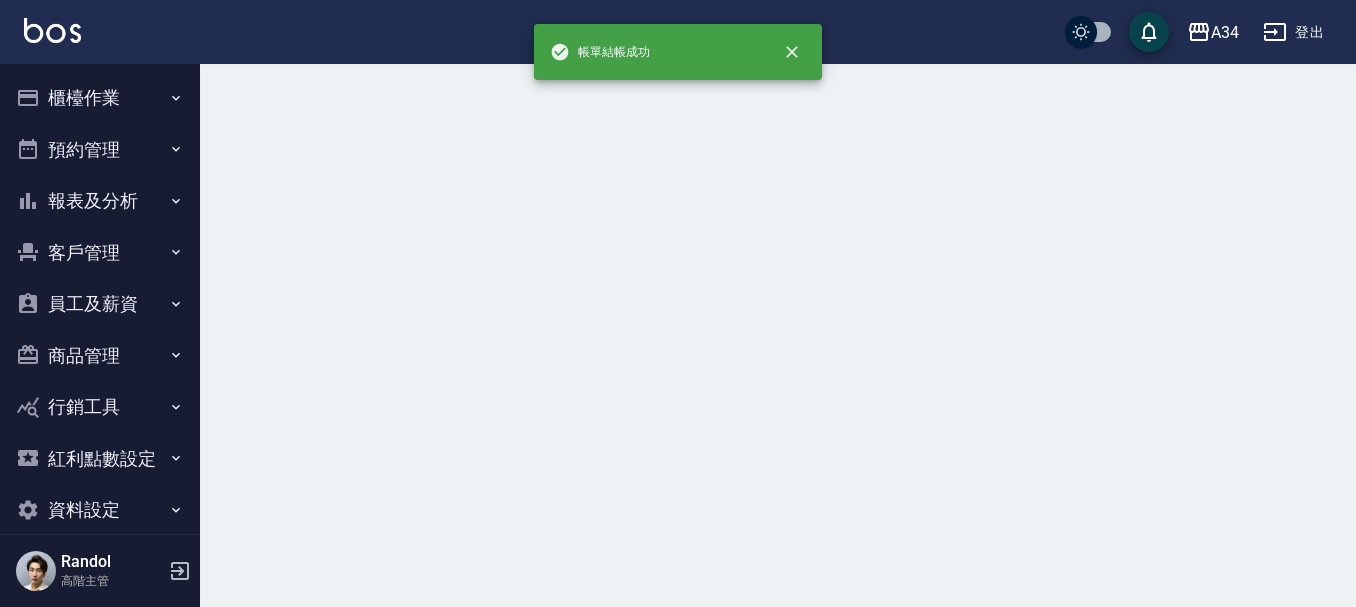 scroll, scrollTop: 0, scrollLeft: 0, axis: both 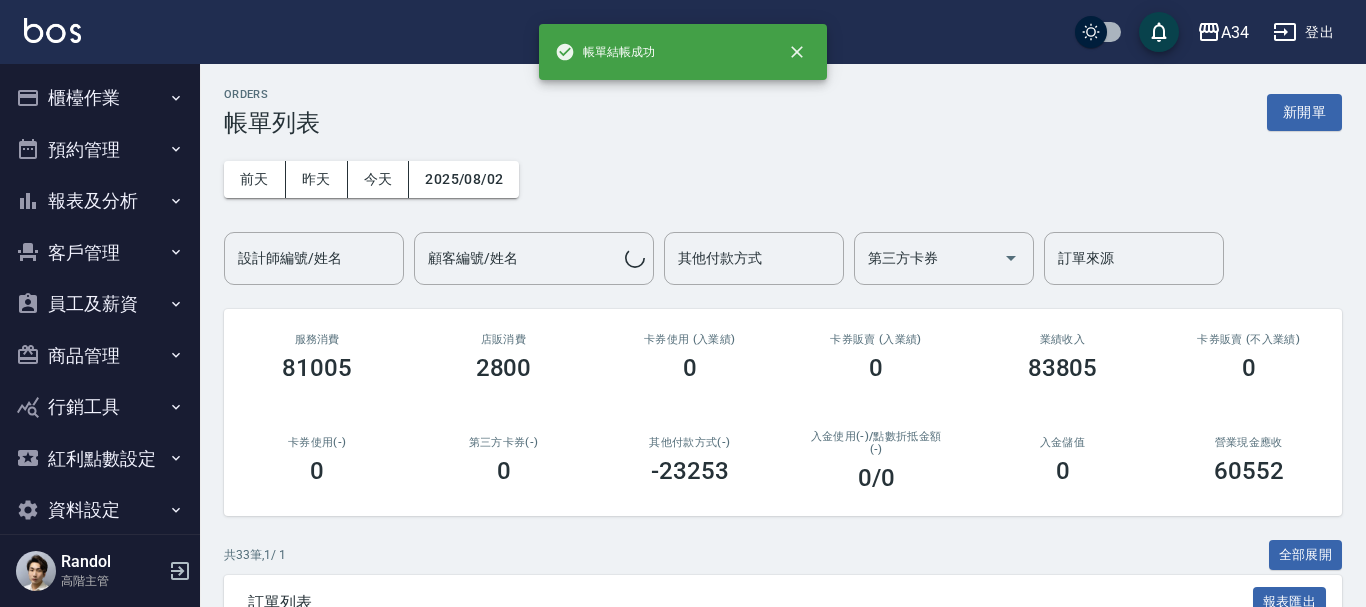 click on "櫃檯作業" at bounding box center [100, 98] 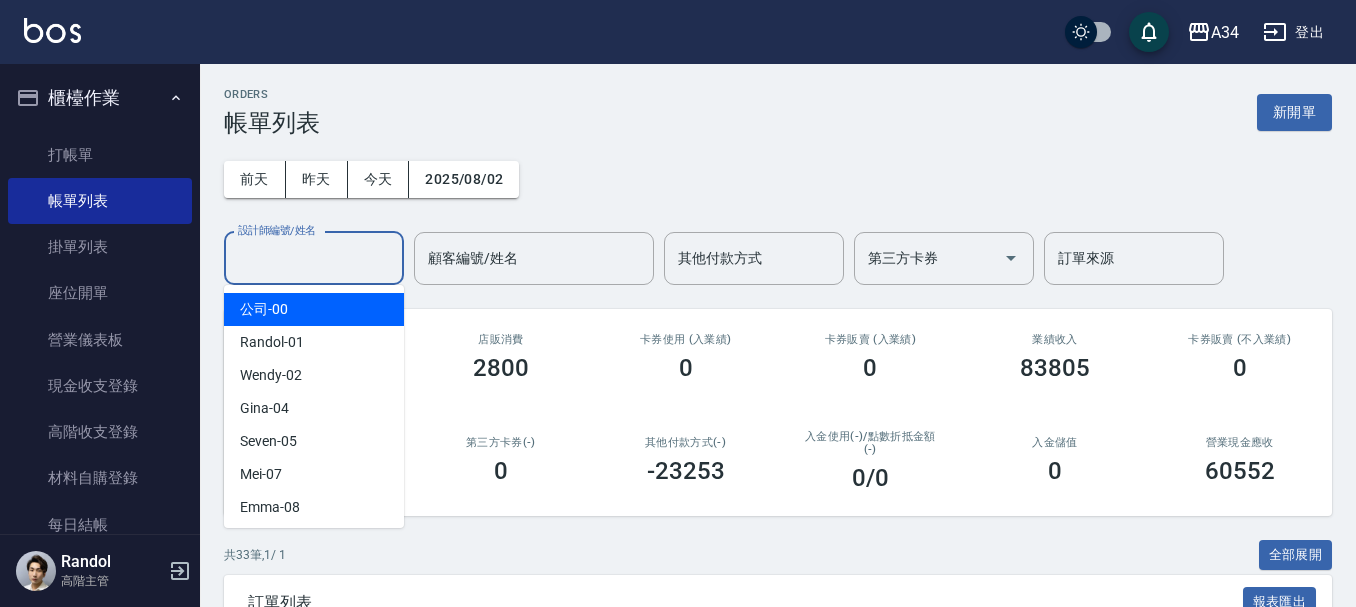 click on "設計師編號/姓名 設計師編號/姓名" at bounding box center [314, 258] 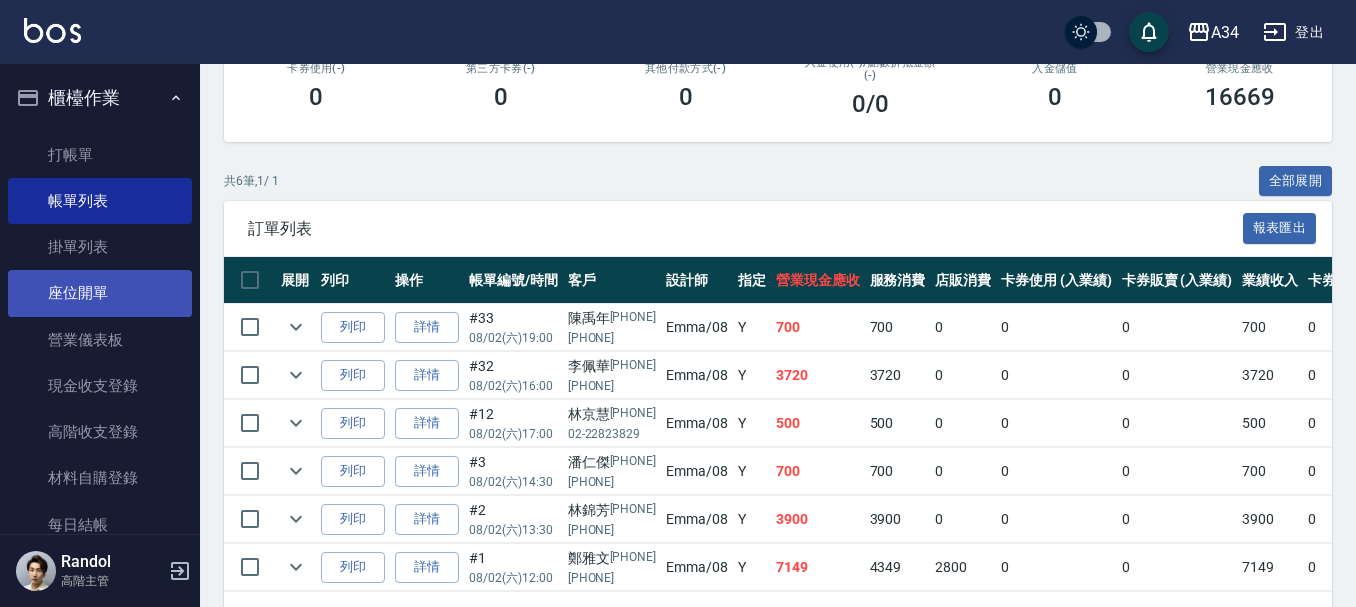 scroll, scrollTop: 152, scrollLeft: 0, axis: vertical 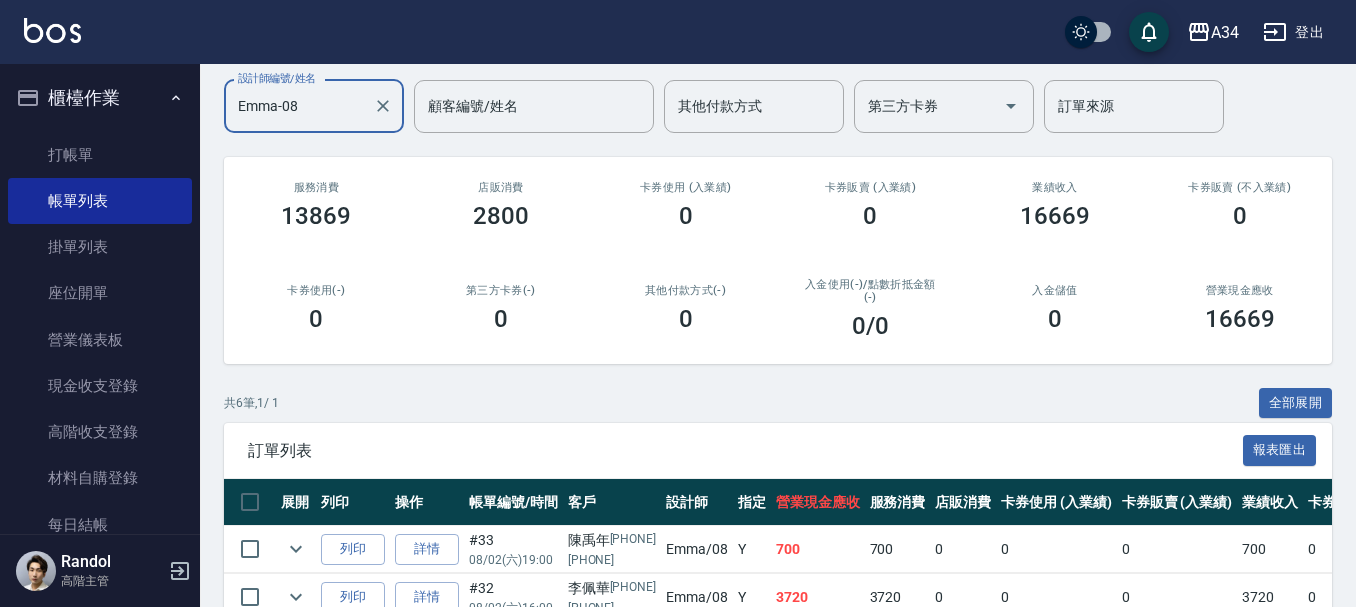 type on "Emma-08" 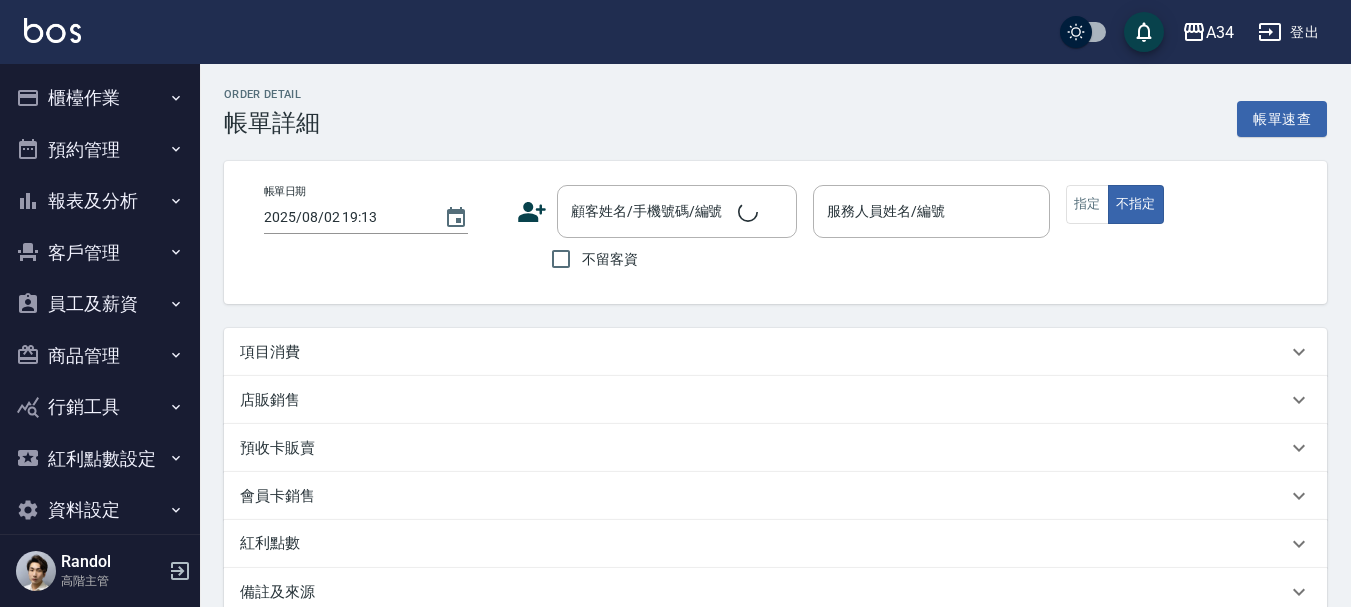 type on "2025/08/02 15:00" 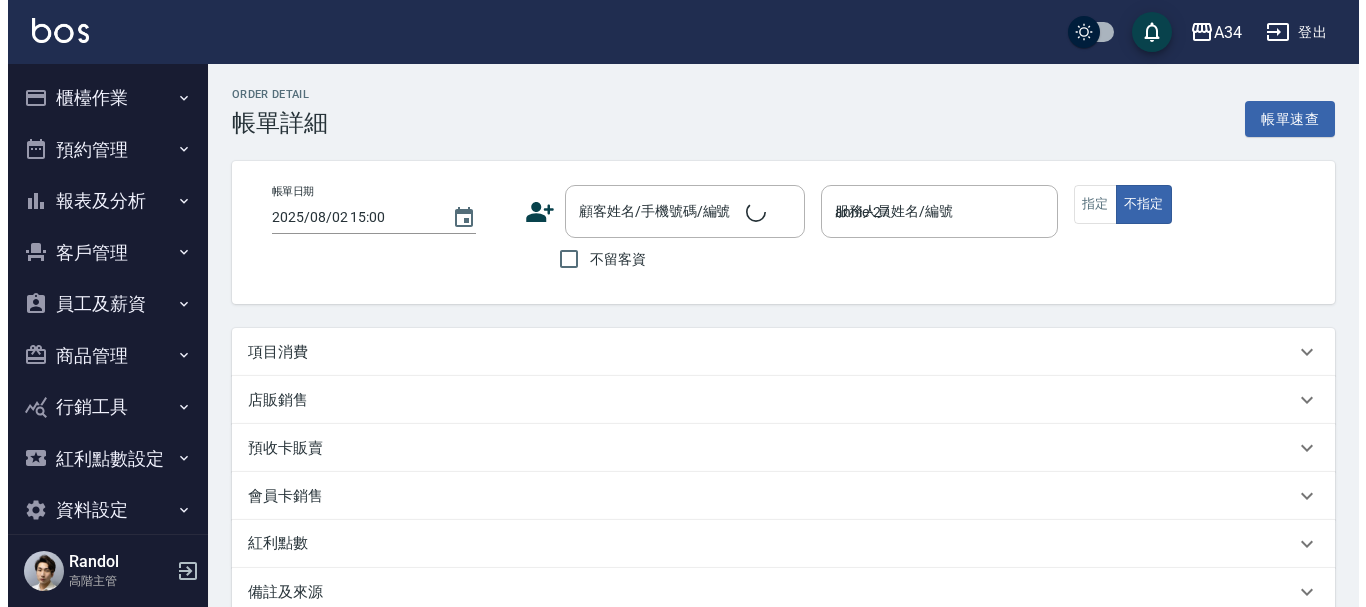 scroll, scrollTop: 0, scrollLeft: 0, axis: both 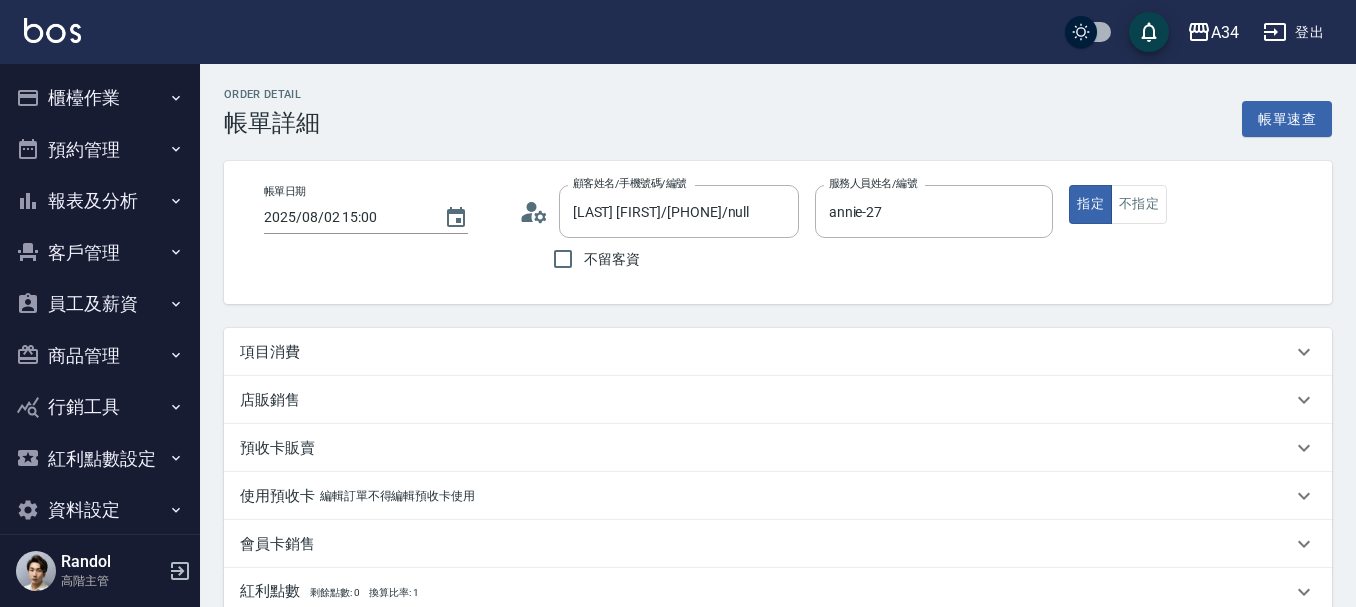 type on "[LAST] [FIRST]/[PHONE]/null" 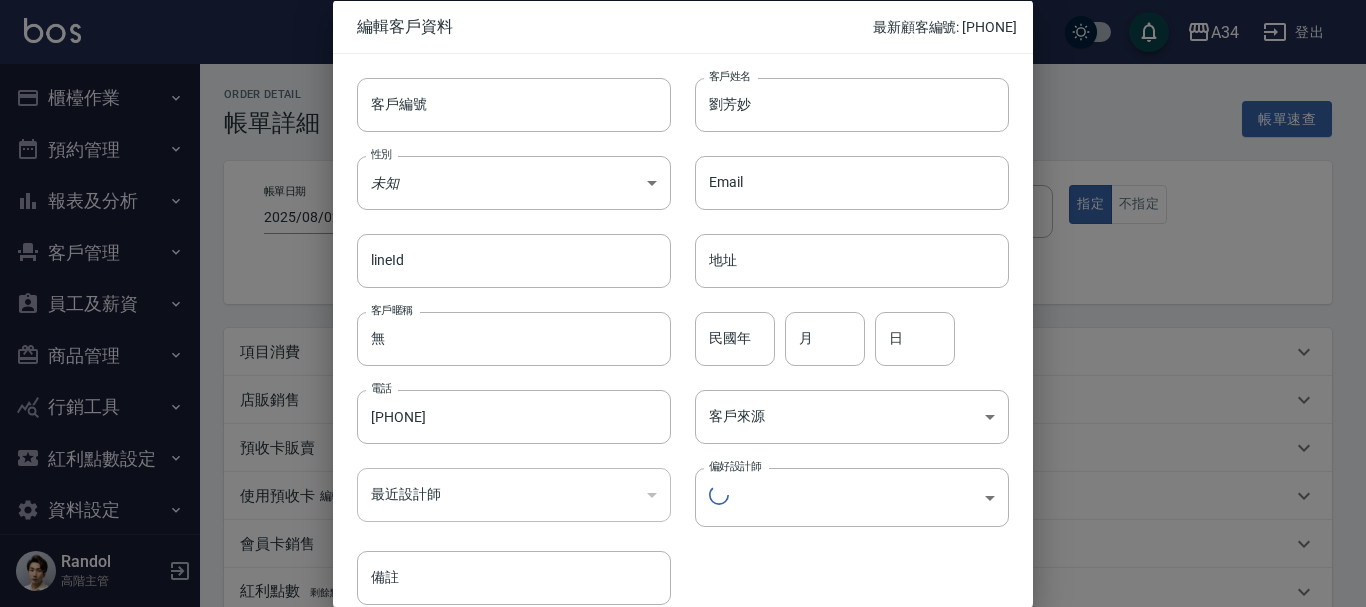 type 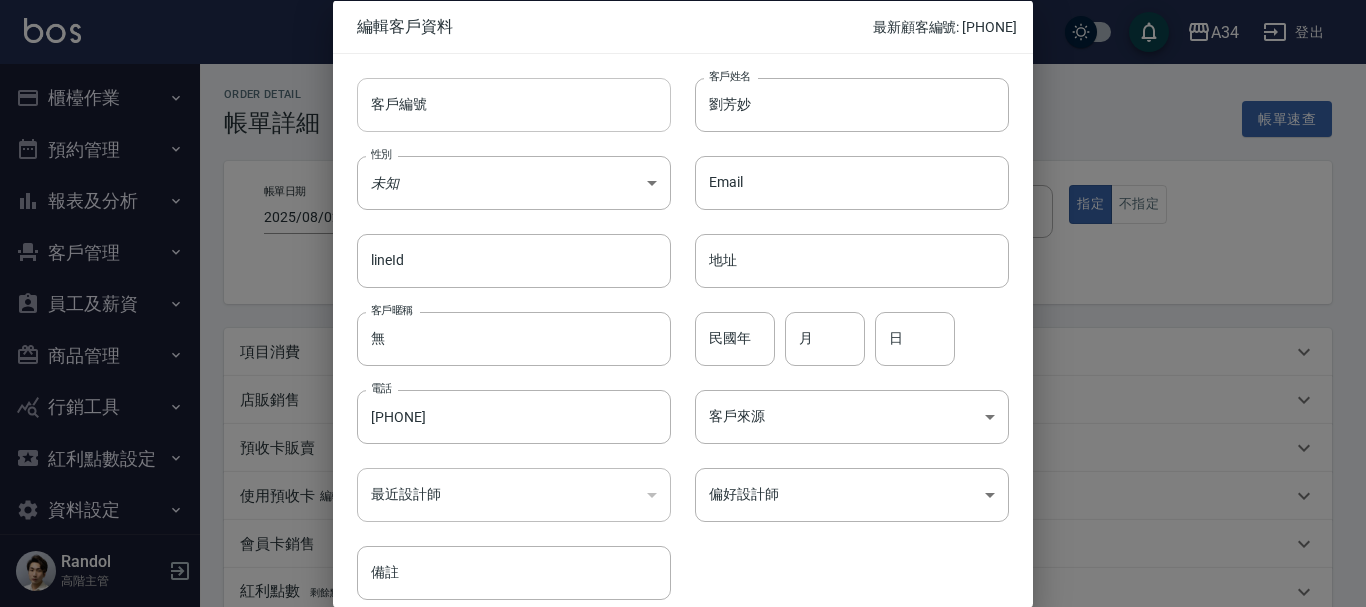 click on "客戶編號" at bounding box center (514, 104) 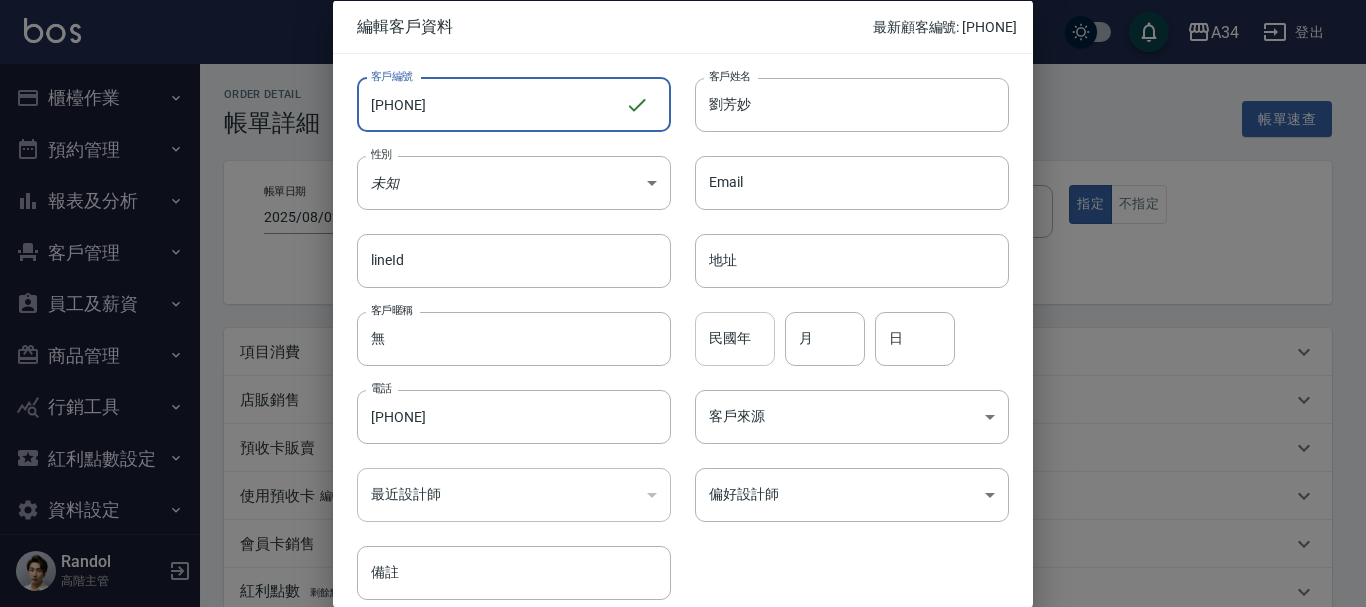 type on "[PHONE]" 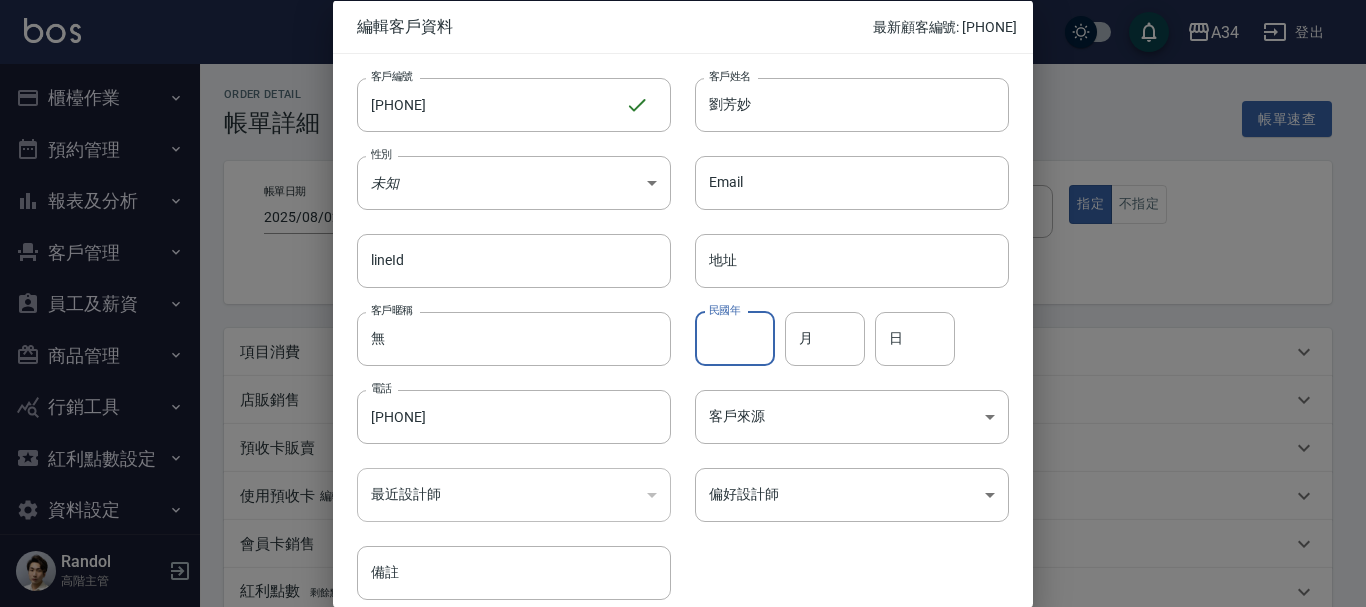 click on "民國年" at bounding box center [735, 338] 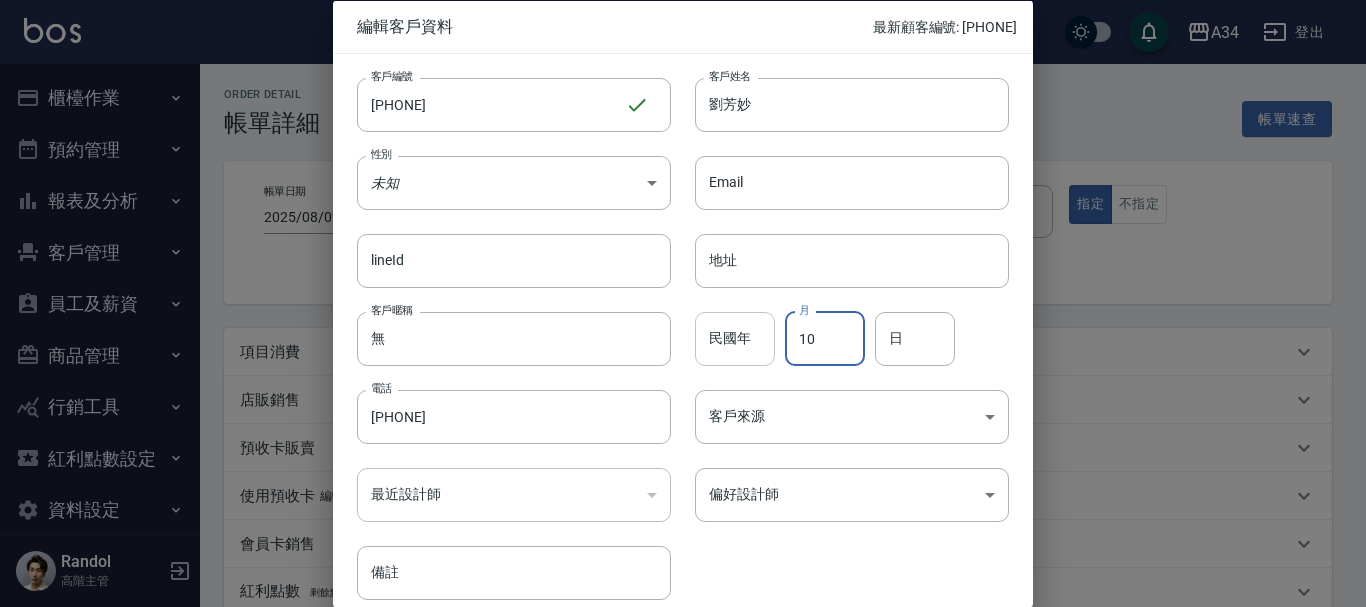 type on "10" 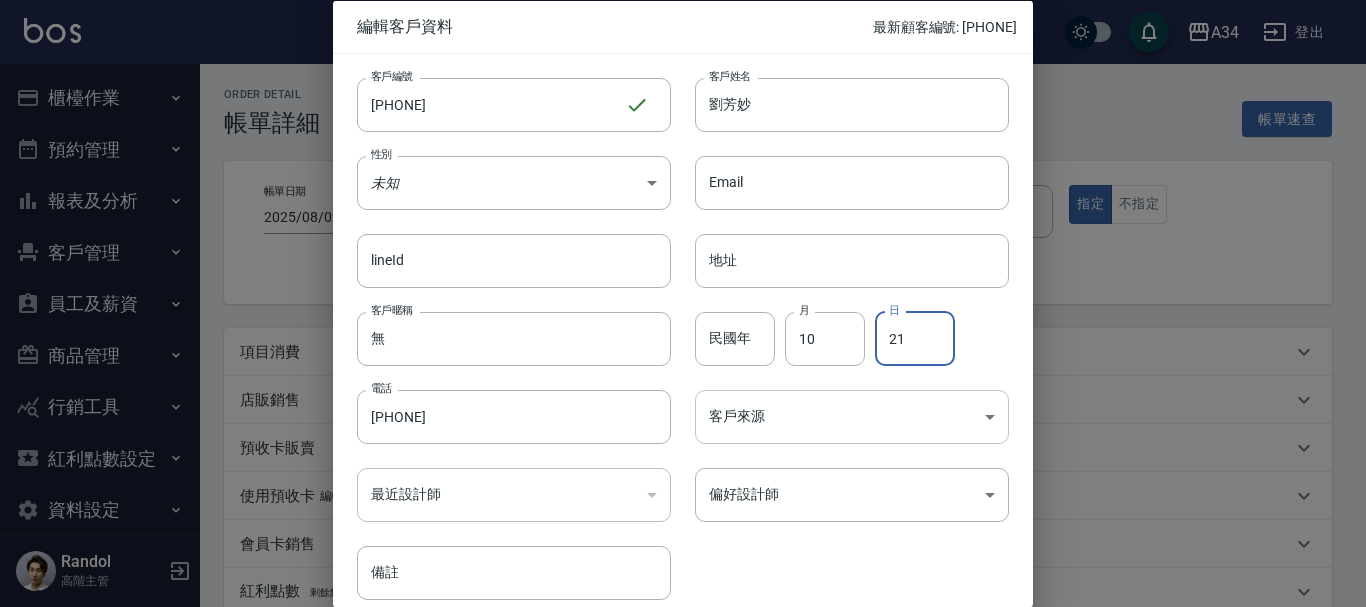 type on "21" 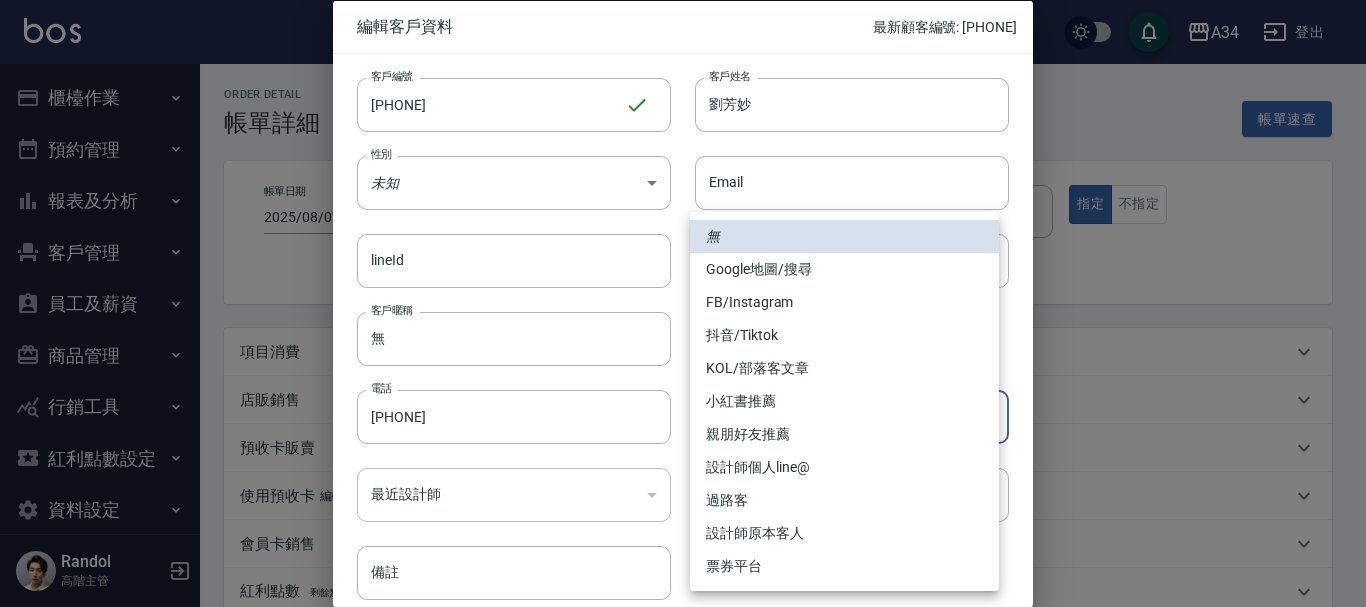 click on "FB/Instagram" at bounding box center (844, 302) 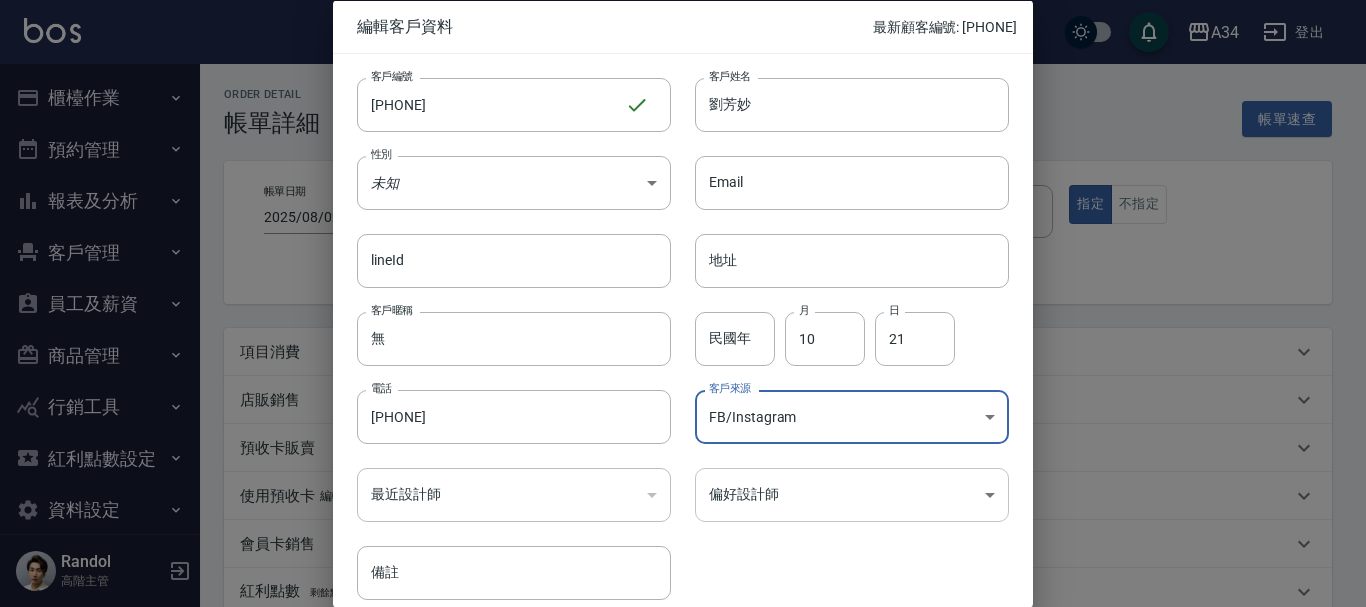 click on "A34 登出 櫃檯作業 打帳單 帳單列表 掛單列表 座位開單 營業儀表板 現金收支登錄 高階收支登錄 材料自購登錄 每日結帳 排班表 現場電腦打卡 掃碼打卡 預約管理 預約管理 單日預約紀錄 單週預約紀錄 報表及分析 報表目錄 消費分析儀表板 店家區間累計表 店家日報表 店家排行榜 互助日報表 互助月報表 互助排行榜 互助點數明細 互助業績報表 全店業績分析表 每日業績分析表 營業統計分析表 營業項目月分析表 設計師業績表 設計師日報表 設計師業績分析表 設計師業績月報表 設計師抽成報表 設計師排行榜 商品銷售排行榜 商品消耗明細 商品進銷貨報表 商品庫存表 商品庫存盤點表 會員卡銷售報表 服務扣項明細表 單一服務項目查詢 店販抽成明細 店販分類抽成明細 顧客入金餘額表 顧客卡券餘額表 每日非現金明細 每日收支明細 收支分類明細表 收支匯款表 損益表 0" at bounding box center (683, 502) 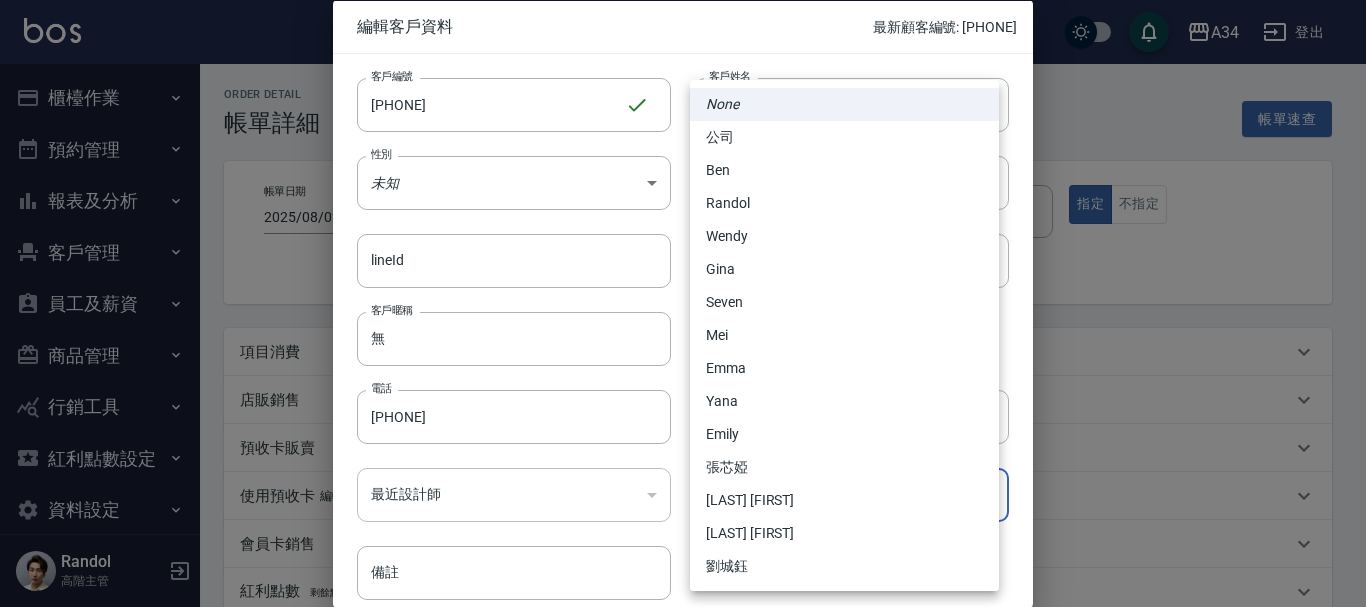 click on "[LAST] [FIRST]" at bounding box center [844, 533] 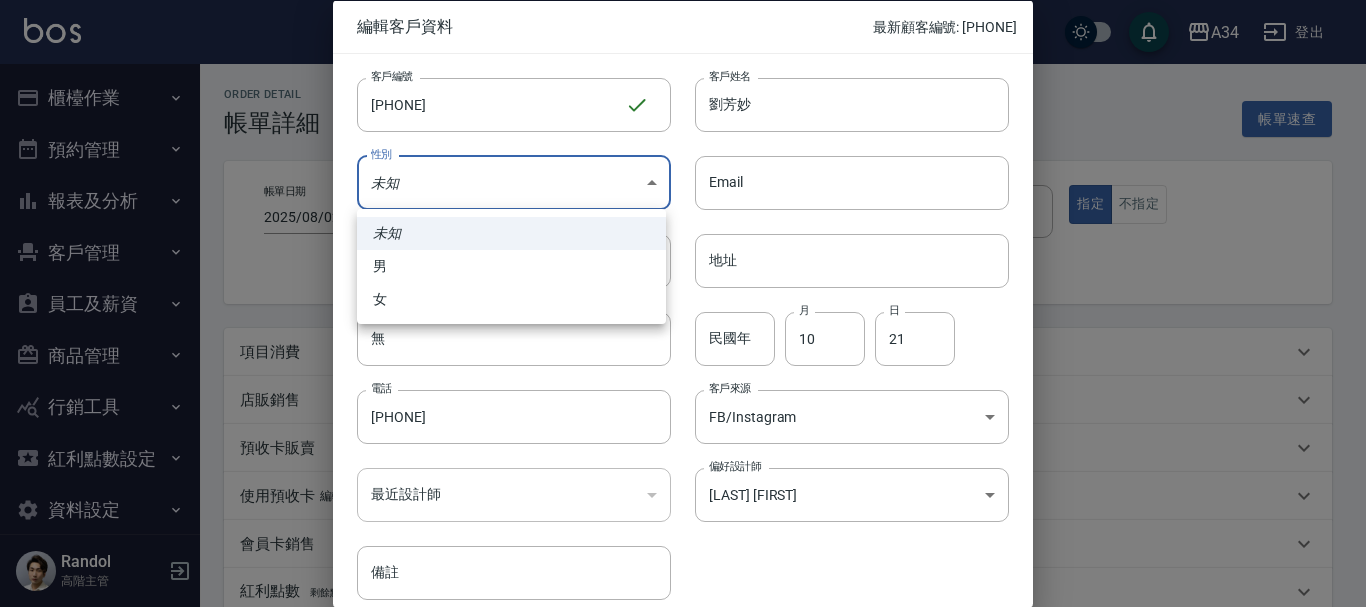 click on "A34 登出 櫃檯作業 打帳單 帳單列表 掛單列表 座位開單 營業儀表板 現金收支登錄 高階收支登錄 材料自購登錄 每日結帳 排班表 現場電腦打卡 掃碼打卡 預約管理 預約管理 單日預約紀錄 單週預約紀錄 報表及分析 報表目錄 消費分析儀表板 店家區間累計表 店家日報表 店家排行榜 互助日報表 互助月報表 互助排行榜 互助點數明細 互助業績報表 全店業績分析表 每日業績分析表 營業統計分析表 營業項目月分析表 設計師業績表 設計師日報表 設計師業績分析表 設計師業績月報表 設計師抽成報表 設計師排行榜 商品銷售排行榜 商品消耗明細 商品進銷貨報表 商品庫存表 商品庫存盤點表 會員卡銷售報表 服務扣項明細表 單一服務項目查詢 店販抽成明細 店販分類抽成明細 顧客入金餘額表 顧客卡券餘額表 每日非現金明細 每日收支明細 收支分類明細表 收支匯款表 損益表 0" at bounding box center (683, 502) 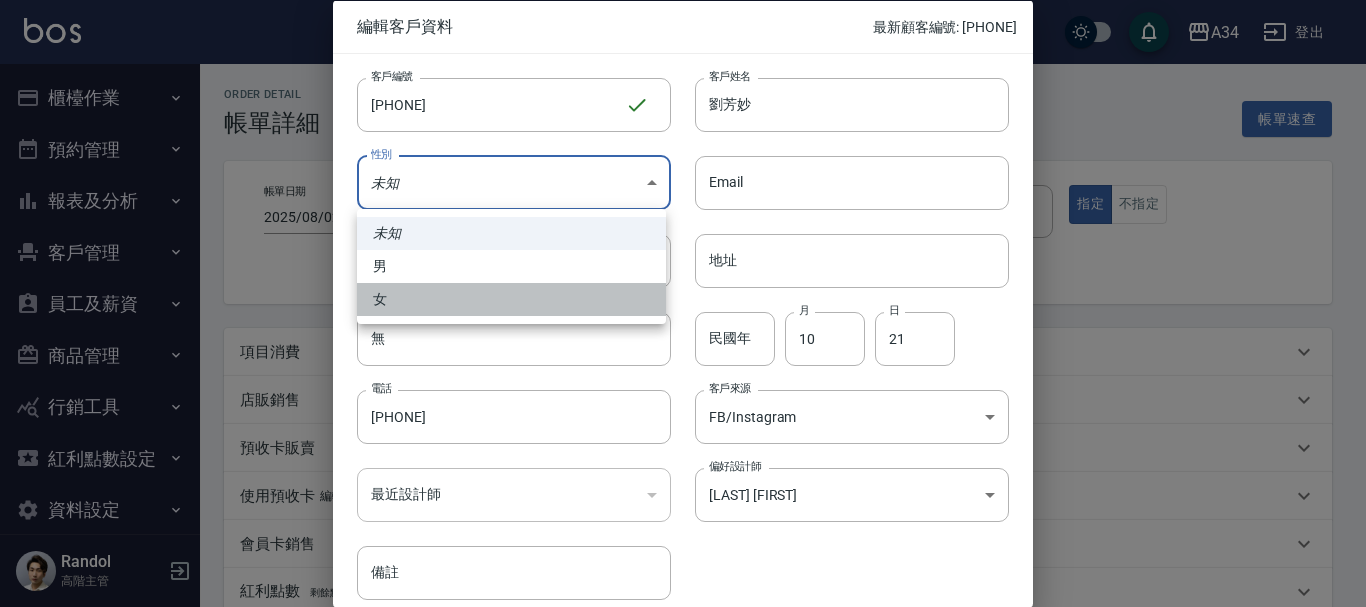 click on "女" at bounding box center (511, 299) 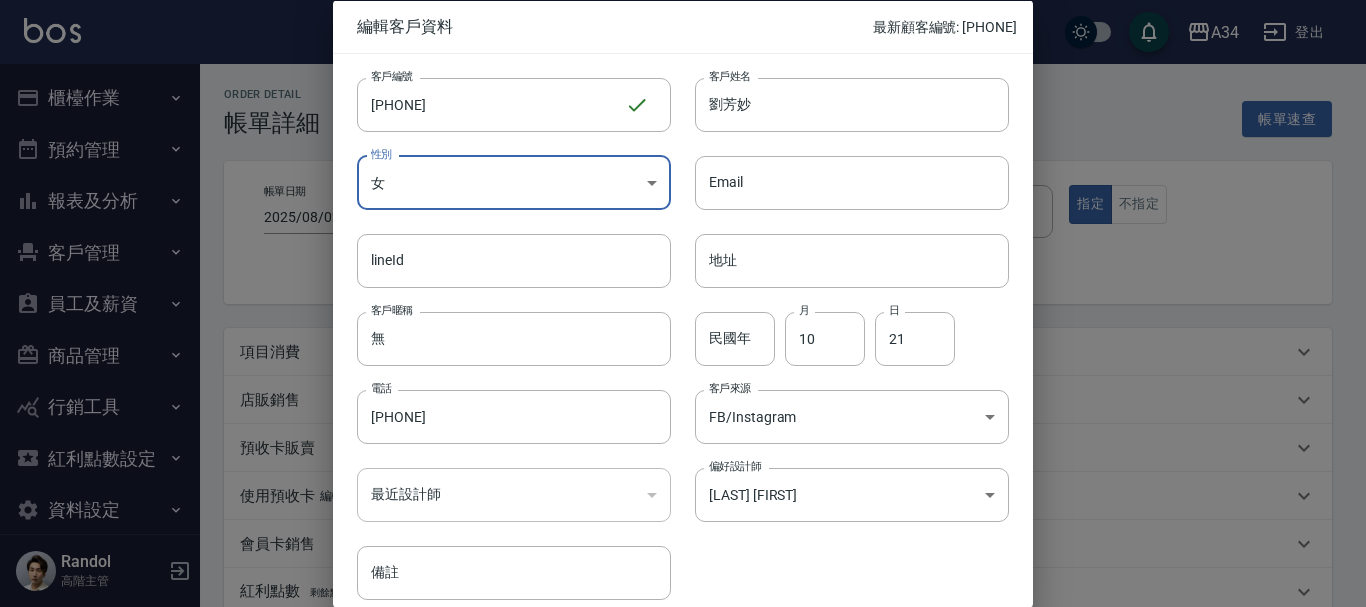 click on "客戶編號 [PHONE] ​ 客戶編號 客戶姓名 [LAST] [FIRST] 客戶姓名 性別 女 FEMALE 性別 Email Email lineId lineId 地址 地址 客戶暱稱 無 客戶暱稱 民國年 民國年 月 10 月 日 21 日 電話 [PHONE] 電話 客戶來源 FB/Instagram FB/Instagram 客戶來源 最近設計師 ​ 最近設計師 偏好設計師 [NAME] [UUID] 偏好設計師 備註 備註" at bounding box center [671, 326] 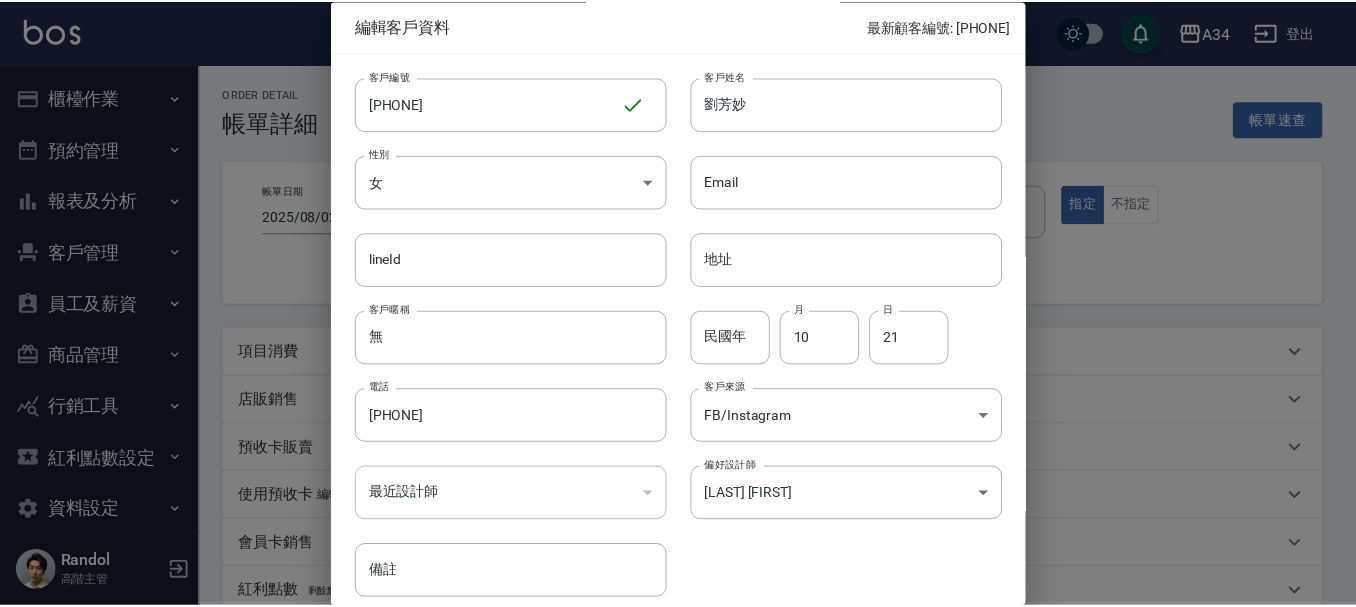 scroll, scrollTop: 86, scrollLeft: 0, axis: vertical 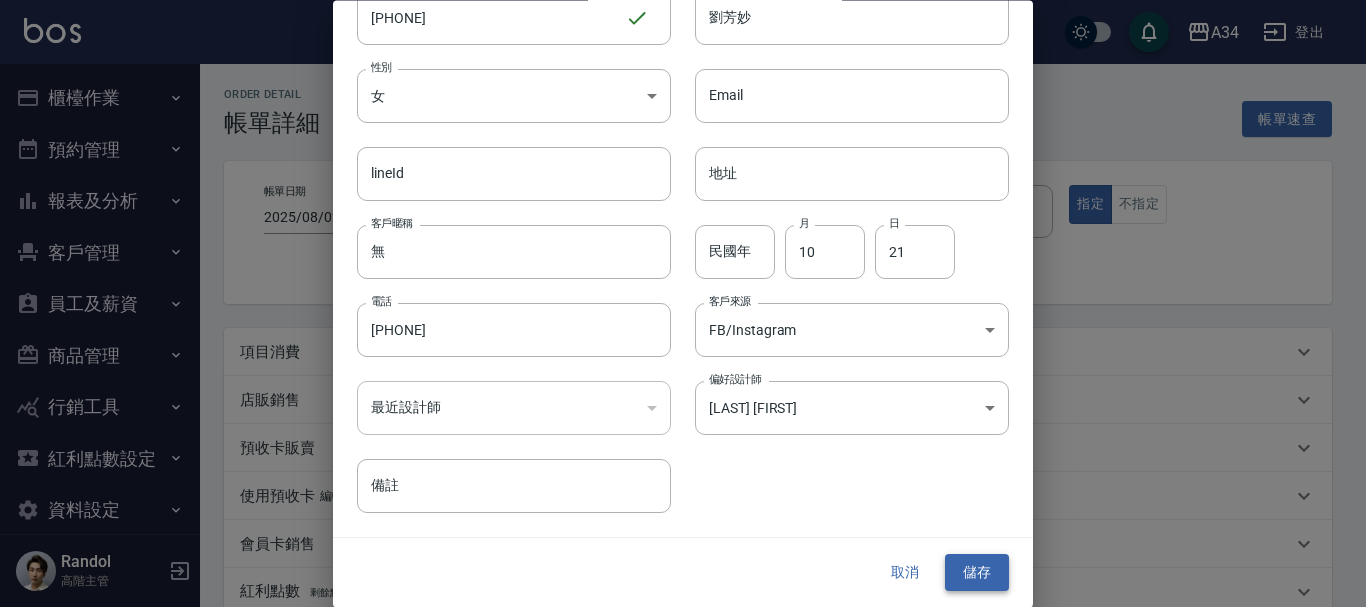 click on "儲存" at bounding box center [977, 573] 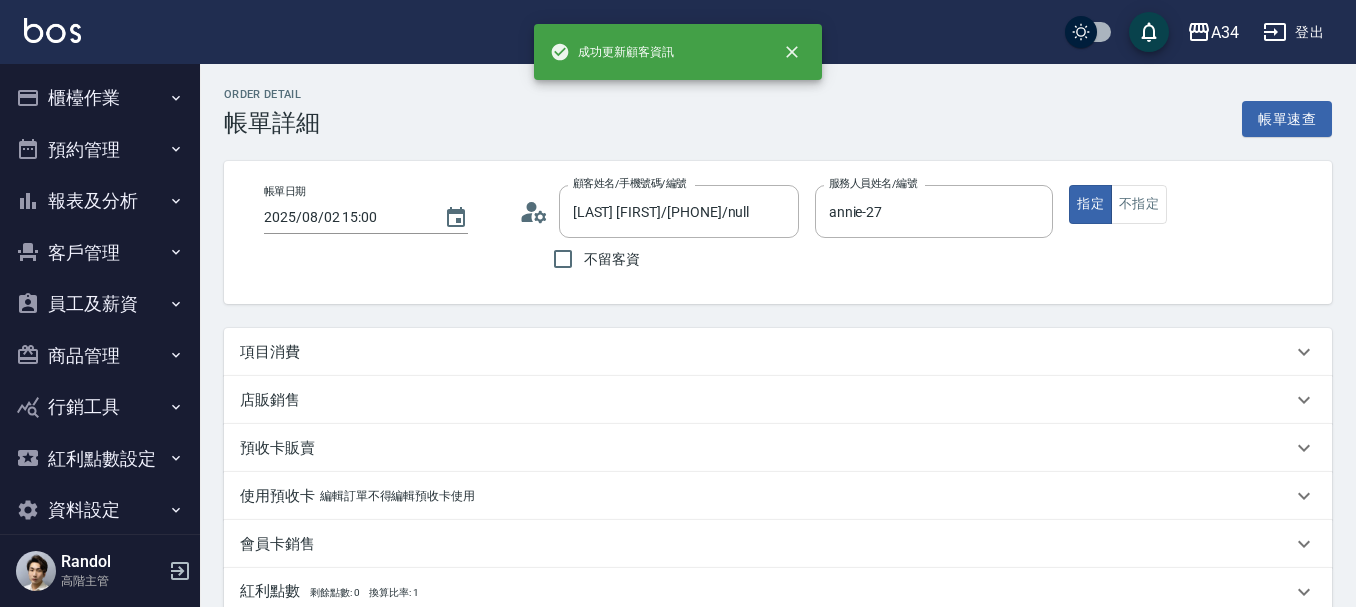 type on "[LAST] [FIRST]/[PHONE]/[PHONE]" 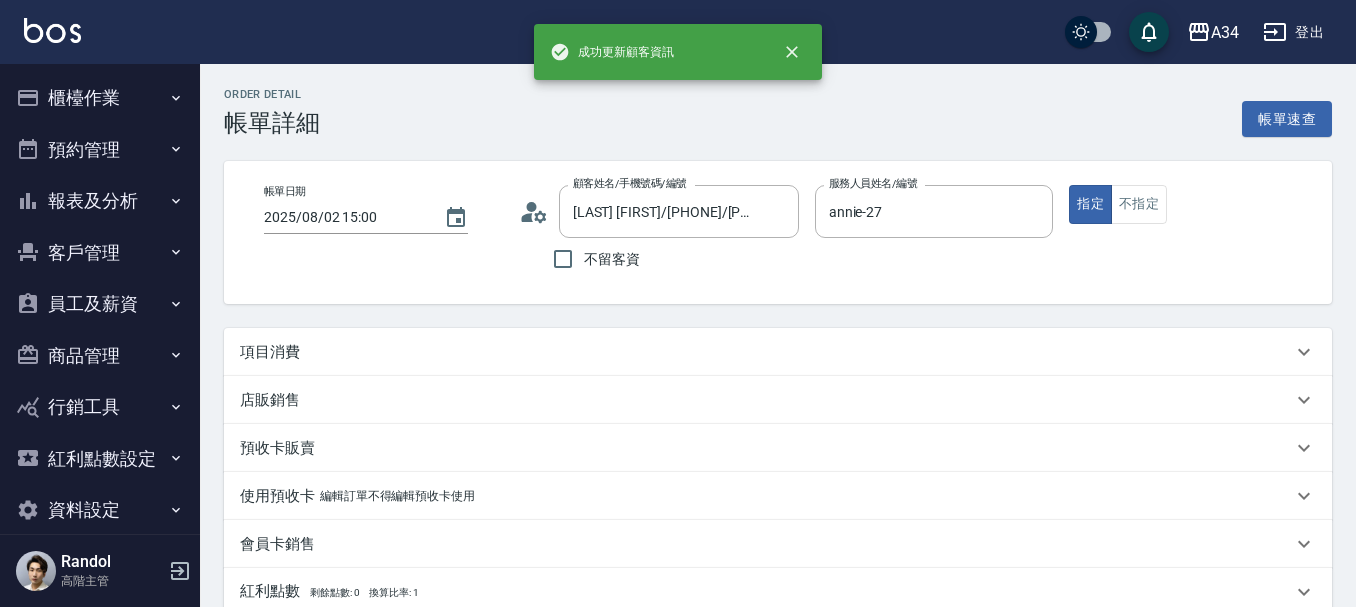 click on "項目消費" at bounding box center (270, 352) 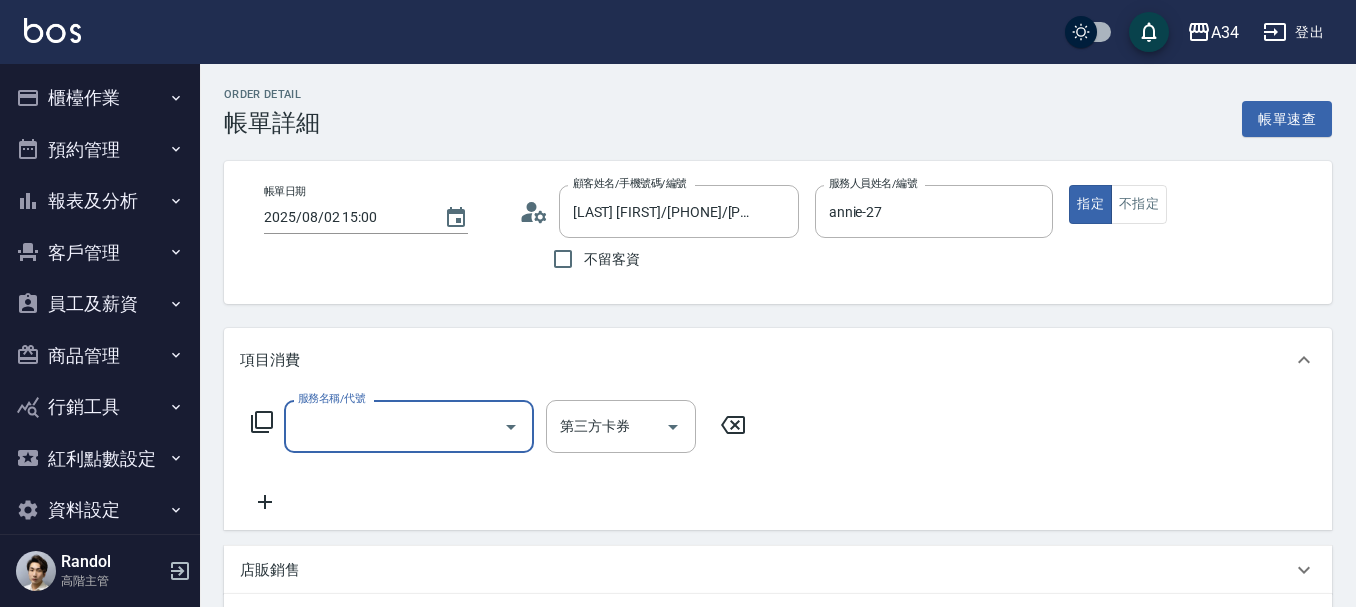 scroll, scrollTop: 0, scrollLeft: 0, axis: both 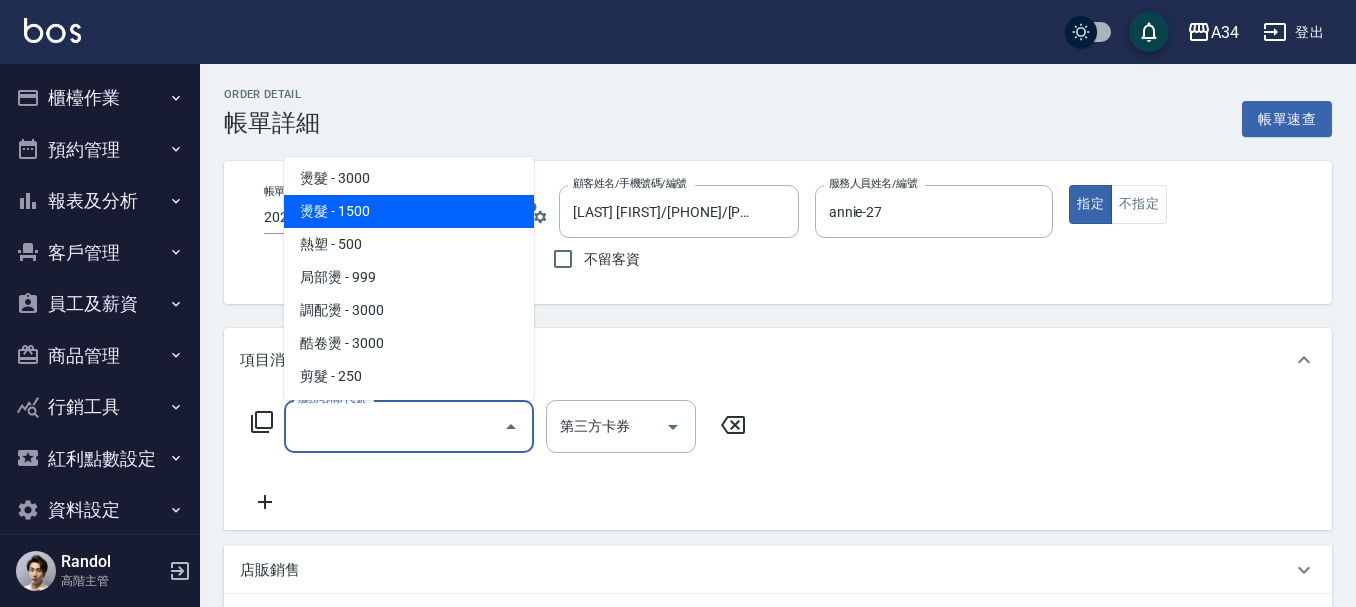 click on "燙髮 - 1500" at bounding box center [409, 211] 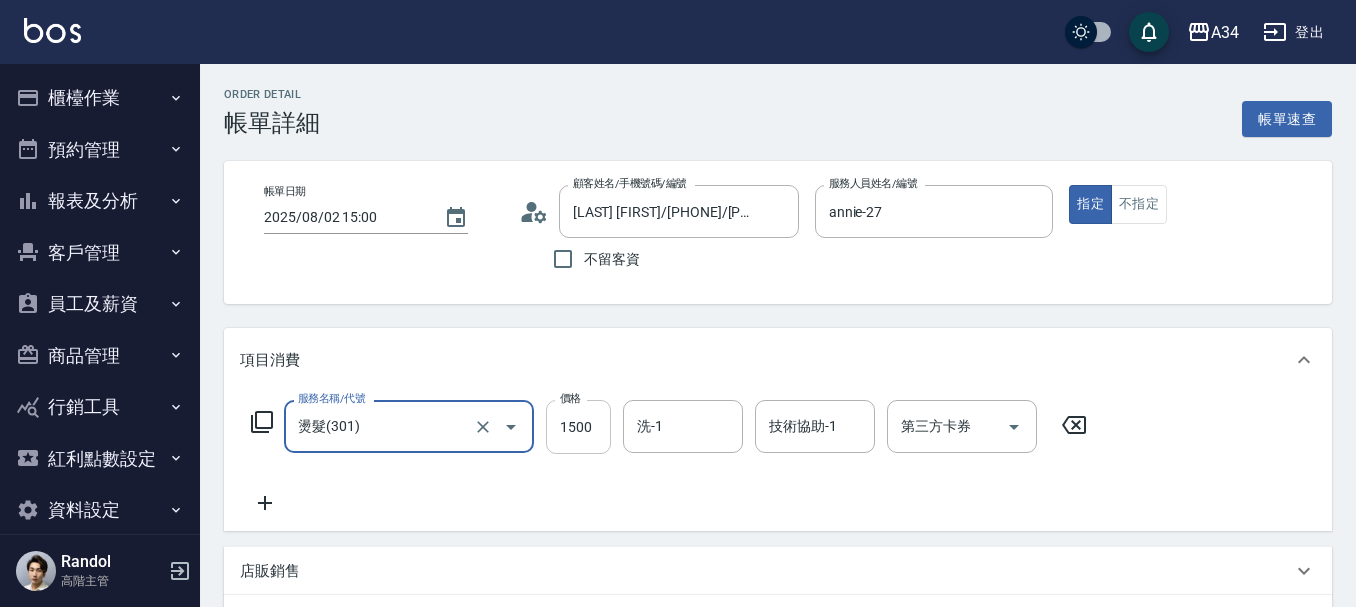 click on "1500" at bounding box center (578, 427) 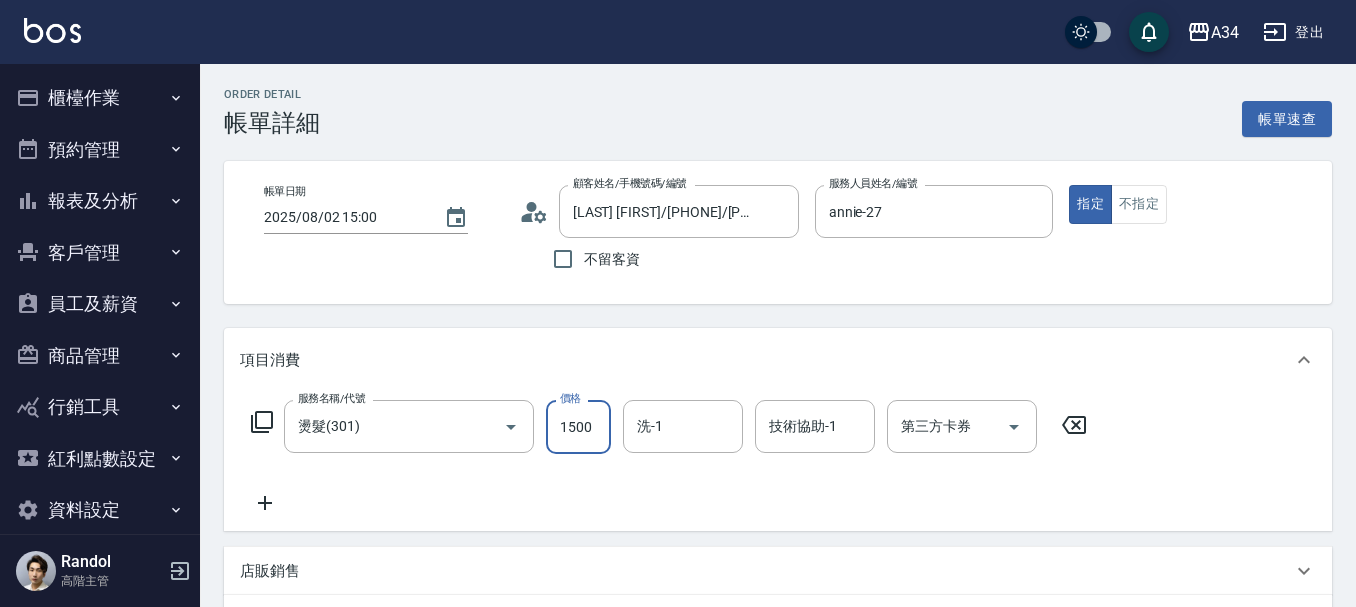 type on "0" 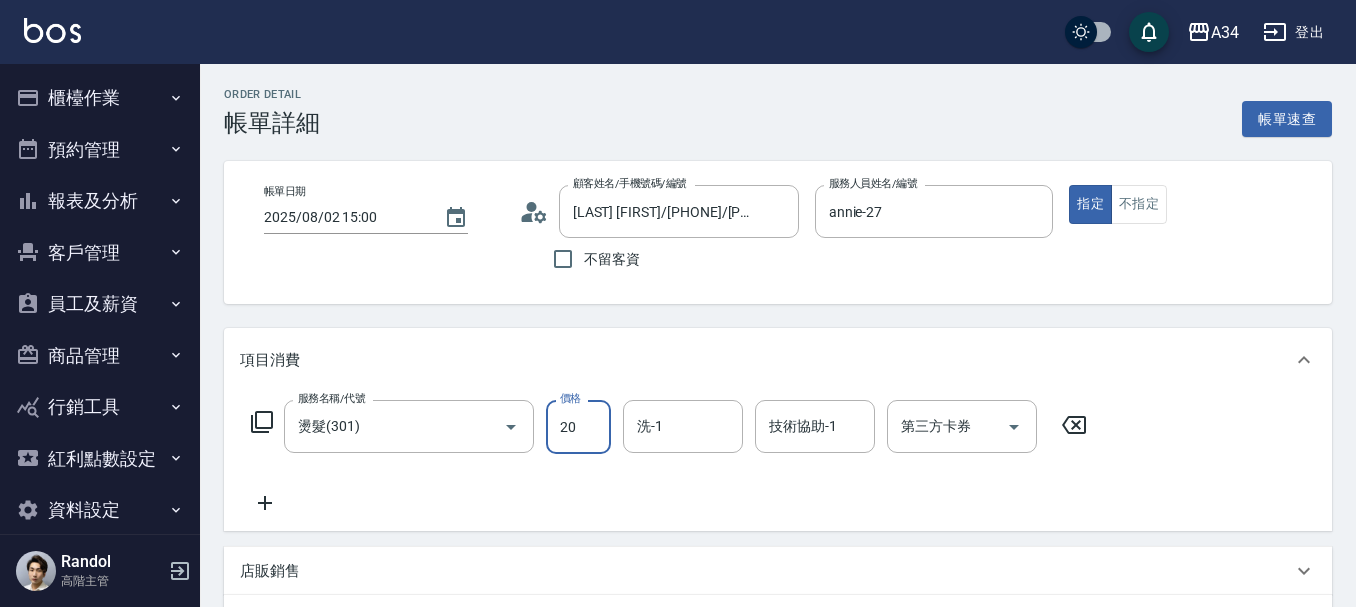 type on "209" 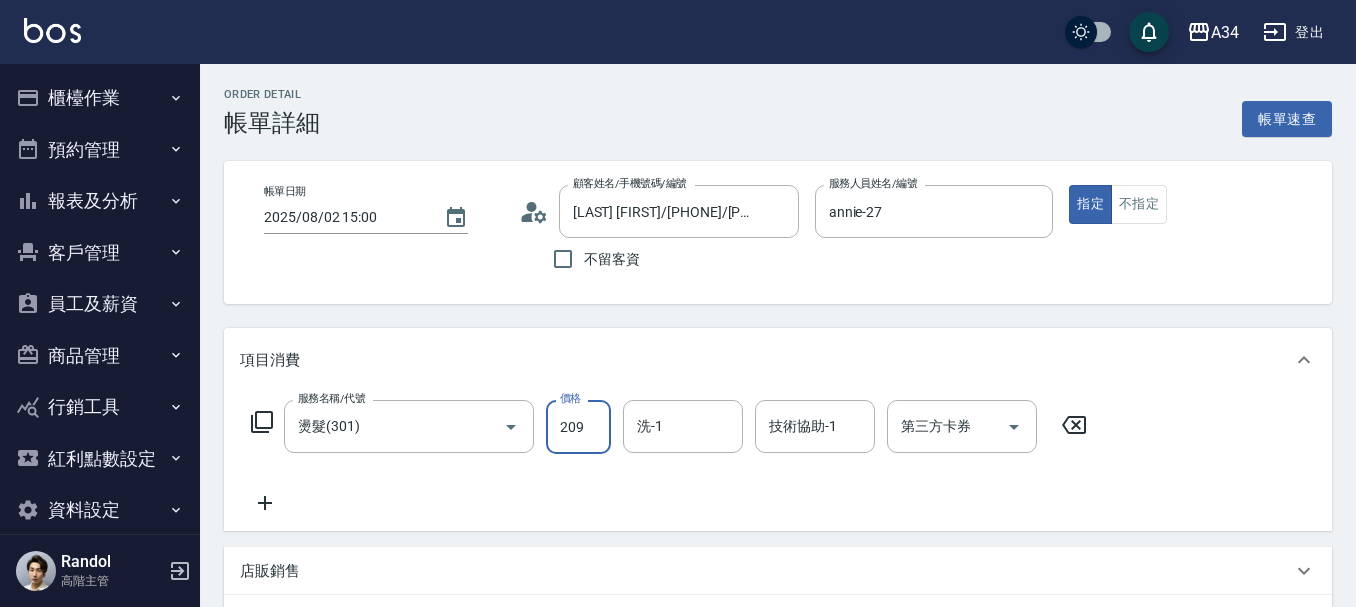 type on "200" 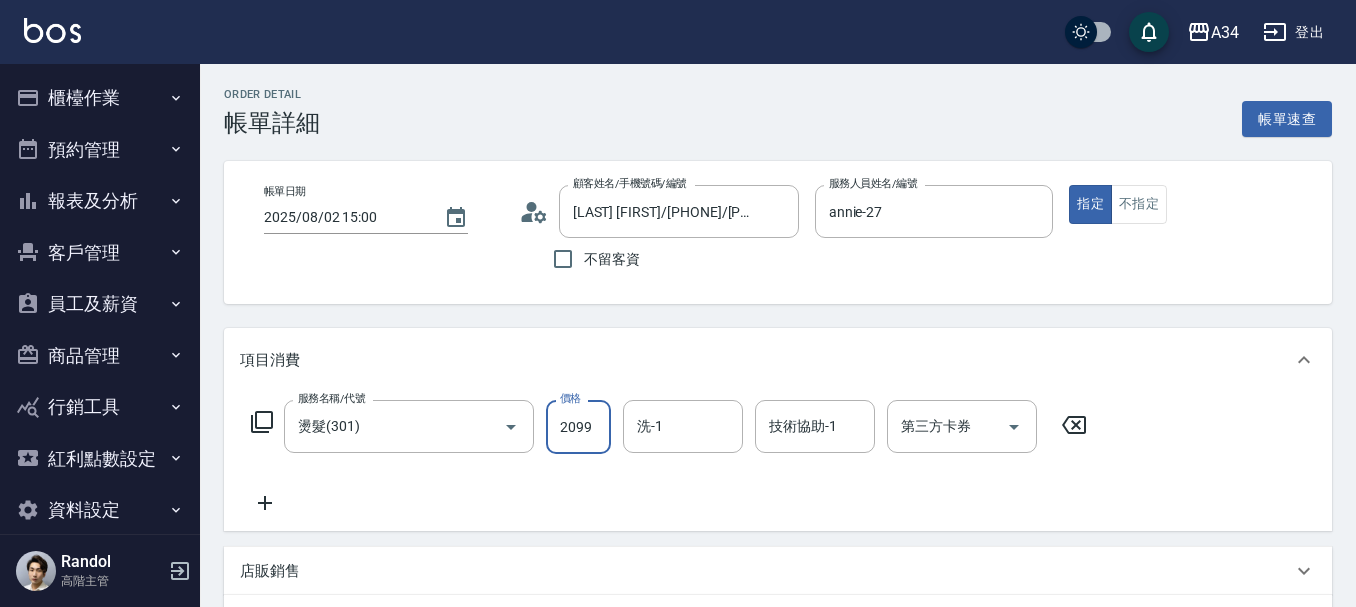type on "2099" 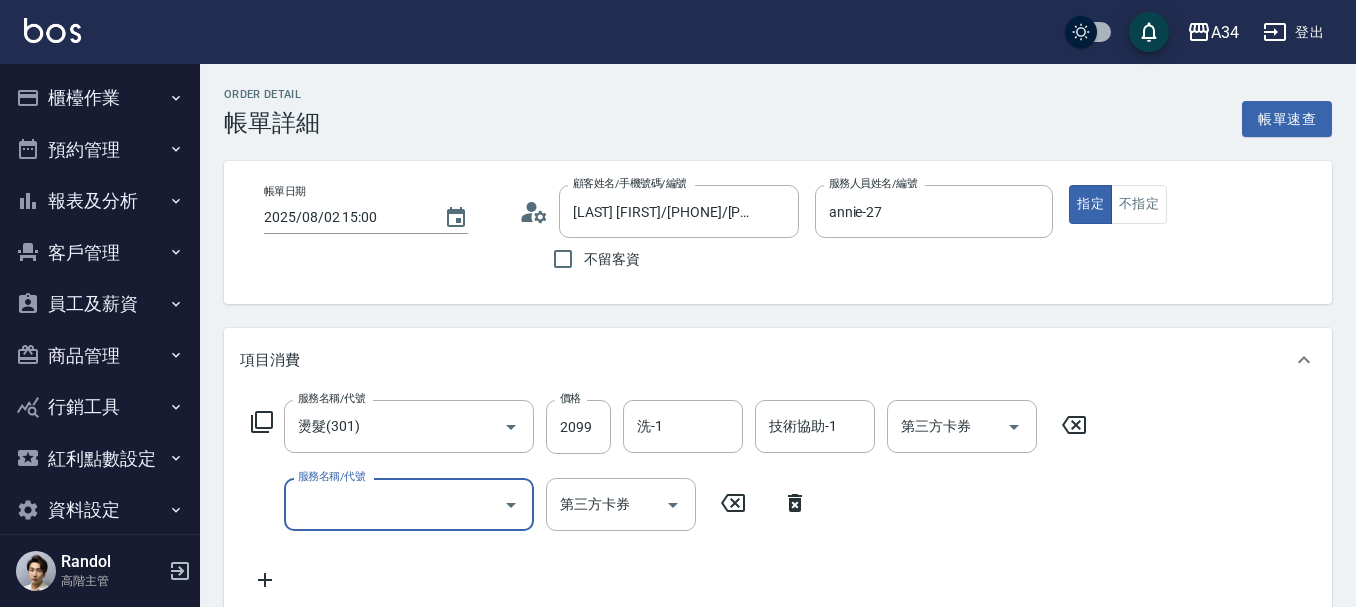 click on "服務名稱/代號" at bounding box center (394, 504) 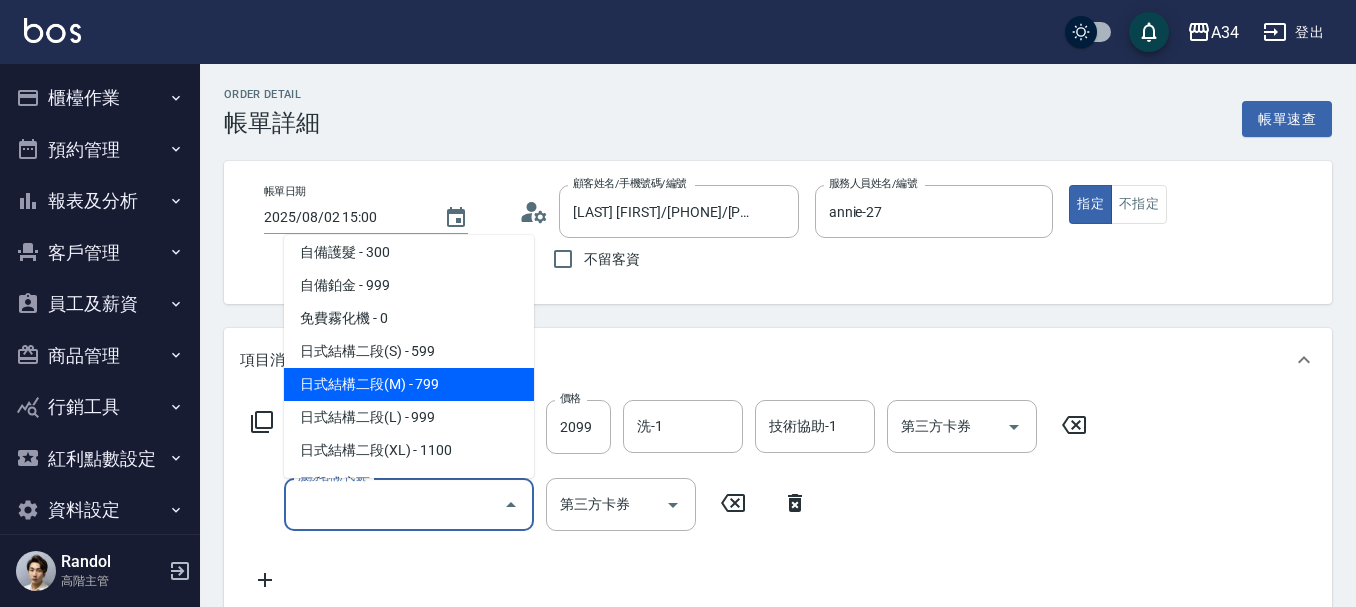 scroll, scrollTop: 800, scrollLeft: 0, axis: vertical 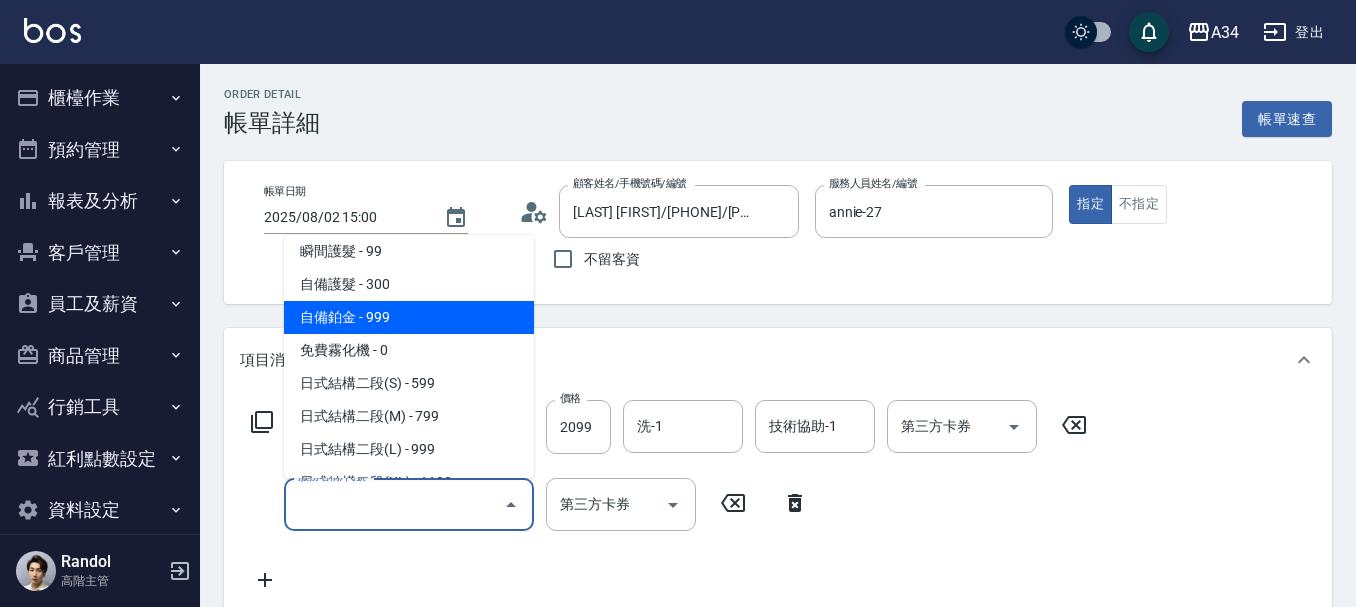click on "自備鉑金 - 999" at bounding box center [409, 317] 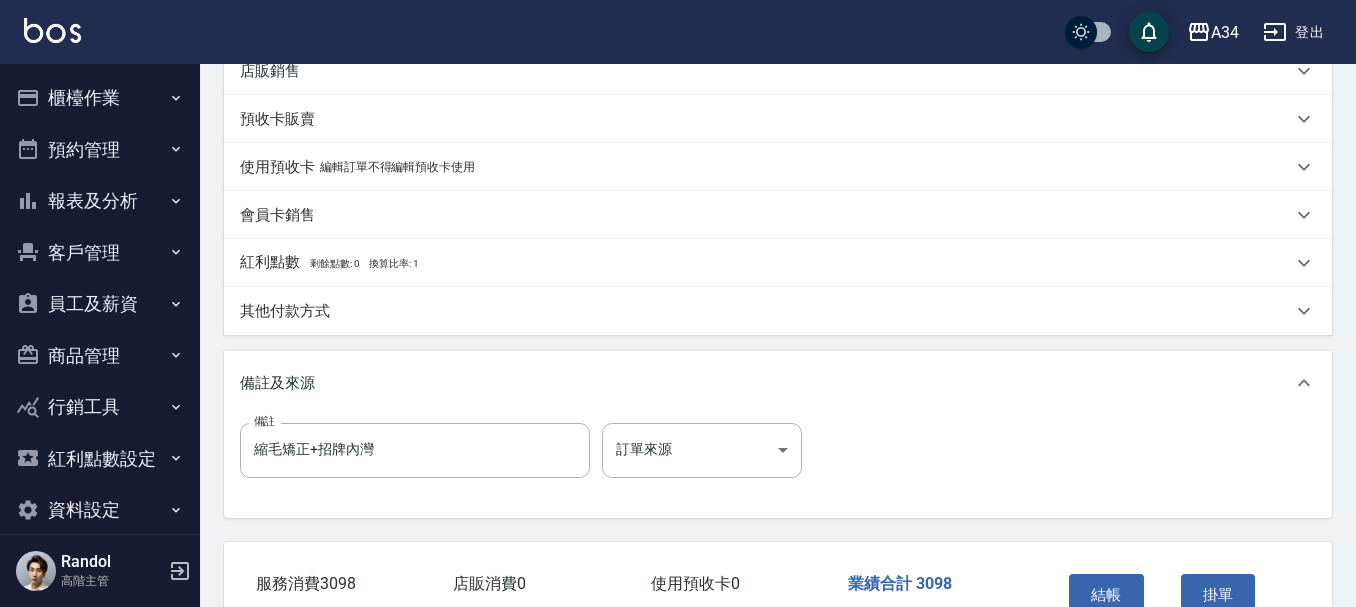 scroll, scrollTop: 700, scrollLeft: 0, axis: vertical 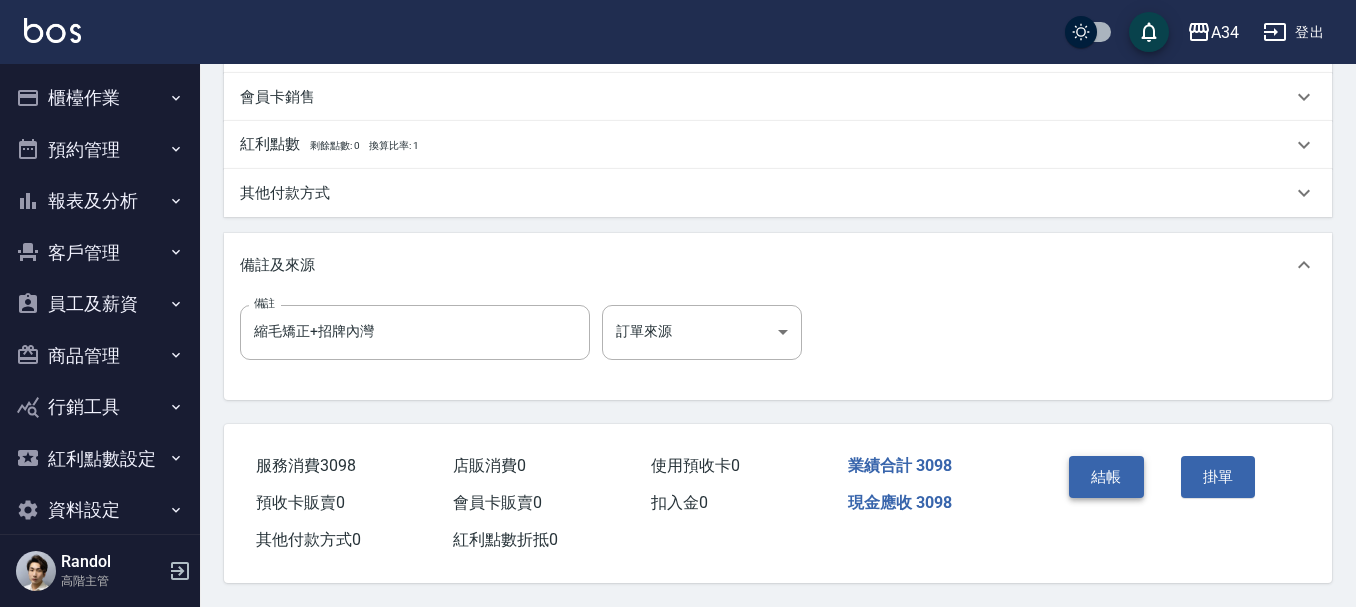 click on "結帳" at bounding box center (1106, 477) 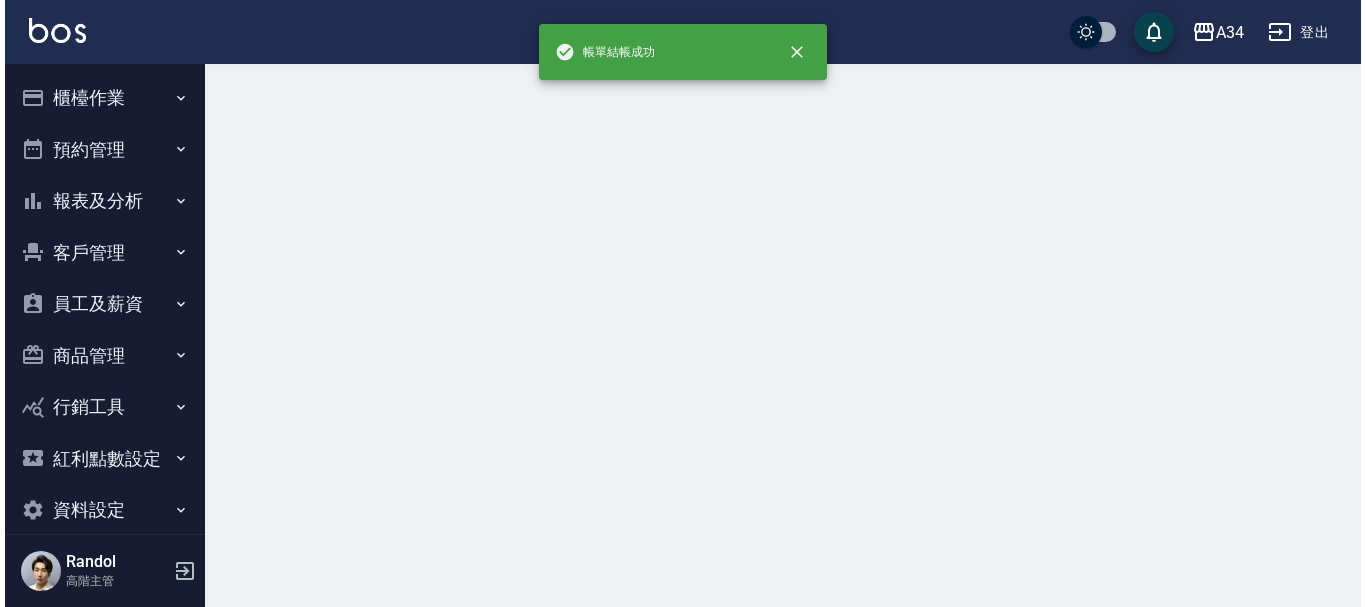 scroll, scrollTop: 0, scrollLeft: 0, axis: both 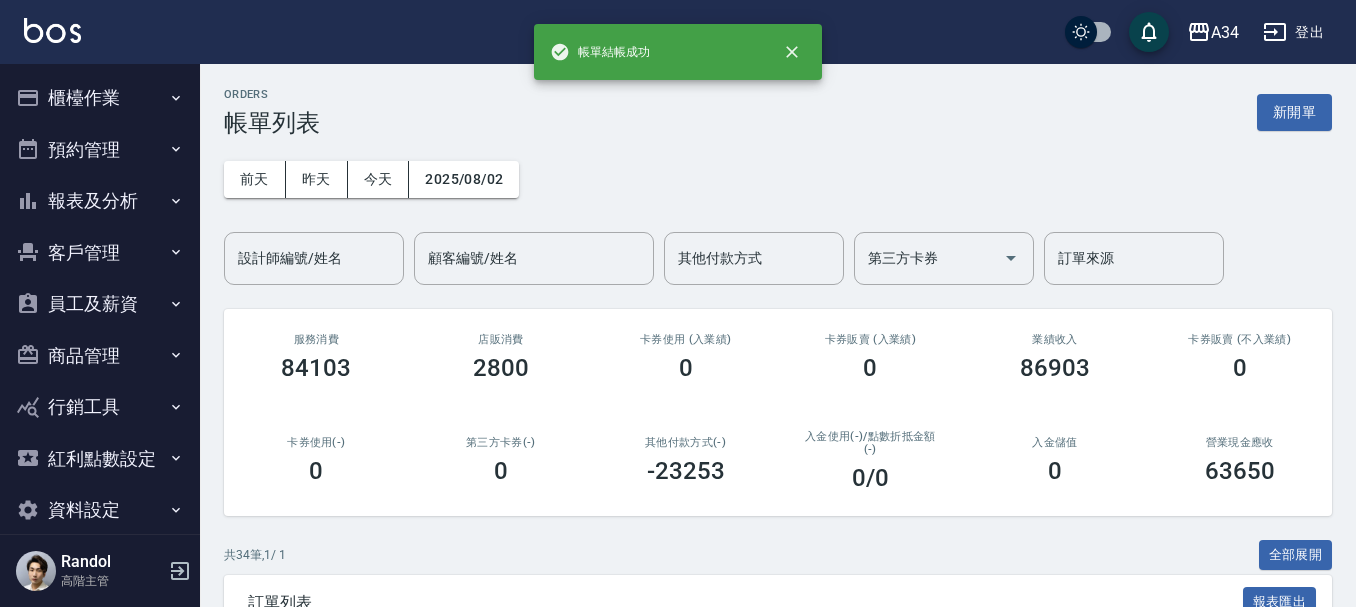 click on "櫃檯作業" at bounding box center (100, 98) 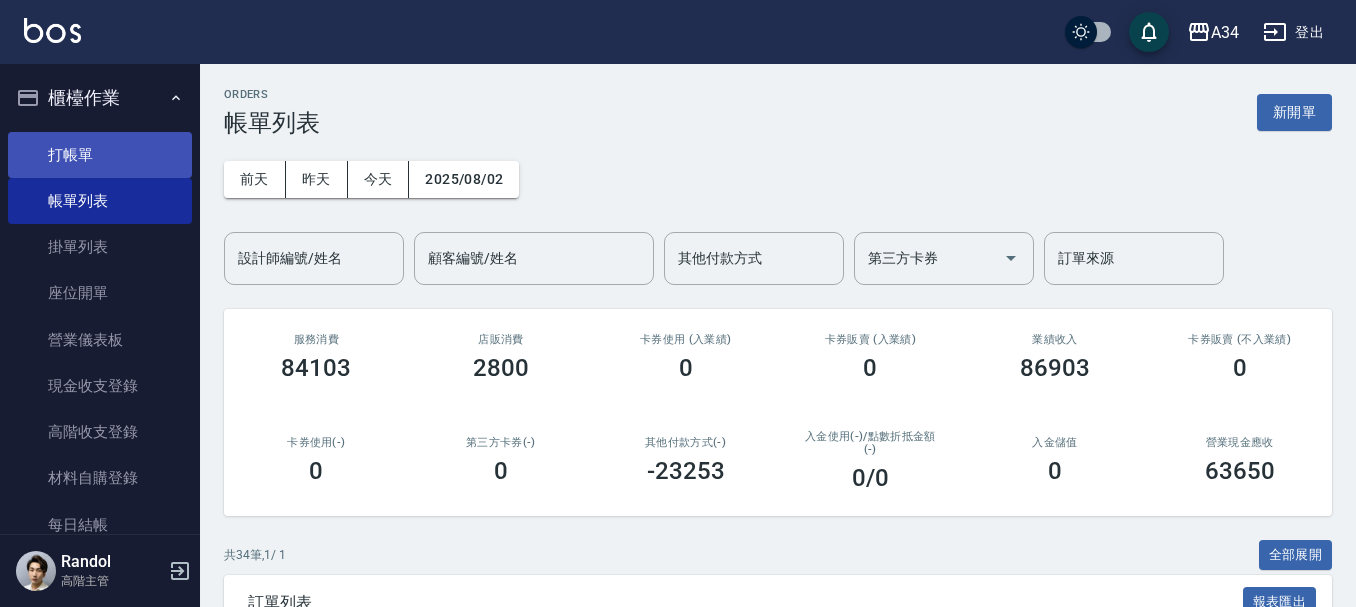 click on "打帳單" at bounding box center (100, 155) 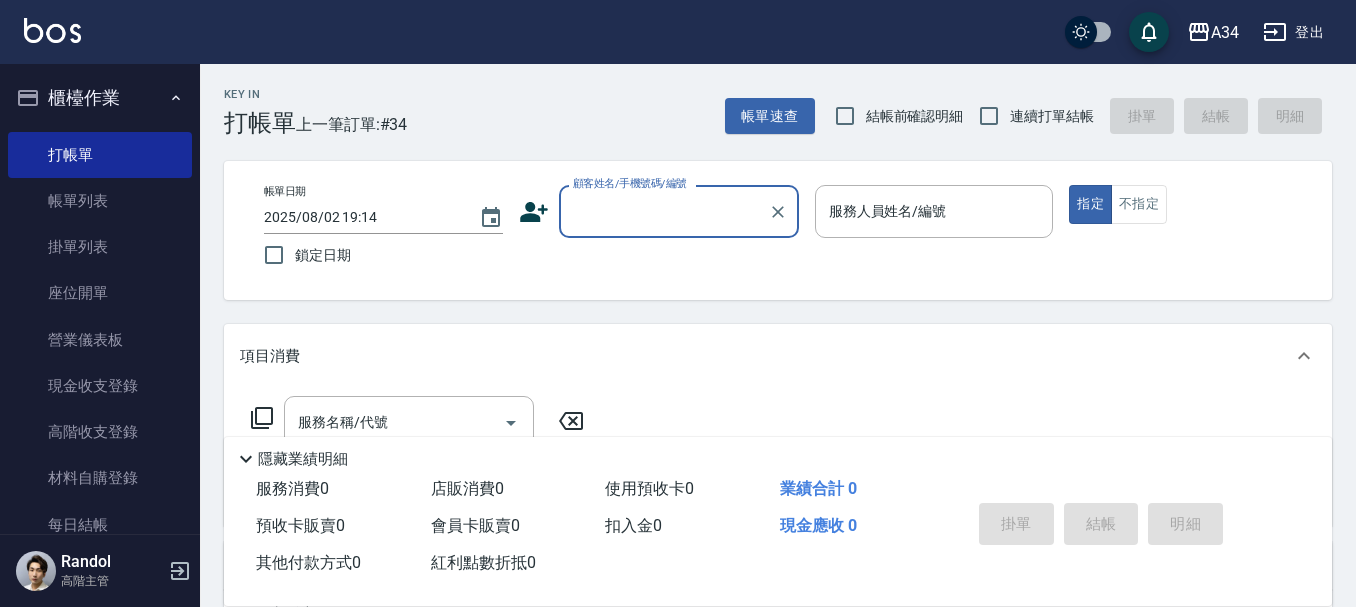 click 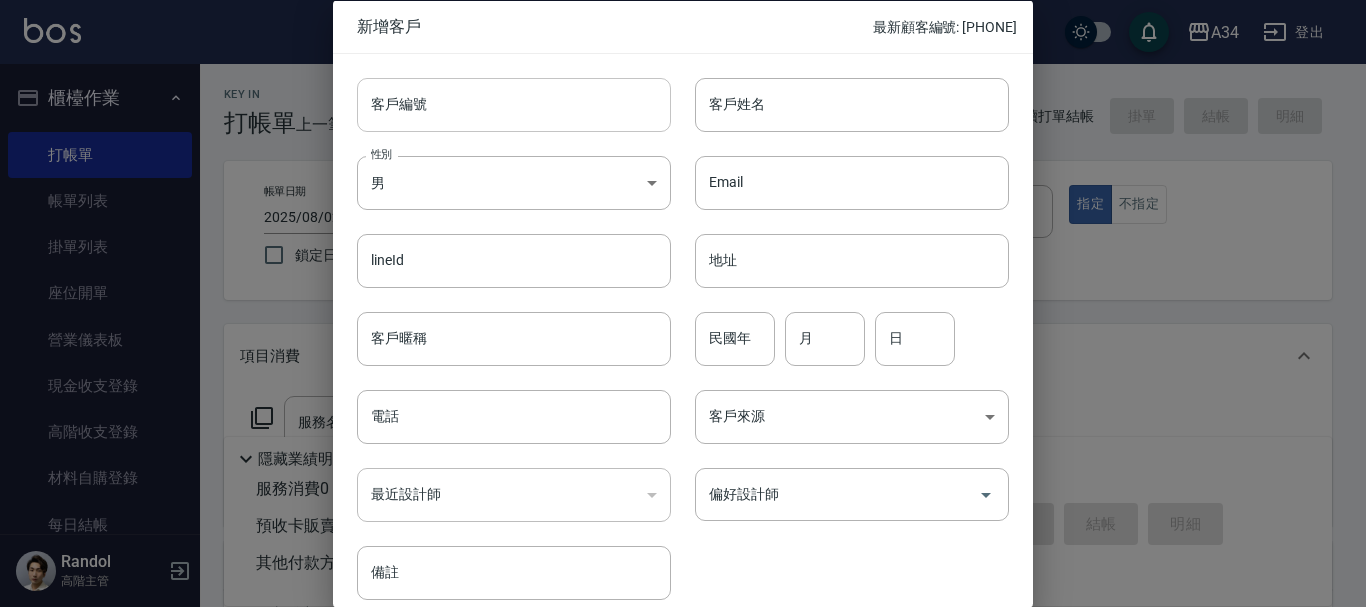 click on "客戶編號" at bounding box center (514, 104) 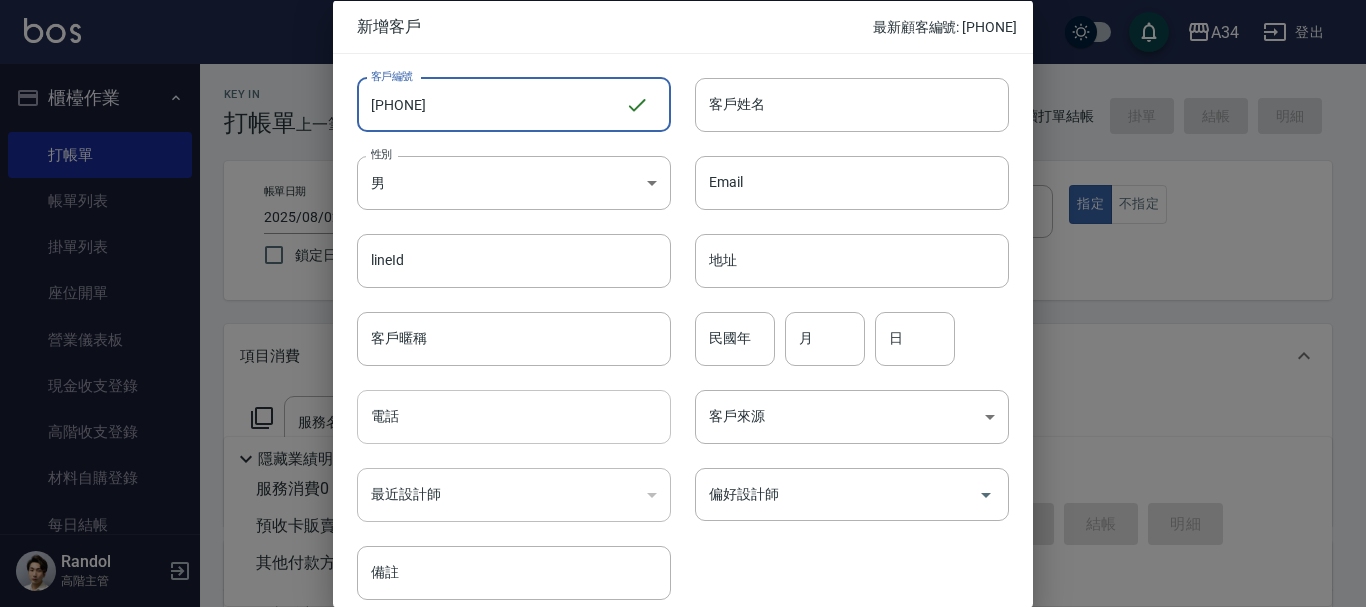 type on "[PHONE]" 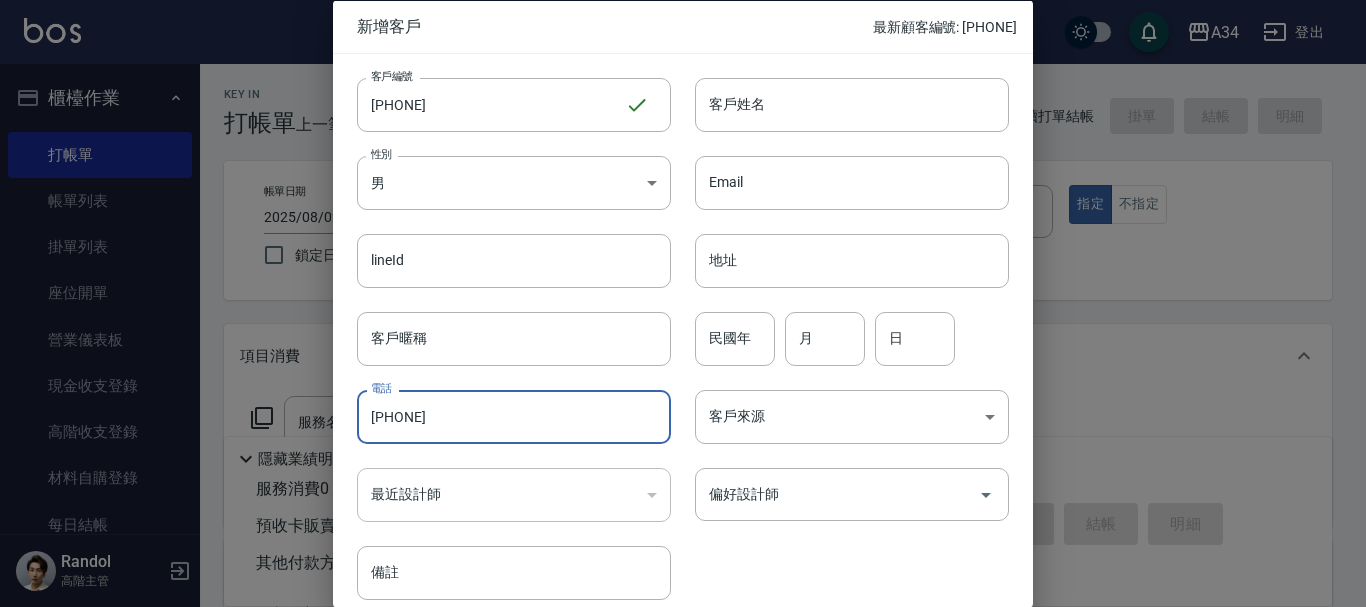 type on "[PHONE]" 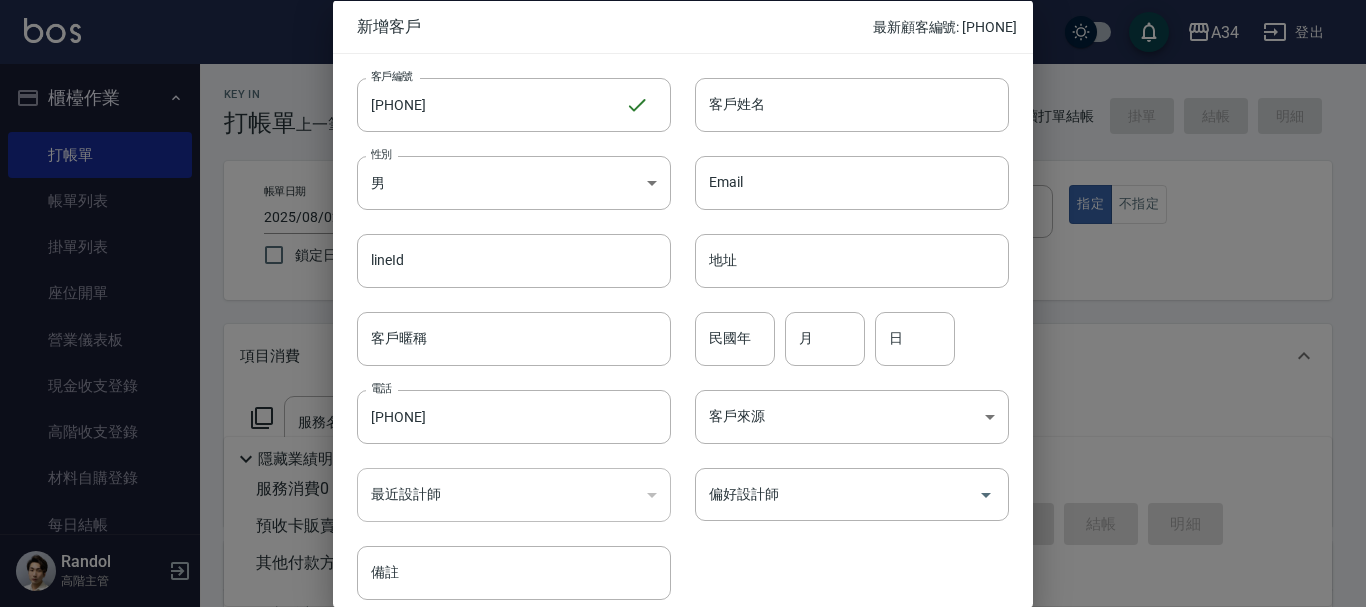 click on "民國年 民國年 月 月 日 日" at bounding box center (840, 326) 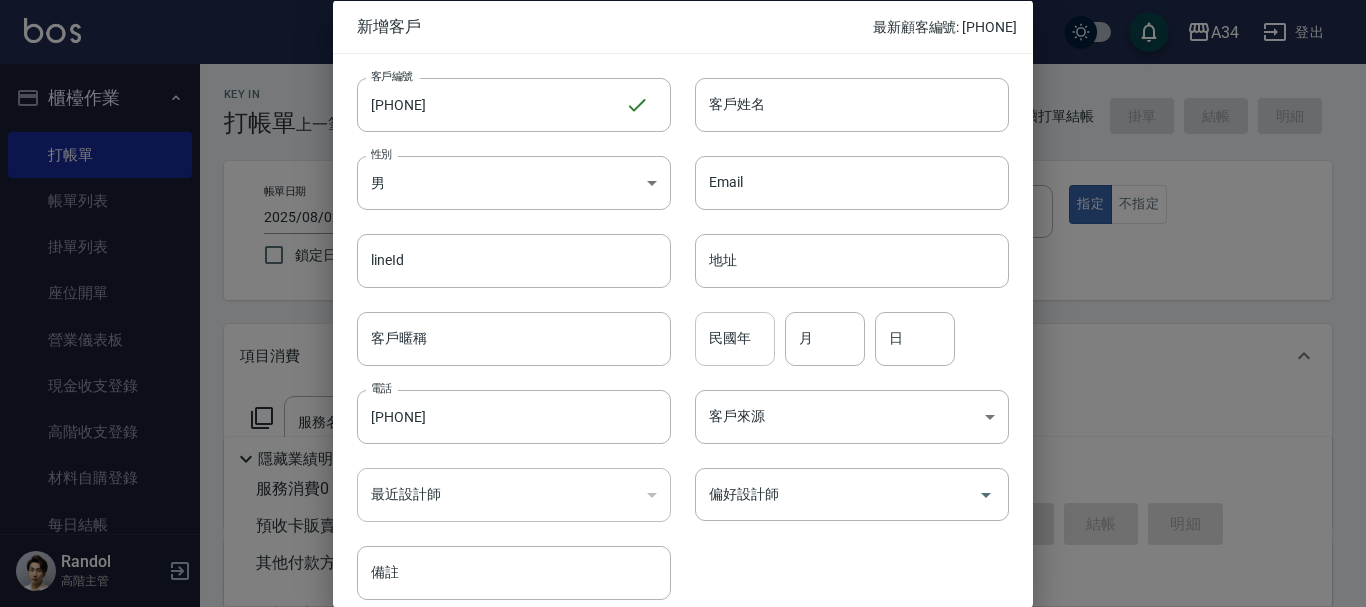 click on "民國年" at bounding box center (735, 338) 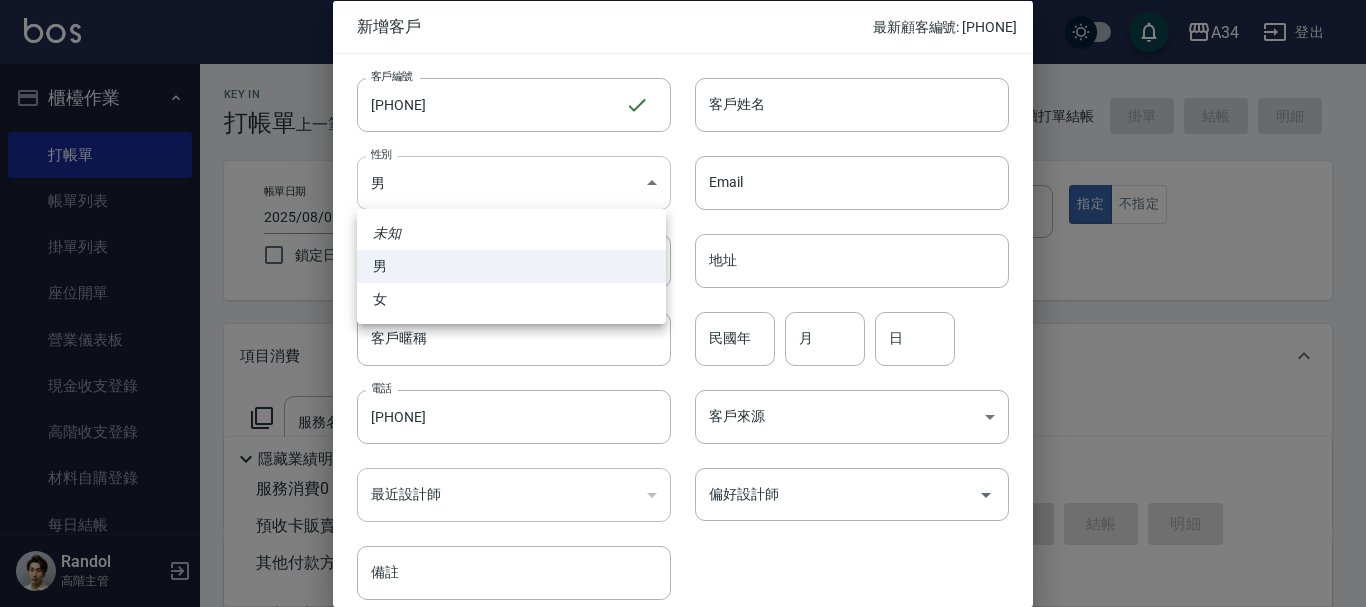 click on "A34 登出 櫃檯作業 打帳單 帳單列表 掛單列表 座位開單 營業儀表板 現金收支登錄 高階收支登錄 材料自購登錄 每日結帳 排班表 現場電腦打卡 掃碼打卡 預約管理 預約管理 單日預約紀錄 單週預約紀錄 報表及分析 報表目錄 消費分析儀表板 店家區間累計表 店家日報表 店家排行榜 互助日報表 互助月報表 互助排行榜 互助點數明細 互助業績報表 全店業績分析表 每日業績分析表 營業統計分析表 營業項目月分析表 設計師業績表 設計師日報表 設計師業績分析表 設計師業績月報表 設計師抽成報表 設計師排行榜 商品銷售排行榜 商品消耗明細 商品進銷貨報表 商品庫存表 商品庫存盤點表 會員卡銷售報表 服務扣項明細表 單一服務項目查詢 店販抽成明細 店販分類抽成明細 顧客入金餘額表 顧客卡券餘額表 每日非現金明細 每日收支明細 收支分類明細表 收支匯款表 損益表 0" at bounding box center (683, 511) 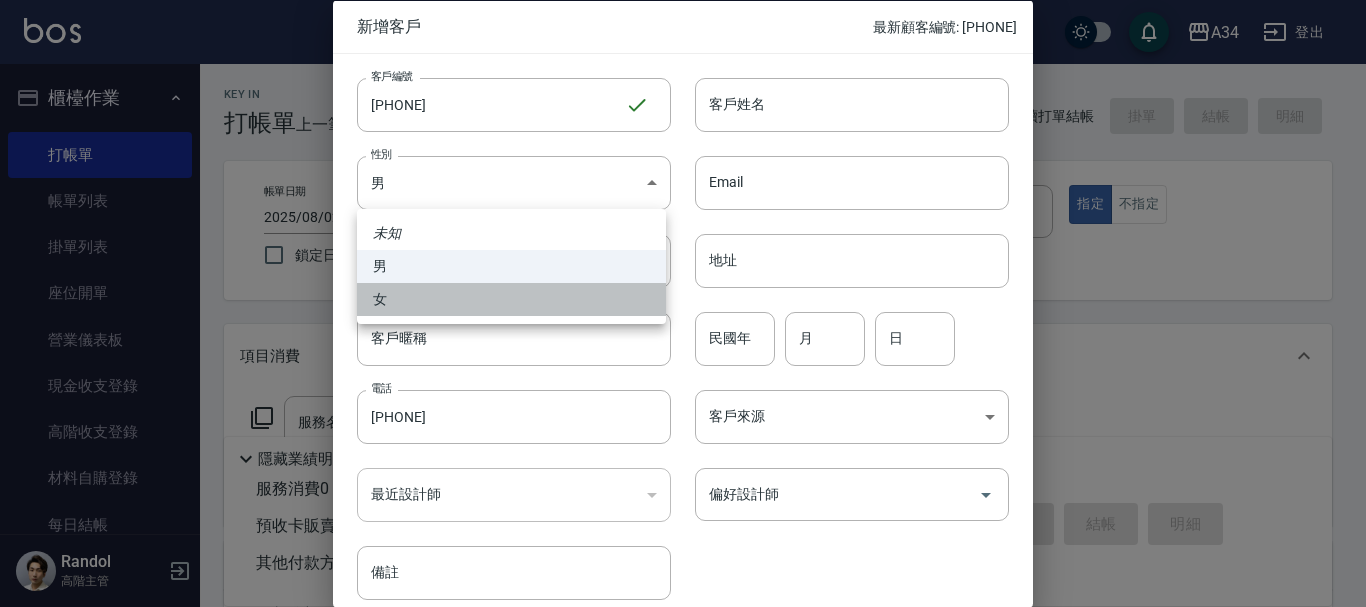 click on "女" at bounding box center [511, 299] 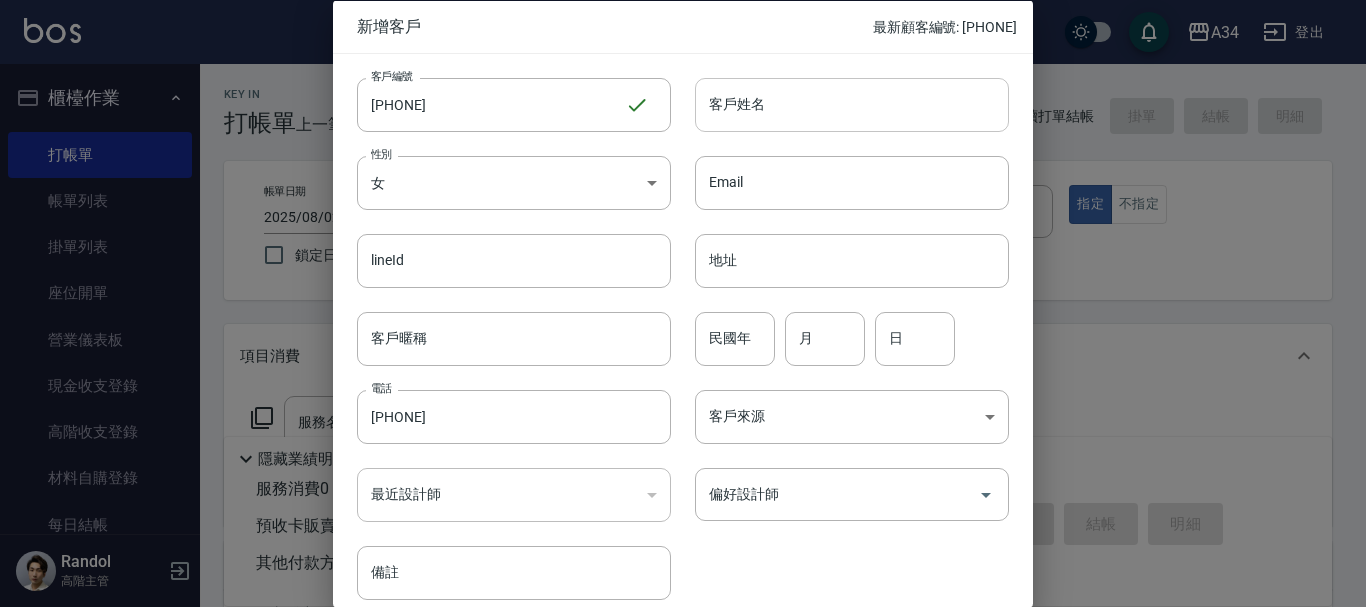 click on "客戶姓名" at bounding box center [852, 104] 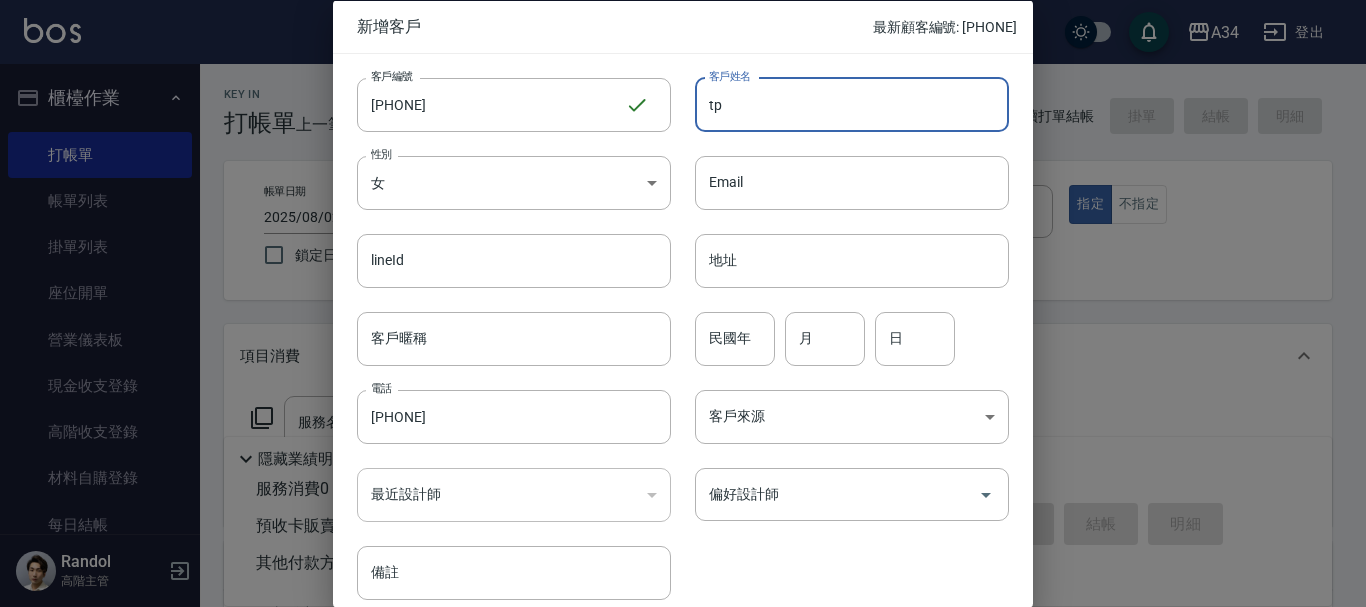 type on "t" 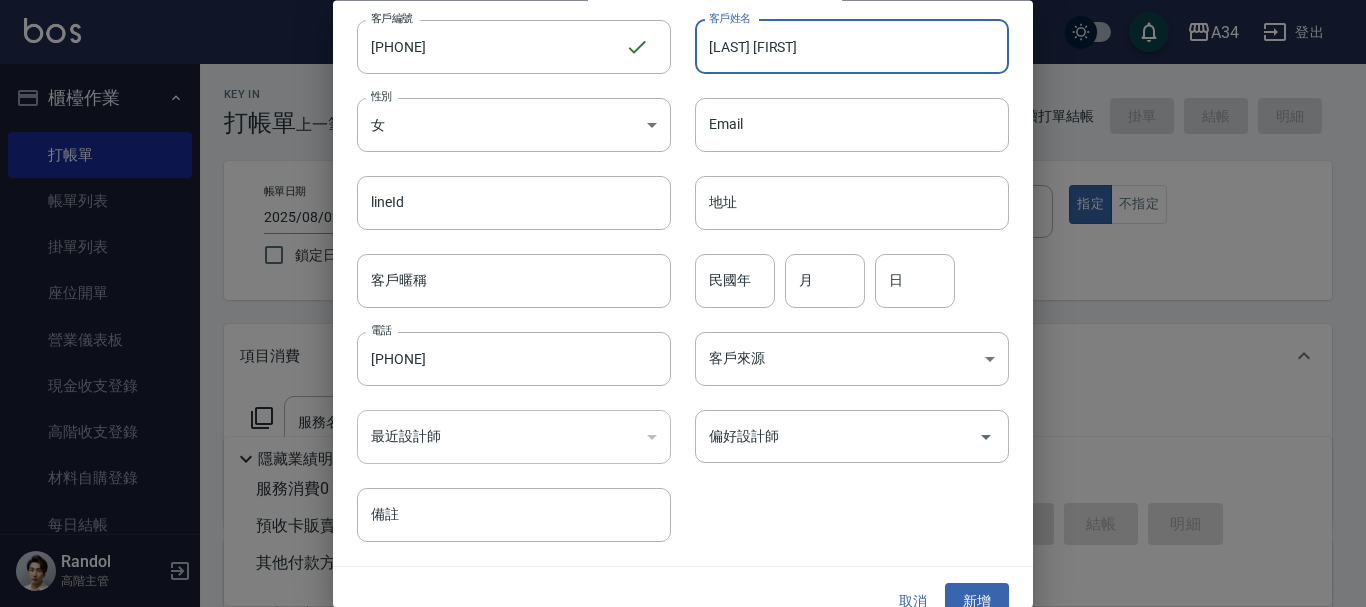 scroll, scrollTop: 86, scrollLeft: 0, axis: vertical 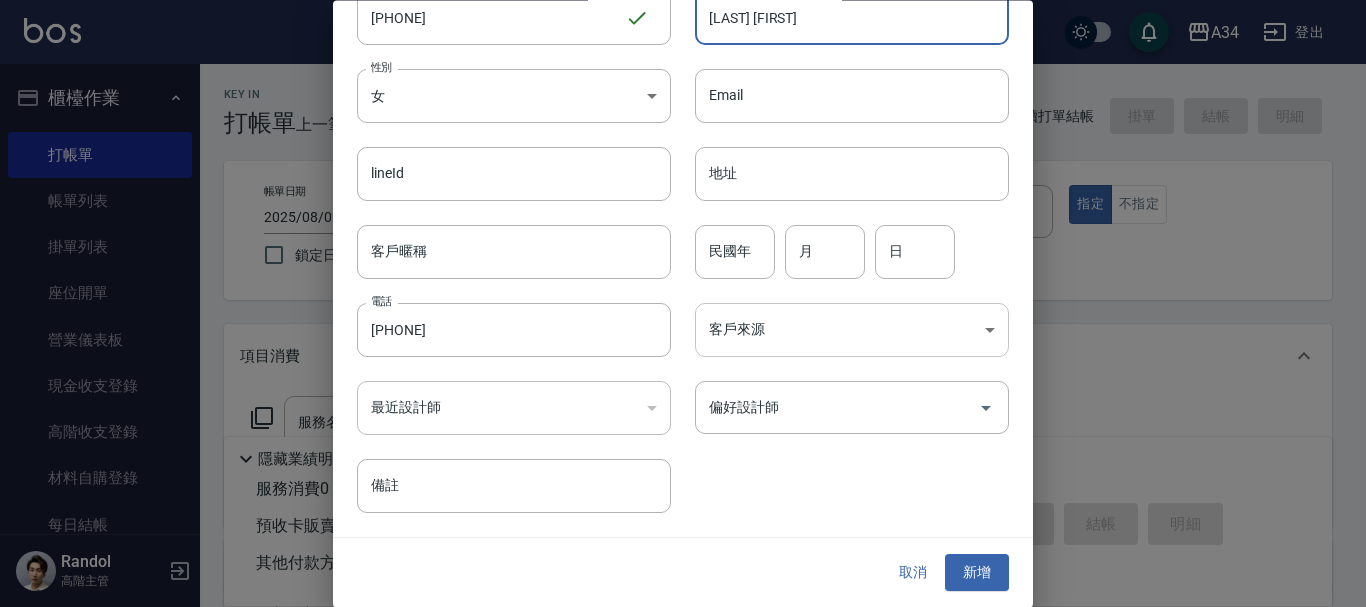 type on "[LAST] [FIRST]" 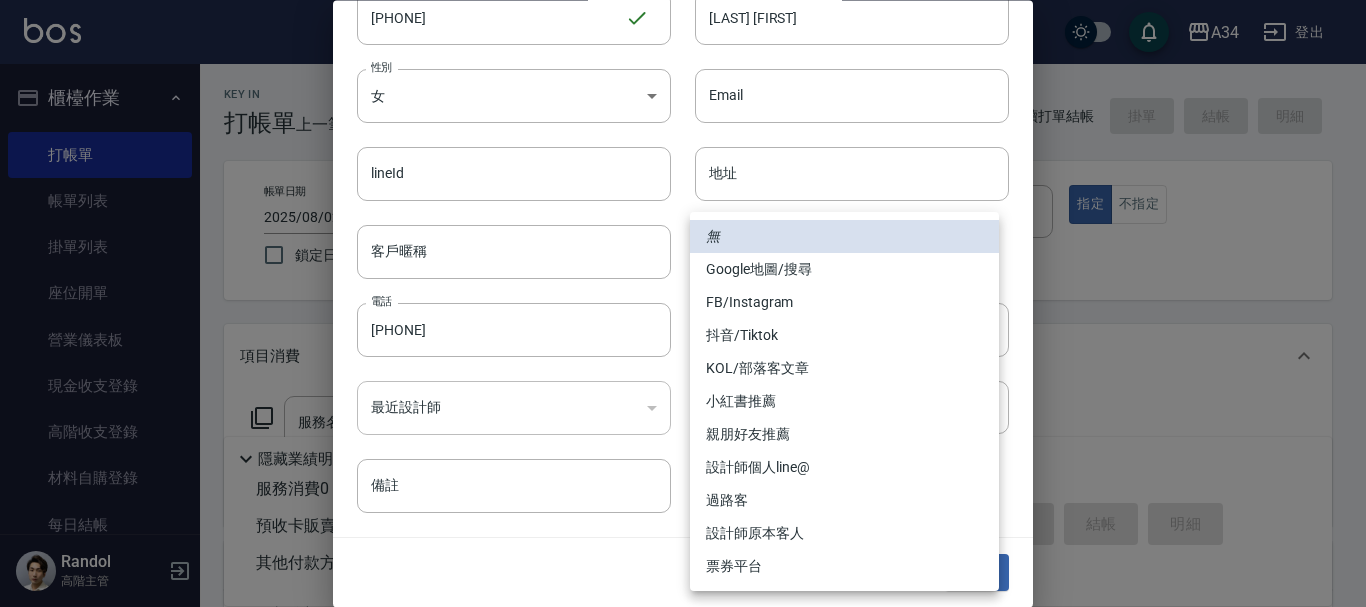 click on "FB/Instagram" at bounding box center [844, 302] 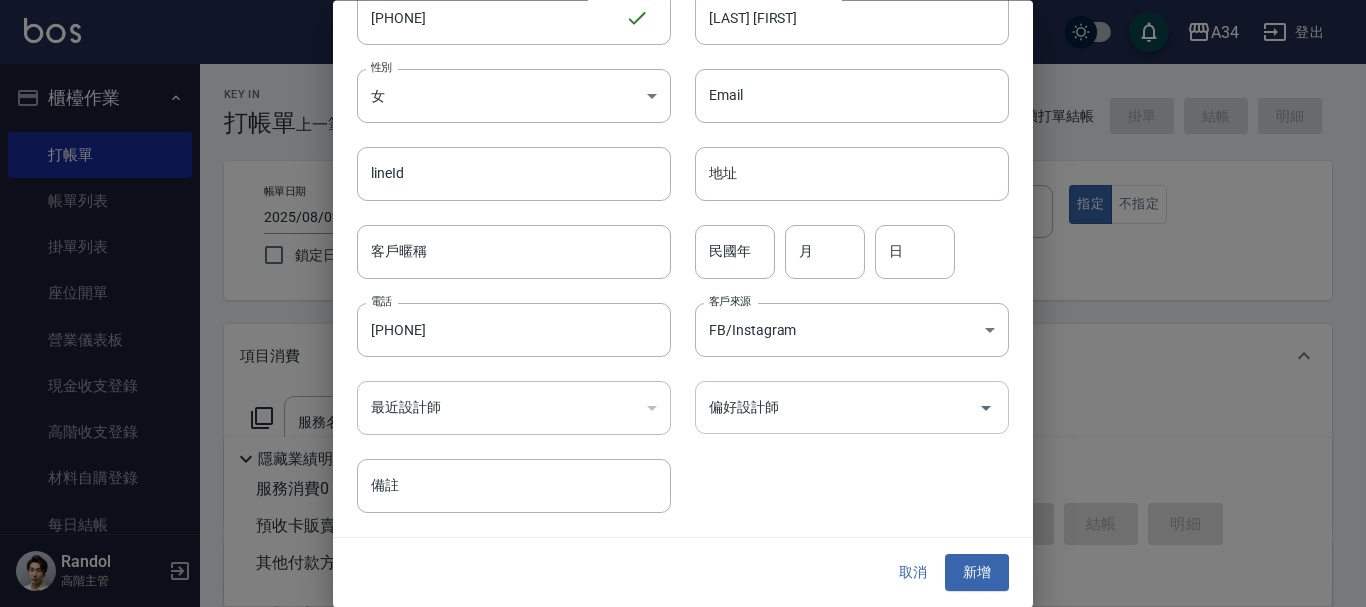 click on "偏好設計師" at bounding box center [837, 408] 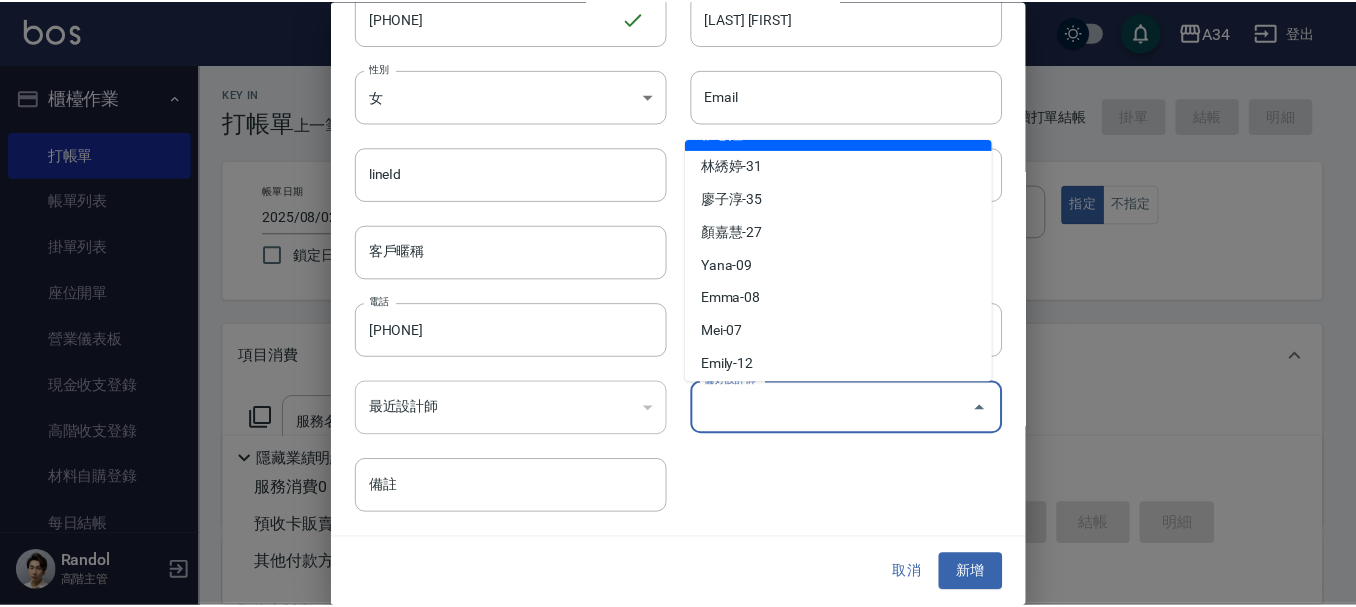 scroll, scrollTop: 466, scrollLeft: 0, axis: vertical 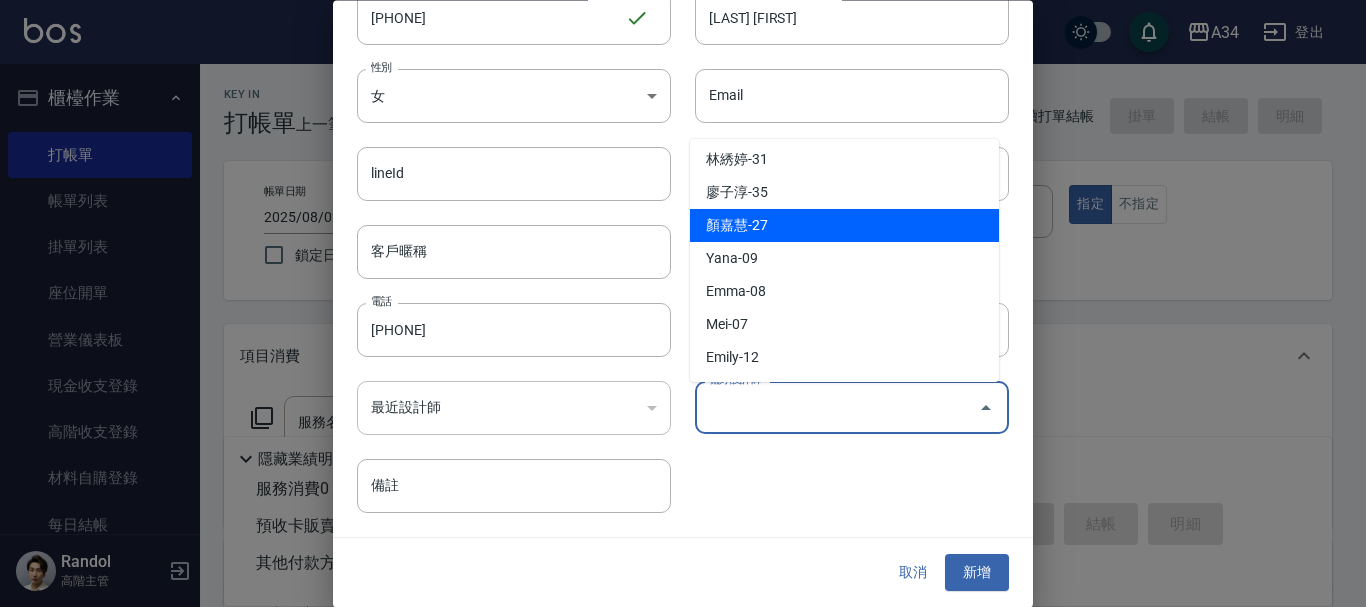 click on "顏嘉慧-27" at bounding box center [844, 225] 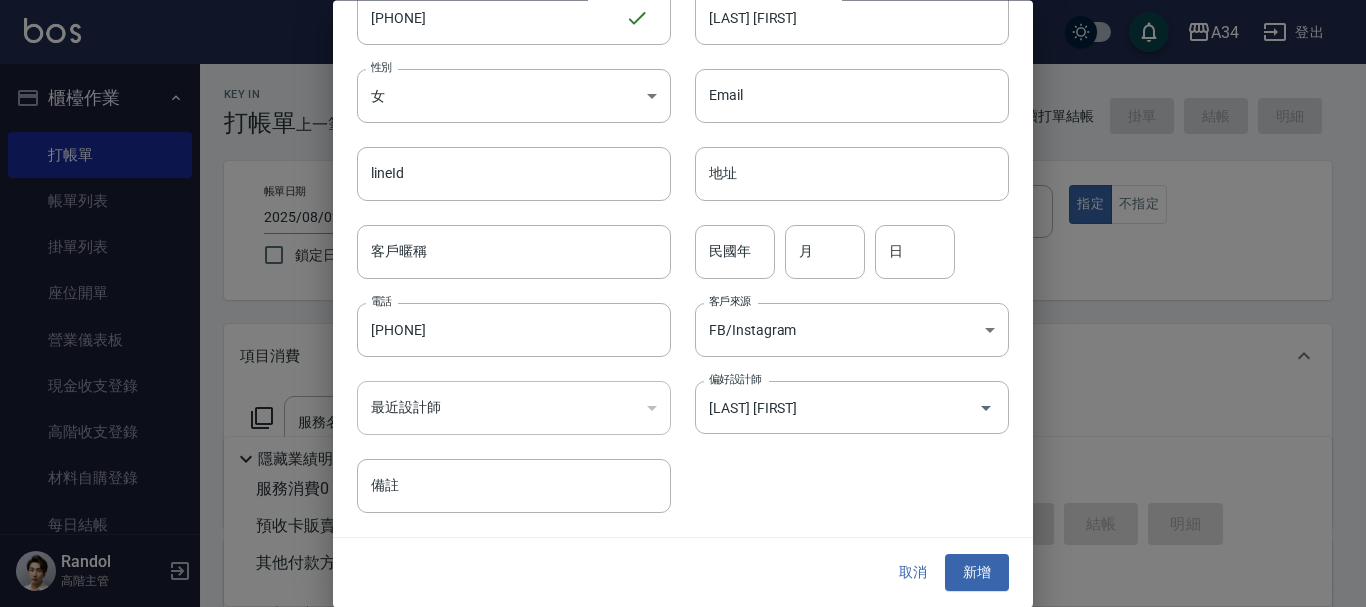 click on "客戶編號 0936333865 ​ 客戶編號 客戶姓名 陳惠美 客戶姓名 性別 女 FEMALE 性別 Email Email lineId lineId 地址 地址 客戶暱稱 客戶暱稱 民國年 民國年 月 月 日 日 電話 0936333865 電話 客戶來源 FB/Instagram FB/Instagram 客戶來源 最近設計師 ​ 最近設計師 偏好設計師 顏嘉慧 偏好設計師 備註 備註" at bounding box center (683, 252) 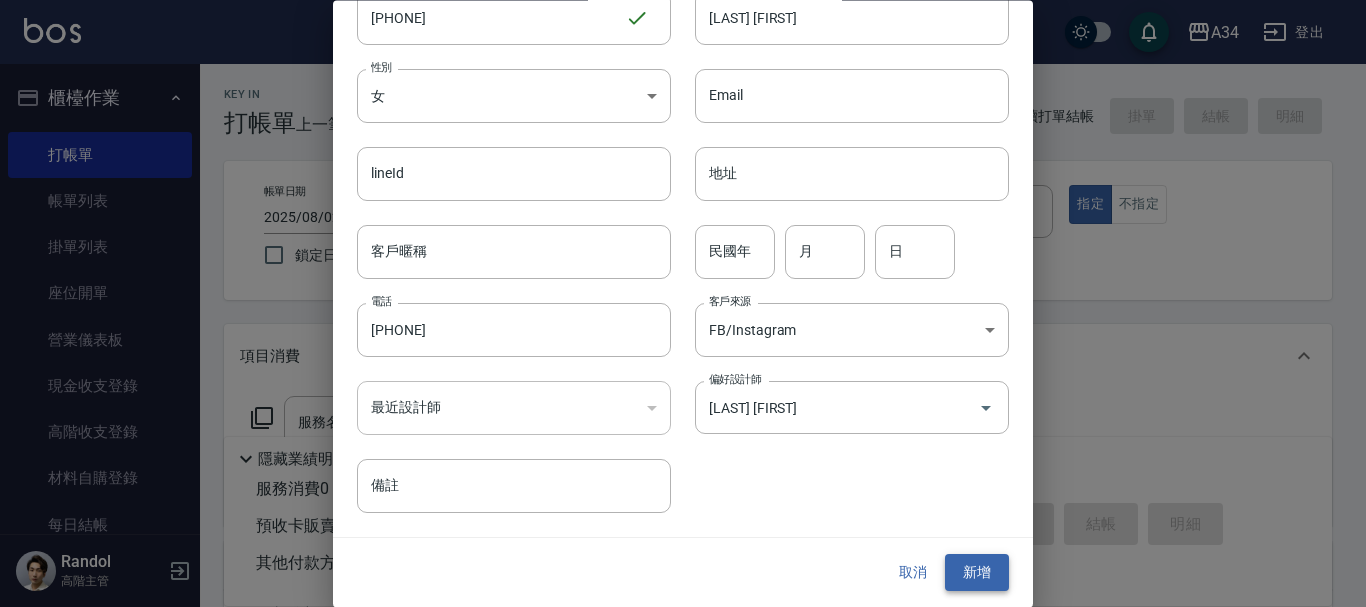 click on "新增" at bounding box center [977, 573] 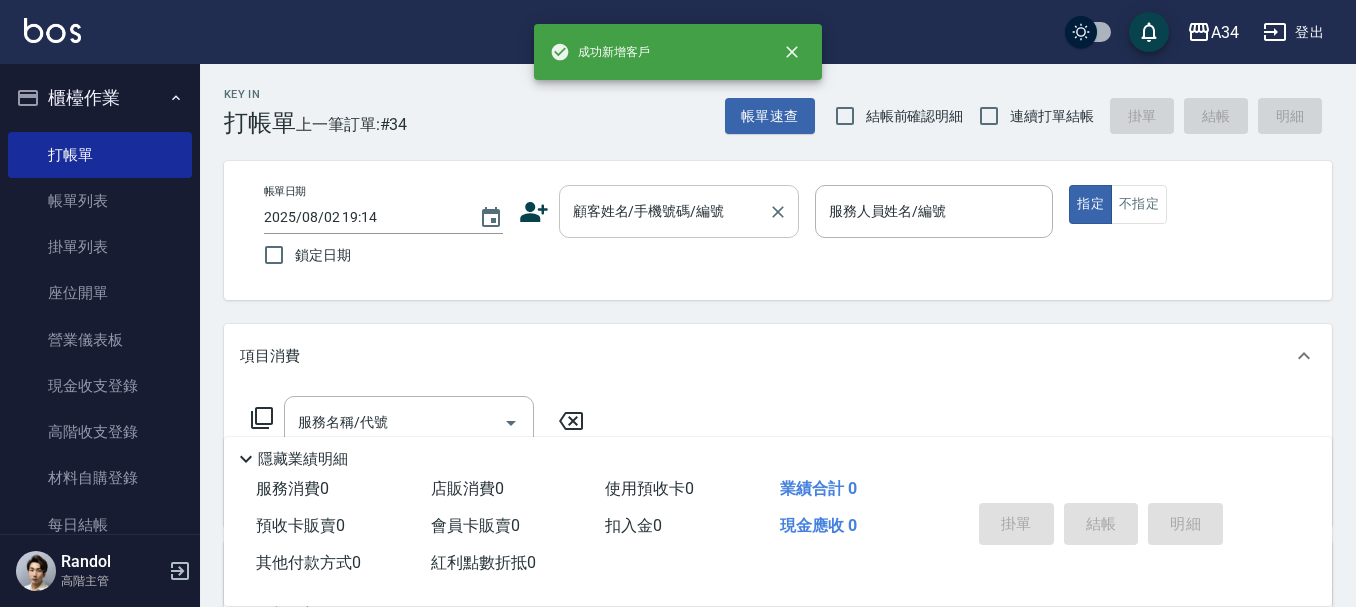 click on "顧客姓名/手機號碼/編號" at bounding box center (664, 211) 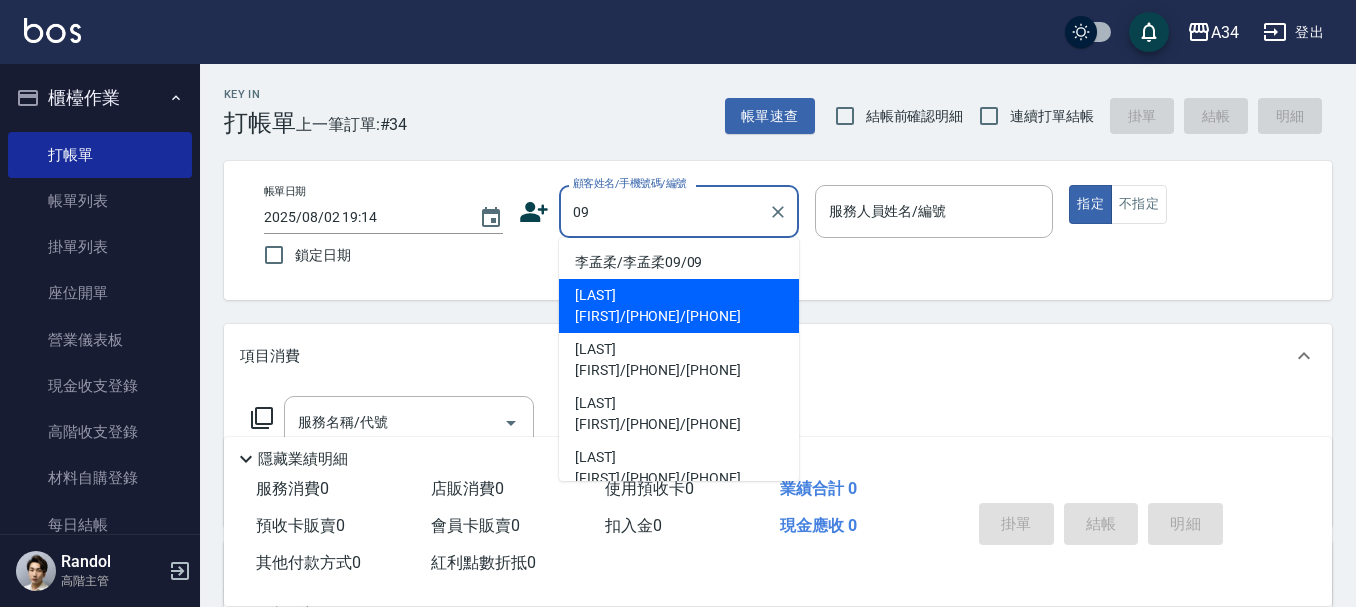 click on "陳惠美/0936333865/0936333865" at bounding box center (679, 306) 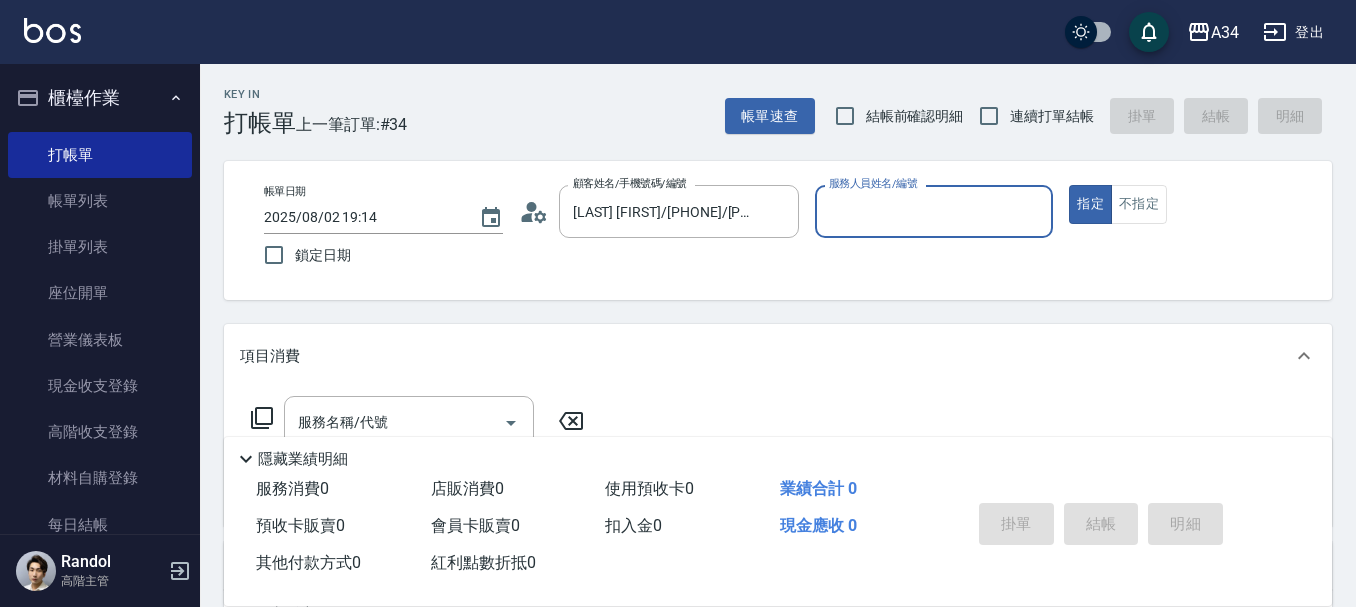 type on "annie-27" 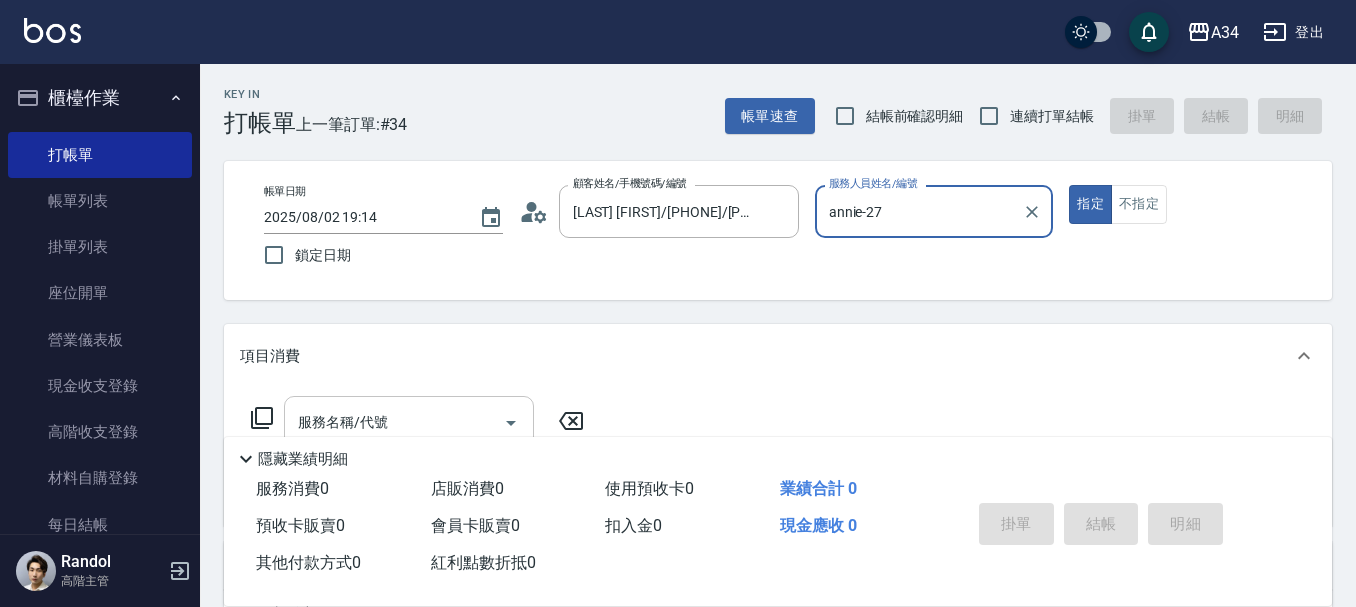 click on "服務名稱/代號 服務名稱/代號" at bounding box center [409, 422] 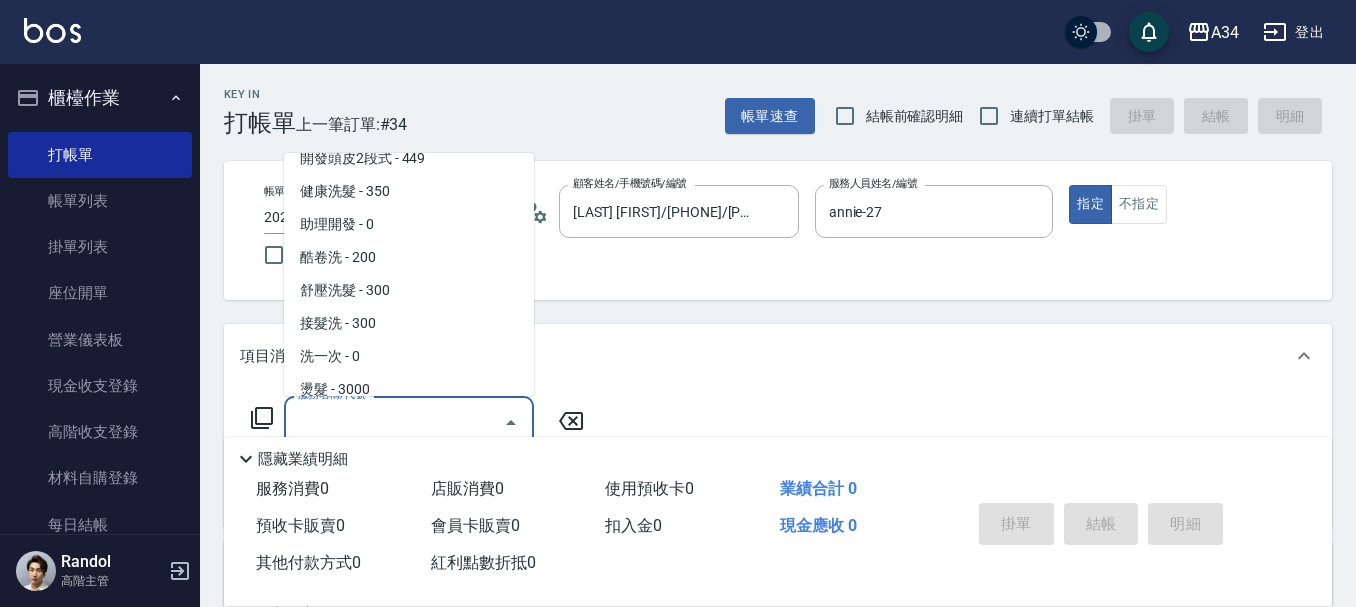scroll, scrollTop: 200, scrollLeft: 0, axis: vertical 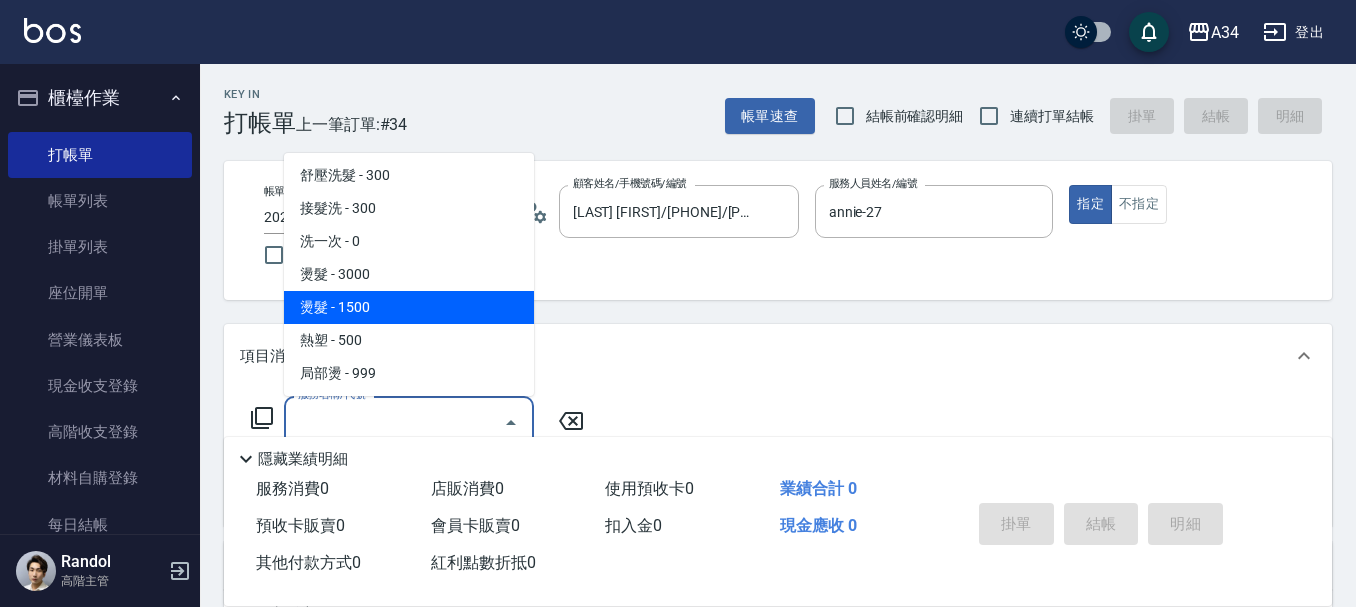 click on "燙髮 - 1500" at bounding box center (409, 307) 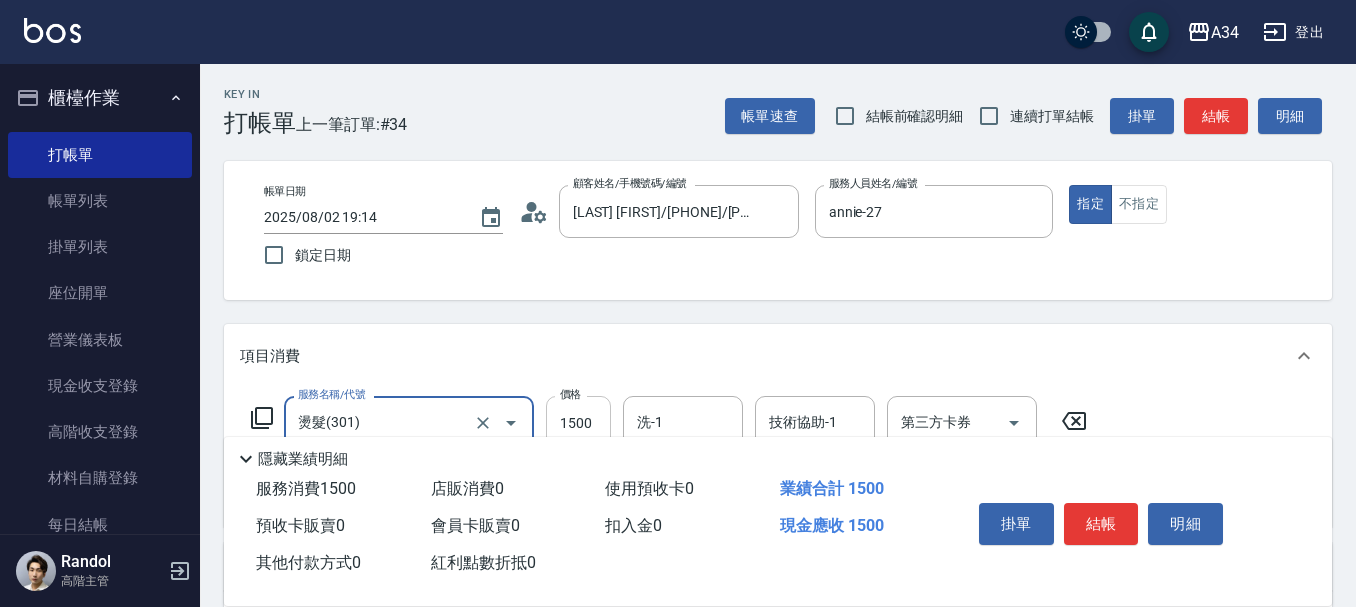 click on "1500" at bounding box center [578, 423] 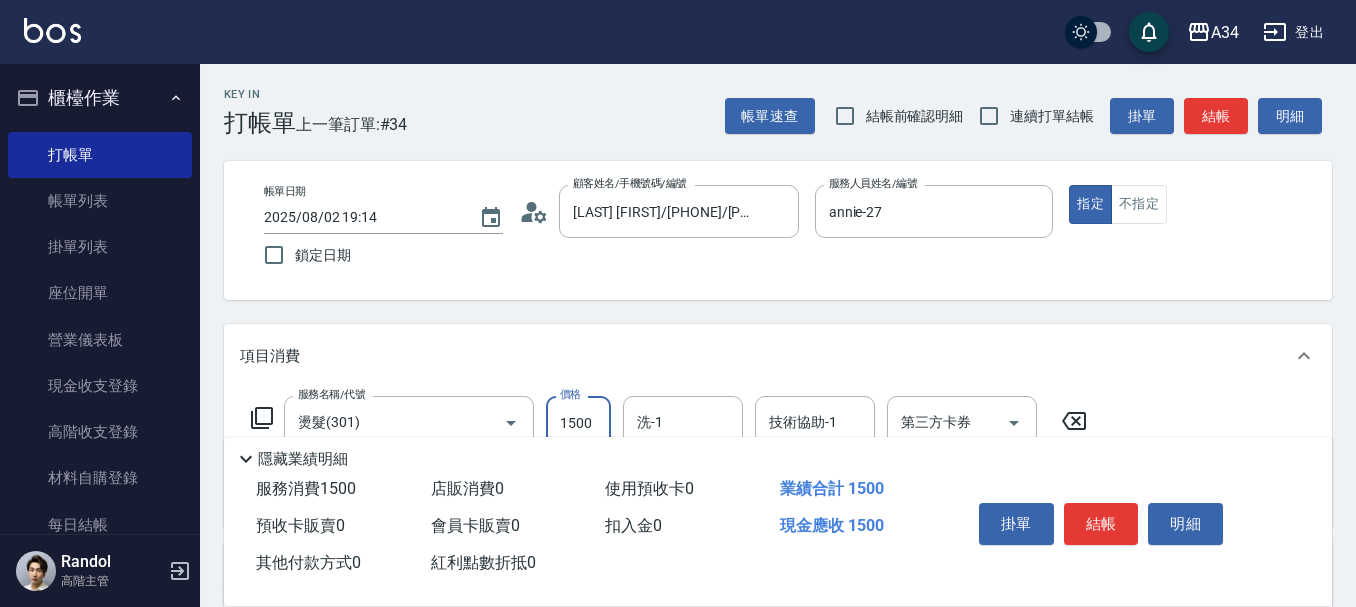 type on "1" 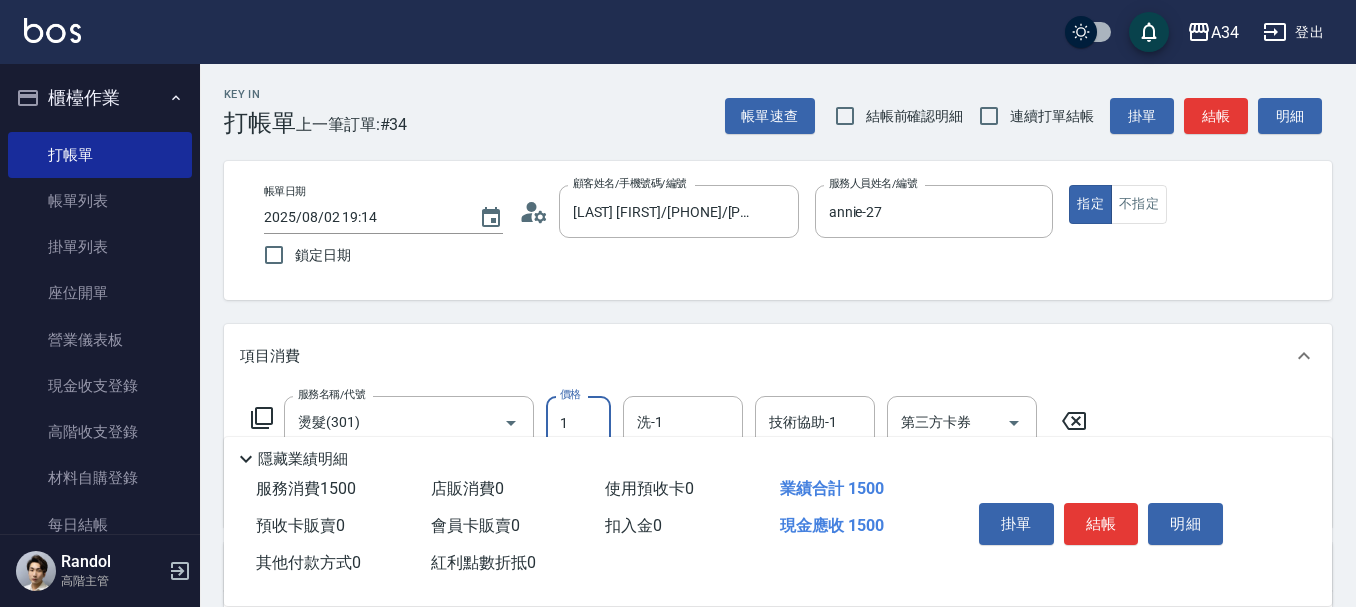 type on "0" 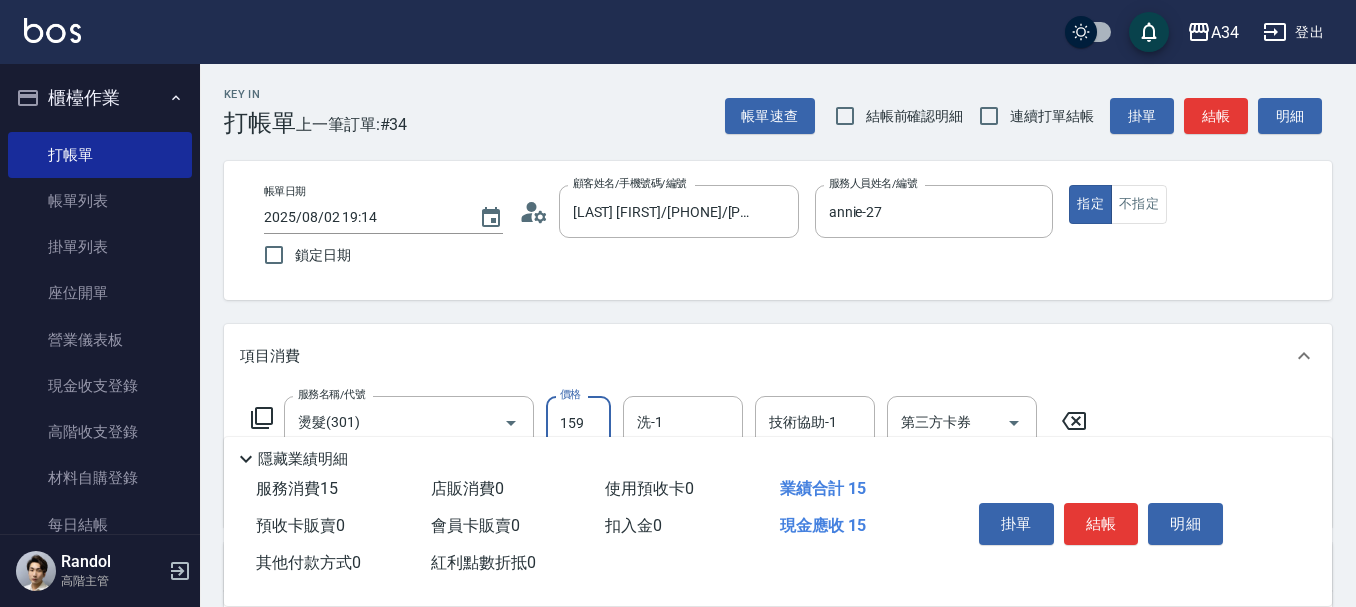 type on "1599" 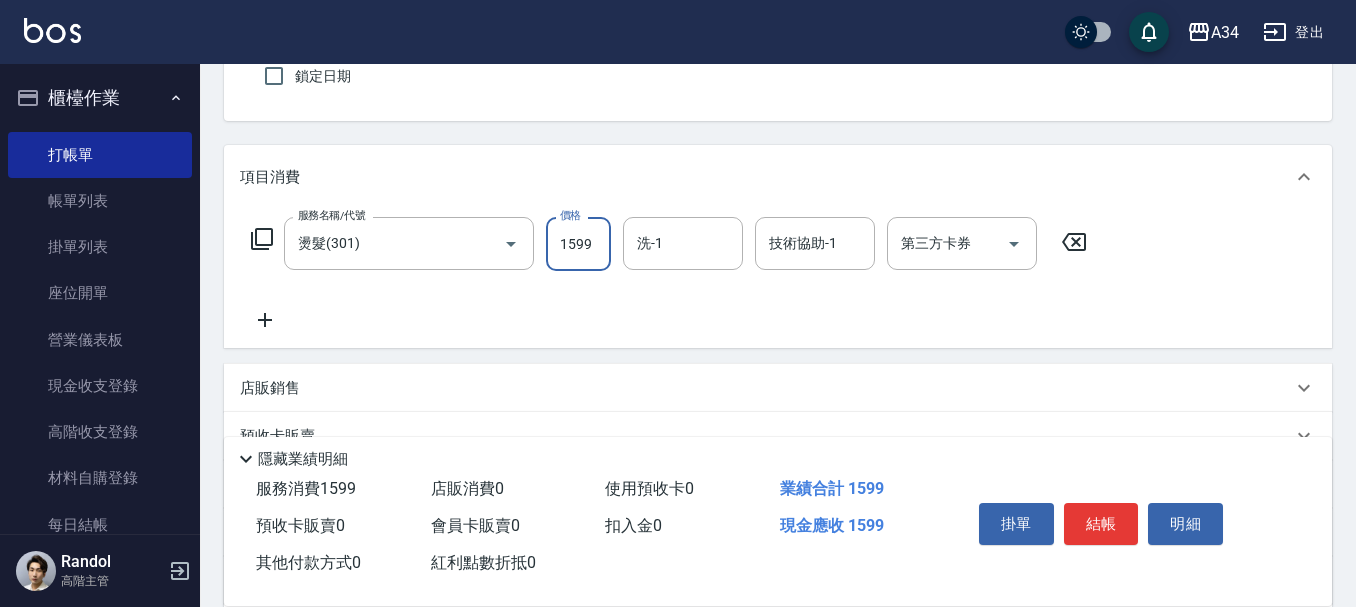 scroll, scrollTop: 200, scrollLeft: 0, axis: vertical 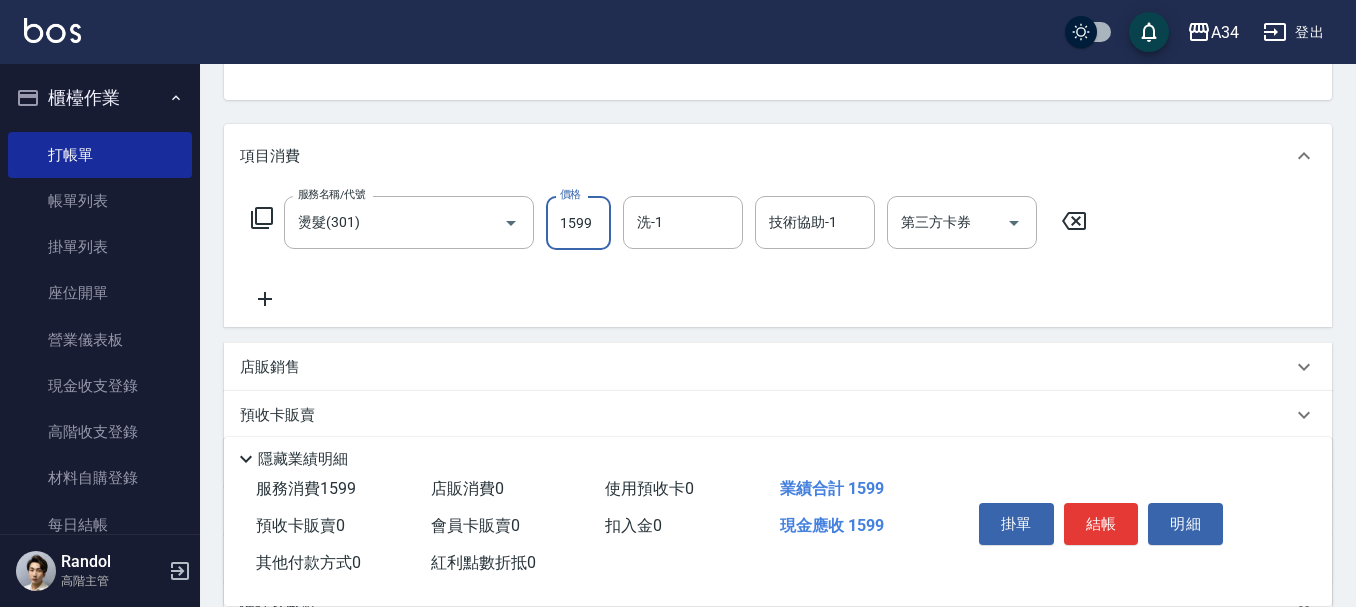 type on "1599" 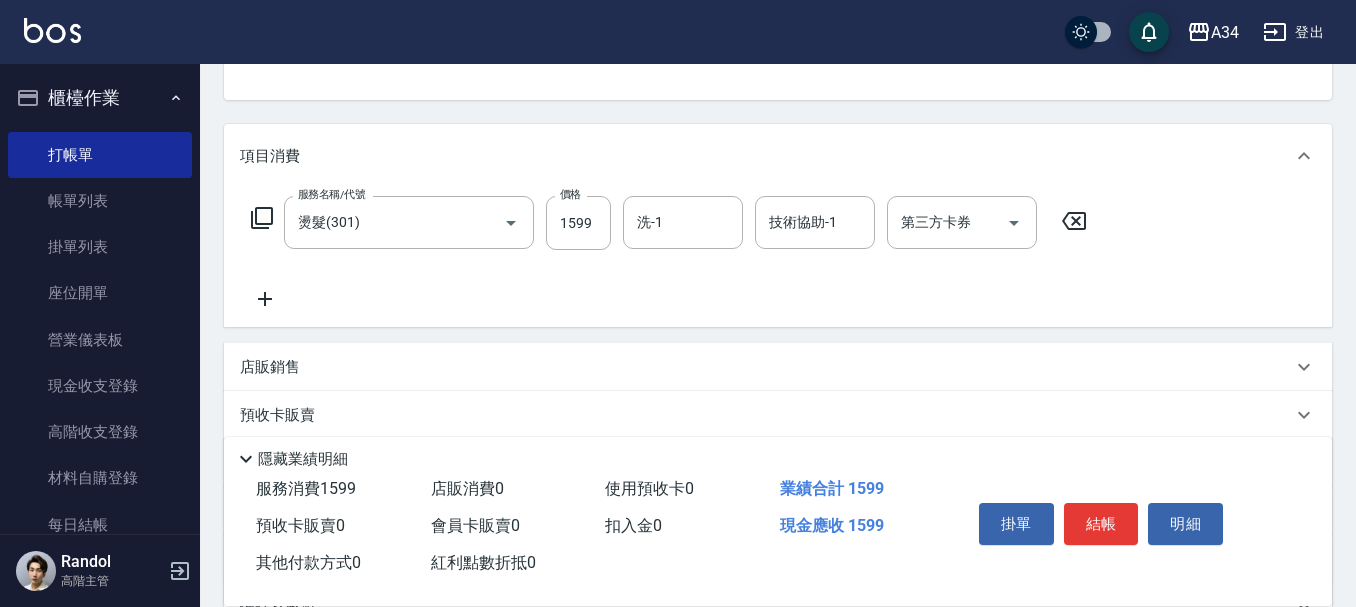 click 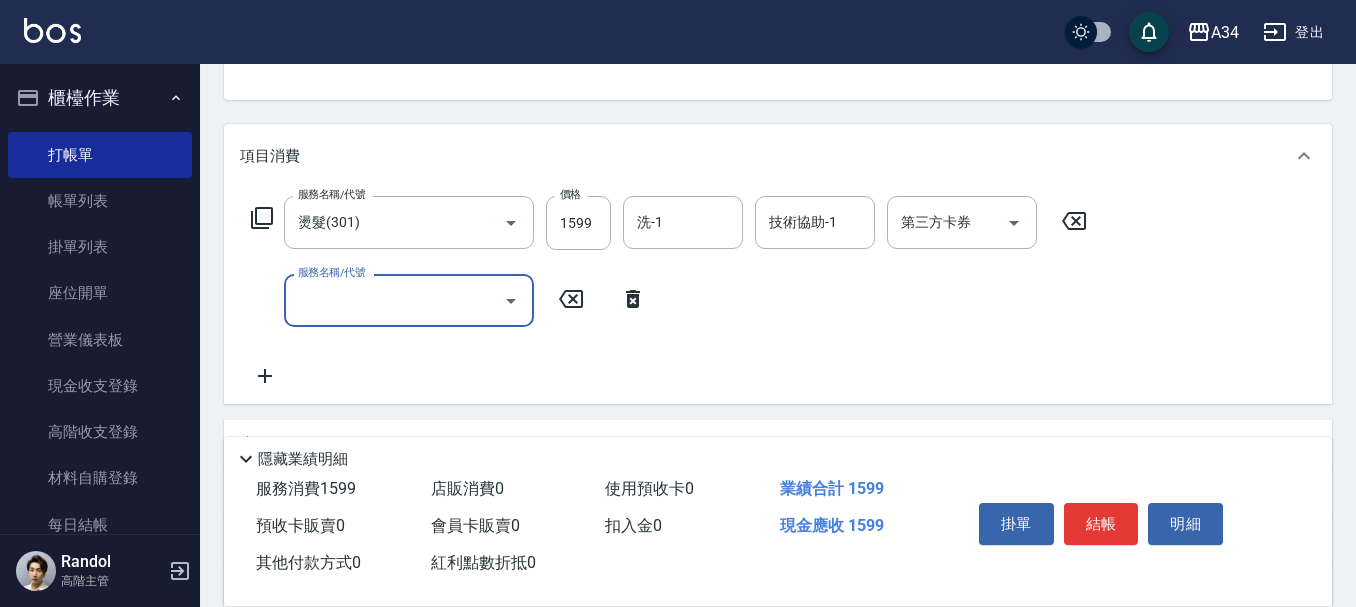 click on "服務名稱/代號" at bounding box center (394, 300) 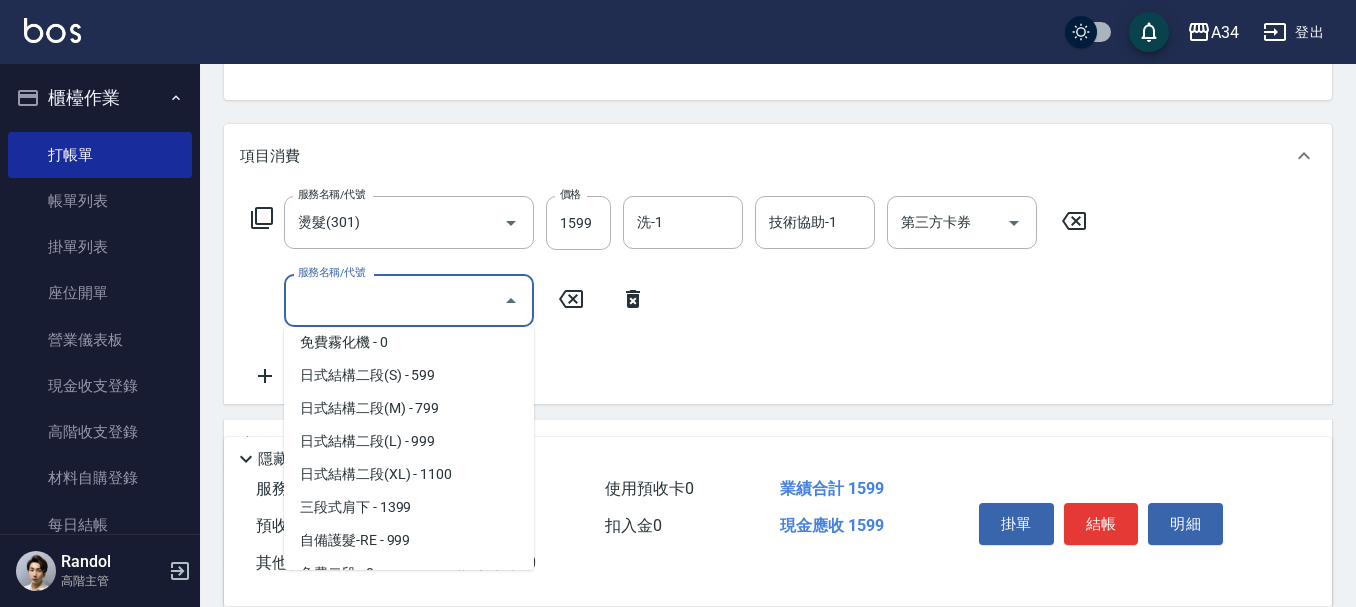 scroll, scrollTop: 800, scrollLeft: 0, axis: vertical 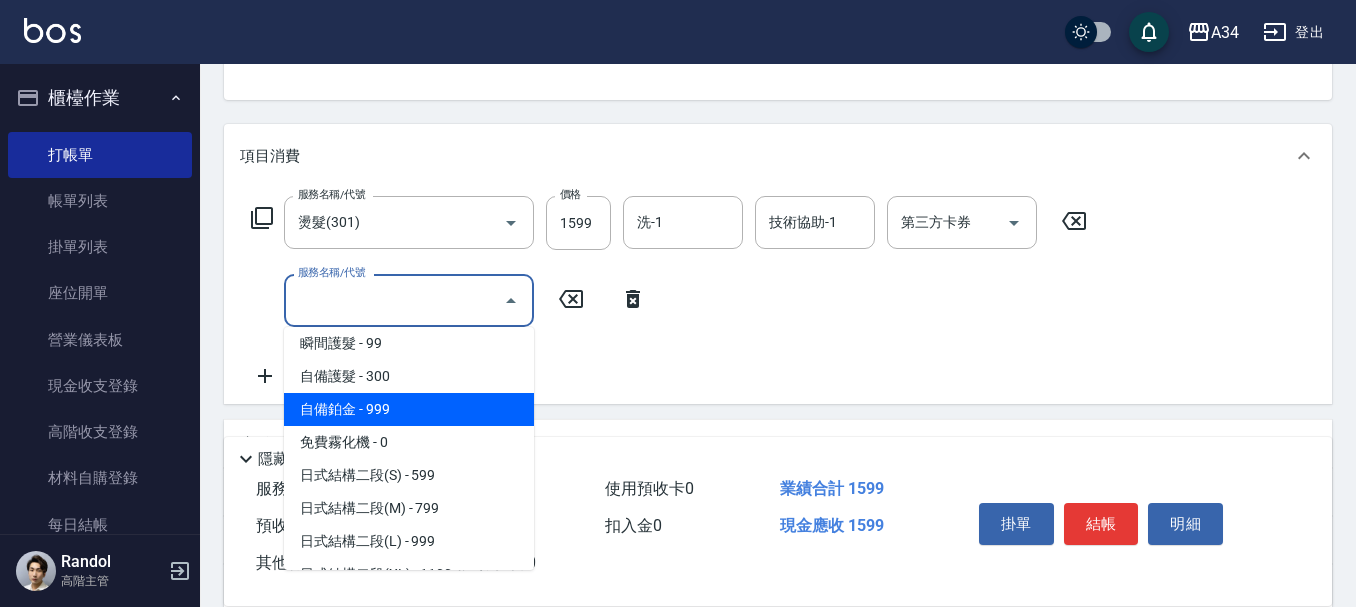 click on "自備鉑金 - 999" at bounding box center [409, 409] 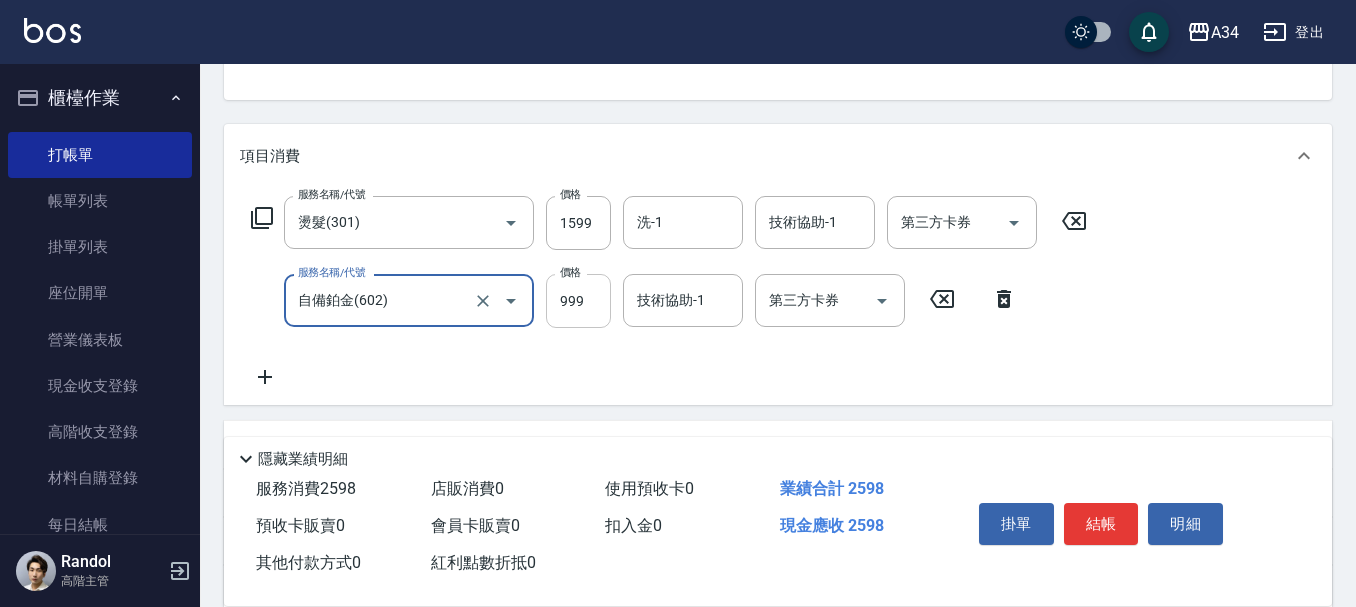 click on "999" at bounding box center (578, 301) 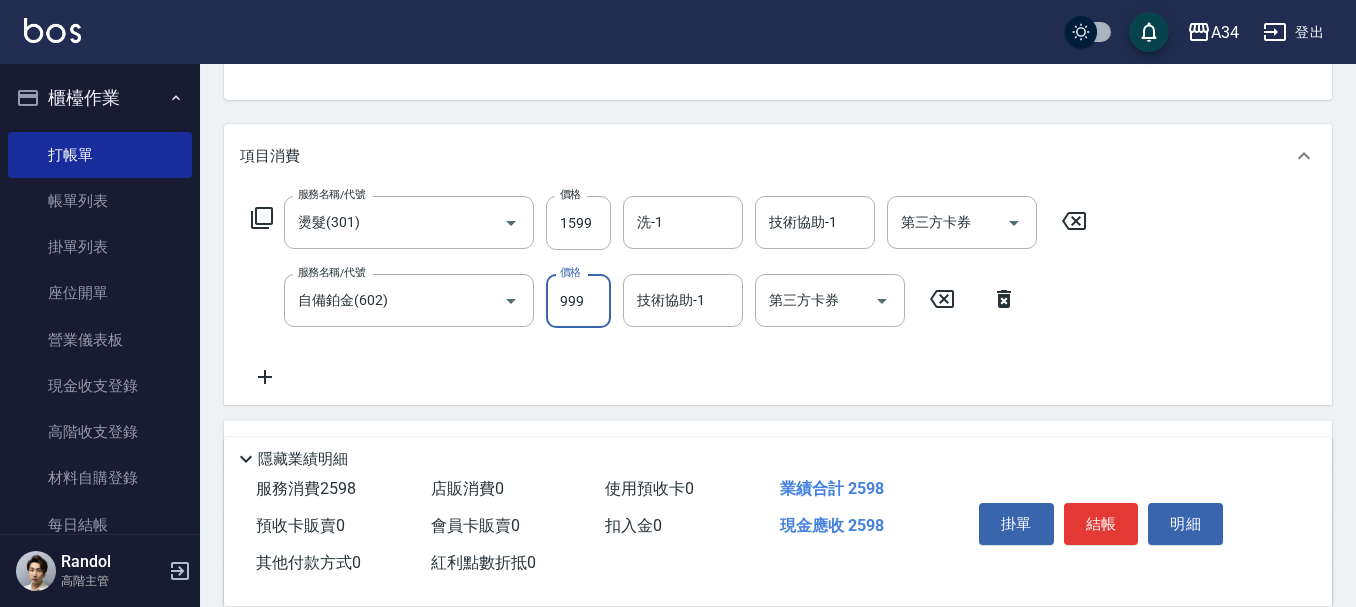 type on "1" 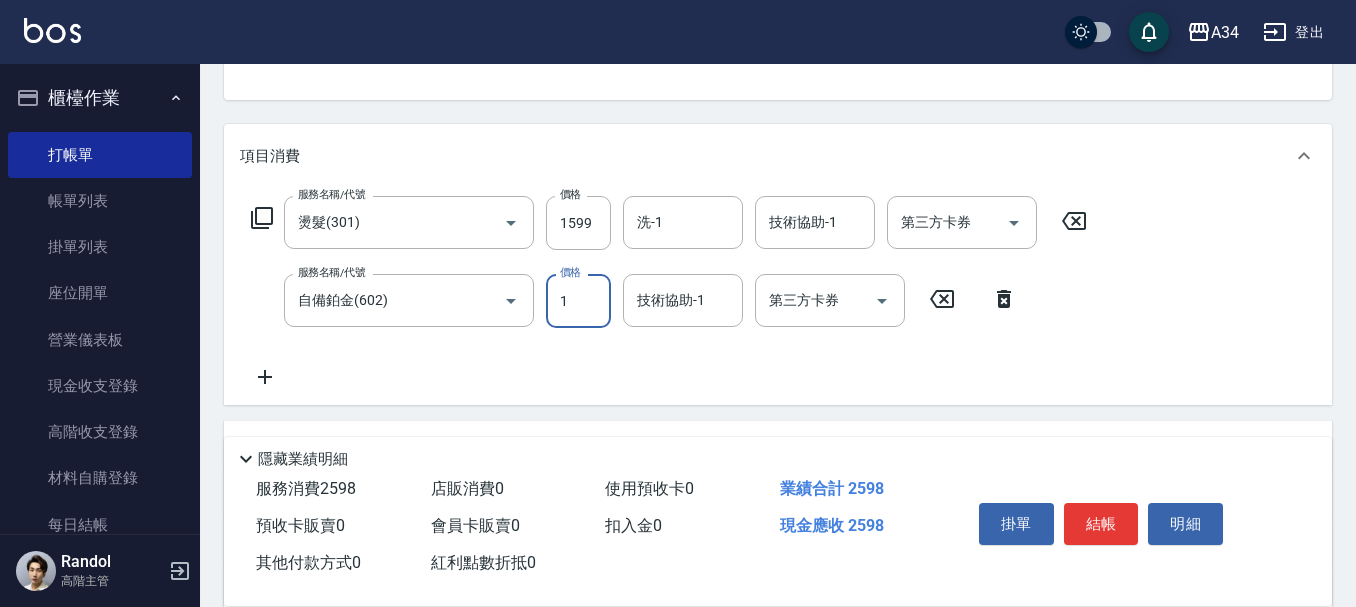 type on "160" 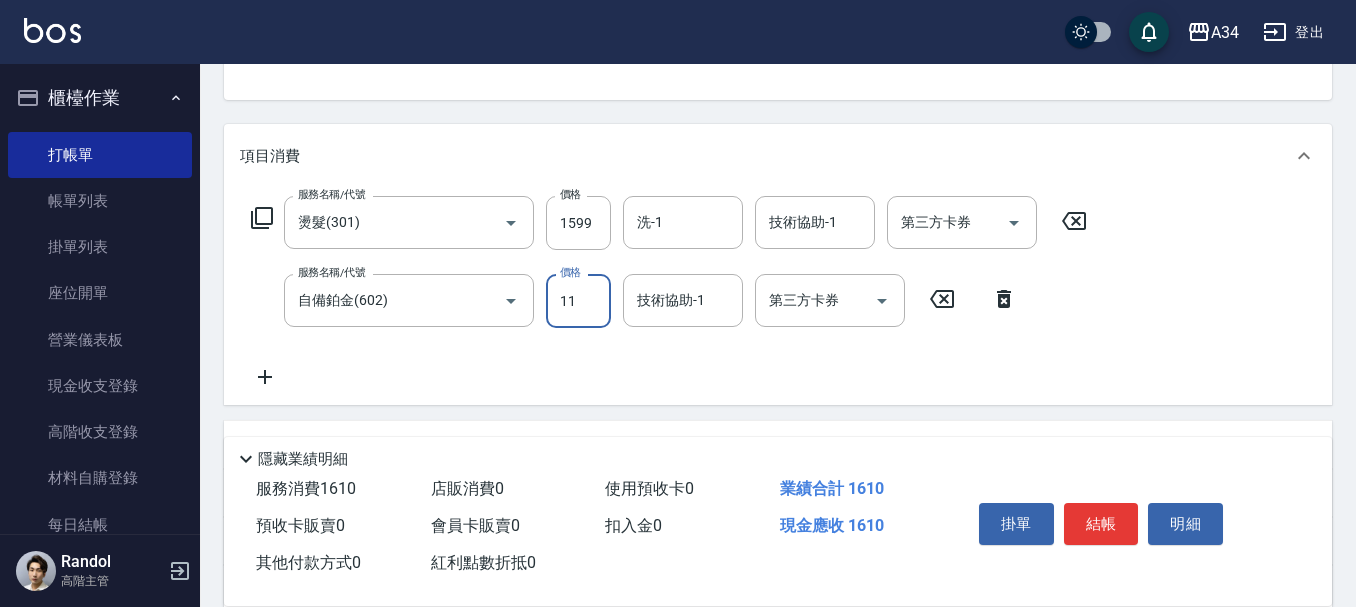 type on "110" 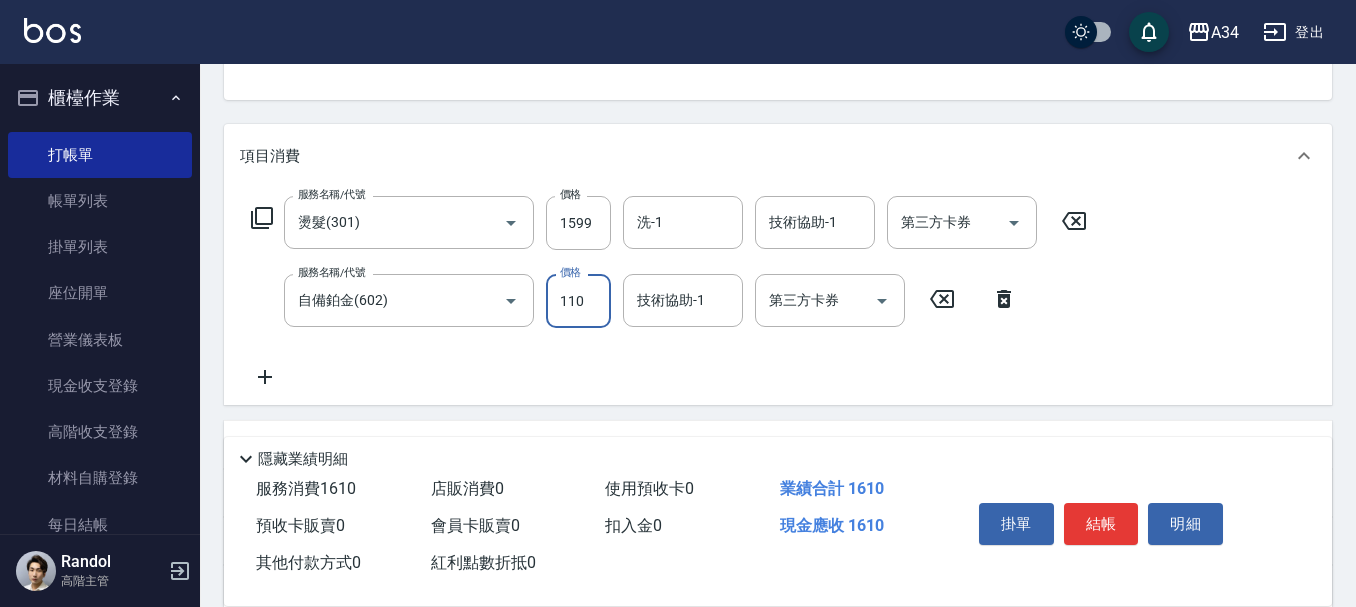 type on "170" 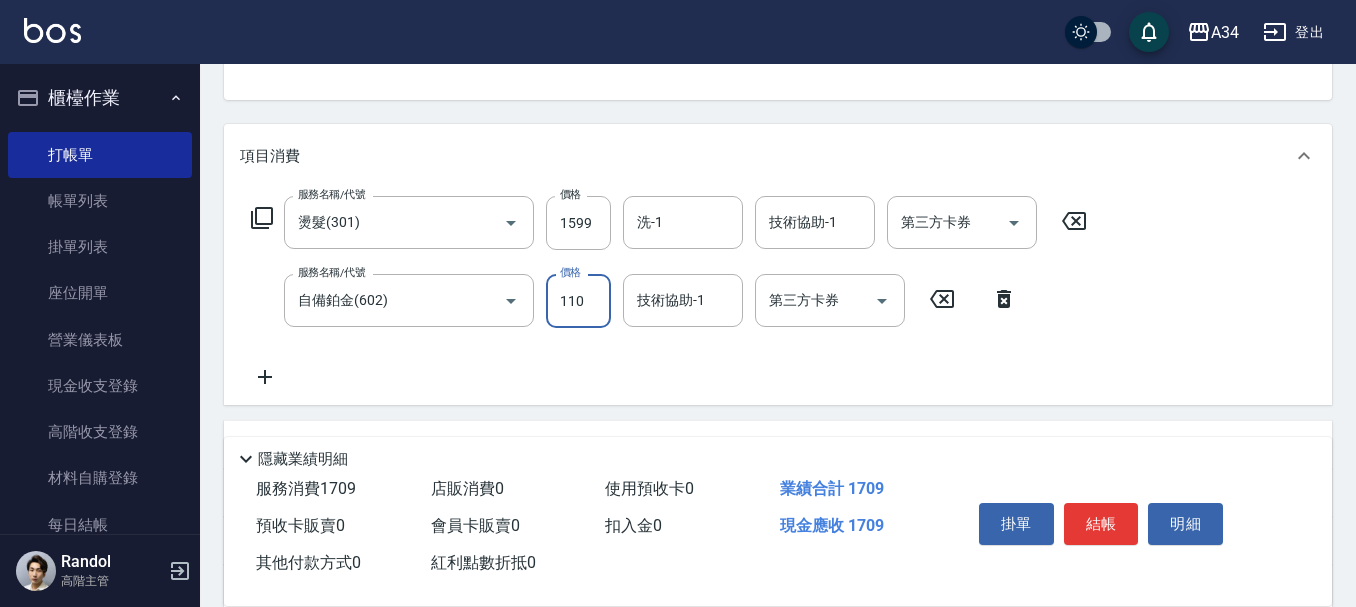 type on "1100" 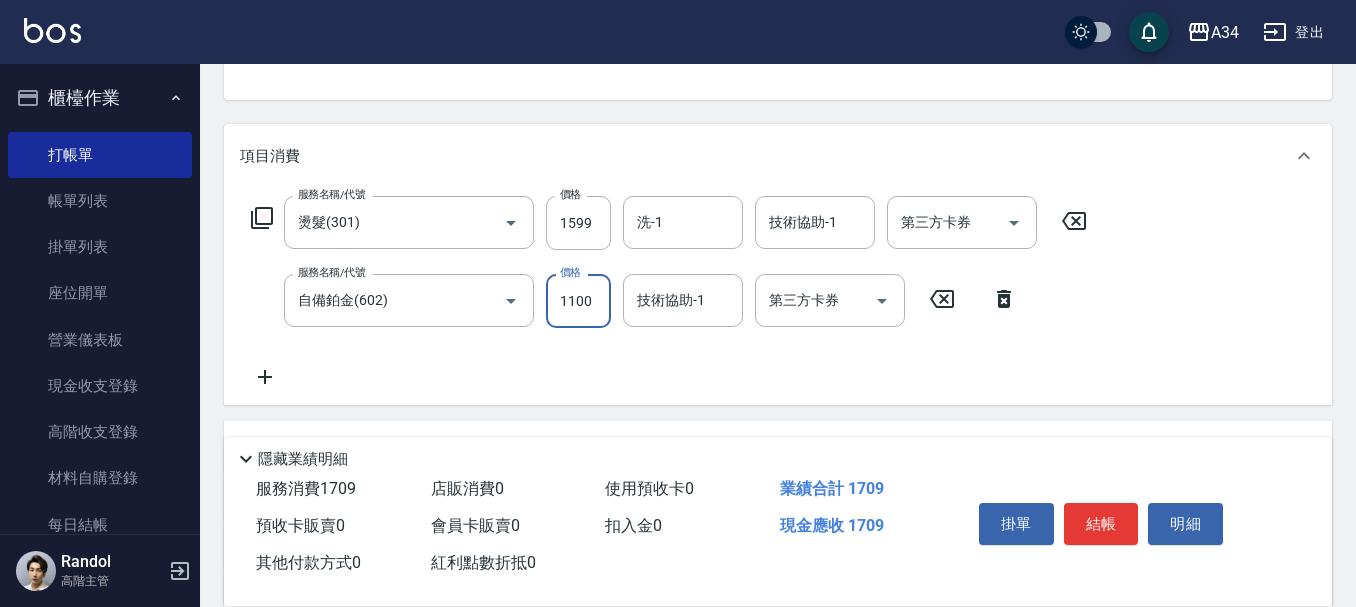 type on "260" 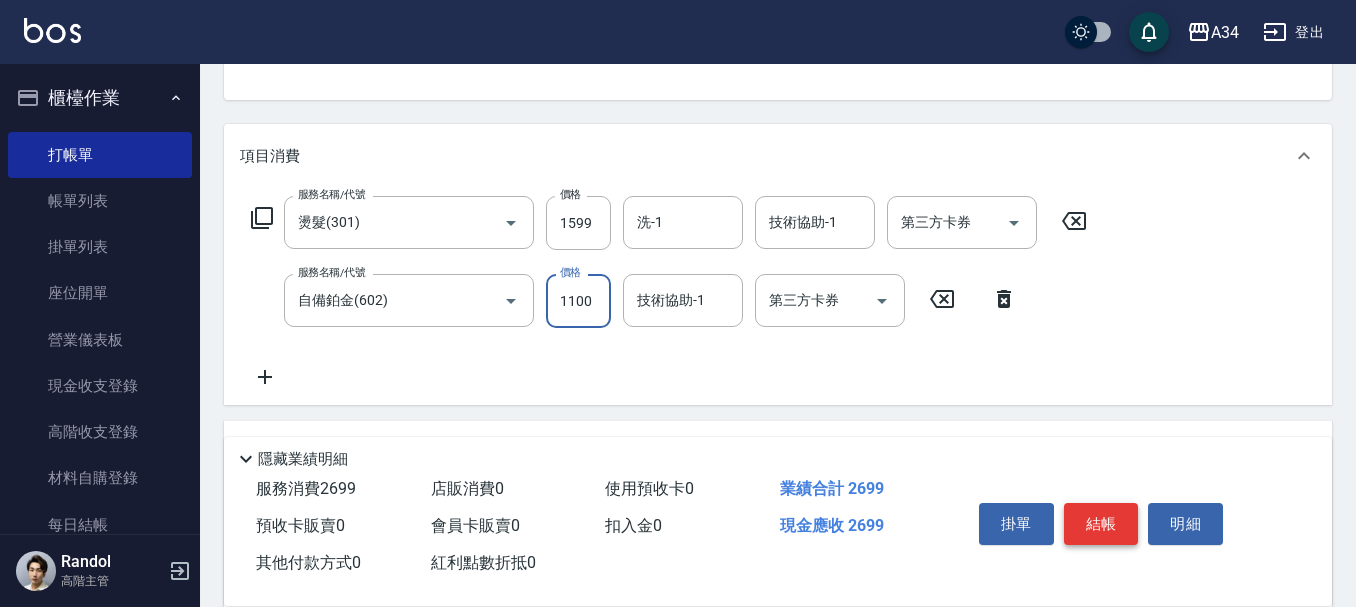 type on "1100" 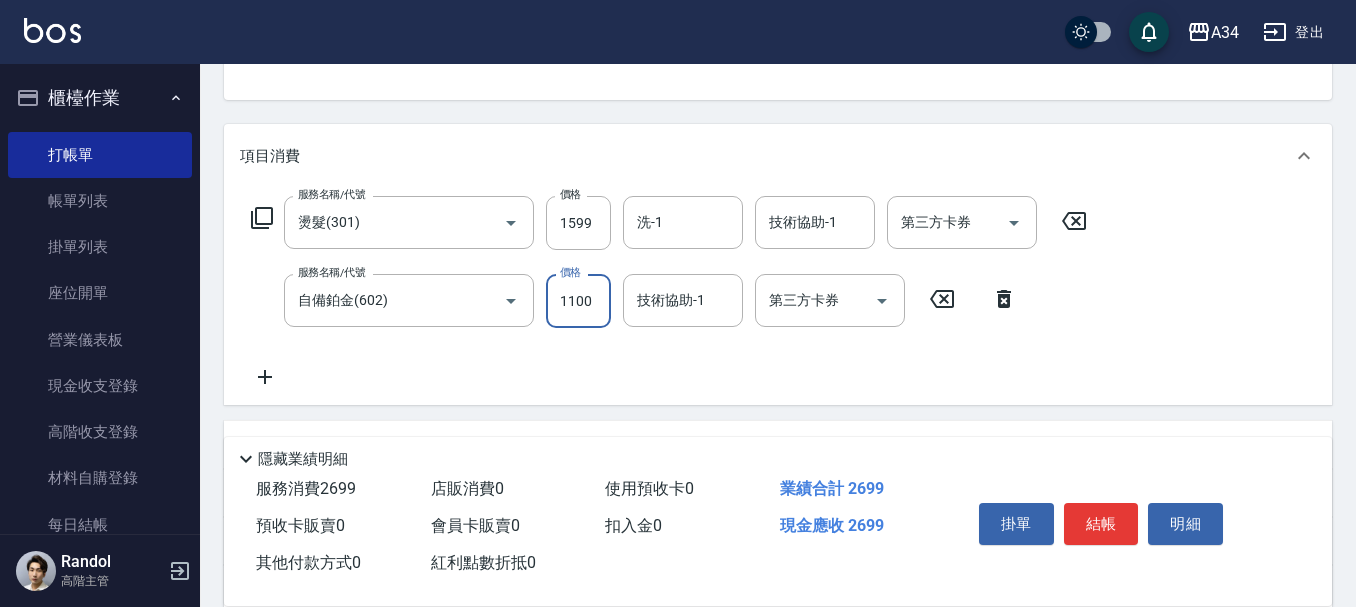 click on "結帳" at bounding box center [1101, 524] 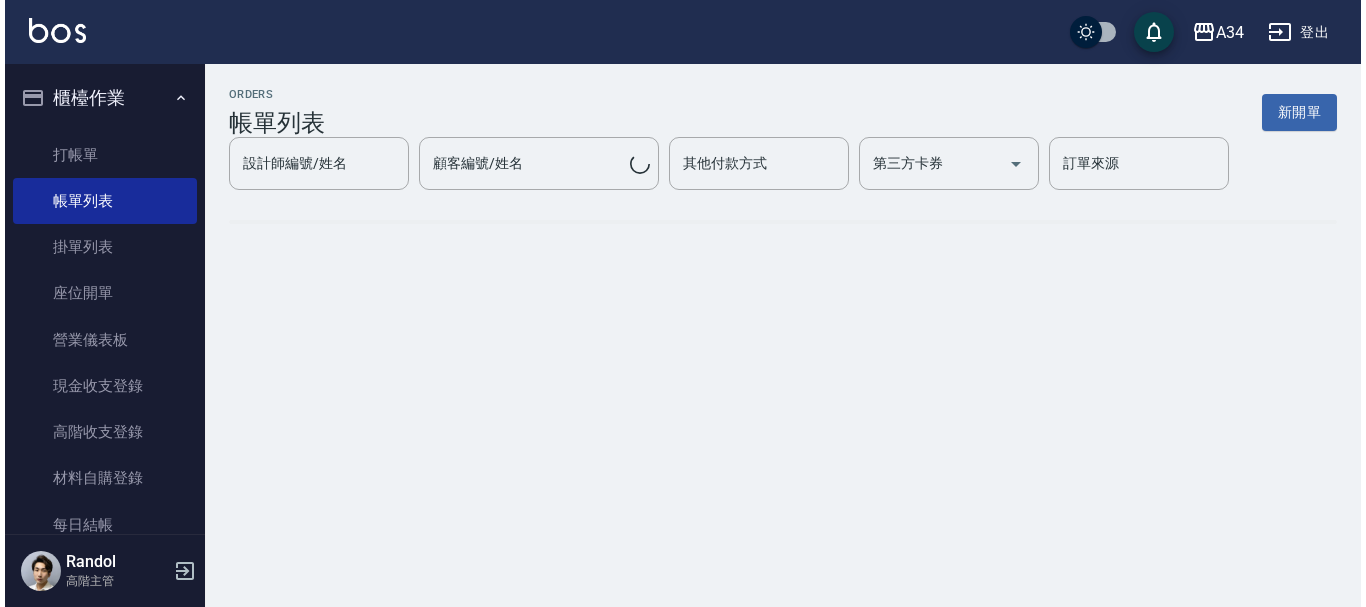 scroll, scrollTop: 0, scrollLeft: 0, axis: both 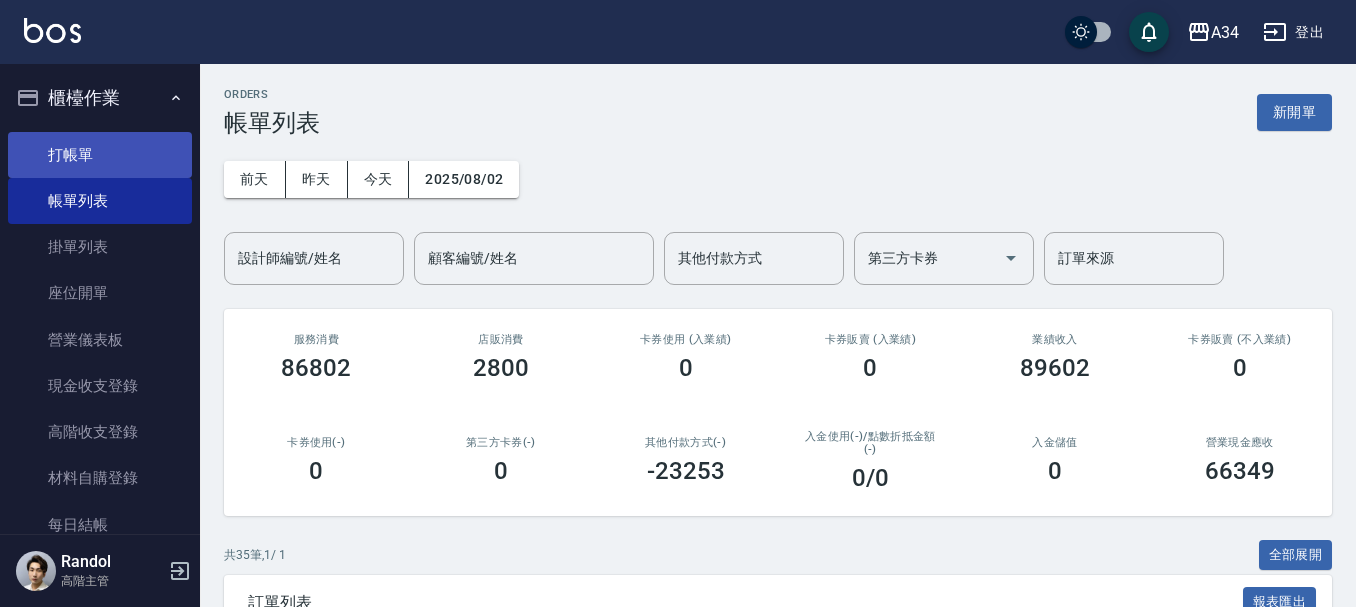 click on "打帳單" at bounding box center [100, 155] 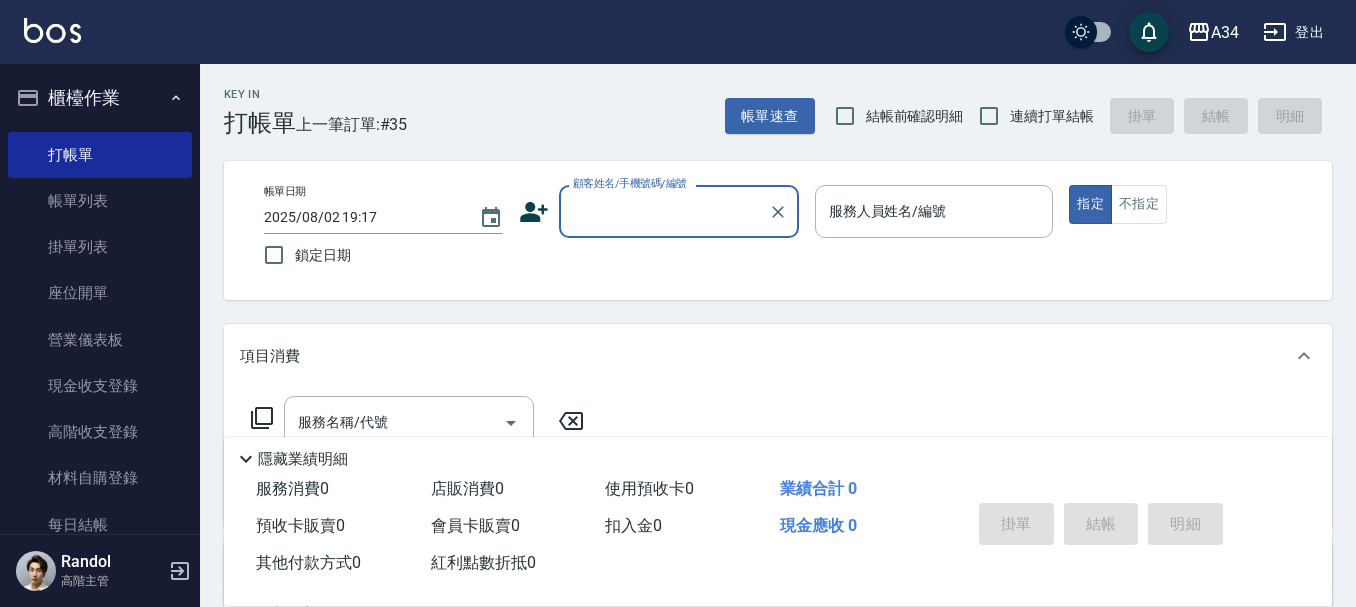 click 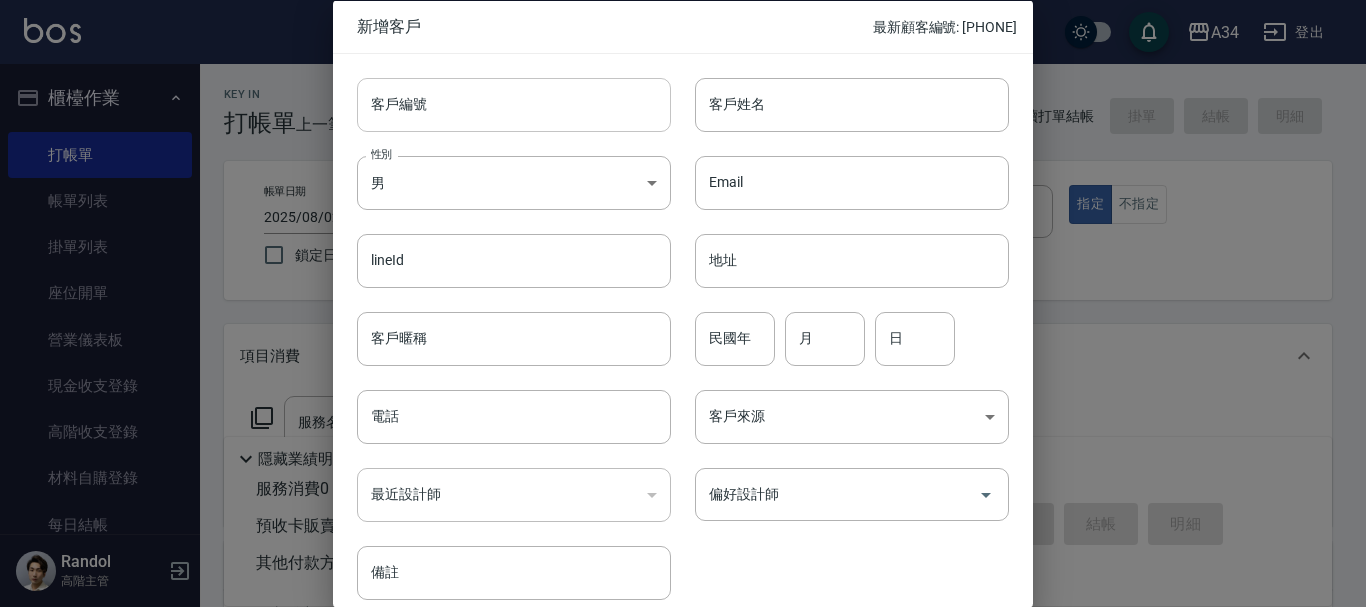 click on "客戶編號" at bounding box center [514, 104] 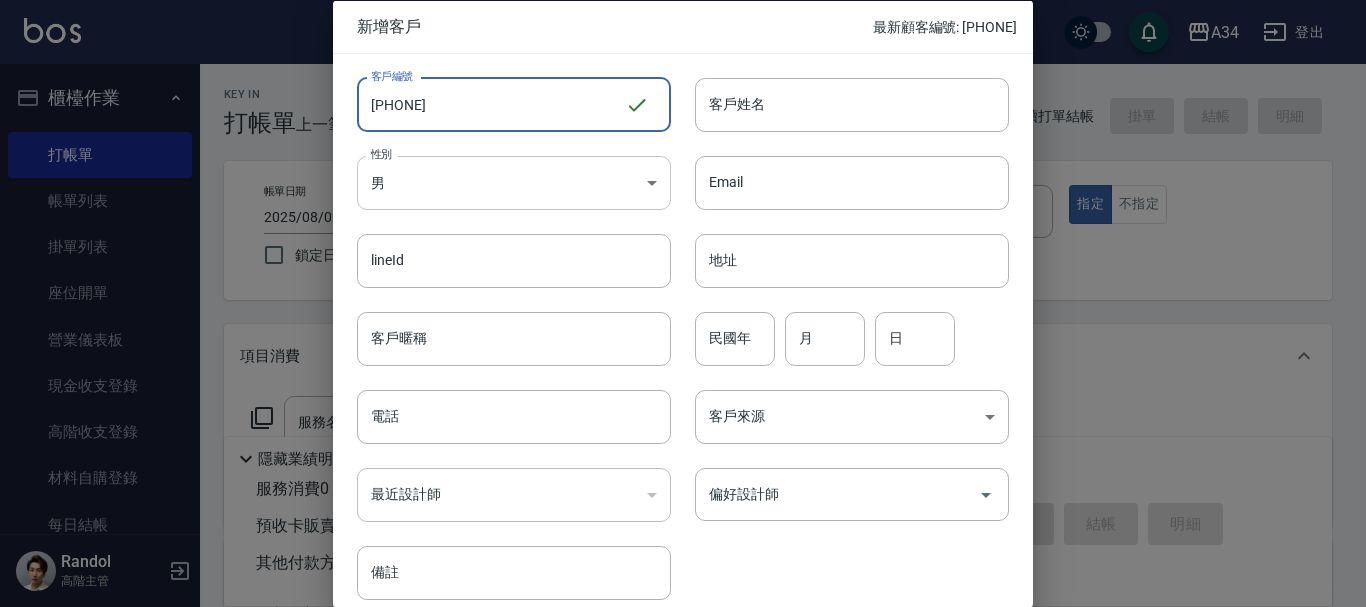type on "[PHONE]" 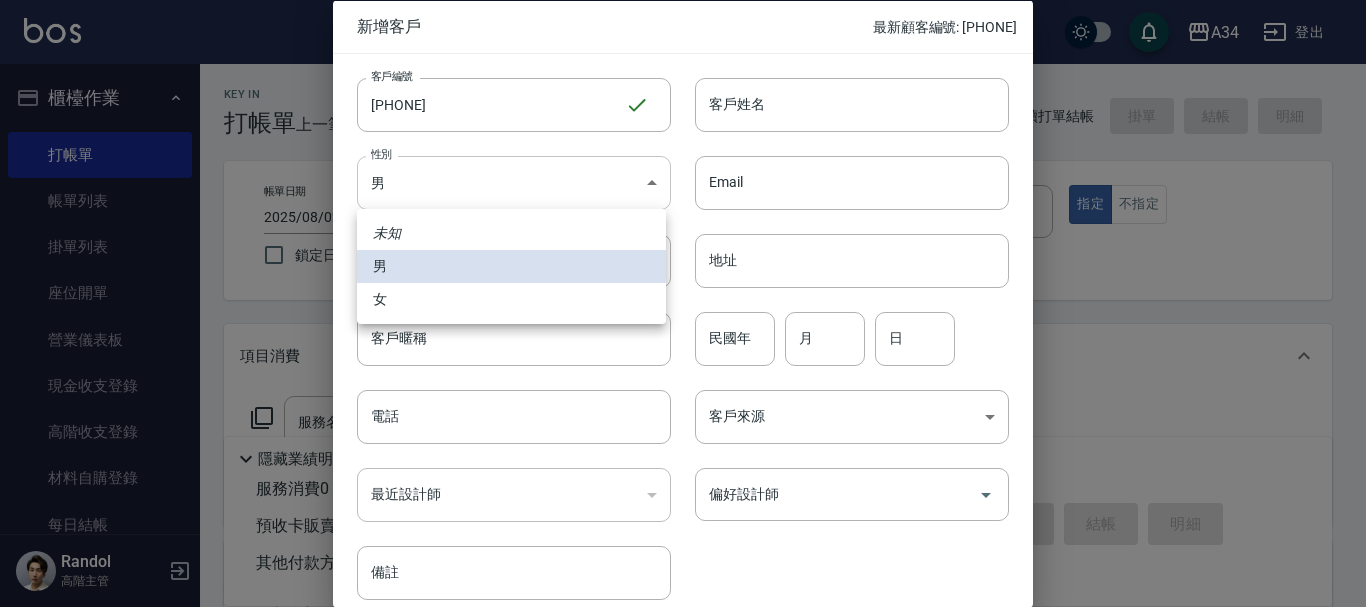click on "A34 登出 櫃檯作業 打帳單 帳單列表 掛單列表 座位開單 營業儀表板 現金收支登錄 高階收支登錄 材料自購登錄 每日結帳 排班表 現場電腦打卡 掃碼打卡 預約管理 預約管理 單日預約紀錄 單週預約紀錄 報表及分析 報表目錄 消費分析儀表板 店家區間累計表 店家日報表 店家排行榜 互助日報表 互助月報表 互助排行榜 互助點數明細 互助業績報表 全店業績分析表 每日業績分析表 營業統計分析表 營業項目月分析表 設計師業績表 設計師日報表 設計師業績分析表 設計師業績月報表 設計師抽成報表 設計師排行榜 商品銷售排行榜 商品消耗明細 商品進銷貨報表 商品庫存表 商品庫存盤點表 會員卡銷售報表 服務扣項明細表 單一服務項目查詢 店販抽成明細 店販分類抽成明細 顧客入金餘額表 顧客卡券餘額表 每日非現金明細 每日收支明細 收支分類明細表 收支匯款表 損益表 0" at bounding box center (683, 511) 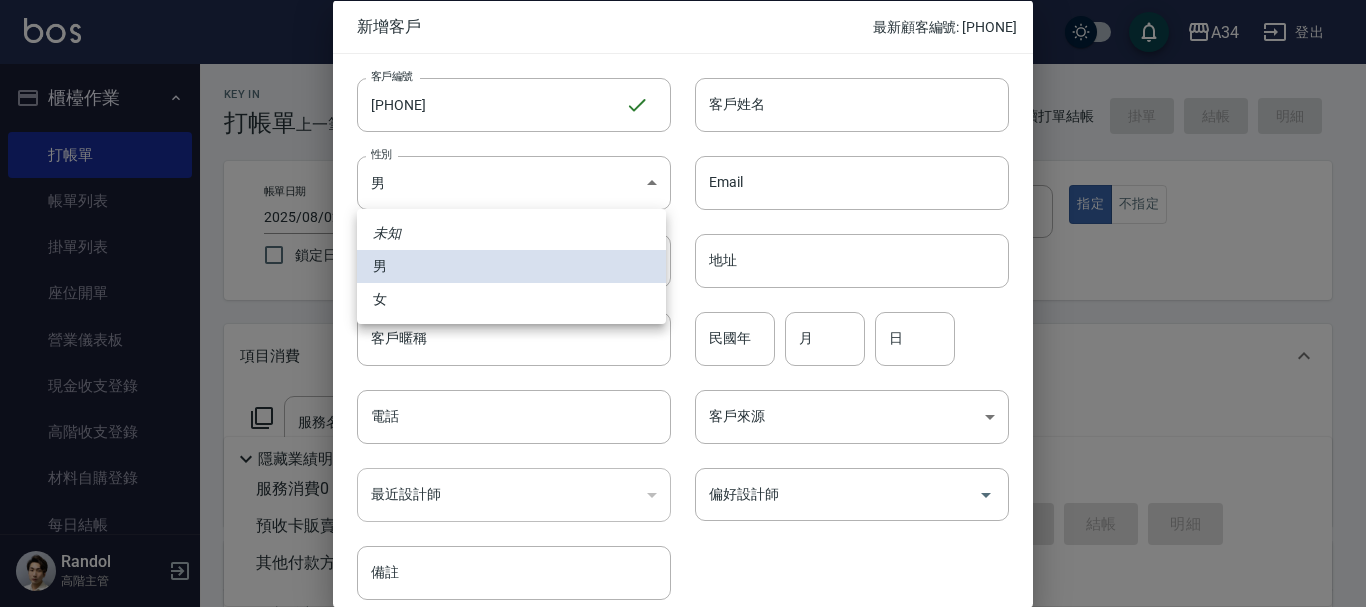 click on "女" at bounding box center (511, 299) 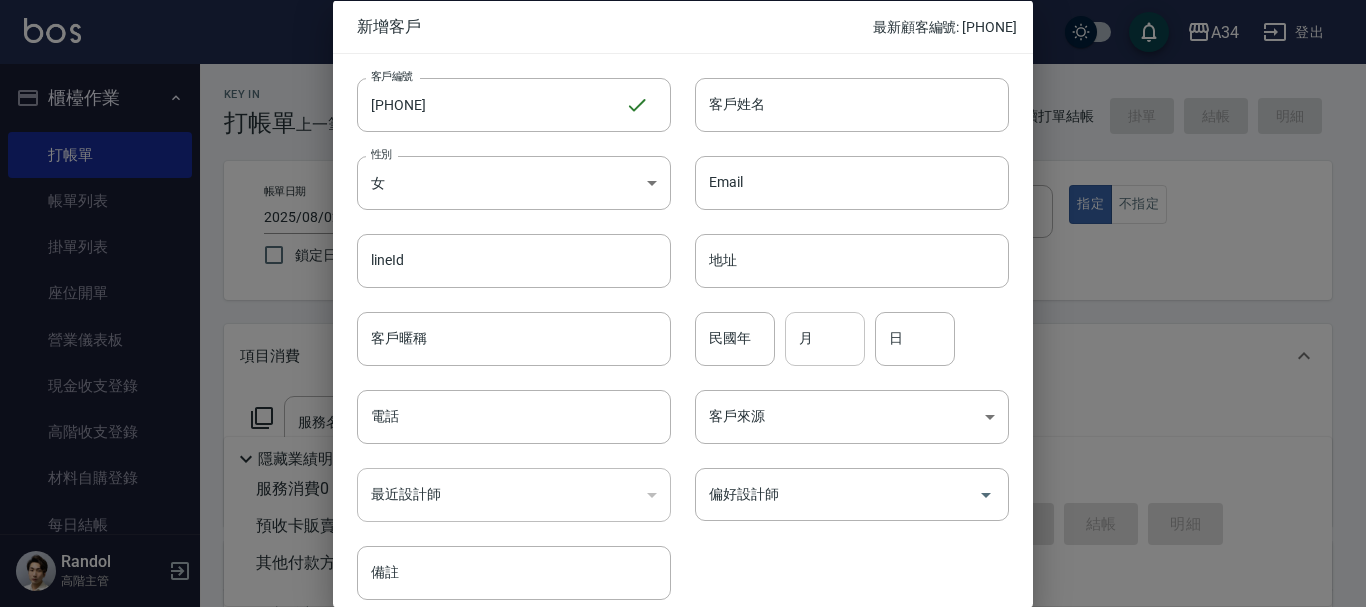 click on "月" at bounding box center (825, 338) 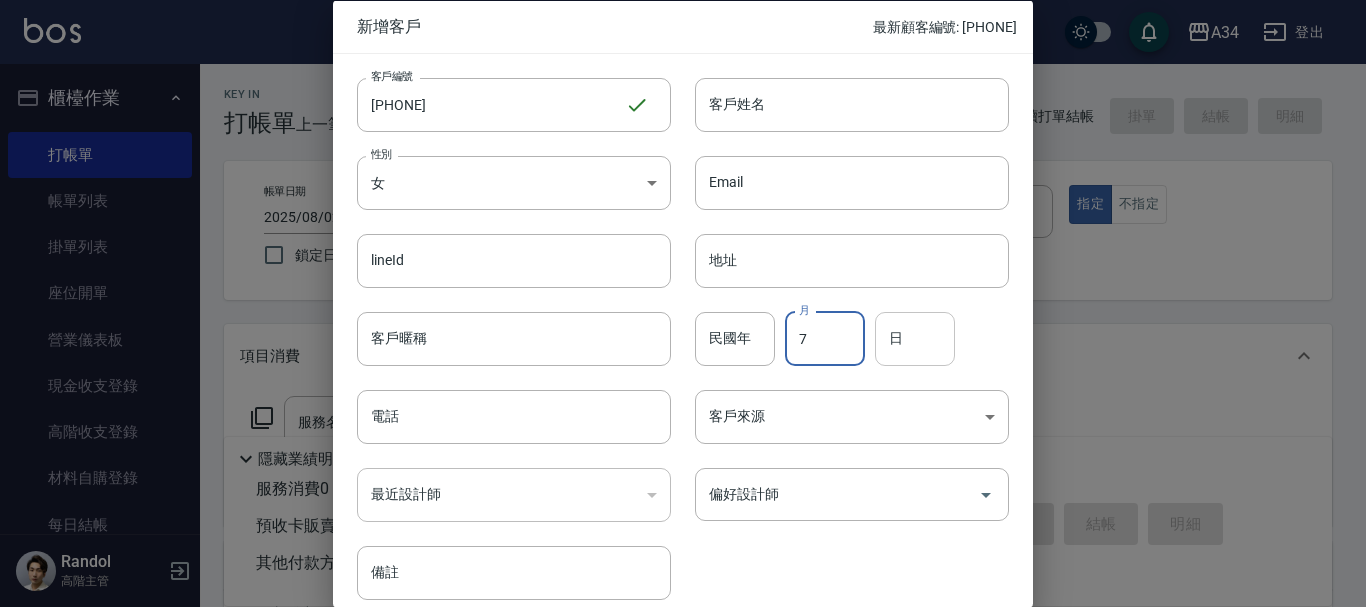 type on "7" 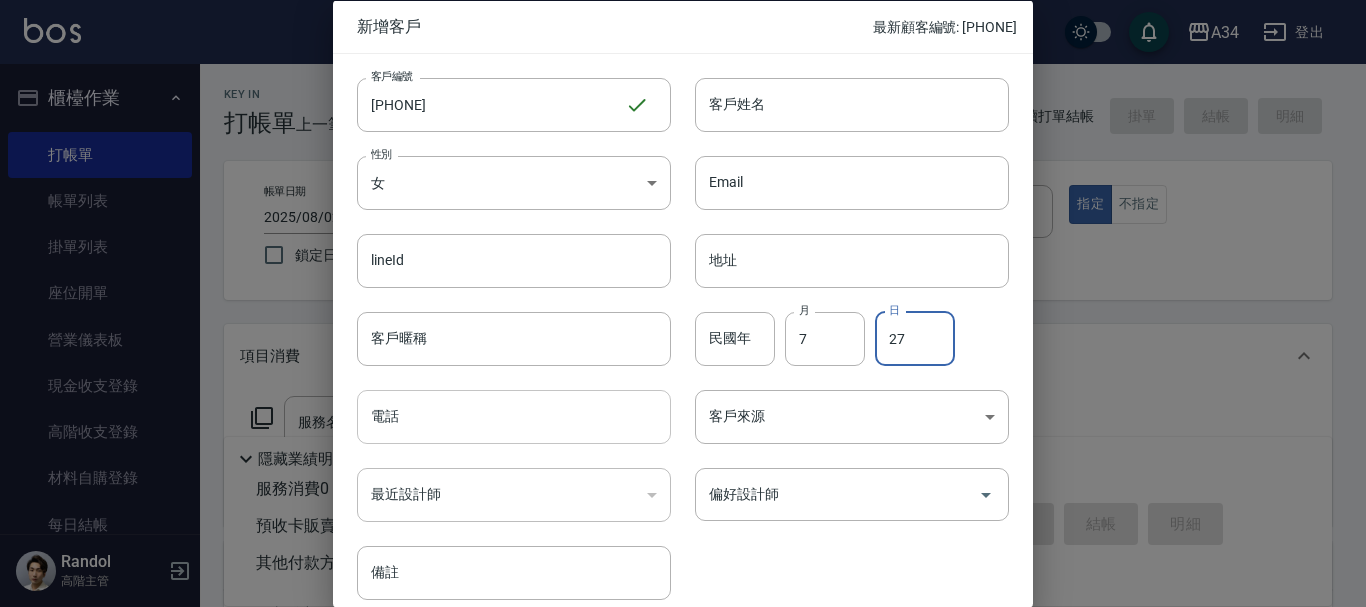 type on "27" 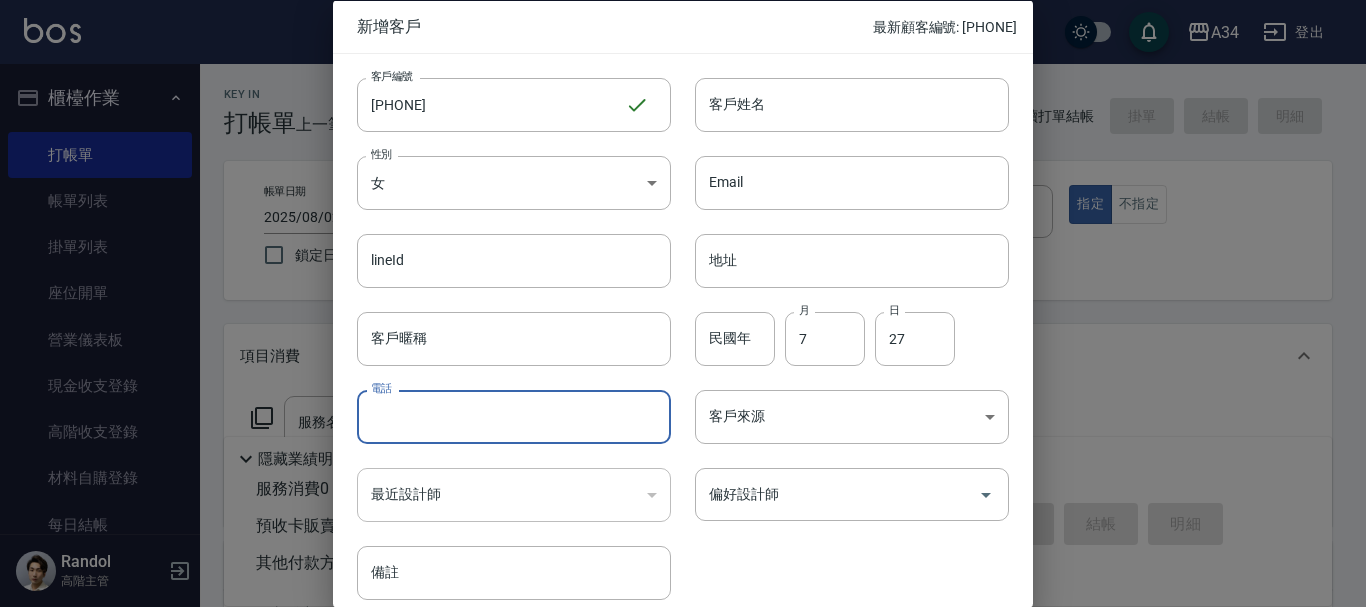 click on "電話" at bounding box center [514, 417] 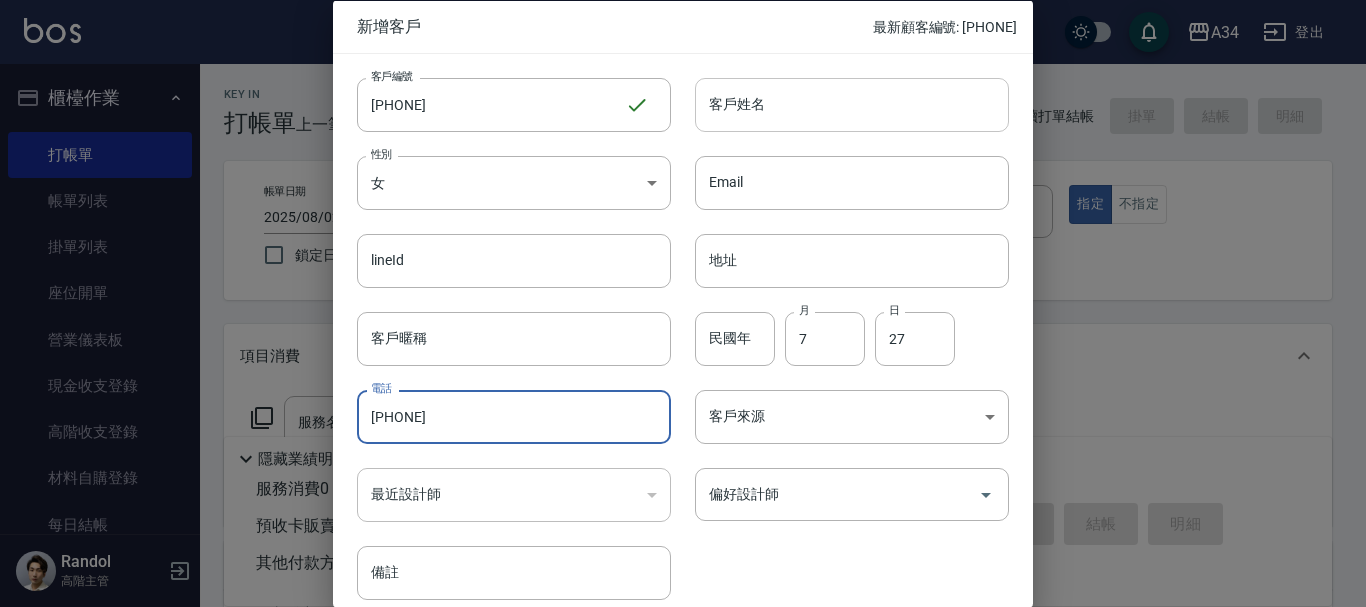 type on "[PHONE]" 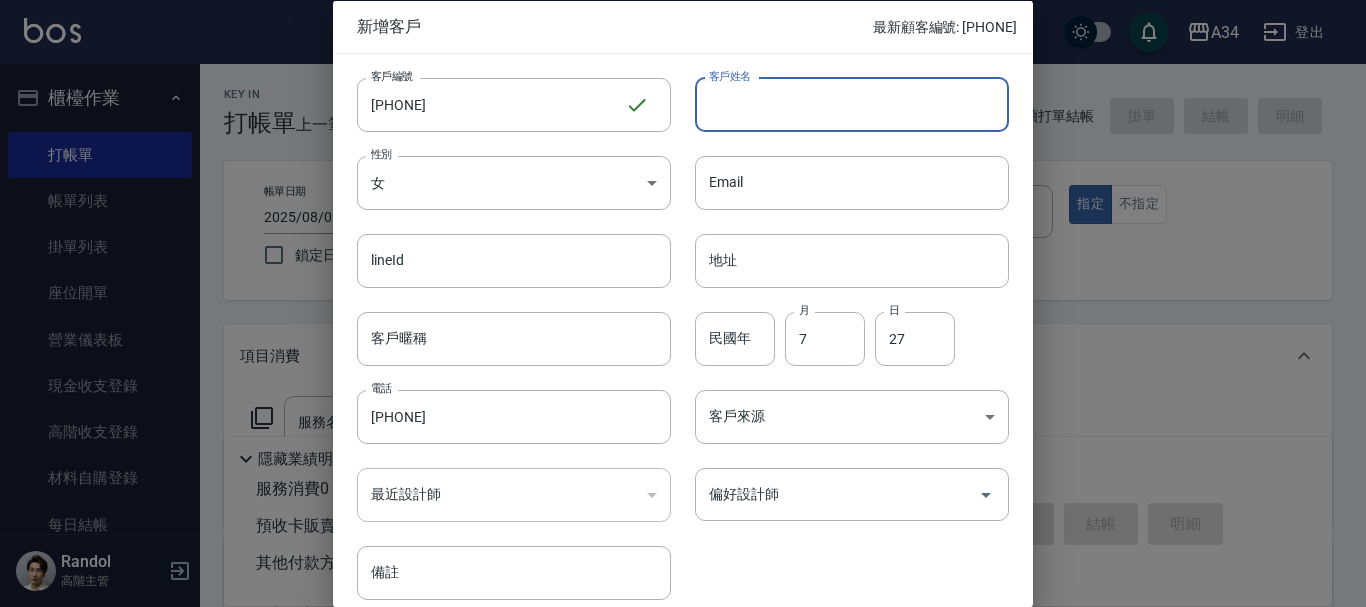 click on "客戶姓名 客戶姓名" at bounding box center [852, 104] 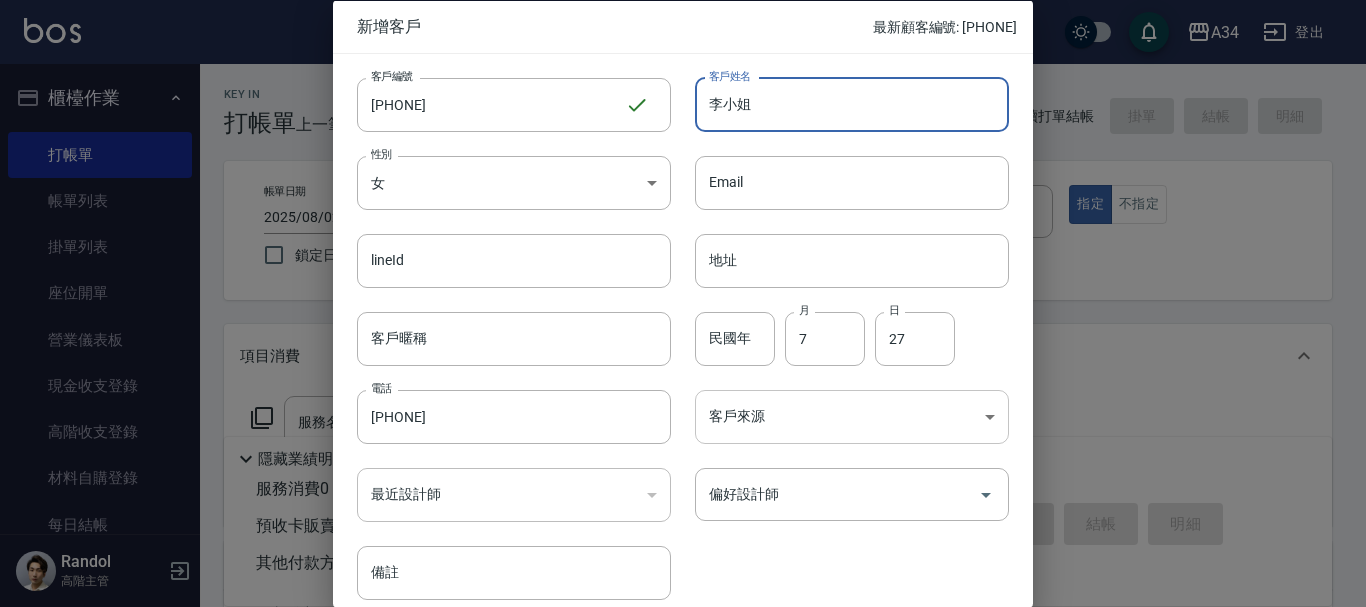 type on "李小姐" 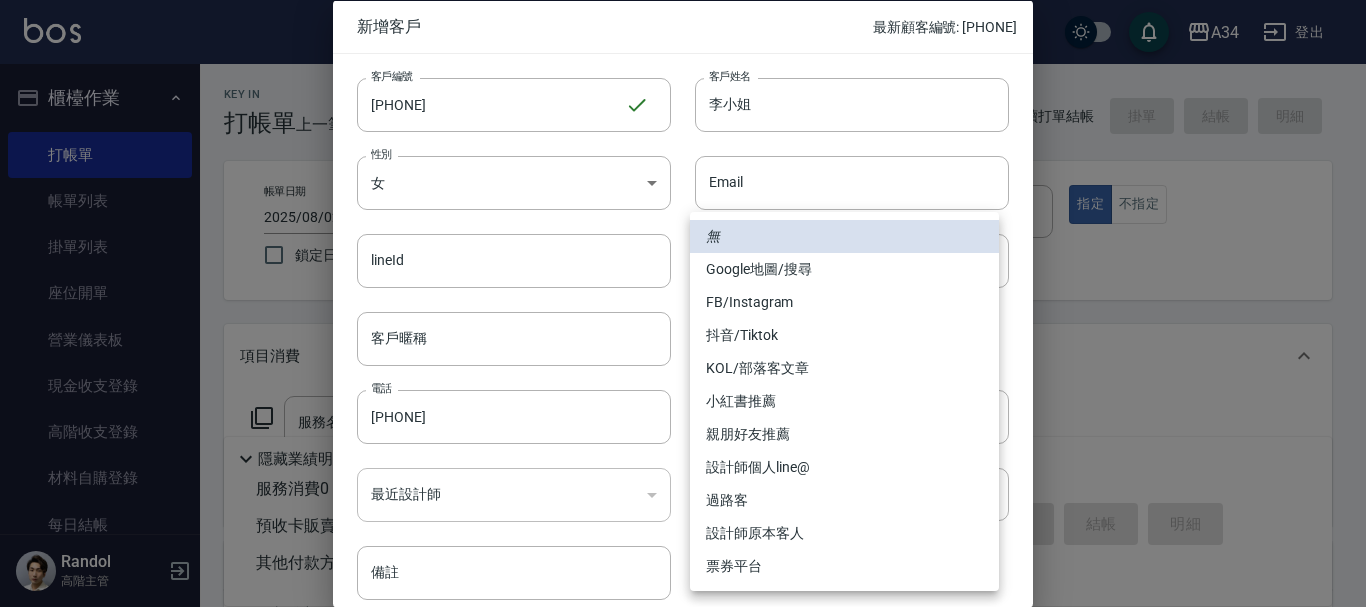 click on "FB/Instagram" at bounding box center [844, 302] 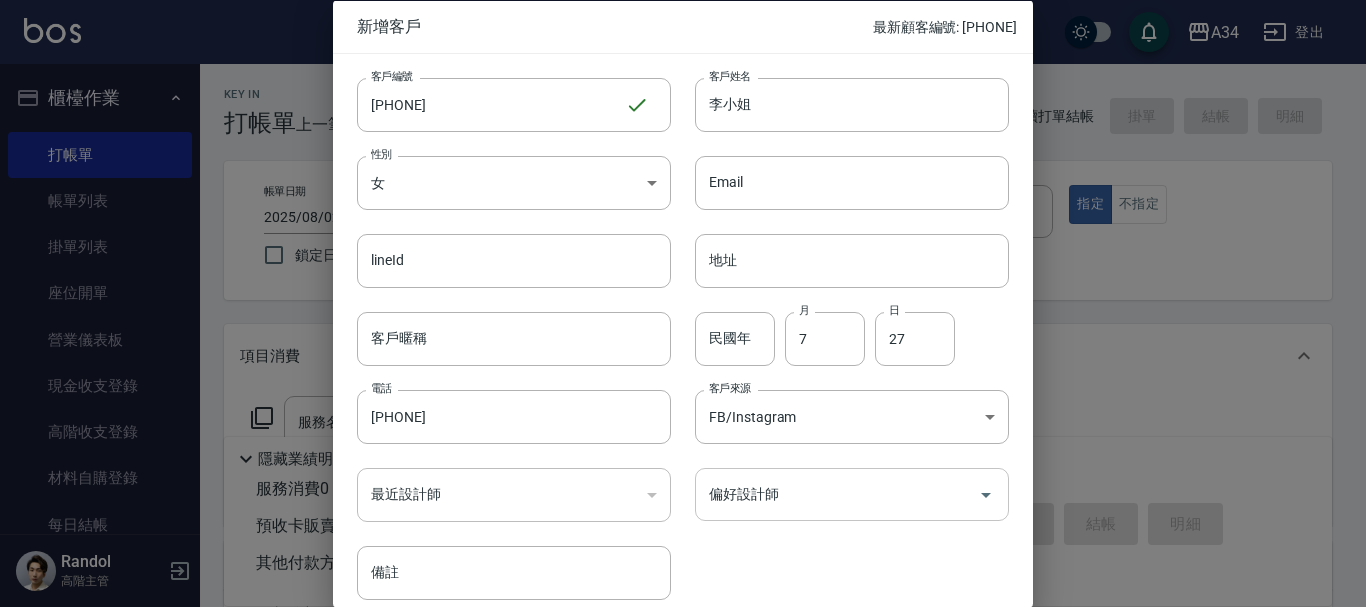 click on "偏好設計師" at bounding box center [852, 494] 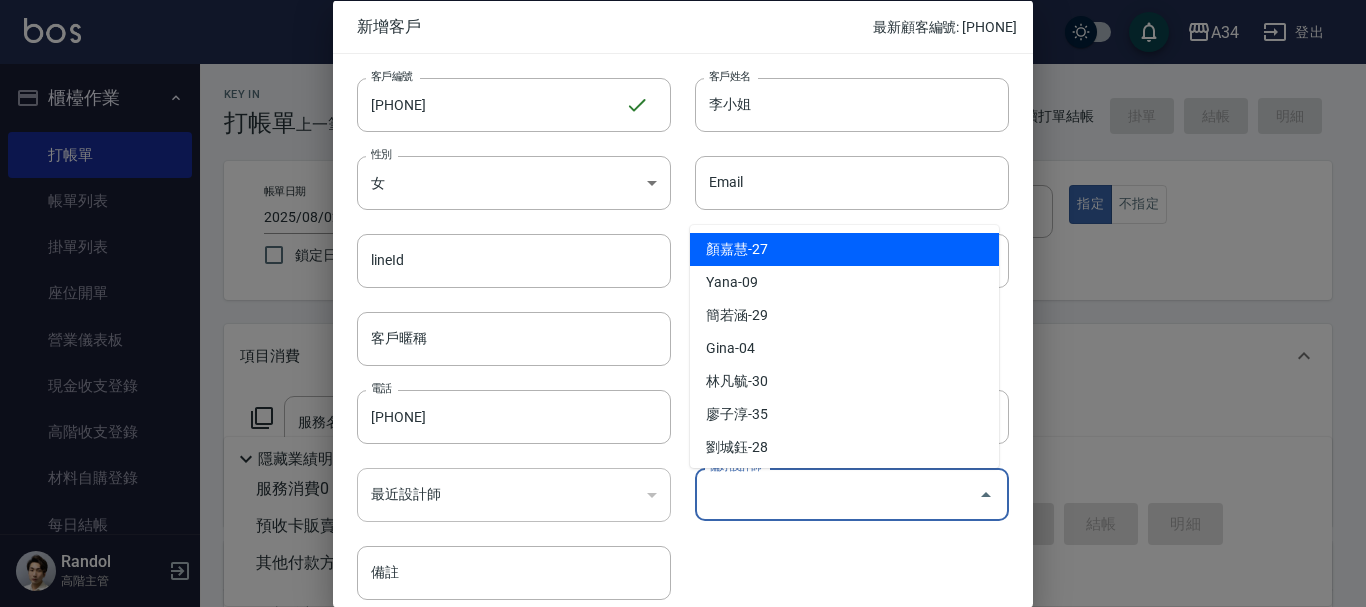 click on "顏嘉慧-27" at bounding box center [844, 249] 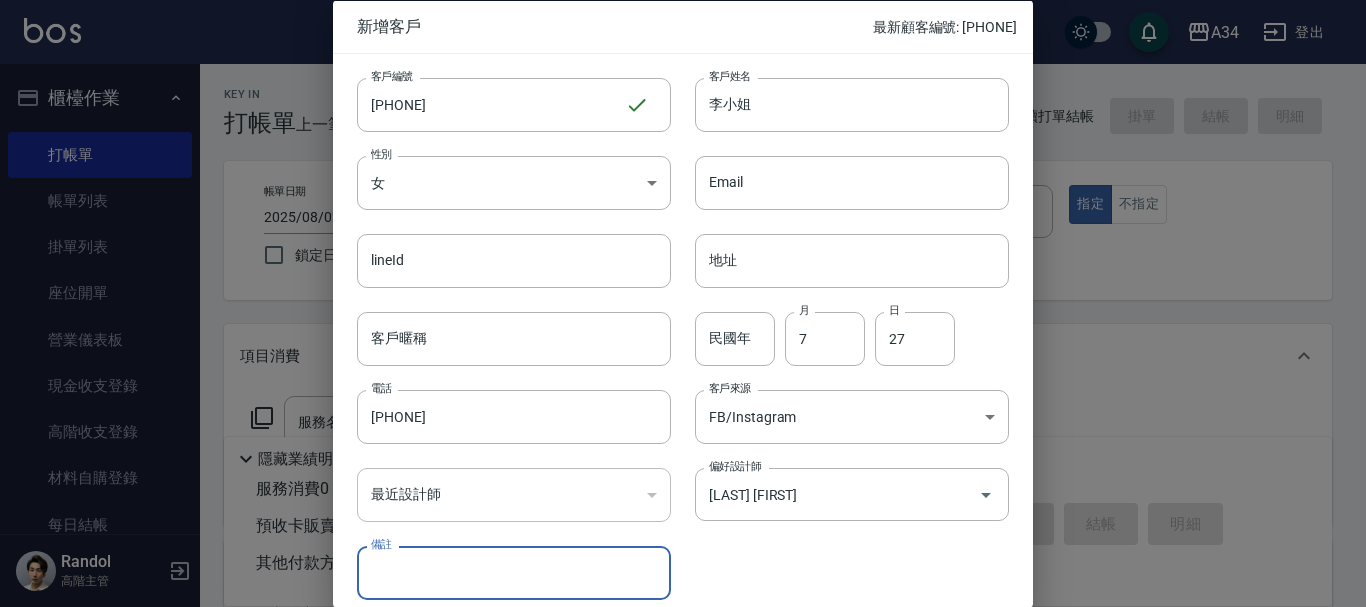click on "客戶編號 0961113883 ​ 客戶編號 客戶姓名 李小姐 客戶姓名 性別 女 FEMALE 性別 Email Email lineId lineId 地址 地址 客戶暱稱 客戶暱稱 民國年 民國年 月 7 月 日 27 日 電話 0961113883 電話 客戶來源 FB/Instagram FB/Instagram 客戶來源 最近設計師 ​ 最近設計師 偏好設計師 顏嘉慧 偏好設計師 備註 備註" at bounding box center [671, 326] 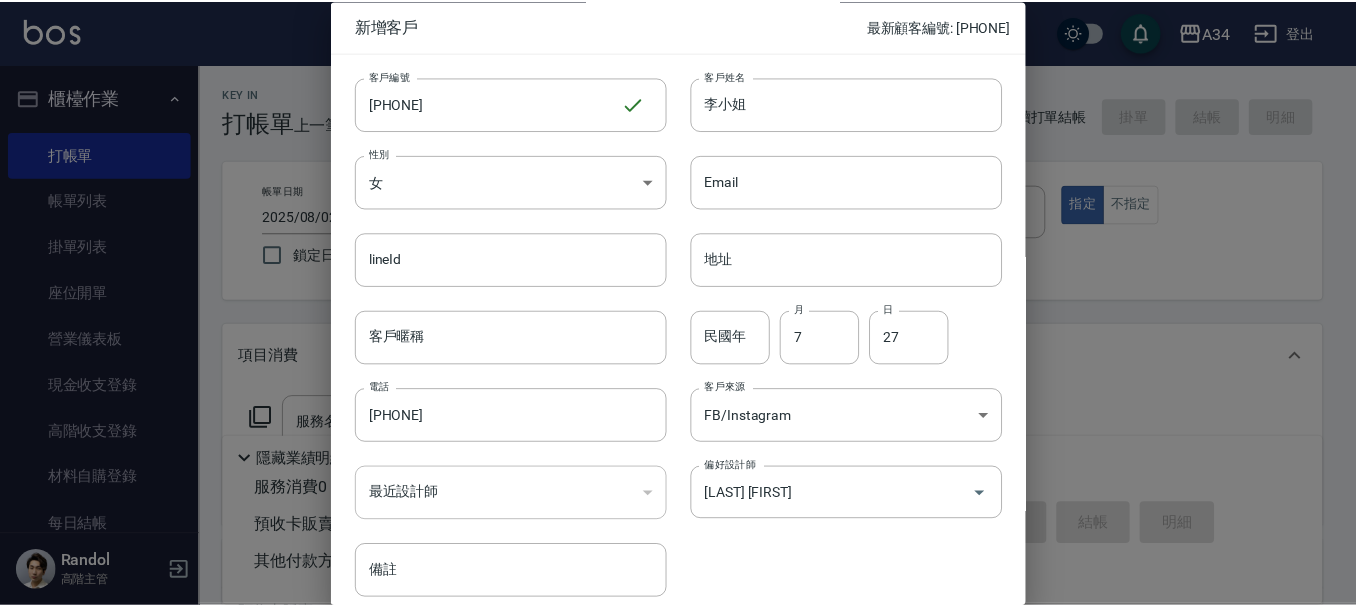 scroll, scrollTop: 86, scrollLeft: 0, axis: vertical 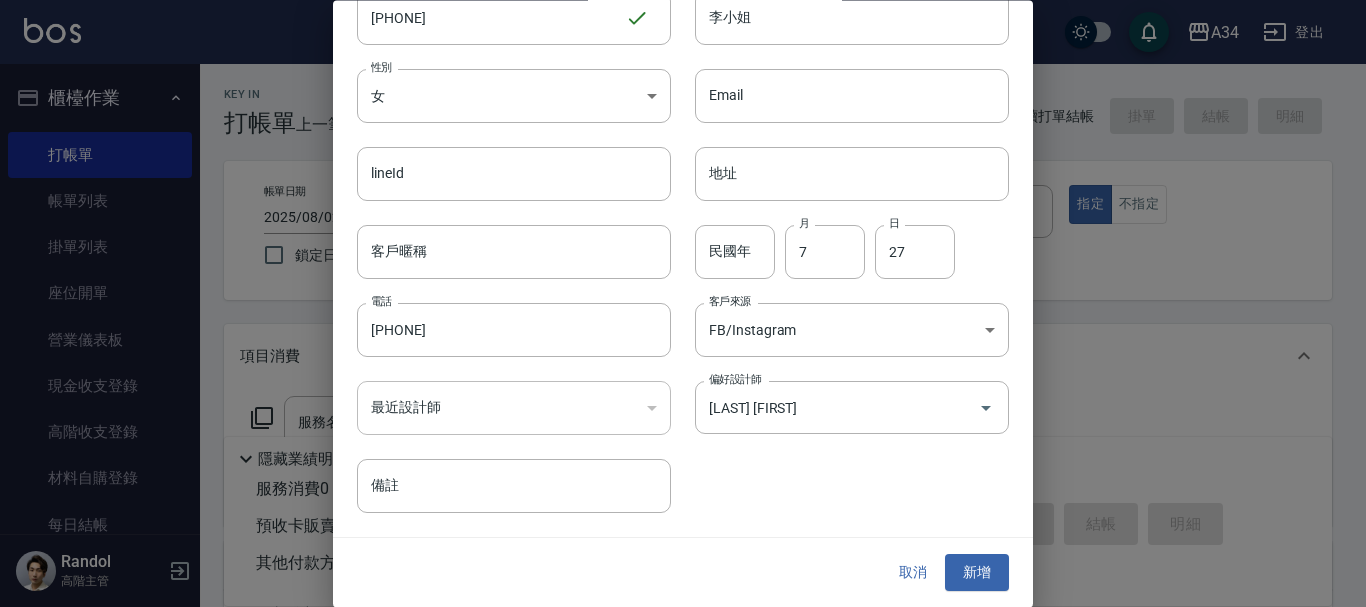 click on "新增" at bounding box center (977, 573) 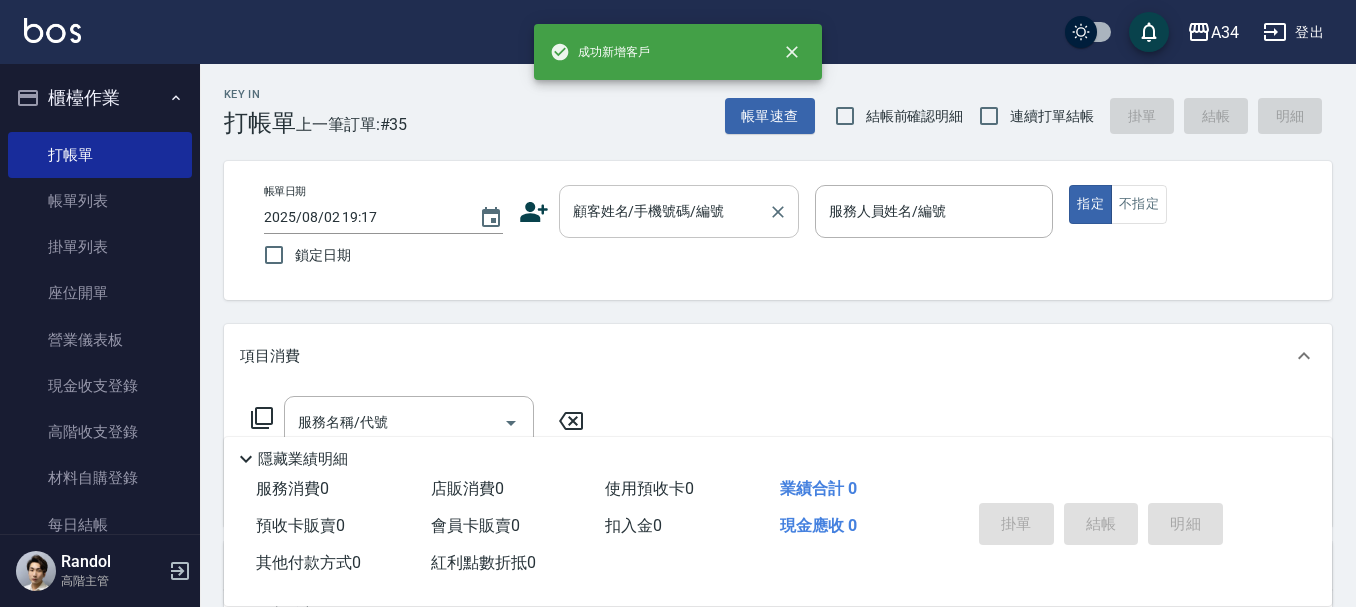 click on "顧客姓名/手機號碼/編號 顧客姓名/手機號碼/編號" at bounding box center [679, 211] 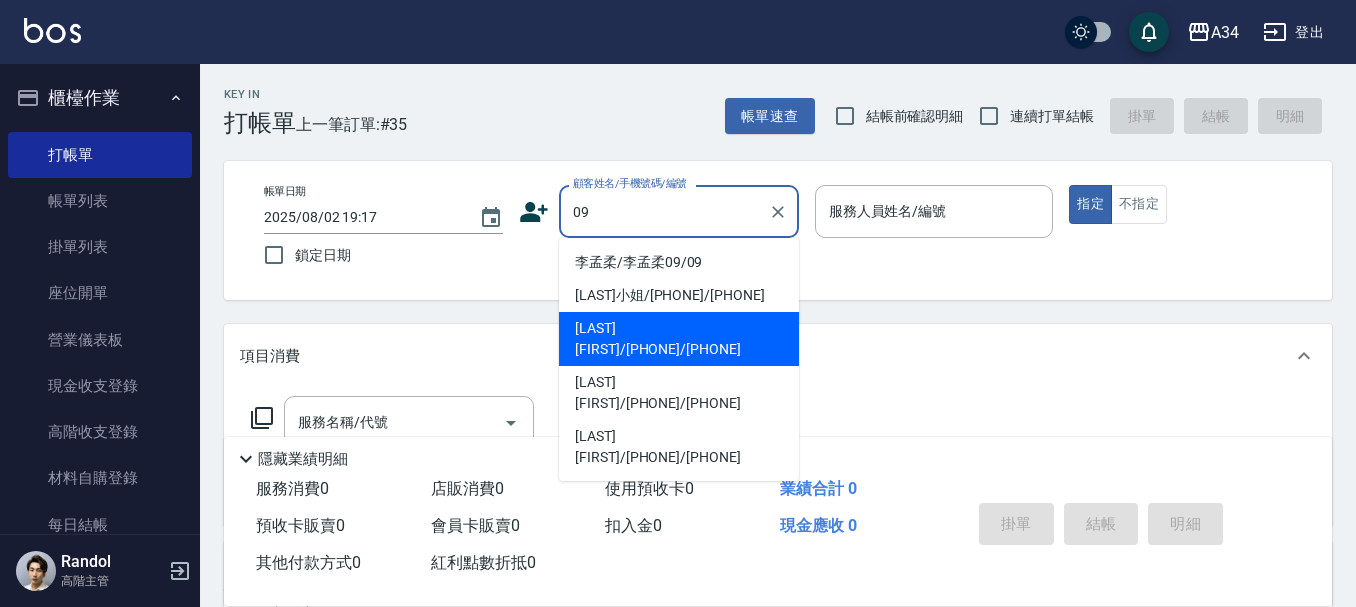 click on "李小姐/0961113883/0961113883" at bounding box center (679, 295) 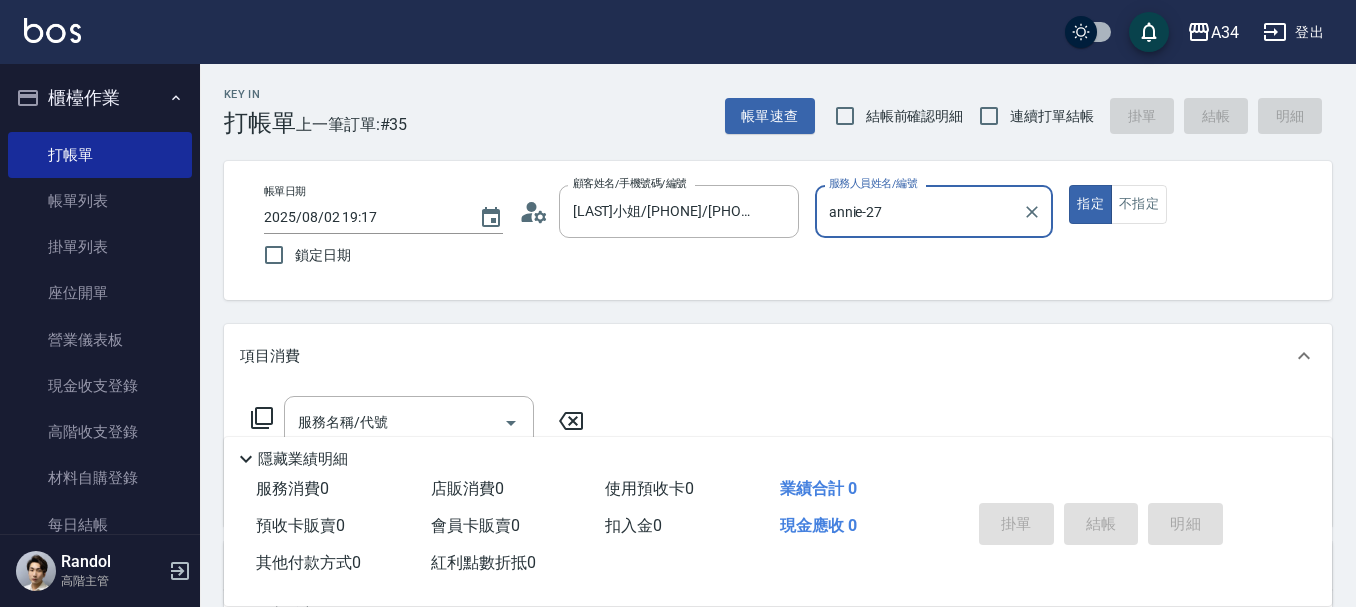 type on "annie-27" 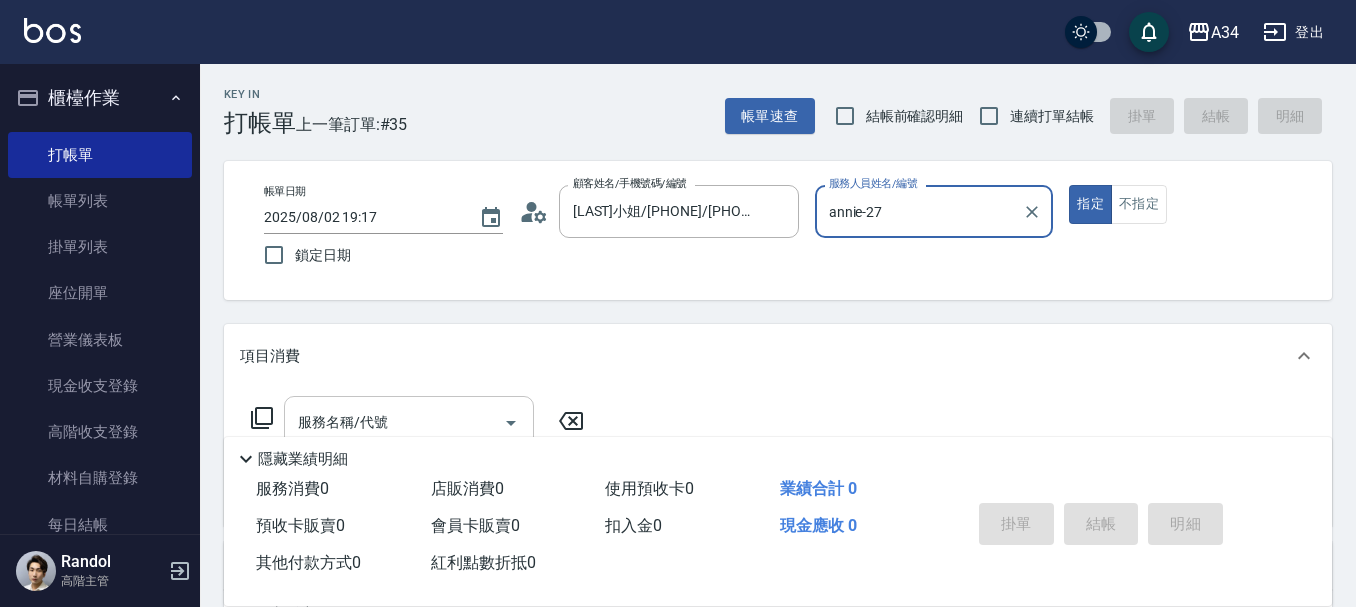 click on "服務名稱/代號" at bounding box center [409, 422] 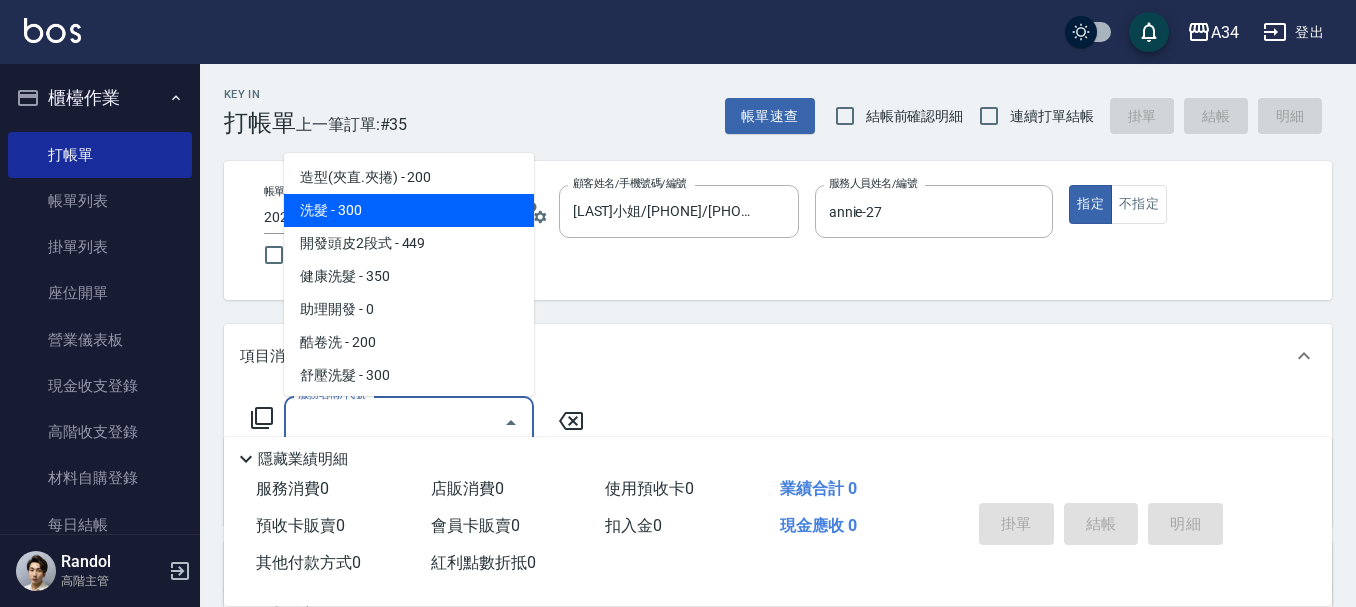 click on "洗髮 - 300" at bounding box center (409, 210) 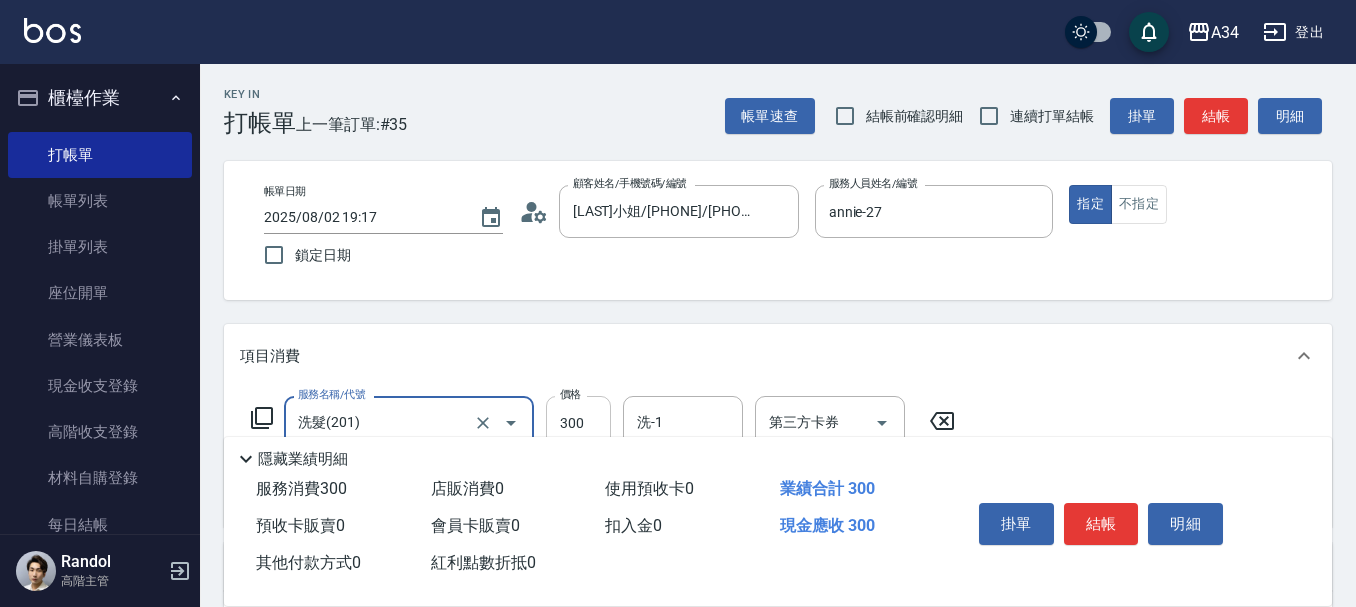 click on "300" at bounding box center [578, 423] 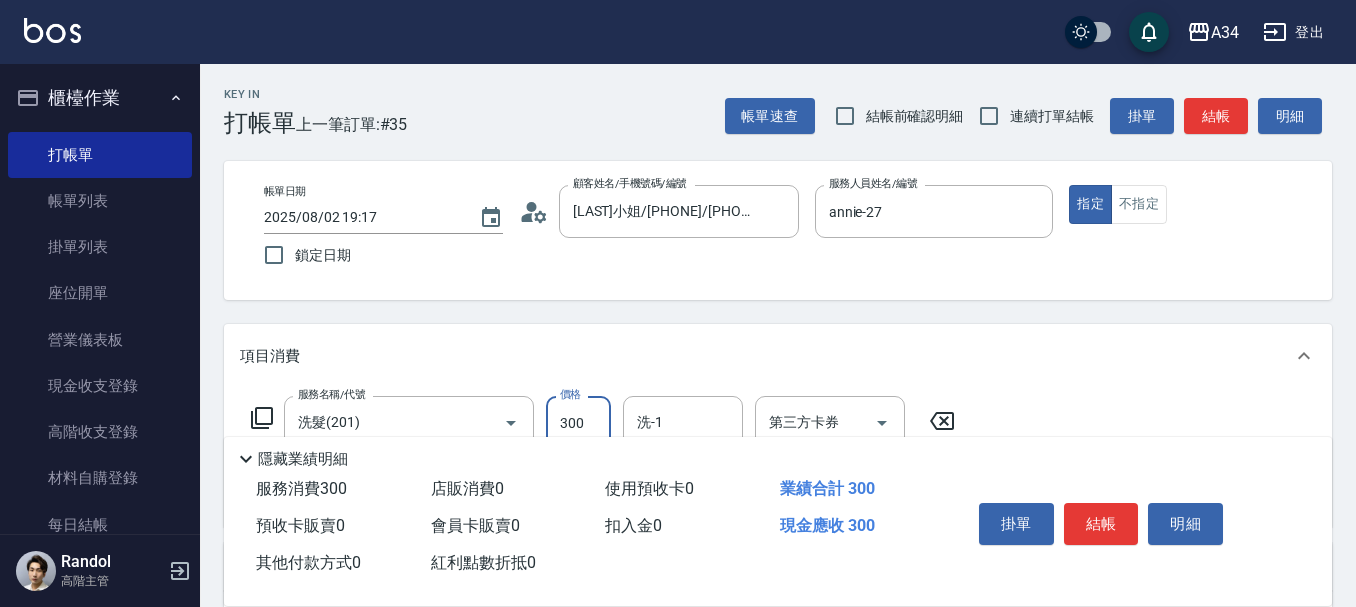 type on "3" 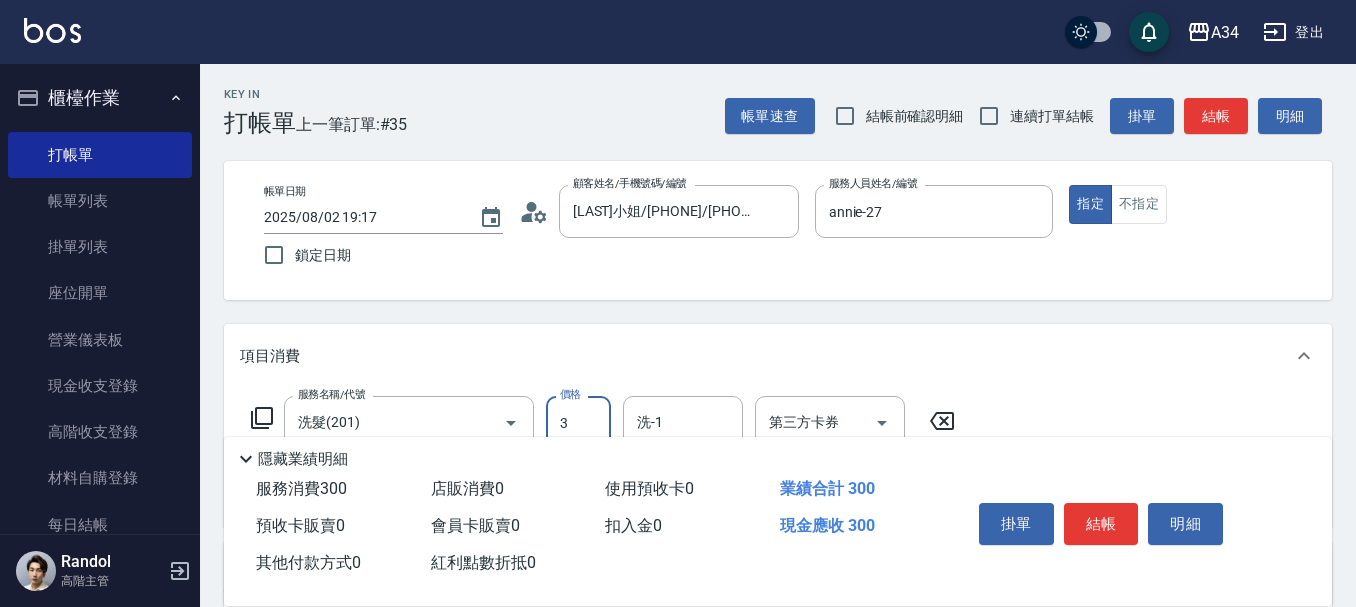 type on "0" 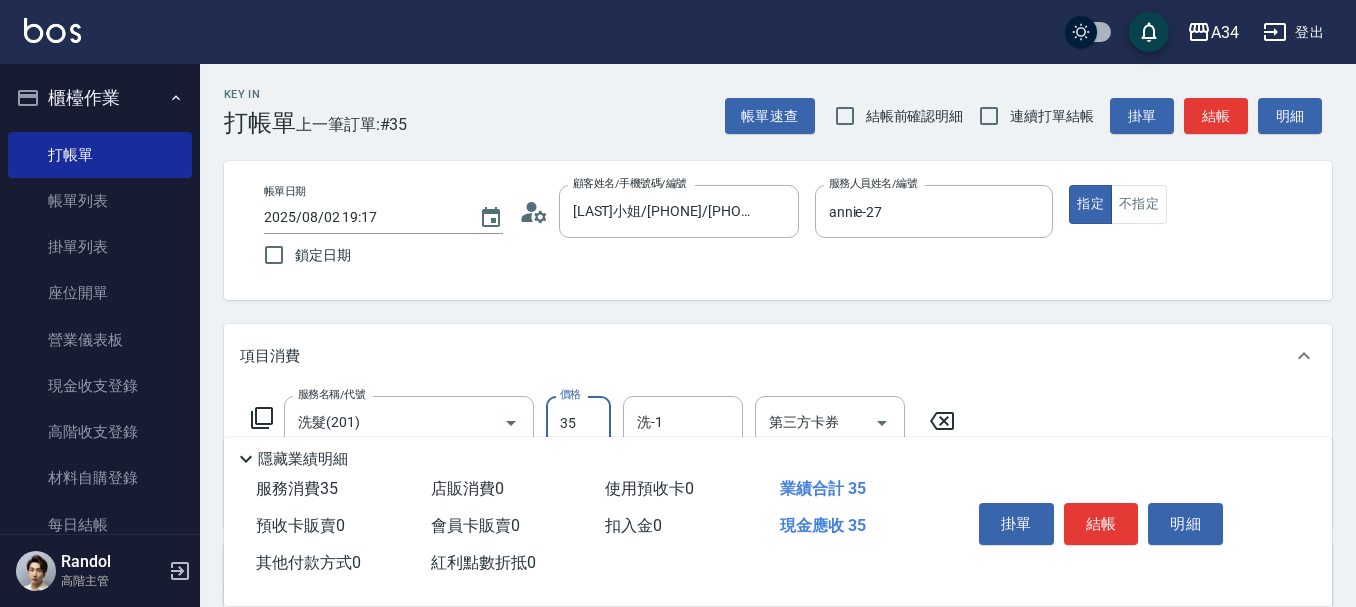 type on "350" 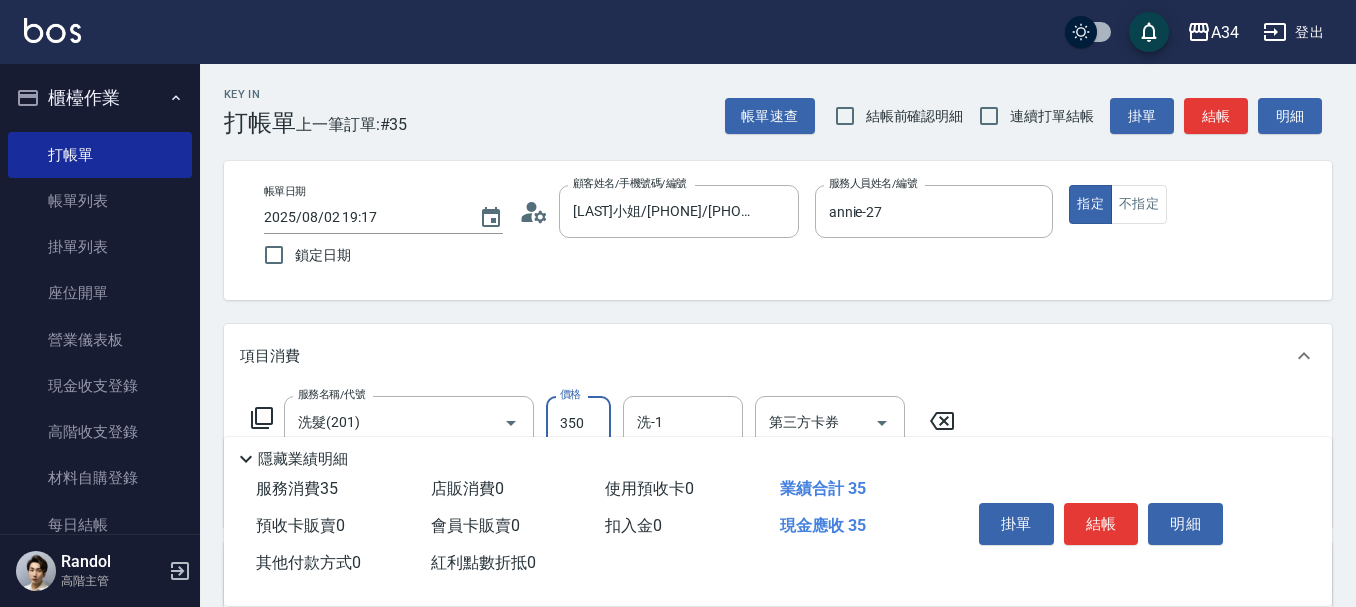 type on "30" 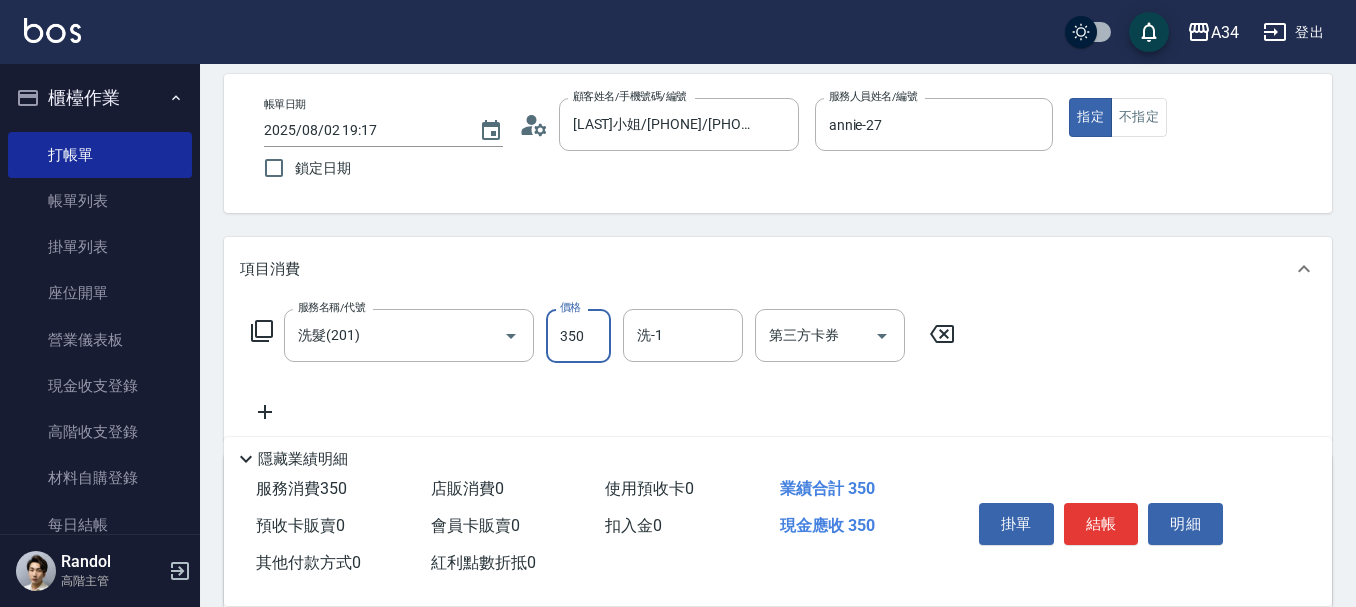 scroll, scrollTop: 200, scrollLeft: 0, axis: vertical 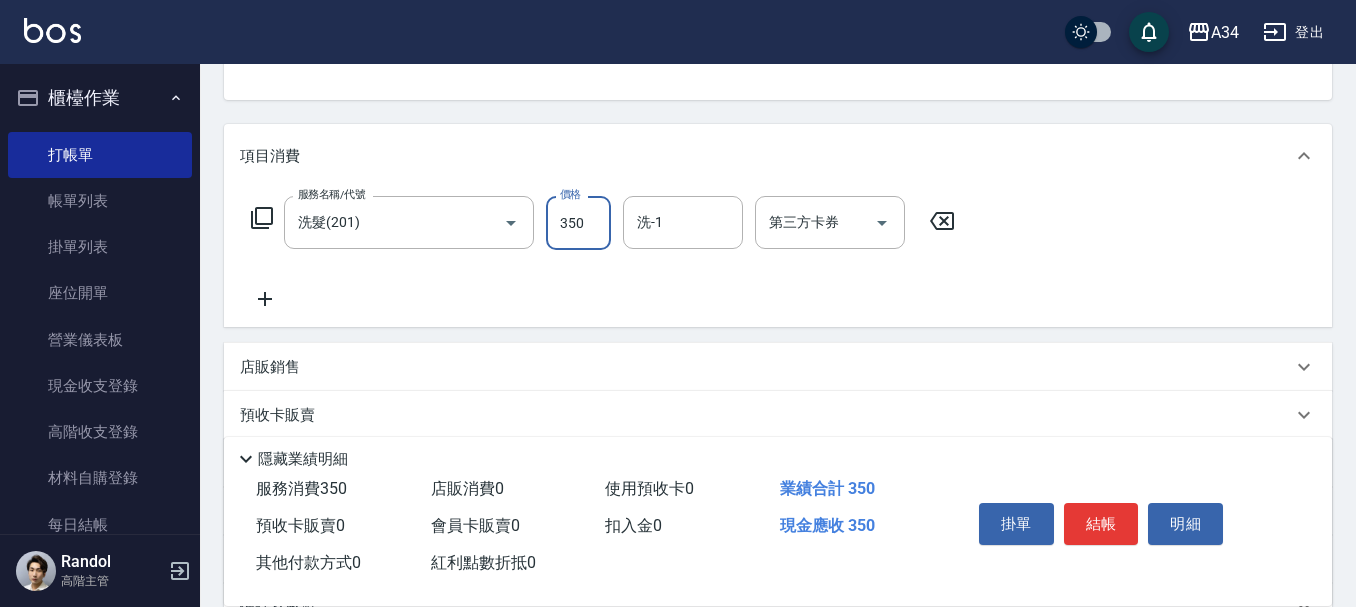 type on "350" 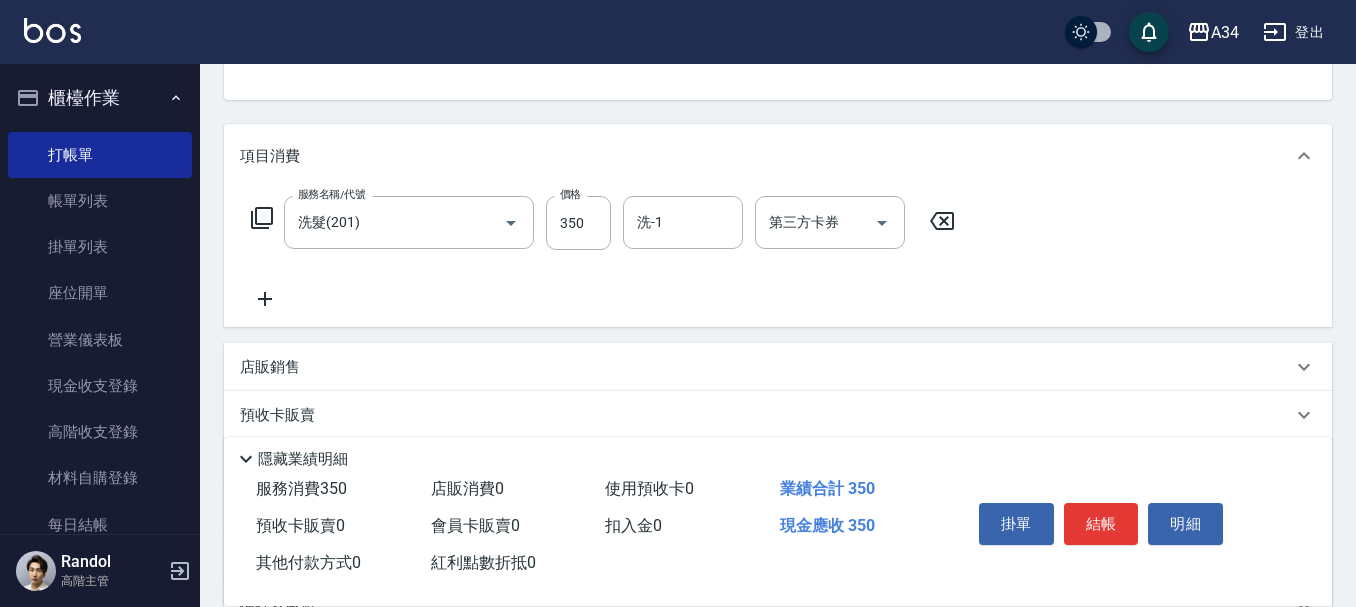 click 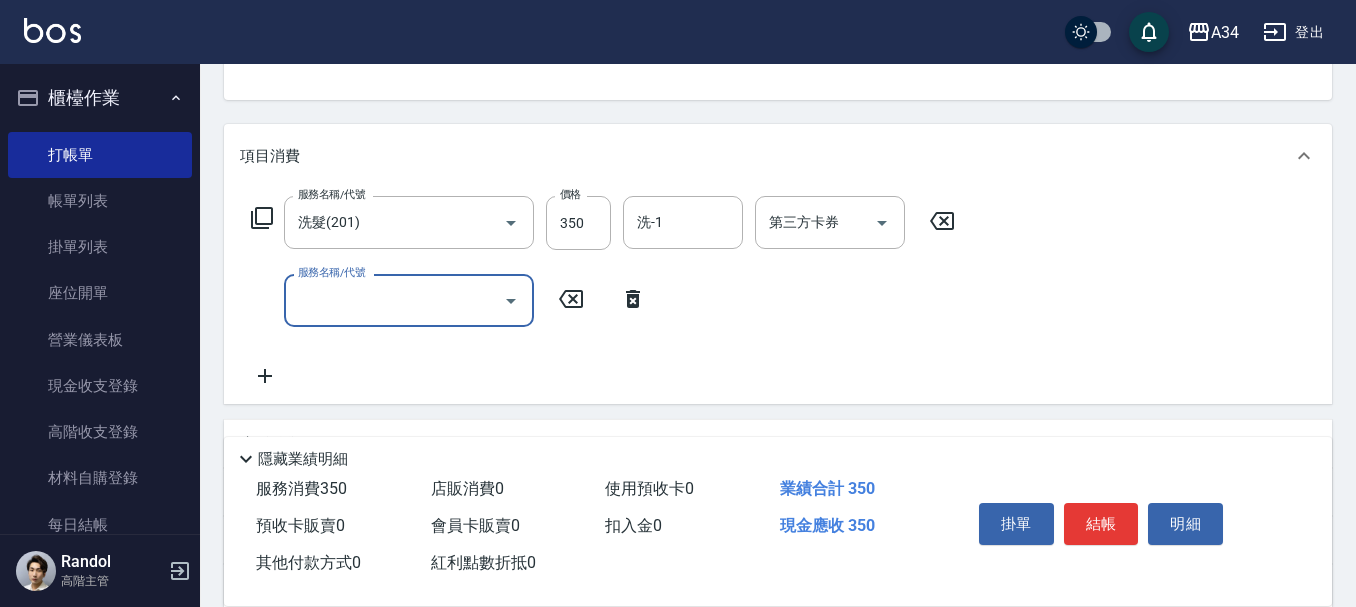 click on "服務名稱/代號" at bounding box center (394, 300) 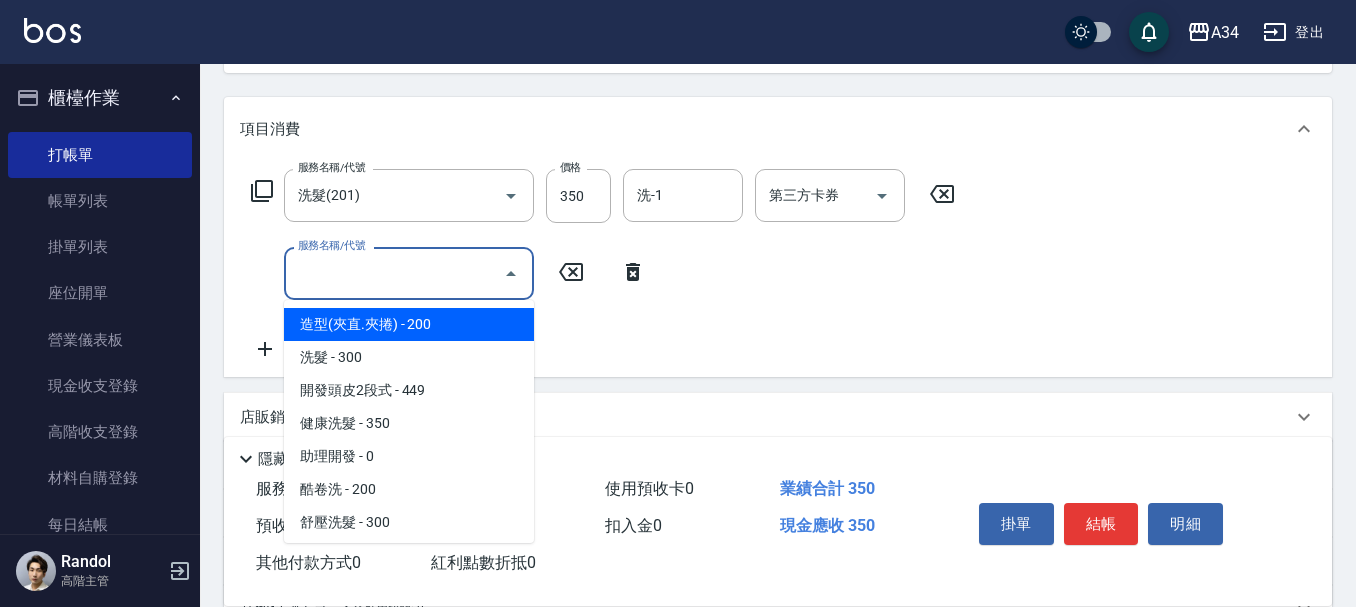 scroll, scrollTop: 300, scrollLeft: 0, axis: vertical 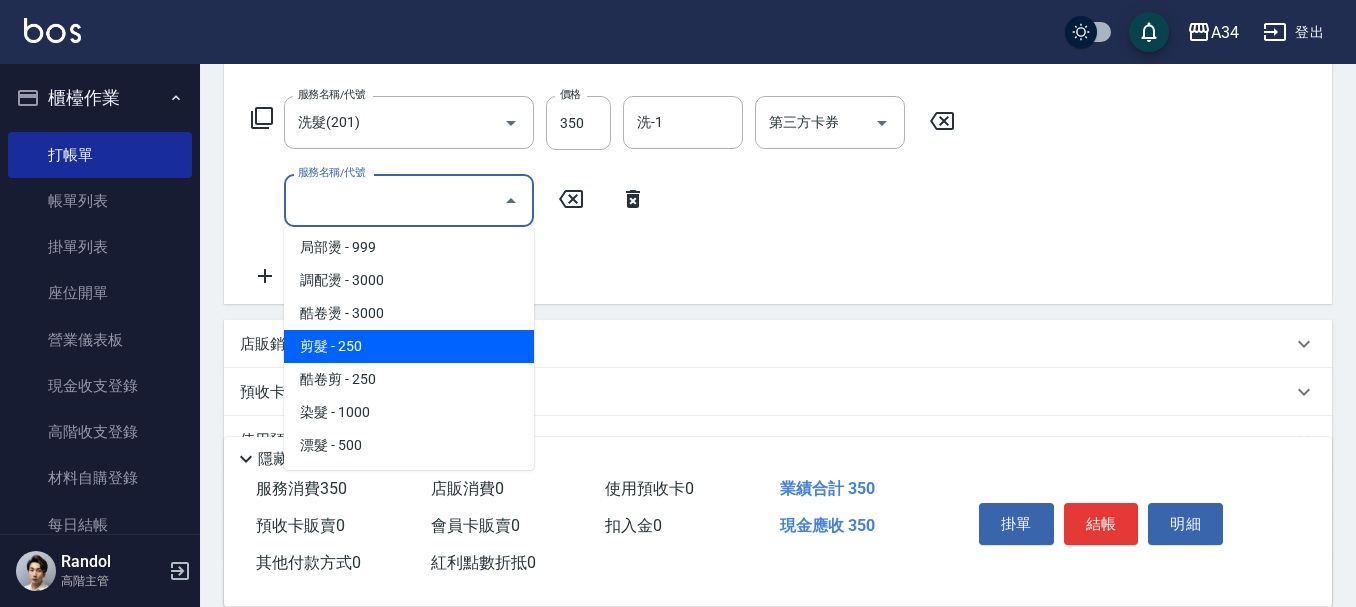 click on "剪髮 - 250" at bounding box center [409, 346] 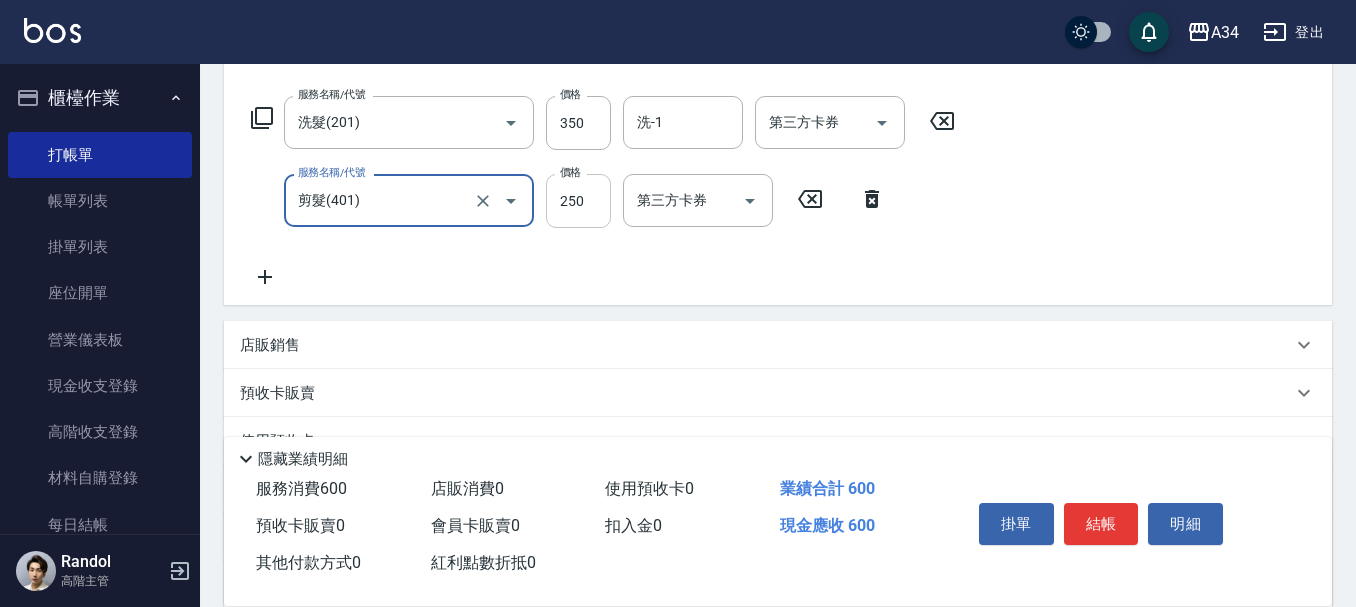 click on "250" at bounding box center [578, 201] 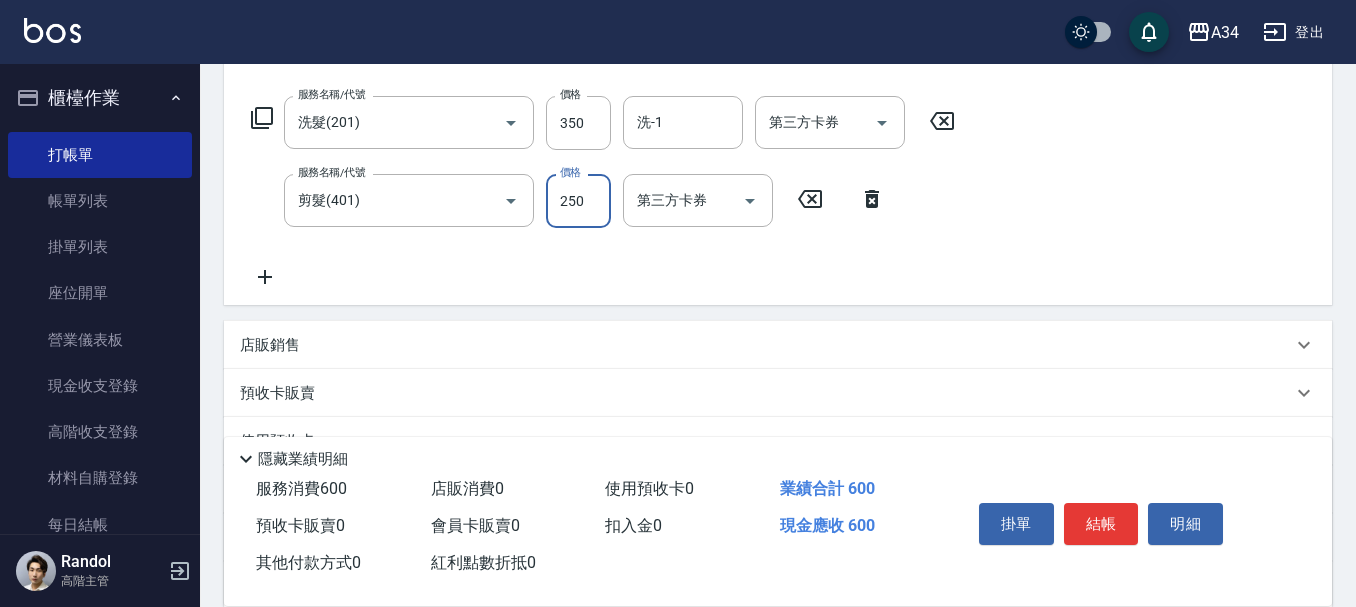 type on "3" 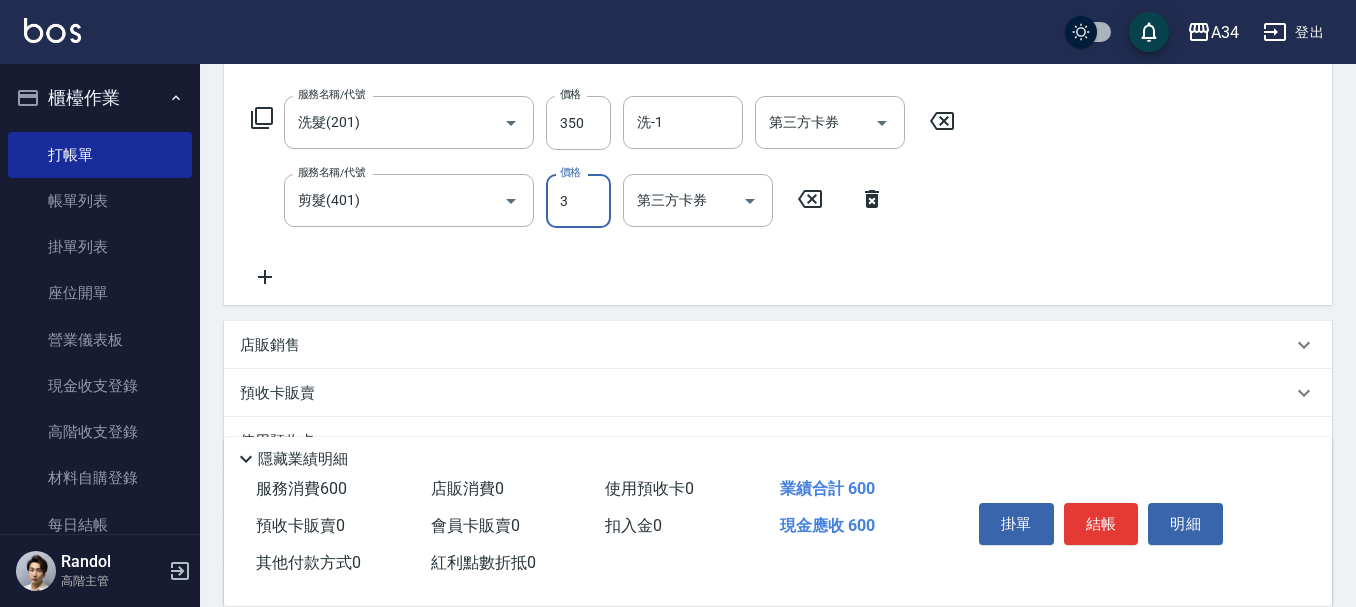 type on "30" 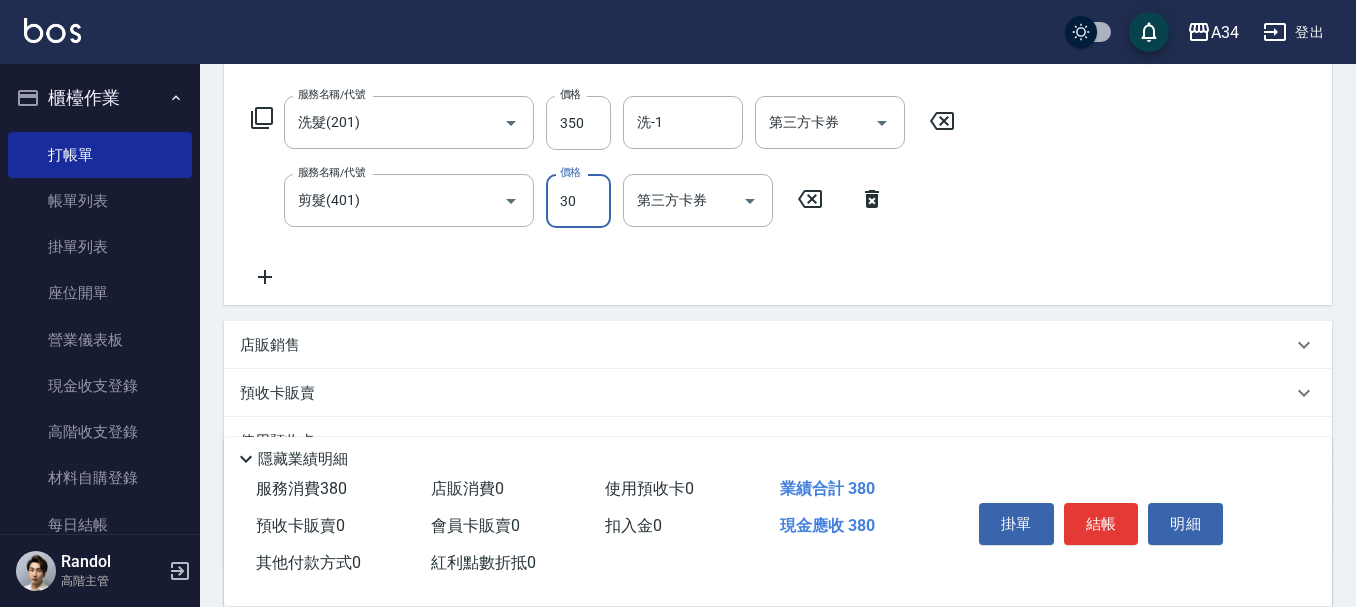 type on "300" 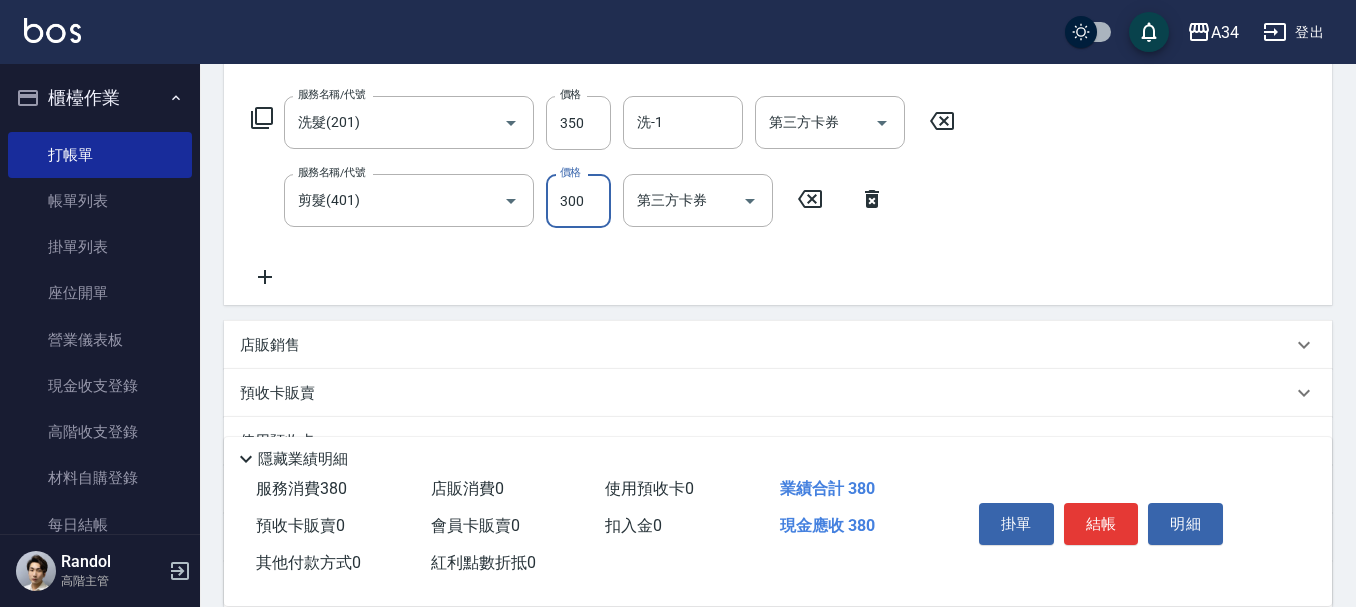type on "60" 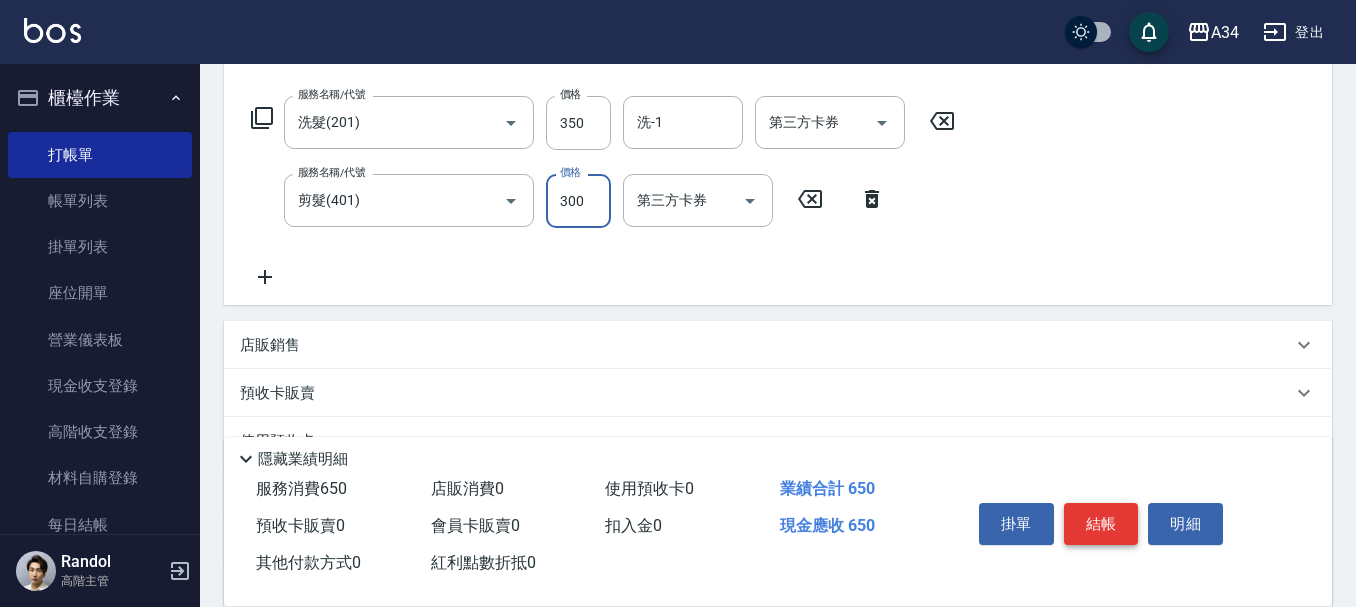 type on "300" 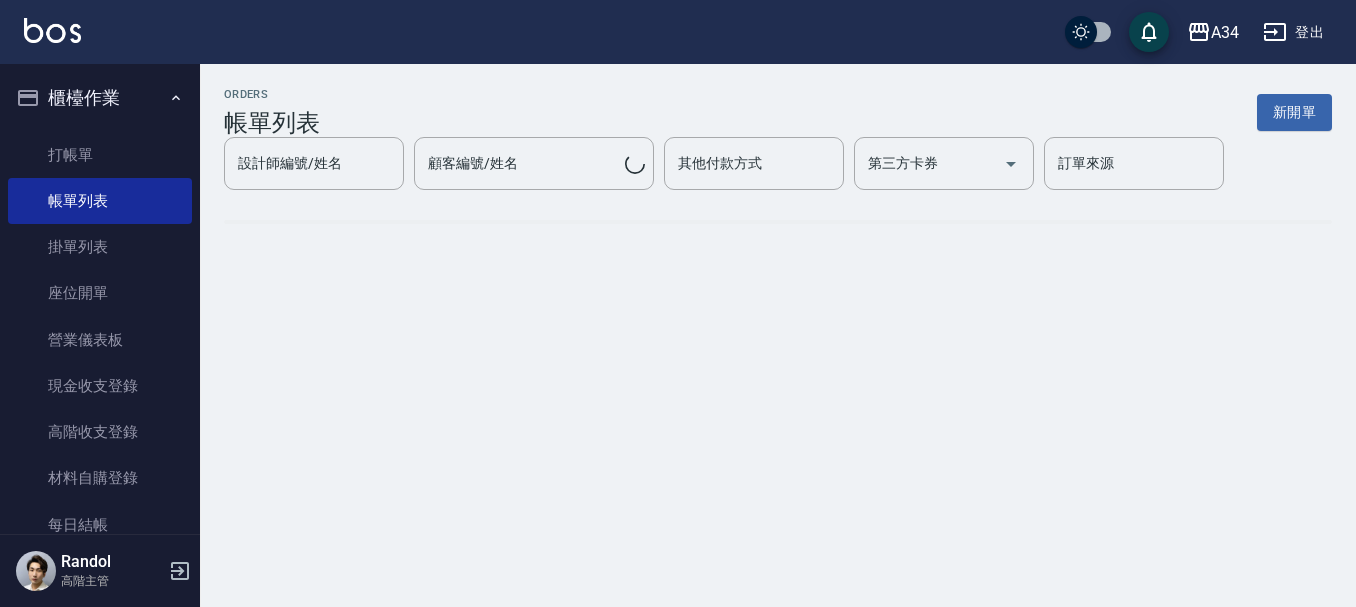 scroll, scrollTop: 0, scrollLeft: 0, axis: both 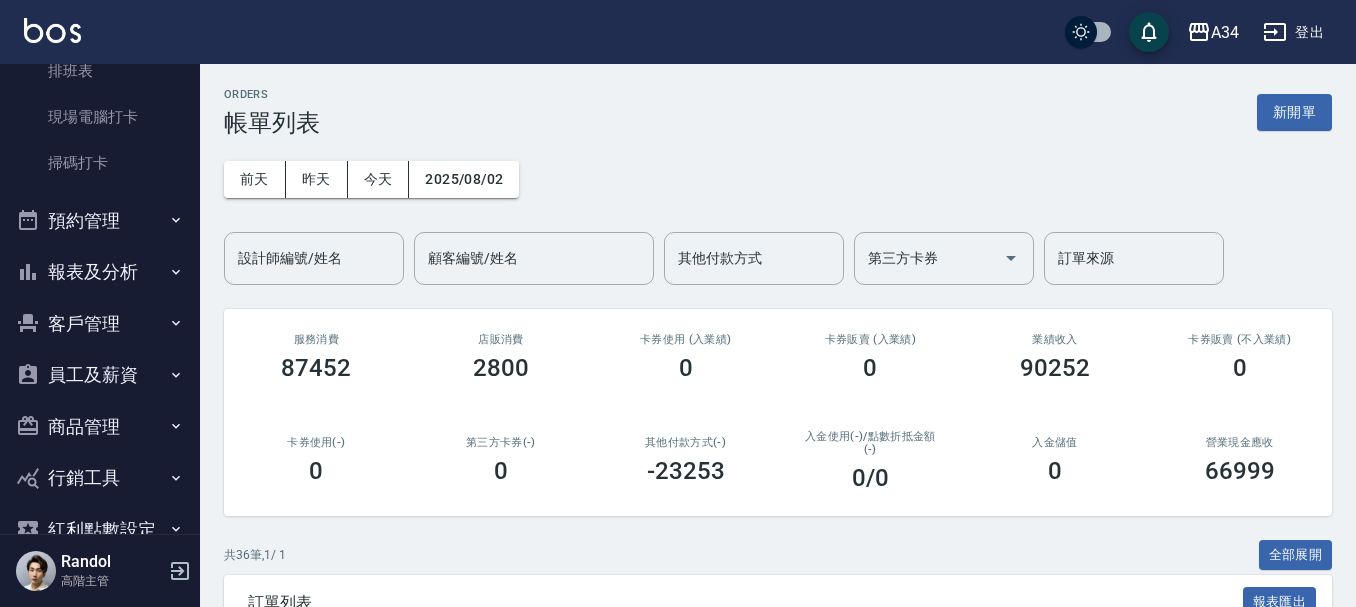 click on "預約管理" at bounding box center (100, 221) 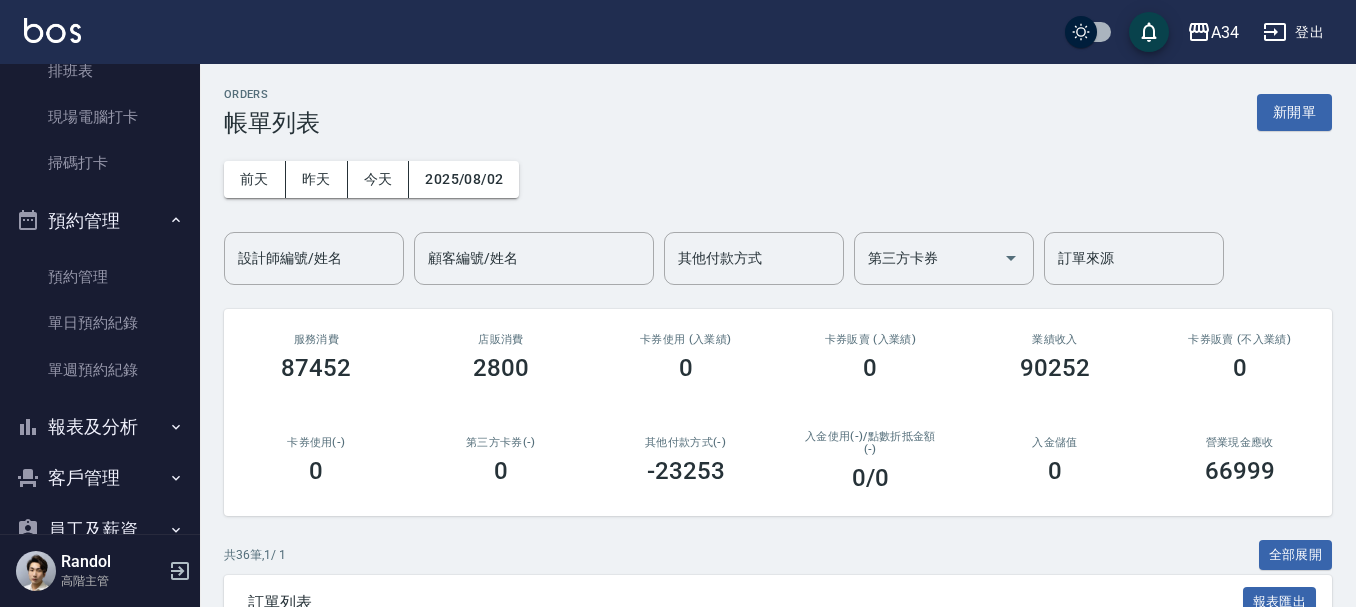 click on "報表及分析" at bounding box center (100, 427) 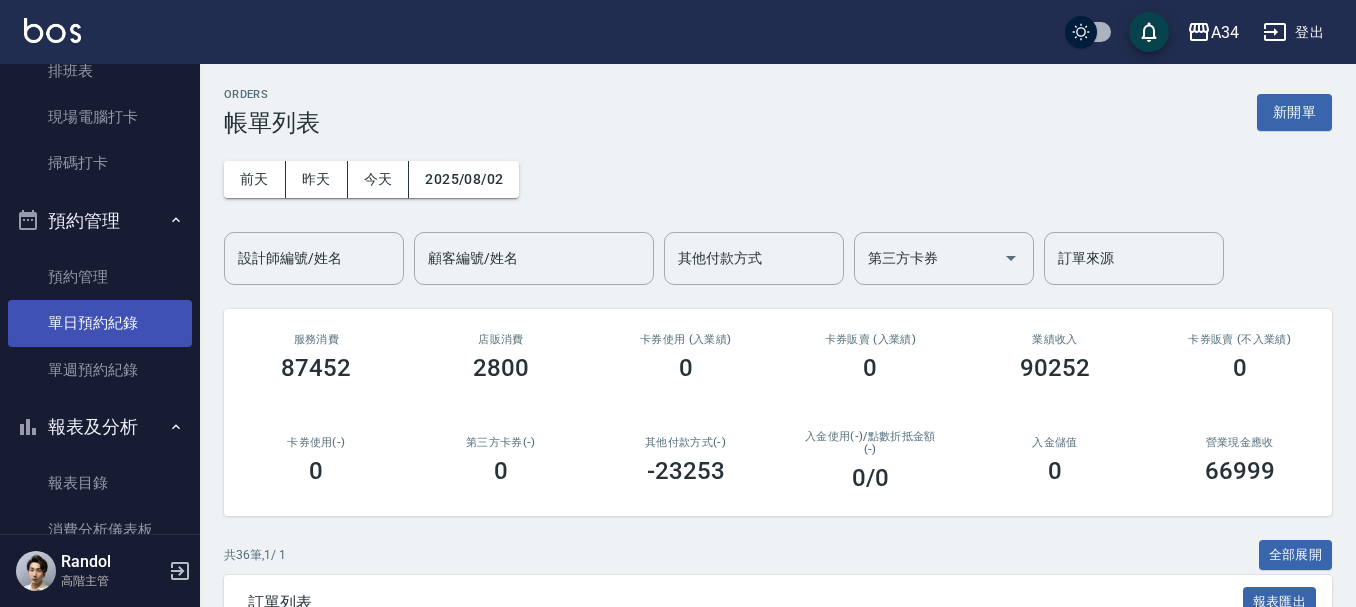 click on "單日預約紀錄" at bounding box center [100, 323] 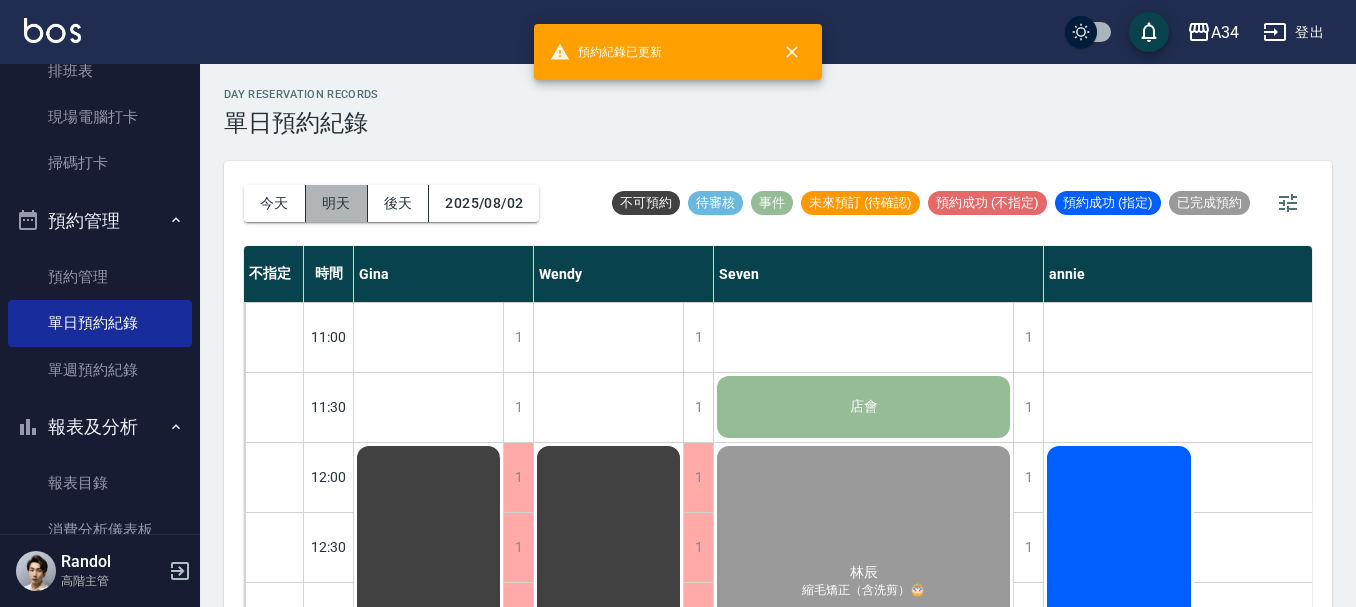 click on "明天" at bounding box center (337, 203) 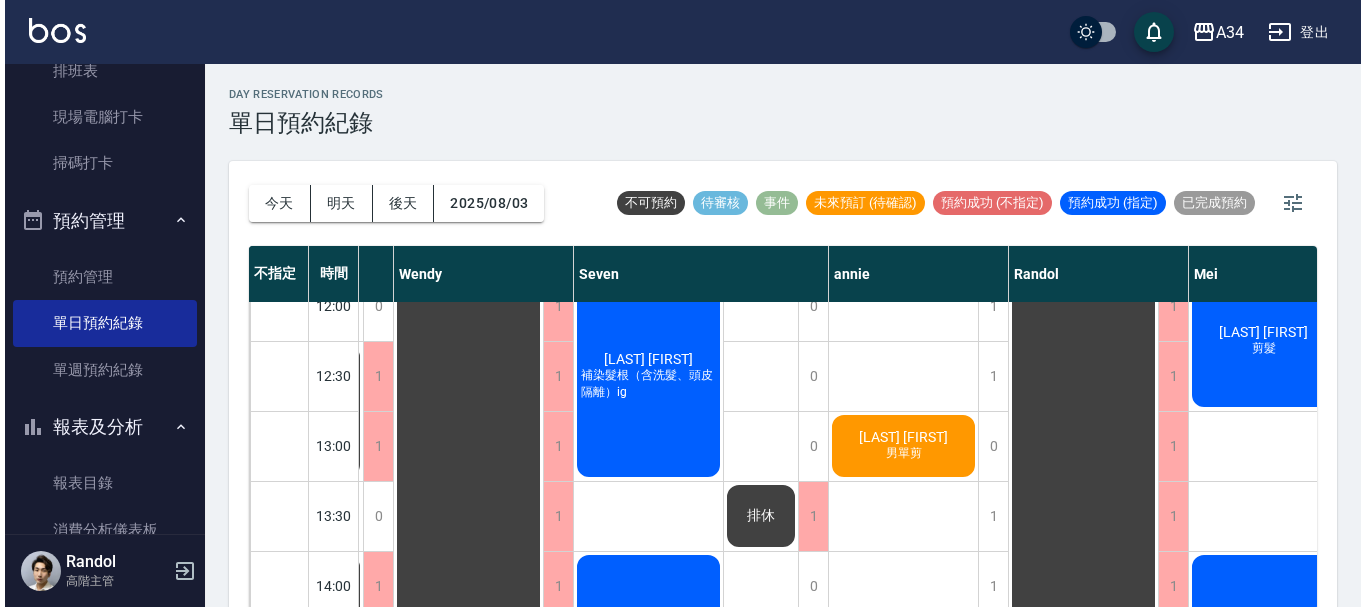 scroll, scrollTop: 100, scrollLeft: 220, axis: both 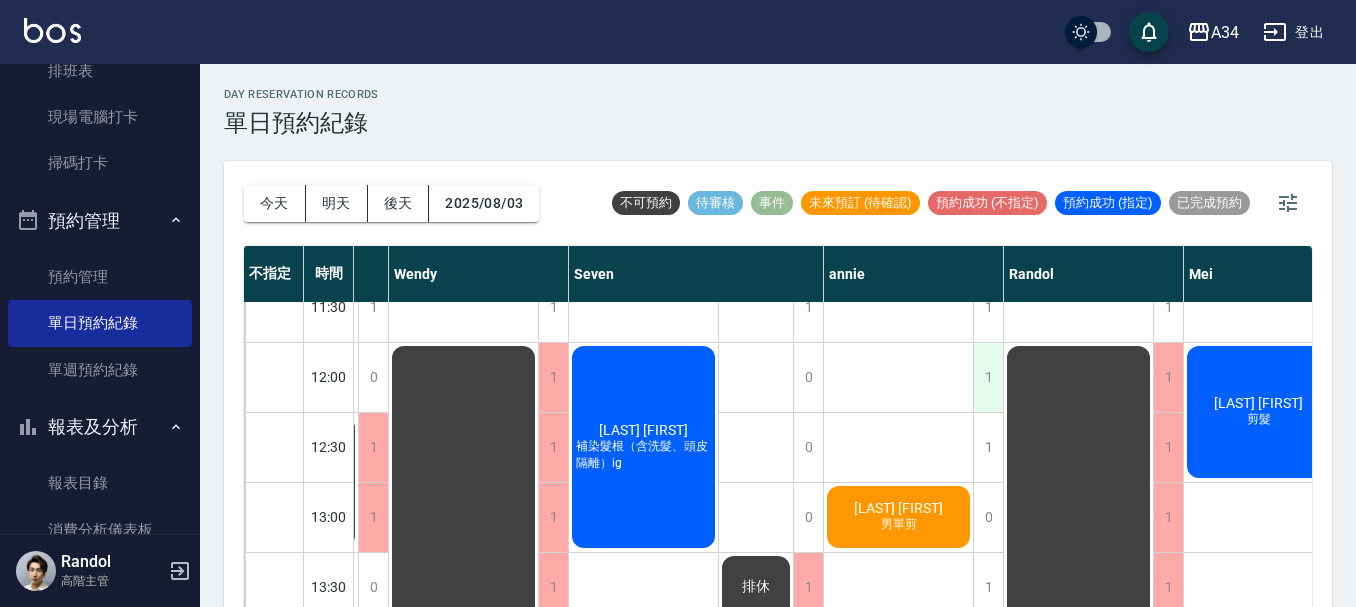 click on "1" at bounding box center [988, 377] 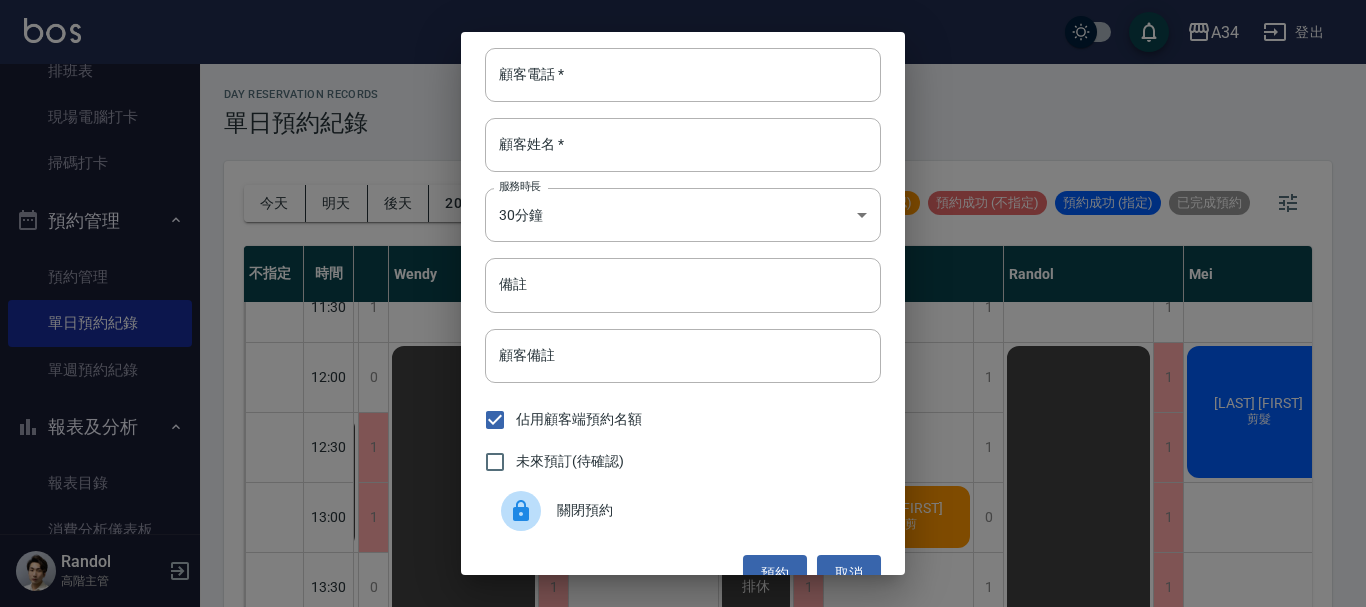 click on "顧客電話   * 顧客電話   * 顧客姓名   * 顧客姓名   * 服務時長 30分鐘 1 服務時長 備註 備註 顧客備註 顧客備註 佔用顧客端預約名額 未來預訂(待確認) 關閉預約 預約 取消" at bounding box center (683, 303) 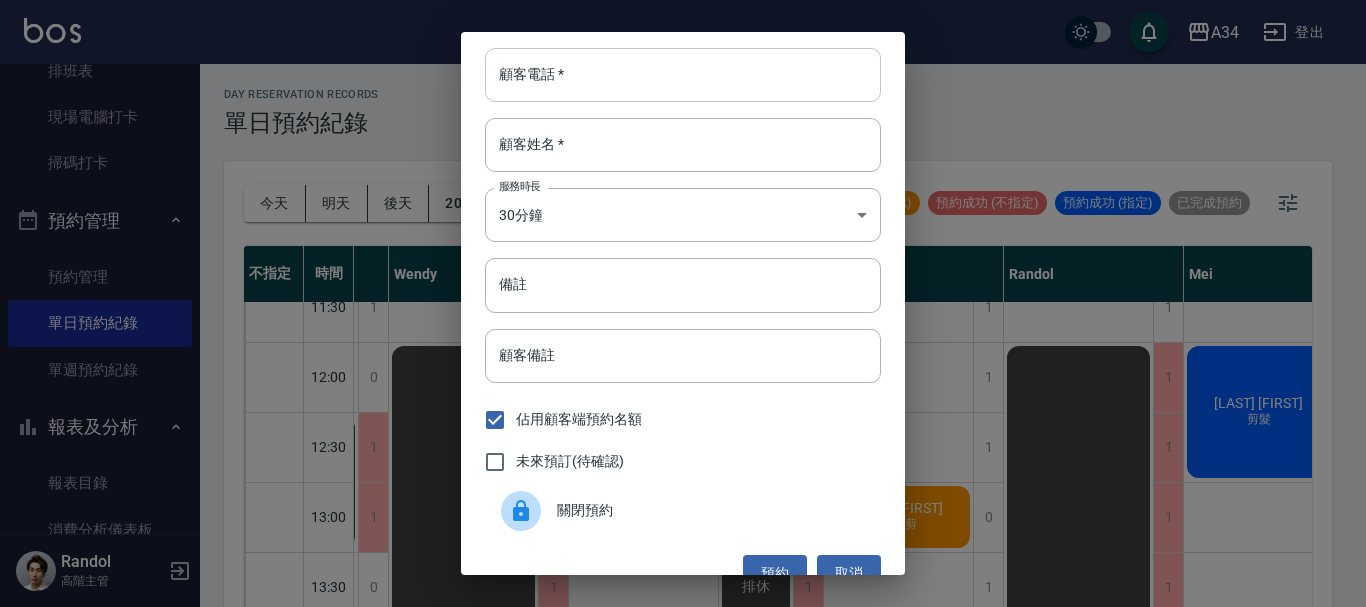 click on "顧客電話   *" at bounding box center [683, 75] 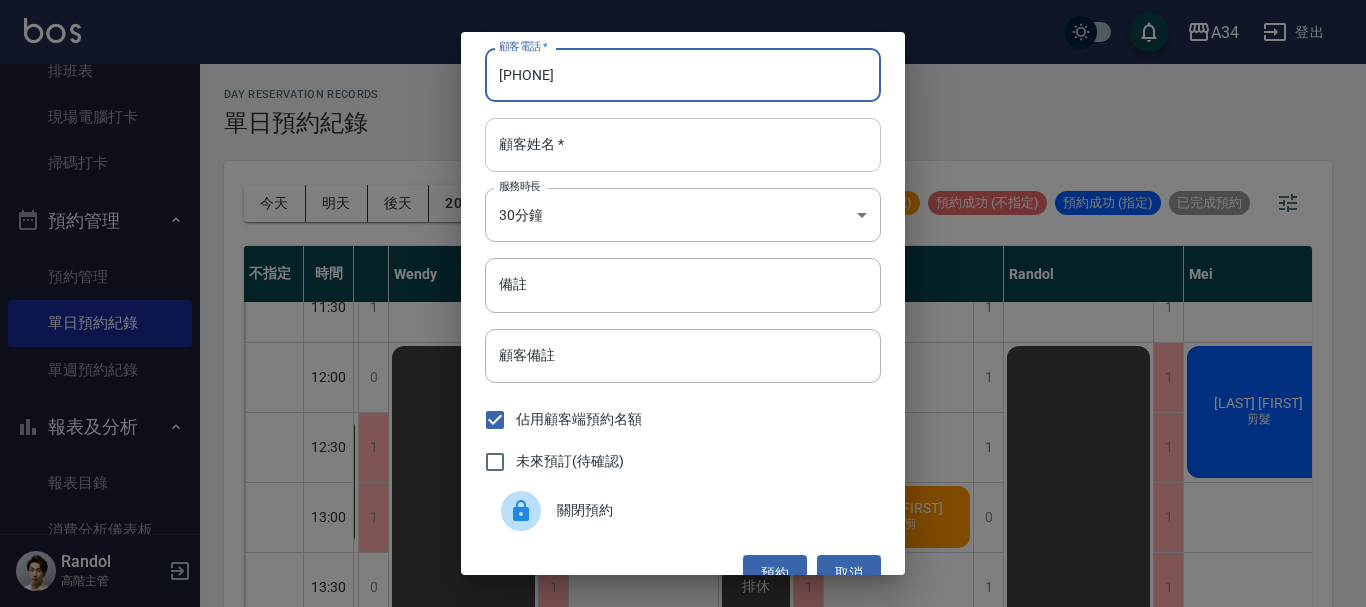type on "0938387820" 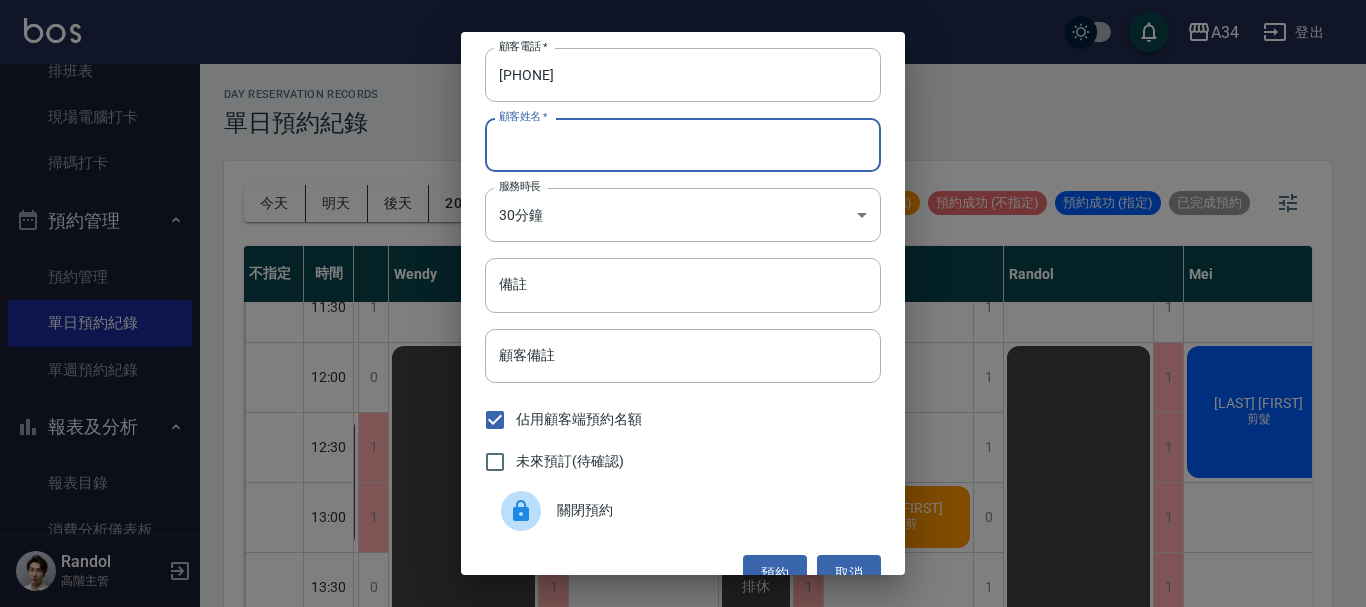 click on "顧客姓名   *" at bounding box center (683, 145) 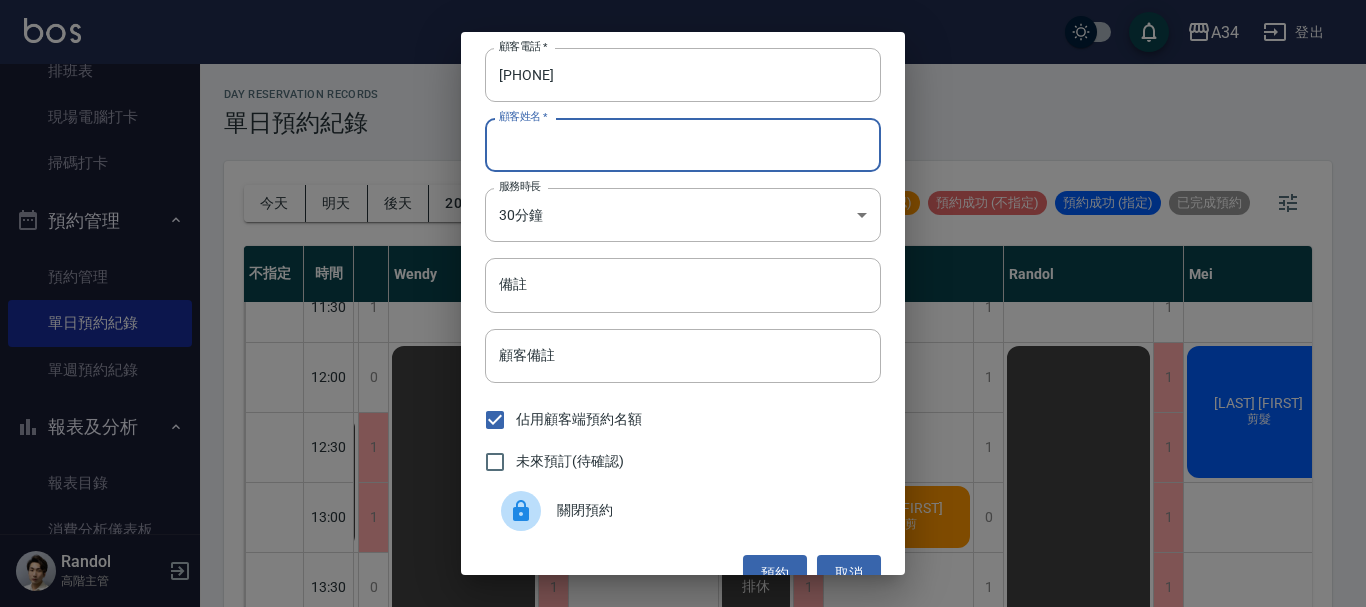 type on "鄭" 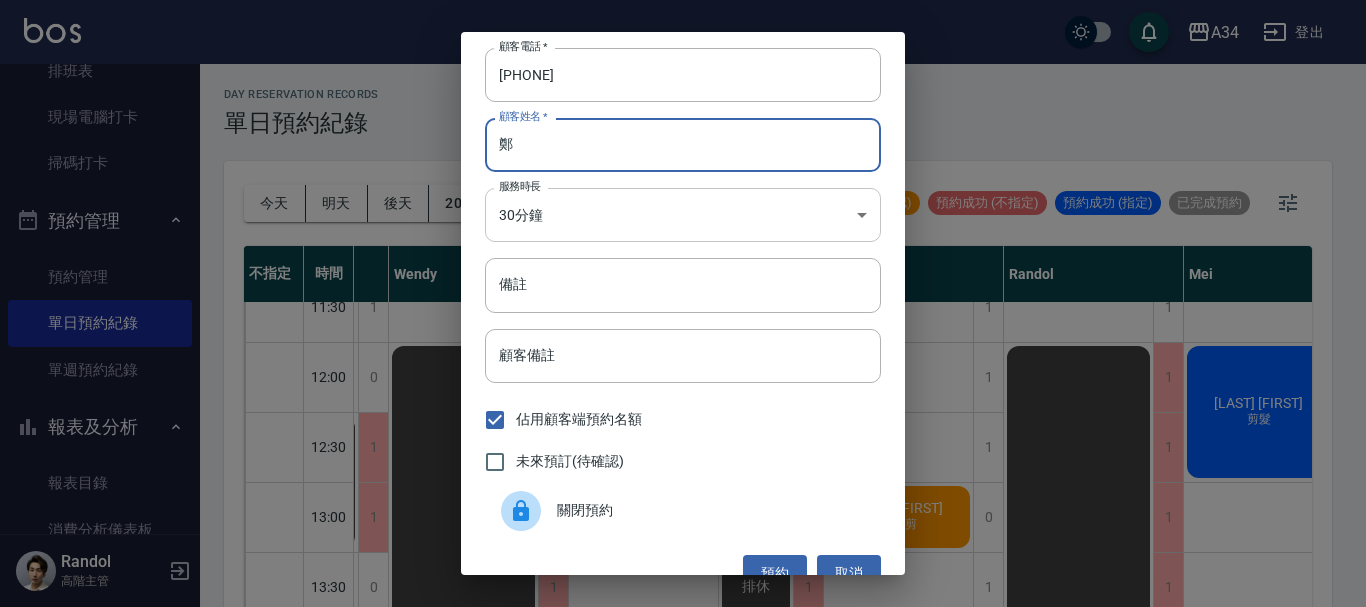 click on "A34 登出 櫃檯作業 打帳單 帳單列表 掛單列表 座位開單 營業儀表板 現金收支登錄 高階收支登錄 材料自購登錄 每日結帳 排班表 現場電腦打卡 掃碼打卡 預約管理 預約管理 單日預約紀錄 單週預約紀錄 報表及分析 報表目錄 消費分析儀表板 店家區間累計表 店家日報表 店家排行榜 互助日報表 互助月報表 互助排行榜 互助點數明細 互助業績報表 全店業績分析表 每日業績分析表 營業統計分析表 營業項目月分析表 設計師業績表 設計師日報表 設計師業績分析表 設計師業績月報表 設計師抽成報表 設計師排行榜 商品銷售排行榜 商品消耗明細 商品進銷貨報表 商品庫存表 商品庫存盤點表 會員卡銷售報表 服務扣項明細表 單一服務項目查詢 店販抽成明細 店販分類抽成明細 顧客入金餘額表 顧客卡券餘額表 每日非現金明細 每日收支明細 收支分類明細表 收支匯款表 損益表 1" at bounding box center [683, 315] 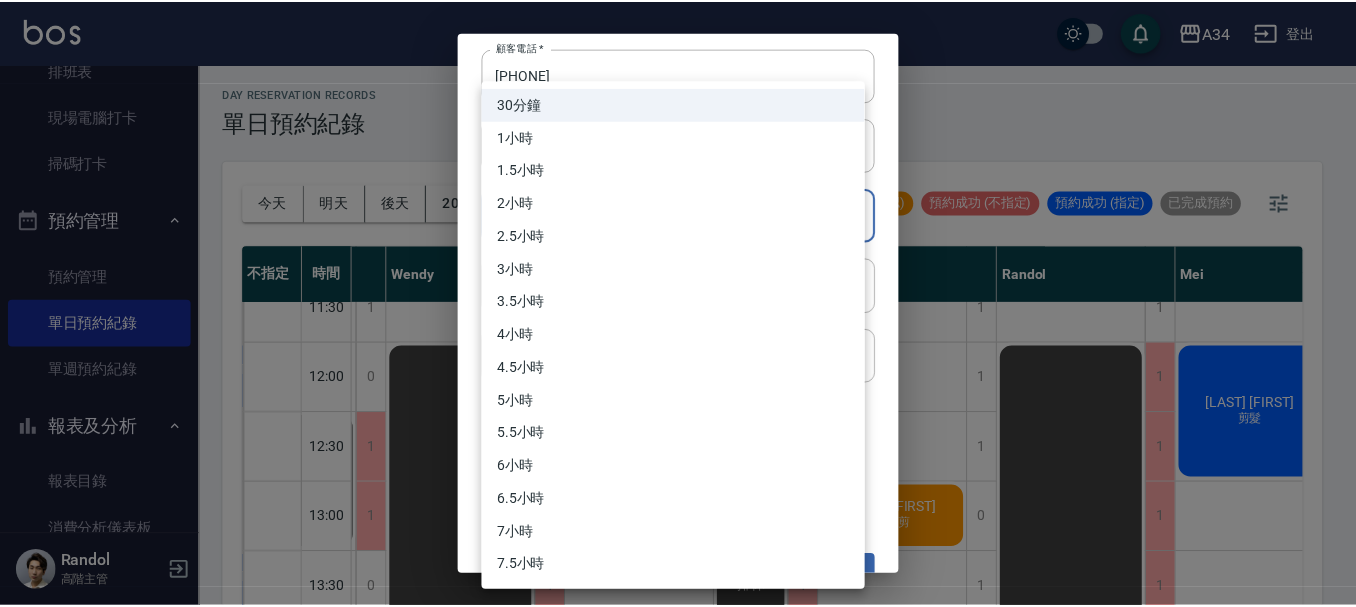 scroll, scrollTop: 33, scrollLeft: 0, axis: vertical 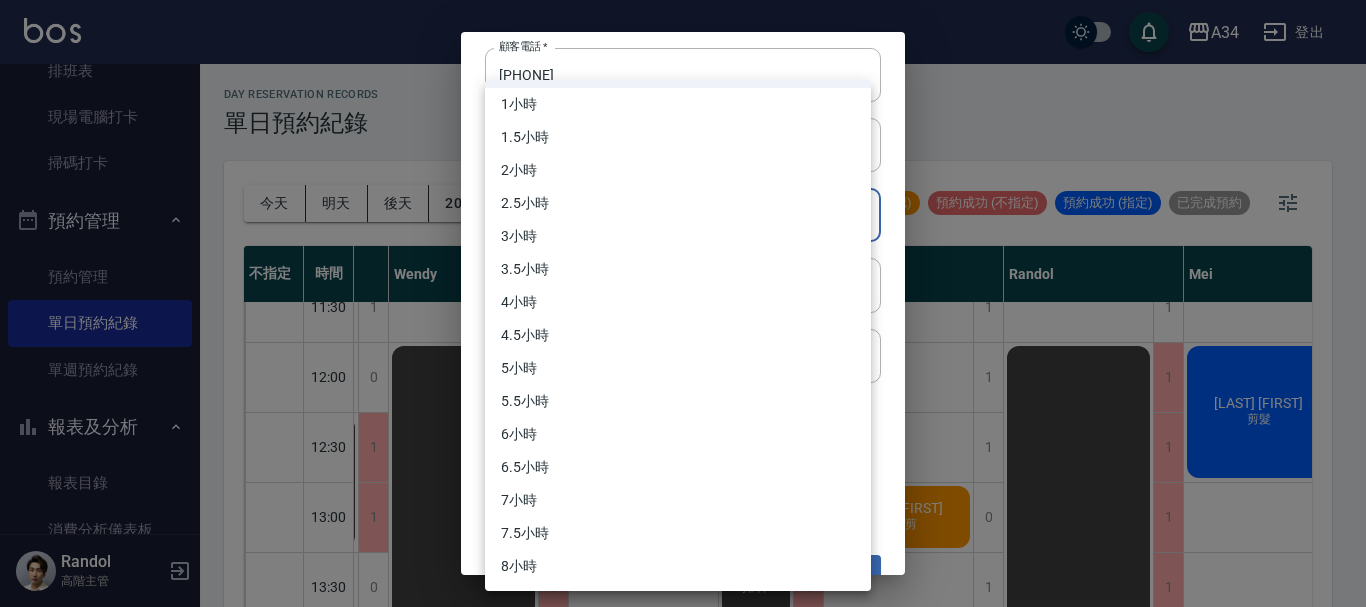 click on "4小時" at bounding box center [678, 302] 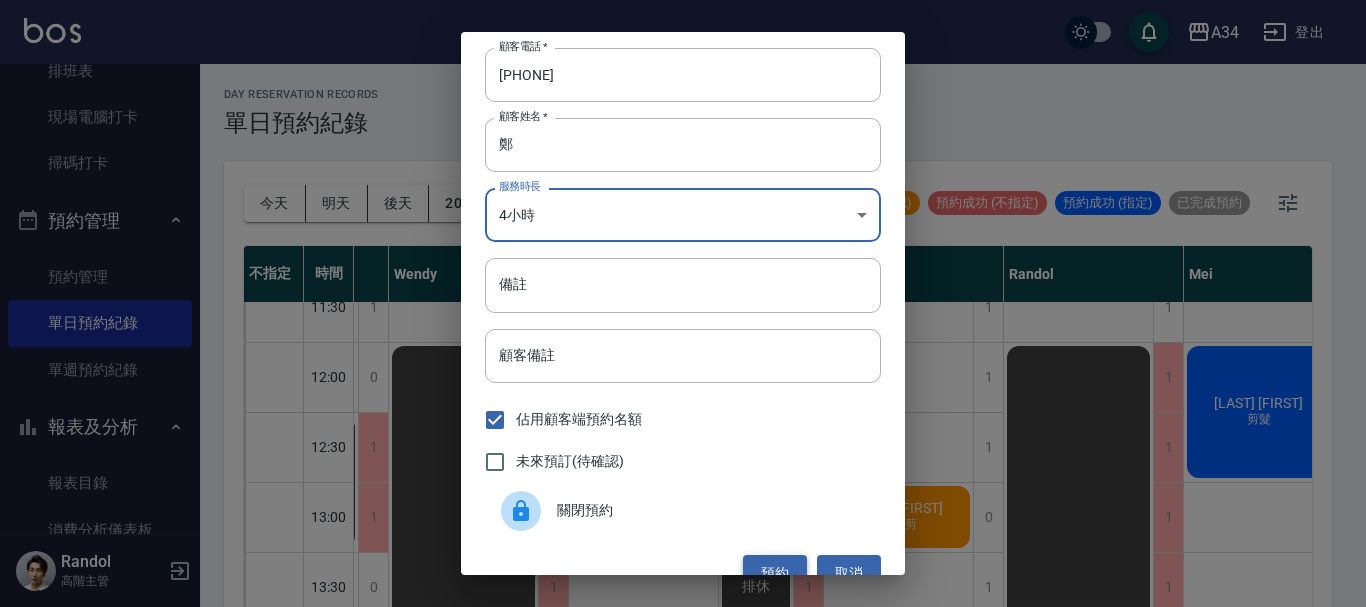 click on "預約" at bounding box center [775, 573] 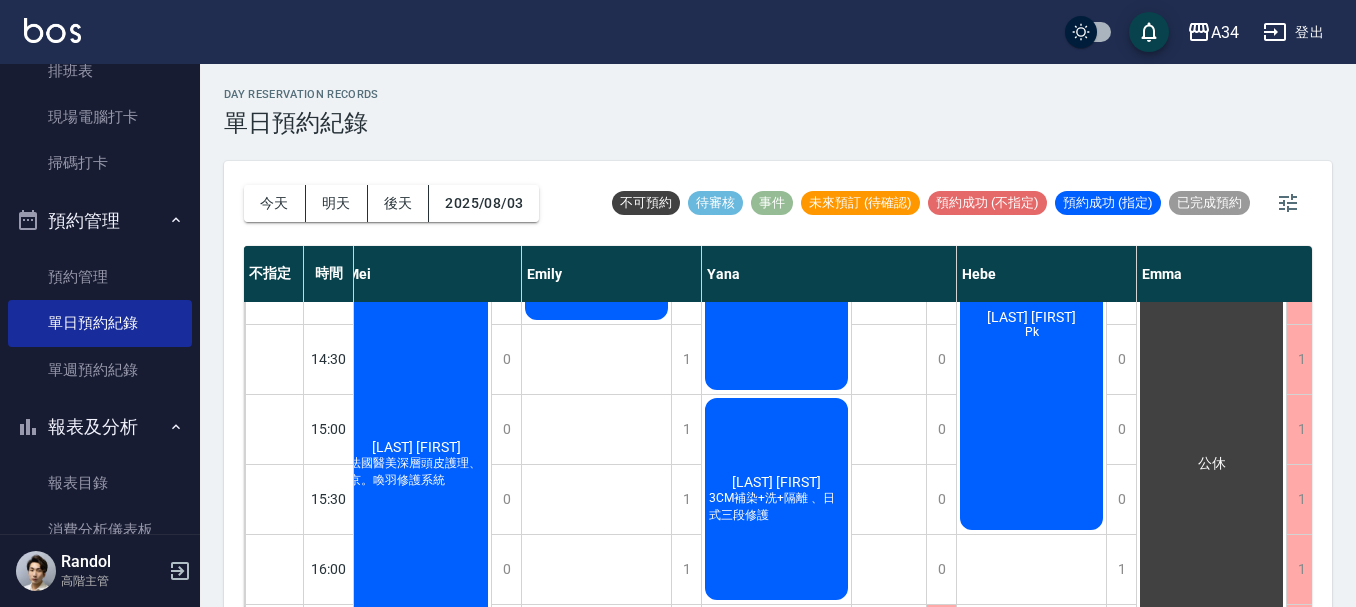 scroll, scrollTop: 0, scrollLeft: 1212, axis: horizontal 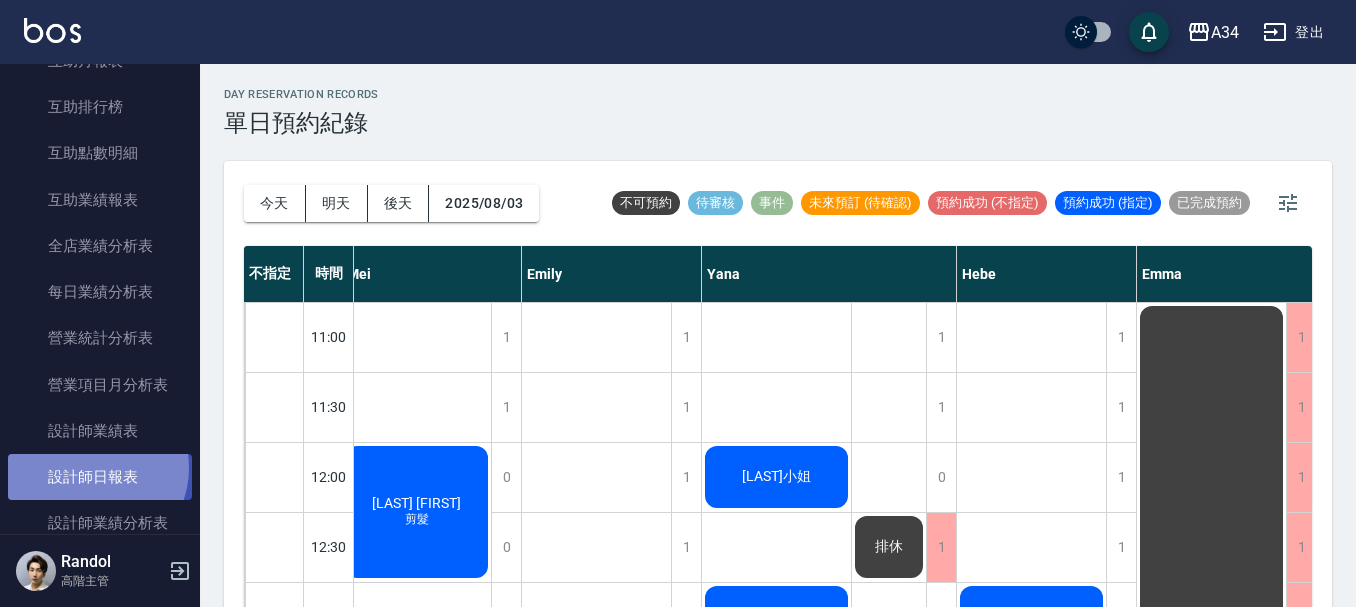 click on "設計師日報表" at bounding box center [100, 477] 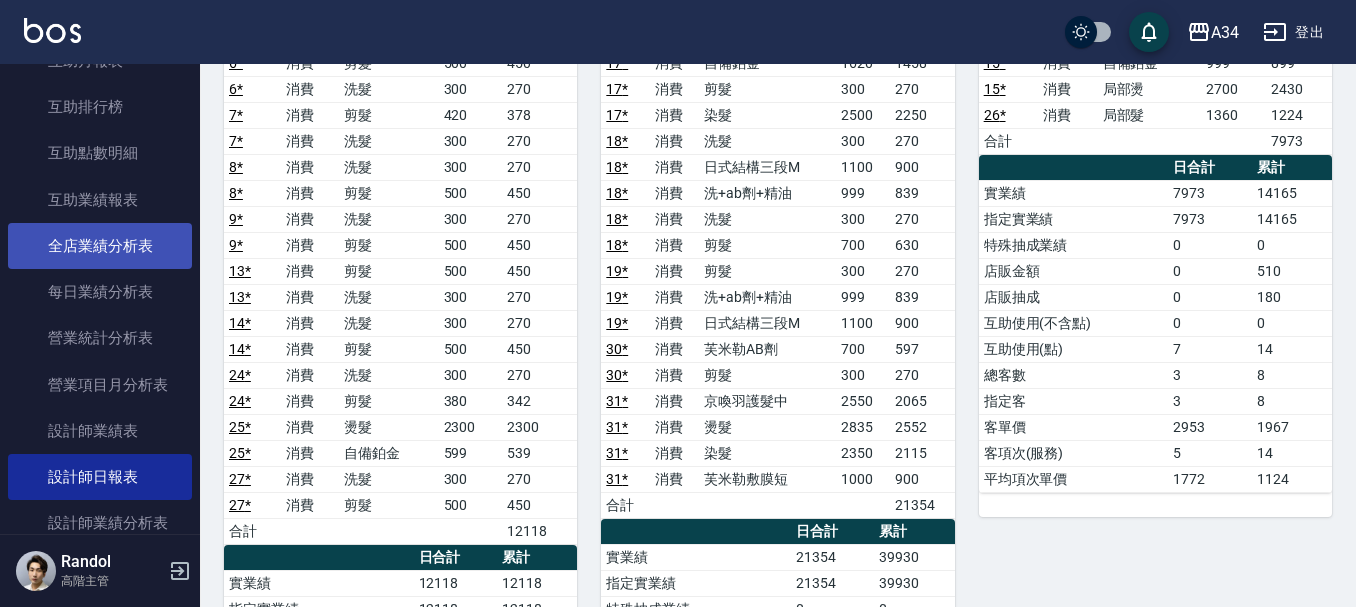 scroll, scrollTop: 100, scrollLeft: 0, axis: vertical 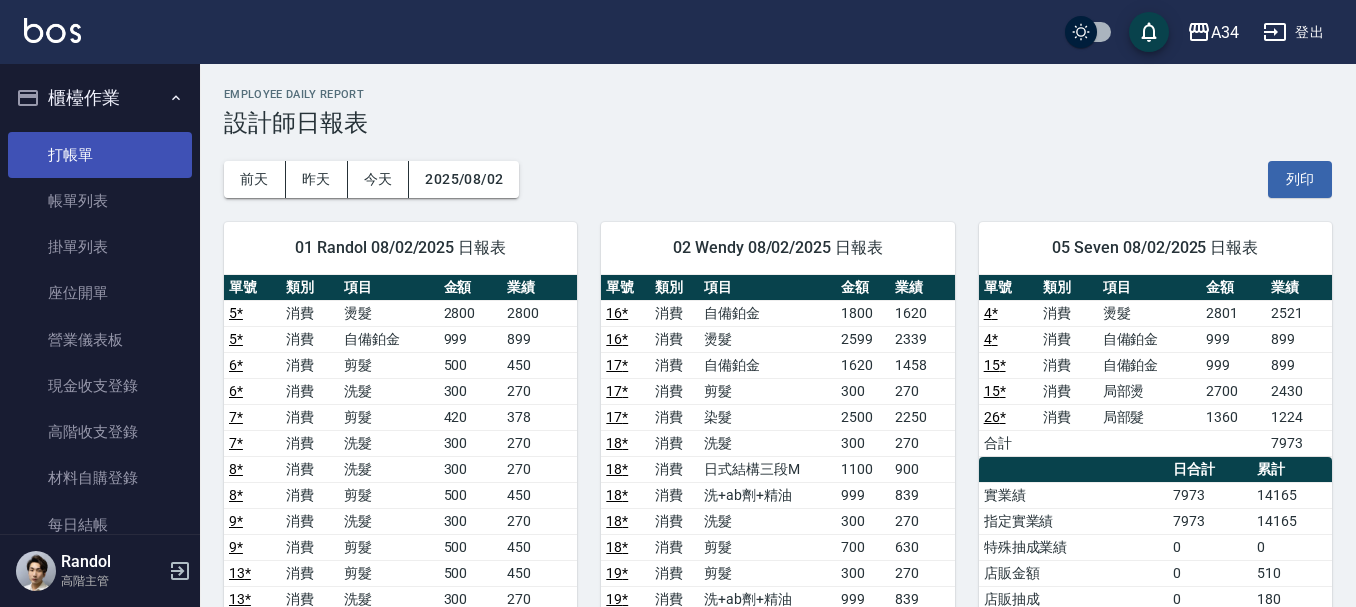 click on "打帳單" at bounding box center (100, 155) 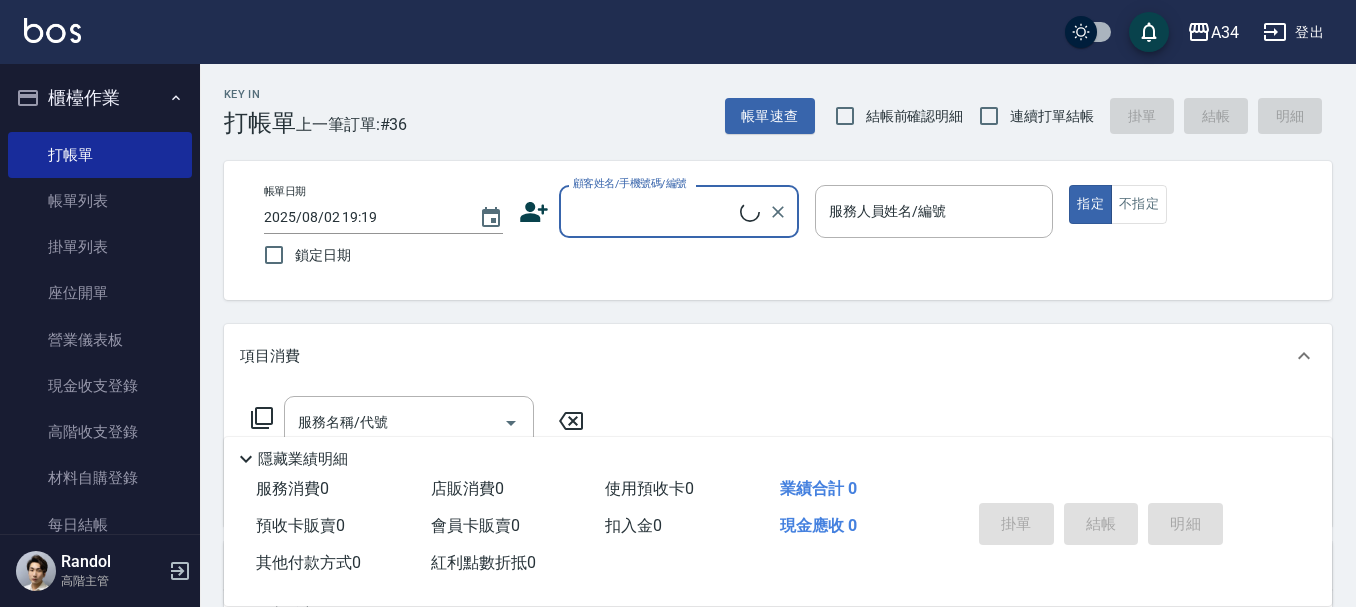 click on "顧客姓名/手機號碼/編號" at bounding box center [679, 211] 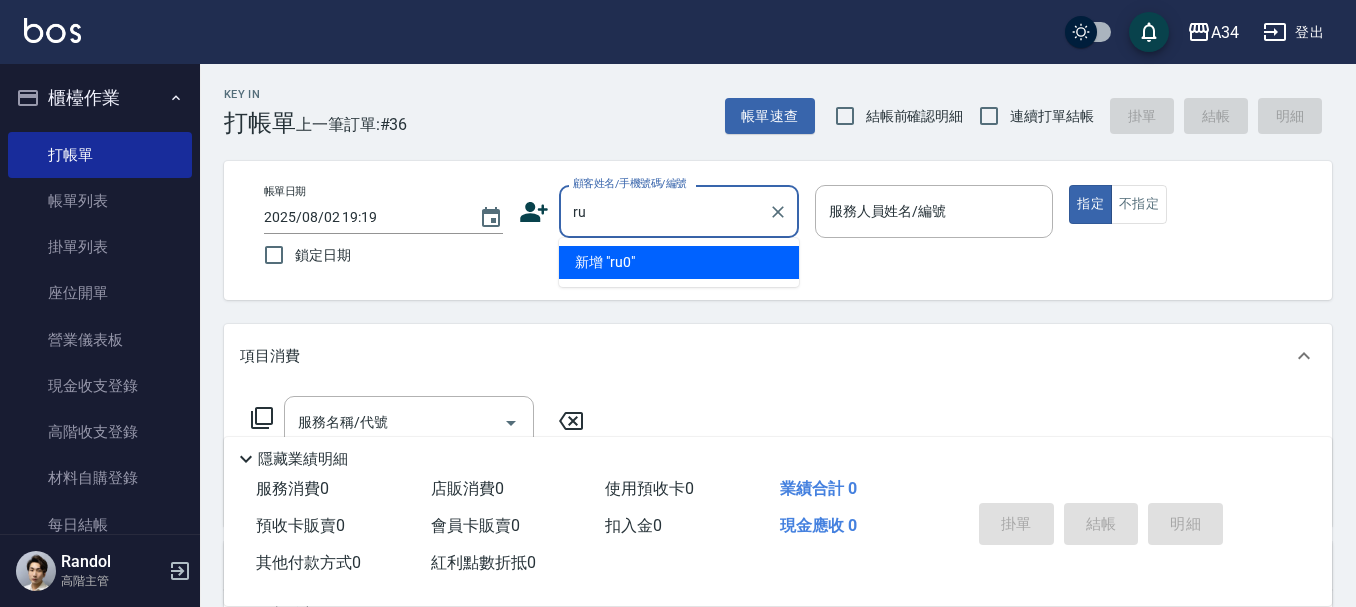 type on "r" 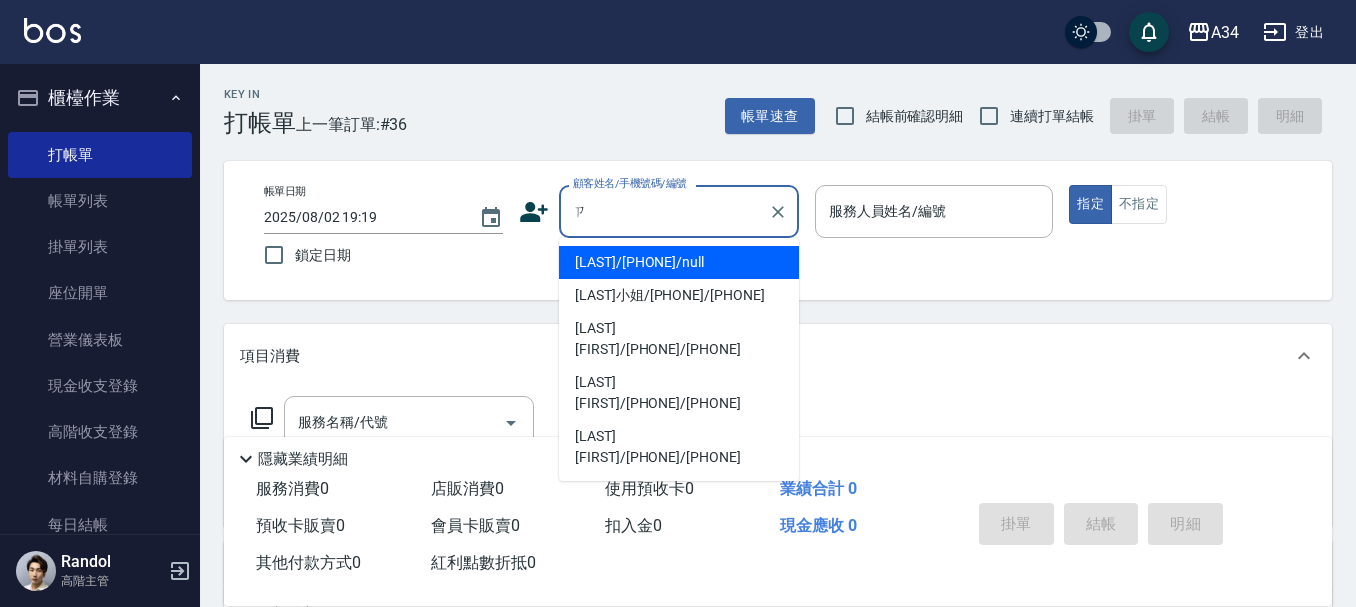 type on "ㄘ" 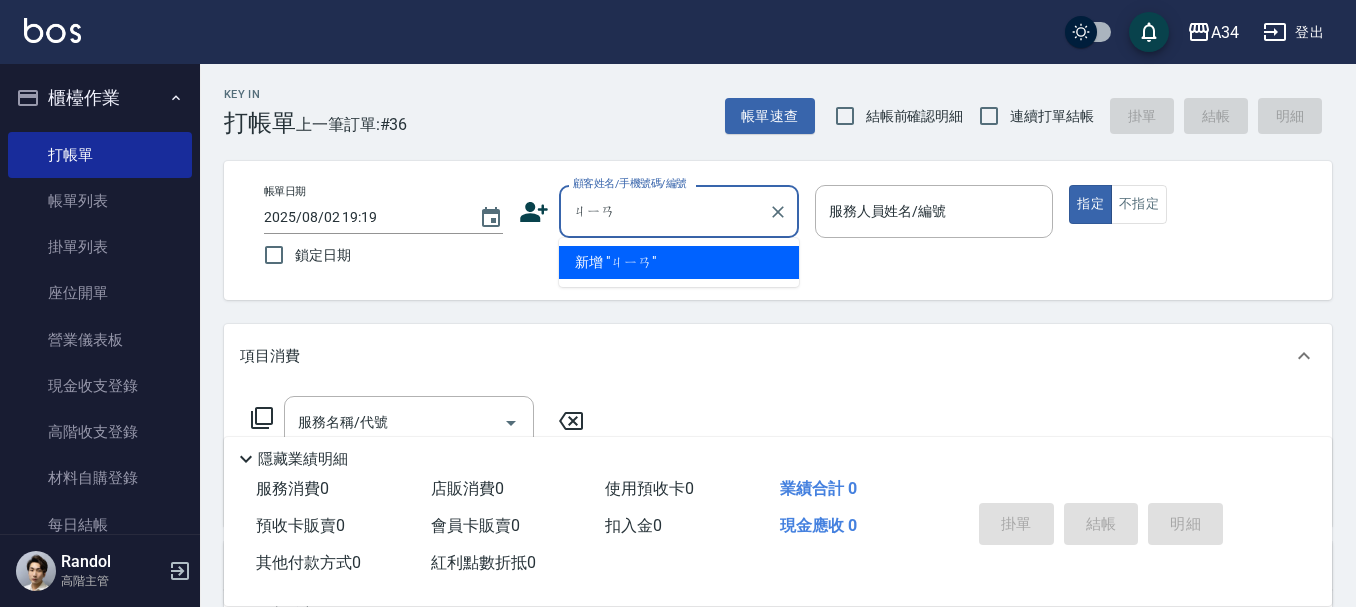 type on "剪" 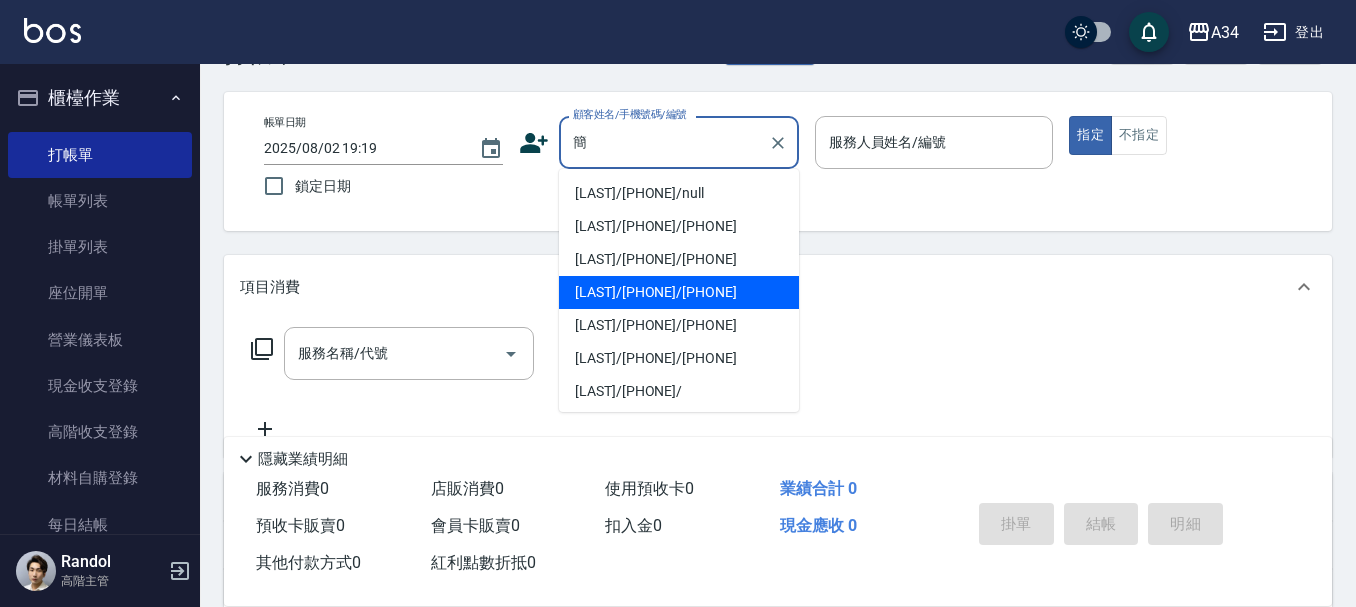 scroll, scrollTop: 100, scrollLeft: 0, axis: vertical 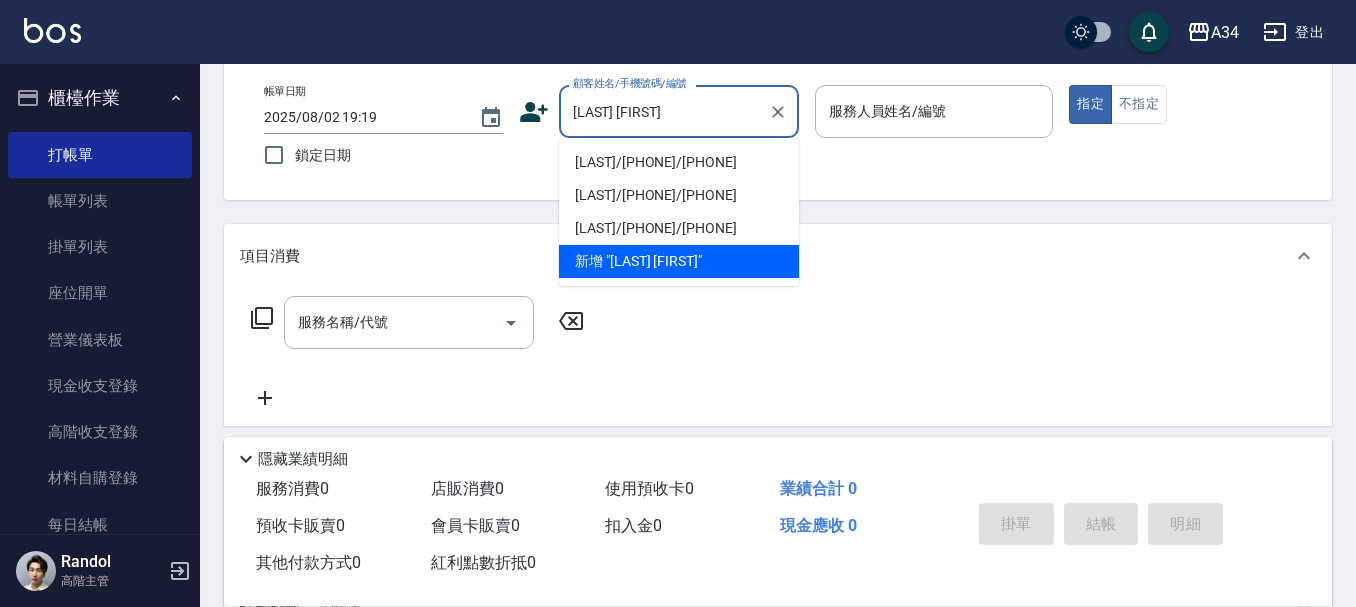type on "簡孝虔/0966686658/0966686658" 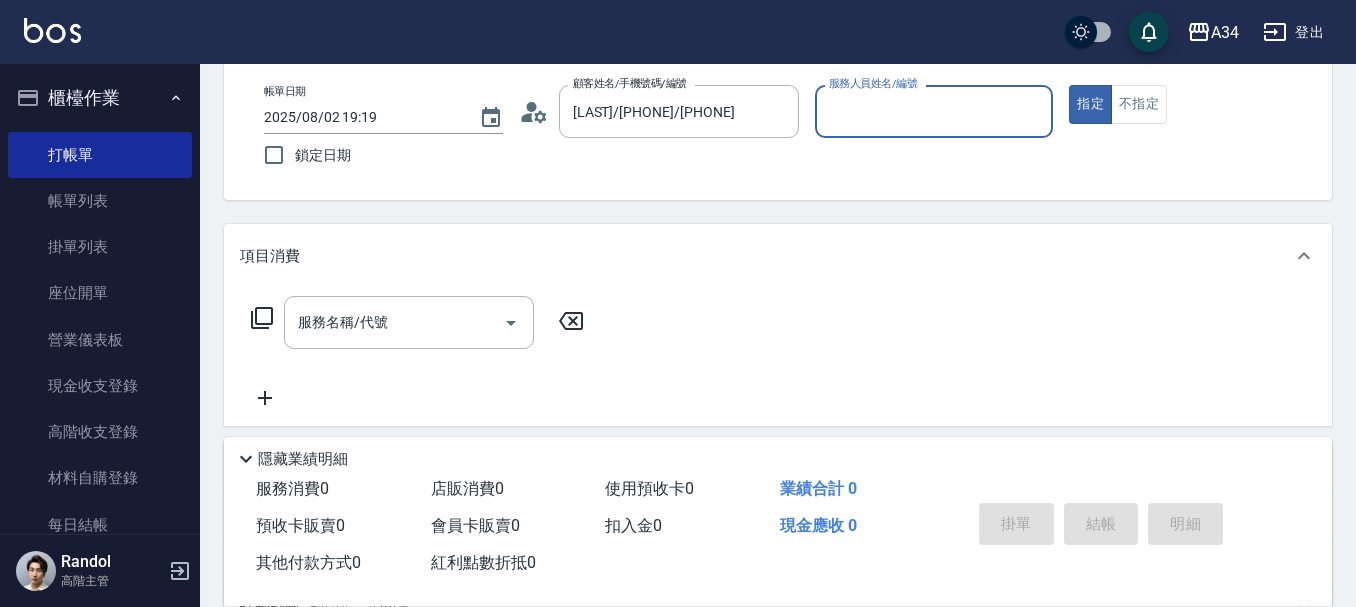 type on "Mei-07" 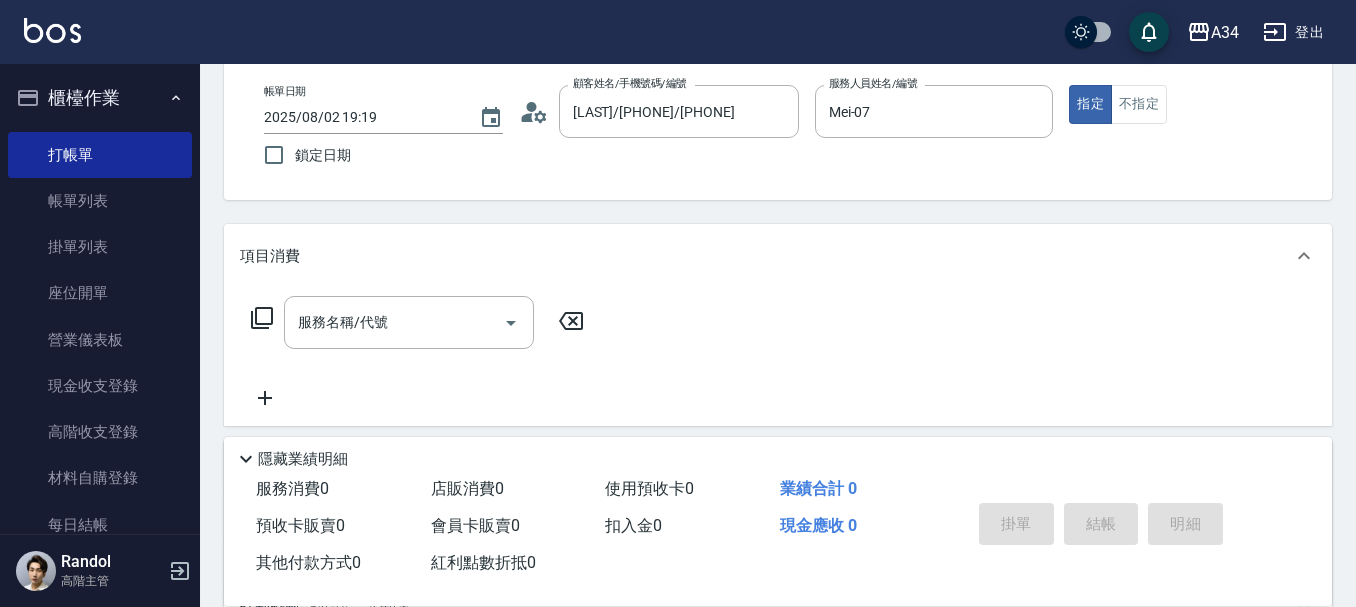 click on "服務名稱/代號 服務名稱/代號" at bounding box center [418, 353] 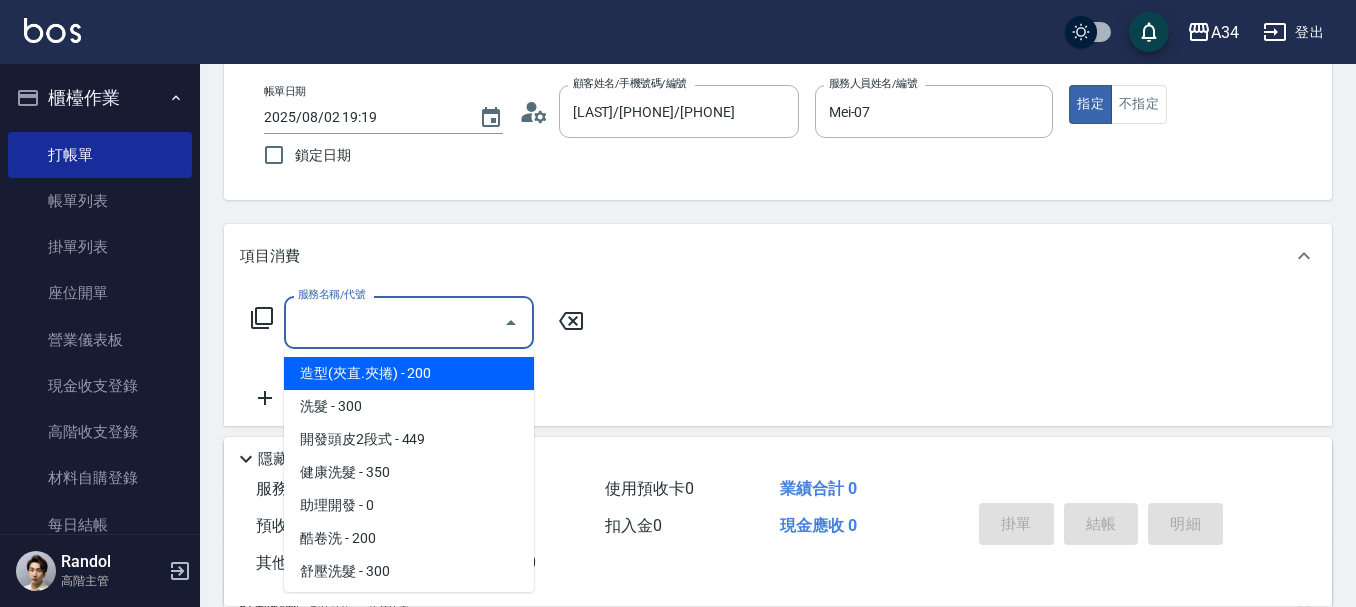 click on "服務名稱/代號" at bounding box center (394, 322) 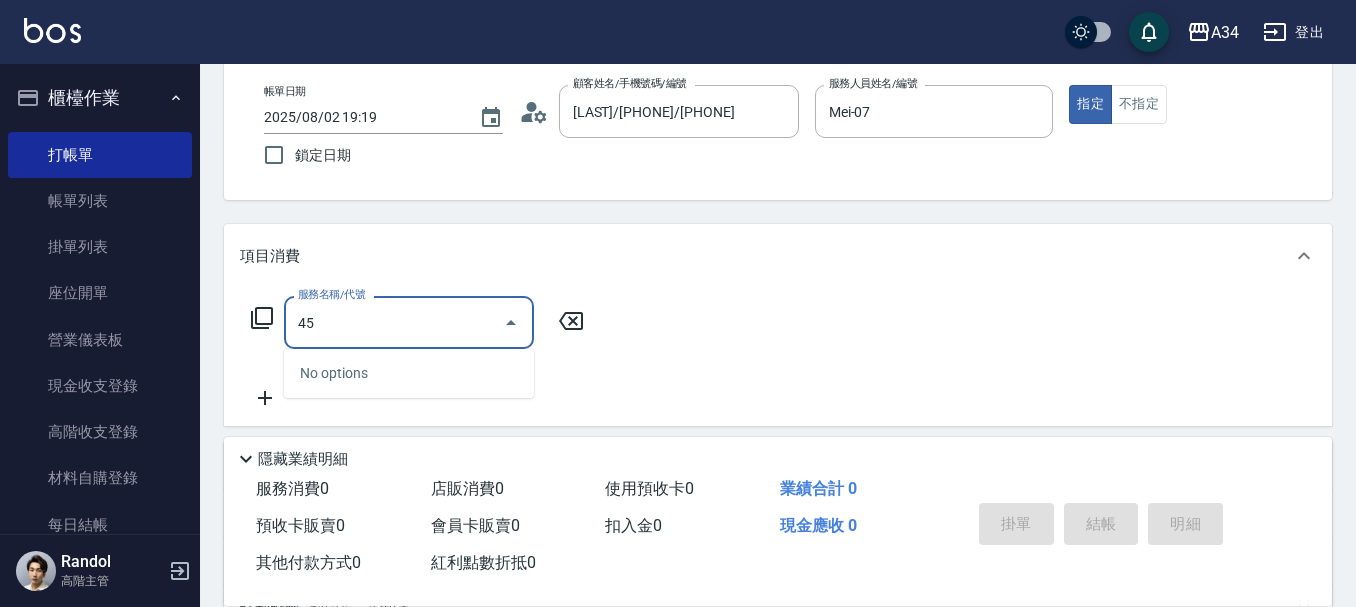type on "4" 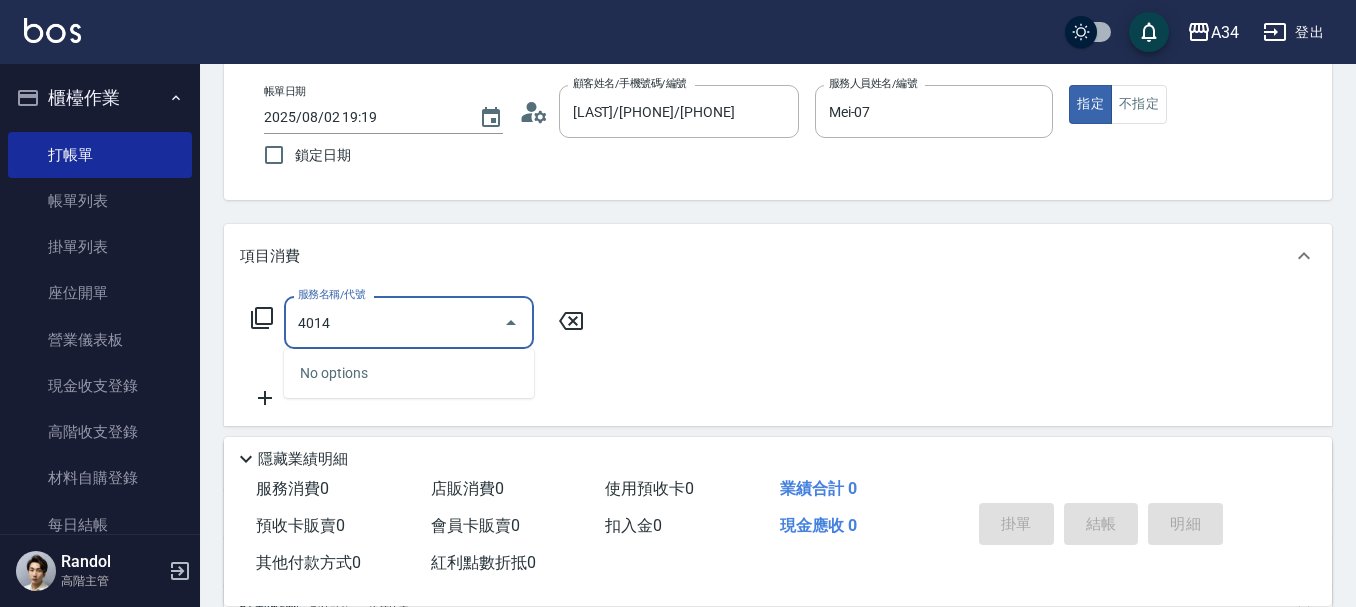 type on "401" 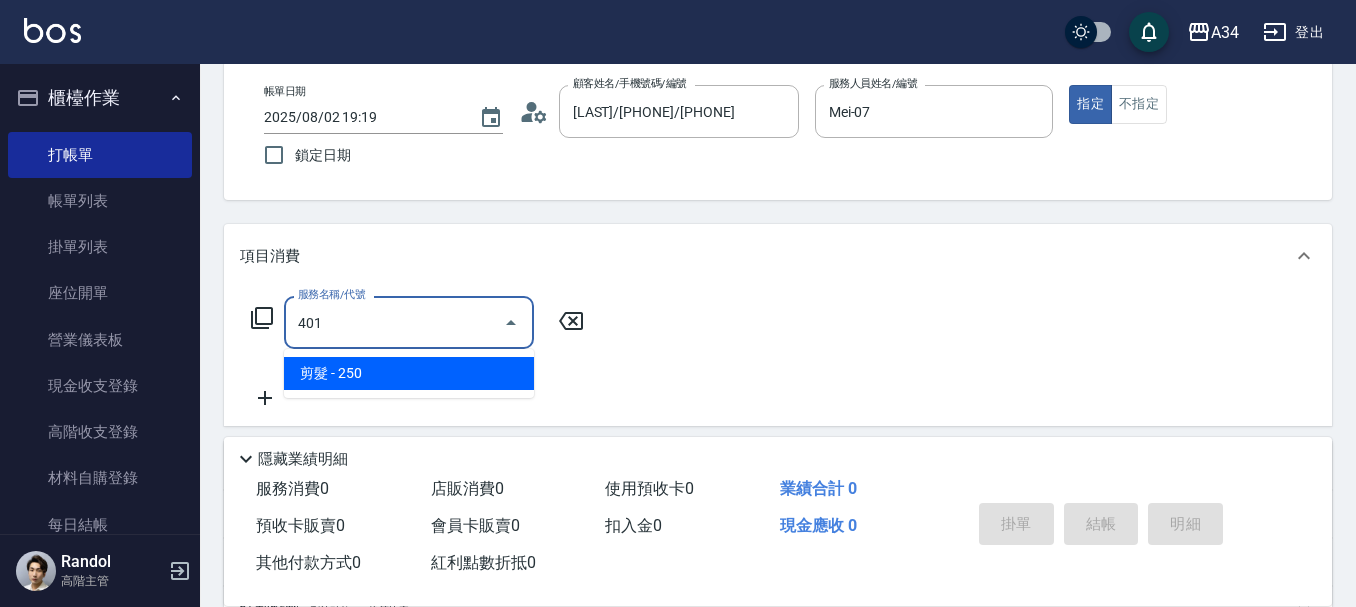 type on "20" 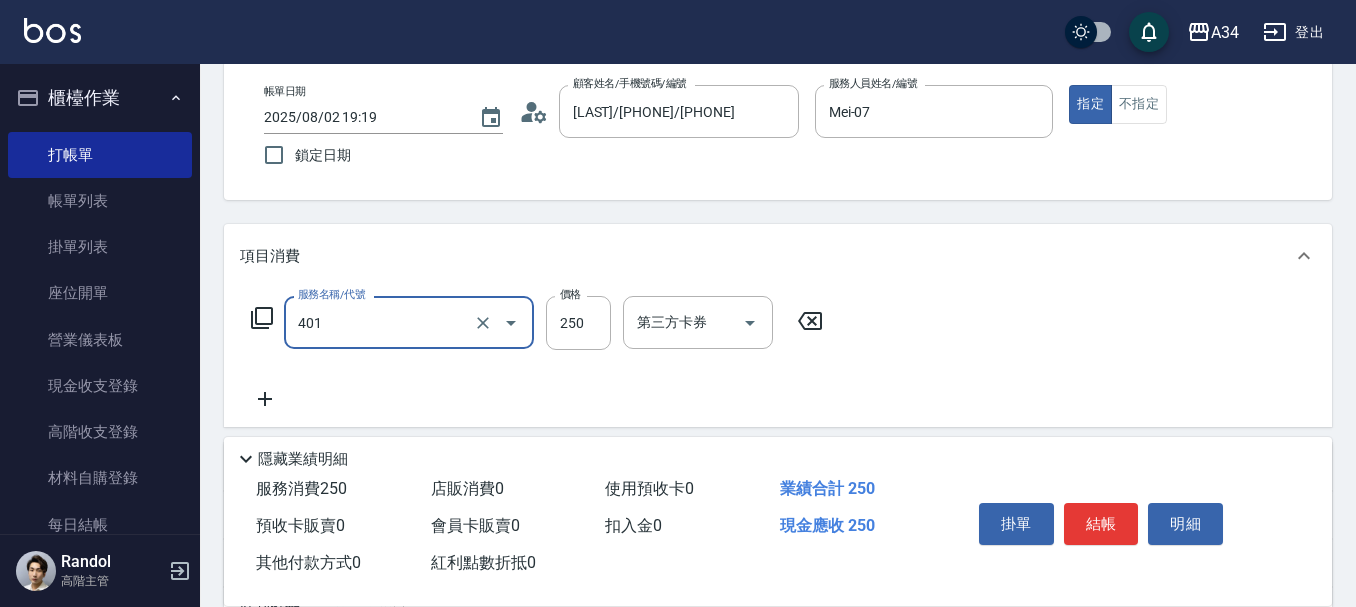 type on "剪髮(401)" 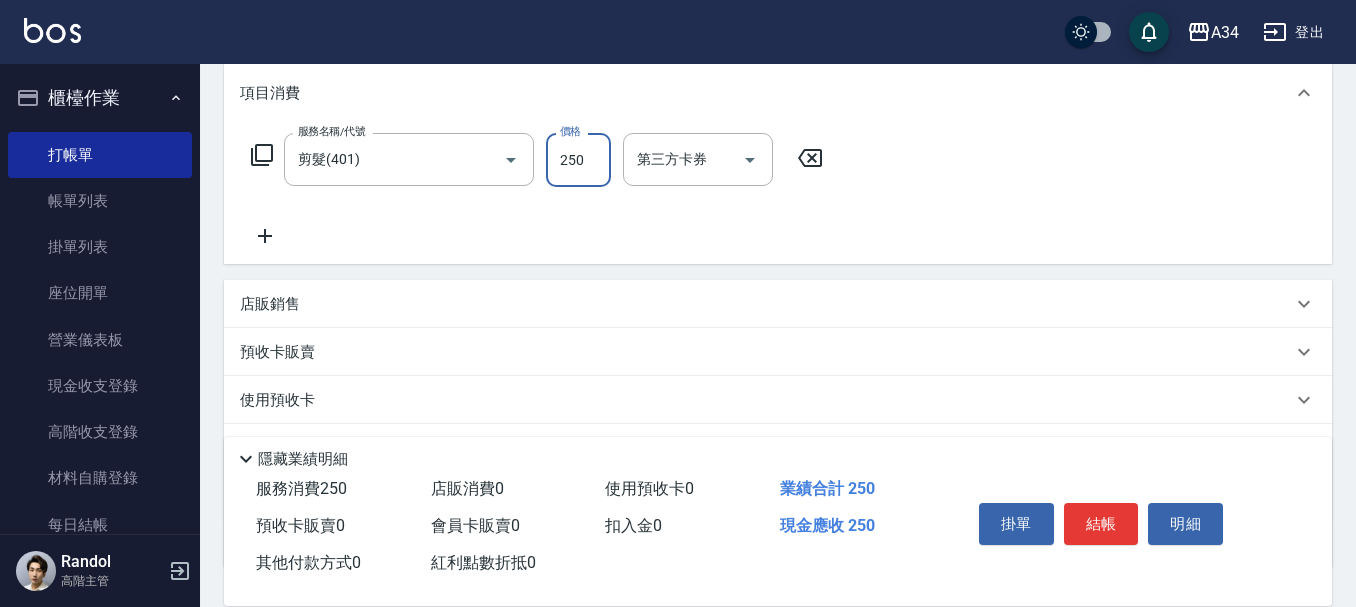 scroll, scrollTop: 216, scrollLeft: 0, axis: vertical 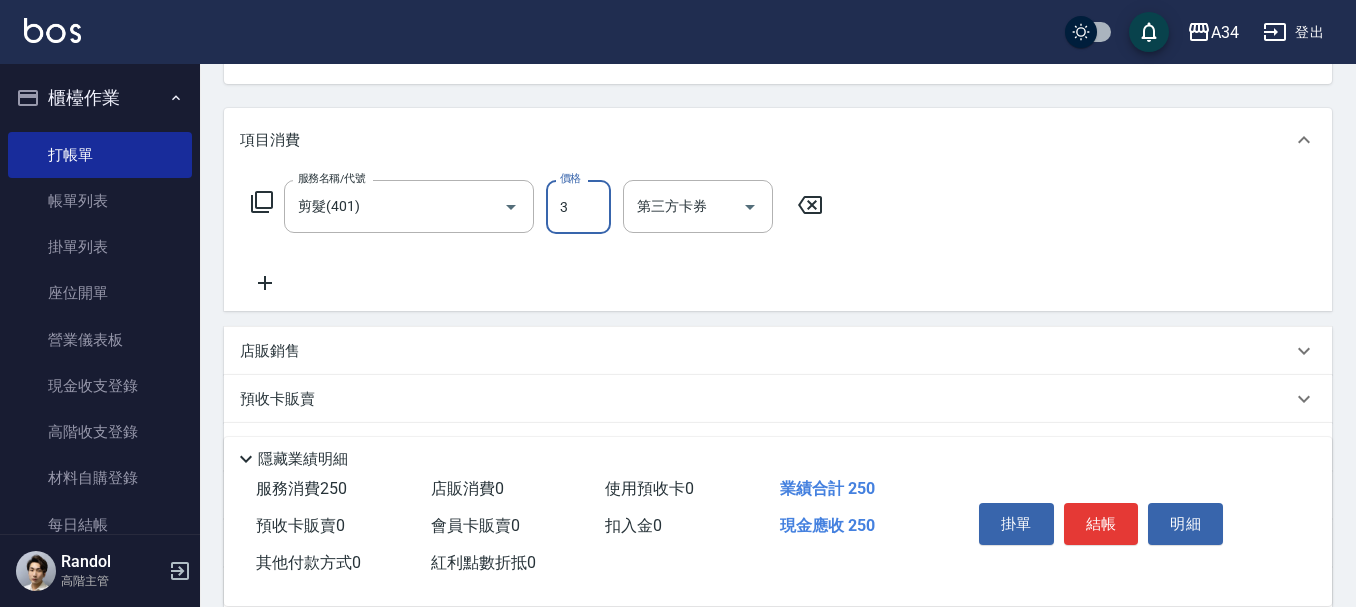 type on "30" 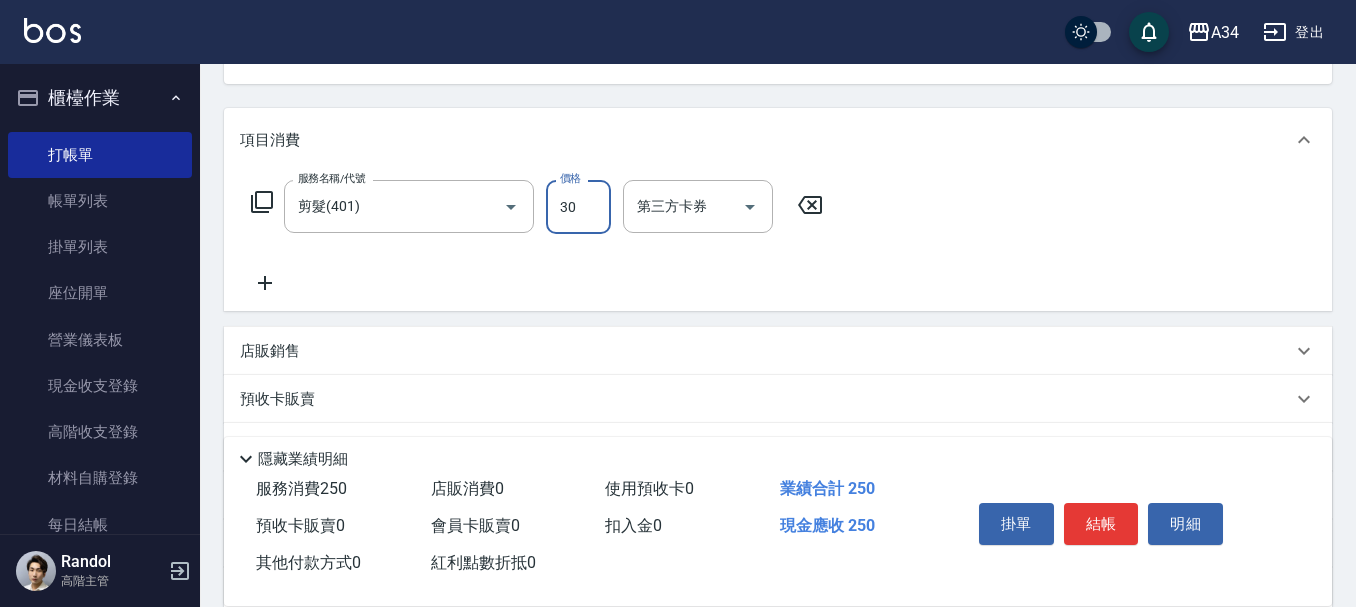 type on "0" 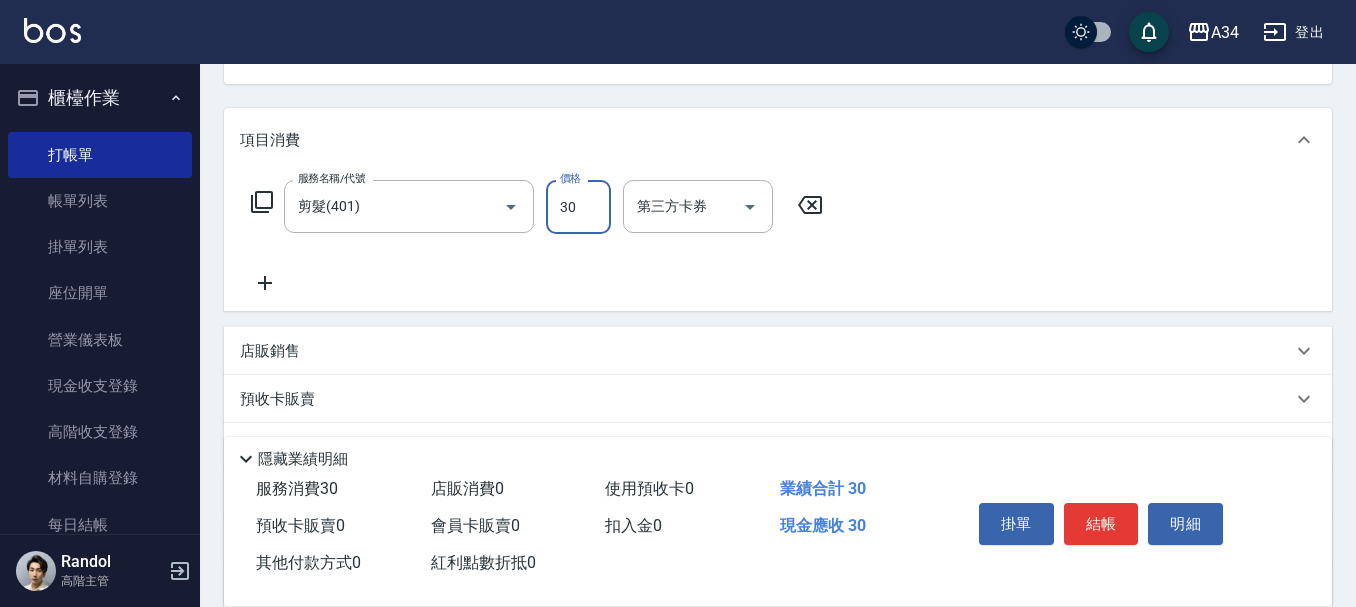 type on "300" 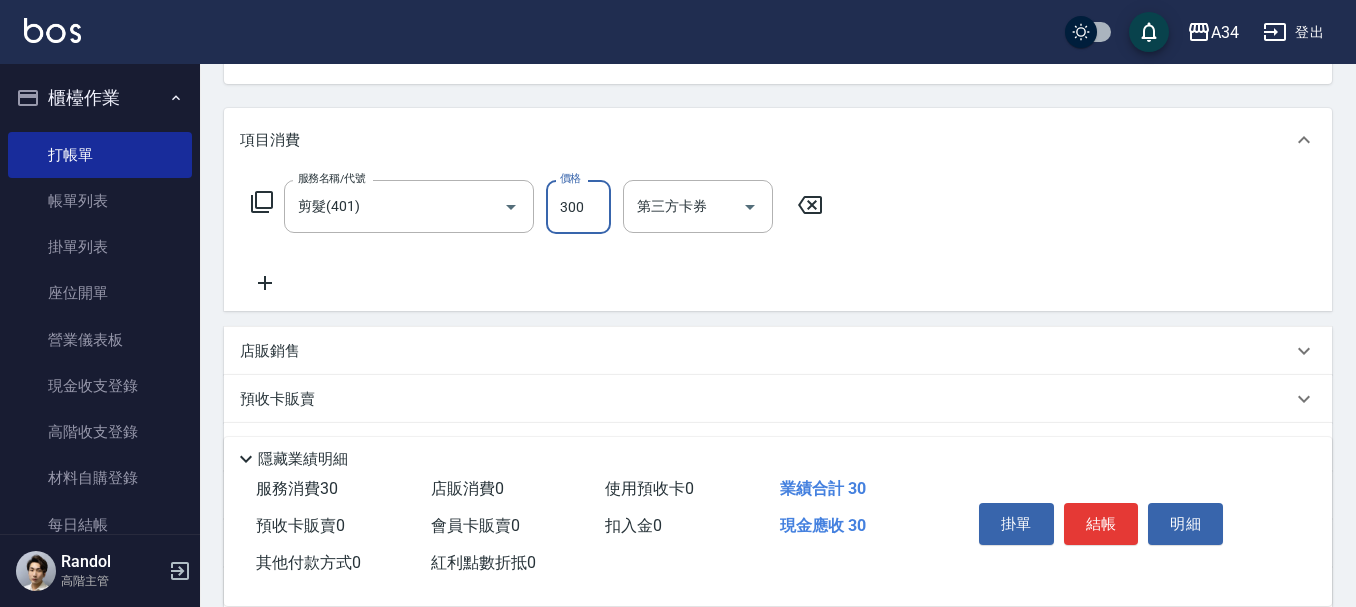 type on "30" 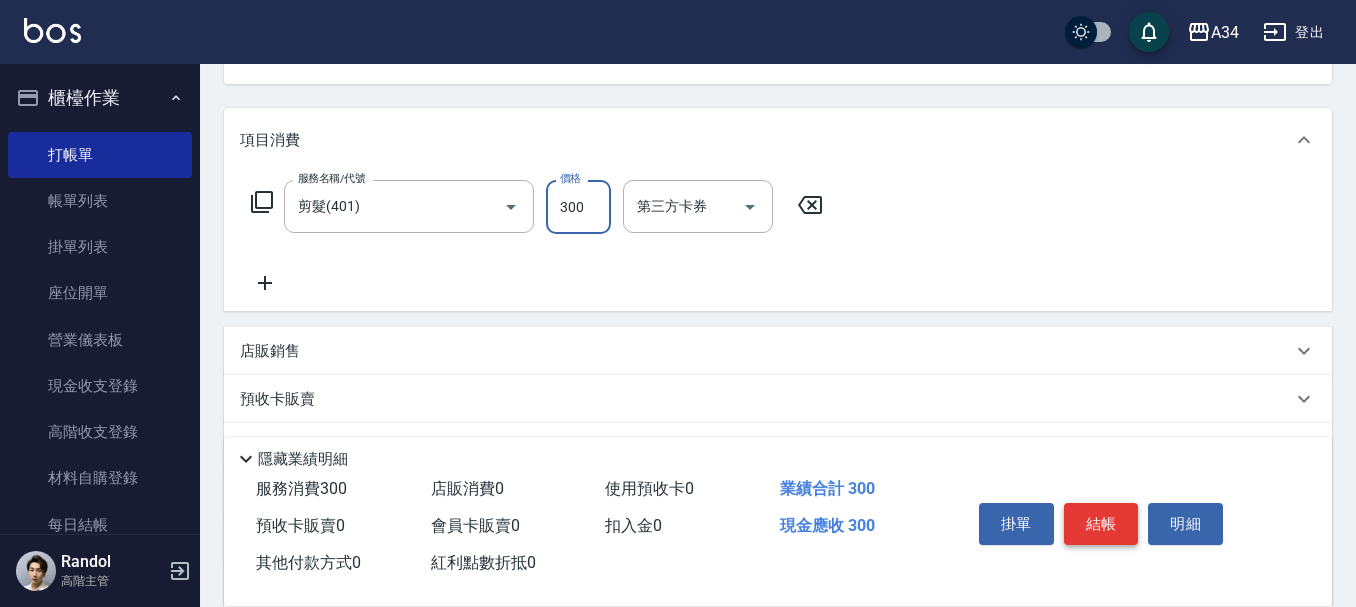 type on "300" 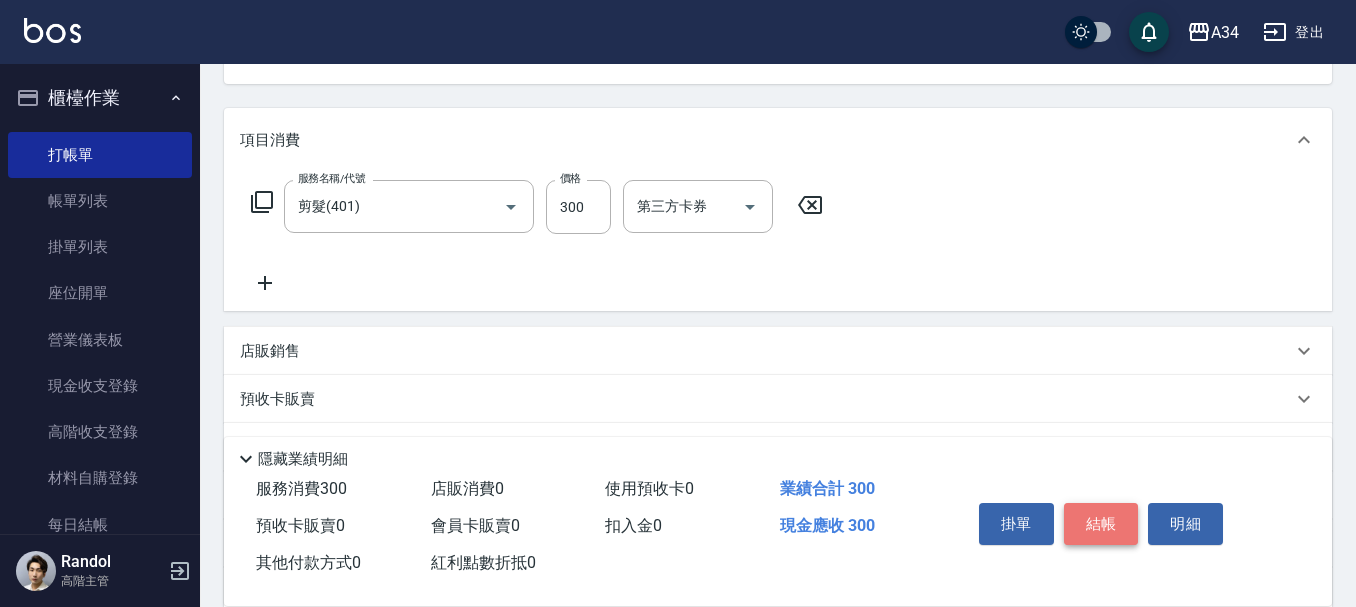 click on "結帳" at bounding box center [1101, 524] 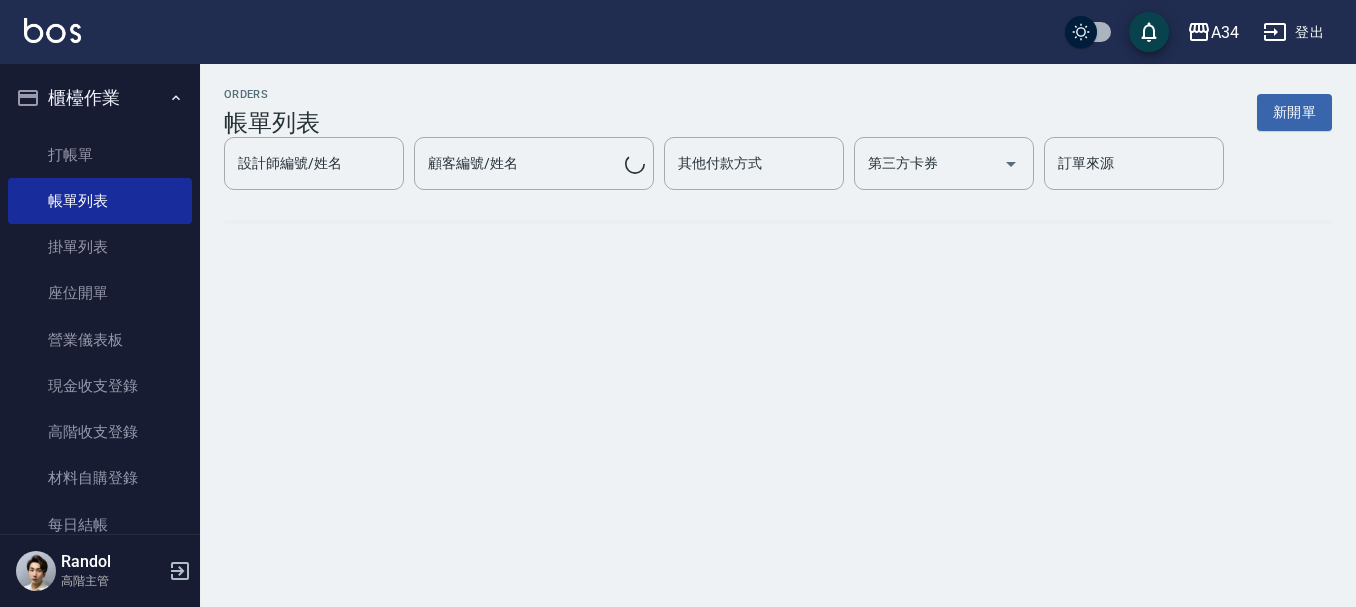 scroll, scrollTop: 0, scrollLeft: 0, axis: both 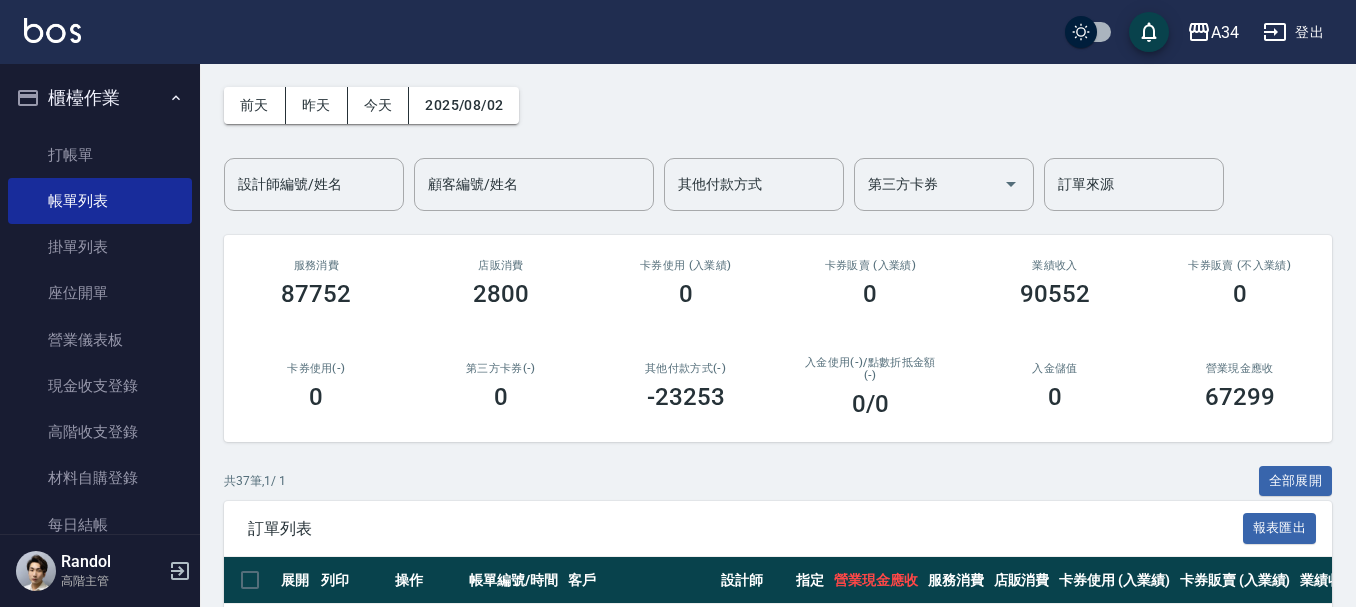 click on "服務消費 87752 店販消費 2800 卡券使用 (入業績) 0 卡券販賣 (入業績) 0 業績收入 90552 卡券販賣 (不入業績) 0 卡券使用(-) 0 第三方卡券(-) 0 其他付款方式(-) -23253 入金使用(-) /點數折抵金額(-) 0 /0 入金儲值 0 營業現金應收 67299" at bounding box center (778, 338) 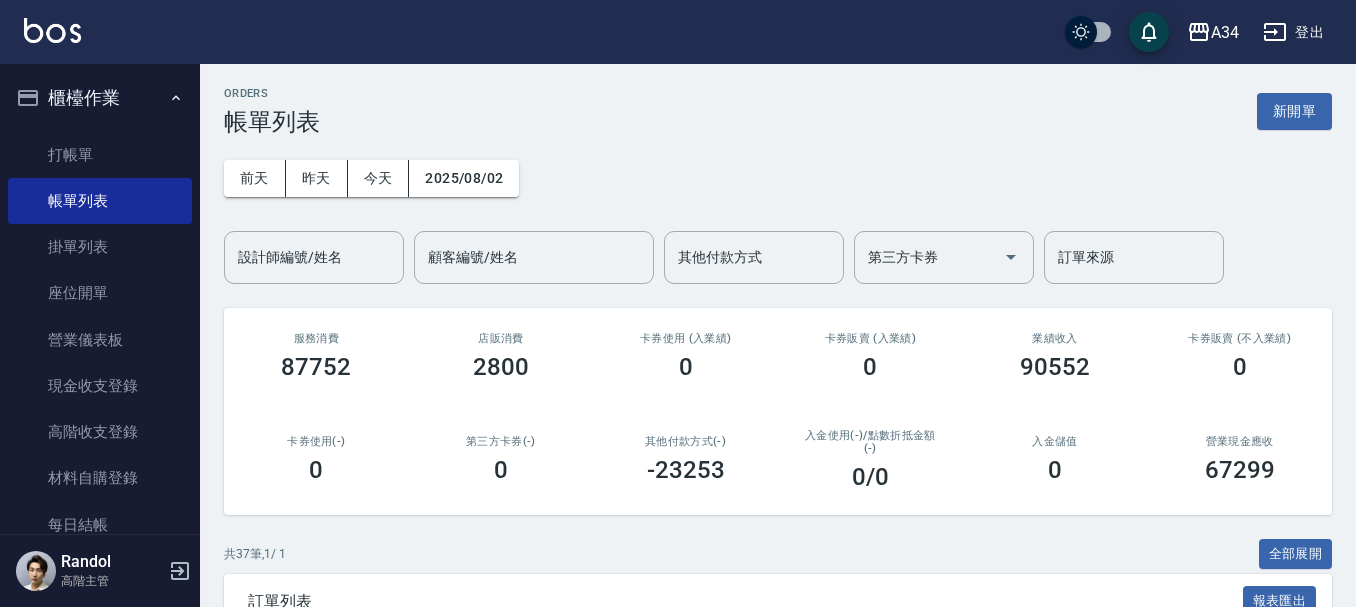 drag, startPoint x: 1008, startPoint y: 98, endPoint x: 975, endPoint y: 115, distance: 37.12142 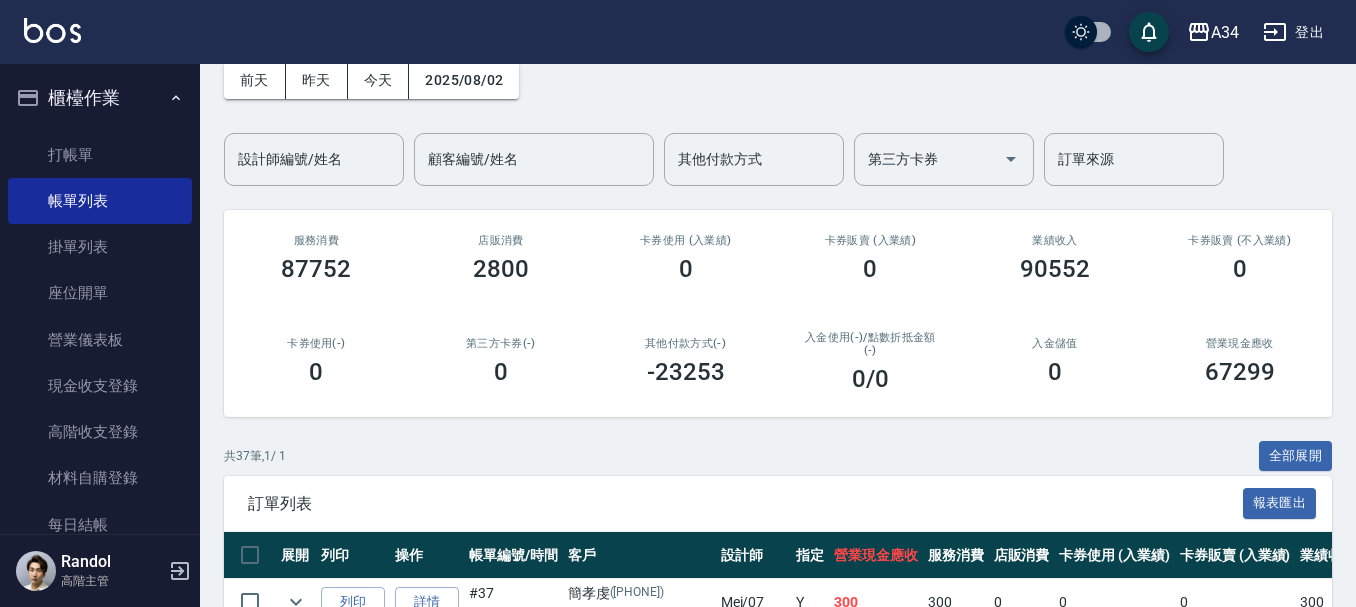 scroll, scrollTop: 100, scrollLeft: 0, axis: vertical 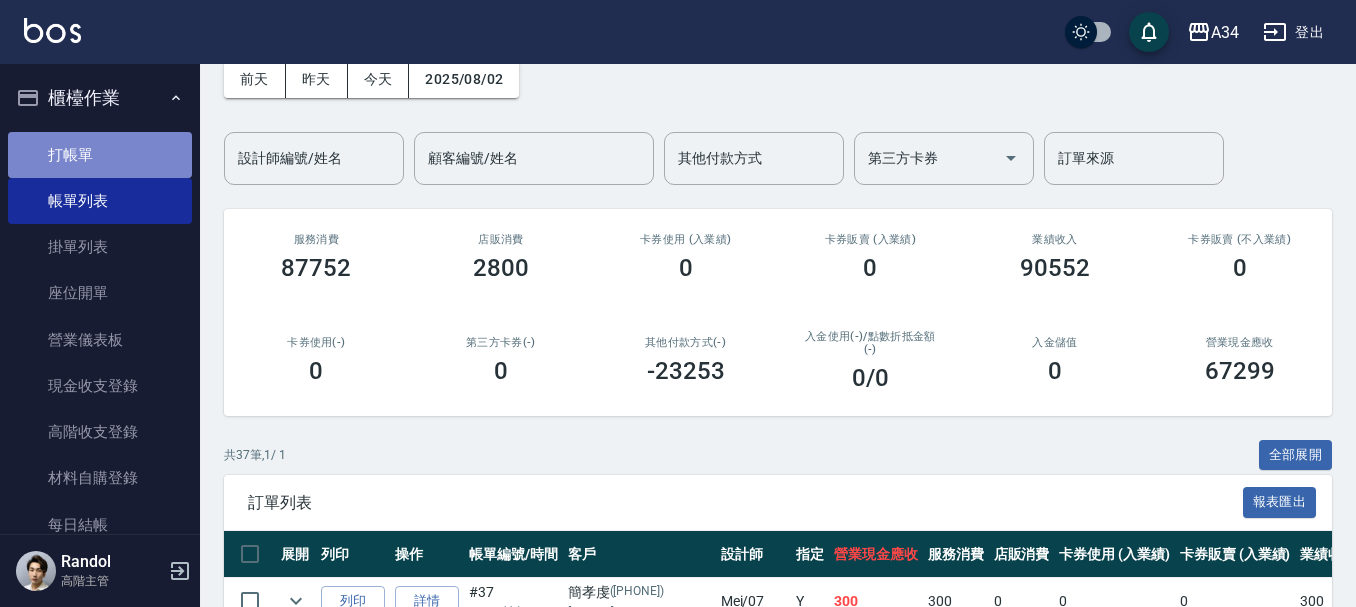 drag, startPoint x: 975, startPoint y: 115, endPoint x: 130, endPoint y: 154, distance: 845.89954 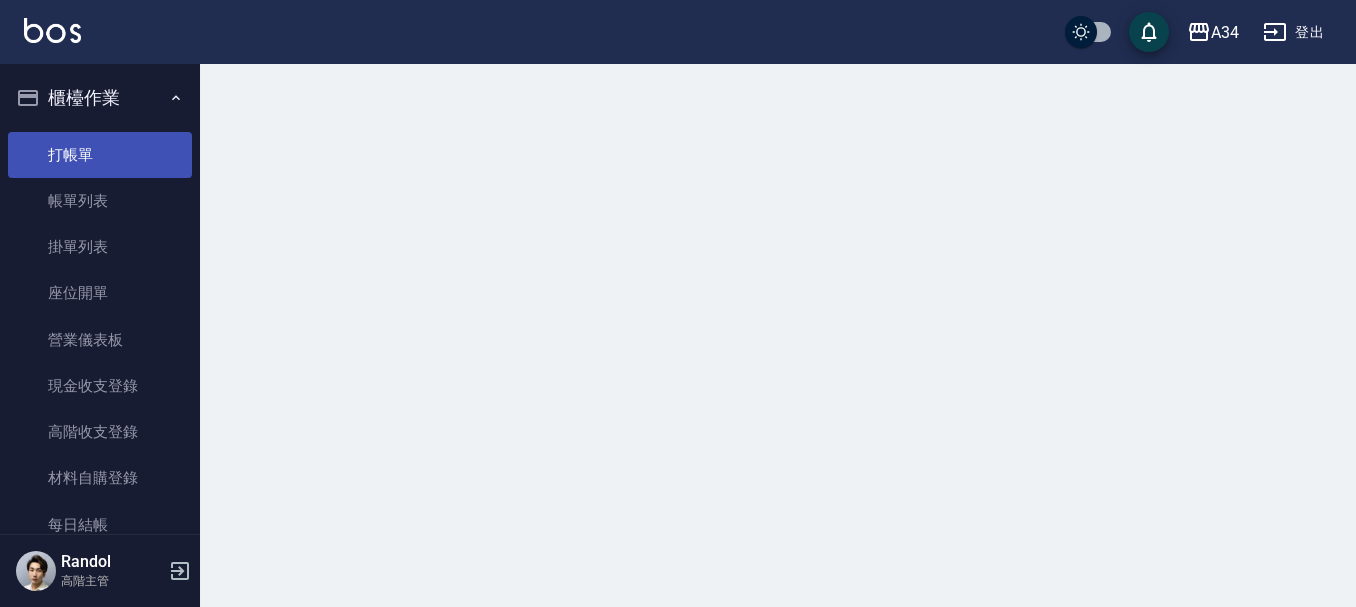 scroll, scrollTop: 0, scrollLeft: 0, axis: both 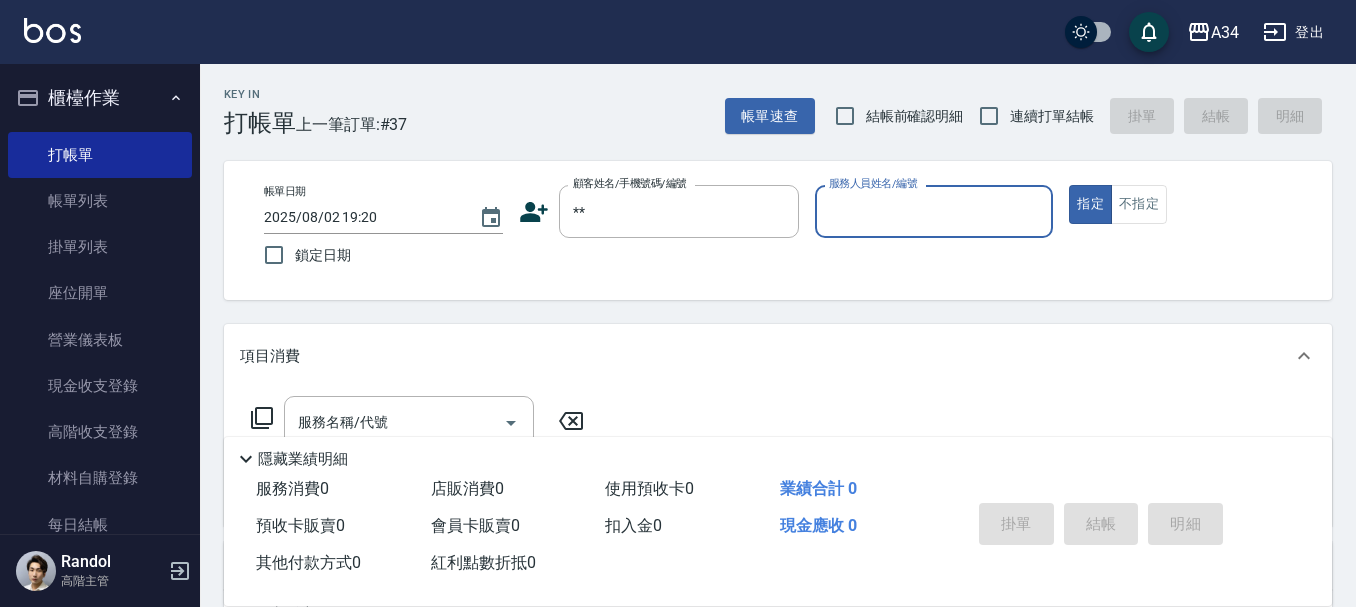 type on "新客人 姓名未設定/**/null" 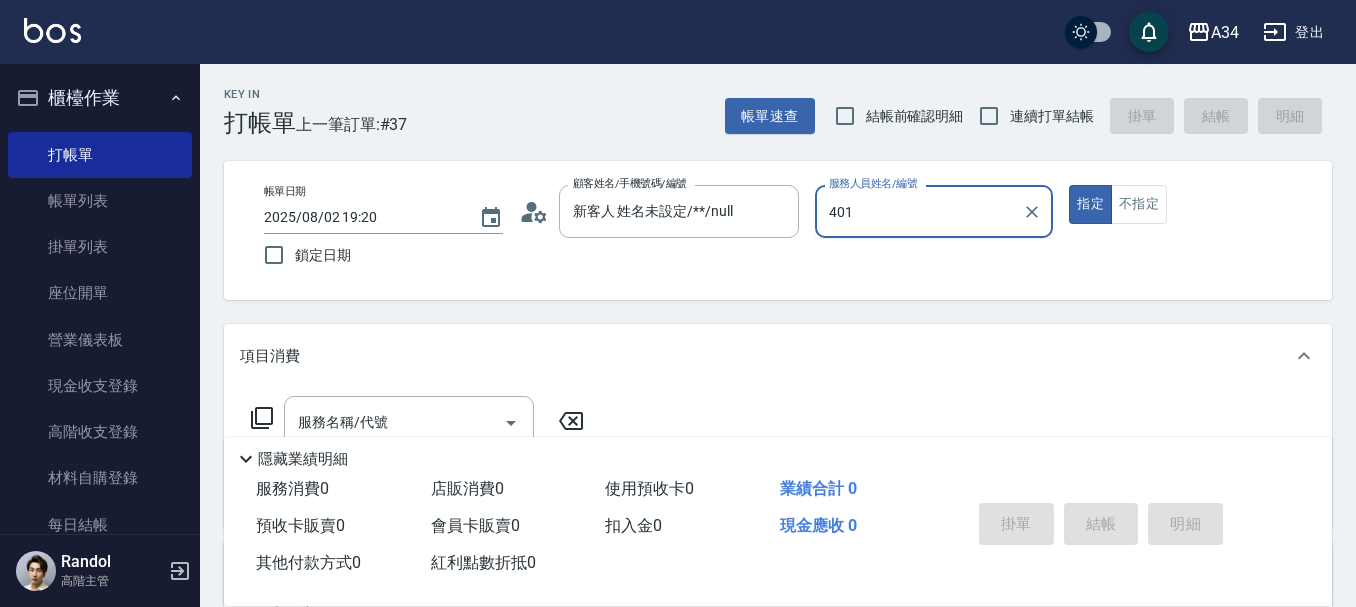 type on "401" 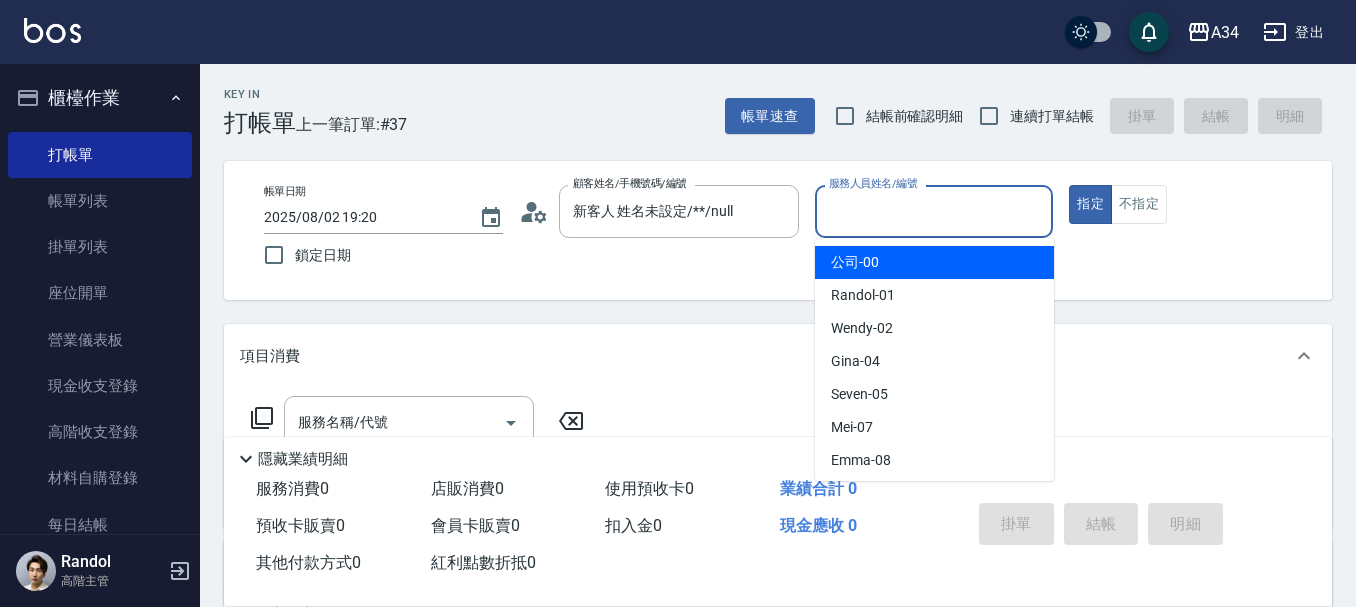 click on "服務人員姓名/編號" at bounding box center (934, 211) 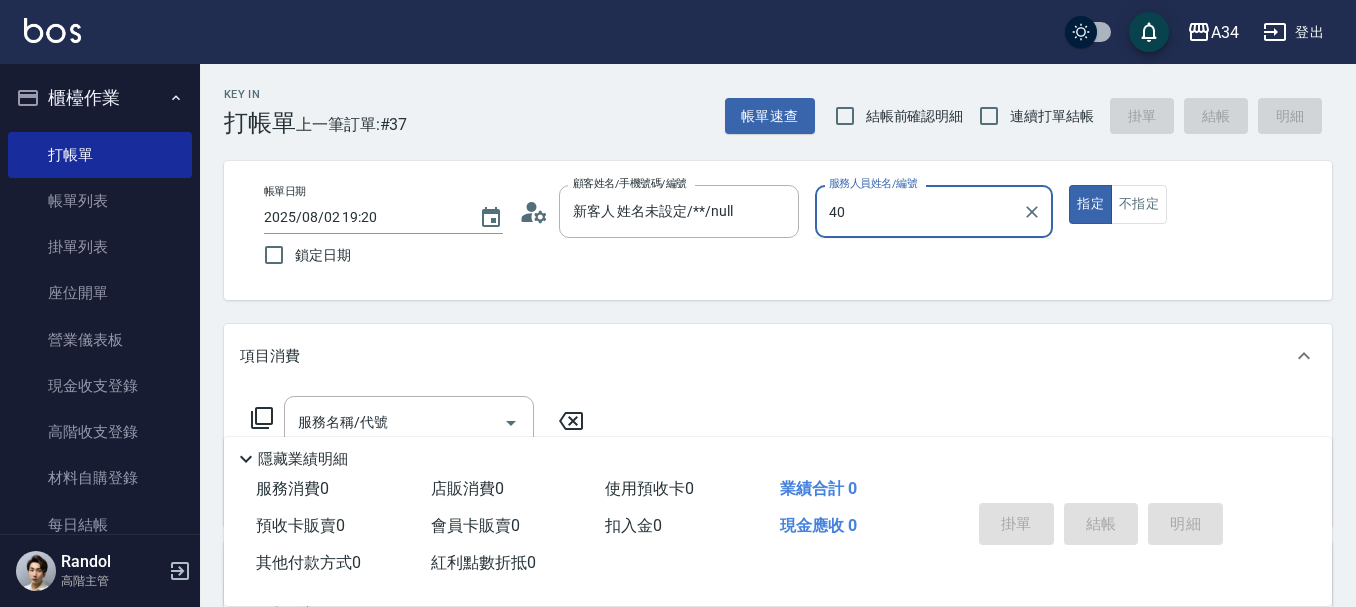 type on "4" 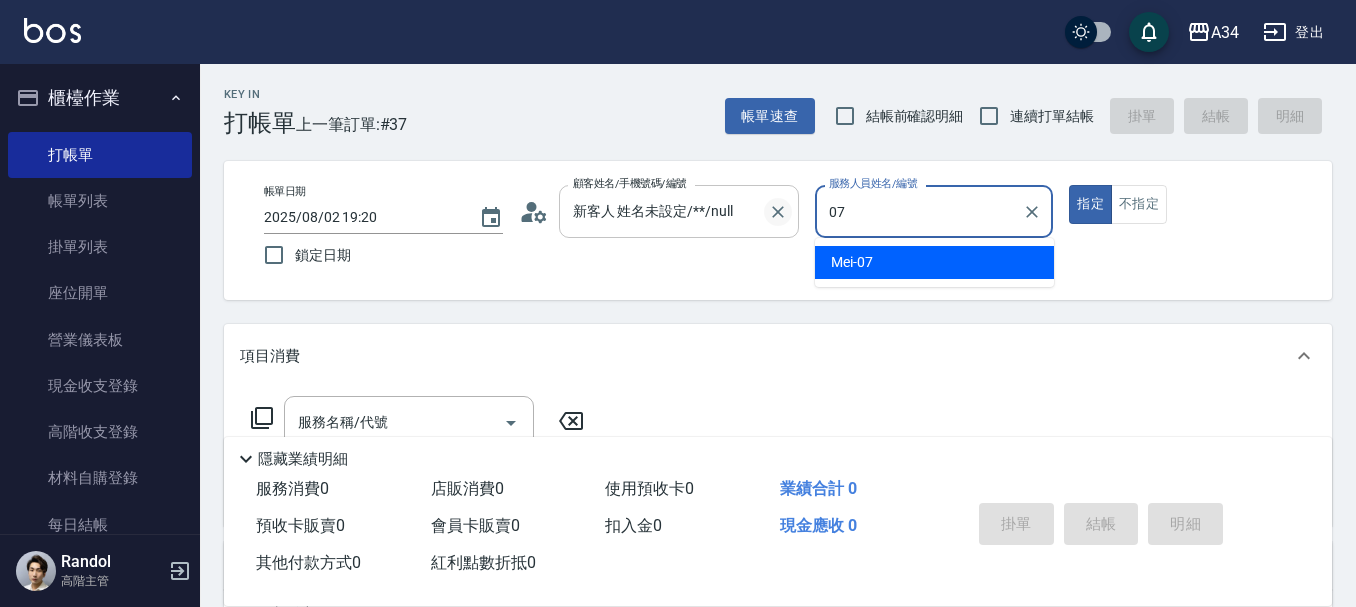 type on "Mei-07" 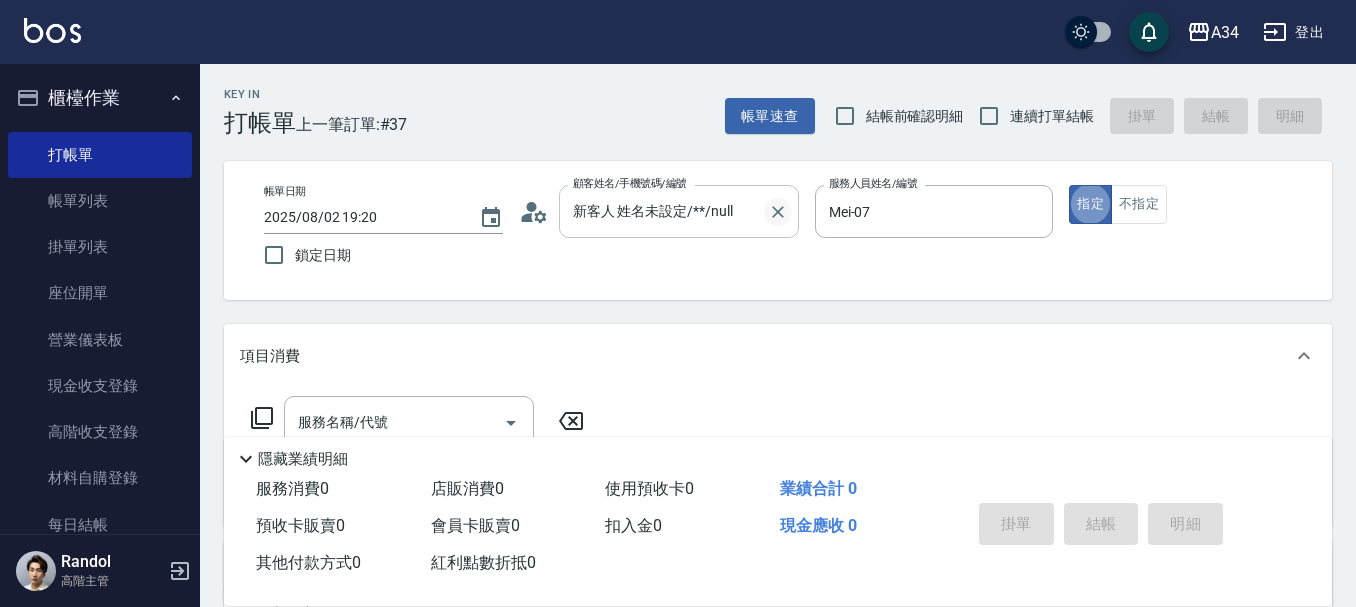 click at bounding box center (778, 212) 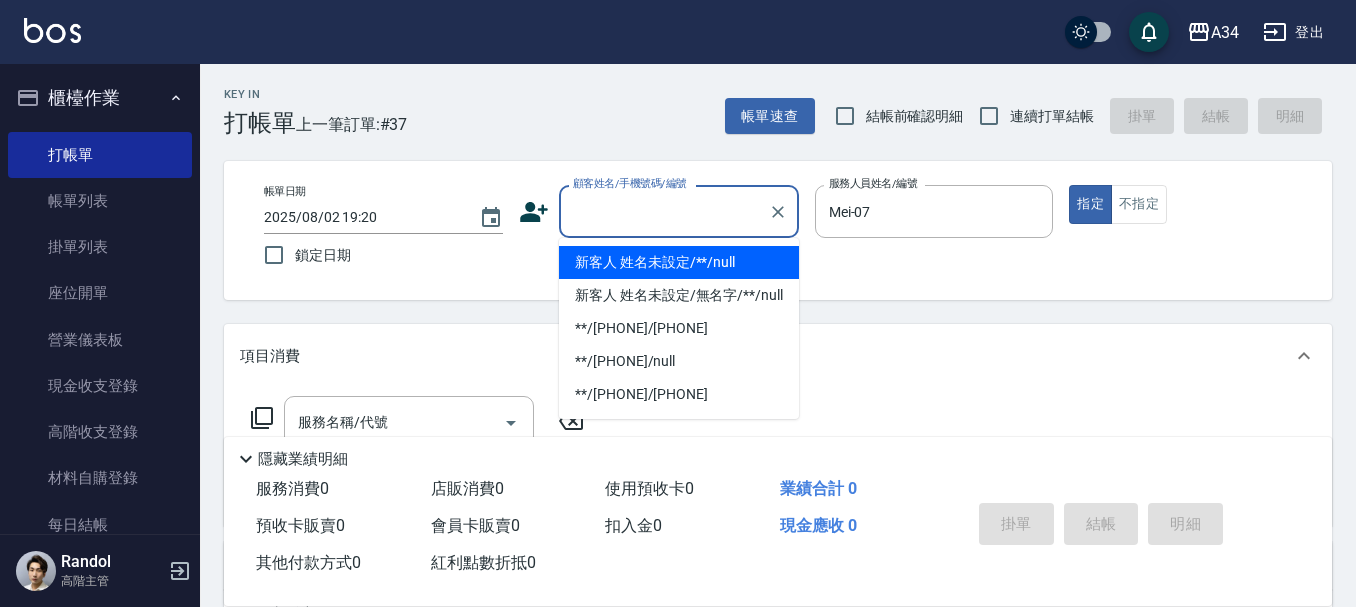 click on "顧客姓名/手機號碼/編號" at bounding box center [664, 211] 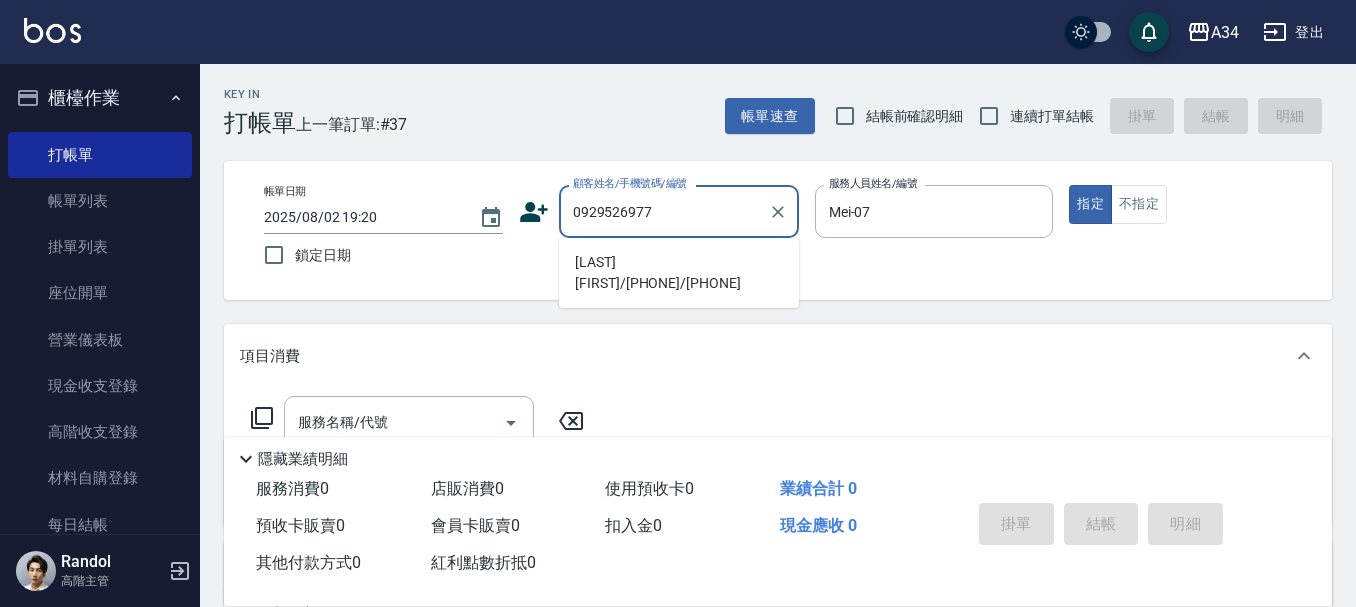 type on "陳玫臻/0929526977/0929526977" 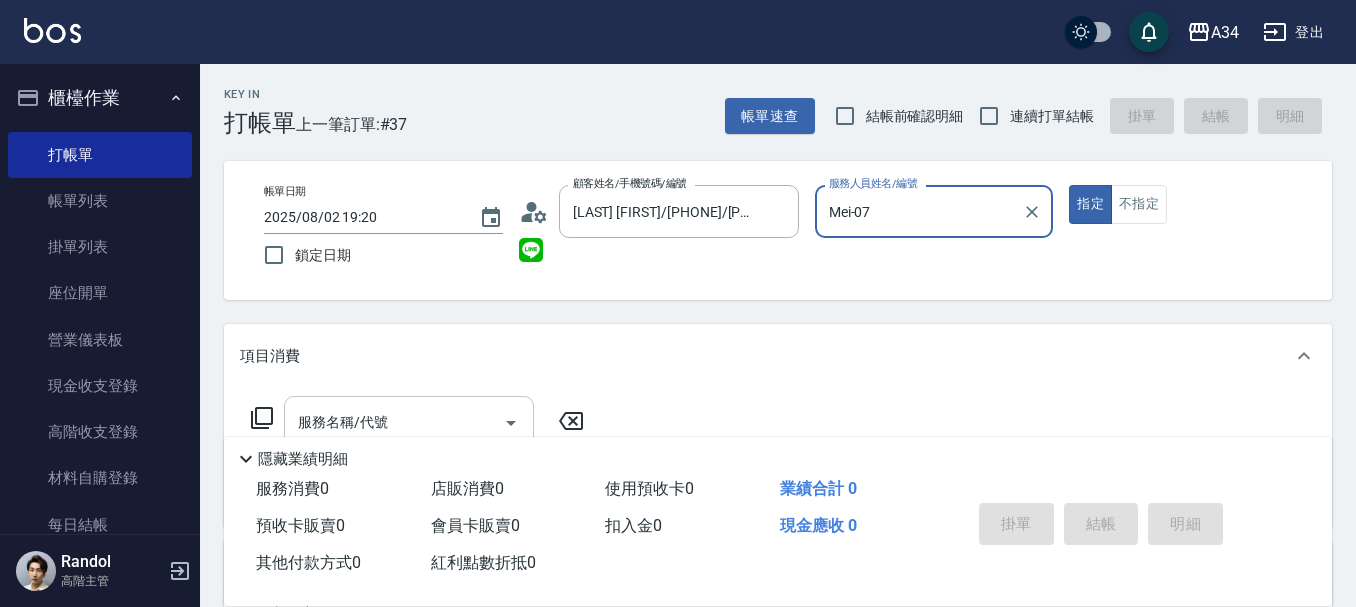 click on "服務名稱/代號" at bounding box center [409, 422] 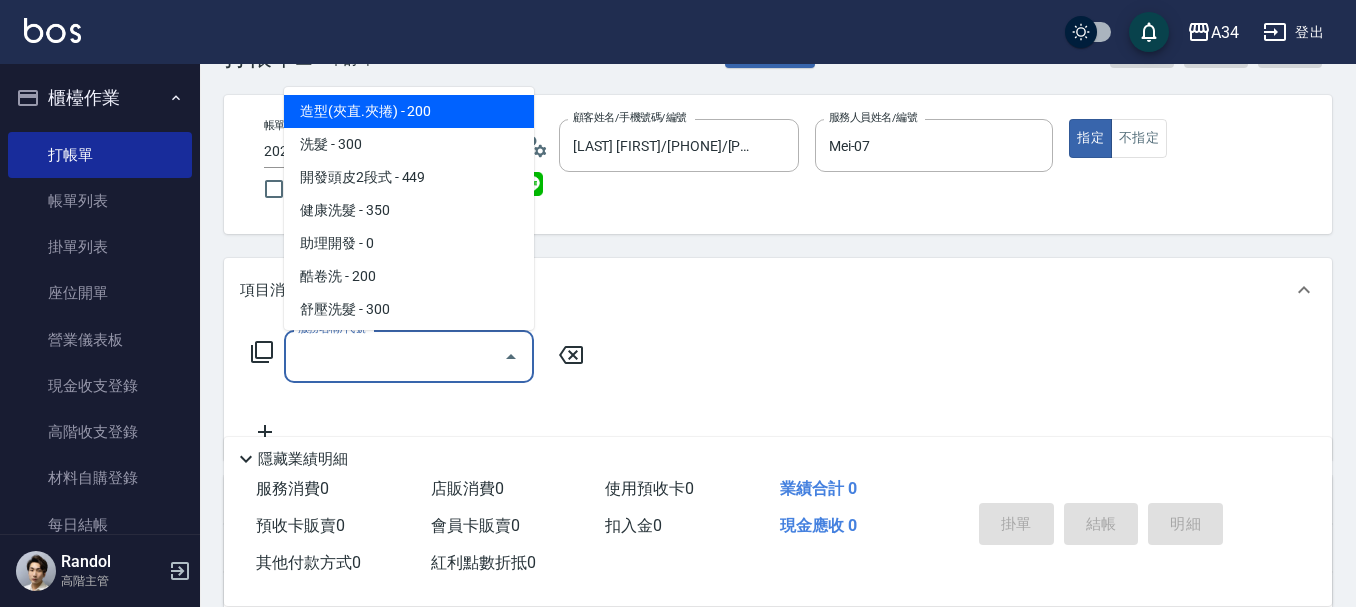 scroll, scrollTop: 100, scrollLeft: 0, axis: vertical 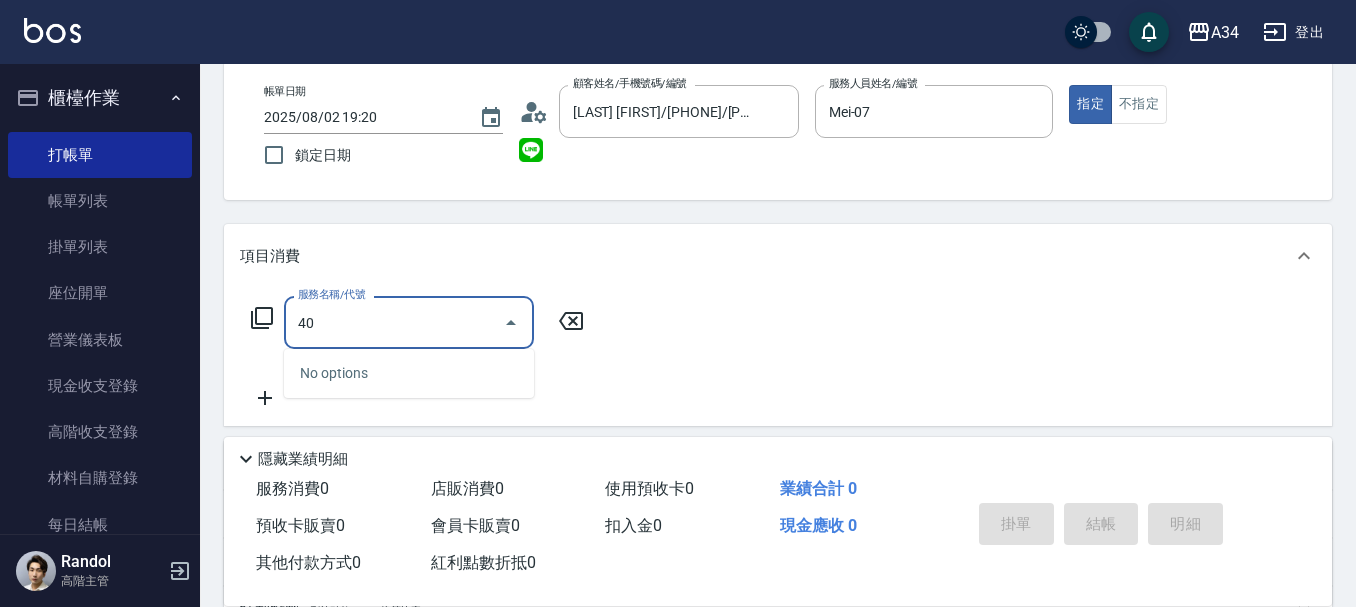 type on "4" 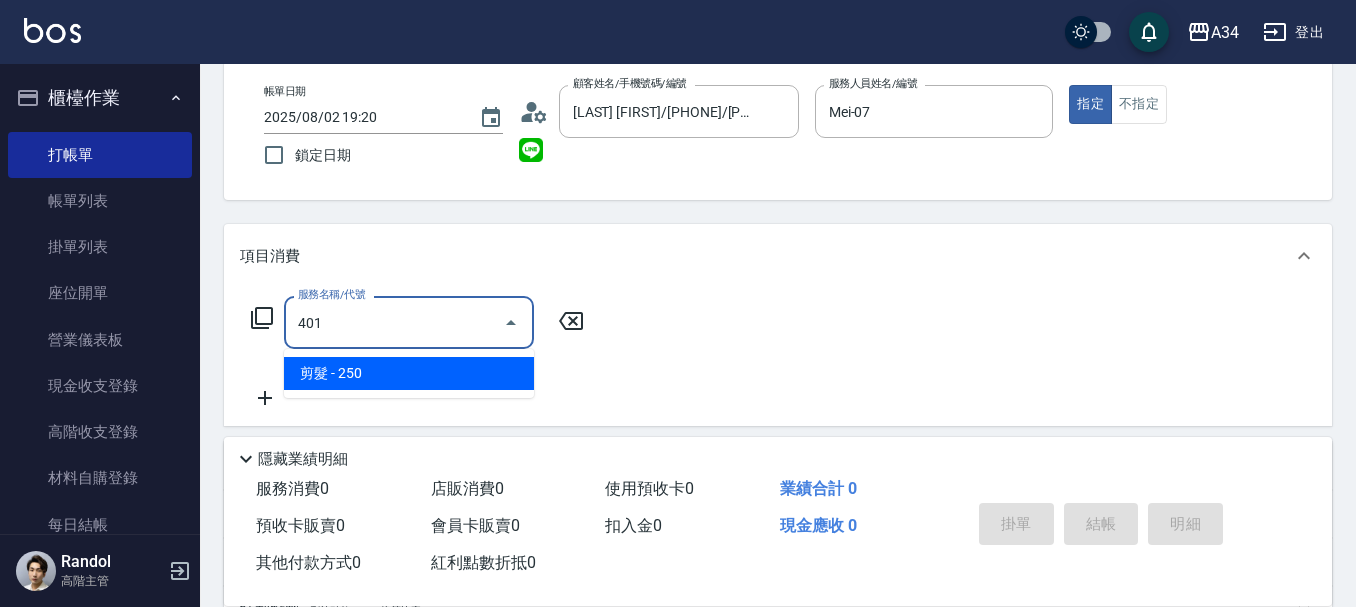 type on "20" 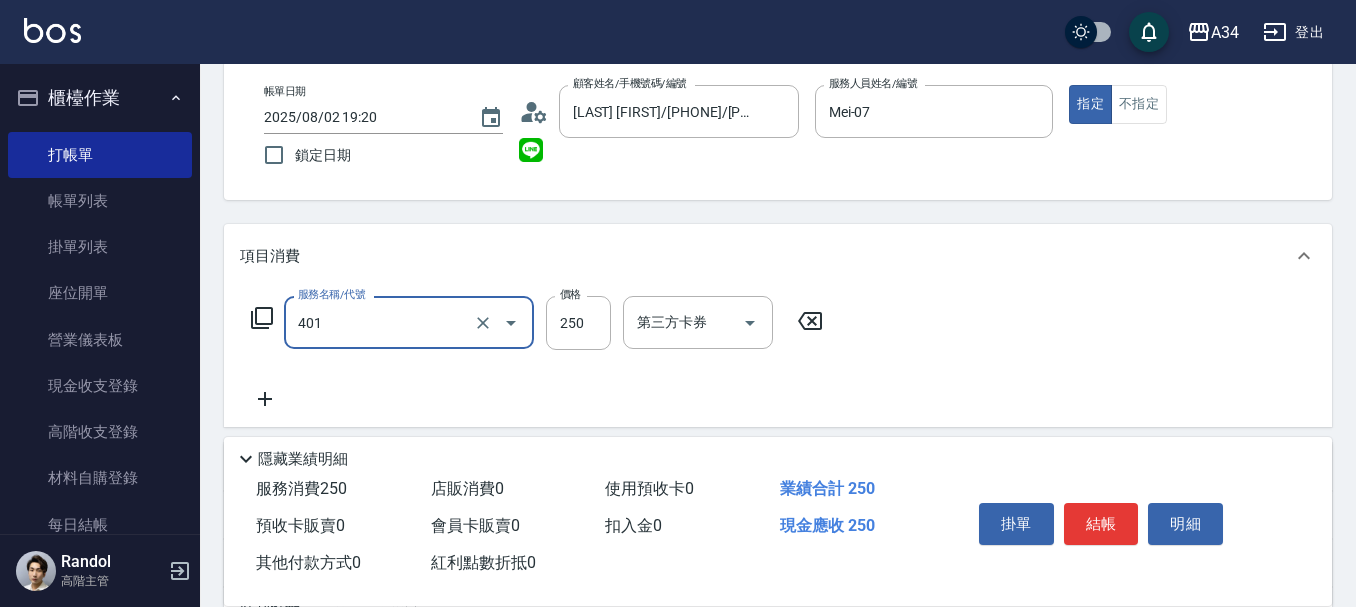 type on "剪髮(401)" 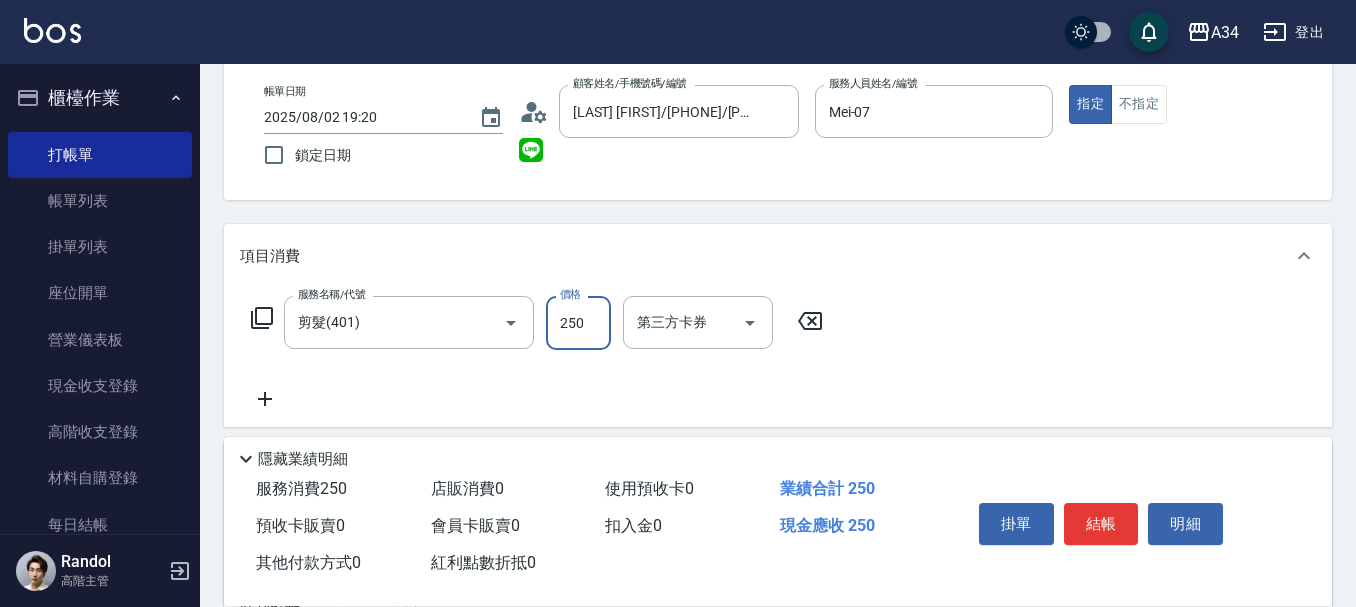 type on "3" 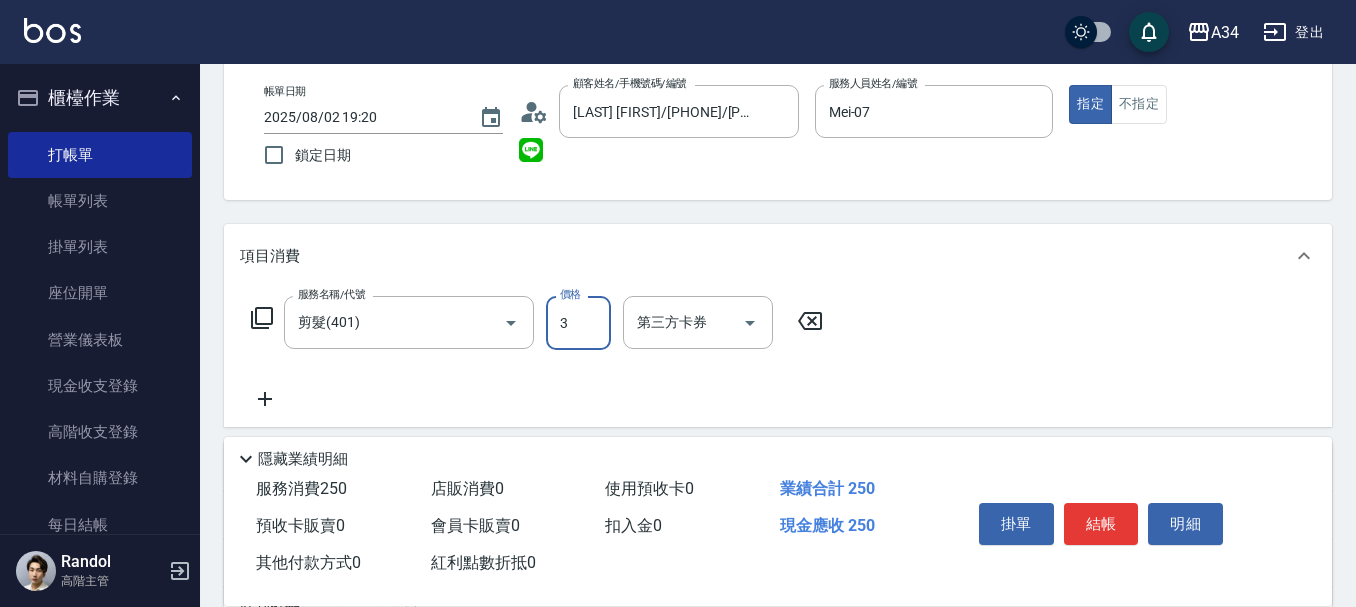 type on "0" 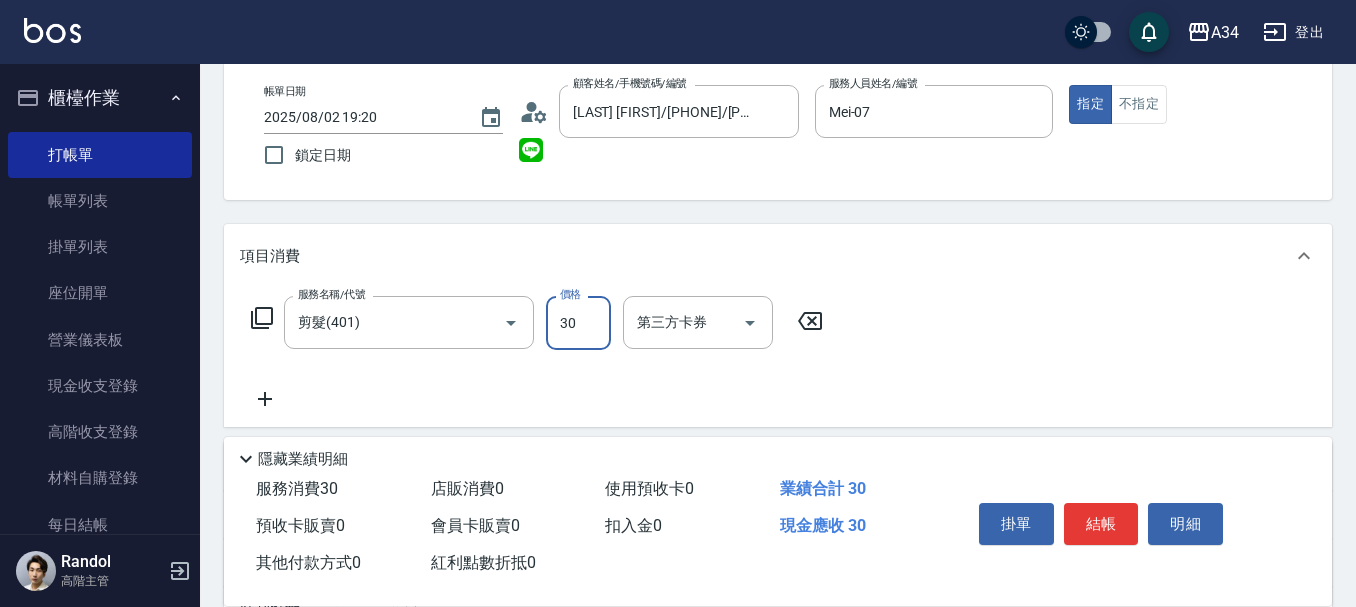 type on "300" 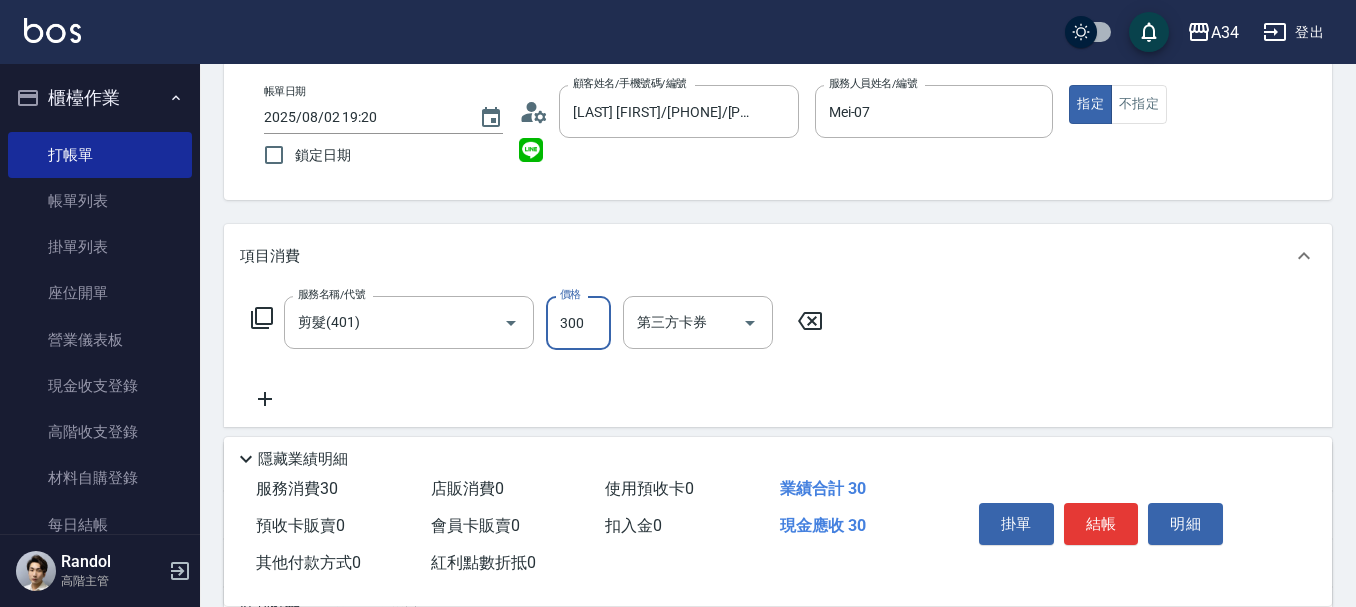 type on "30" 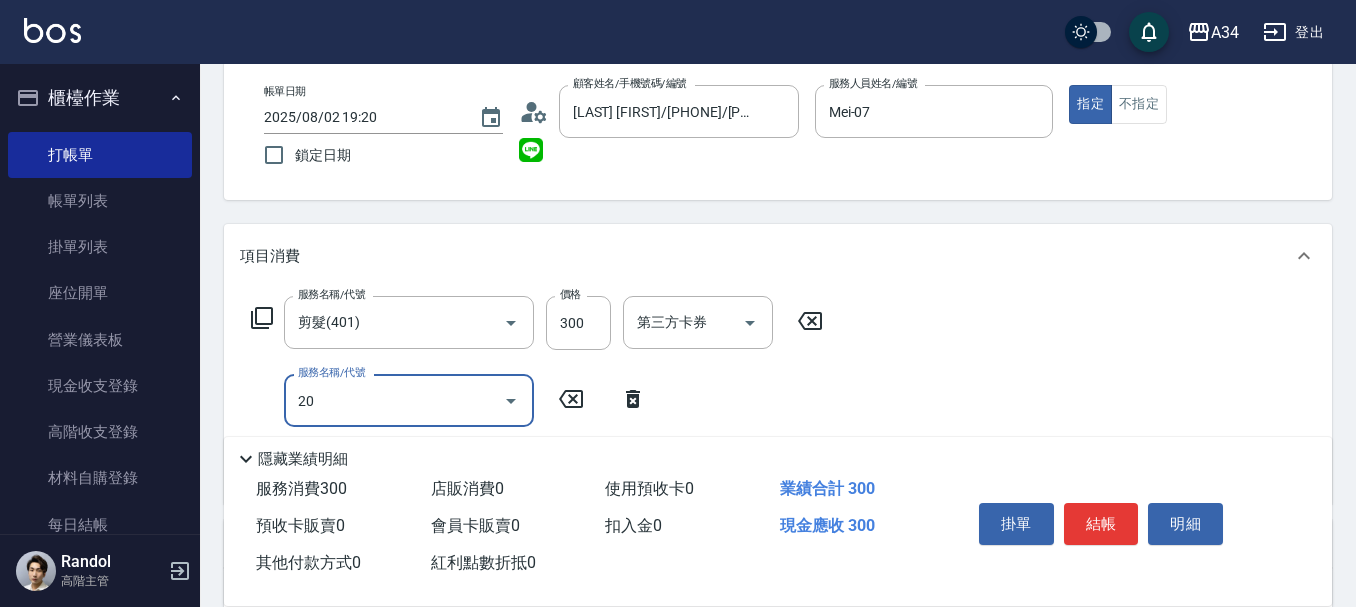 type on "201" 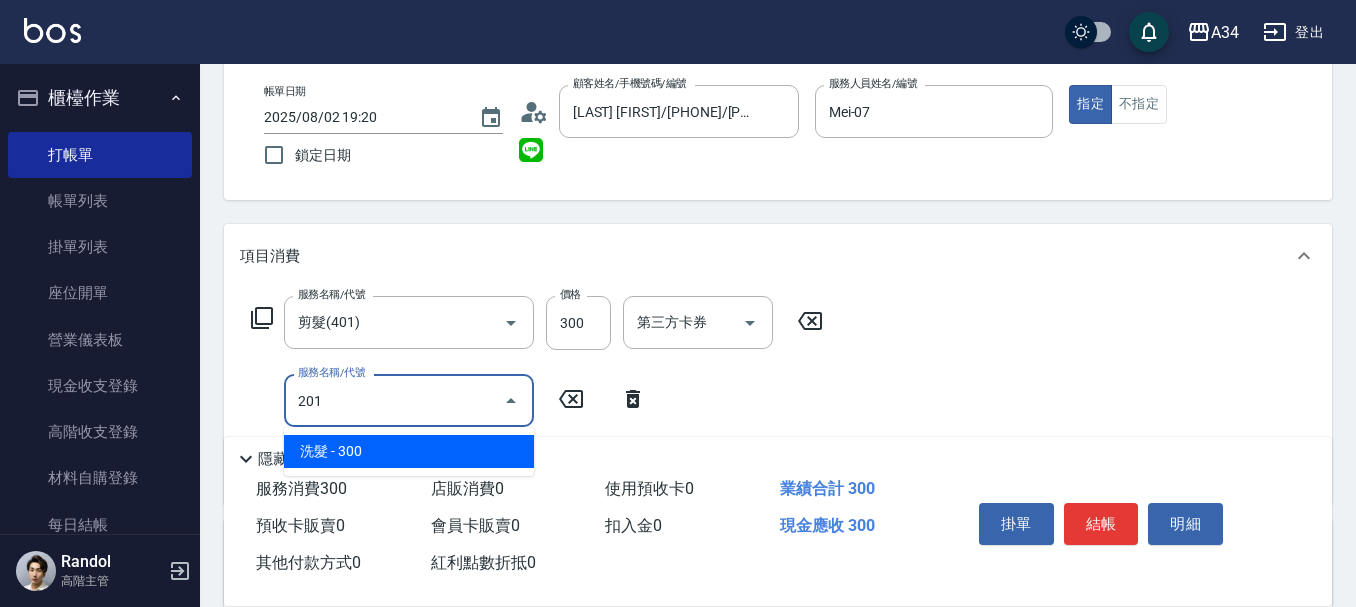 type on "60" 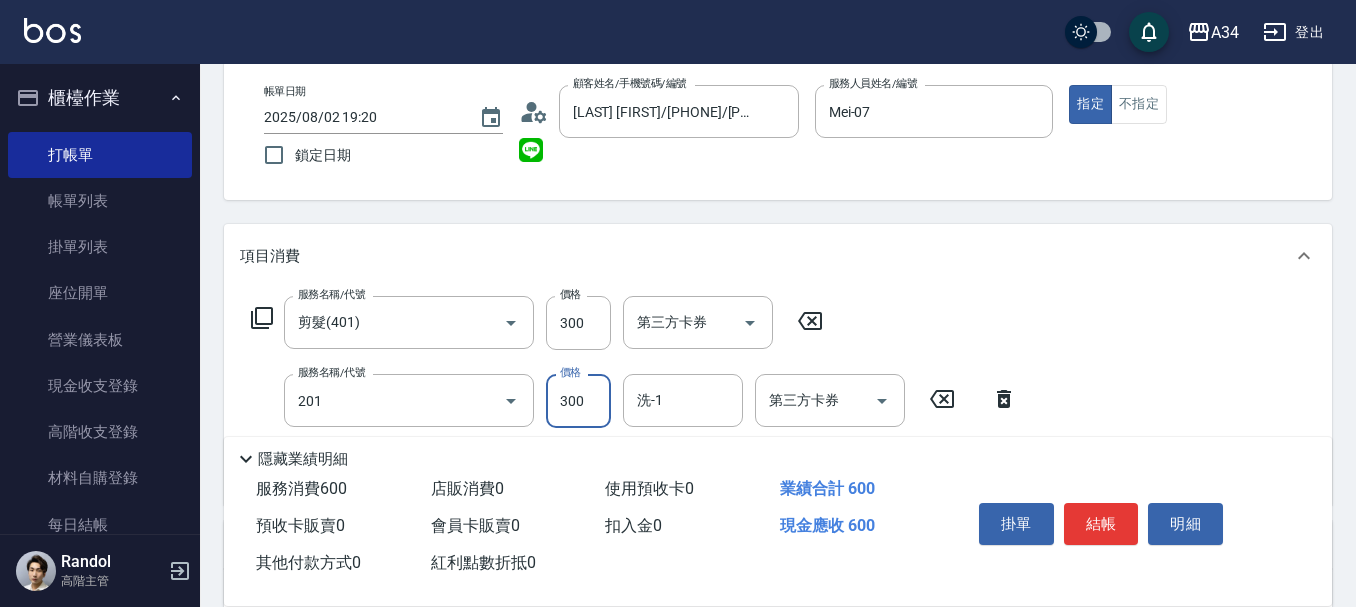 type on "洗髮(201)" 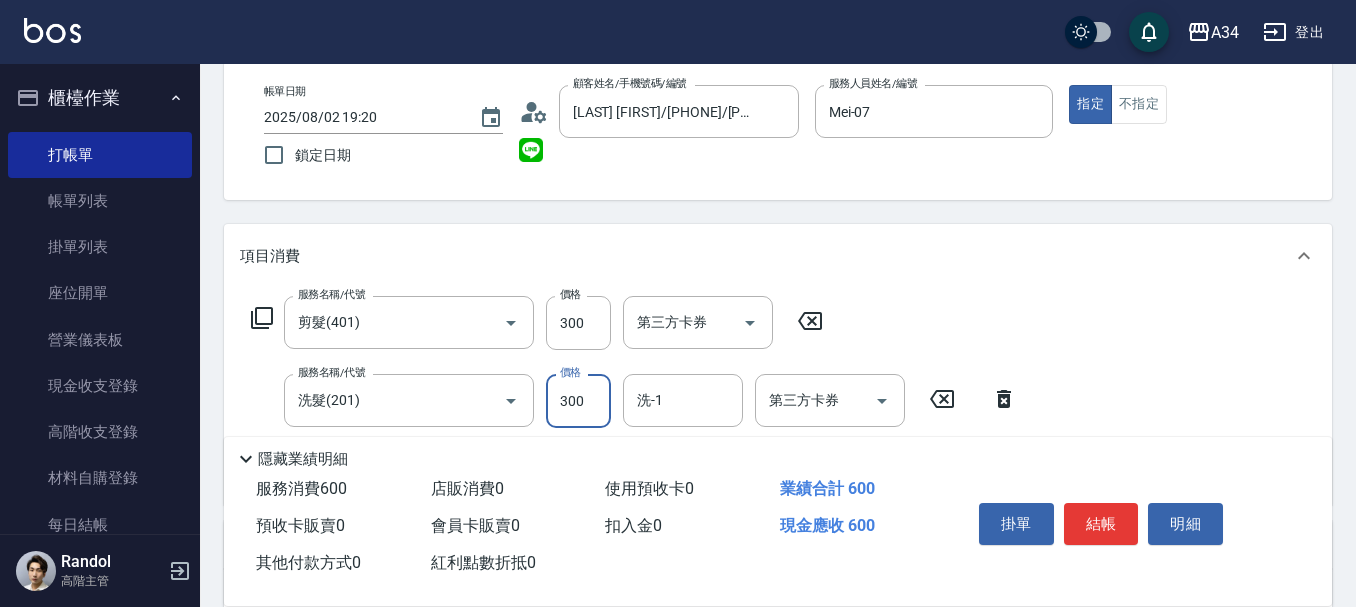 type on "3" 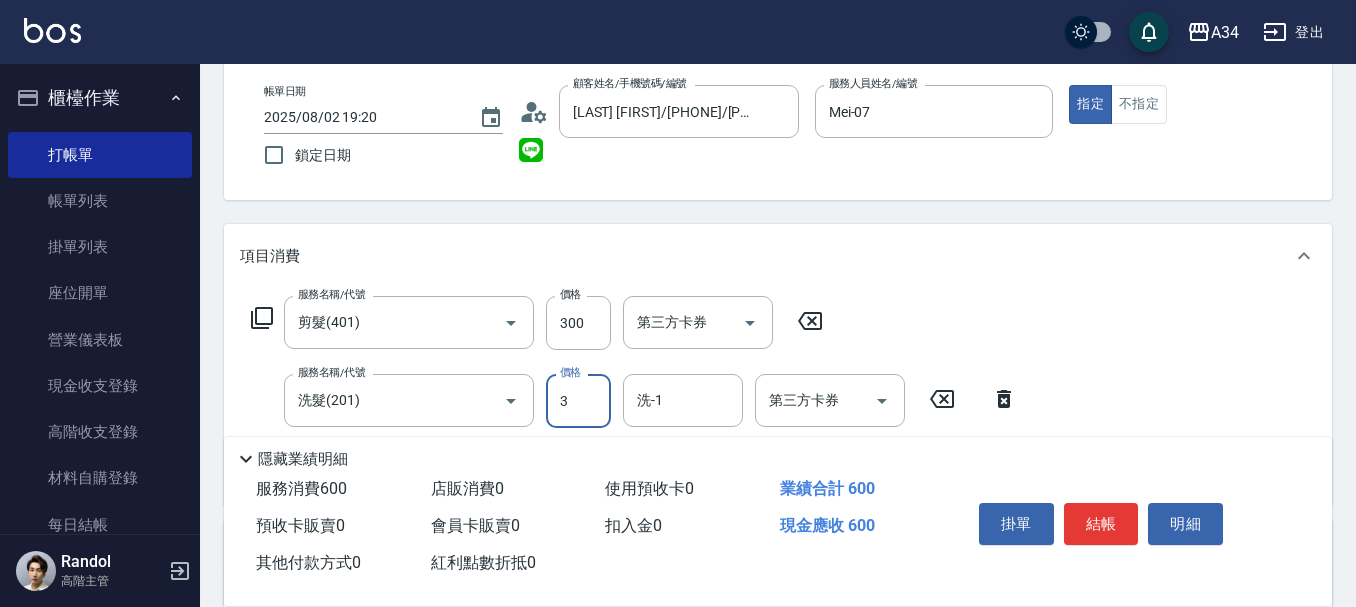 type on "30" 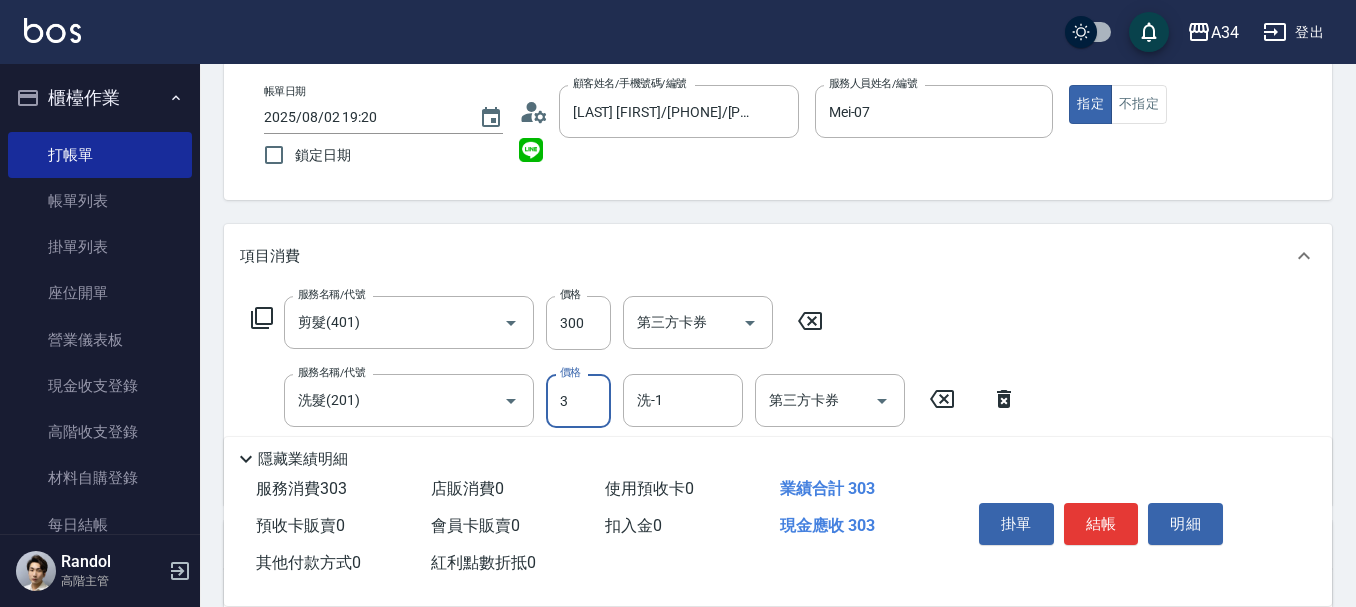 type on "30" 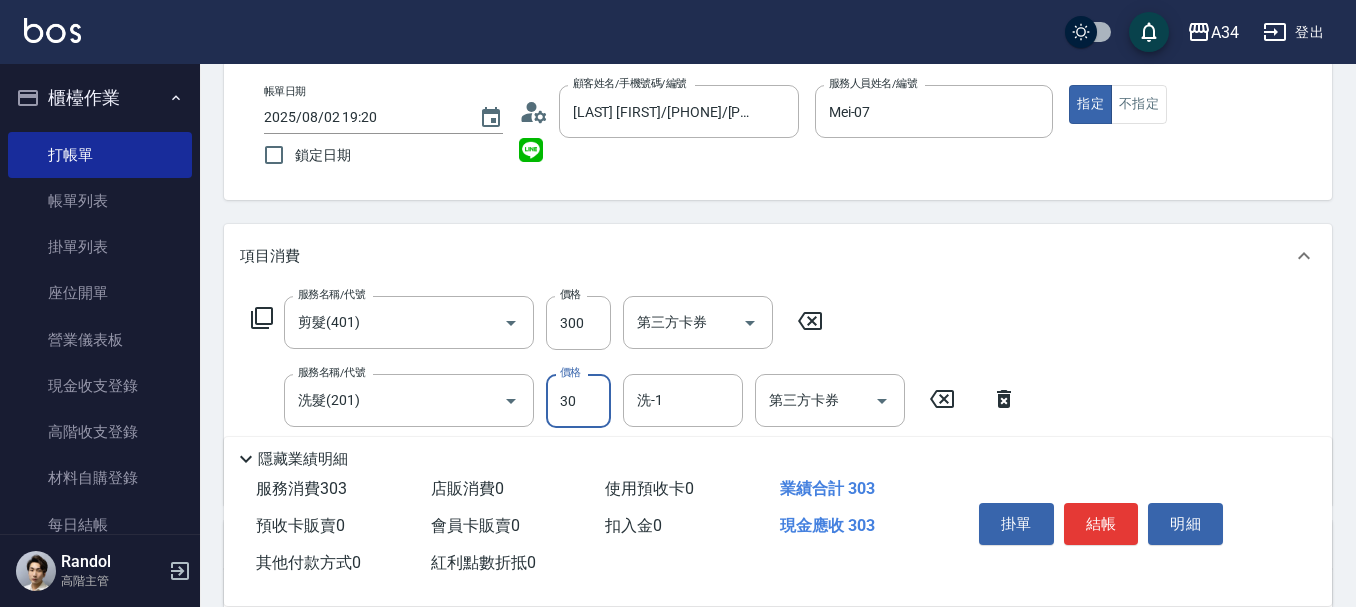 type on "60" 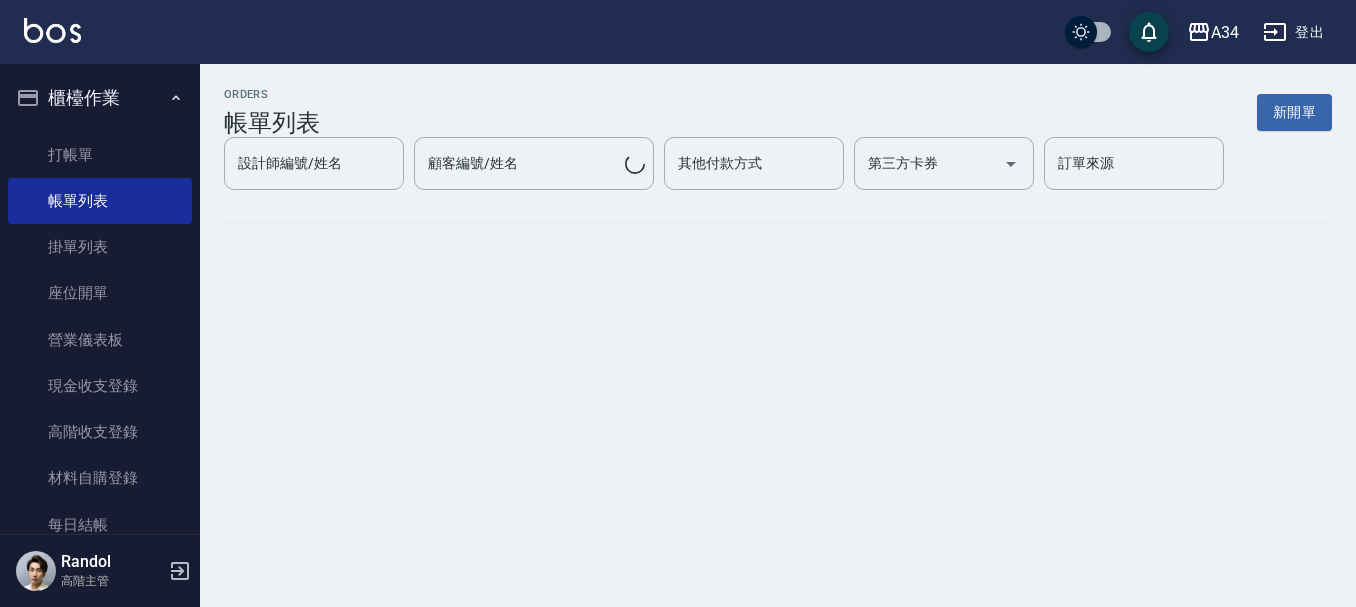 scroll, scrollTop: 0, scrollLeft: 0, axis: both 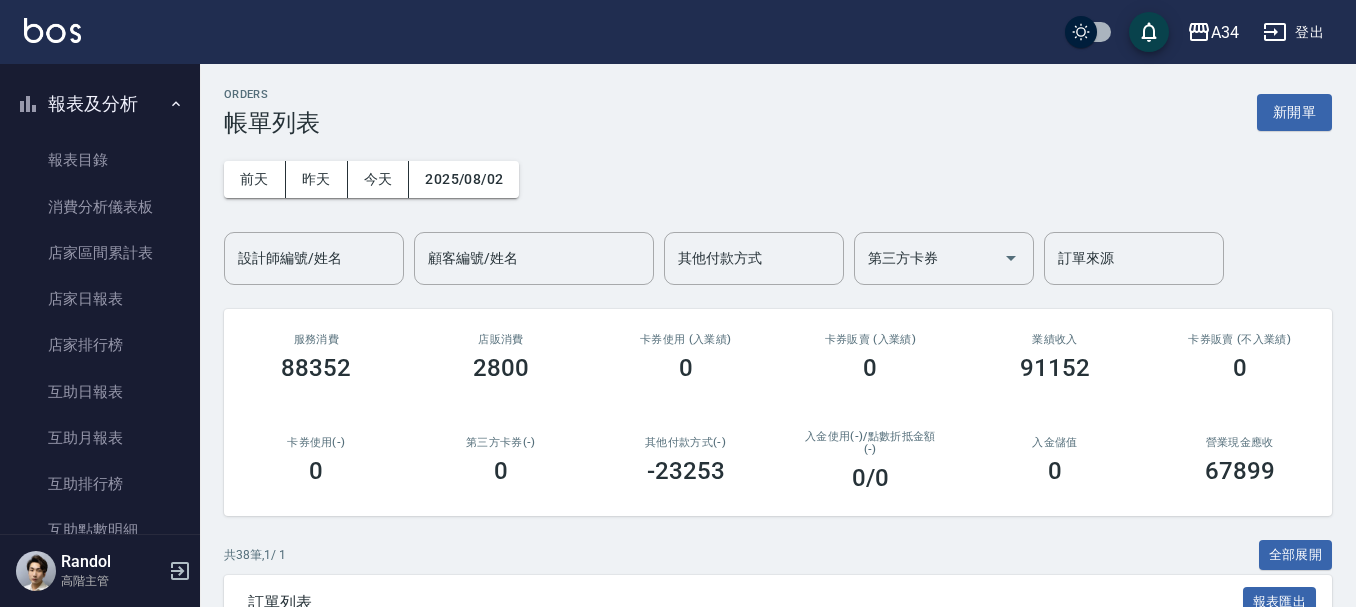 drag, startPoint x: 465, startPoint y: 482, endPoint x: 1068, endPoint y: 160, distance: 683.5883 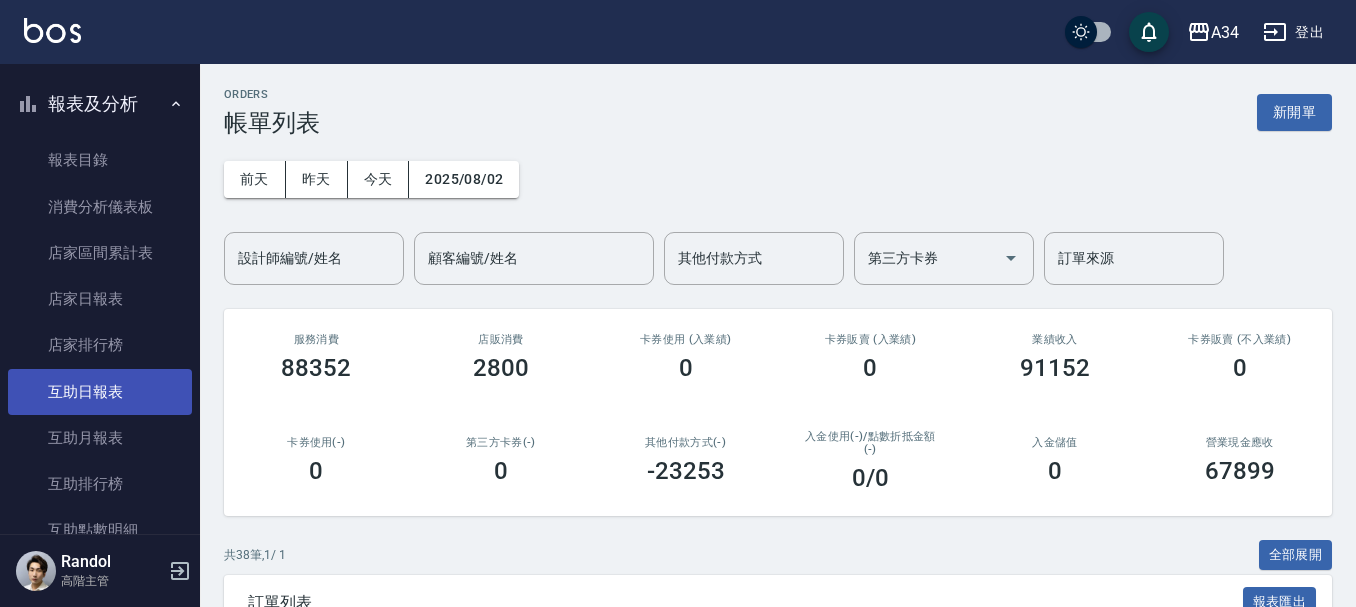 click on "互助日報表" at bounding box center (100, 392) 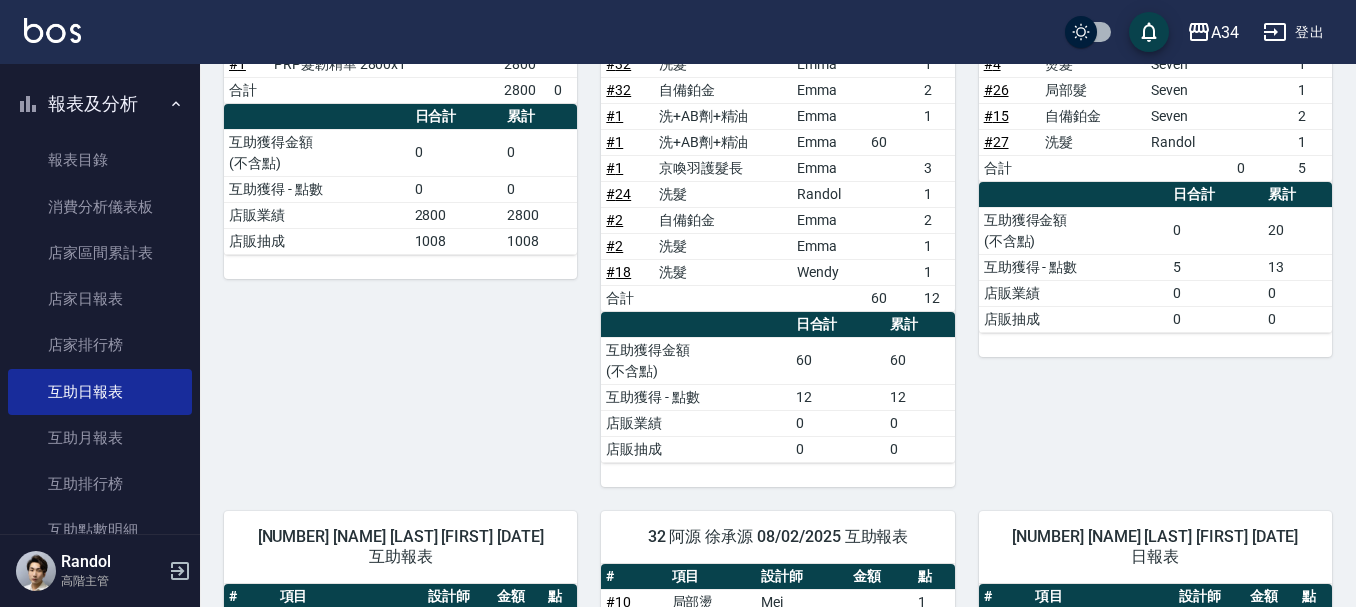 scroll, scrollTop: 600, scrollLeft: 0, axis: vertical 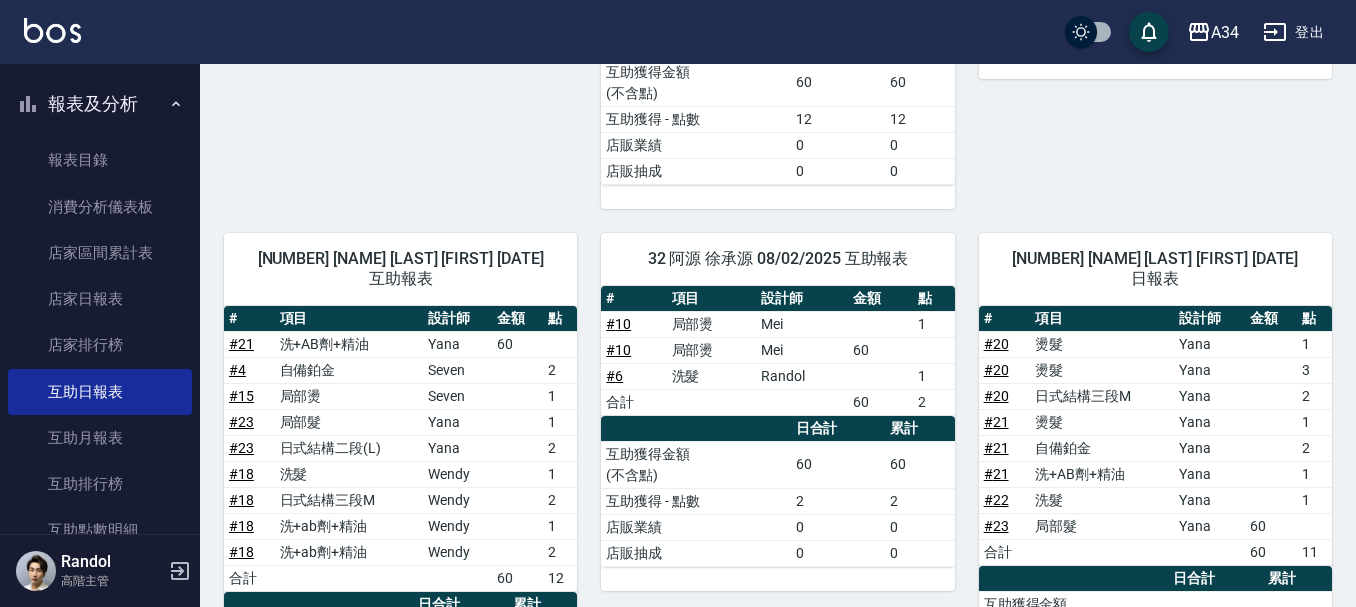 click on "洗髮" at bounding box center (1102, 500) 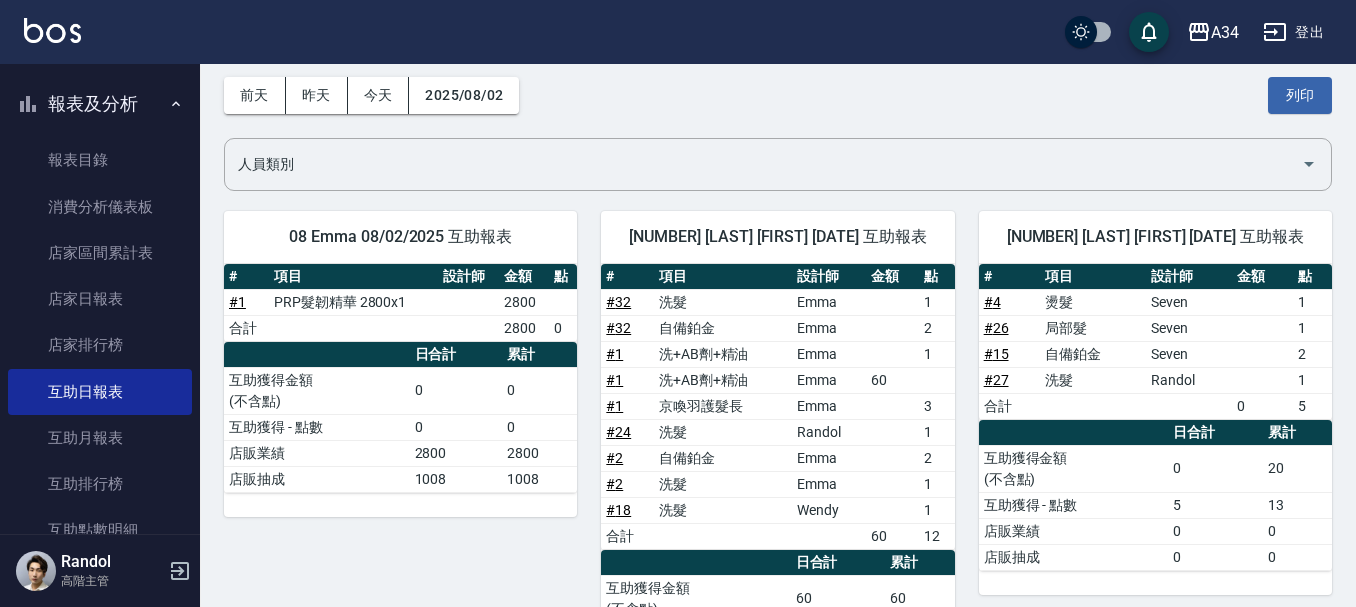 scroll, scrollTop: 0, scrollLeft: 0, axis: both 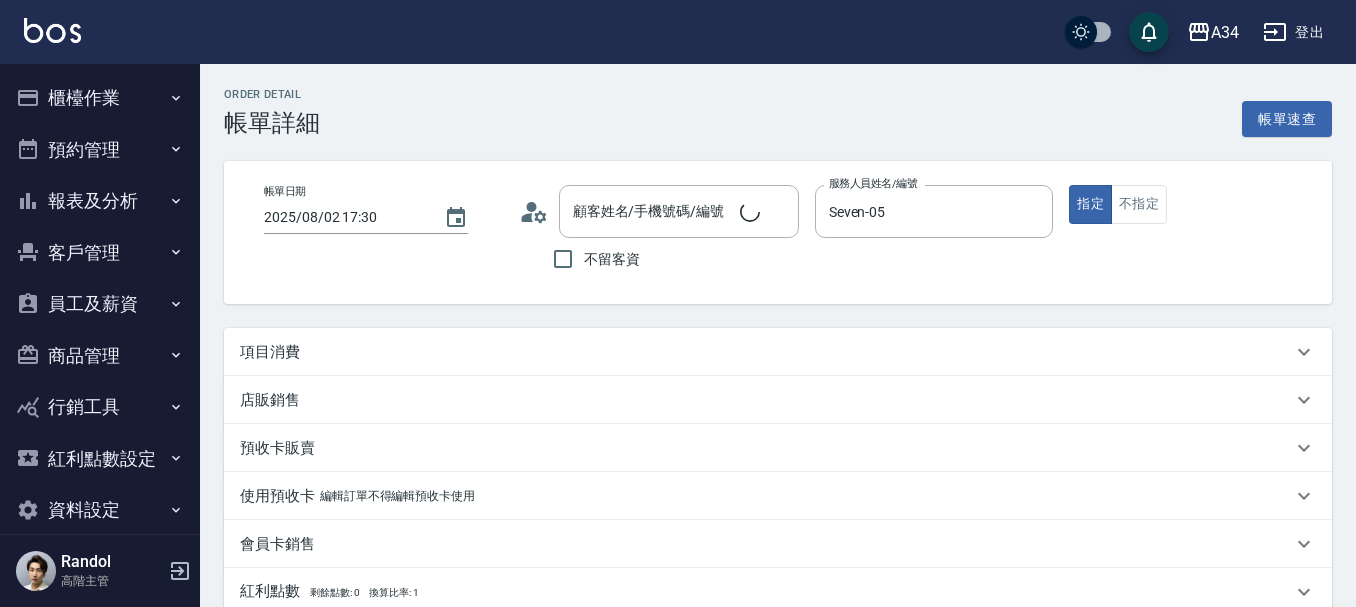 click on "項目消費" at bounding box center (778, 352) 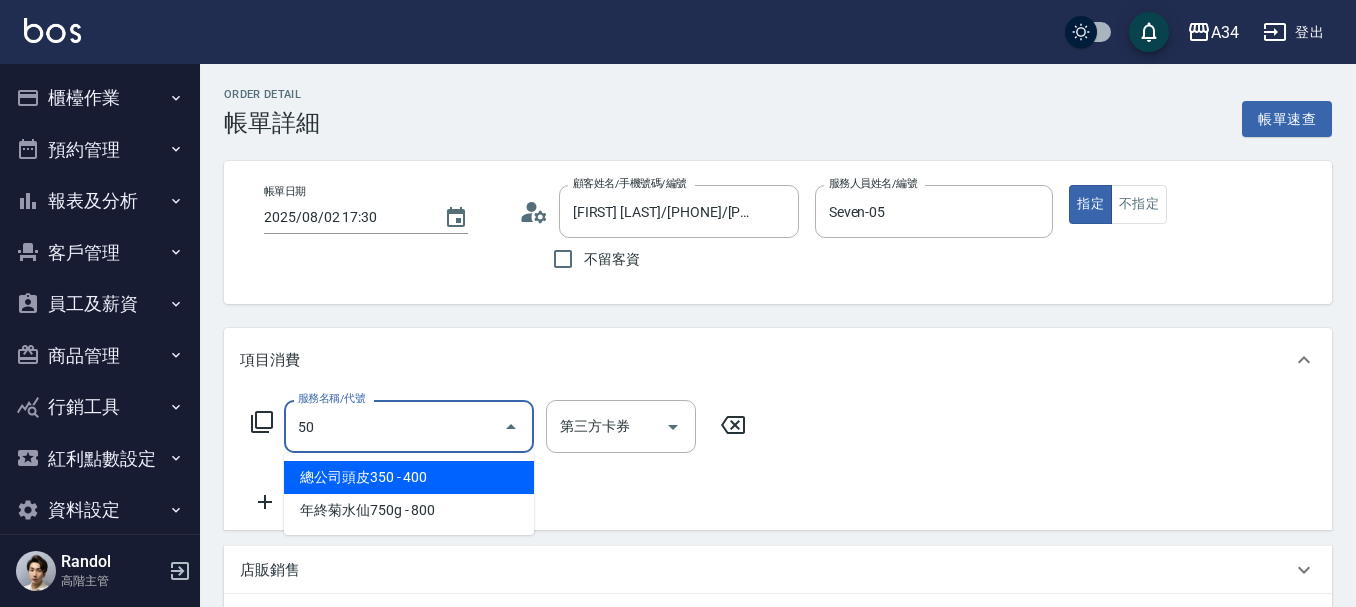 type on "503" 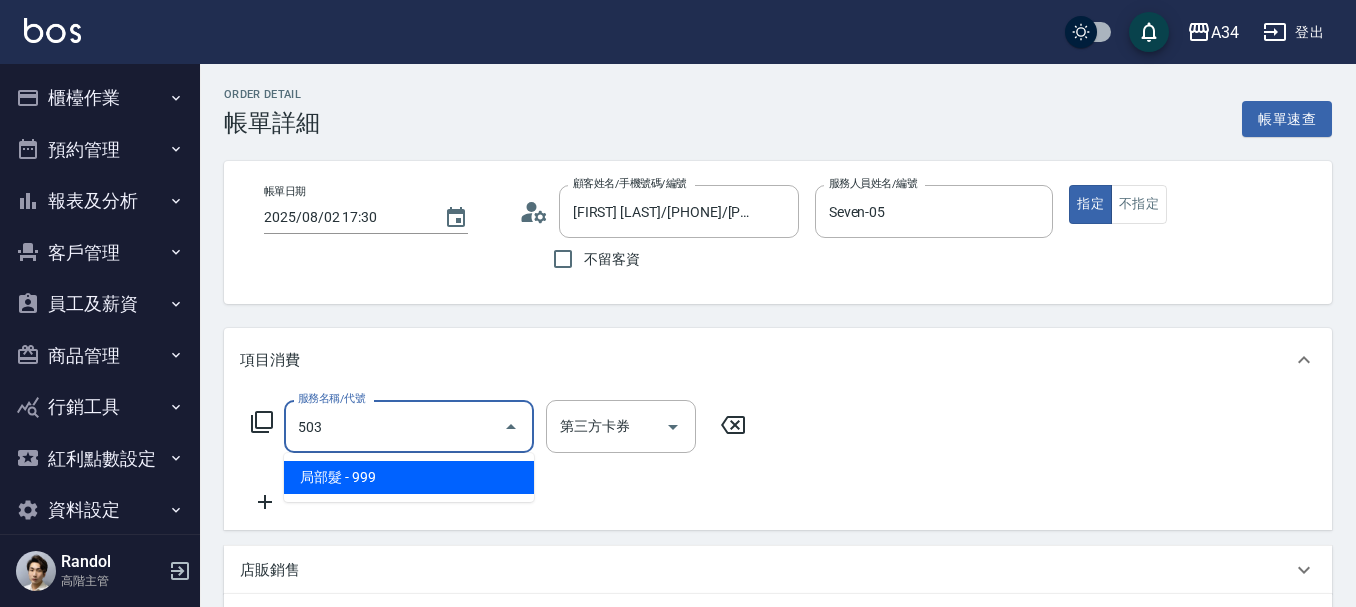 type on "90" 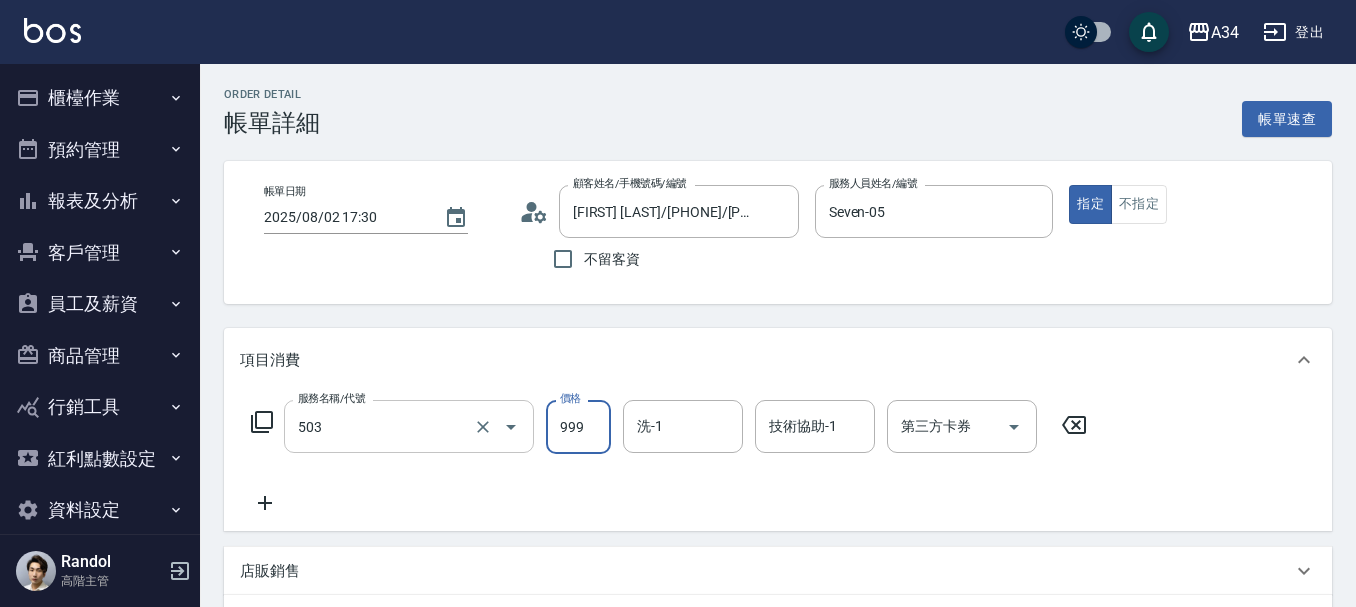 type on "局部髮(503)" 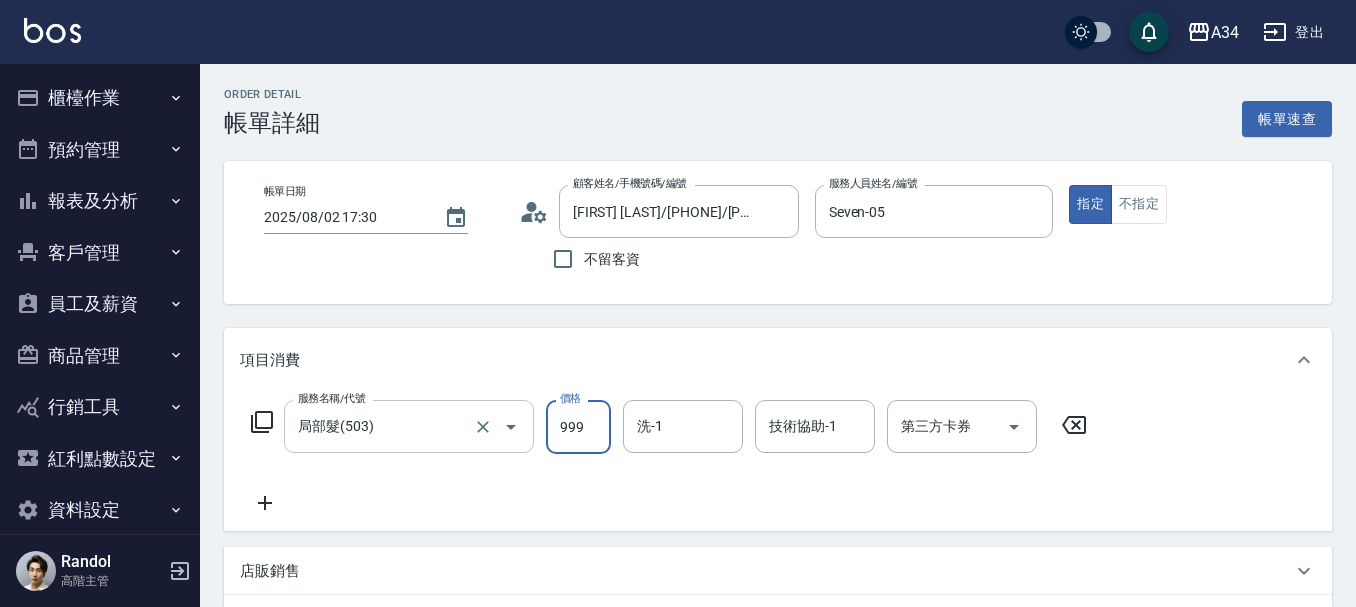 type on "0" 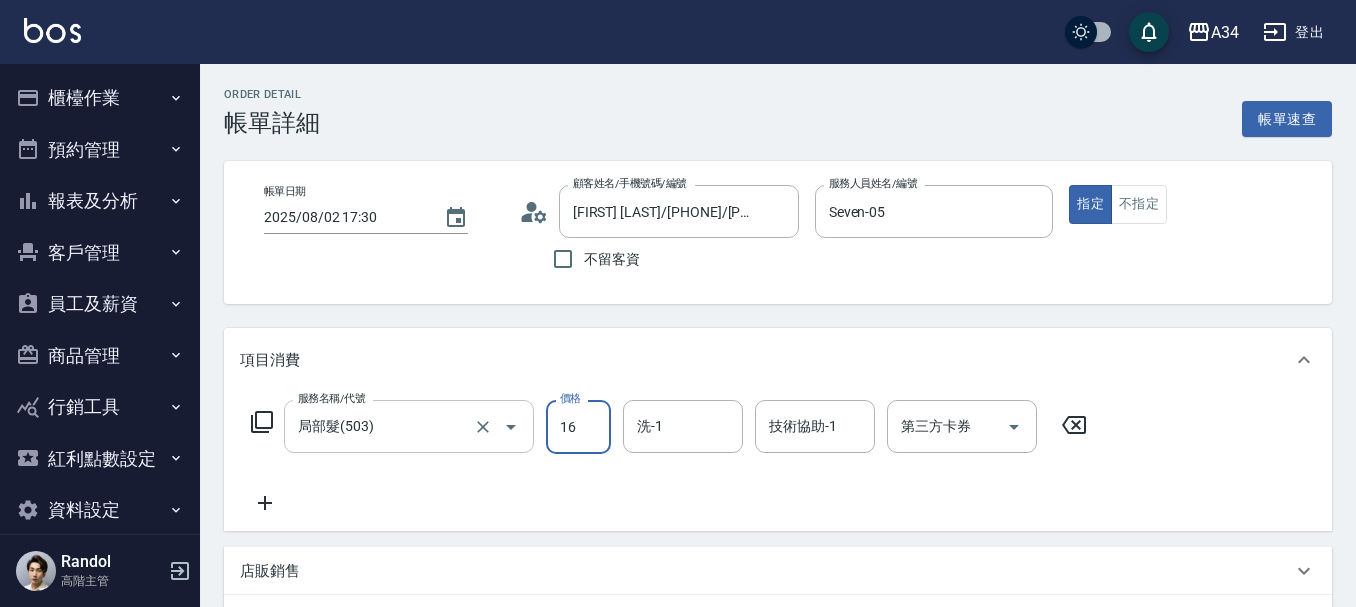 type on "160" 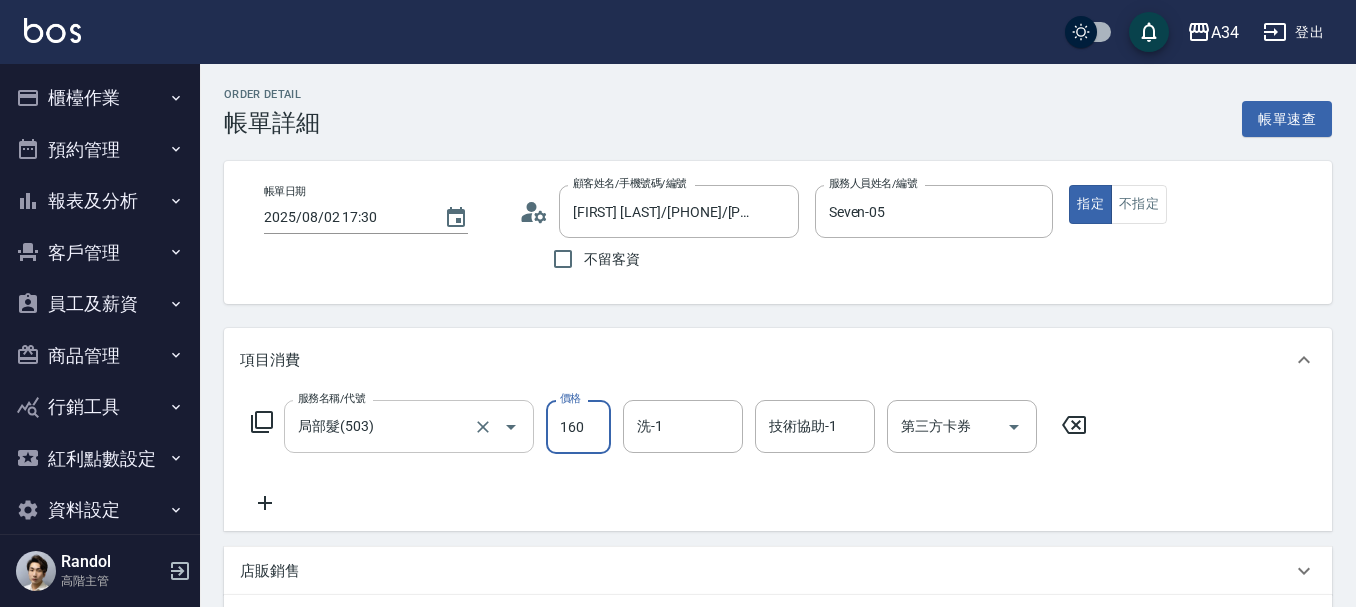 type on "160" 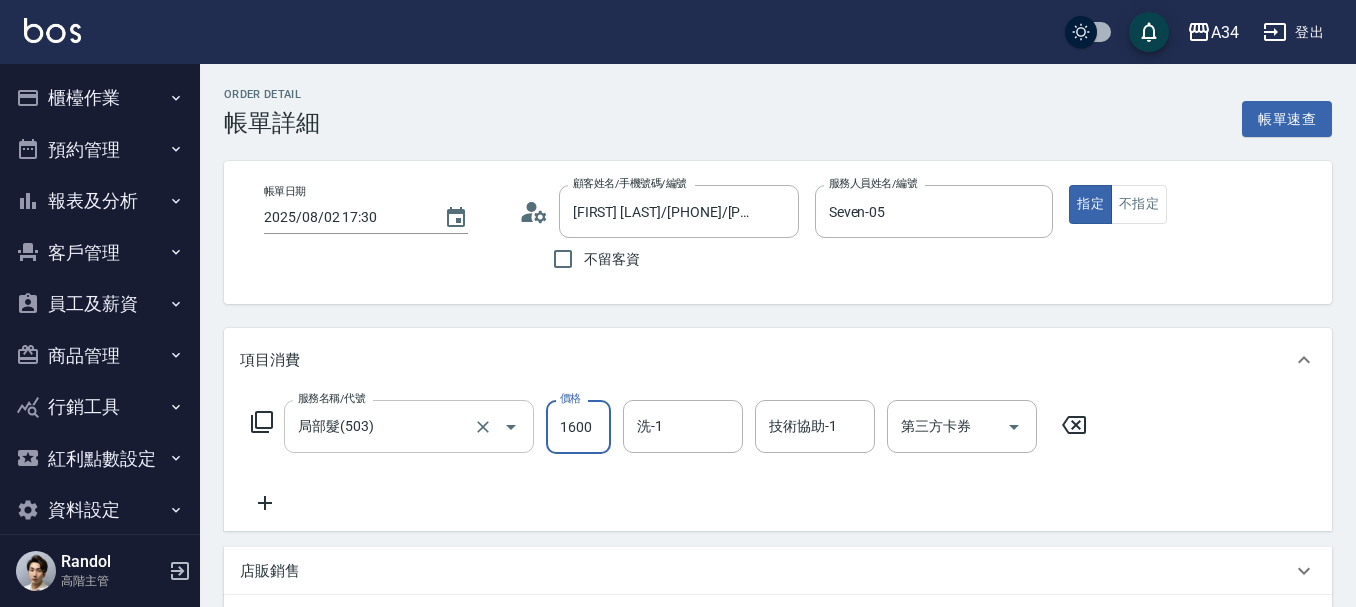 type on "1600" 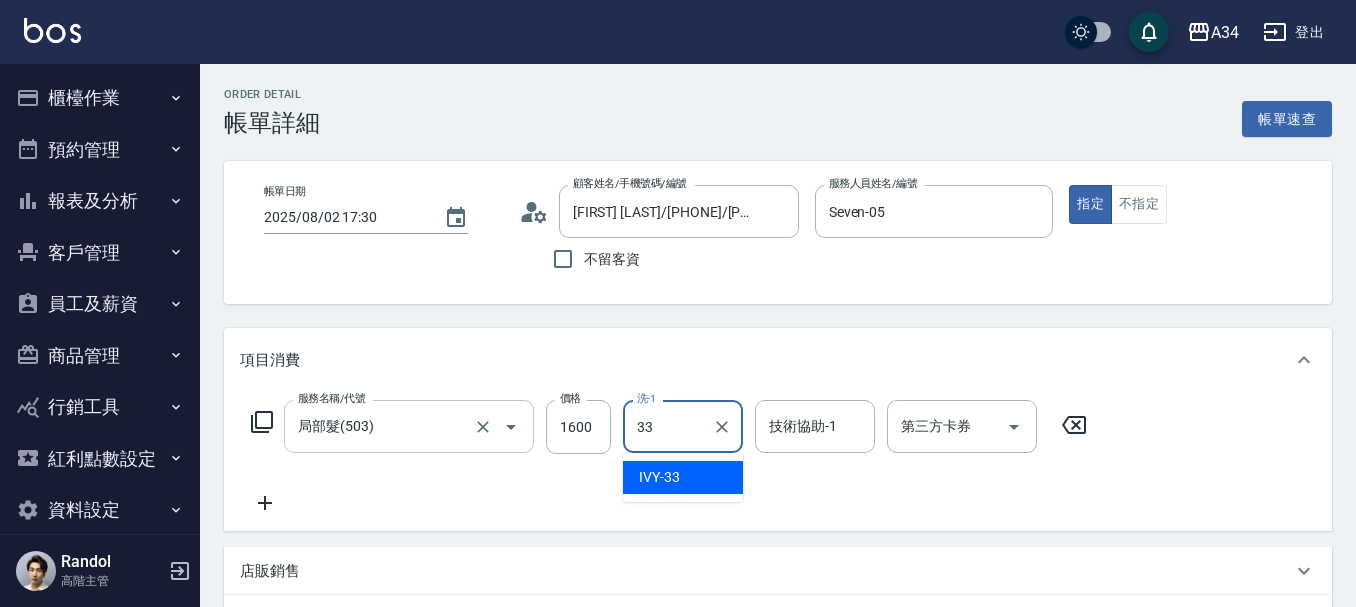 type on "IVY-33" 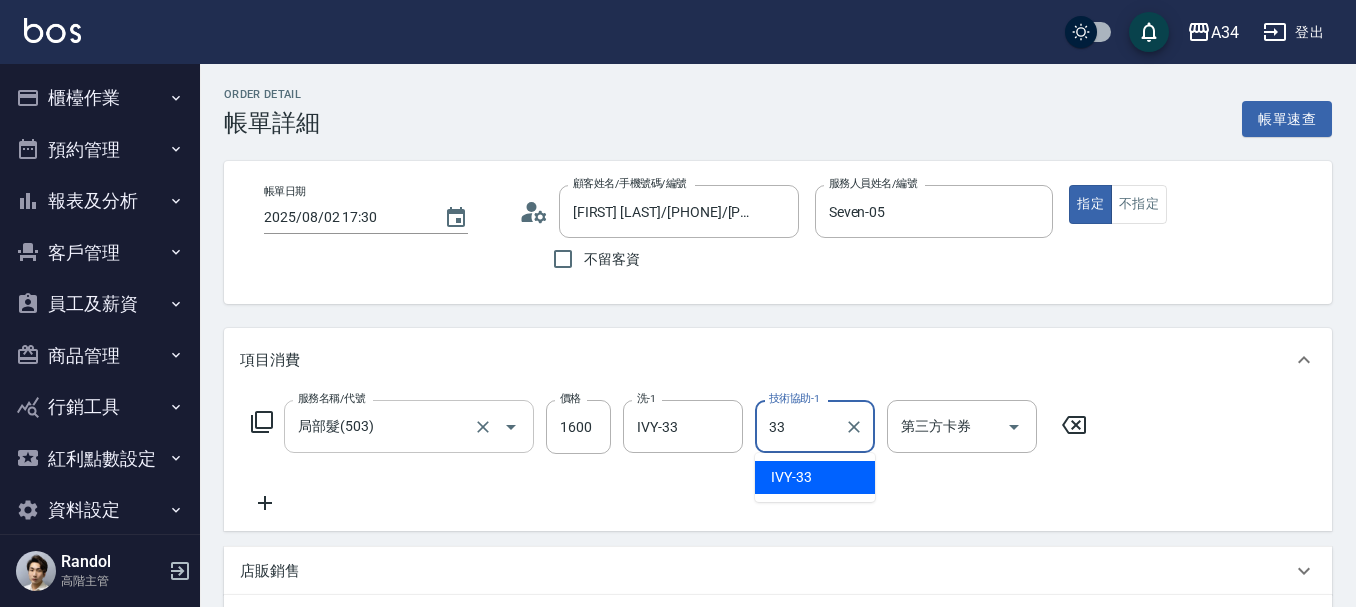 type on "IVY-33" 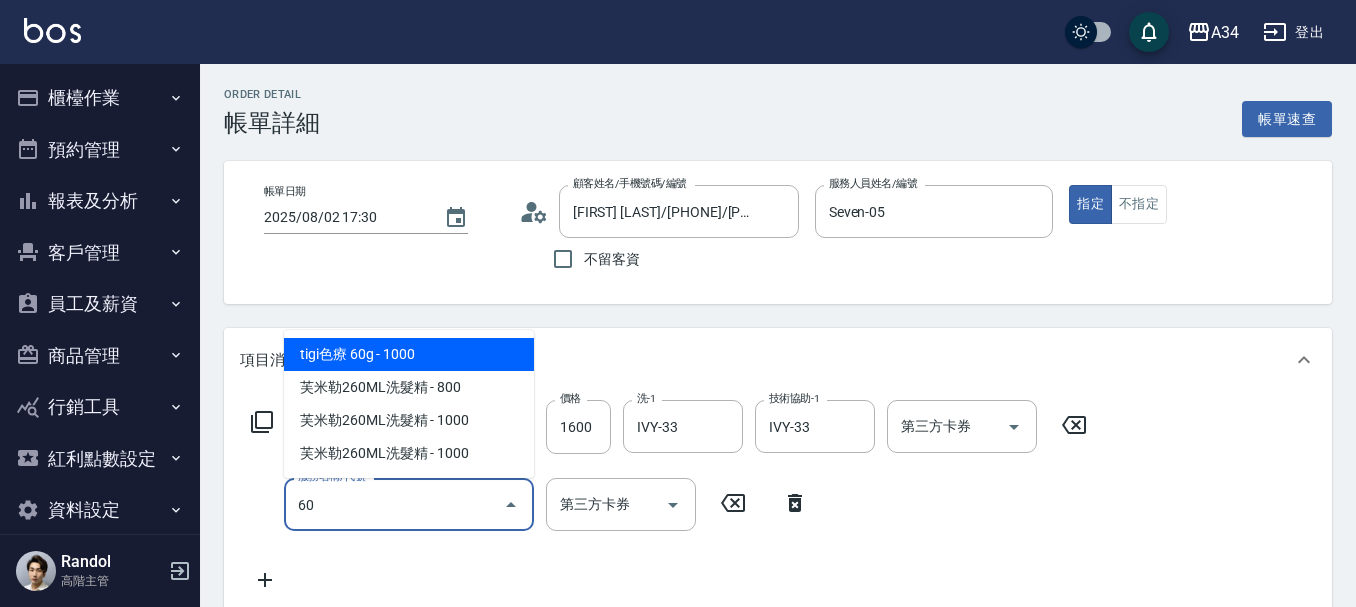 type on "602" 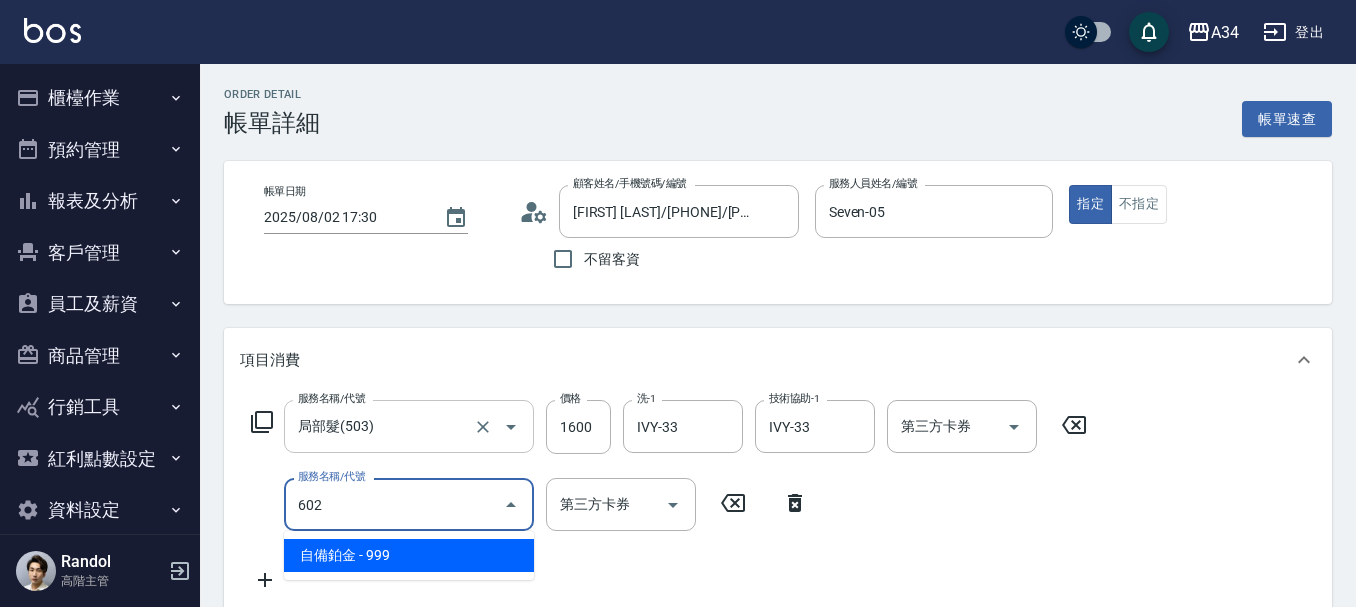 type on "250" 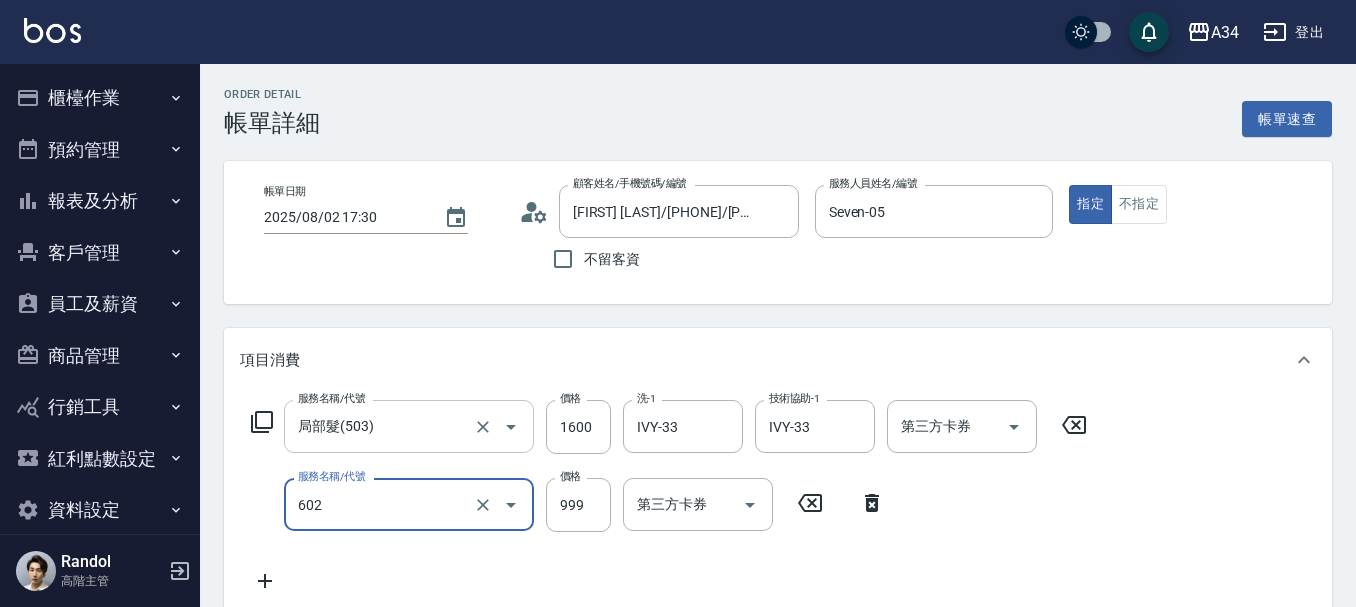 type on "自備鉑金(602)" 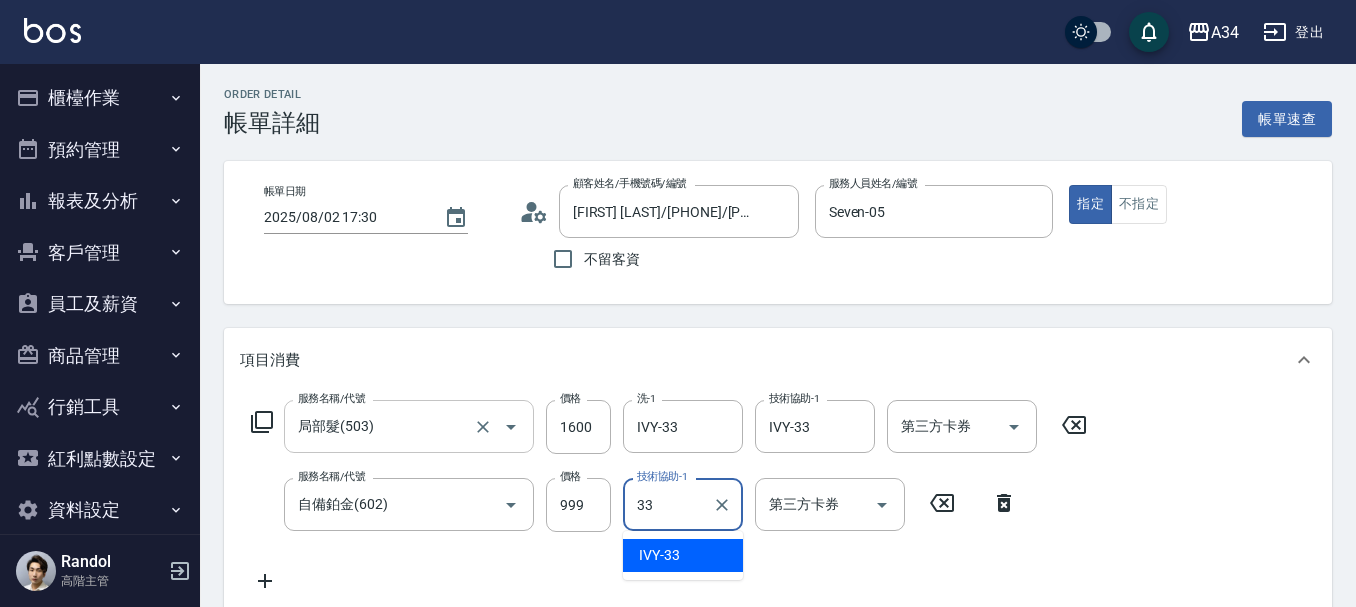 type on "IVY-33" 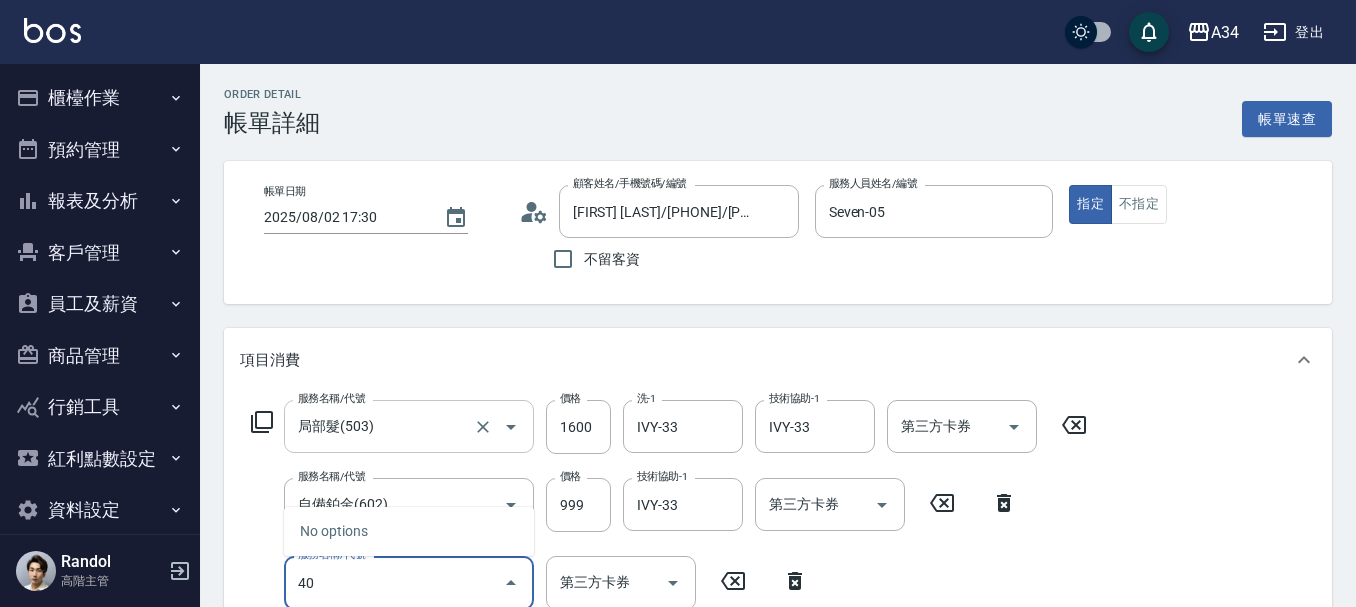 type on "401" 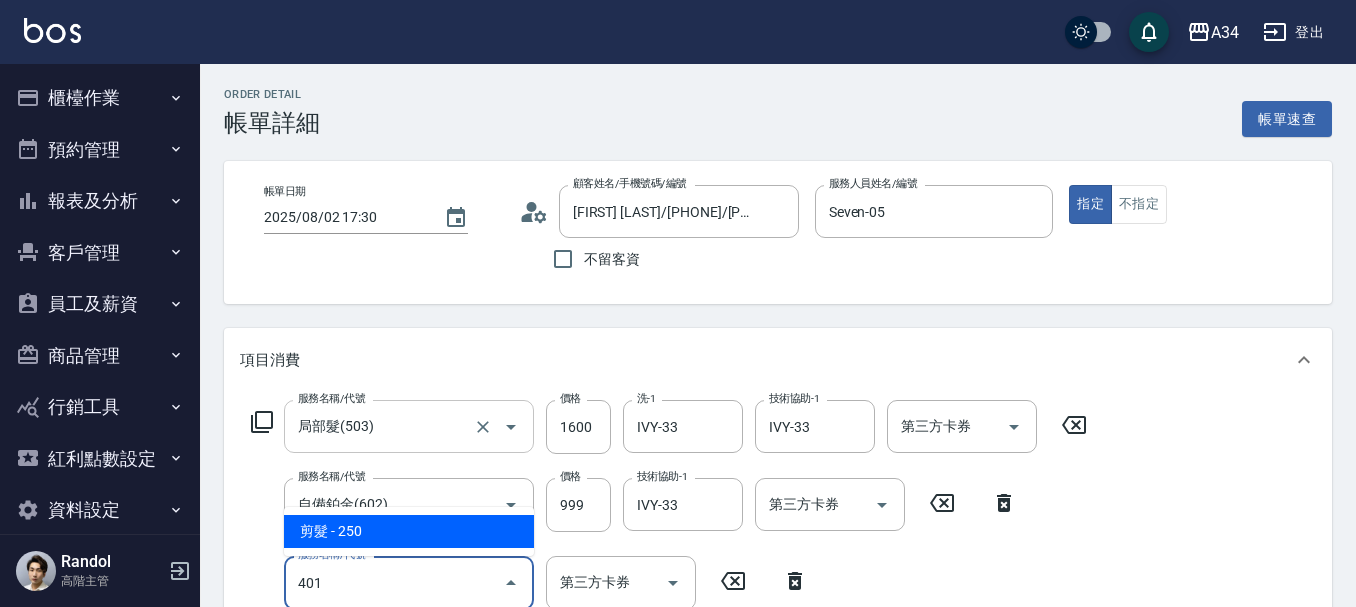 type on "280" 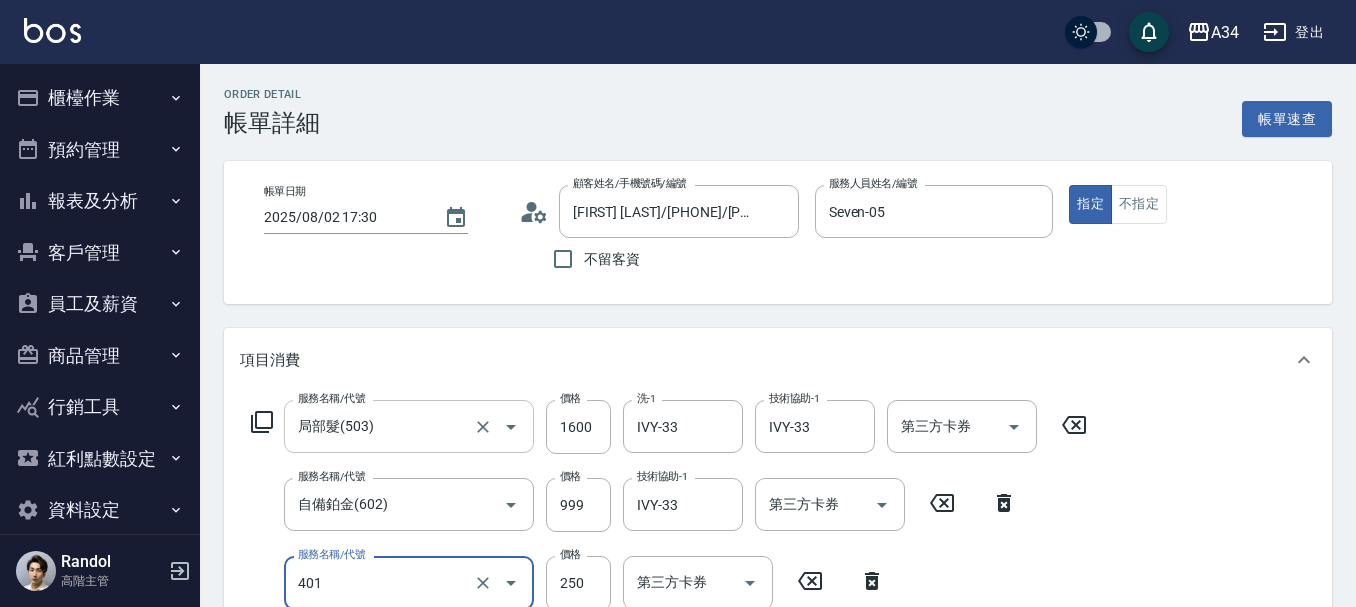 type on "剪髮(401)" 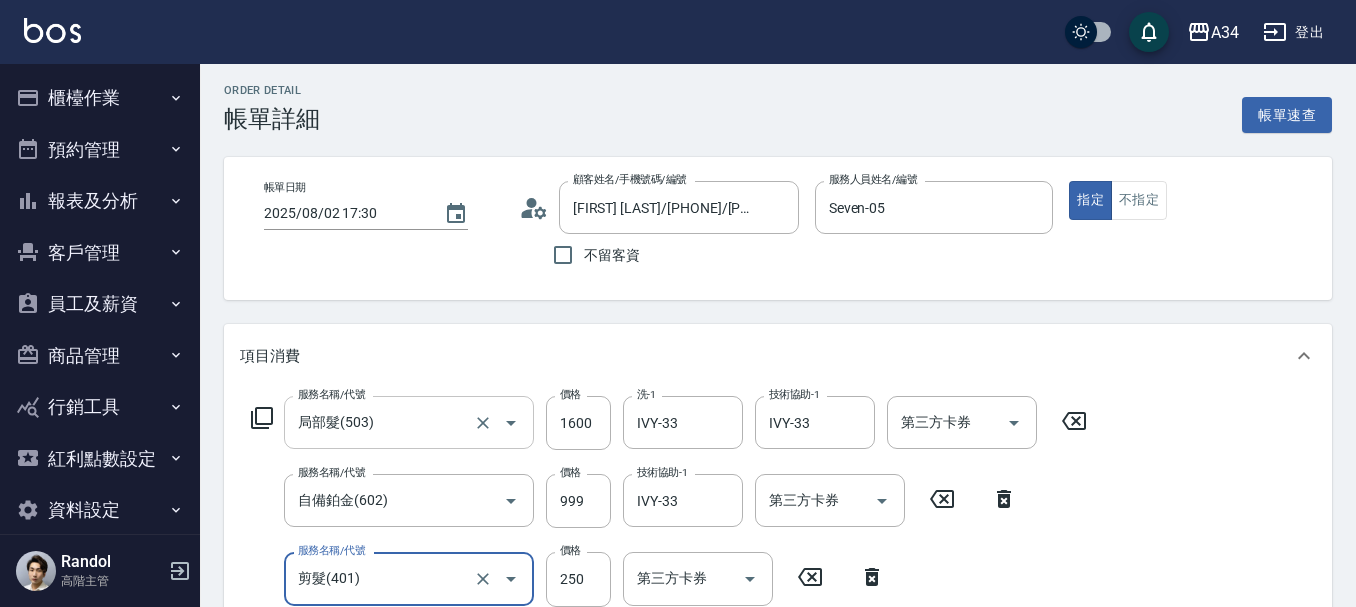 type on "260" 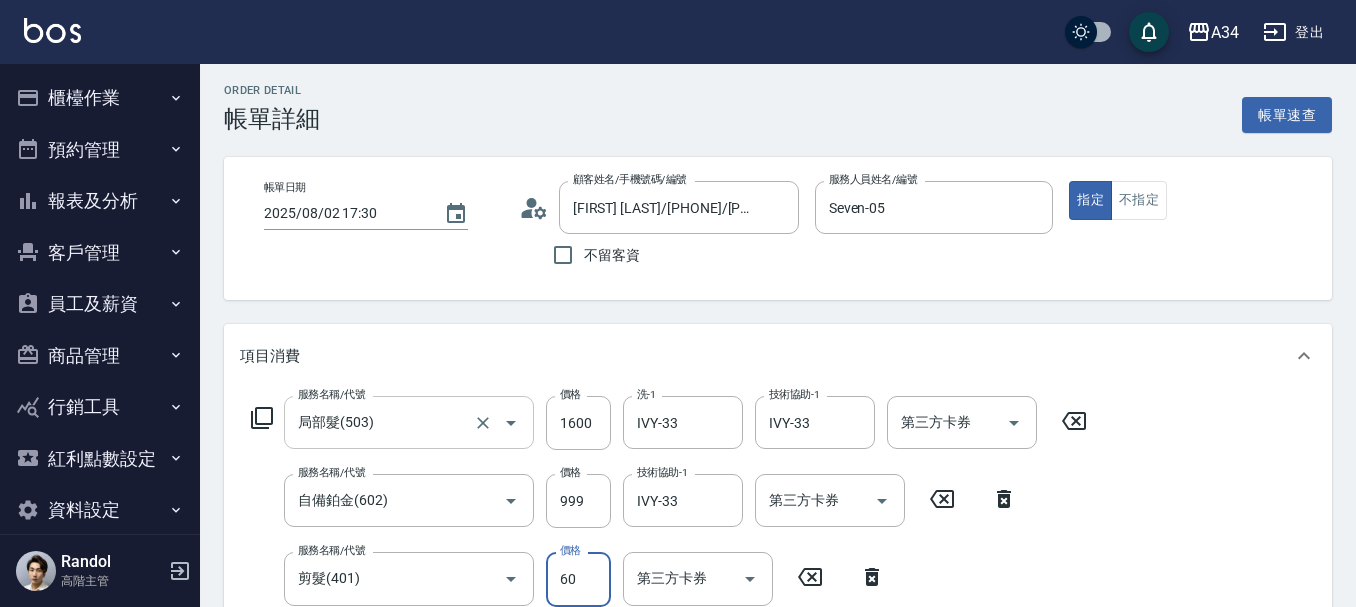 type on "600" 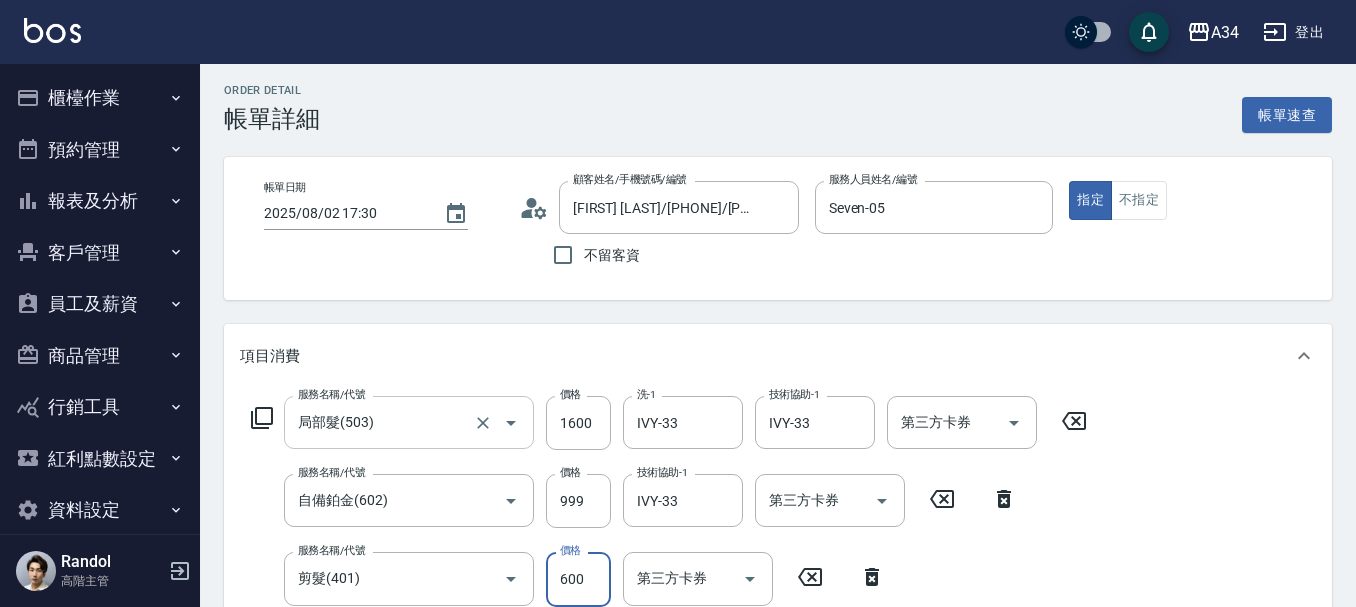 type on "310" 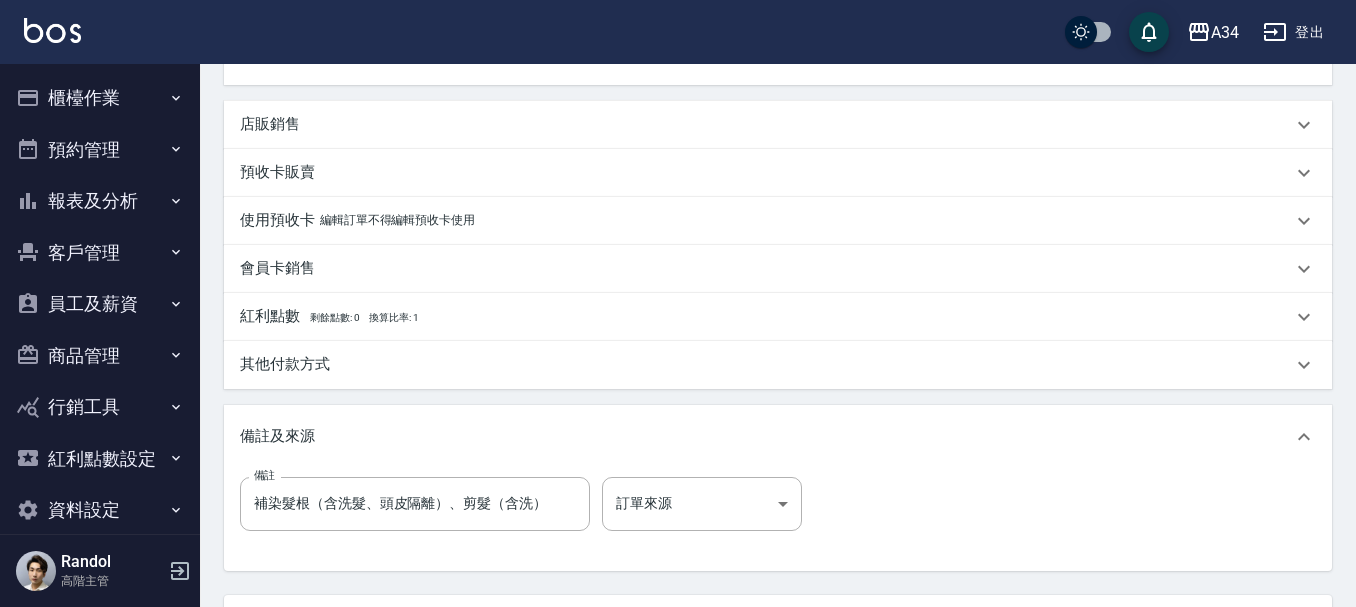scroll, scrollTop: 583, scrollLeft: 0, axis: vertical 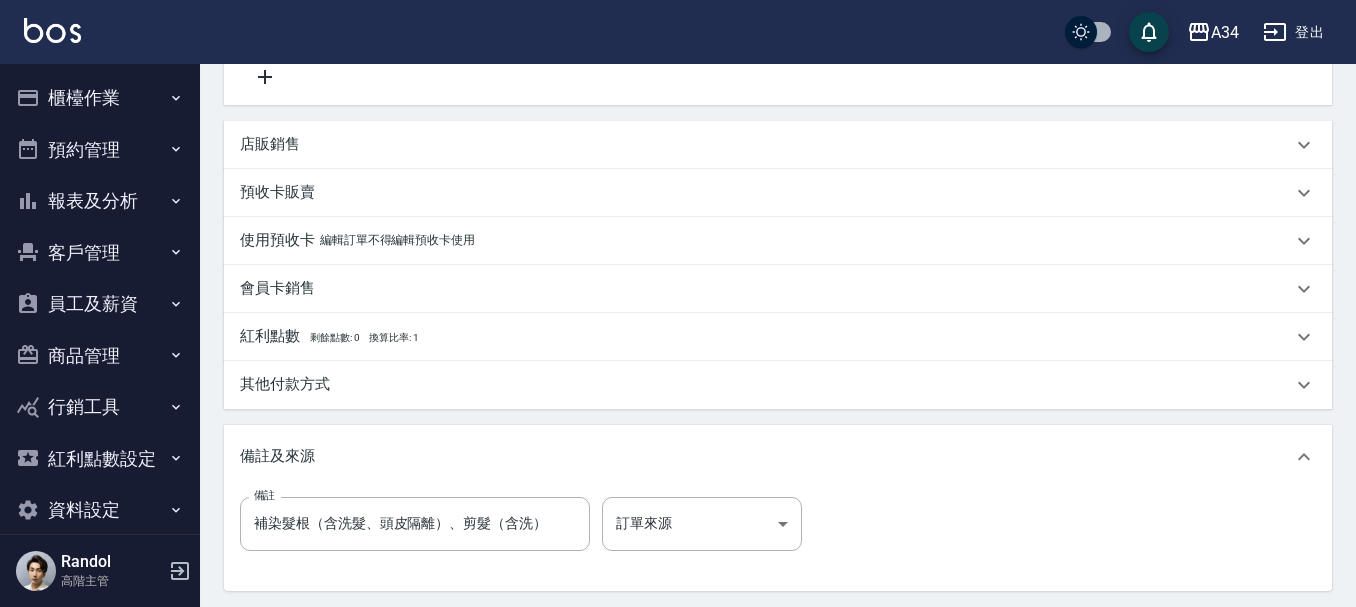 click on "其他付款方式" at bounding box center (285, 384) 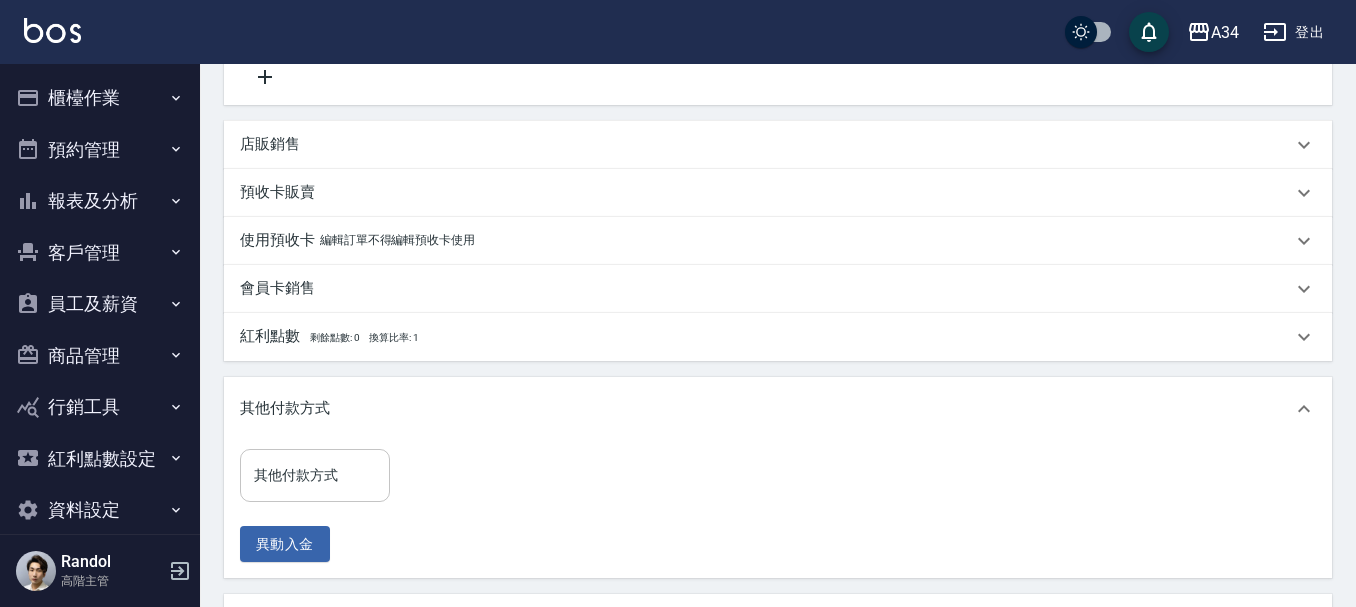 click on "其他付款方式 其他付款方式" at bounding box center (315, 475) 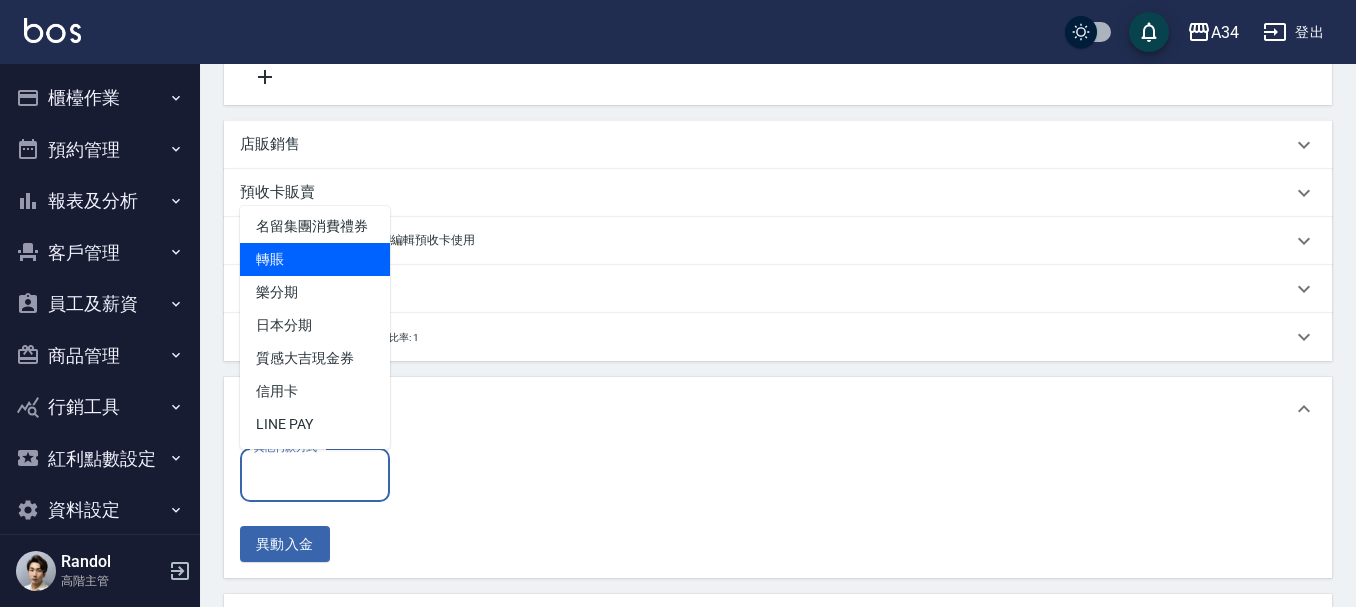 scroll, scrollTop: 25, scrollLeft: 0, axis: vertical 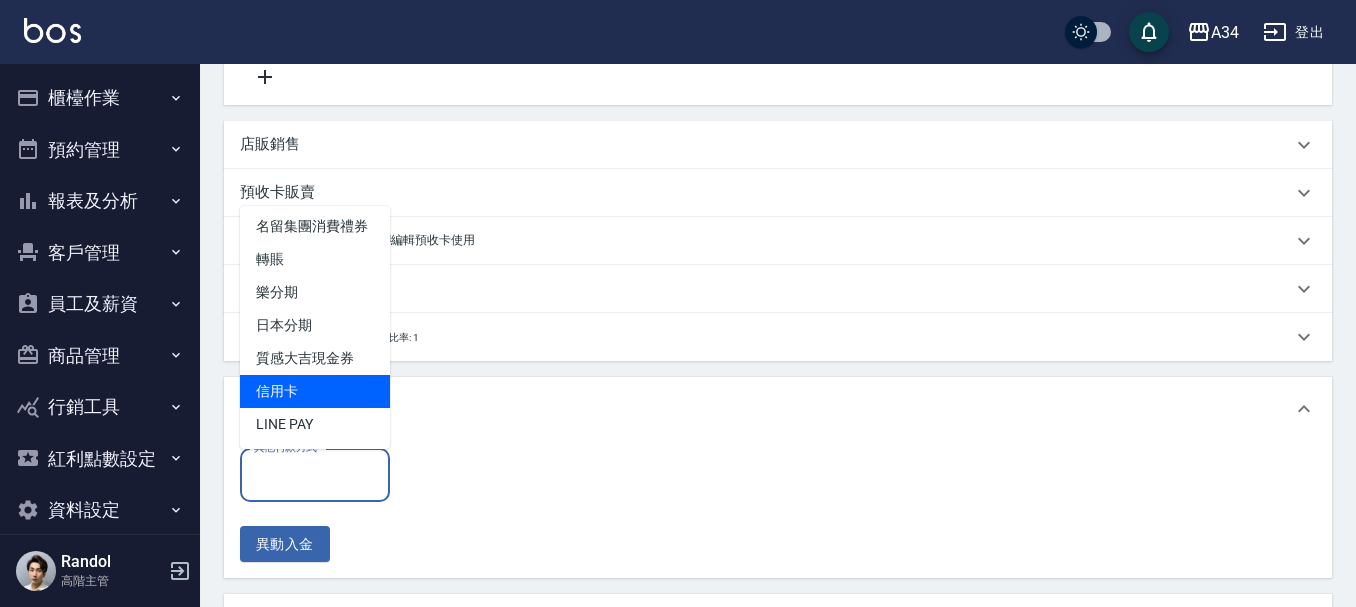 click on "信用卡" at bounding box center (315, 391) 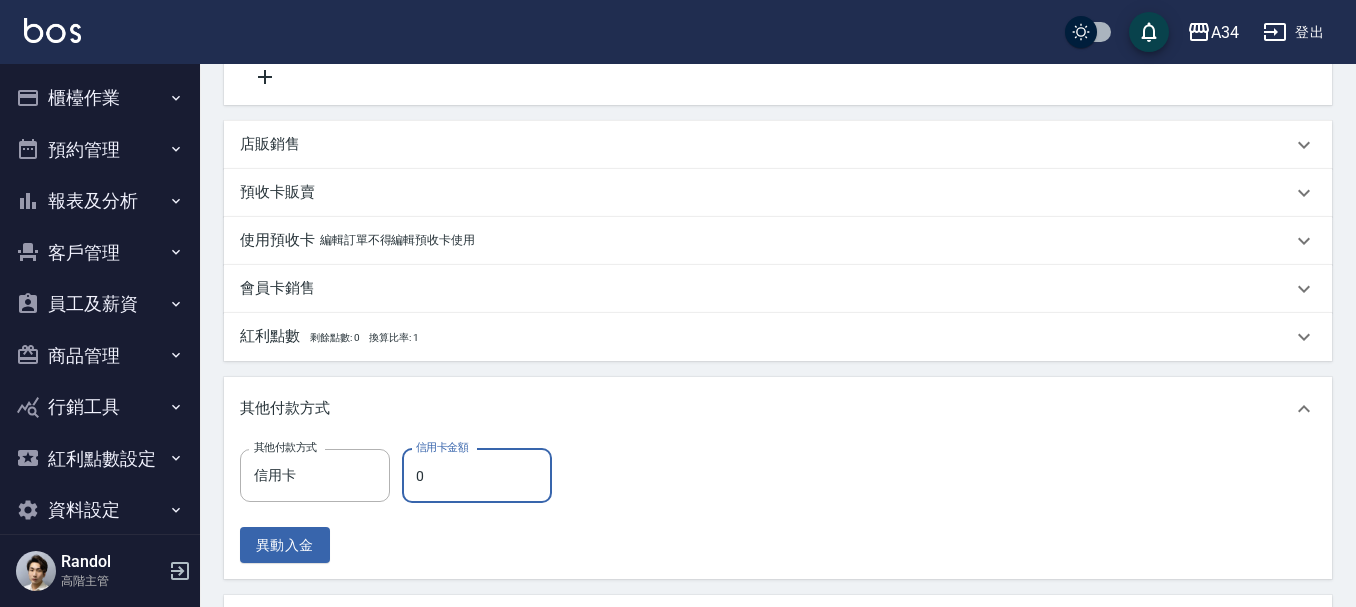 click on "0" at bounding box center (477, 476) 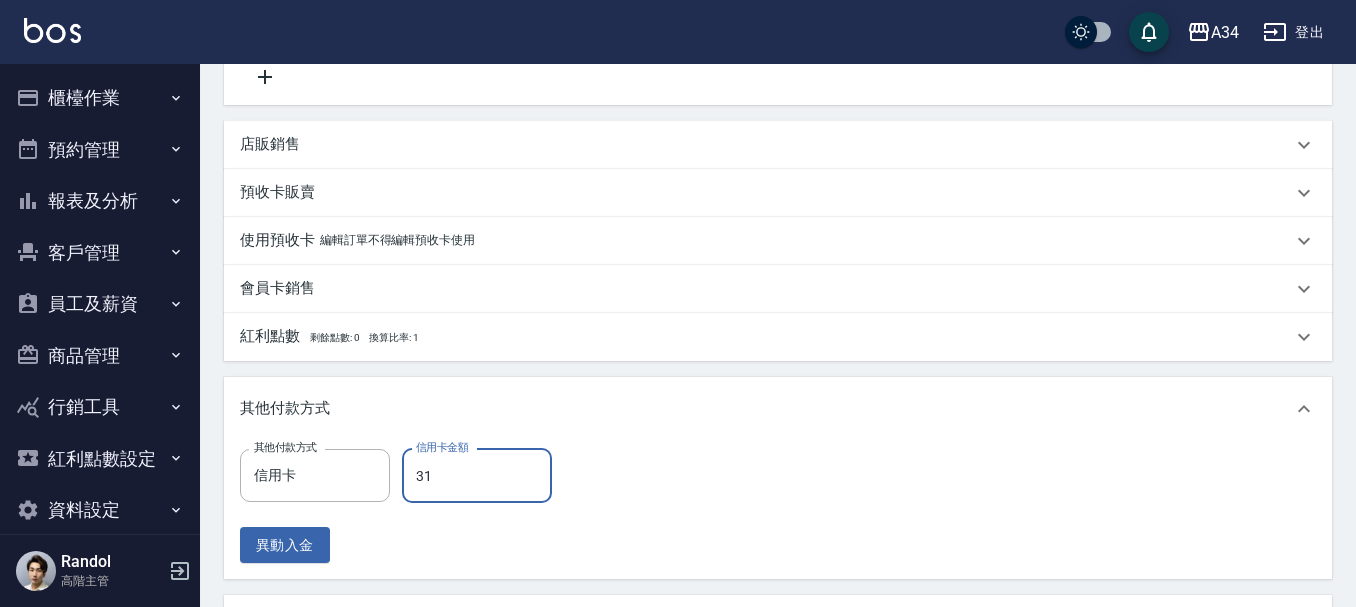 type on "319" 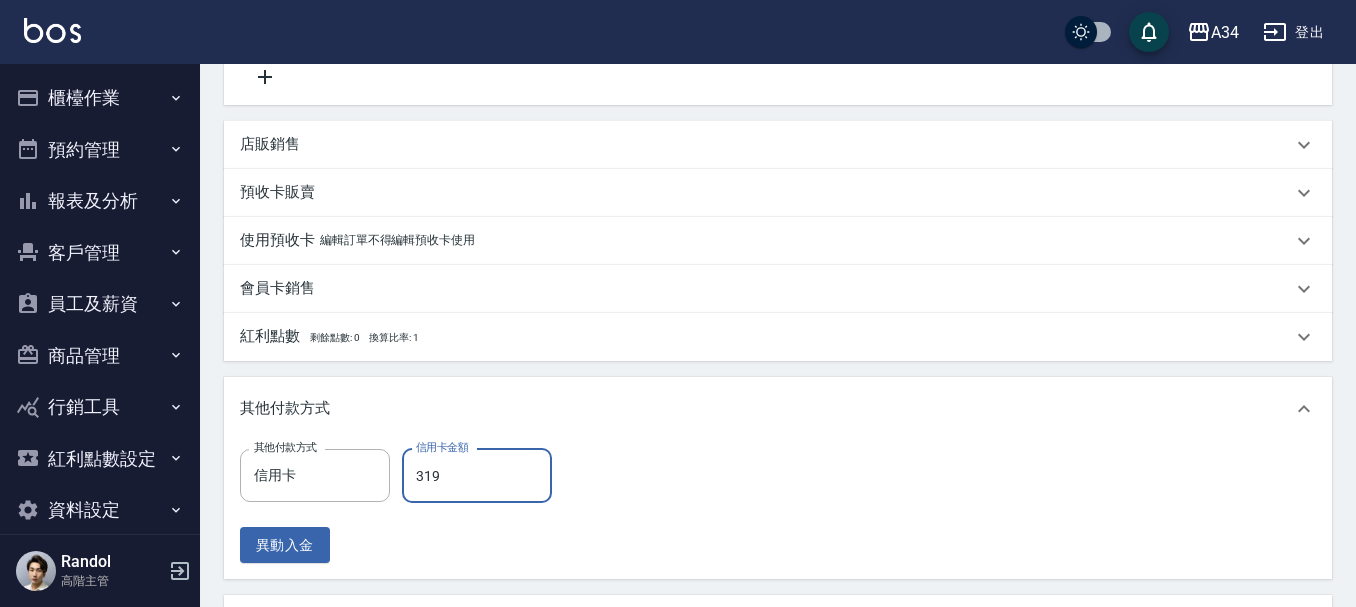 type on "280" 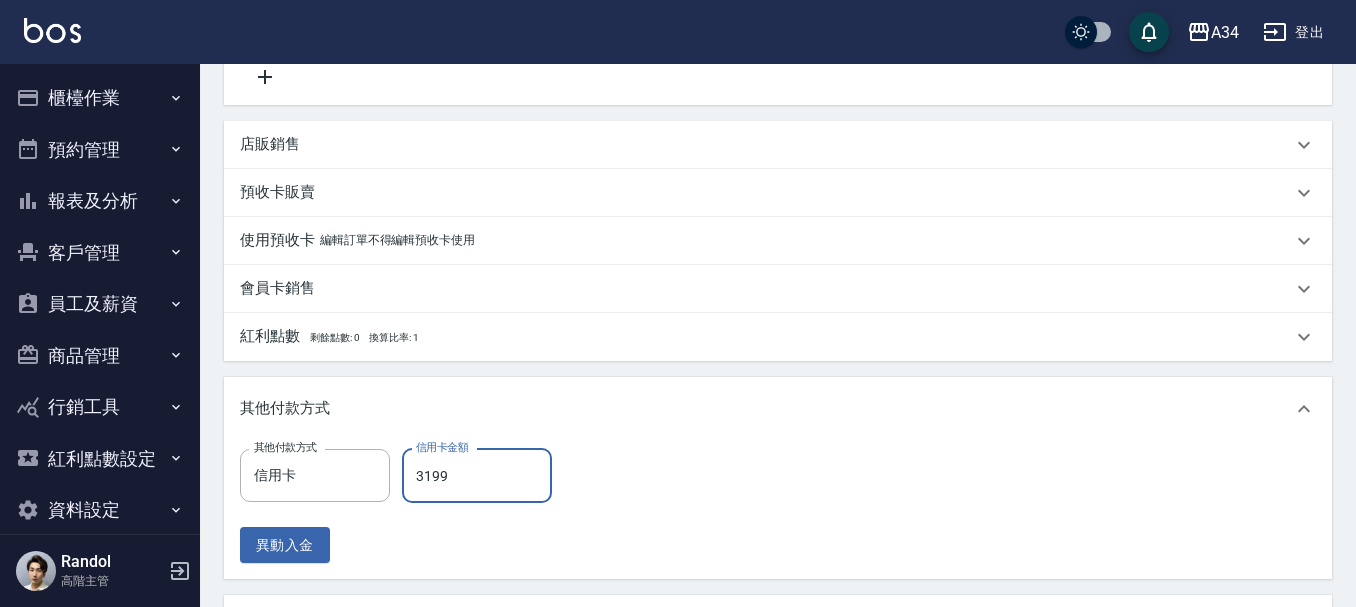 type on "0" 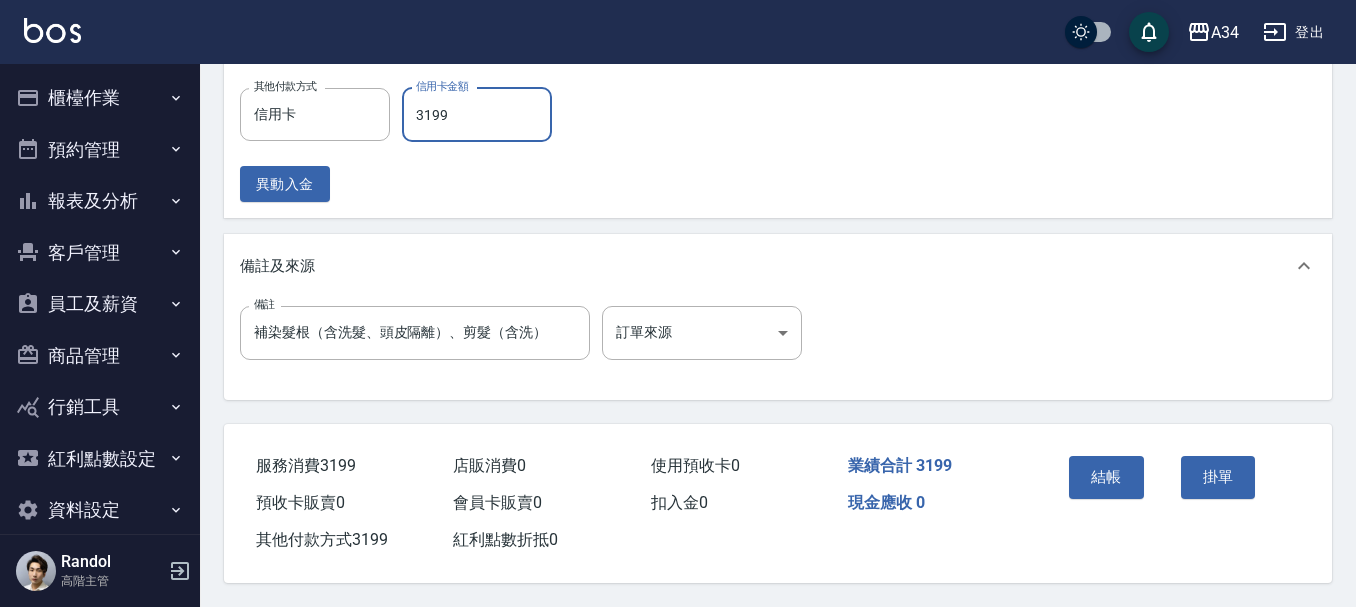 scroll, scrollTop: 953, scrollLeft: 0, axis: vertical 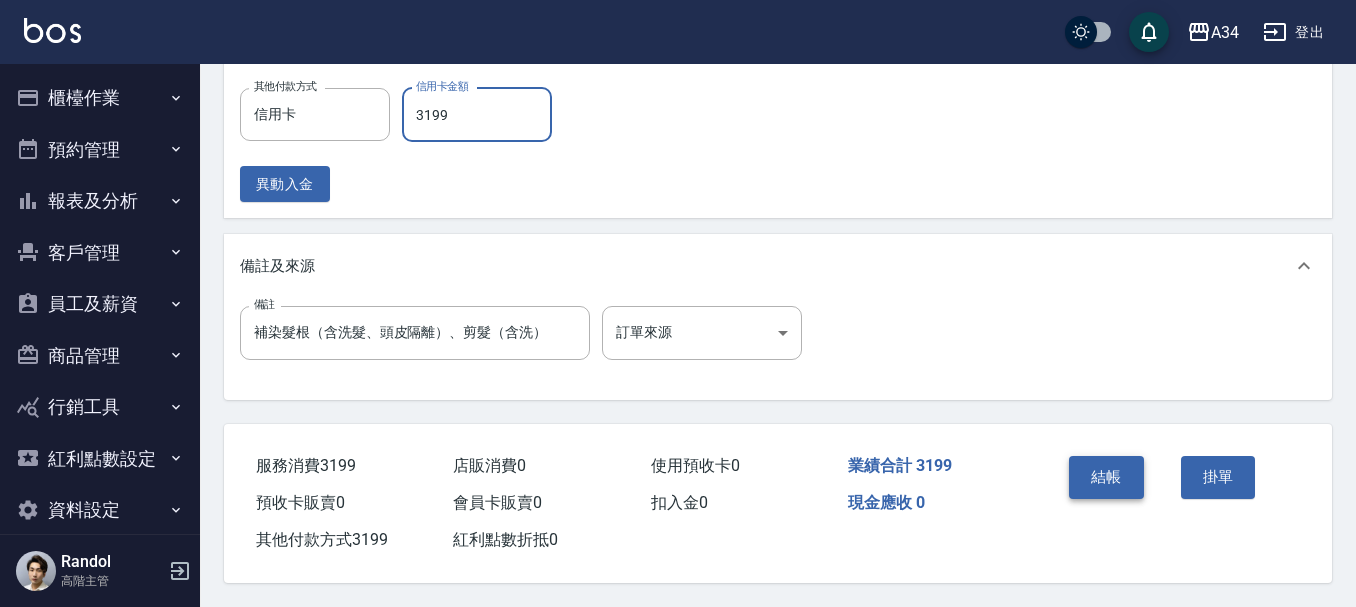 type on "3199" 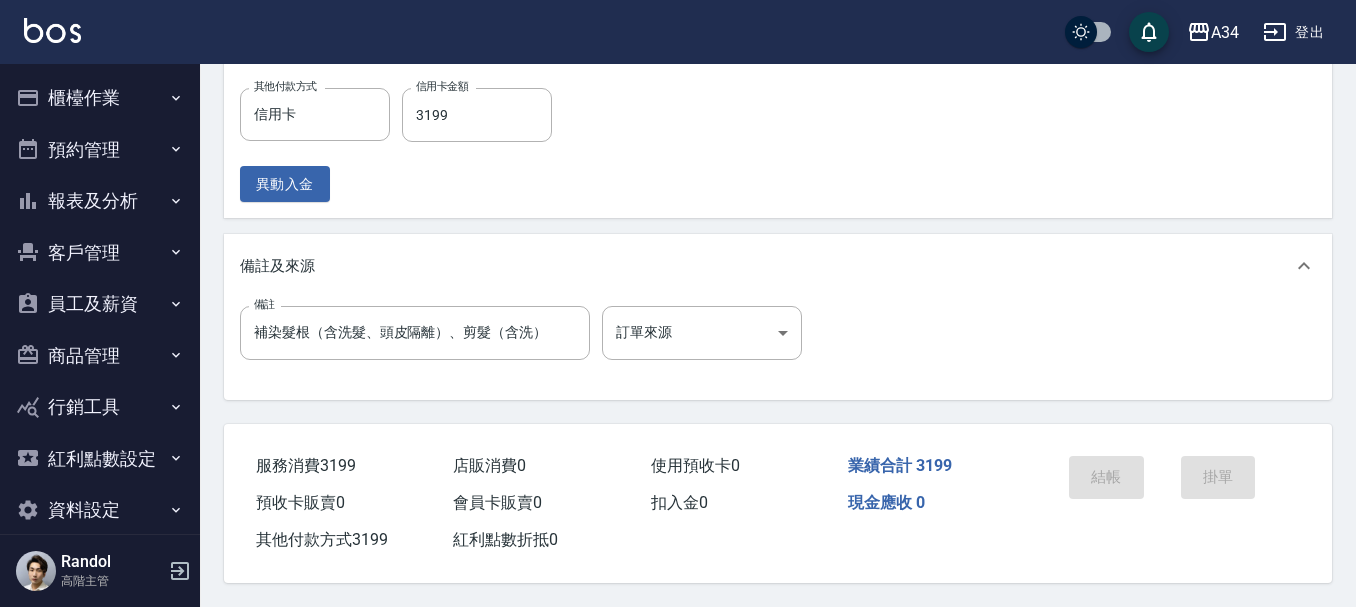 scroll, scrollTop: 0, scrollLeft: 0, axis: both 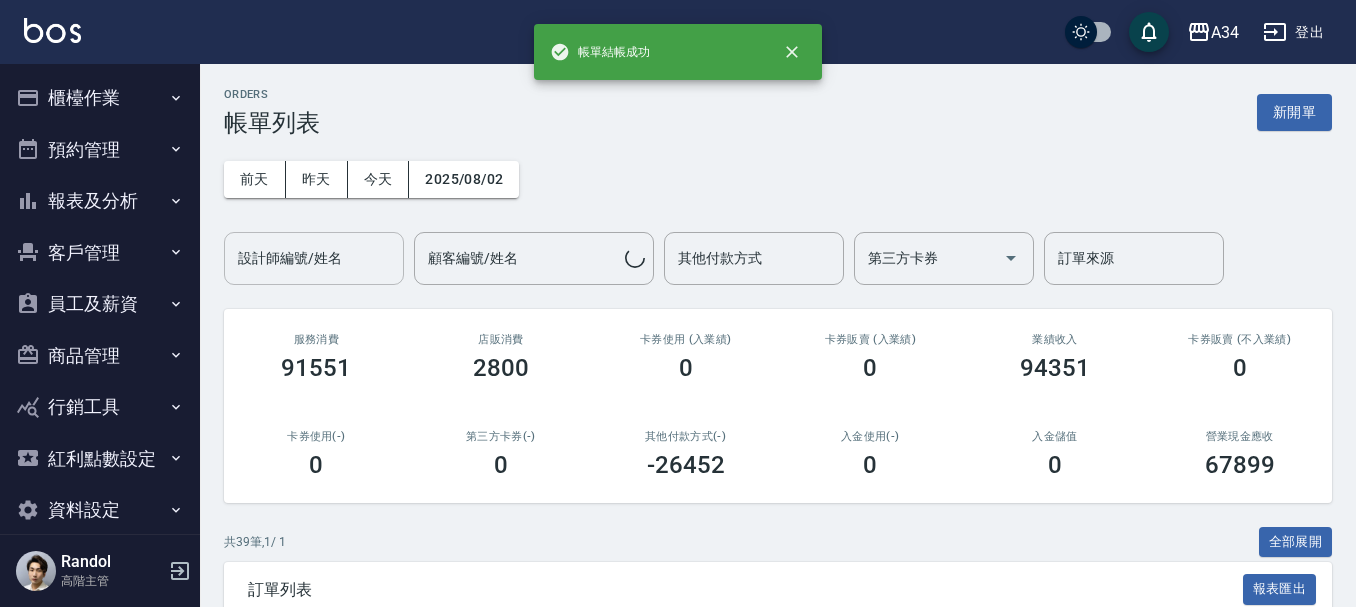click on "設計師編號/姓名 設計師編號/姓名" at bounding box center (314, 258) 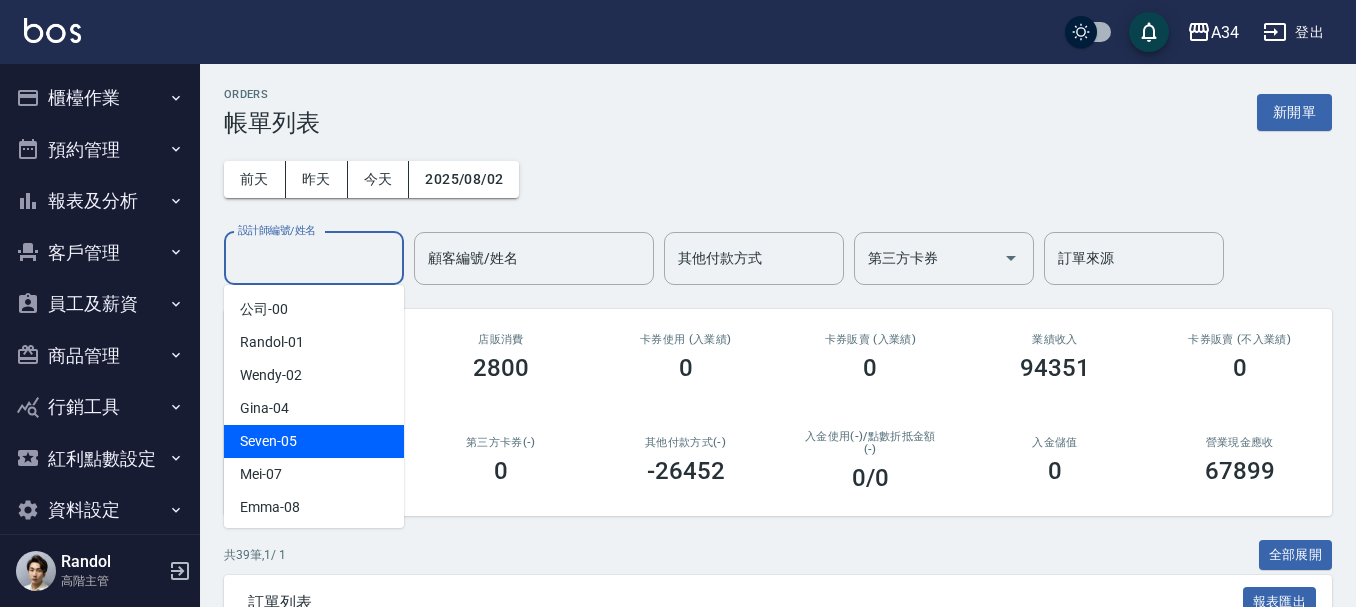 click on "Seven -05" at bounding box center (268, 441) 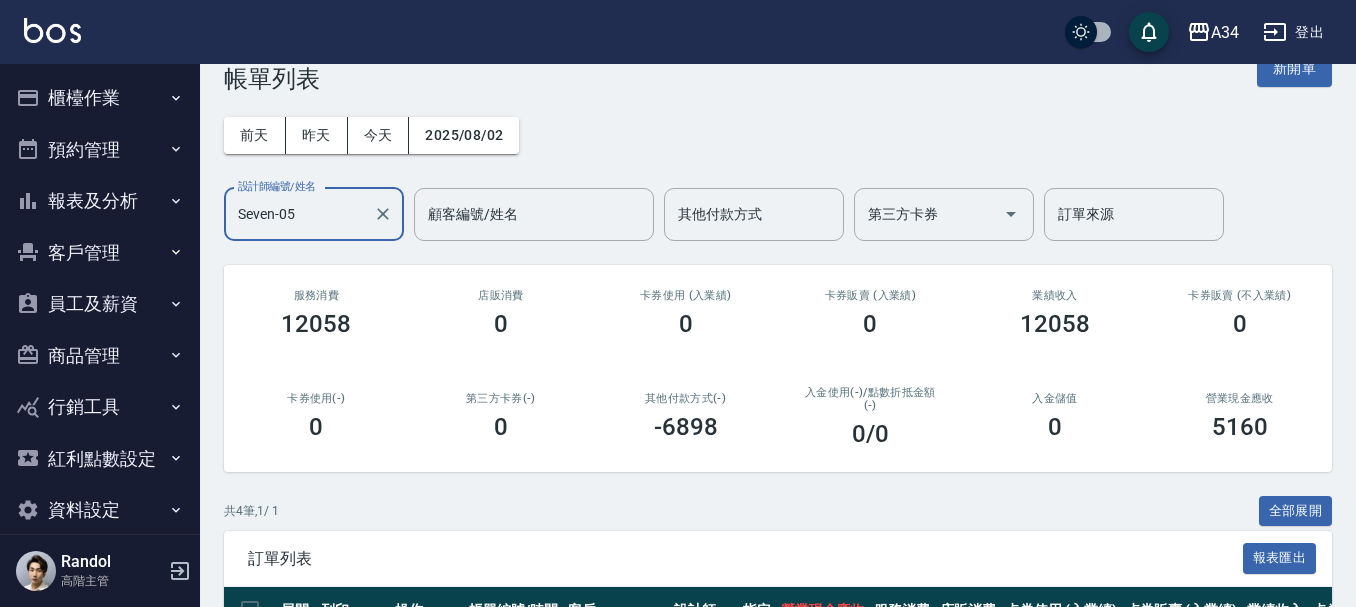 scroll, scrollTop: 0, scrollLeft: 0, axis: both 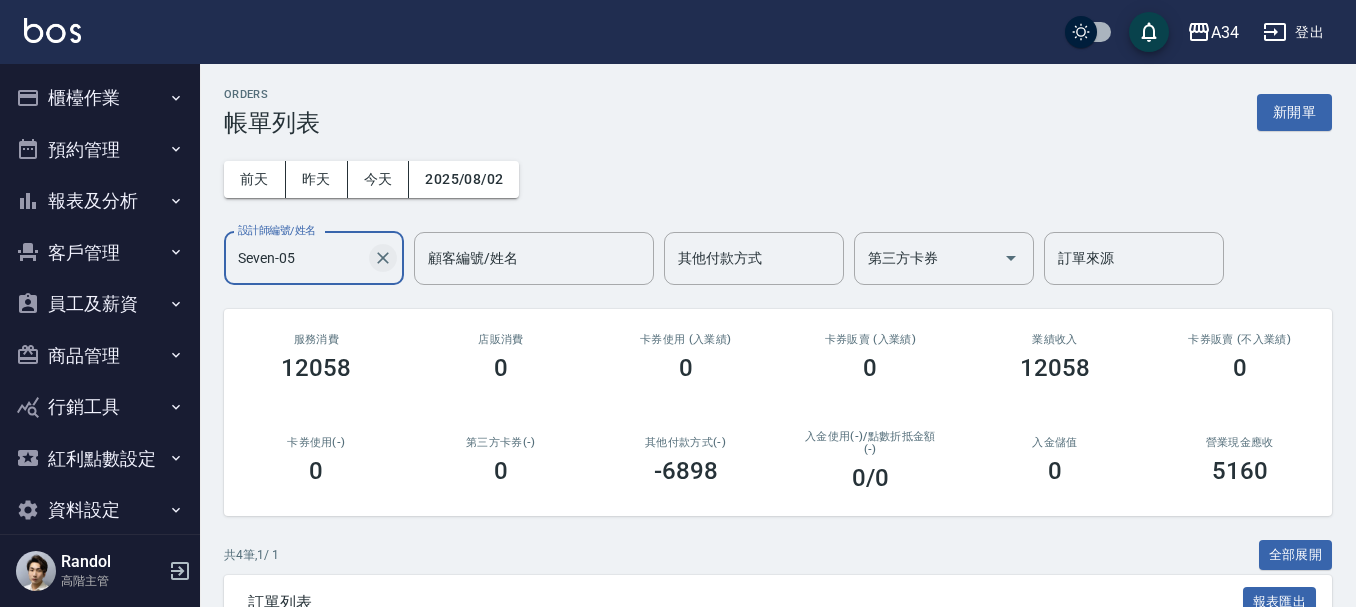 click 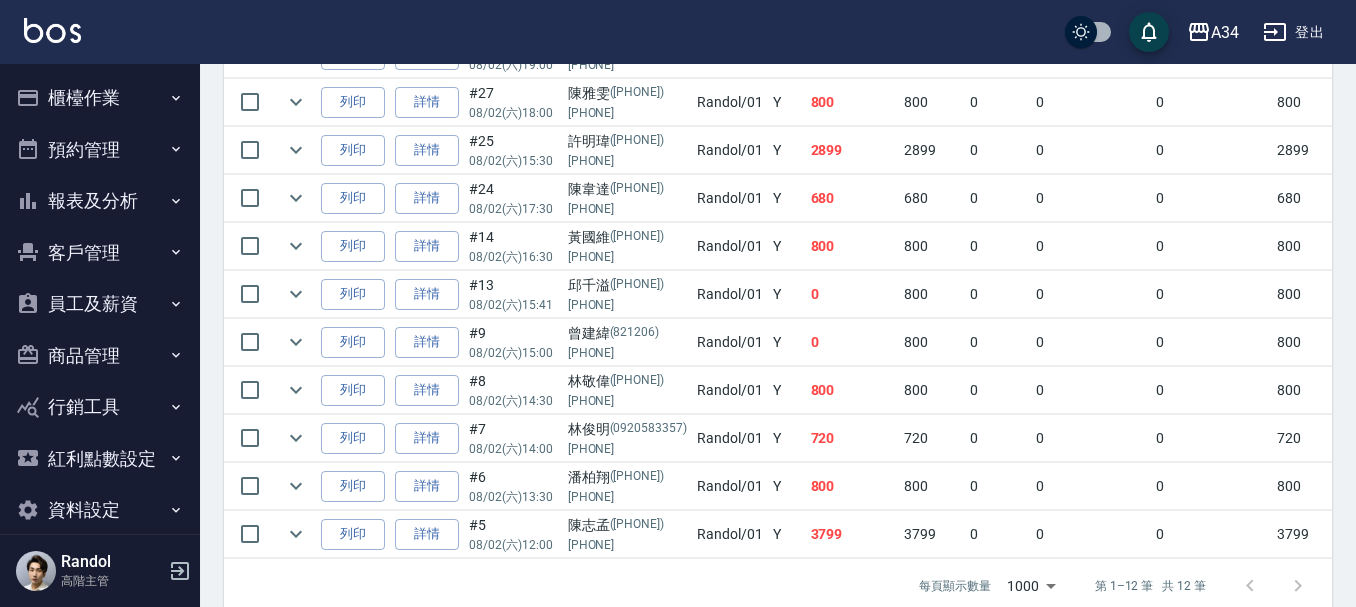 scroll, scrollTop: 700, scrollLeft: 0, axis: vertical 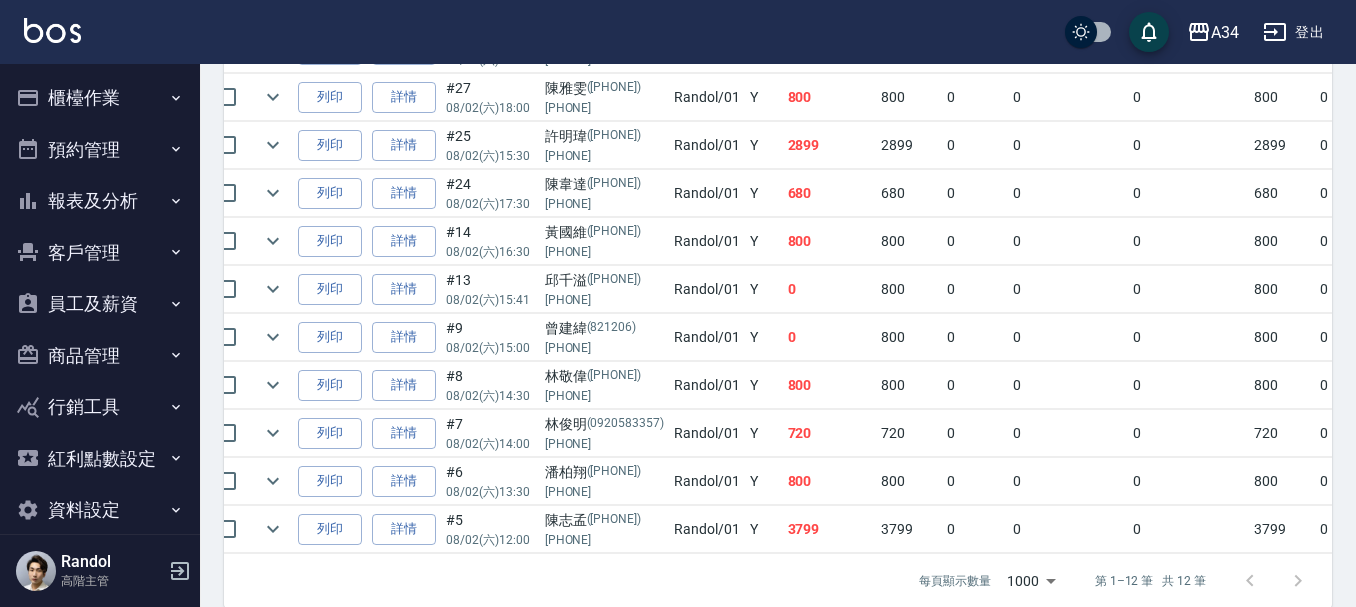type on "Randol-01" 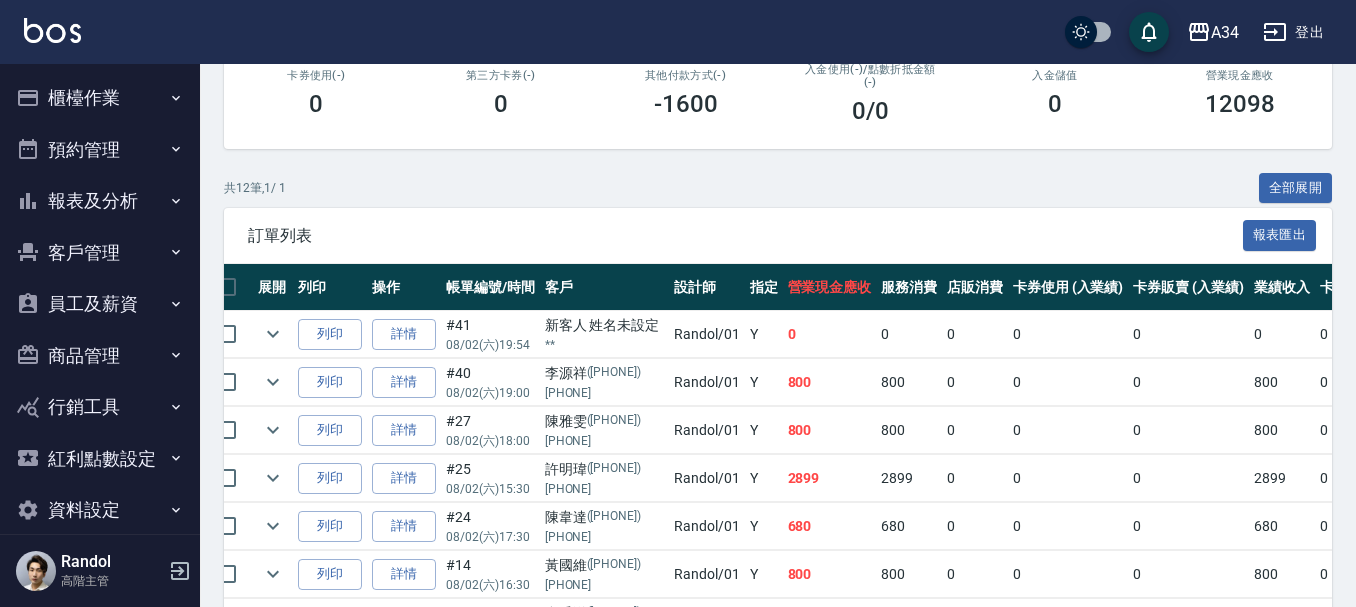 scroll, scrollTop: 400, scrollLeft: 0, axis: vertical 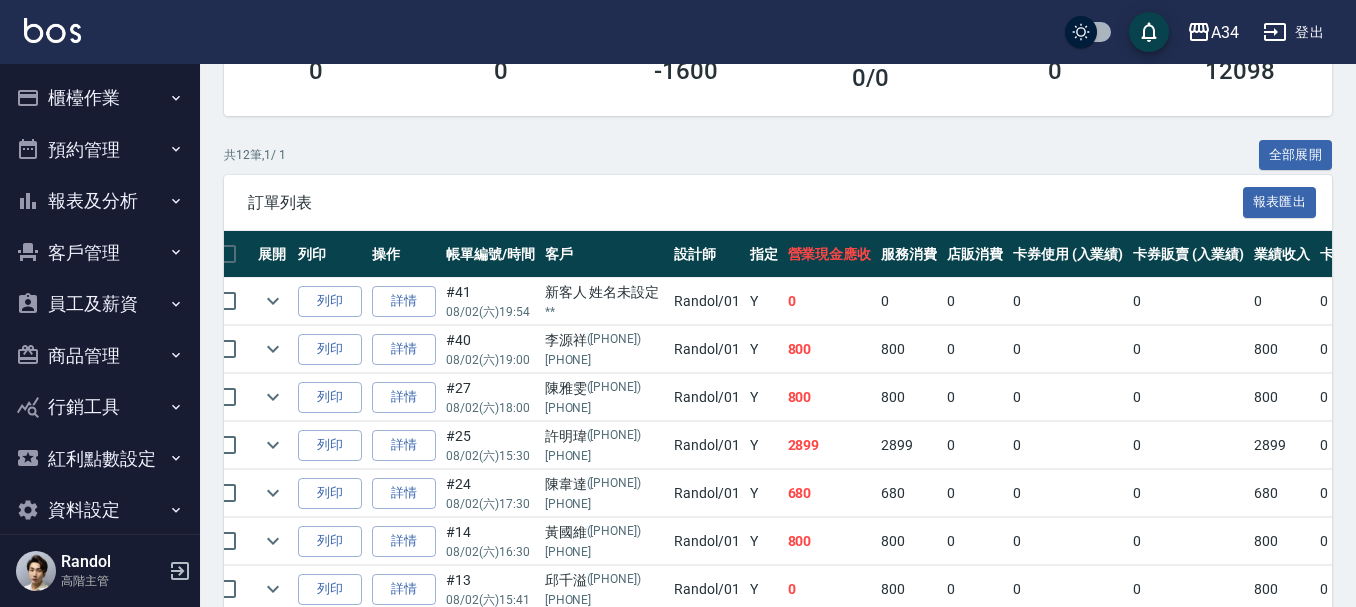 click on "08/02 (六) 19:00" 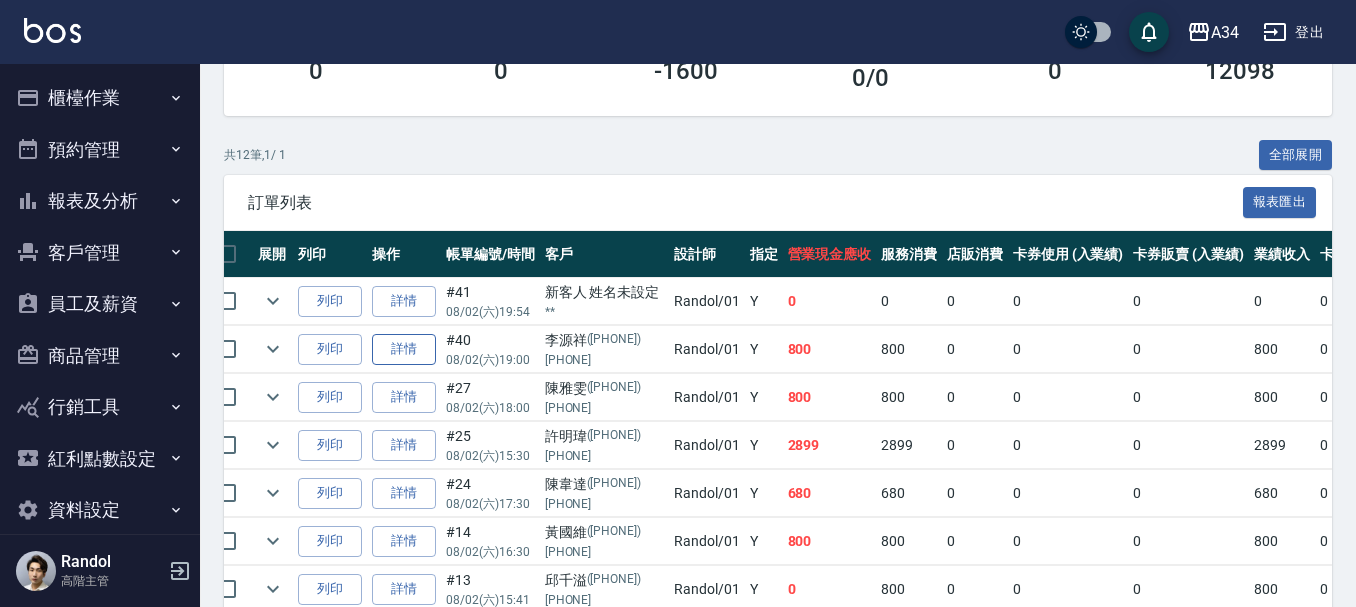 click on "詳情" at bounding box center [404, 349] 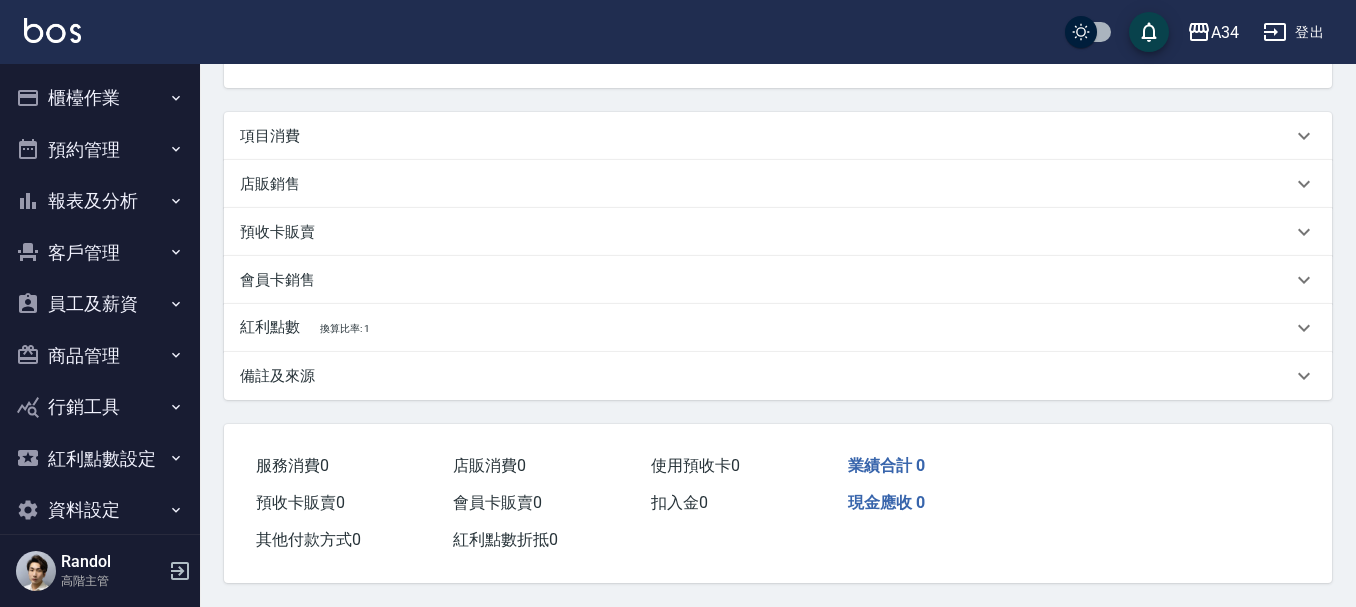 scroll, scrollTop: 0, scrollLeft: 0, axis: both 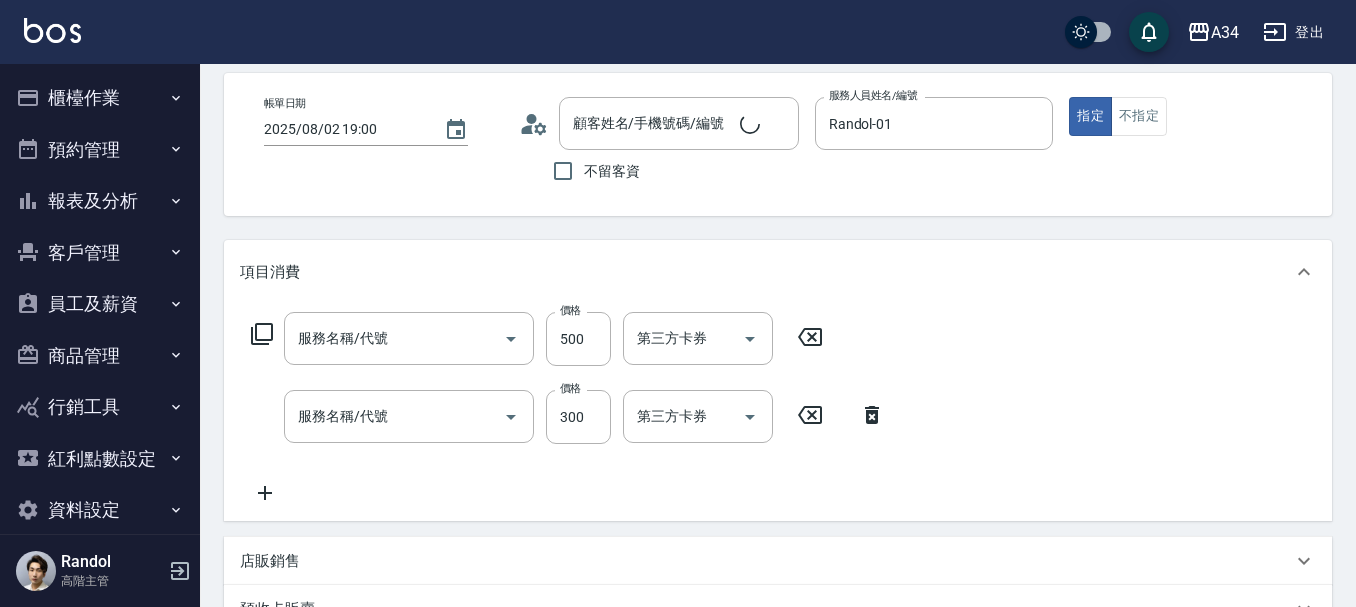 type on "2025/08/02 19:00" 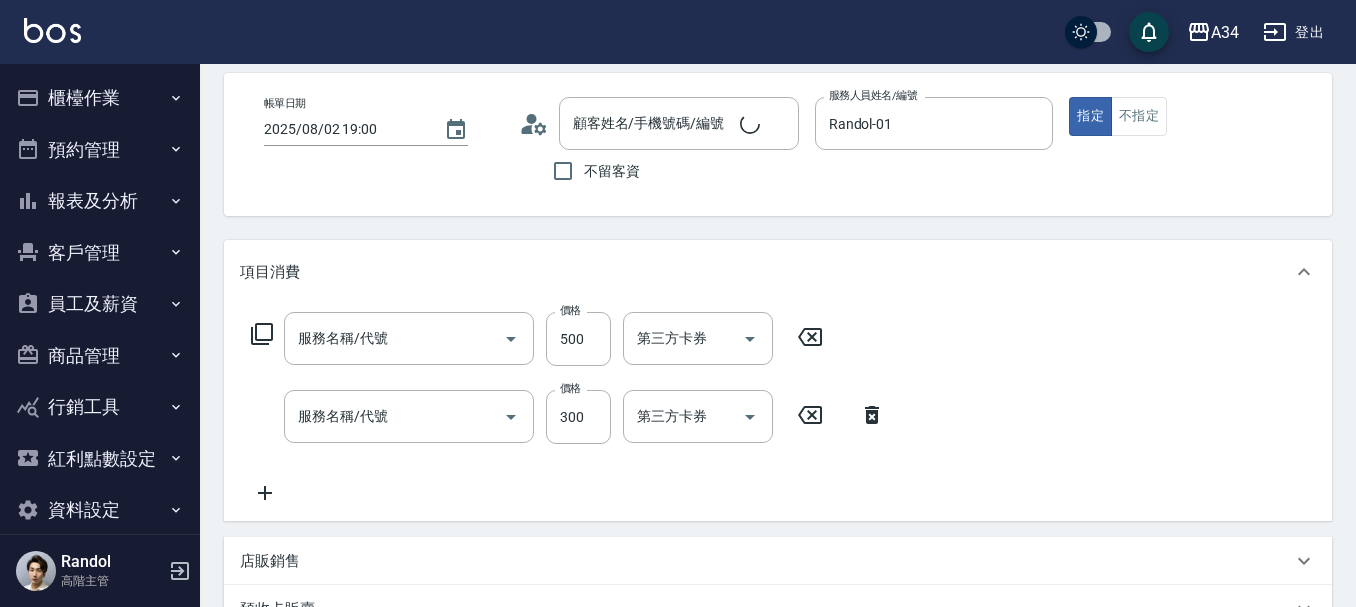 type on "Randol-01" 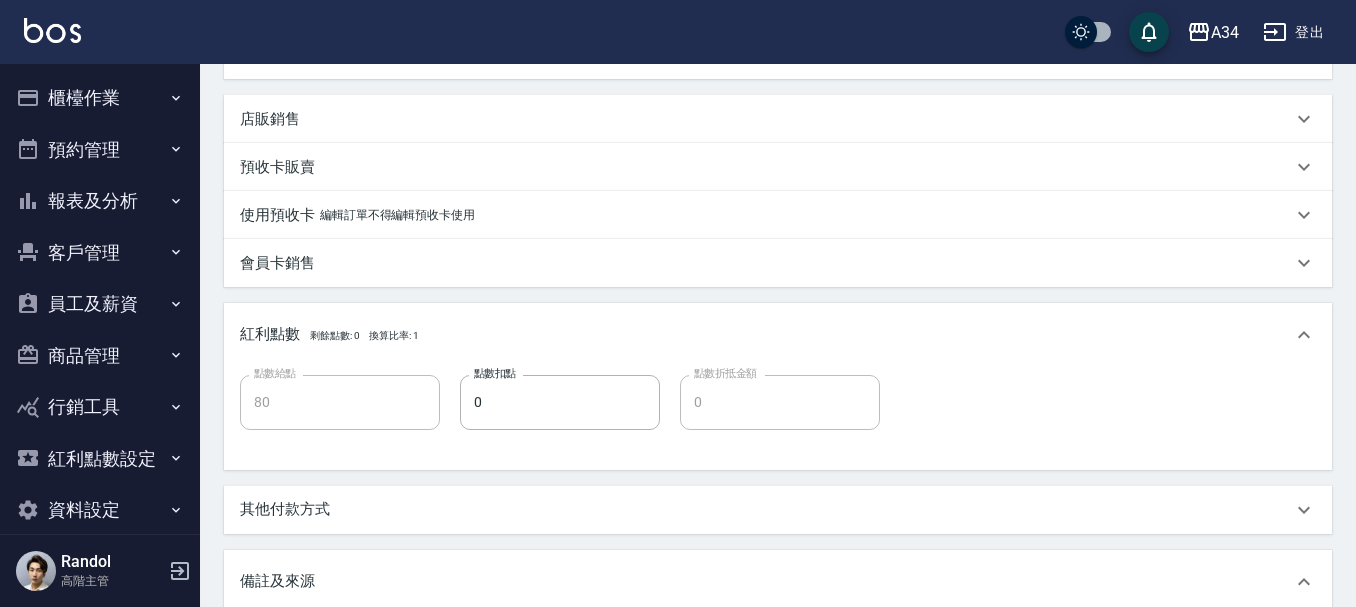 type on "剪髮(401)" 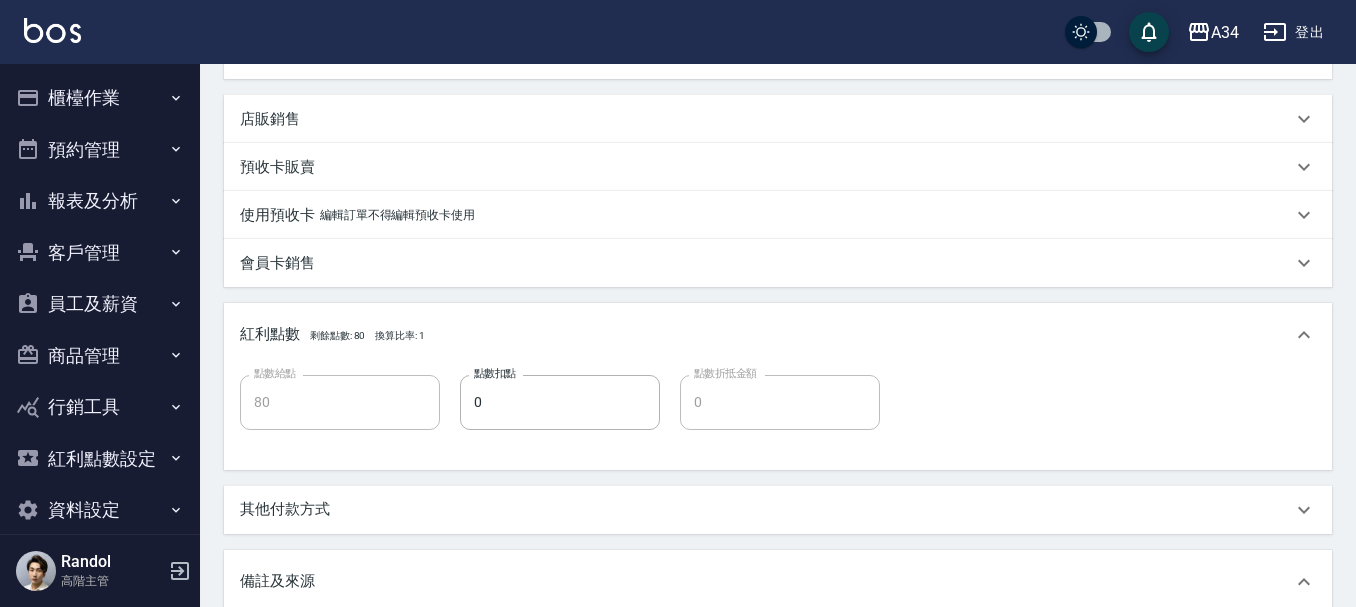 type on "李源祥/0939527513/0939527513" 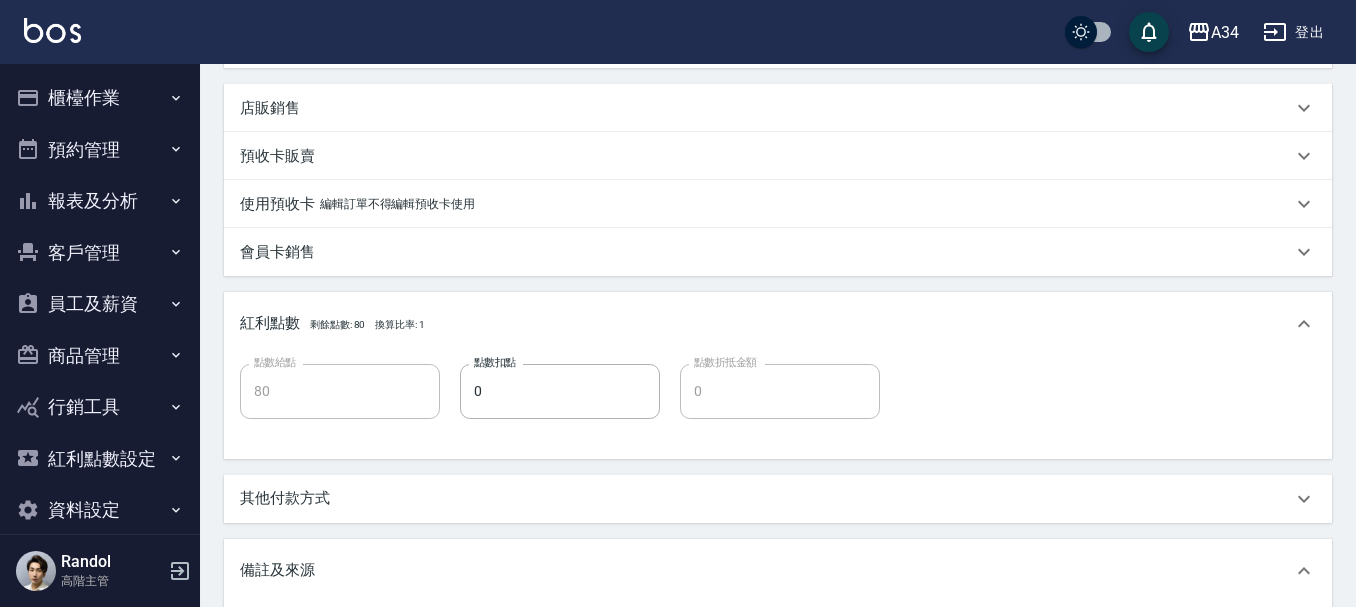 scroll, scrollTop: 760, scrollLeft: 0, axis: vertical 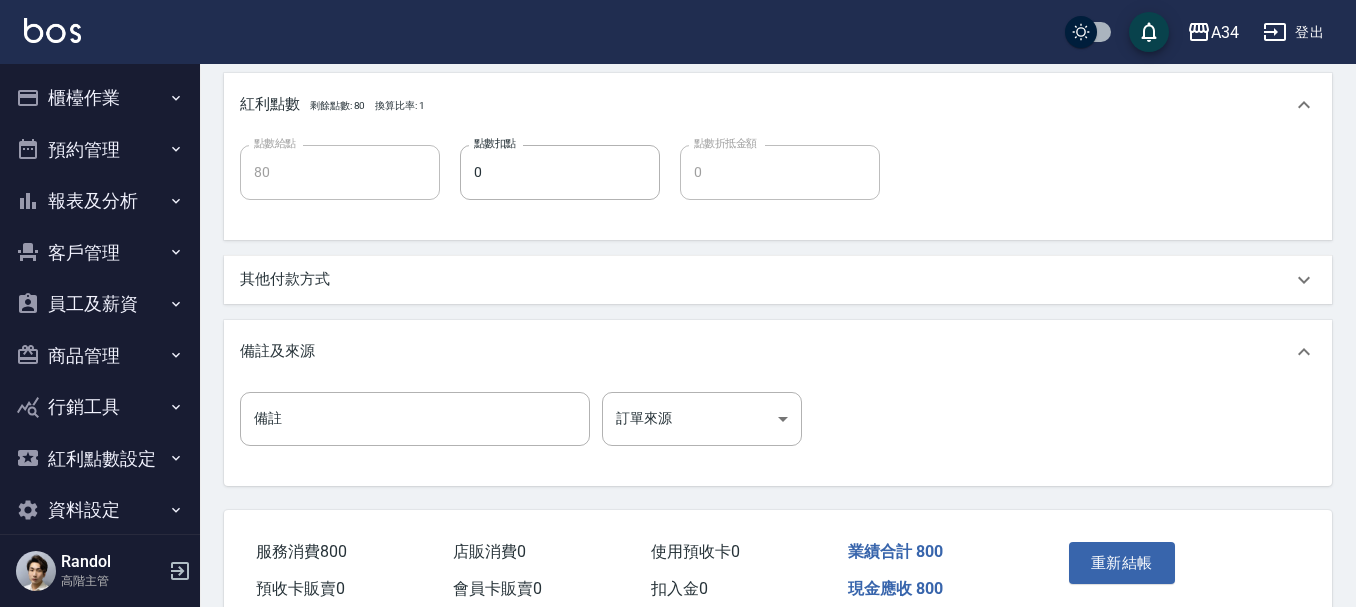 click on "其他付款方式" at bounding box center [778, 280] 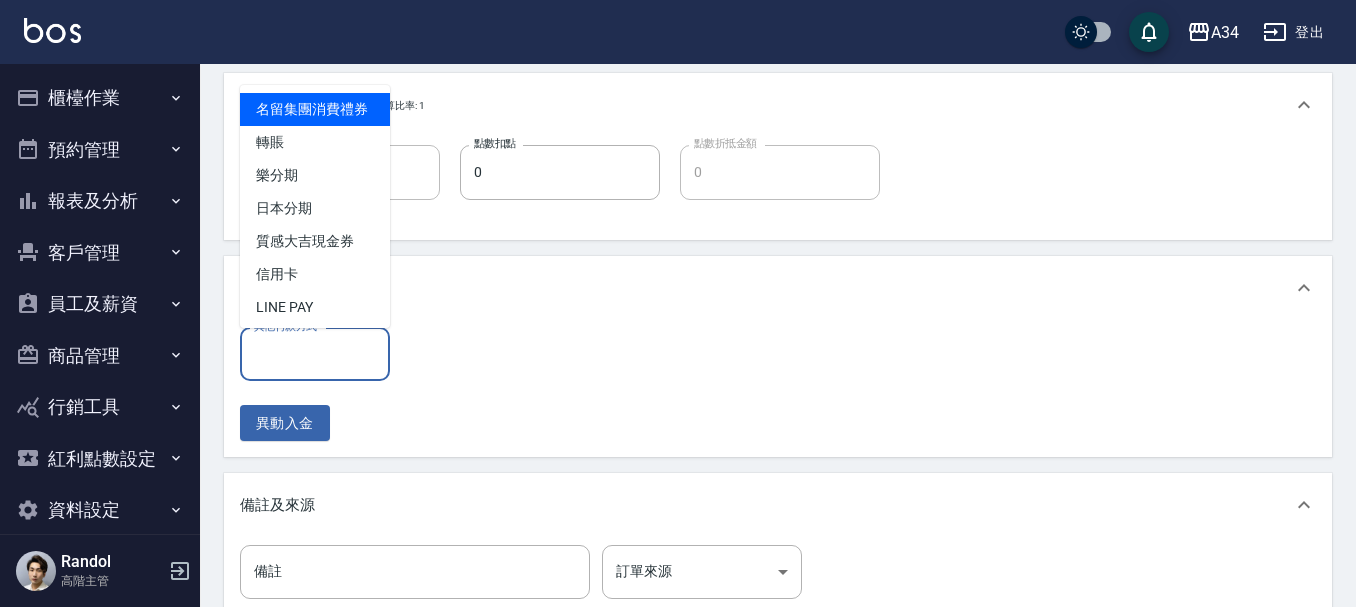 click on "其他付款方式" at bounding box center (315, 354) 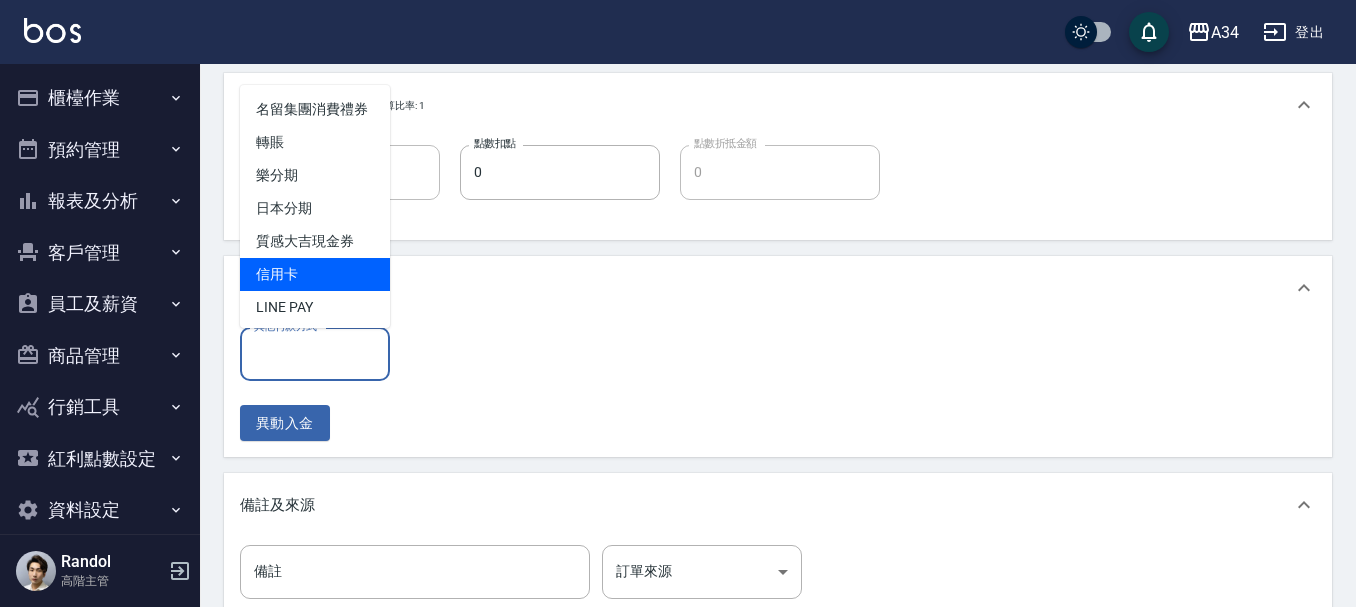 click on "信用卡" at bounding box center [315, 274] 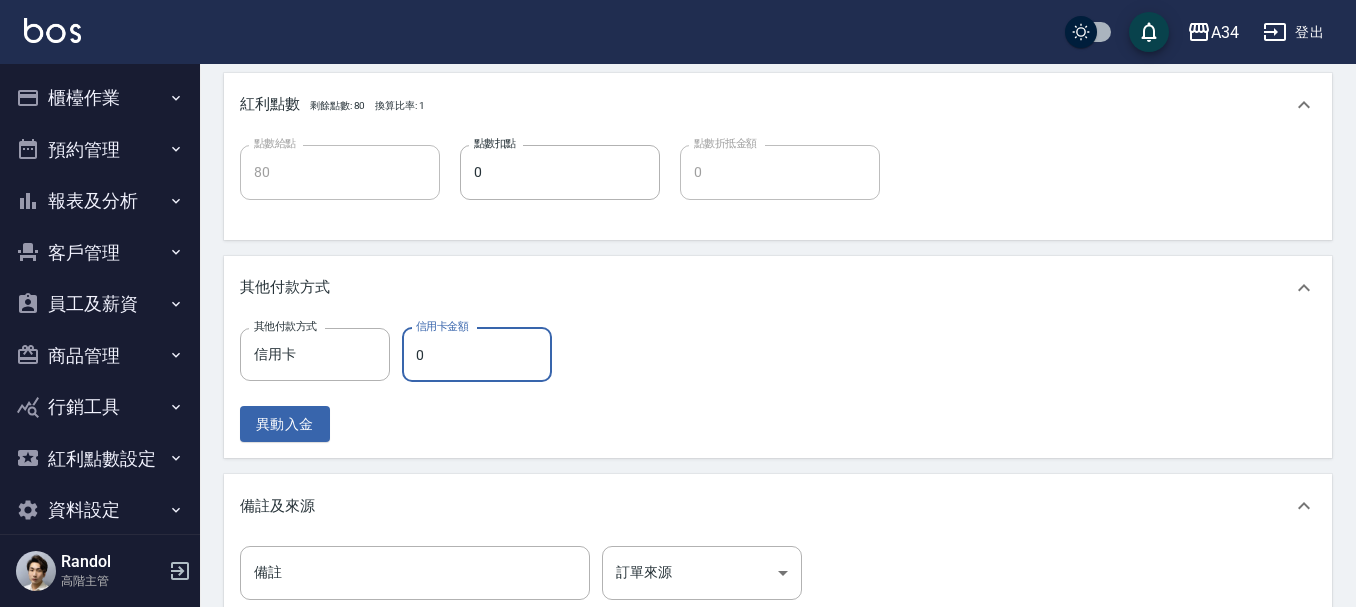 click on "0" at bounding box center [477, 355] 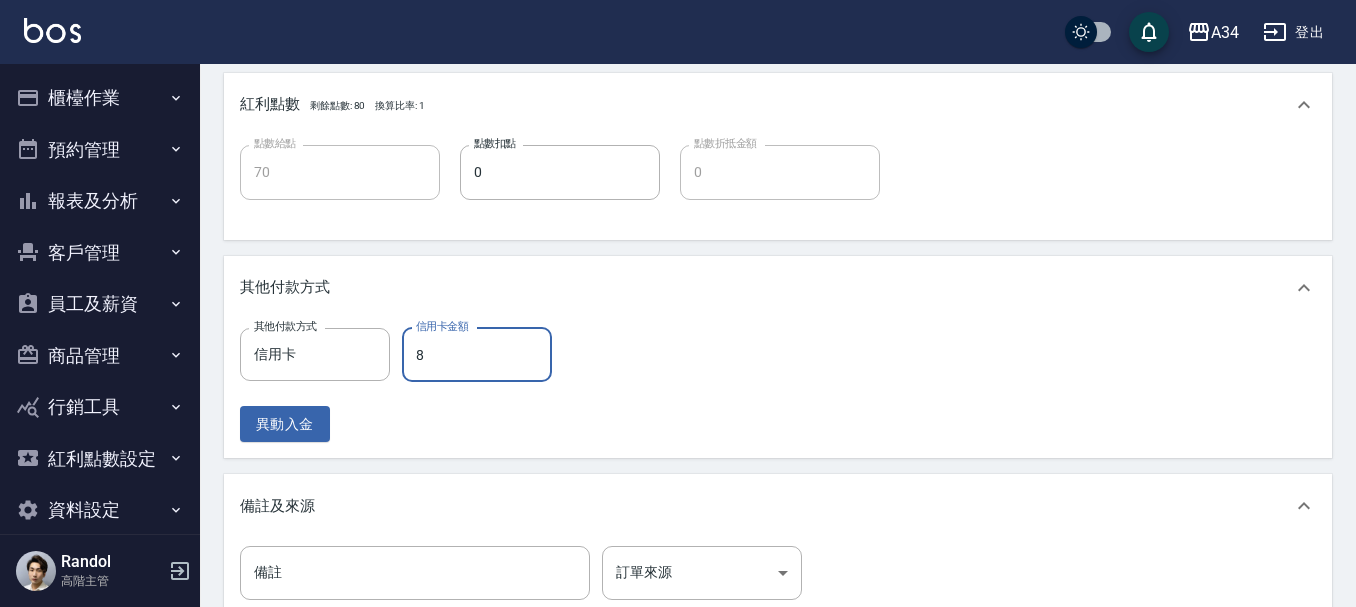 type on "80" 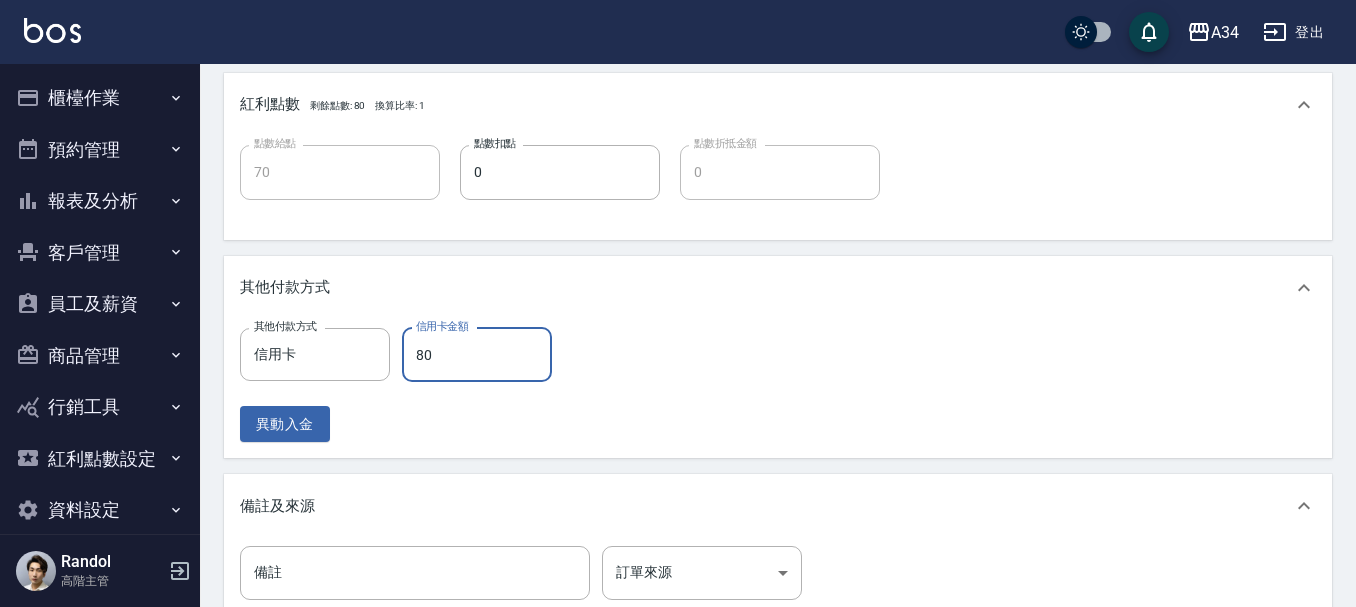 type on "0" 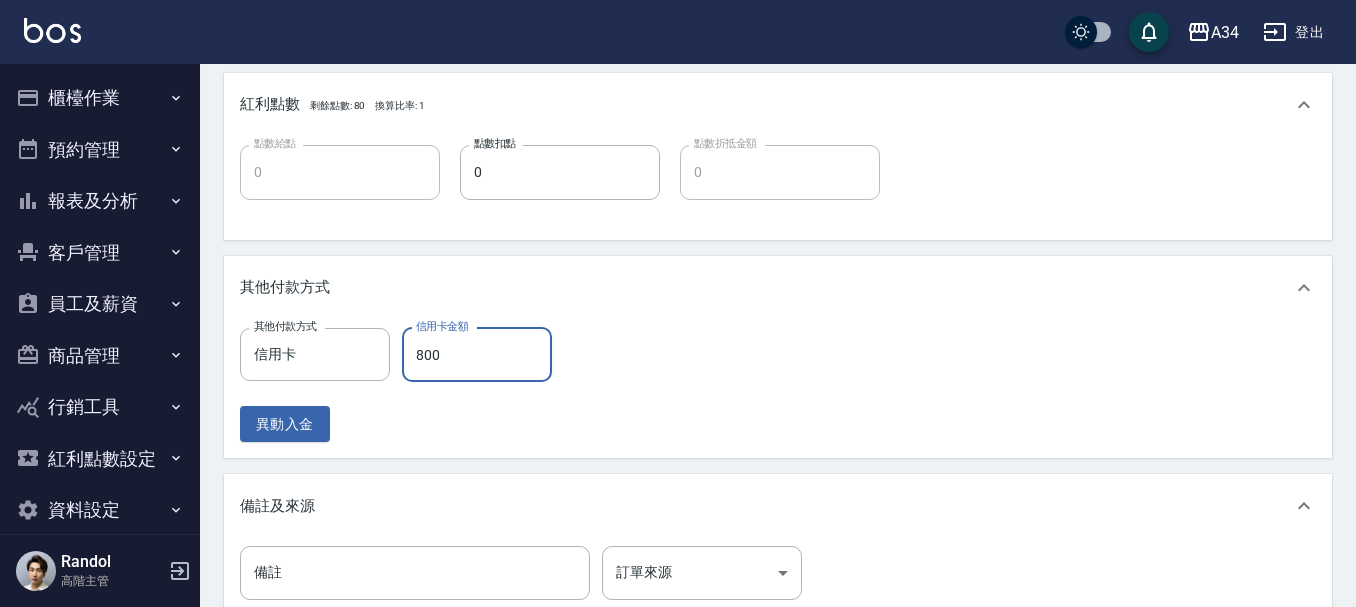 type on "800" 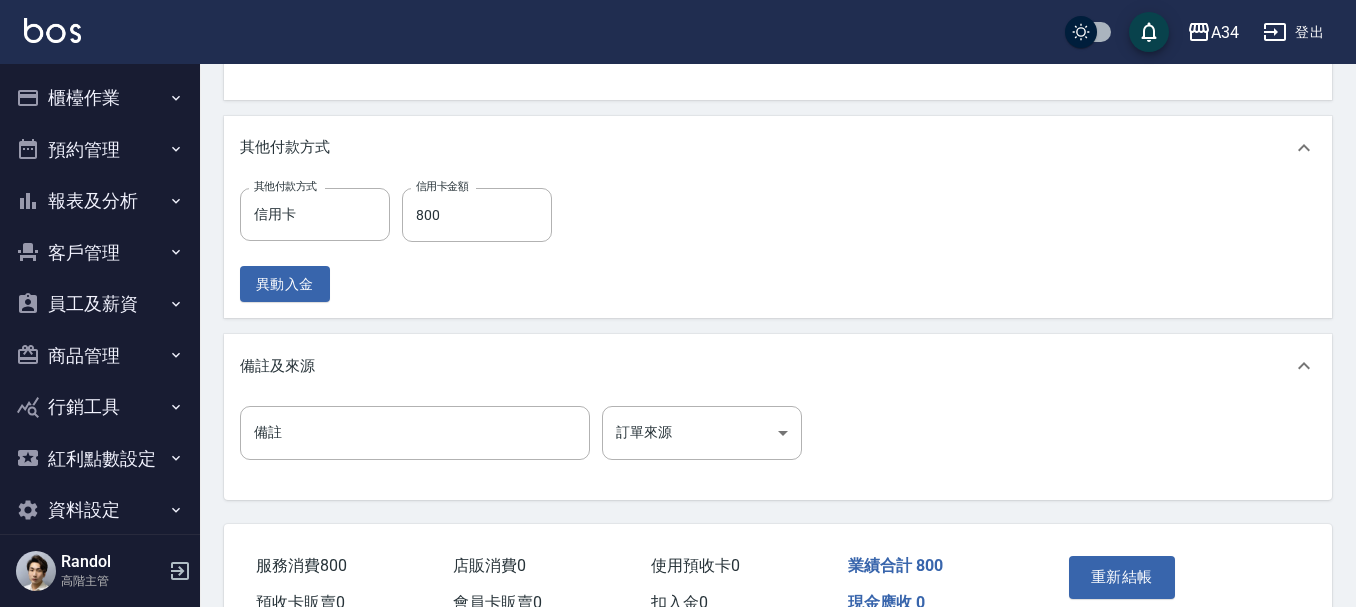 scroll, scrollTop: 1009, scrollLeft: 0, axis: vertical 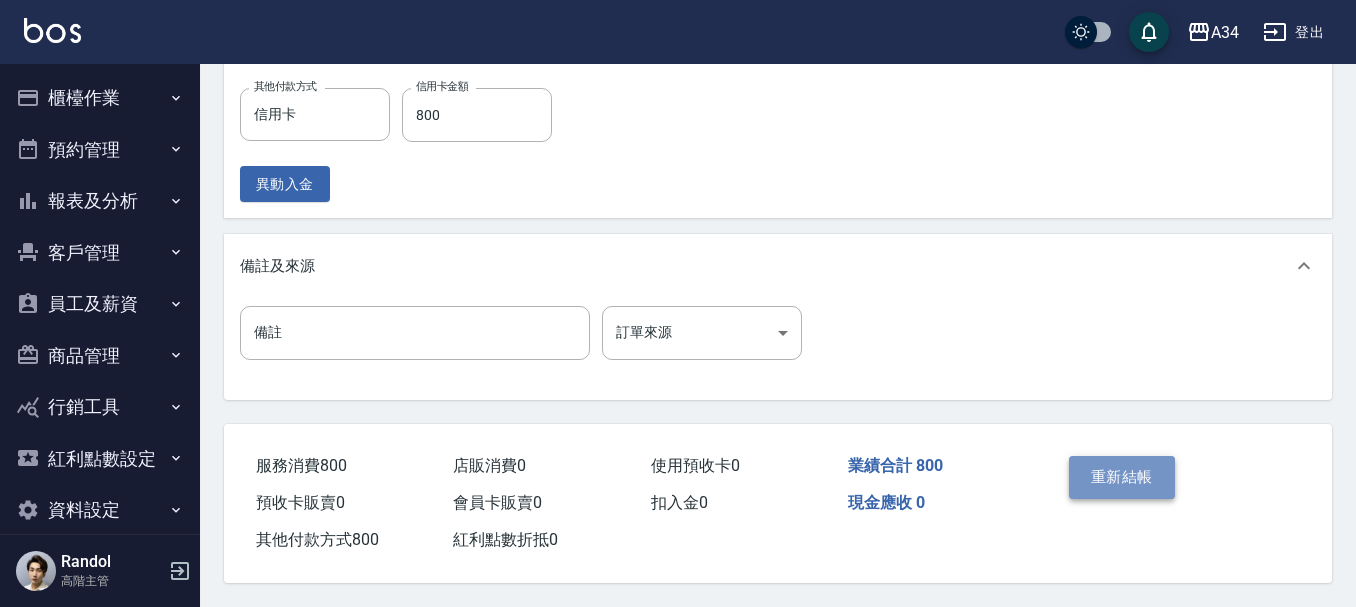 click on "重新結帳" at bounding box center (1122, 477) 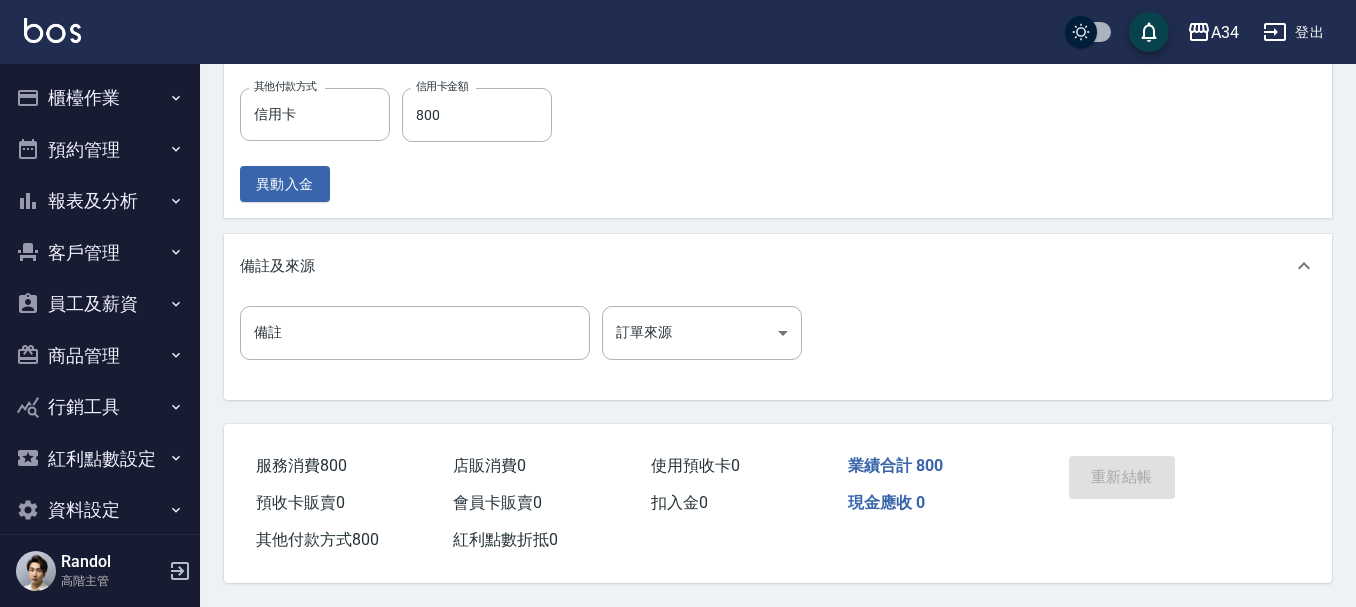 scroll, scrollTop: 909, scrollLeft: 0, axis: vertical 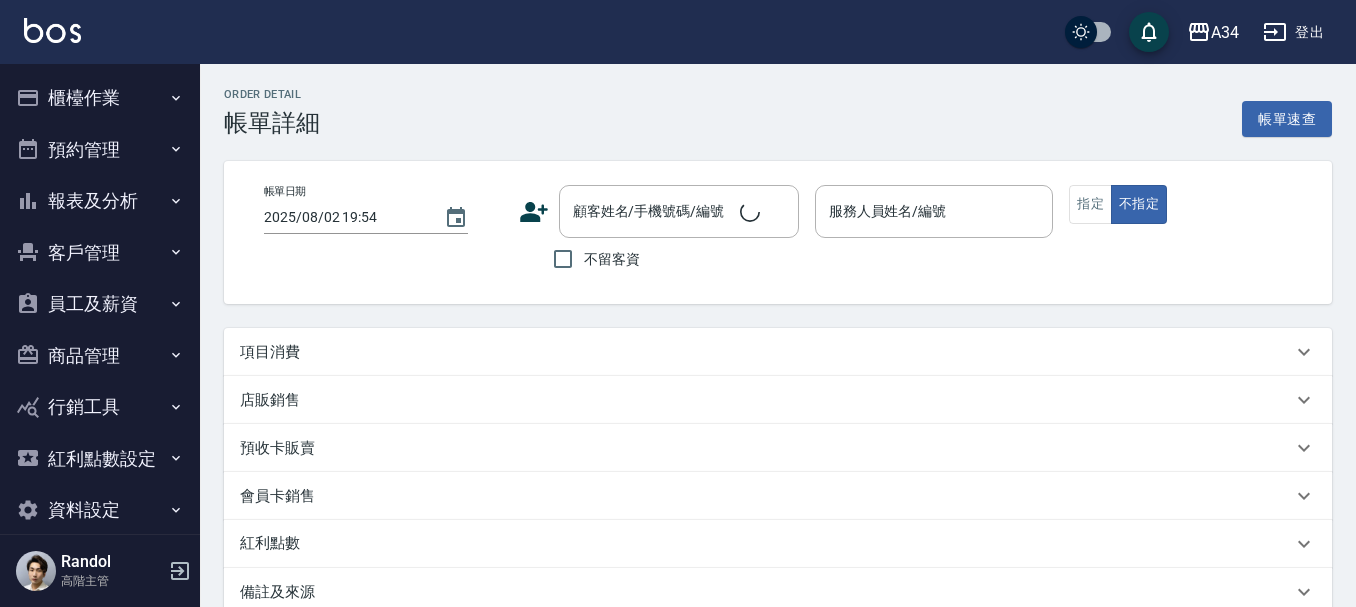 type on "2025/08/02 19:00" 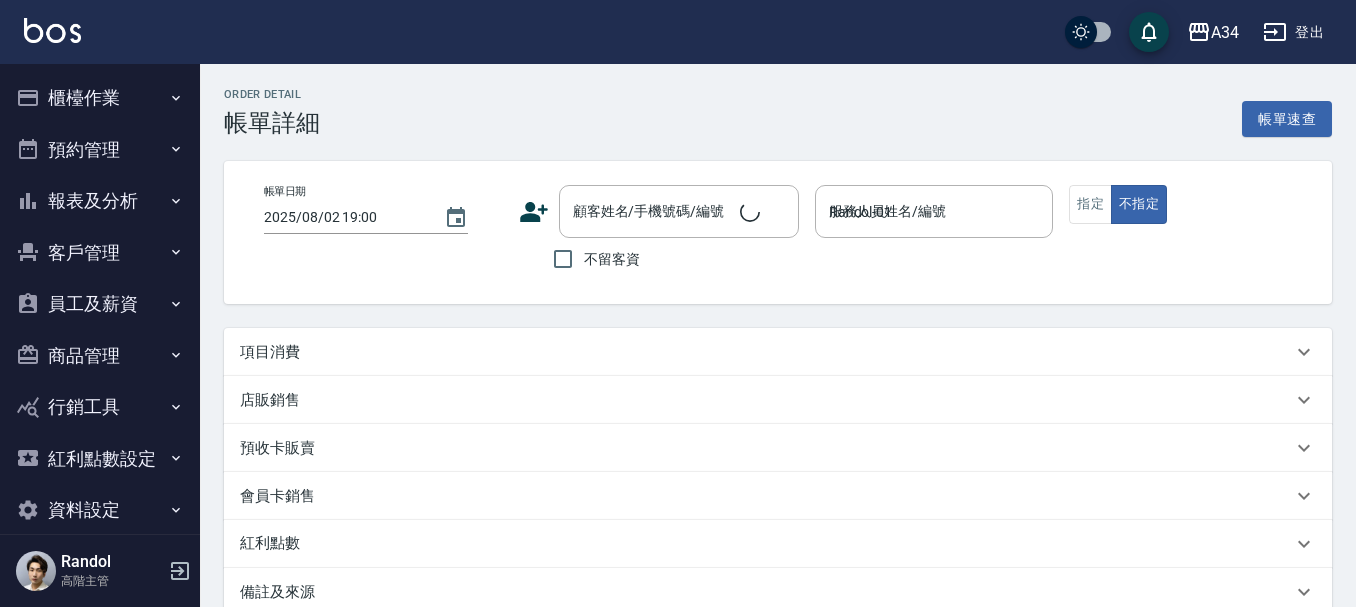 click on "項目消費" at bounding box center (766, 352) 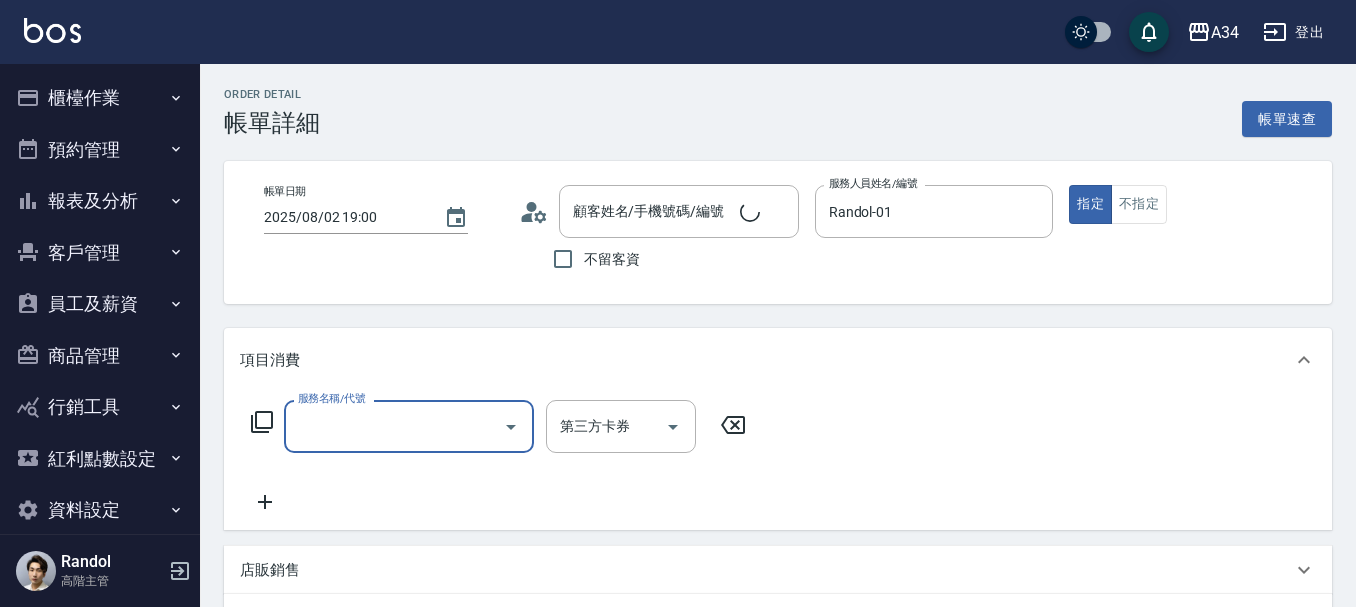 scroll, scrollTop: 0, scrollLeft: 0, axis: both 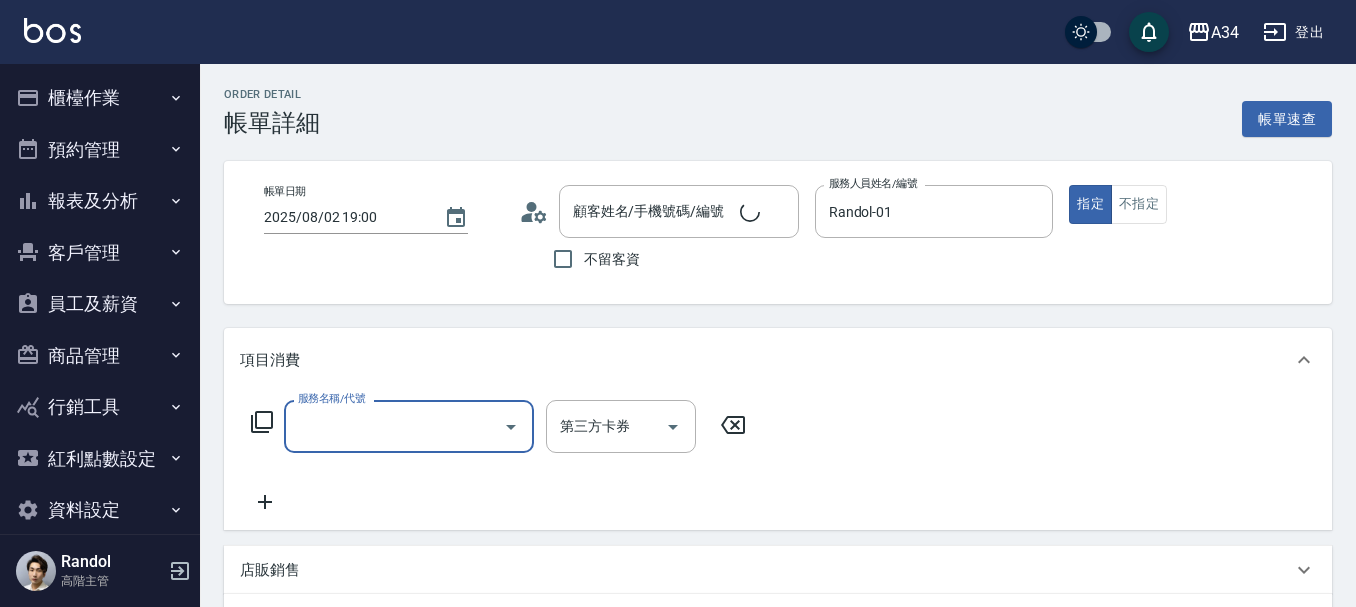click on "服務名稱/代號" at bounding box center (394, 426) 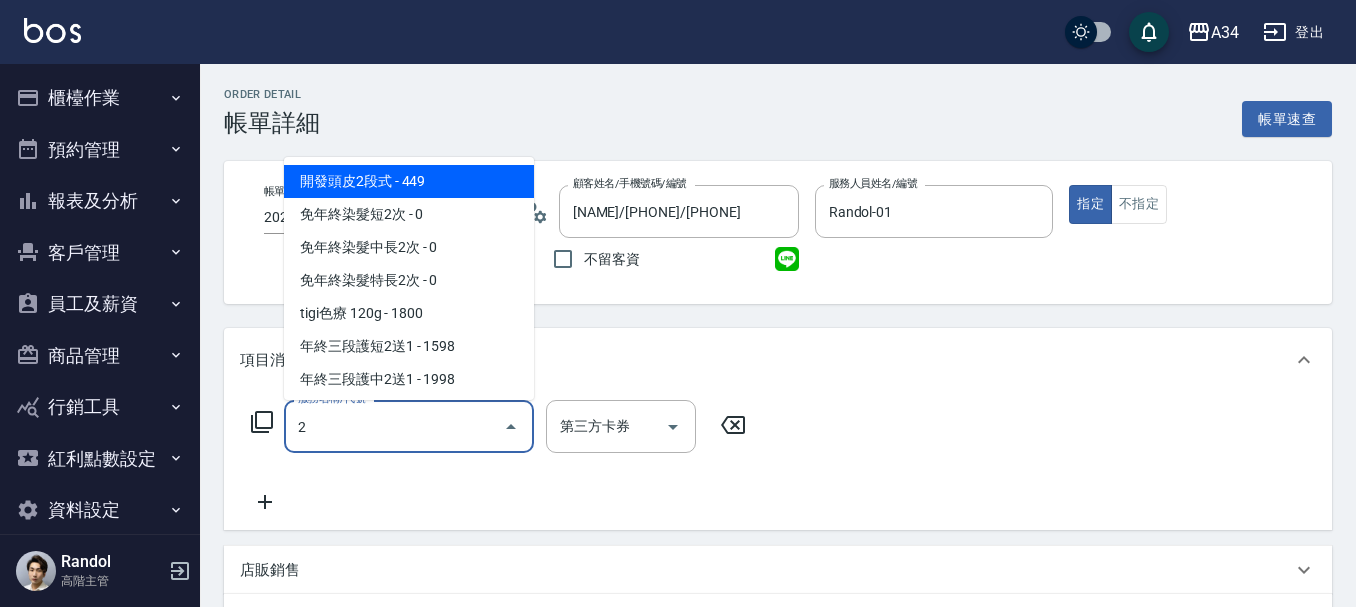 type on "[NAME]/[PHONE]/[PHONE]" 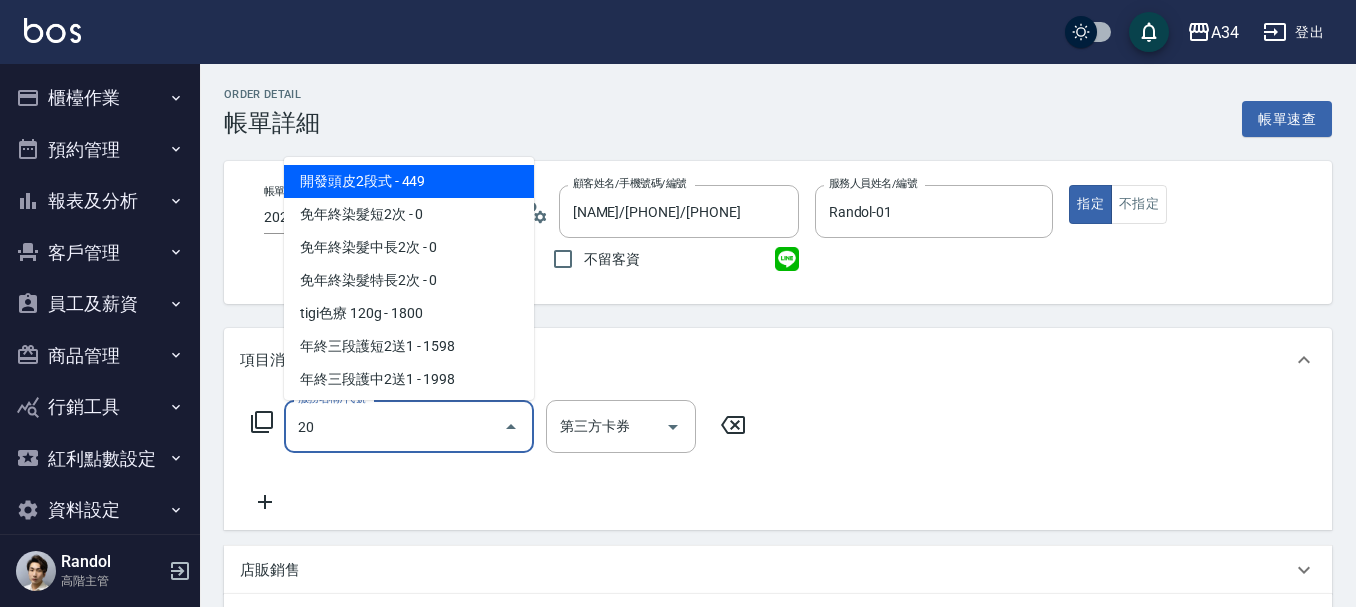 type on "201" 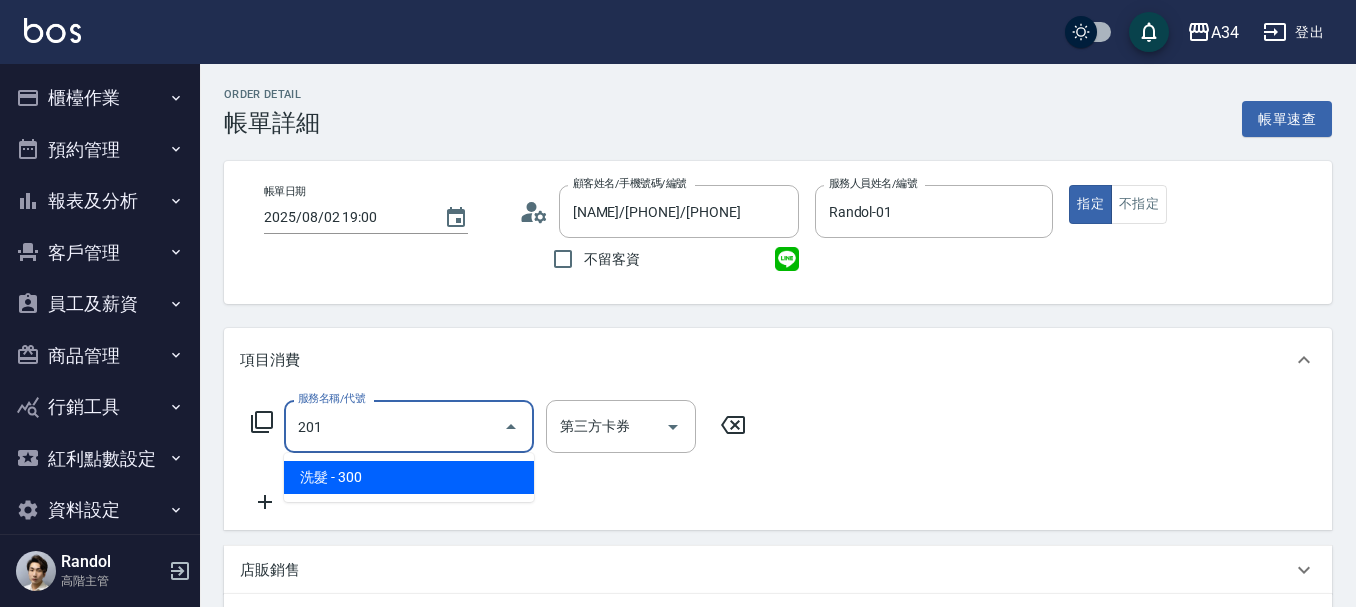 type on "30" 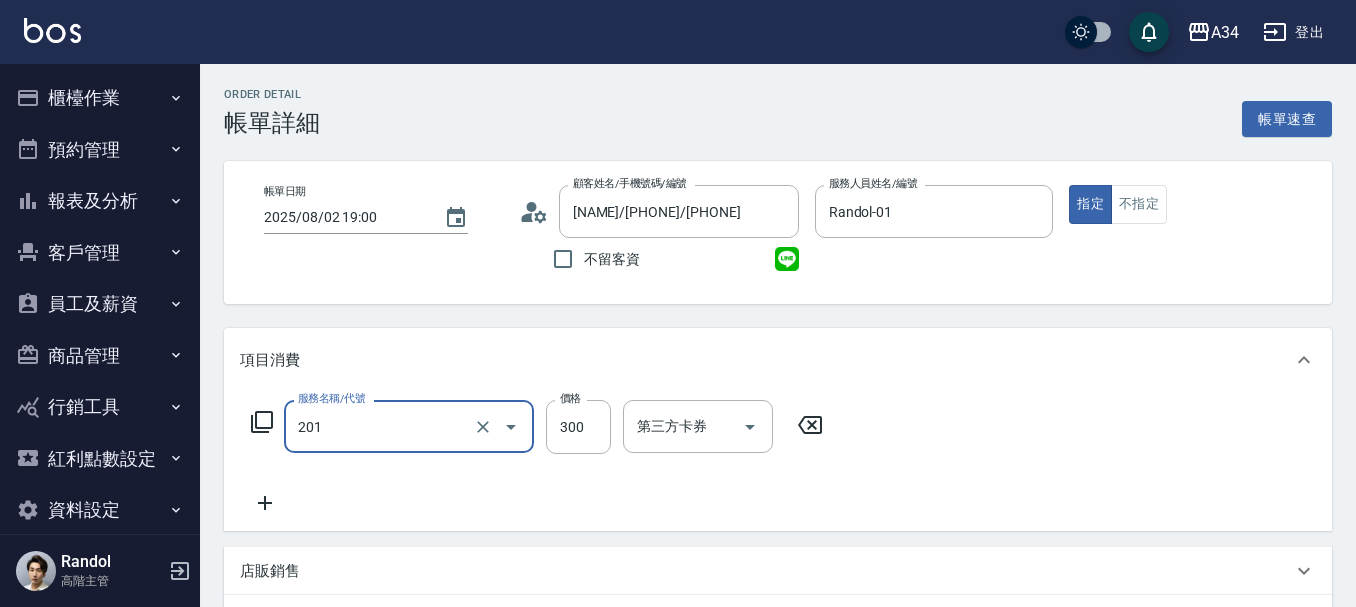 type on "洗髮(201)" 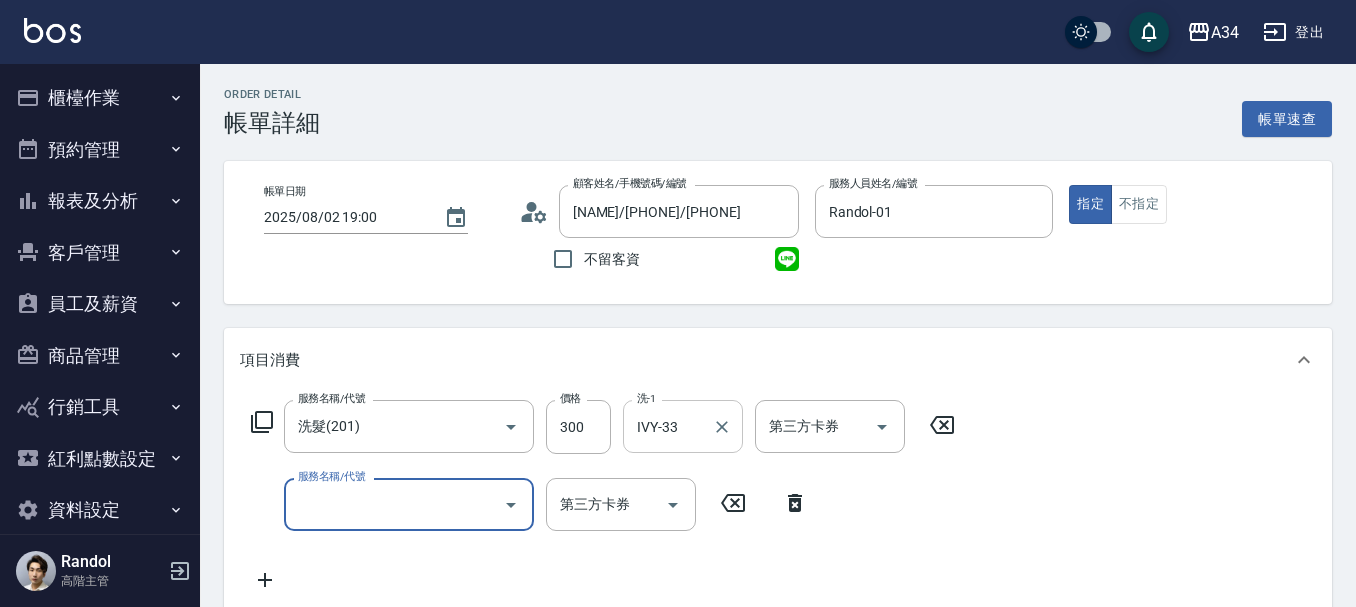 click on "IVY-33" at bounding box center [668, 426] 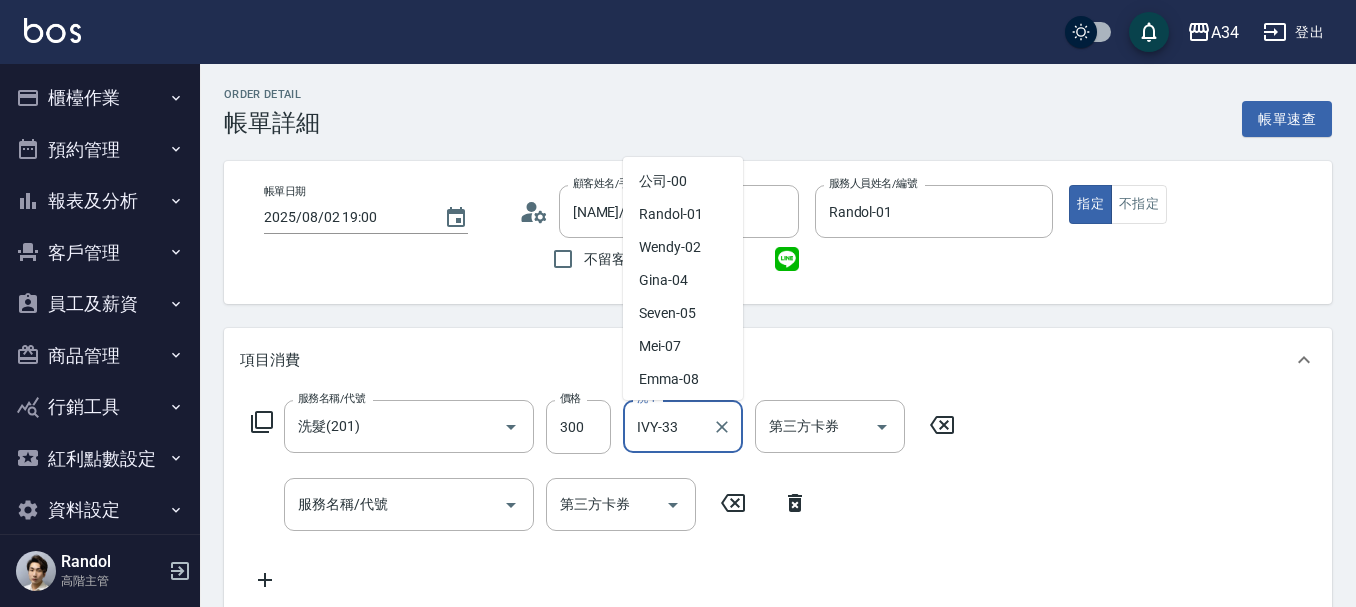 scroll, scrollTop: 359, scrollLeft: 0, axis: vertical 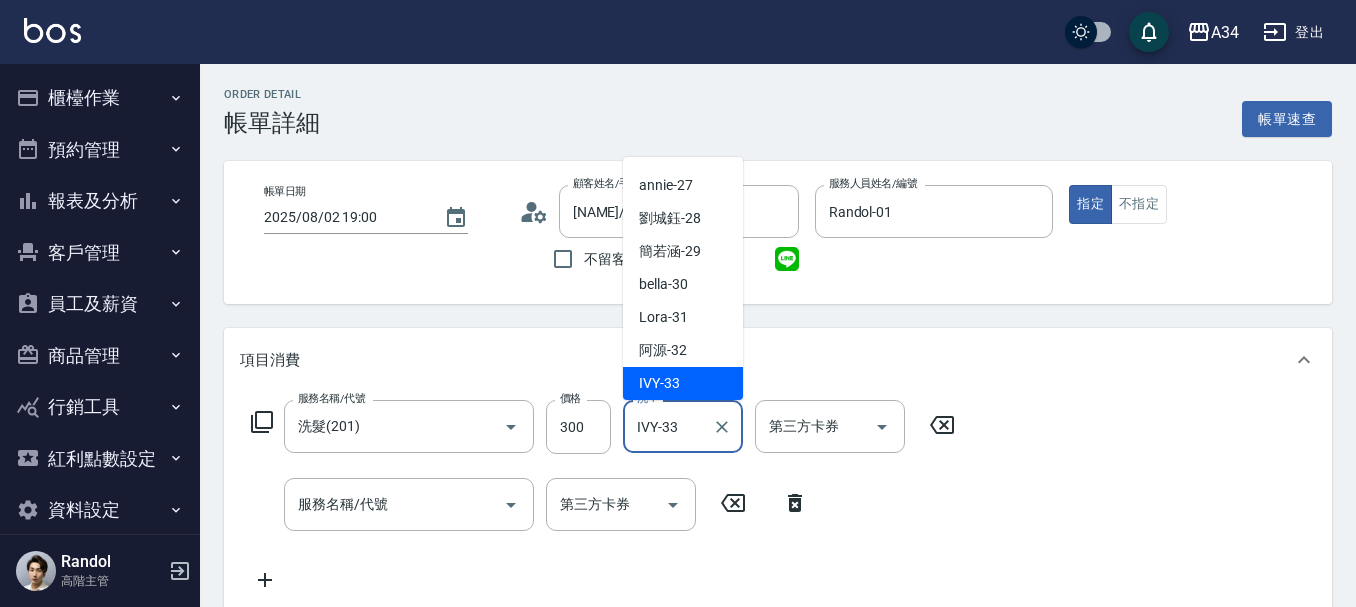 click on "IVY-33" at bounding box center (668, 426) 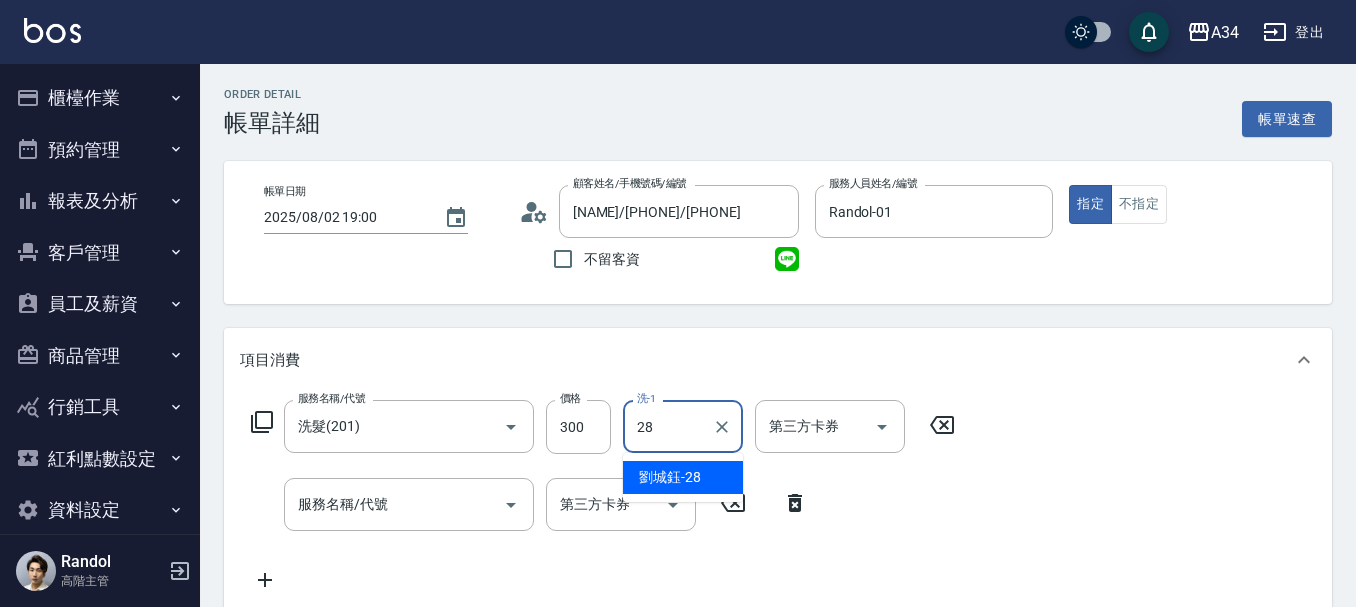 type on "劉城鈺-28" 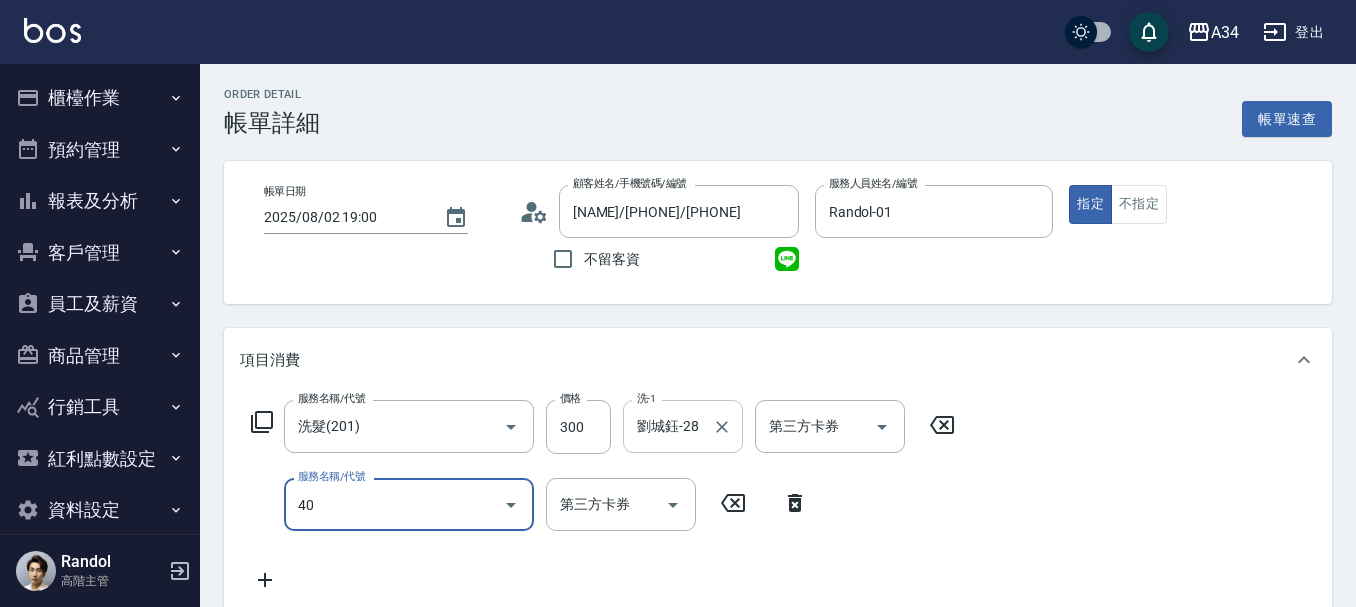 type on "401" 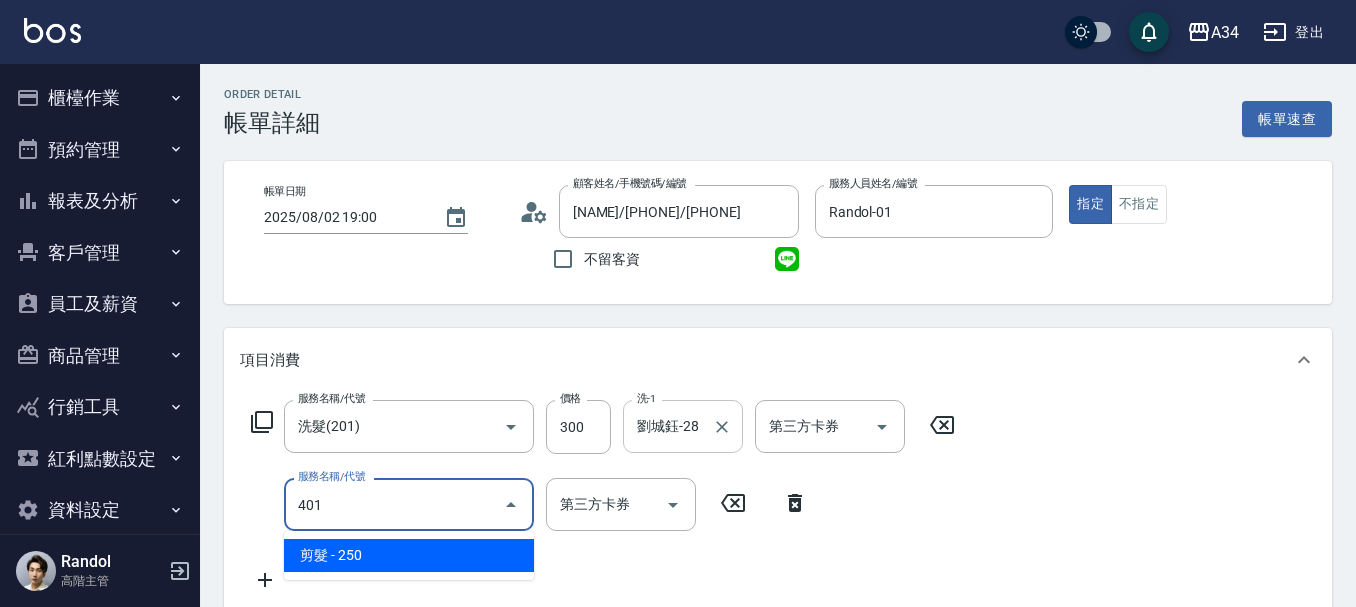 type on "50" 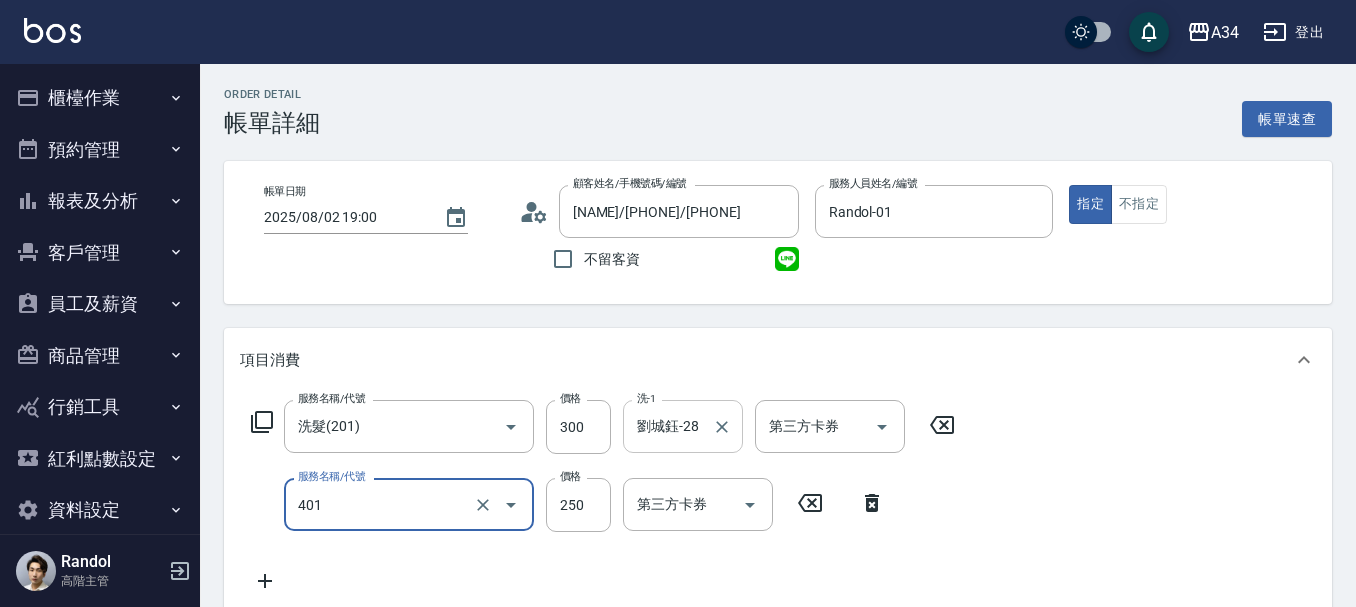 type on "剪髮(401)" 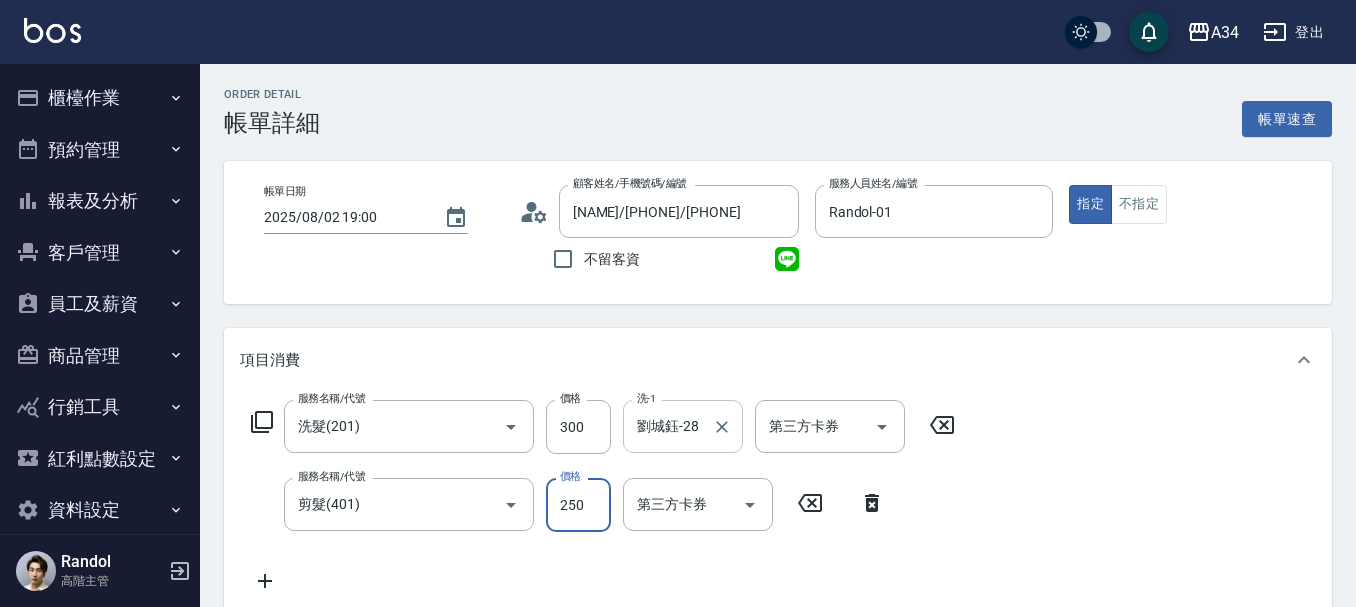 type on "30" 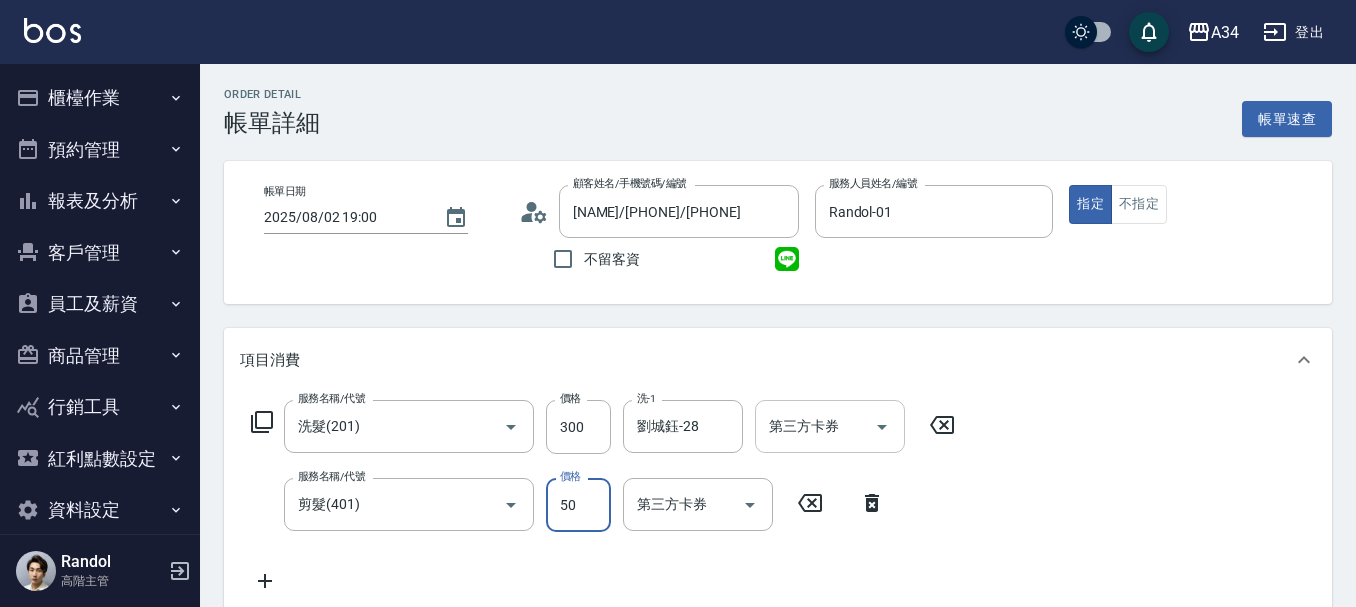 type on "500" 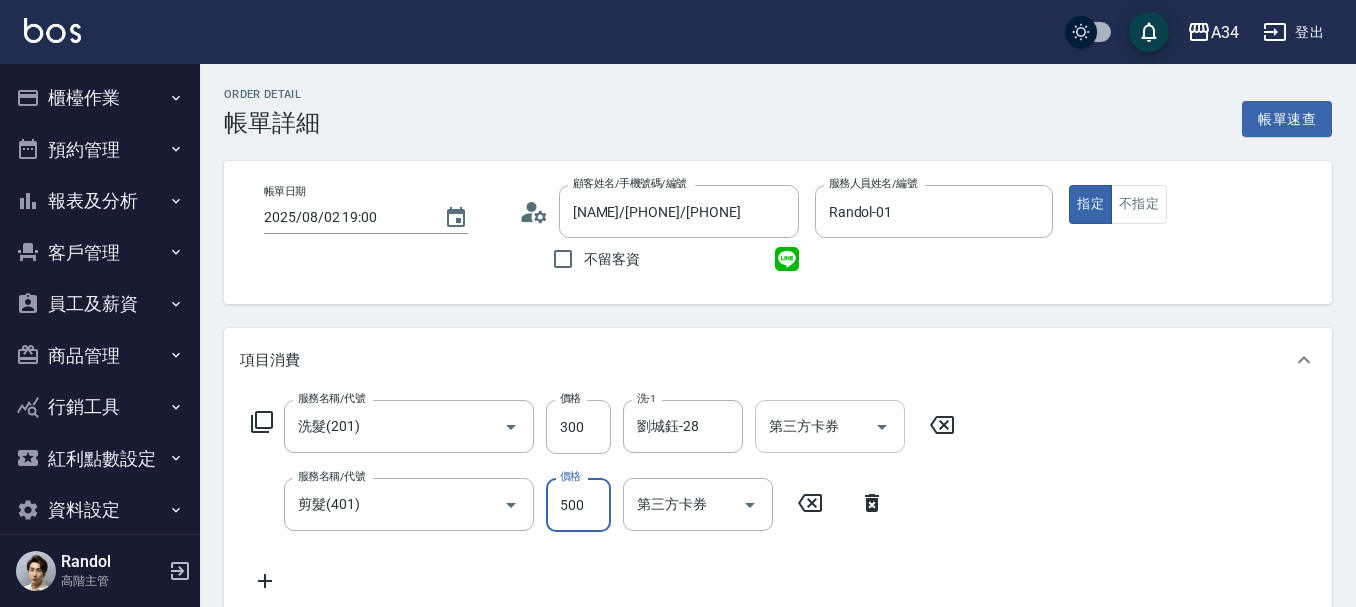 type on "80" 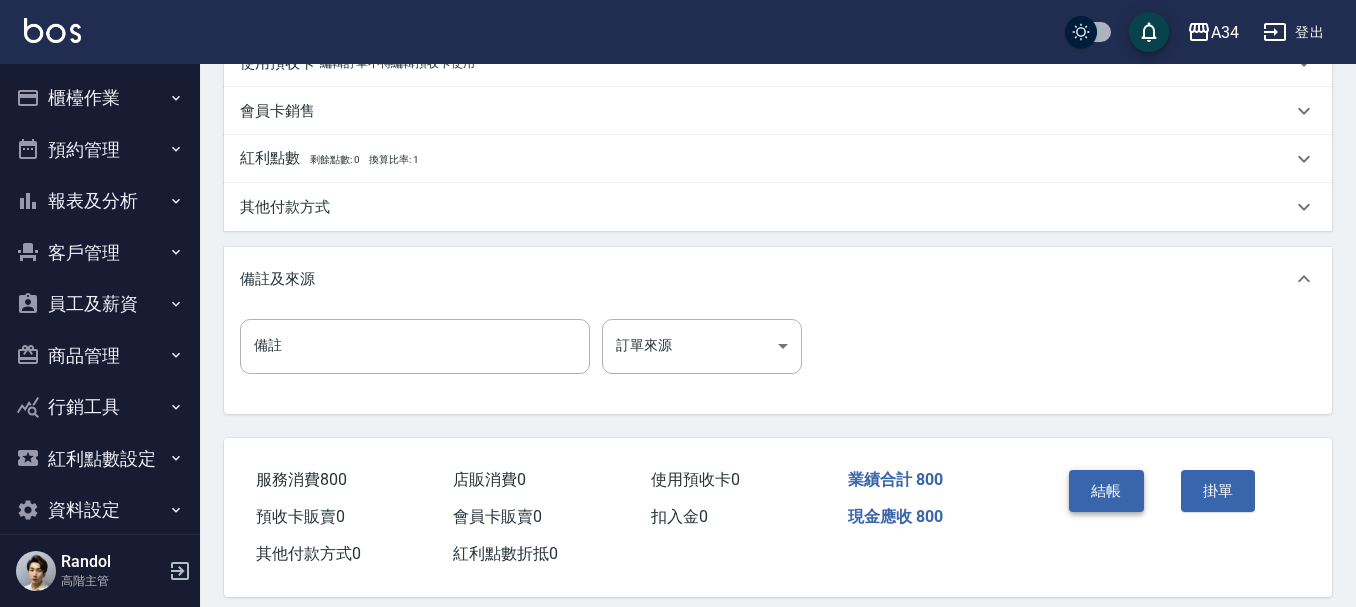 scroll, scrollTop: 705, scrollLeft: 0, axis: vertical 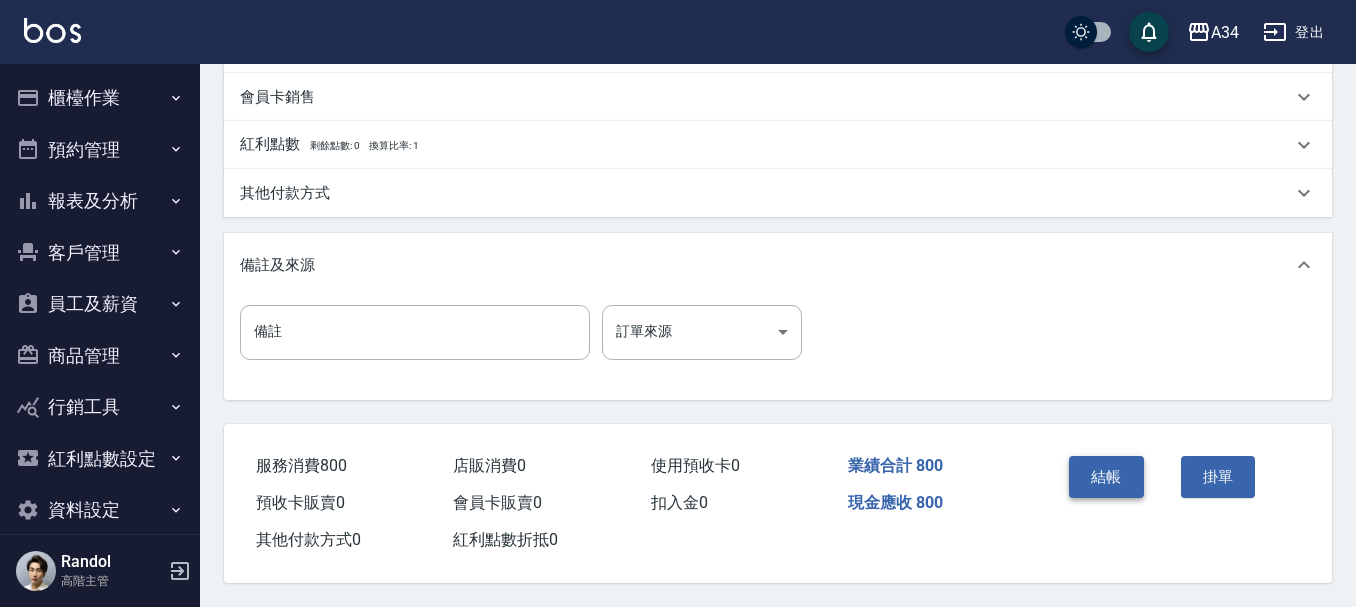 type on "500" 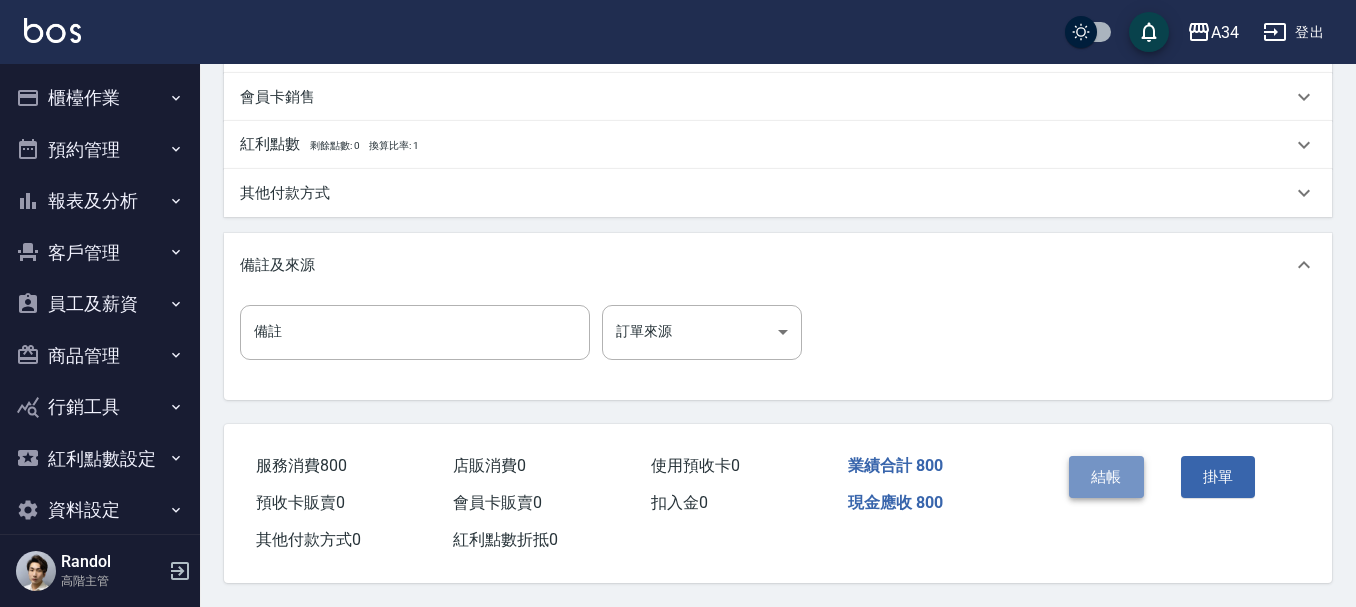 click on "結帳" at bounding box center [1106, 477] 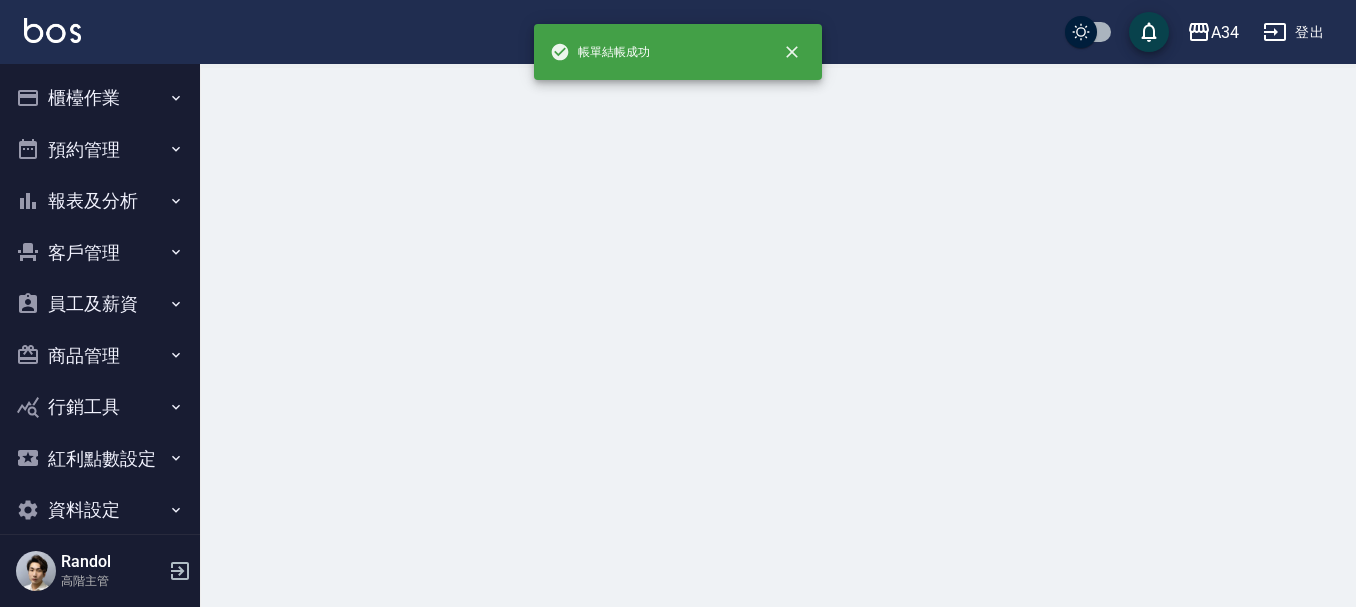 scroll, scrollTop: 0, scrollLeft: 0, axis: both 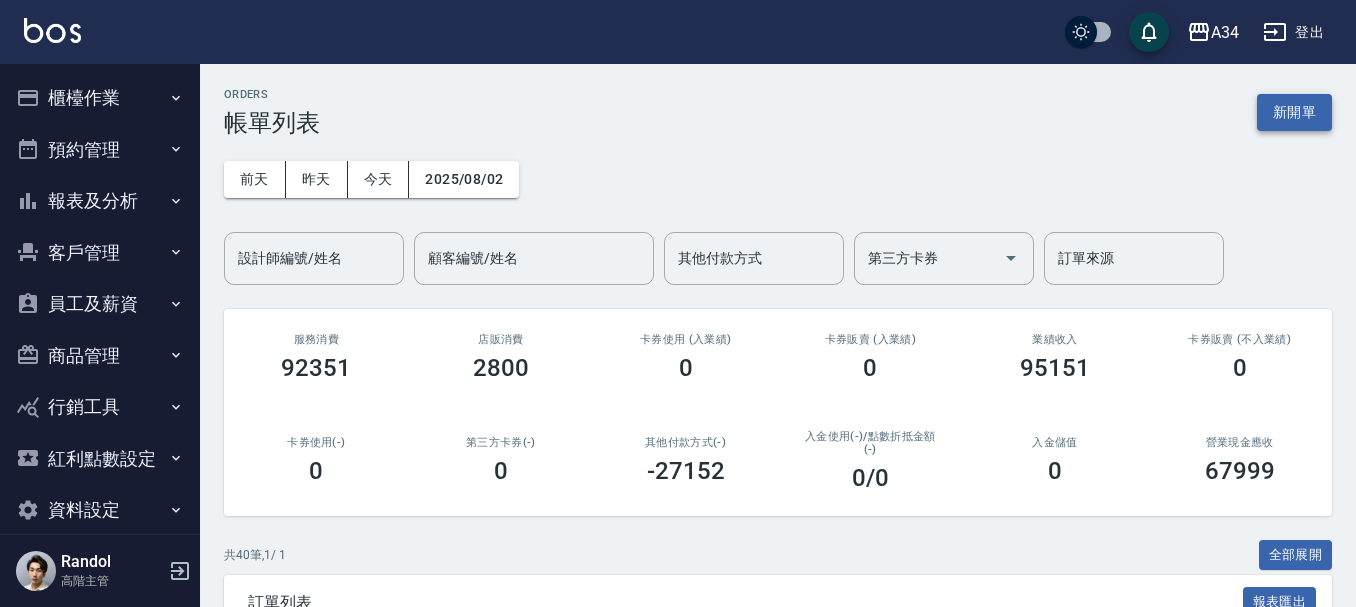 click on "新開單" at bounding box center [1294, 112] 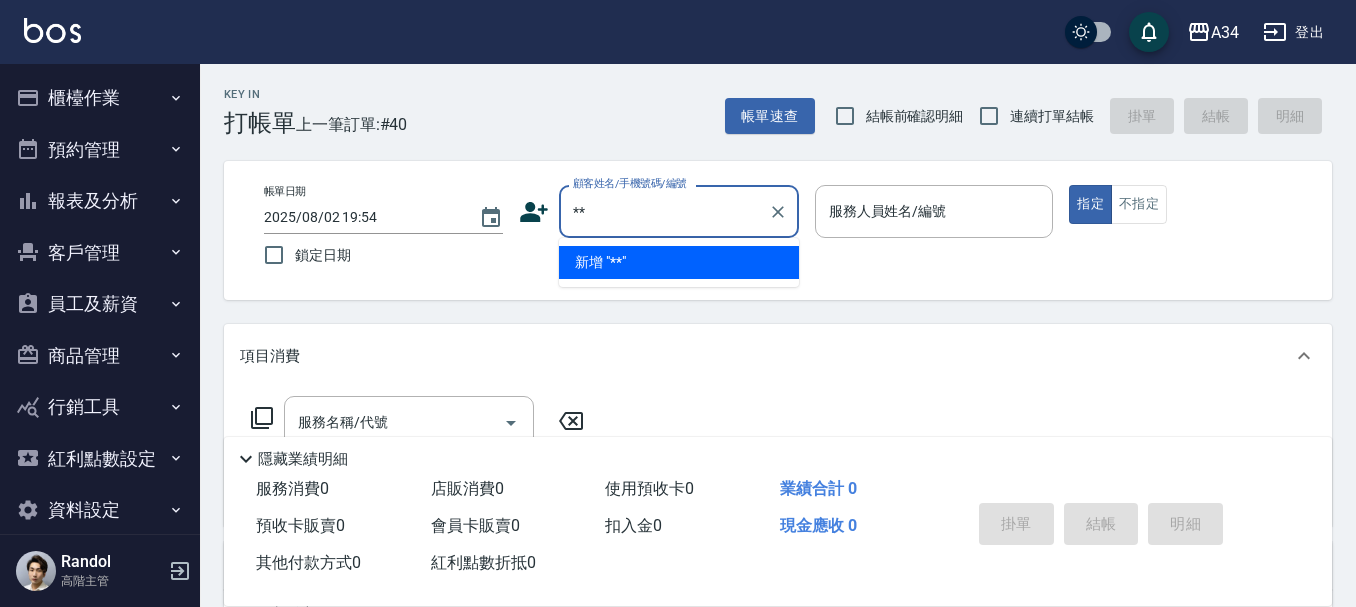type on "**" 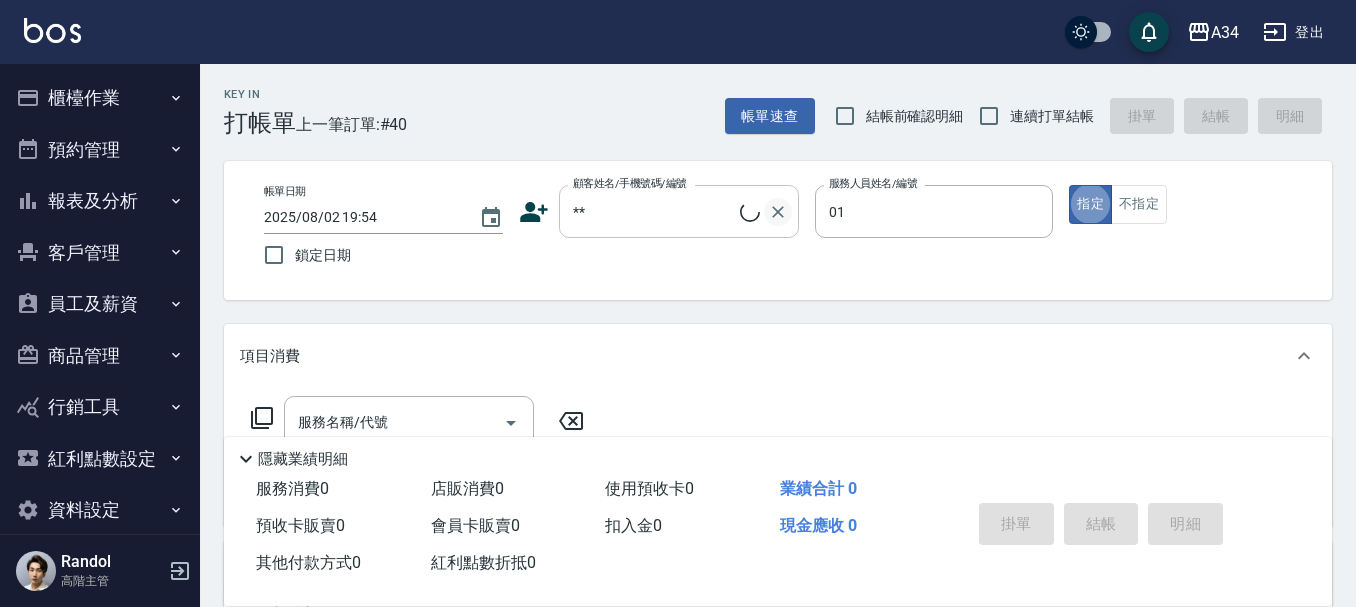 type on "Randol-01" 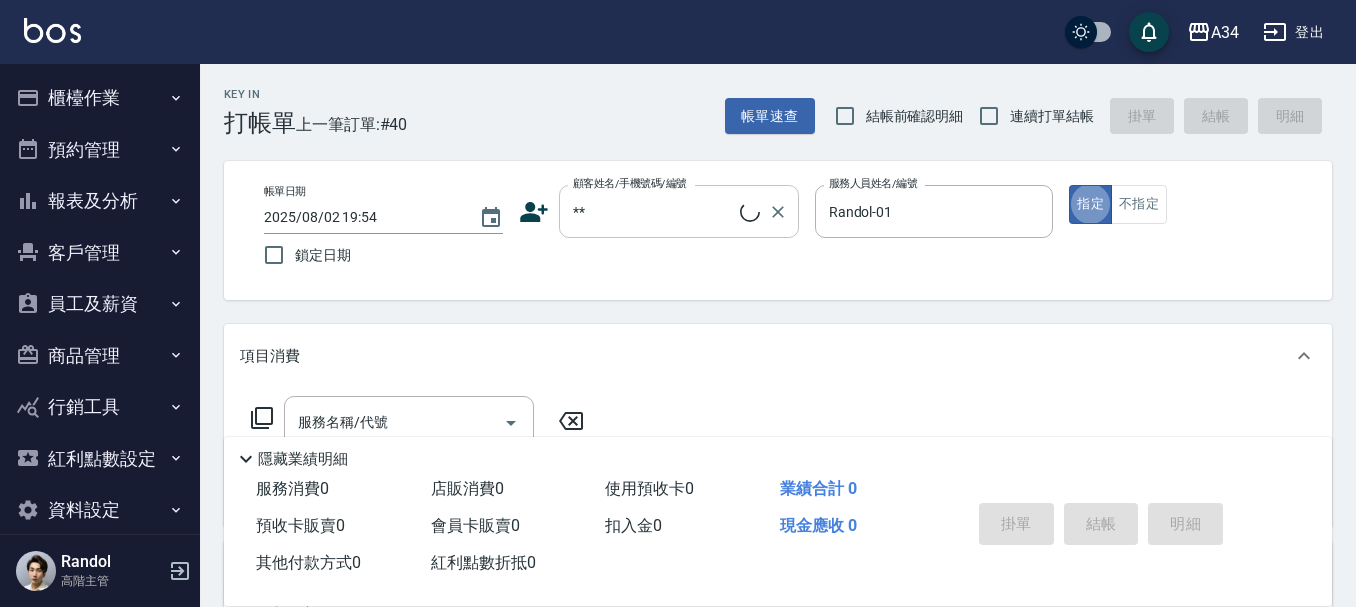 type on "true" 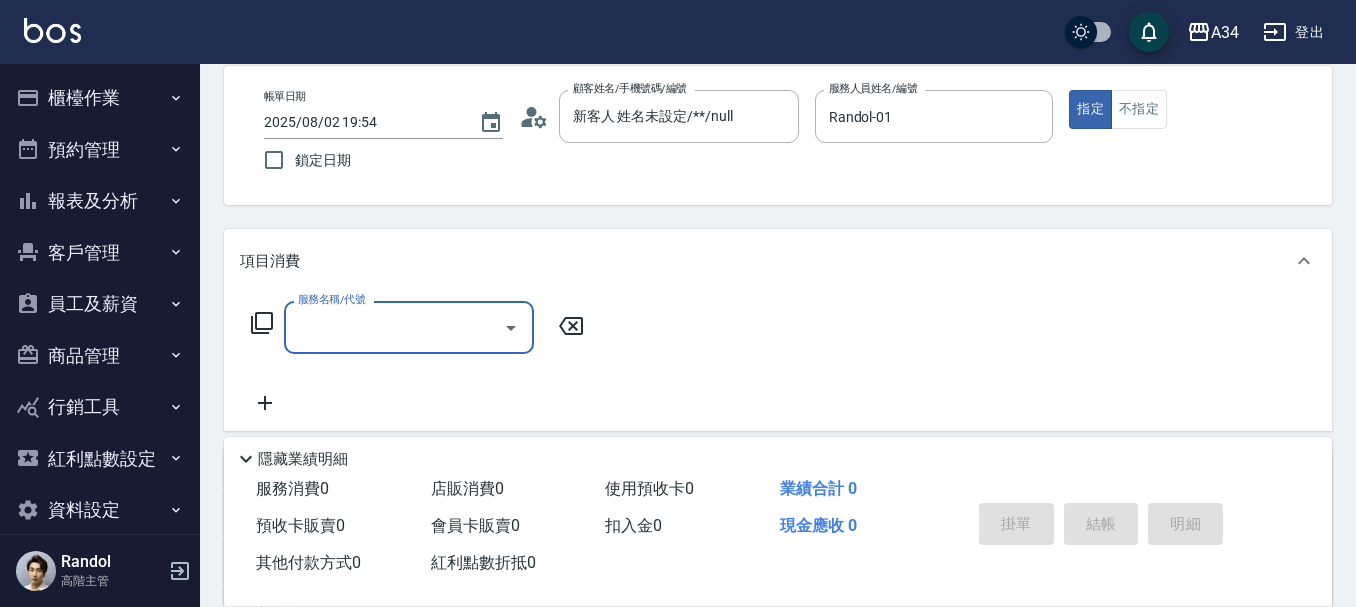 scroll, scrollTop: 100, scrollLeft: 0, axis: vertical 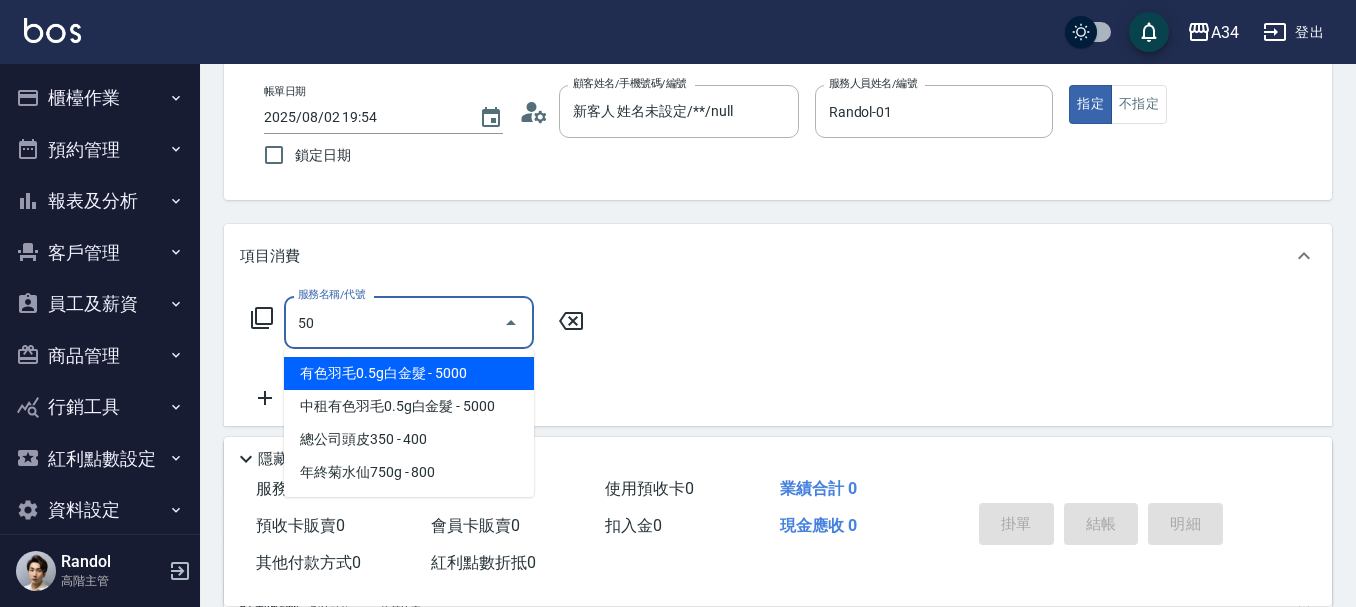 type on "503" 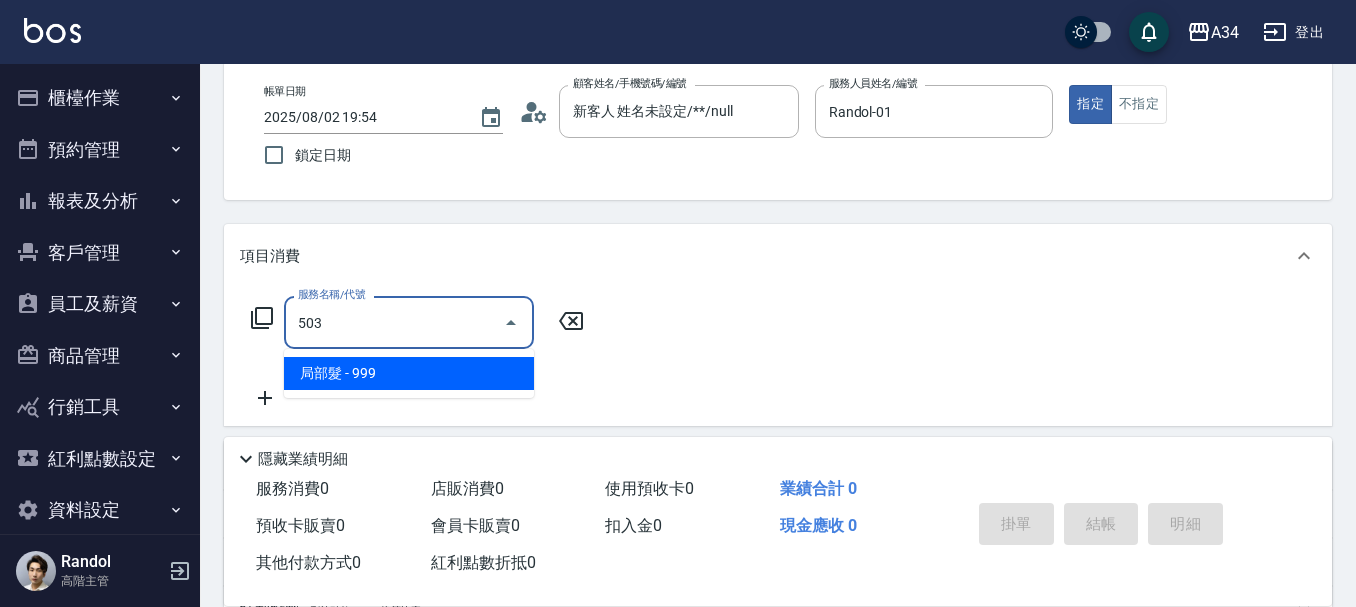 type on "90" 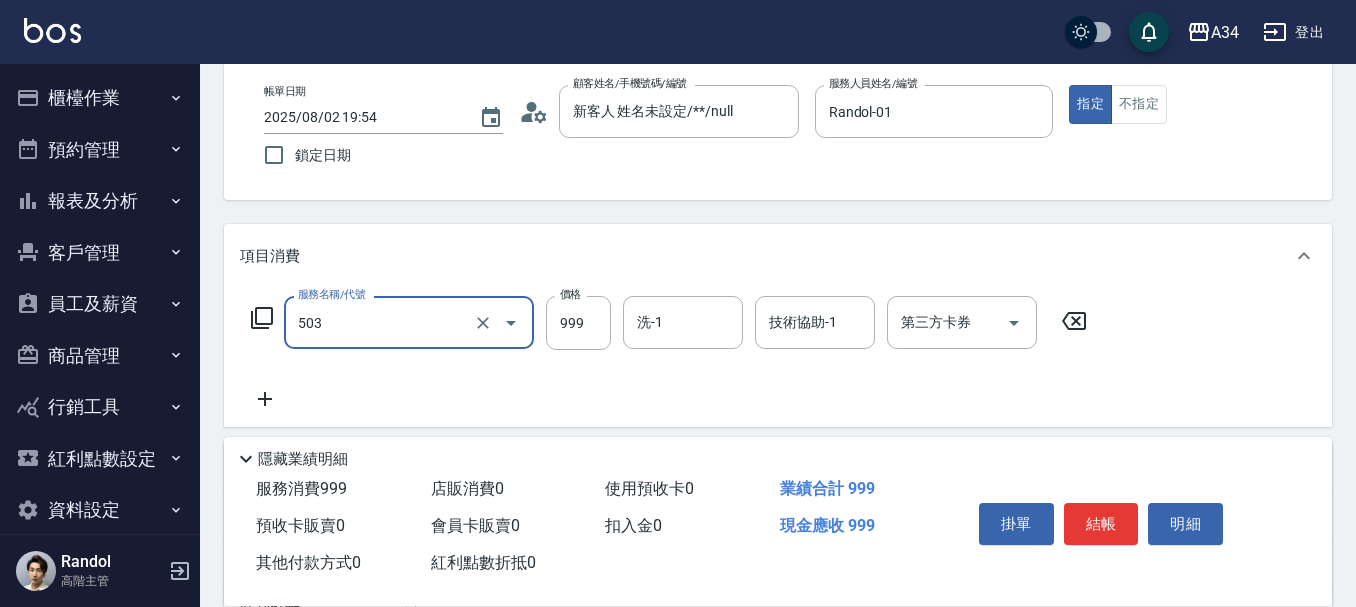 type on "局部髮(503)" 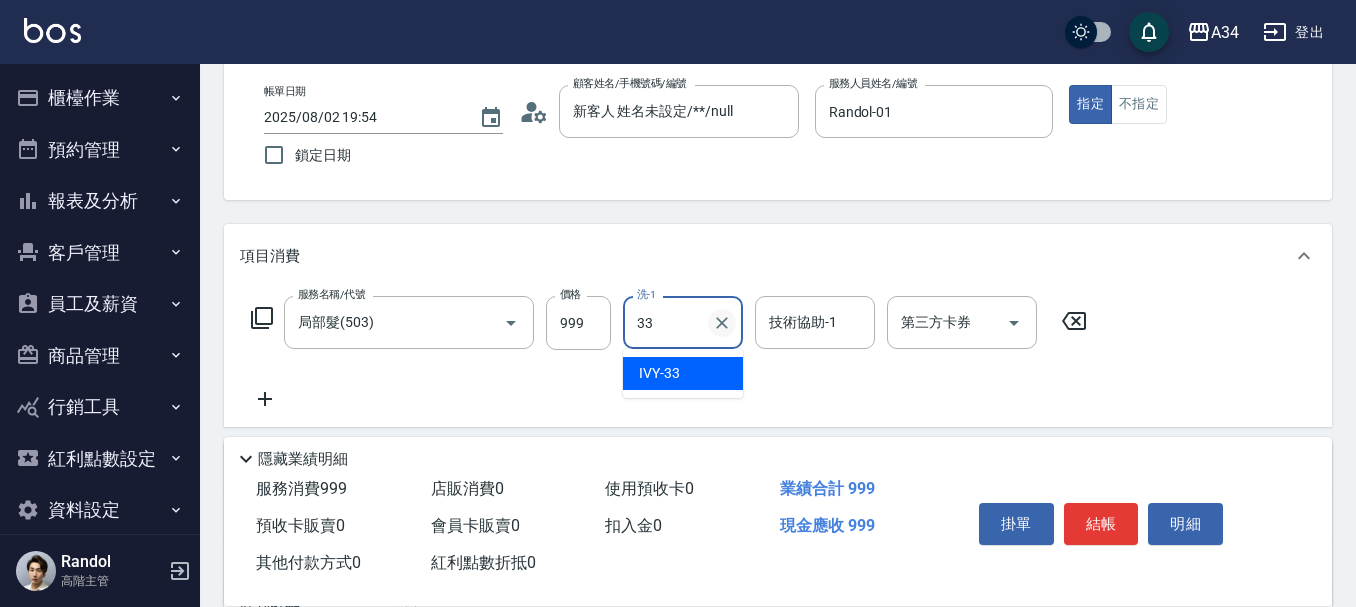 type on "IVY-33" 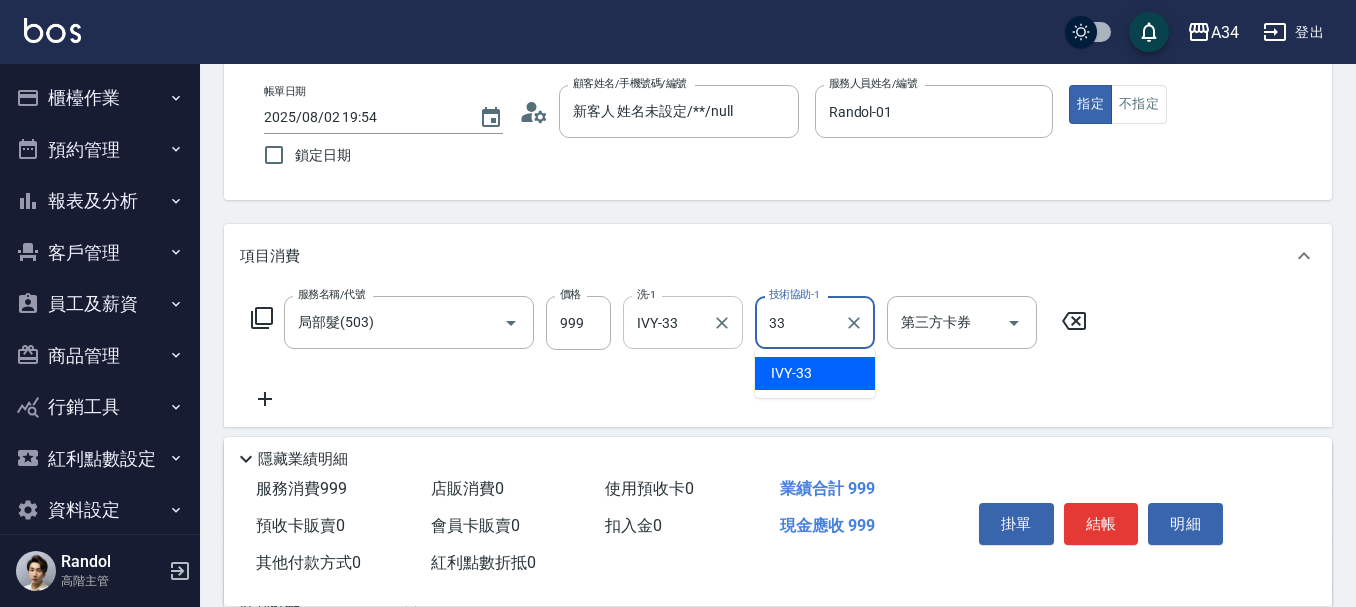type on "IVY-33" 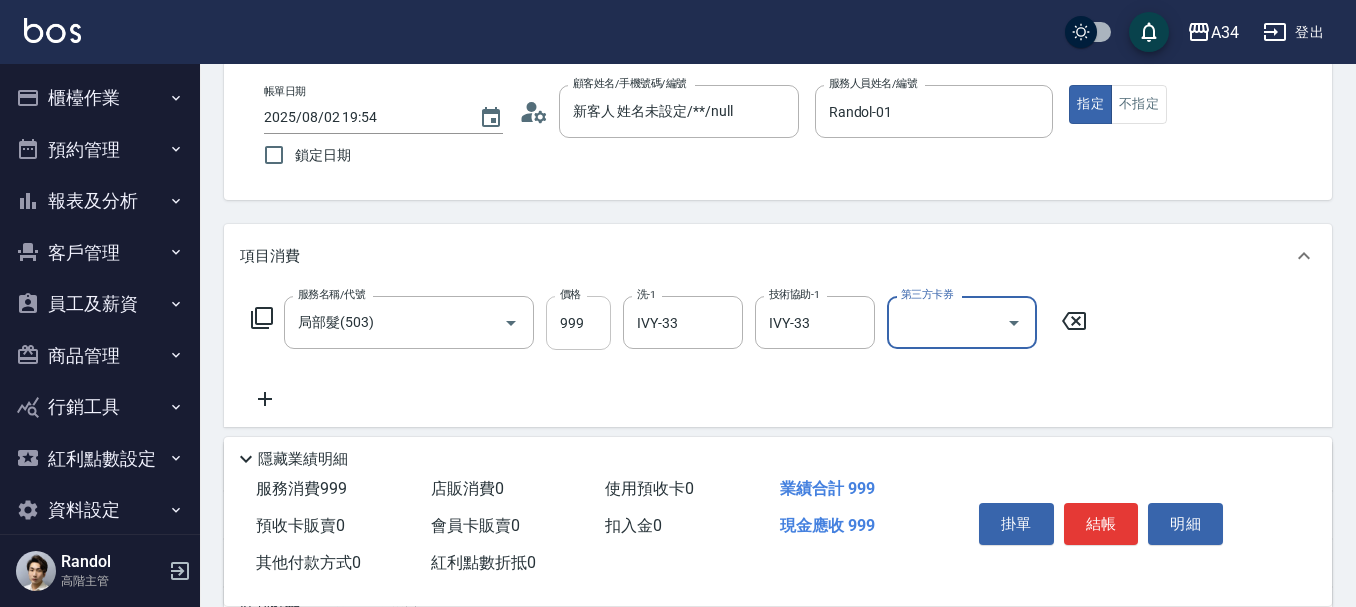 click on "999" at bounding box center [578, 323] 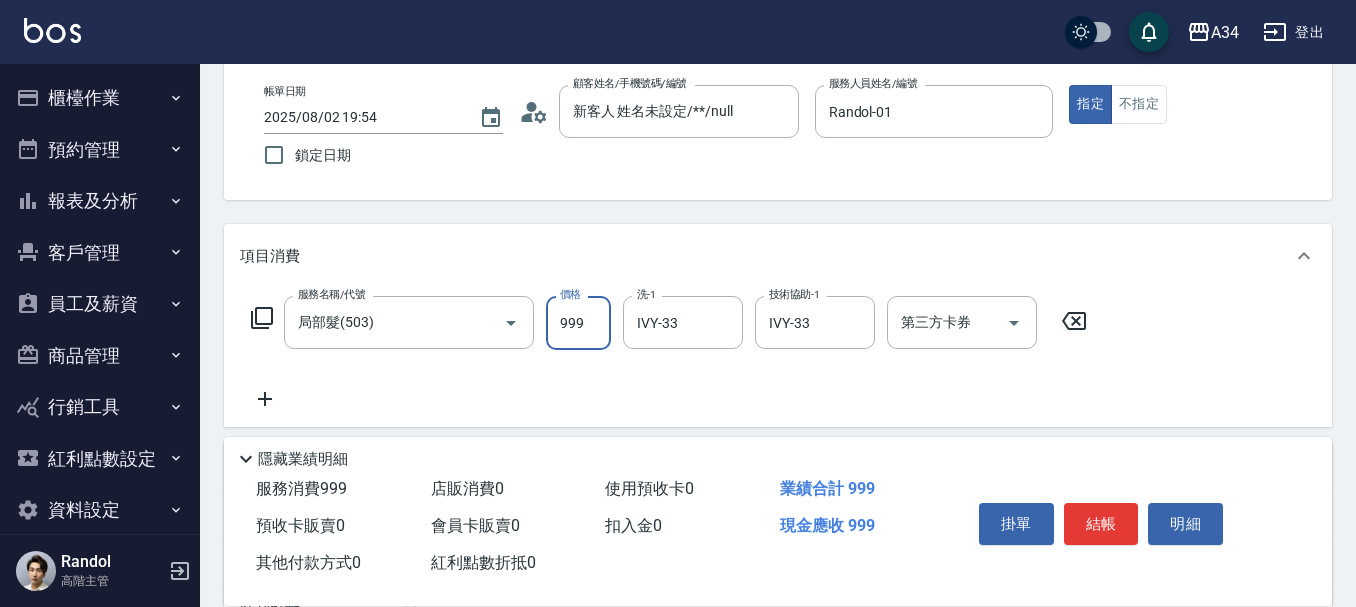 type on "0" 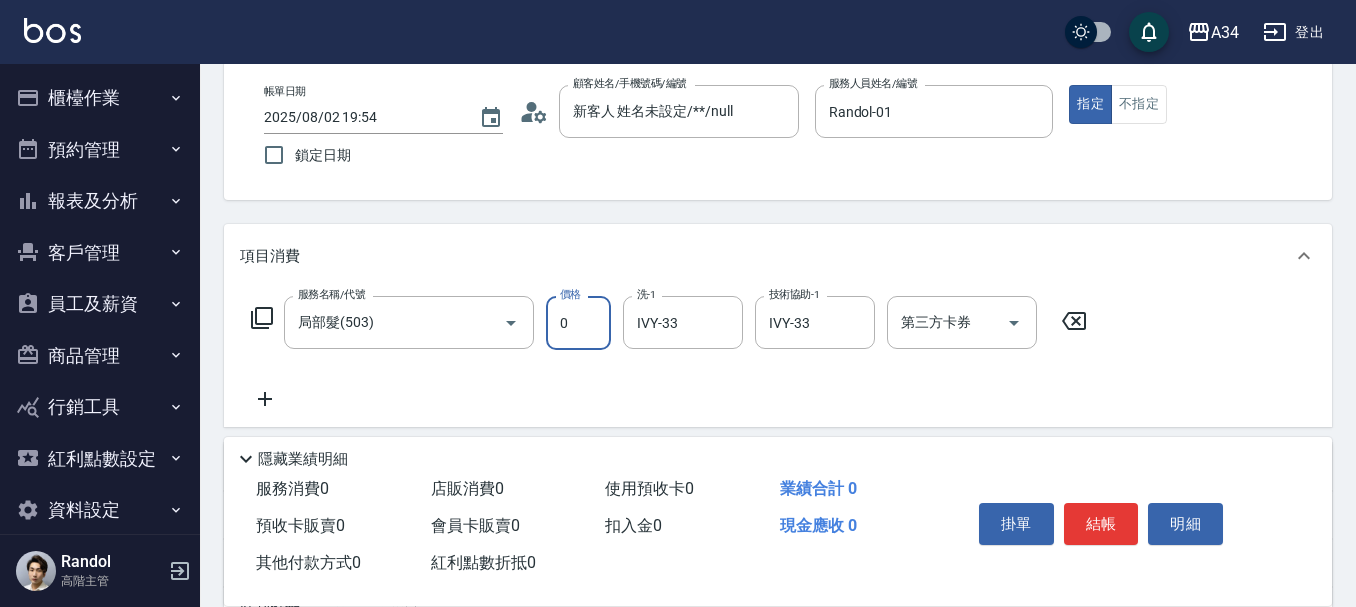 type on "0" 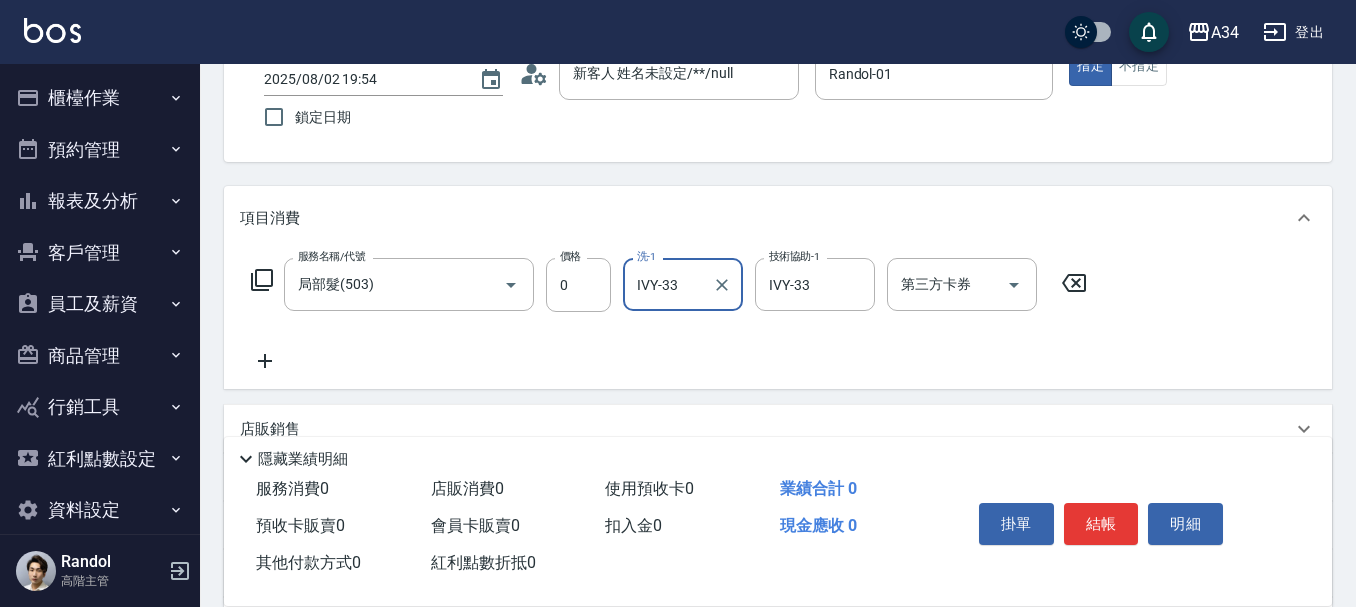 scroll, scrollTop: 100, scrollLeft: 0, axis: vertical 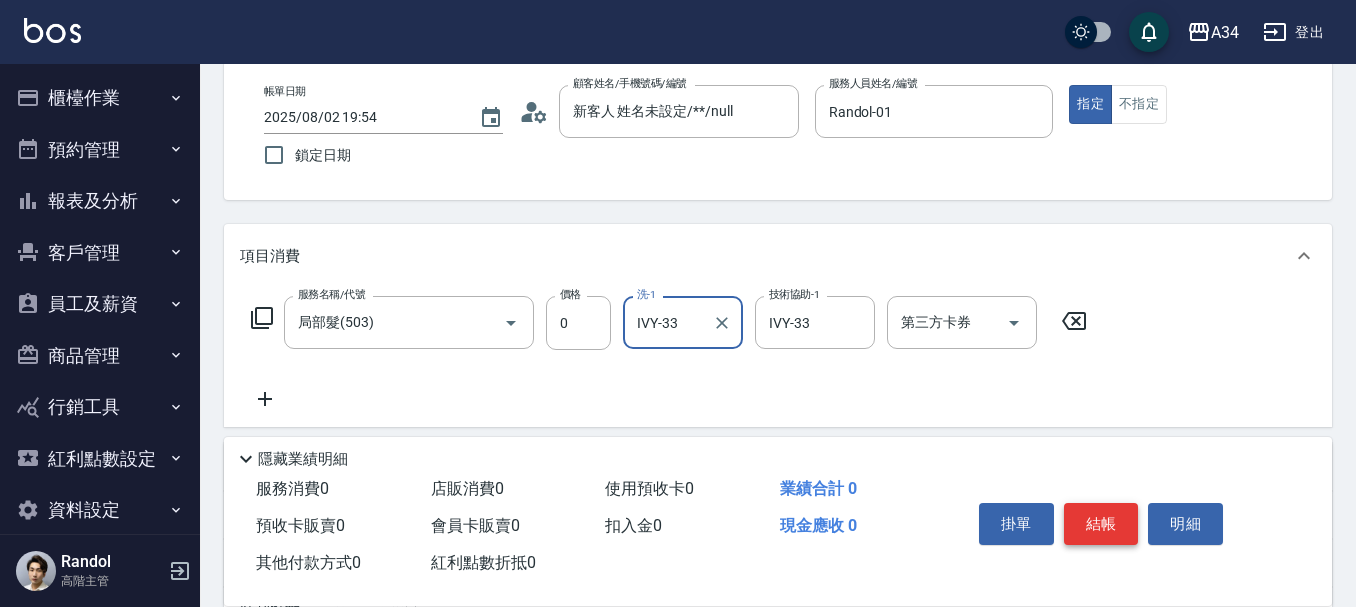 click on "結帳" at bounding box center (1101, 524) 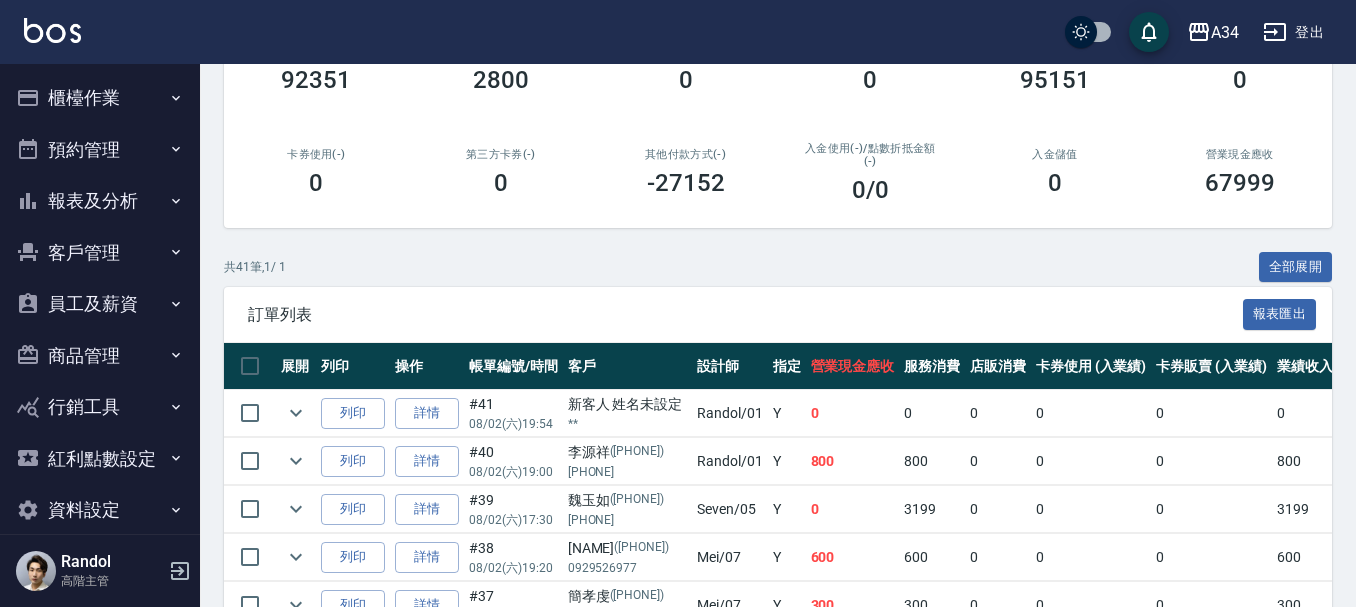 scroll, scrollTop: 300, scrollLeft: 0, axis: vertical 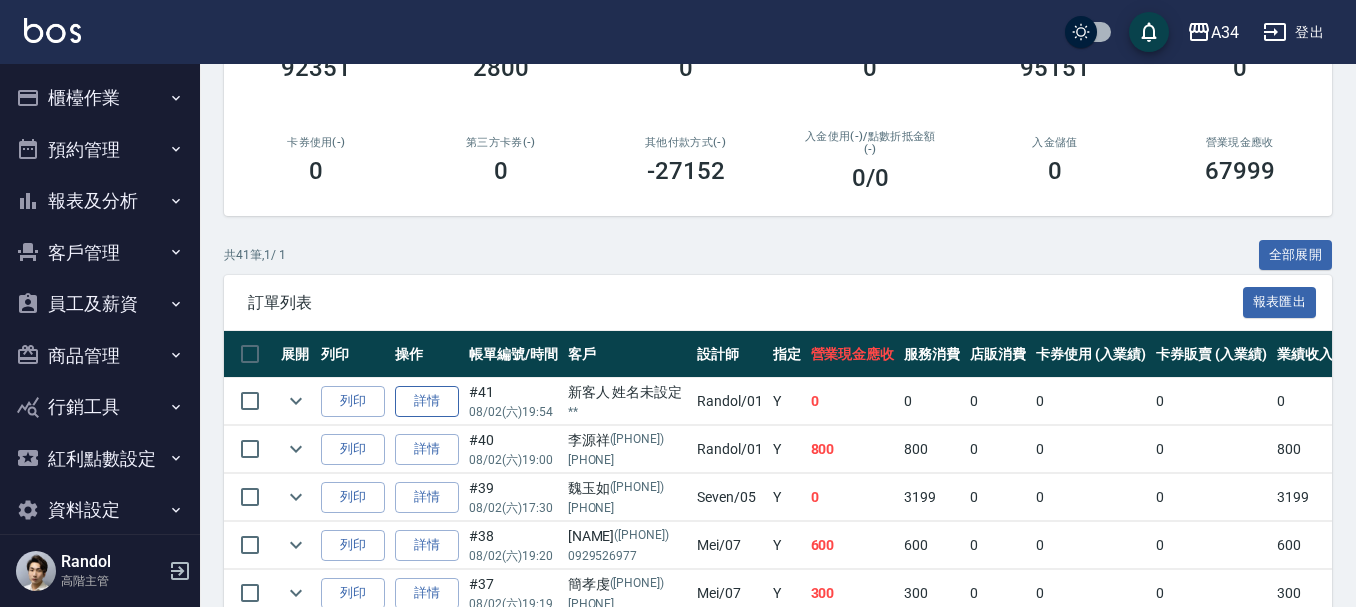 click on "詳情" at bounding box center [427, 401] 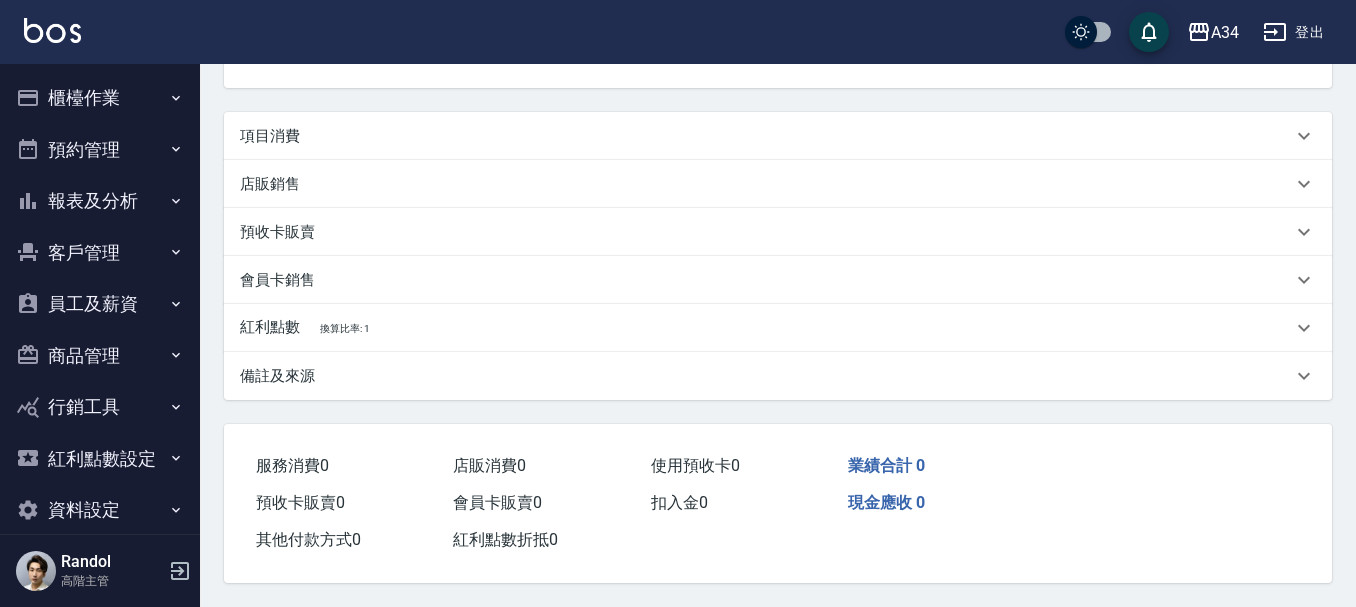 scroll, scrollTop: 0, scrollLeft: 0, axis: both 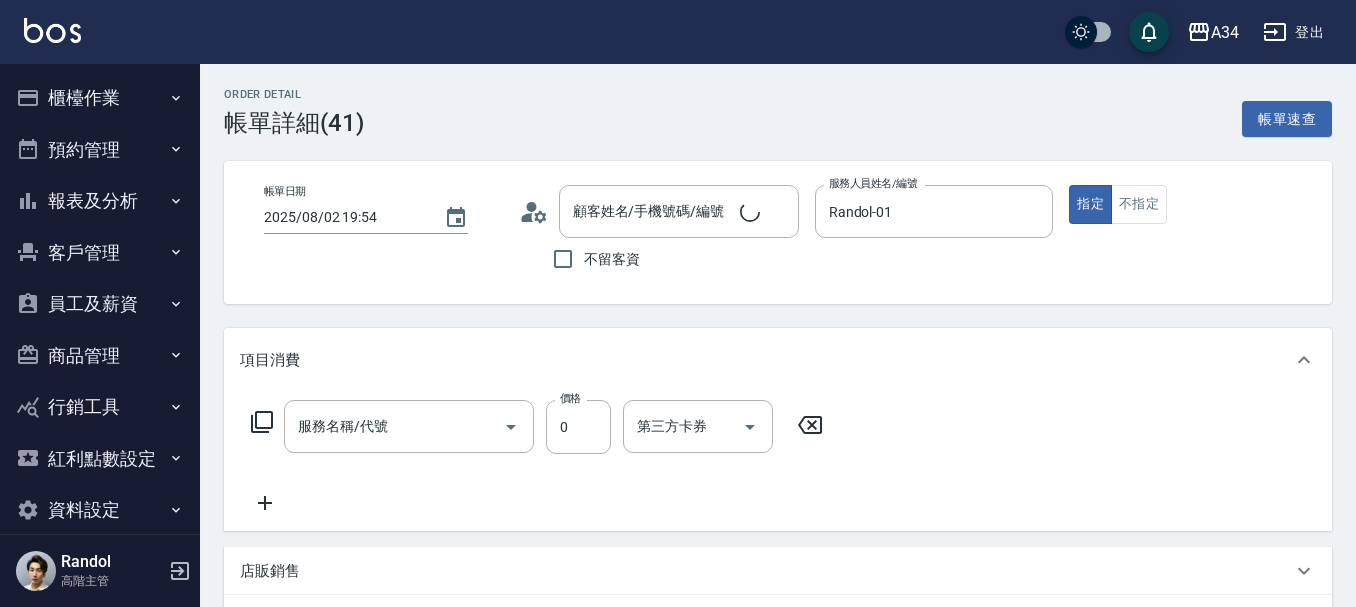 type on "2025/08/02 19:54" 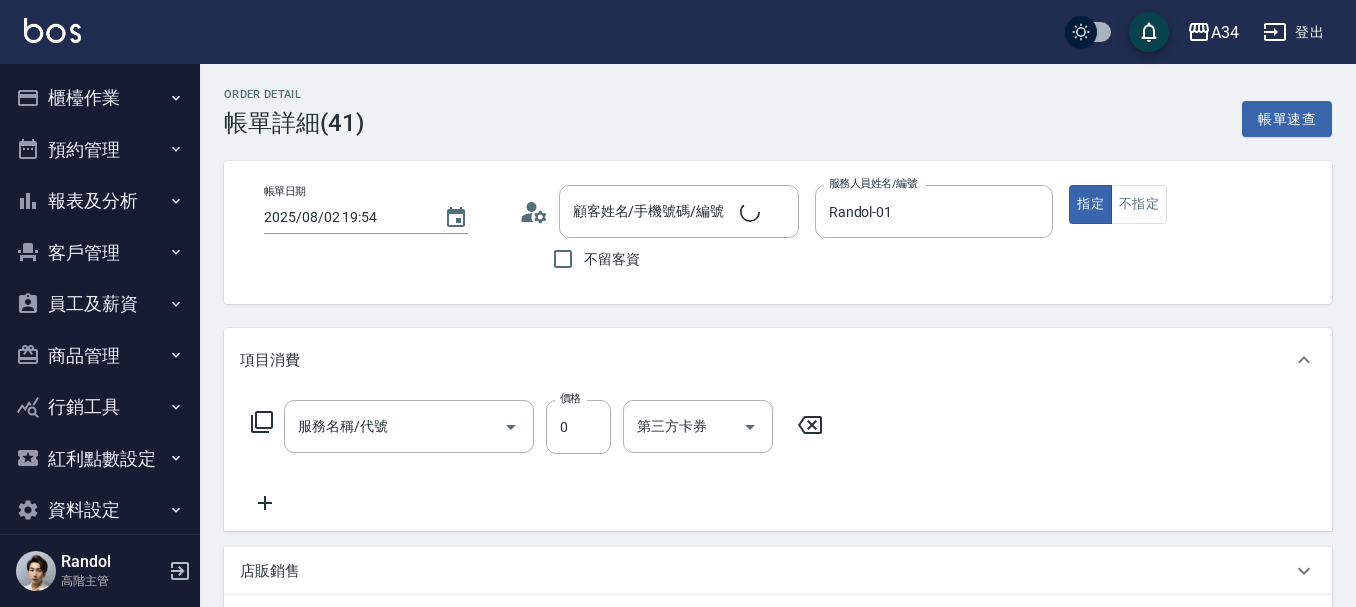 type on "Randol-01" 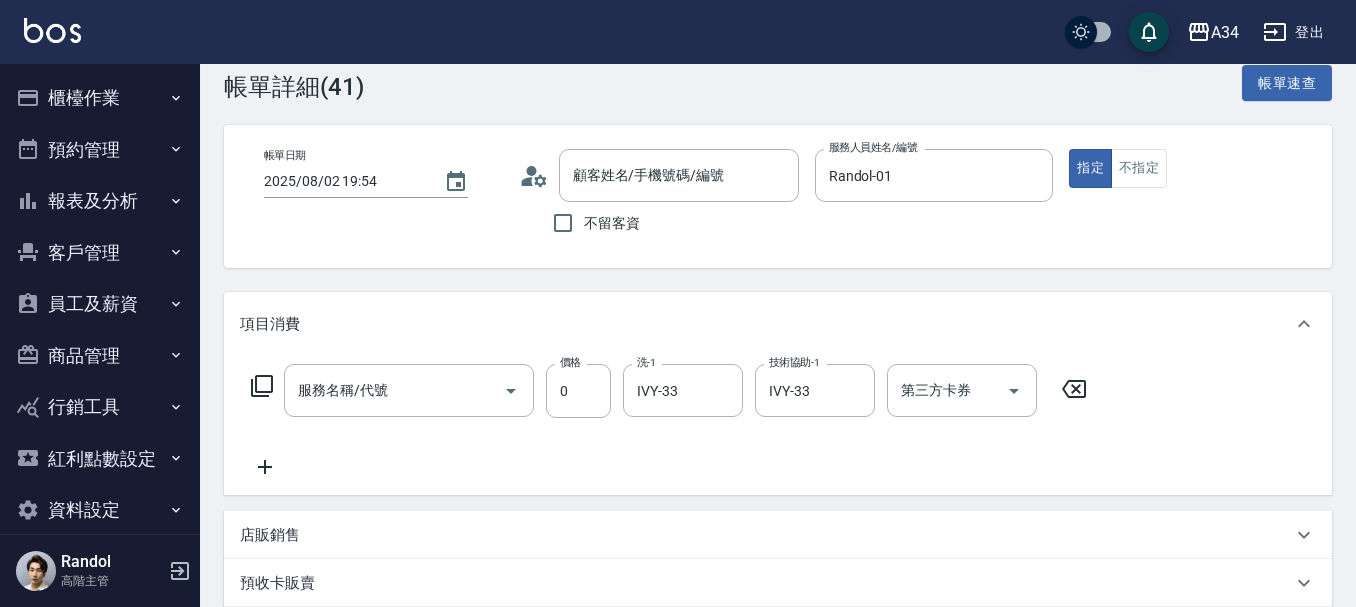 type on "新客人 姓名未設定/**/null" 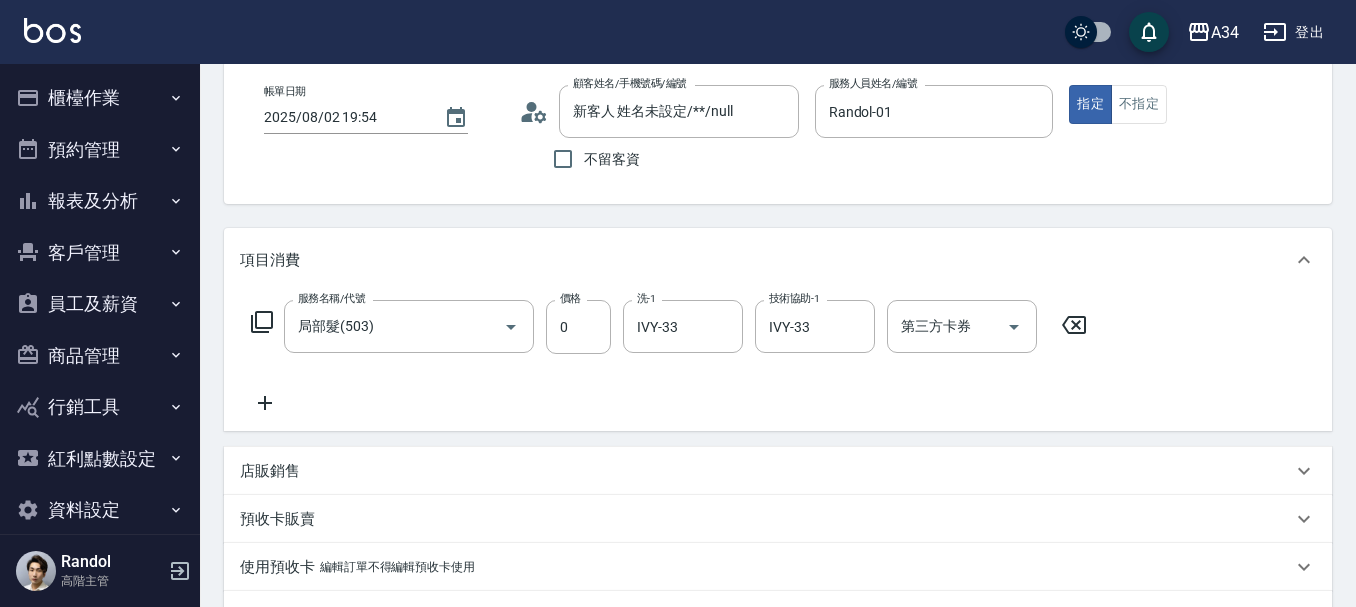 type on "局部髮(503)" 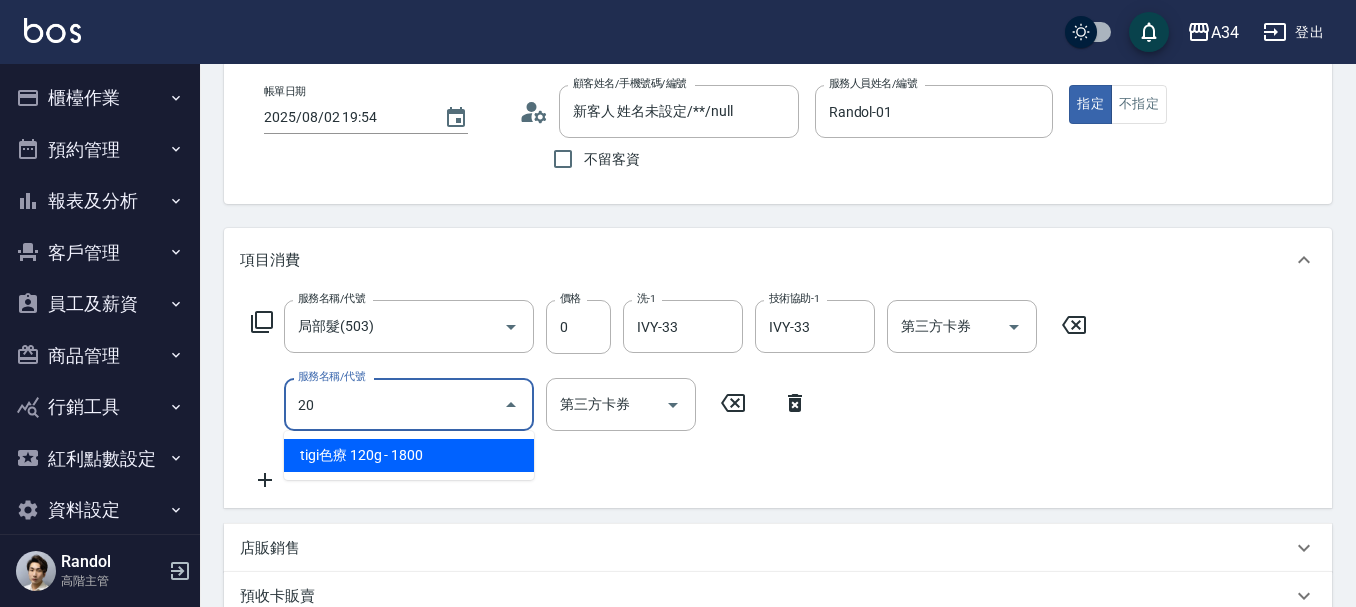 type on "201" 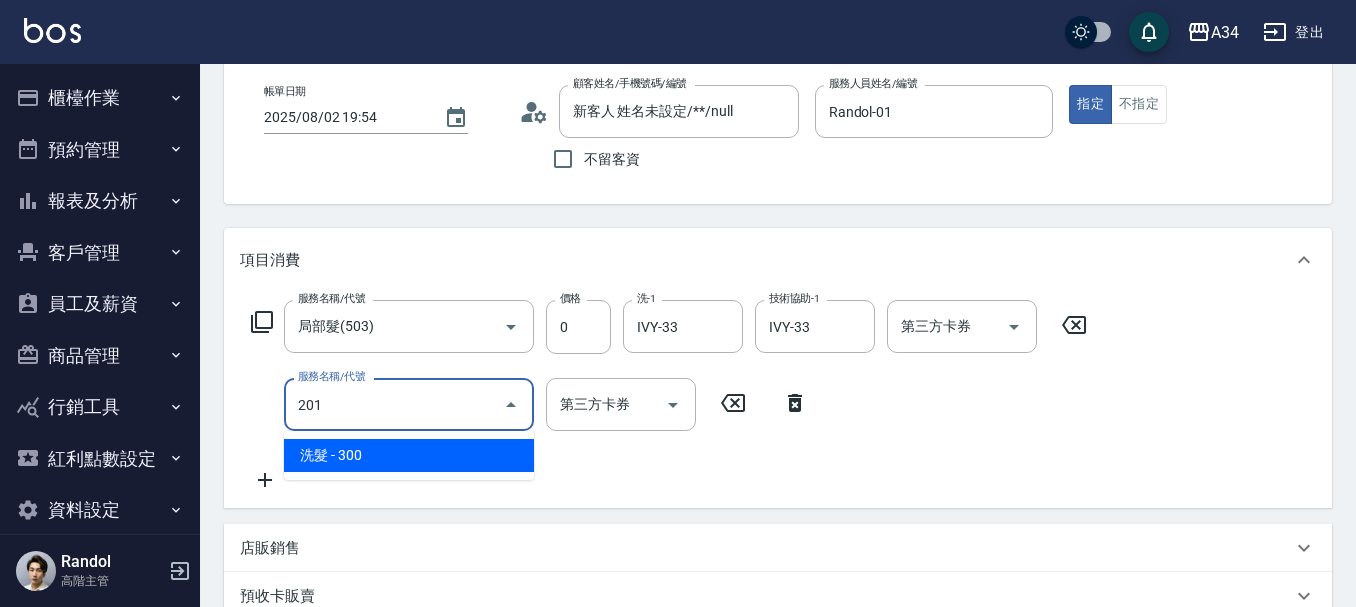 type on "30" 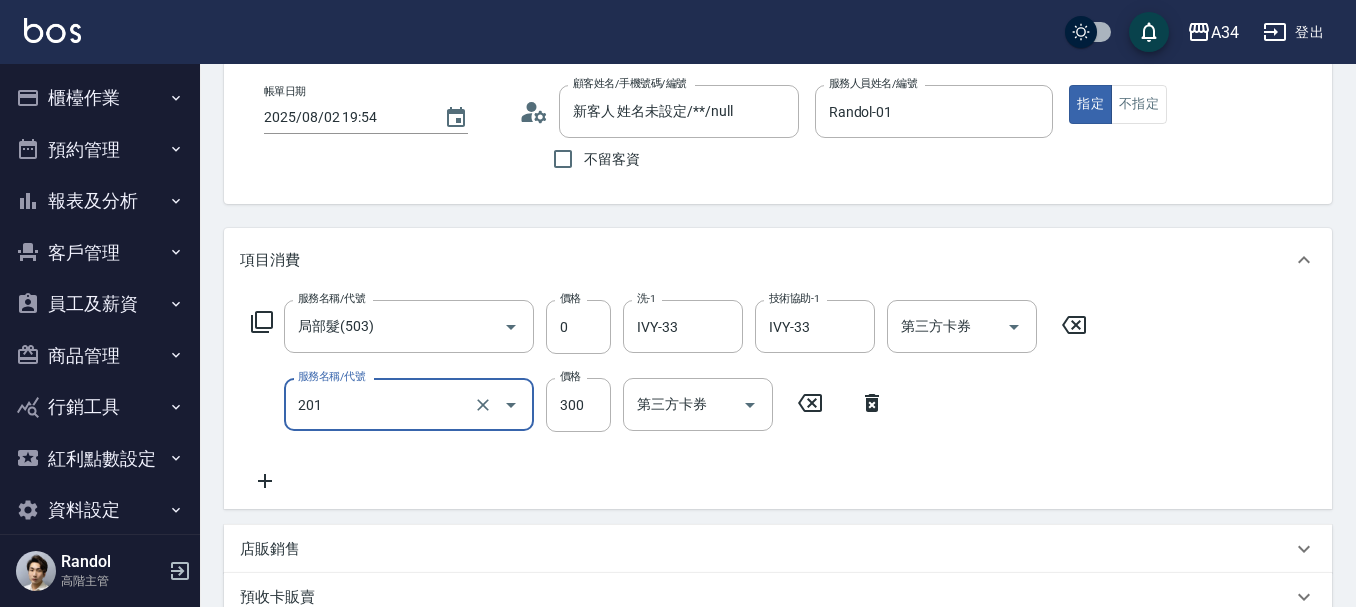 type on "洗髮(201)" 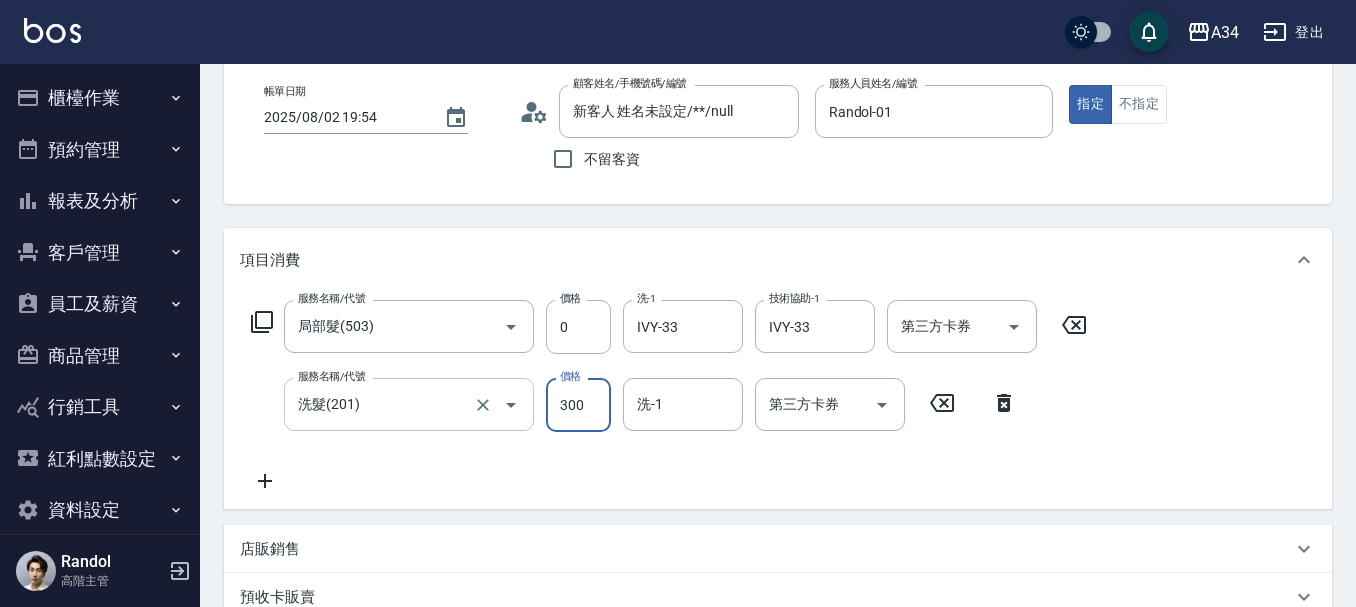 type on "0" 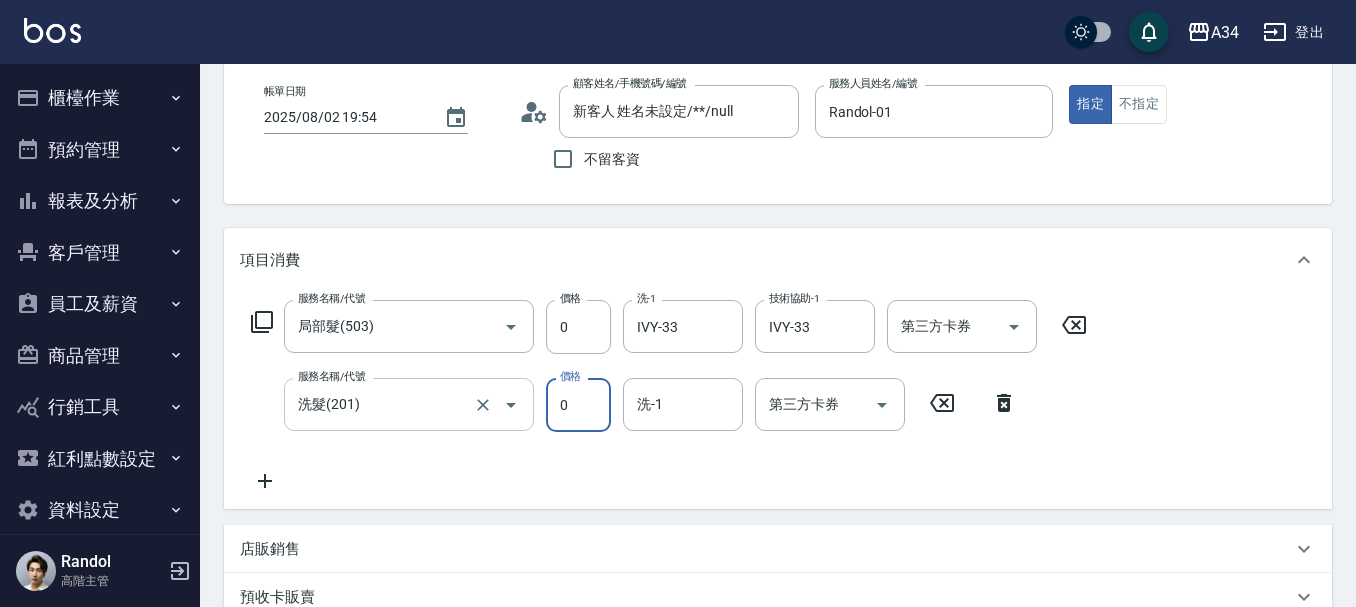 type on "0" 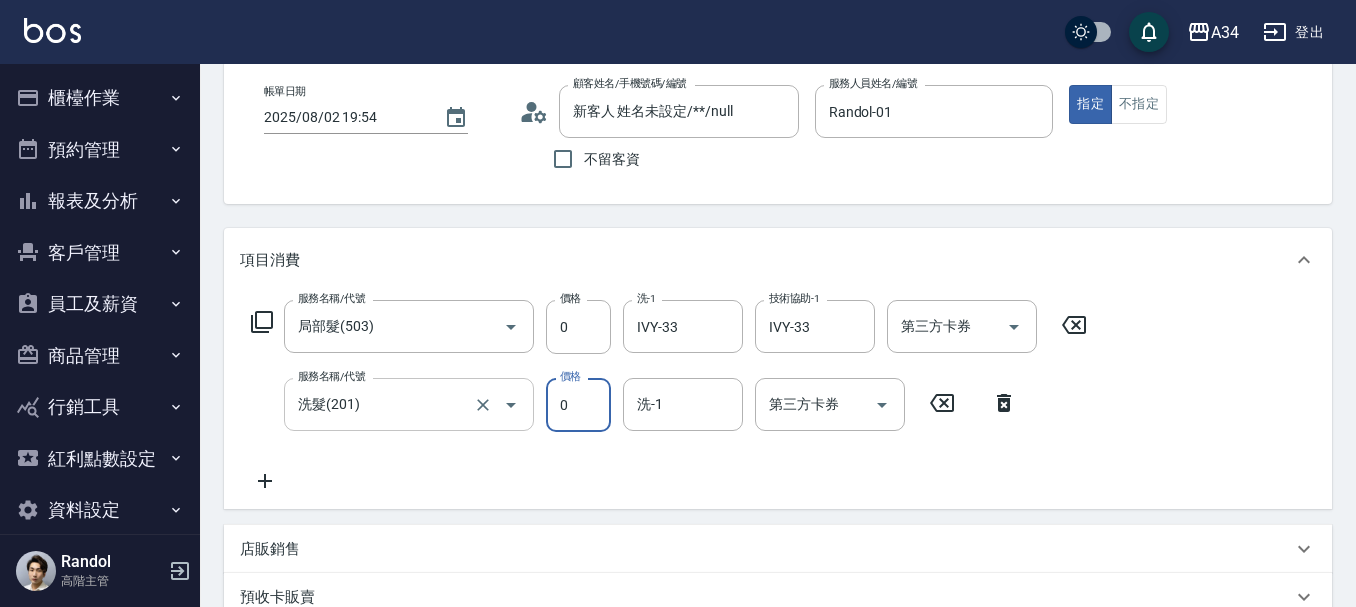 type on "0" 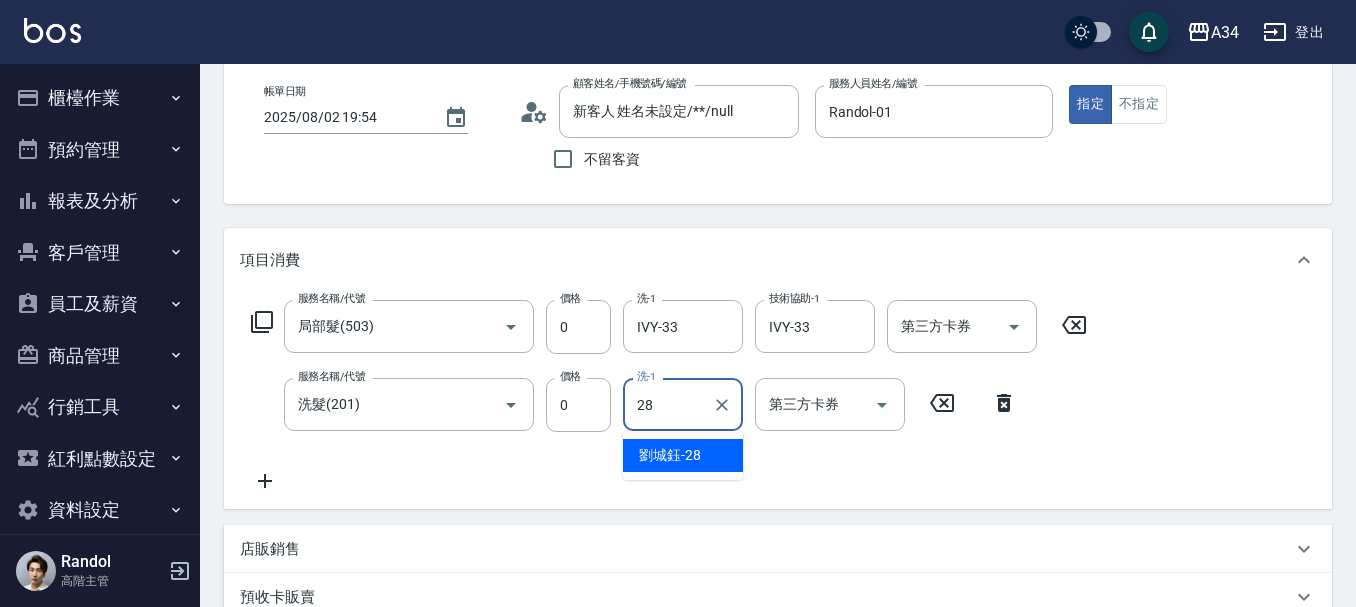 type on "劉城鈺-28" 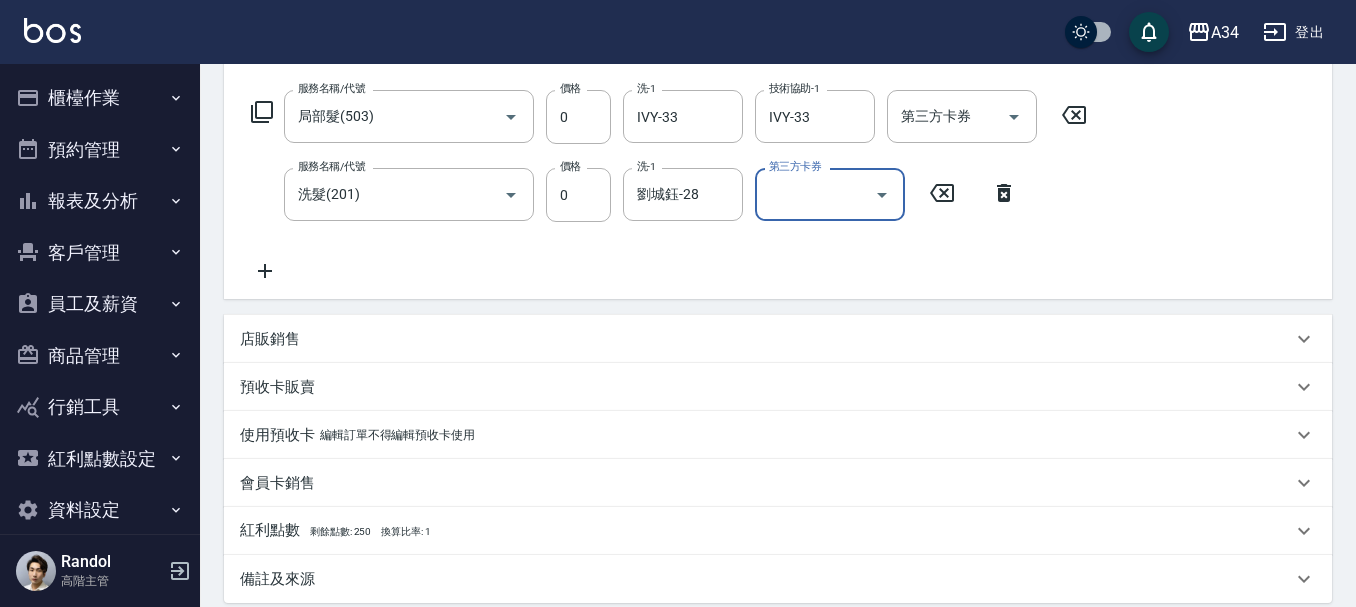 scroll, scrollTop: 522, scrollLeft: 0, axis: vertical 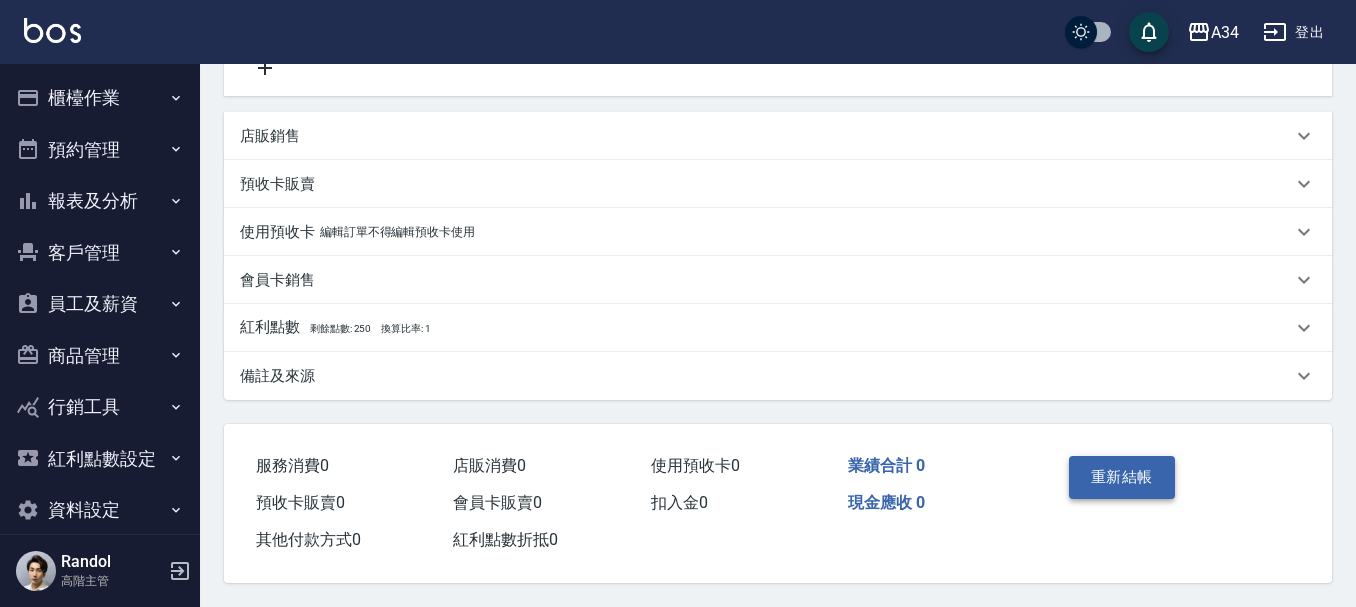 click on "重新結帳" at bounding box center [1122, 477] 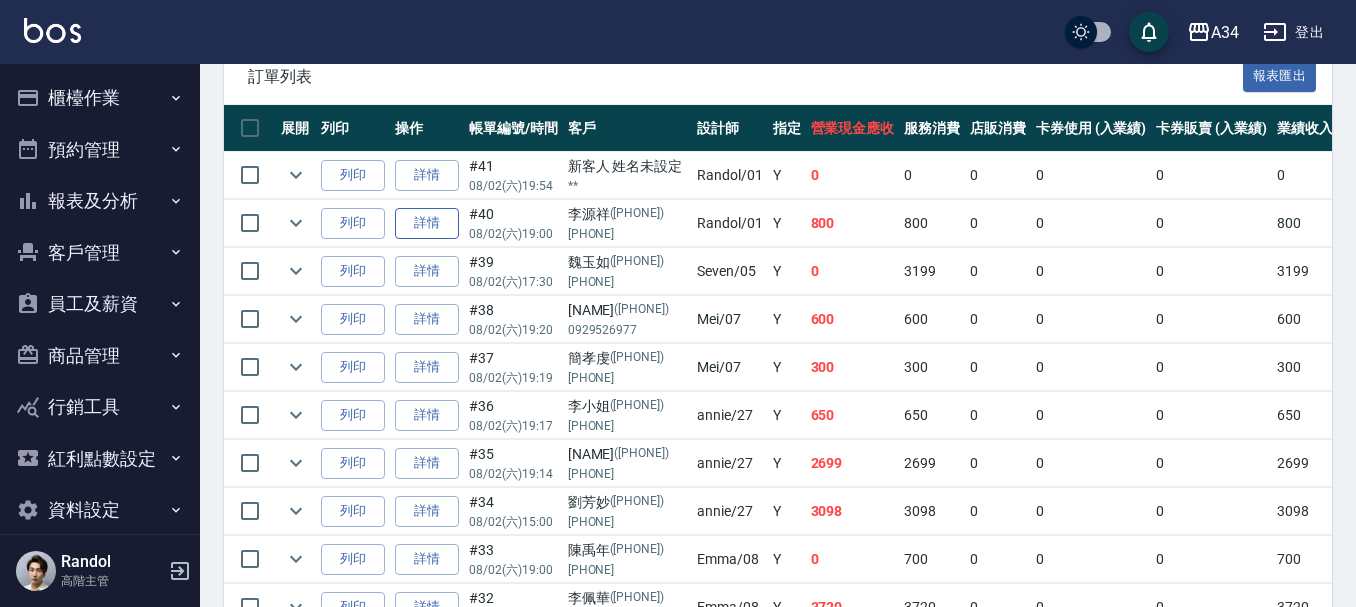 scroll, scrollTop: 494, scrollLeft: 0, axis: vertical 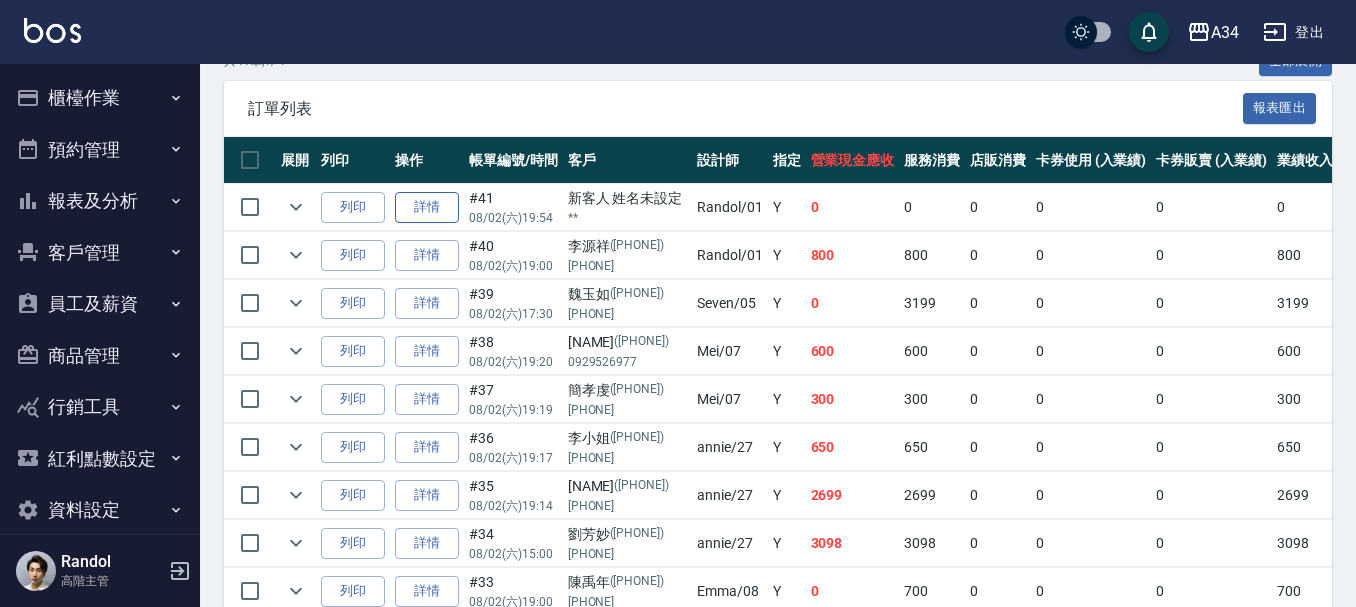 click on "詳情" at bounding box center (427, 207) 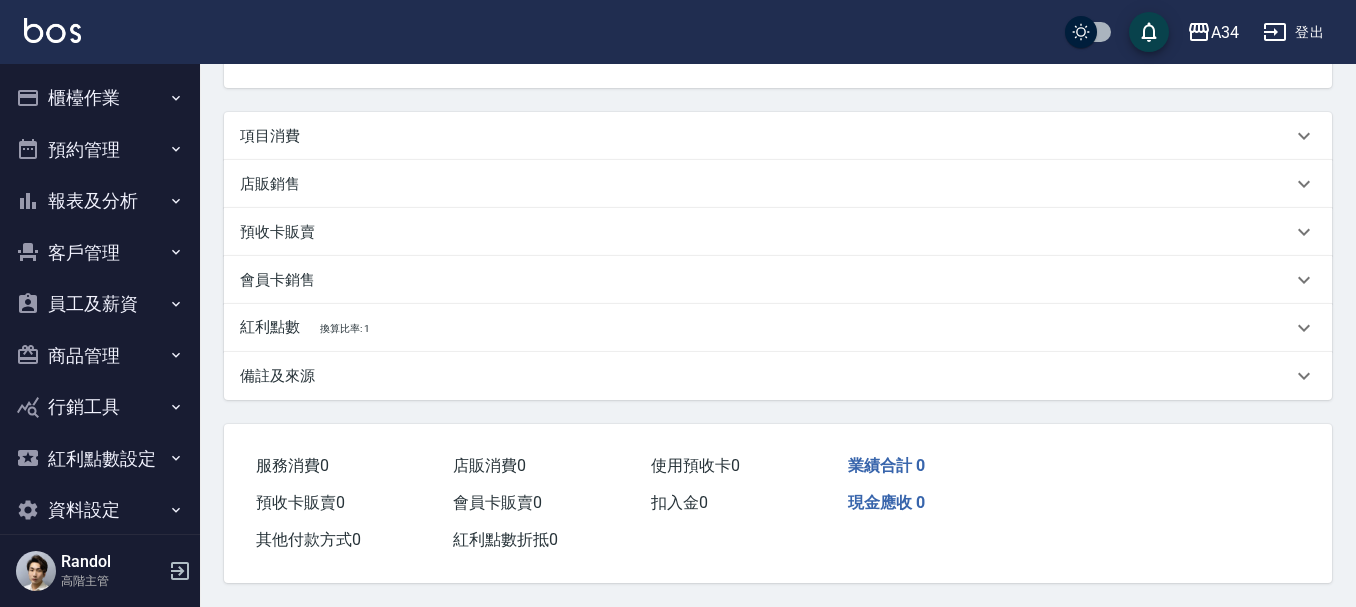 scroll, scrollTop: 0, scrollLeft: 0, axis: both 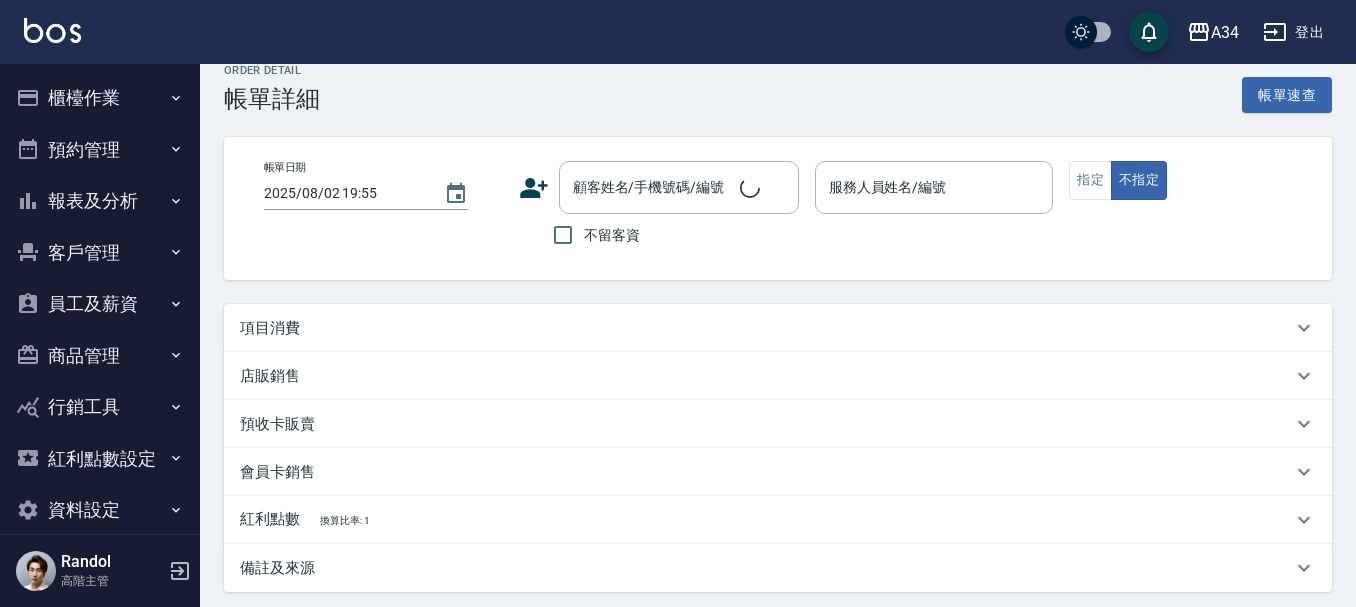 type on "2025/08/02 19:54" 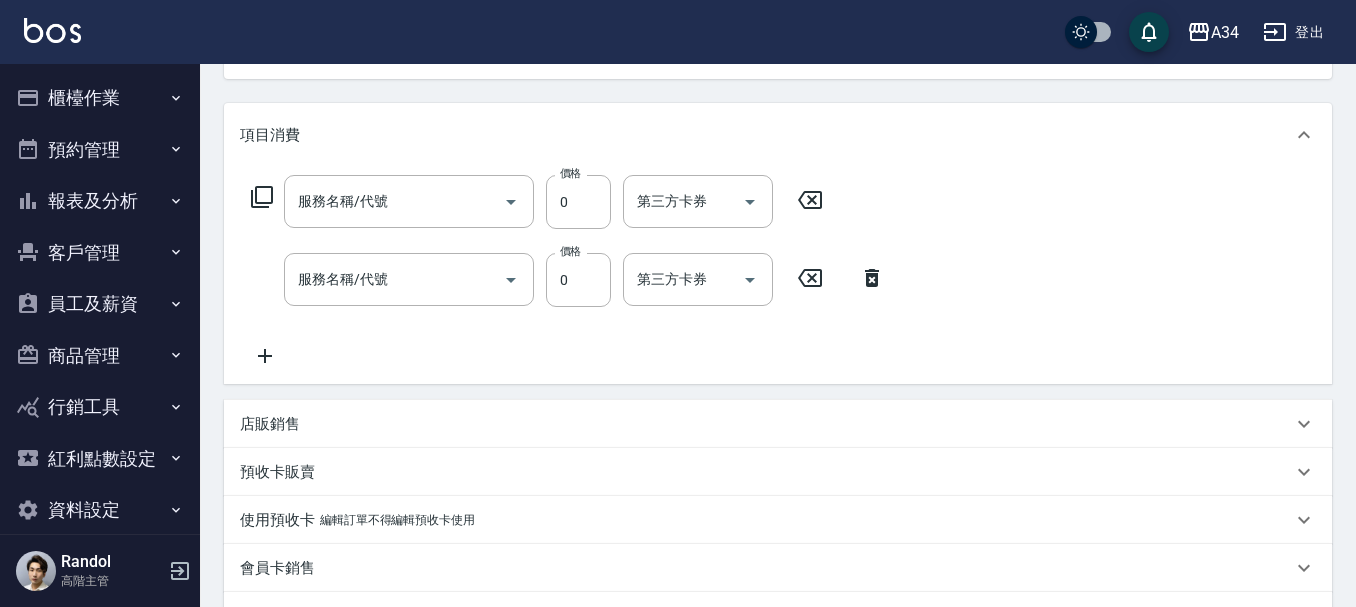 type on "新客人 姓名未設定/**/null" 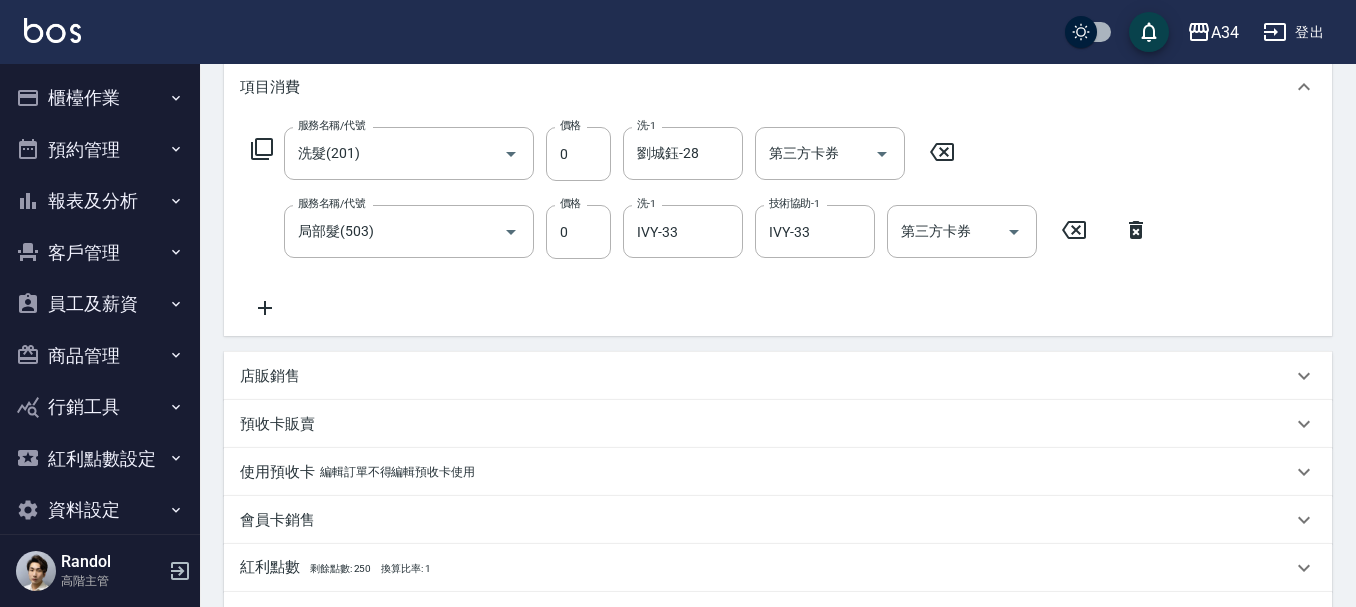 type on "洗髮(201)" 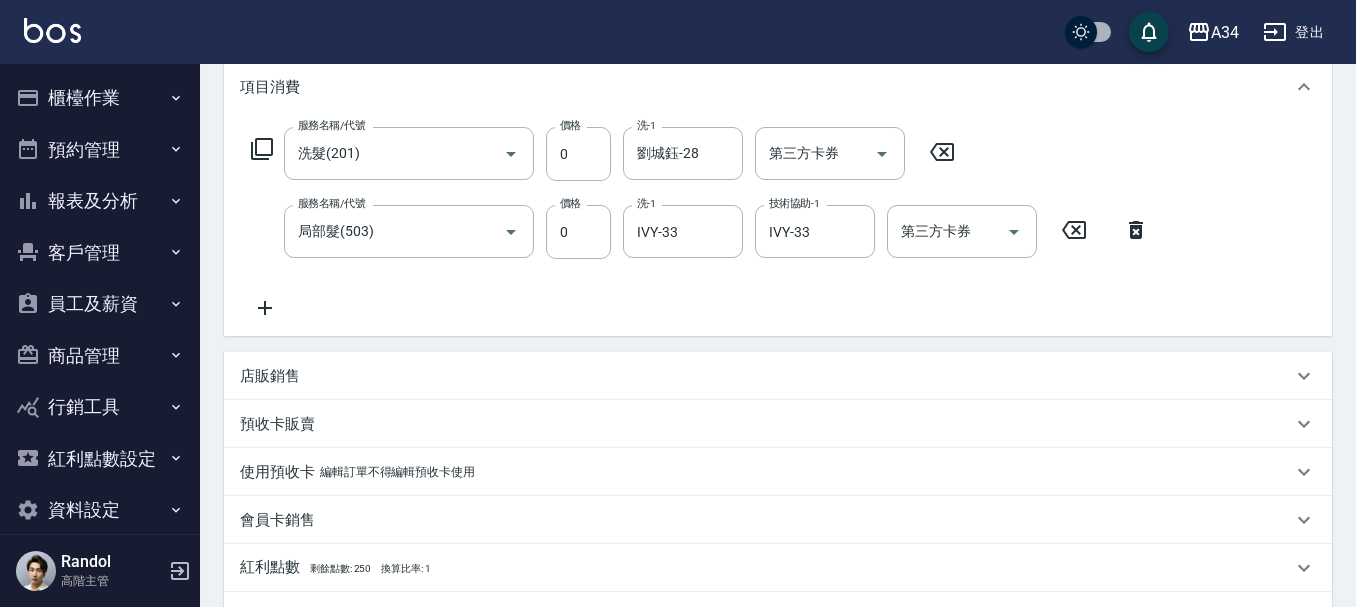 type on "局部髮(503)" 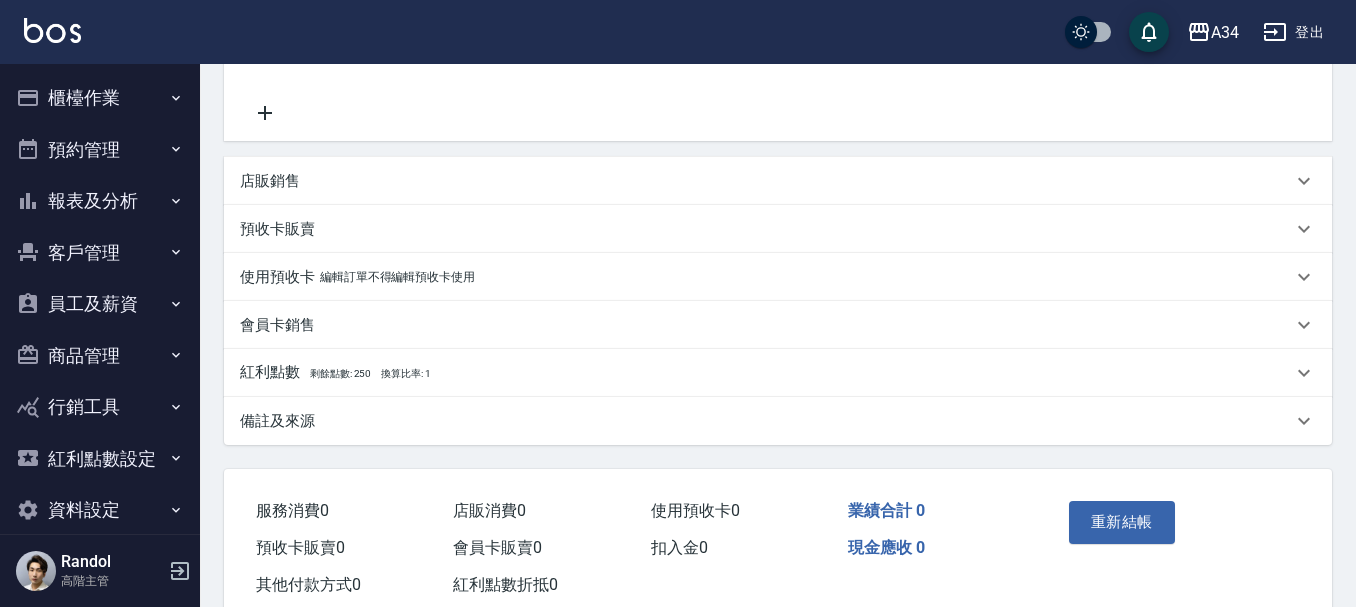 scroll, scrollTop: 487, scrollLeft: 0, axis: vertical 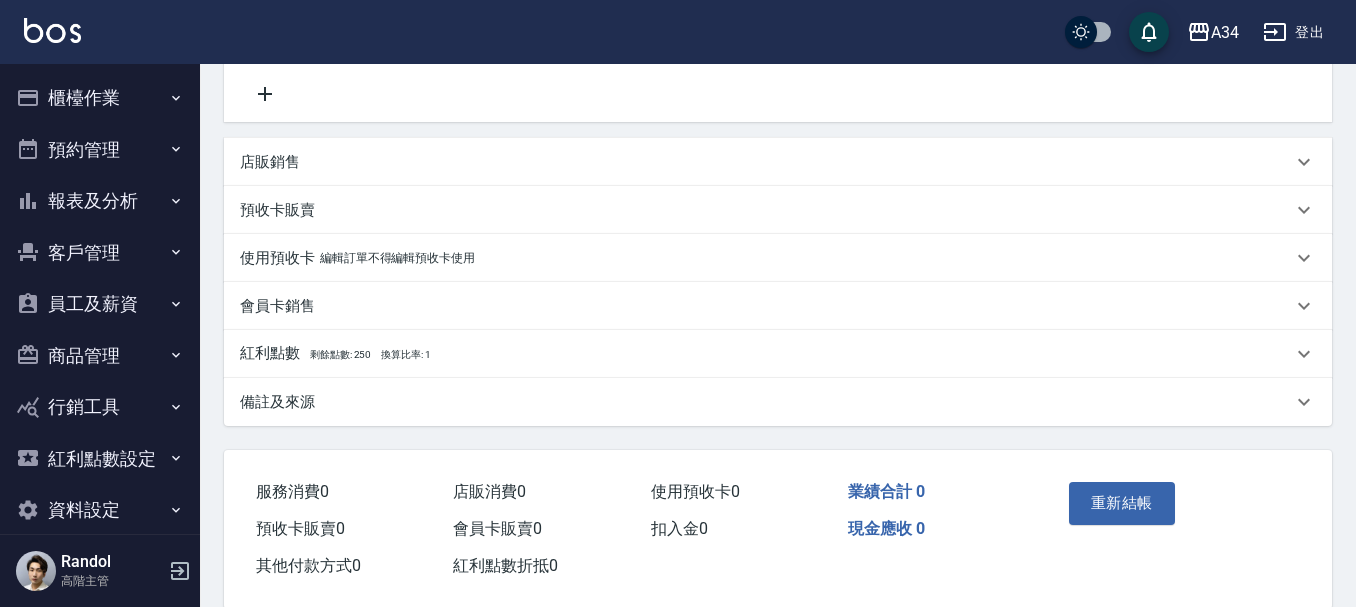 click on "紅利點數 剩餘點數: 250 換算比率: 1" at bounding box center (766, 354) 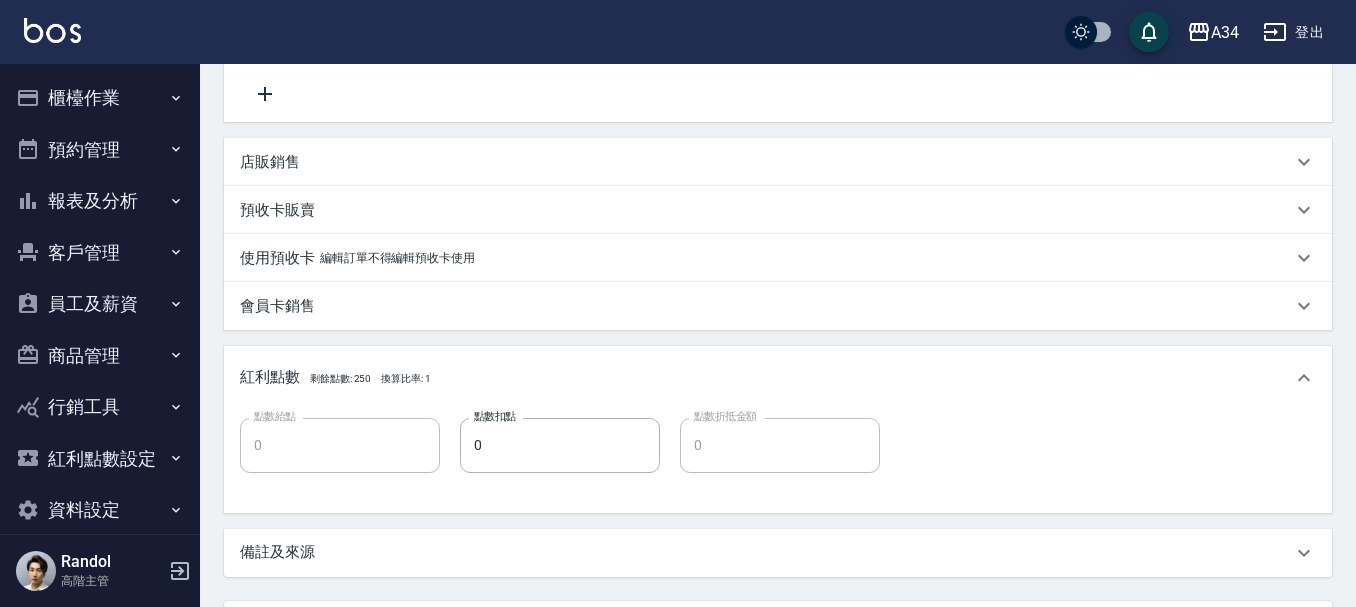 click on "紅利點數 剩餘點數: 250 換算比率: 1" at bounding box center [778, 378] 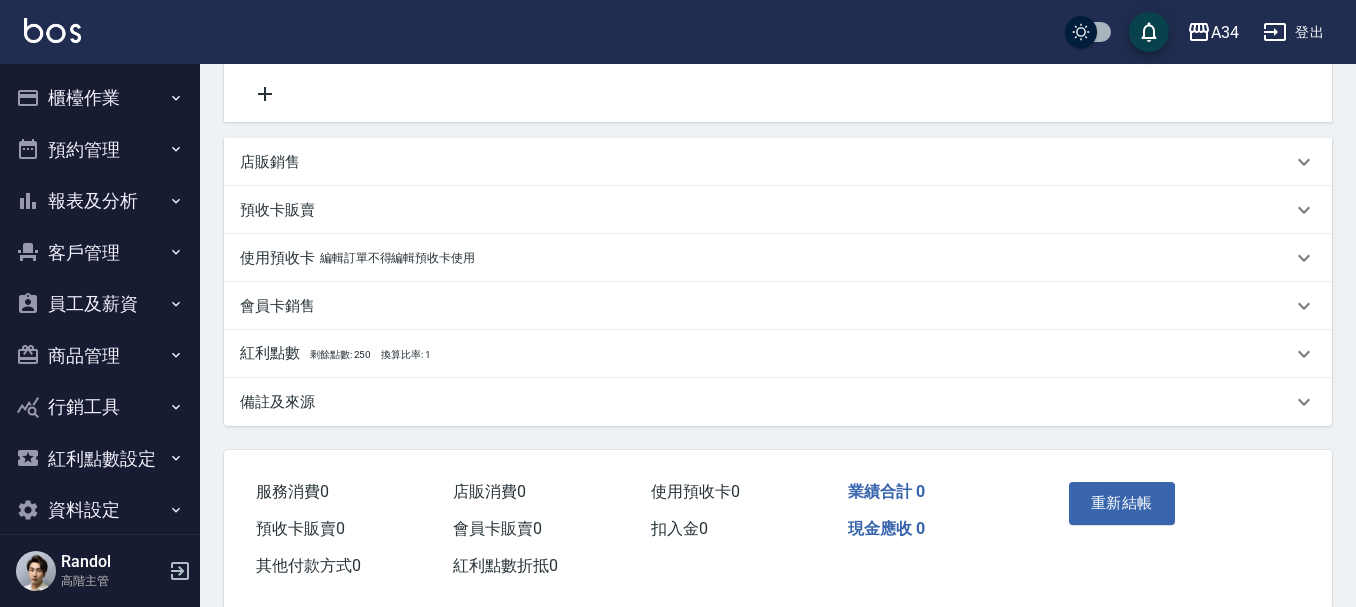 scroll, scrollTop: 522, scrollLeft: 0, axis: vertical 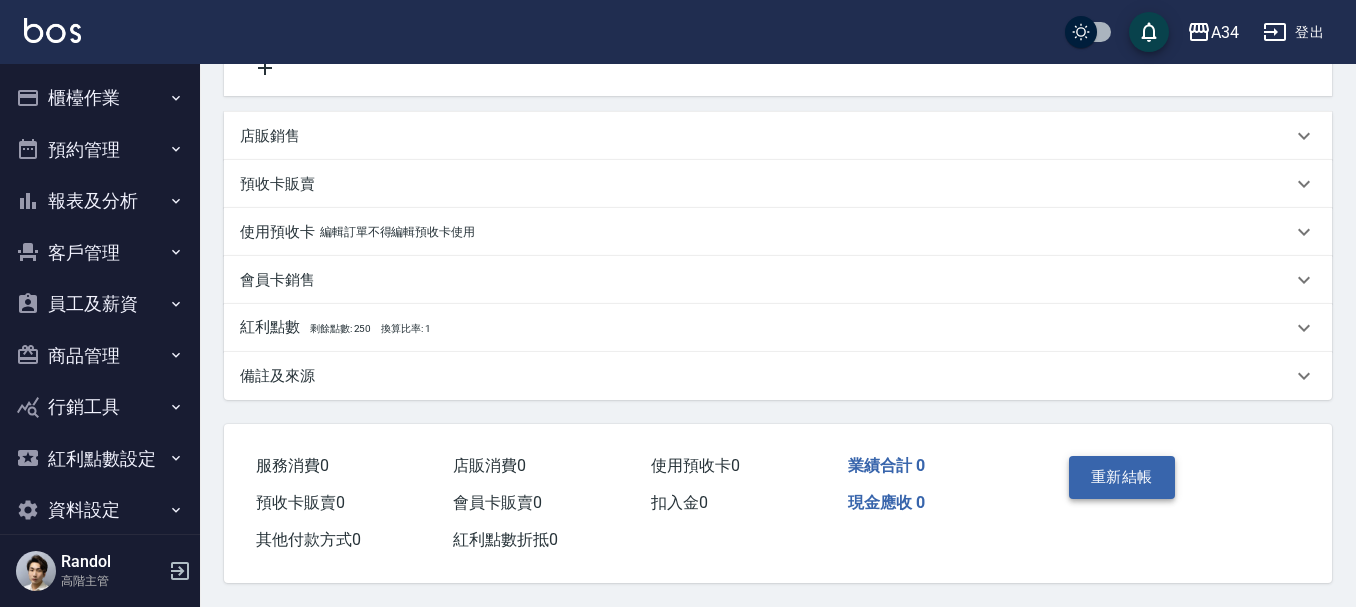 click on "重新結帳" at bounding box center (1122, 477) 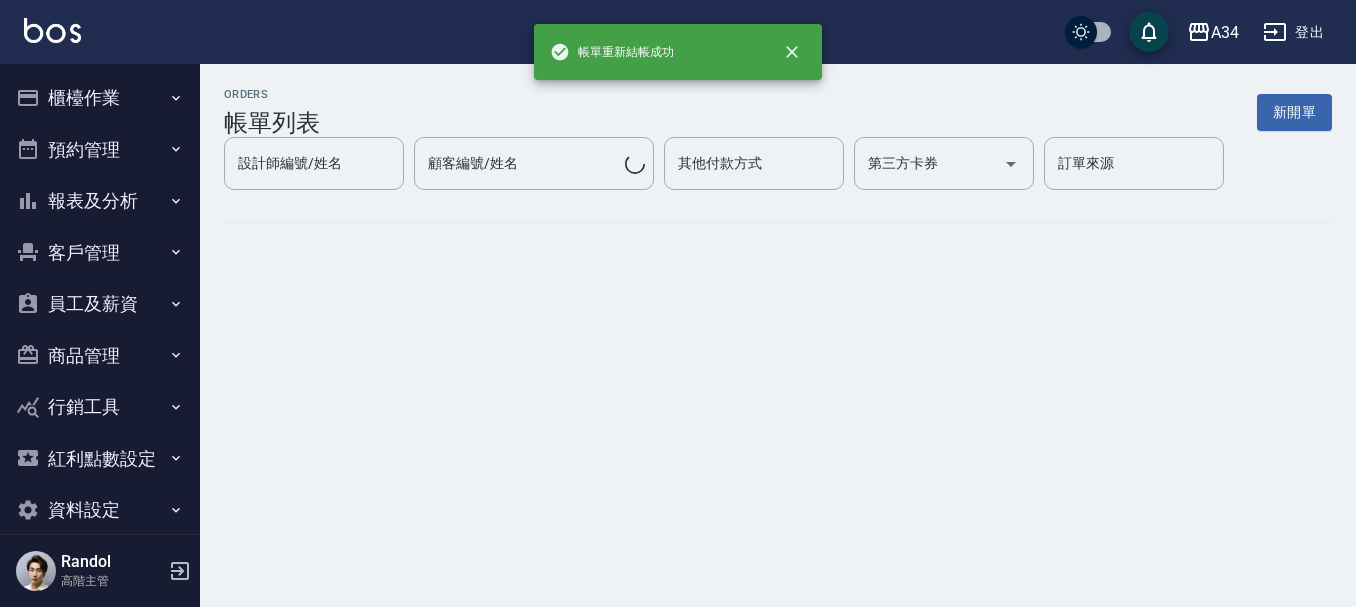 scroll, scrollTop: 0, scrollLeft: 0, axis: both 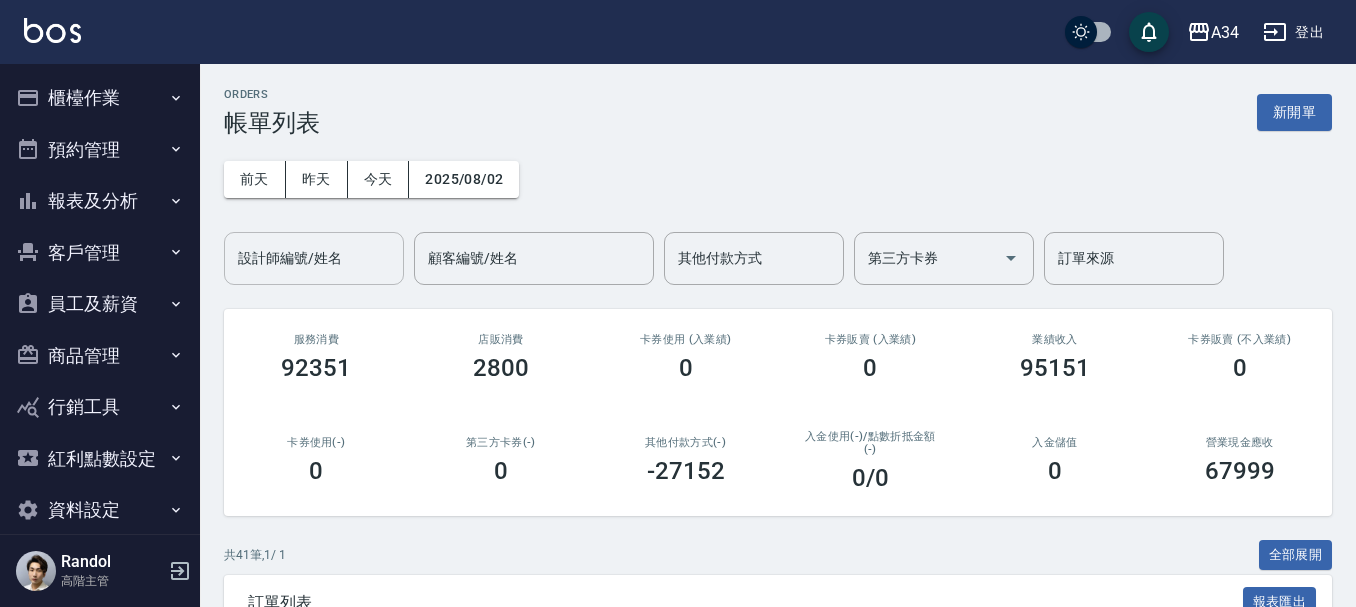 click on "設計師編號/姓名" at bounding box center (314, 258) 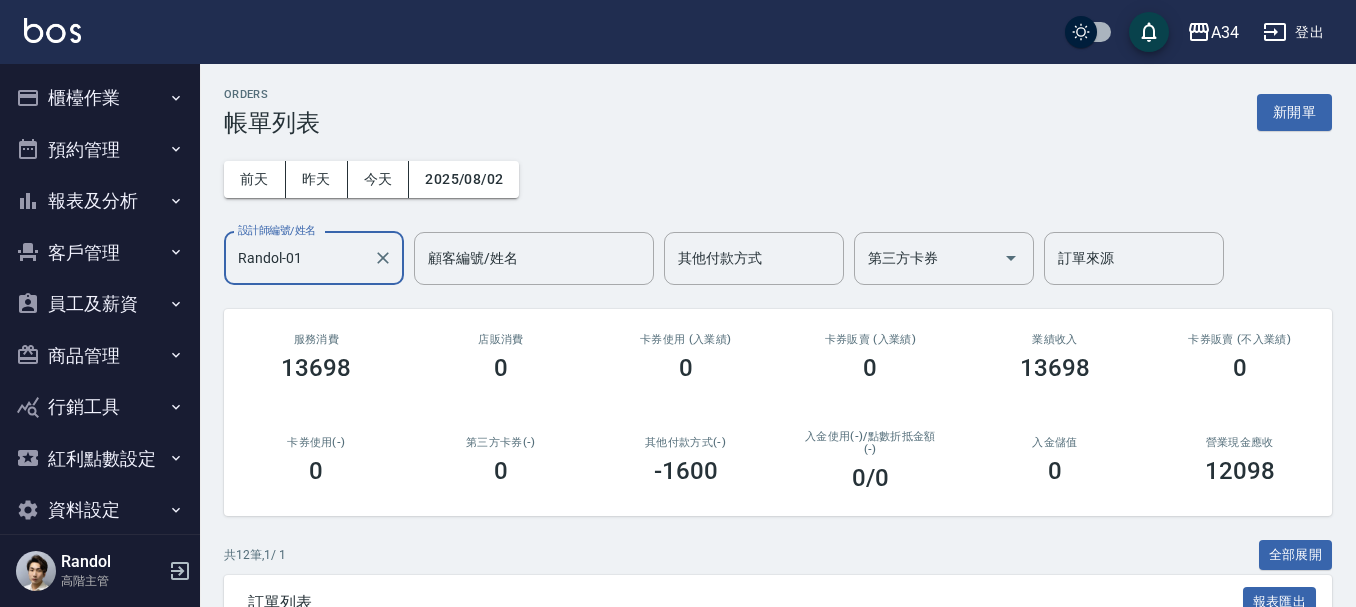 scroll, scrollTop: 100, scrollLeft: 0, axis: vertical 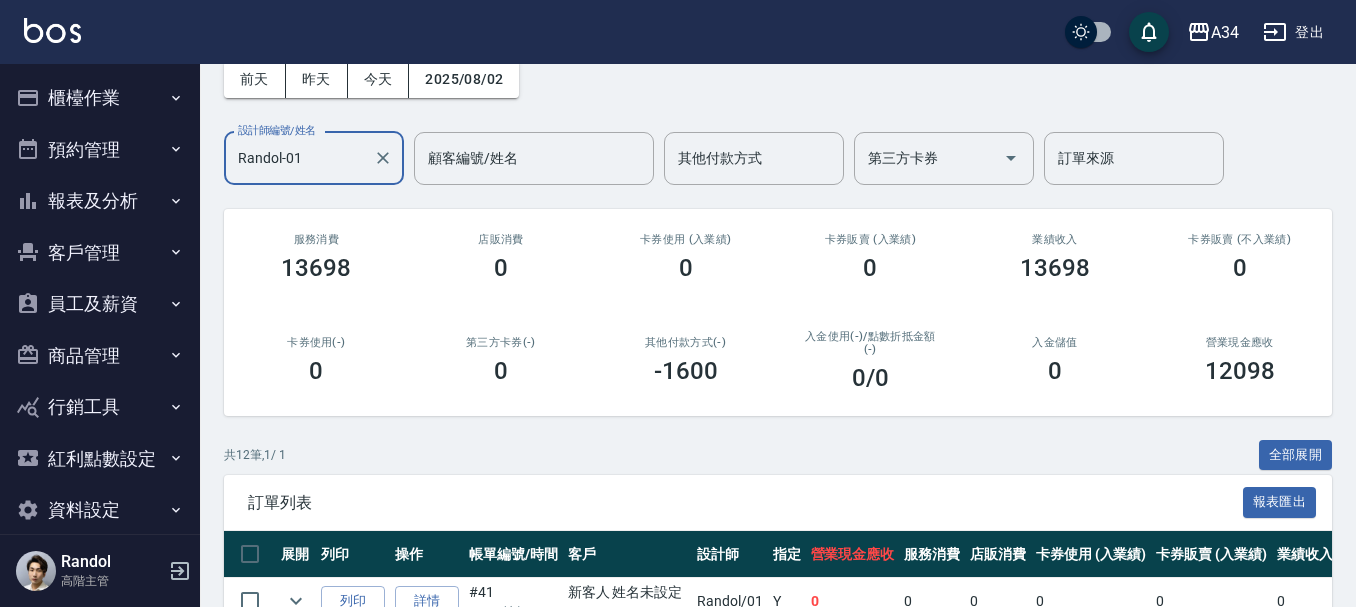 type on "Randol-01" 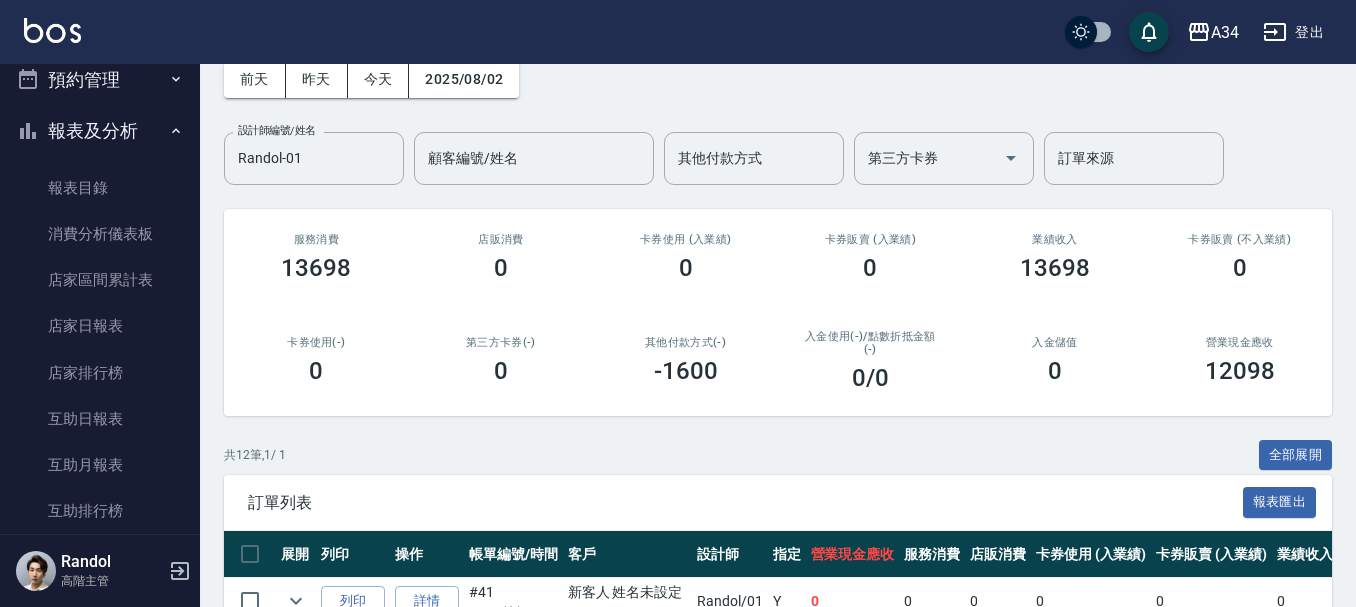 scroll, scrollTop: 100, scrollLeft: 0, axis: vertical 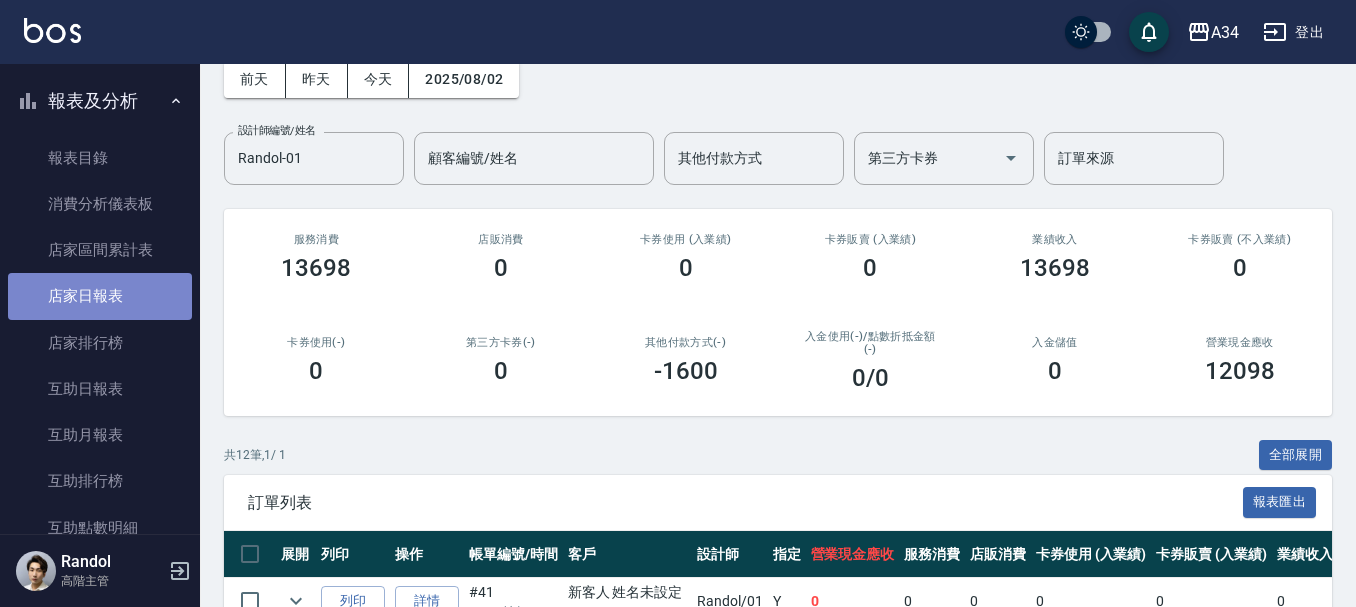 click on "店家日報表" at bounding box center (100, 296) 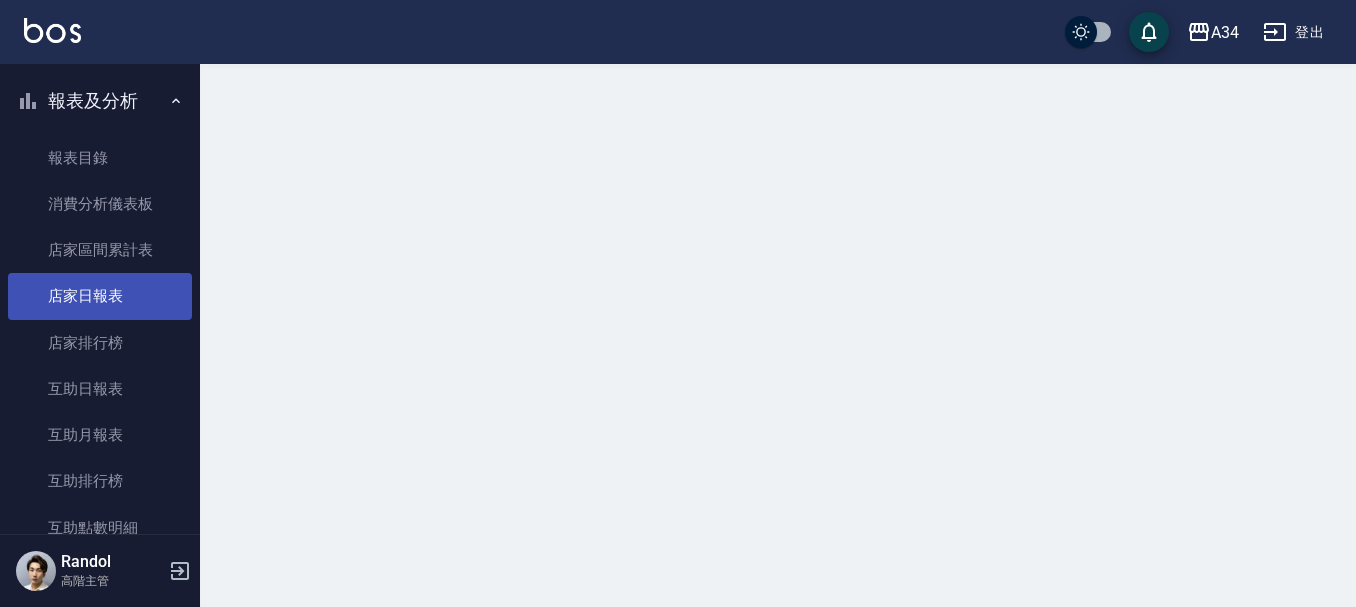 scroll, scrollTop: 0, scrollLeft: 0, axis: both 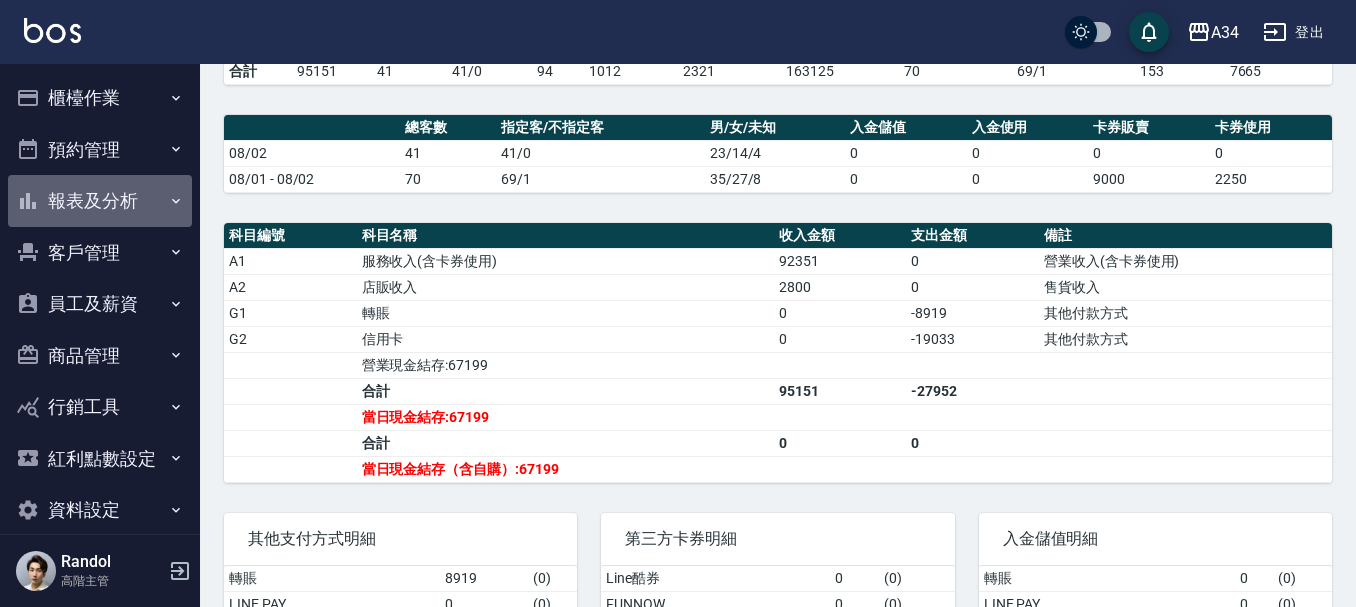 click on "報表及分析" at bounding box center (100, 201) 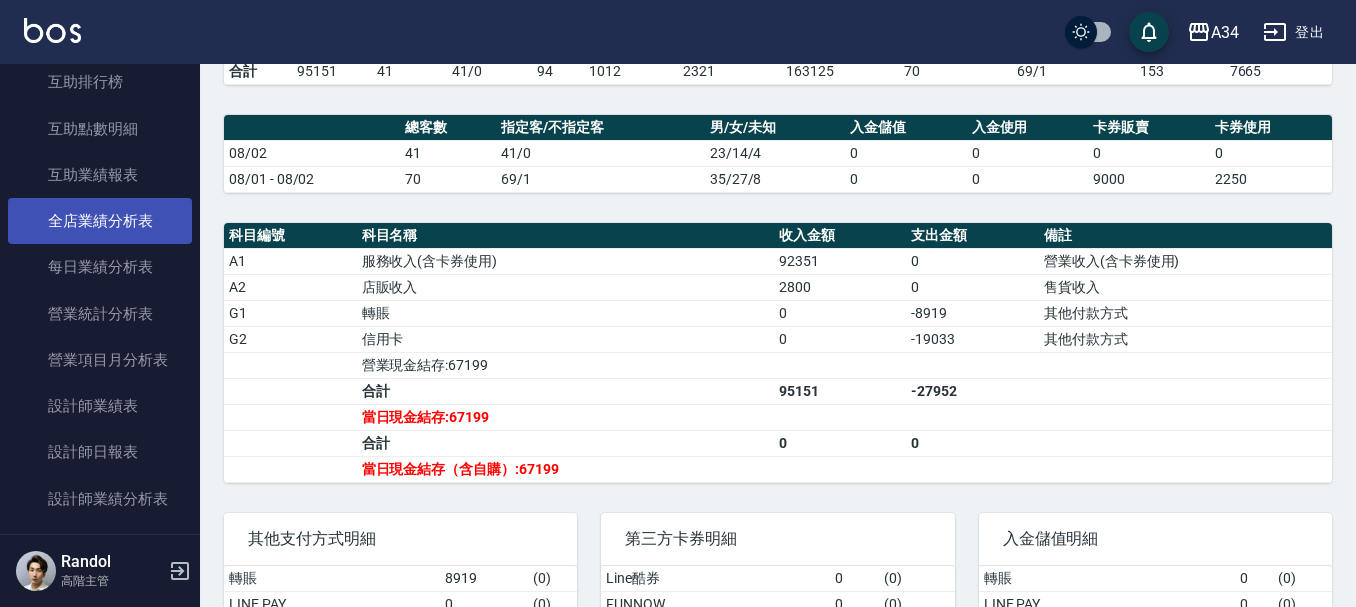 scroll, scrollTop: 500, scrollLeft: 0, axis: vertical 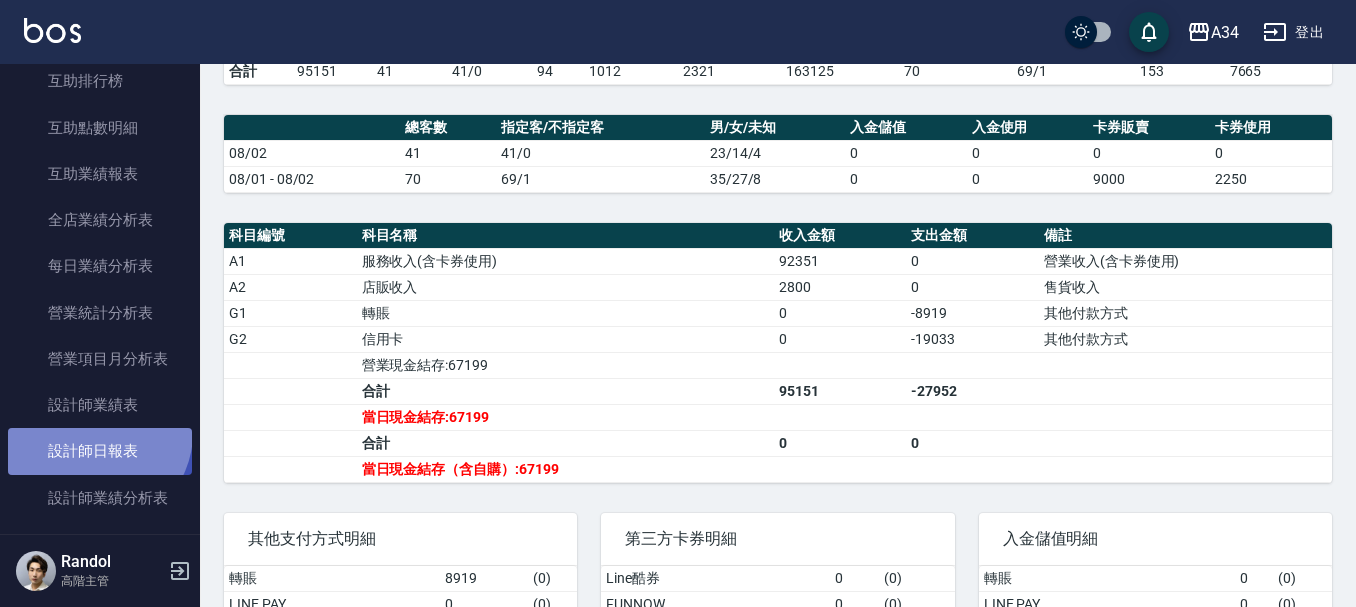 click on "設計師日報表" at bounding box center [100, 451] 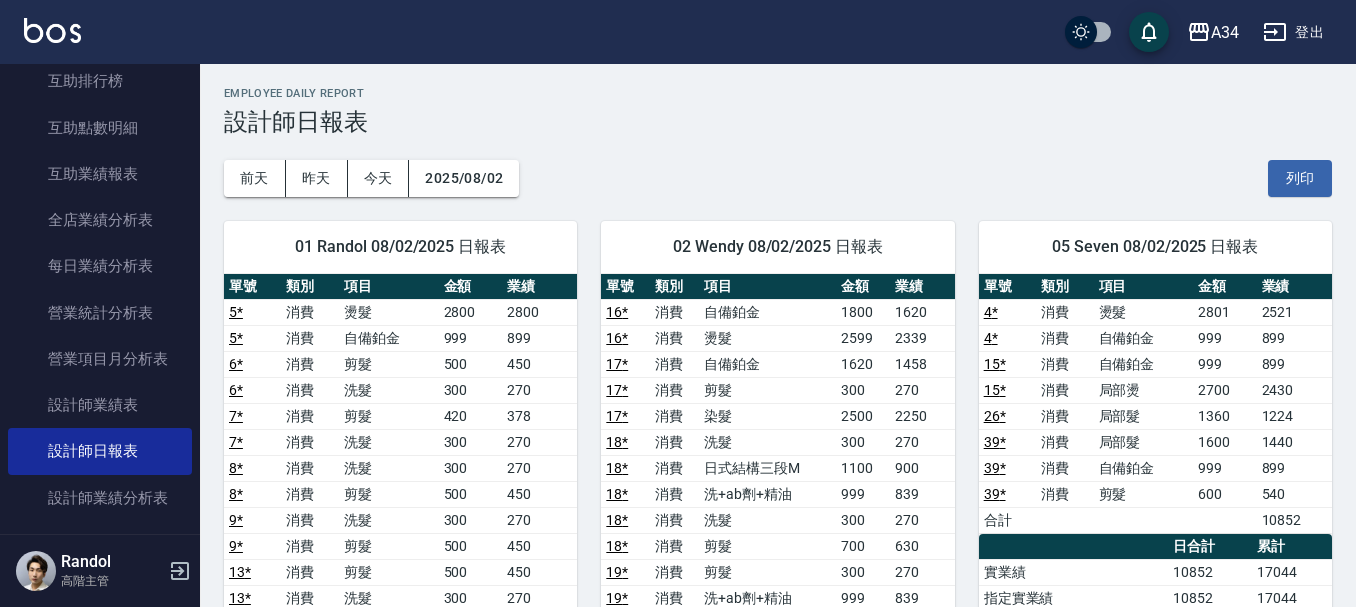 scroll, scrollTop: 0, scrollLeft: 0, axis: both 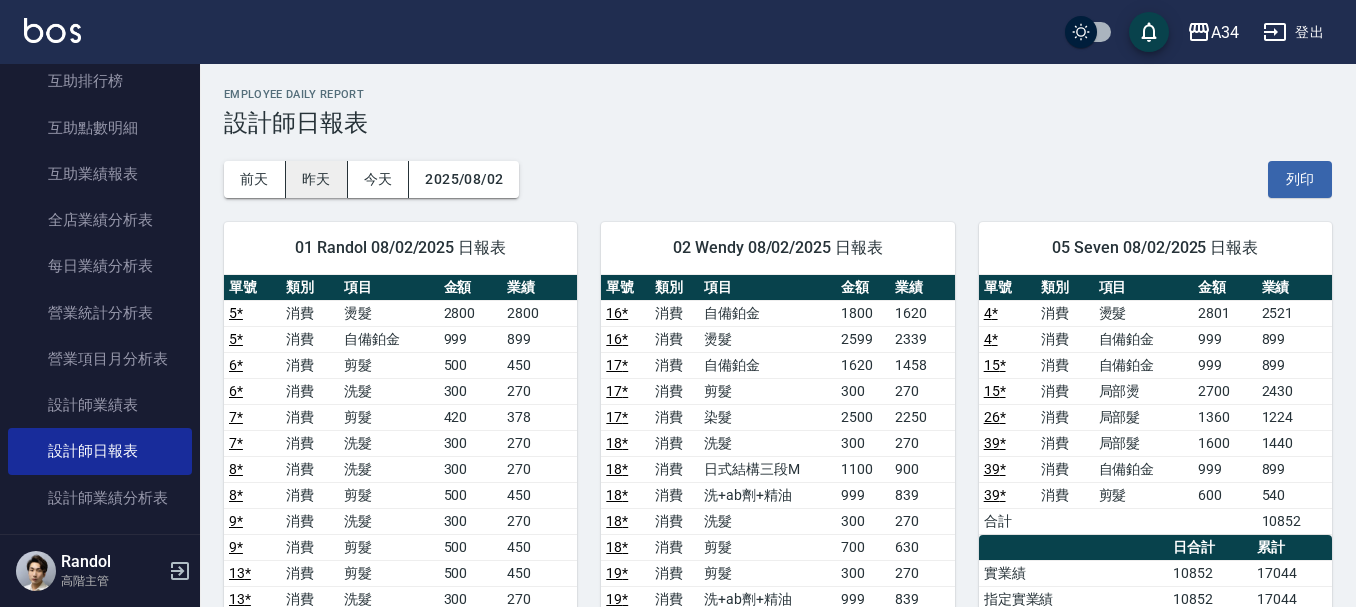 click on "昨天" at bounding box center [317, 179] 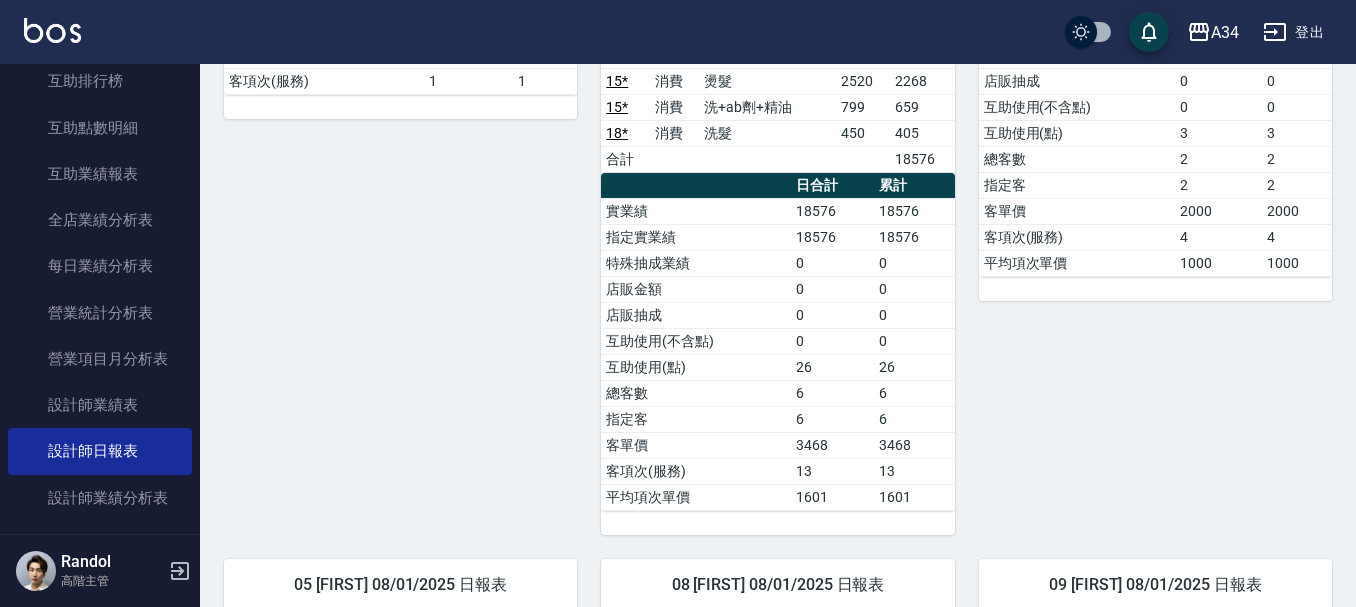scroll, scrollTop: 0, scrollLeft: 0, axis: both 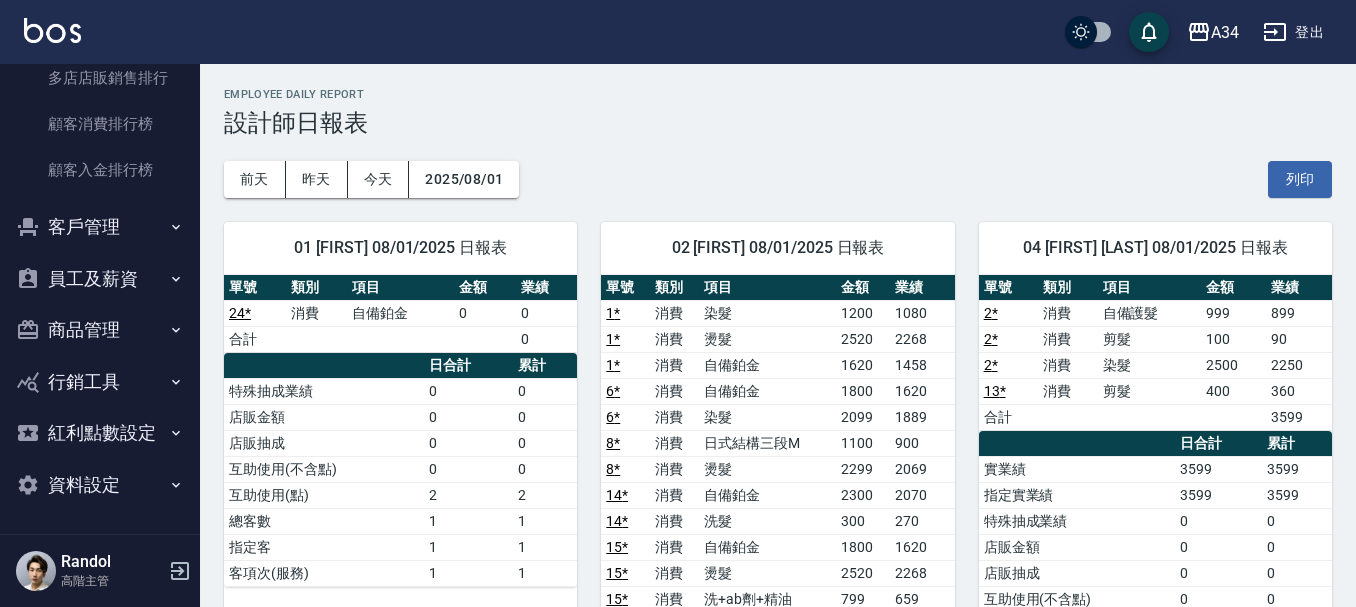 click on "員工及薪資" at bounding box center (100, 279) 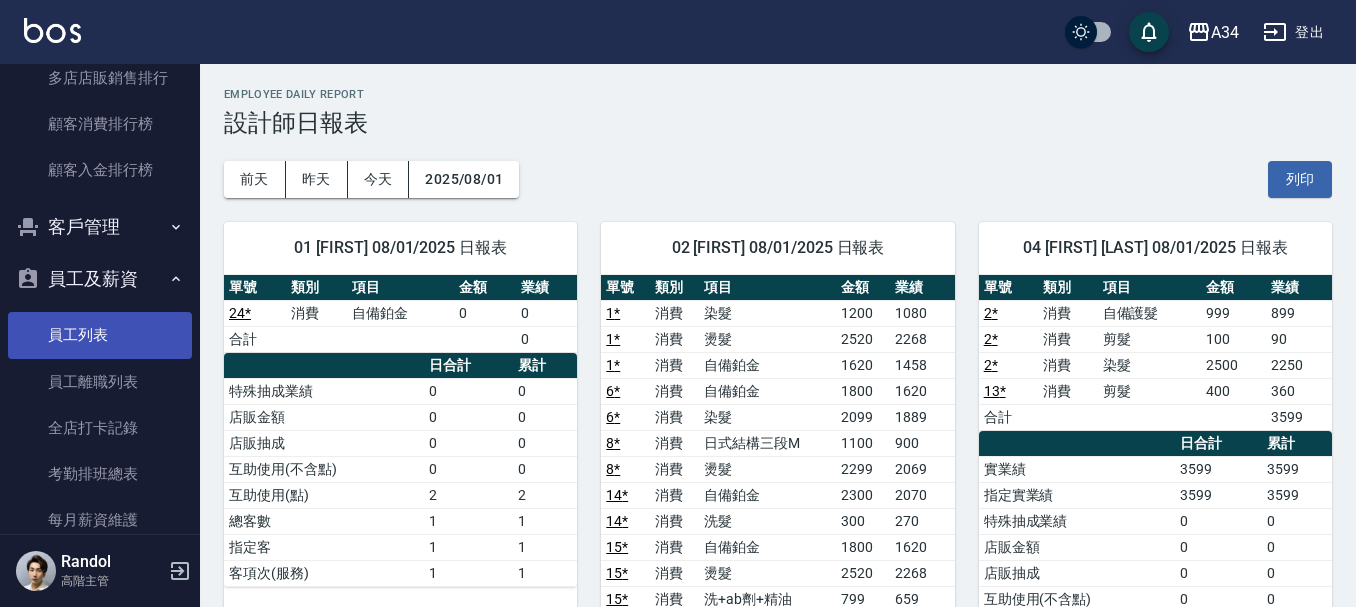 click on "員工列表" at bounding box center (100, 335) 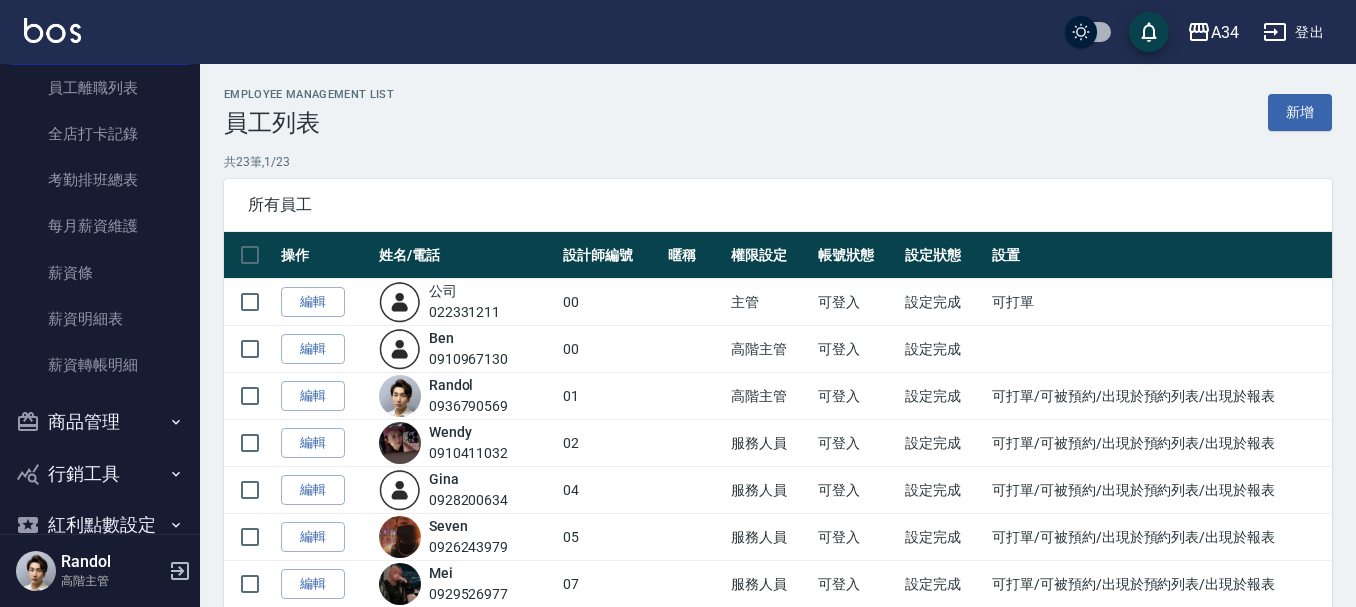 scroll, scrollTop: 2330, scrollLeft: 0, axis: vertical 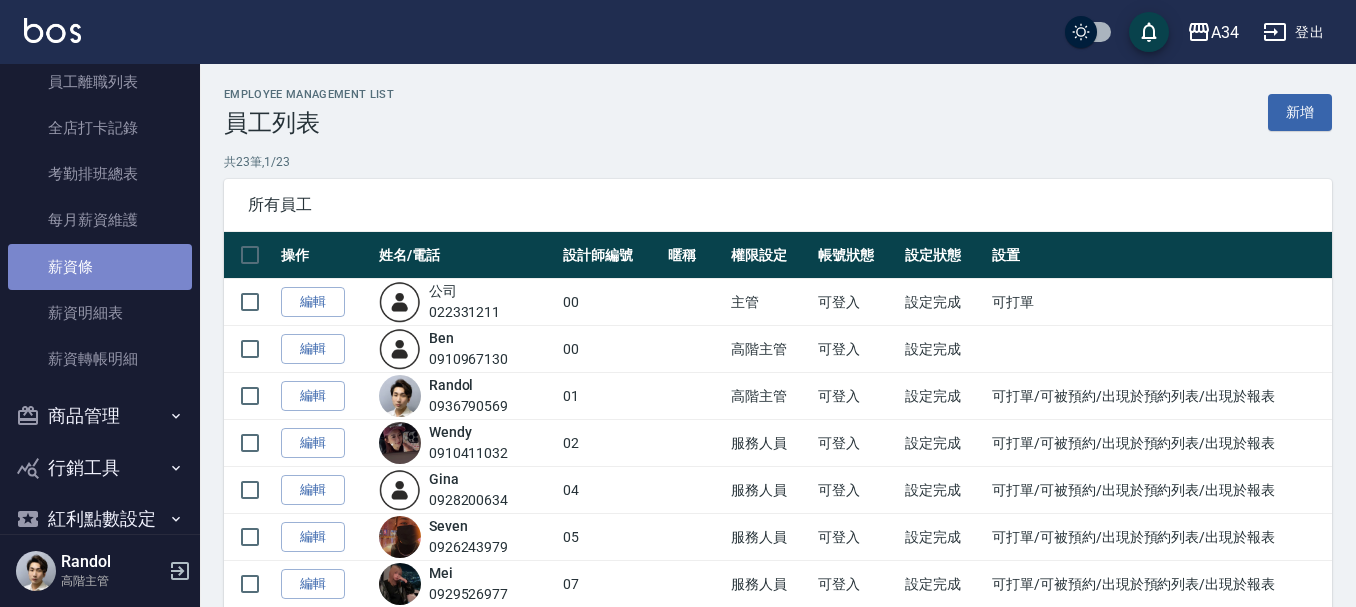 click on "薪資條" at bounding box center (100, 267) 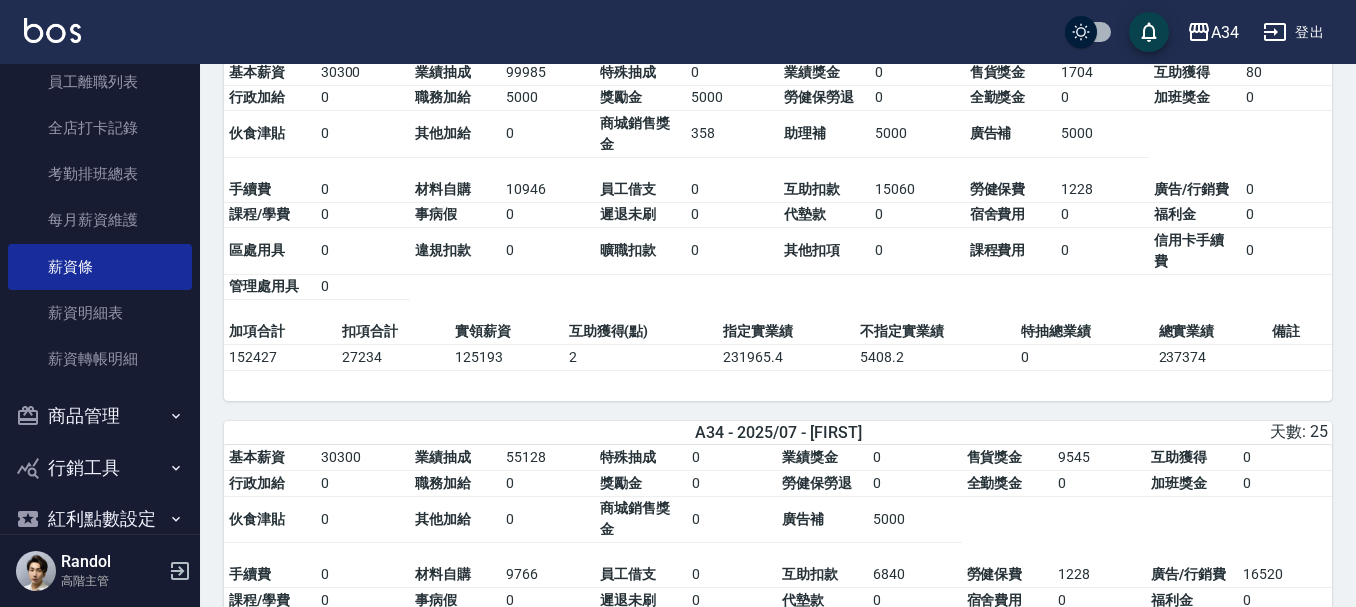 scroll, scrollTop: 2500, scrollLeft: 0, axis: vertical 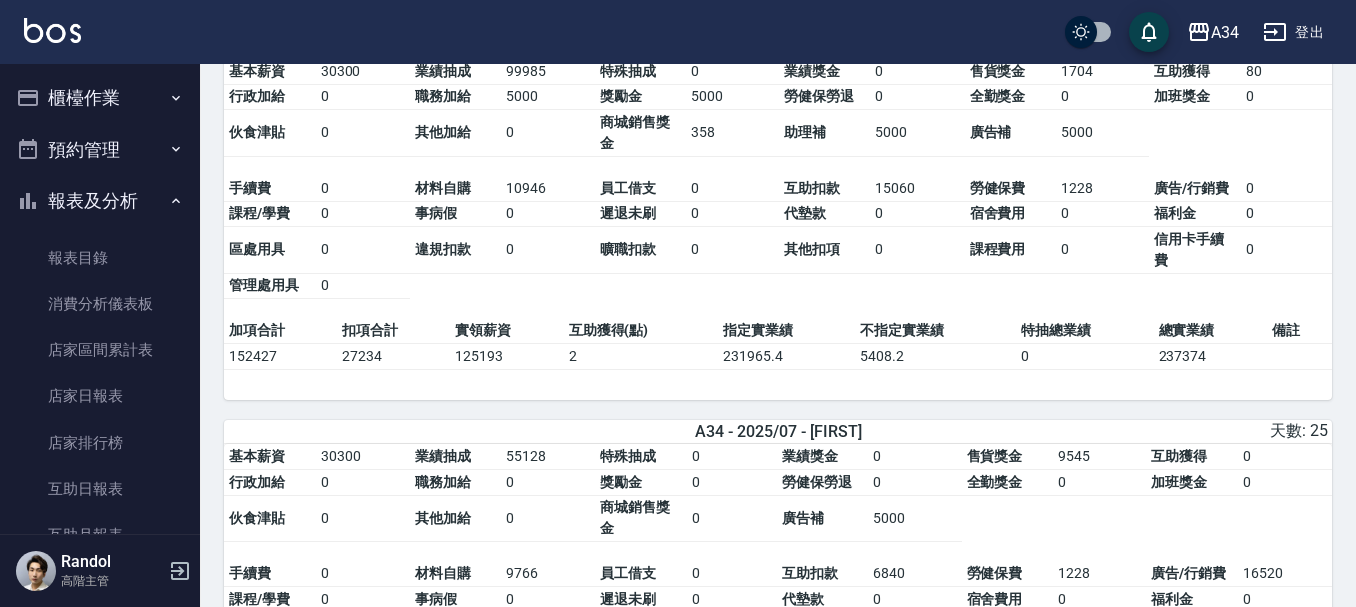 click on "櫃檯作業" at bounding box center (100, 98) 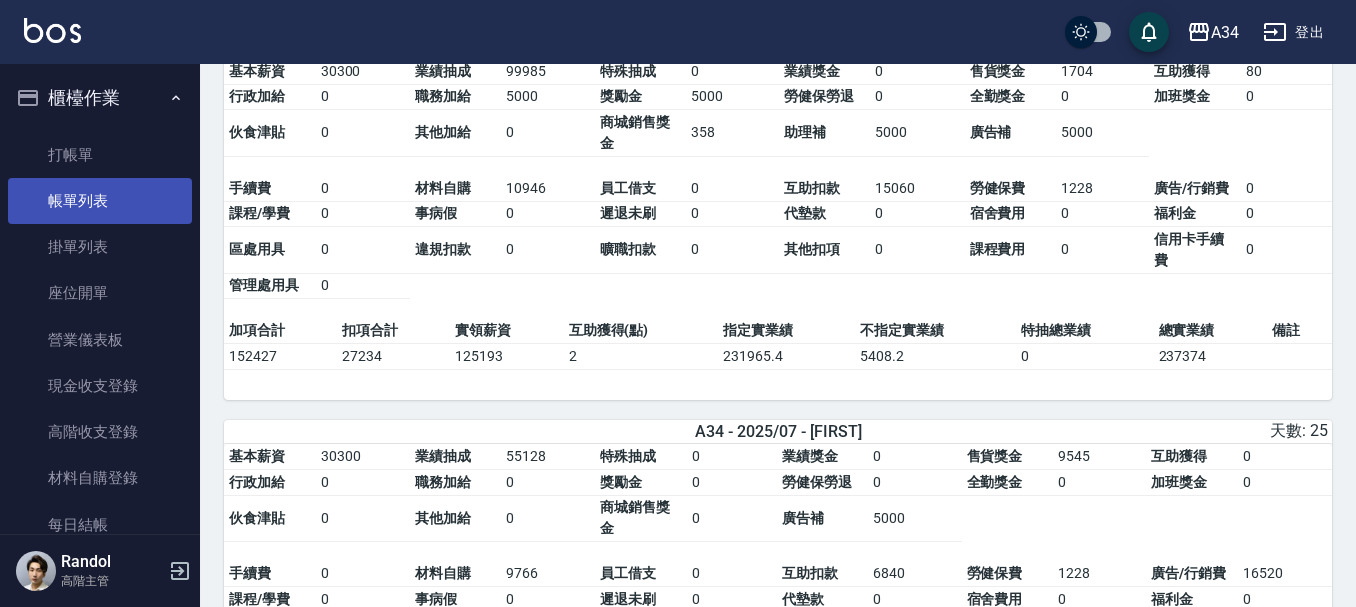 click on "帳單列表" at bounding box center [100, 201] 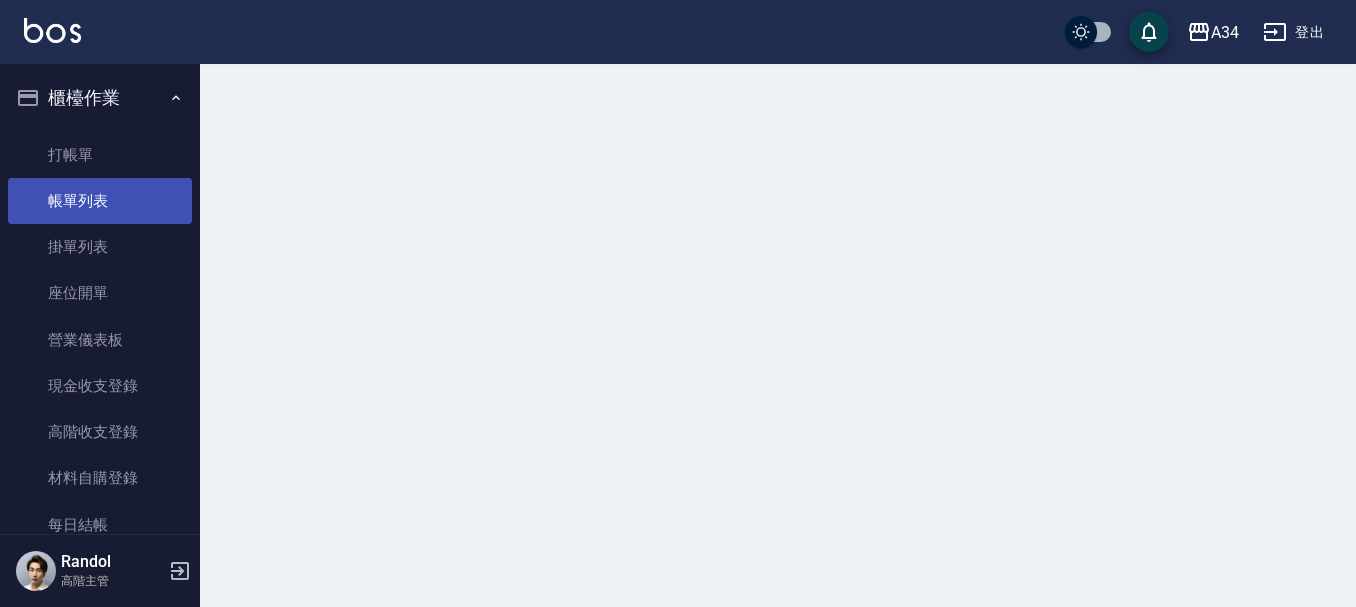 scroll, scrollTop: 0, scrollLeft: 0, axis: both 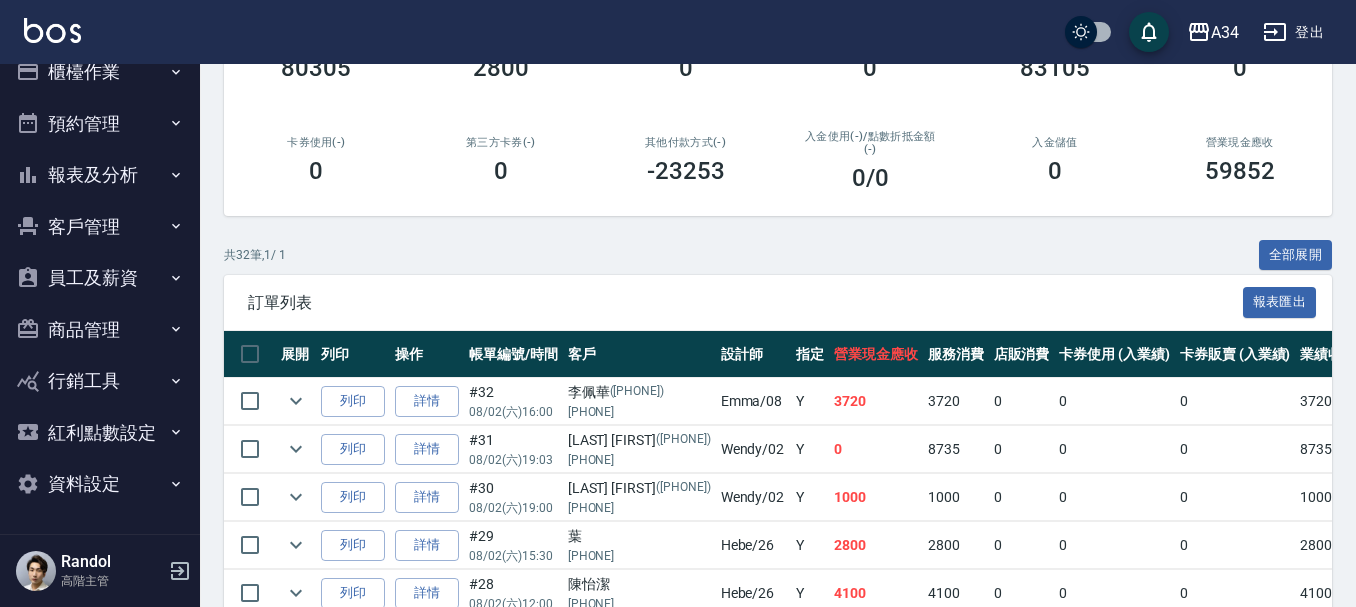 click on "員工及薪資" at bounding box center [100, 278] 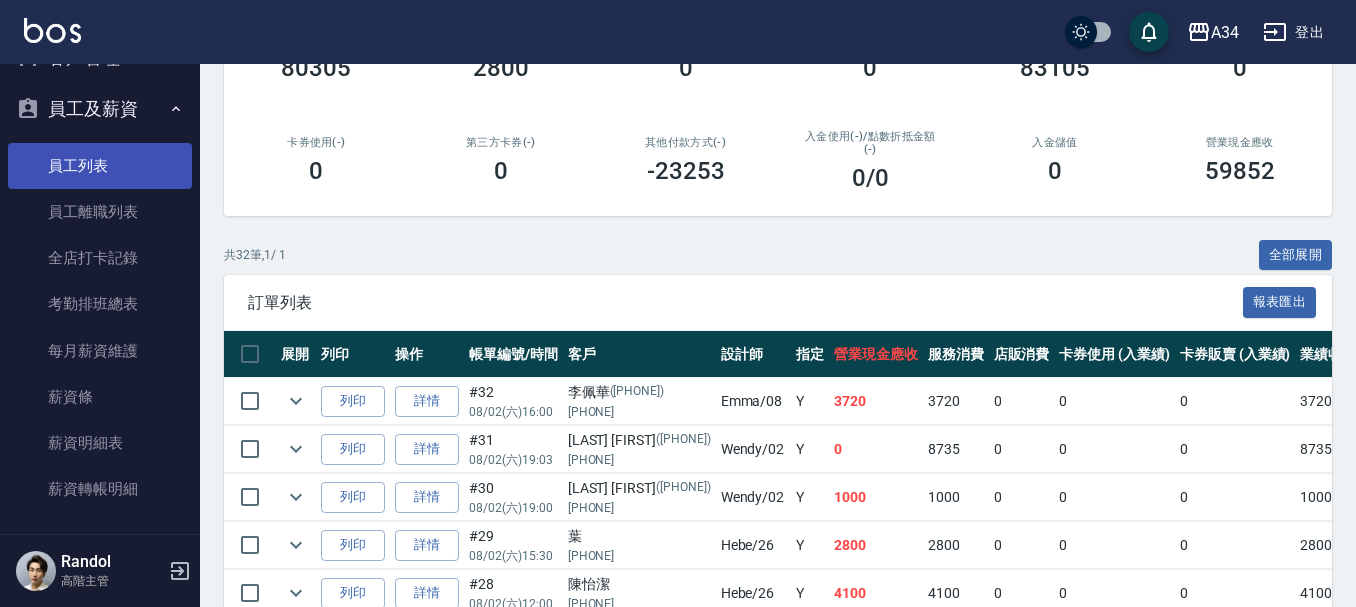 scroll, scrollTop: 326, scrollLeft: 0, axis: vertical 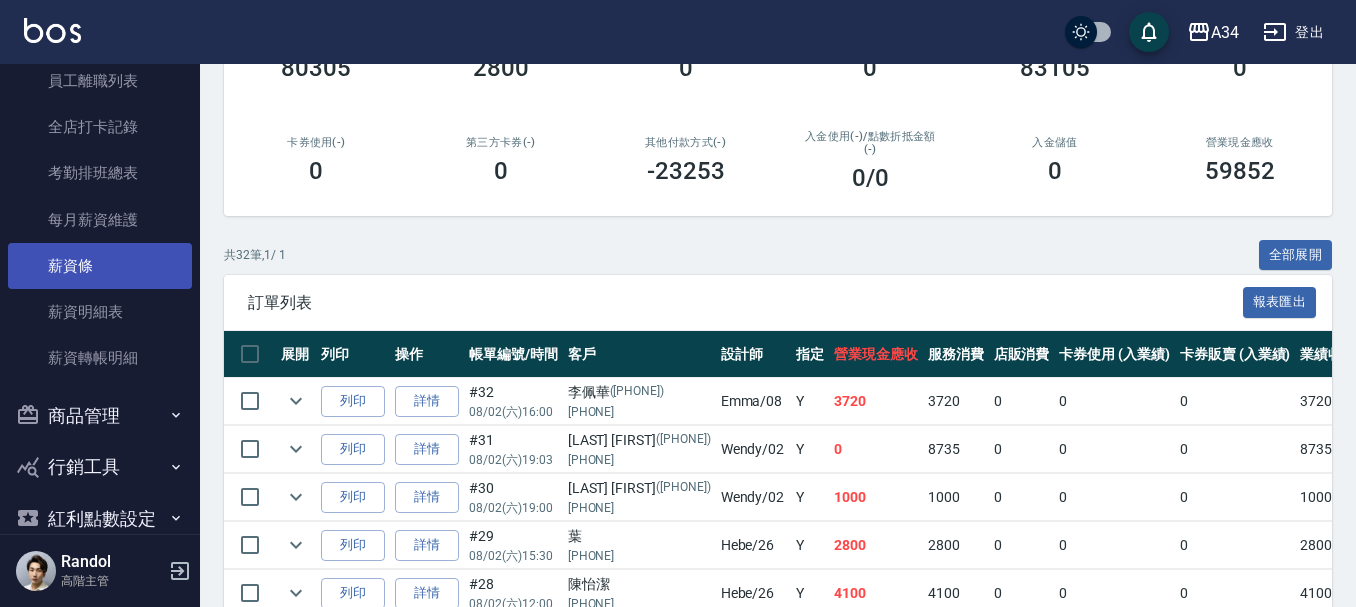 click on "薪資條" at bounding box center (100, 266) 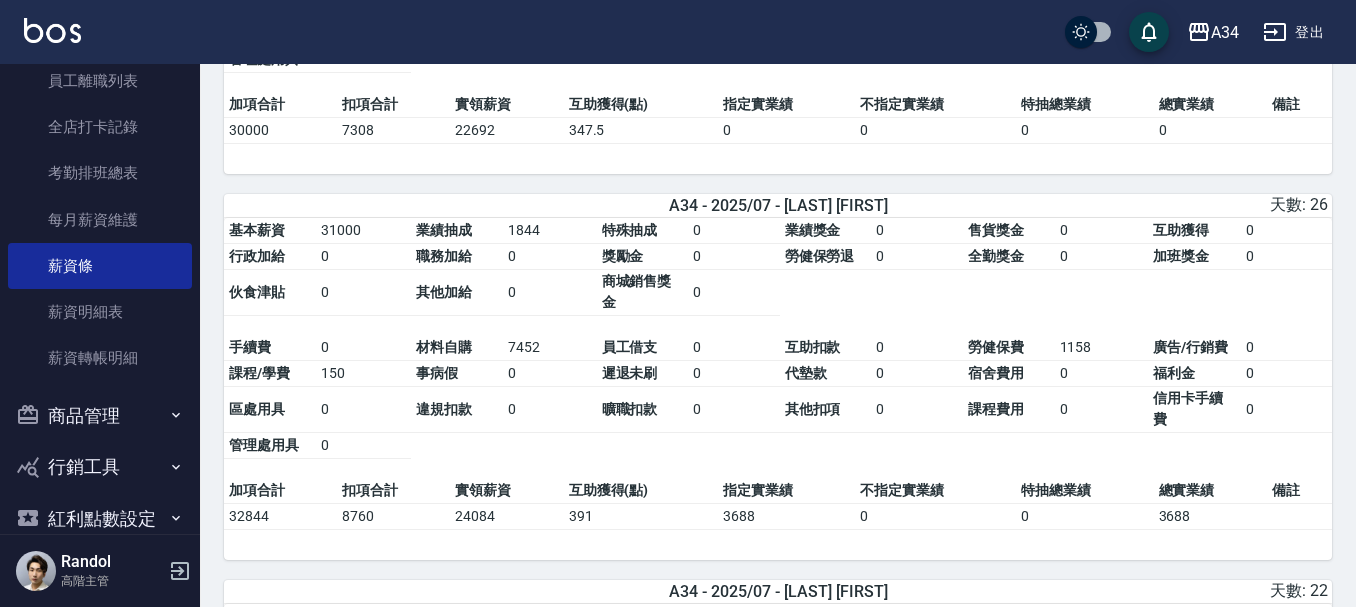 scroll, scrollTop: 6720, scrollLeft: 0, axis: vertical 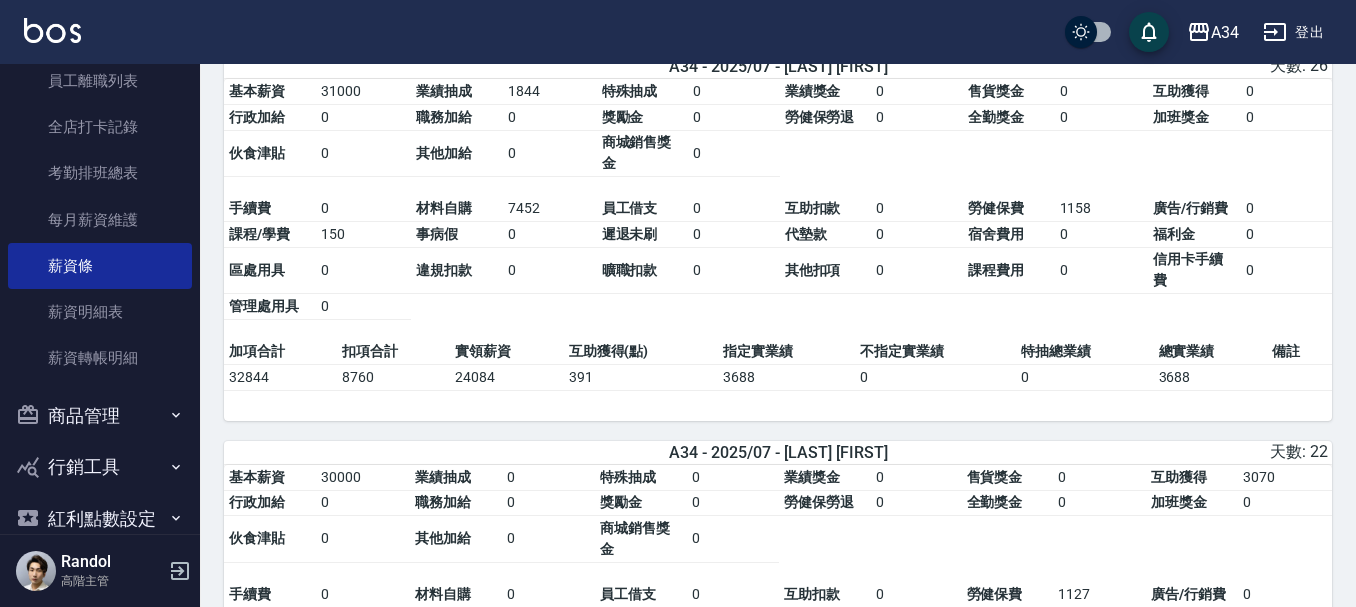 click on "0" at bounding box center (363, 118) 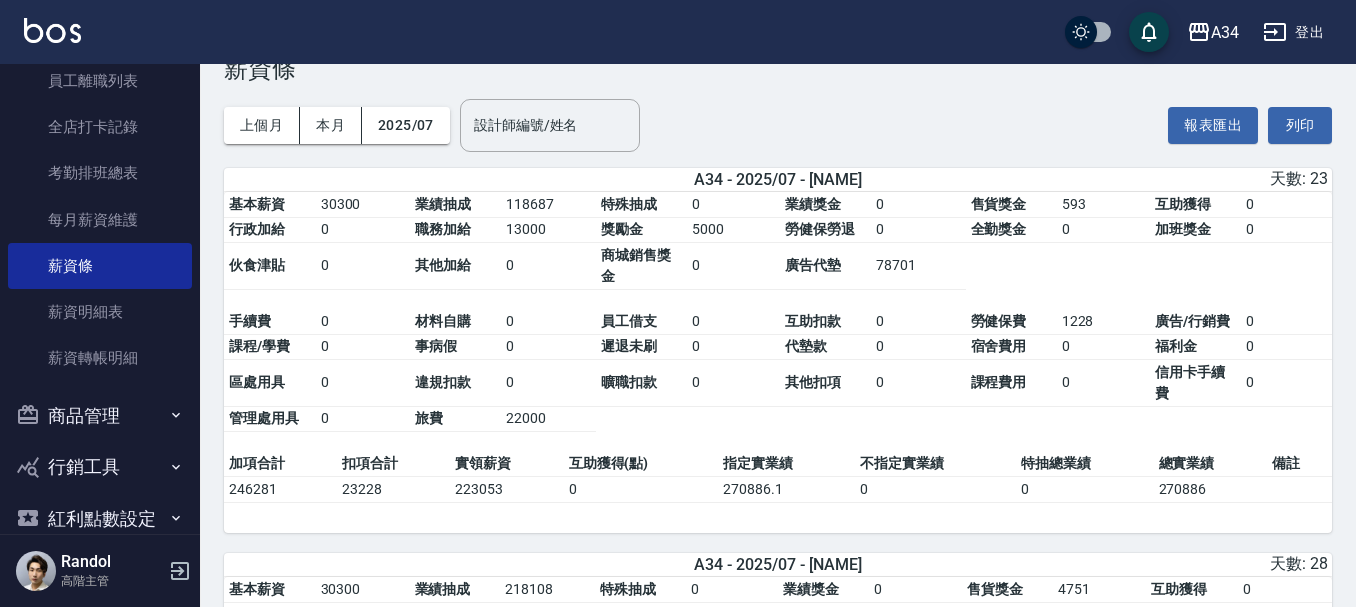 scroll, scrollTop: 20, scrollLeft: 0, axis: vertical 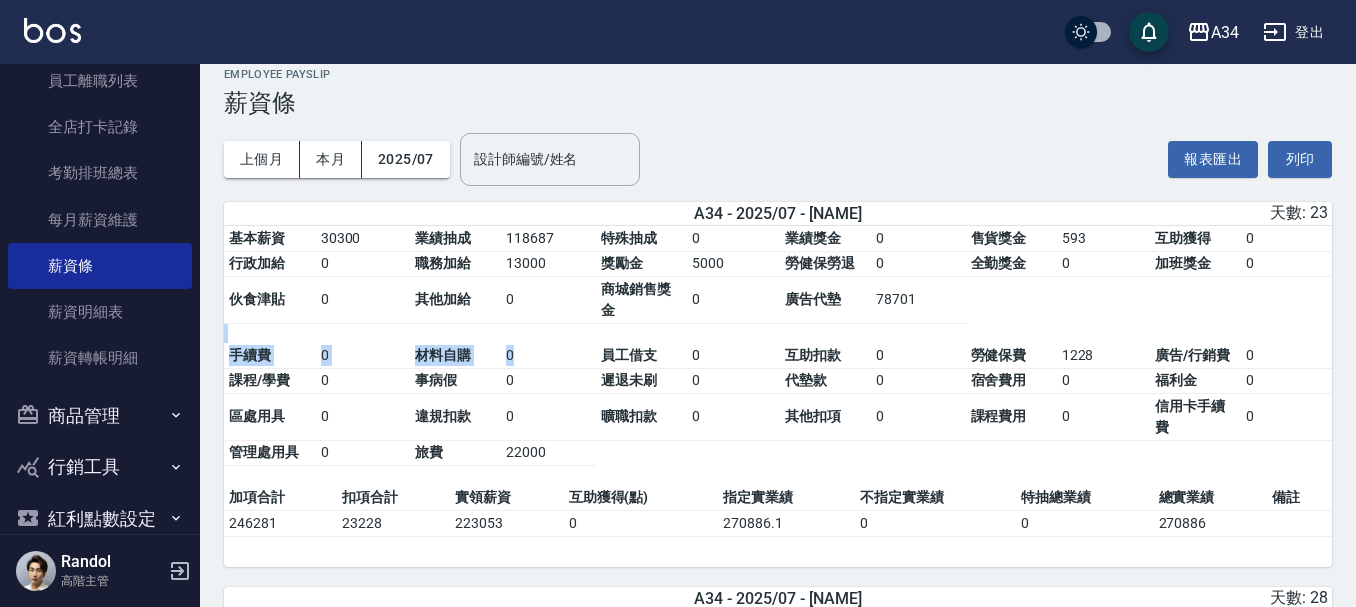 drag, startPoint x: 545, startPoint y: 355, endPoint x: 370, endPoint y: 341, distance: 175.55911 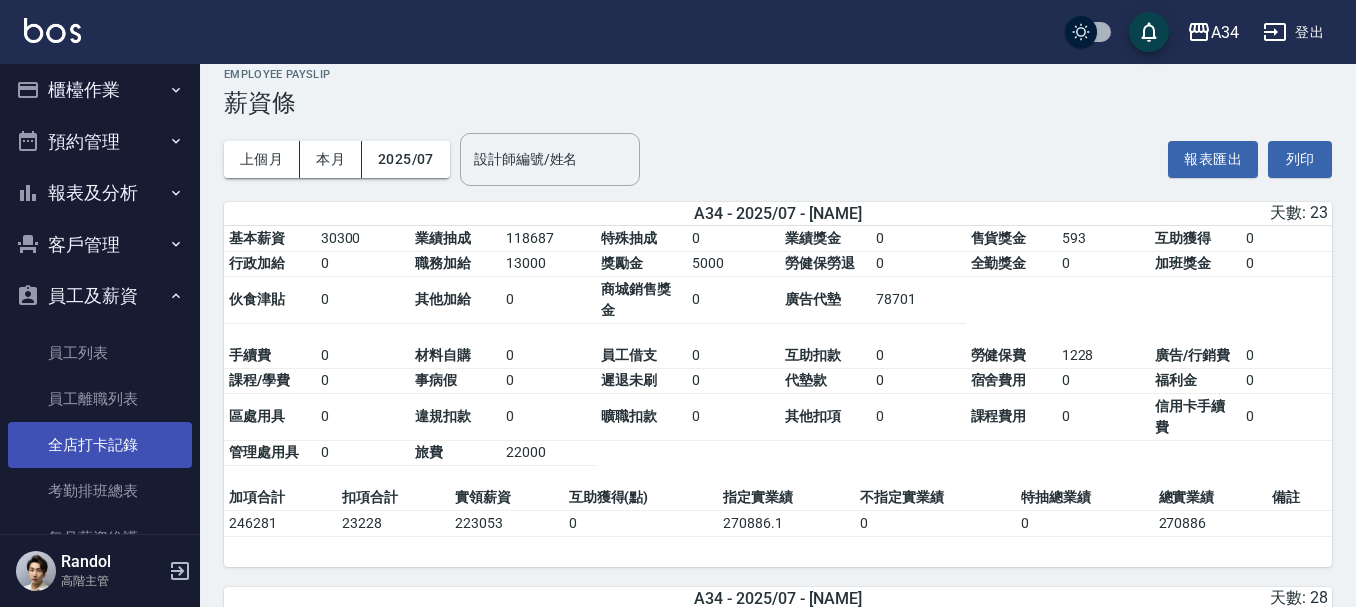 scroll, scrollTop: 0, scrollLeft: 0, axis: both 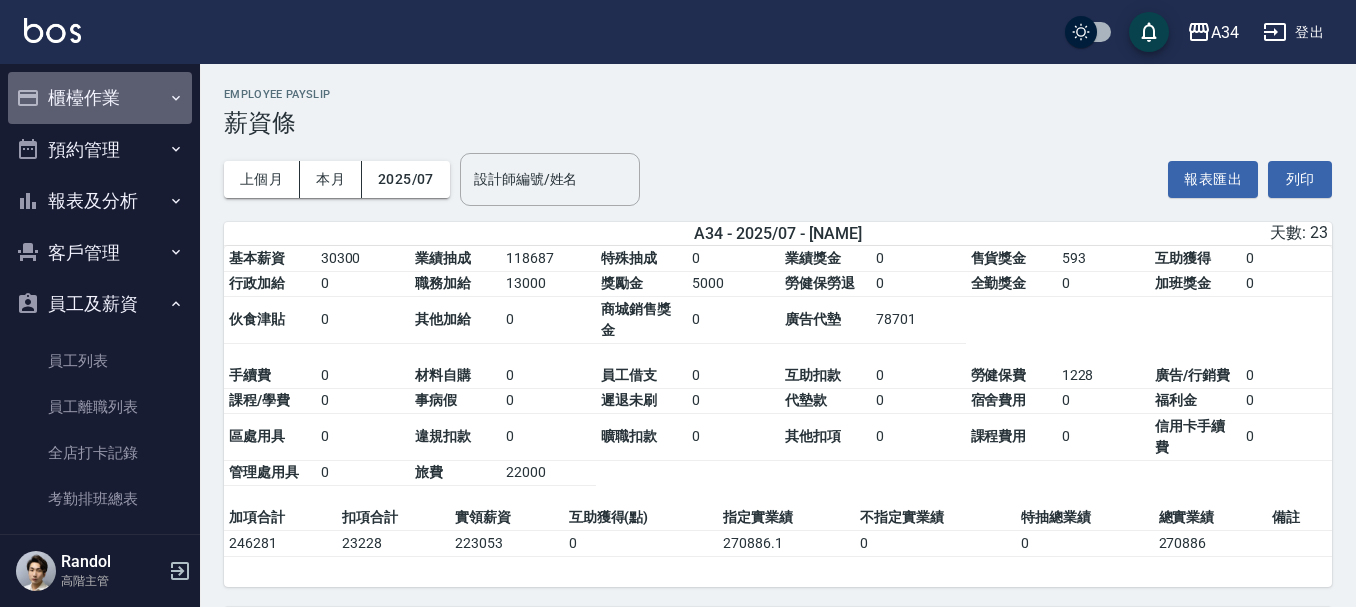 click on "櫃檯作業" at bounding box center (100, 98) 